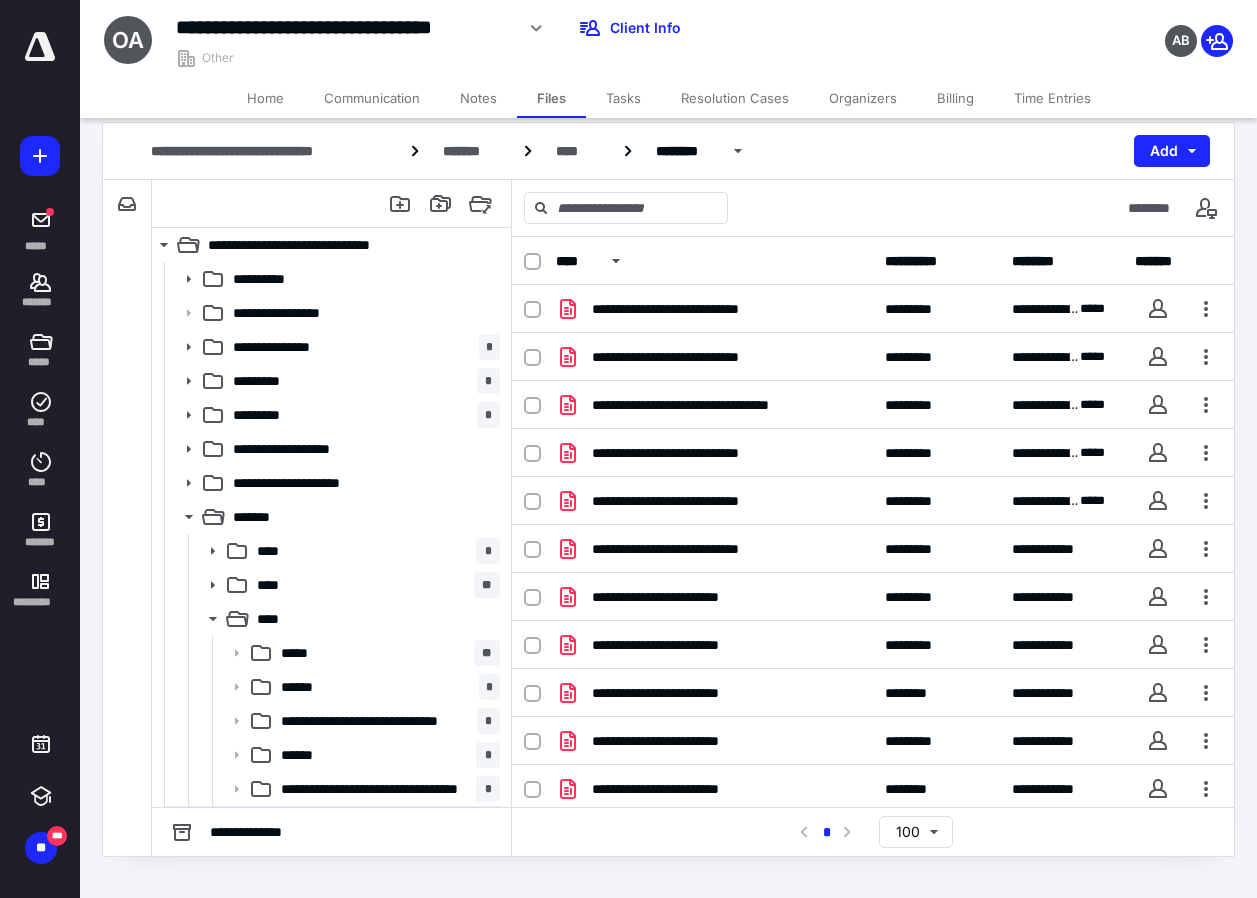 scroll, scrollTop: 19, scrollLeft: 0, axis: vertical 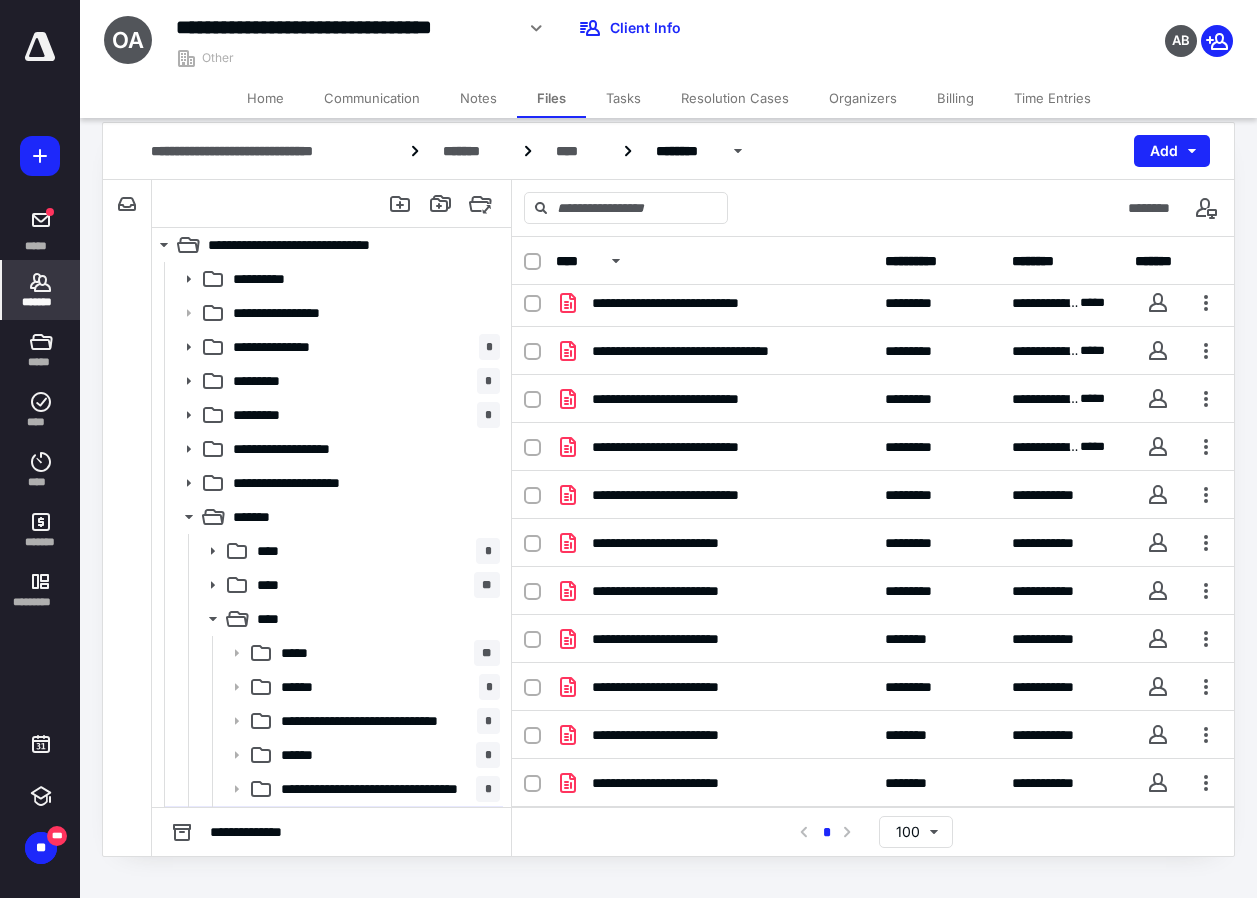 click 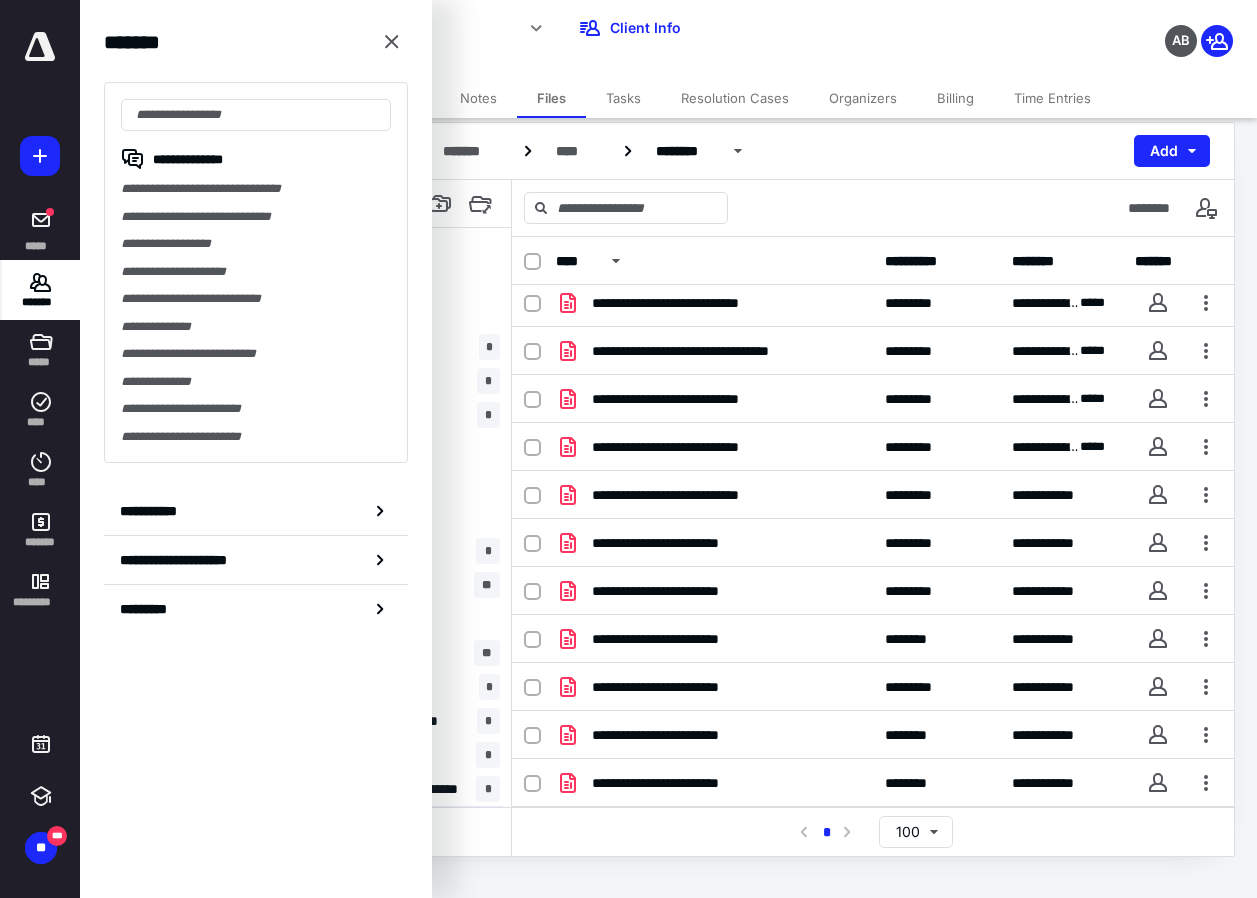 click 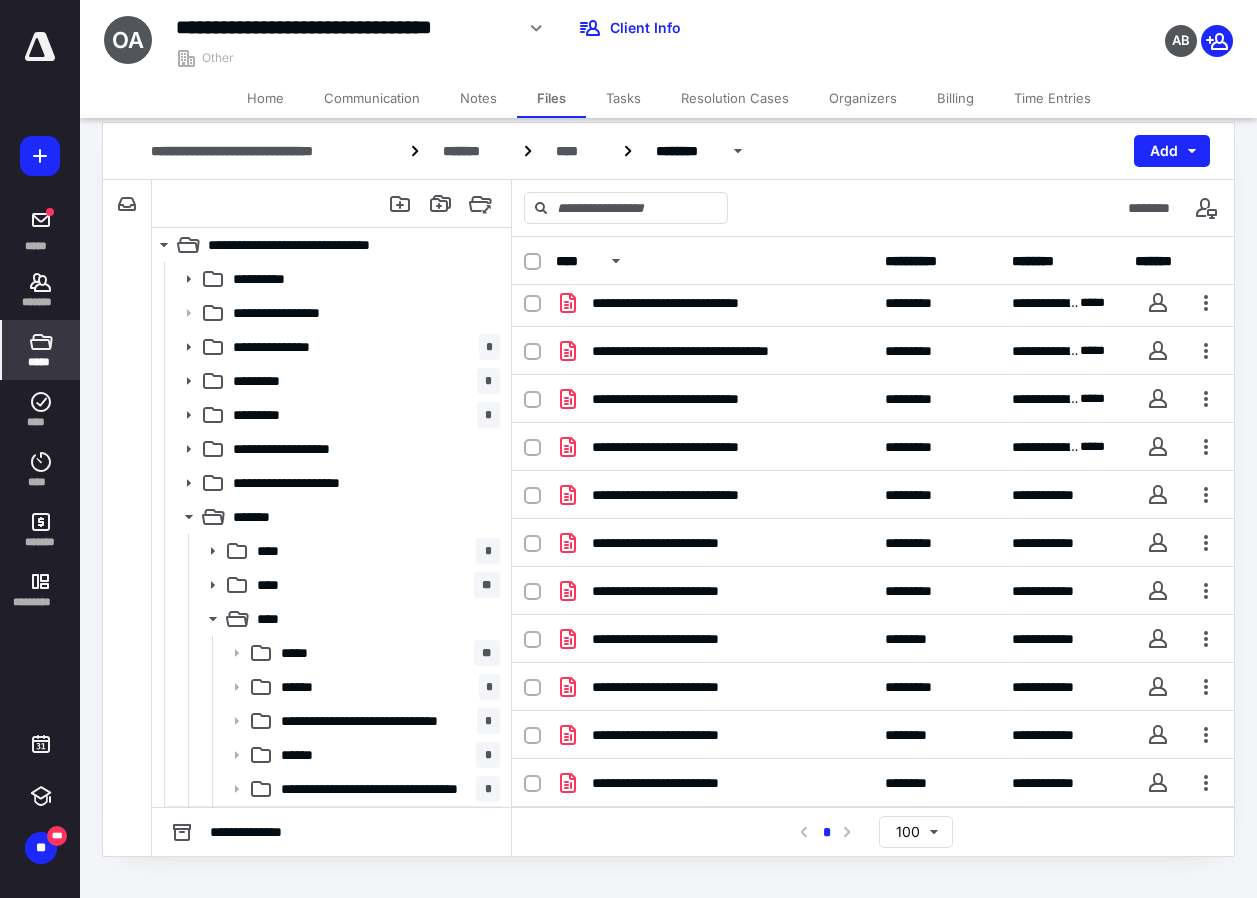 click on "*****" at bounding box center (40, 362) 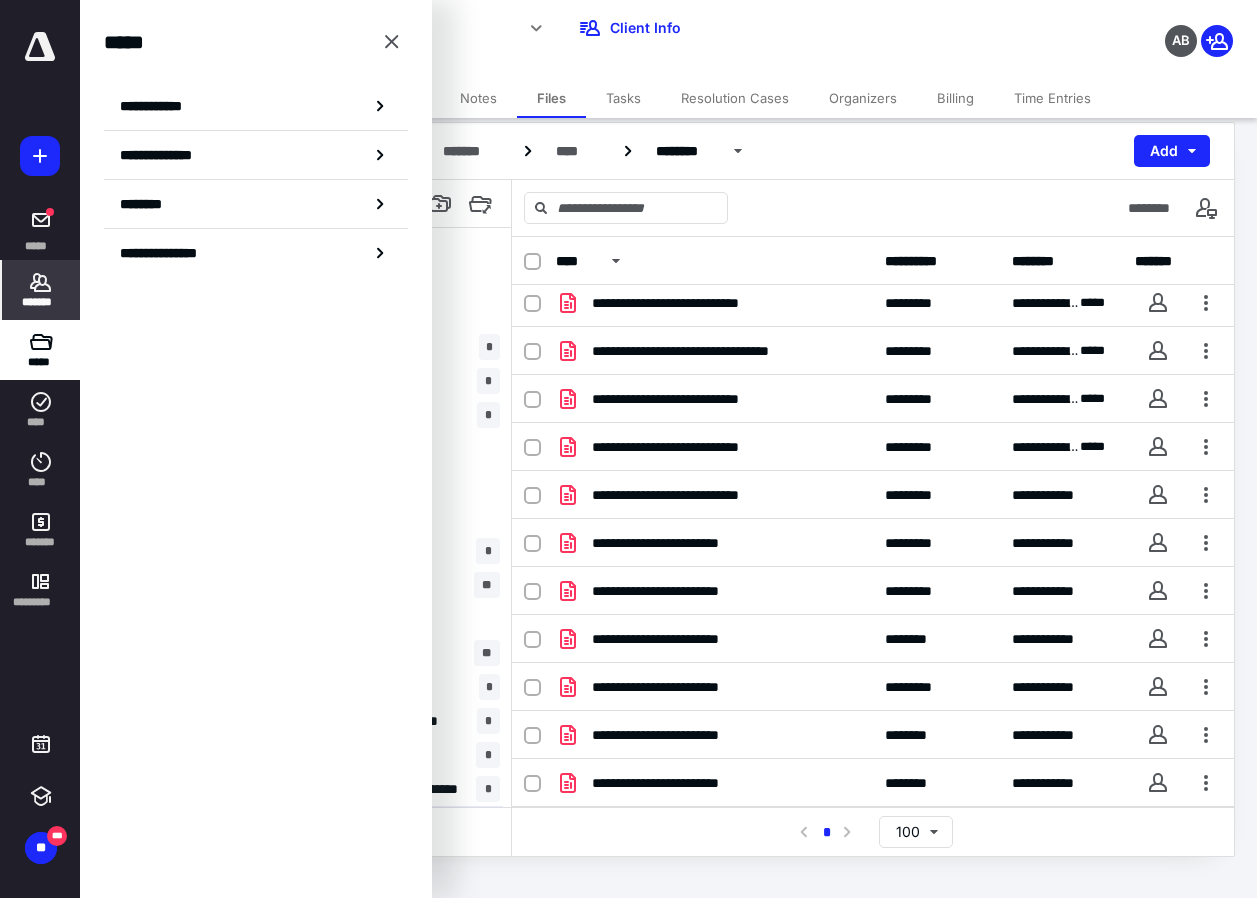 click on "*******" at bounding box center (41, 302) 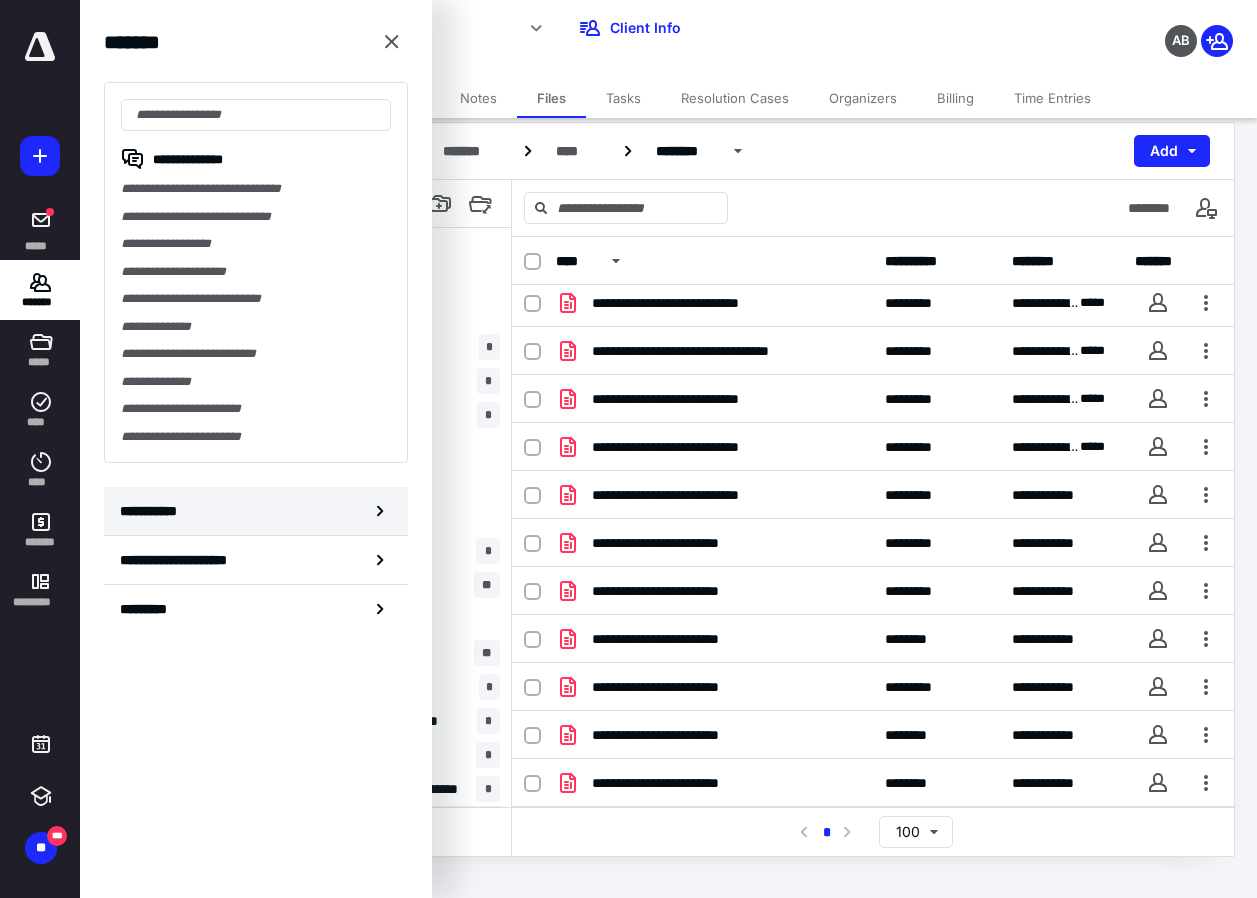click on "**********" at bounding box center (153, 511) 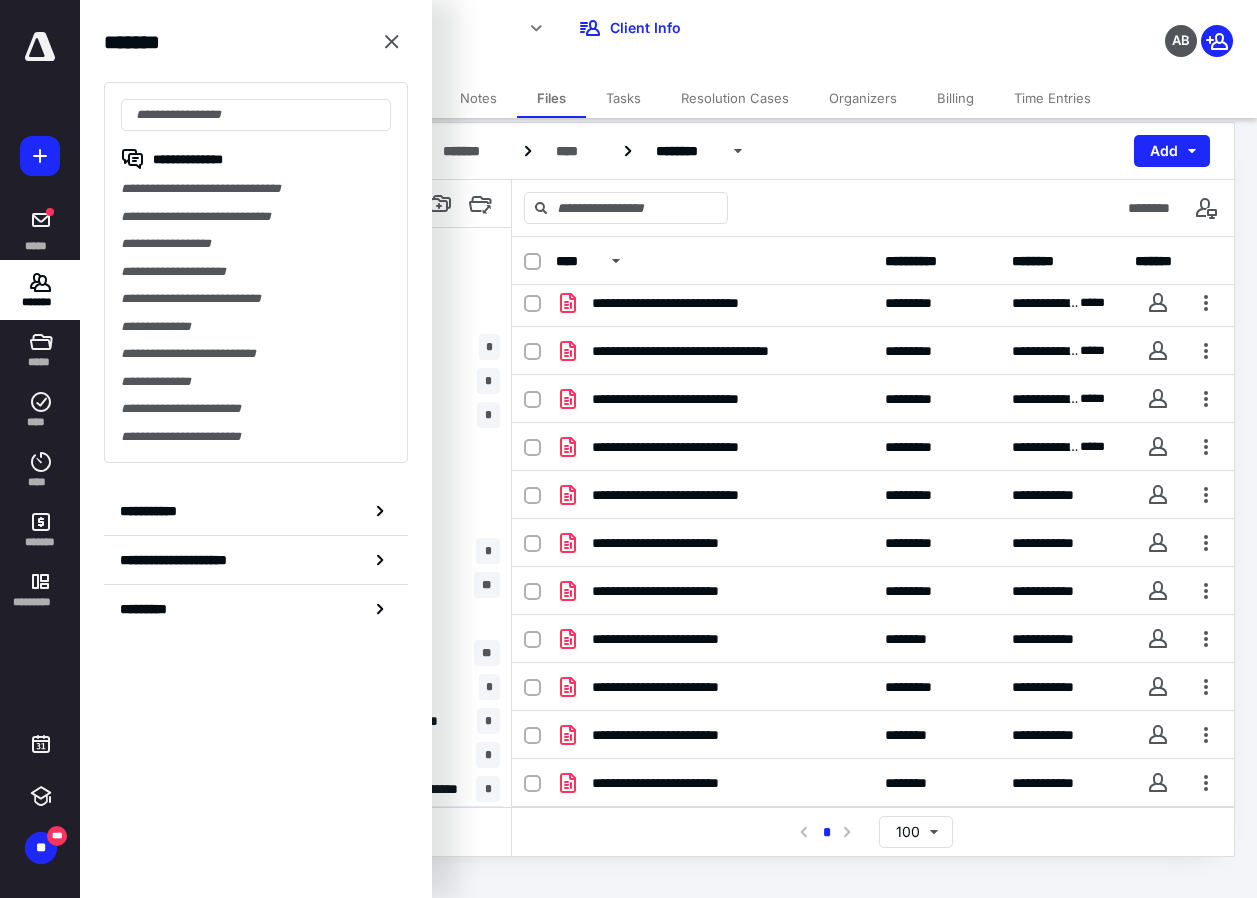 scroll, scrollTop: 0, scrollLeft: 0, axis: both 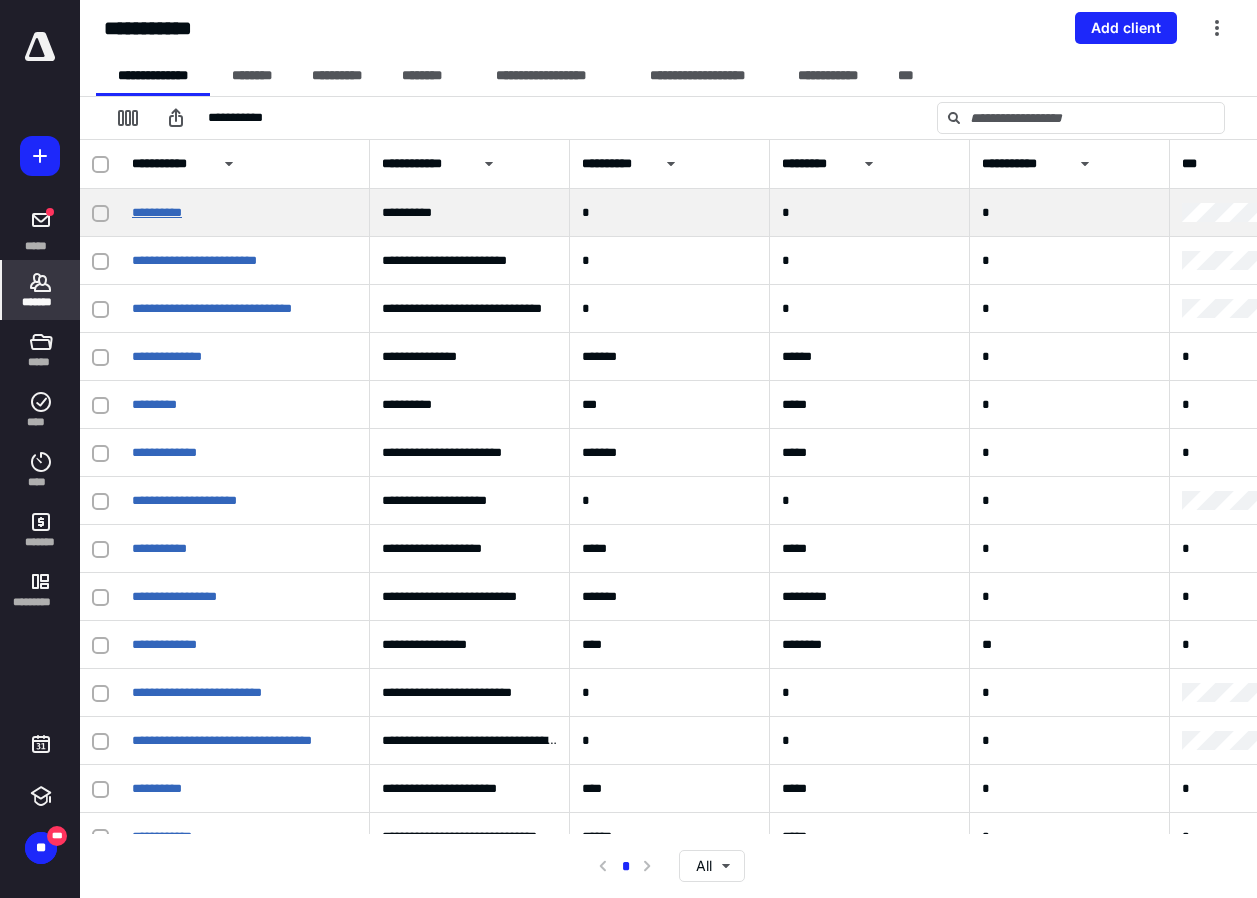 click on "**********" at bounding box center [157, 212] 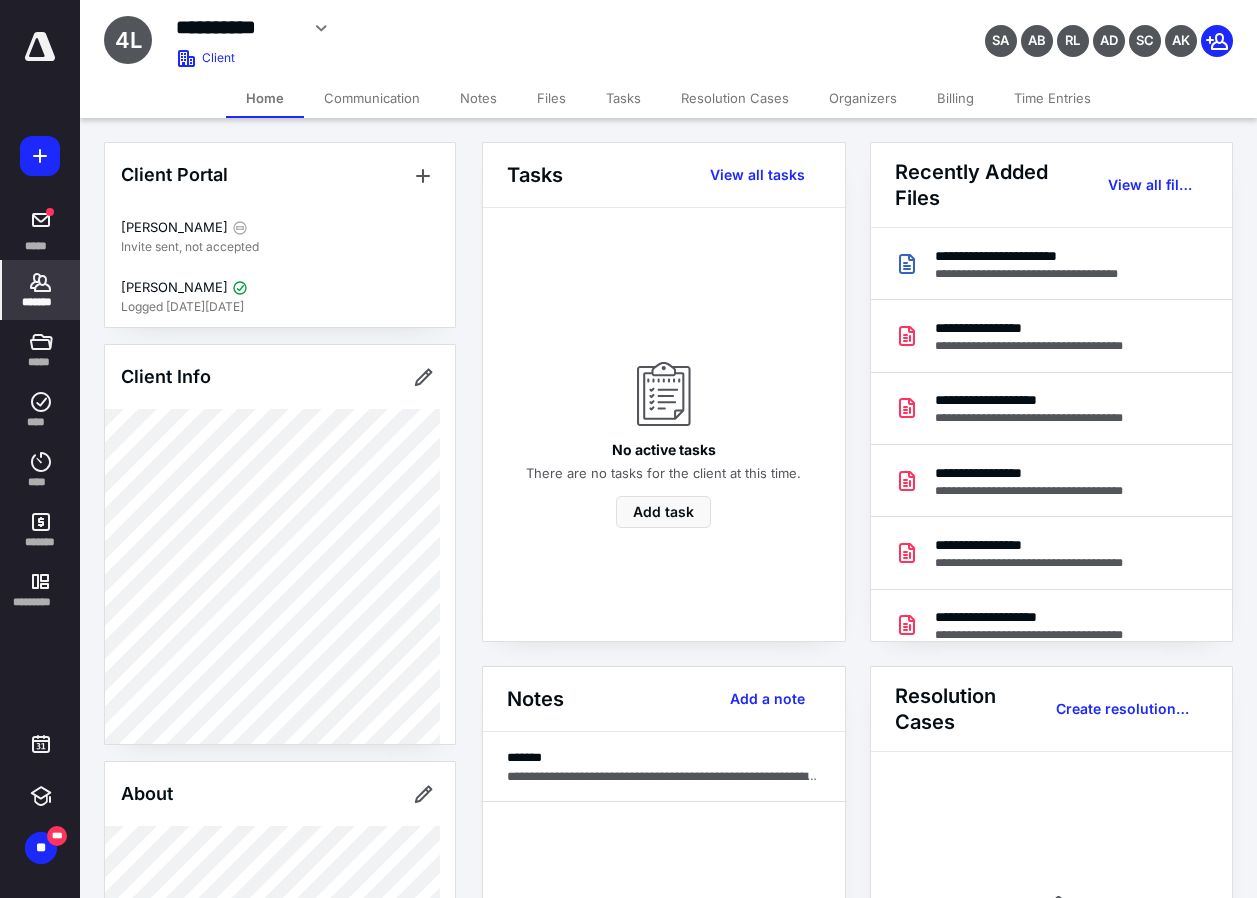 scroll, scrollTop: 500, scrollLeft: 0, axis: vertical 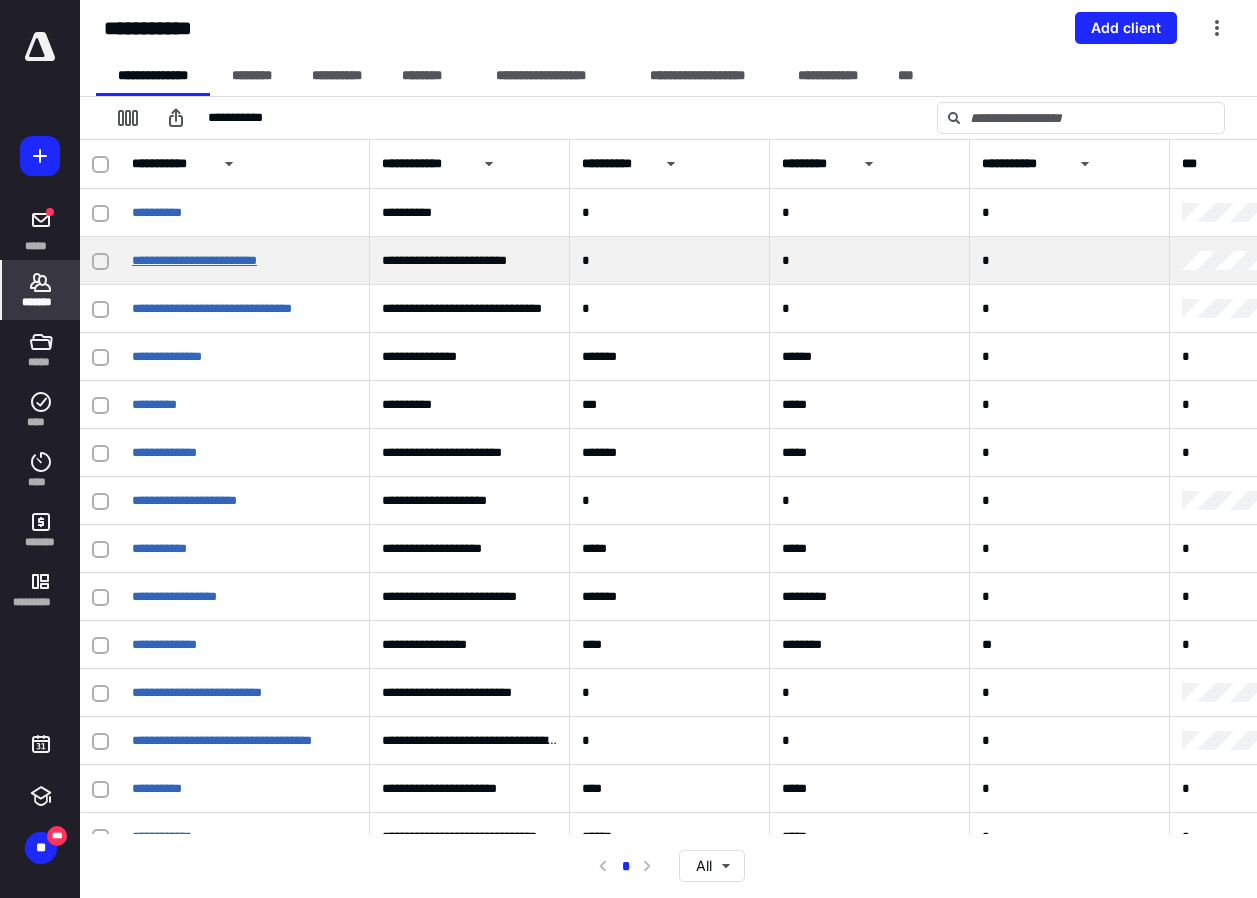 click on "**********" at bounding box center [194, 260] 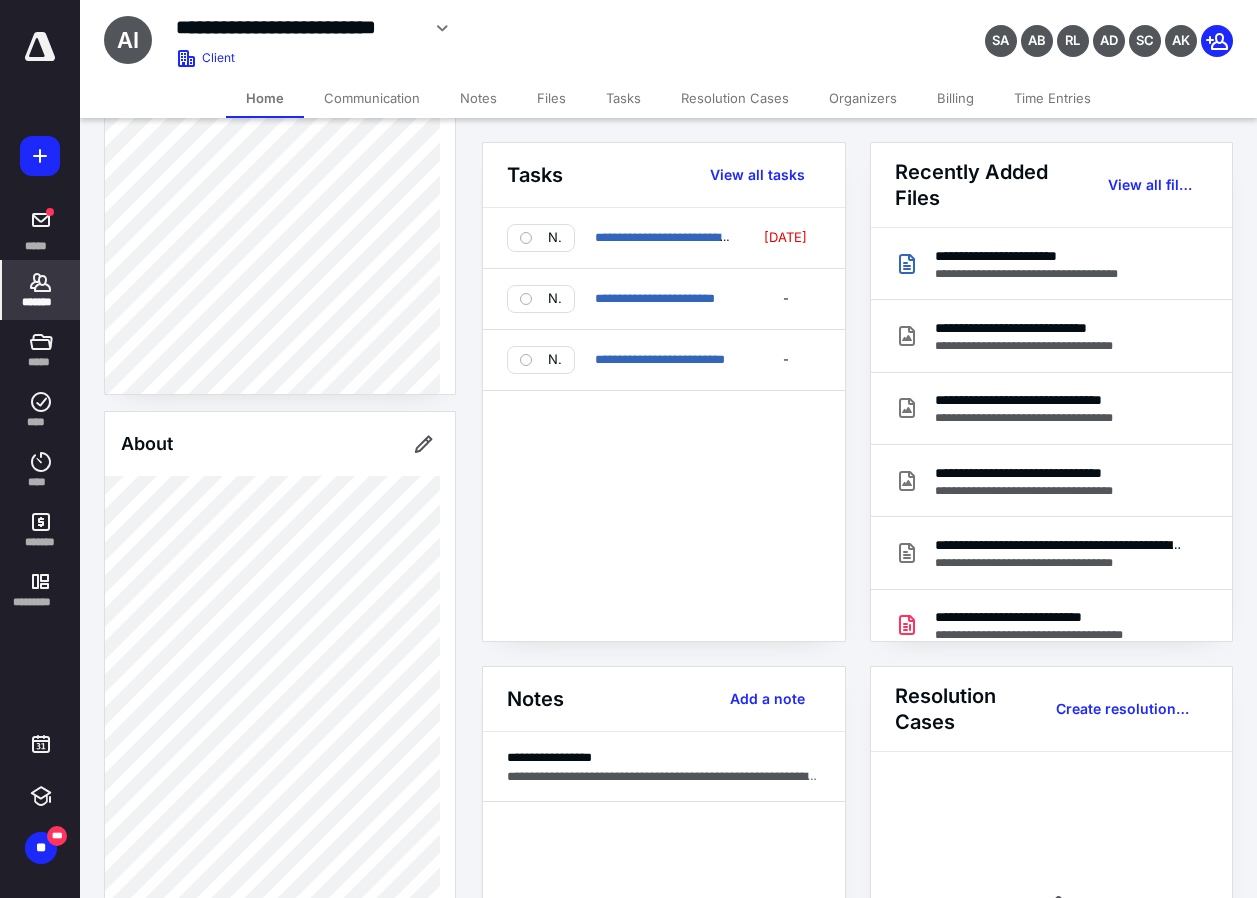 scroll, scrollTop: 500, scrollLeft: 0, axis: vertical 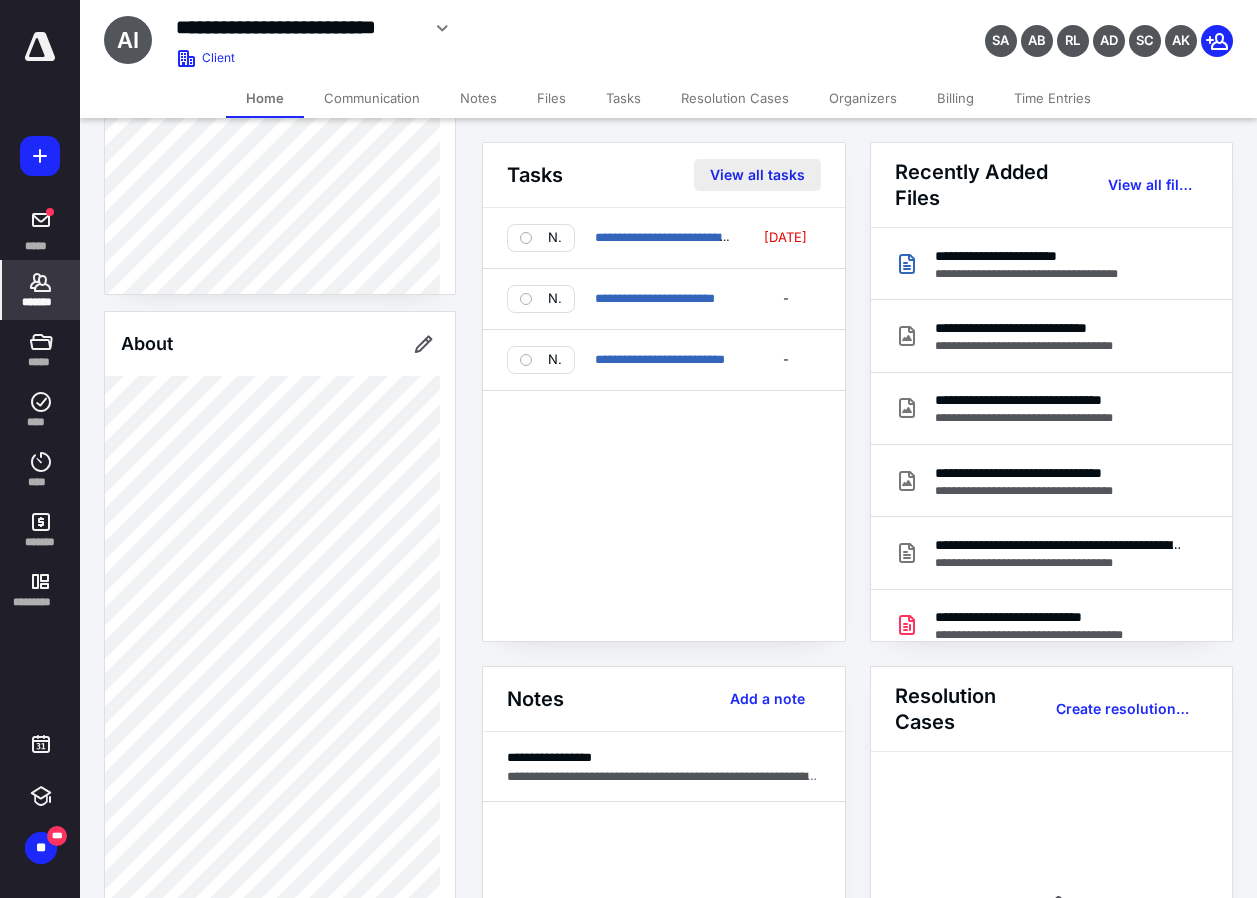 click on "View all tasks" at bounding box center (757, 175) 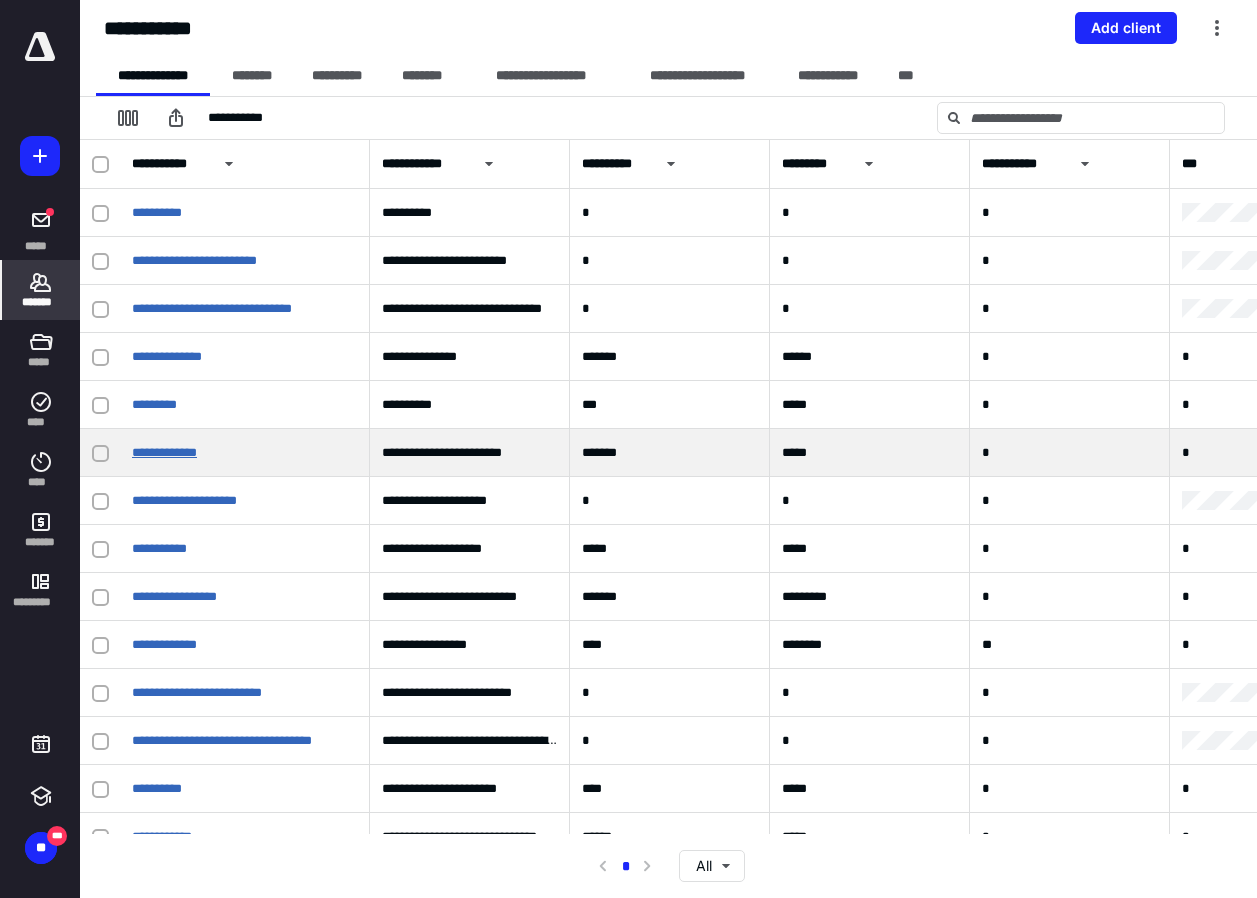 click on "**********" at bounding box center (164, 452) 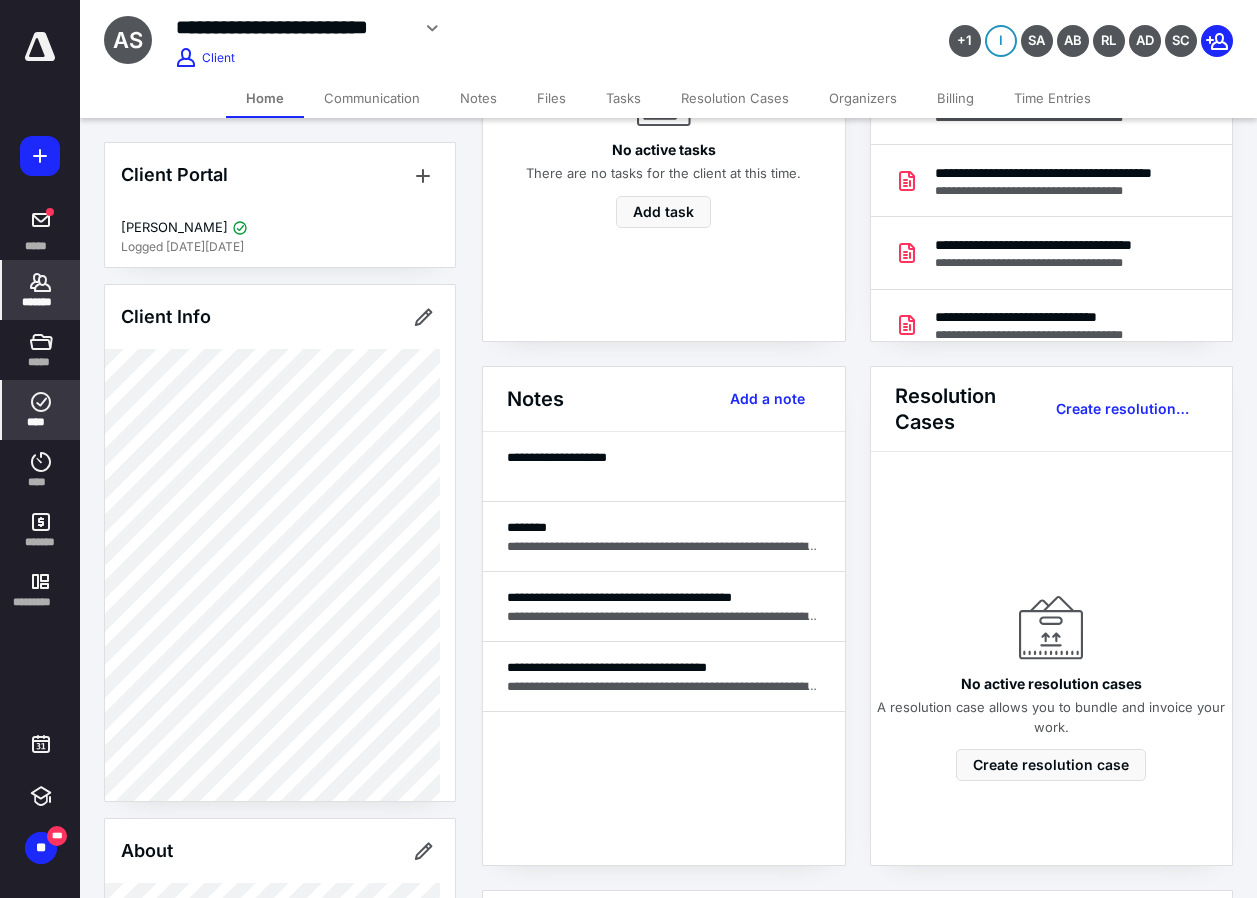 scroll, scrollTop: 600, scrollLeft: 0, axis: vertical 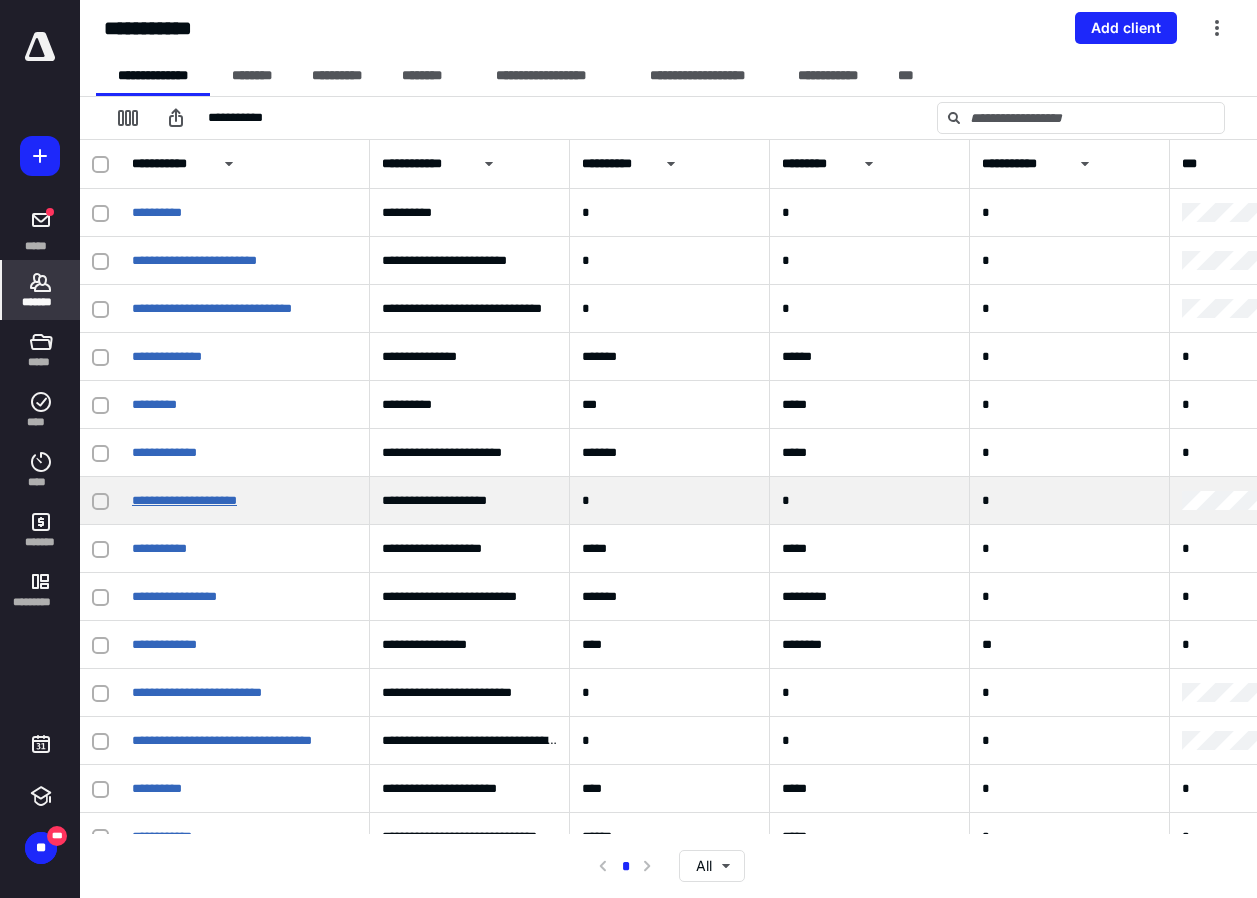 click on "**********" at bounding box center [184, 500] 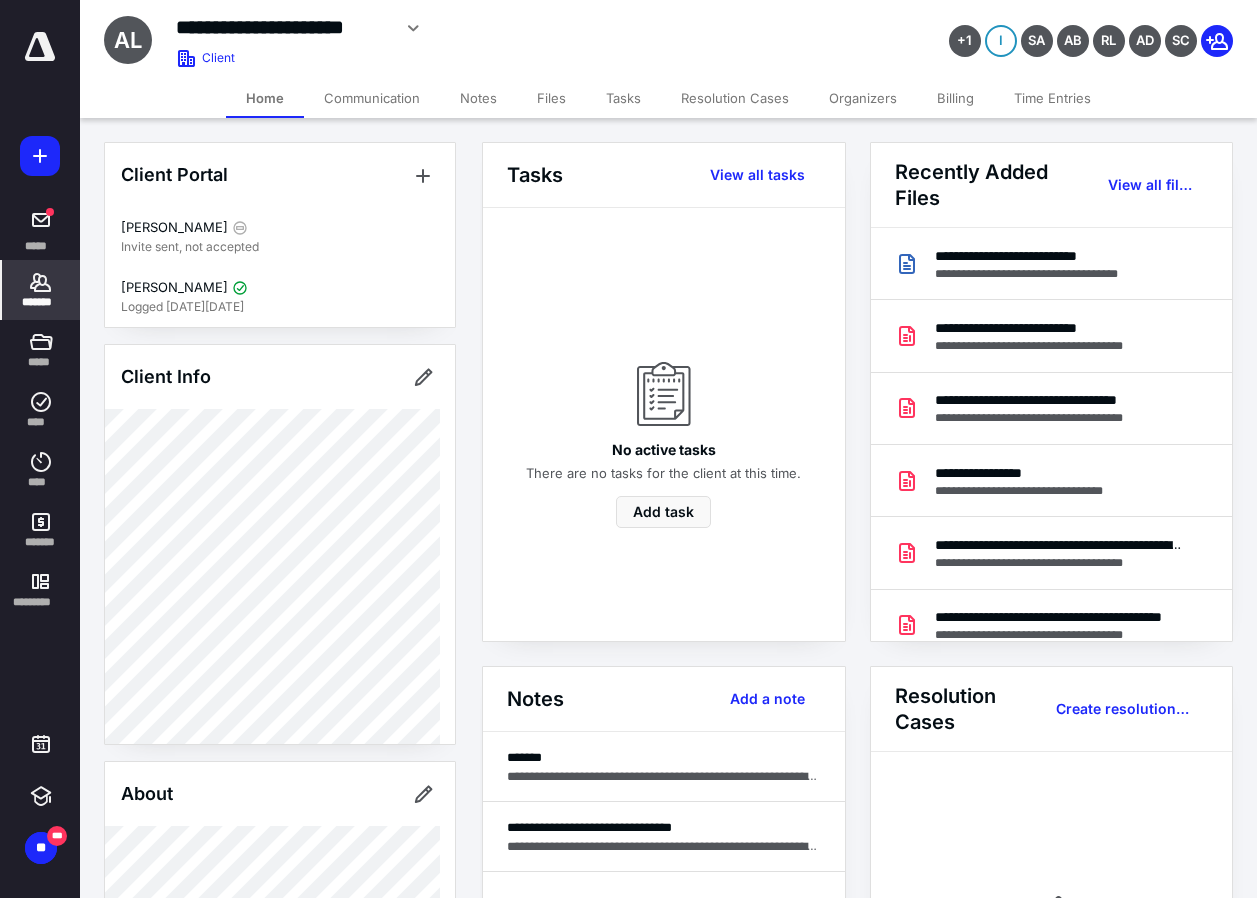 scroll, scrollTop: 300, scrollLeft: 0, axis: vertical 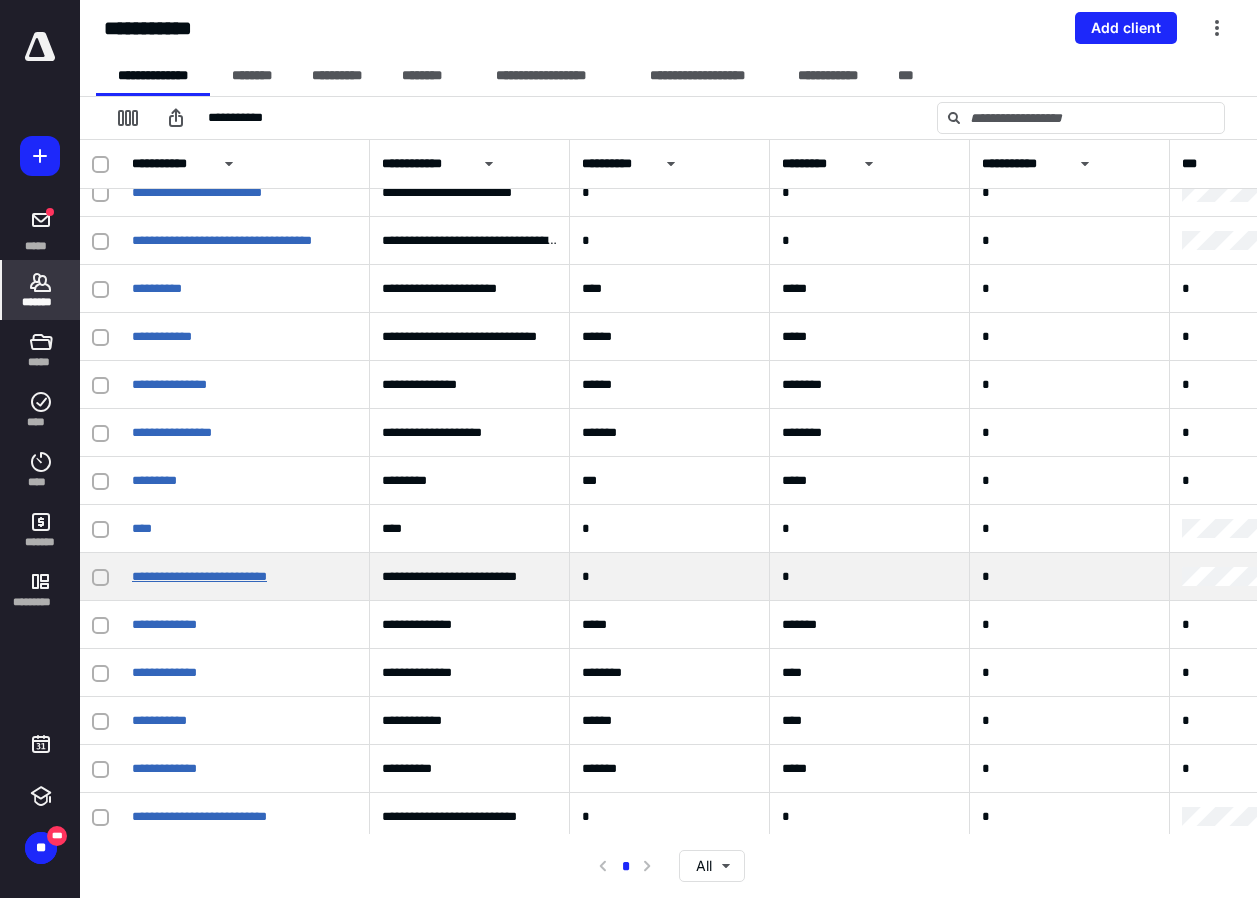 click on "**********" at bounding box center (199, 576) 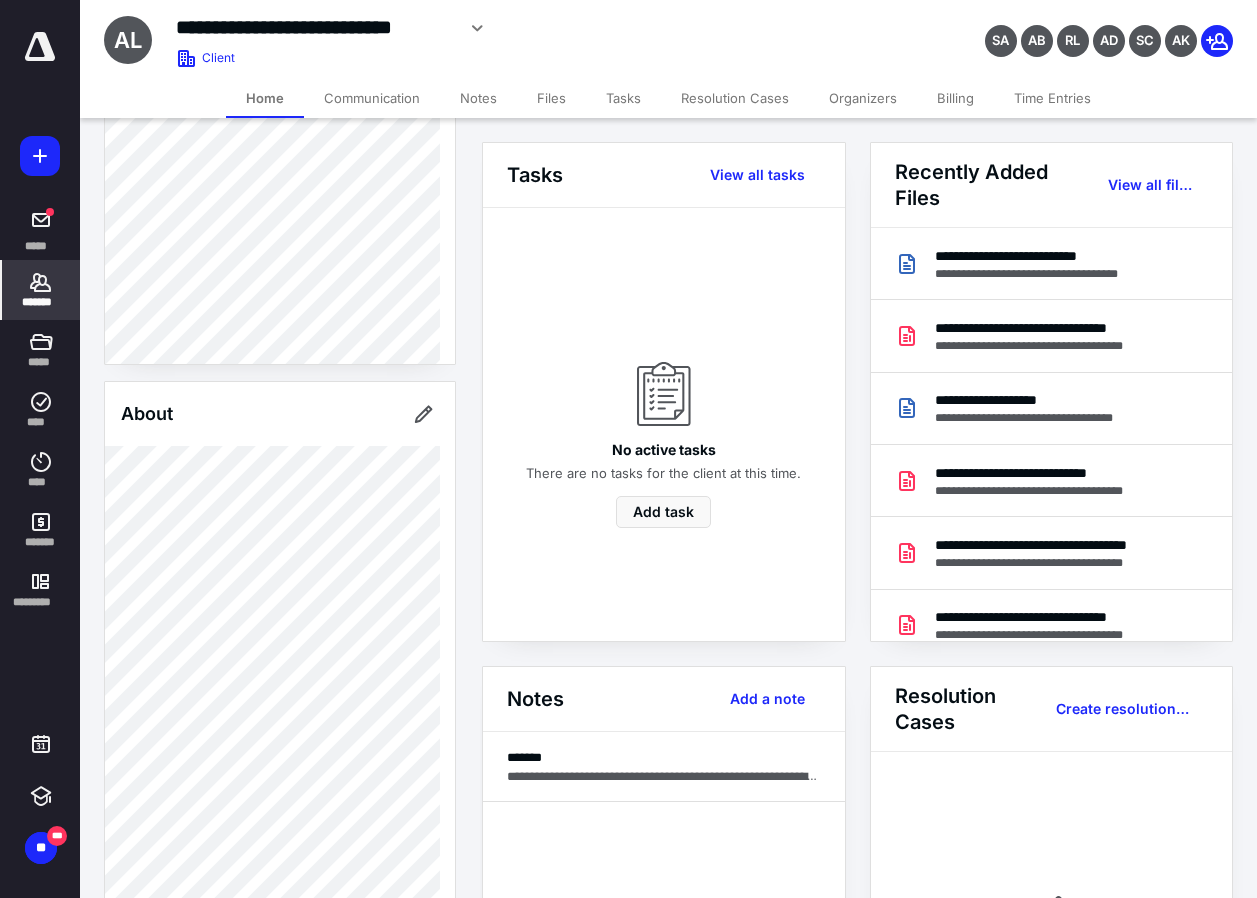 scroll, scrollTop: 400, scrollLeft: 0, axis: vertical 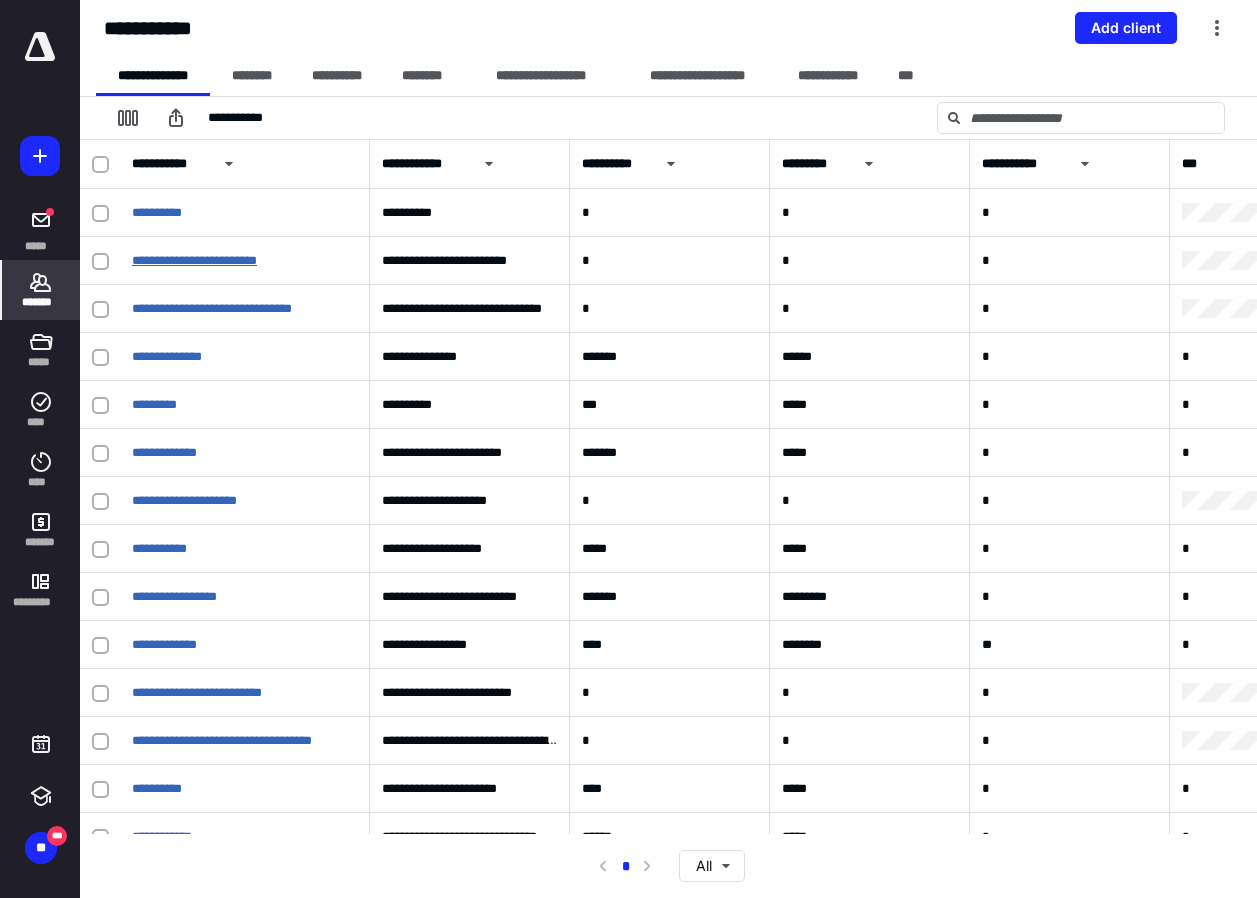 click on "**********" at bounding box center [194, 260] 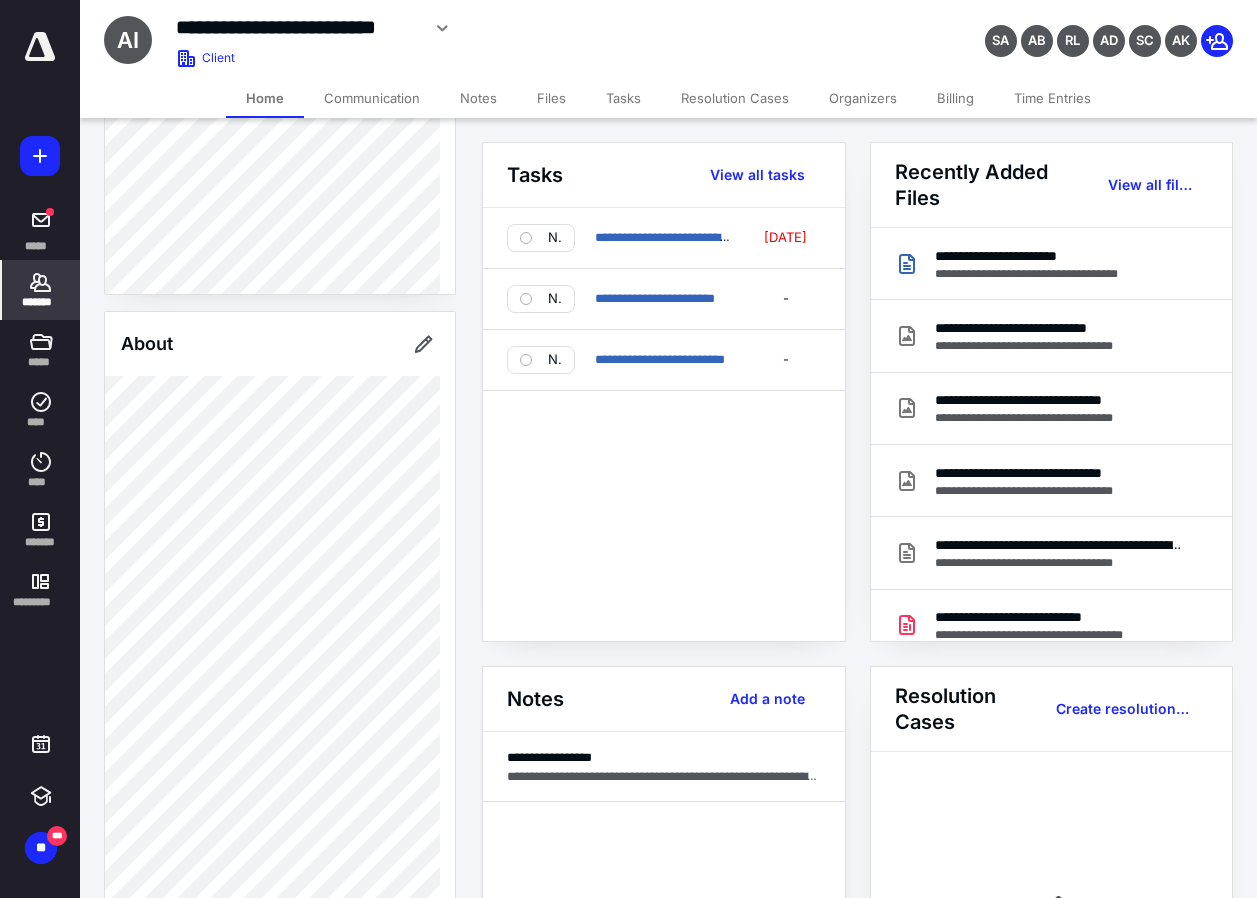 scroll, scrollTop: 919, scrollLeft: 0, axis: vertical 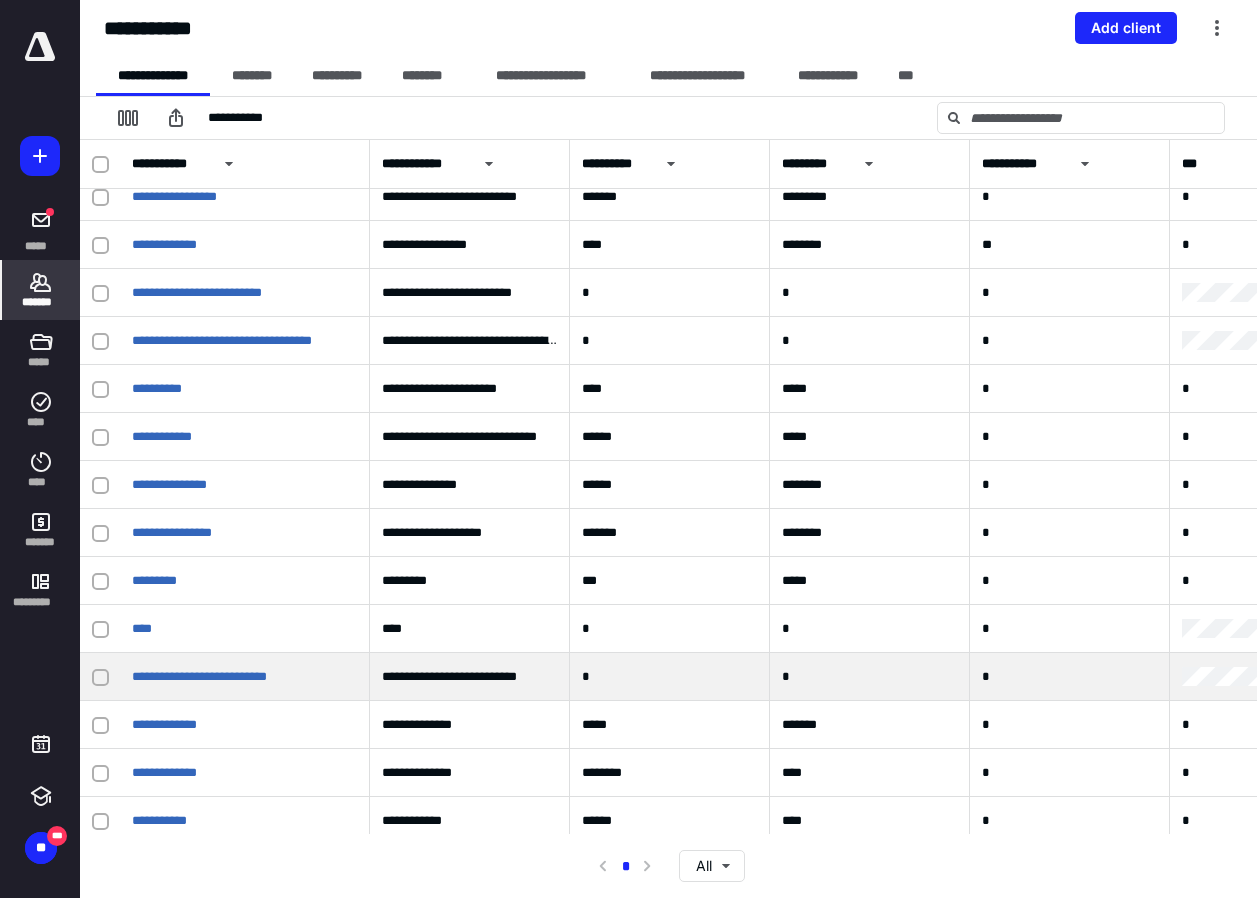 click on "**********" at bounding box center [245, 677] 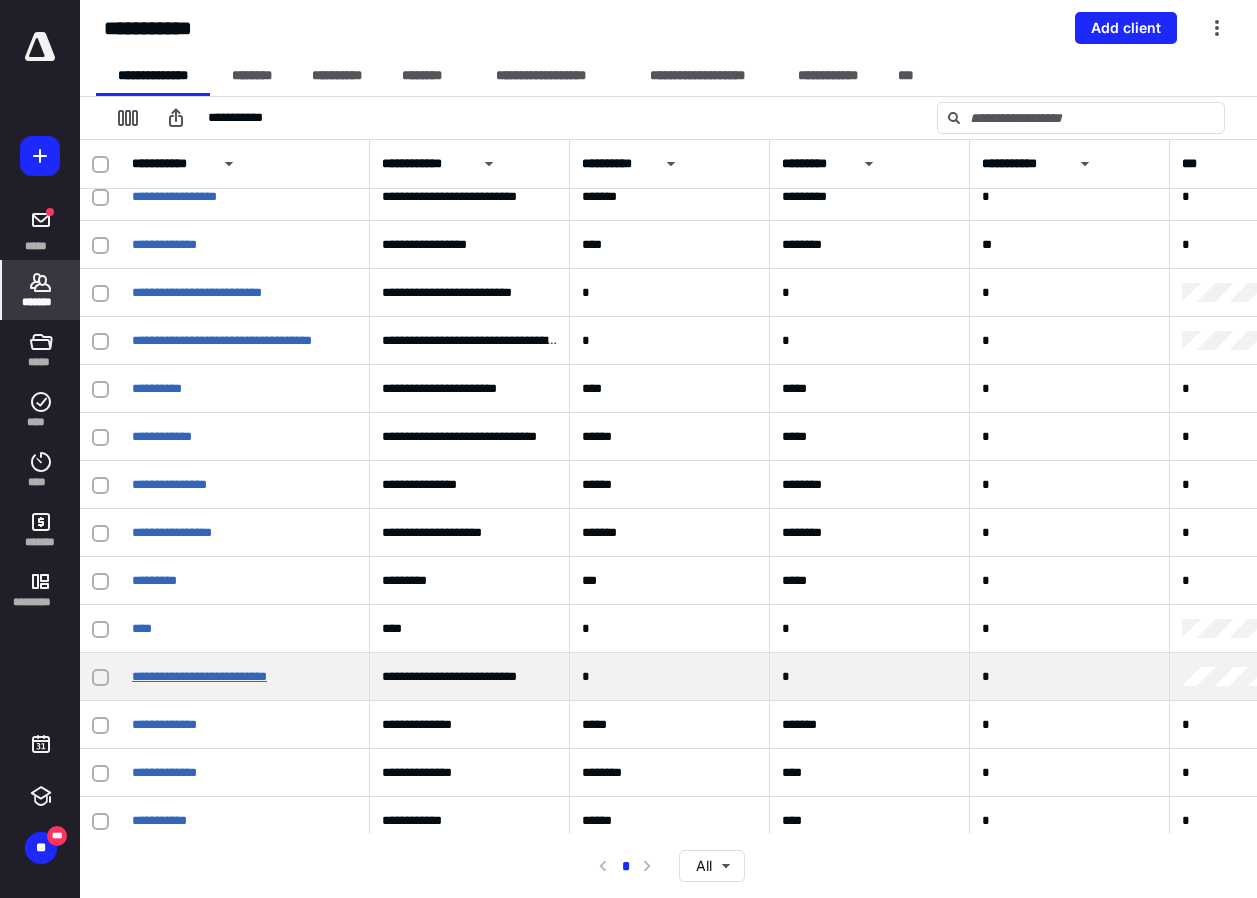 click on "**********" at bounding box center (199, 676) 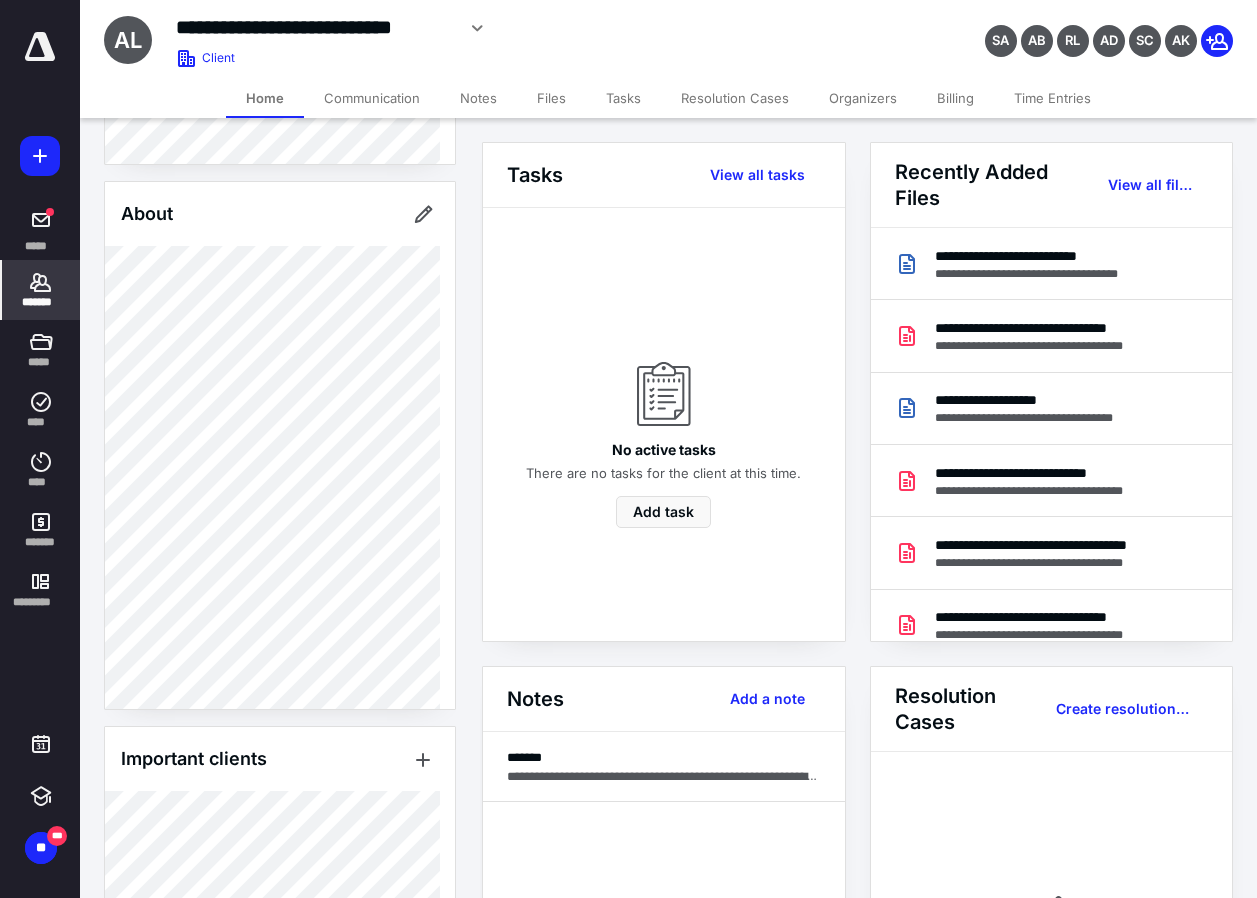 scroll, scrollTop: 742, scrollLeft: 0, axis: vertical 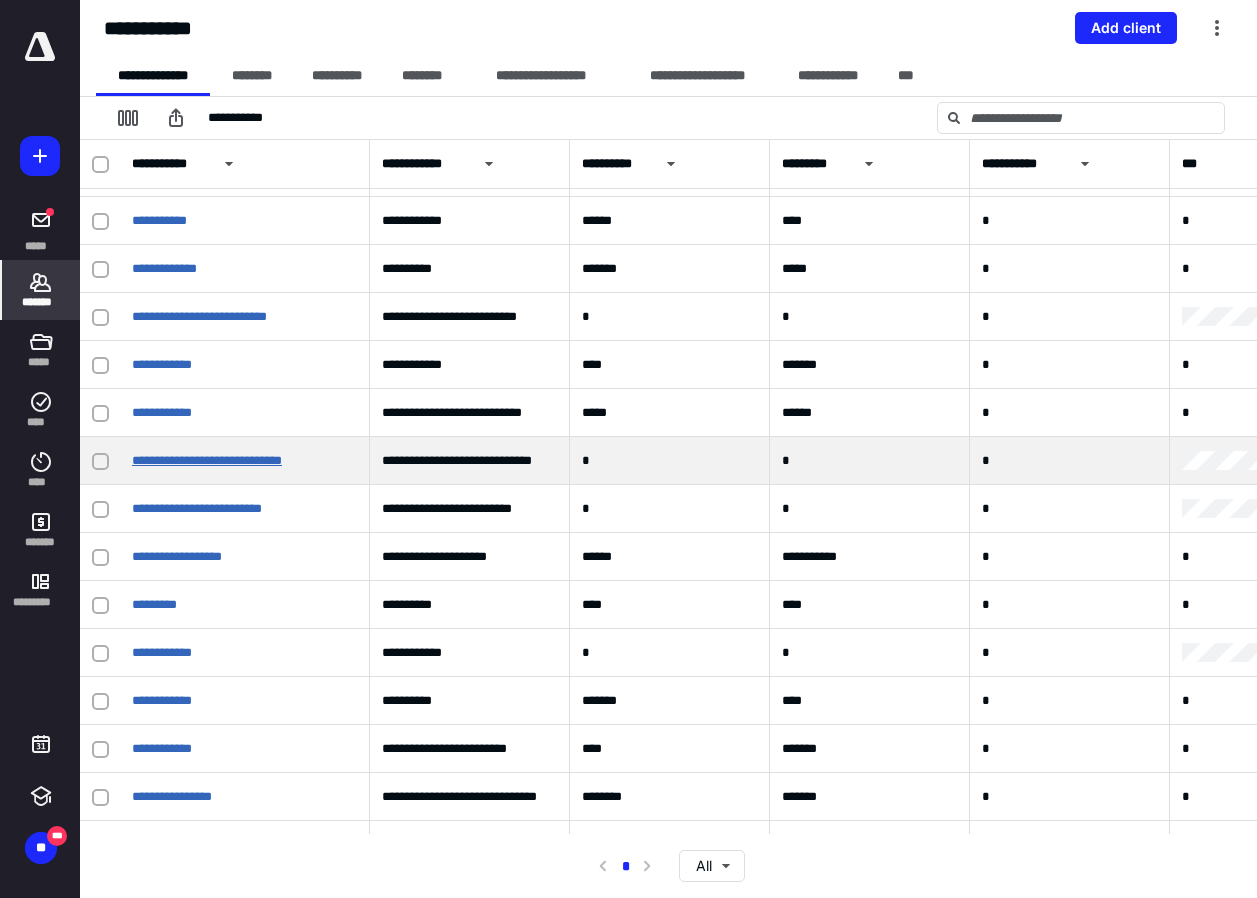 click on "**********" at bounding box center [207, 460] 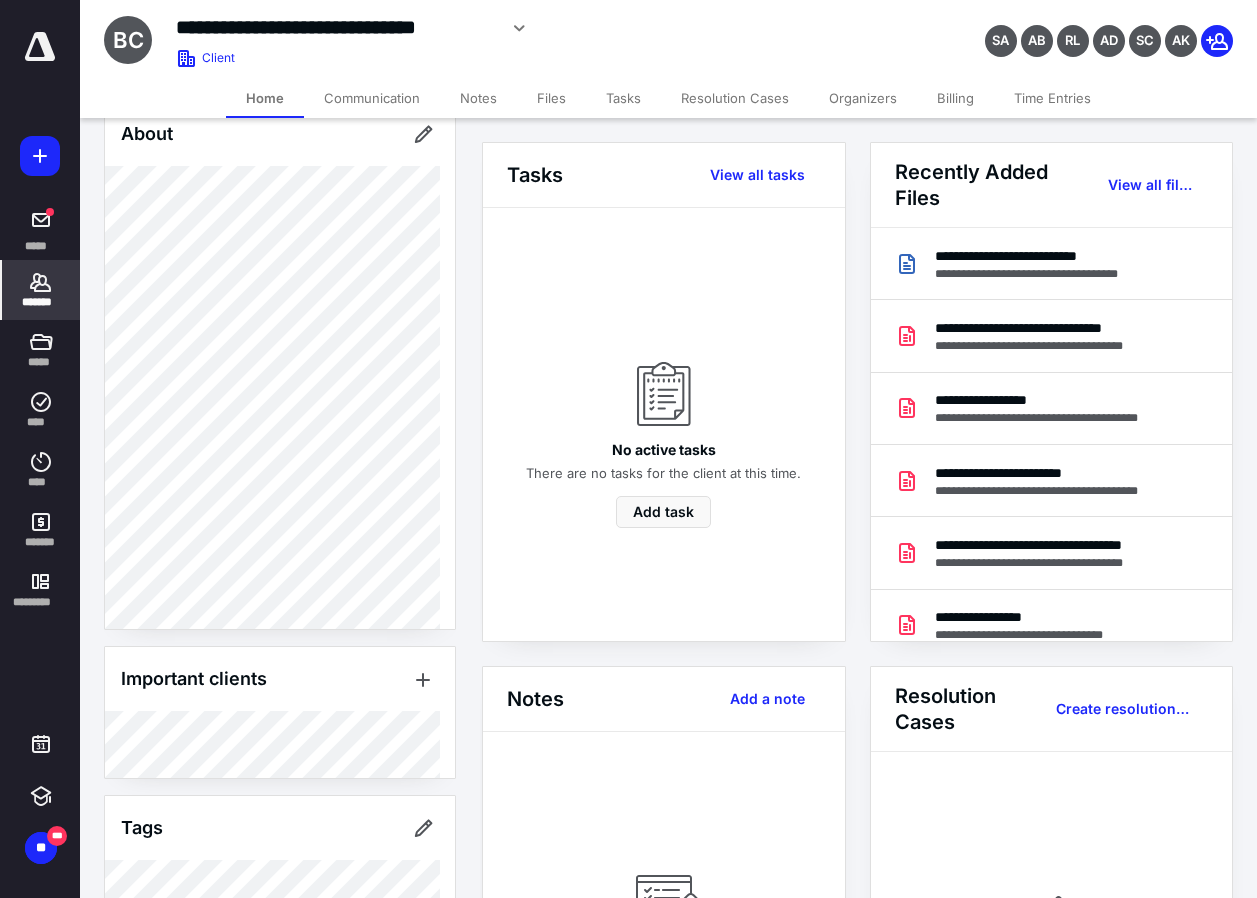 scroll, scrollTop: 649, scrollLeft: 0, axis: vertical 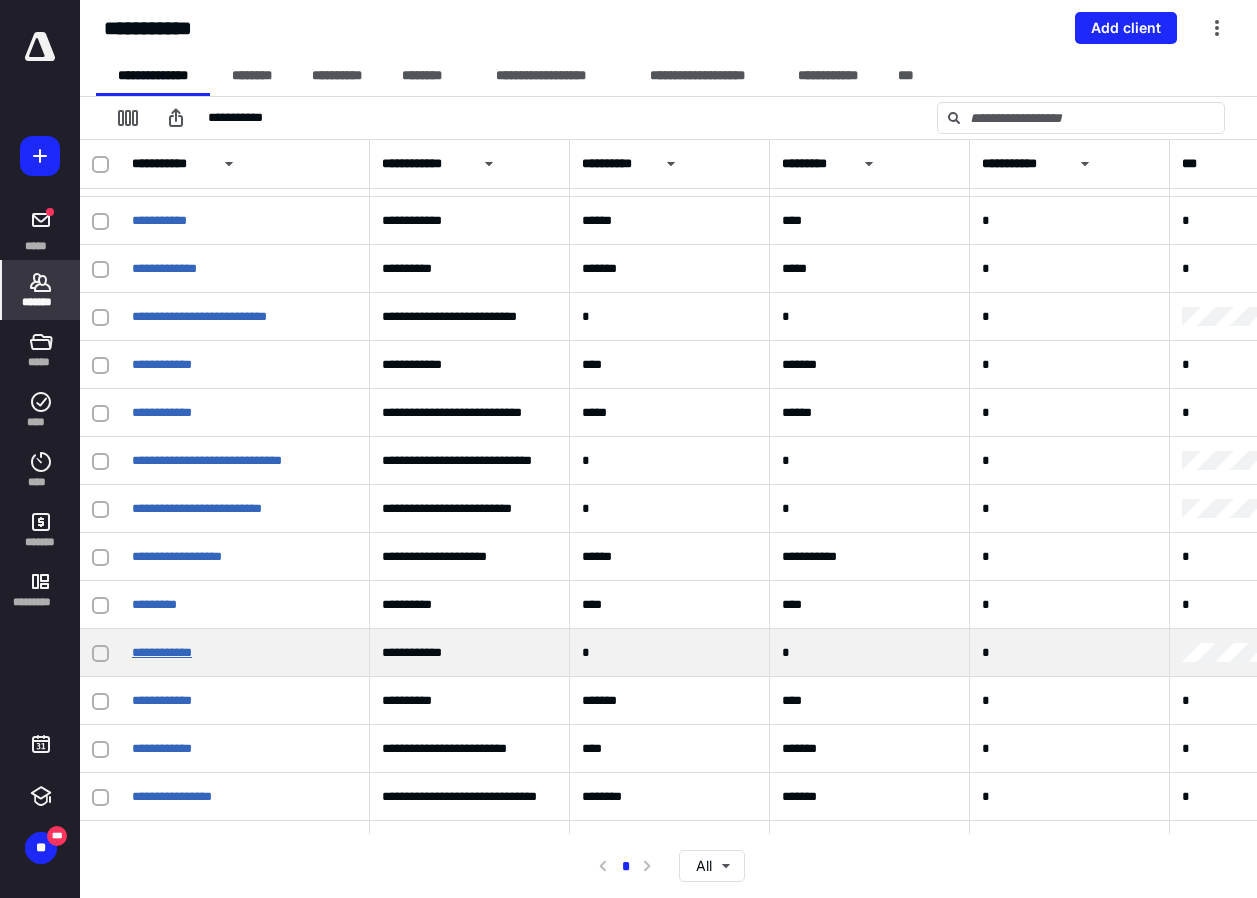click on "**********" at bounding box center (162, 652) 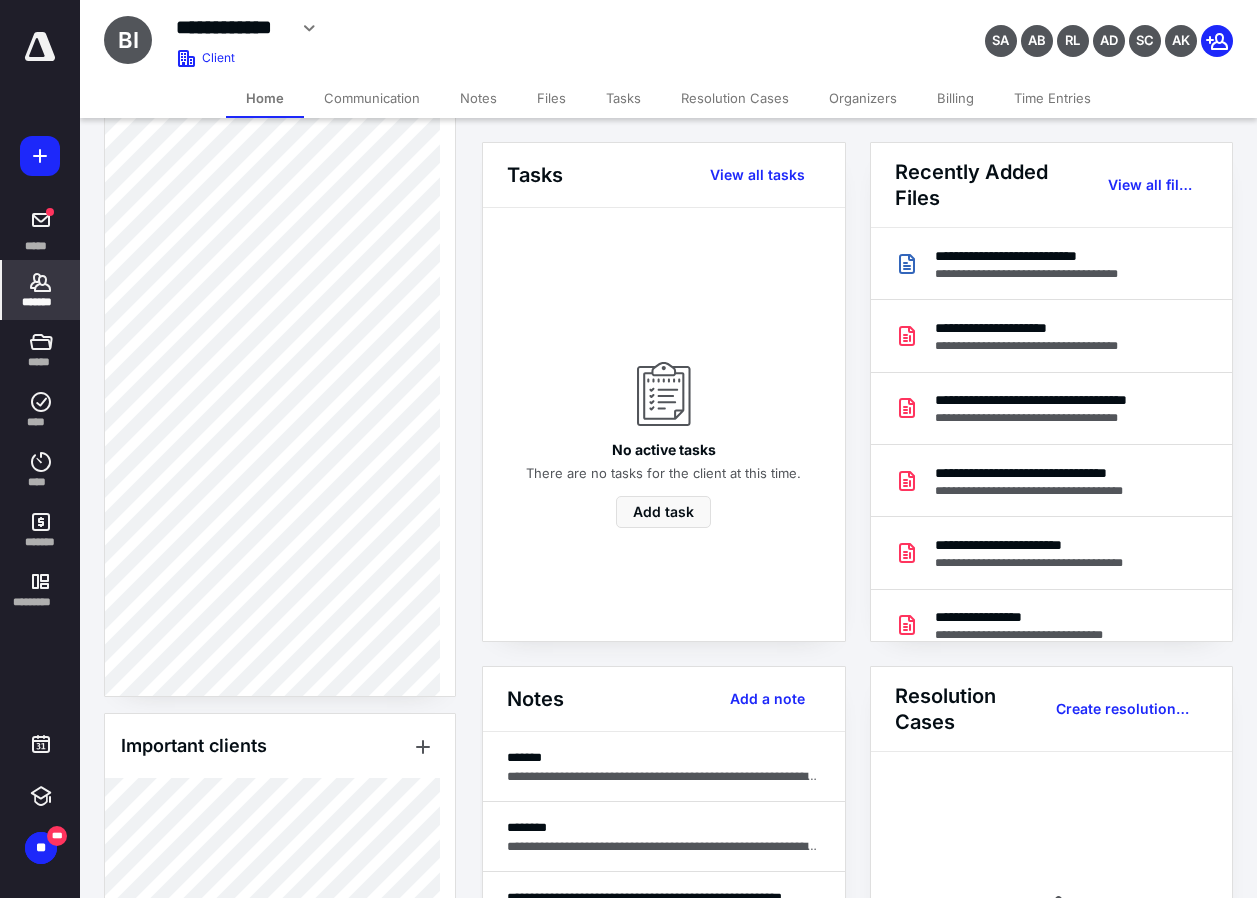 scroll, scrollTop: 858, scrollLeft: 0, axis: vertical 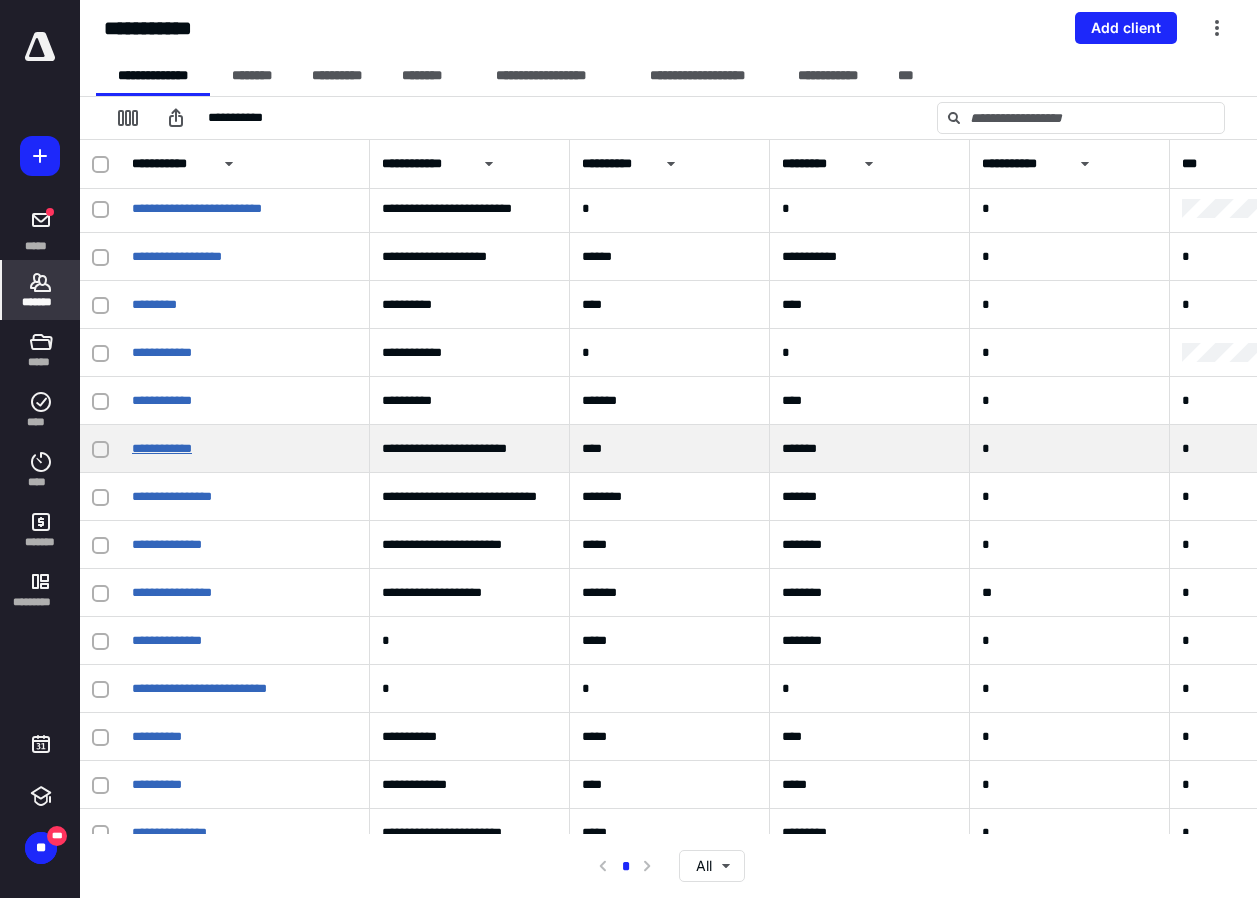 click on "**********" at bounding box center (162, 448) 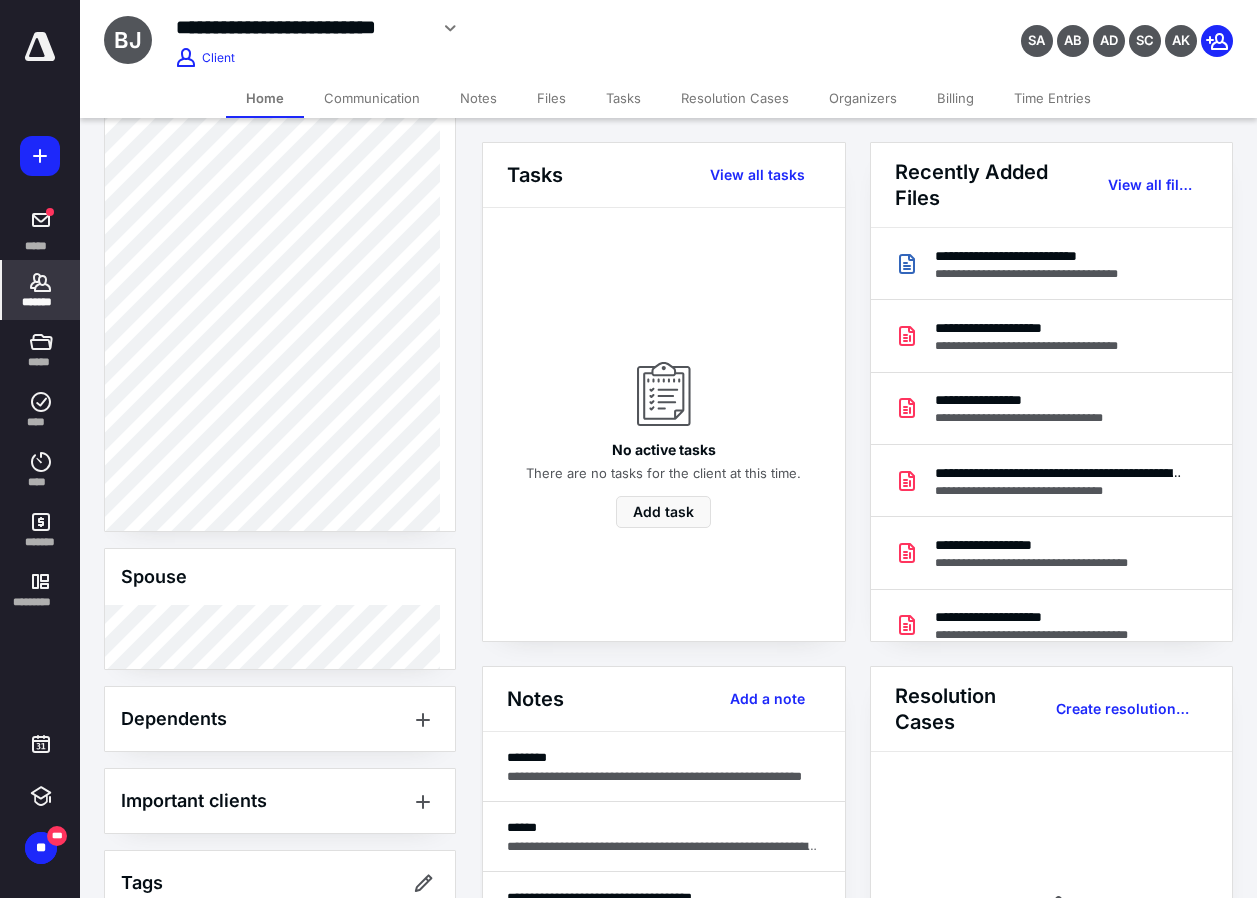 scroll, scrollTop: 500, scrollLeft: 0, axis: vertical 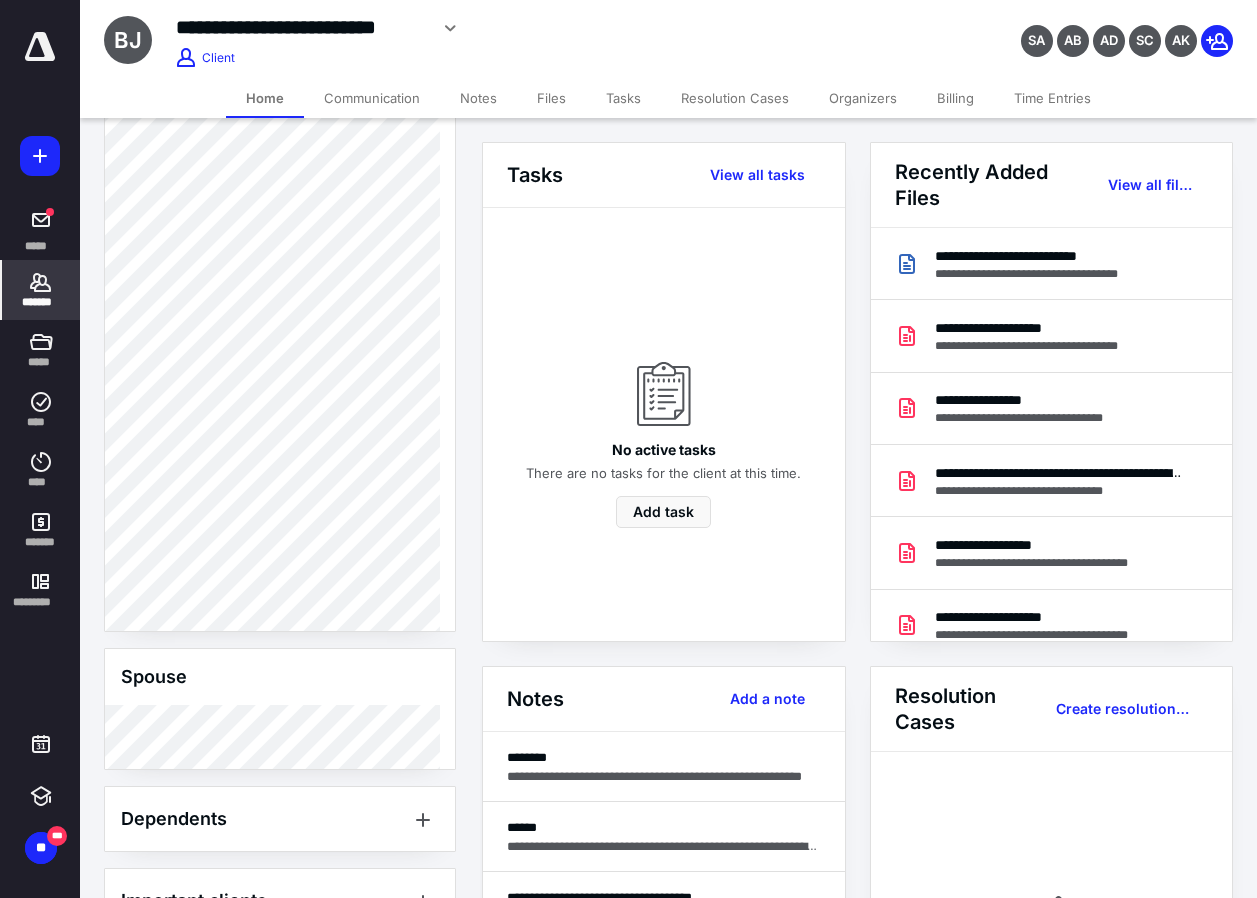 click on "Files" at bounding box center [551, 98] 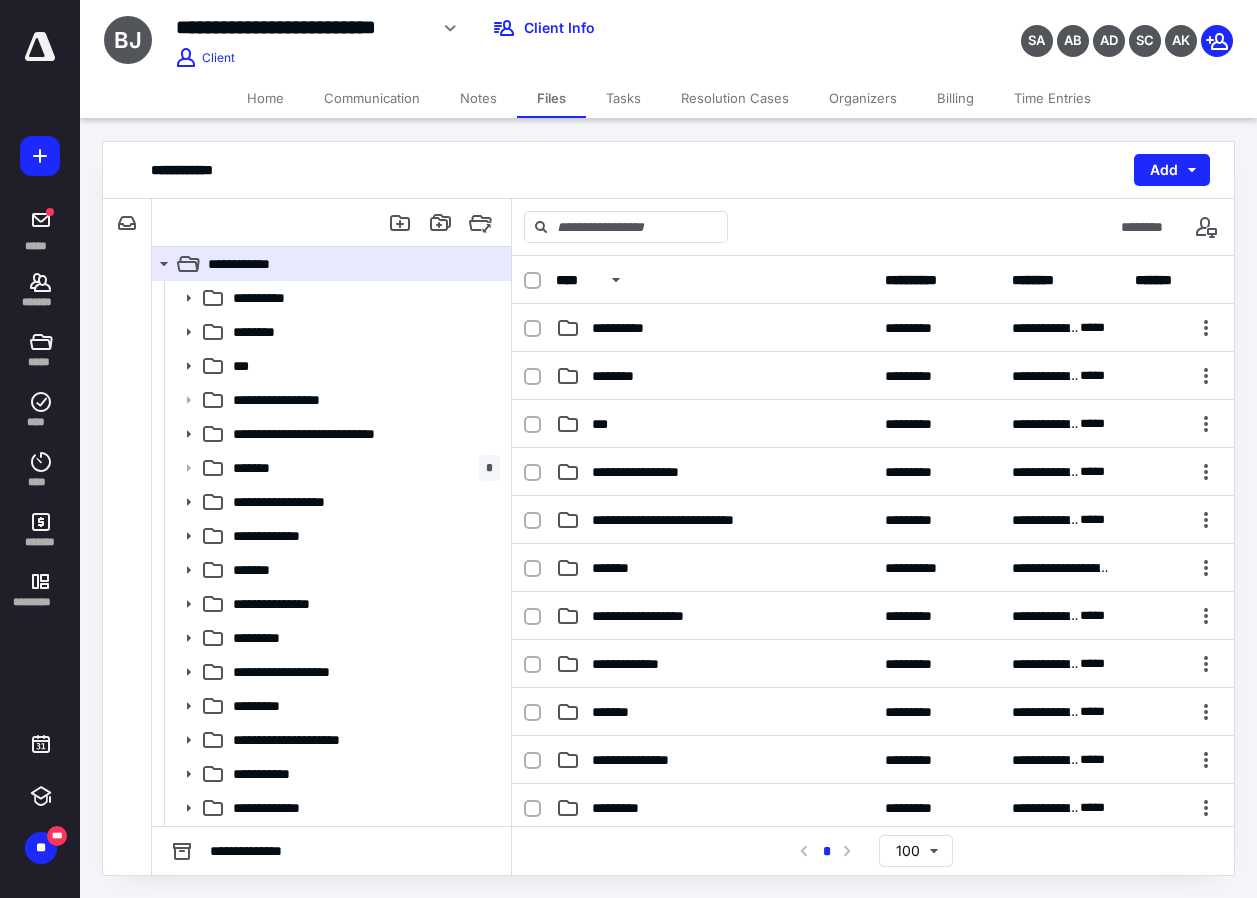 scroll, scrollTop: 500, scrollLeft: 0, axis: vertical 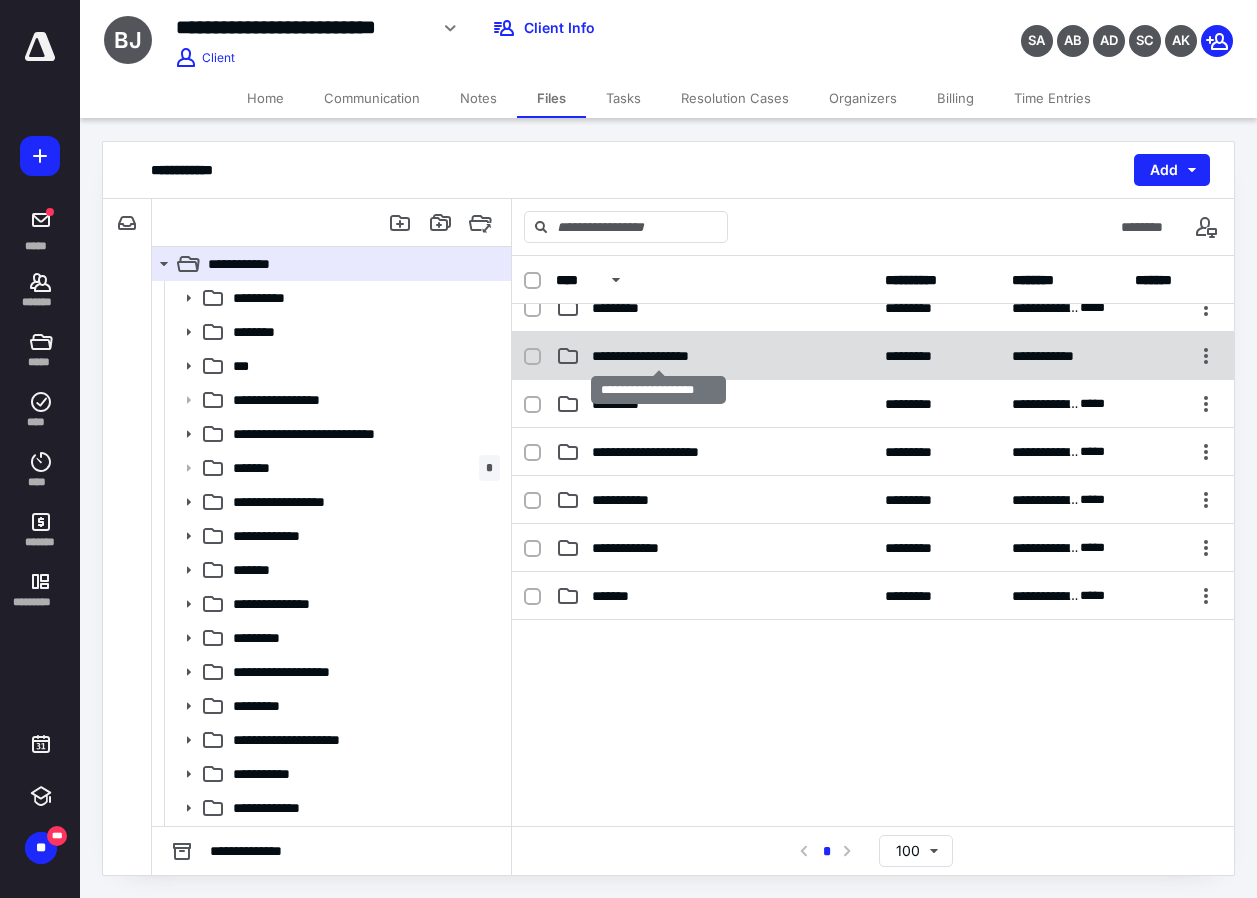 click on "**********" at bounding box center (658, 356) 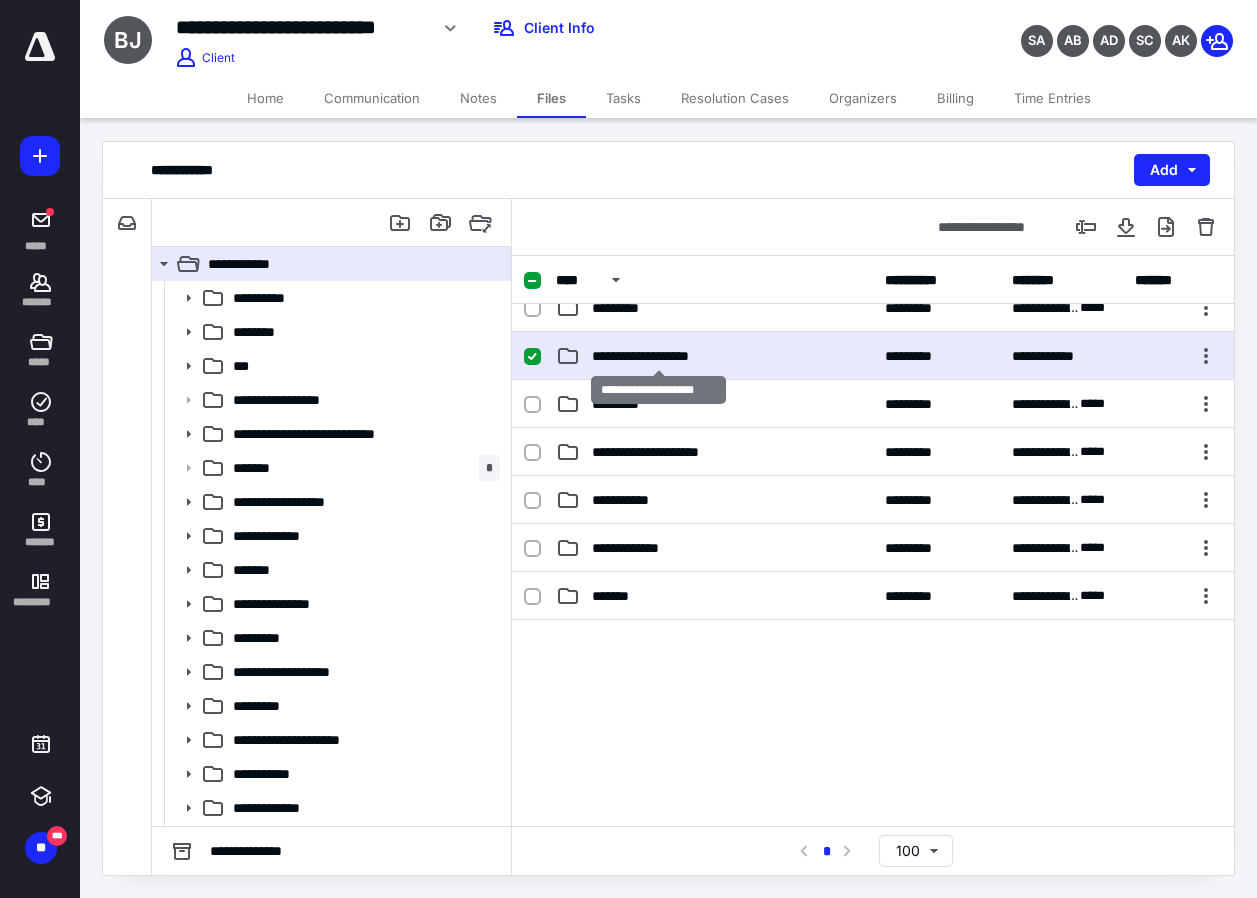 click on "**********" at bounding box center (658, 356) 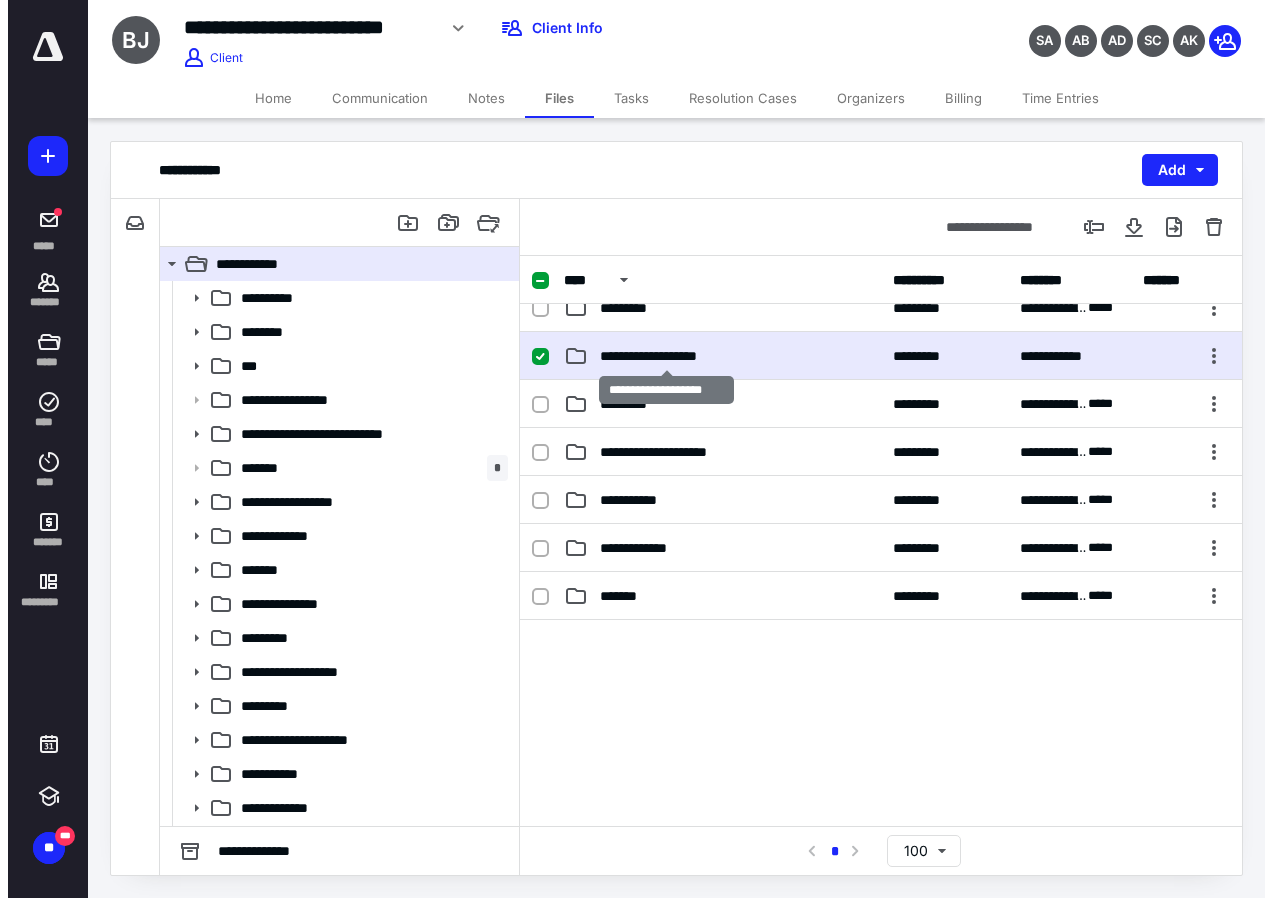 scroll, scrollTop: 0, scrollLeft: 0, axis: both 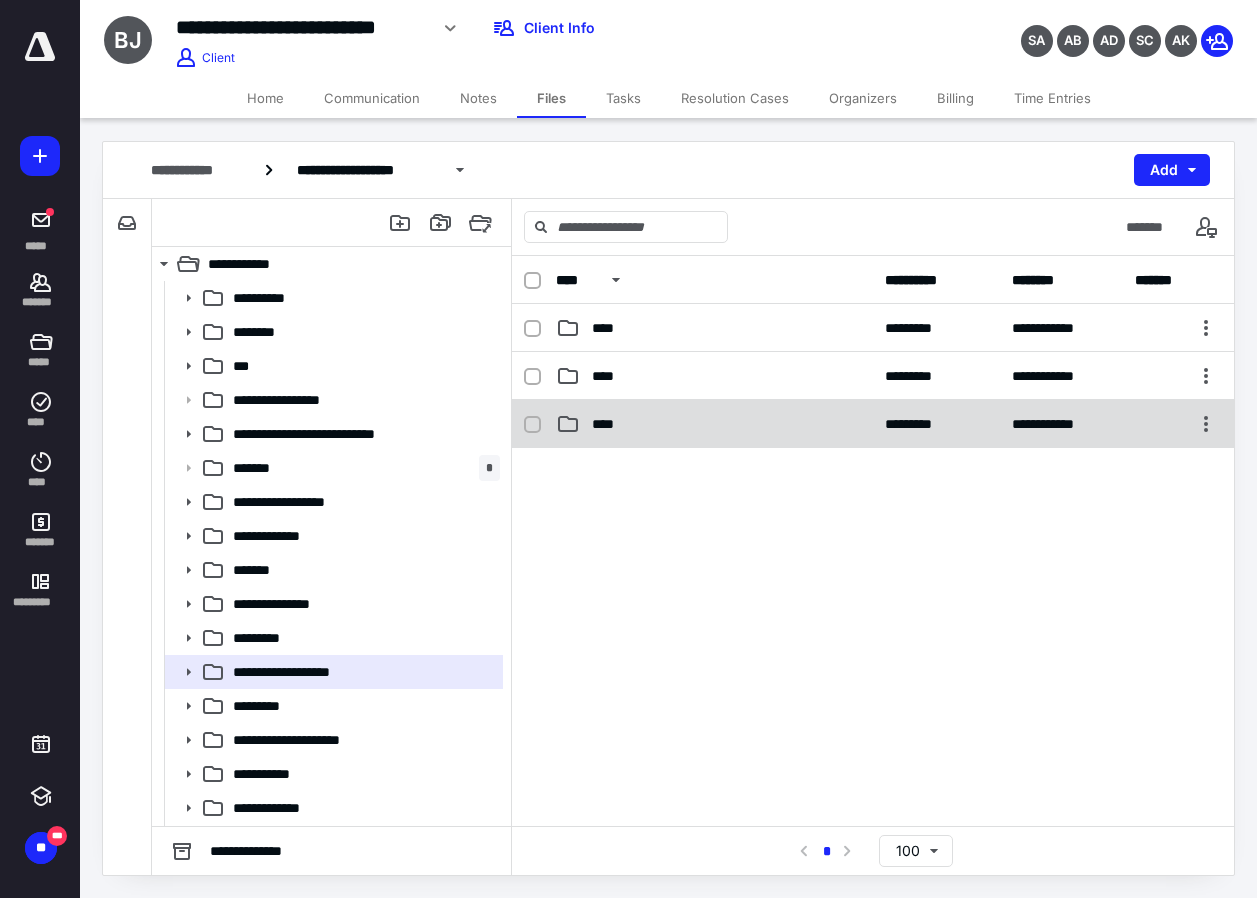 click on "****" at bounding box center [609, 424] 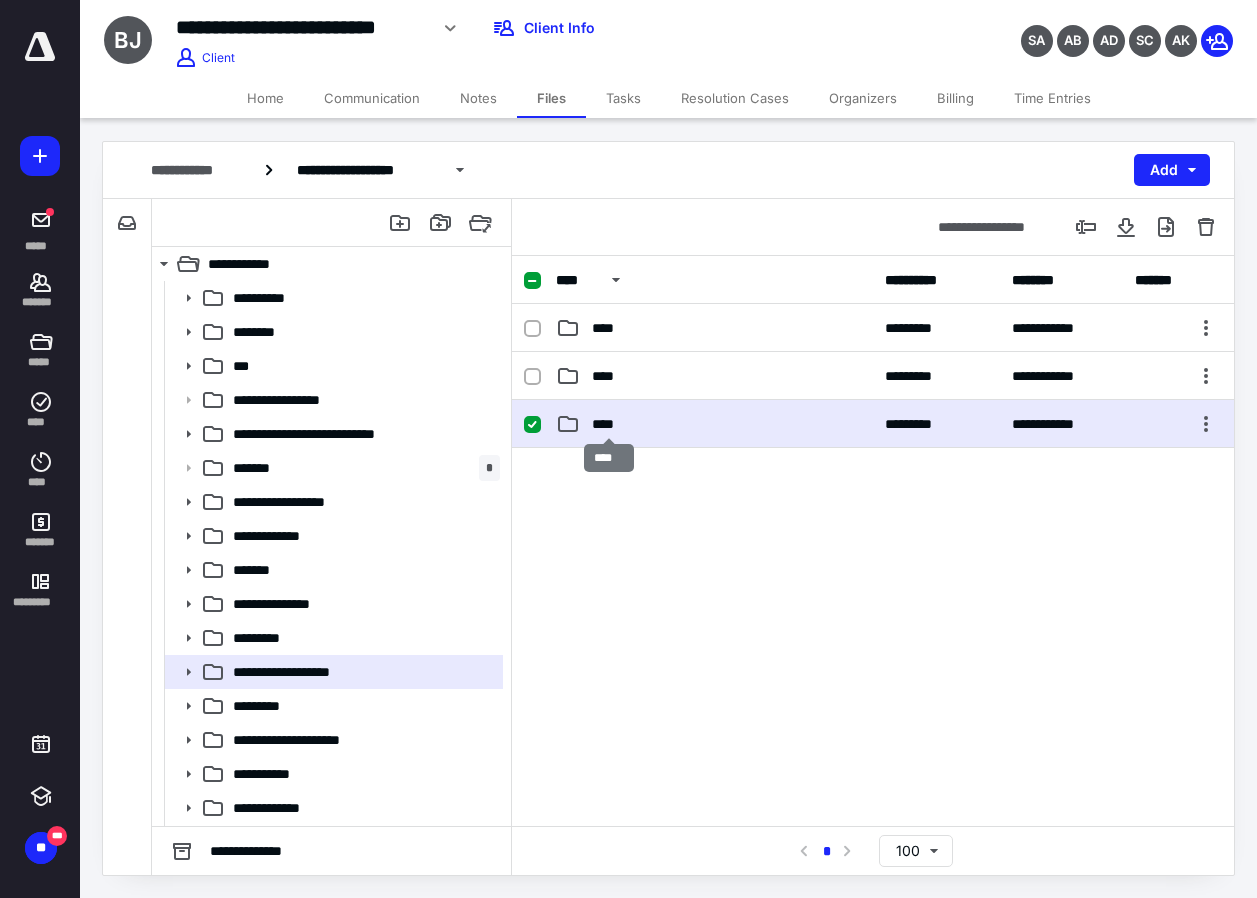 click on "****" at bounding box center [609, 424] 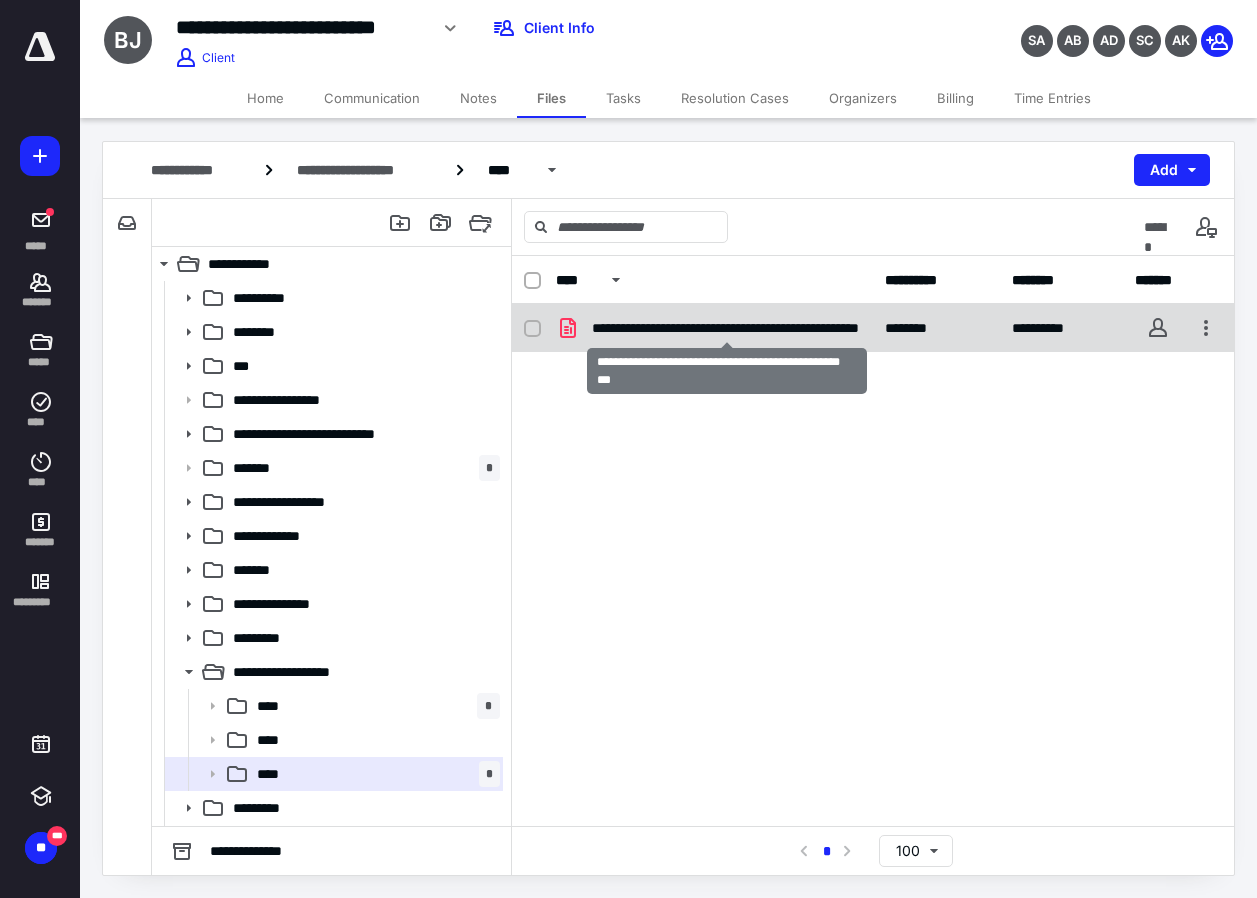 click on "**********" at bounding box center (726, 328) 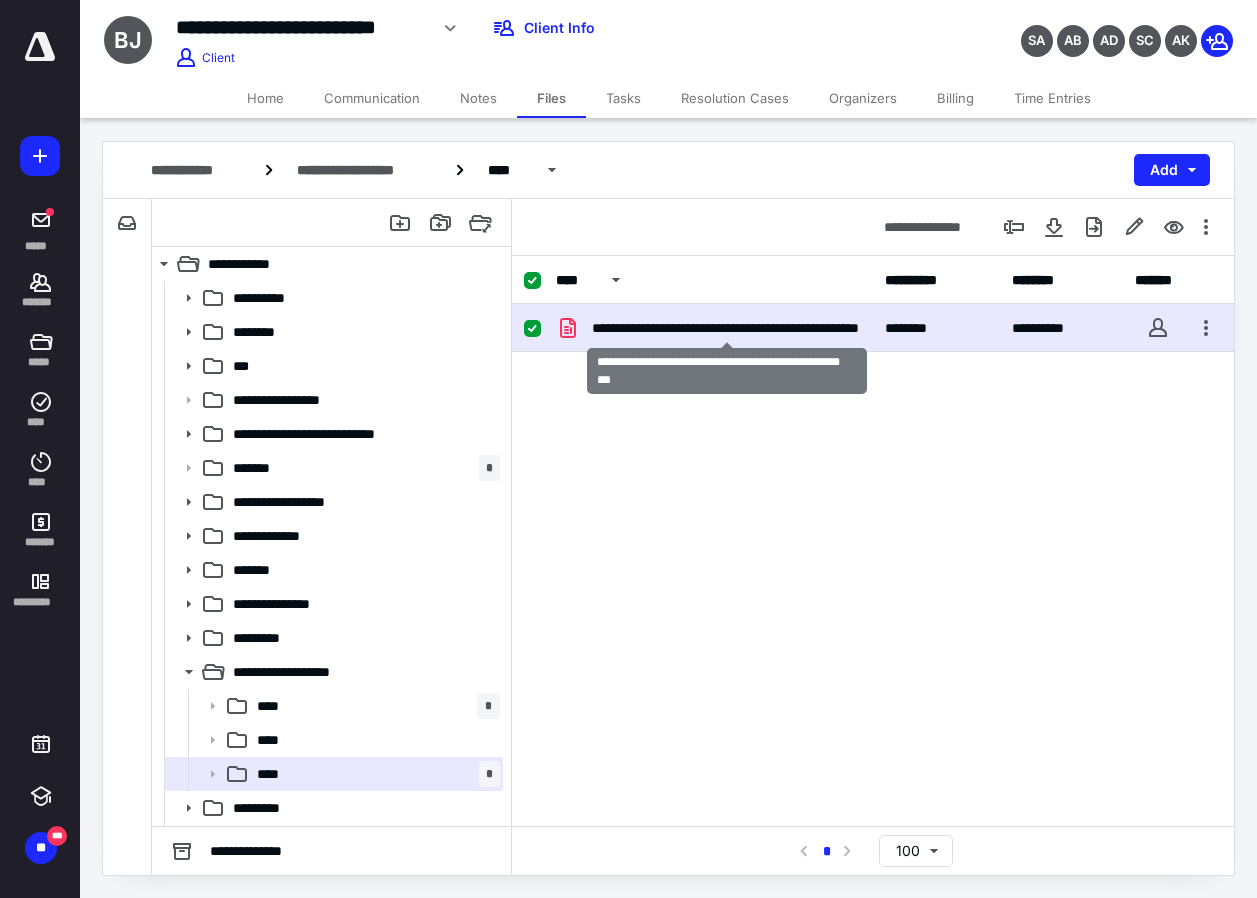 click on "**********" at bounding box center (726, 328) 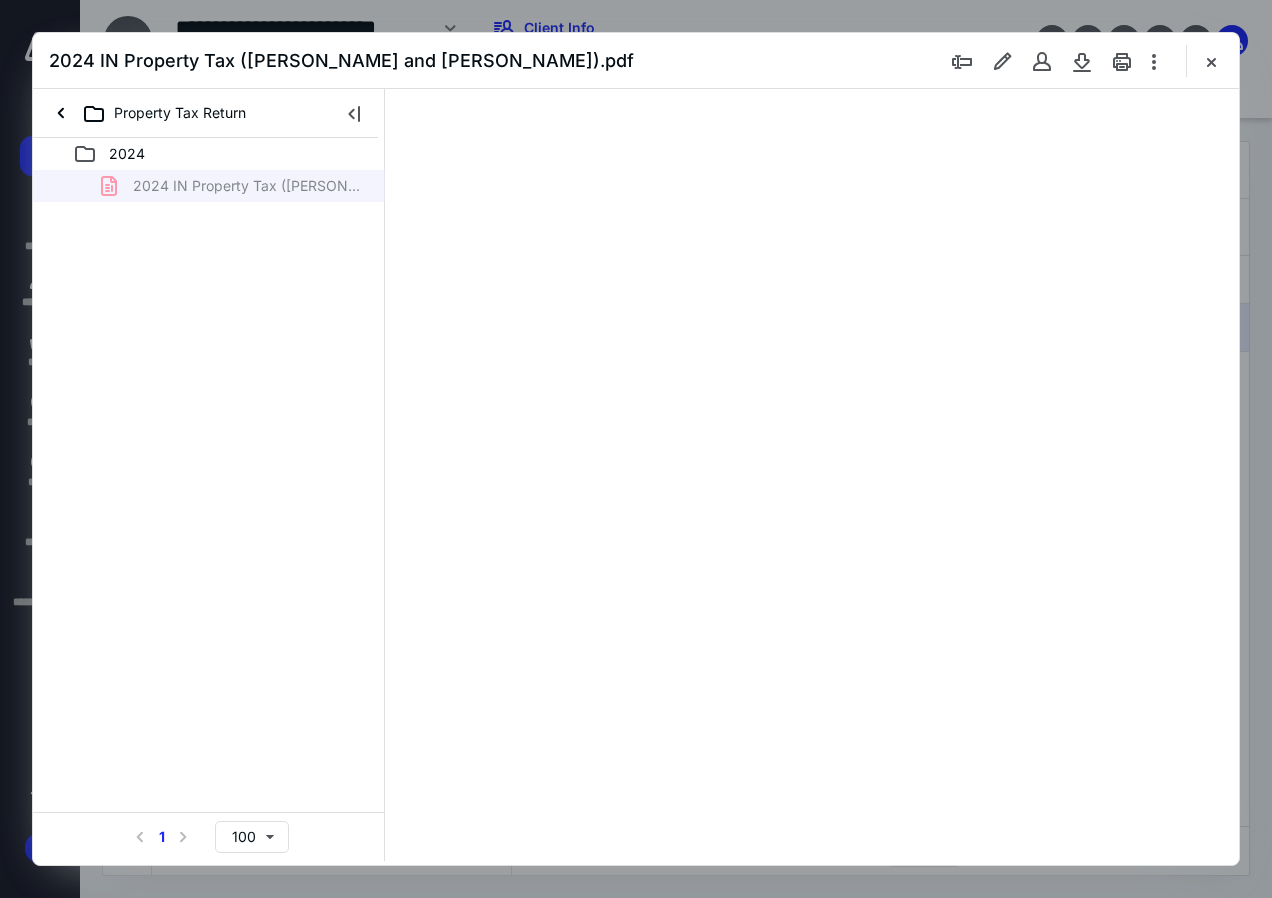 scroll, scrollTop: 0, scrollLeft: 0, axis: both 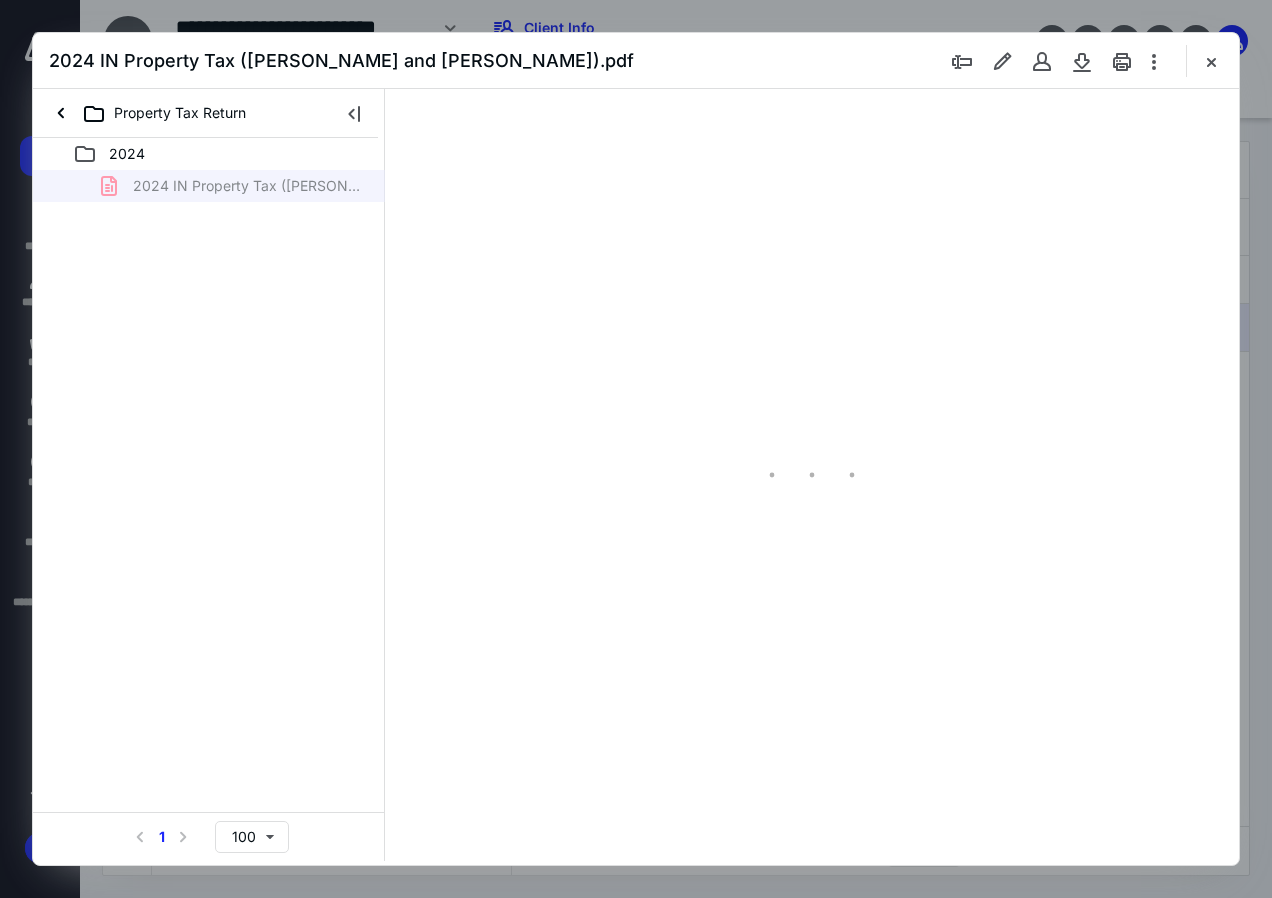 type on "136" 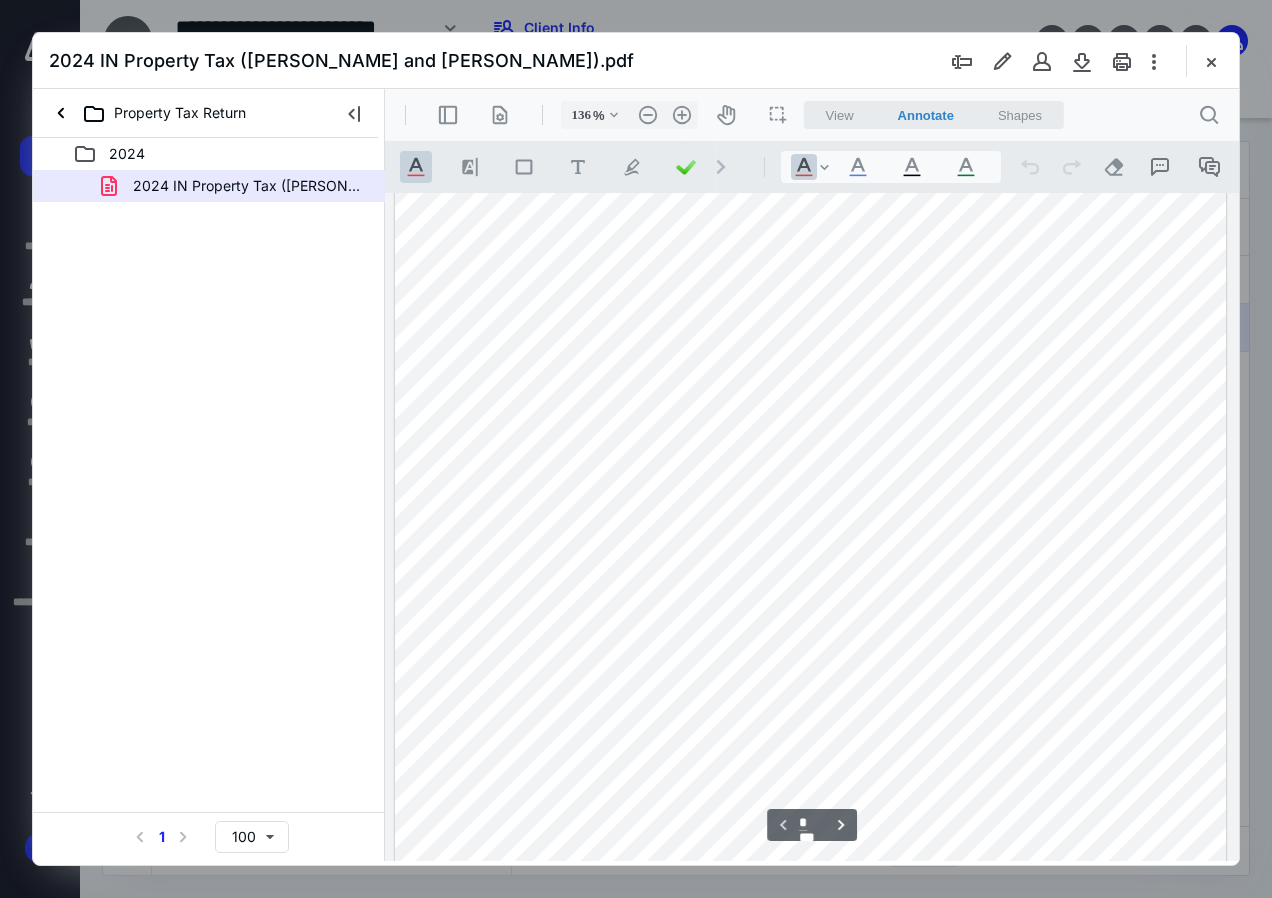 scroll, scrollTop: 0, scrollLeft: 0, axis: both 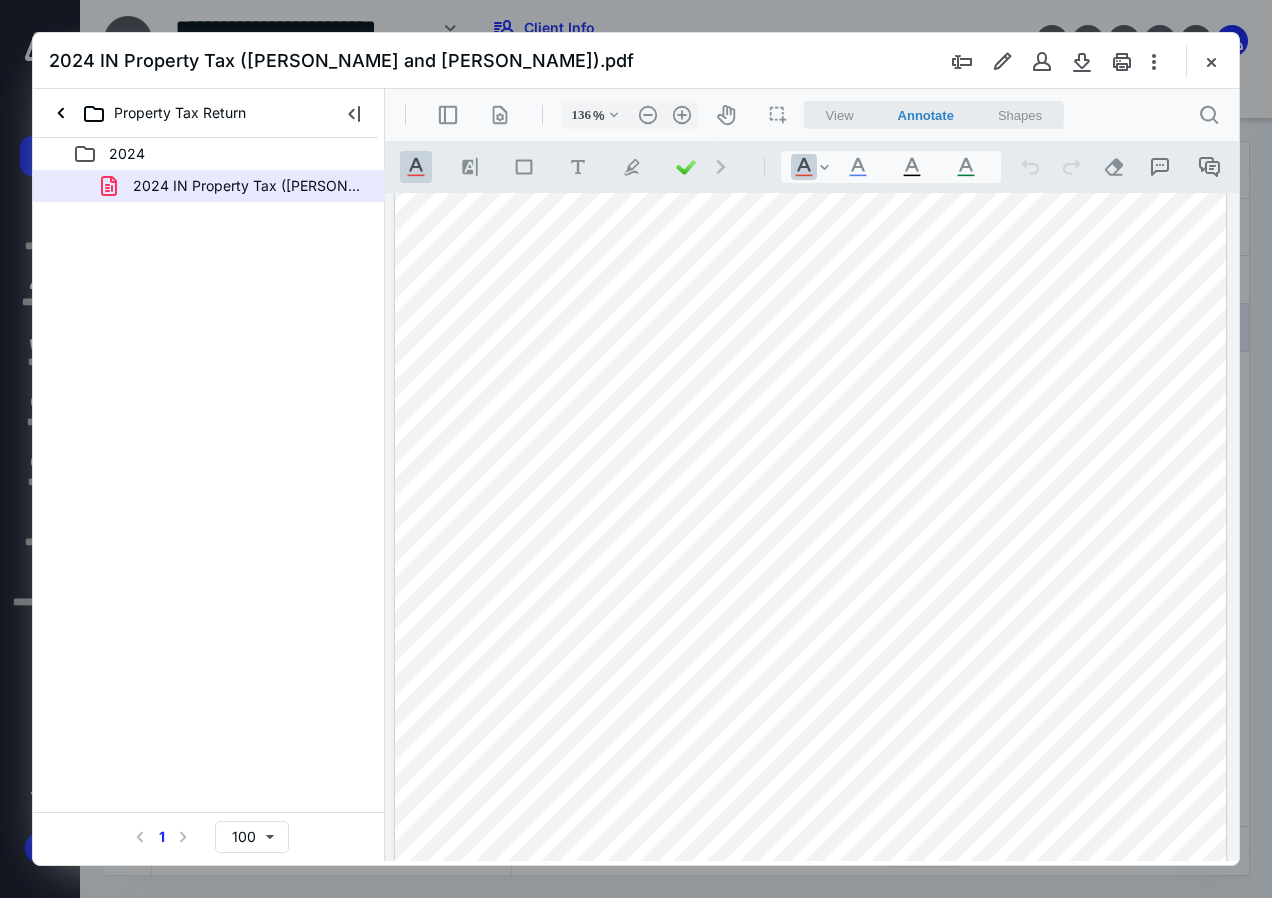 type on "*" 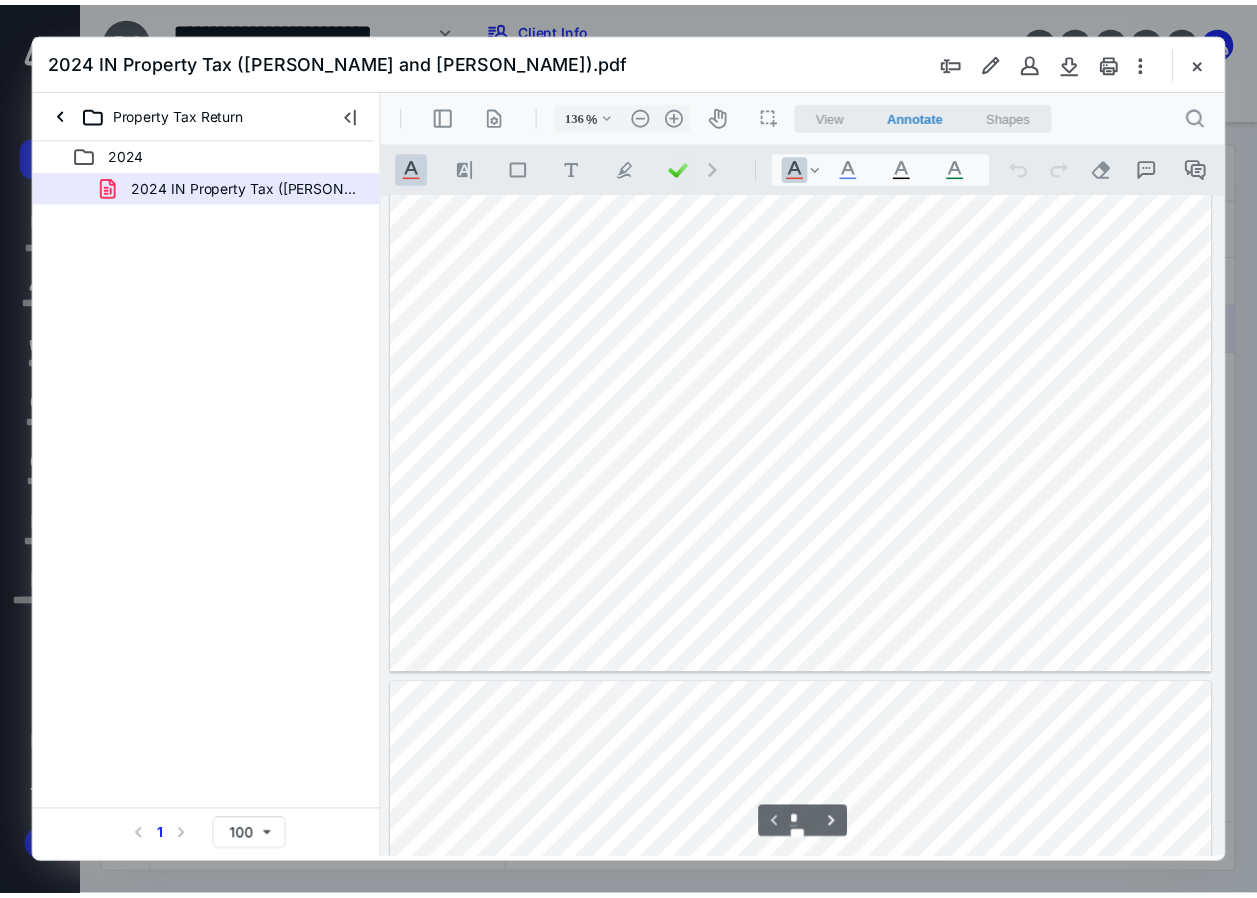 scroll, scrollTop: 0, scrollLeft: 0, axis: both 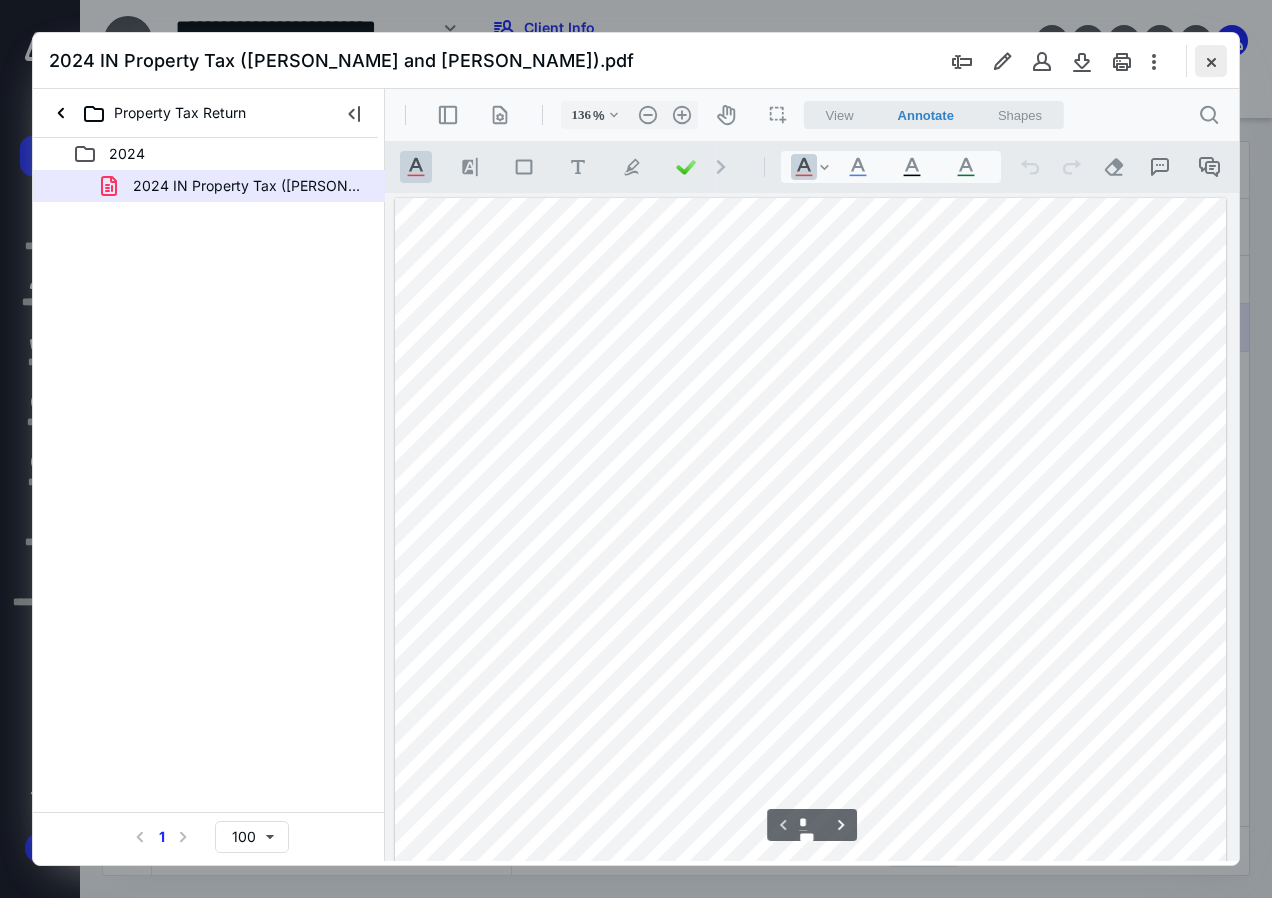 click at bounding box center [1211, 61] 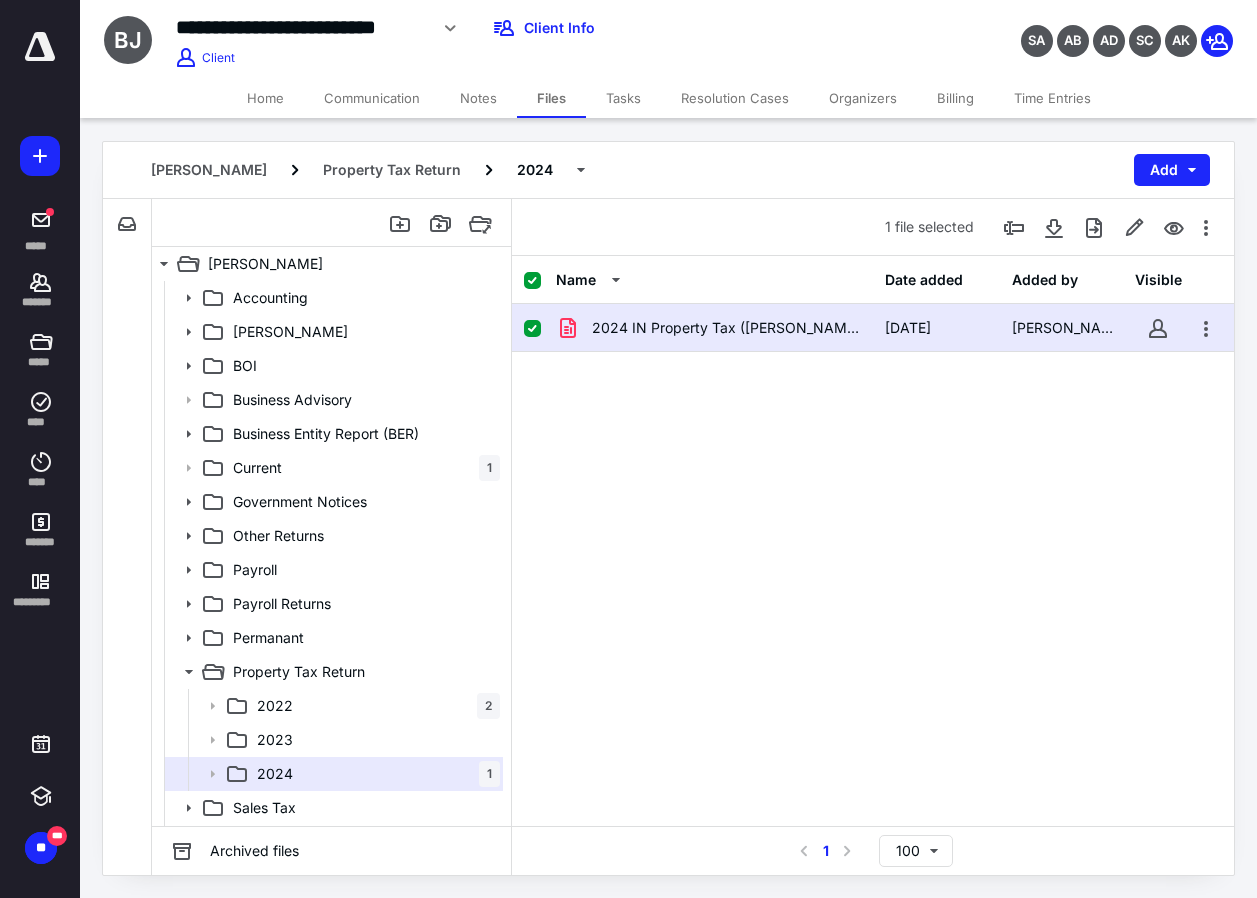 click on "Home" at bounding box center (265, 98) 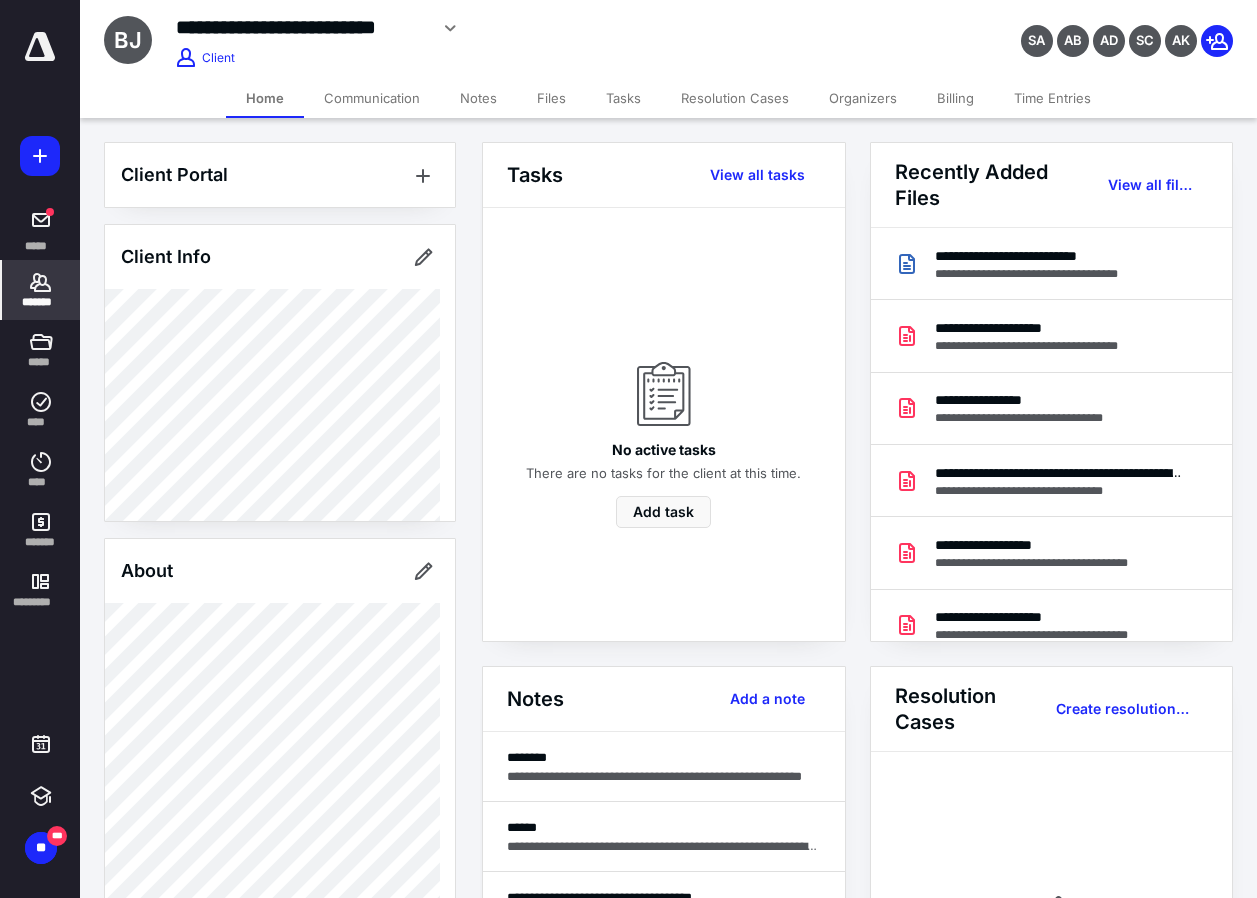 scroll, scrollTop: 600, scrollLeft: 0, axis: vertical 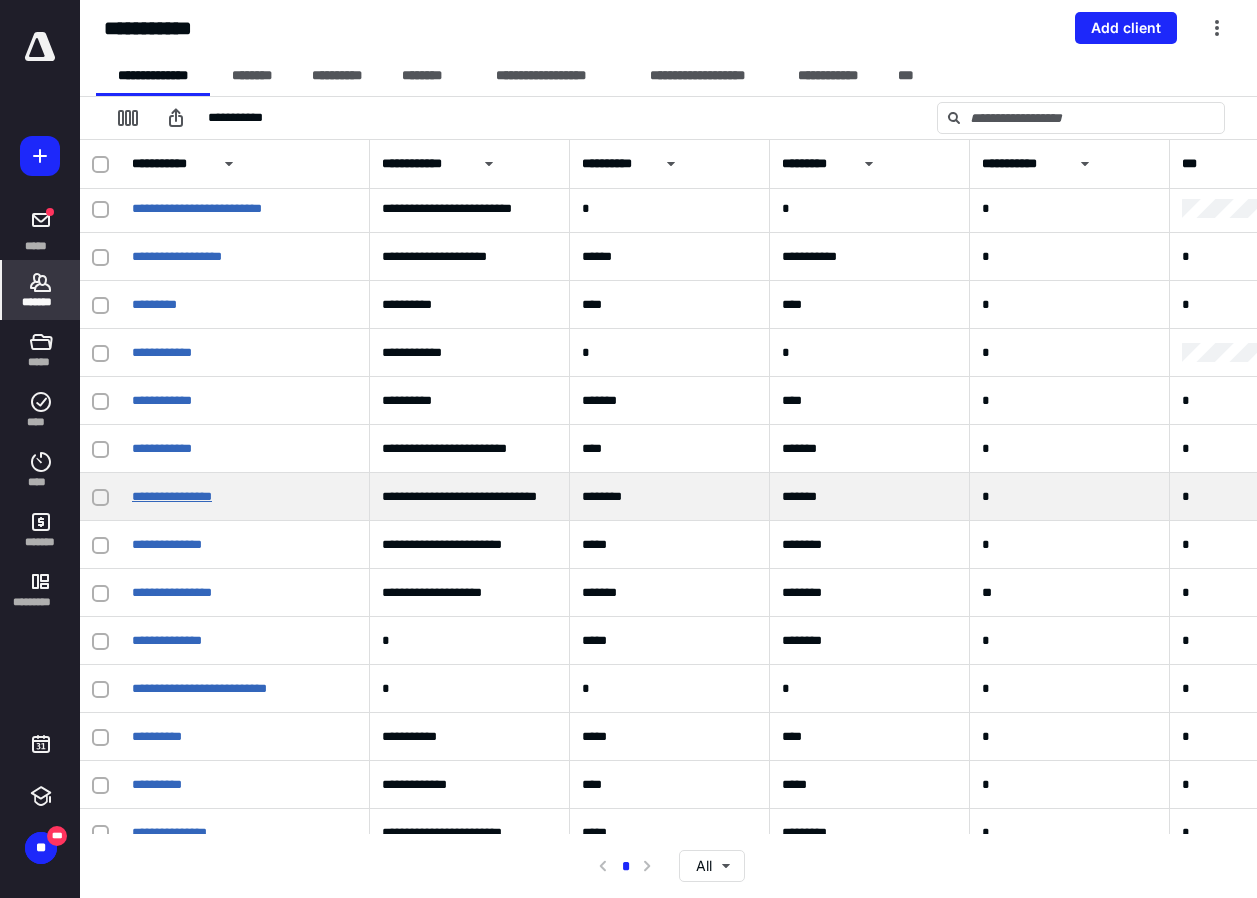 click on "**********" at bounding box center (172, 496) 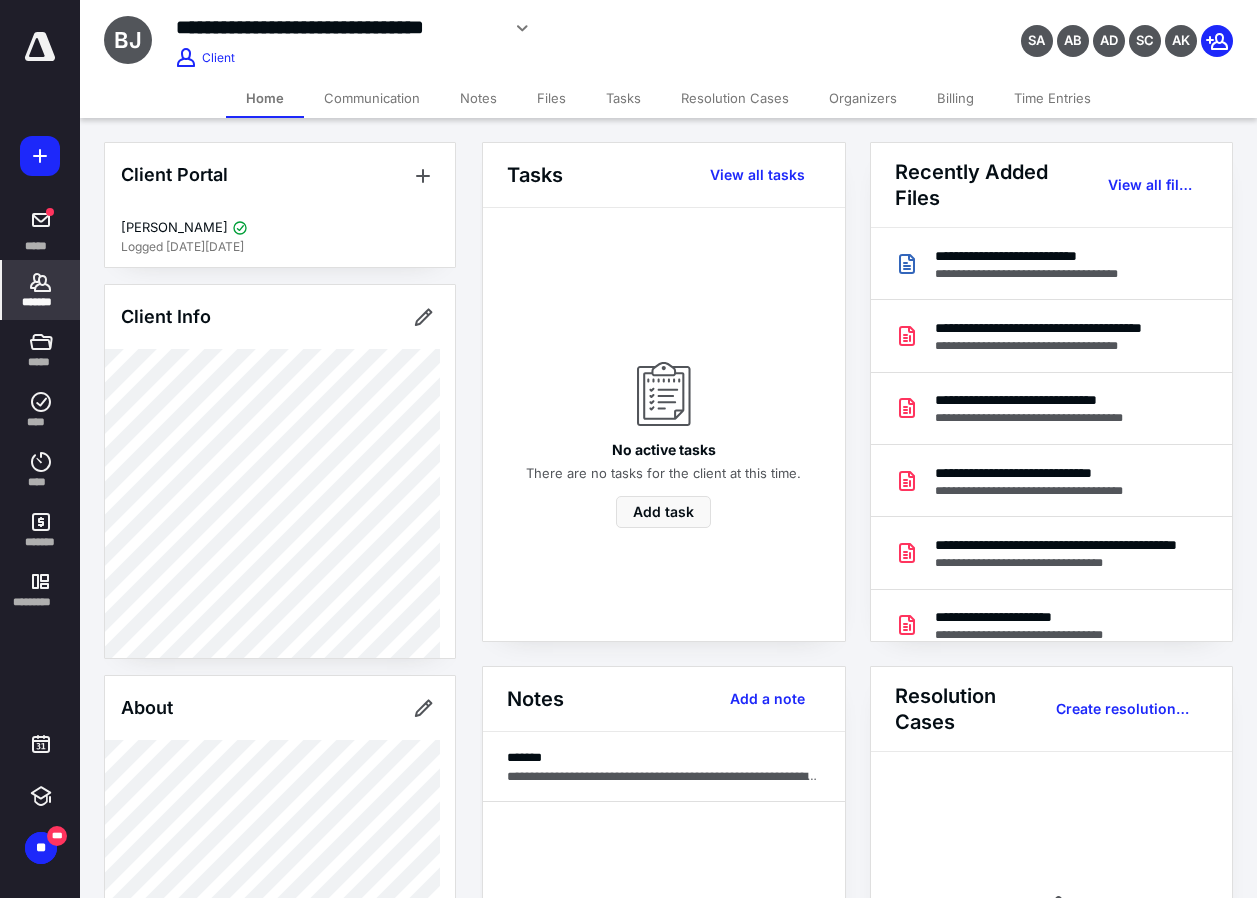 scroll, scrollTop: 500, scrollLeft: 0, axis: vertical 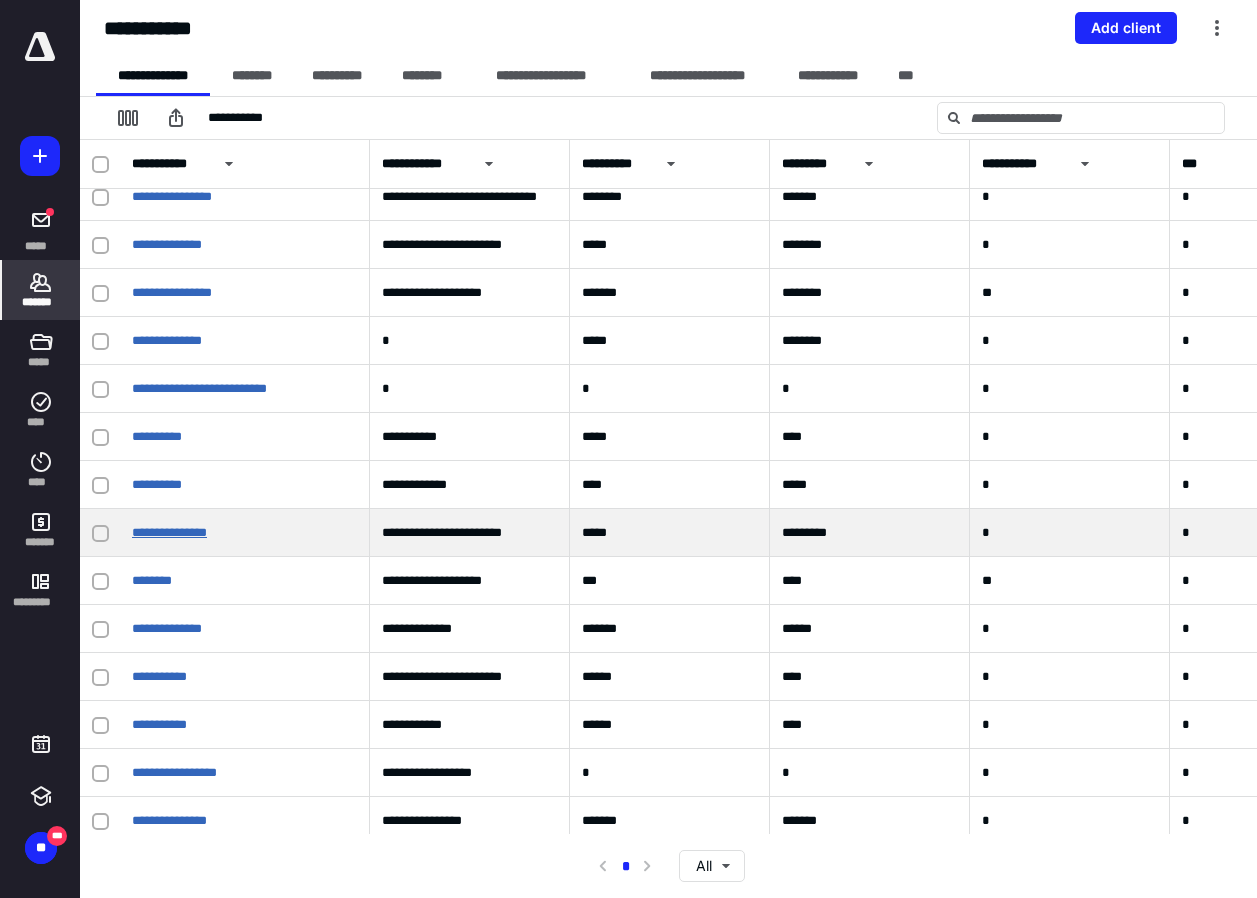 click on "**********" at bounding box center [169, 532] 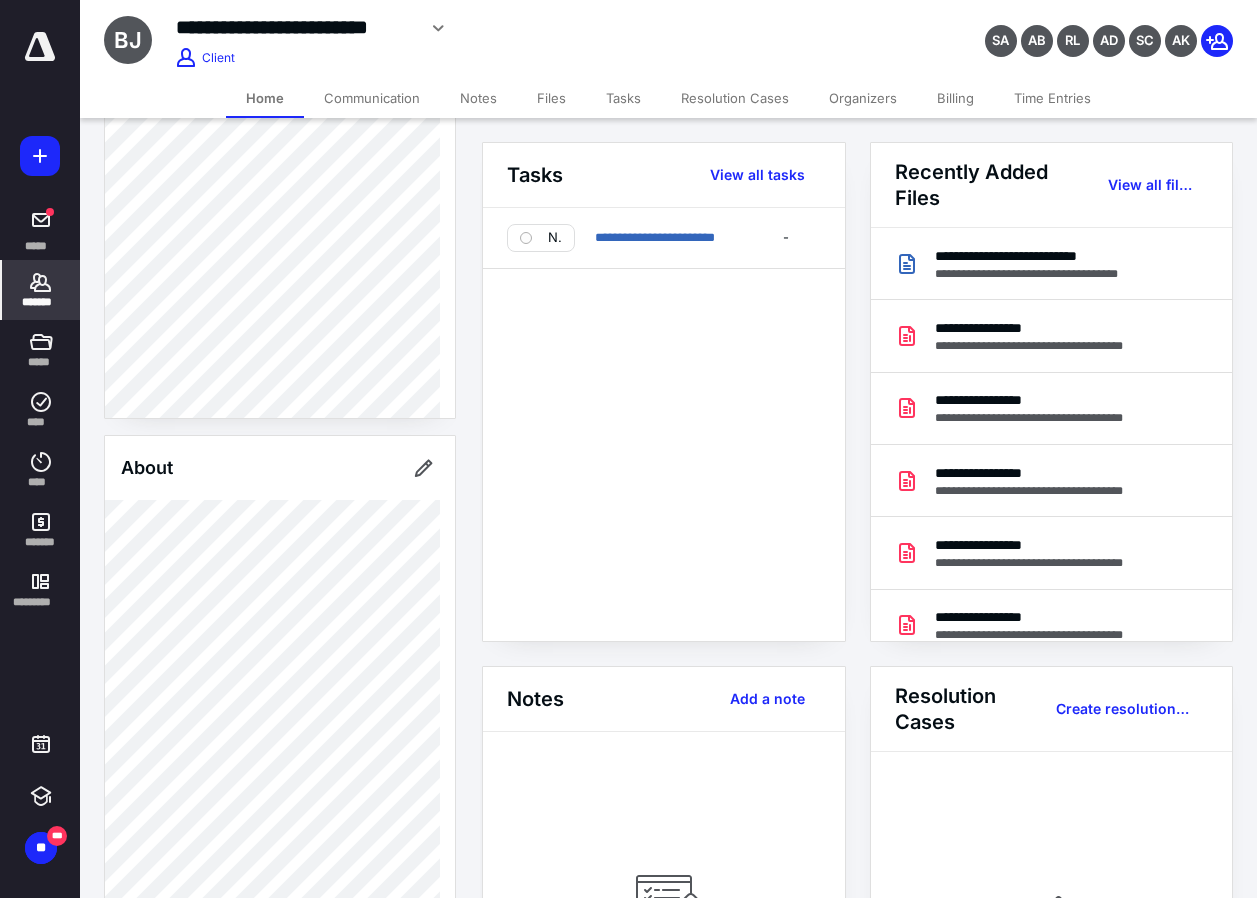 scroll, scrollTop: 771, scrollLeft: 0, axis: vertical 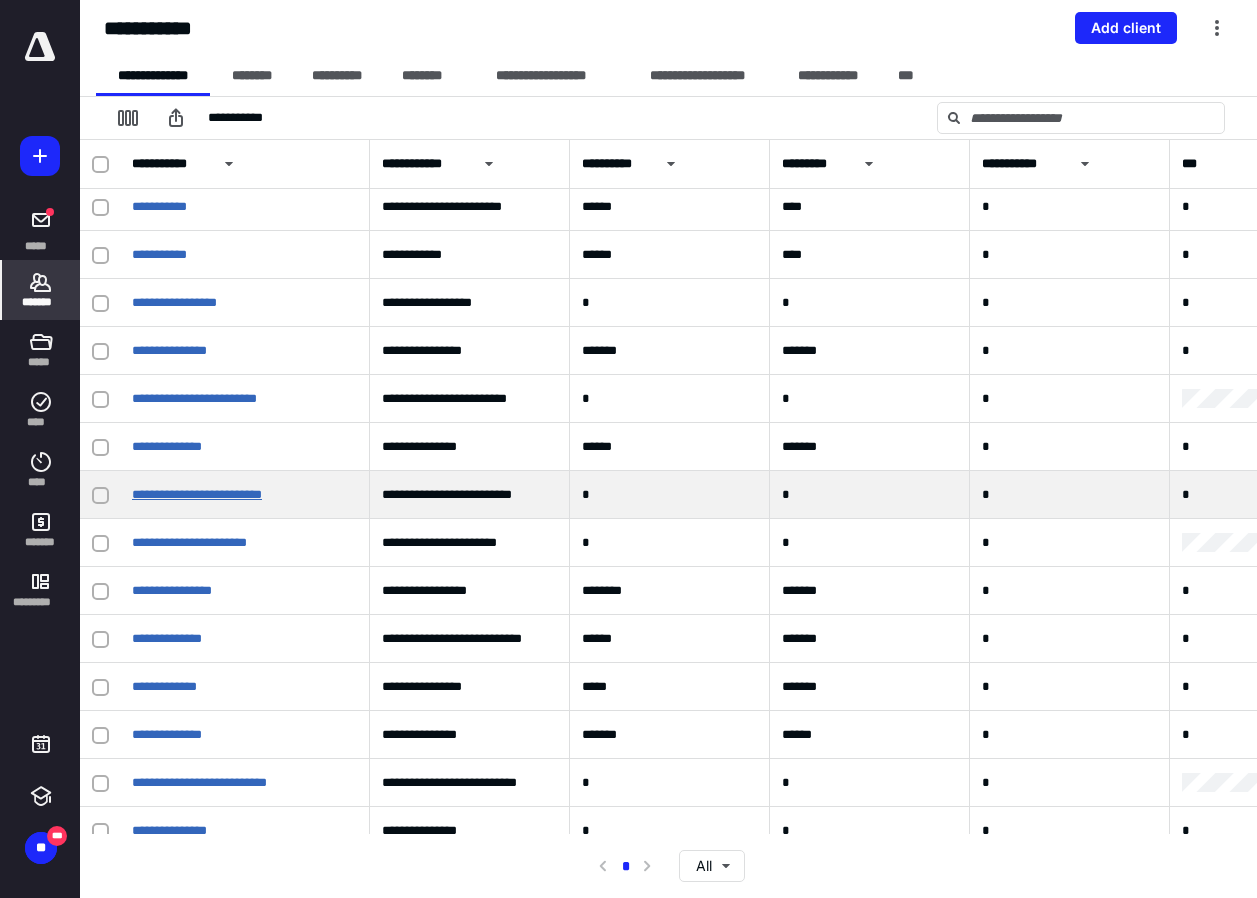click on "**********" at bounding box center [197, 494] 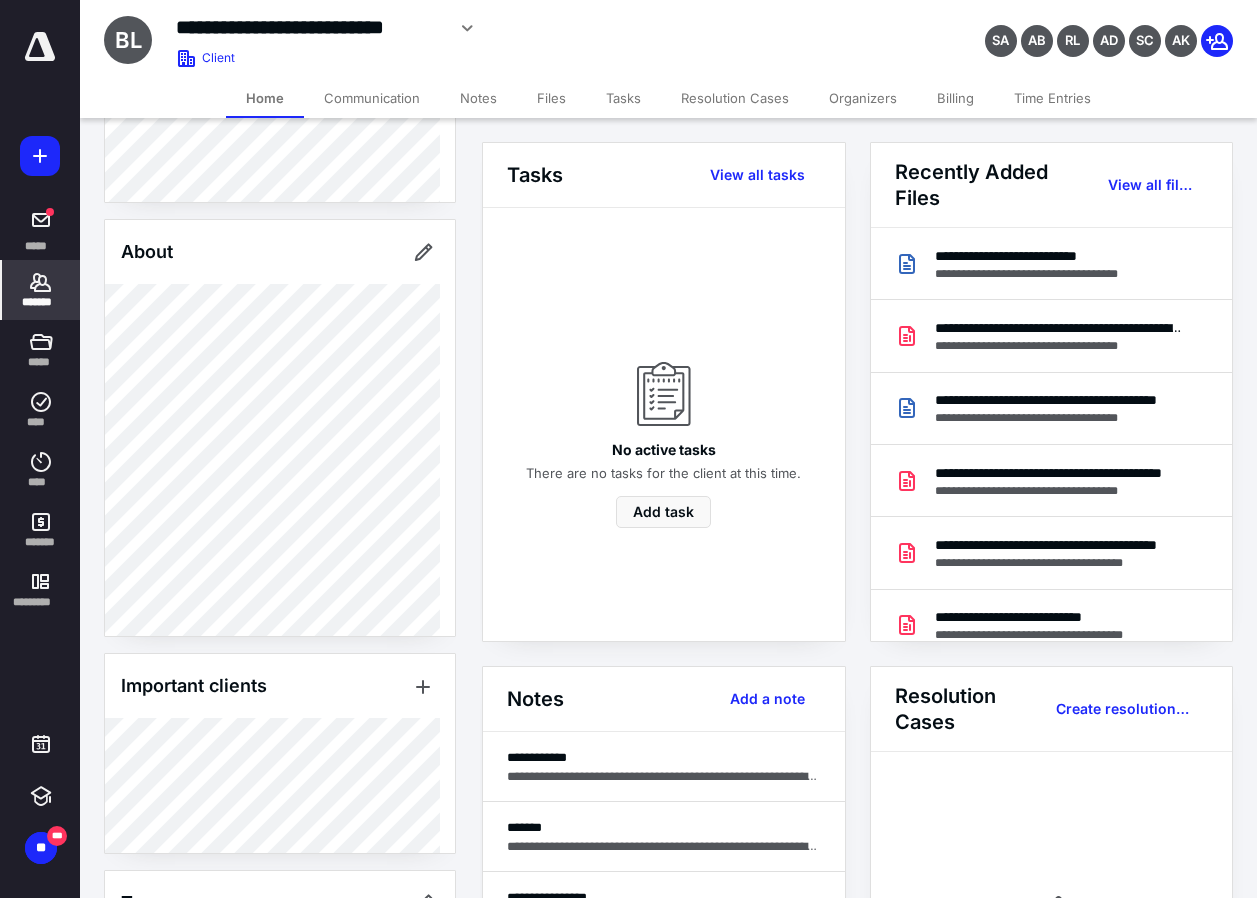 scroll, scrollTop: 678, scrollLeft: 0, axis: vertical 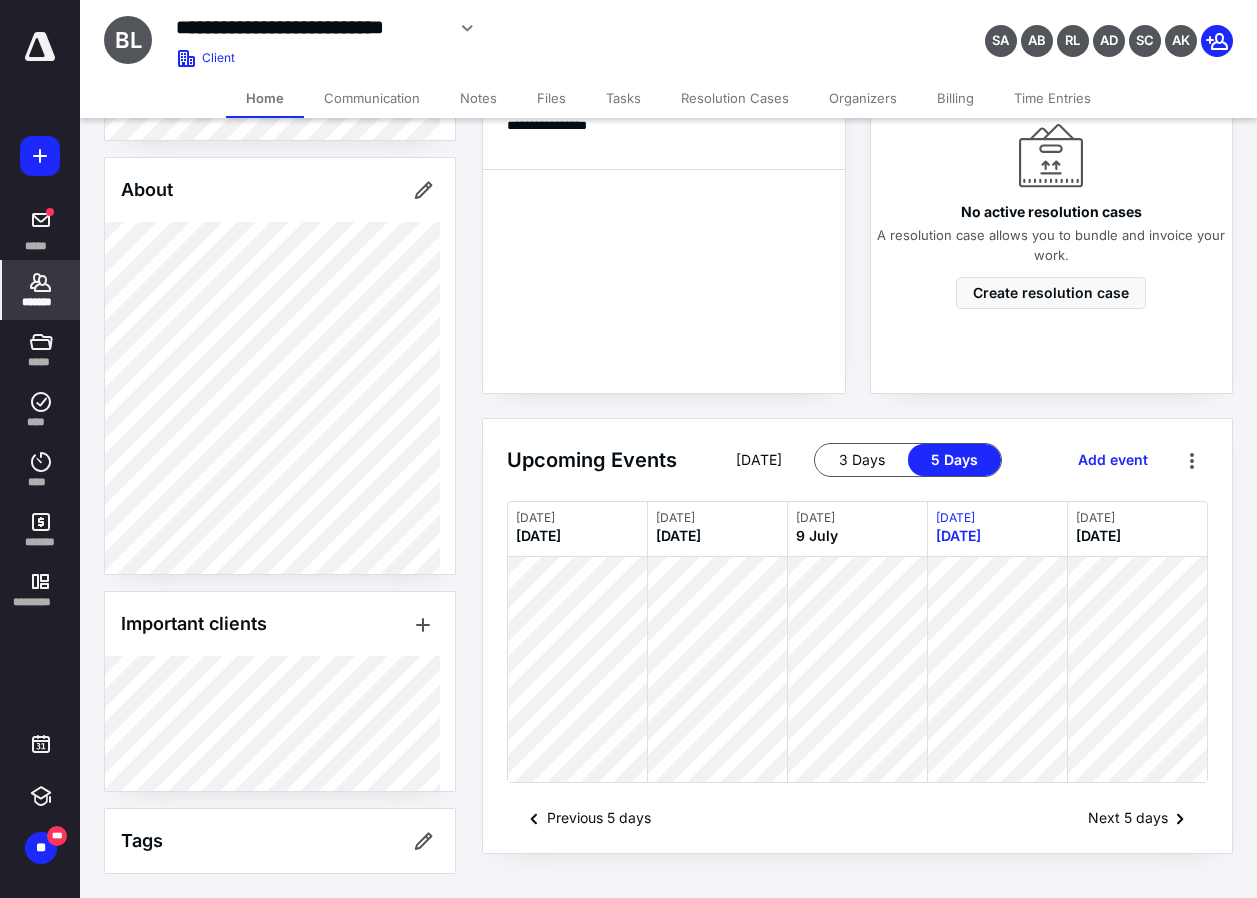 click on "Files" at bounding box center (551, 98) 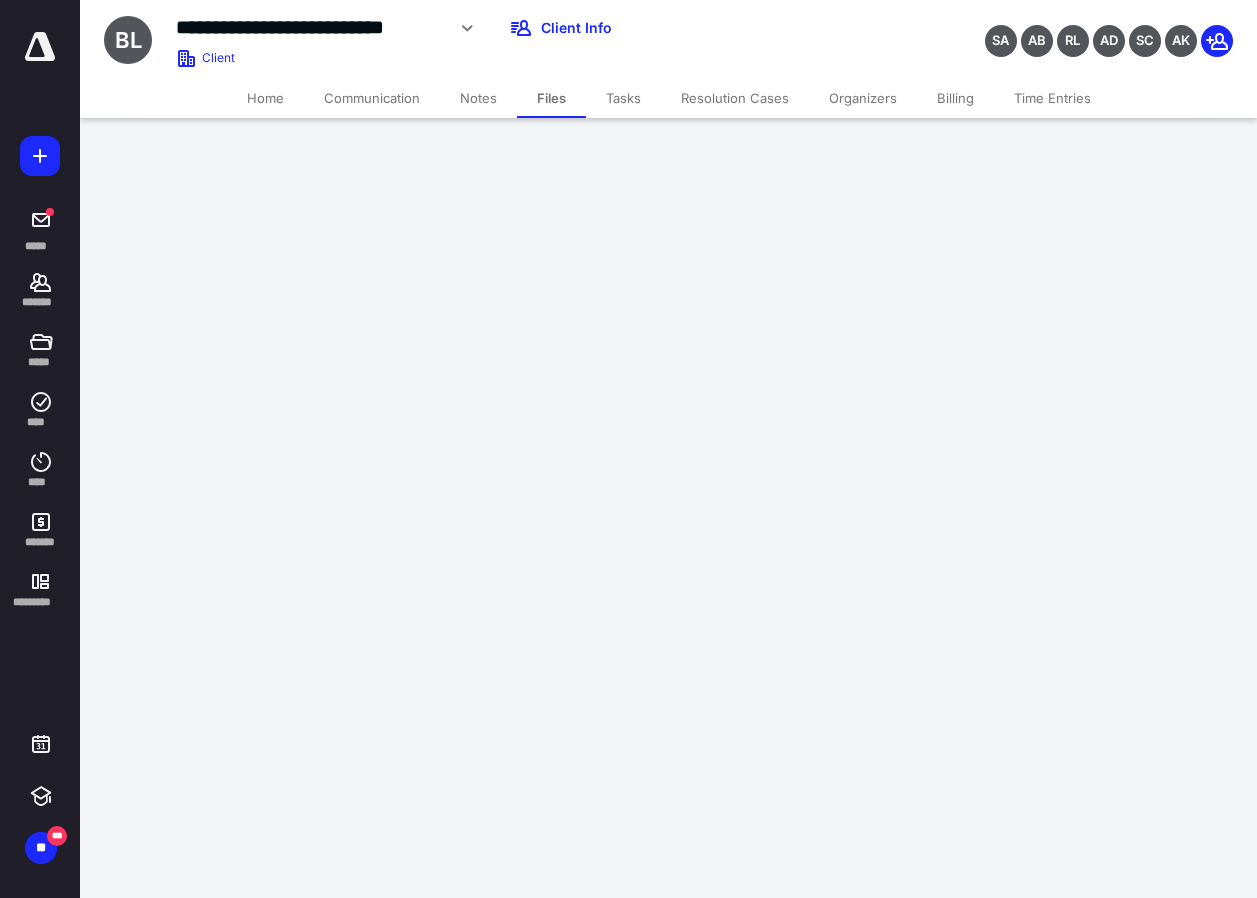 scroll, scrollTop: 19, scrollLeft: 0, axis: vertical 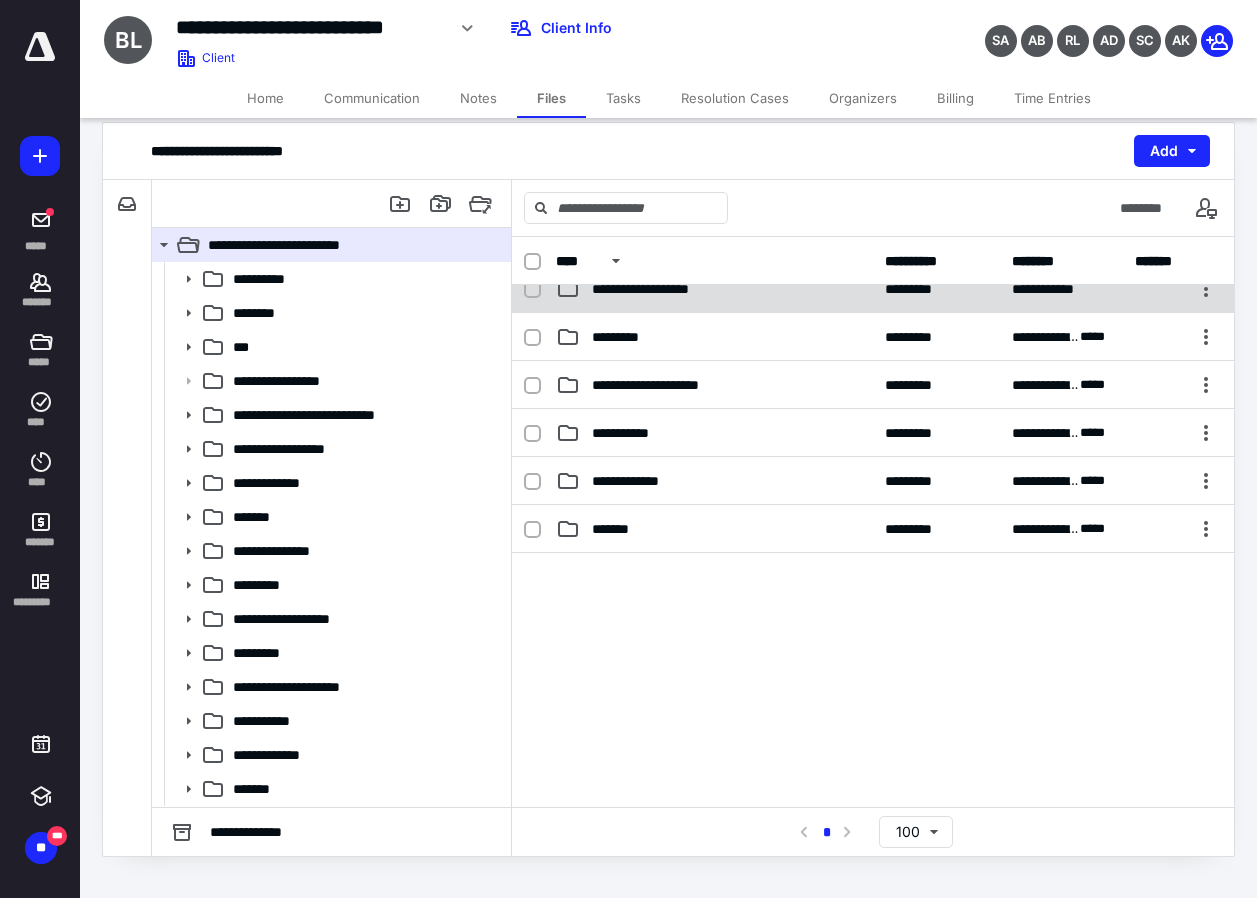 click on "**********" at bounding box center (658, 289) 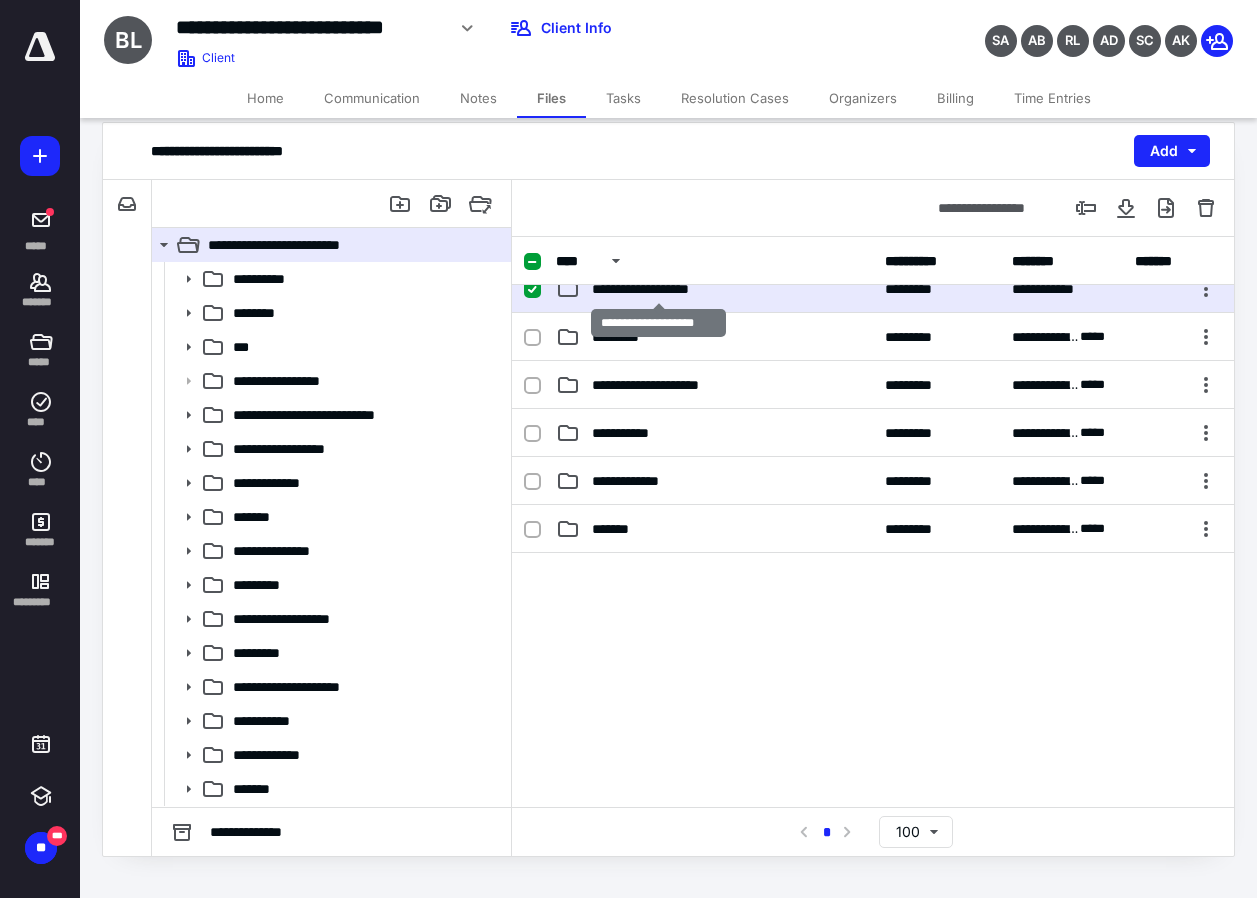 click on "**********" at bounding box center (658, 289) 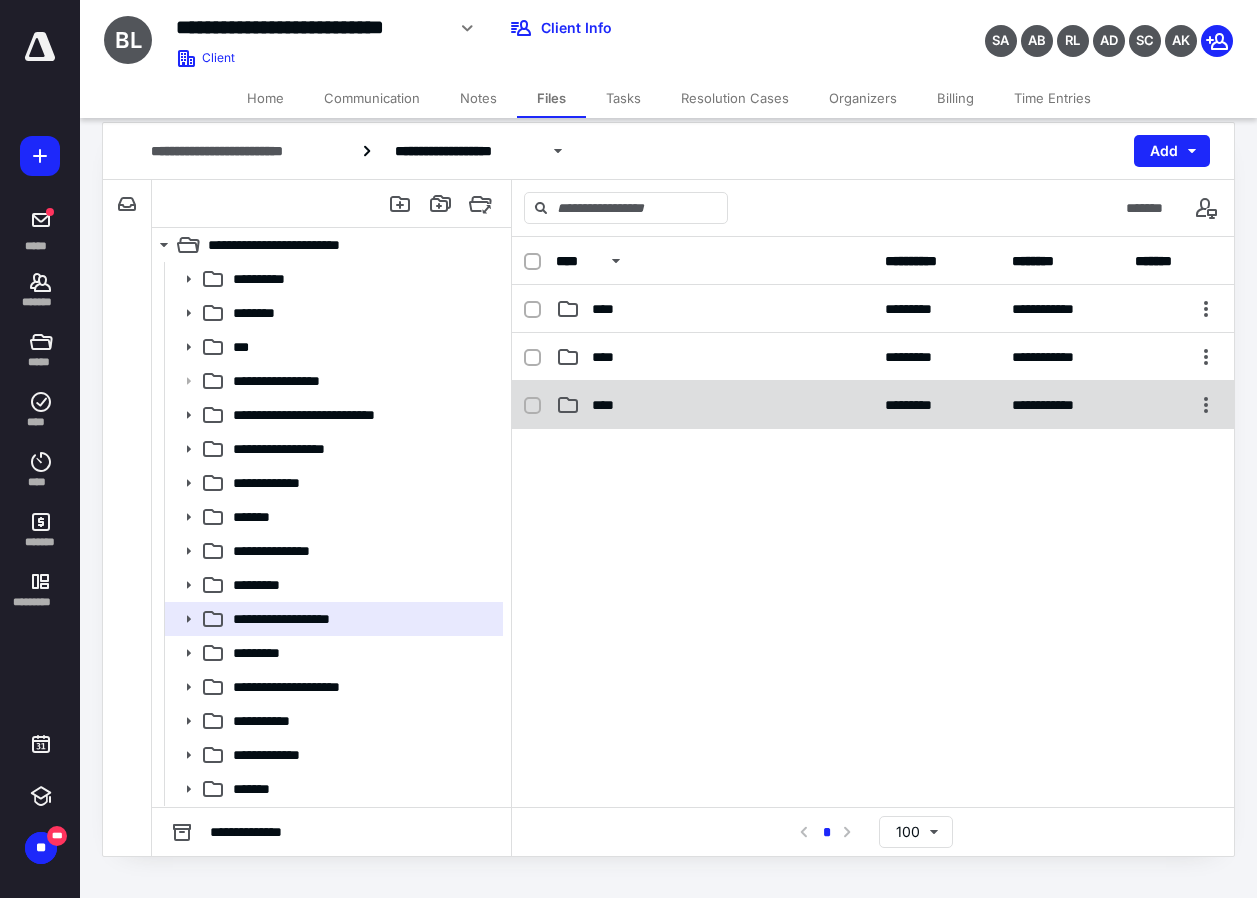 click on "****" at bounding box center (609, 405) 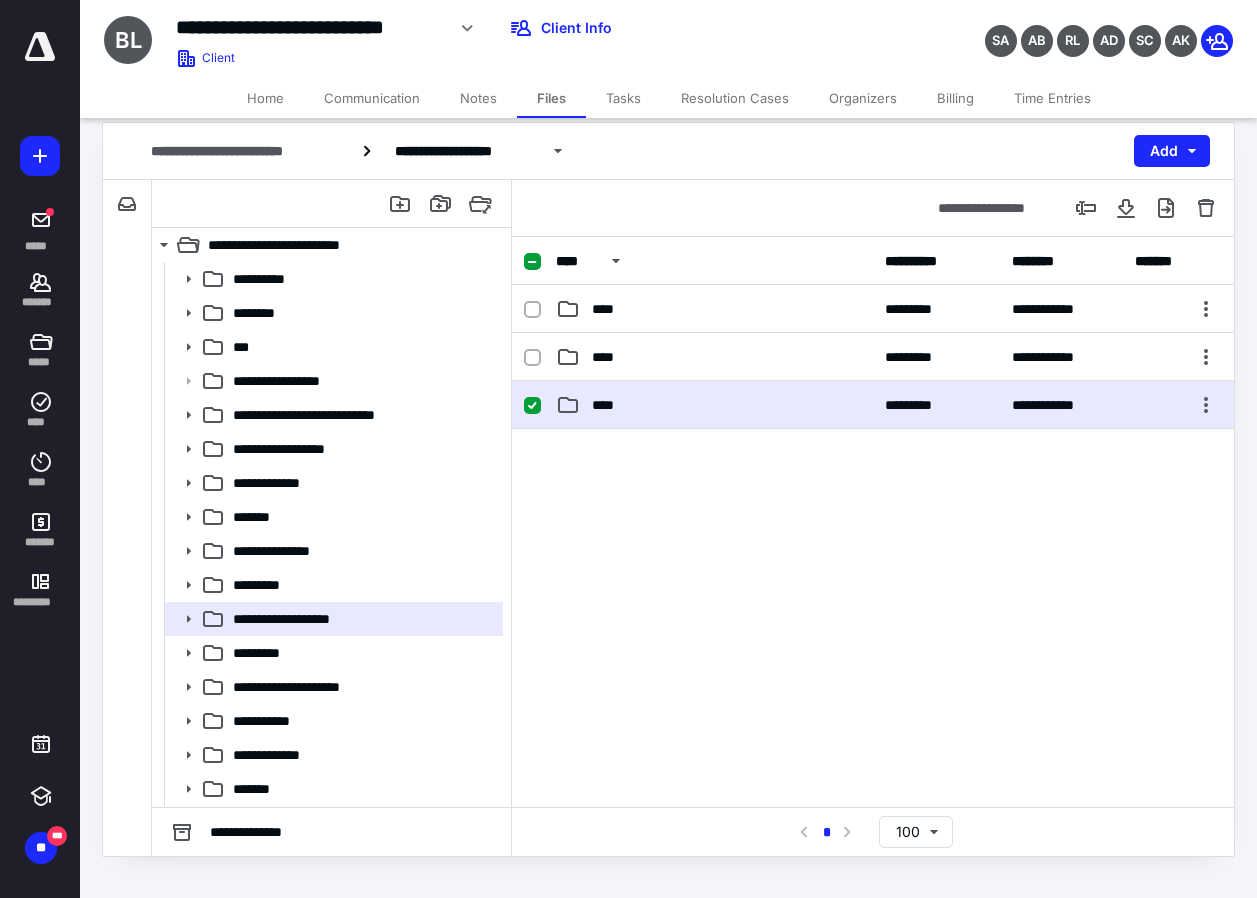 click on "****" at bounding box center [609, 405] 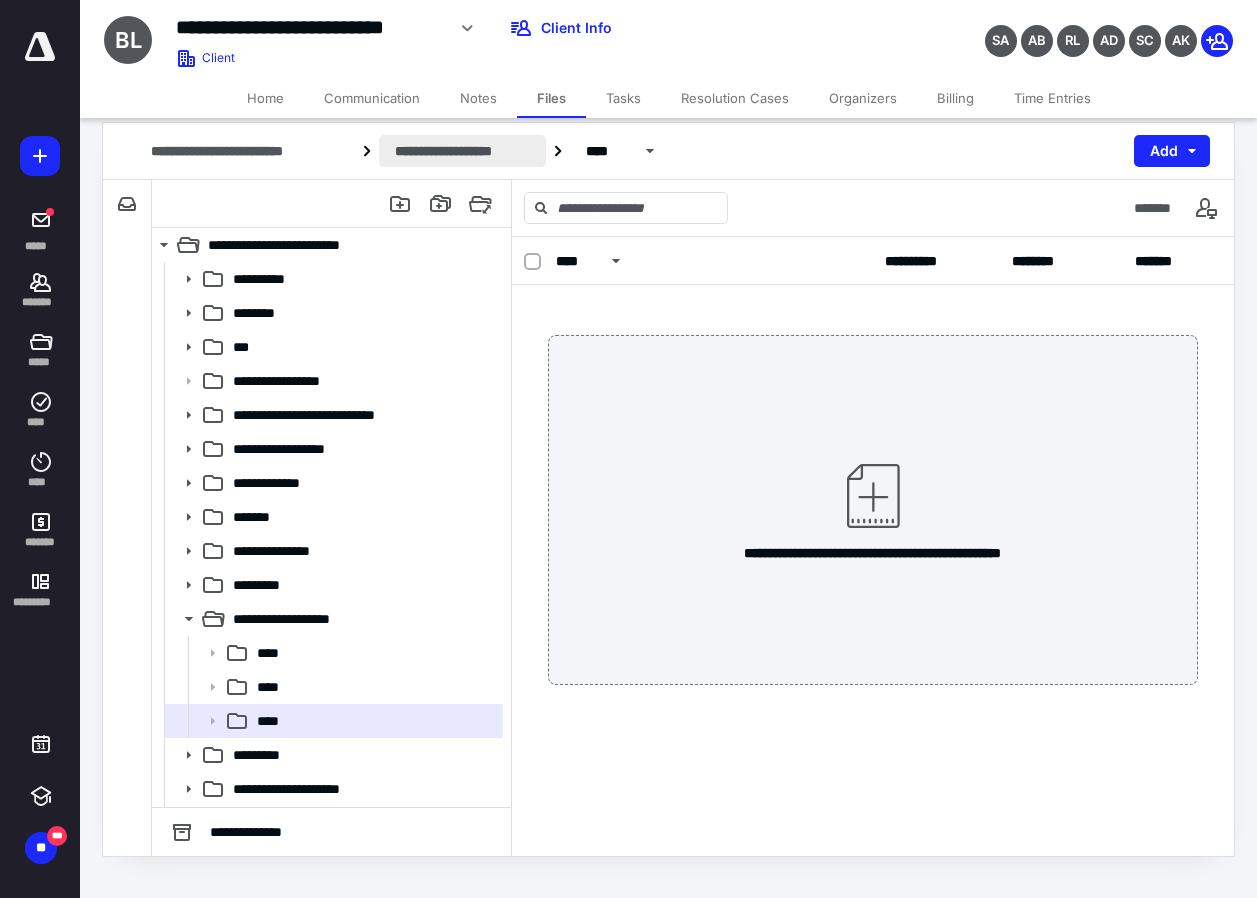 click on "**********" at bounding box center (462, 151) 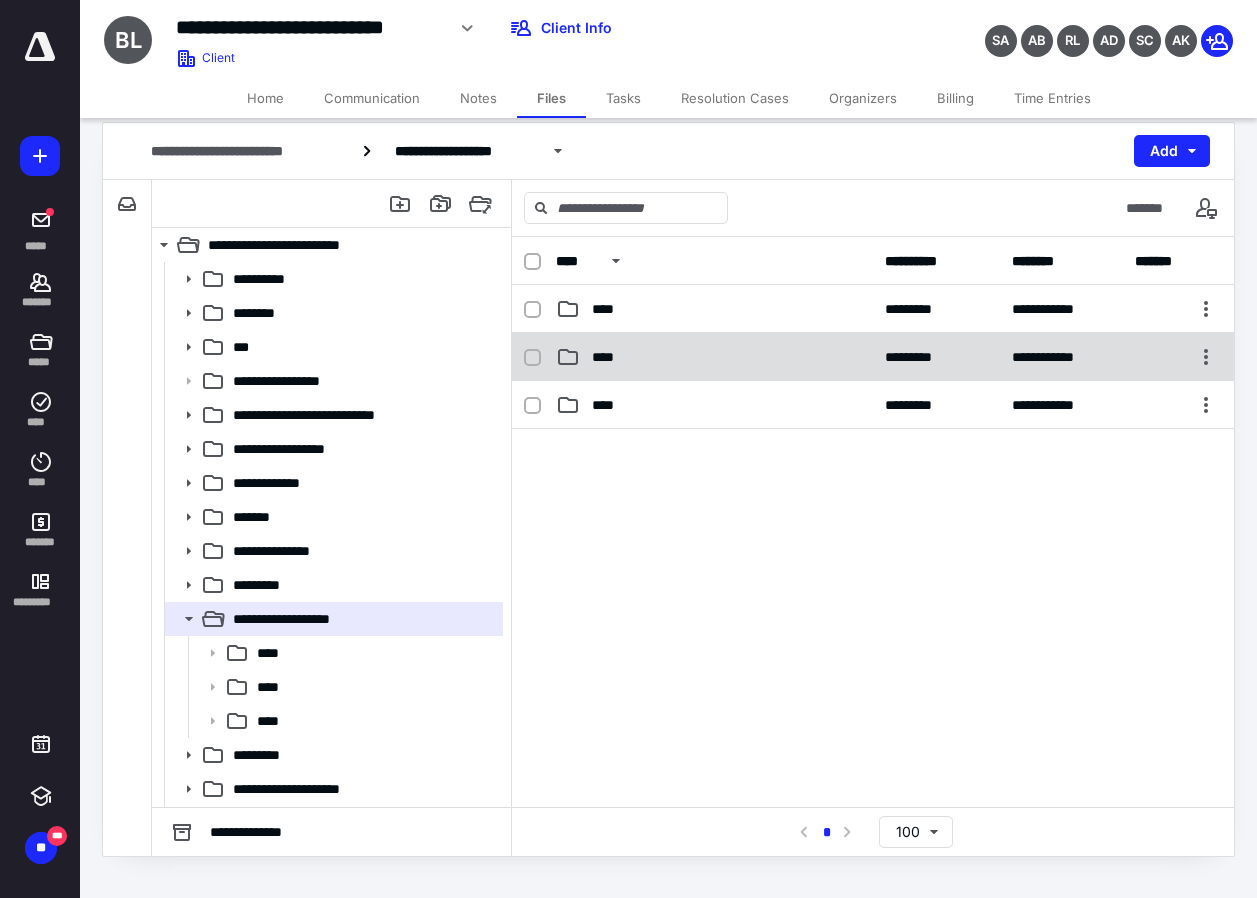 click on "****" at bounding box center [609, 357] 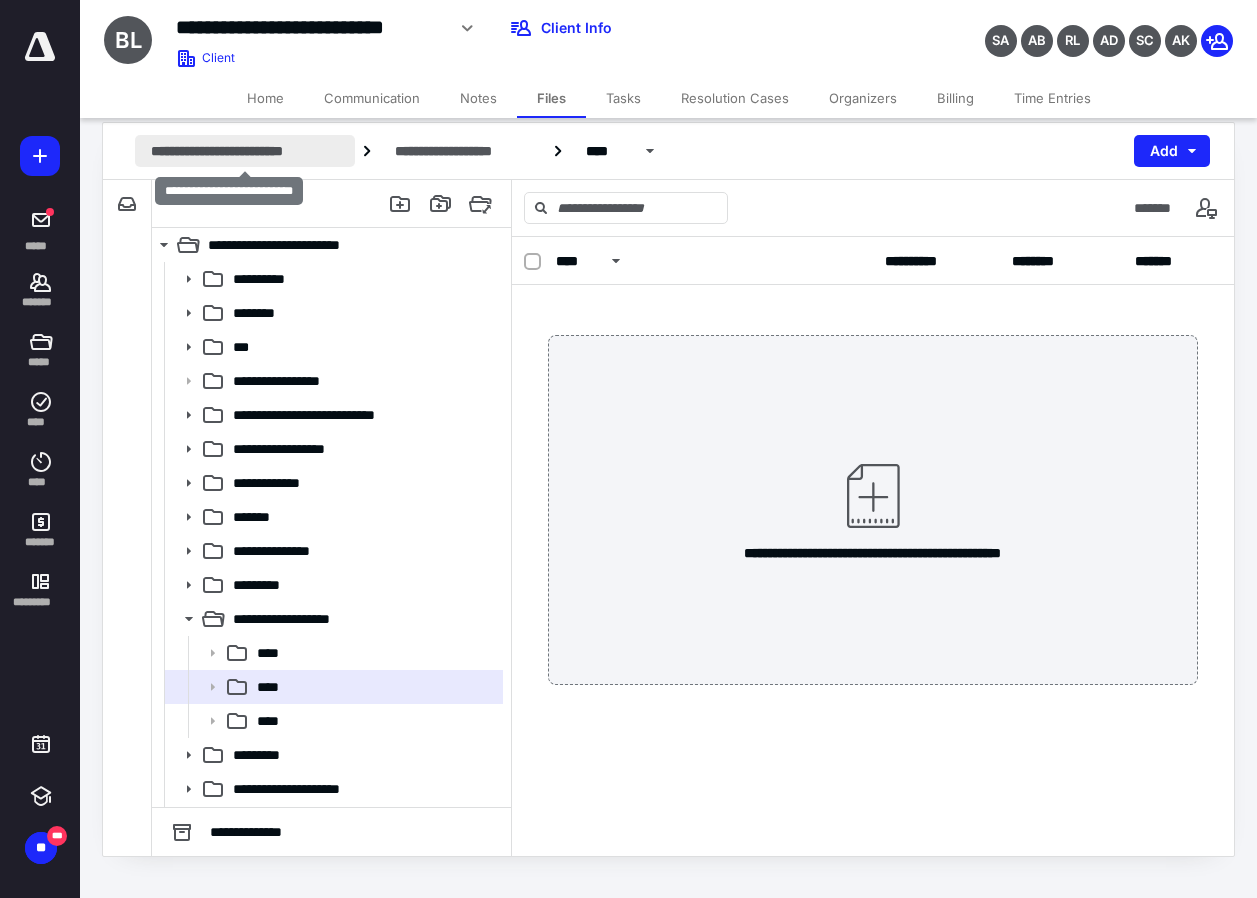 click on "**********" at bounding box center [245, 151] 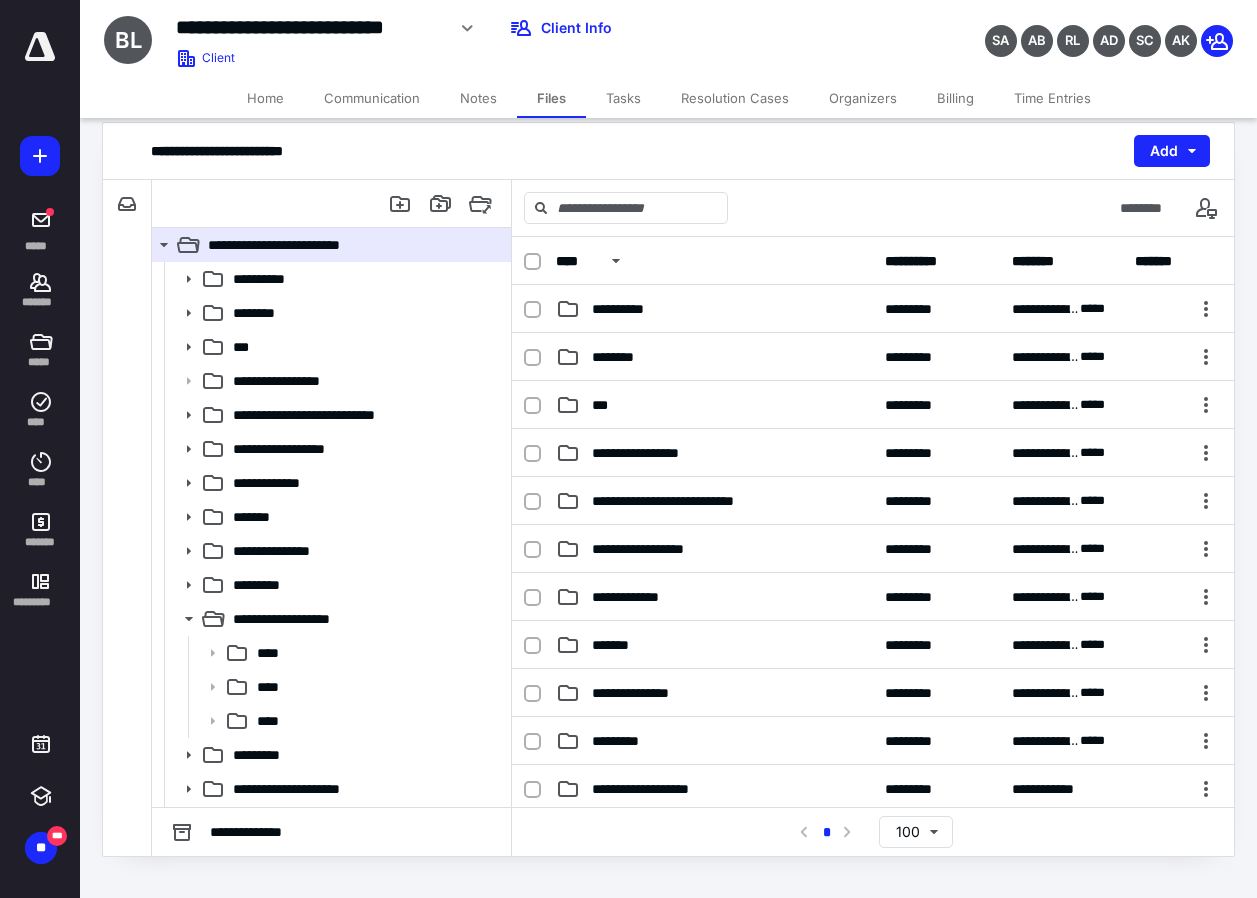 click on "Tasks" at bounding box center [623, 98] 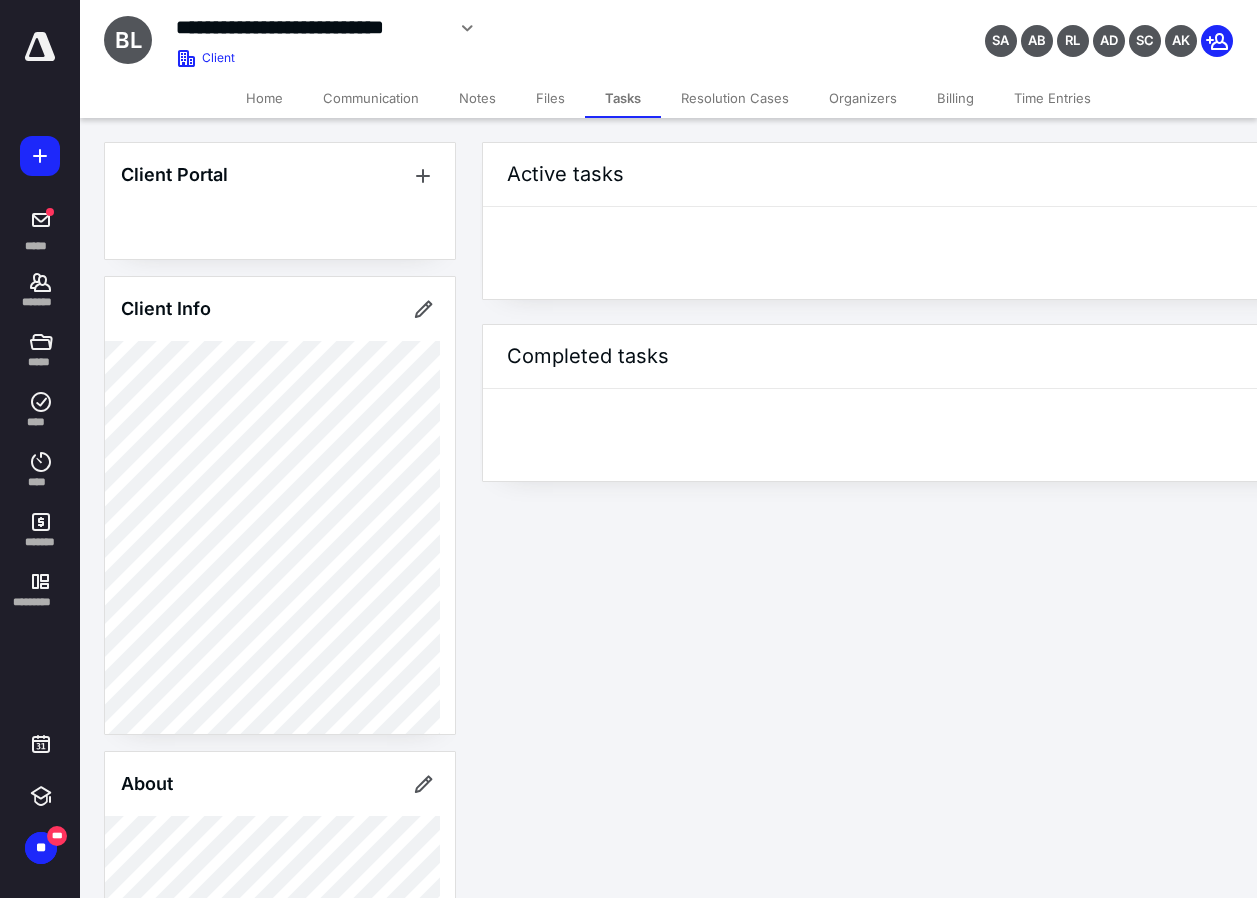 scroll, scrollTop: 0, scrollLeft: 0, axis: both 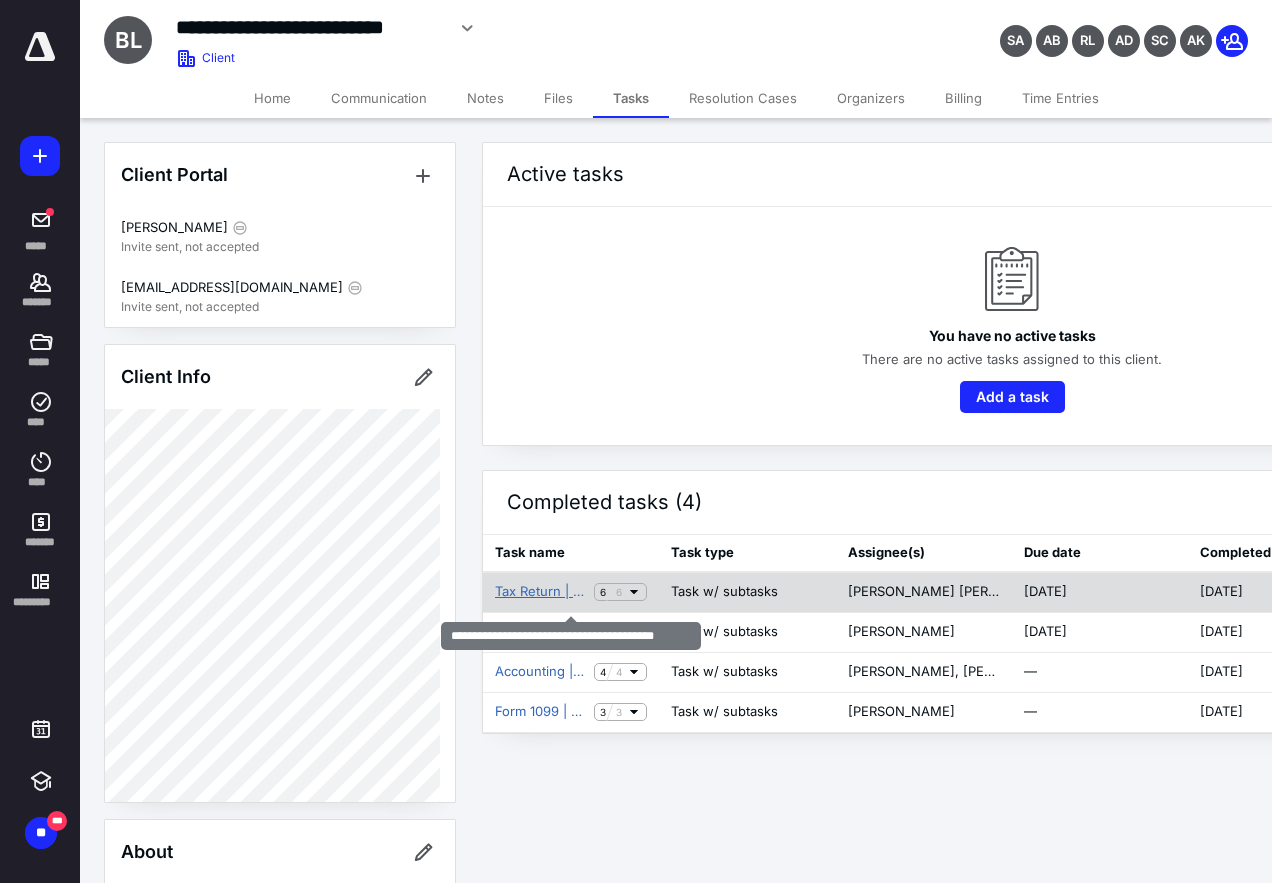 click on "Tax Return | Personal Property Tax Return" at bounding box center [540, 592] 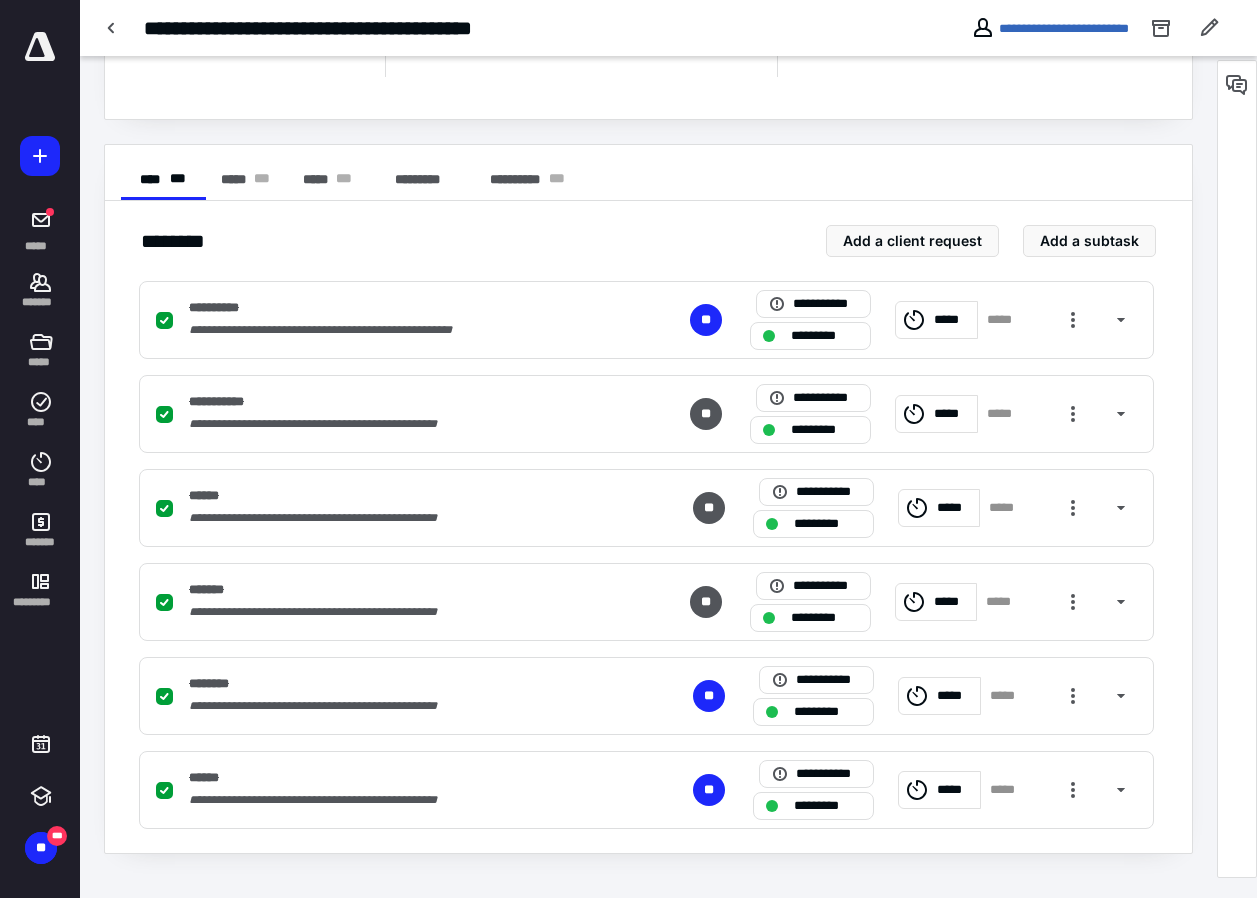 scroll, scrollTop: 0, scrollLeft: 0, axis: both 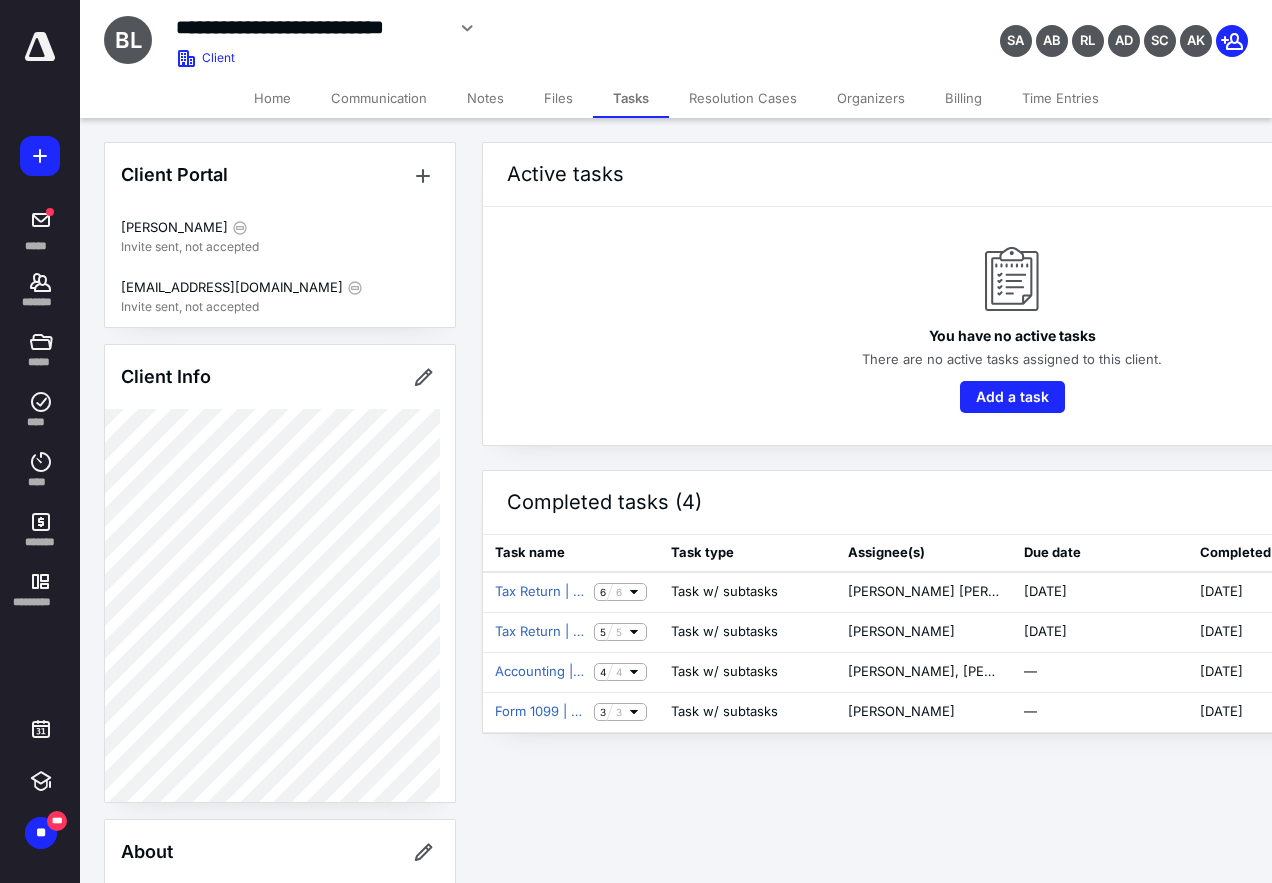drag, startPoint x: 563, startPoint y: 75, endPoint x: 555, endPoint y: 84, distance: 12.0415945 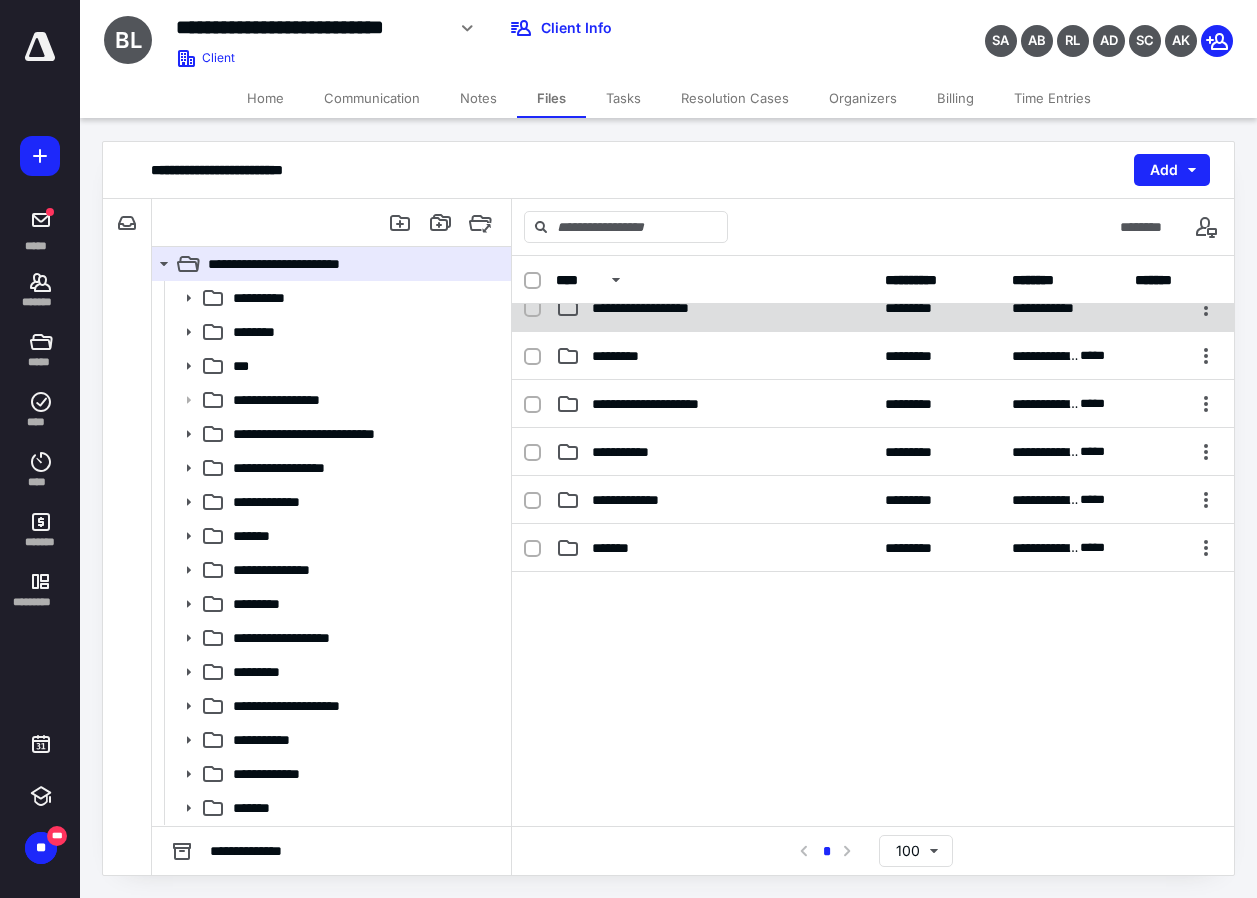 scroll, scrollTop: 200, scrollLeft: 0, axis: vertical 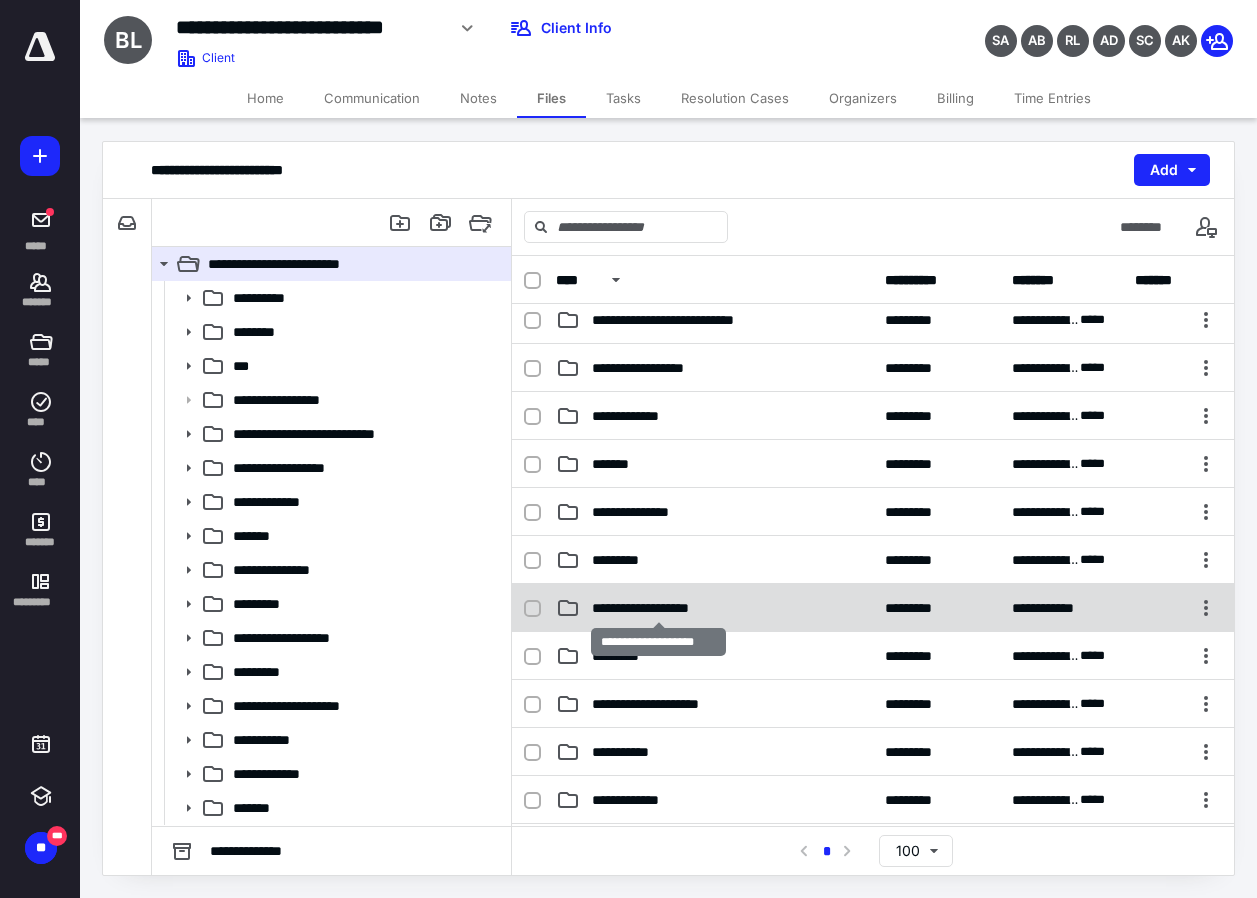 click on "**********" at bounding box center (658, 608) 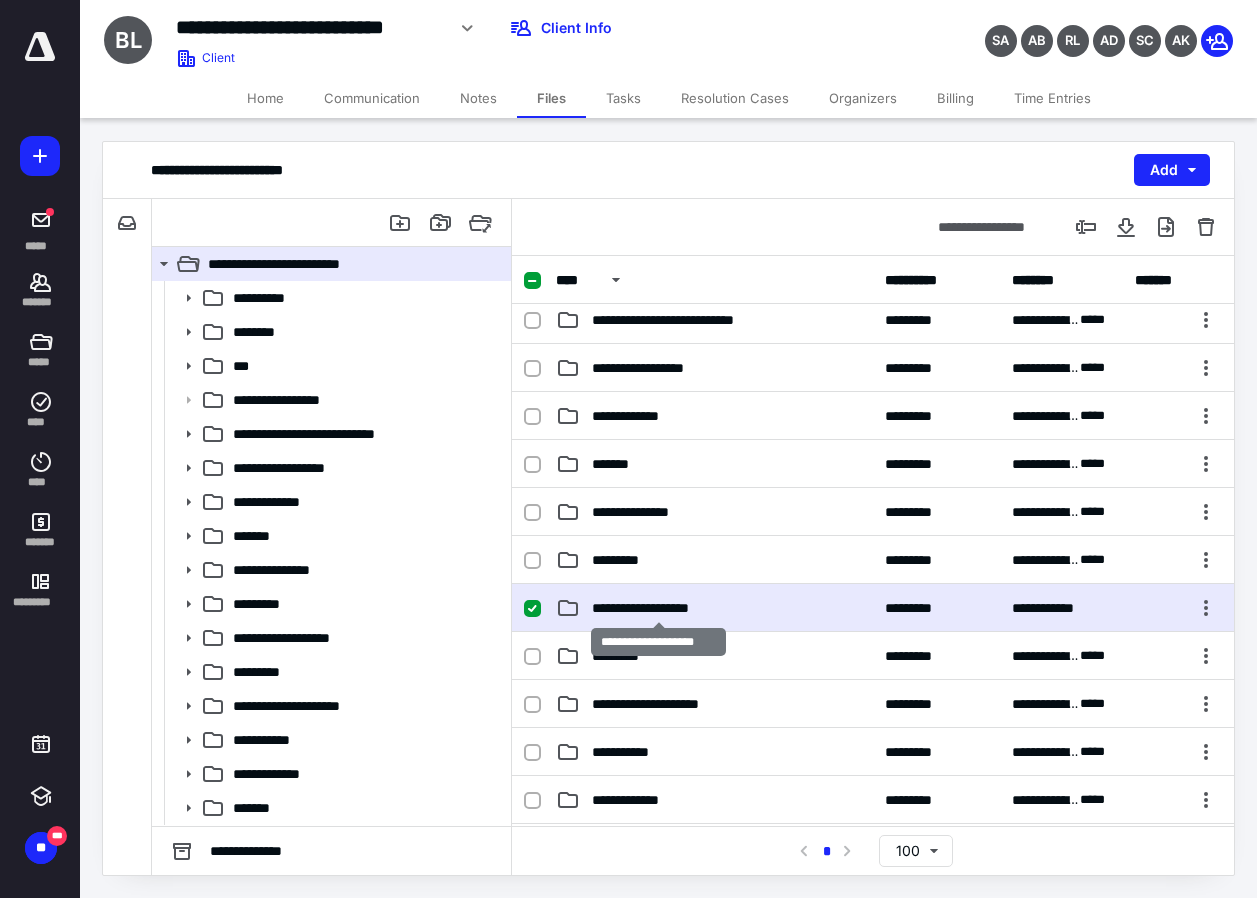 click on "**********" at bounding box center [658, 608] 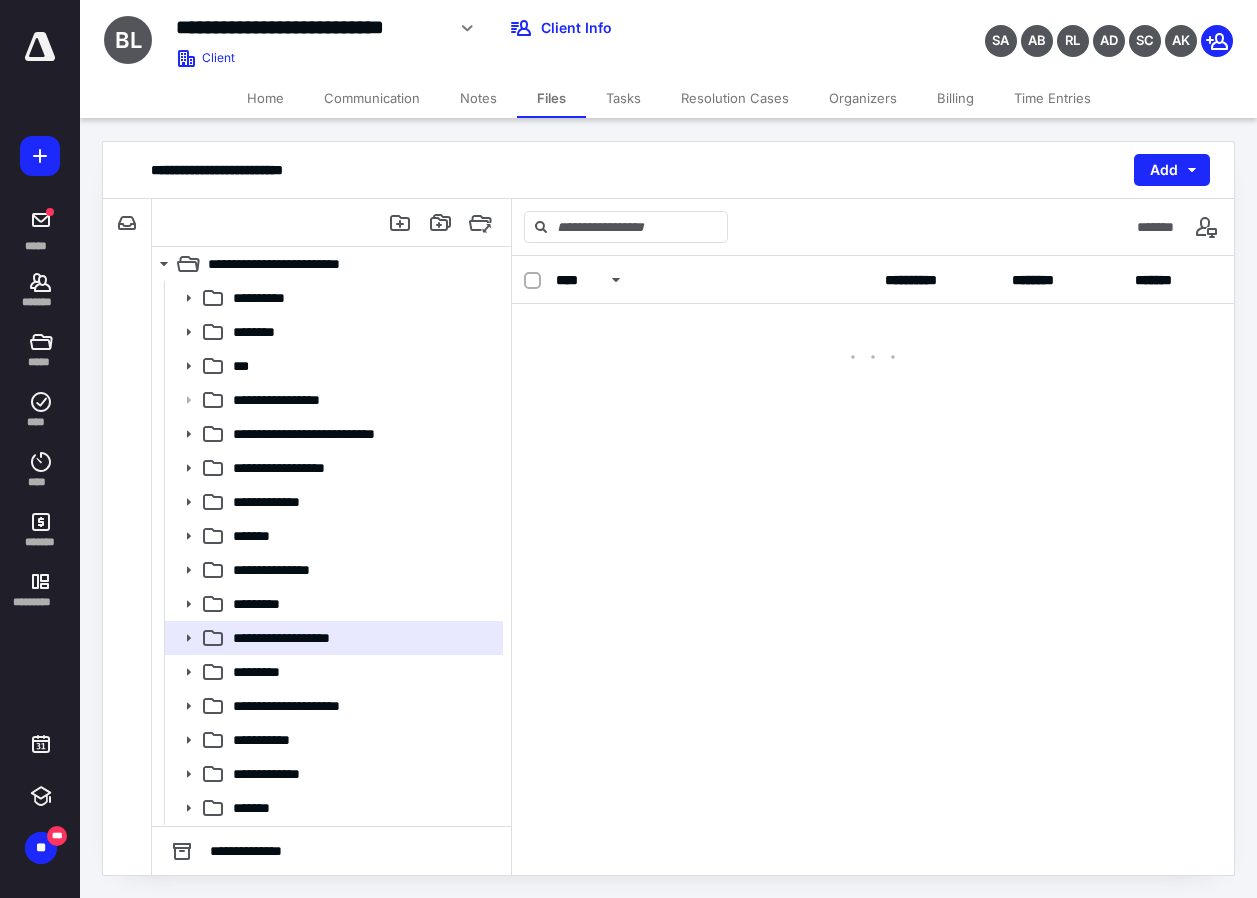scroll, scrollTop: 0, scrollLeft: 0, axis: both 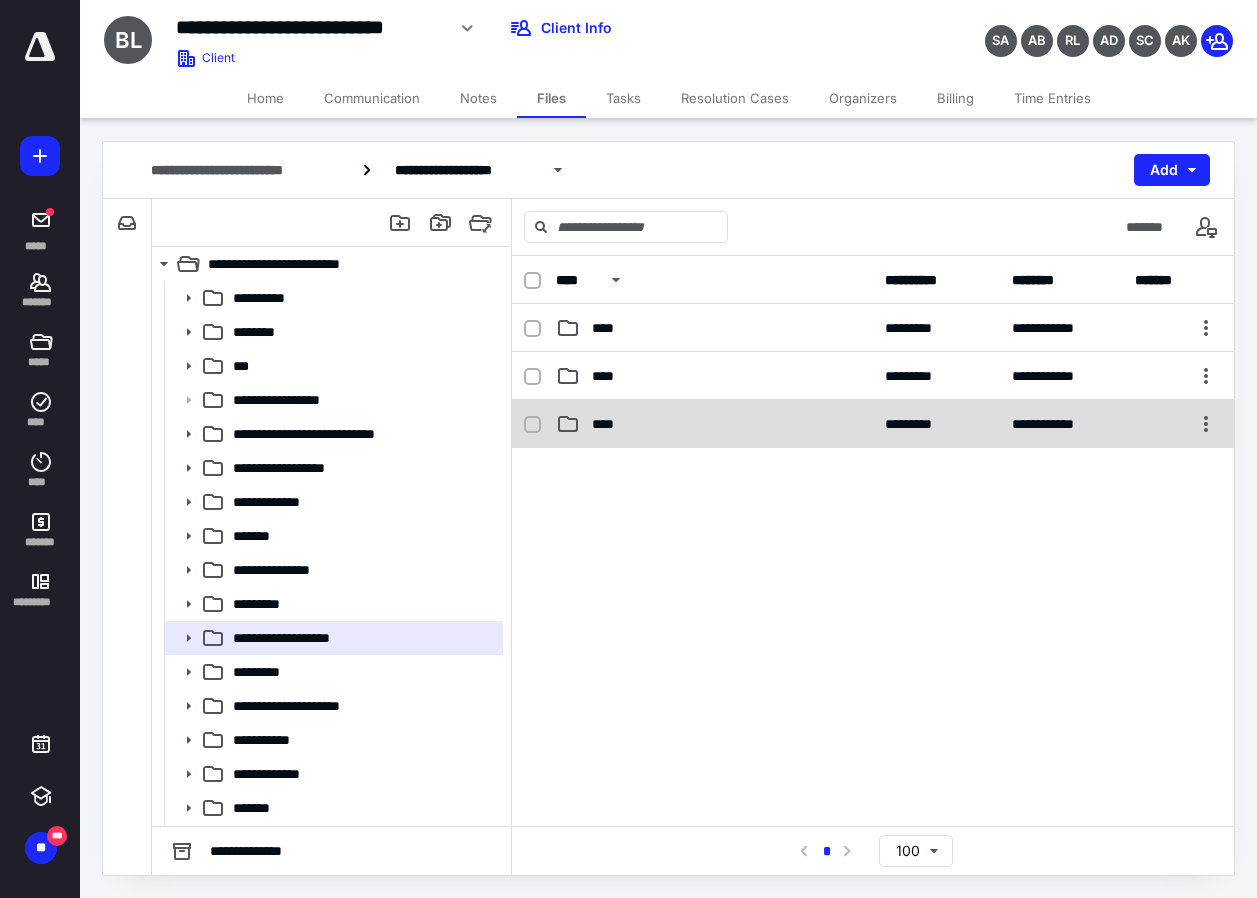 click on "****" at bounding box center [609, 424] 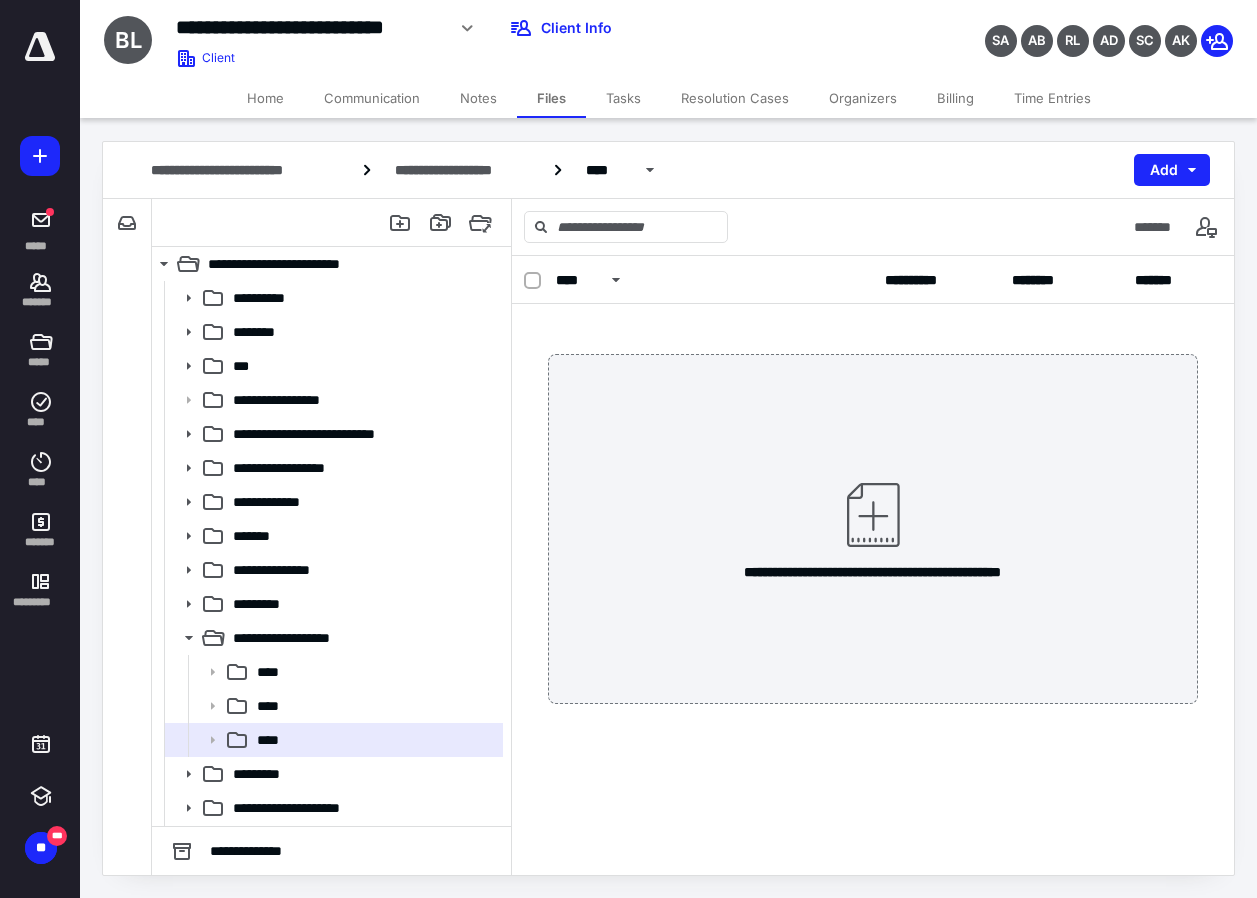 click on "Notes" at bounding box center (478, 98) 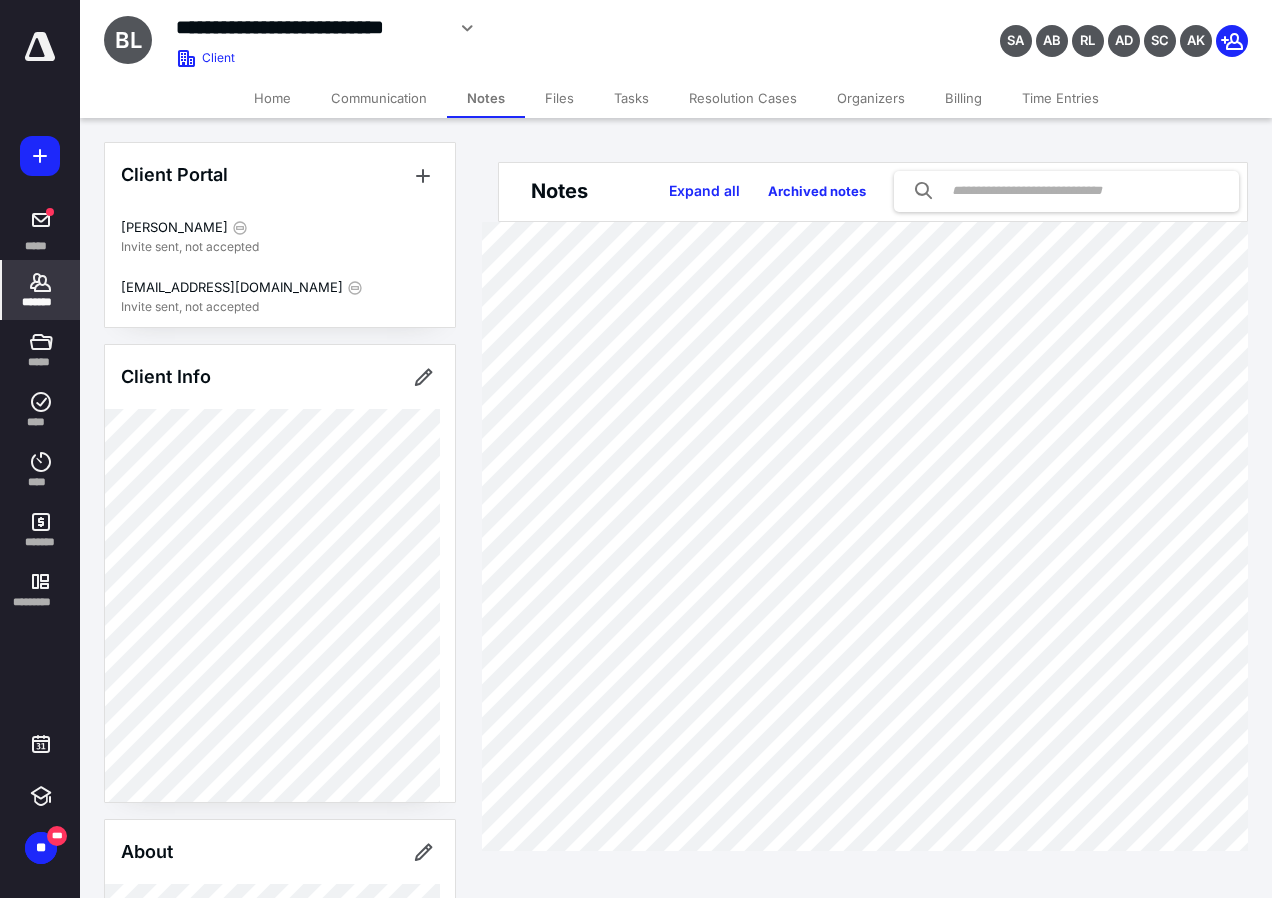 click on "Files" at bounding box center (559, 98) 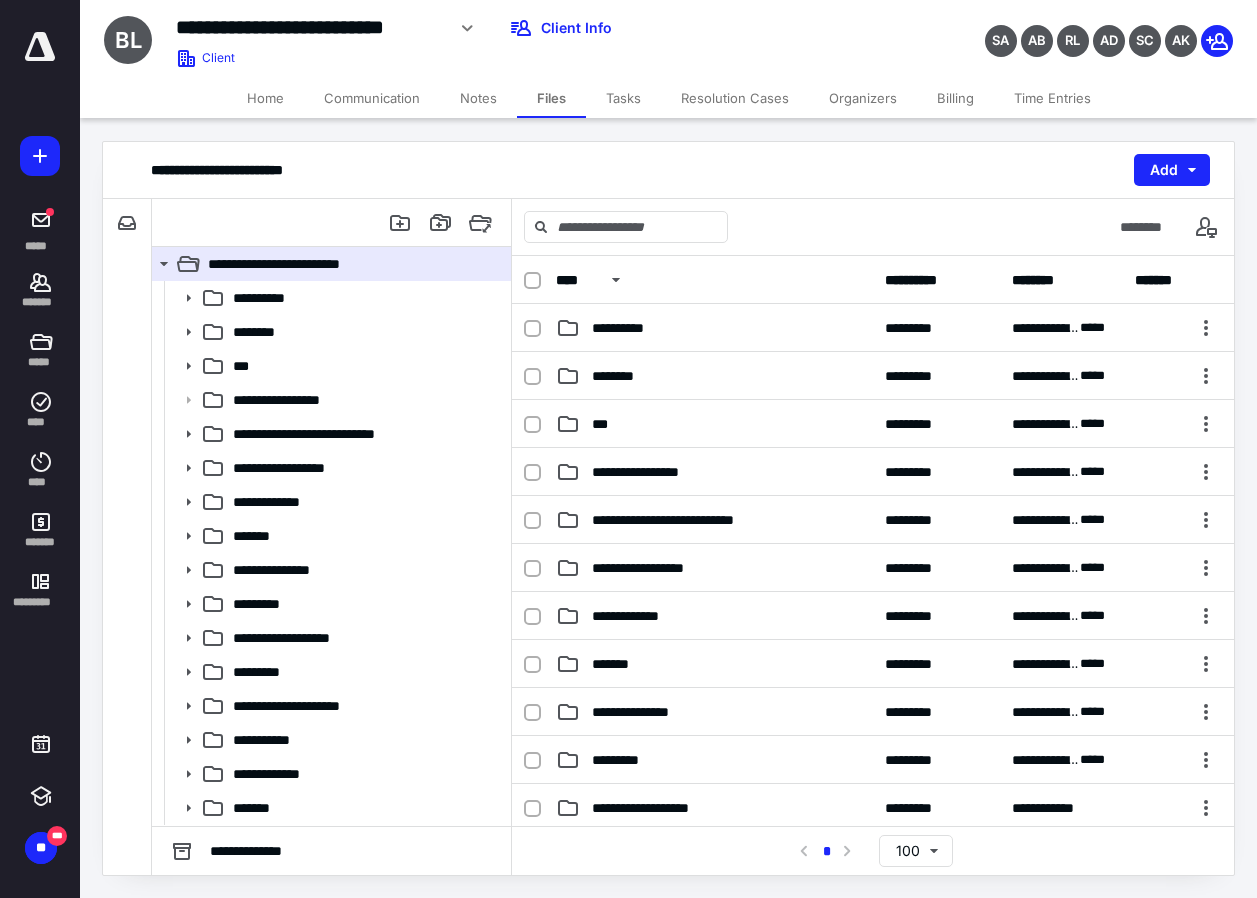 click on "Tasks" at bounding box center [623, 98] 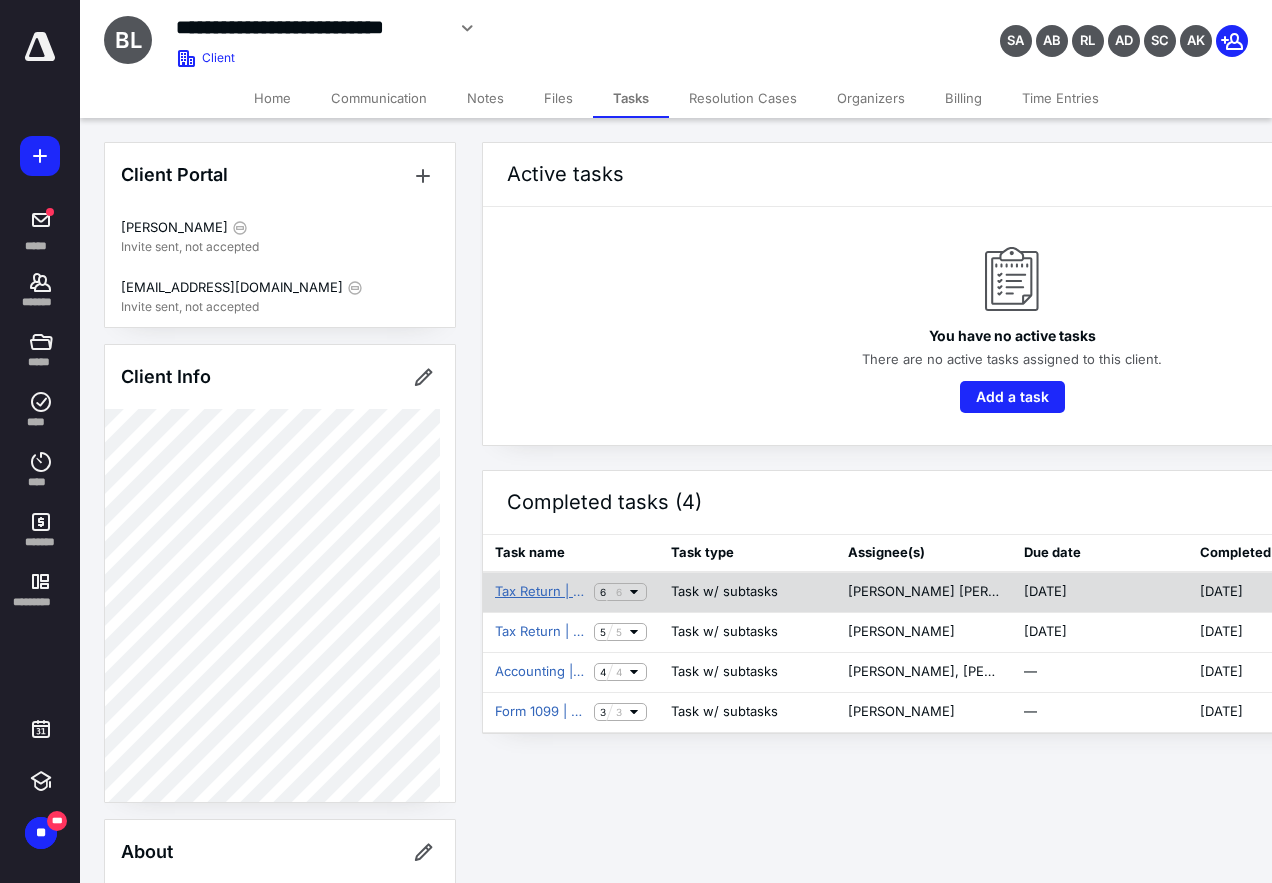 click on "Tax Return | Personal Property Tax Return" at bounding box center (540, 592) 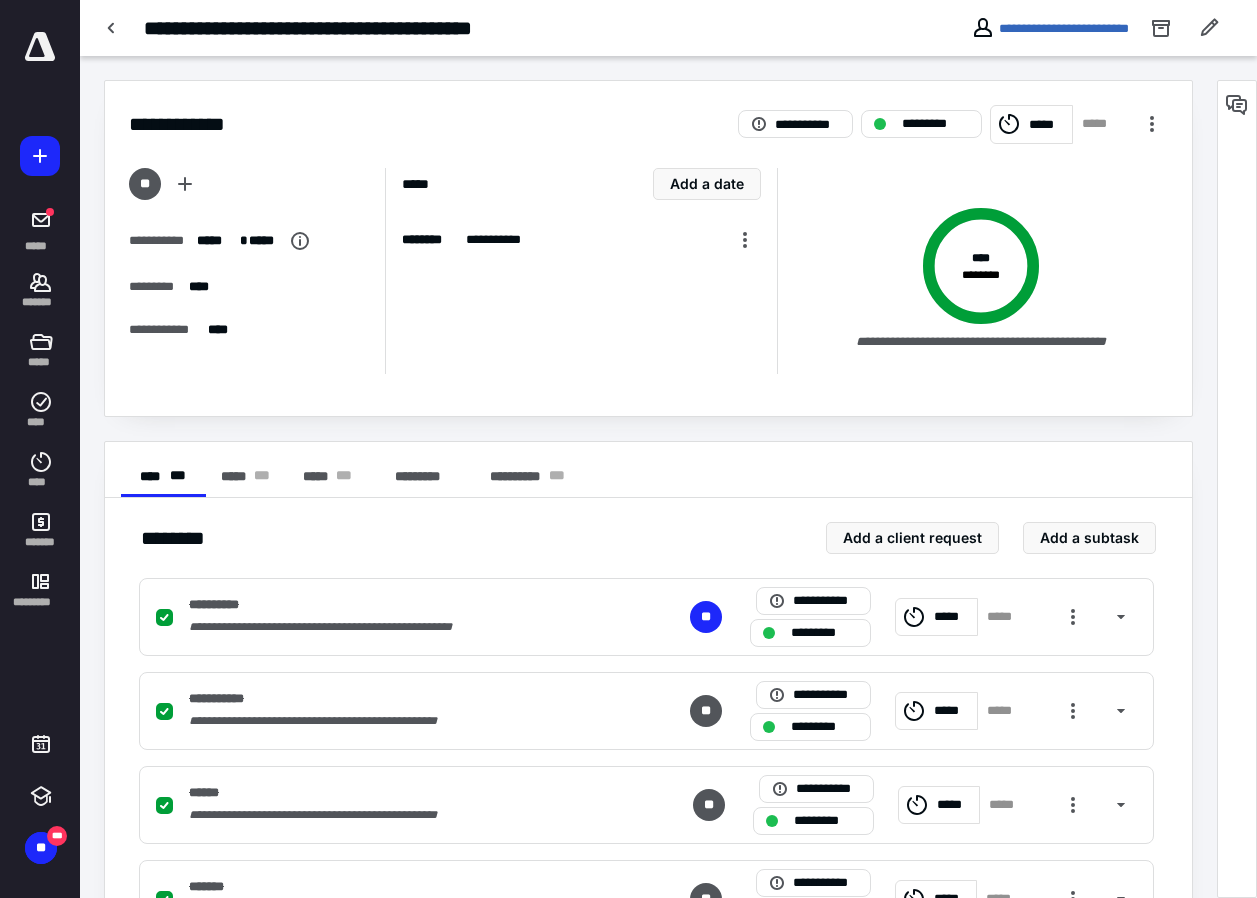 scroll, scrollTop: 297, scrollLeft: 0, axis: vertical 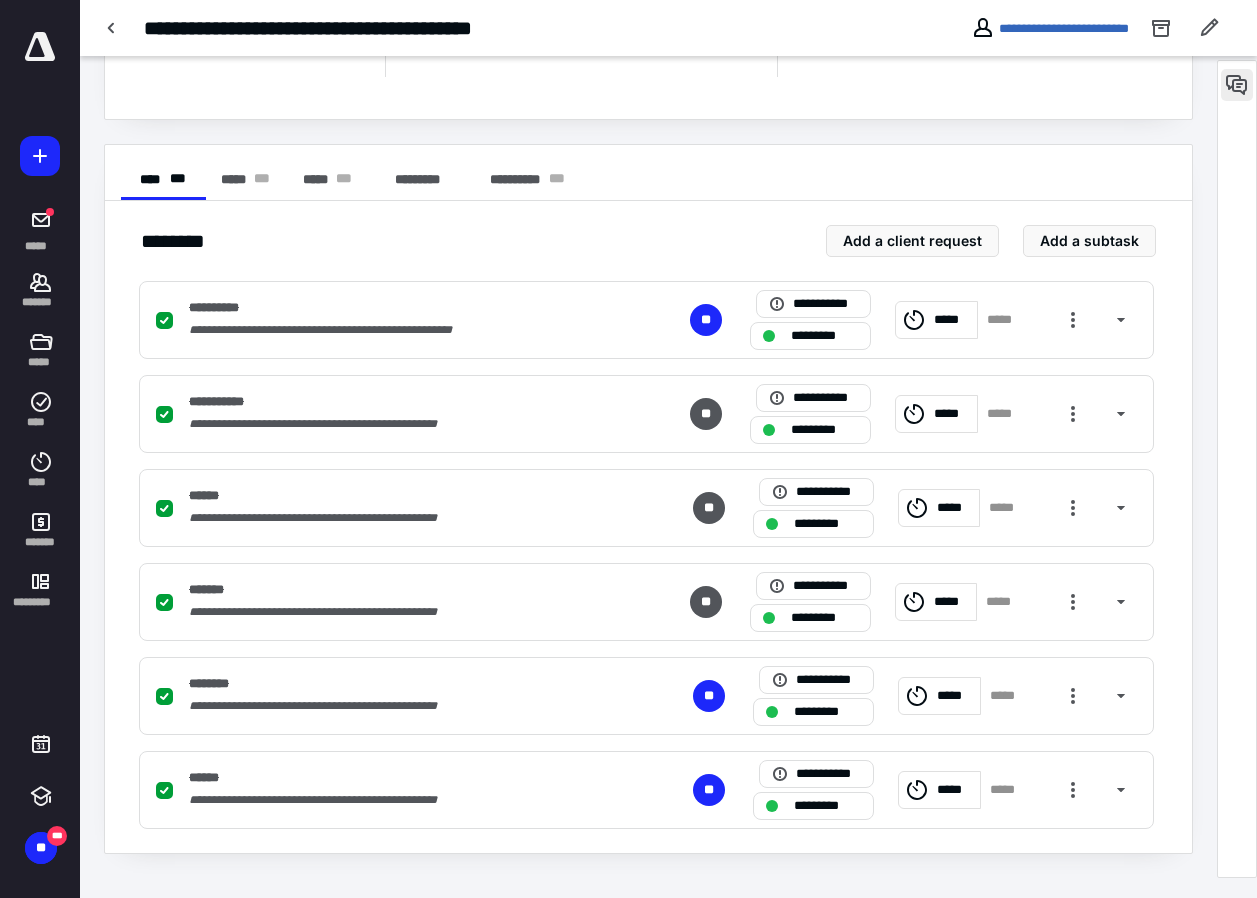 click at bounding box center (1237, 85) 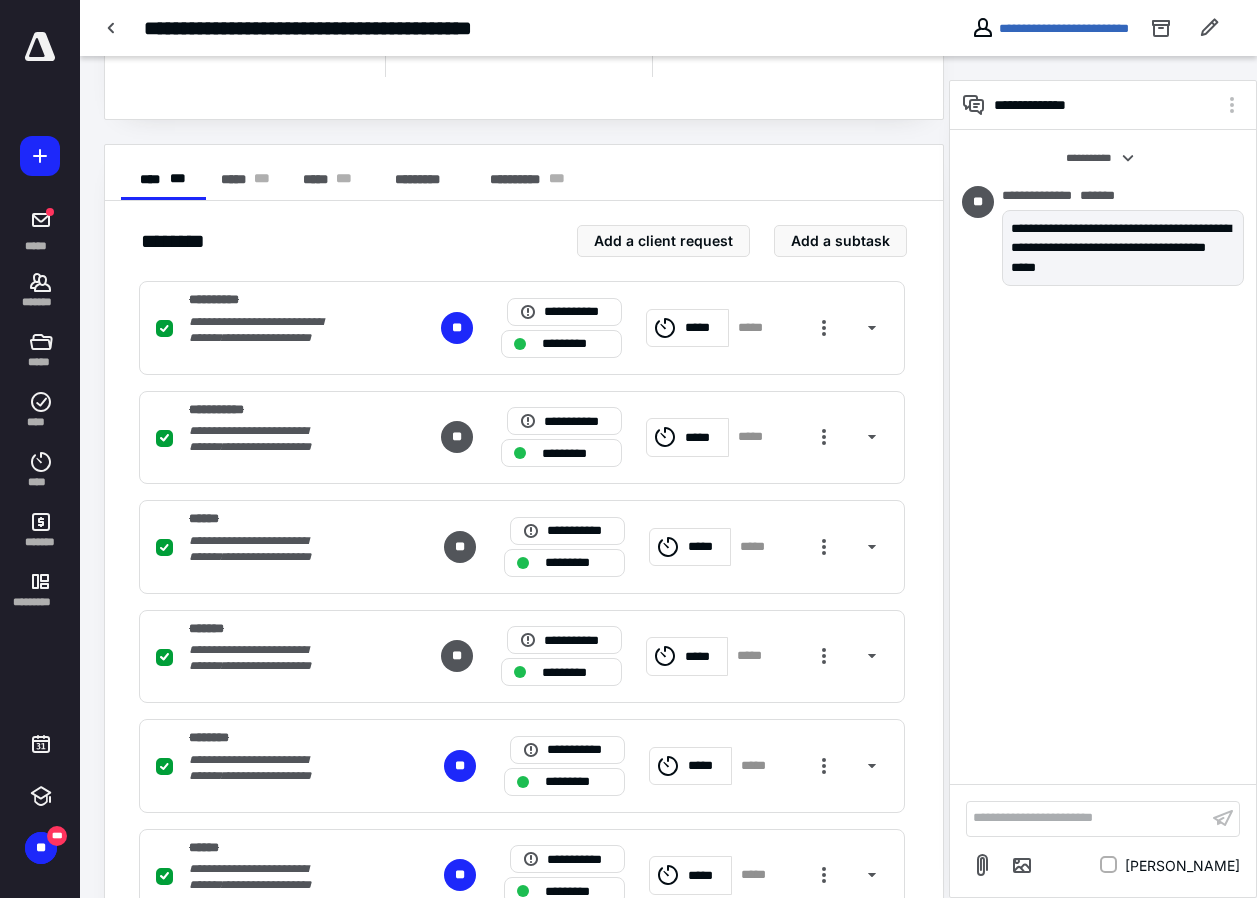click 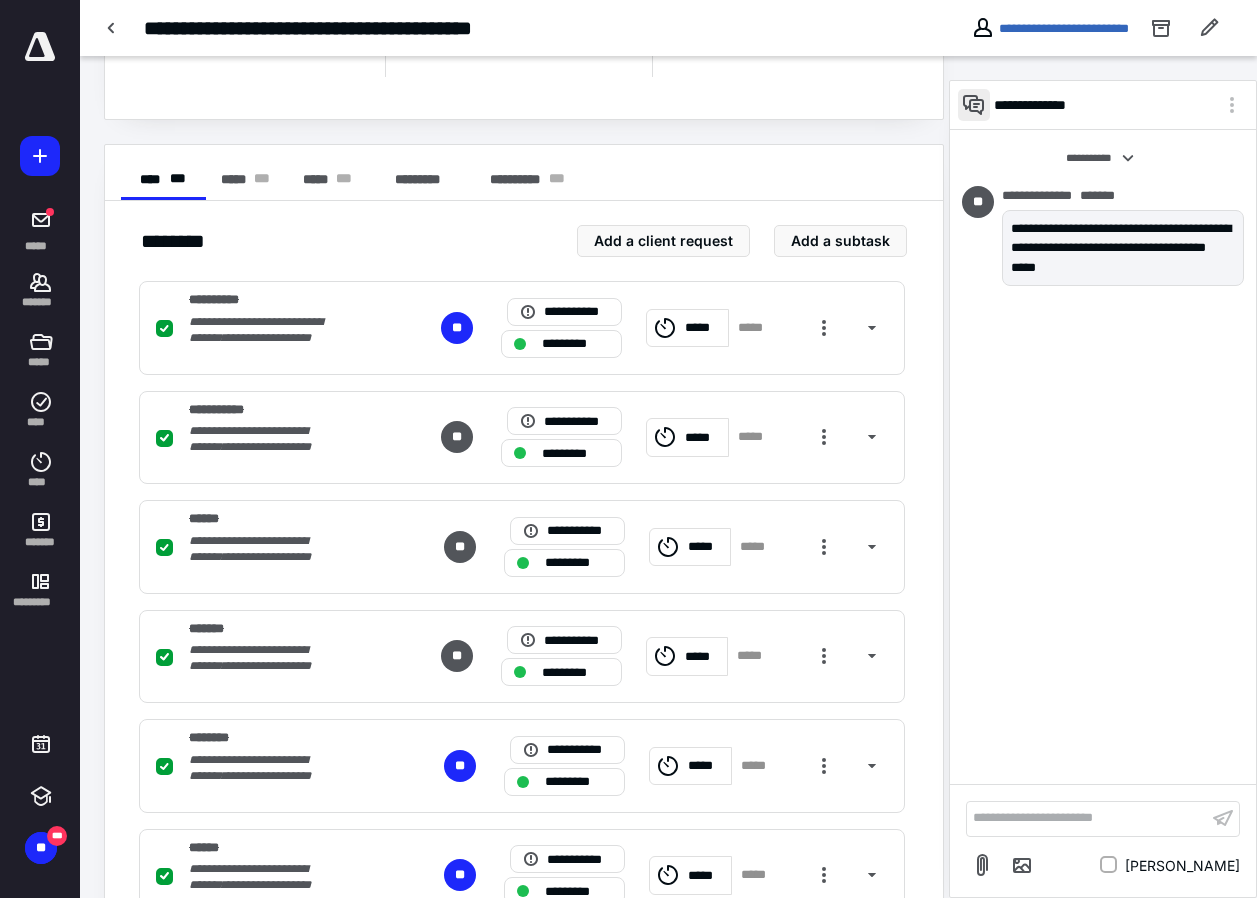 click at bounding box center [974, 105] 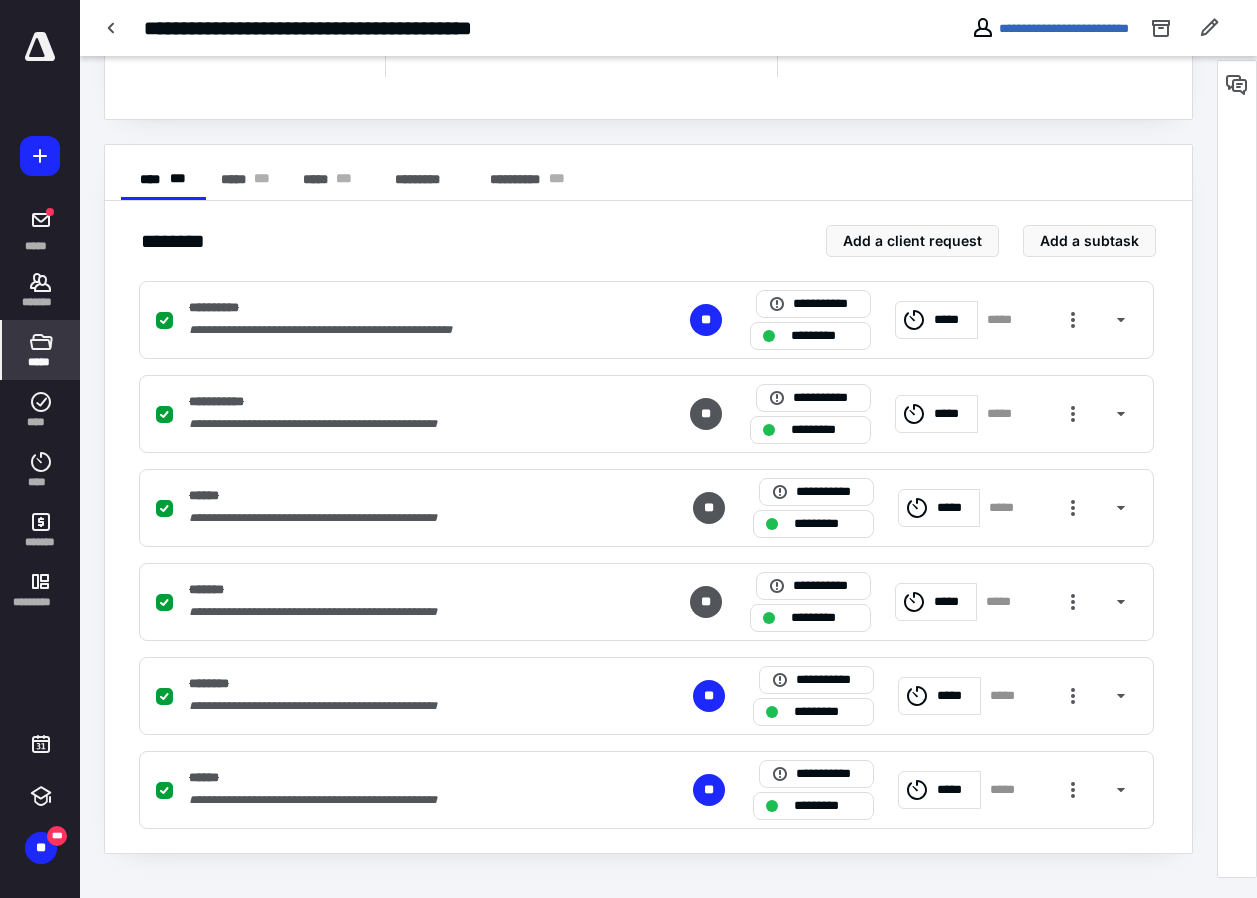 click 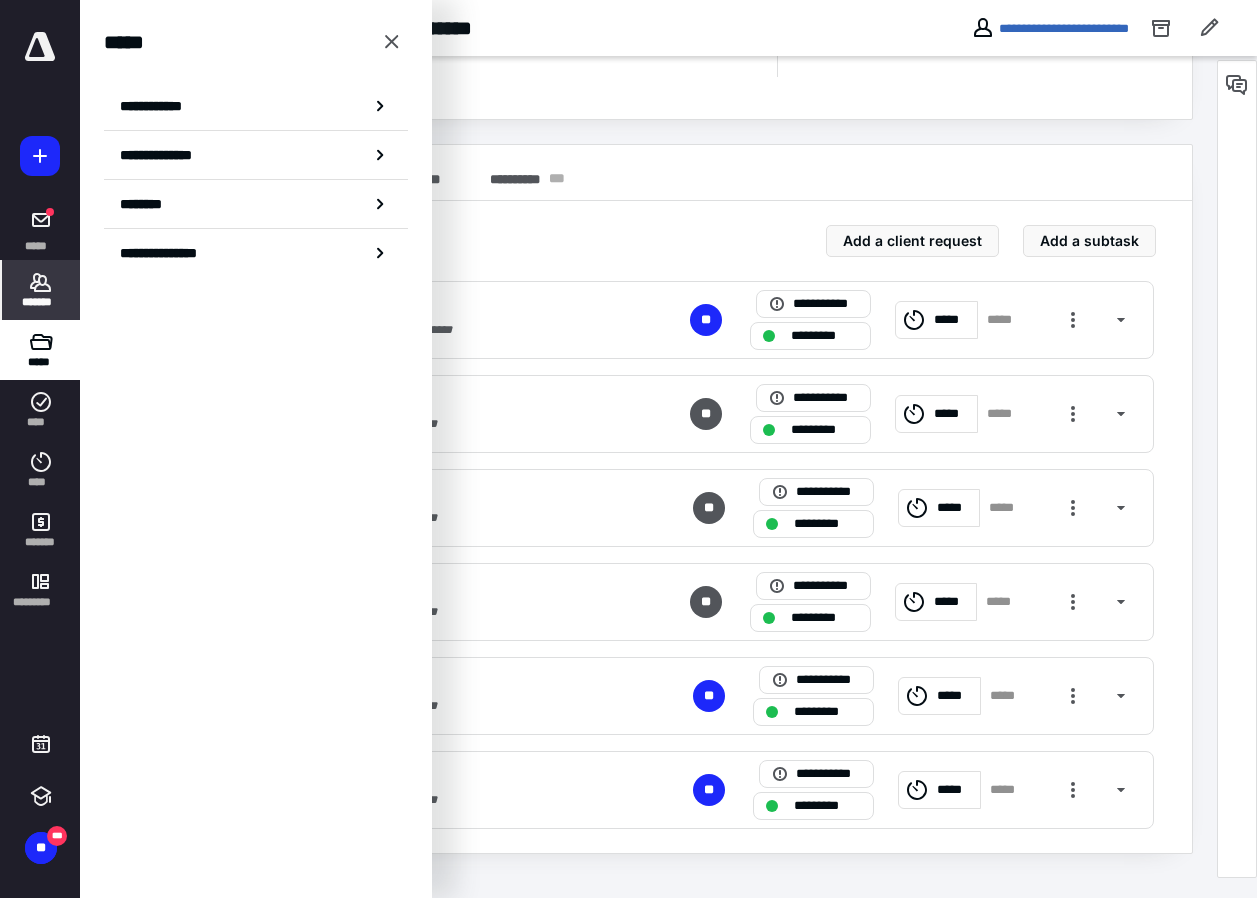 click on "*******" at bounding box center (41, 302) 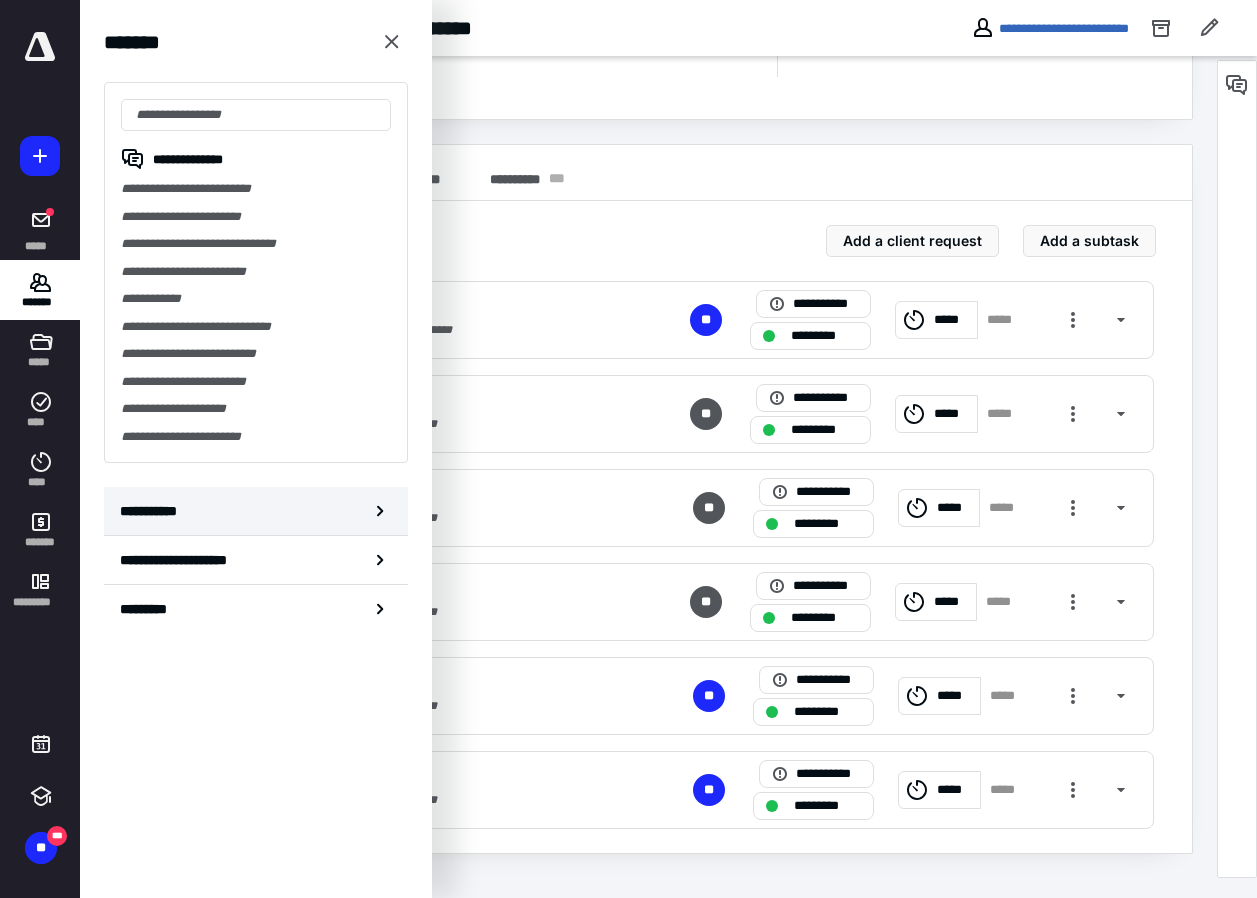 click on "**********" at bounding box center [256, 511] 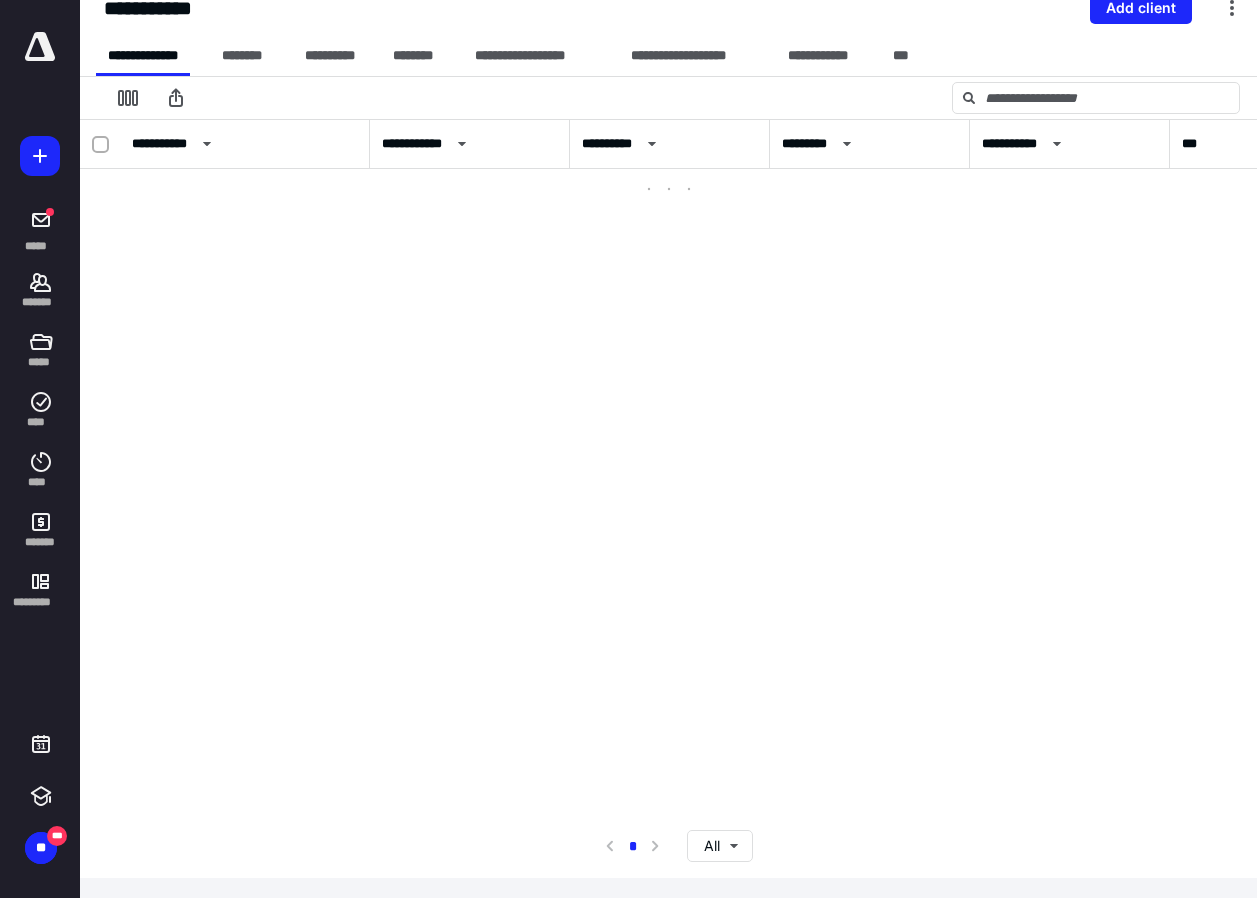 scroll, scrollTop: 0, scrollLeft: 0, axis: both 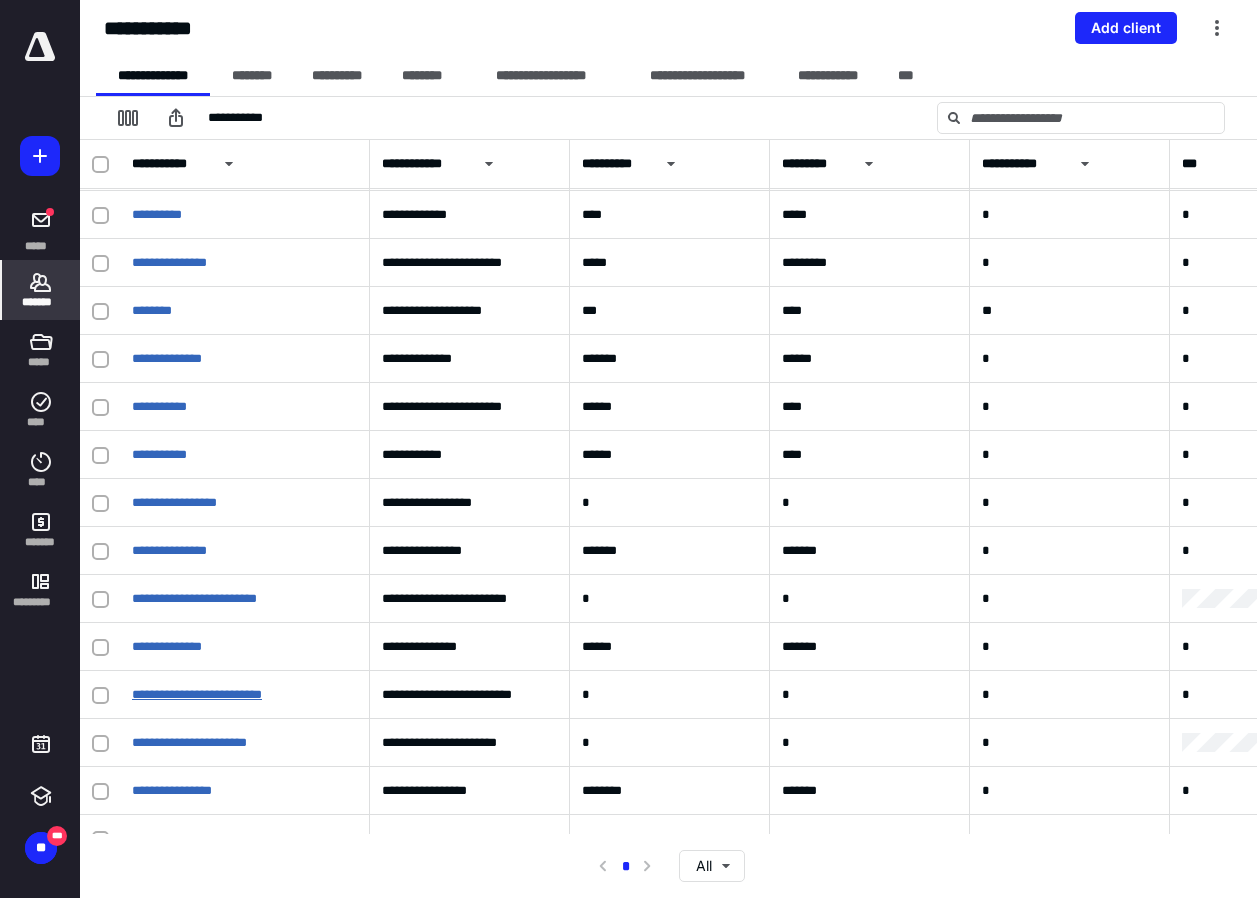 click on "**********" at bounding box center [197, 694] 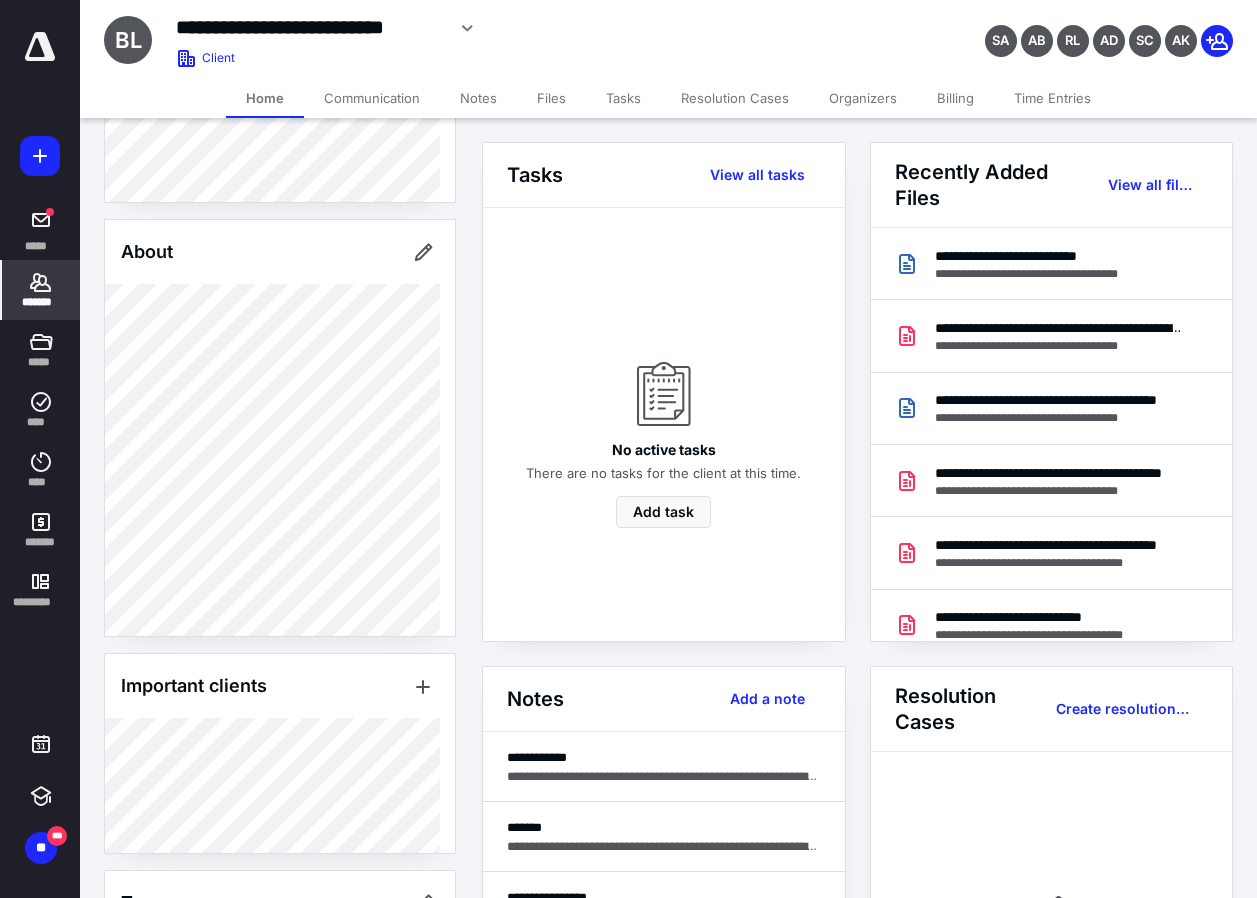 scroll, scrollTop: 678, scrollLeft: 0, axis: vertical 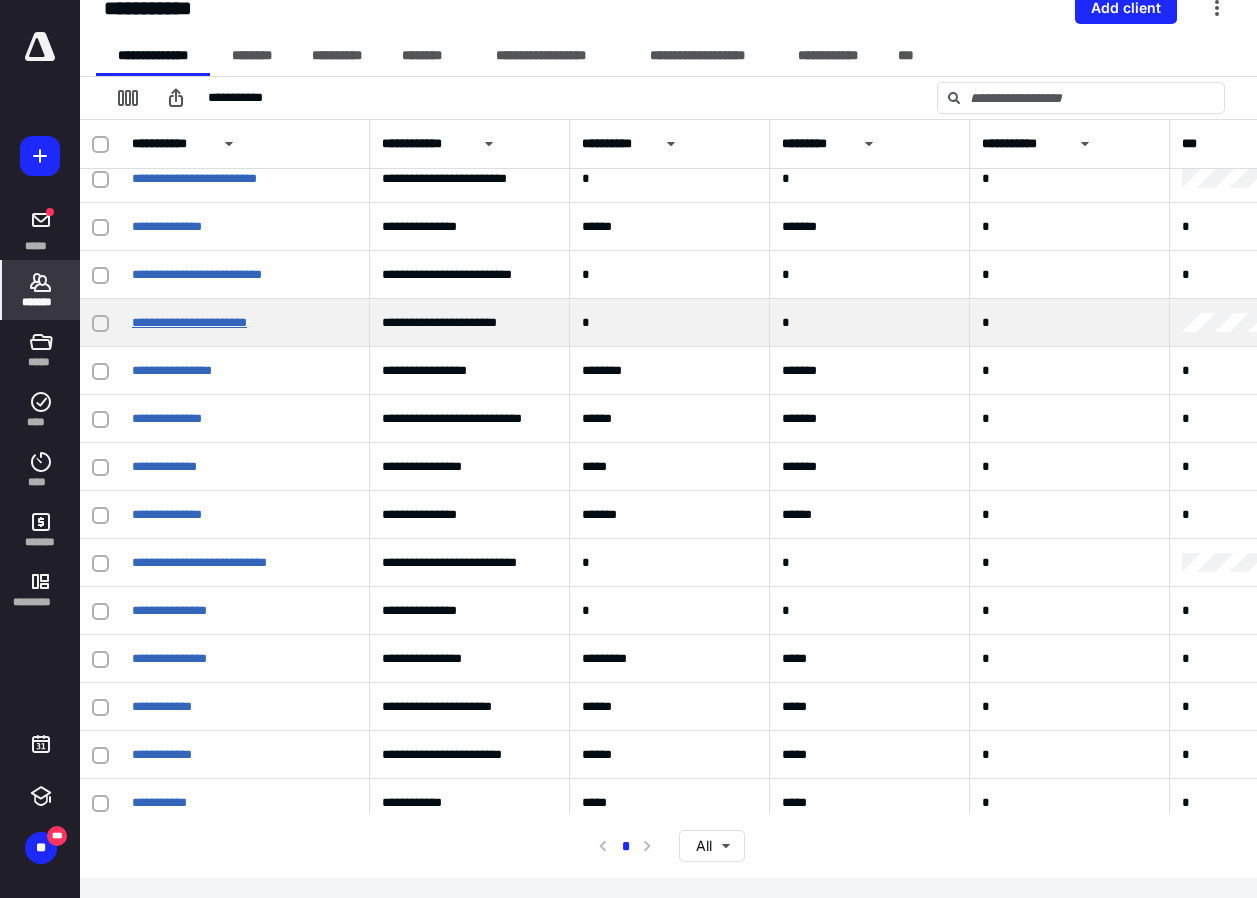 click on "**********" at bounding box center (189, 322) 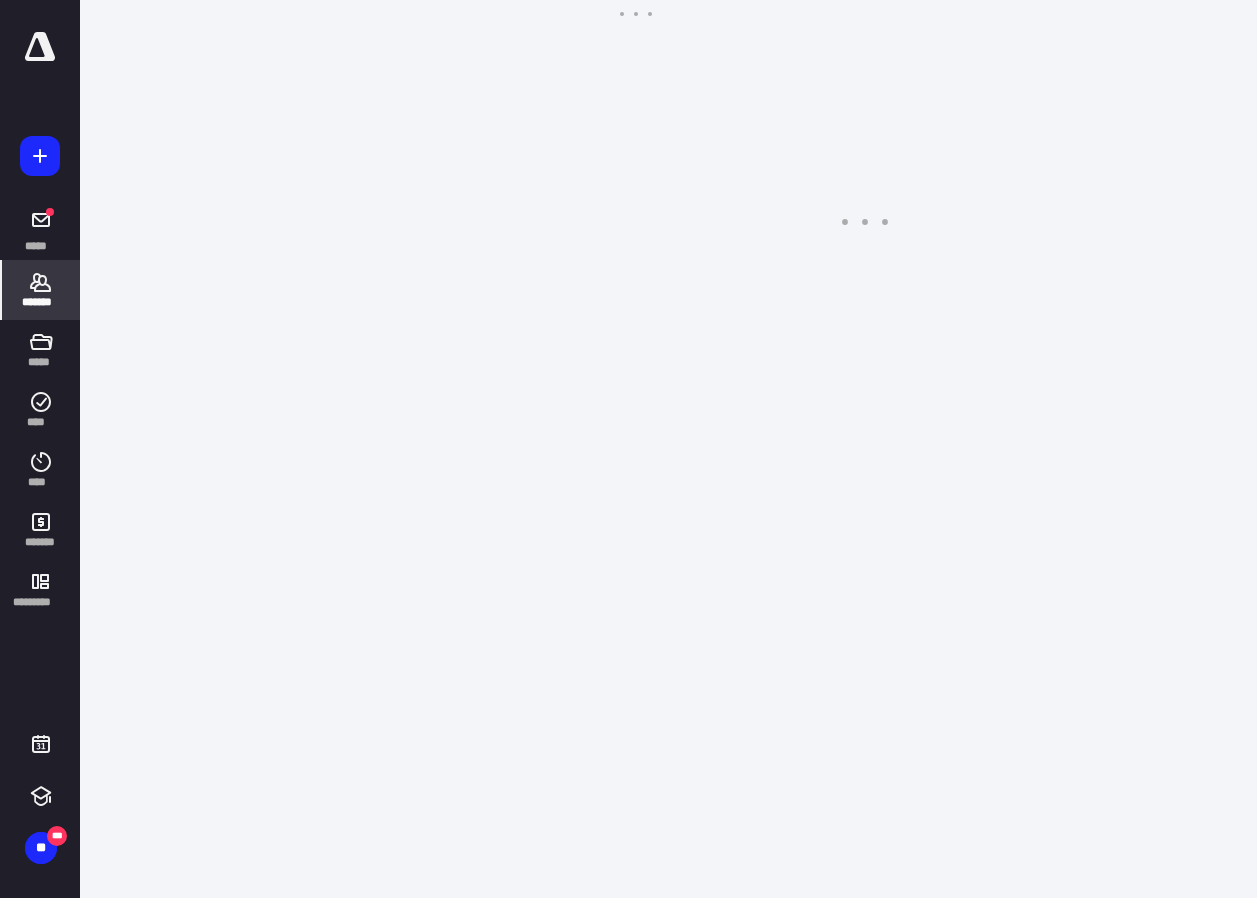 scroll, scrollTop: 0, scrollLeft: 0, axis: both 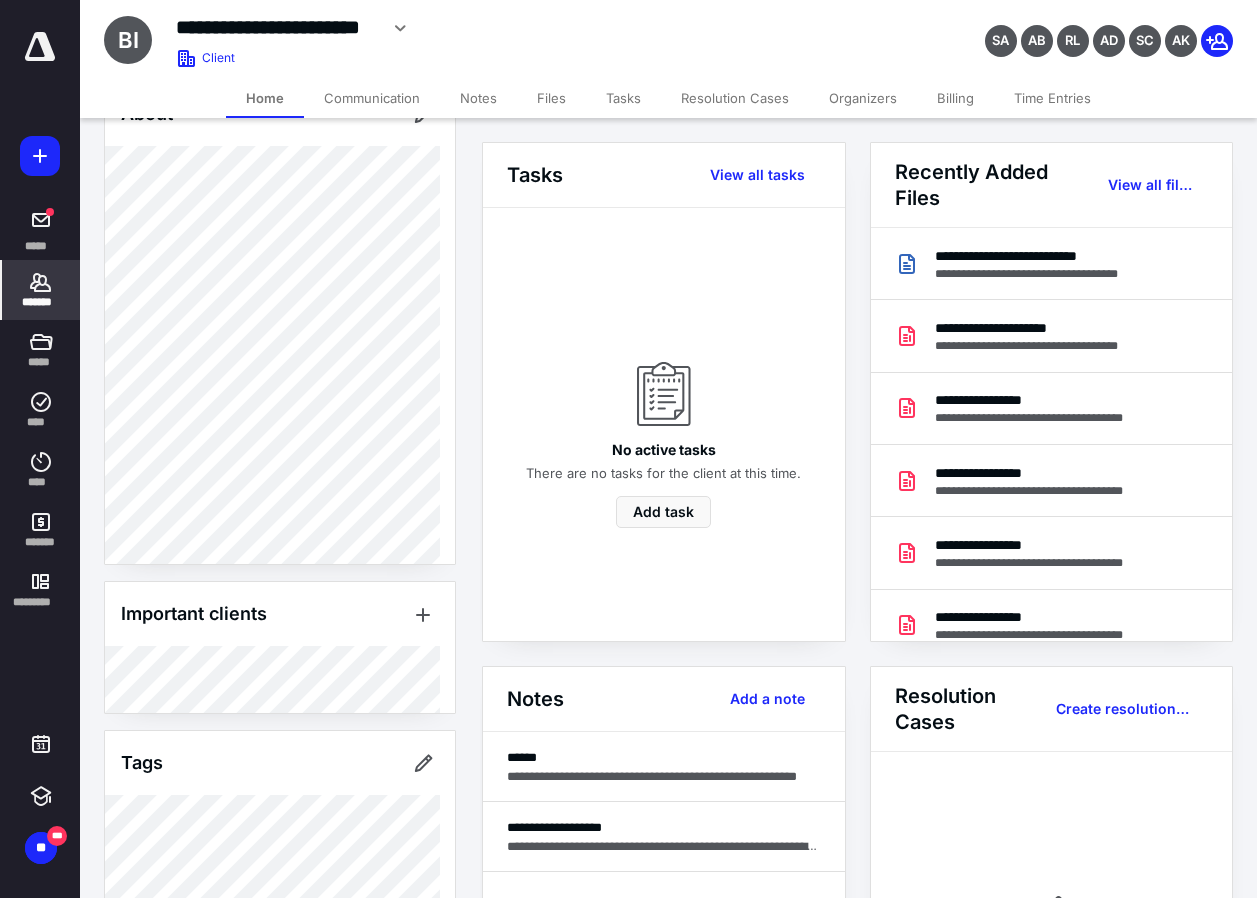 click on "Tasks" at bounding box center (623, 98) 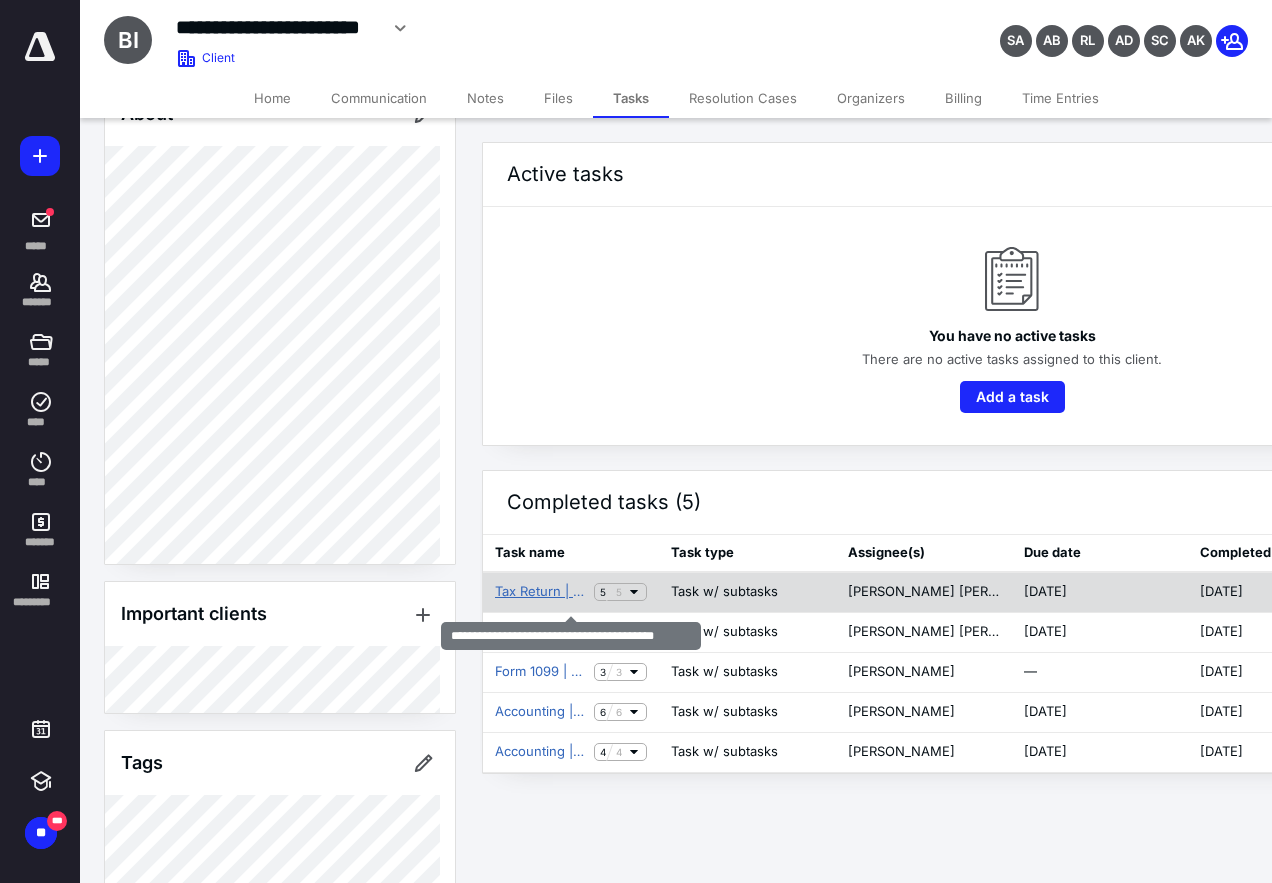 click on "Tax Return | Personal Property Tax Return" at bounding box center [540, 592] 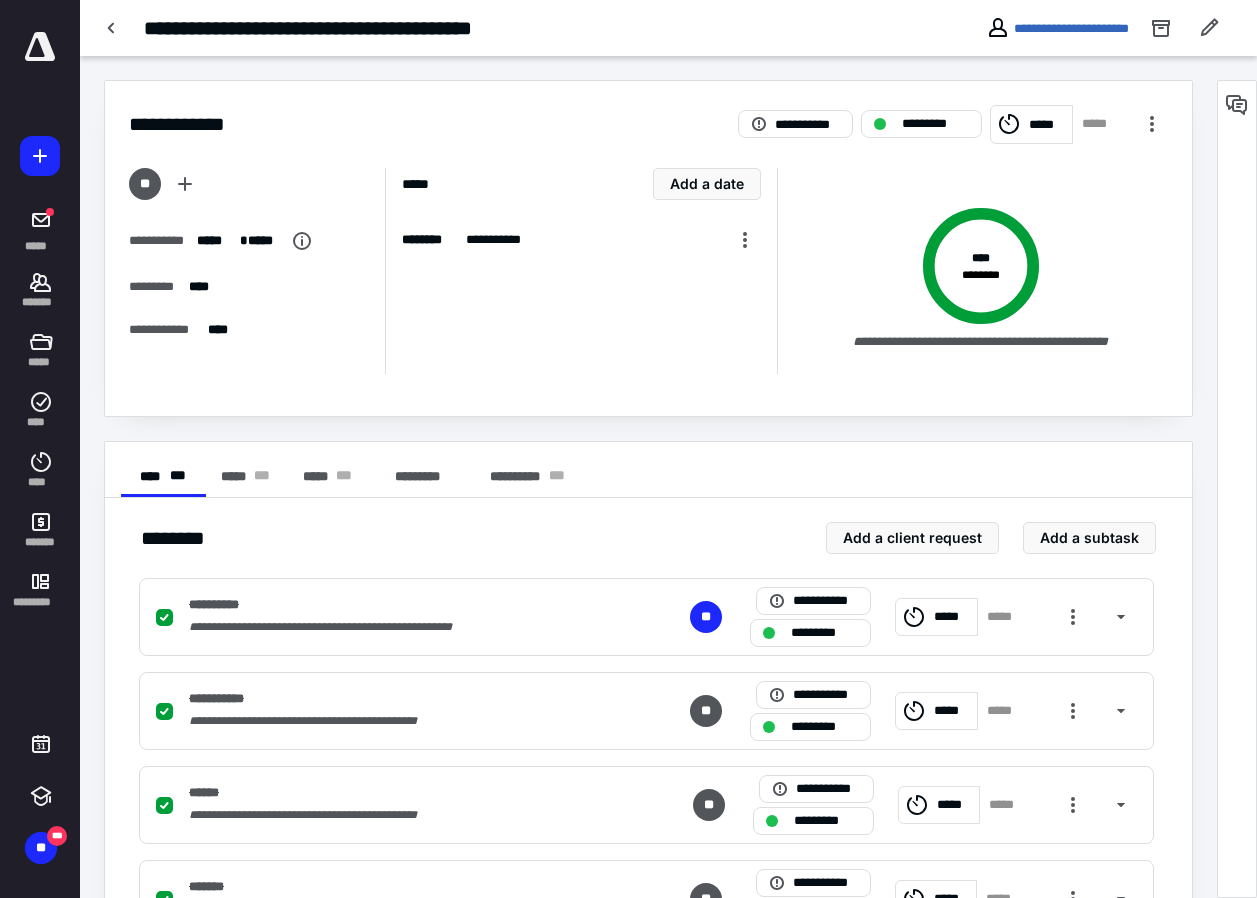 scroll, scrollTop: 100, scrollLeft: 0, axis: vertical 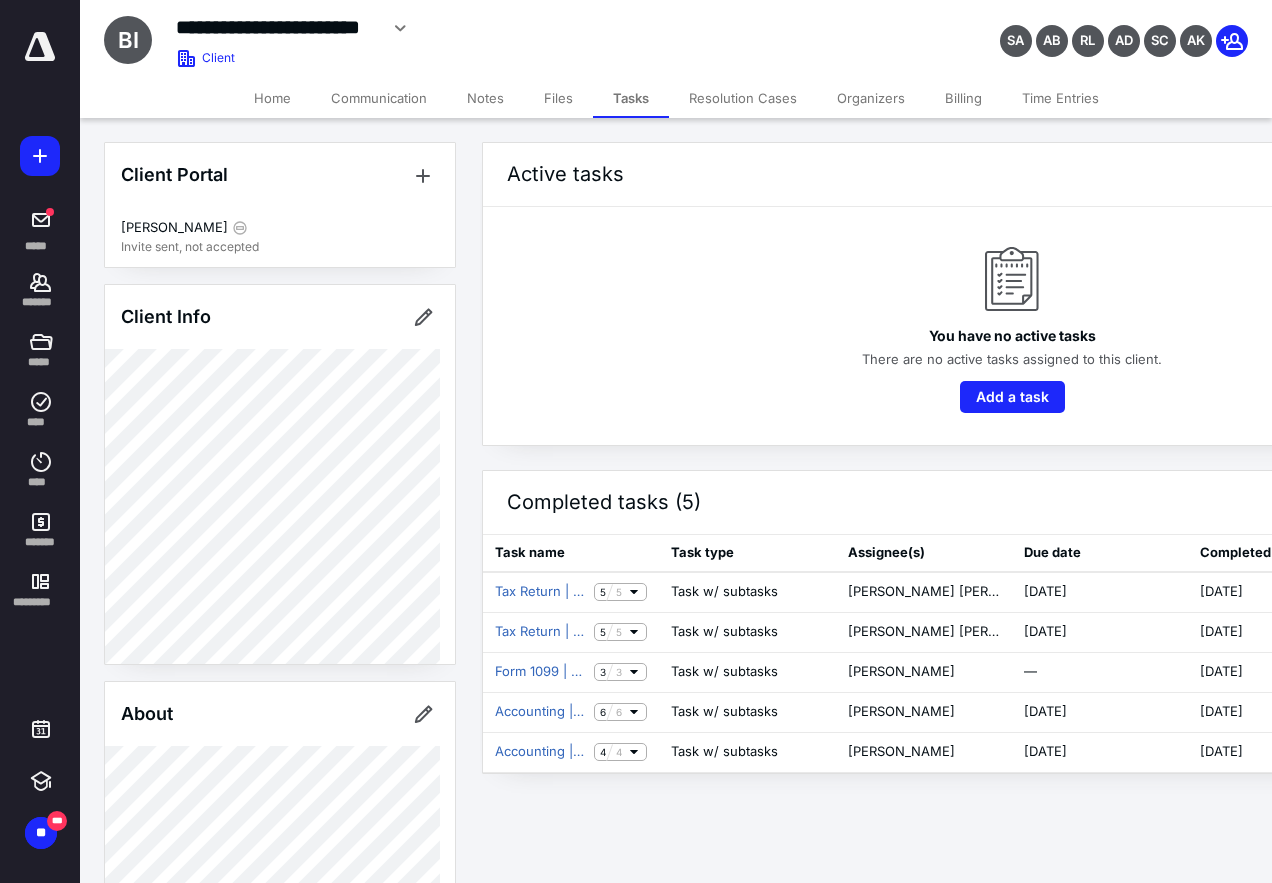 click on "Files" at bounding box center [558, 98] 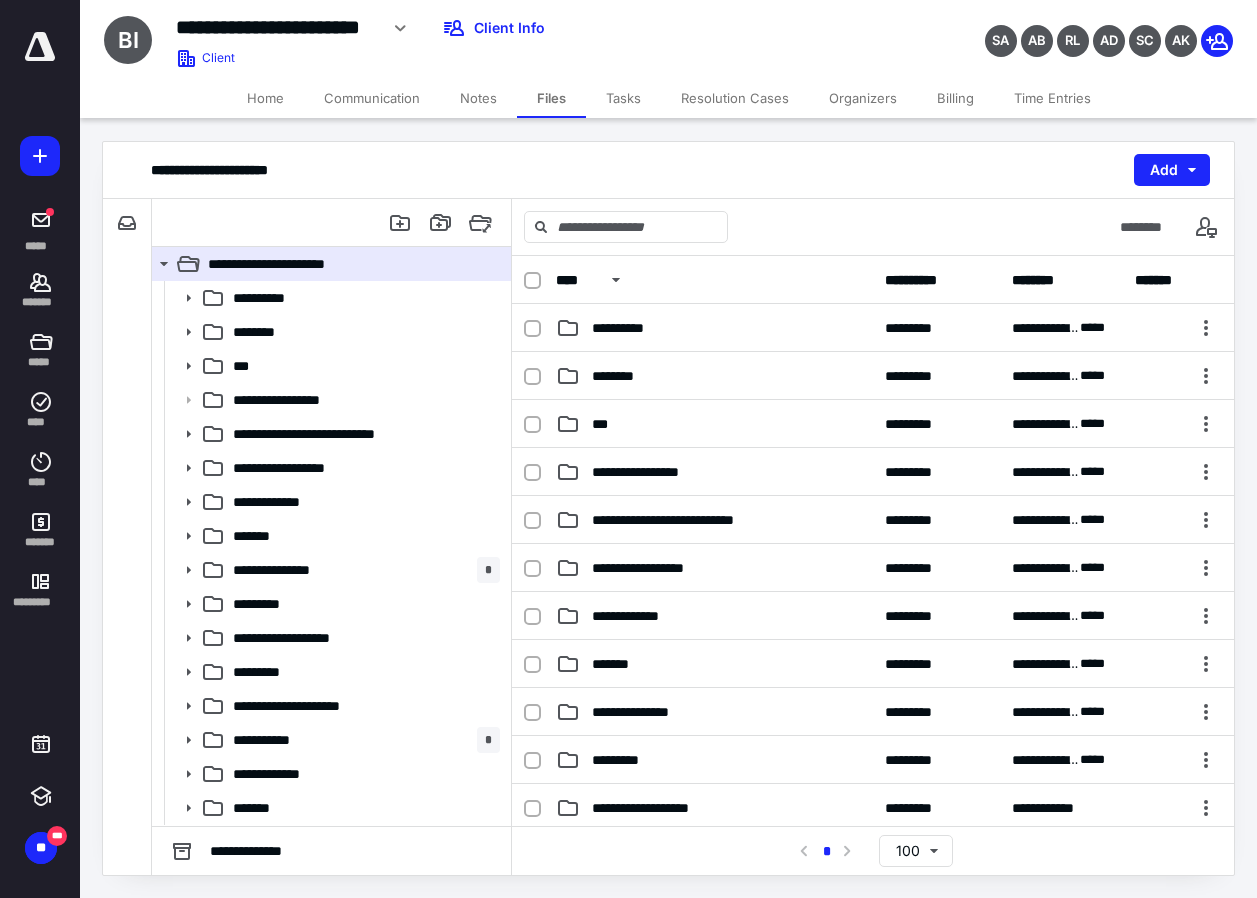 scroll, scrollTop: 546, scrollLeft: 0, axis: vertical 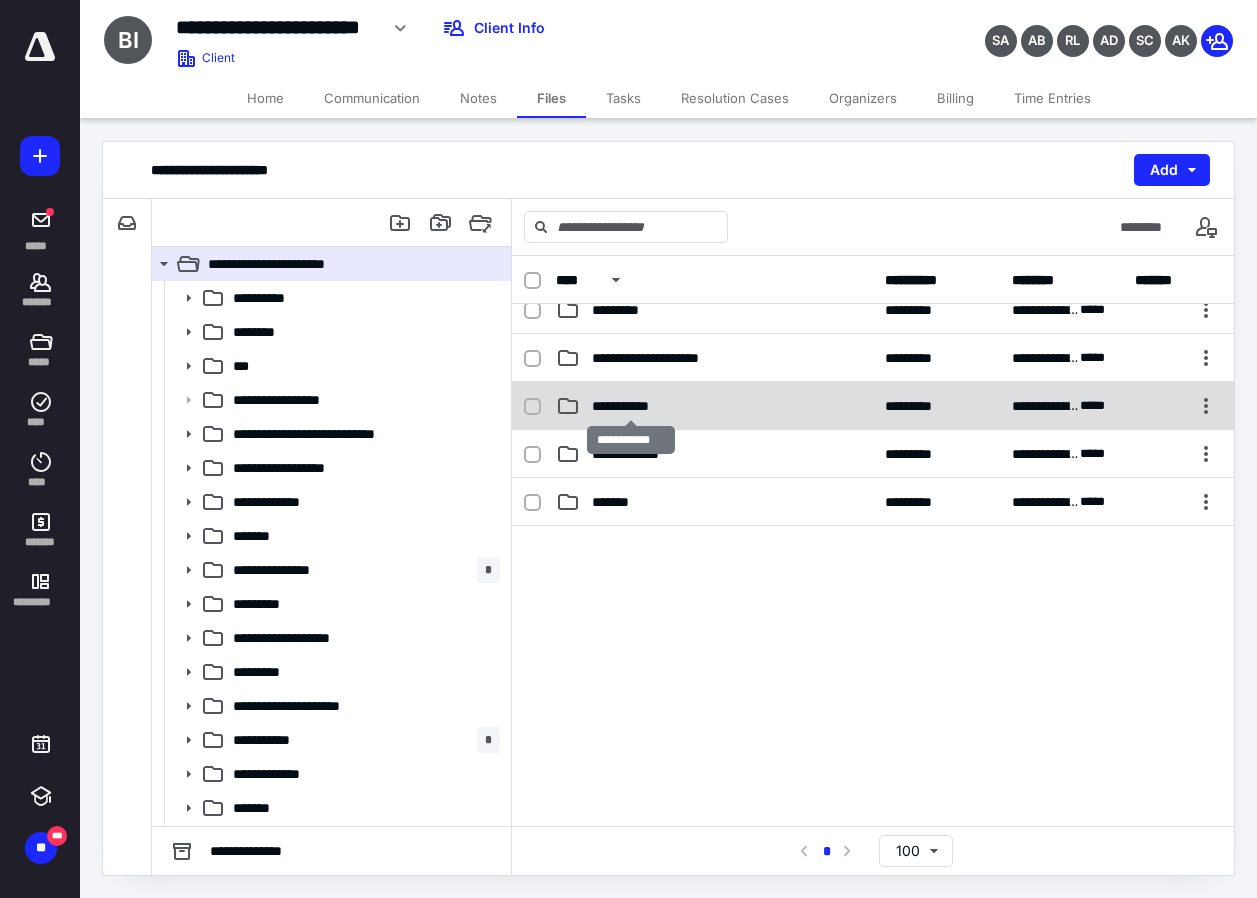 click on "**********" at bounding box center [631, 406] 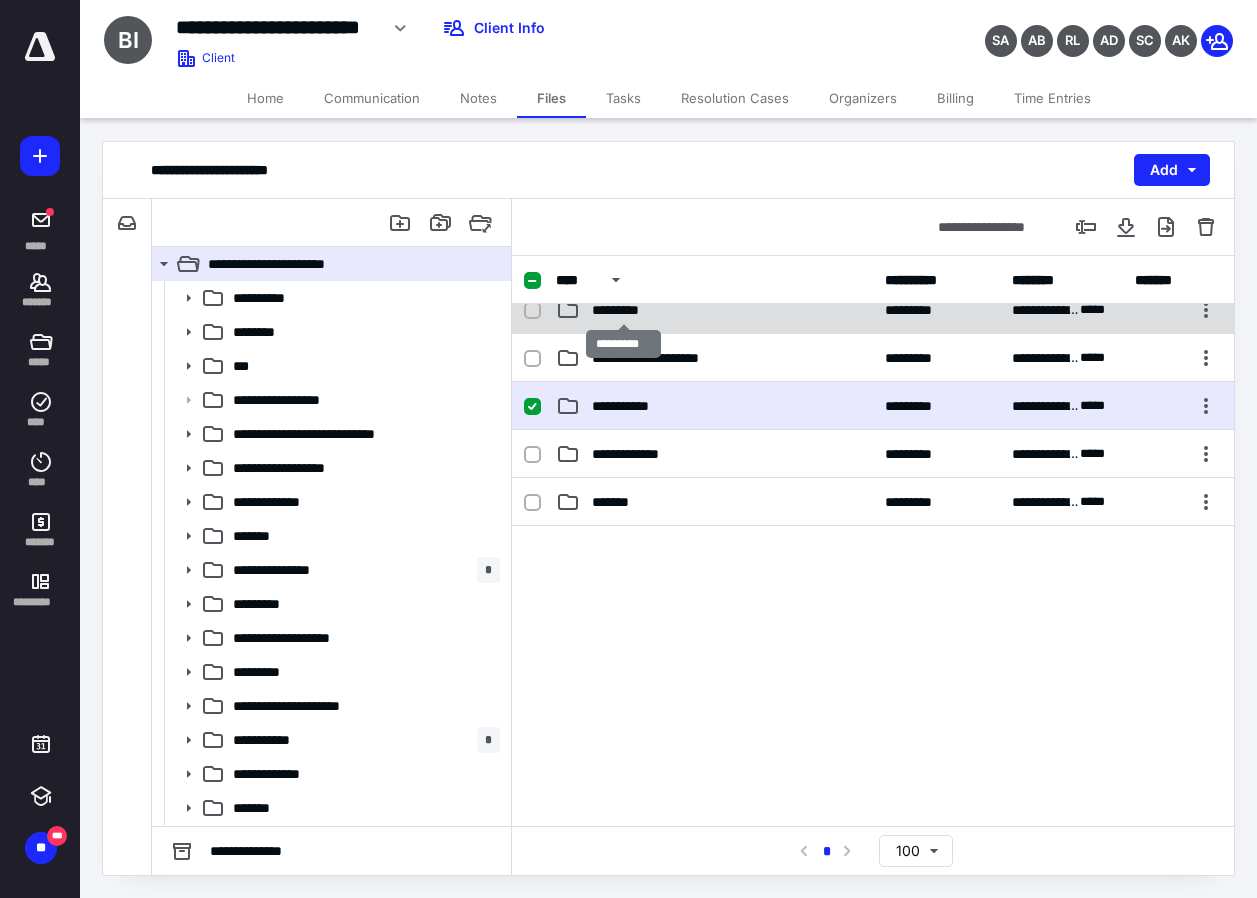 scroll, scrollTop: 346, scrollLeft: 0, axis: vertical 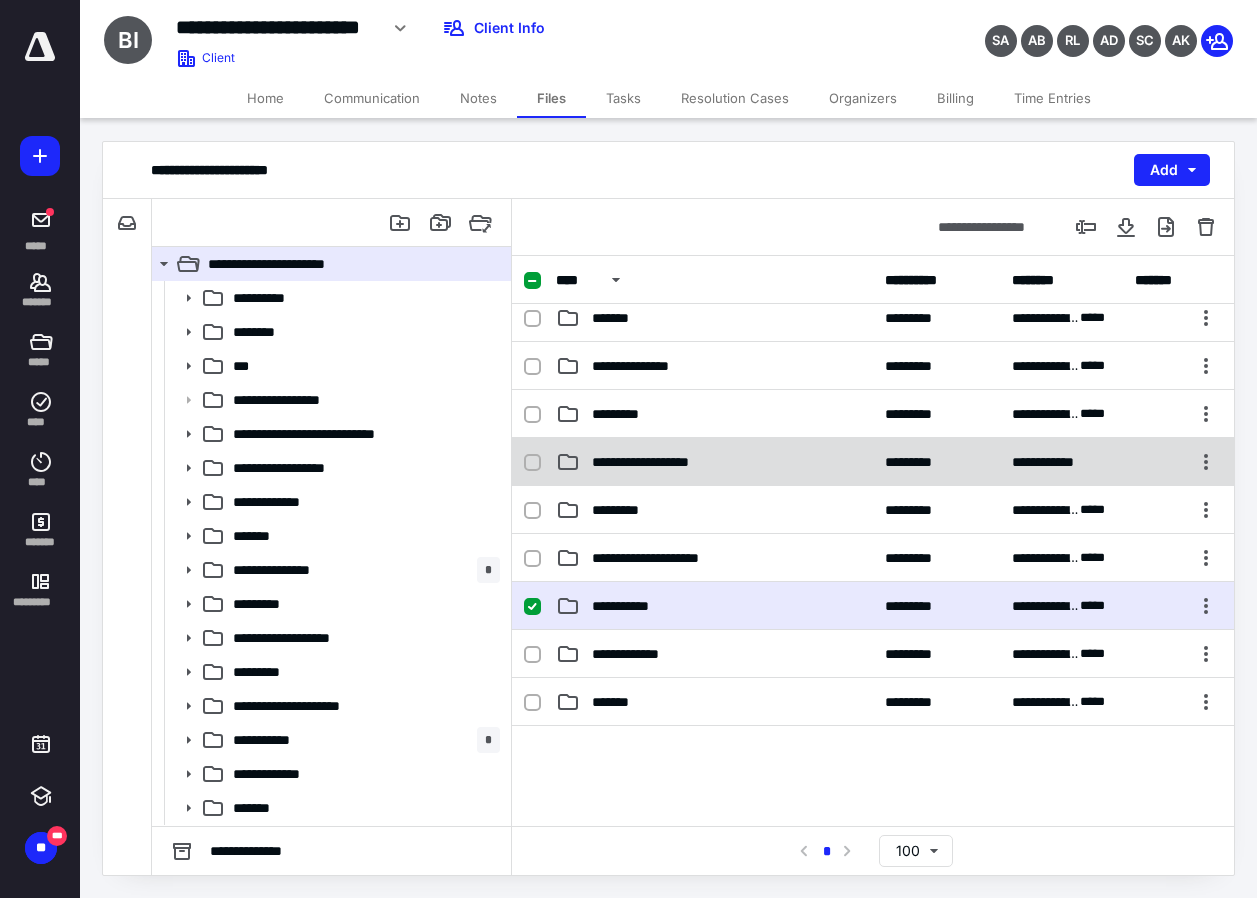 click on "**********" at bounding box center [658, 462] 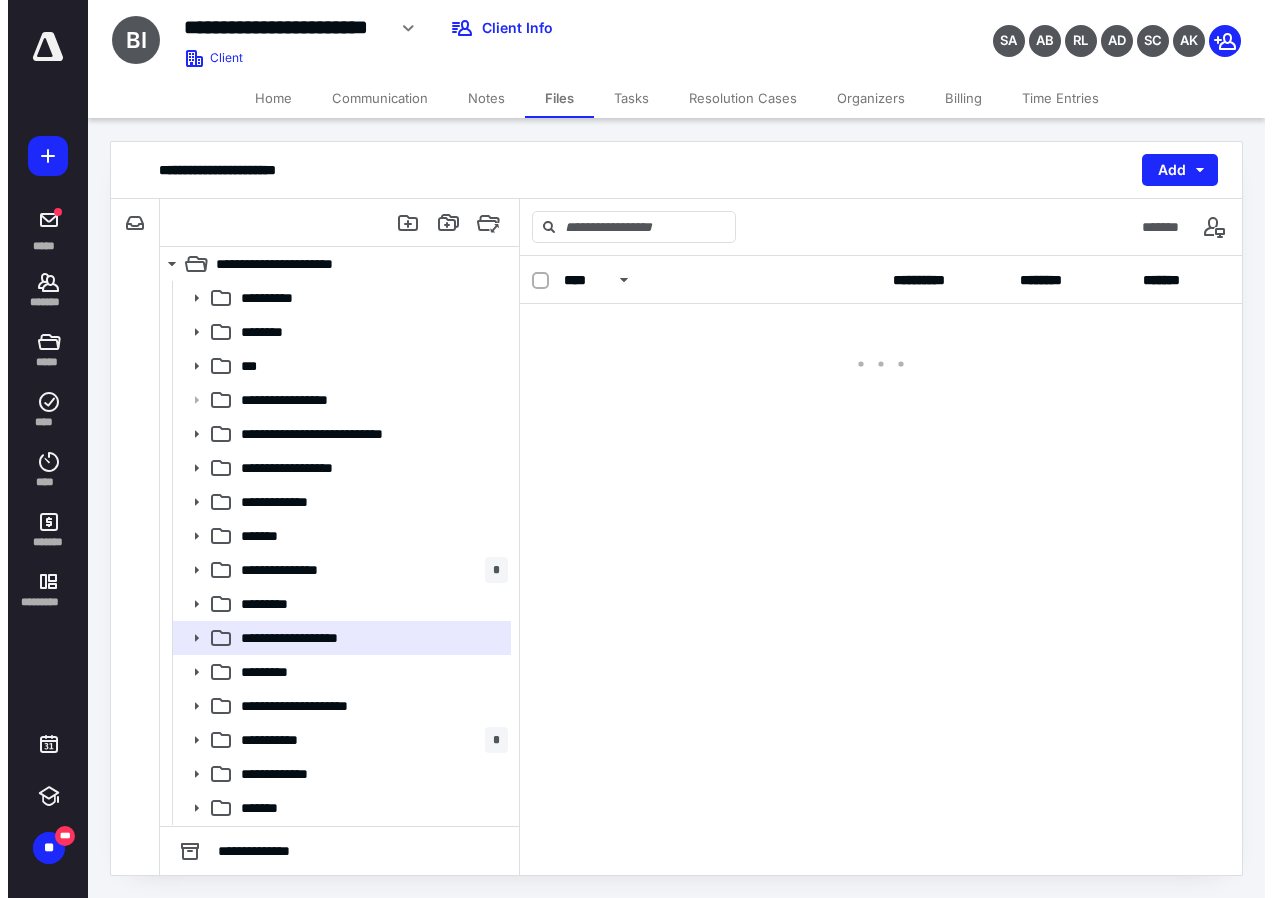 scroll, scrollTop: 0, scrollLeft: 0, axis: both 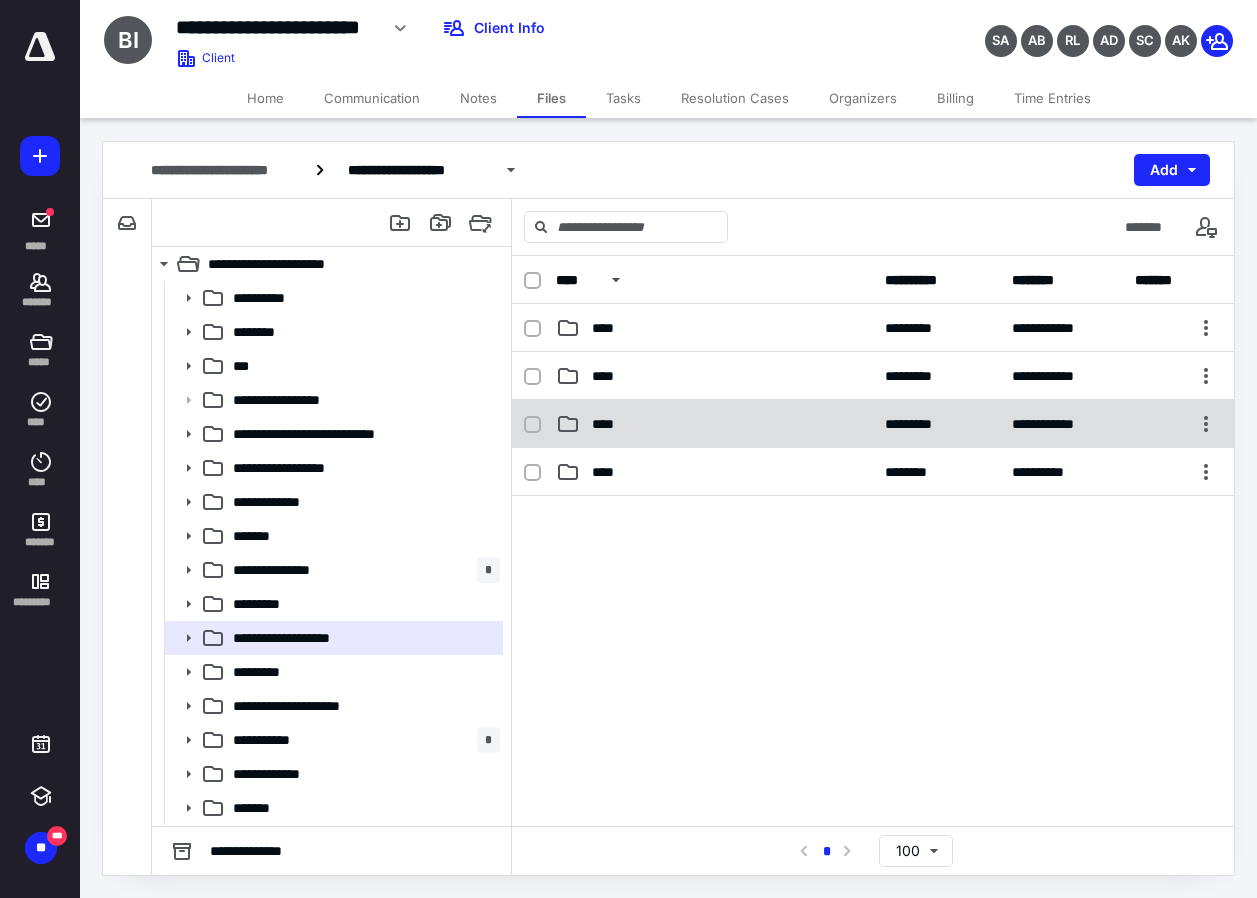 click on "****" at bounding box center (609, 424) 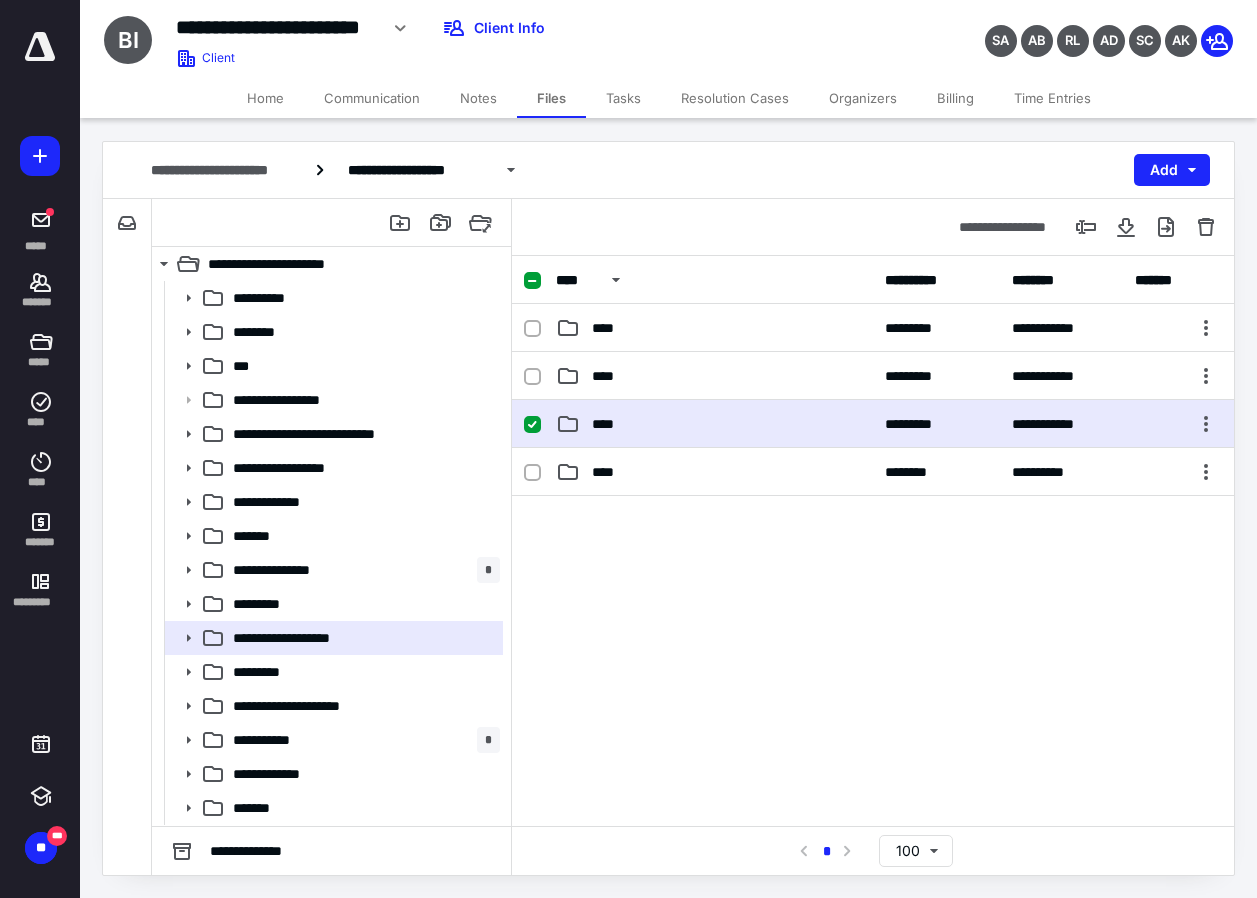 click on "****" at bounding box center (609, 424) 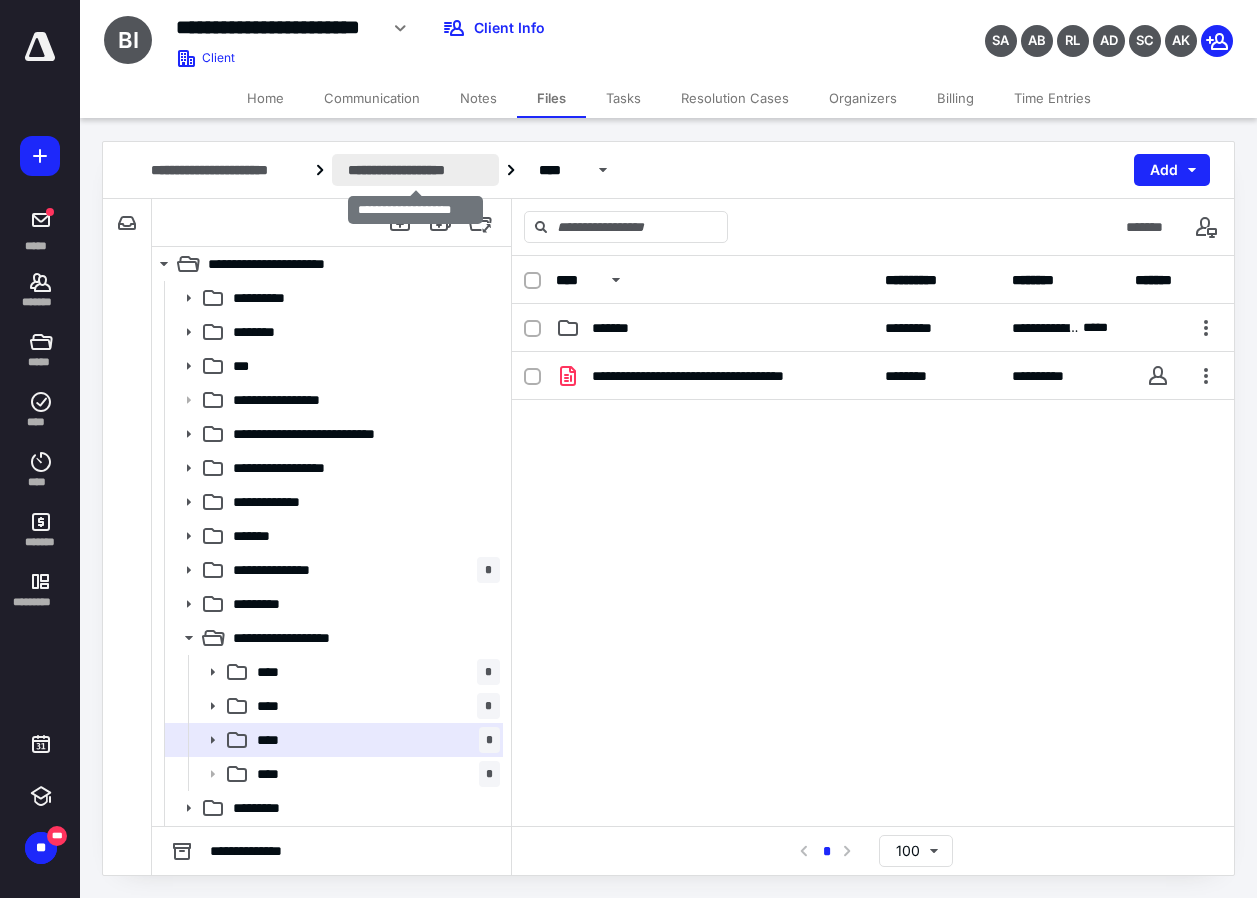 click on "**********" at bounding box center (415, 170) 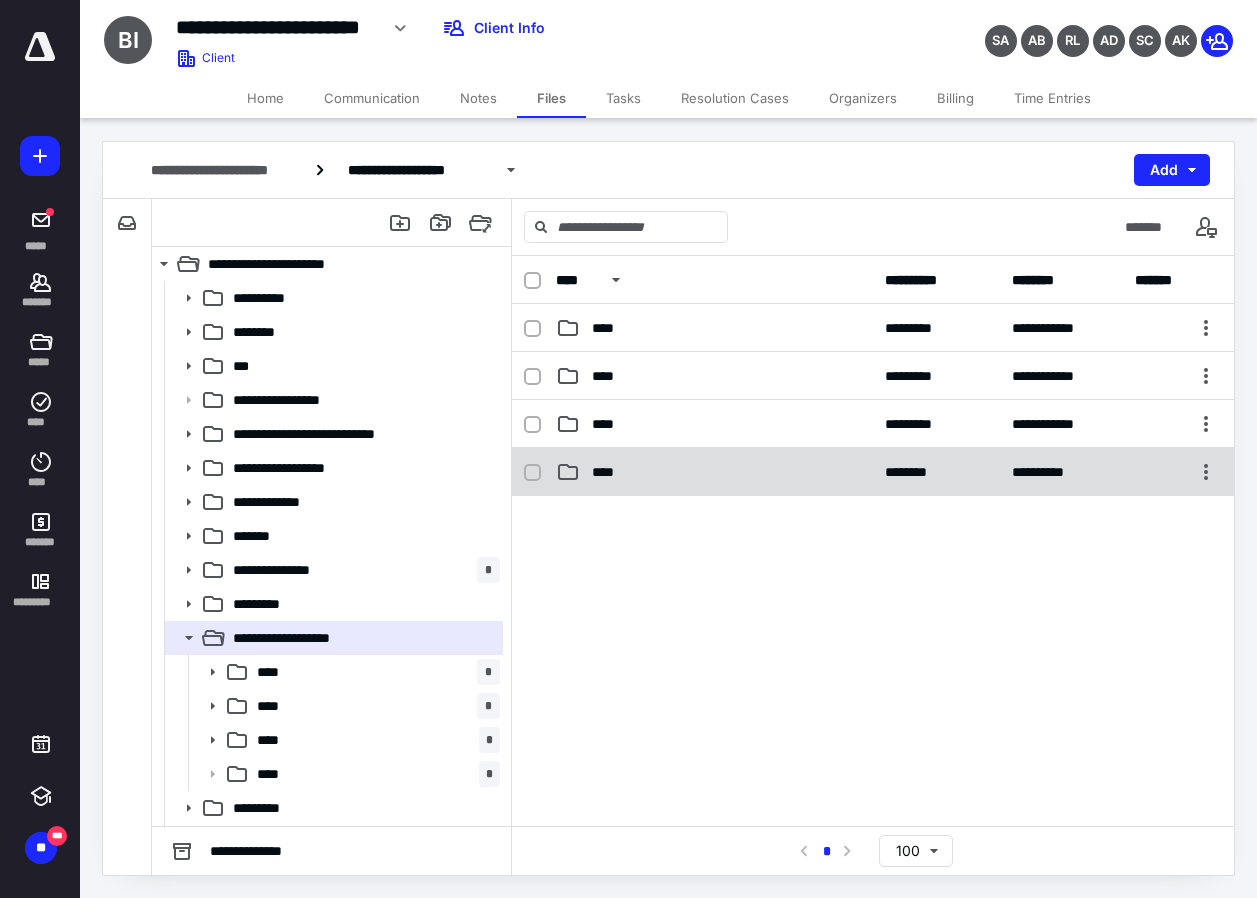 click on "****" at bounding box center [609, 472] 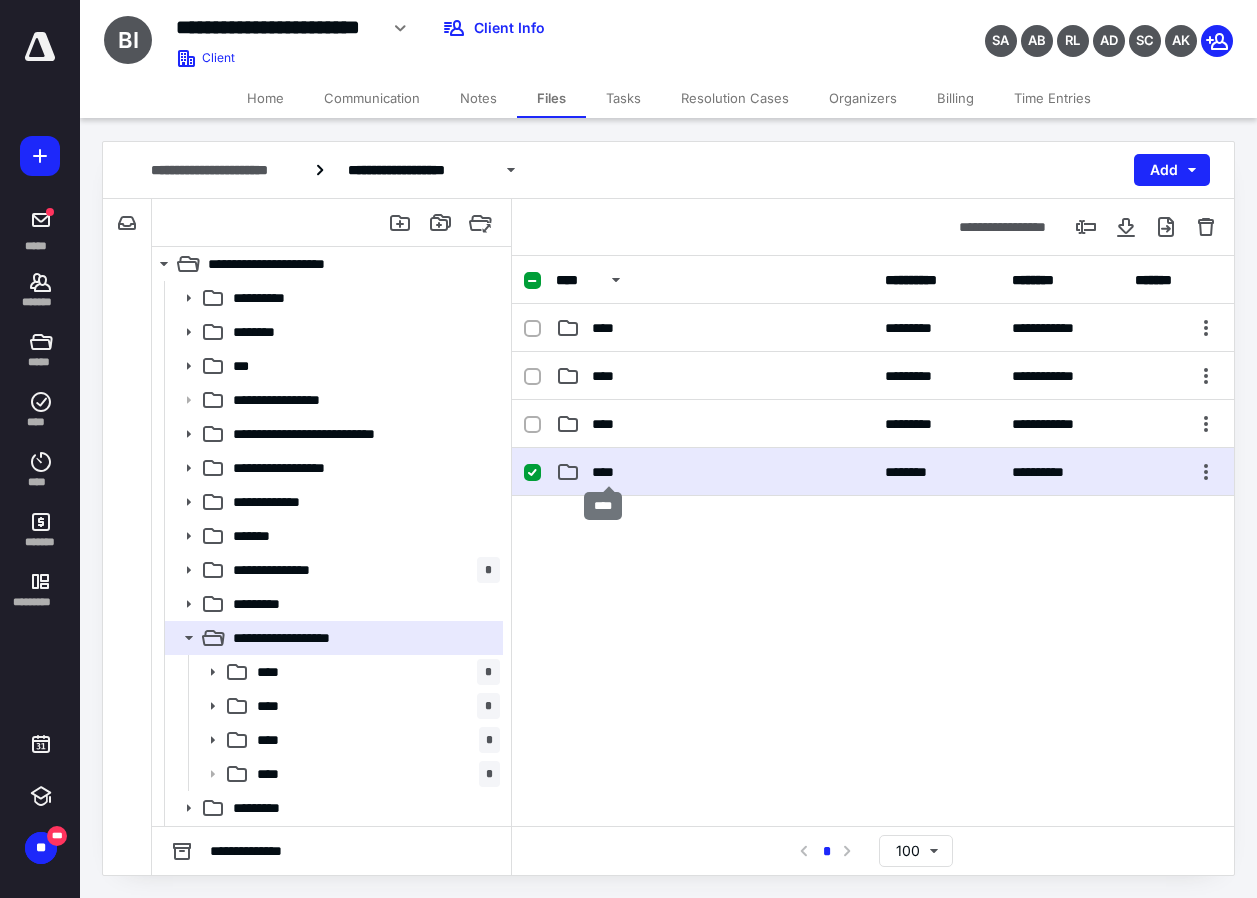 click on "****" at bounding box center (609, 472) 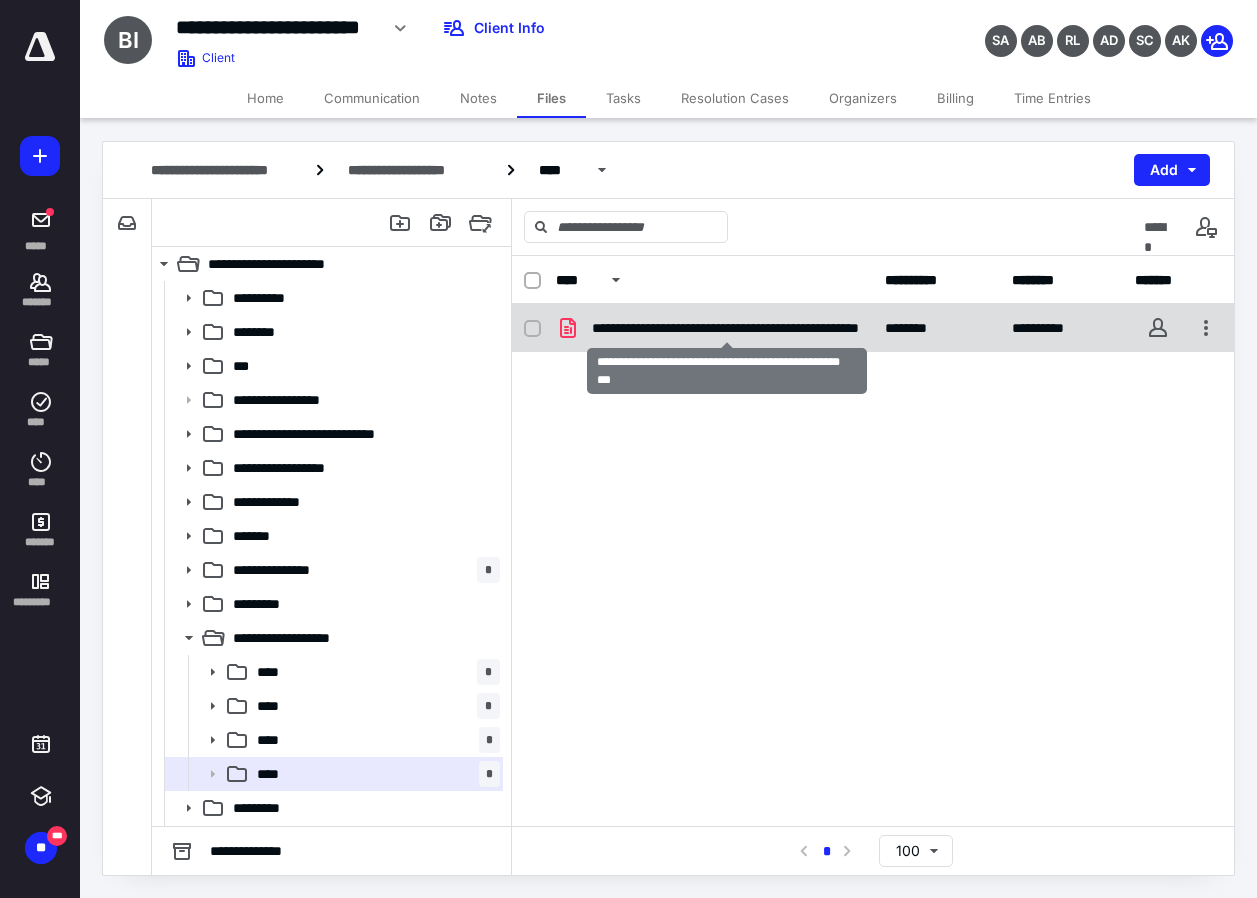 click on "**********" at bounding box center (726, 328) 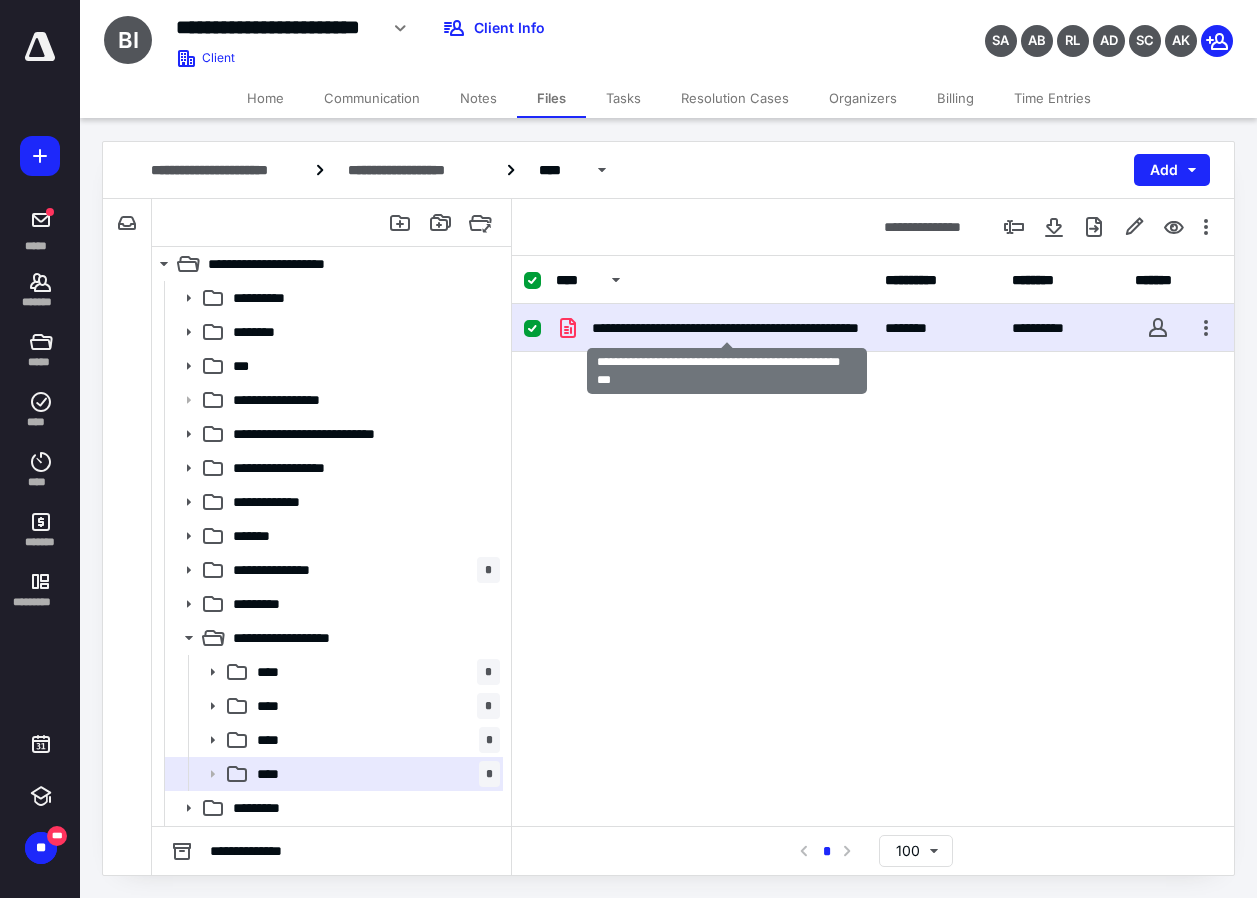 click on "**********" at bounding box center [726, 328] 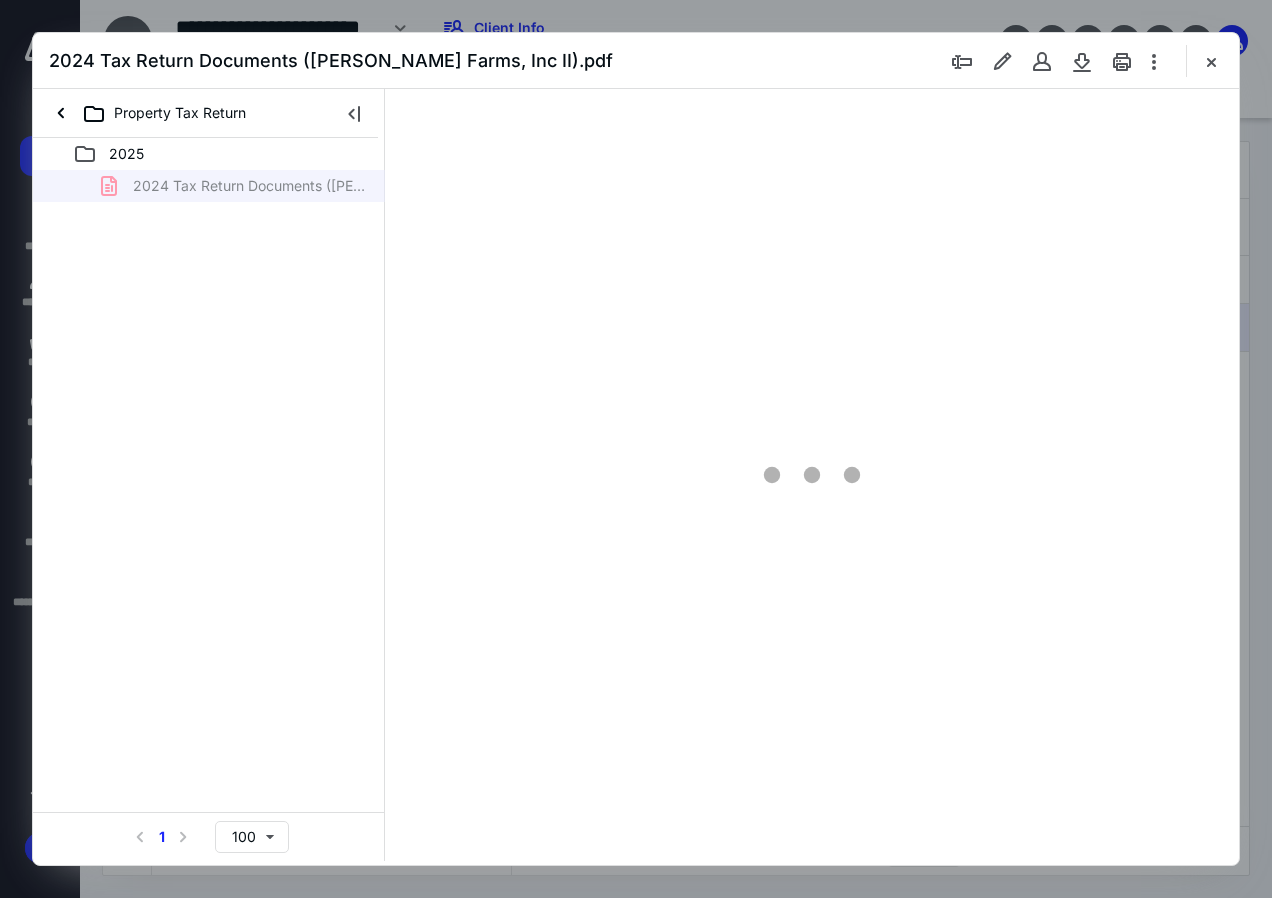 scroll, scrollTop: 0, scrollLeft: 0, axis: both 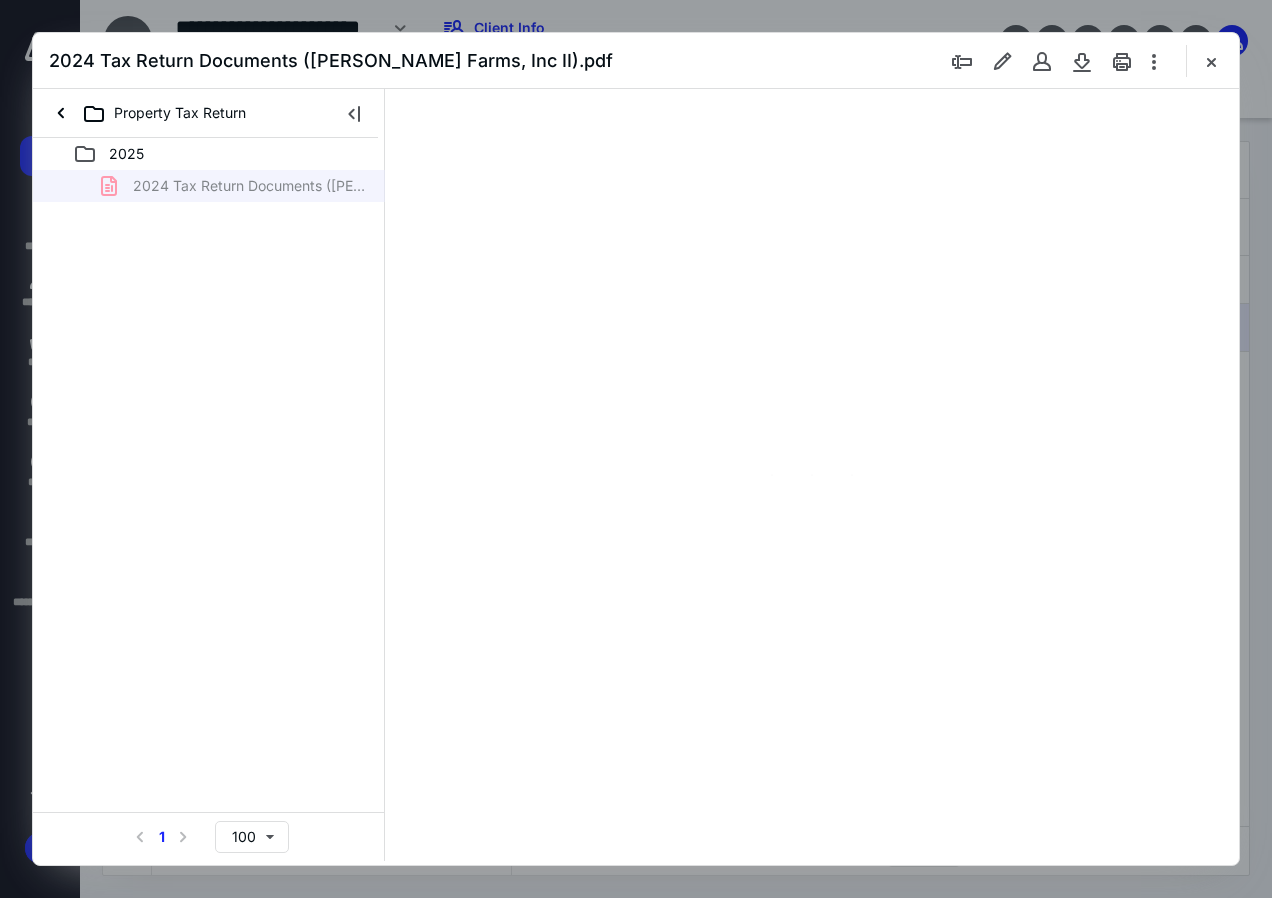 type on "136" 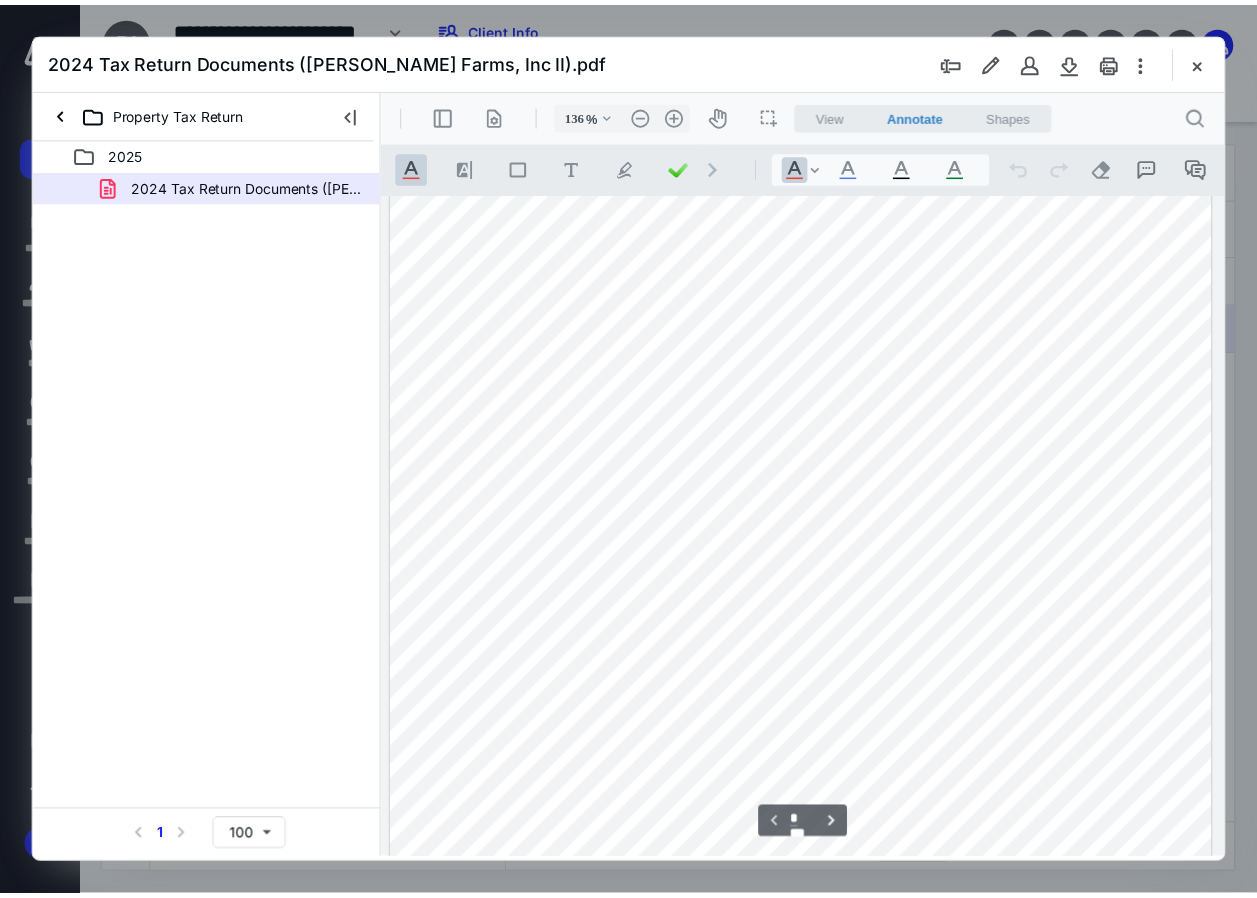 scroll, scrollTop: 0, scrollLeft: 0, axis: both 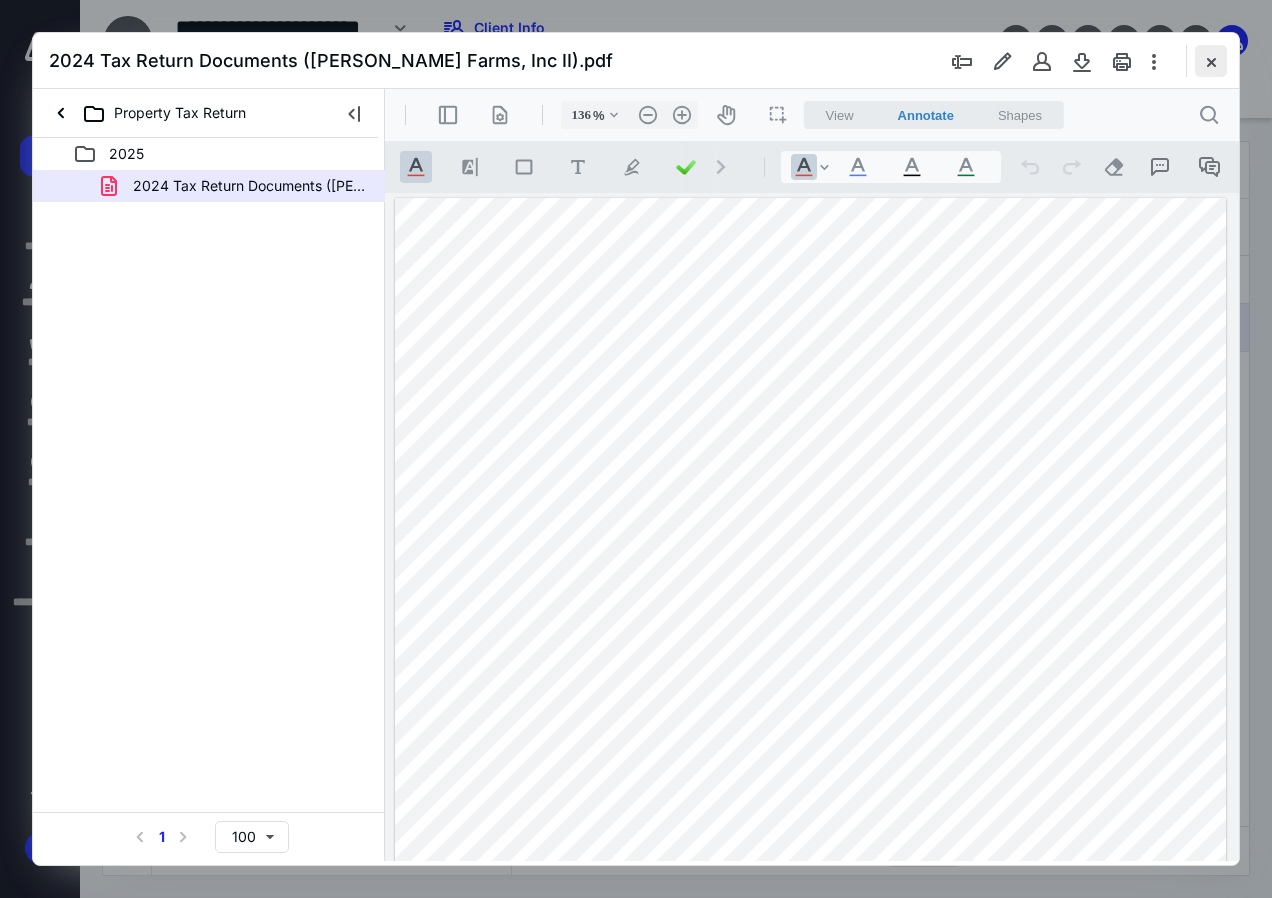 click at bounding box center [1211, 61] 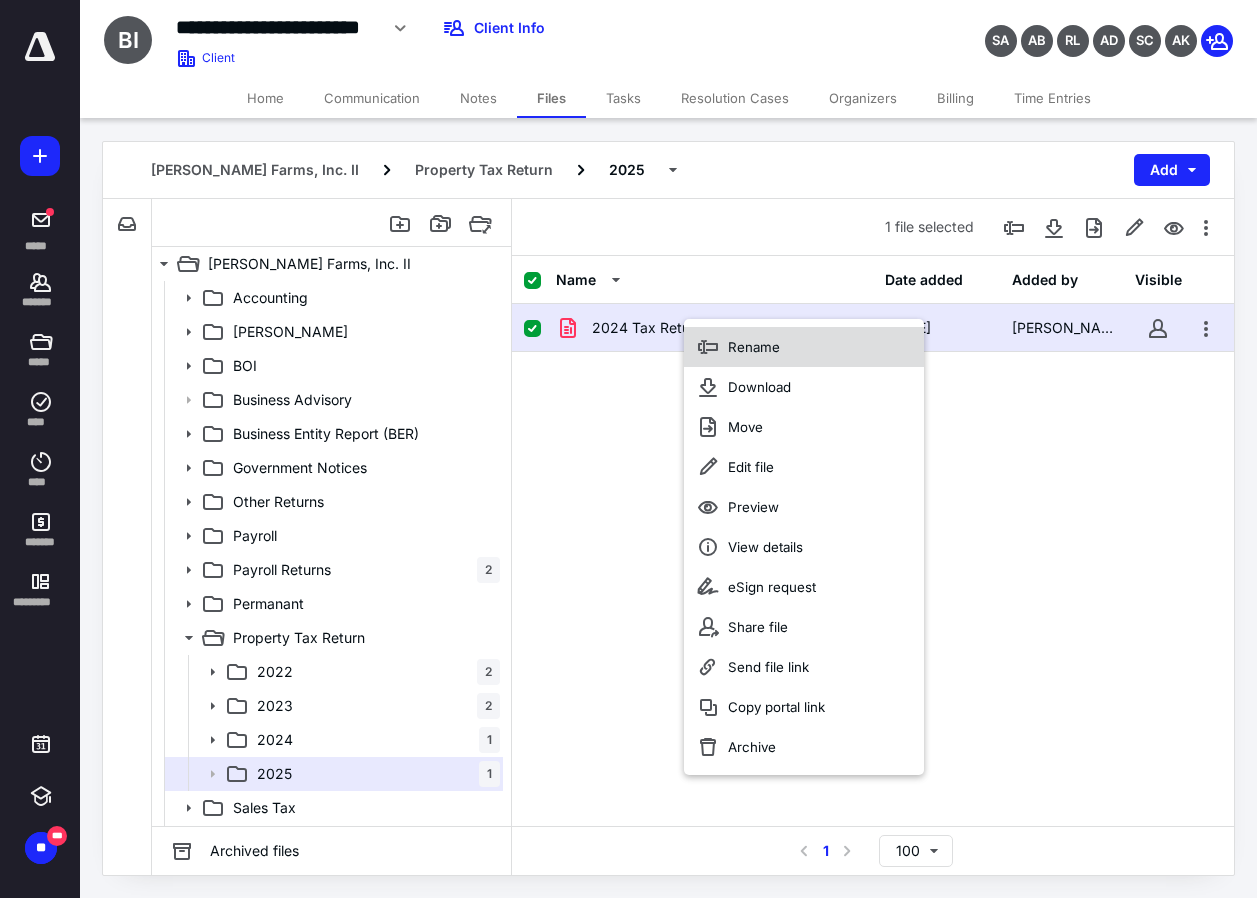 click on "Rename" at bounding box center [754, 347] 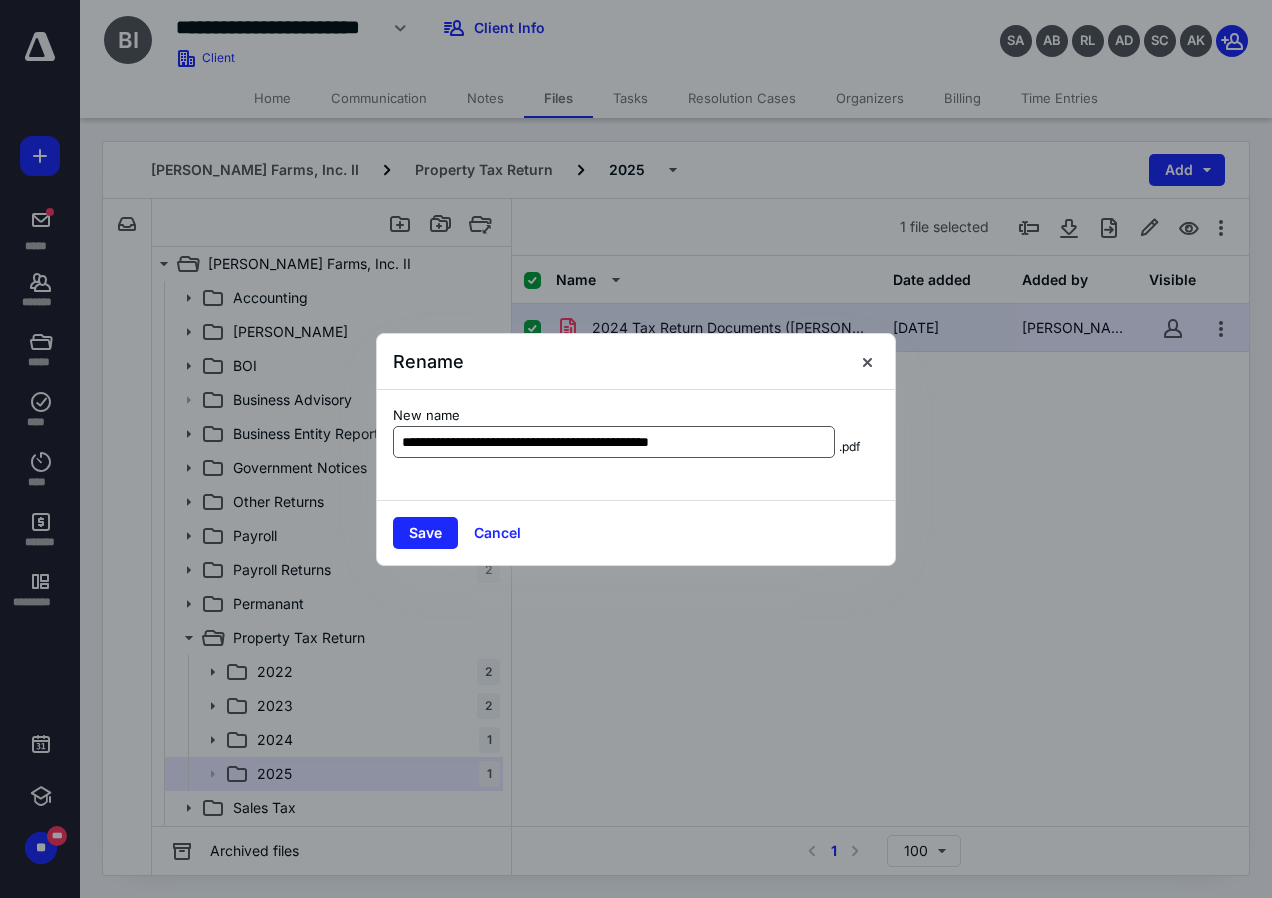 click on "**********" at bounding box center [614, 442] 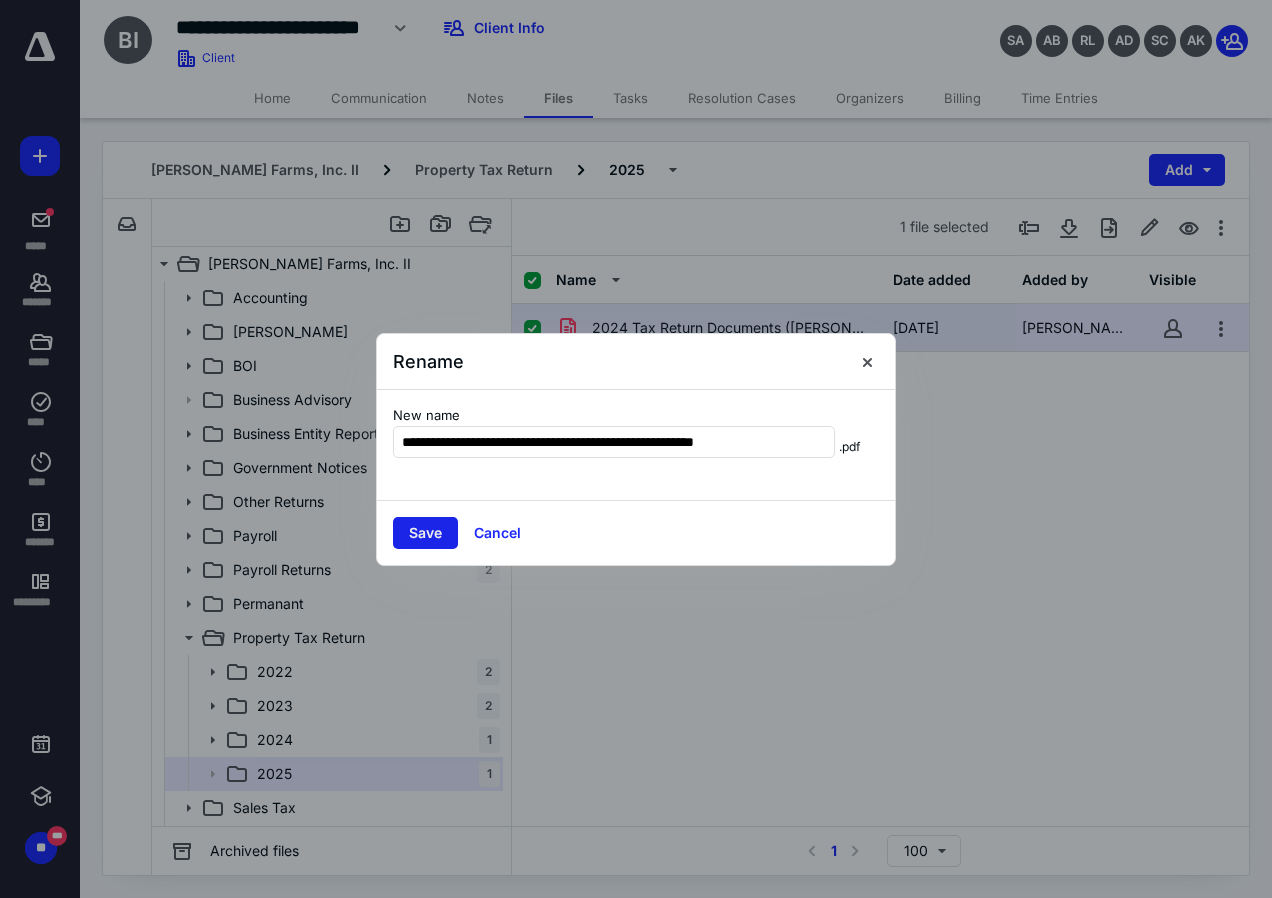 type on "**********" 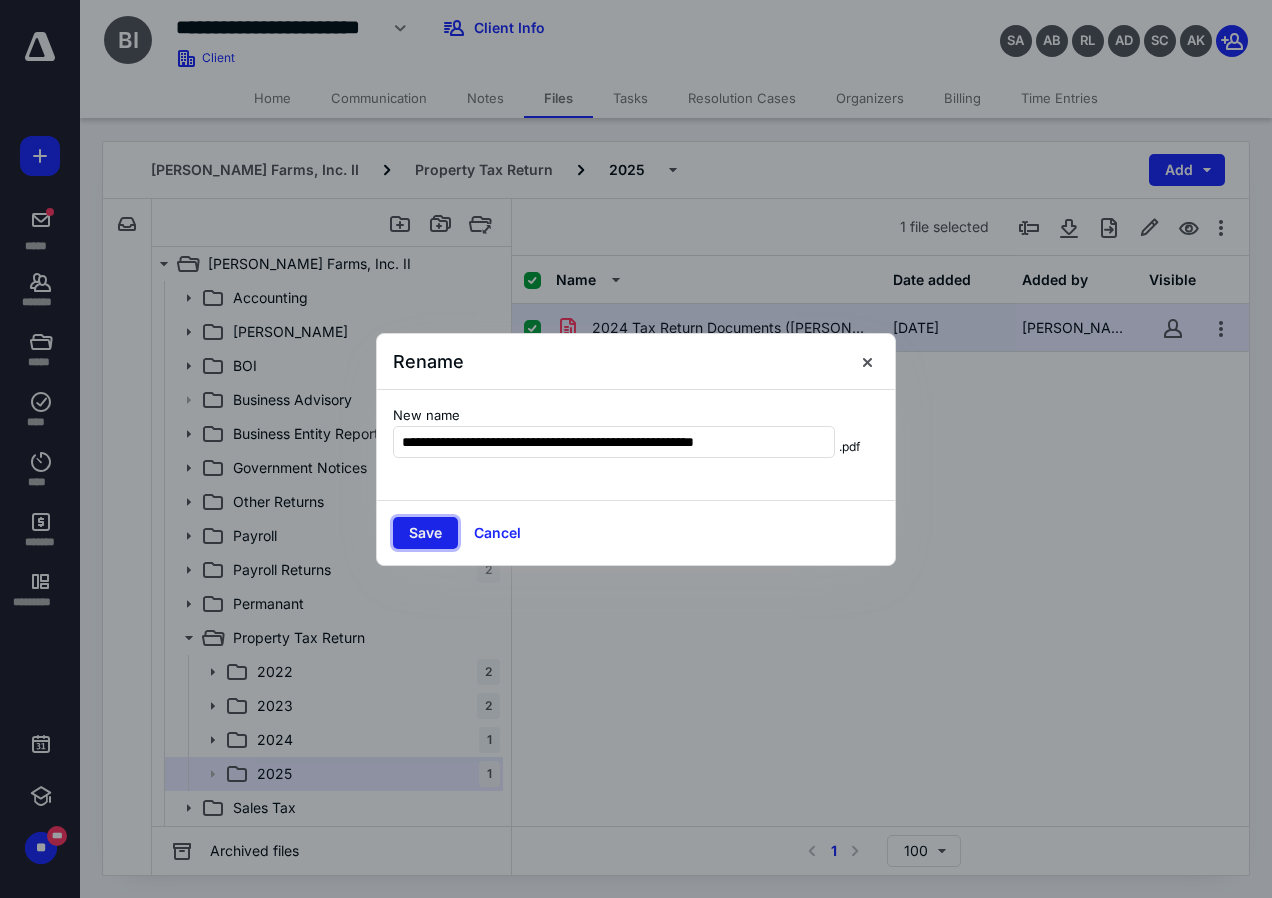 click on "Save" at bounding box center [425, 533] 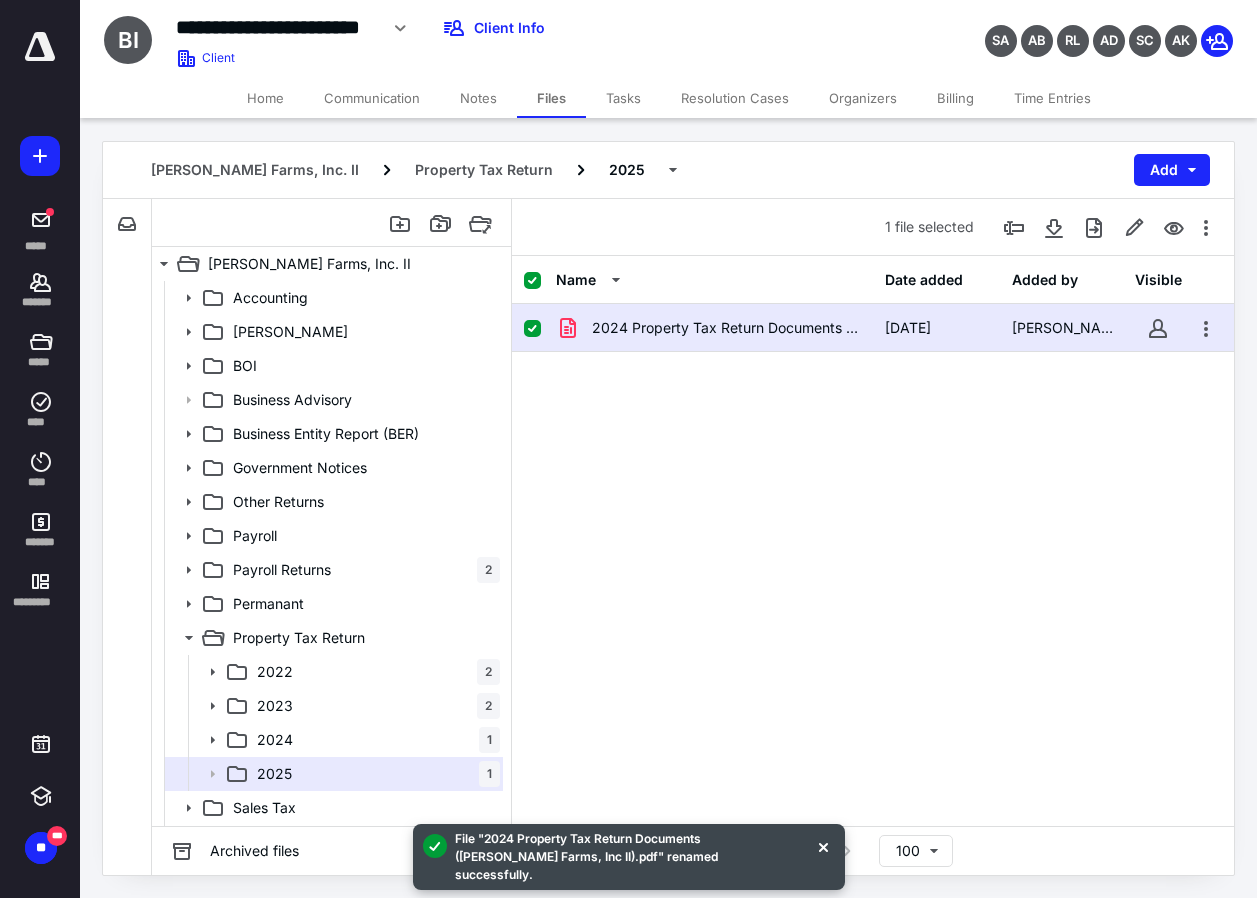 checkbox on "false" 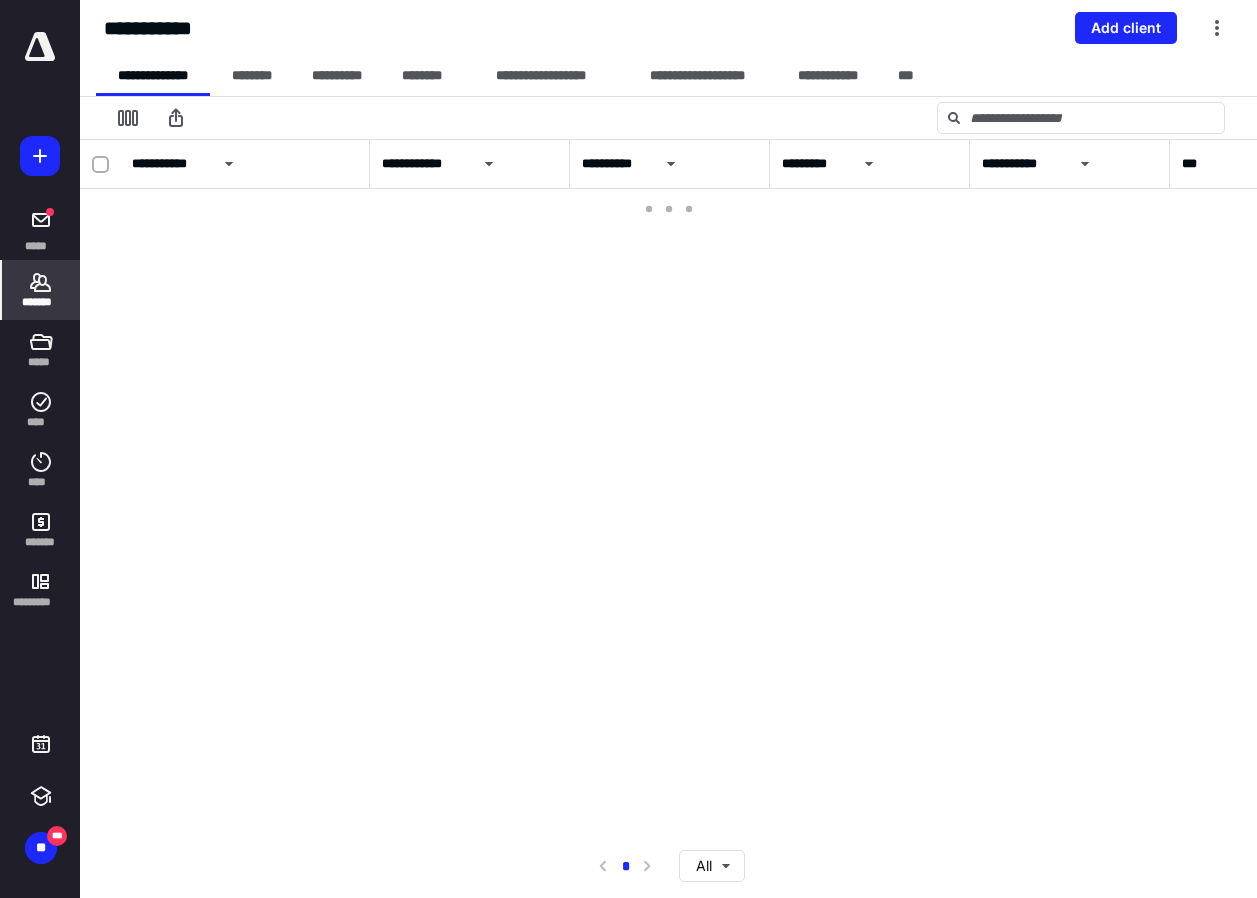scroll, scrollTop: 20, scrollLeft: 0, axis: vertical 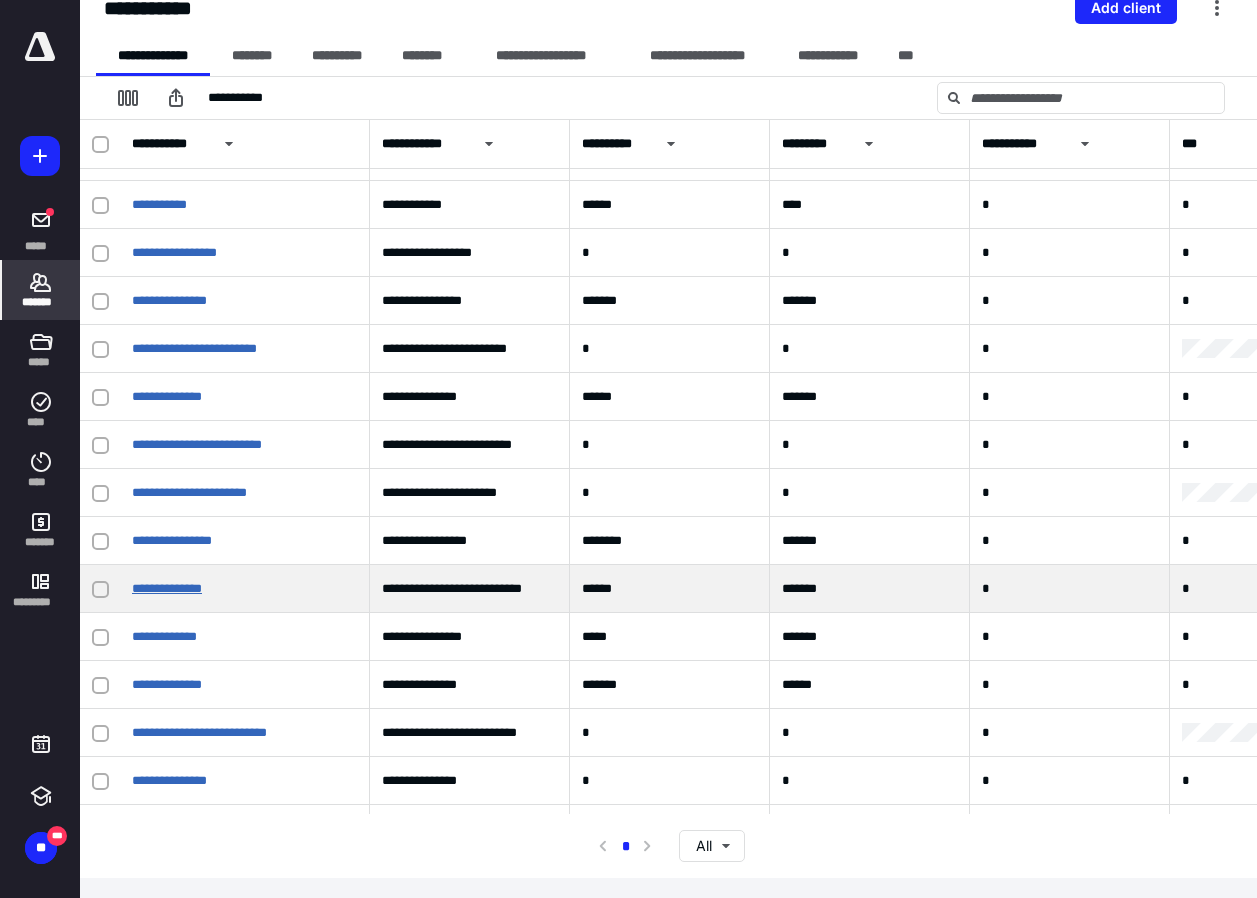 click on "**********" at bounding box center [167, 588] 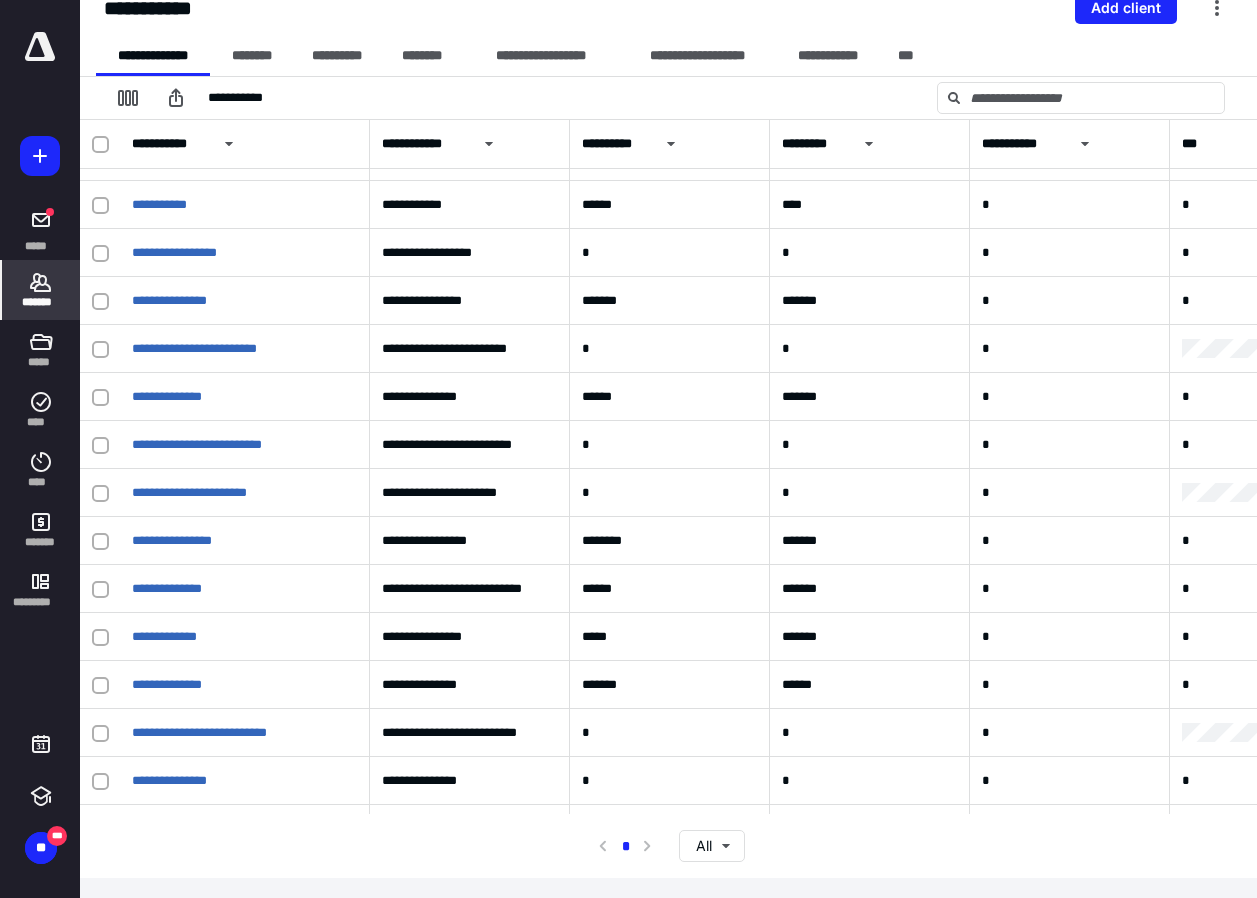 scroll, scrollTop: 0, scrollLeft: 0, axis: both 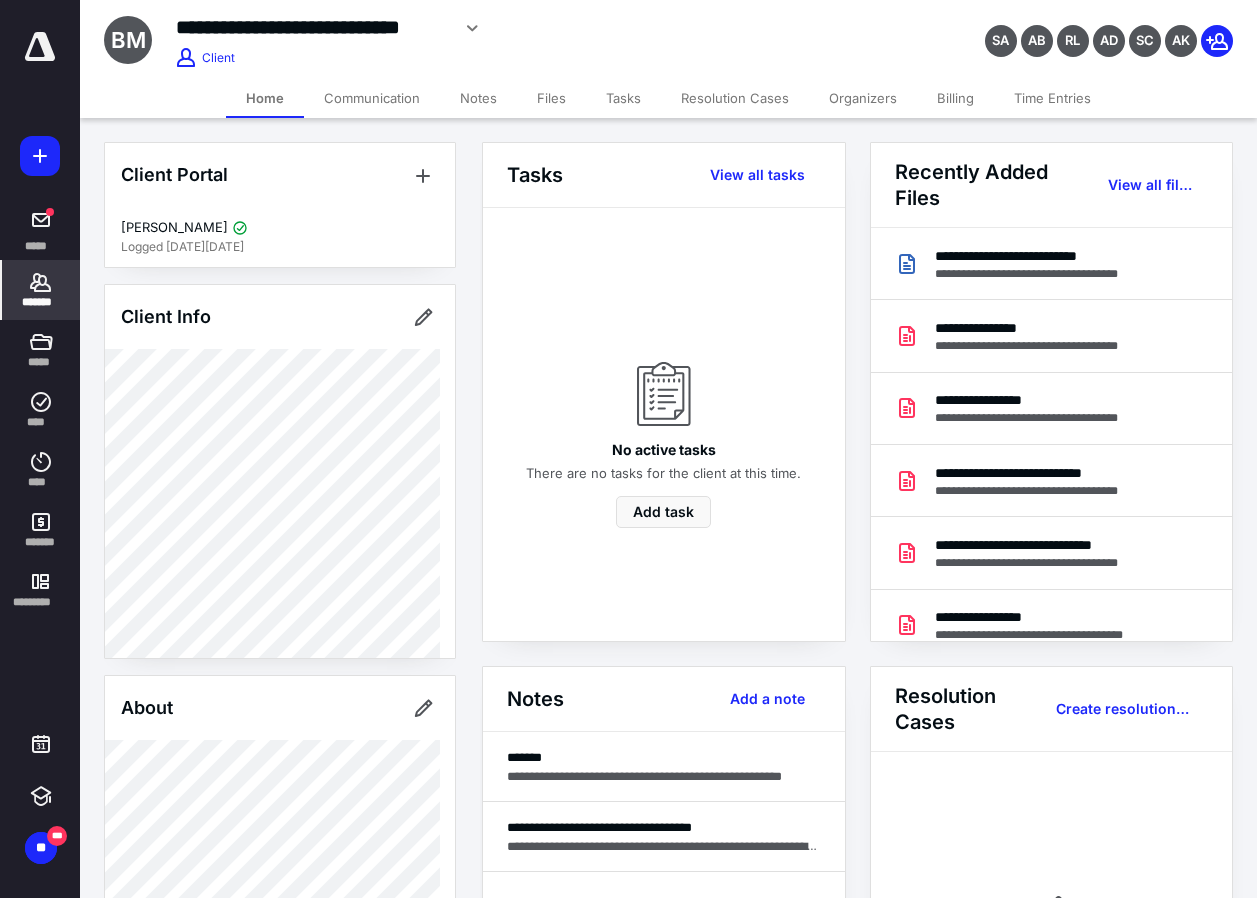 click on "Tasks" at bounding box center (623, 98) 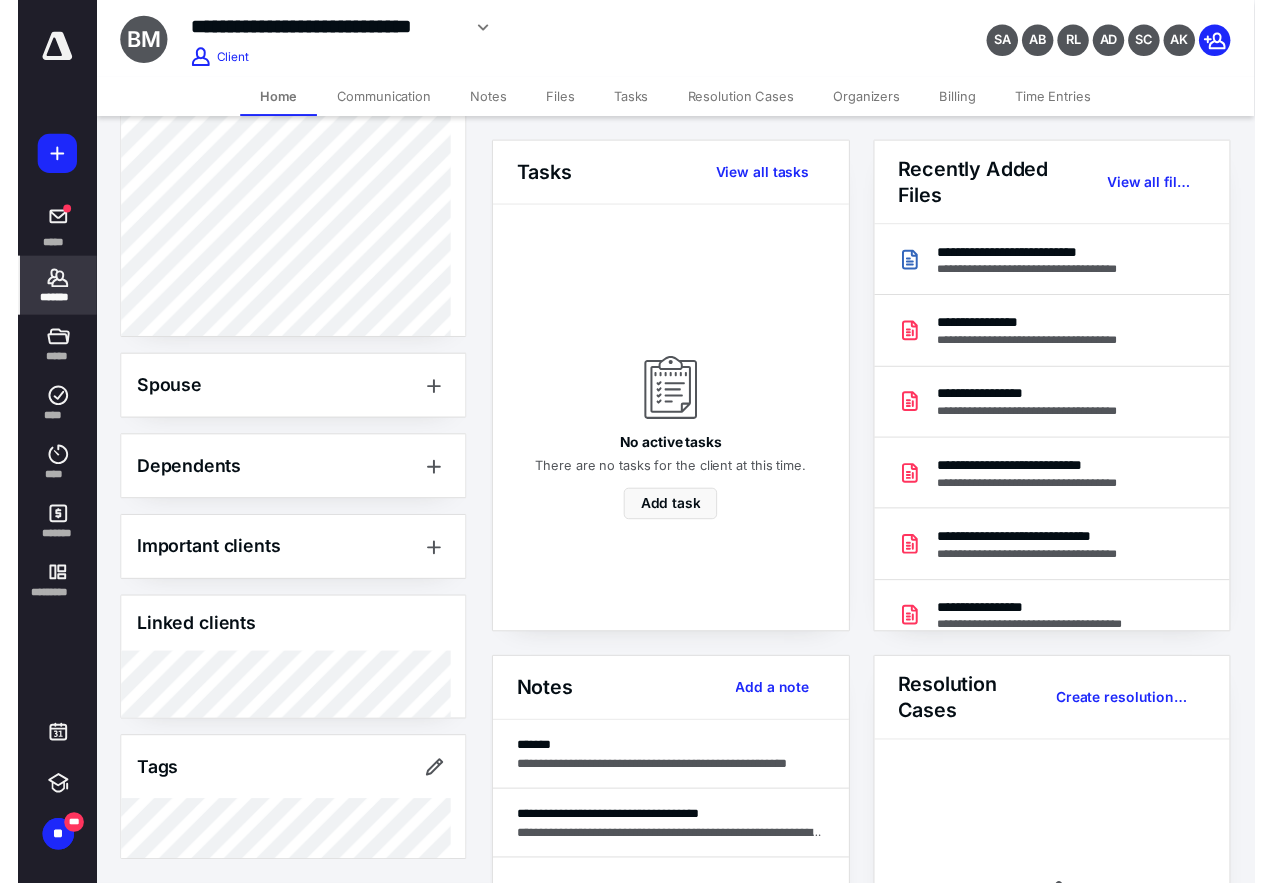 scroll, scrollTop: 196, scrollLeft: 0, axis: vertical 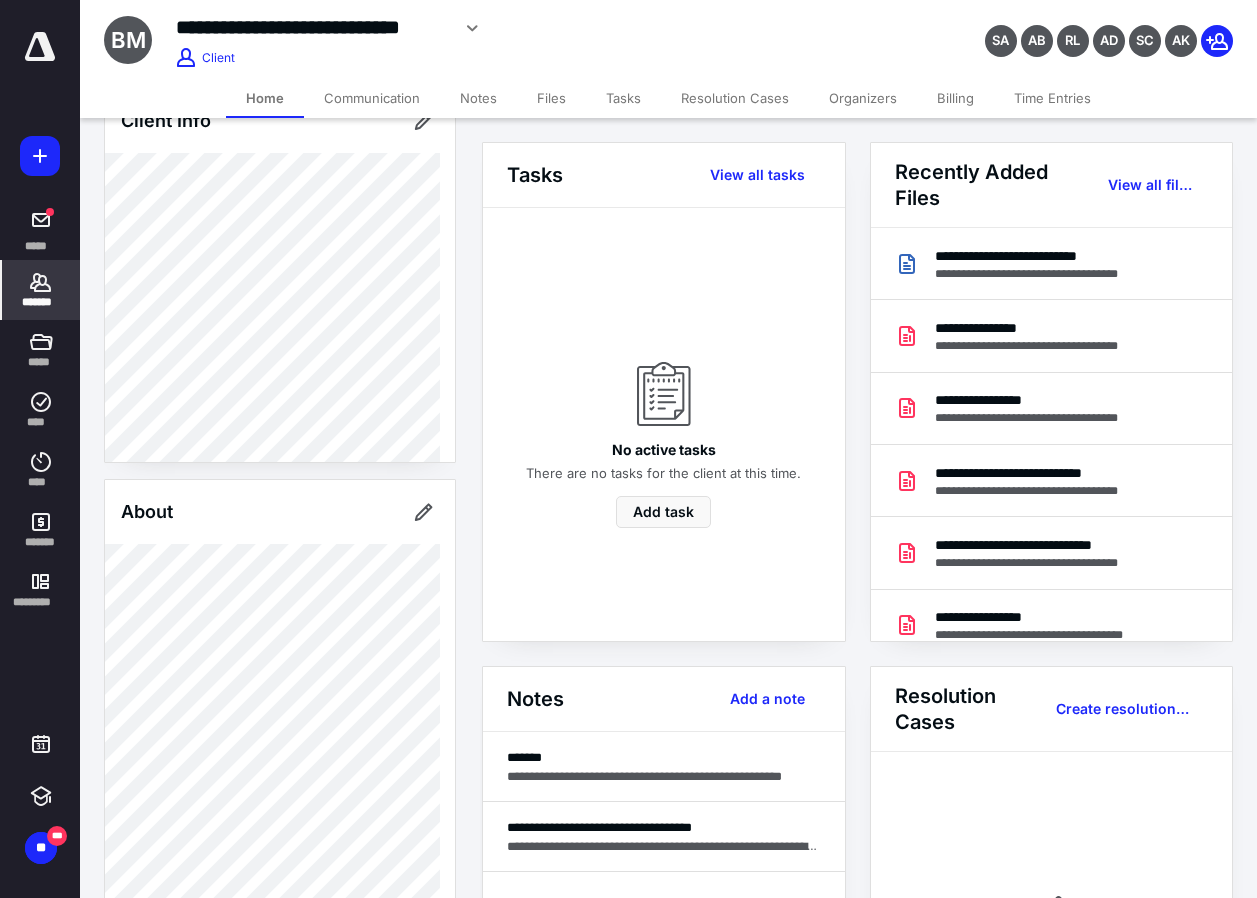 click on "Tasks" at bounding box center [623, 98] 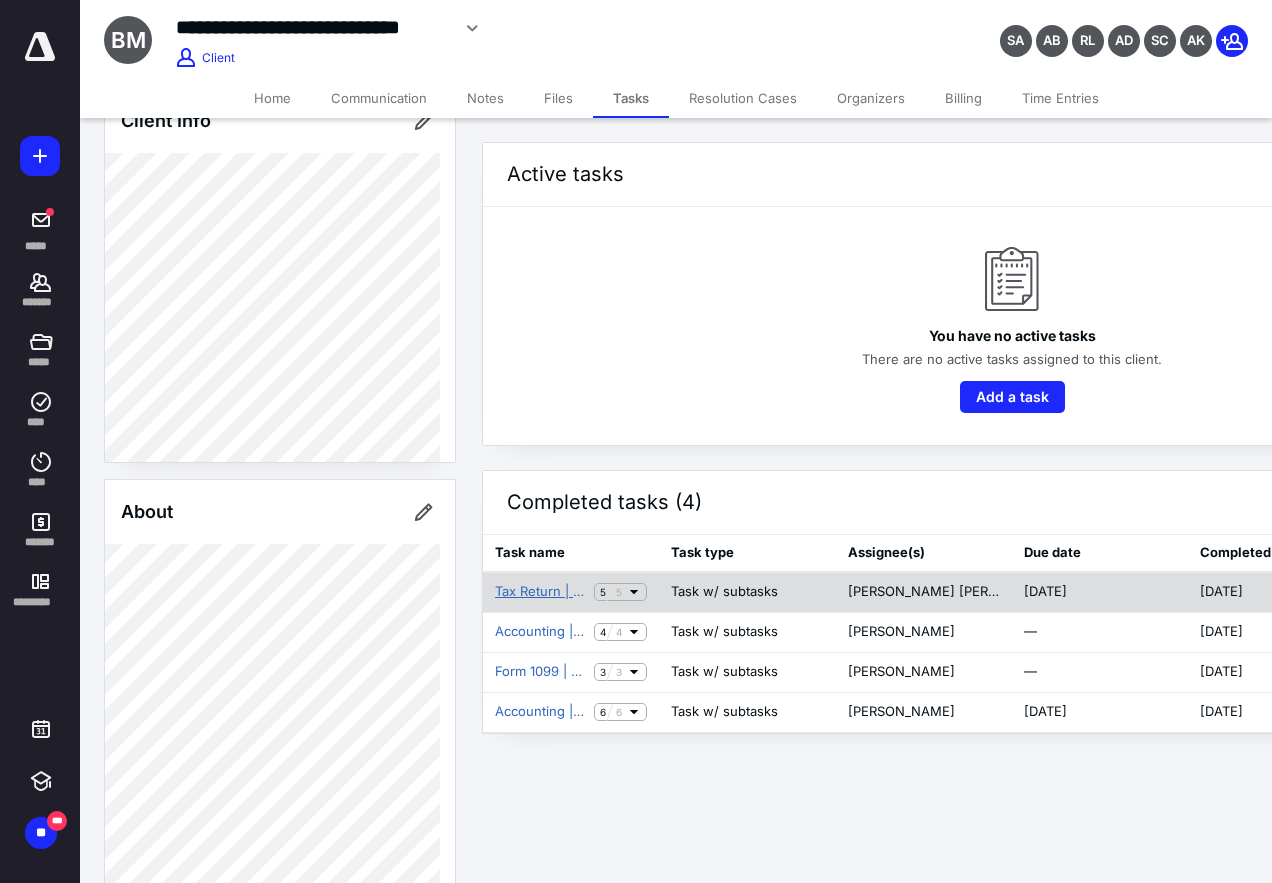 click on "Tax Return | 1040 Return" at bounding box center [540, 592] 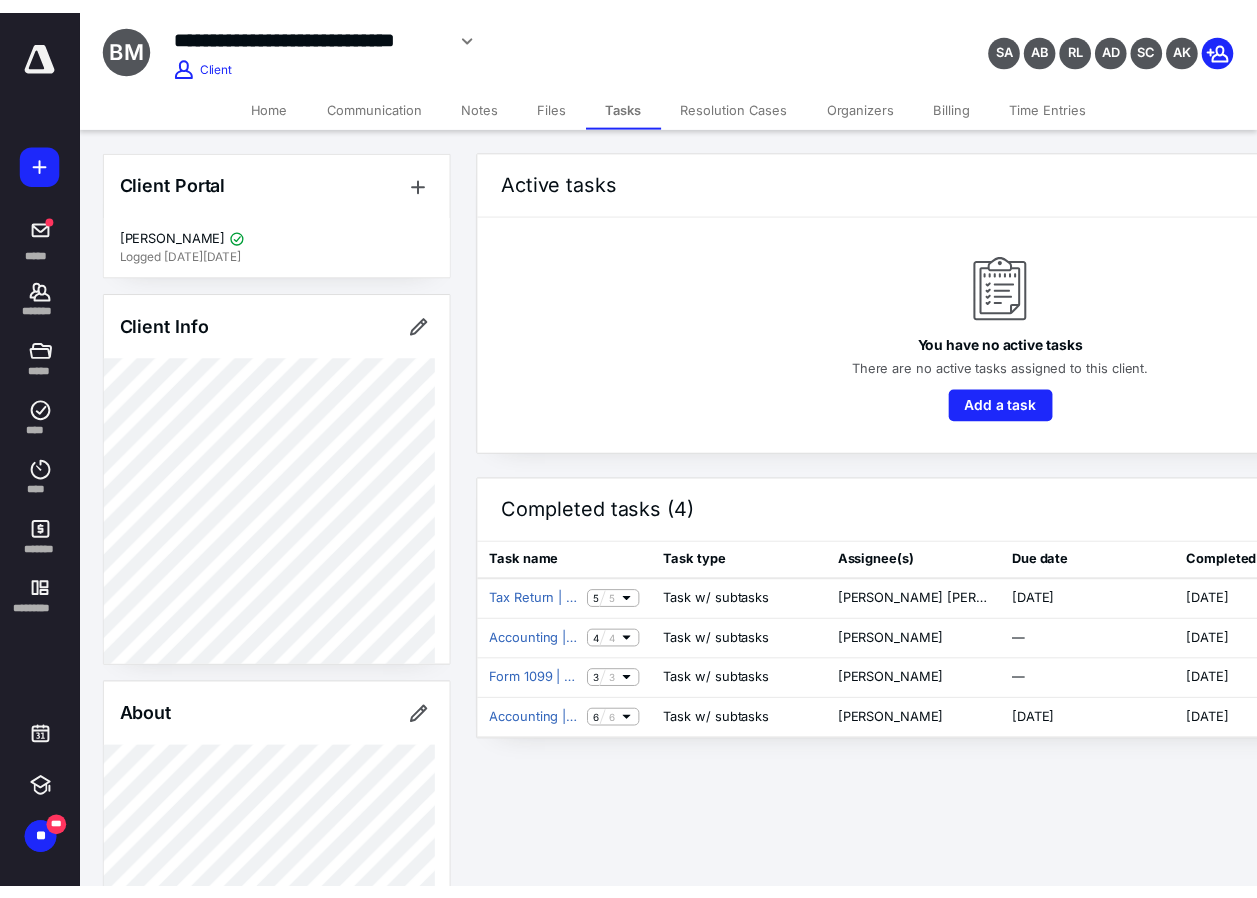scroll, scrollTop: 400, scrollLeft: 0, axis: vertical 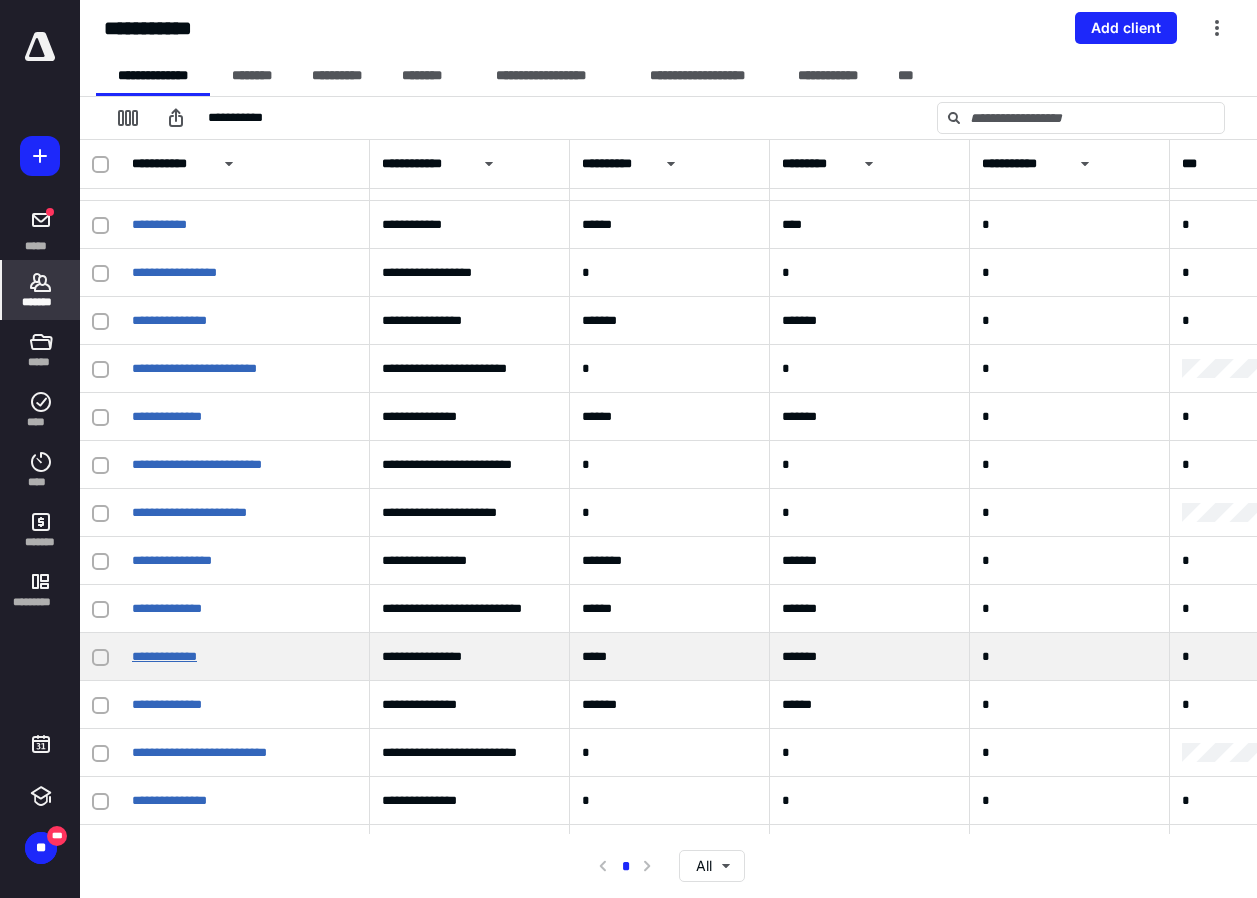 click on "**********" at bounding box center (164, 656) 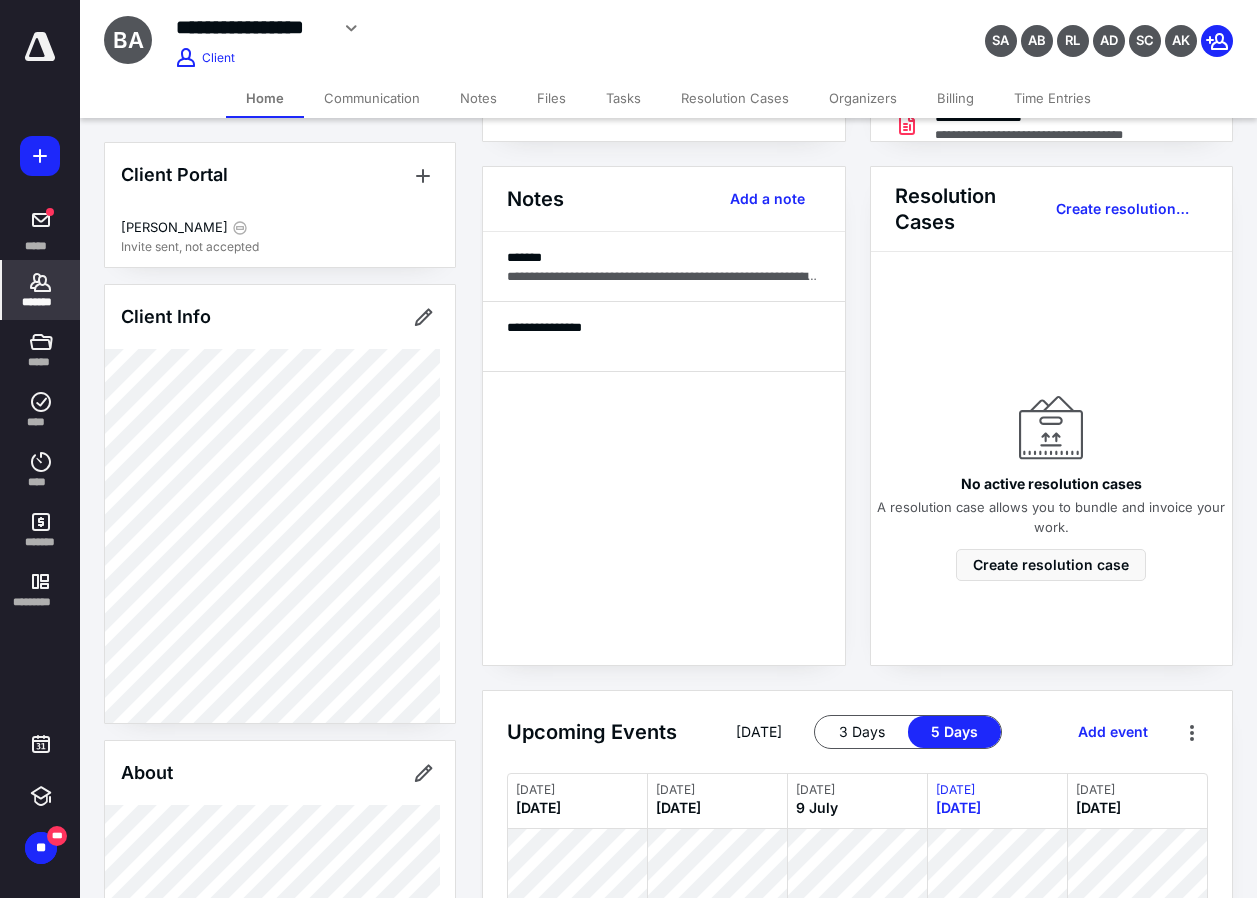 scroll, scrollTop: 0, scrollLeft: 0, axis: both 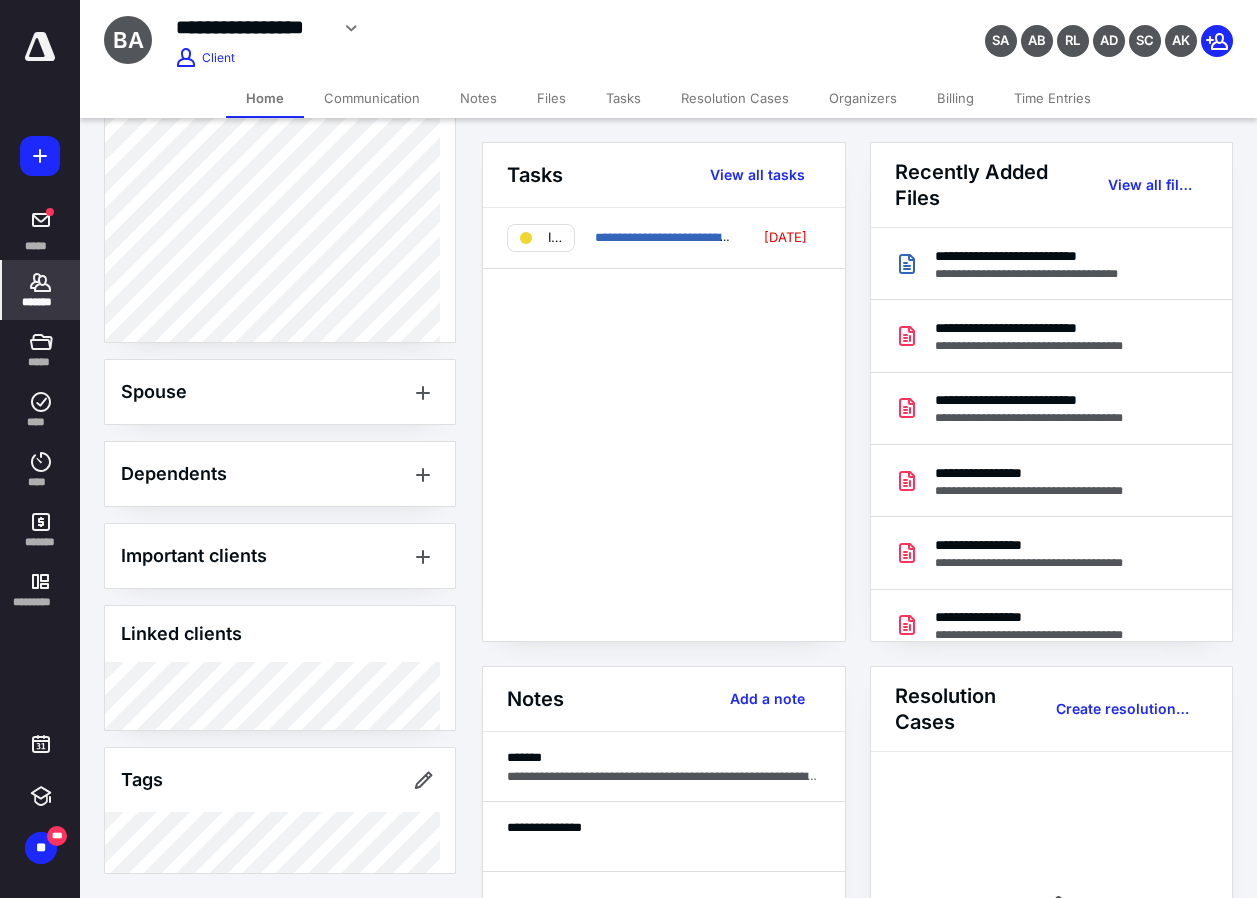 click on "Files" at bounding box center (551, 98) 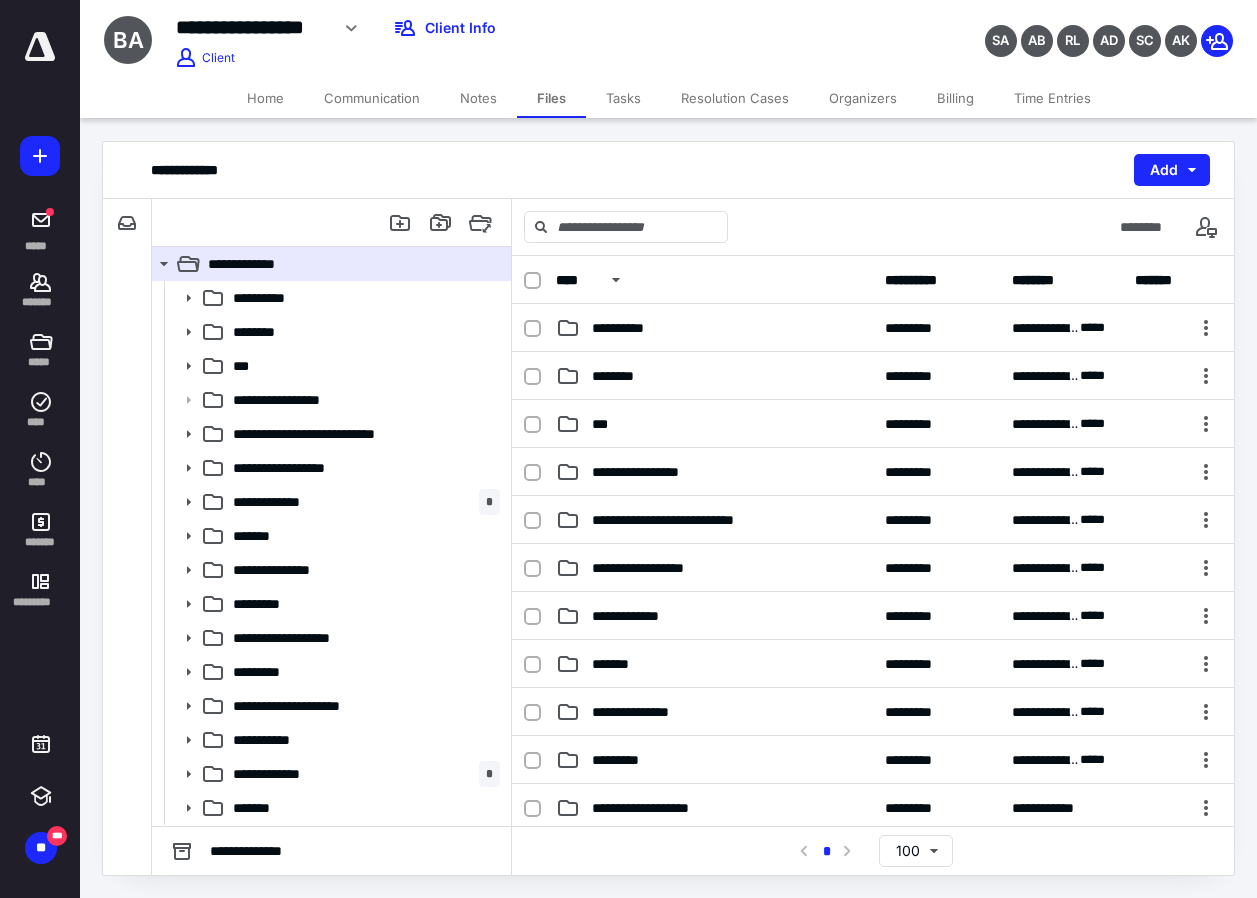 scroll, scrollTop: 546, scrollLeft: 0, axis: vertical 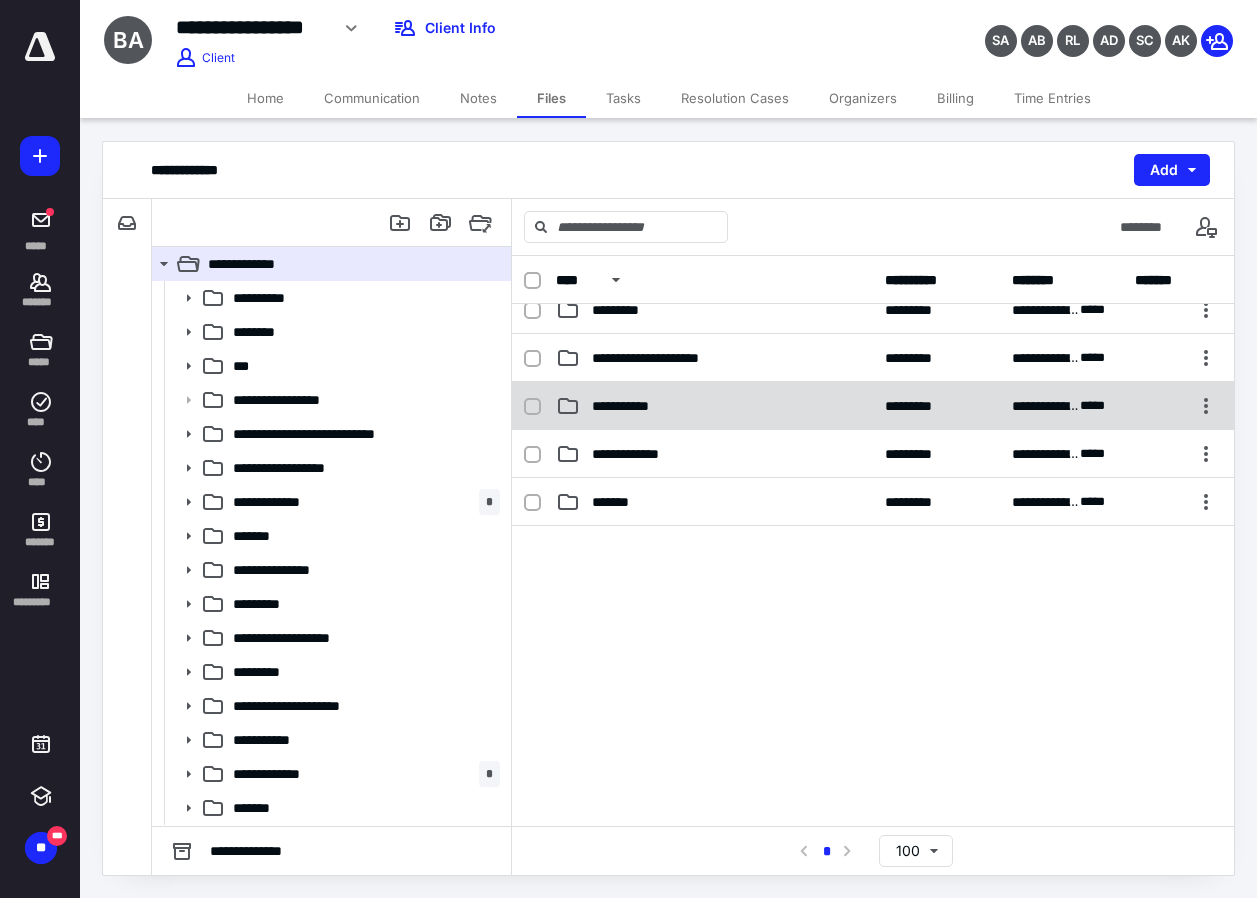 click on "**********" at bounding box center [631, 406] 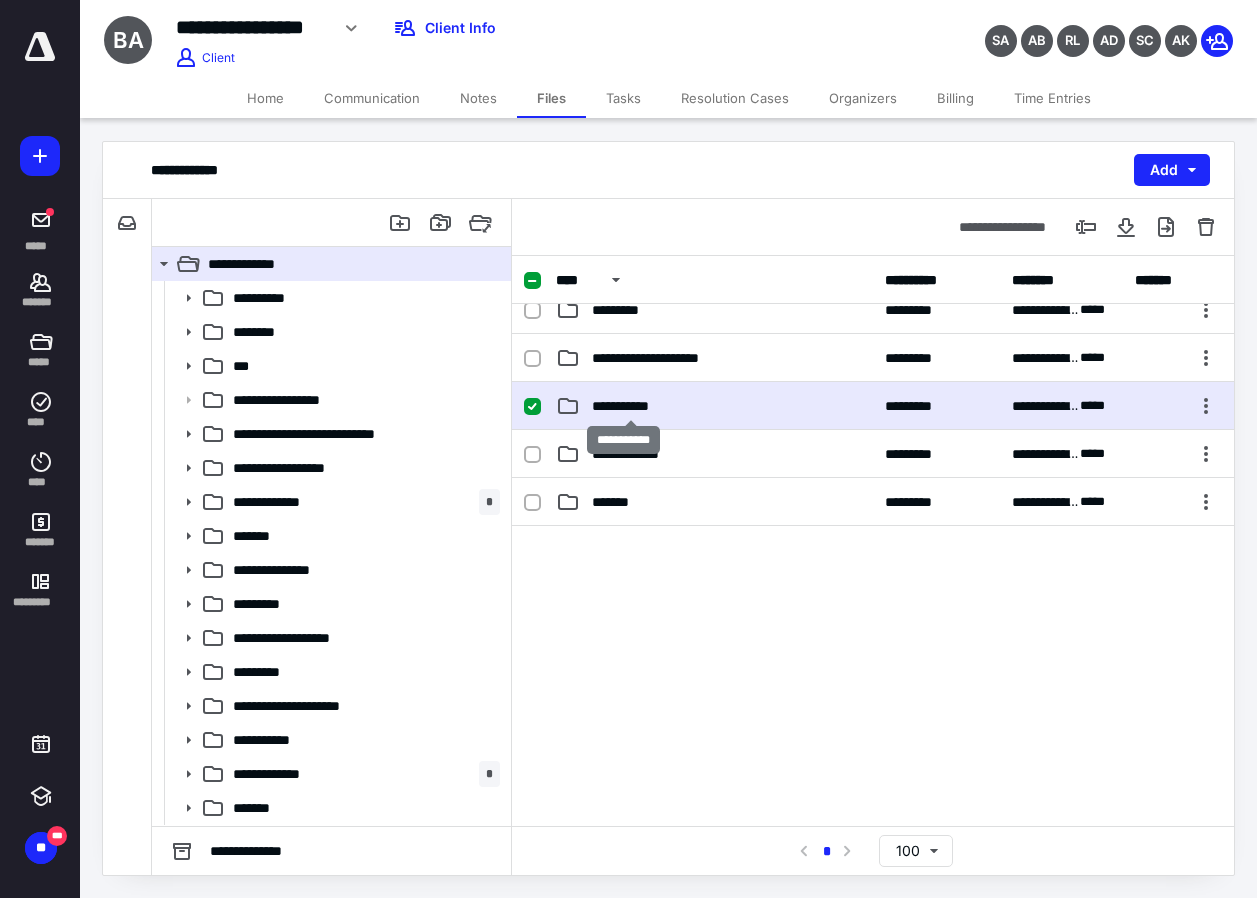 checkbox on "true" 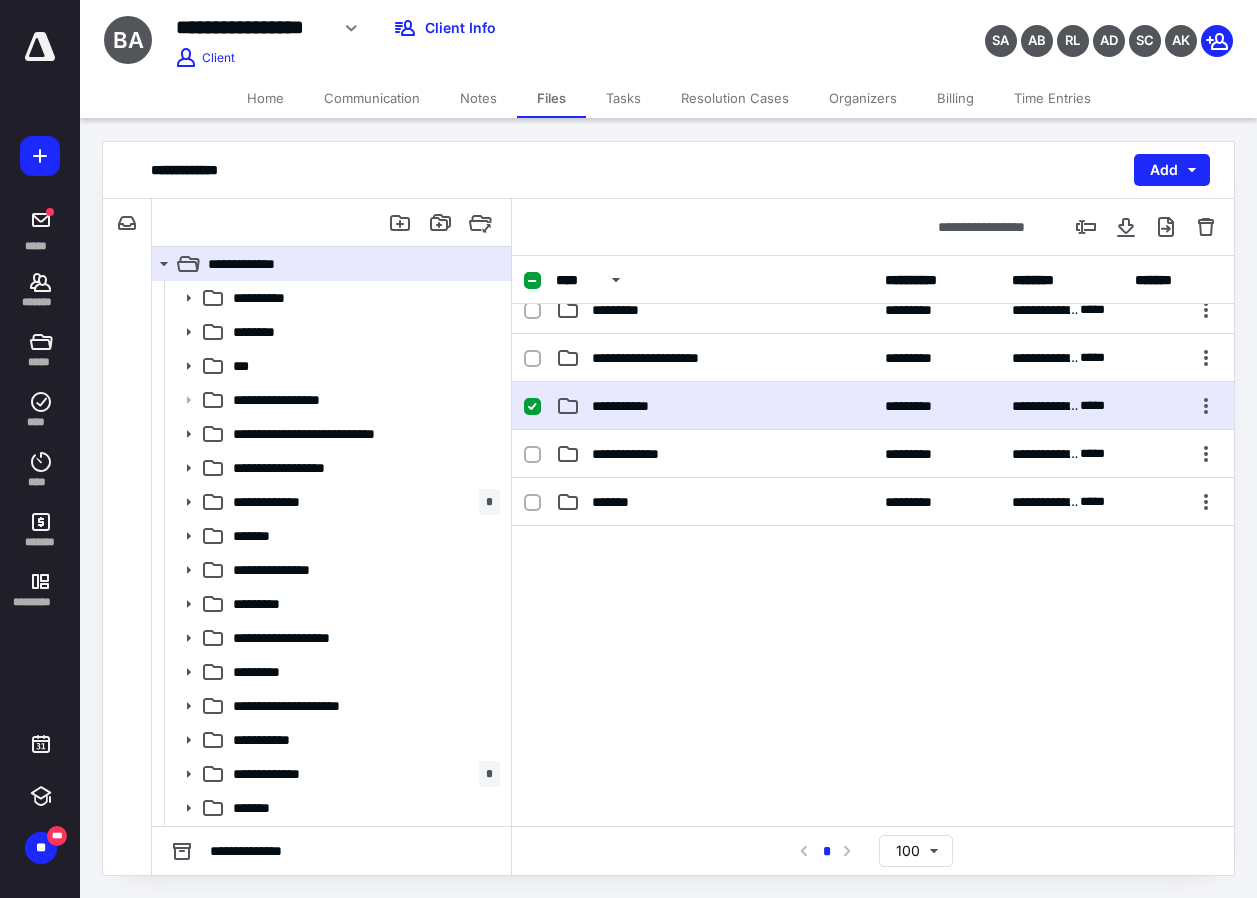 scroll, scrollTop: 346, scrollLeft: 0, axis: vertical 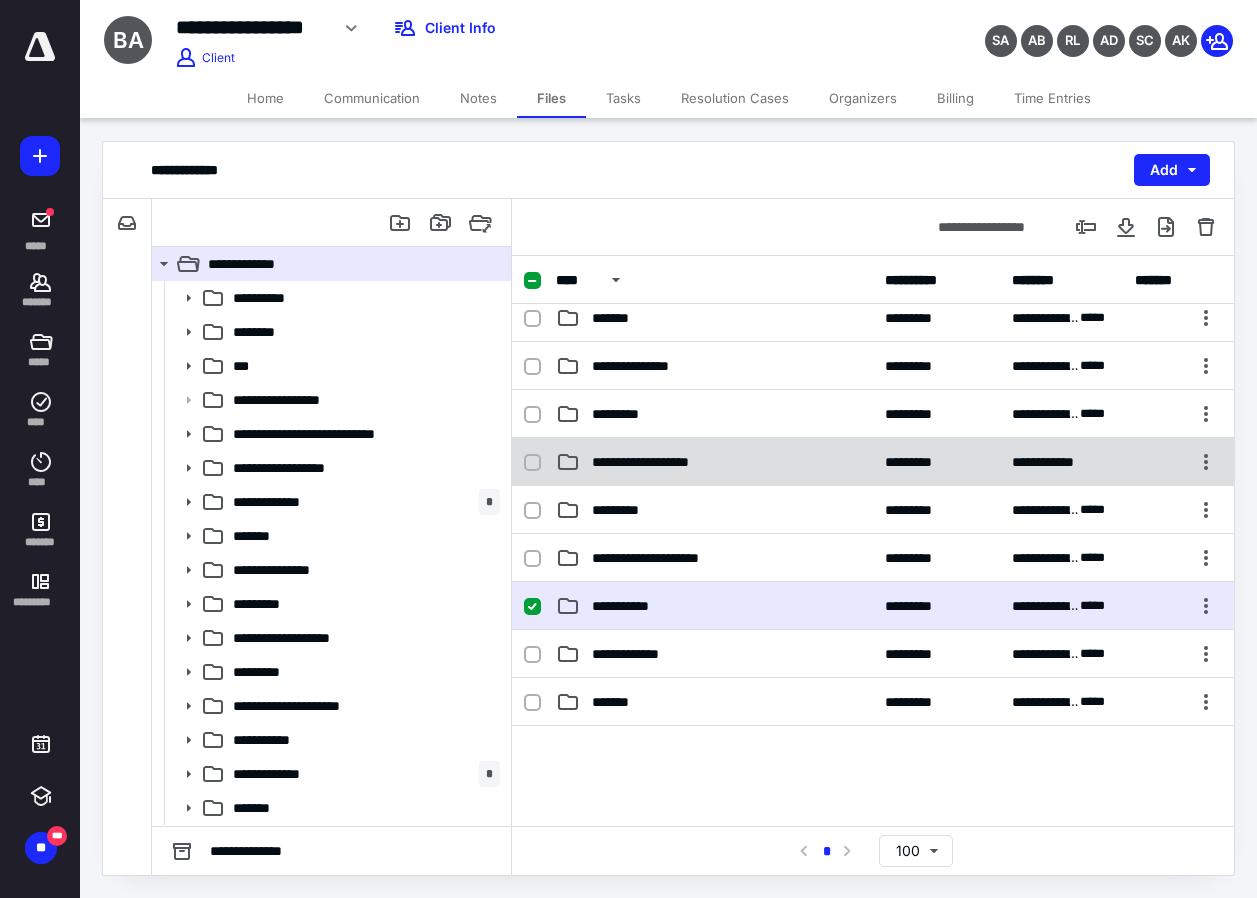 click on "**********" at bounding box center [658, 462] 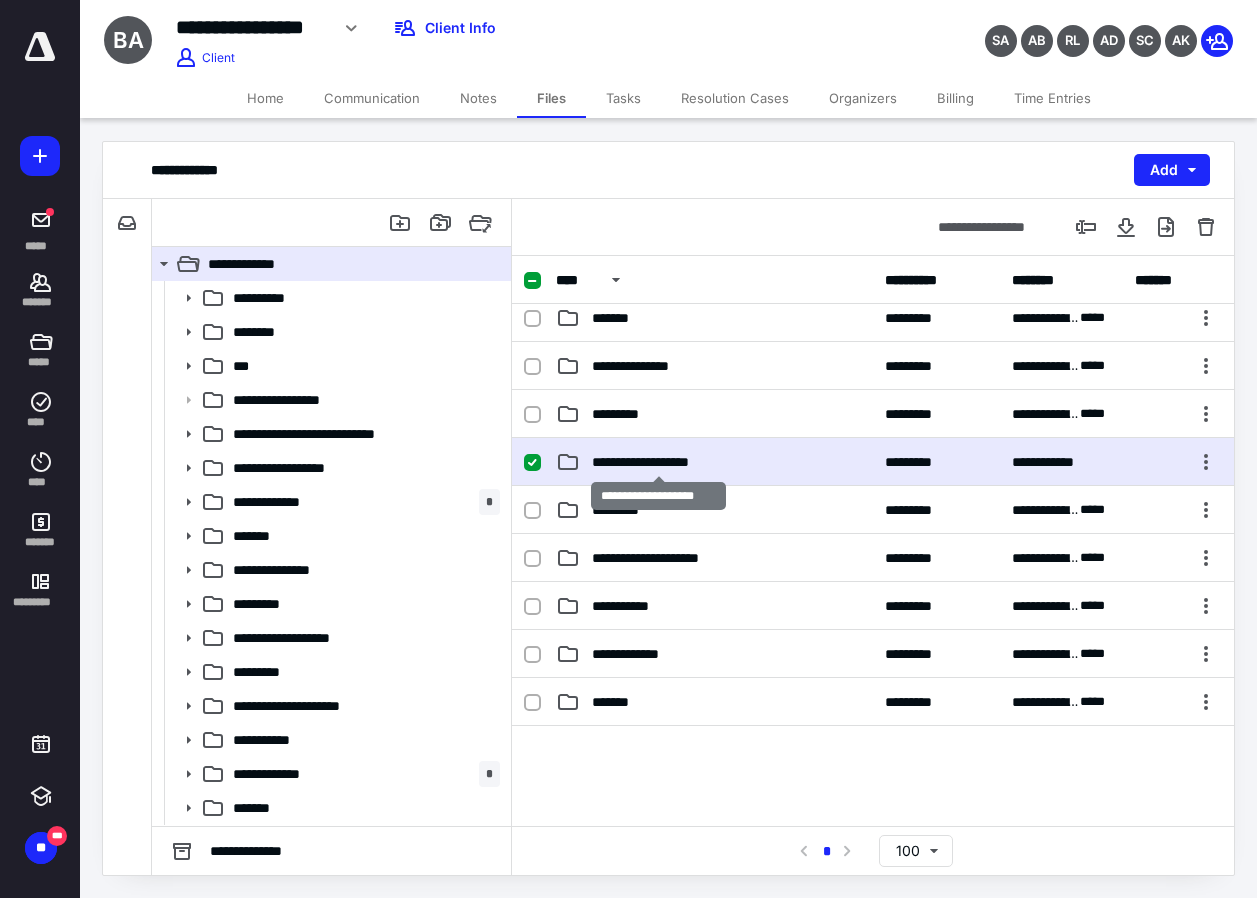 click on "**********" at bounding box center [658, 462] 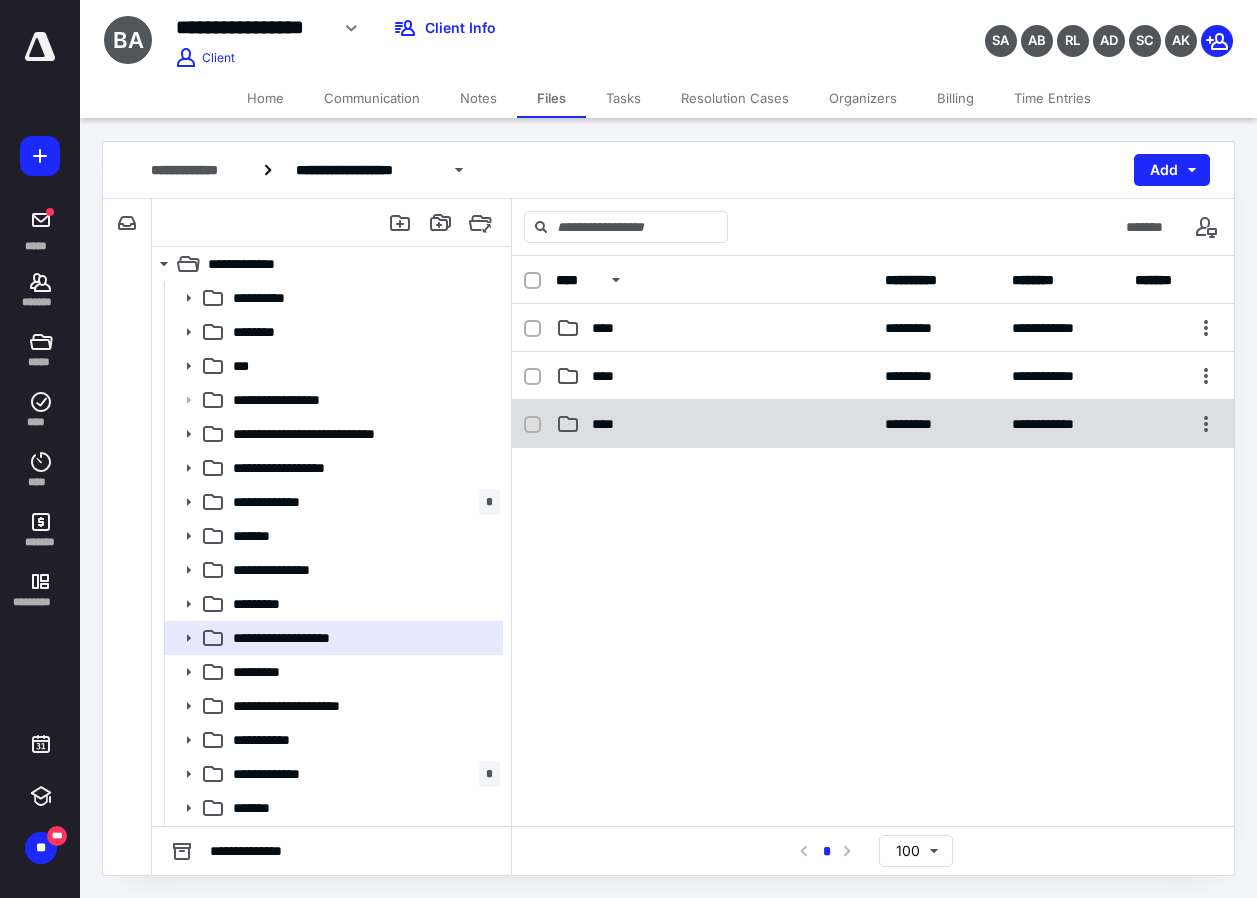 click on "****" at bounding box center (609, 424) 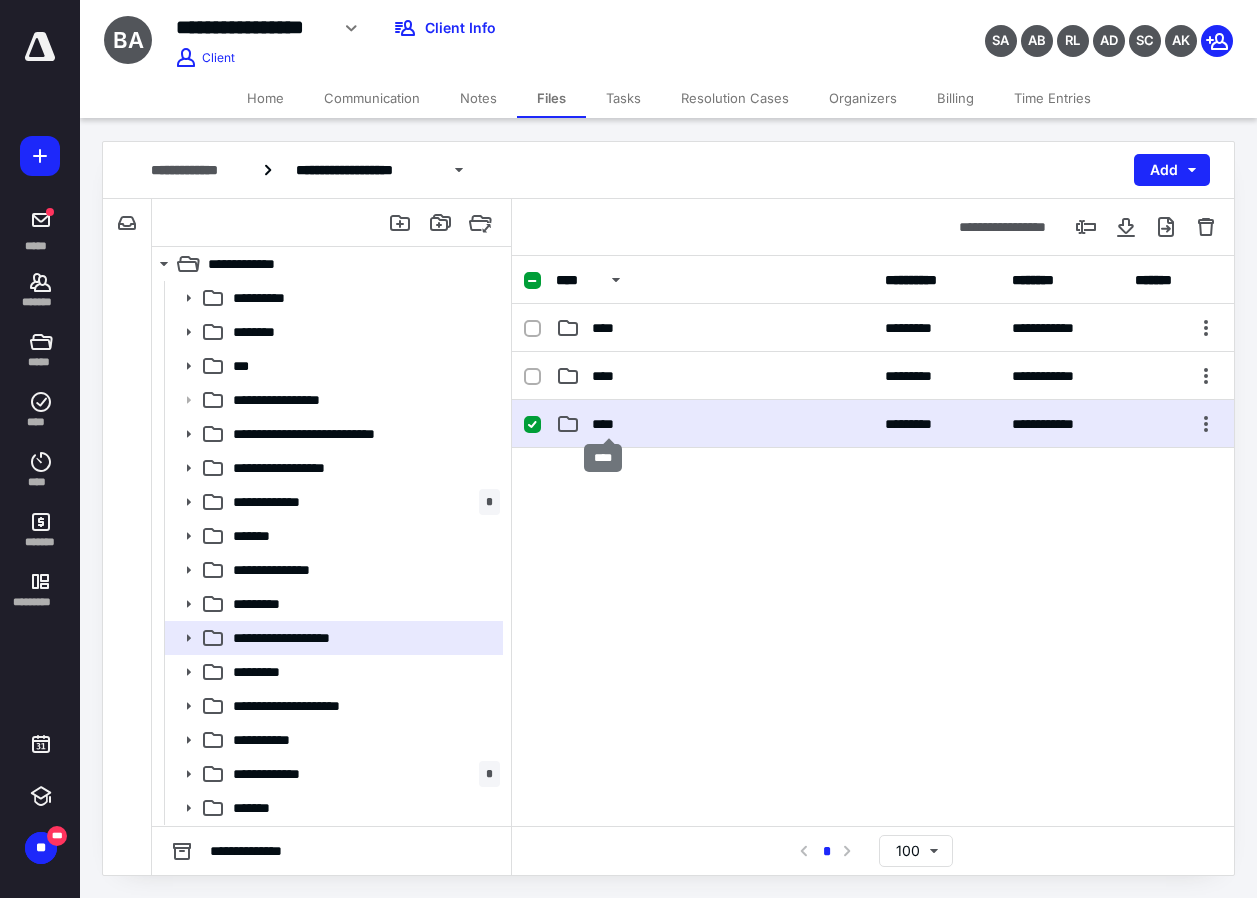 click on "****" at bounding box center (609, 424) 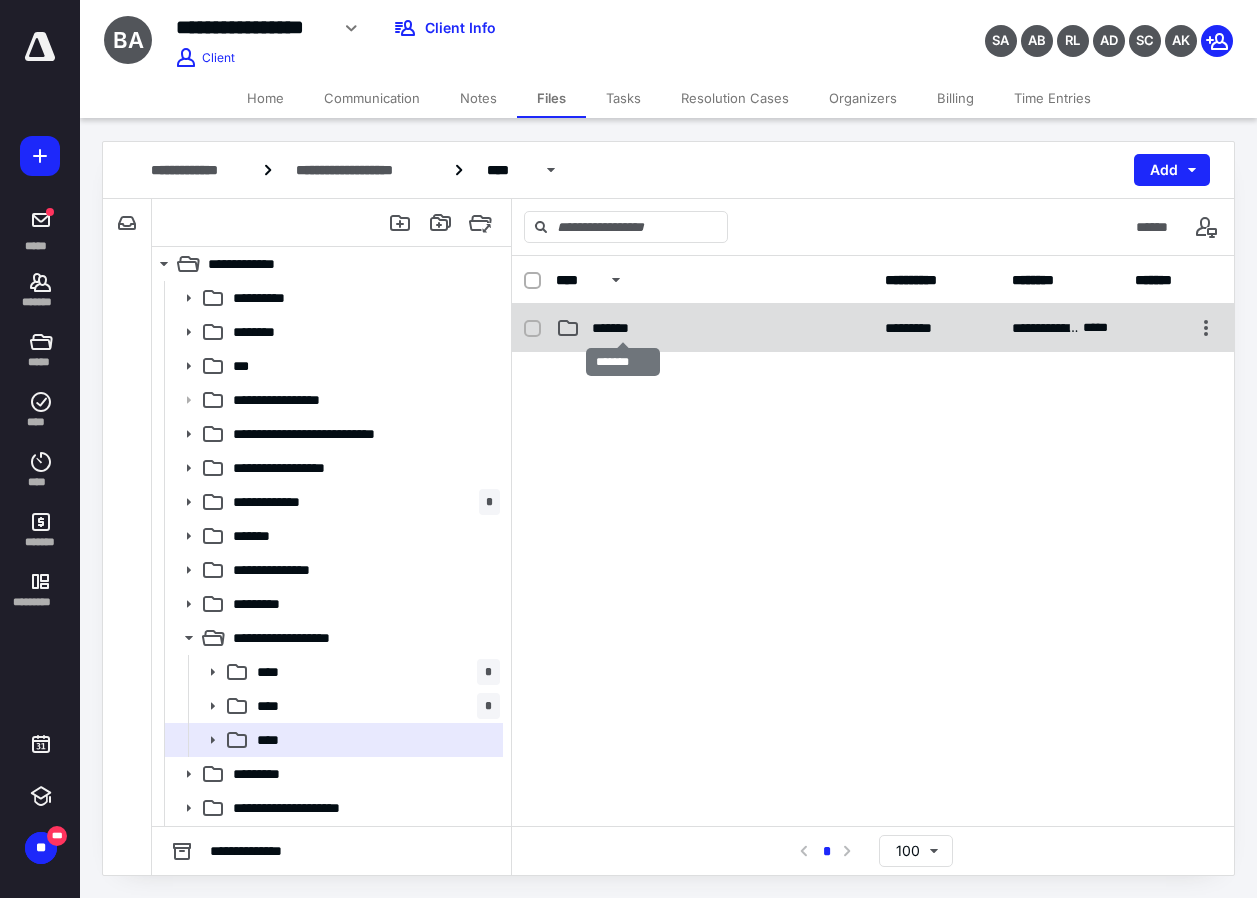 click on "*******" at bounding box center (623, 328) 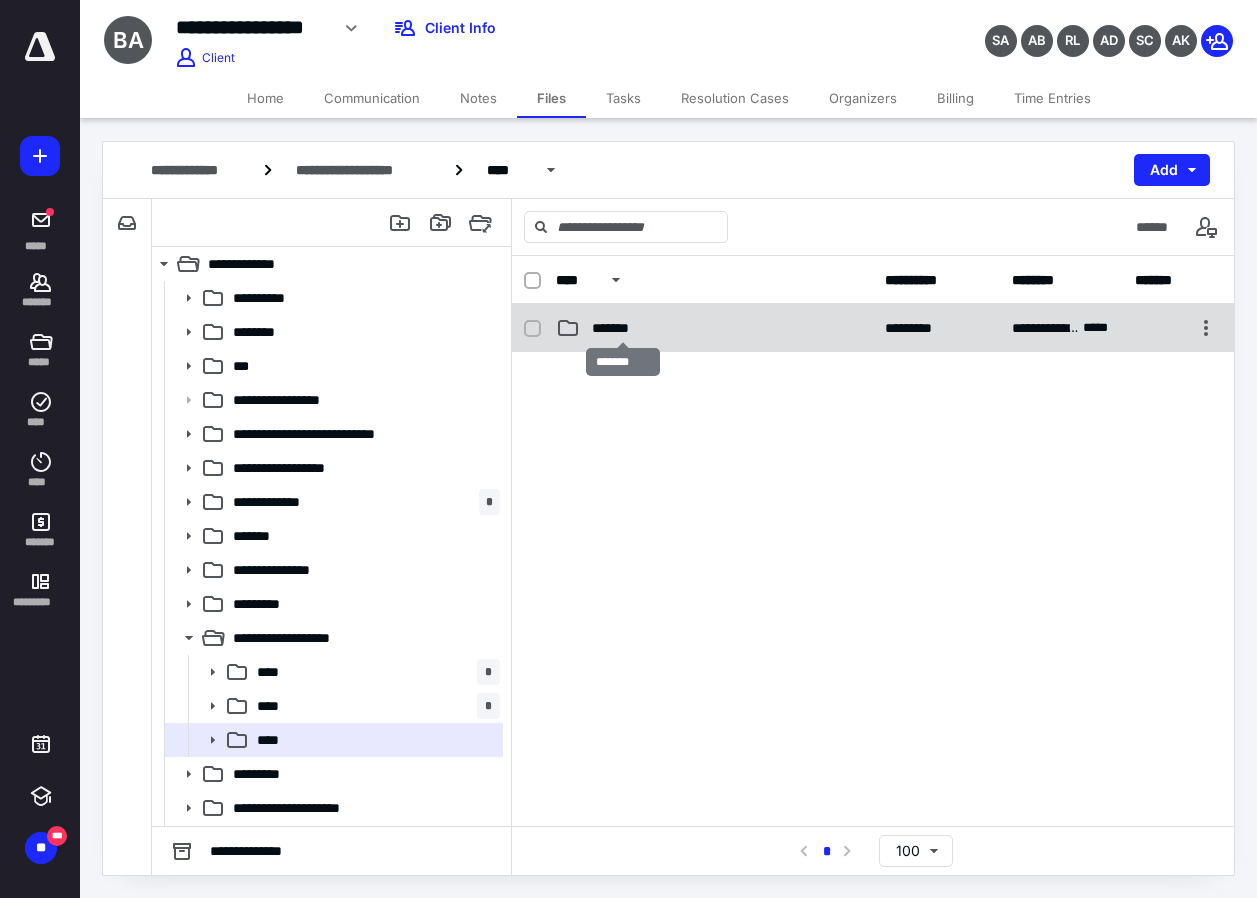 checkbox on "false" 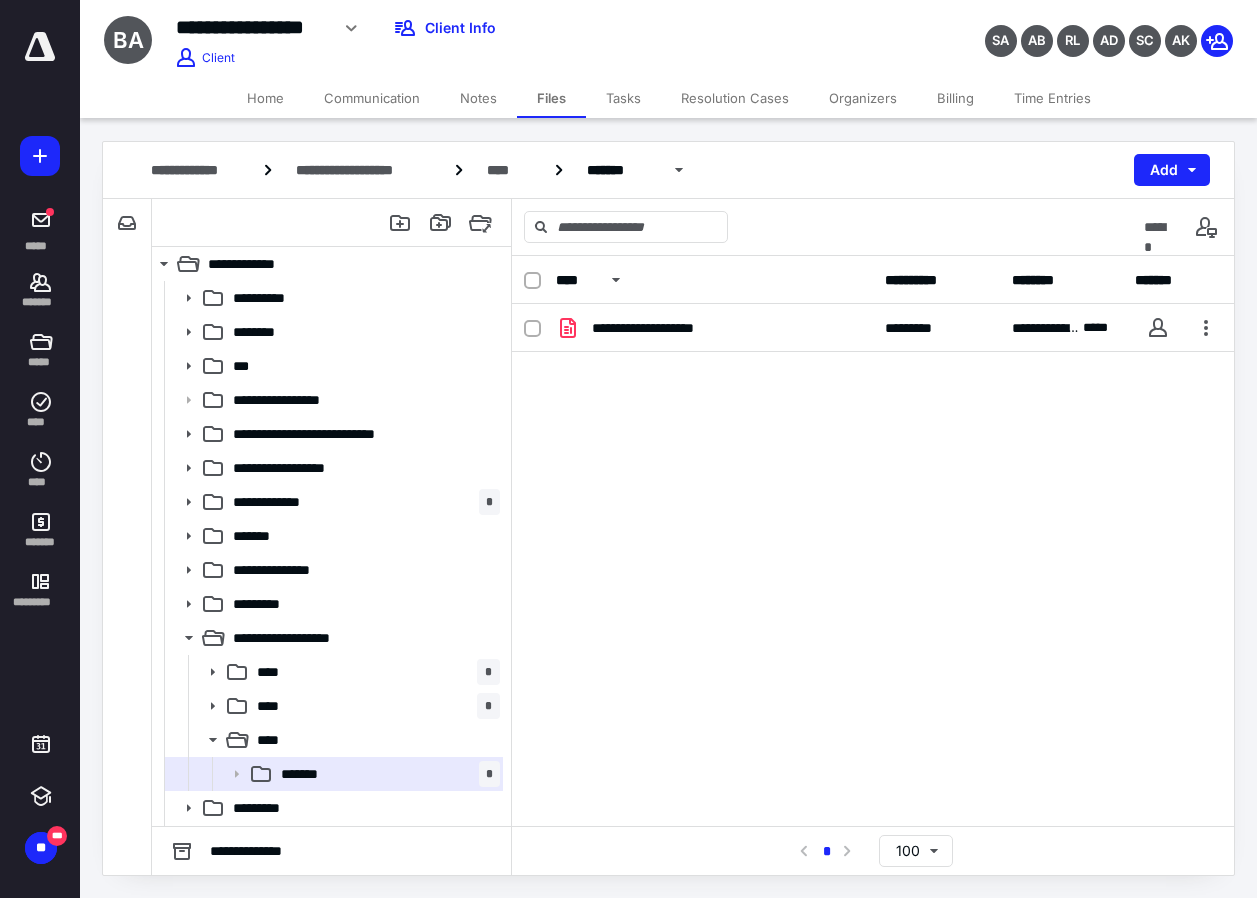 click on "Files" at bounding box center (551, 98) 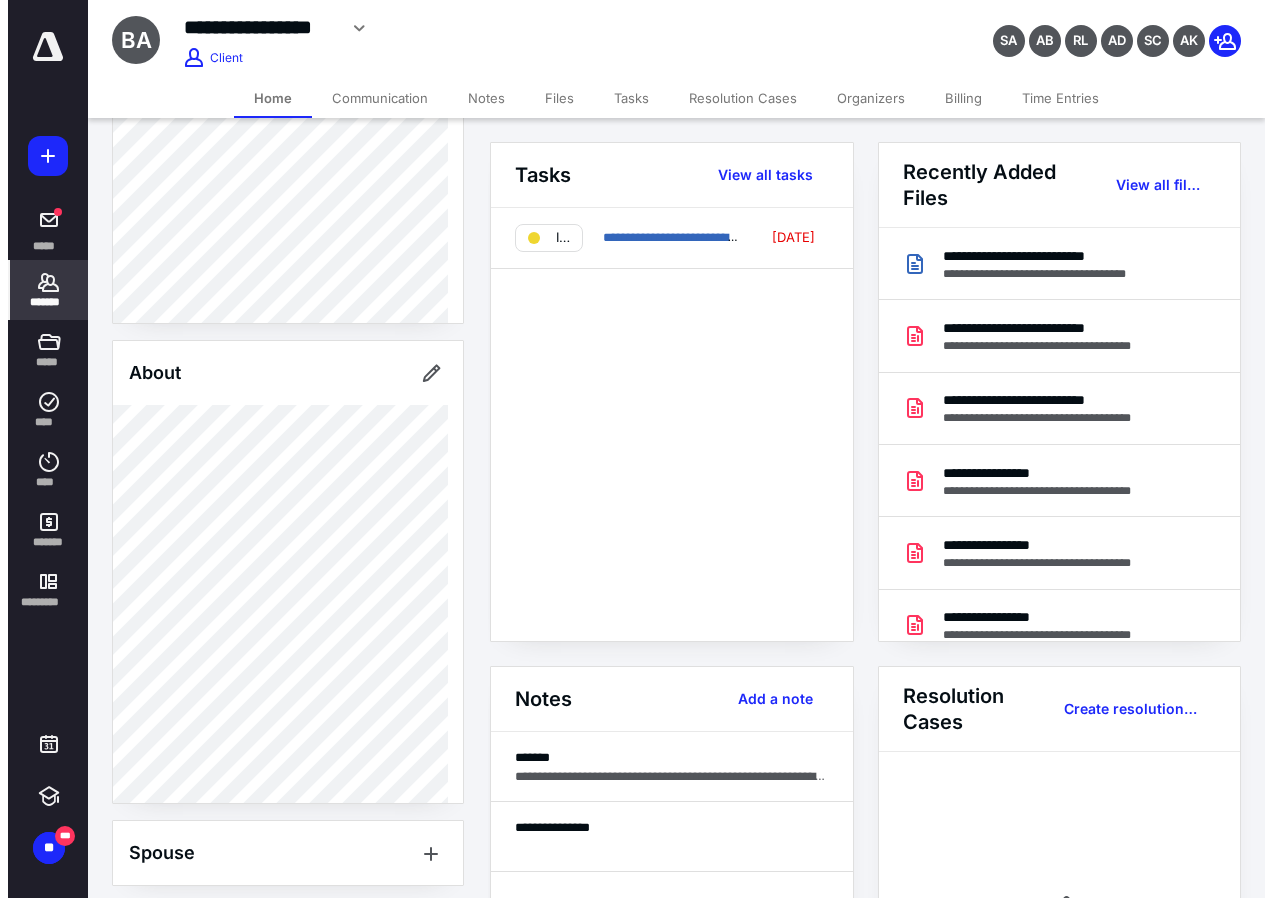 scroll, scrollTop: 861, scrollLeft: 0, axis: vertical 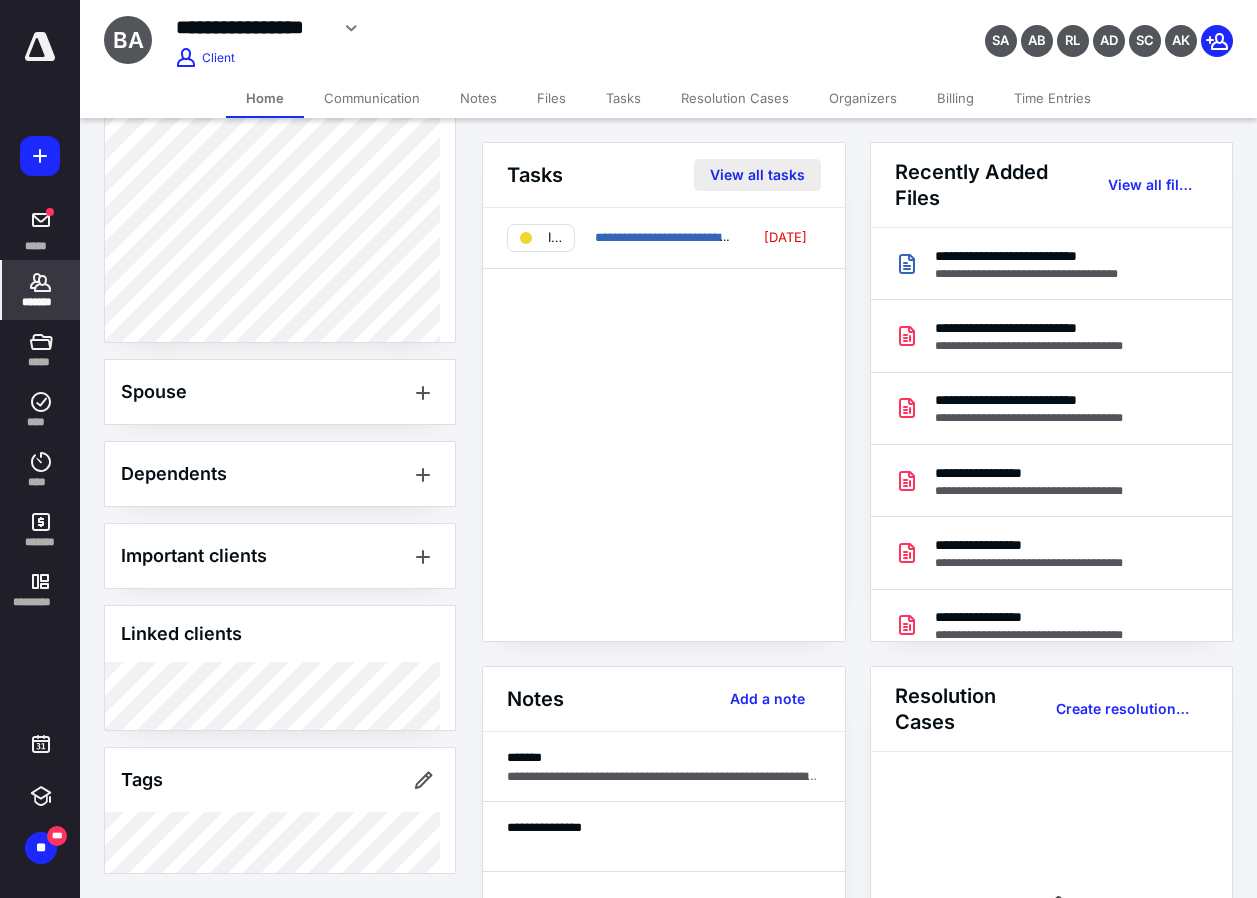 click on "View all tasks" at bounding box center (757, 175) 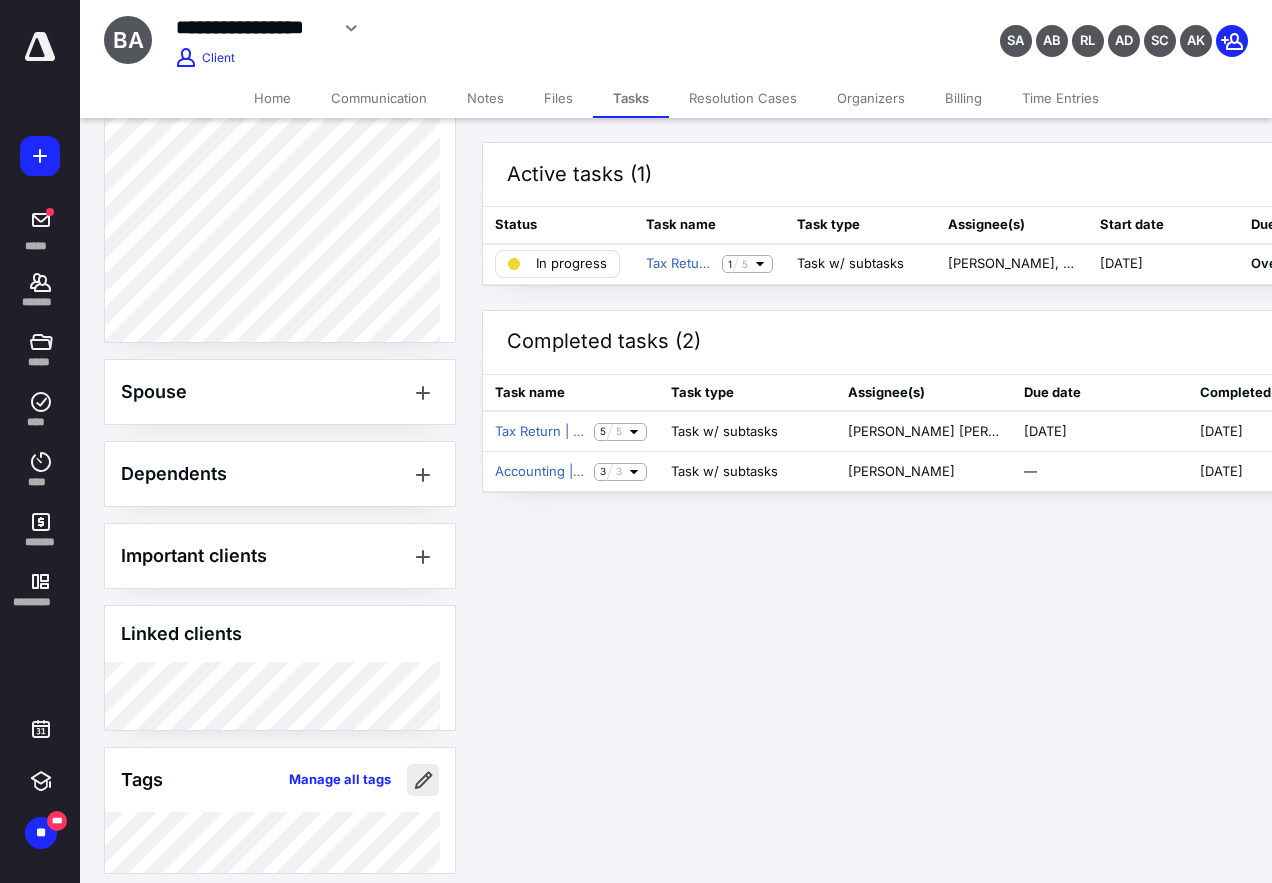 click at bounding box center [423, 780] 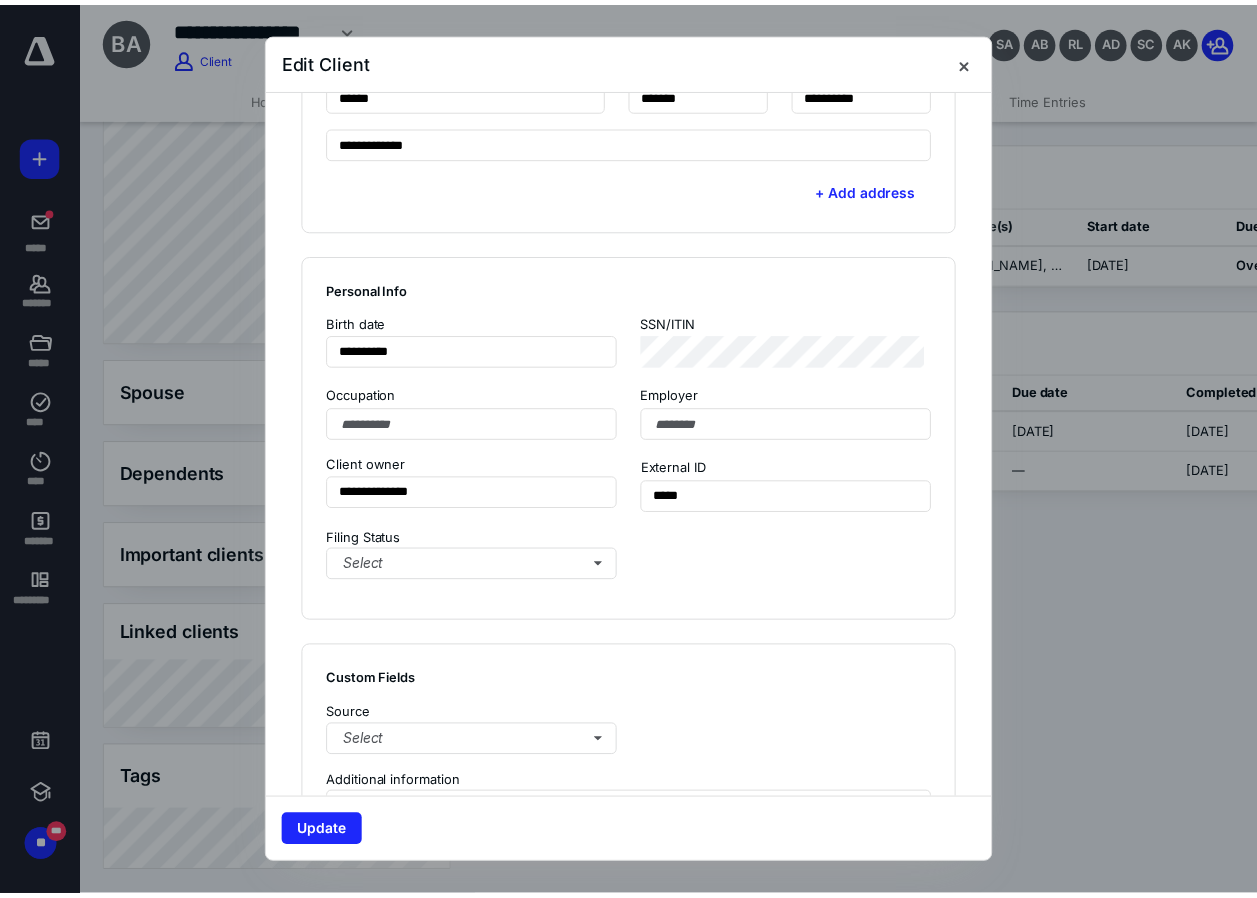 scroll, scrollTop: 1484, scrollLeft: 0, axis: vertical 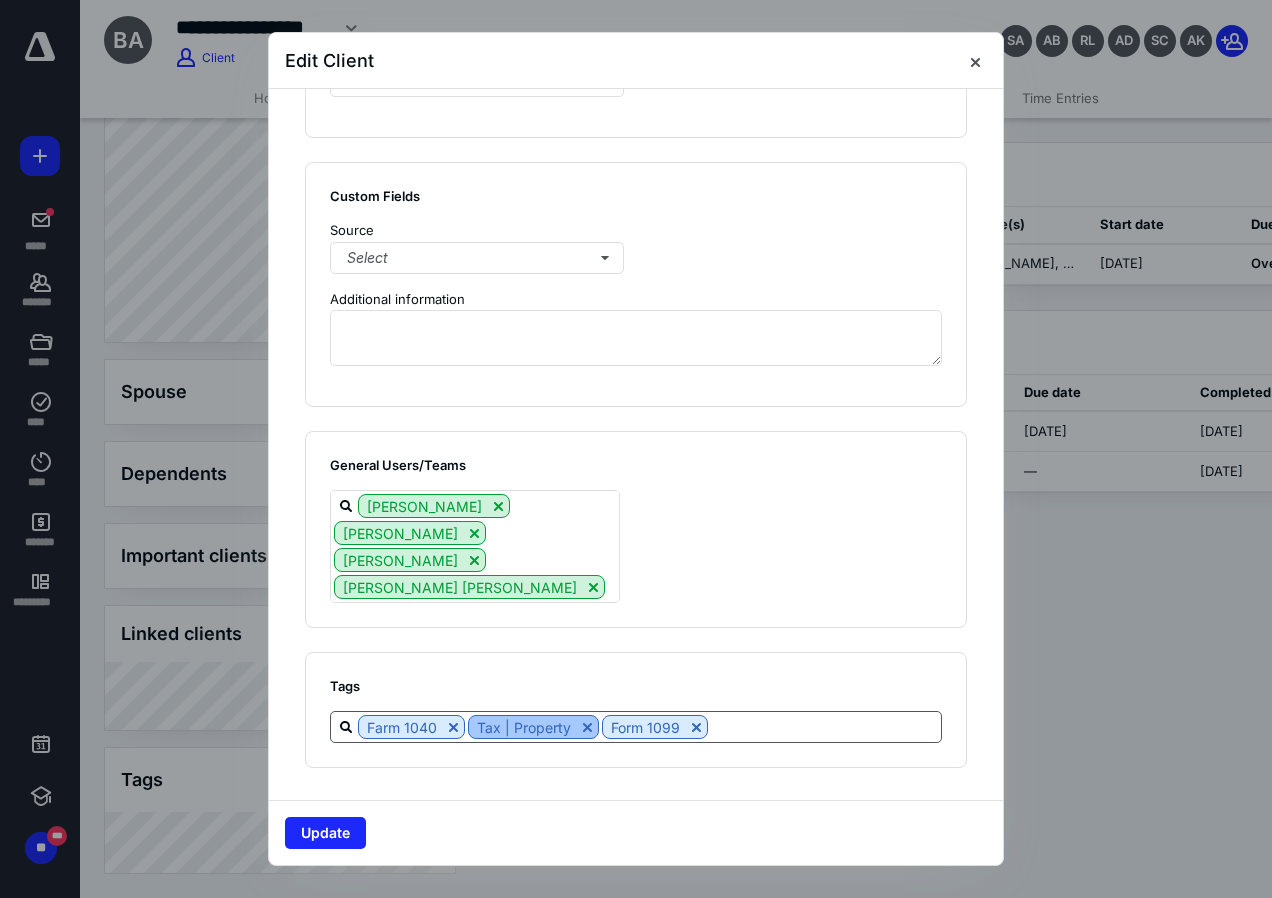 click at bounding box center (587, 727) 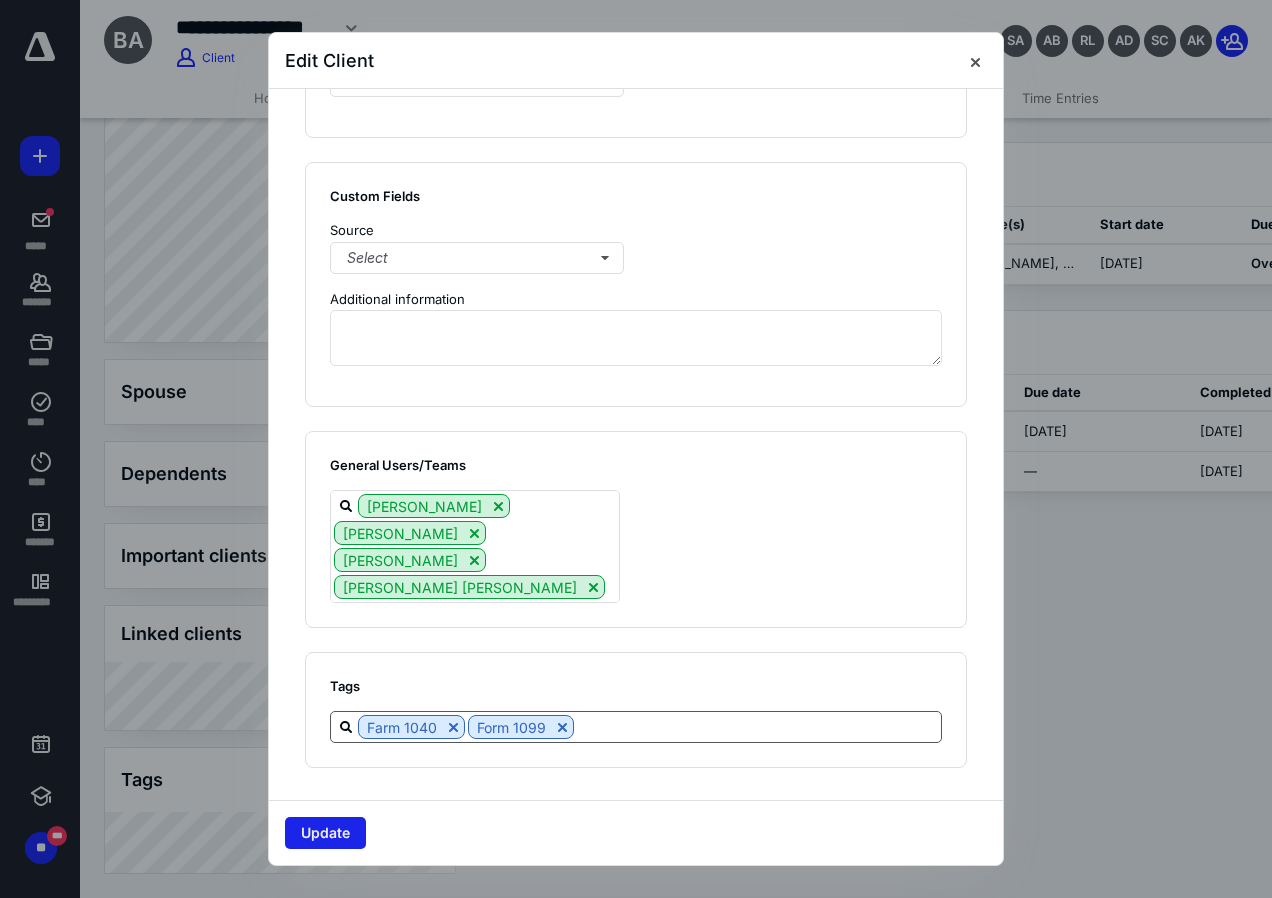 click on "Update" at bounding box center [325, 833] 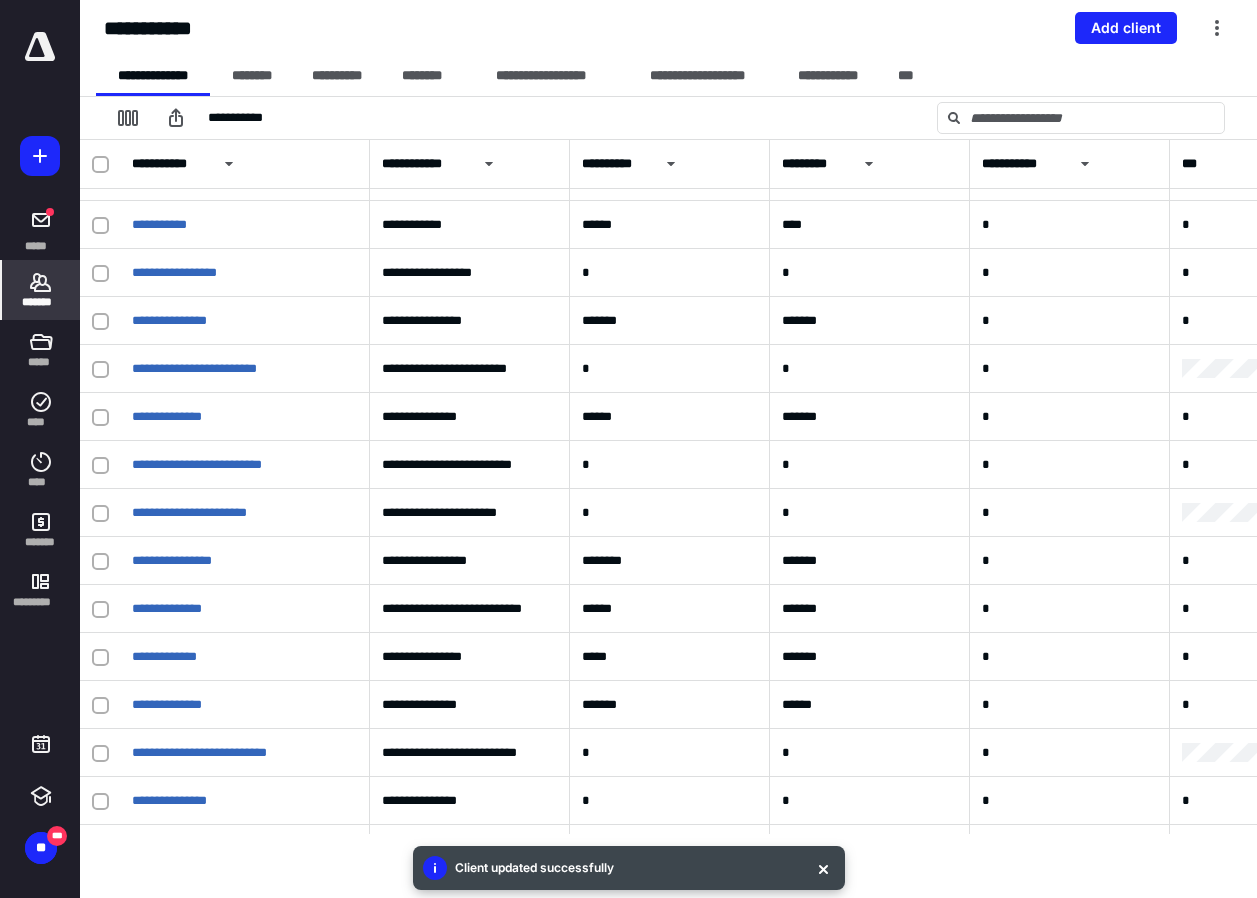 scroll, scrollTop: 2200, scrollLeft: 0, axis: vertical 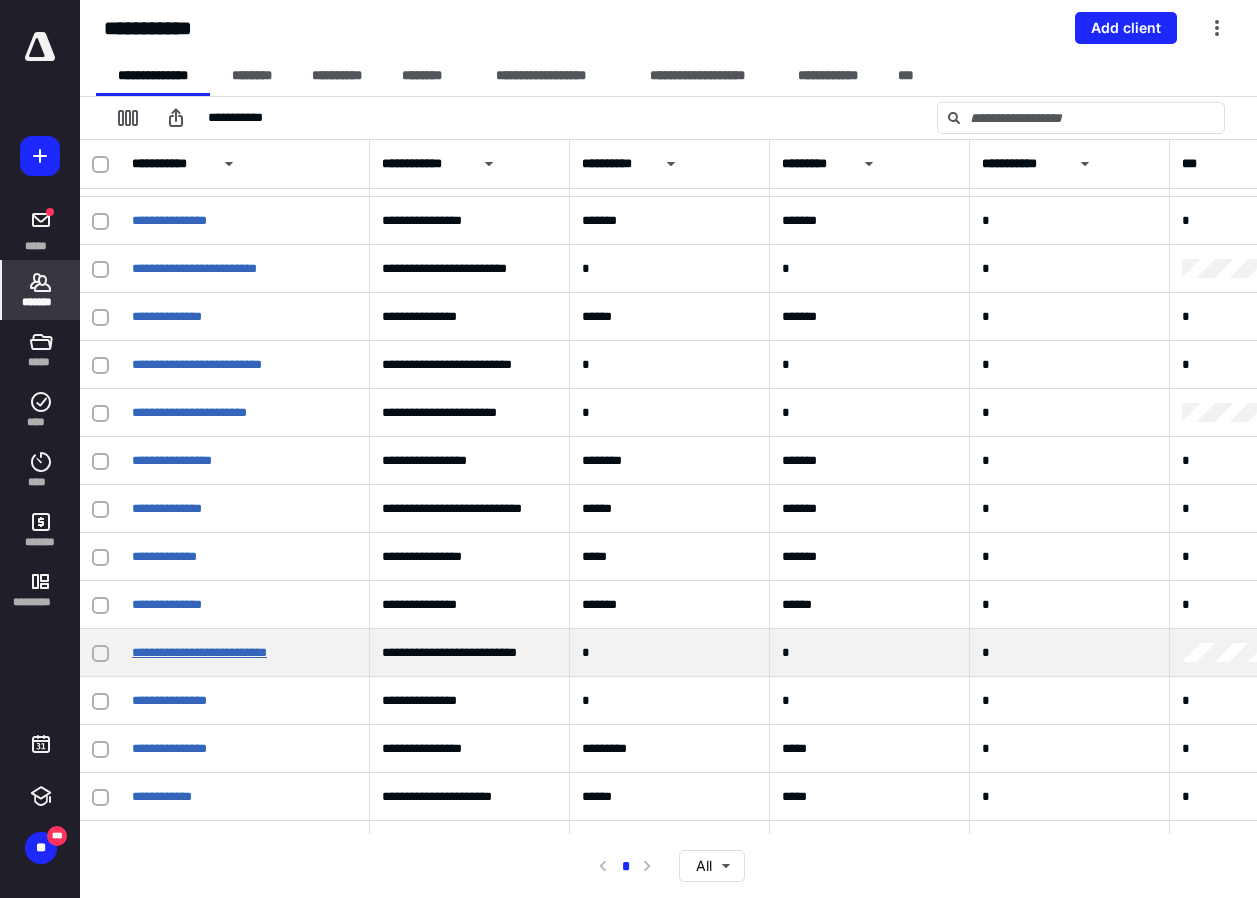 click on "**********" at bounding box center [199, 652] 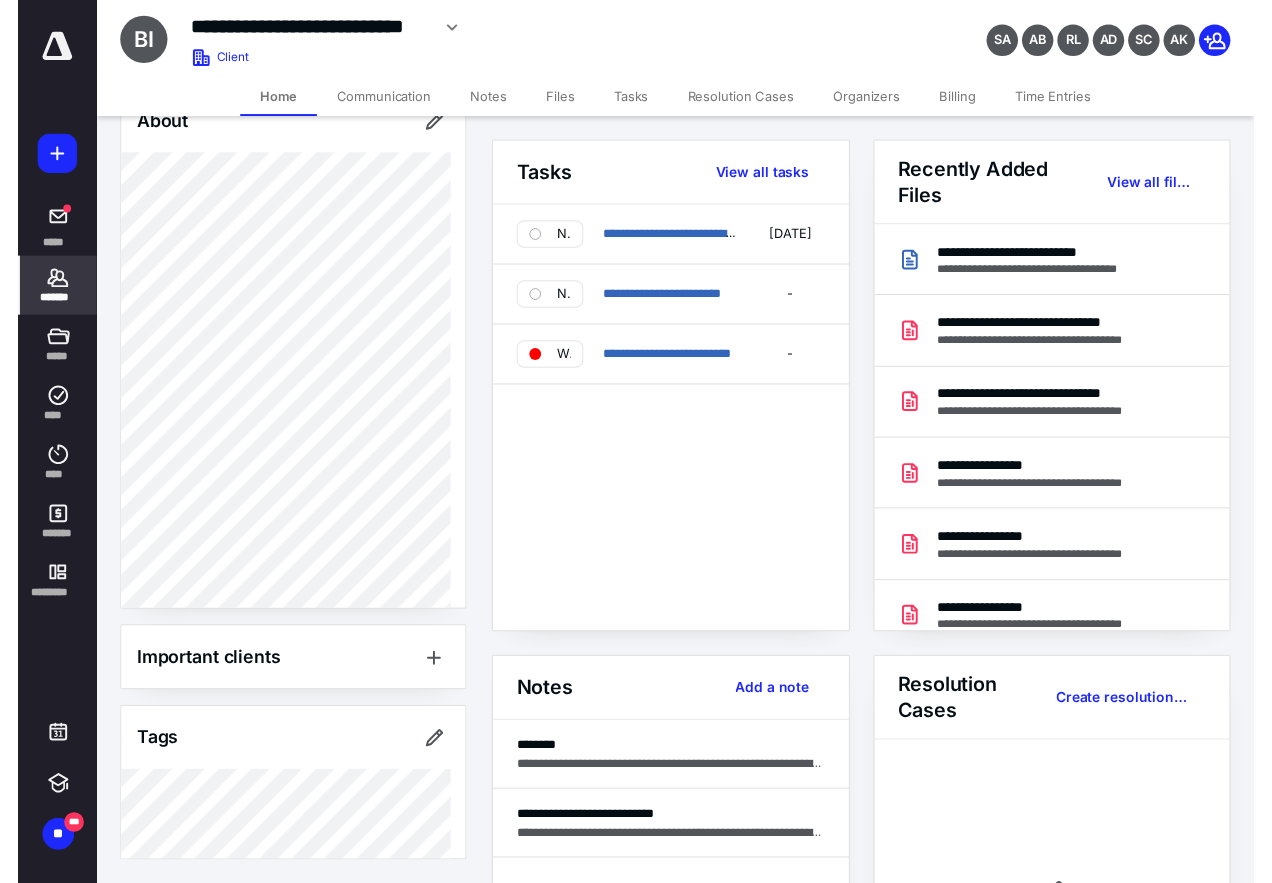 scroll, scrollTop: 521, scrollLeft: 0, axis: vertical 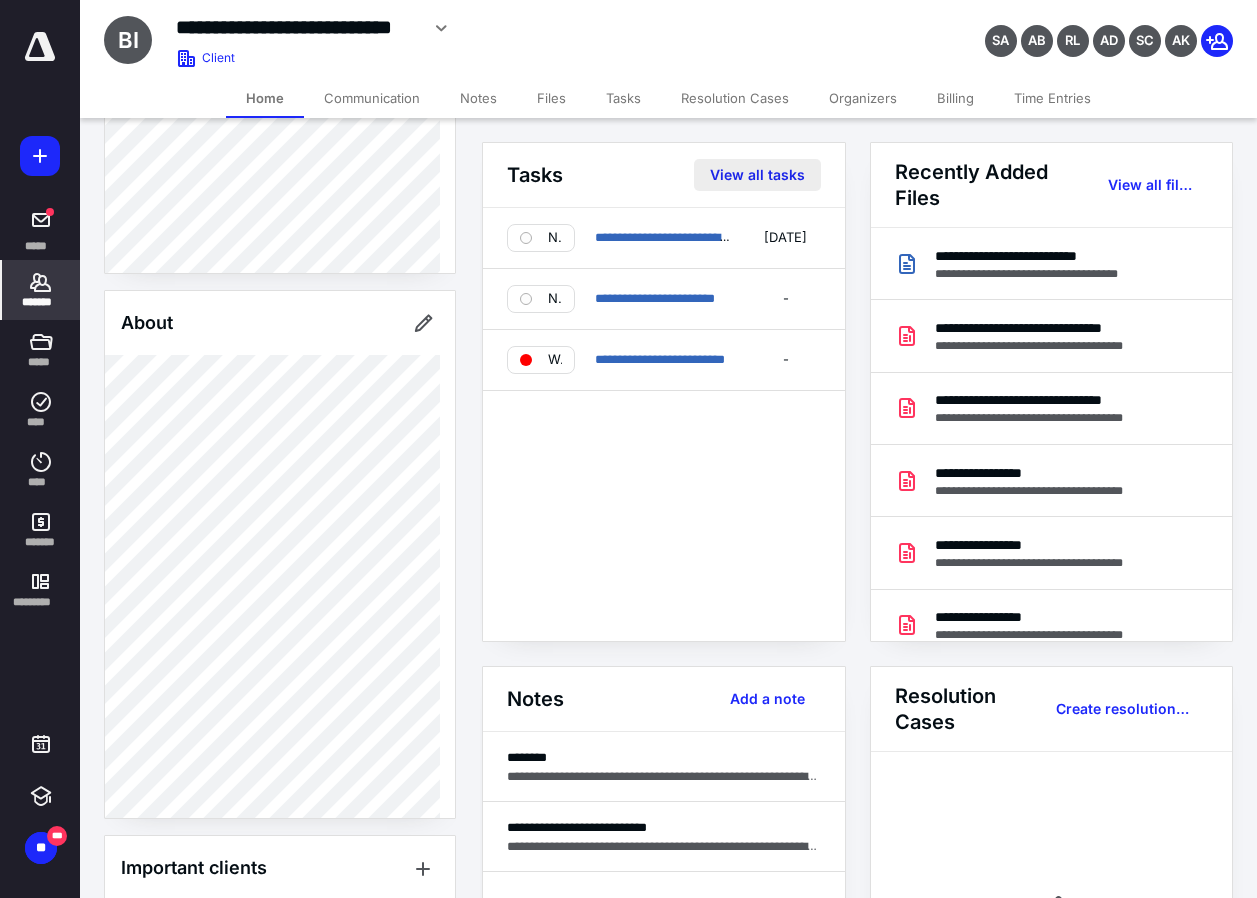 click on "View all tasks" at bounding box center [757, 175] 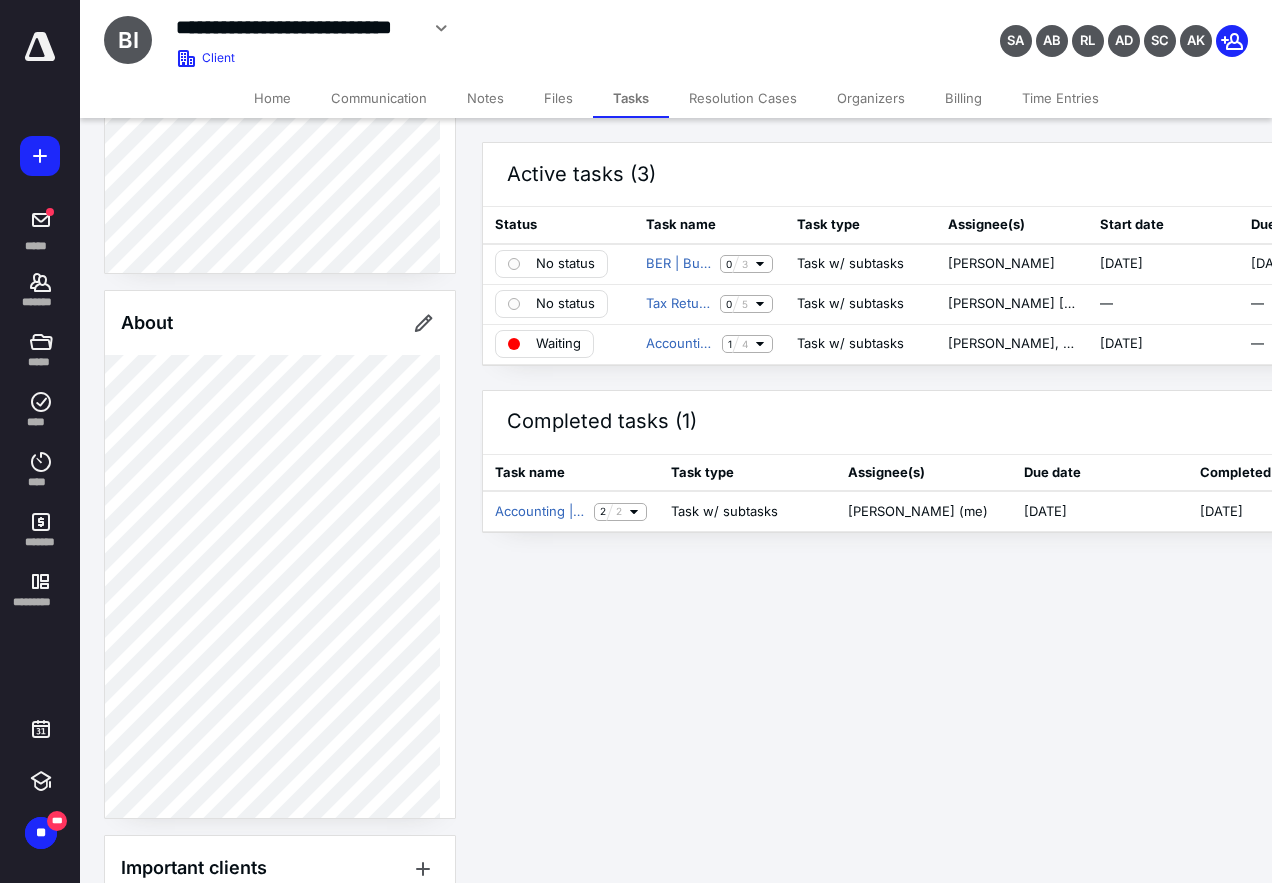 click on "Files" at bounding box center [558, 98] 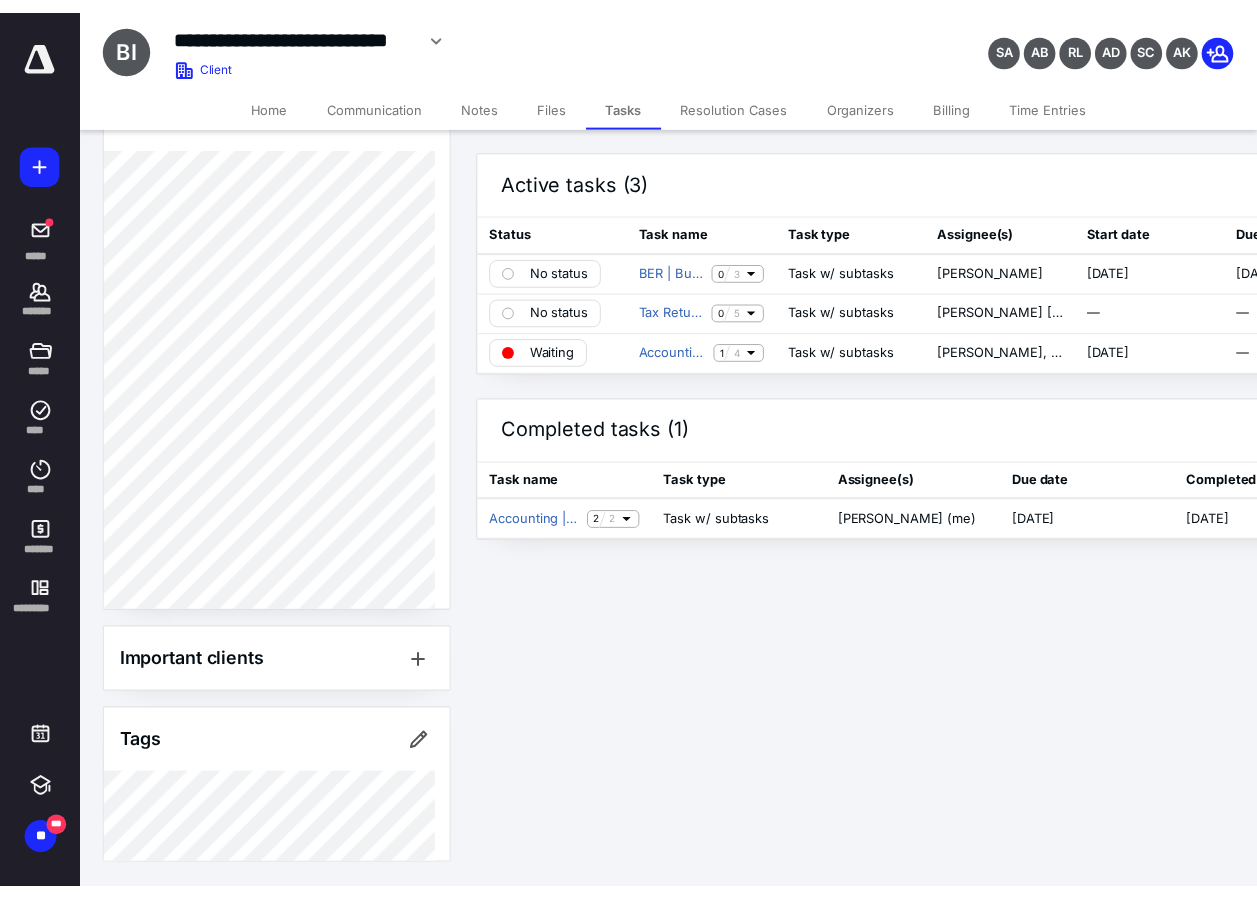 scroll, scrollTop: 536, scrollLeft: 0, axis: vertical 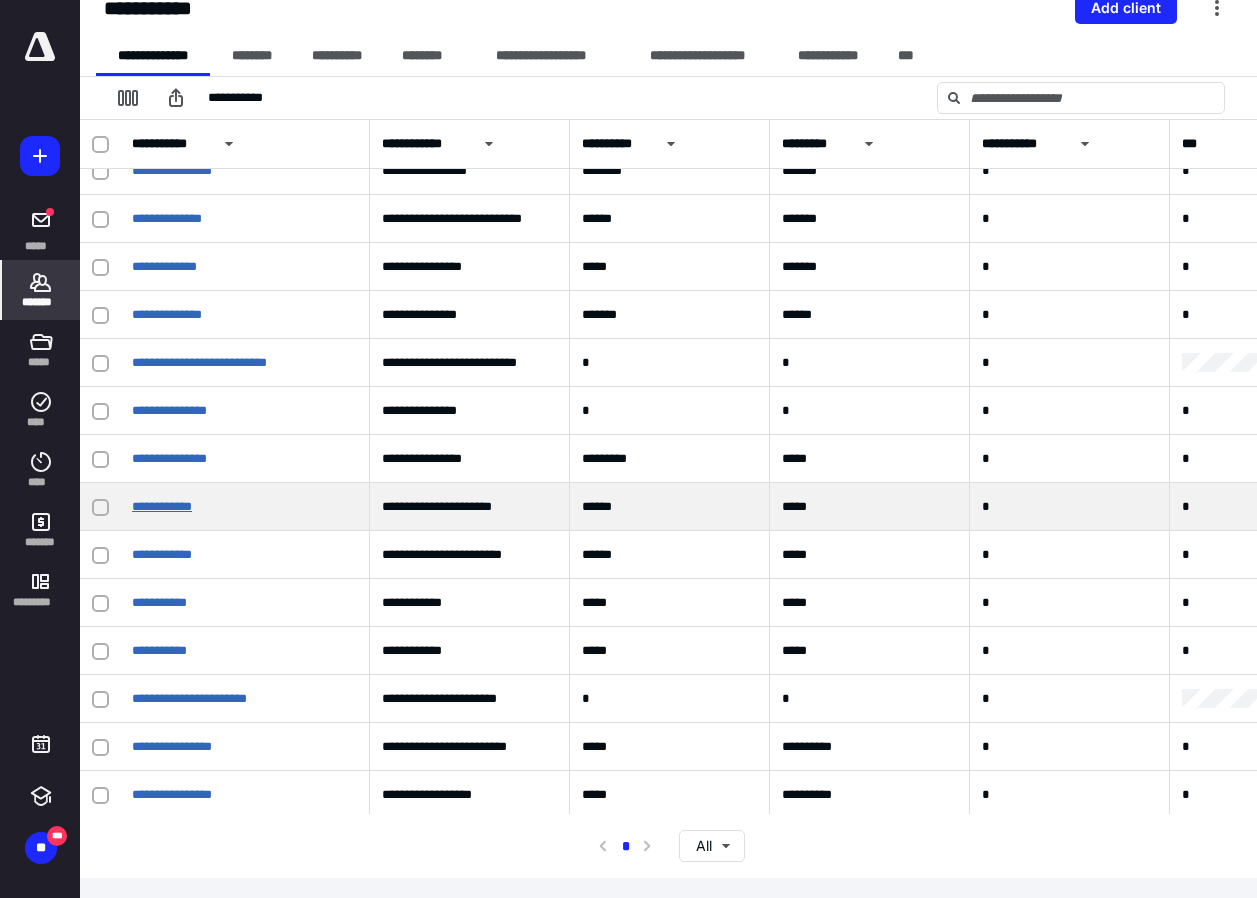 click on "**********" at bounding box center [162, 506] 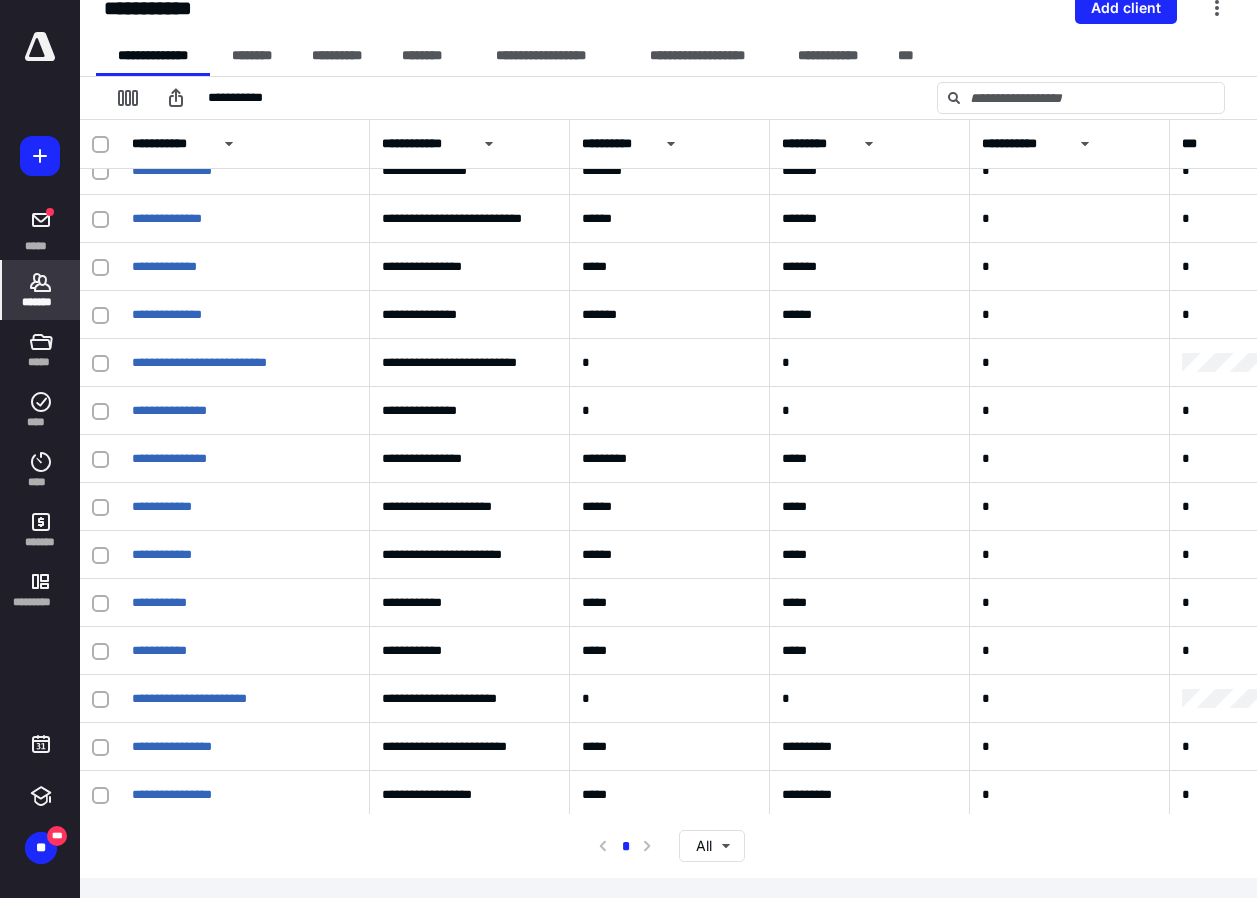 scroll, scrollTop: 0, scrollLeft: 0, axis: both 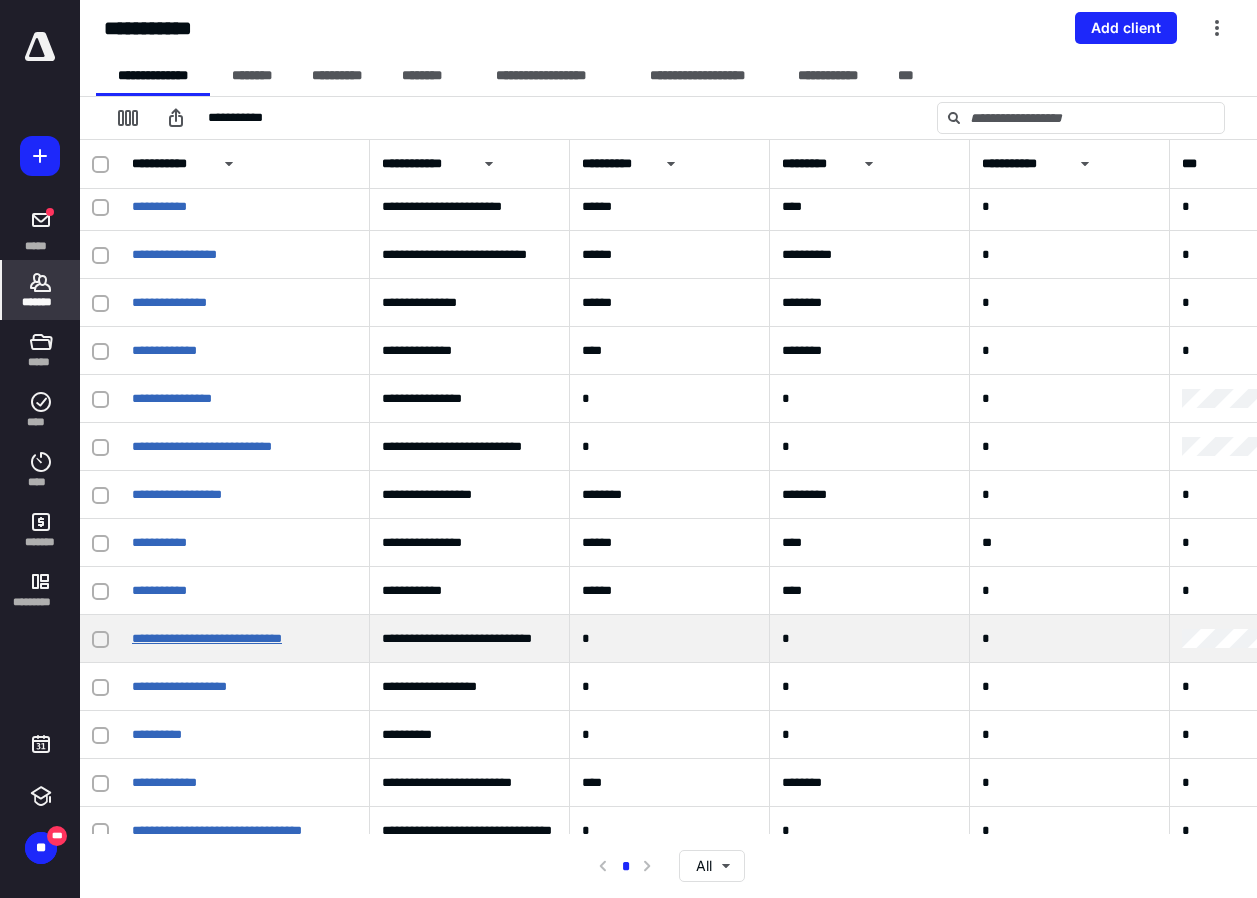 click on "**********" at bounding box center [207, 638] 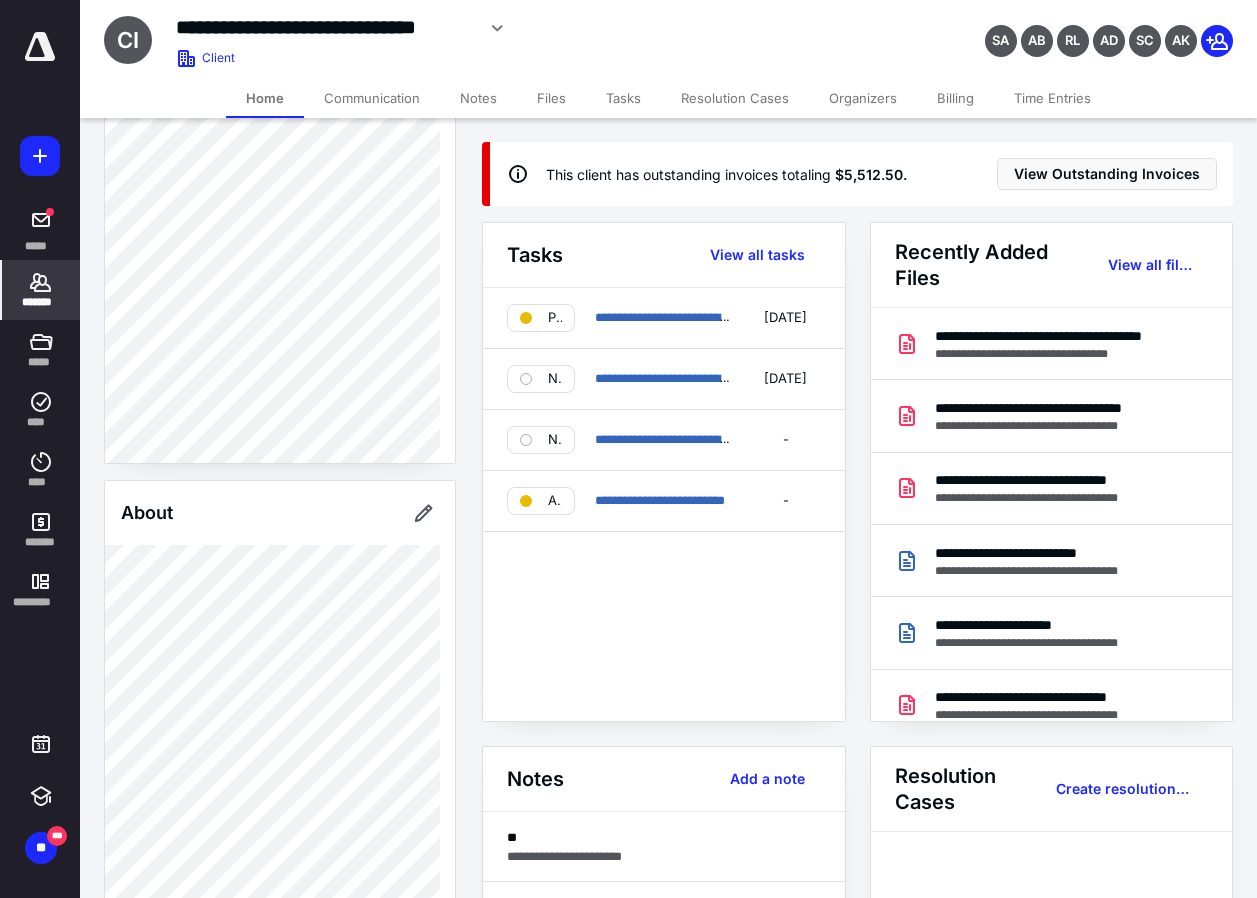 scroll, scrollTop: 0, scrollLeft: 0, axis: both 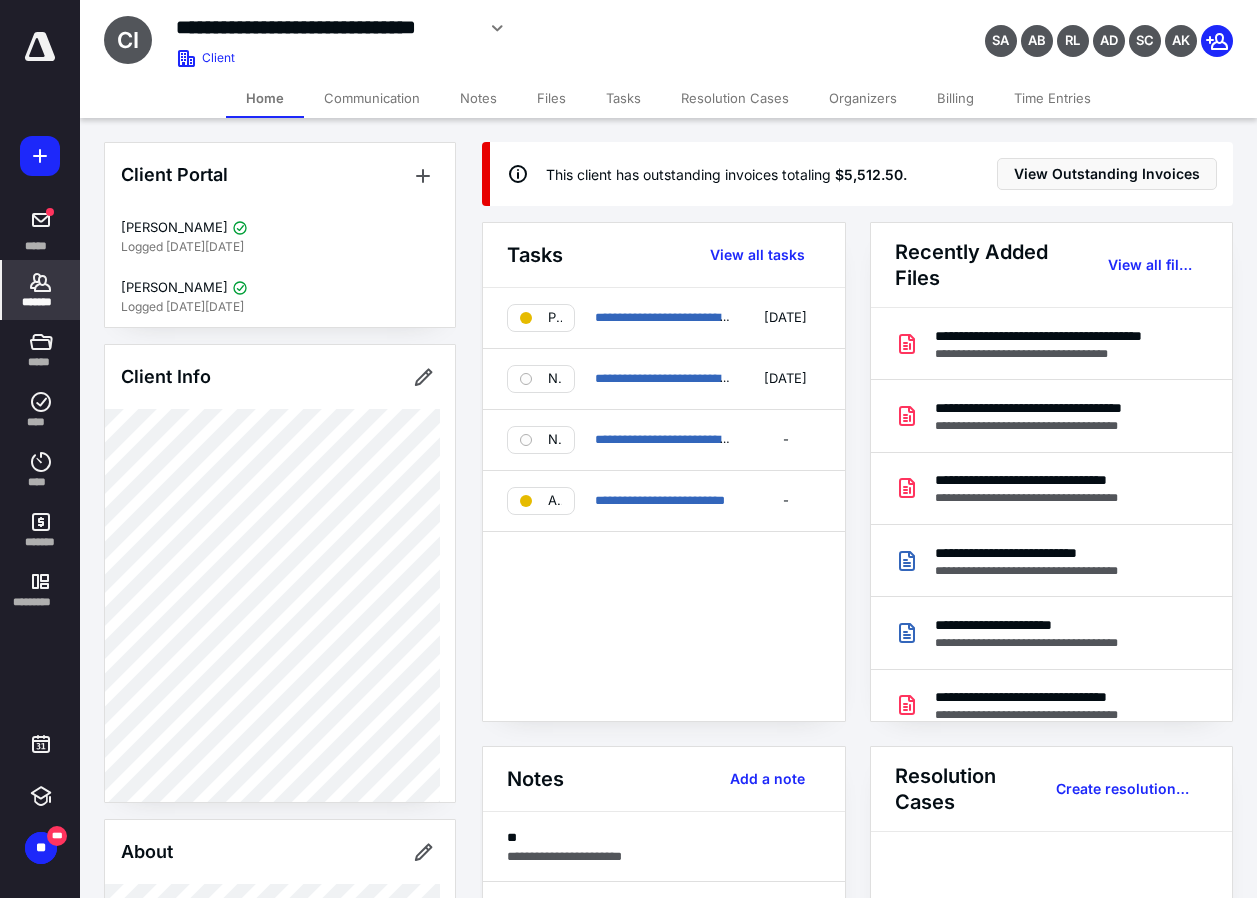 click on "Tasks" at bounding box center (623, 98) 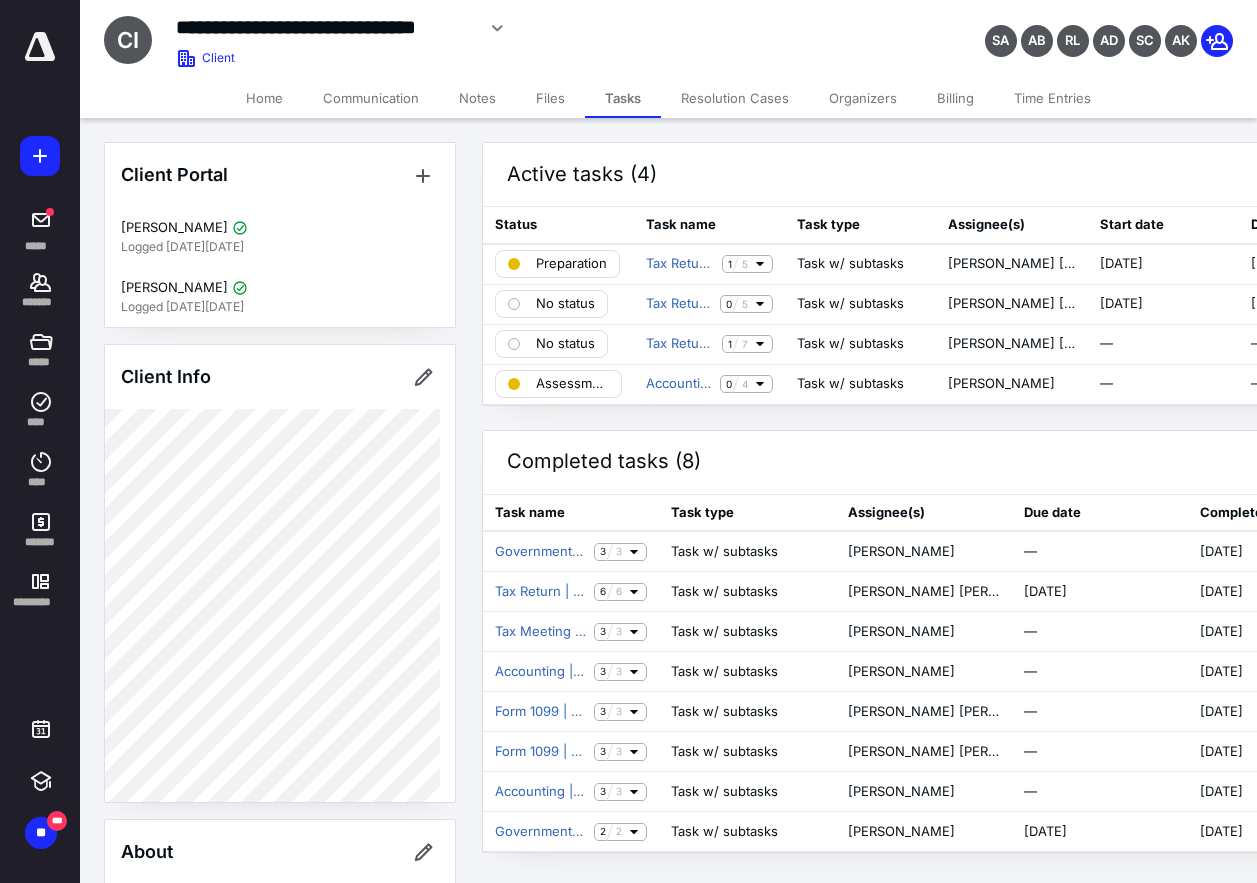 click on "Files" at bounding box center [550, 98] 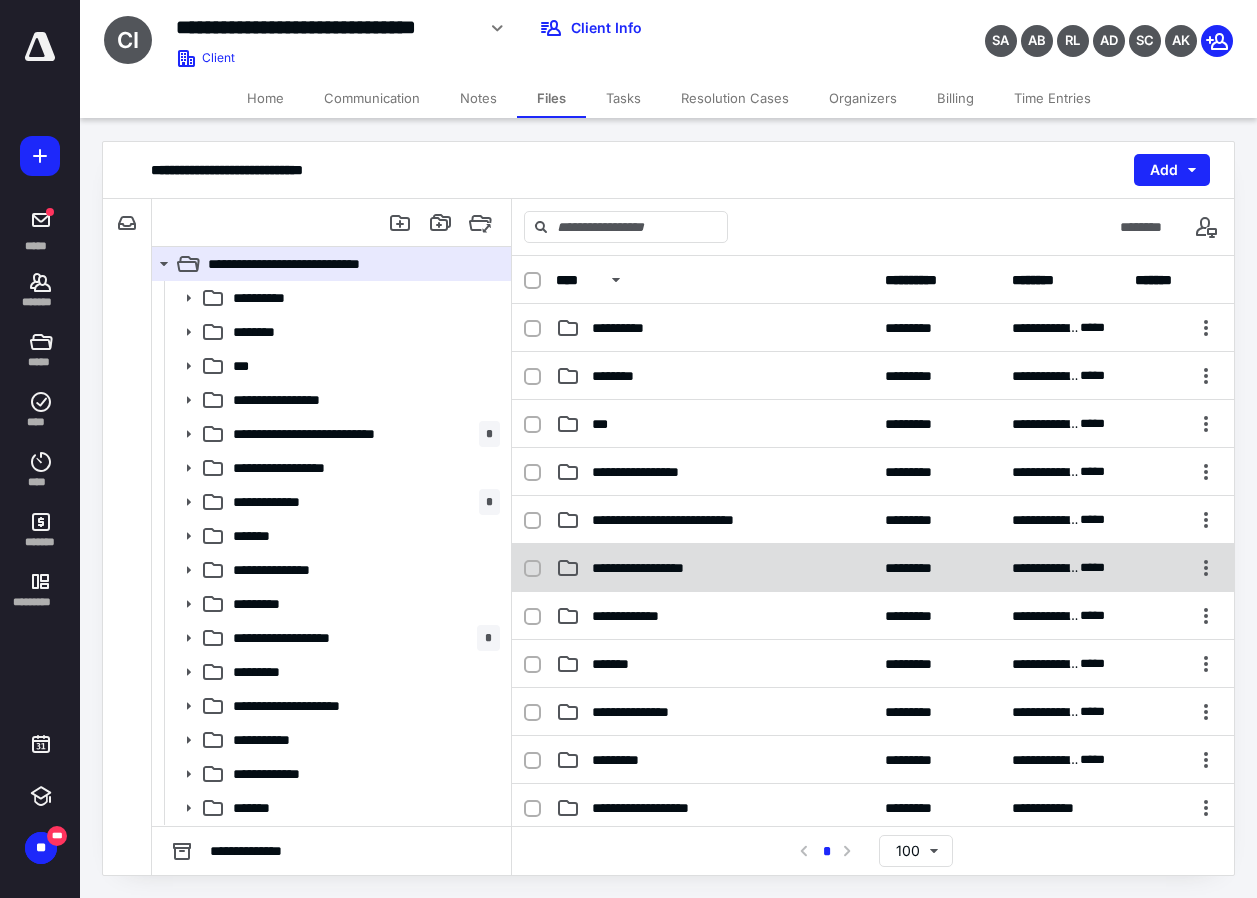 scroll, scrollTop: 546, scrollLeft: 0, axis: vertical 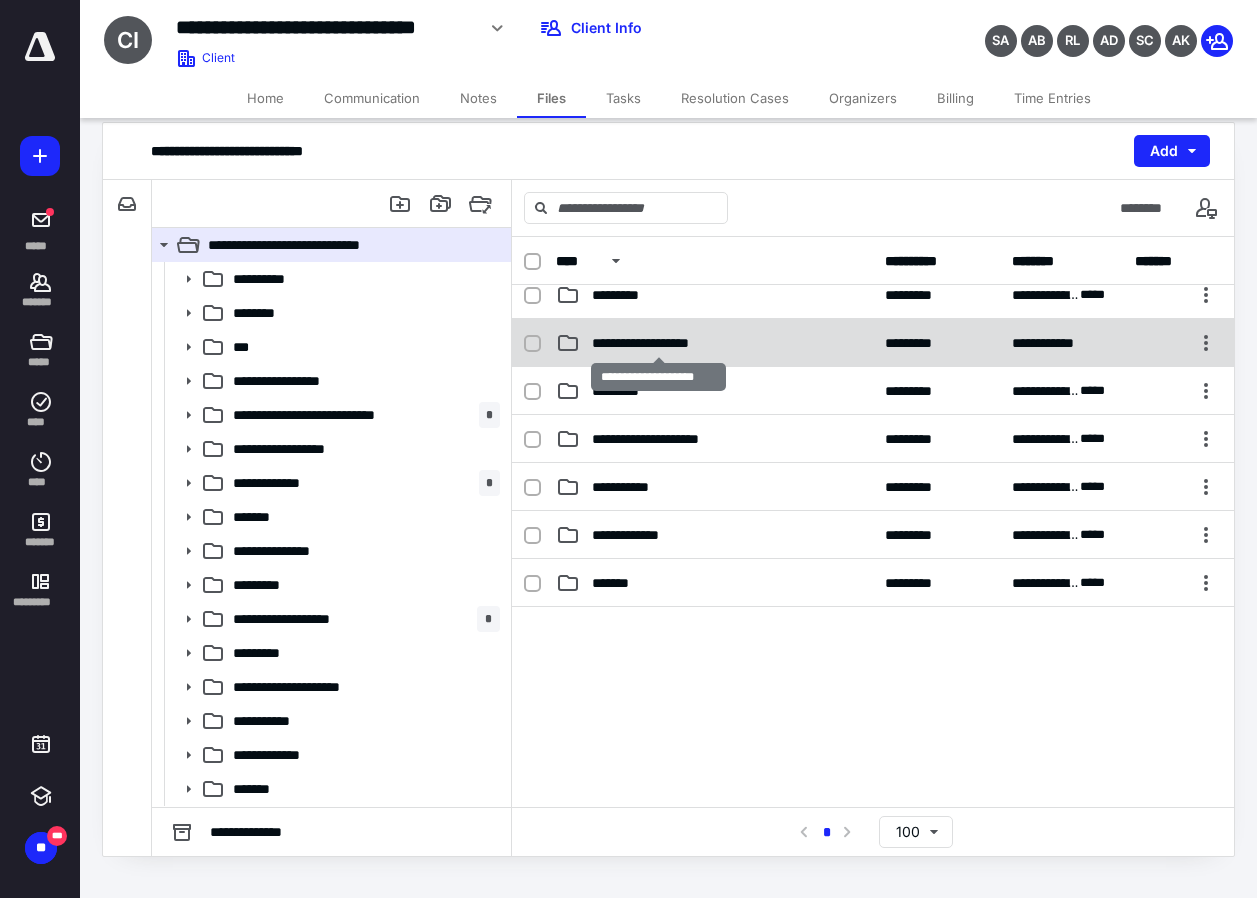 click on "**********" at bounding box center (658, 343) 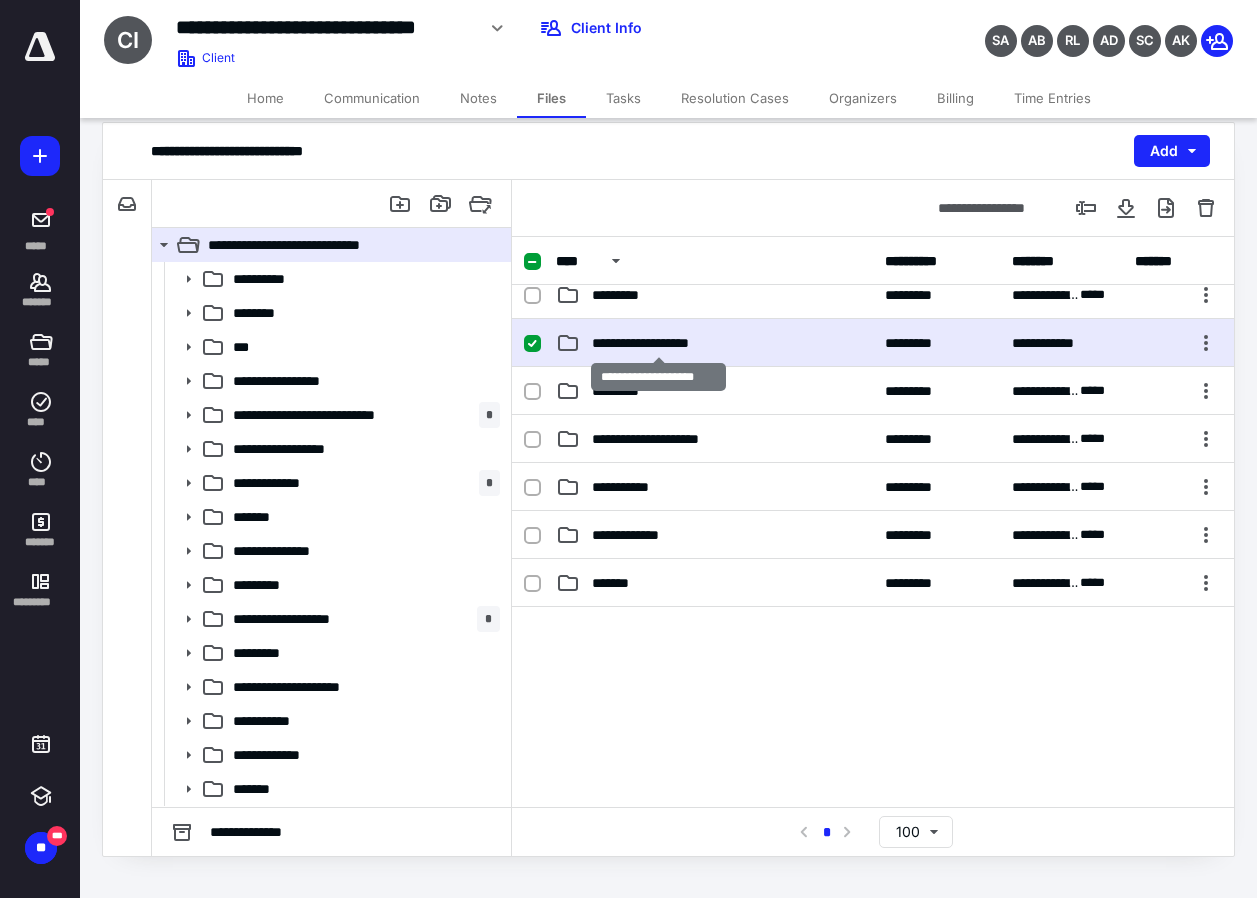 click on "**********" at bounding box center (658, 343) 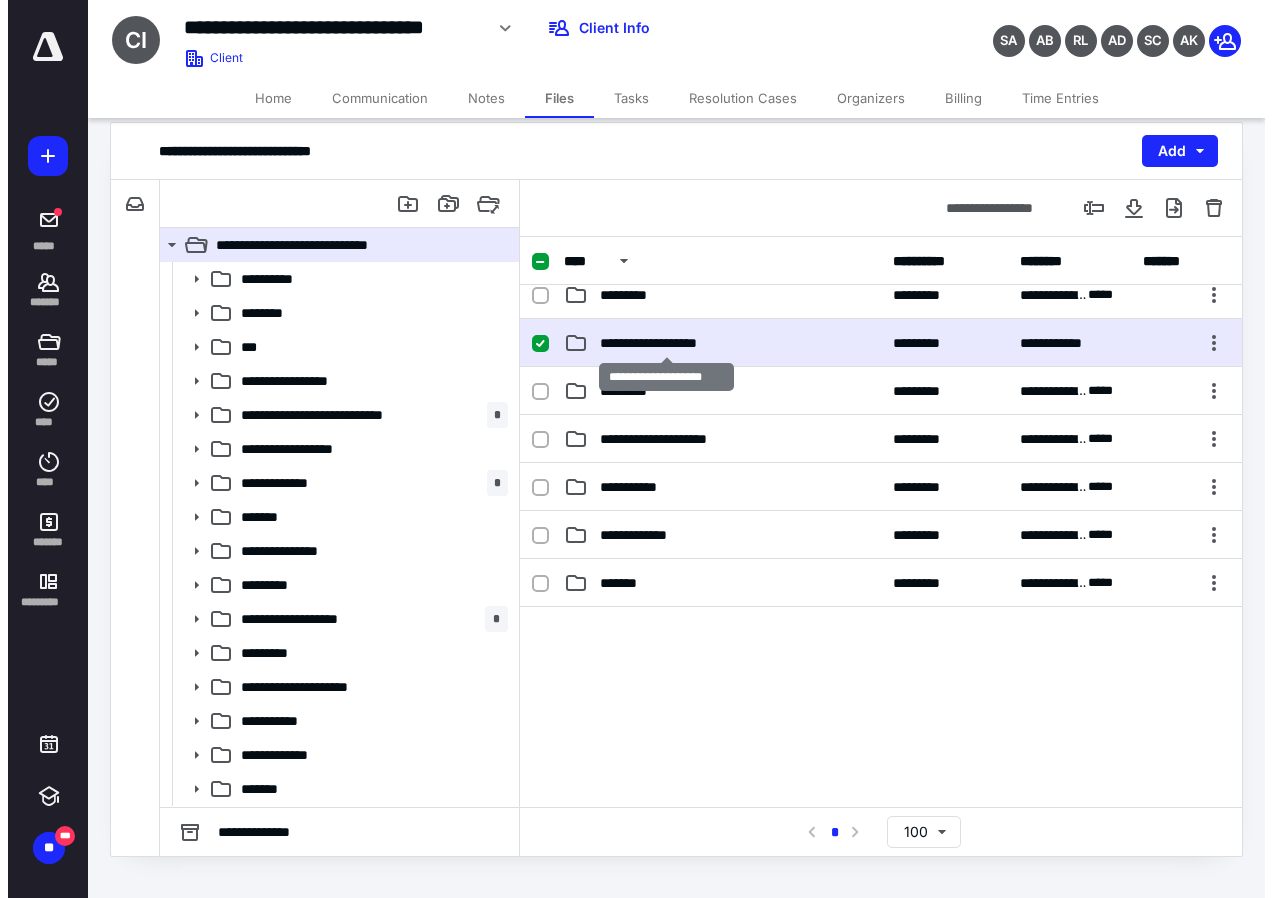 scroll, scrollTop: 0, scrollLeft: 0, axis: both 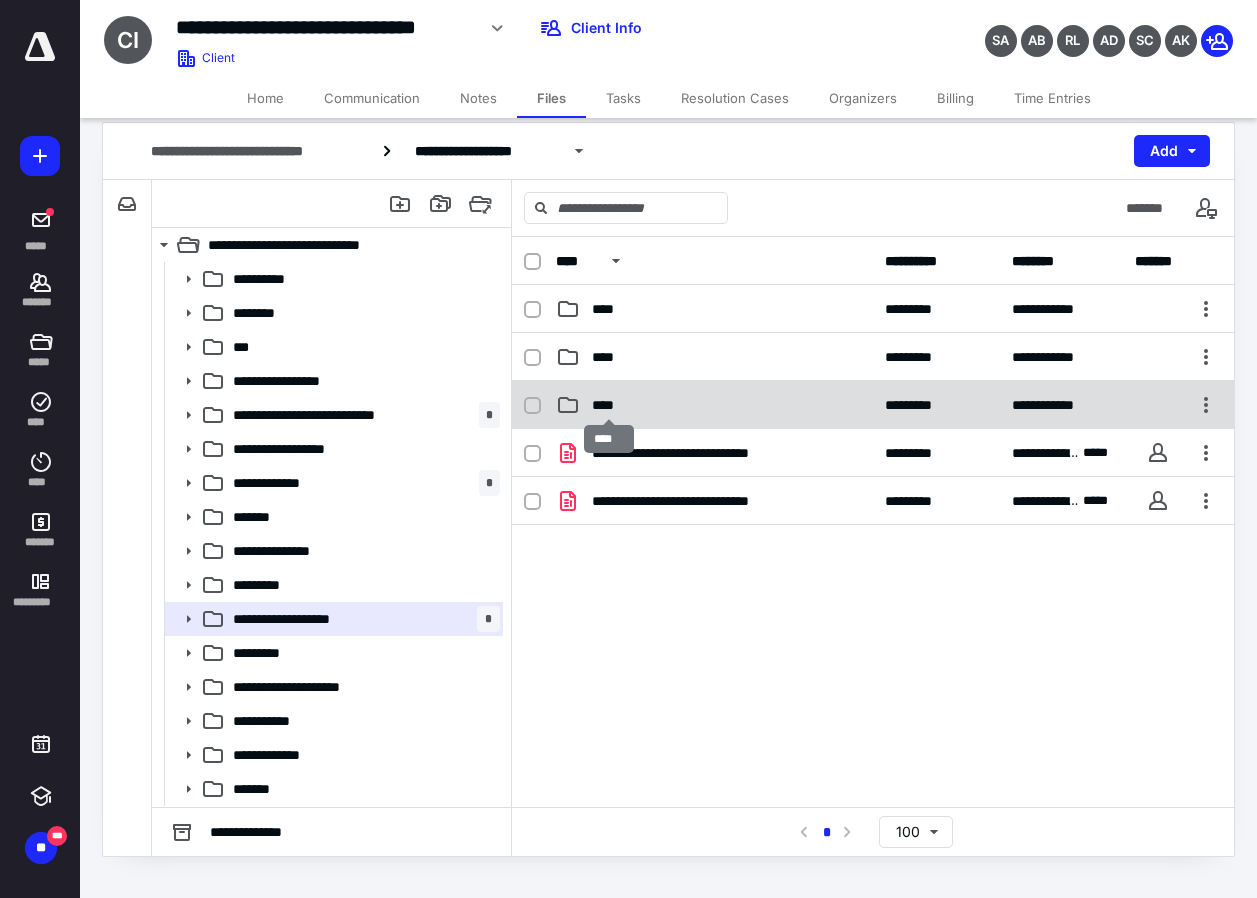 click on "****" at bounding box center (609, 405) 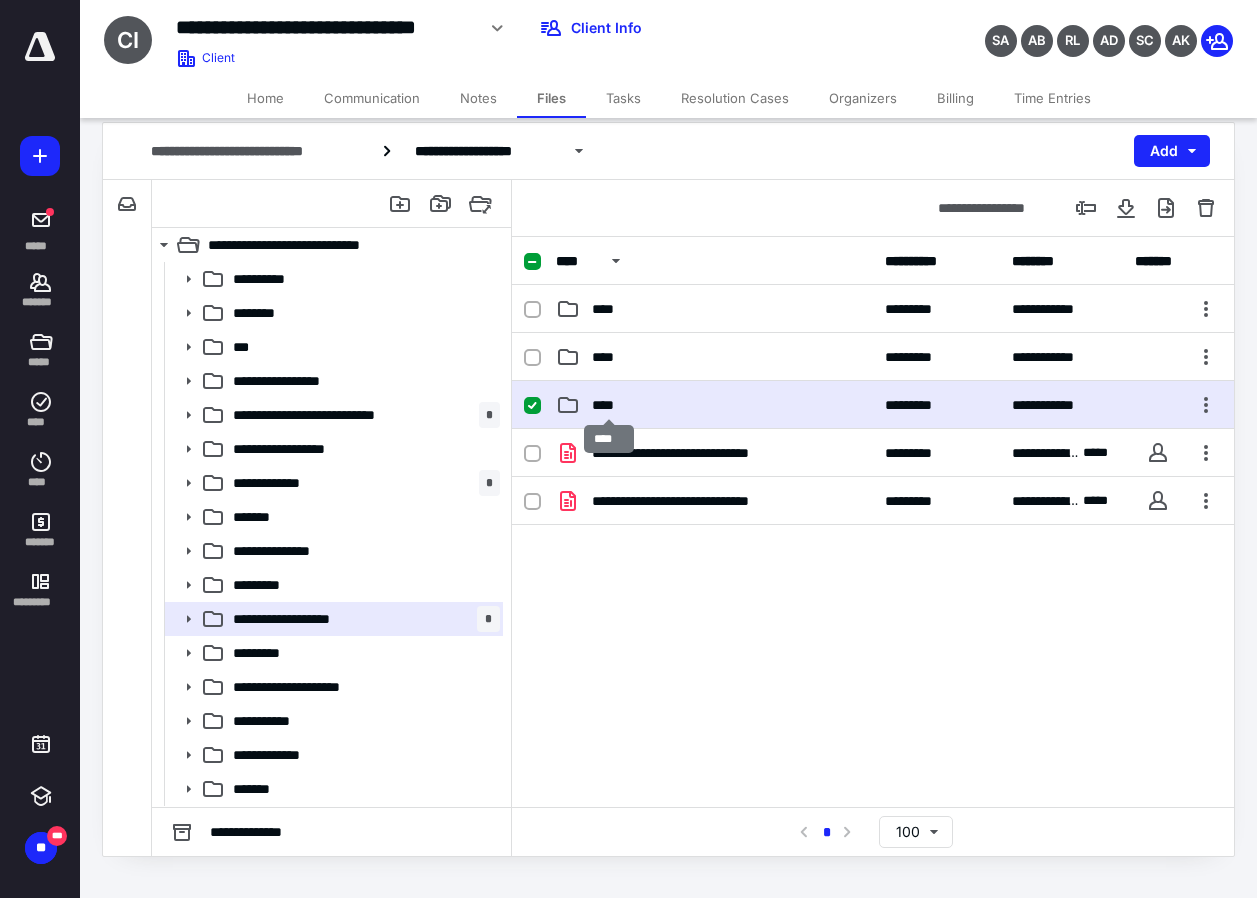 click on "****" at bounding box center (609, 405) 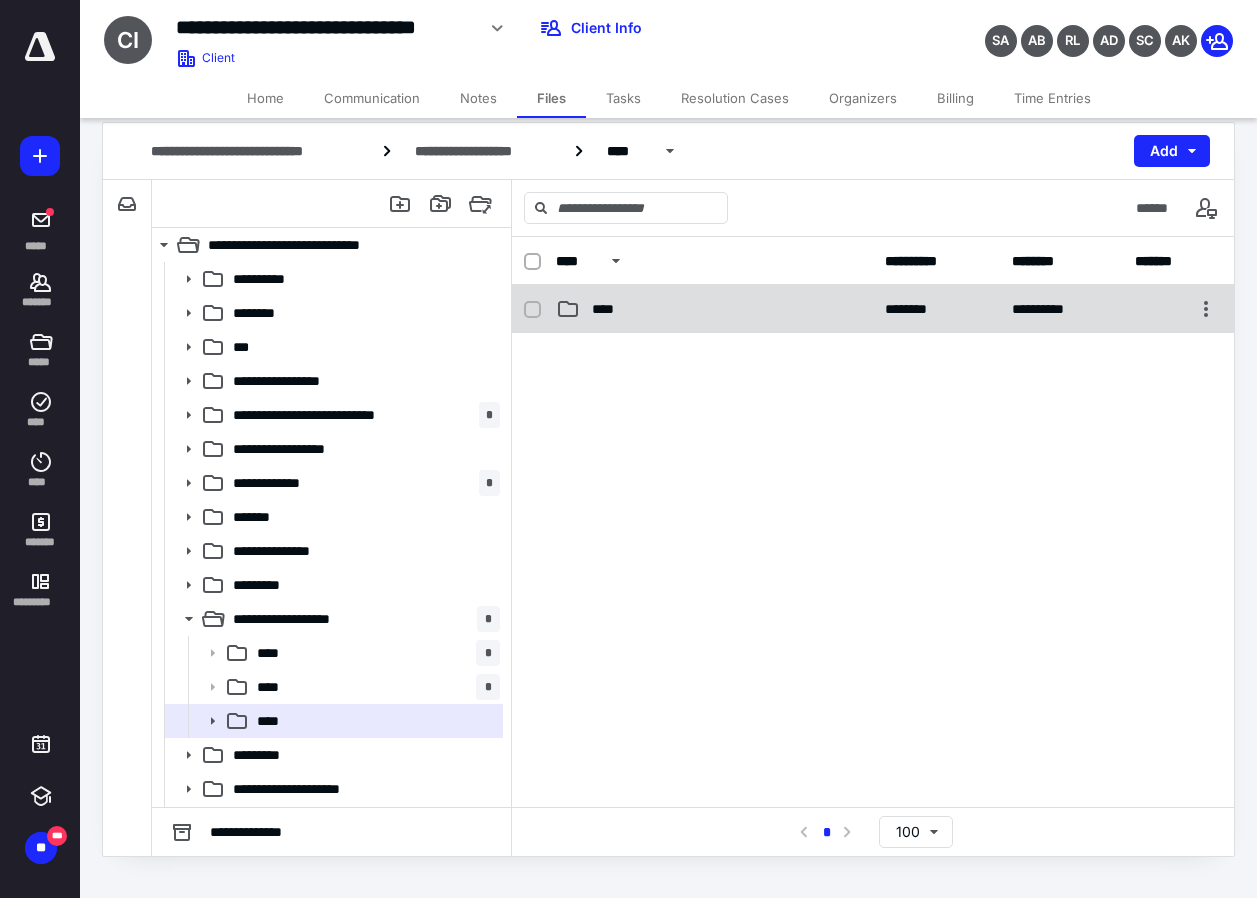 click on "****" at bounding box center [609, 309] 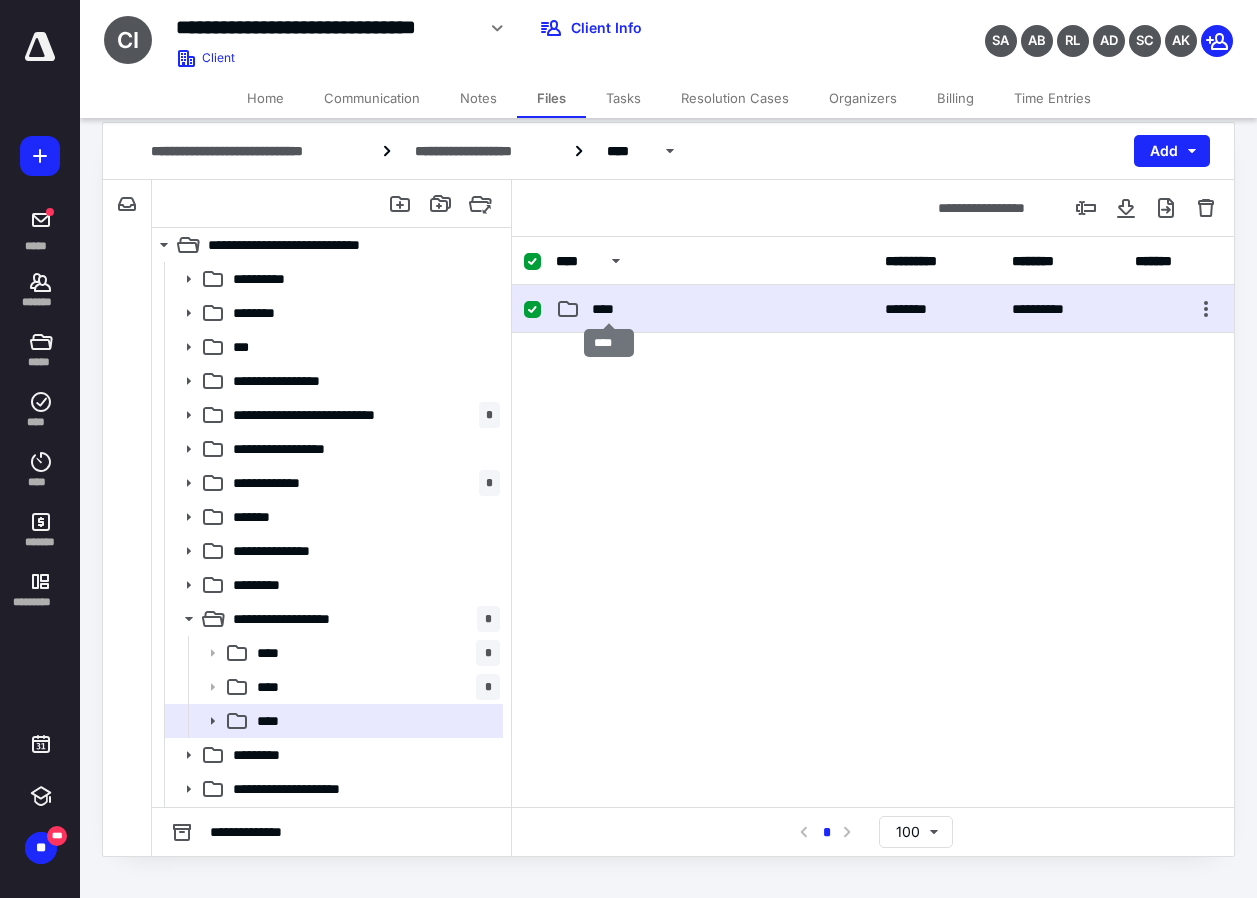 click on "****" at bounding box center [609, 309] 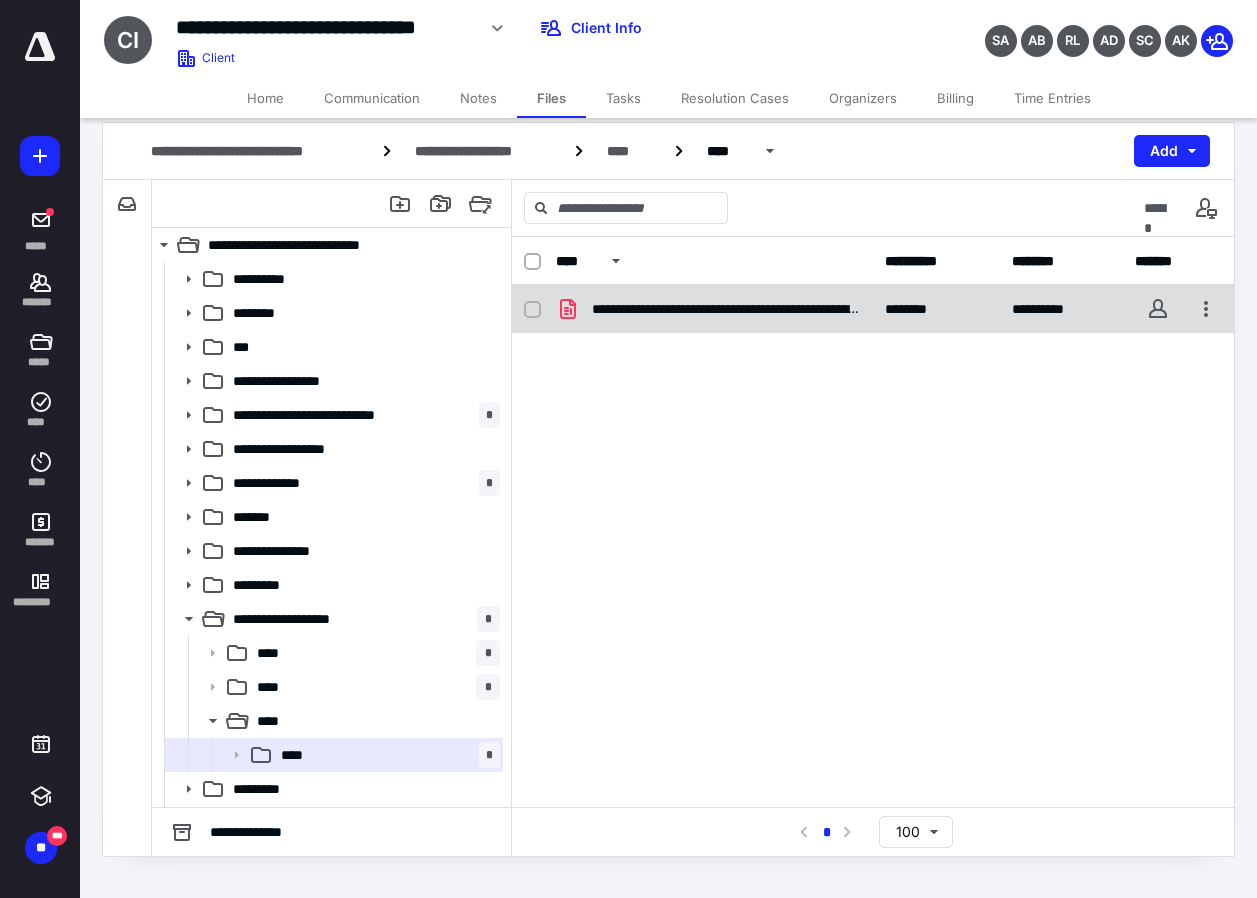 click on "**********" at bounding box center (714, 309) 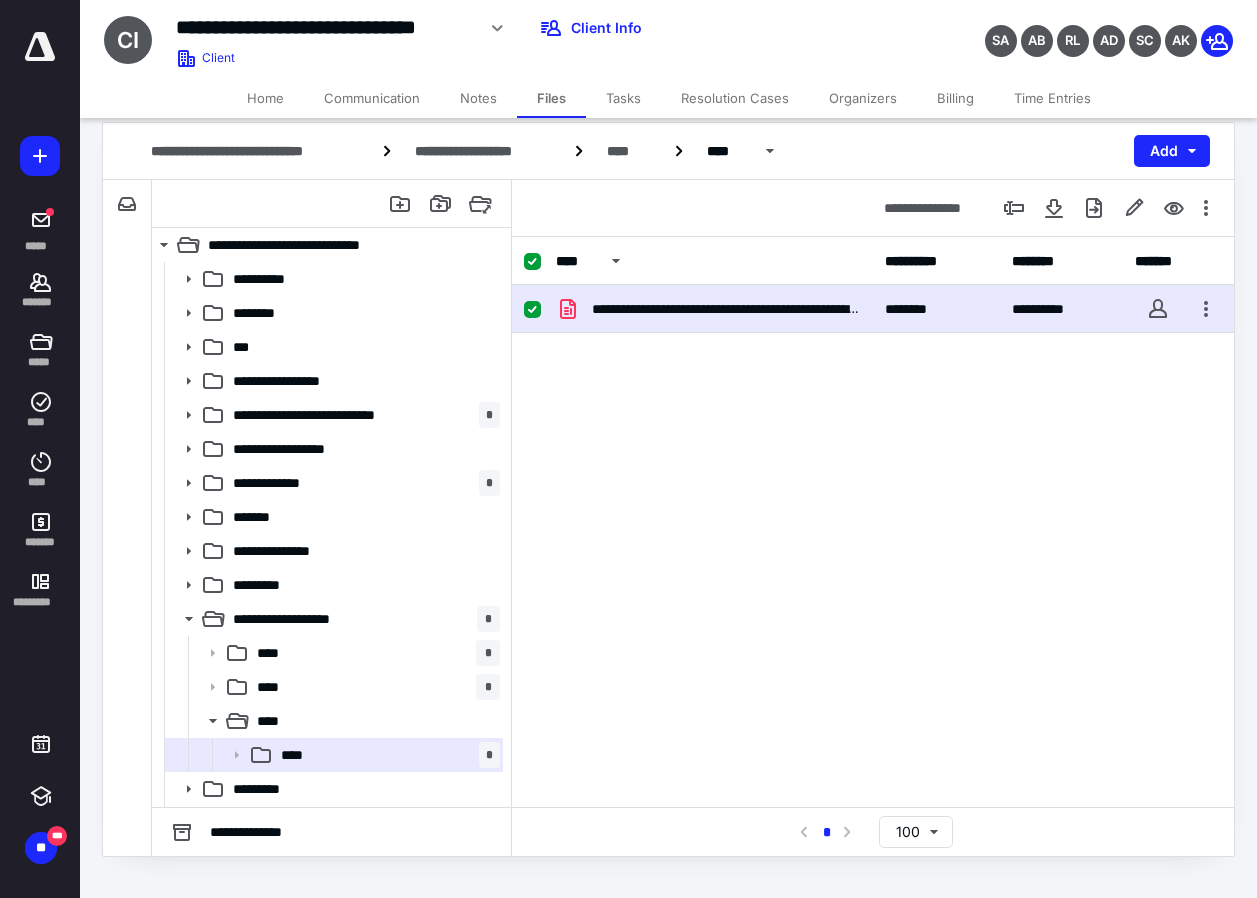 click on "**********" at bounding box center (714, 309) 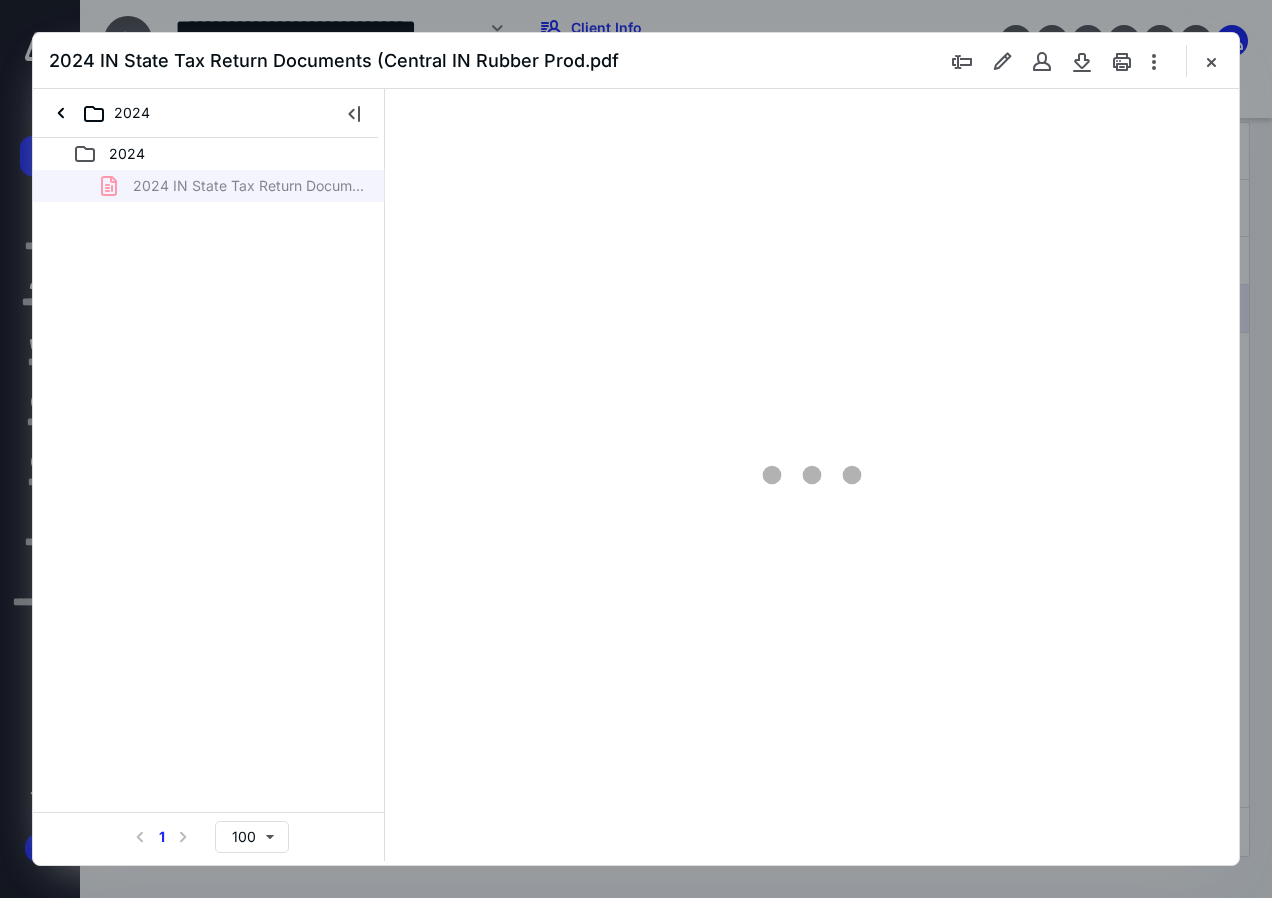 scroll, scrollTop: 0, scrollLeft: 0, axis: both 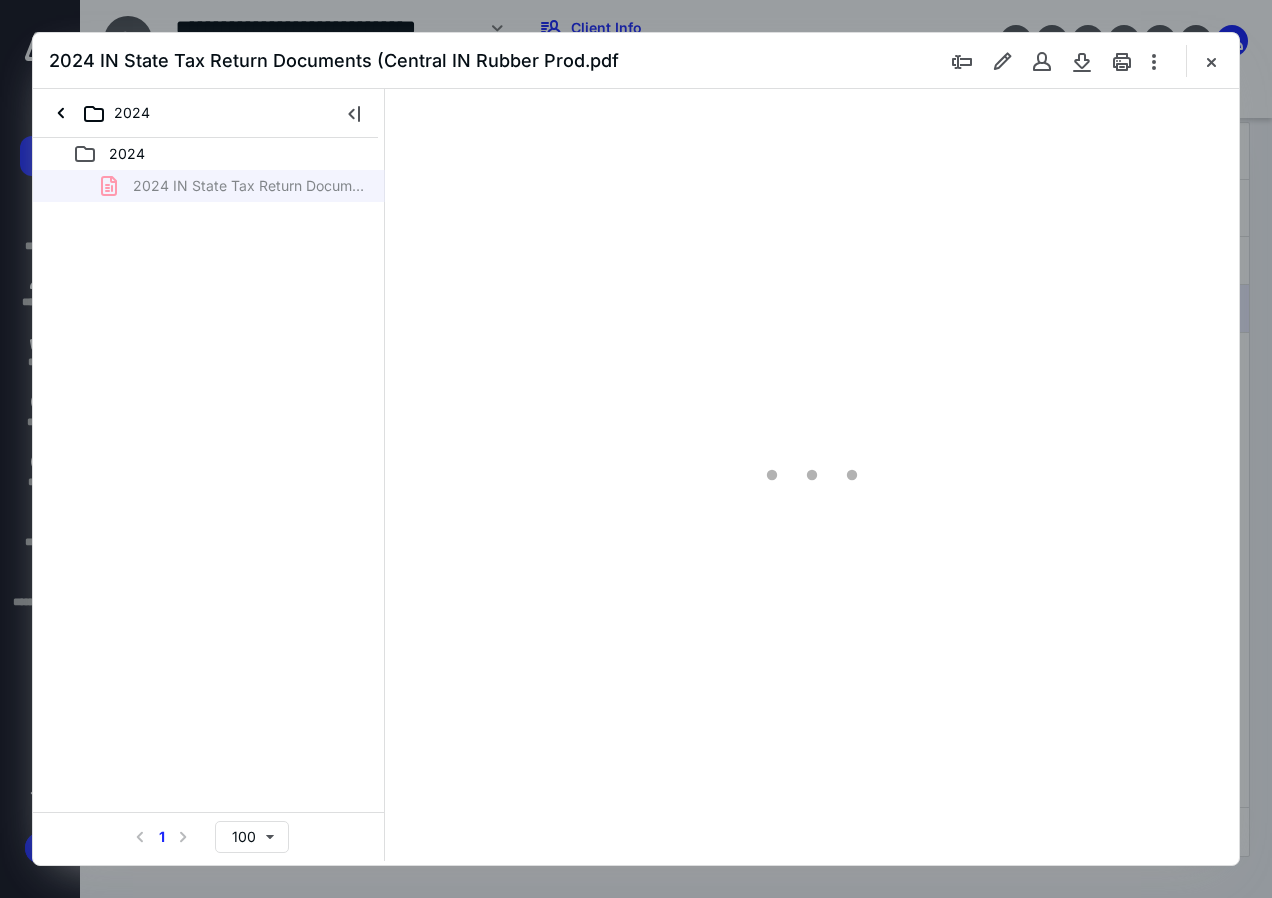 type on "136" 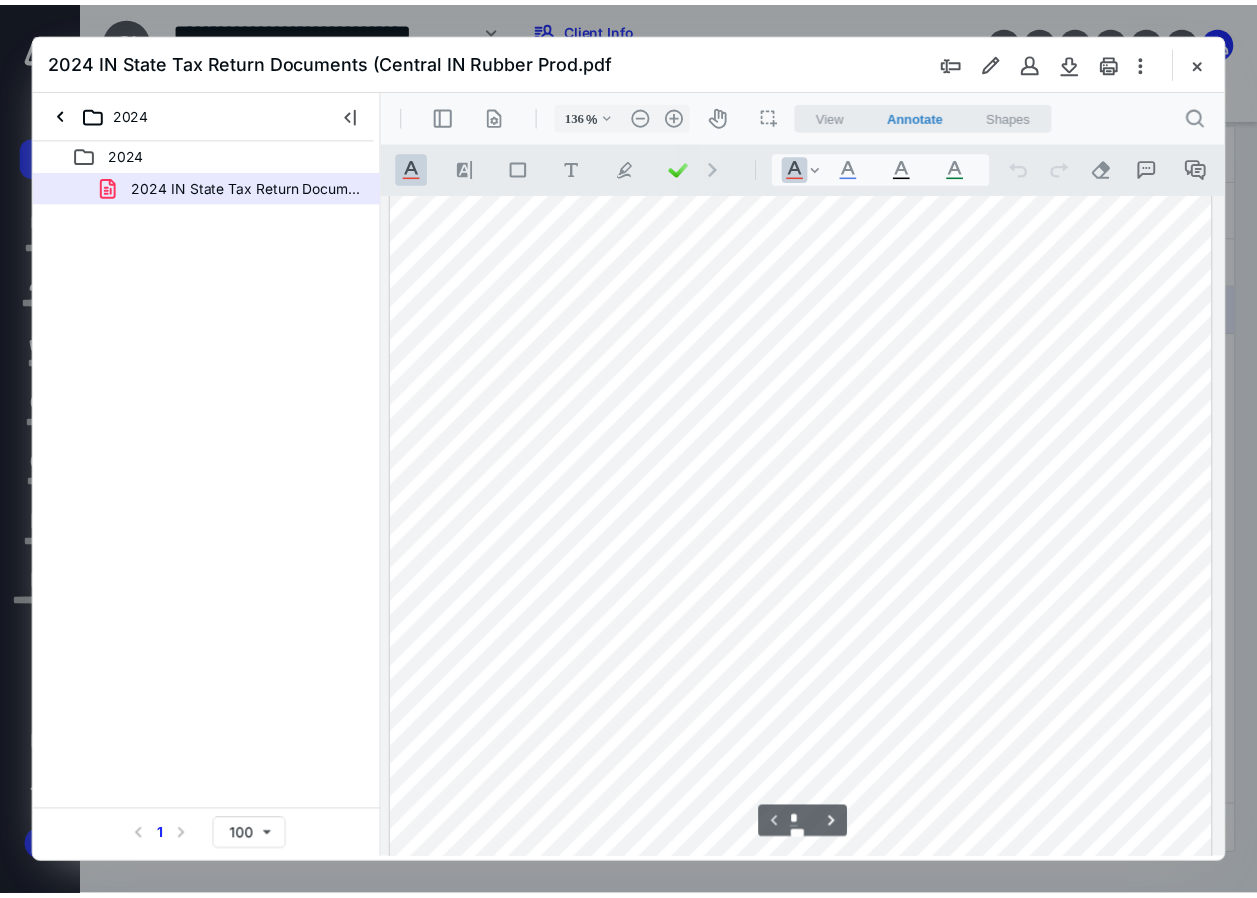 scroll, scrollTop: 0, scrollLeft: 0, axis: both 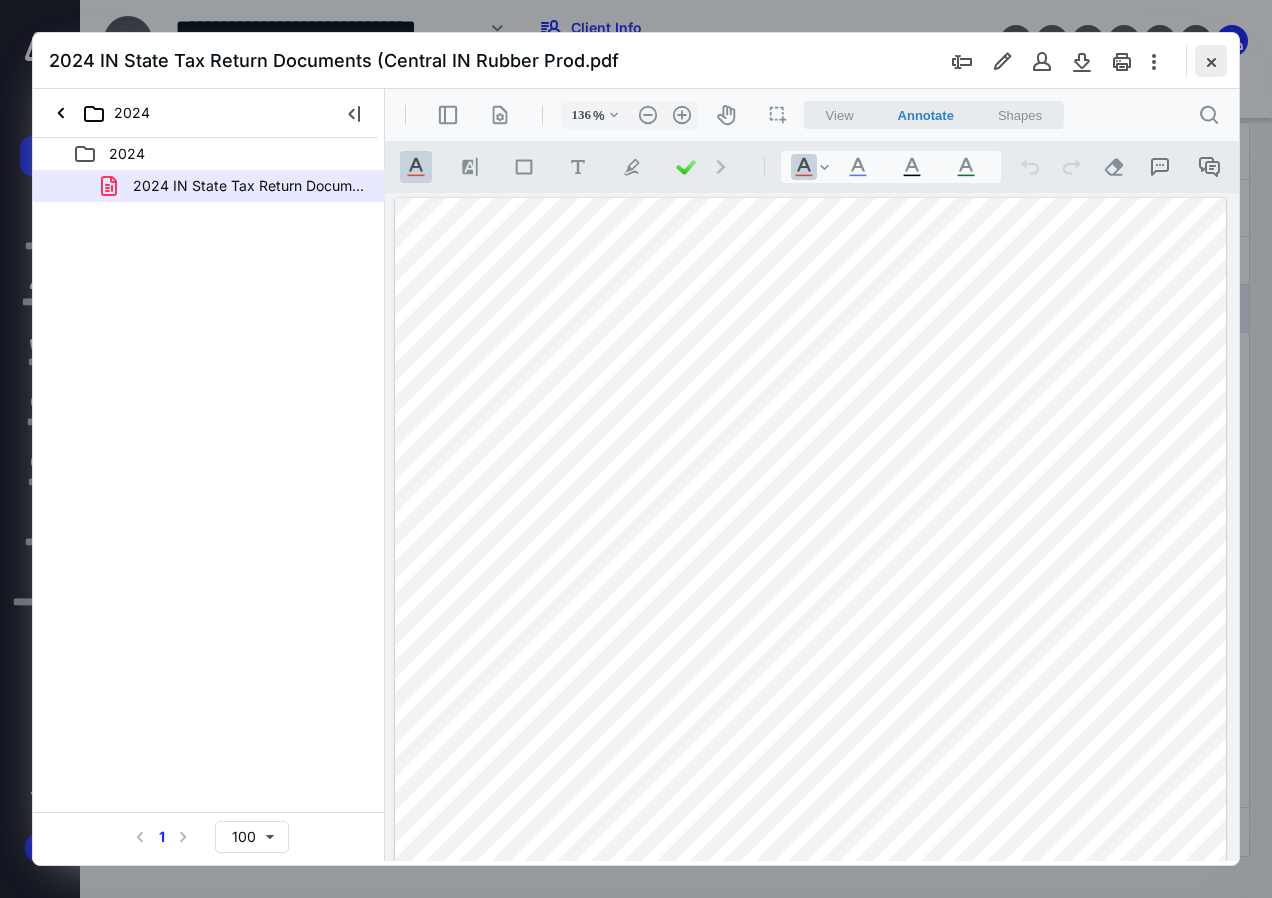 click at bounding box center (1211, 61) 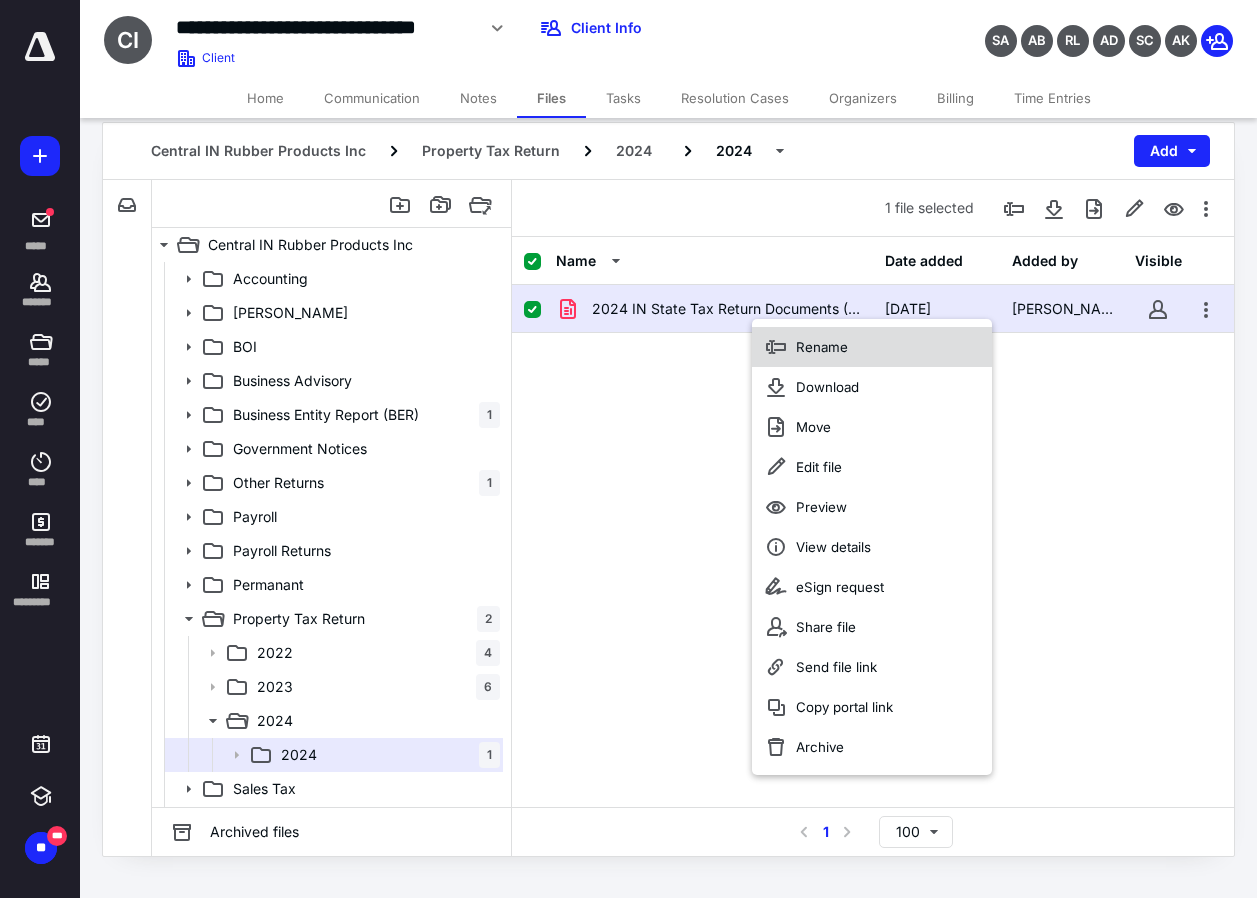 click on "Rename" at bounding box center [822, 347] 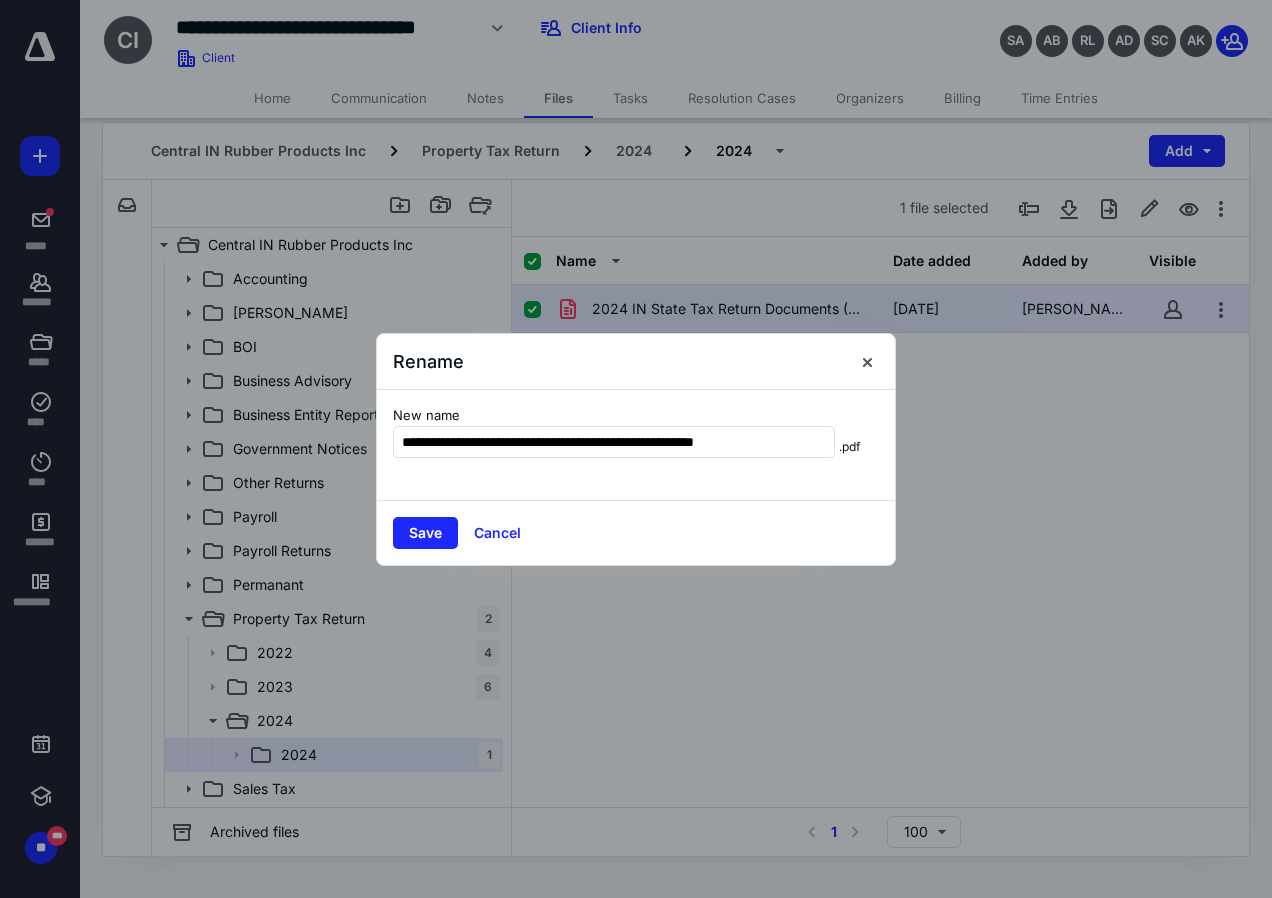 click at bounding box center (636, 449) 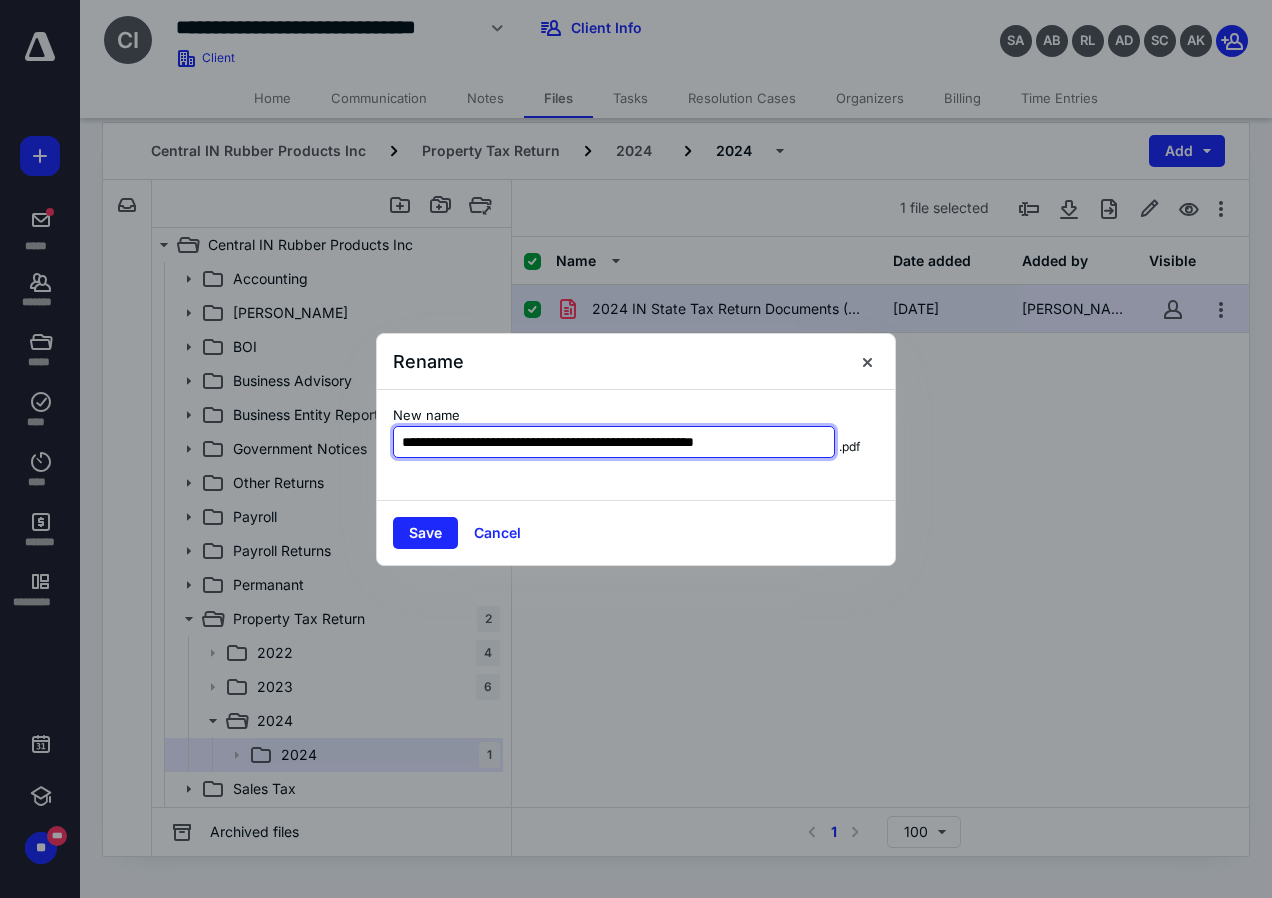 click on "**********" at bounding box center (614, 442) 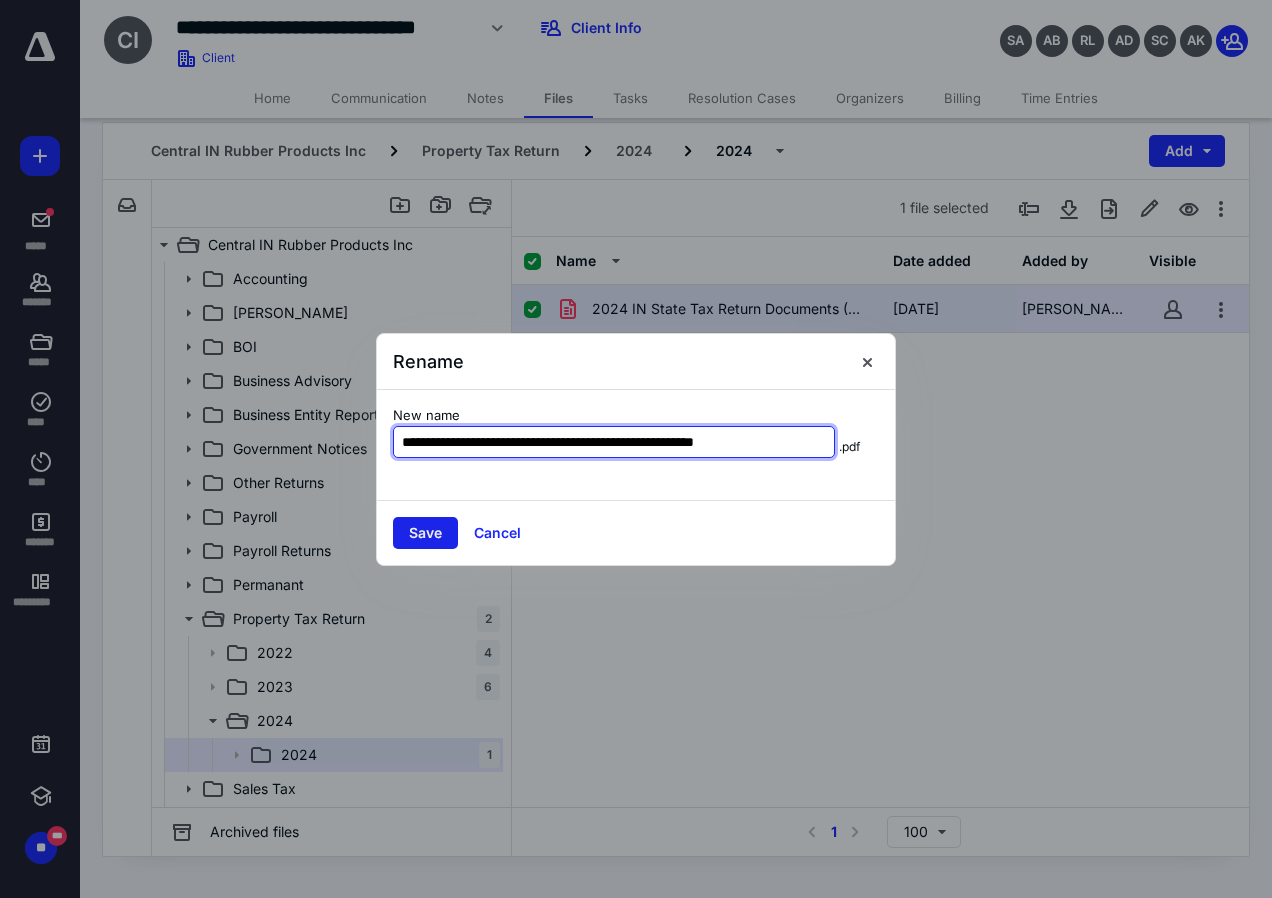 type on "**********" 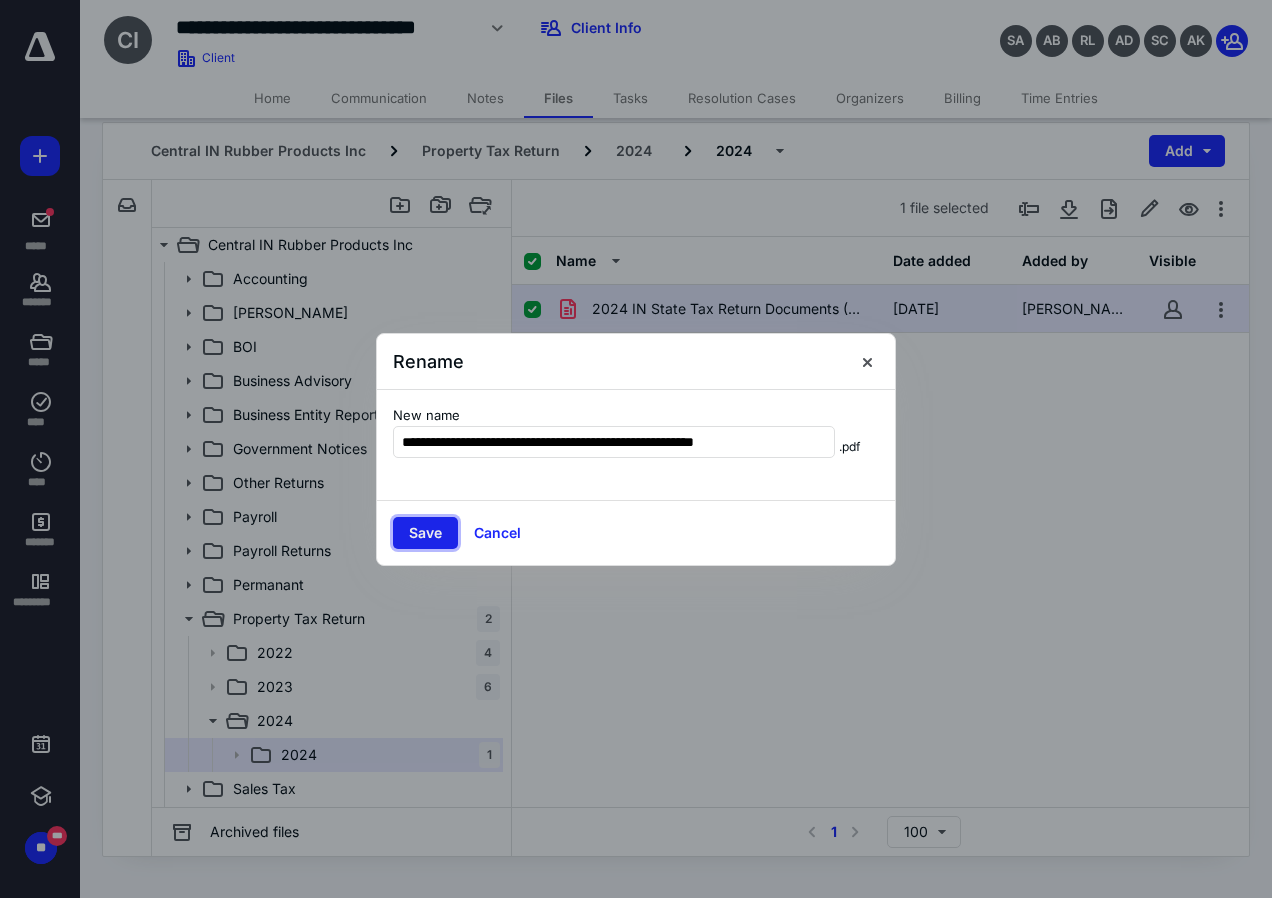 click on "Save" at bounding box center (425, 533) 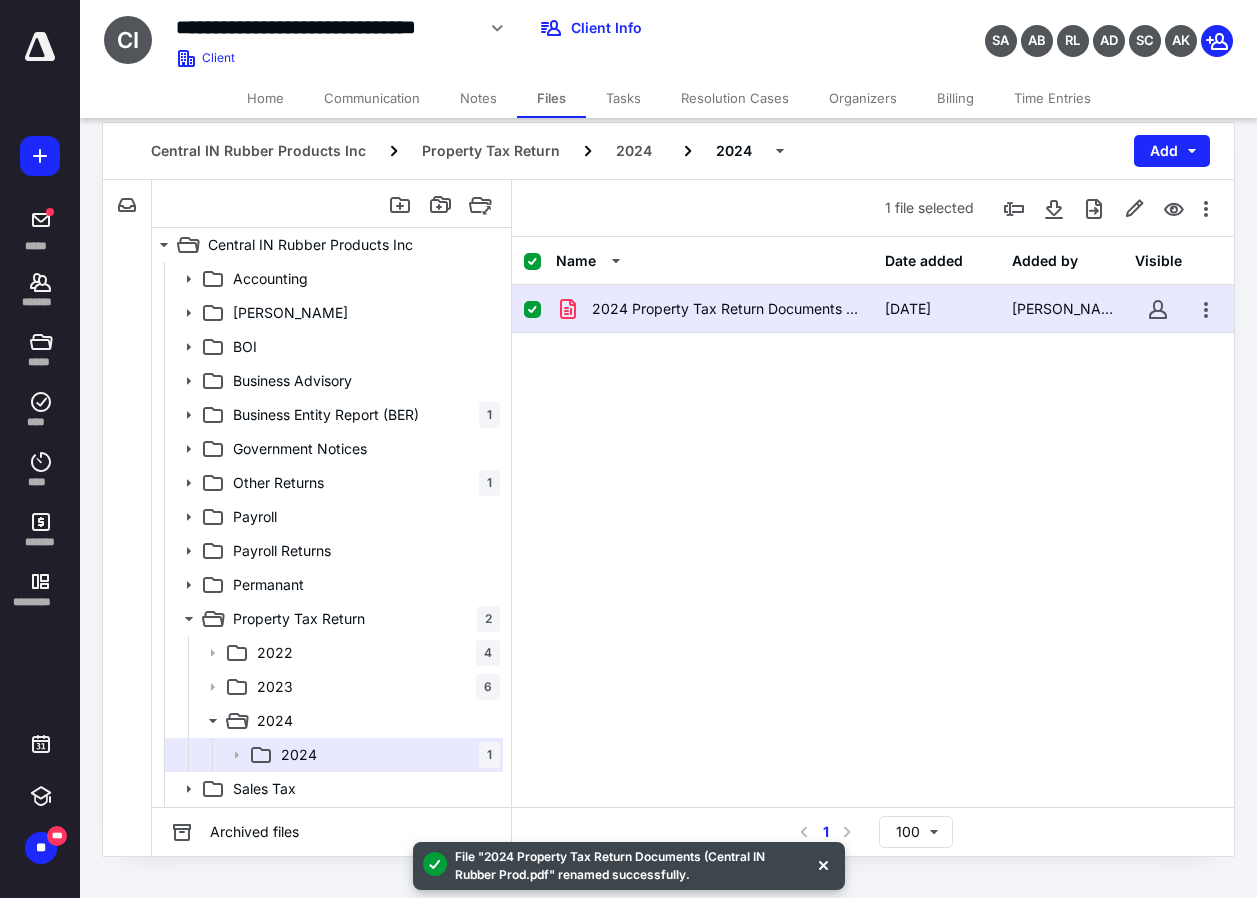 click on "Home" at bounding box center (265, 98) 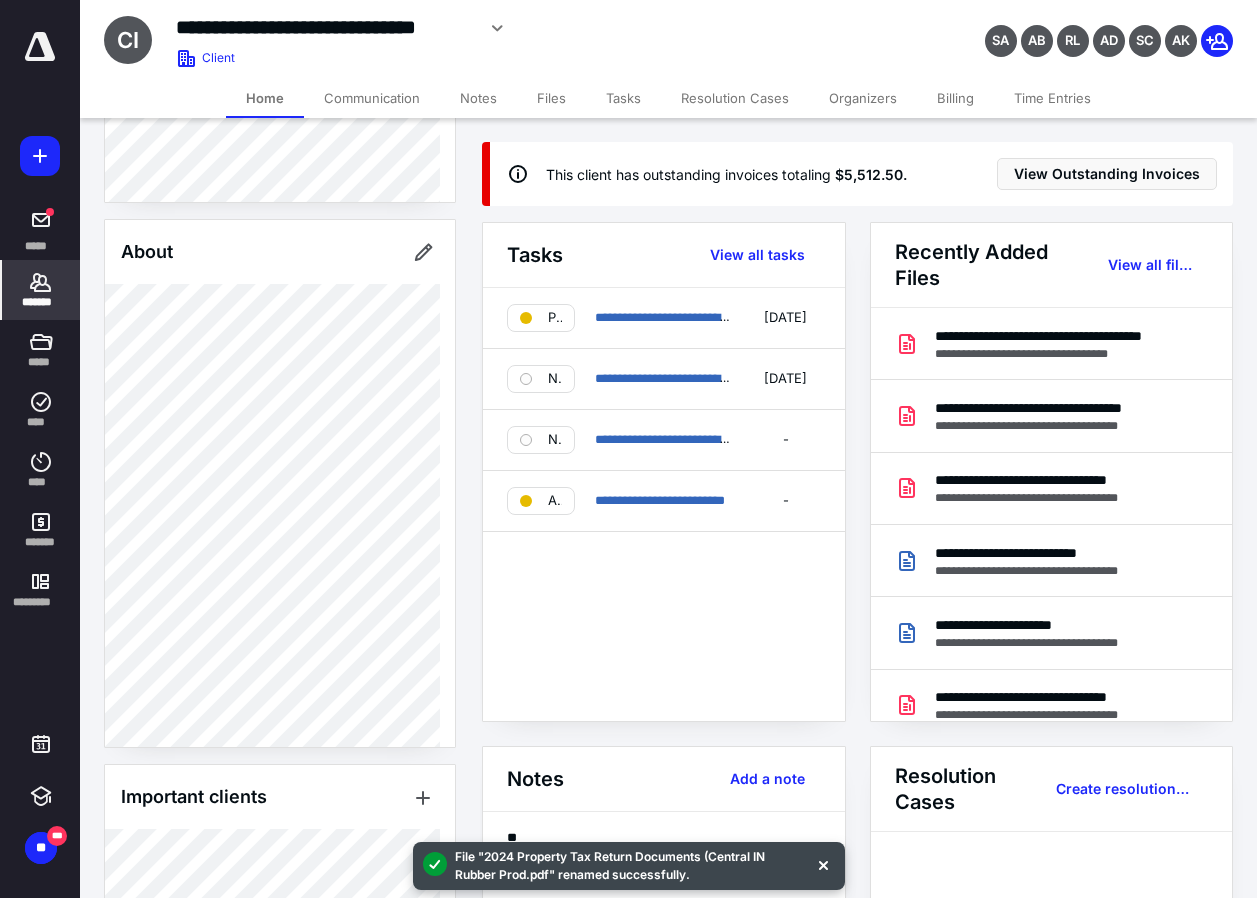 scroll, scrollTop: 939, scrollLeft: 0, axis: vertical 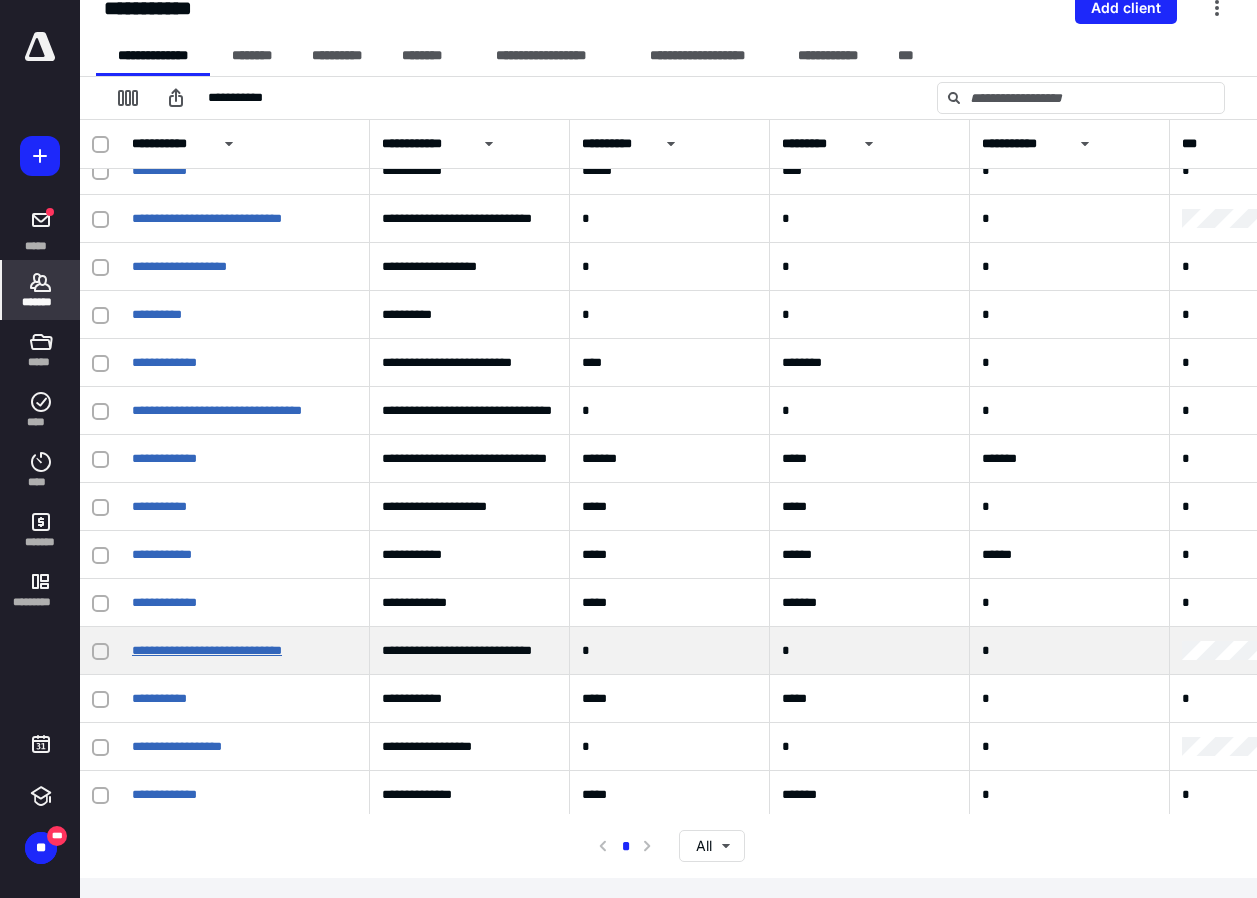 click on "**********" at bounding box center (207, 650) 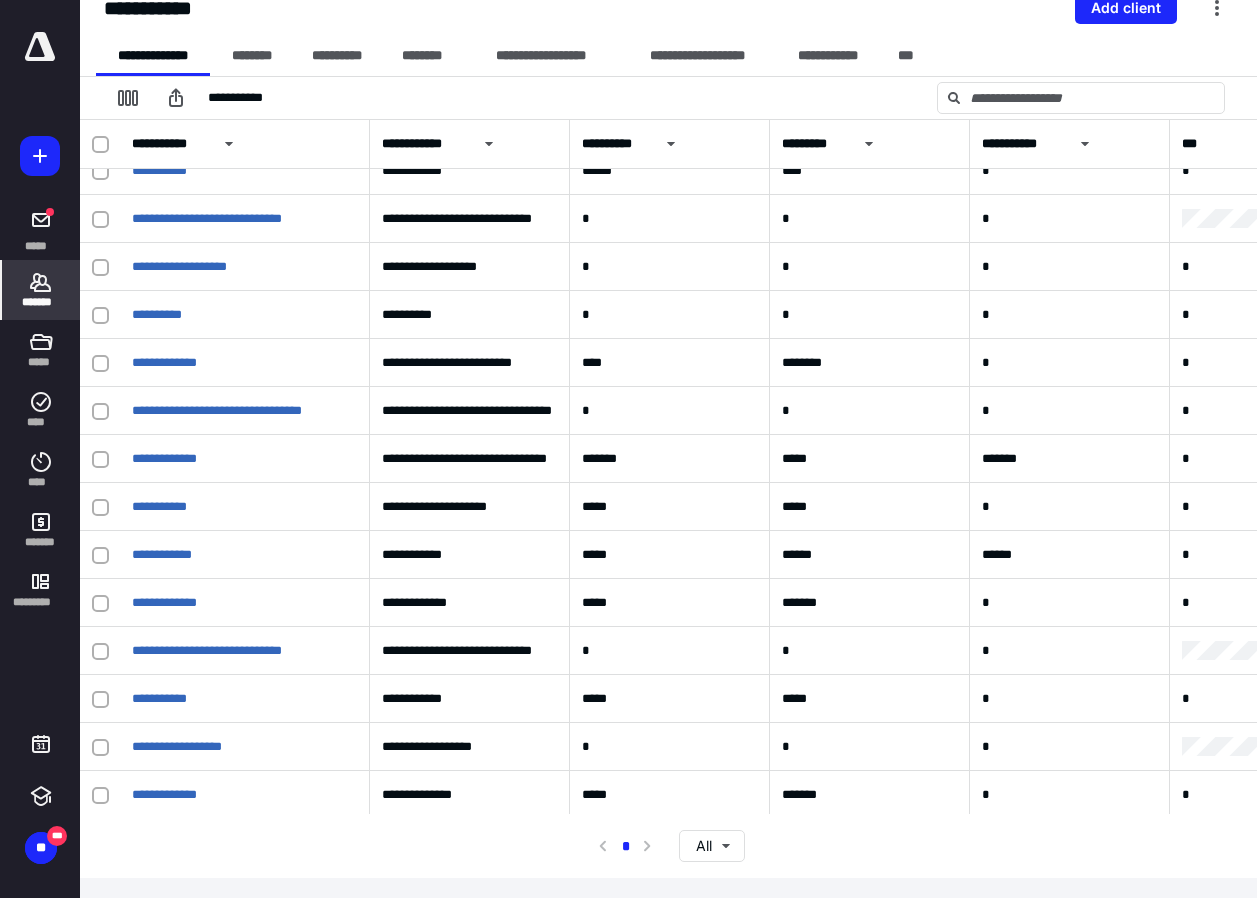 scroll, scrollTop: 0, scrollLeft: 0, axis: both 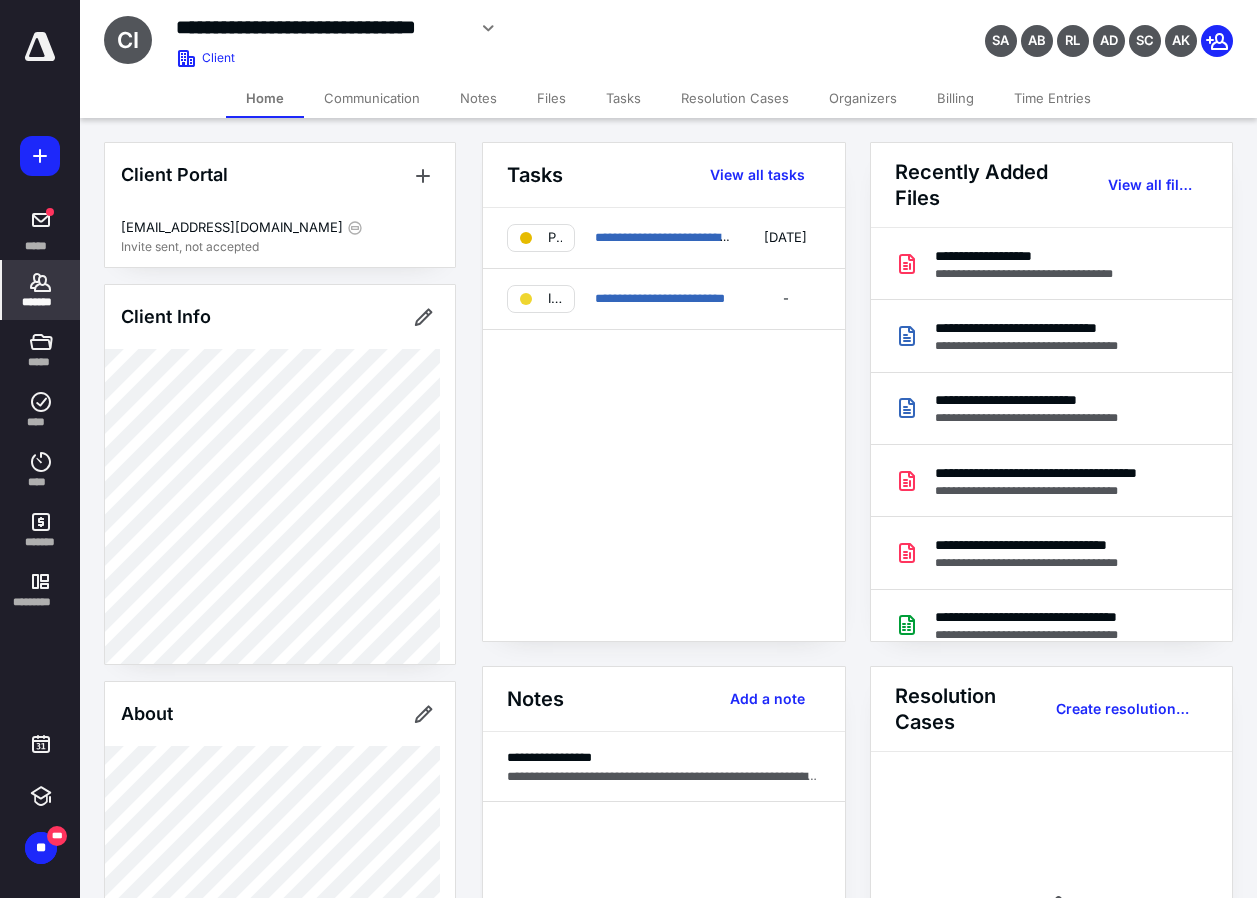 click on "Files" at bounding box center [551, 98] 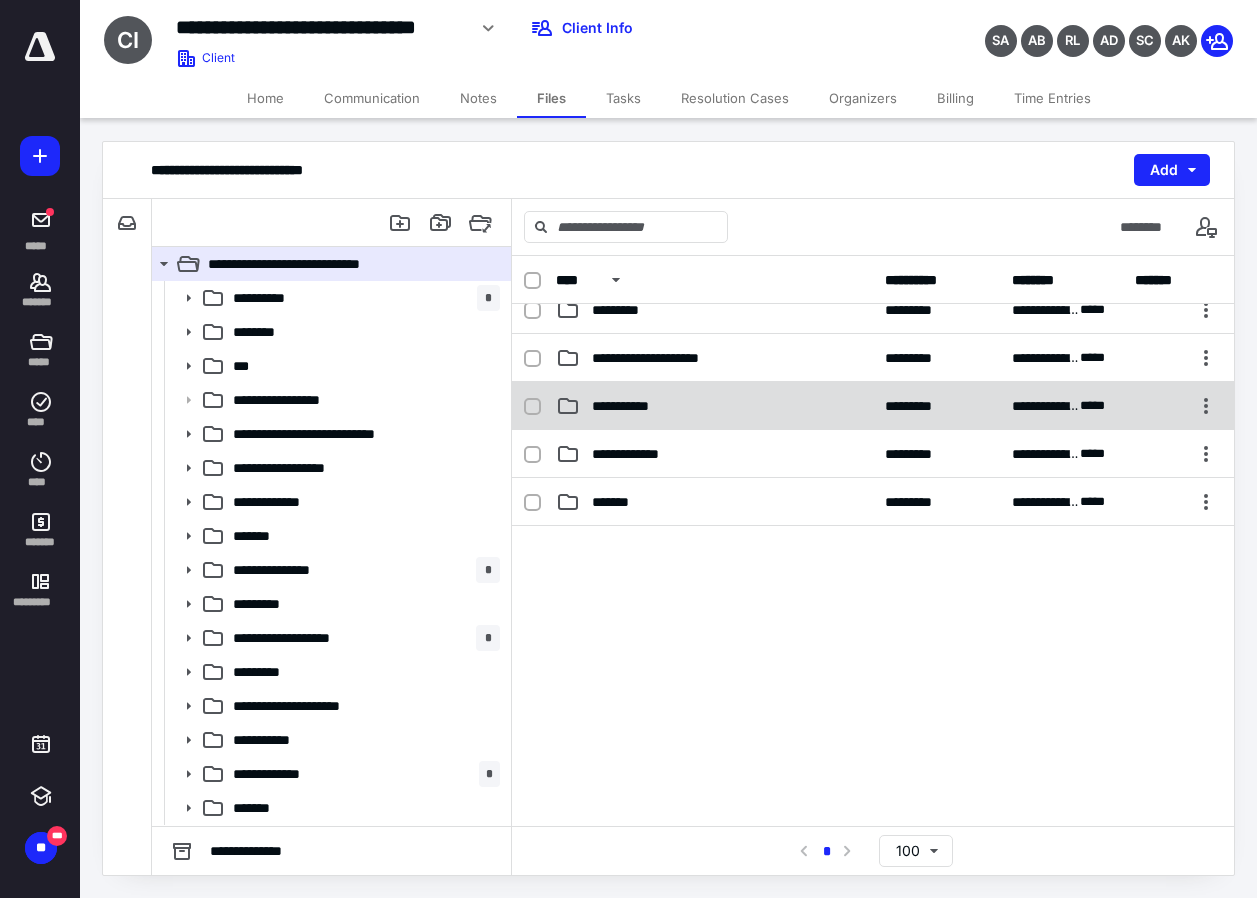scroll, scrollTop: 346, scrollLeft: 0, axis: vertical 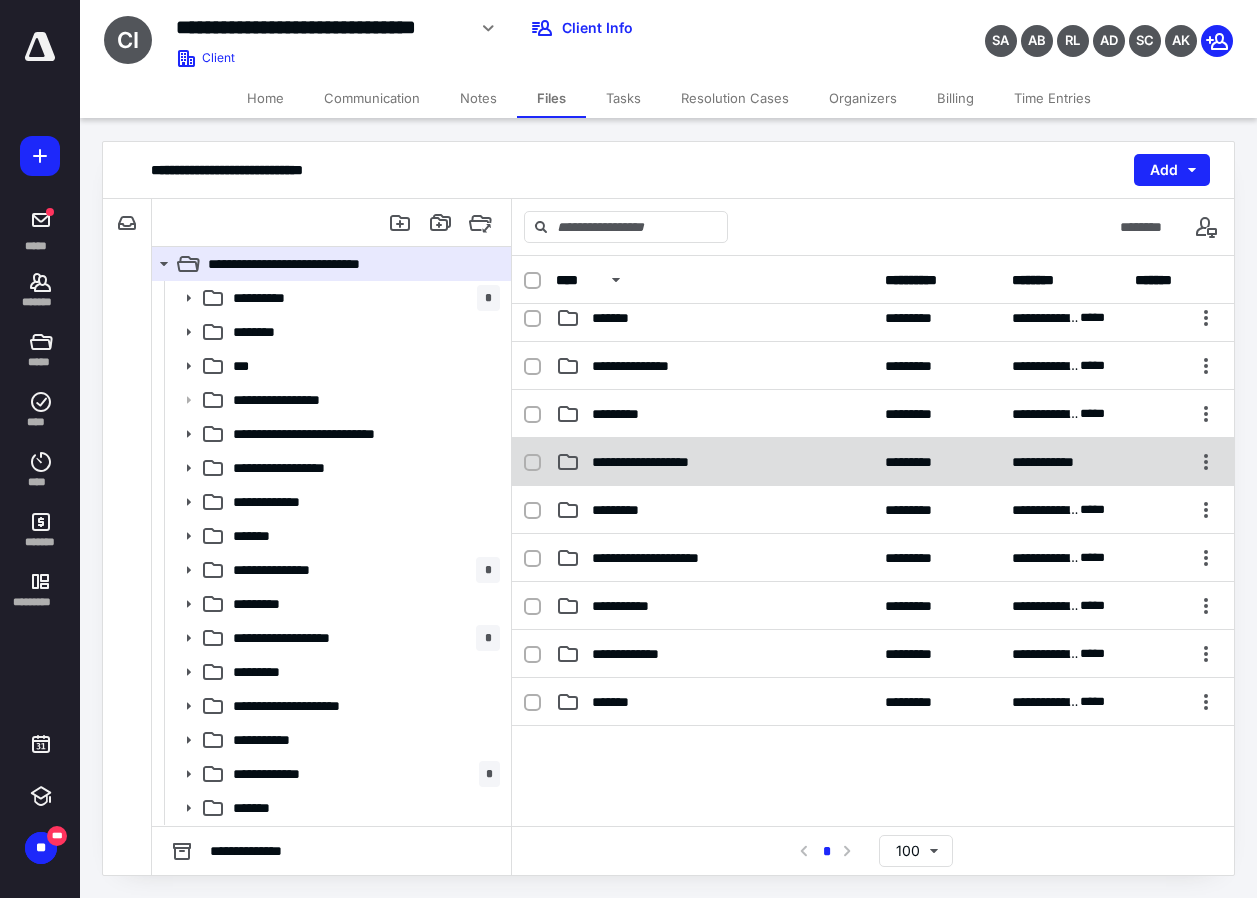 click on "**********" at bounding box center [658, 462] 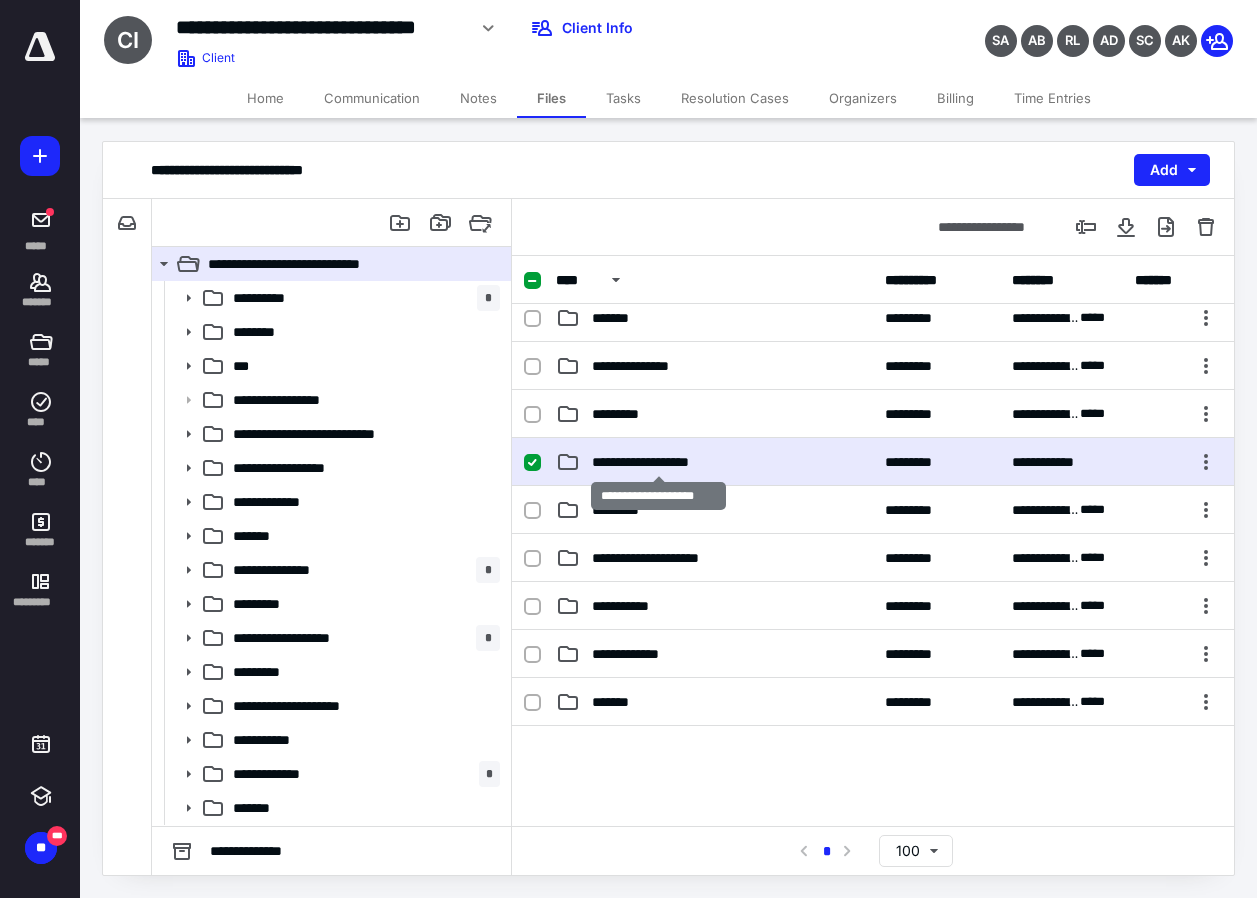 click on "**********" at bounding box center [658, 462] 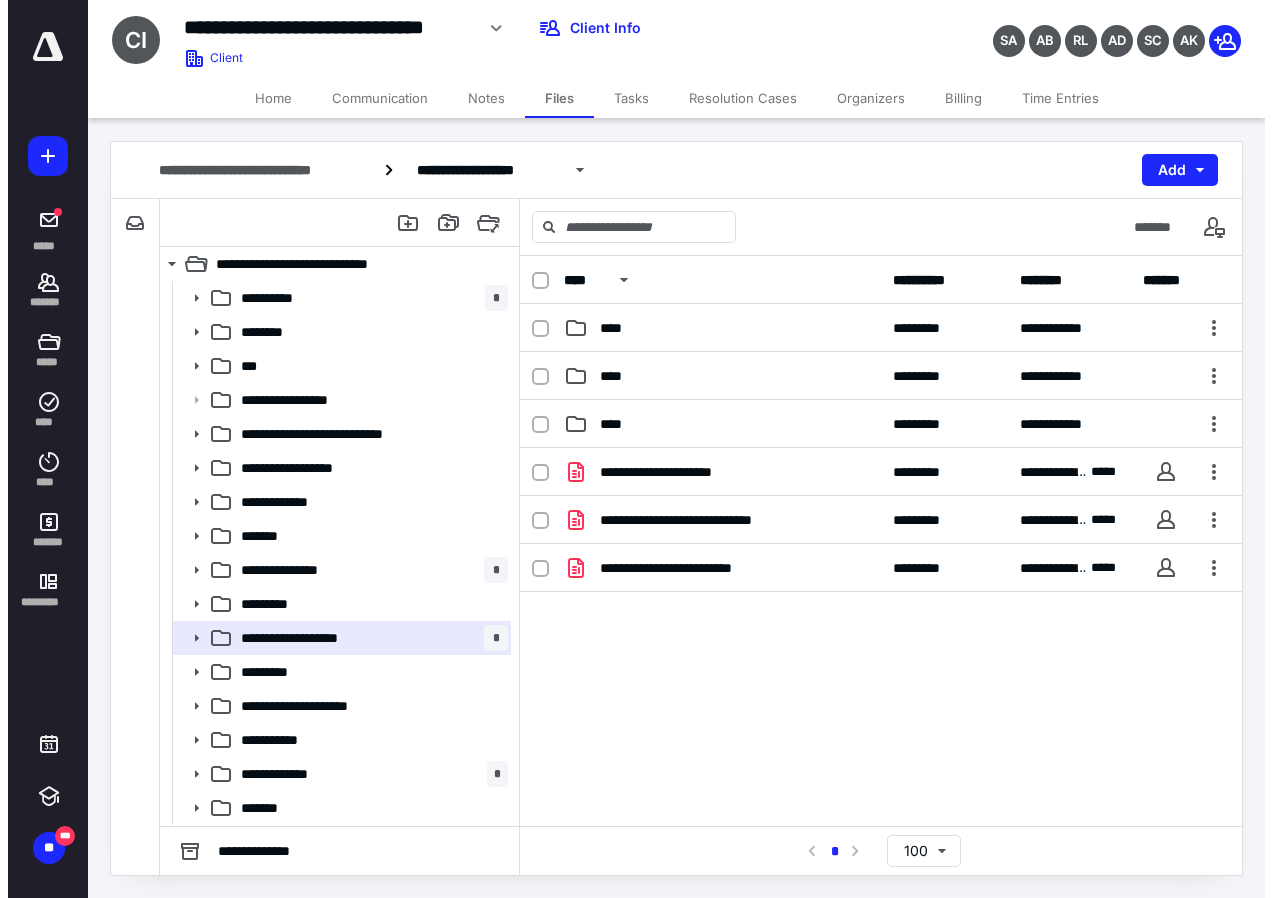 scroll, scrollTop: 19, scrollLeft: 0, axis: vertical 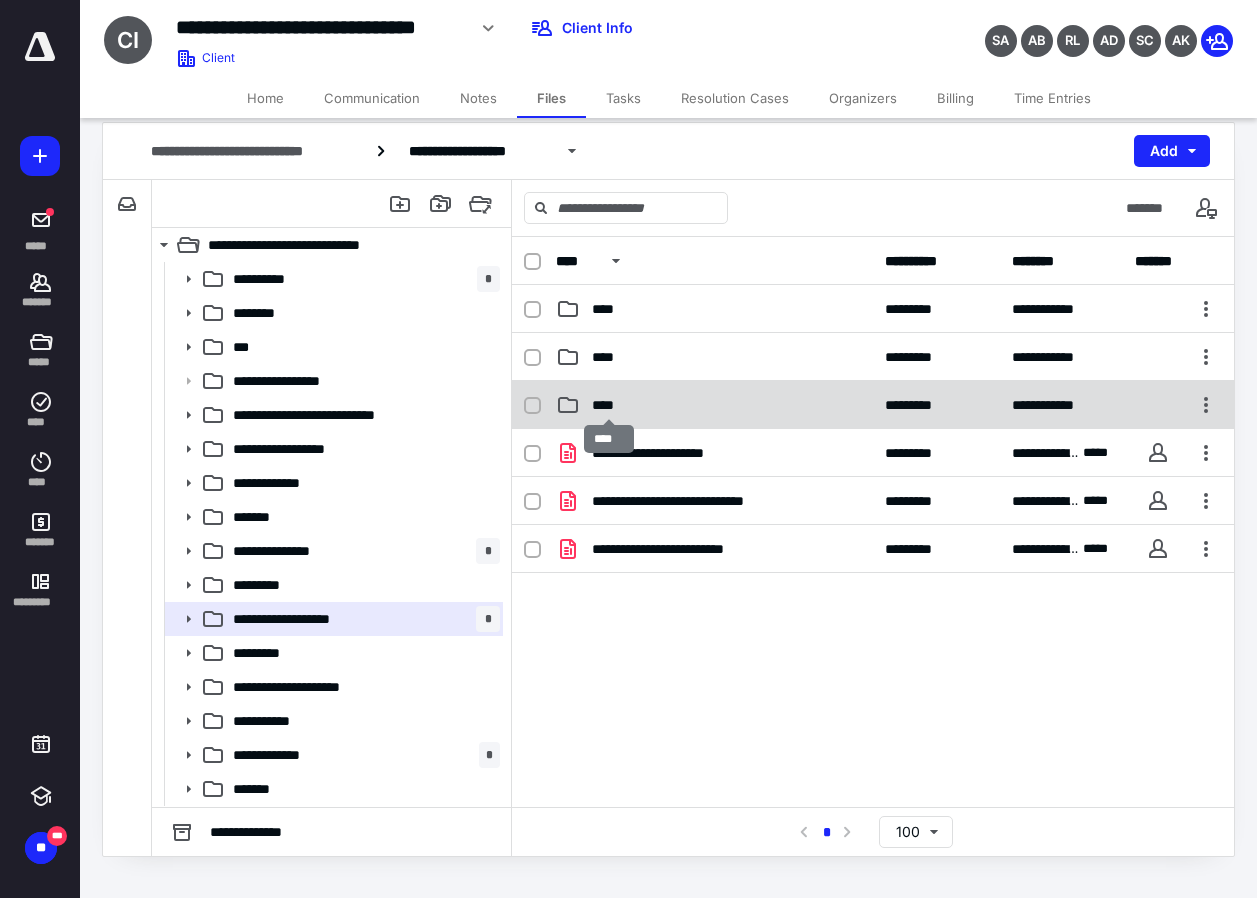 click on "****" at bounding box center (609, 405) 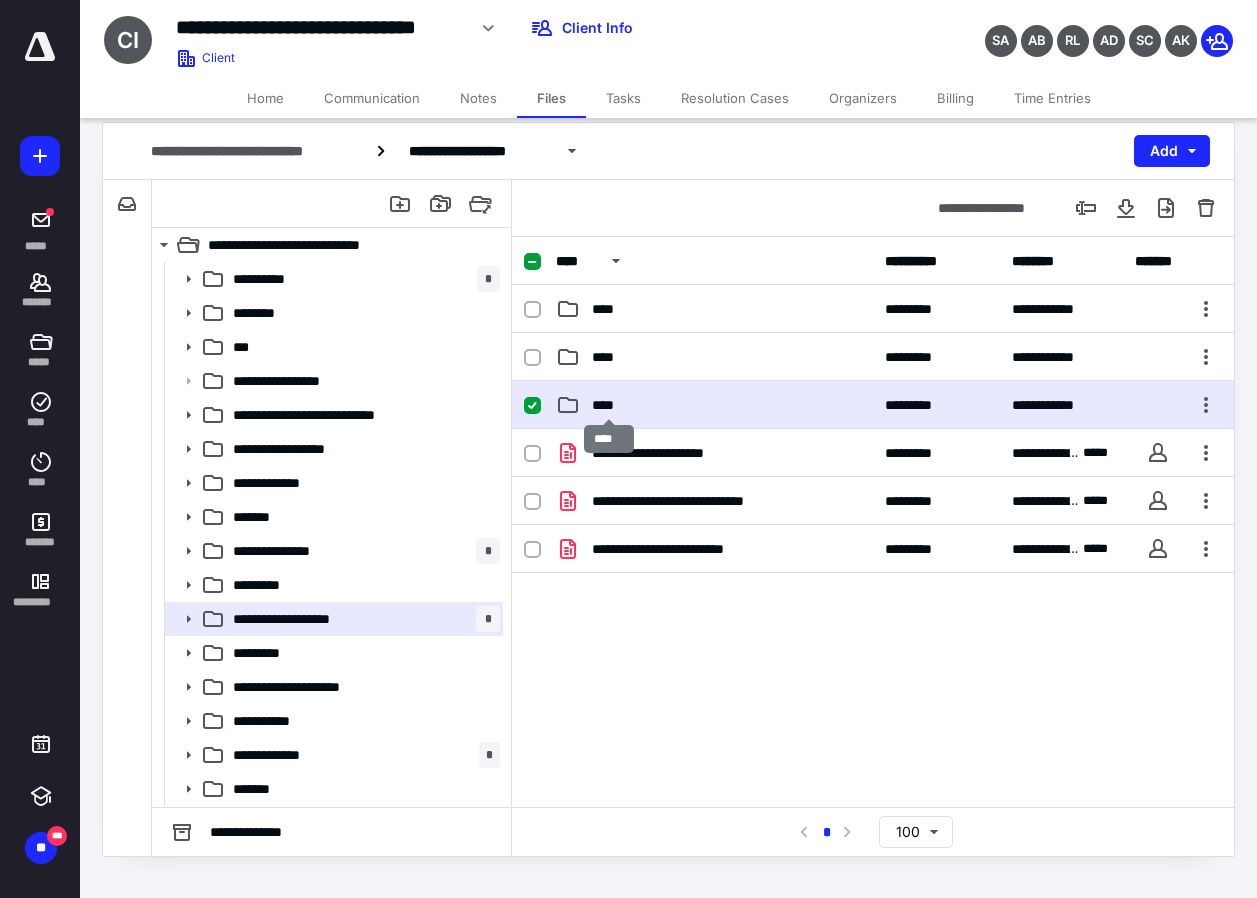 click on "****" at bounding box center (609, 405) 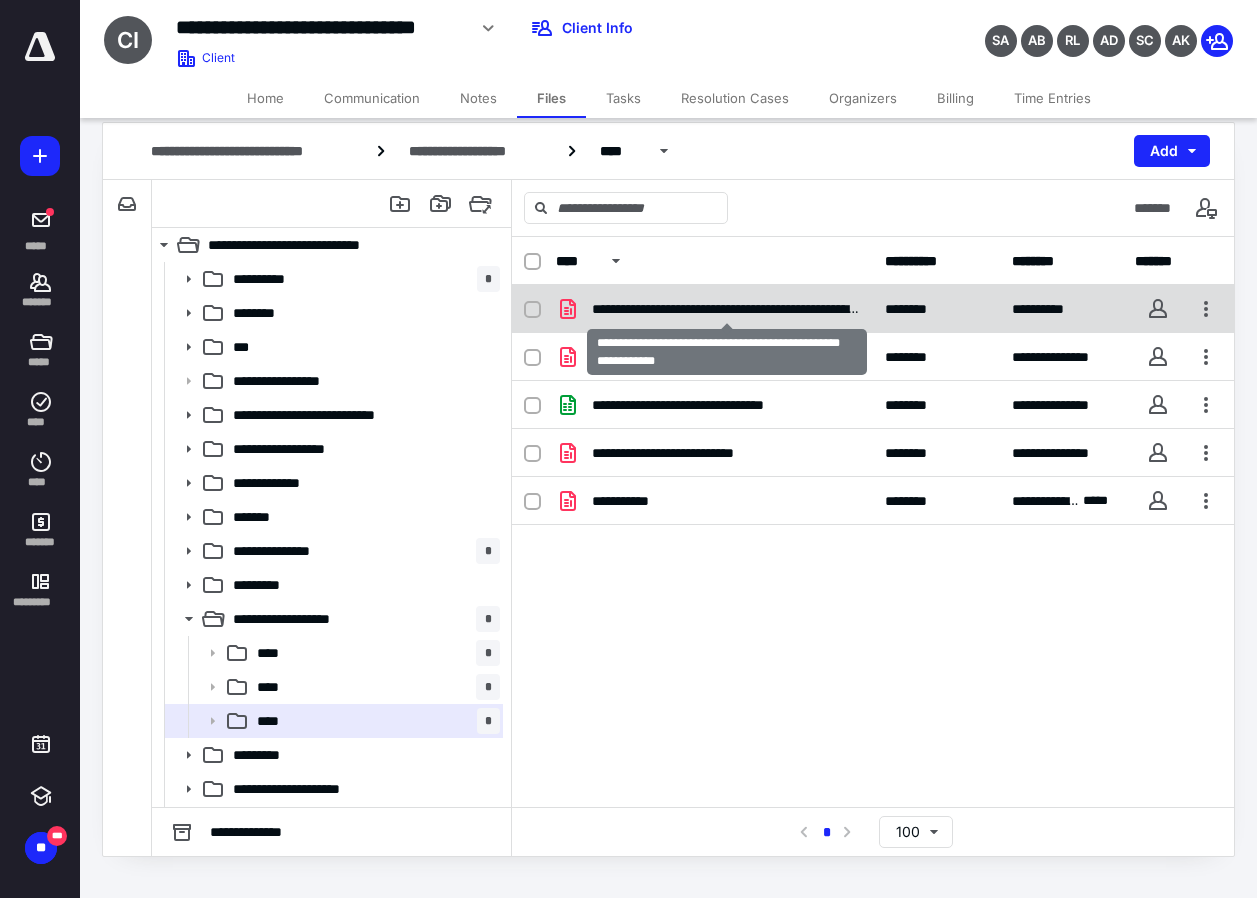 checkbox on "true" 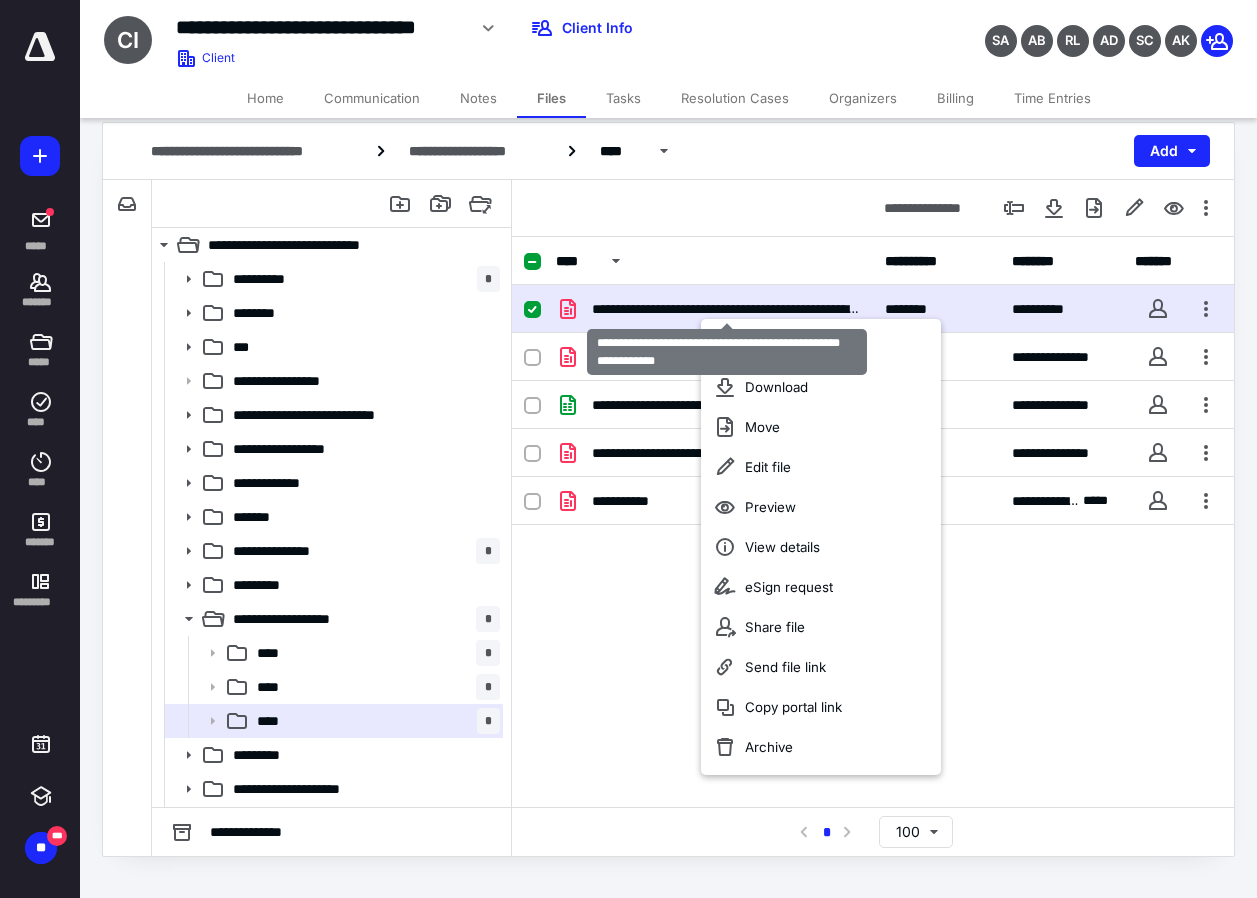 click on "**********" at bounding box center [726, 309] 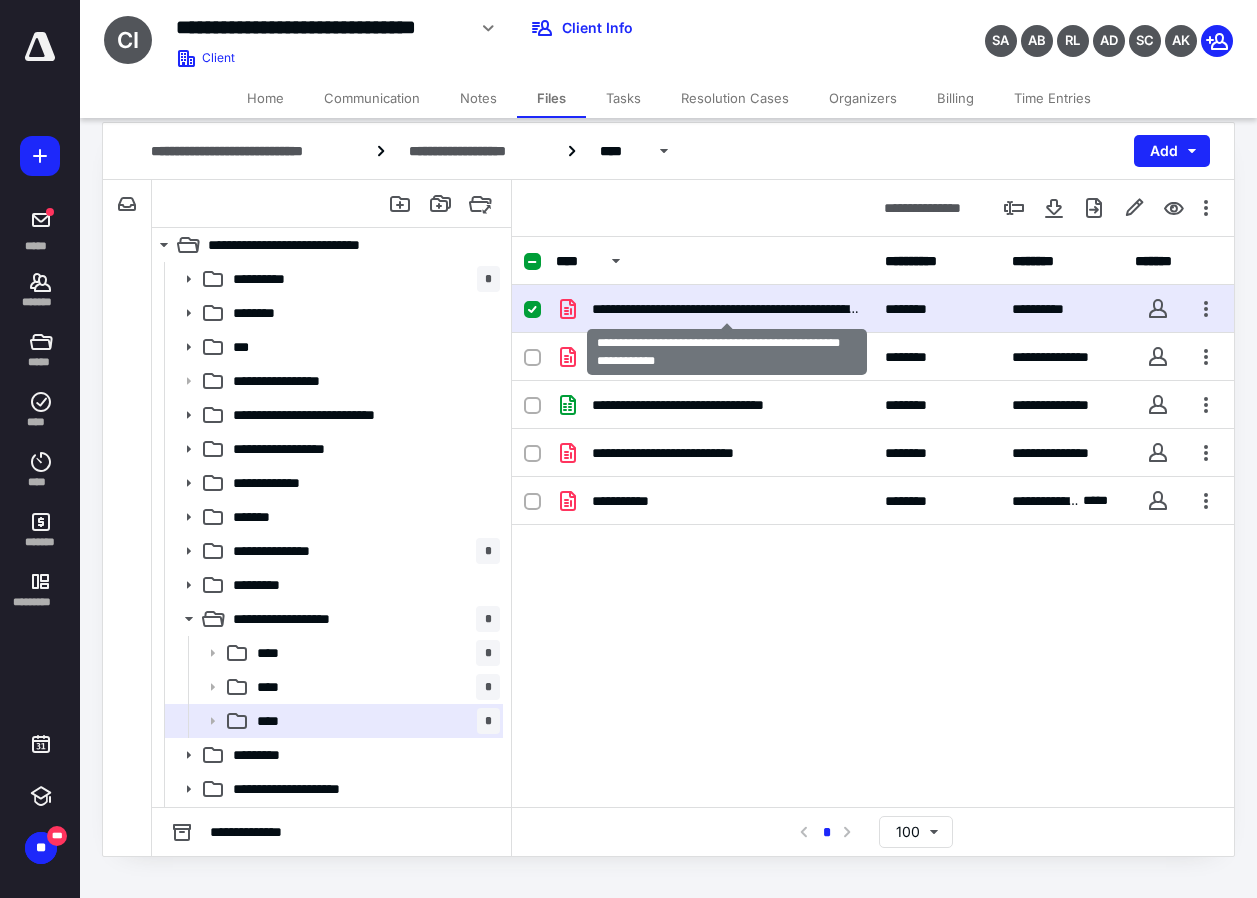 click on "**********" at bounding box center [726, 309] 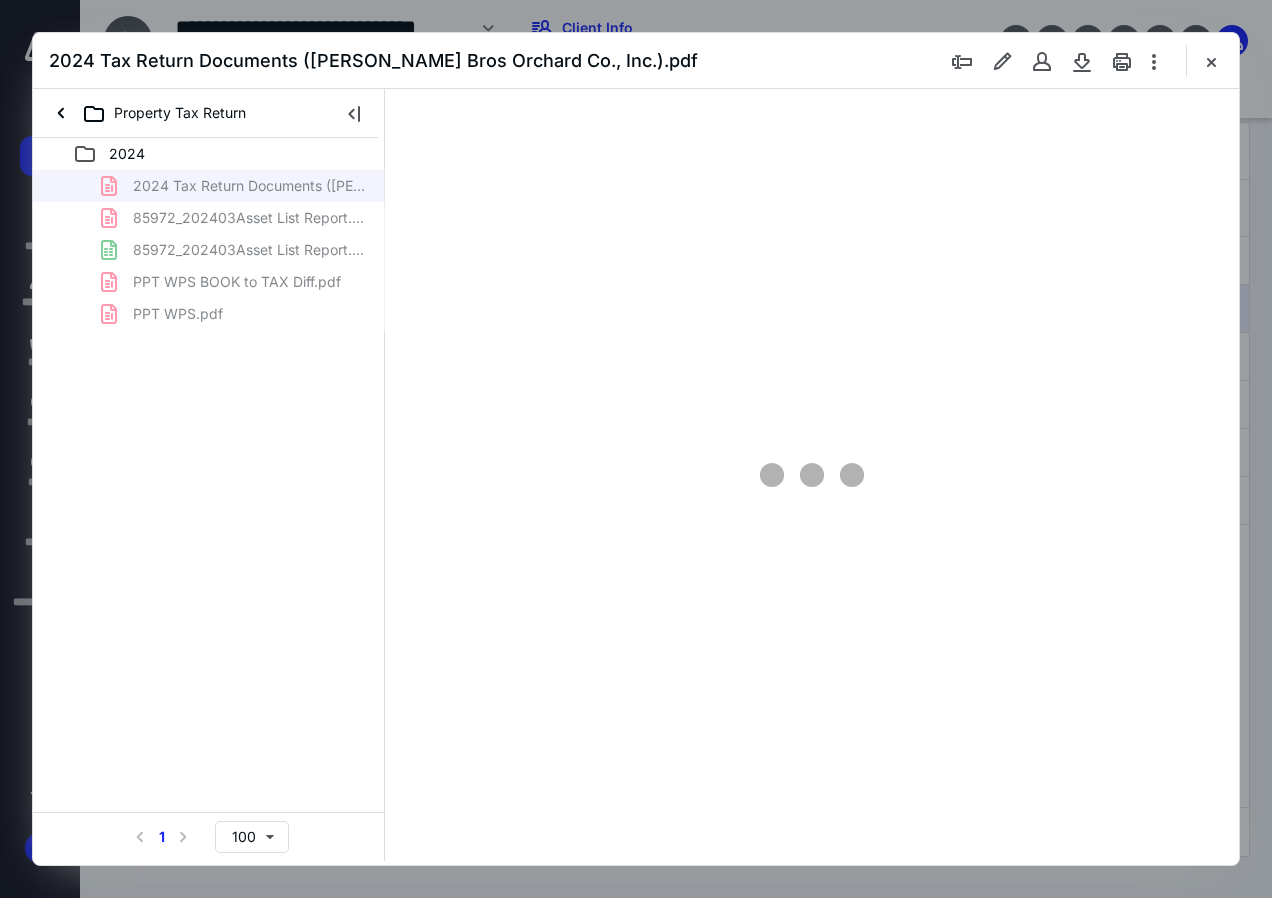 scroll, scrollTop: 0, scrollLeft: 0, axis: both 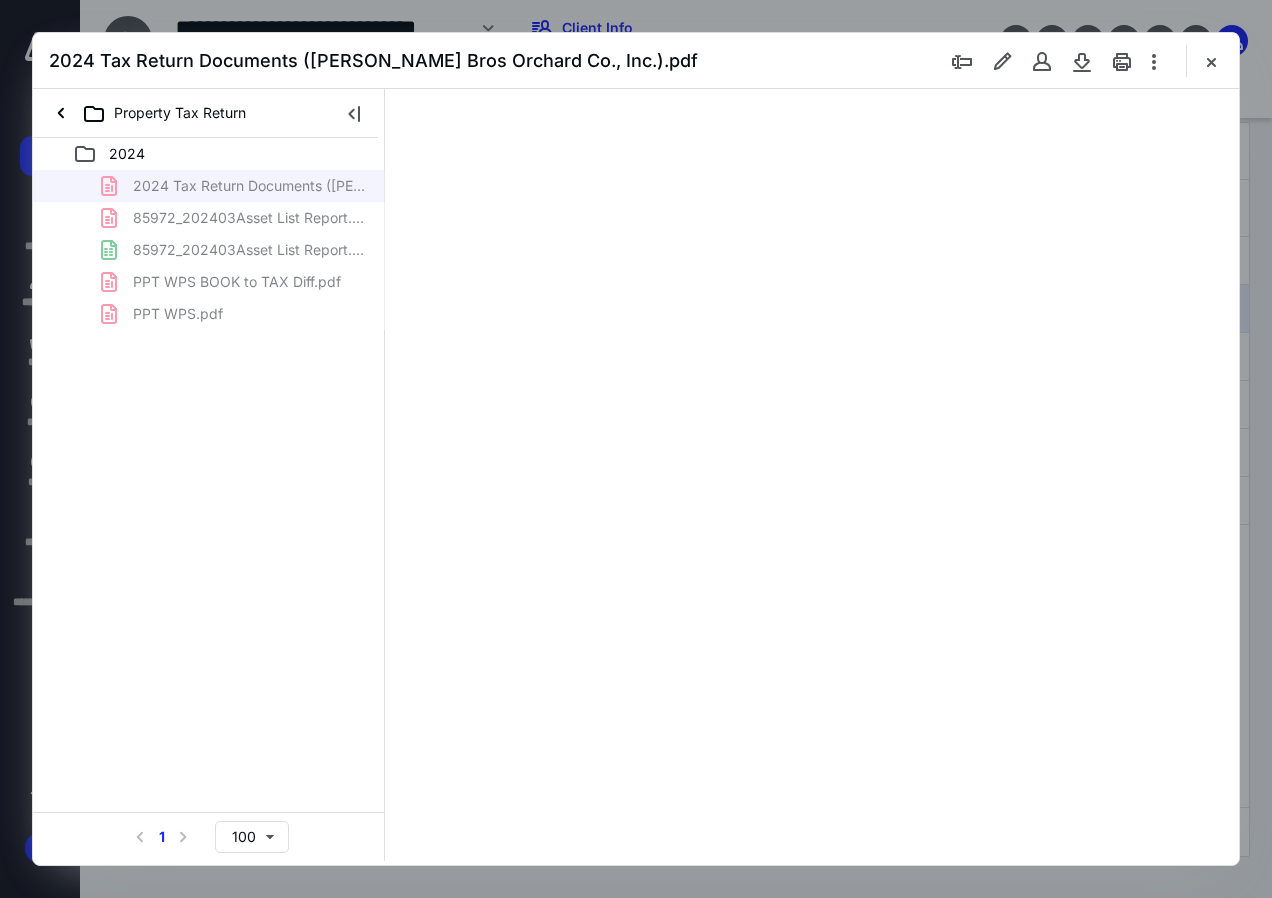 type on "136" 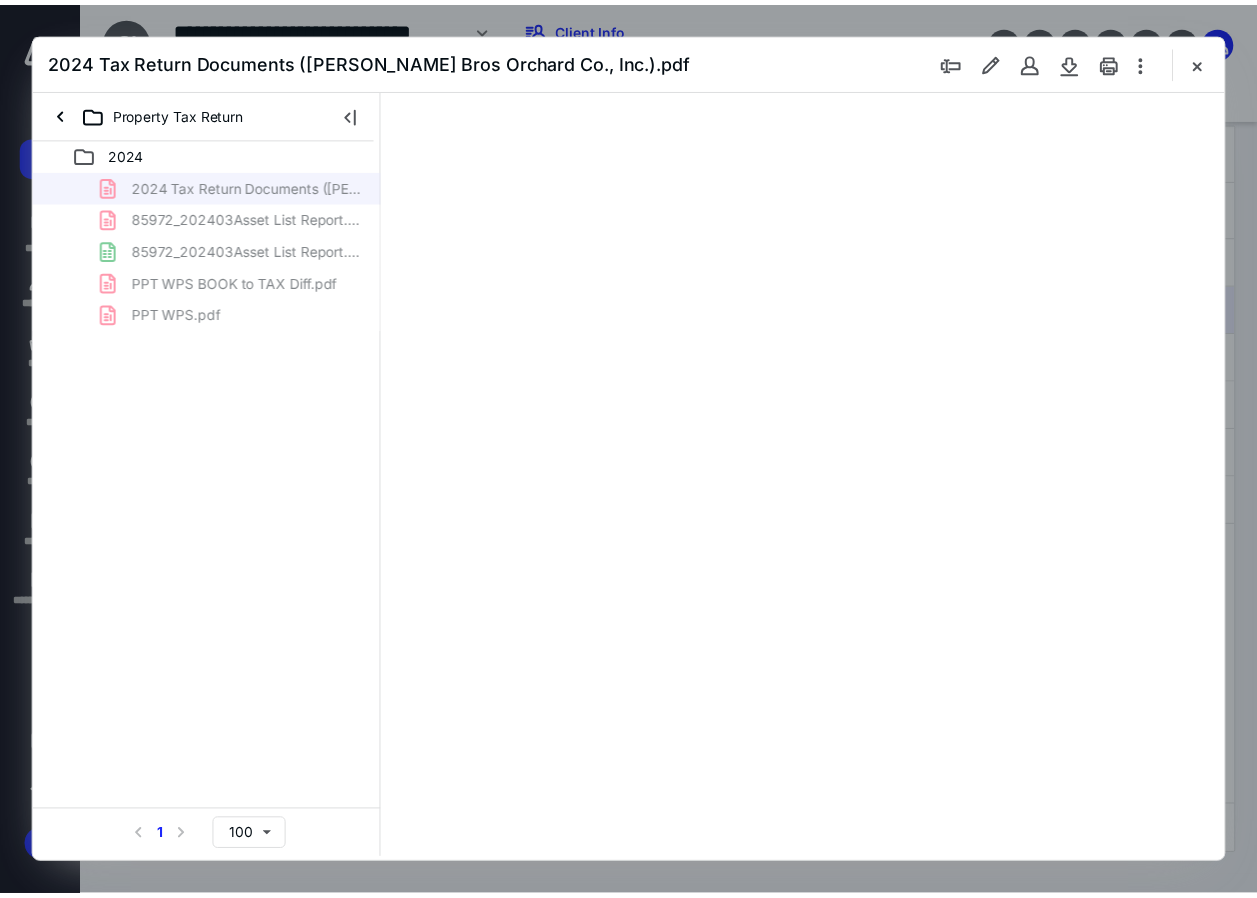 scroll, scrollTop: 109, scrollLeft: 0, axis: vertical 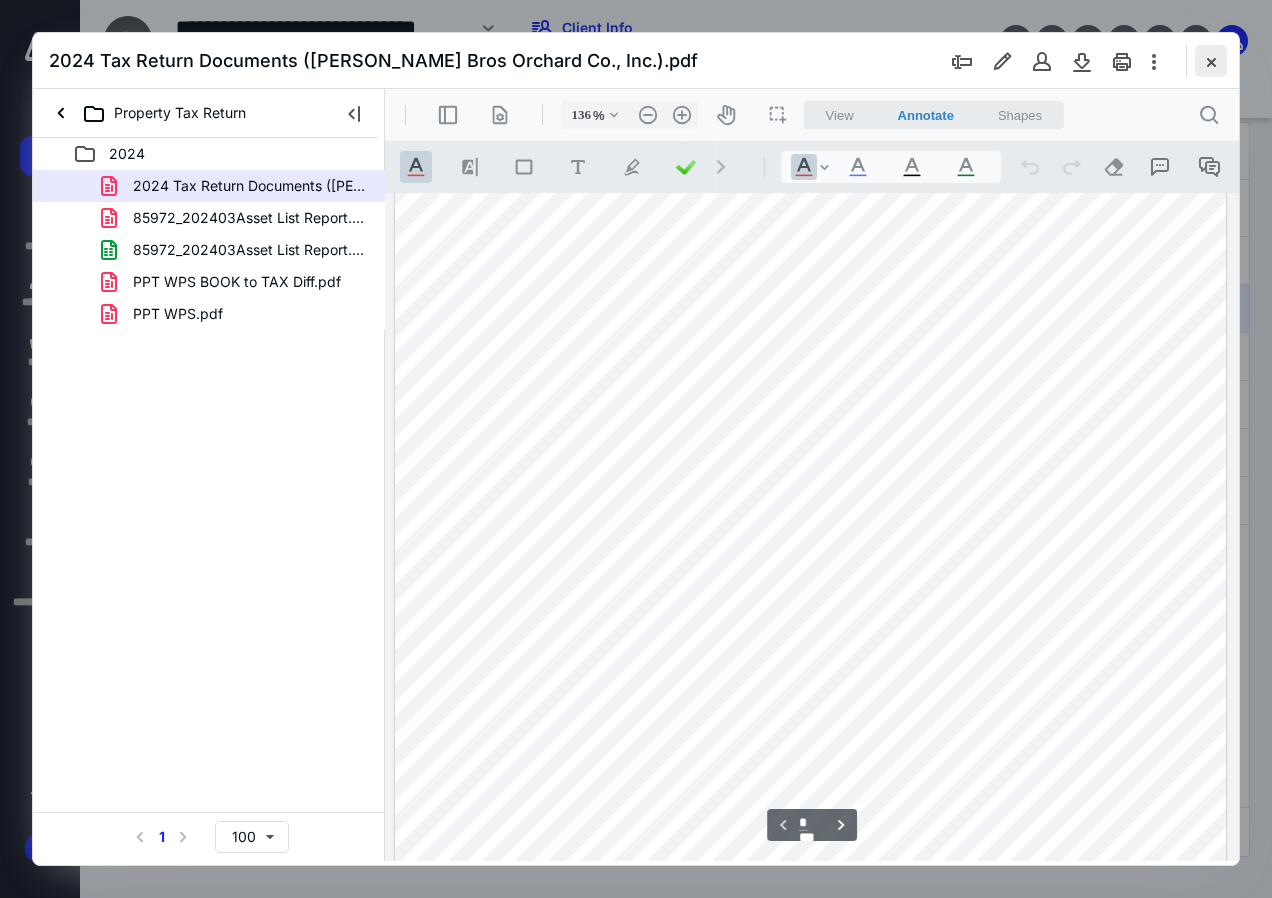 click at bounding box center [1211, 61] 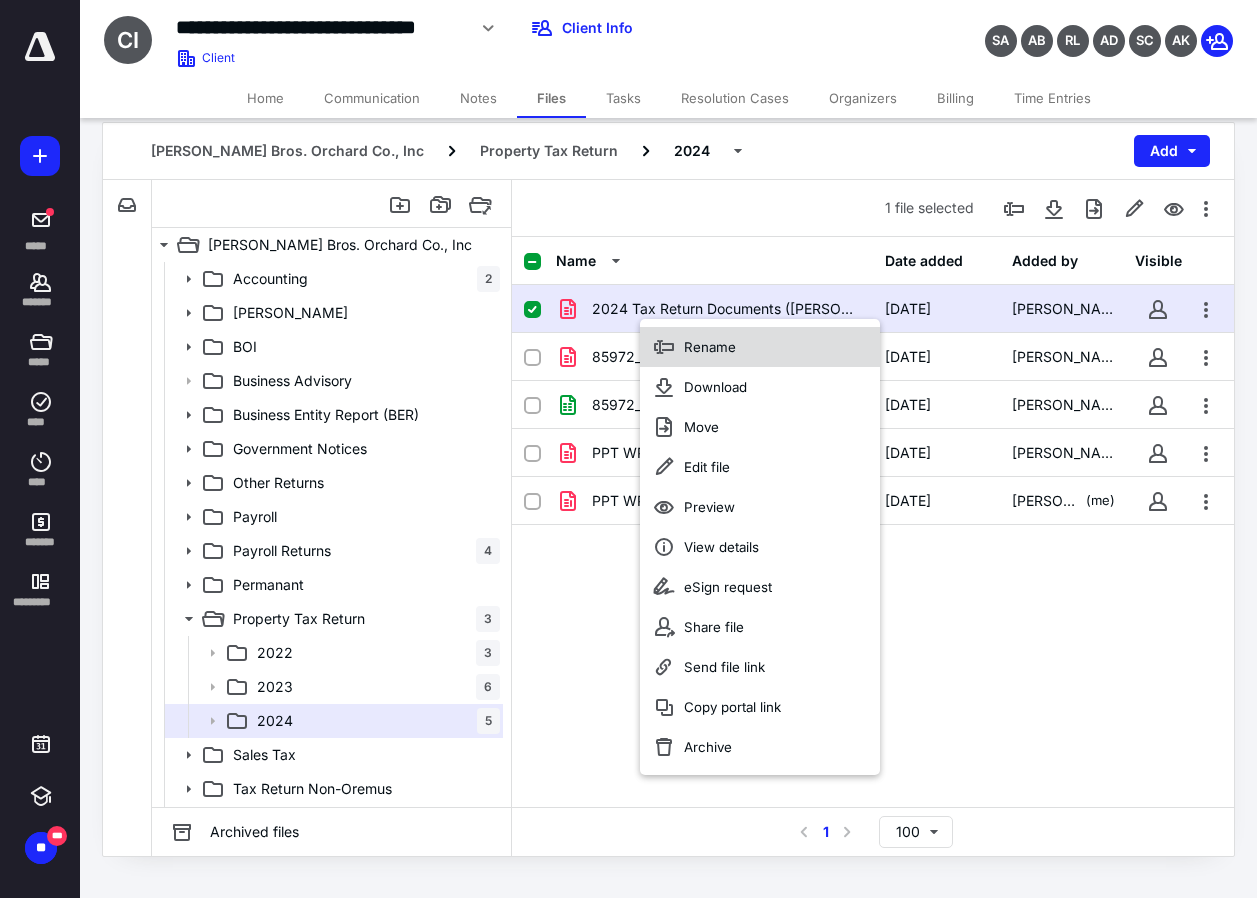 click on "Rename" at bounding box center (710, 347) 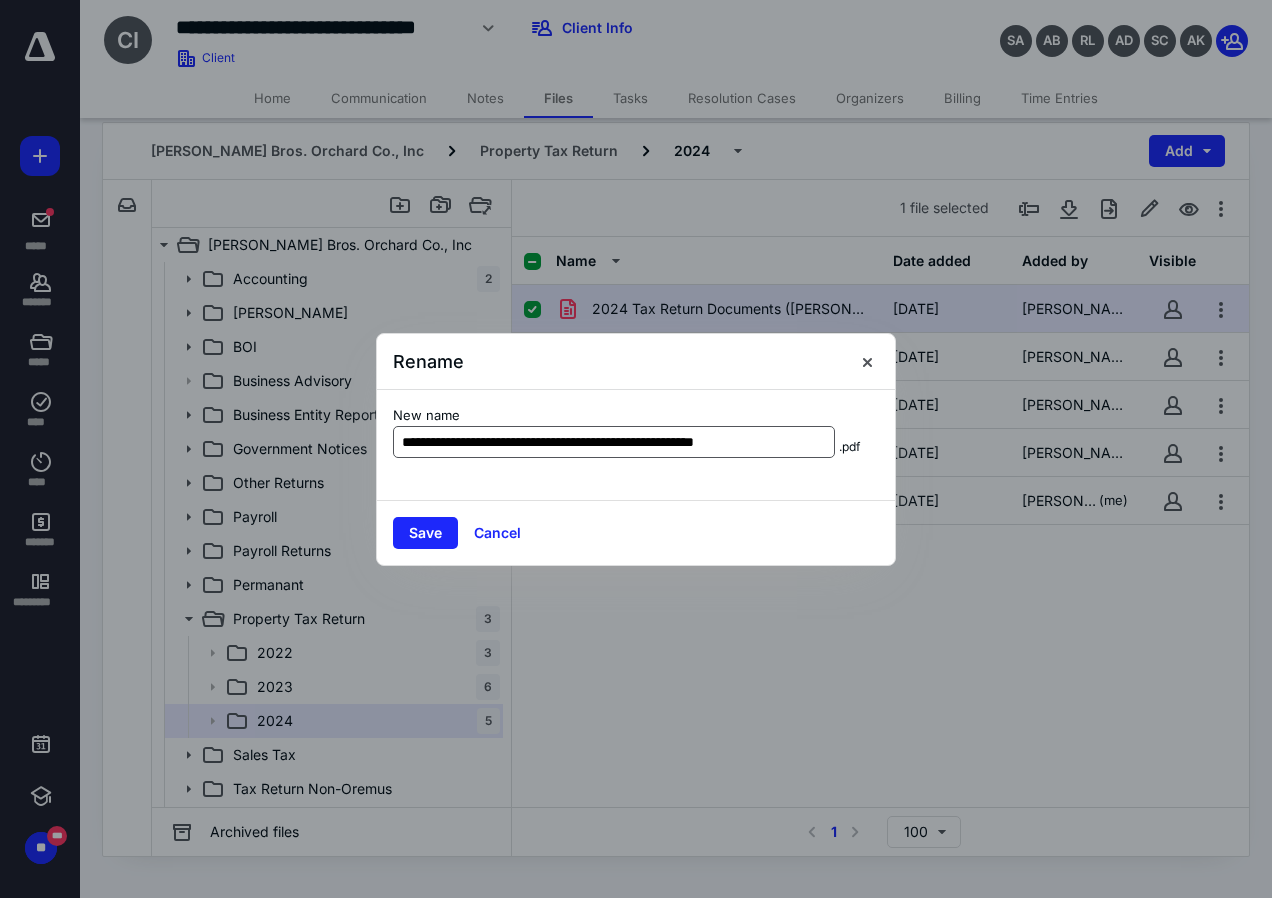 click on "**********" at bounding box center [614, 442] 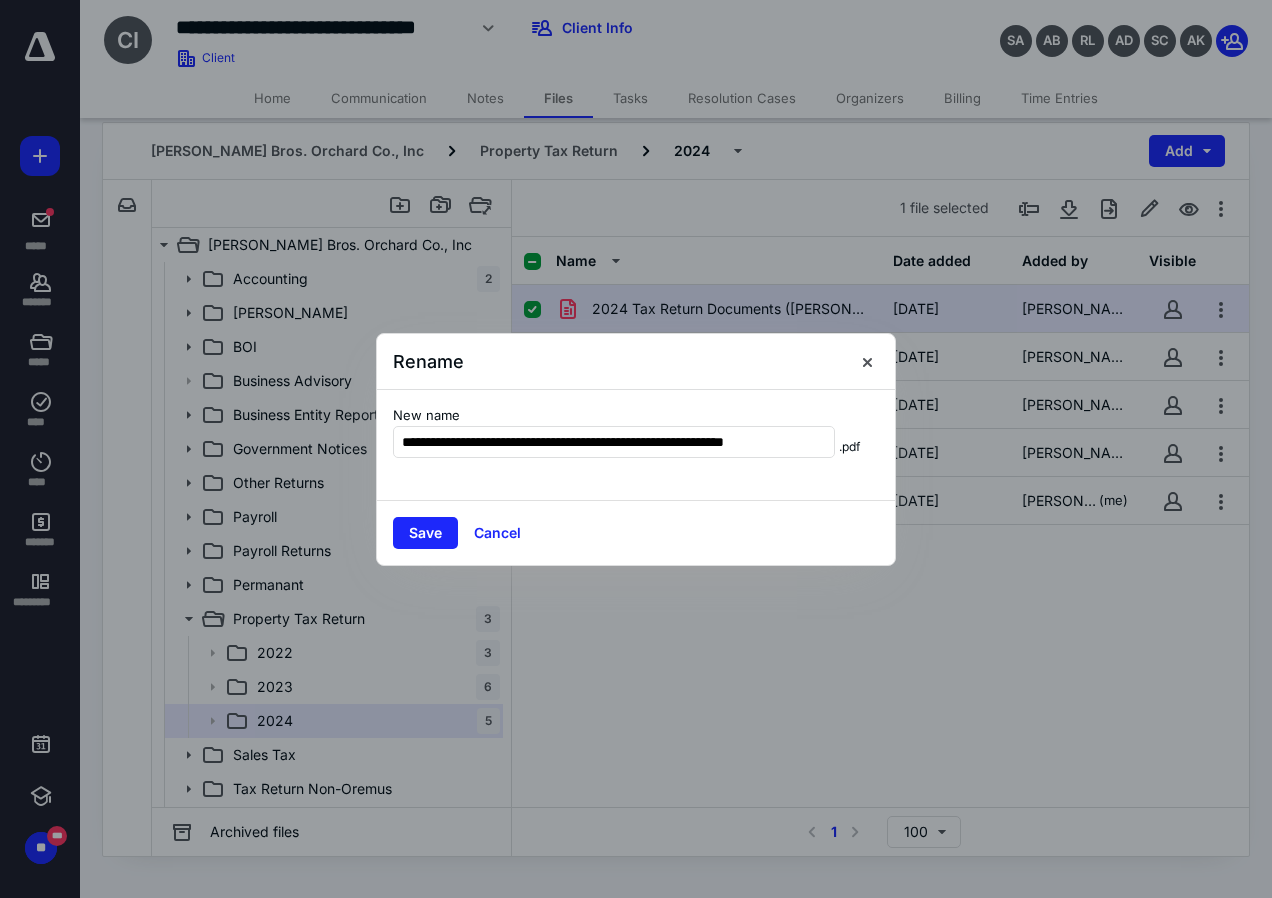 drag, startPoint x: 507, startPoint y: 431, endPoint x: 437, endPoint y: 425, distance: 70.256676 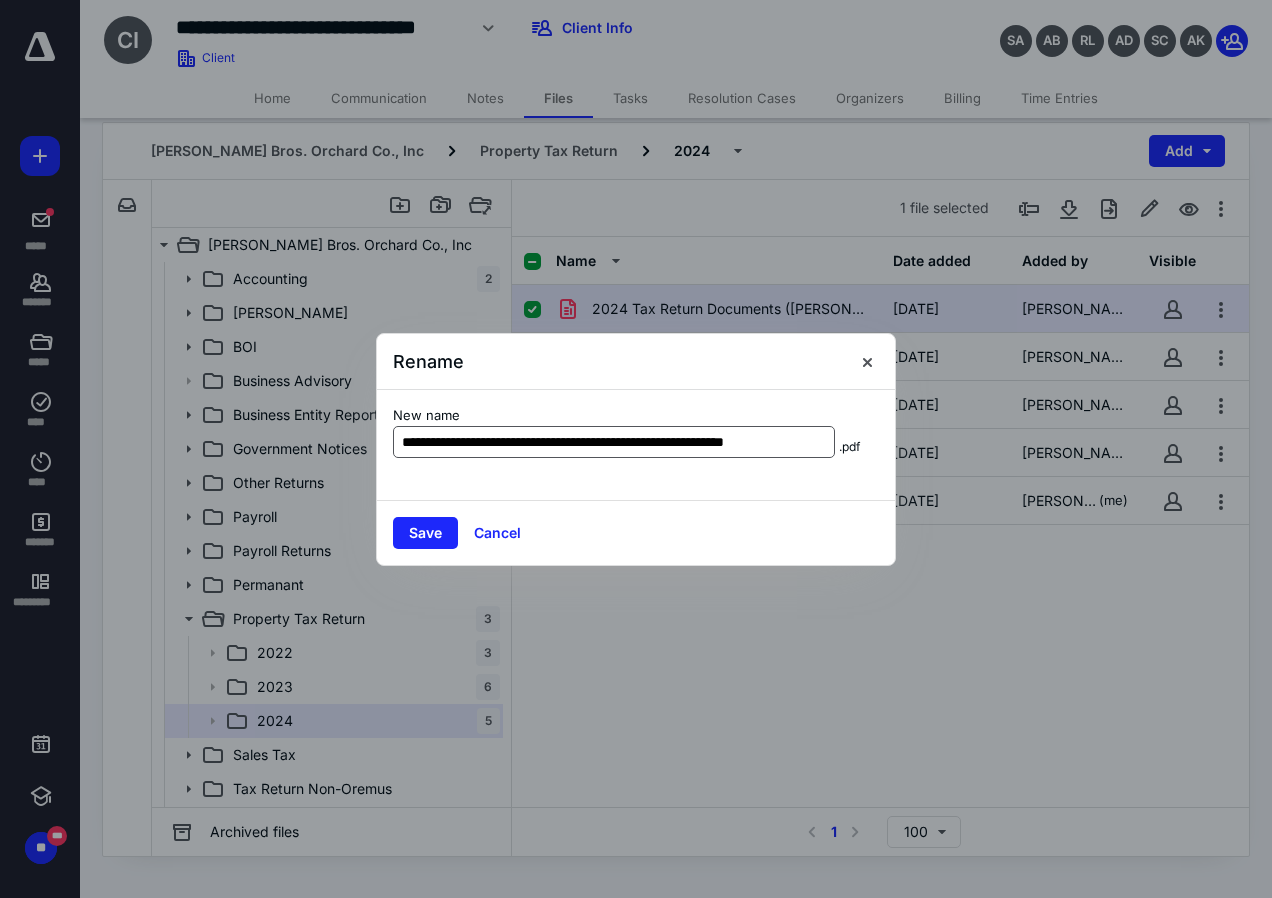 click on "**********" at bounding box center [614, 442] 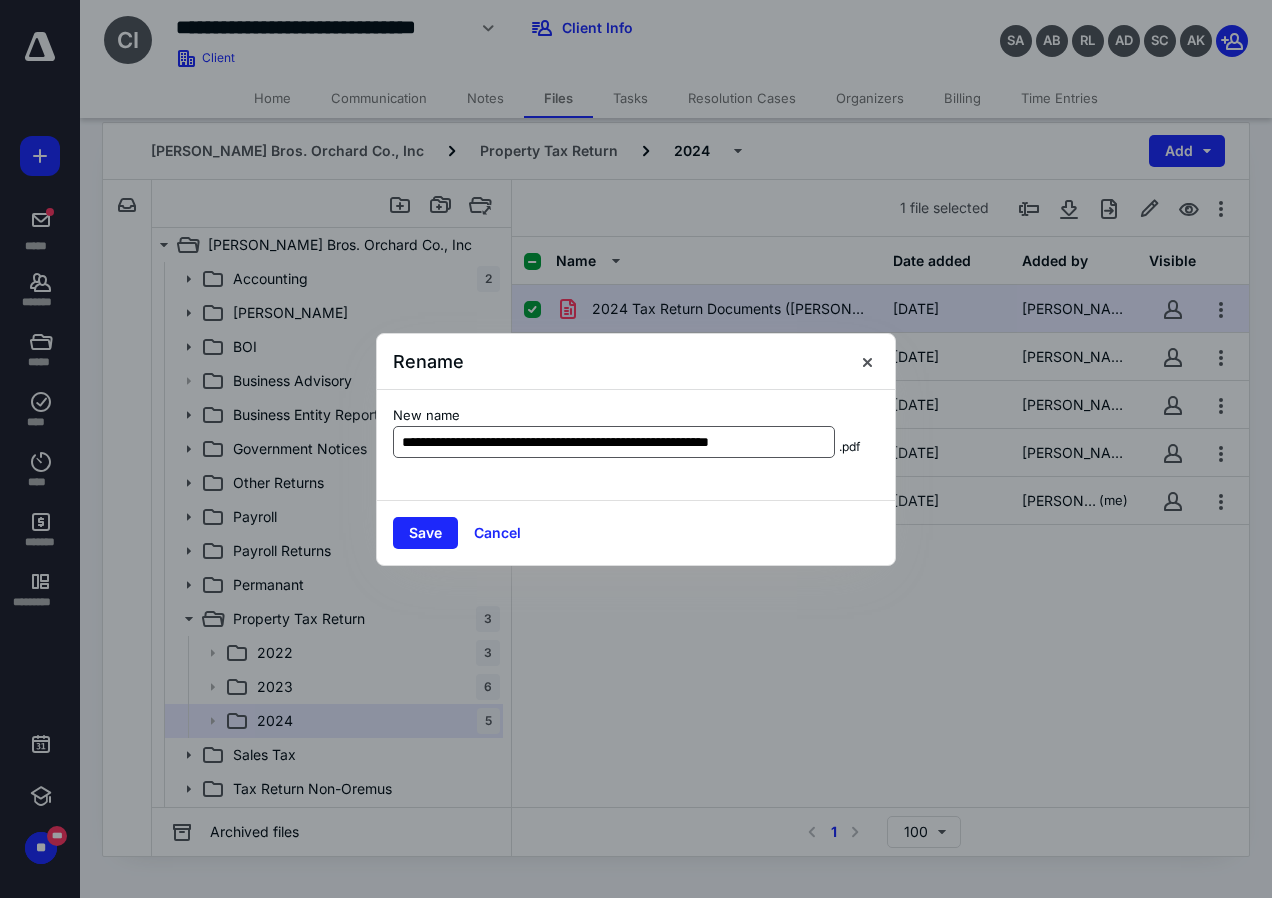 click on "**********" at bounding box center (614, 442) 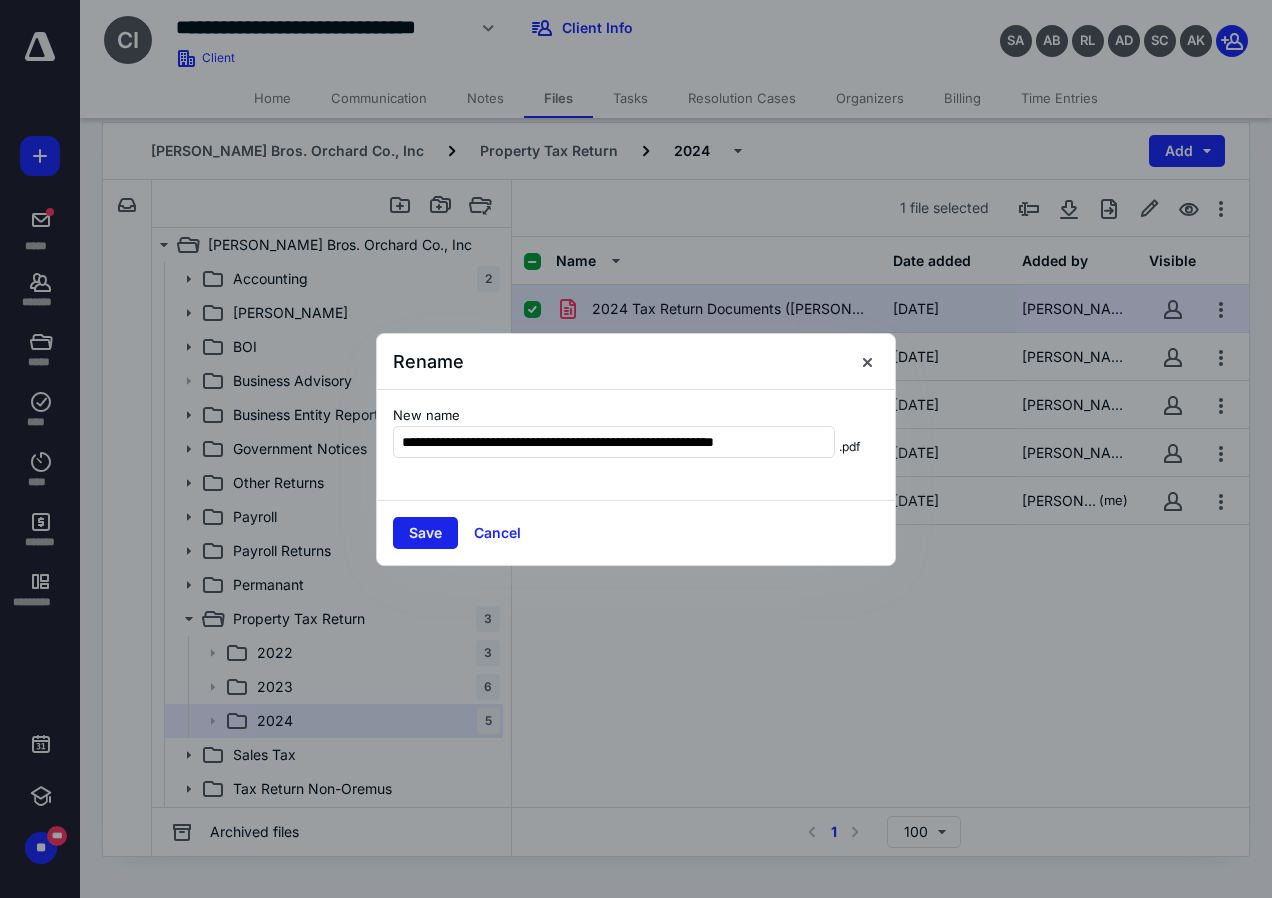 type on "**********" 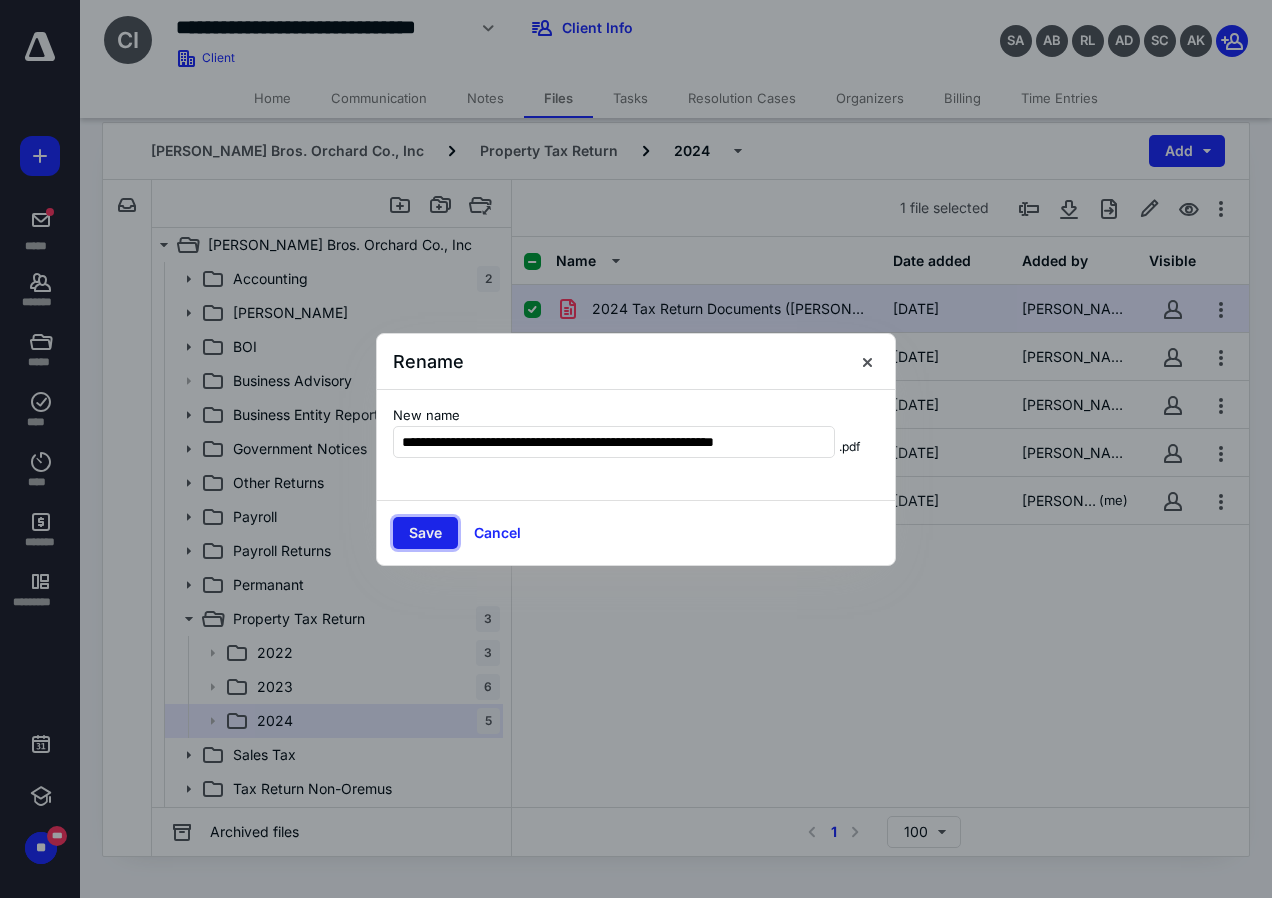 click on "Save" at bounding box center [425, 533] 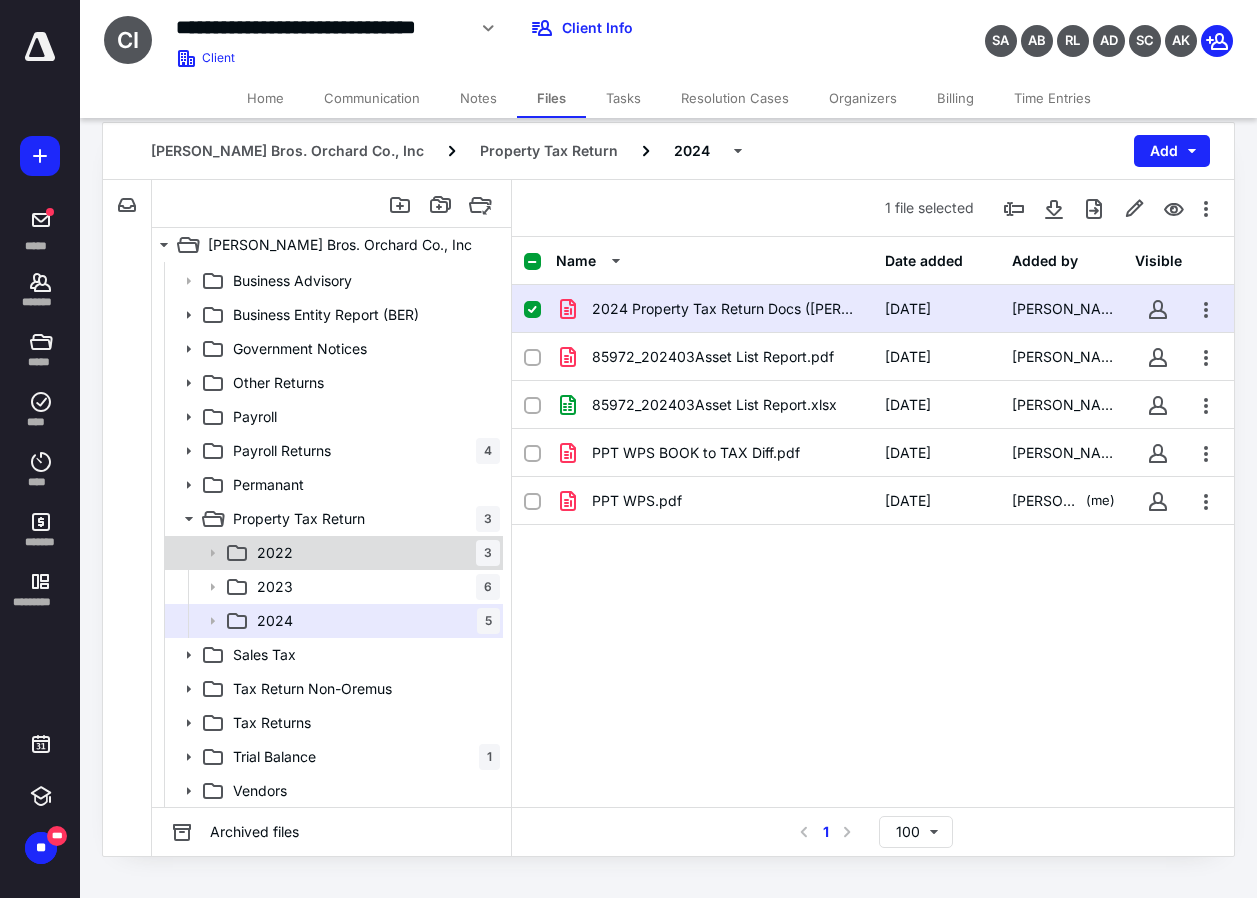 scroll, scrollTop: 101, scrollLeft: 0, axis: vertical 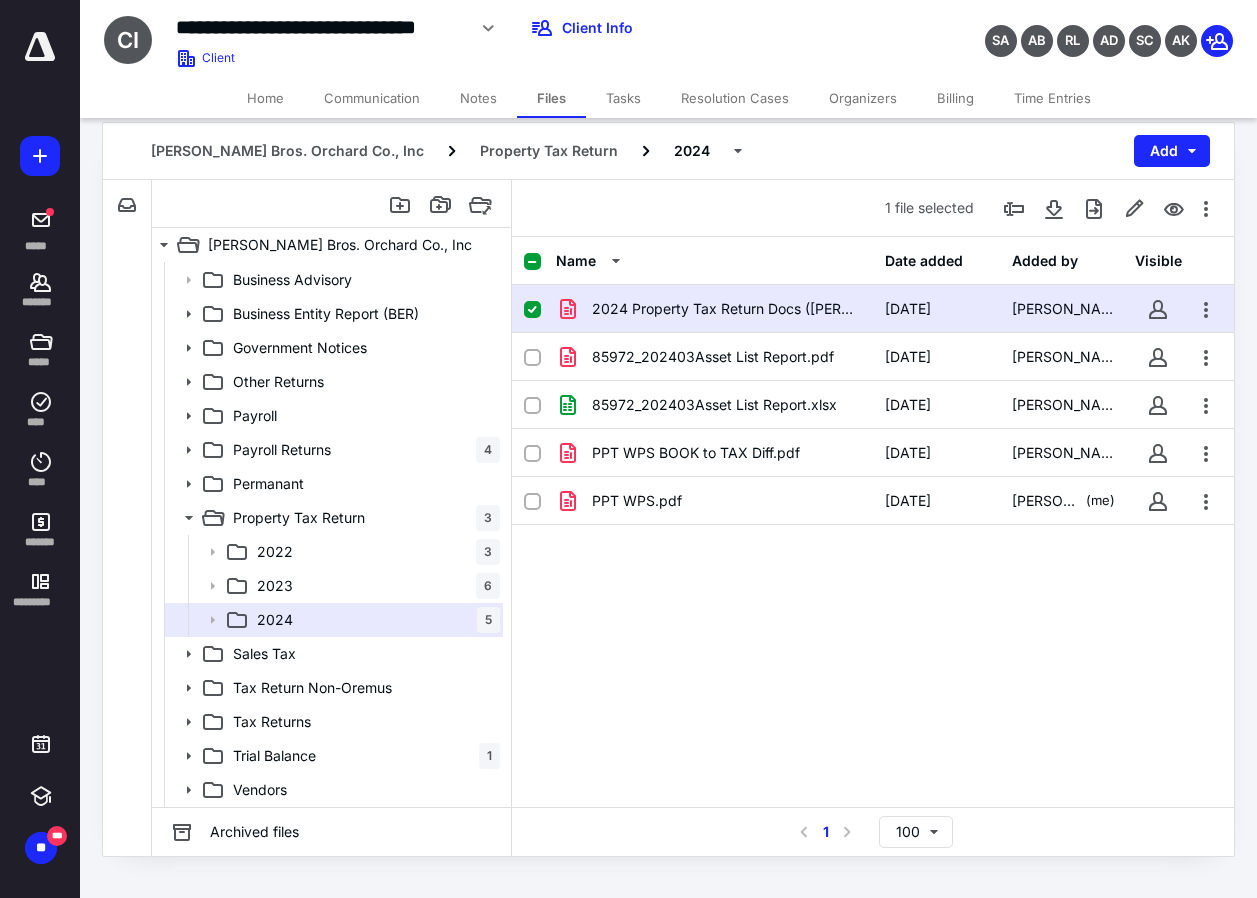 click on "Home" at bounding box center [265, 98] 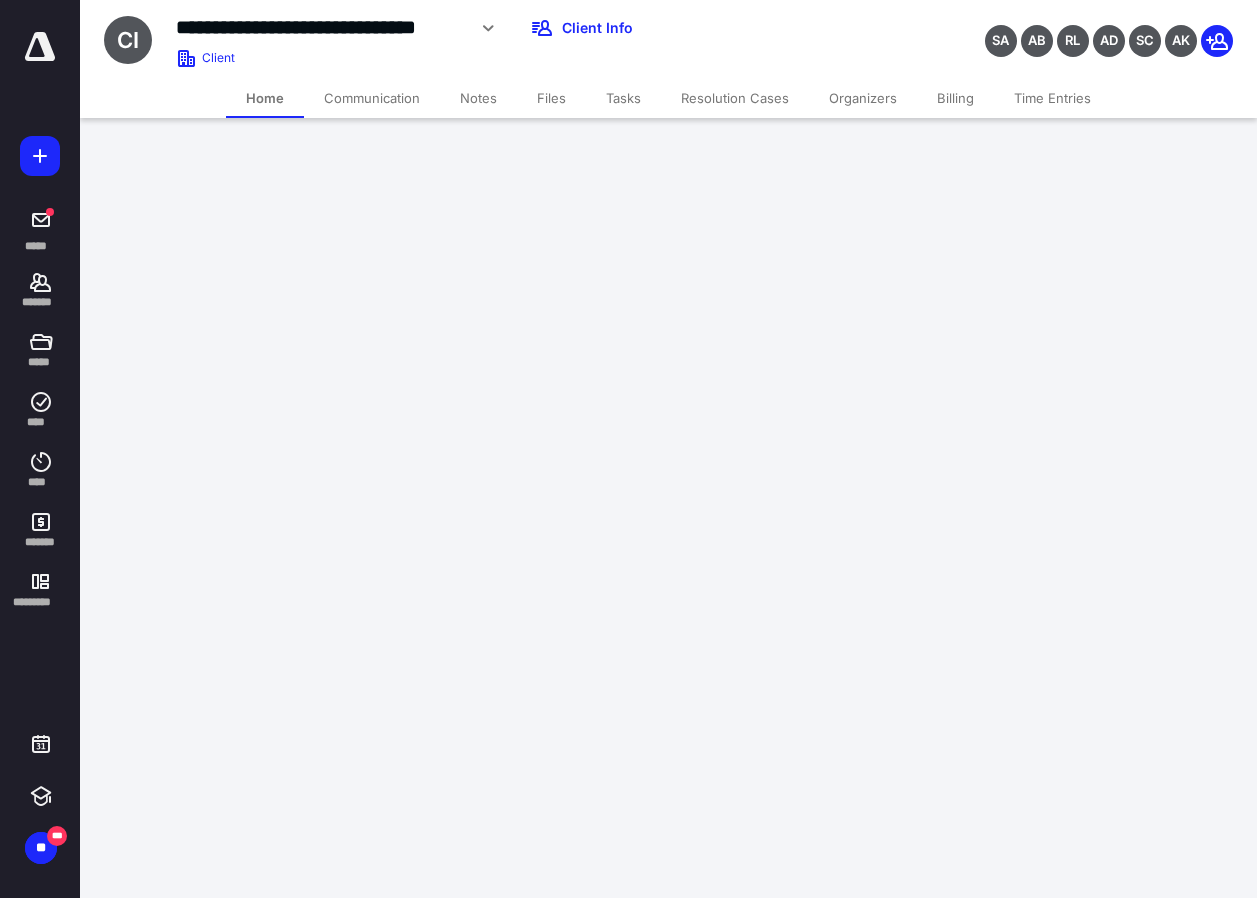 scroll, scrollTop: 0, scrollLeft: 0, axis: both 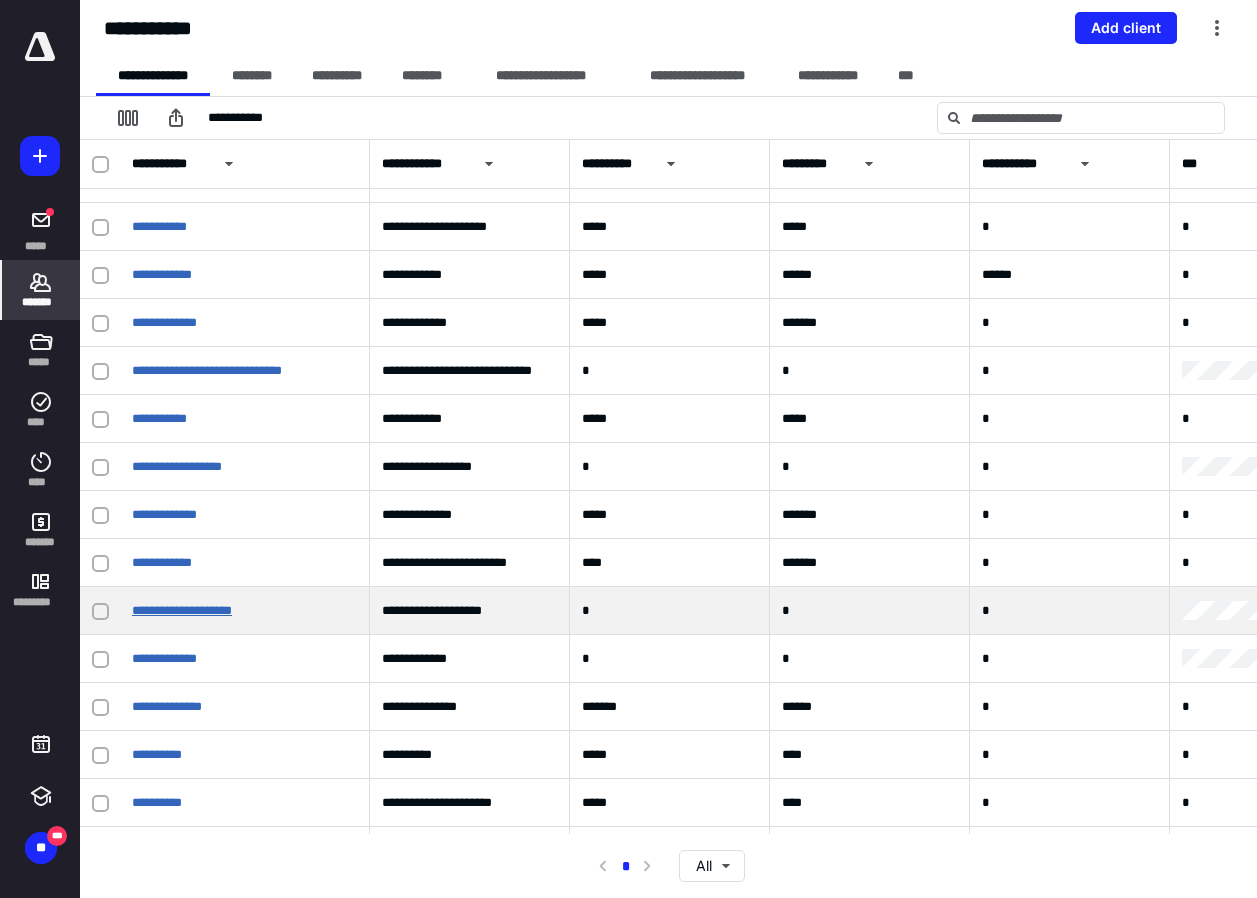 click on "**********" at bounding box center [182, 610] 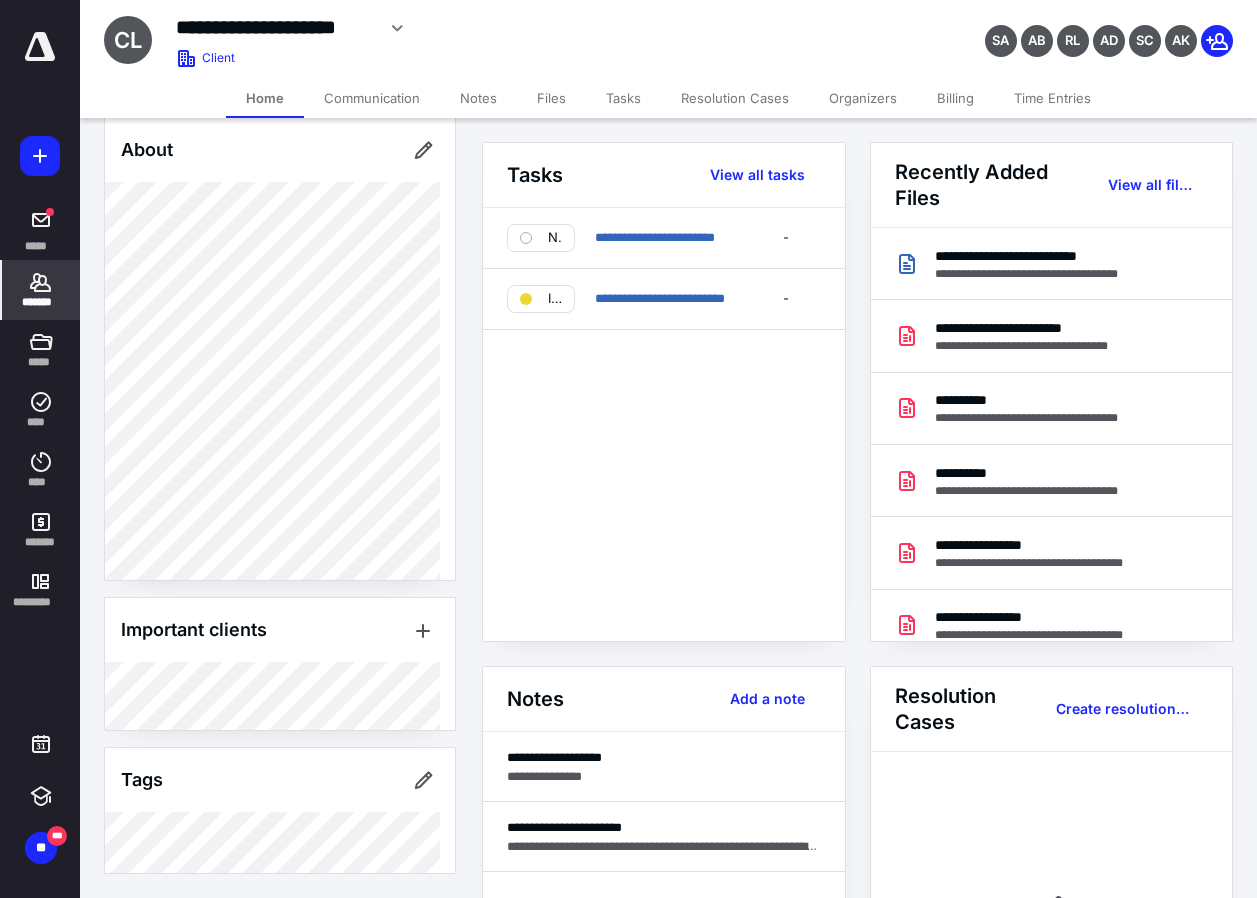 scroll, scrollTop: 0, scrollLeft: 0, axis: both 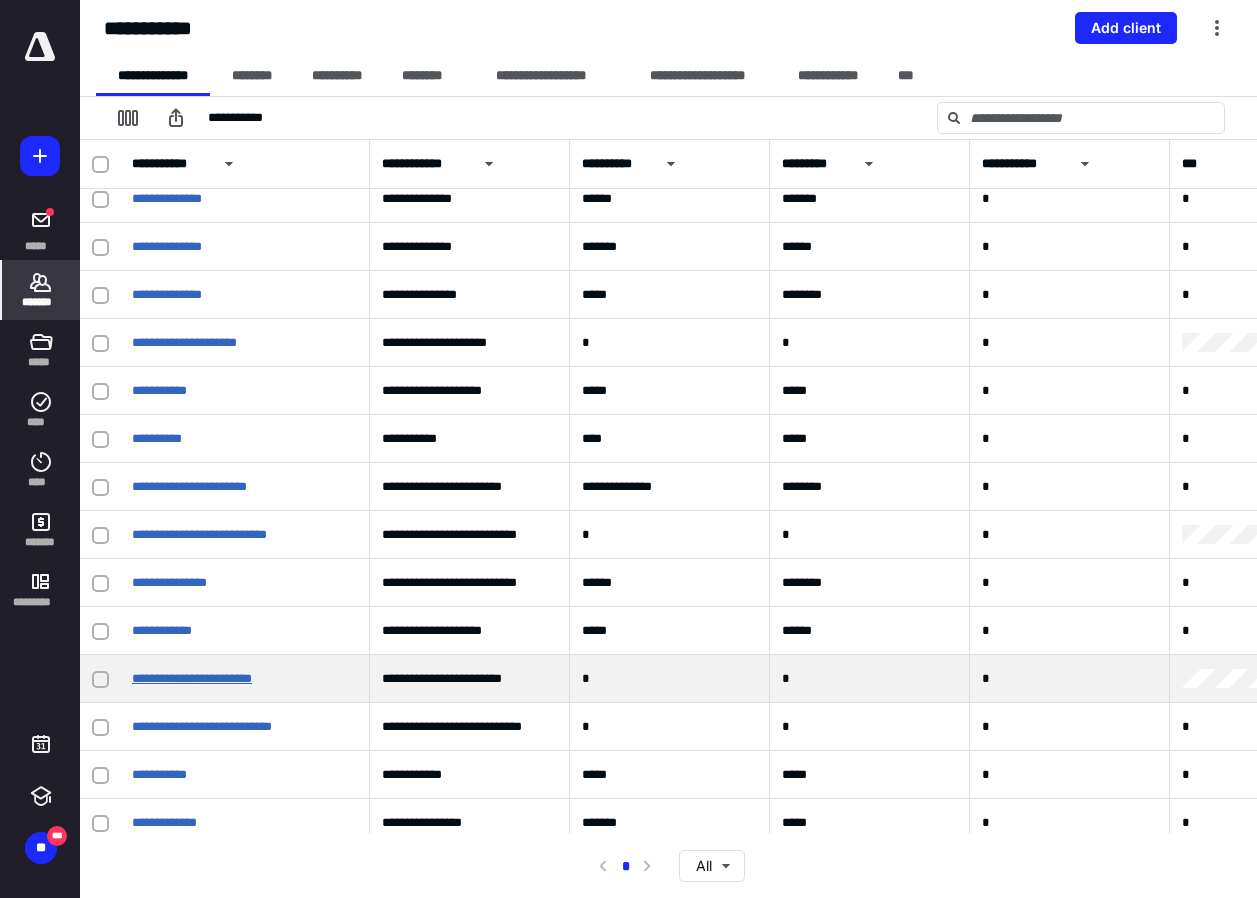 click on "**********" at bounding box center [192, 678] 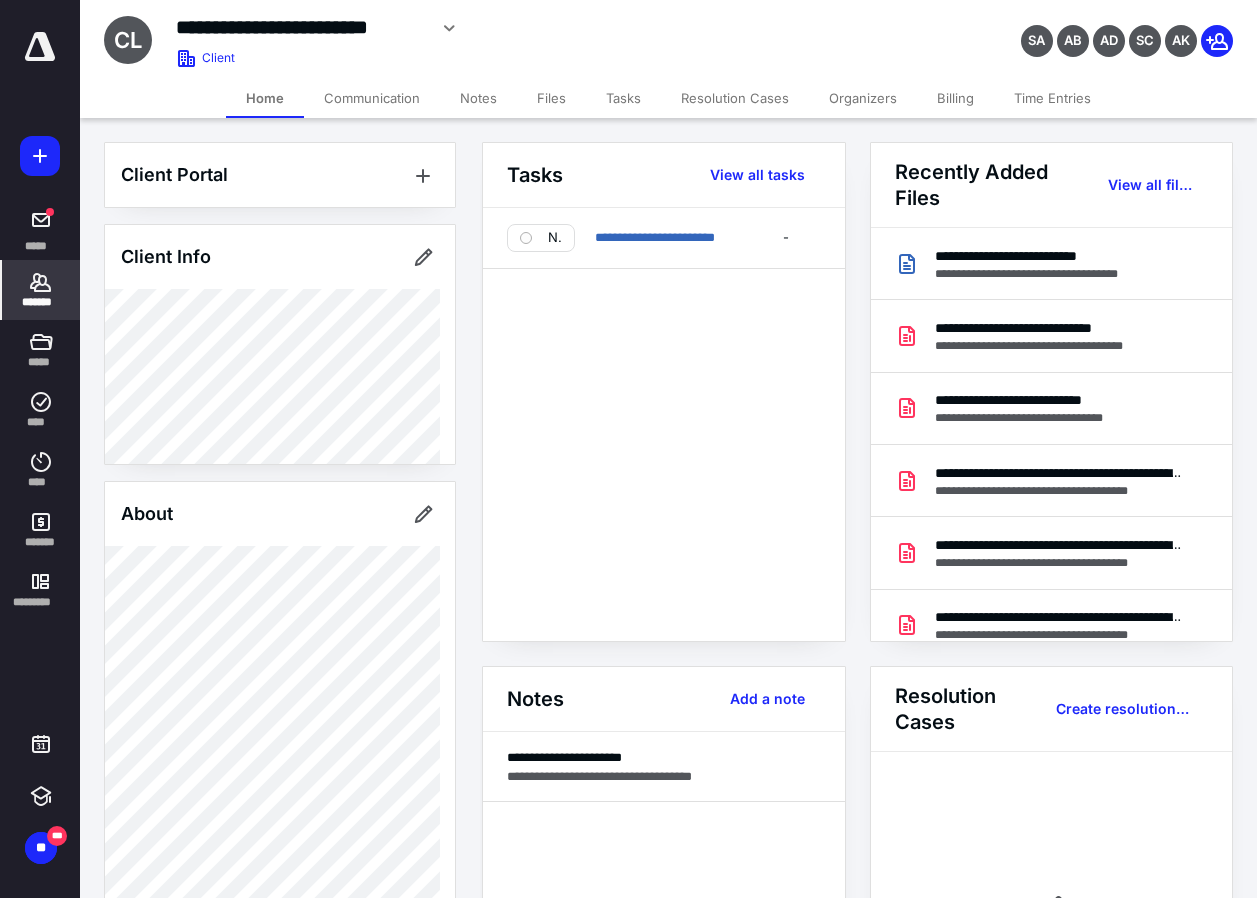 scroll, scrollTop: 494, scrollLeft: 0, axis: vertical 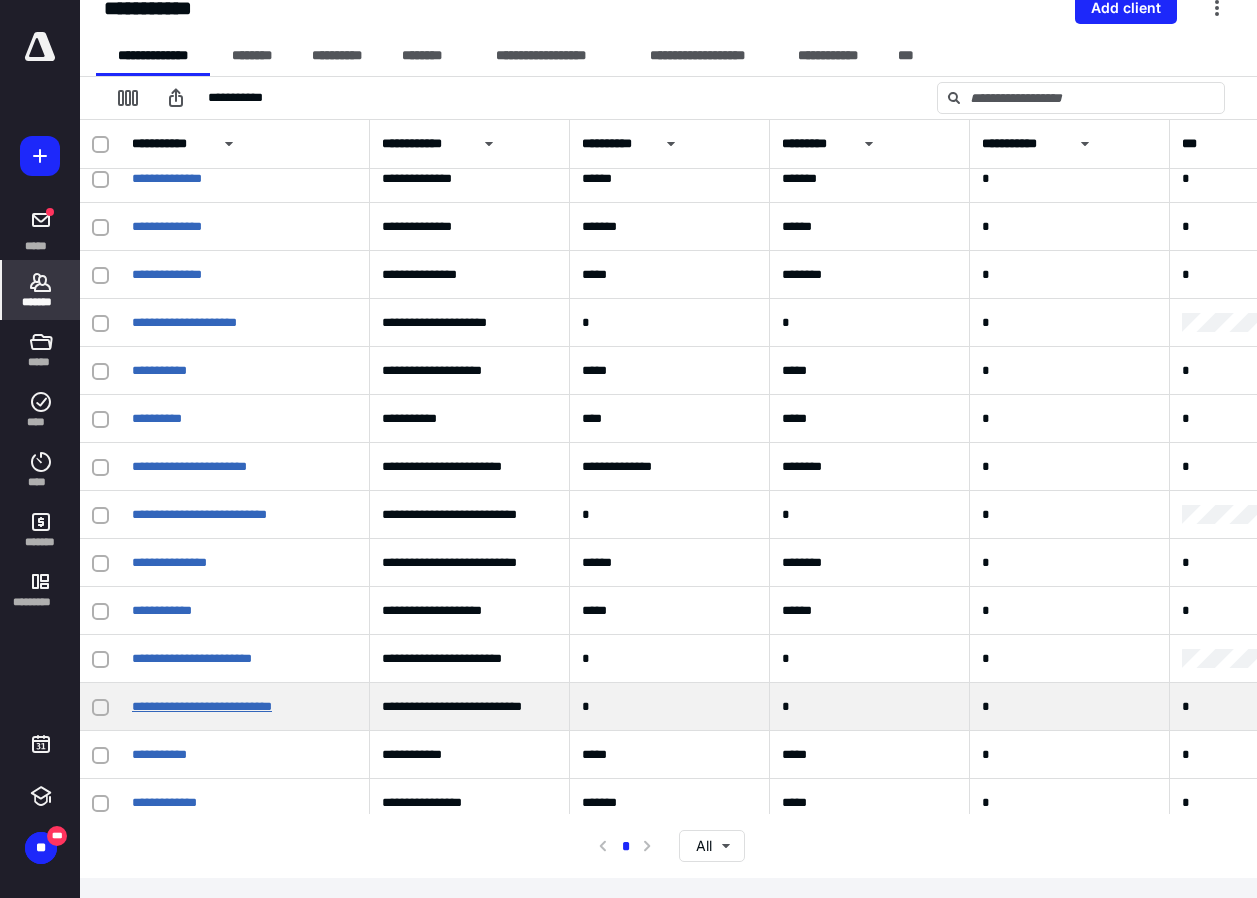 click on "**********" at bounding box center [202, 706] 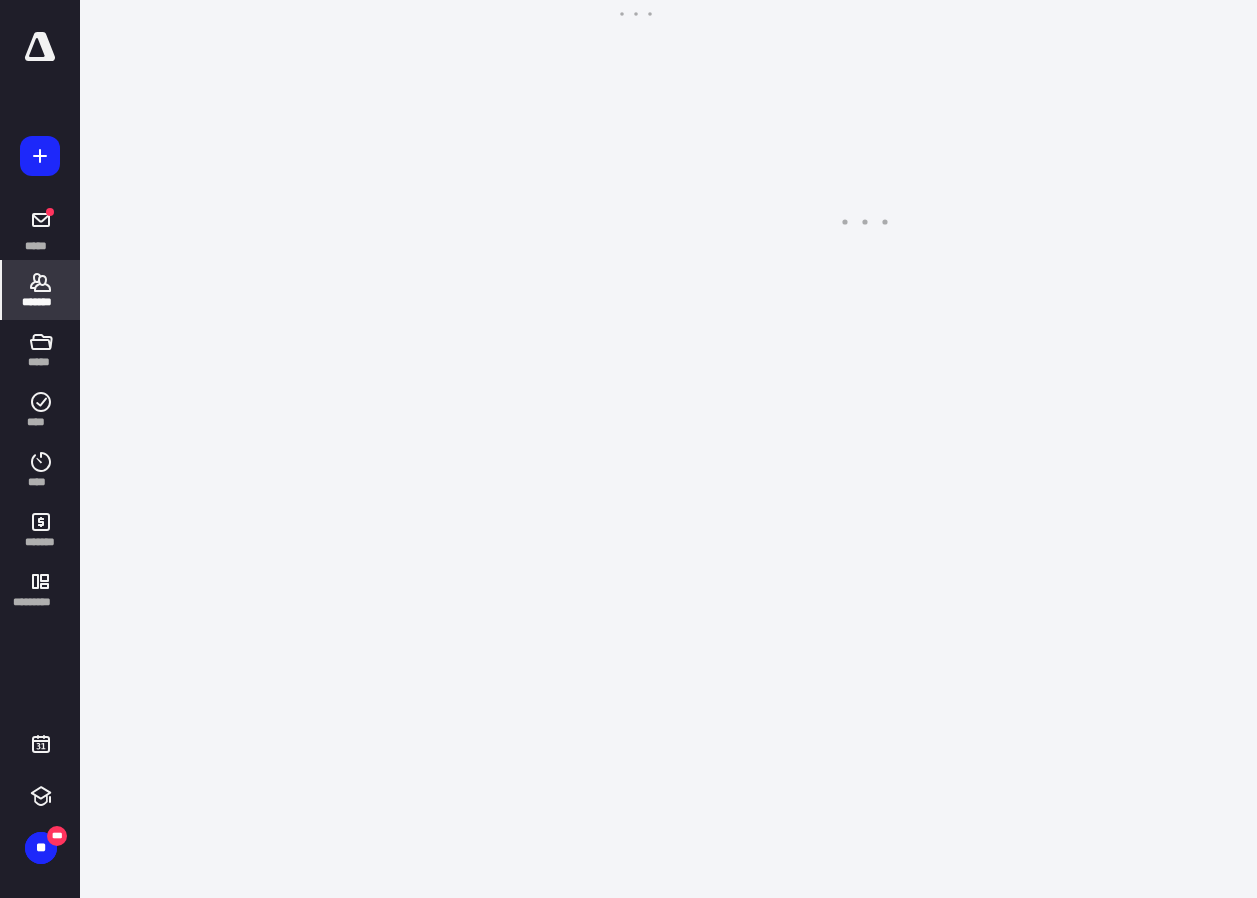 scroll, scrollTop: 0, scrollLeft: 0, axis: both 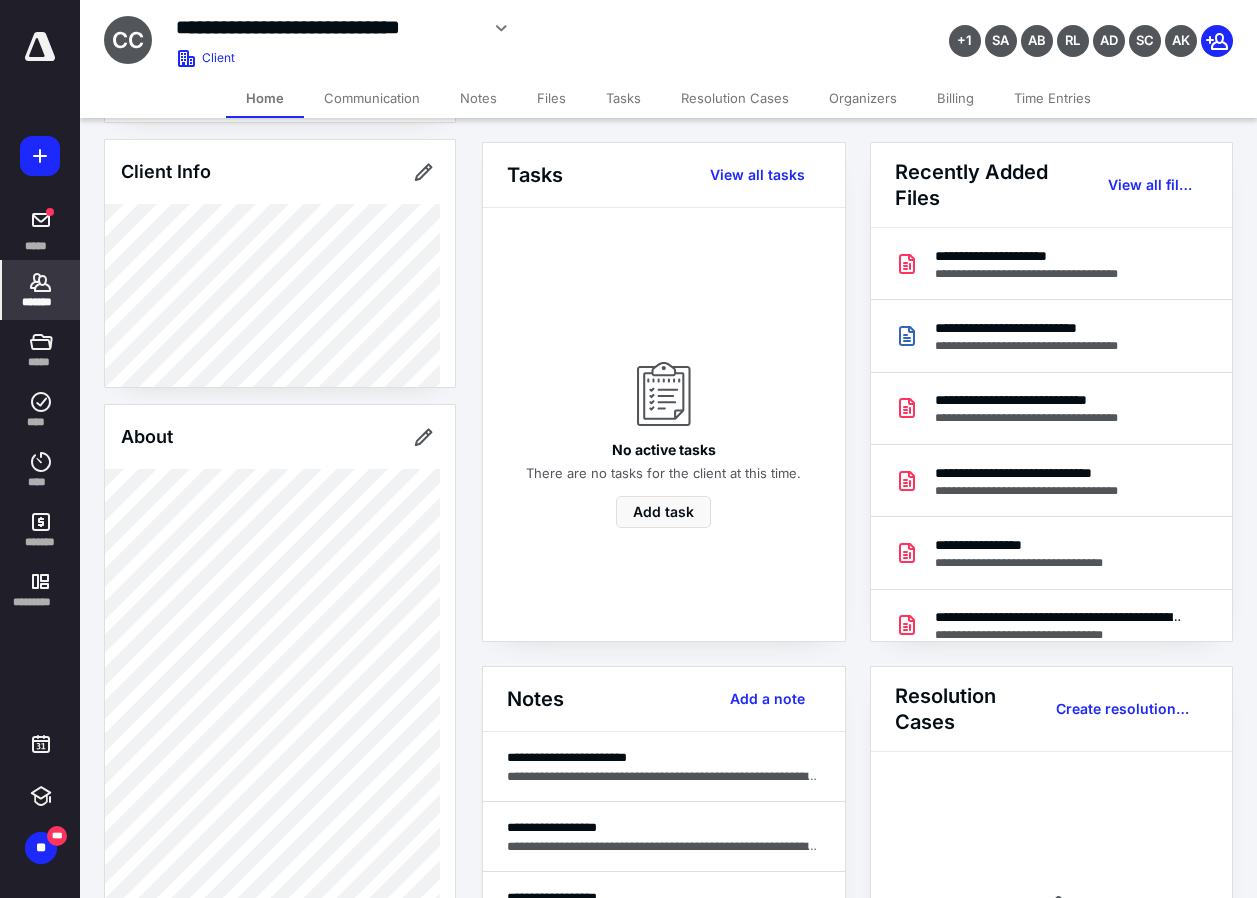 click on "Files" at bounding box center (551, 98) 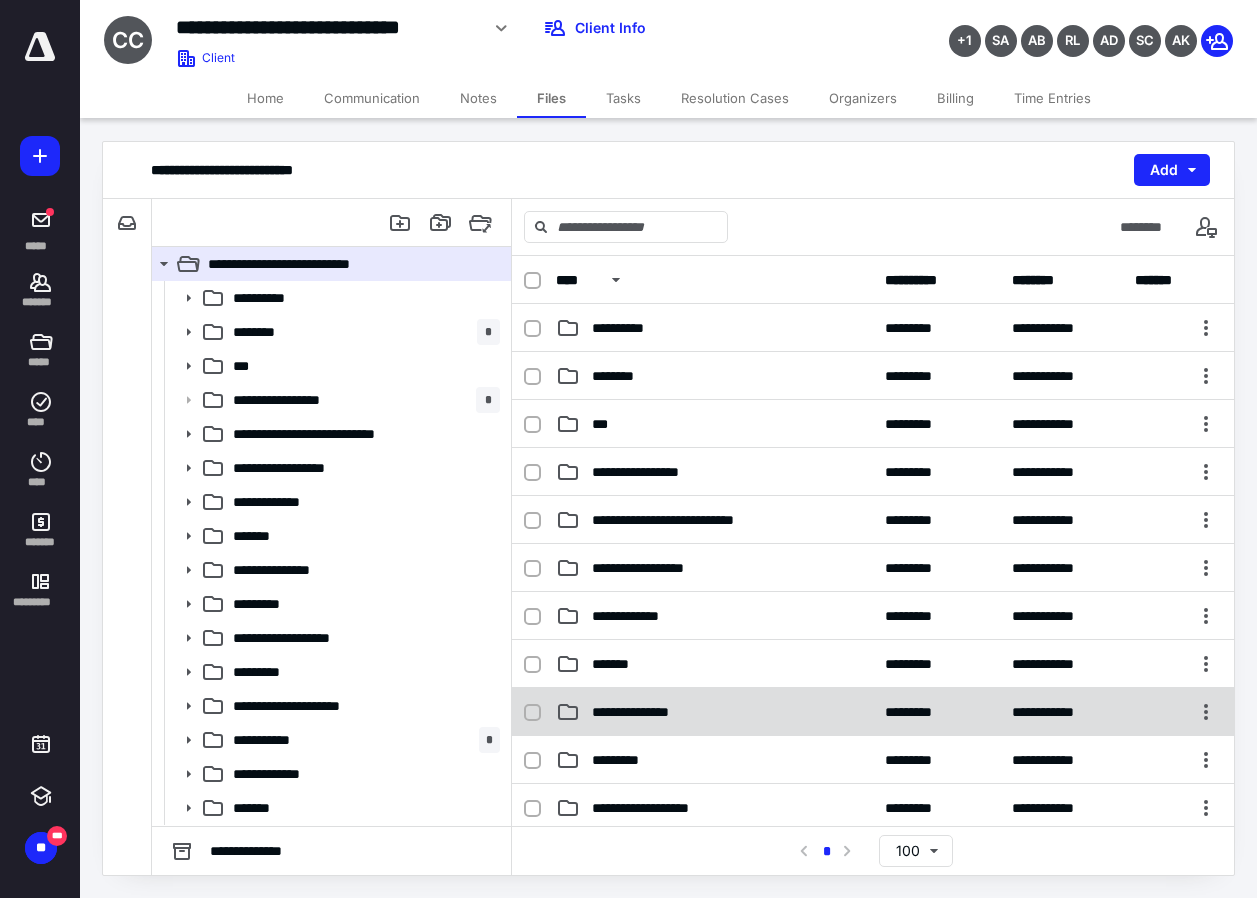 scroll, scrollTop: 200, scrollLeft: 0, axis: vertical 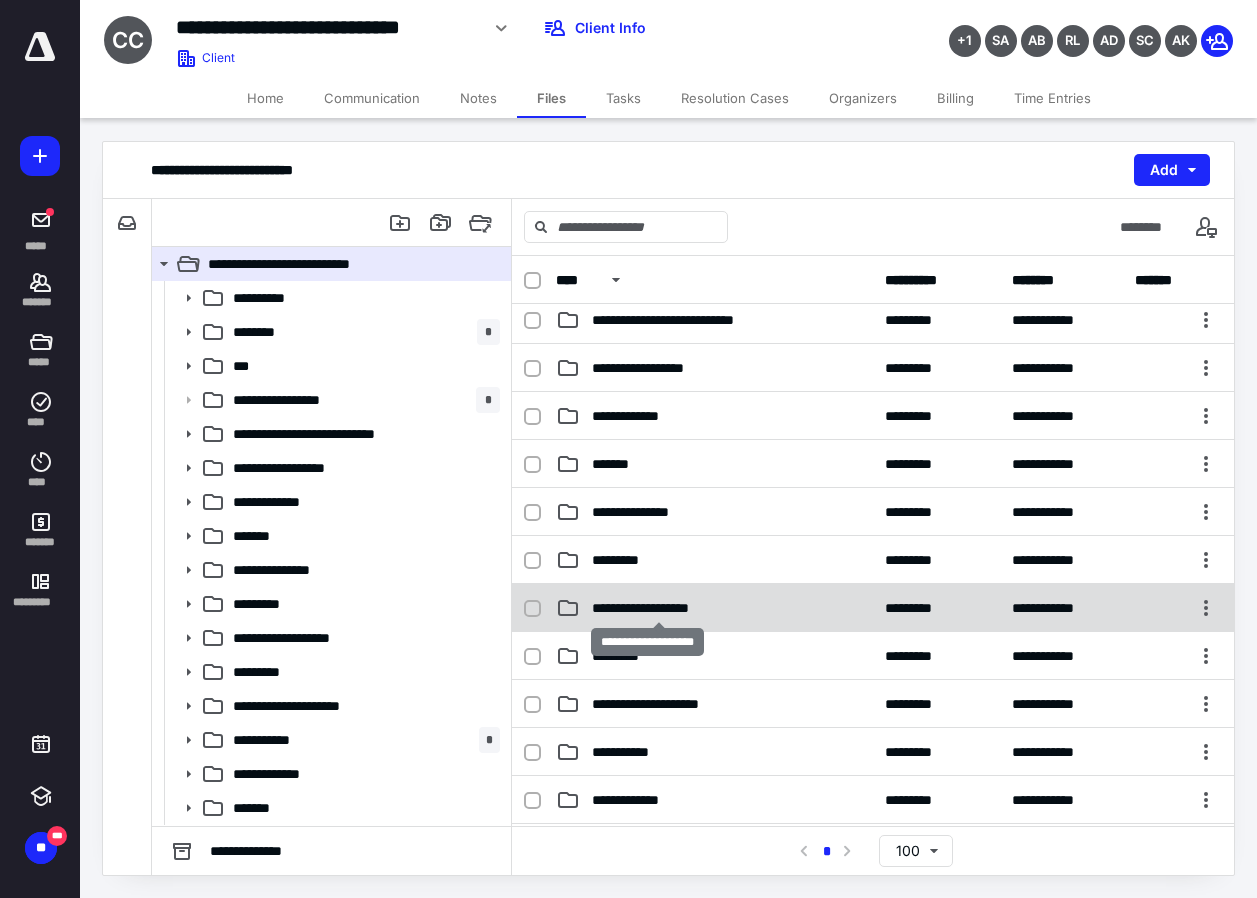 click on "**********" at bounding box center (658, 608) 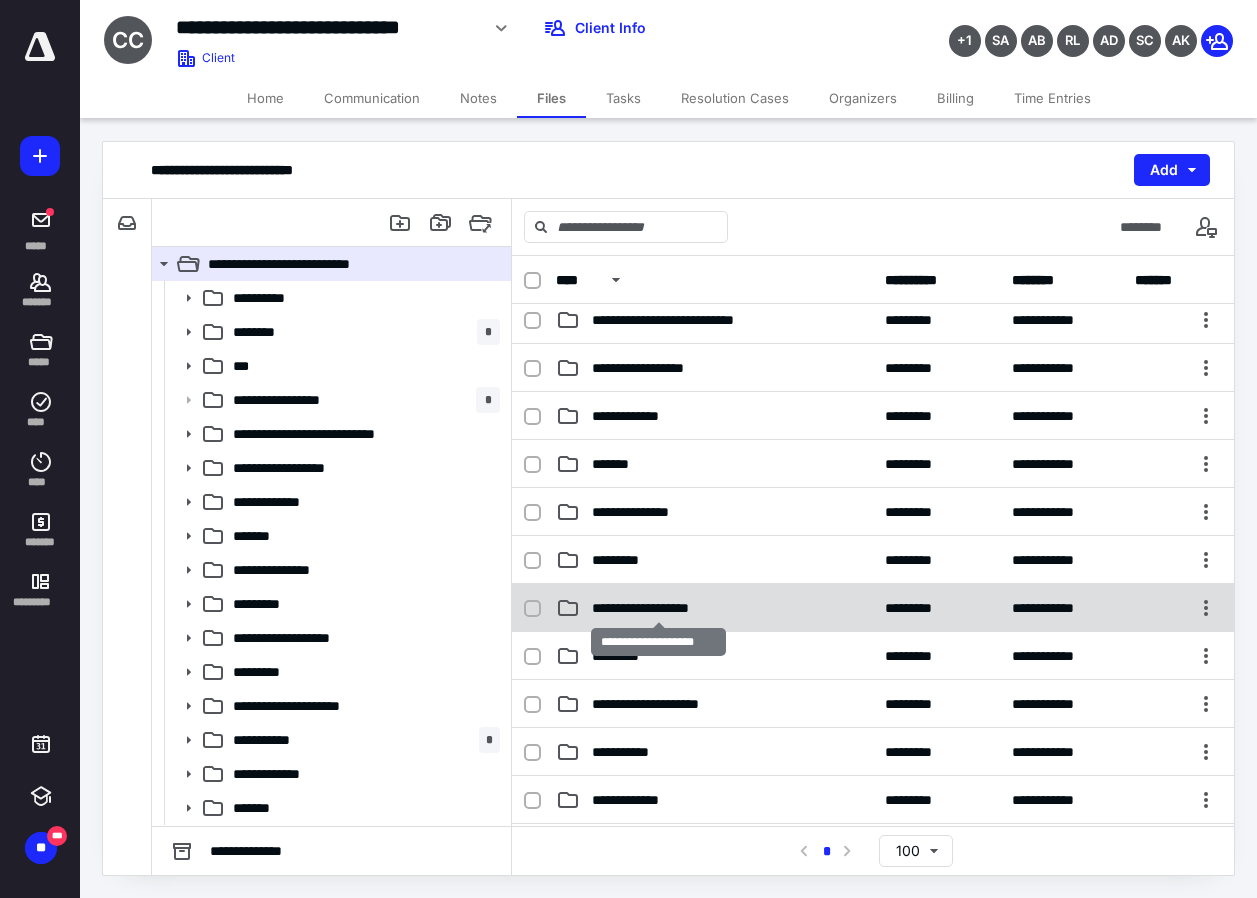 click on "**********" at bounding box center [658, 608] 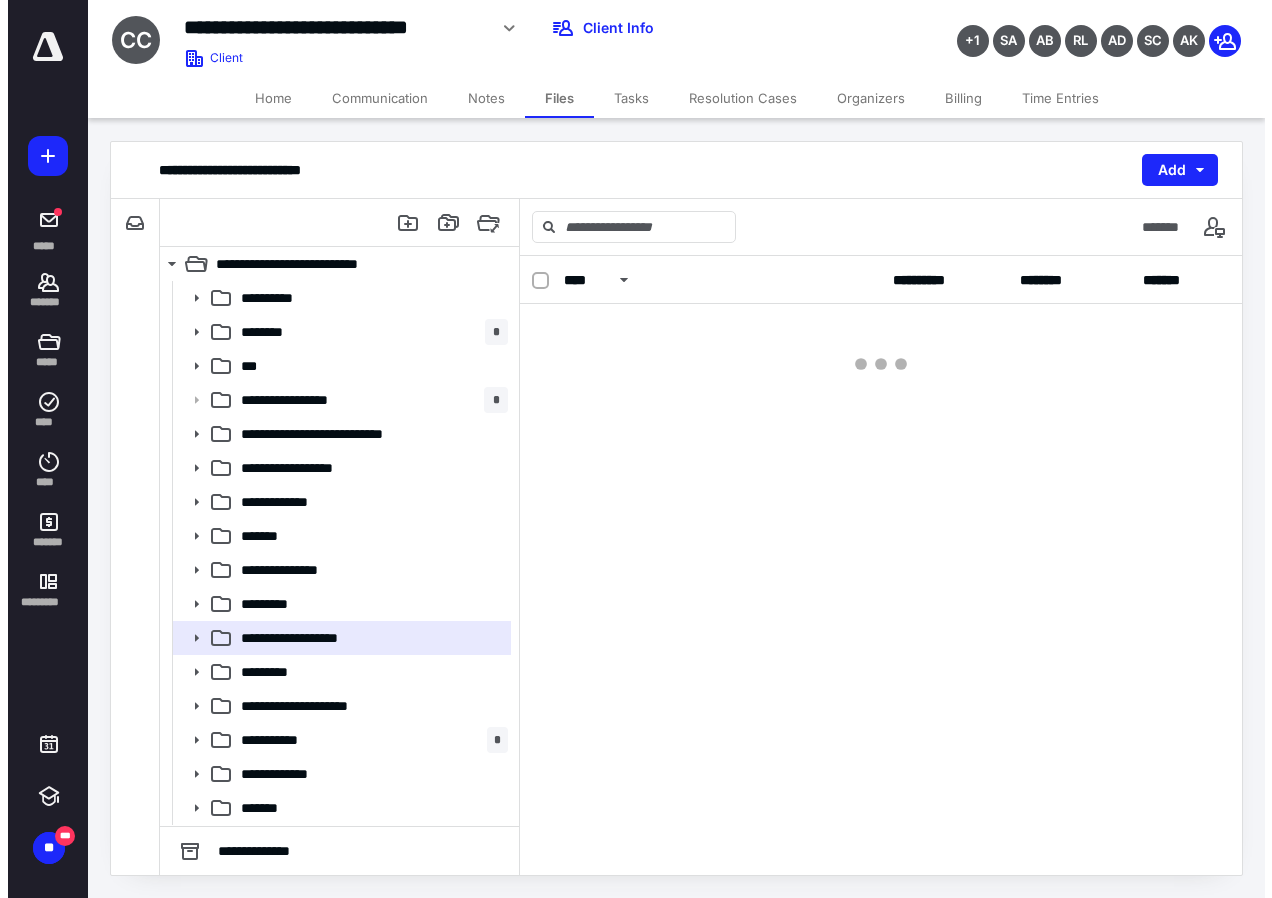 scroll, scrollTop: 0, scrollLeft: 0, axis: both 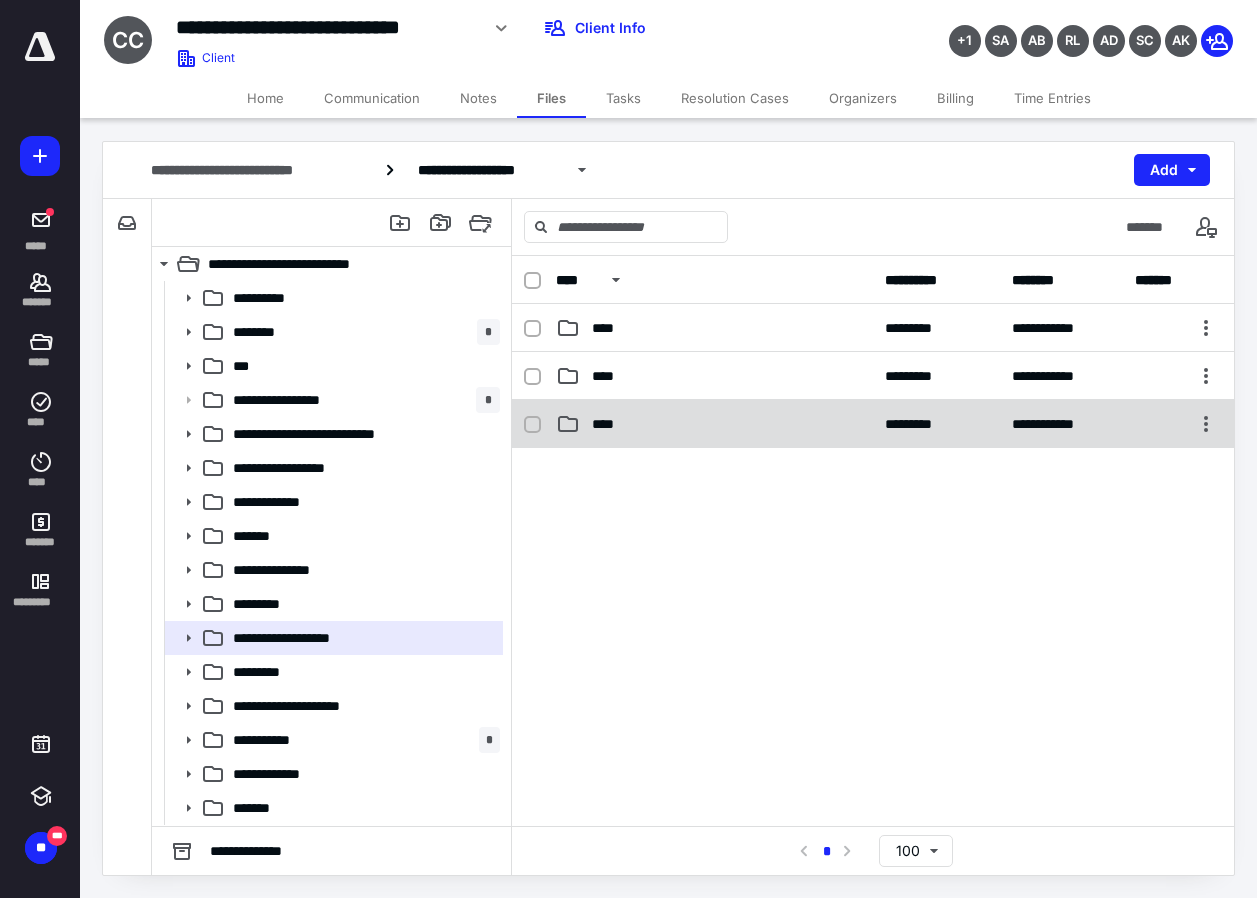 click on "****" at bounding box center [609, 424] 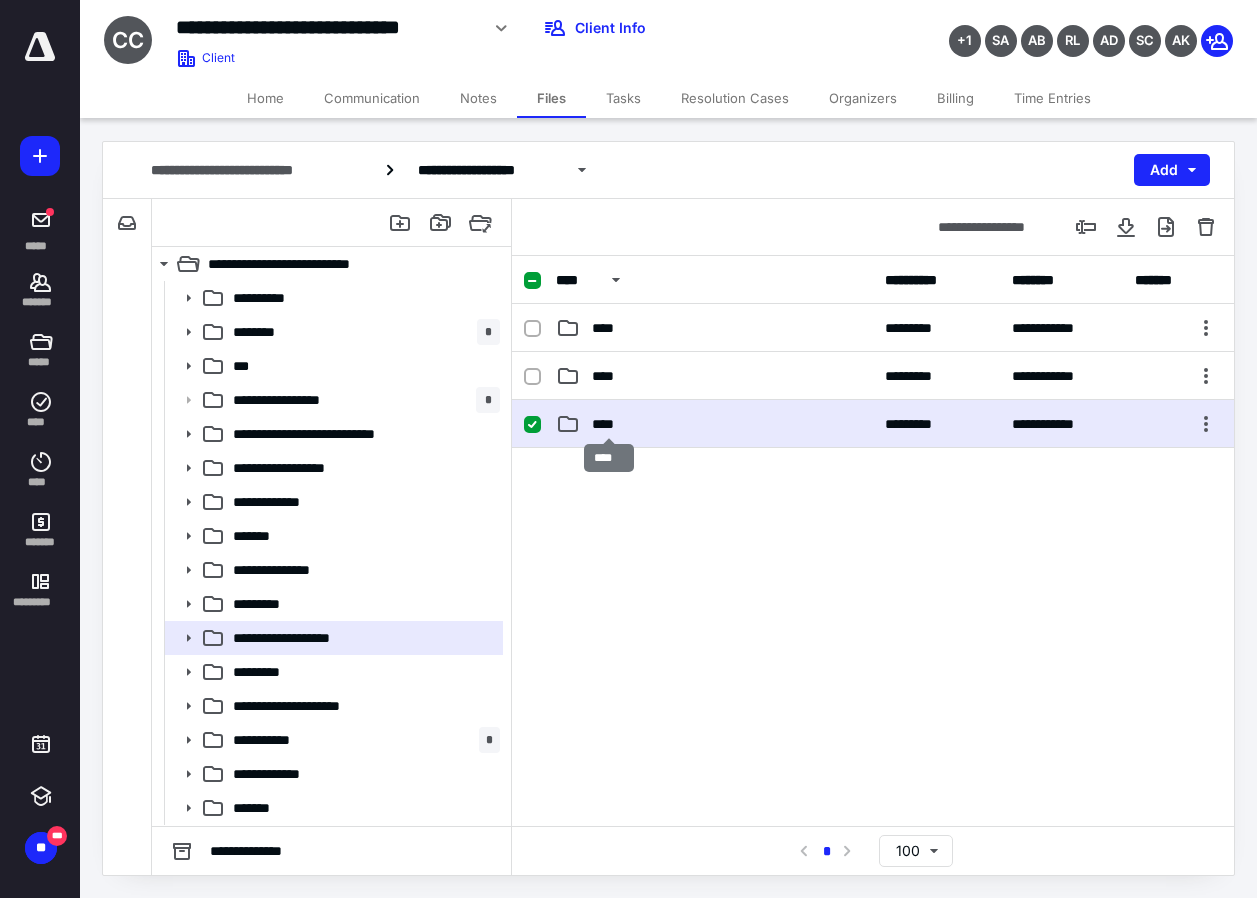 click on "****" at bounding box center [609, 424] 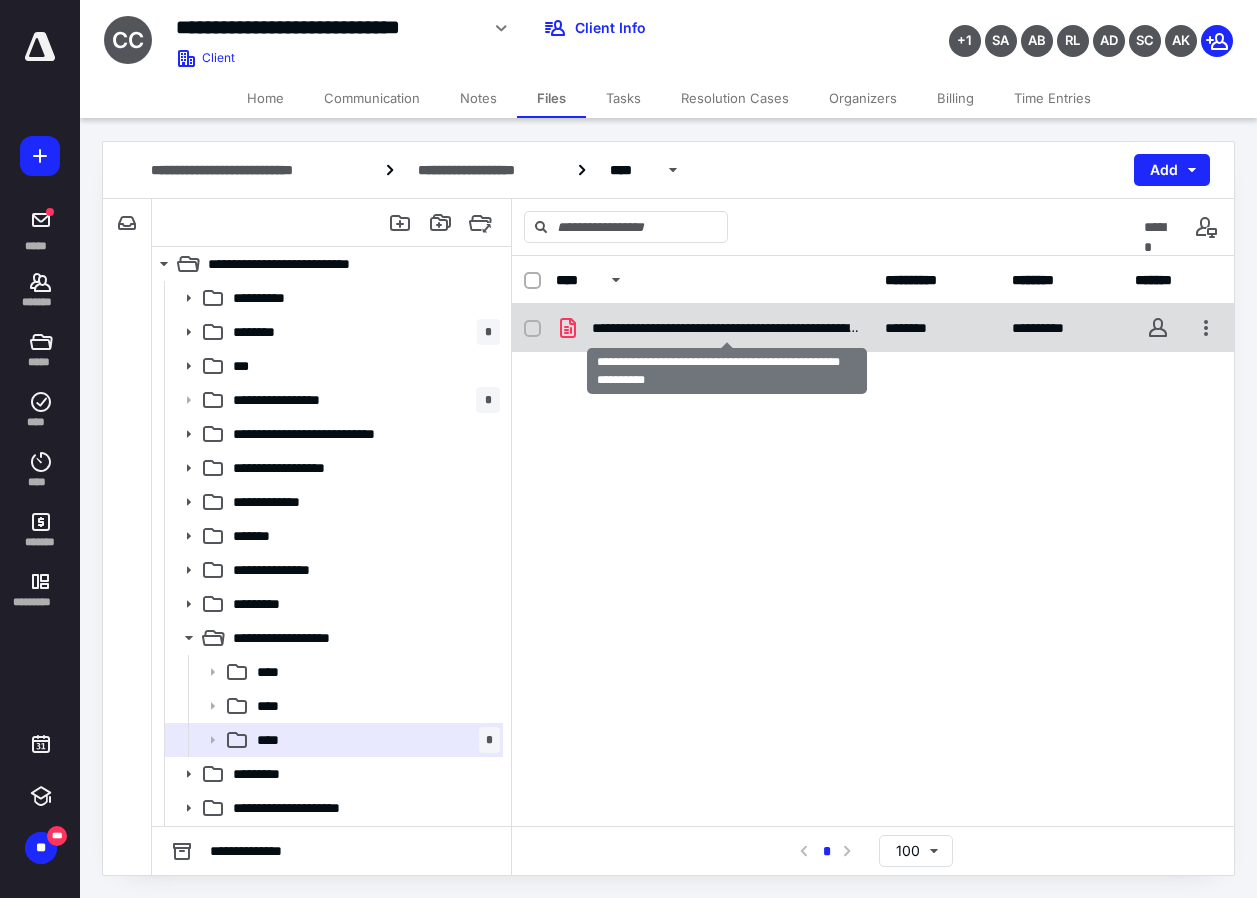 click on "**********" at bounding box center [726, 328] 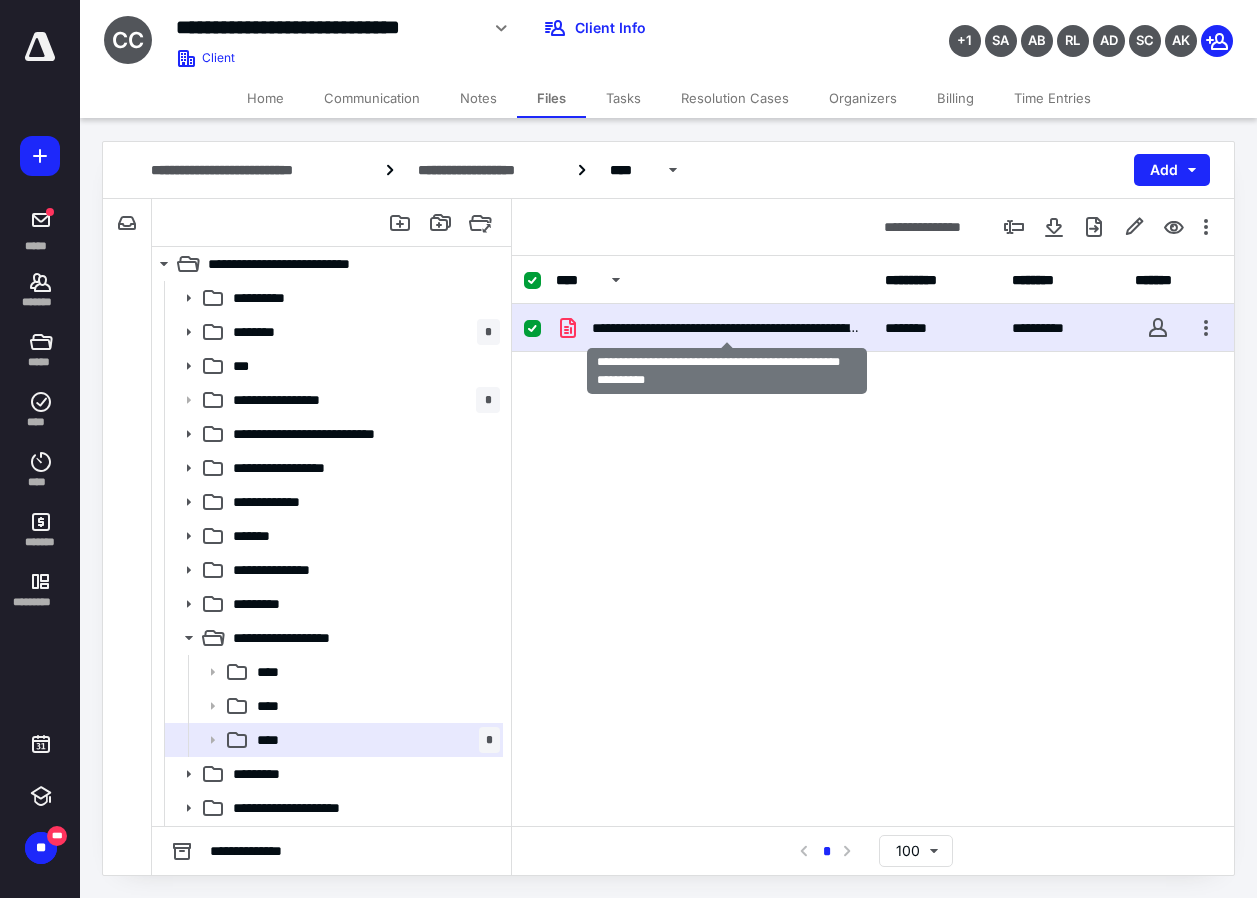 click on "**********" at bounding box center (726, 328) 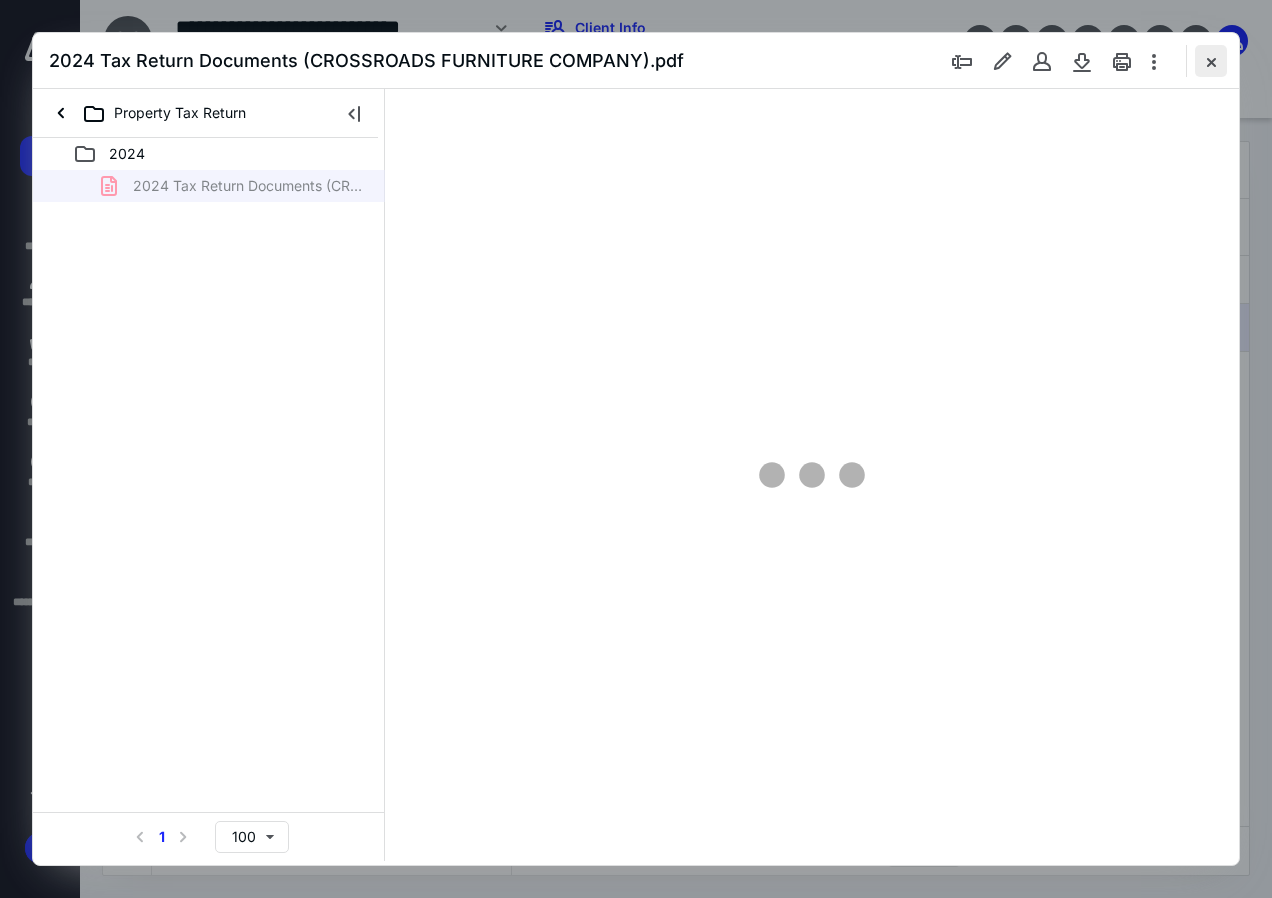 scroll, scrollTop: 0, scrollLeft: 0, axis: both 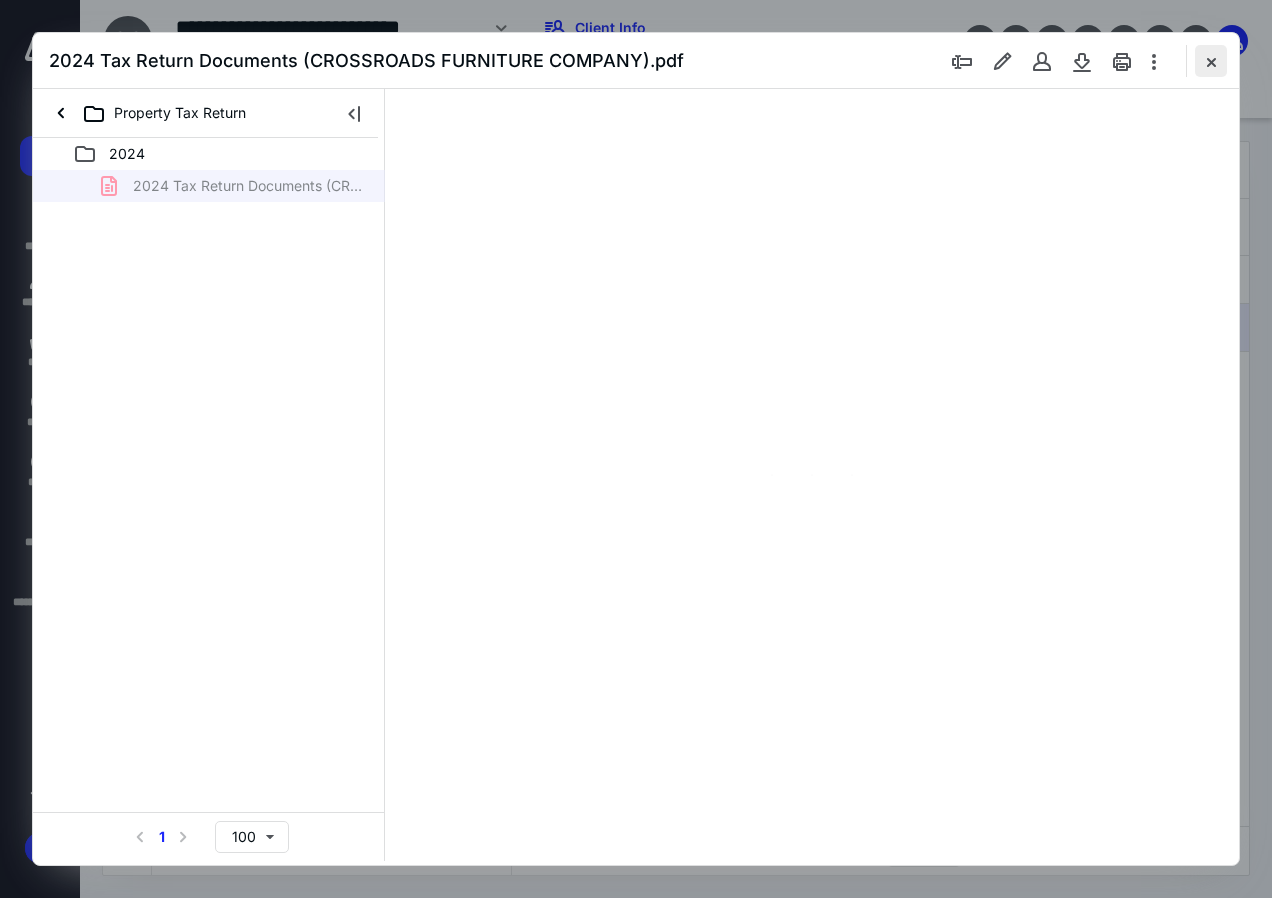 type on "135" 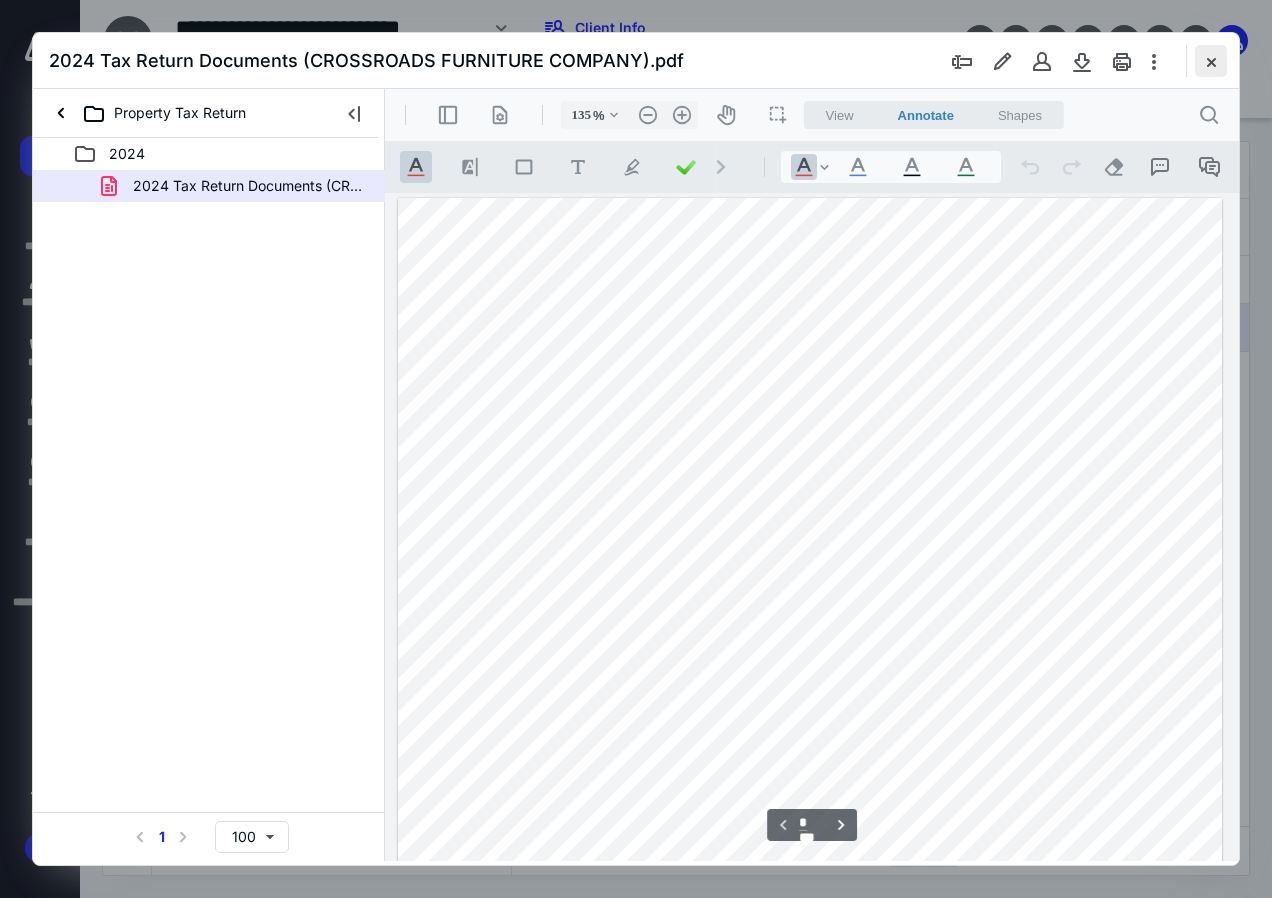 click at bounding box center [1211, 61] 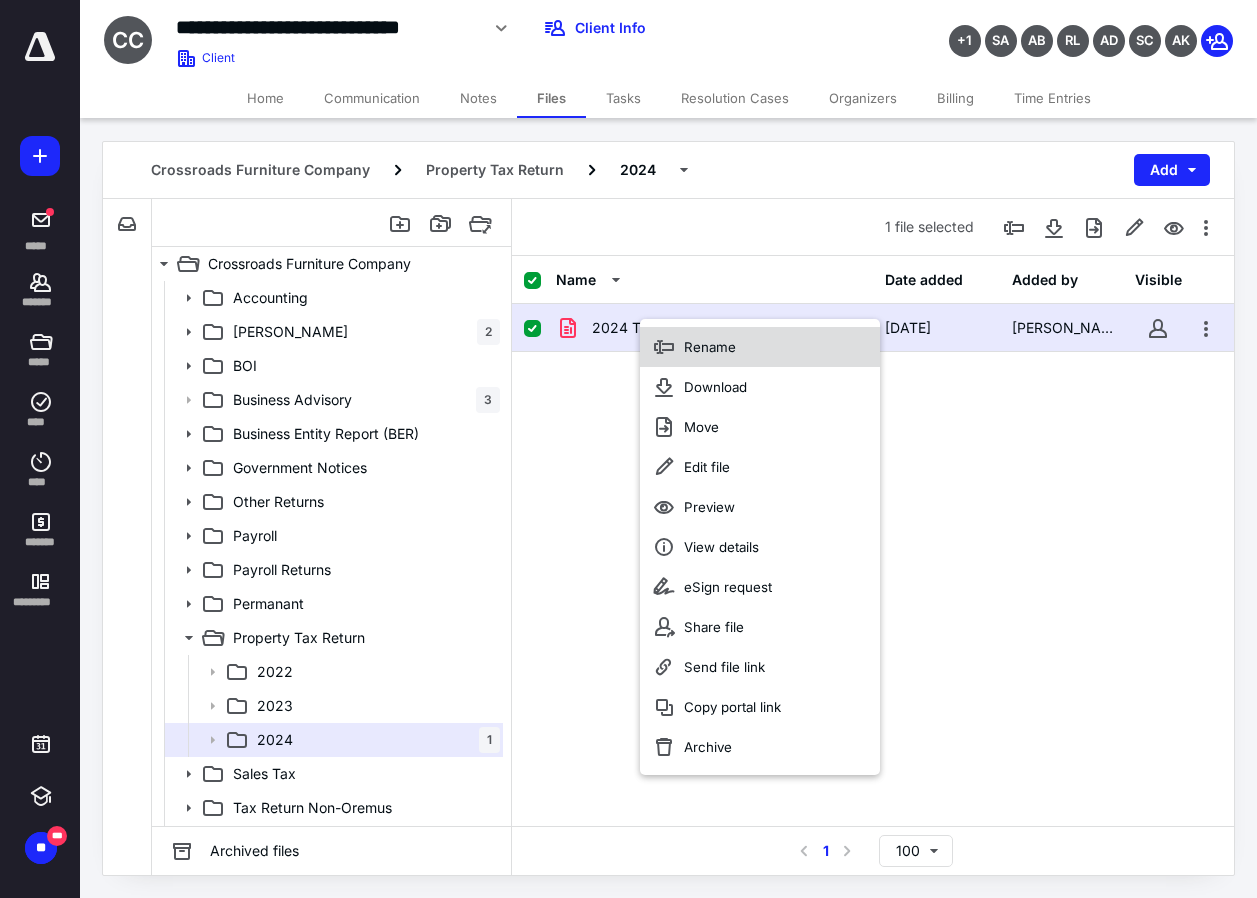 click on "Rename" at bounding box center (710, 347) 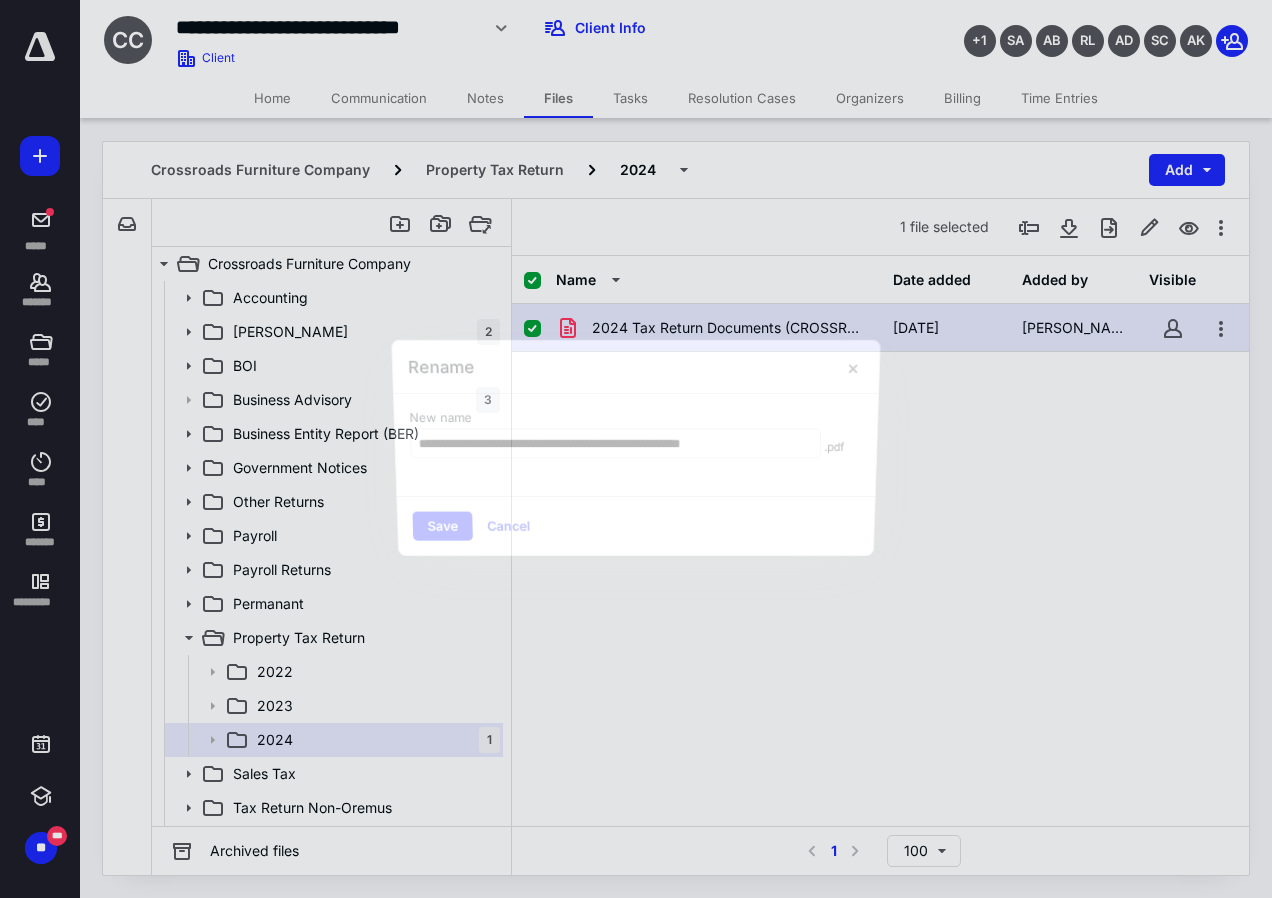 scroll, scrollTop: 0, scrollLeft: 33, axis: horizontal 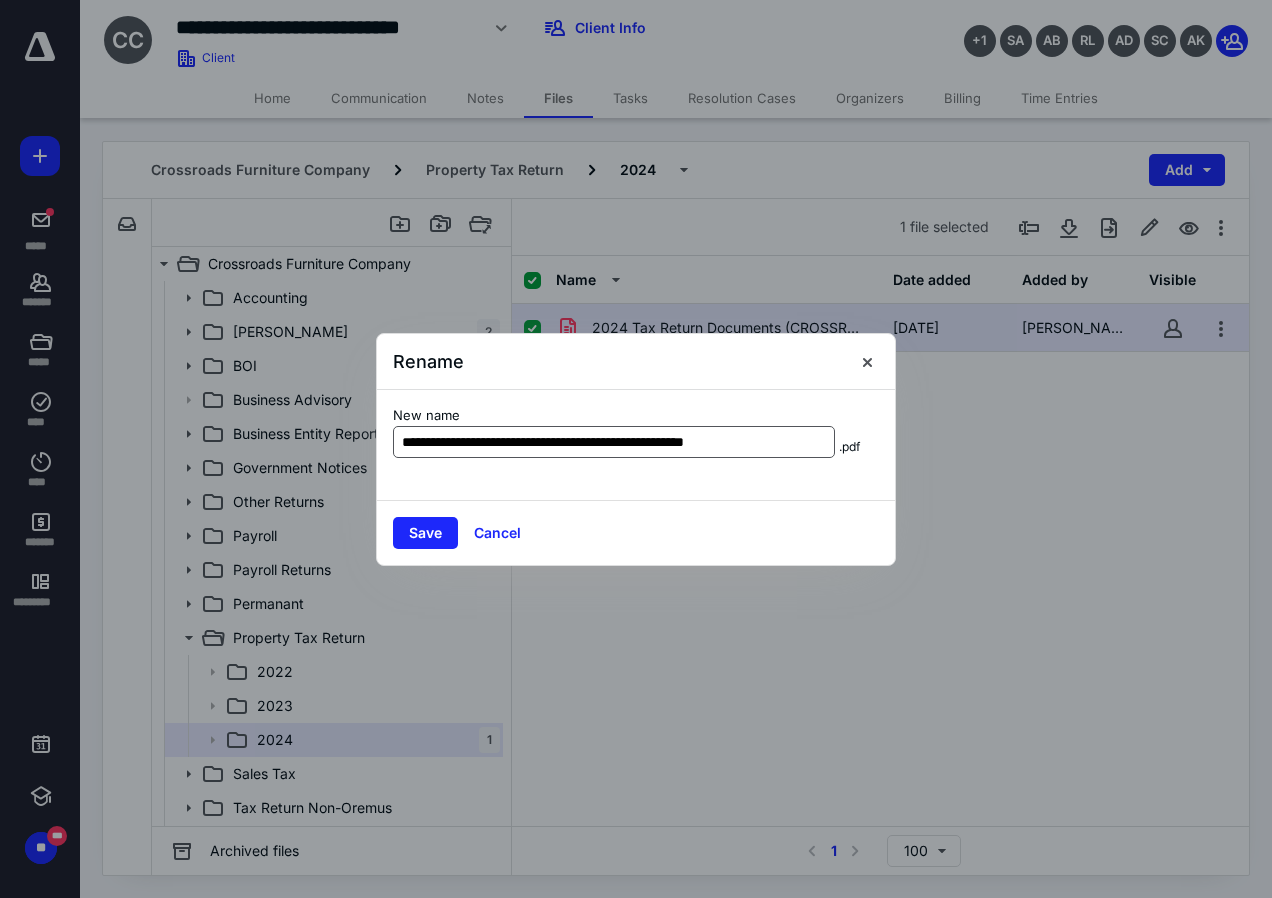 click on "**********" at bounding box center [614, 442] 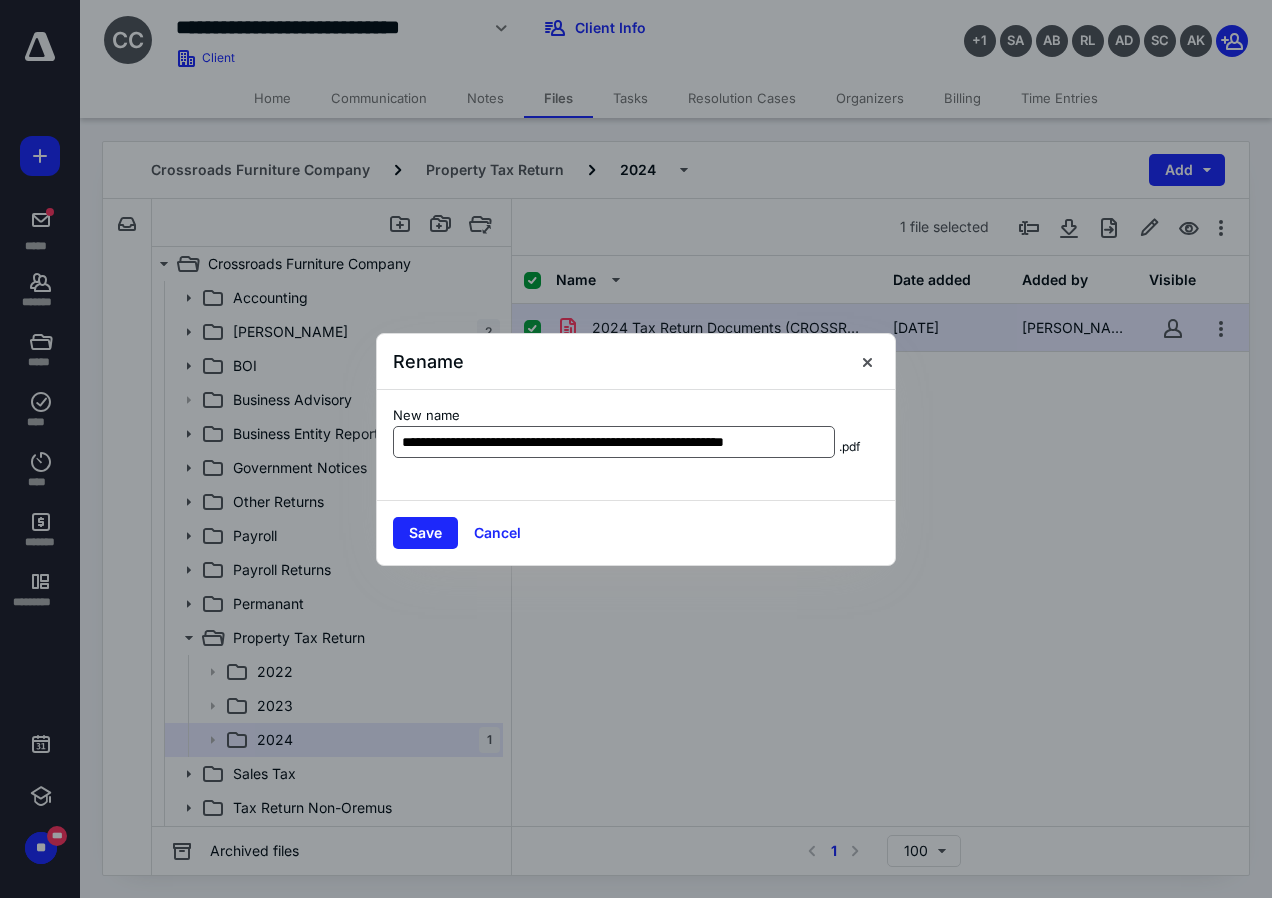 click on "**********" at bounding box center (614, 442) 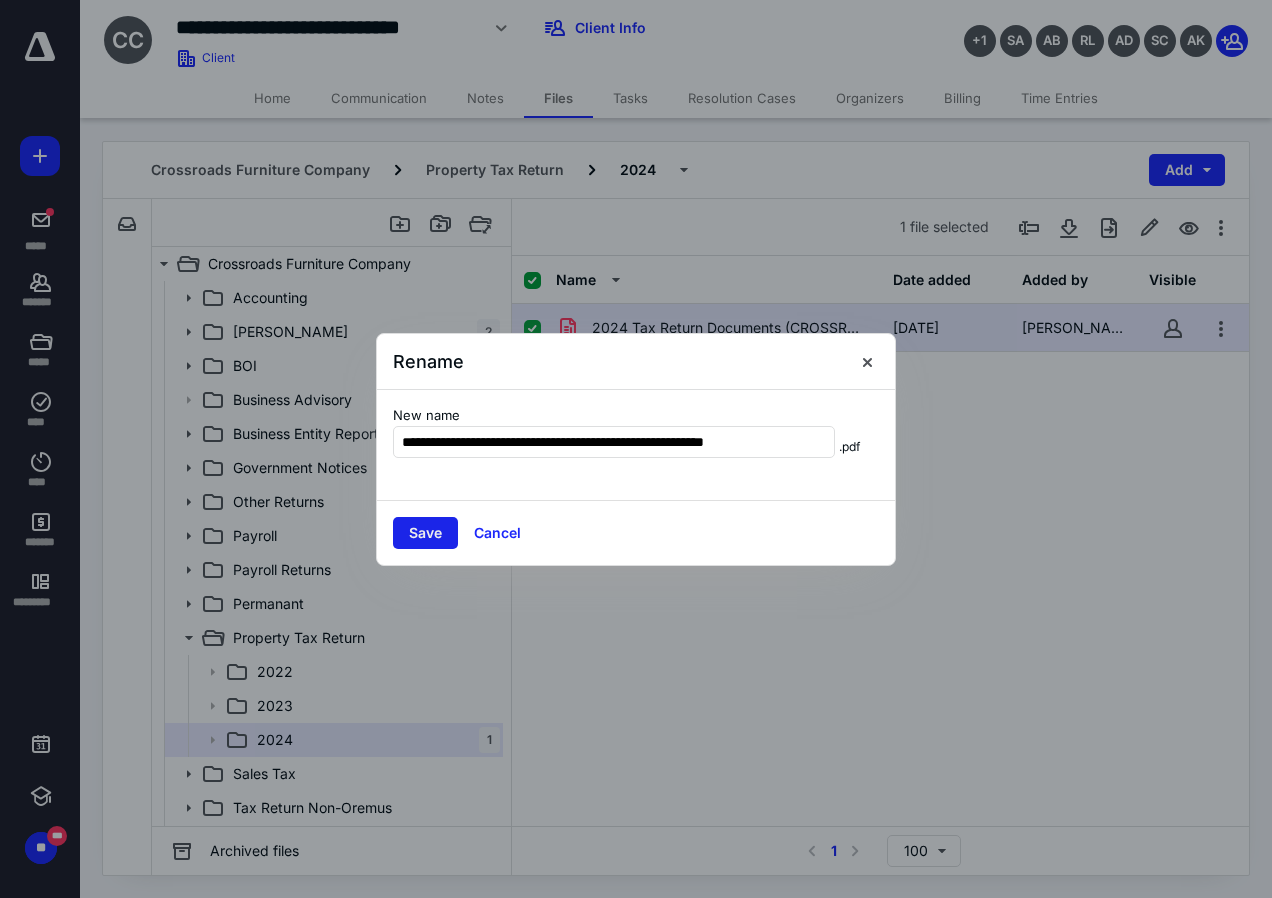 type on "**********" 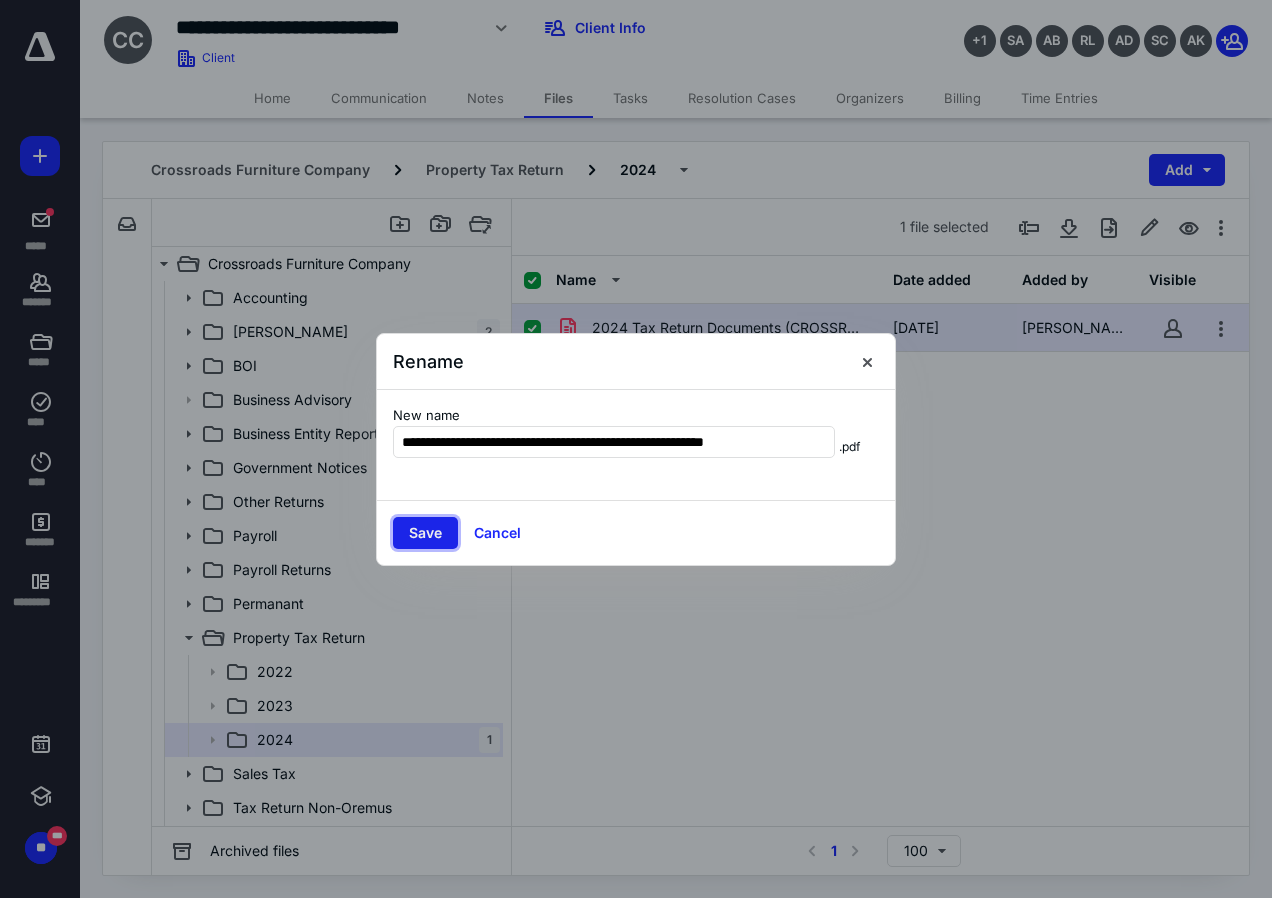 click on "Save" at bounding box center (425, 533) 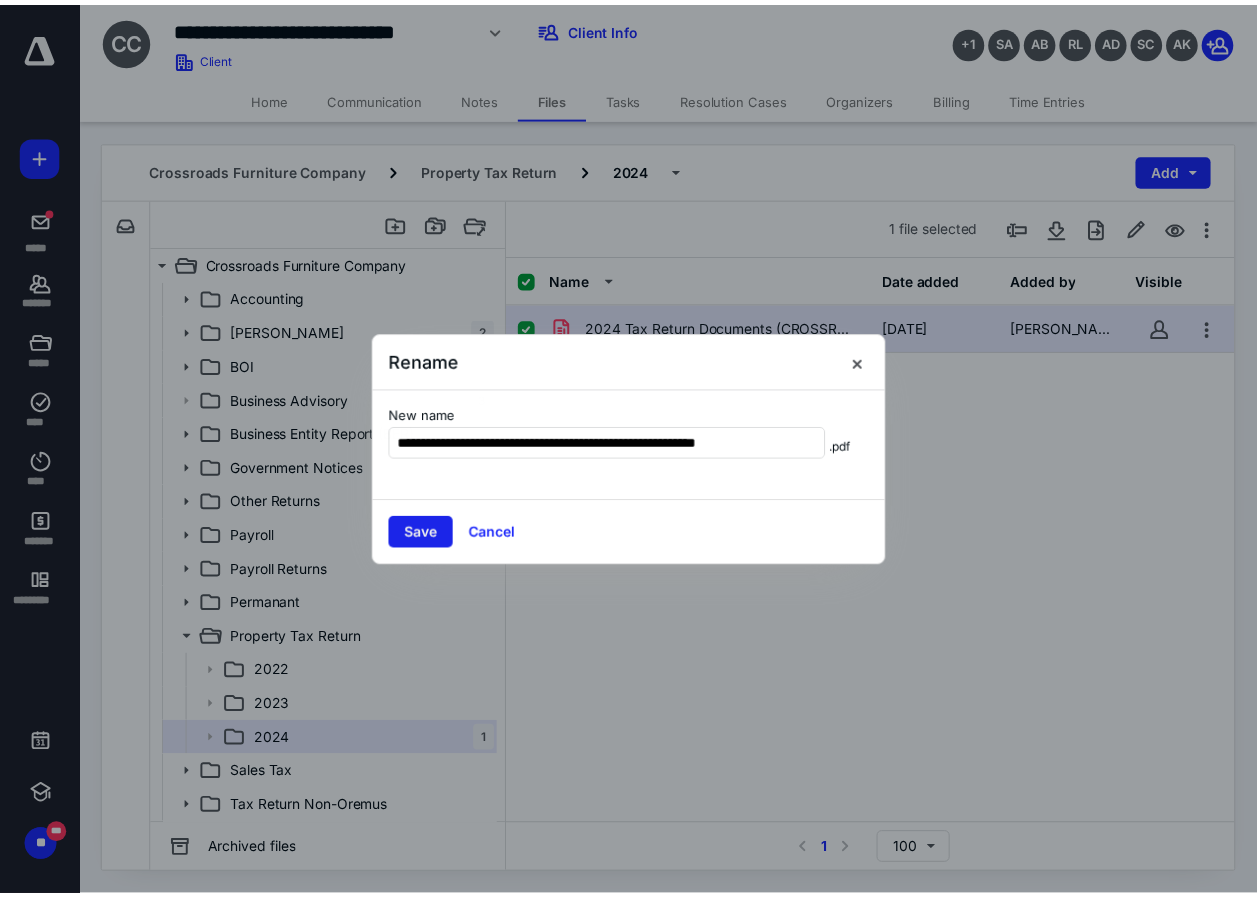 scroll, scrollTop: 0, scrollLeft: 0, axis: both 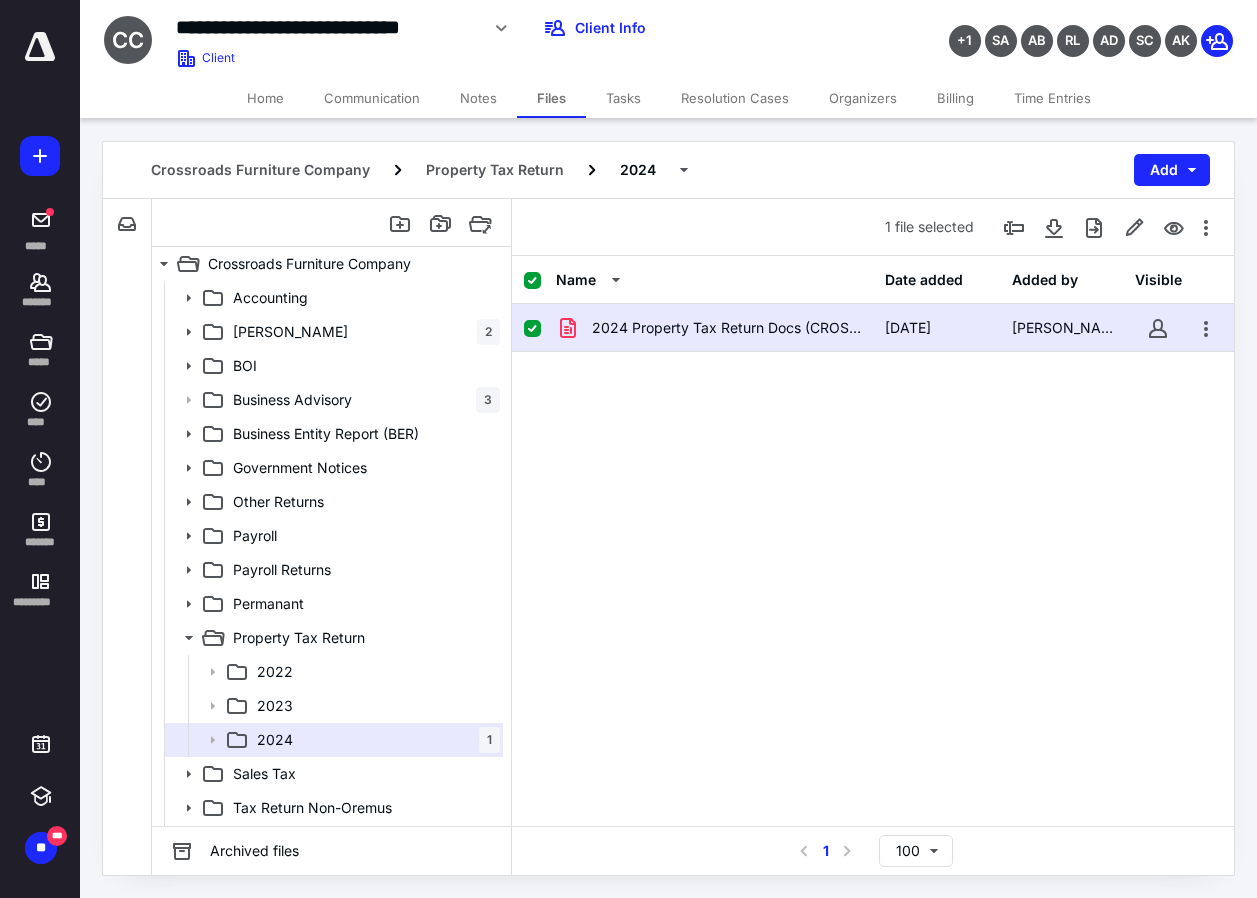 click on "Home" at bounding box center (265, 98) 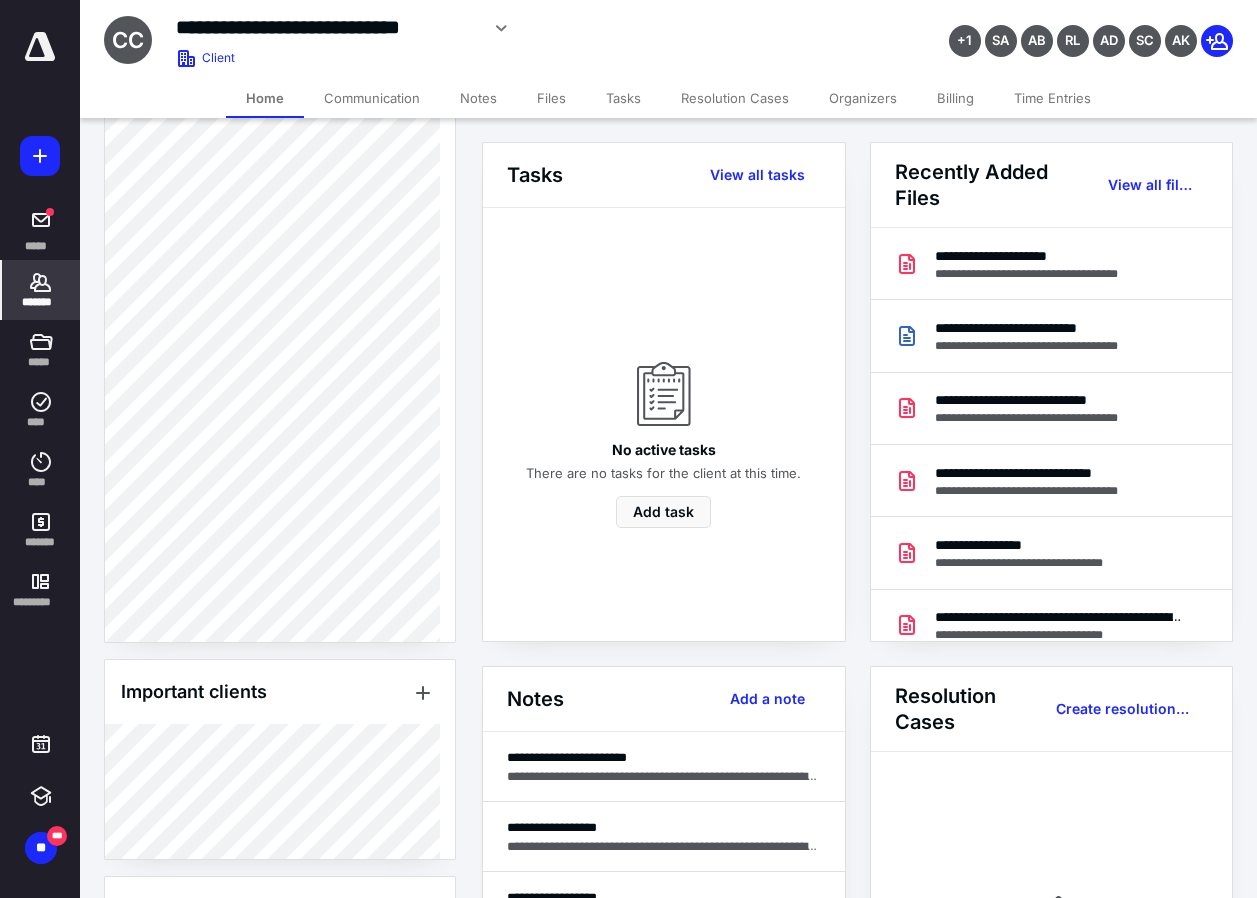 scroll, scrollTop: 645, scrollLeft: 0, axis: vertical 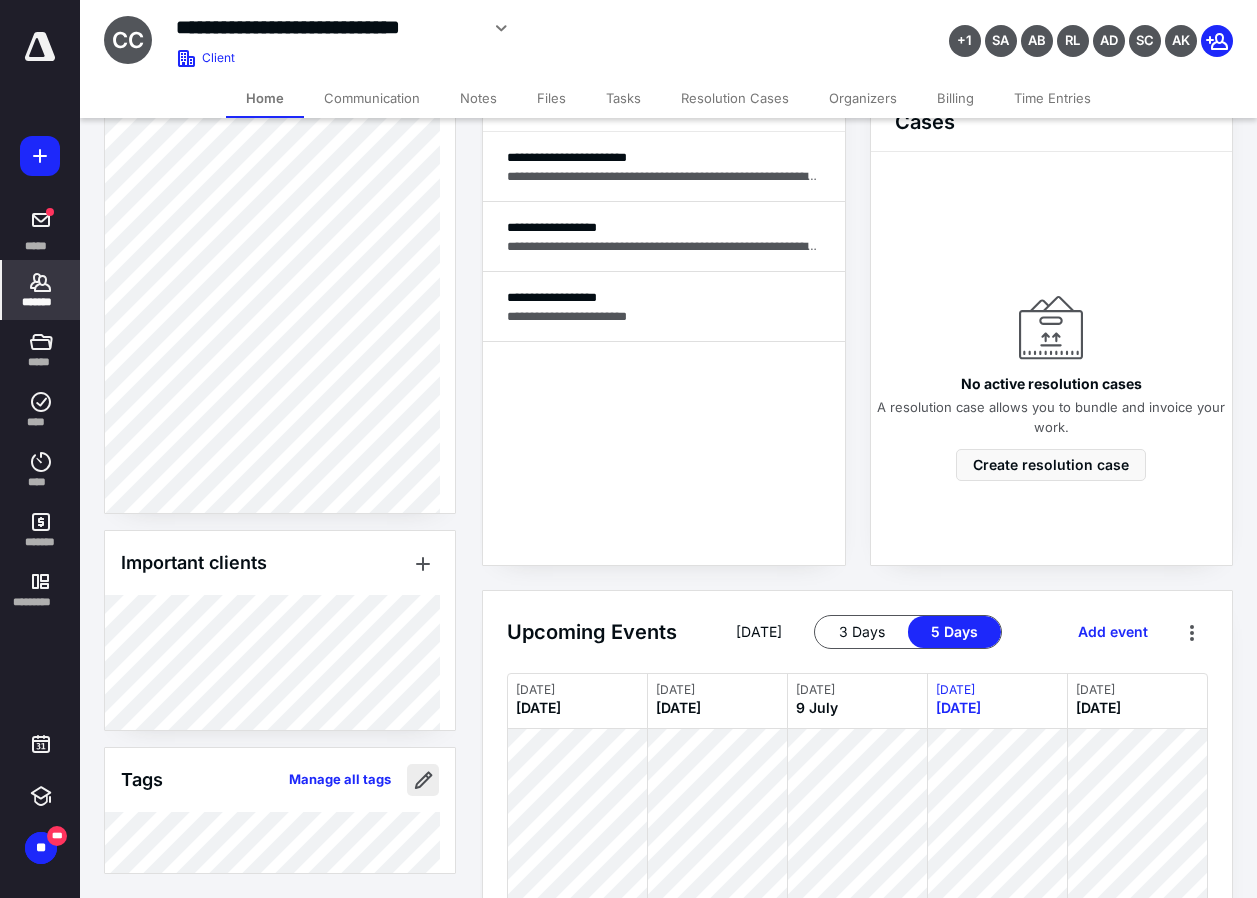 click at bounding box center (423, 780) 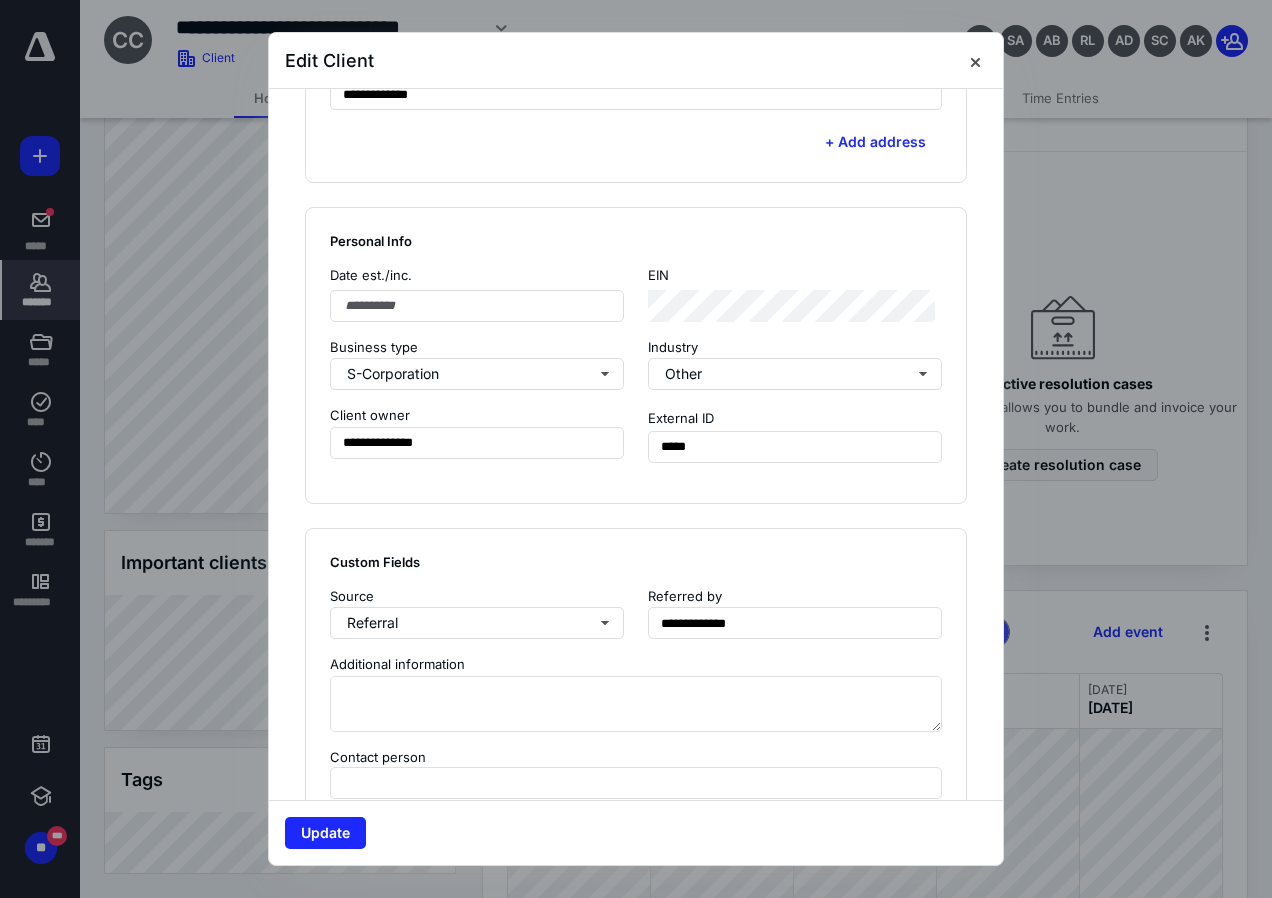 scroll, scrollTop: 1433, scrollLeft: 0, axis: vertical 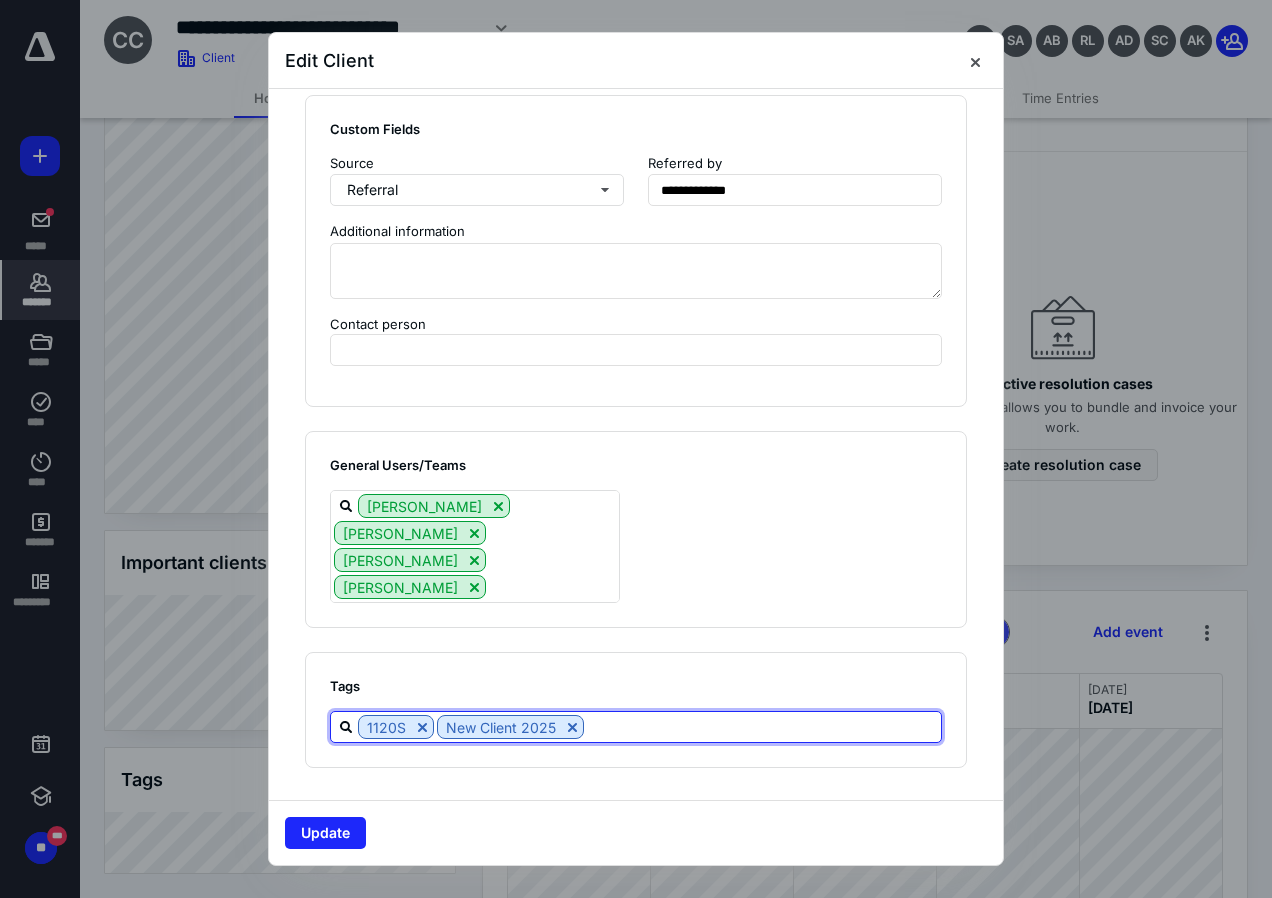 click at bounding box center [762, 726] 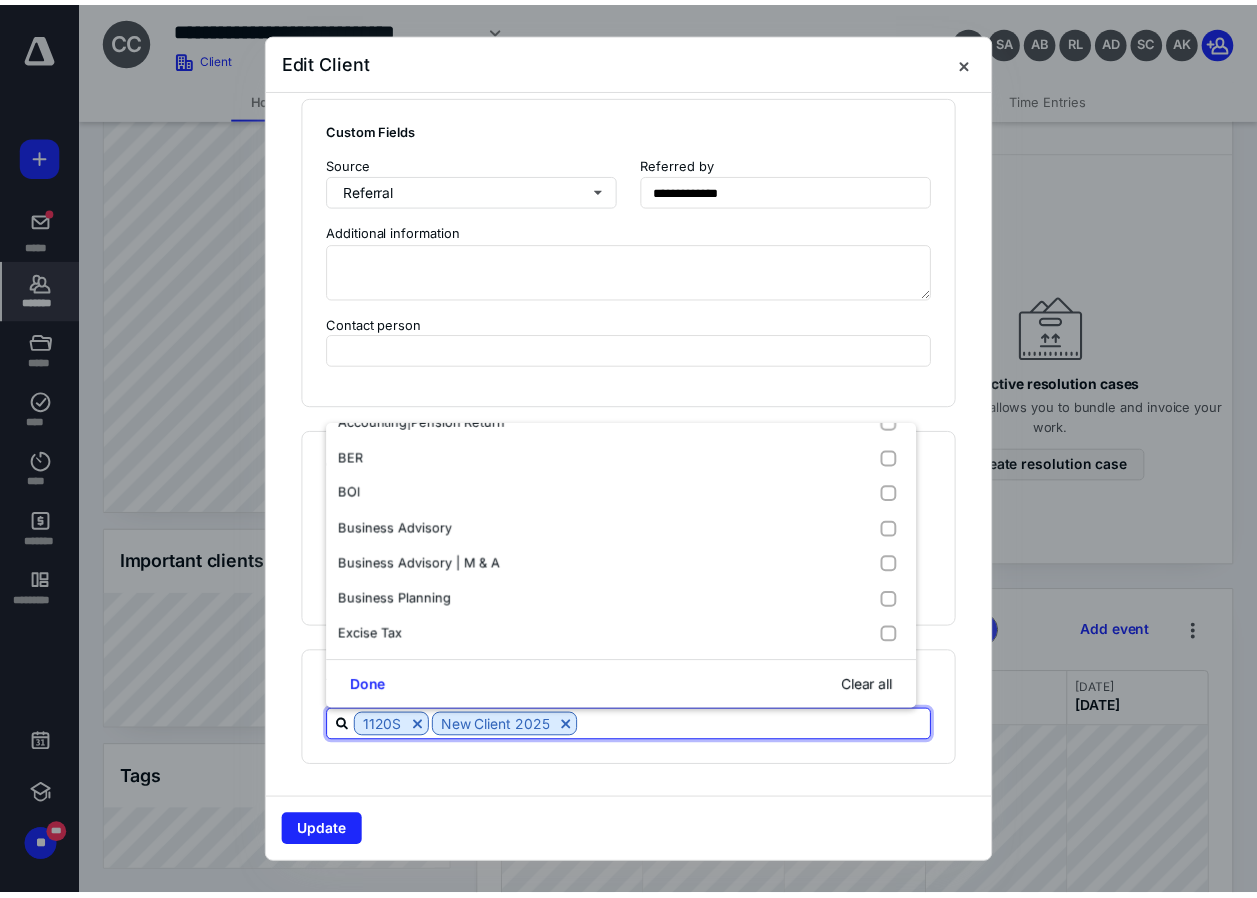 scroll, scrollTop: 1100, scrollLeft: 0, axis: vertical 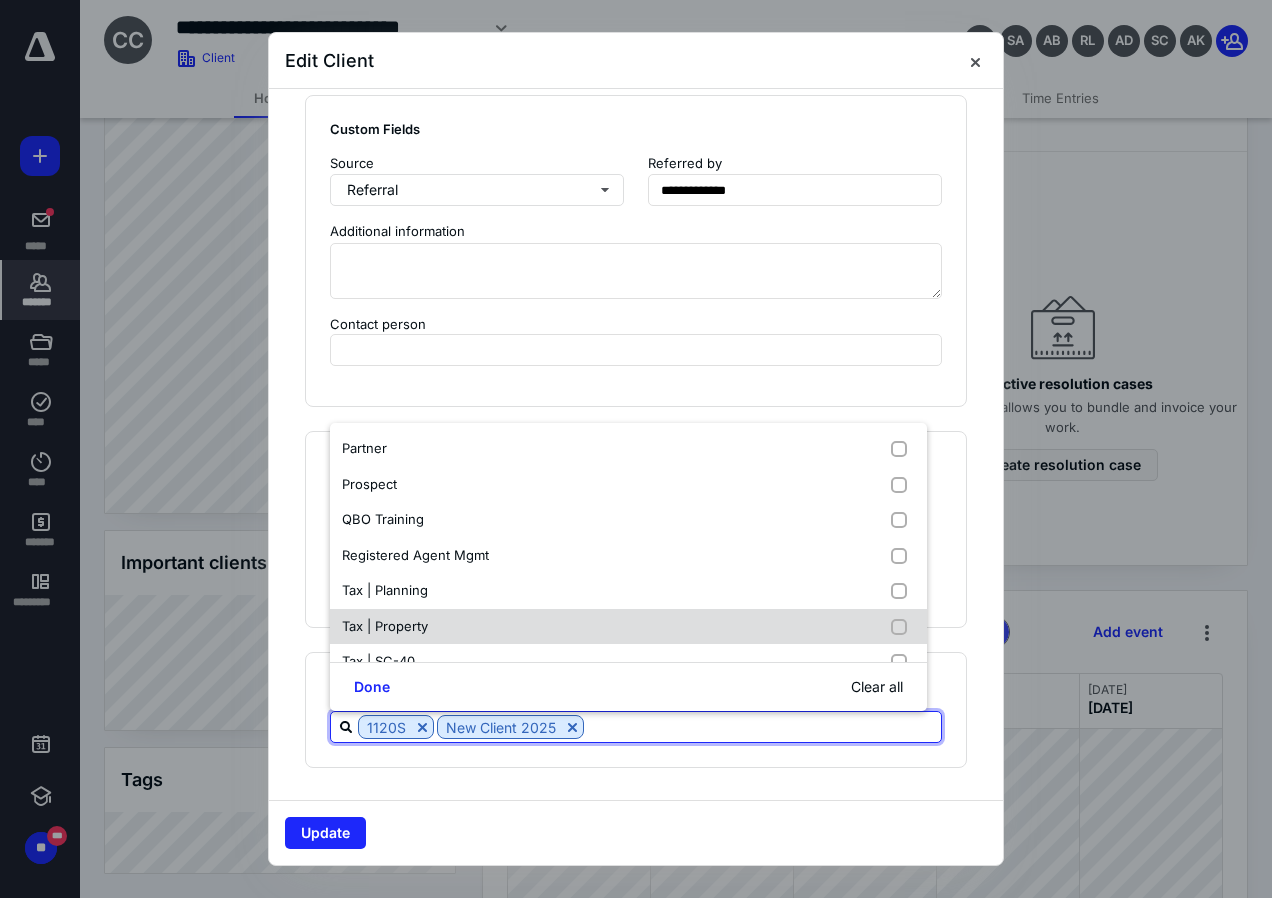 click on "Tax | Property" at bounding box center [385, 626] 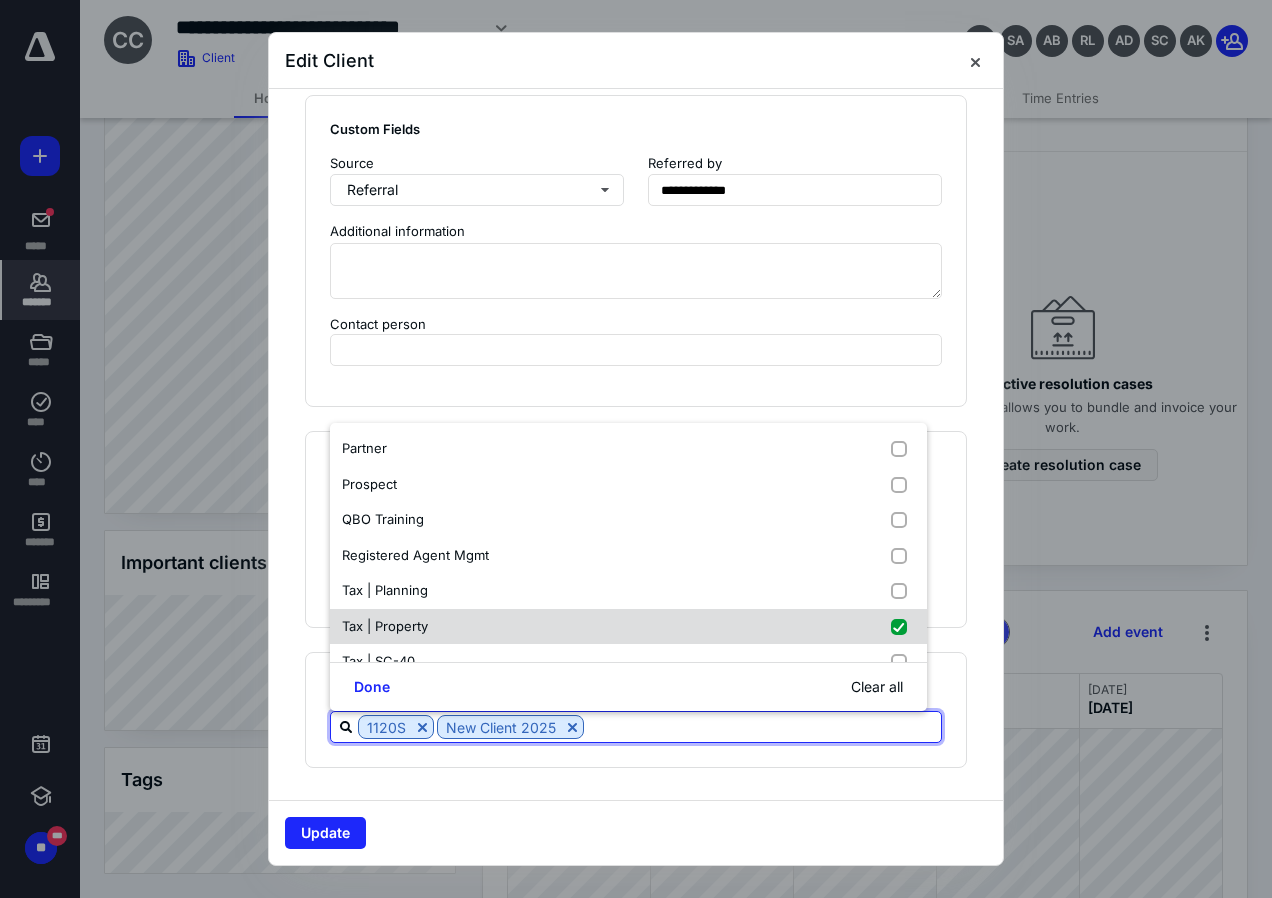 checkbox on "true" 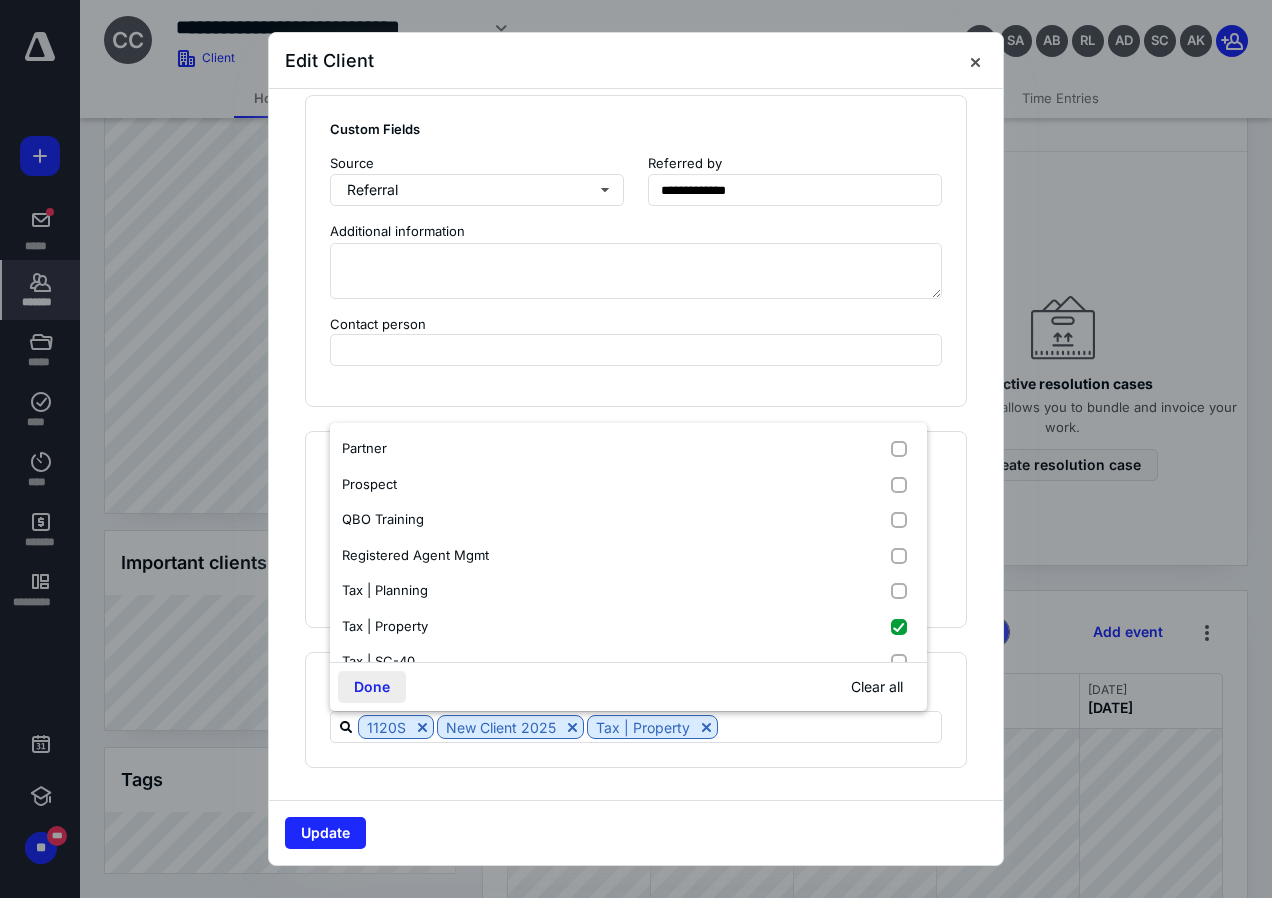 click on "Done" at bounding box center (372, 687) 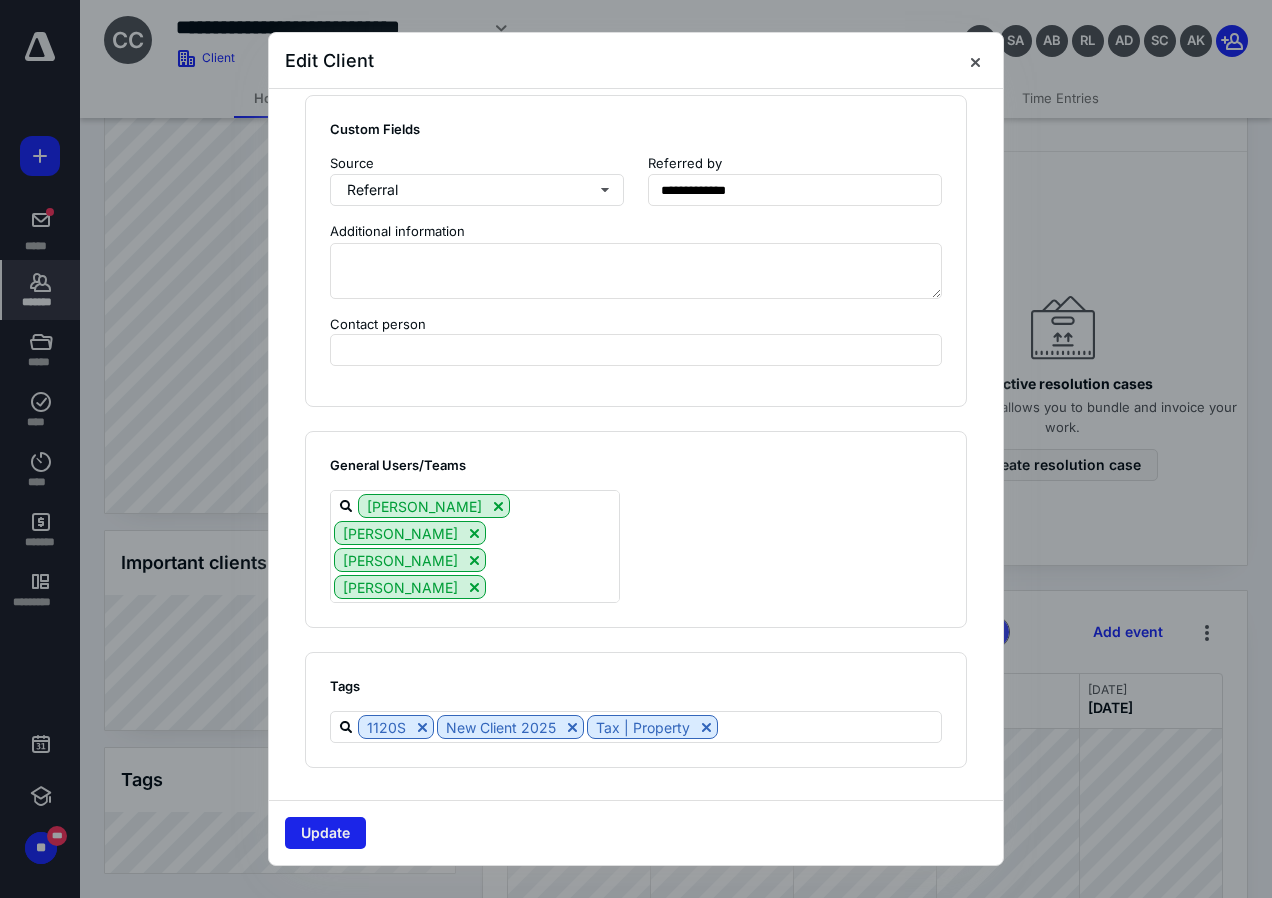 click on "Update" at bounding box center [325, 833] 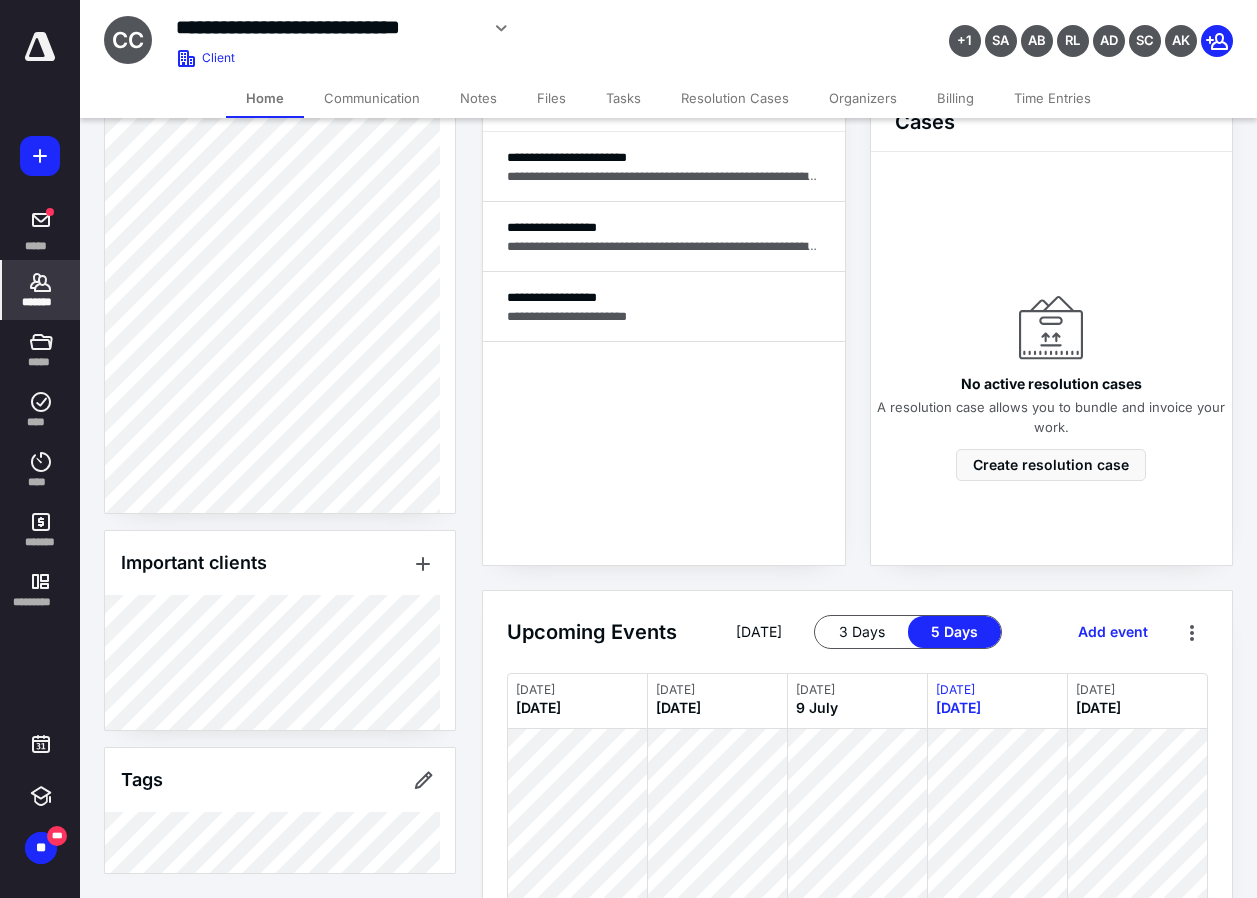 scroll, scrollTop: 0, scrollLeft: 0, axis: both 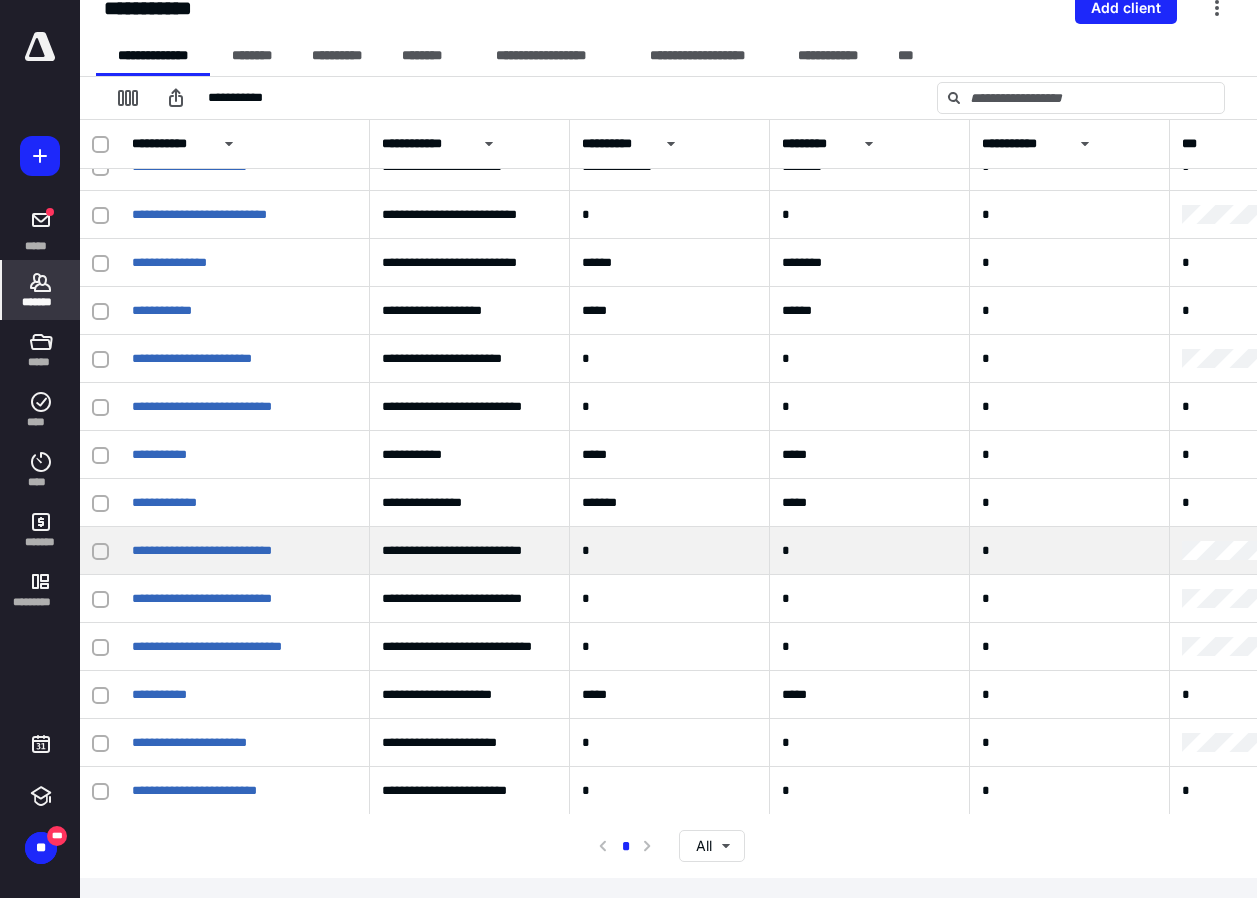 click on "**********" at bounding box center (245, 551) 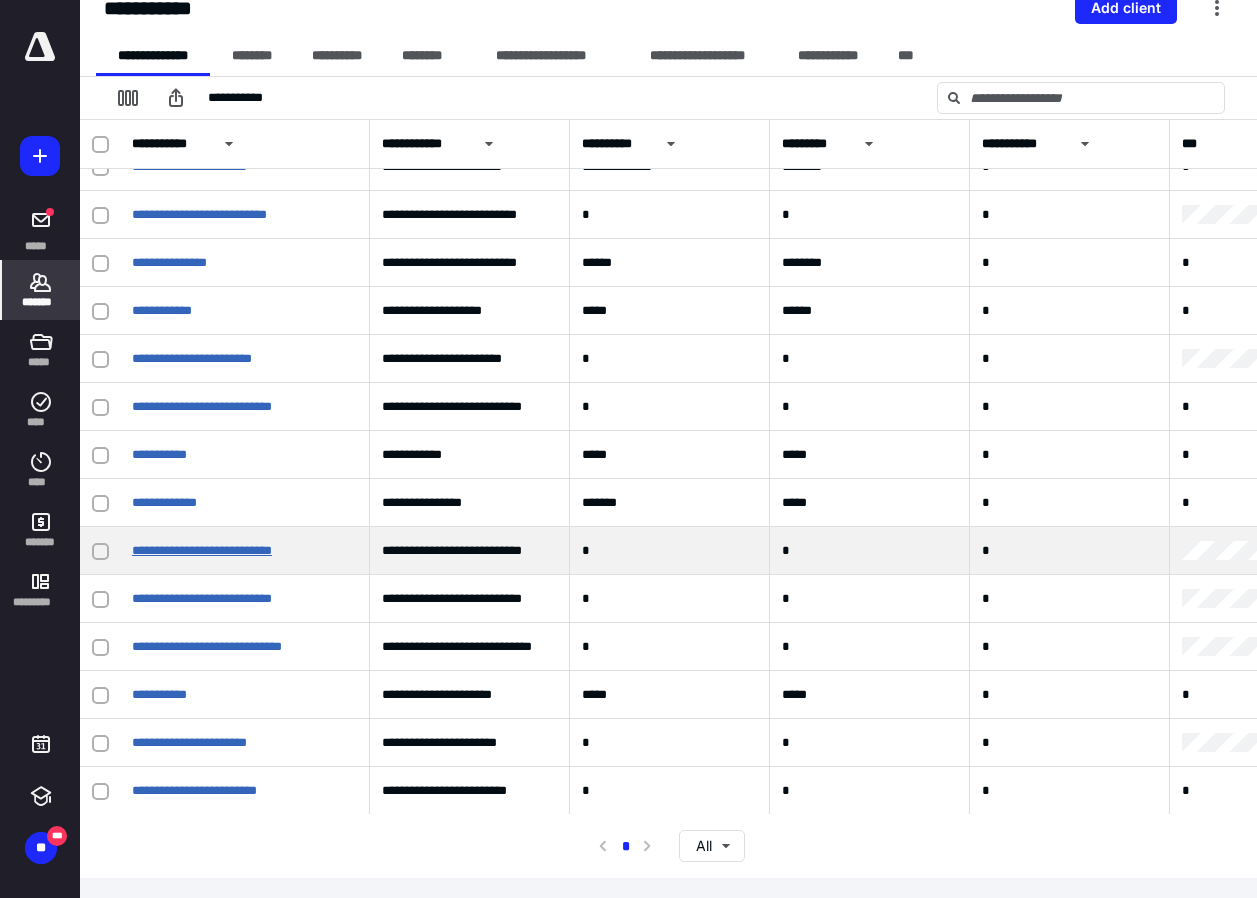 click on "**********" at bounding box center (202, 550) 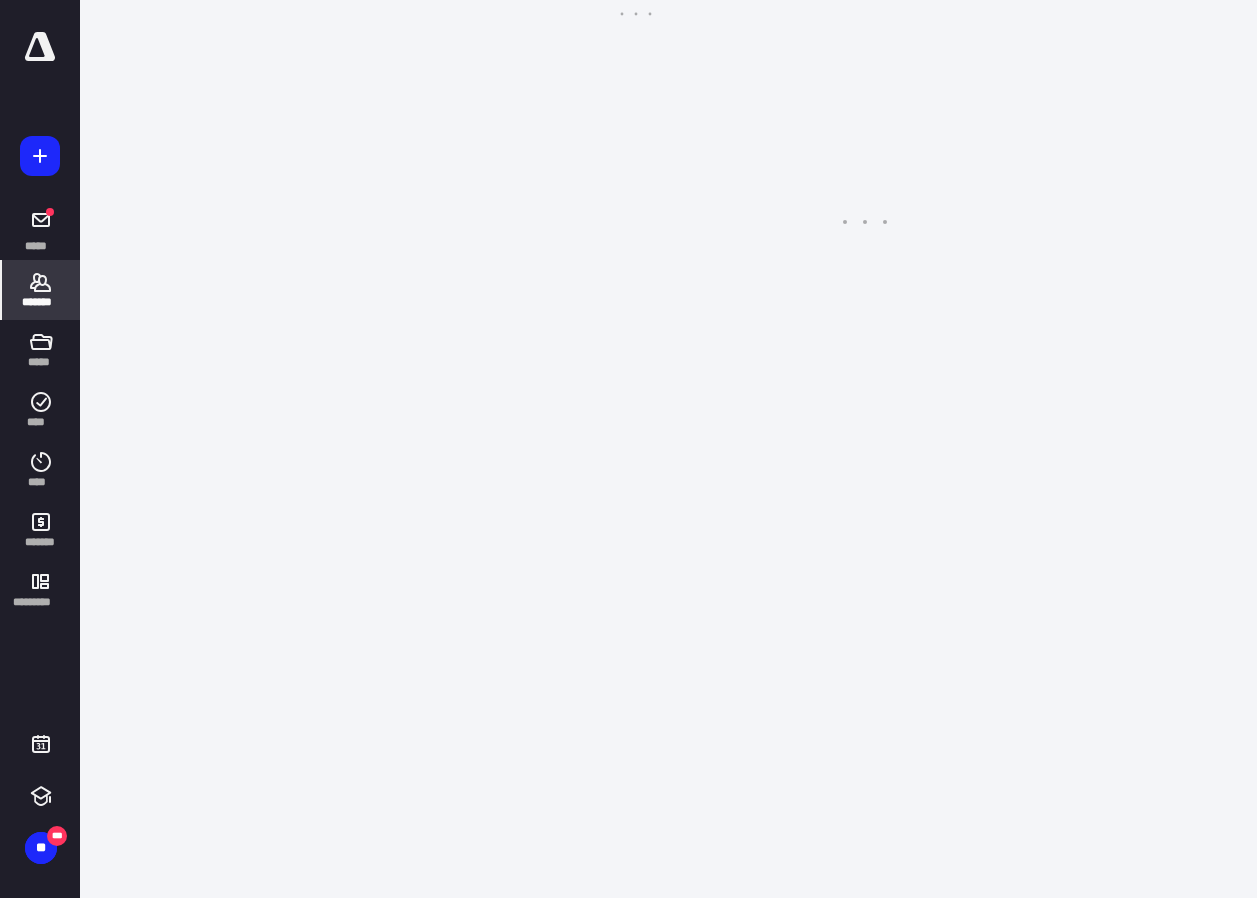 scroll, scrollTop: 0, scrollLeft: 0, axis: both 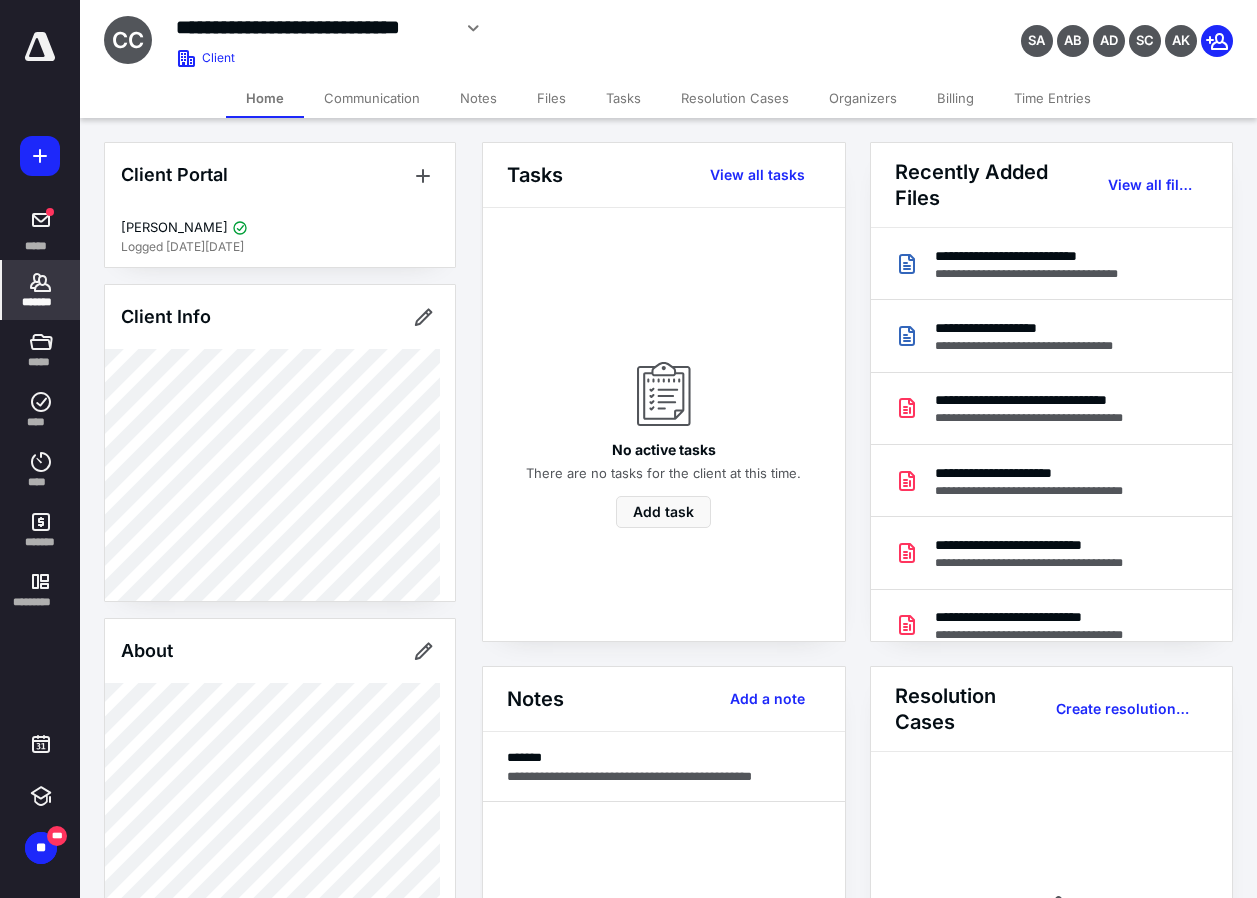 click on "Tasks" at bounding box center [623, 98] 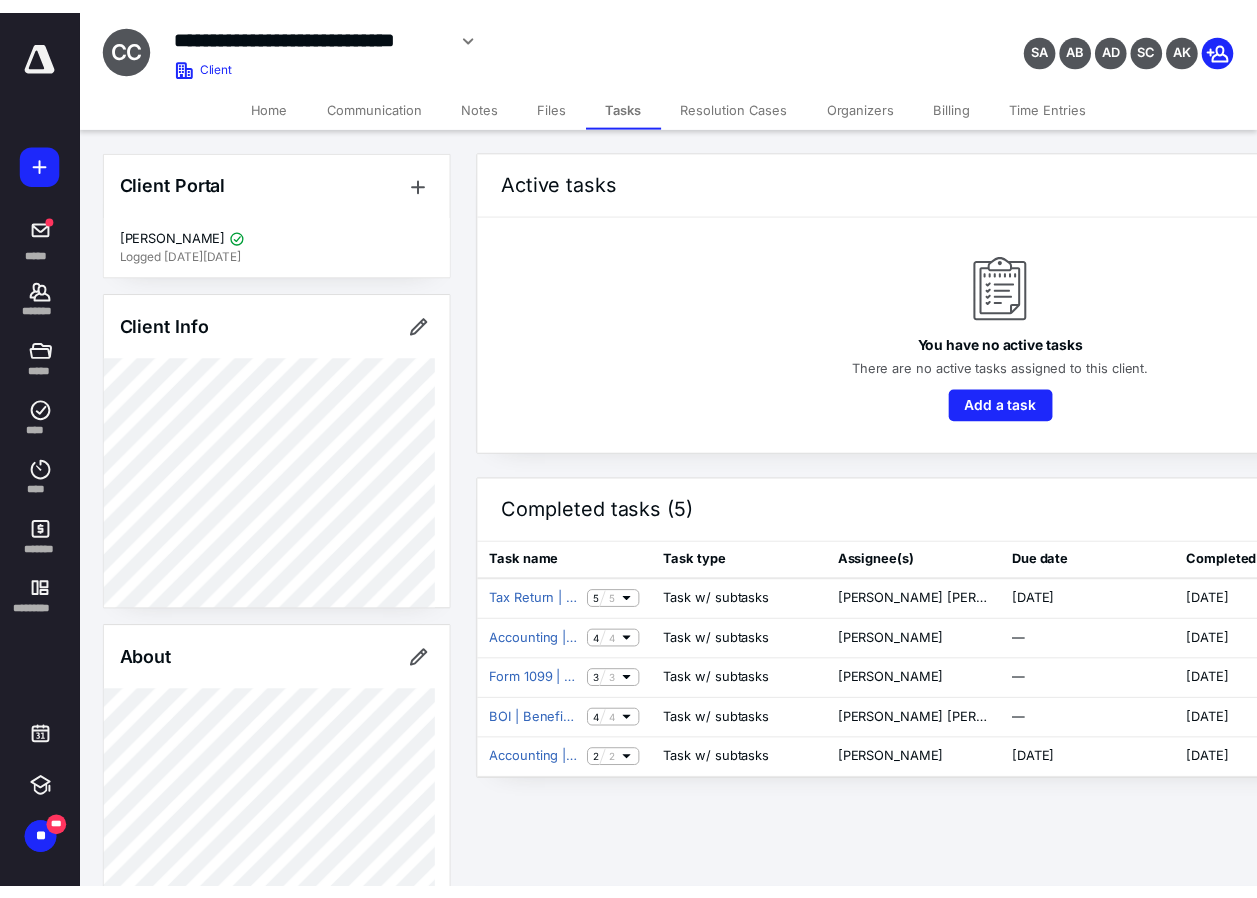 scroll, scrollTop: 500, scrollLeft: 0, axis: vertical 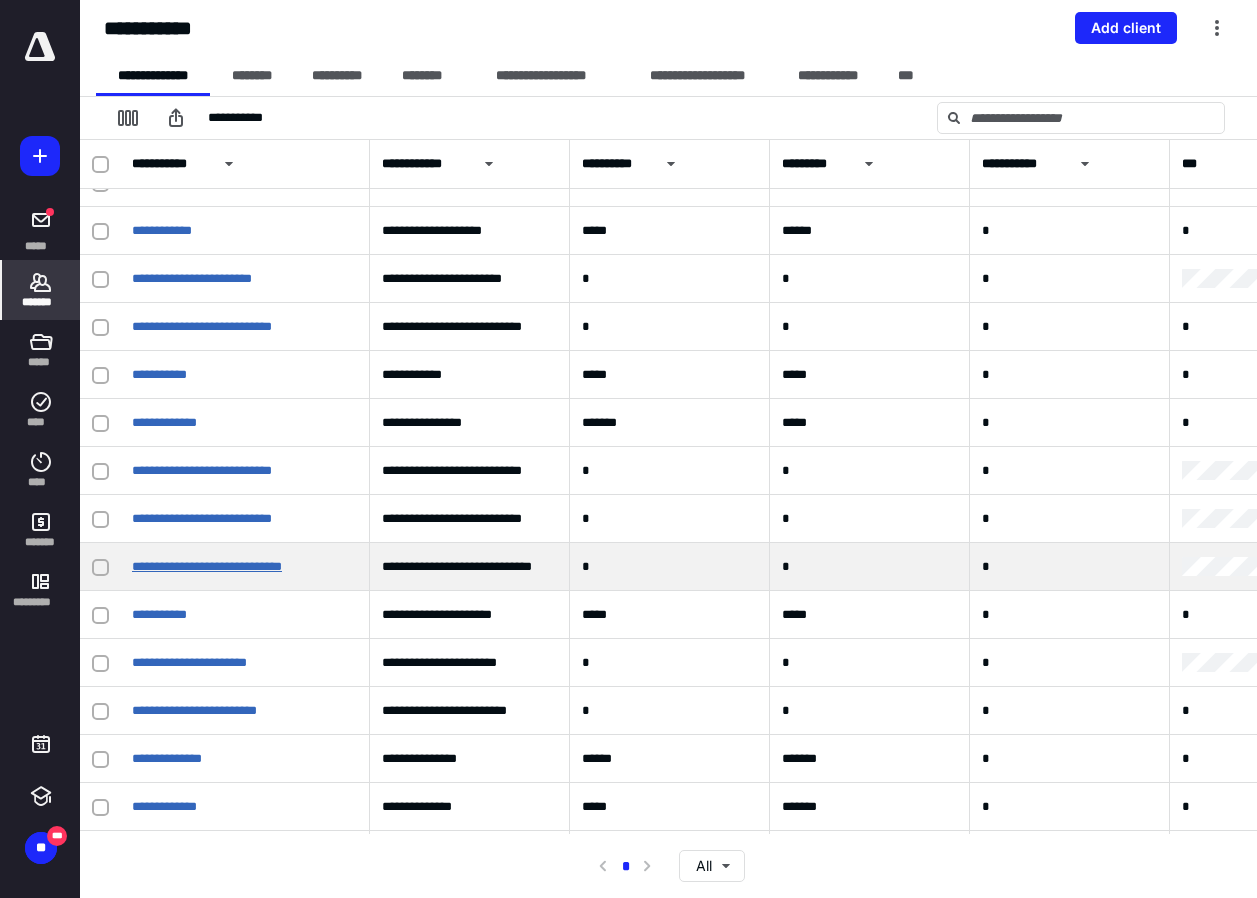 click on "**********" at bounding box center (207, 566) 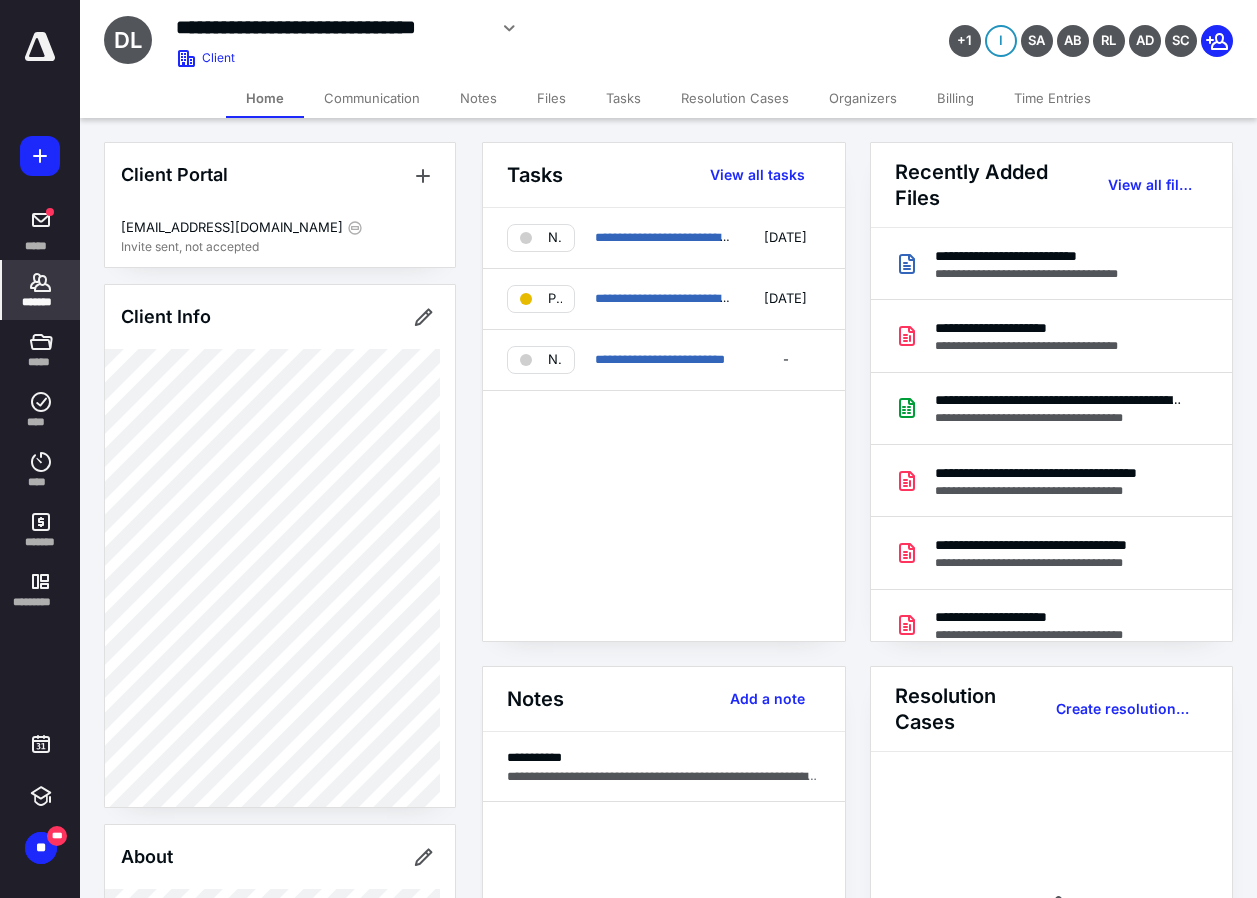scroll, scrollTop: 500, scrollLeft: 0, axis: vertical 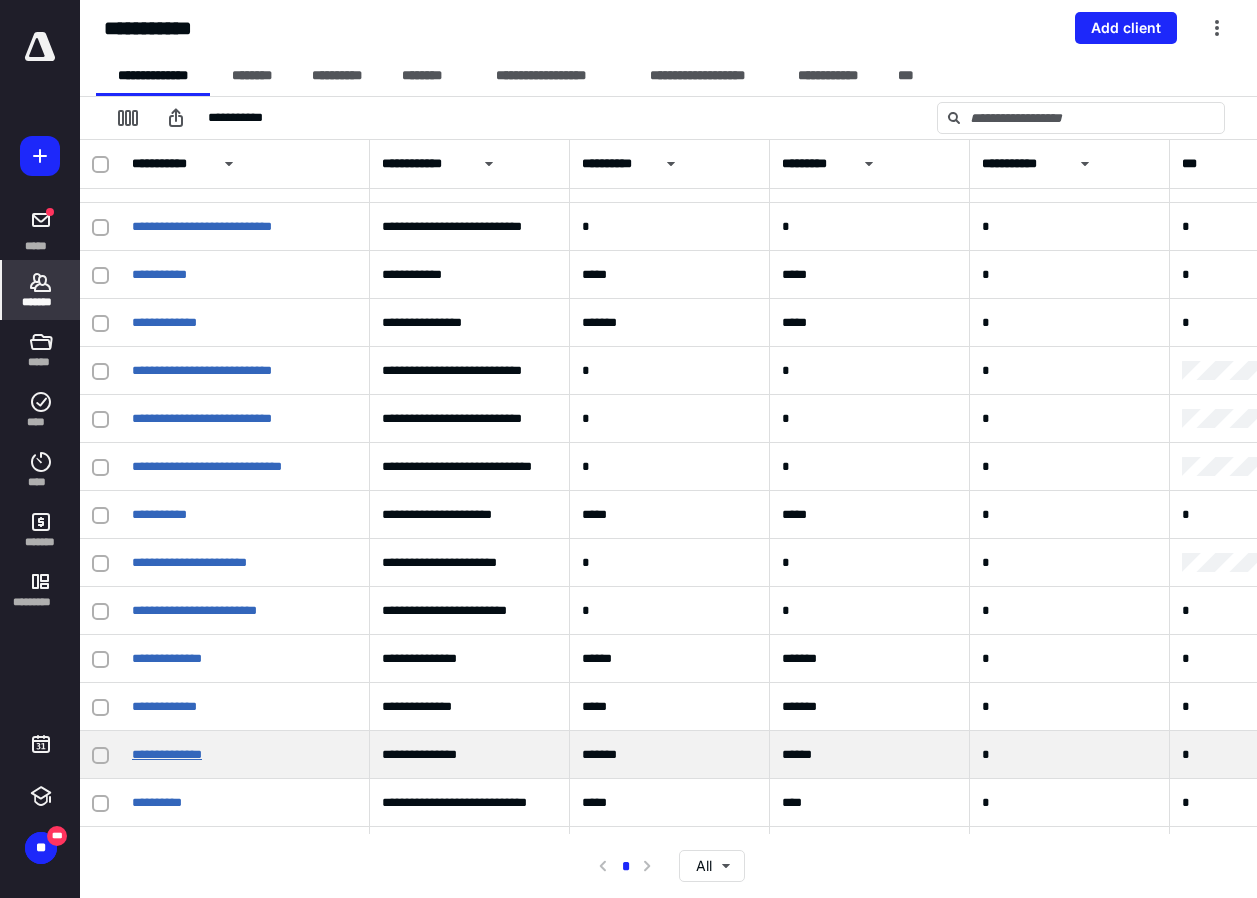 click on "**********" at bounding box center (167, 754) 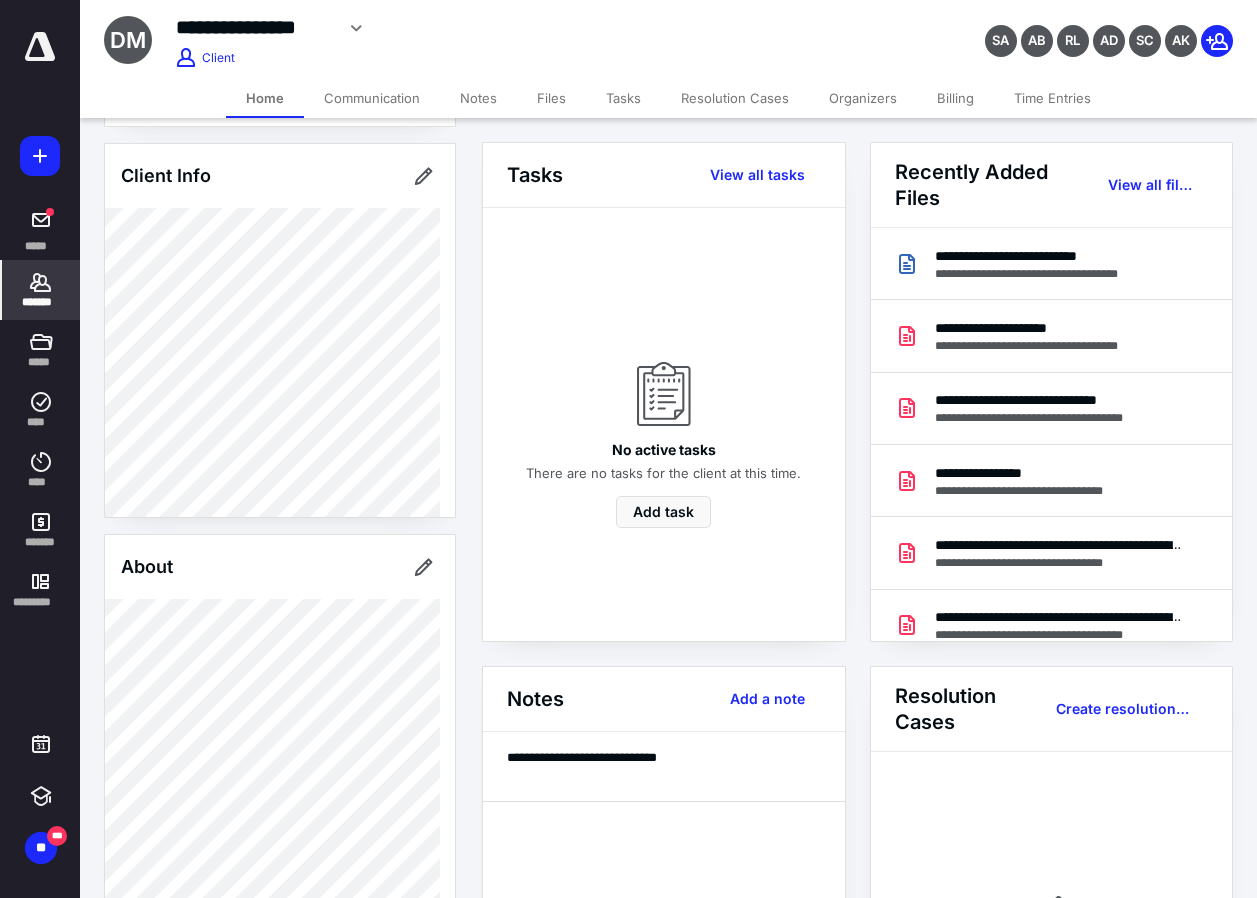 scroll, scrollTop: 0, scrollLeft: 0, axis: both 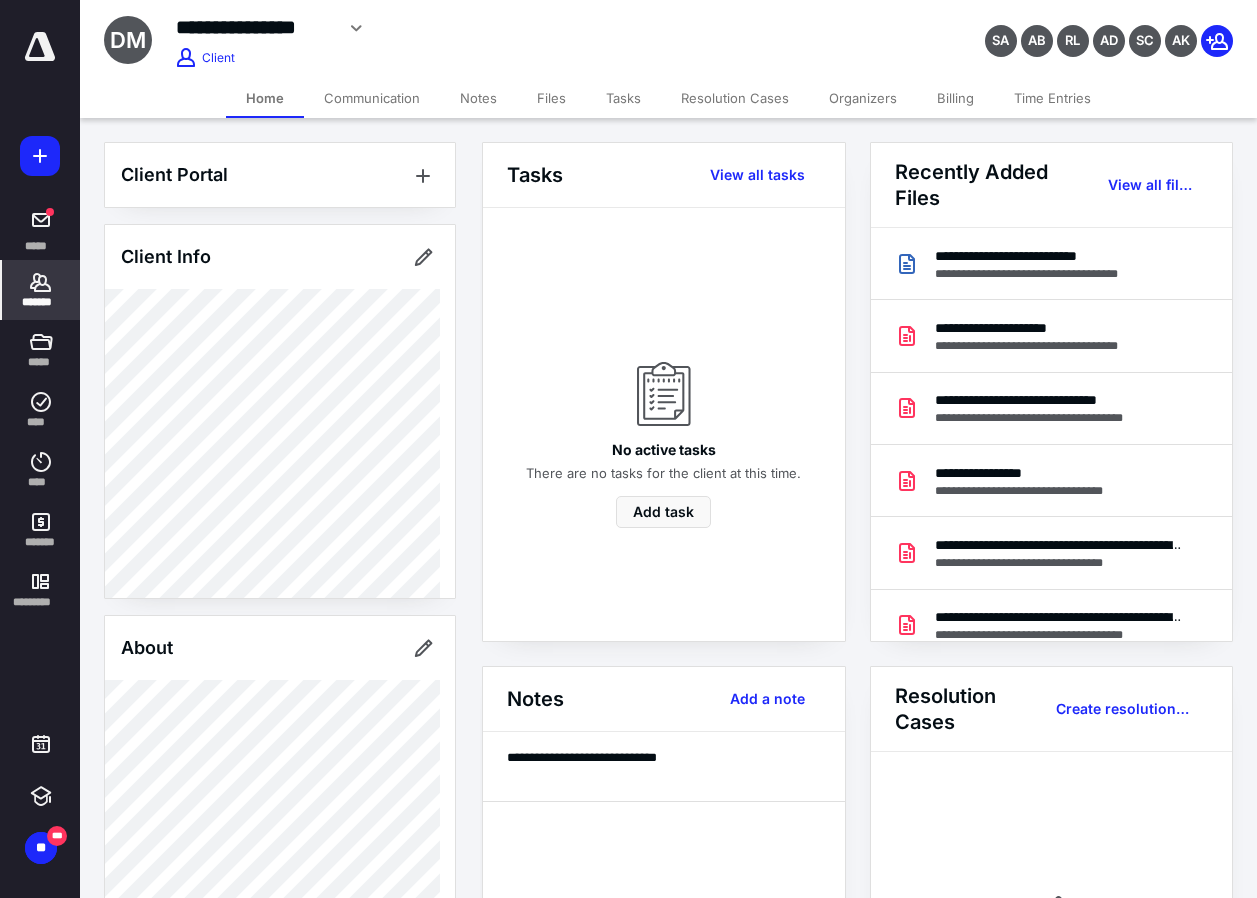 click on "Files" at bounding box center [551, 98] 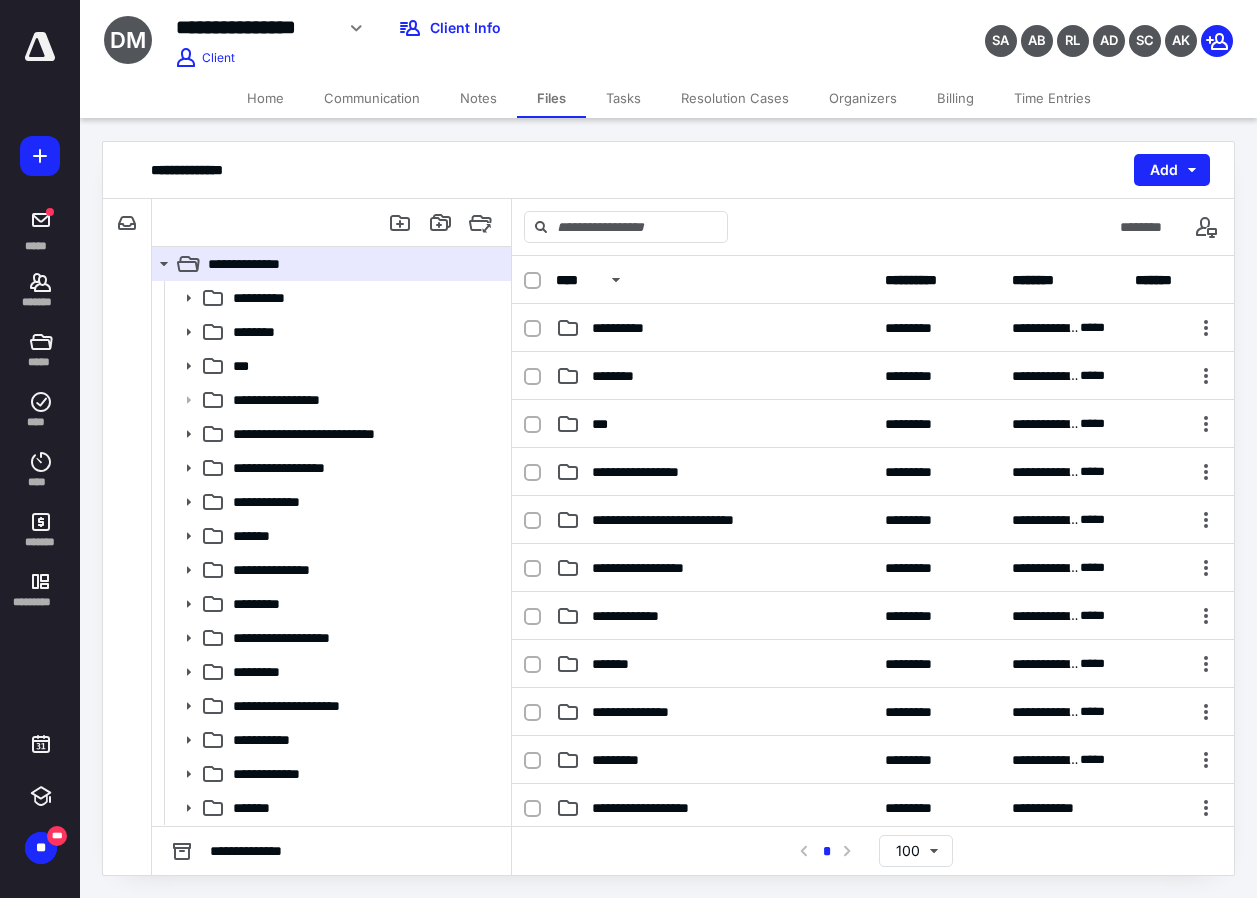 scroll, scrollTop: 200, scrollLeft: 0, axis: vertical 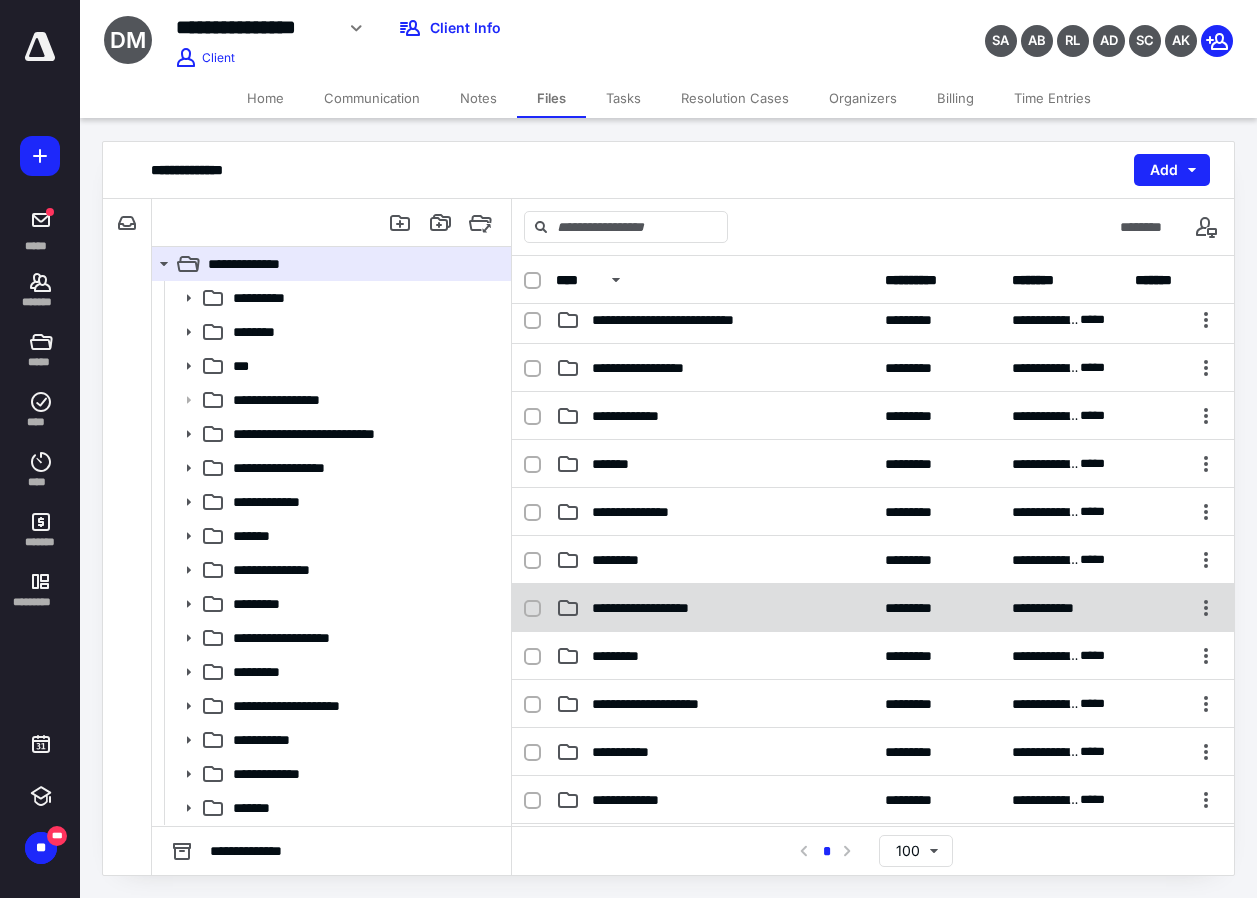 click on "**********" at bounding box center [714, 608] 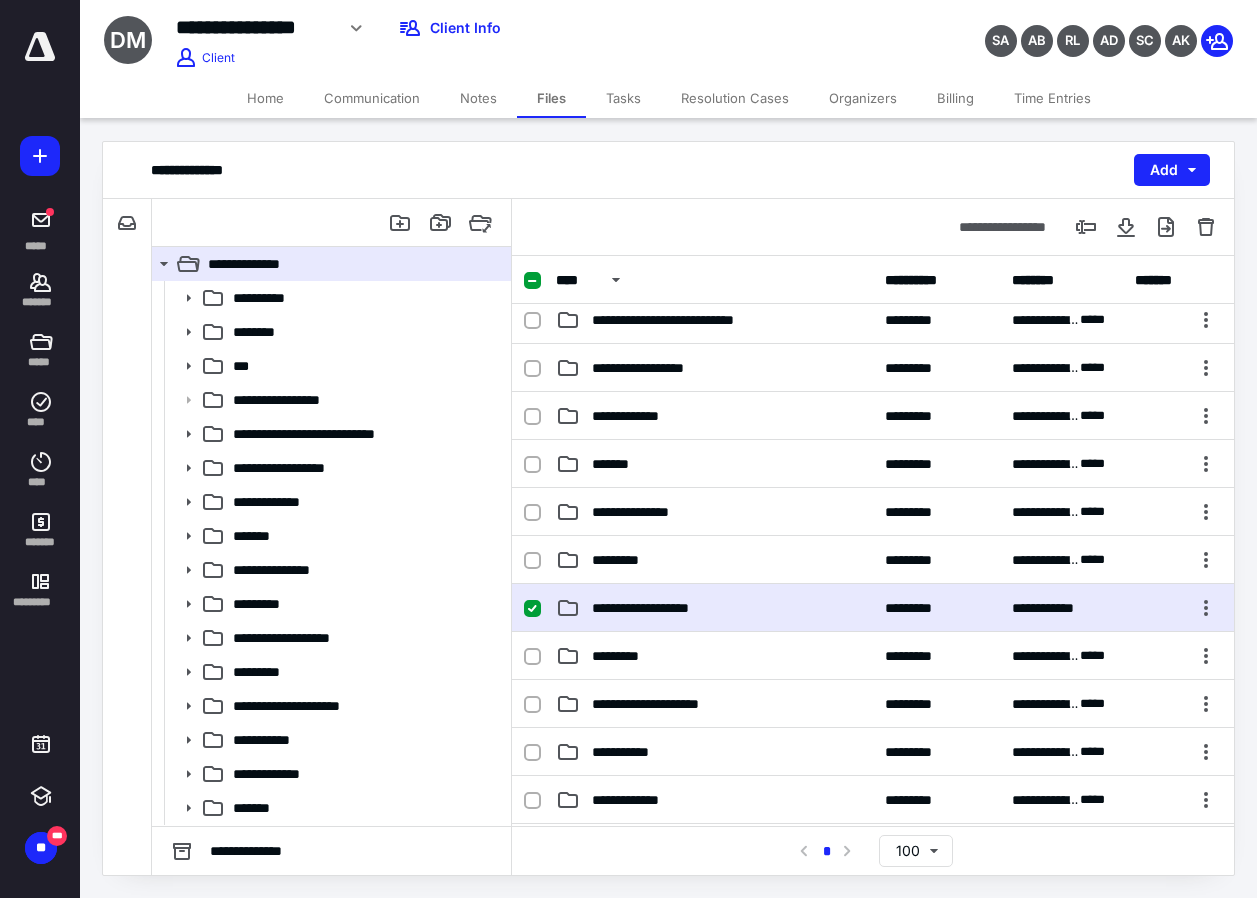 click on "**********" at bounding box center [714, 608] 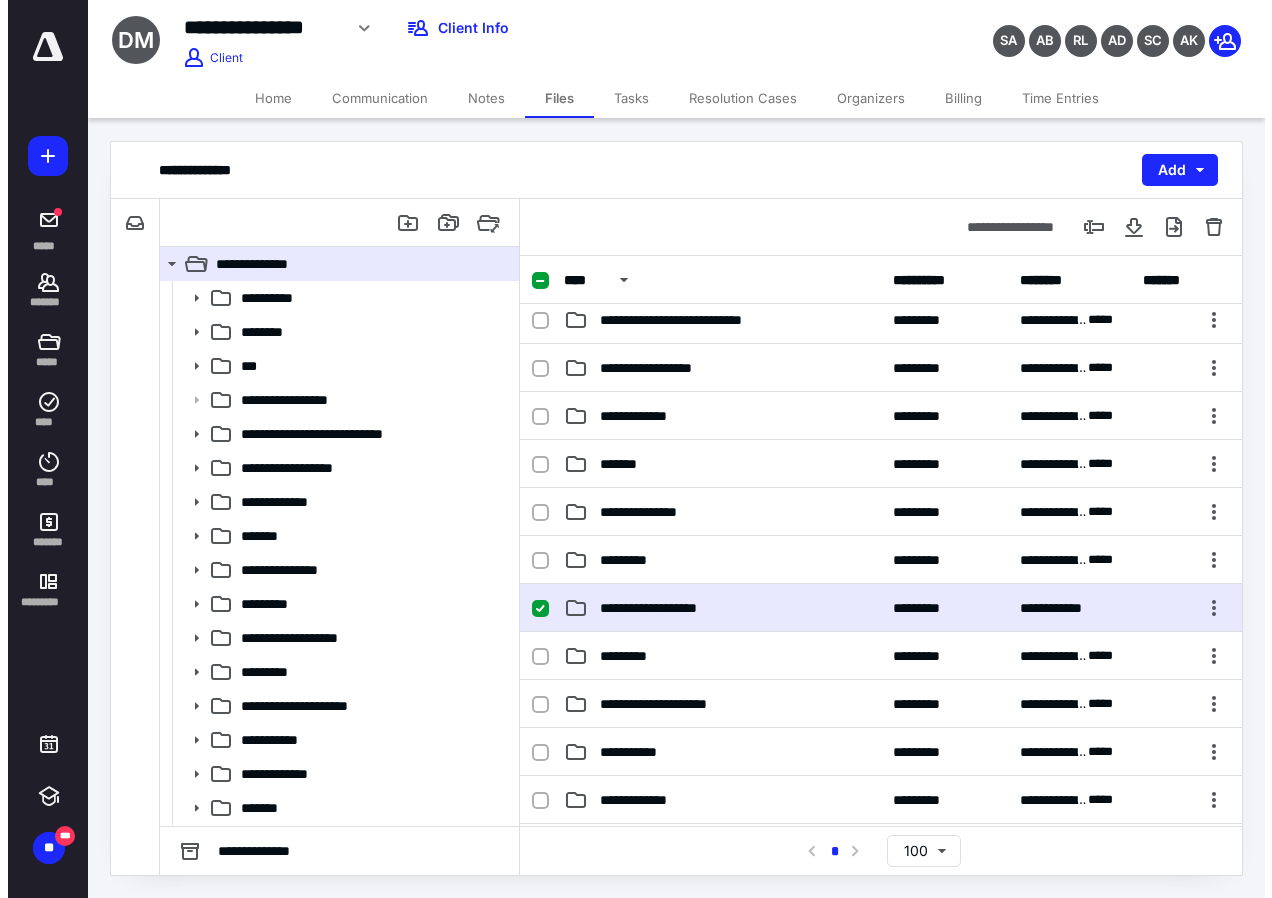 scroll, scrollTop: 0, scrollLeft: 0, axis: both 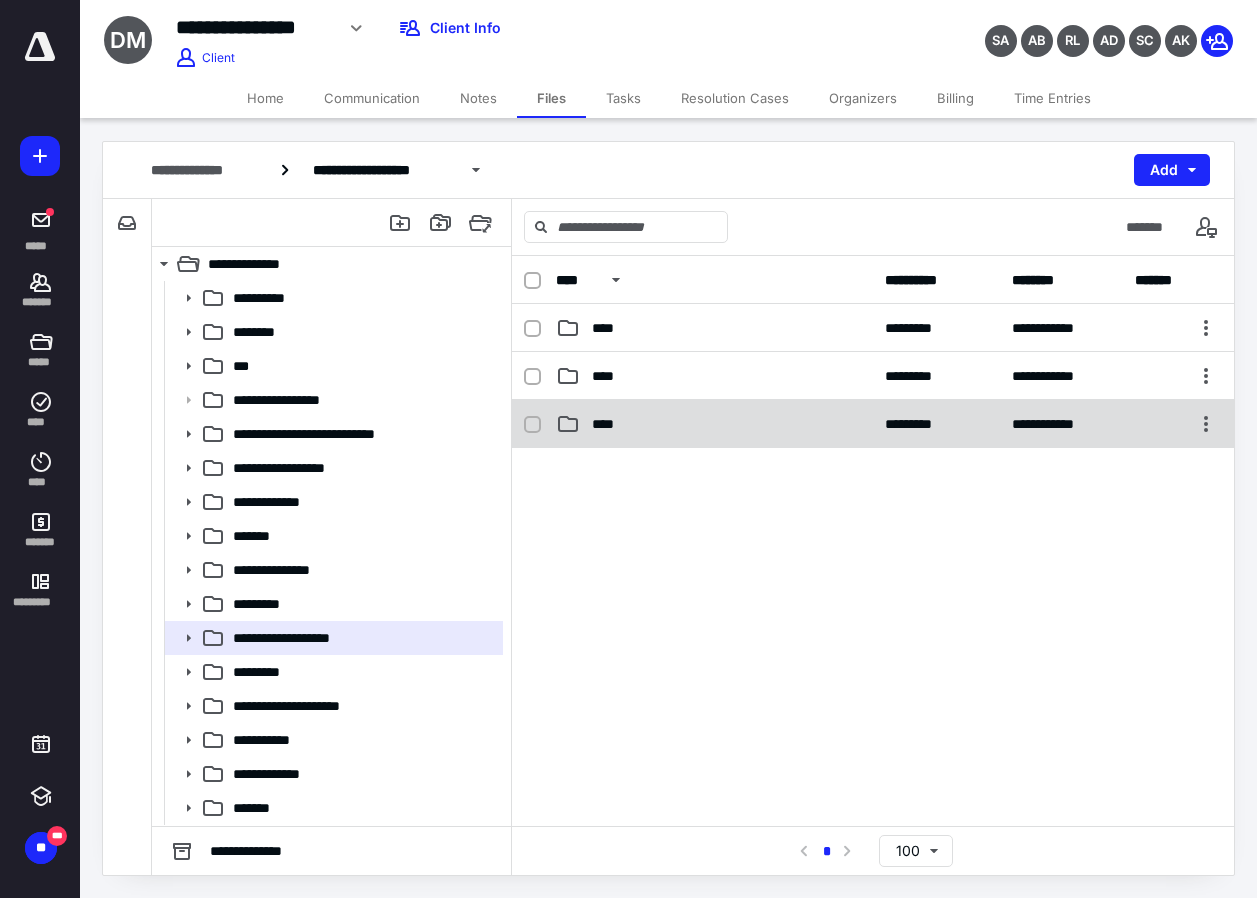 click on "****" at bounding box center [609, 424] 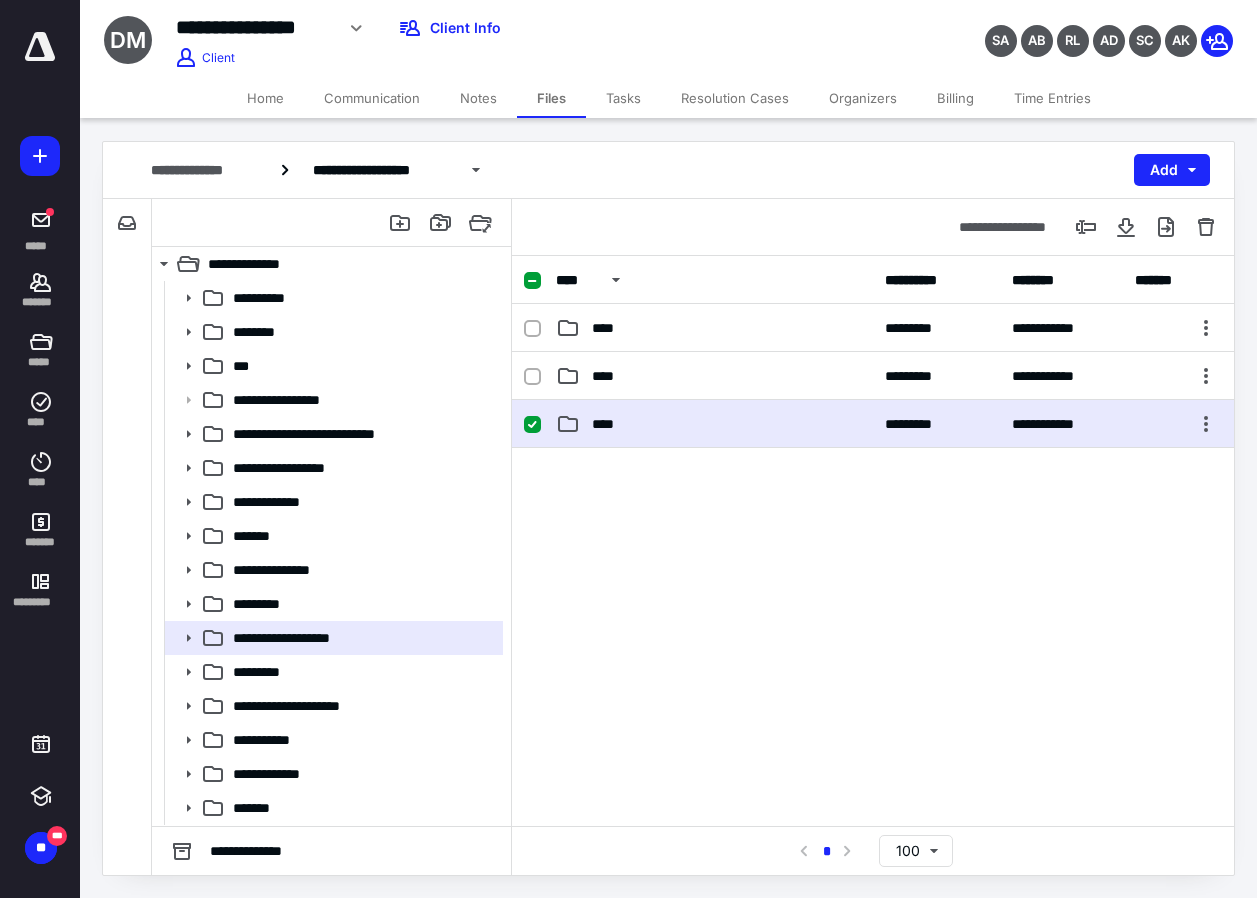 click on "****" at bounding box center (609, 424) 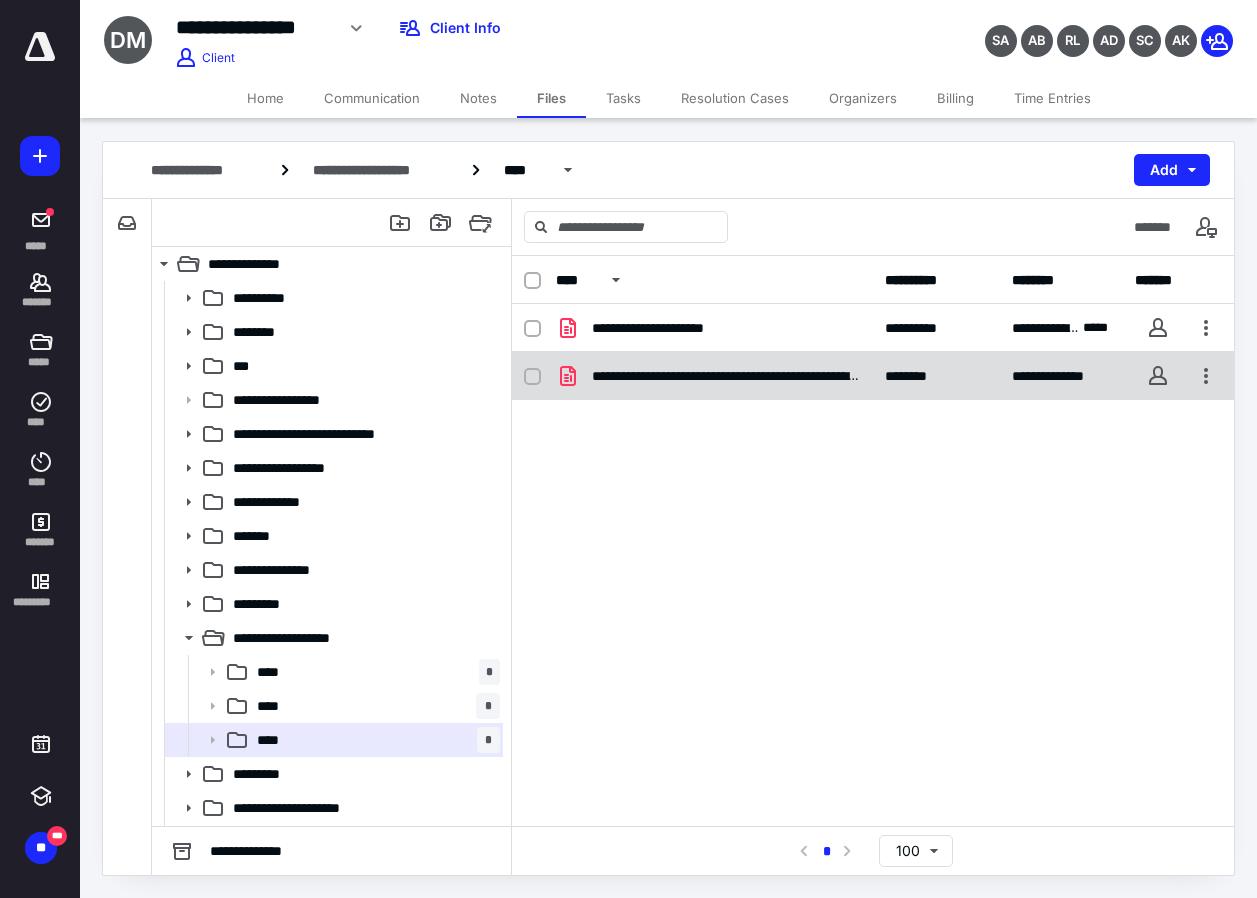 checkbox on "true" 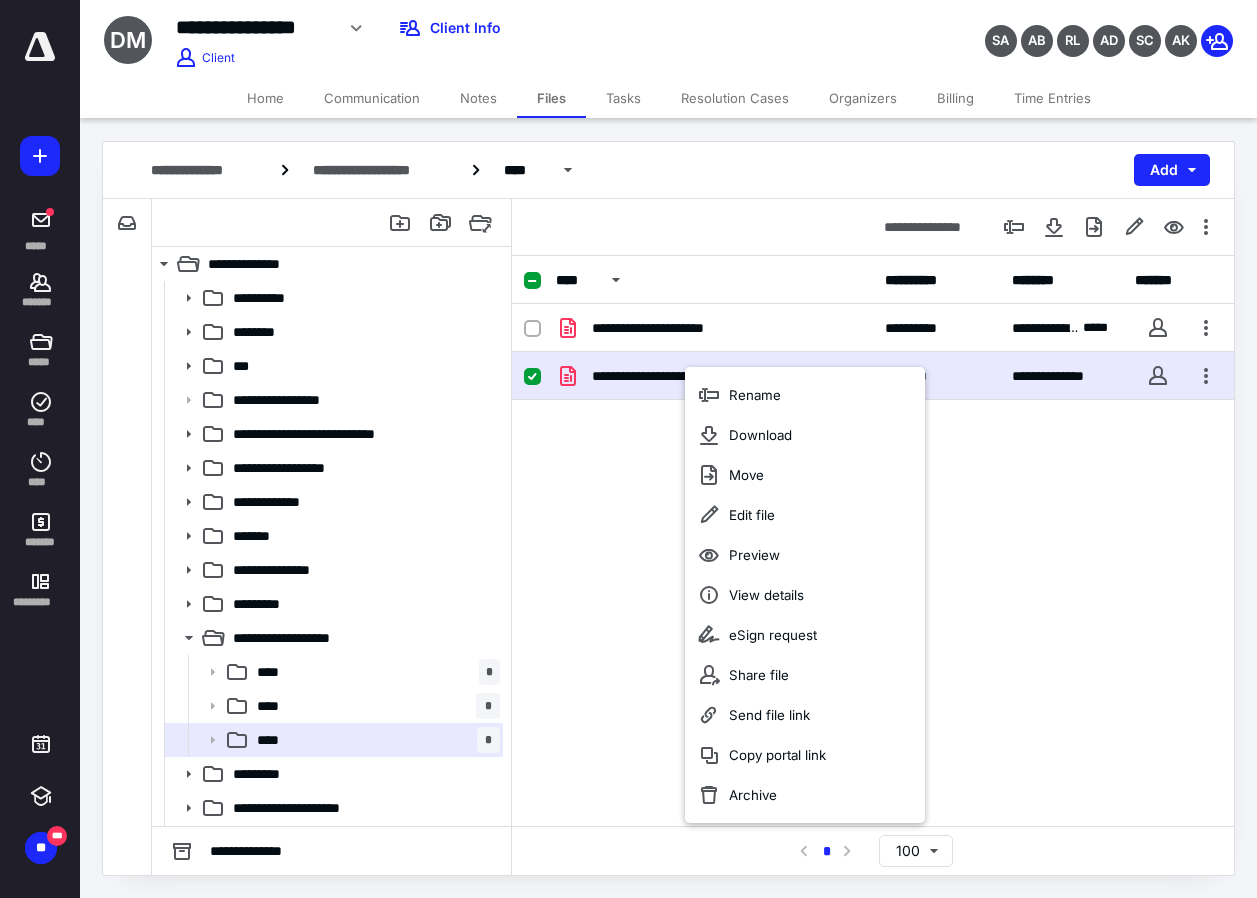 click on "**********" at bounding box center (726, 376) 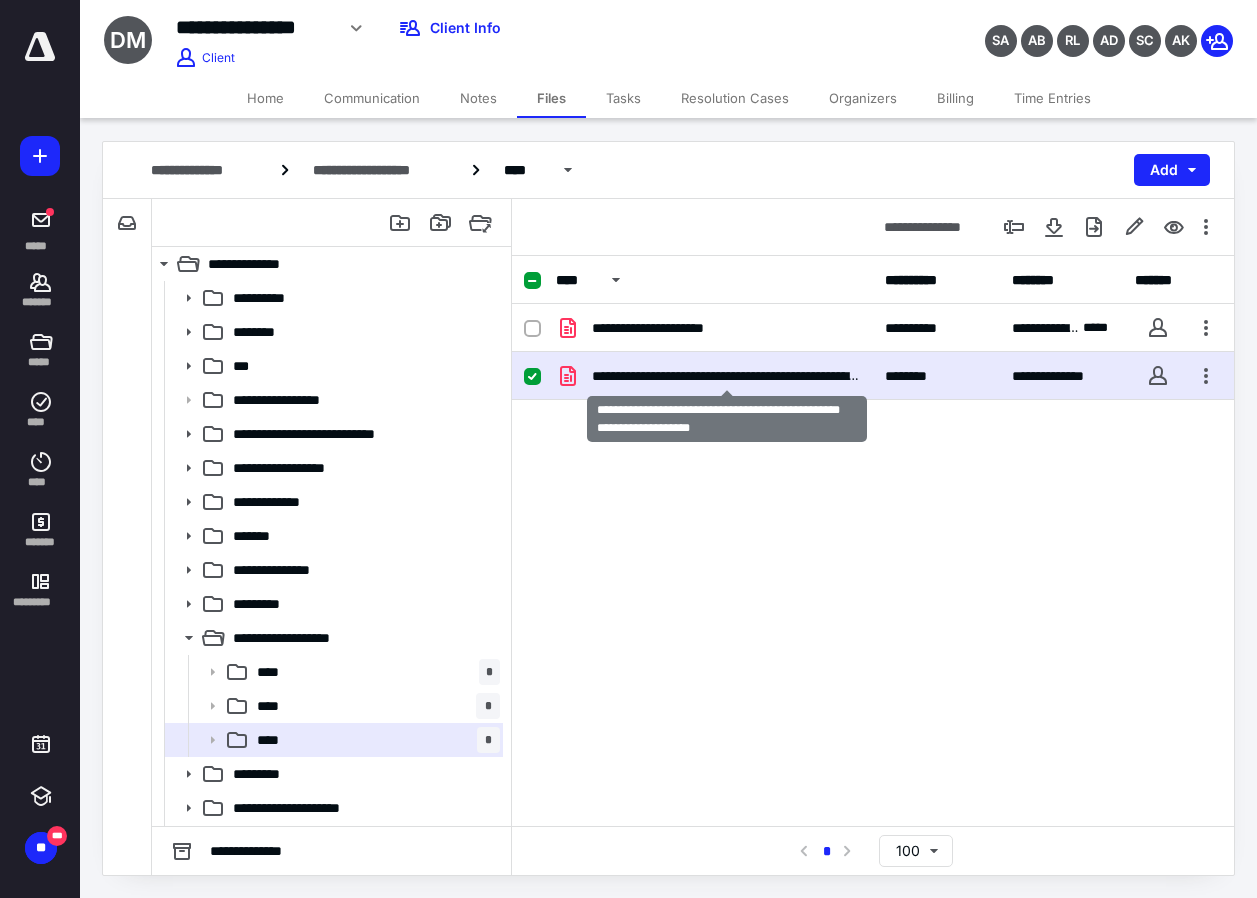 click on "**********" at bounding box center (726, 376) 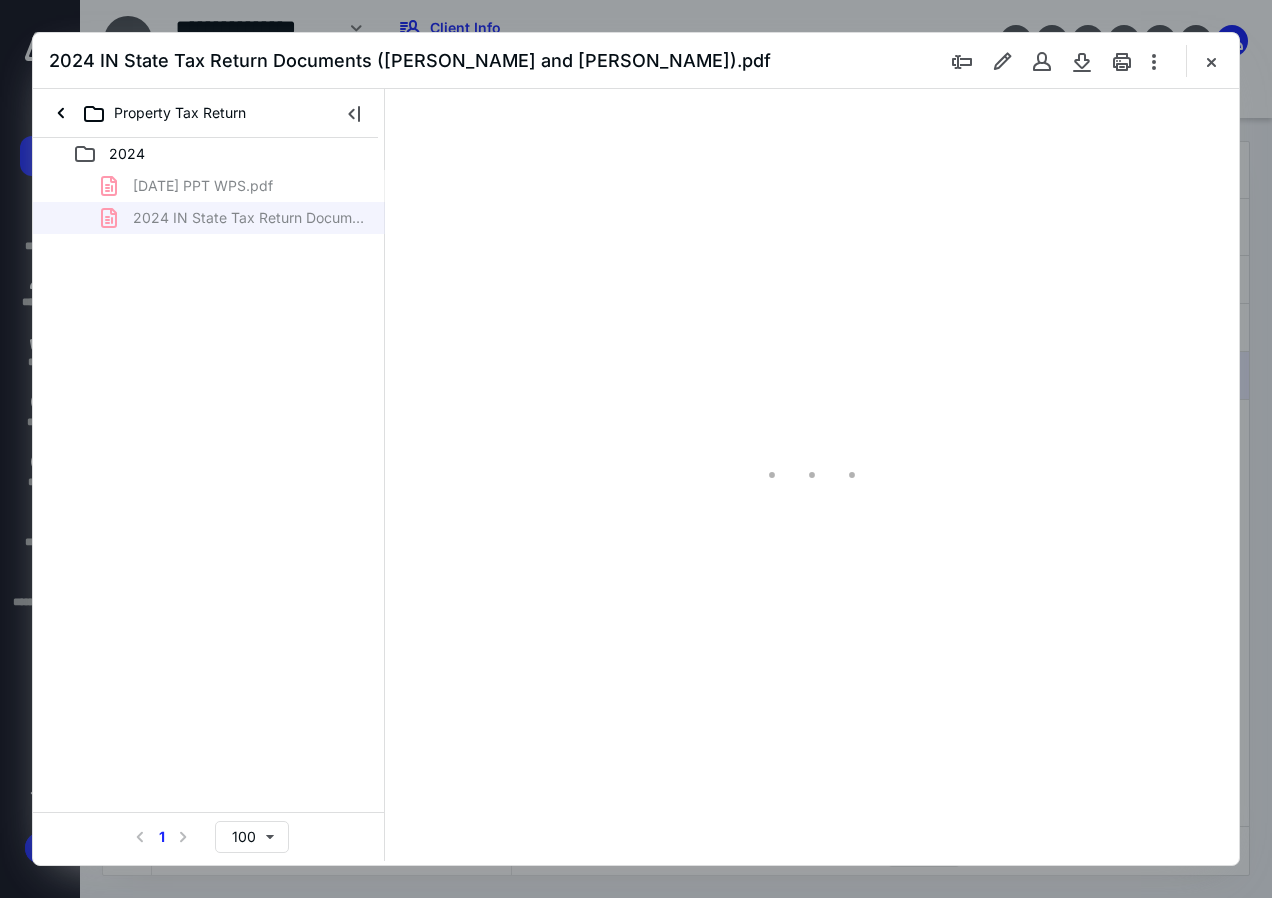 scroll, scrollTop: 0, scrollLeft: 0, axis: both 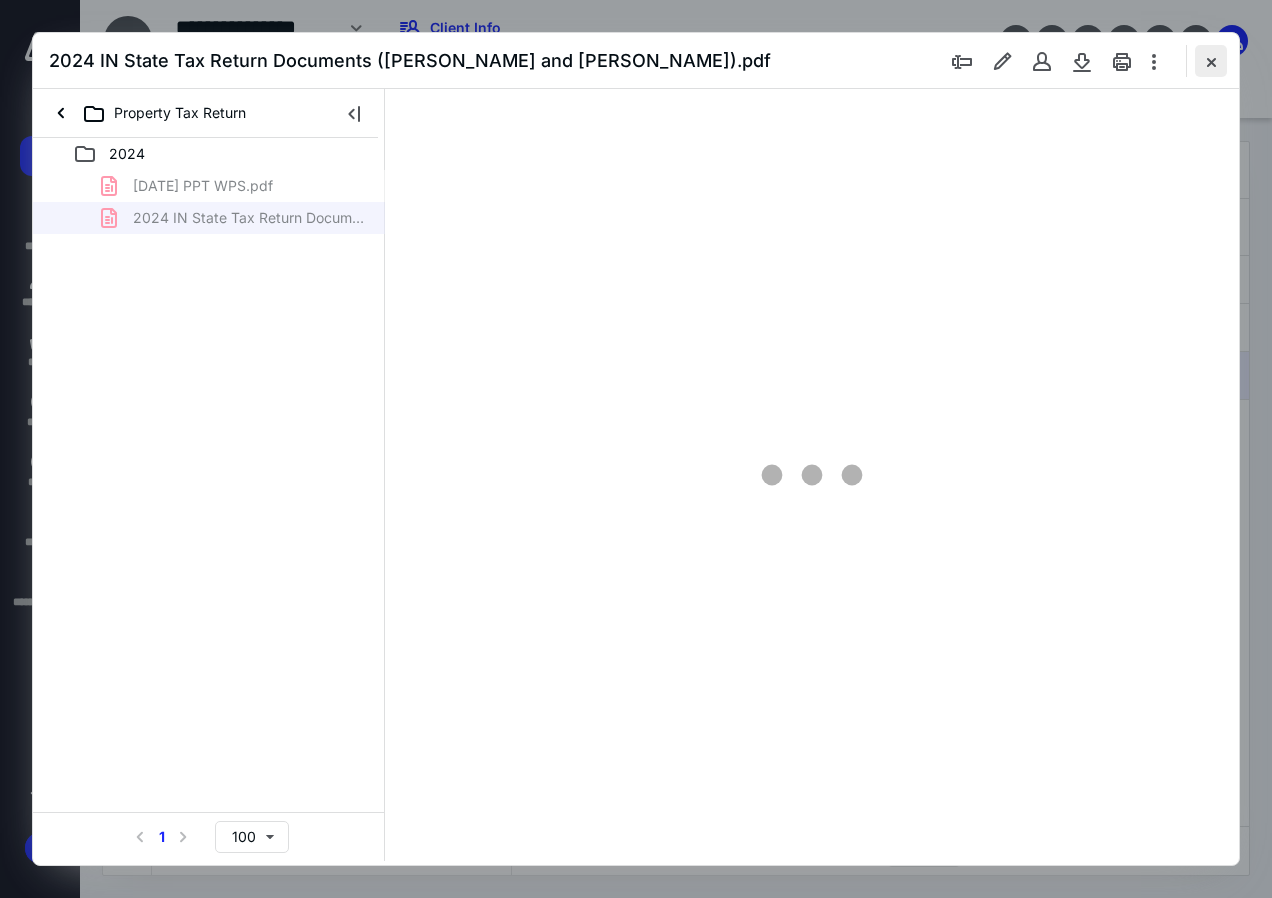 type on "136" 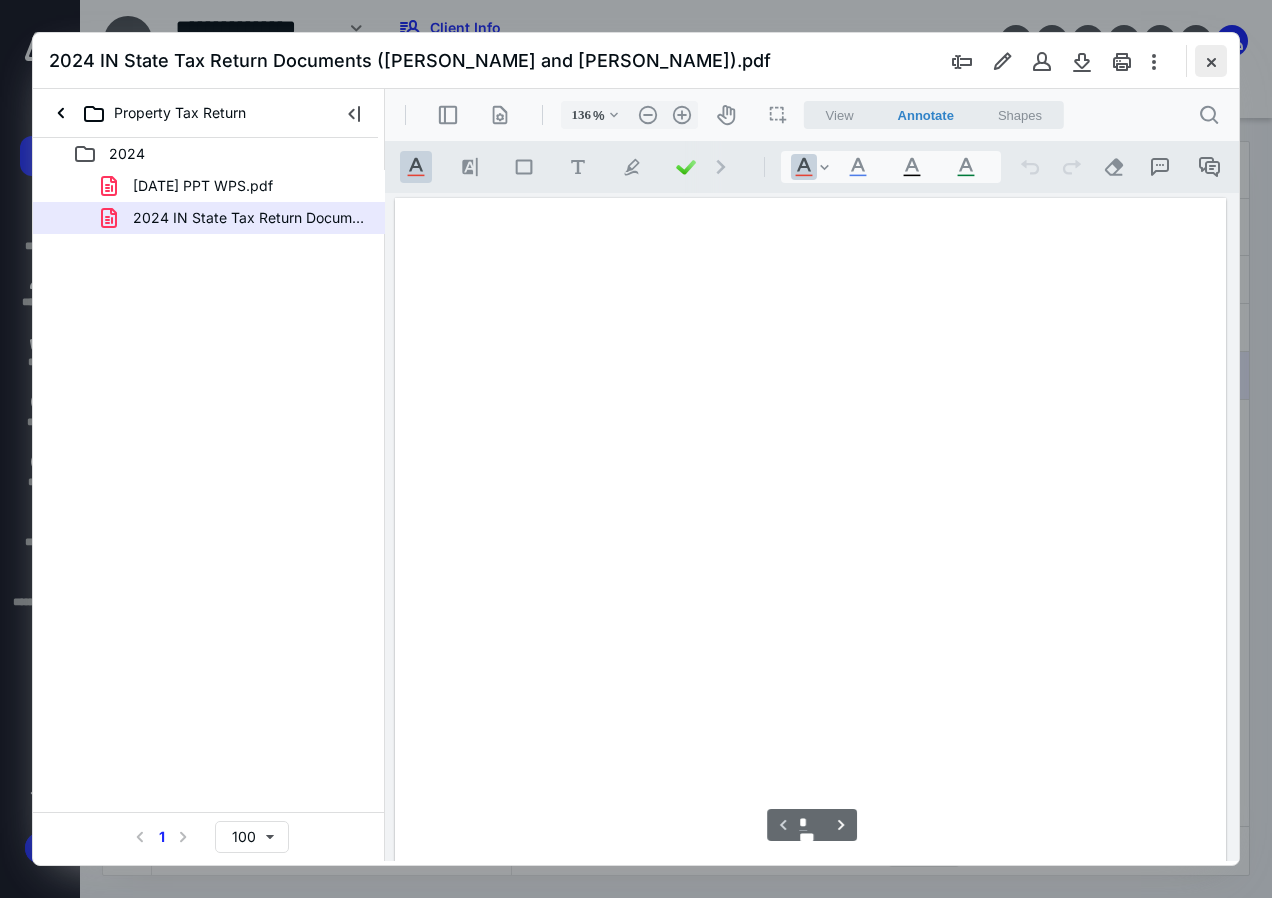 scroll, scrollTop: 109, scrollLeft: 0, axis: vertical 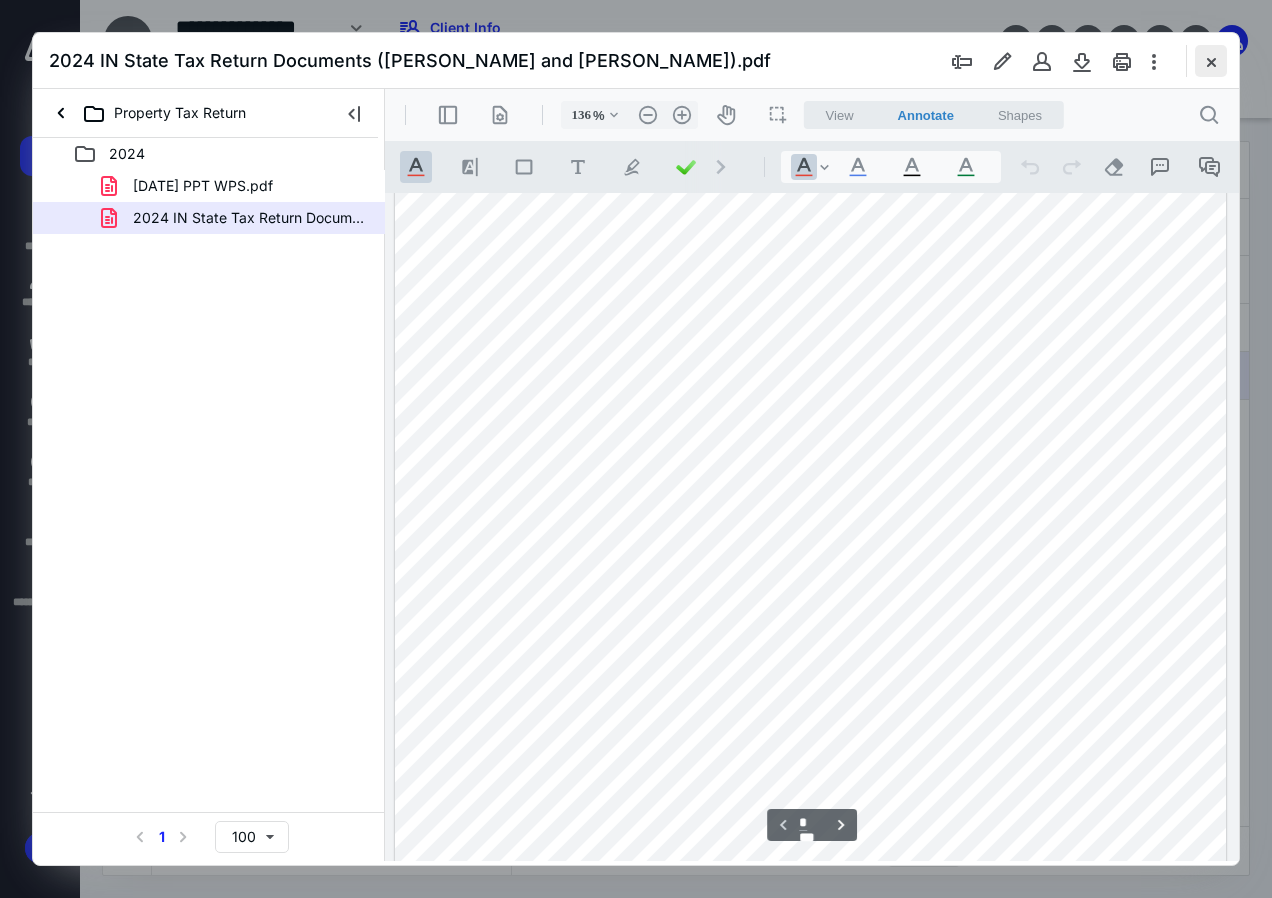 click at bounding box center (1211, 61) 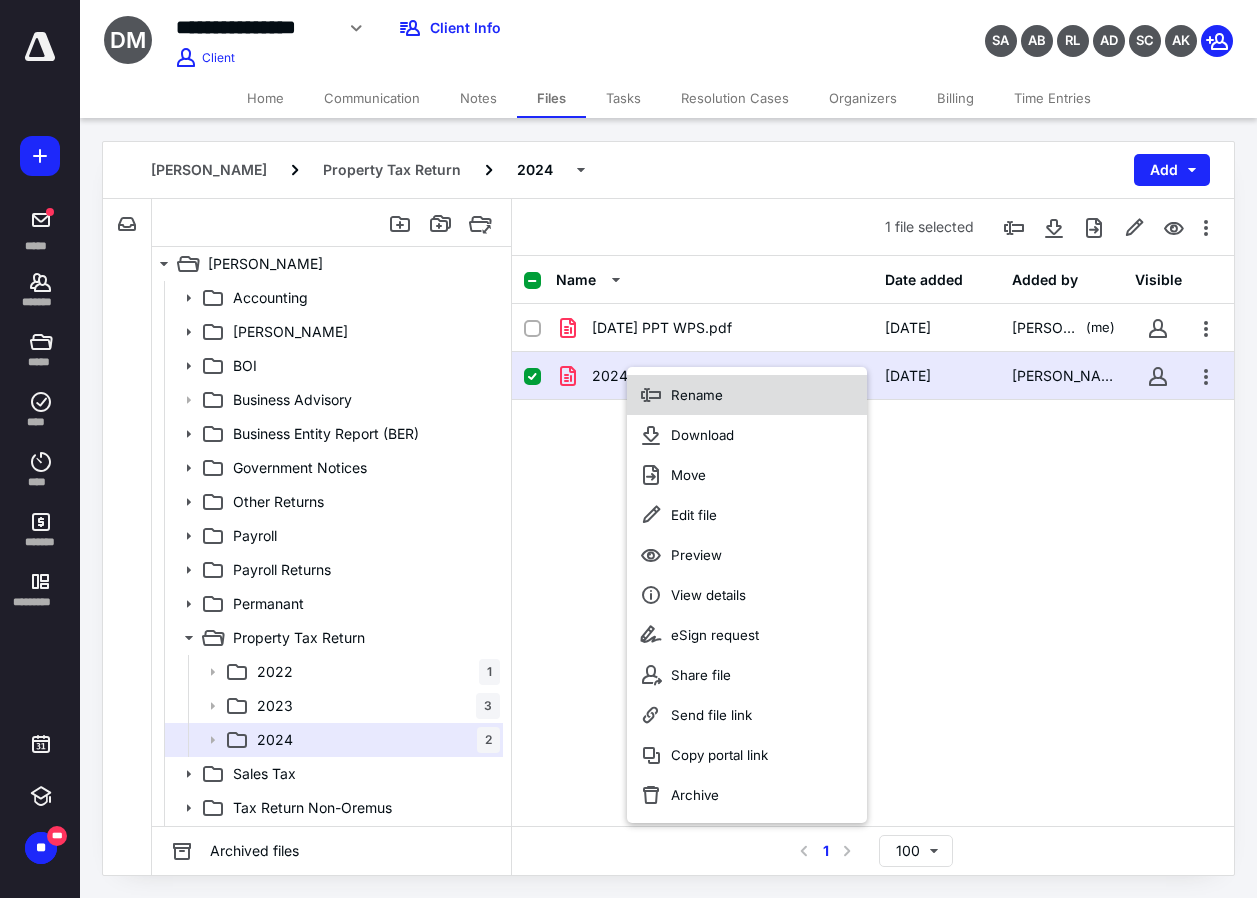 click on "Rename" at bounding box center (697, 395) 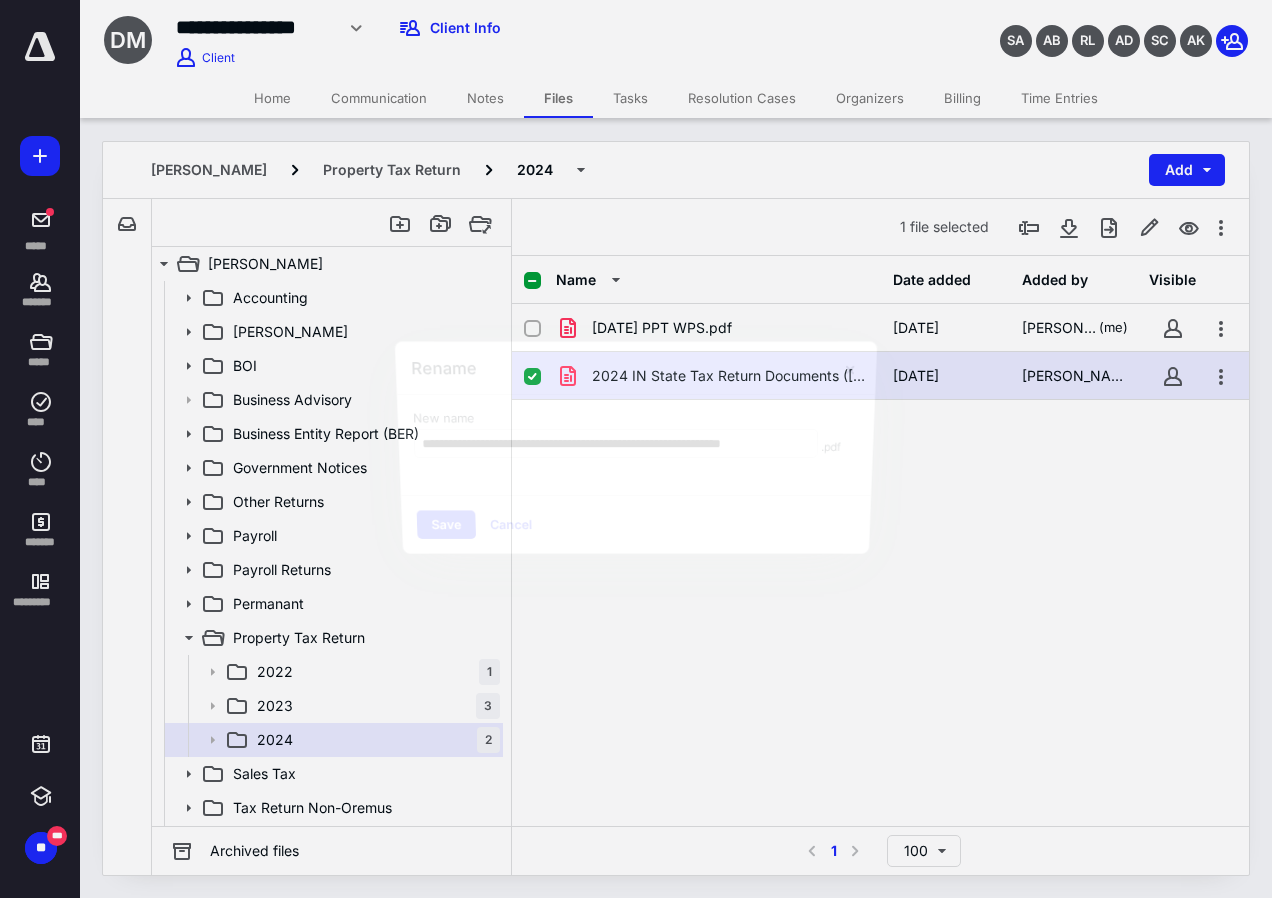 scroll, scrollTop: 0, scrollLeft: 60, axis: horizontal 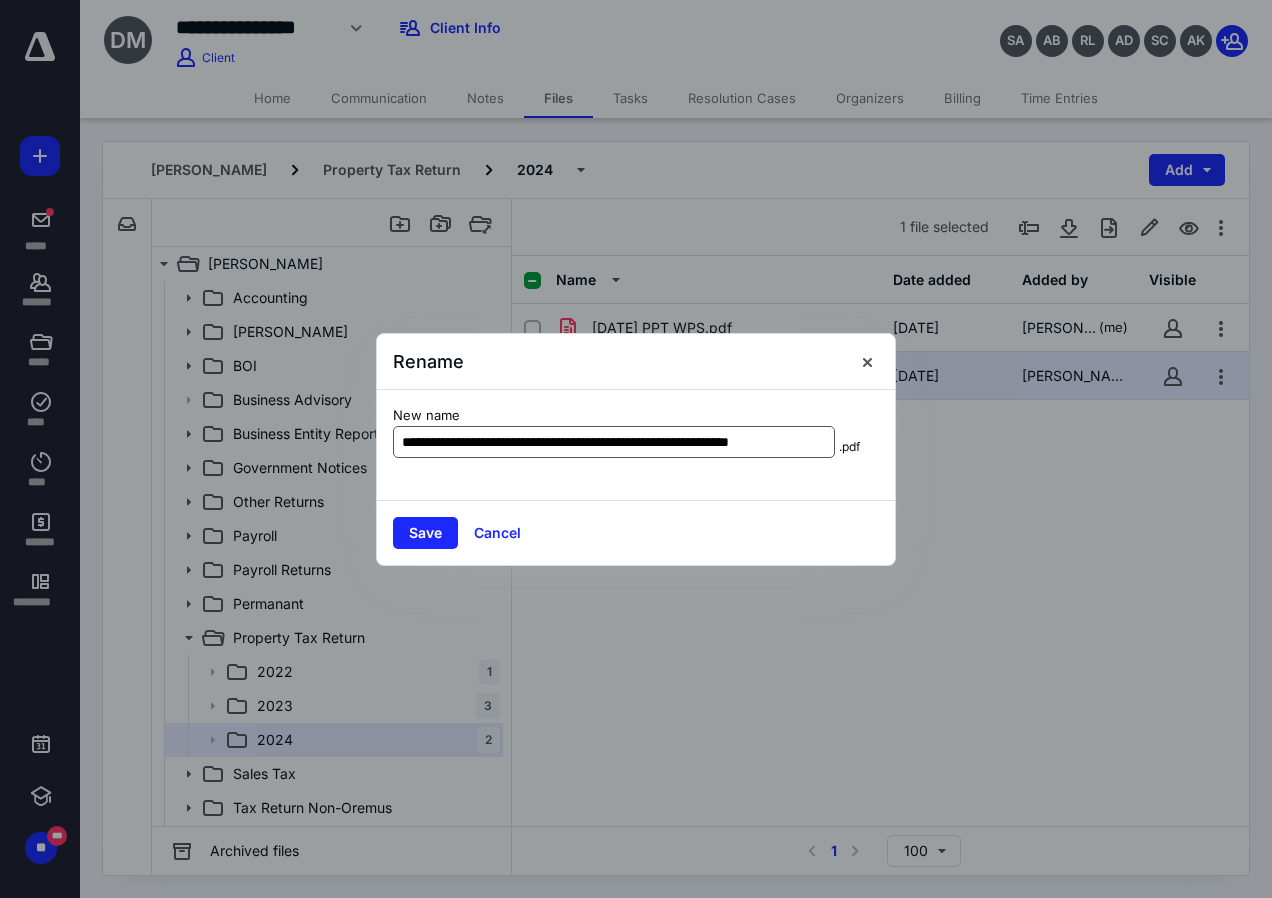 click on "**********" at bounding box center [614, 442] 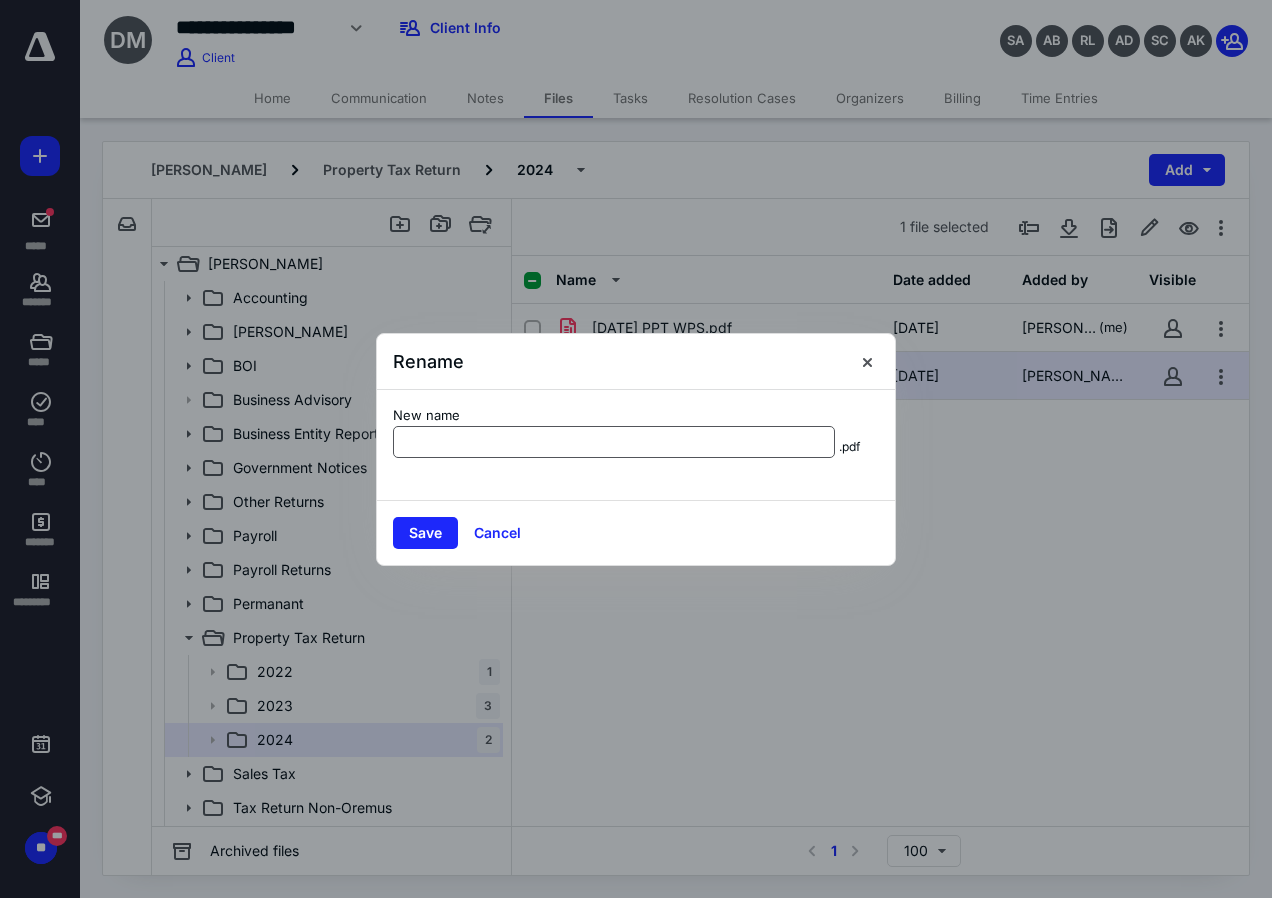 scroll, scrollTop: 0, scrollLeft: 0, axis: both 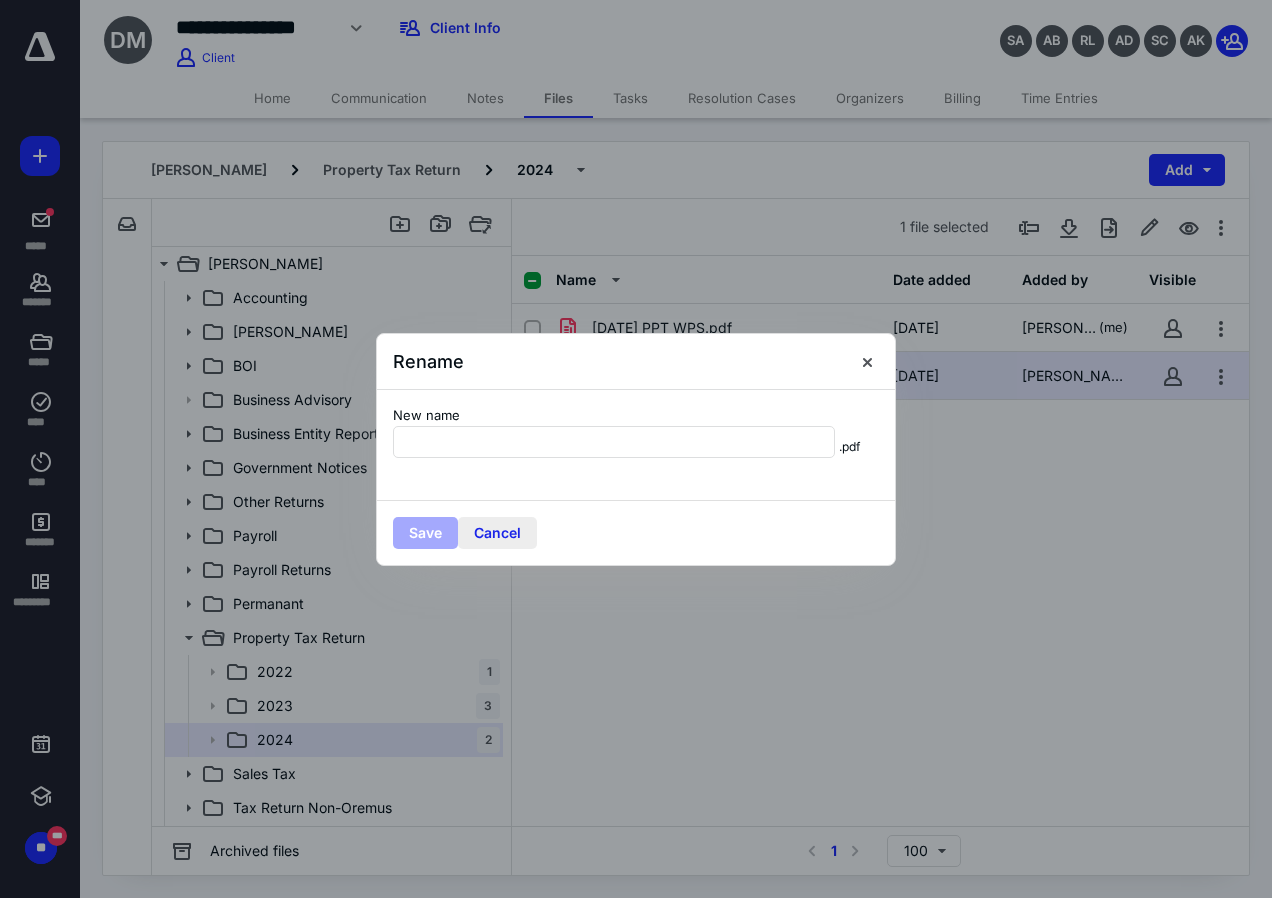 type 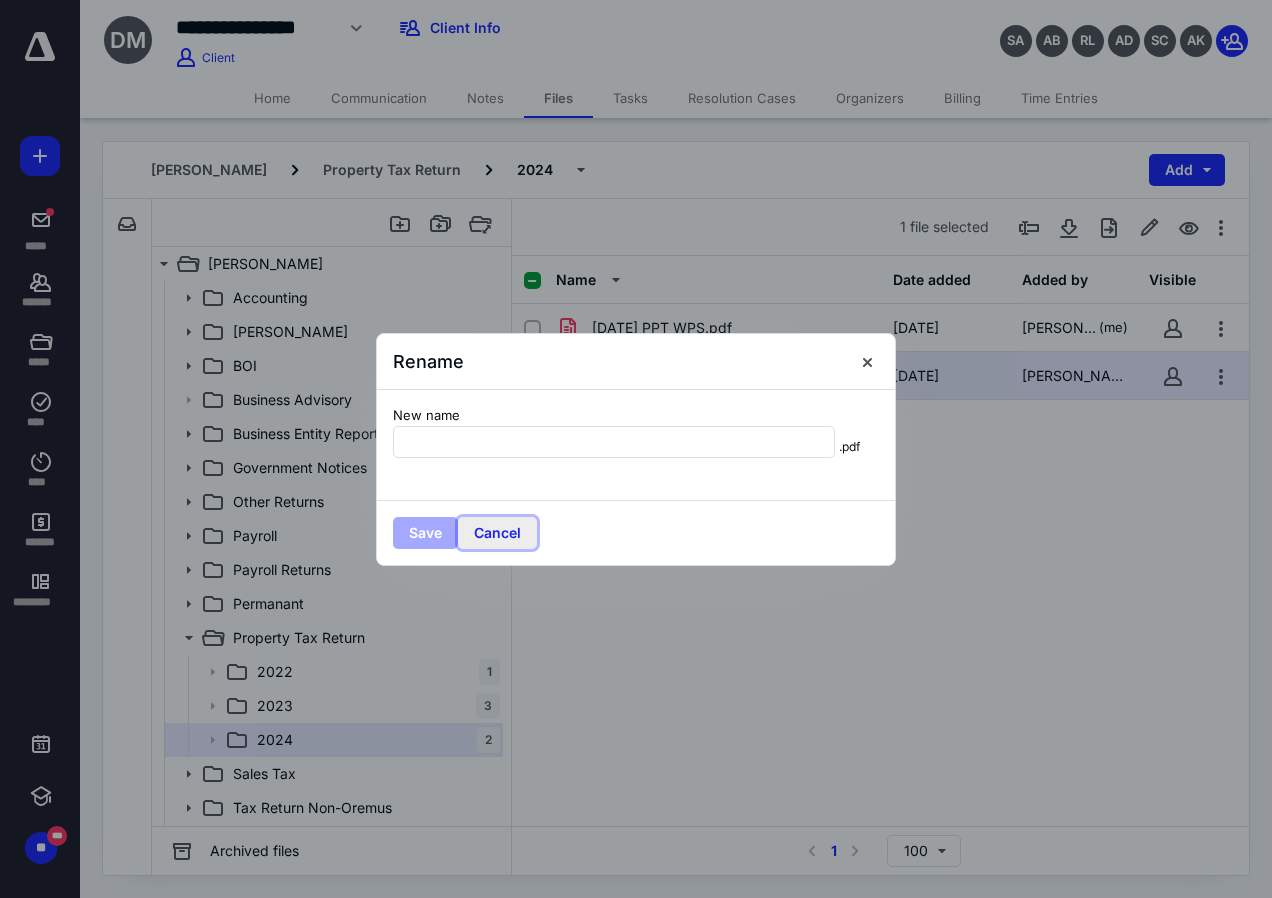 click on "Cancel" at bounding box center [497, 533] 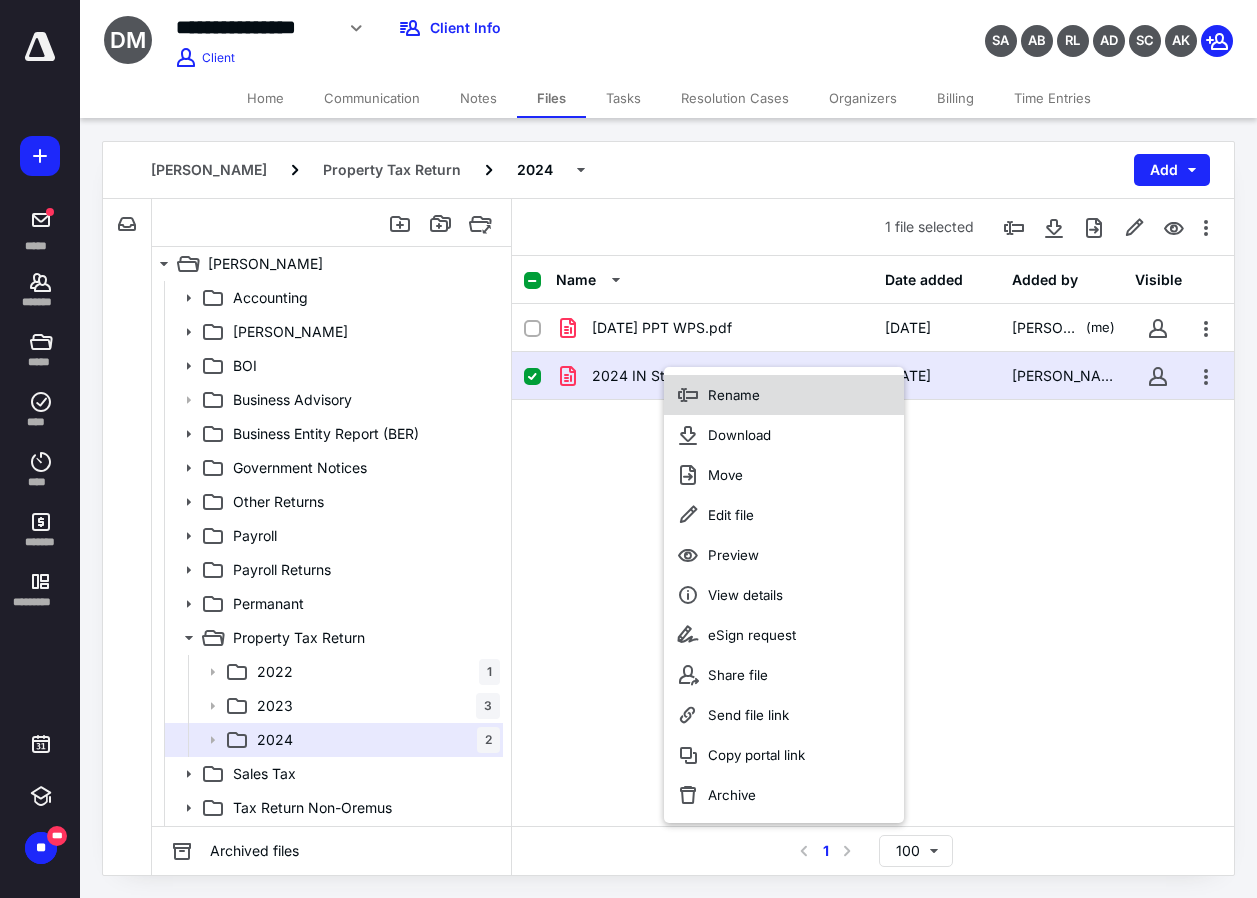 click on "Rename" at bounding box center [734, 395] 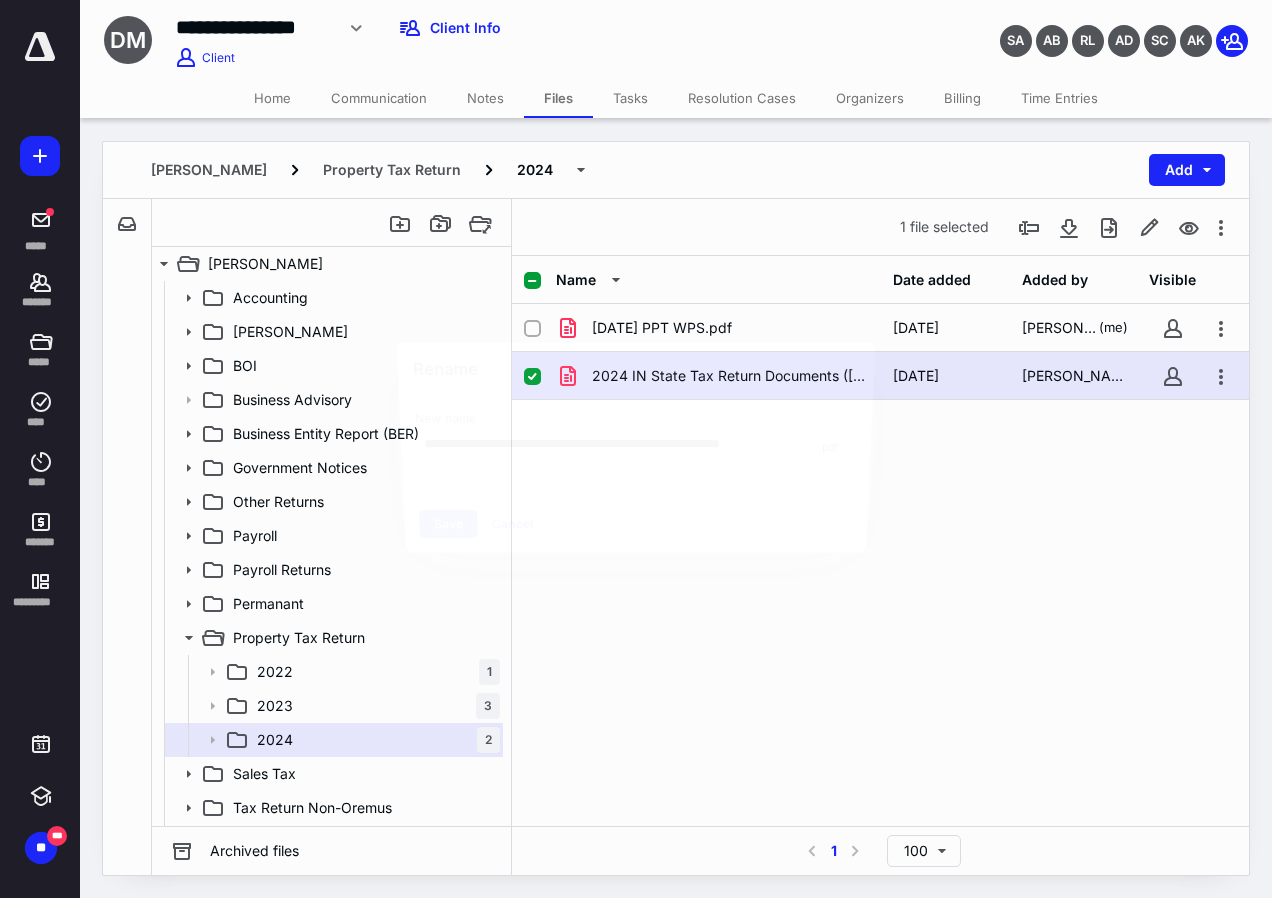 scroll, scrollTop: 0, scrollLeft: 60, axis: horizontal 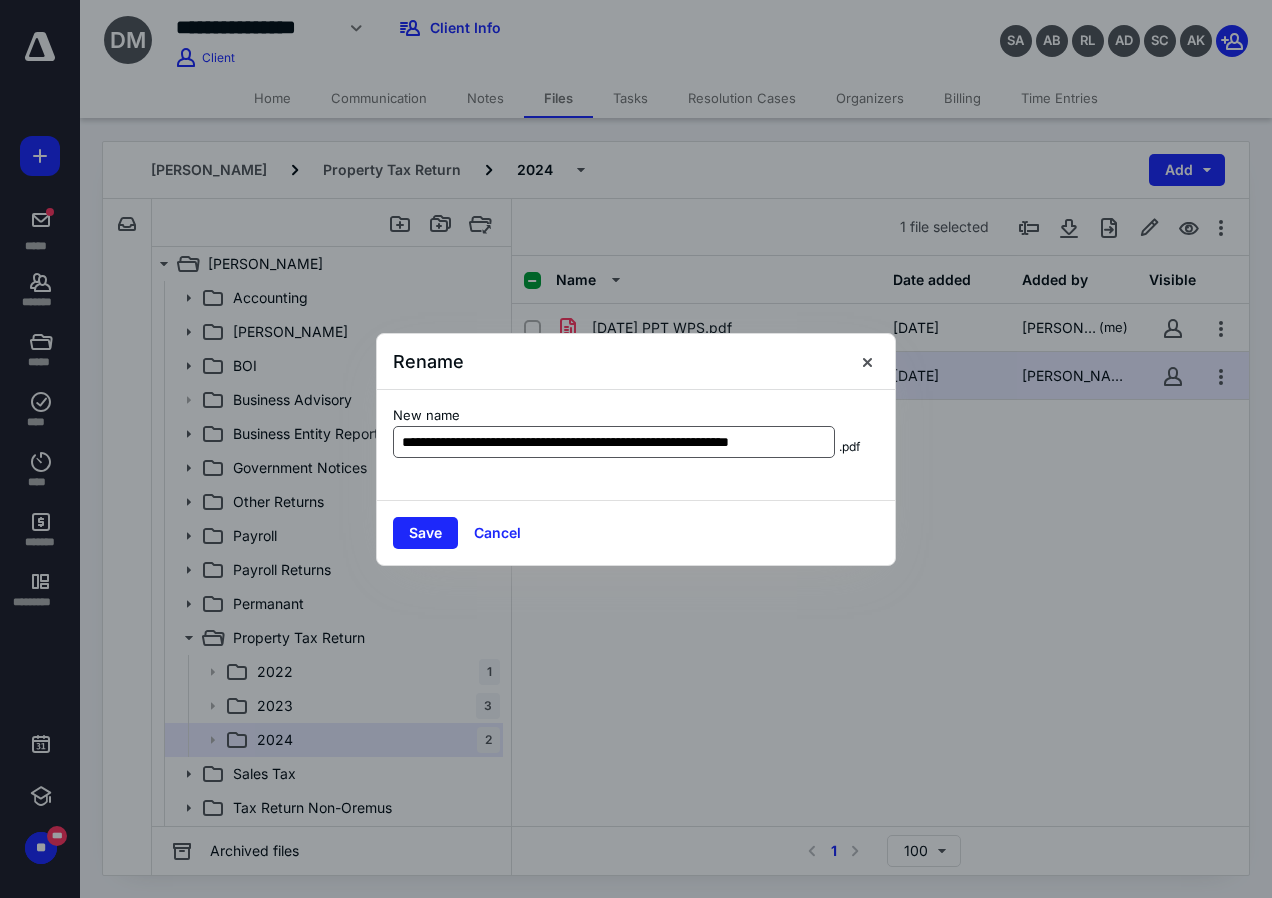 click on "**********" at bounding box center (614, 442) 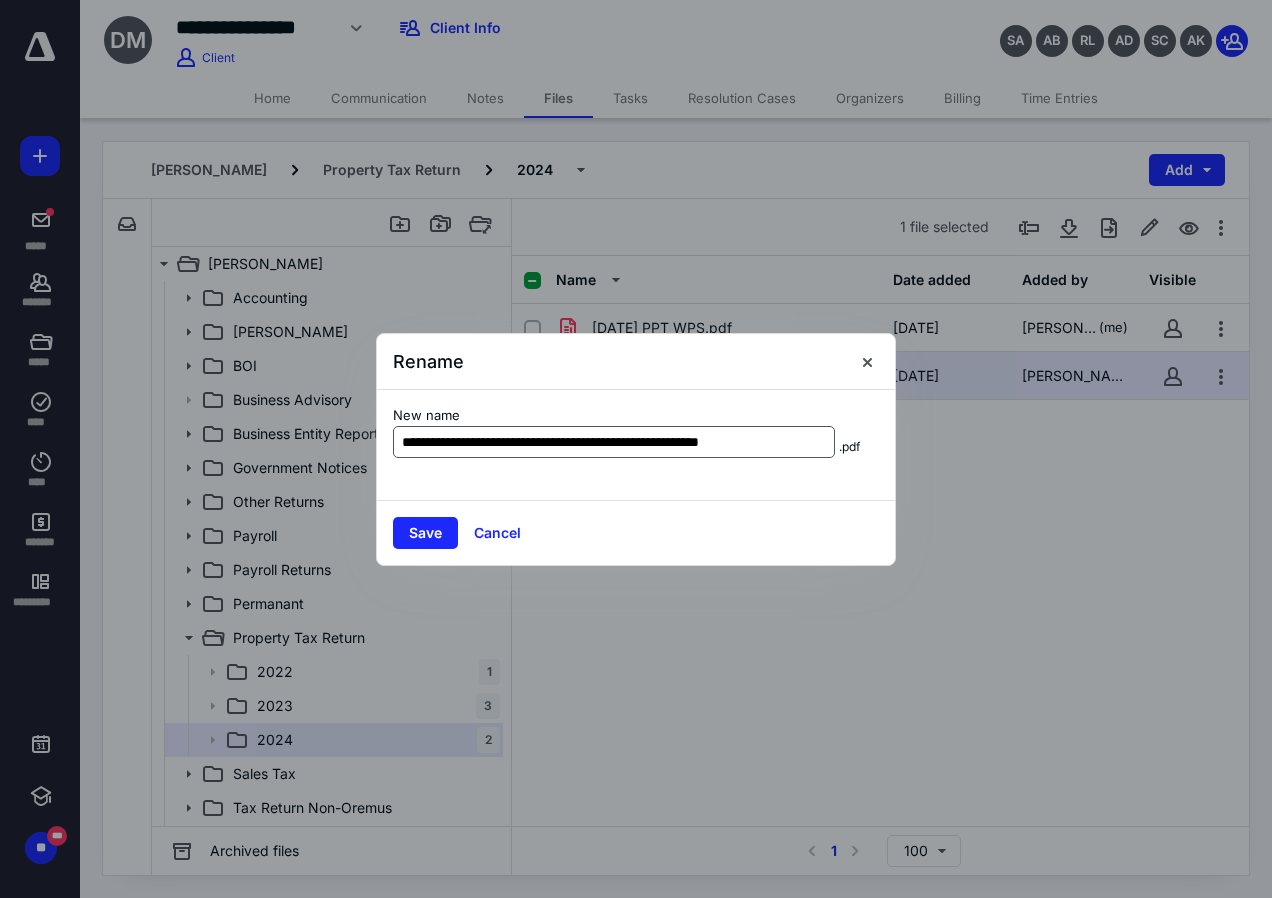 scroll, scrollTop: 0, scrollLeft: 11, axis: horizontal 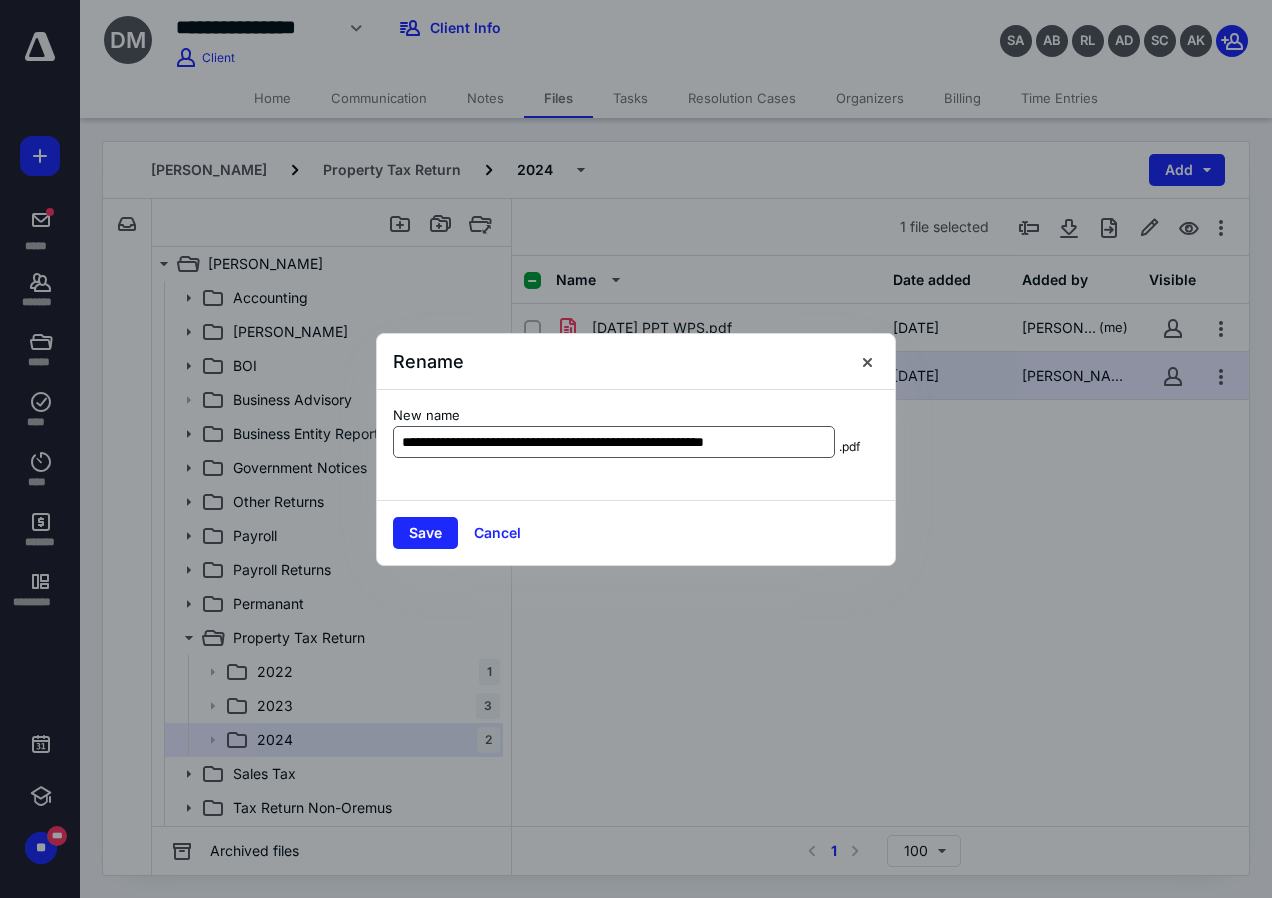 drag, startPoint x: 431, startPoint y: 442, endPoint x: 479, endPoint y: 441, distance: 48.010414 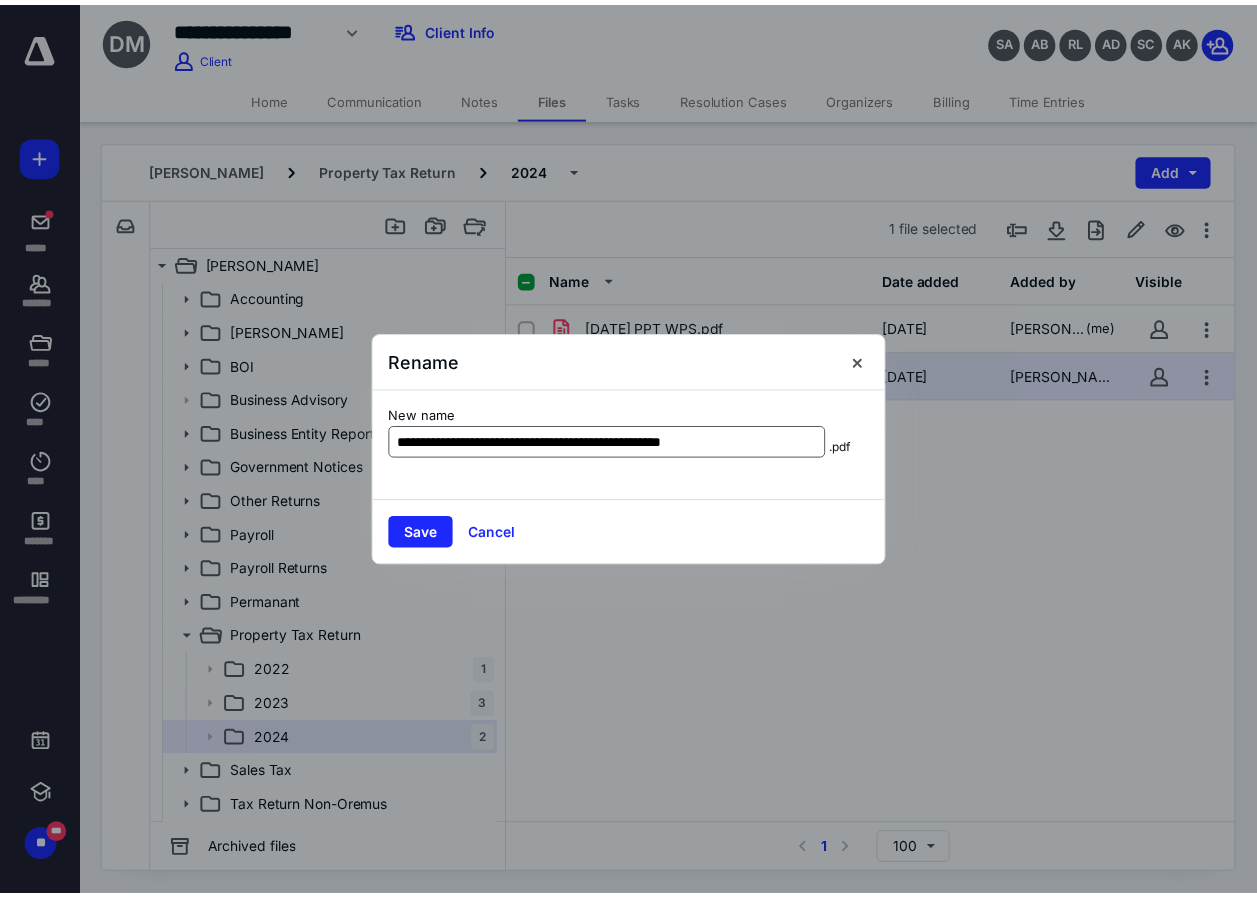 scroll, scrollTop: 0, scrollLeft: 0, axis: both 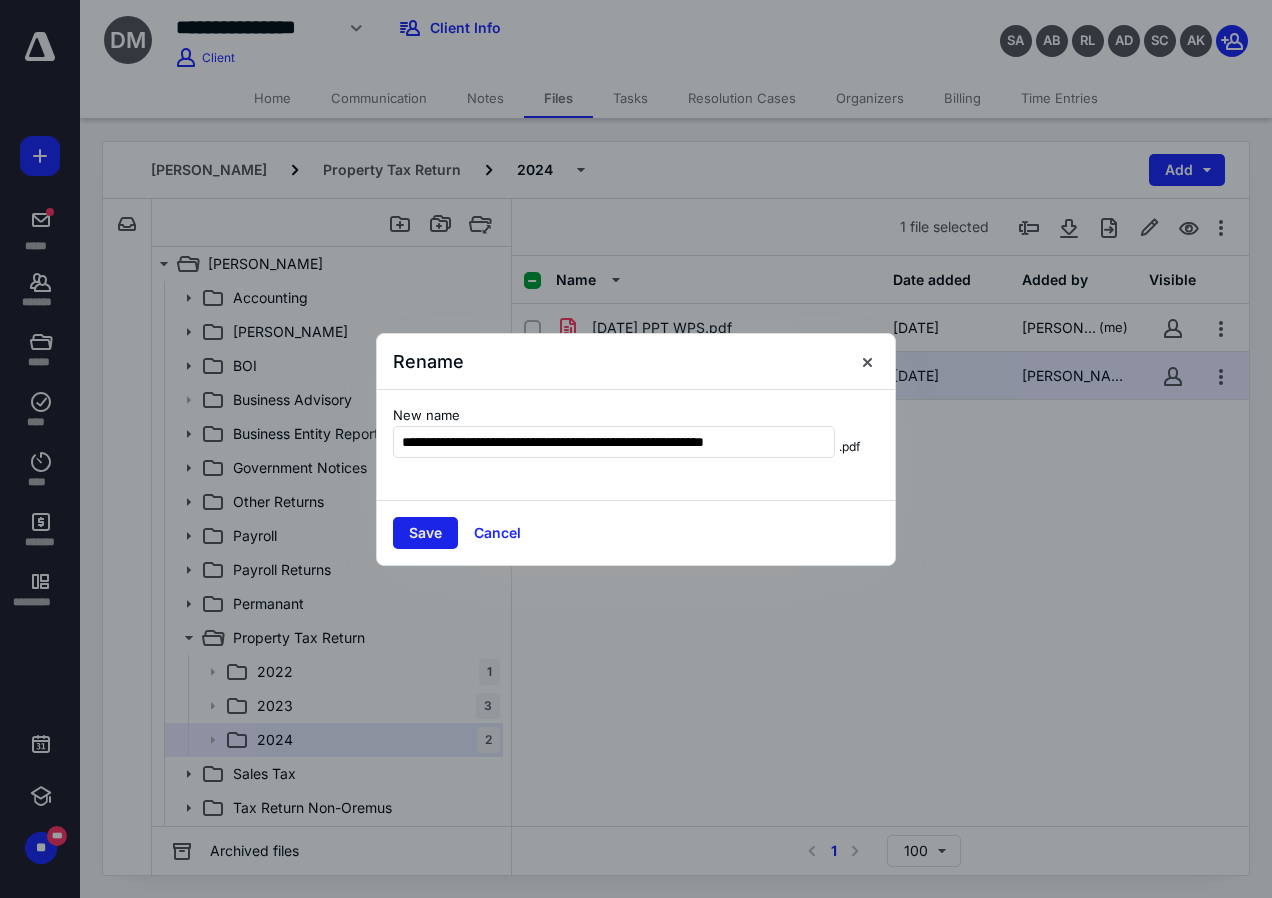 type on "**********" 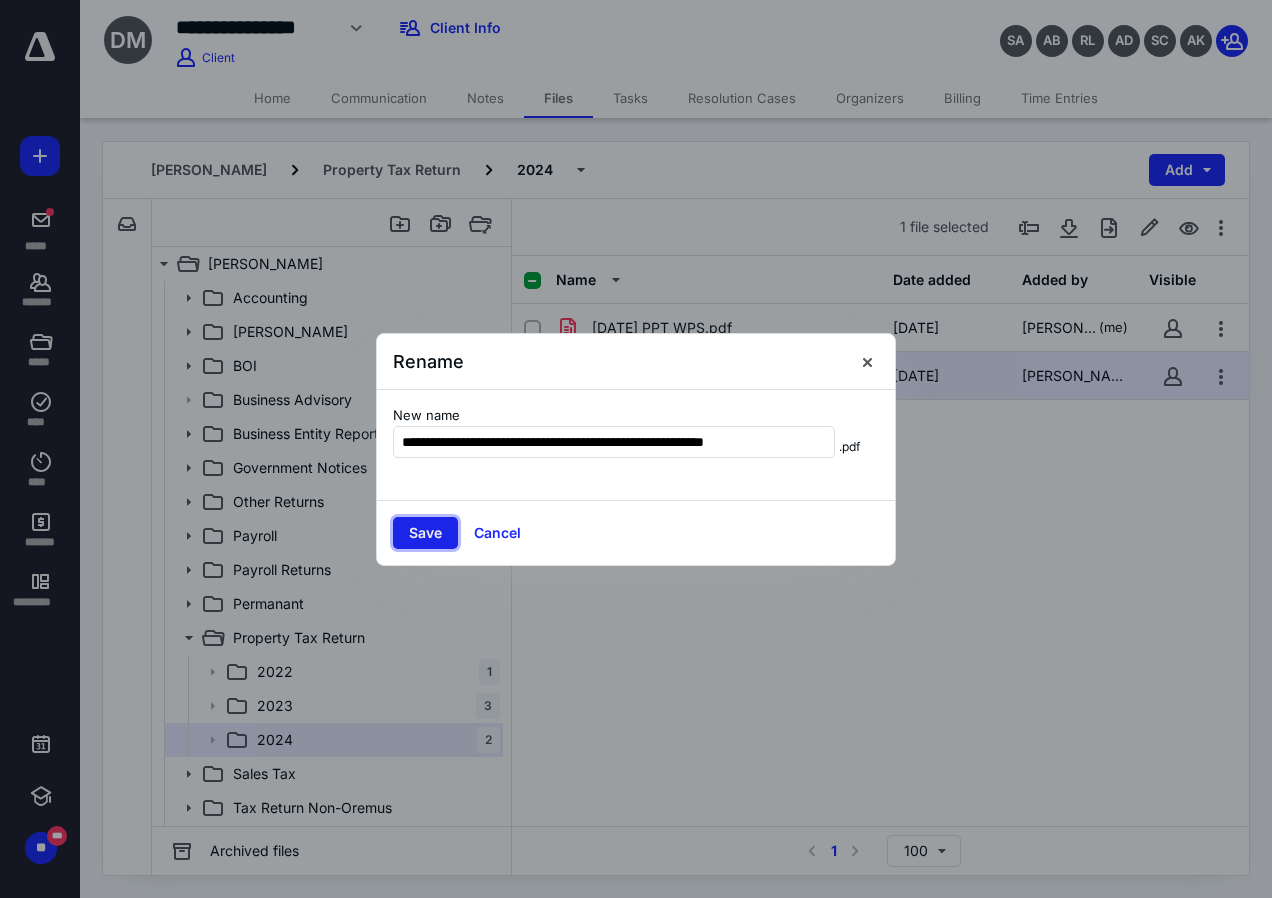 click on "Save" at bounding box center [425, 533] 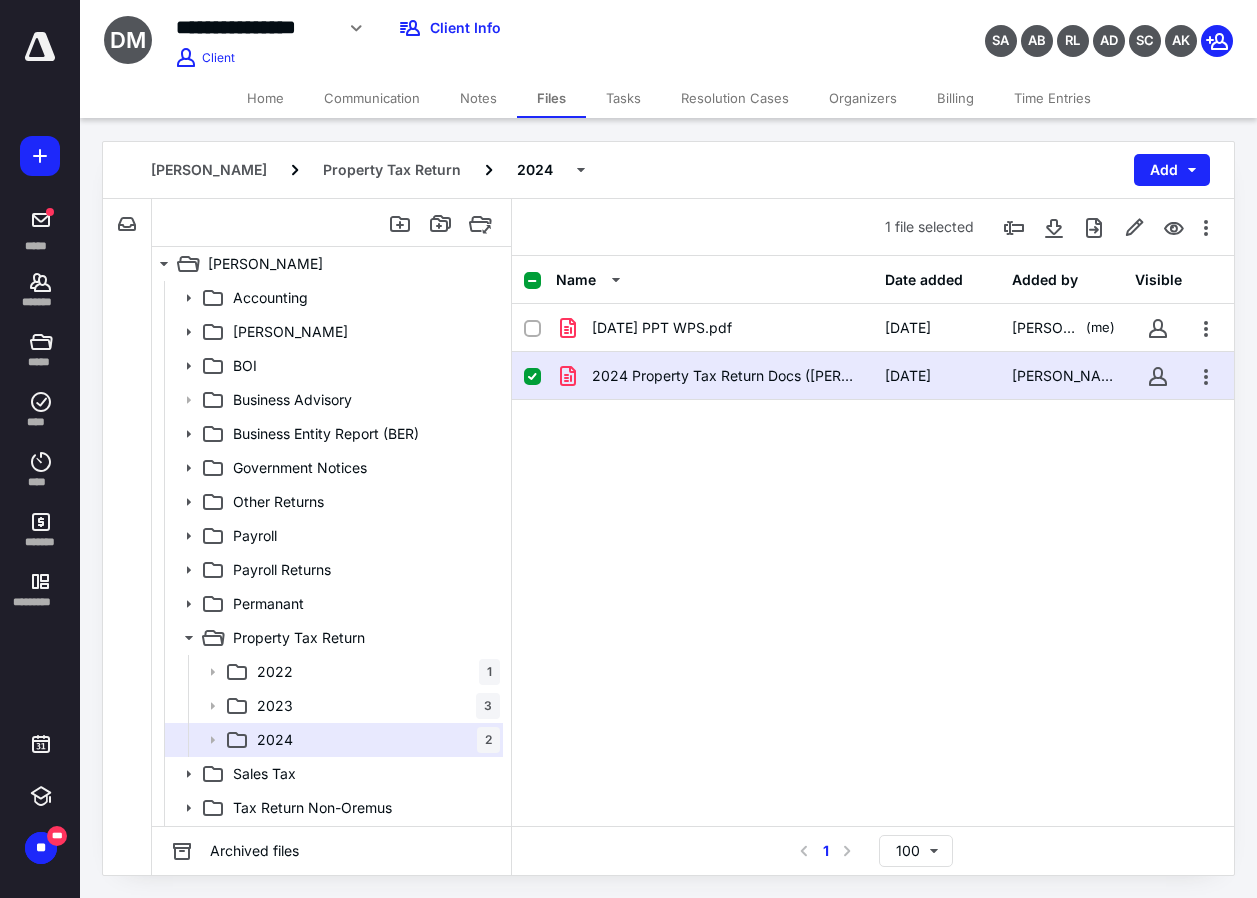 scroll, scrollTop: 19, scrollLeft: 0, axis: vertical 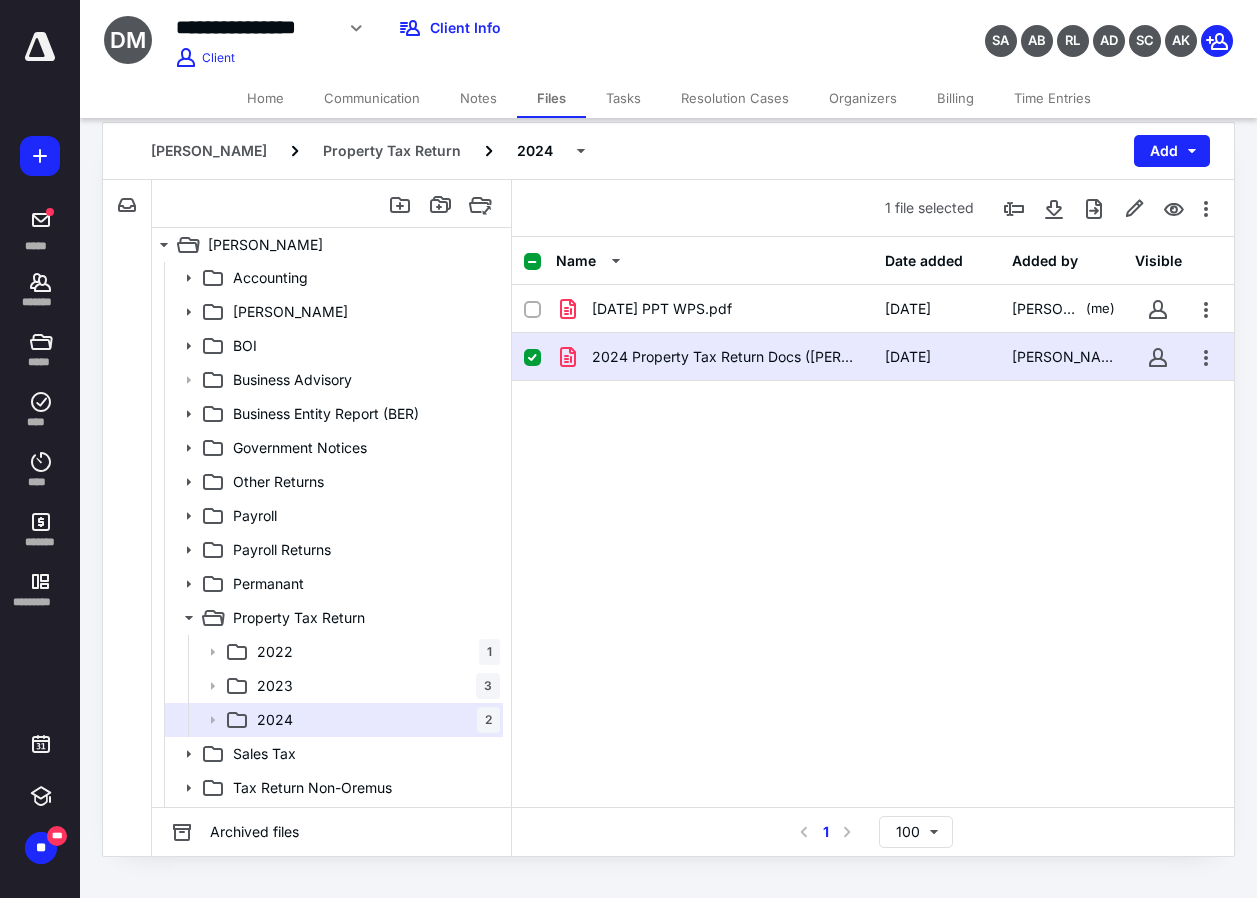 click on "Home" at bounding box center [265, 98] 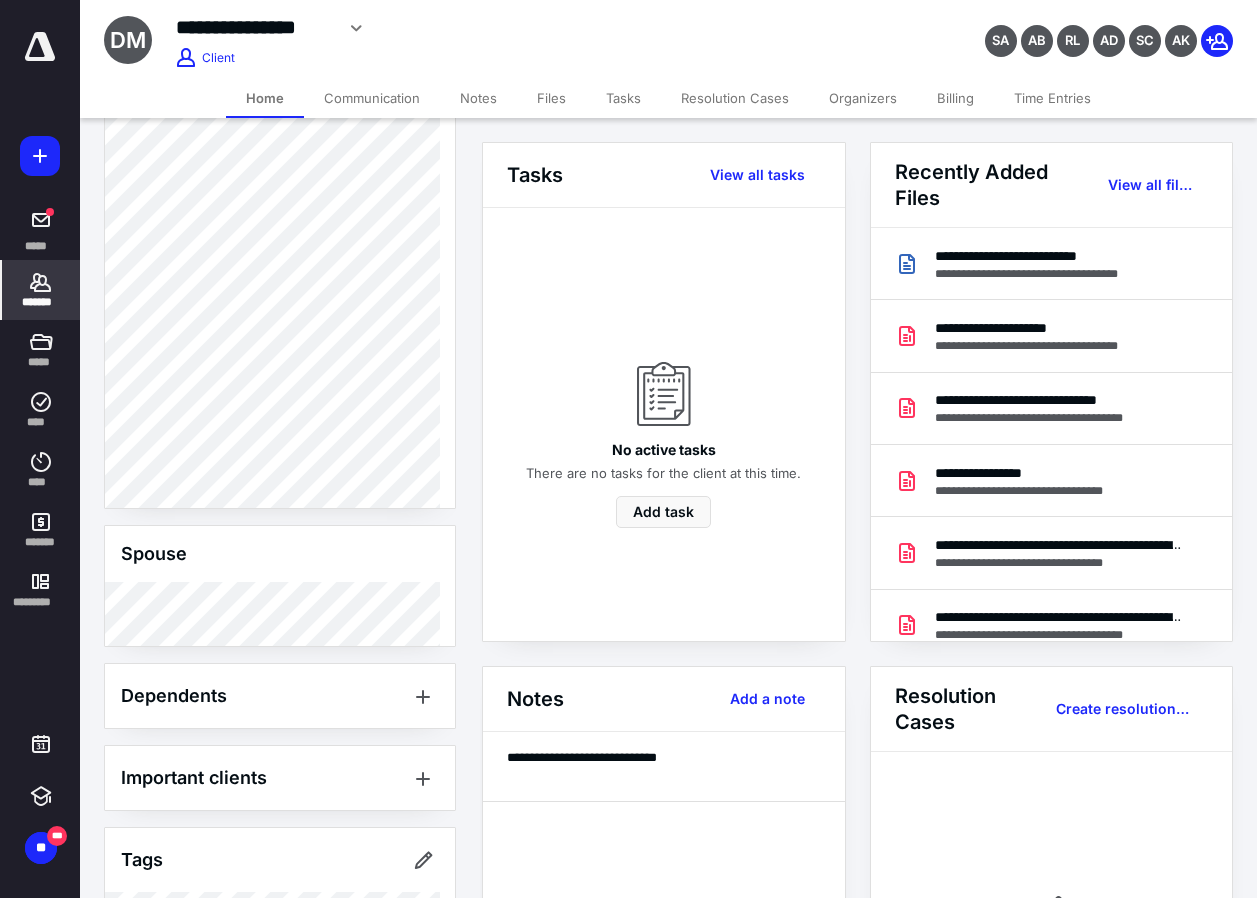 scroll, scrollTop: 781, scrollLeft: 0, axis: vertical 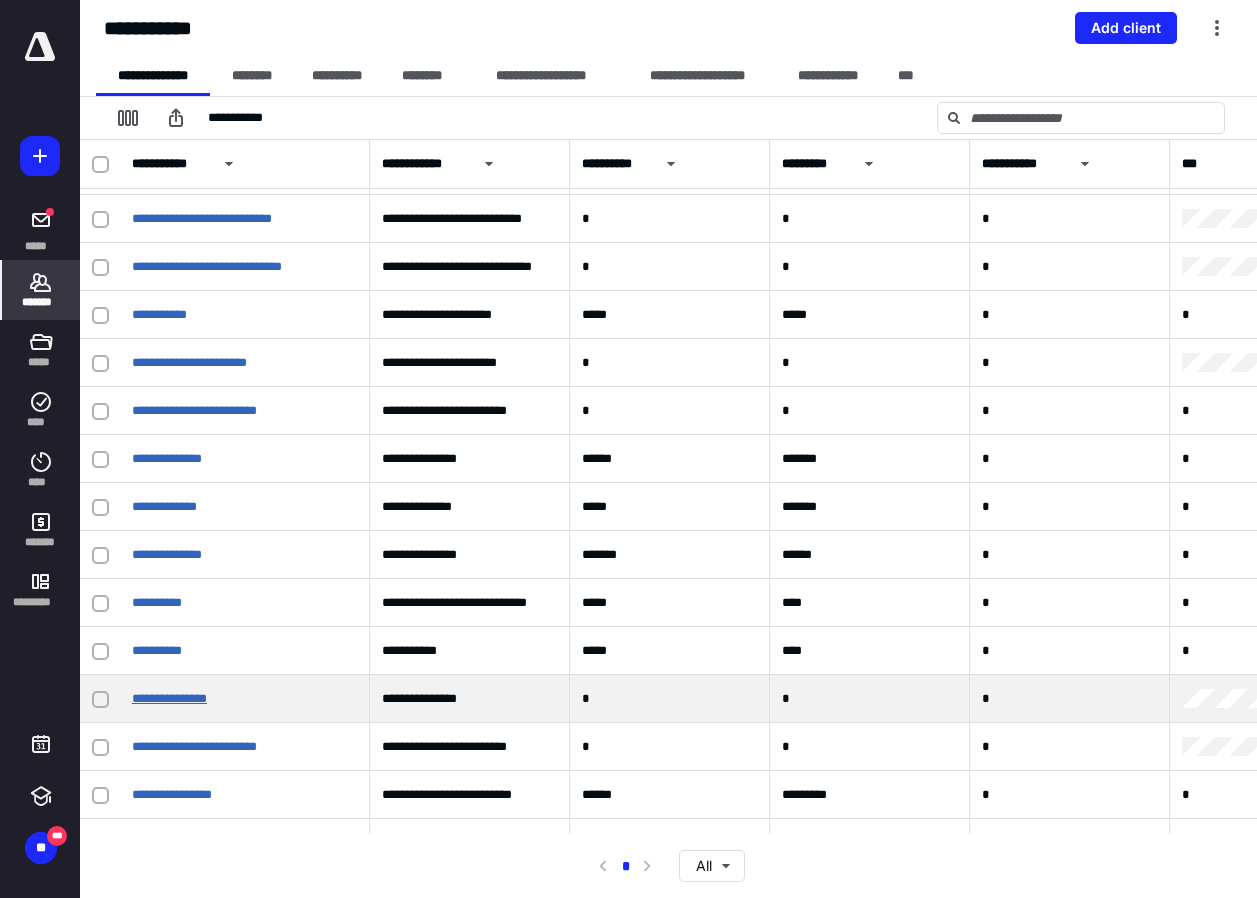 click on "**********" at bounding box center [169, 698] 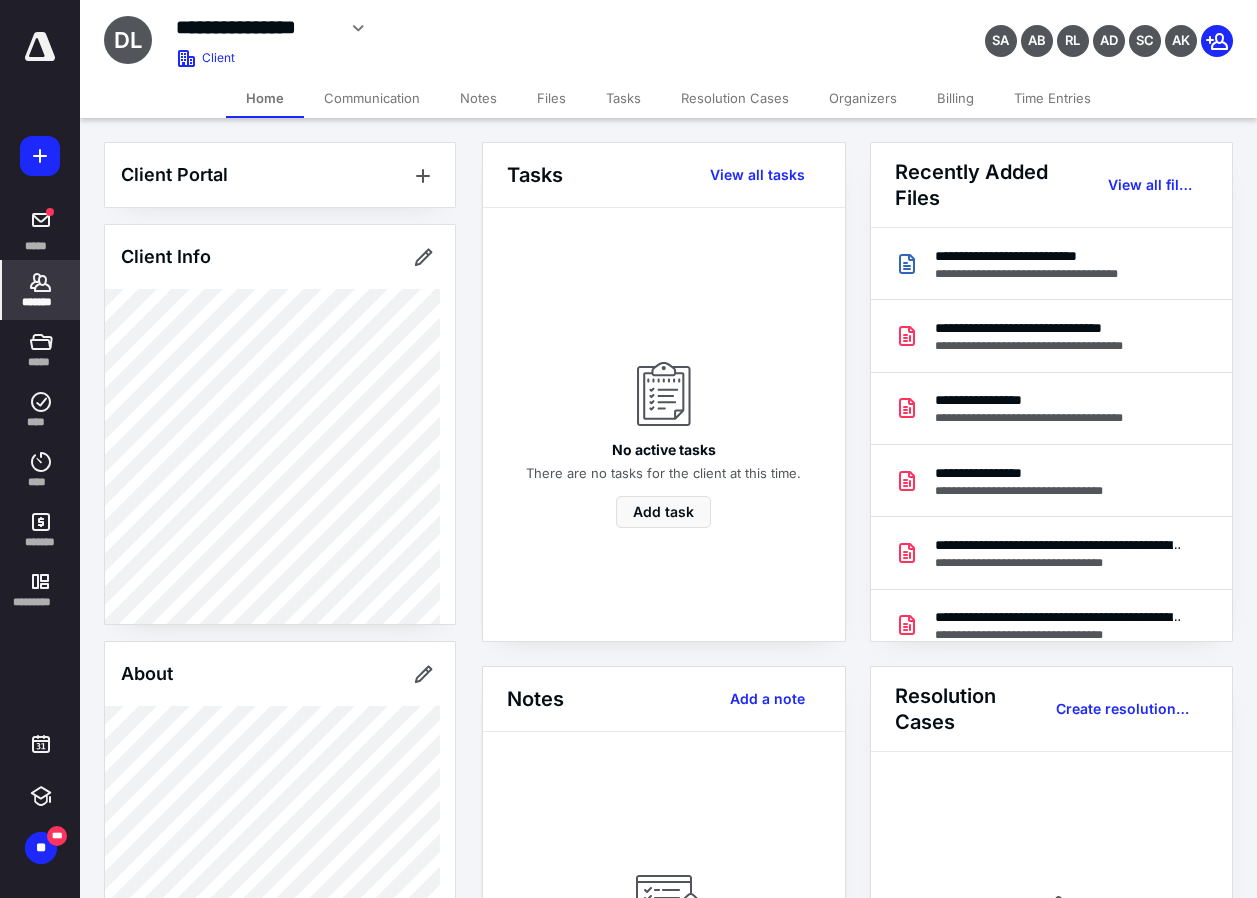 scroll, scrollTop: 524, scrollLeft: 0, axis: vertical 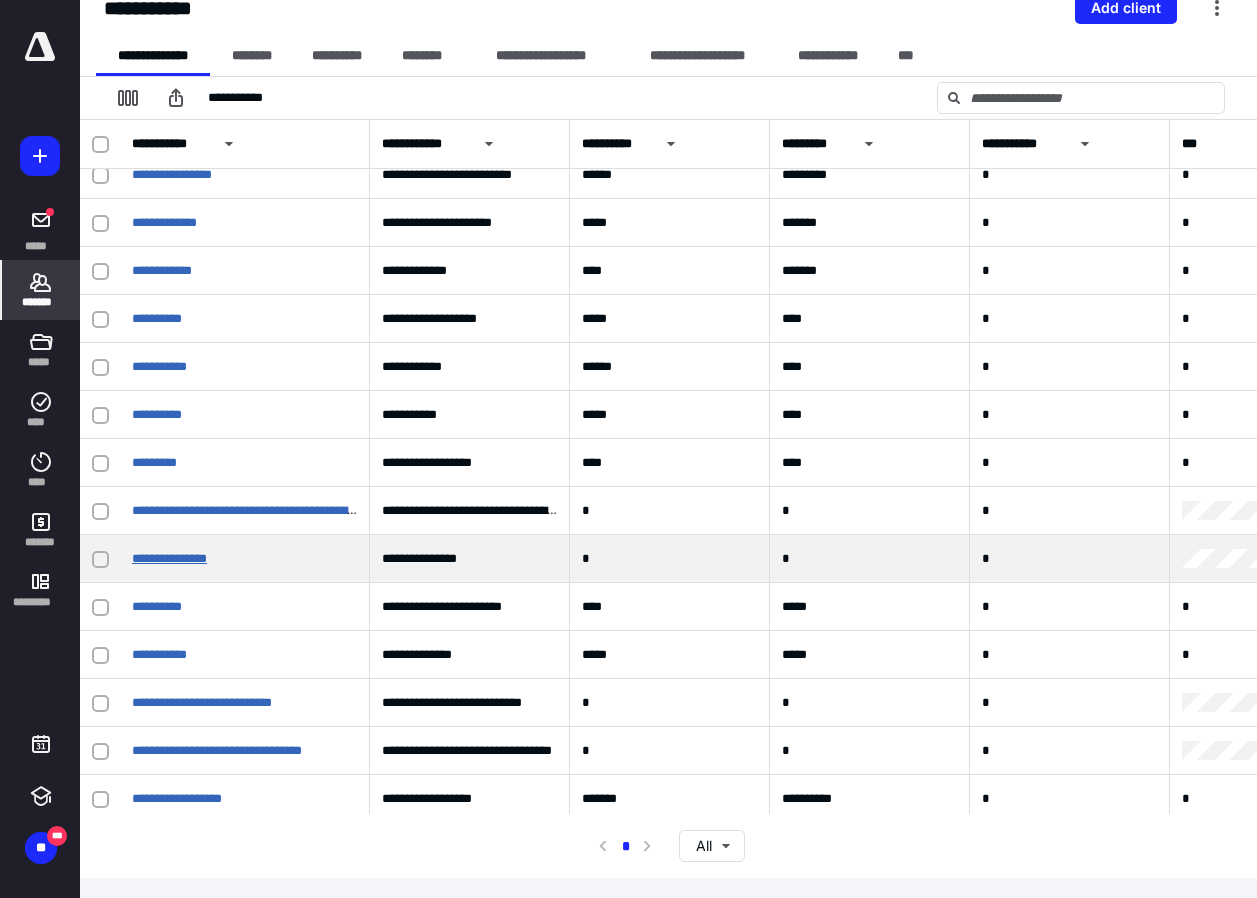 click on "**********" at bounding box center [169, 558] 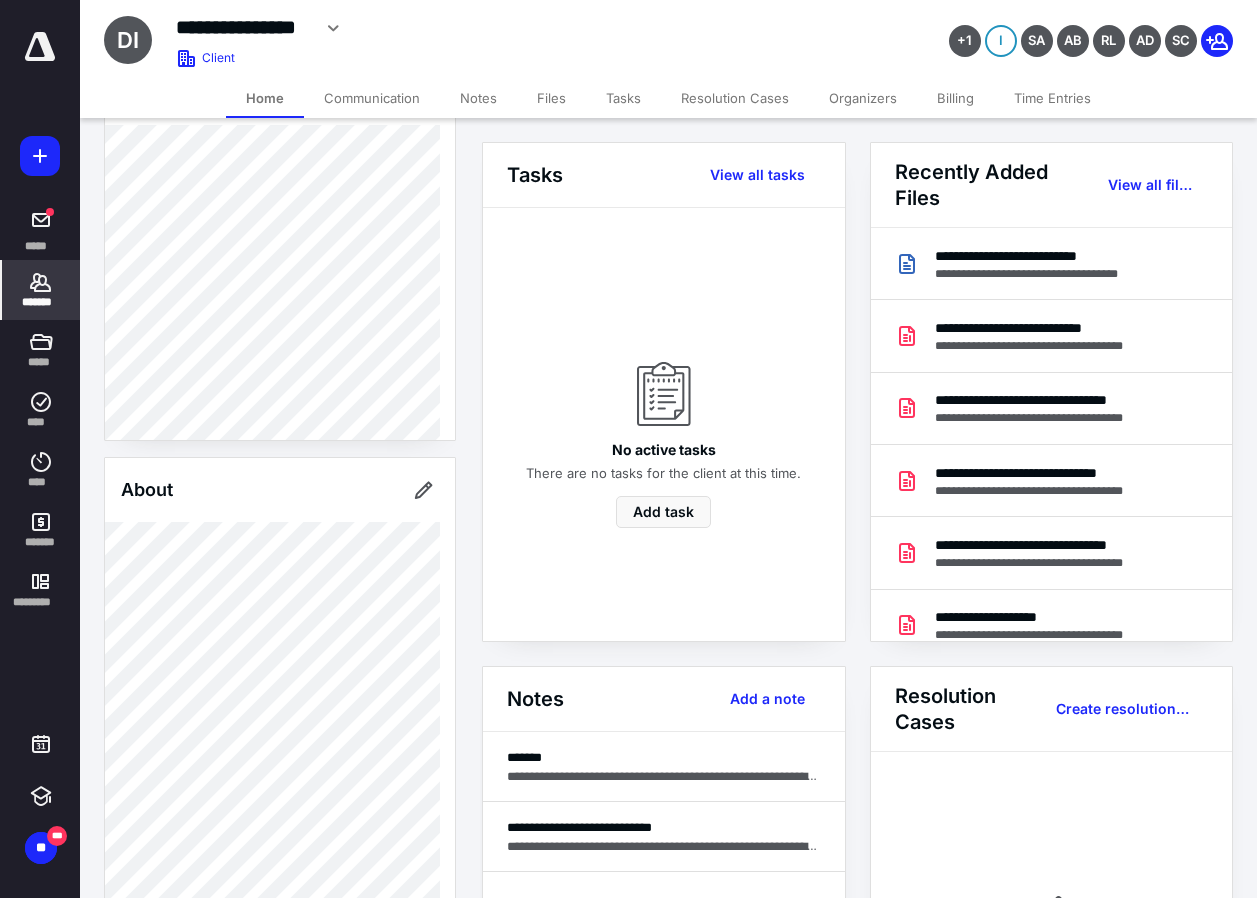 scroll, scrollTop: 0, scrollLeft: 0, axis: both 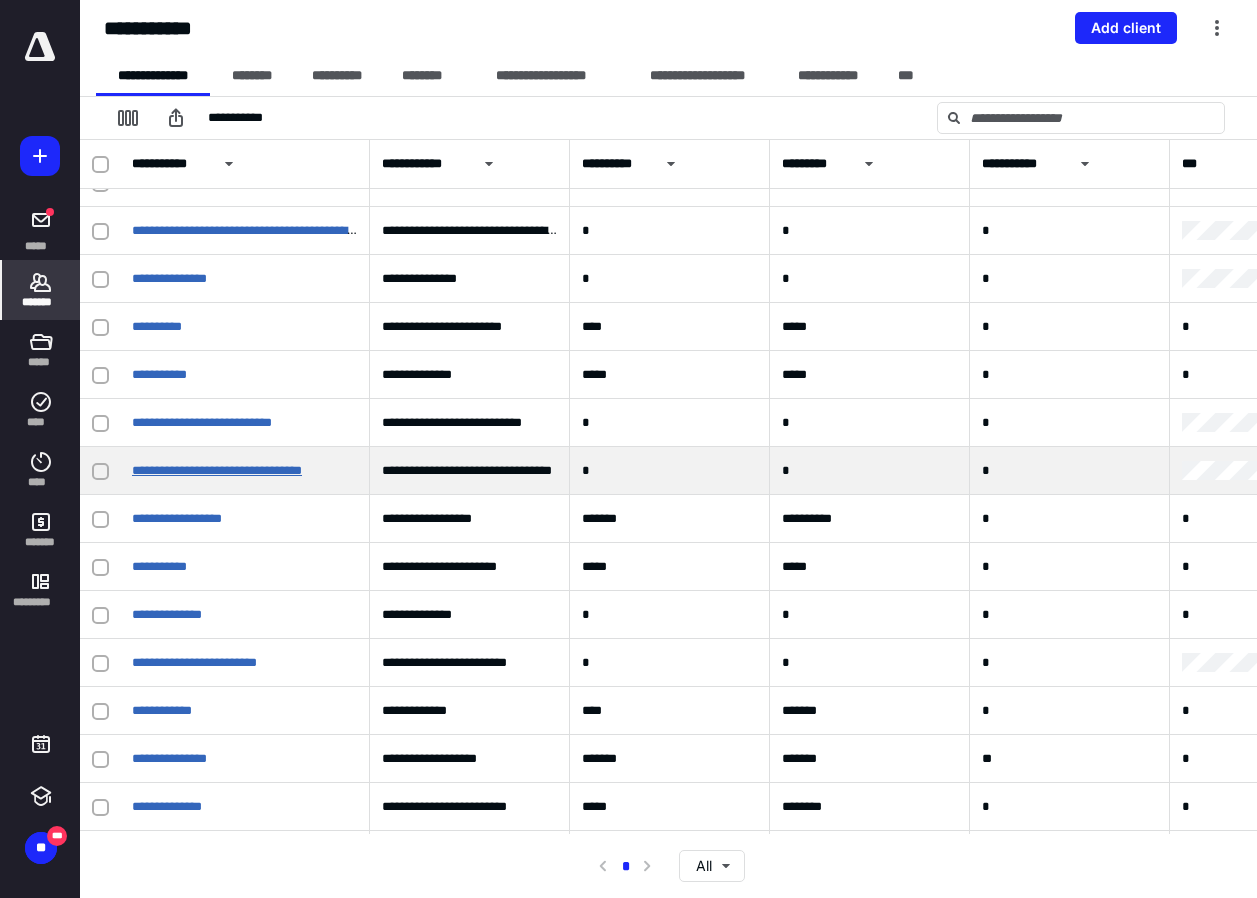 click on "**********" at bounding box center (217, 470) 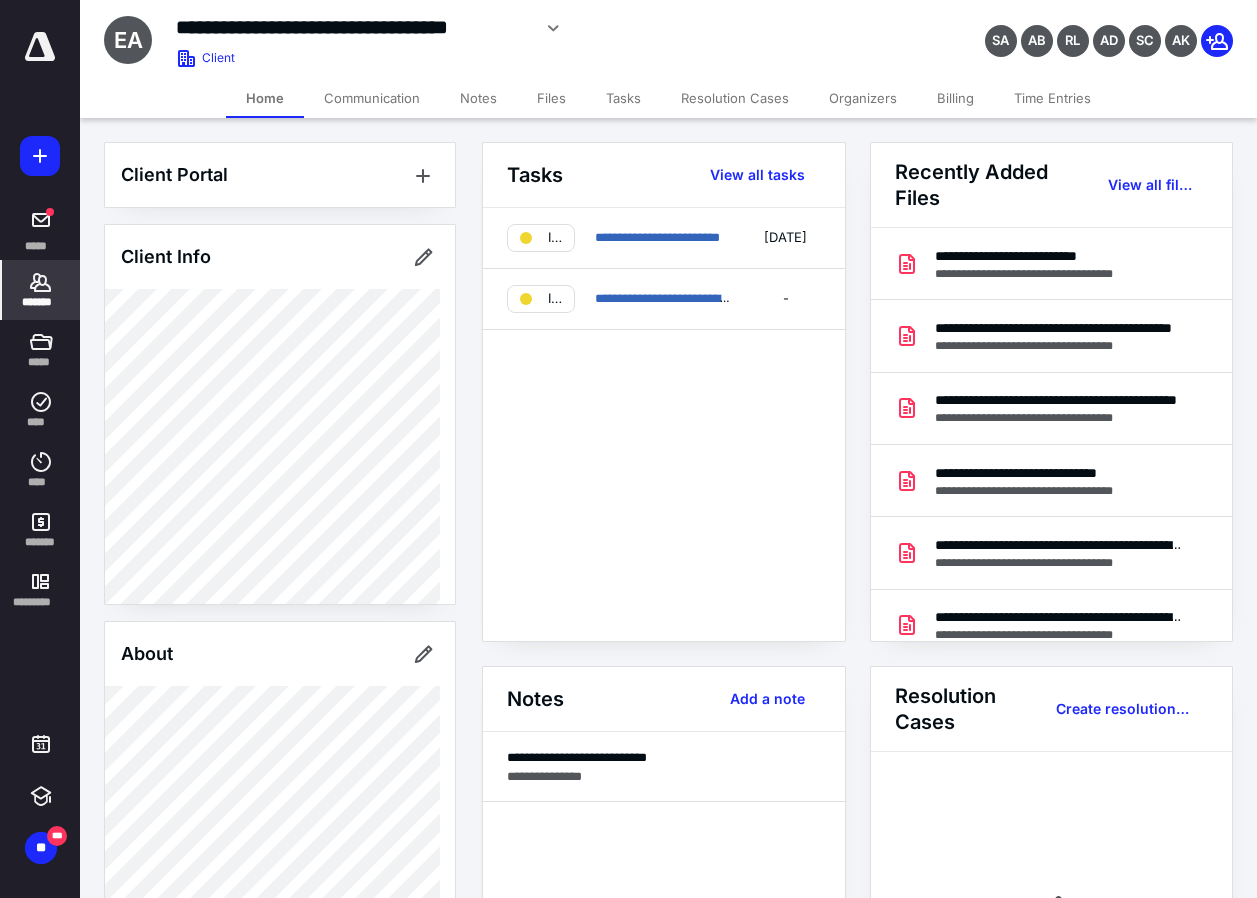 scroll, scrollTop: 504, scrollLeft: 0, axis: vertical 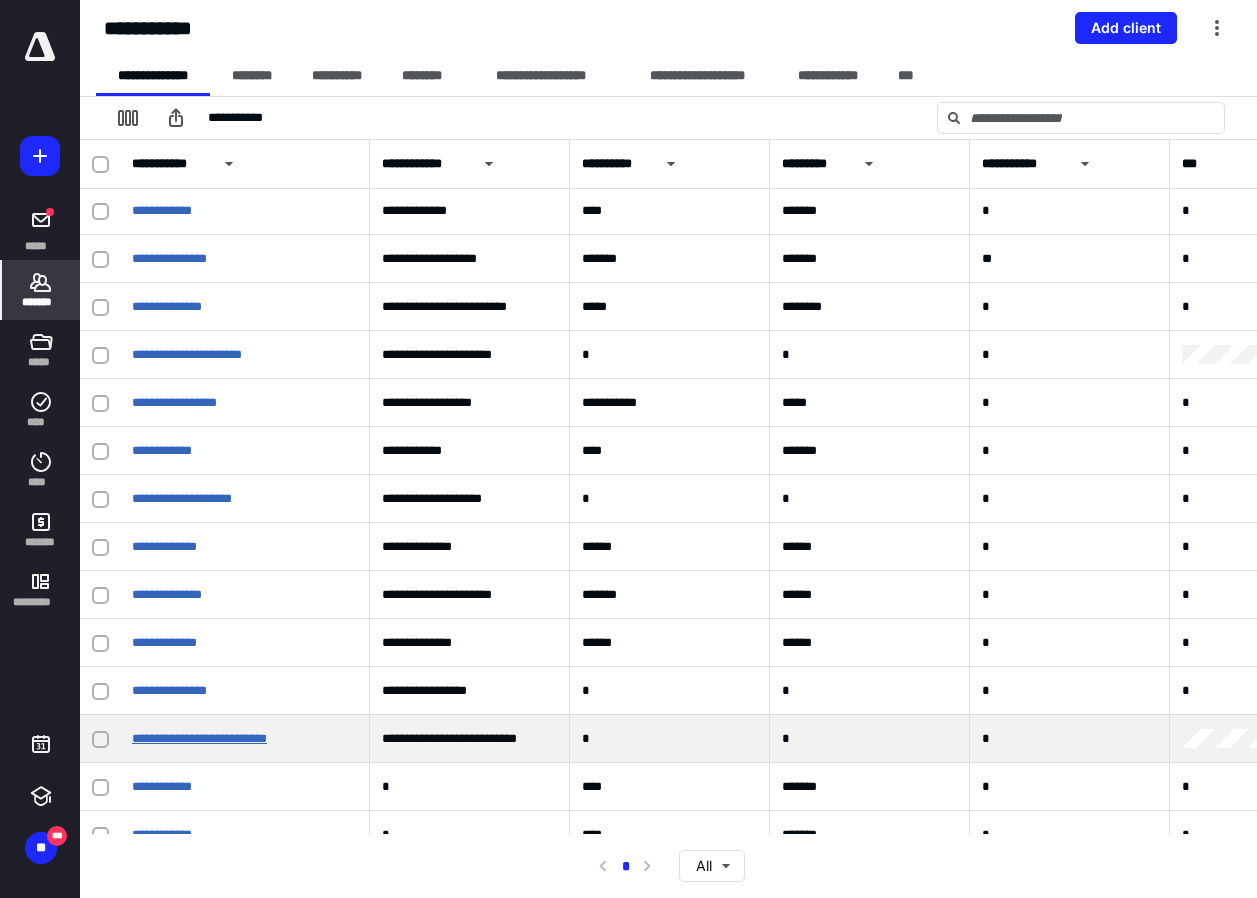 click on "**********" at bounding box center (199, 738) 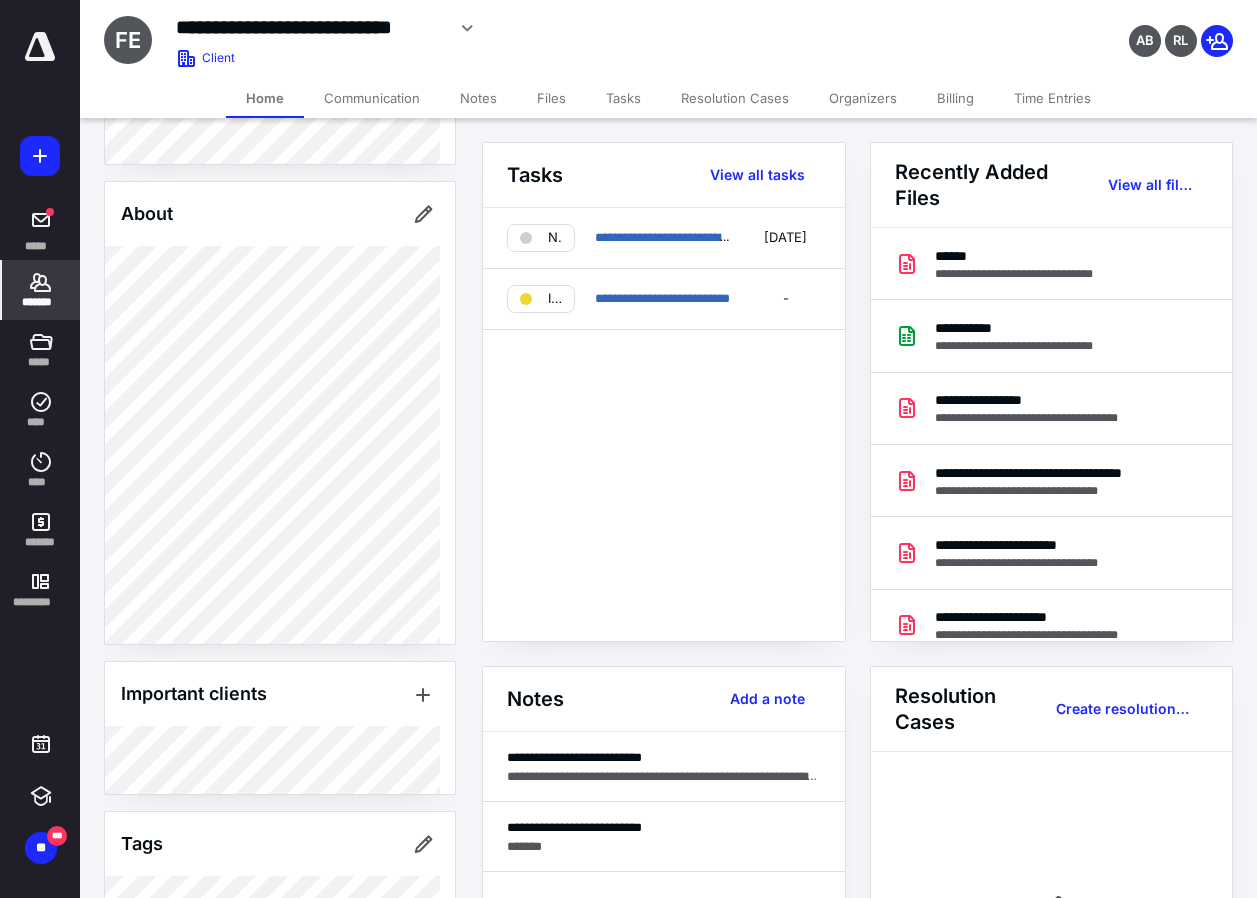 scroll, scrollTop: 594, scrollLeft: 0, axis: vertical 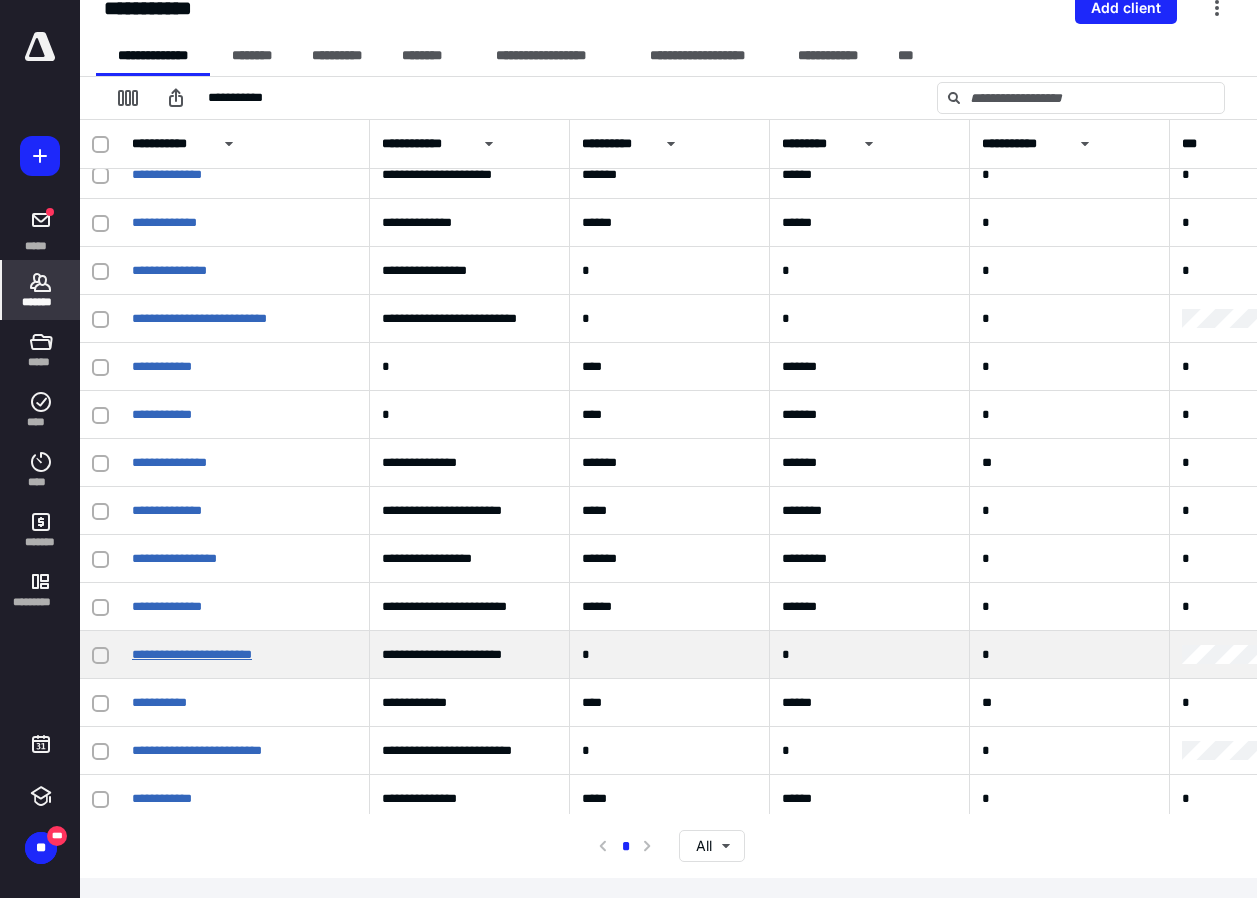 click on "**********" at bounding box center [192, 654] 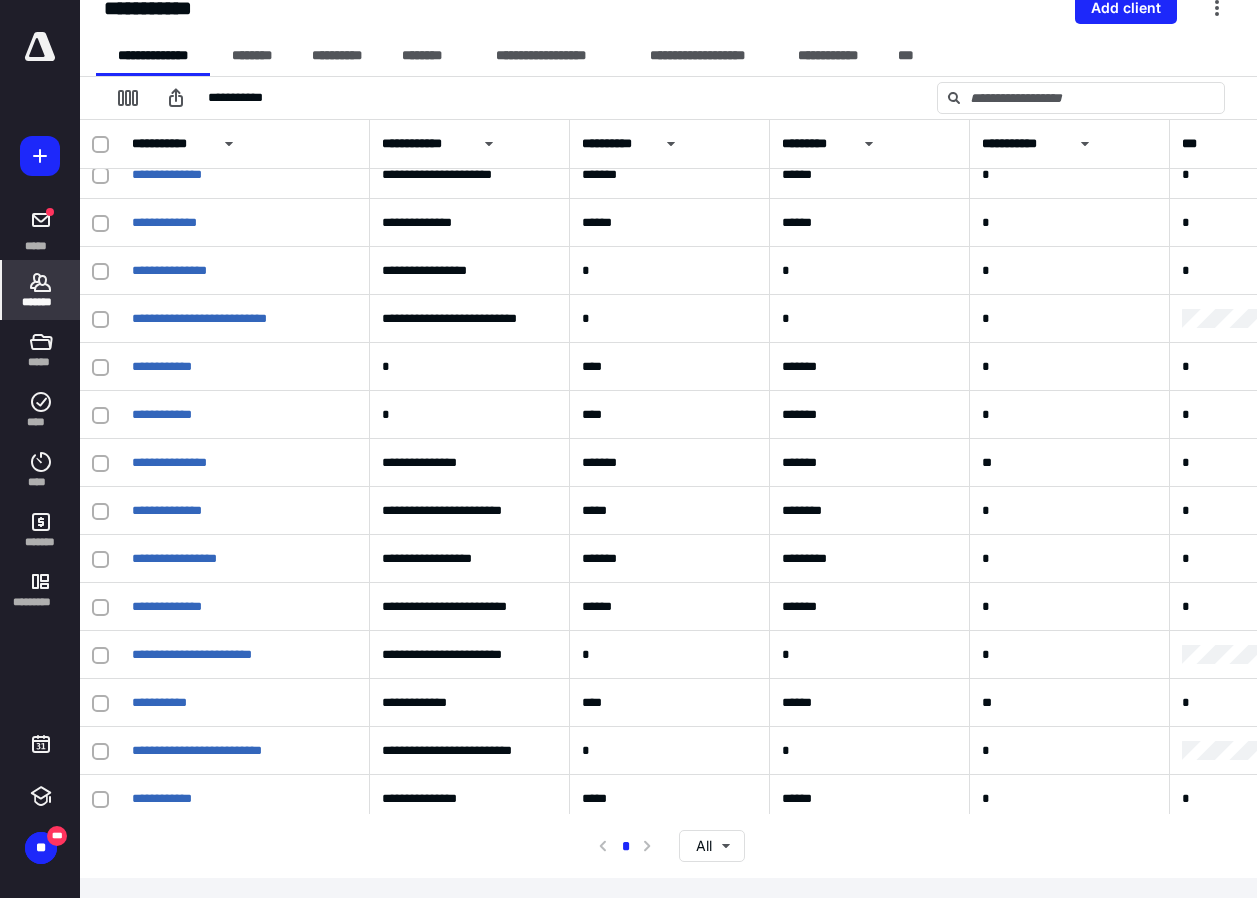 scroll, scrollTop: 0, scrollLeft: 0, axis: both 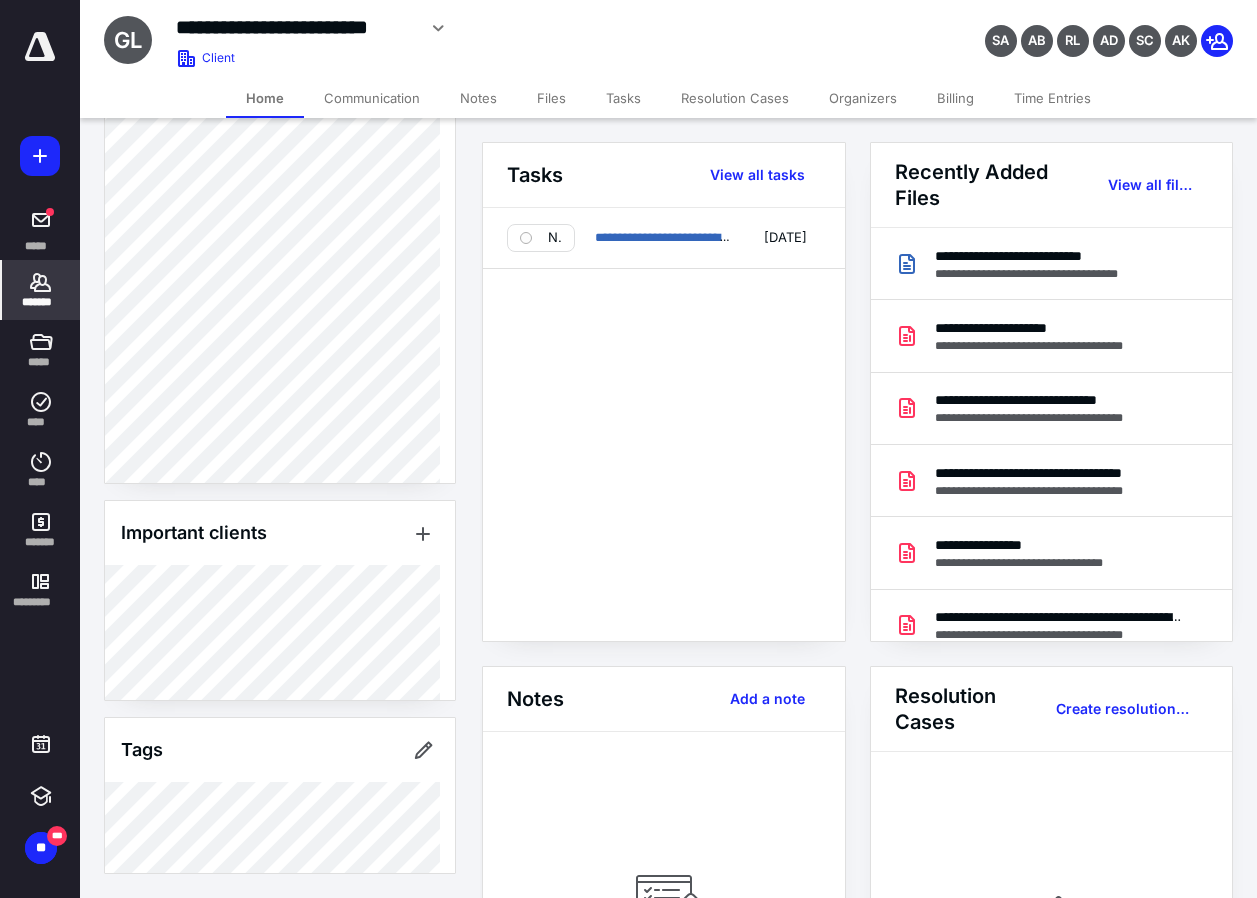 click on "Files" at bounding box center [551, 98] 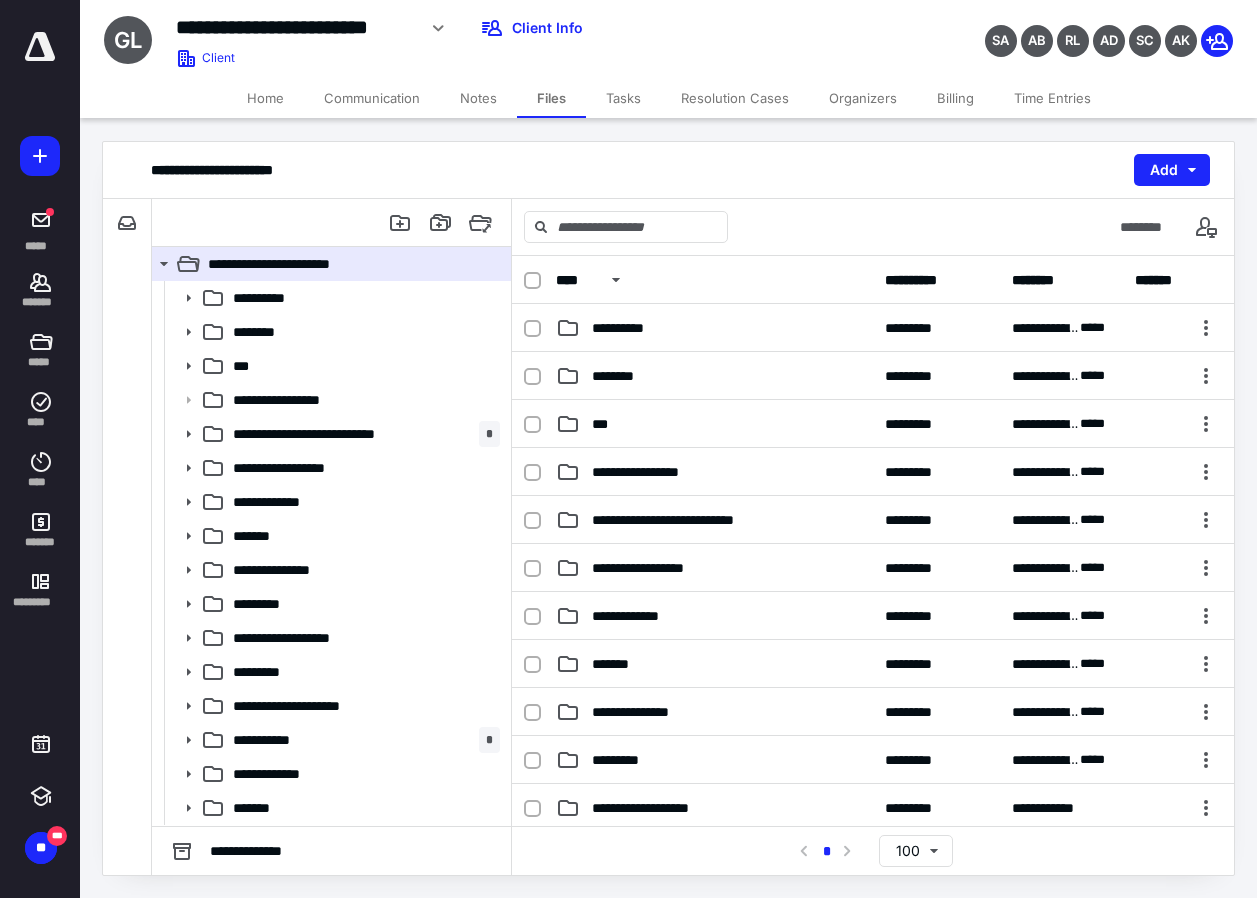 scroll, scrollTop: 546, scrollLeft: 0, axis: vertical 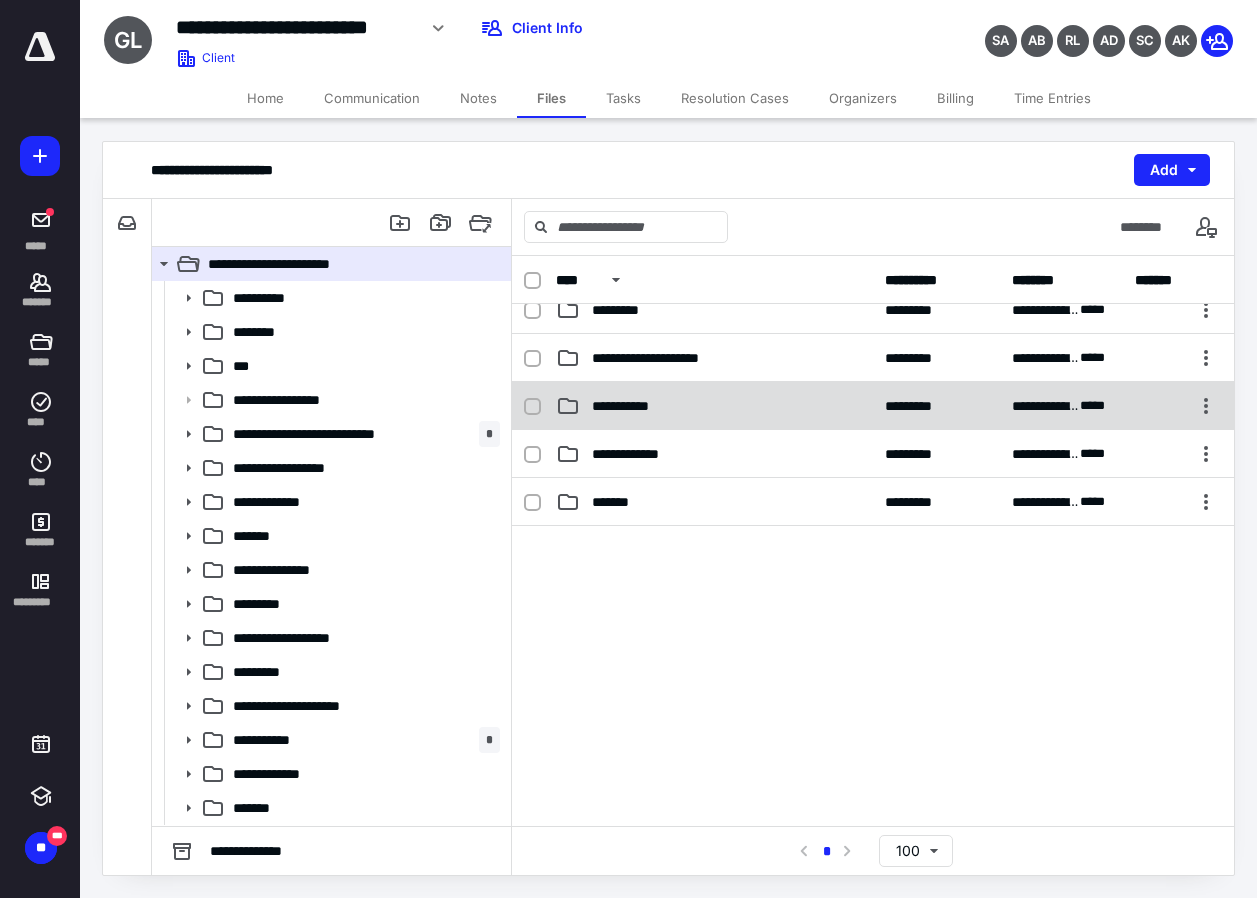 click on "**********" at bounding box center [631, 406] 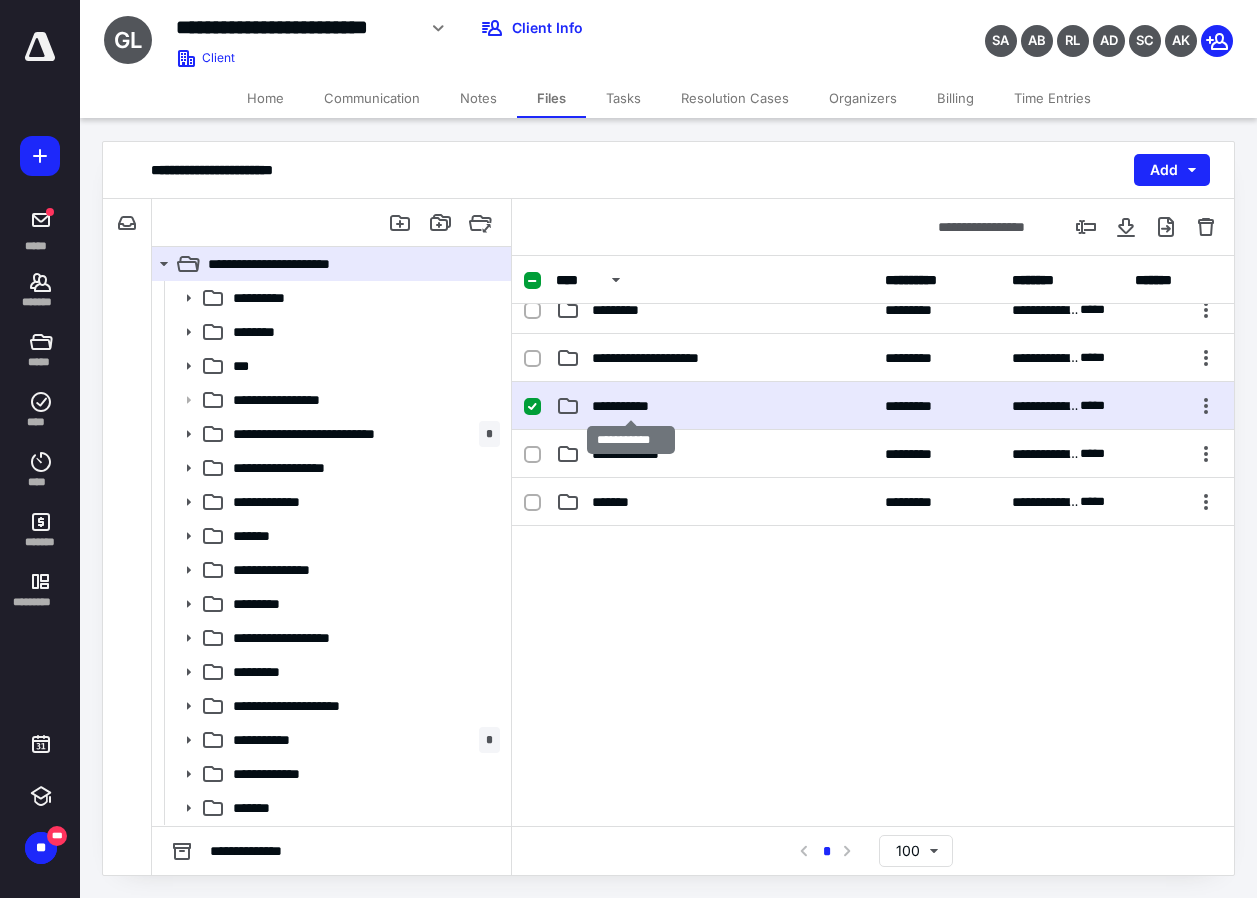 click on "**********" at bounding box center [631, 406] 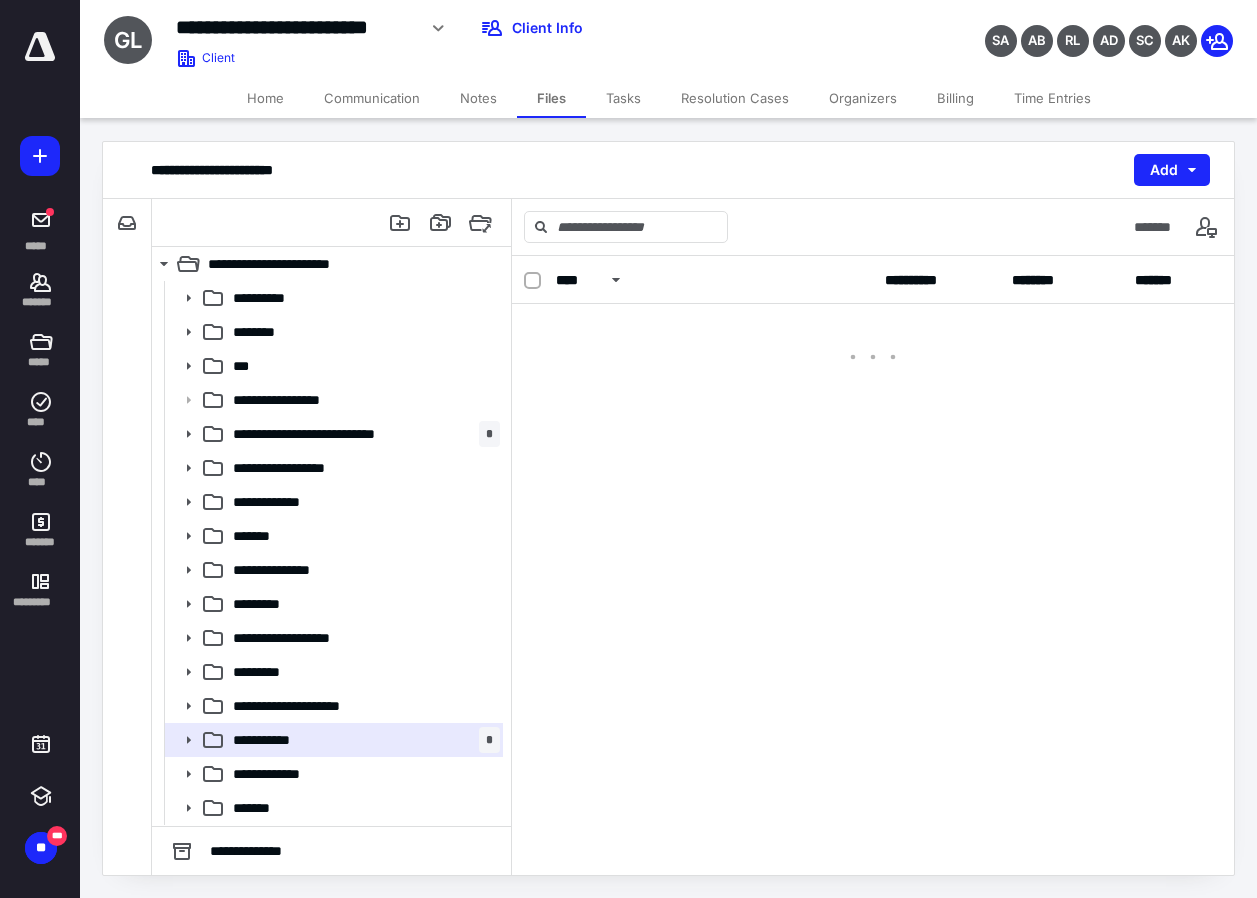 scroll, scrollTop: 0, scrollLeft: 0, axis: both 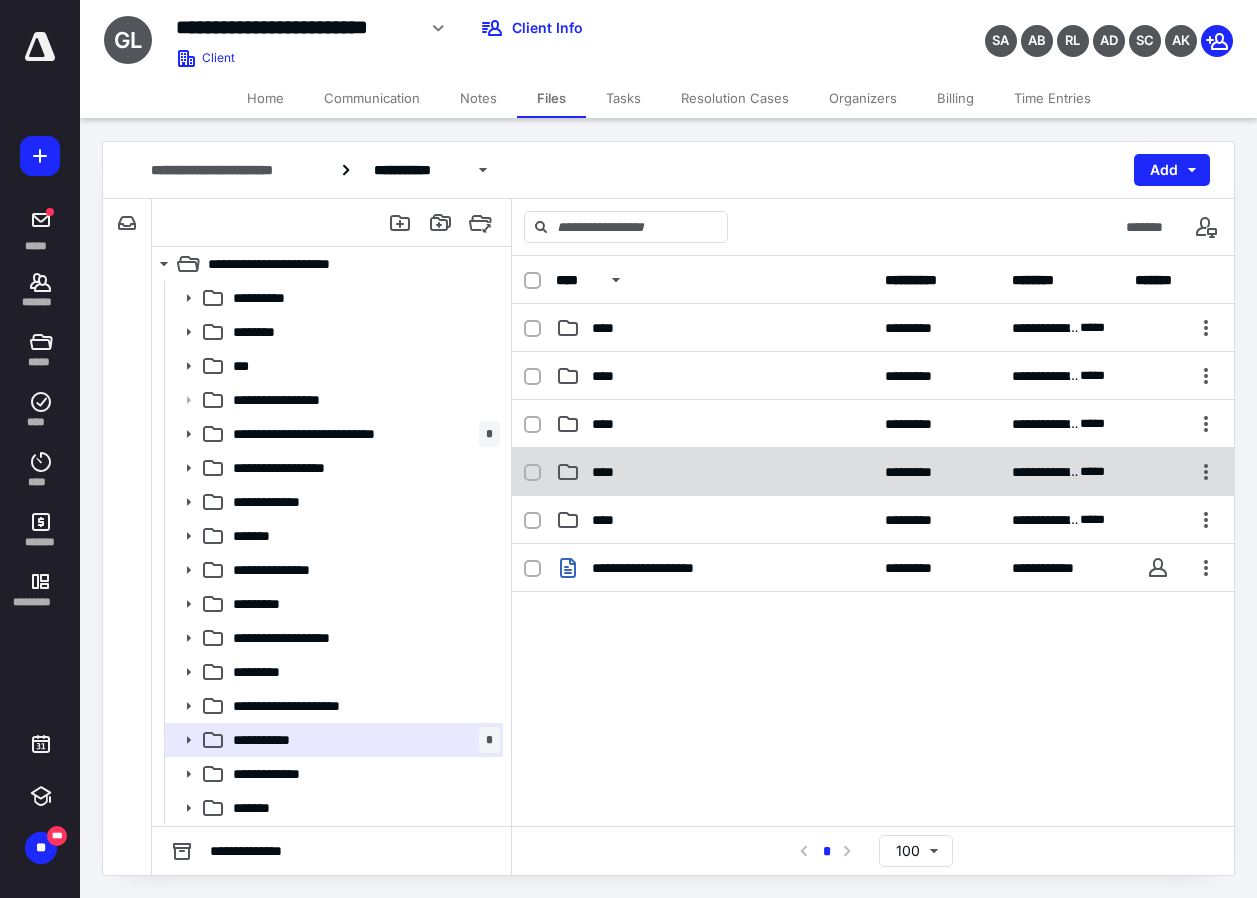 click on "****" at bounding box center [609, 472] 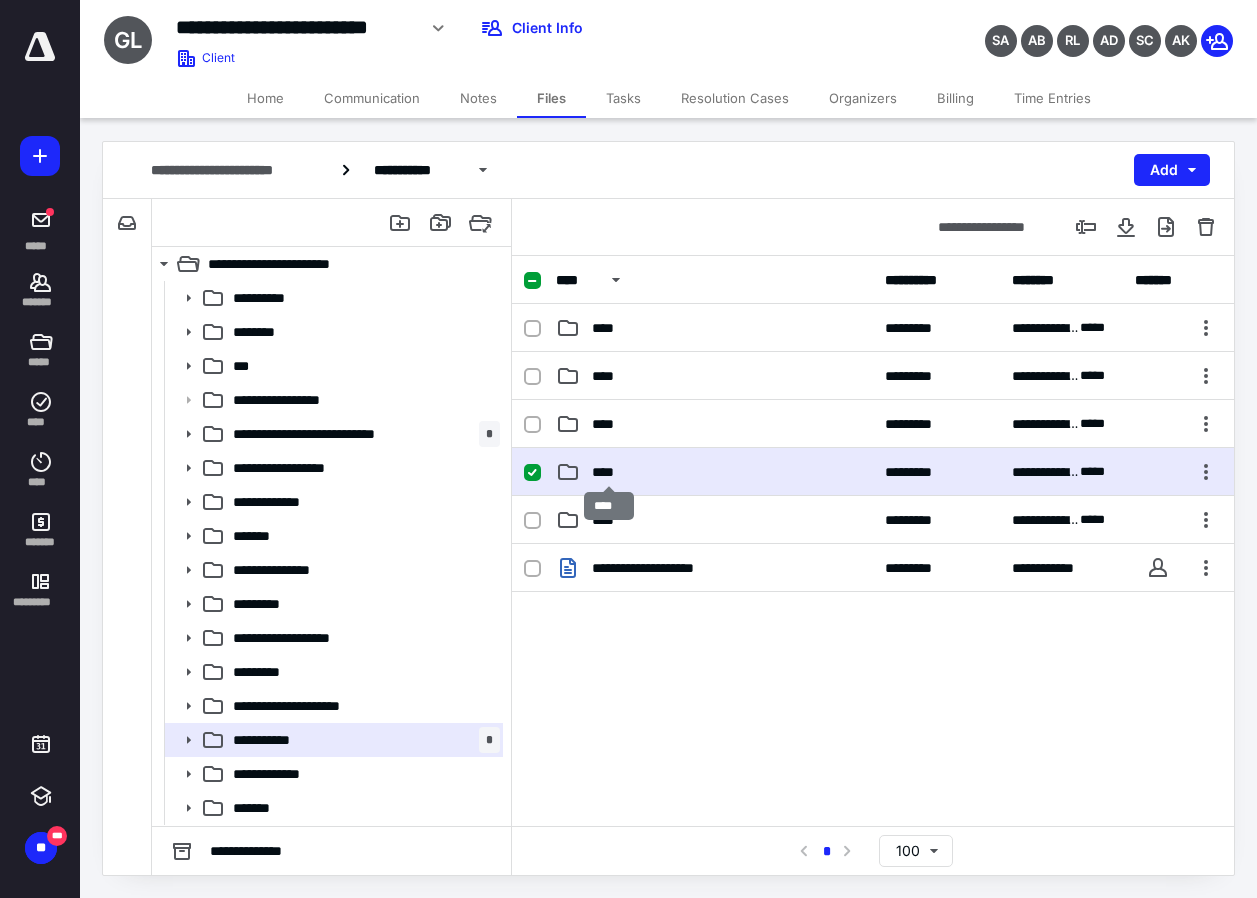 click on "****" at bounding box center (609, 472) 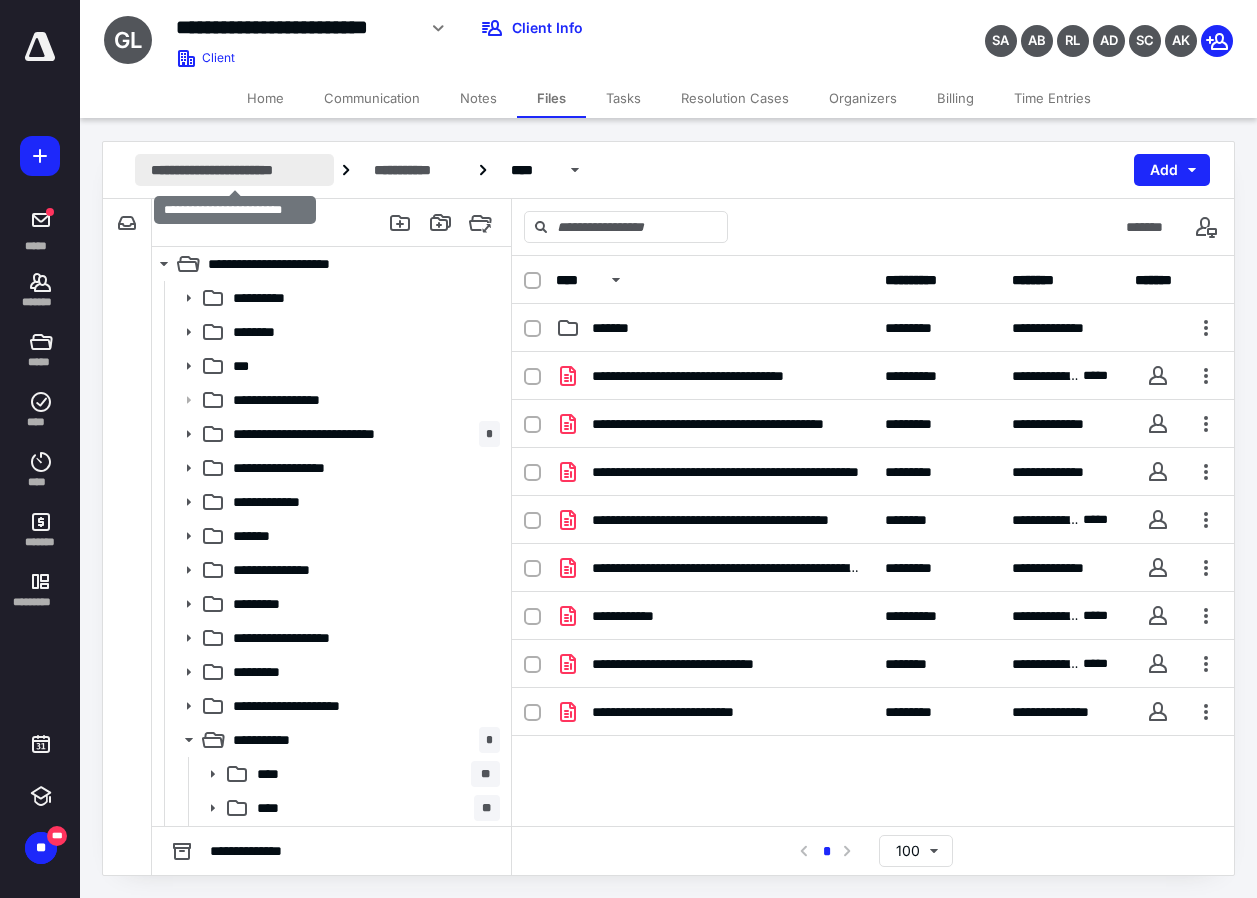 click on "**********" at bounding box center (234, 170) 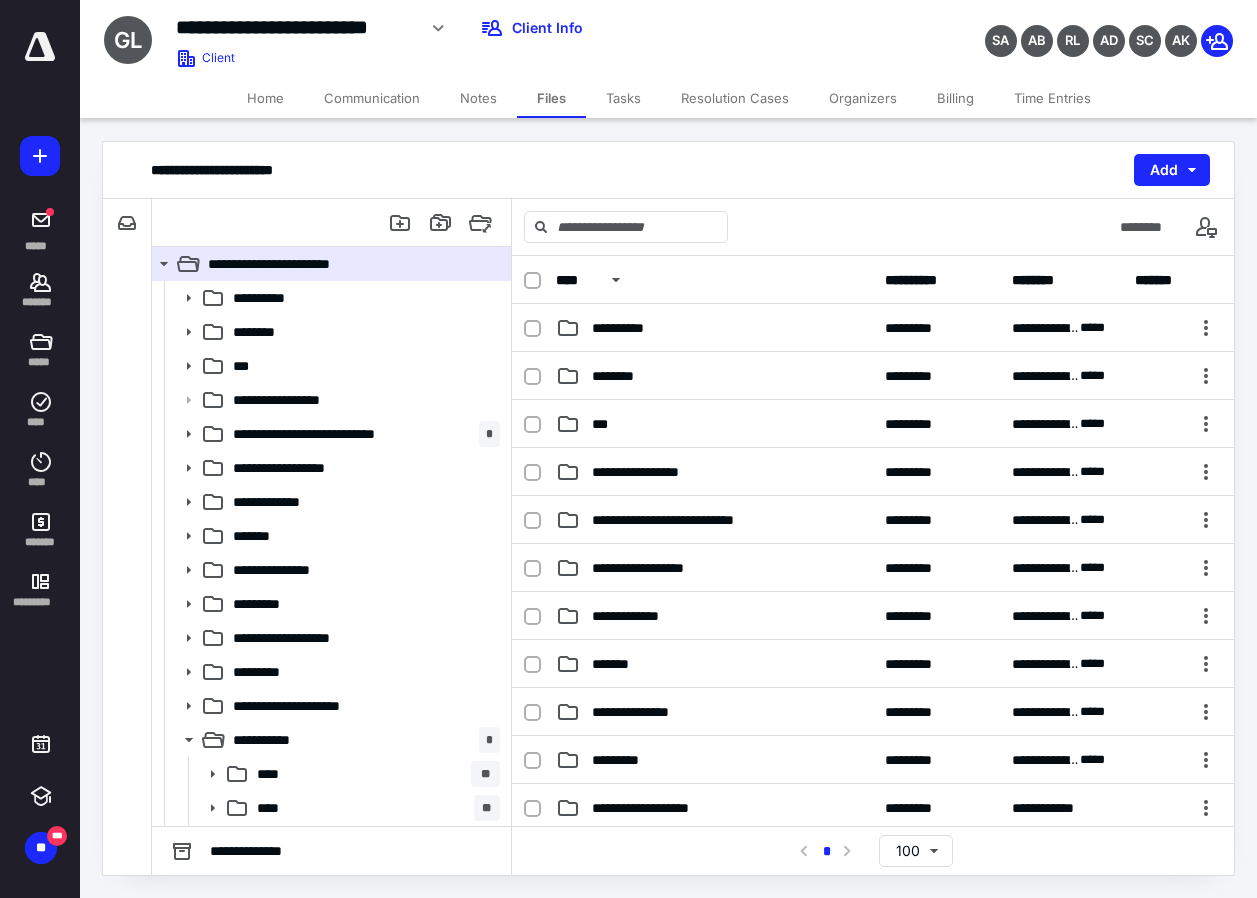 scroll, scrollTop: 200, scrollLeft: 0, axis: vertical 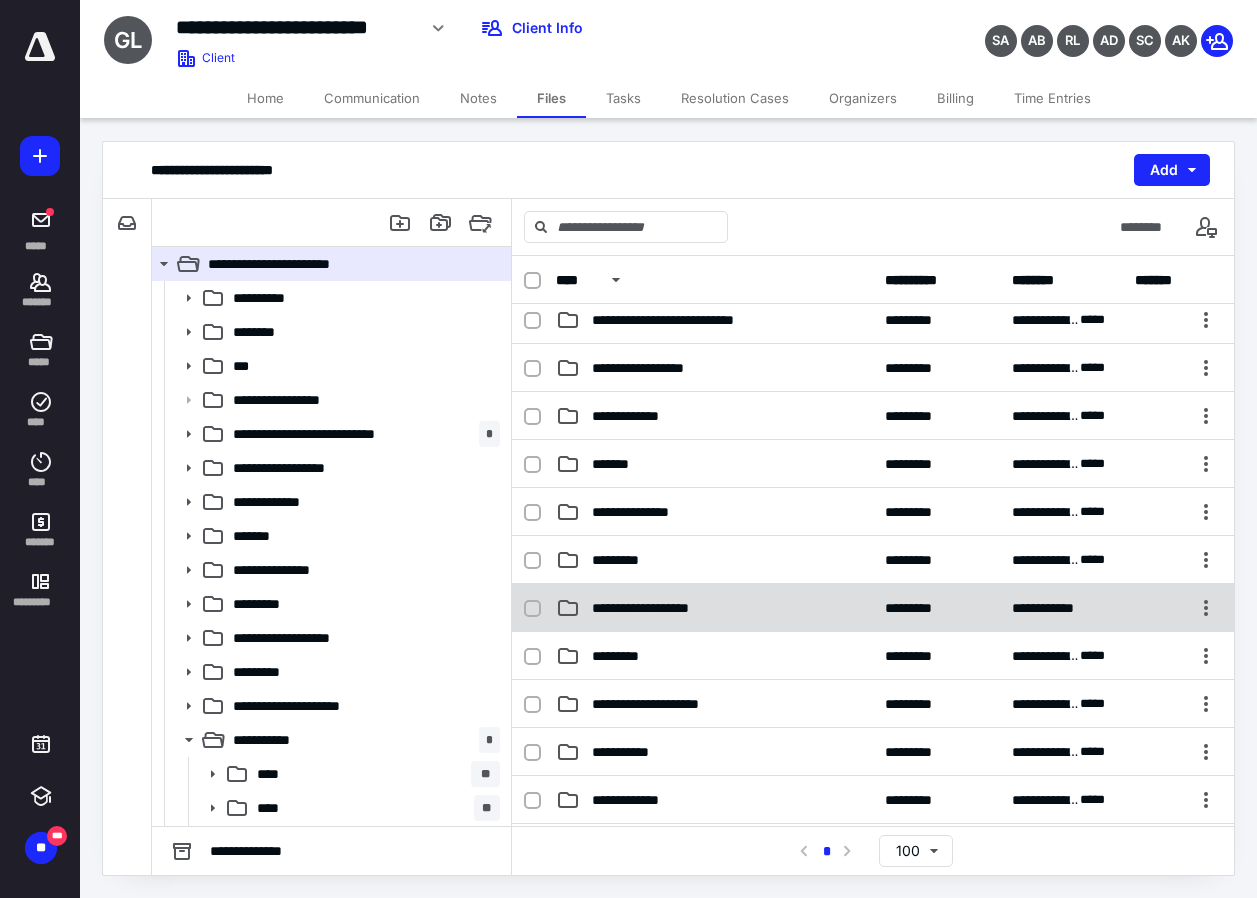 click on "**********" at bounding box center (658, 608) 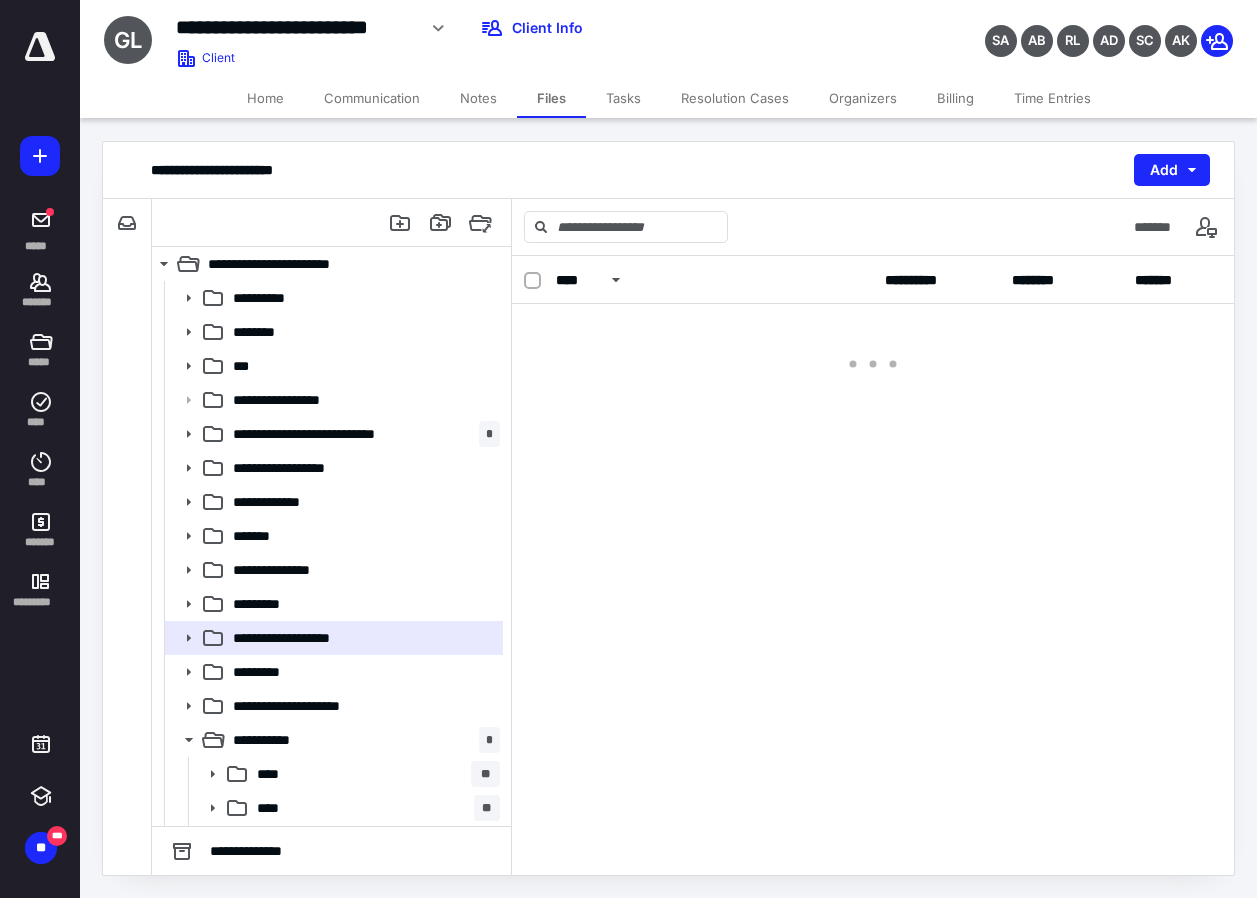 scroll, scrollTop: 0, scrollLeft: 0, axis: both 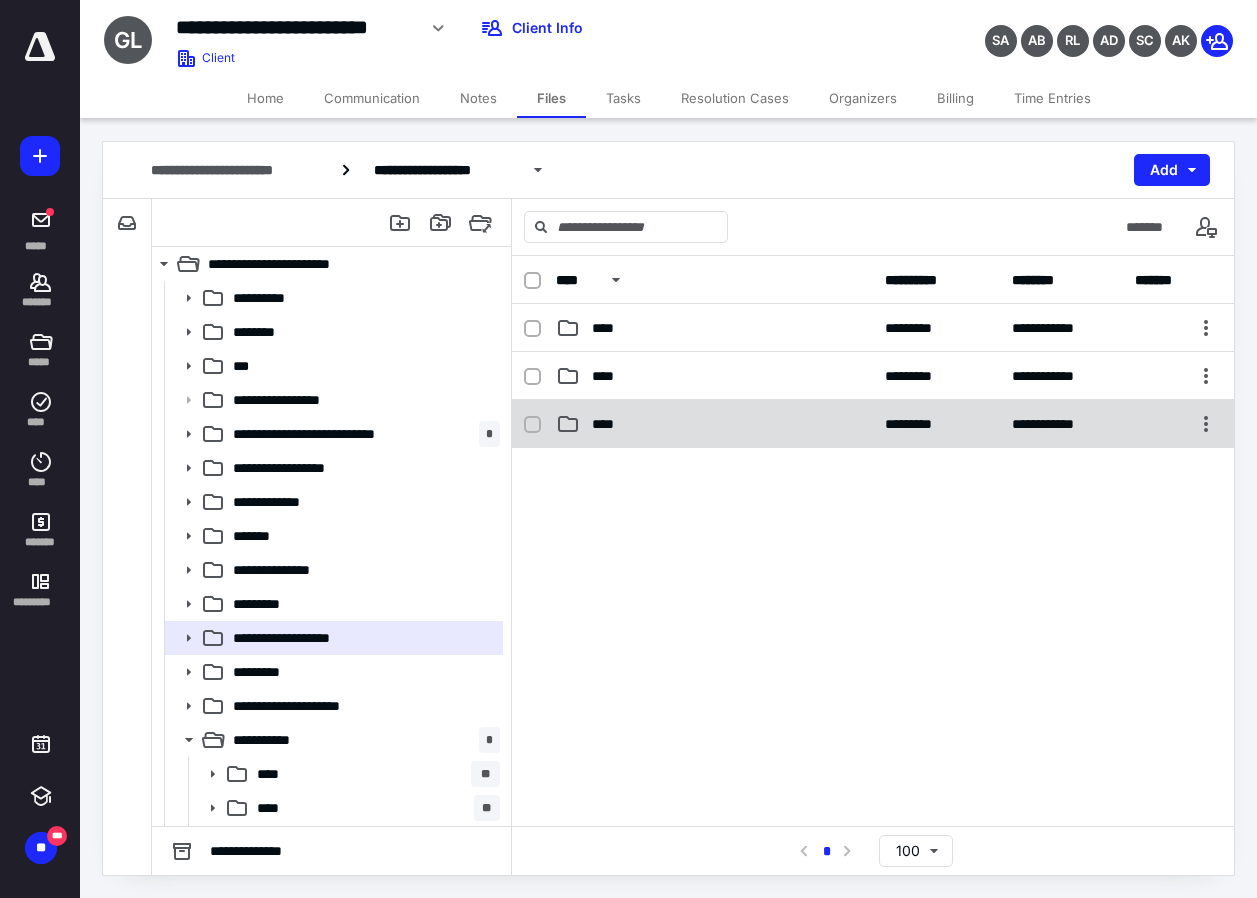 click on "**********" at bounding box center (873, 424) 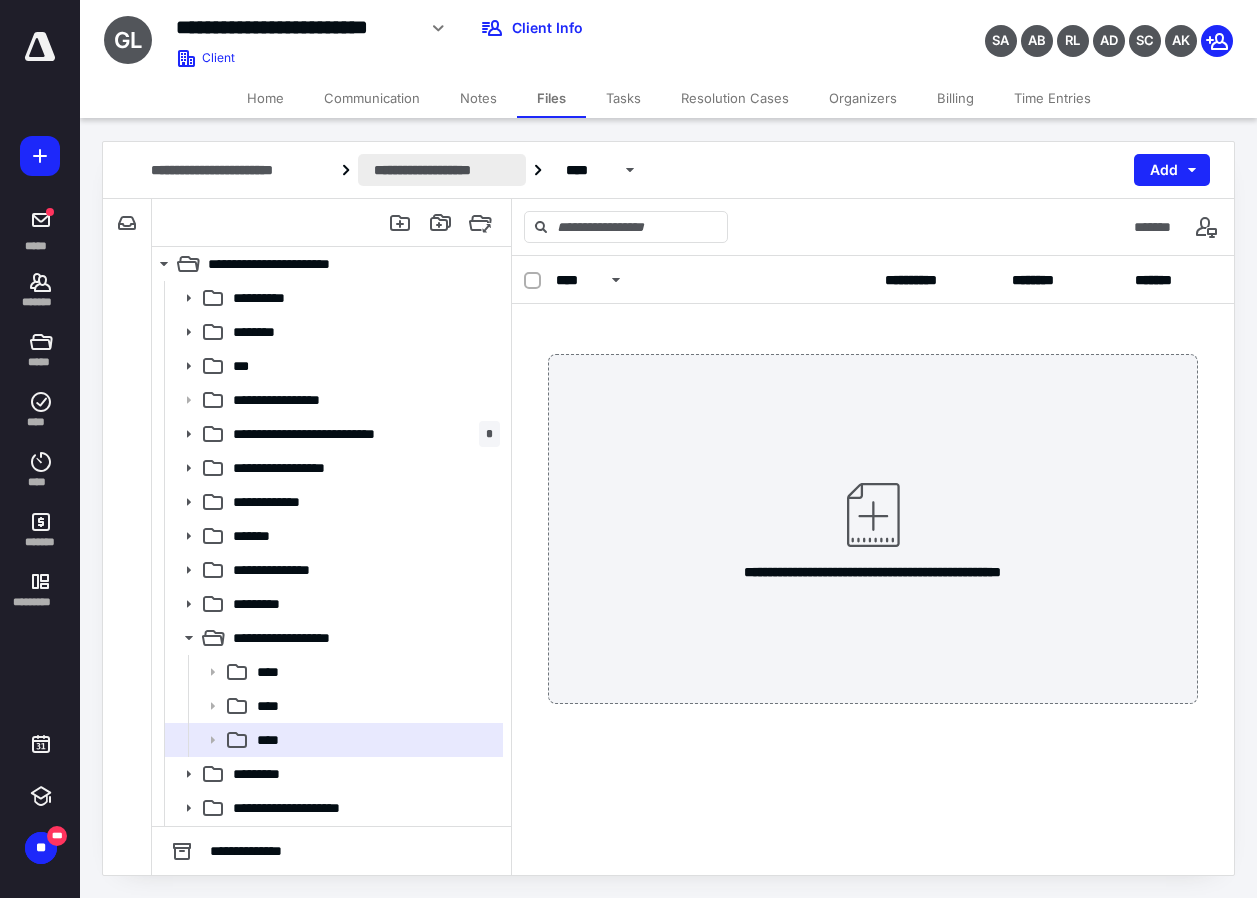 click on "**********" at bounding box center (441, 170) 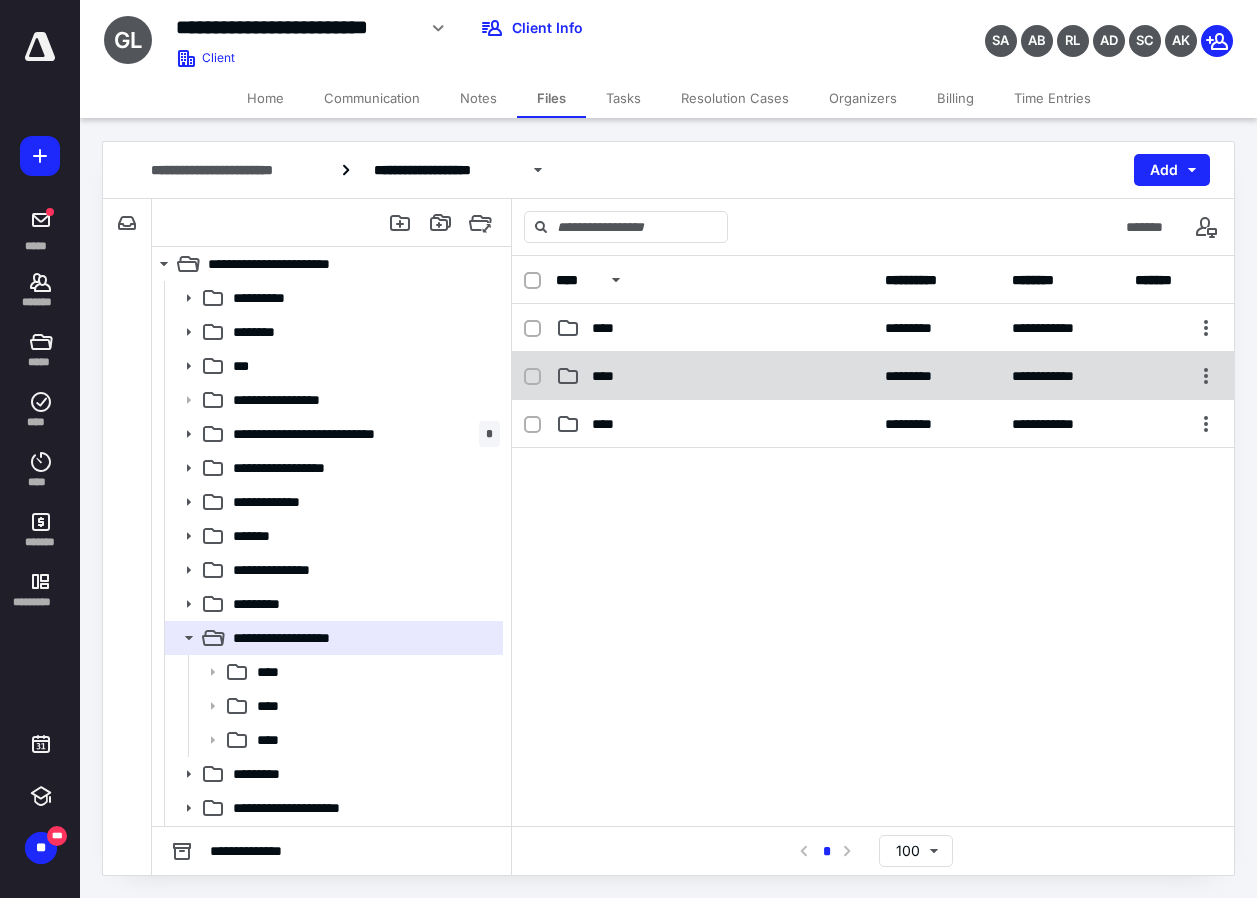 click on "****" at bounding box center (609, 376) 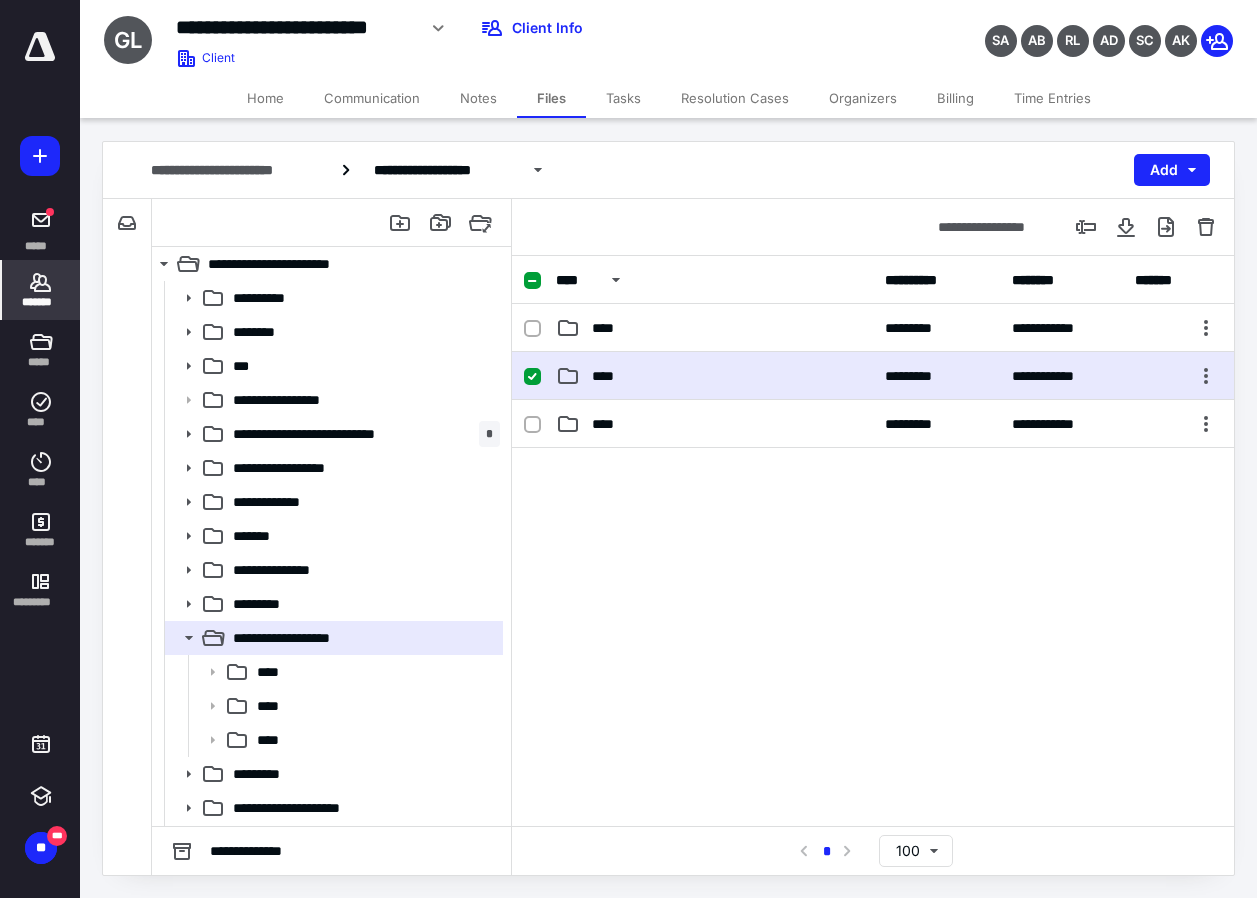 click on "*******" at bounding box center [41, 302] 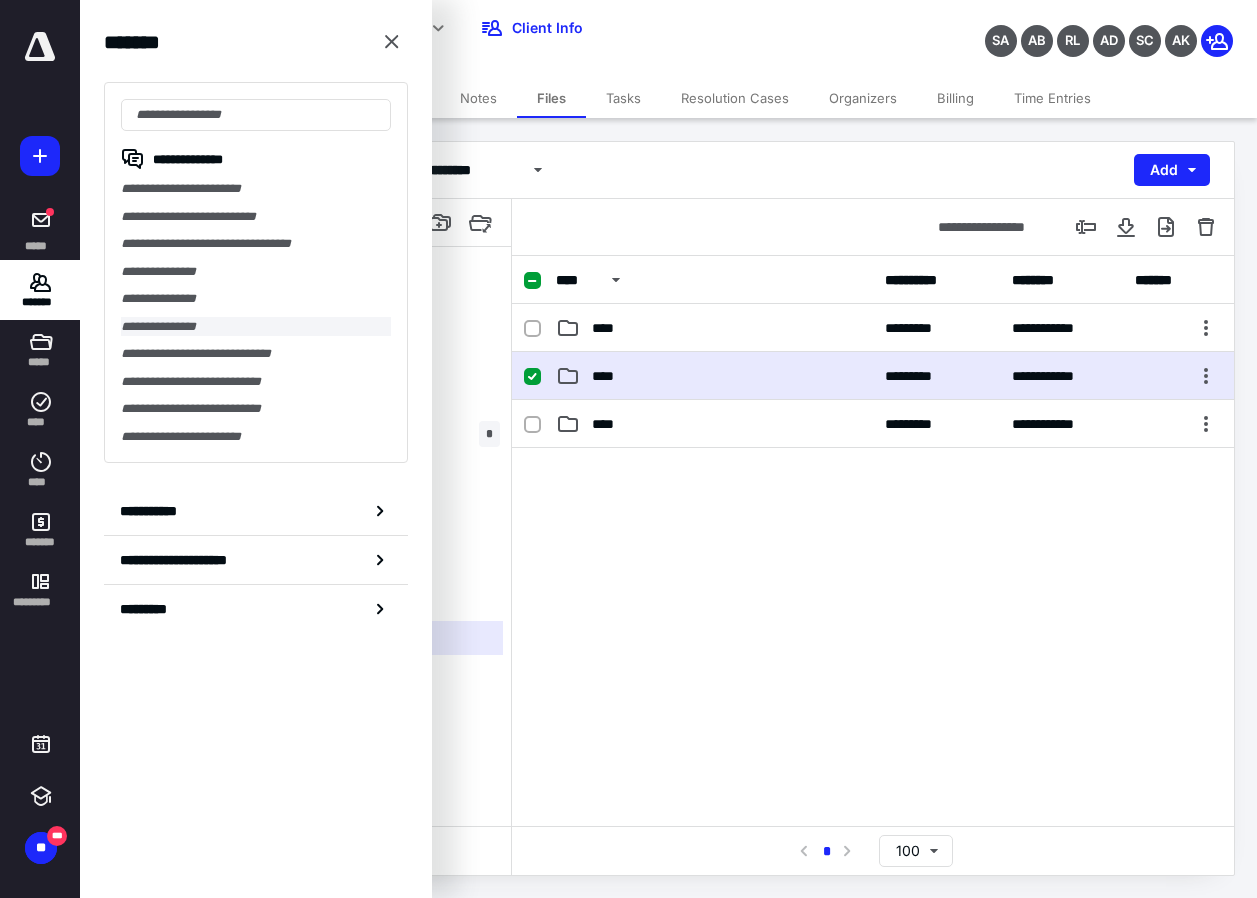click on "**********" at bounding box center [256, 327] 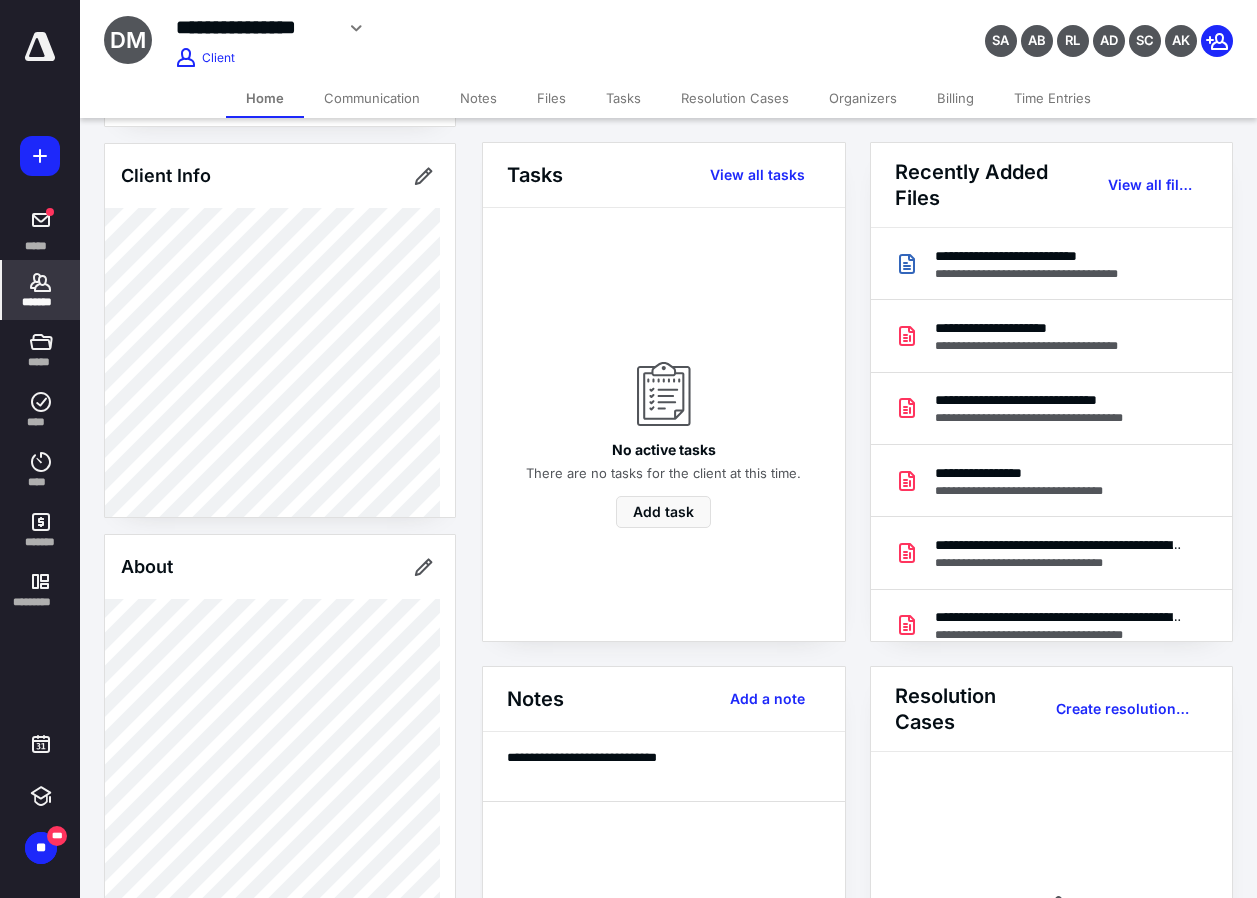 scroll, scrollTop: 0, scrollLeft: 0, axis: both 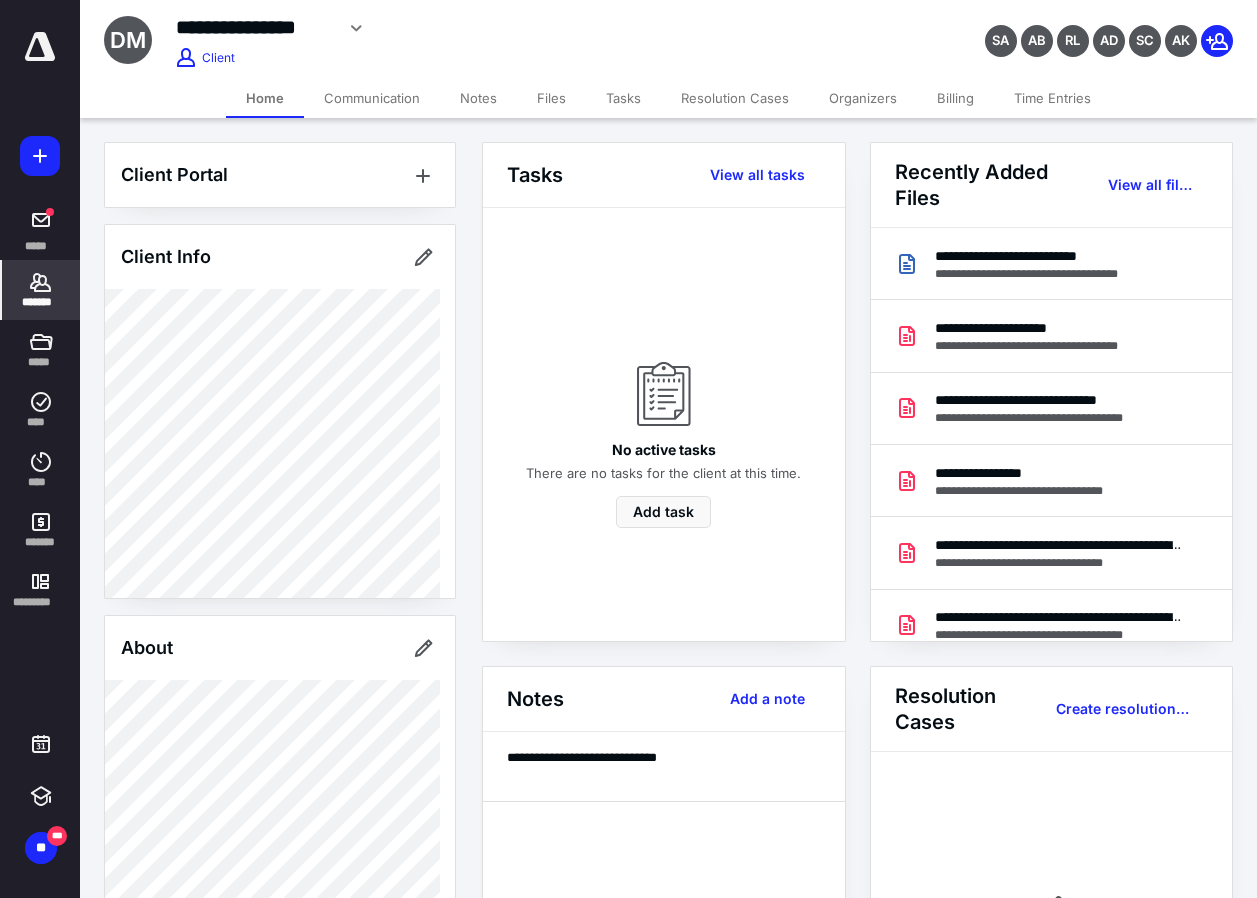 click on "Files" at bounding box center (551, 98) 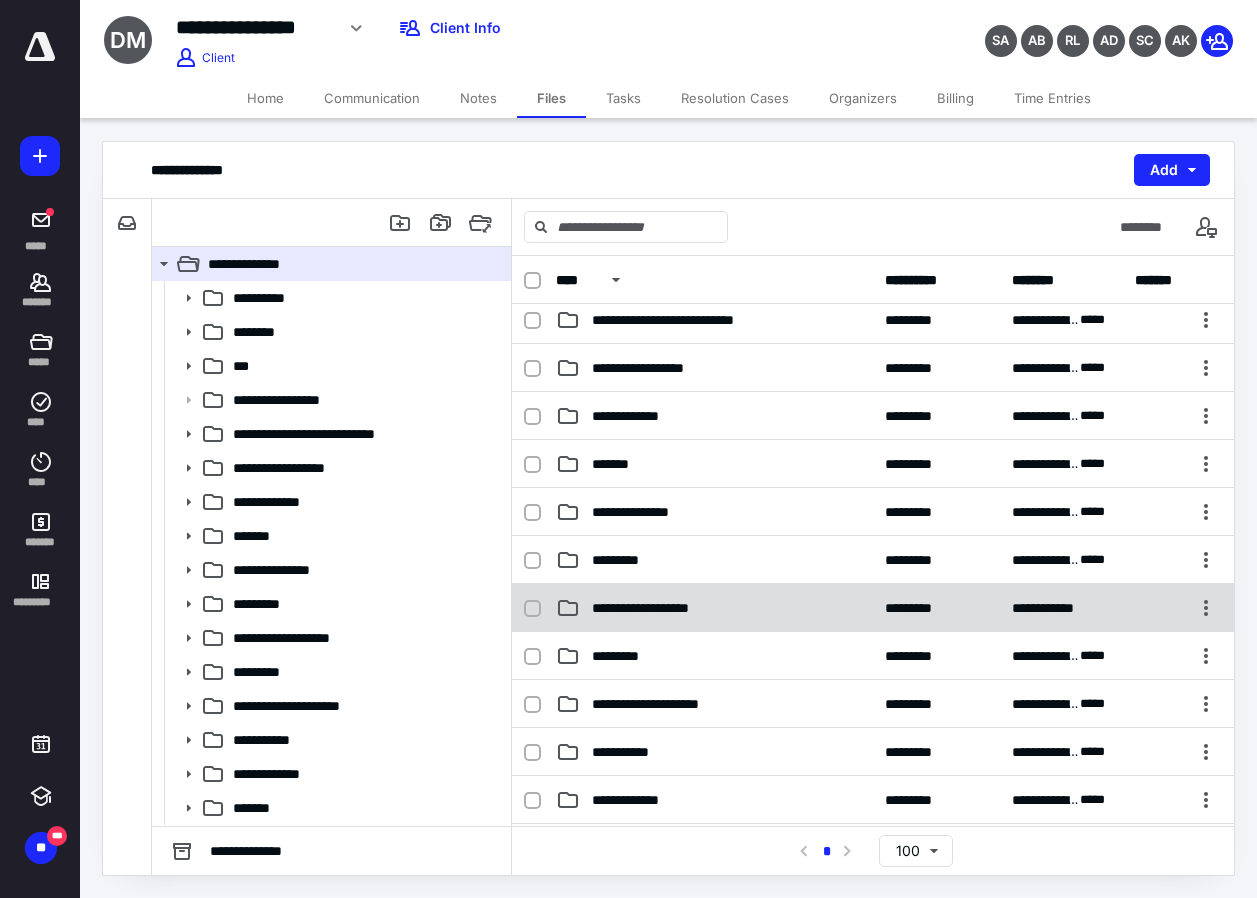 scroll, scrollTop: 300, scrollLeft: 0, axis: vertical 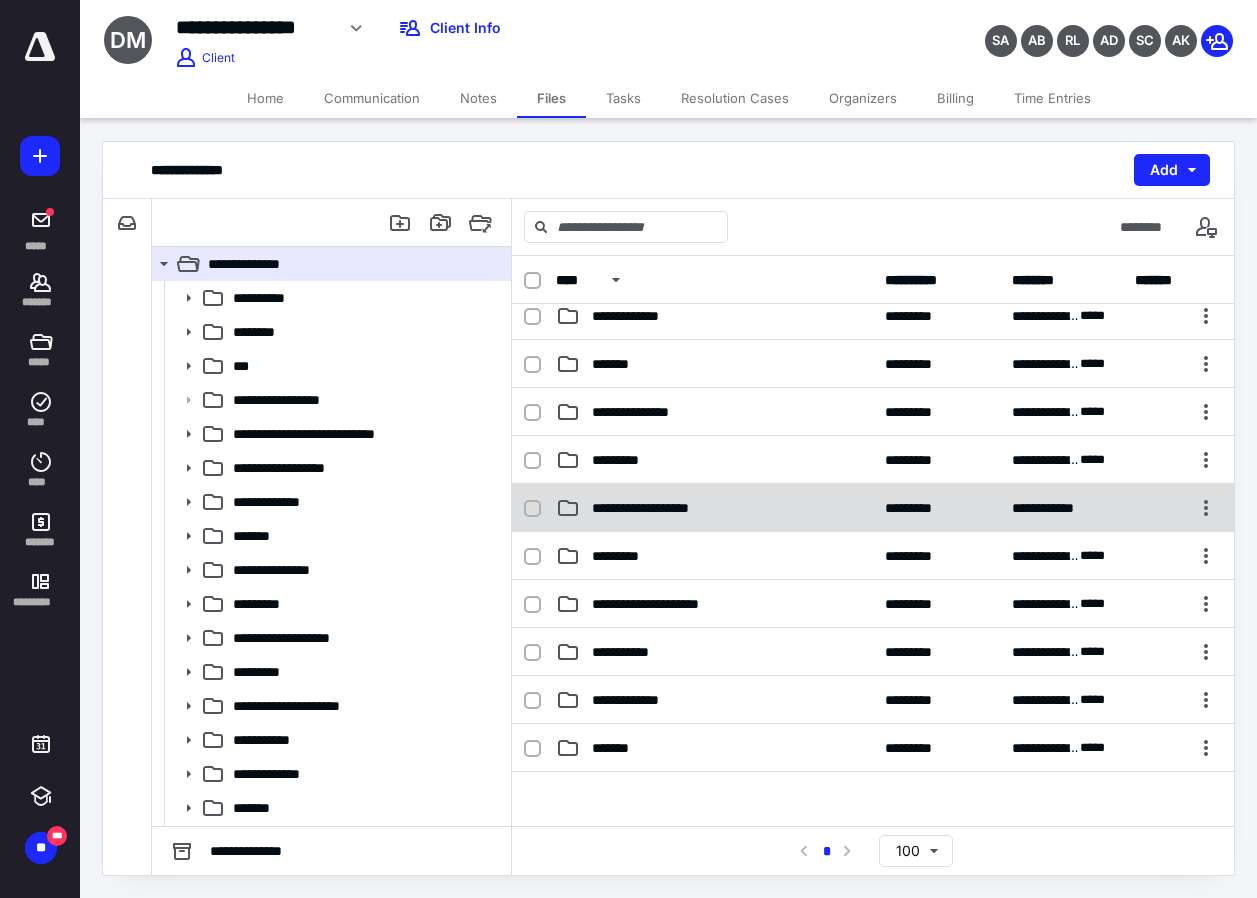 click on "**********" at bounding box center [658, 508] 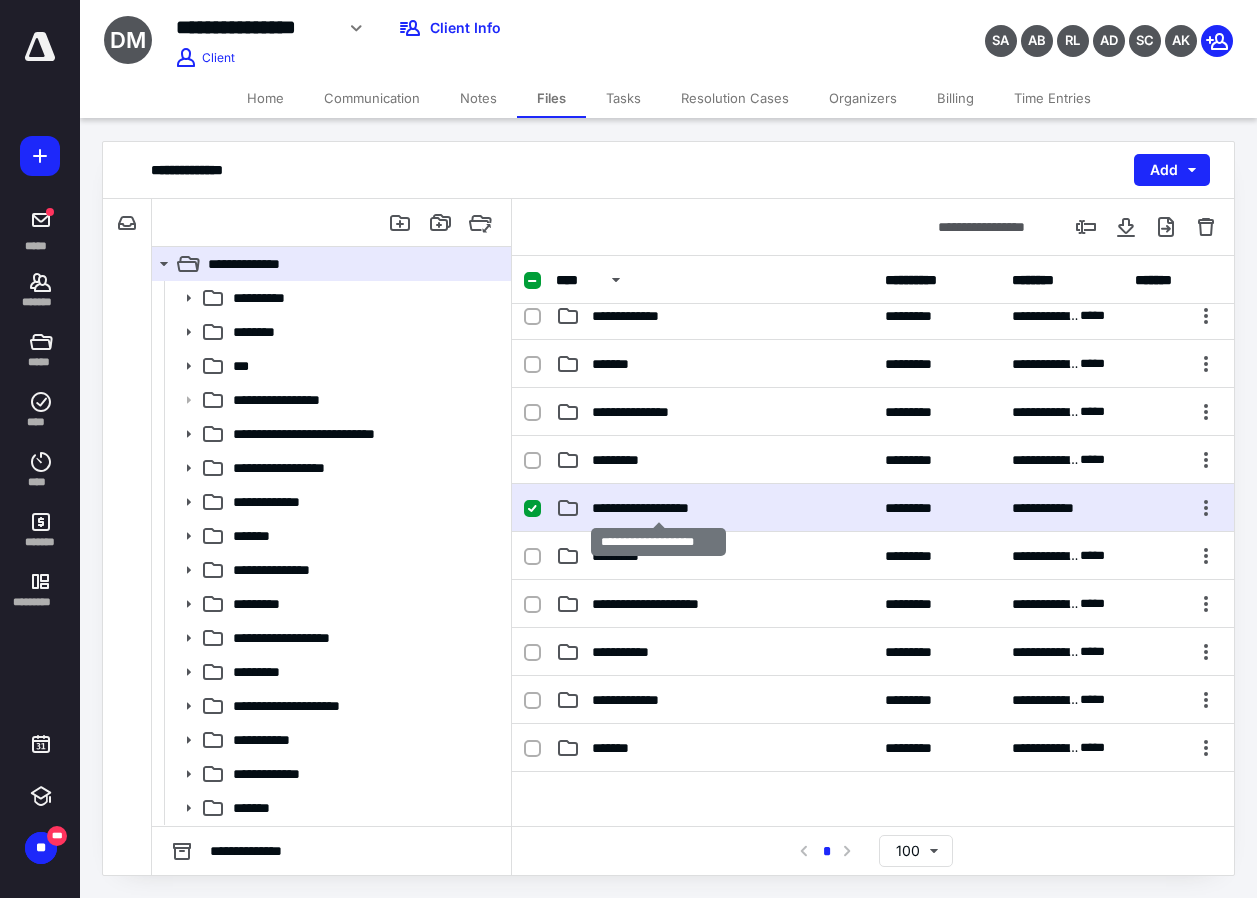 click on "**********" at bounding box center [658, 508] 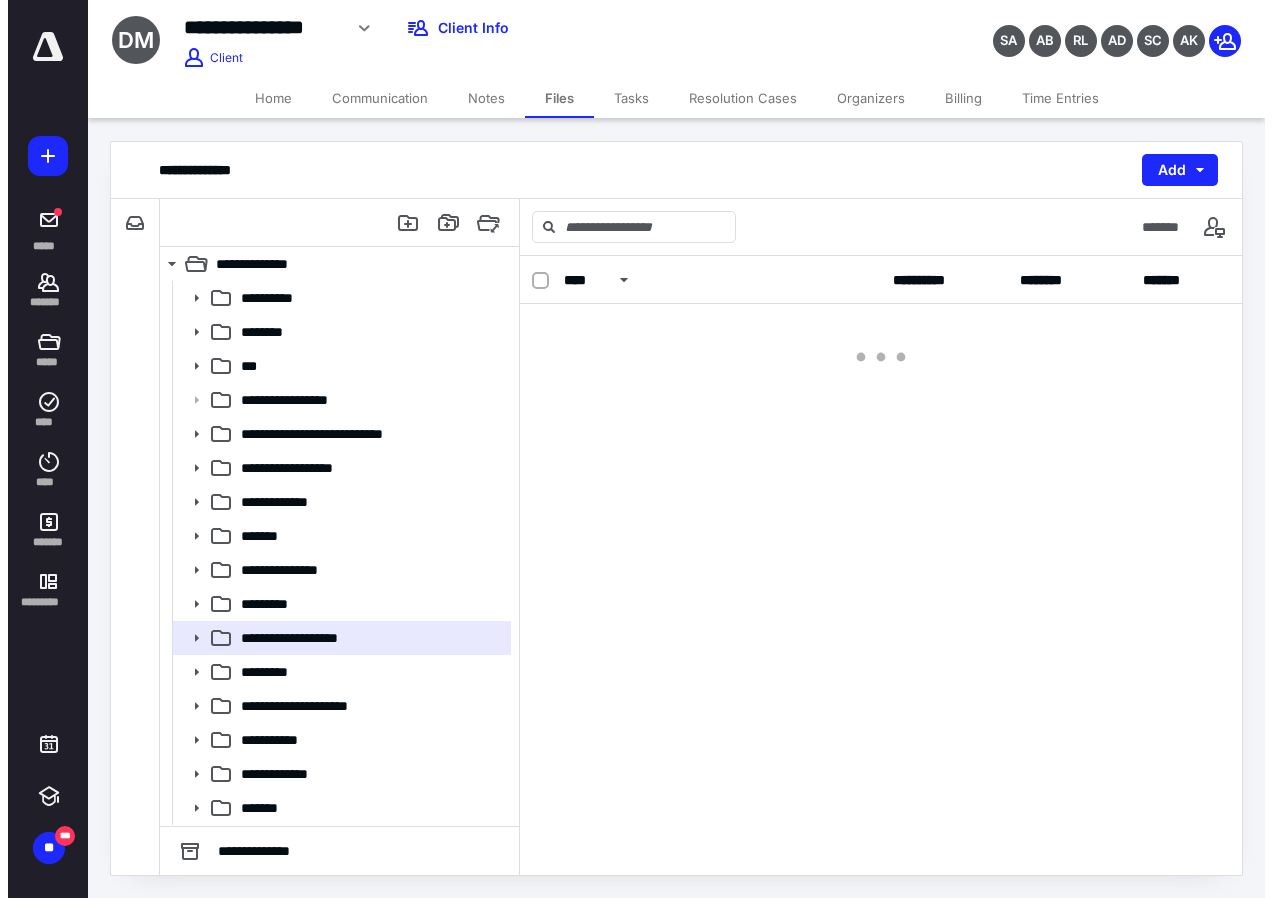 scroll, scrollTop: 0, scrollLeft: 0, axis: both 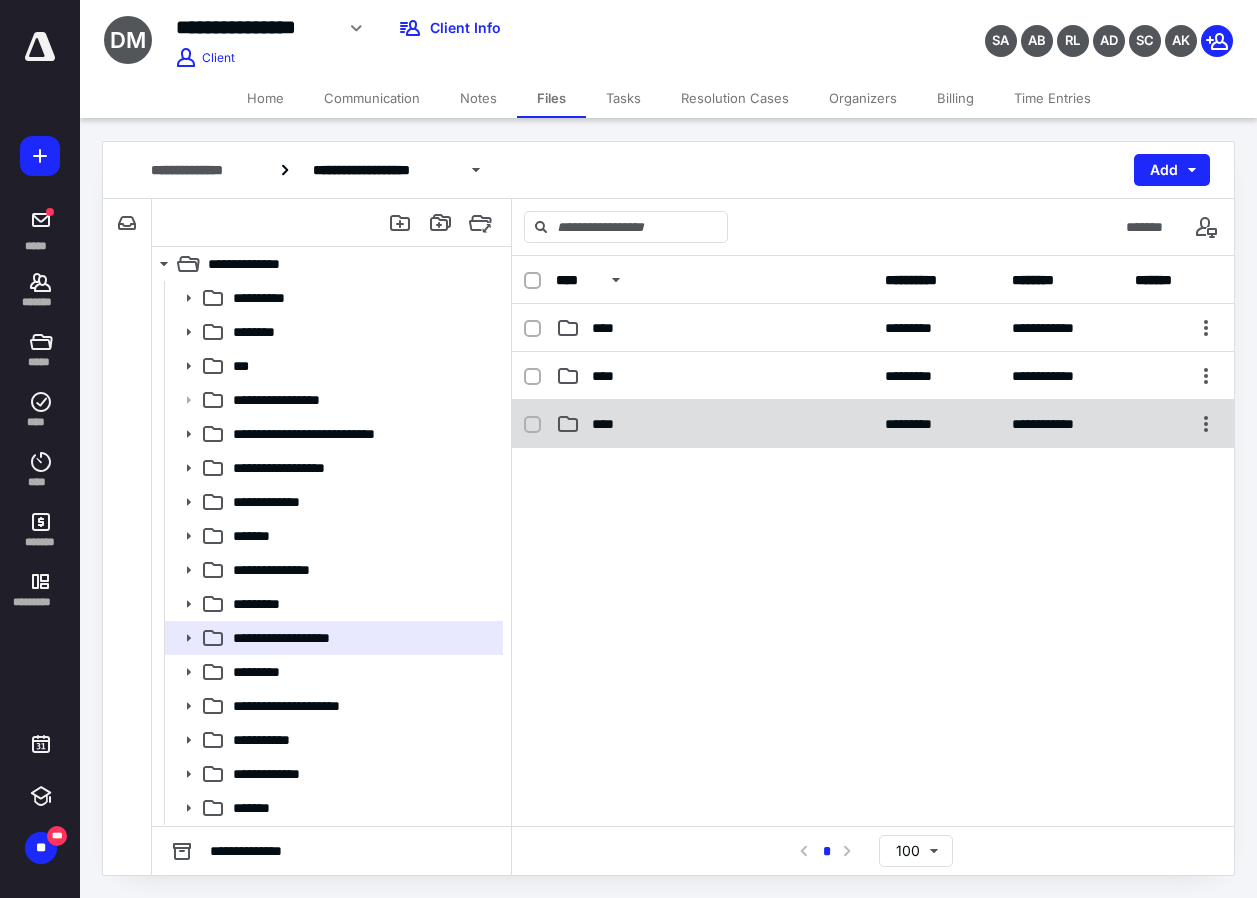 click on "****" at bounding box center [714, 424] 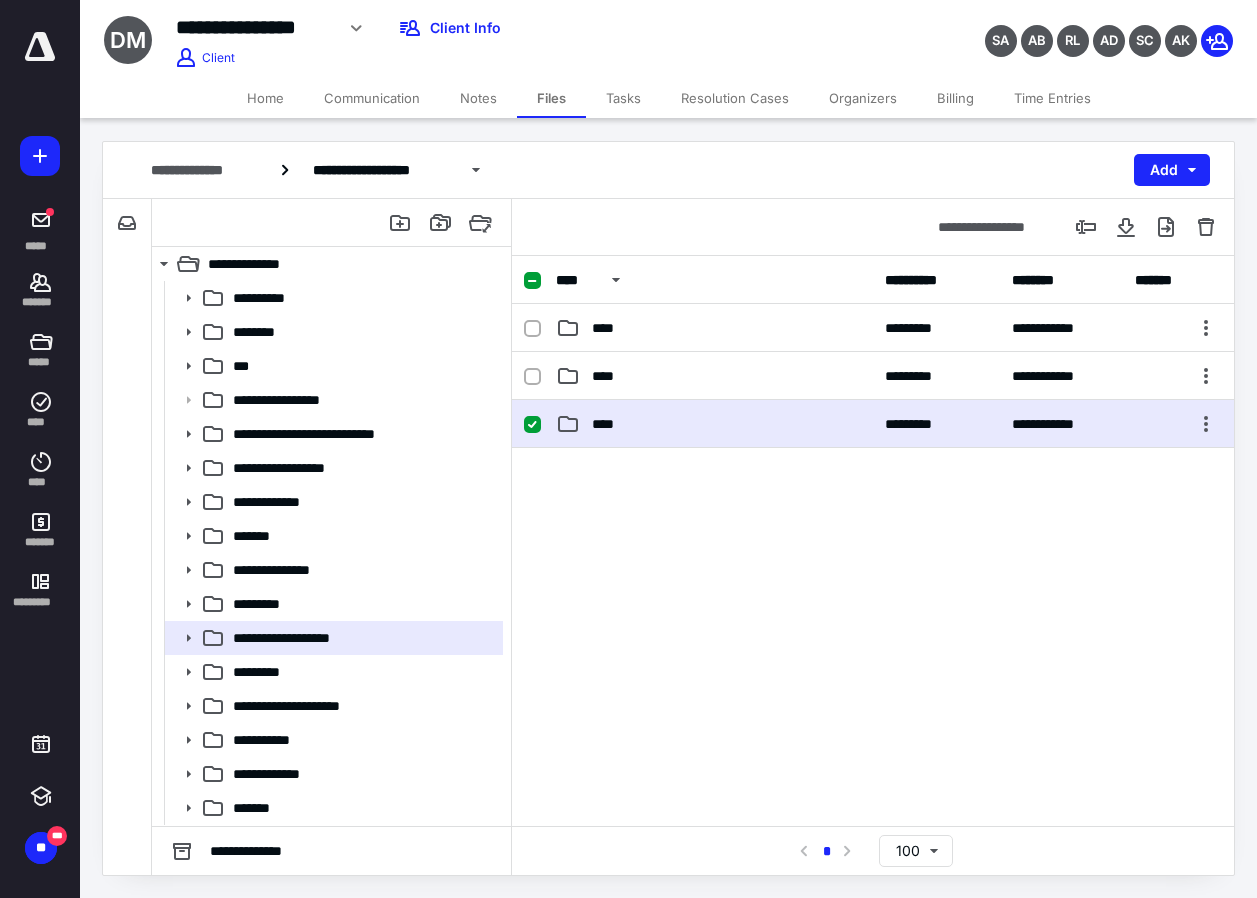 click on "****" at bounding box center (714, 424) 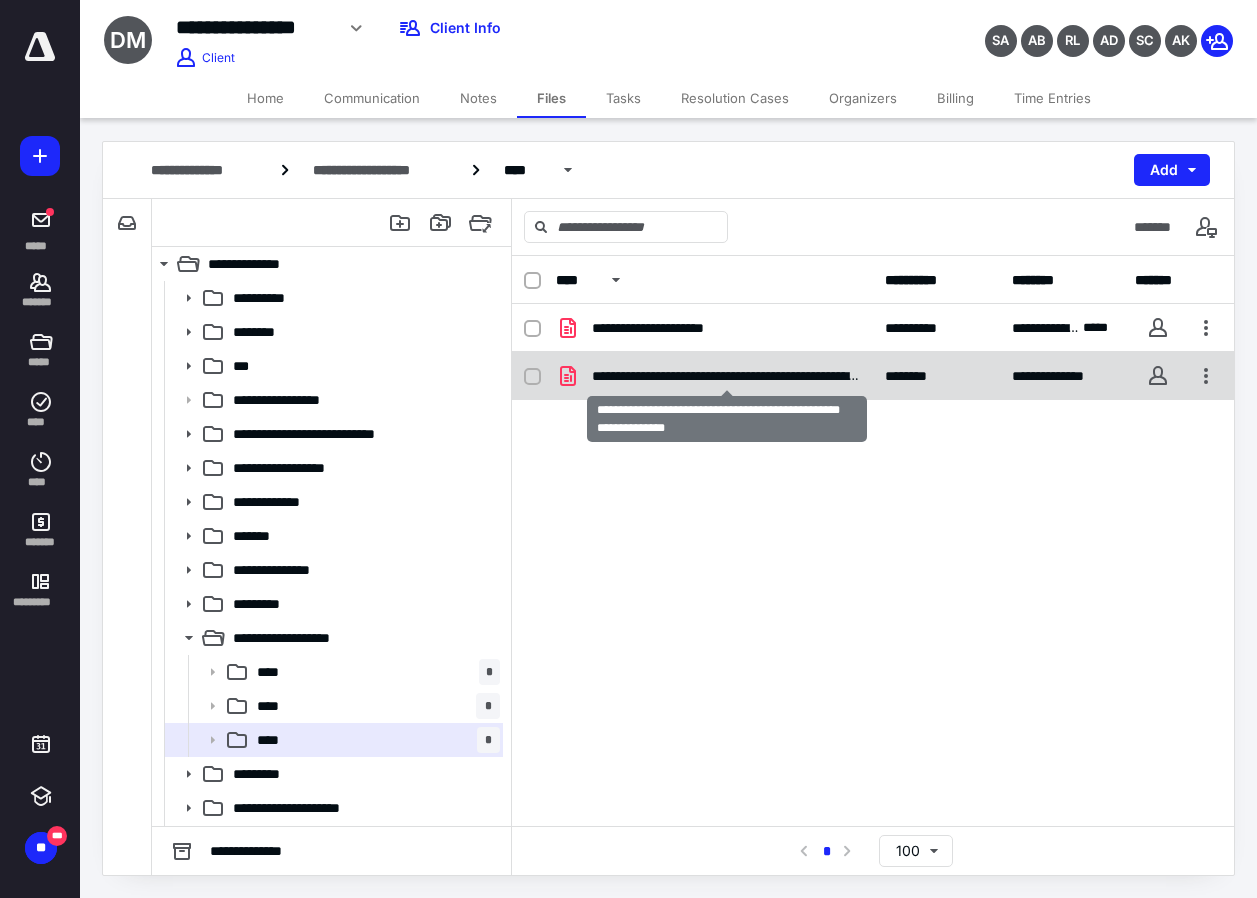 click on "**********" at bounding box center (726, 376) 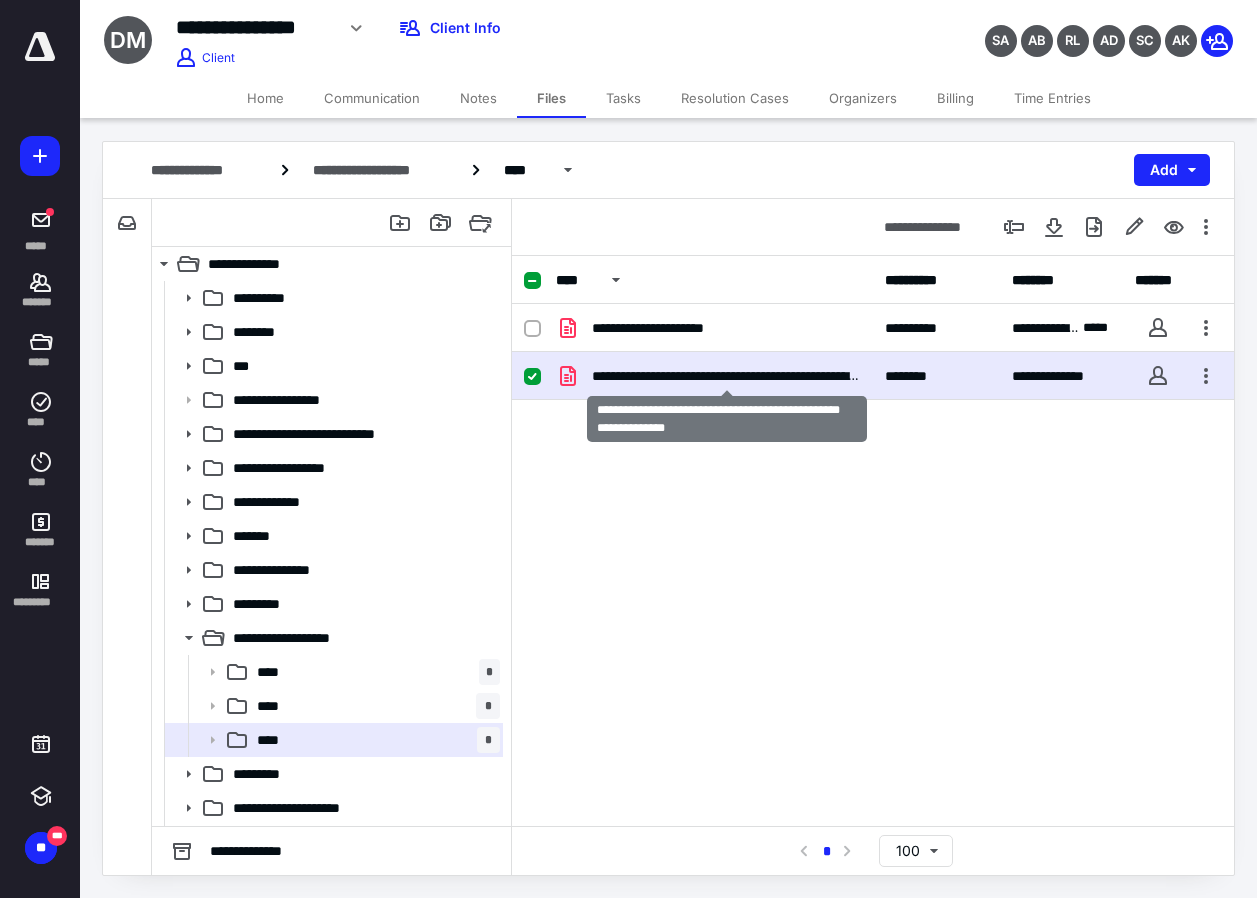 click on "**********" at bounding box center (726, 376) 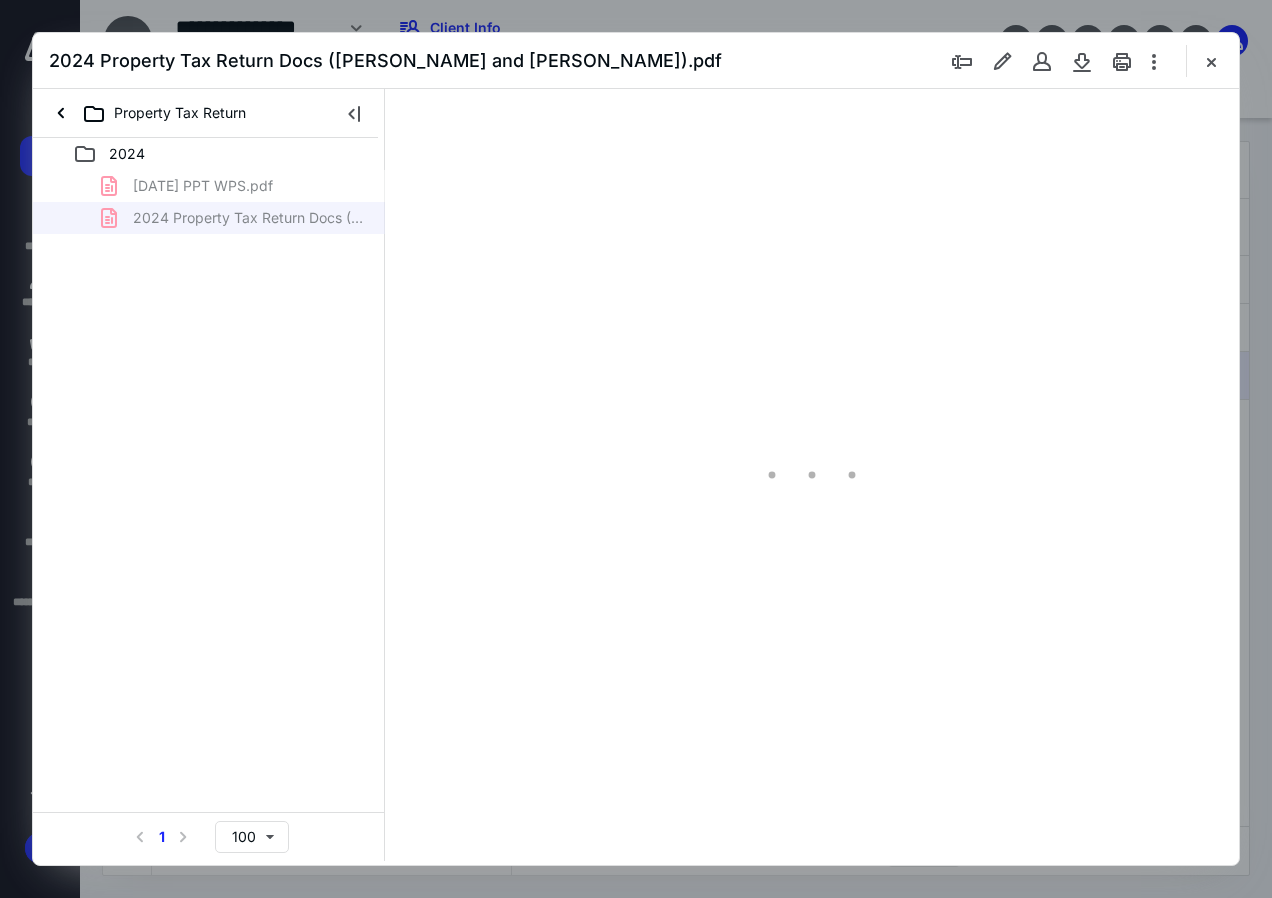 scroll, scrollTop: 0, scrollLeft: 0, axis: both 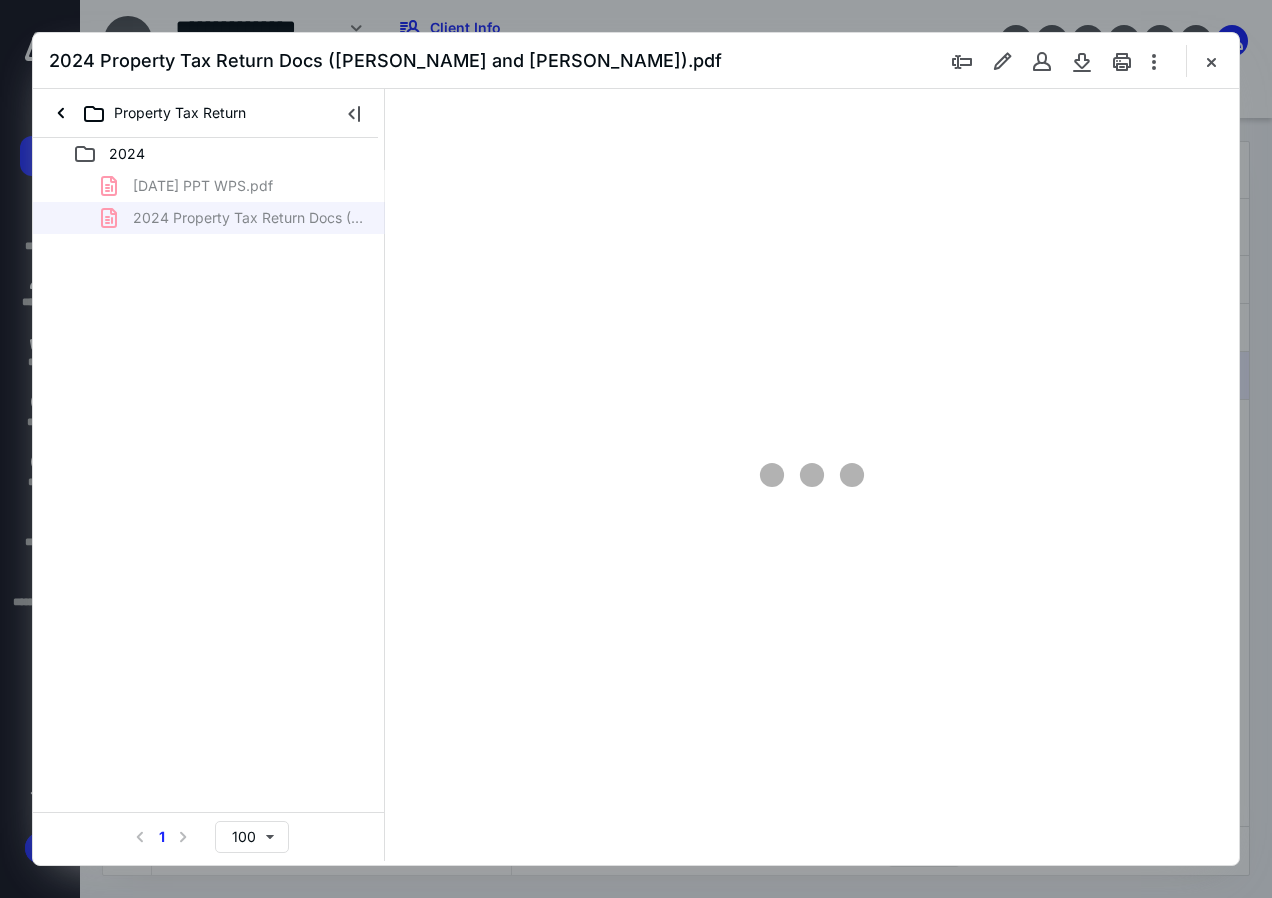 type on "136" 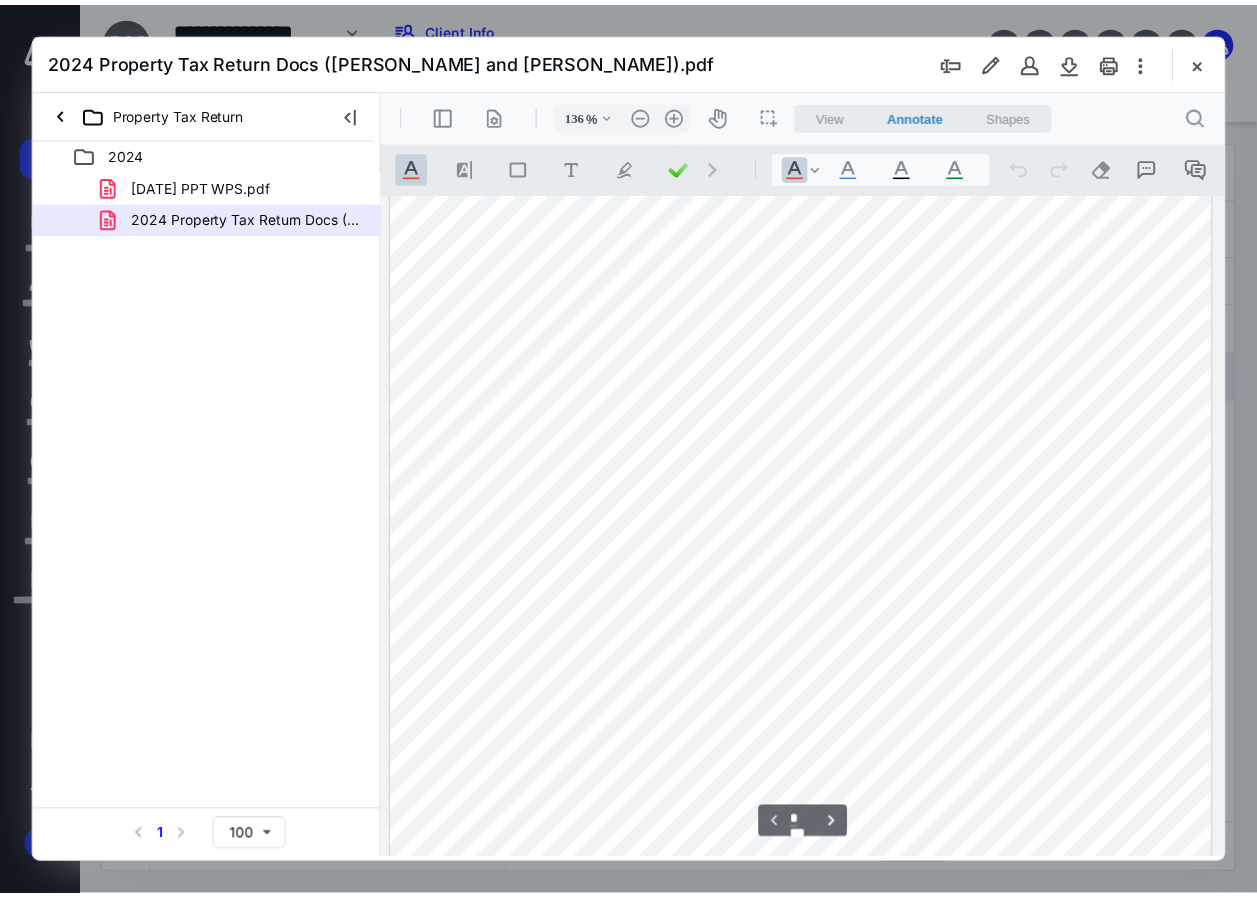 scroll, scrollTop: 0, scrollLeft: 0, axis: both 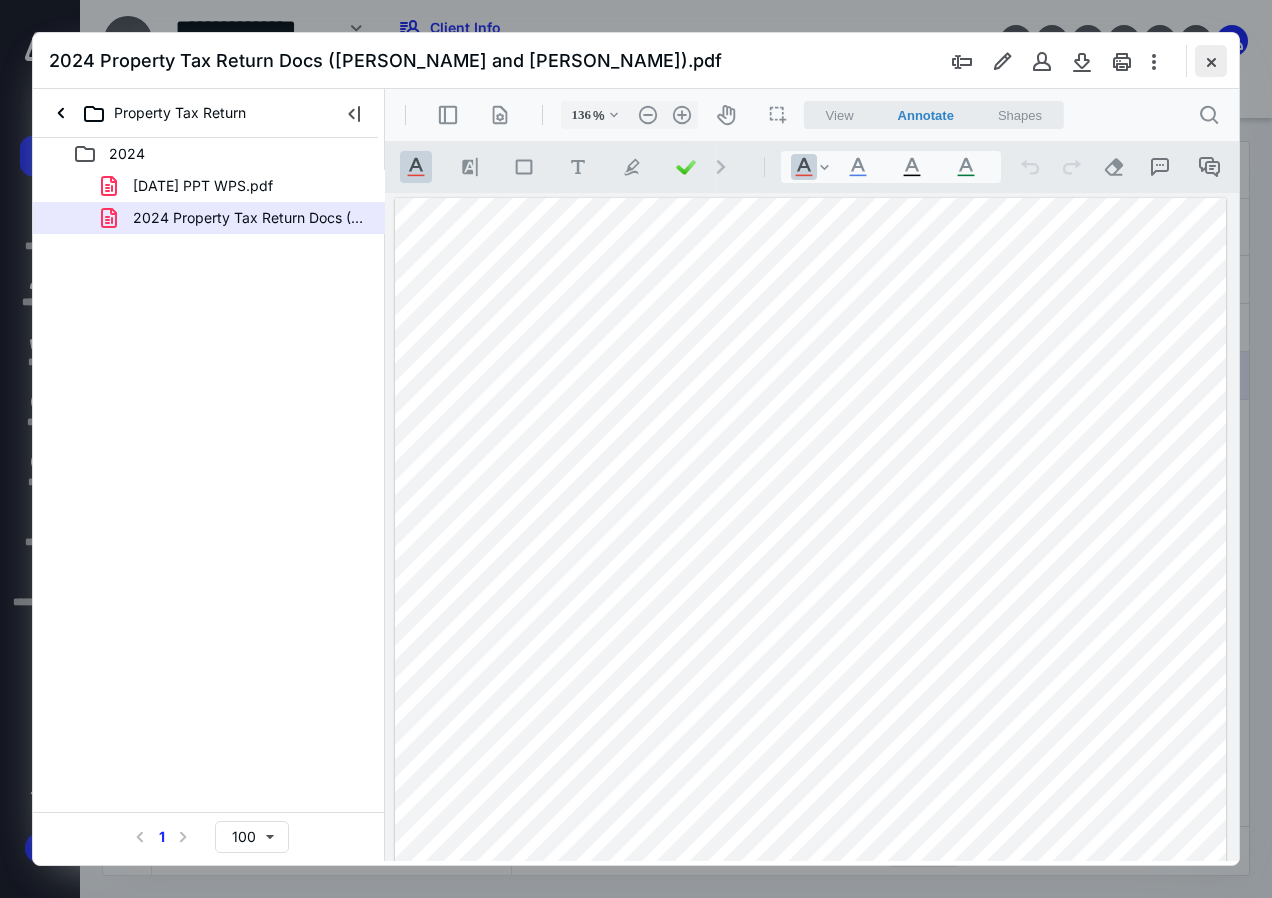 click at bounding box center [1211, 61] 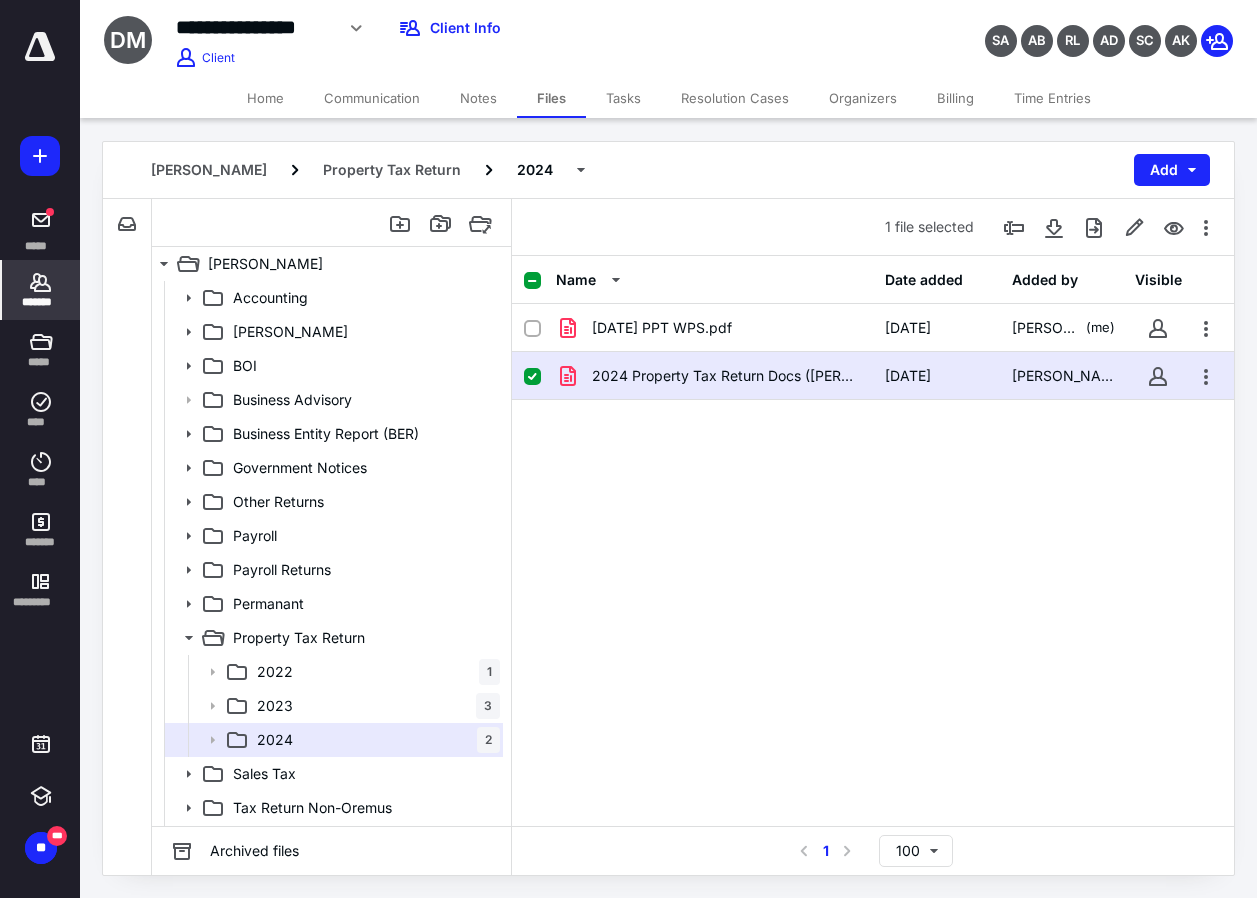 click on "*******" at bounding box center [41, 302] 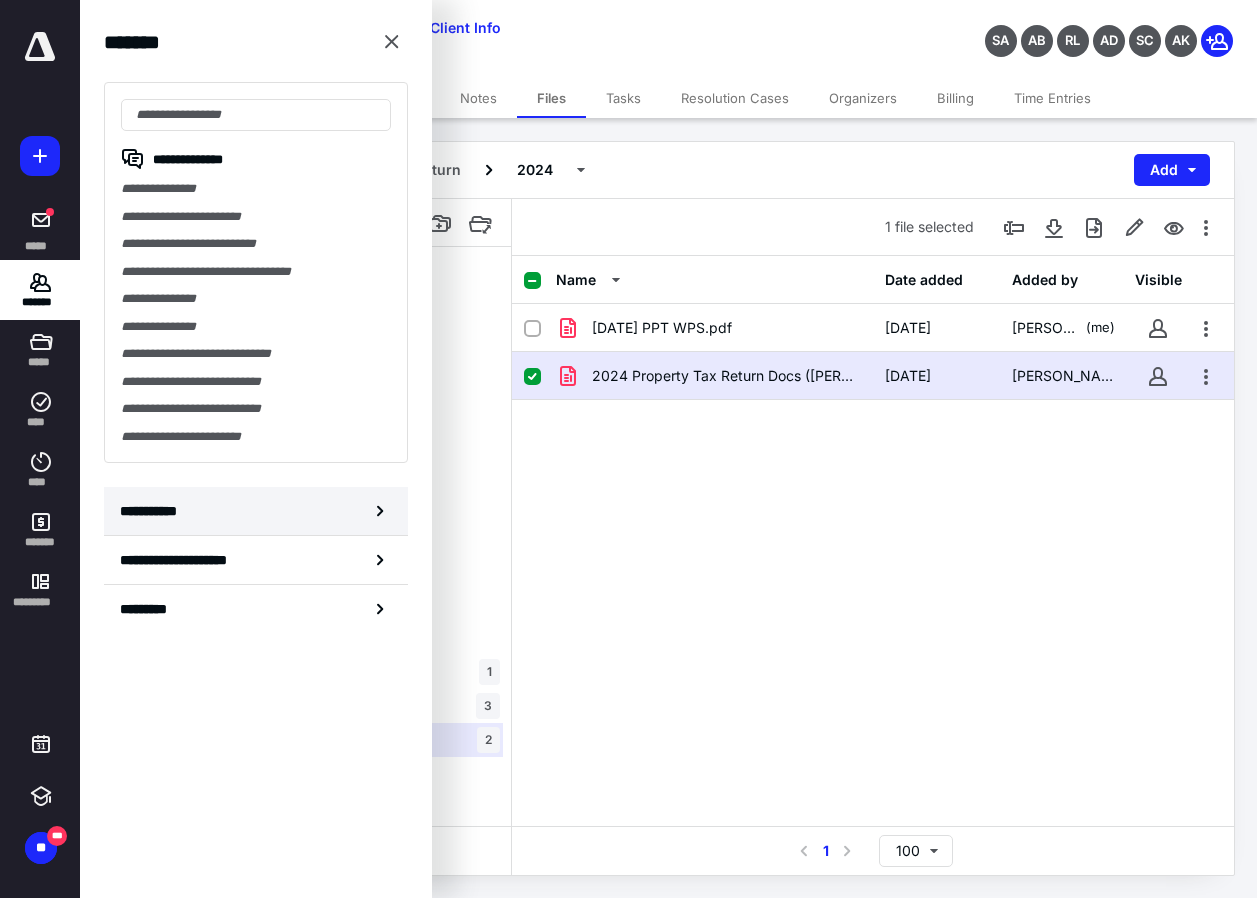 click on "**********" at bounding box center (153, 511) 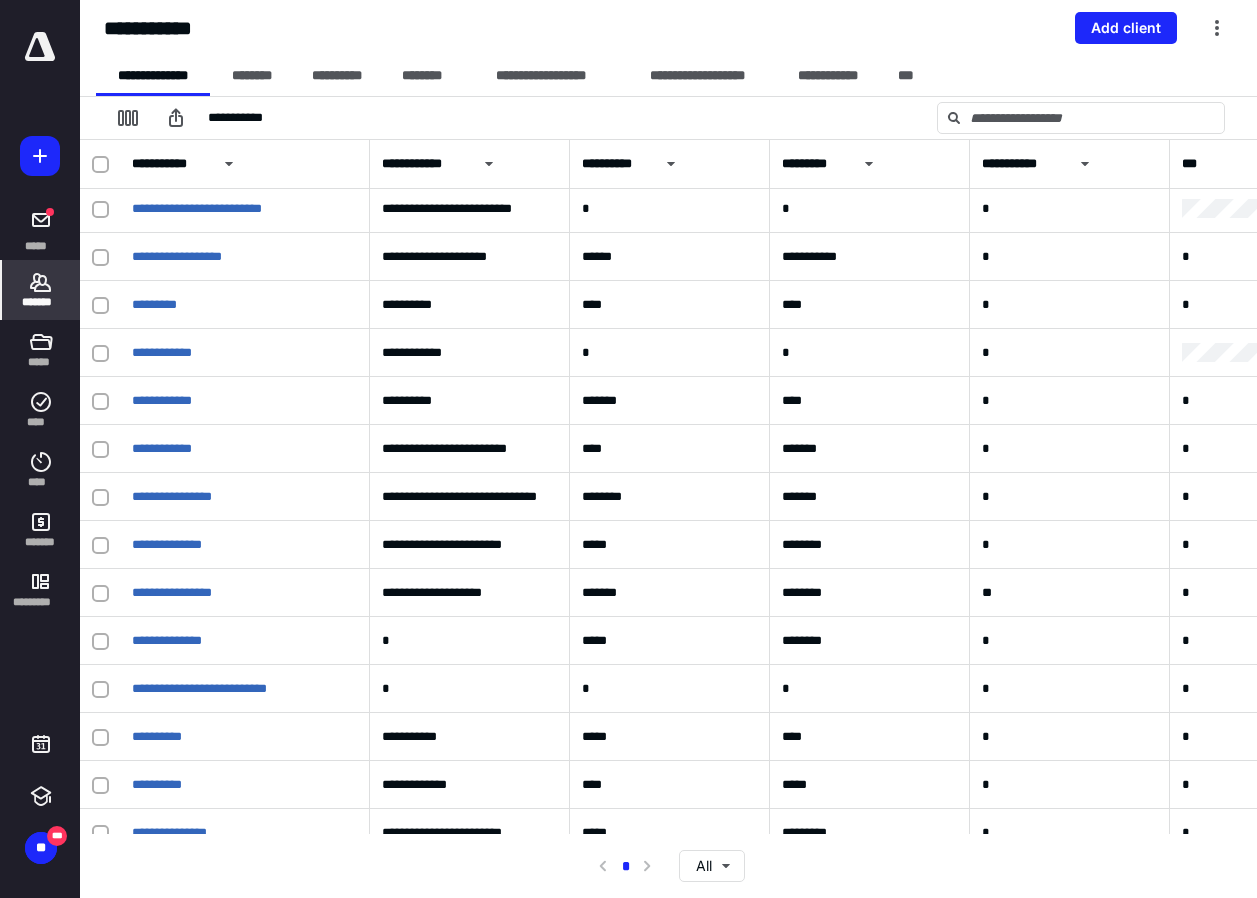 scroll, scrollTop: 1770, scrollLeft: 0, axis: vertical 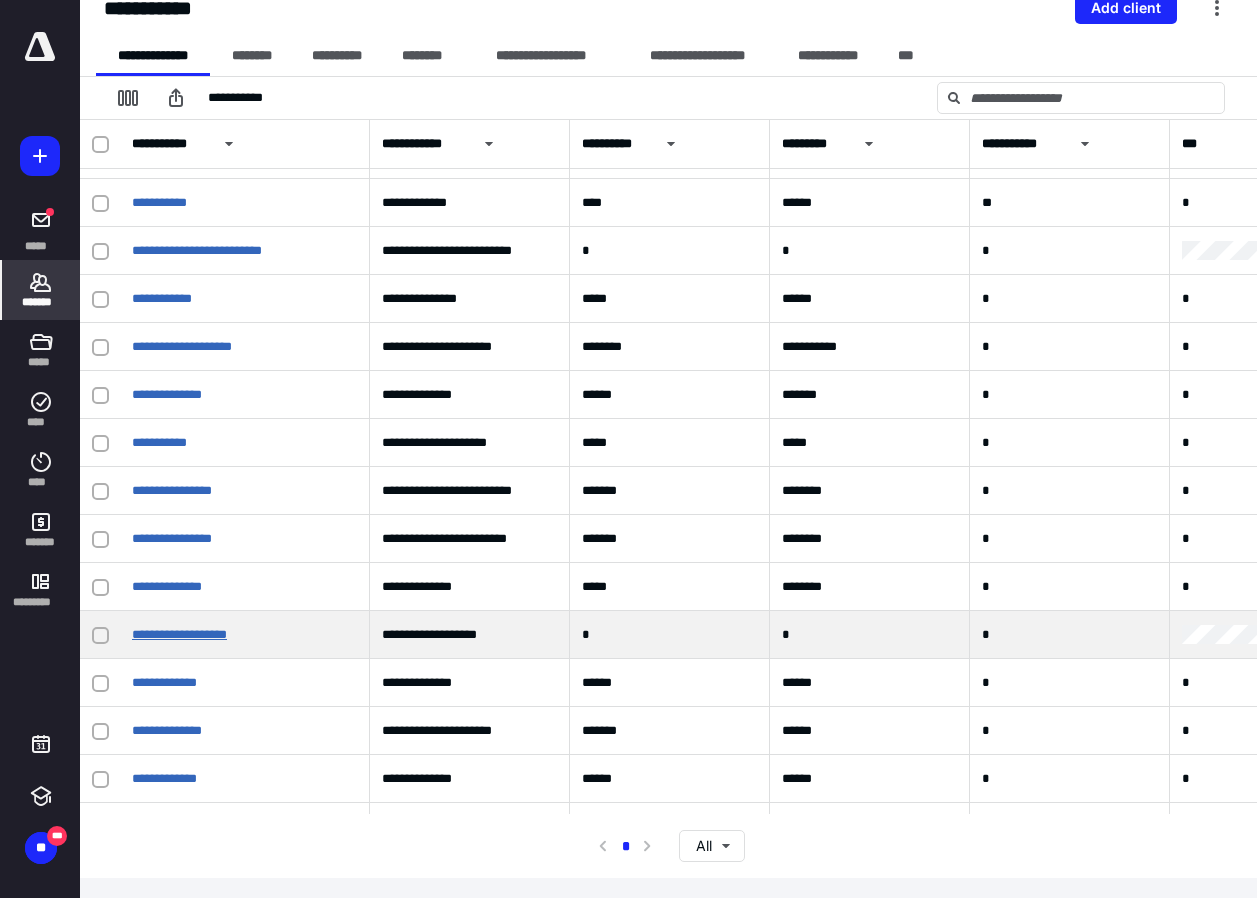 click on "**********" at bounding box center [179, 634] 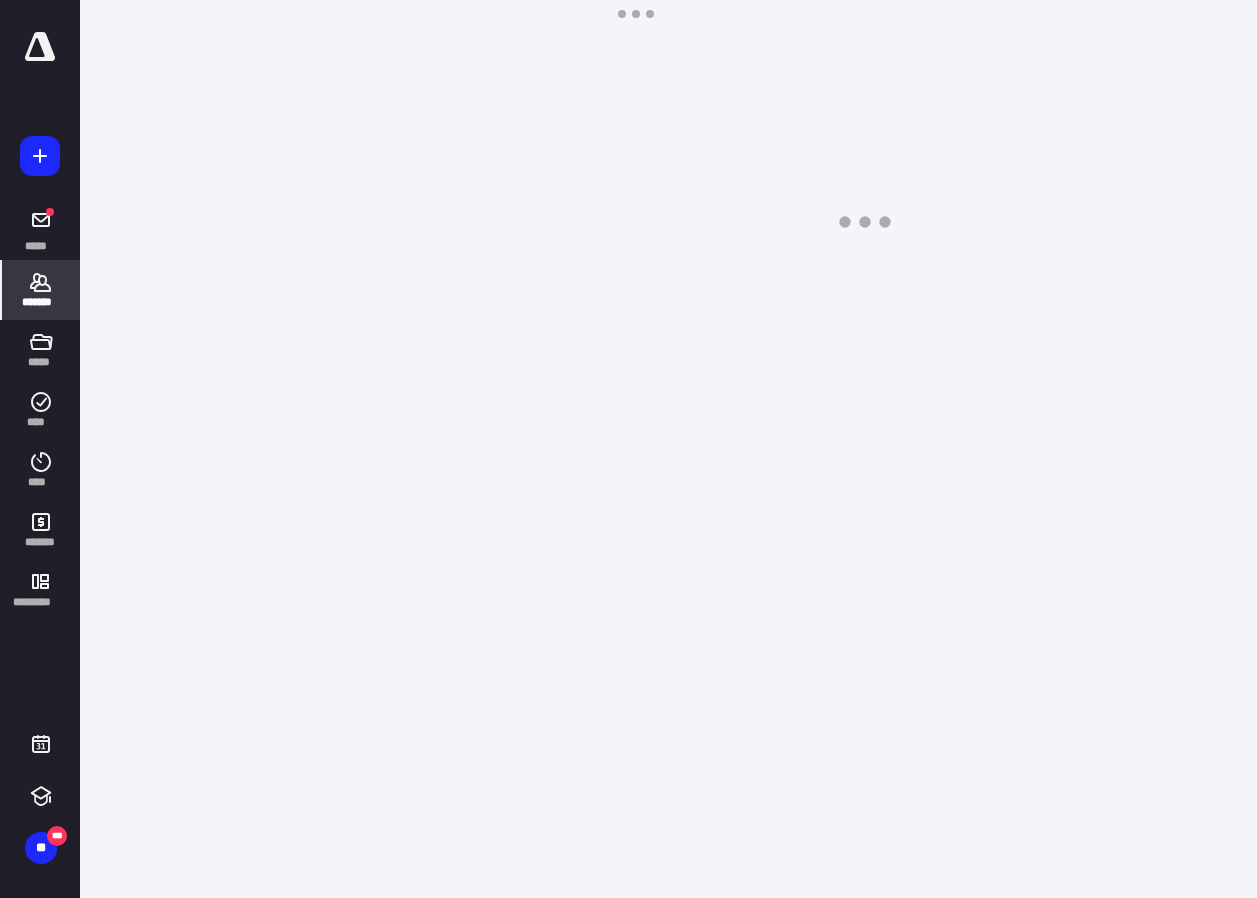 scroll, scrollTop: 0, scrollLeft: 0, axis: both 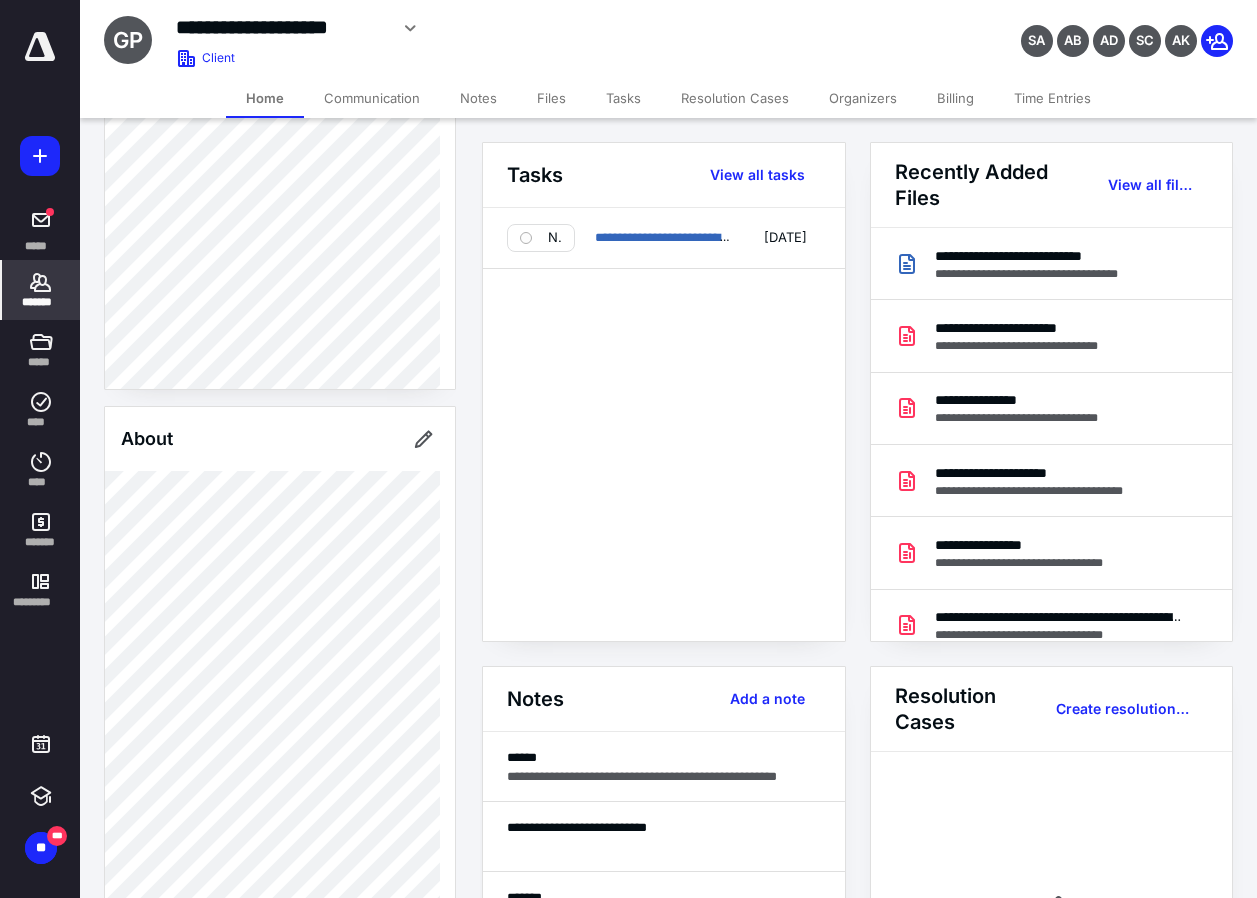 click on "Files" at bounding box center [551, 98] 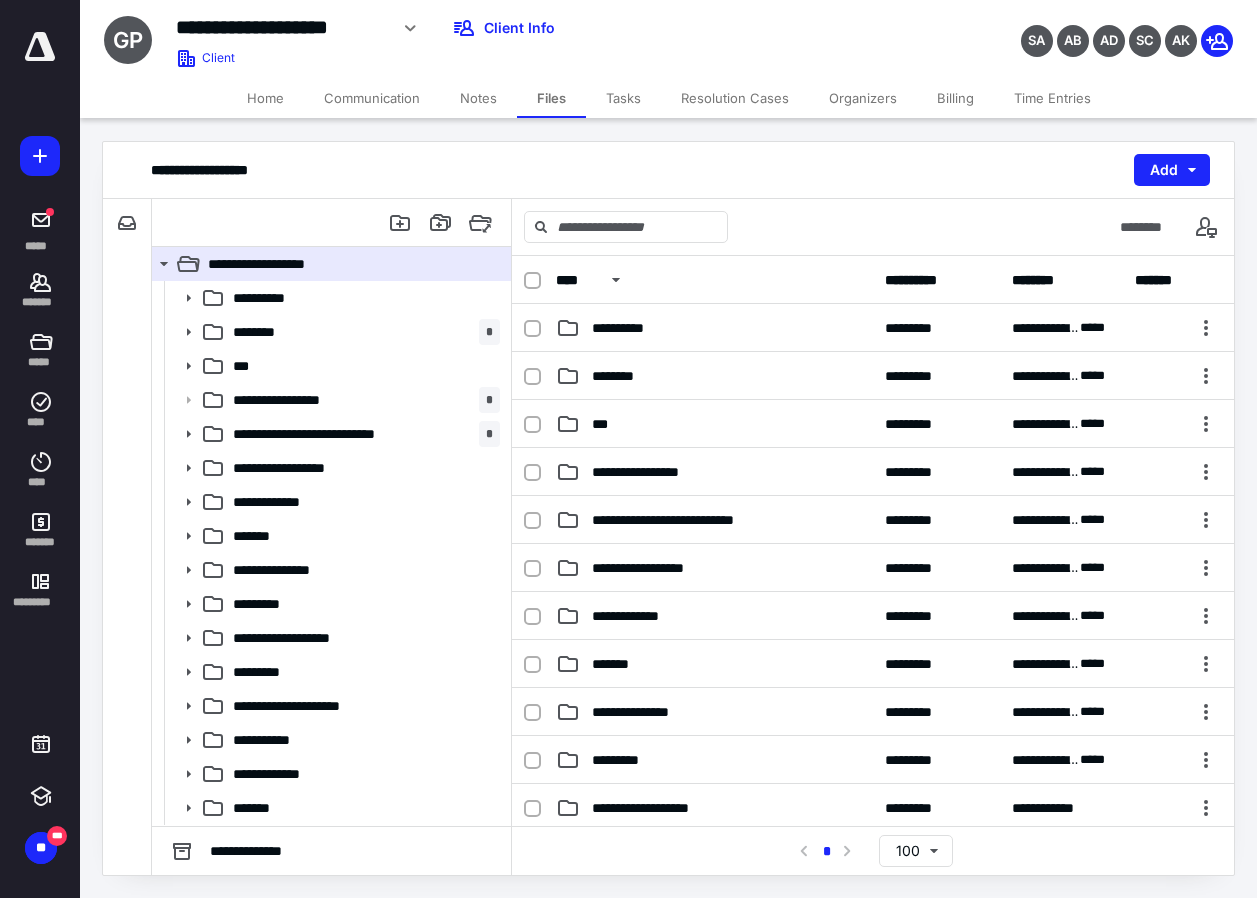 scroll, scrollTop: 500, scrollLeft: 0, axis: vertical 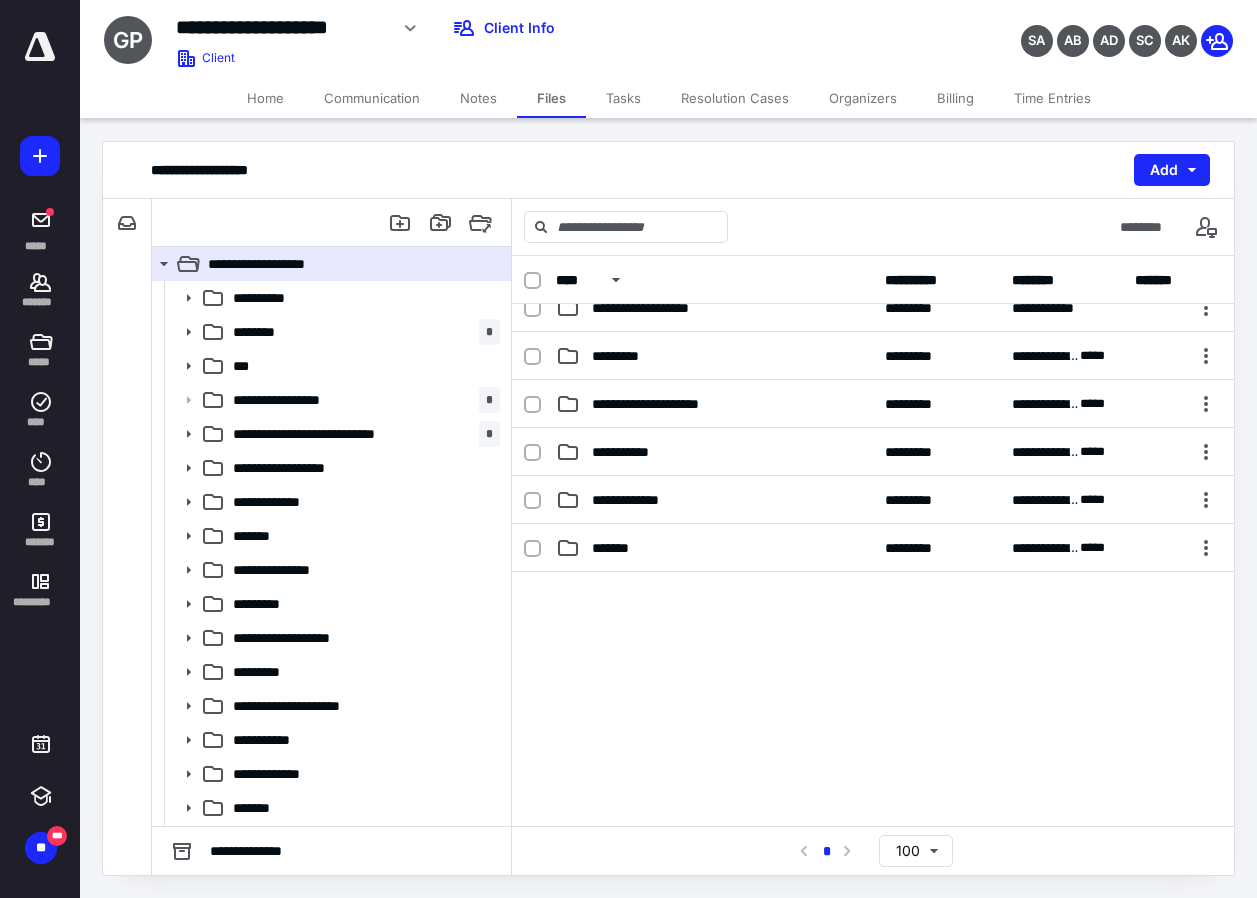 click on "**********" at bounding box center (873, 280) 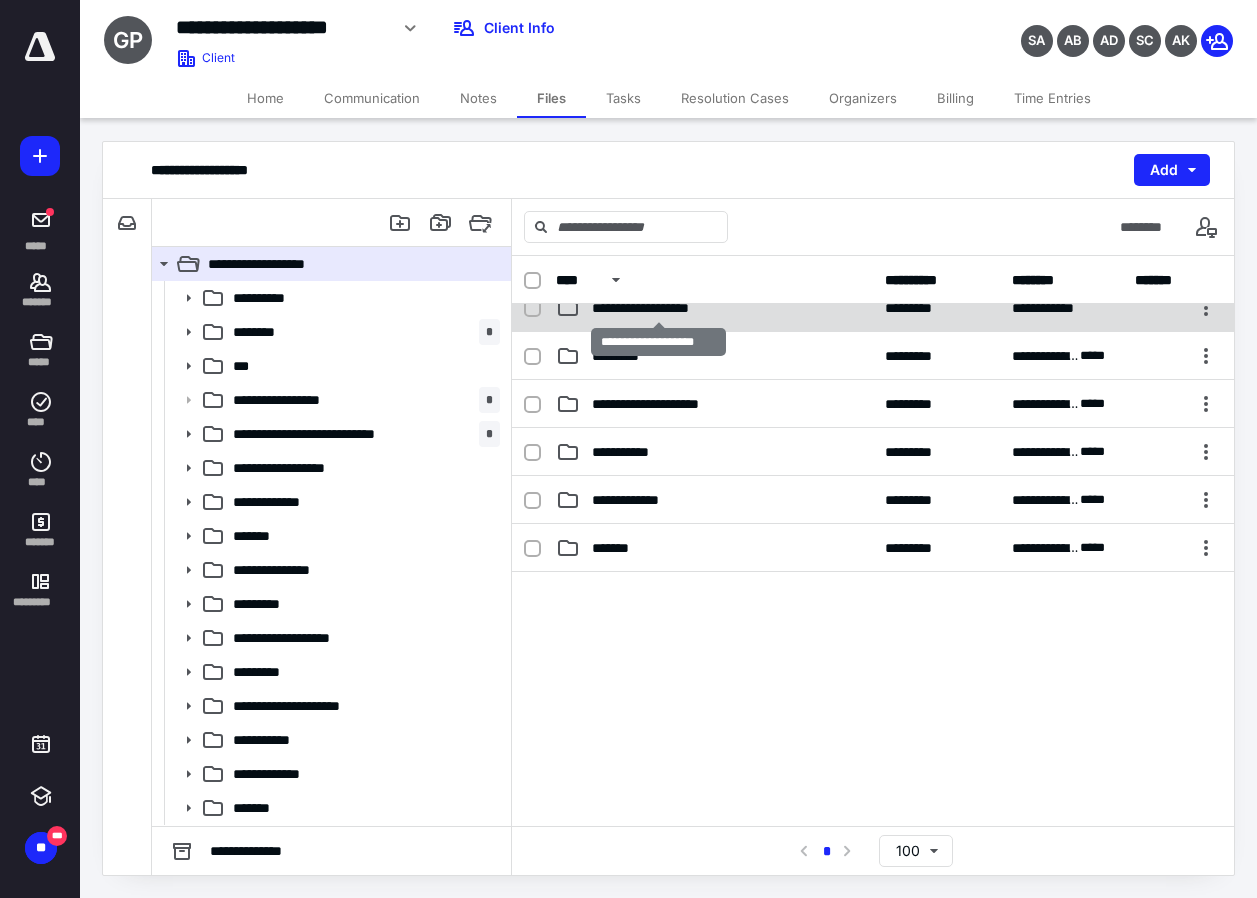 click on "**********" at bounding box center (658, 308) 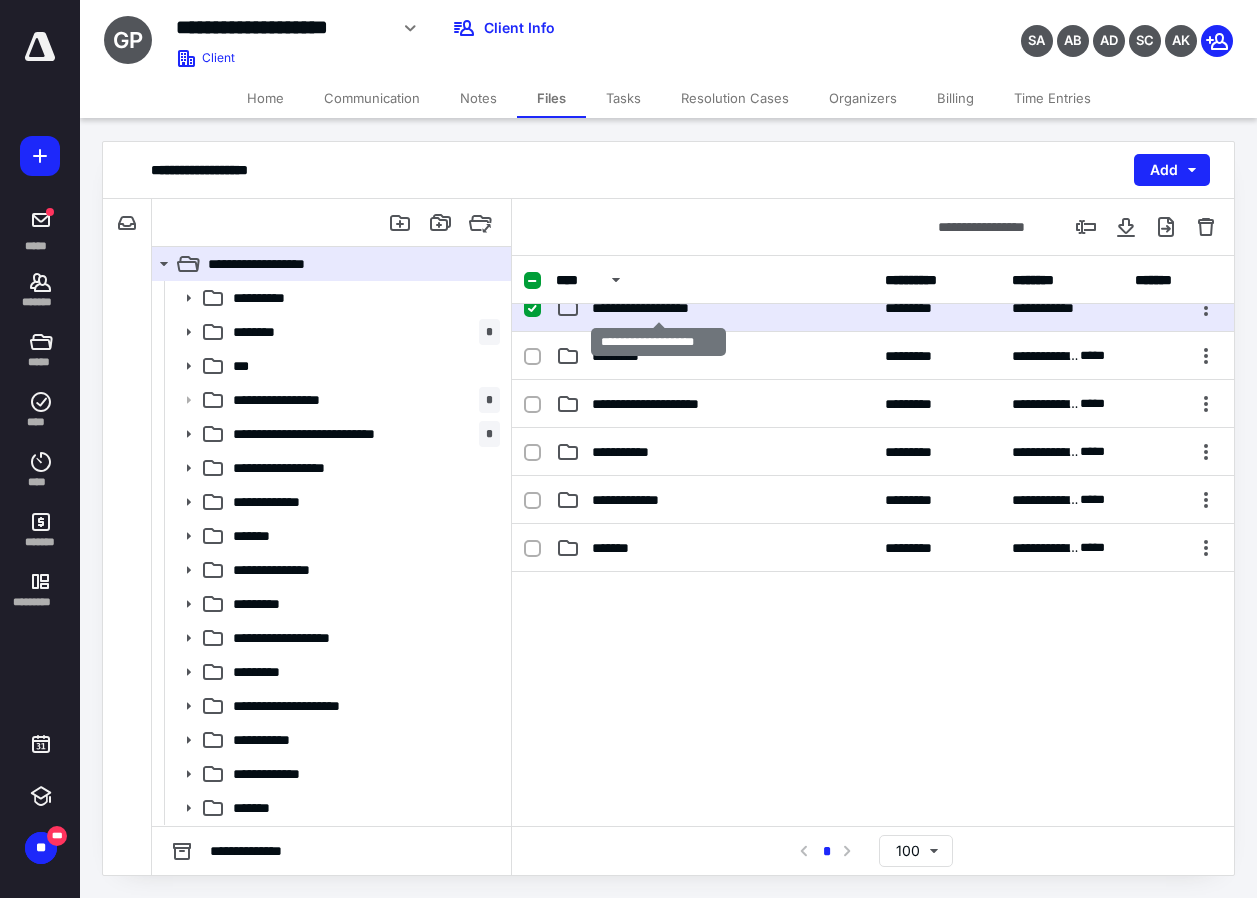 click on "**********" at bounding box center (658, 308) 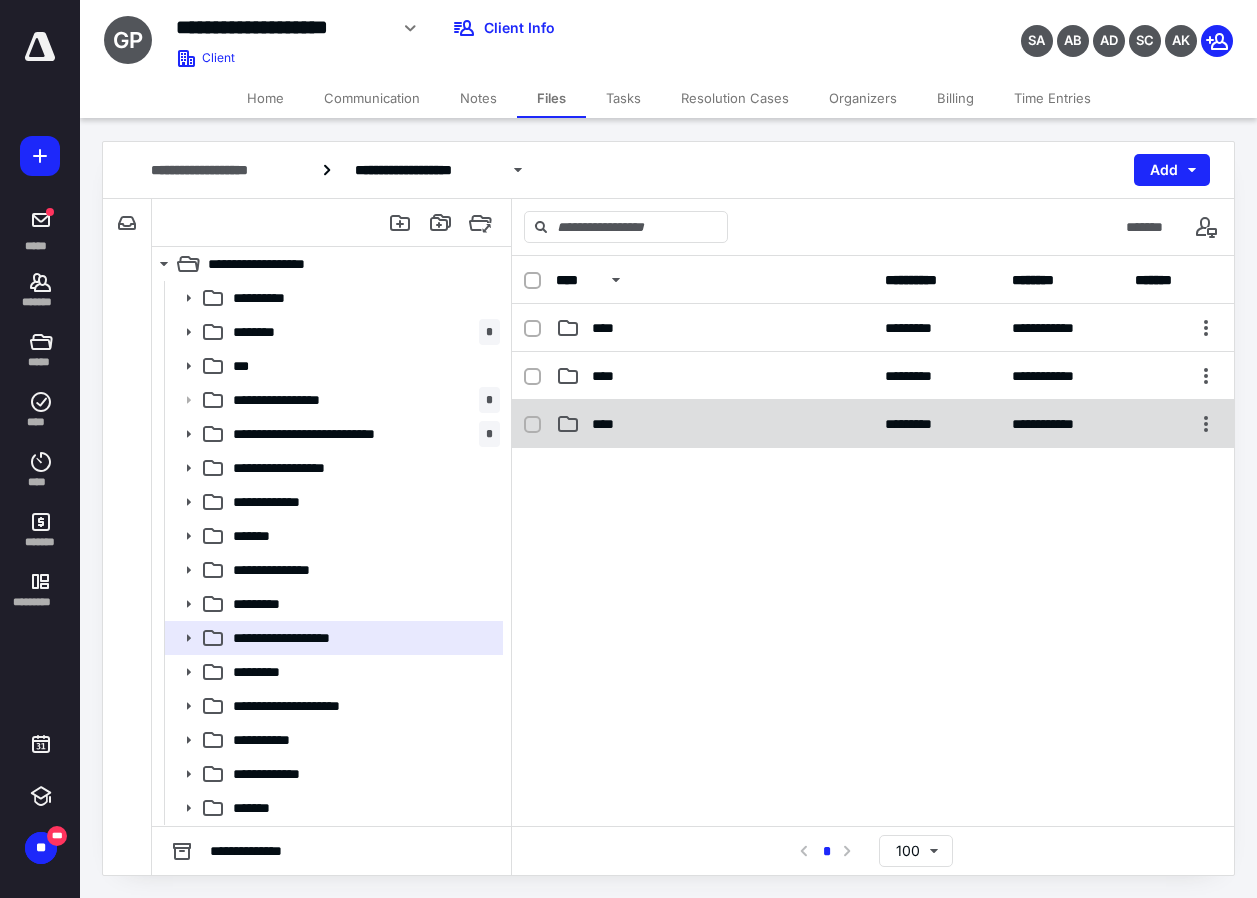 click on "**********" at bounding box center [873, 424] 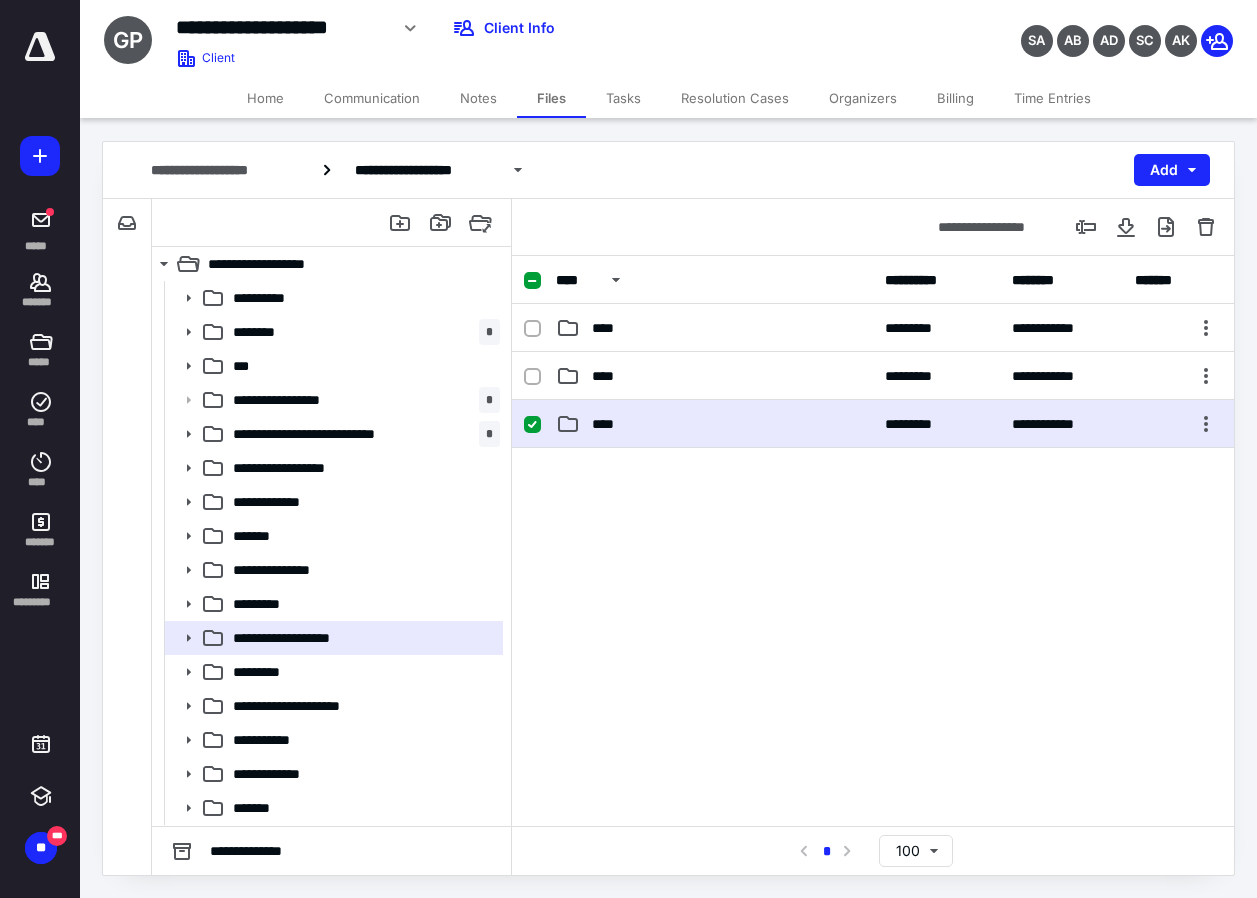 click on "**********" at bounding box center (873, 424) 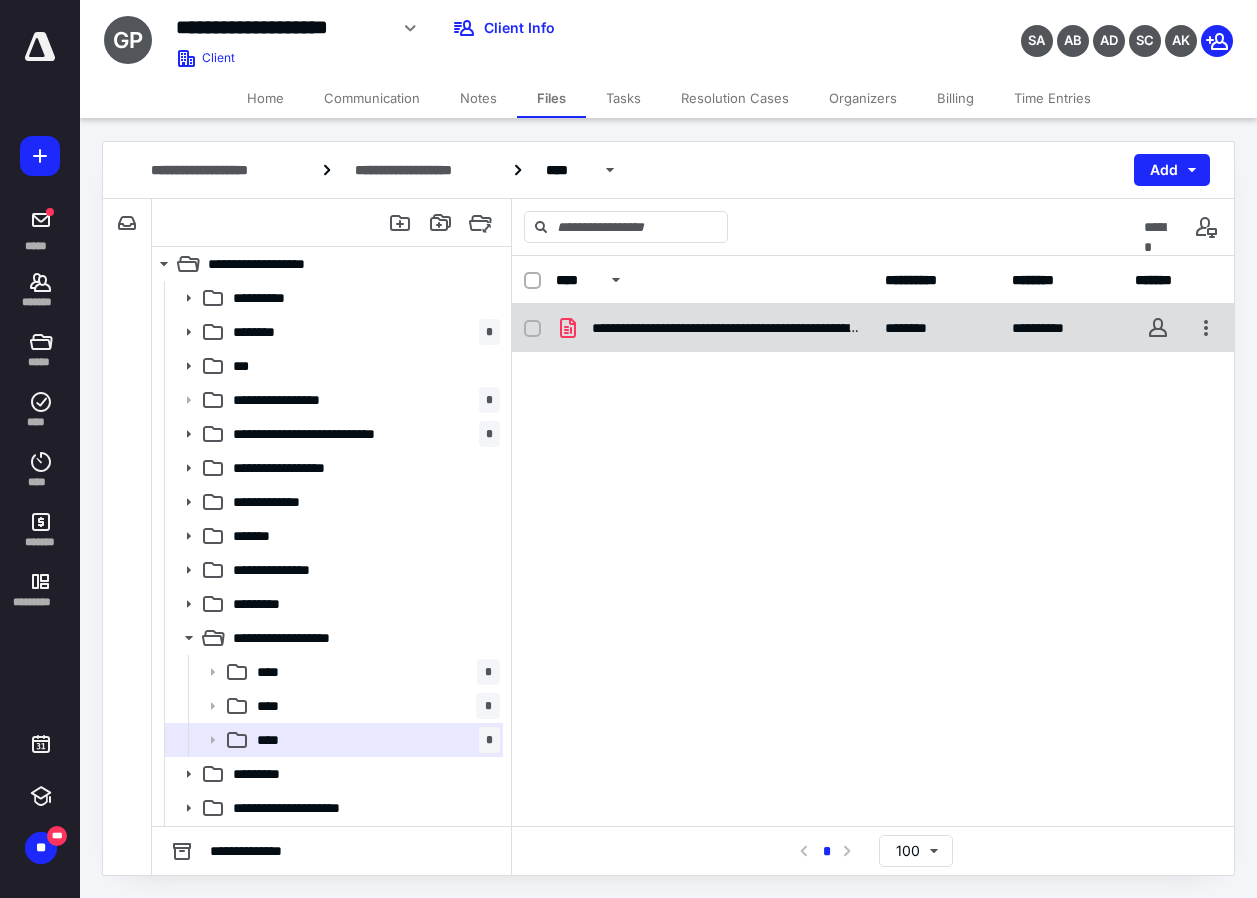 checkbox on "true" 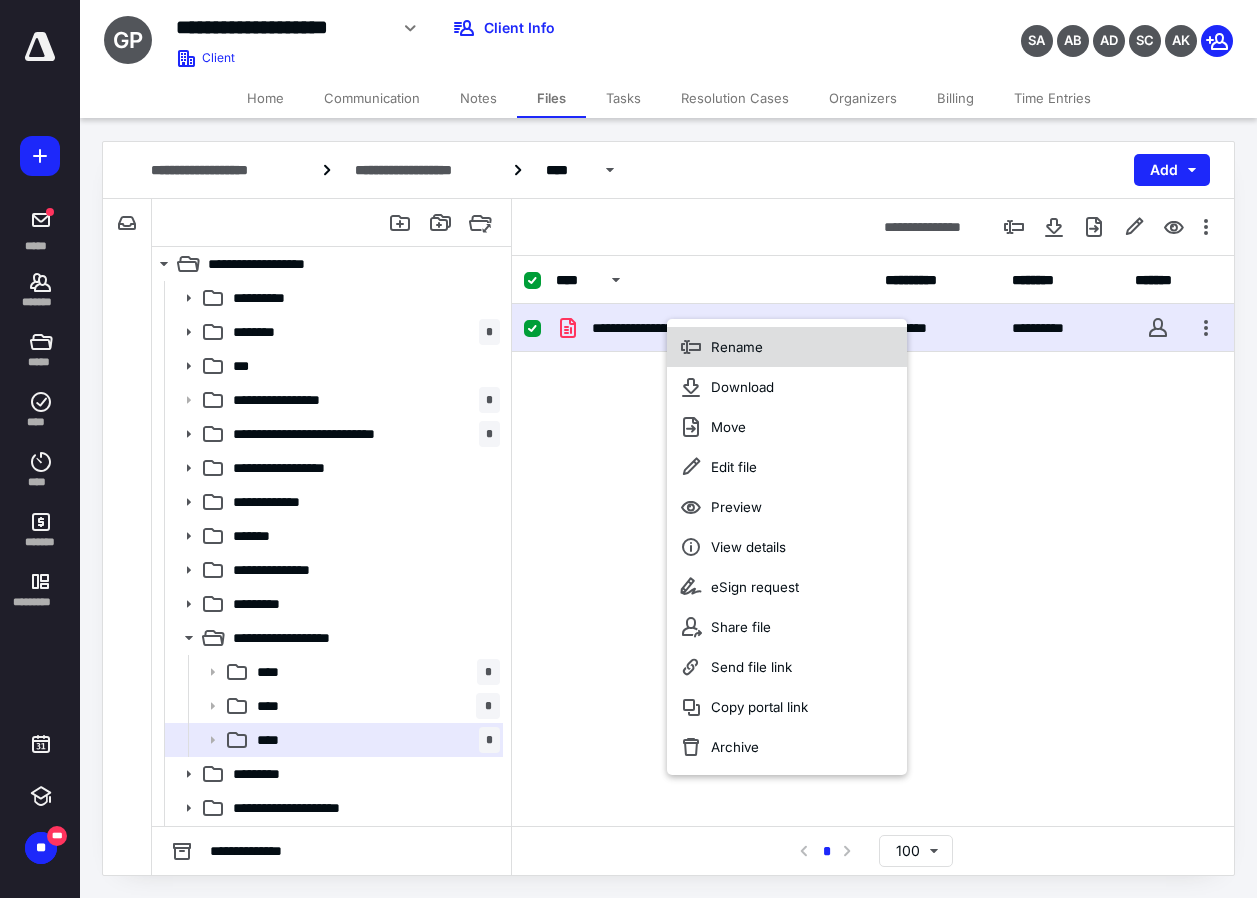click on "Rename" at bounding box center [737, 347] 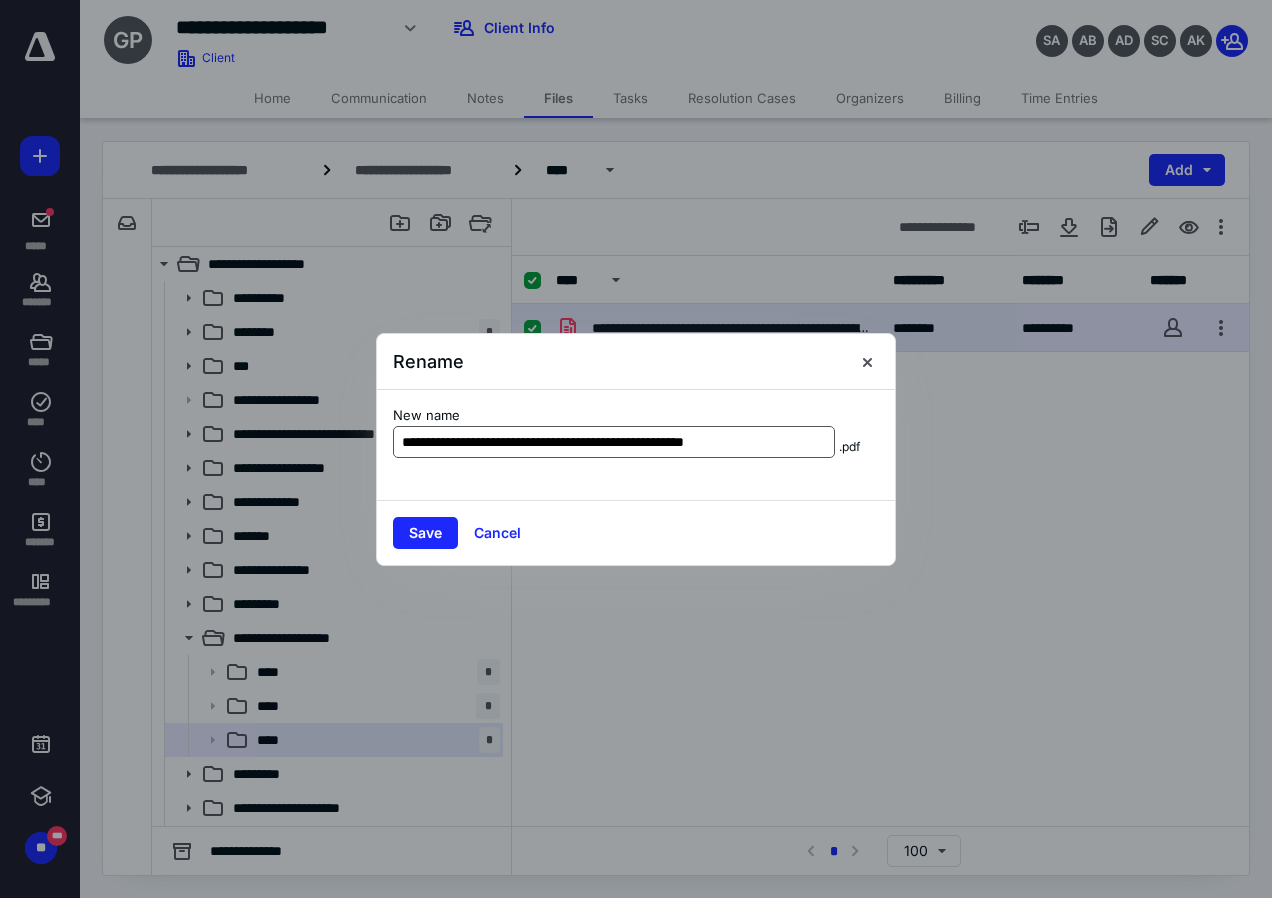 click on "**********" at bounding box center [614, 442] 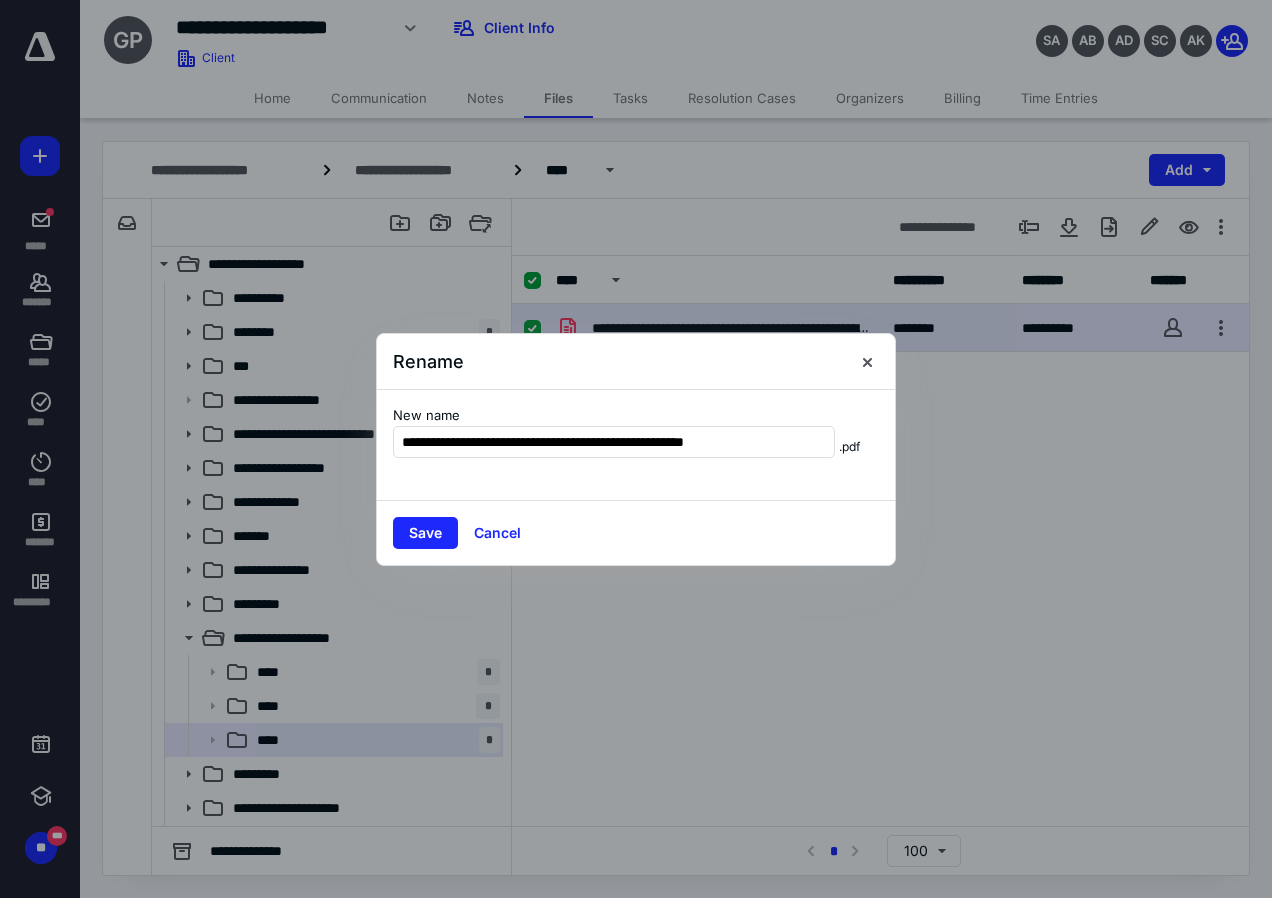 drag, startPoint x: 496, startPoint y: 440, endPoint x: 411, endPoint y: 421, distance: 87.09765 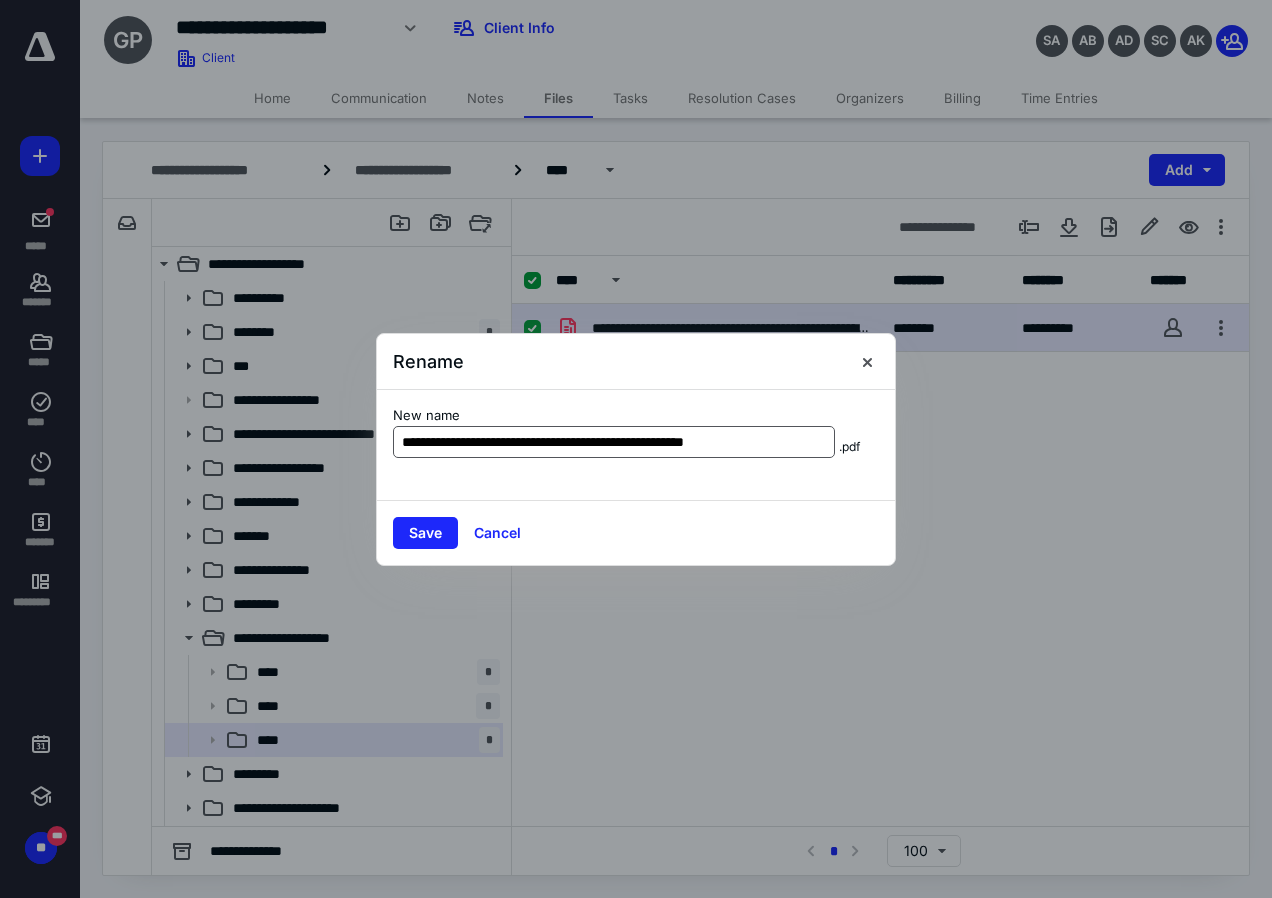 click on "**********" at bounding box center [614, 442] 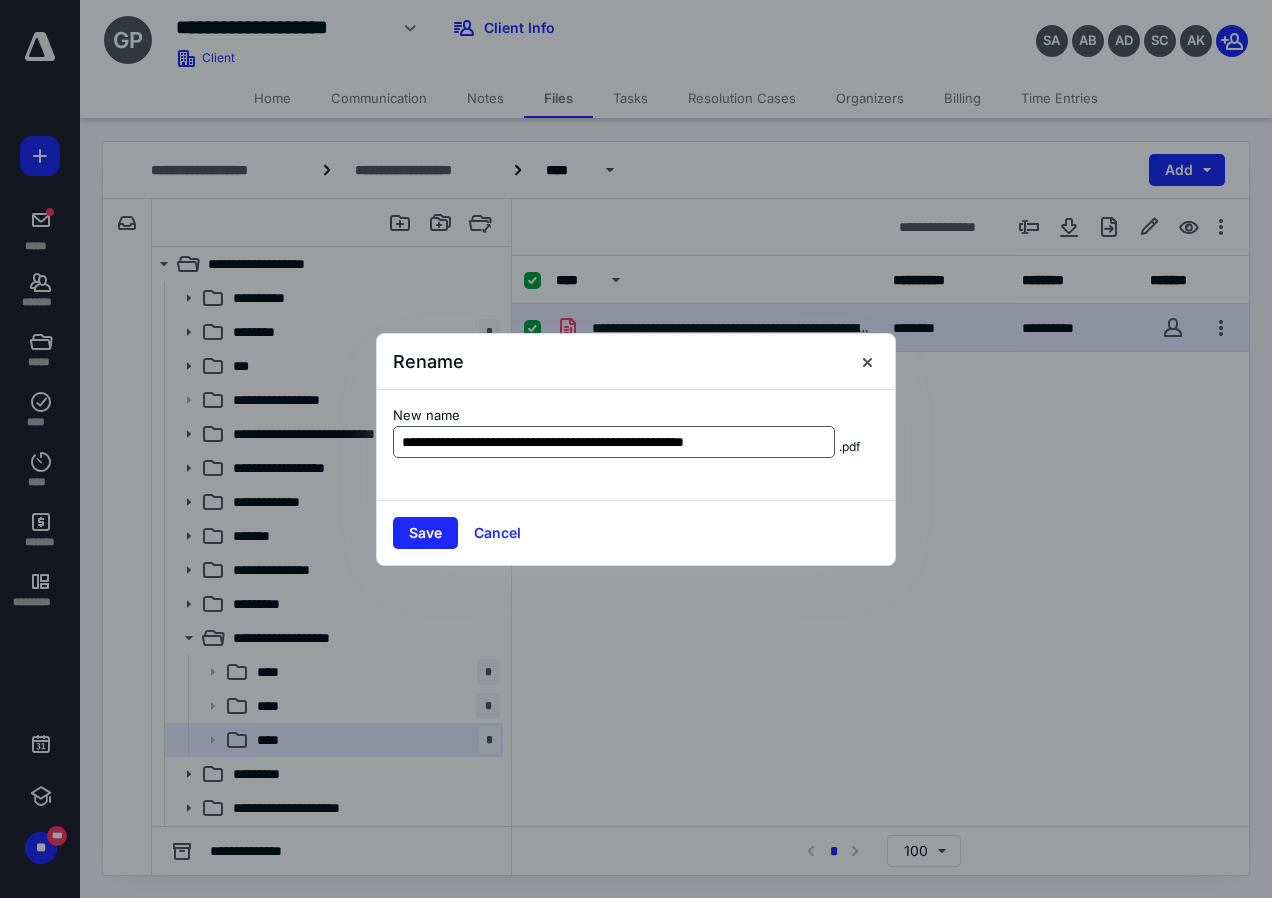 click on "**********" at bounding box center (614, 442) 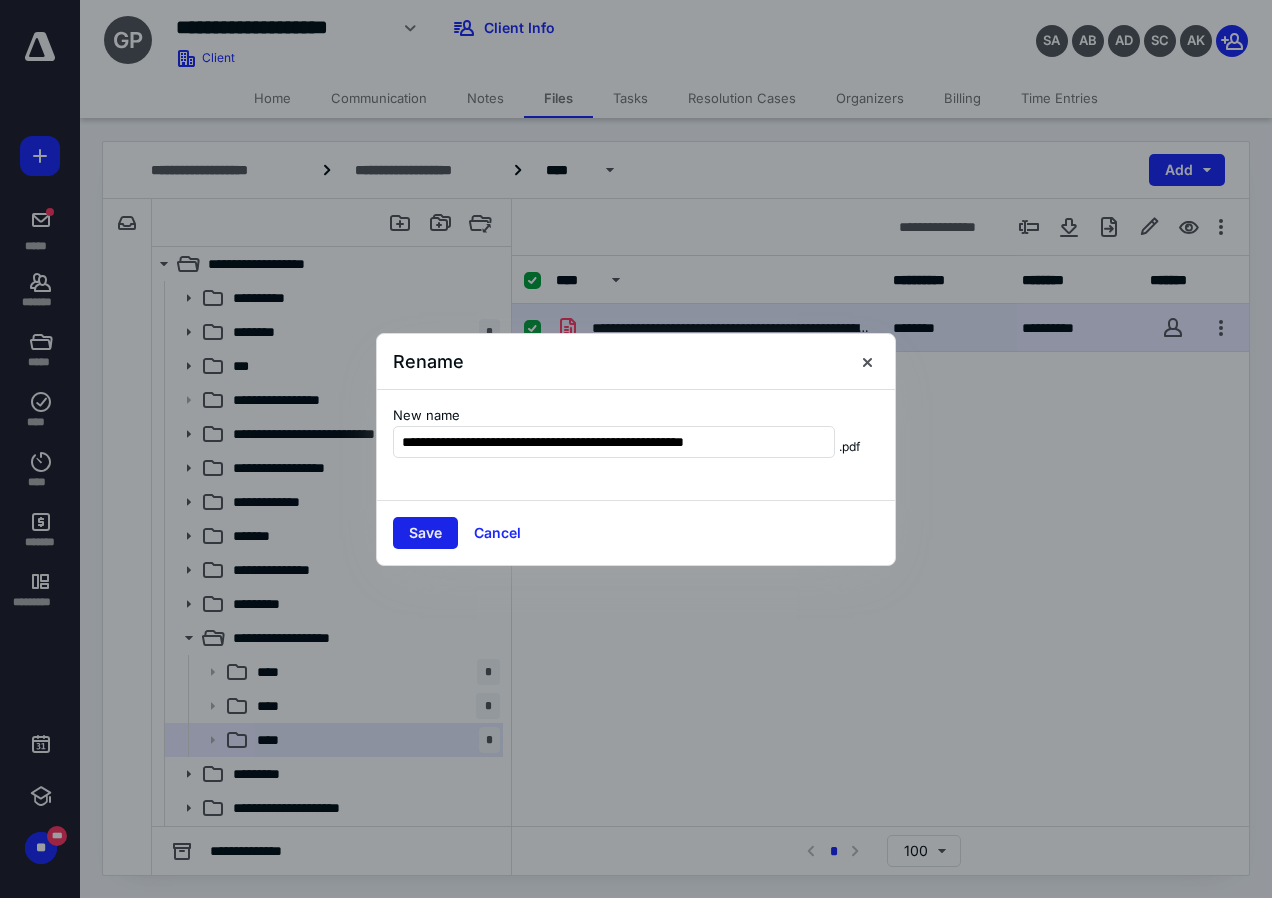 type on "**********" 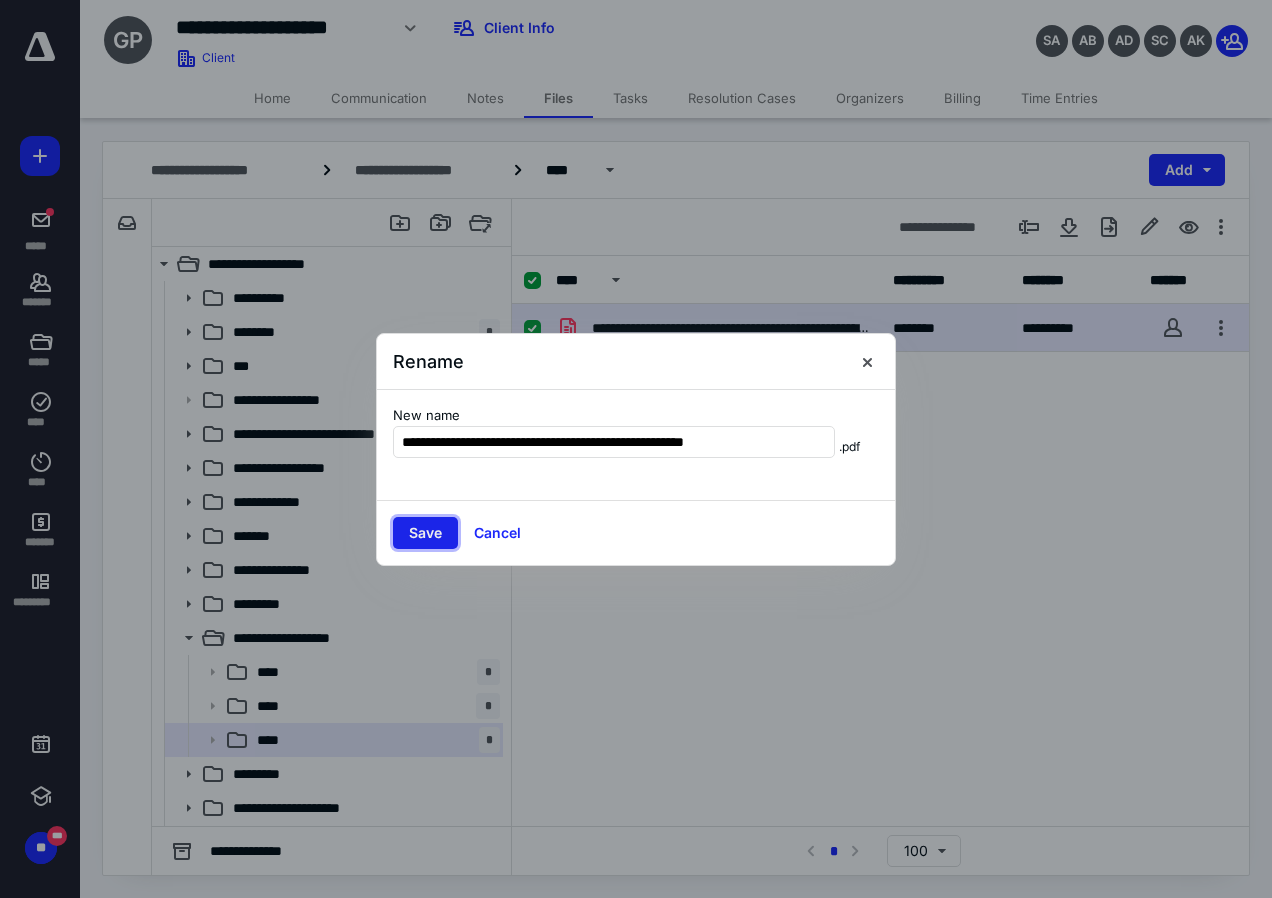 click on "Save" at bounding box center (425, 533) 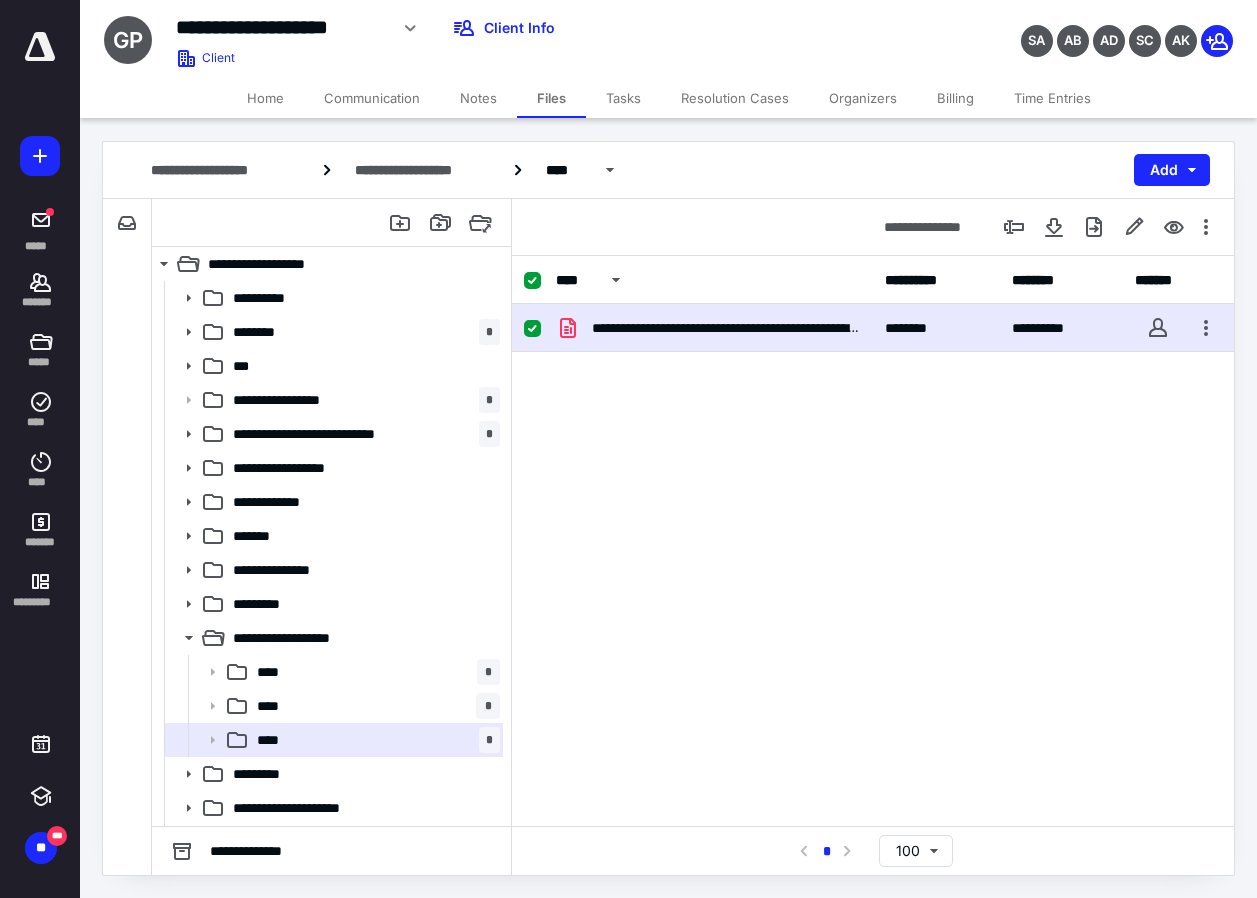 checkbox on "false" 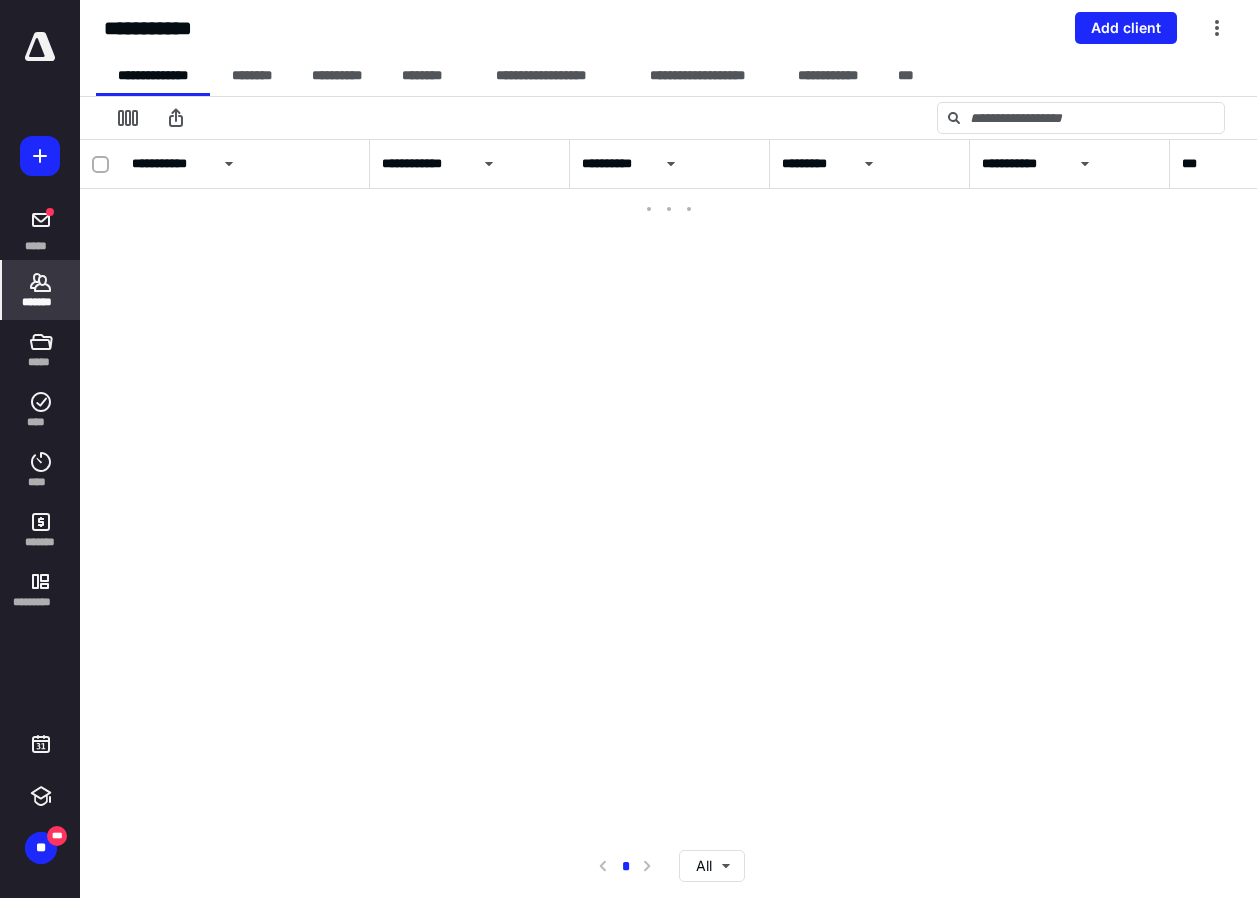 scroll, scrollTop: 20, scrollLeft: 0, axis: vertical 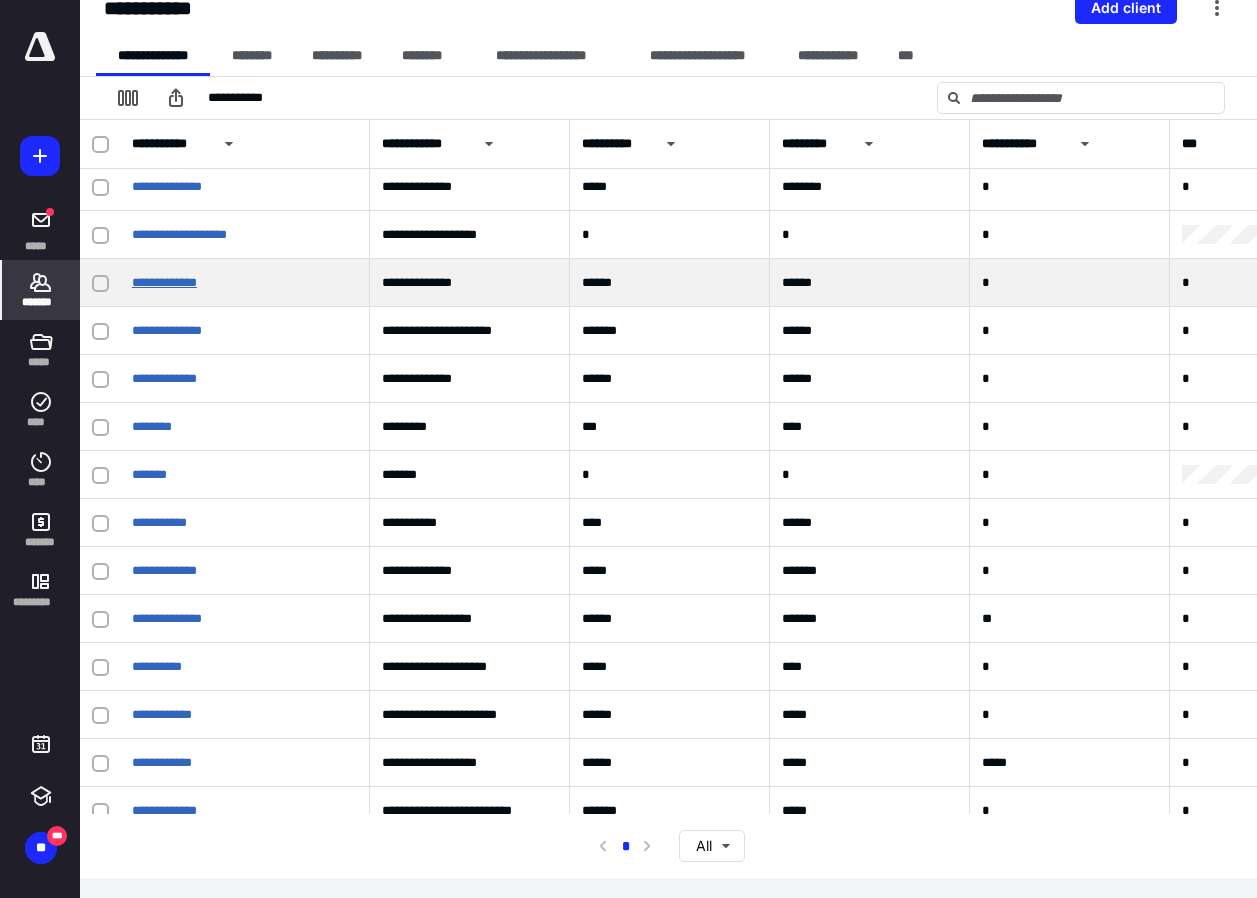 click on "**********" at bounding box center (164, 282) 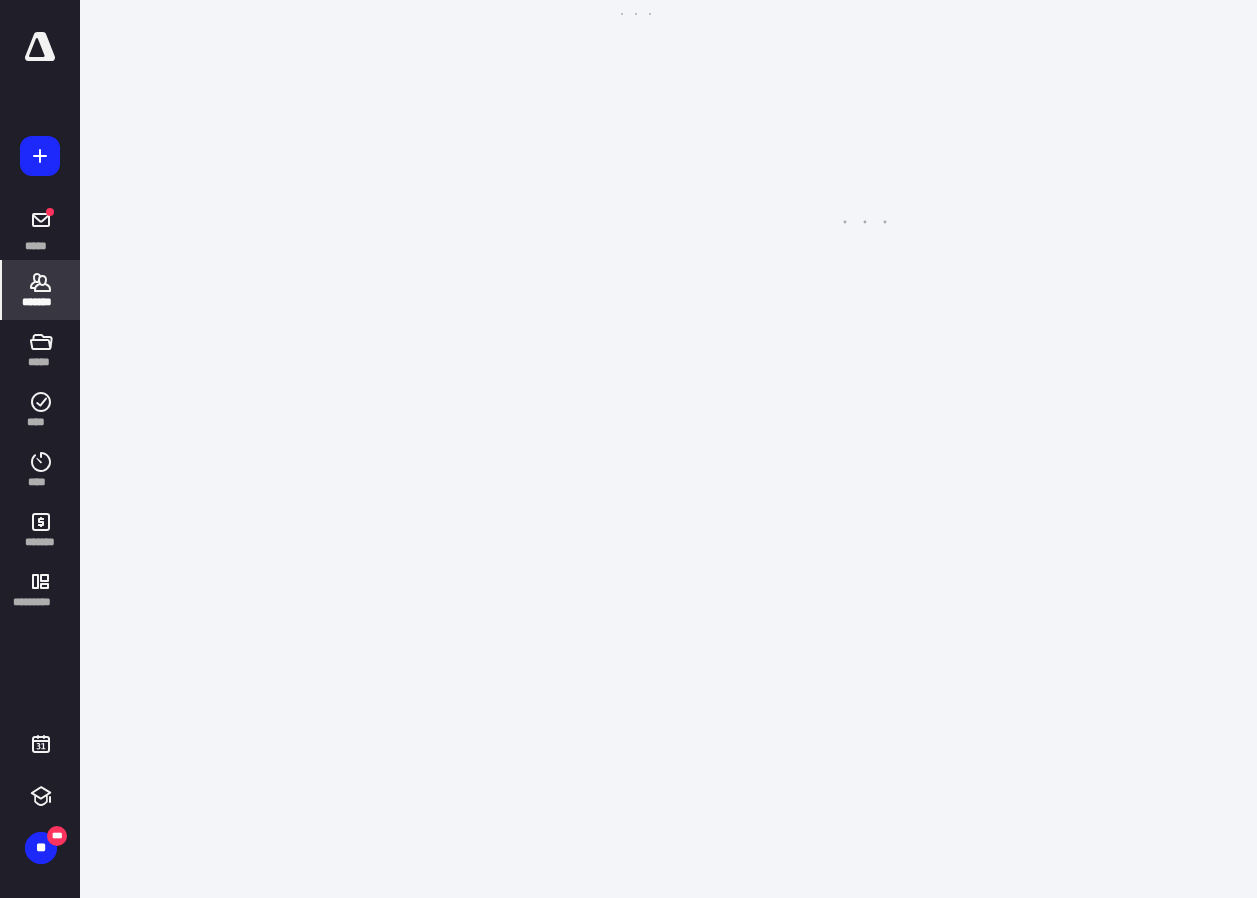 scroll, scrollTop: 0, scrollLeft: 0, axis: both 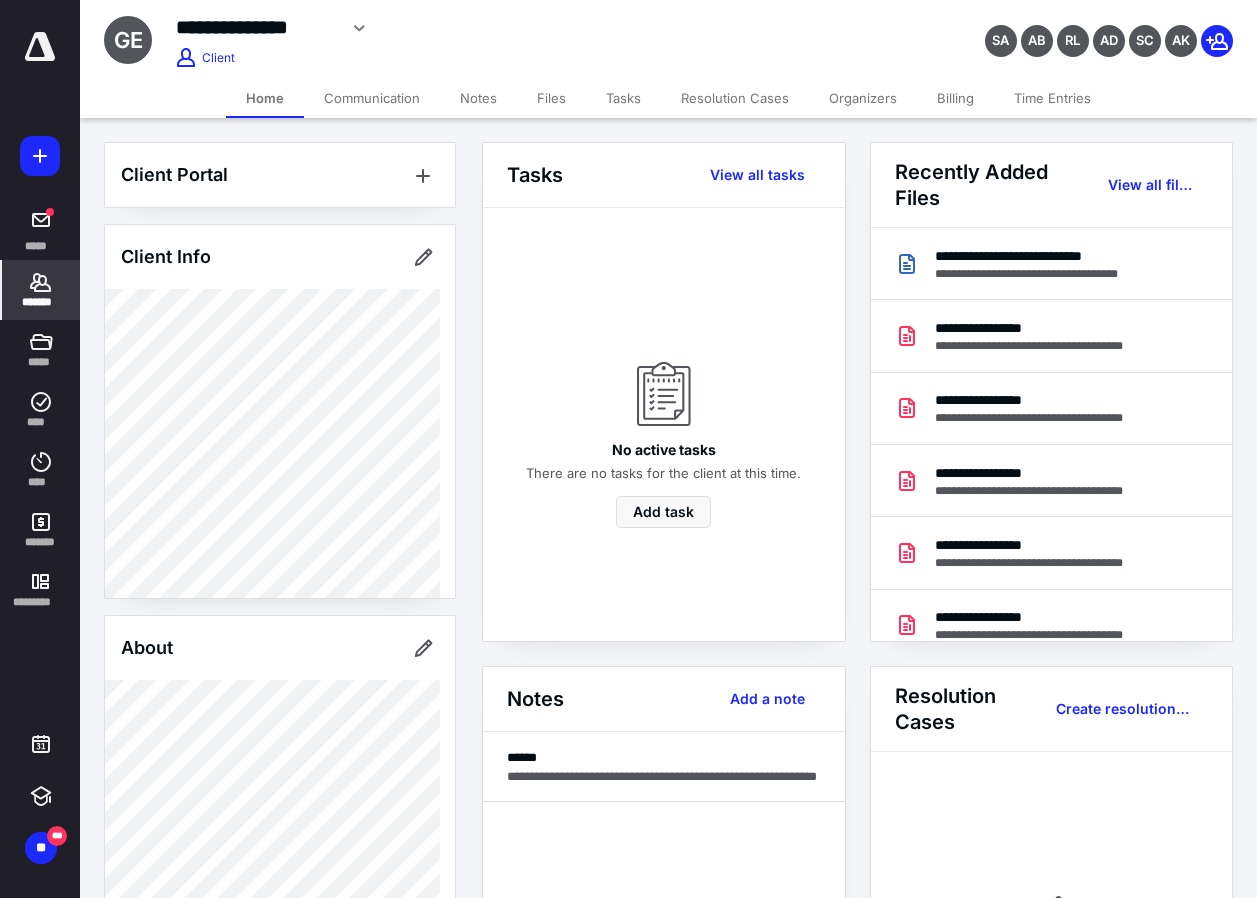 click on "Files" at bounding box center [551, 98] 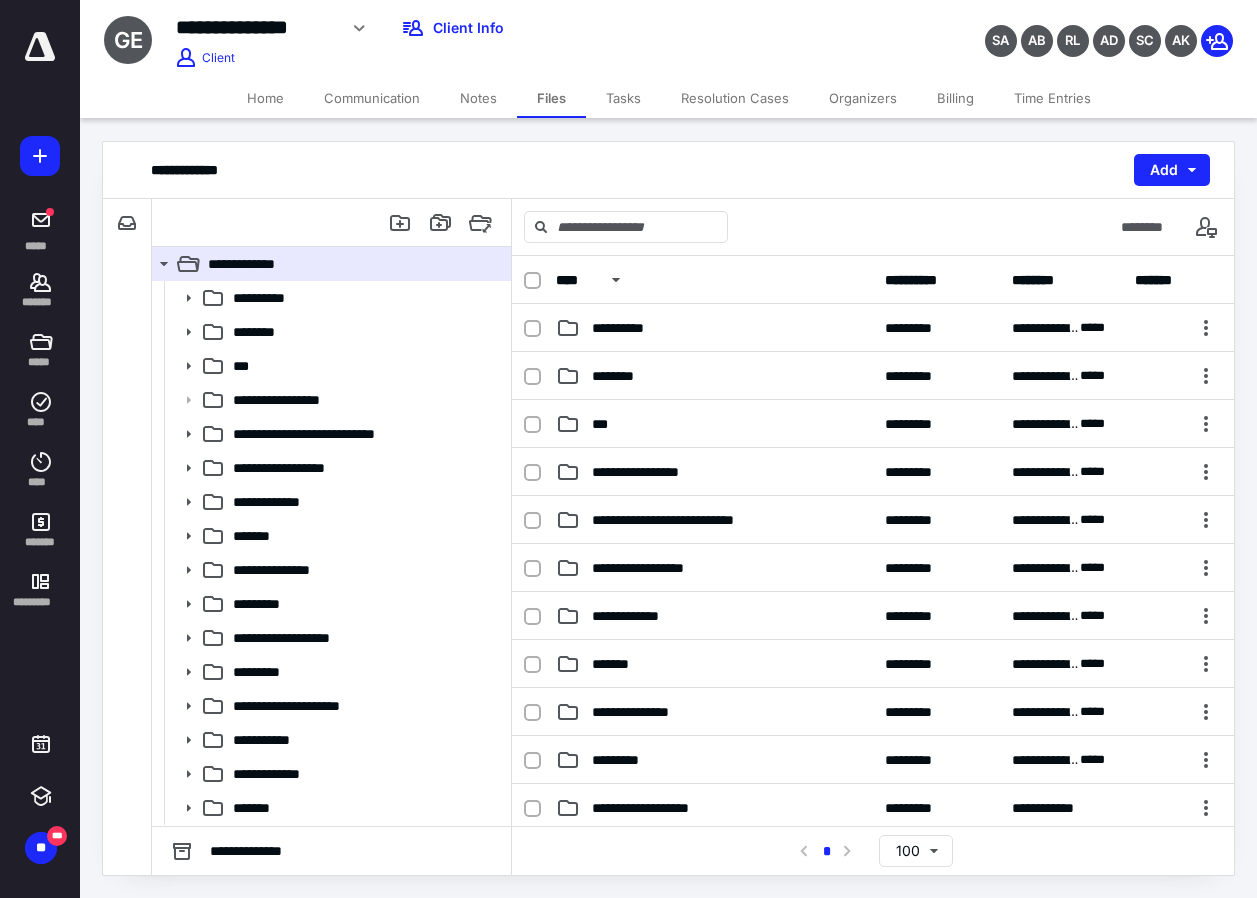 scroll, scrollTop: 500, scrollLeft: 0, axis: vertical 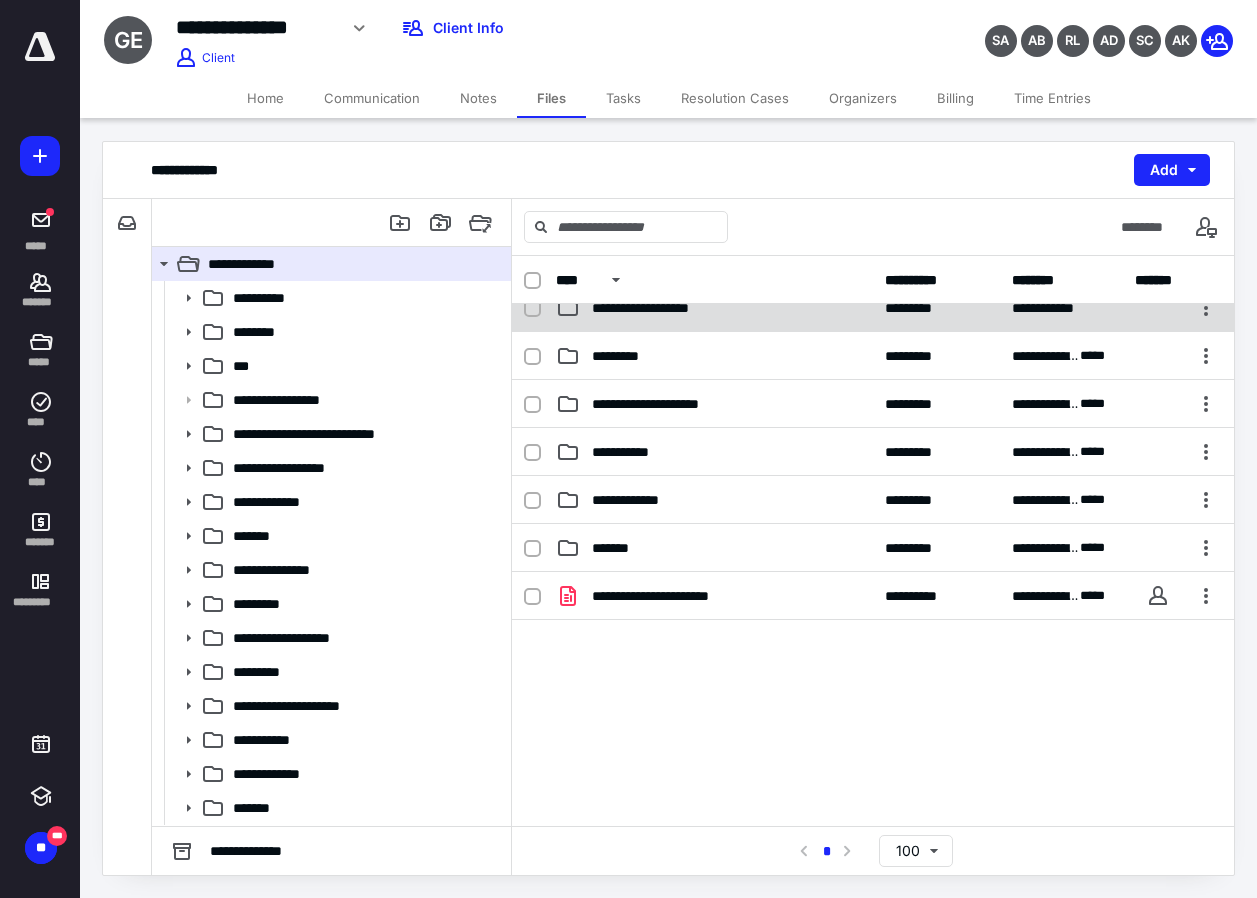 click on "**********" at bounding box center [658, 308] 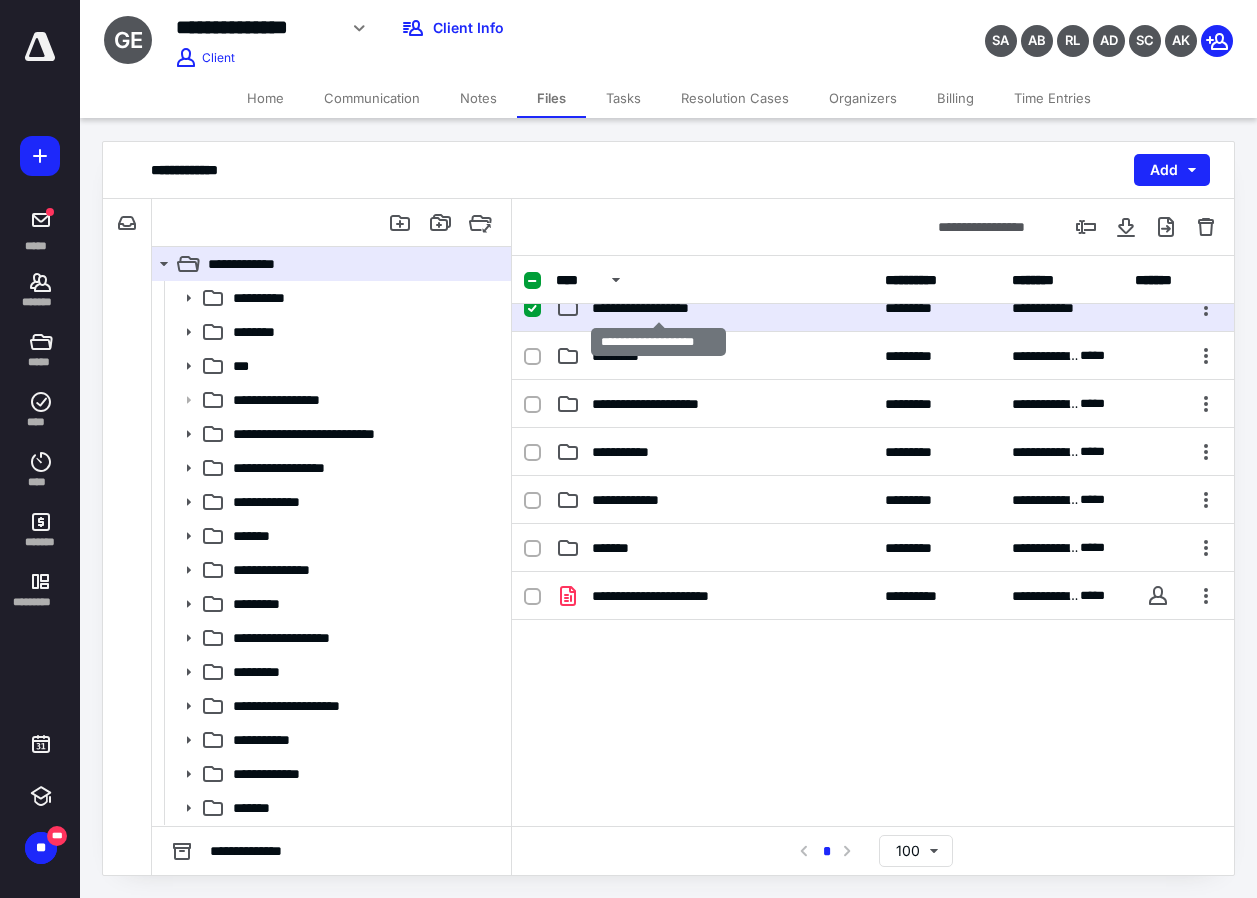 click on "**********" at bounding box center [658, 308] 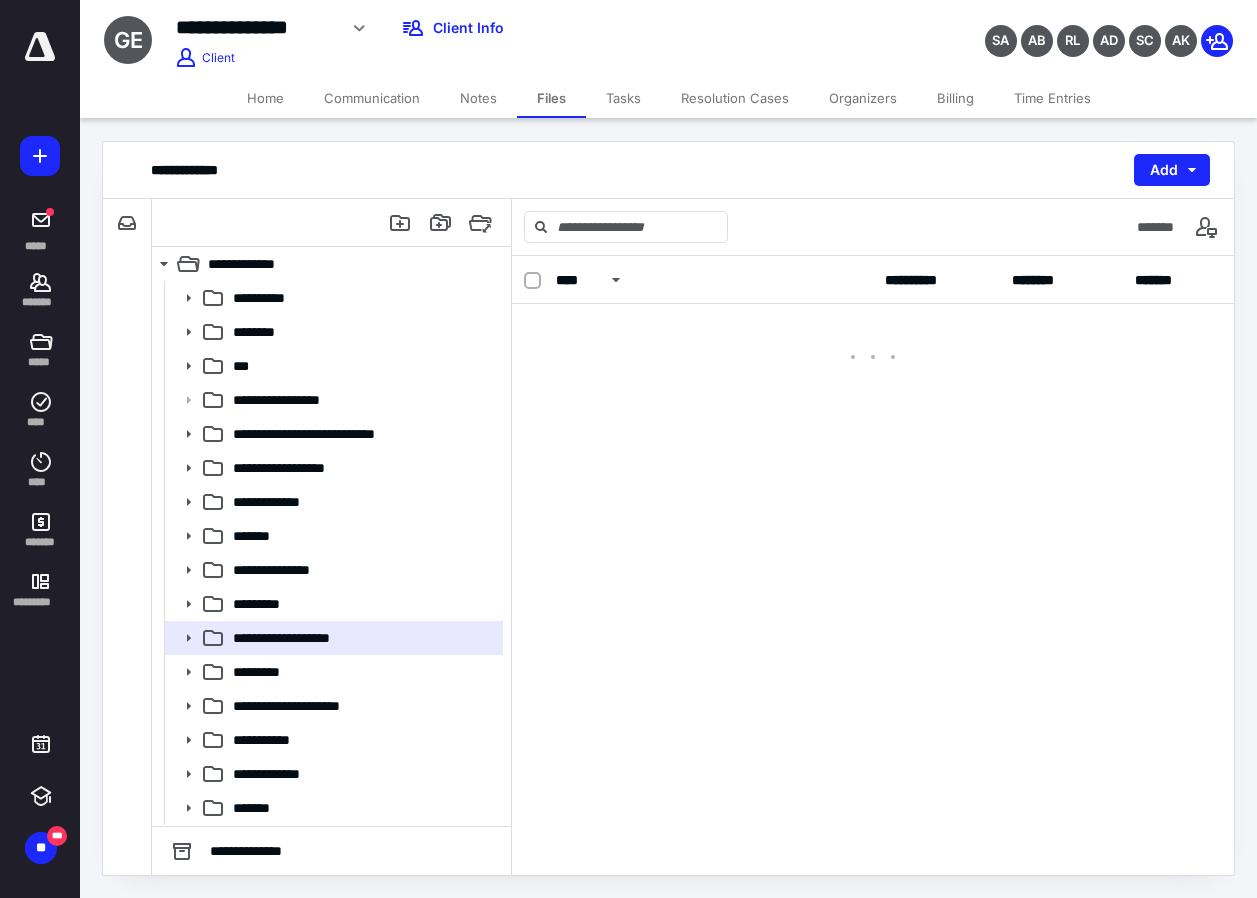 scroll, scrollTop: 0, scrollLeft: 0, axis: both 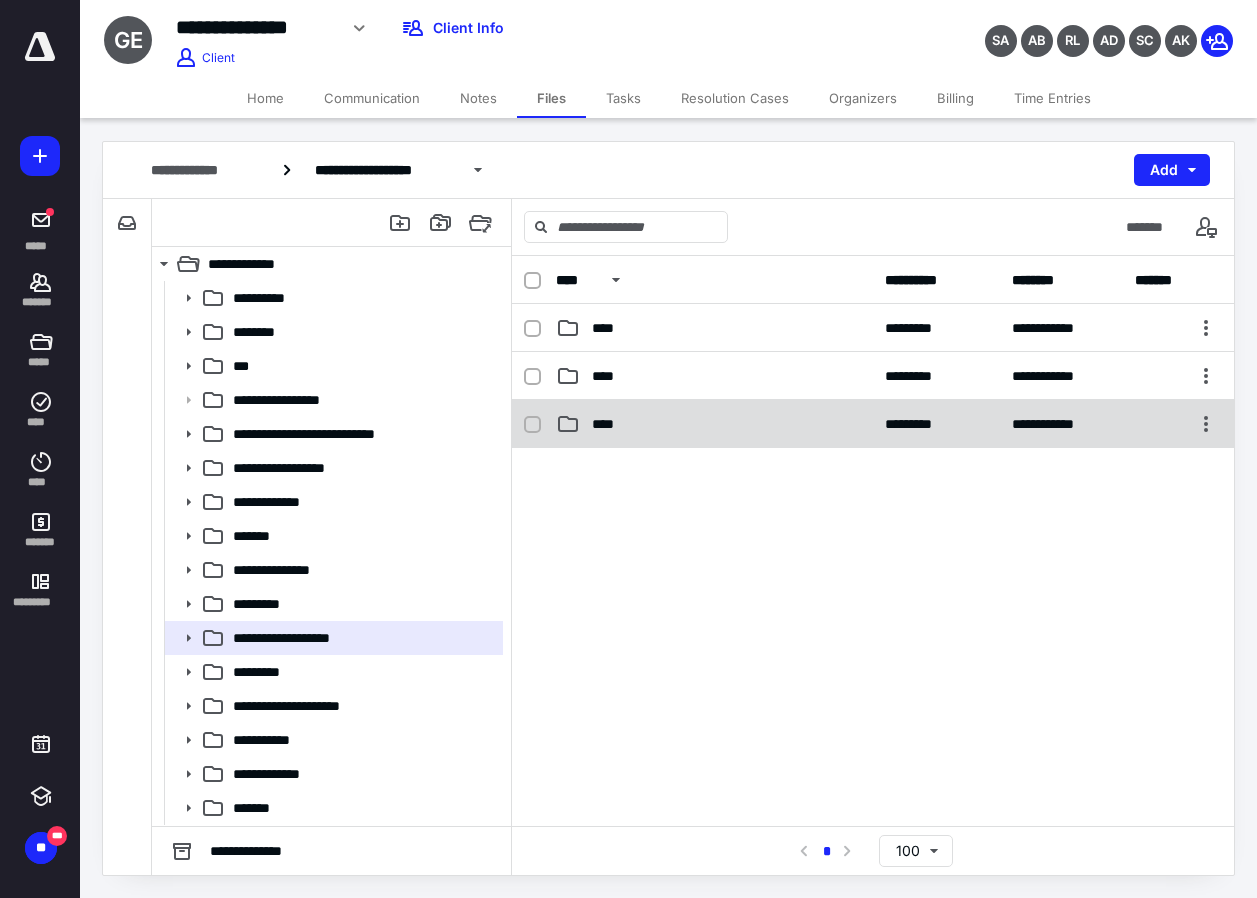 click on "****" at bounding box center [609, 424] 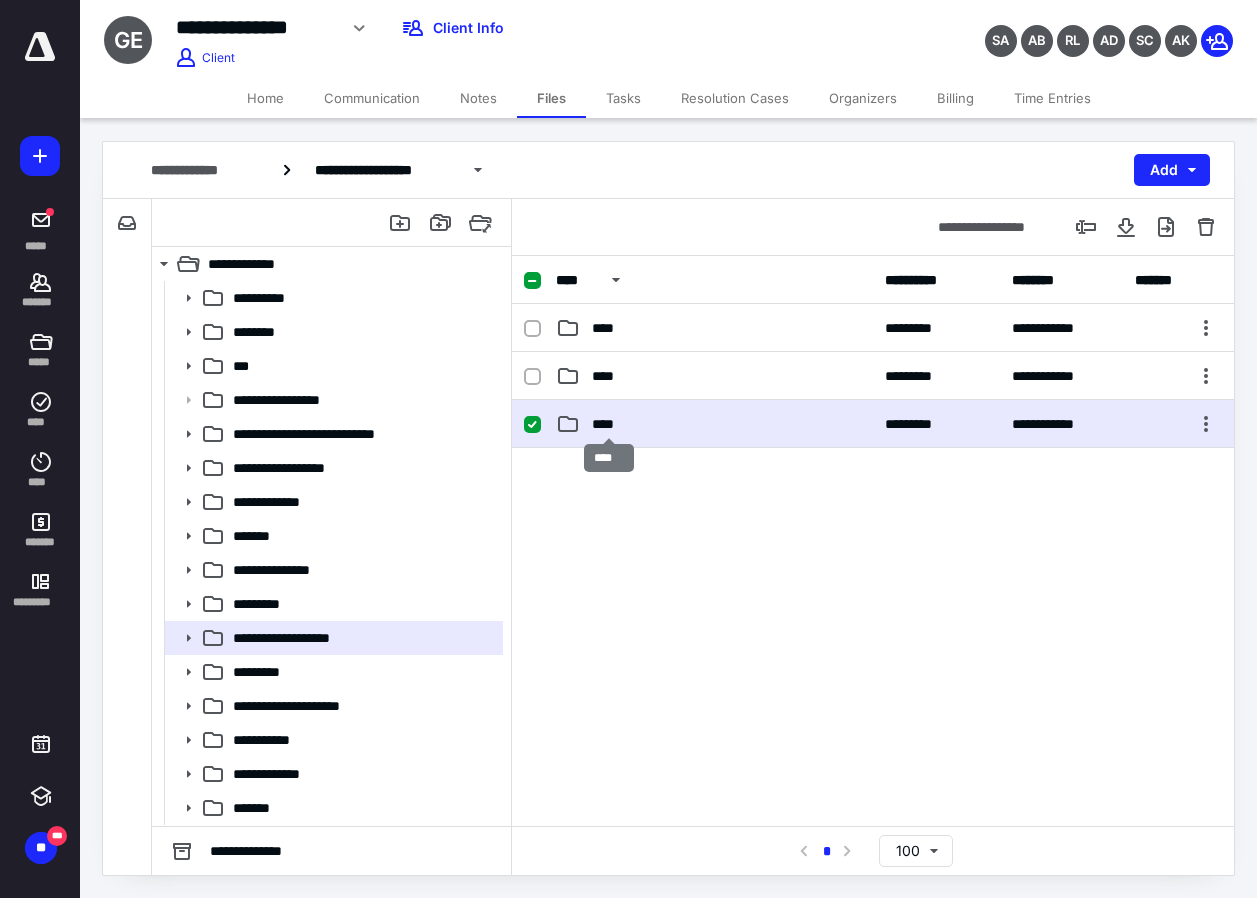 click on "****" at bounding box center (609, 424) 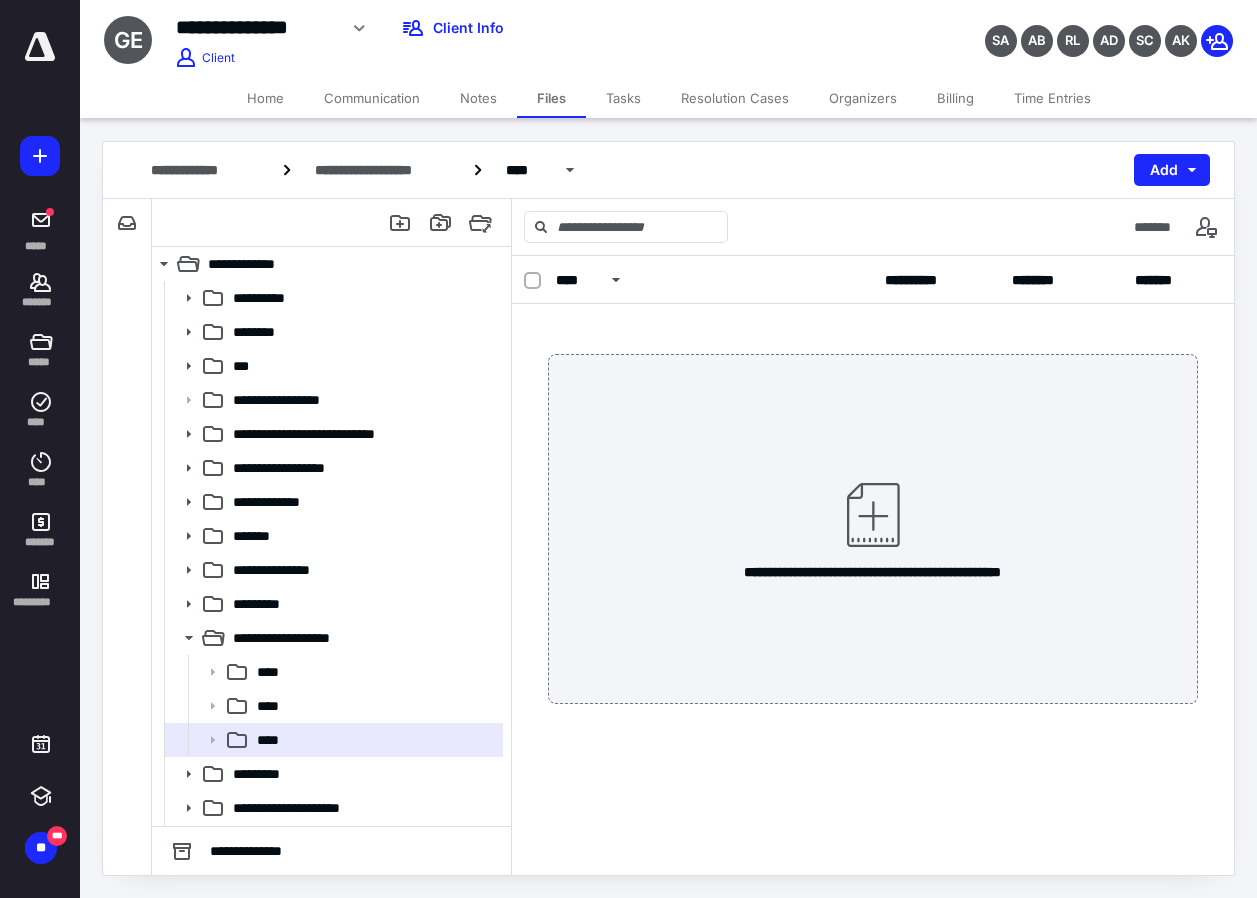 click on "Home" at bounding box center [265, 98] 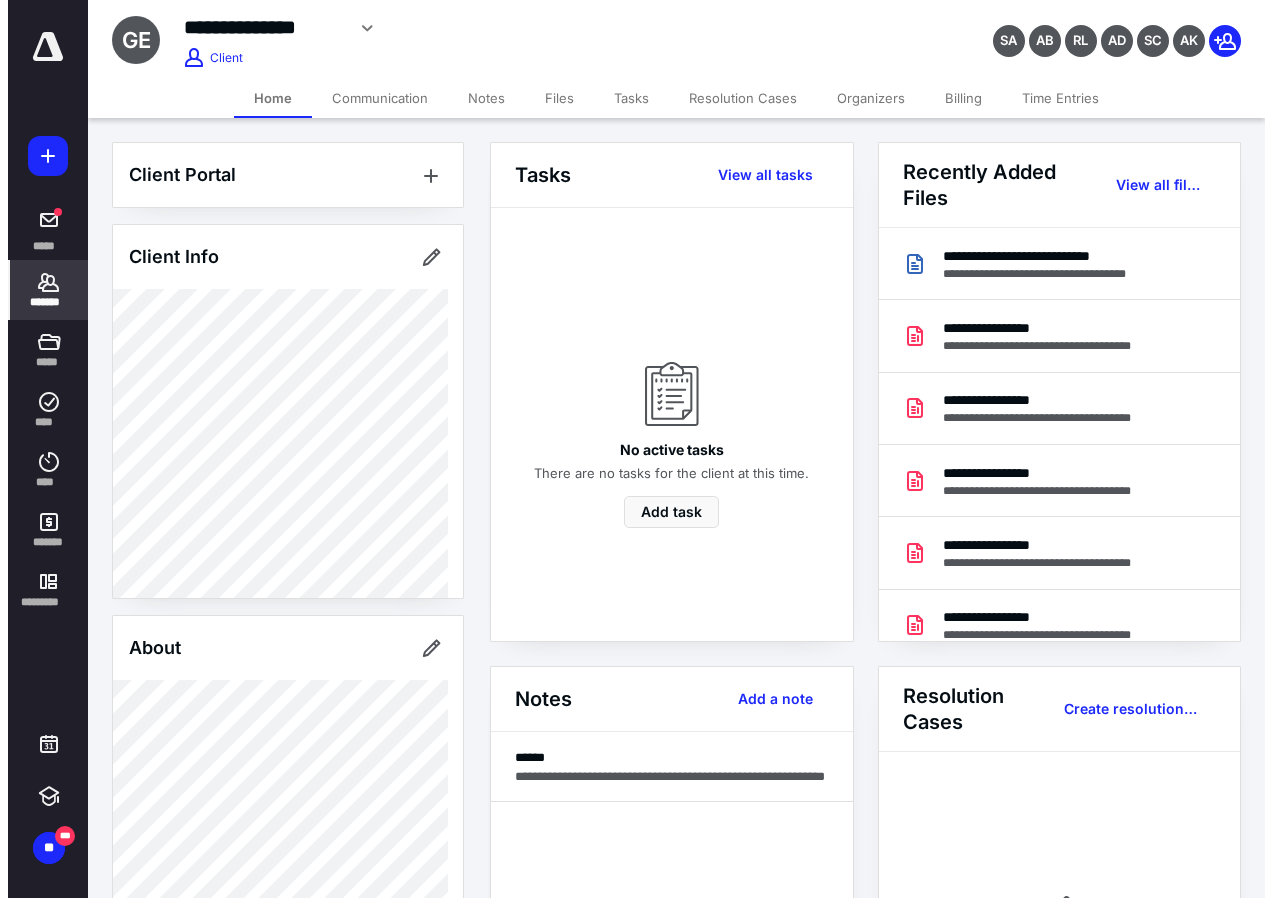 scroll, scrollTop: 600, scrollLeft: 0, axis: vertical 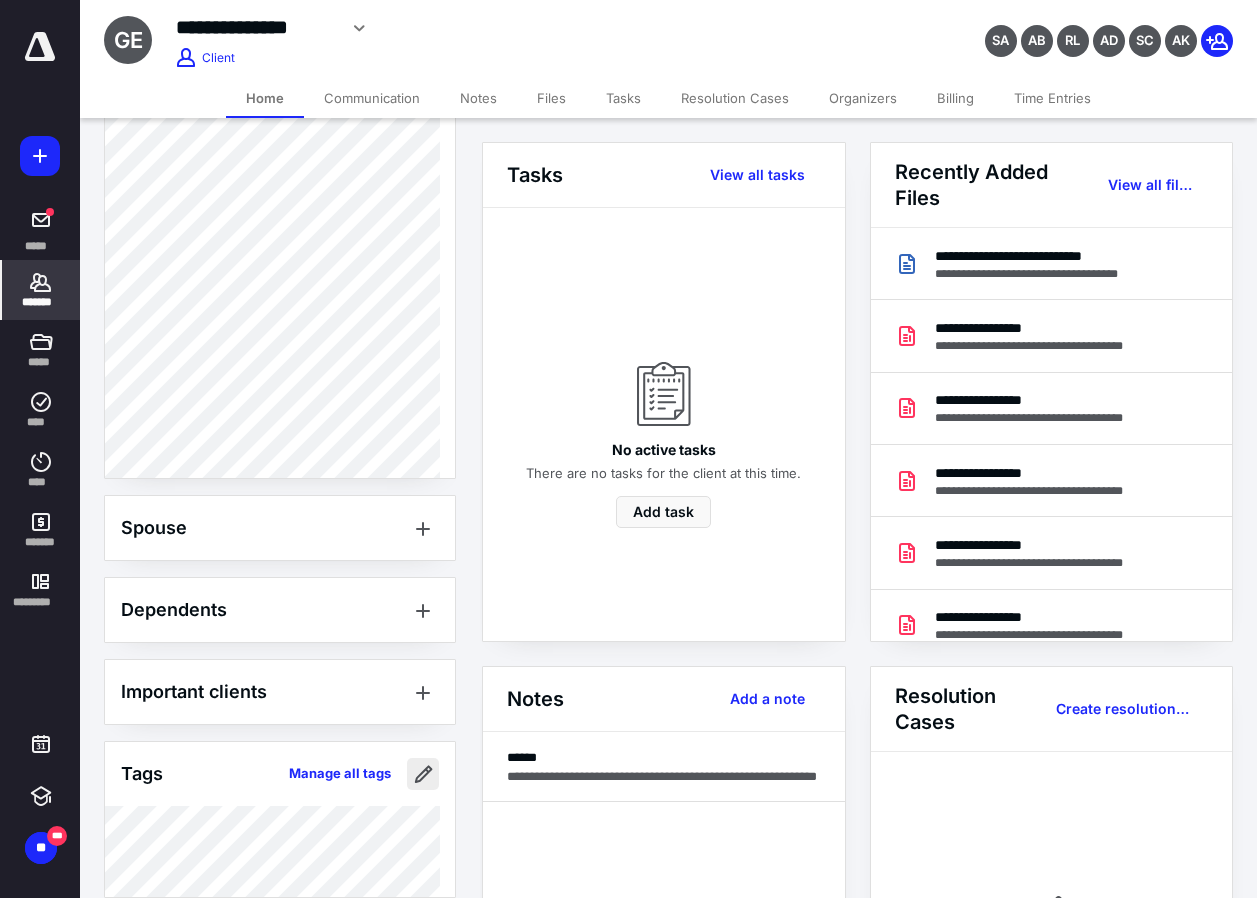 click at bounding box center (423, 774) 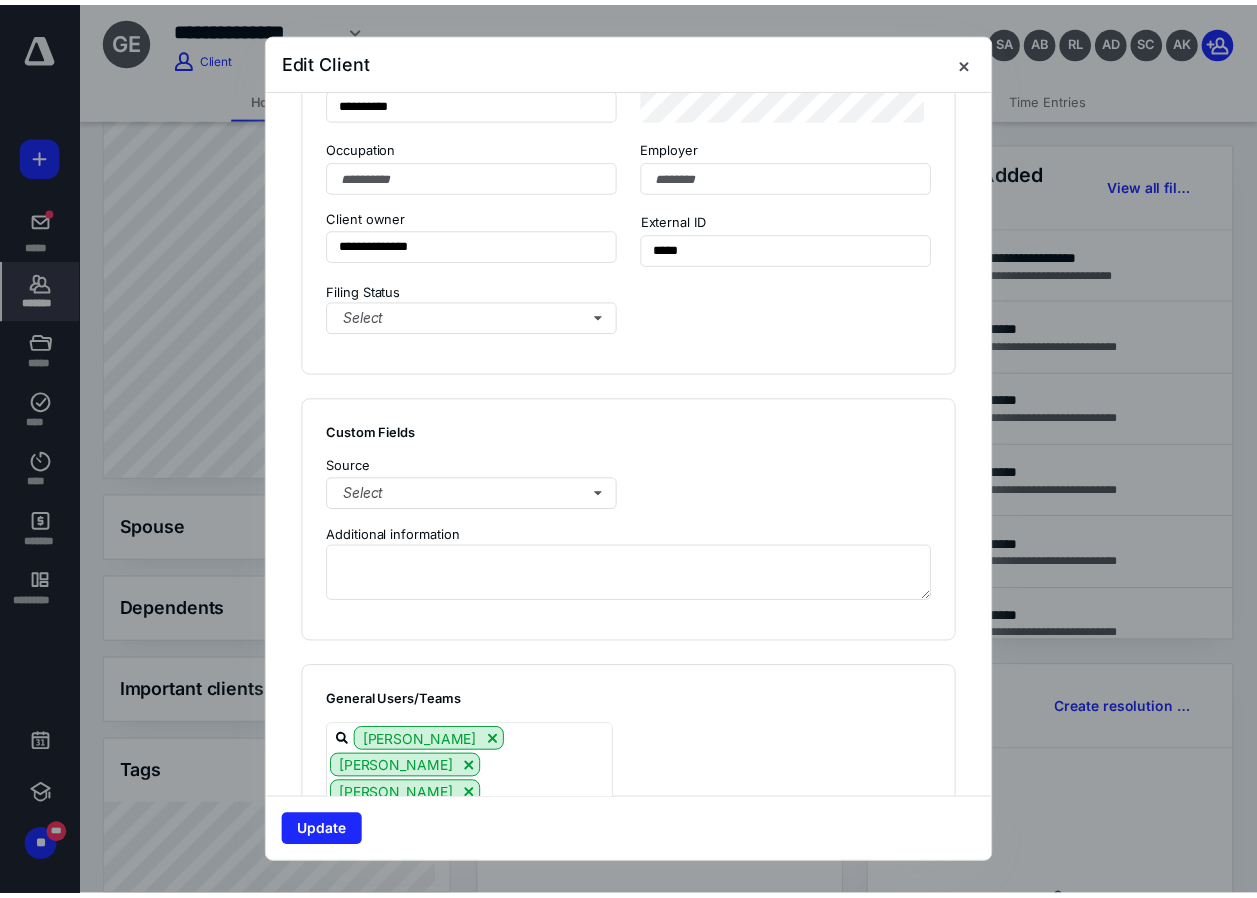 scroll, scrollTop: 1436, scrollLeft: 0, axis: vertical 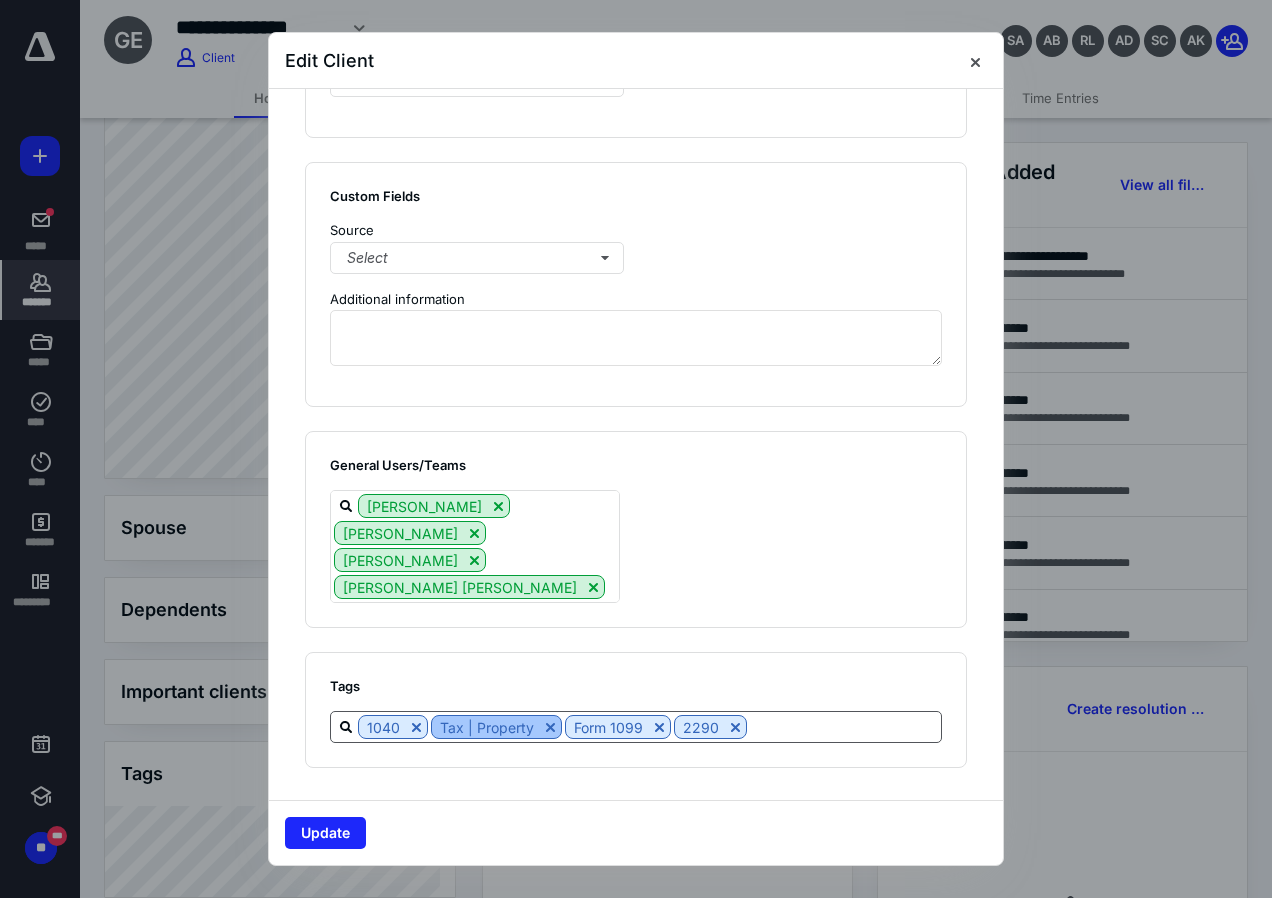 click at bounding box center [550, 727] 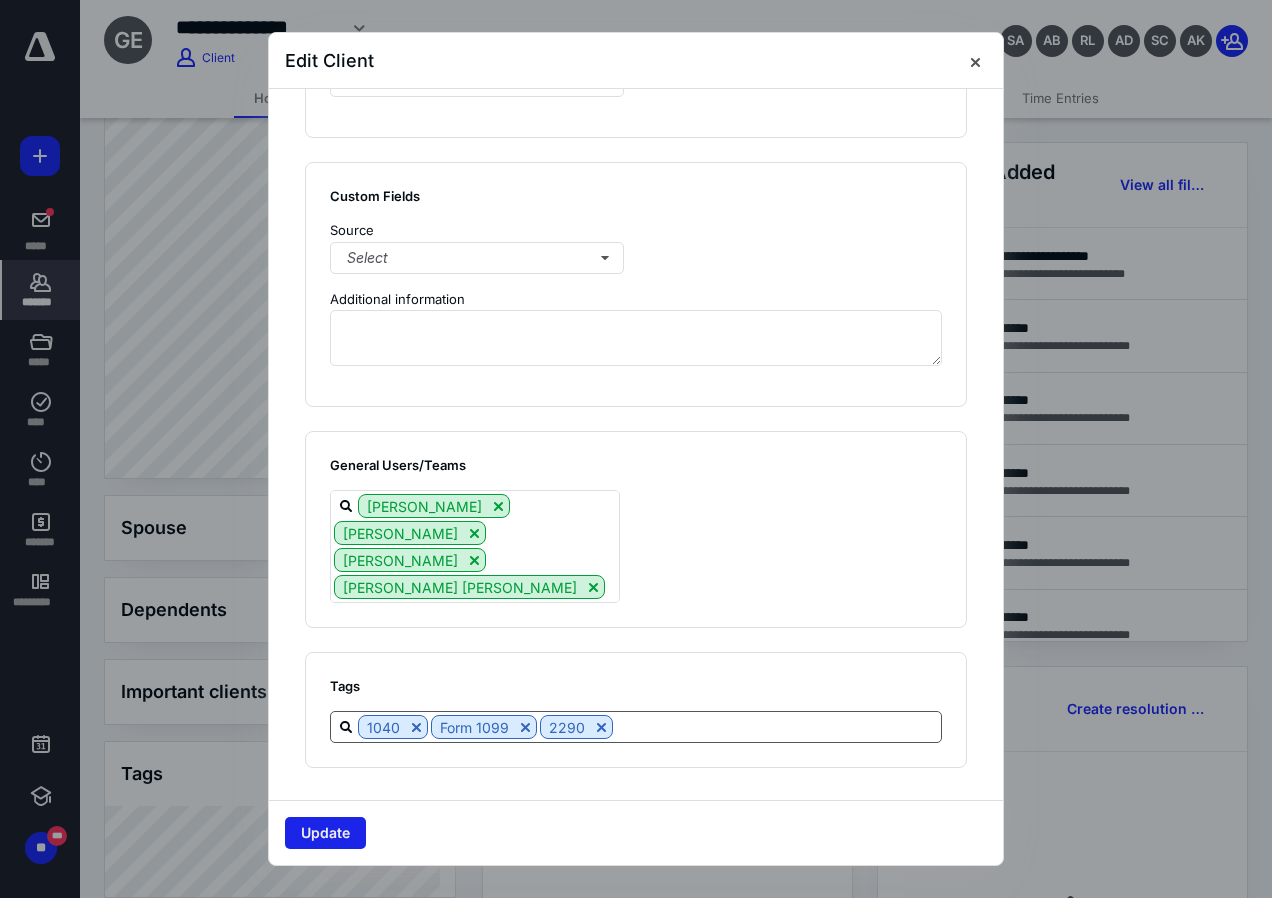 click on "Update" at bounding box center (325, 833) 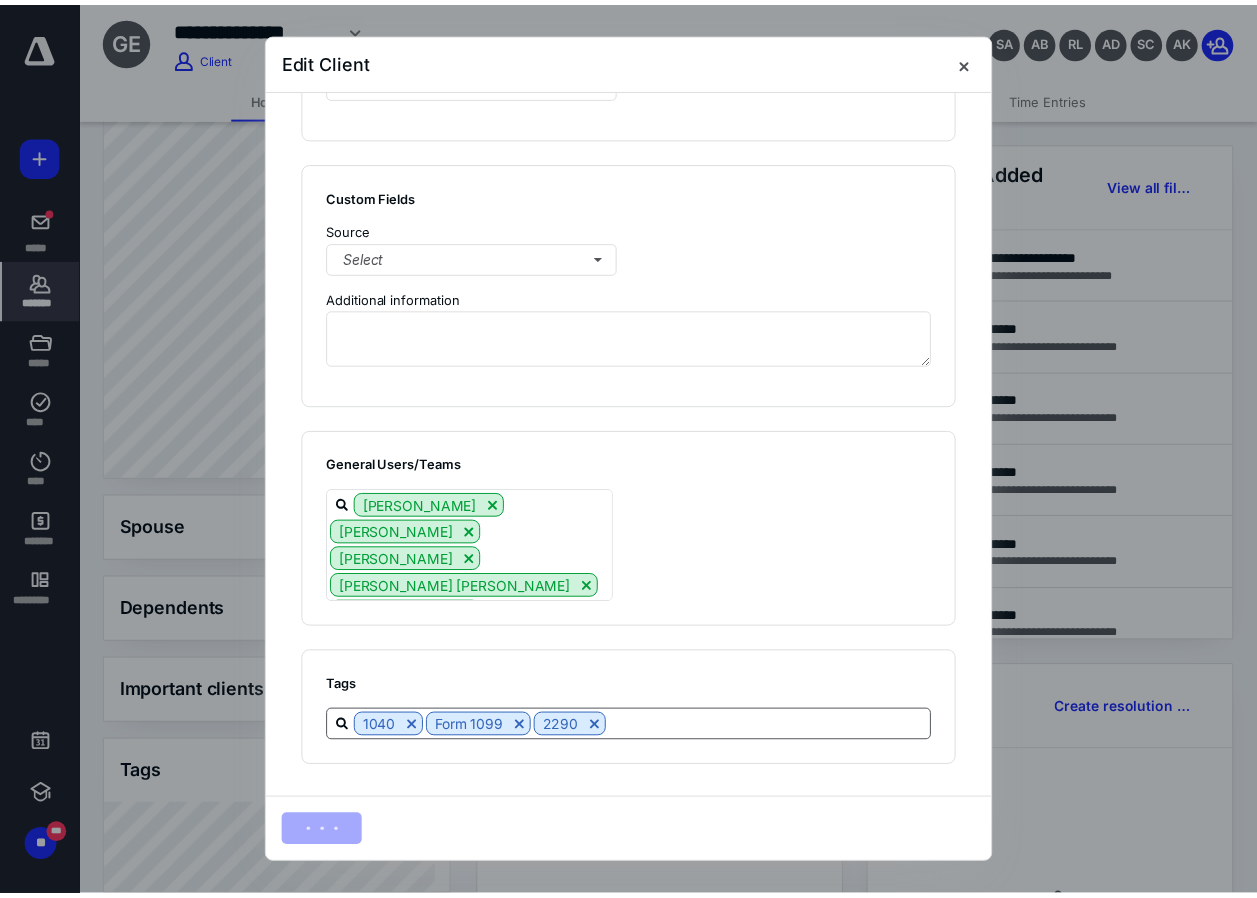 scroll, scrollTop: 595, scrollLeft: 0, axis: vertical 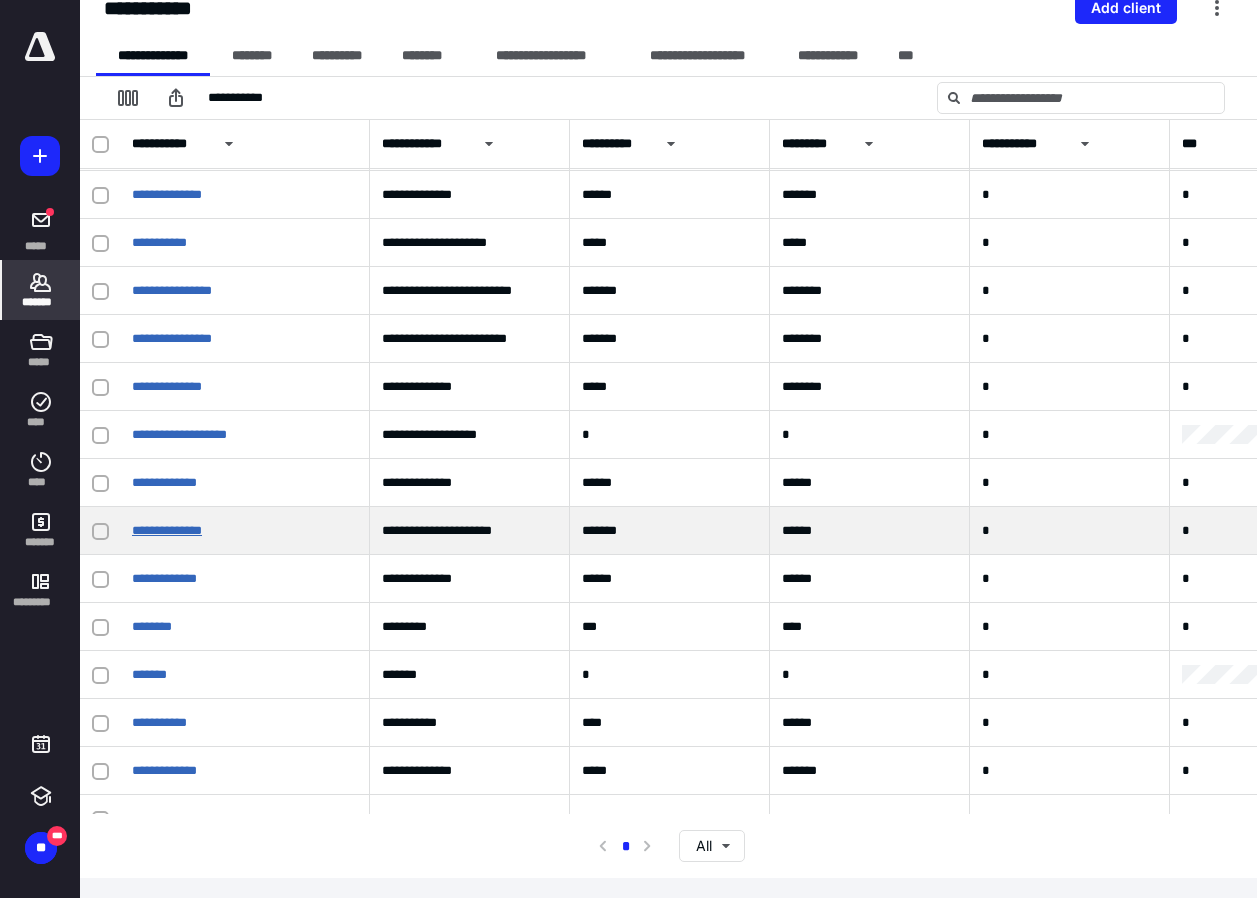 click on "**********" at bounding box center (167, 530) 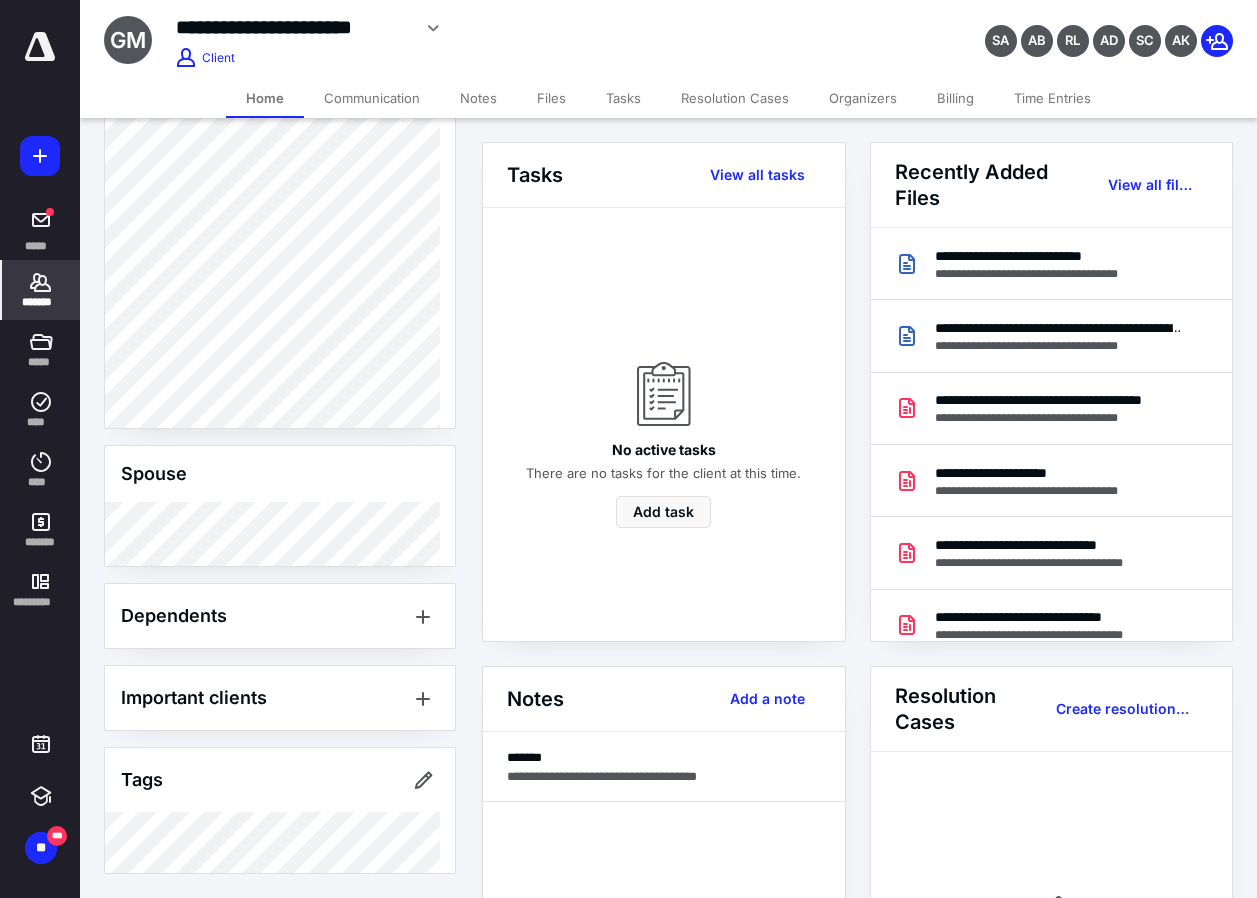 scroll, scrollTop: 103, scrollLeft: 0, axis: vertical 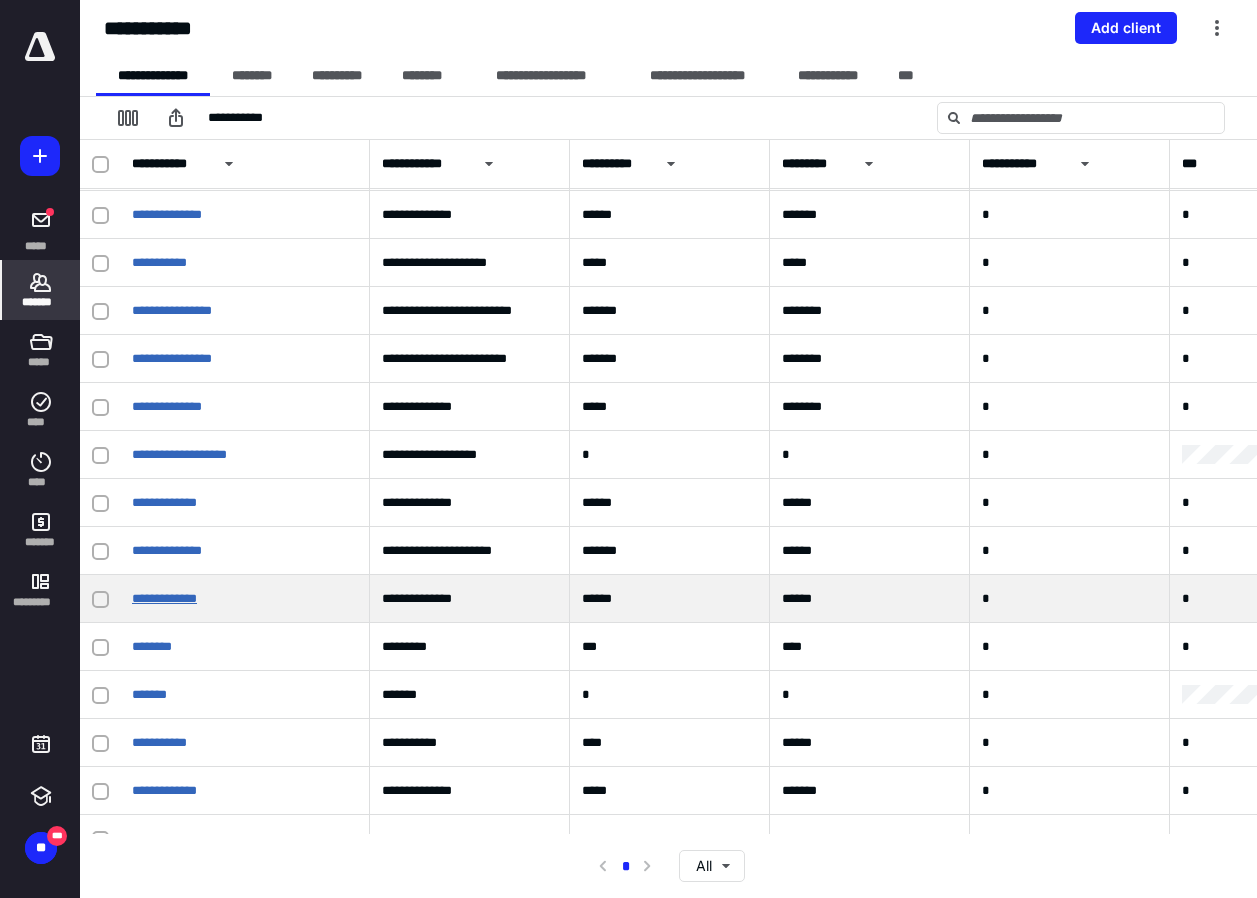 click on "**********" at bounding box center (164, 598) 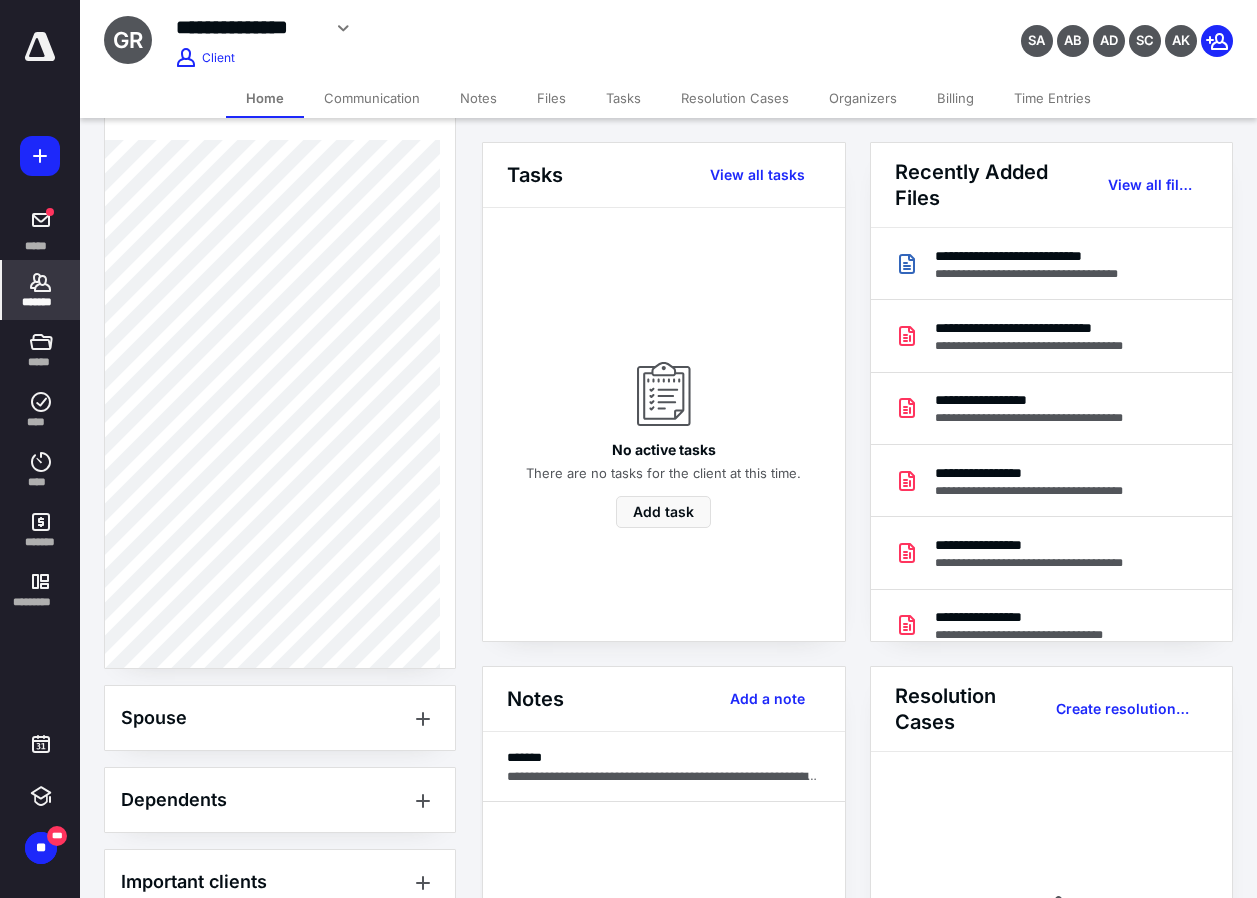 scroll, scrollTop: 785, scrollLeft: 0, axis: vertical 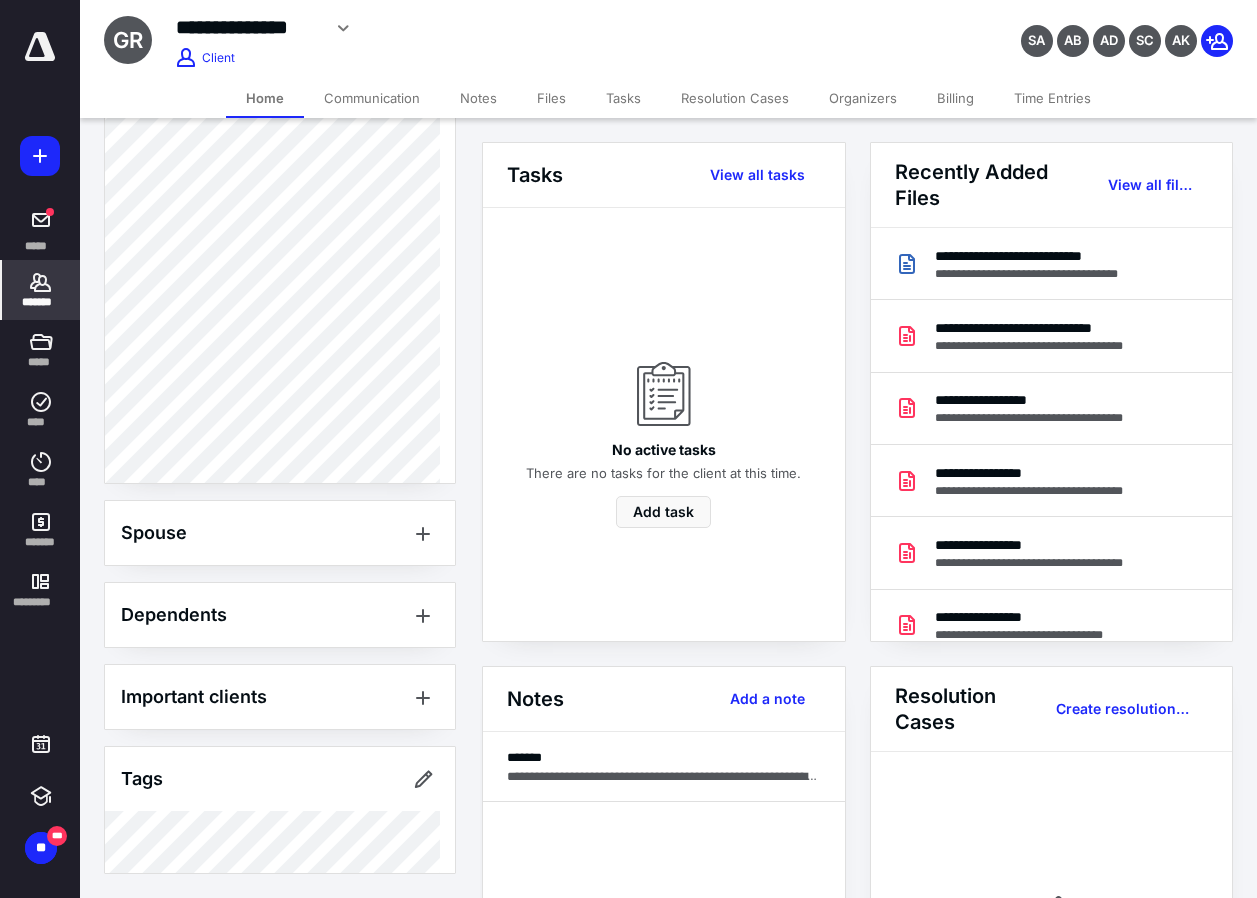 click on "Tasks" at bounding box center (623, 98) 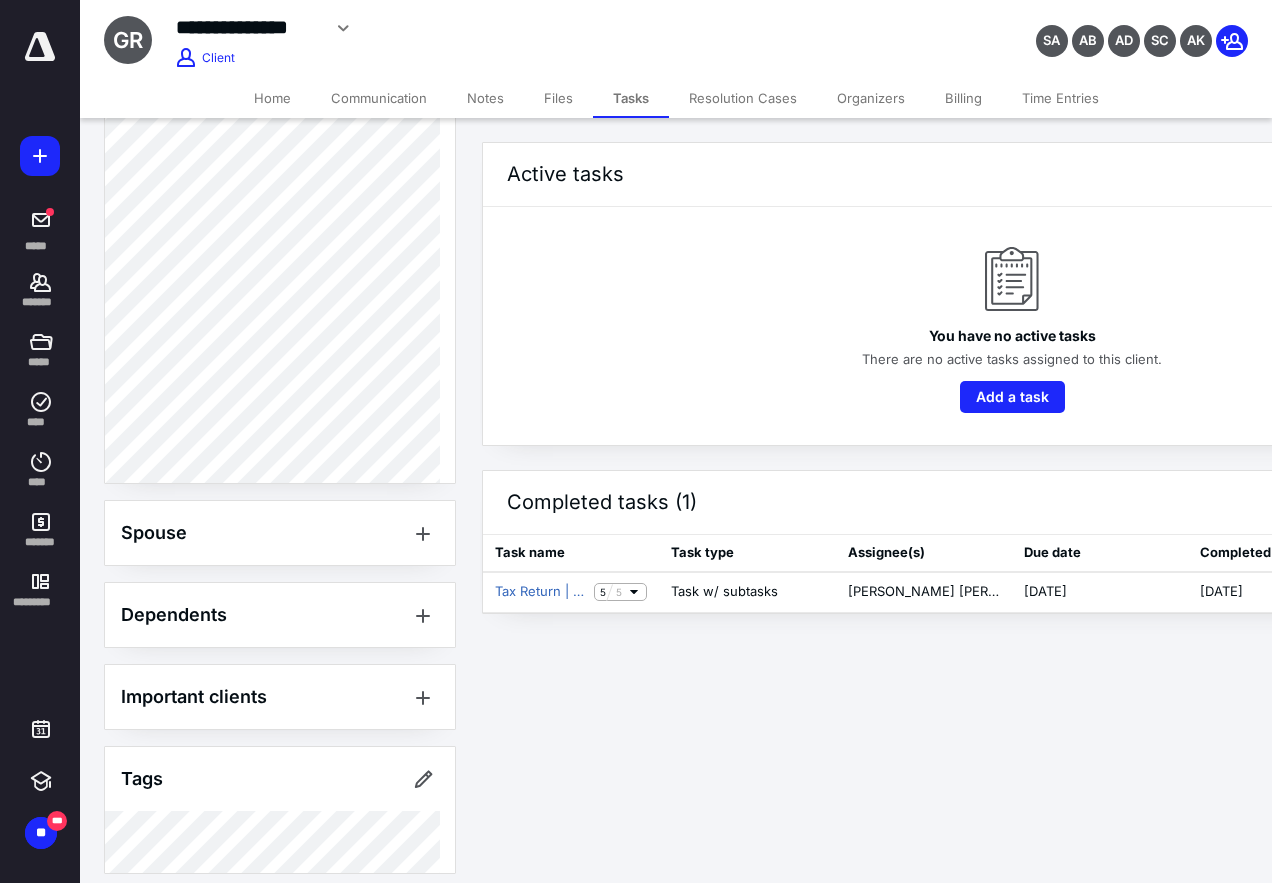 click on "Files" at bounding box center [558, 98] 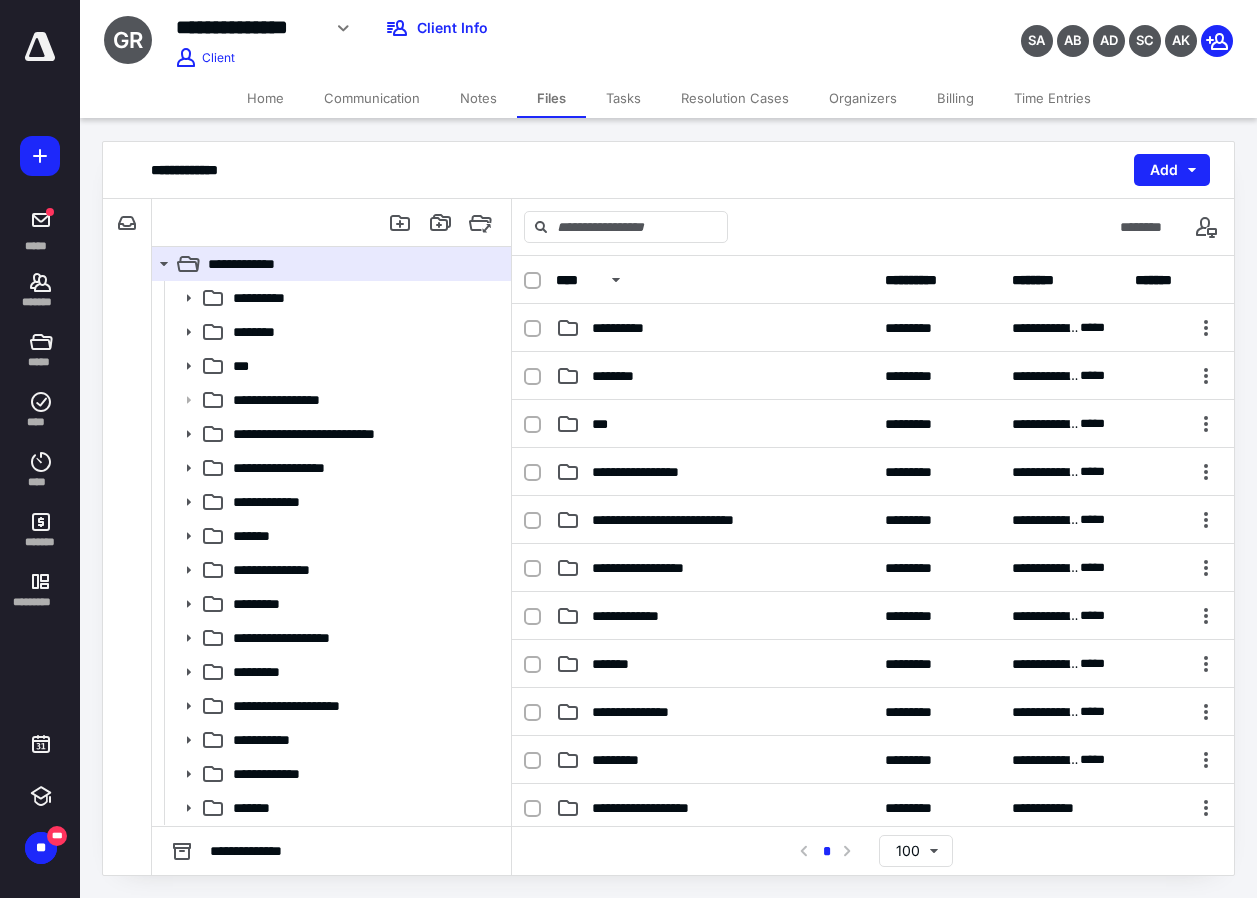 scroll, scrollTop: 546, scrollLeft: 0, axis: vertical 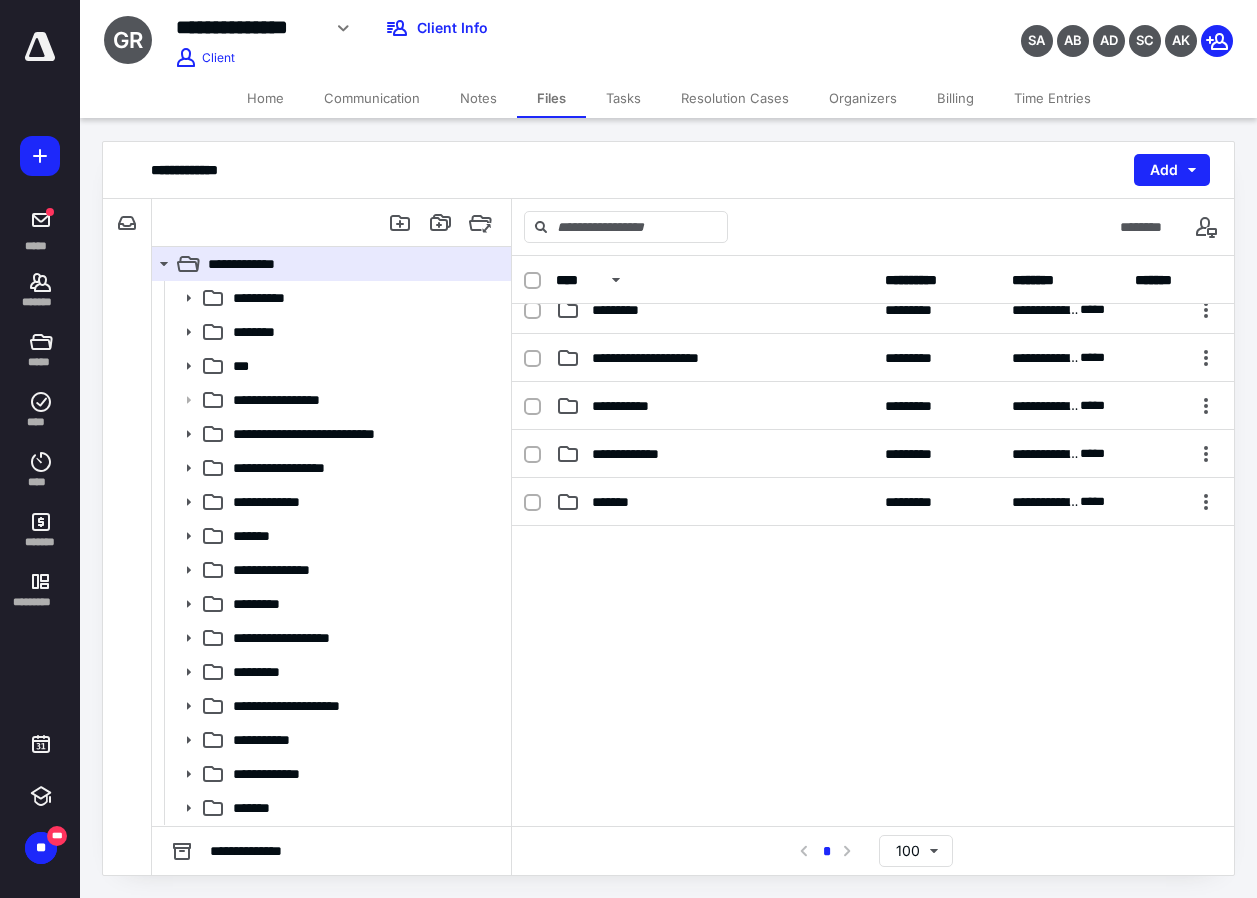 click on "Home" at bounding box center [265, 98] 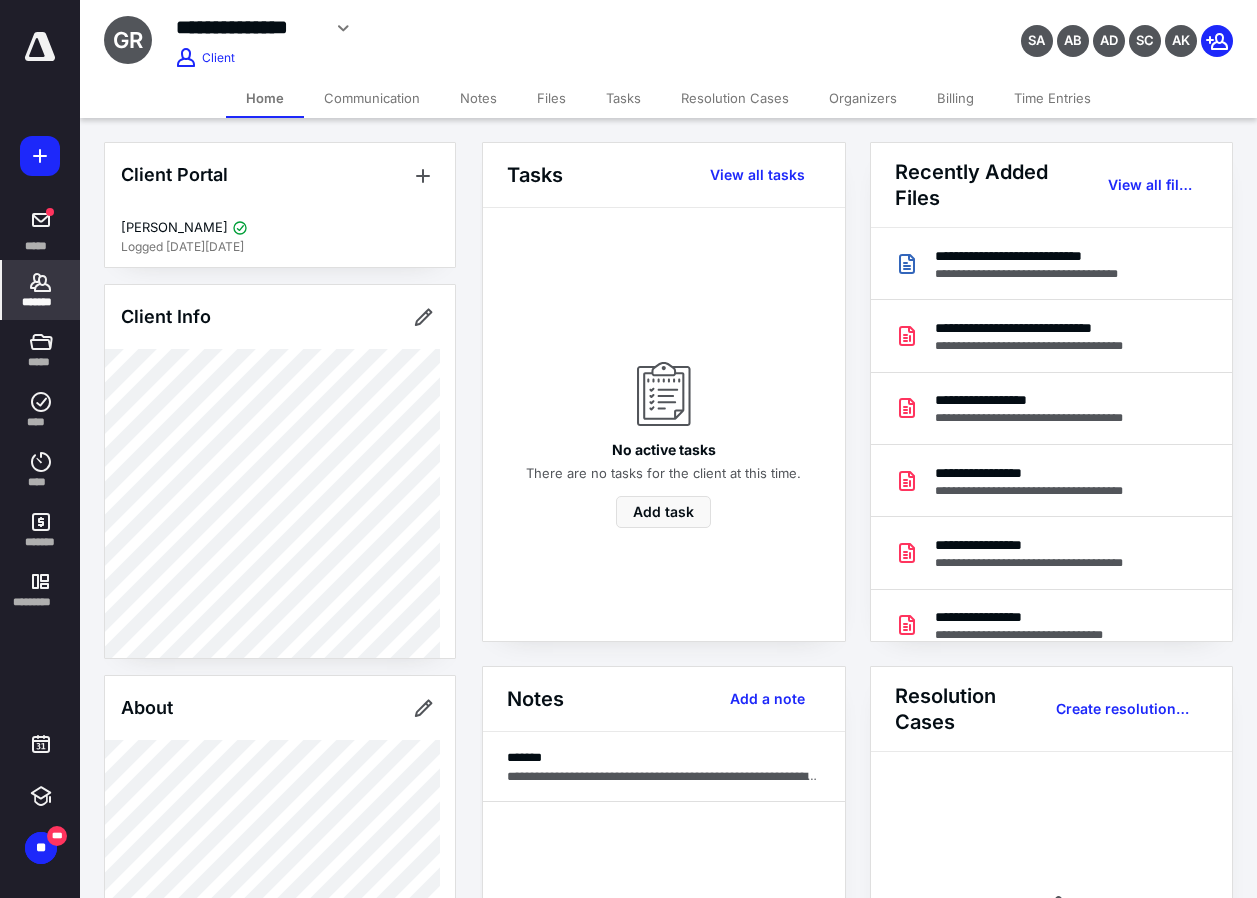 scroll, scrollTop: 500, scrollLeft: 0, axis: vertical 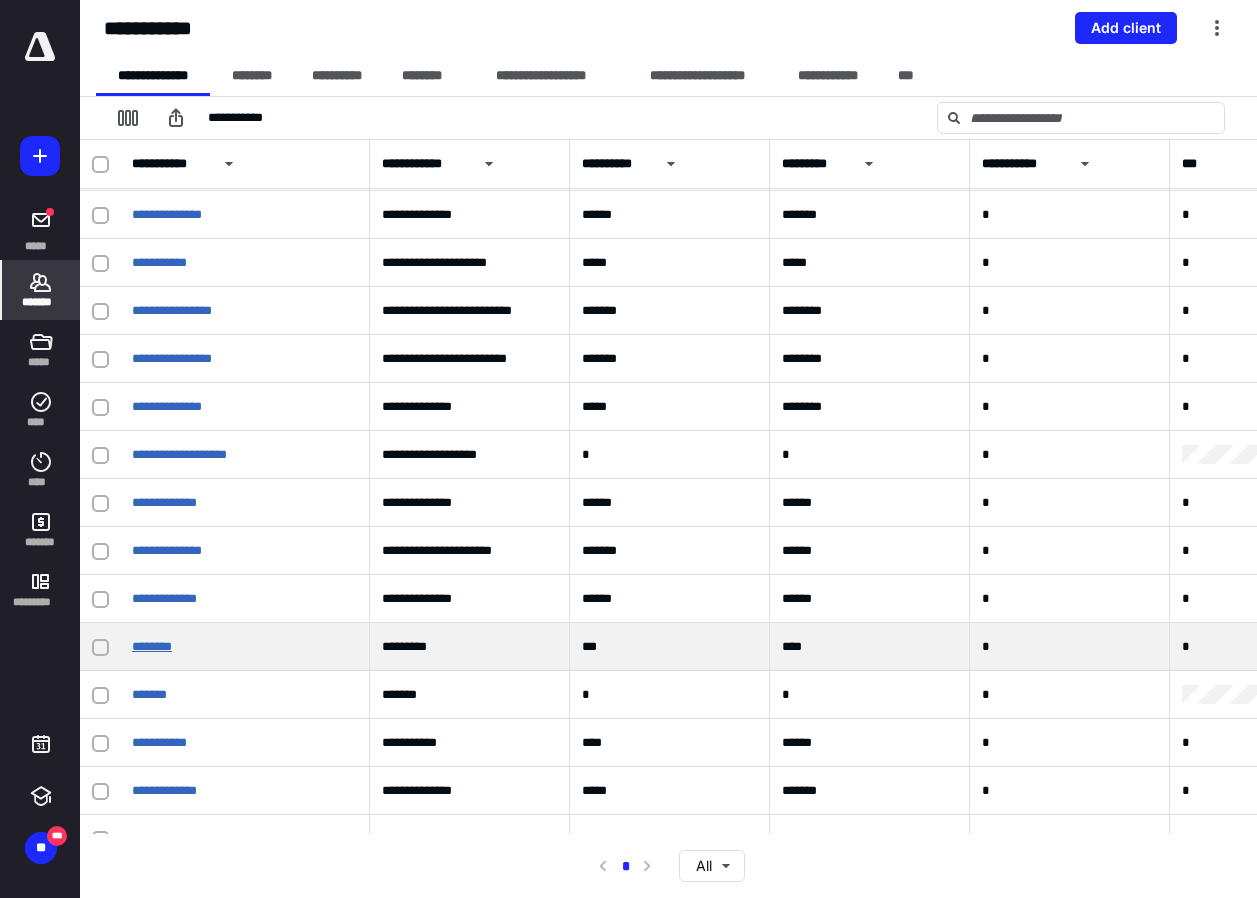 click on "********" at bounding box center (152, 646) 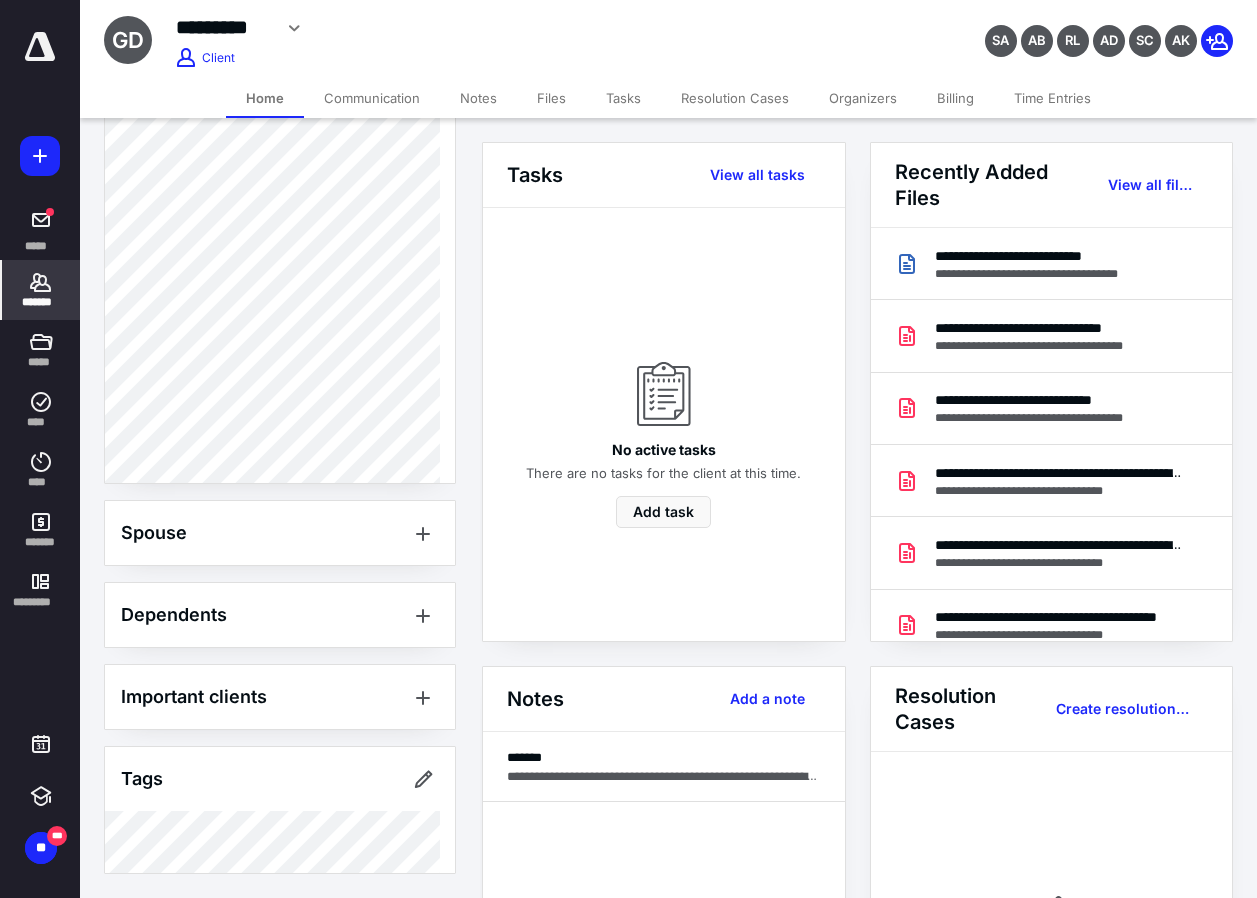 scroll, scrollTop: 155, scrollLeft: 0, axis: vertical 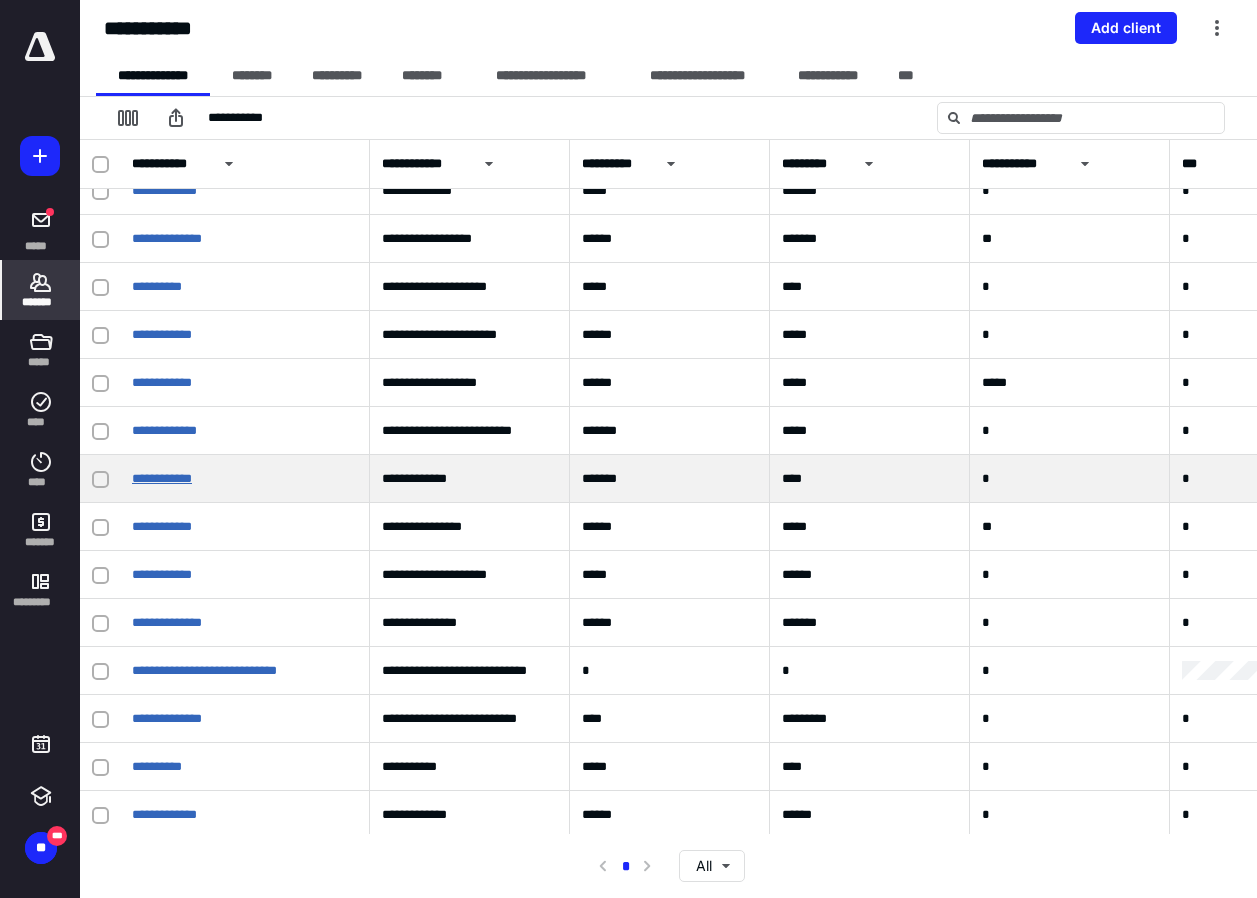 click on "**********" at bounding box center (162, 478) 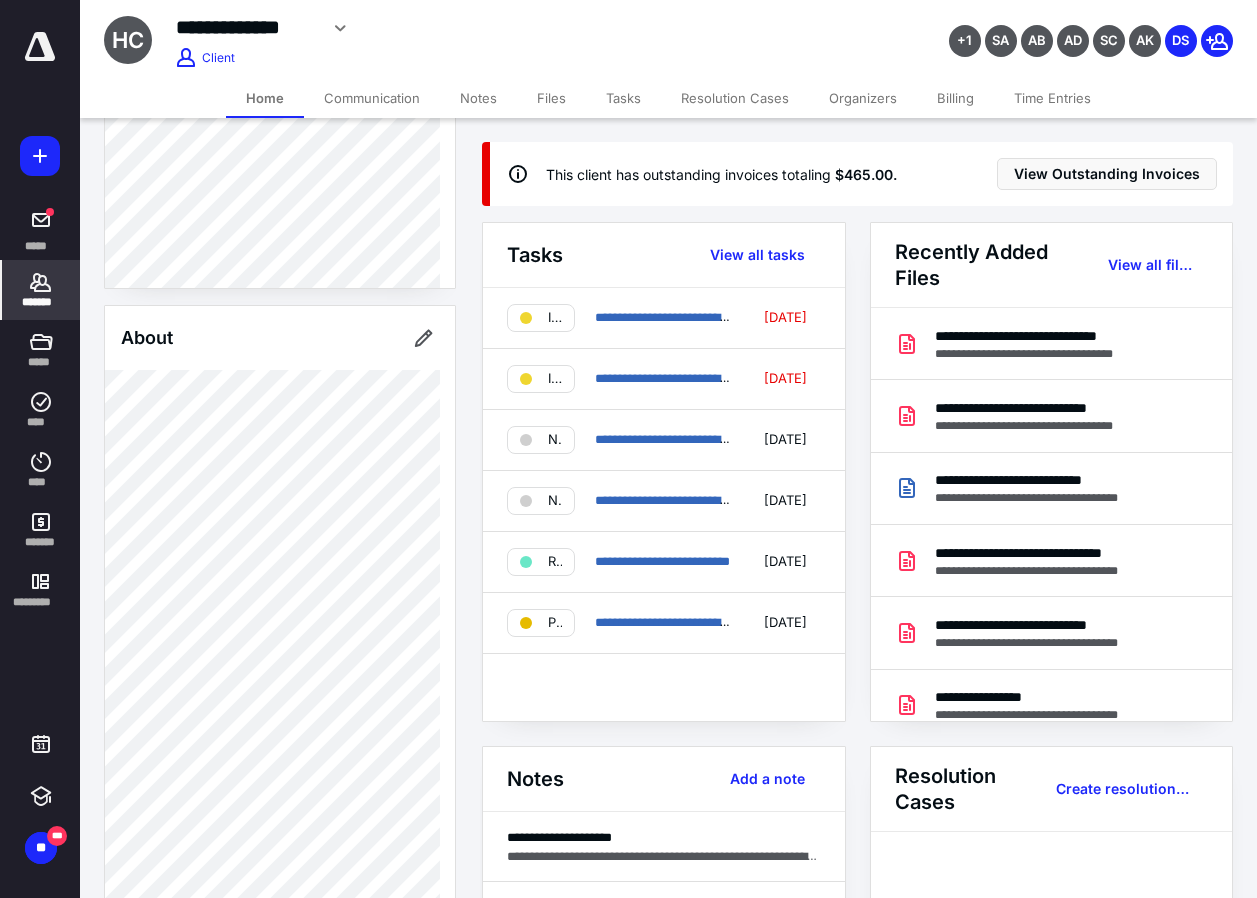 scroll, scrollTop: 0, scrollLeft: 0, axis: both 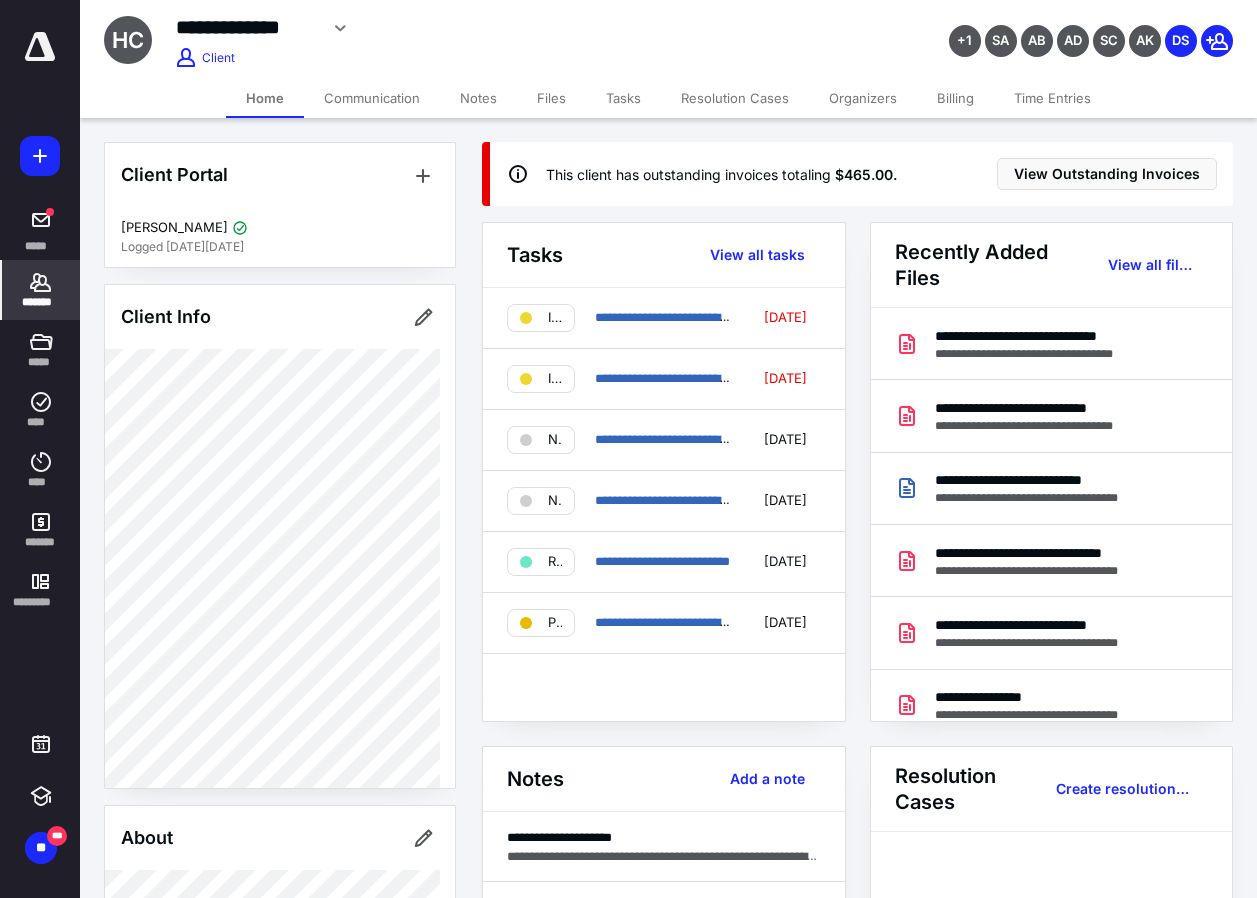 click on "Files" at bounding box center (551, 98) 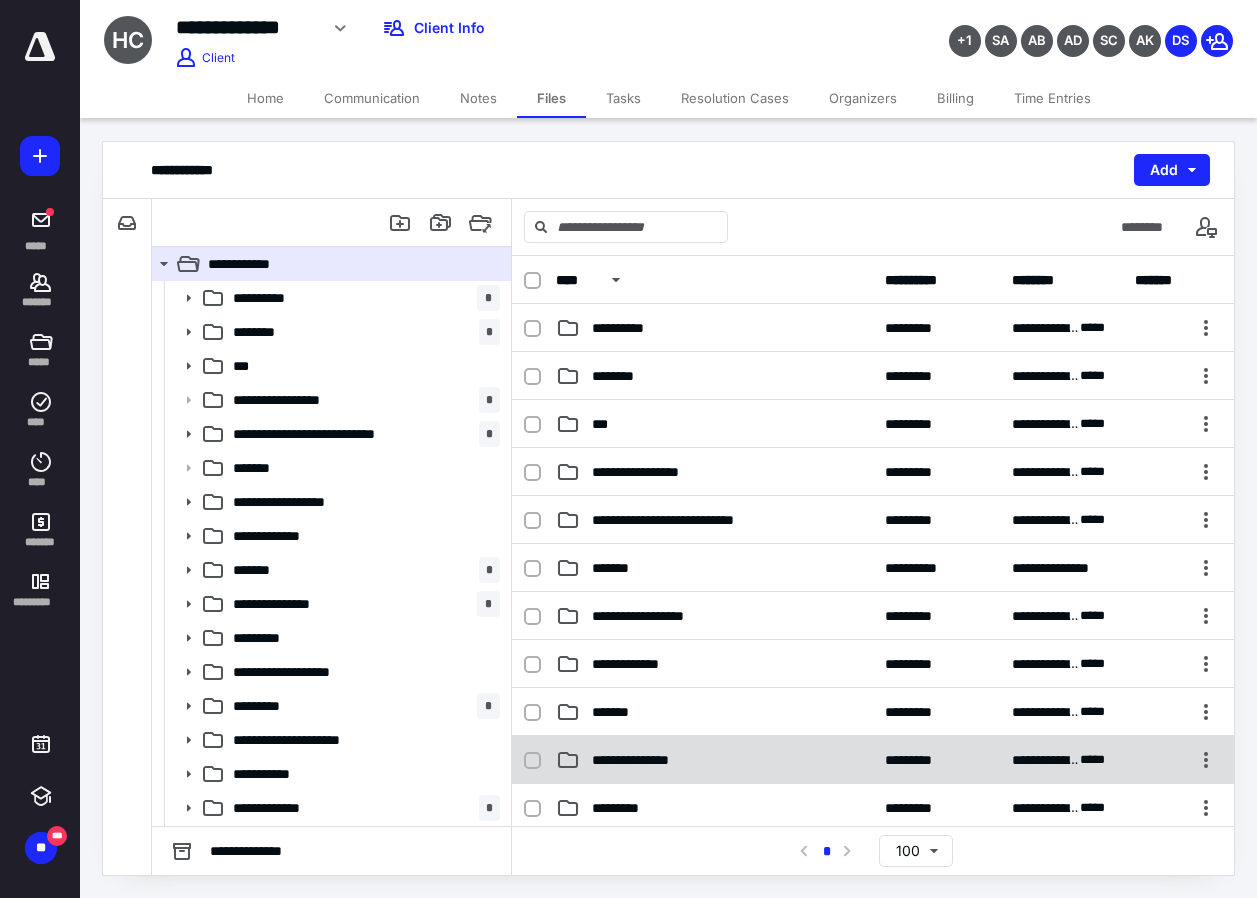 scroll, scrollTop: 400, scrollLeft: 0, axis: vertical 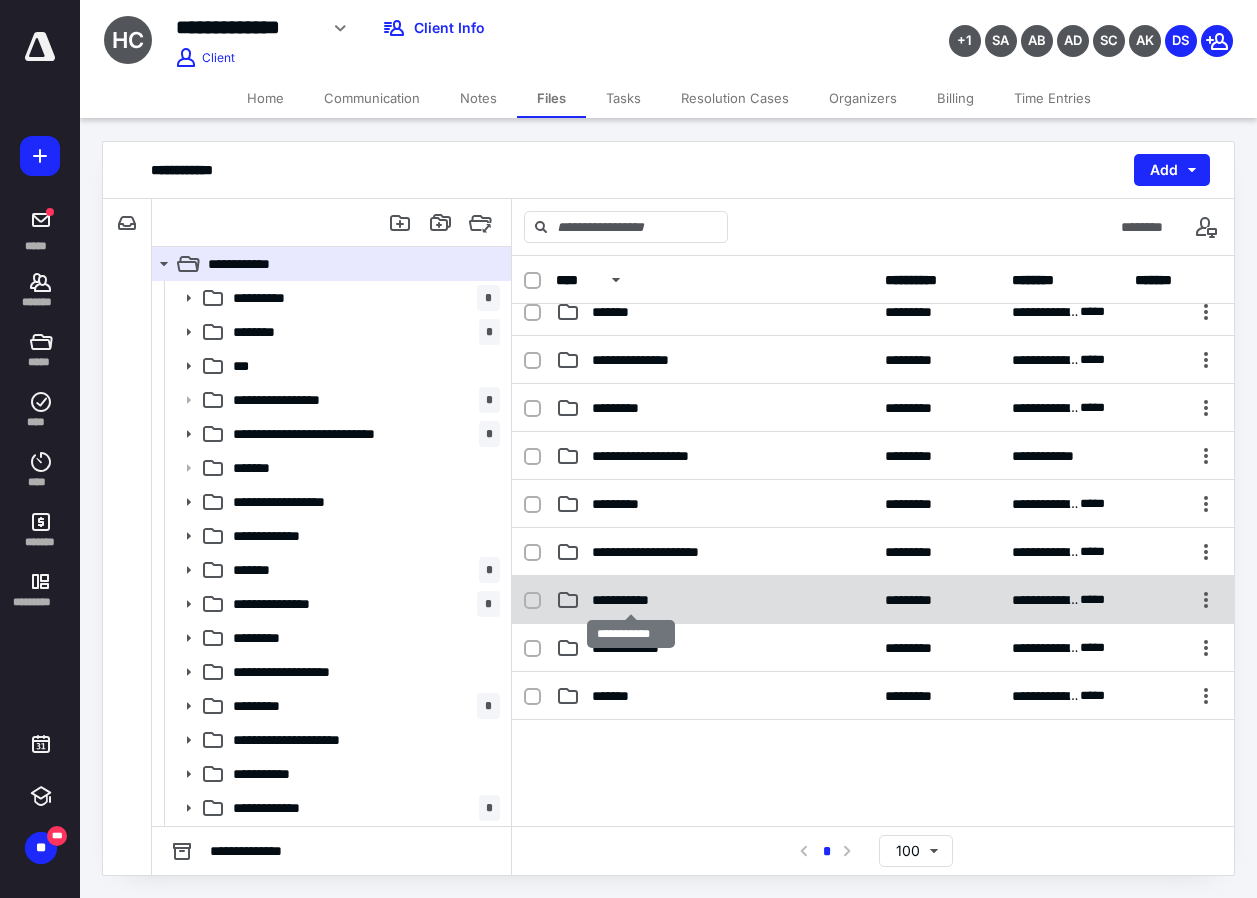 click on "**********" at bounding box center (631, 600) 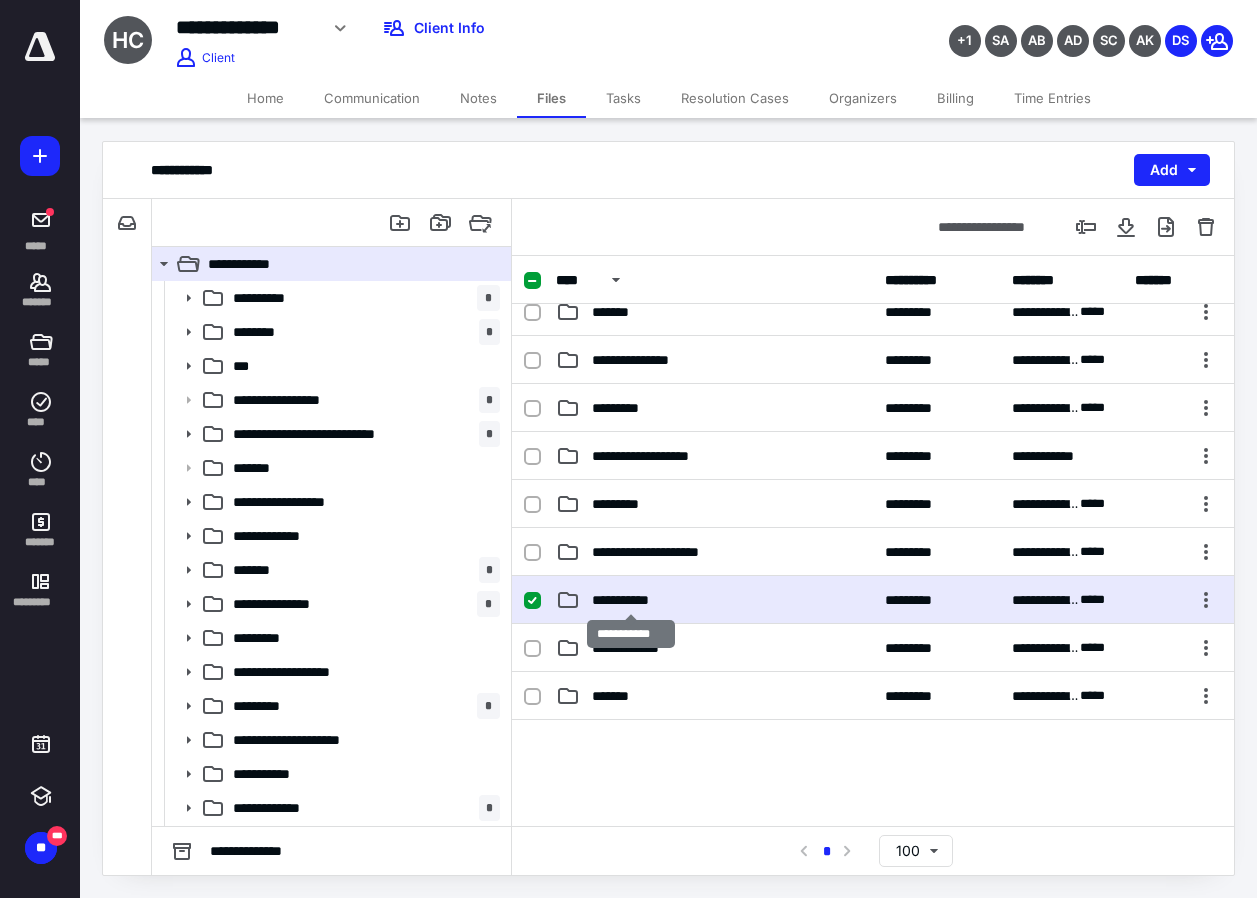 click on "**********" at bounding box center (631, 600) 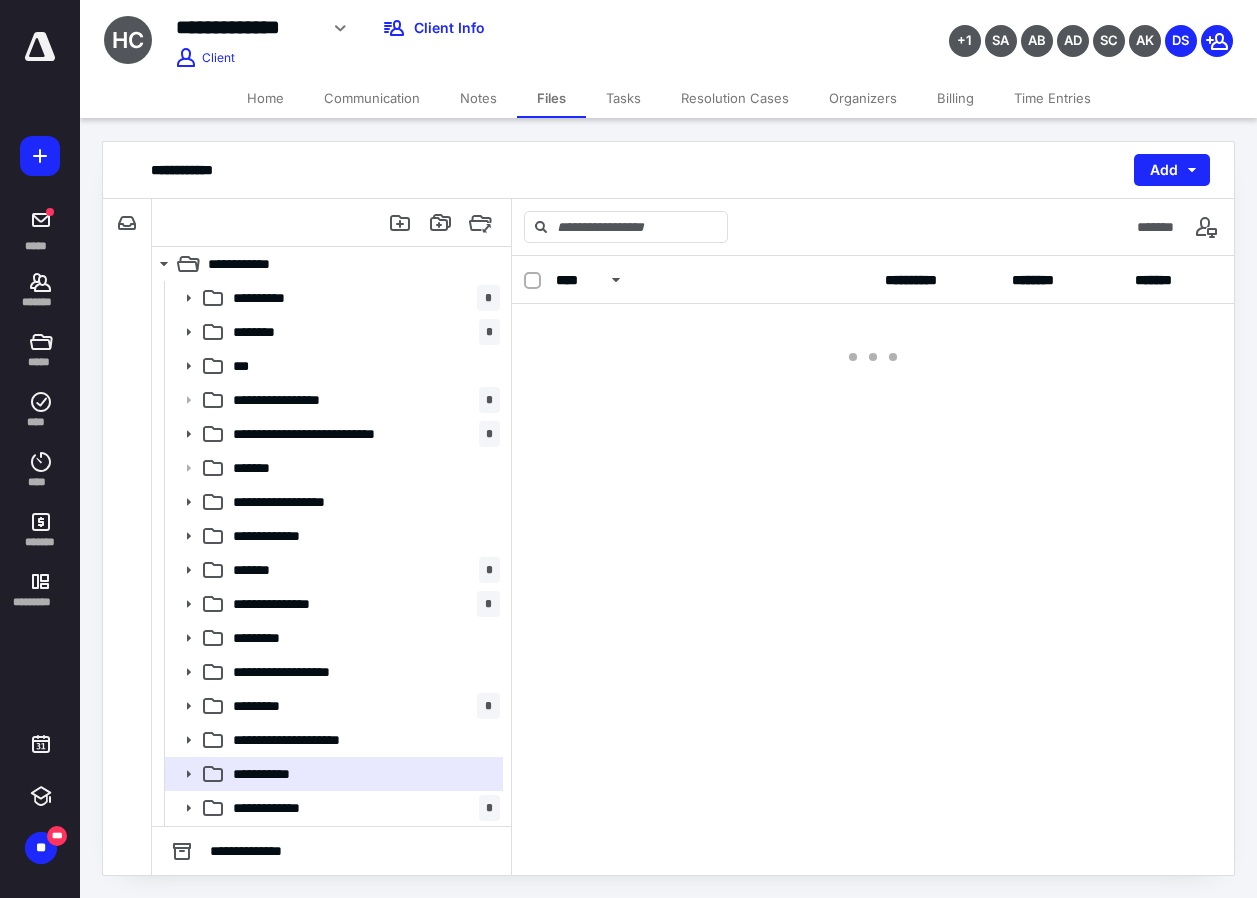 scroll, scrollTop: 0, scrollLeft: 0, axis: both 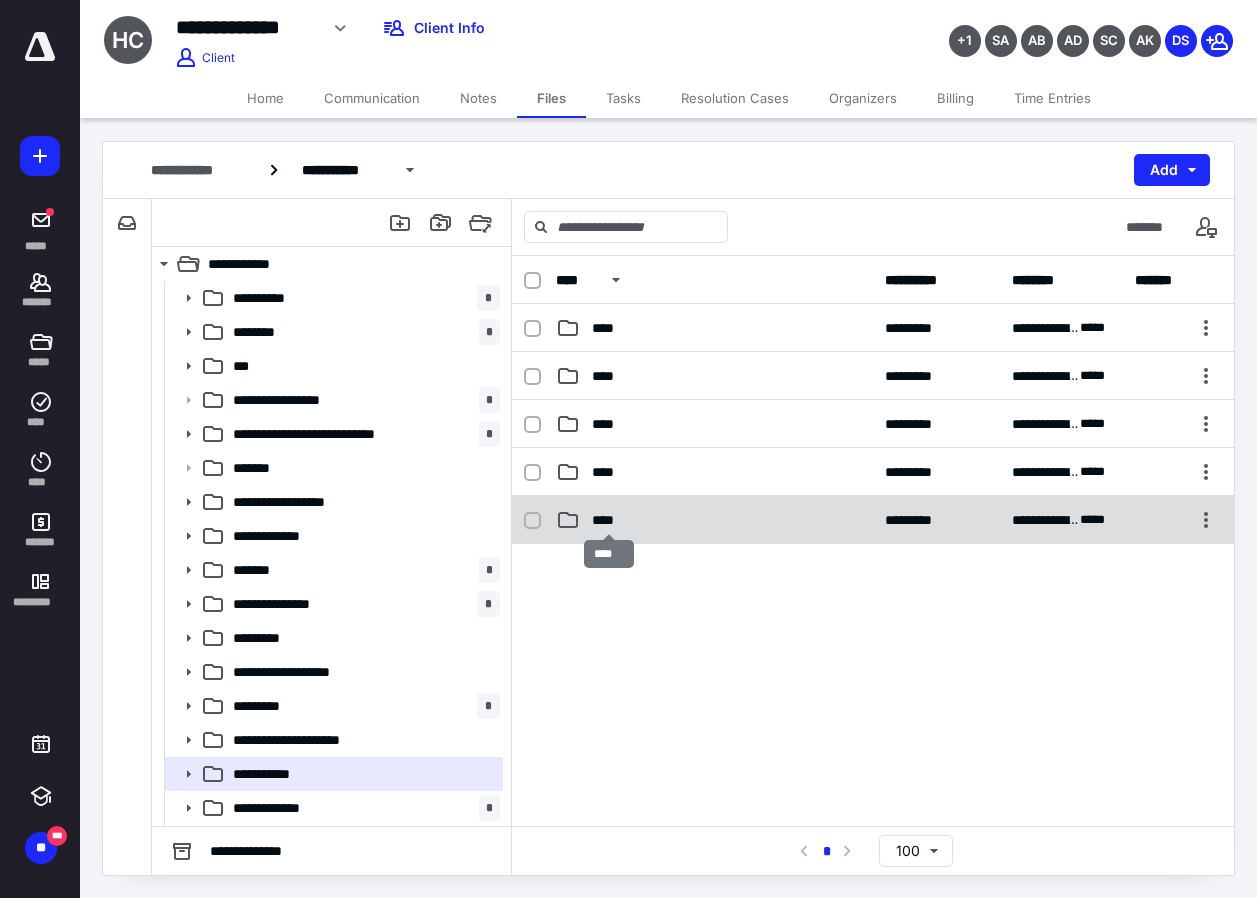 click on "****" at bounding box center [609, 520] 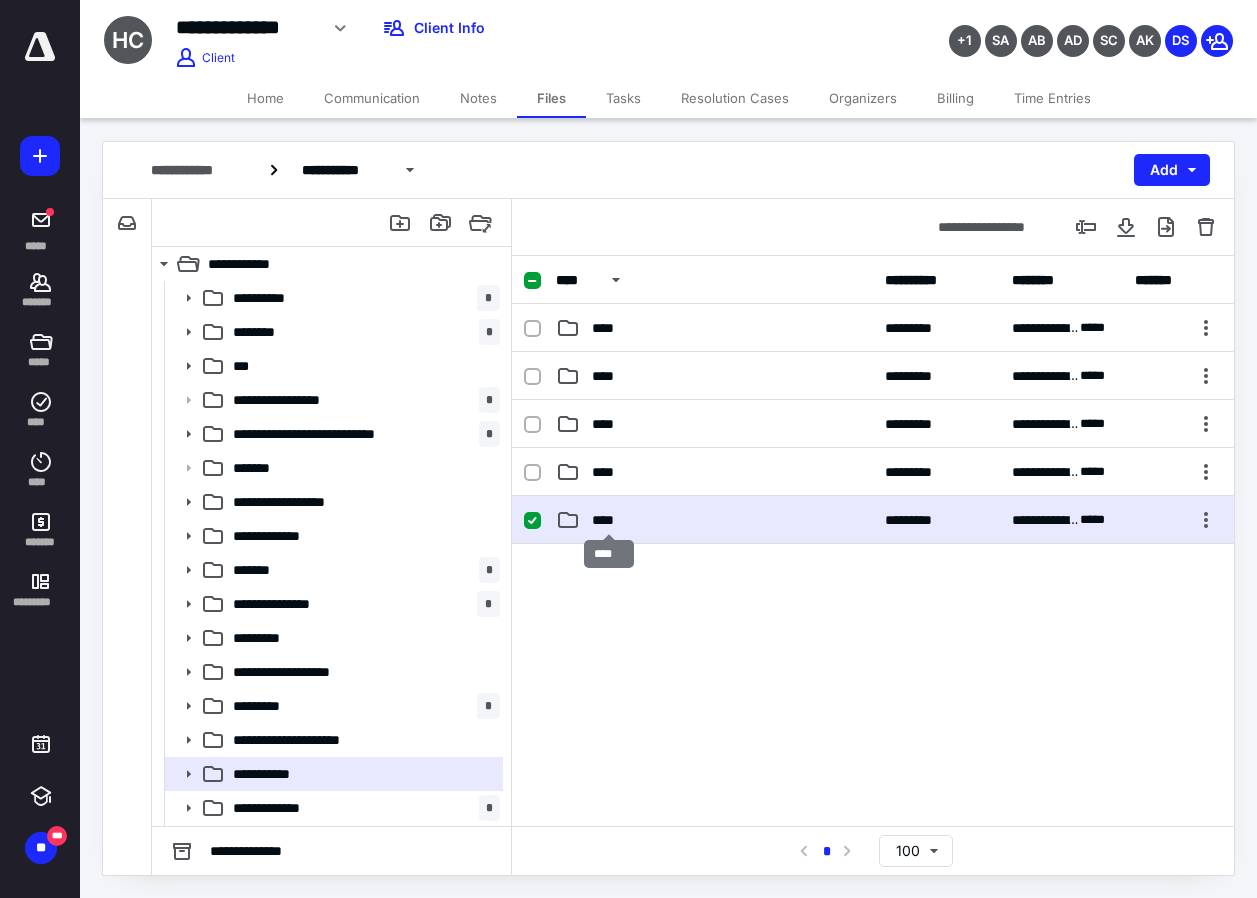 click on "****" at bounding box center [609, 520] 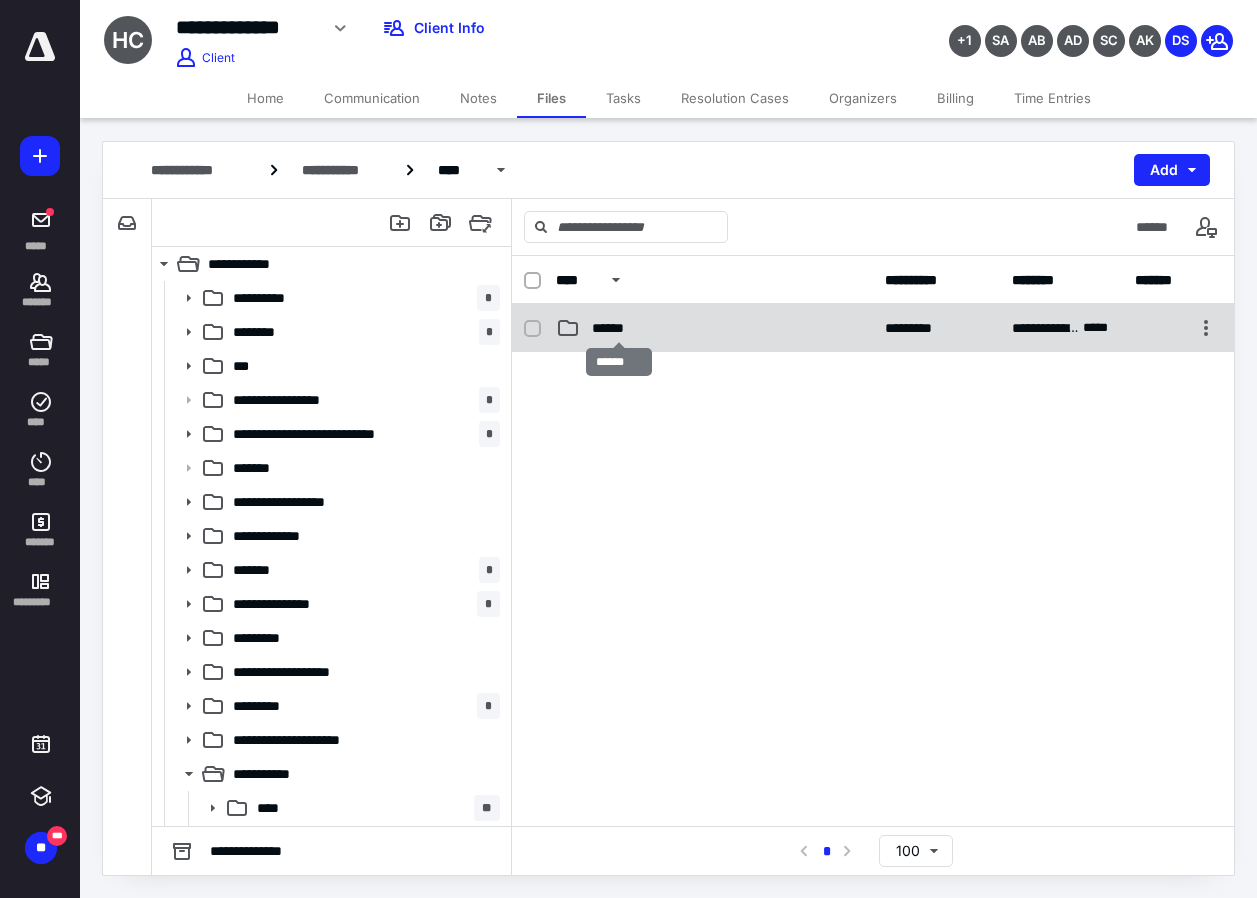 click on "******" at bounding box center (619, 328) 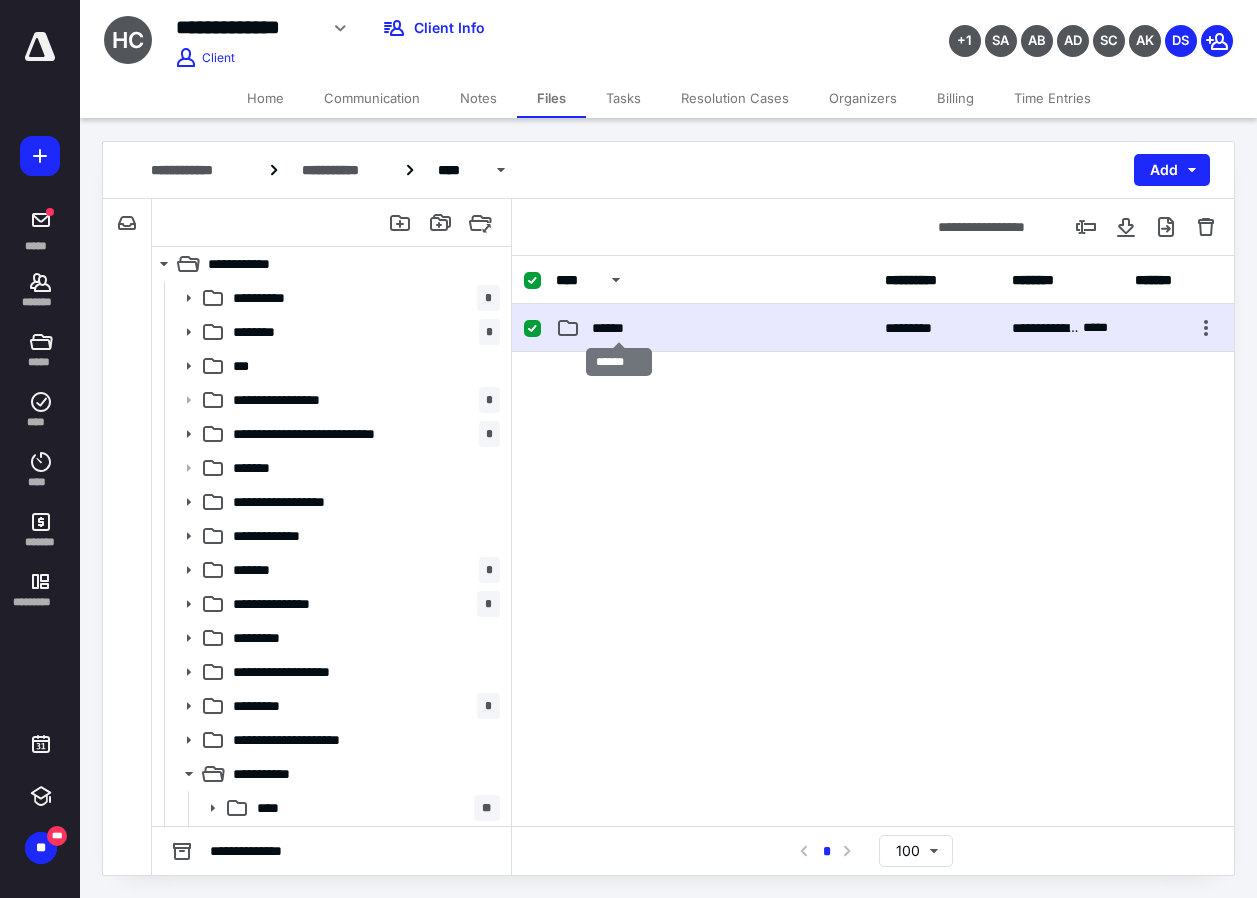 click on "******" at bounding box center [619, 328] 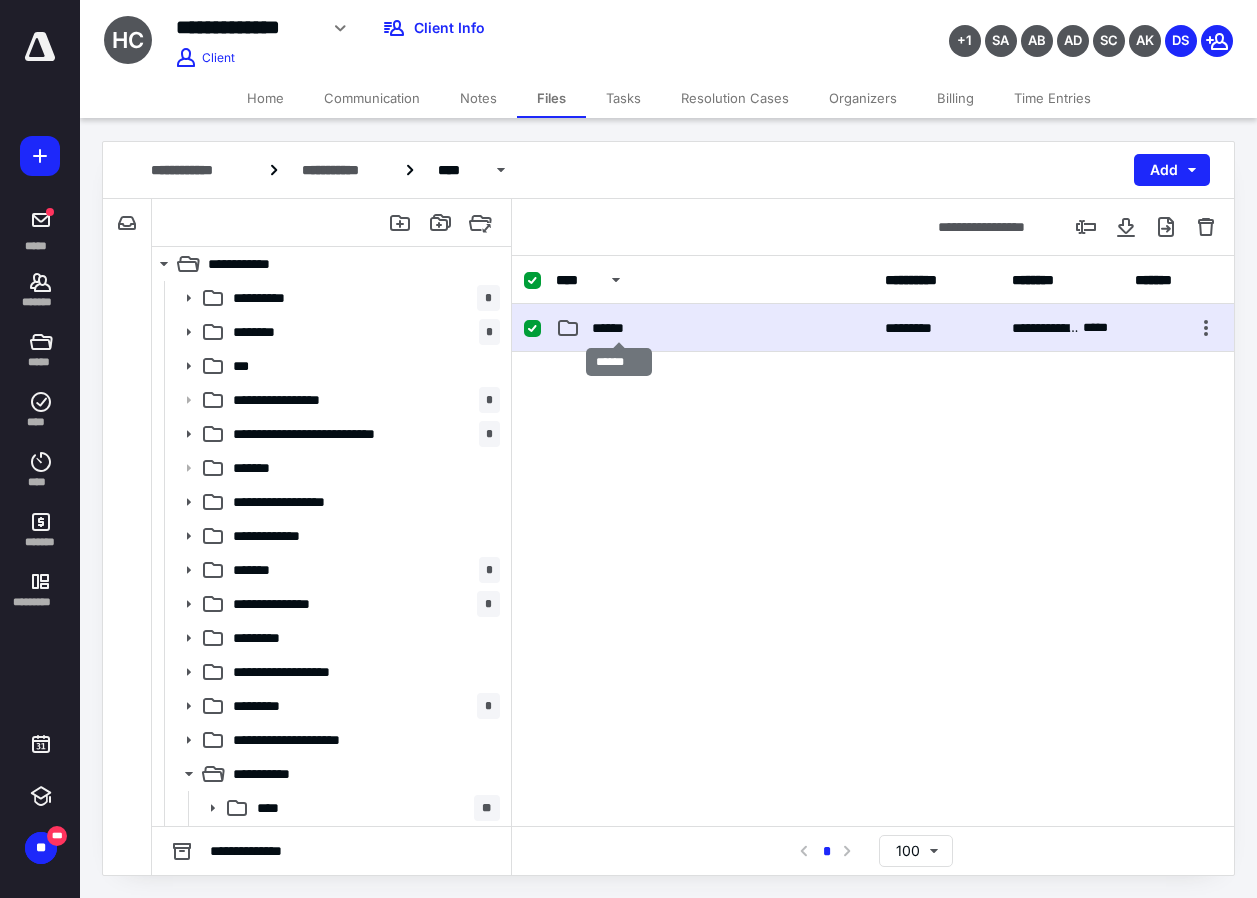checkbox on "false" 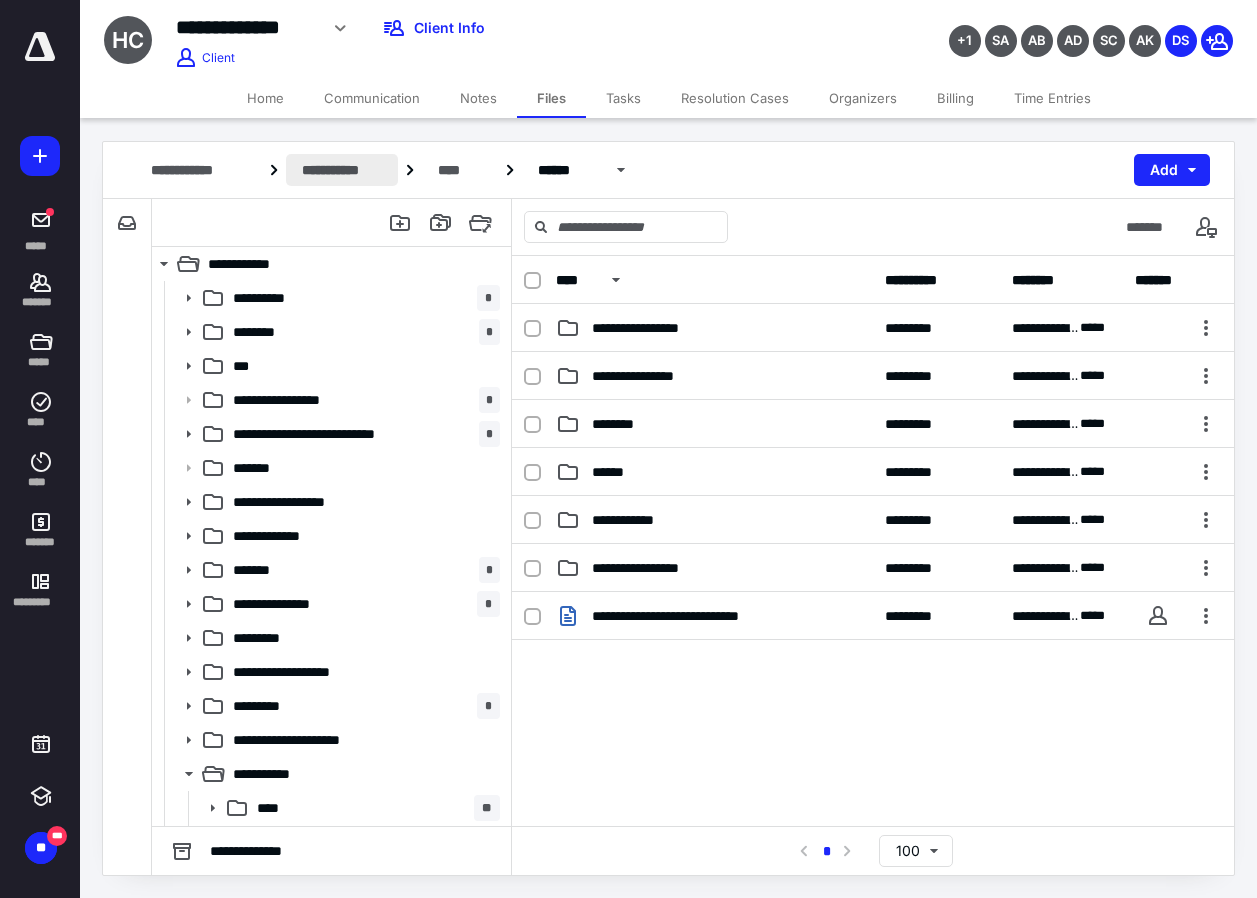 click on "**********" at bounding box center (342, 170) 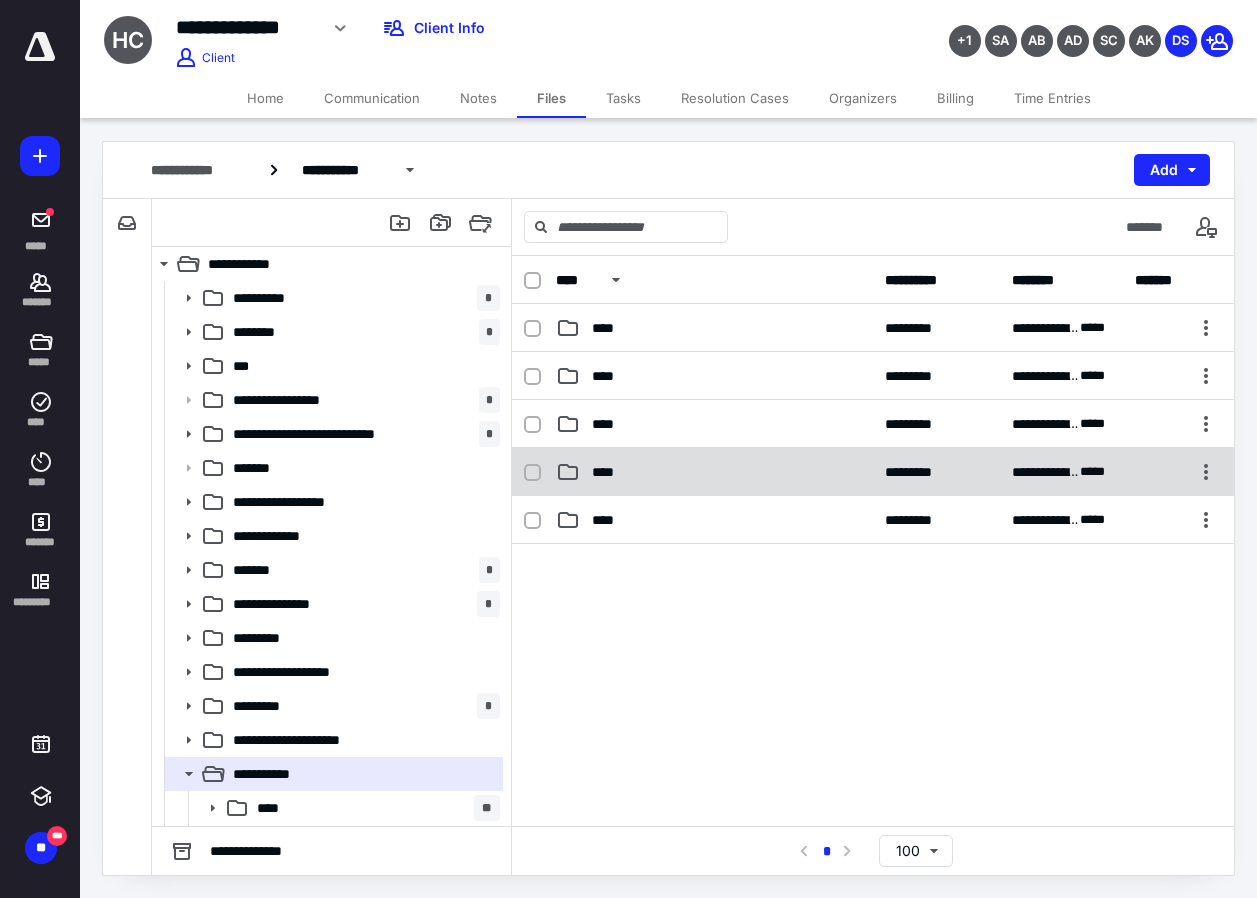 click on "**********" at bounding box center (873, 472) 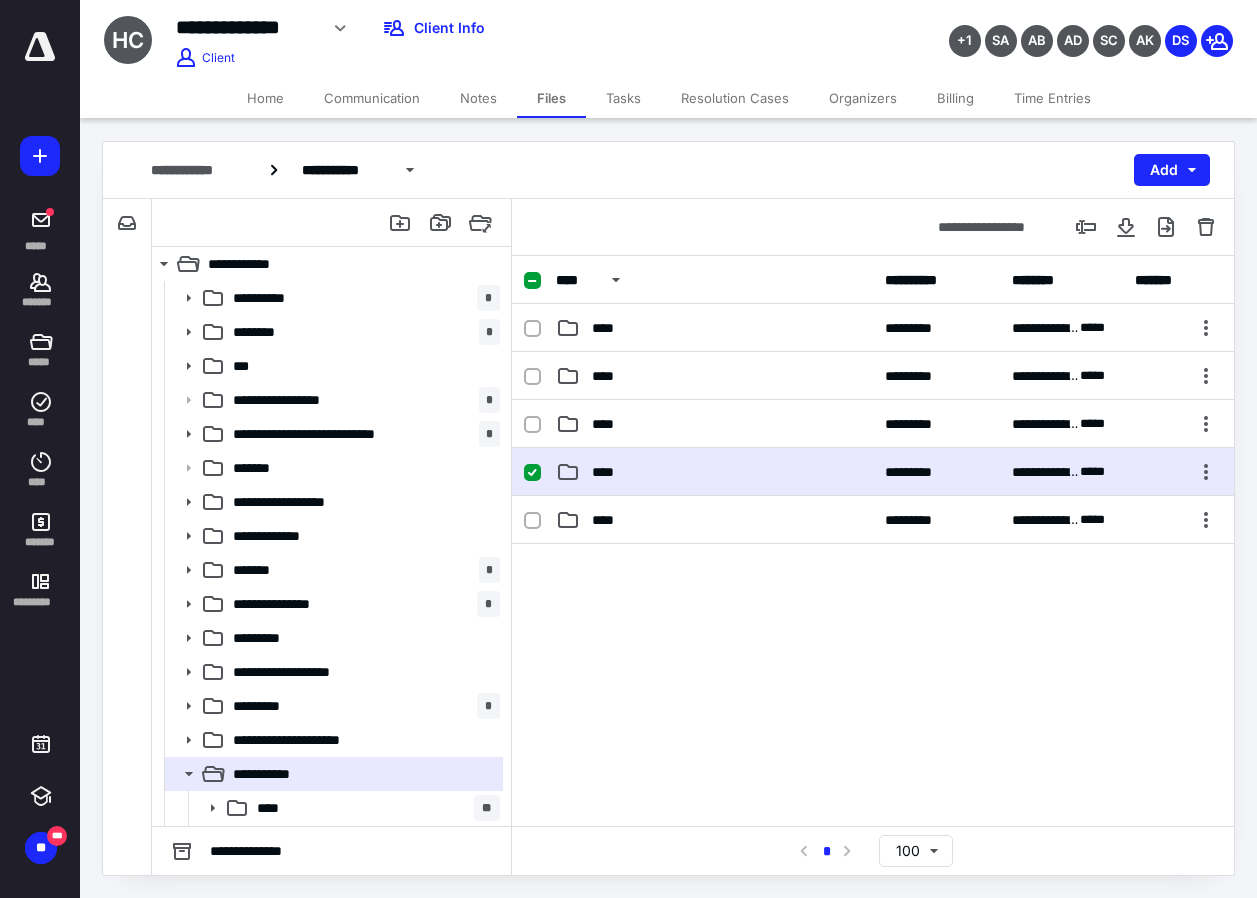 click on "**********" at bounding box center [873, 472] 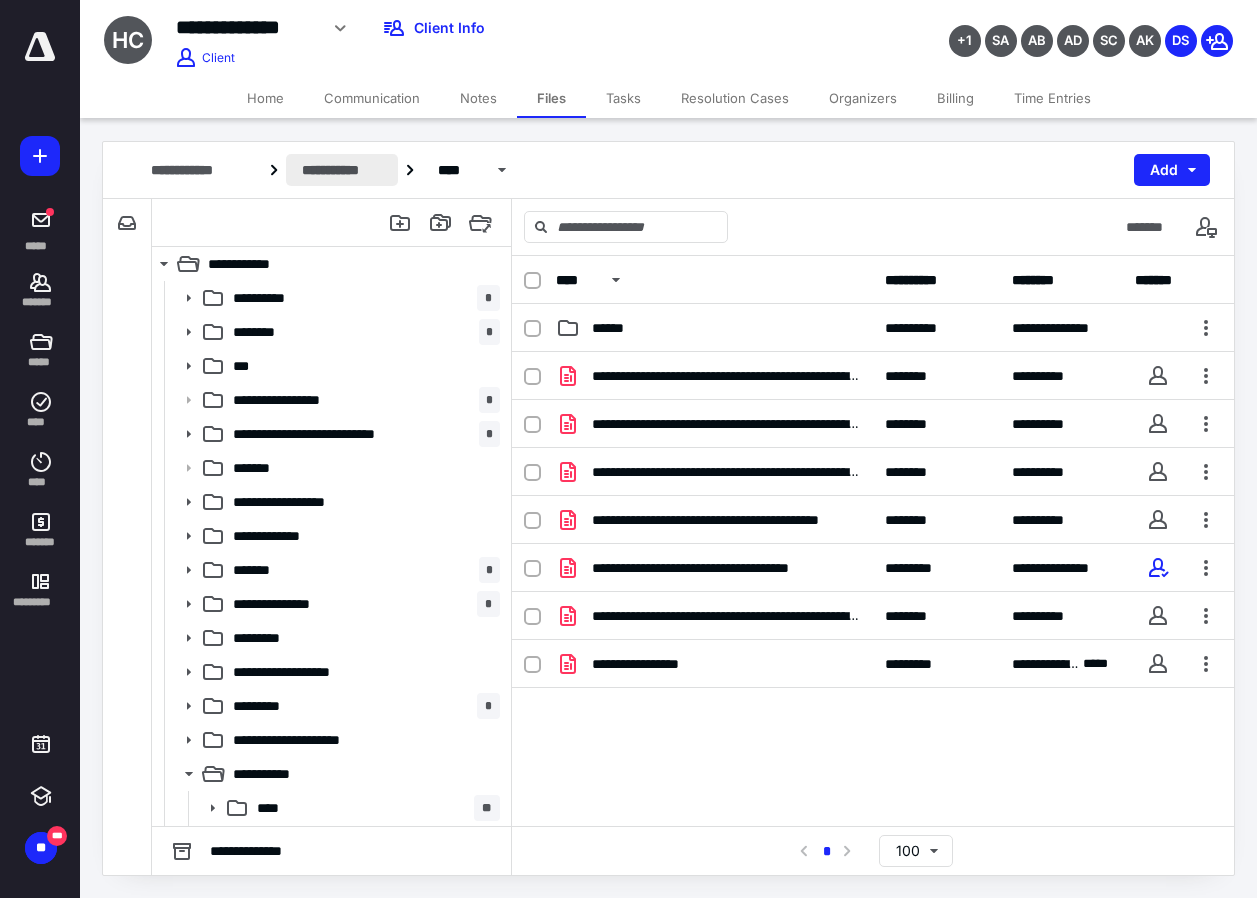 drag, startPoint x: 344, startPoint y: 177, endPoint x: 320, endPoint y: 178, distance: 24.020824 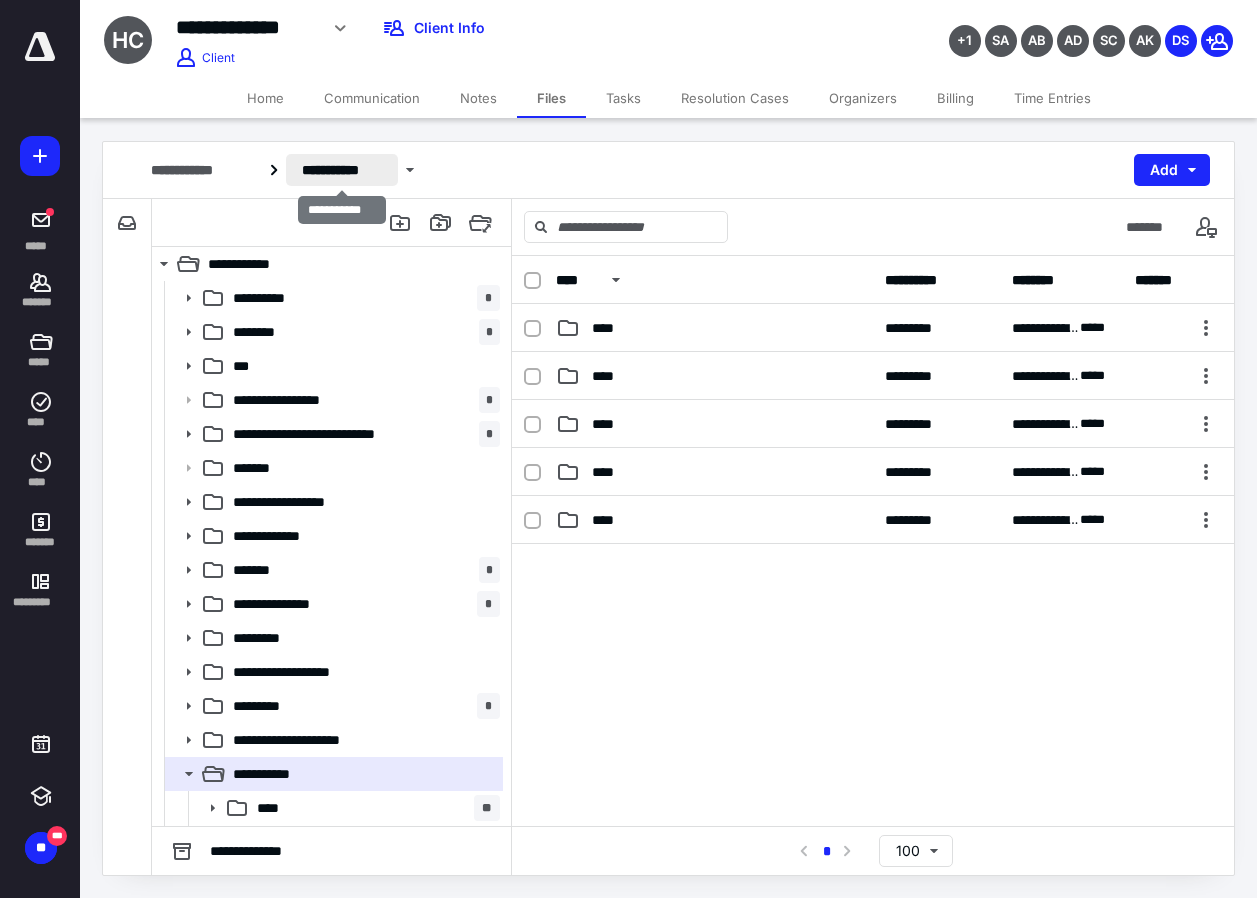 click on "**********" at bounding box center (342, 170) 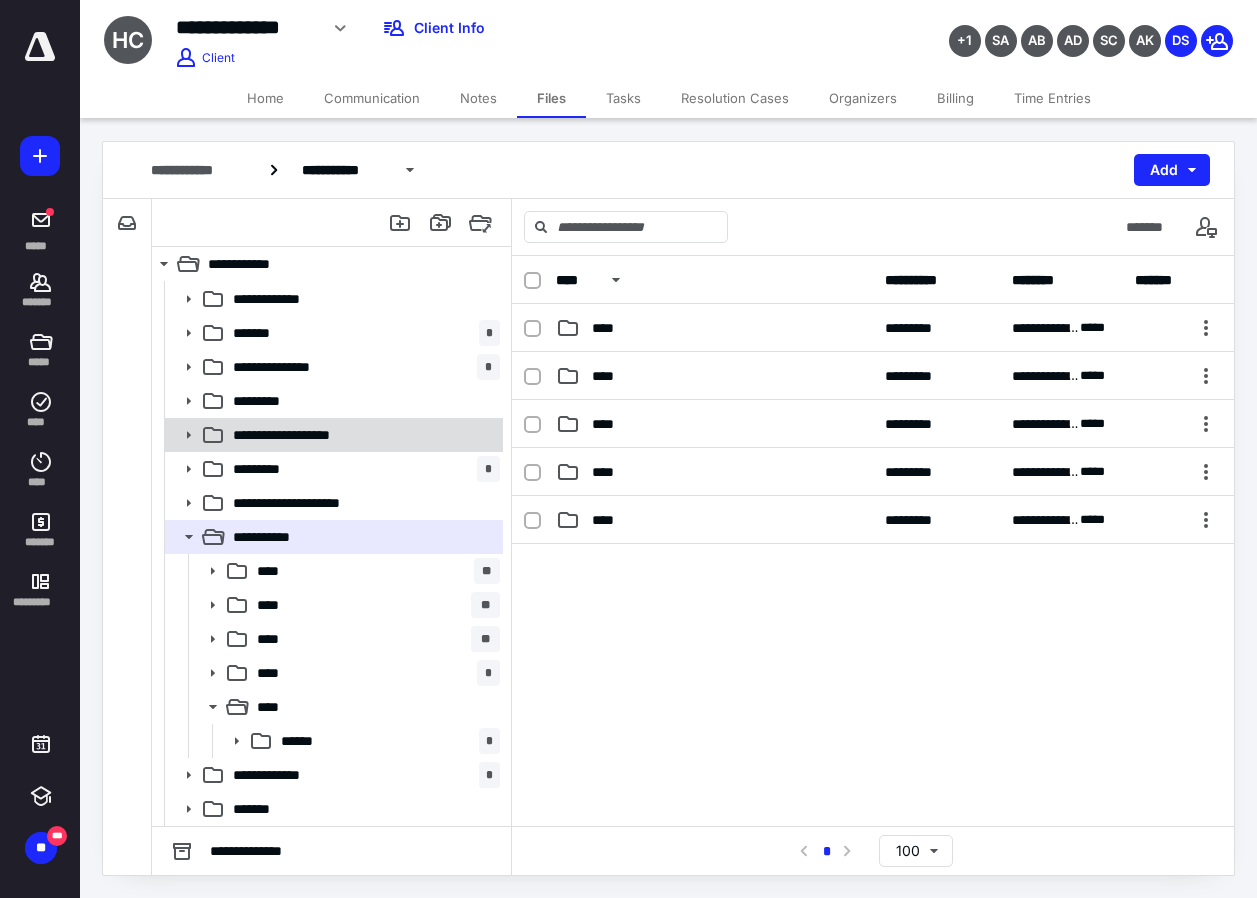 scroll, scrollTop: 0, scrollLeft: 0, axis: both 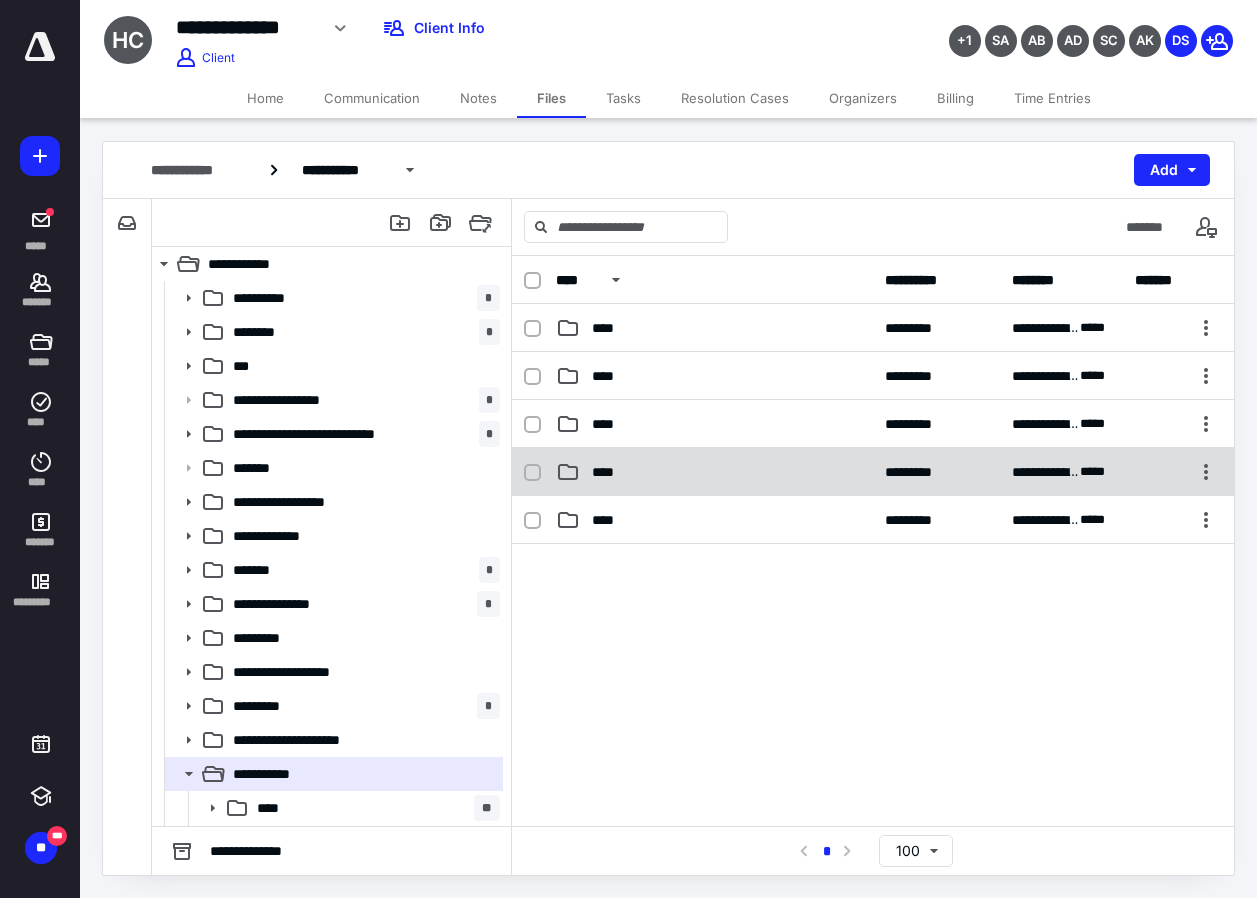 click on "****" at bounding box center (609, 472) 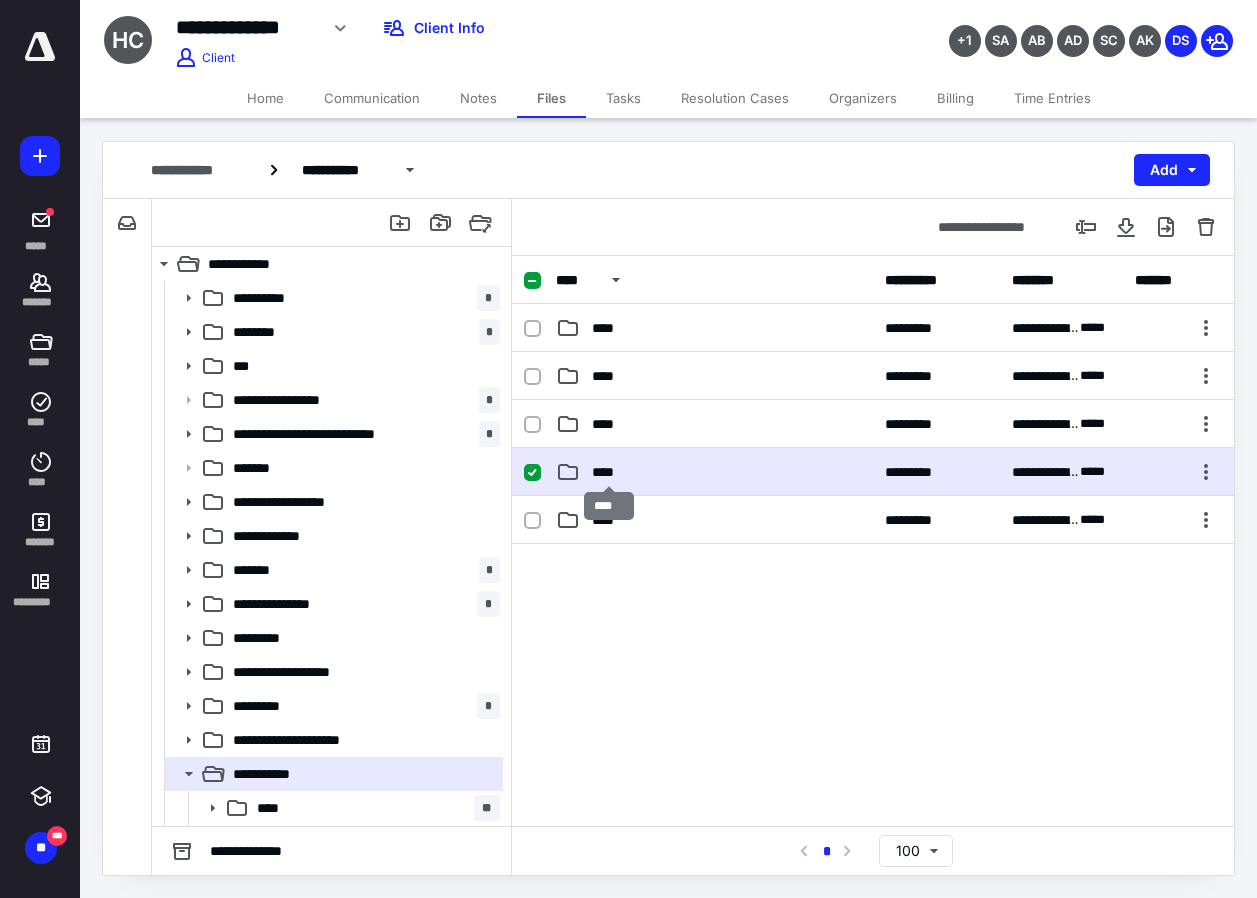 click on "****" at bounding box center [609, 472] 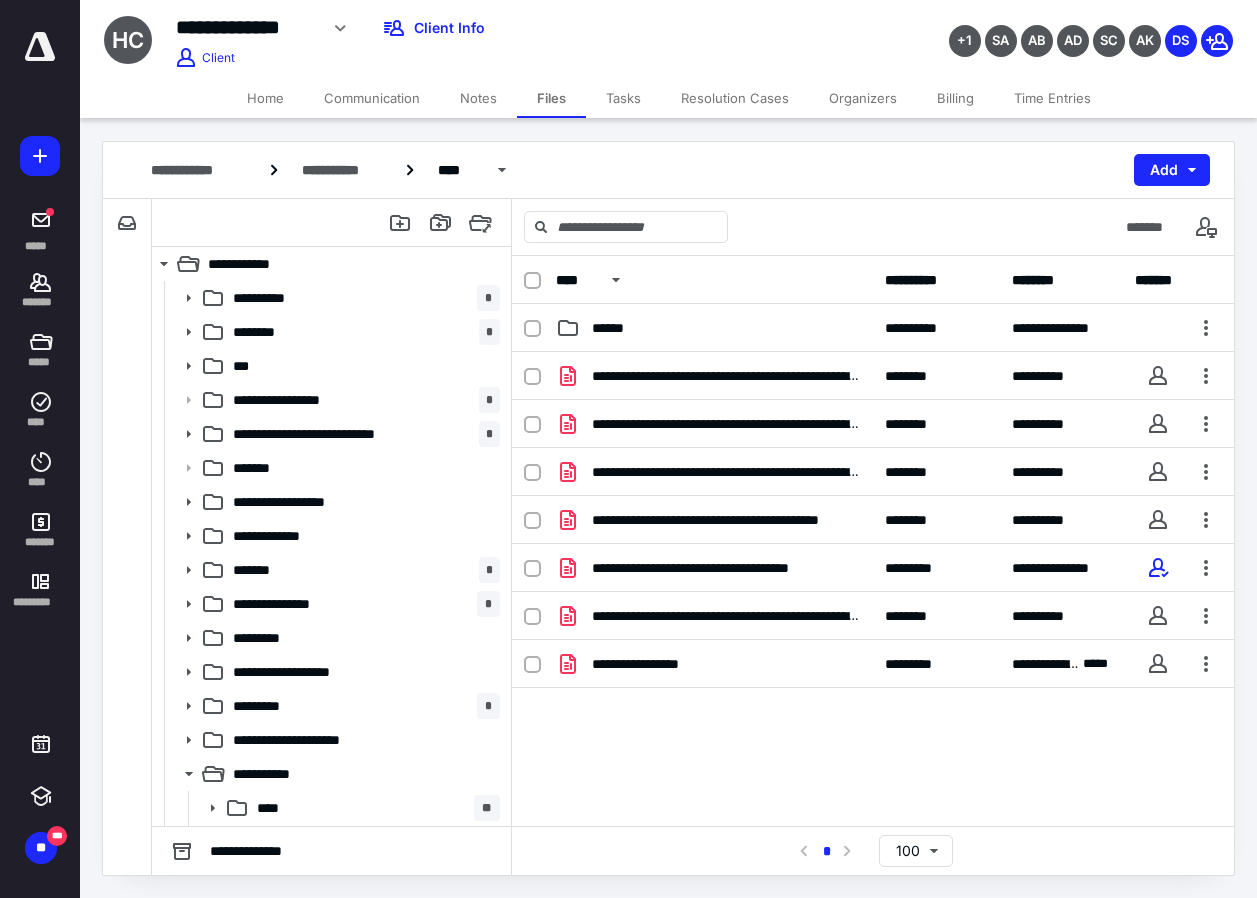 click on "**********" at bounding box center (668, 170) 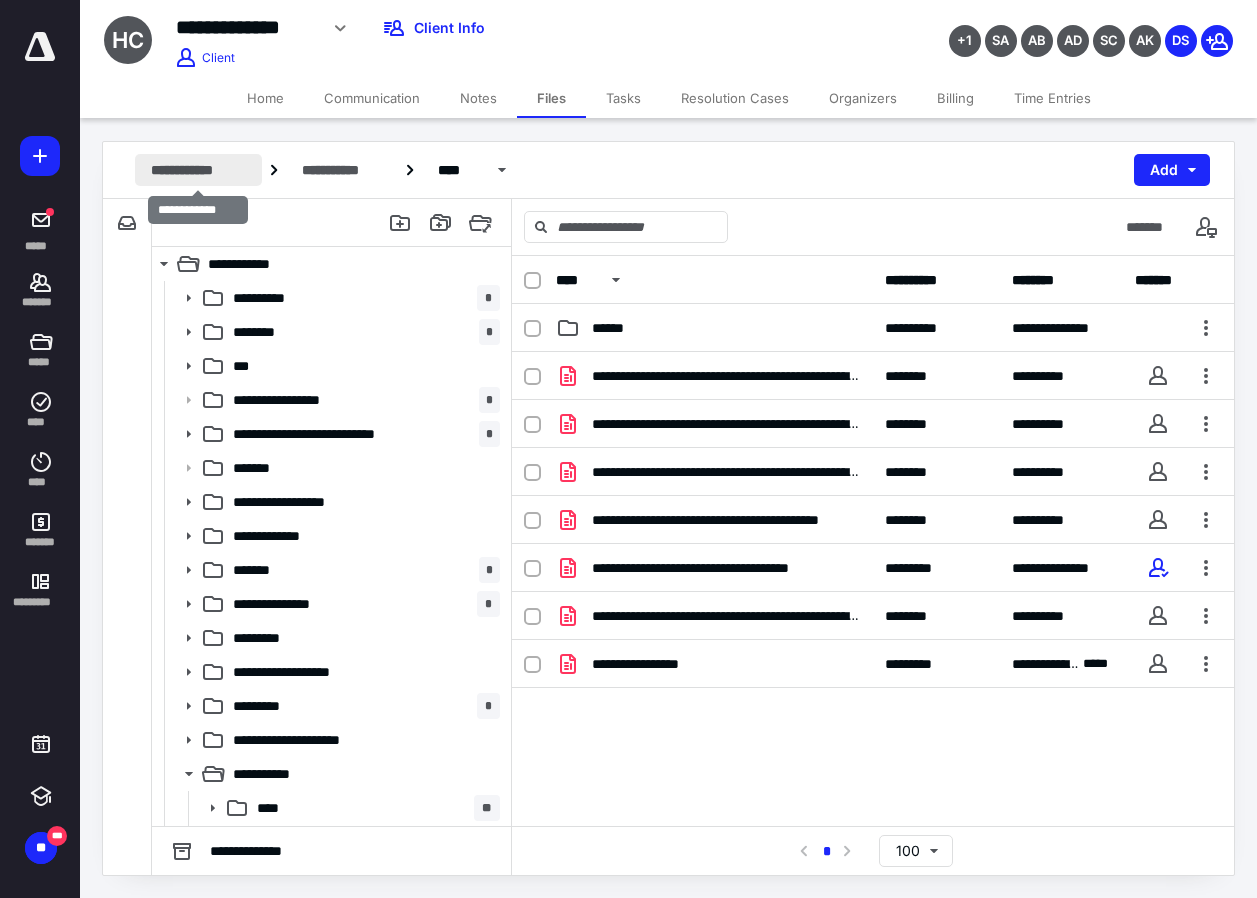 click on "**********" at bounding box center (198, 170) 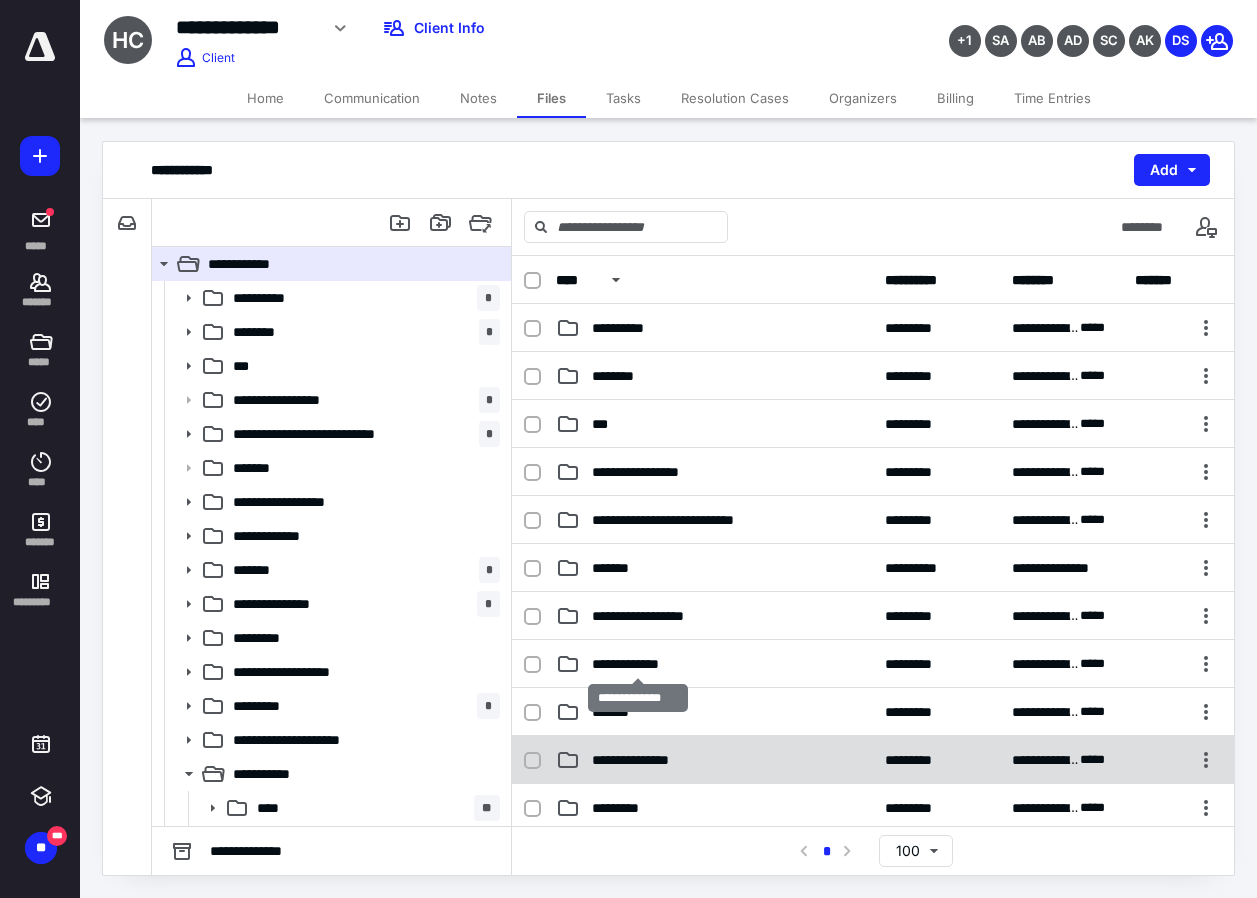 scroll, scrollTop: 200, scrollLeft: 0, axis: vertical 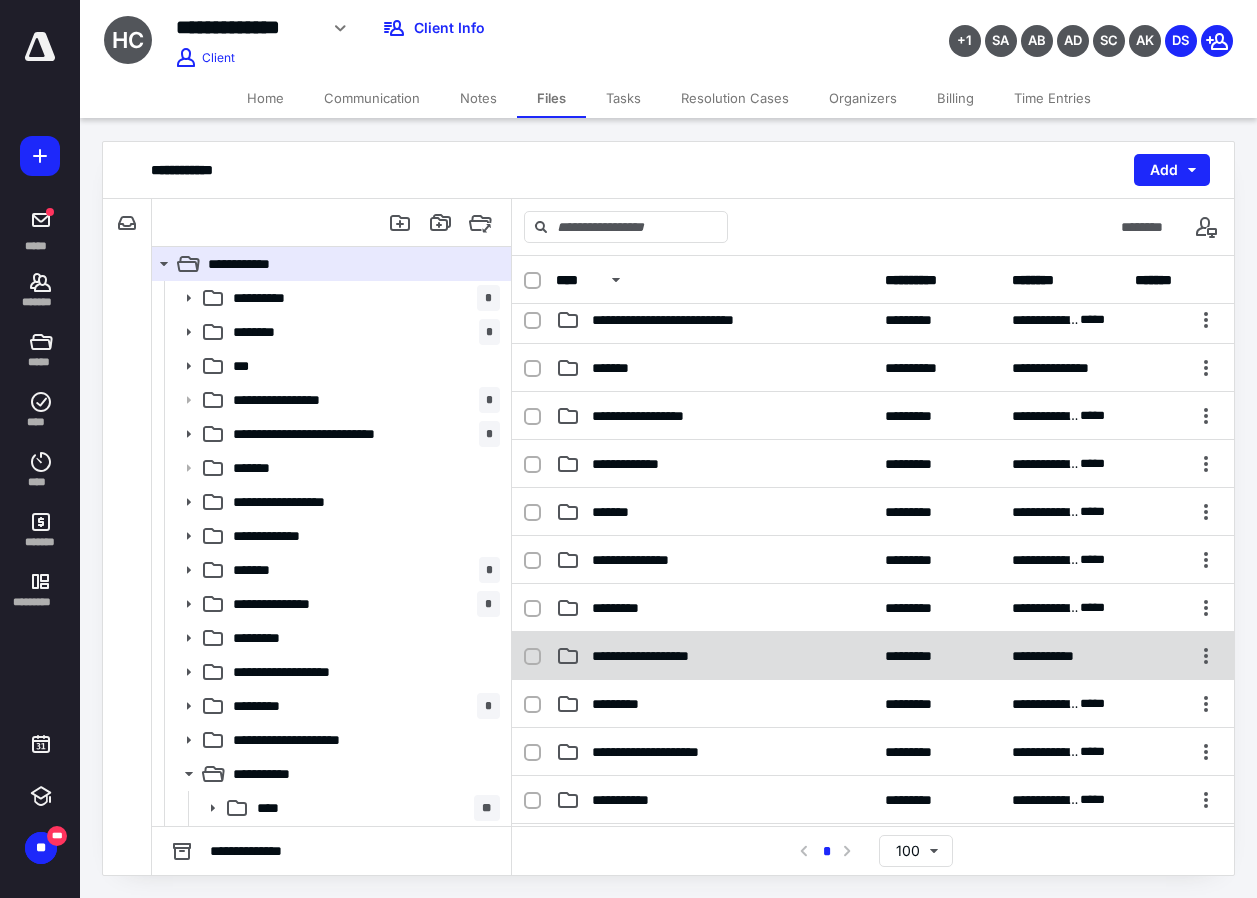 click on "**********" at bounding box center [873, 656] 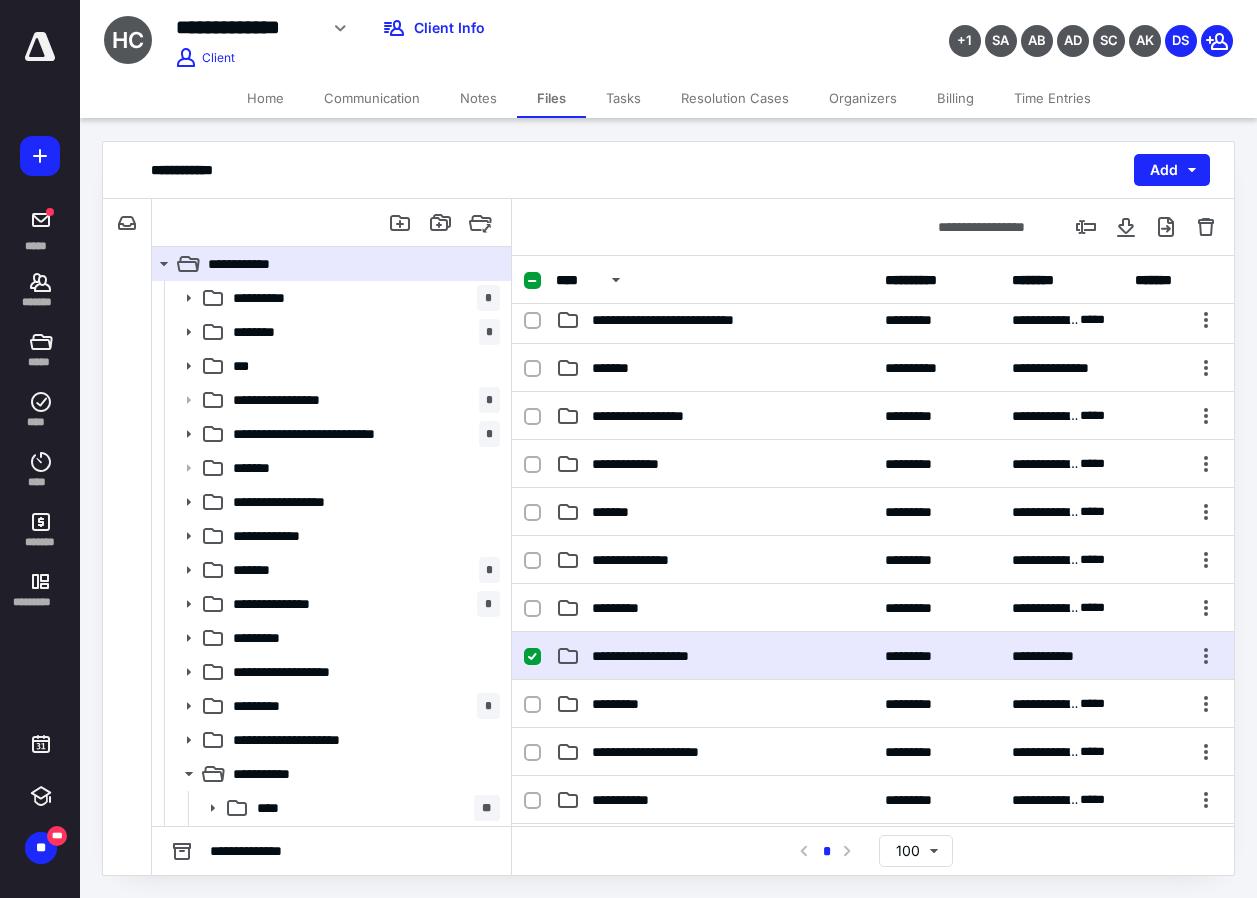click on "**********" at bounding box center [873, 656] 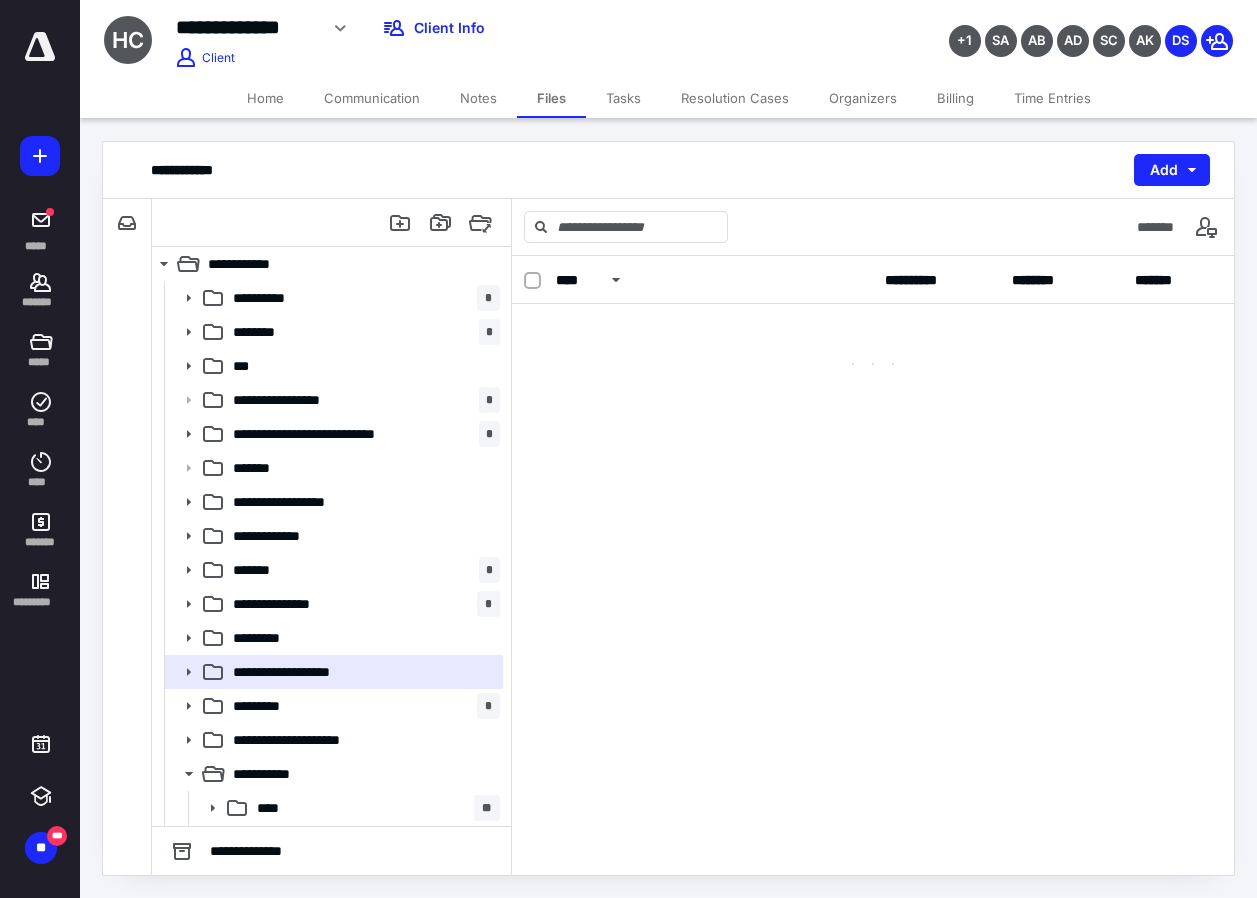 scroll, scrollTop: 0, scrollLeft: 0, axis: both 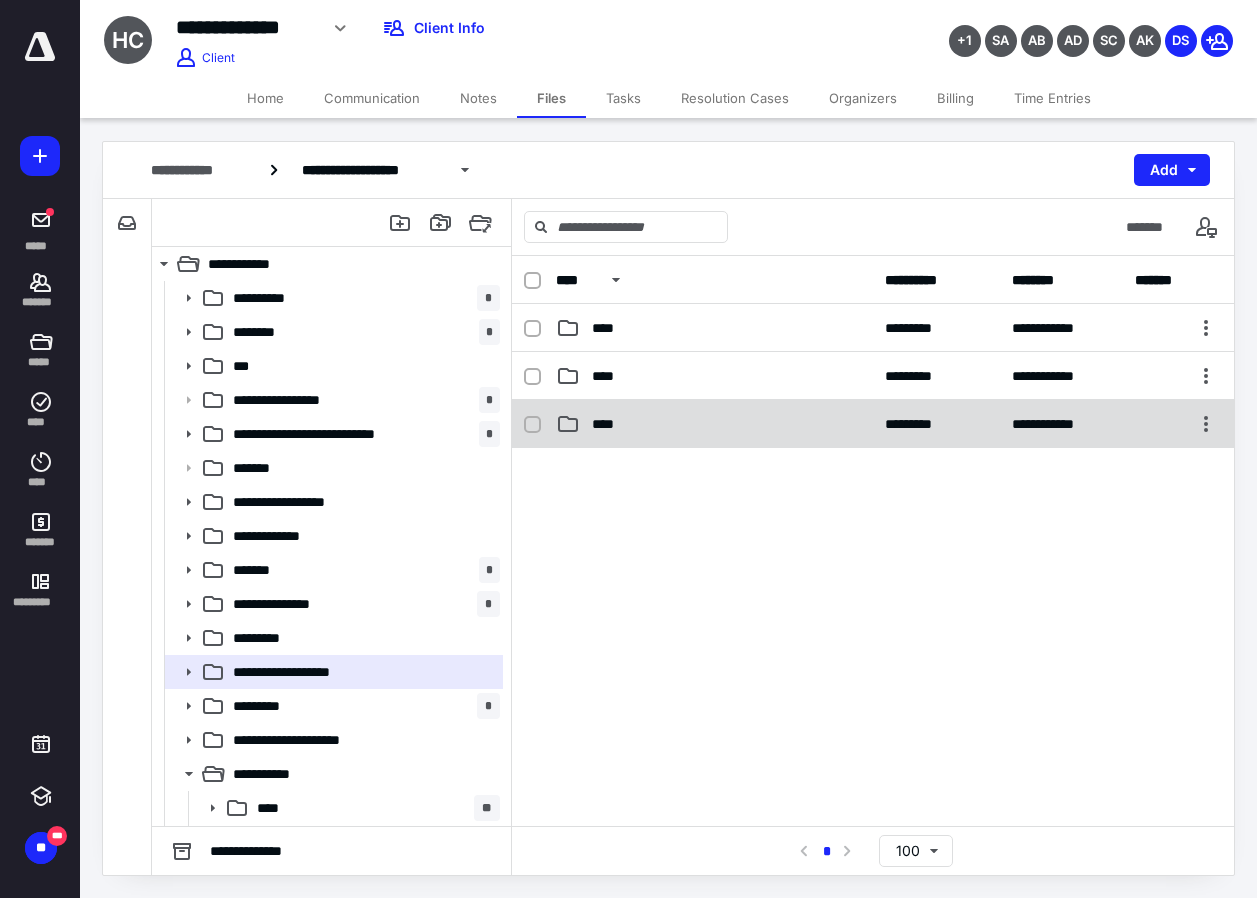 click 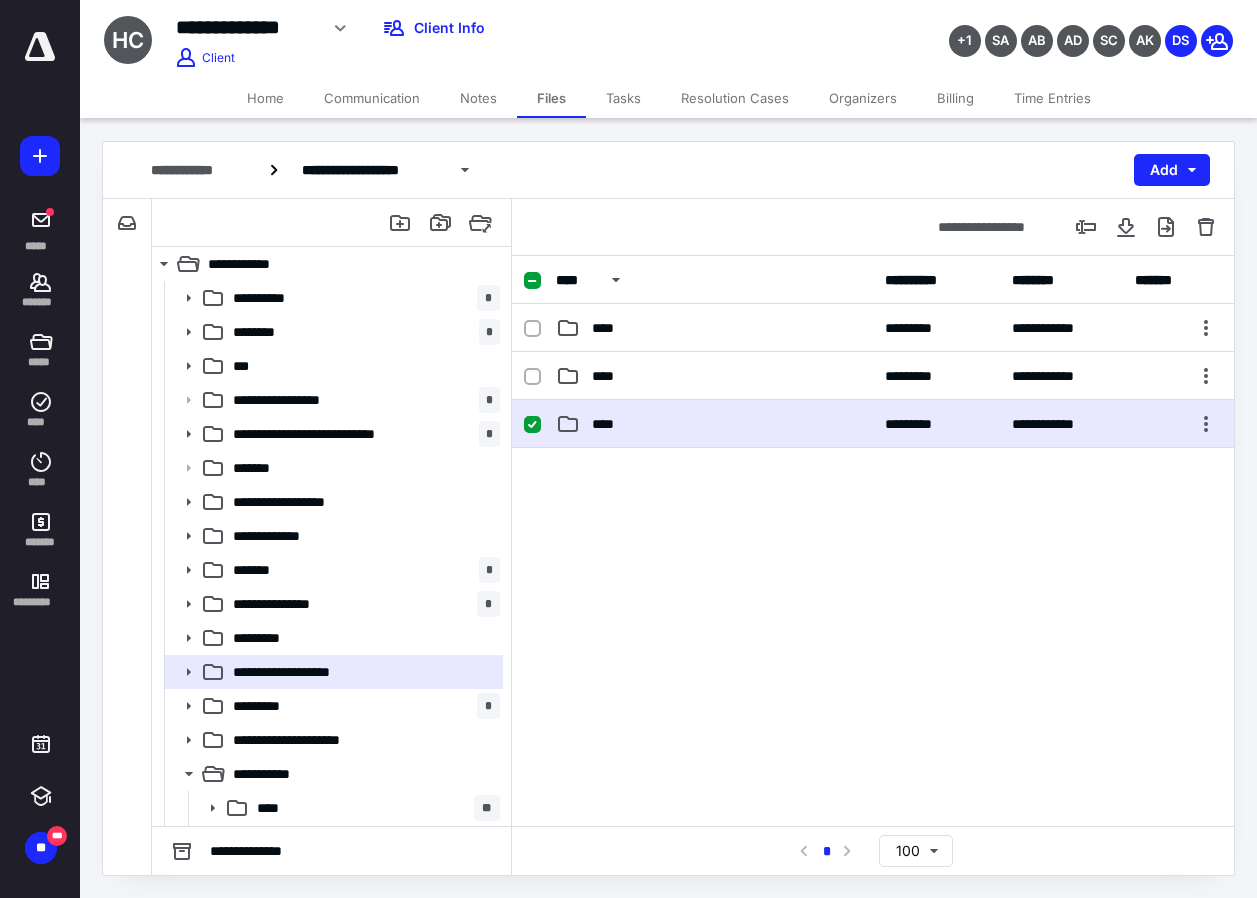 click 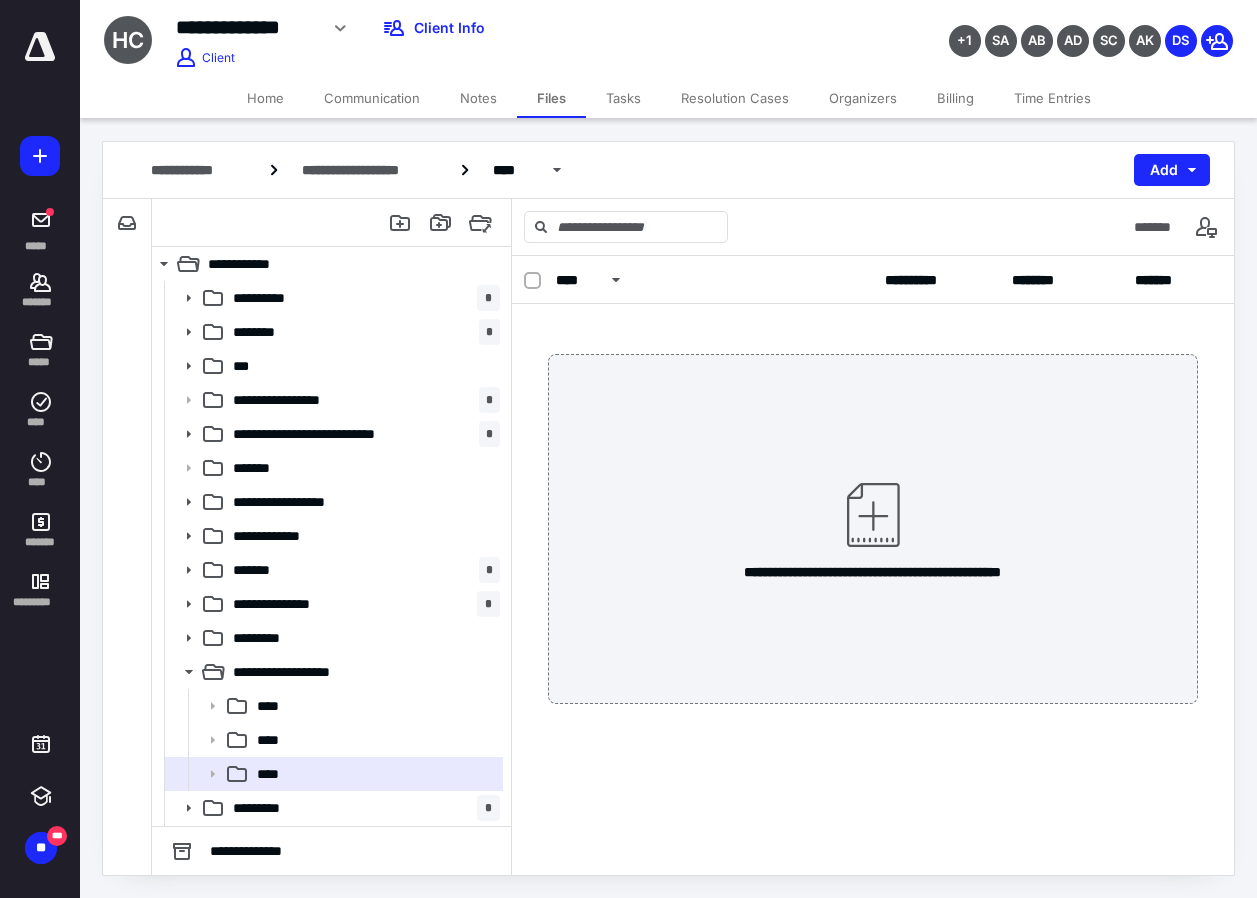 click on "Home" at bounding box center (265, 98) 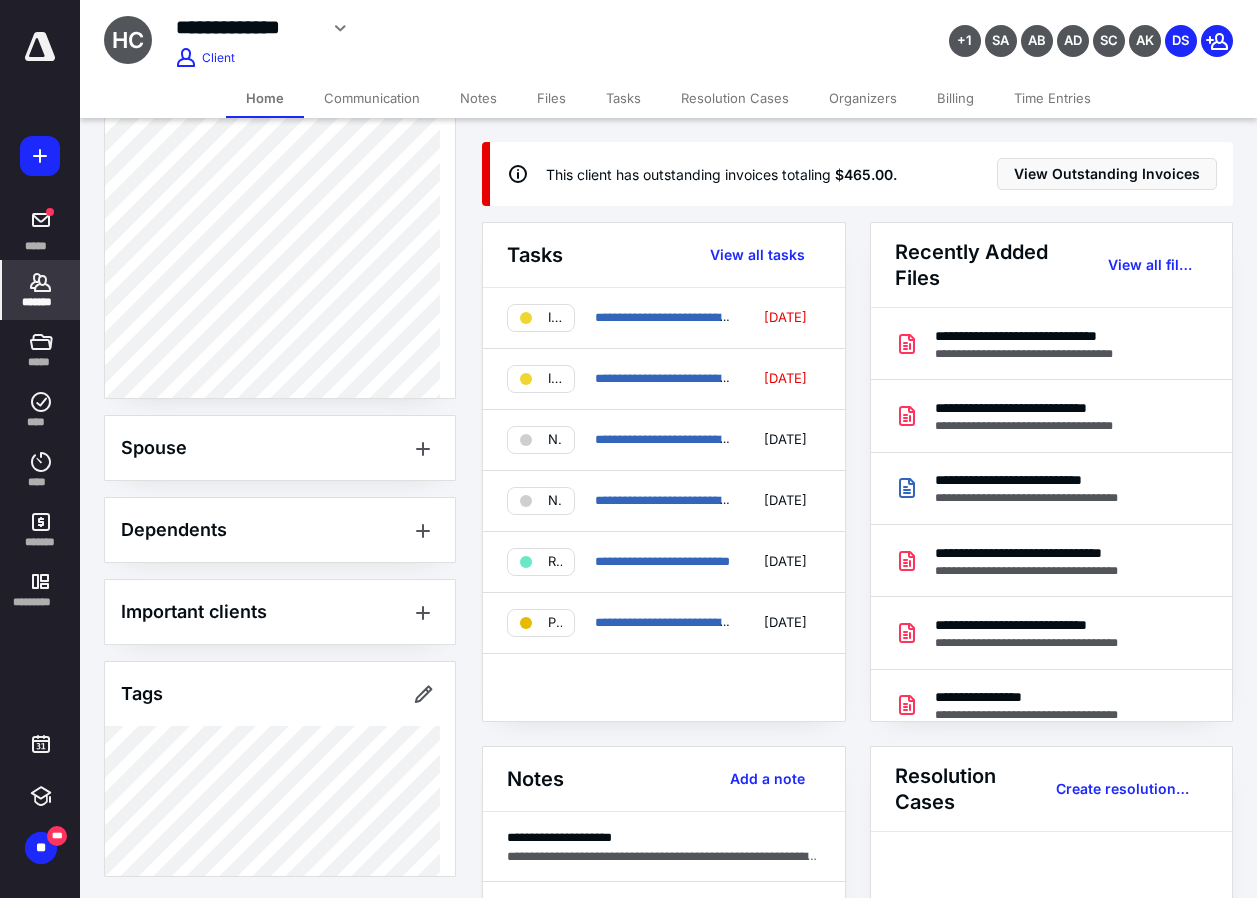 scroll, scrollTop: 800, scrollLeft: 0, axis: vertical 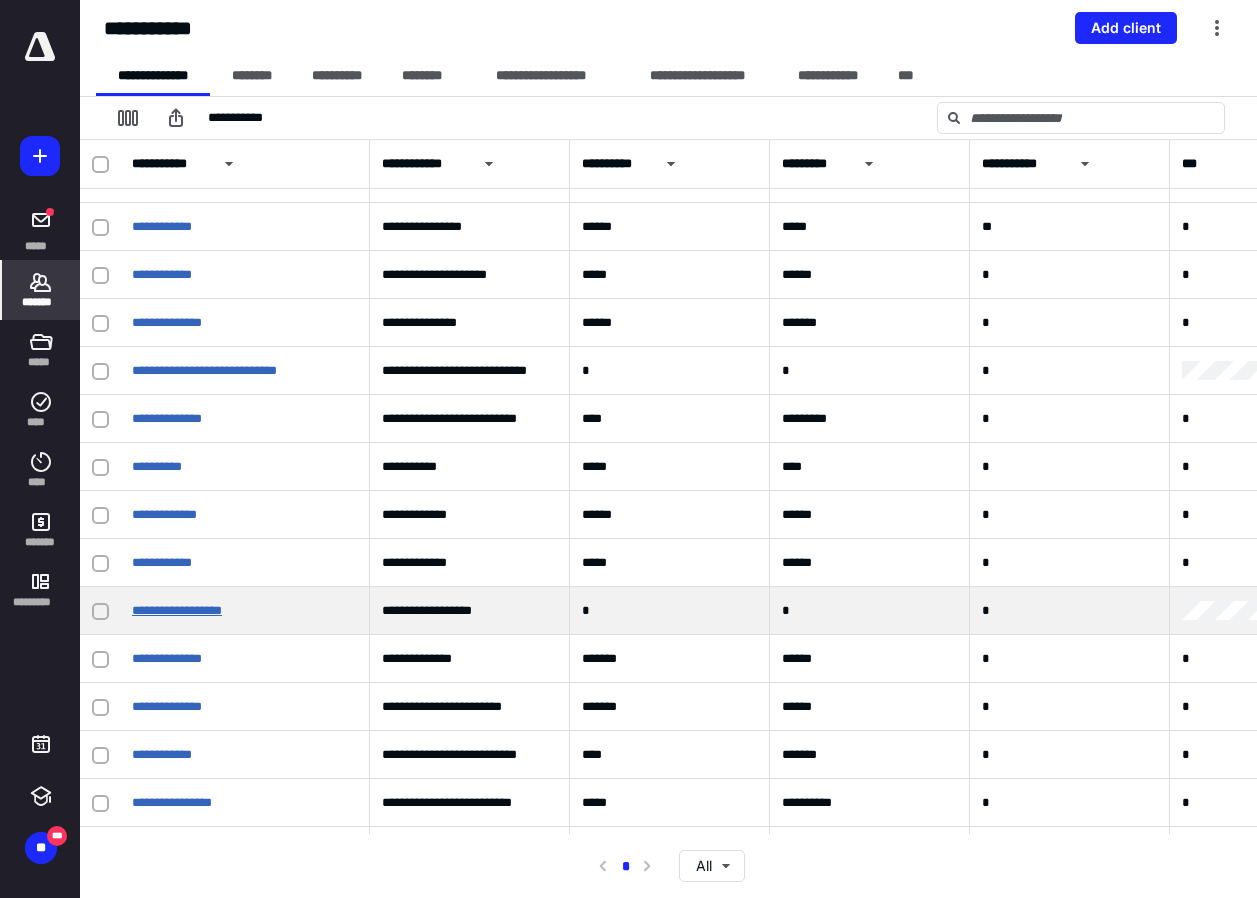click on "**********" at bounding box center (177, 610) 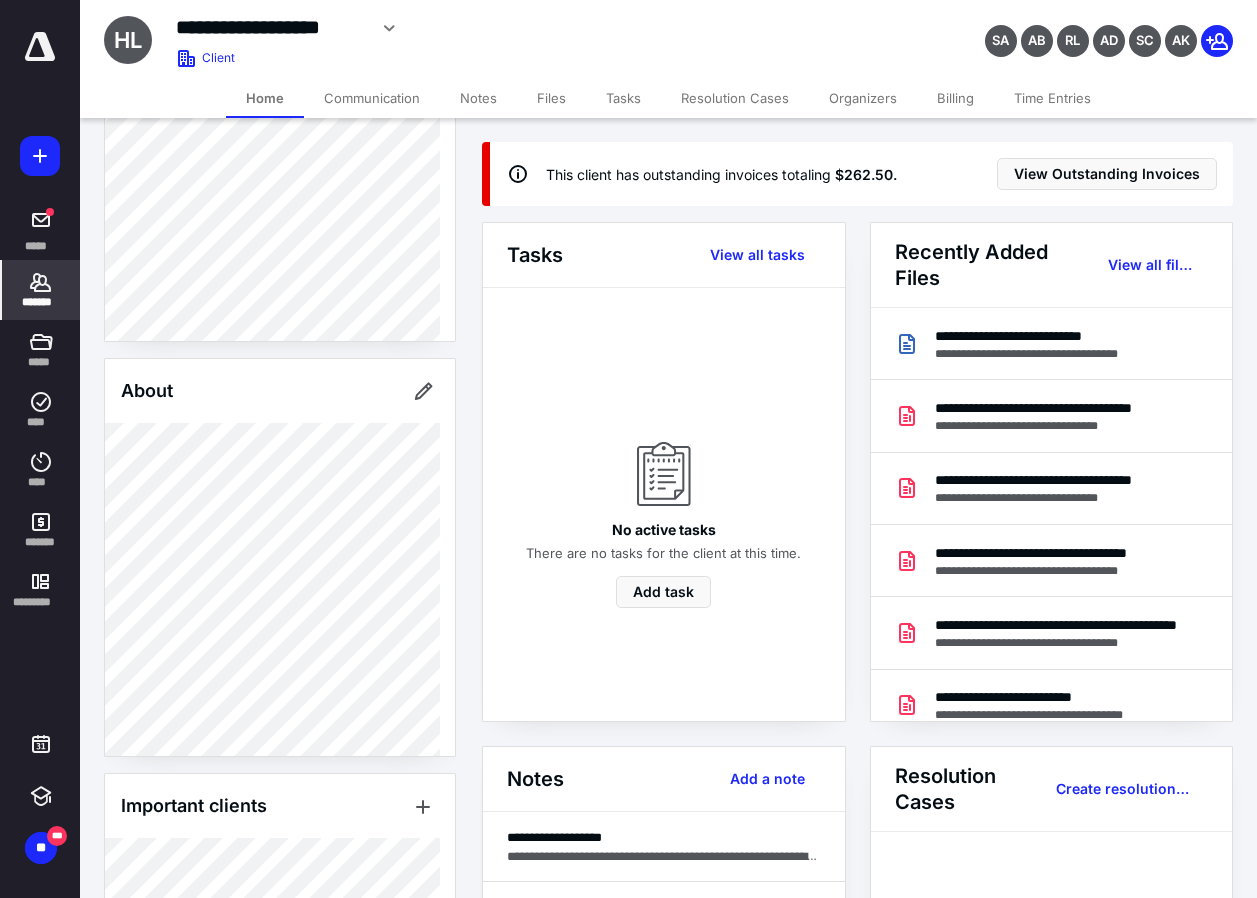 scroll, scrollTop: 406, scrollLeft: 0, axis: vertical 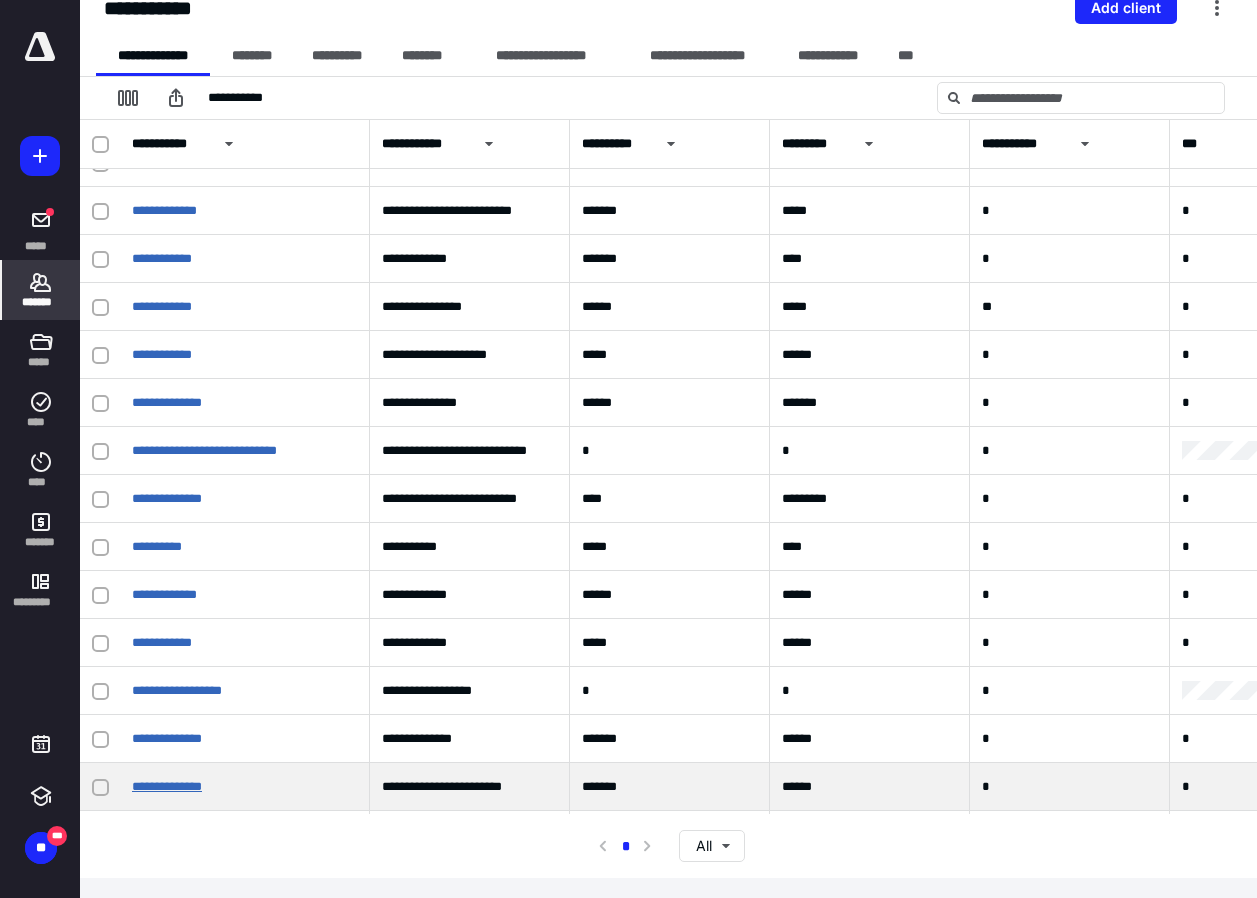 click on "**********" at bounding box center (167, 786) 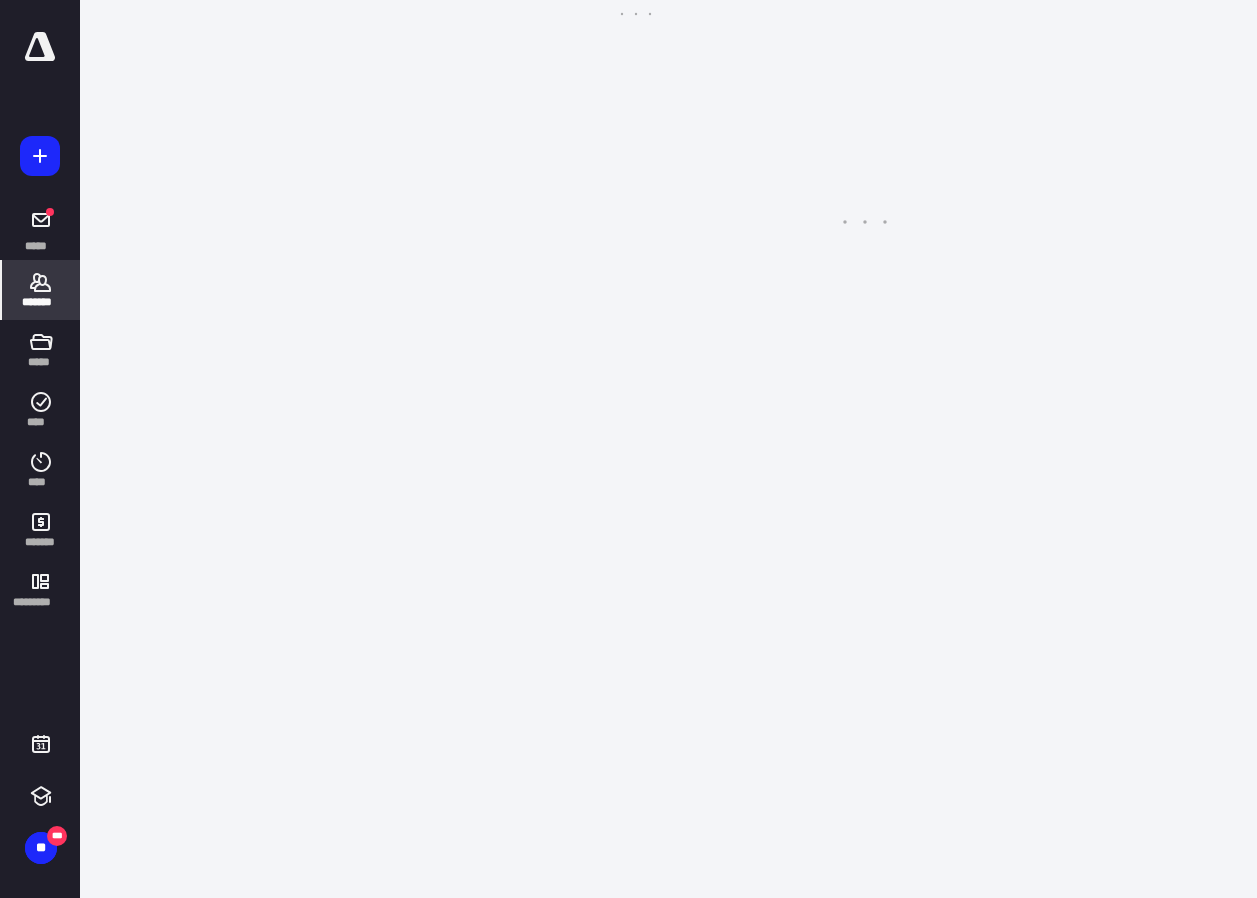 scroll, scrollTop: 0, scrollLeft: 0, axis: both 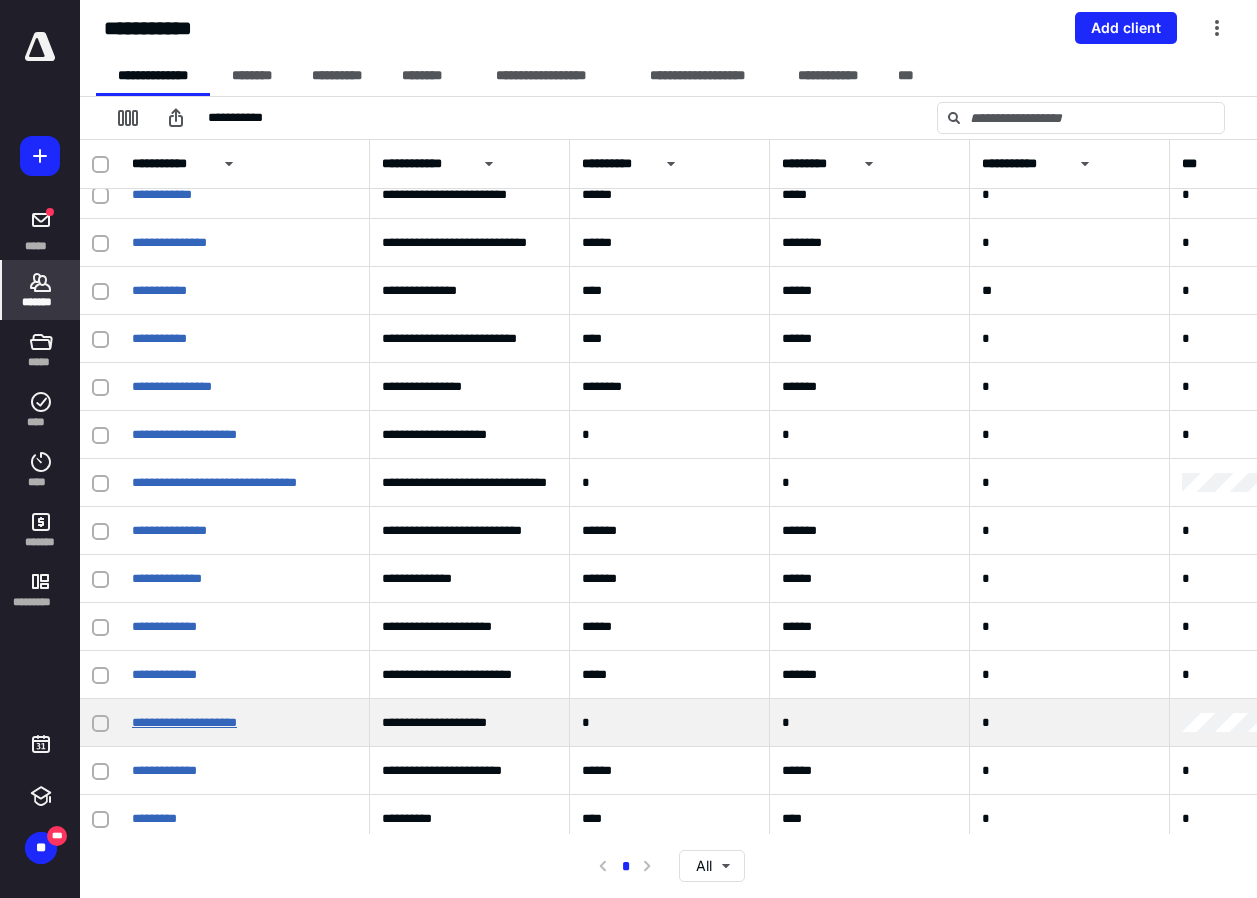 click on "**********" at bounding box center [184, 722] 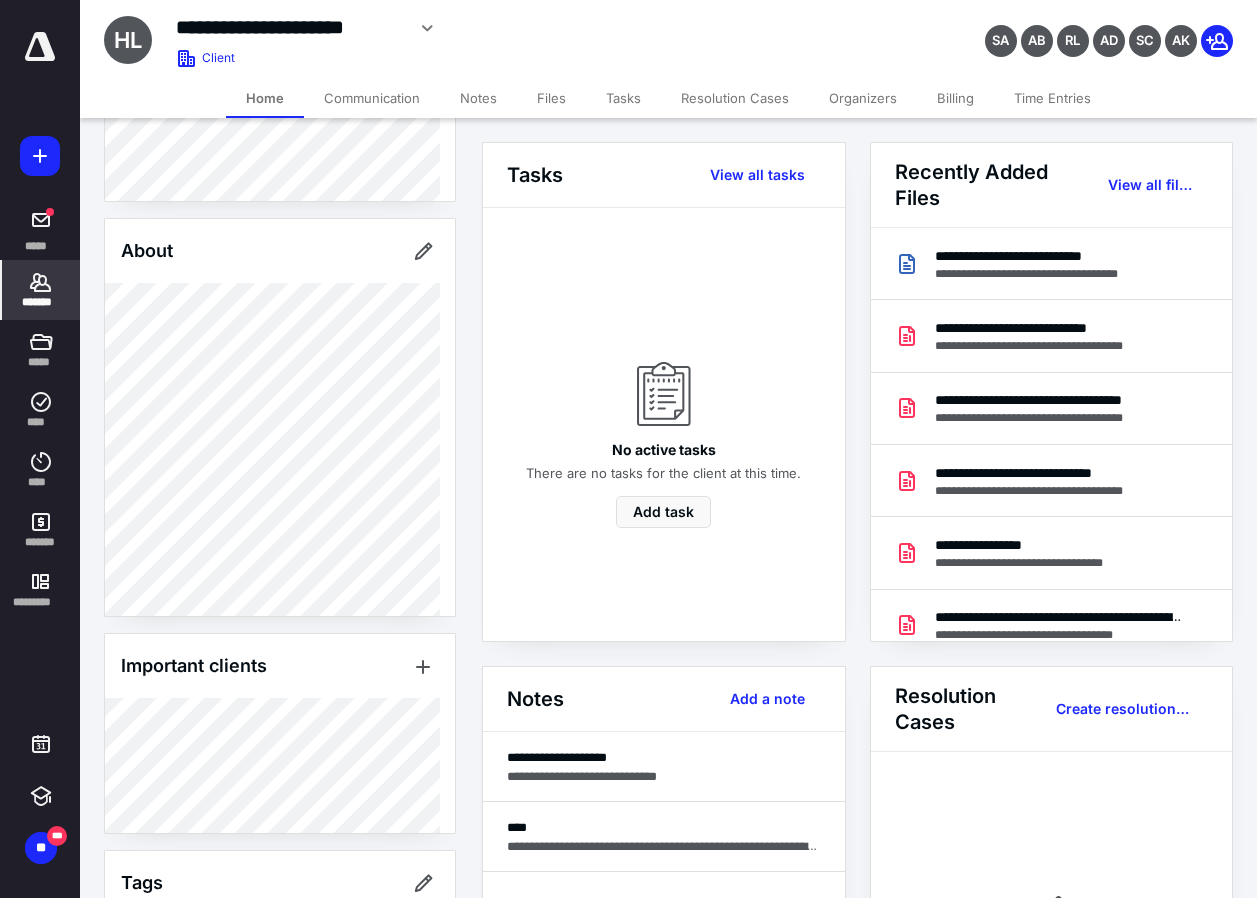 scroll, scrollTop: 520, scrollLeft: 0, axis: vertical 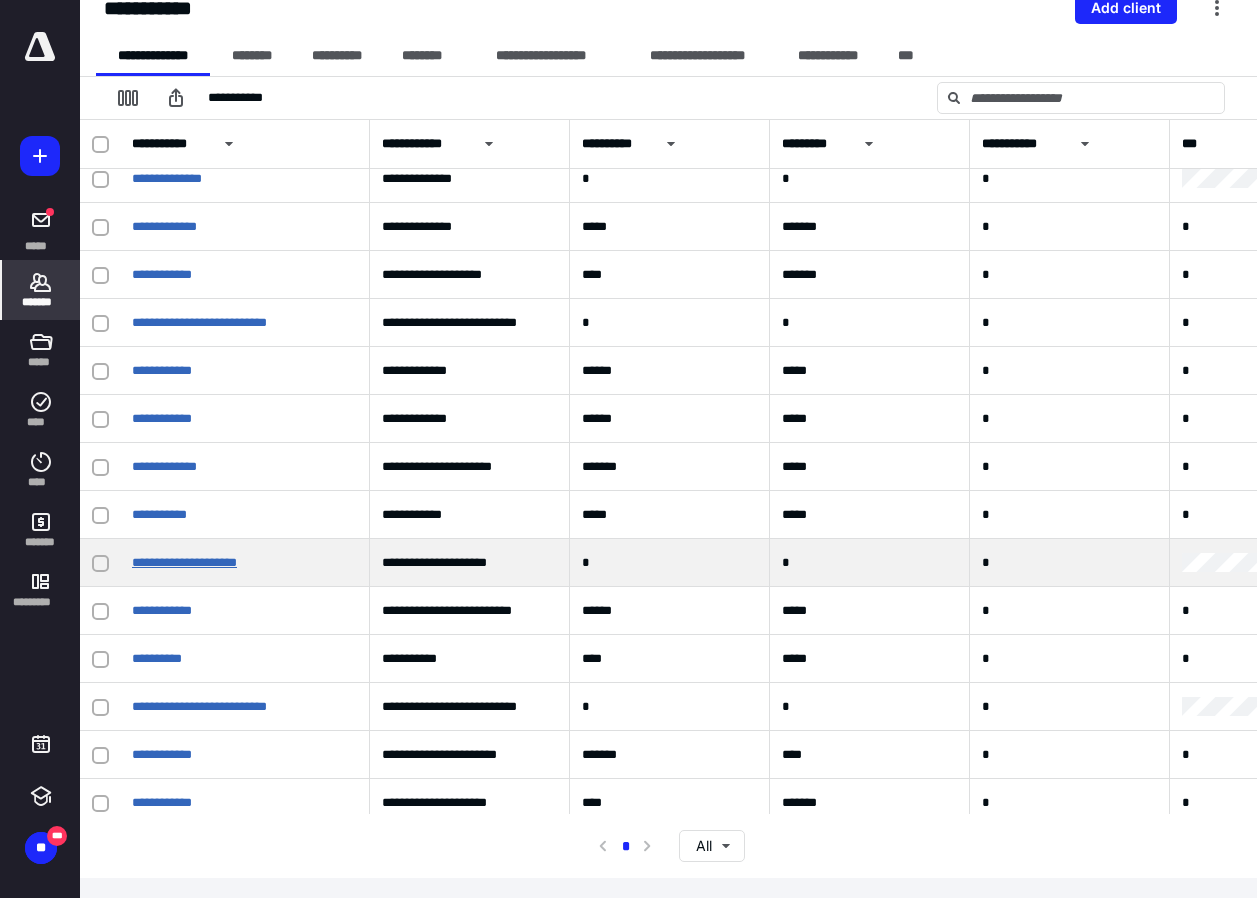 click on "**********" at bounding box center [184, 562] 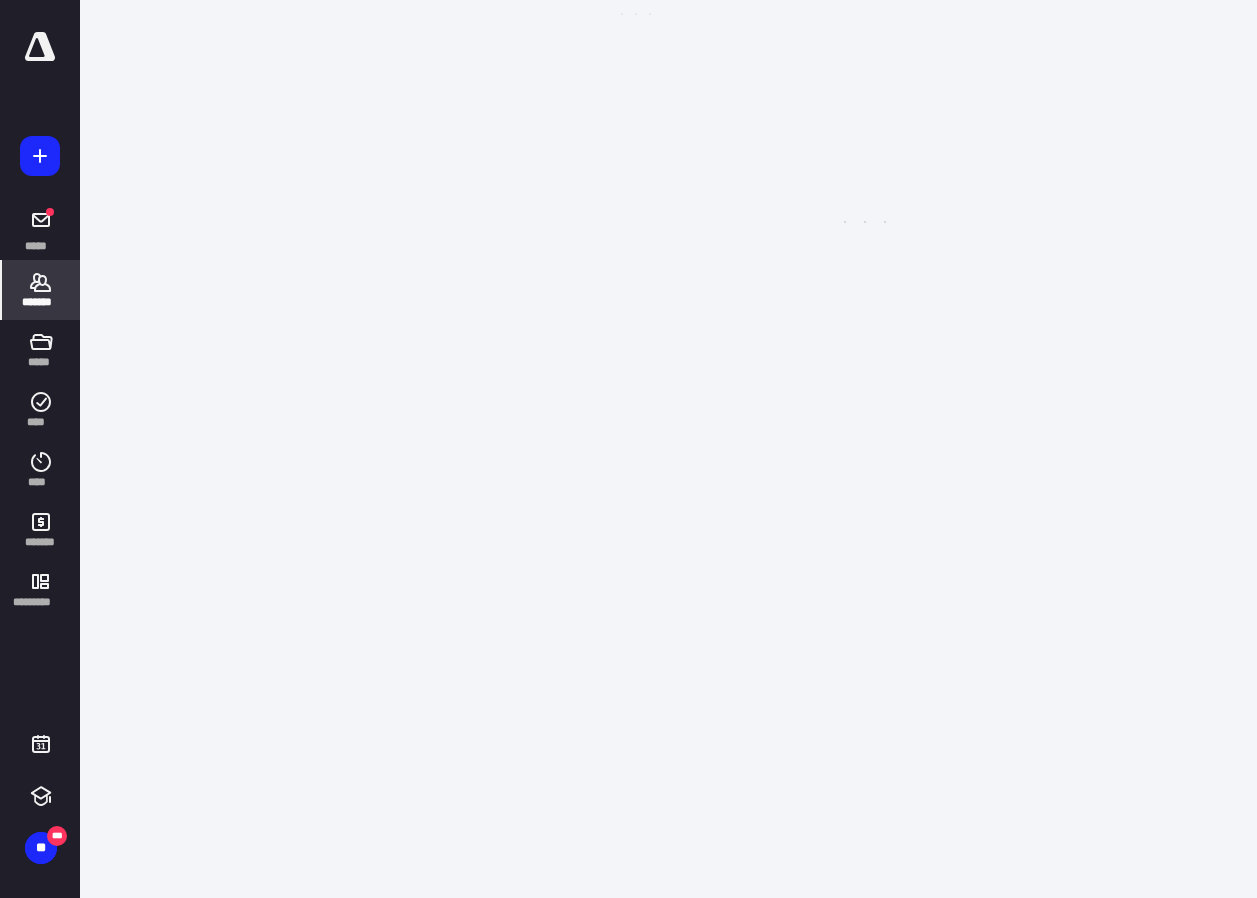 scroll, scrollTop: 0, scrollLeft: 0, axis: both 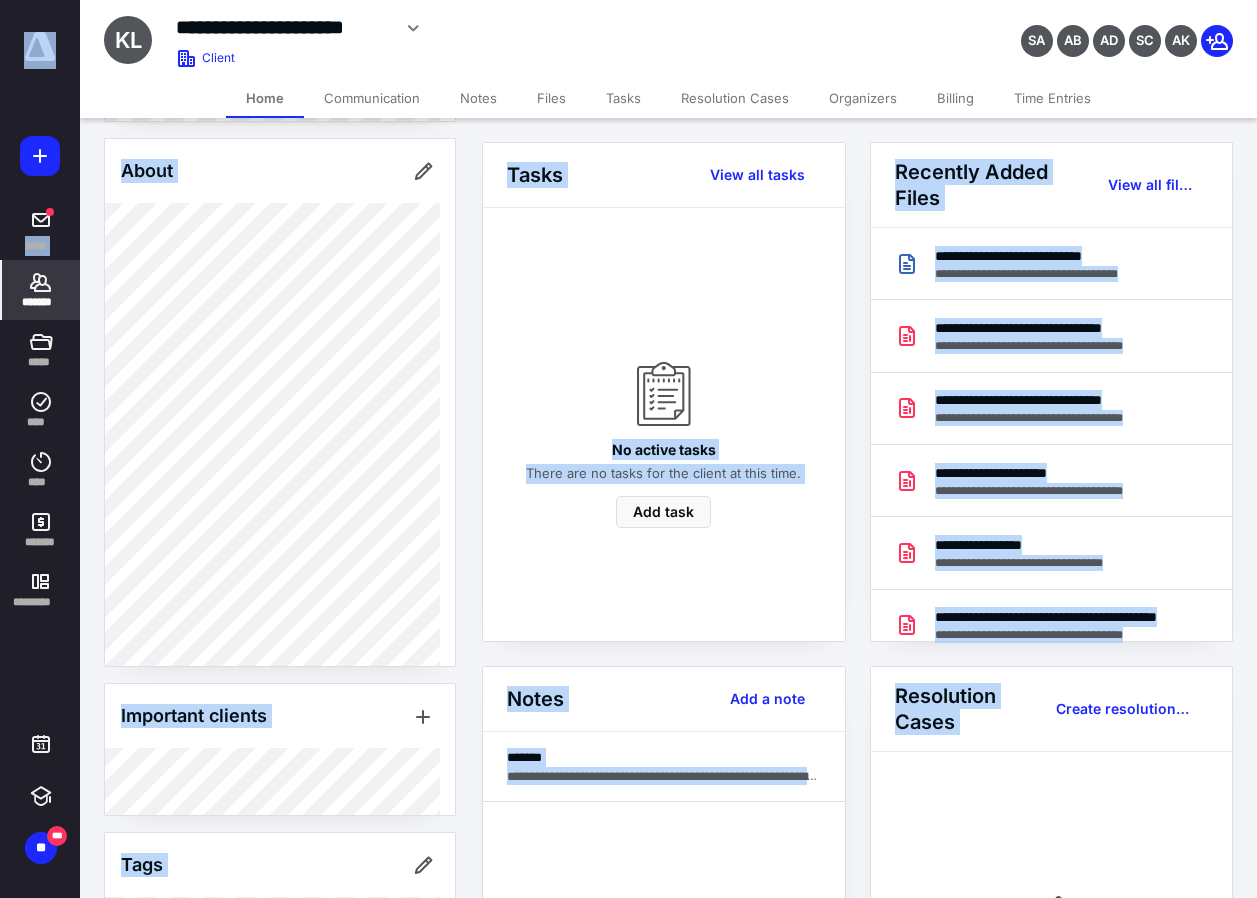 drag, startPoint x: 42, startPoint y: 280, endPoint x: 107, endPoint y: 121, distance: 171.7731 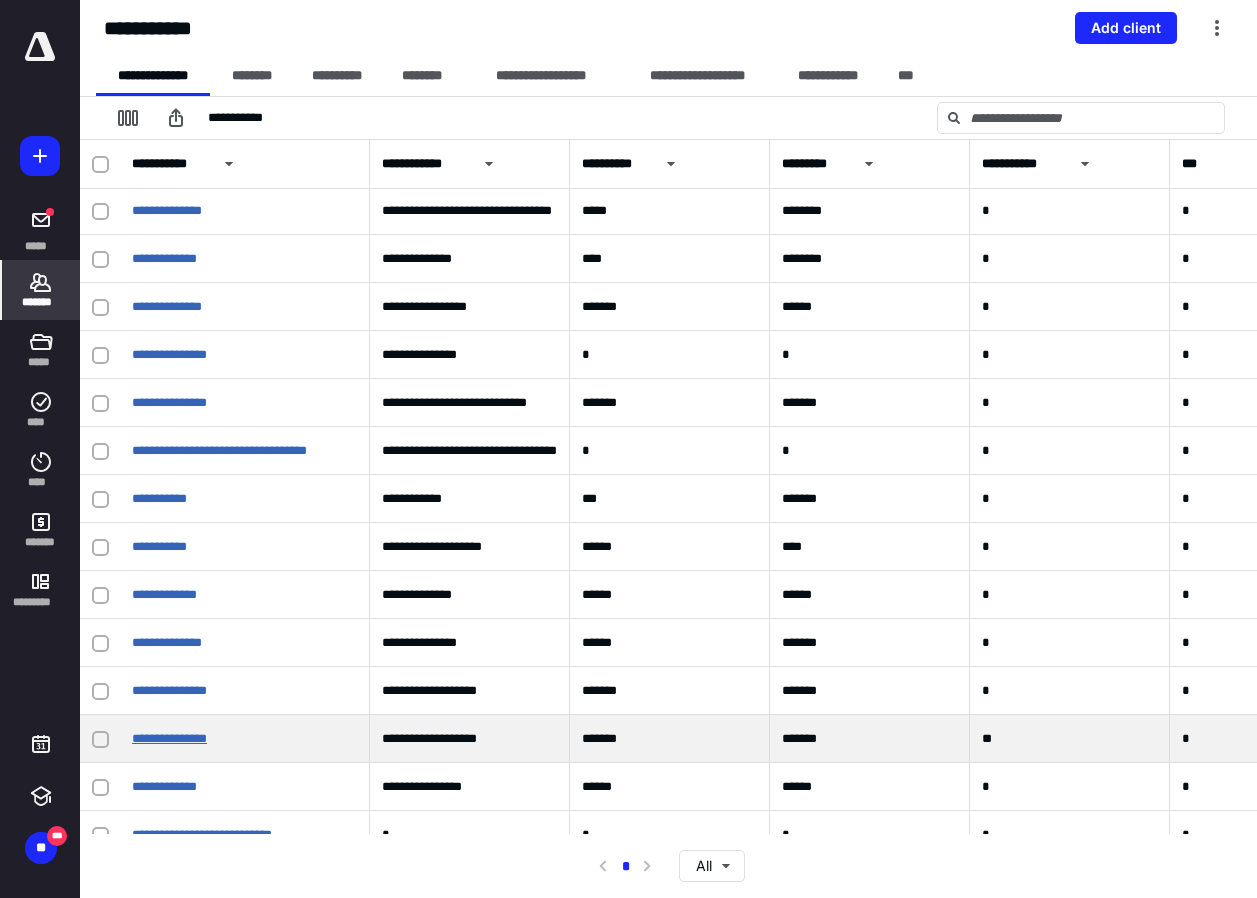 scroll, scrollTop: 11670, scrollLeft: 0, axis: vertical 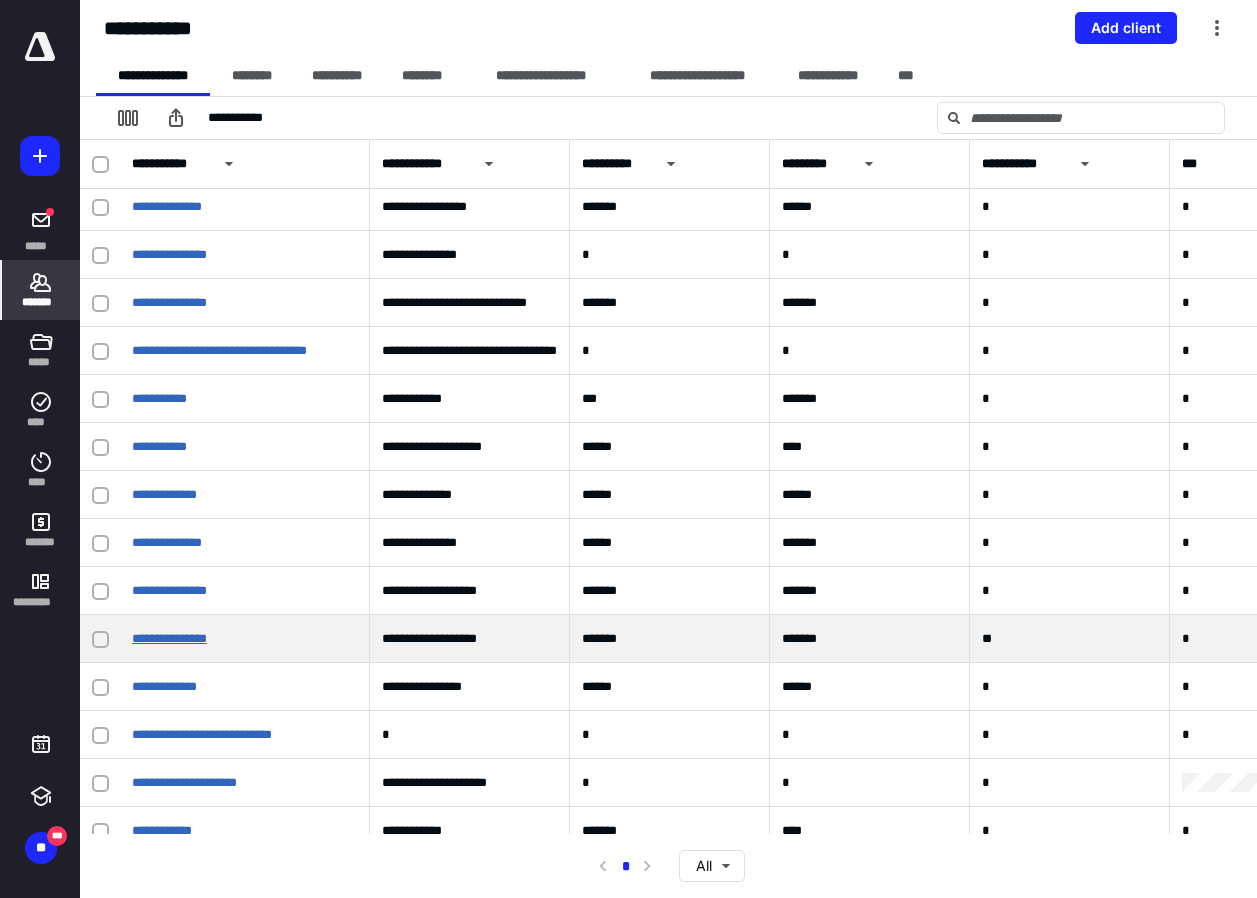 click on "**********" at bounding box center [169, 638] 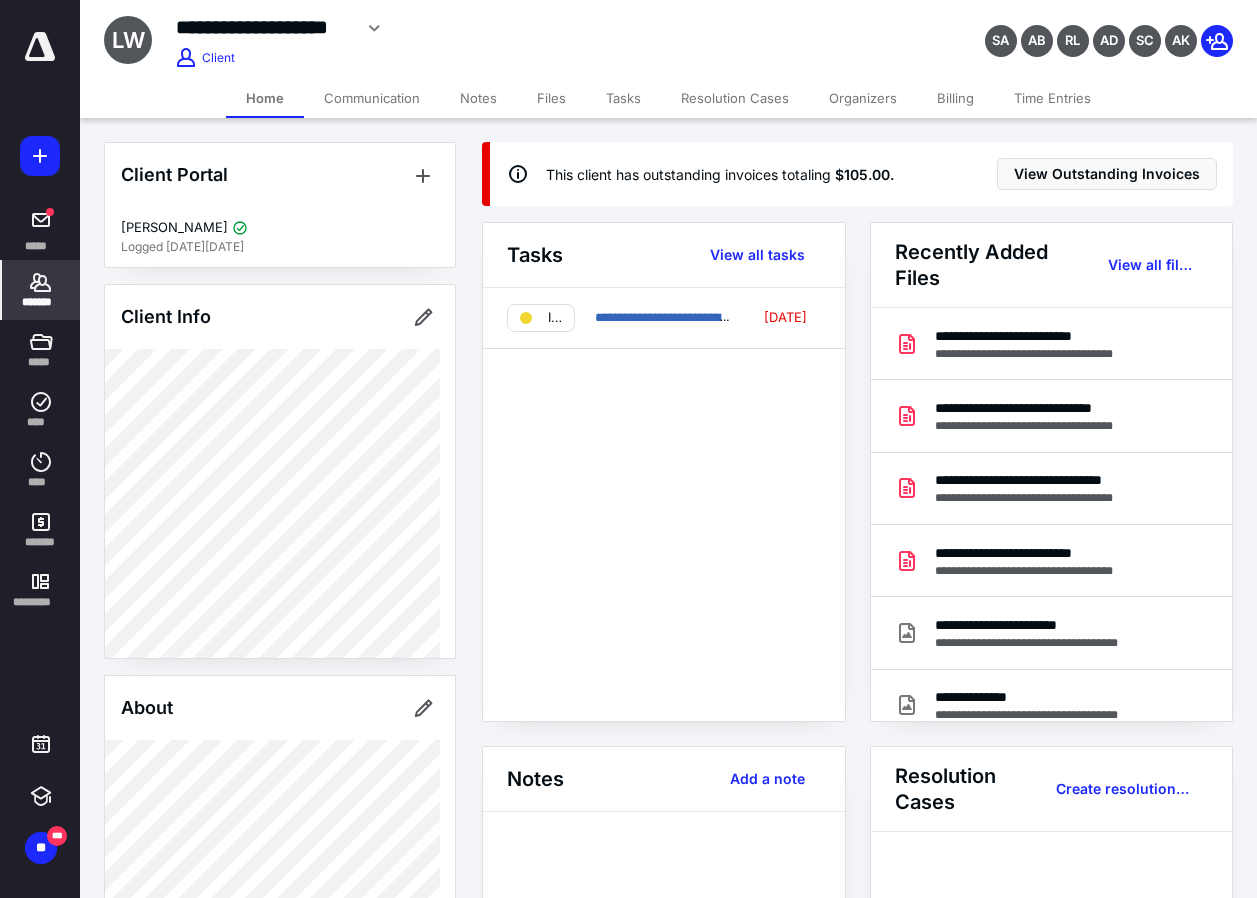 scroll, scrollTop: 800, scrollLeft: 0, axis: vertical 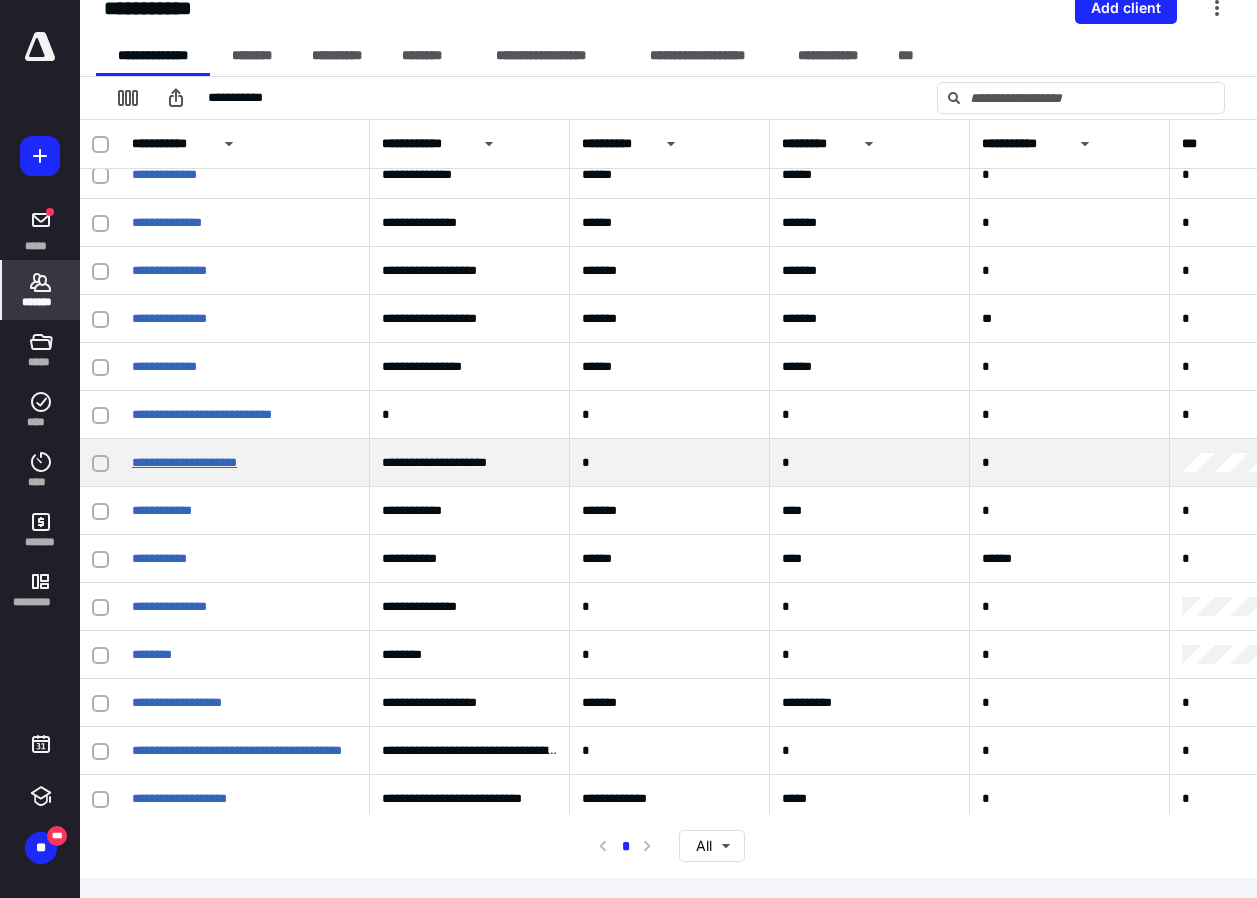 click on "**********" at bounding box center [184, 462] 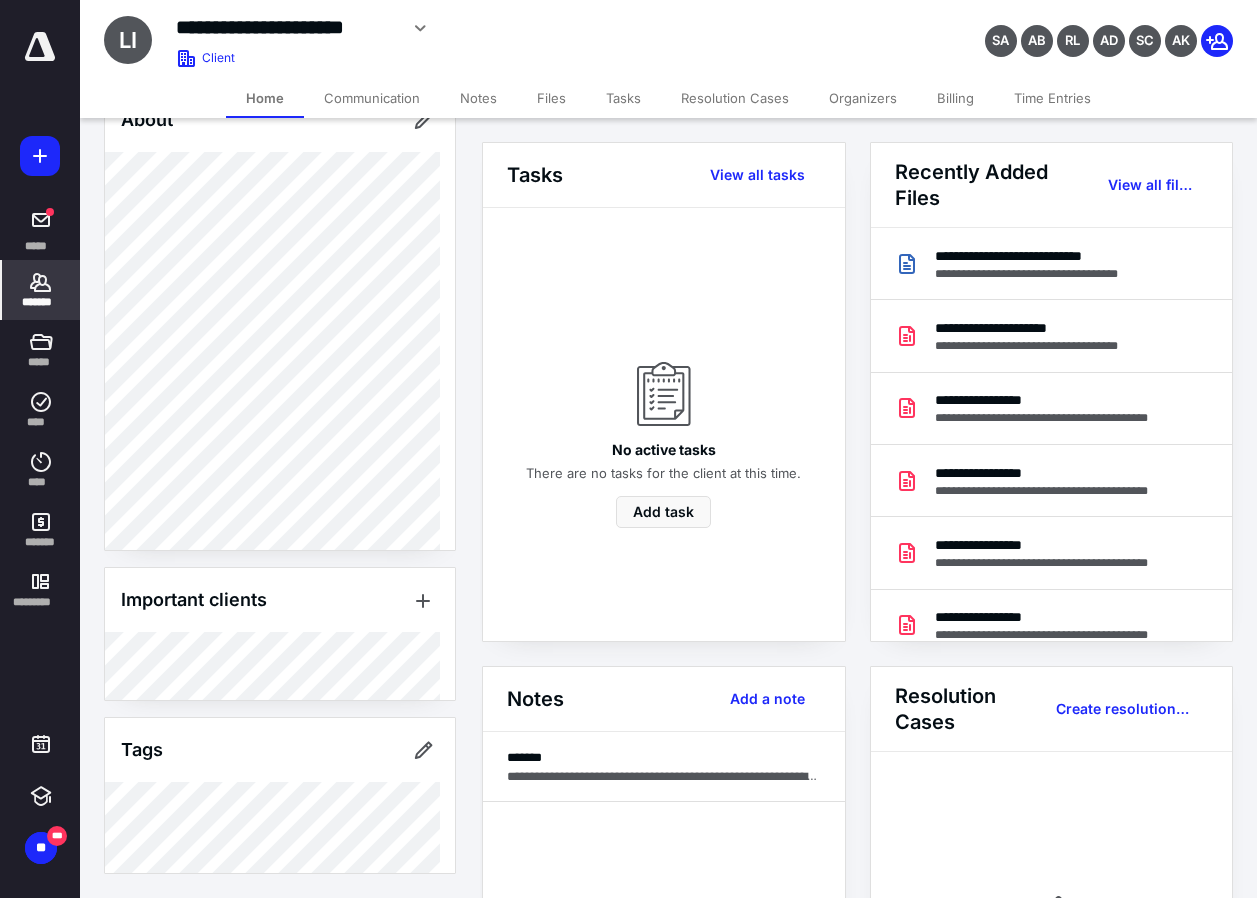 scroll, scrollTop: 0, scrollLeft: 0, axis: both 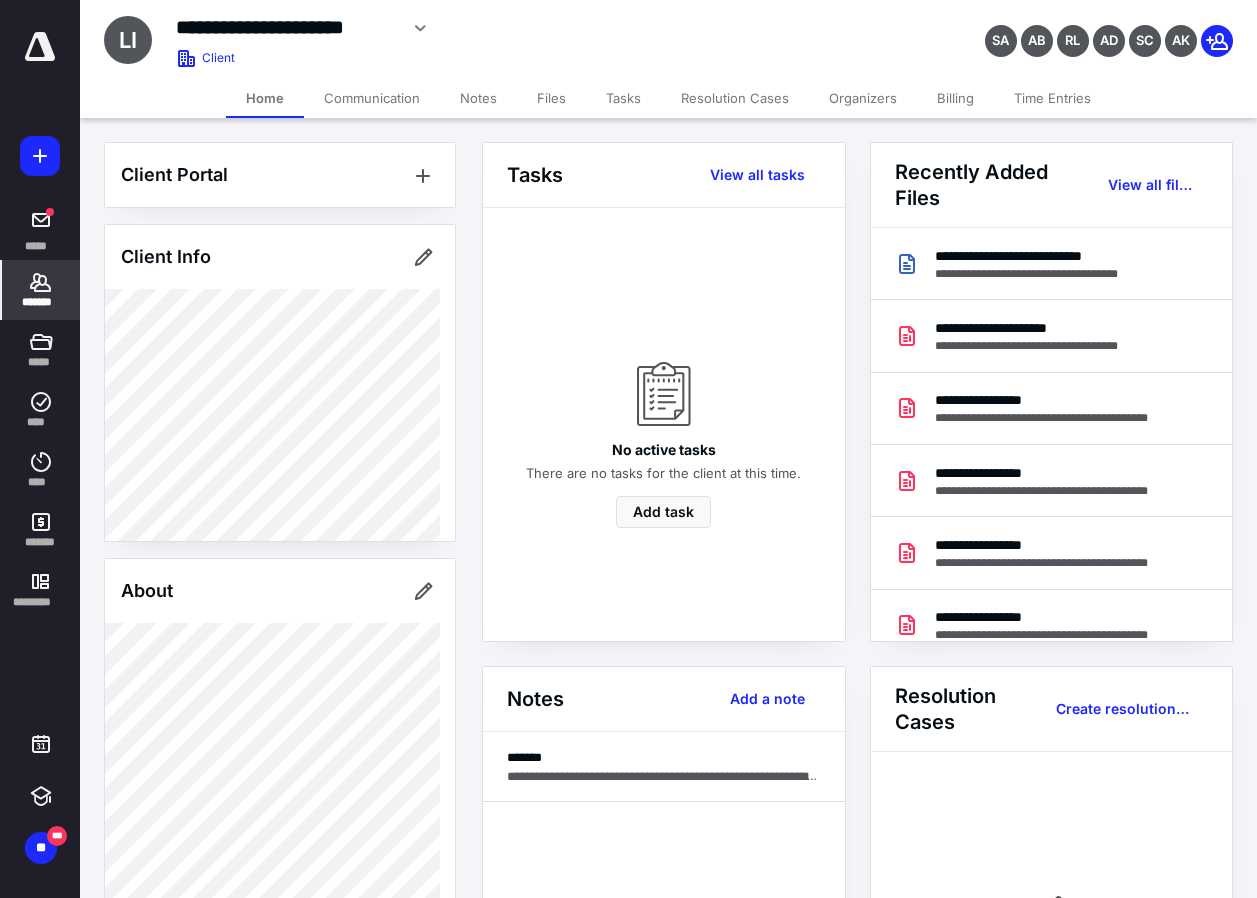 click on "Files" at bounding box center (551, 98) 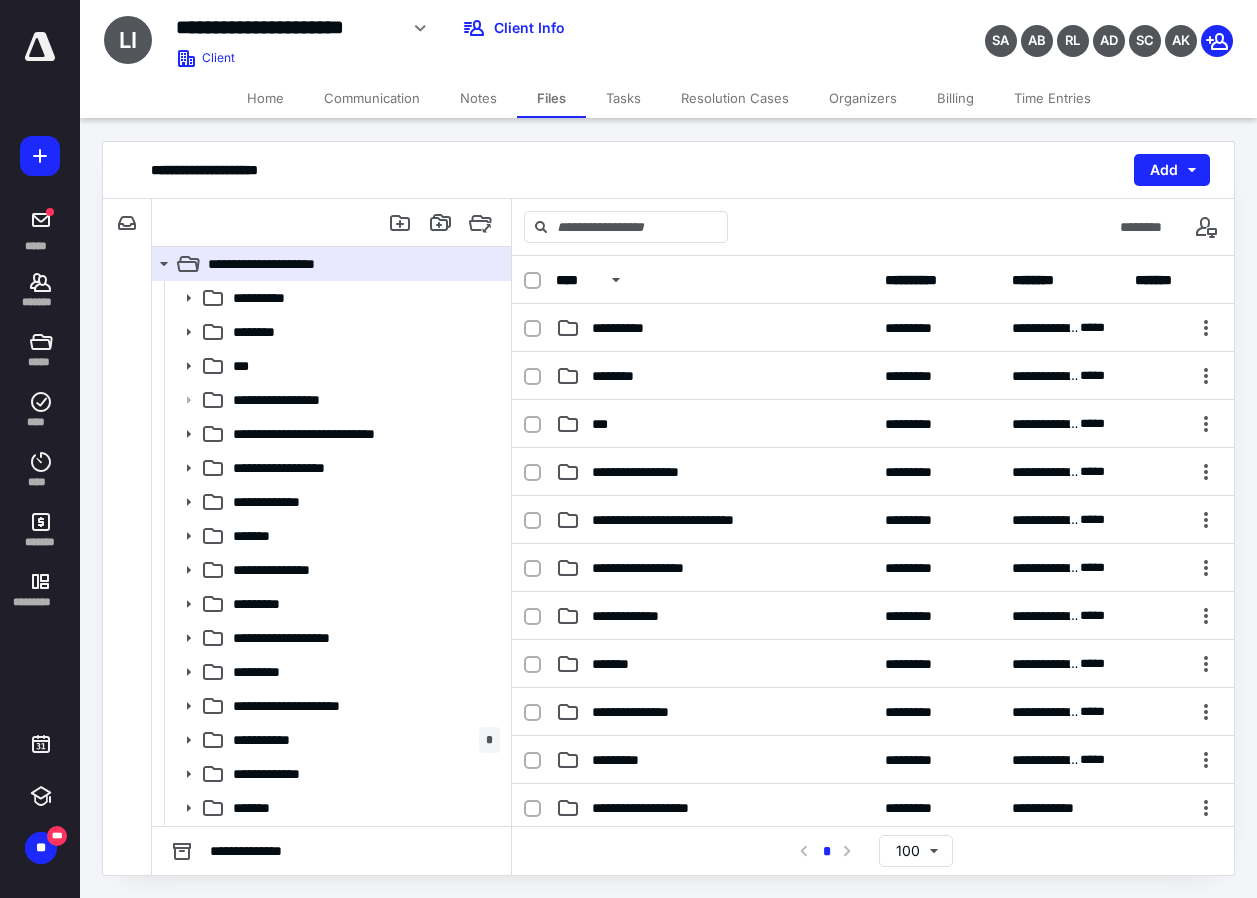 click on "Tasks" at bounding box center [623, 98] 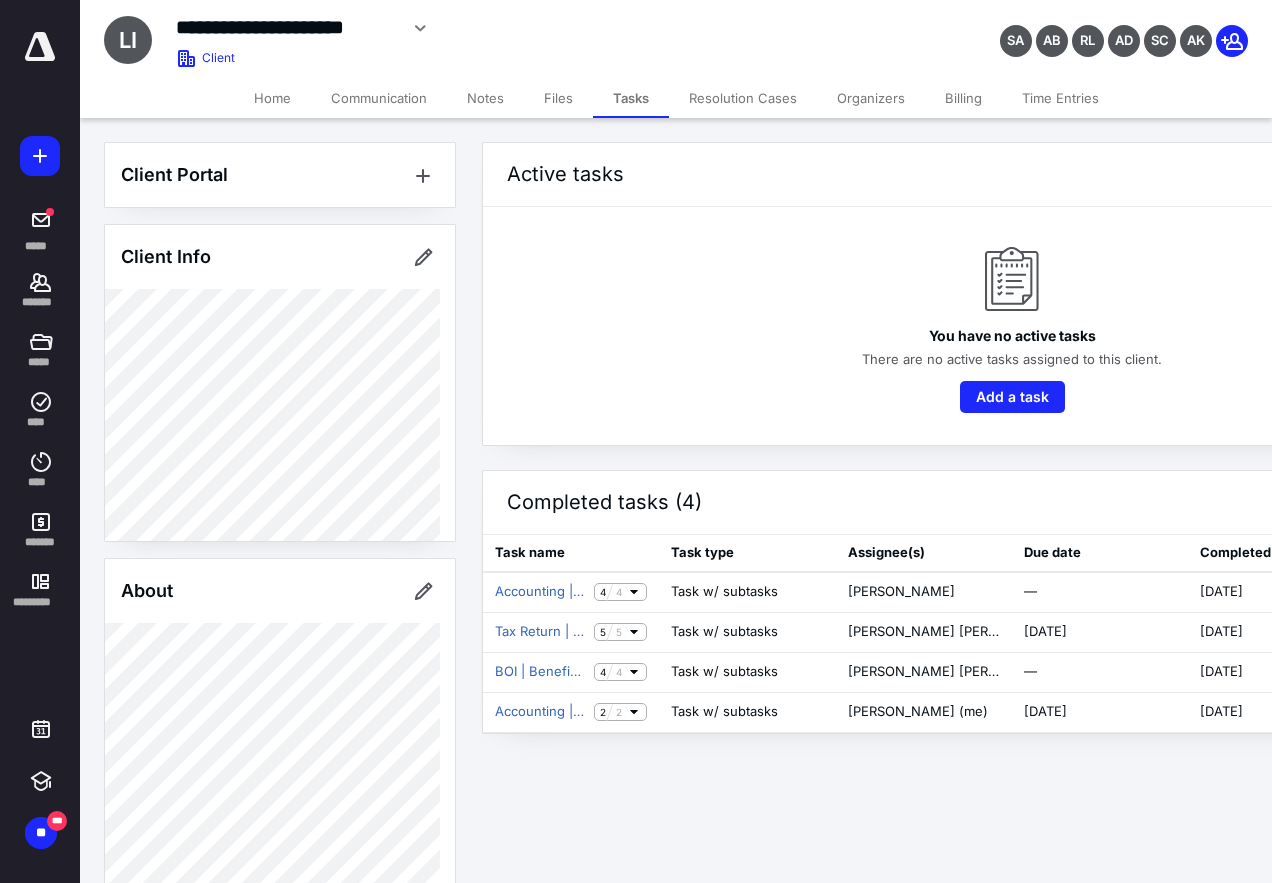 click on "Files" at bounding box center (558, 98) 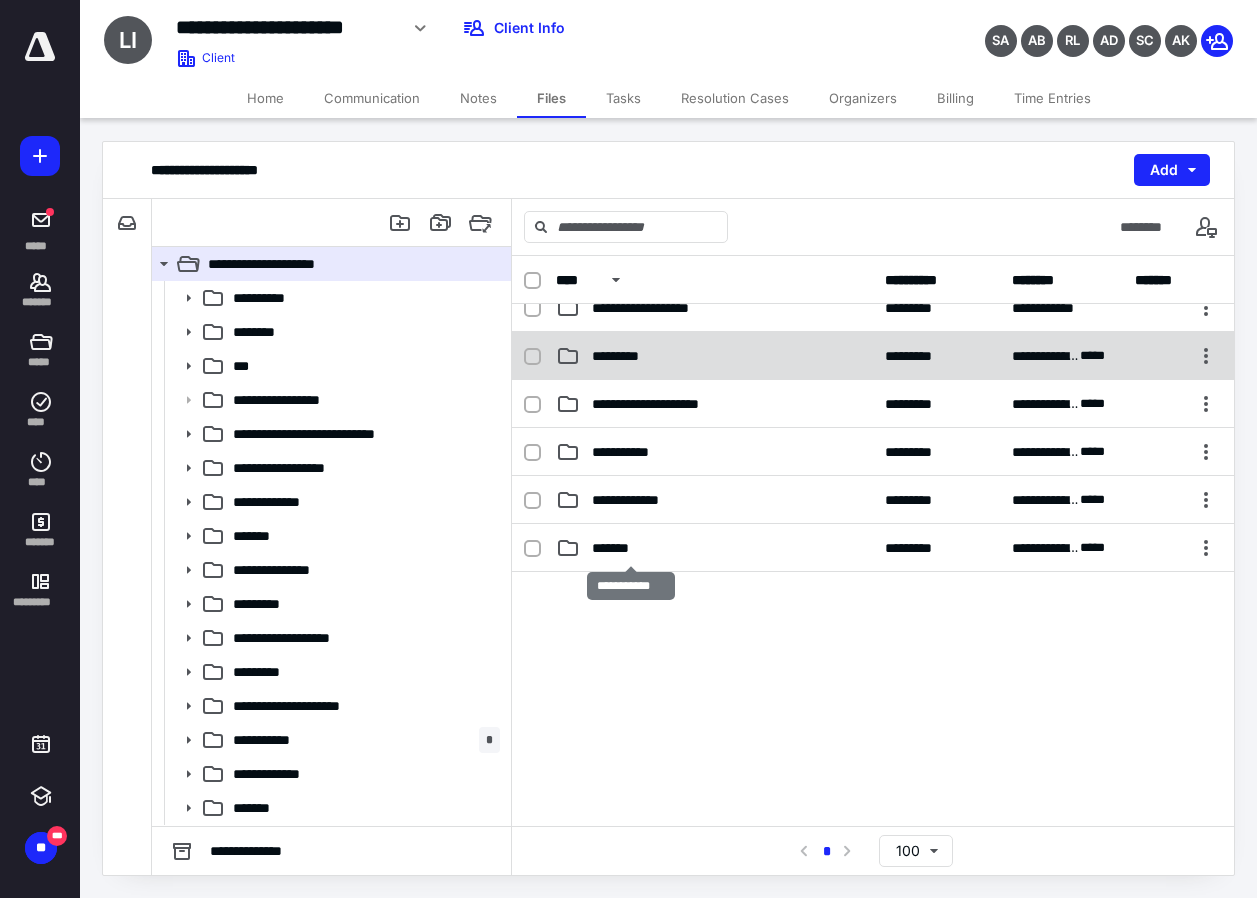 scroll, scrollTop: 400, scrollLeft: 0, axis: vertical 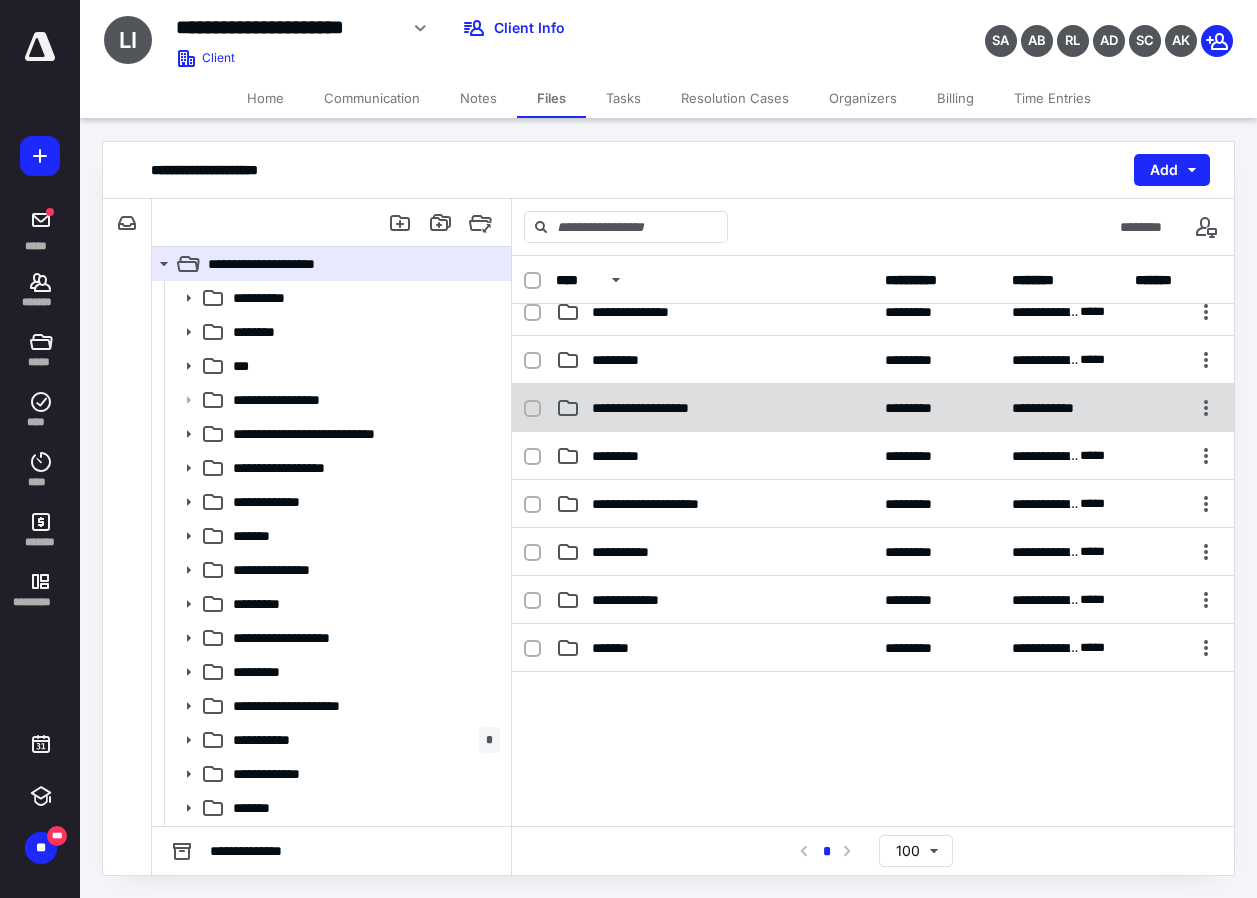 click on "**********" at bounding box center (873, 408) 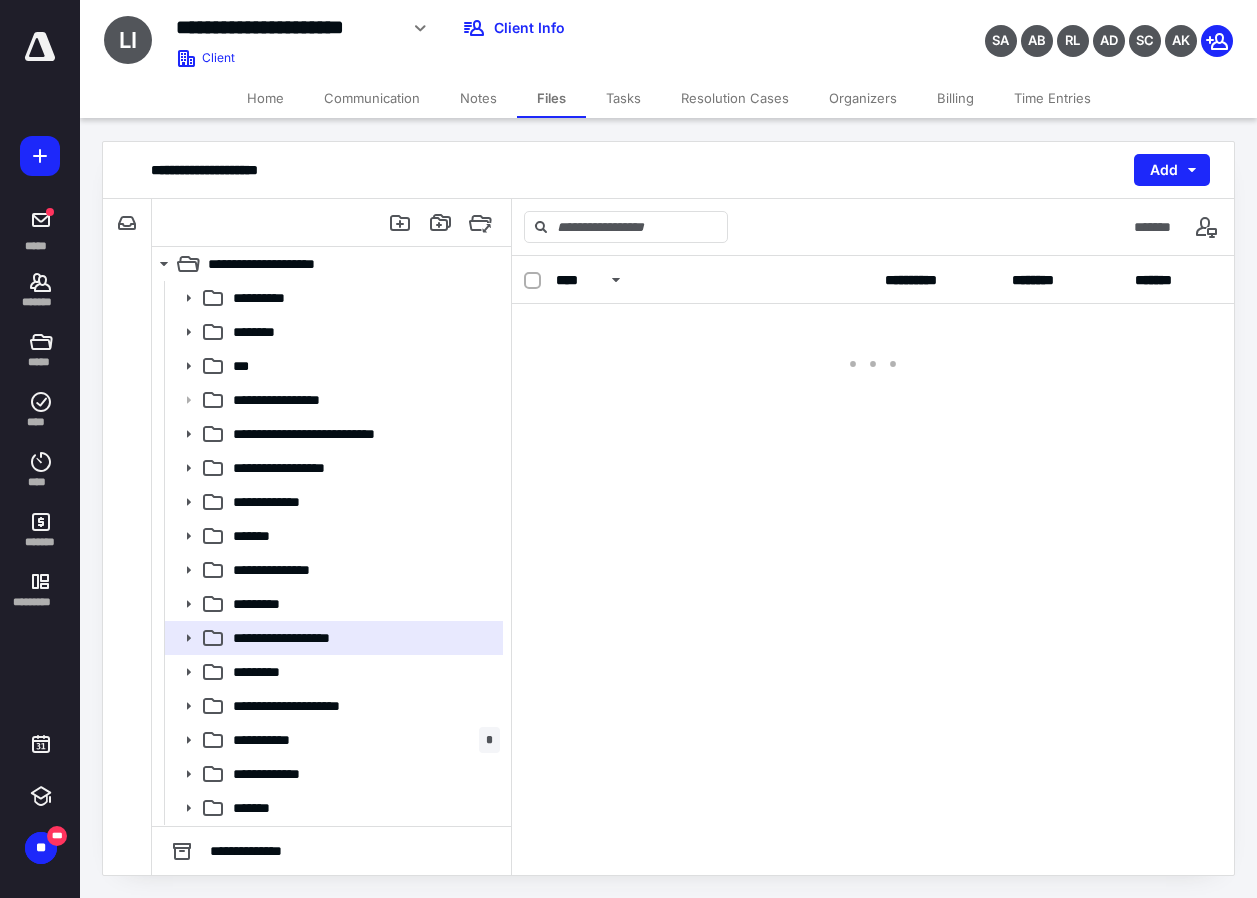scroll, scrollTop: 0, scrollLeft: 0, axis: both 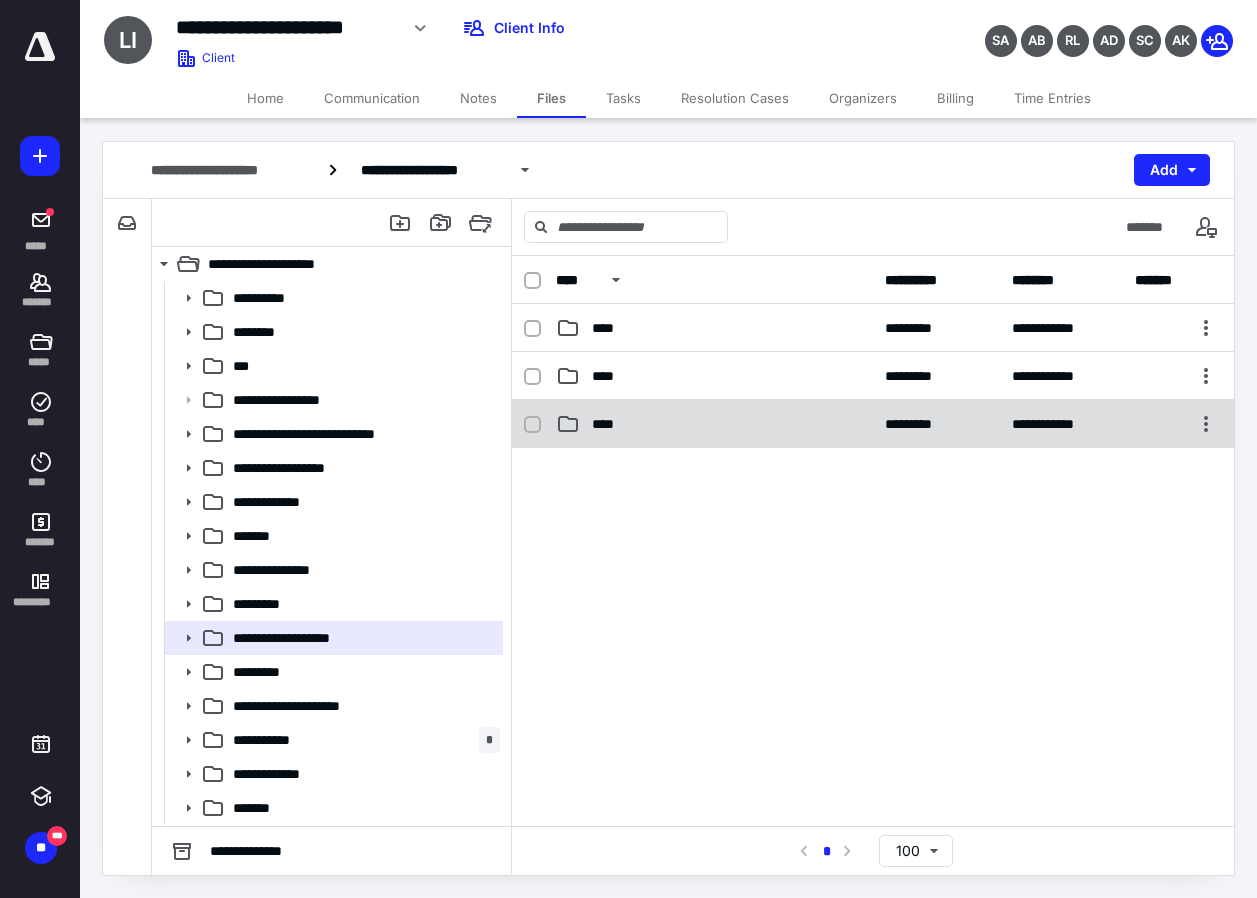 click on "****" at bounding box center [714, 424] 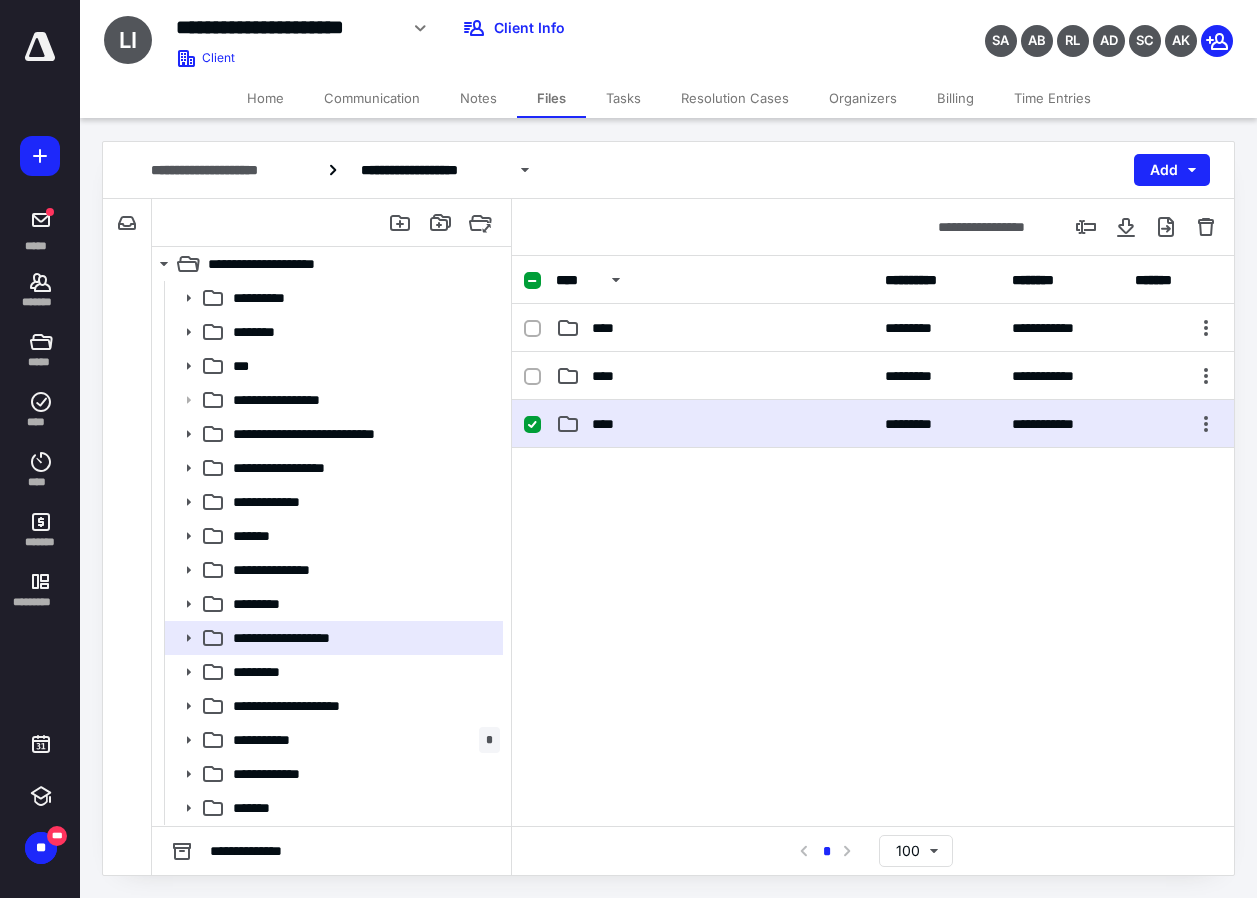 click on "****" at bounding box center (714, 424) 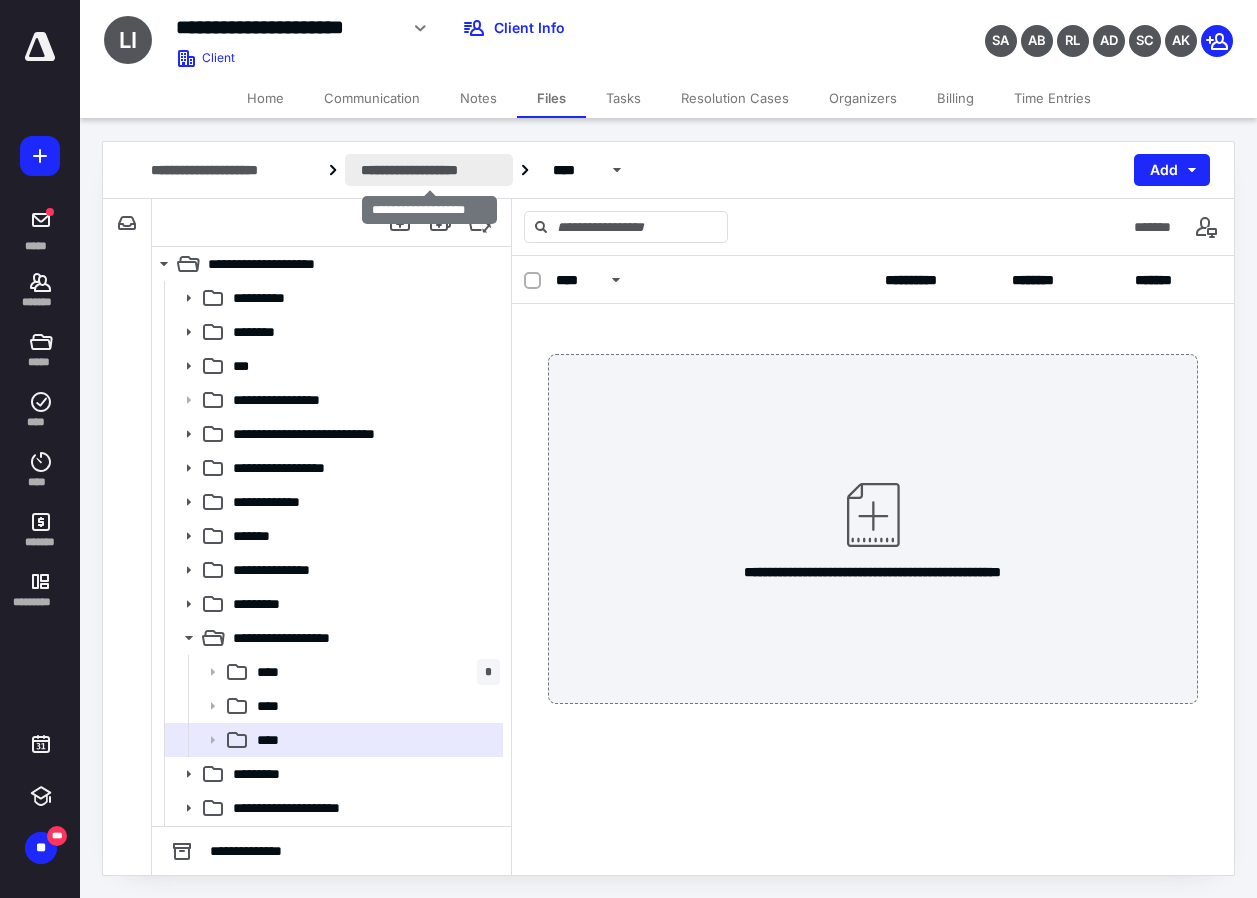 click on "**********" at bounding box center [428, 170] 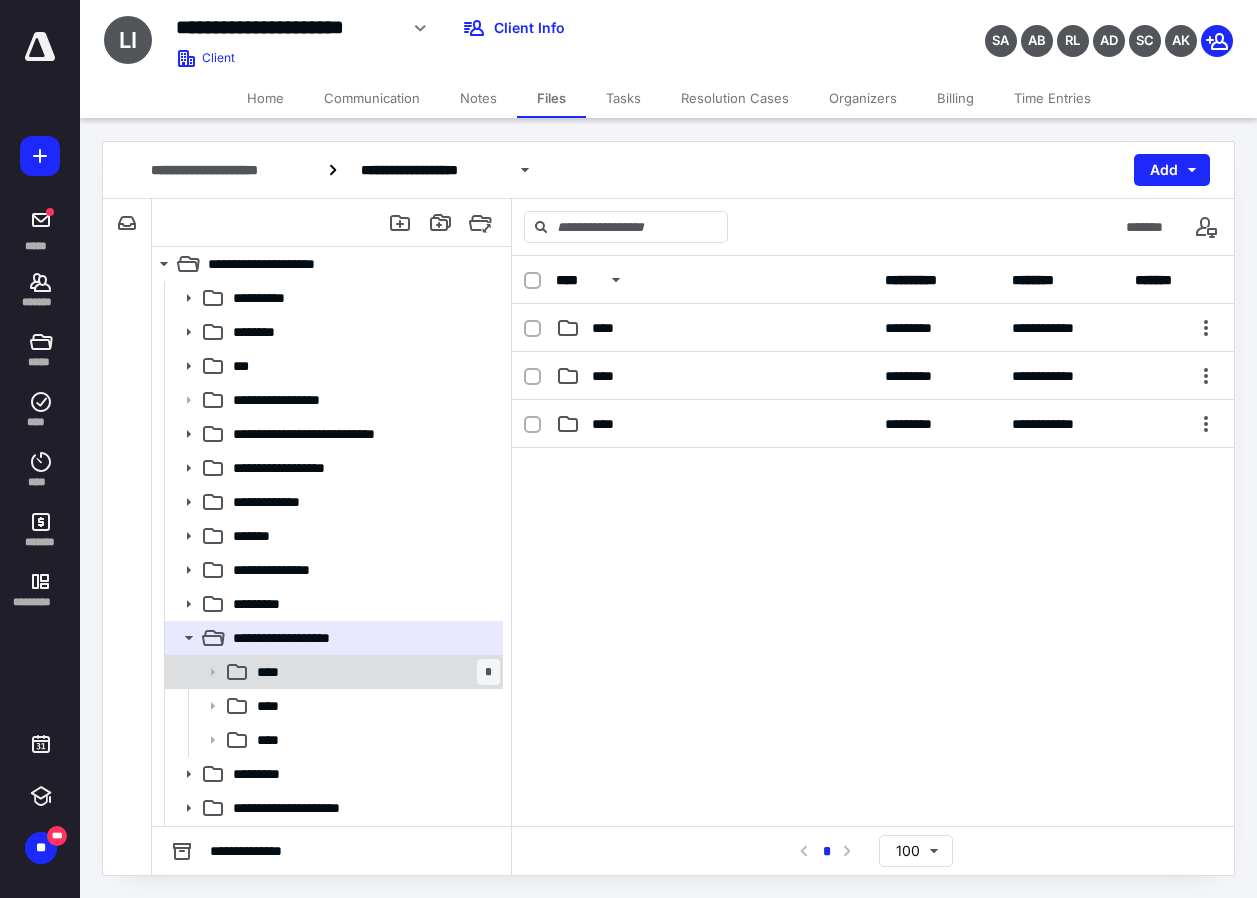 scroll, scrollTop: 101, scrollLeft: 0, axis: vertical 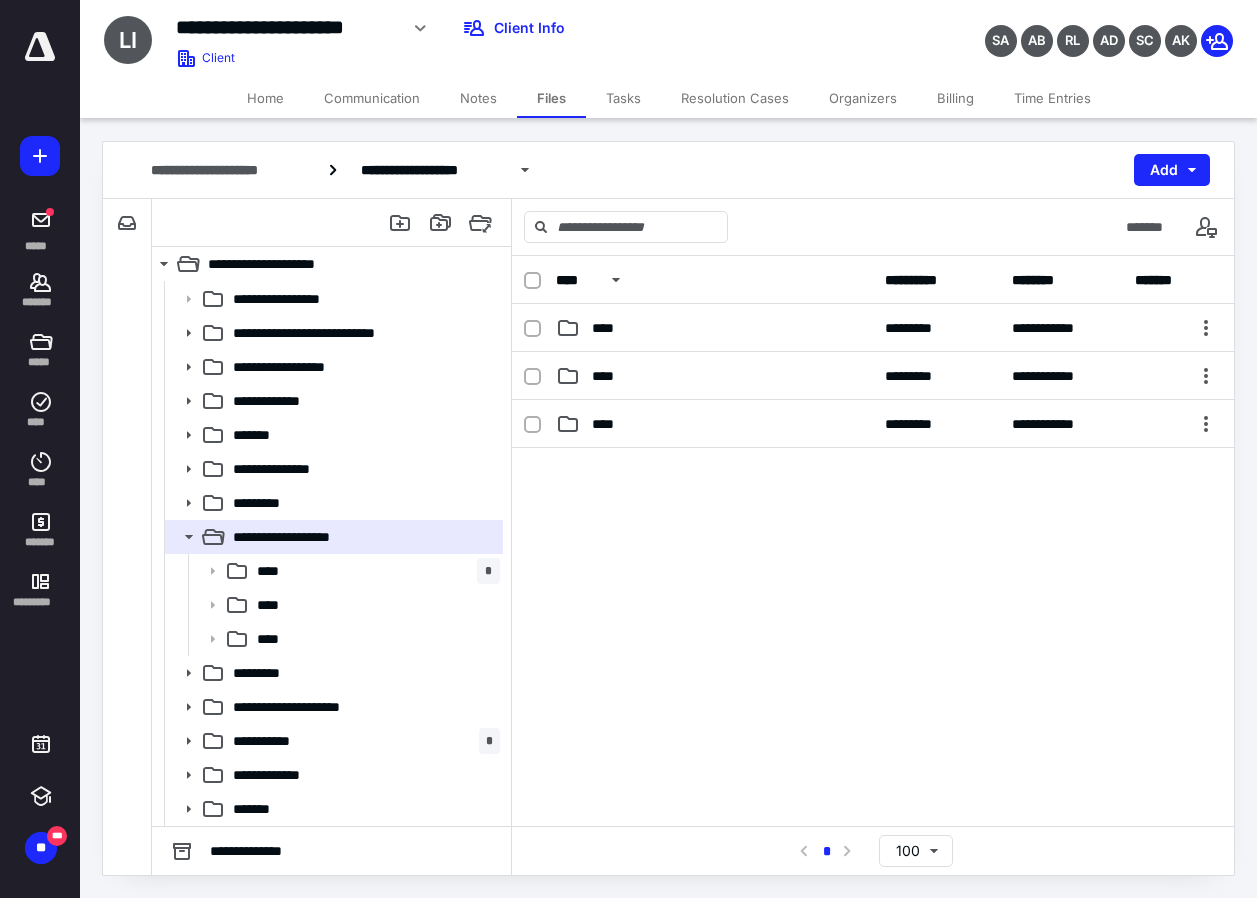 click on "Home" at bounding box center (265, 98) 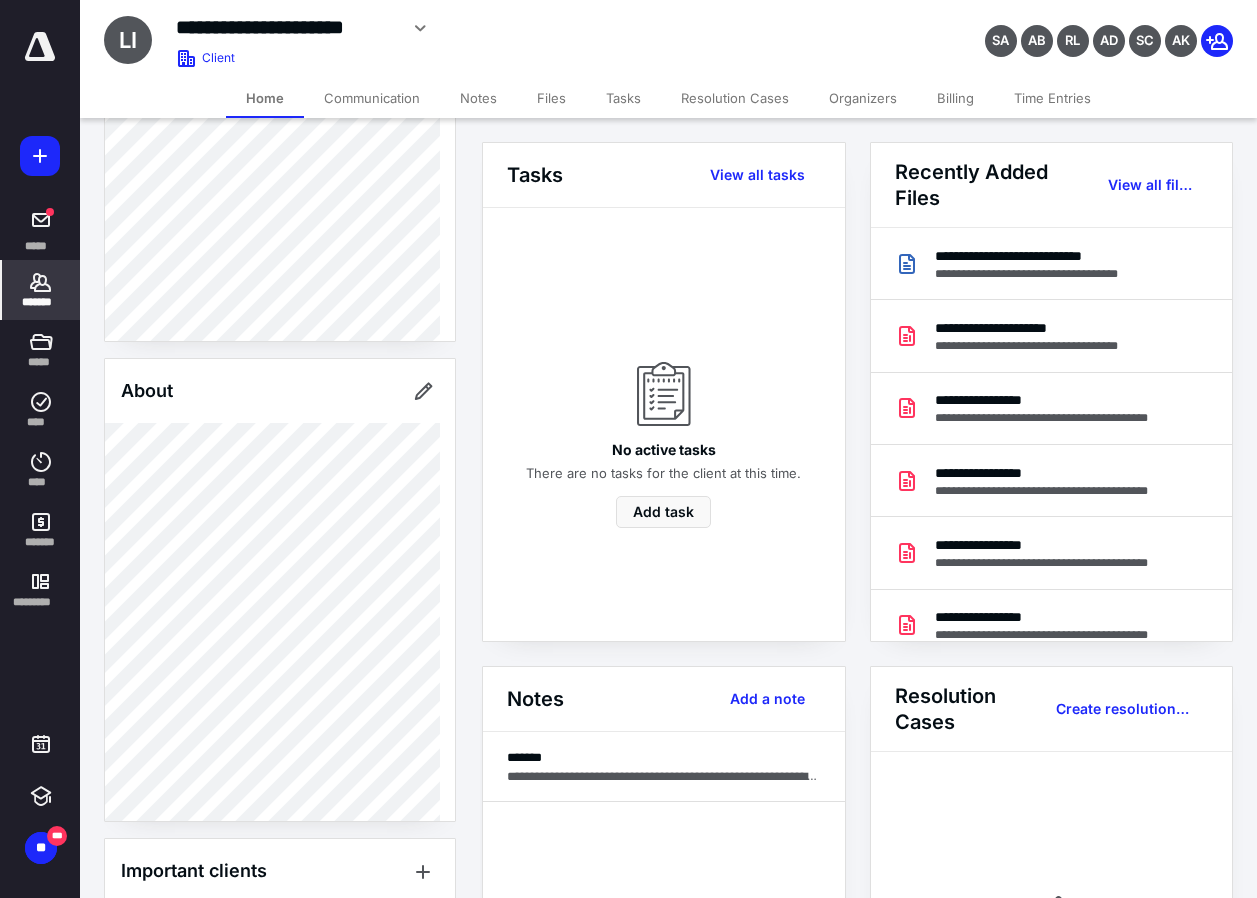 scroll, scrollTop: 400, scrollLeft: 0, axis: vertical 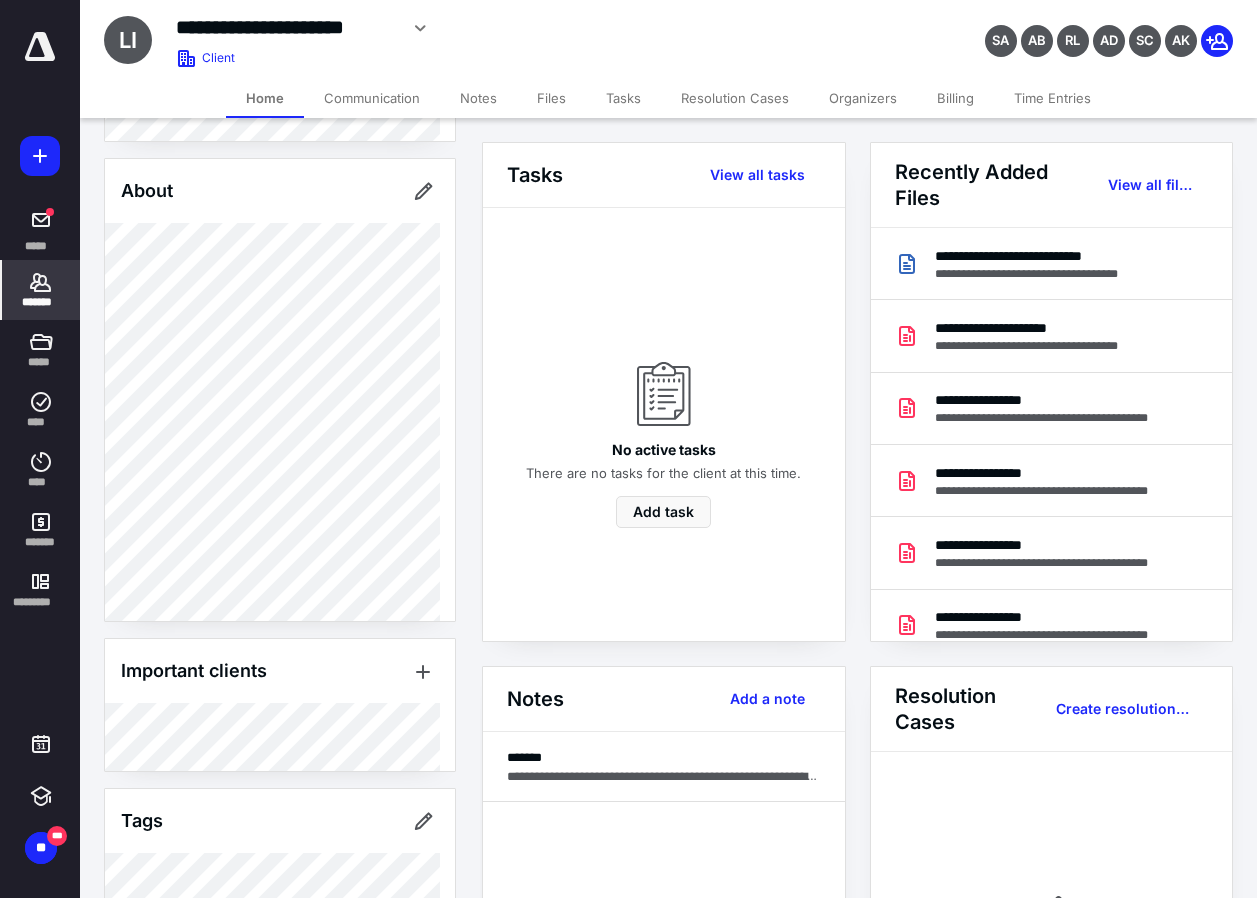 click on "Home" at bounding box center [265, 98] 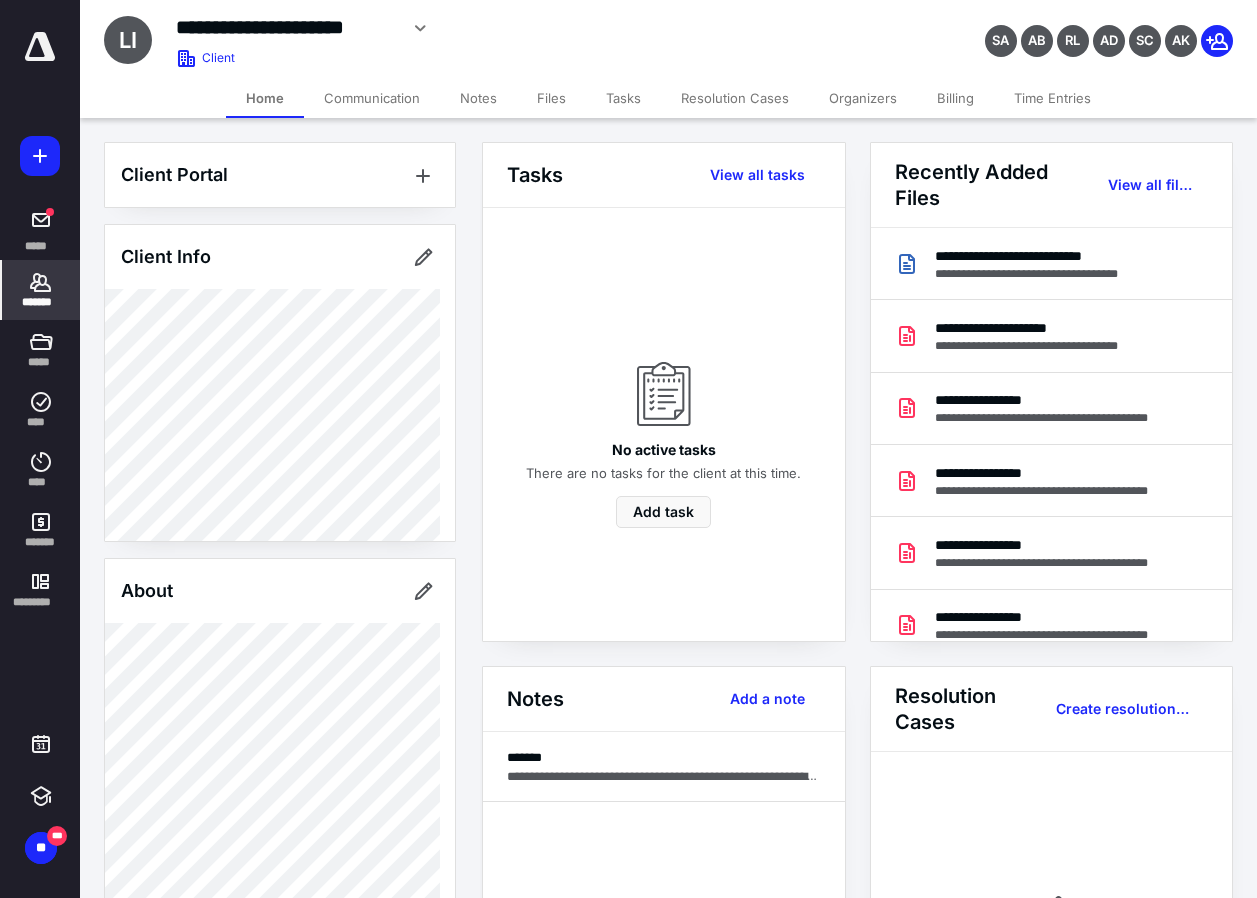 scroll, scrollTop: 20, scrollLeft: 0, axis: vertical 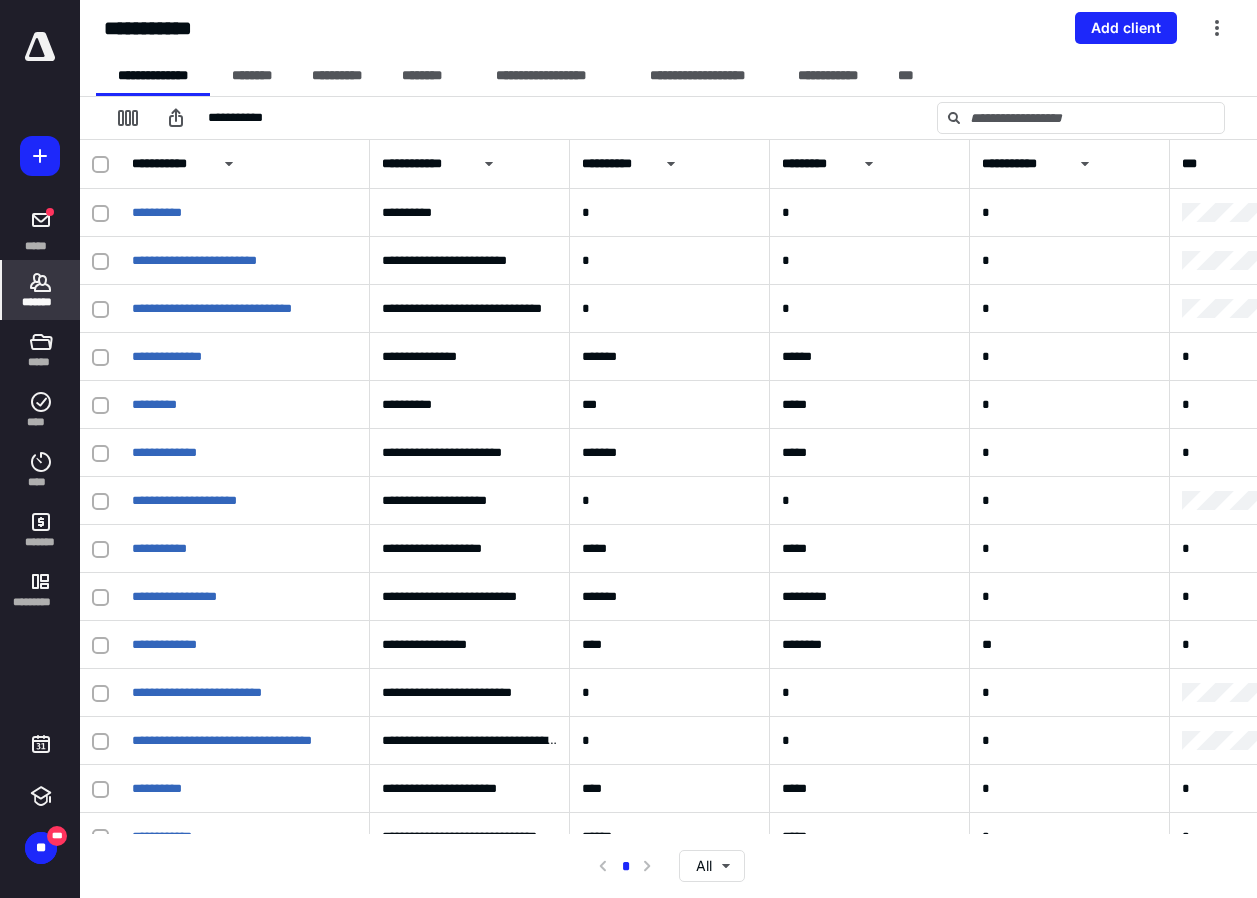 click on "*******" at bounding box center (41, 302) 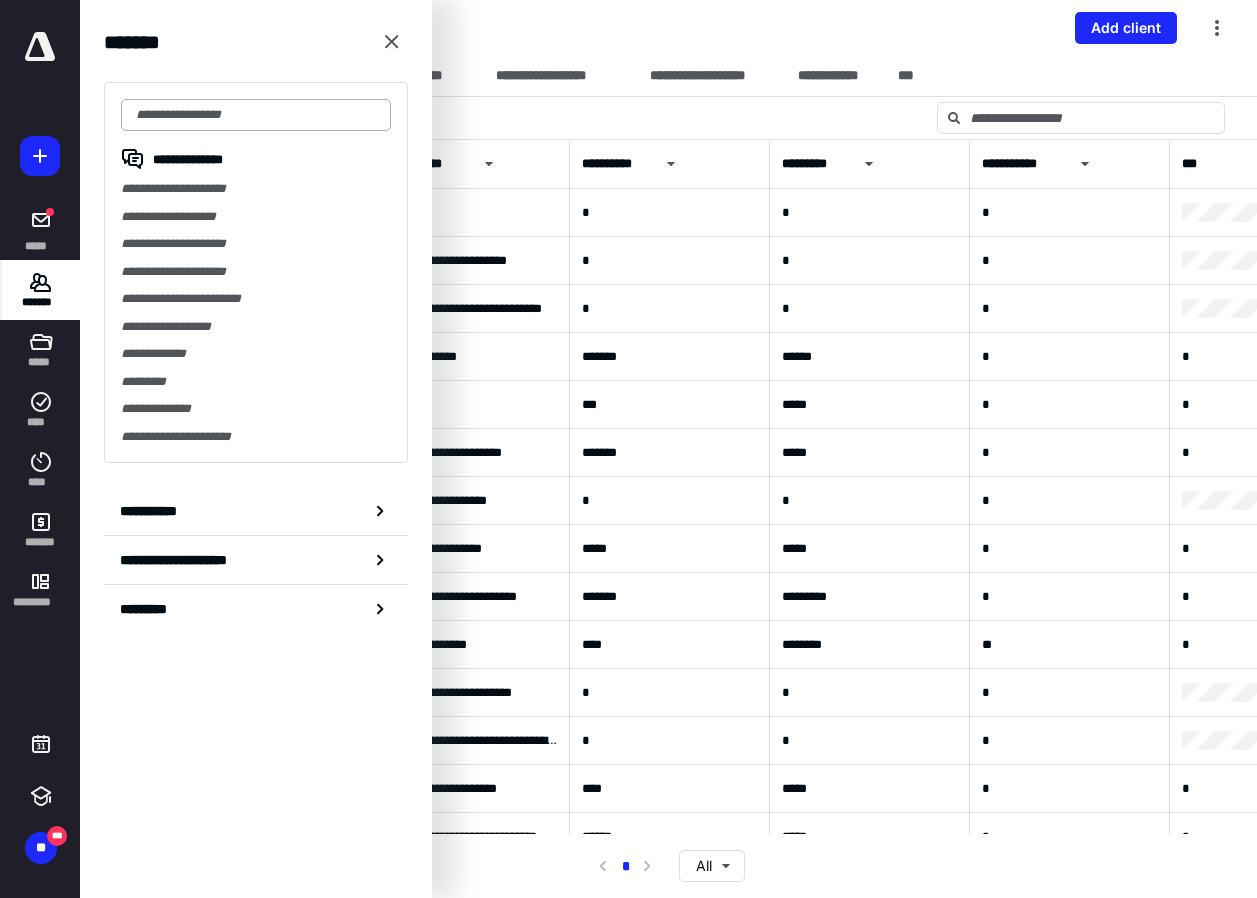 click at bounding box center [256, 115] 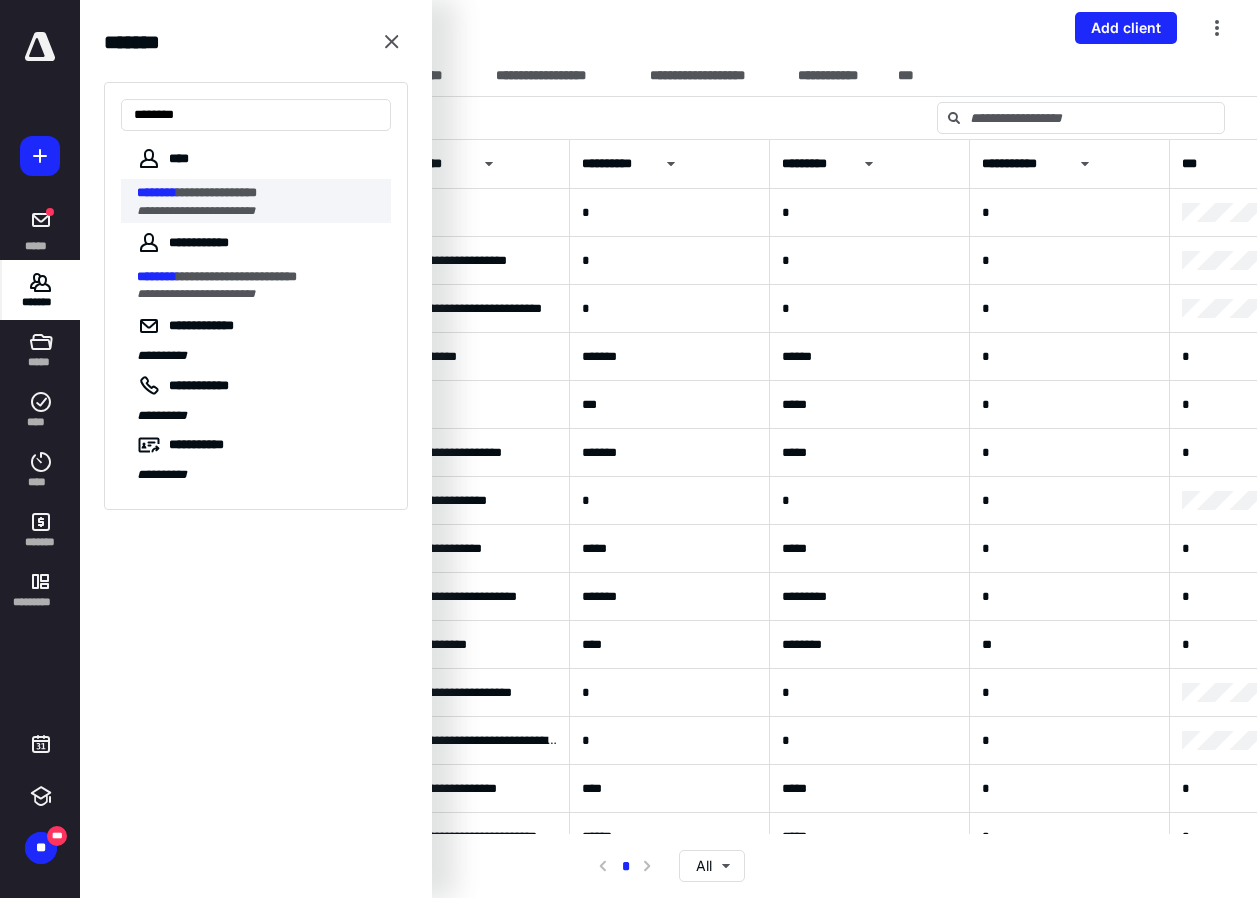 type on "********" 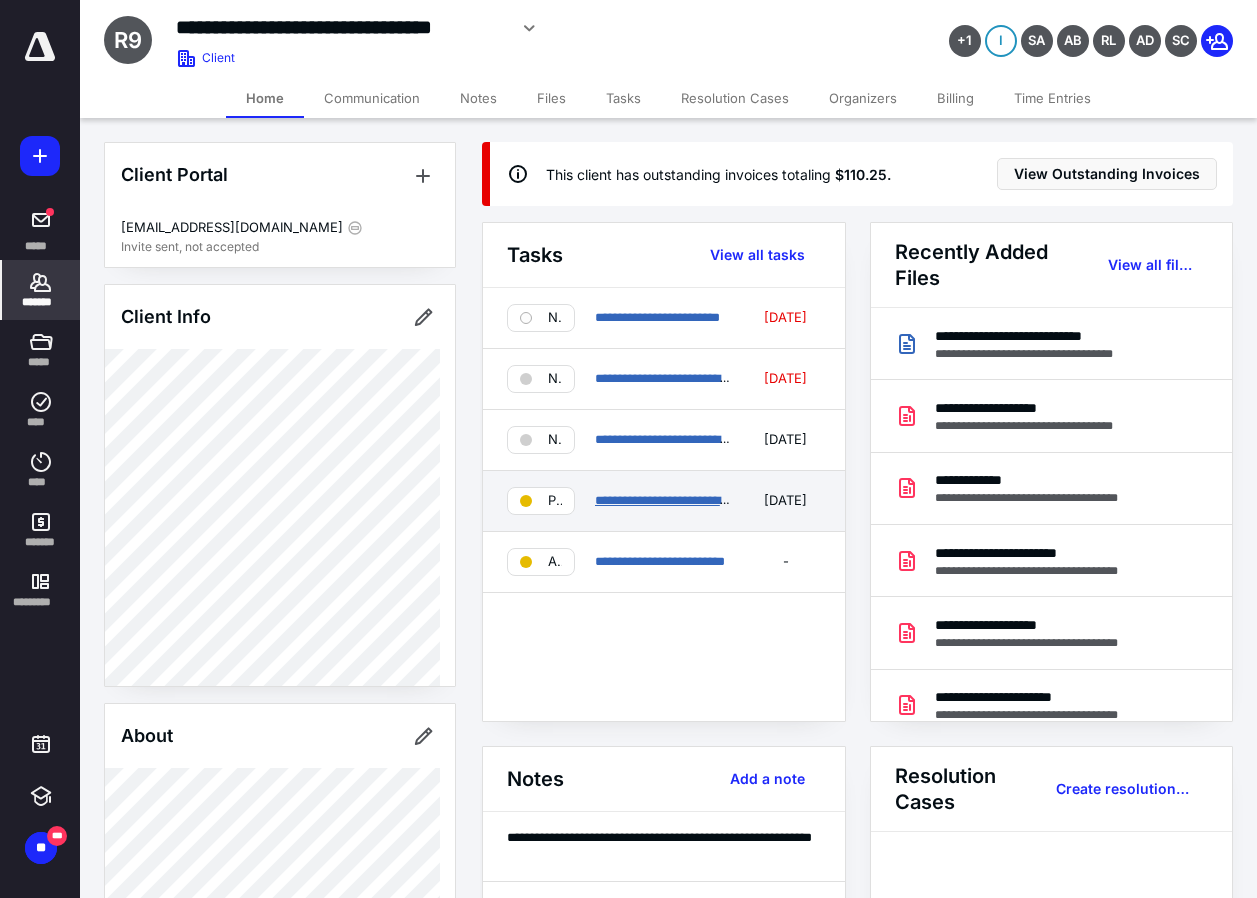 click on "**********" at bounding box center (697, 500) 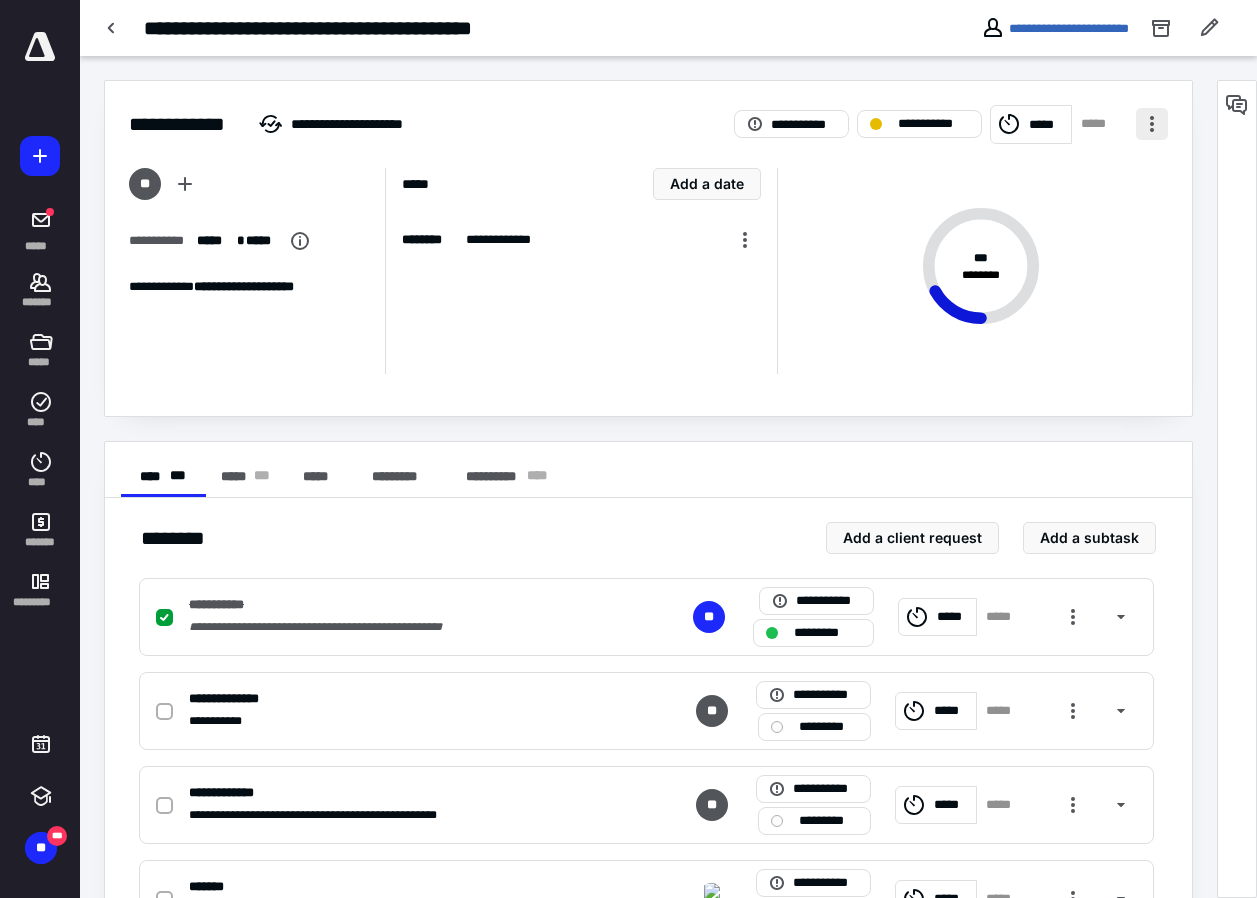 click at bounding box center [1152, 124] 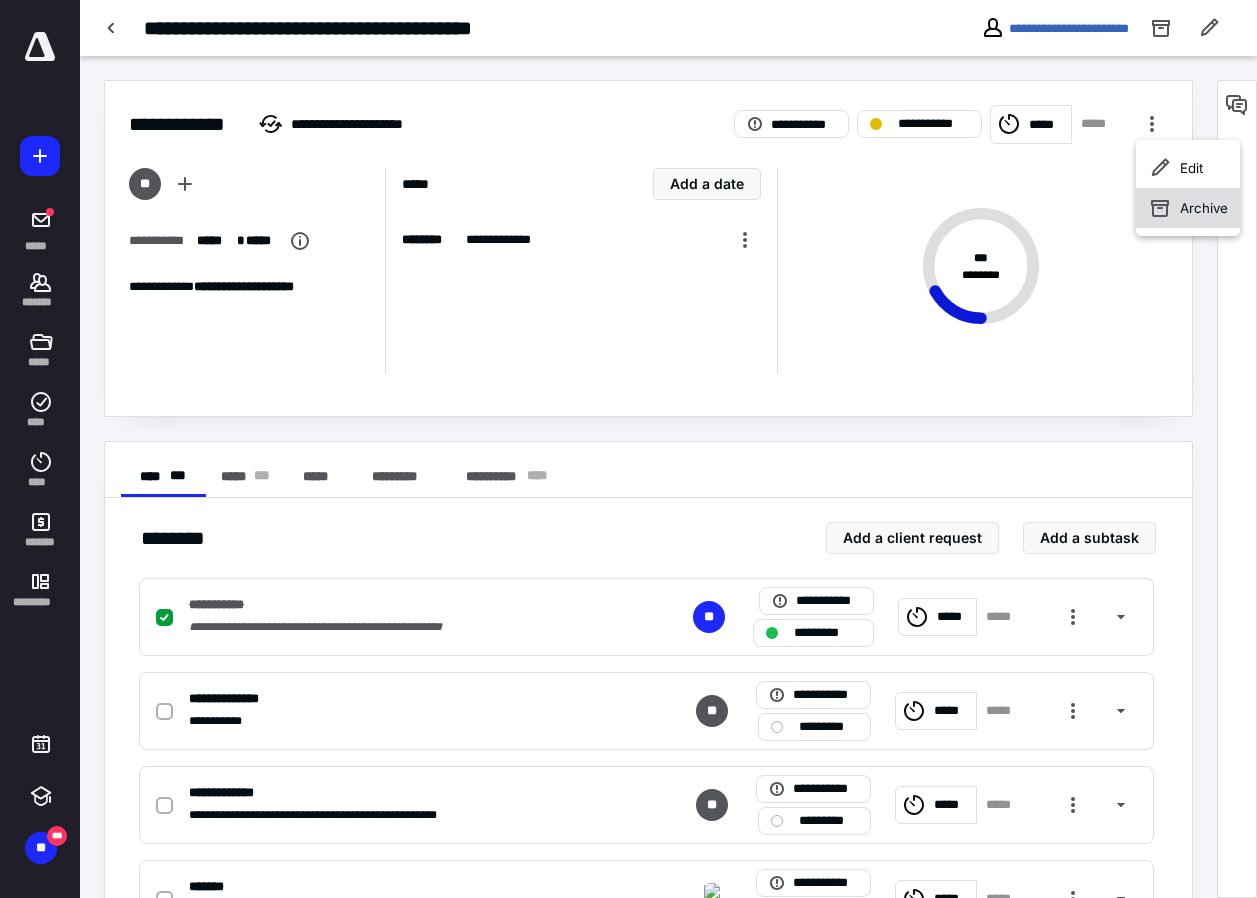 click on "Archive" at bounding box center (1188, 208) 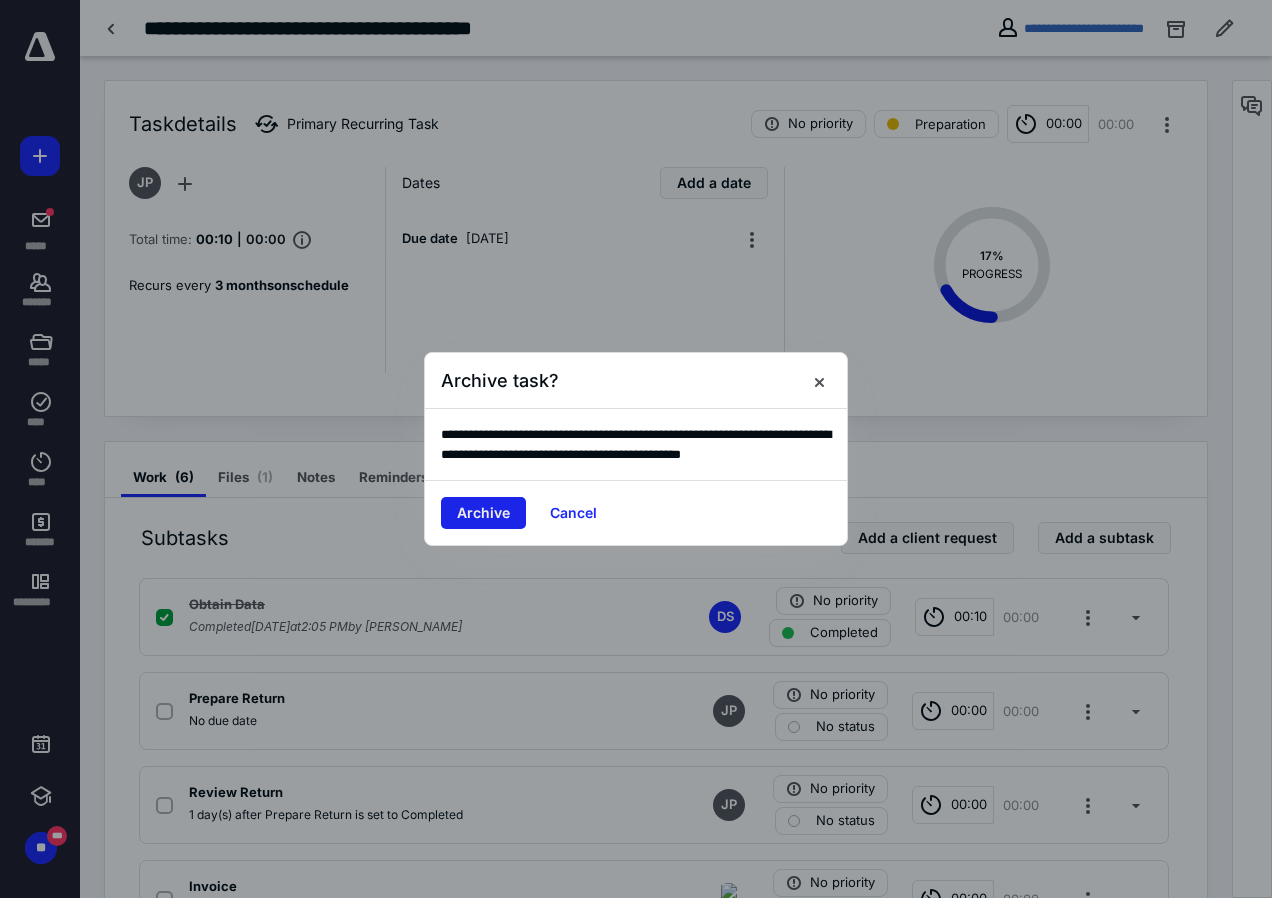 click on "Archive" at bounding box center (483, 513) 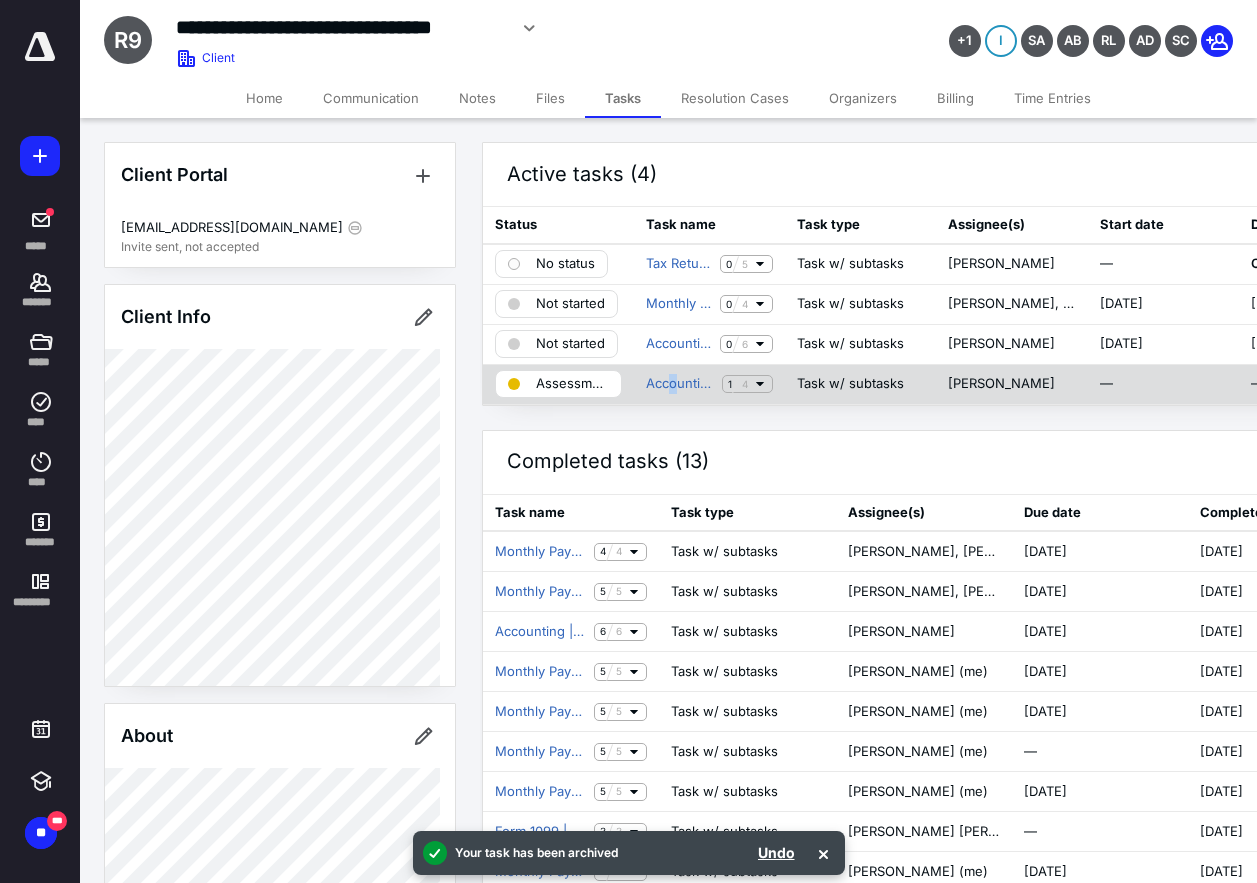 click on "Accounting | Trial Balance 1 4" at bounding box center (709, 384) 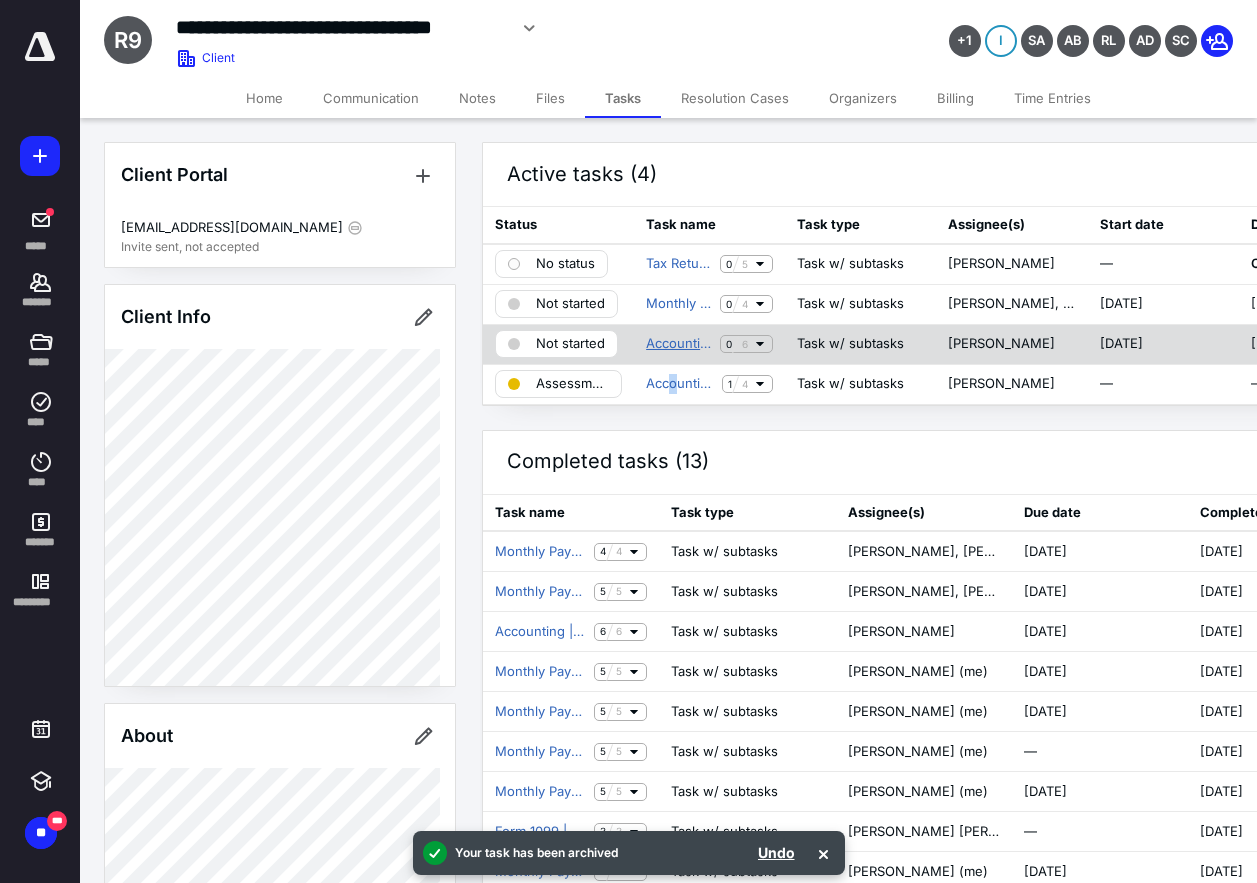 click on "Accounting | Quarterly Payroll Returns Q2" at bounding box center [679, 344] 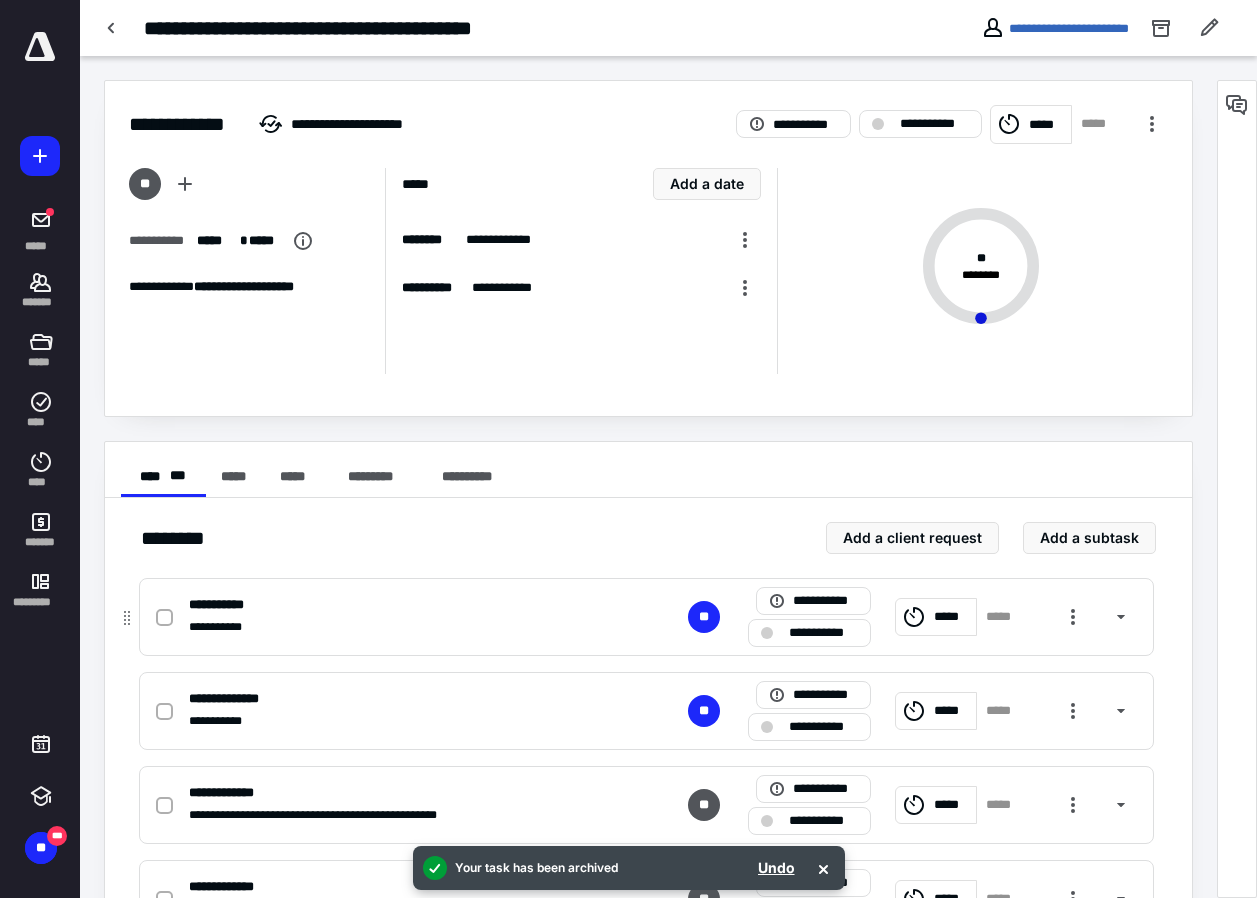 click on "**********" at bounding box center [823, 633] 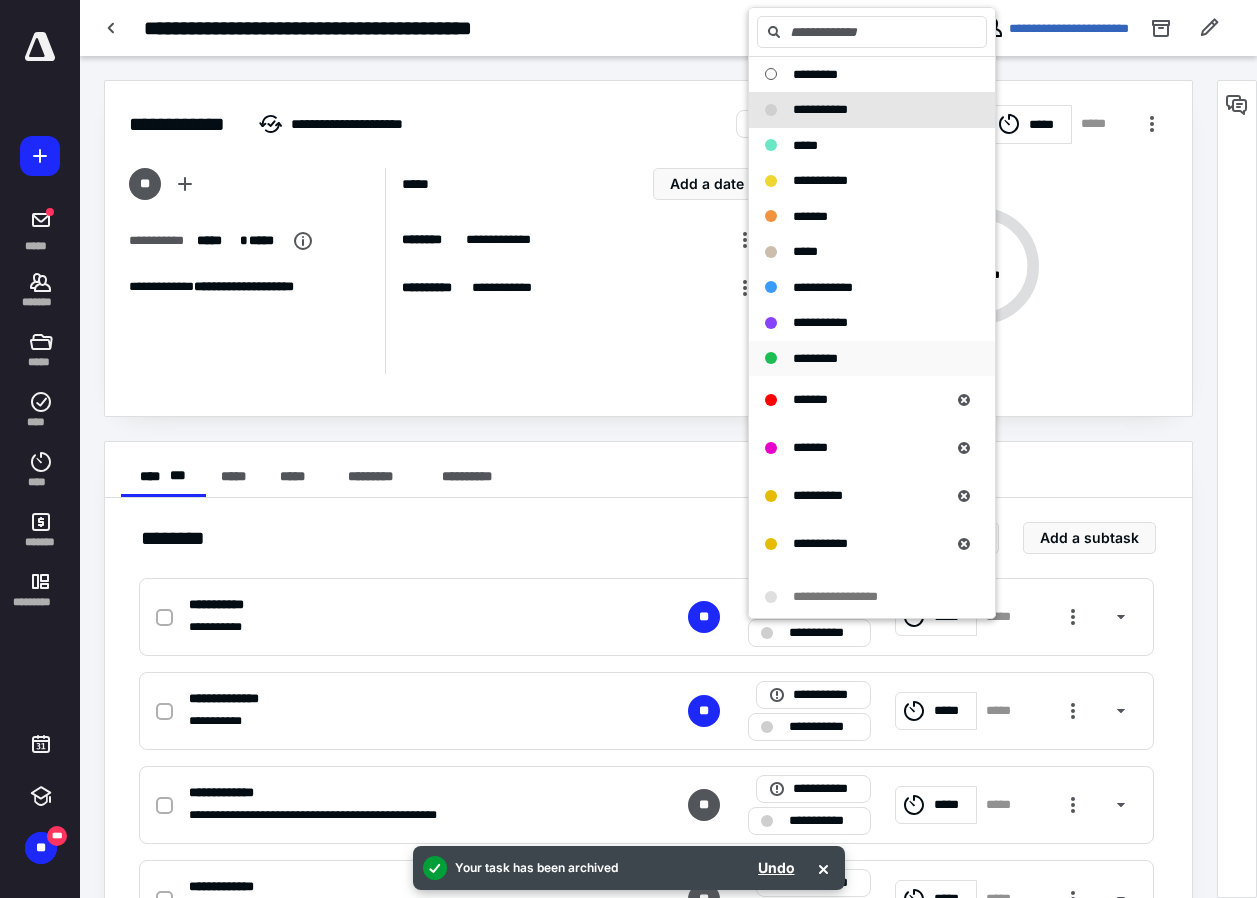 click on "*********" at bounding box center [815, 358] 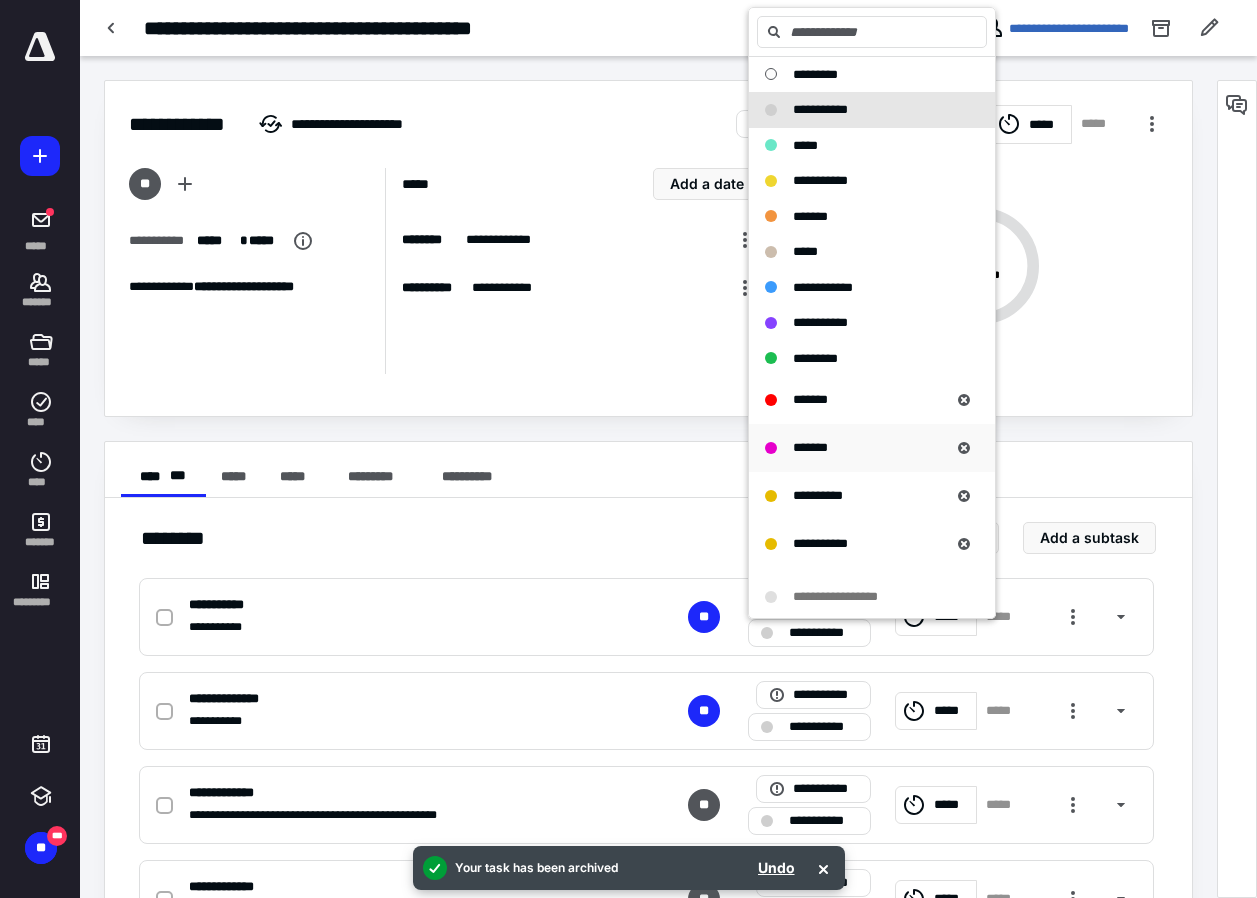 checkbox on "true" 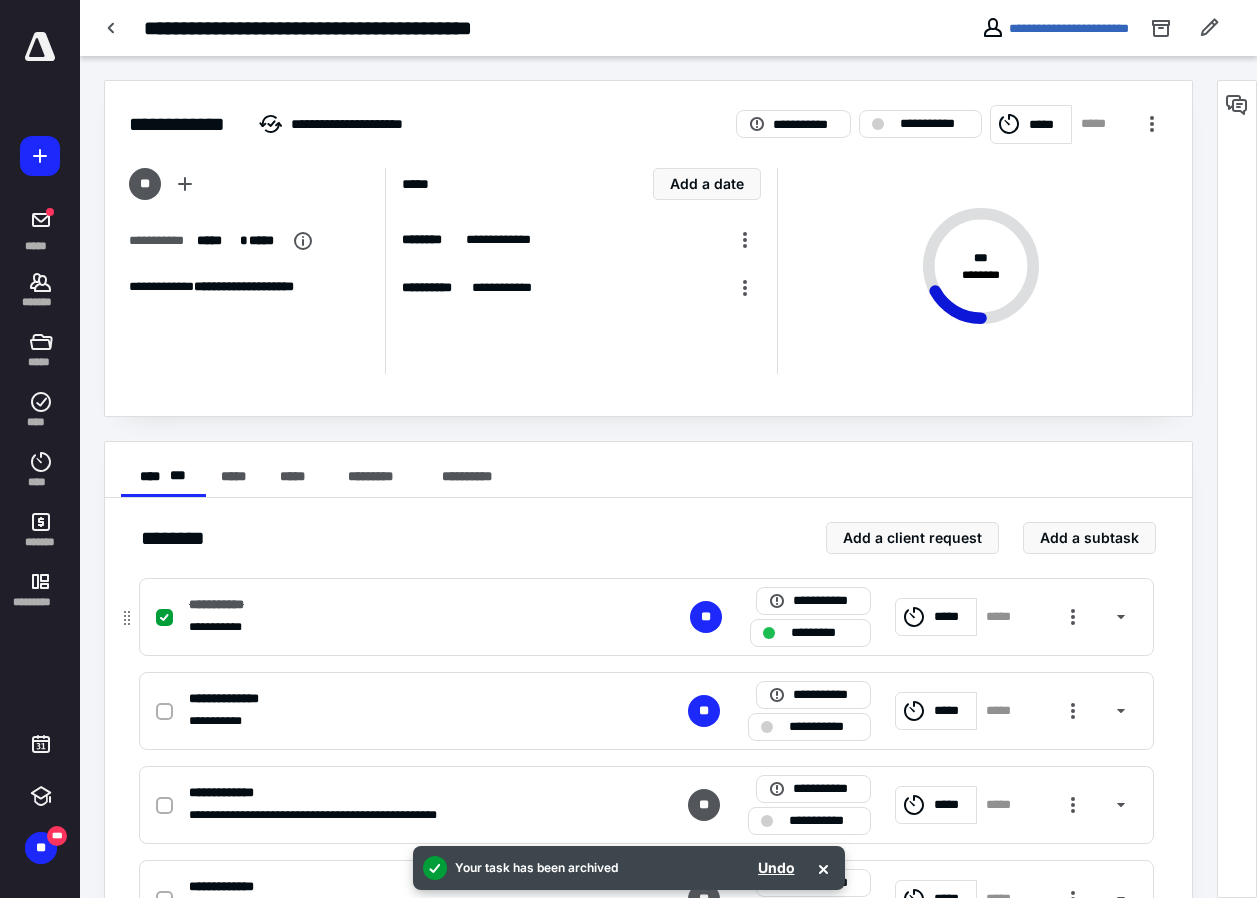 click on "*****" at bounding box center (936, 617) 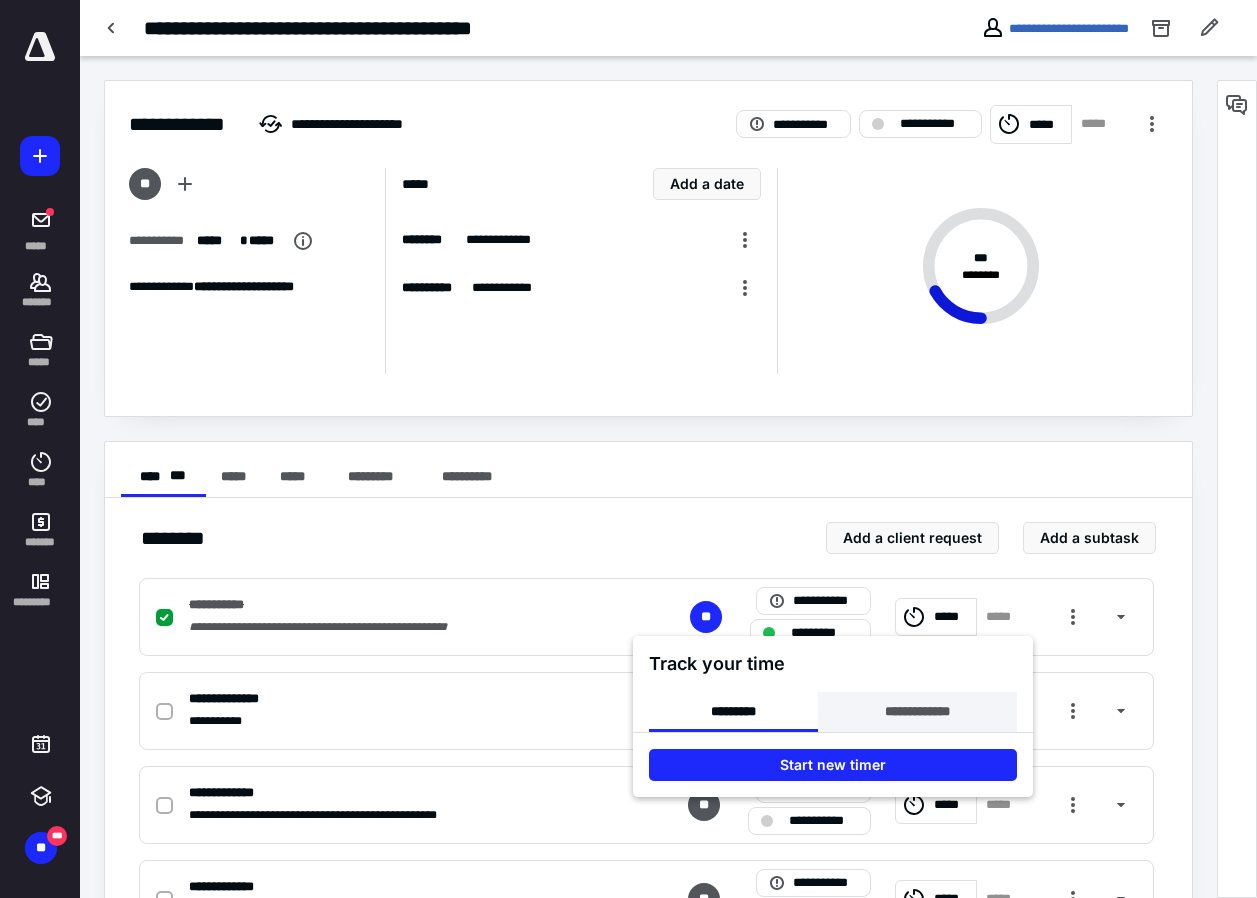 drag, startPoint x: 943, startPoint y: 714, endPoint x: 910, endPoint y: 714, distance: 33 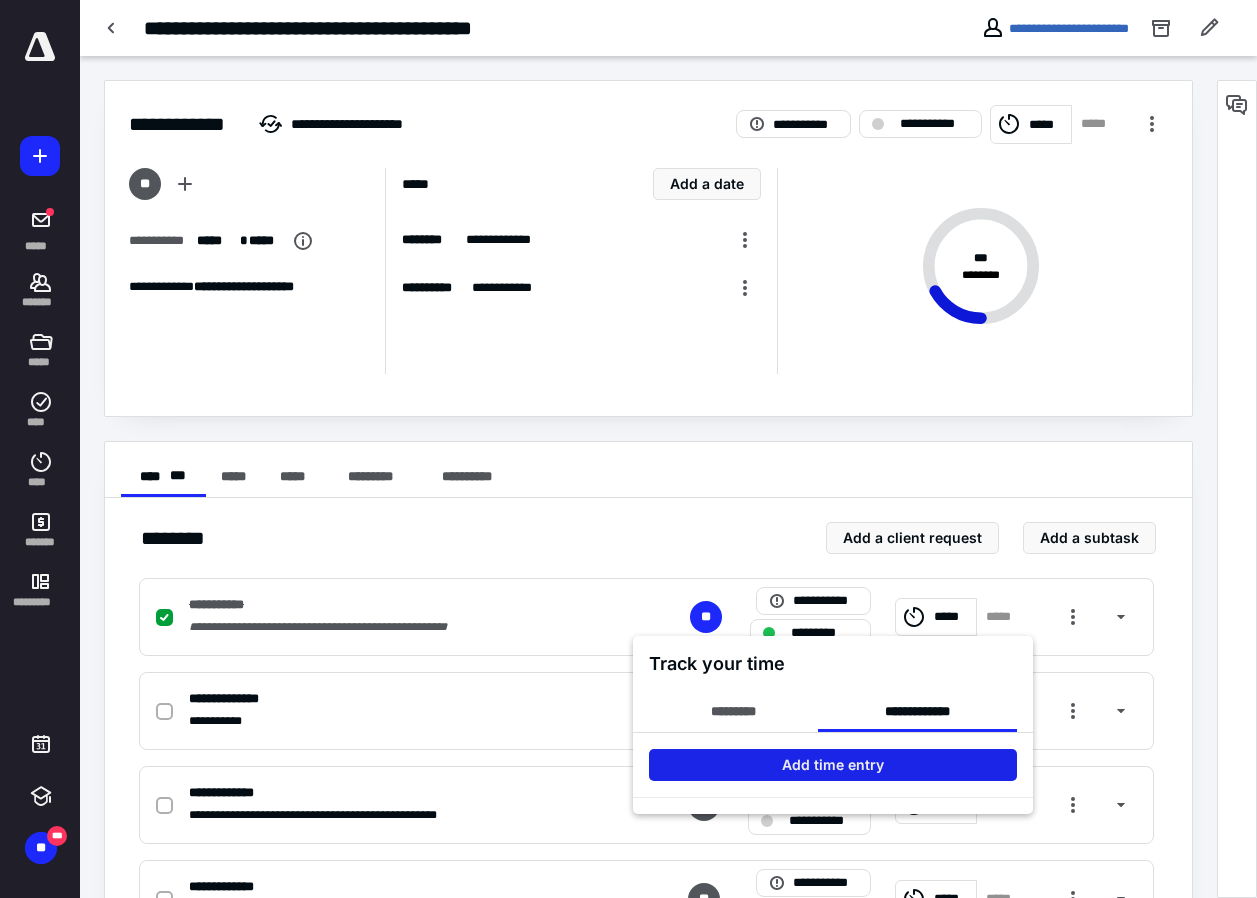 click on "Add time entry" at bounding box center (833, 765) 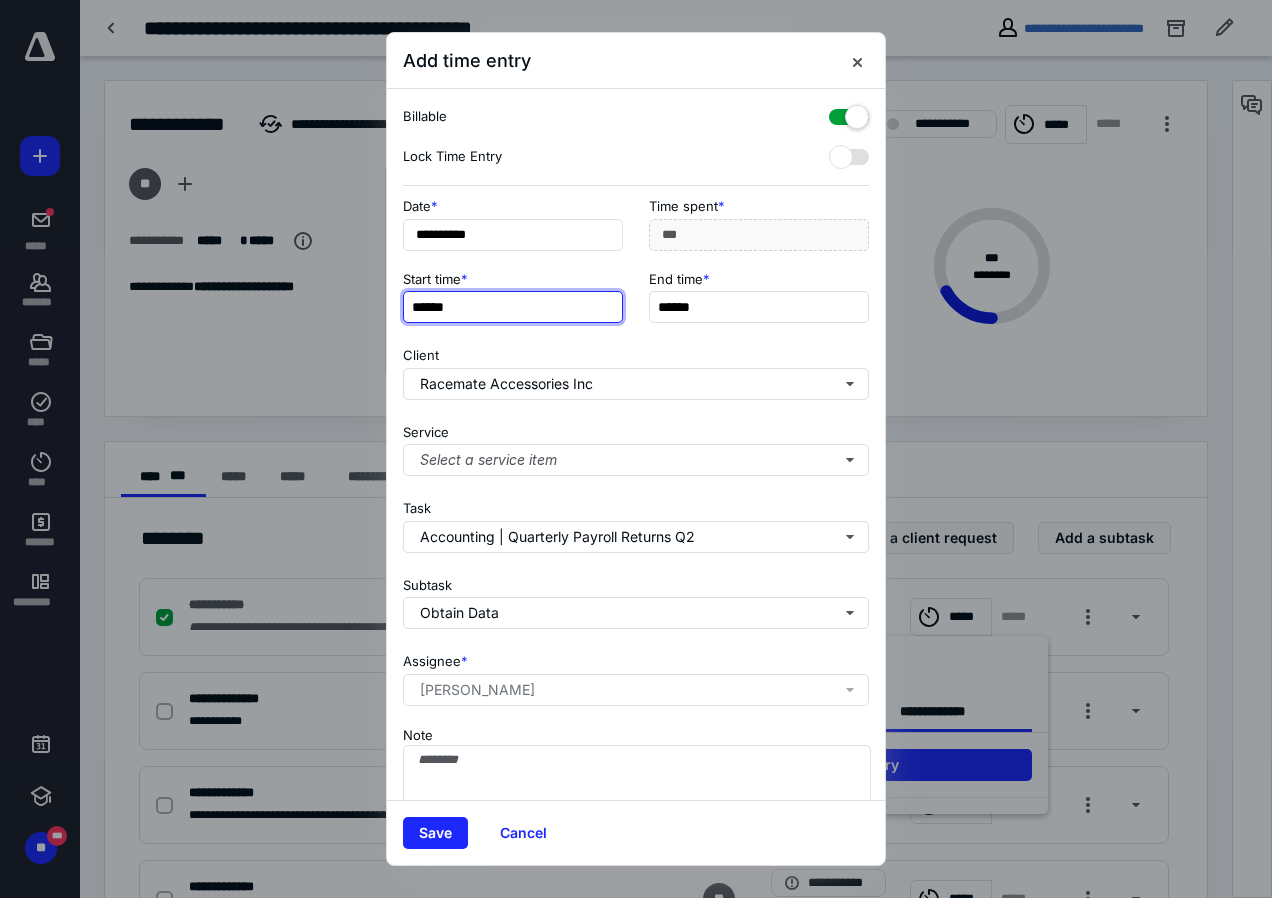 click on "******" at bounding box center (513, 307) 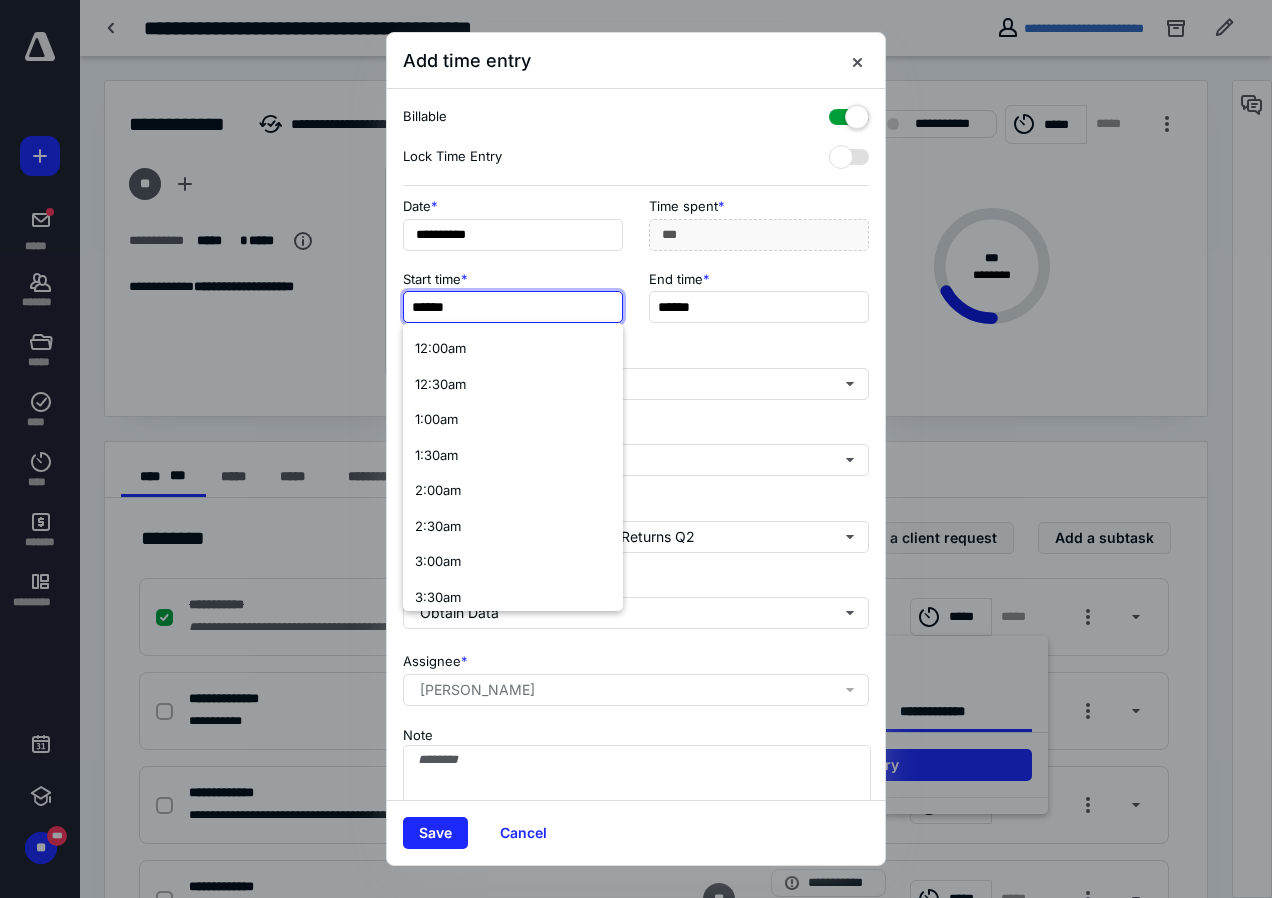 type on "*" 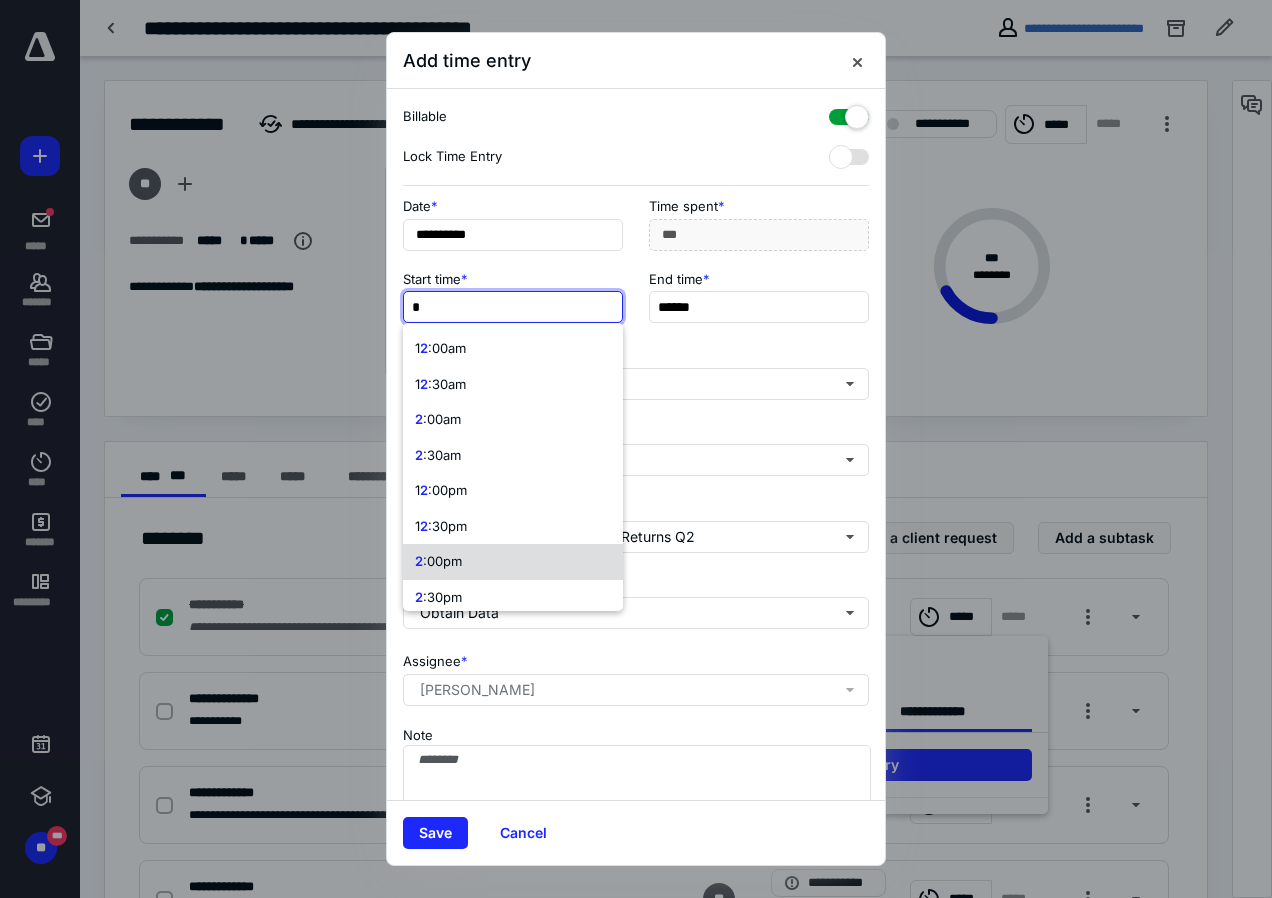 click on ":00pm" at bounding box center (442, 561) 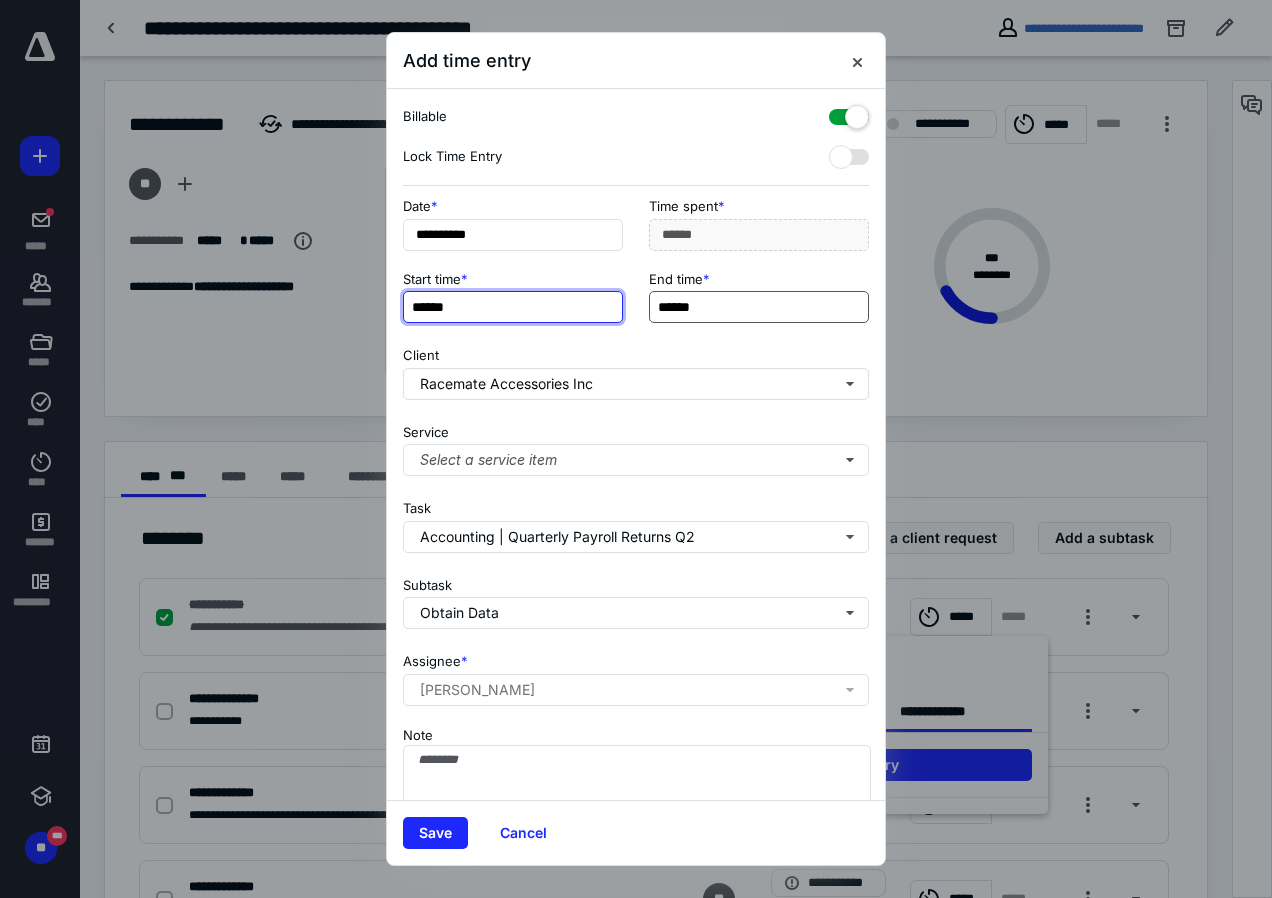 type on "******" 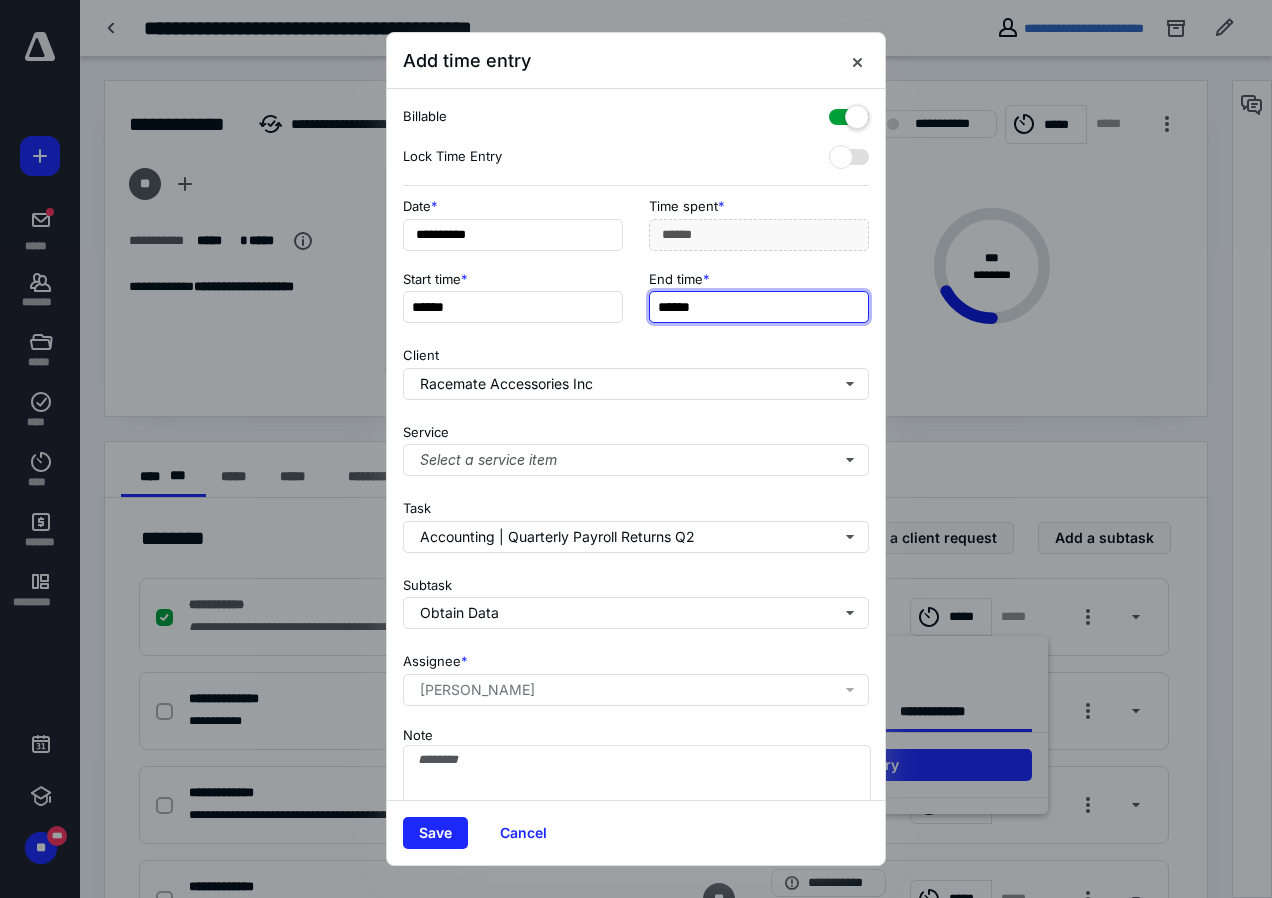 click on "******" at bounding box center (759, 307) 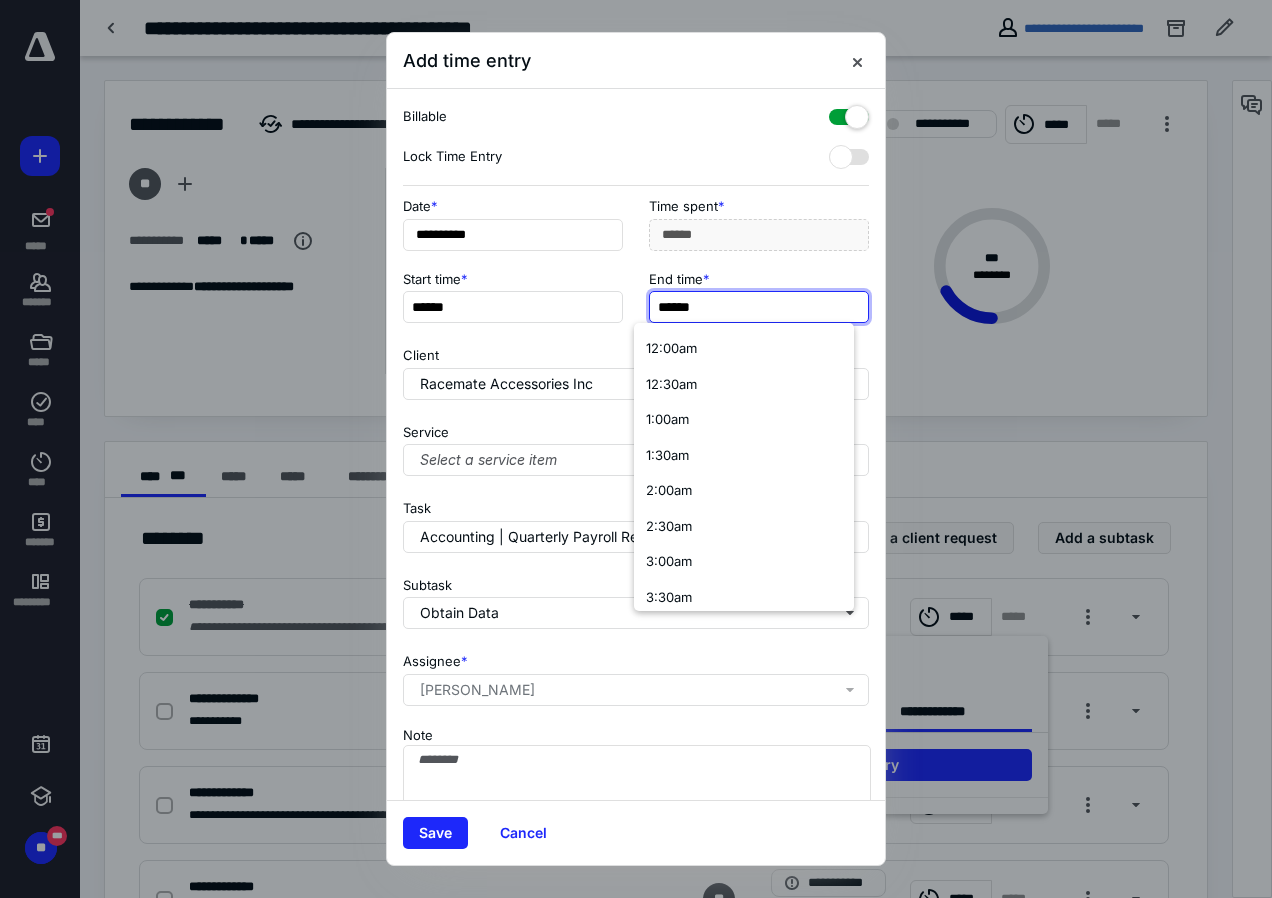type on "*" 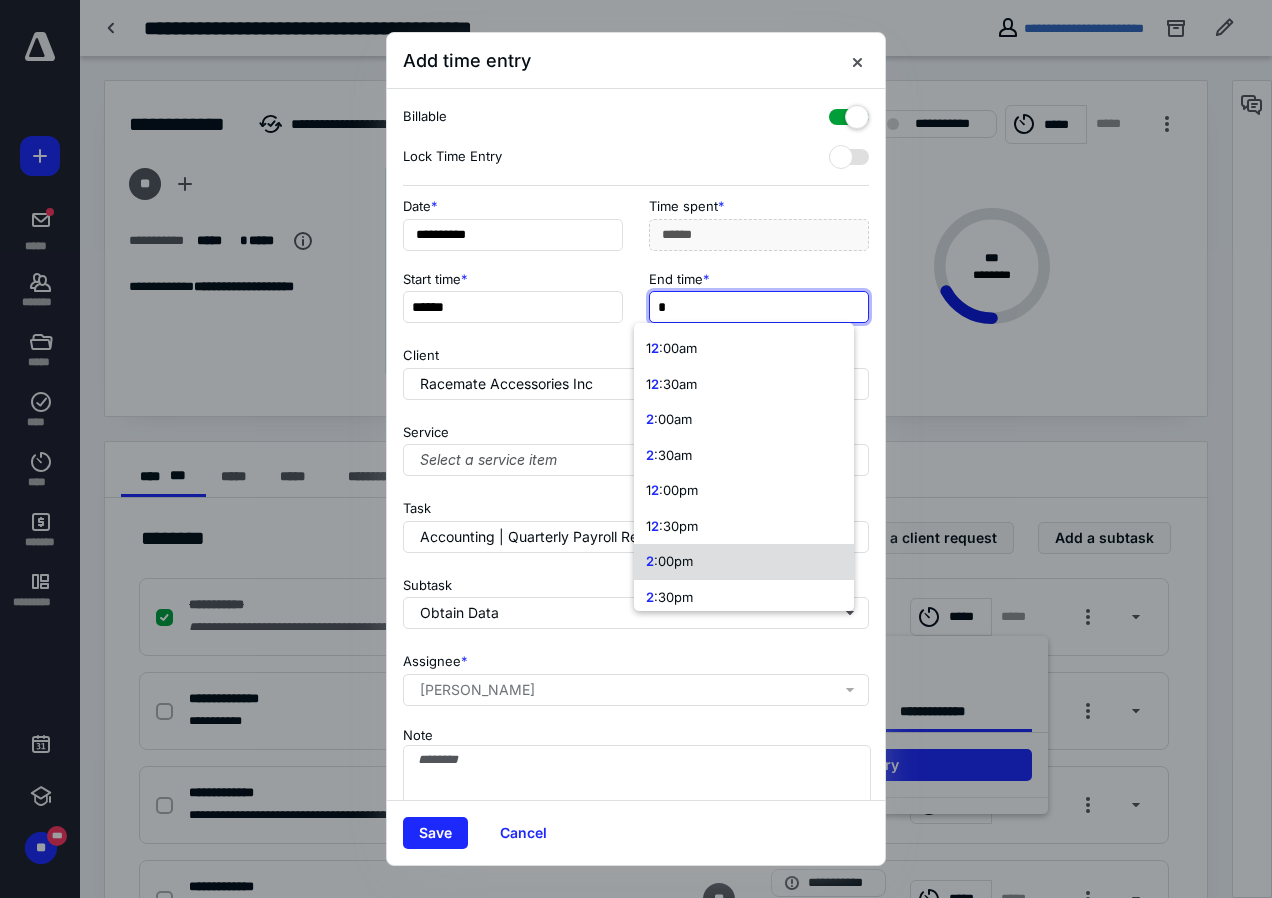click on ":00pm" at bounding box center [673, 561] 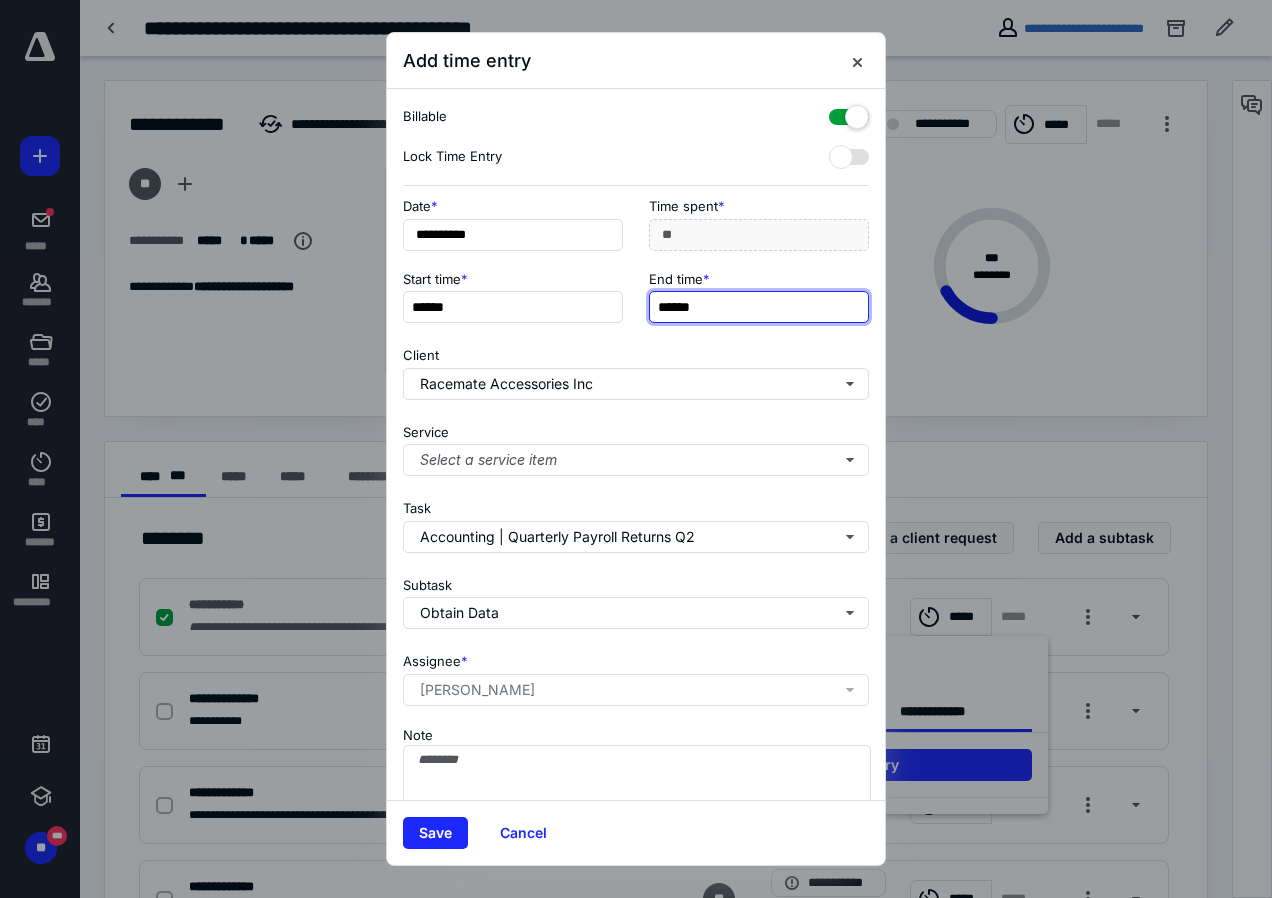 click on "******" at bounding box center (759, 307) 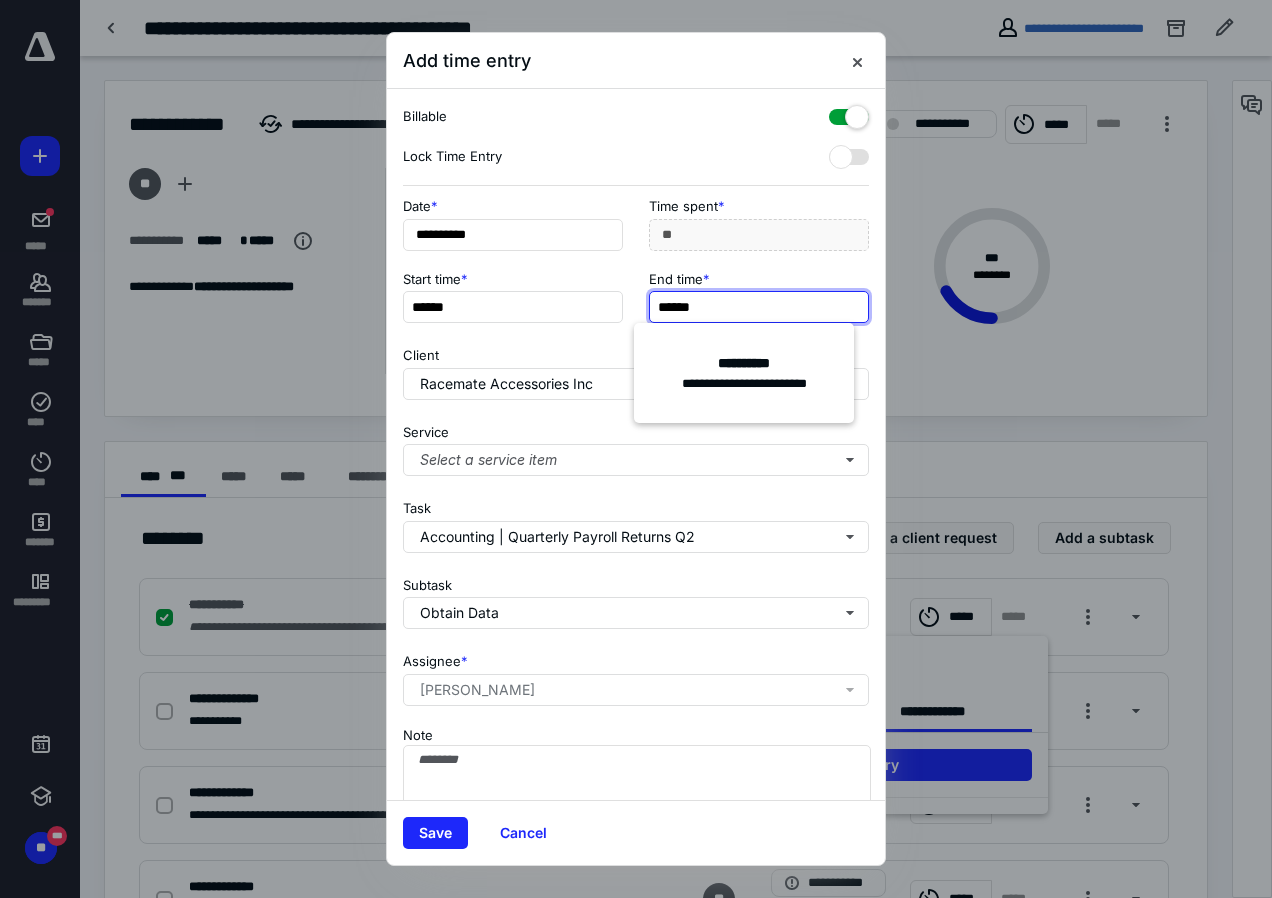 type on "******" 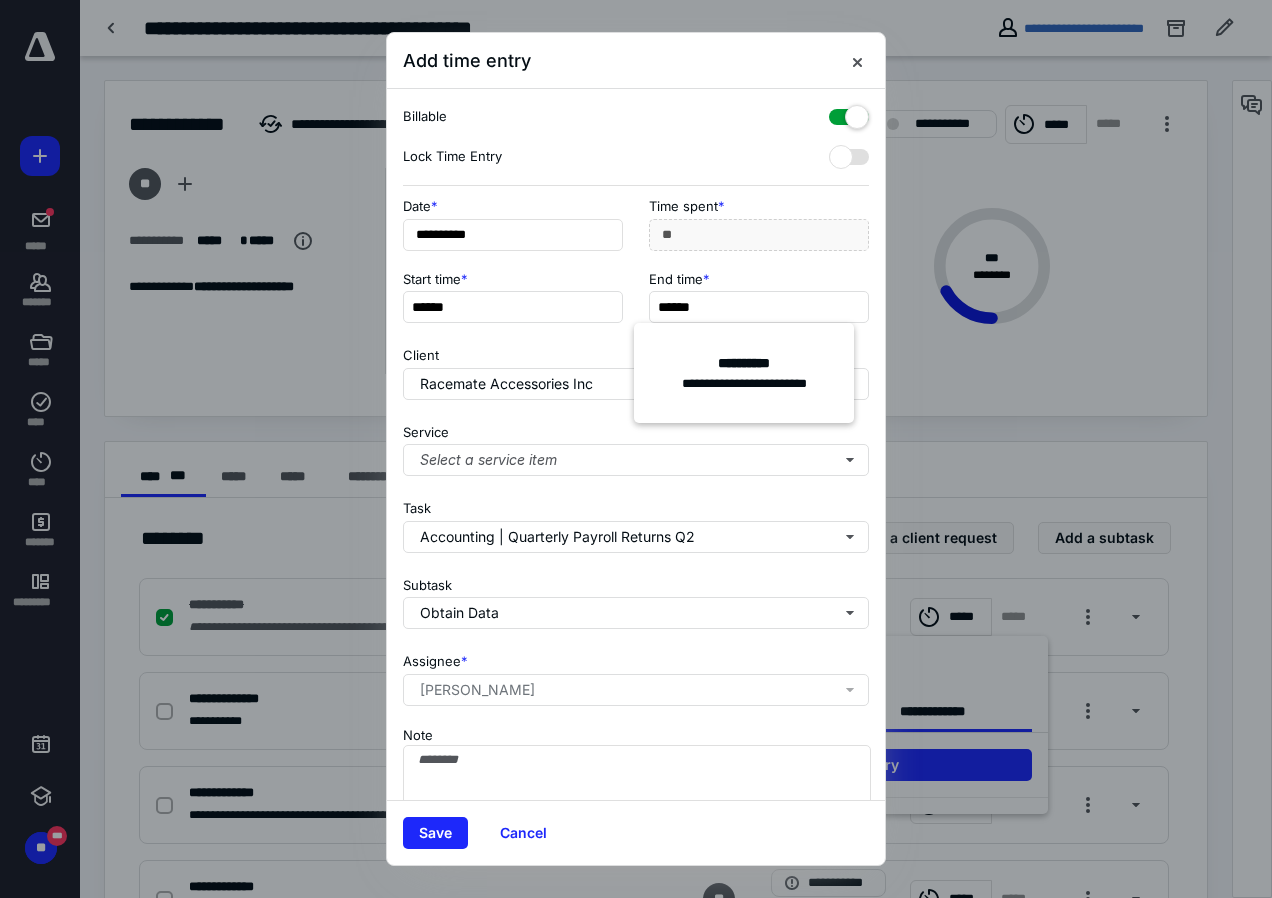 type on "***" 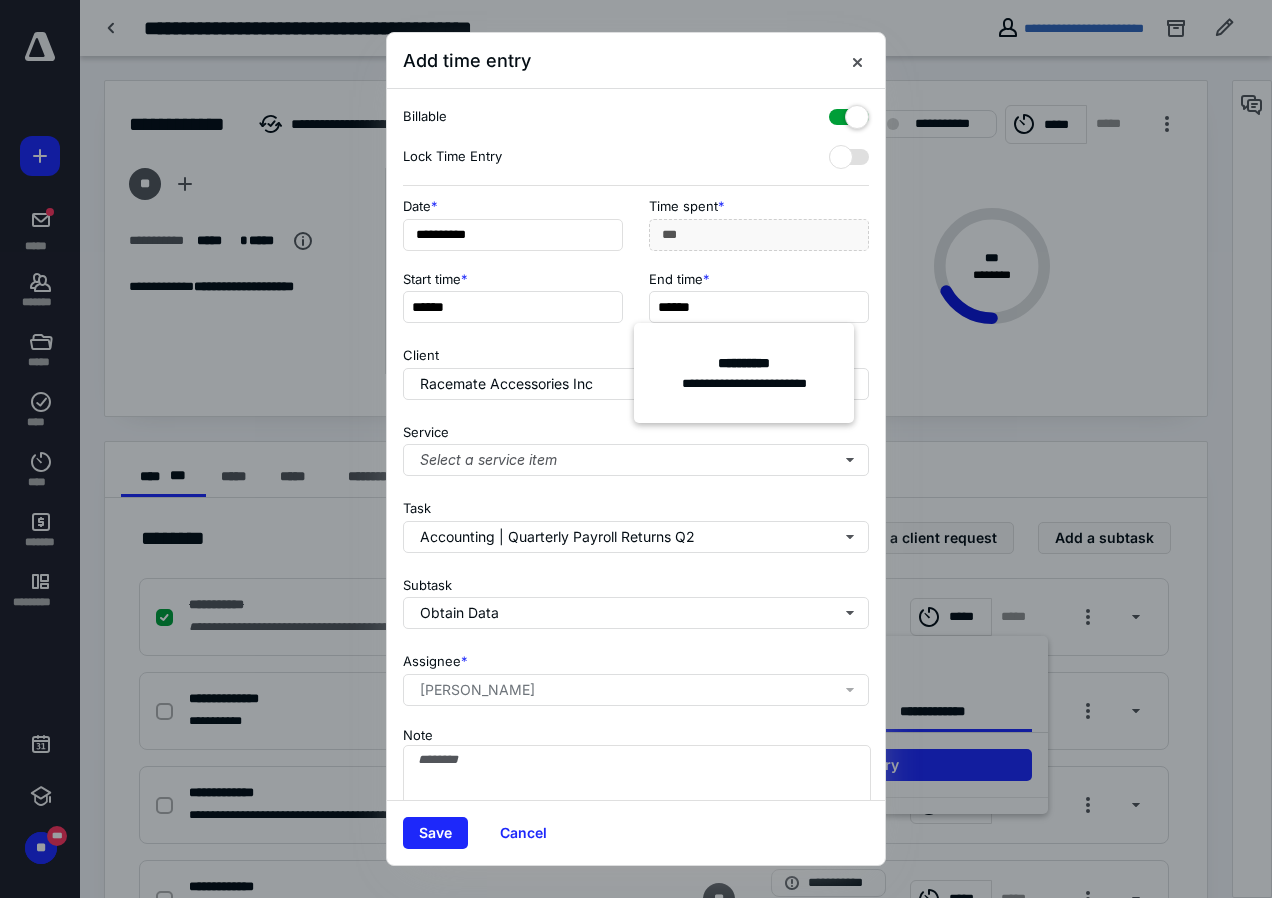 click on "Client Racemate Accessories Inc" at bounding box center [636, 369] 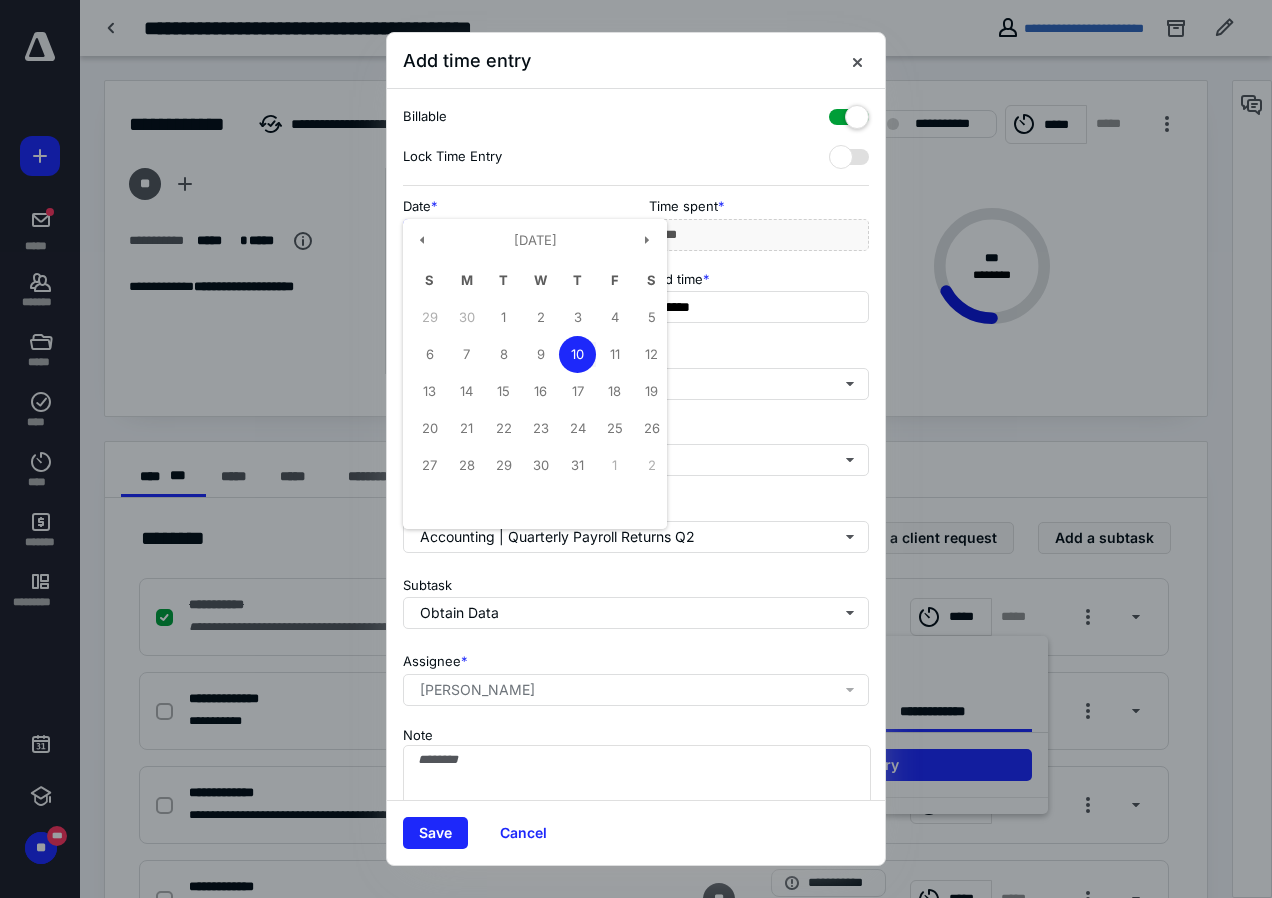 click on "**********" at bounding box center (513, 235) 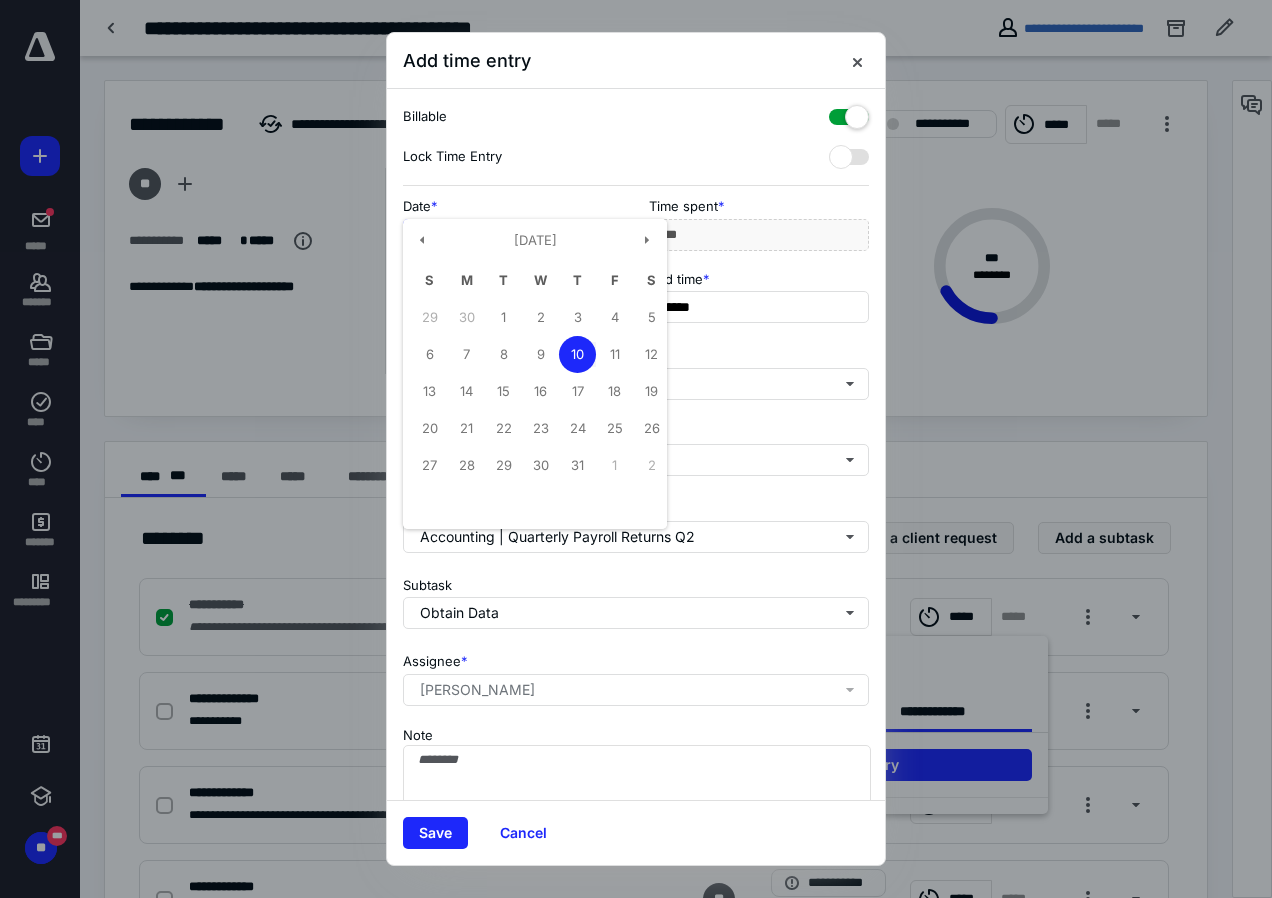 click on "10" at bounding box center (577, 354) 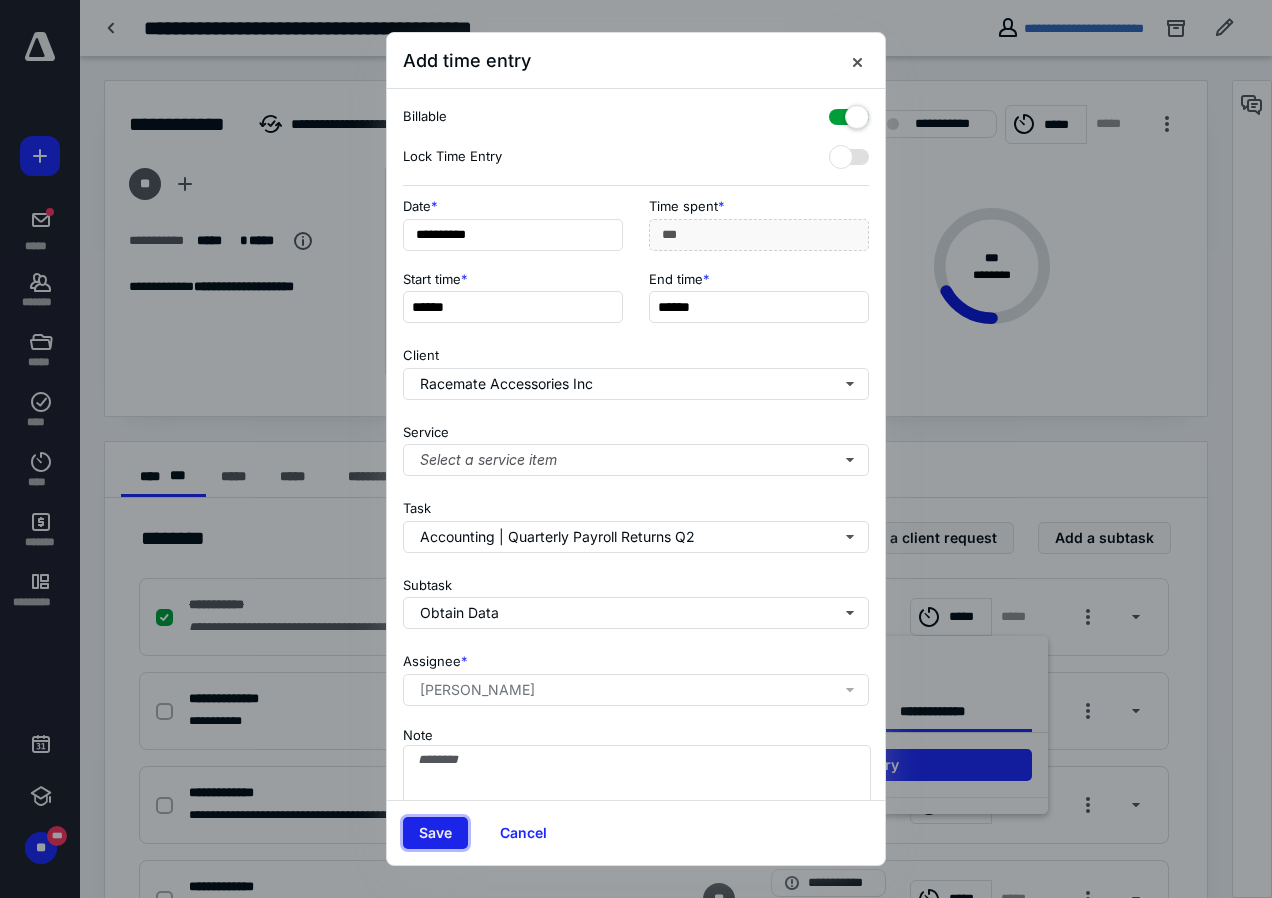 click on "Save" at bounding box center [435, 833] 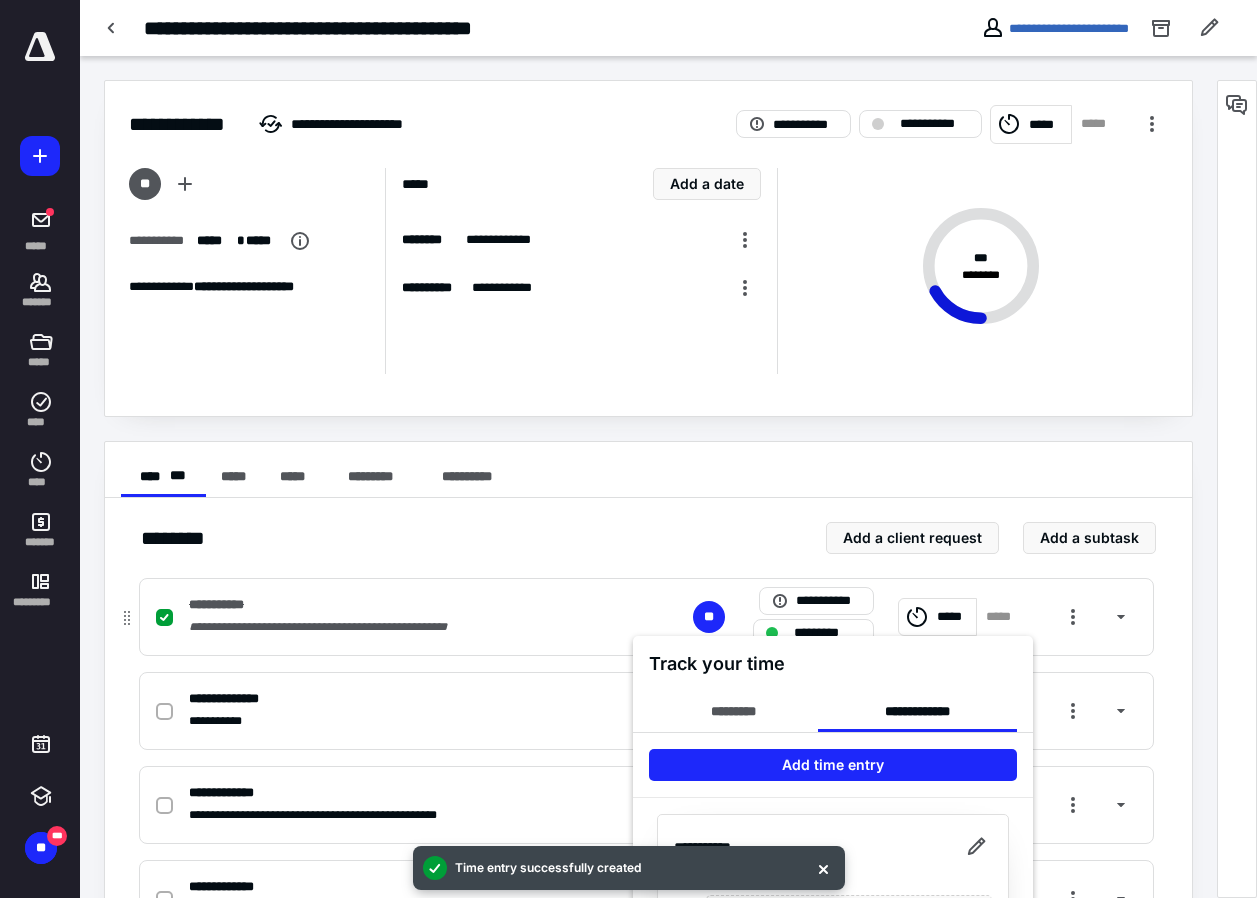 click at bounding box center [628, 449] 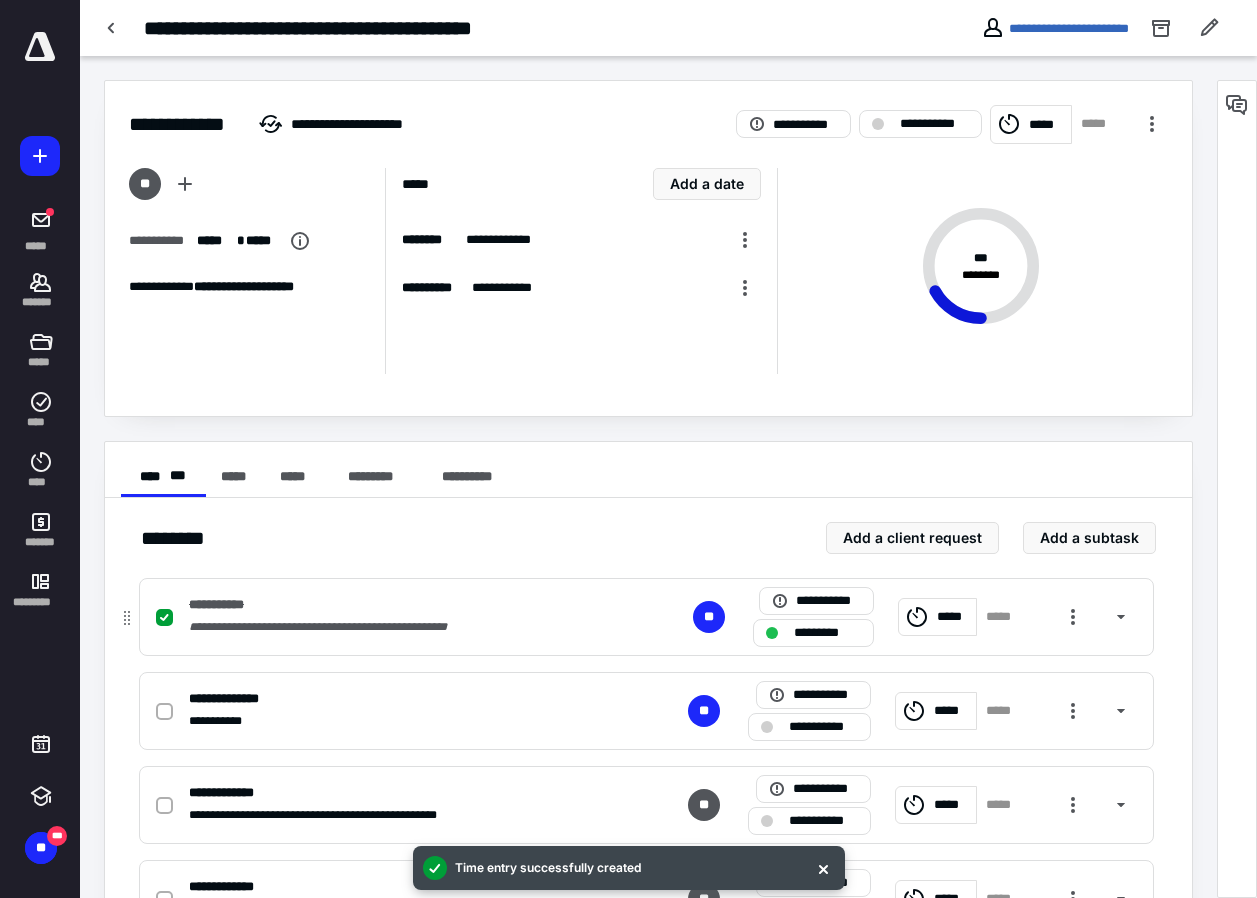 click on "*********" at bounding box center (827, 633) 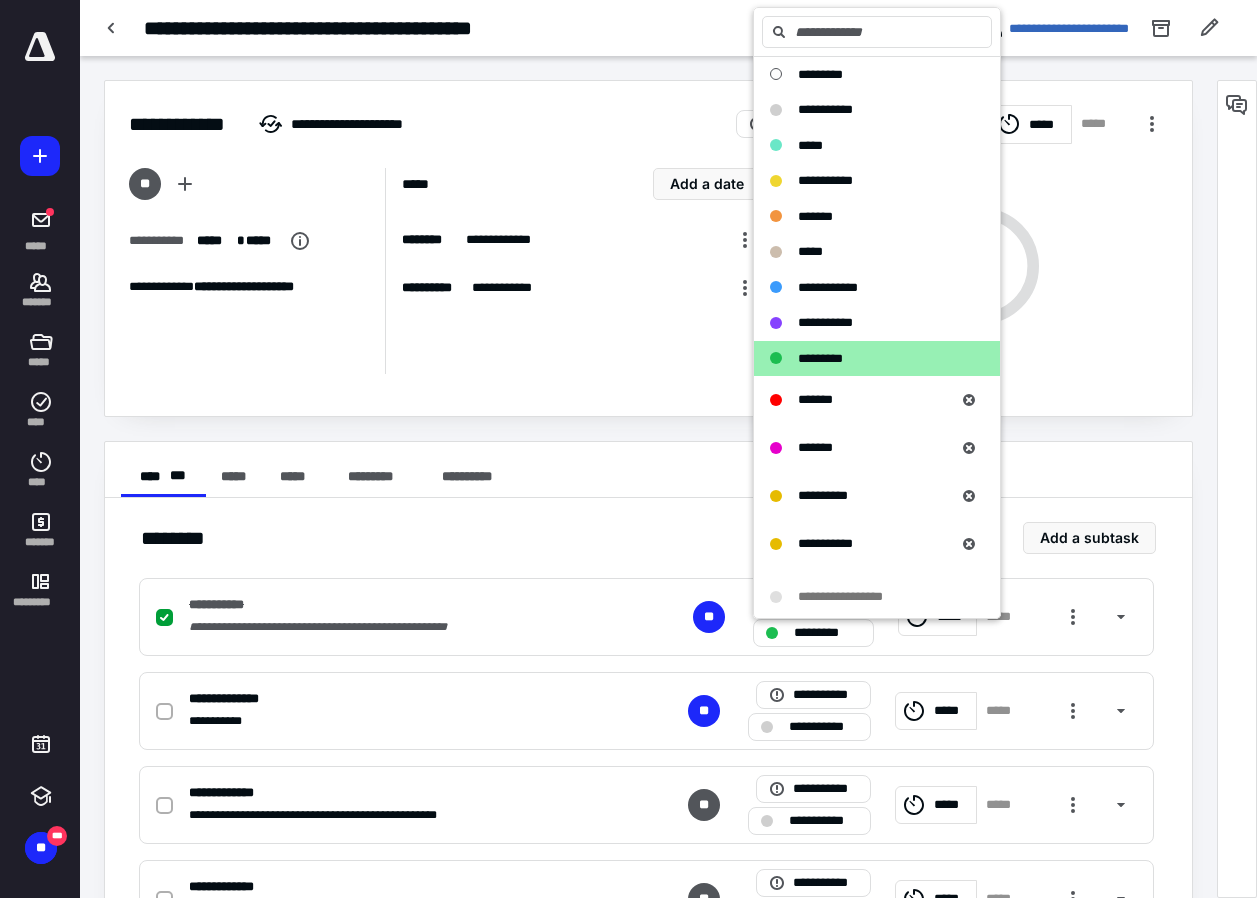 click on "**********" at bounding box center (581, 271) 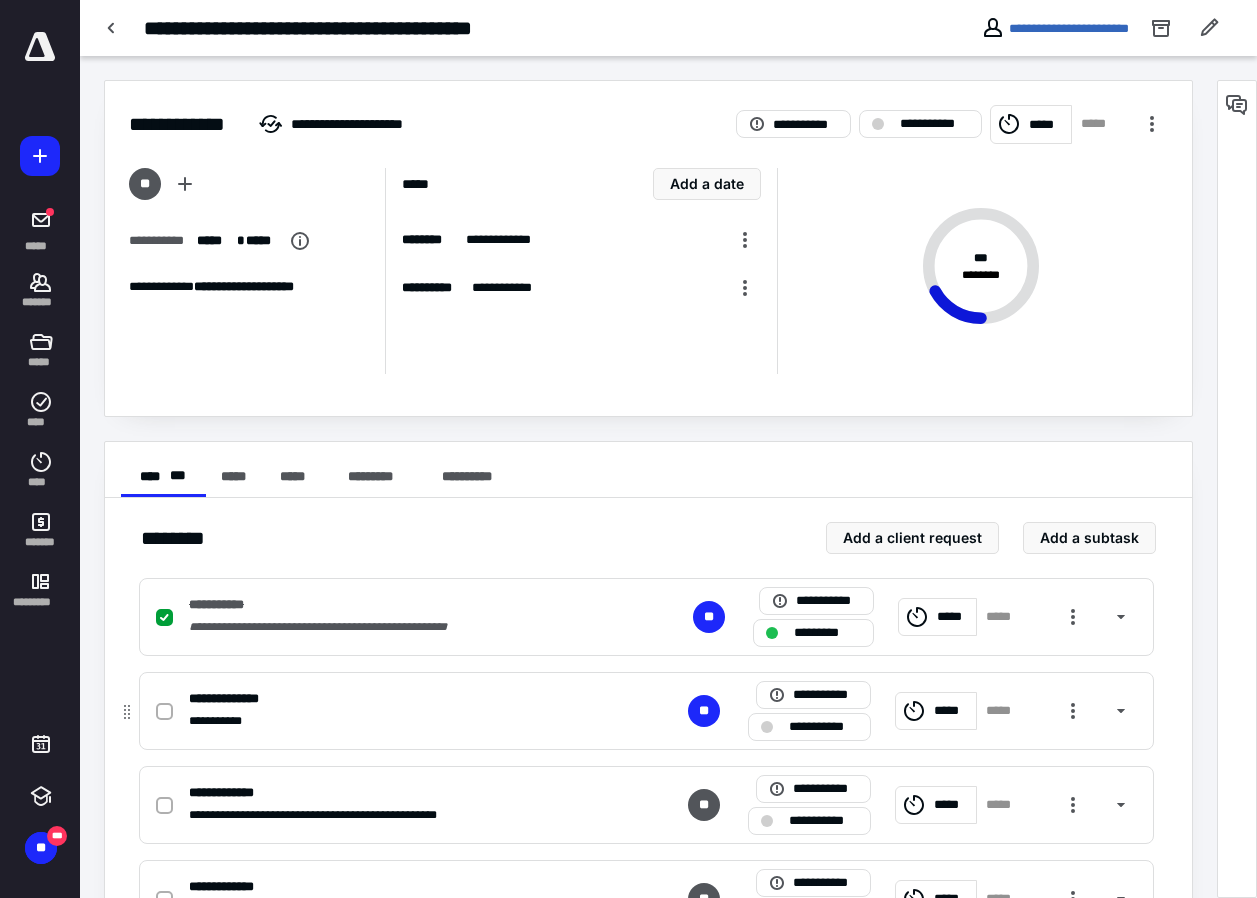 click on "**********" at bounding box center [823, 727] 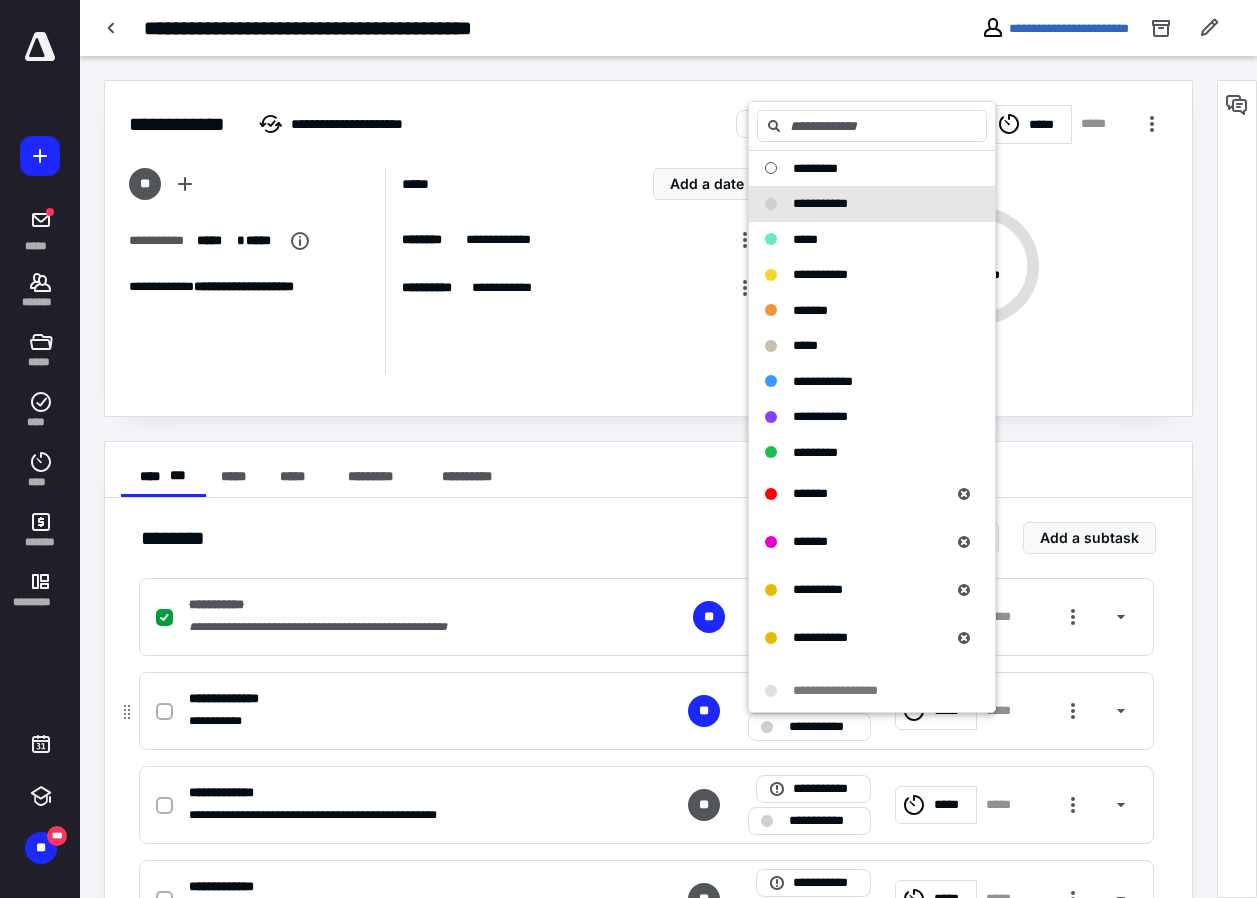 click on "**********" at bounding box center (823, 727) 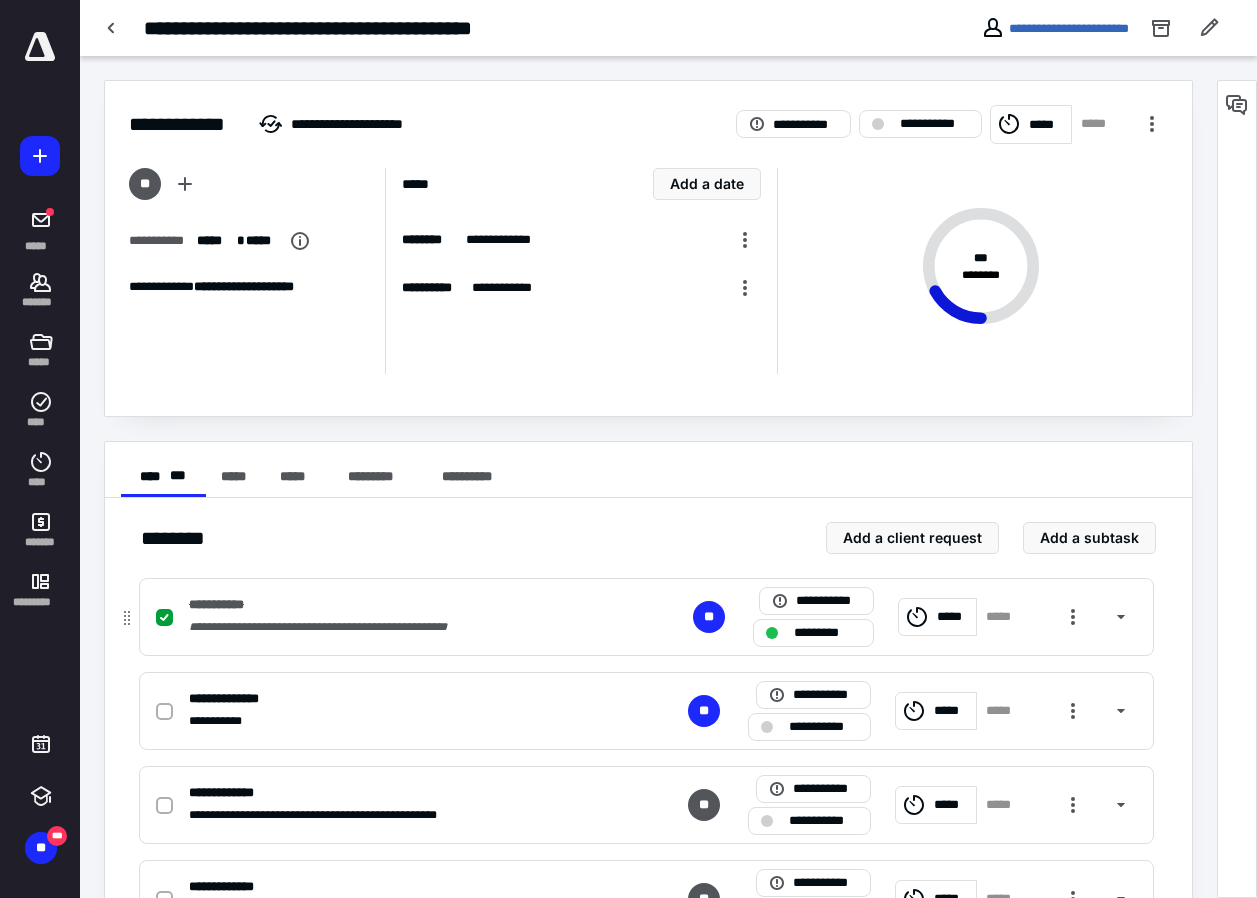 click on "*********" at bounding box center (827, 633) 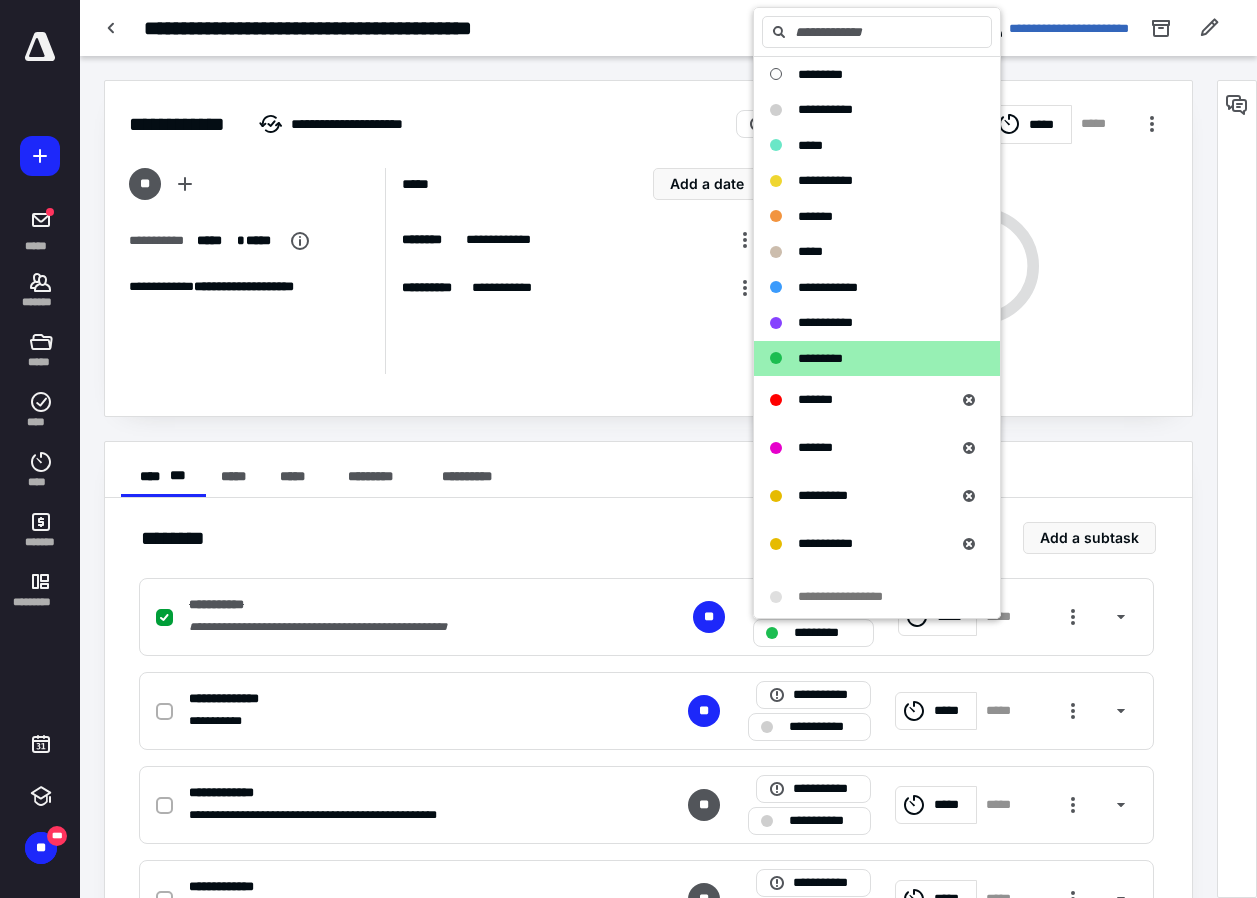 click at bounding box center (112, 28) 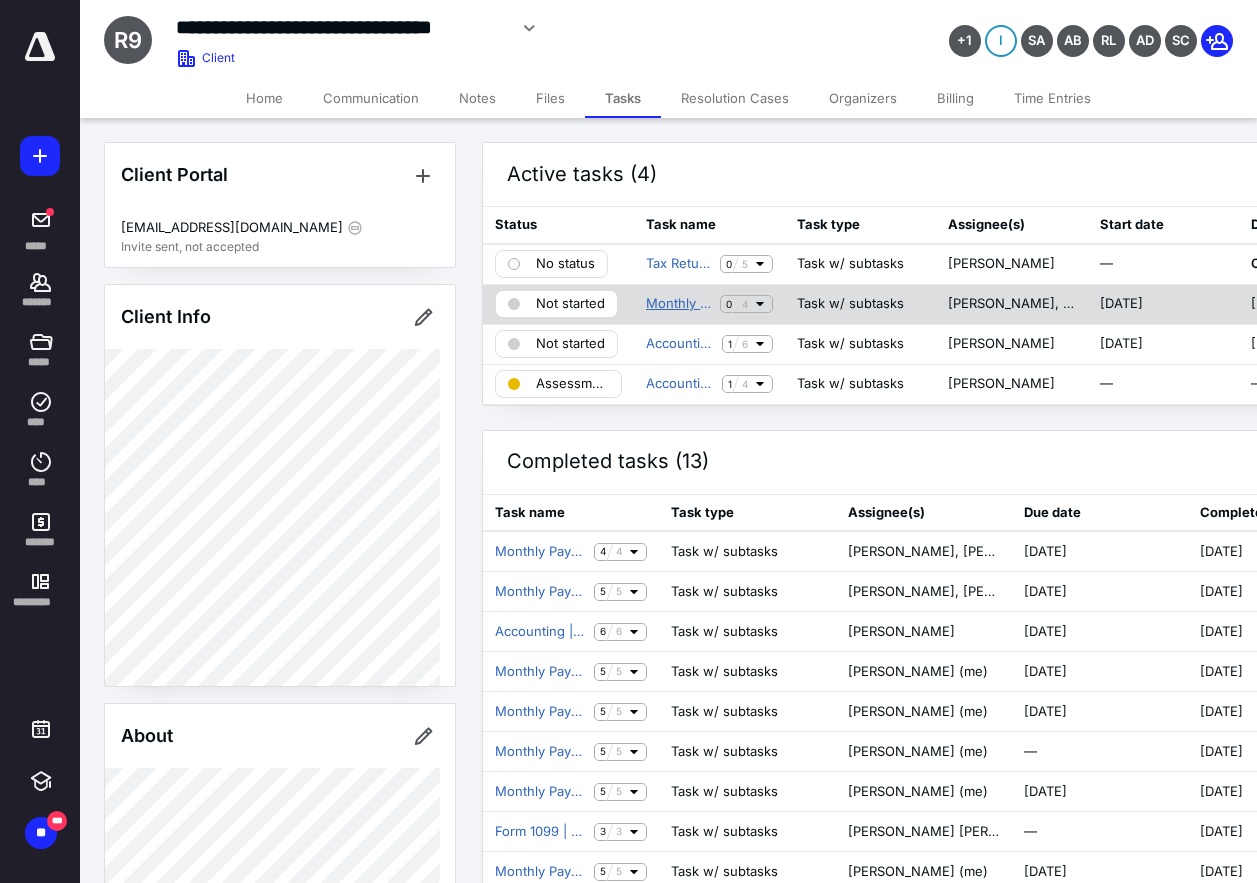click on "Monthly Payroll Processing June" at bounding box center (679, 304) 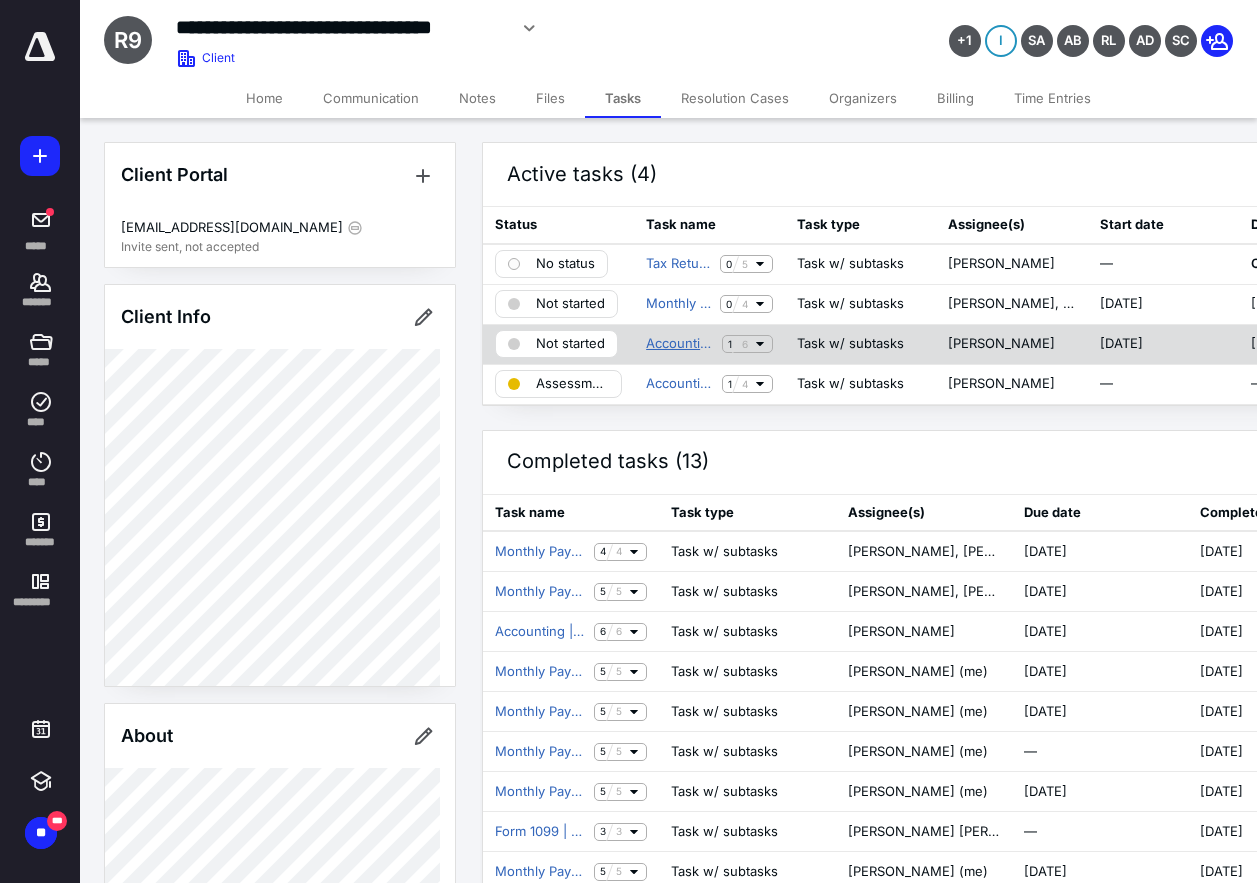 click on "Accounting | Quarterly Payroll Returns Q2" at bounding box center (680, 344) 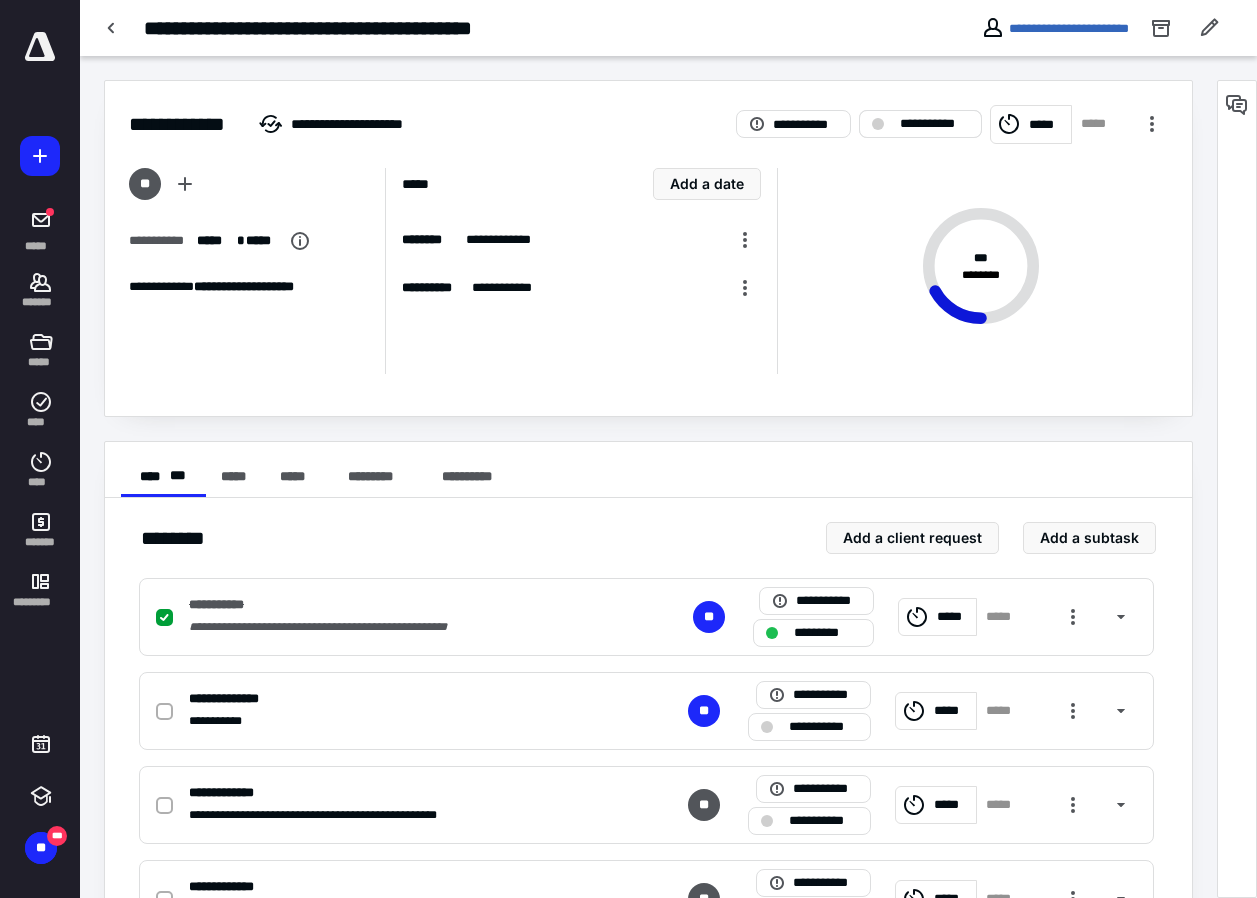 click on "**********" at bounding box center [934, 124] 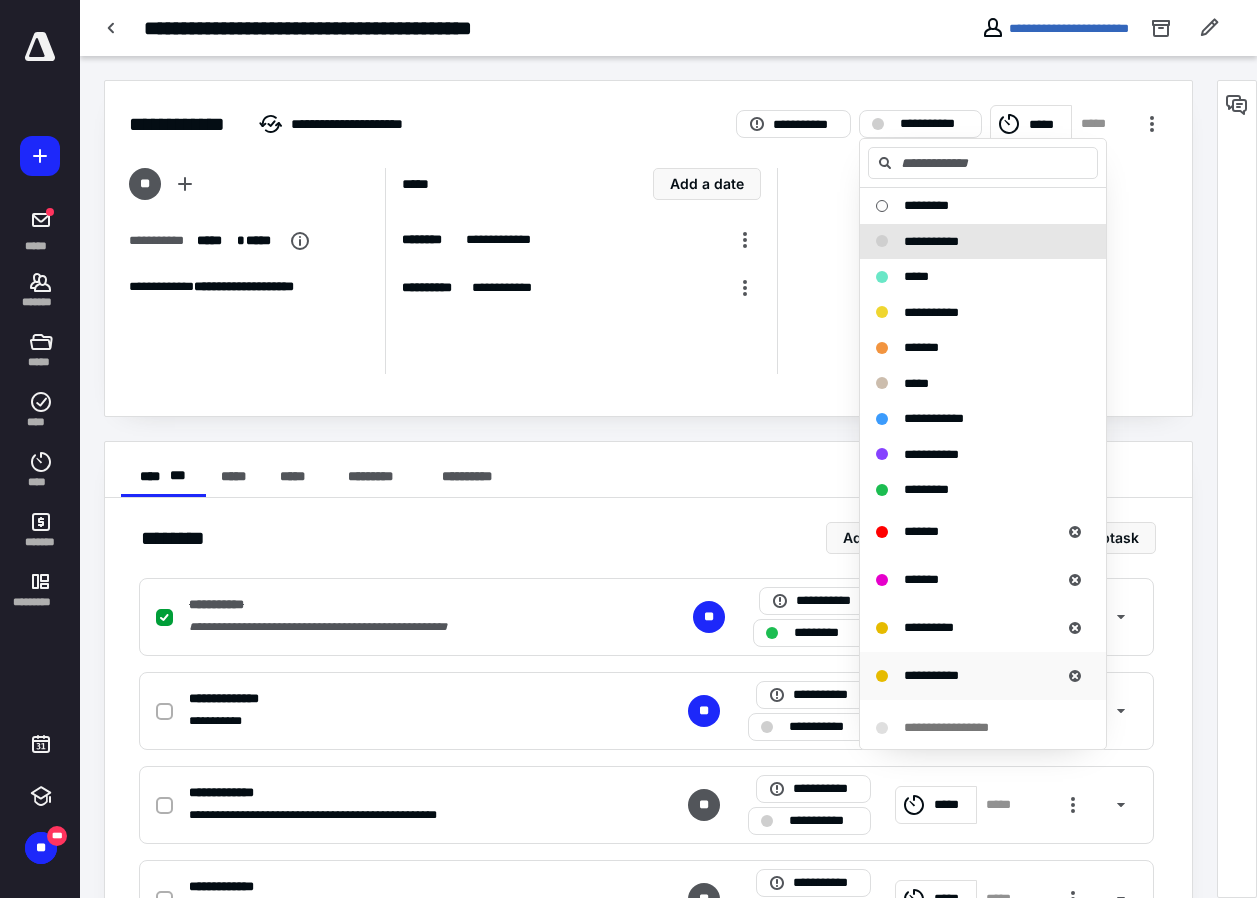 click on "**********" at bounding box center [931, 675] 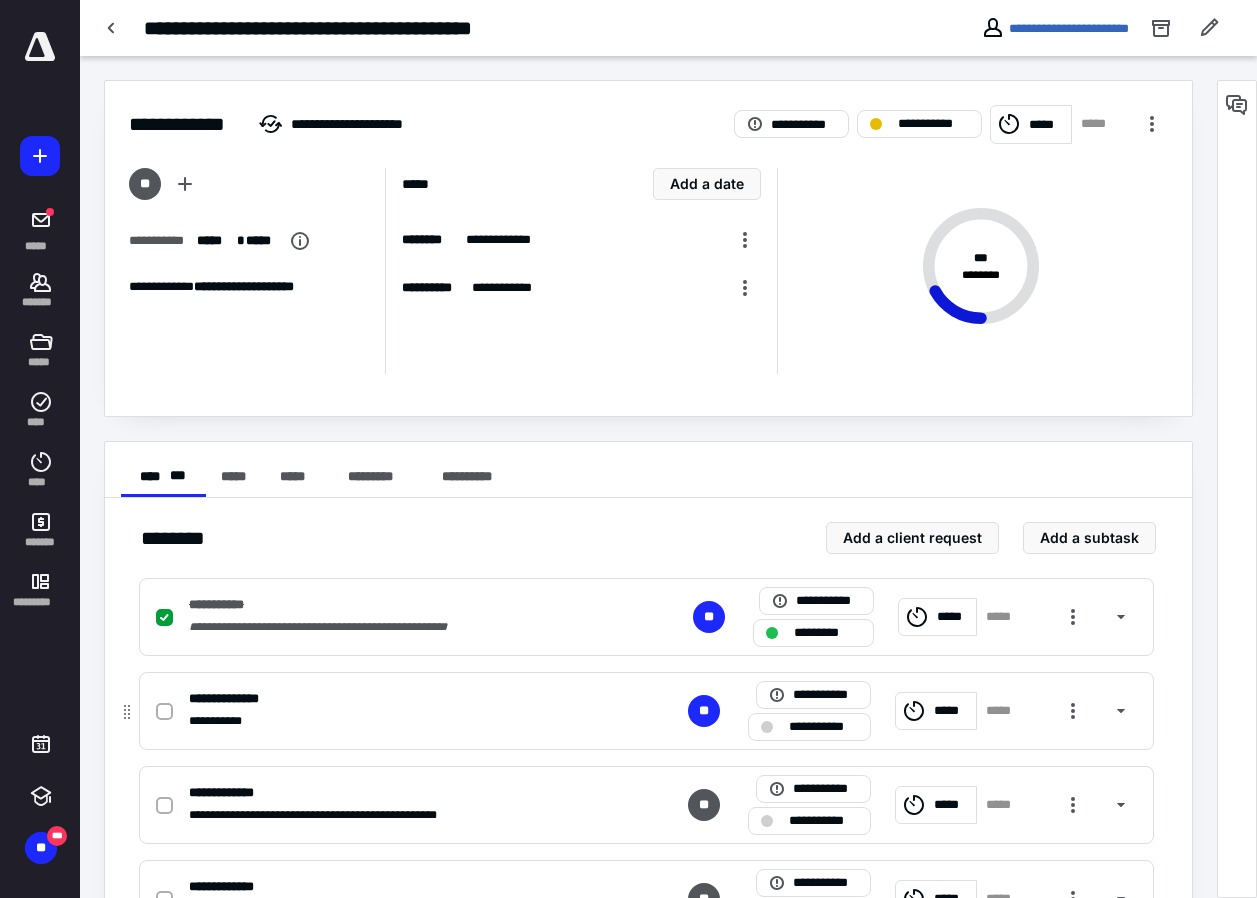 click on "**********" at bounding box center [823, 727] 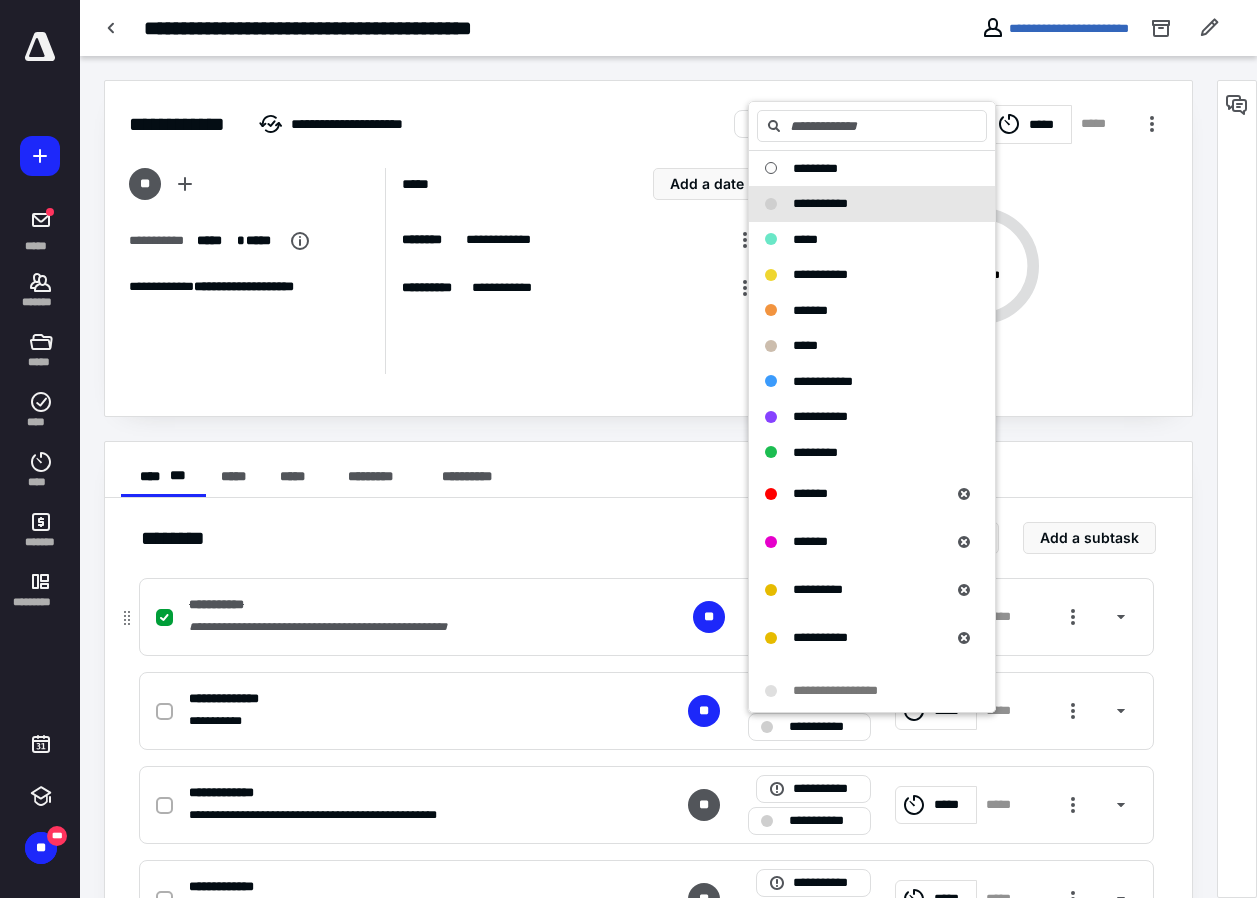 click on "**********" at bounding box center (646, 617) 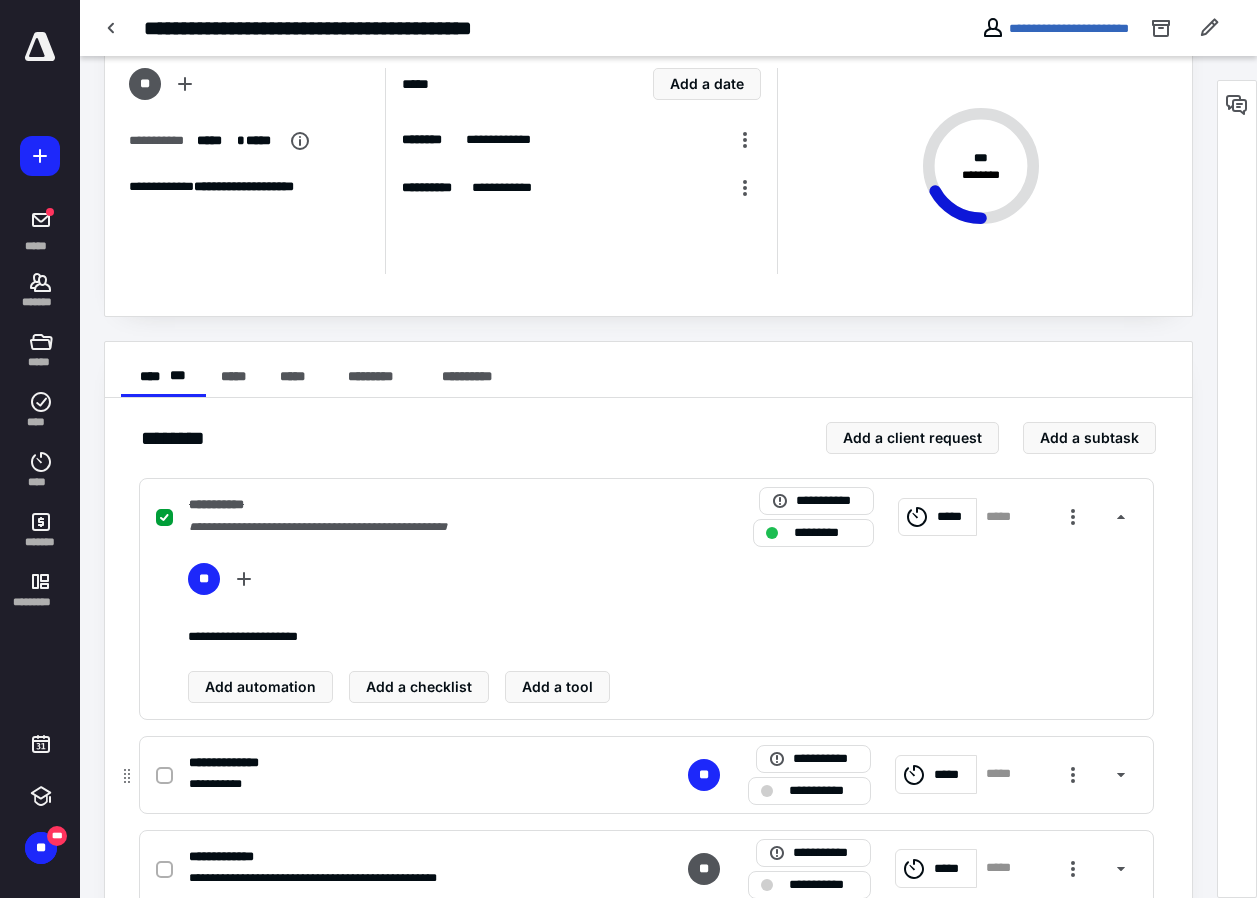 scroll, scrollTop: 200, scrollLeft: 0, axis: vertical 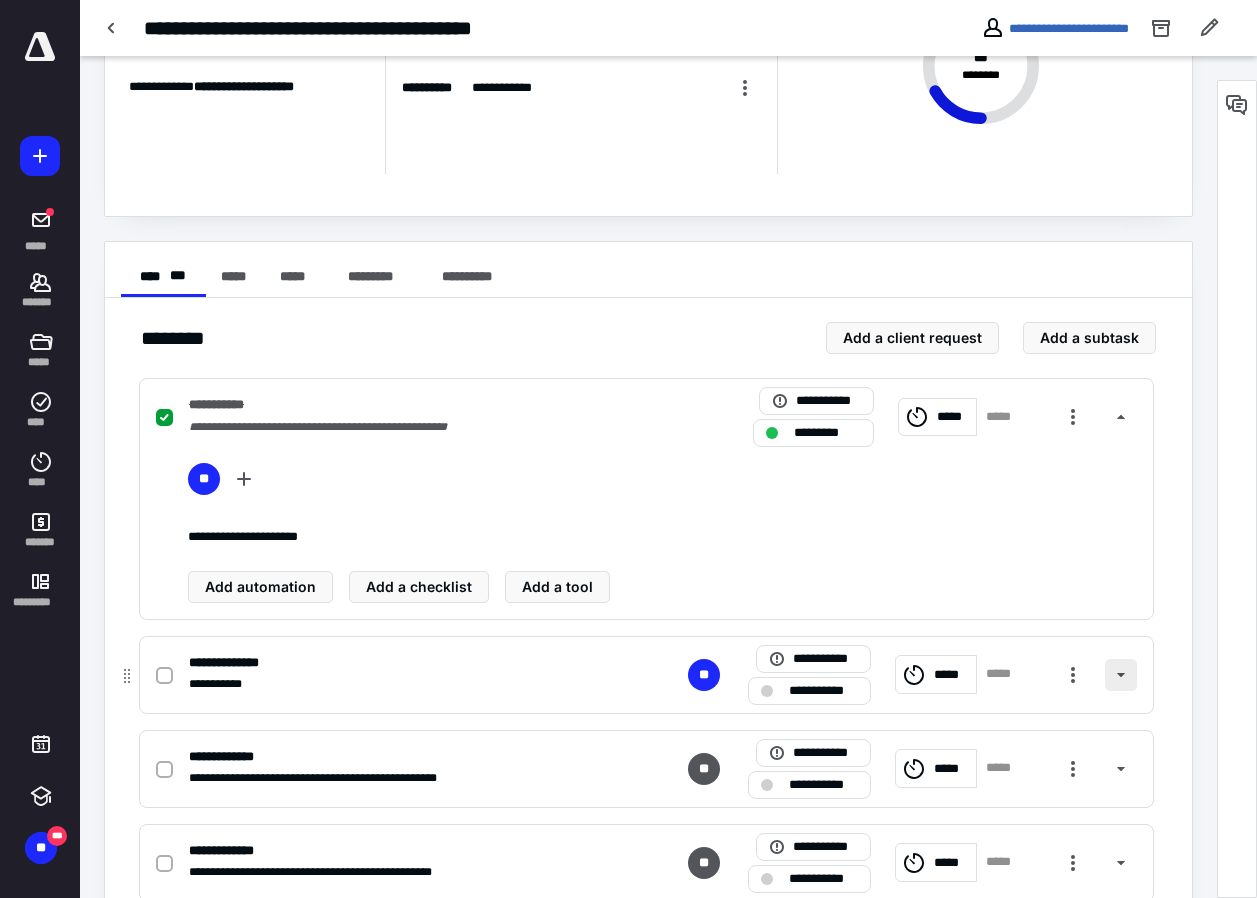 click at bounding box center (1121, 675) 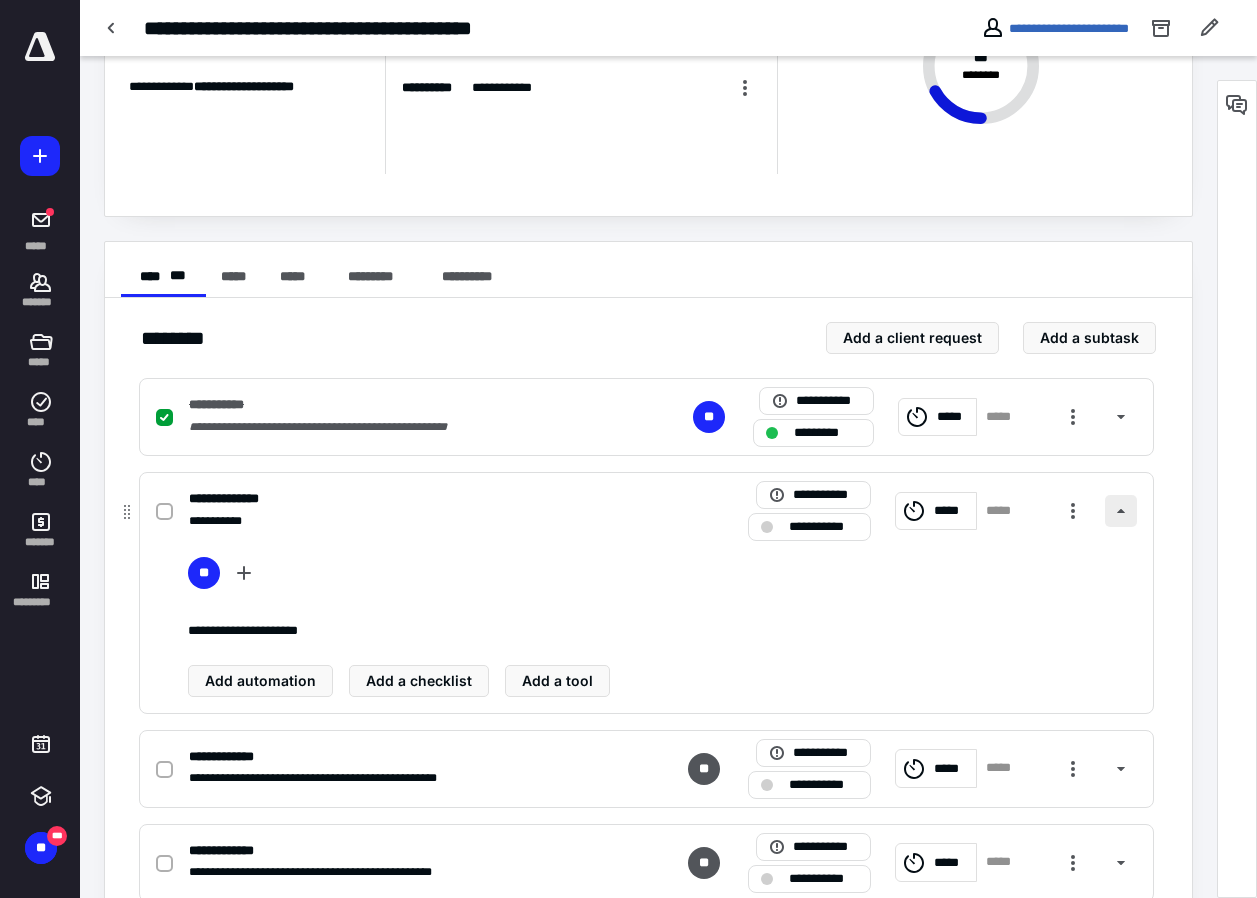 click at bounding box center (1121, 511) 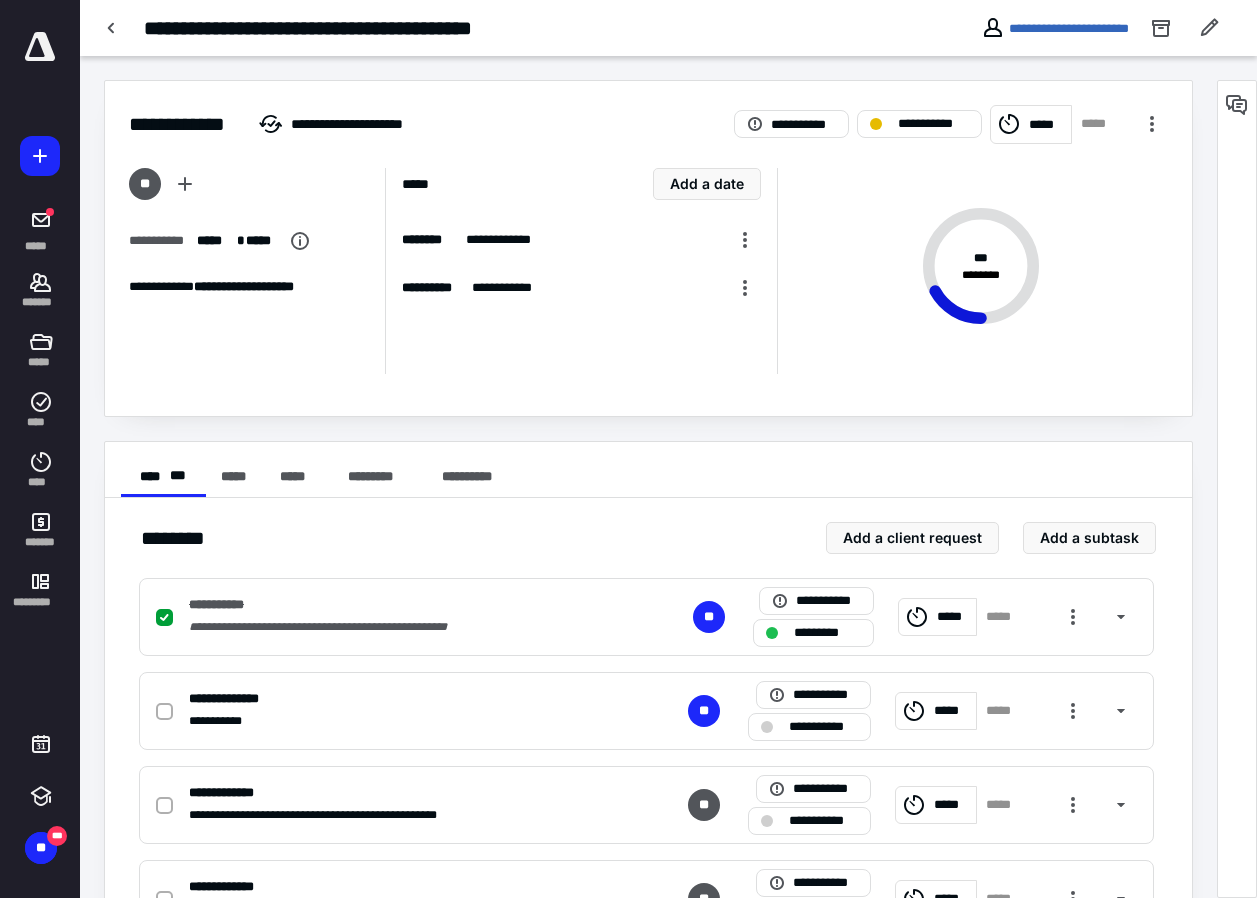 scroll, scrollTop: 200, scrollLeft: 0, axis: vertical 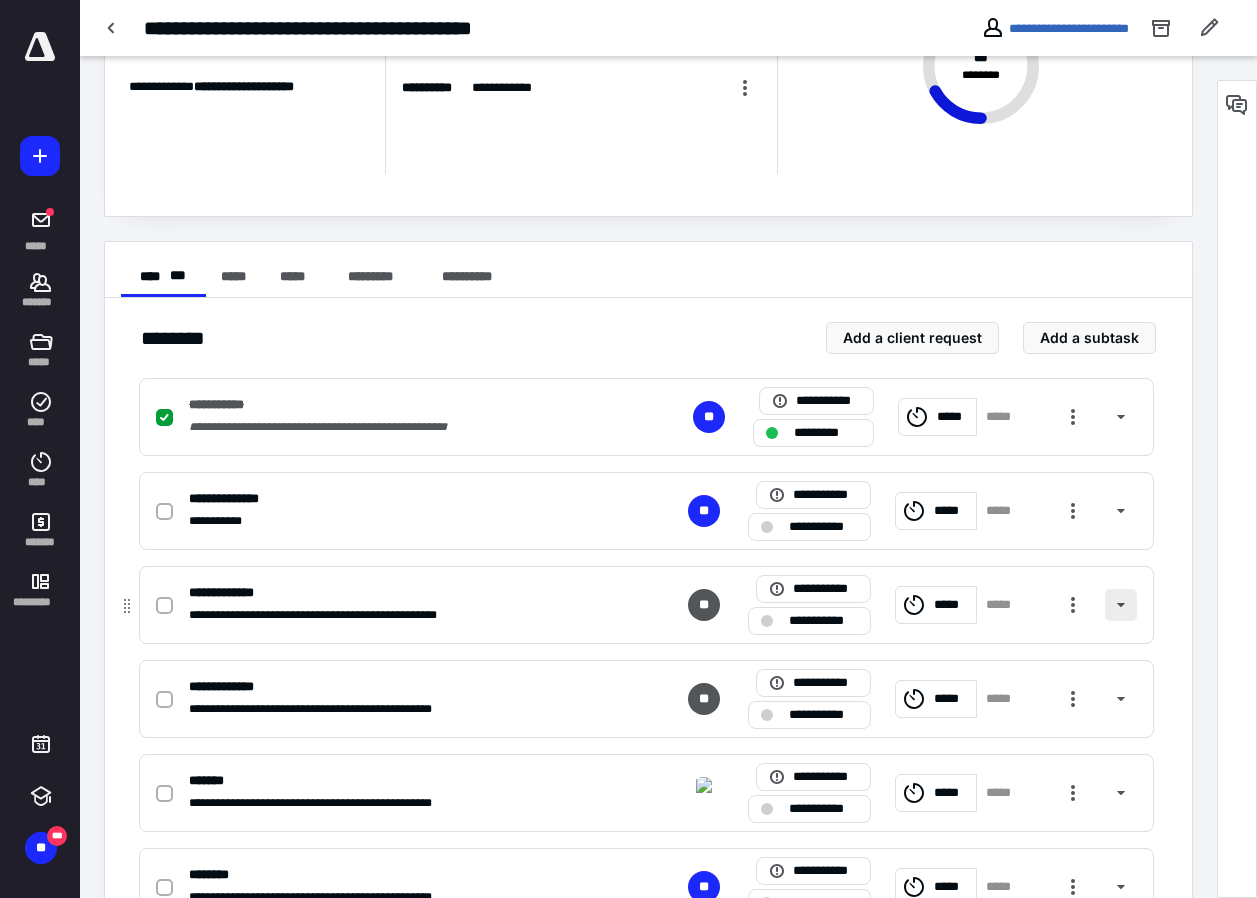 click at bounding box center (1121, 605) 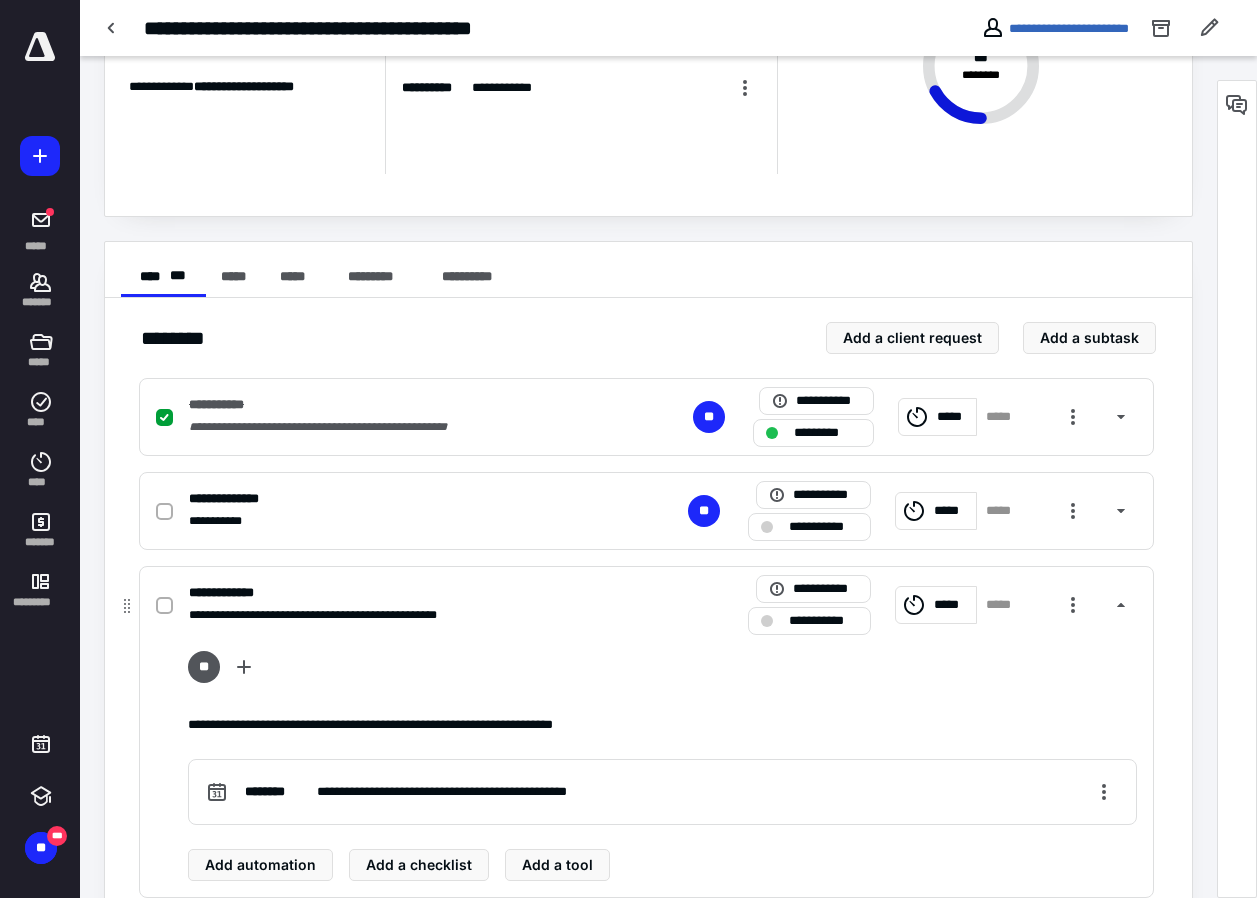 scroll, scrollTop: 300, scrollLeft: 0, axis: vertical 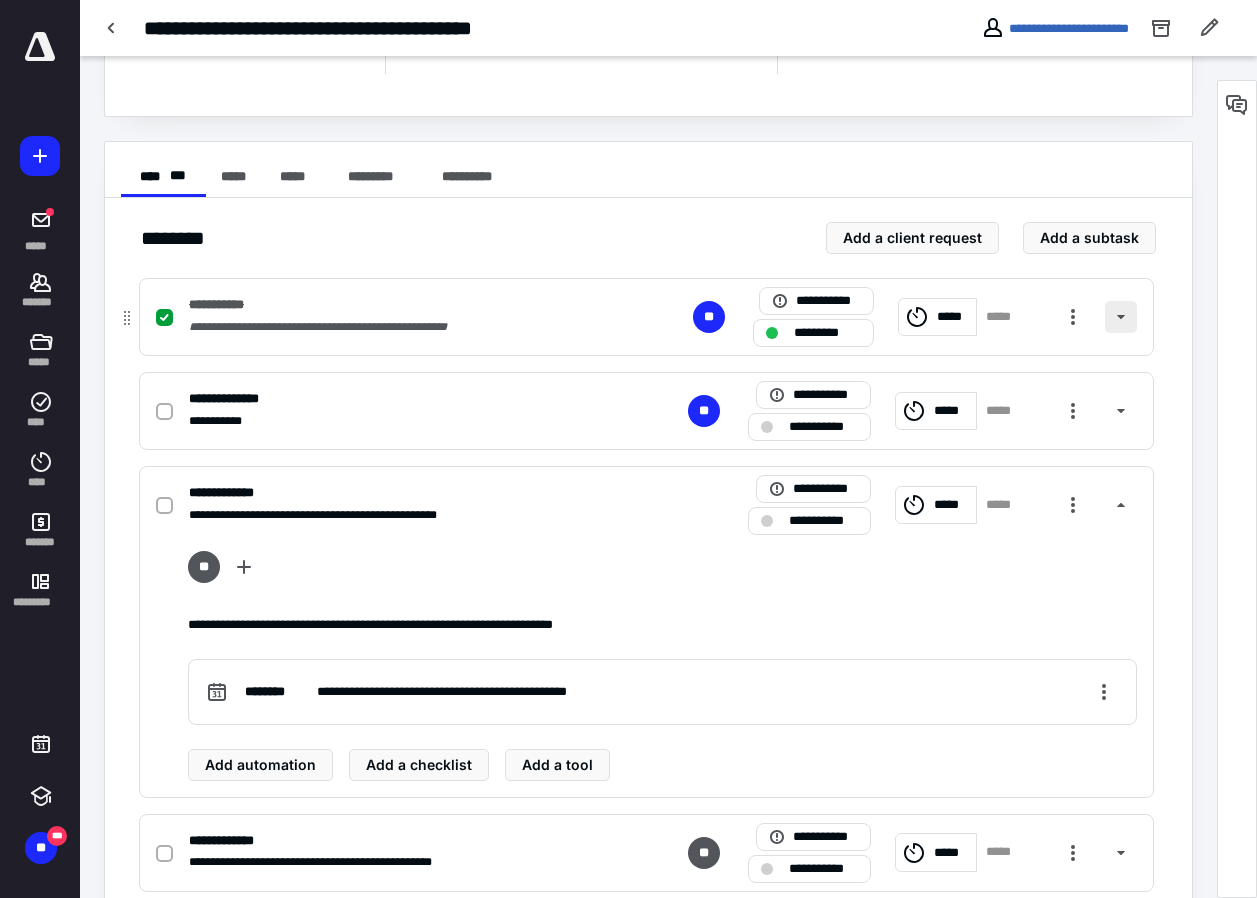 click at bounding box center [1121, 317] 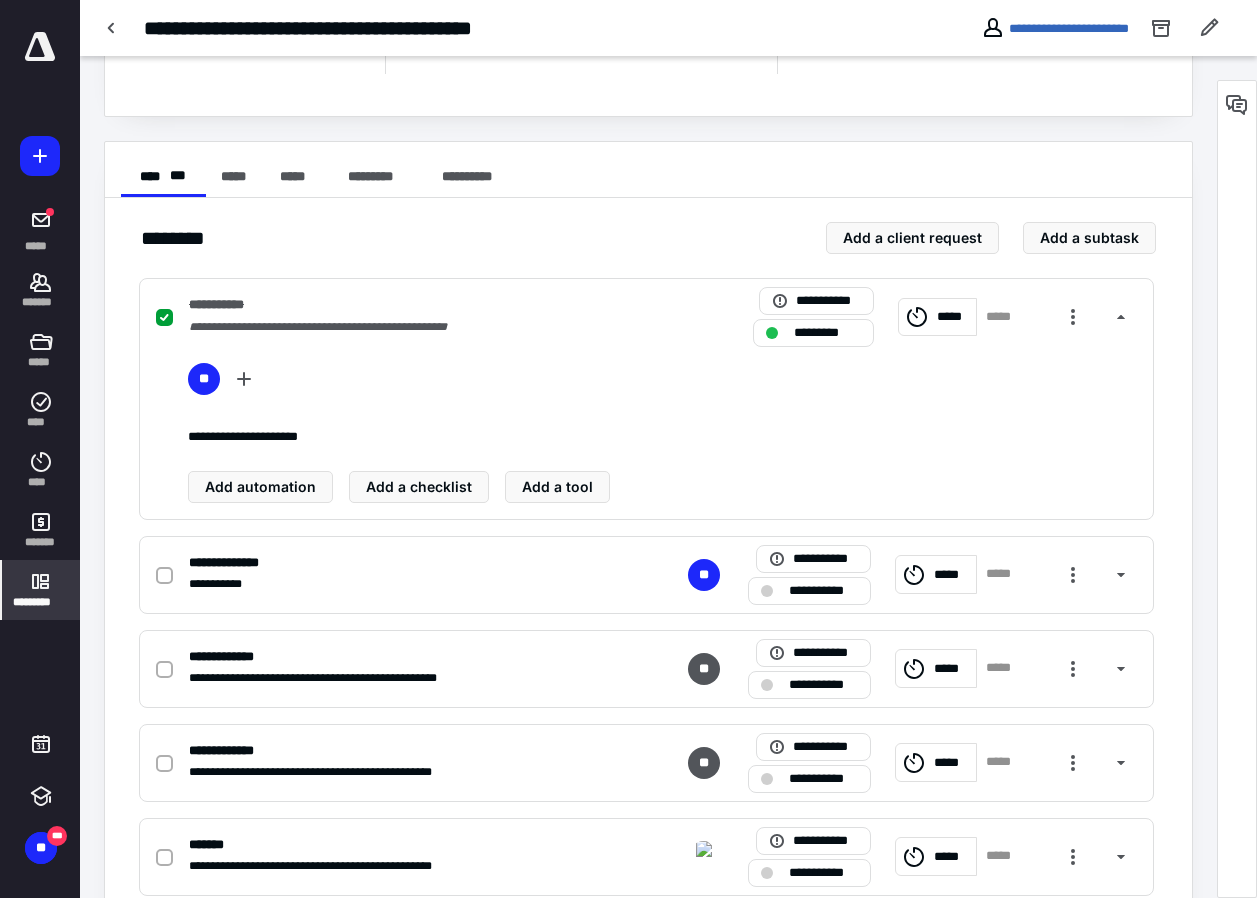 click on "*********" at bounding box center (41, 602) 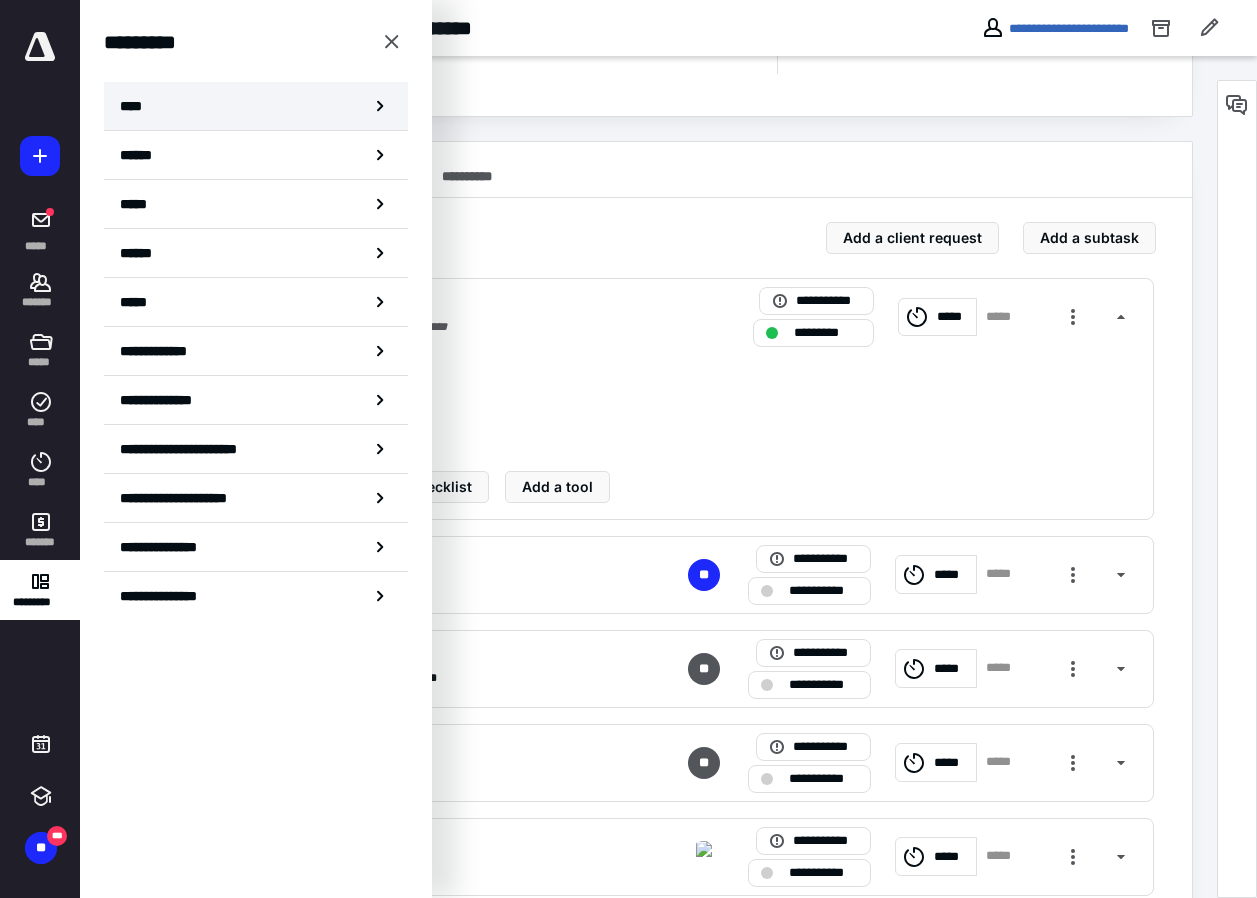 click on "****" at bounding box center (256, 106) 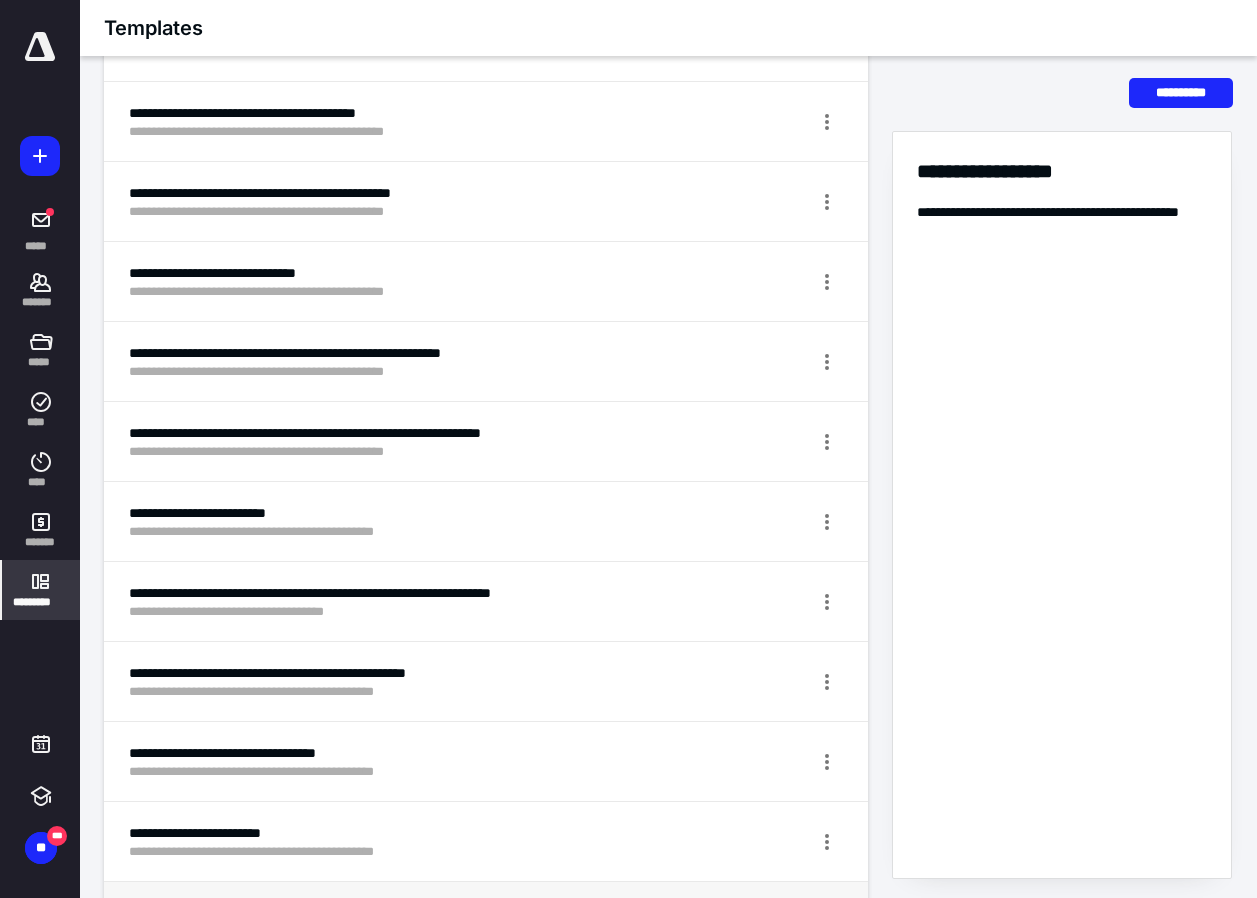 scroll, scrollTop: 500, scrollLeft: 0, axis: vertical 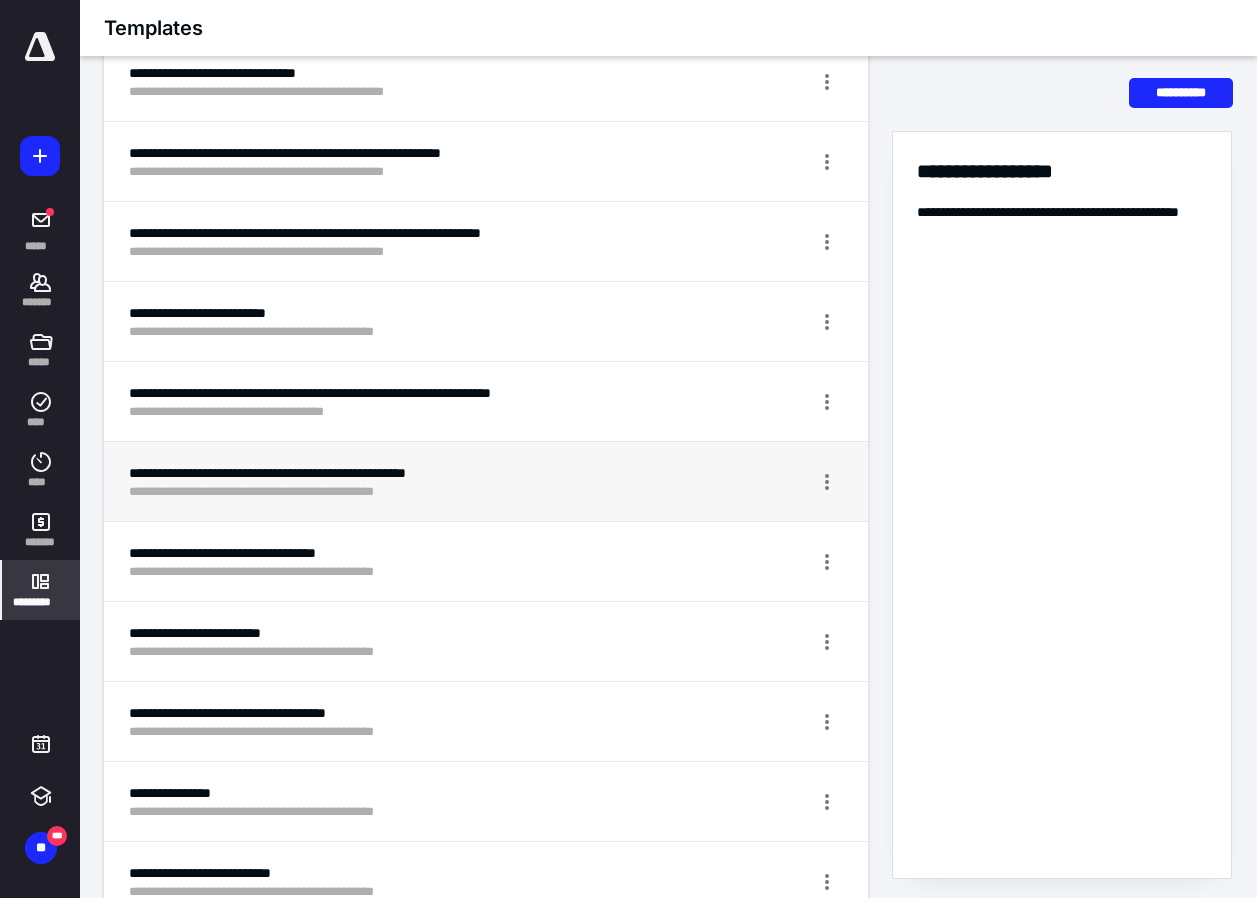 click on "**********" at bounding box center [411, 473] 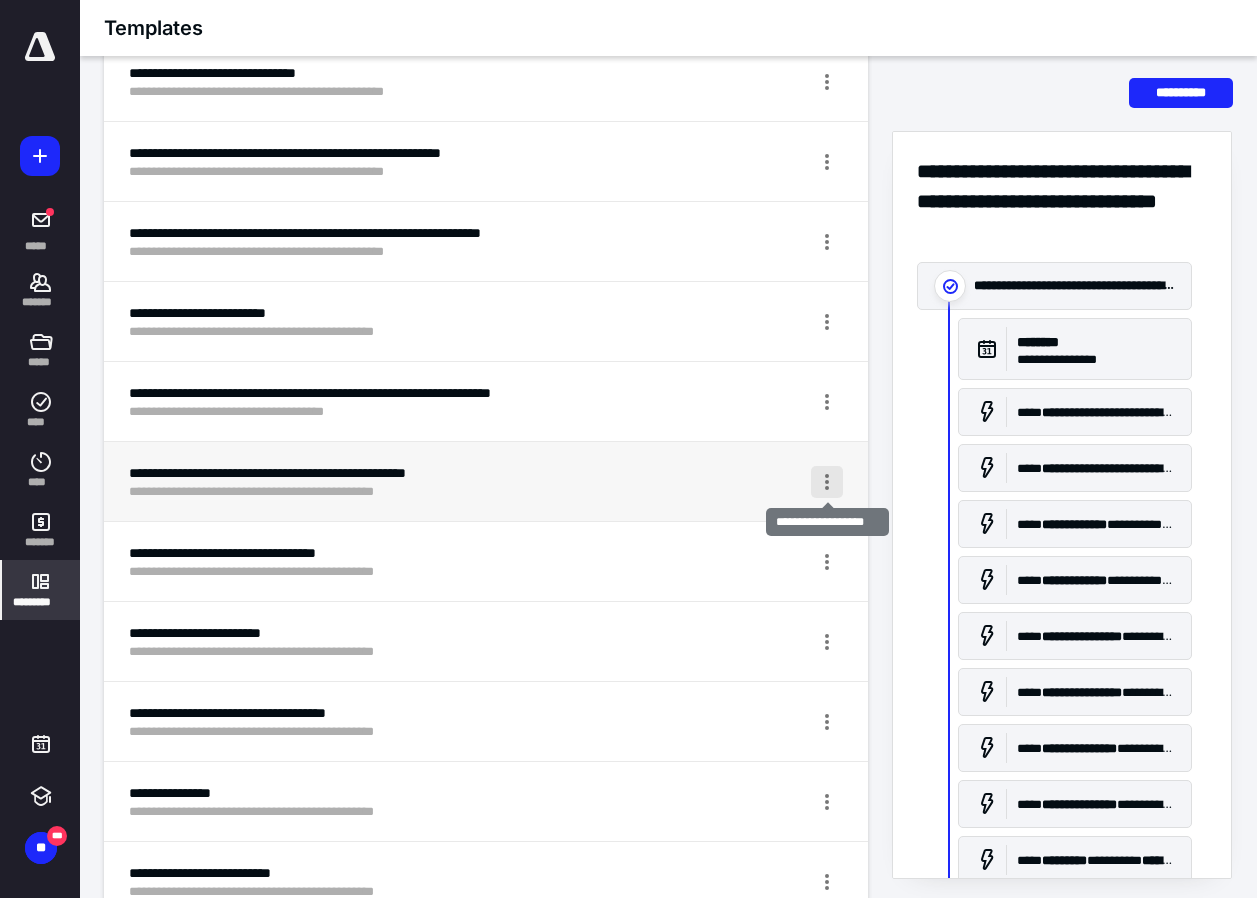 click at bounding box center [827, 482] 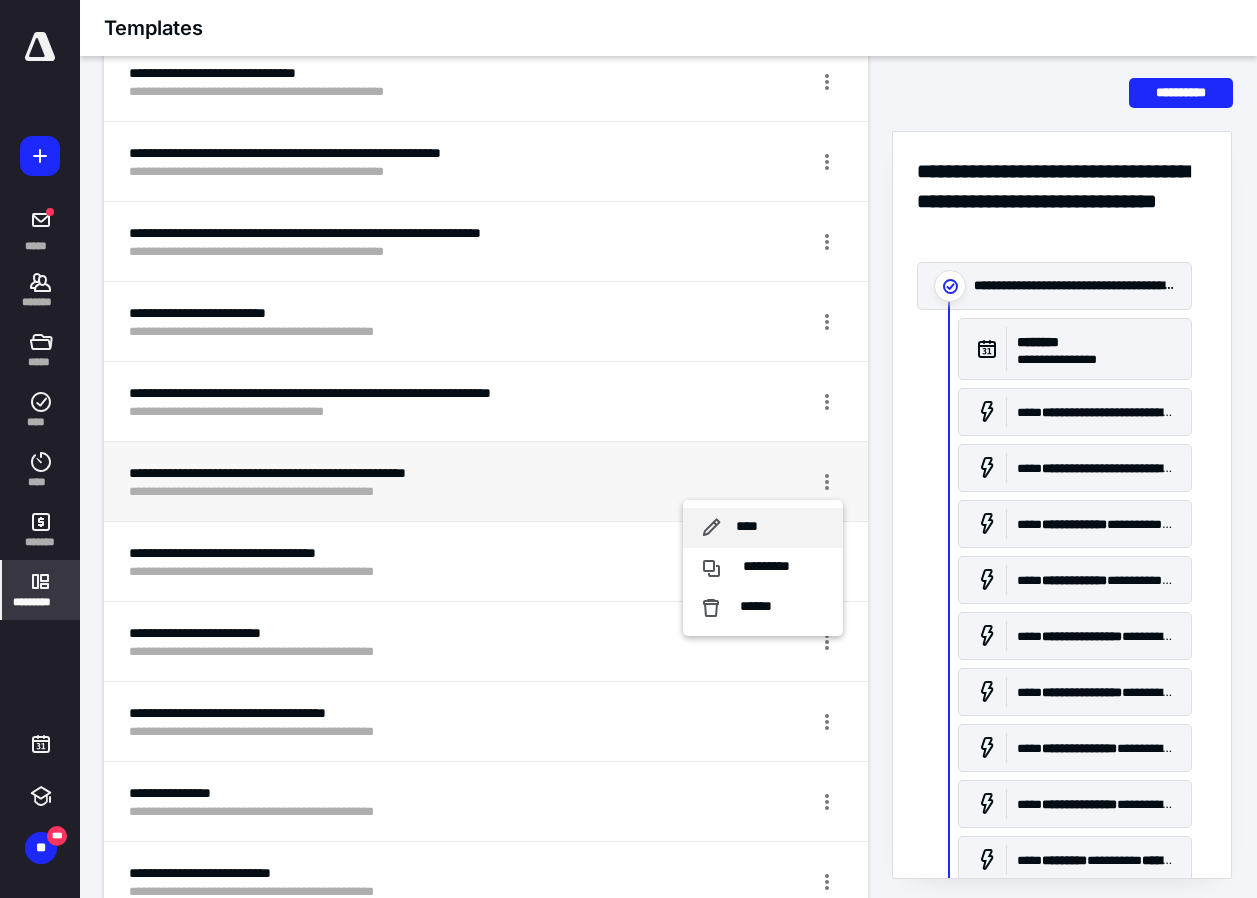 click on "****" at bounding box center (763, 528) 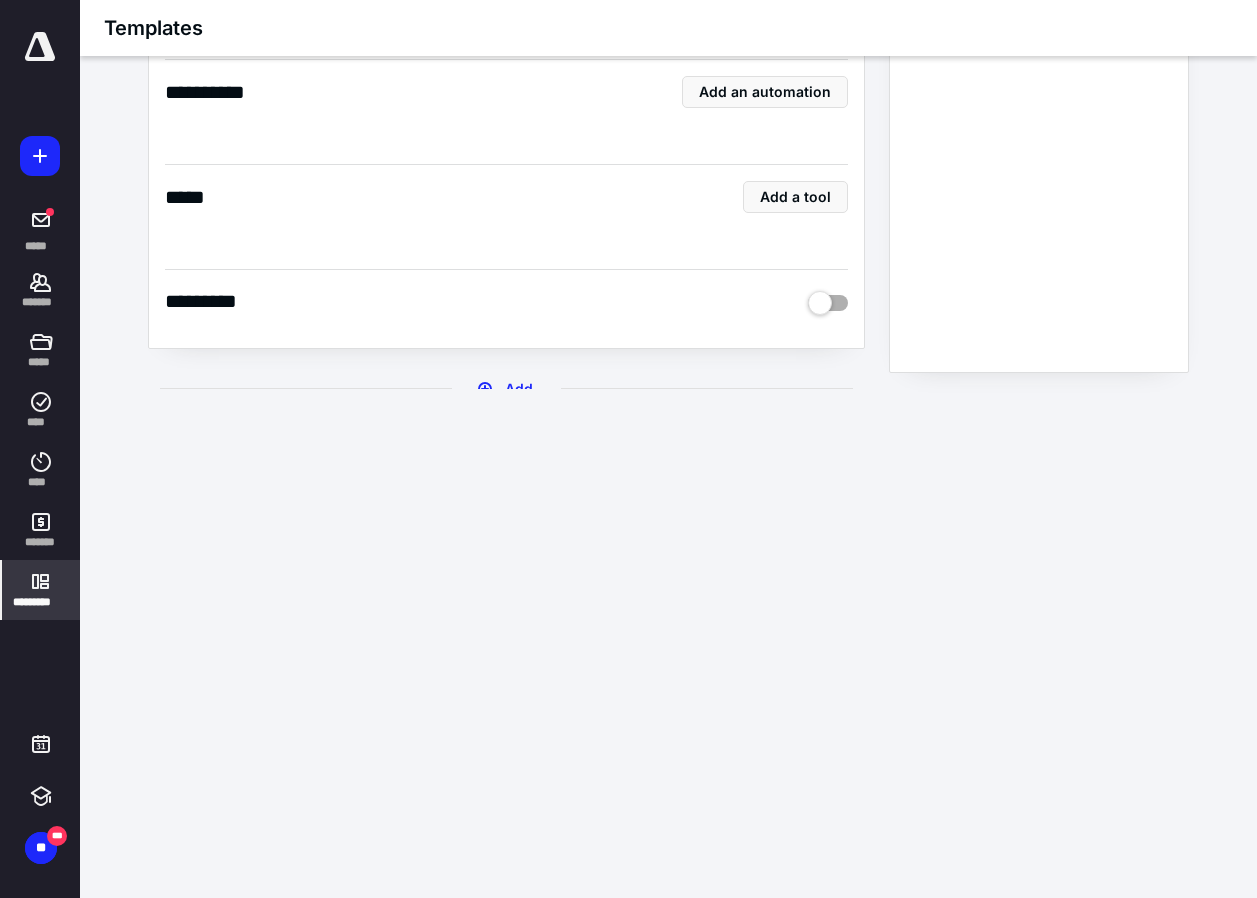 scroll, scrollTop: 35, scrollLeft: 0, axis: vertical 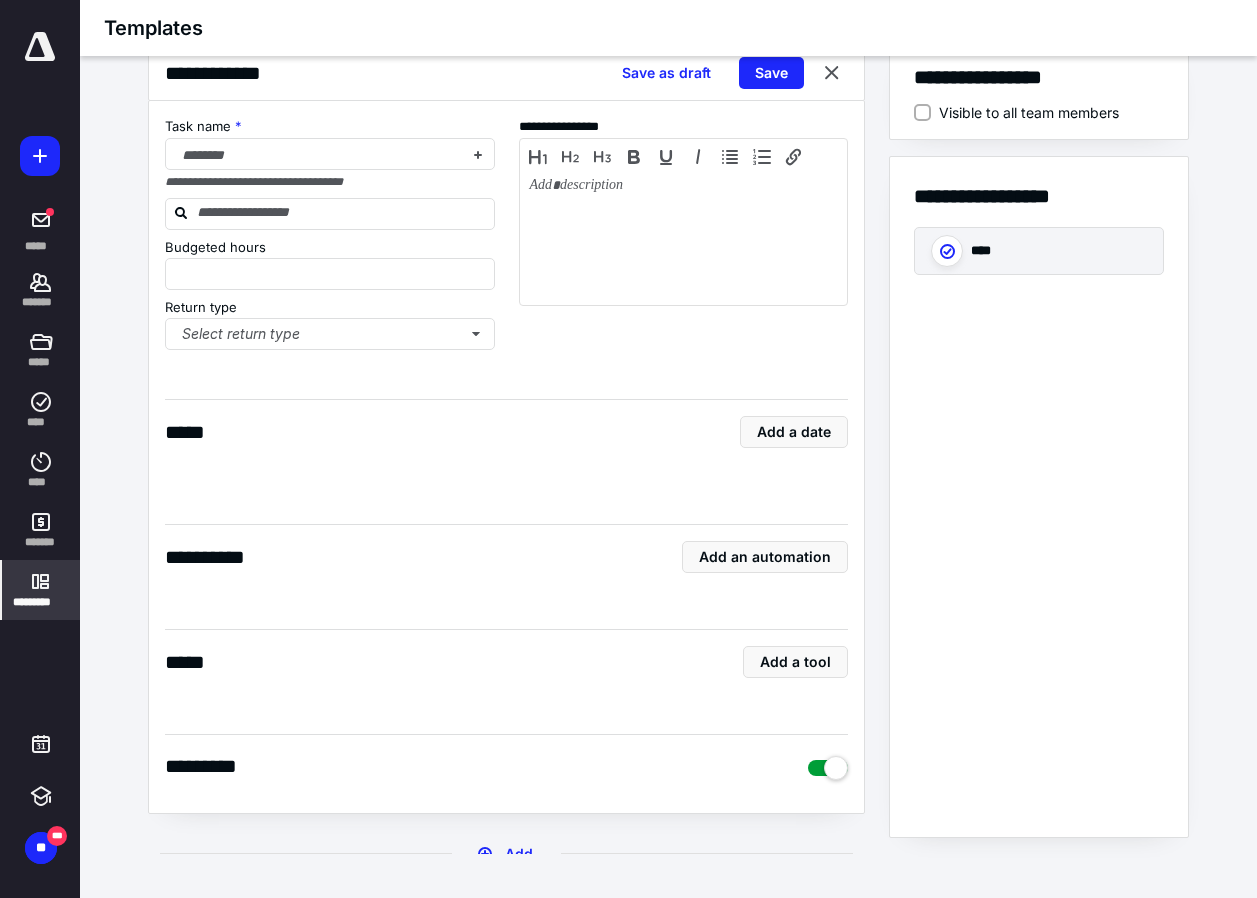 type on "*" 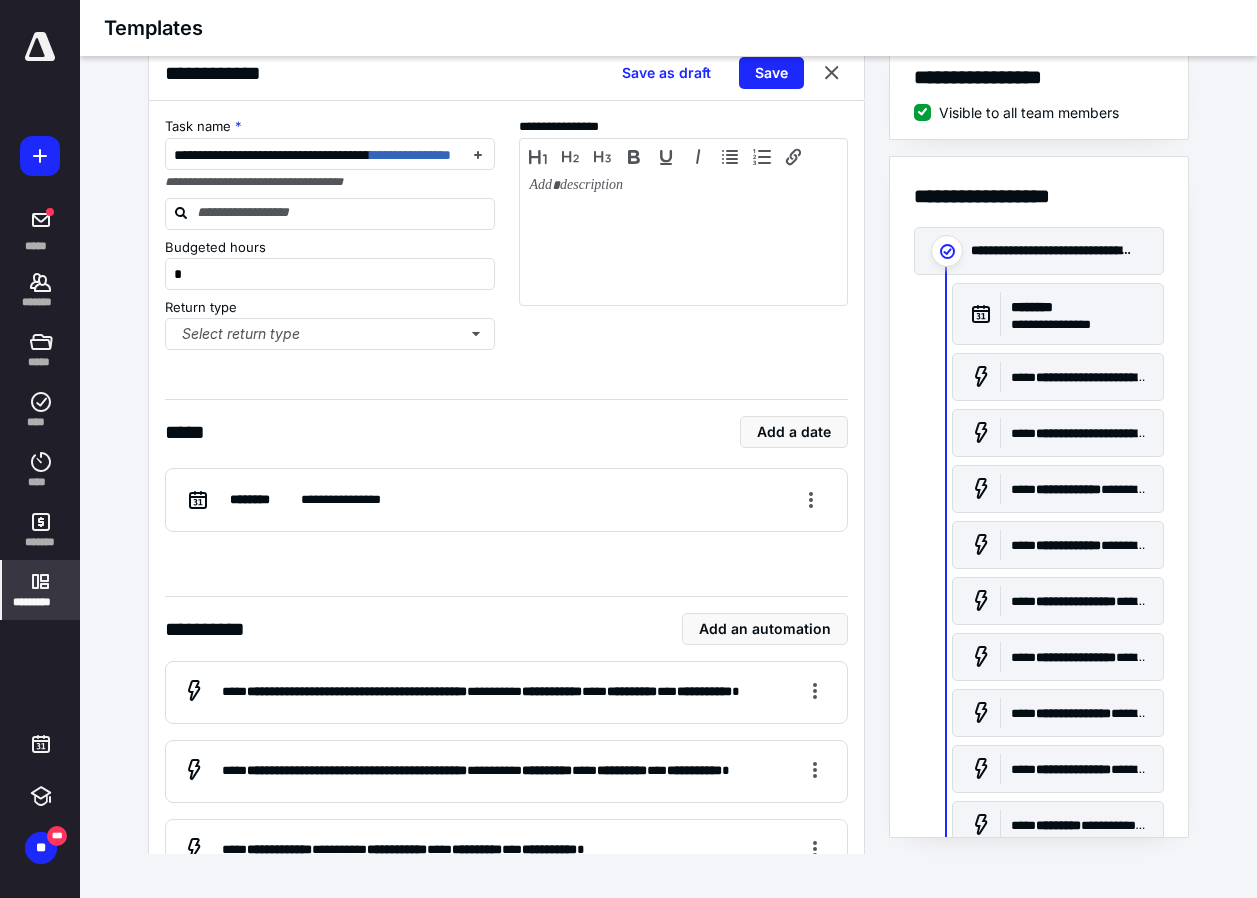scroll, scrollTop: 0, scrollLeft: 0, axis: both 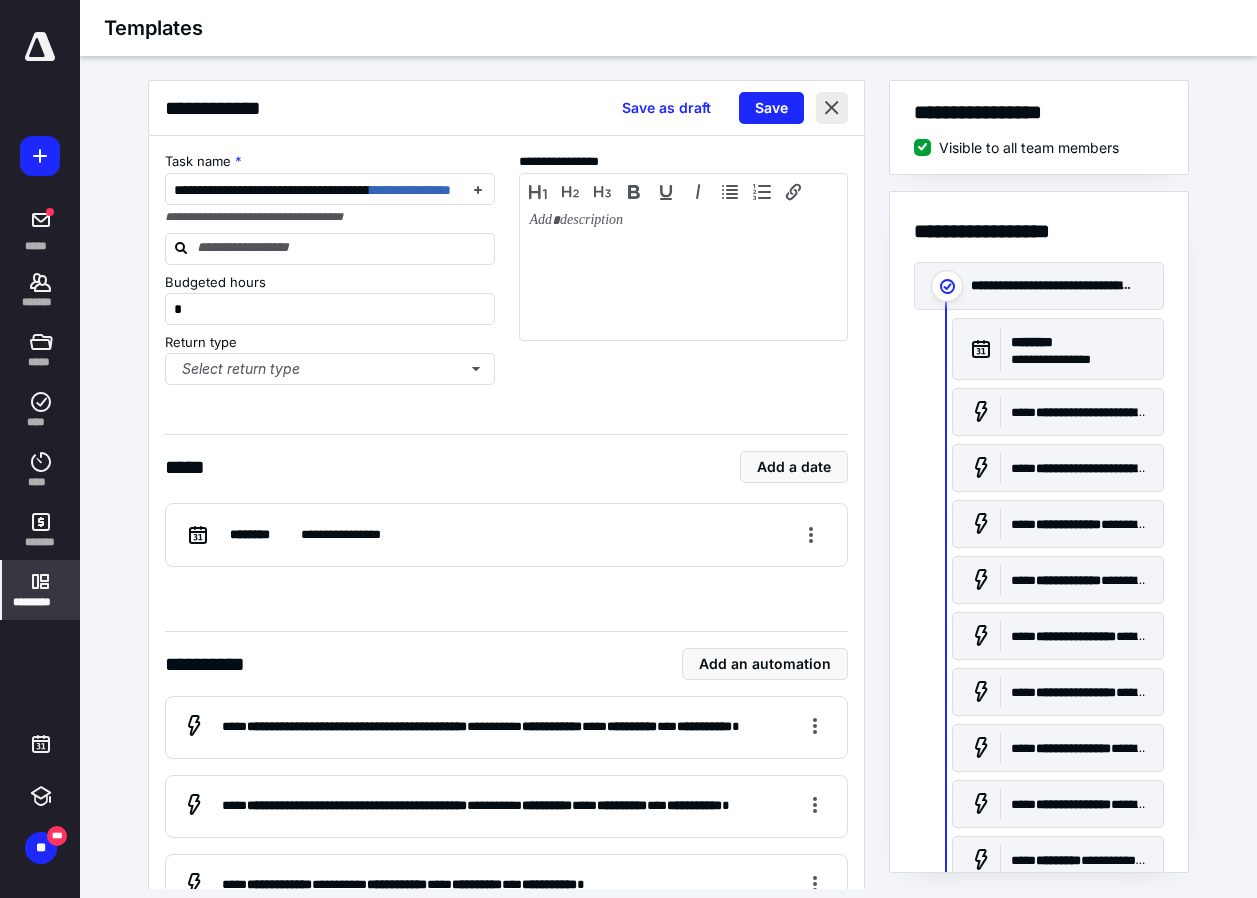 click at bounding box center [832, 108] 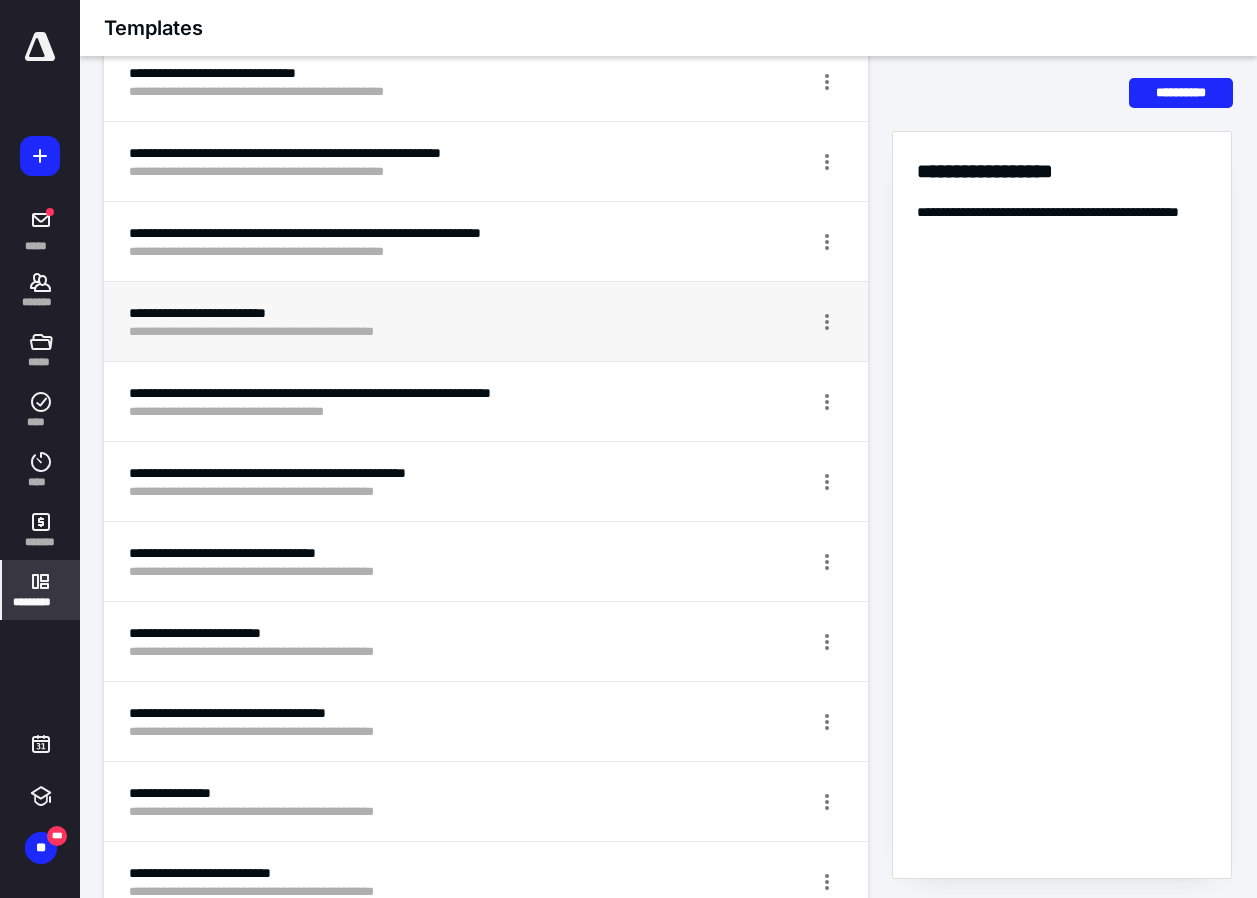 scroll, scrollTop: 300, scrollLeft: 0, axis: vertical 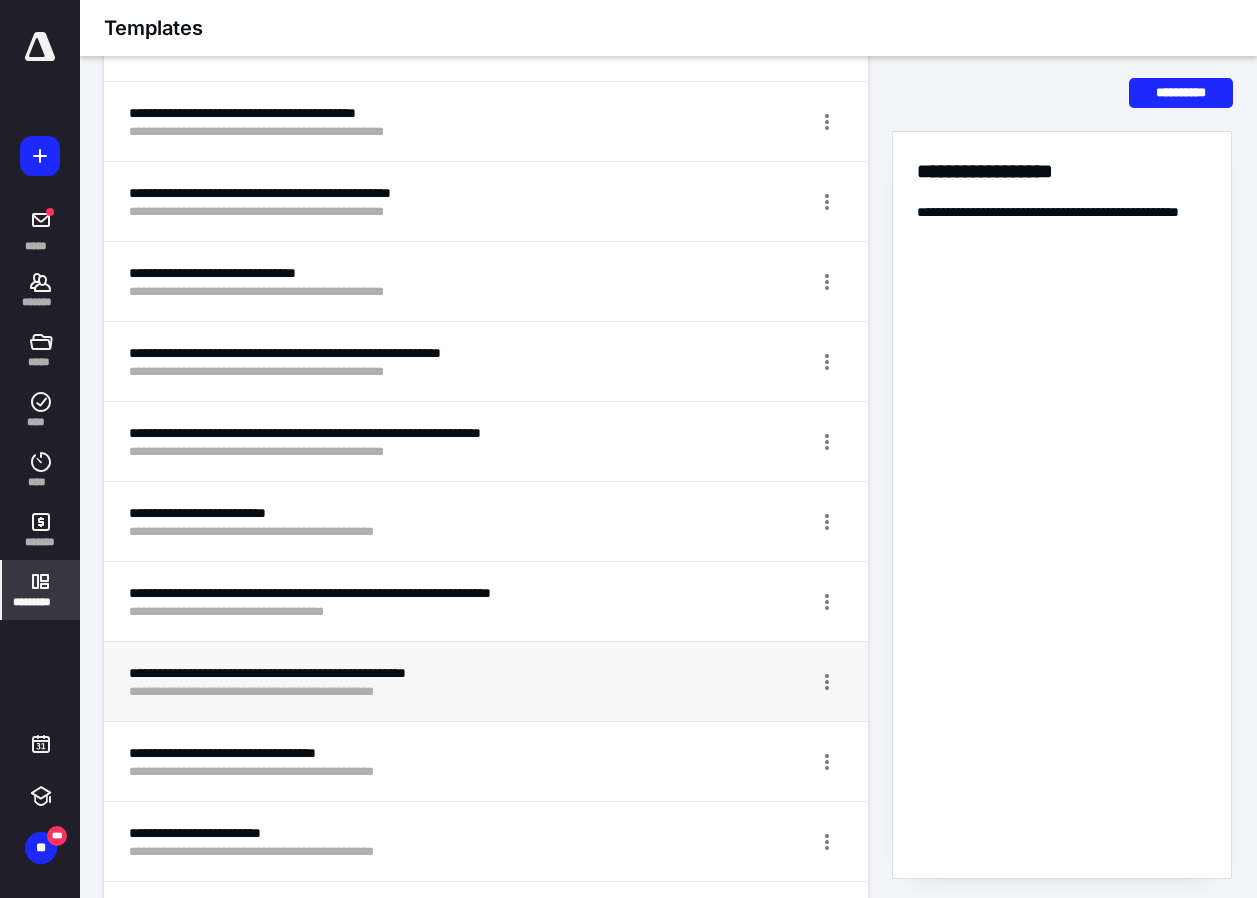 click on "**********" at bounding box center [411, 673] 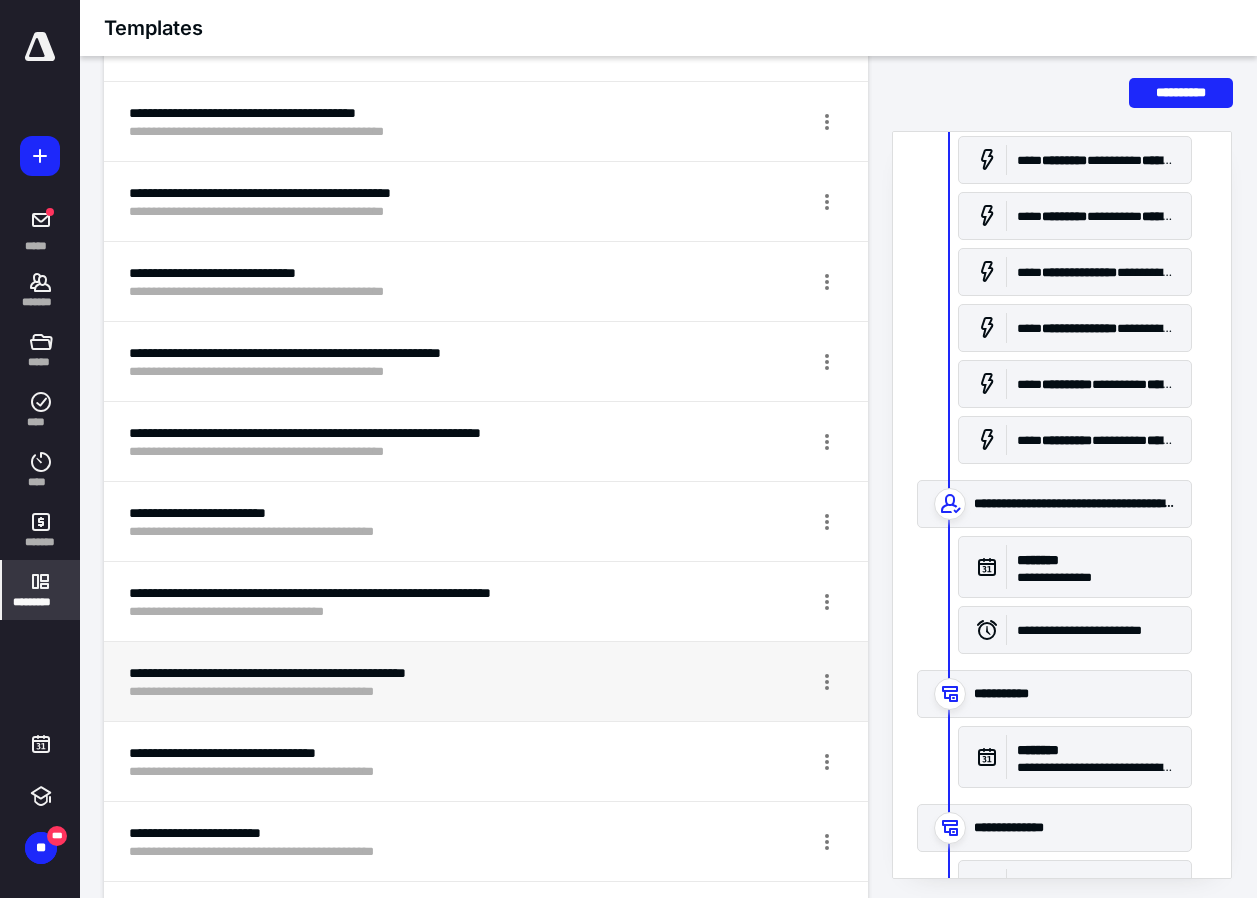 scroll, scrollTop: 800, scrollLeft: 0, axis: vertical 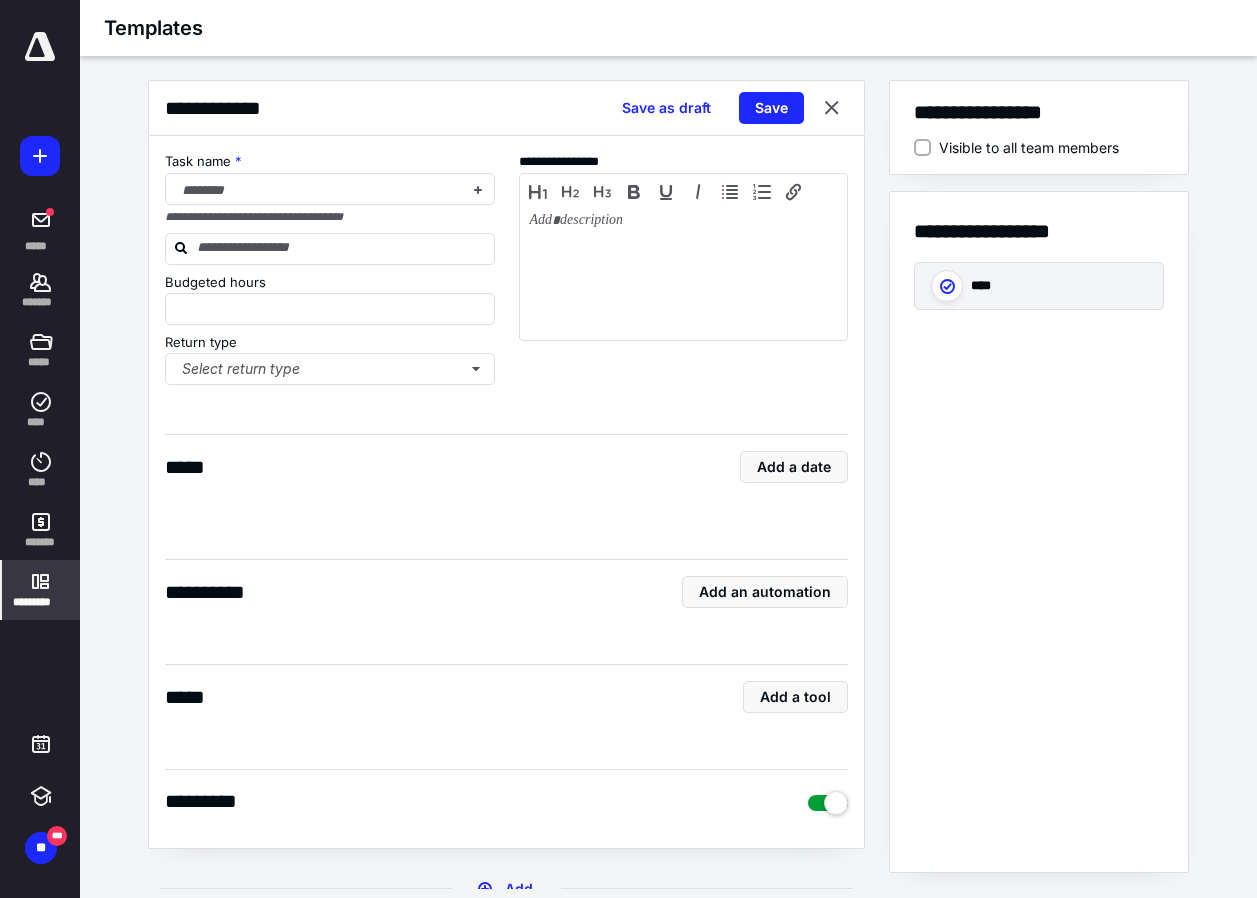 type on "*" 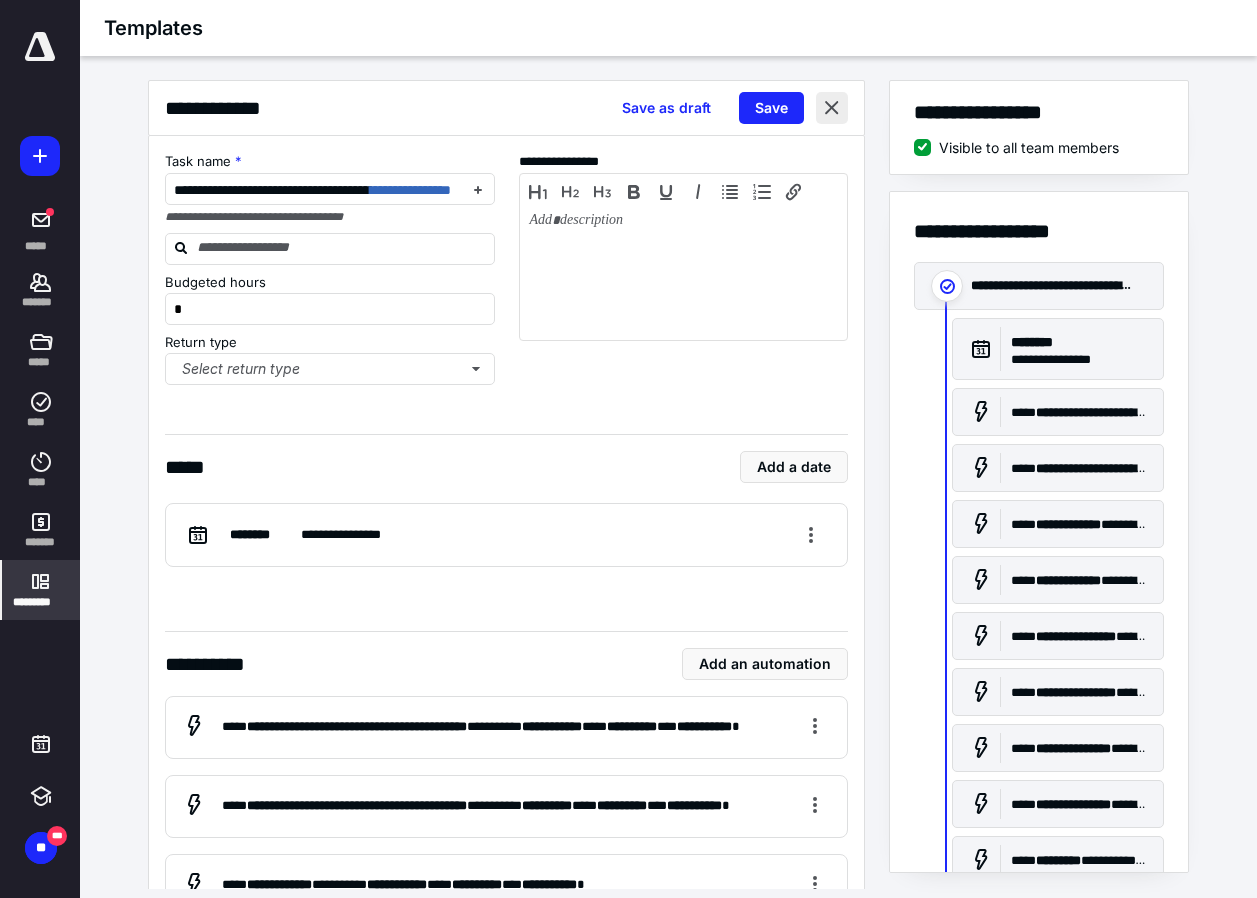 click at bounding box center (832, 108) 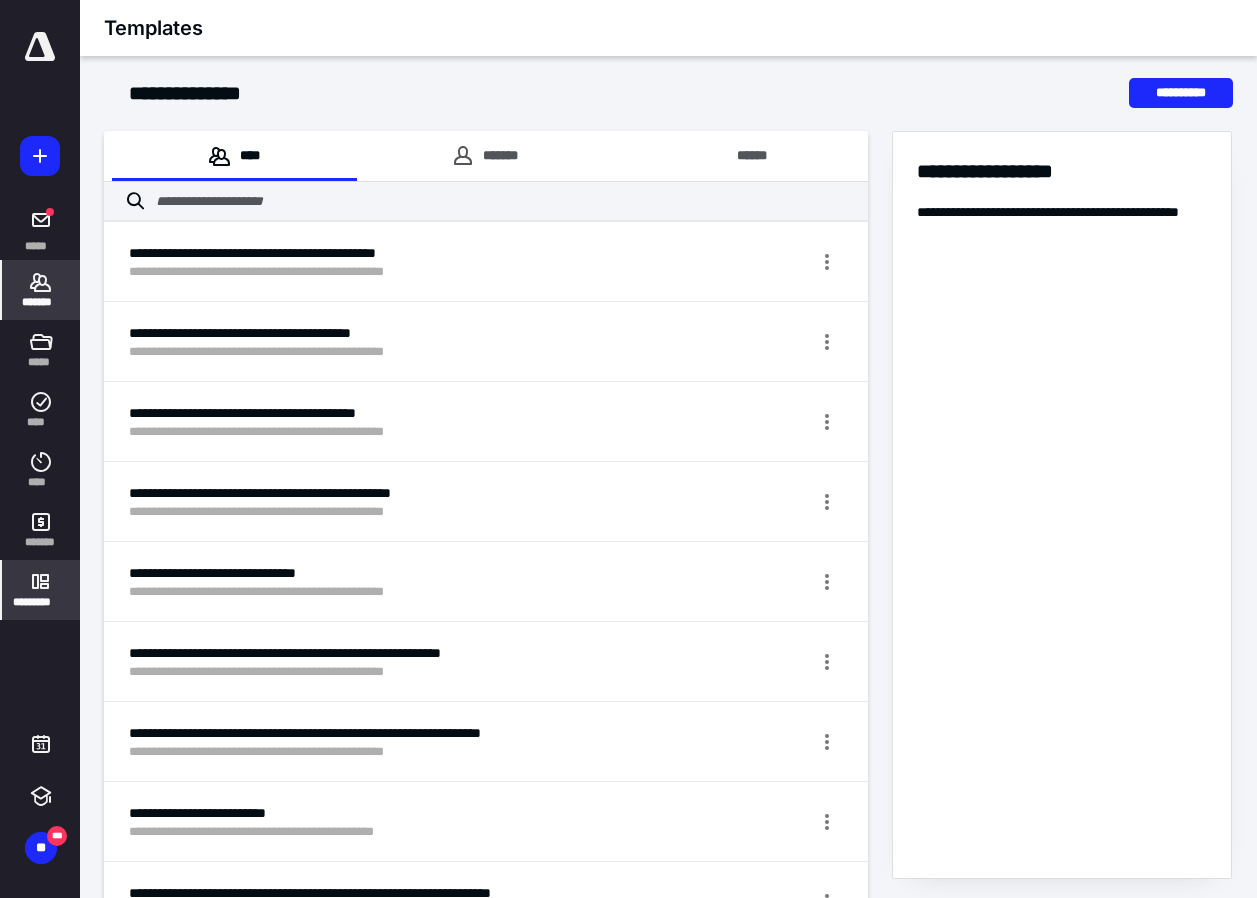 scroll, scrollTop: 0, scrollLeft: 0, axis: both 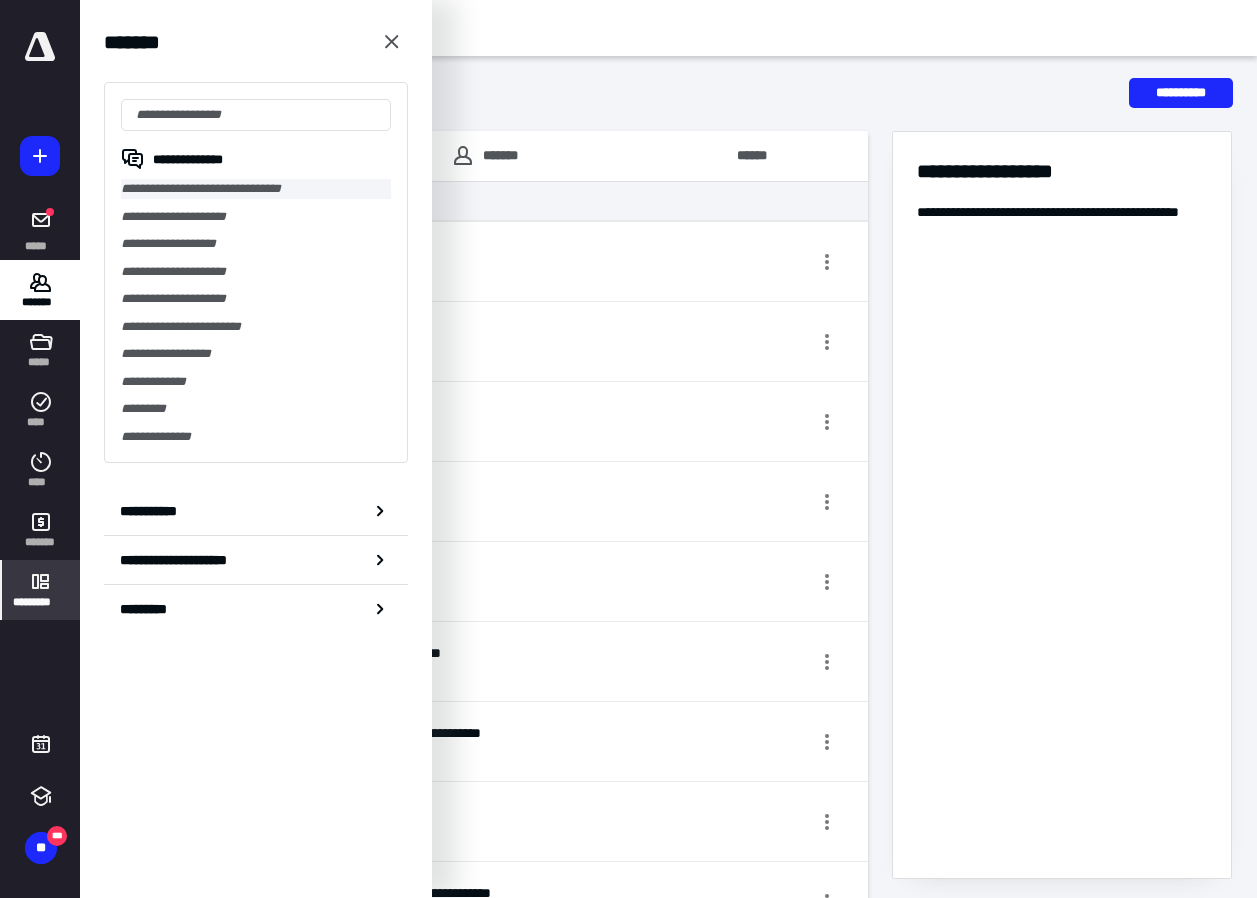 click on "**********" at bounding box center (256, 189) 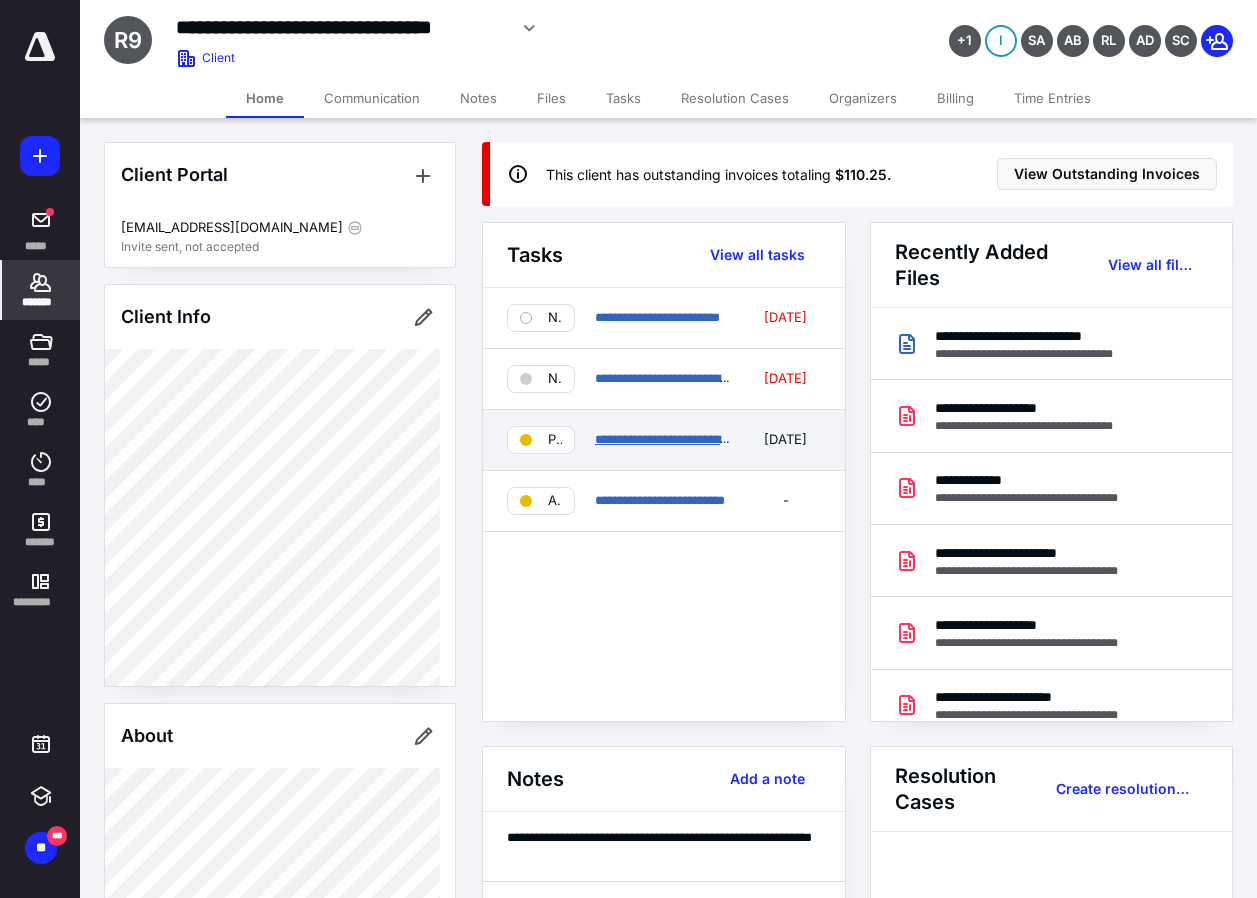 click on "**********" at bounding box center (697, 439) 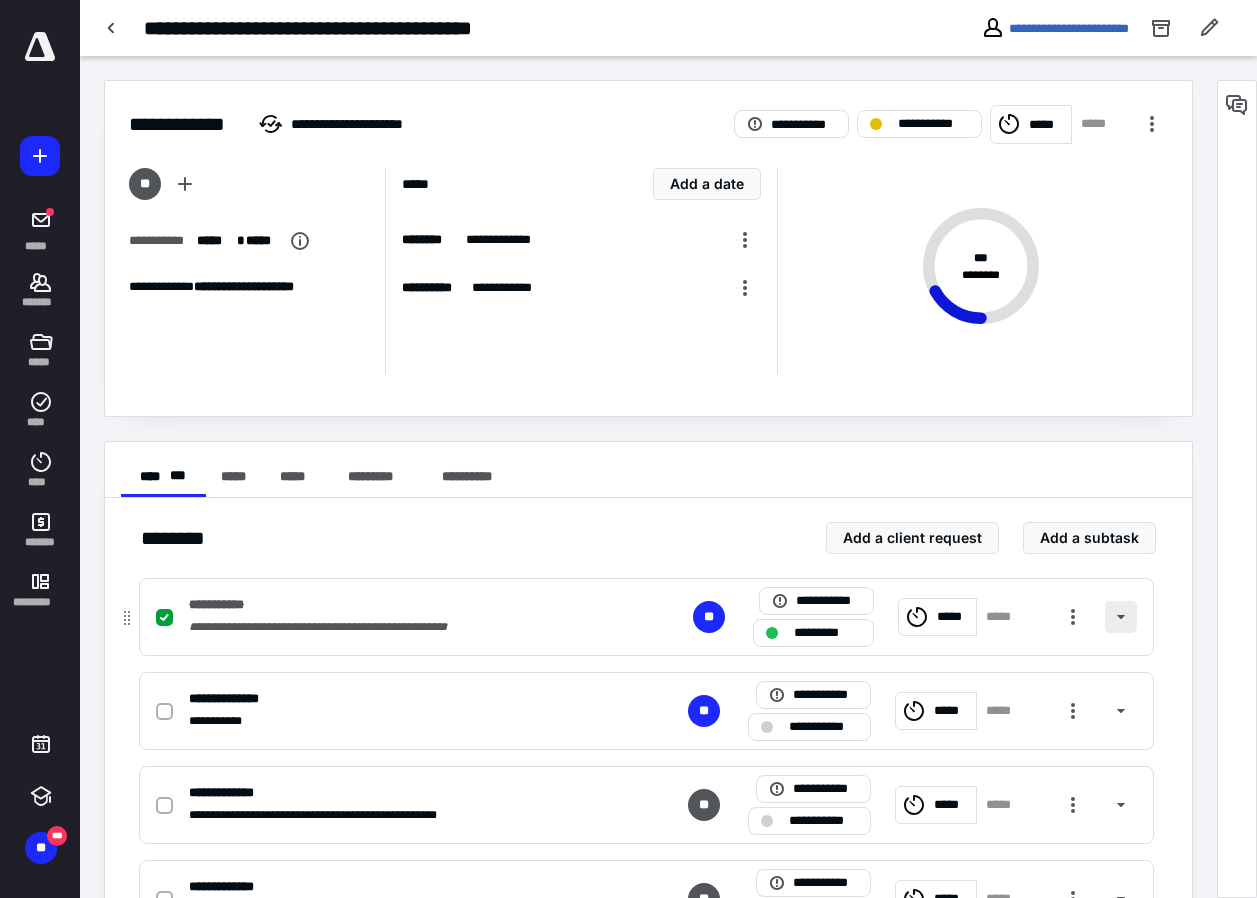 click at bounding box center [1121, 617] 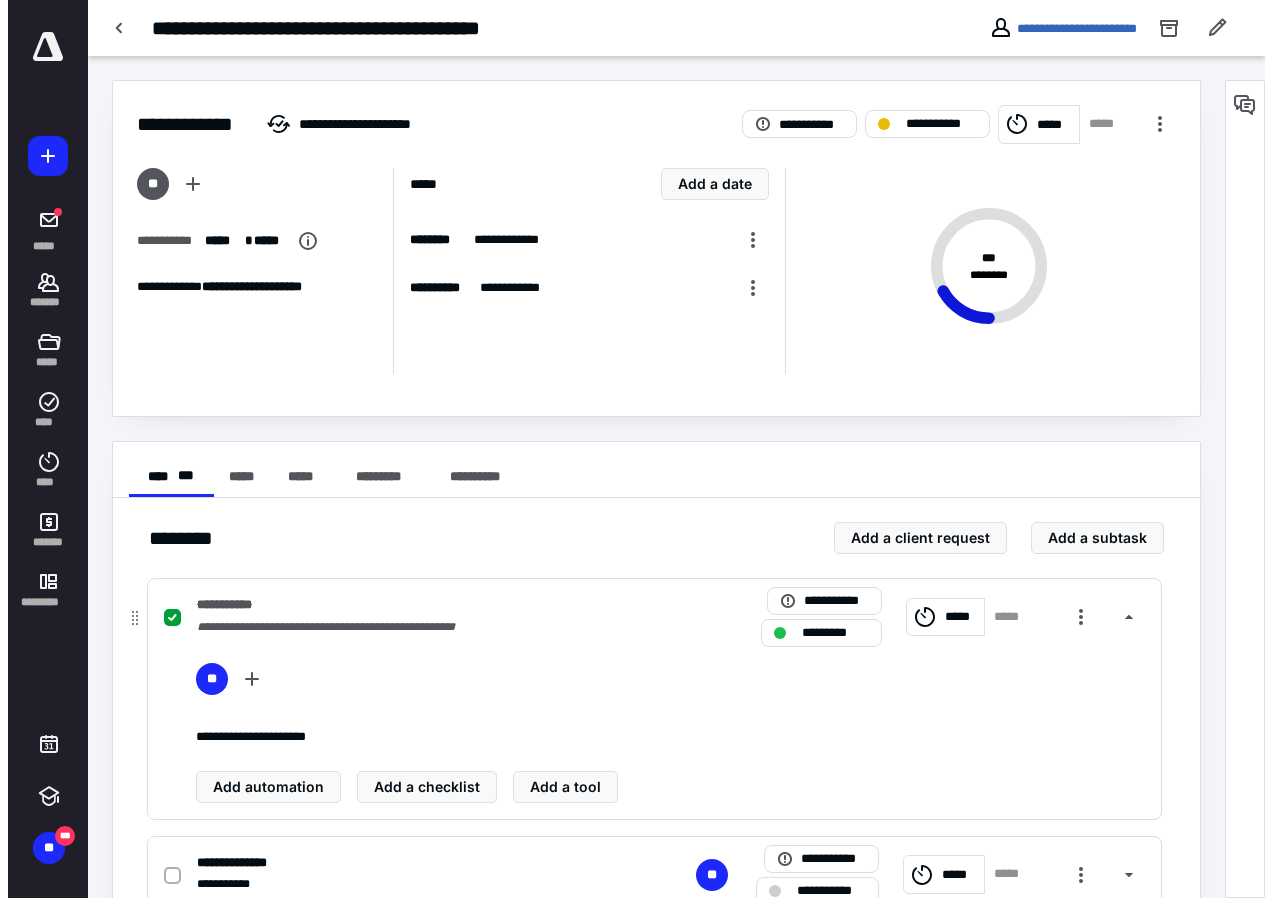 scroll, scrollTop: 100, scrollLeft: 0, axis: vertical 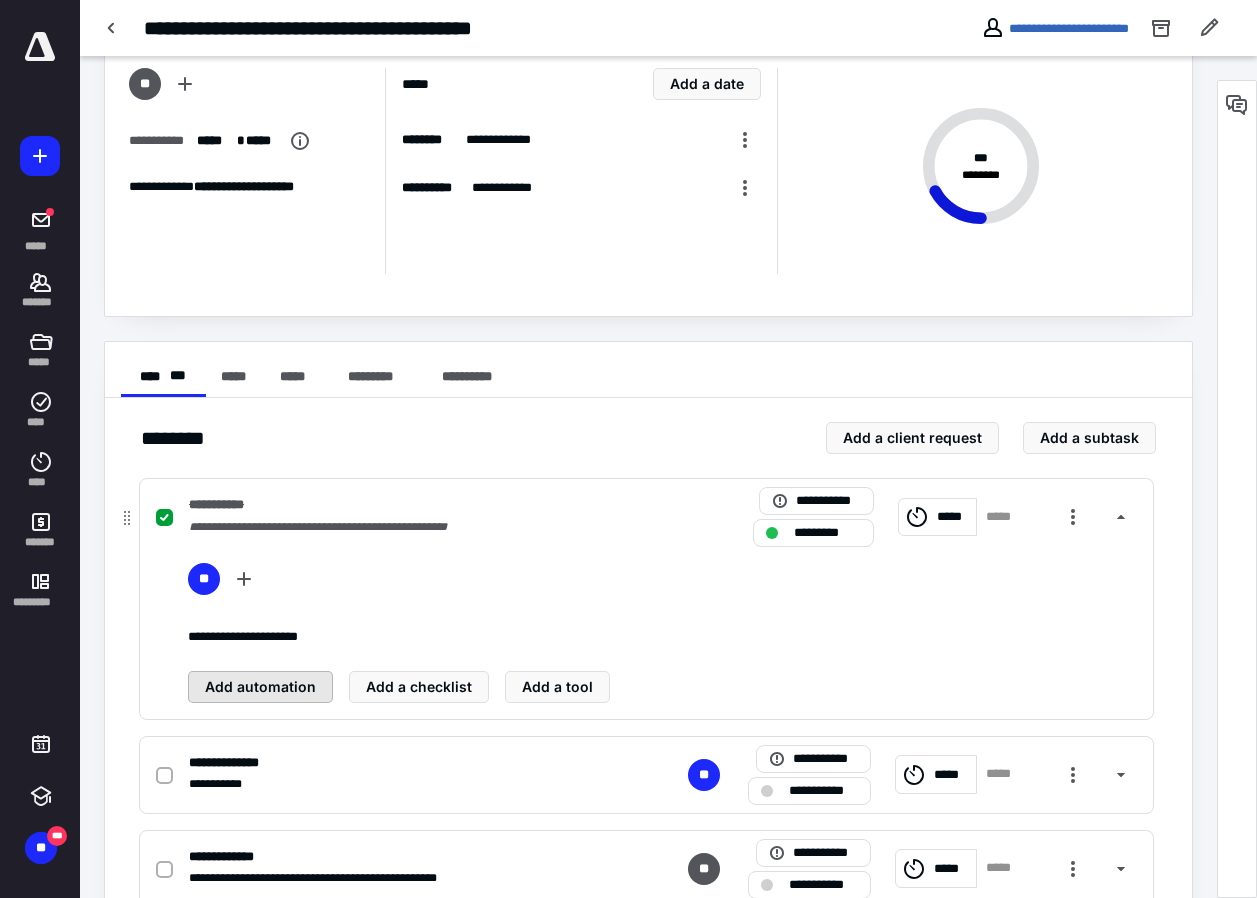 click on "Add automation" at bounding box center [260, 687] 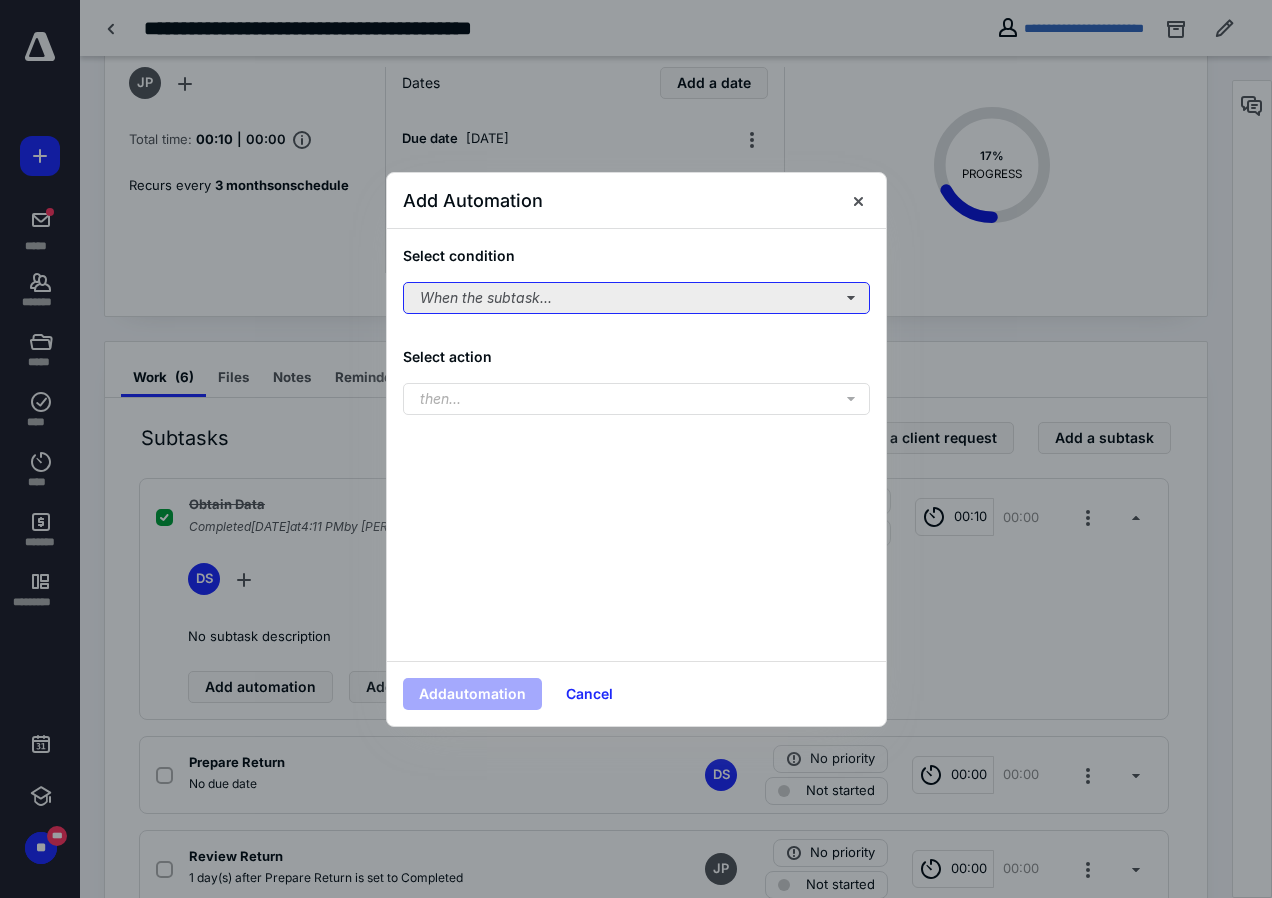 click on "When the subtask..." at bounding box center [636, 298] 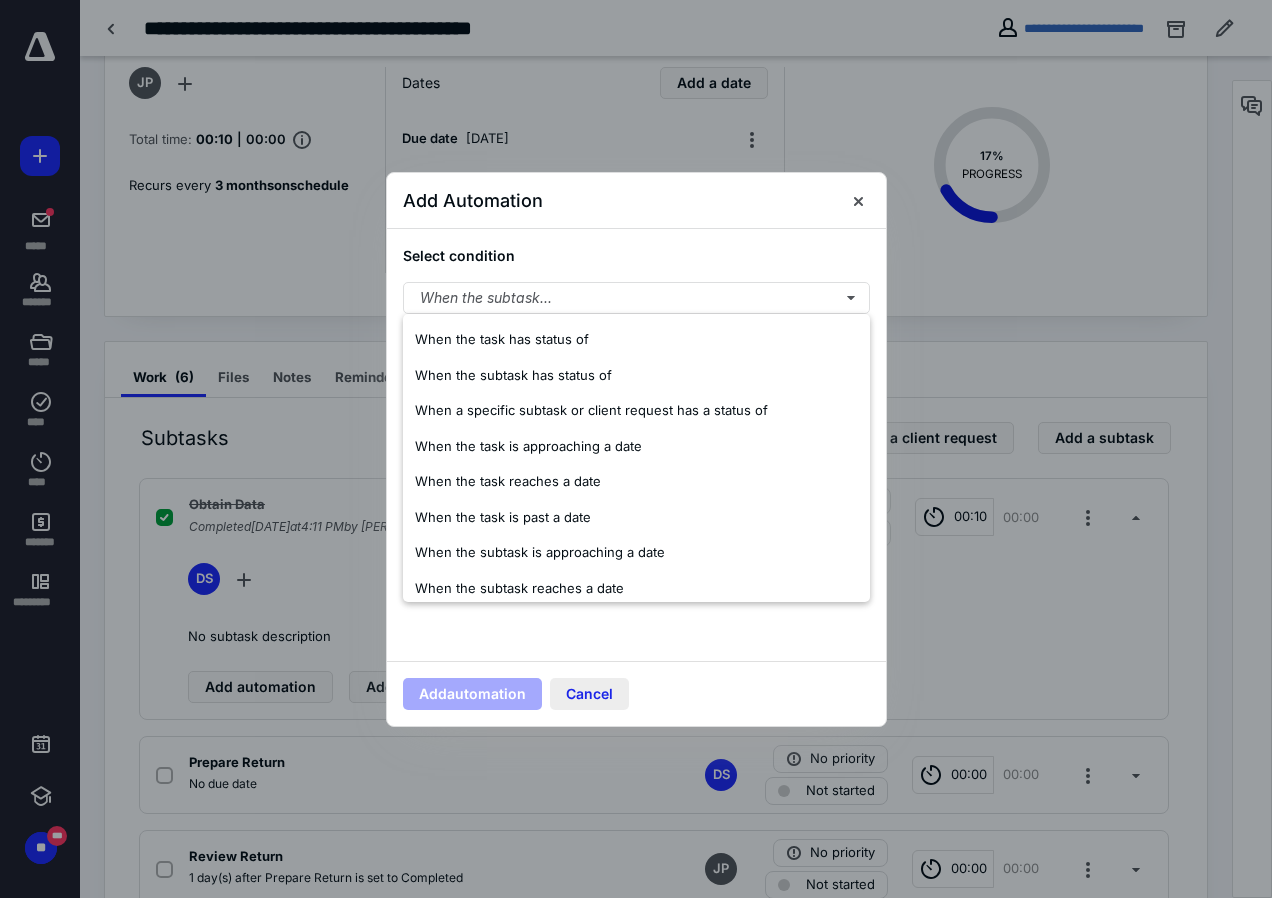 click on "Cancel" at bounding box center (589, 694) 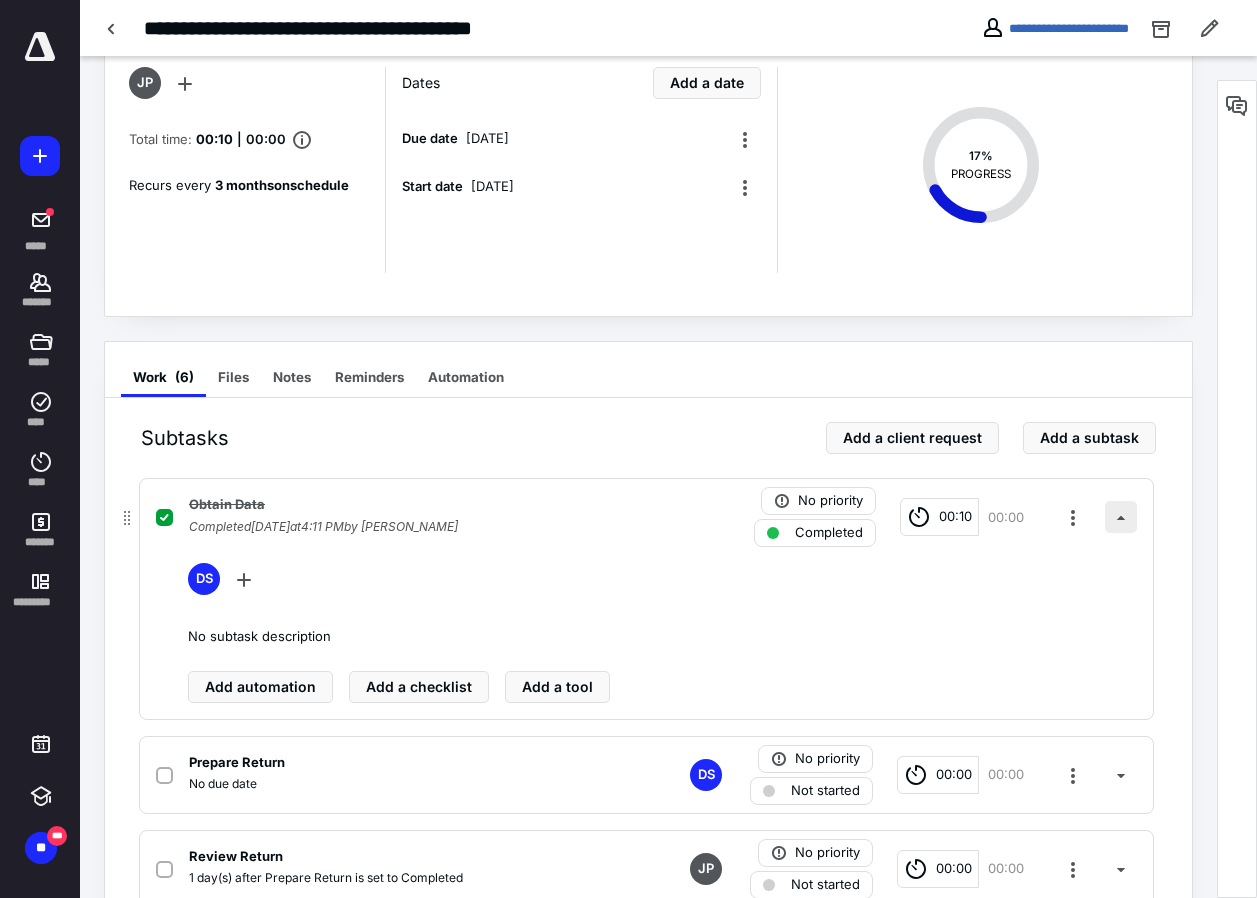 click at bounding box center (1121, 517) 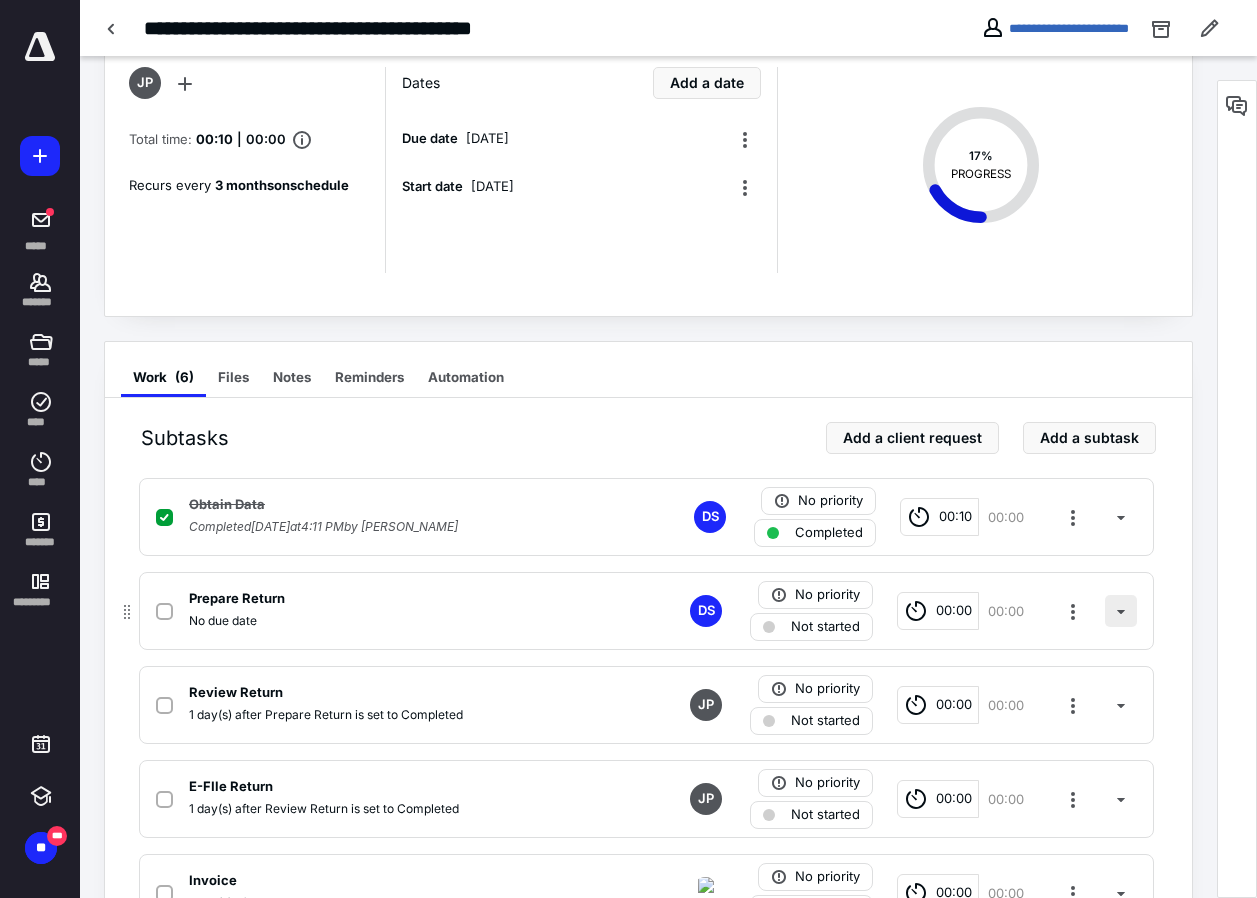 click at bounding box center [1121, 611] 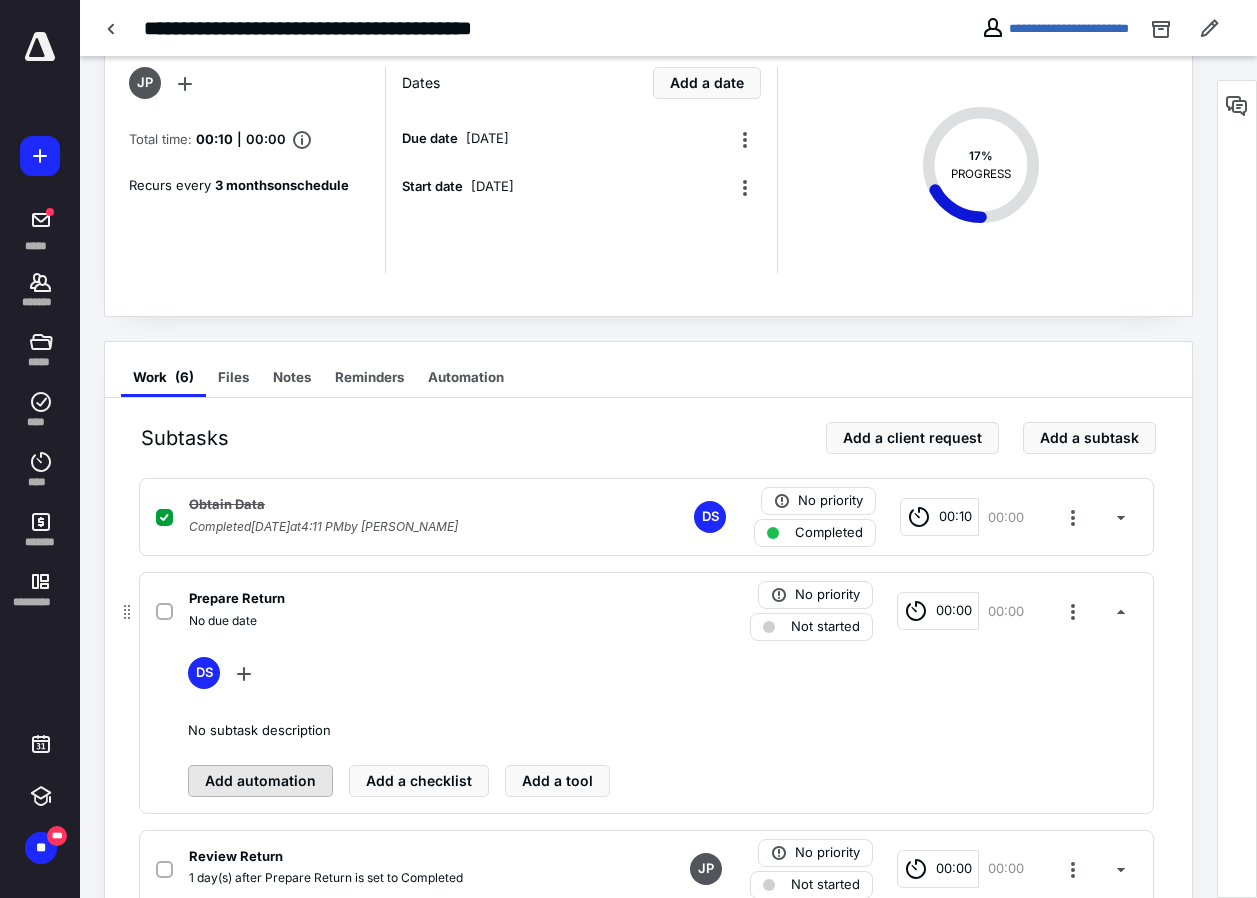click on "Add automation" at bounding box center [260, 781] 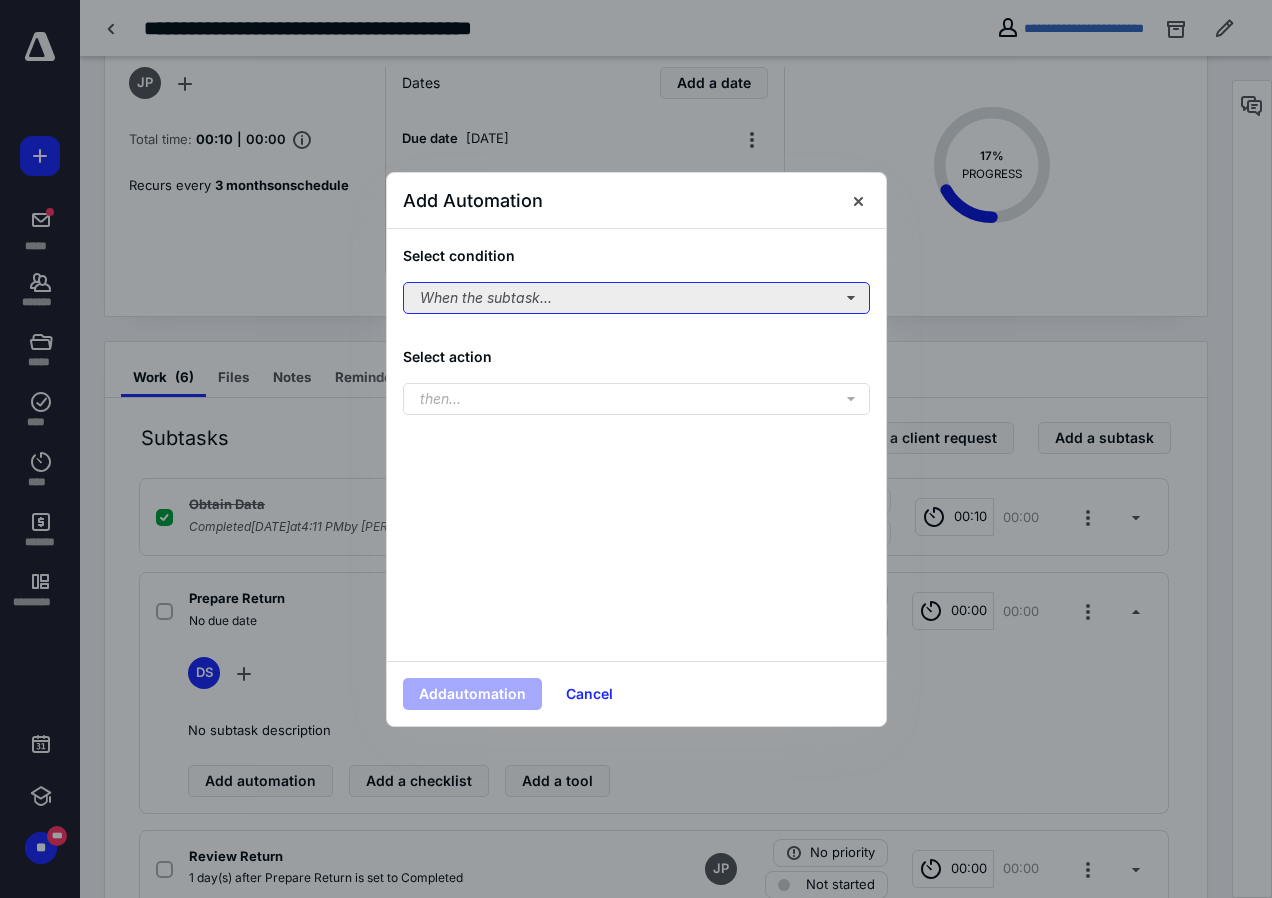 click on "When the subtask..." at bounding box center (636, 298) 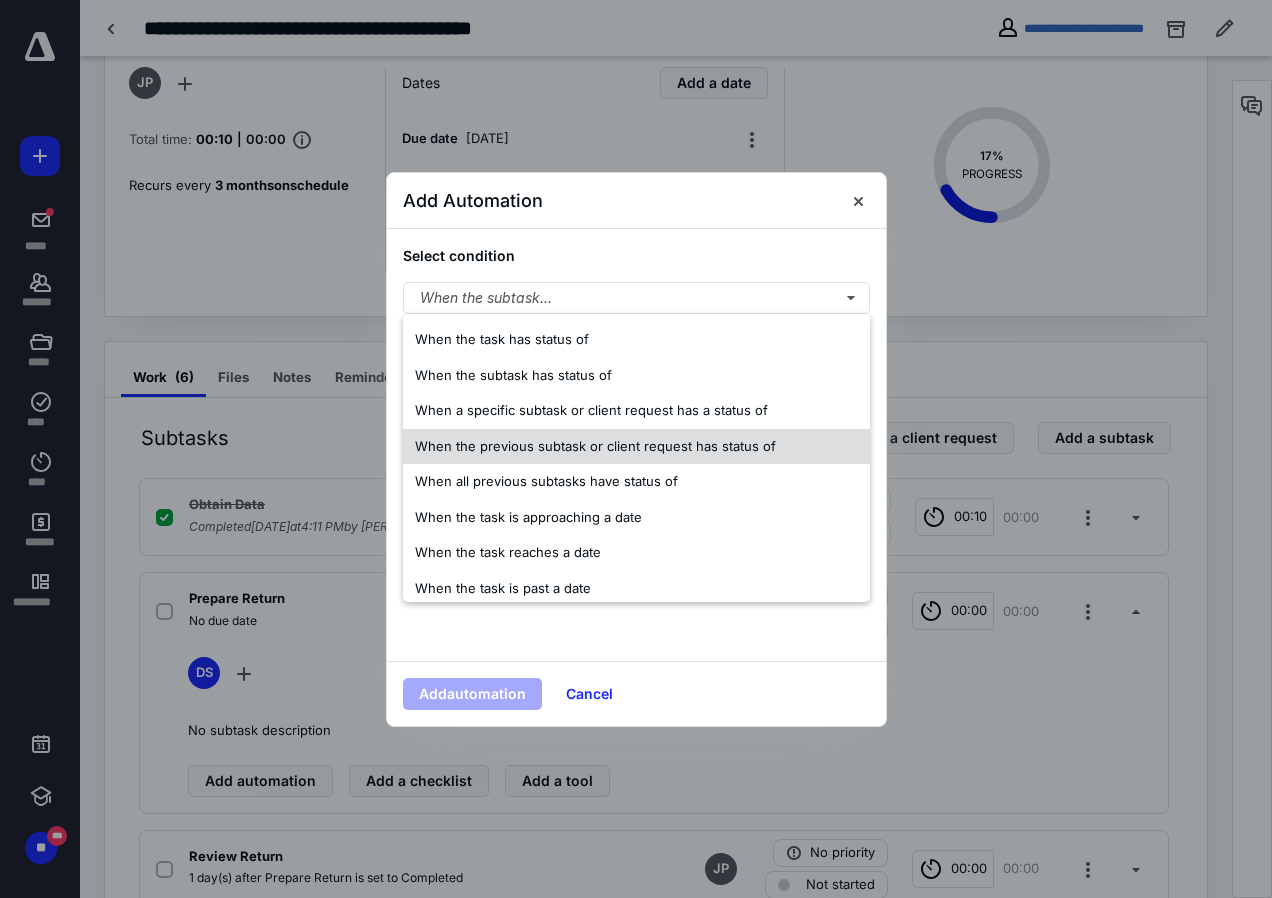 drag, startPoint x: 532, startPoint y: 480, endPoint x: 507, endPoint y: 458, distance: 33.30165 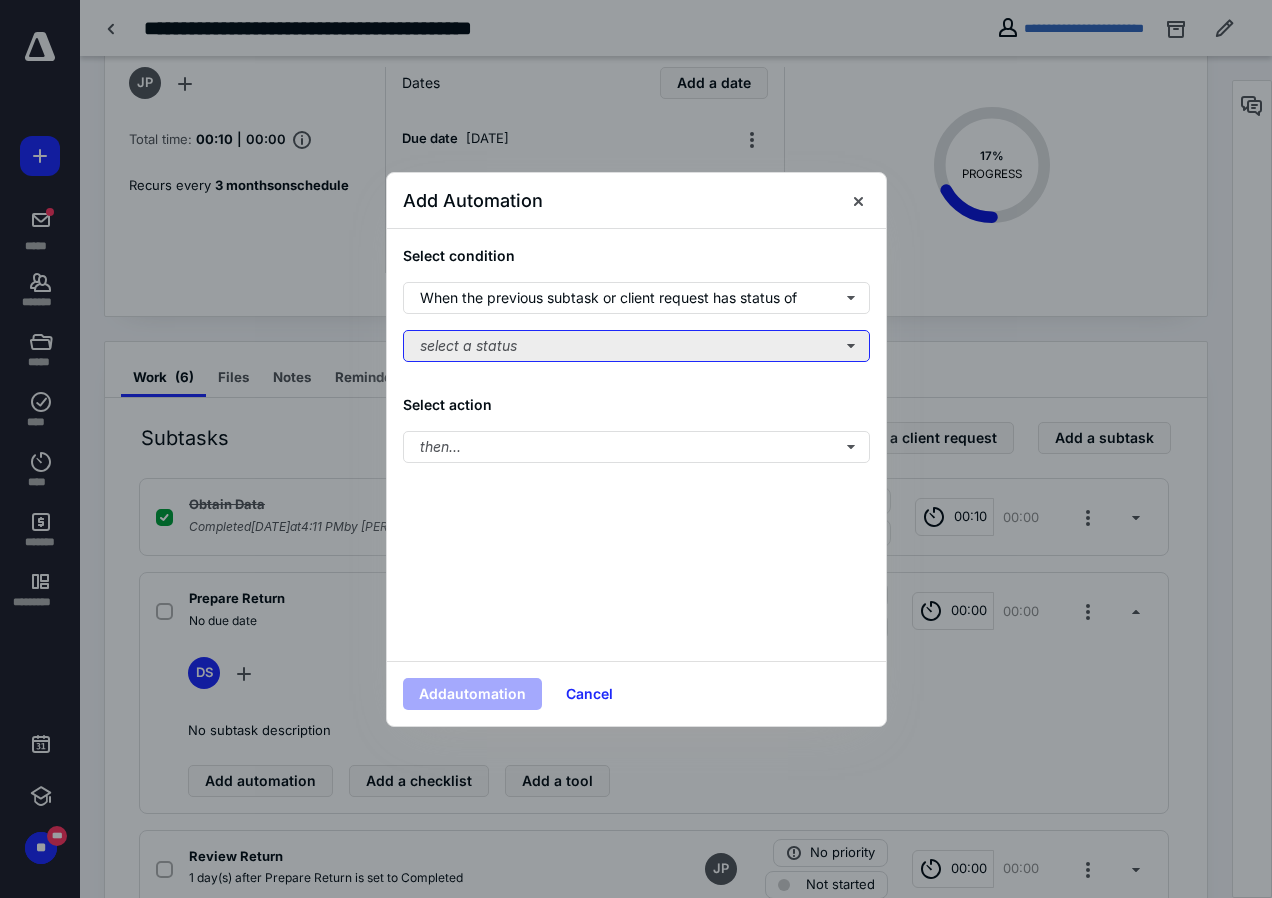click on "select a status" at bounding box center [636, 346] 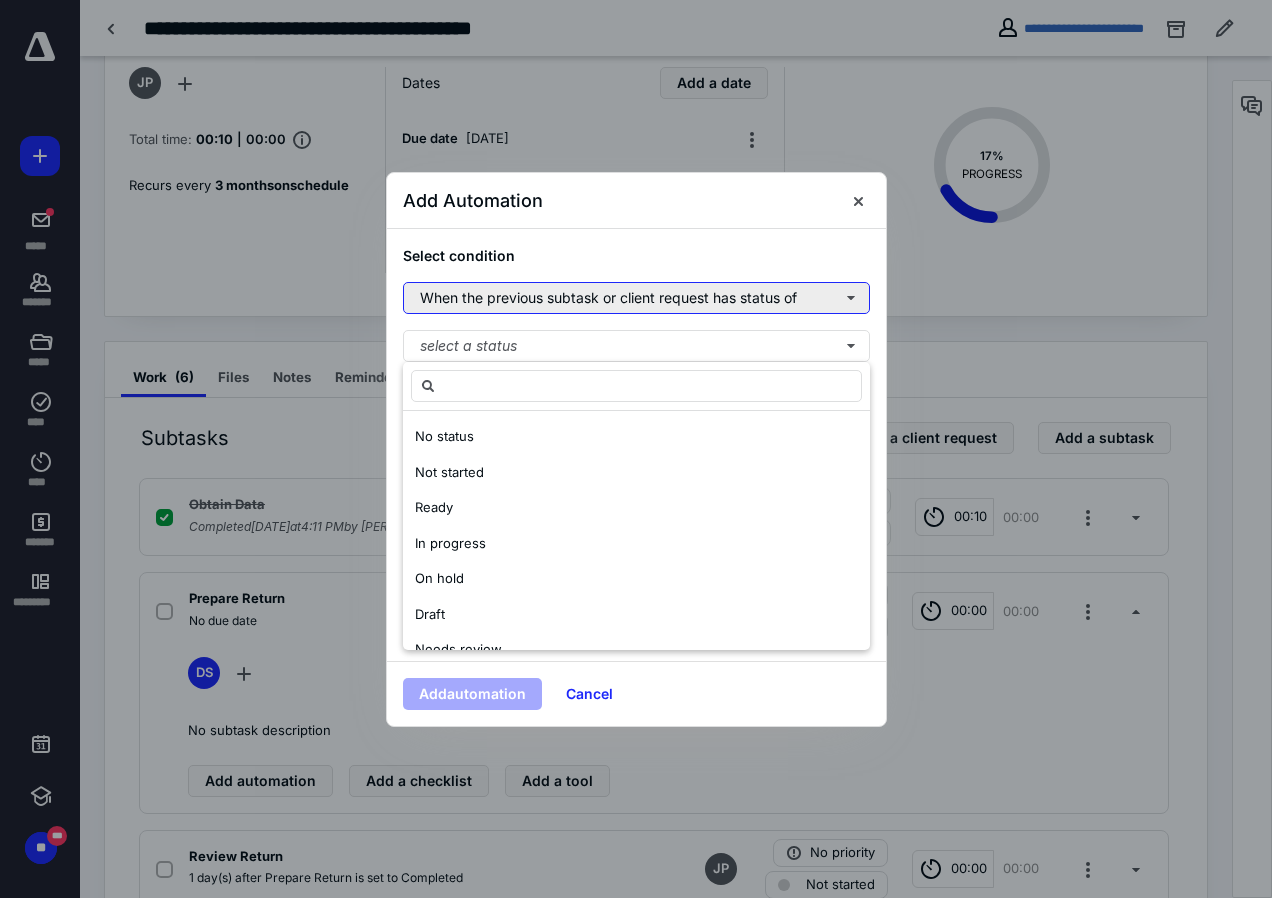 click on "When the previous subtask or client request has status of" at bounding box center [636, 298] 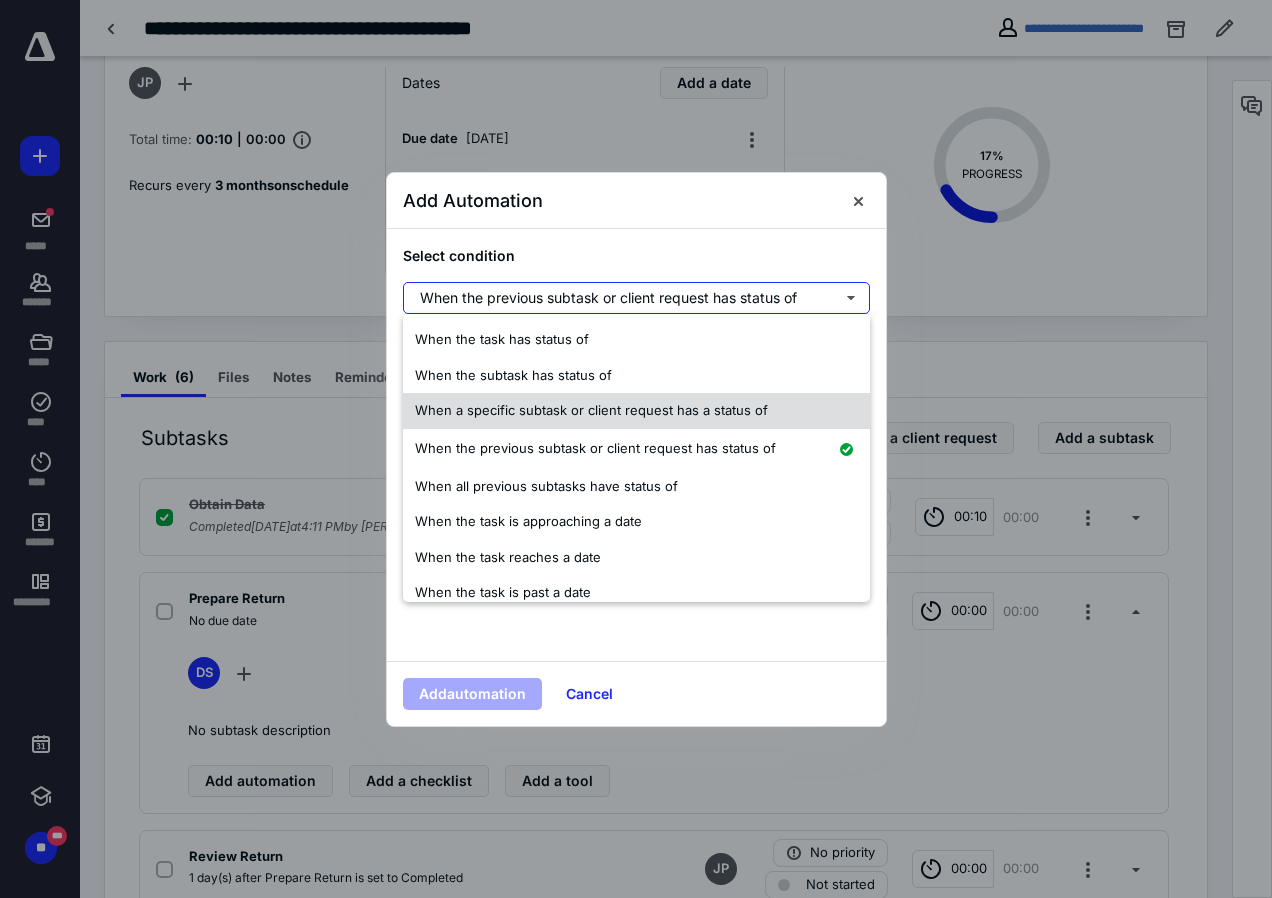 click on "When a specific subtask or client request has a status of" at bounding box center [591, 410] 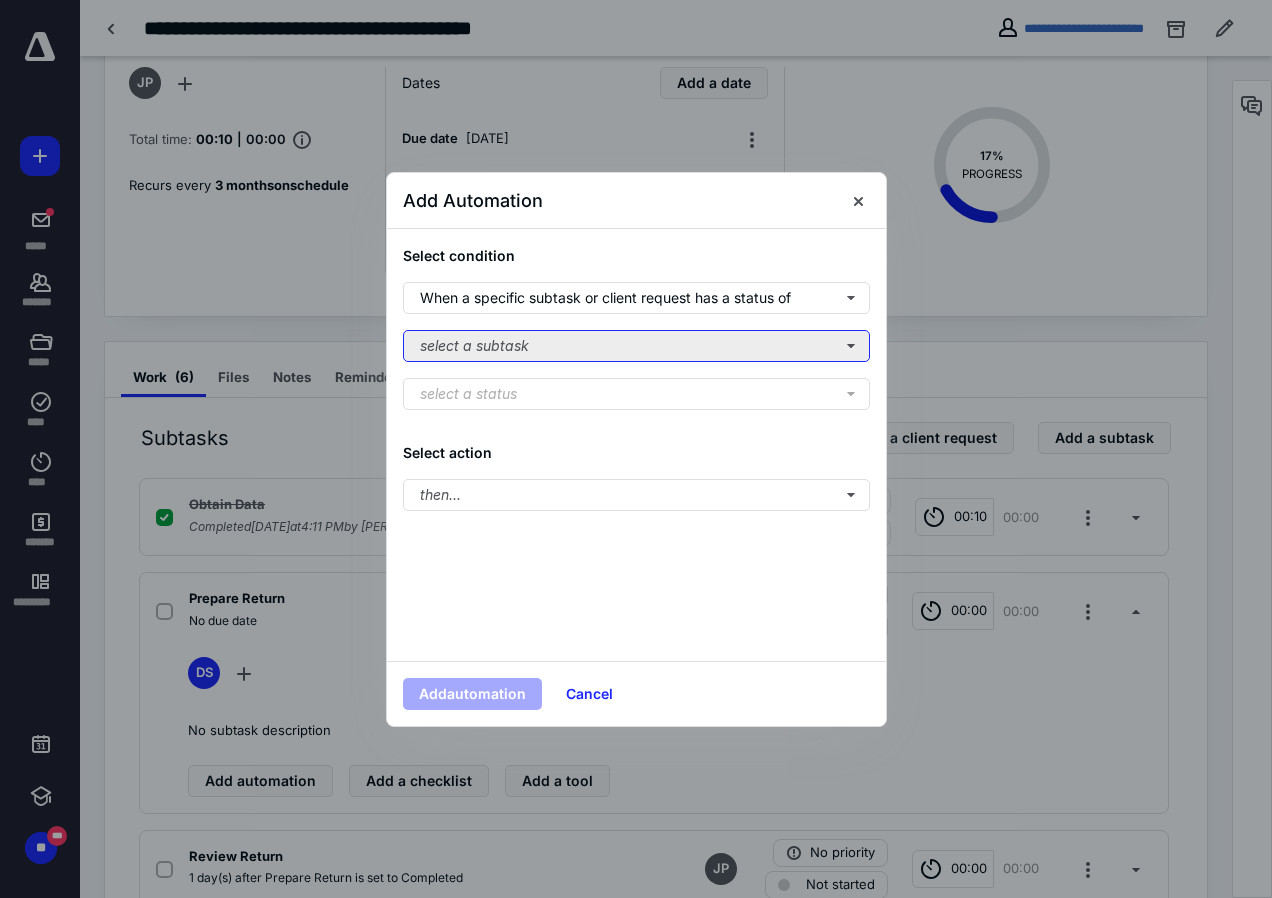 click on "select a subtask" at bounding box center [636, 346] 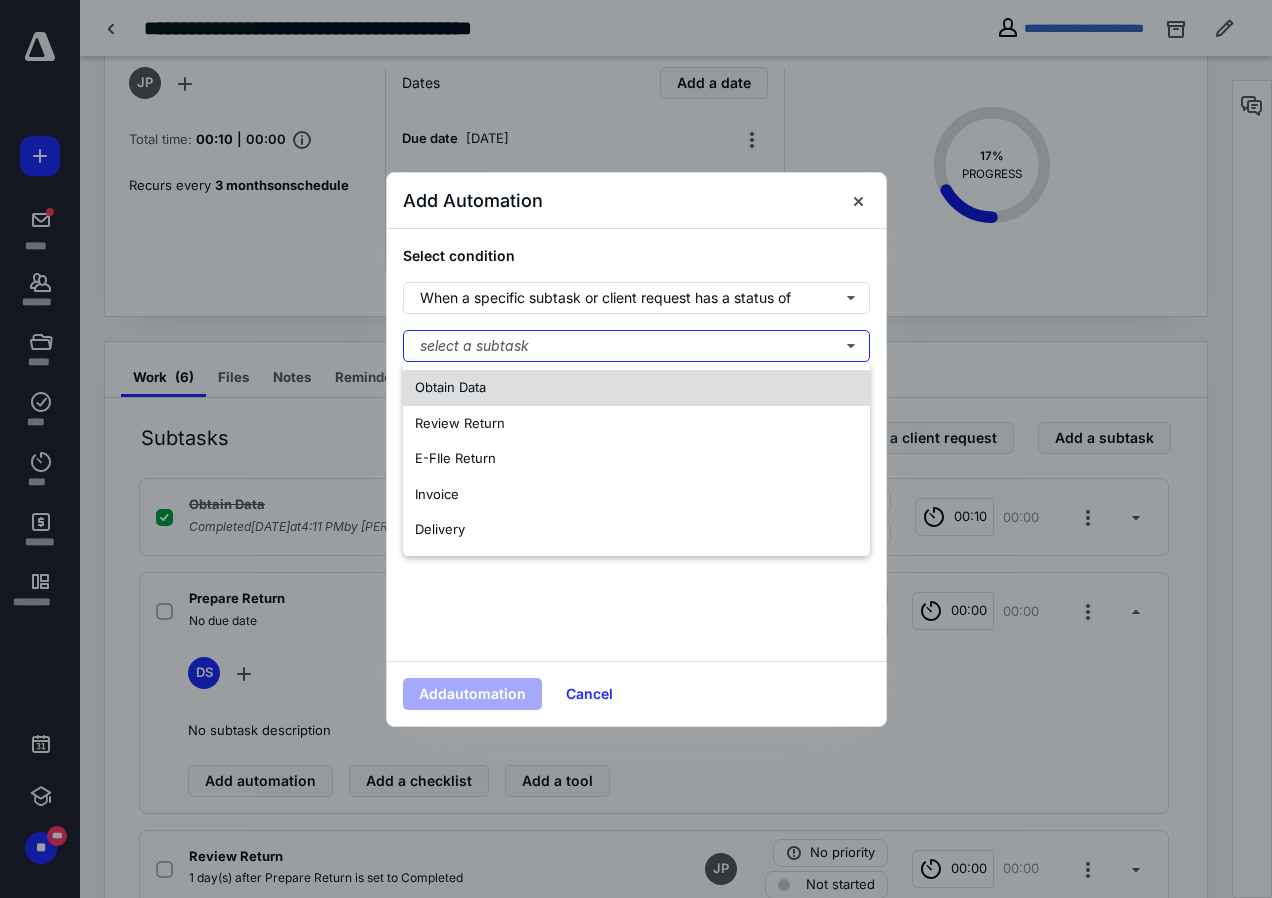 click on "Obtain Data" at bounding box center (450, 387) 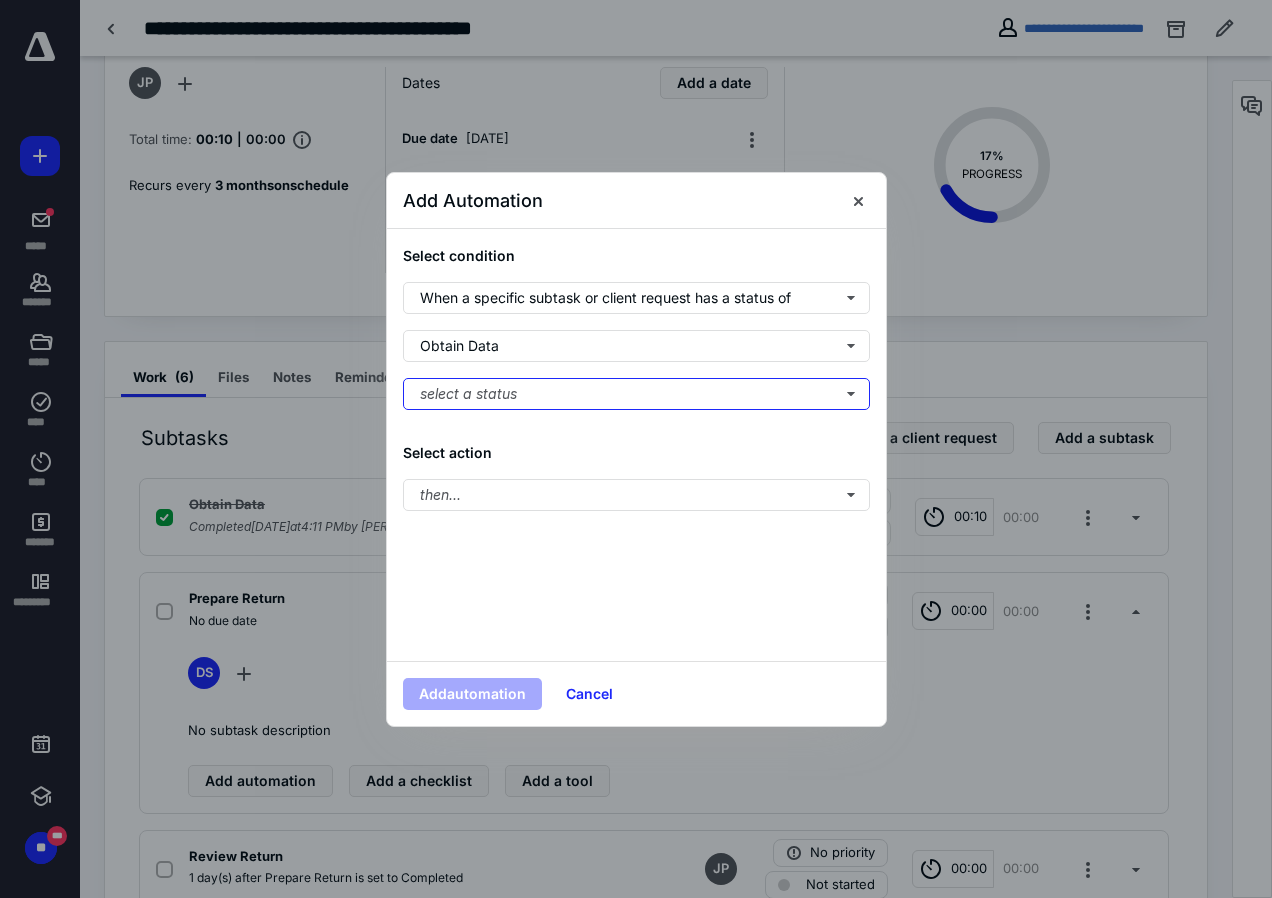 click on "select a status" at bounding box center (636, 394) 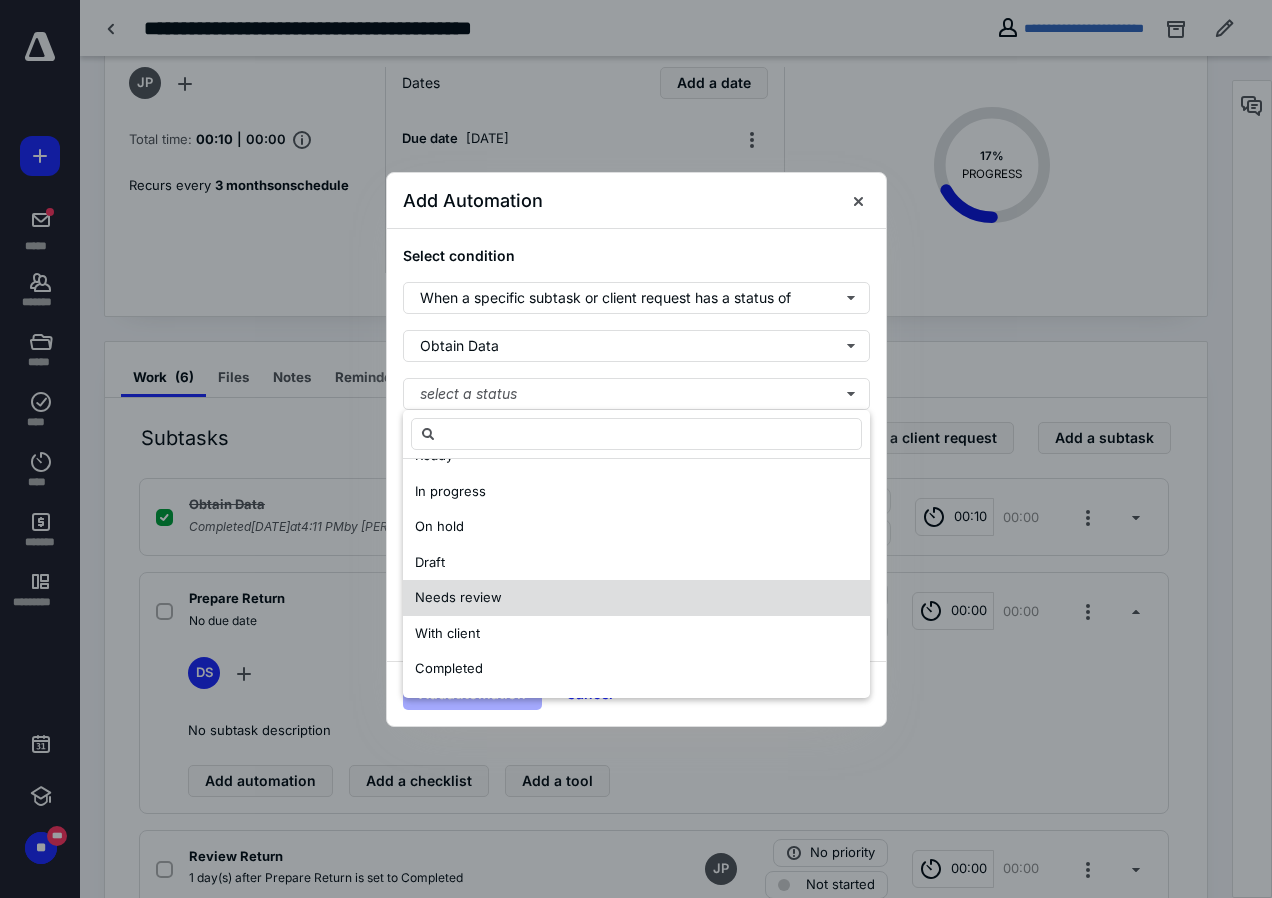 scroll, scrollTop: 200, scrollLeft: 0, axis: vertical 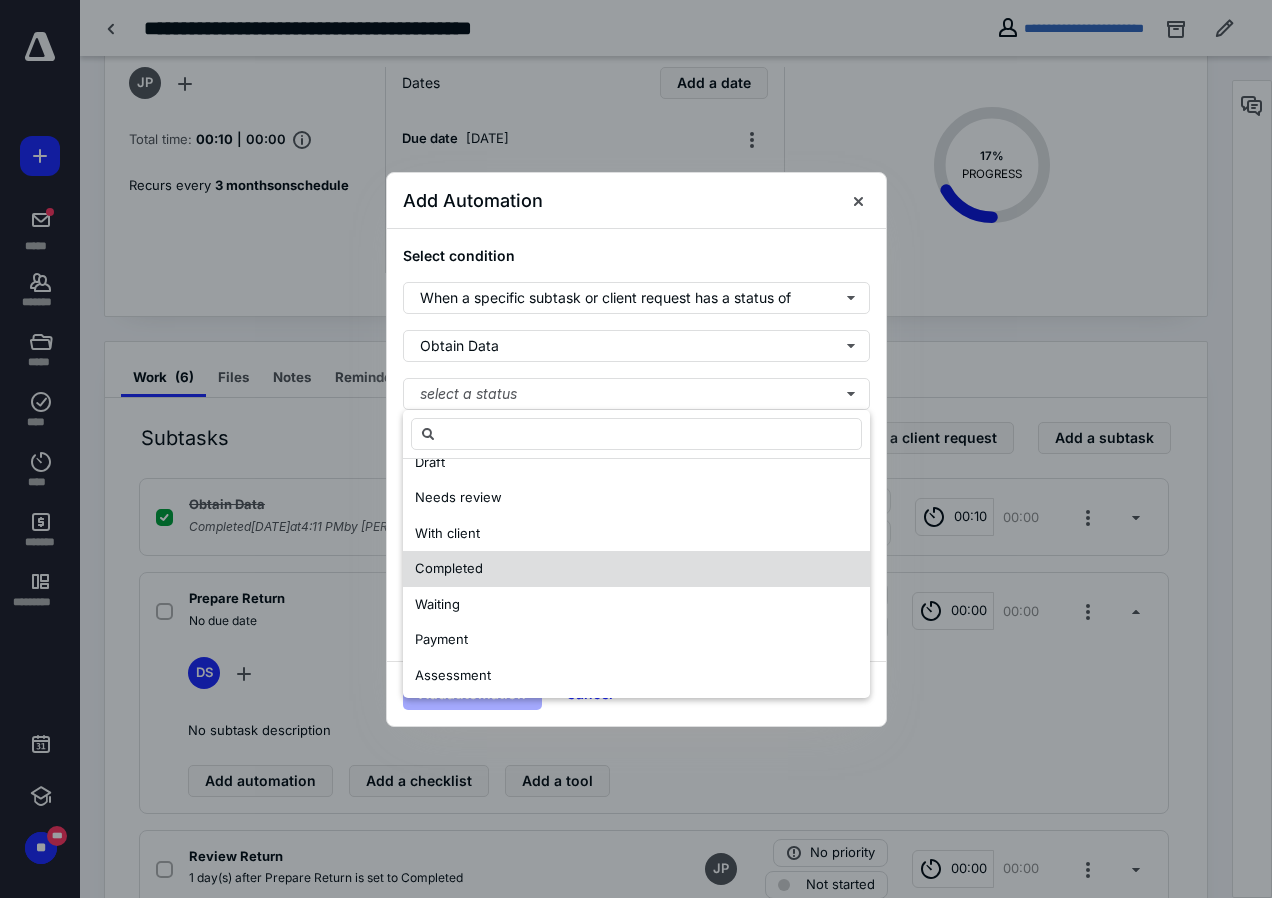 click on "Completed" at bounding box center (449, 568) 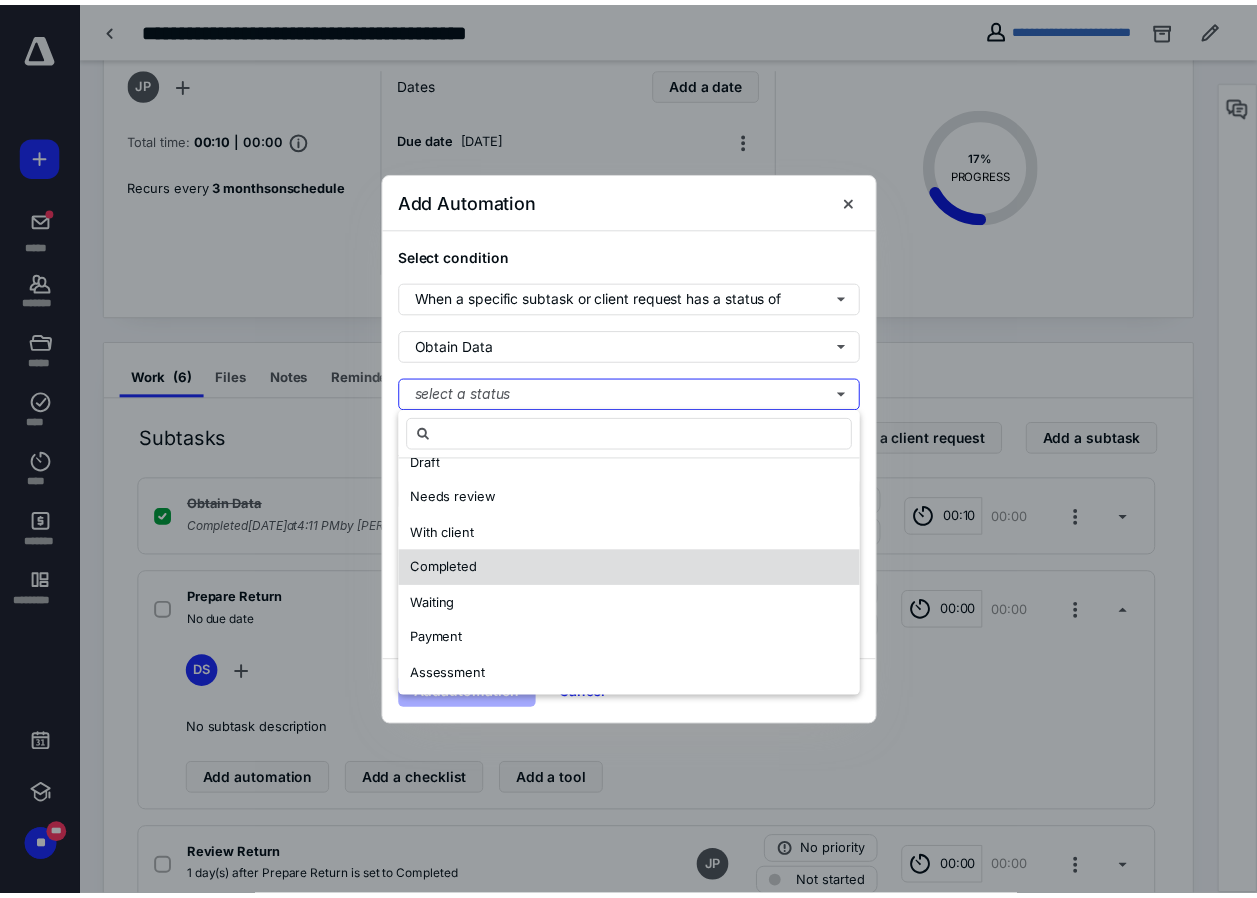 scroll, scrollTop: 0, scrollLeft: 0, axis: both 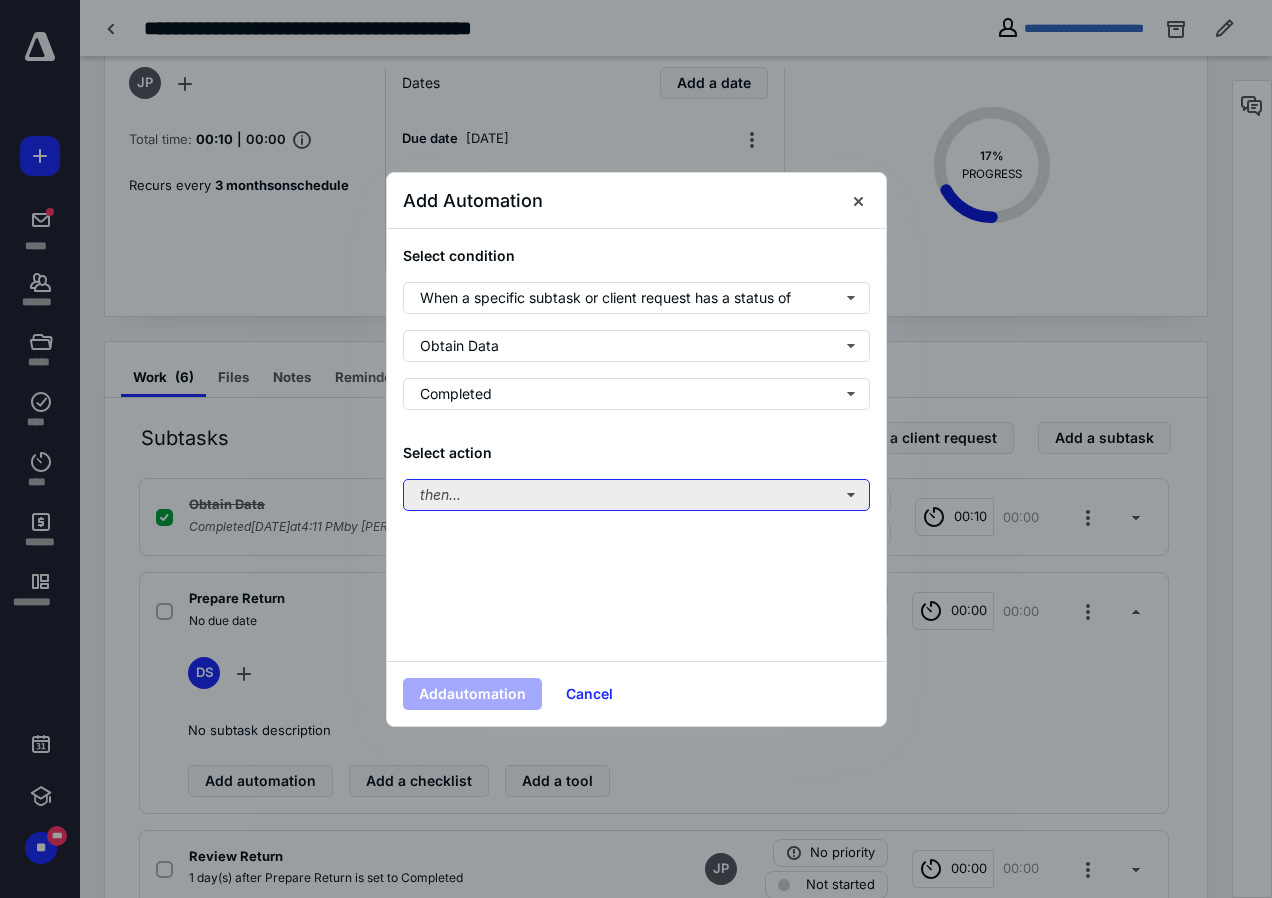 click on "then..." at bounding box center [636, 495] 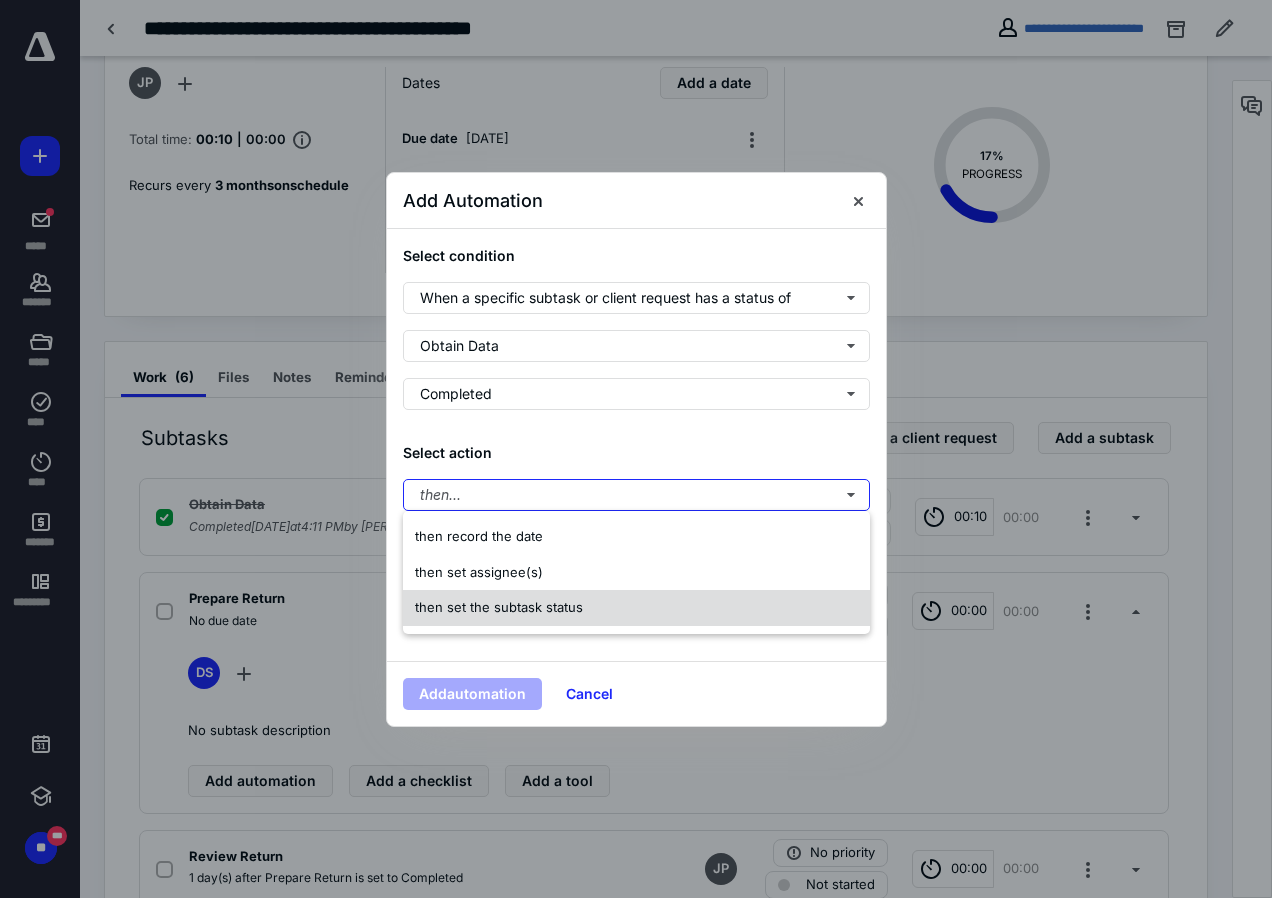 click on "then set the subtask status" at bounding box center (499, 607) 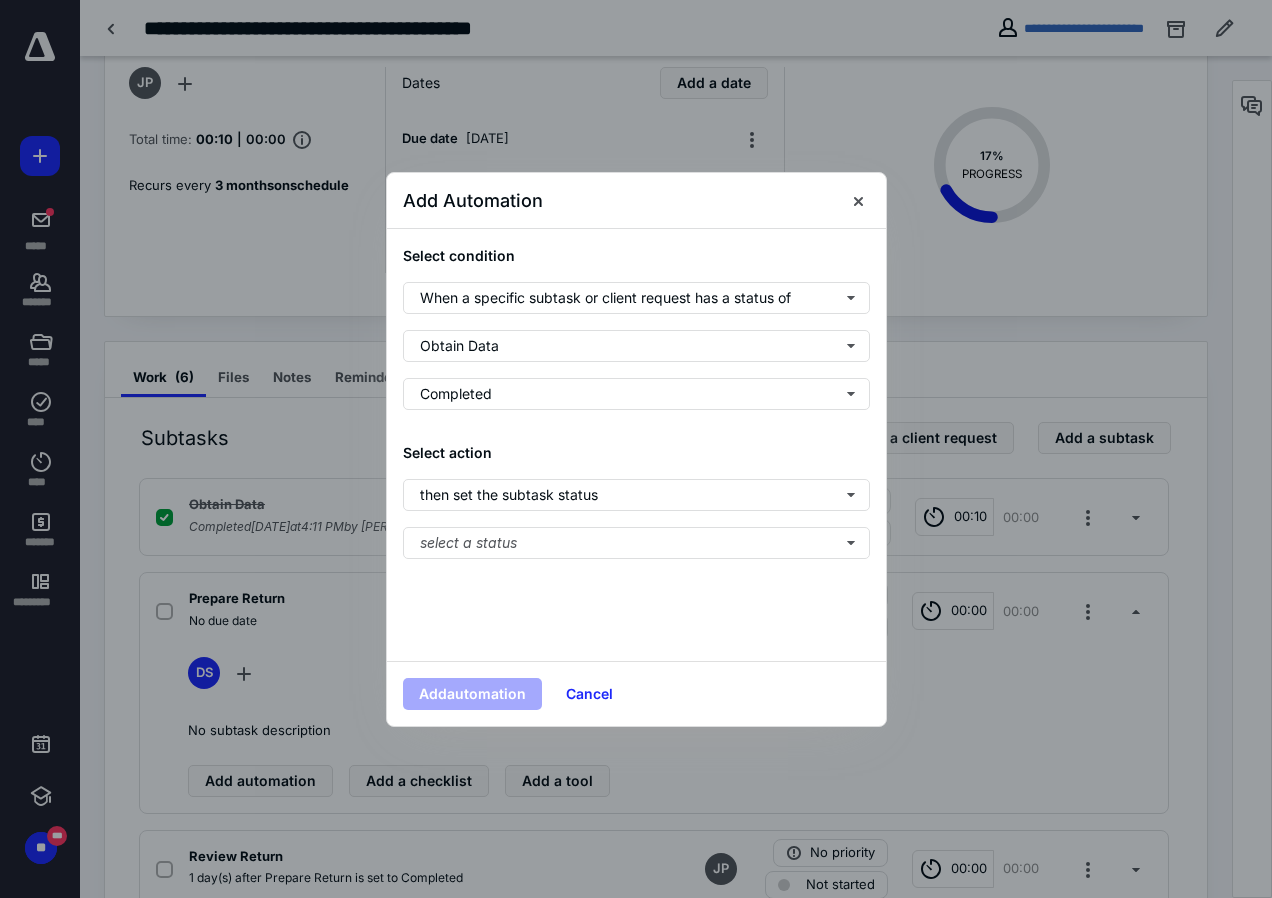 click on "Select action then set the subtask status select a status" at bounding box center (636, 500) 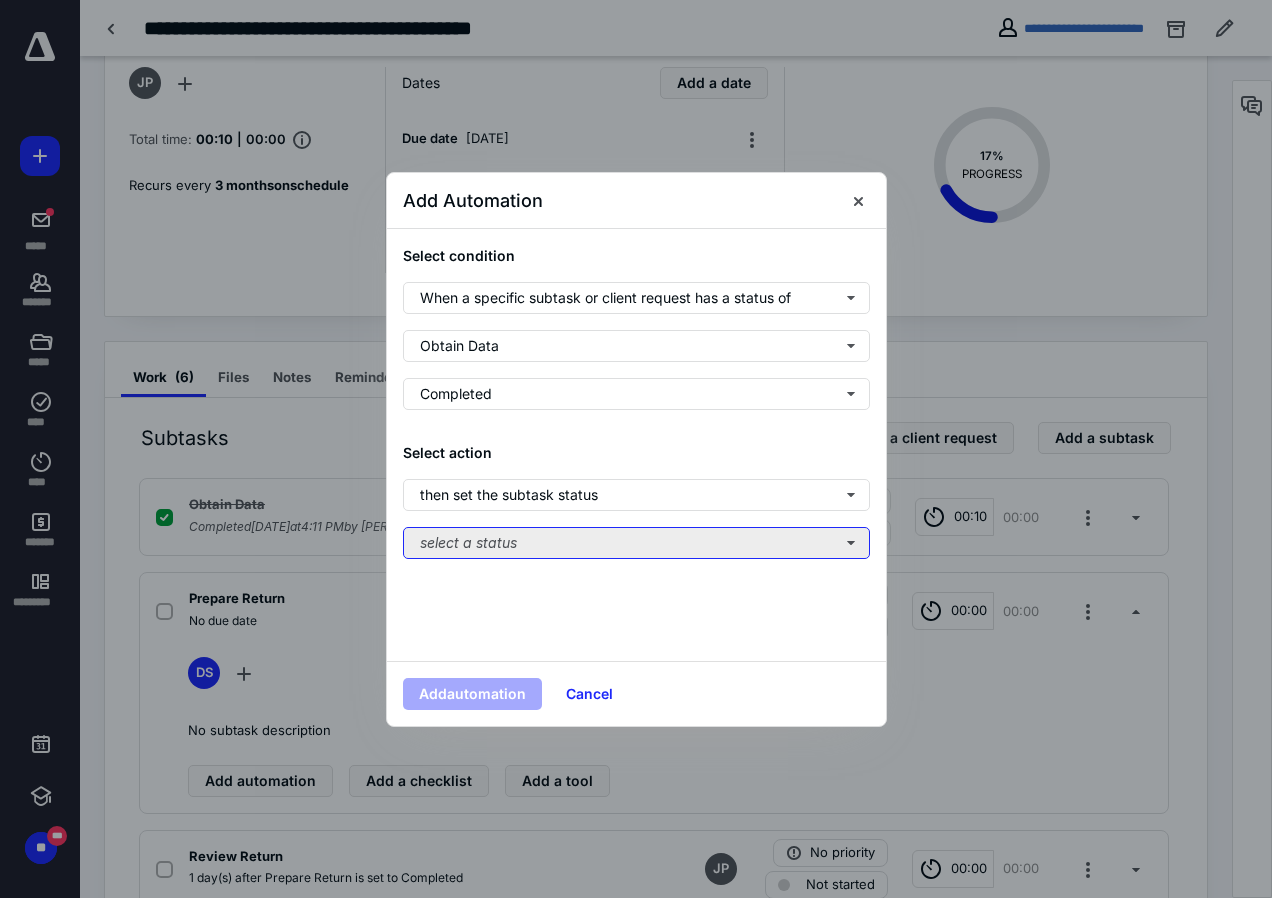 click on "select a status" at bounding box center (636, 543) 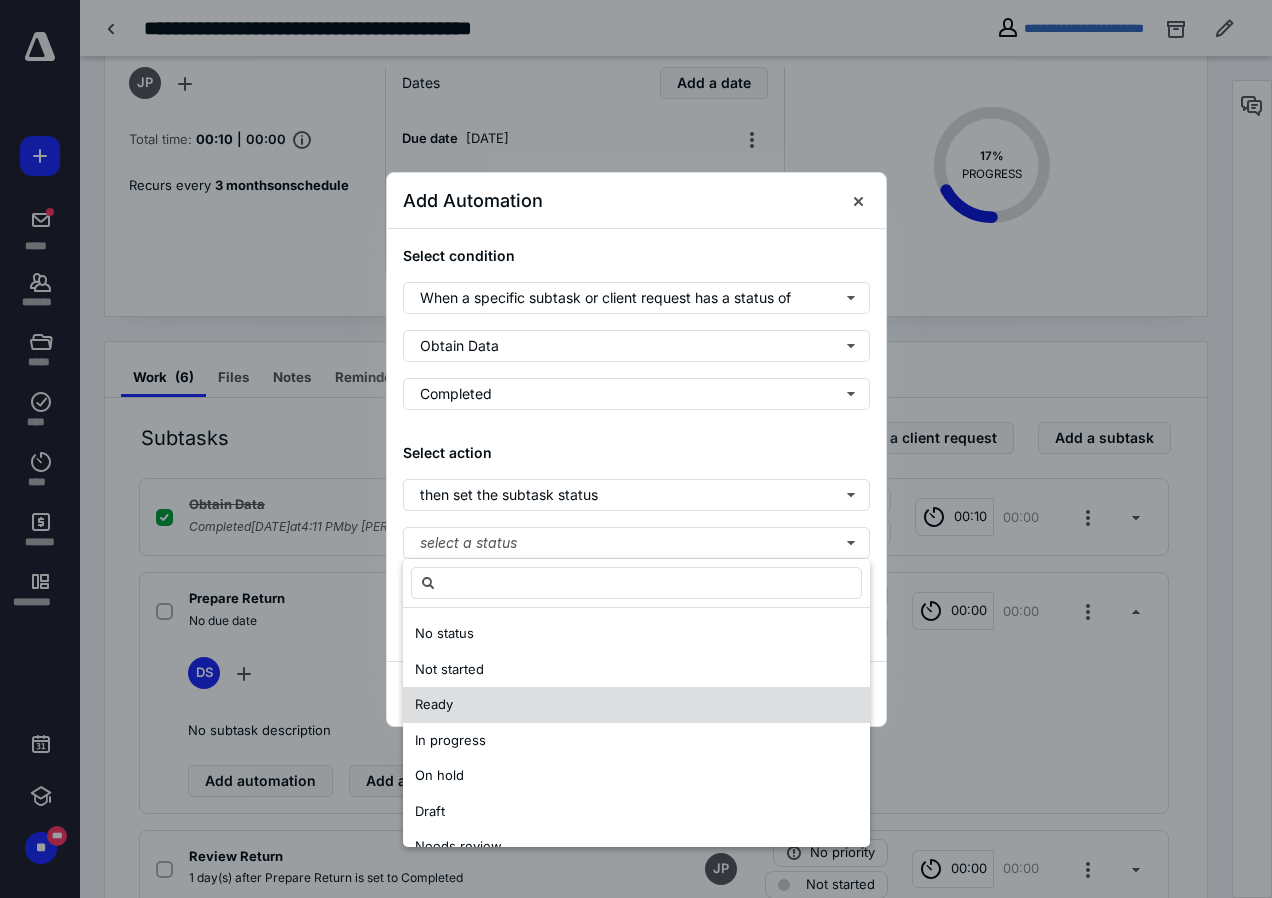 click on "Ready" at bounding box center [434, 704] 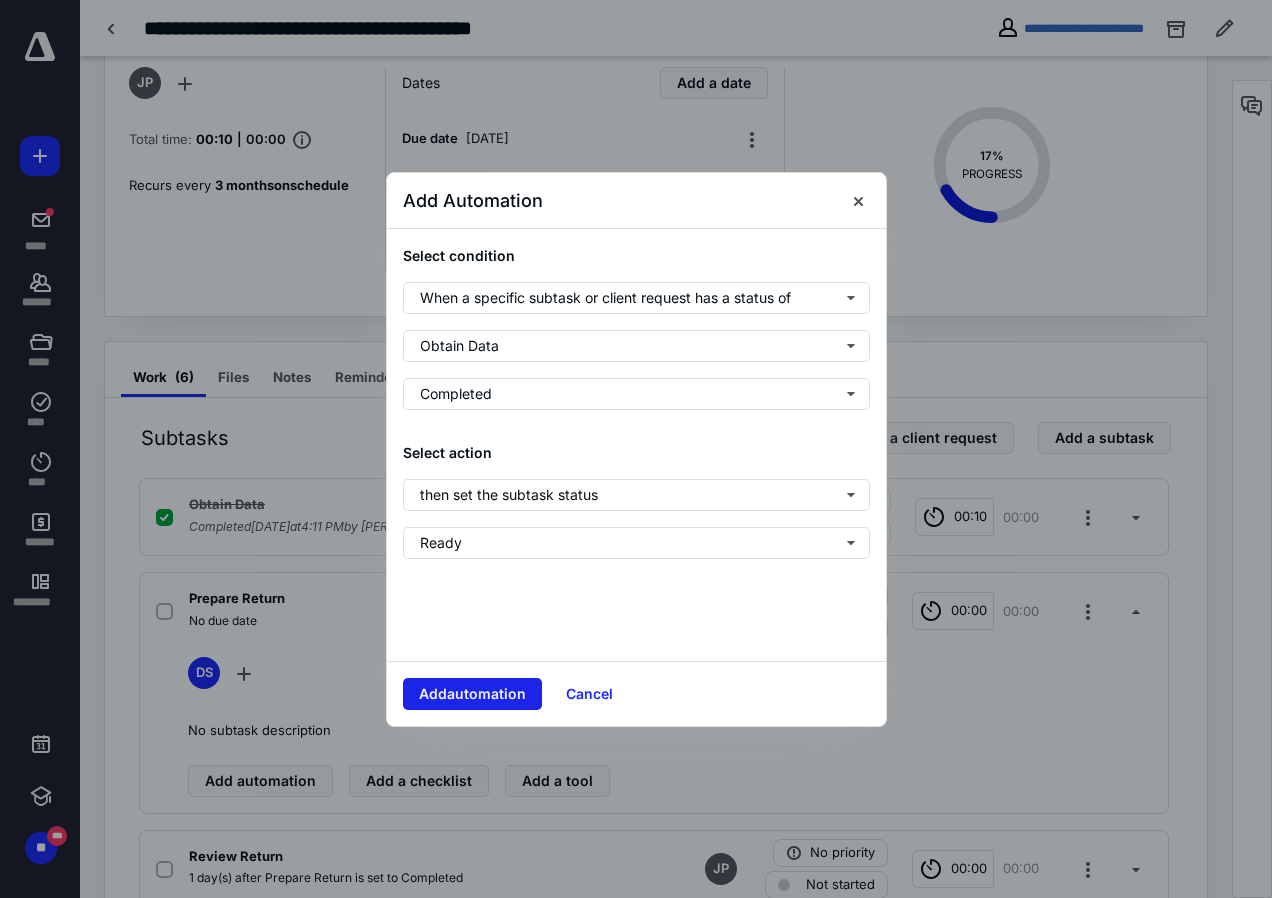 click on "Add  automation" at bounding box center (472, 694) 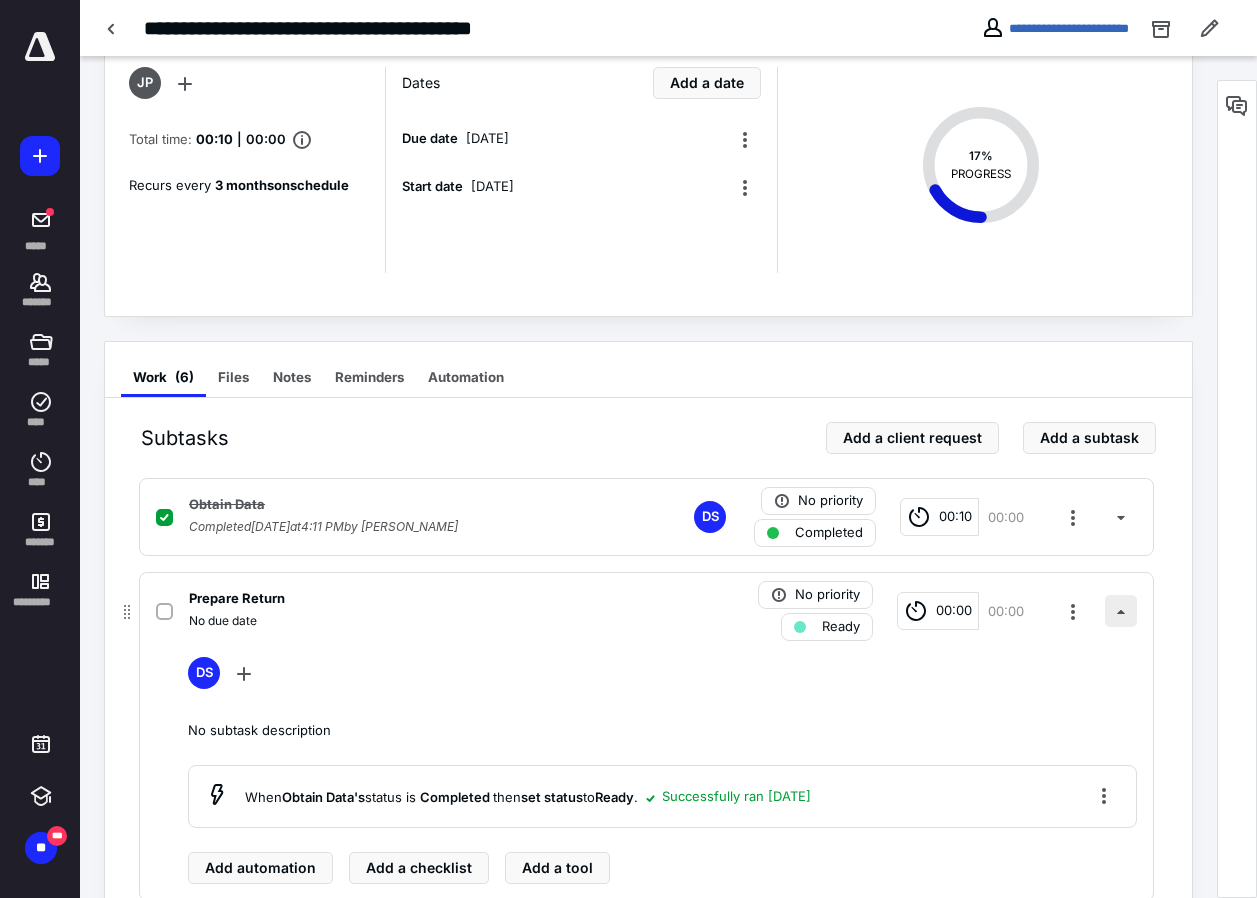 click at bounding box center (1121, 611) 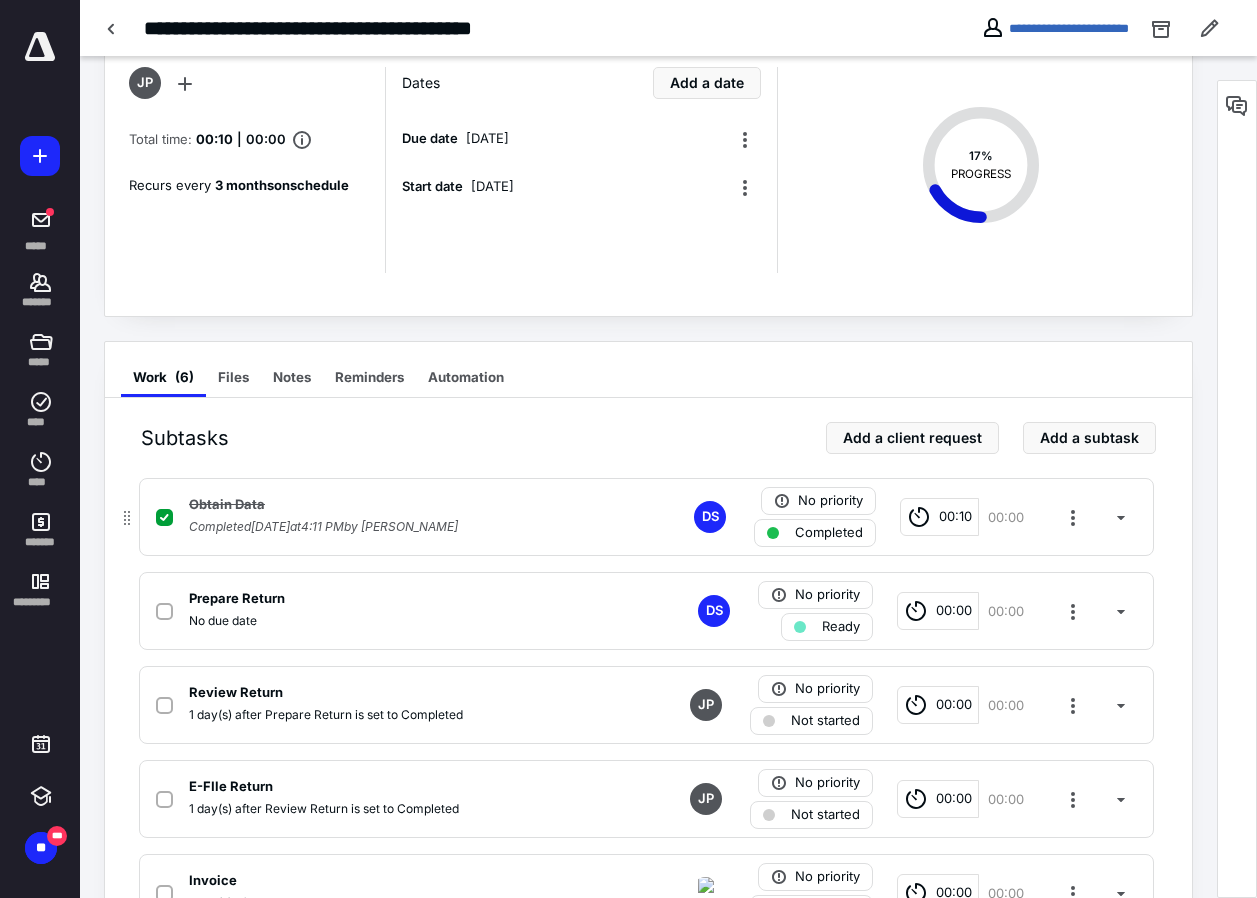 click on "Completed" at bounding box center [829, 533] 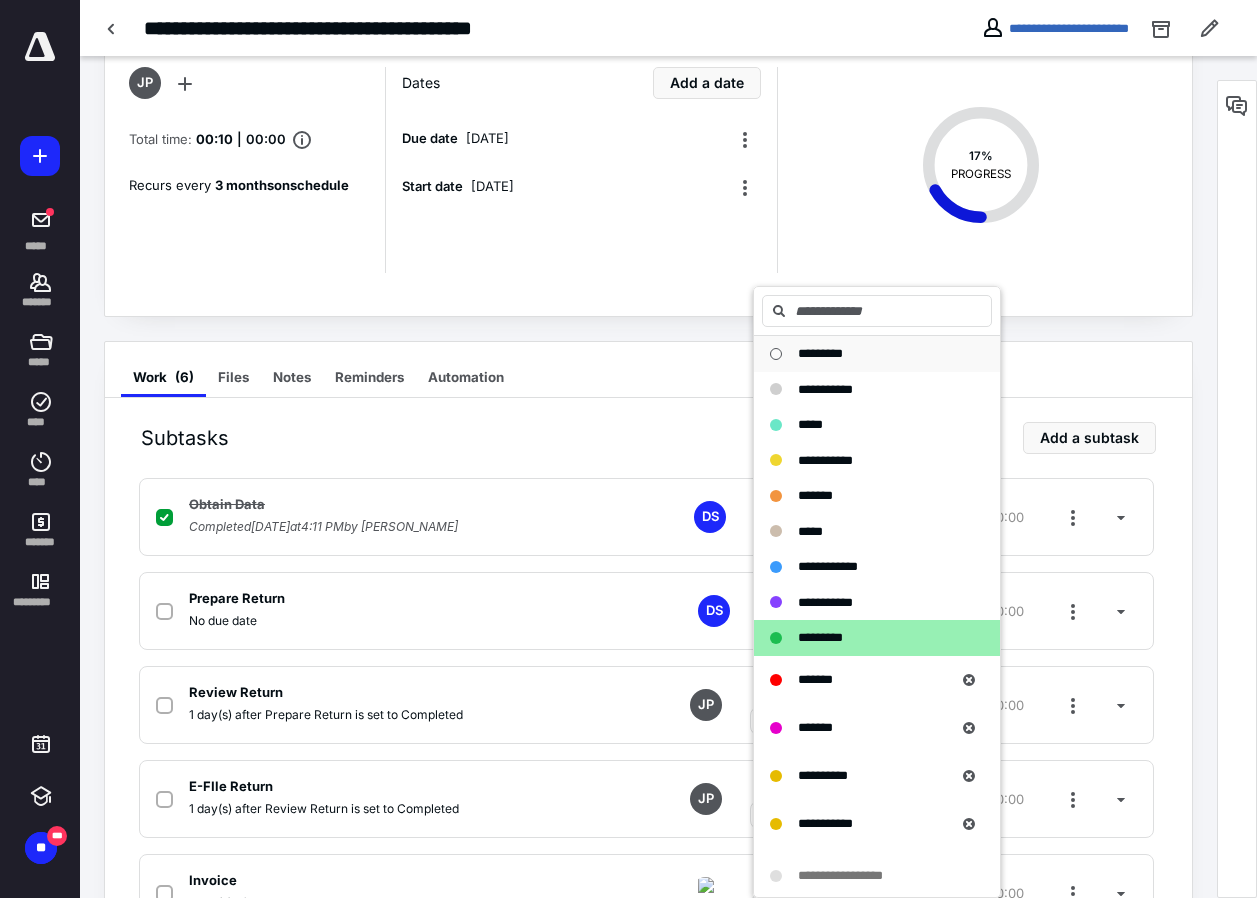 click on "*********" at bounding box center [820, 353] 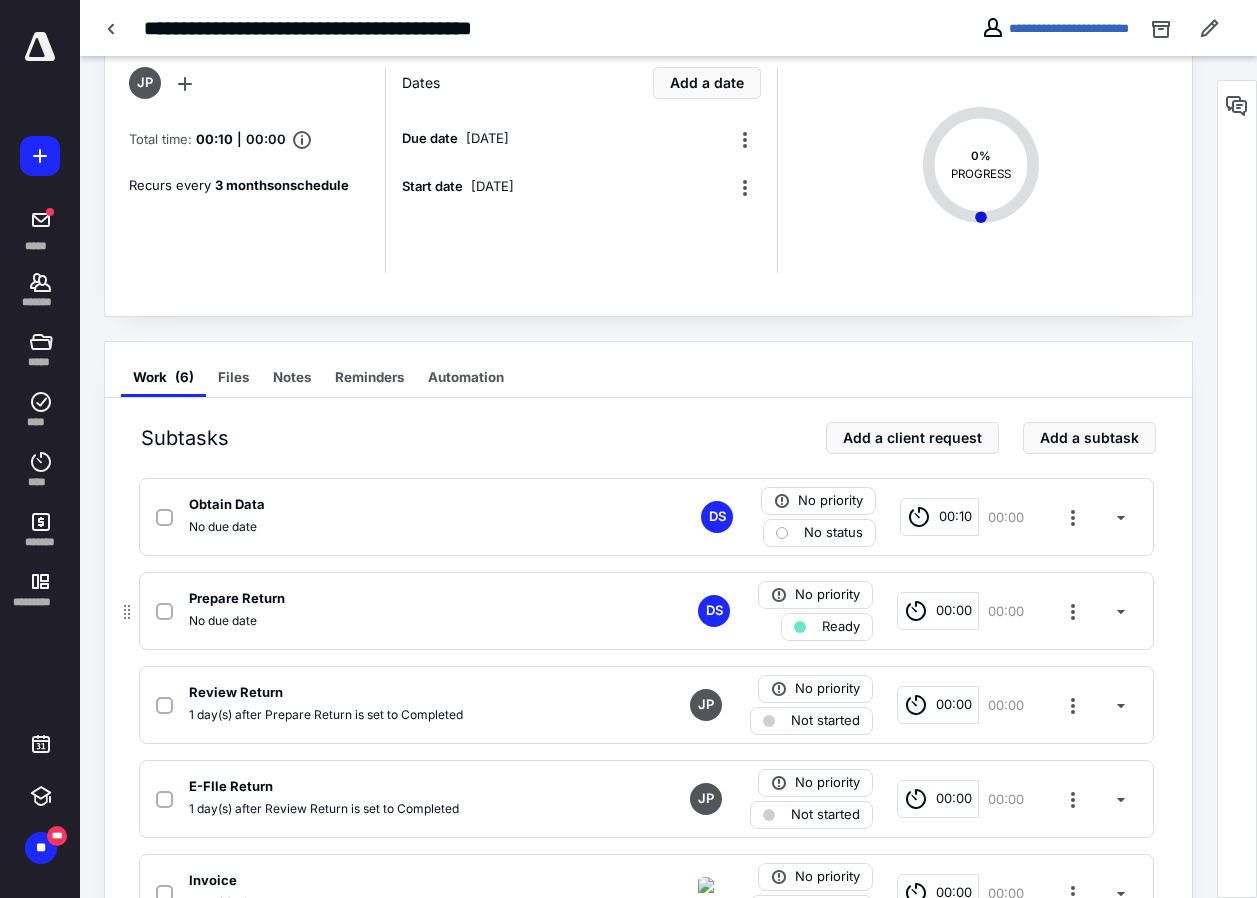 click on "Ready" at bounding box center [841, 627] 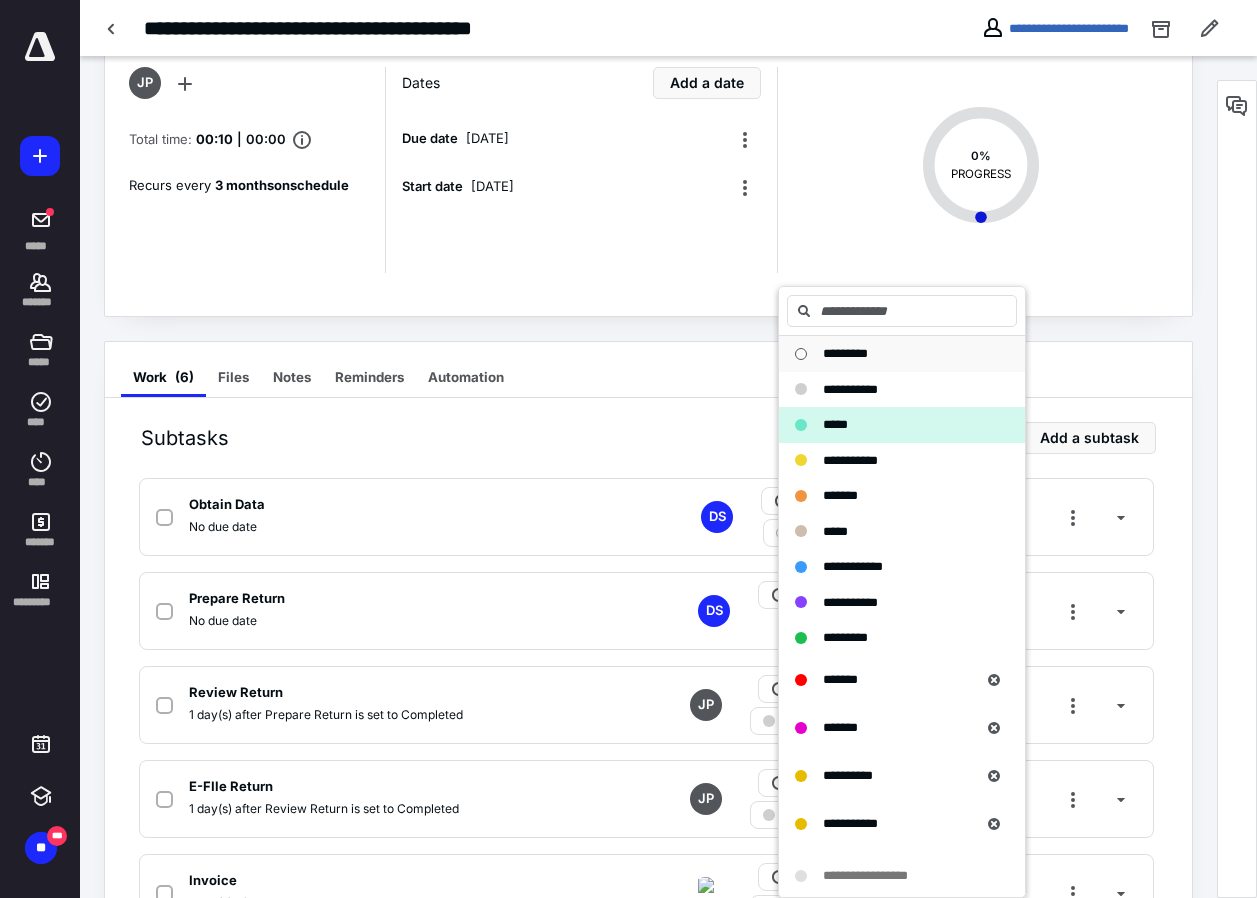 click on "*********" at bounding box center [845, 353] 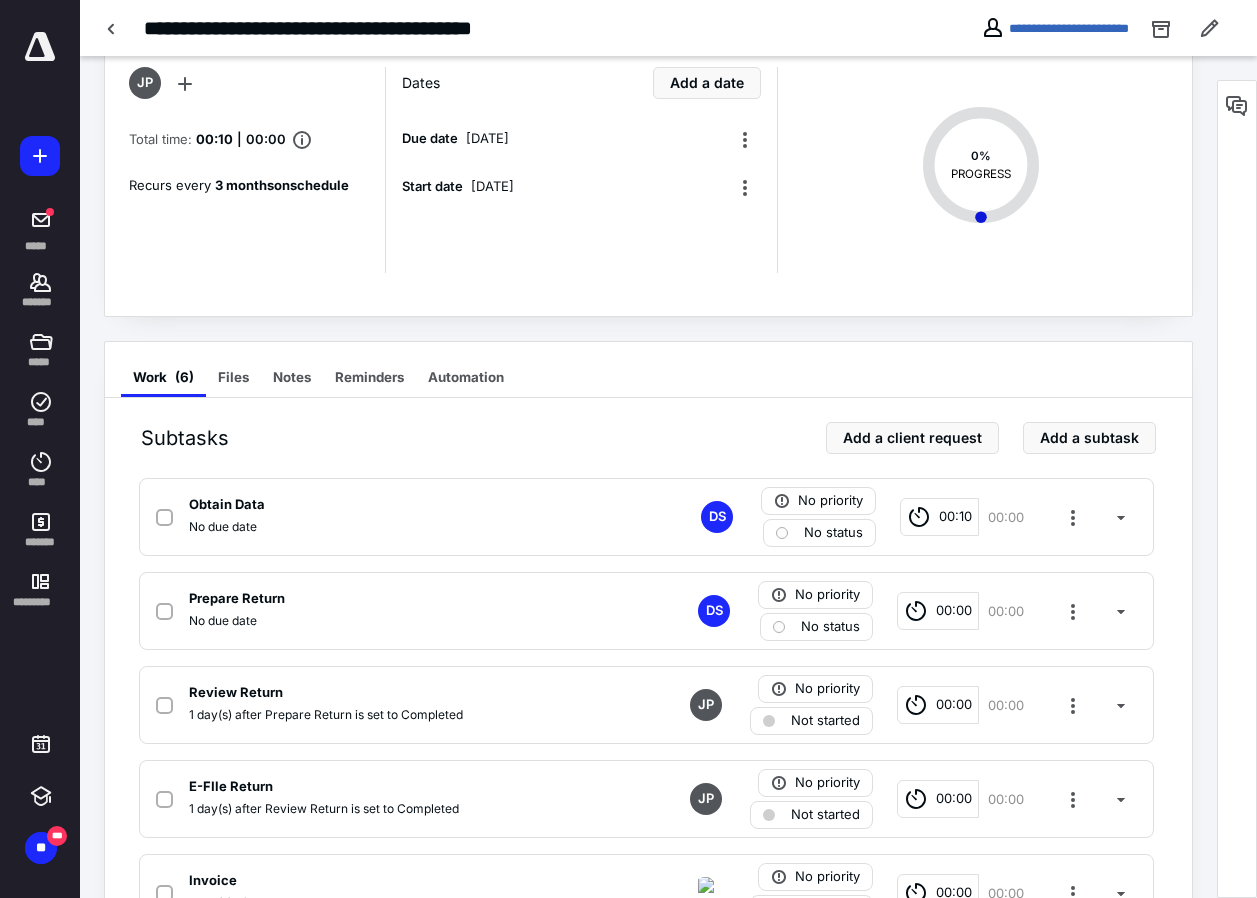 scroll, scrollTop: 0, scrollLeft: 0, axis: both 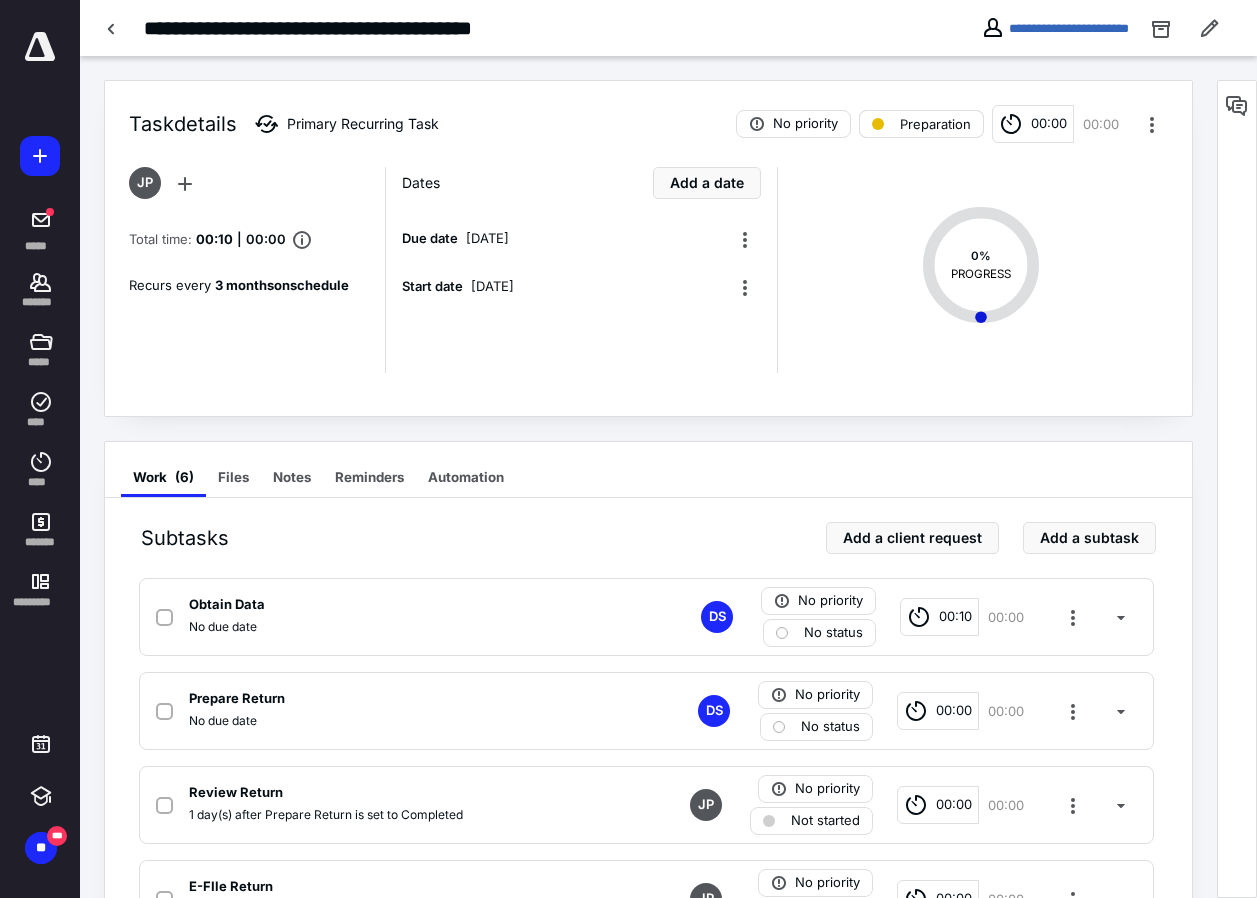 click on "Preparation" at bounding box center [921, 124] 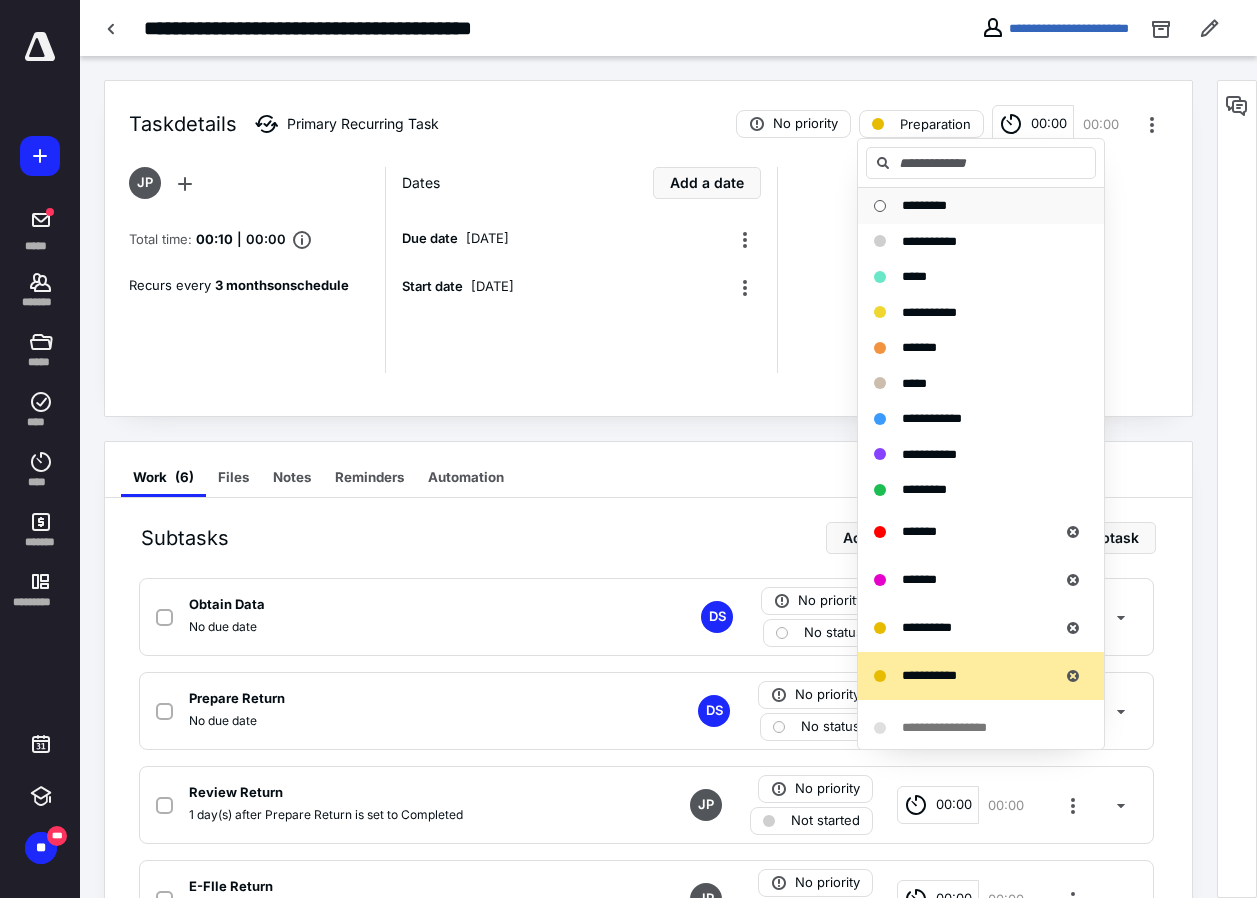 click on "*********" at bounding box center (924, 205) 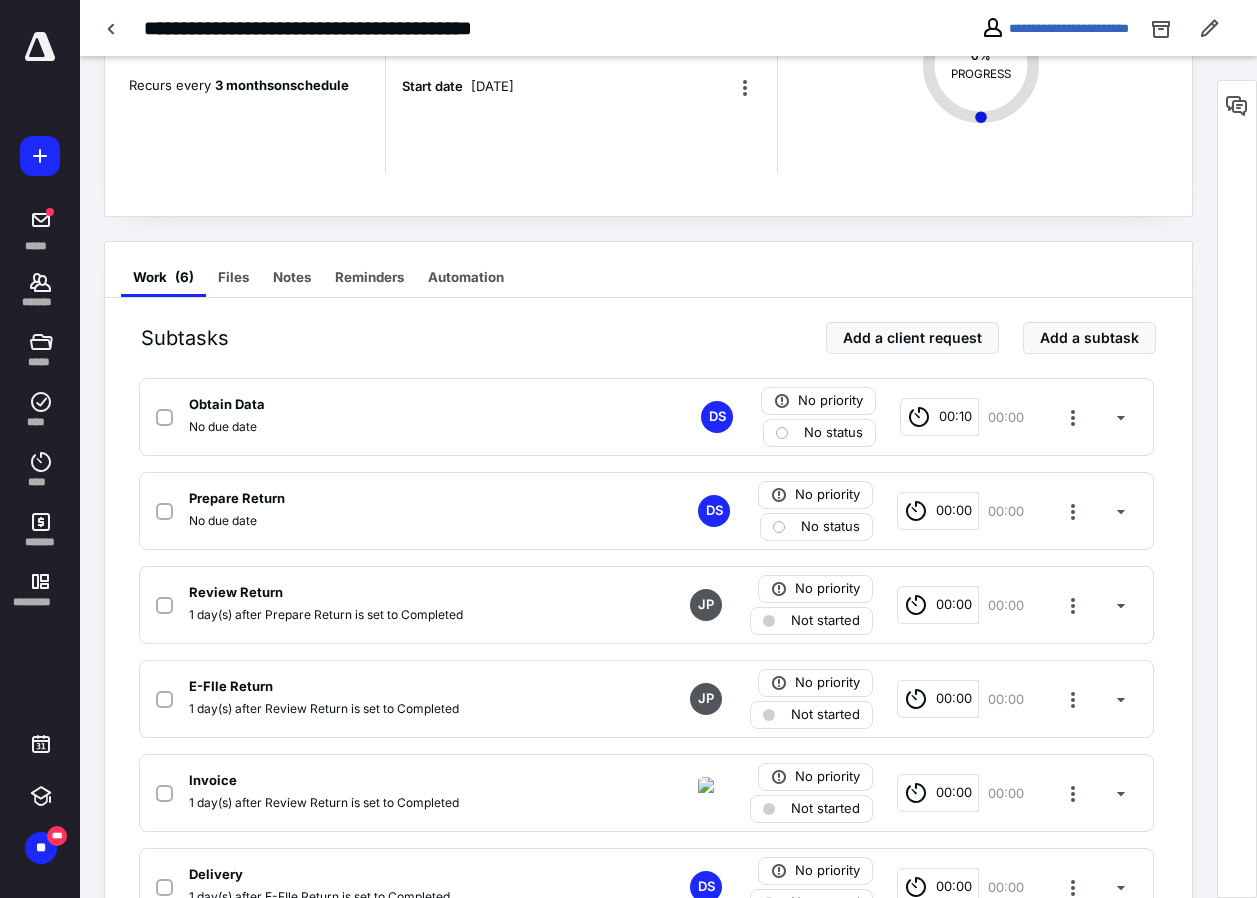 scroll, scrollTop: 297, scrollLeft: 0, axis: vertical 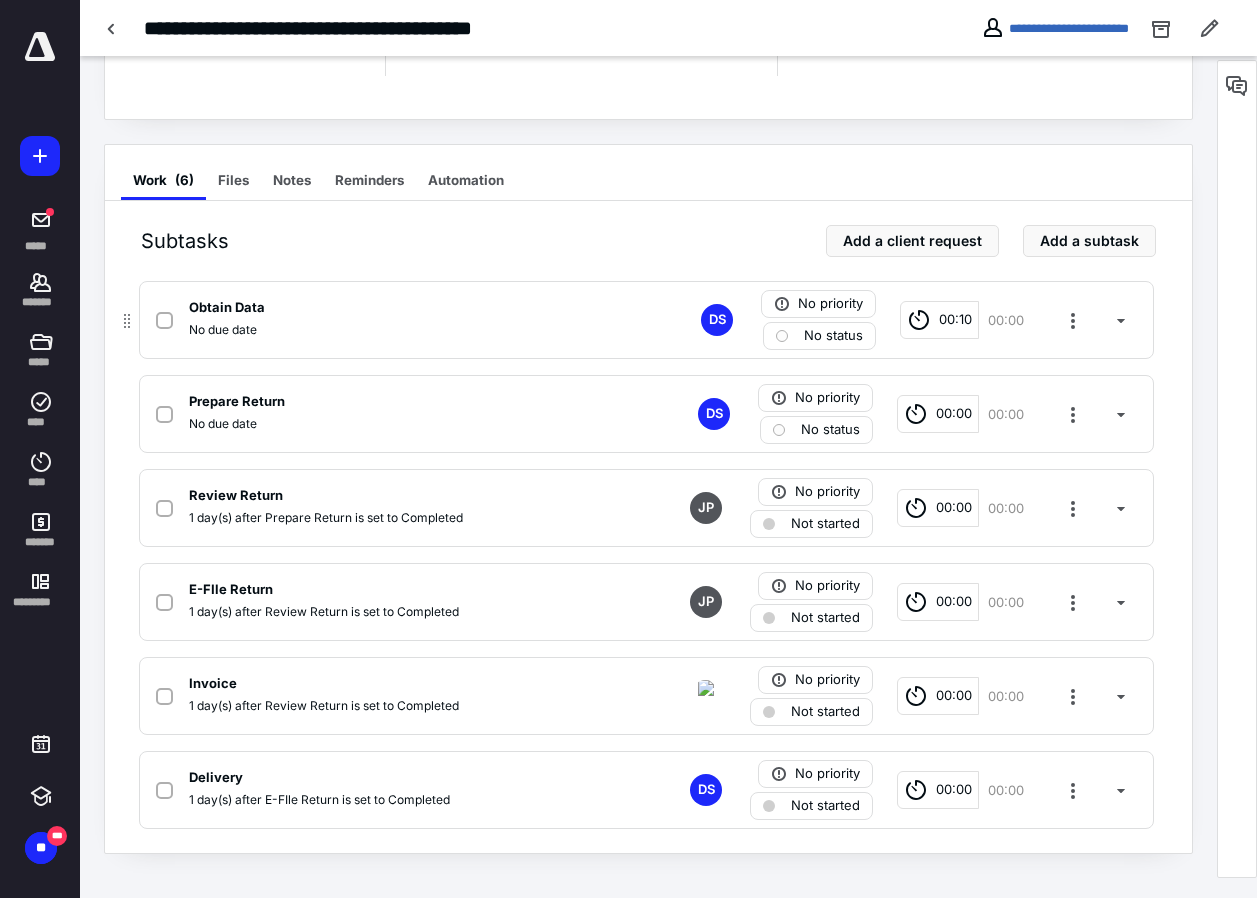 click on "No status" at bounding box center [833, 336] 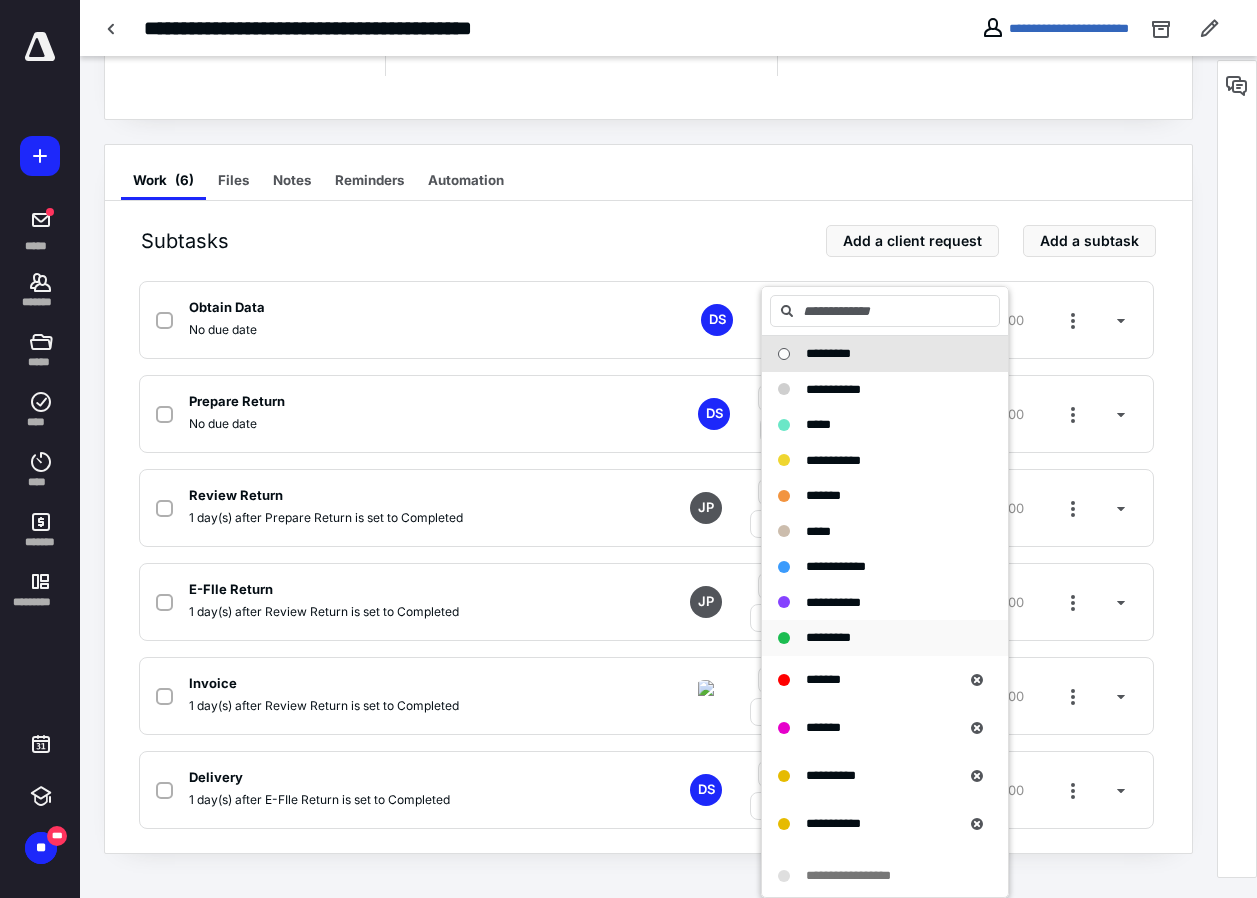 click on "*********" at bounding box center [828, 637] 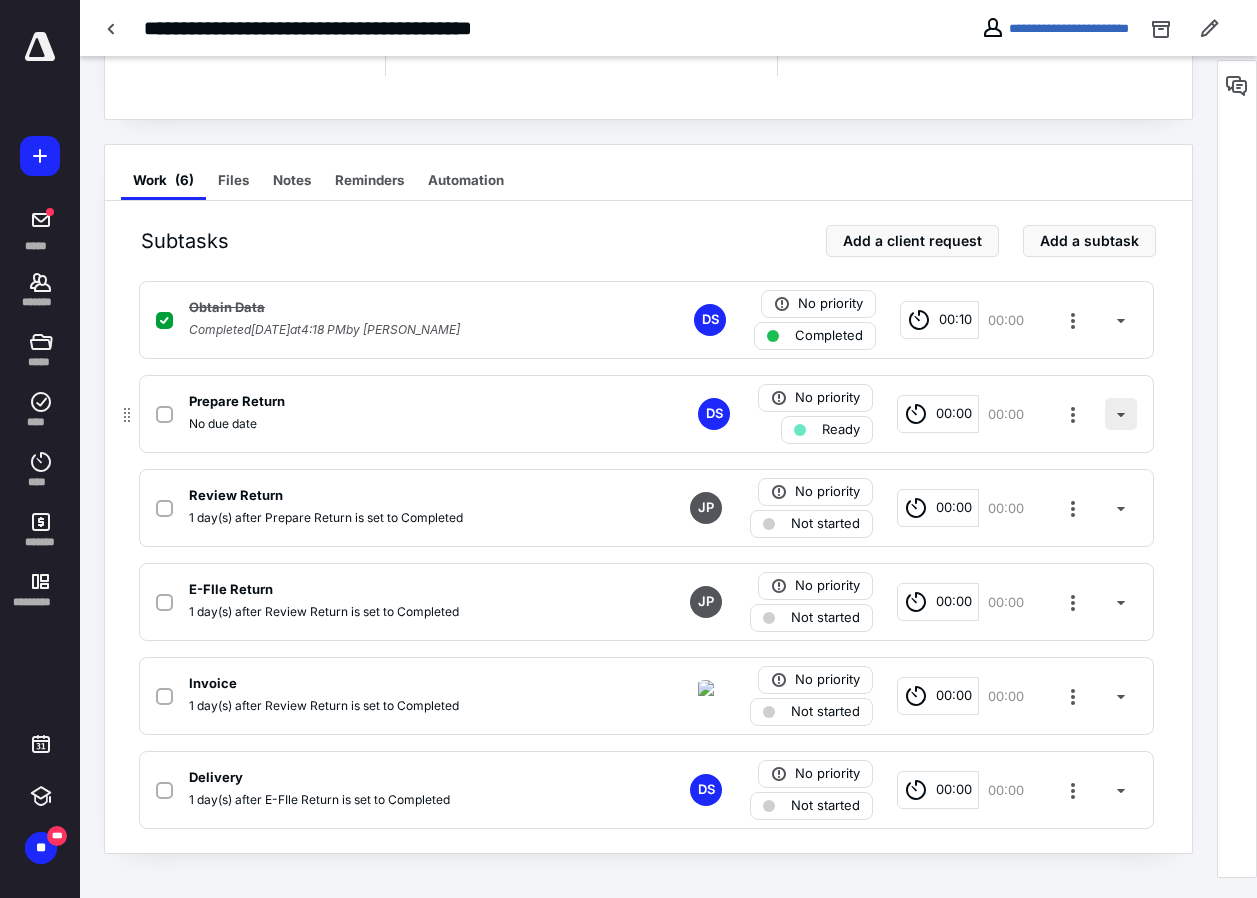 click at bounding box center [1121, 414] 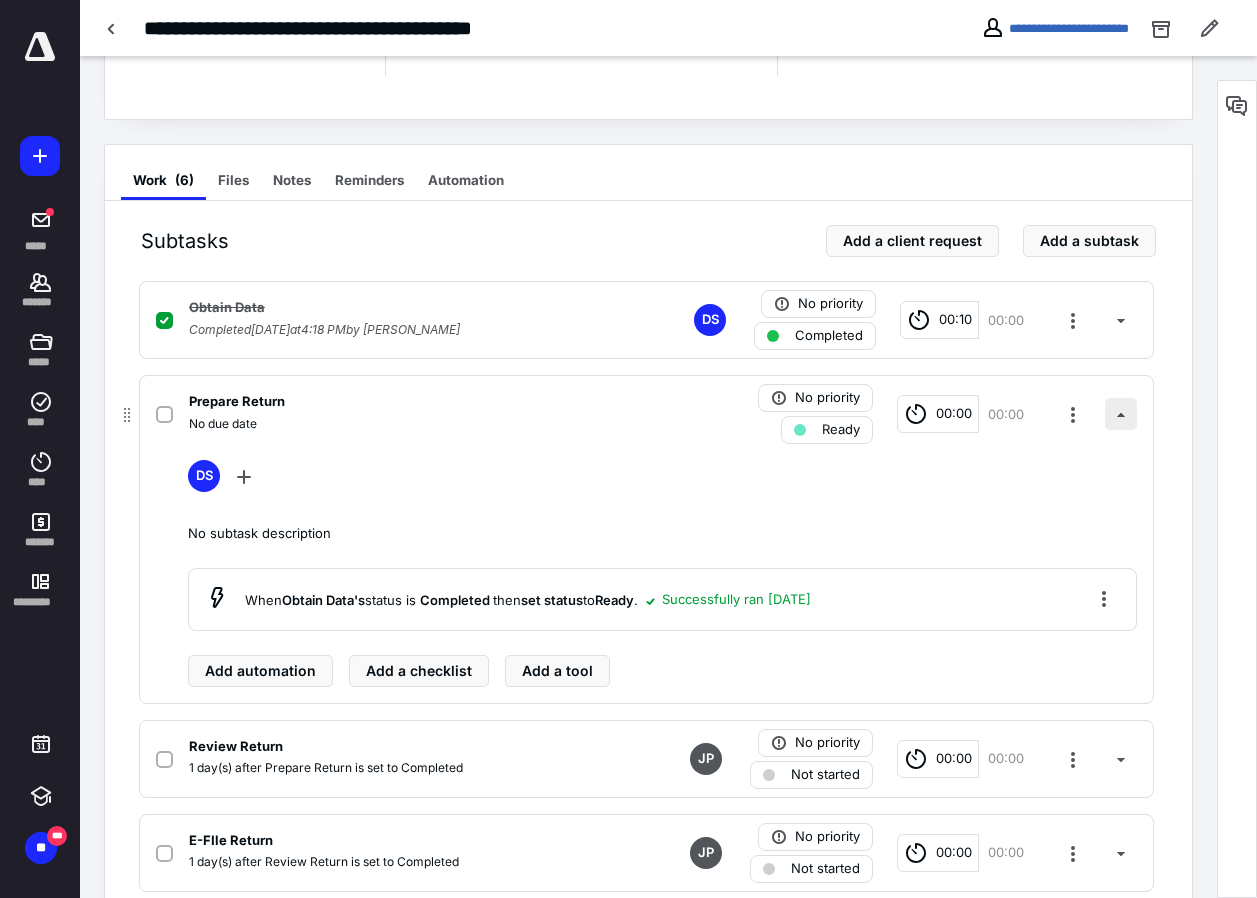 click at bounding box center [1121, 414] 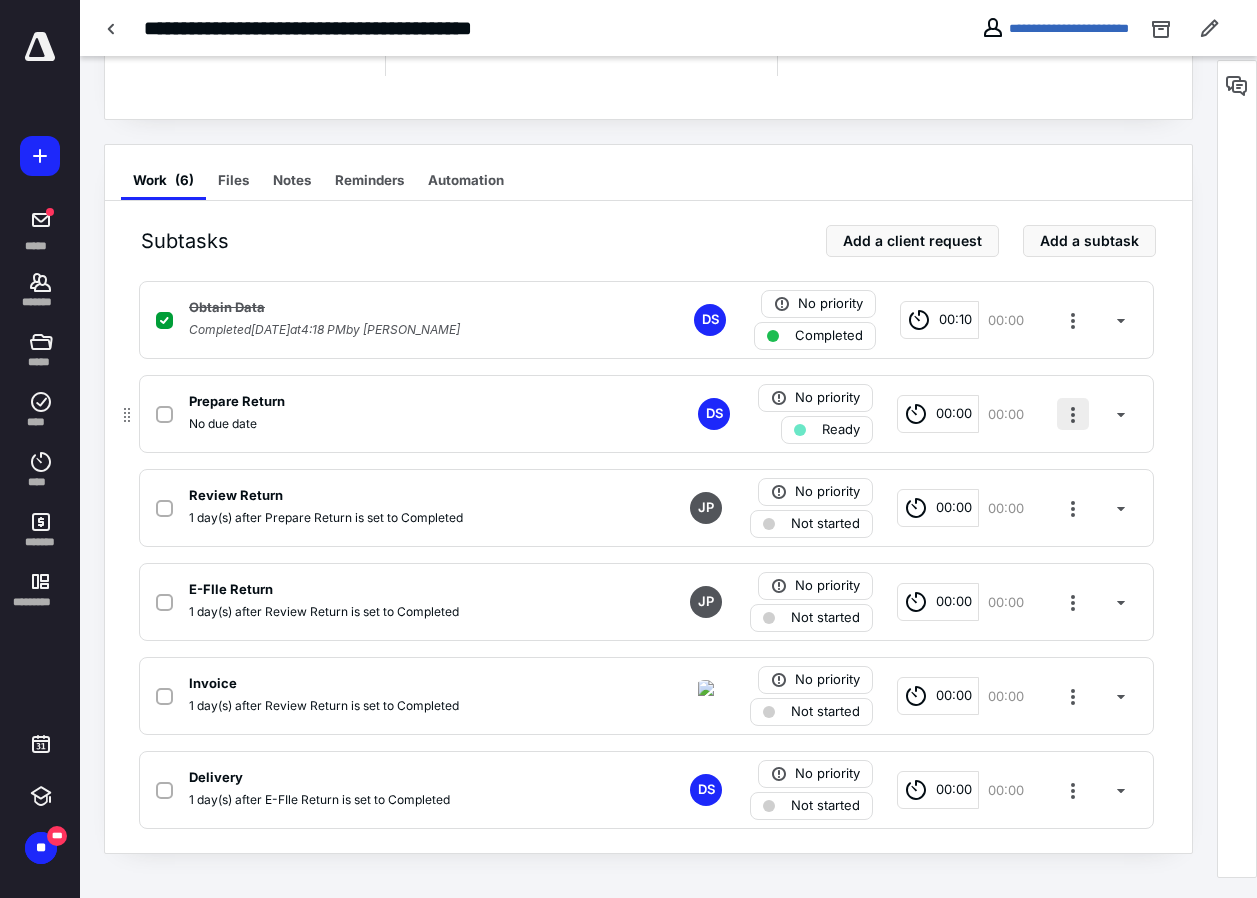 click at bounding box center (1073, 414) 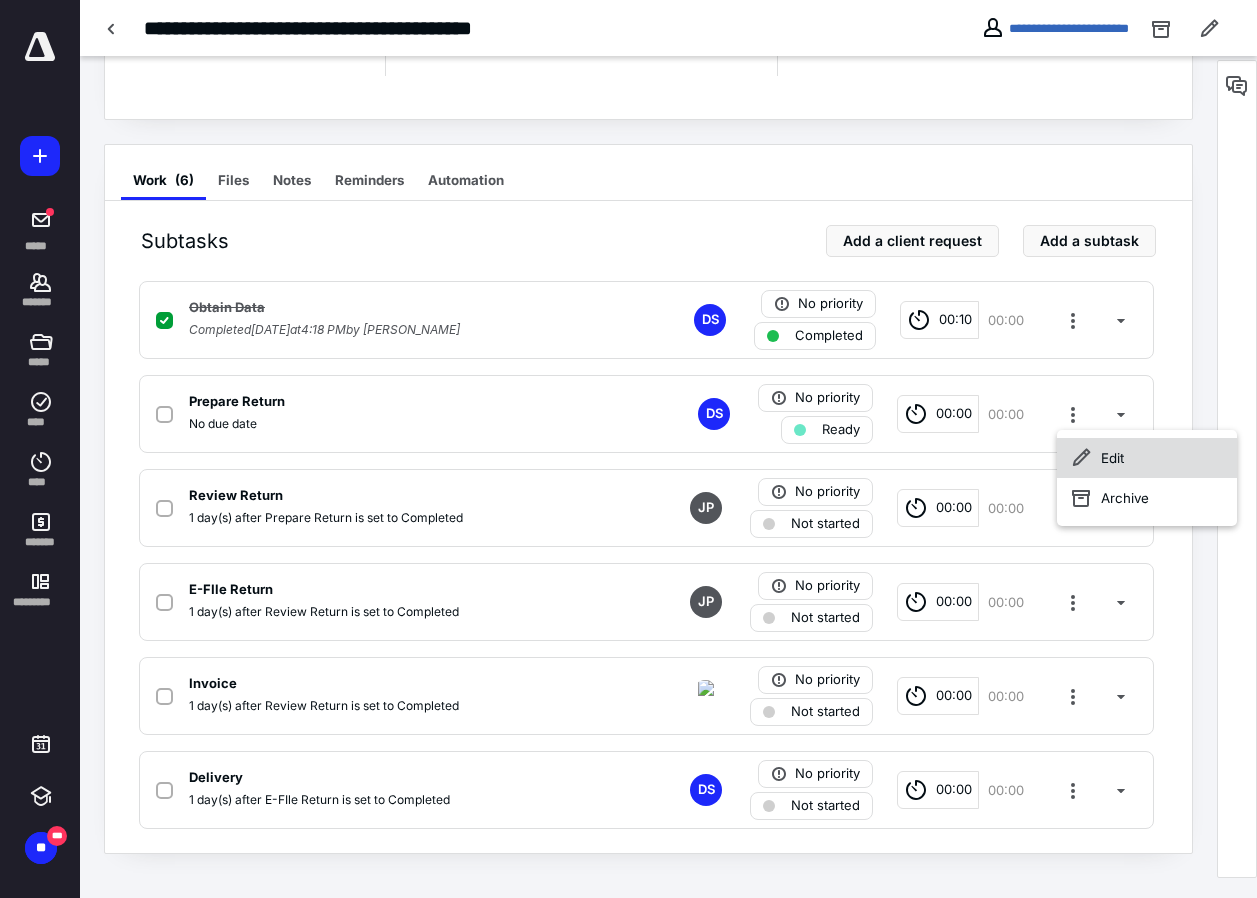 click on "Edit" at bounding box center [1147, 458] 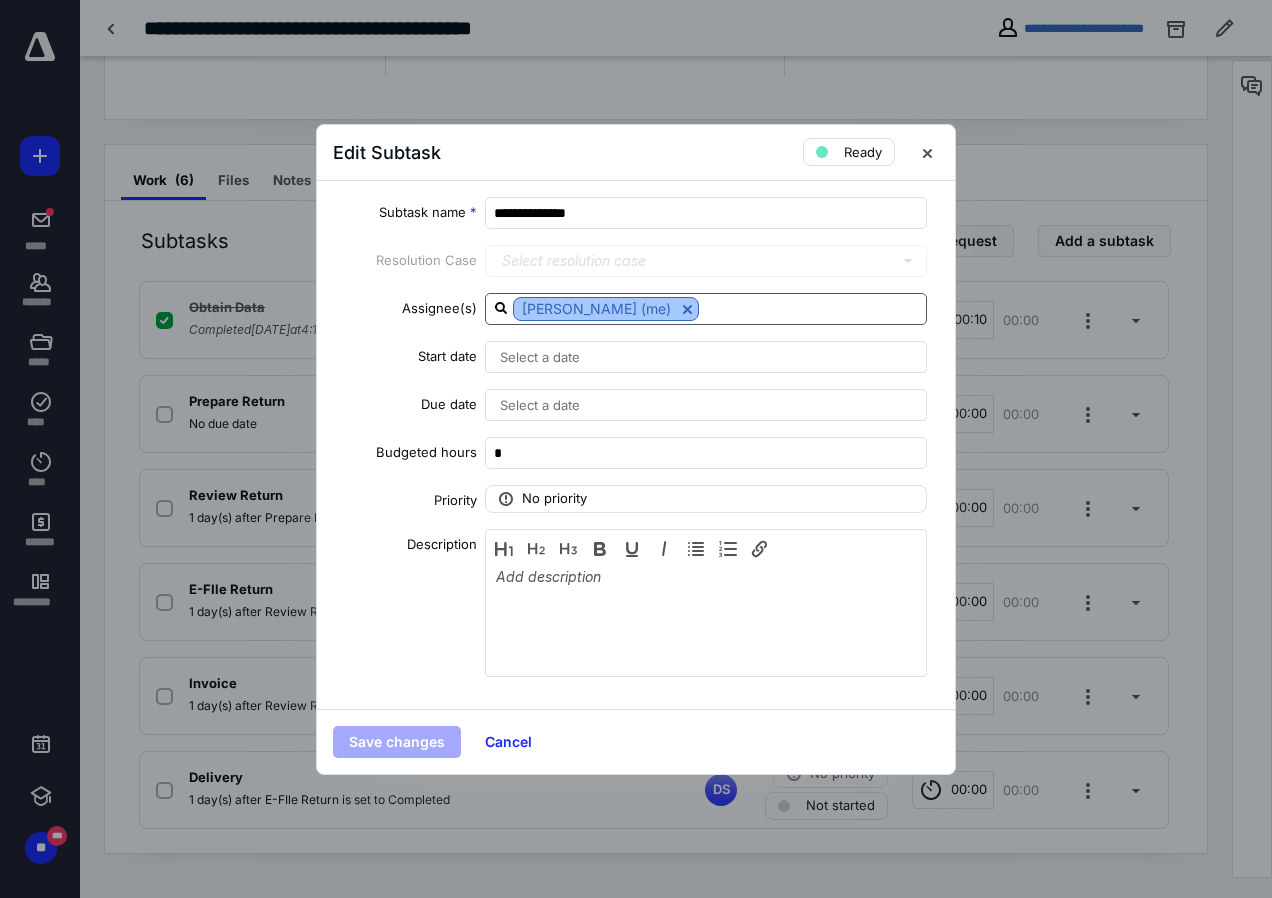 click at bounding box center (687, 309) 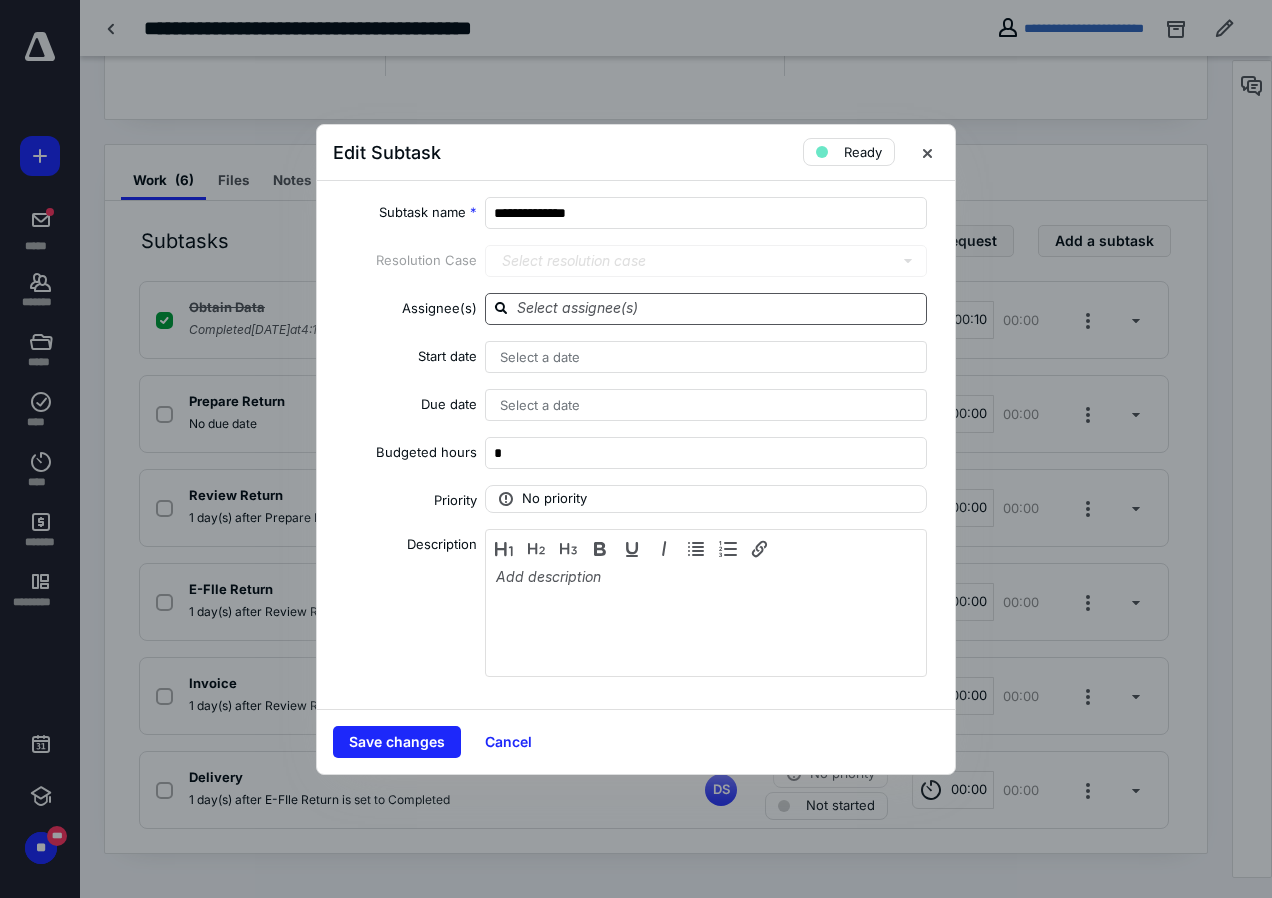 click at bounding box center [718, 308] 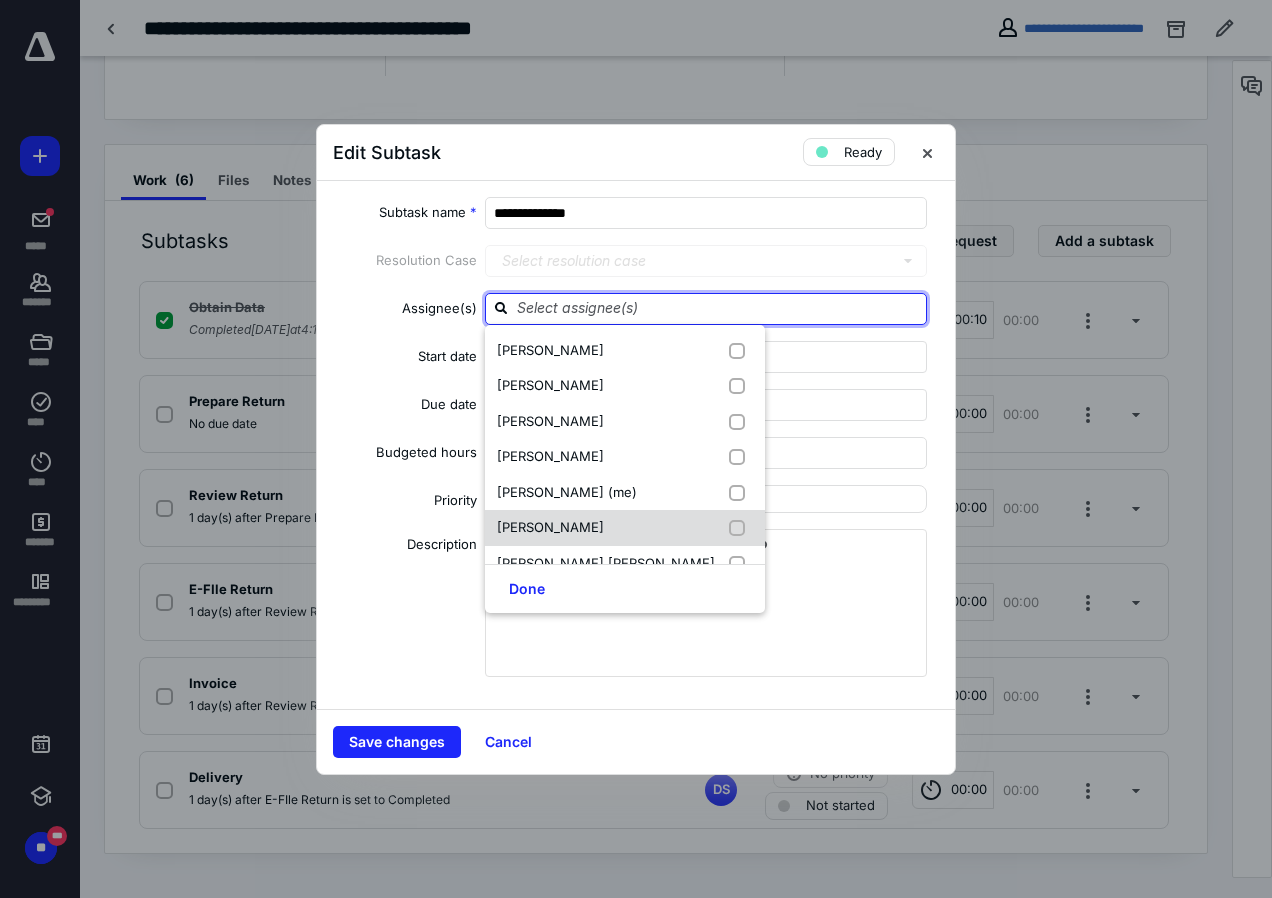 click on "[PERSON_NAME]" at bounding box center [550, 527] 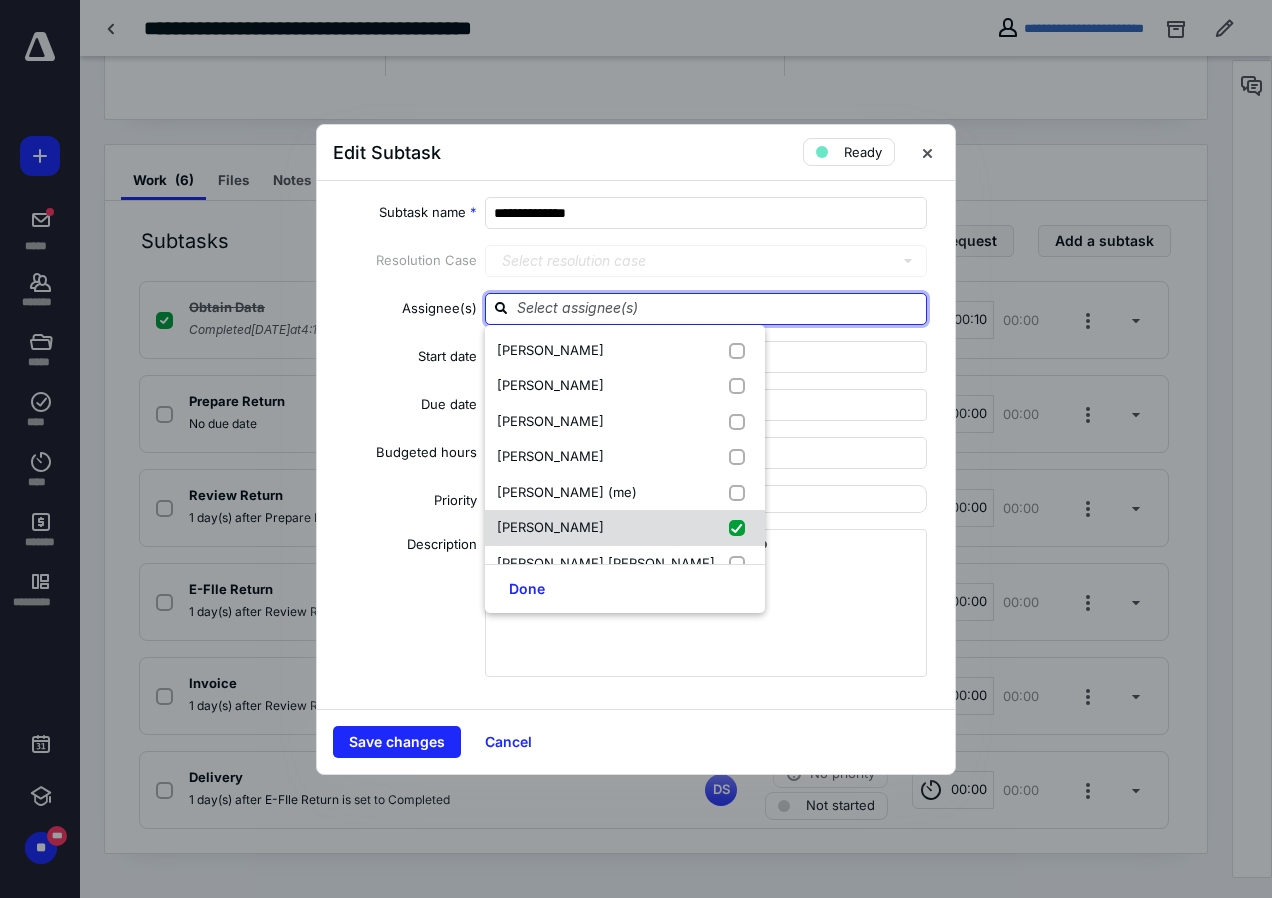 checkbox on "true" 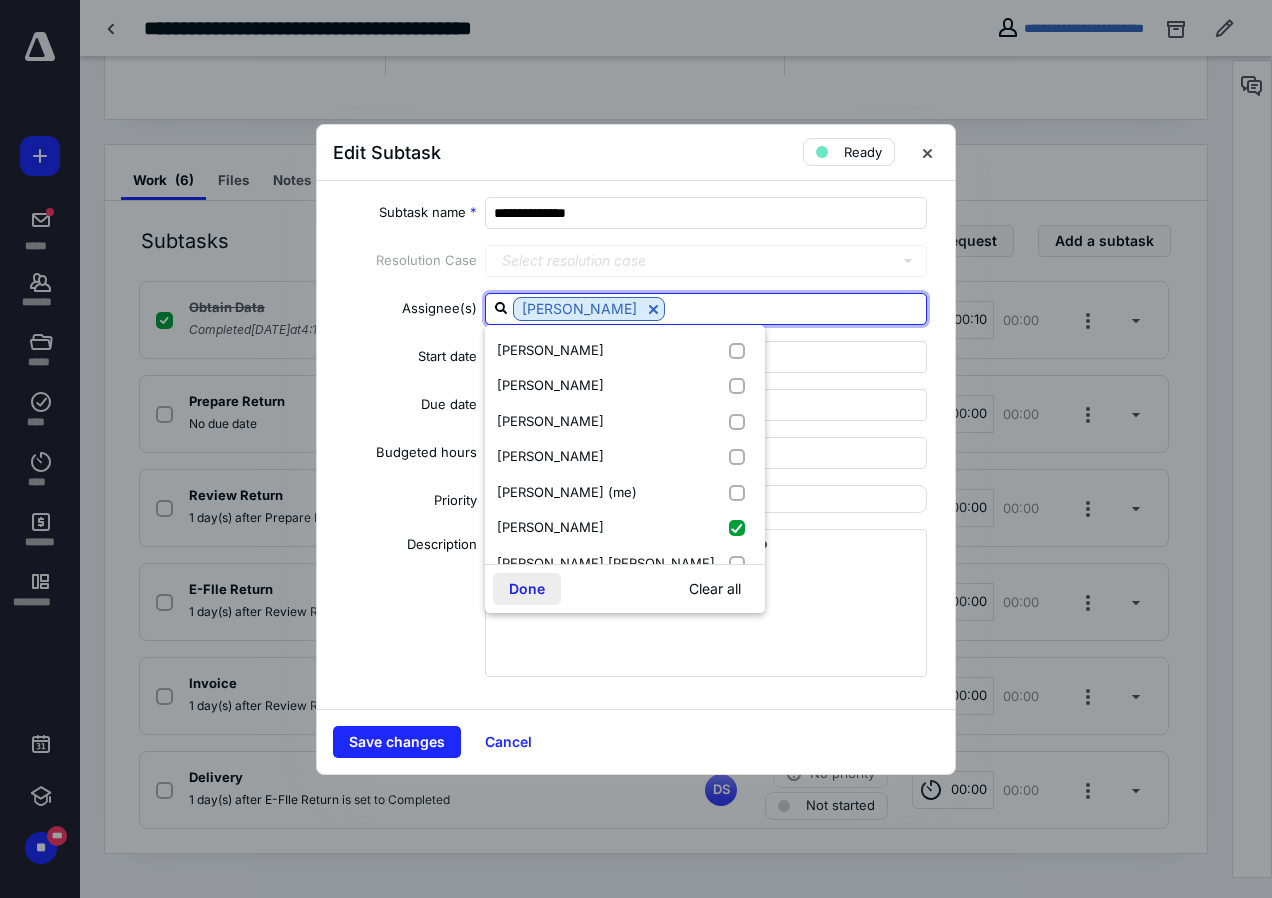 click on "Done" at bounding box center [527, 589] 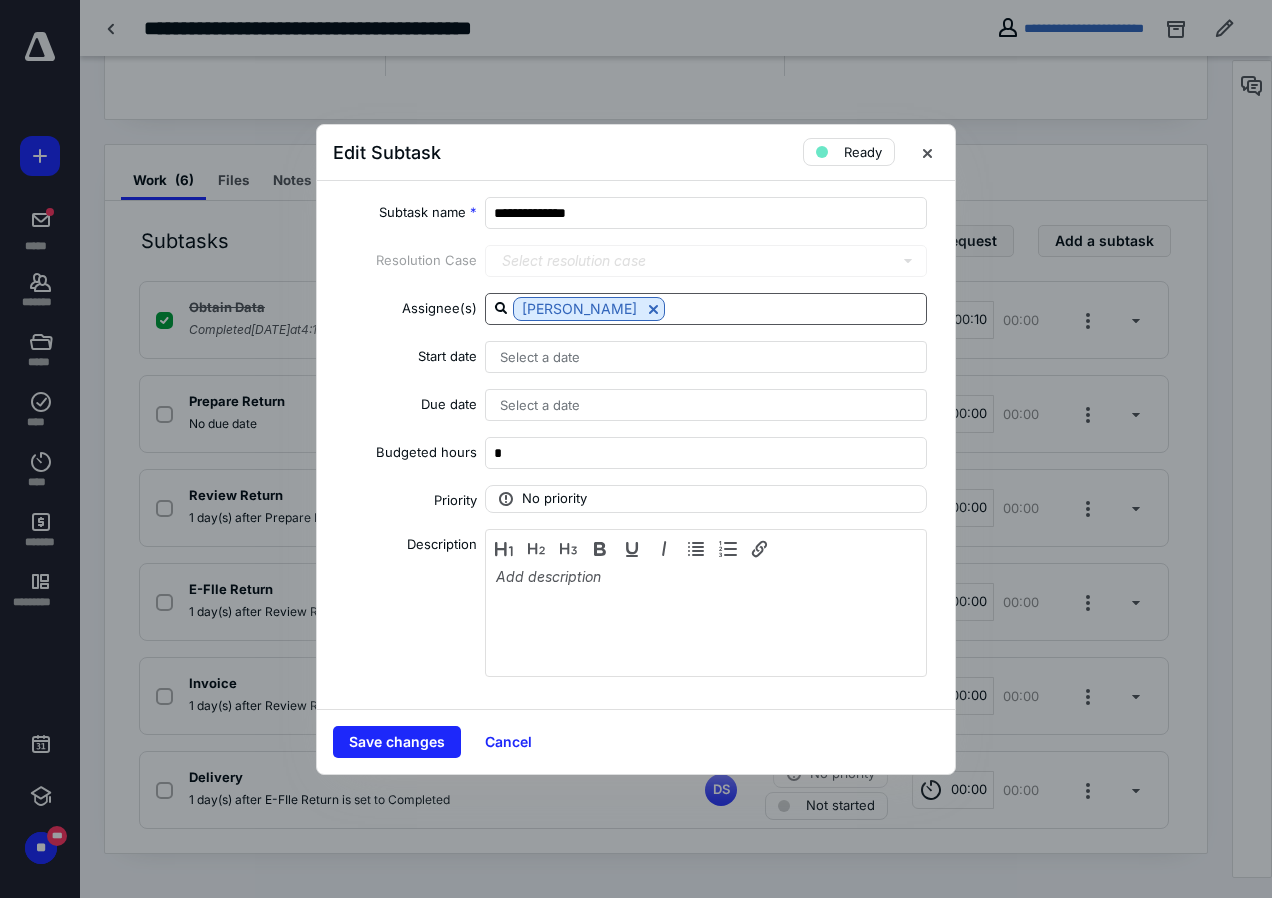 click on "Save changes Cancel" at bounding box center [636, 741] 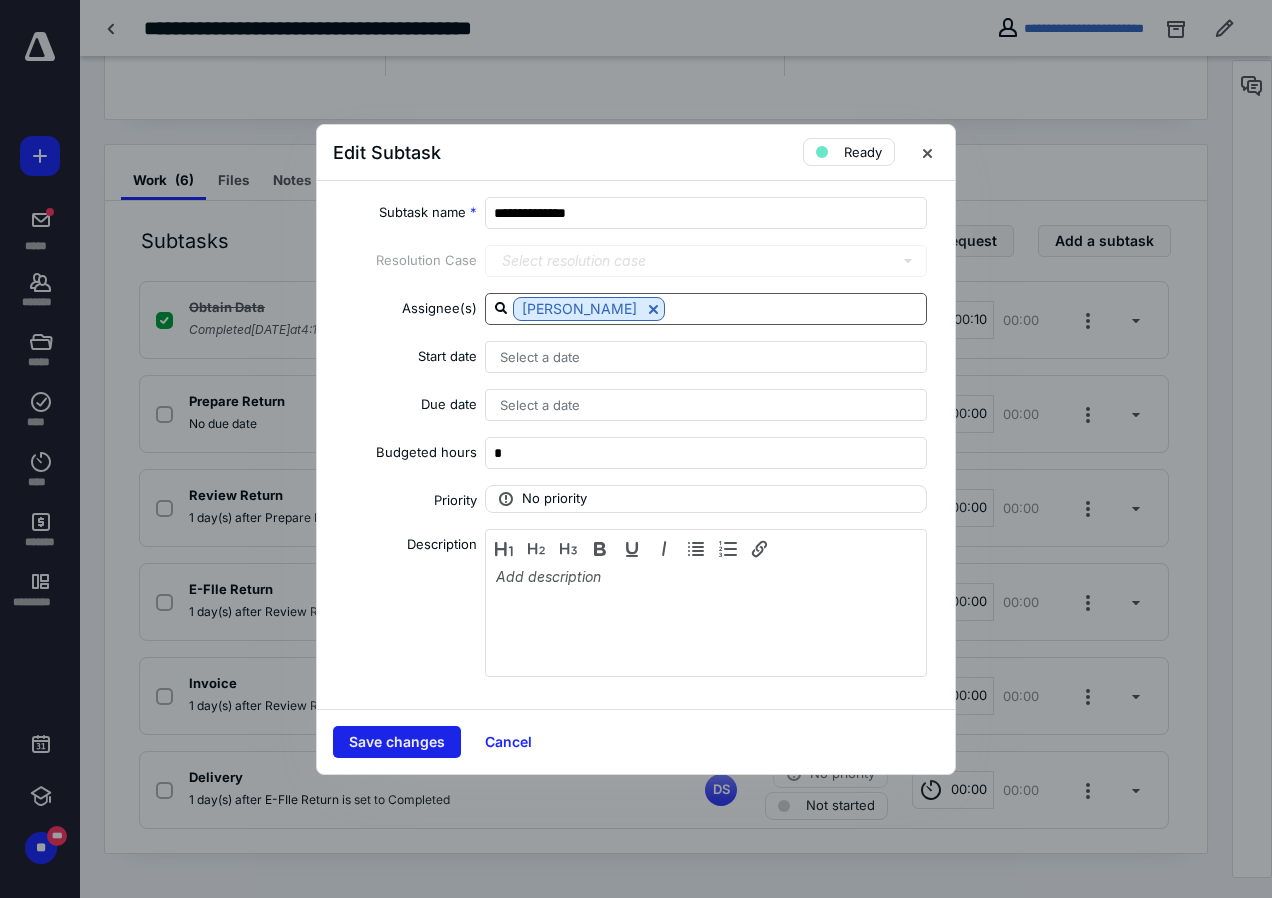 click on "Save changes" at bounding box center (397, 742) 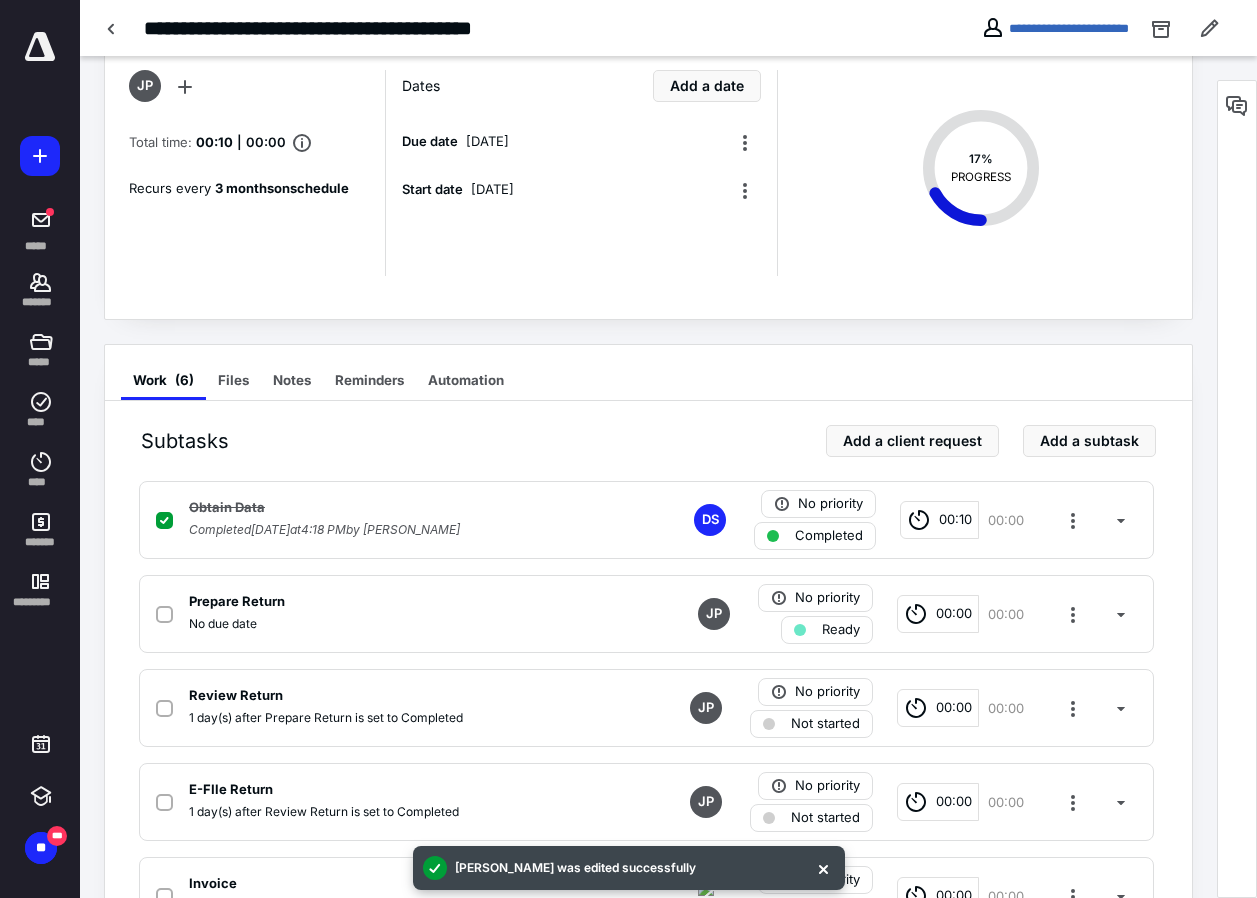 scroll, scrollTop: 0, scrollLeft: 0, axis: both 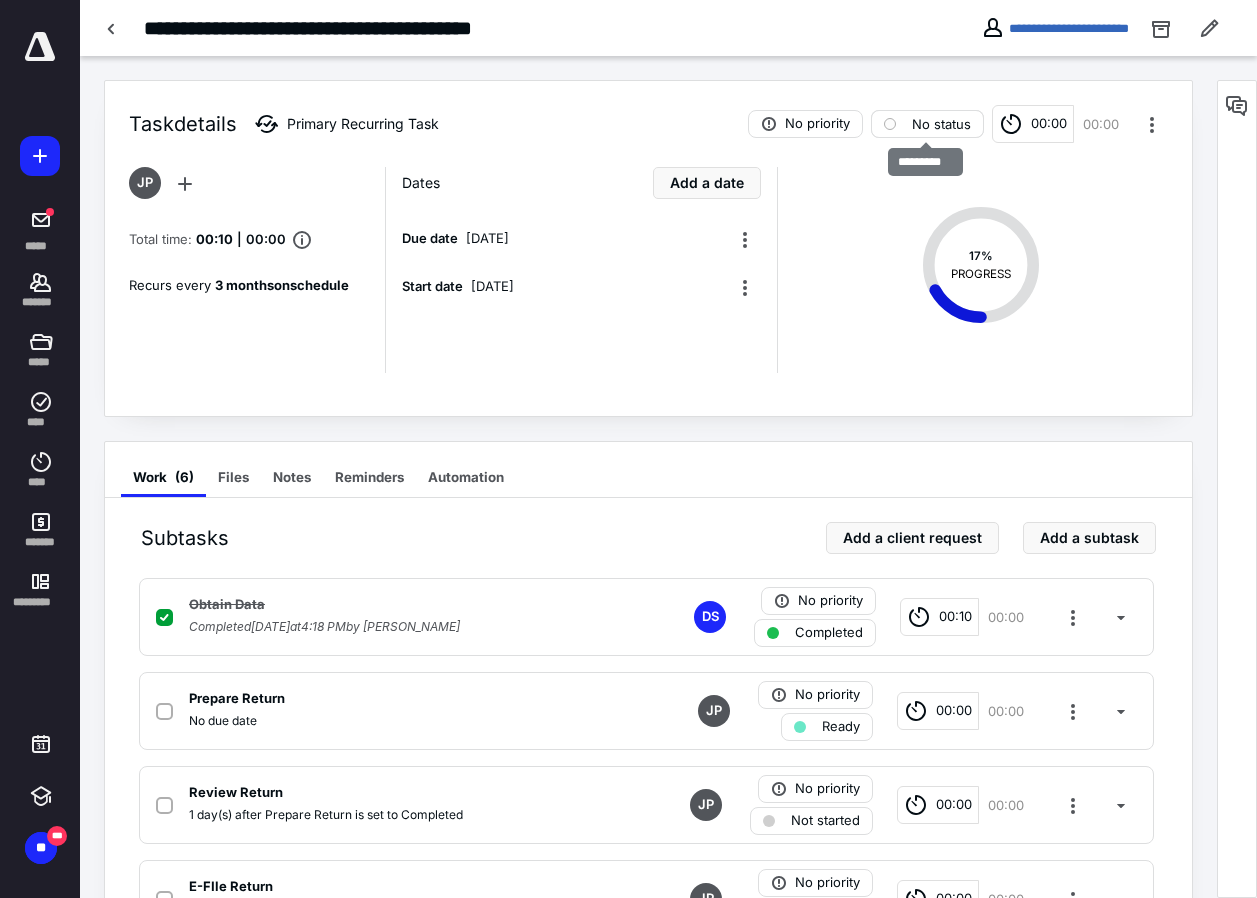 click on "No status" at bounding box center (941, 124) 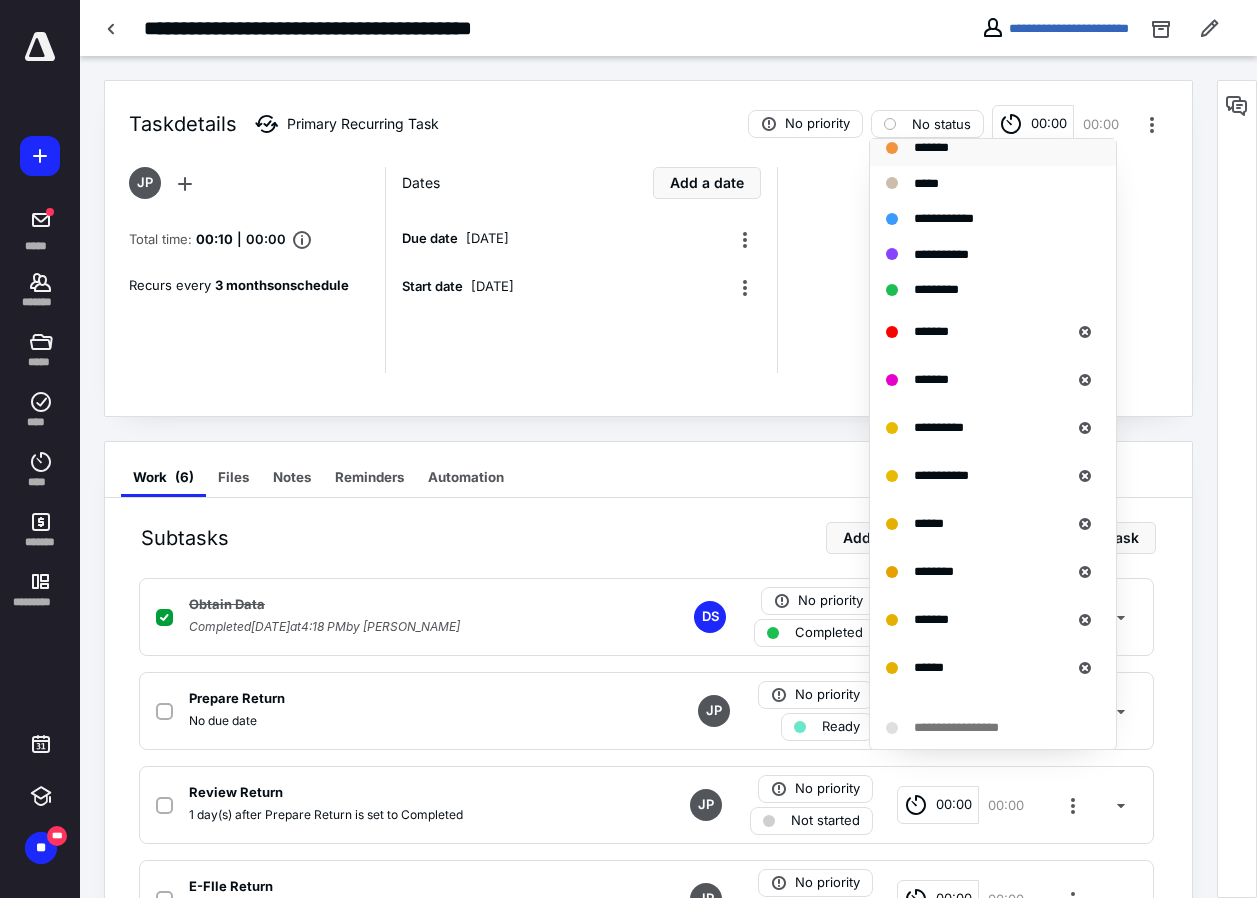 scroll, scrollTop: 300, scrollLeft: 0, axis: vertical 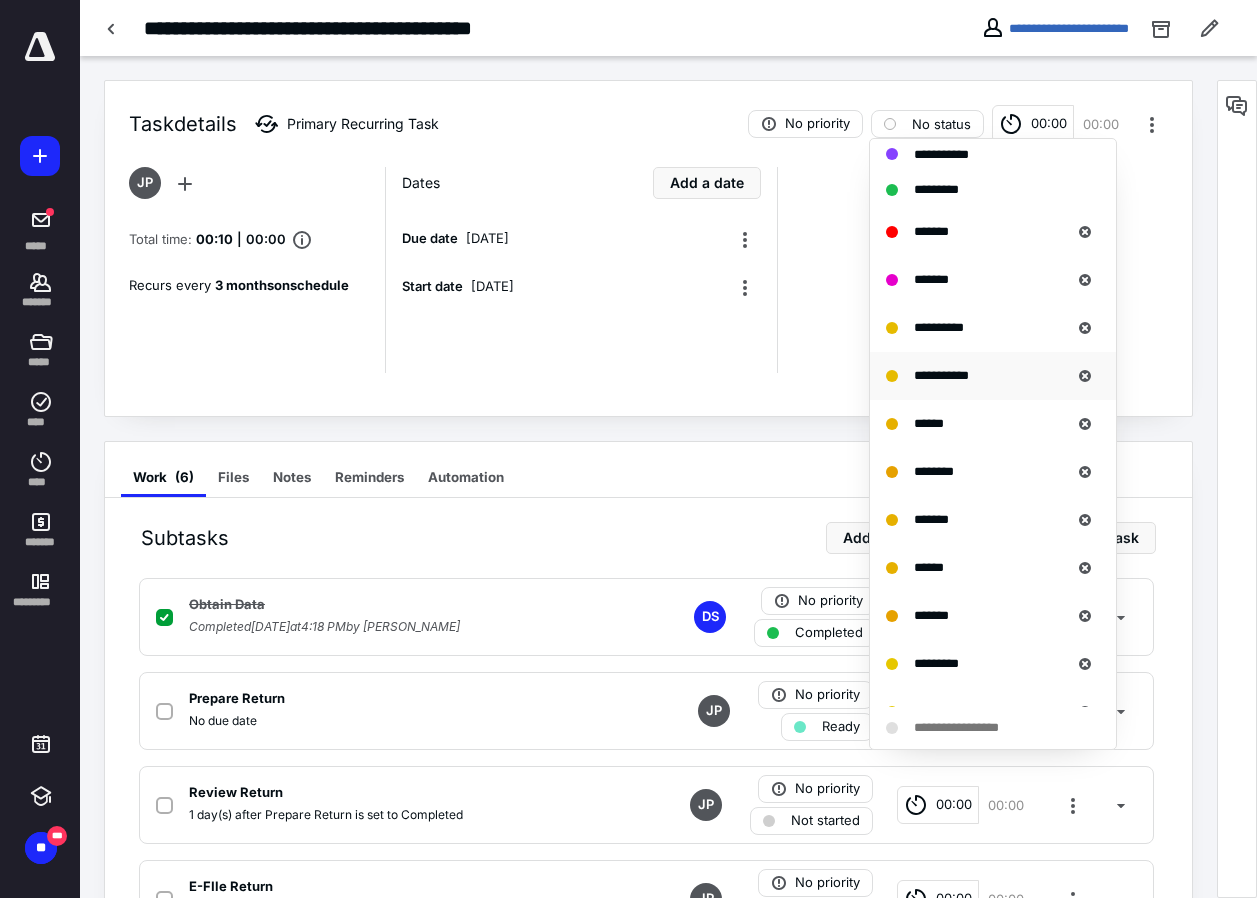 click on "**********" at bounding box center (941, 375) 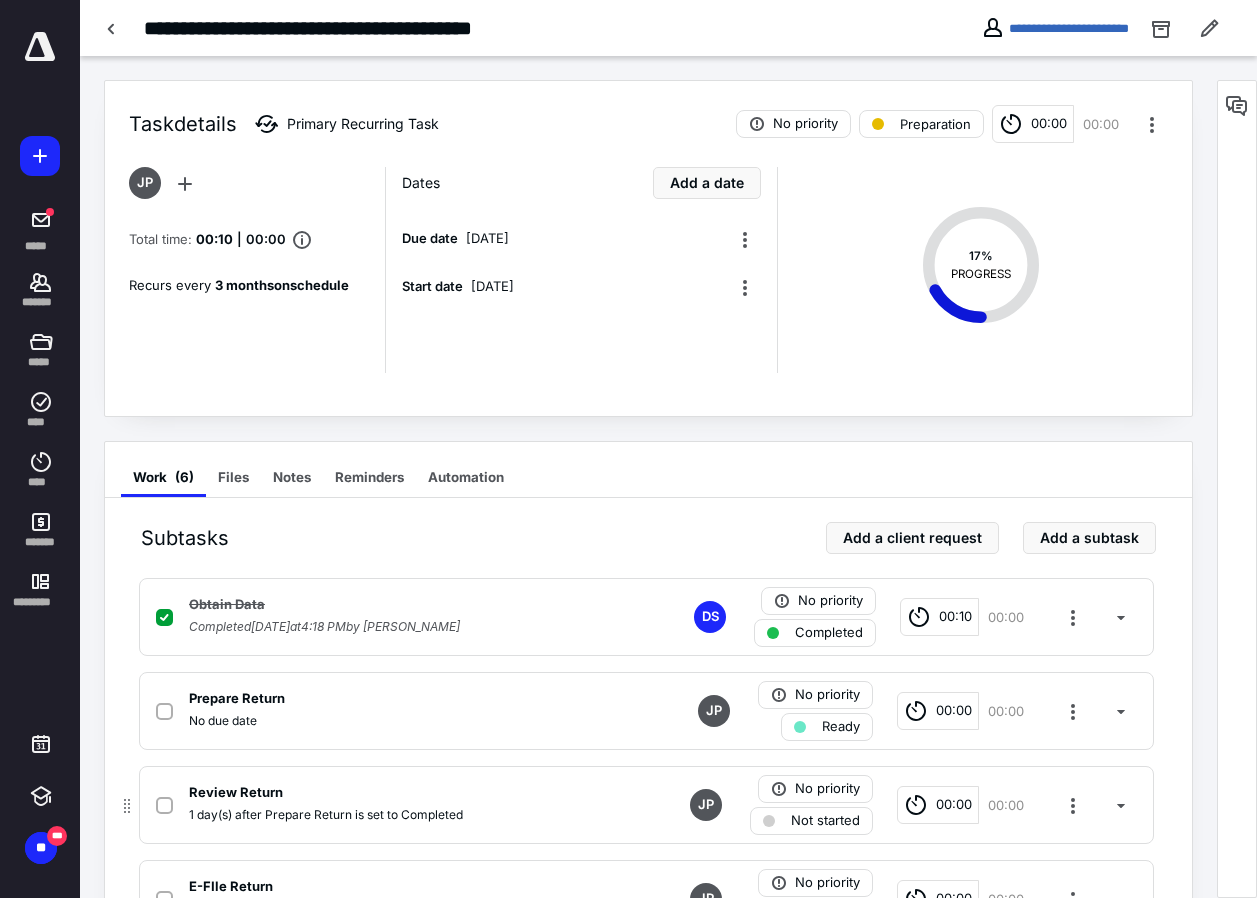 scroll, scrollTop: 297, scrollLeft: 0, axis: vertical 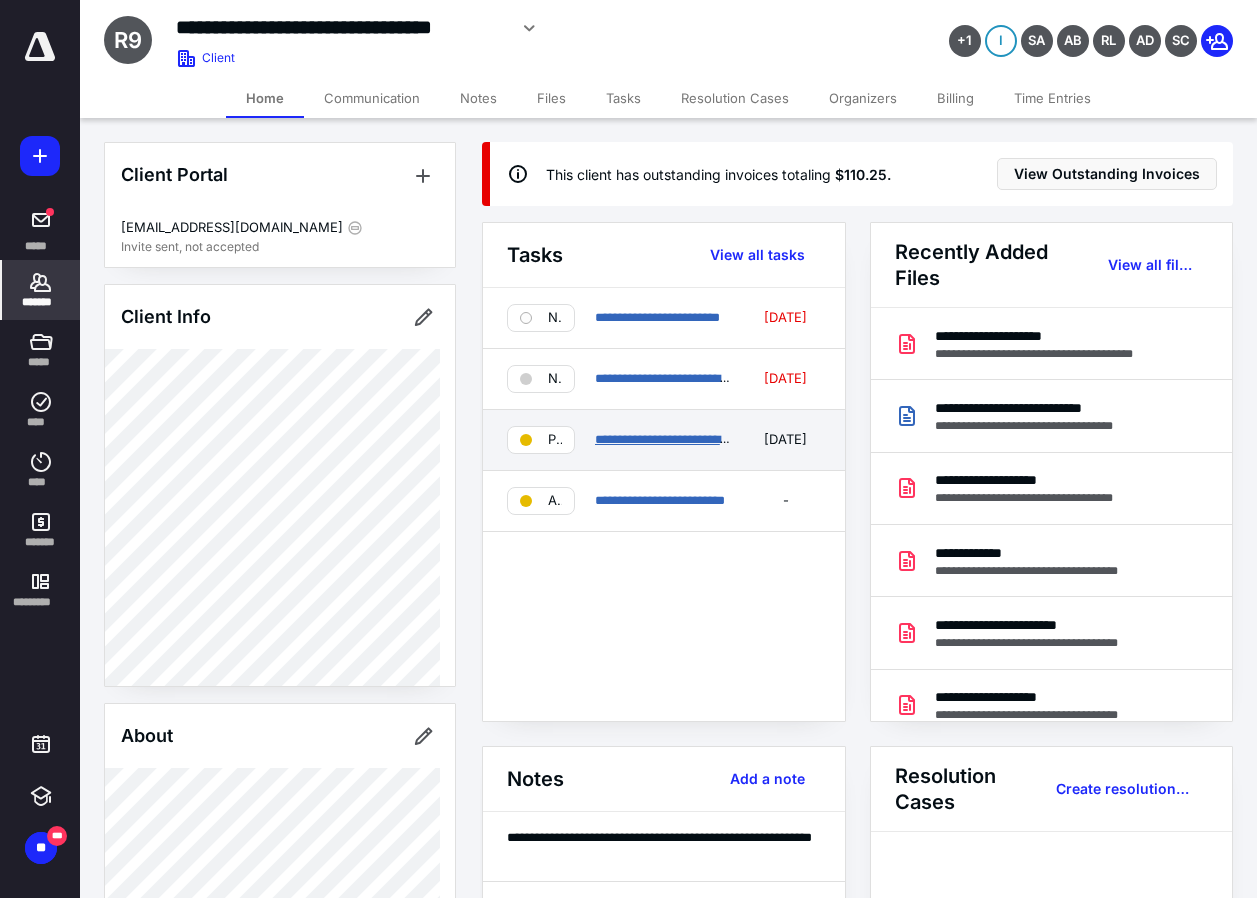 click on "**********" at bounding box center [697, 439] 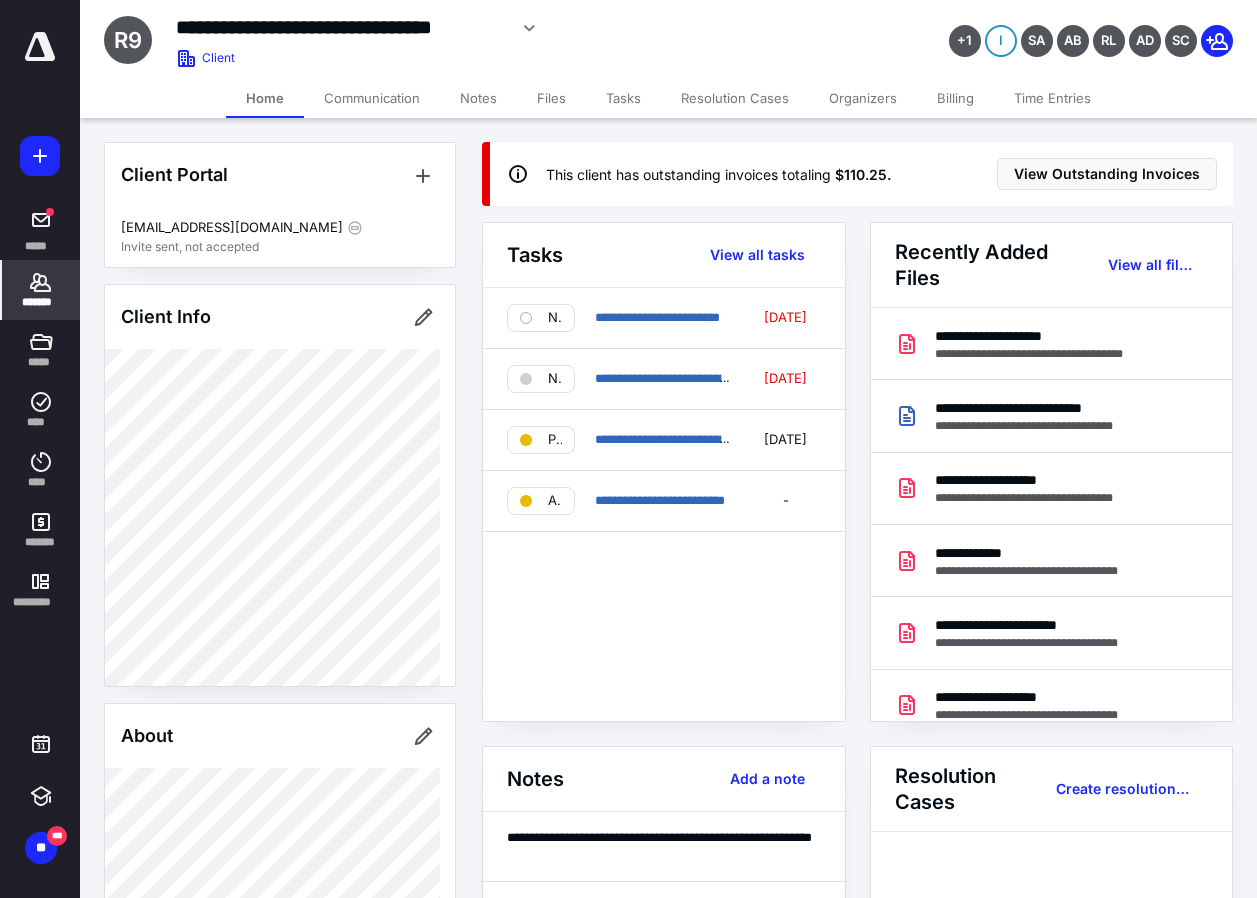 click 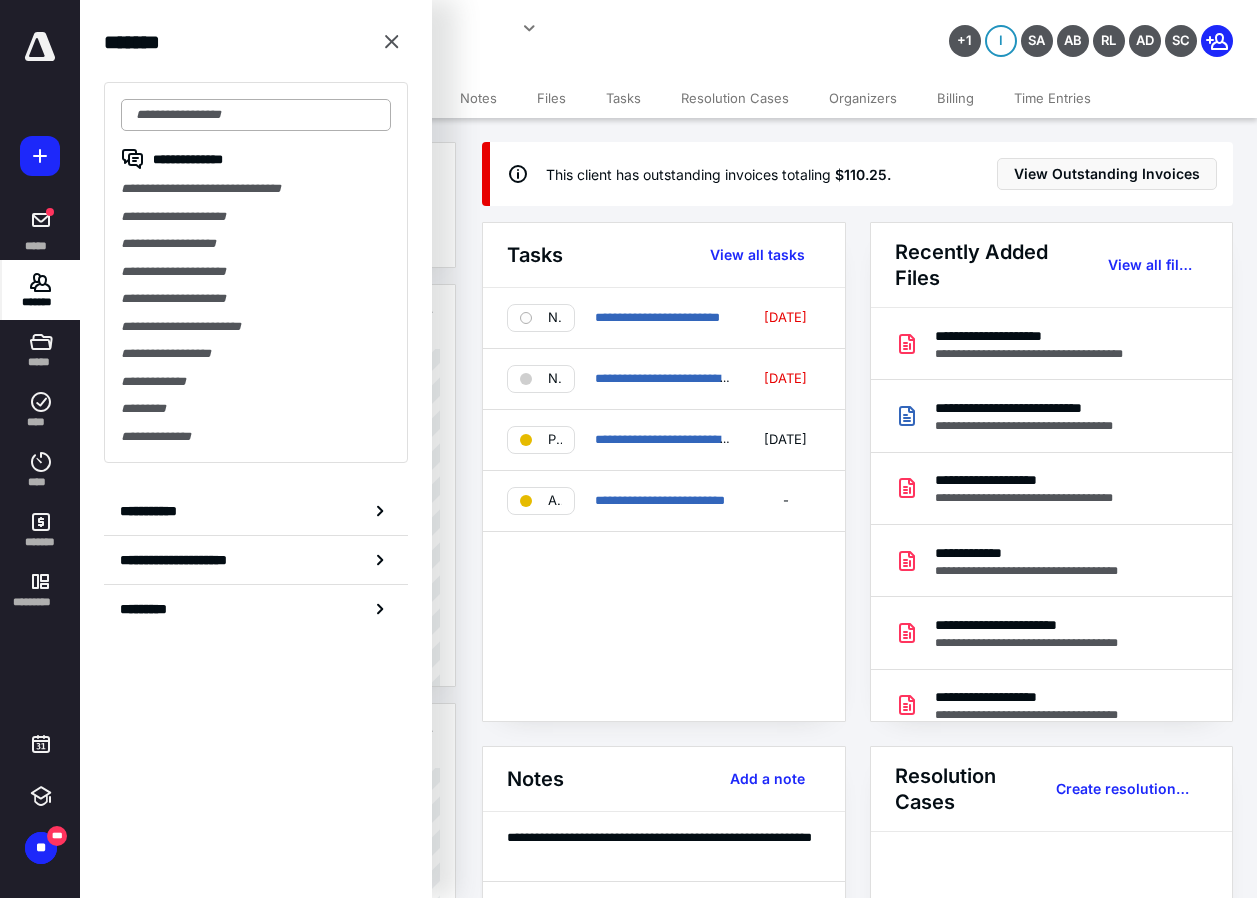click at bounding box center (256, 115) 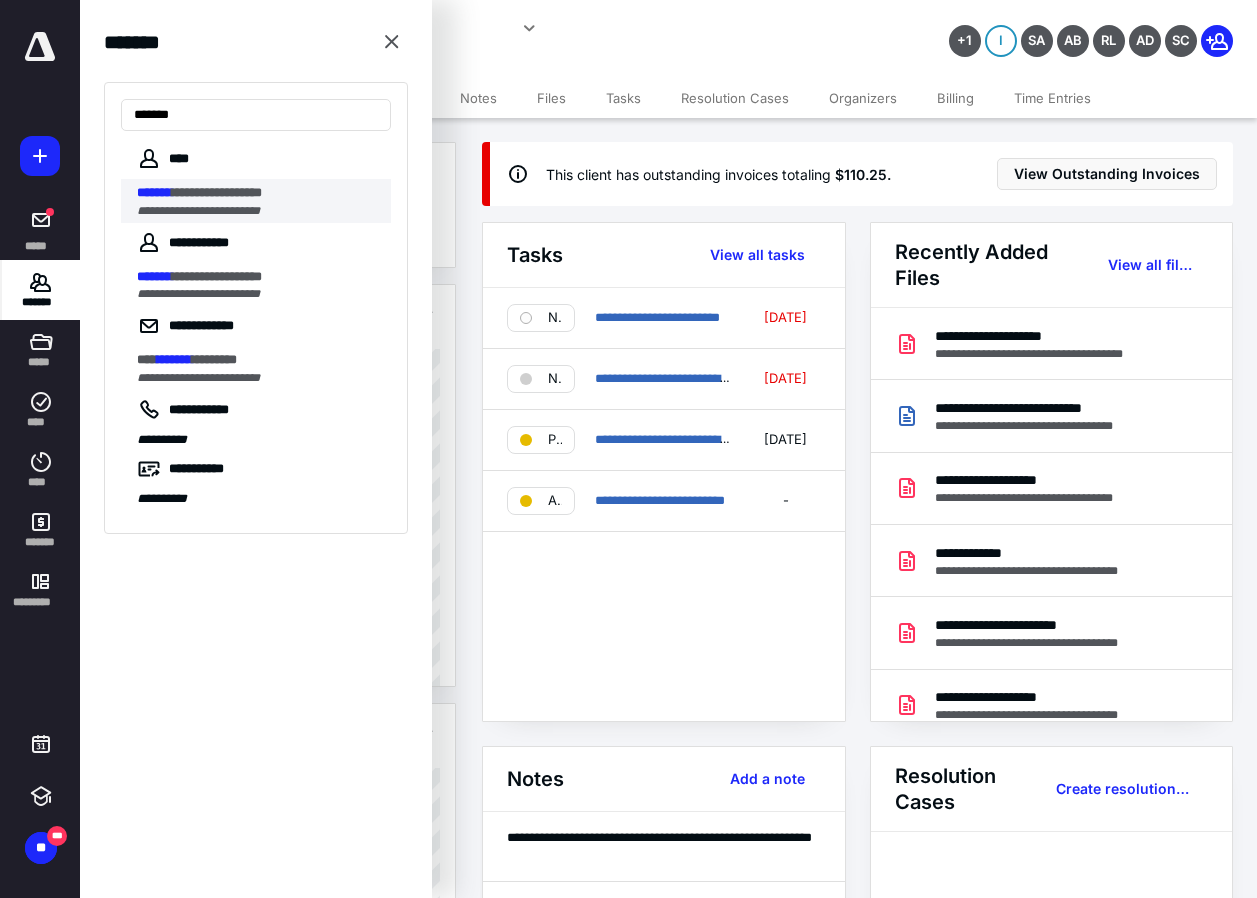 type on "*******" 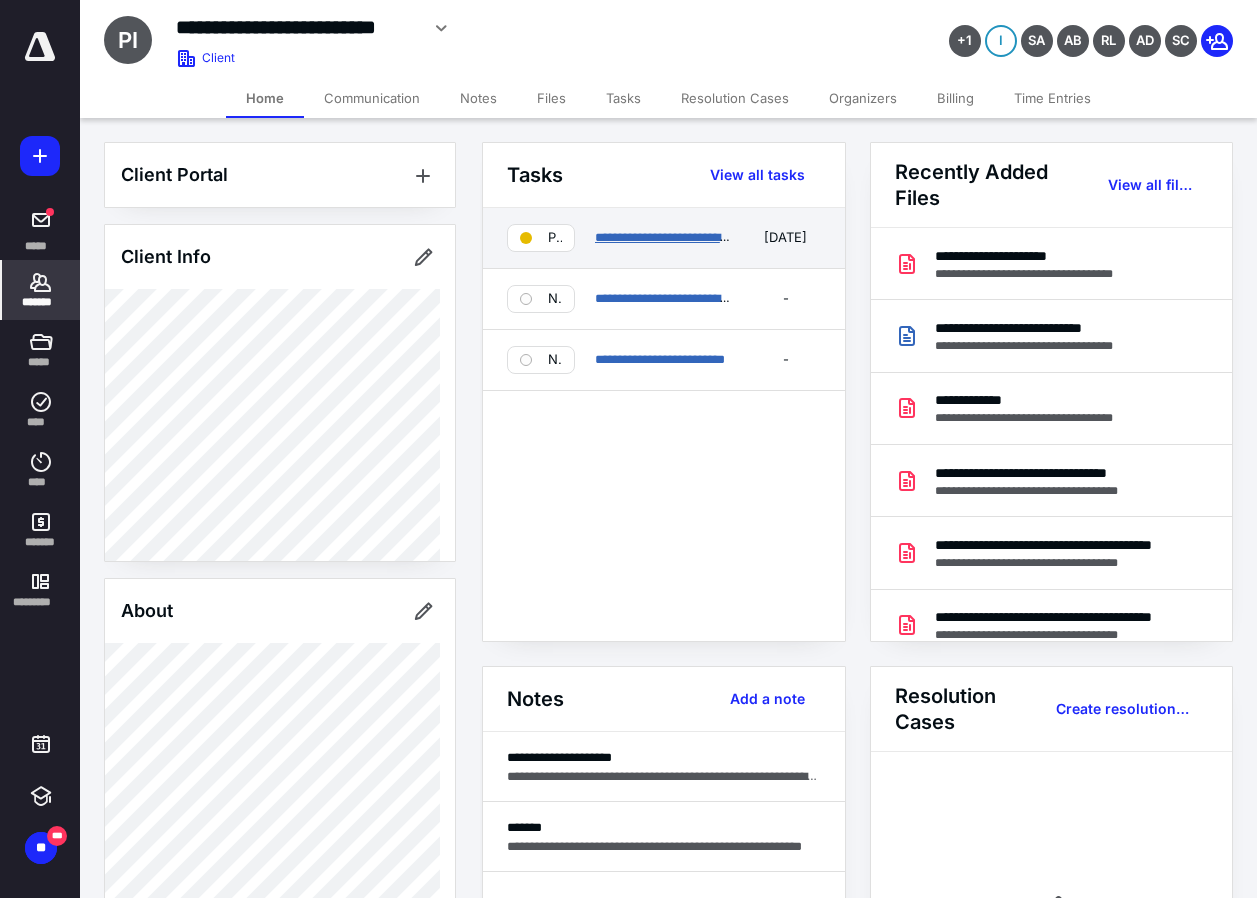 click on "**********" at bounding box center [697, 237] 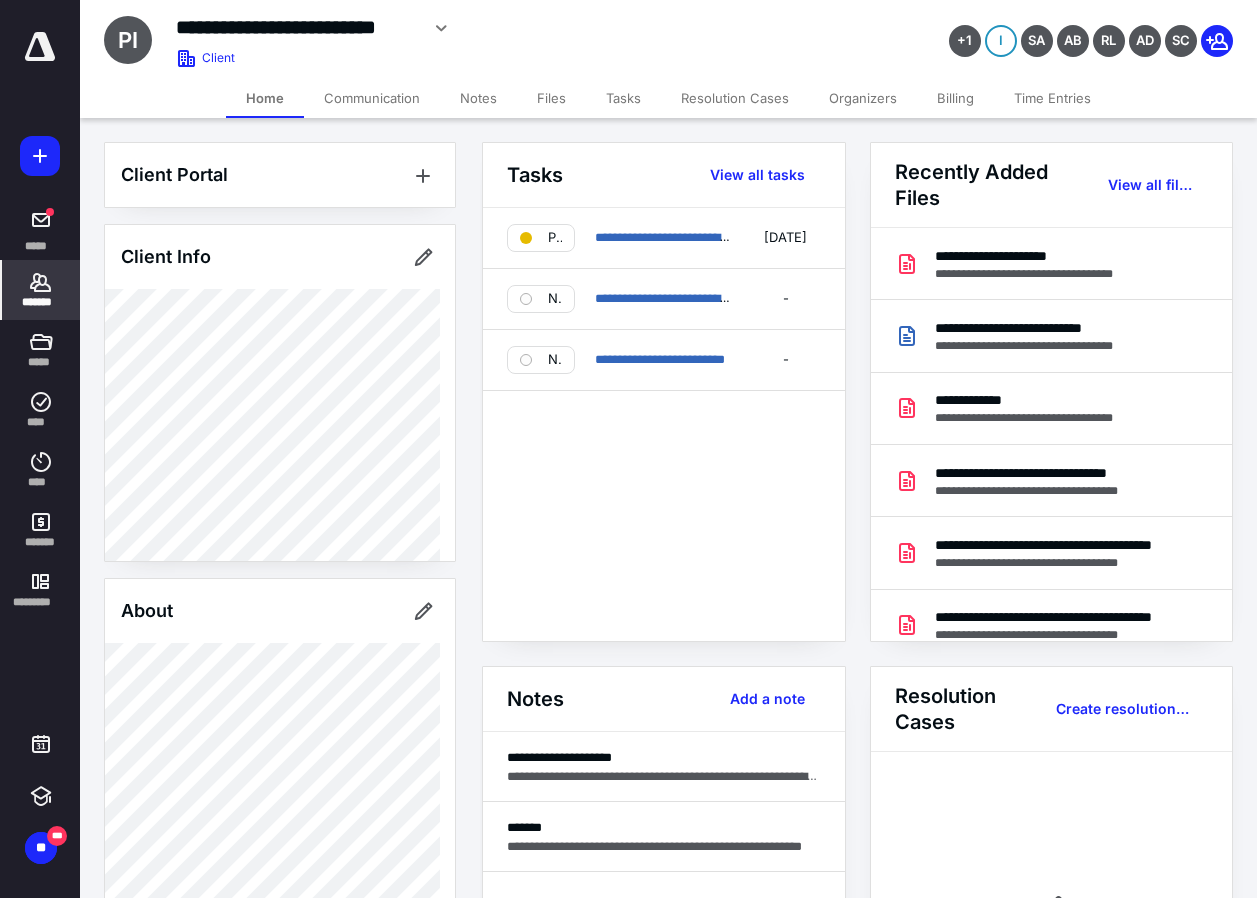 click on "*******" at bounding box center (41, 302) 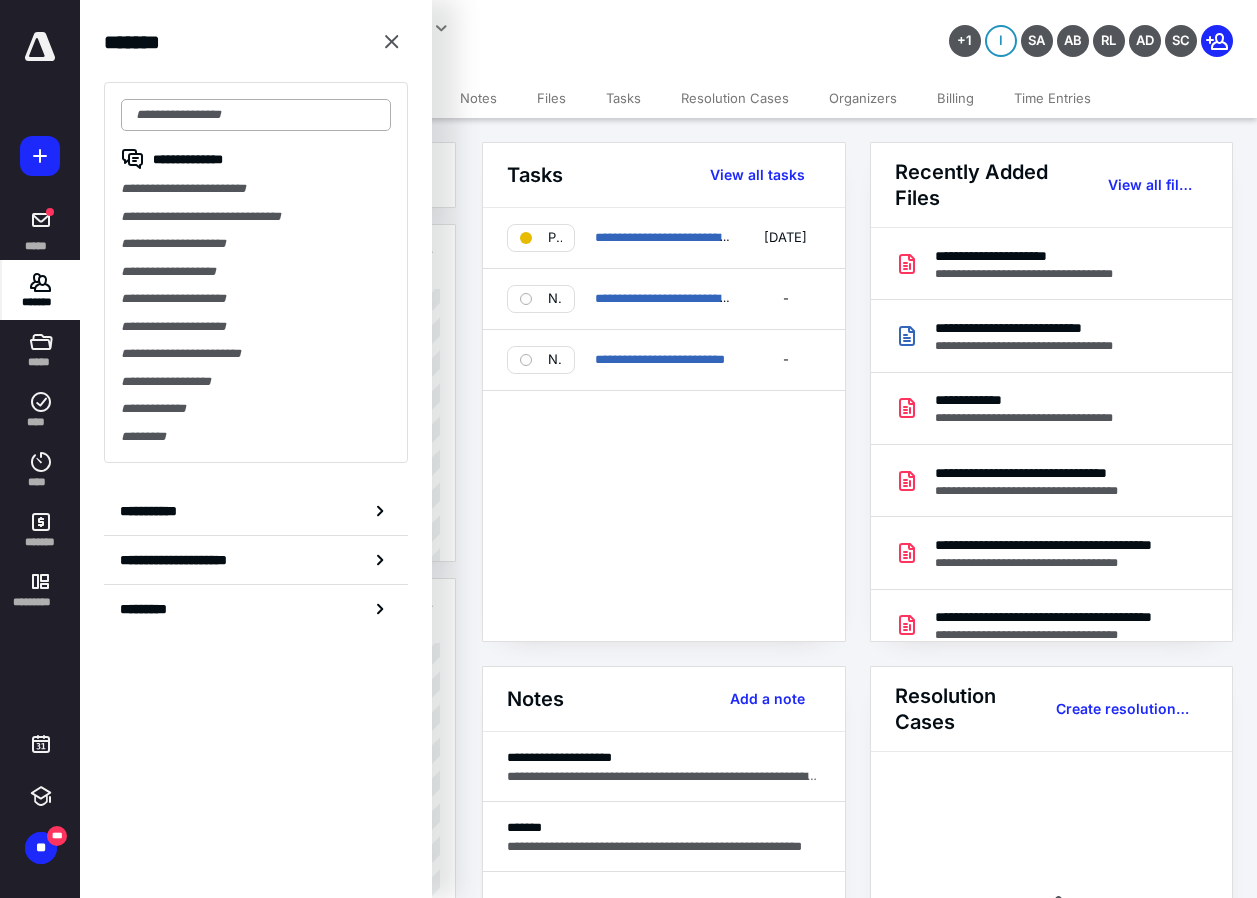 click at bounding box center (256, 115) 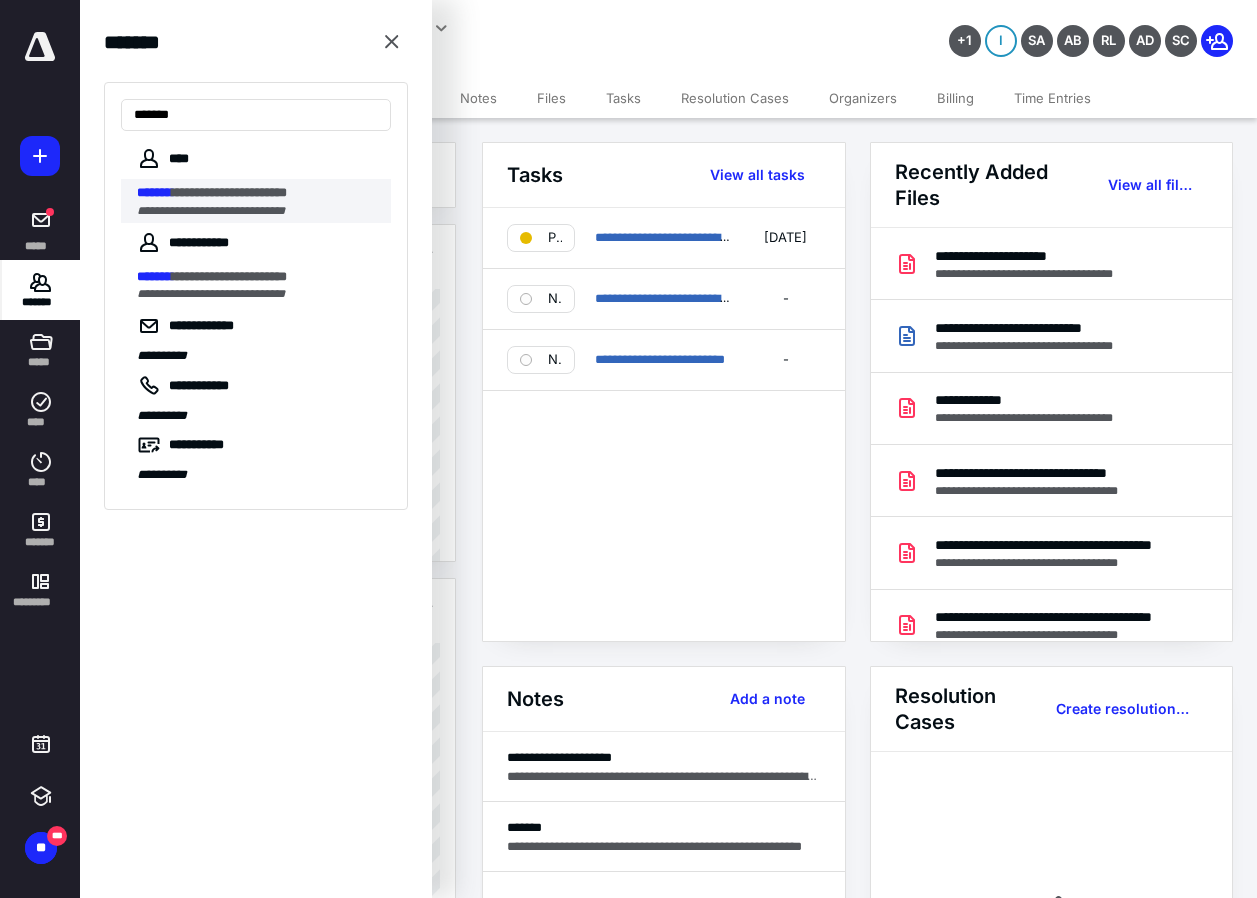 type on "*******" 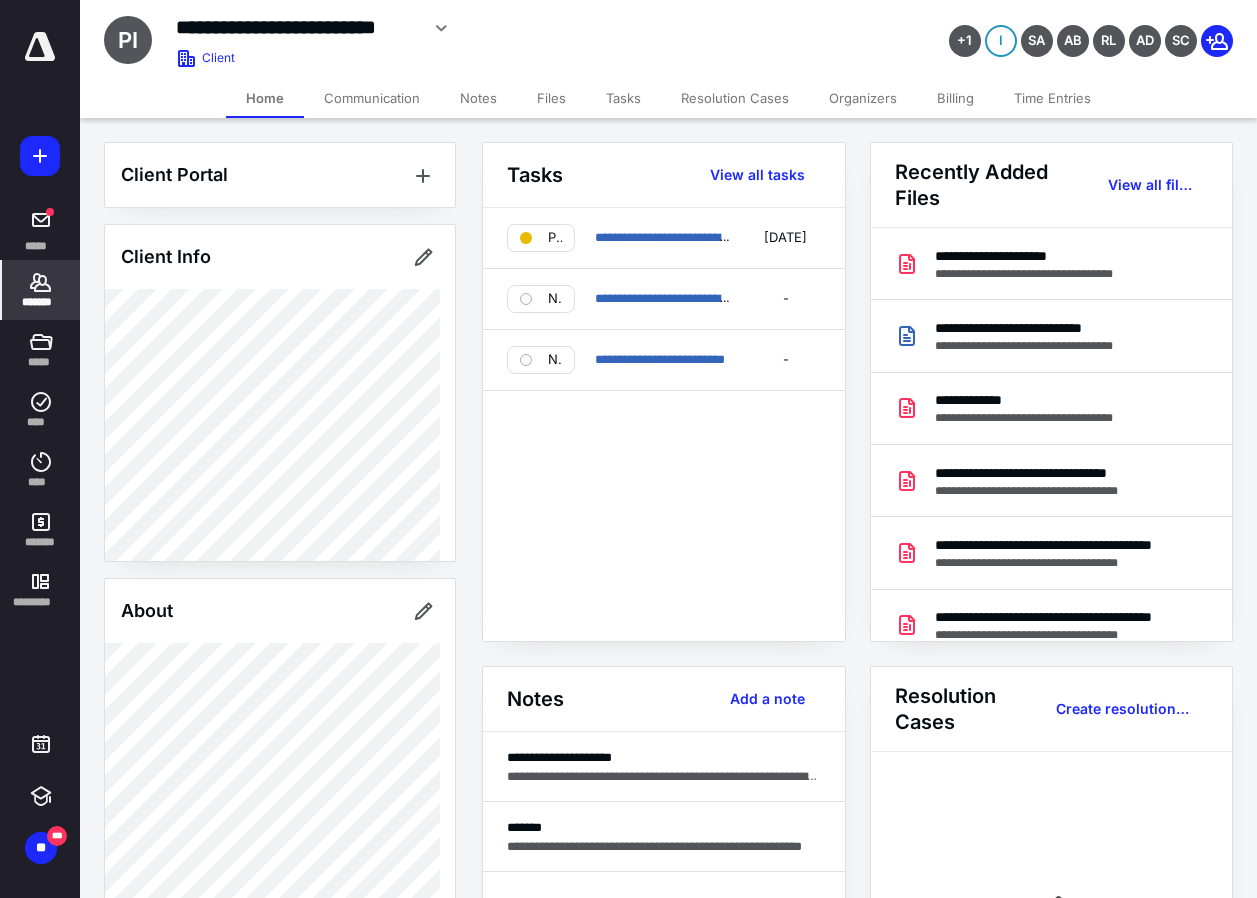 click 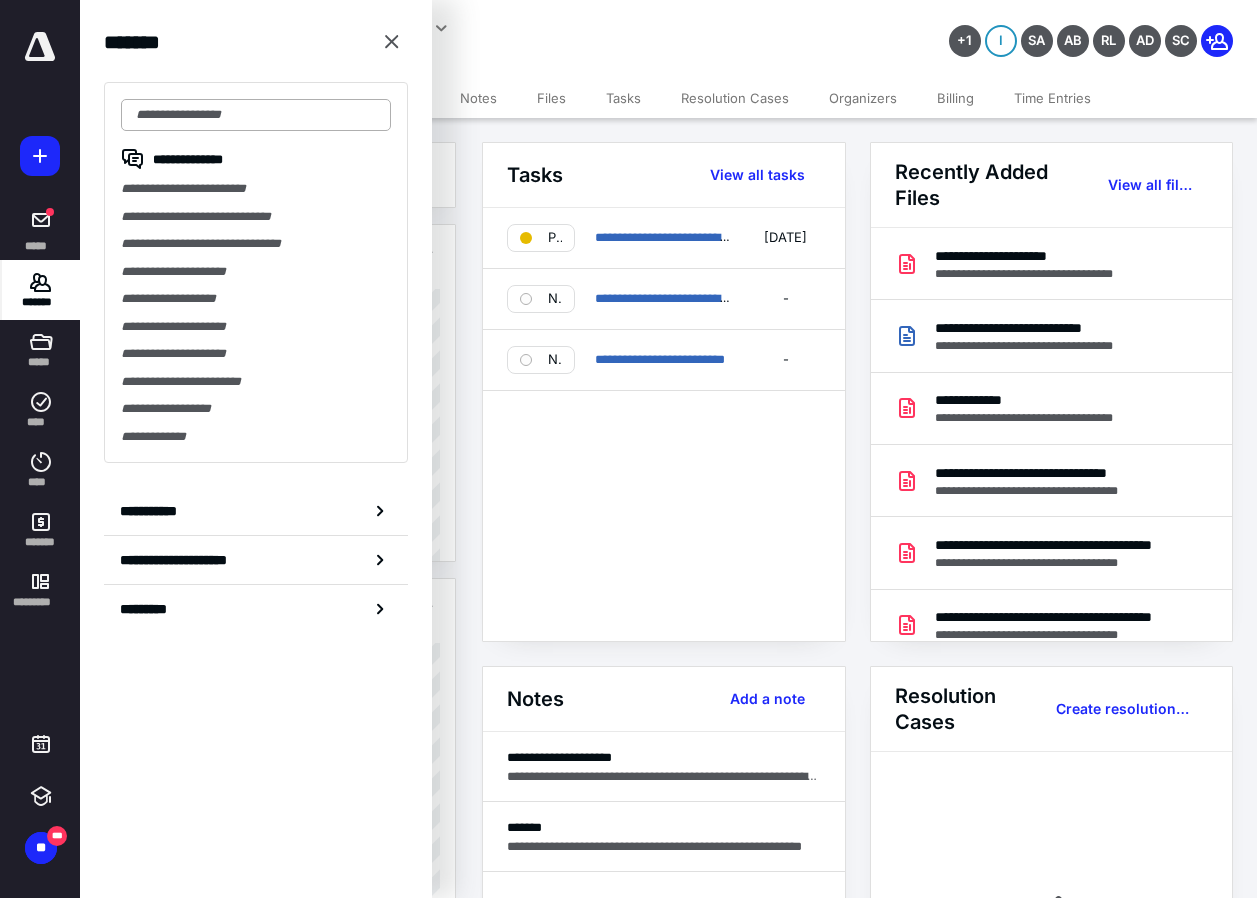 click at bounding box center [256, 115] 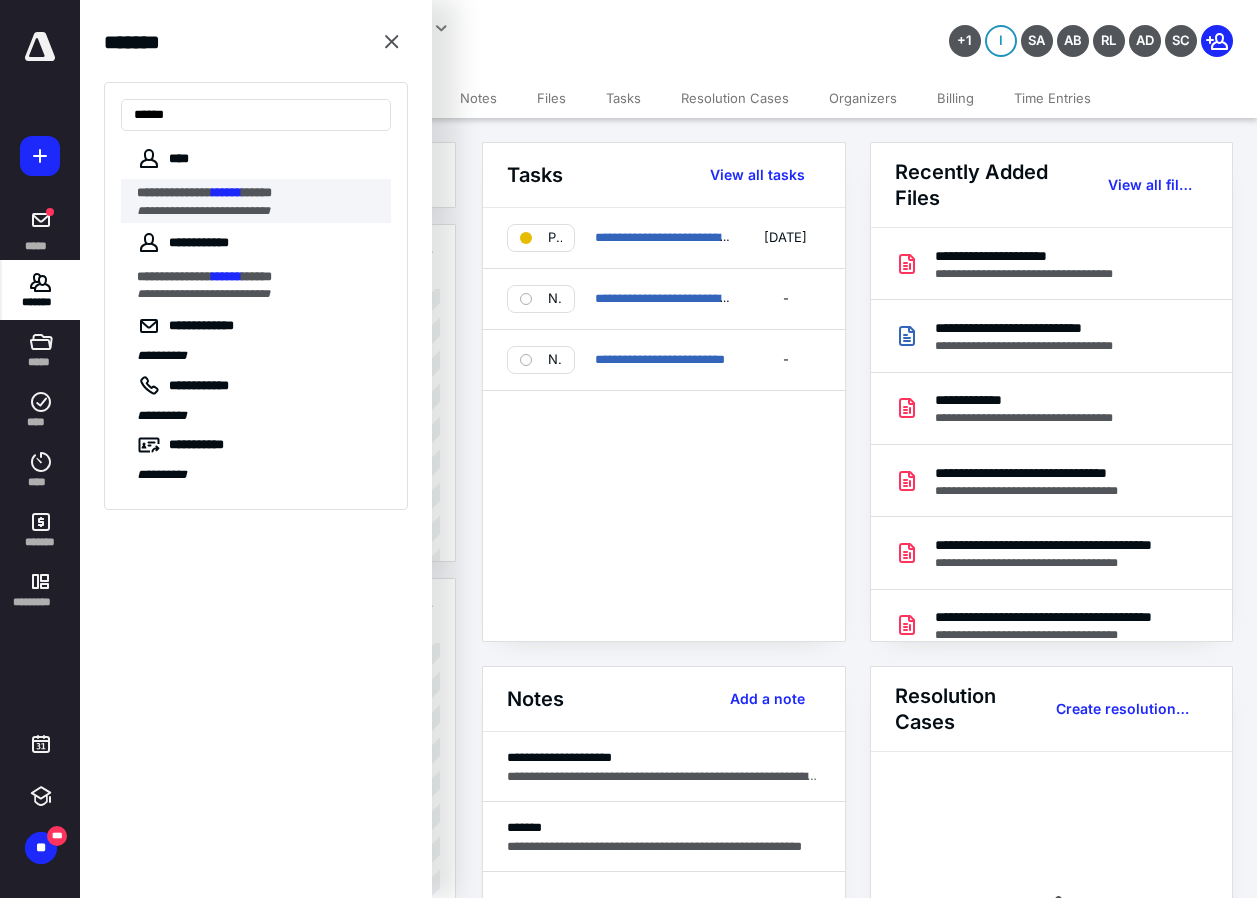 type on "******" 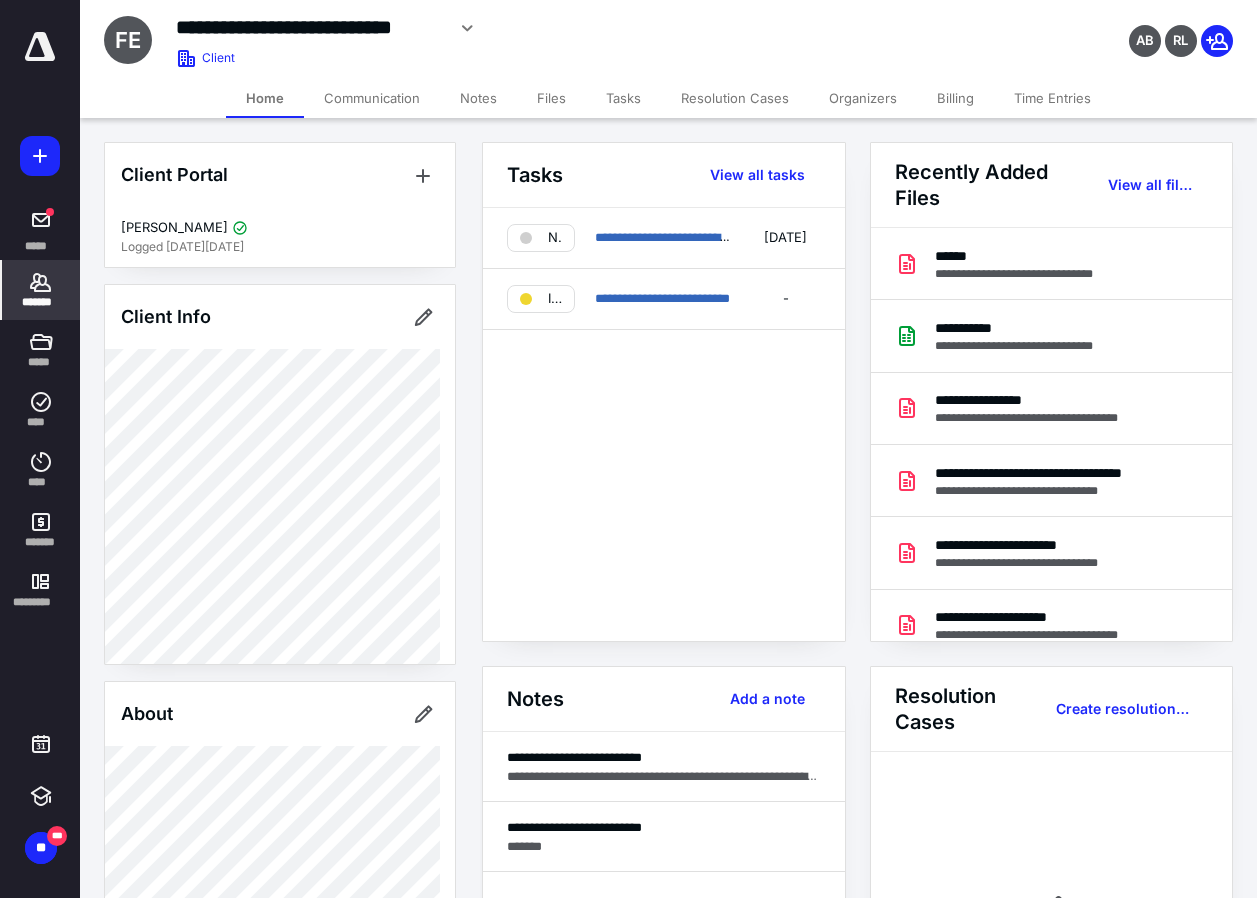click on "Tasks" at bounding box center [623, 98] 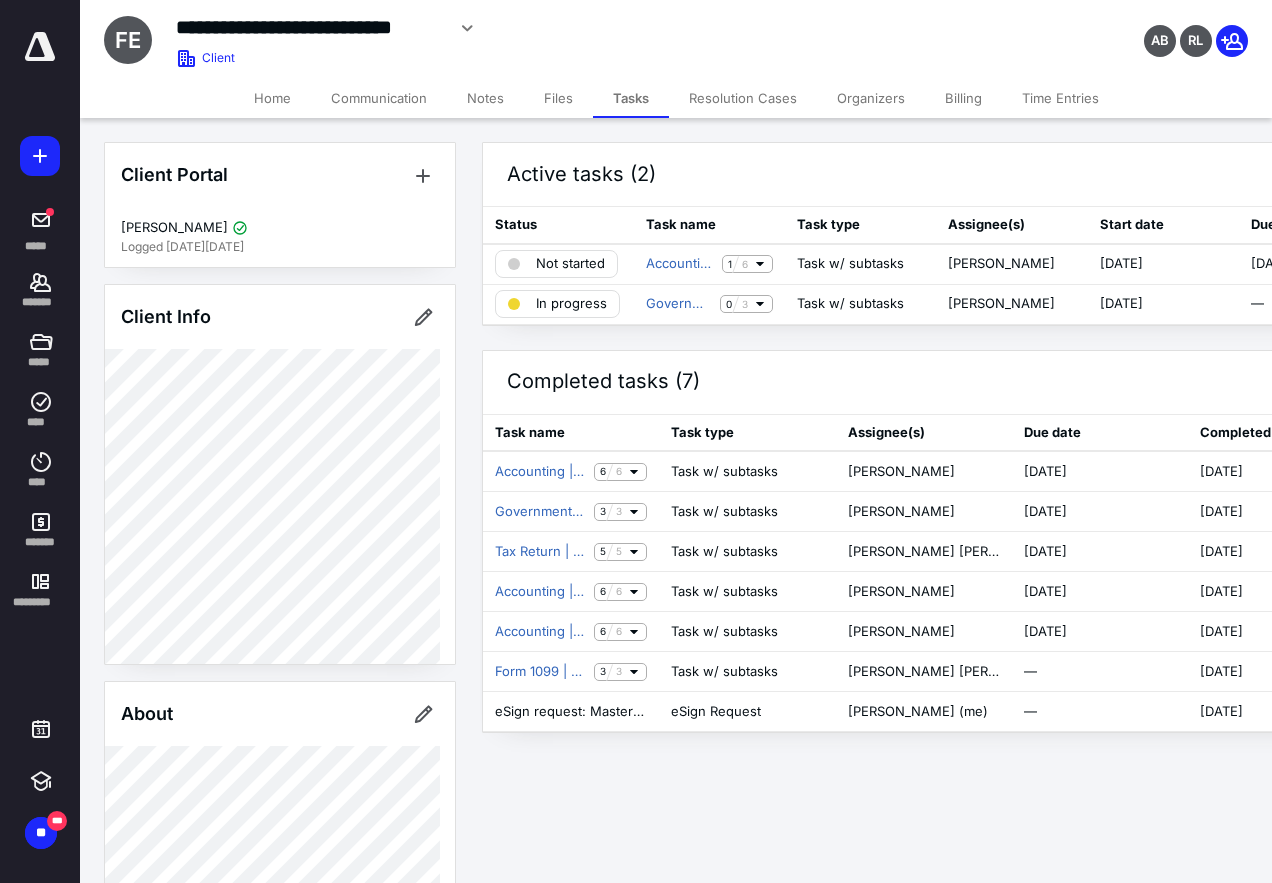 click on "Files" at bounding box center [558, 98] 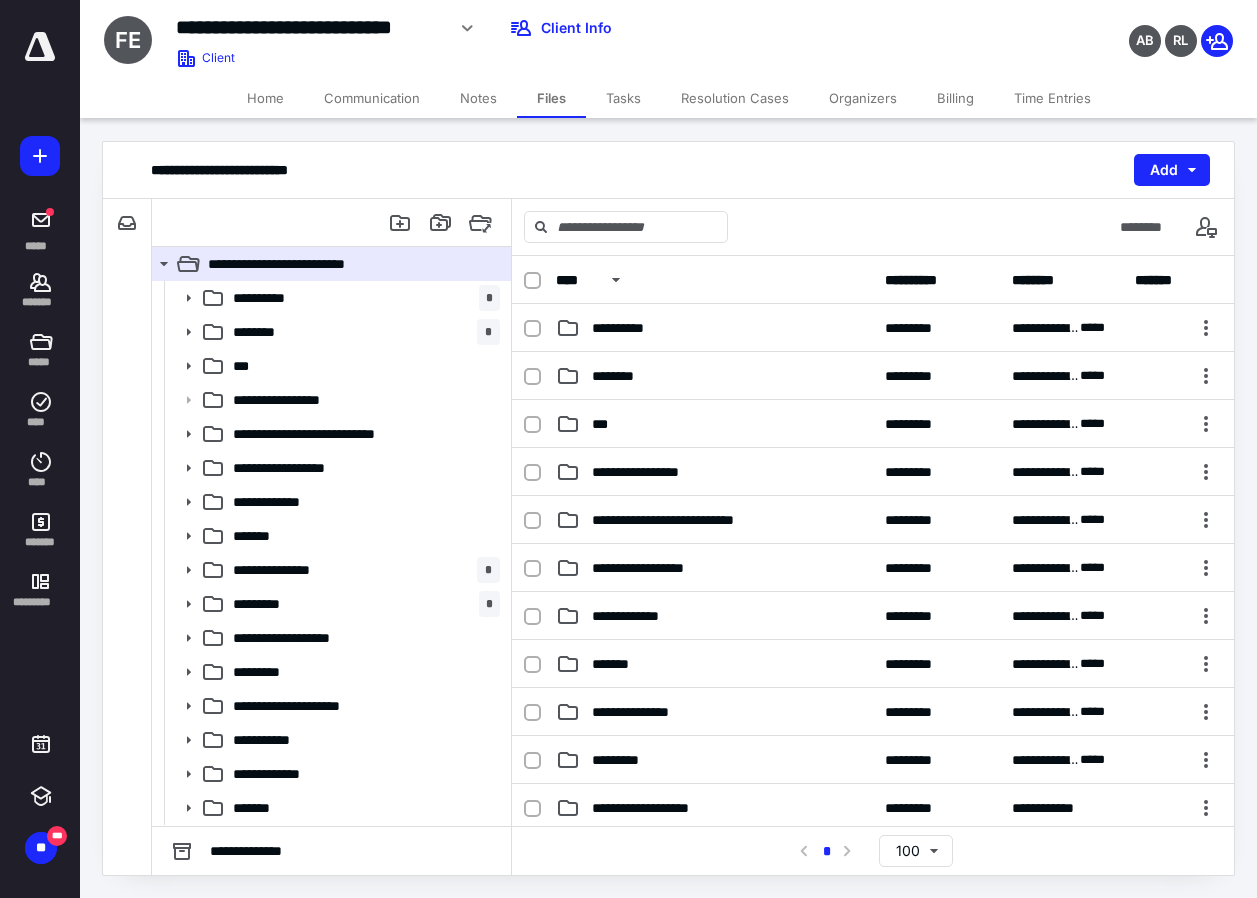 click on "Tasks" at bounding box center [623, 98] 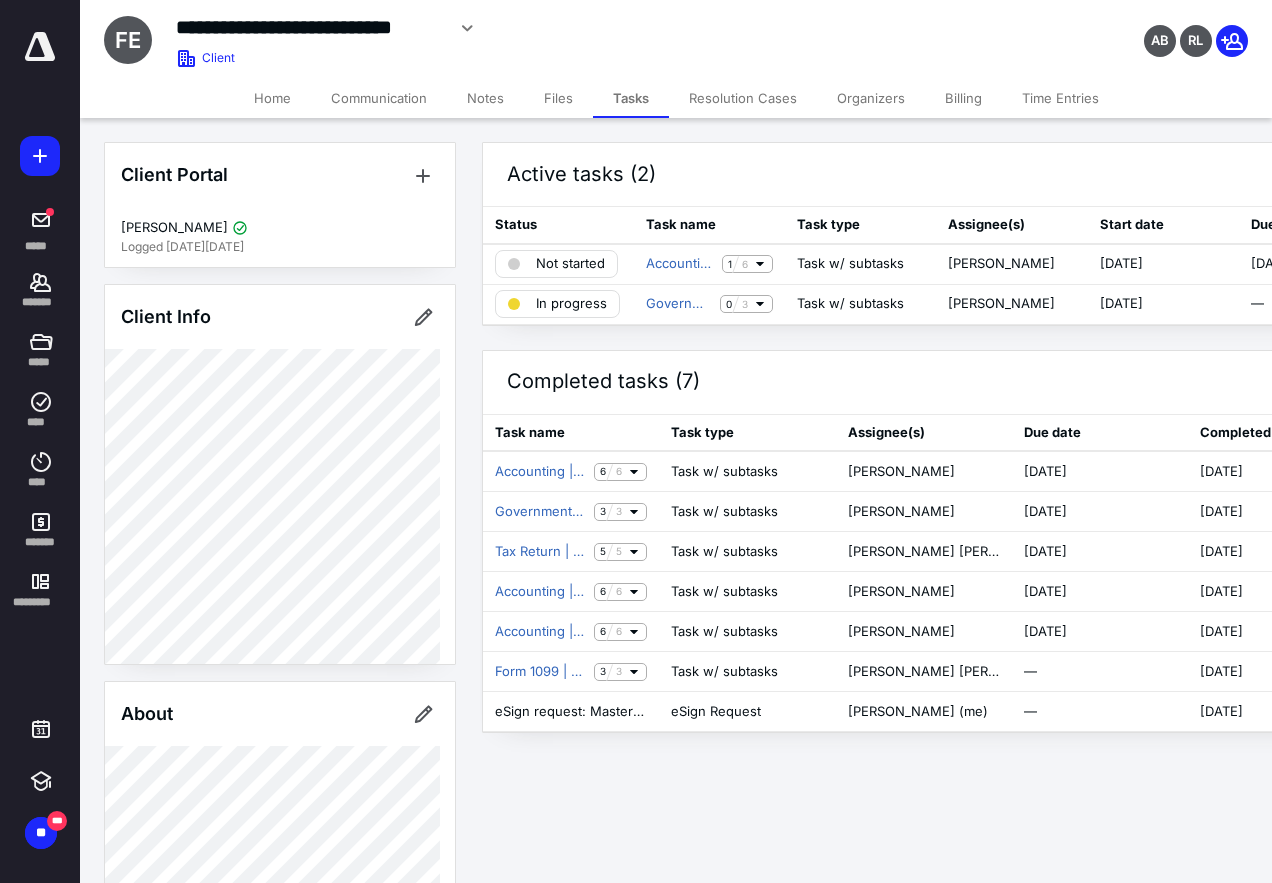 click on "Files" at bounding box center (558, 98) 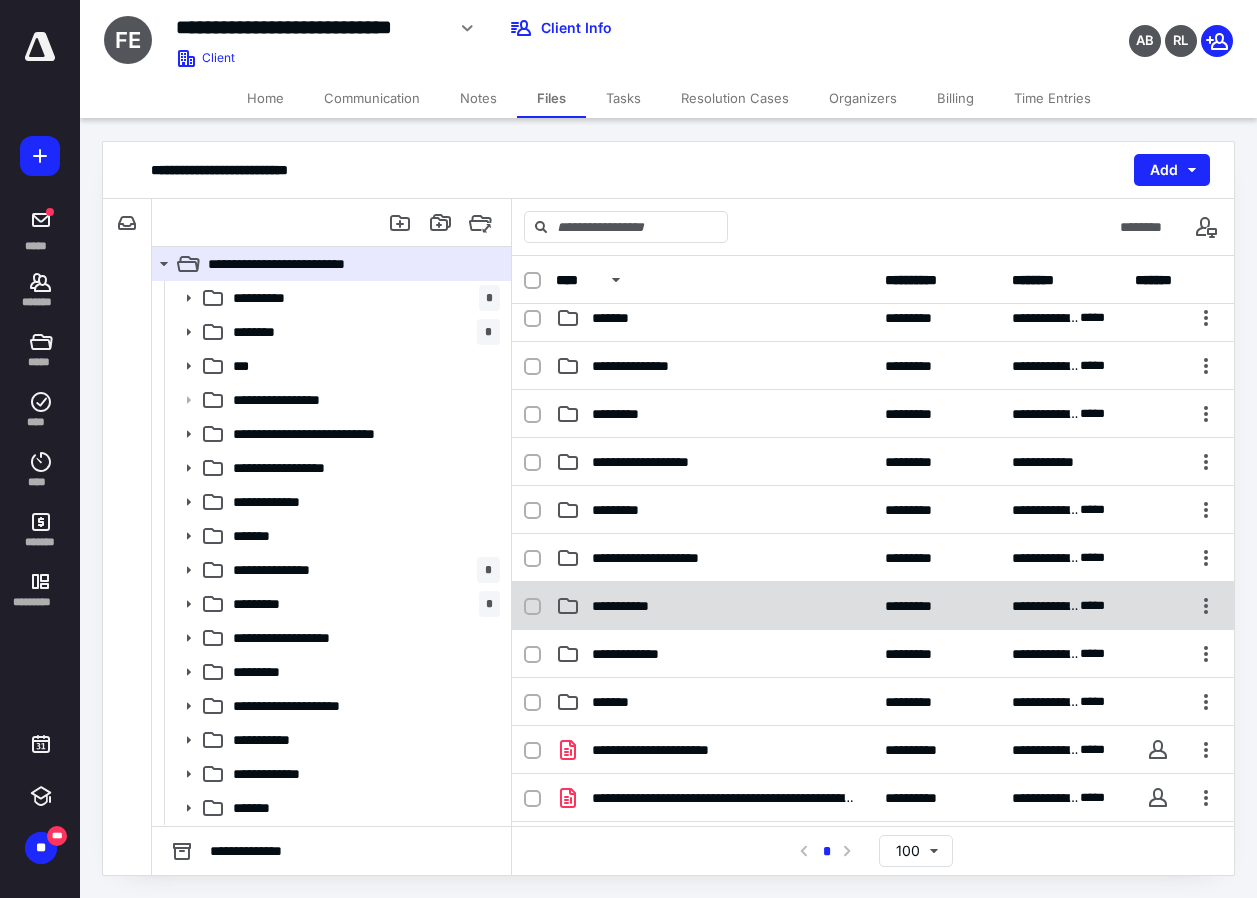 scroll, scrollTop: 246, scrollLeft: 0, axis: vertical 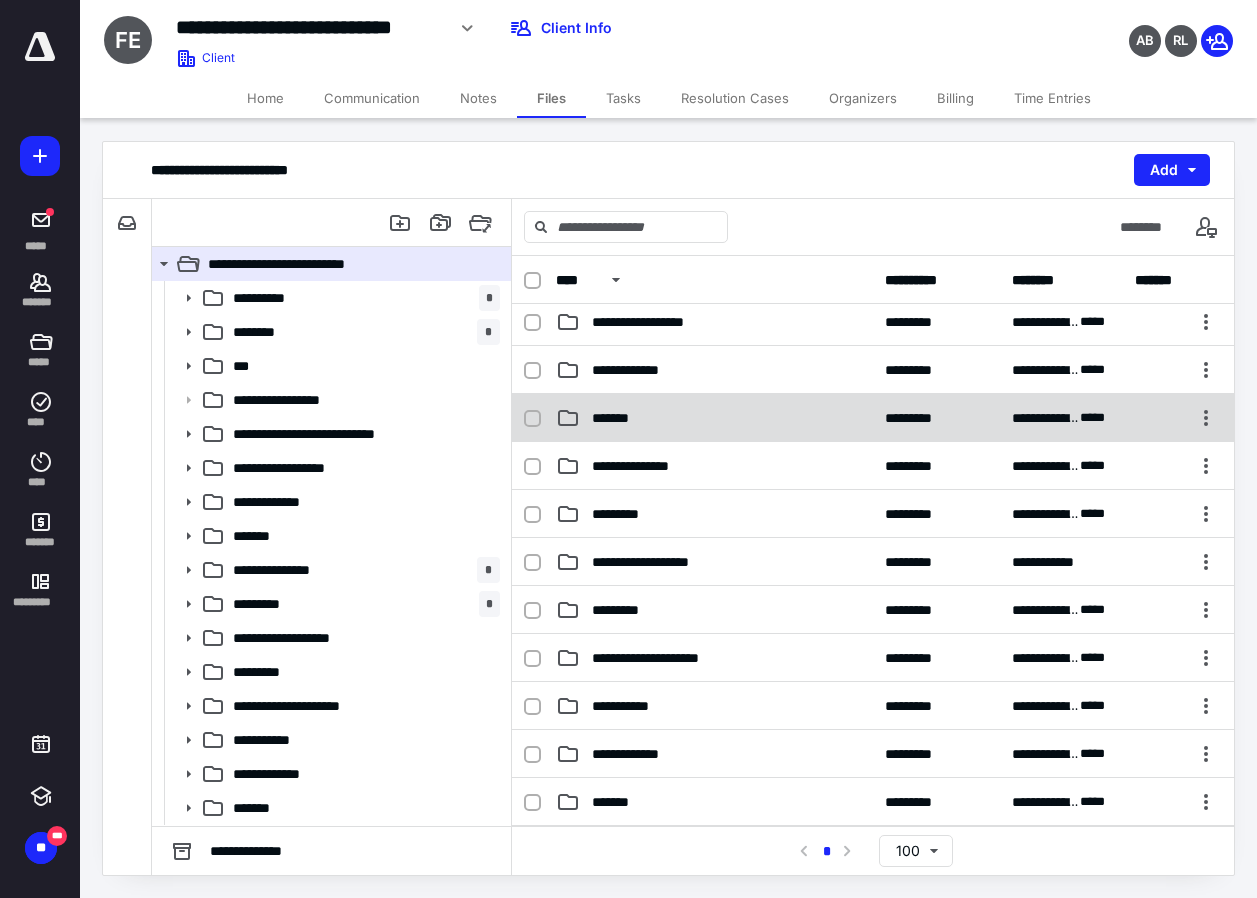 click on "*******" at bounding box center [614, 418] 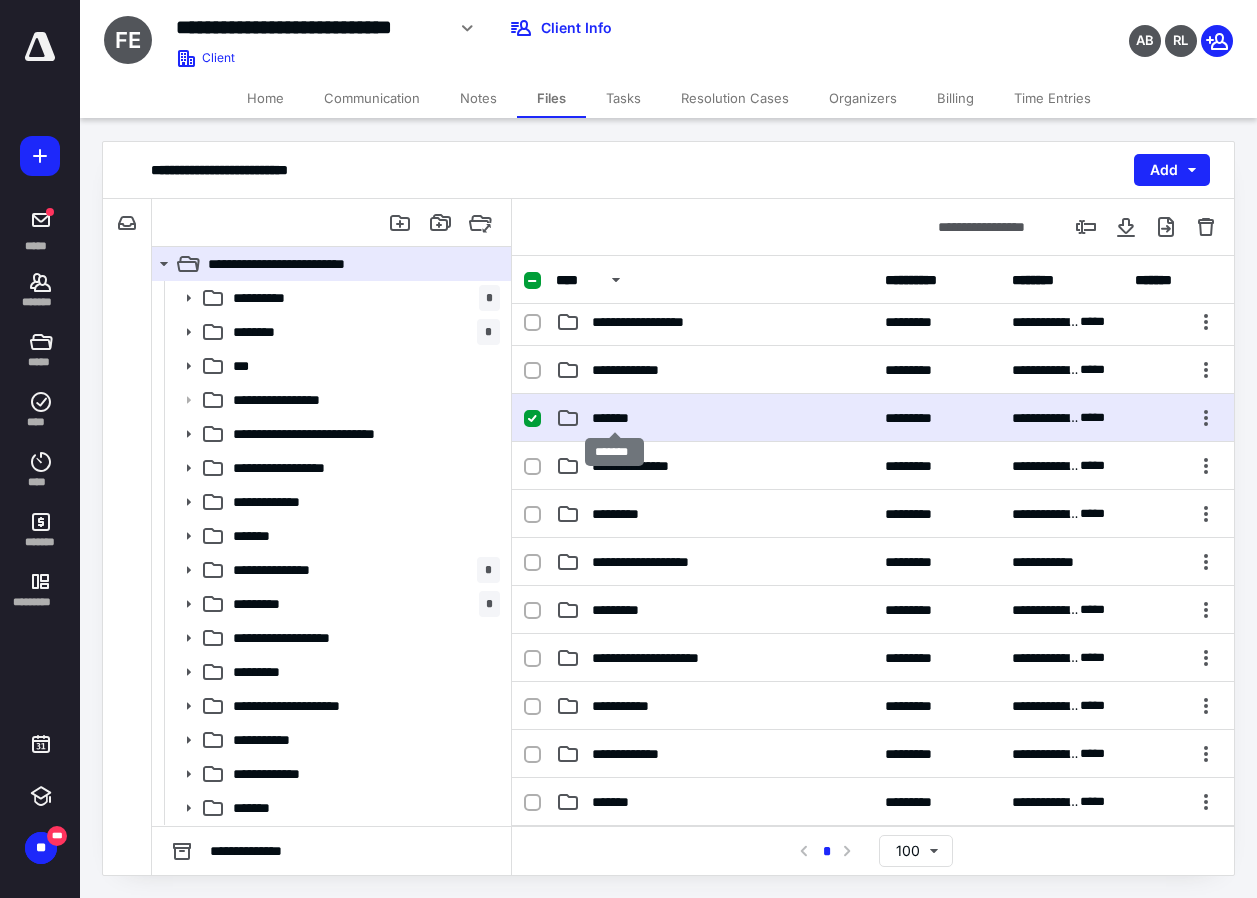 click on "*******" at bounding box center (614, 418) 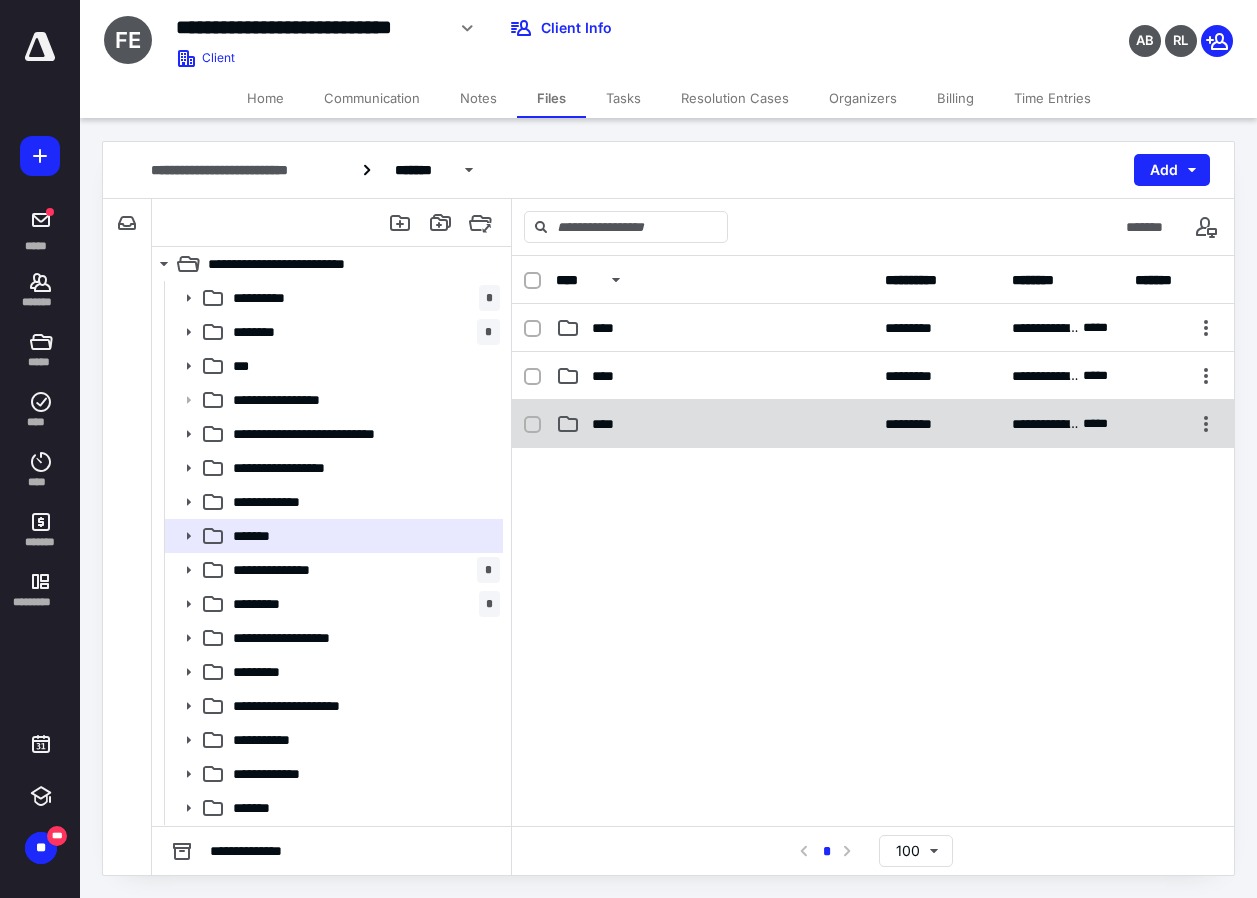 click on "**********" at bounding box center (873, 424) 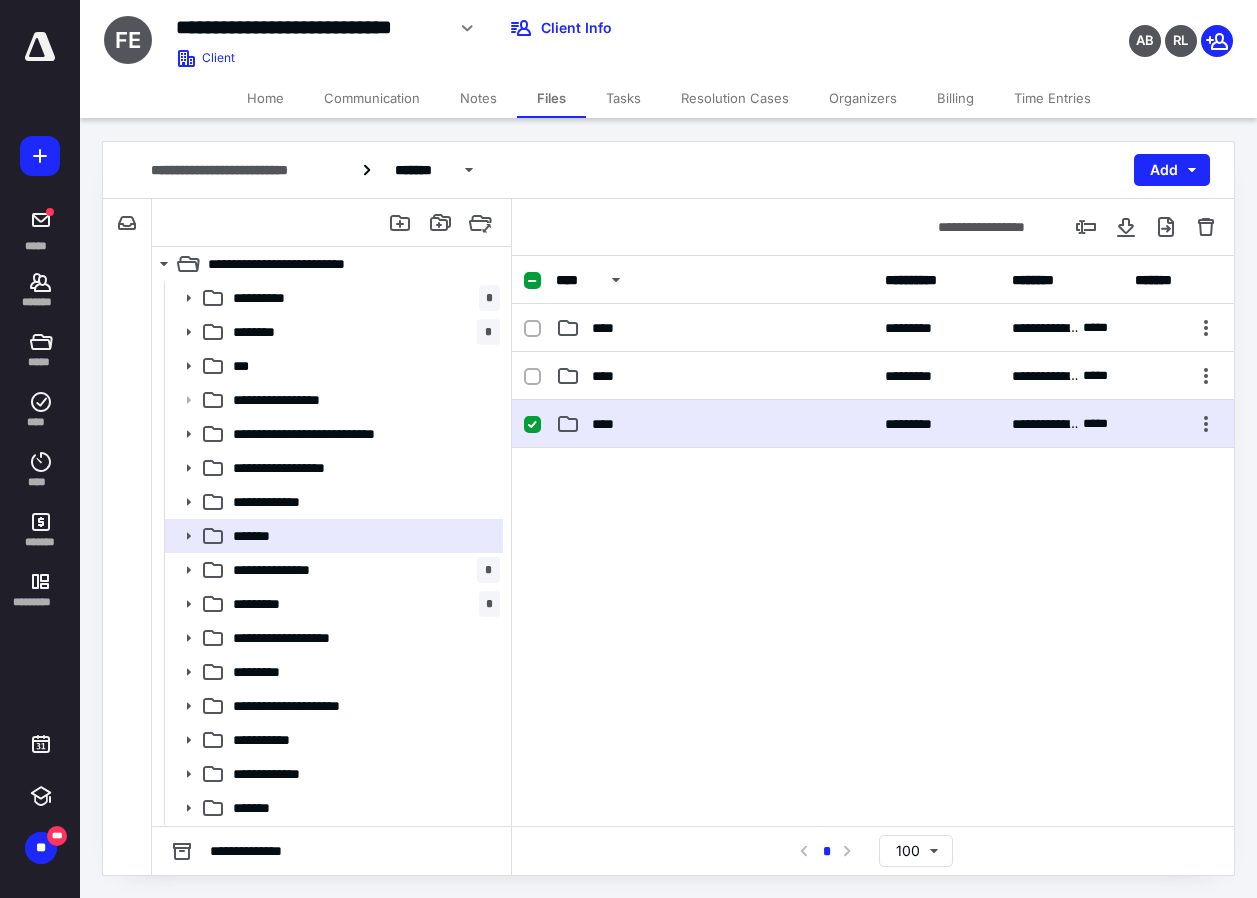 click on "**********" at bounding box center (873, 424) 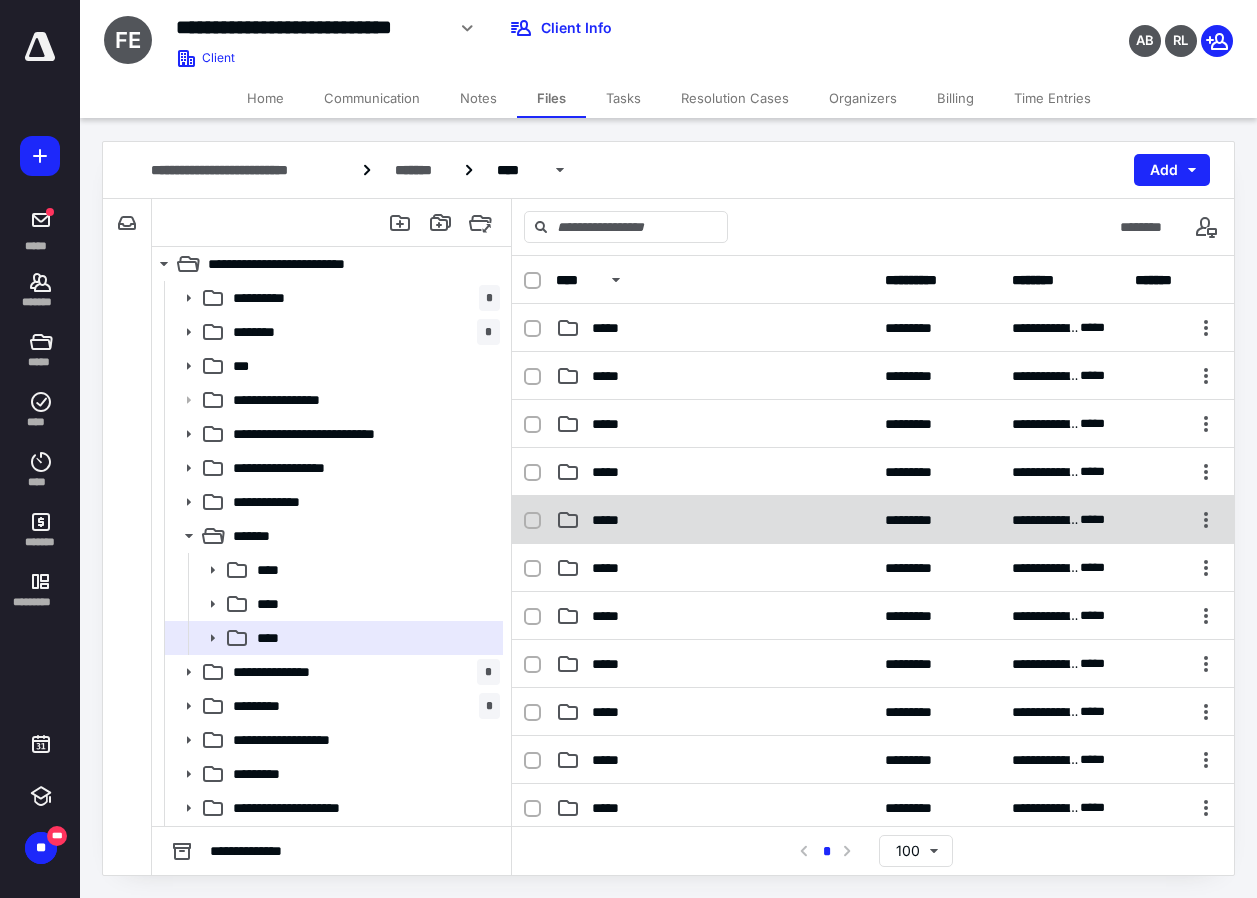 click on "**********" at bounding box center (873, 520) 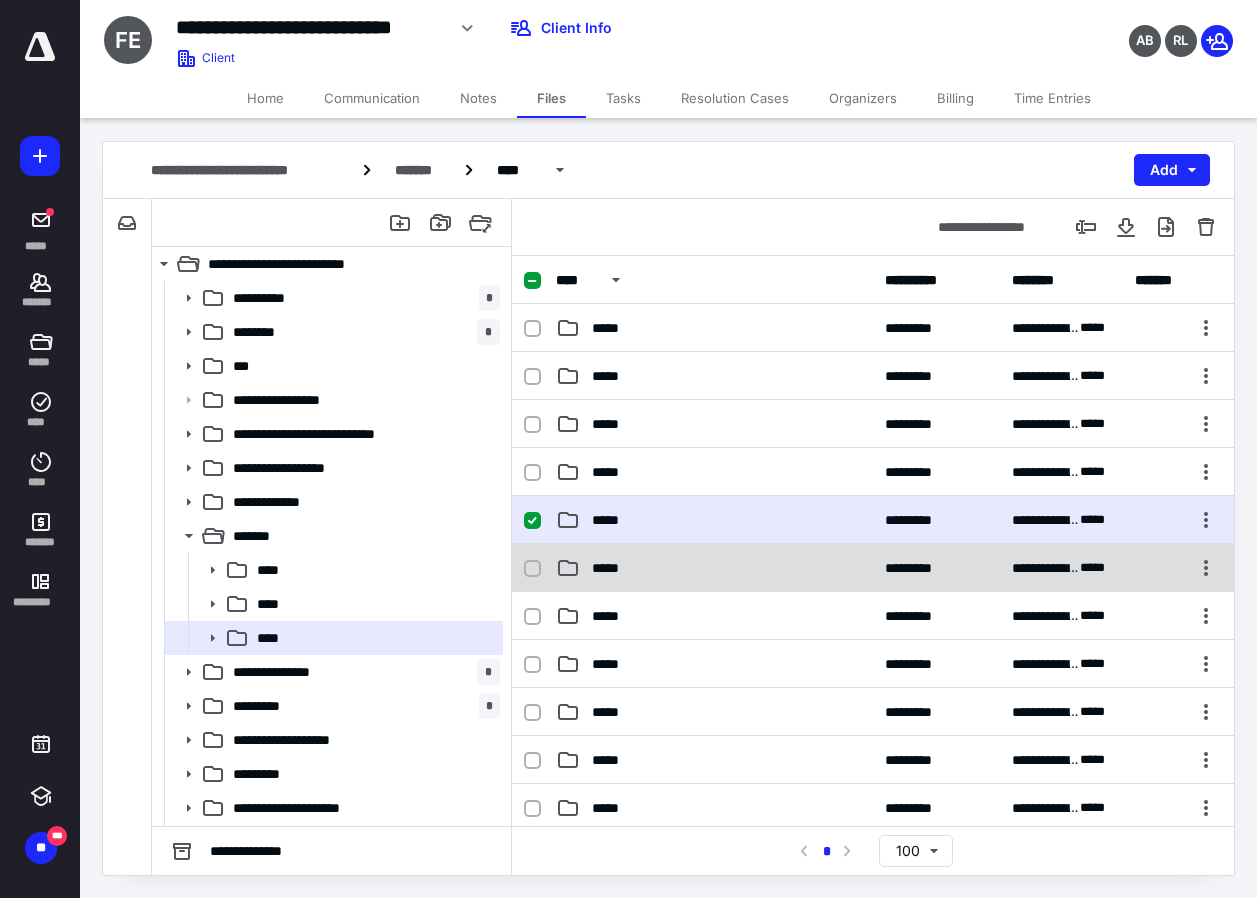 click on "**********" at bounding box center [873, 568] 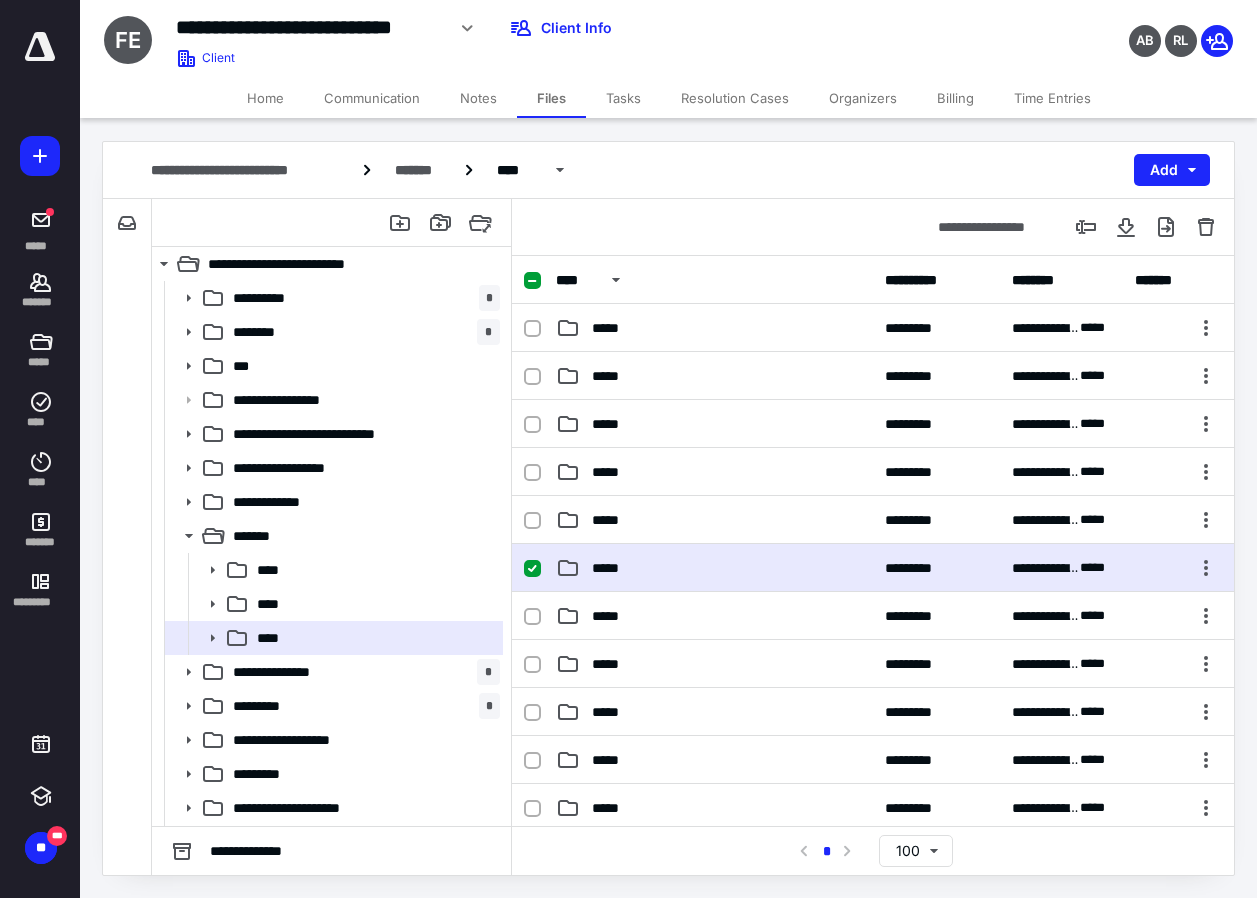 click on "**********" at bounding box center (873, 568) 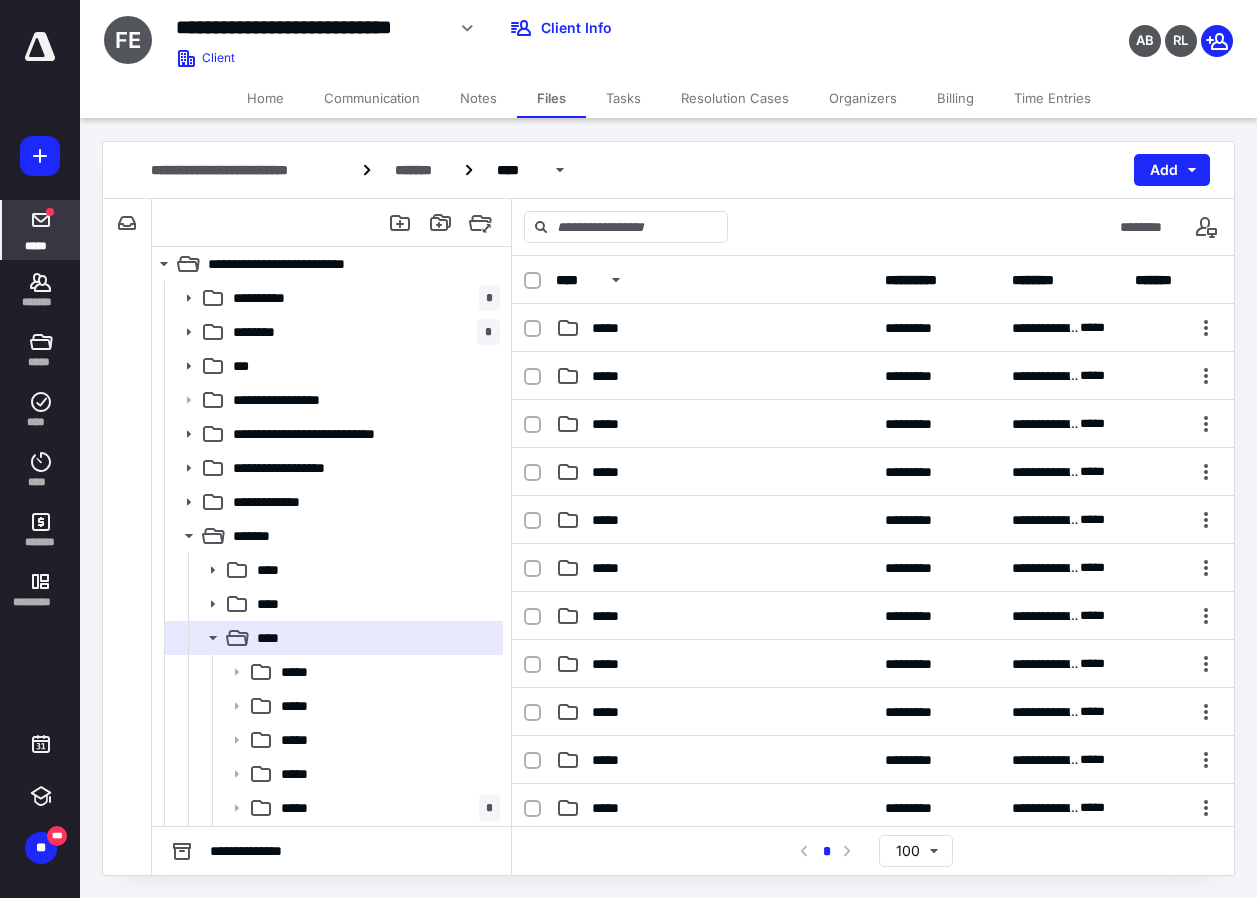 click on "*****" at bounding box center [36, 245] 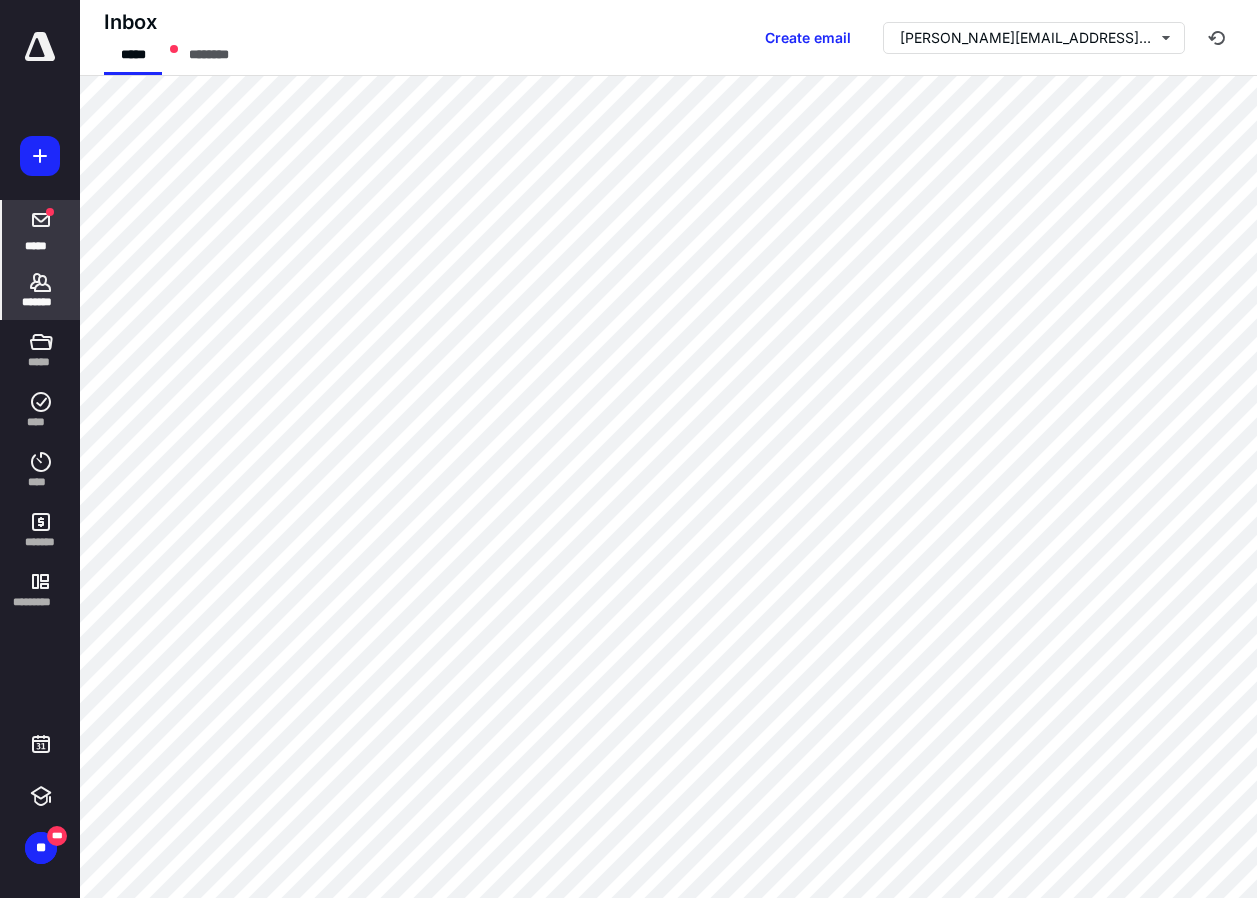 click 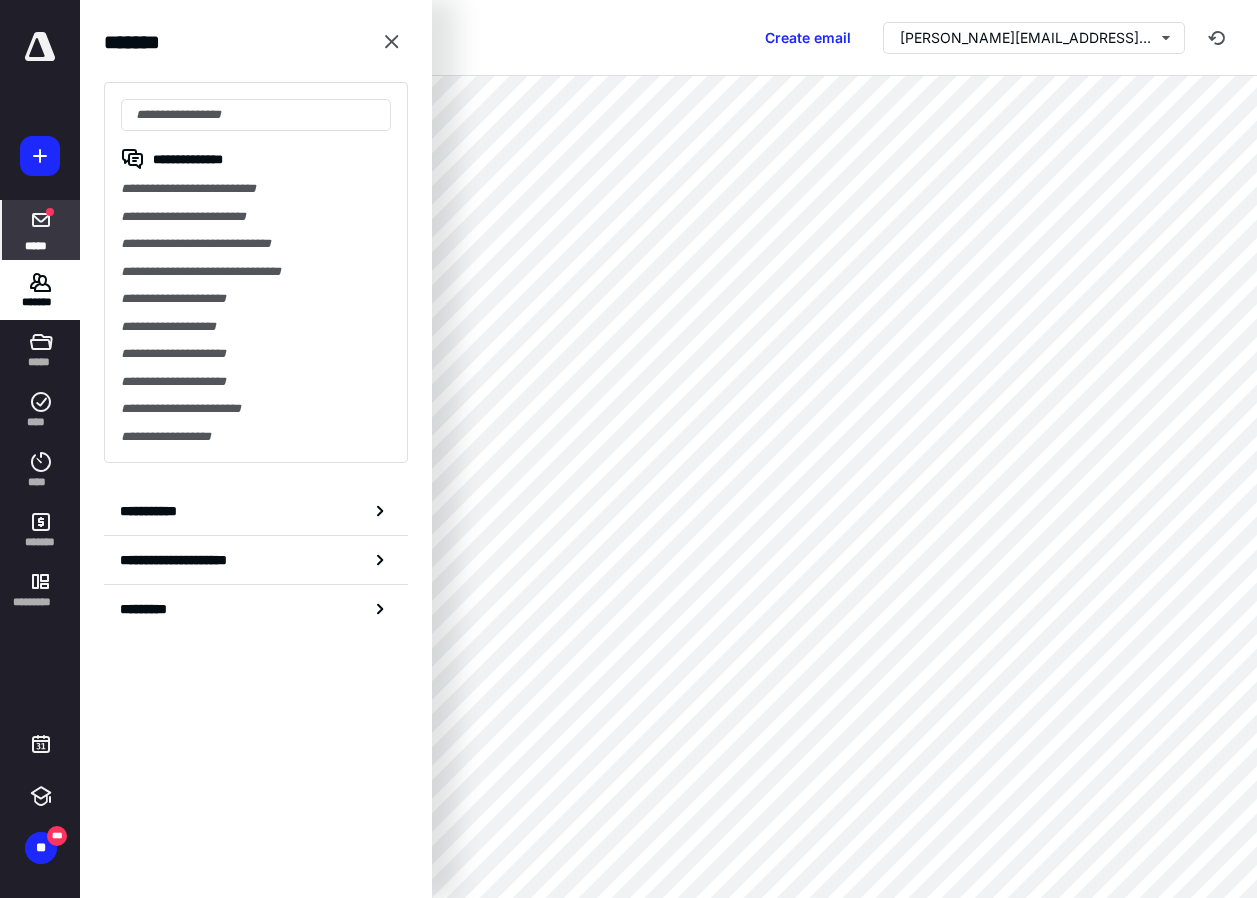 drag, startPoint x: 200, startPoint y: 115, endPoint x: 211, endPoint y: 98, distance: 20.248457 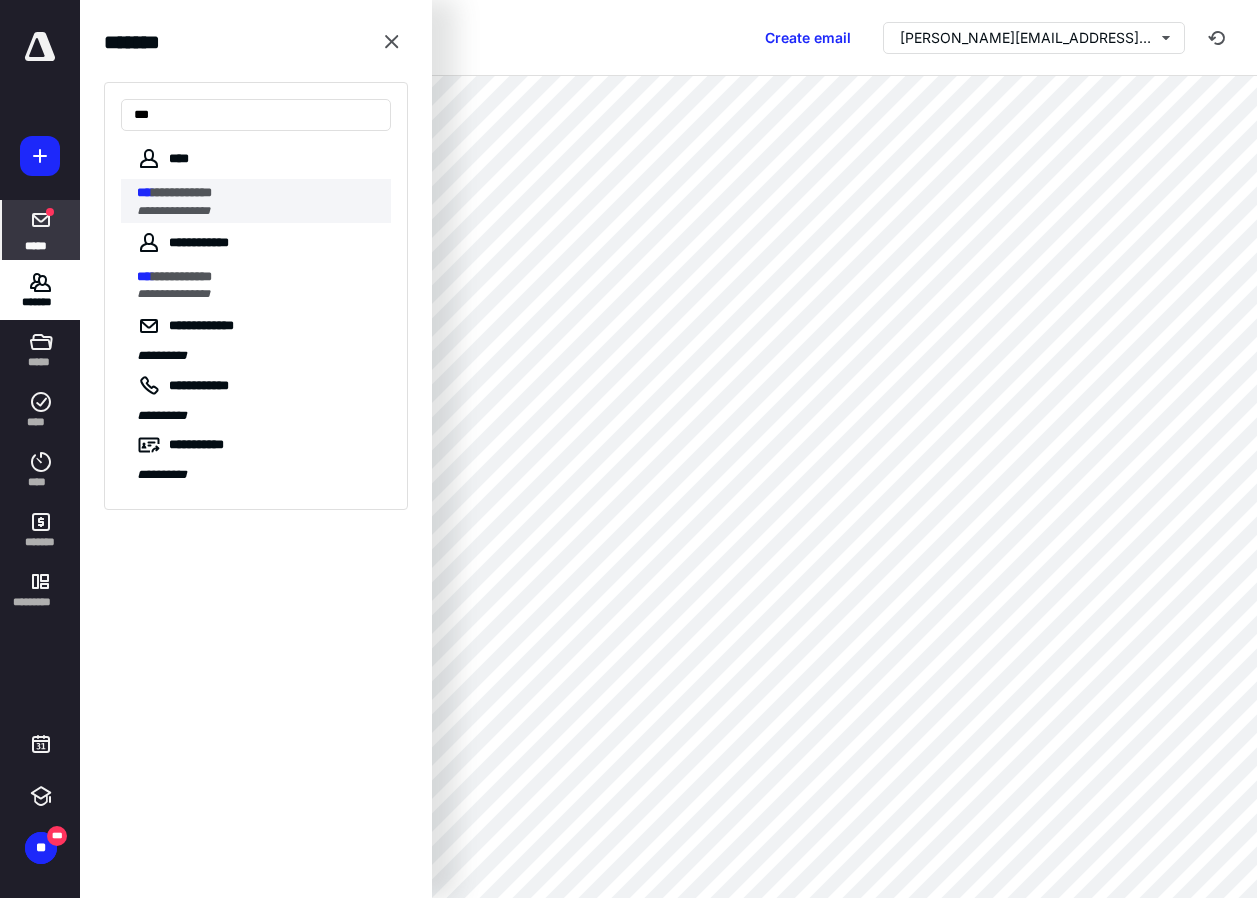 type on "***" 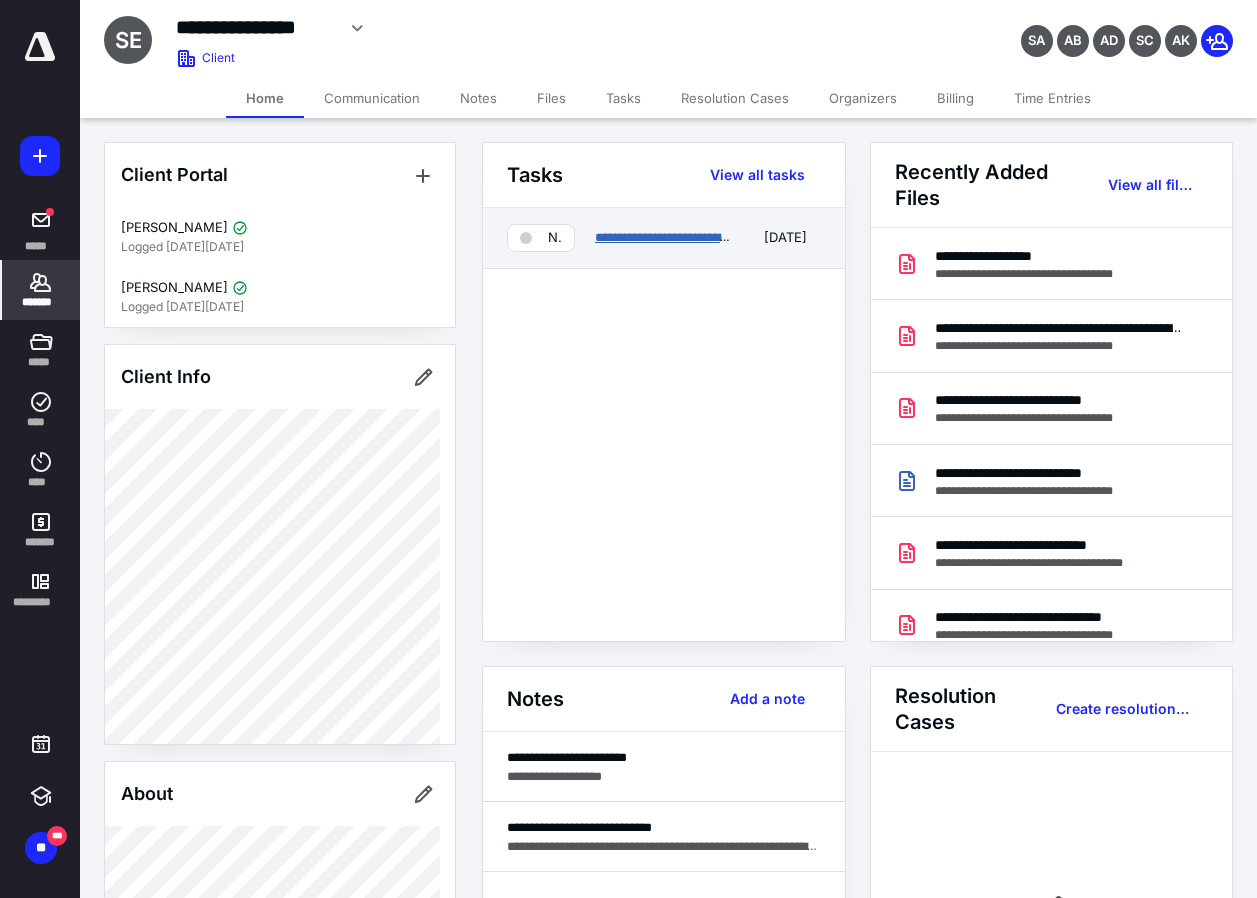 click on "**********" at bounding box center (697, 237) 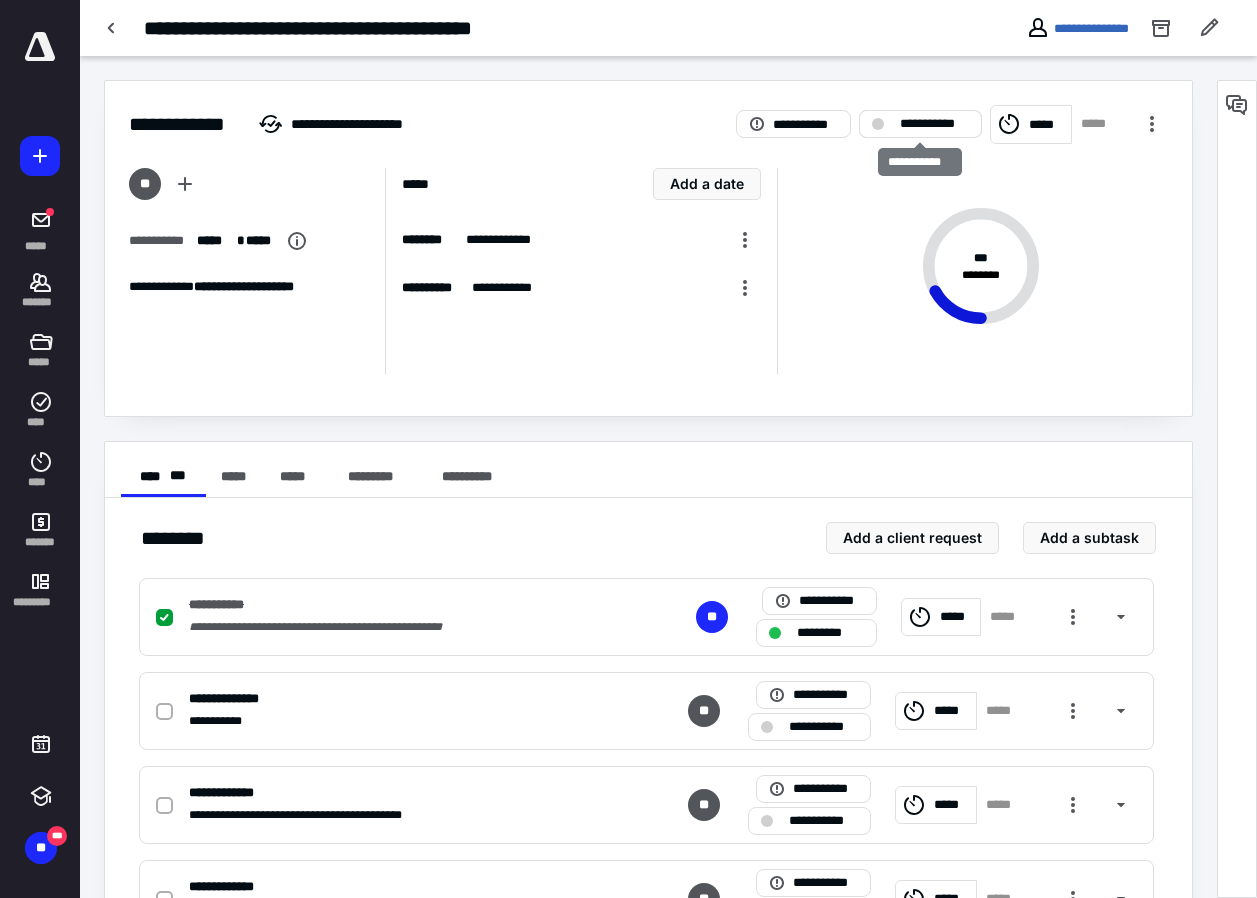 click on "**********" at bounding box center (934, 124) 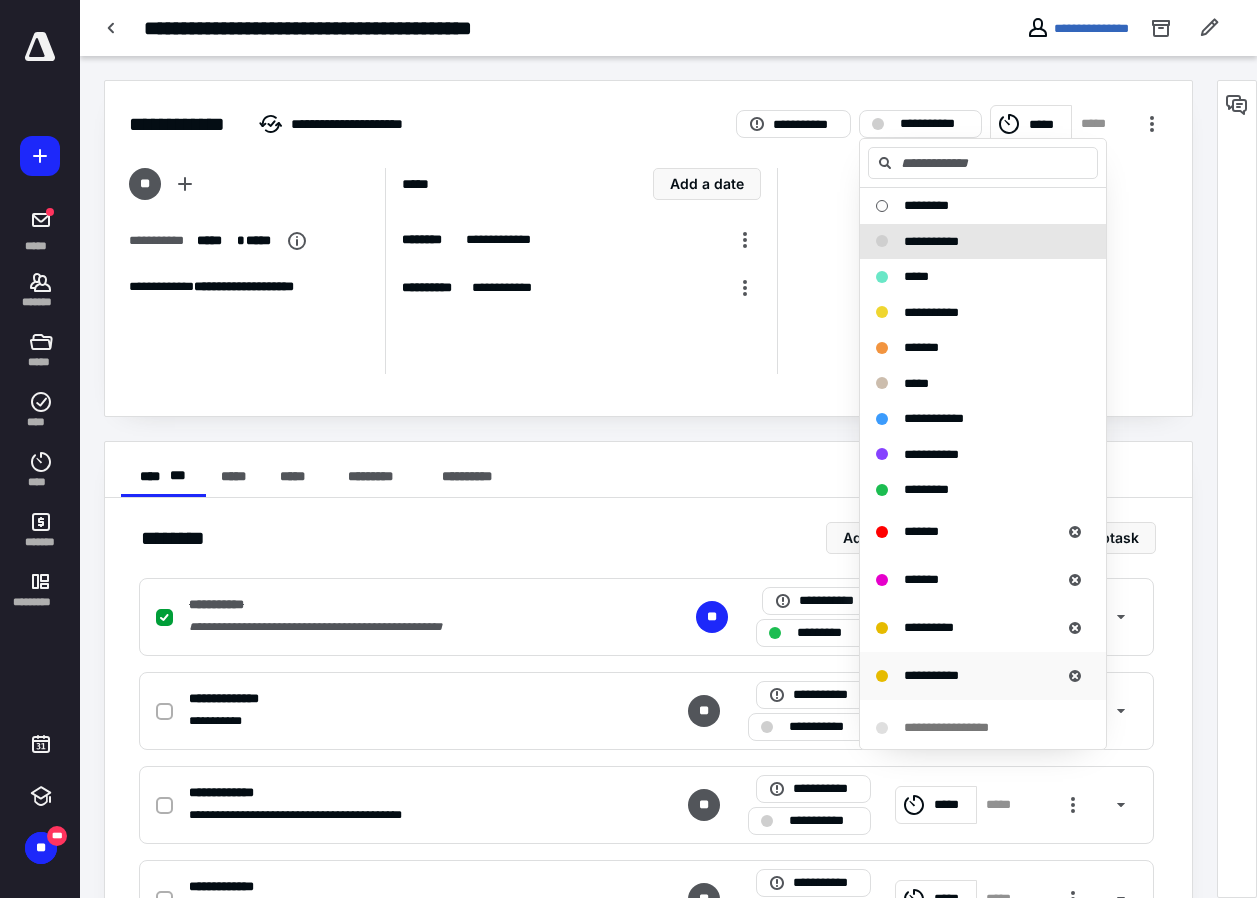 click on "**********" at bounding box center [931, 675] 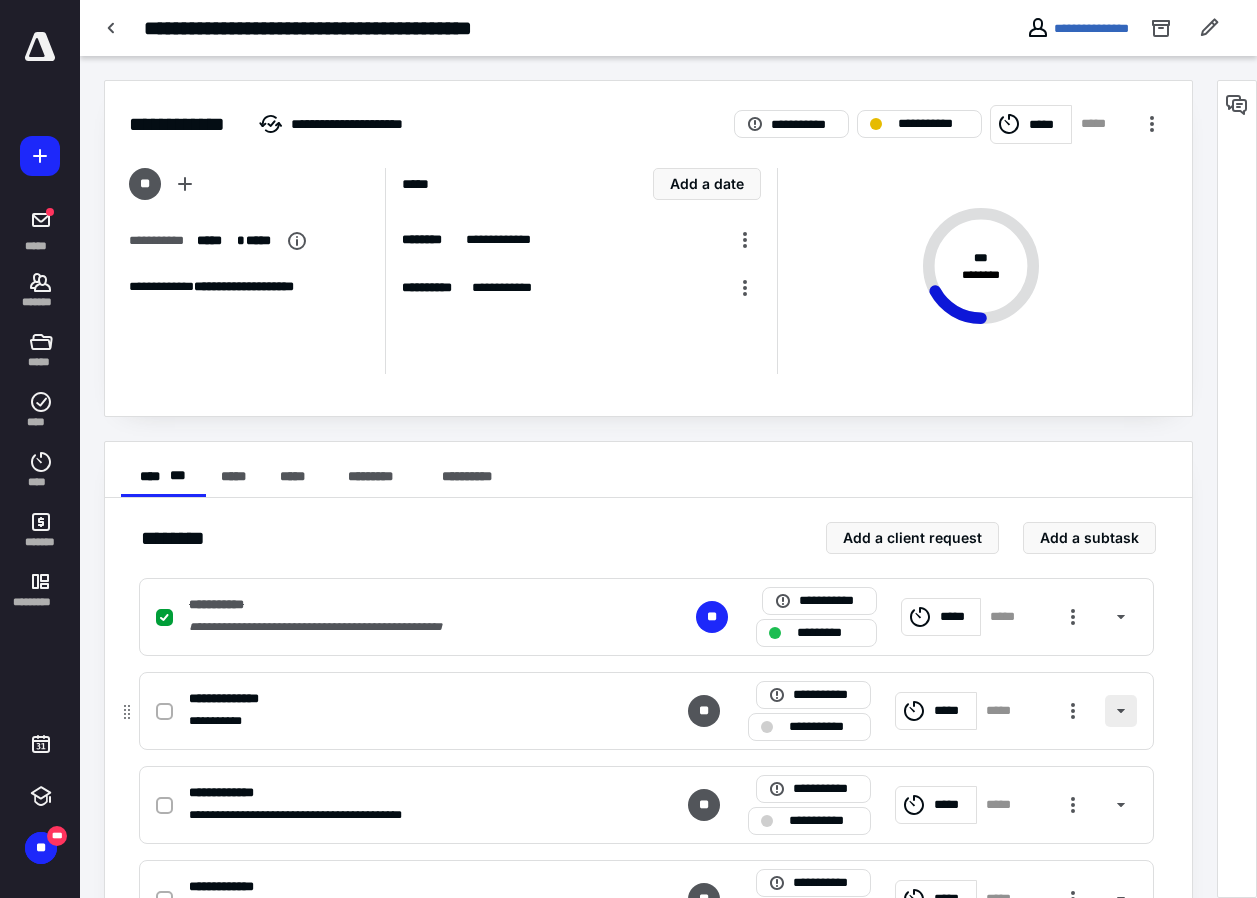 click at bounding box center [1121, 711] 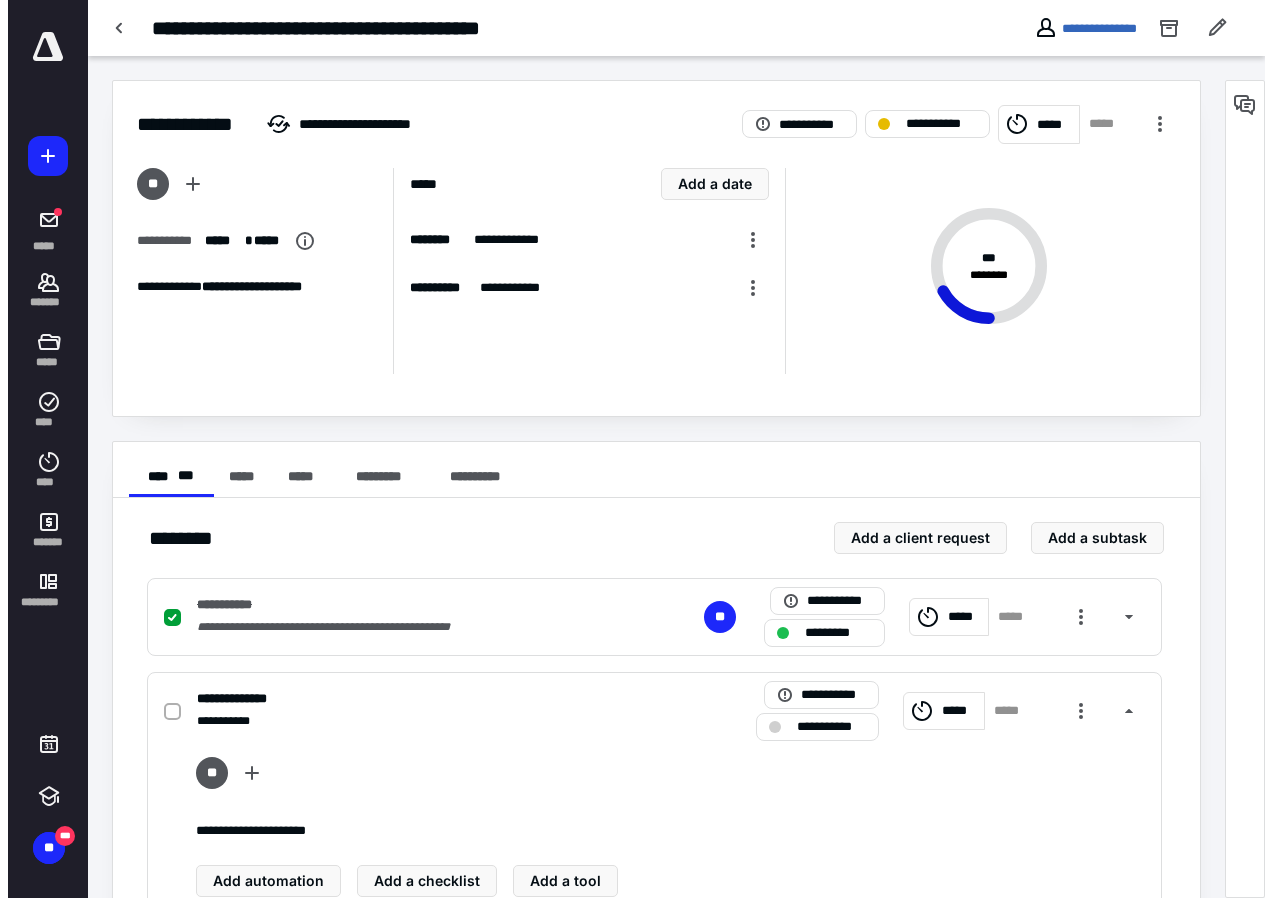scroll, scrollTop: 200, scrollLeft: 0, axis: vertical 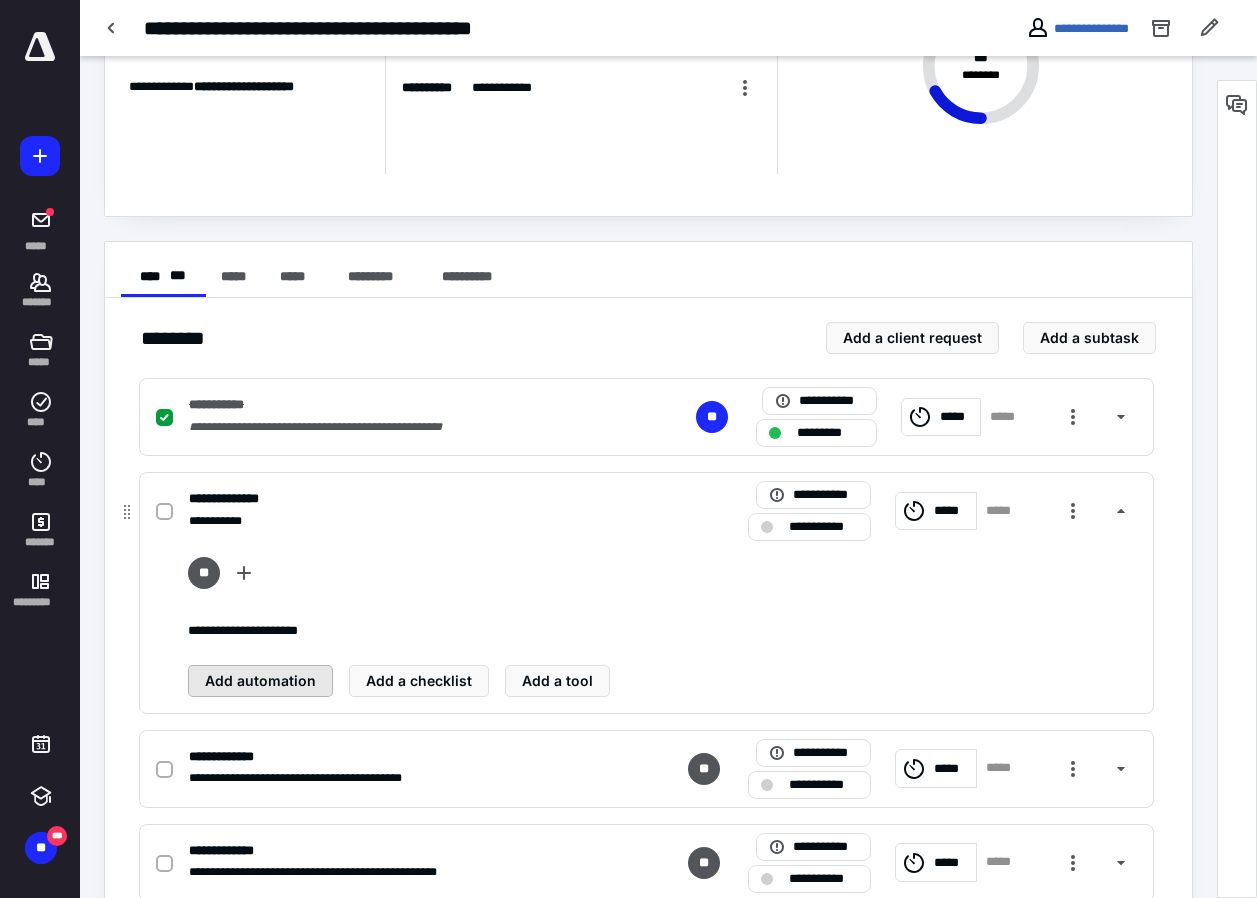click on "Add automation" at bounding box center [260, 681] 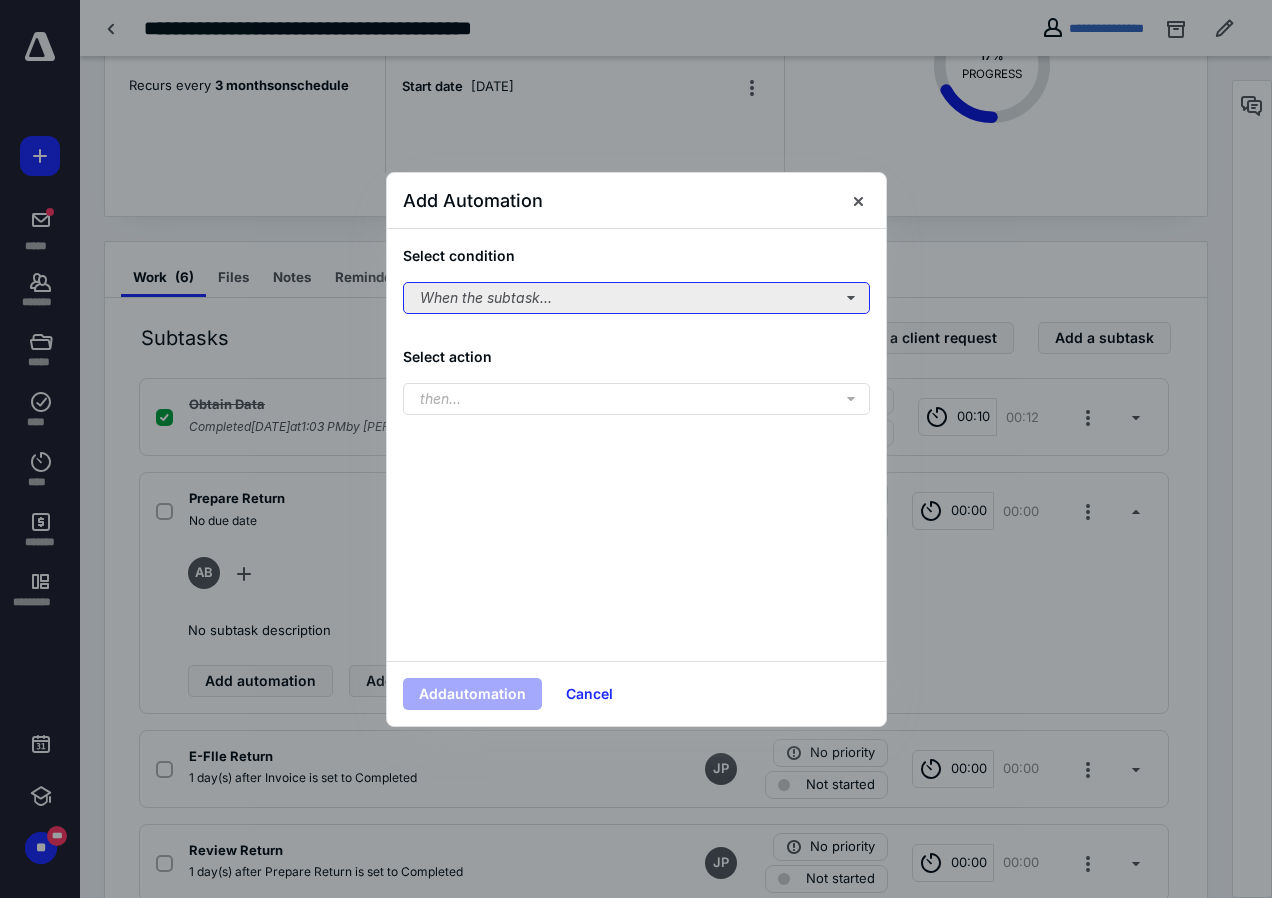 click on "When the subtask..." at bounding box center [636, 298] 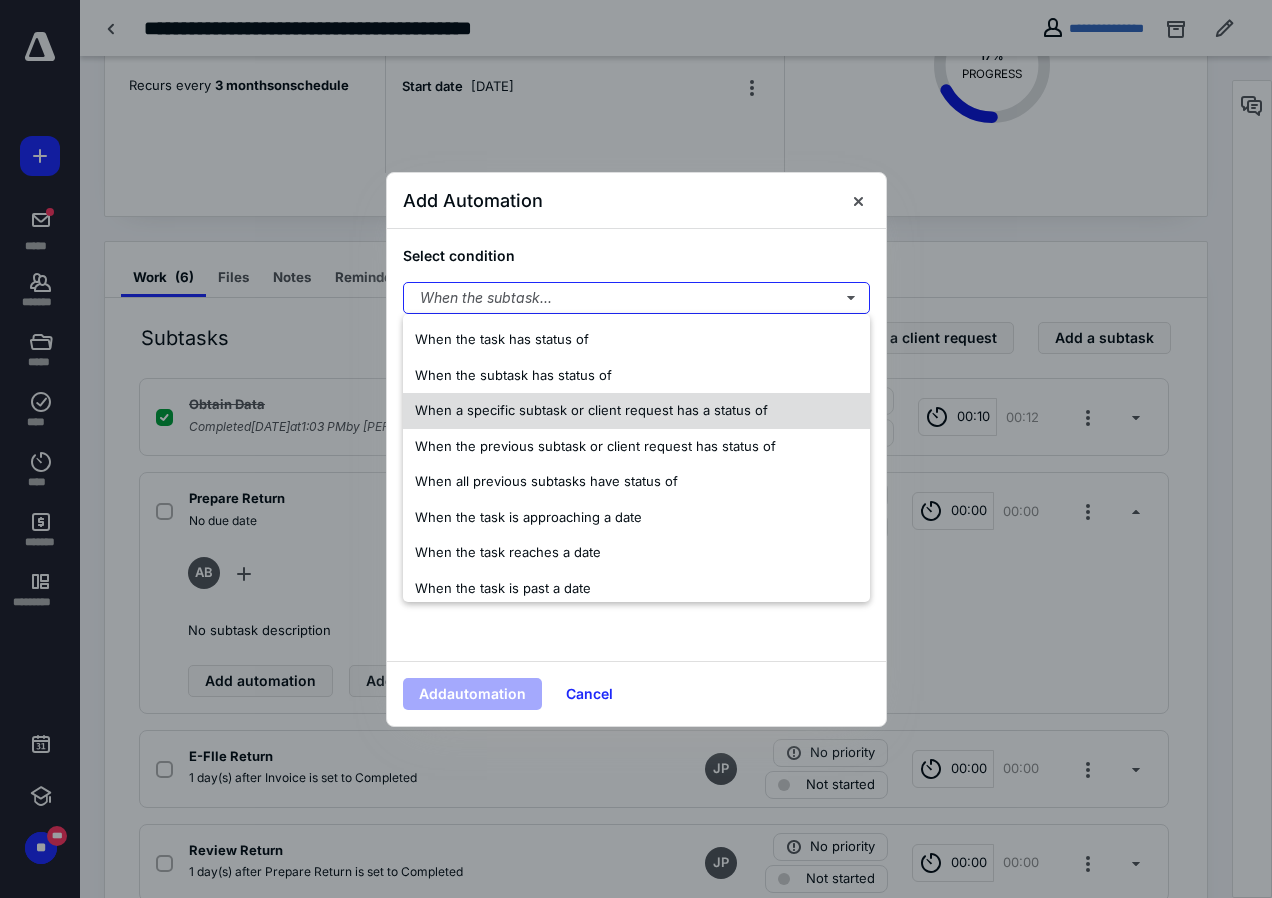 click on "When a specific subtask or client request has a status of" at bounding box center (591, 410) 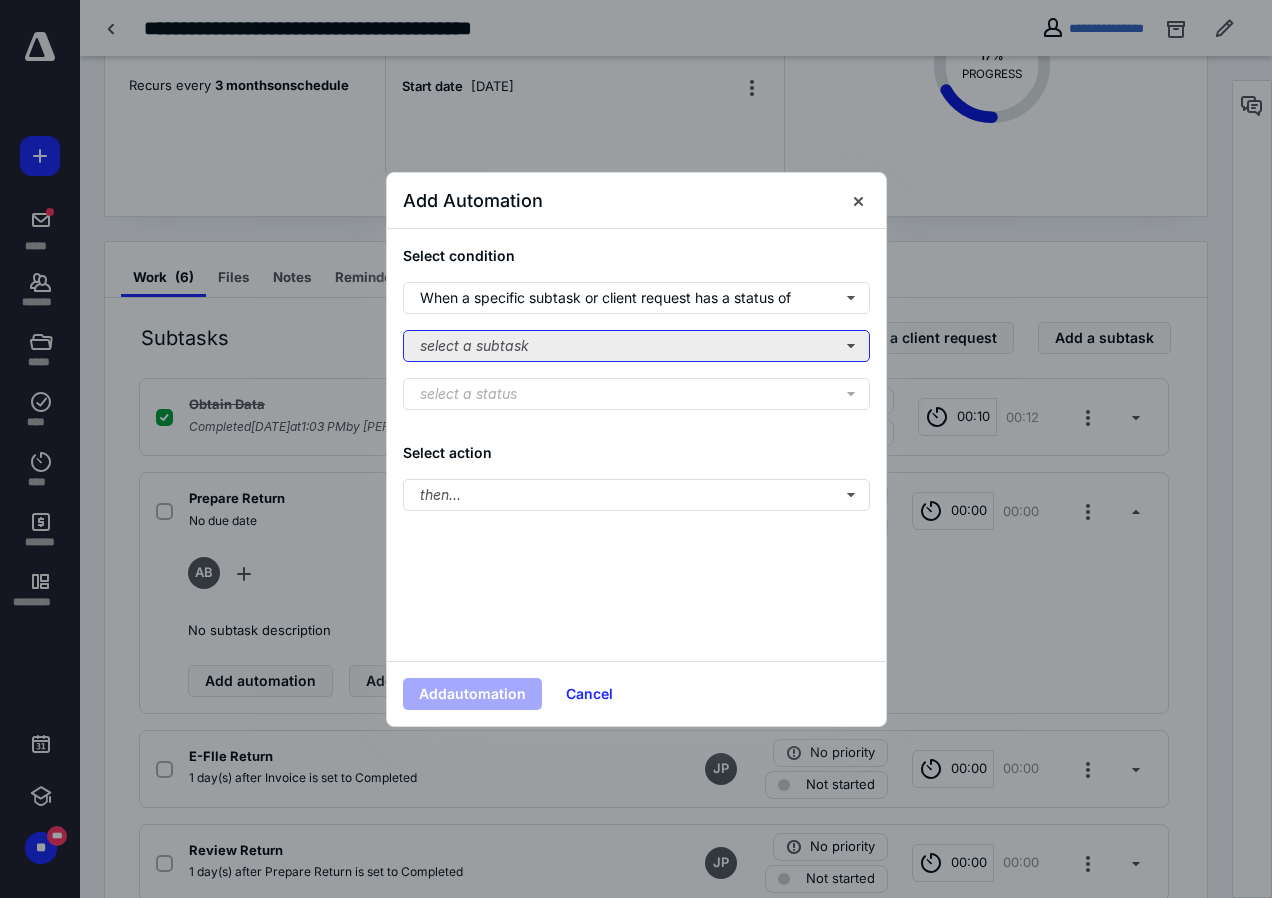 click on "select a subtask" at bounding box center [636, 346] 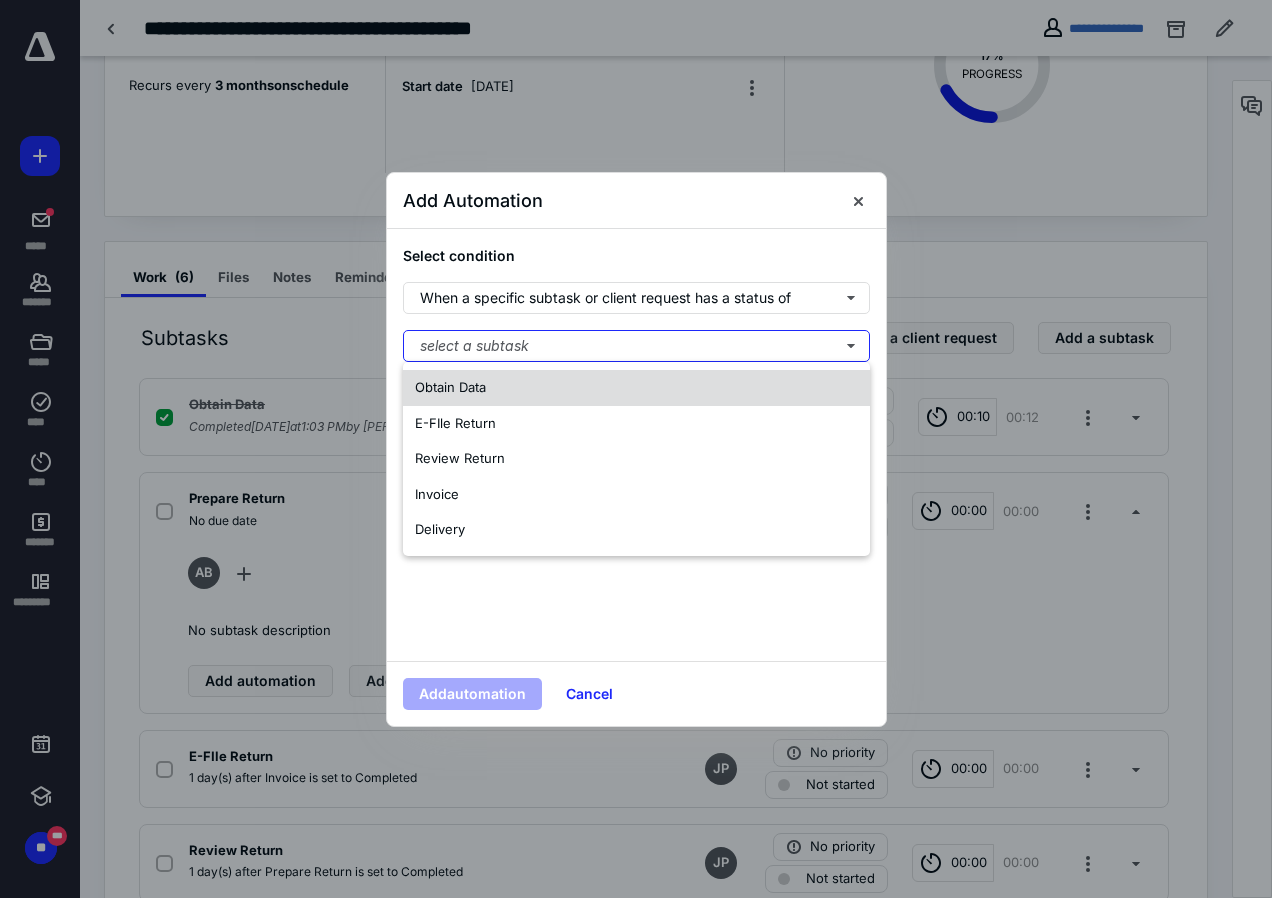 click on "Obtain Data" at bounding box center [450, 387] 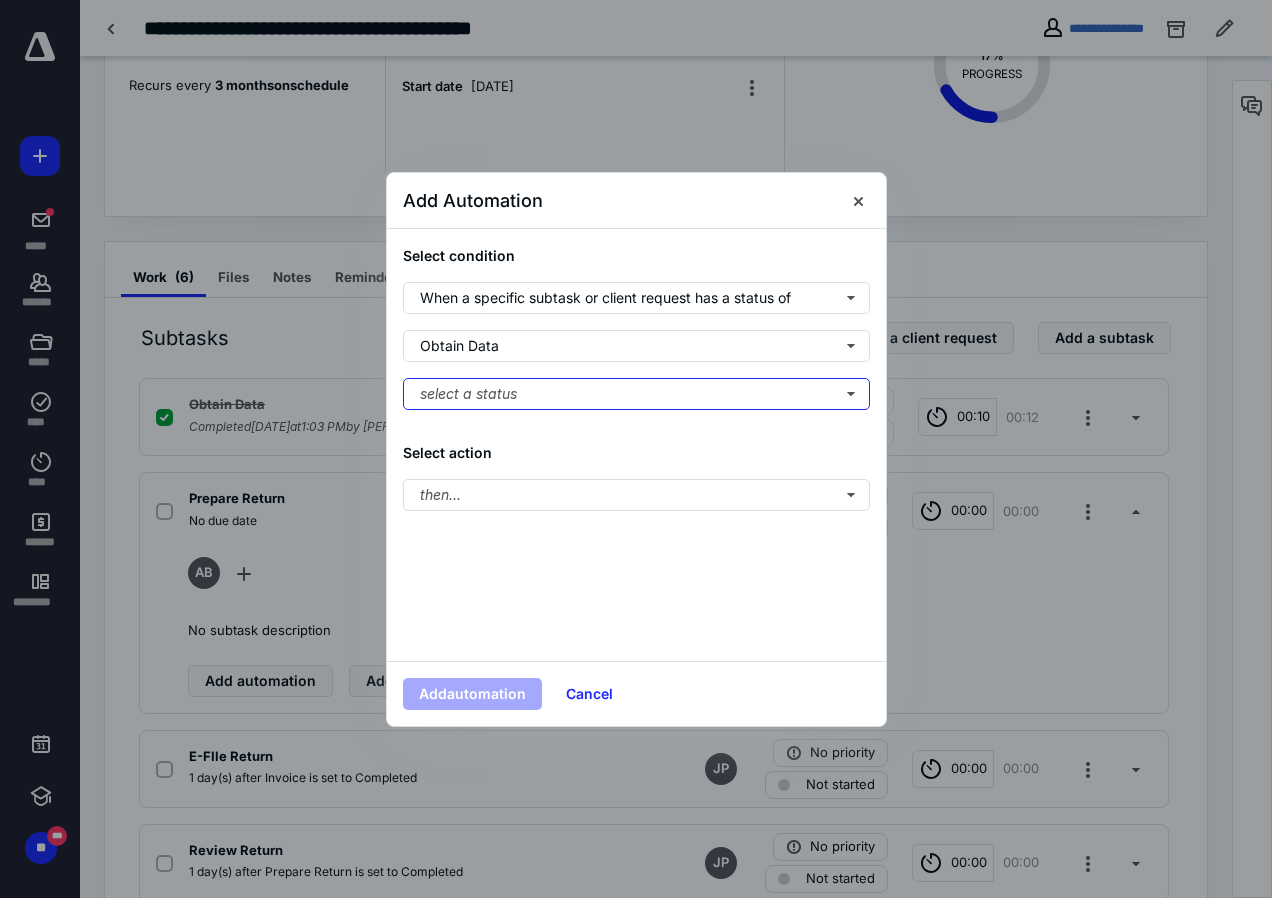 click on "select a status" at bounding box center [636, 394] 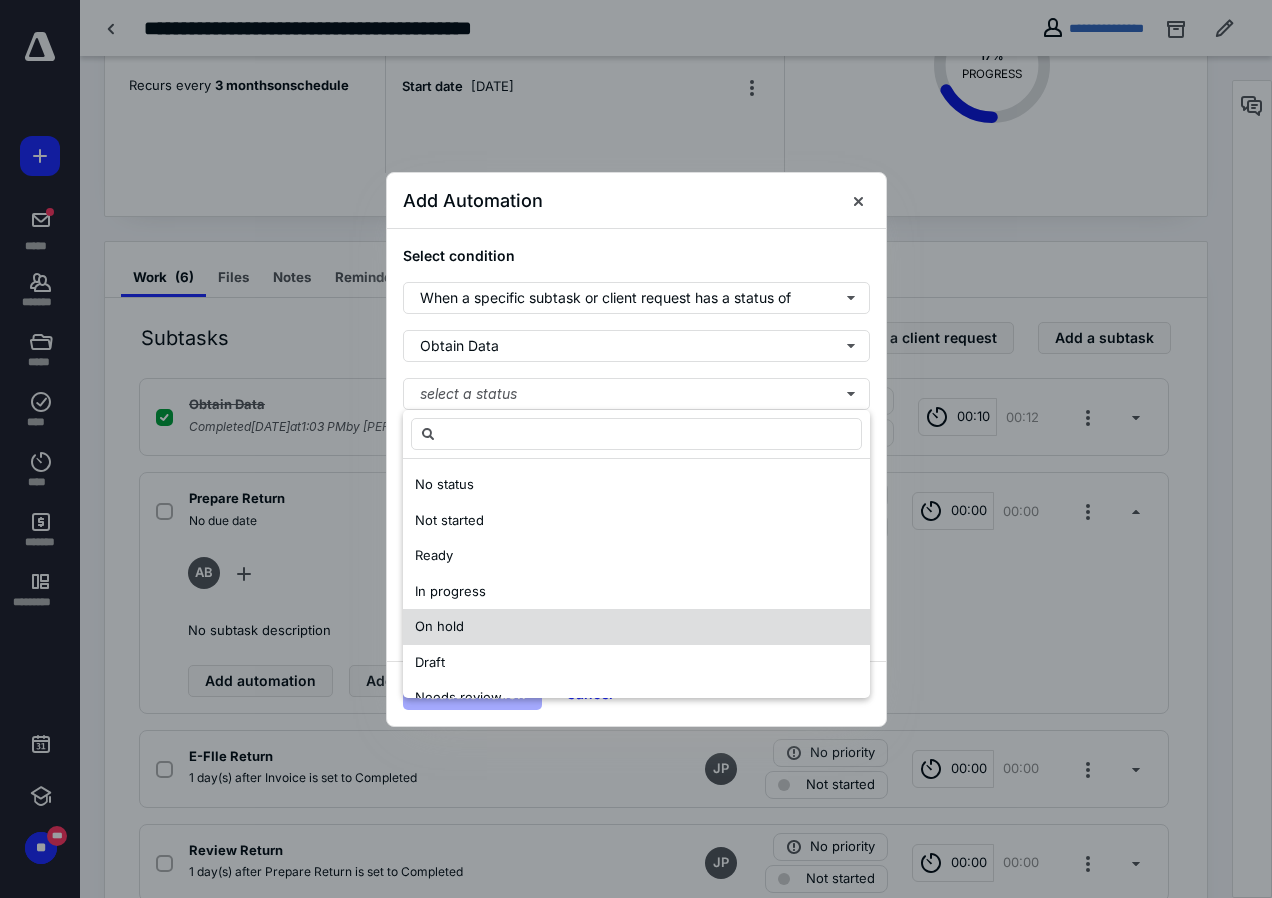 scroll, scrollTop: 100, scrollLeft: 0, axis: vertical 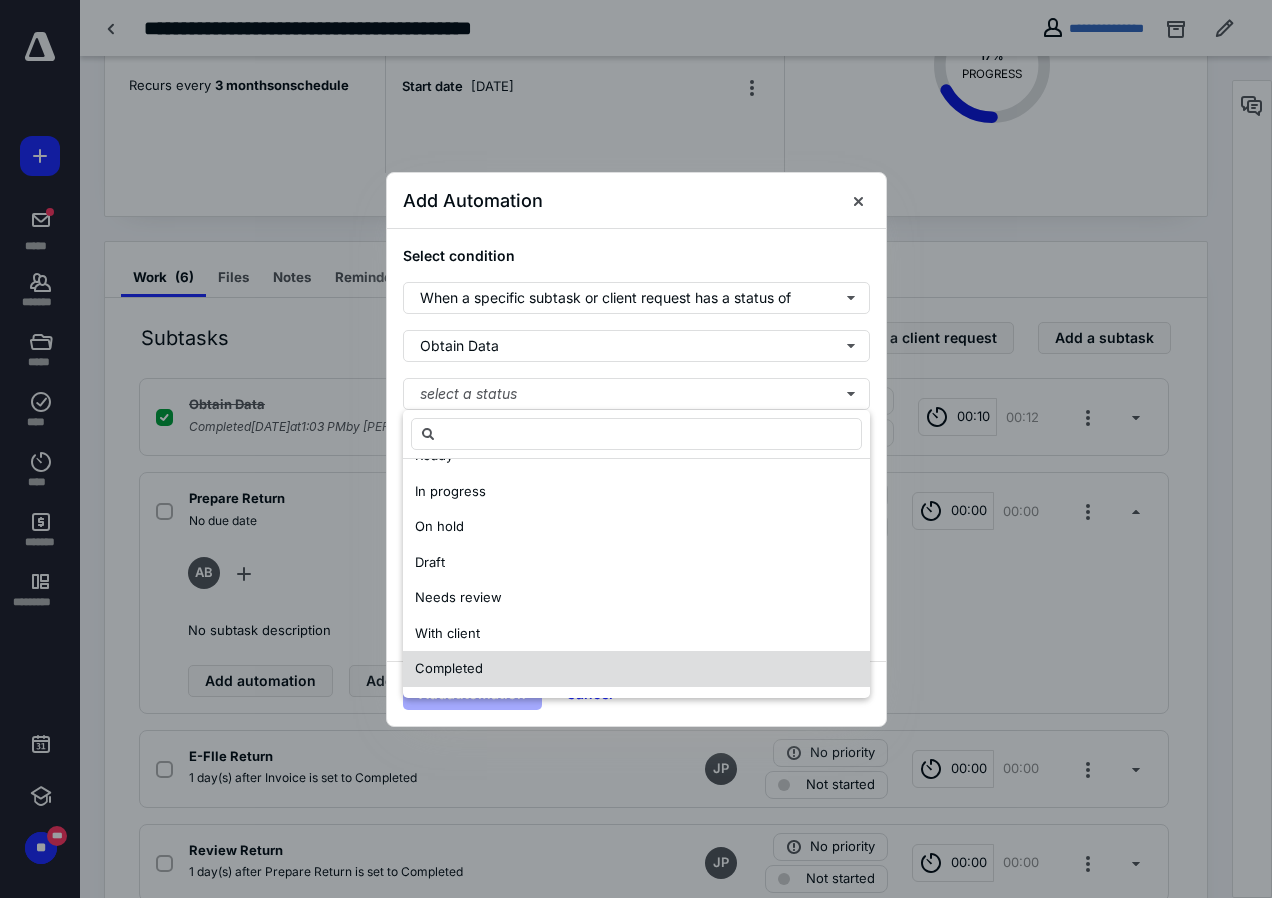 click on "Completed" at bounding box center (449, 668) 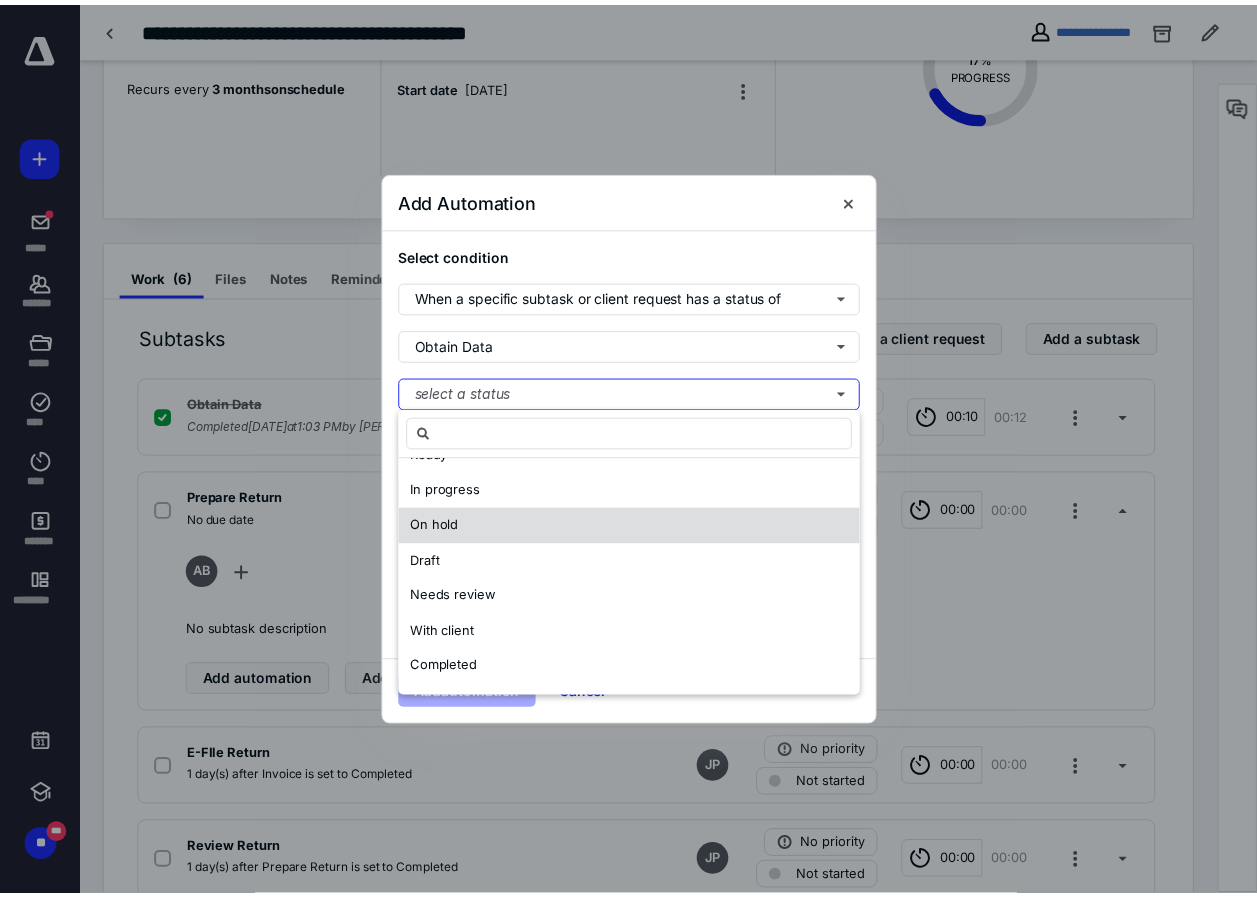 scroll, scrollTop: 0, scrollLeft: 0, axis: both 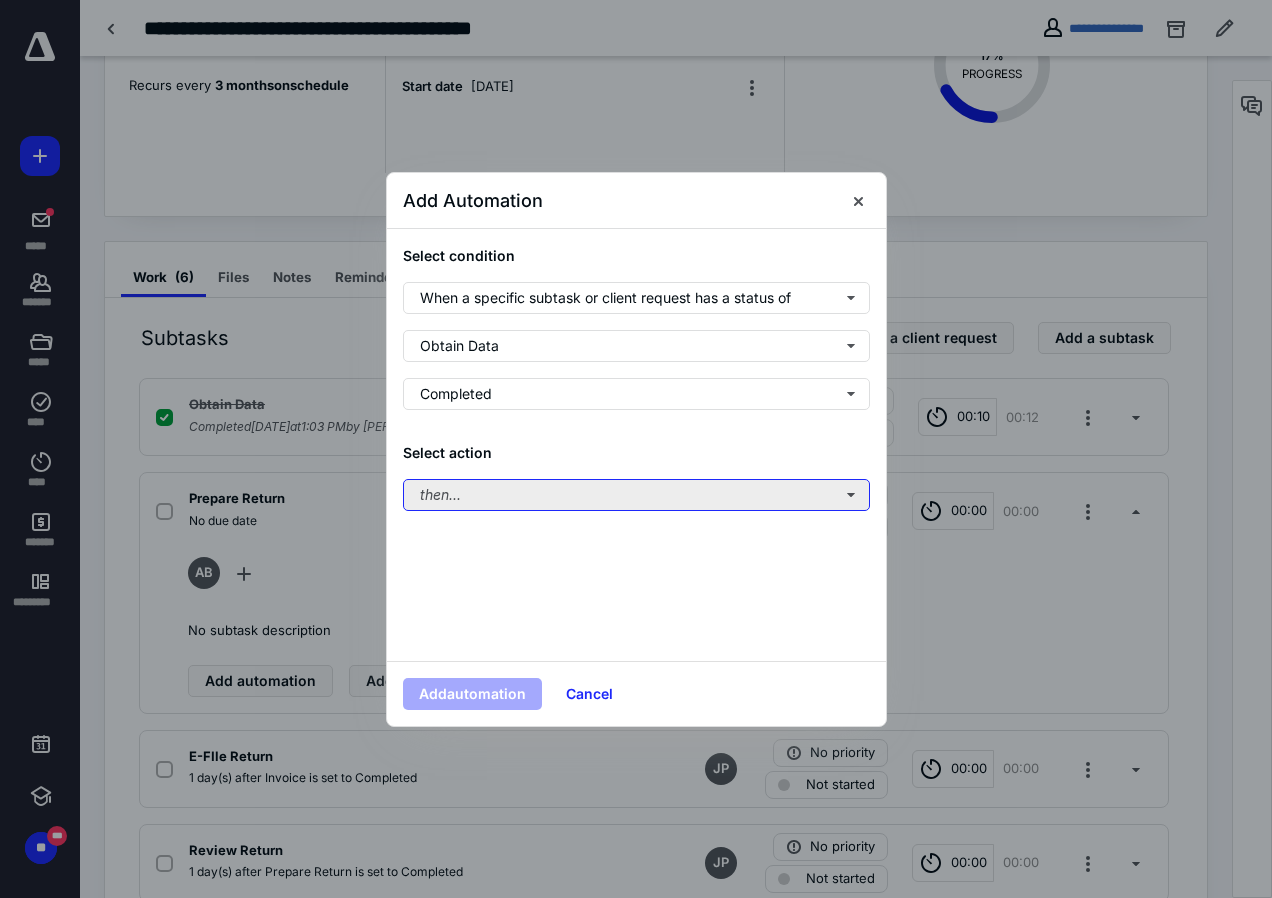 click on "then..." at bounding box center (636, 495) 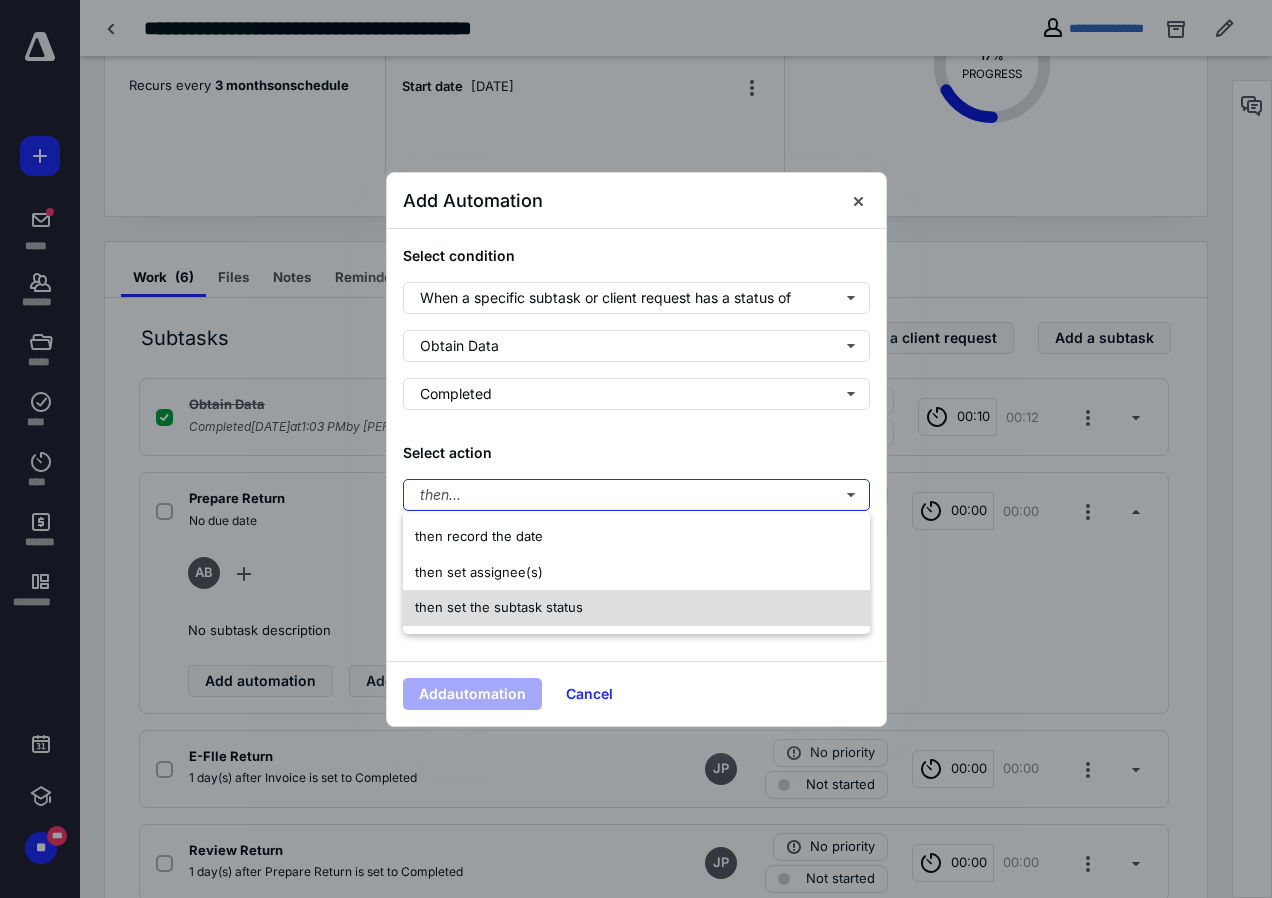 click on "then set the subtask status" at bounding box center [499, 607] 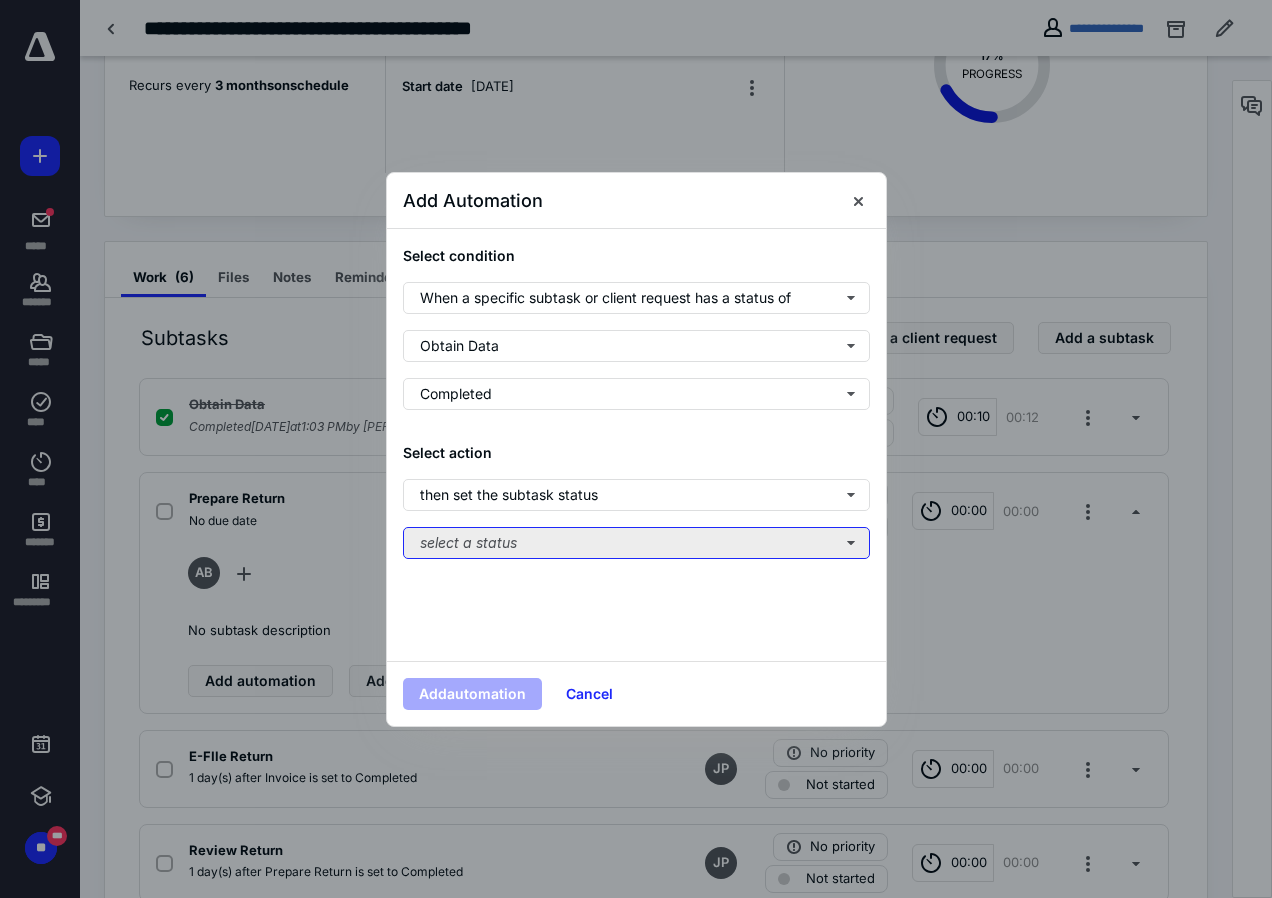 click on "select a status" at bounding box center [636, 543] 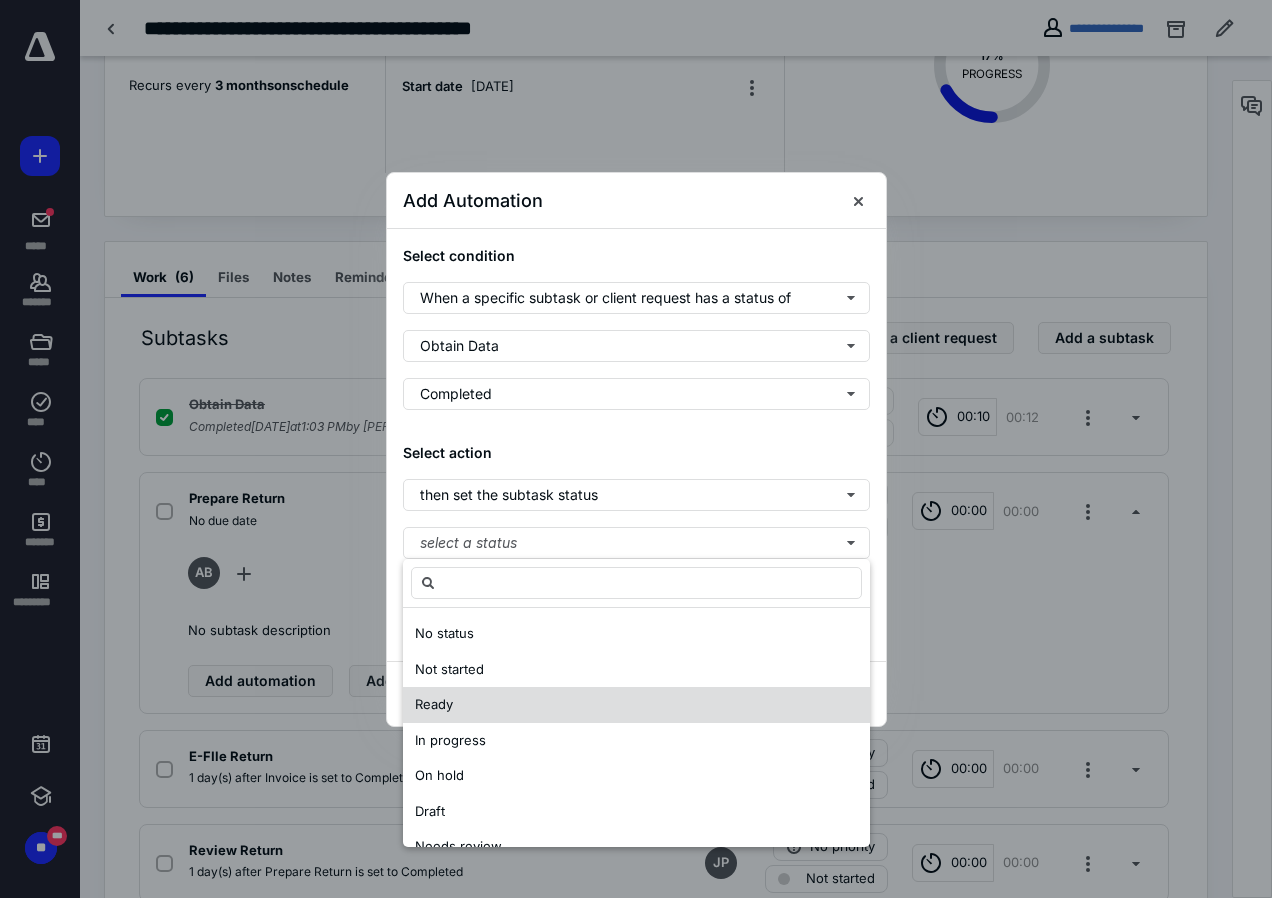 click on "Ready" at bounding box center (434, 705) 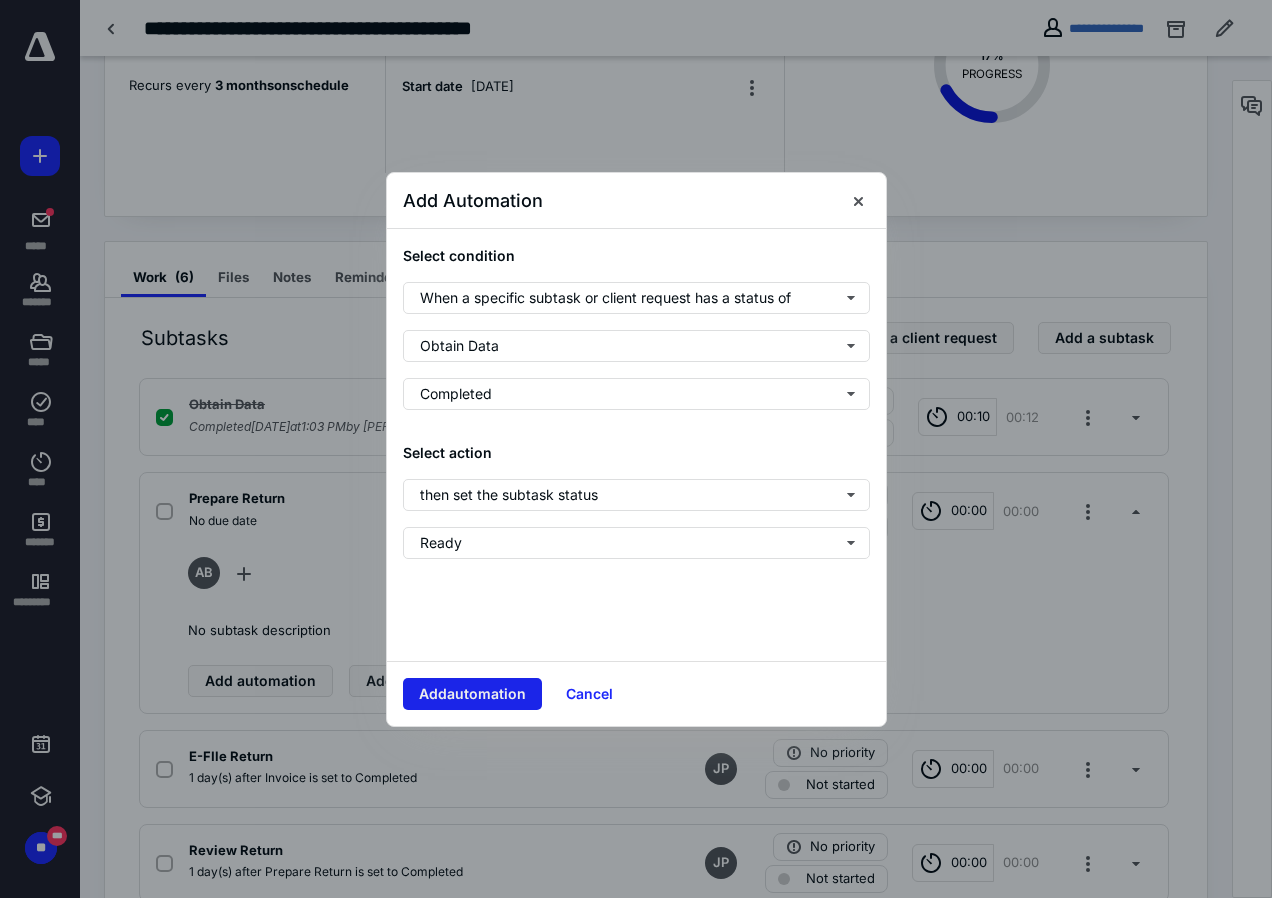 click on "Add  automation" at bounding box center (472, 694) 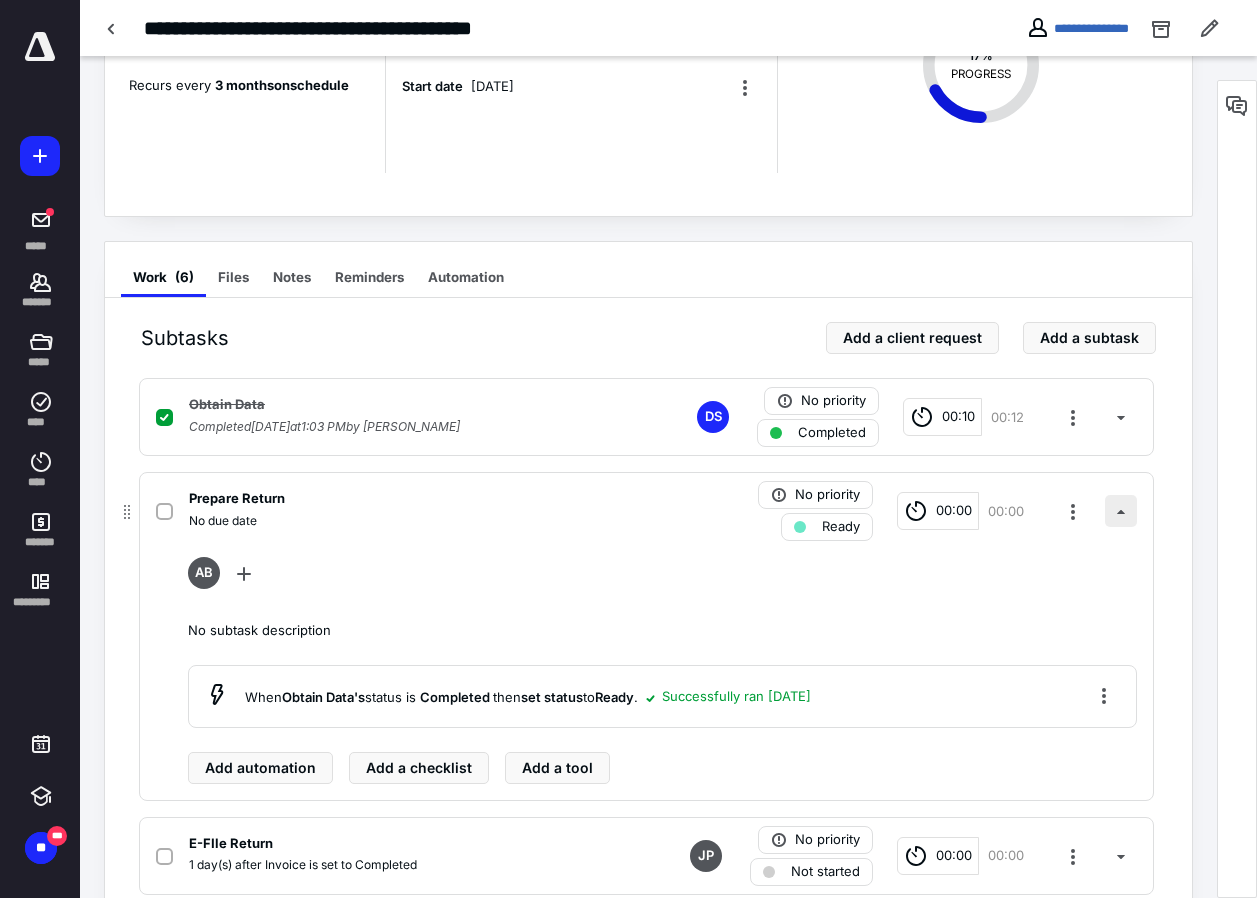 click at bounding box center [1121, 511] 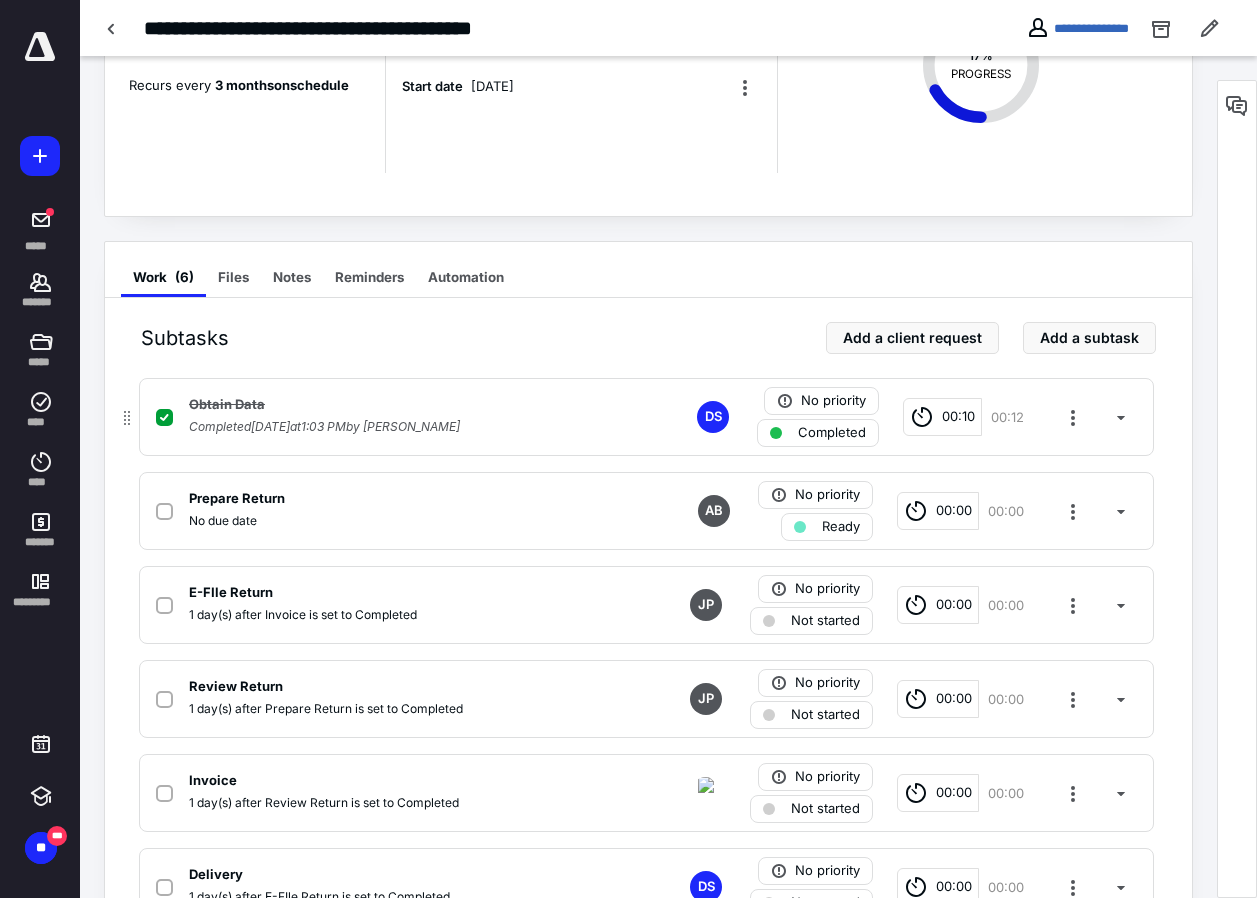 scroll, scrollTop: 0, scrollLeft: 0, axis: both 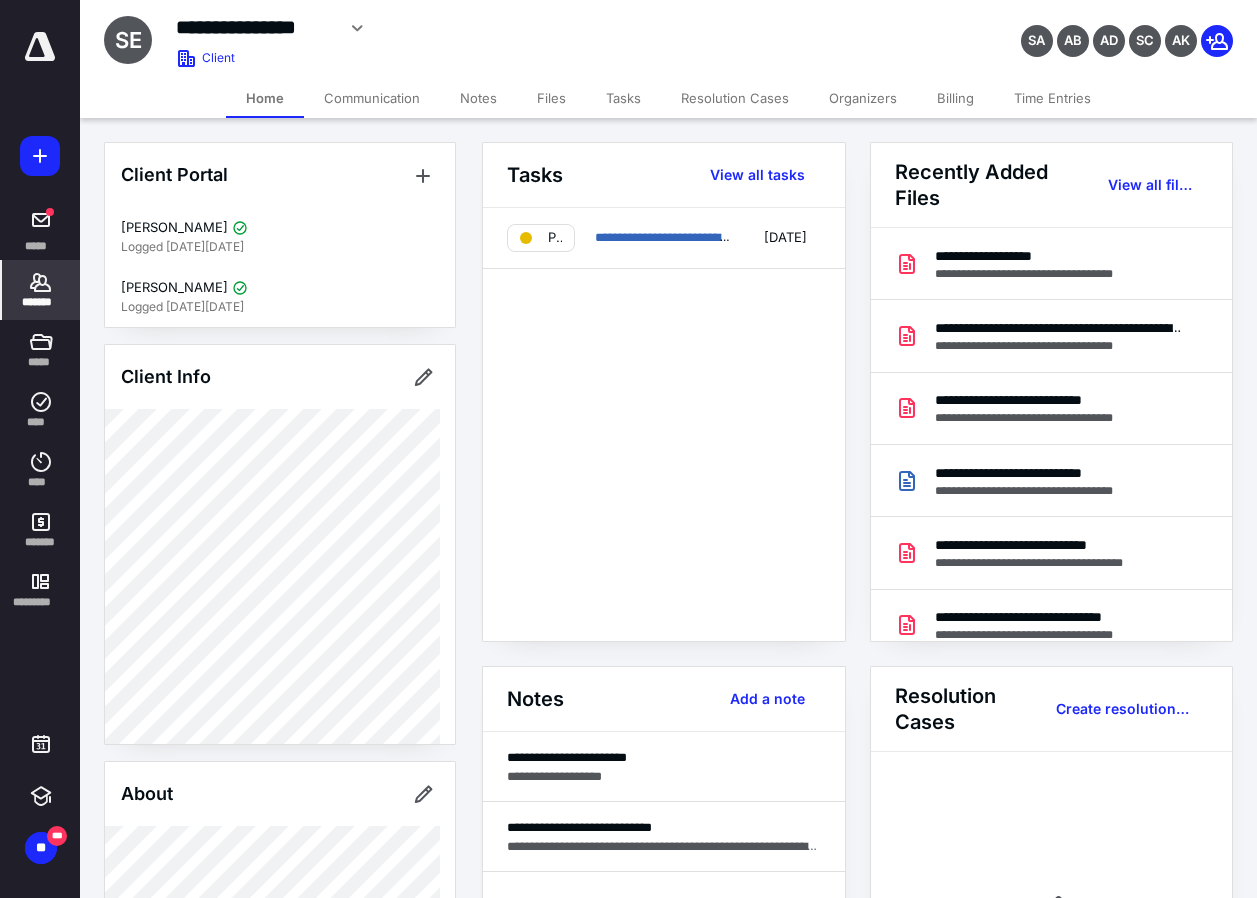 click 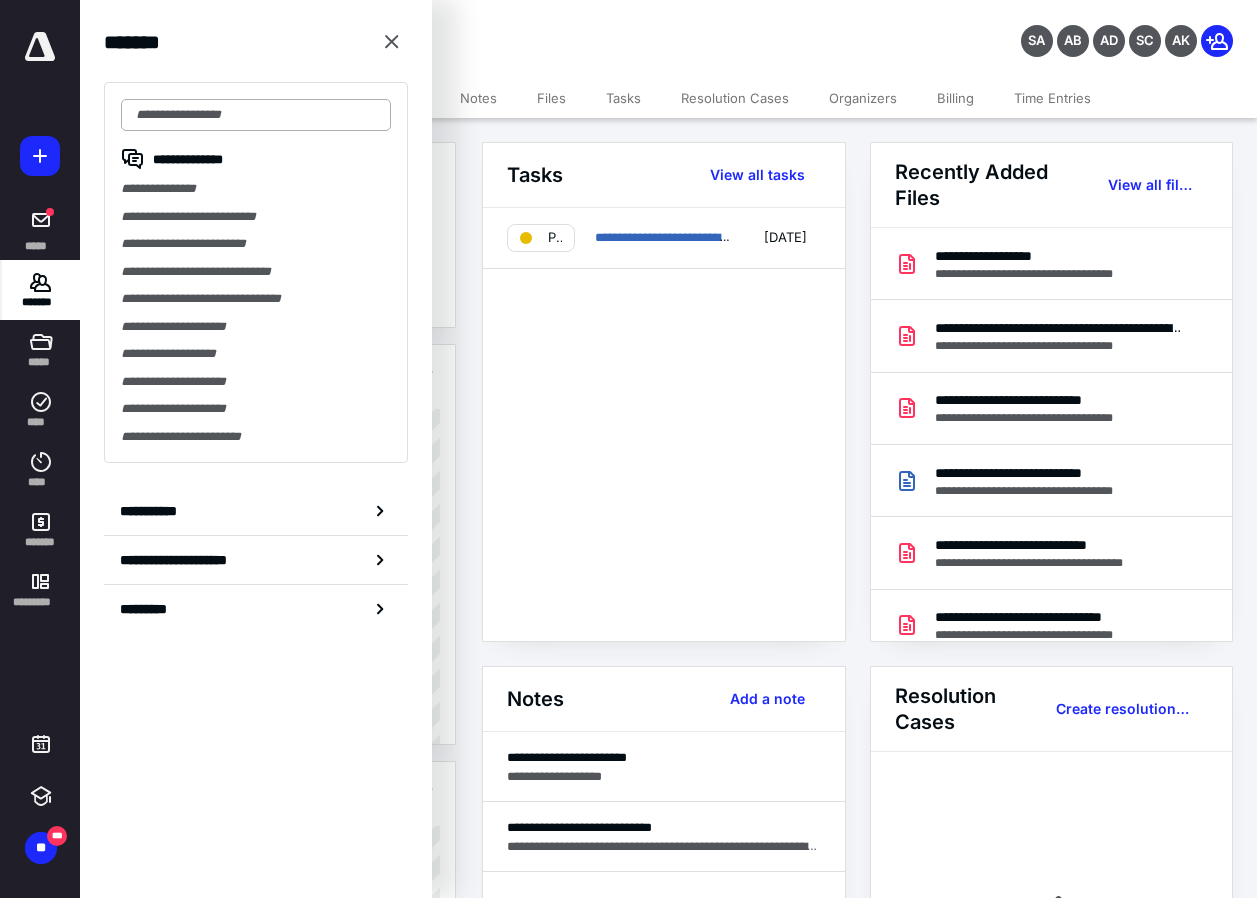 click at bounding box center [256, 115] 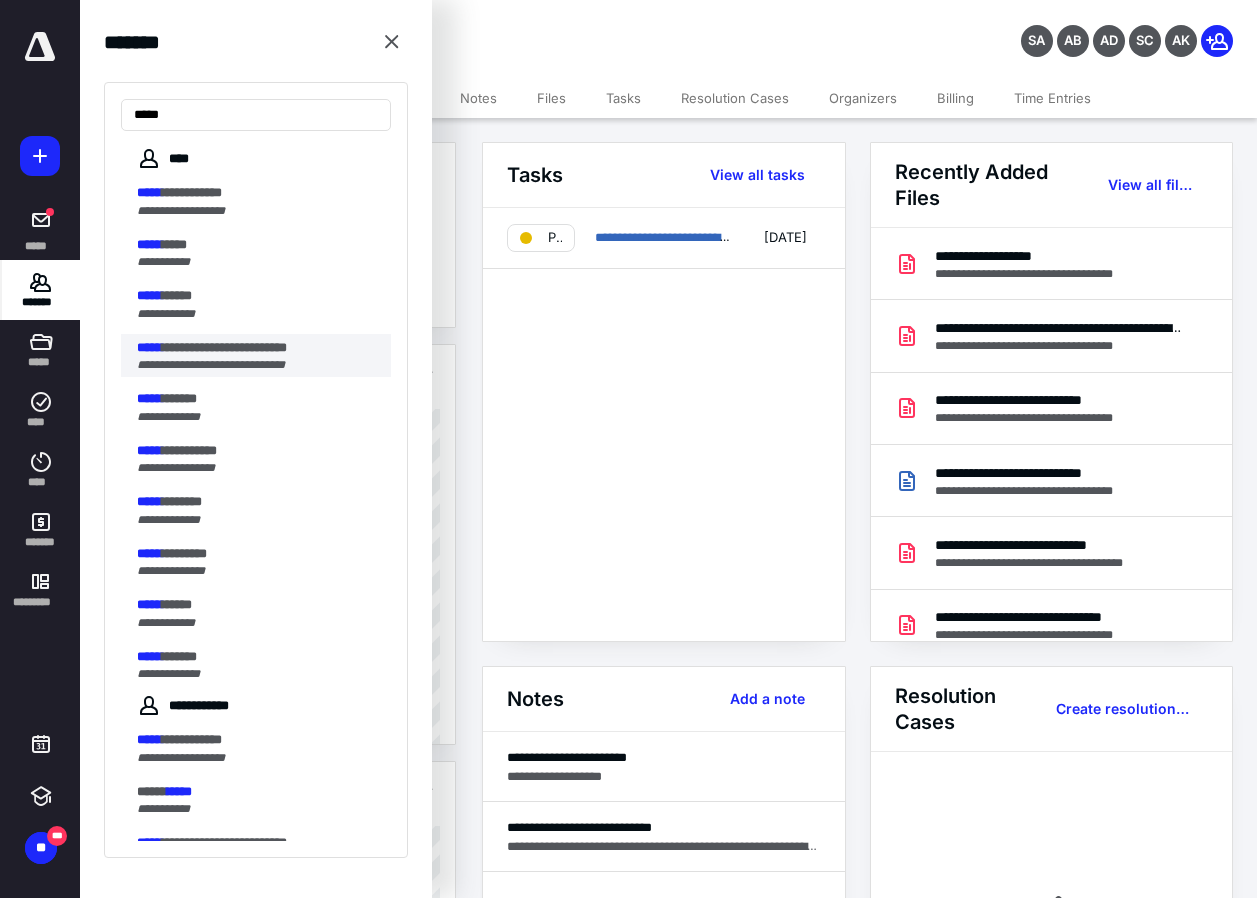 type on "*****" 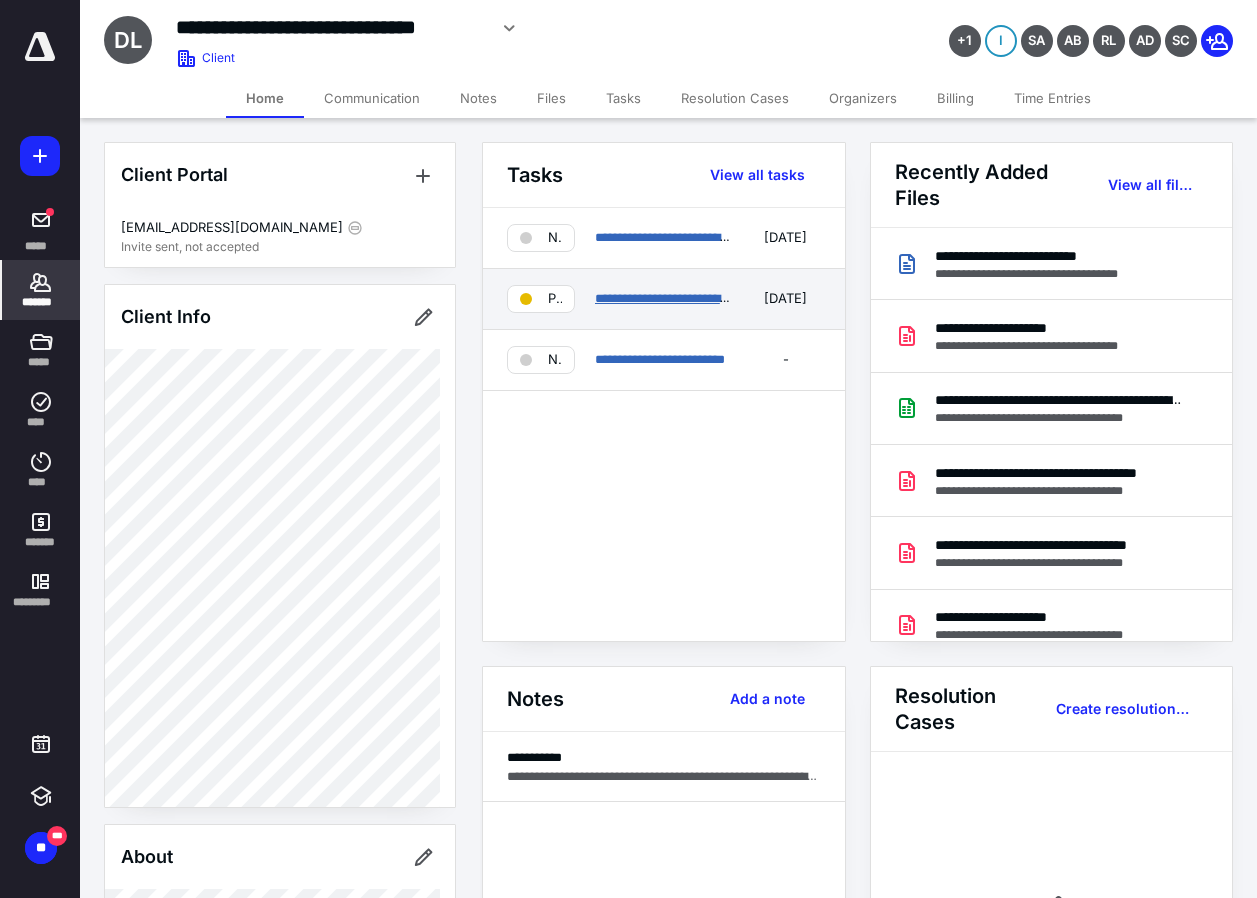 click on "**********" at bounding box center (697, 298) 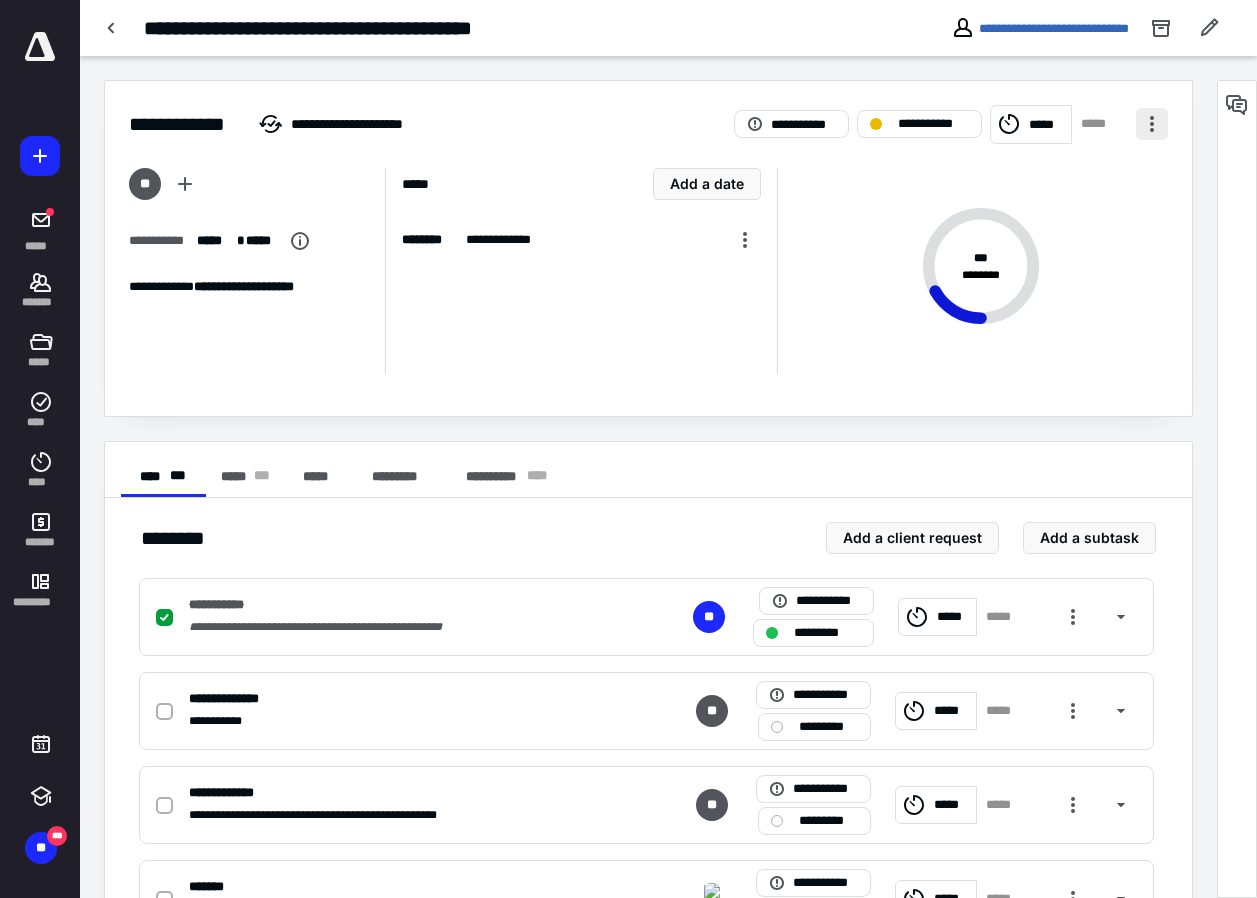 click at bounding box center (1152, 124) 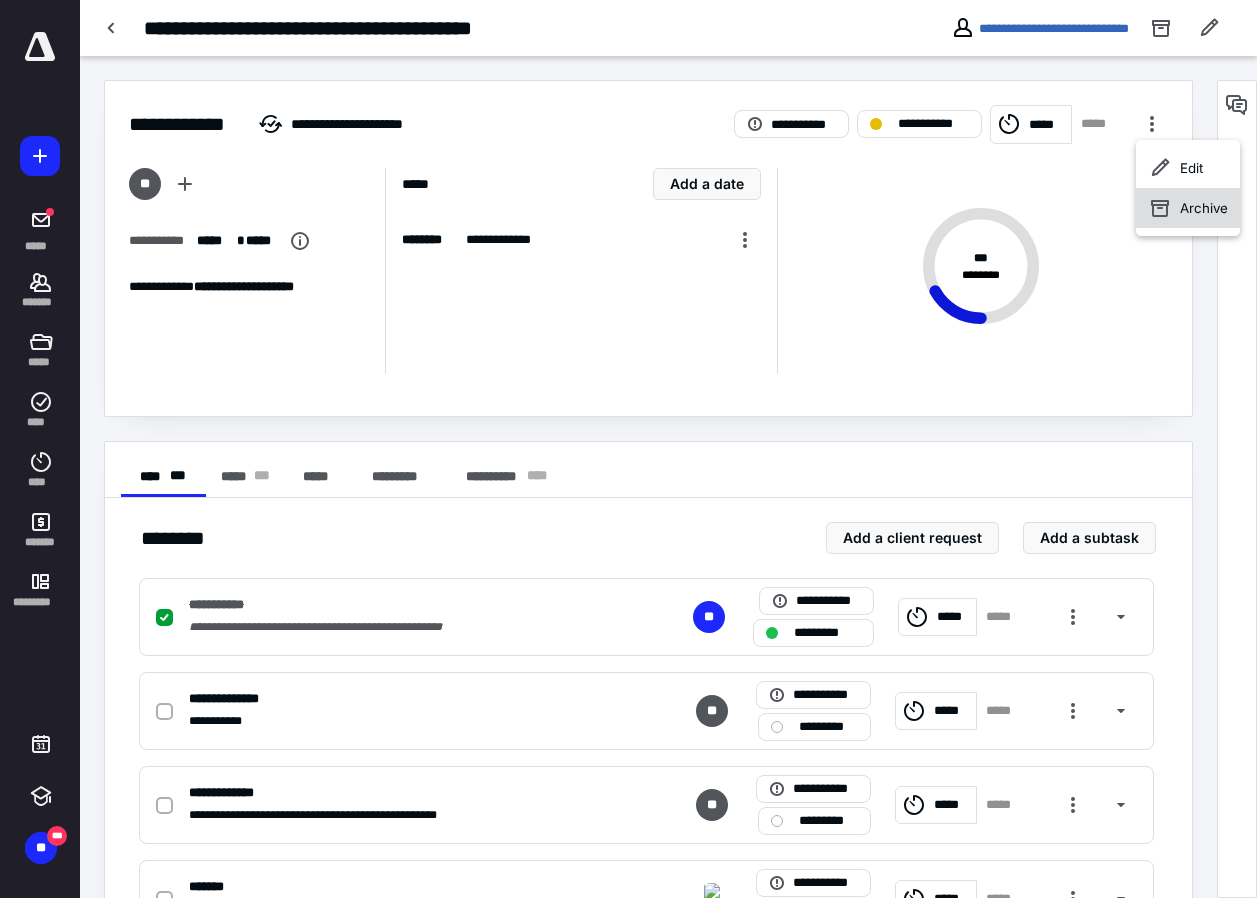 click on "Archive" at bounding box center (1204, 208) 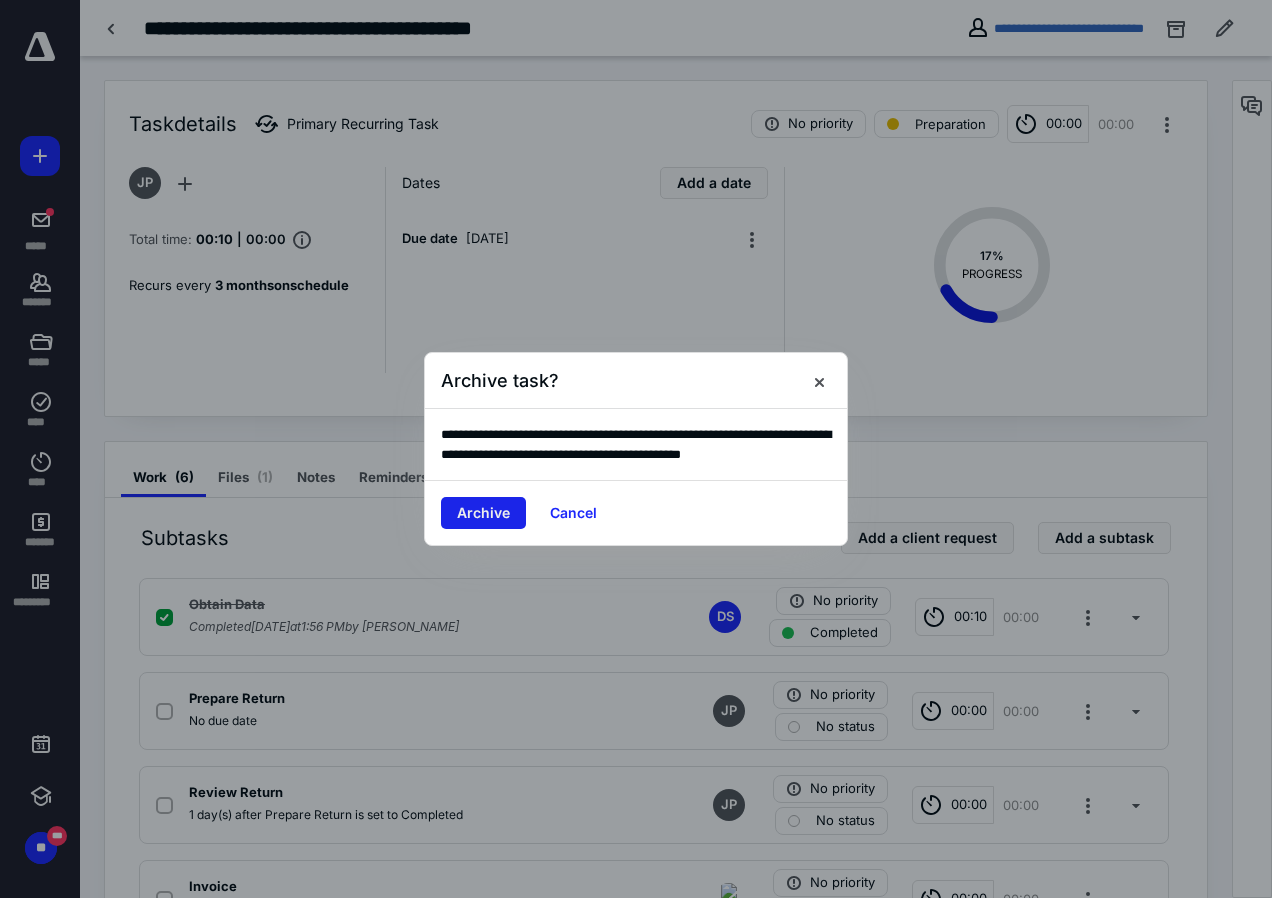 click on "Archive" at bounding box center (483, 513) 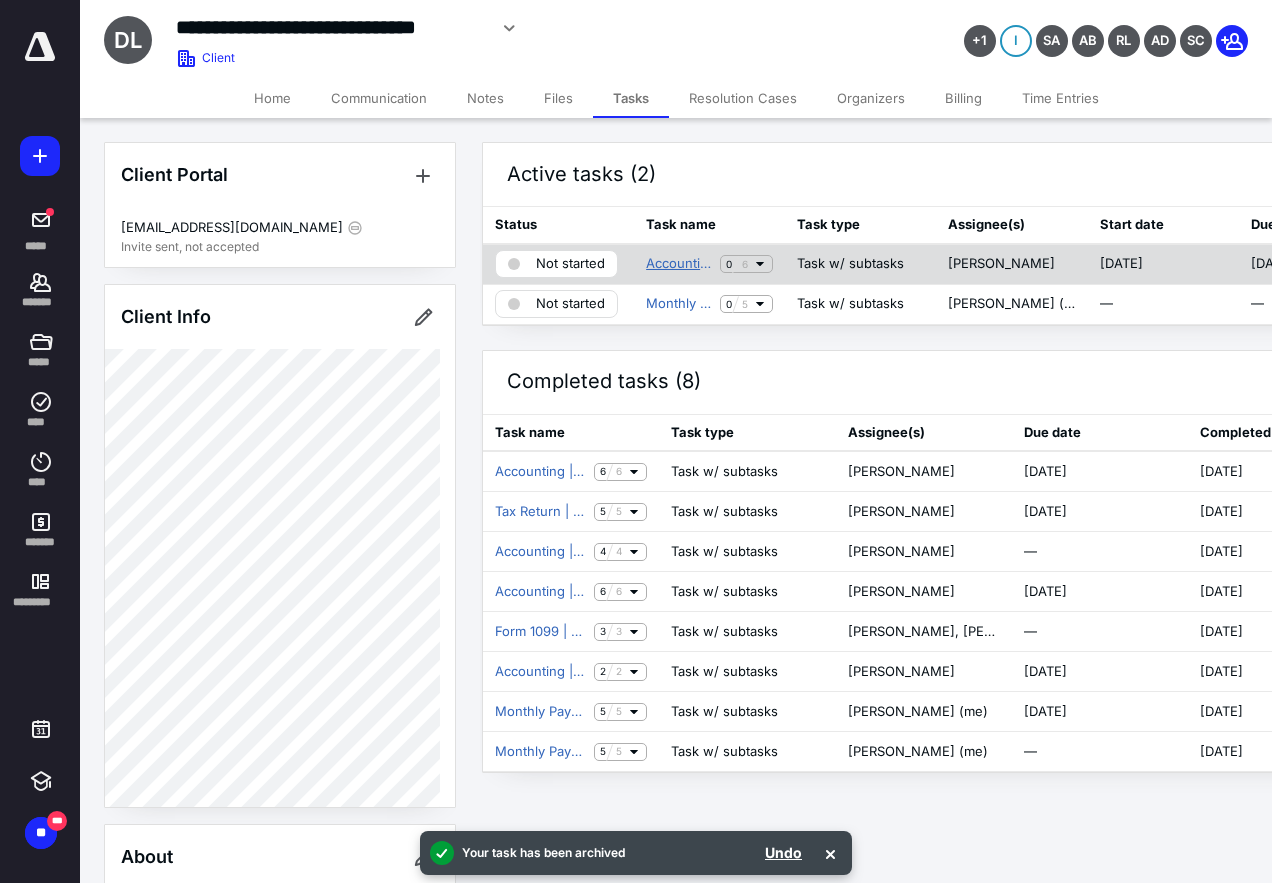 click on "Accounting | Quarterly Payroll Returns Q2" at bounding box center [679, 264] 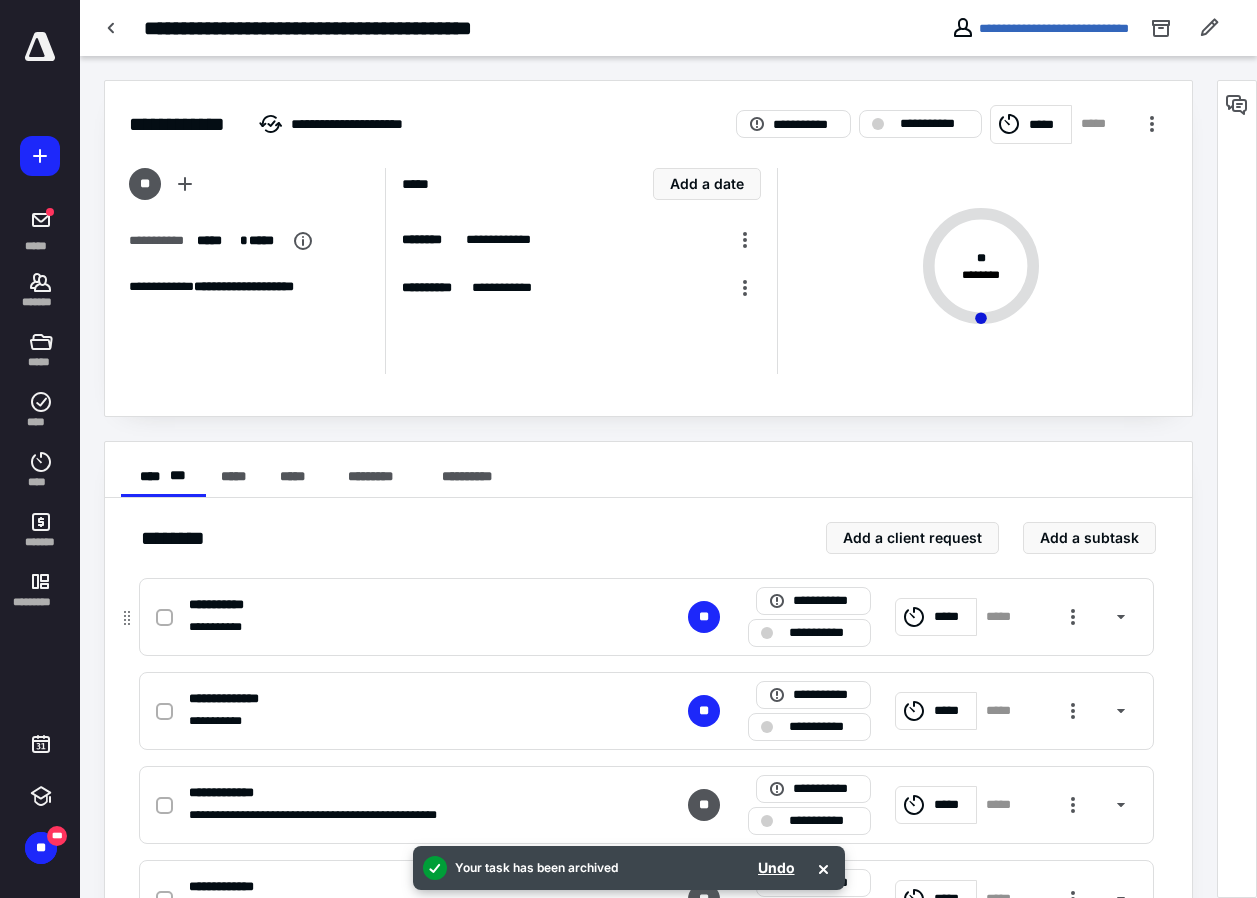 click on "*****" at bounding box center (1005, 617) 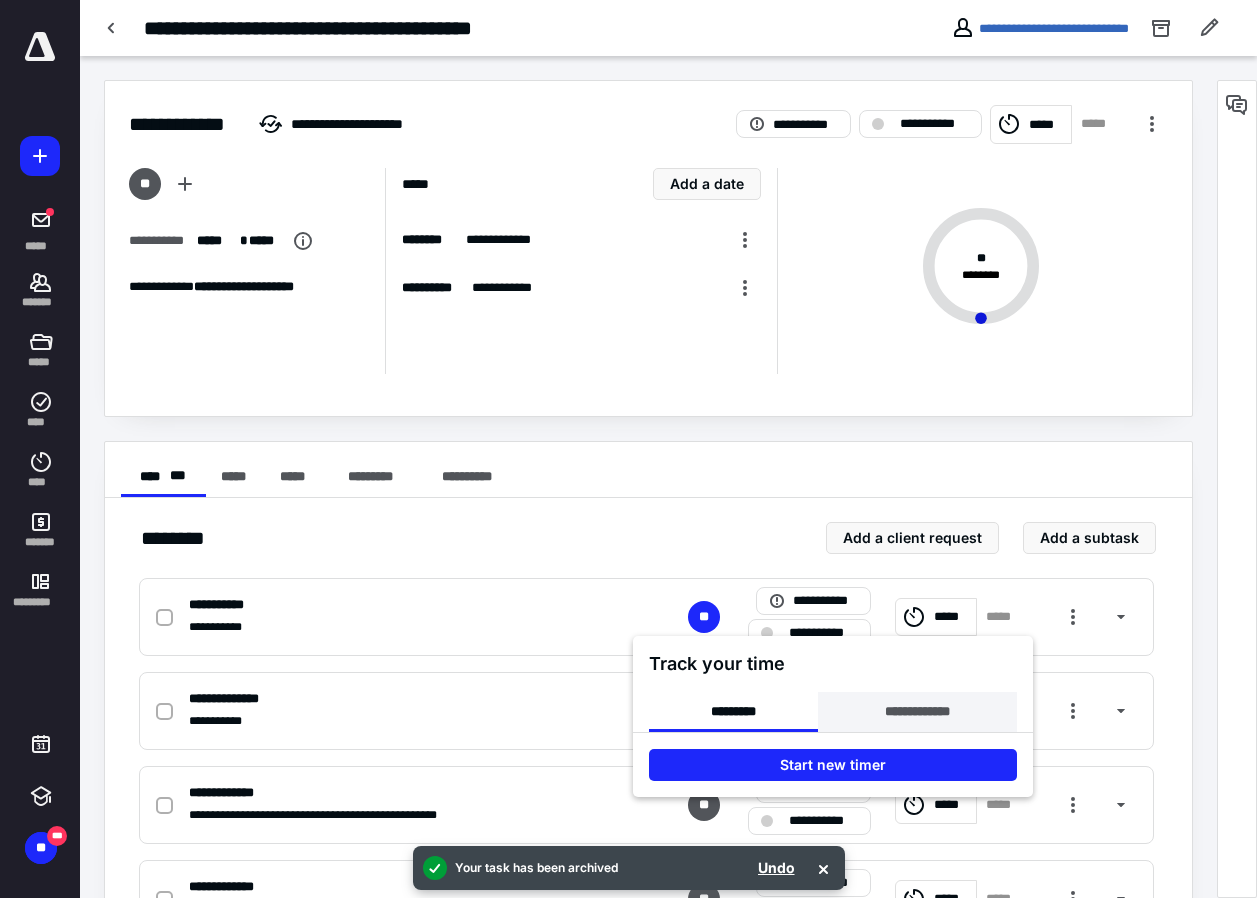 click on "**********" at bounding box center [917, 712] 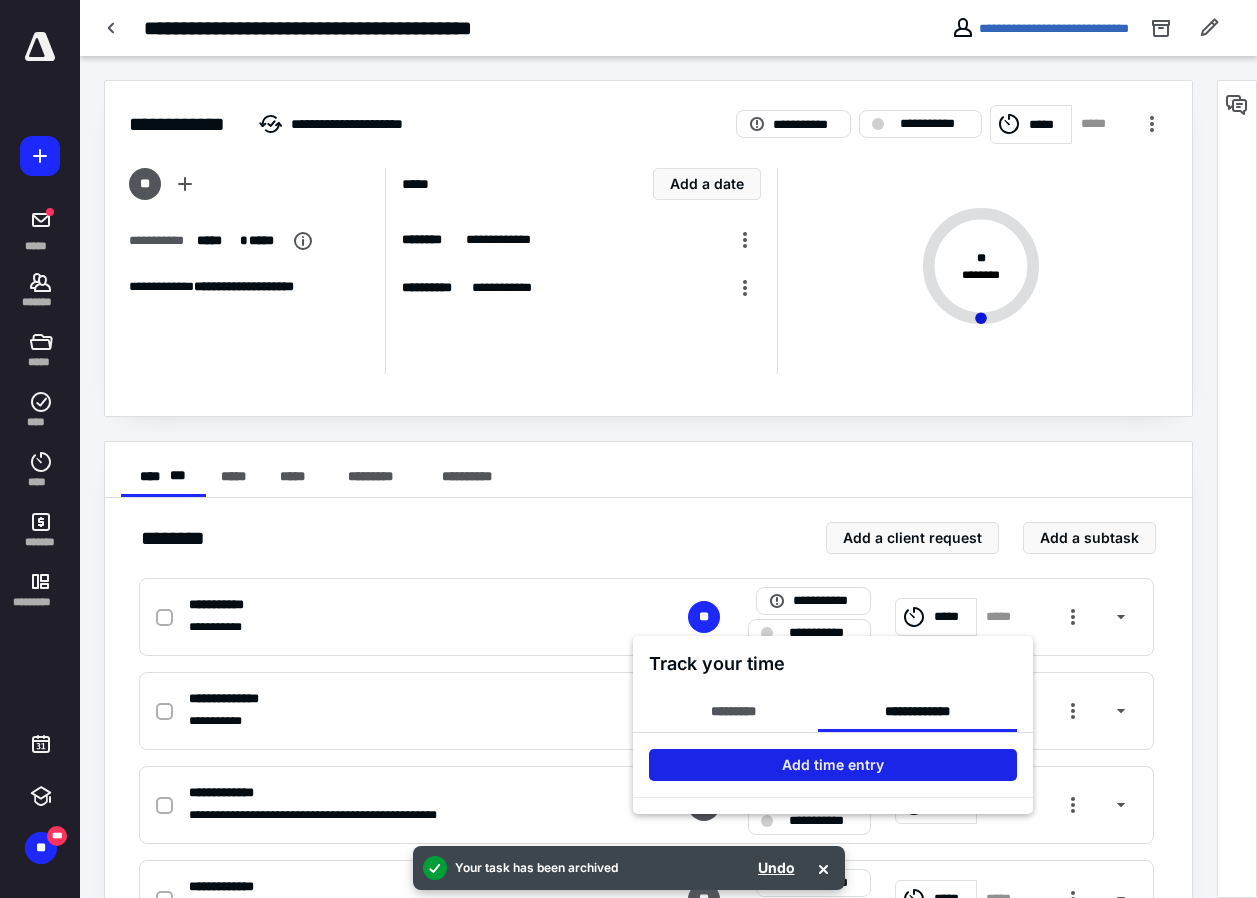 click on "Add time entry" at bounding box center [833, 765] 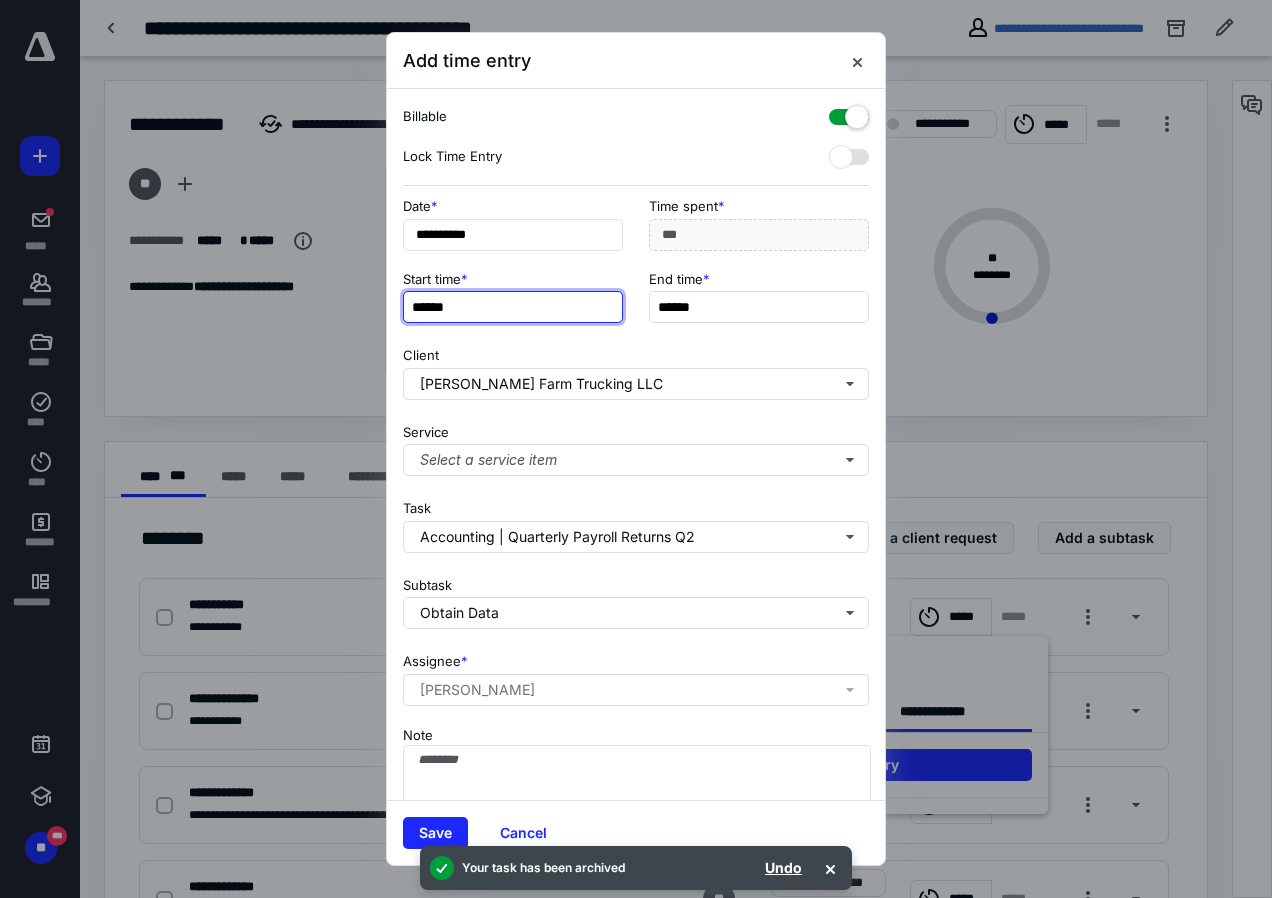 click on "******" at bounding box center [513, 307] 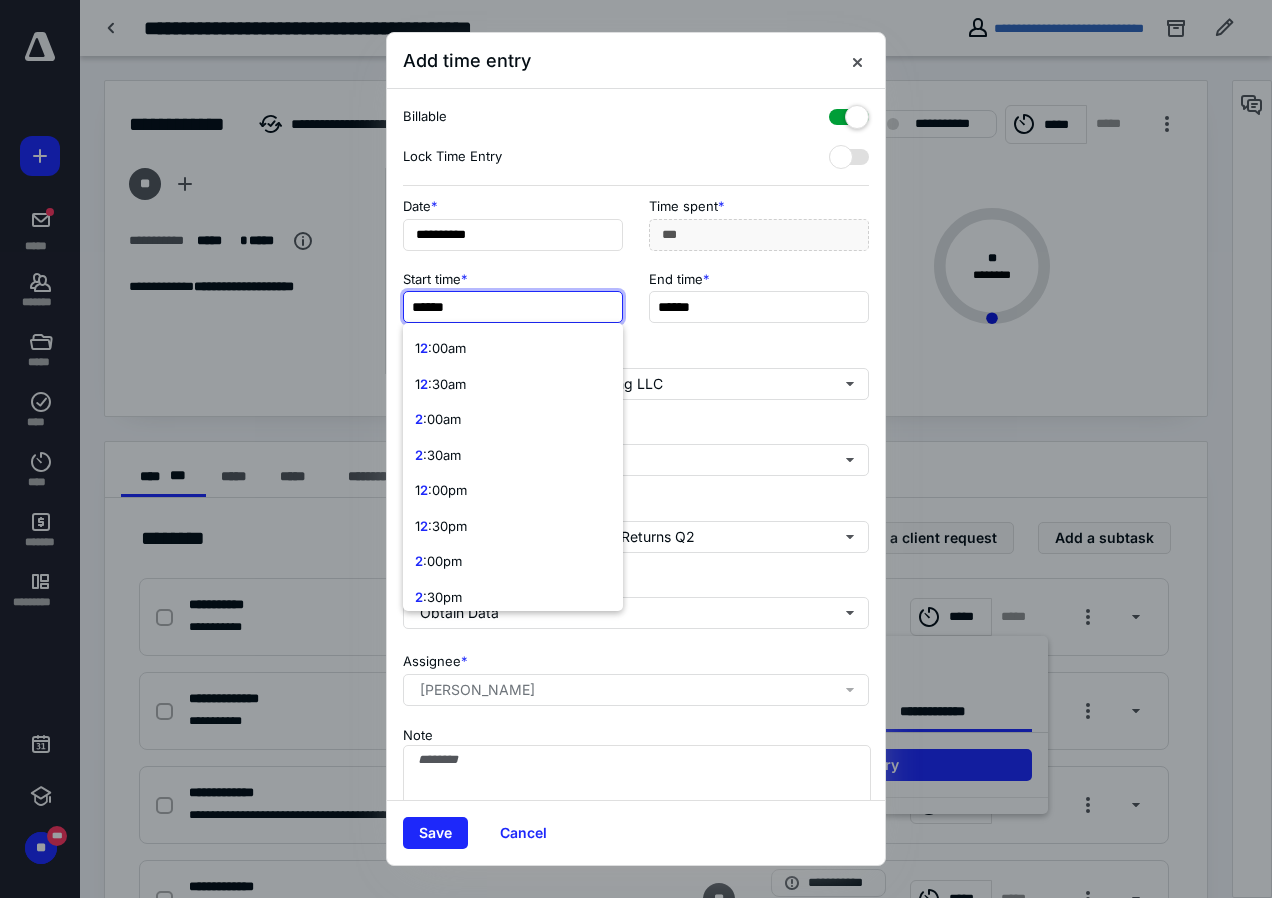 type on "*" 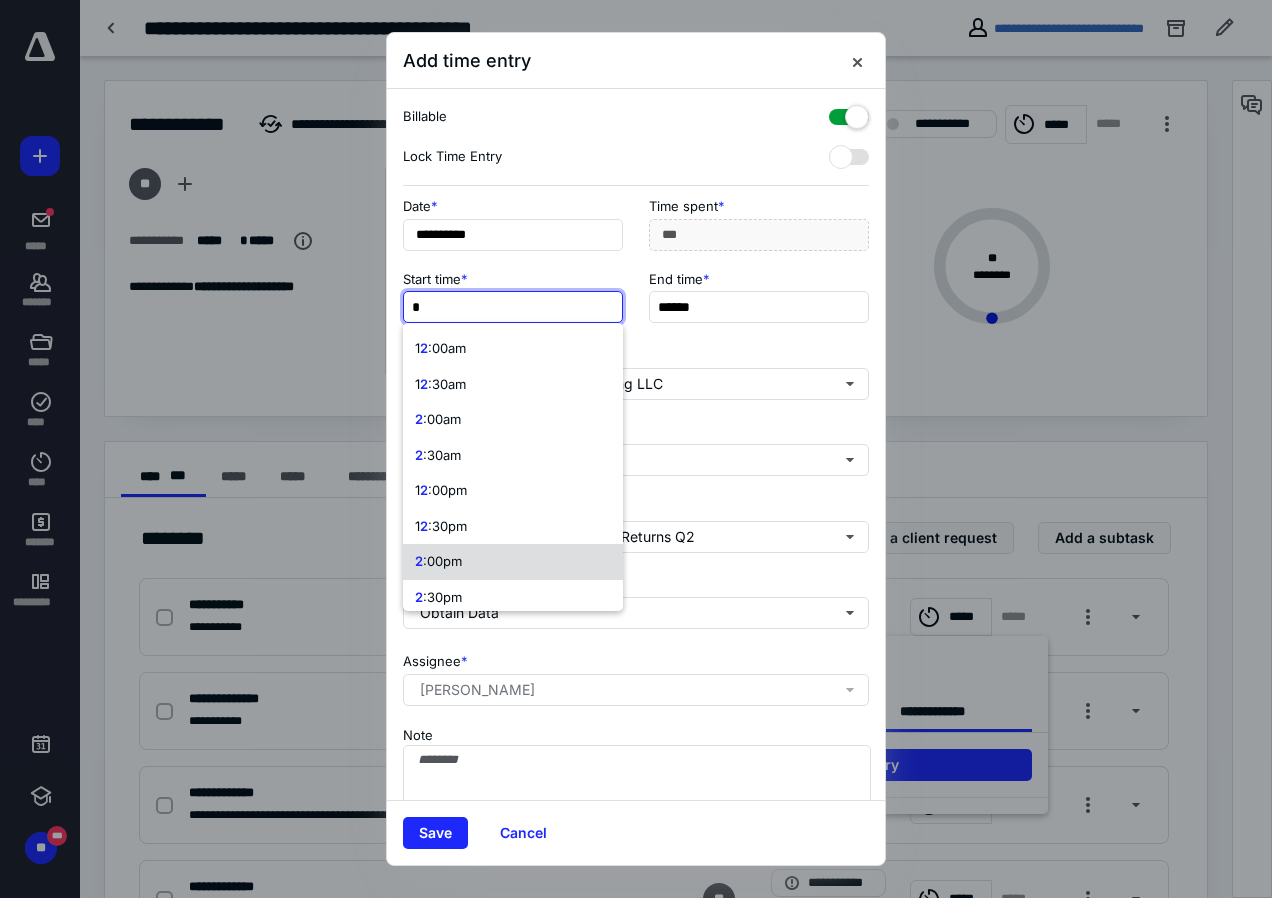 click on ":00pm" at bounding box center [442, 561] 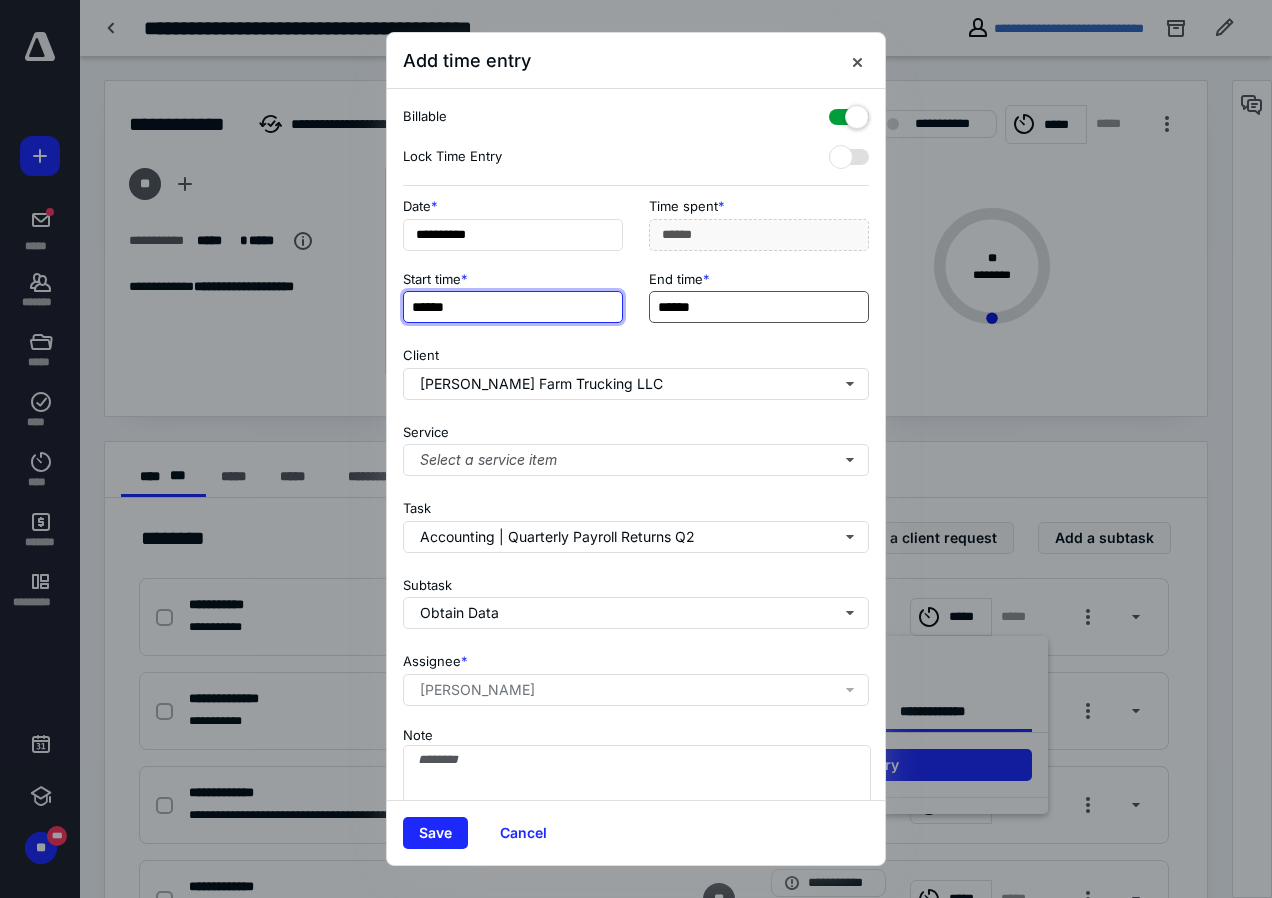 type on "******" 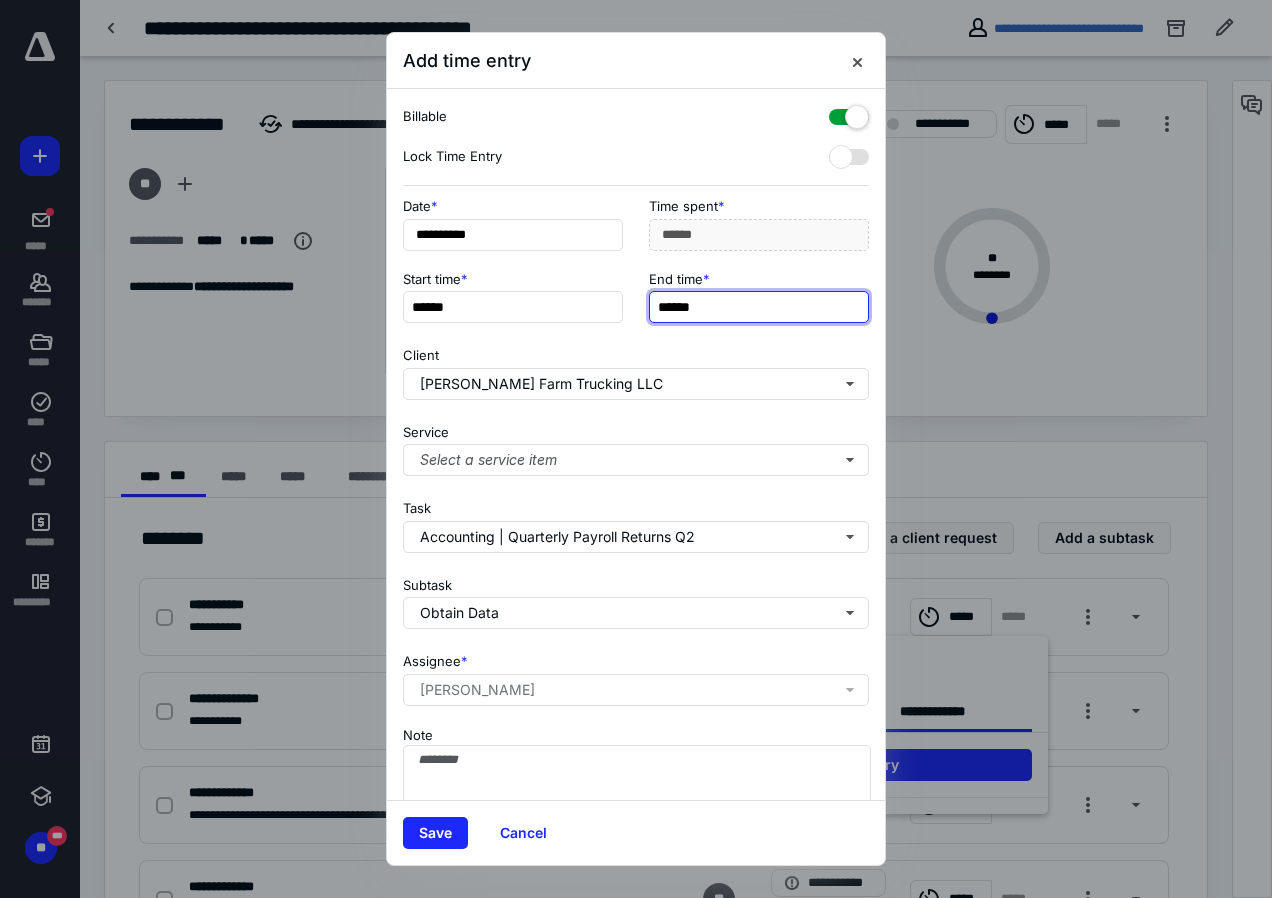 click on "******" at bounding box center (759, 307) 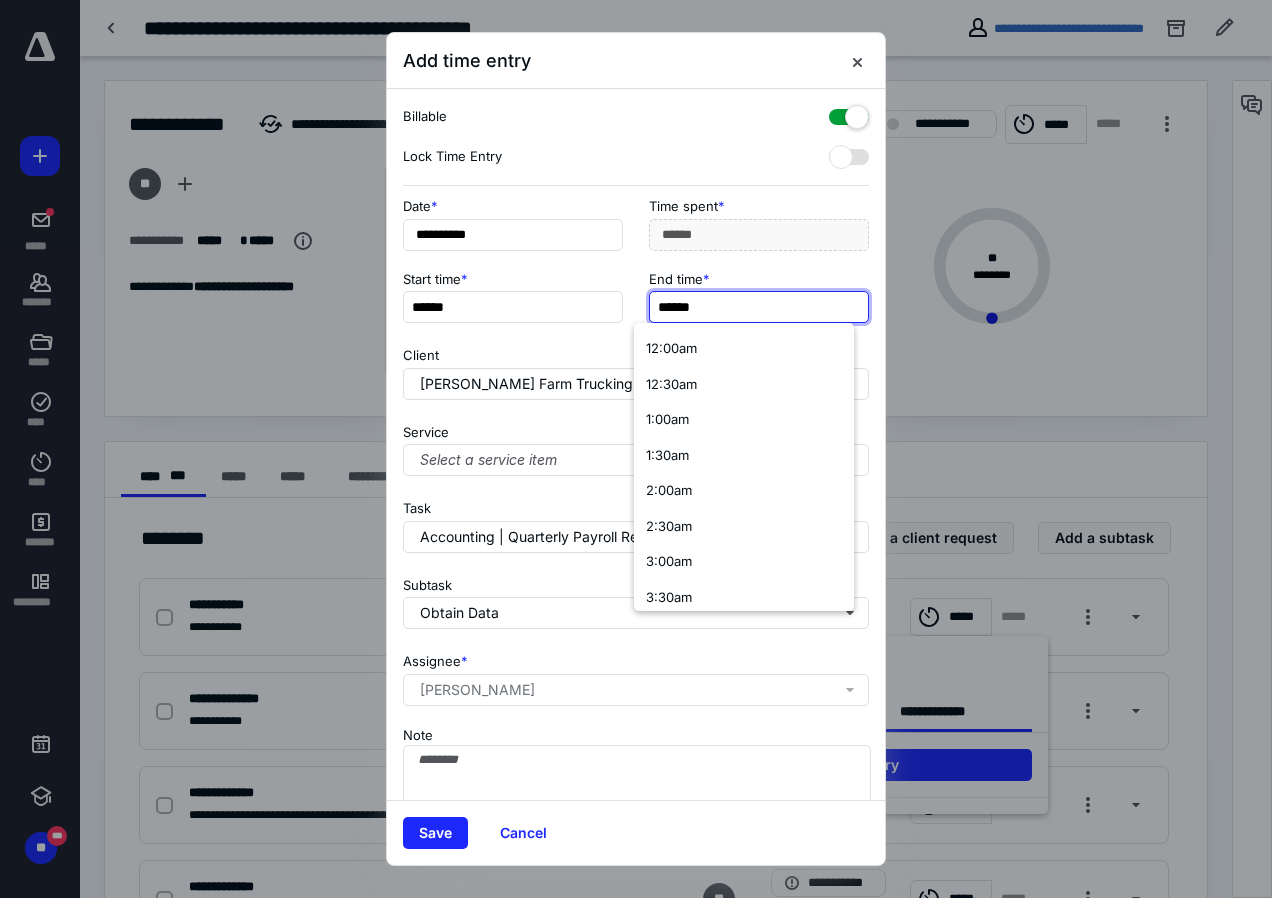 type on "*" 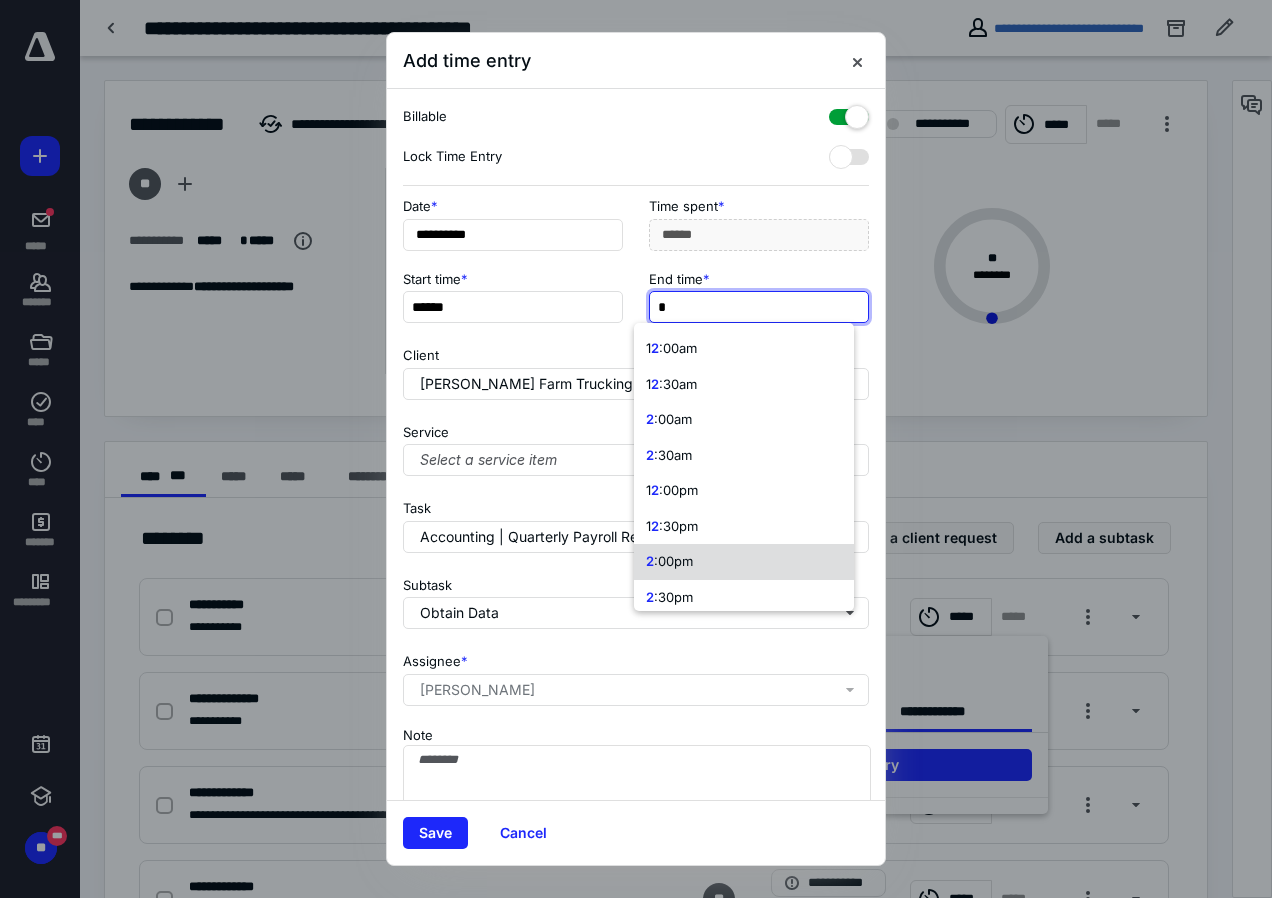 click on ":00pm" at bounding box center [673, 561] 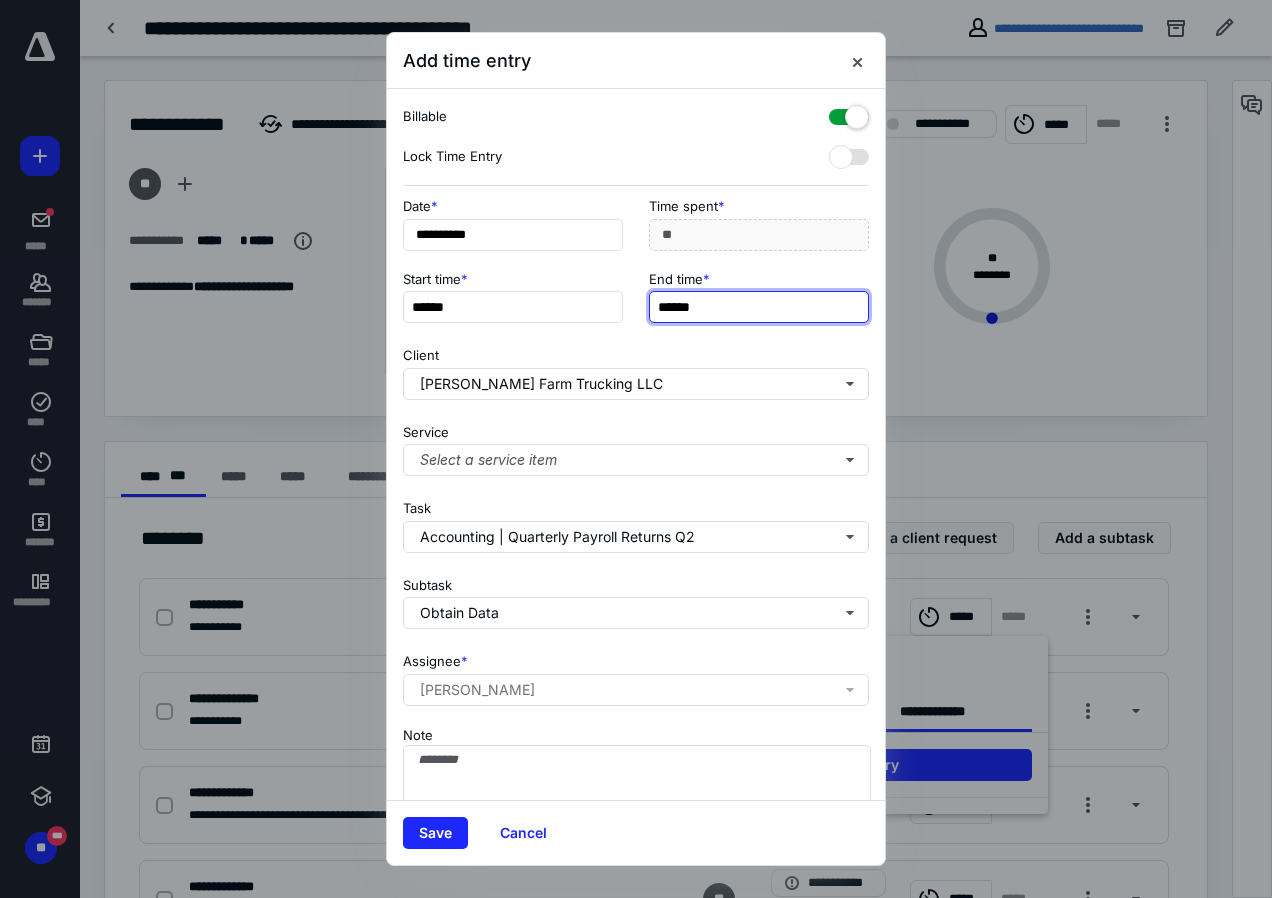 click on "******" at bounding box center (759, 307) 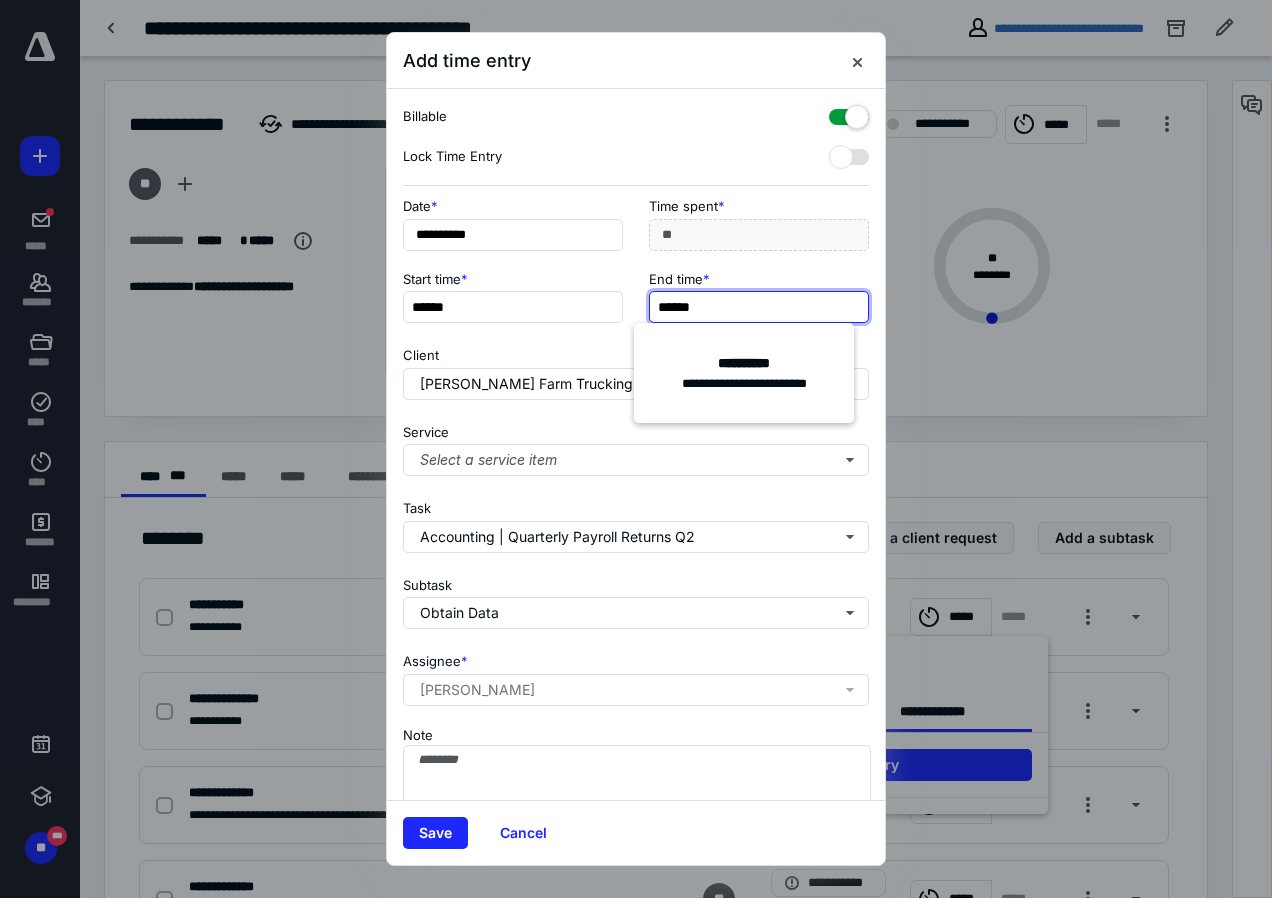 type on "******" 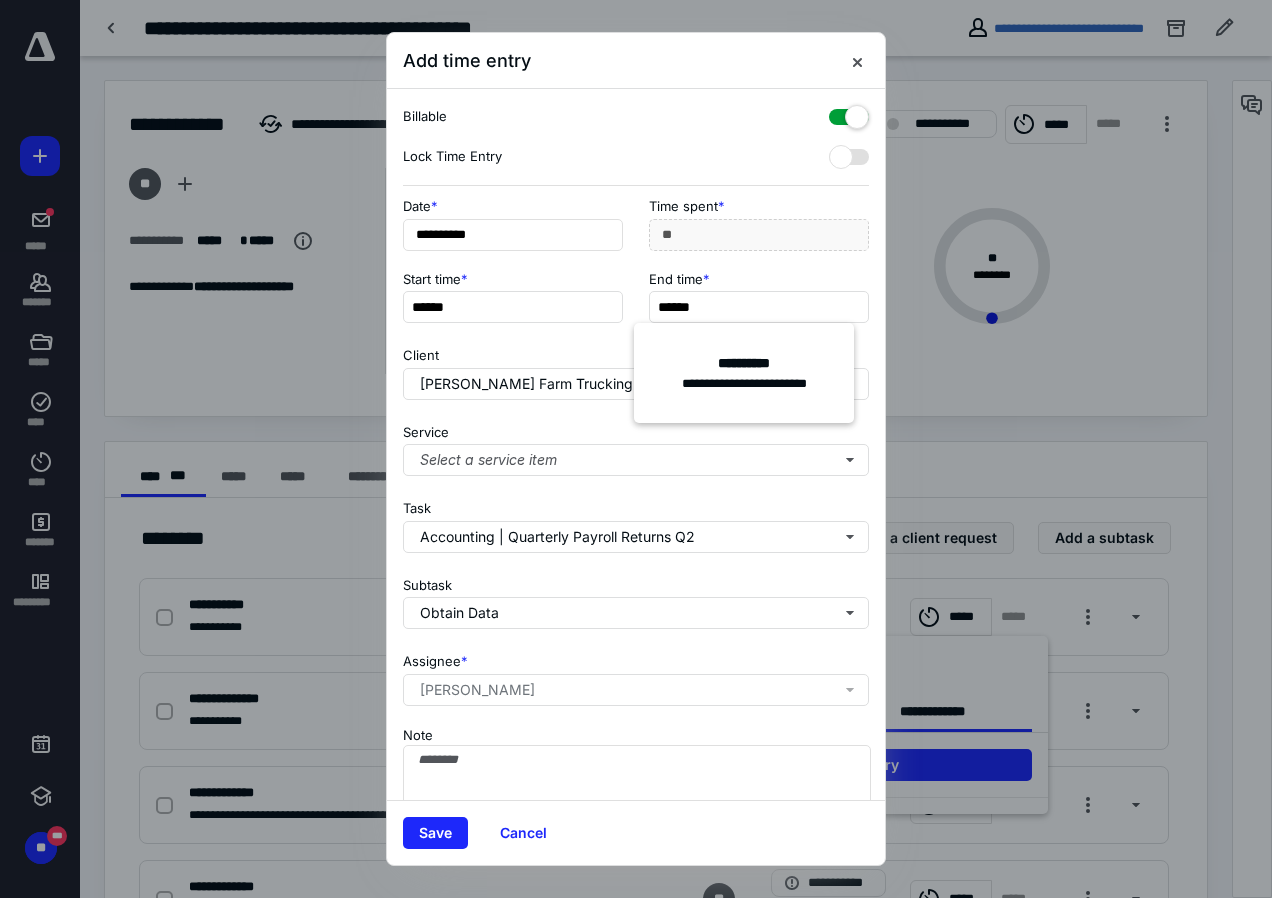 type on "***" 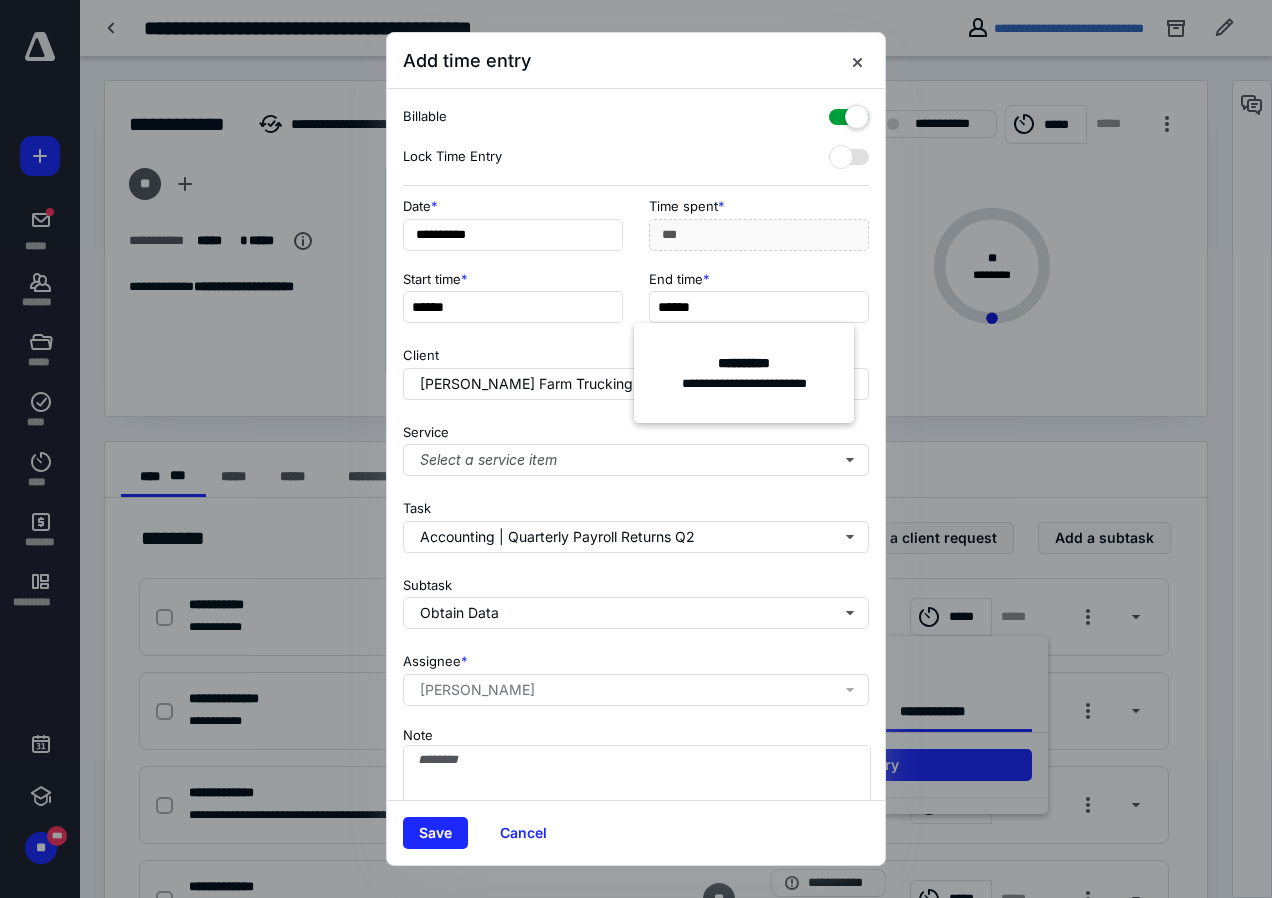 click on "Client David Turner Farm Trucking LLC" at bounding box center [636, 369] 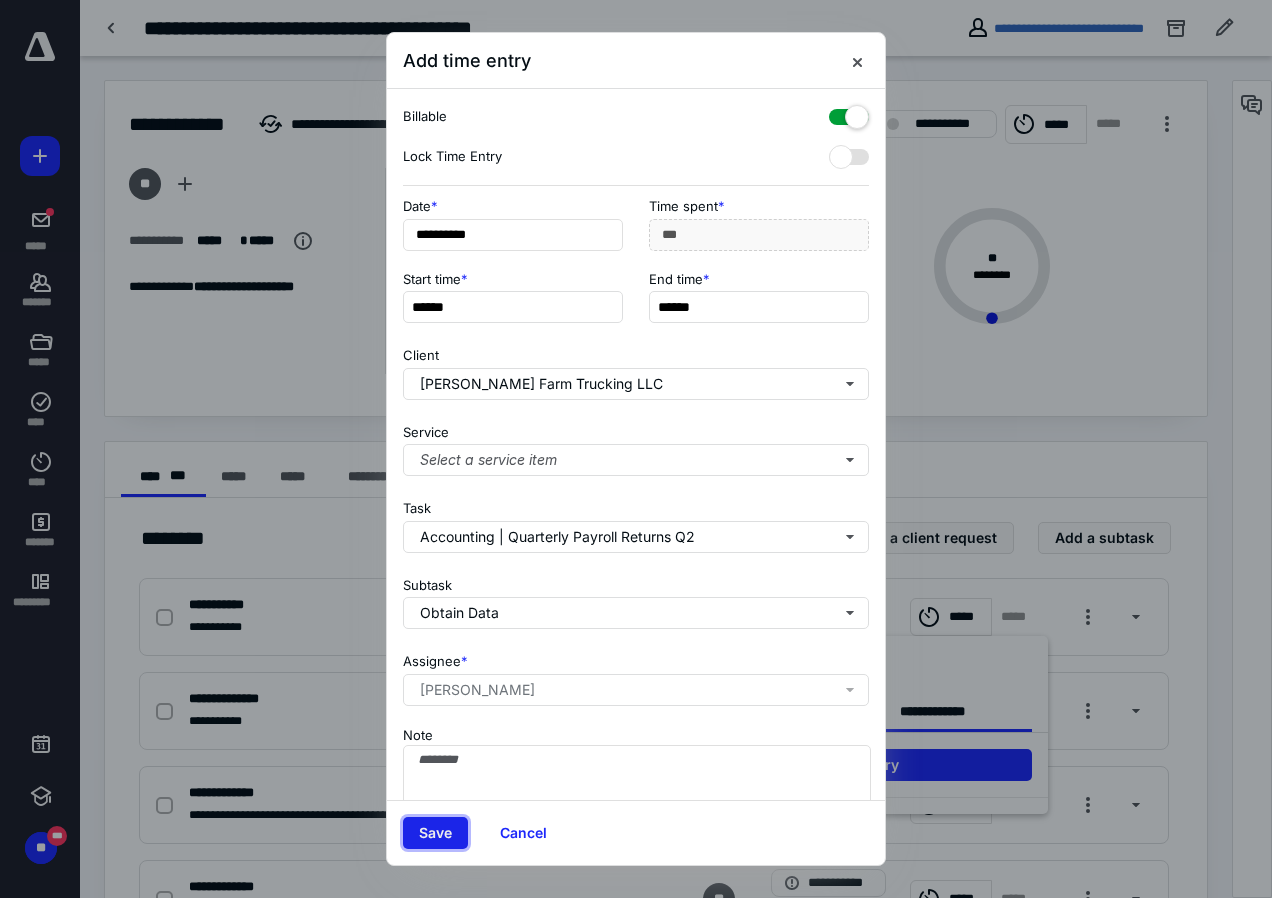 click on "Save" at bounding box center (435, 833) 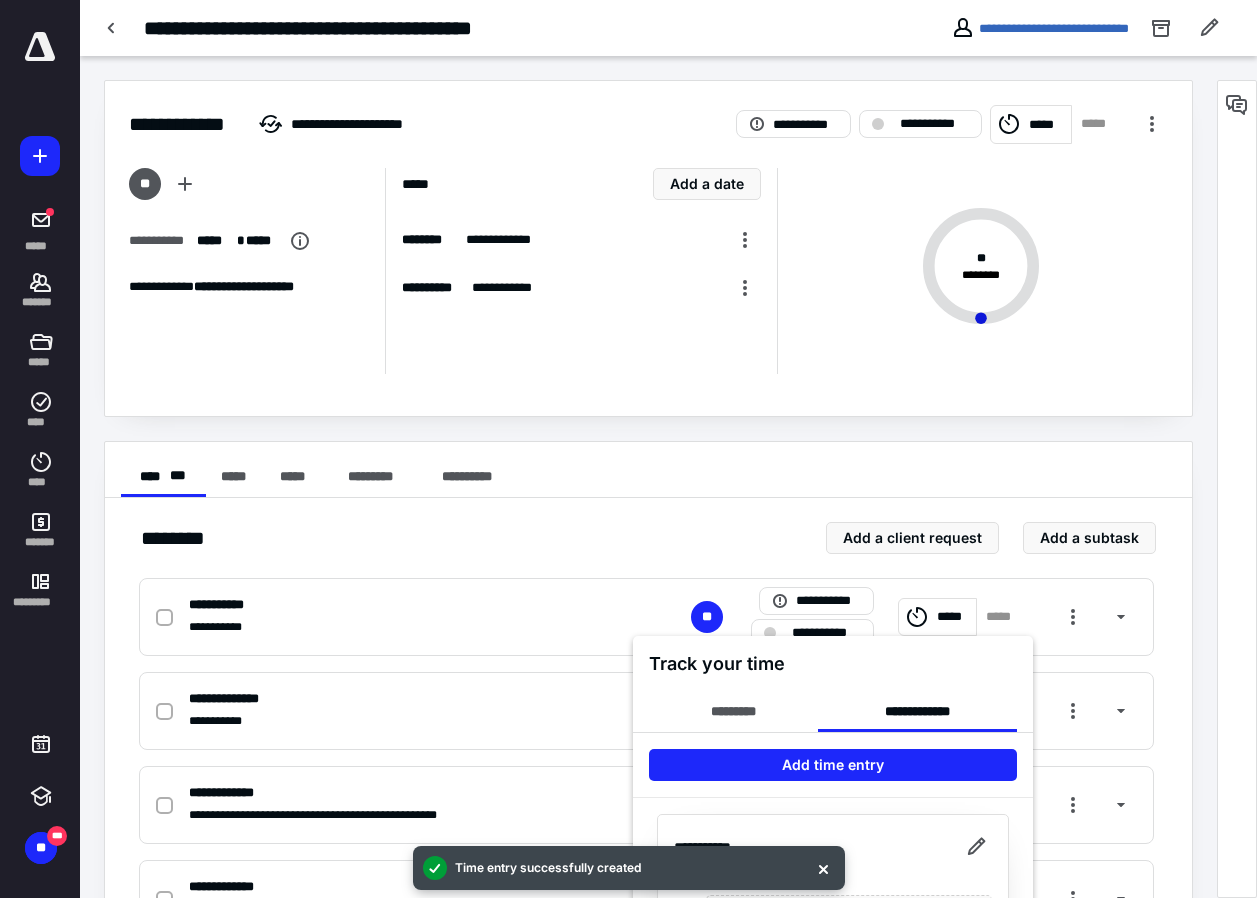 click at bounding box center (628, 449) 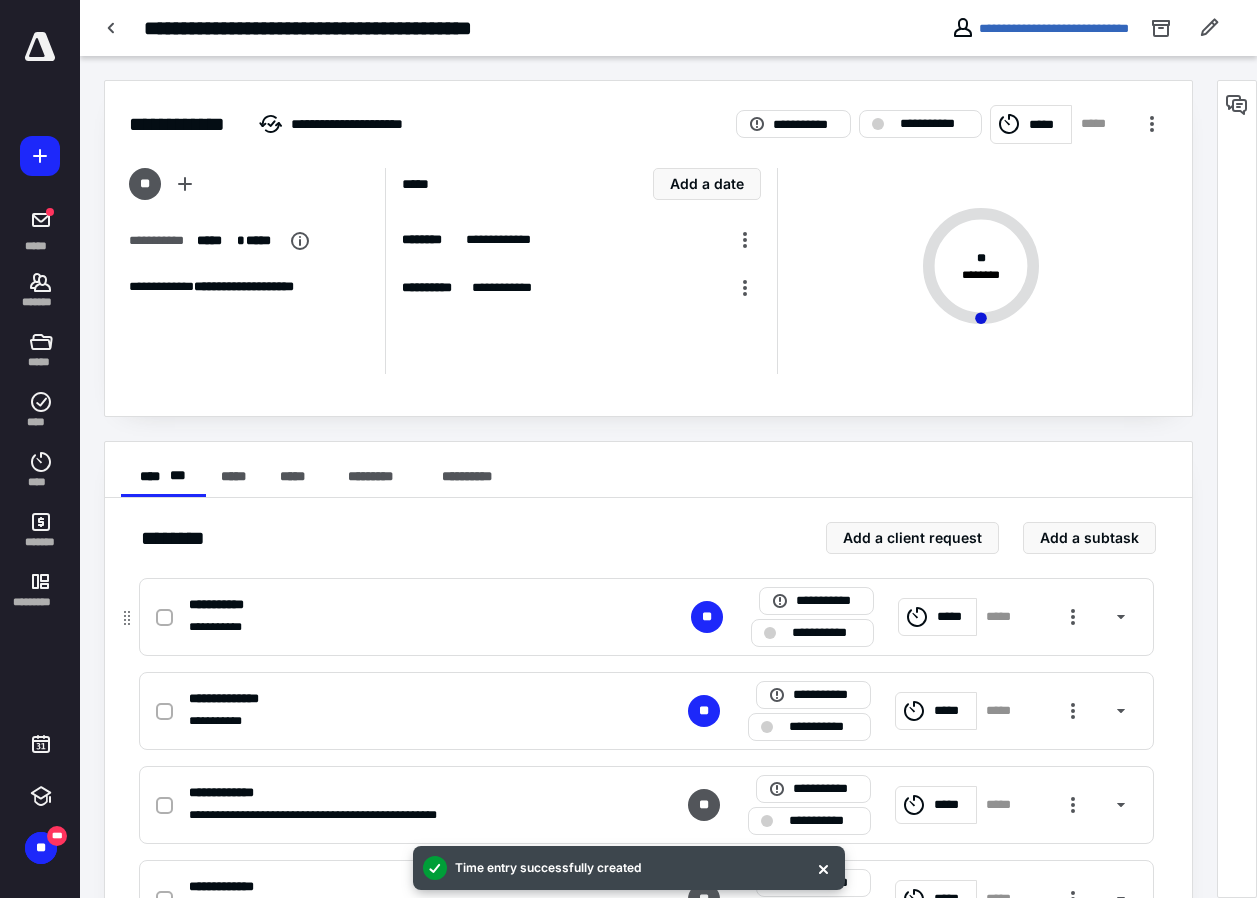 click on "**********" at bounding box center (826, 633) 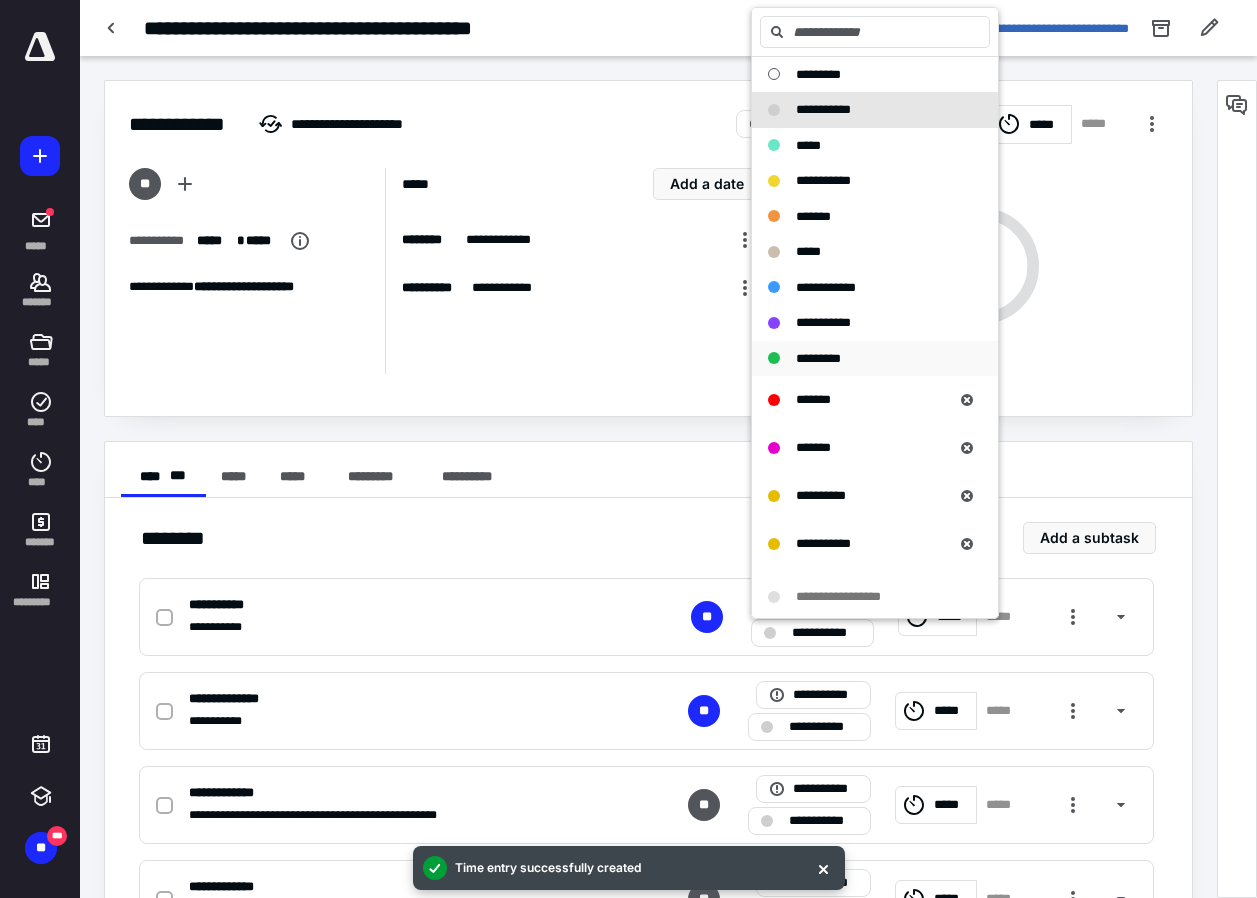 click on "*********" at bounding box center (818, 358) 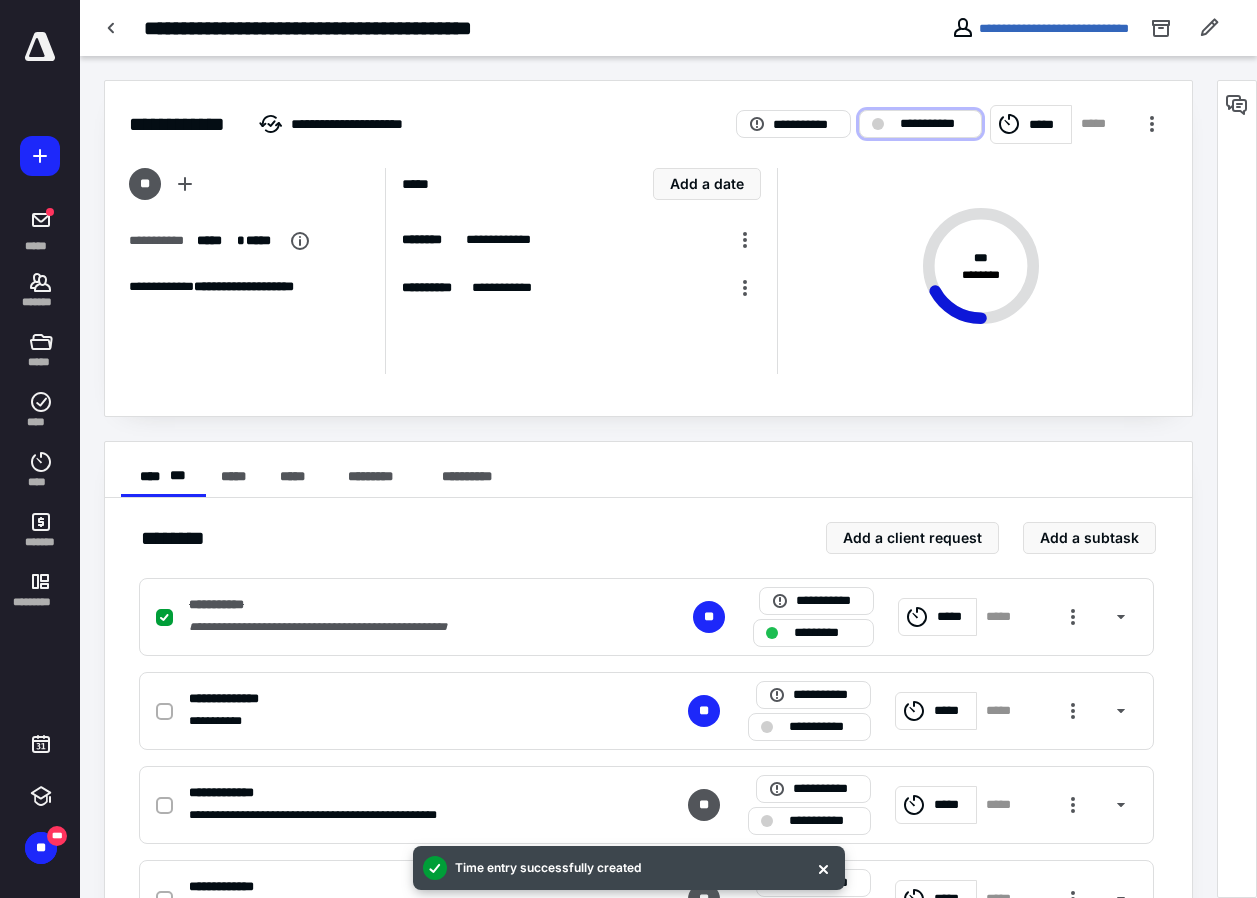 click on "**********" at bounding box center [934, 124] 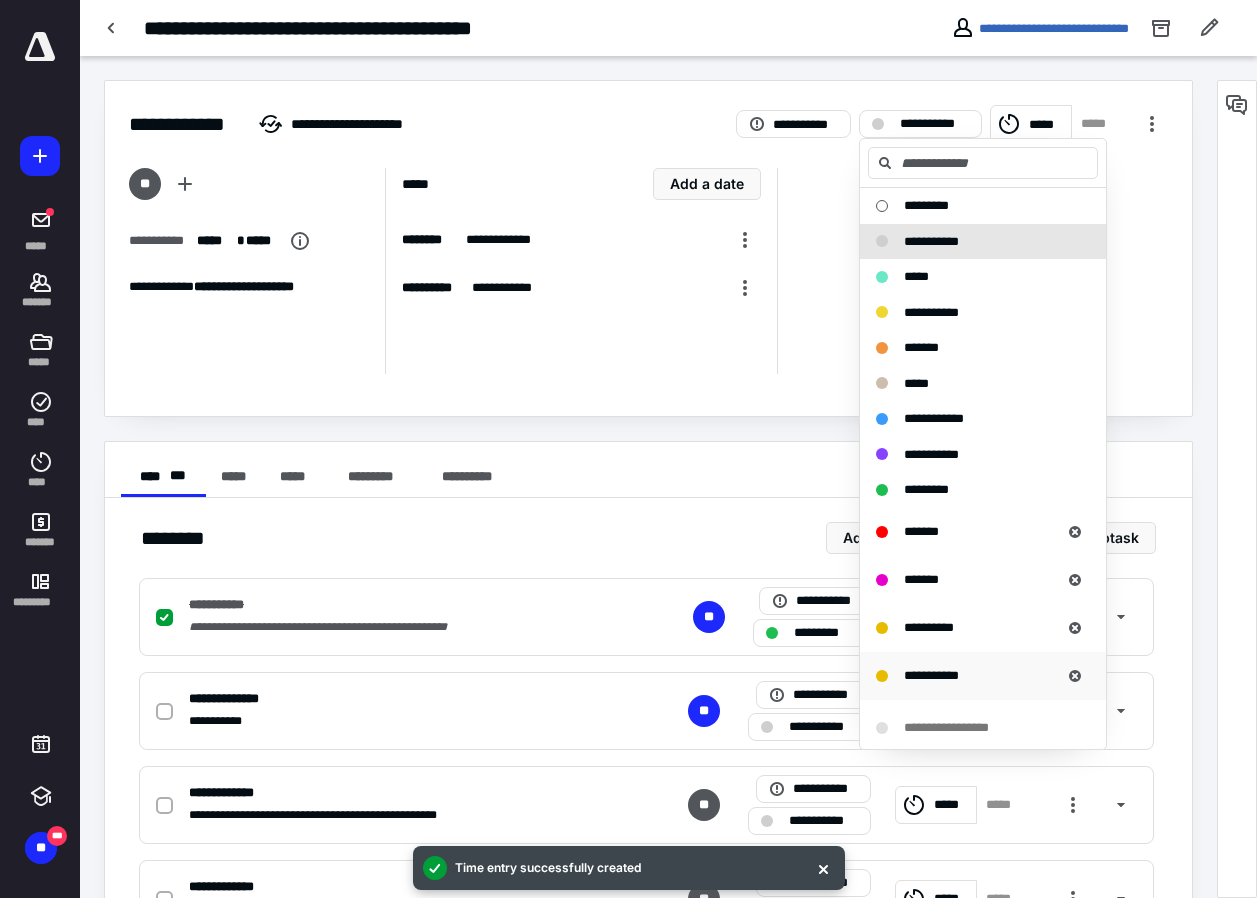 click on "**********" at bounding box center (931, 675) 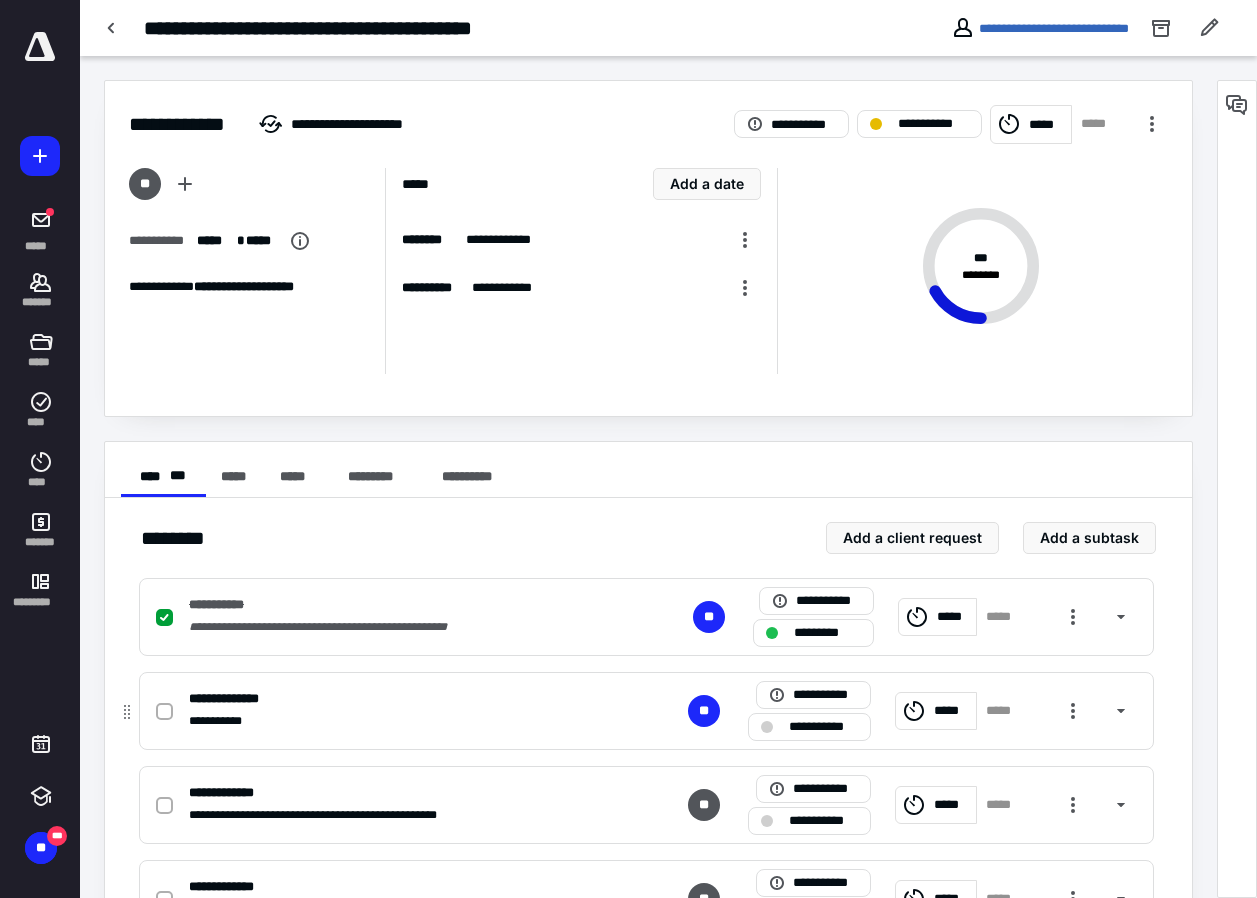 drag, startPoint x: 1118, startPoint y: 710, endPoint x: 1068, endPoint y: 682, distance: 57.306194 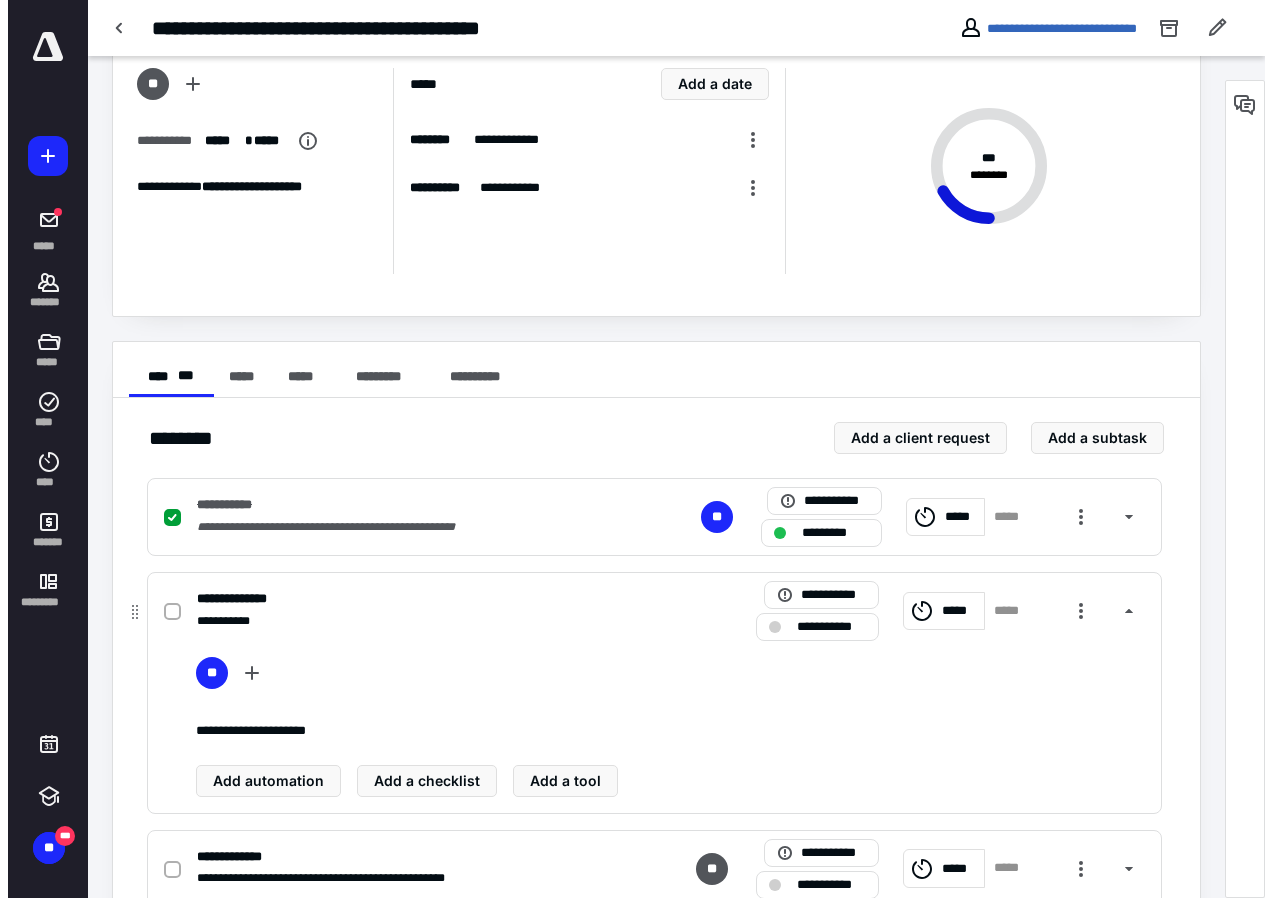 scroll, scrollTop: 200, scrollLeft: 0, axis: vertical 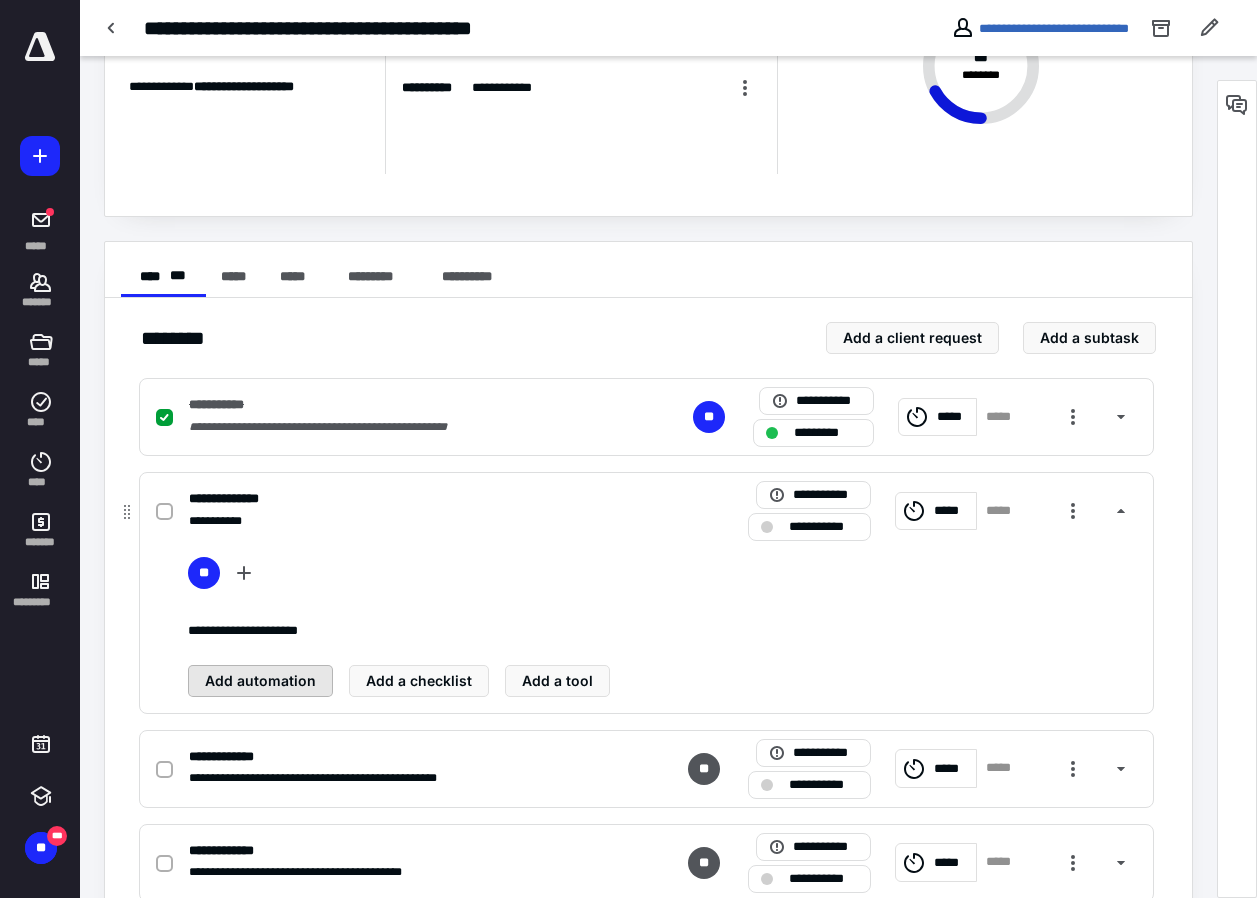 click on "Add automation" at bounding box center [260, 681] 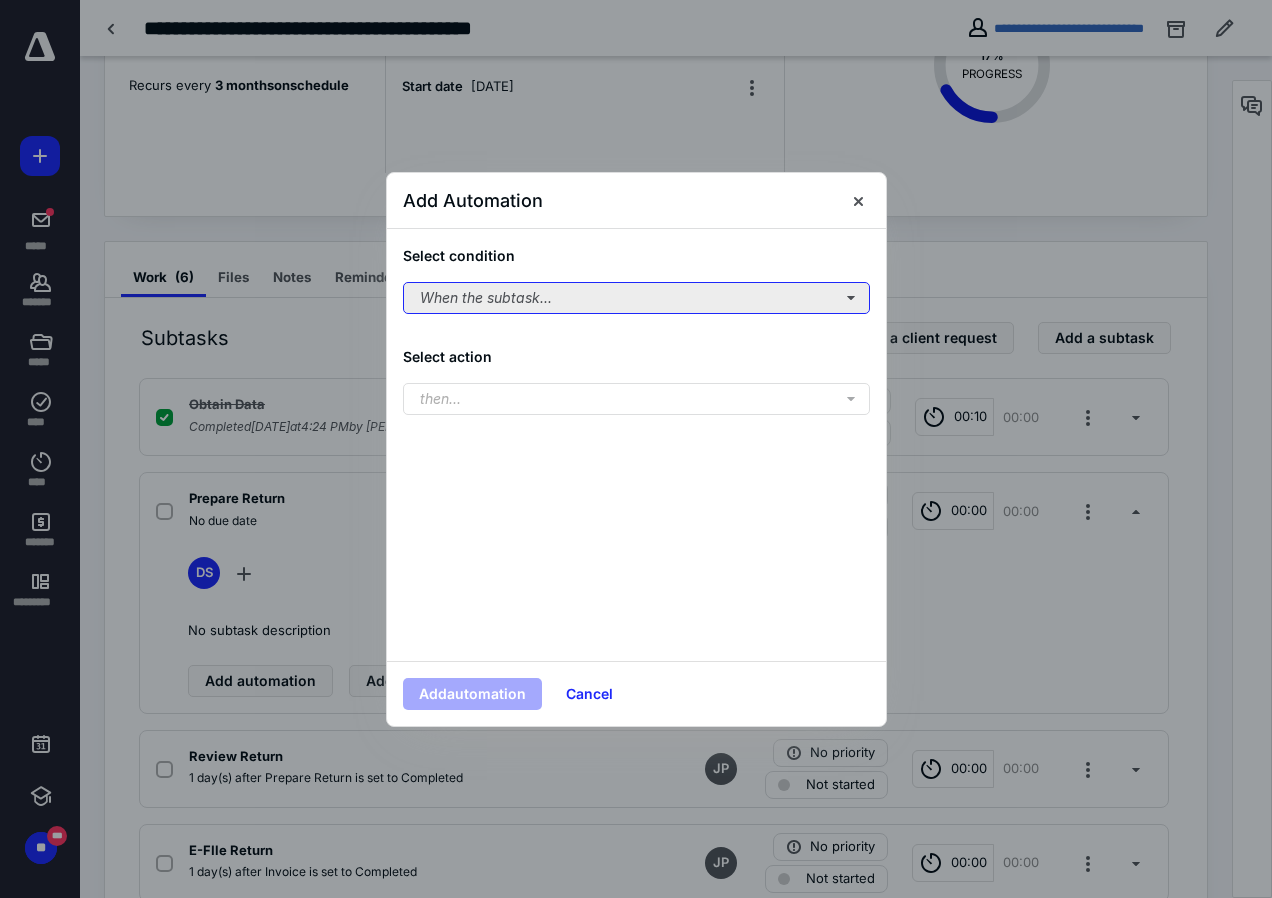 click on "When the subtask..." at bounding box center (636, 298) 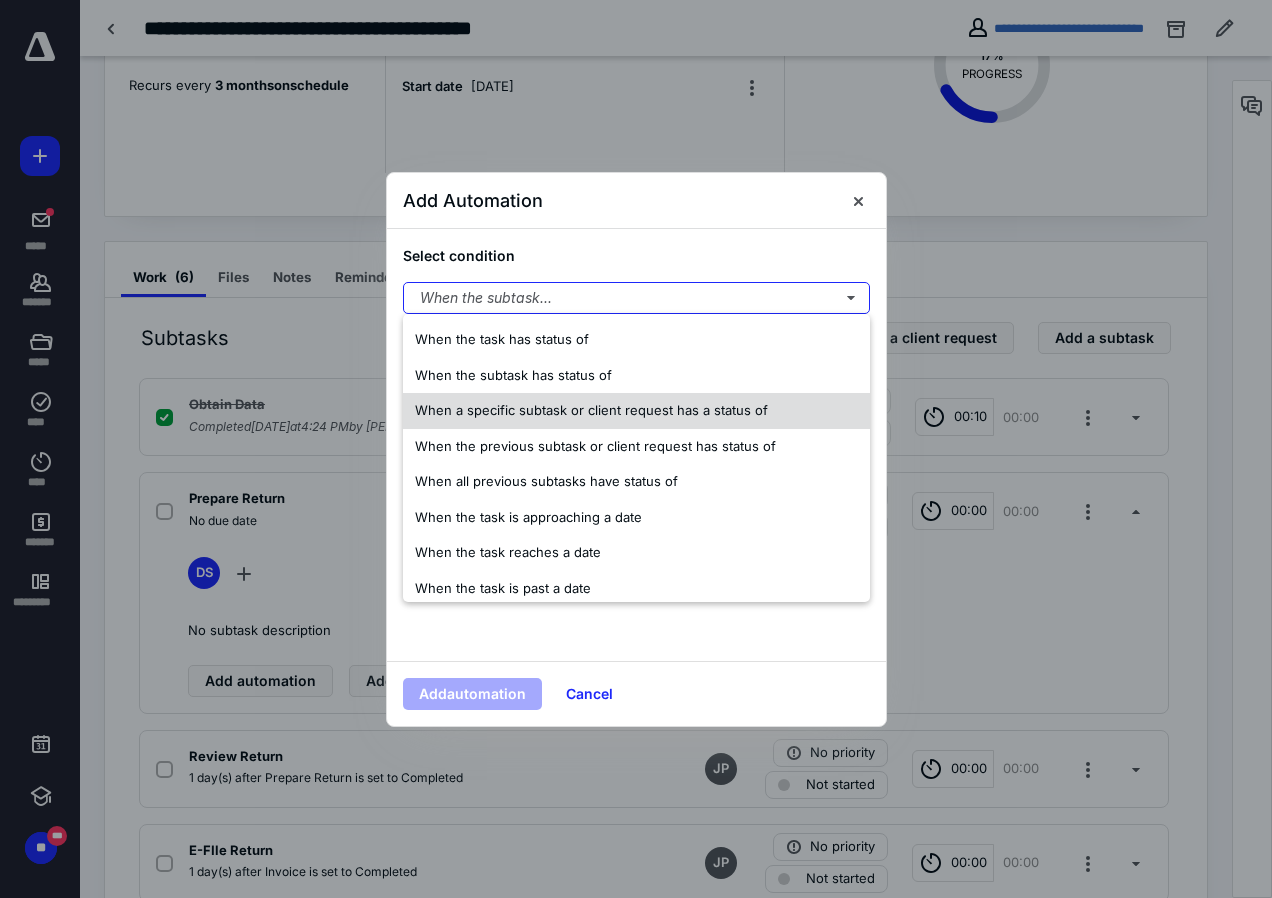click on "When a specific subtask or client request has a status of" at bounding box center (591, 410) 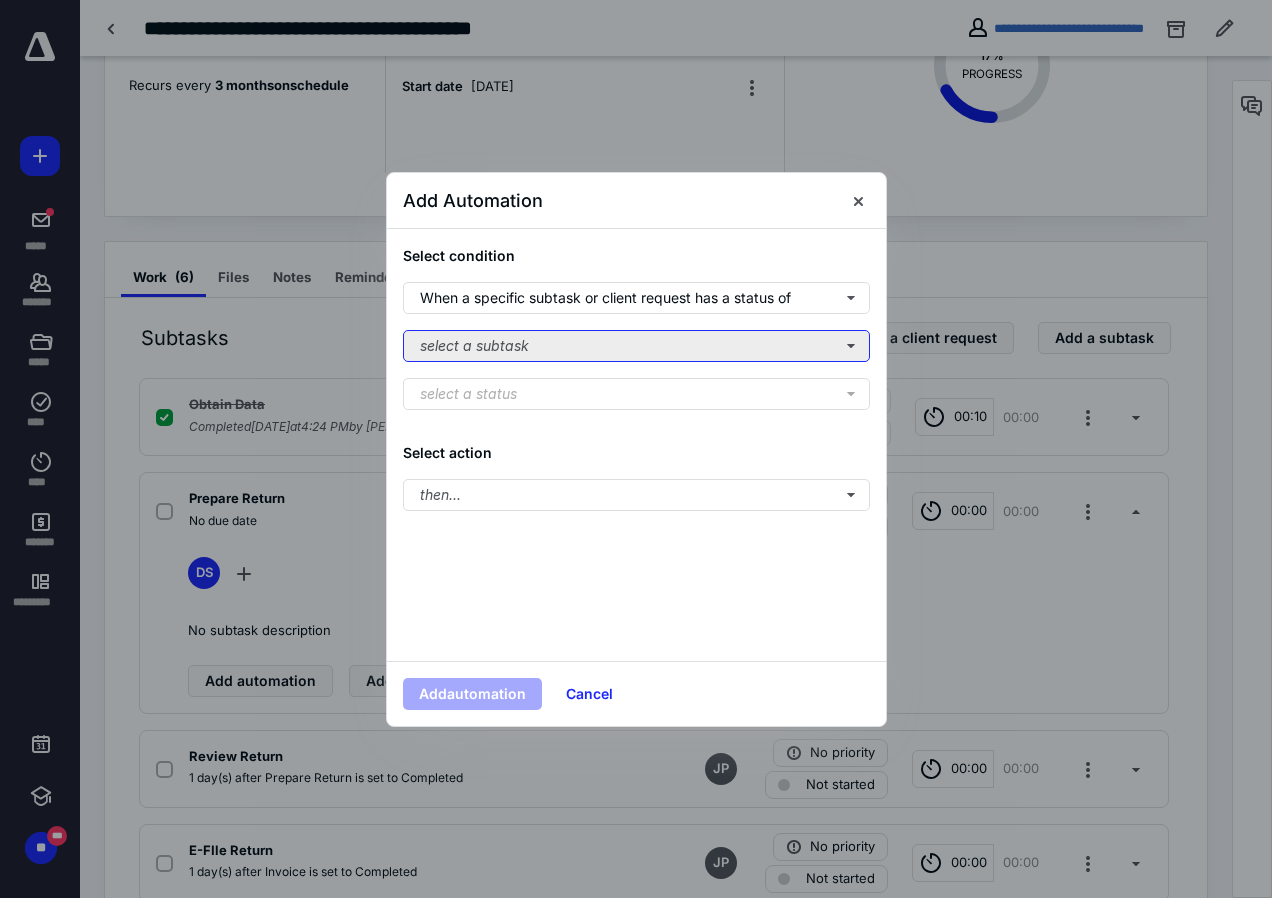 click on "select a subtask" at bounding box center [636, 346] 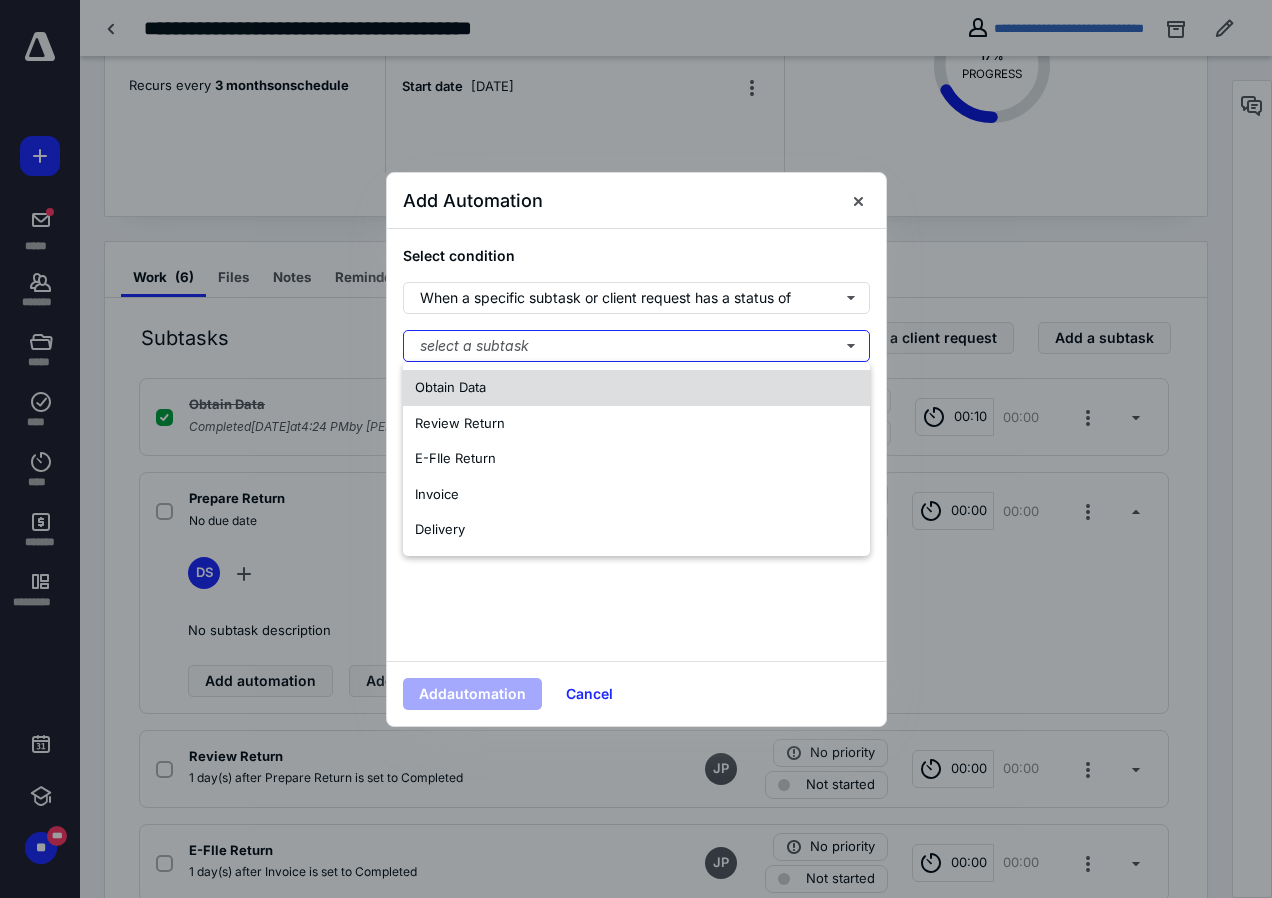 click on "Obtain Data" at bounding box center (450, 388) 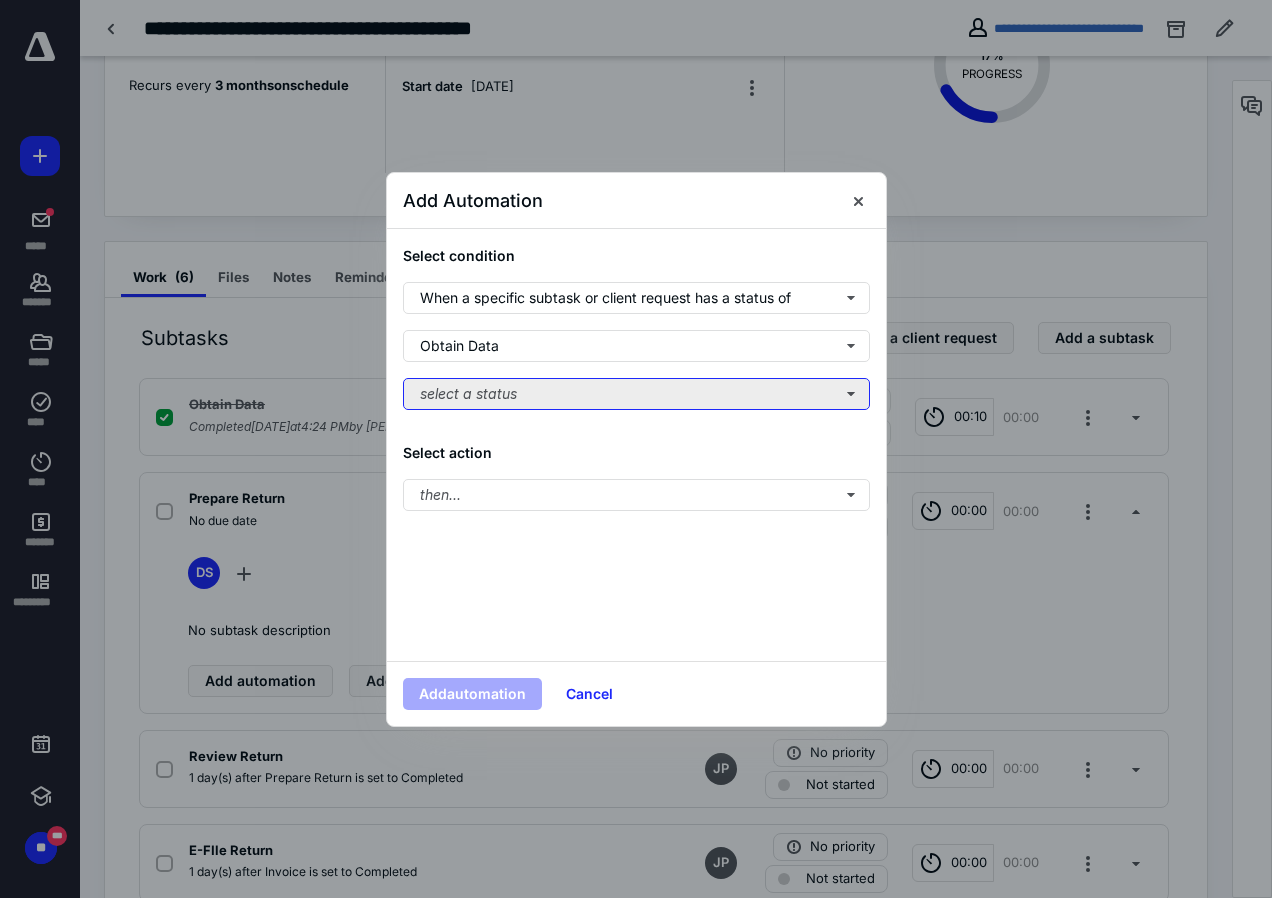 click on "select a status" at bounding box center (636, 394) 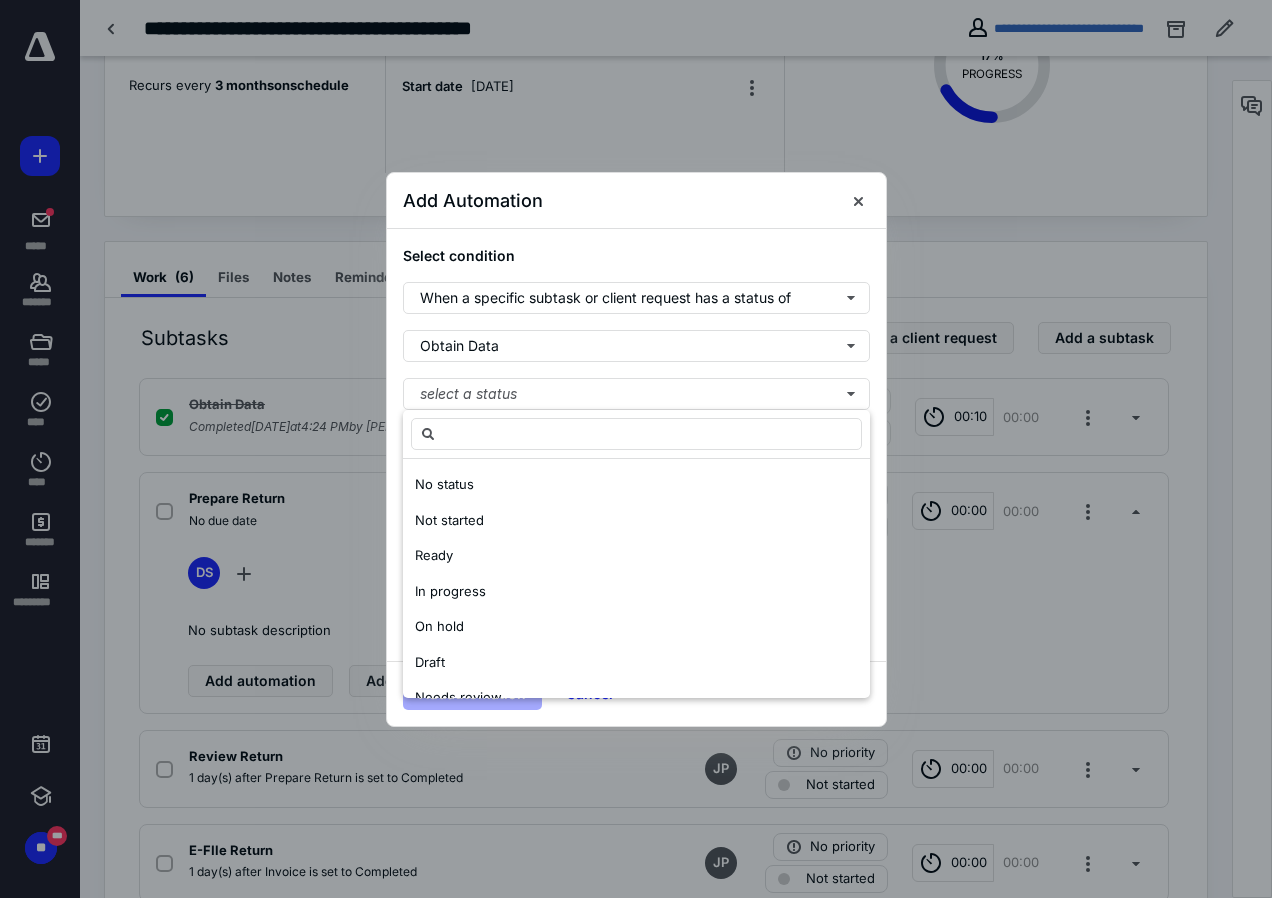 scroll, scrollTop: 100, scrollLeft: 0, axis: vertical 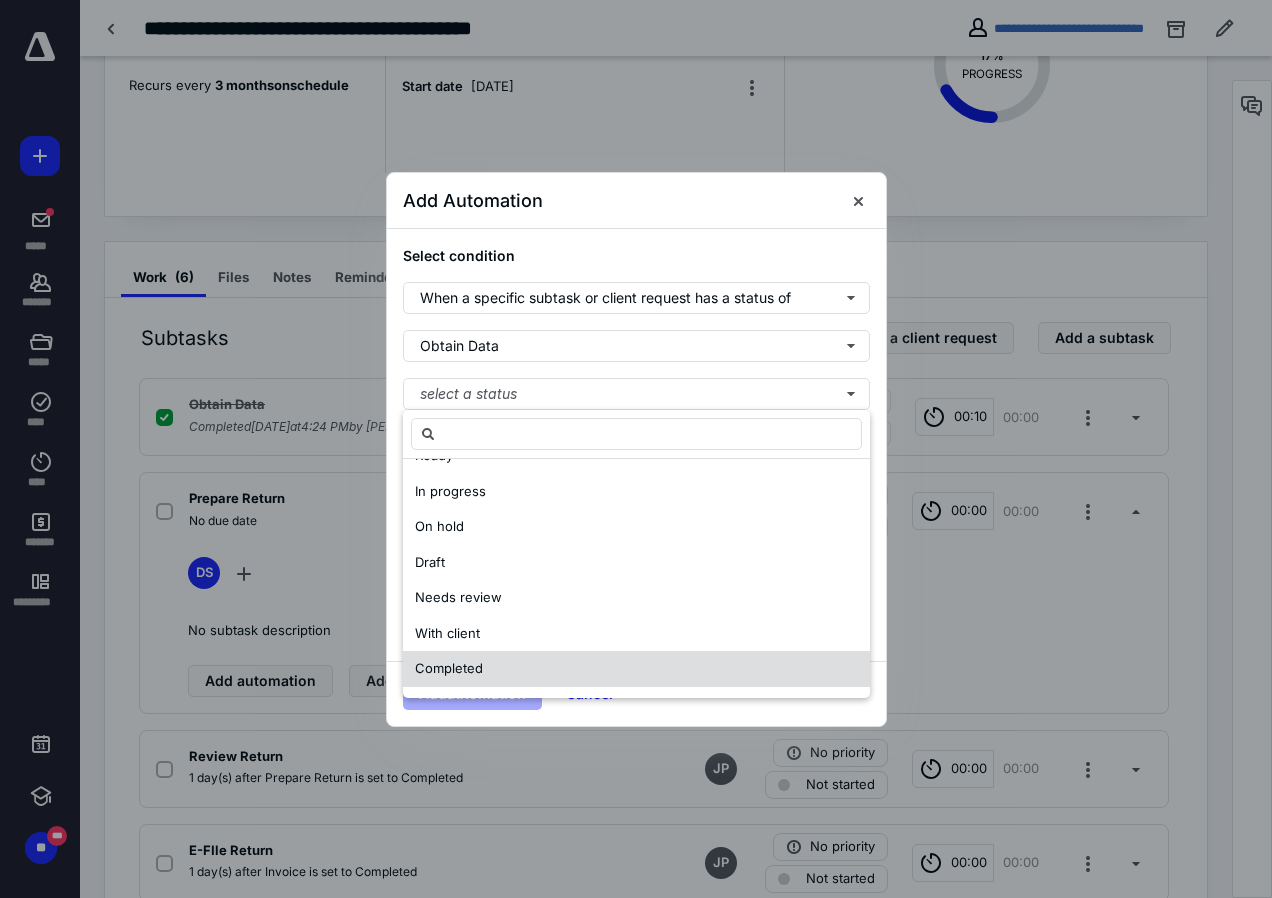 click on "Completed" at bounding box center (449, 668) 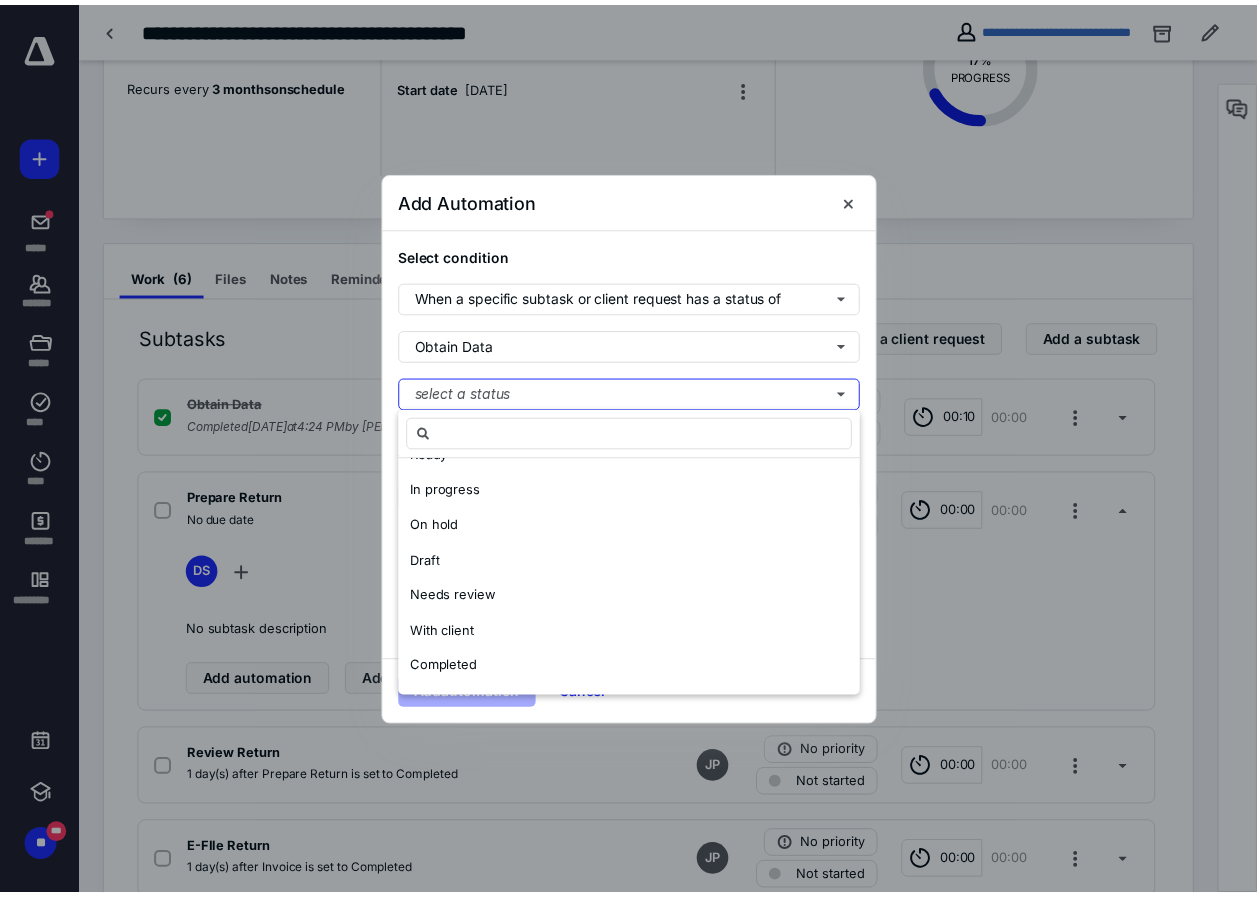 scroll, scrollTop: 0, scrollLeft: 0, axis: both 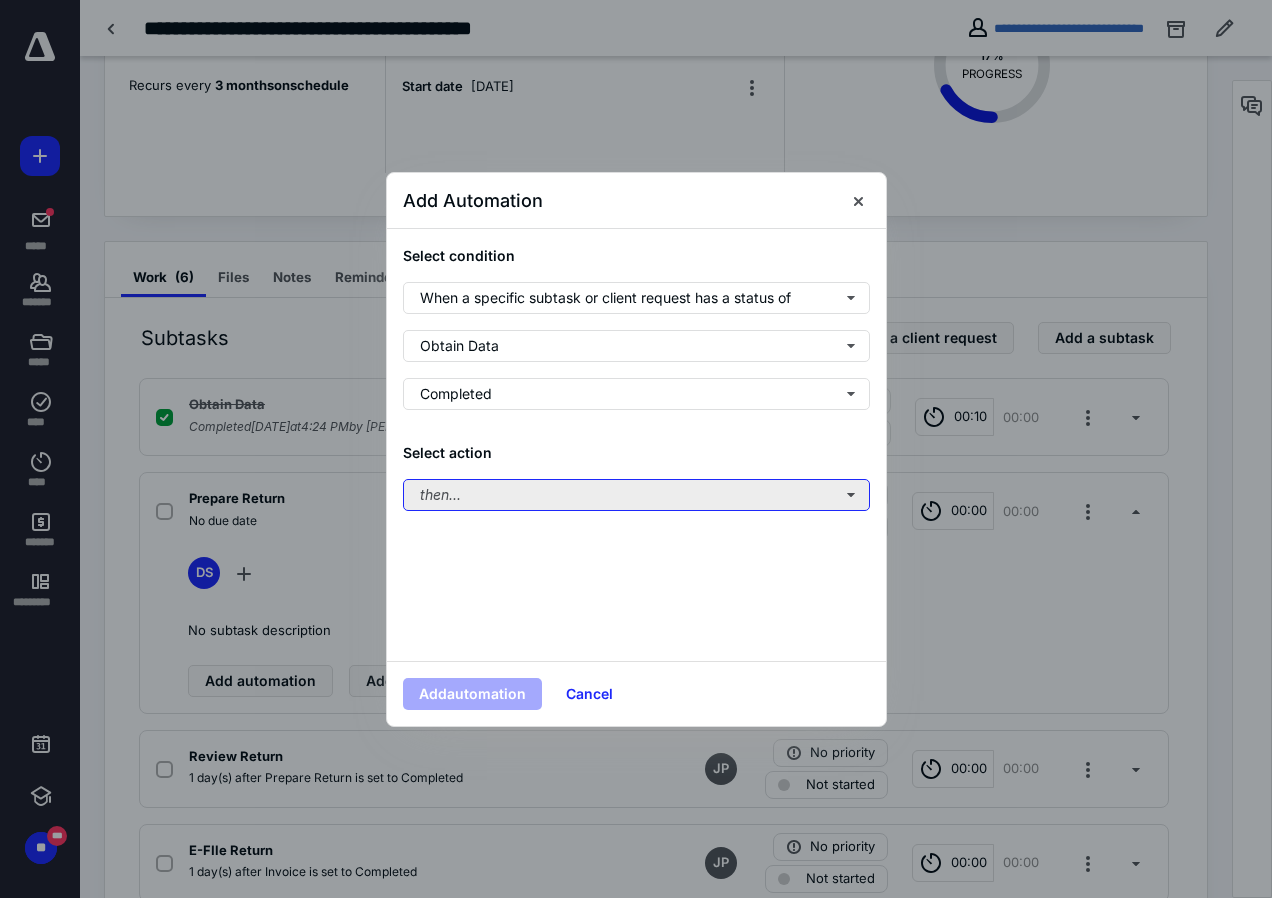 click on "then..." at bounding box center [636, 495] 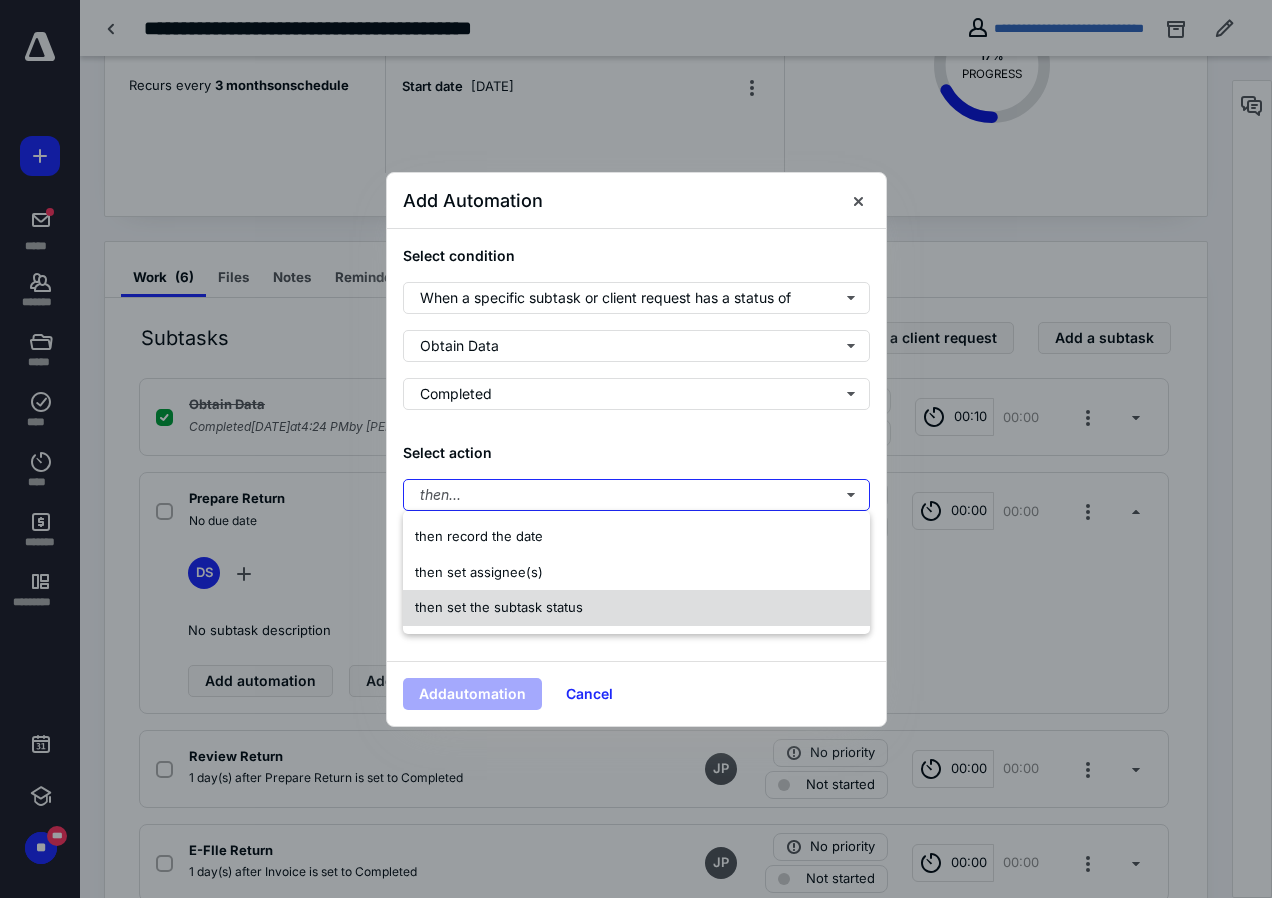 click on "then set the subtask status" at bounding box center [499, 607] 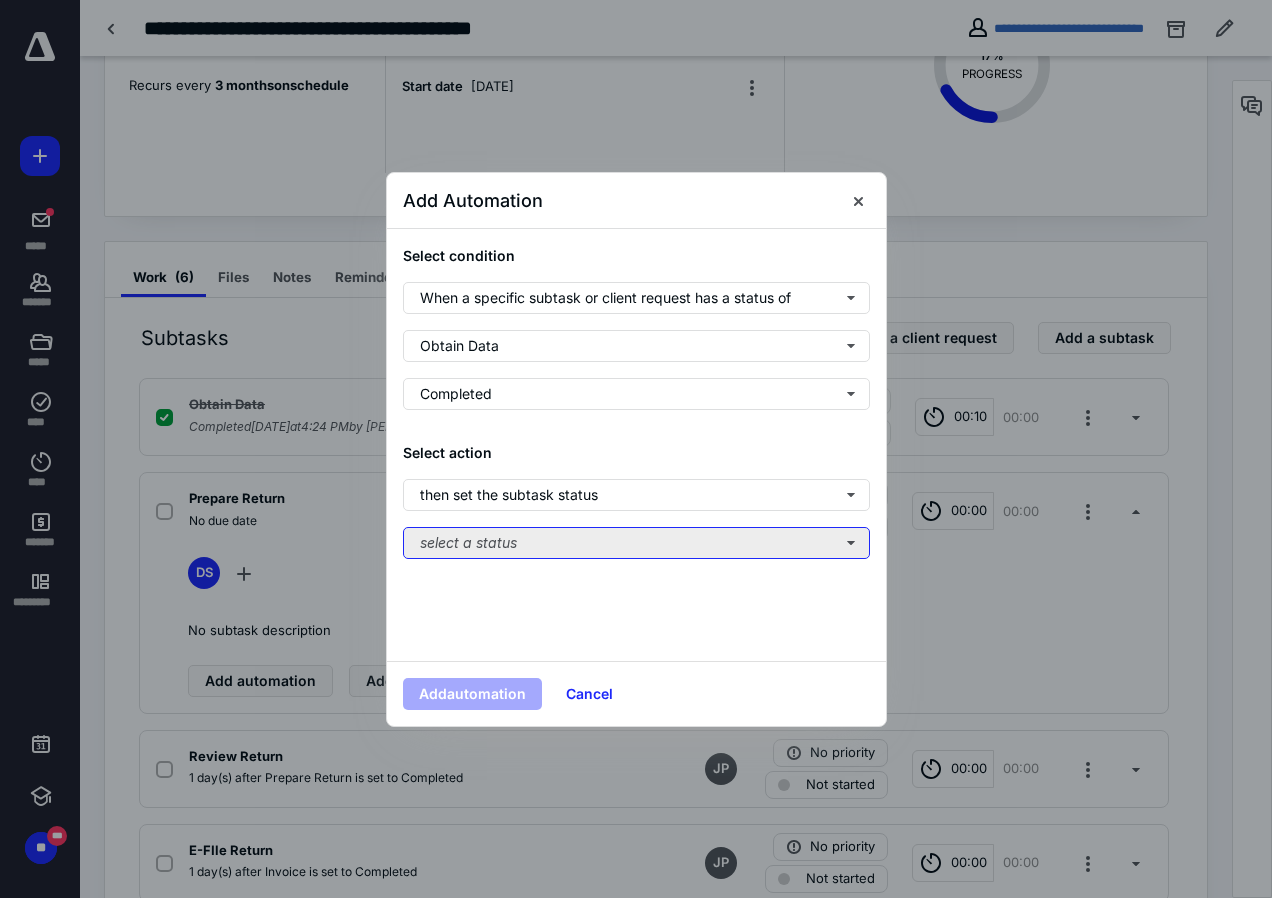 click on "select a status" at bounding box center (636, 543) 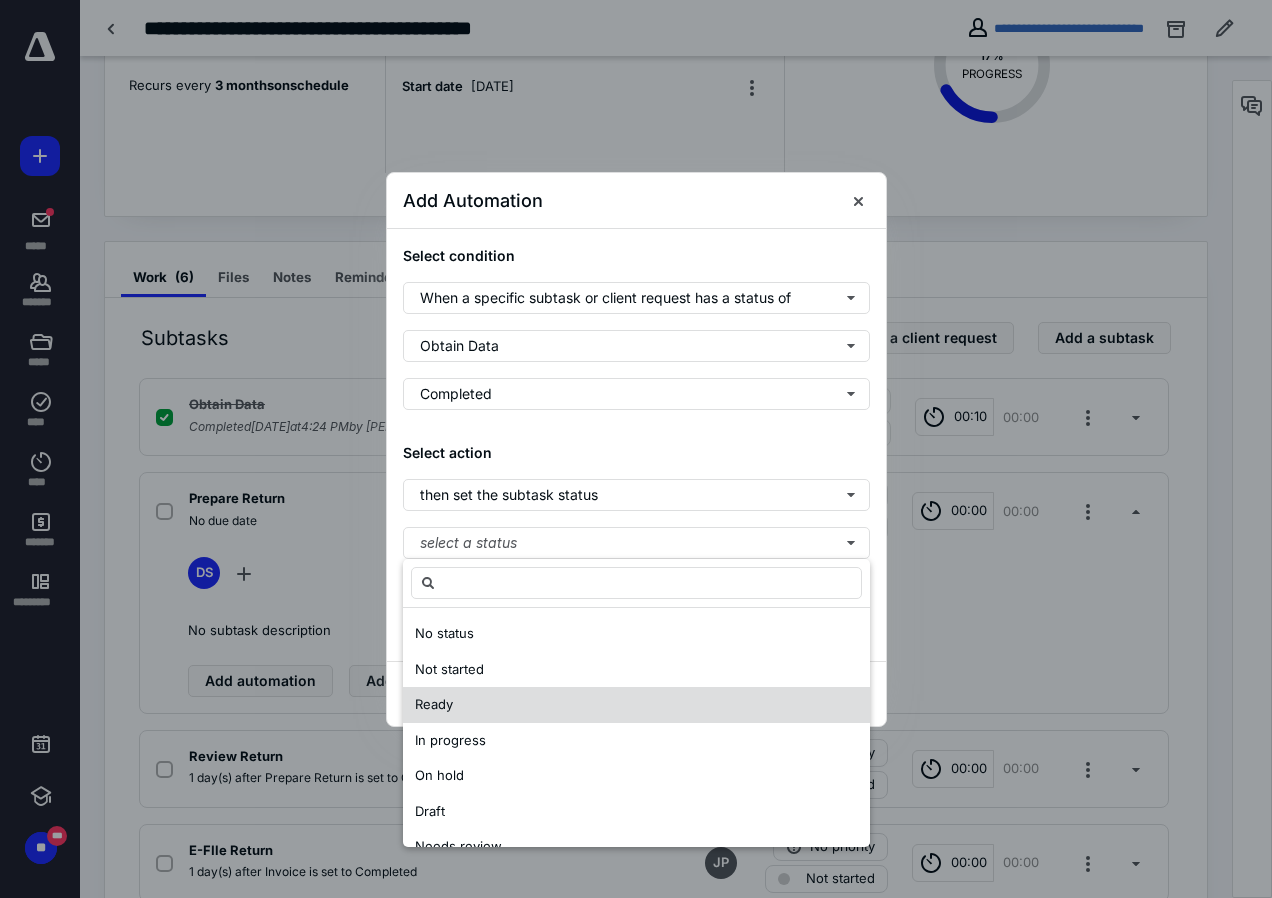 click on "Ready" at bounding box center [636, 705] 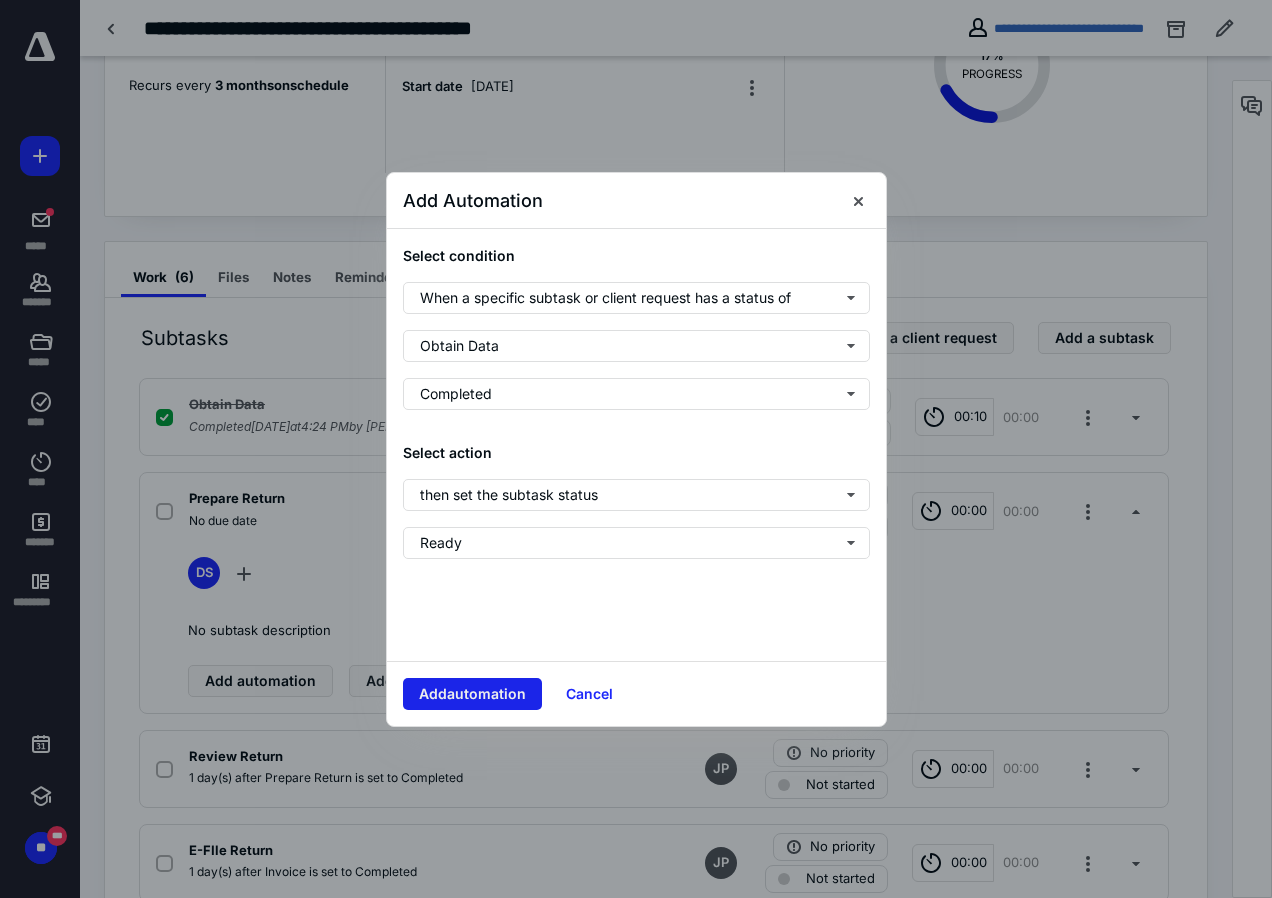click on "Add  automation" at bounding box center [472, 694] 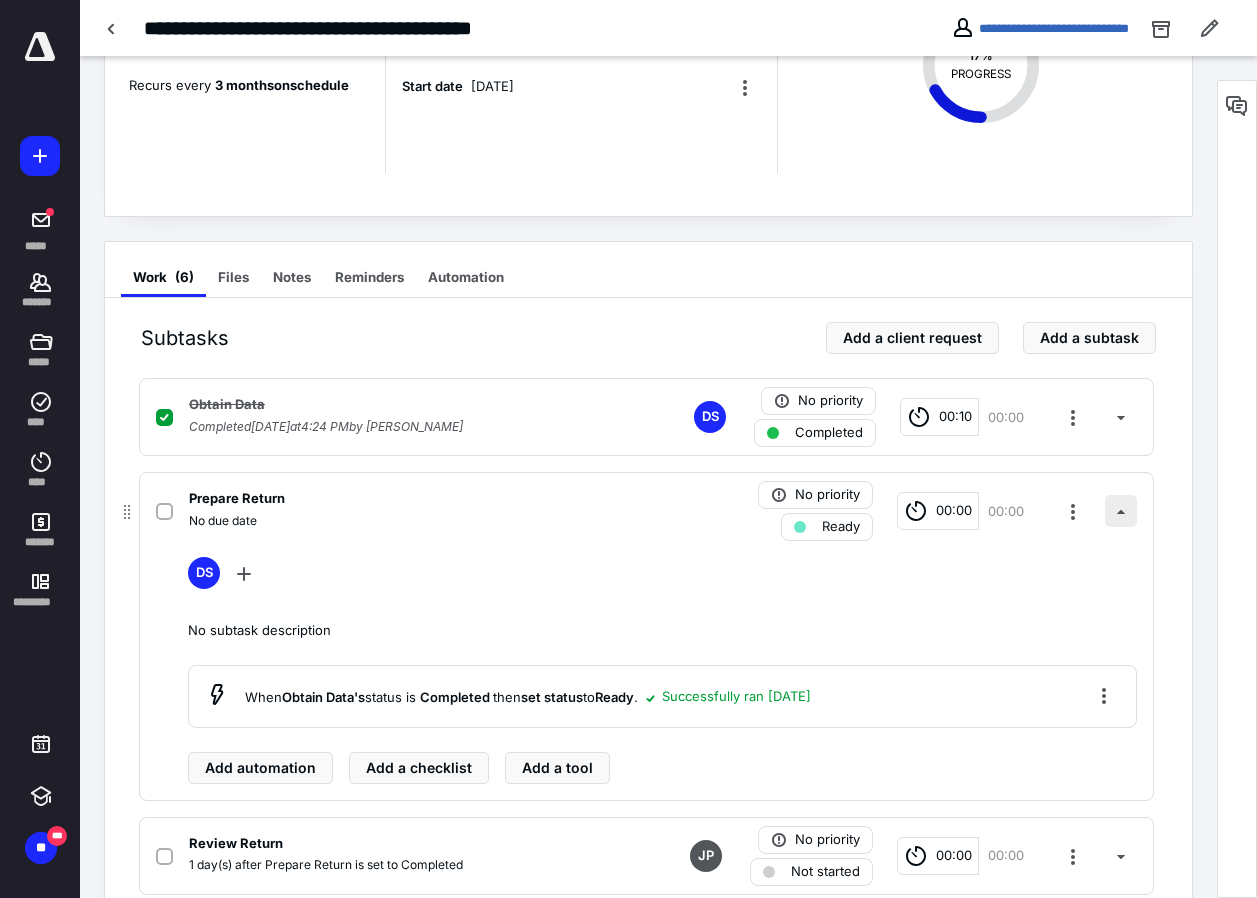 click at bounding box center (1121, 511) 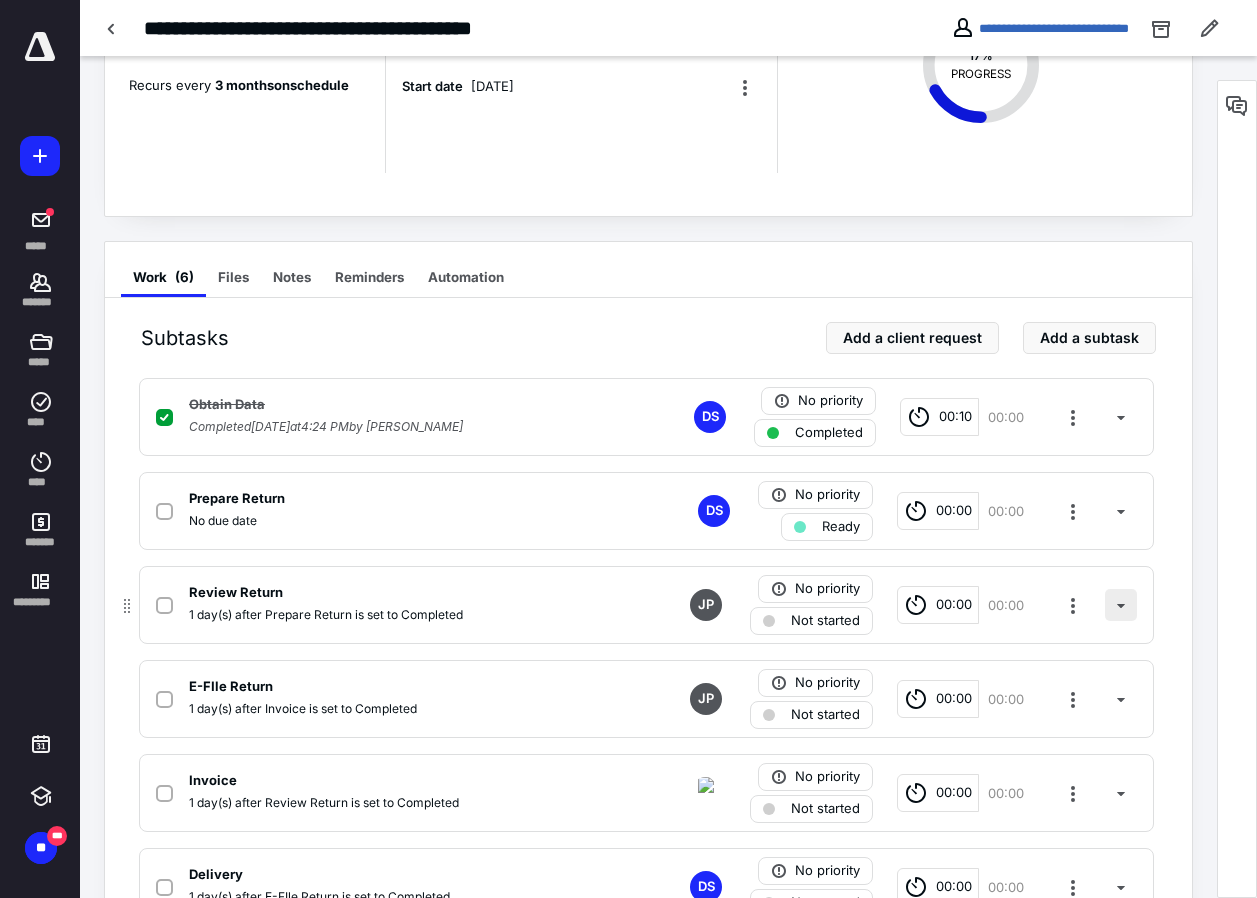 click at bounding box center [1121, 605] 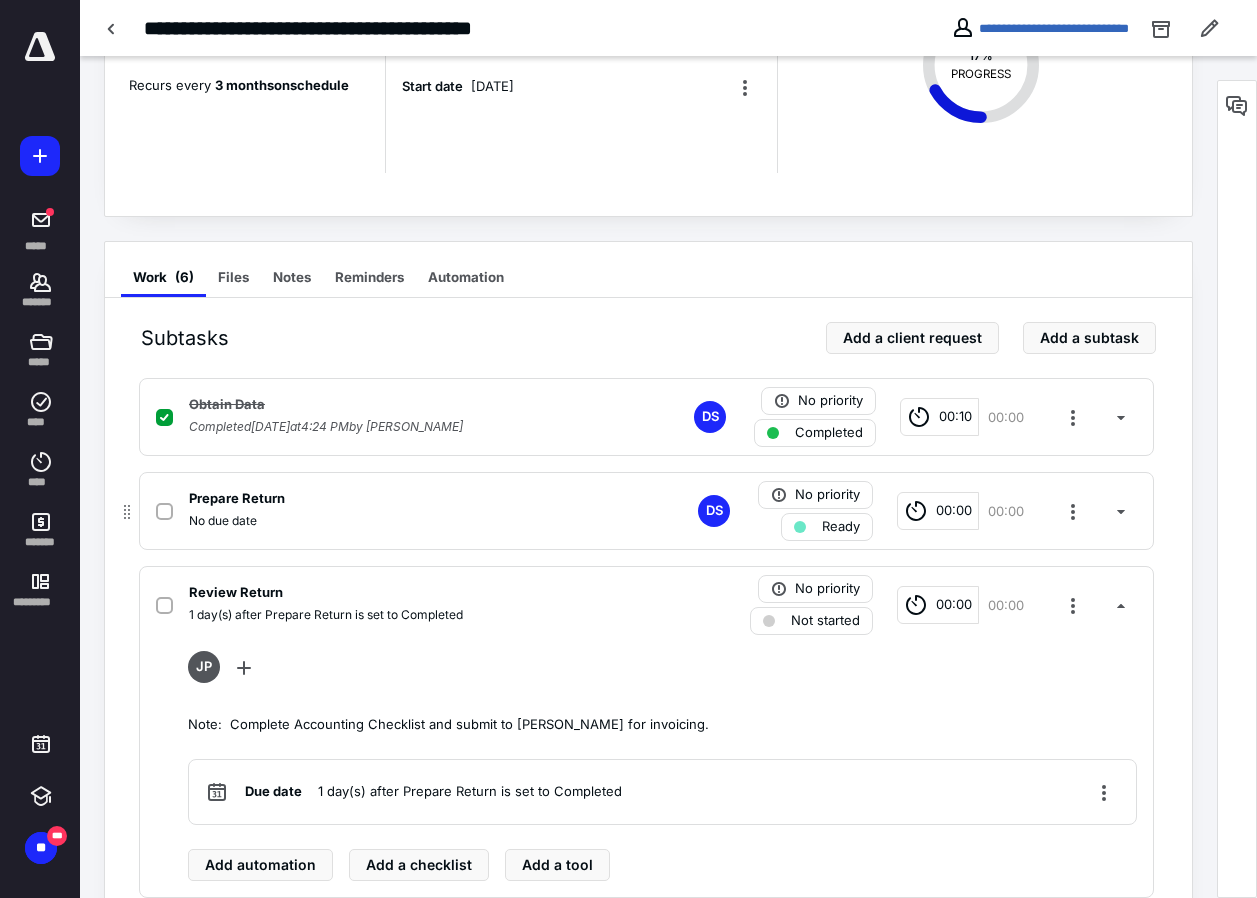 click on "Ready" at bounding box center (841, 527) 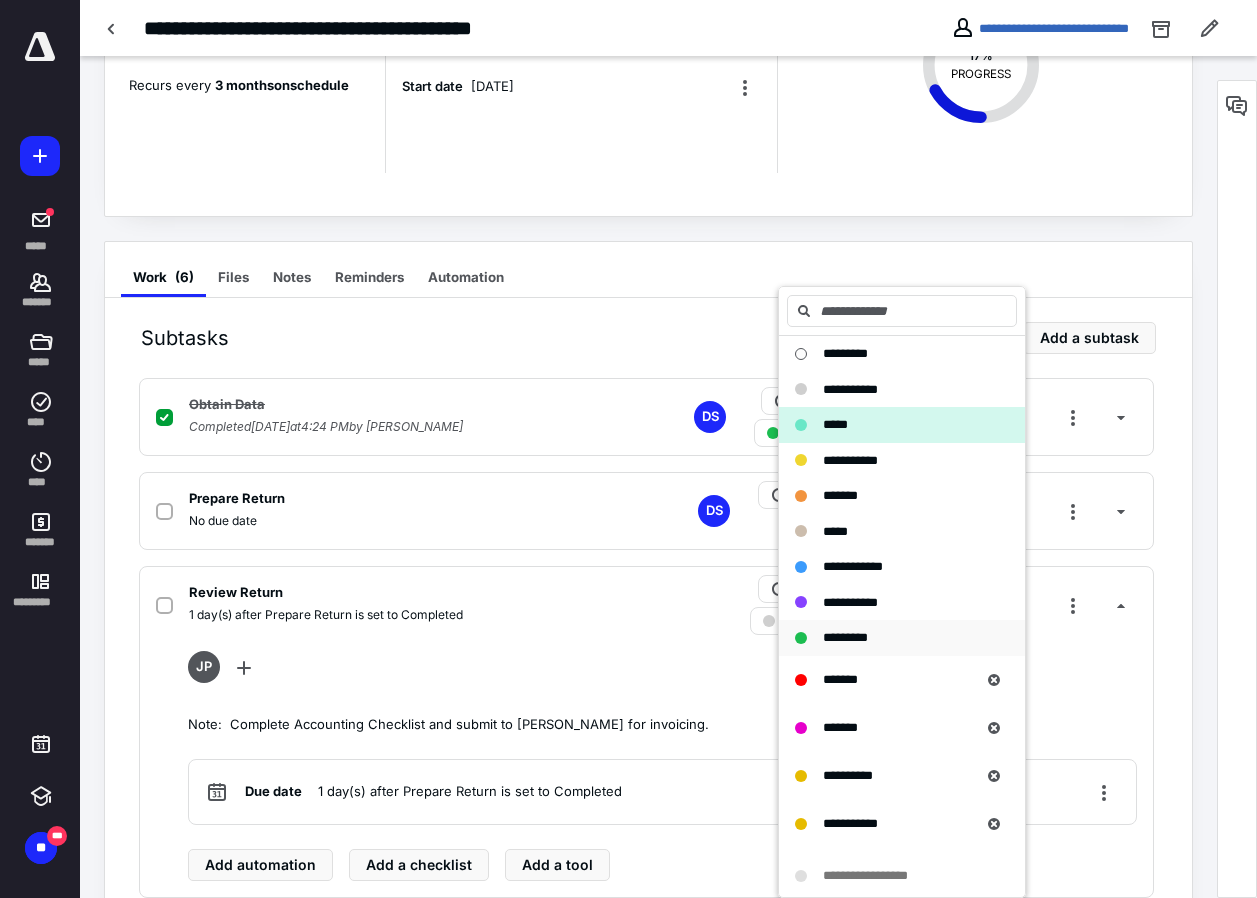 click on "*********" at bounding box center [845, 637] 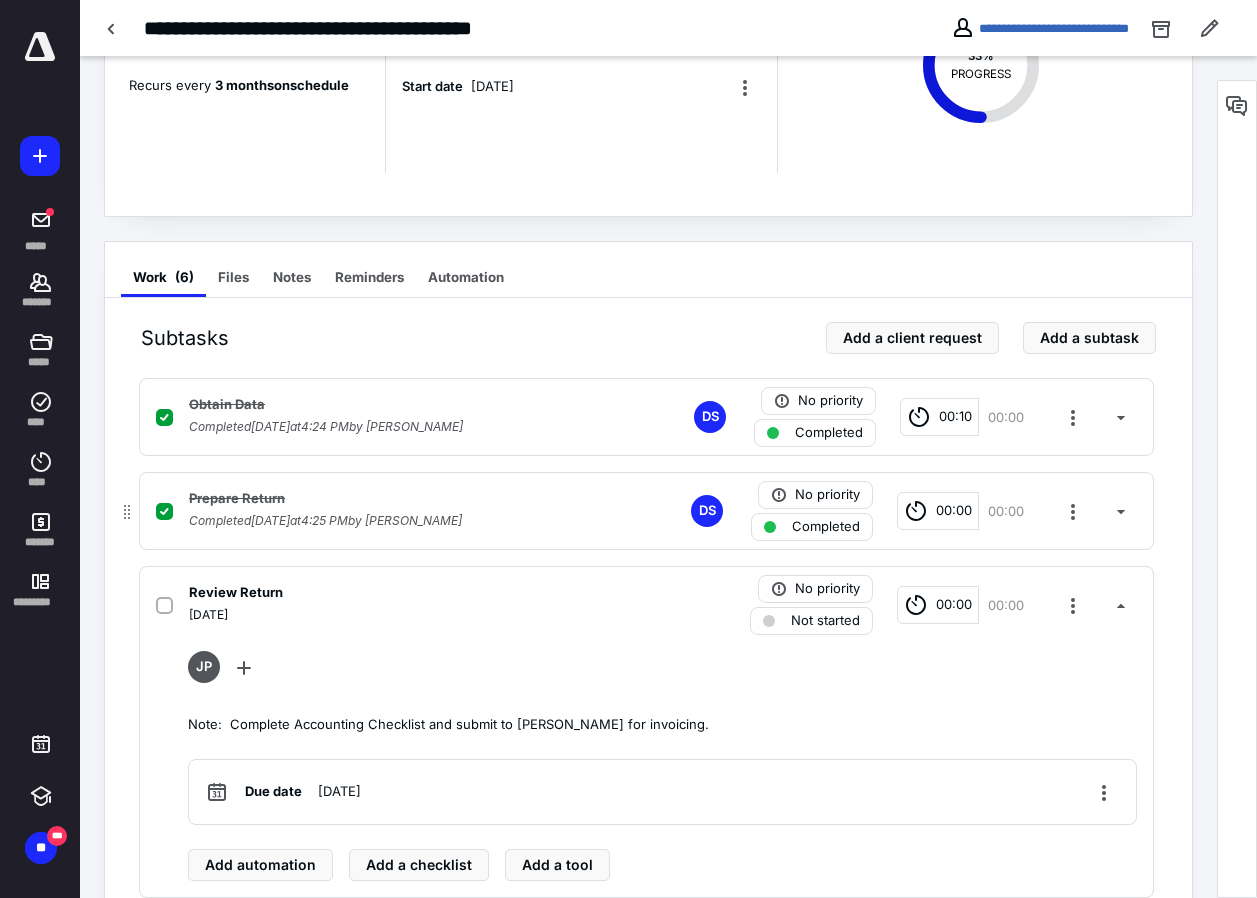 click on "Completed" at bounding box center [826, 527] 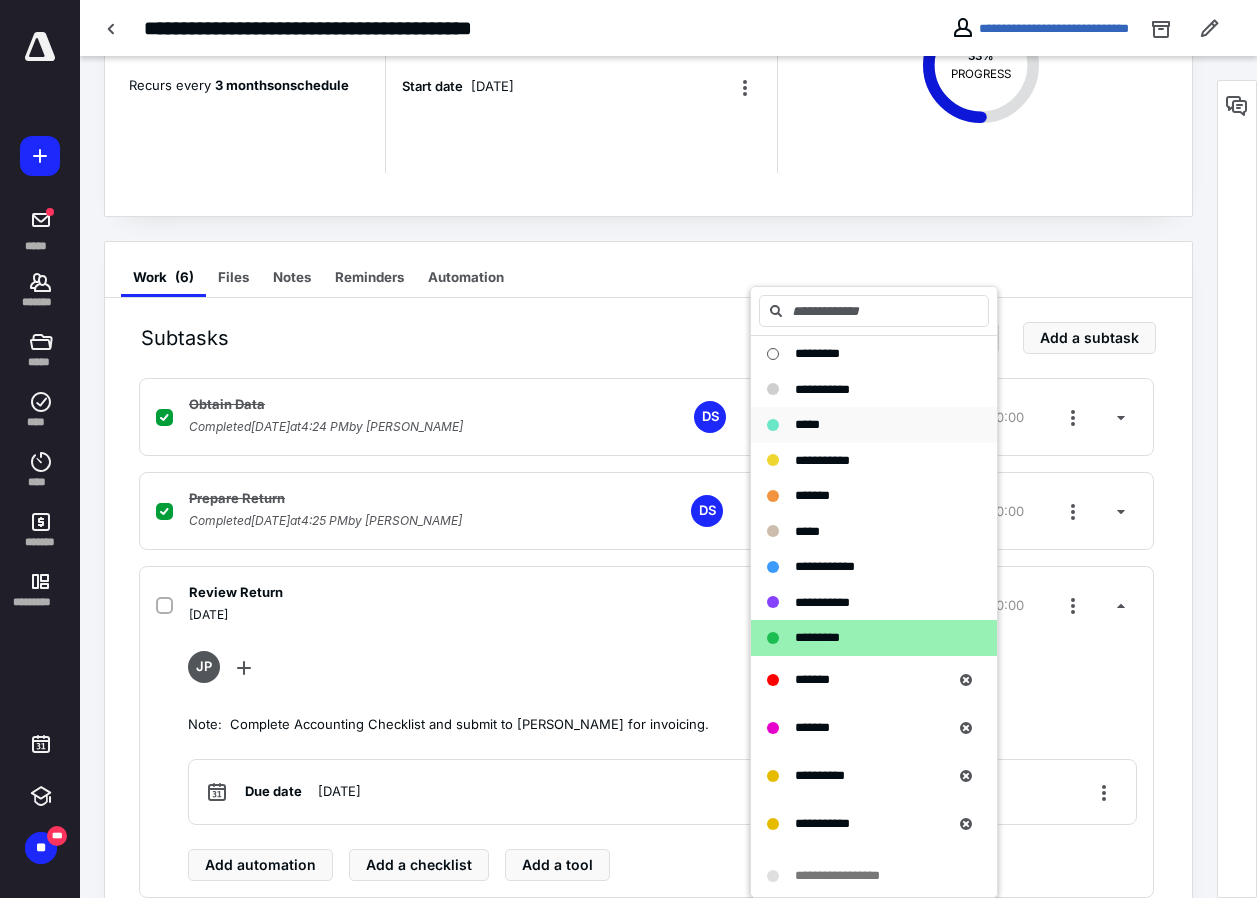 click on "*****" at bounding box center (807, 424) 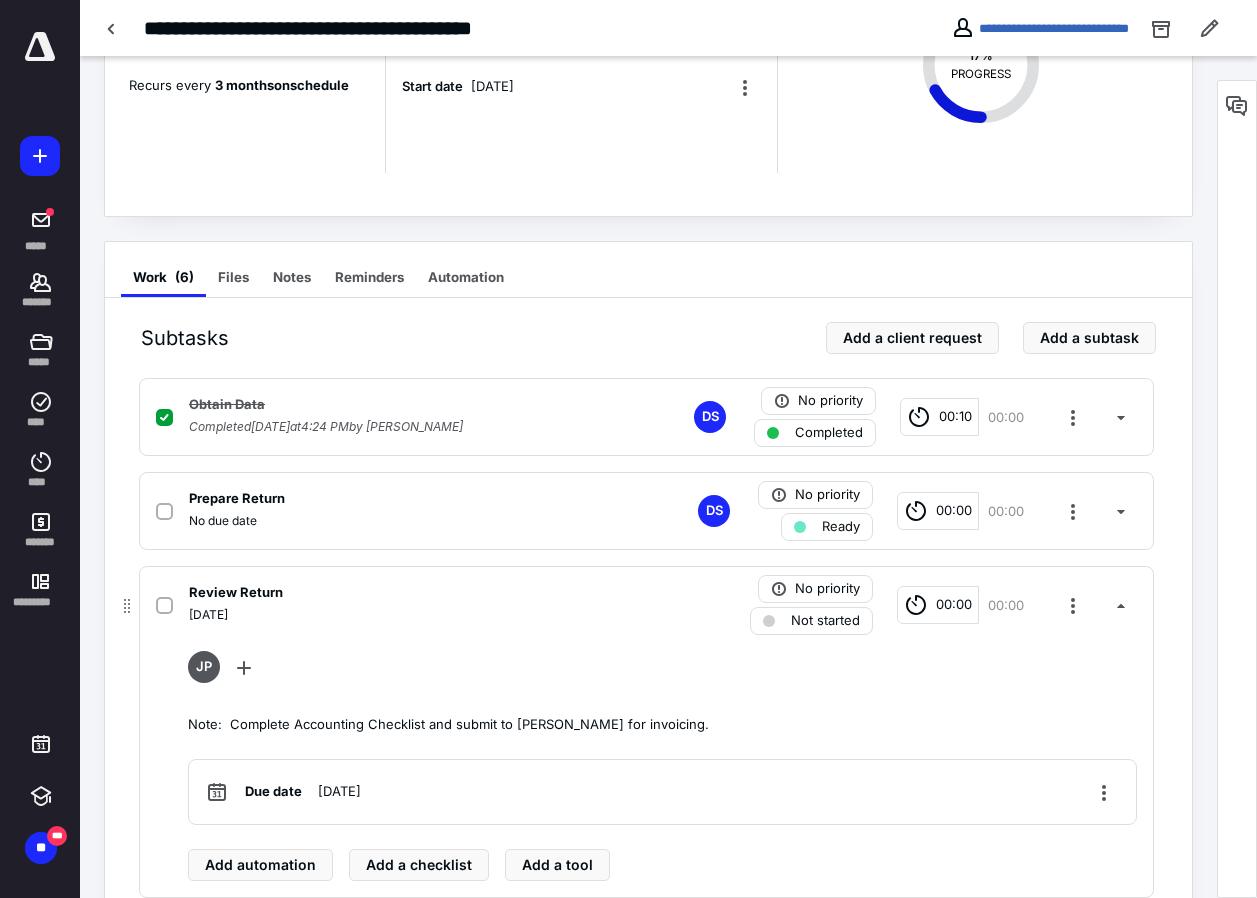 click on "Not started" at bounding box center (825, 621) 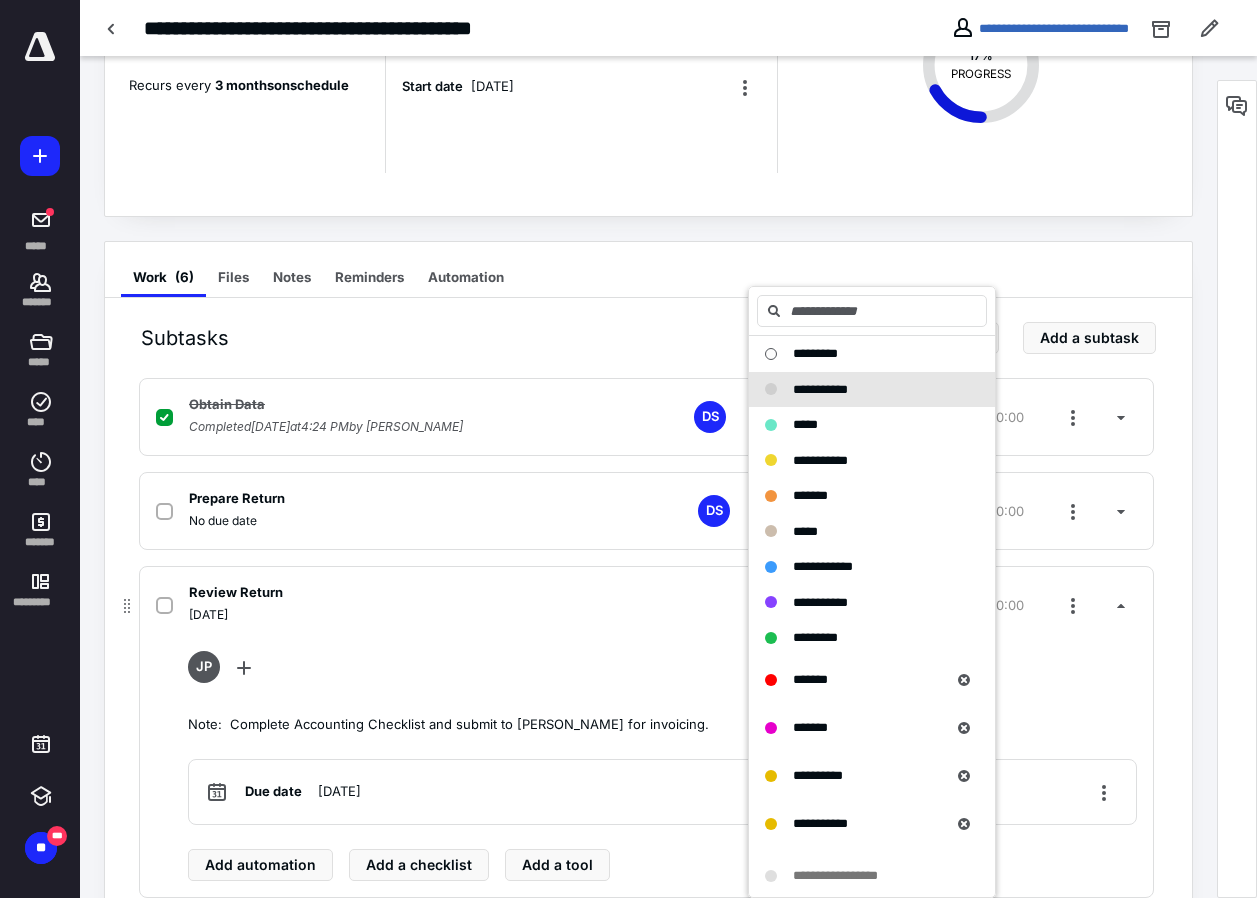 click on "Review Return July 11, 2025 No priority Not started 00:00 00:00" at bounding box center [646, 605] 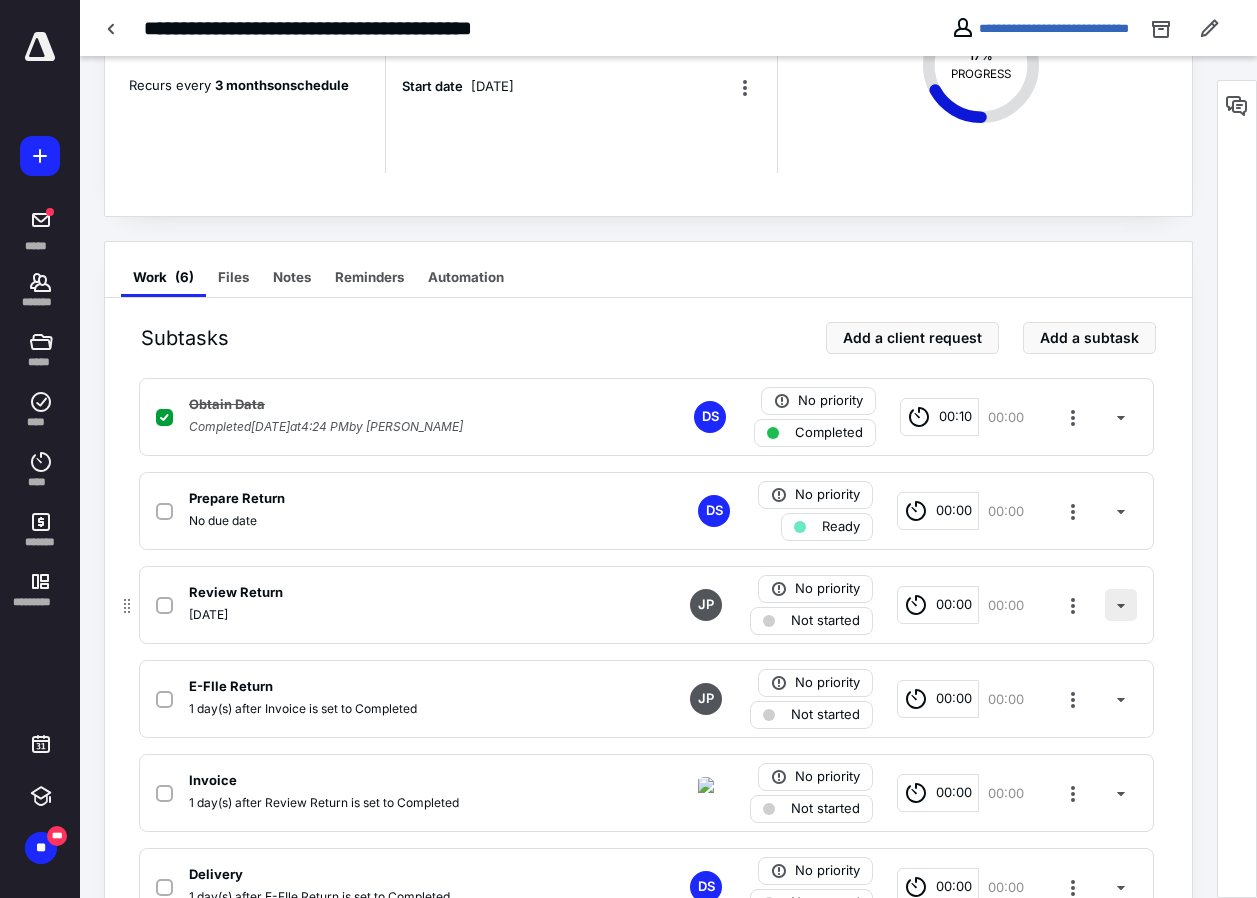 click at bounding box center (1121, 605) 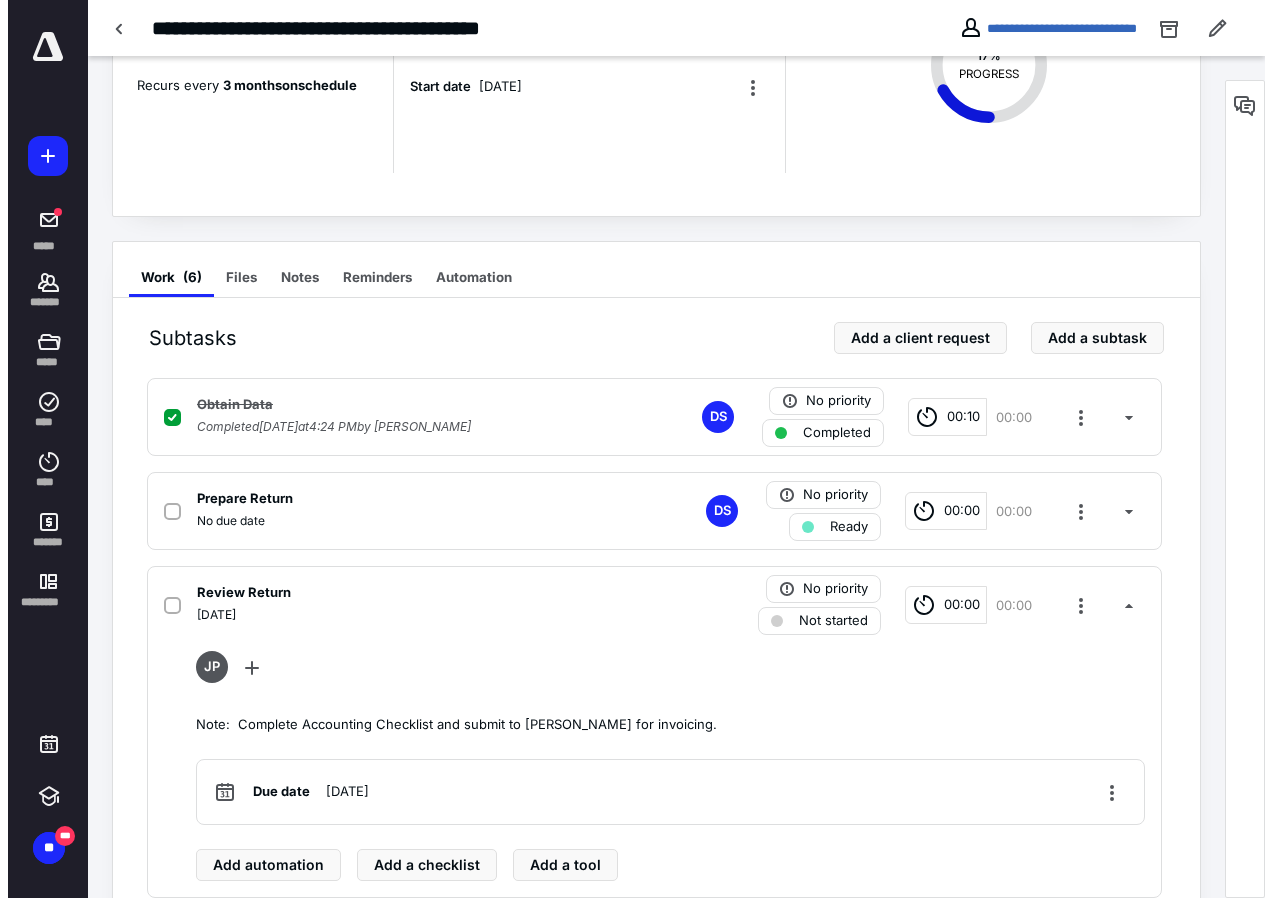scroll, scrollTop: 400, scrollLeft: 0, axis: vertical 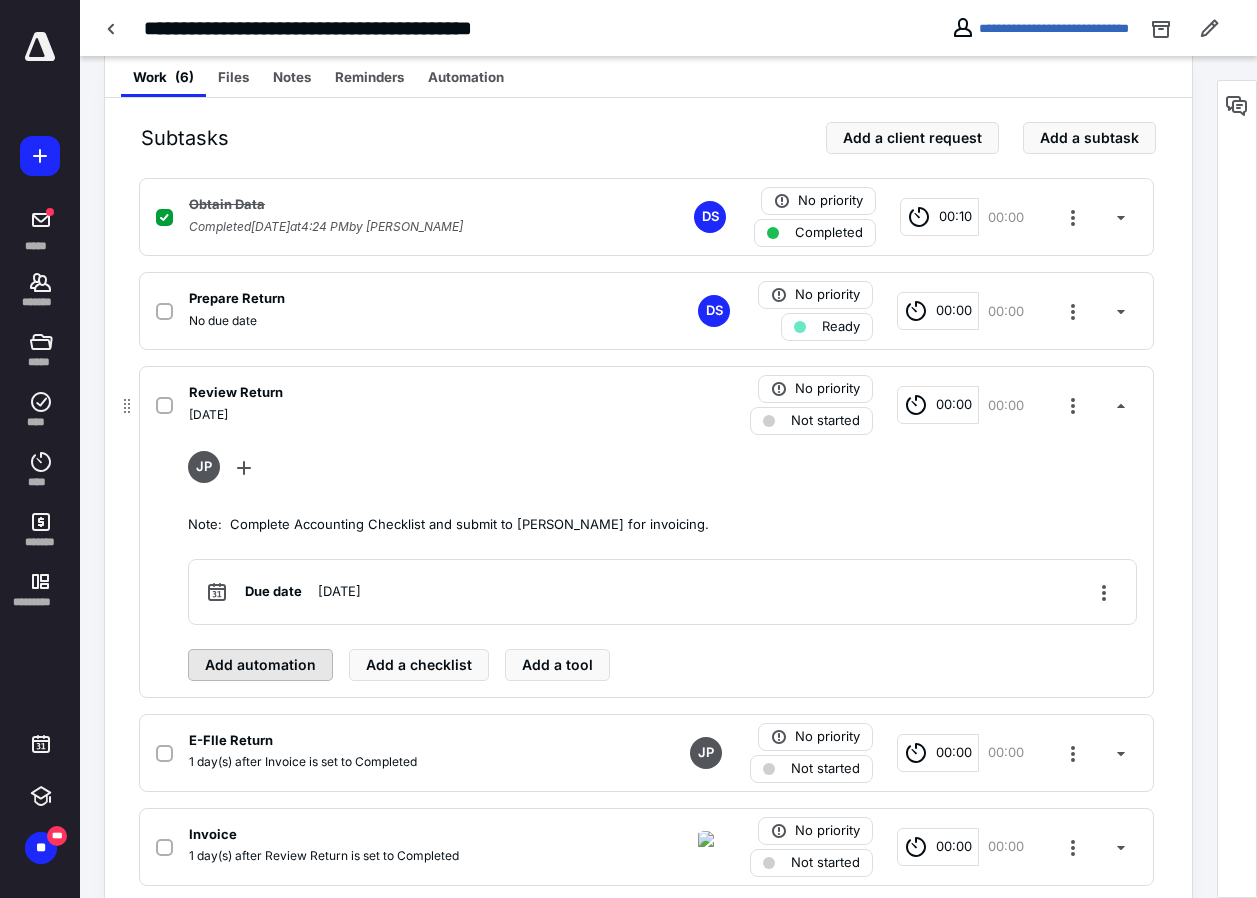 click on "Add automation" at bounding box center [260, 665] 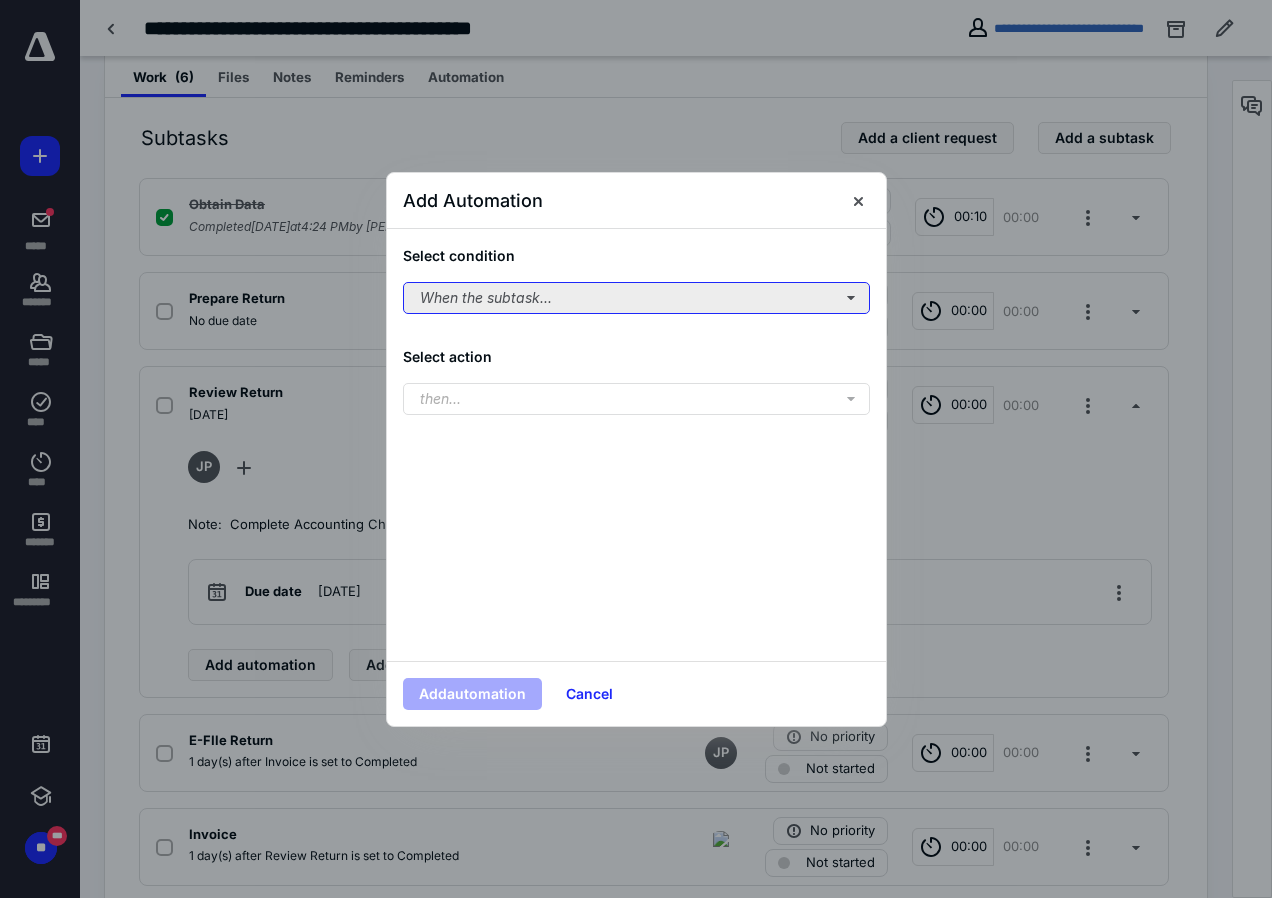 click on "When the subtask..." at bounding box center (636, 298) 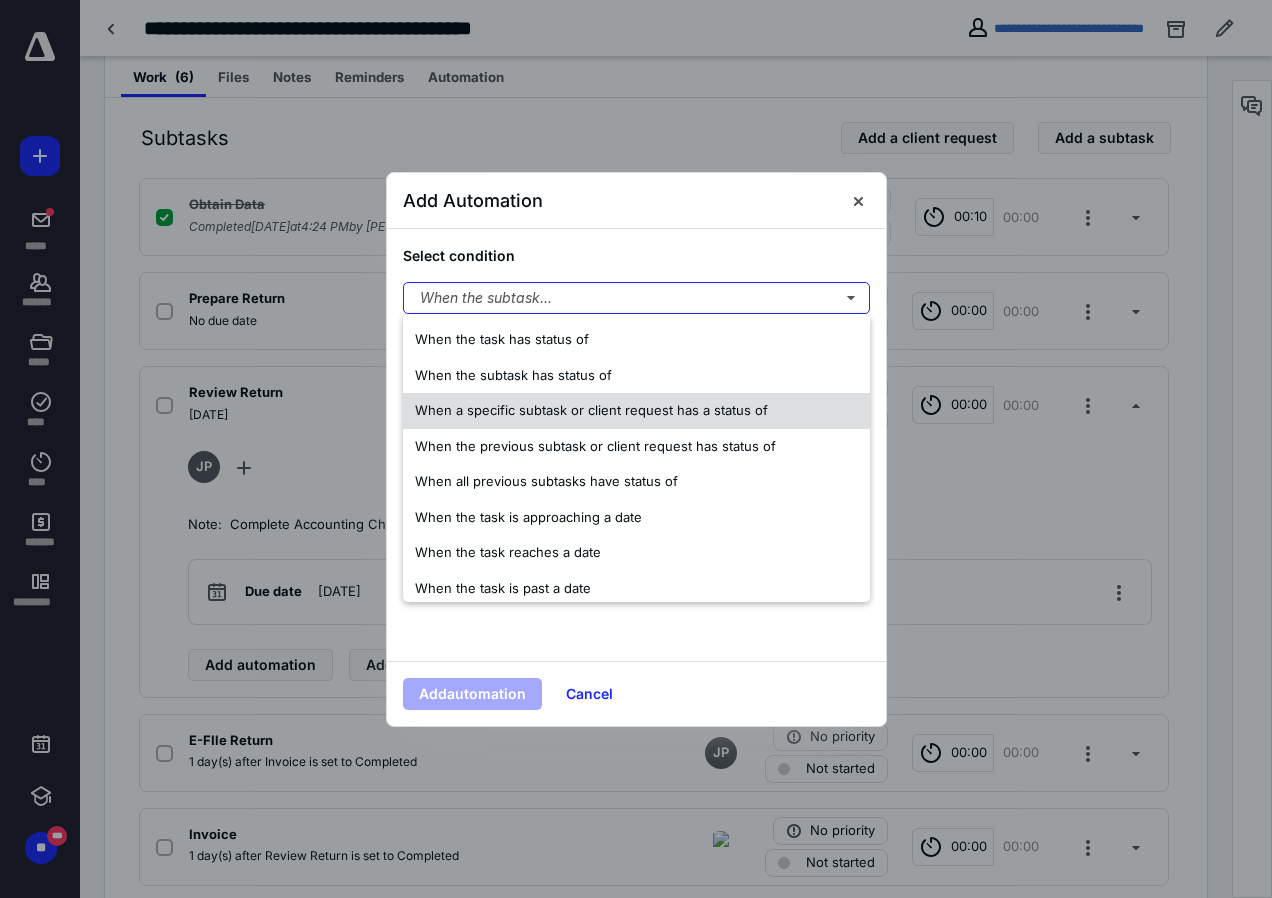 click on "When a specific subtask or client request has a status of" at bounding box center (636, 411) 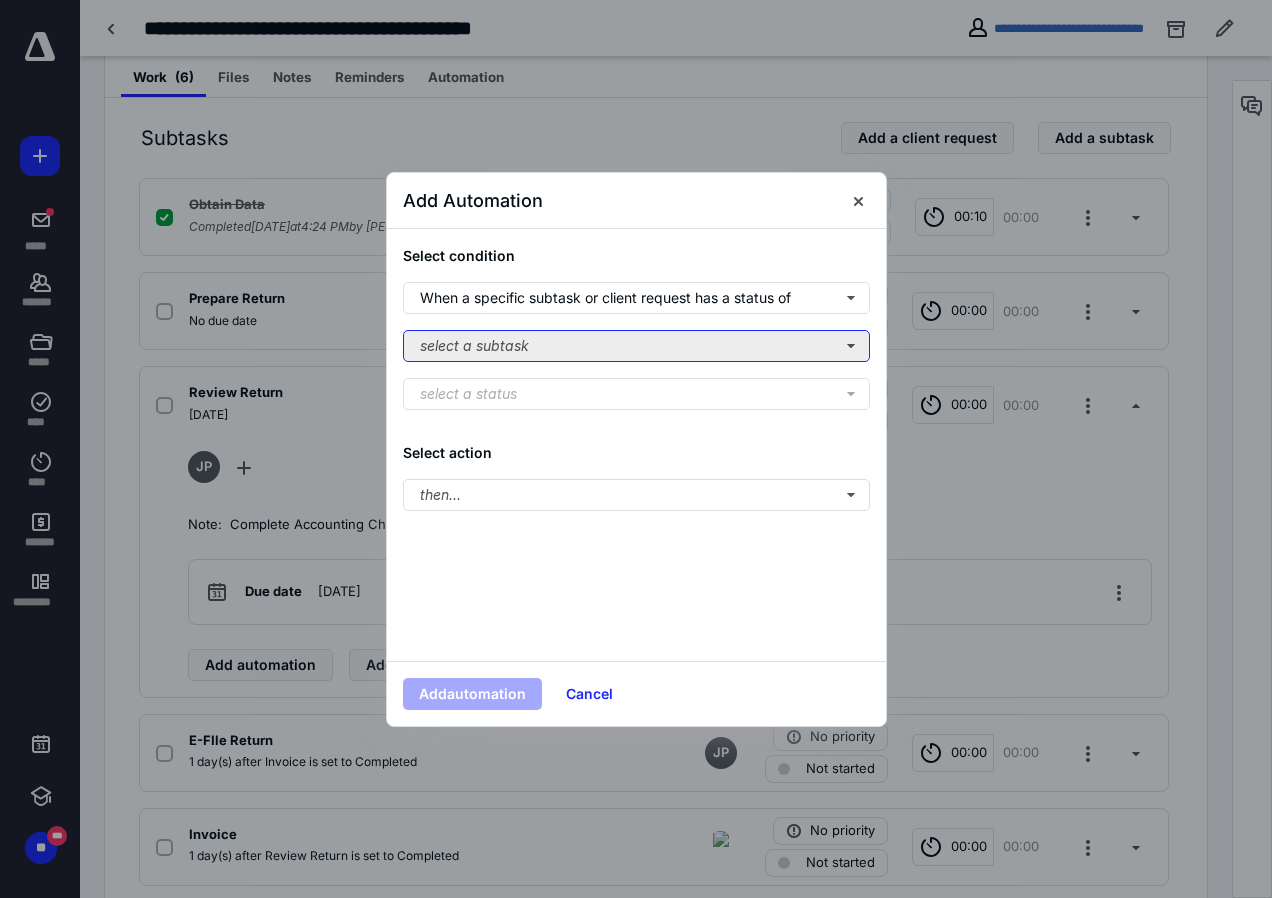 click on "select a subtask" at bounding box center [636, 346] 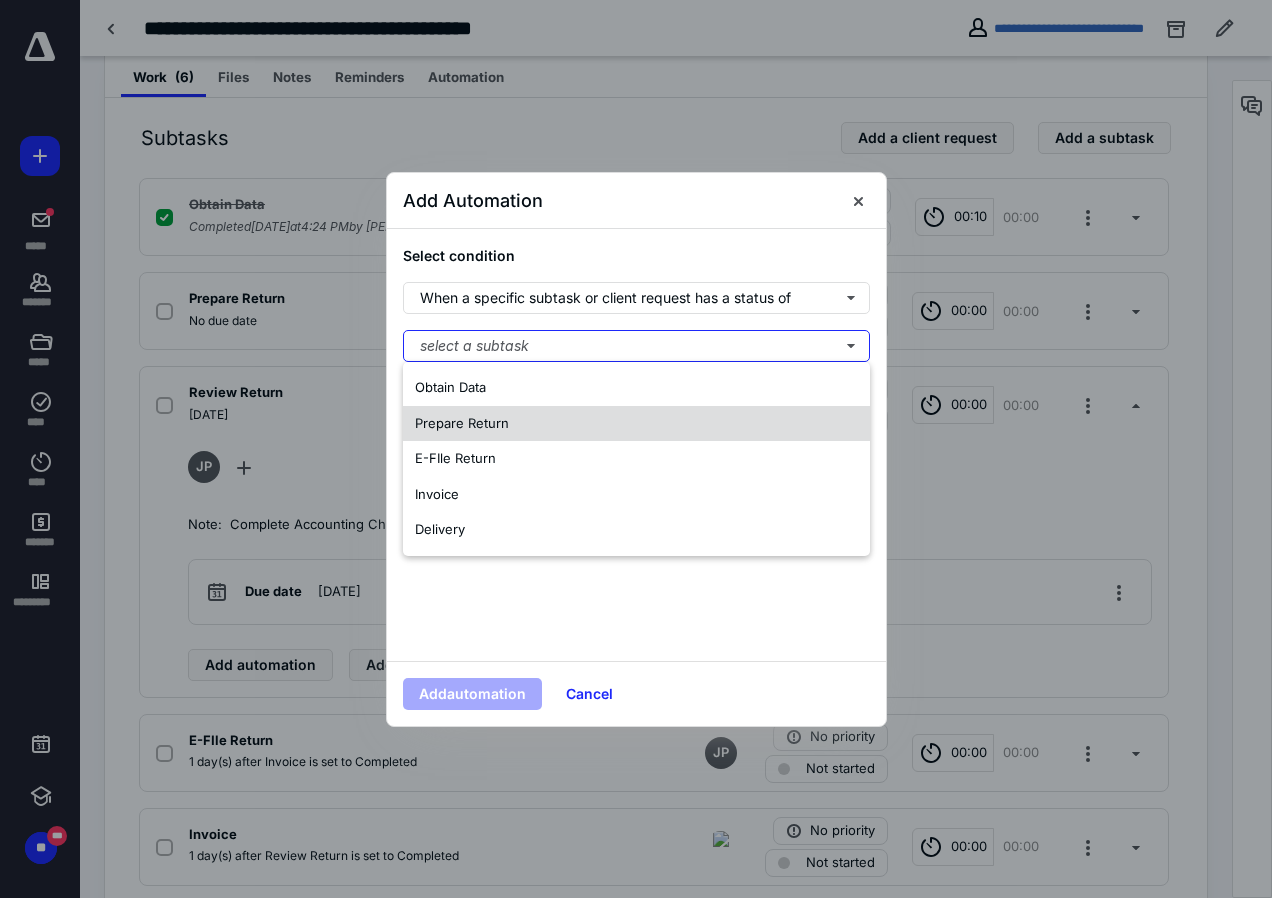 click on "Prepare Return" at bounding box center [462, 423] 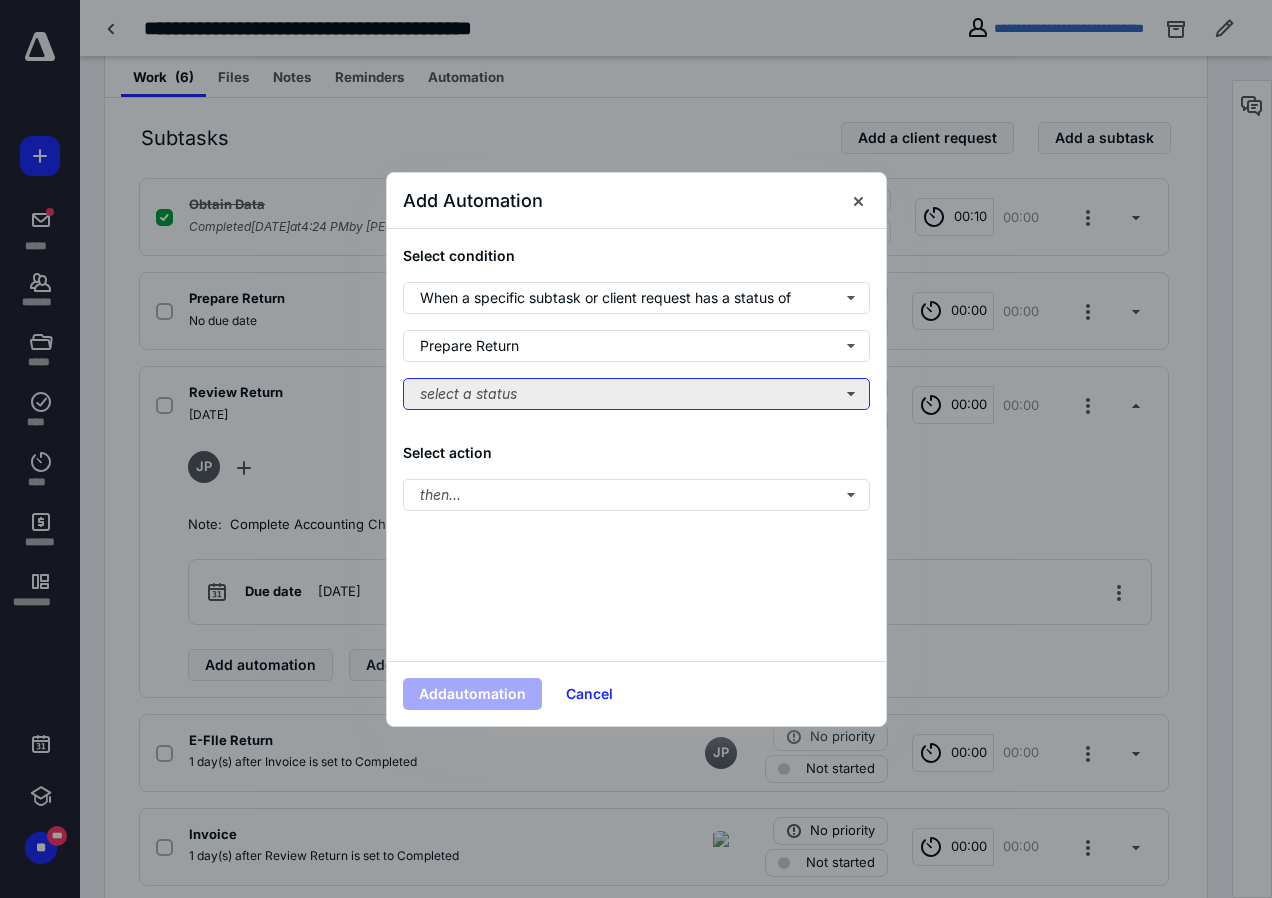 click on "select a status" at bounding box center [636, 394] 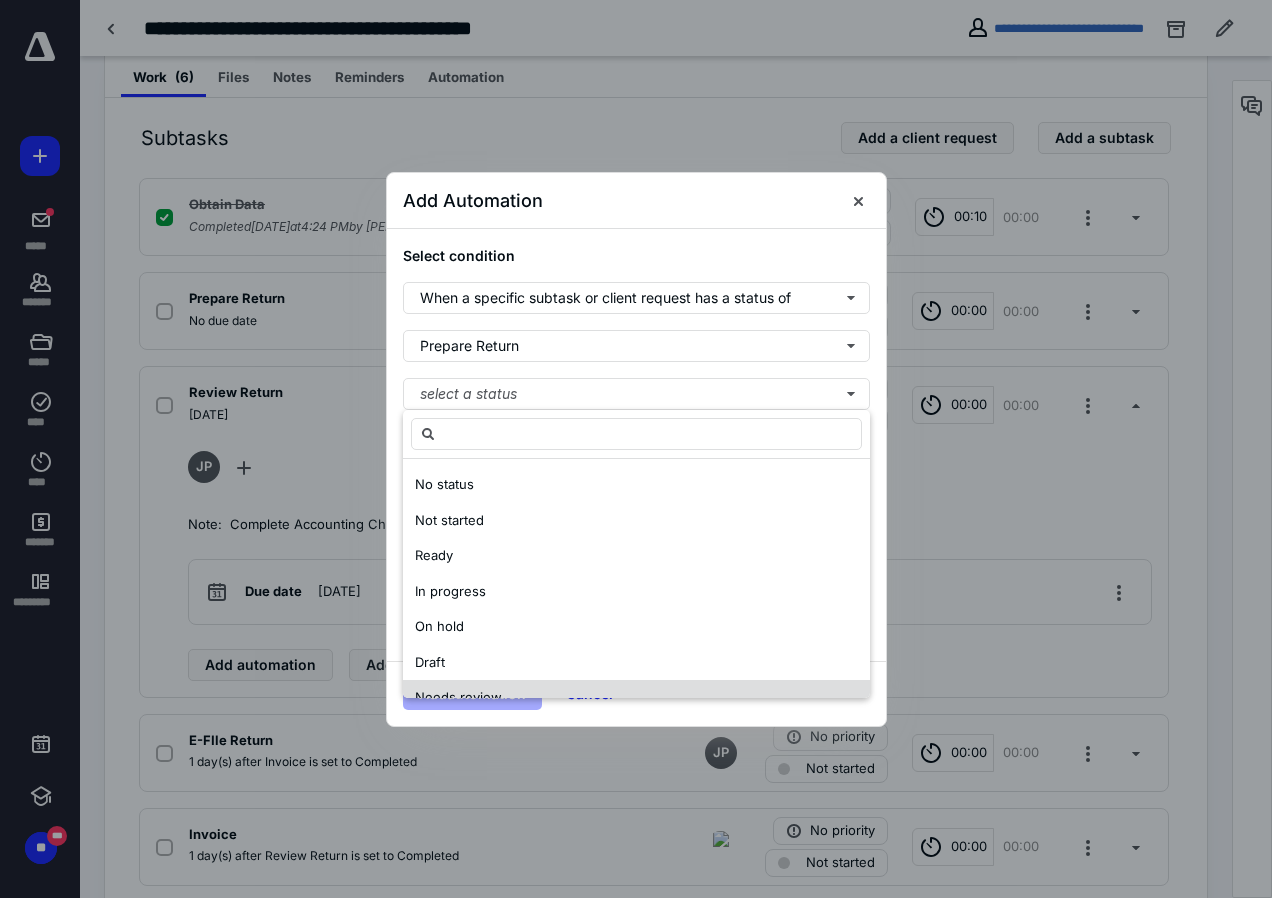 scroll, scrollTop: 200, scrollLeft: 0, axis: vertical 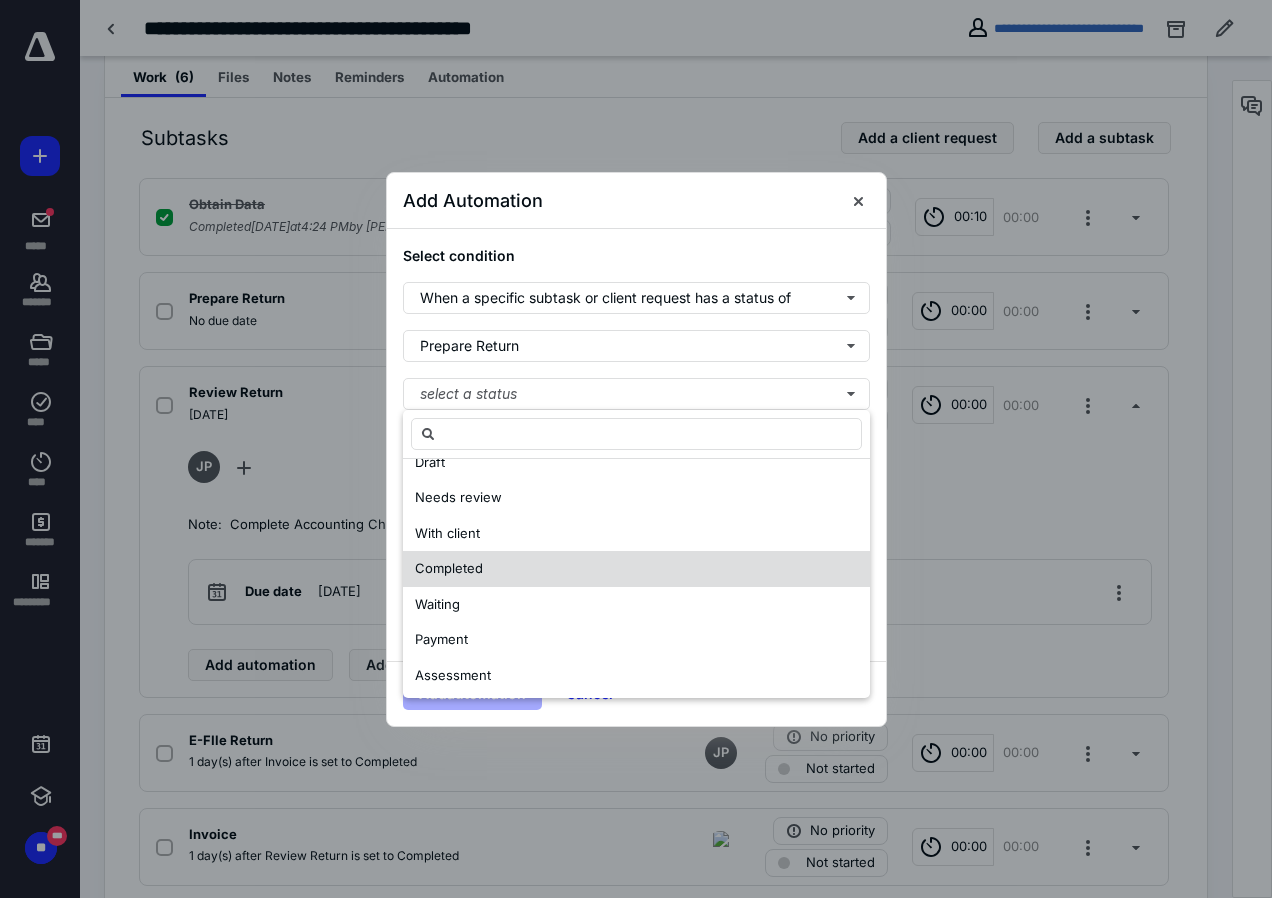 click on "Completed" at bounding box center [636, 569] 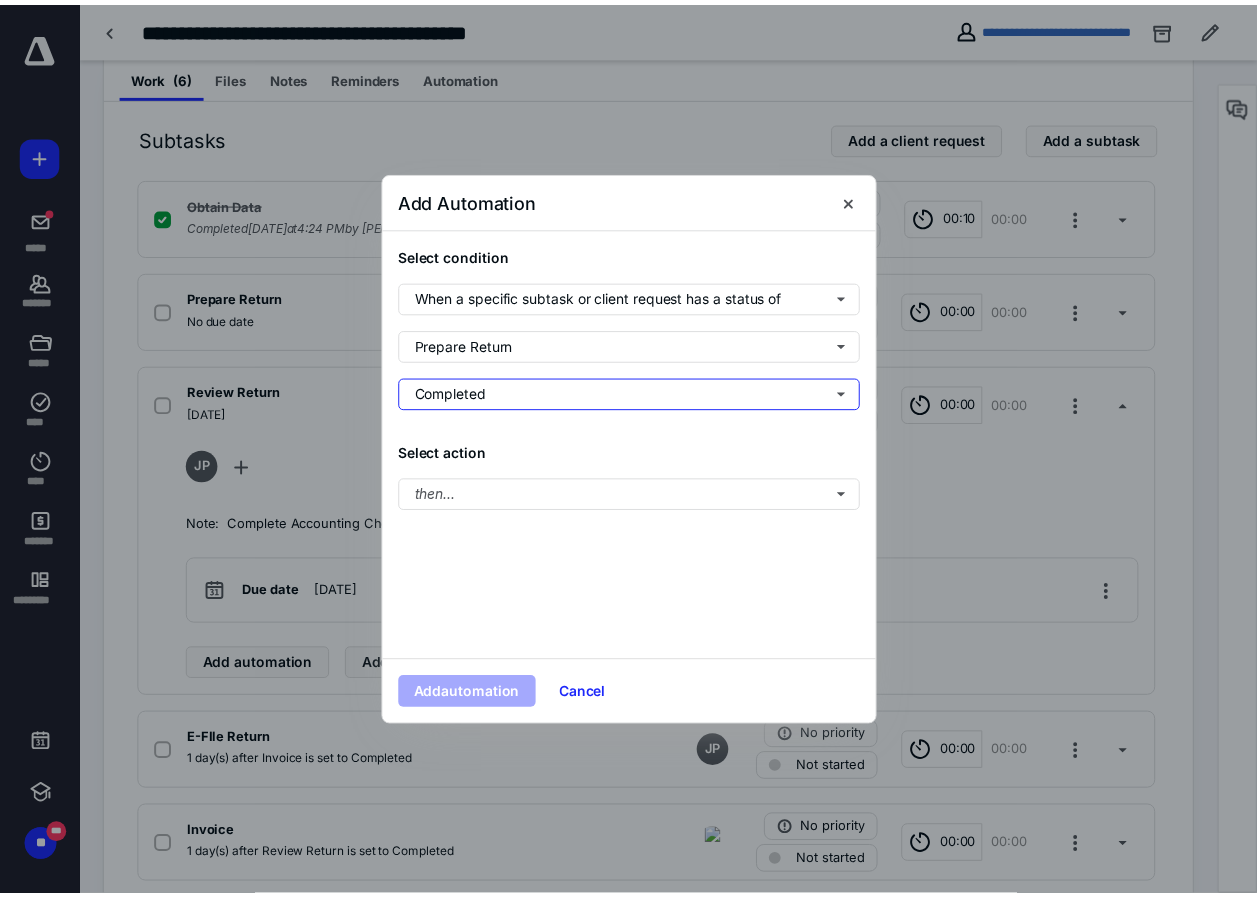 scroll, scrollTop: 0, scrollLeft: 0, axis: both 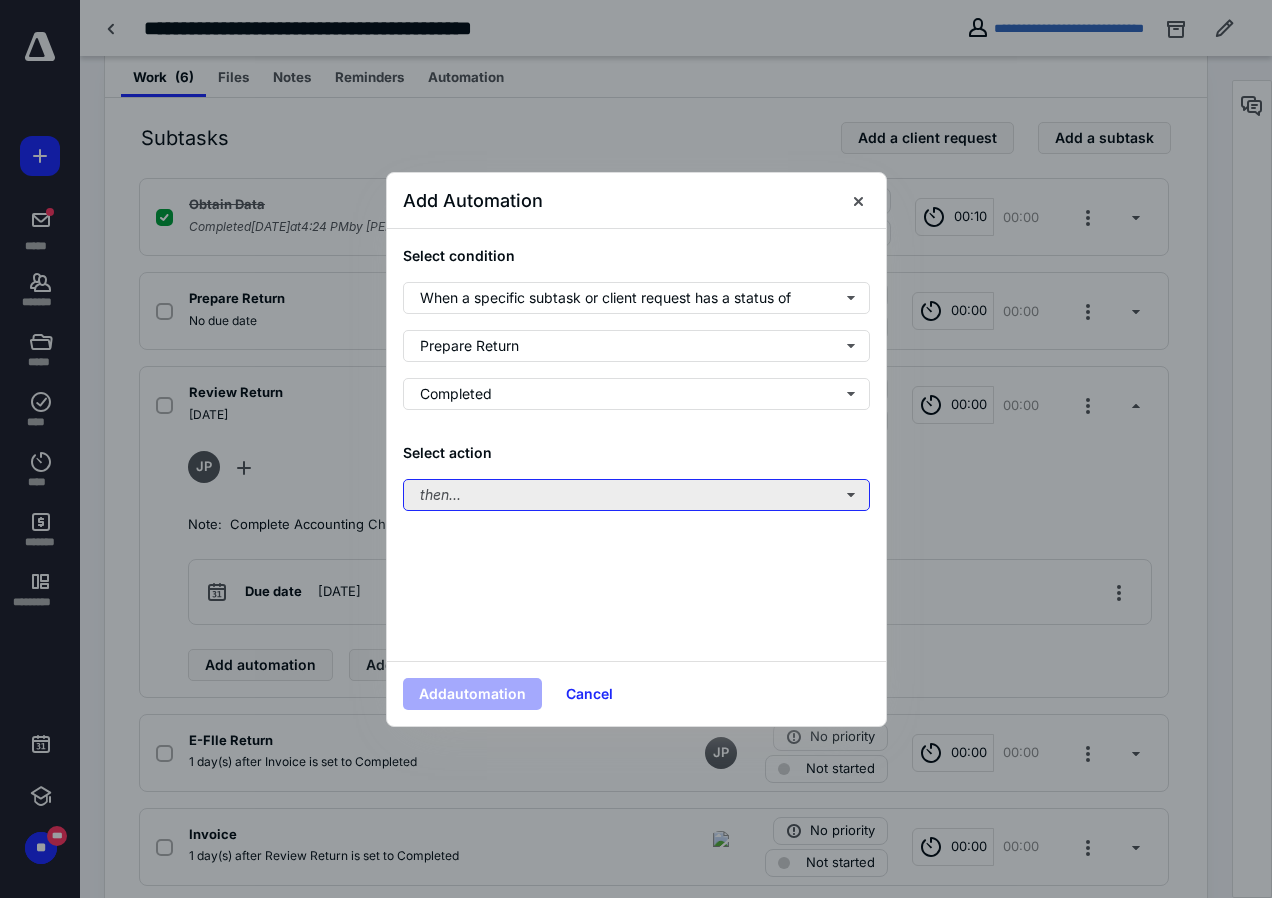 click on "then..." at bounding box center (636, 495) 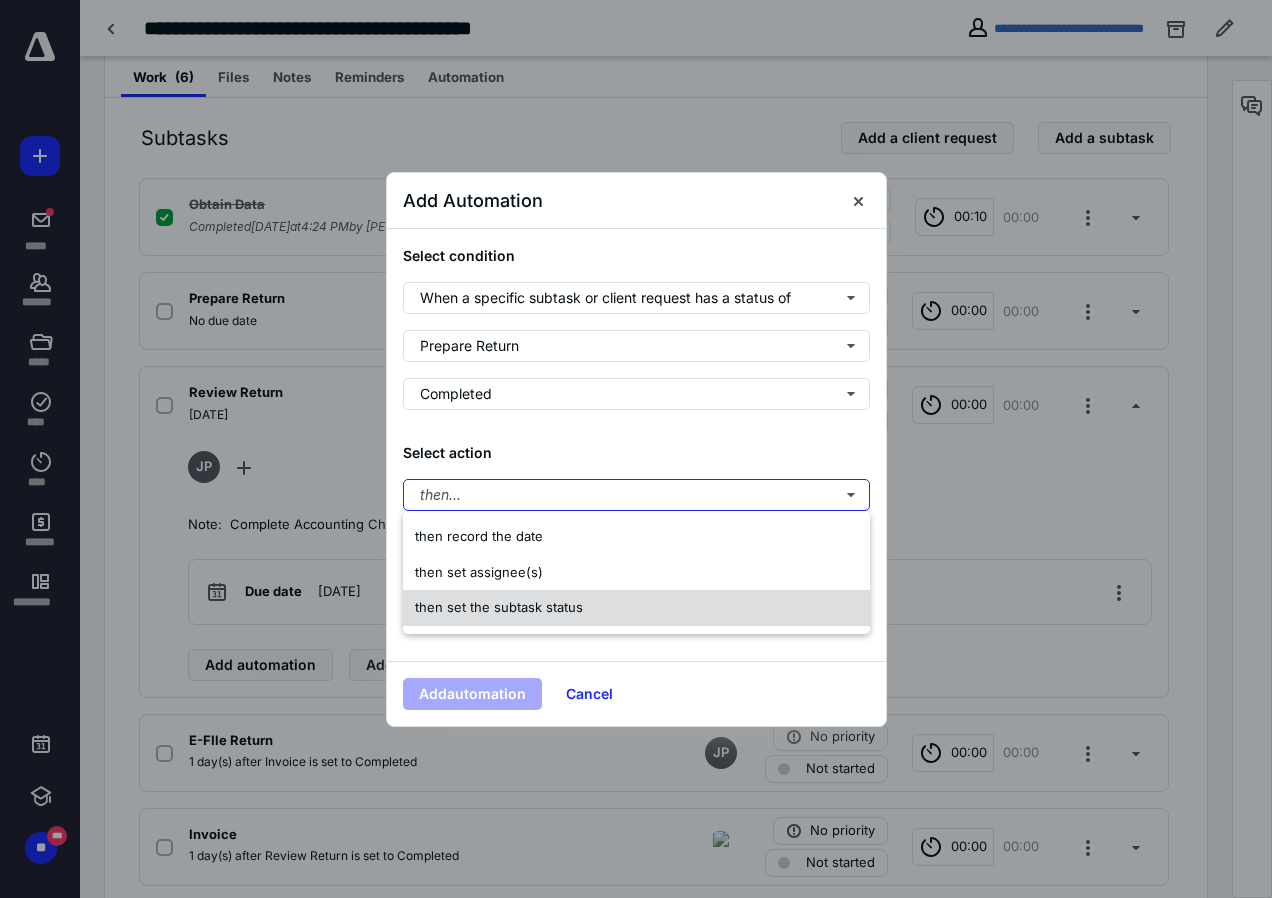 click on "then set the subtask status" at bounding box center (499, 607) 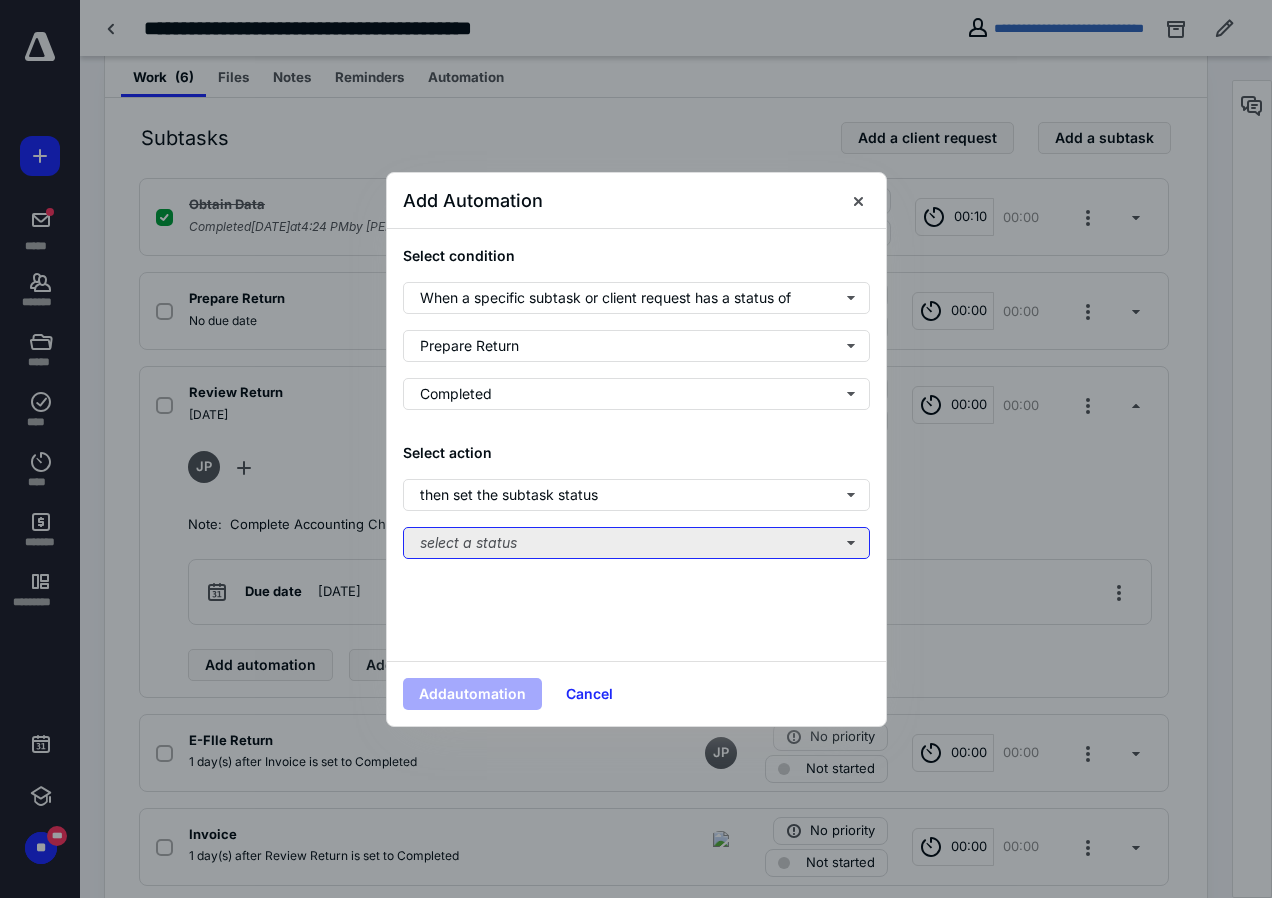 click on "select a status" at bounding box center [636, 543] 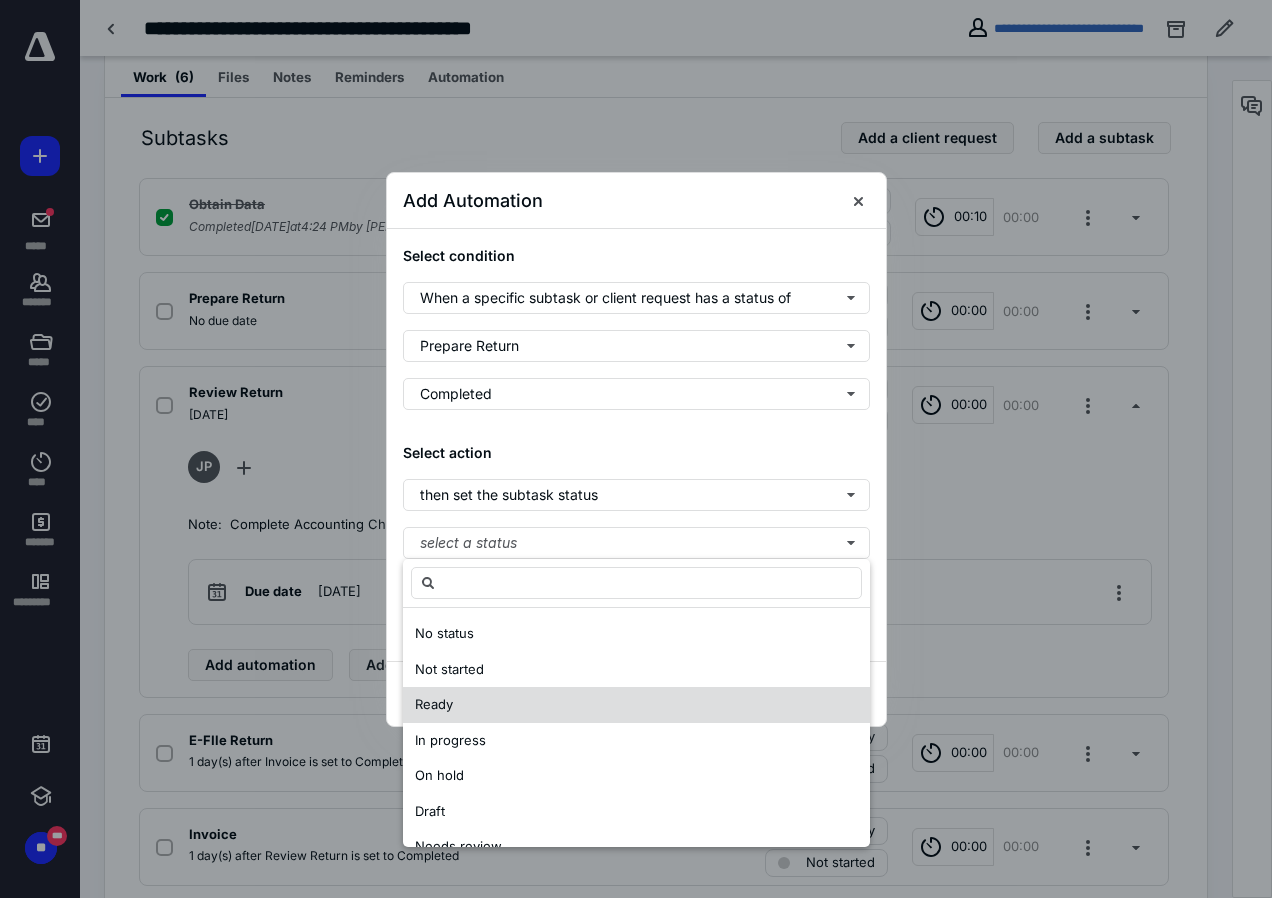 click on "Ready" at bounding box center [434, 704] 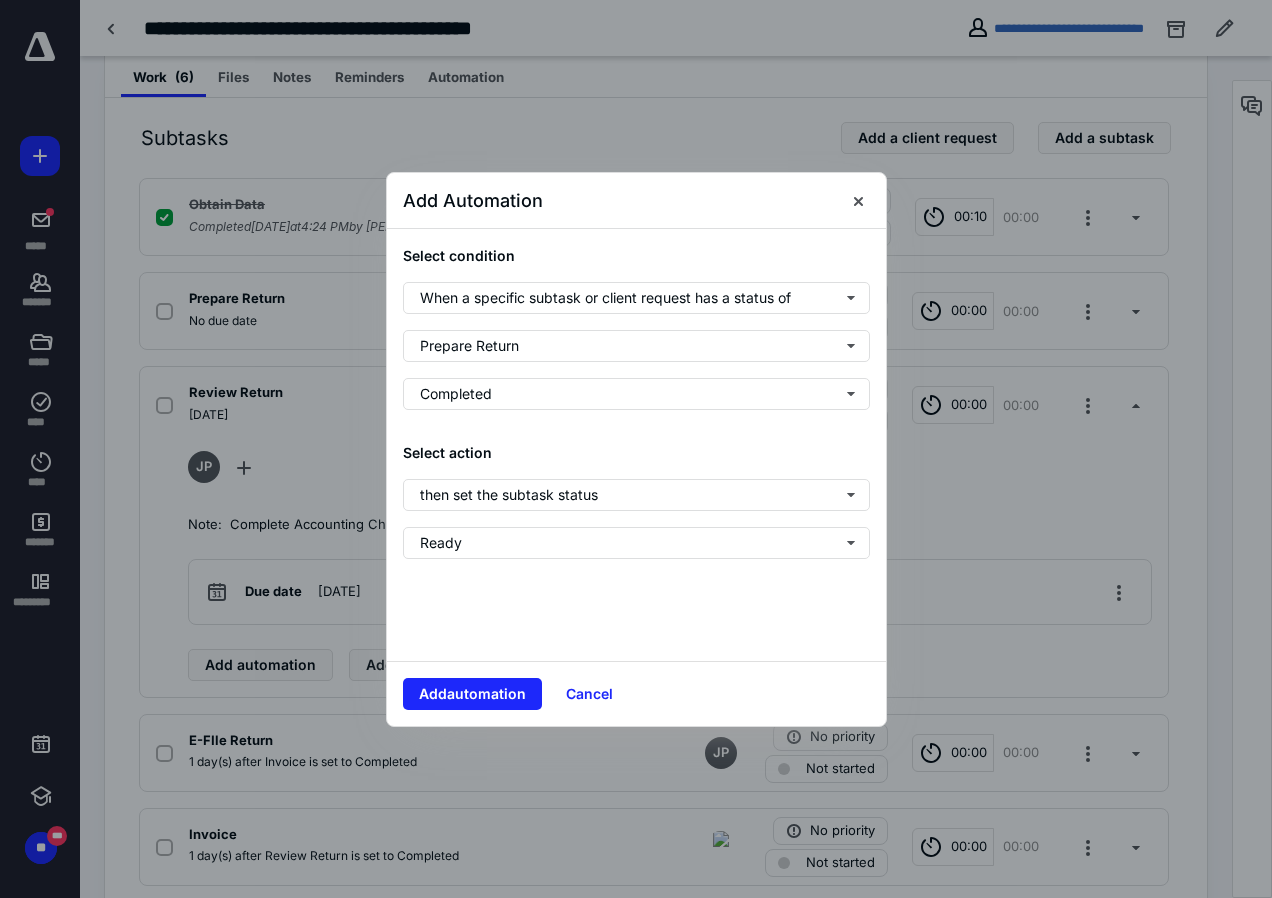 click on "Add  automation Cancel" at bounding box center [636, 693] 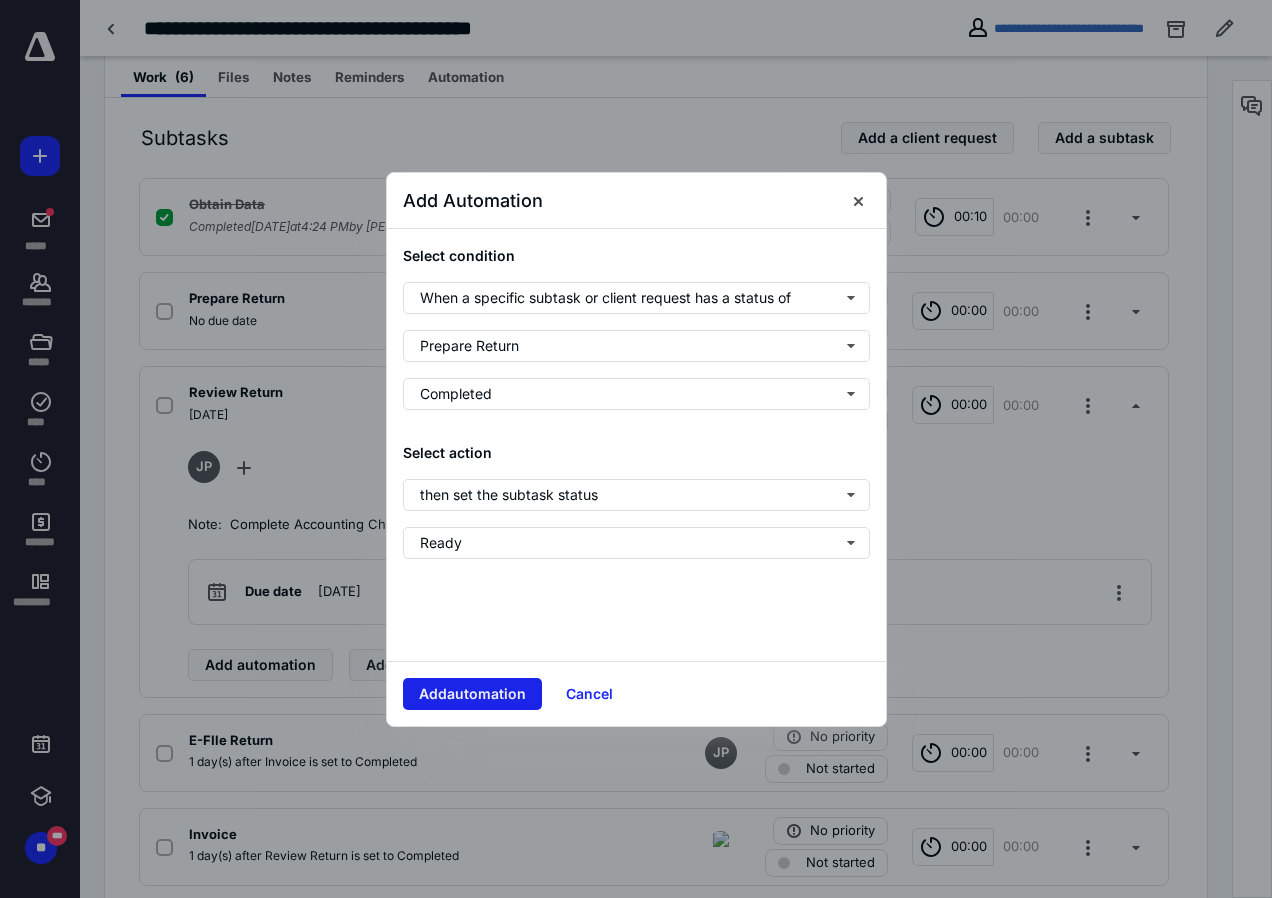 click on "Add  automation" at bounding box center (472, 694) 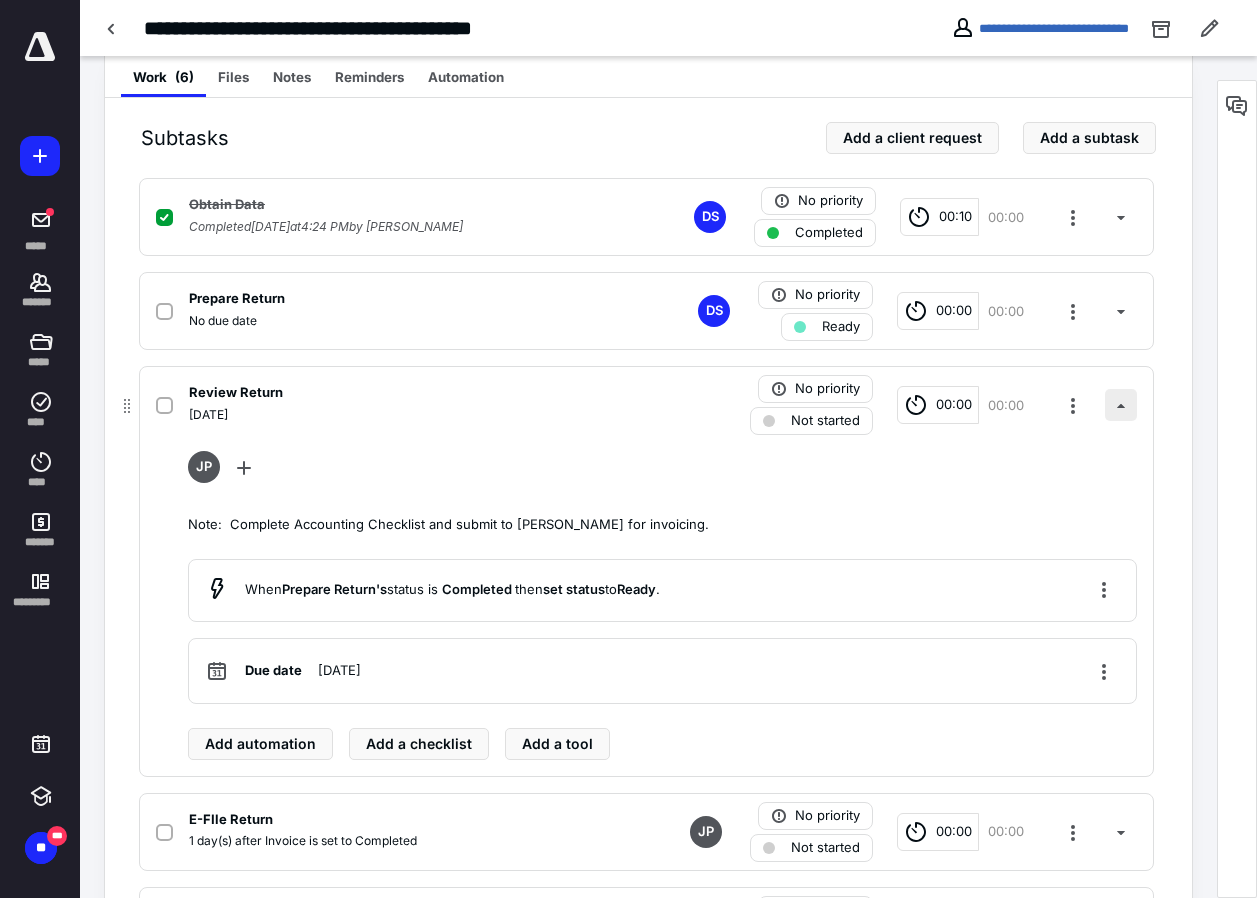 click at bounding box center [1121, 405] 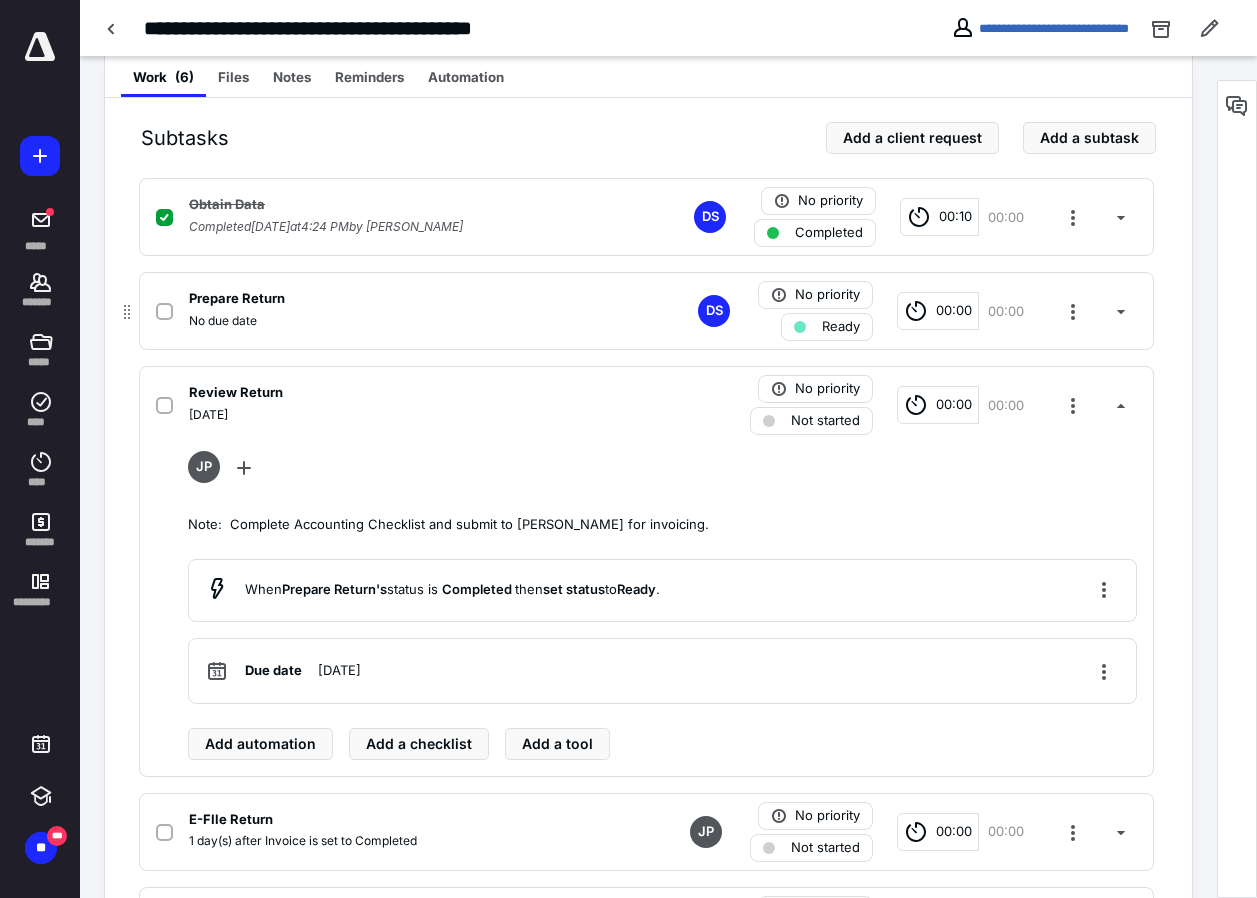 scroll, scrollTop: 297, scrollLeft: 0, axis: vertical 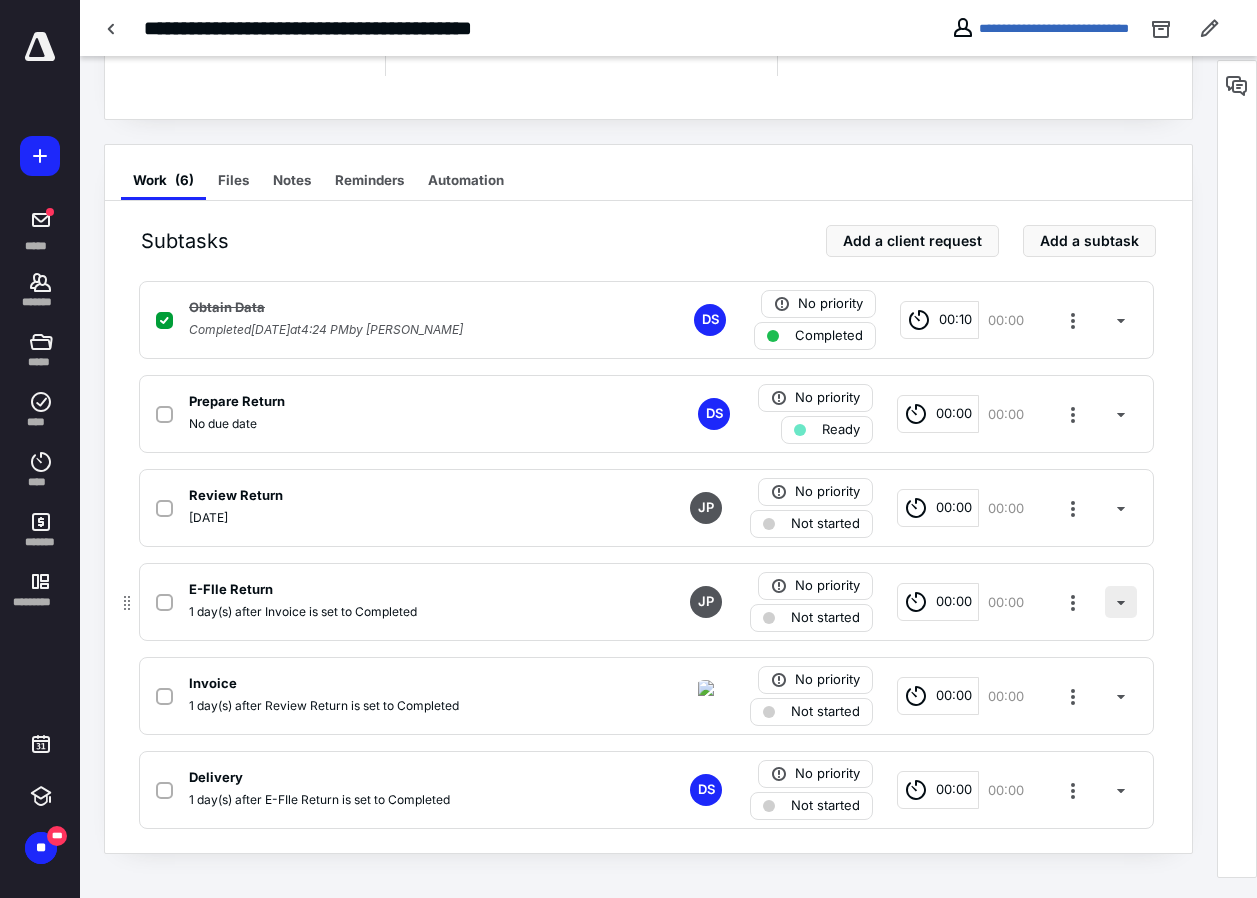click at bounding box center [1121, 602] 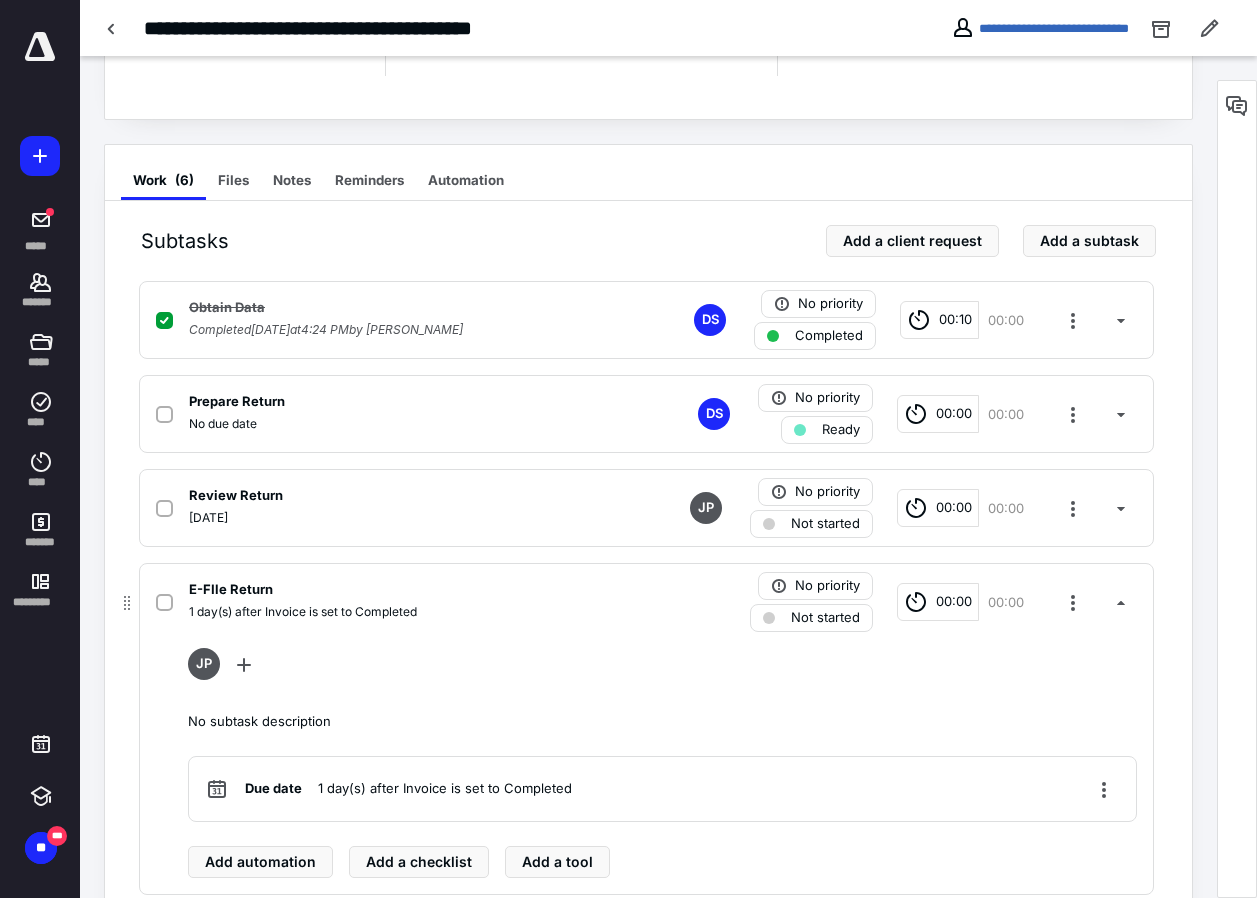 scroll, scrollTop: 397, scrollLeft: 0, axis: vertical 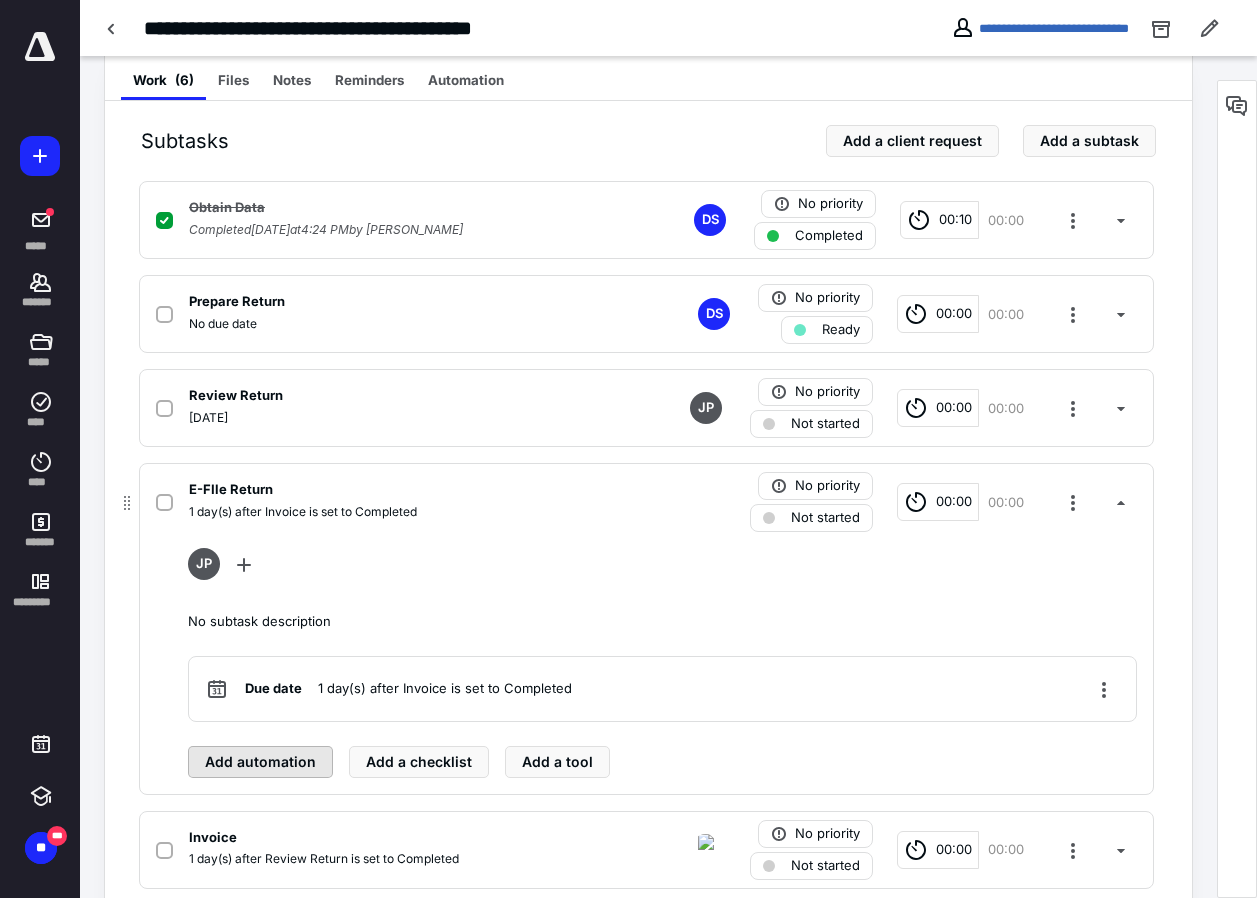click on "Add automation" at bounding box center [260, 762] 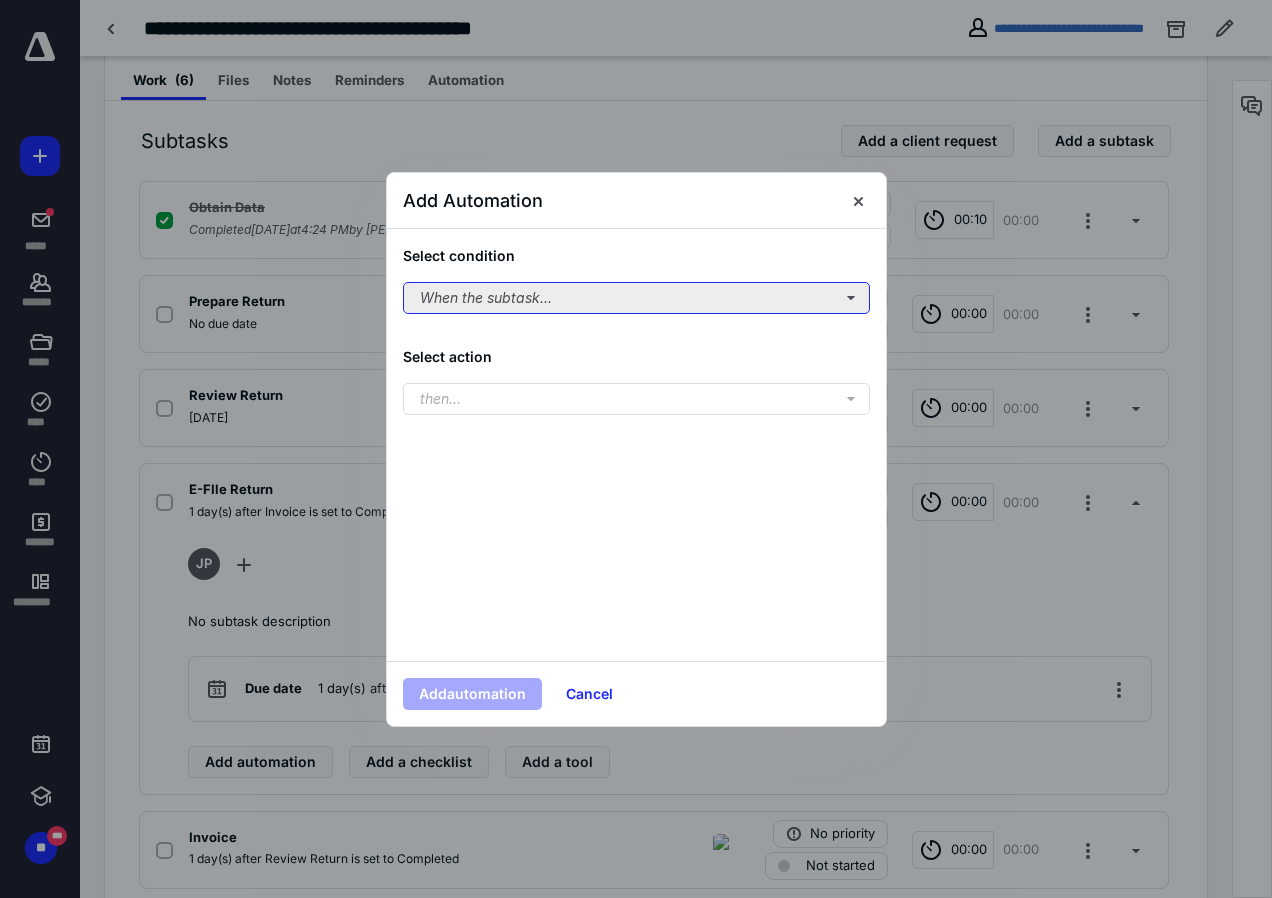 click on "When the subtask..." at bounding box center [636, 298] 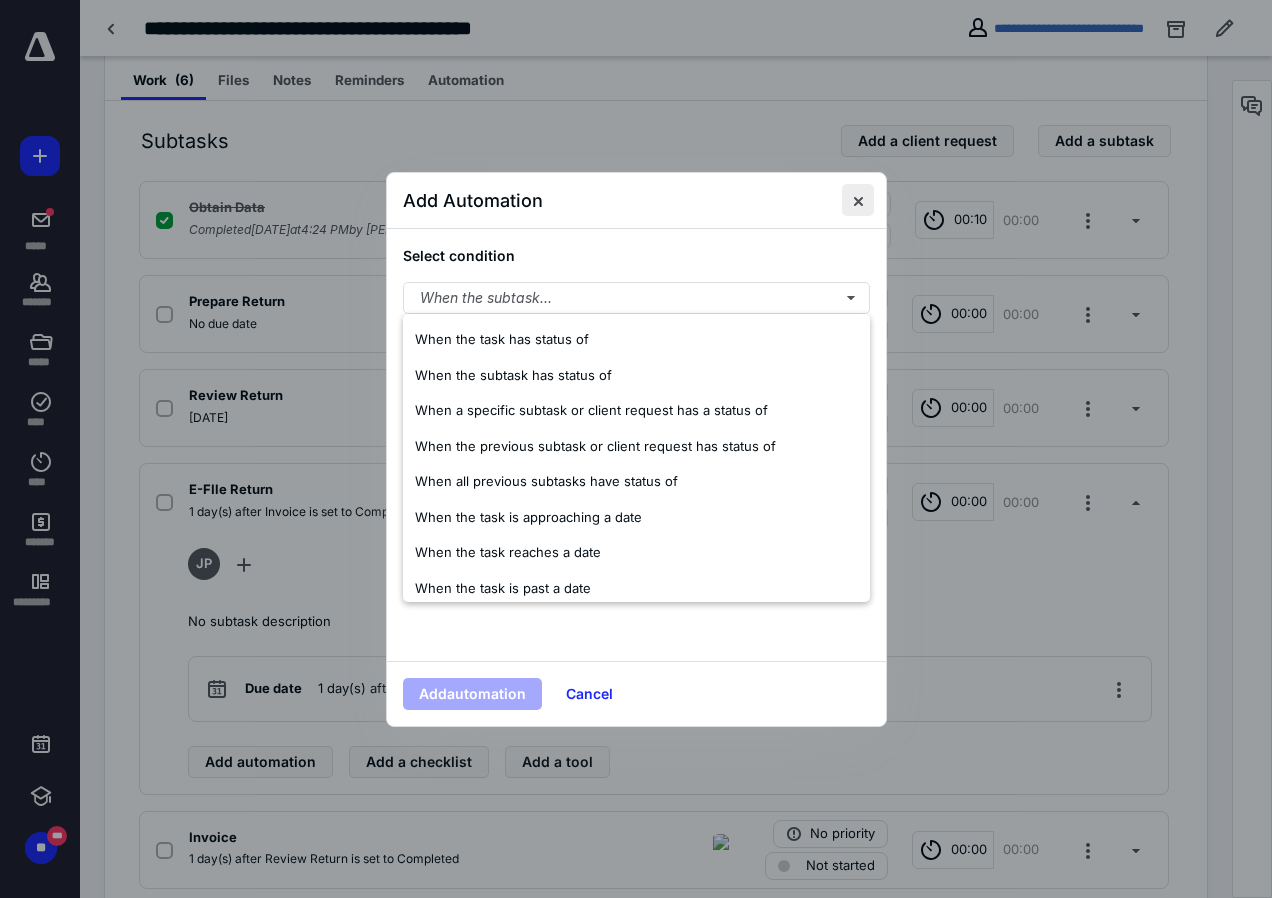 click at bounding box center [858, 200] 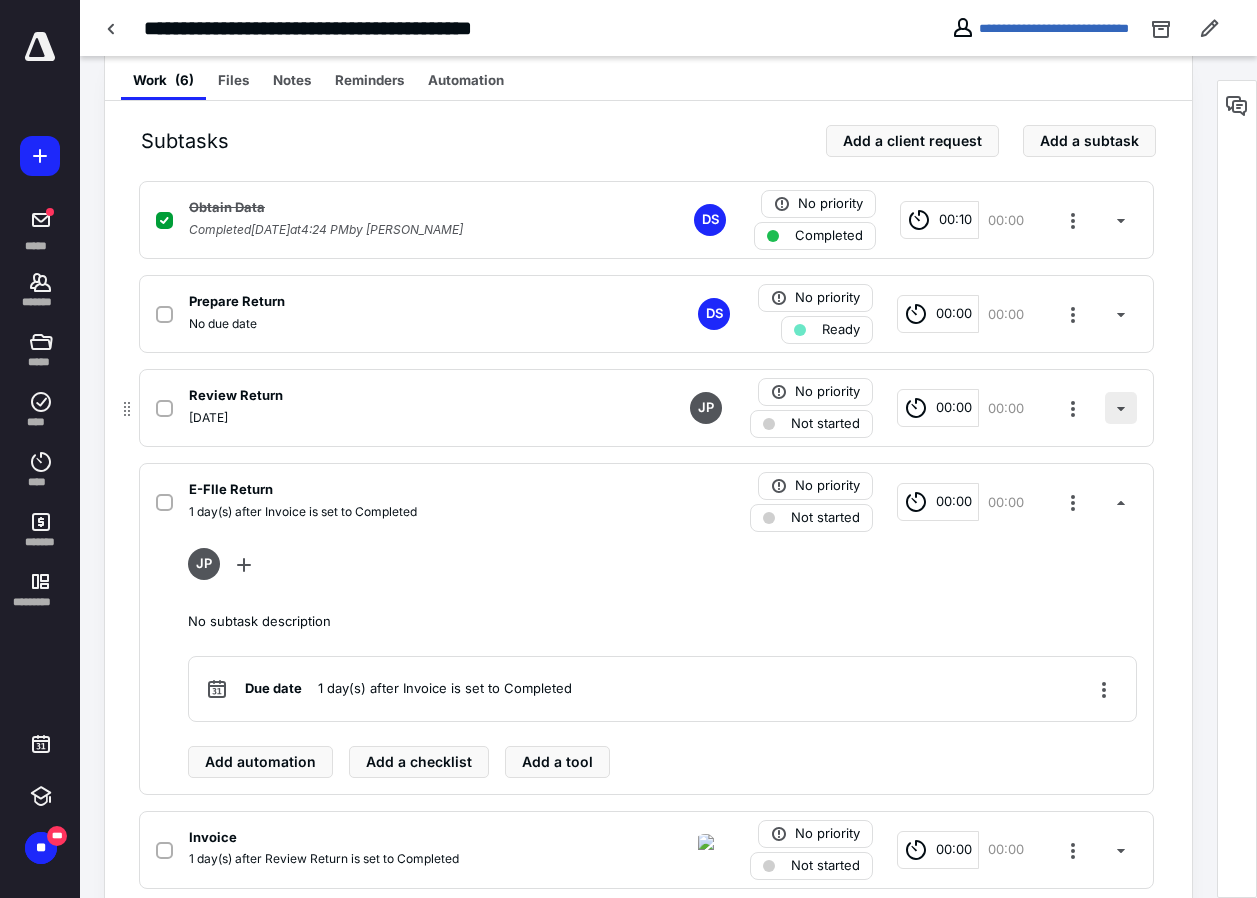 click at bounding box center [1121, 408] 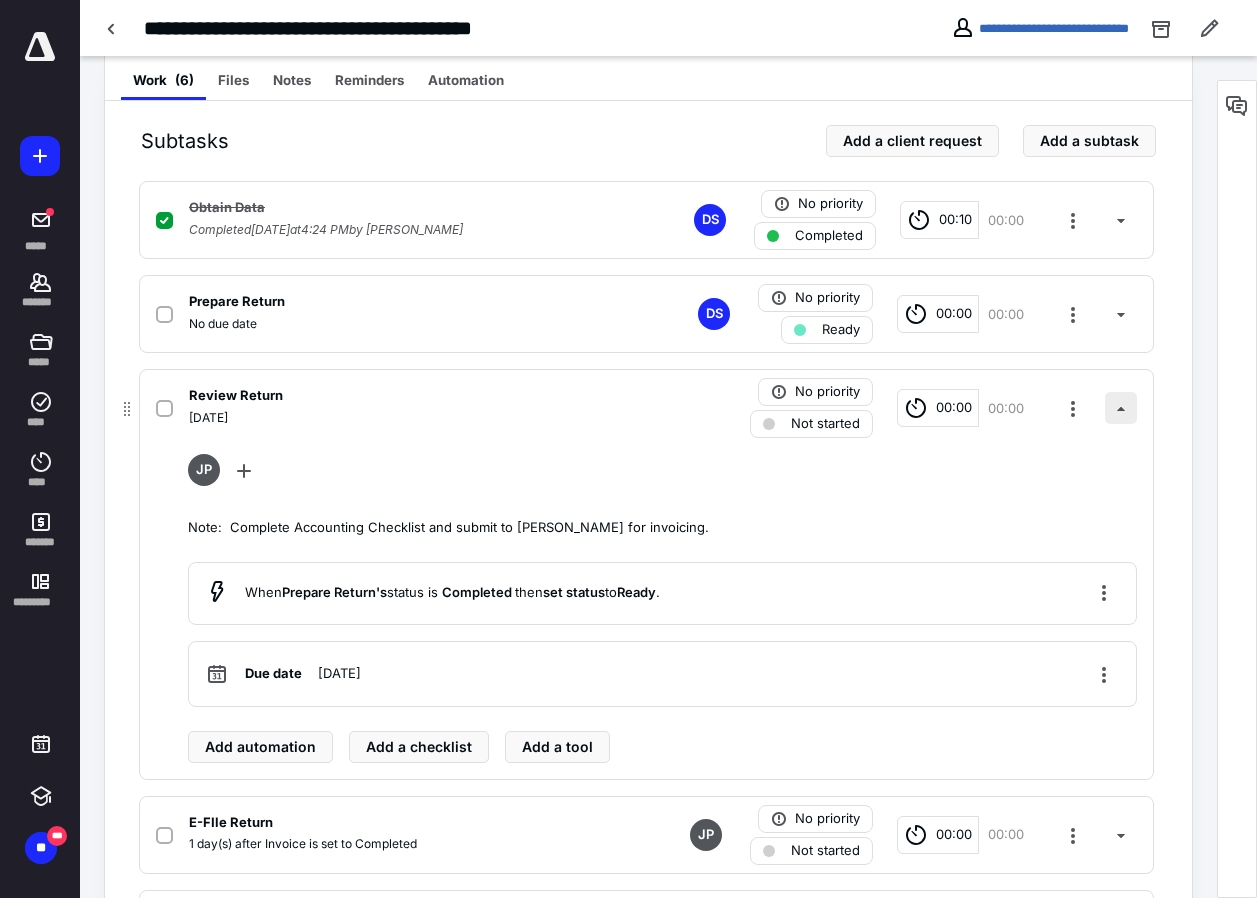 click at bounding box center [1121, 408] 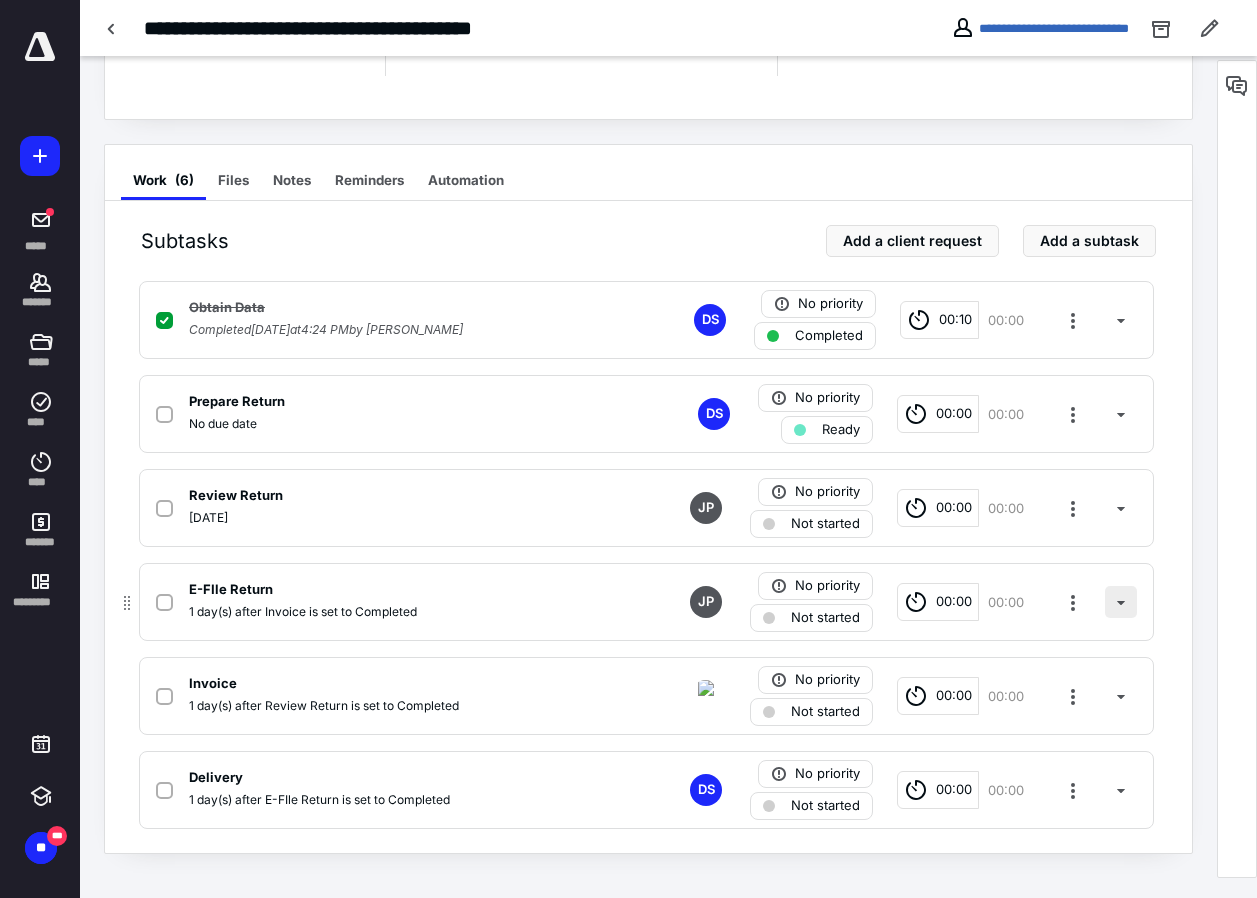 click at bounding box center (1121, 602) 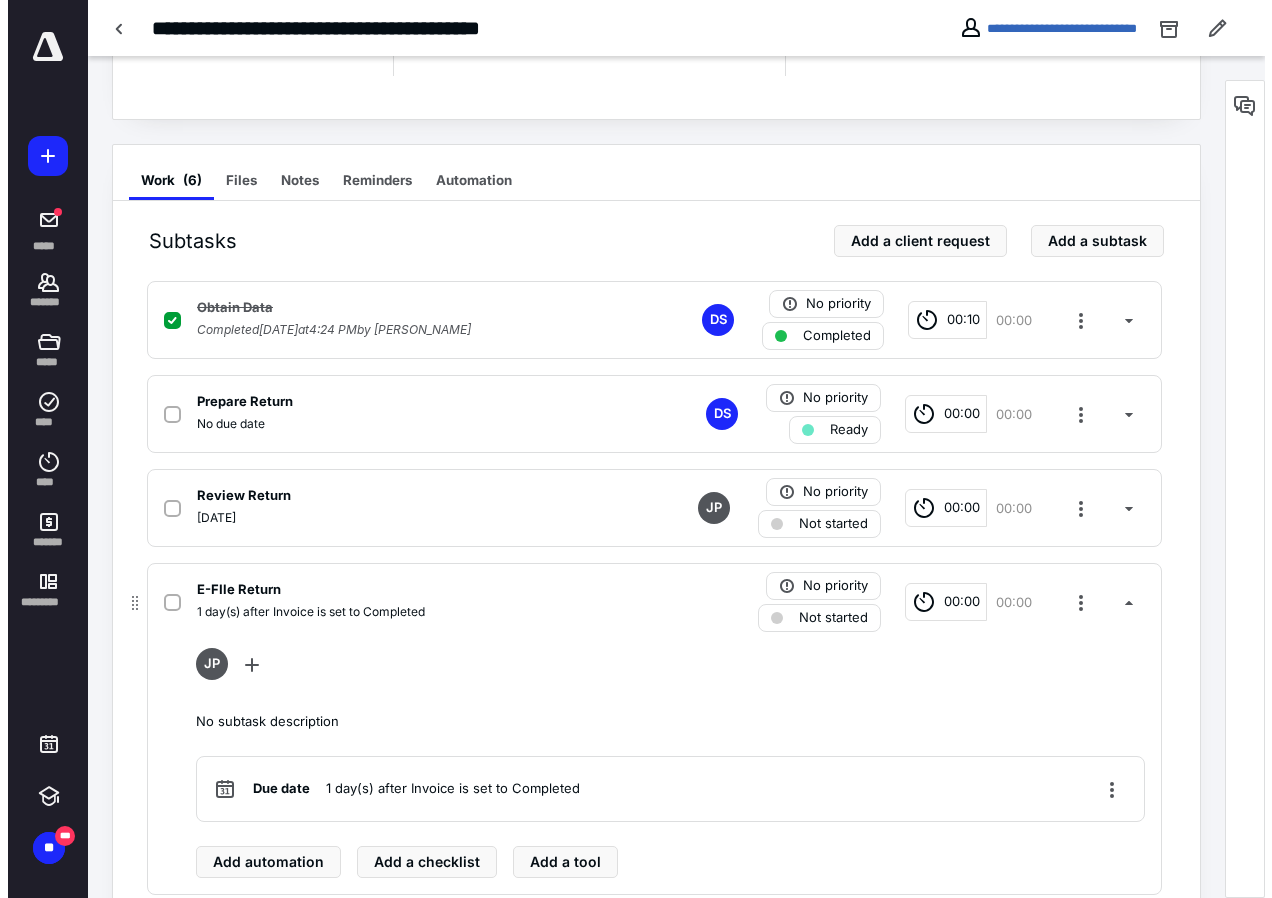 scroll, scrollTop: 497, scrollLeft: 0, axis: vertical 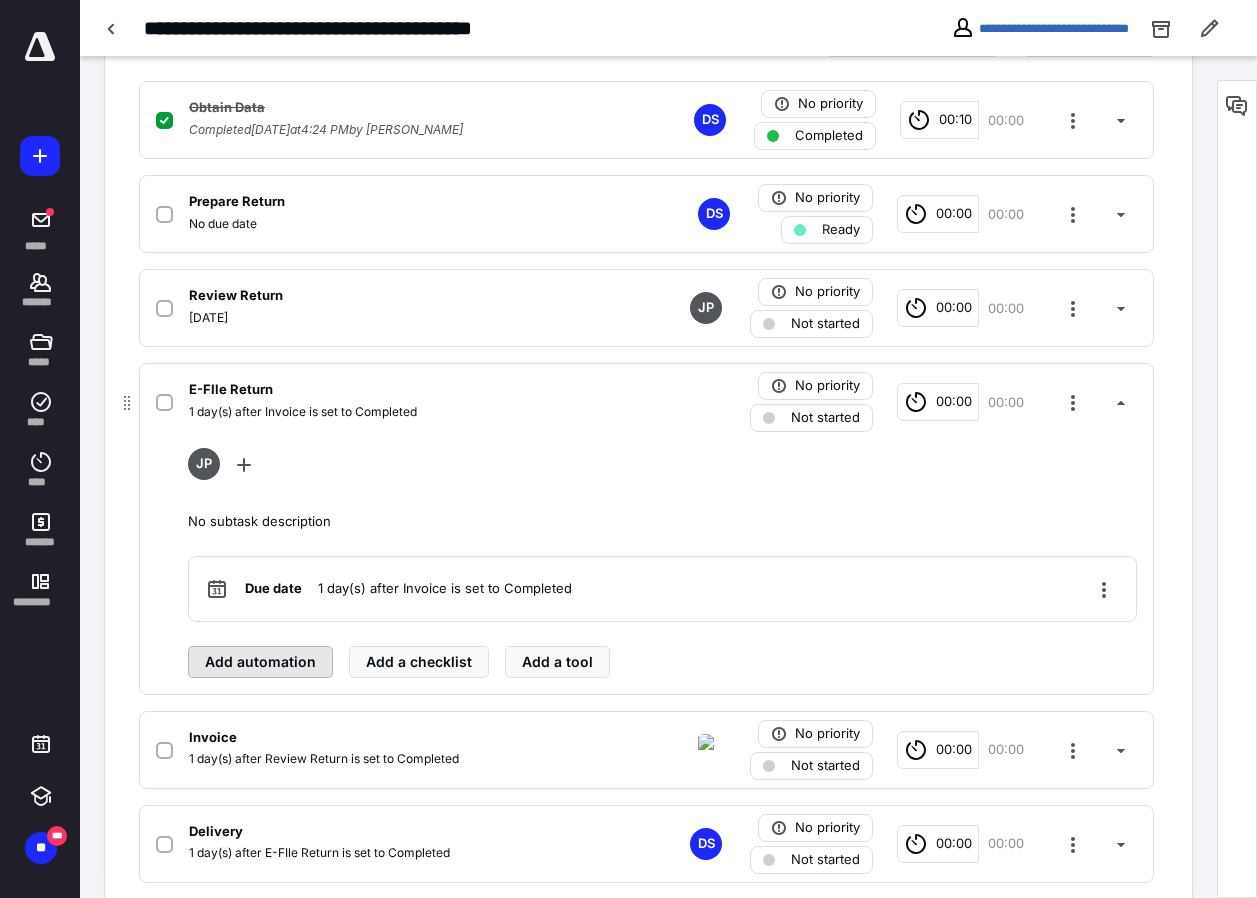 click on "Add automation" at bounding box center (260, 662) 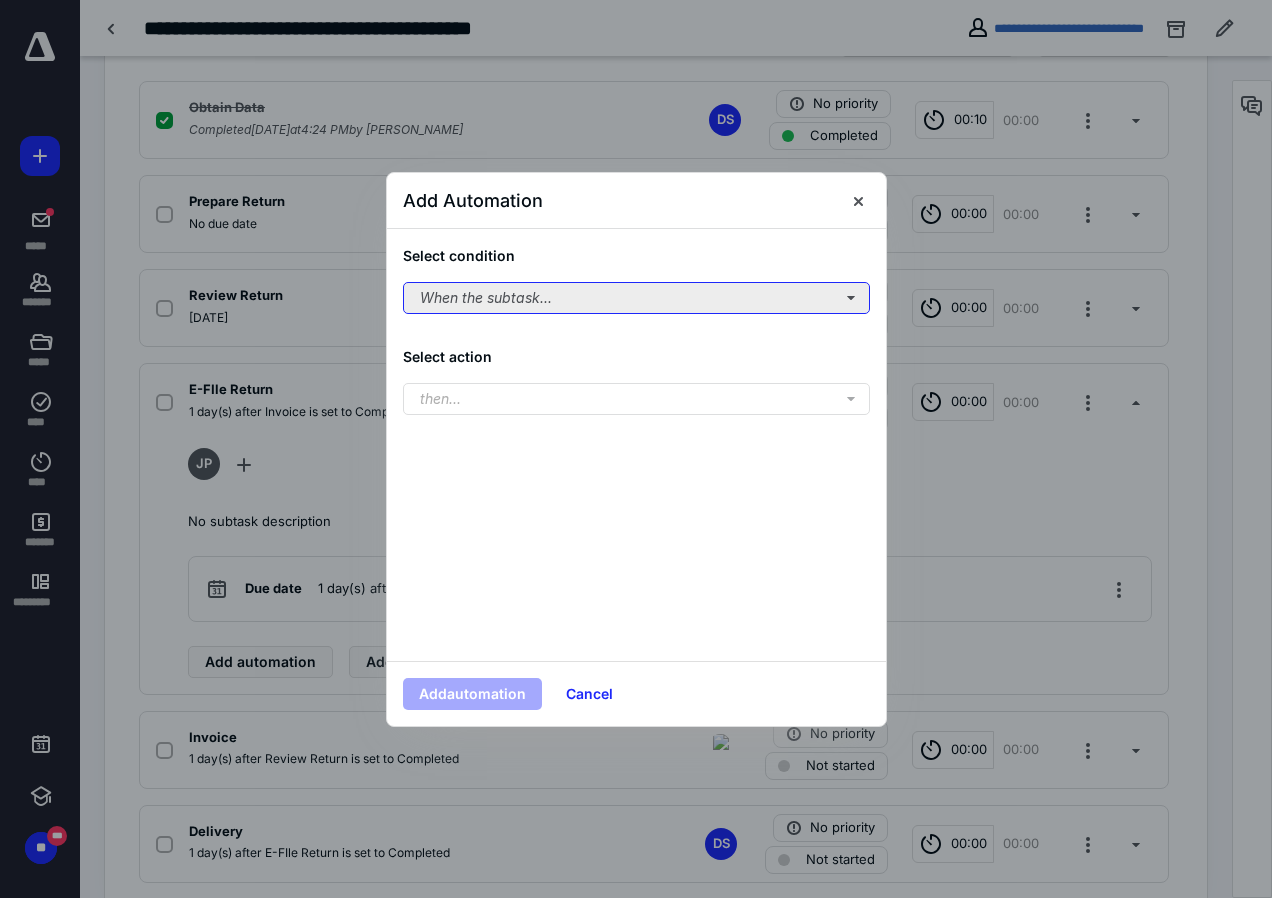 click on "When the subtask..." at bounding box center (636, 298) 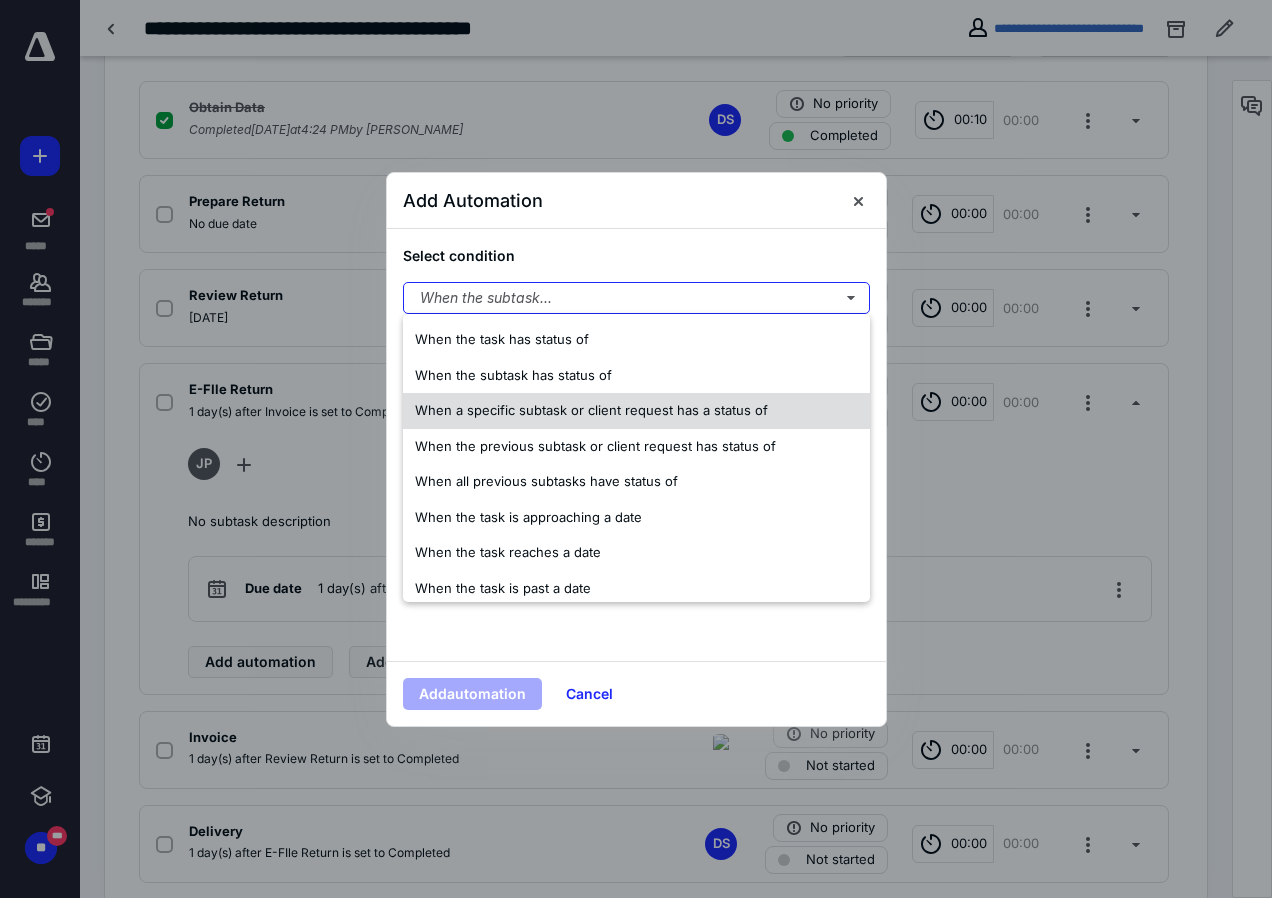 click on "When a specific subtask or client request has a status of" at bounding box center [591, 410] 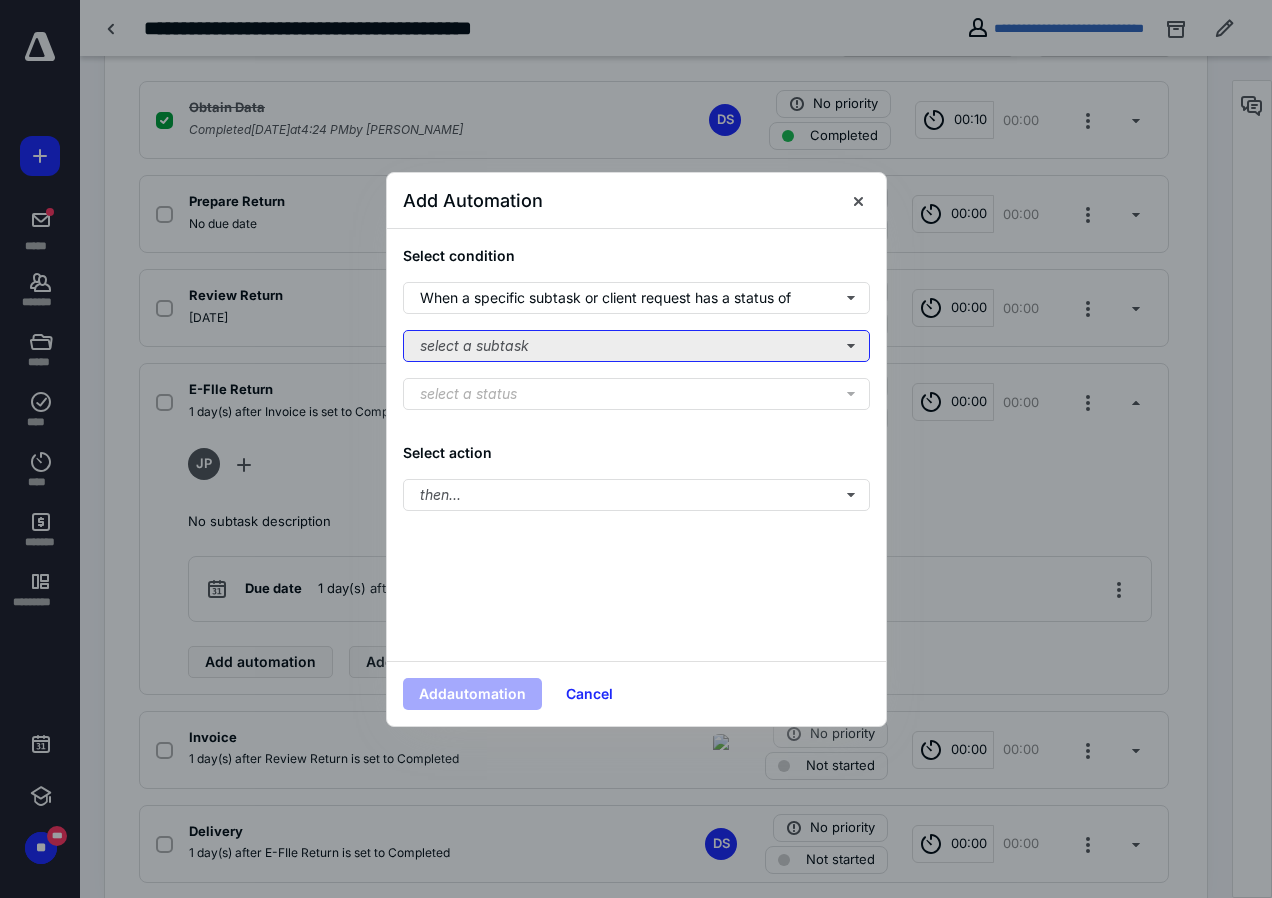 click on "select a subtask" at bounding box center (636, 346) 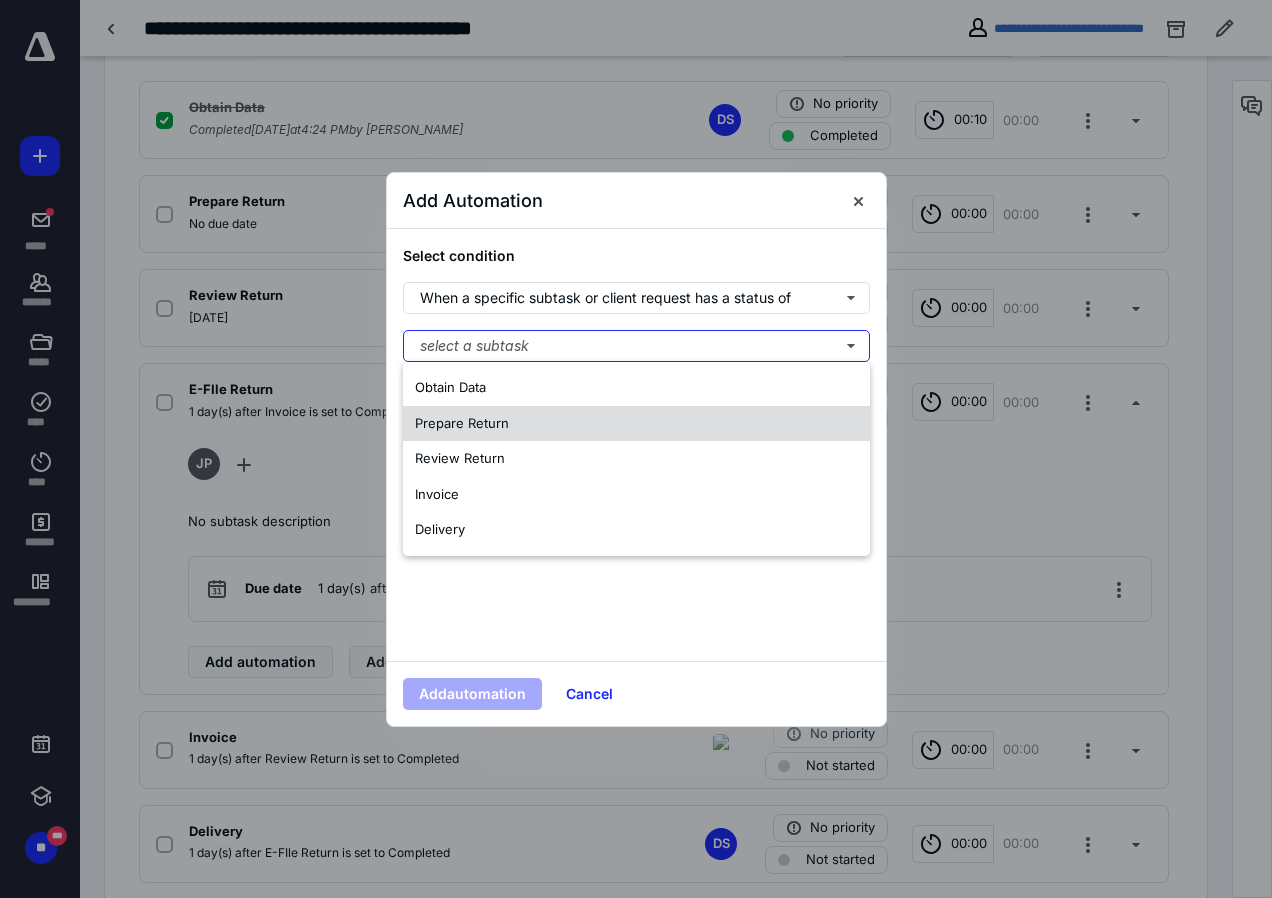 drag, startPoint x: 464, startPoint y: 457, endPoint x: 464, endPoint y: 419, distance: 38 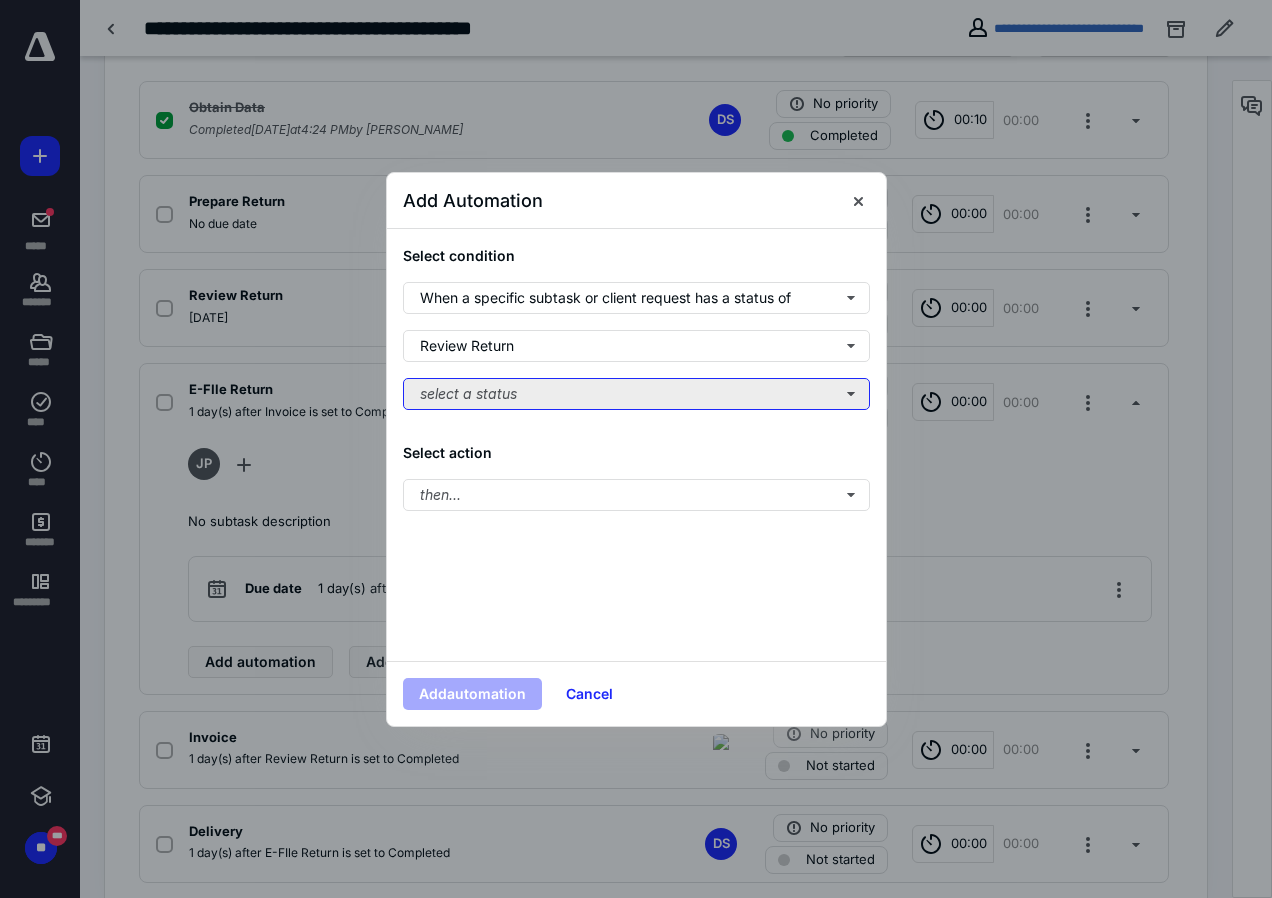 click on "select a status" at bounding box center [636, 394] 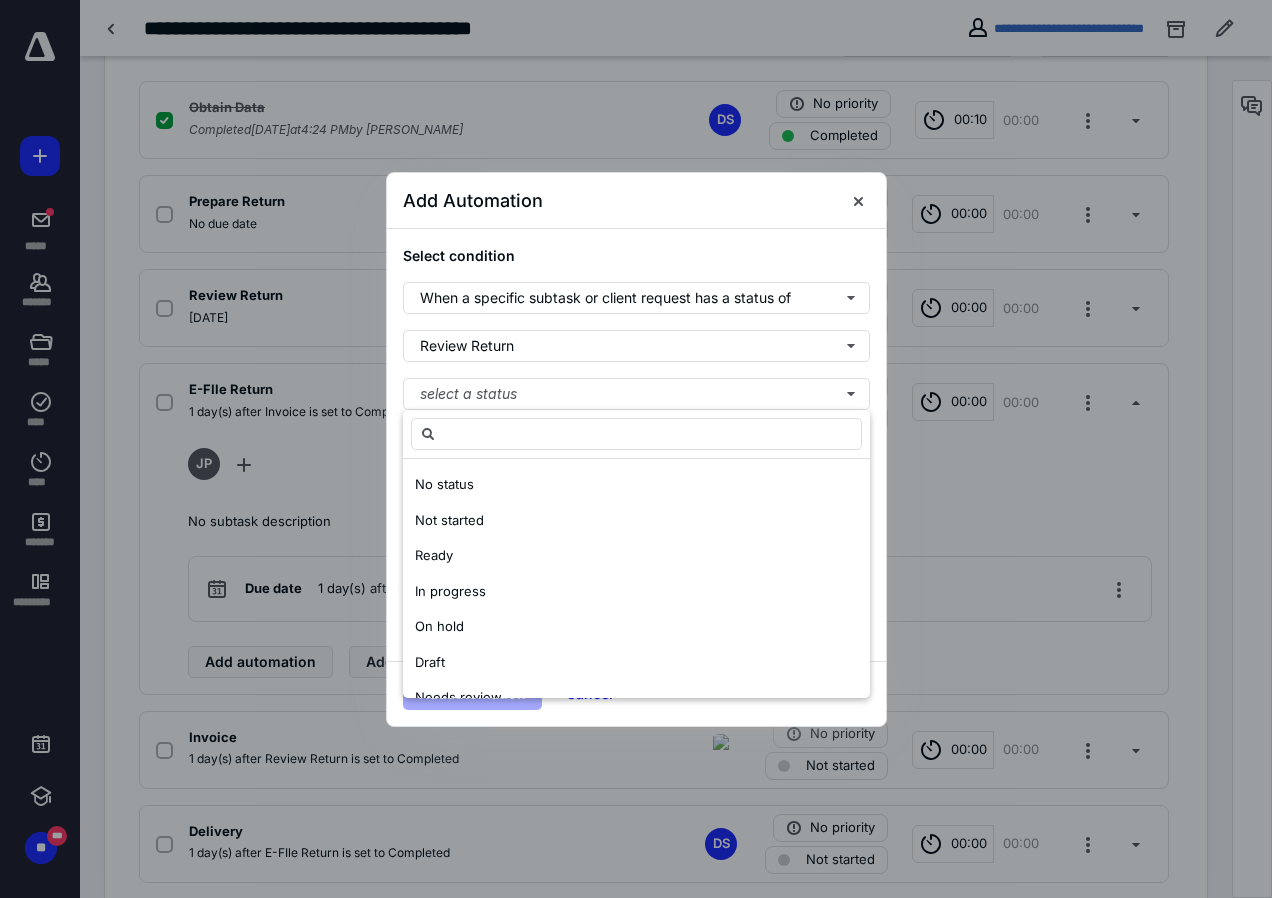 scroll, scrollTop: 100, scrollLeft: 0, axis: vertical 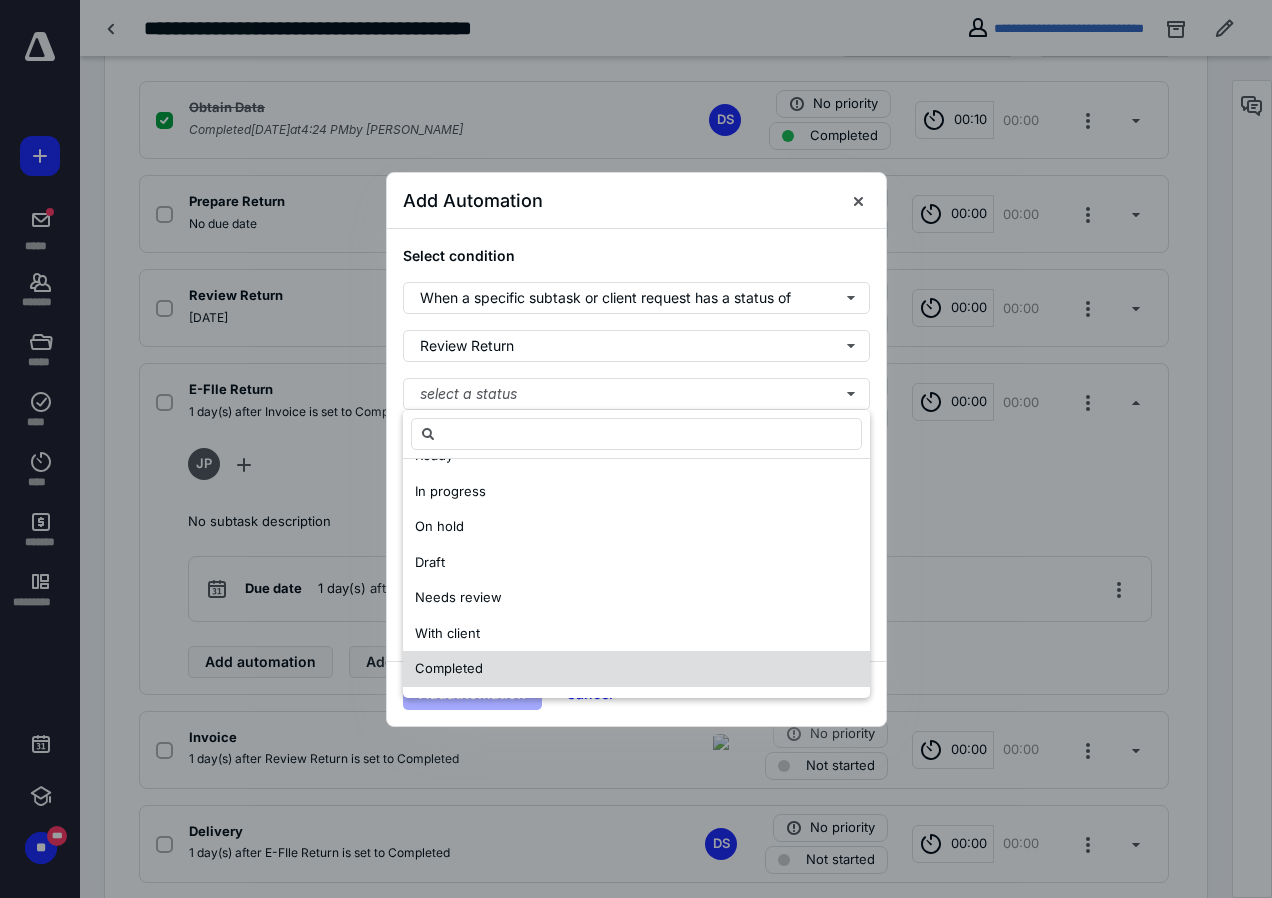 click on "Completed" at bounding box center (449, 668) 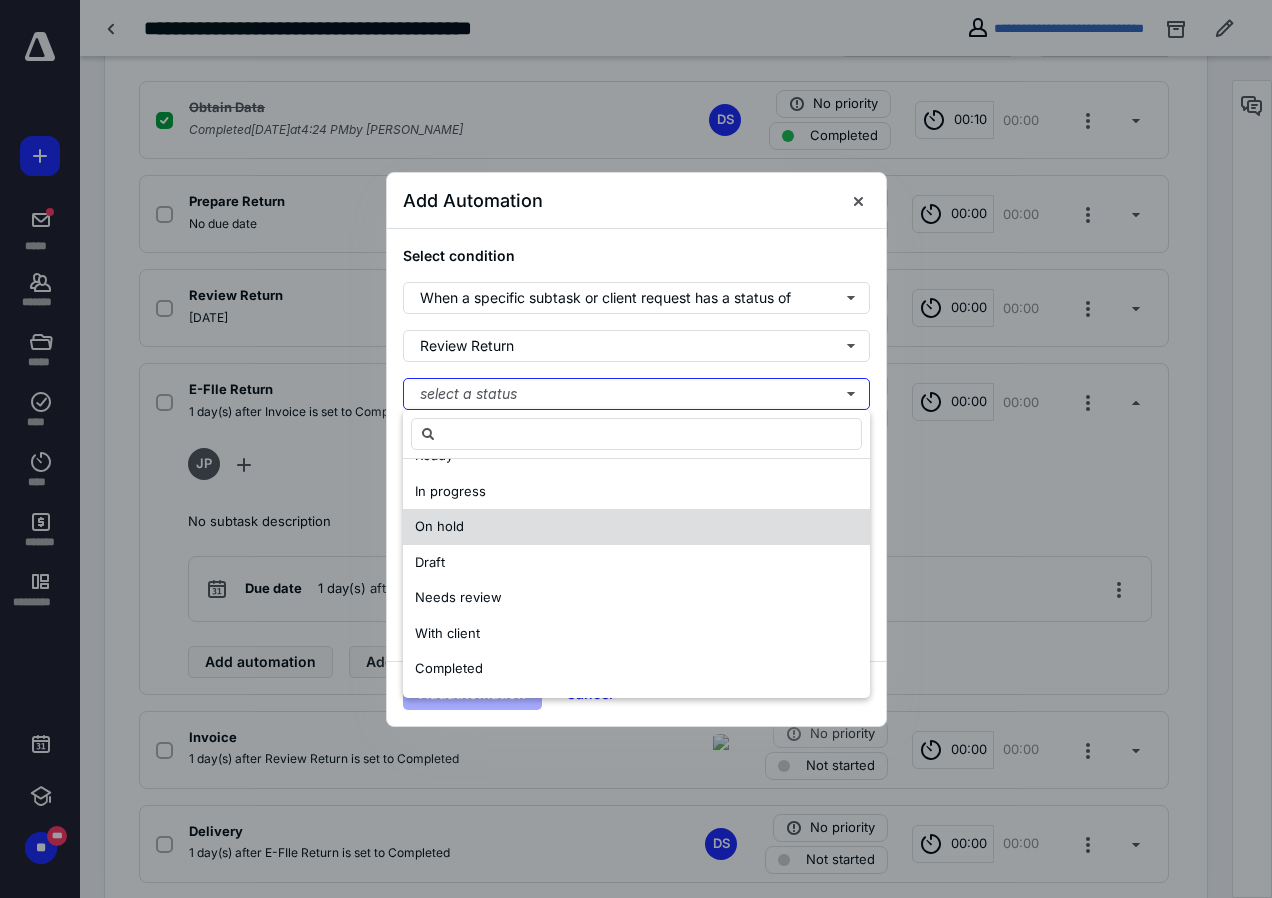 scroll, scrollTop: 0, scrollLeft: 0, axis: both 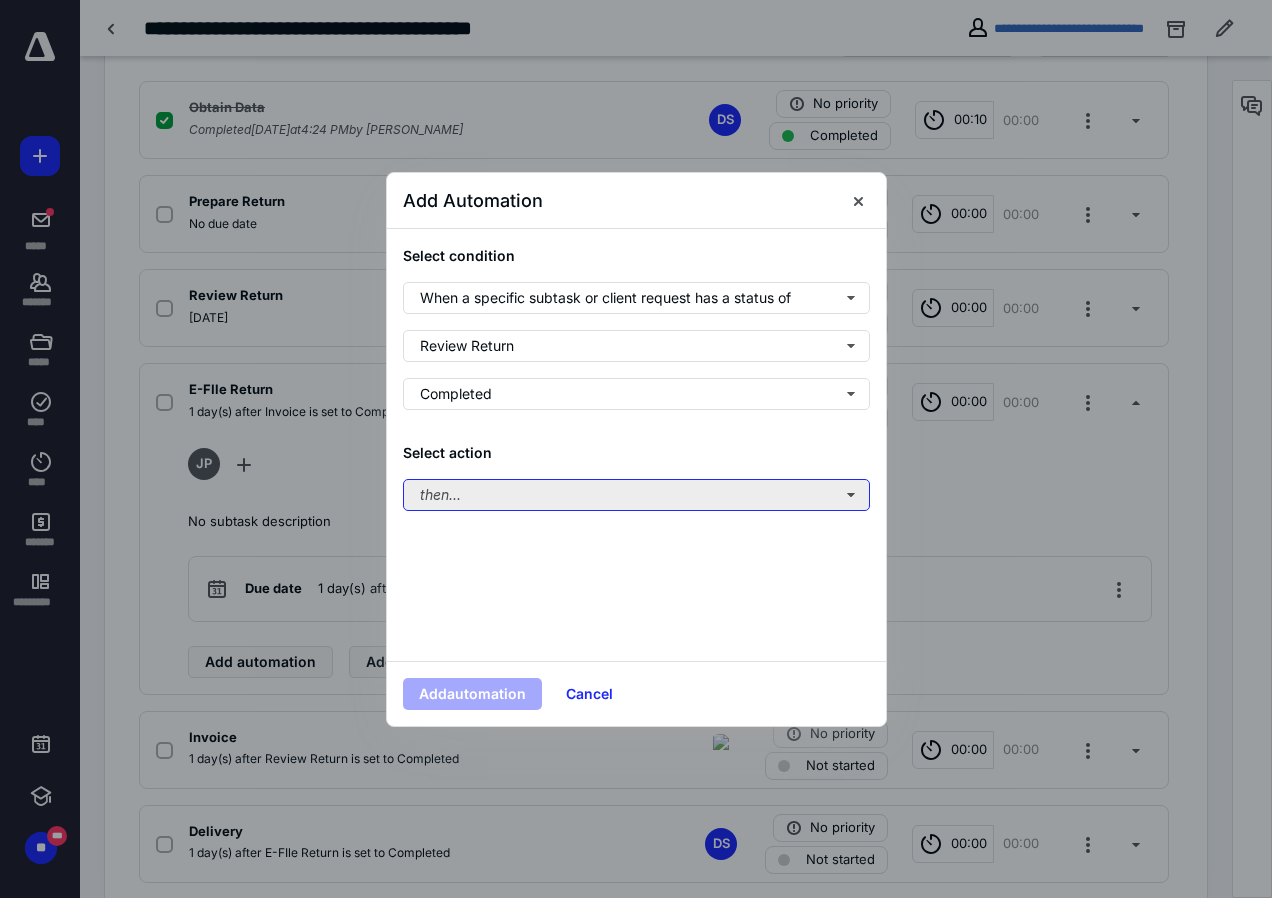 click on "then..." at bounding box center [636, 495] 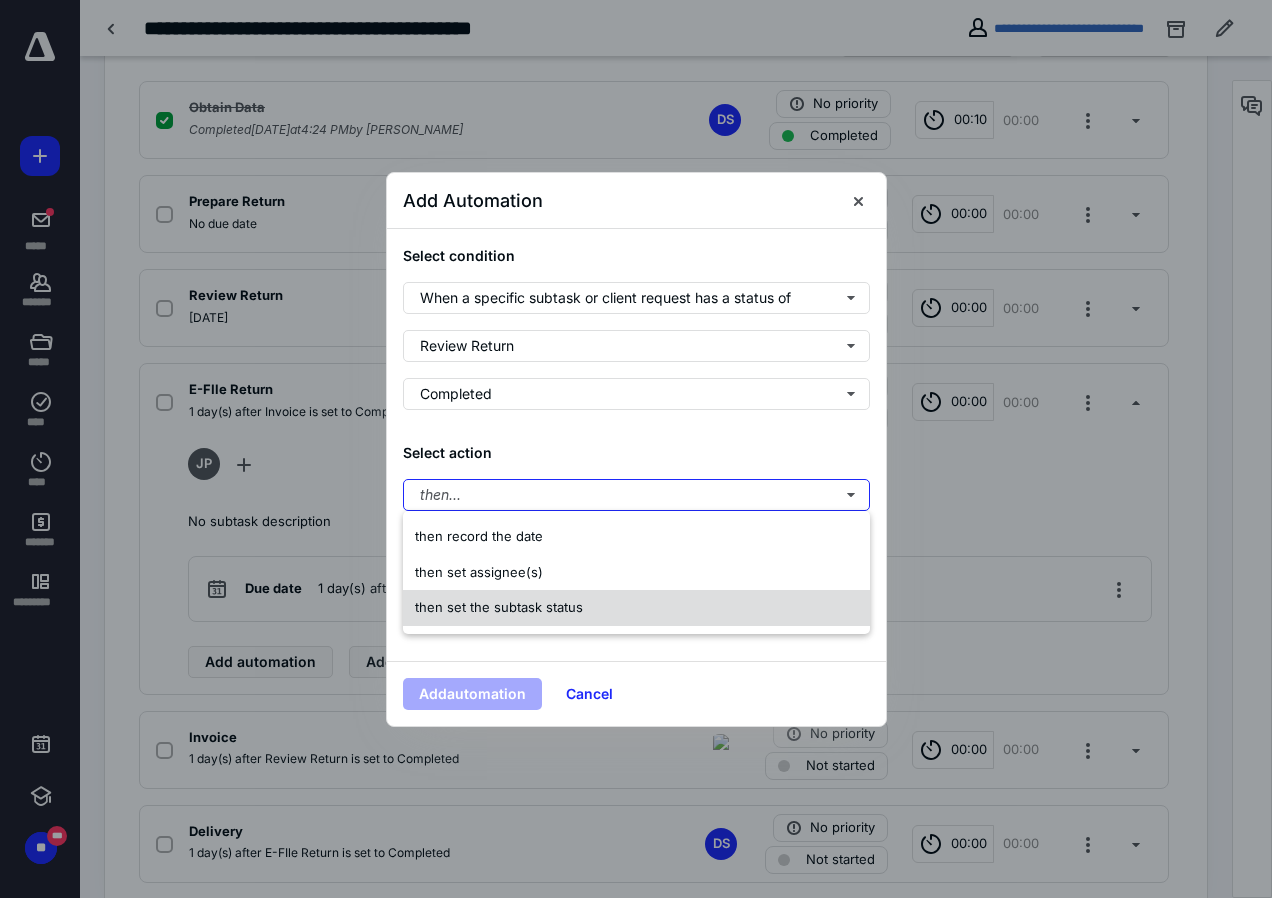 click on "then set the subtask status" at bounding box center (499, 607) 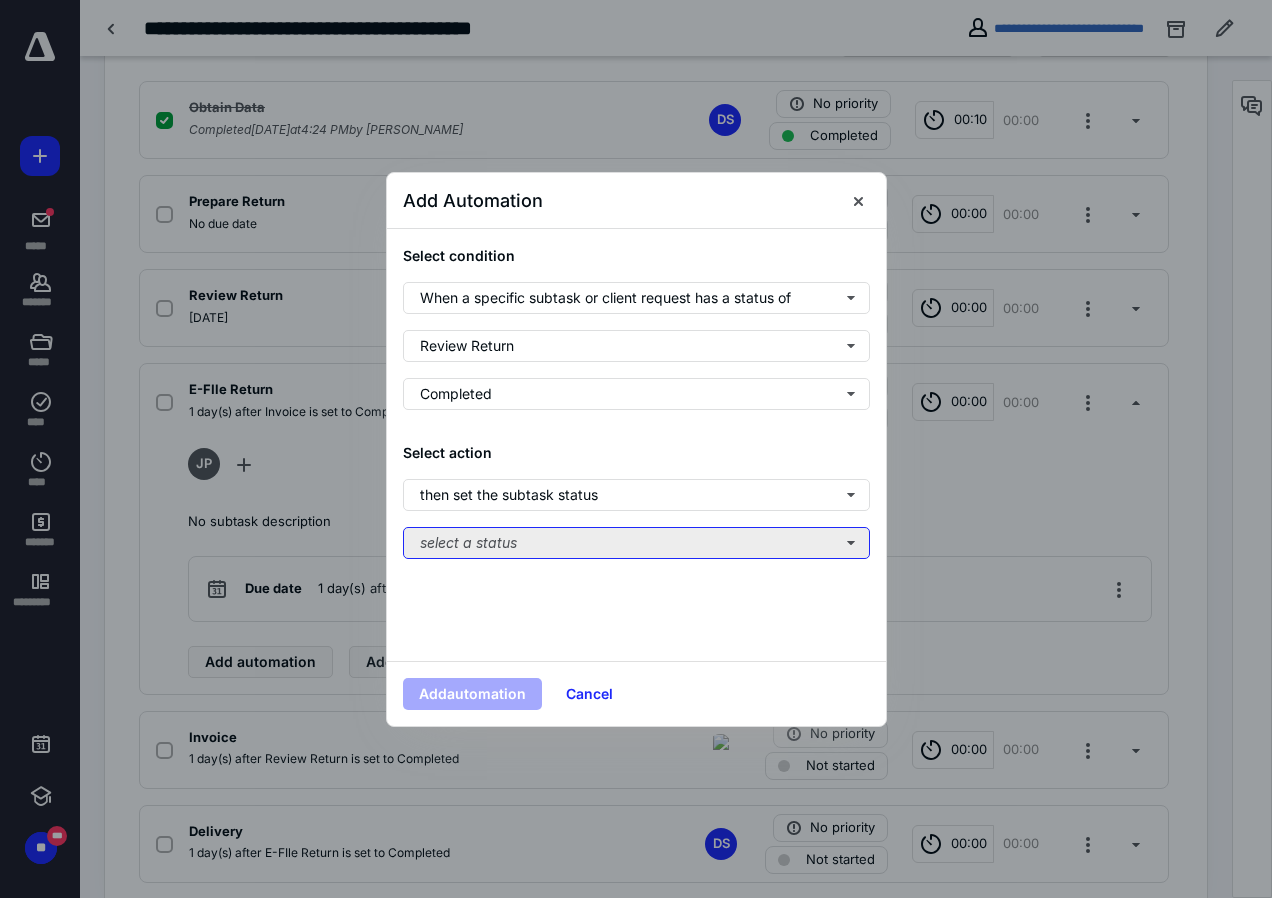 click on "select a status" at bounding box center [636, 543] 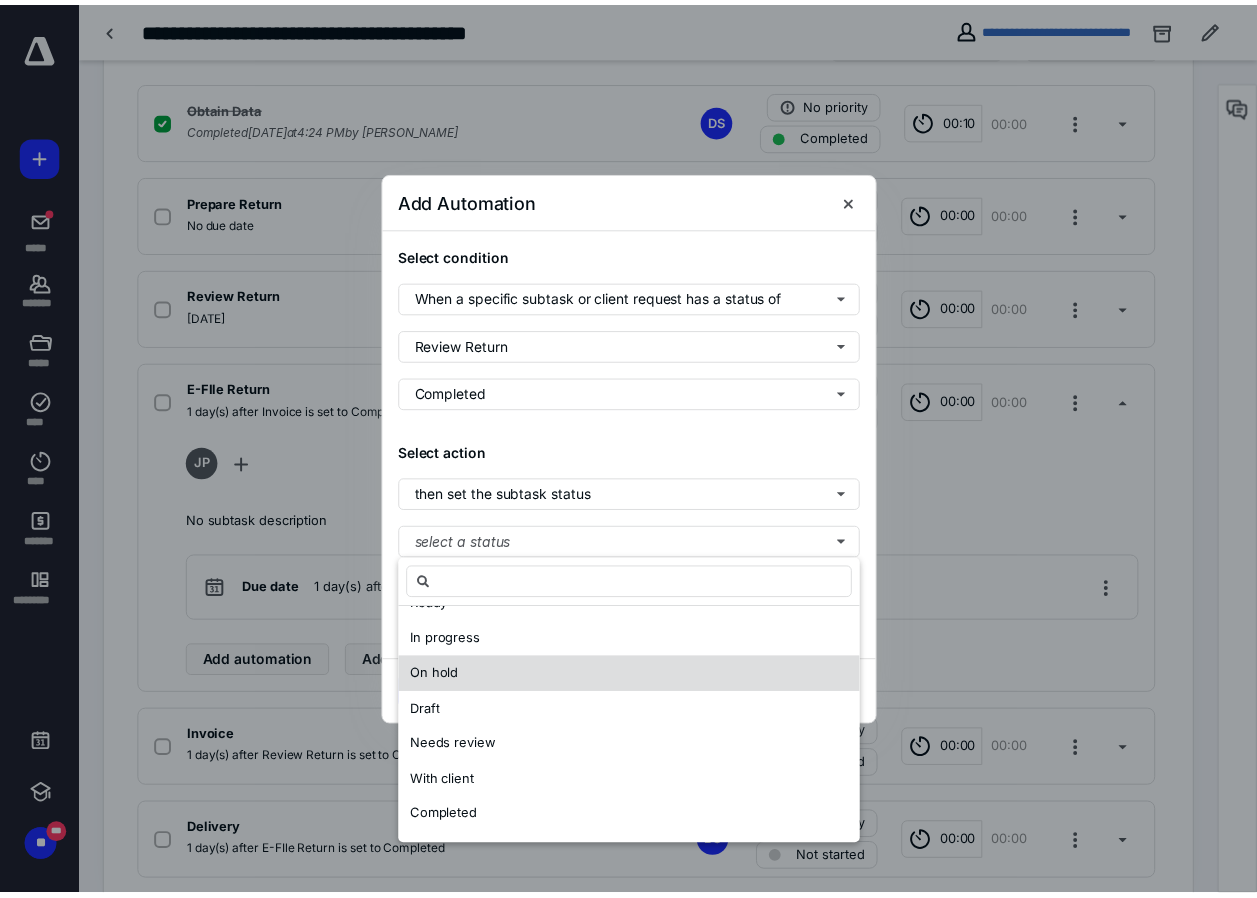 scroll, scrollTop: 0, scrollLeft: 0, axis: both 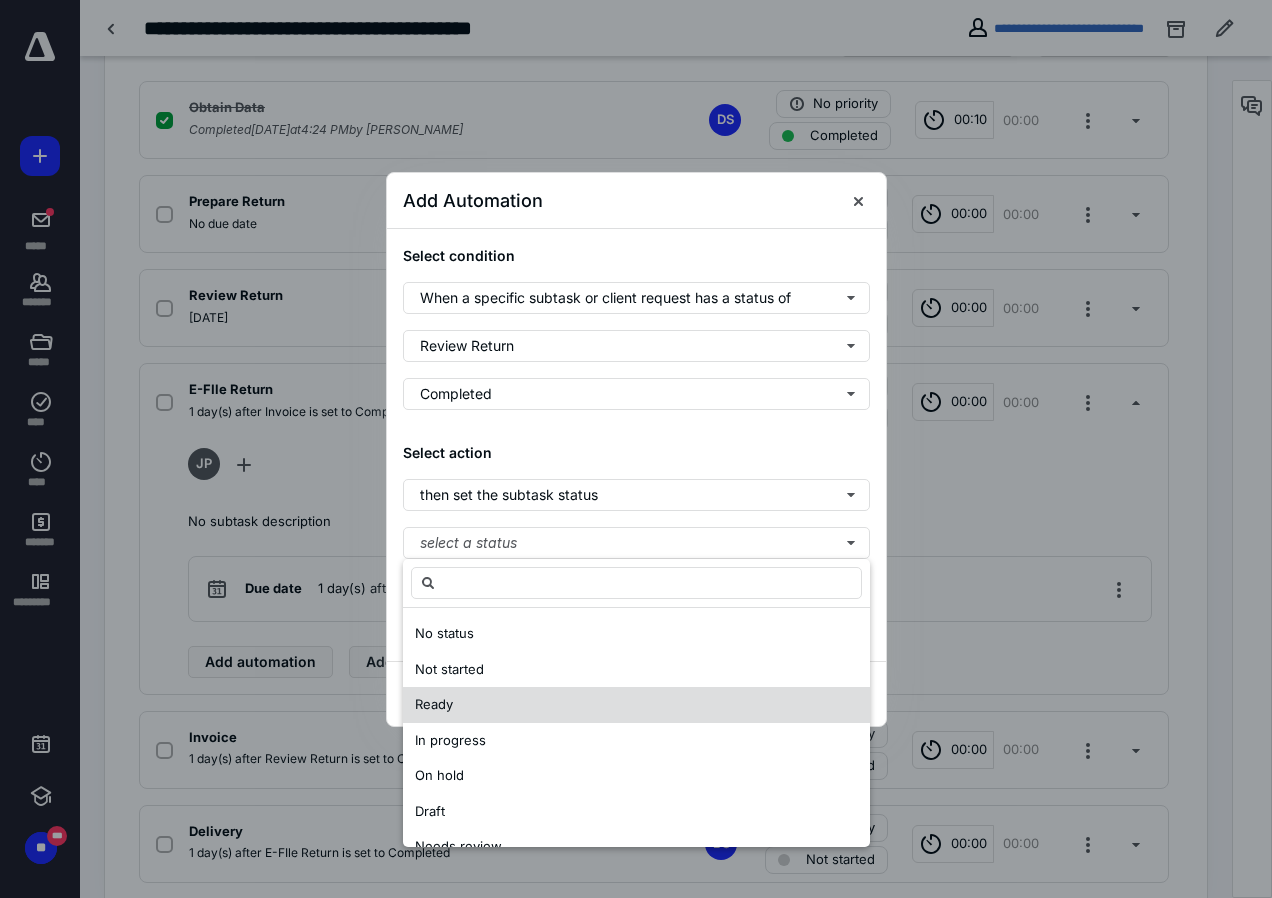 click on "Ready" at bounding box center (434, 704) 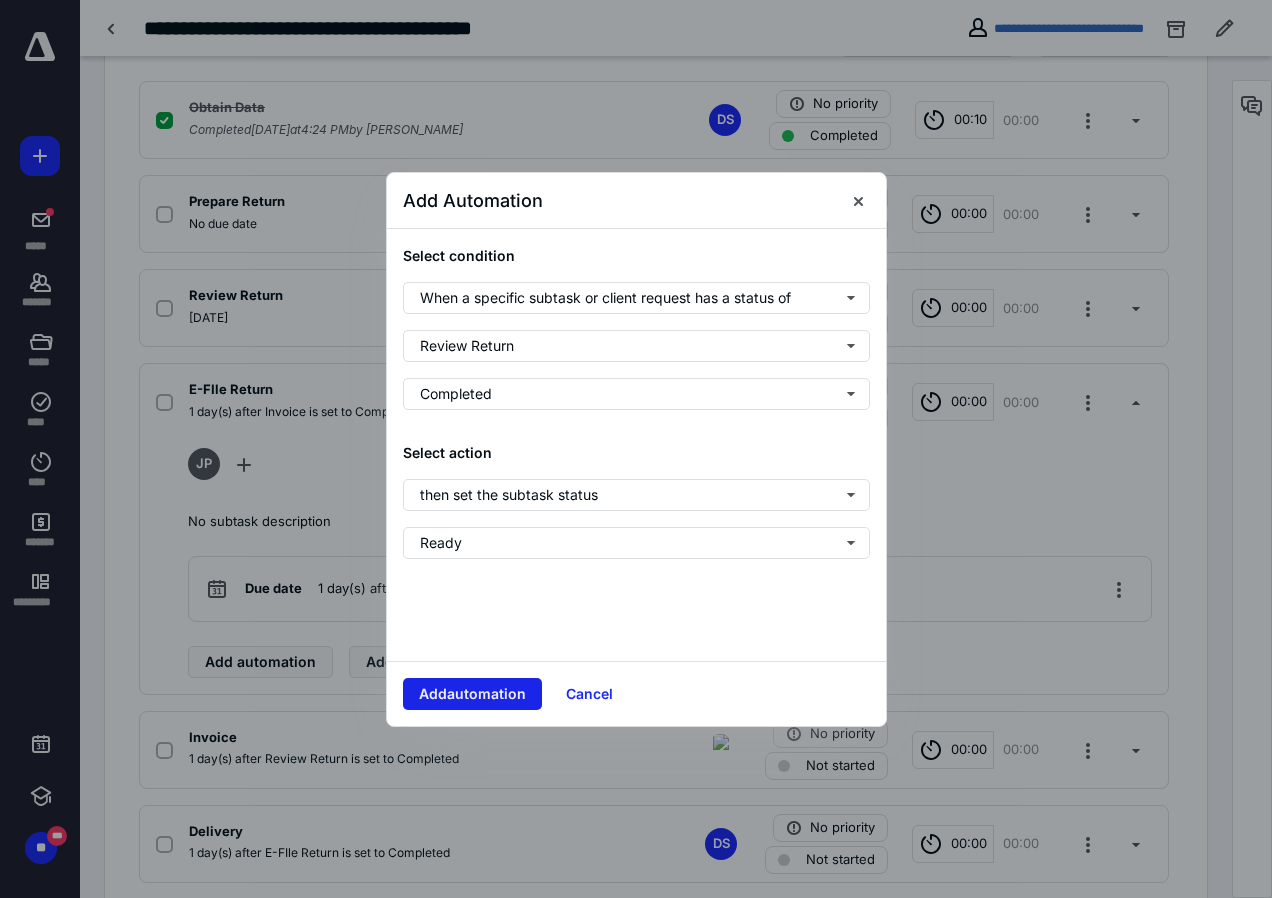click on "Add  automation" at bounding box center (472, 694) 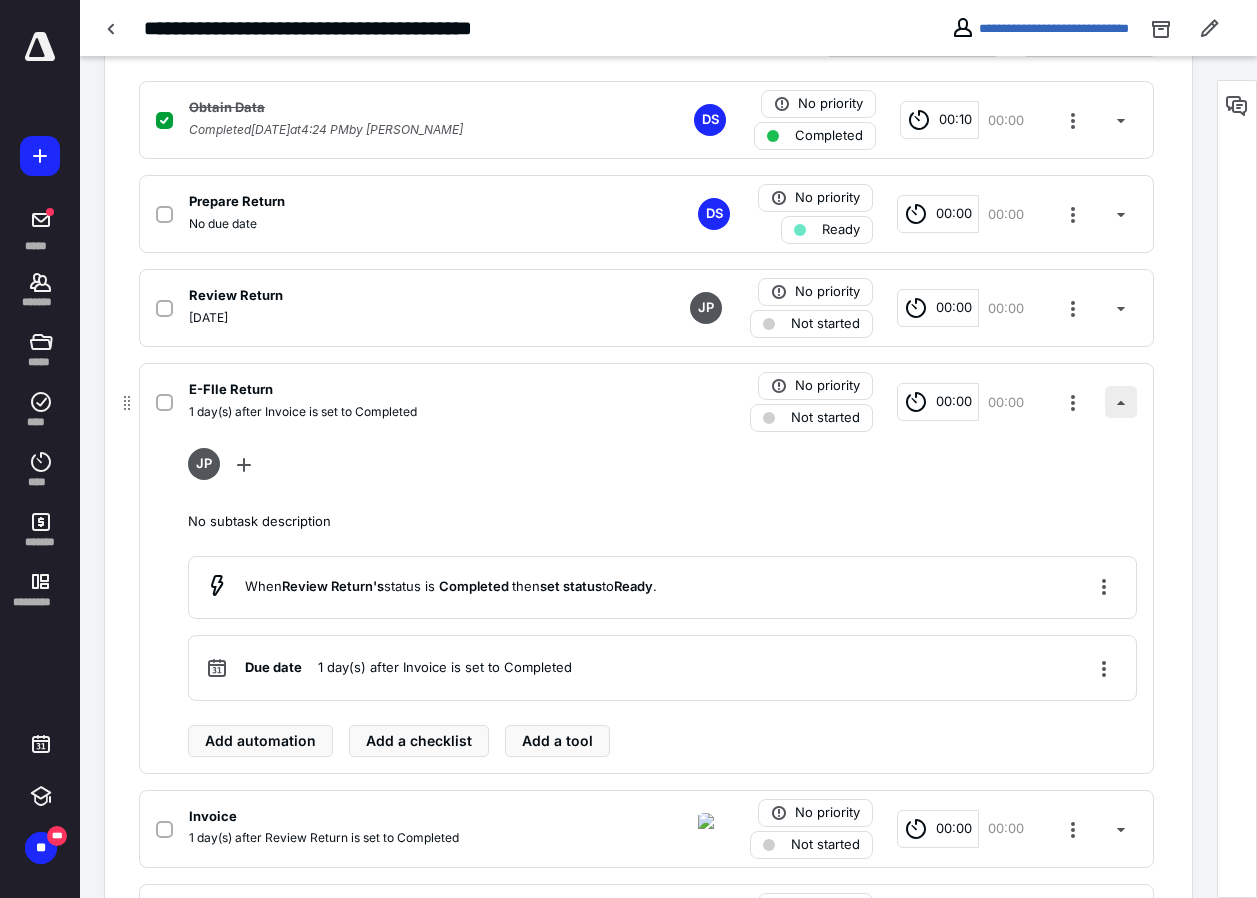 click at bounding box center [1121, 402] 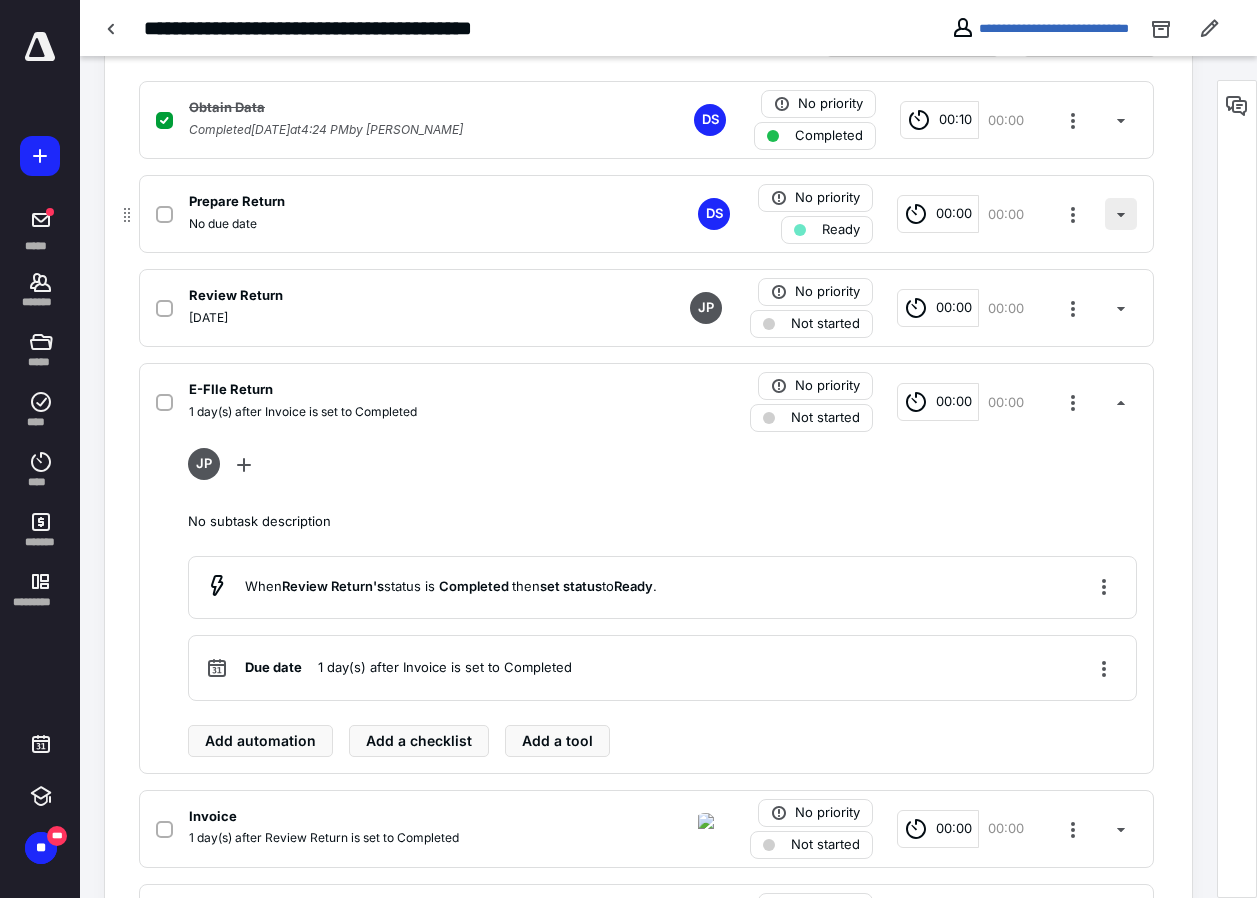 scroll, scrollTop: 297, scrollLeft: 0, axis: vertical 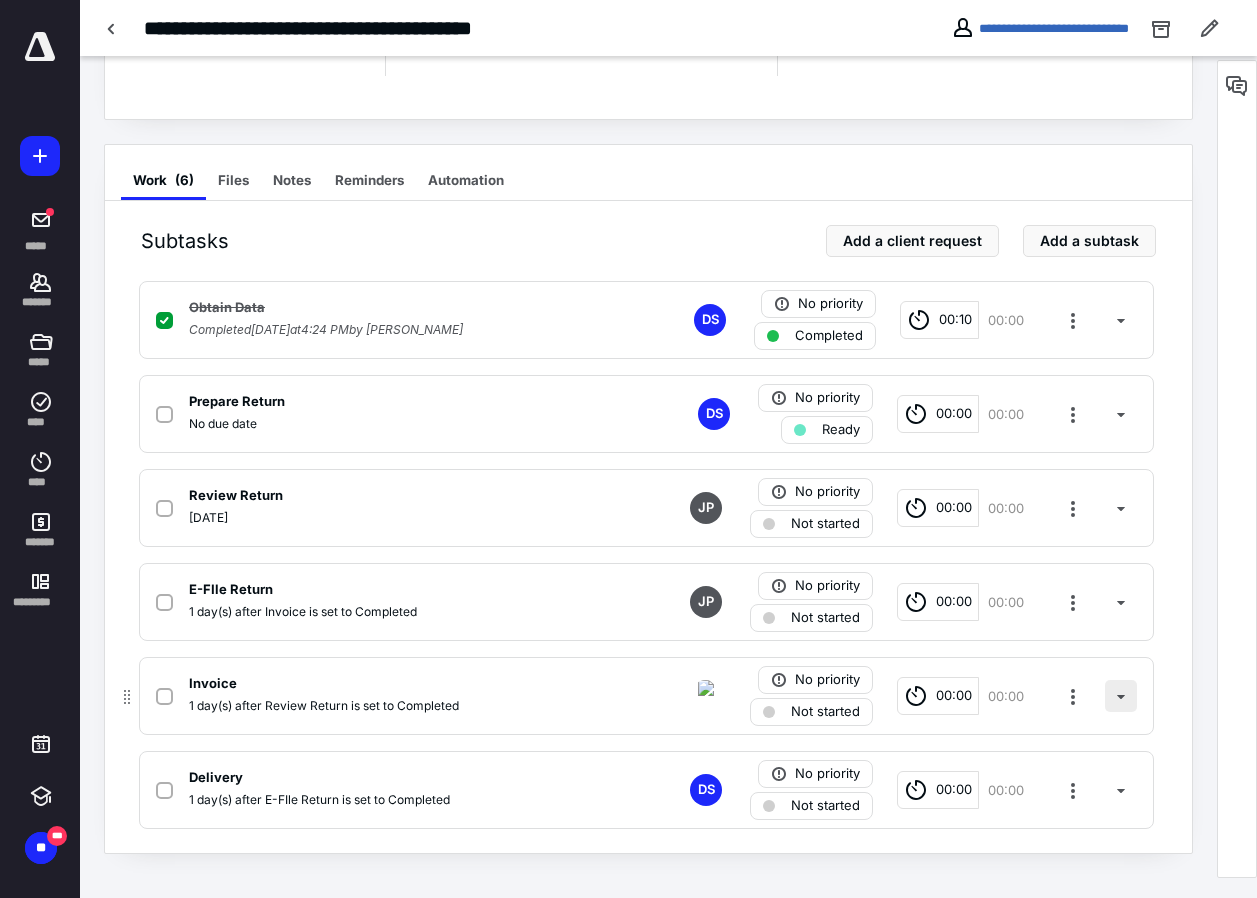 click at bounding box center [1121, 696] 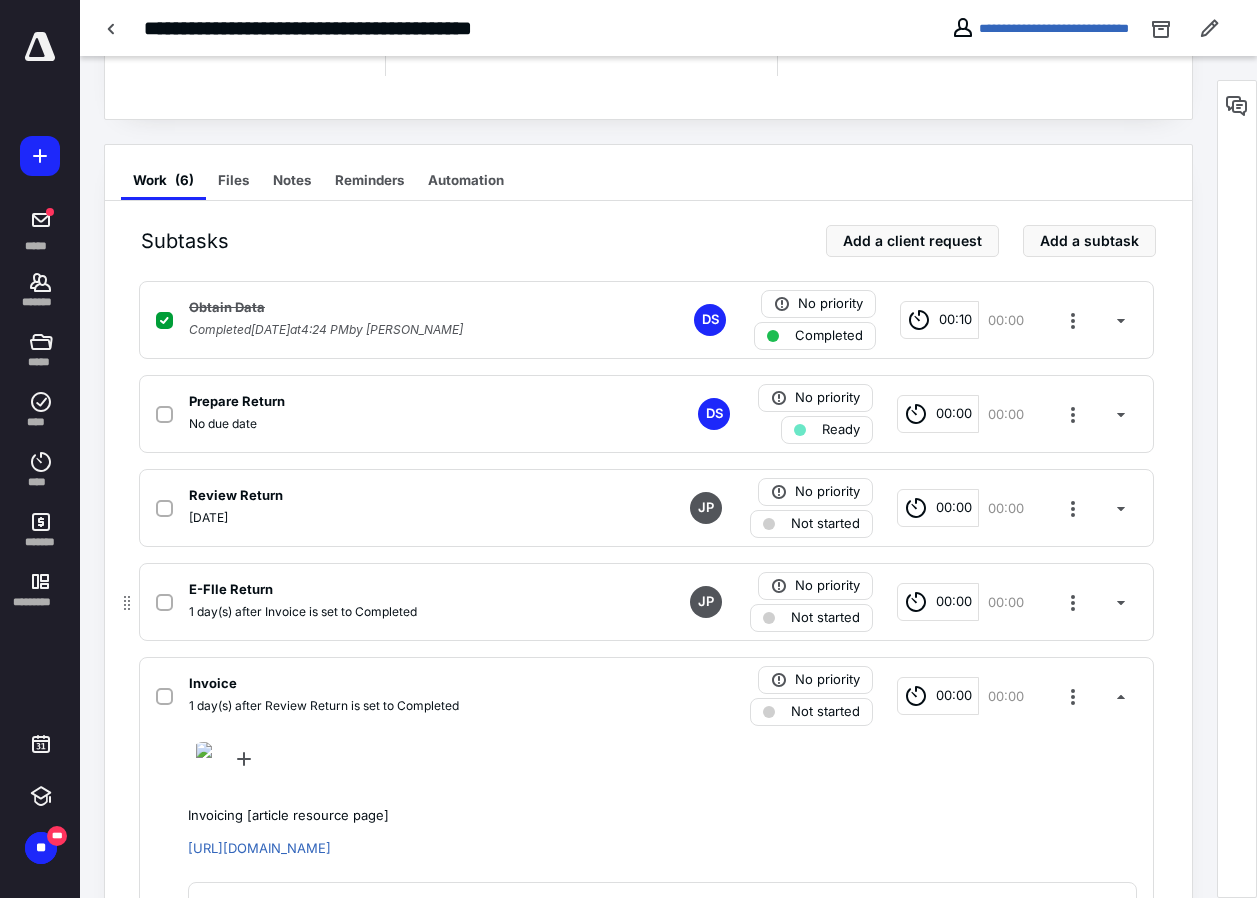 scroll, scrollTop: 662, scrollLeft: 0, axis: vertical 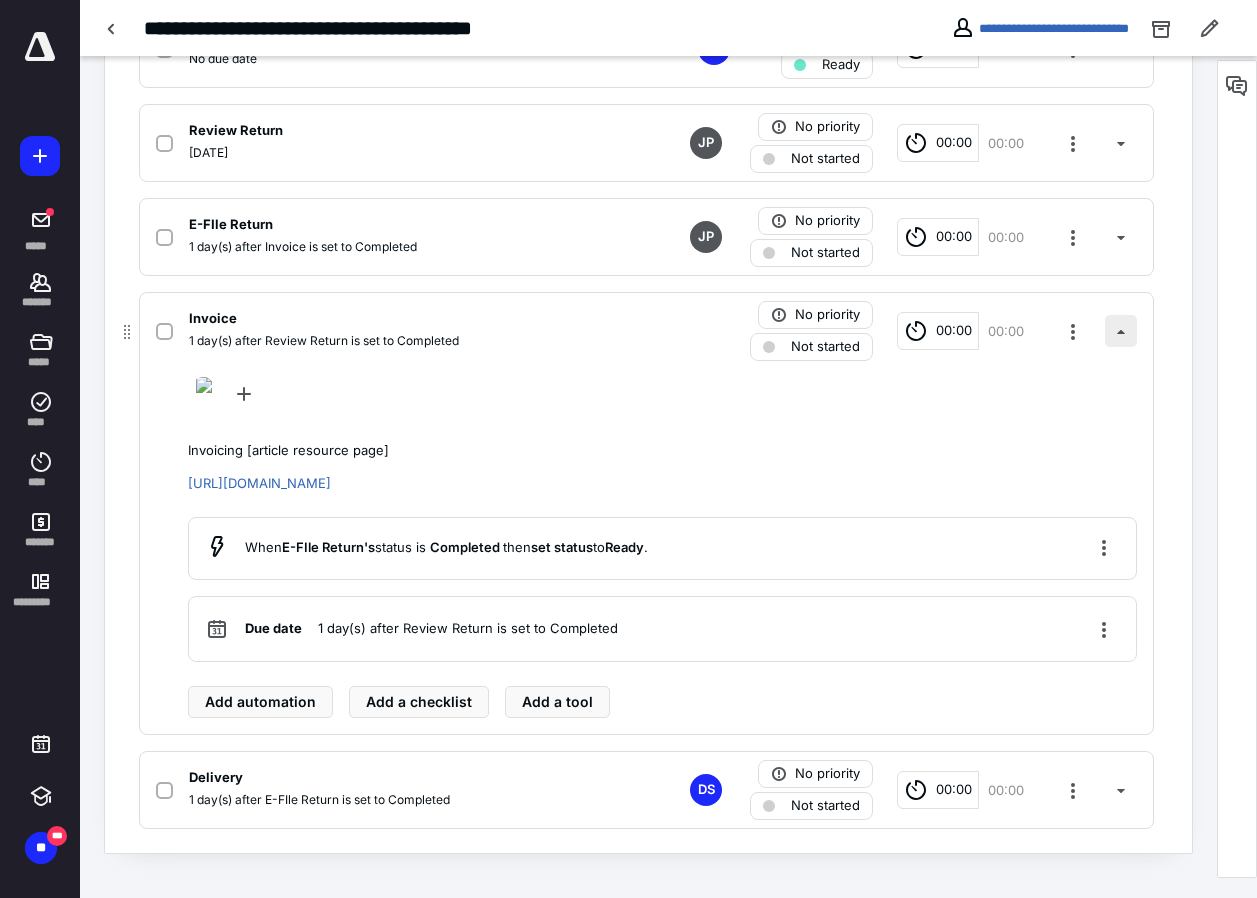 click at bounding box center (1121, 331) 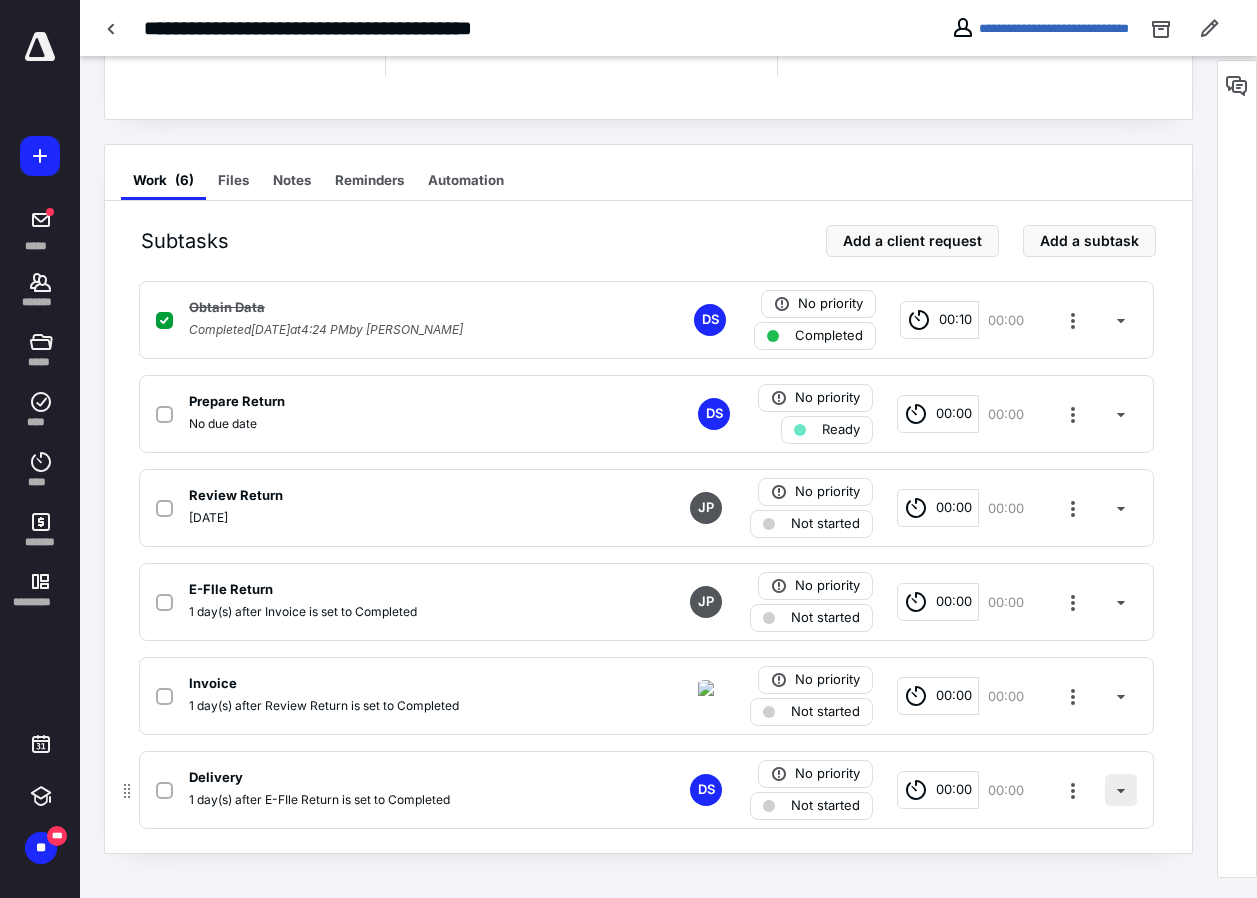 click at bounding box center (1121, 790) 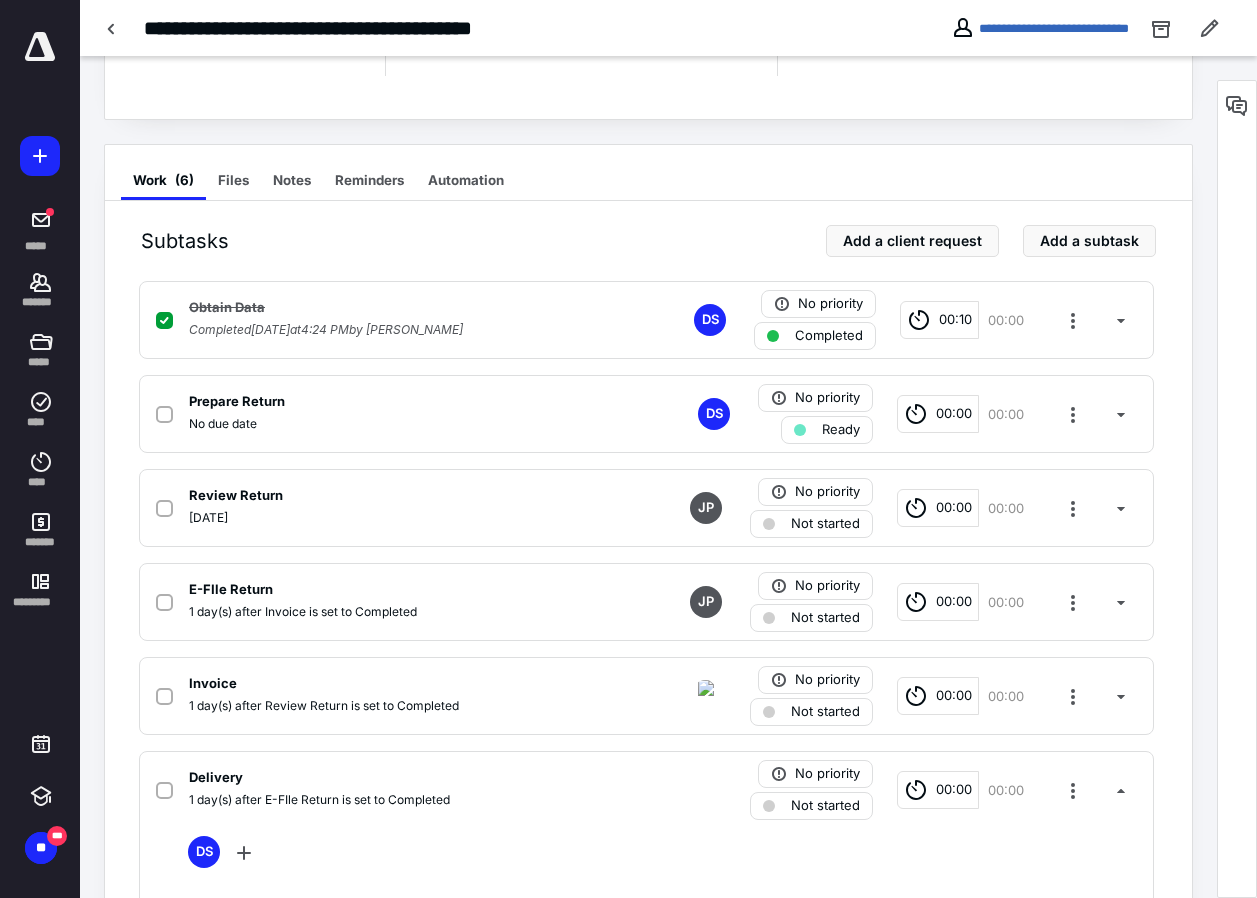 scroll, scrollTop: 629, scrollLeft: 0, axis: vertical 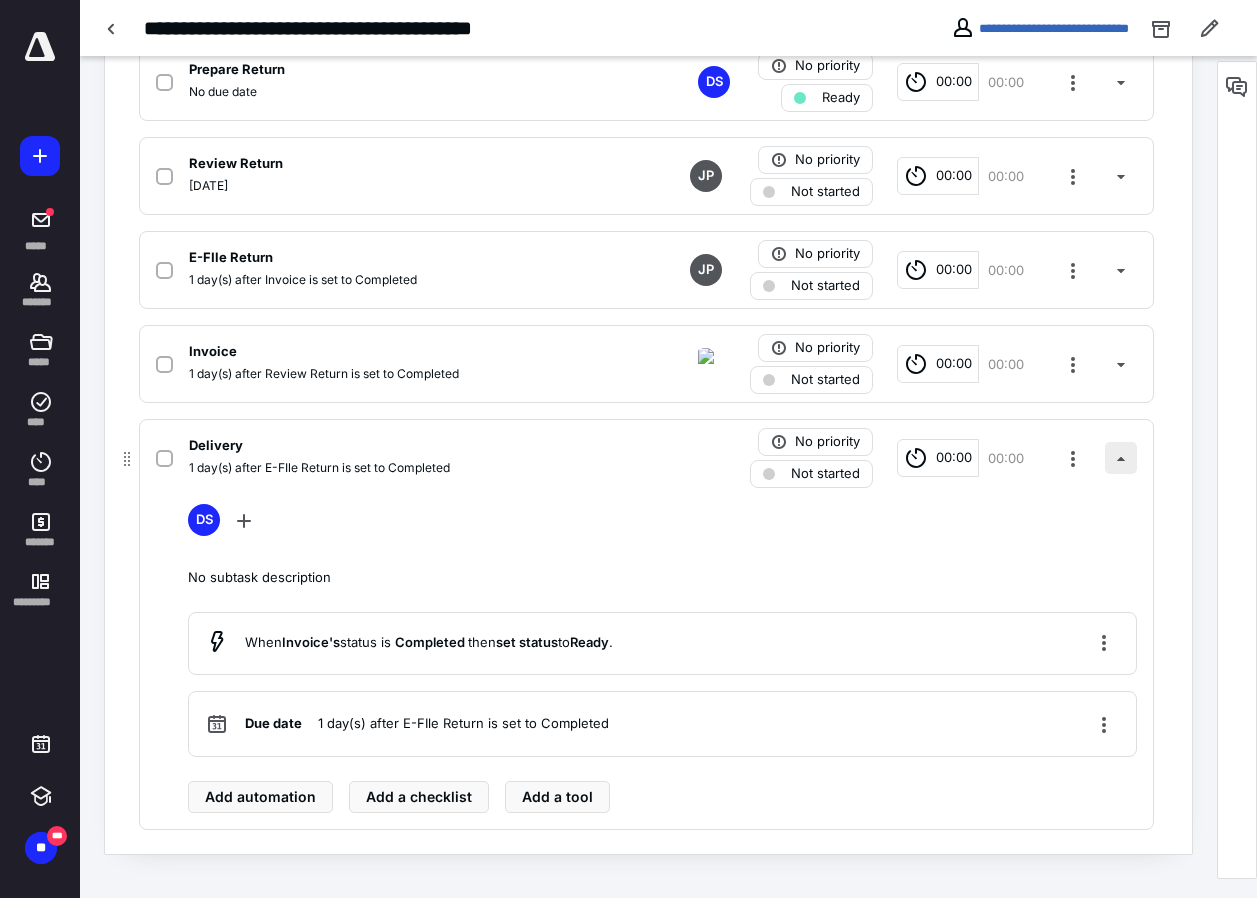 click at bounding box center (1121, 458) 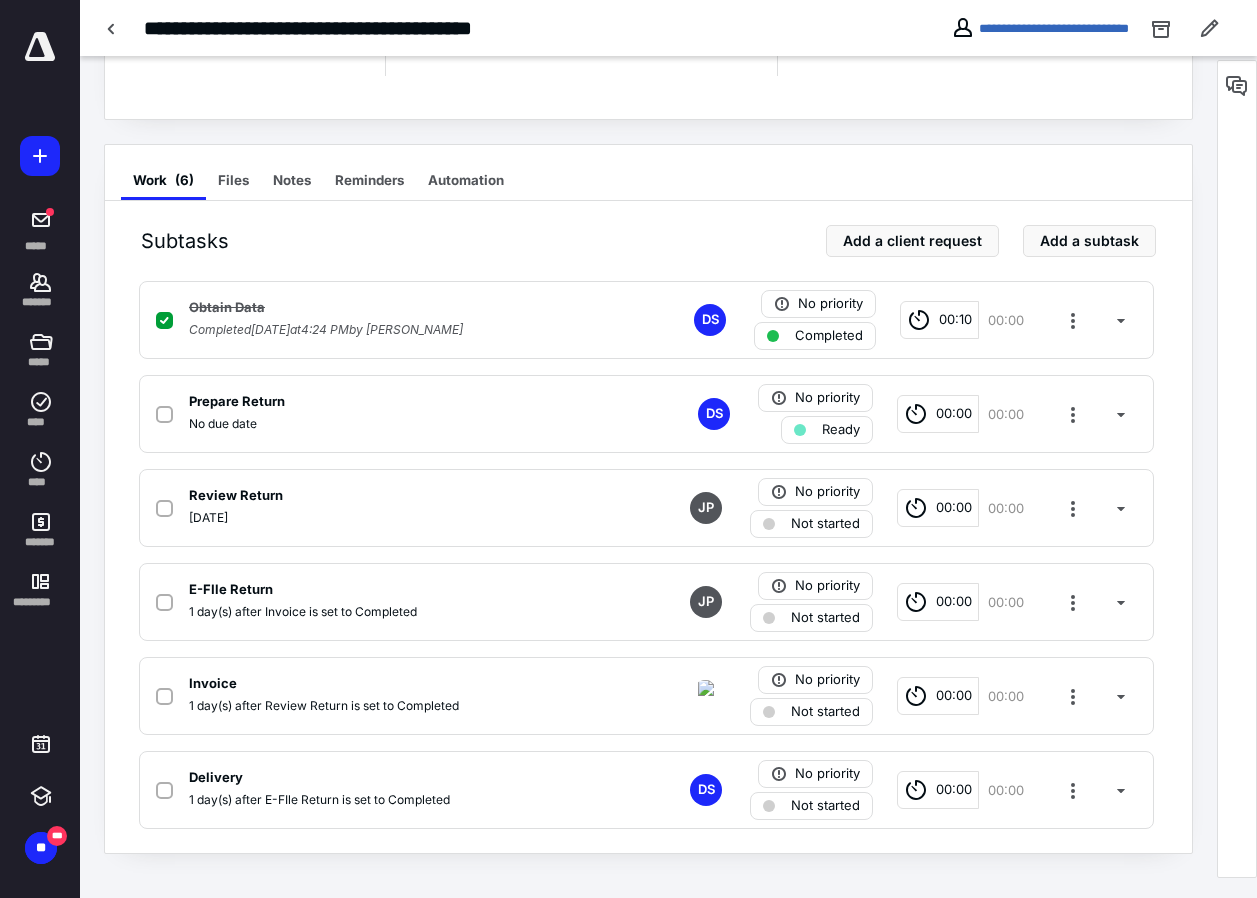 scroll, scrollTop: 0, scrollLeft: 0, axis: both 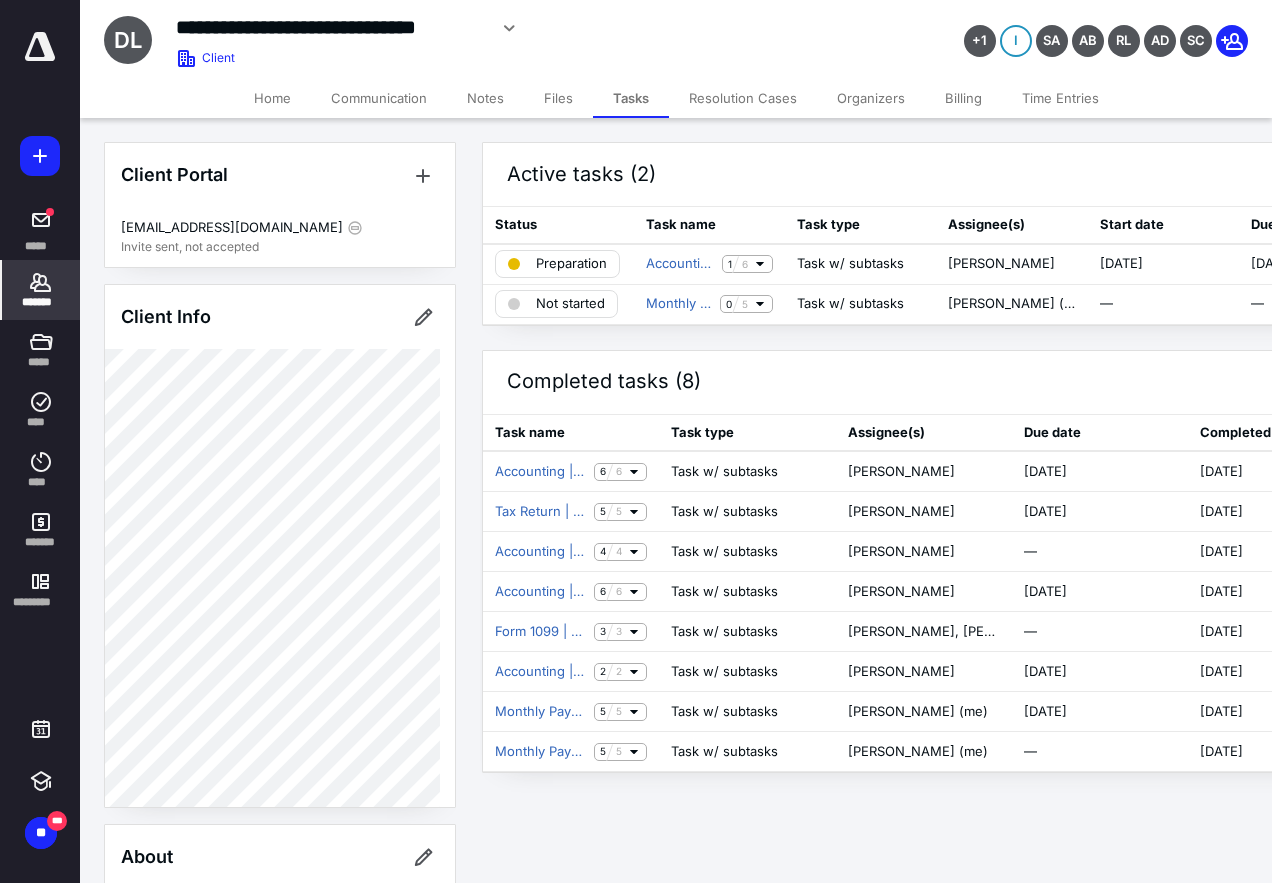 click on "*******" at bounding box center [41, 302] 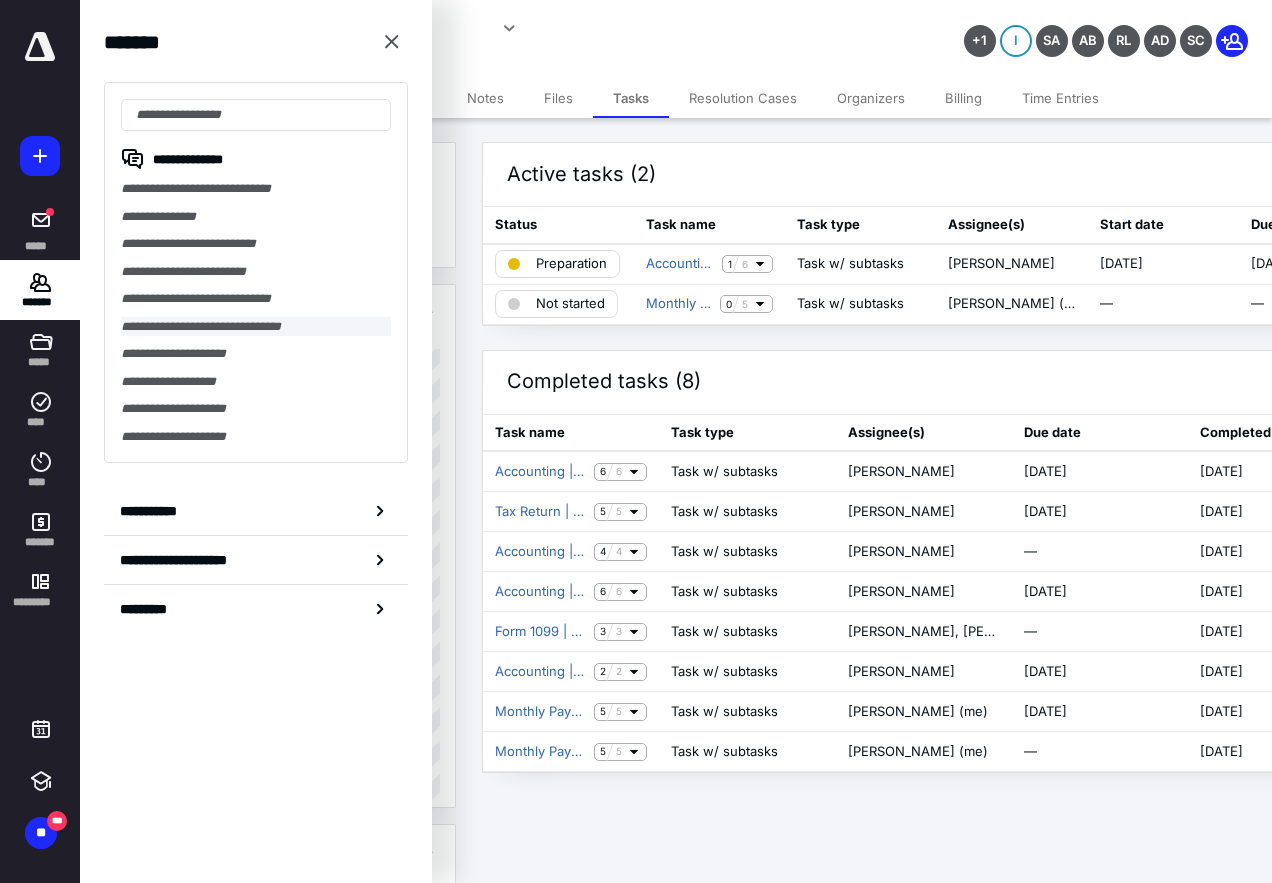 click on "**********" at bounding box center [256, 327] 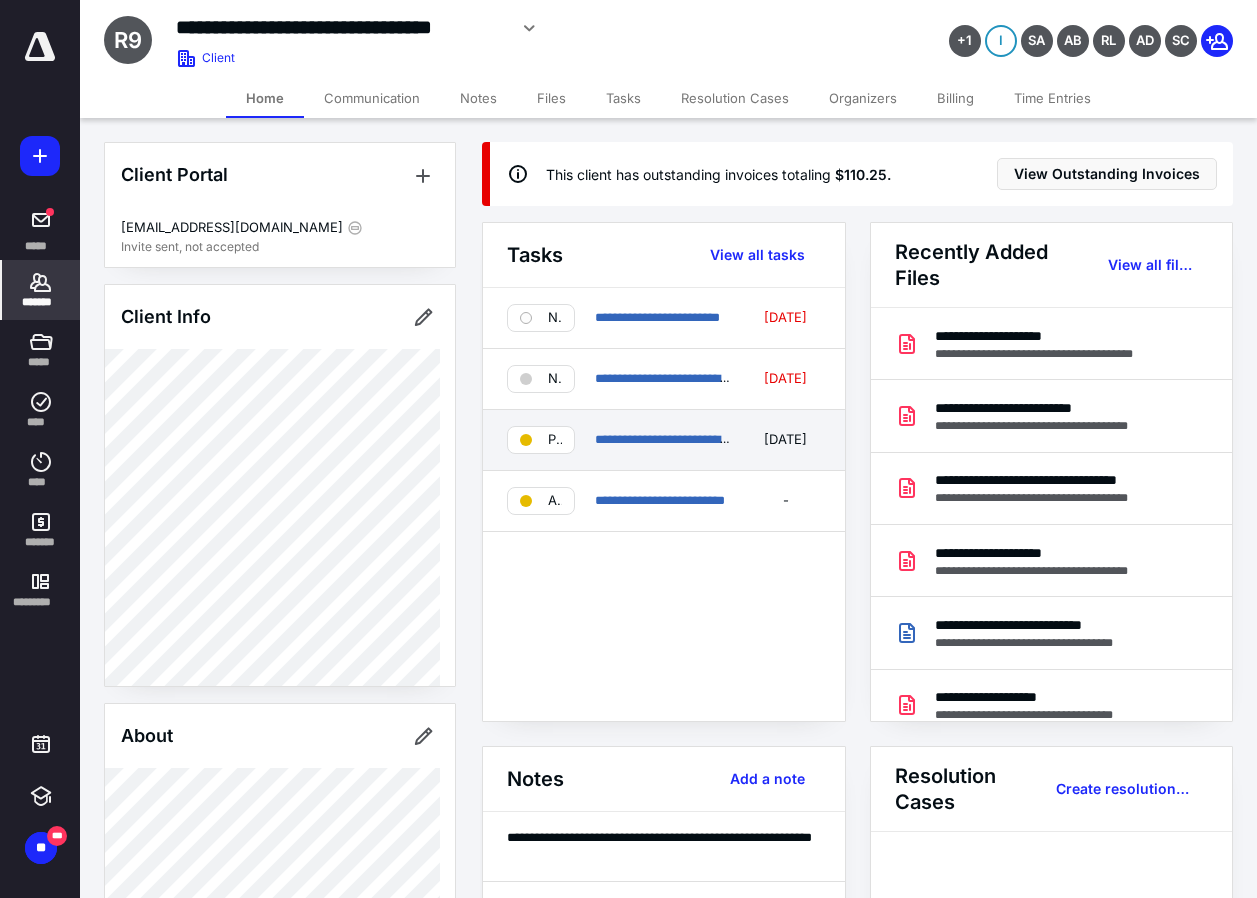 click on "**********" at bounding box center (664, 440) 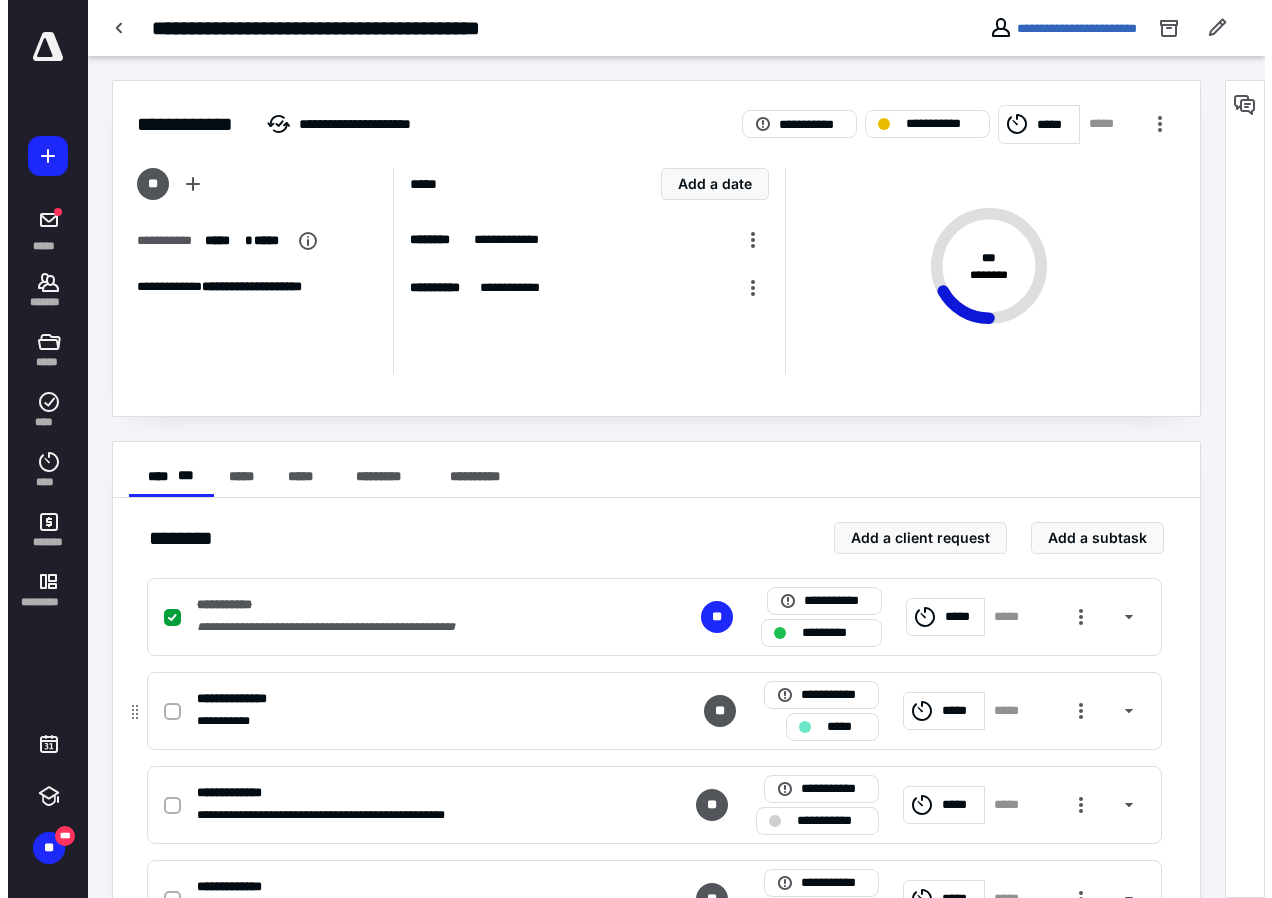 scroll, scrollTop: 200, scrollLeft: 0, axis: vertical 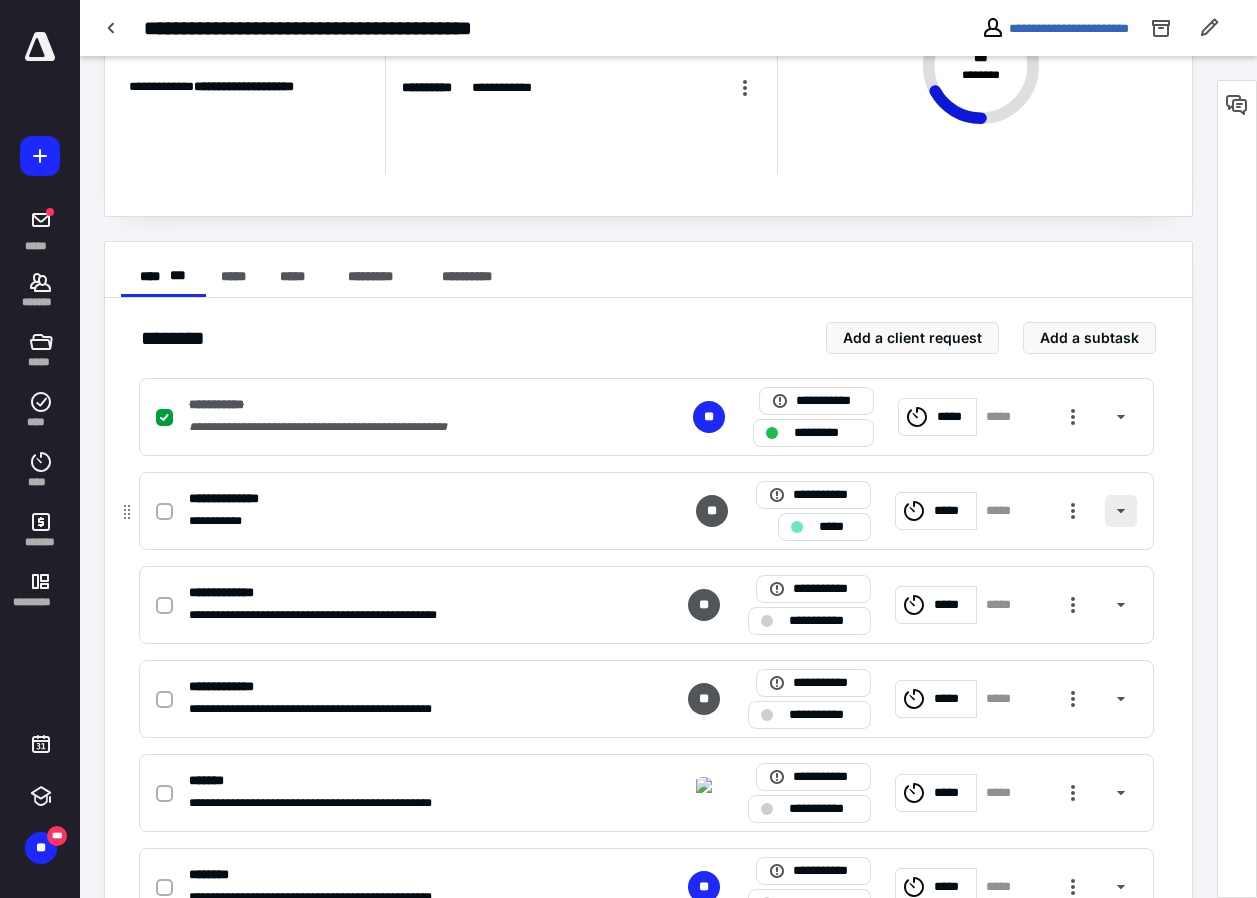 click at bounding box center [1121, 511] 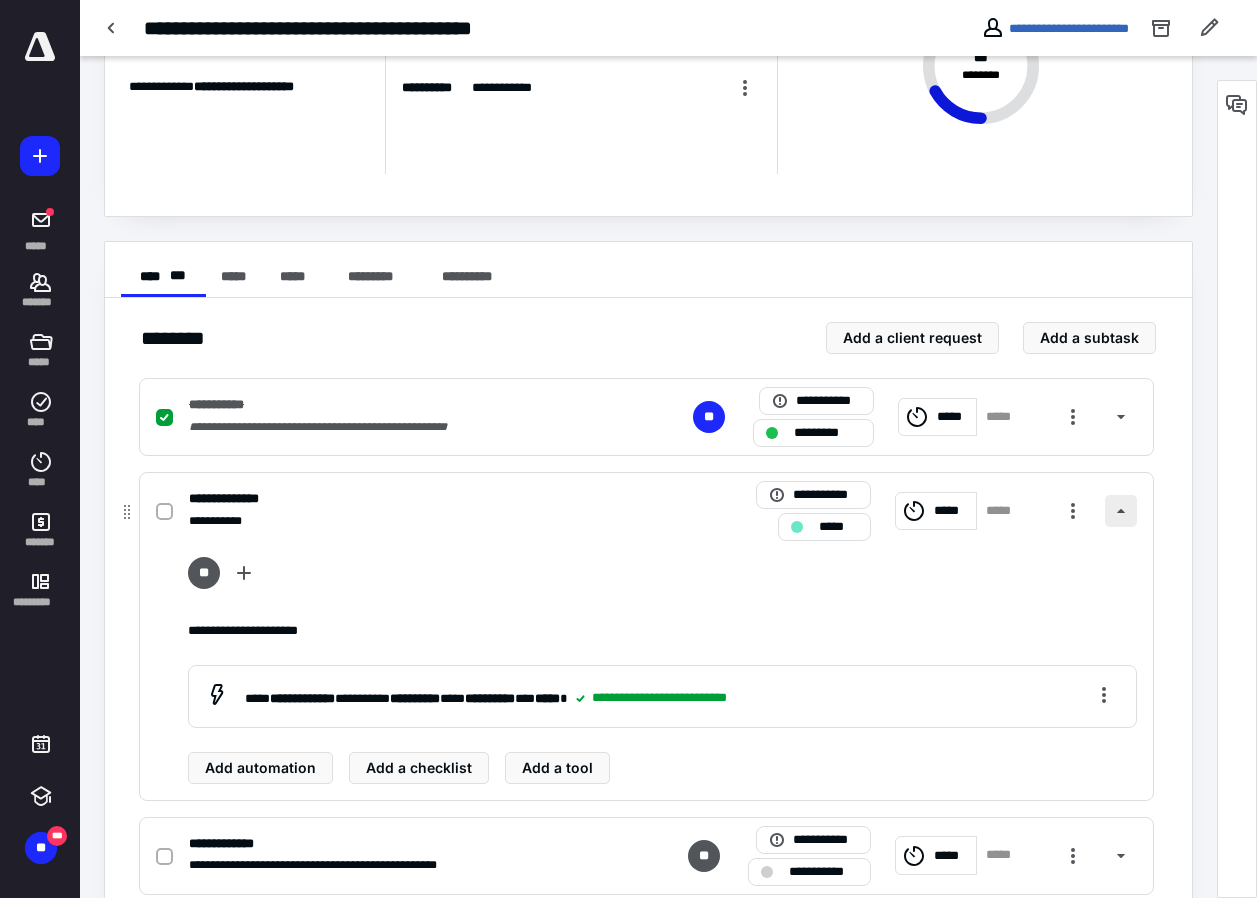 click at bounding box center [1121, 511] 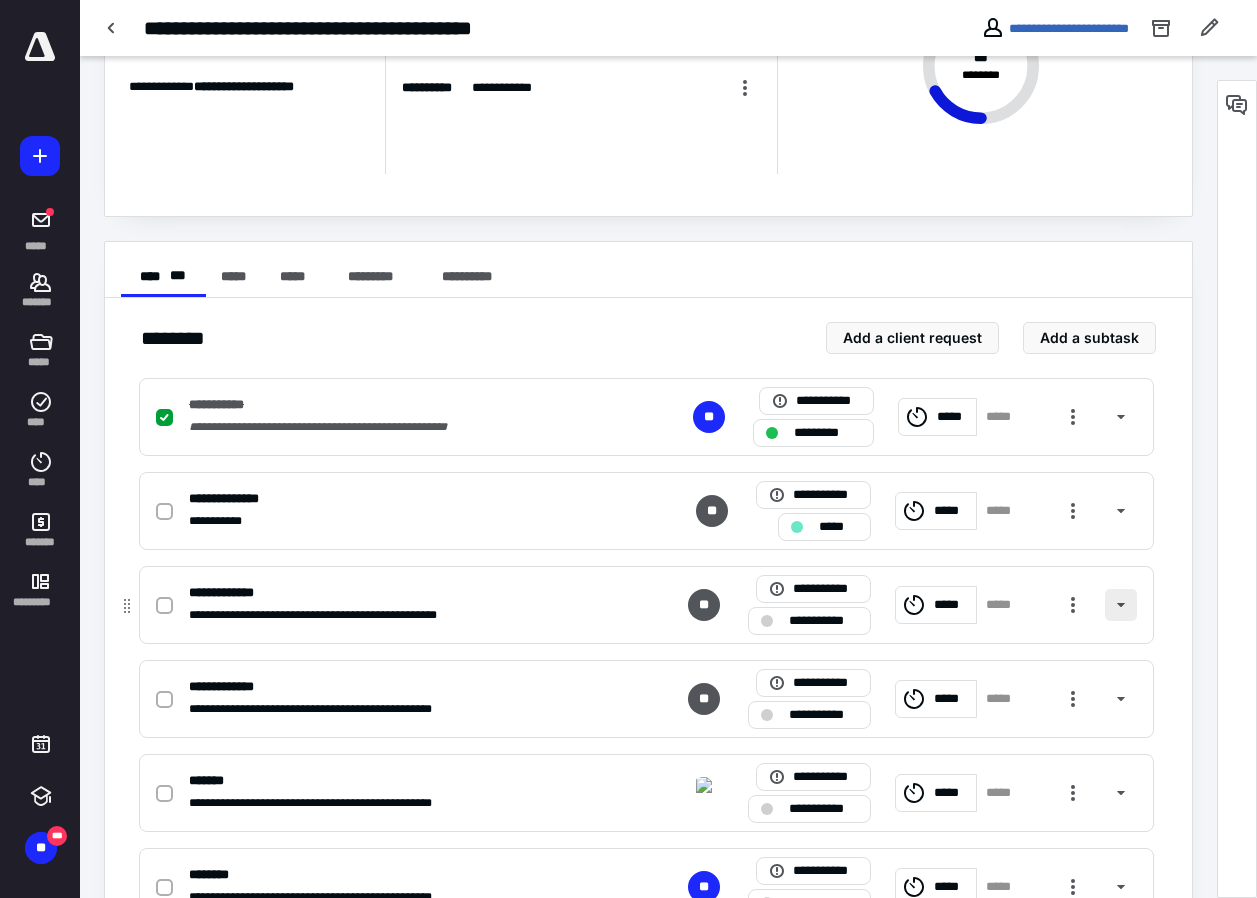 click at bounding box center (1121, 605) 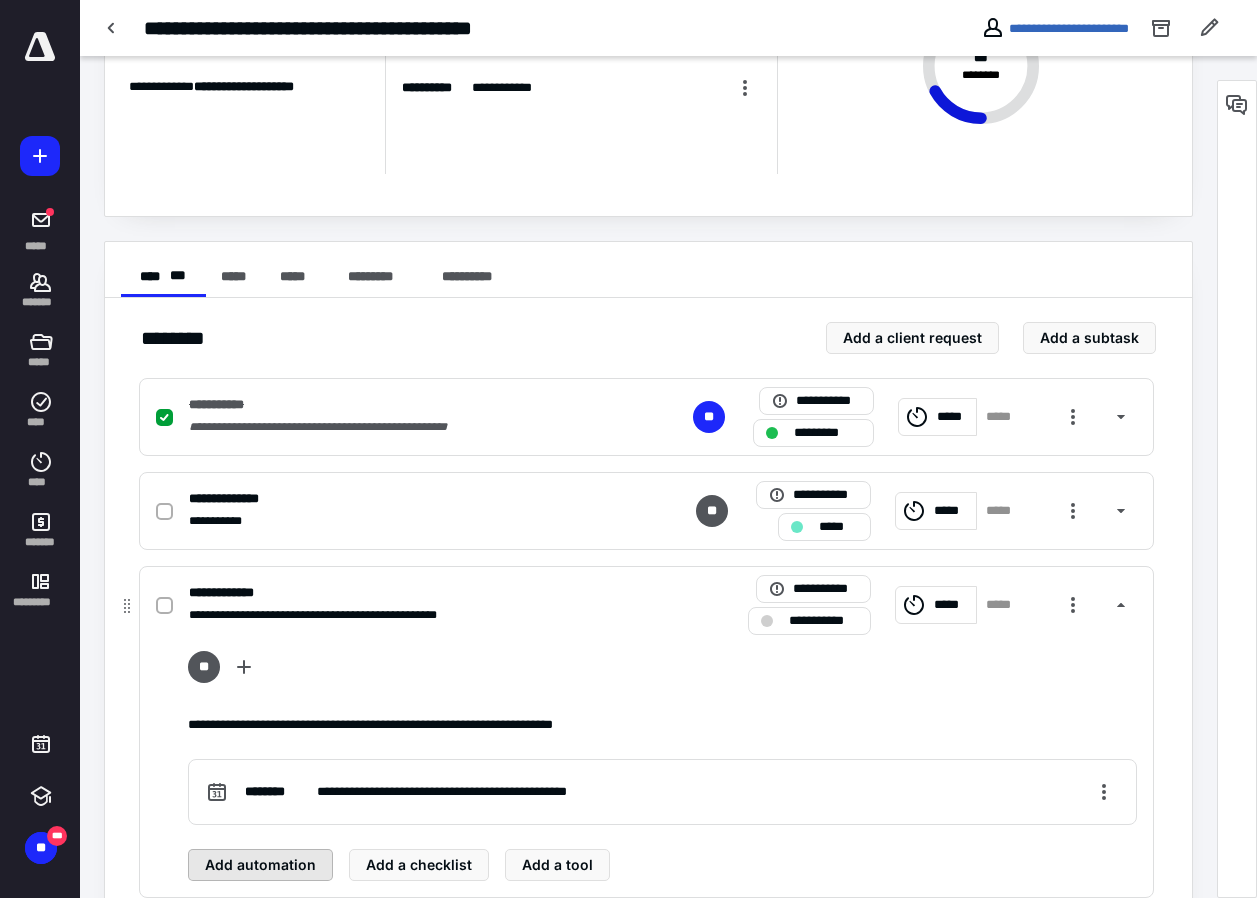 click on "Add automation" at bounding box center (260, 865) 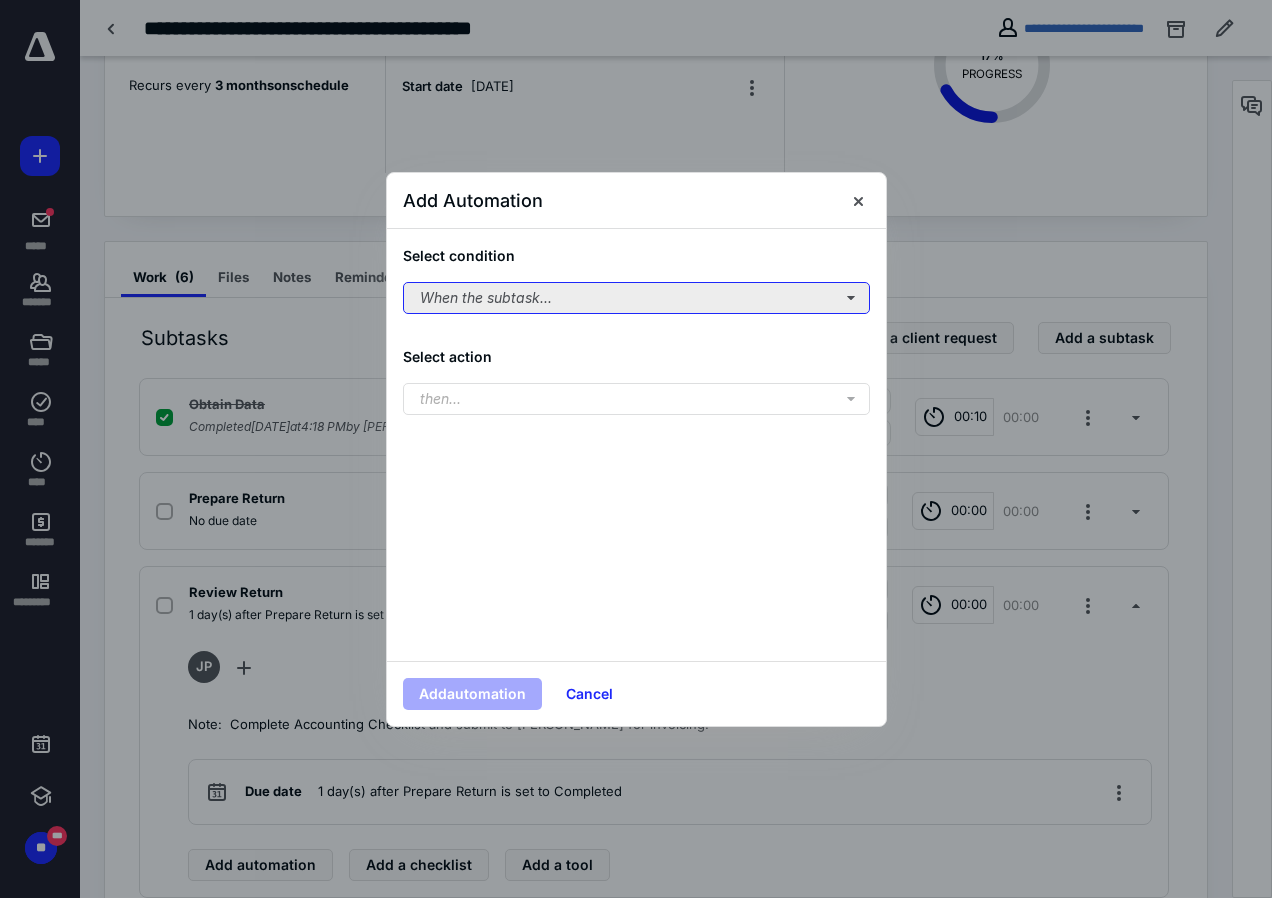 click on "When the subtask..." at bounding box center (636, 298) 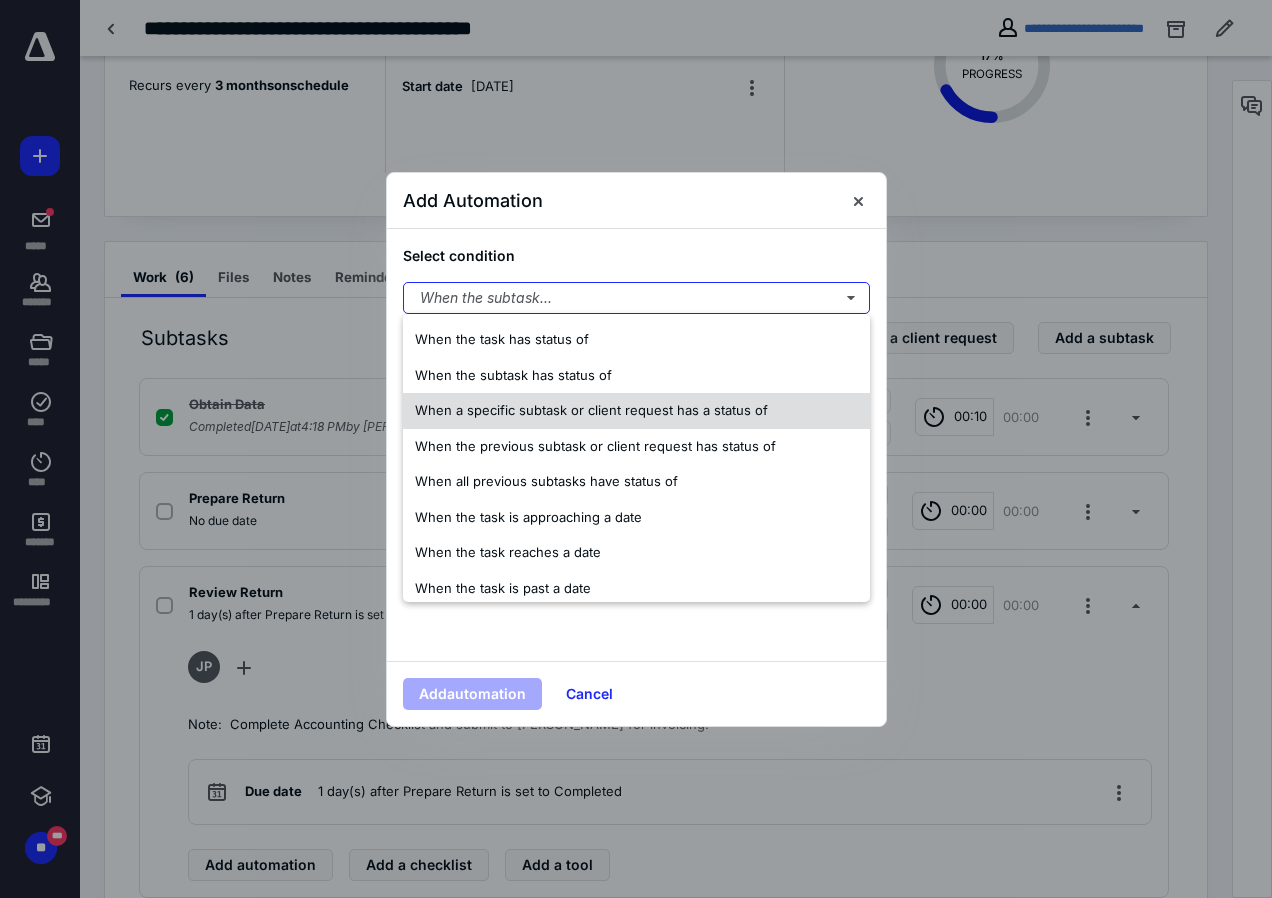click on "When a specific subtask or client request has a status of" at bounding box center [591, 410] 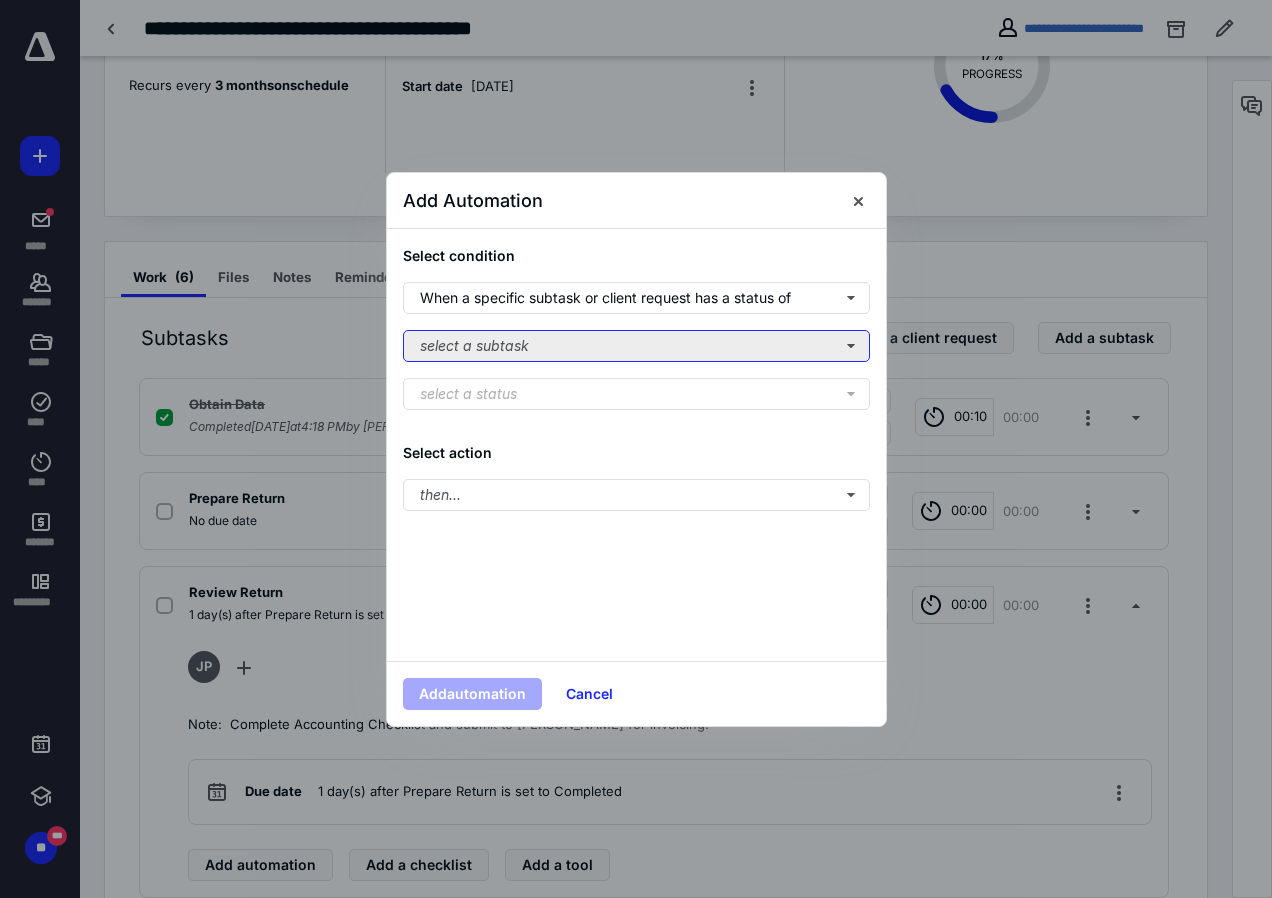 click on "select a subtask" at bounding box center [636, 346] 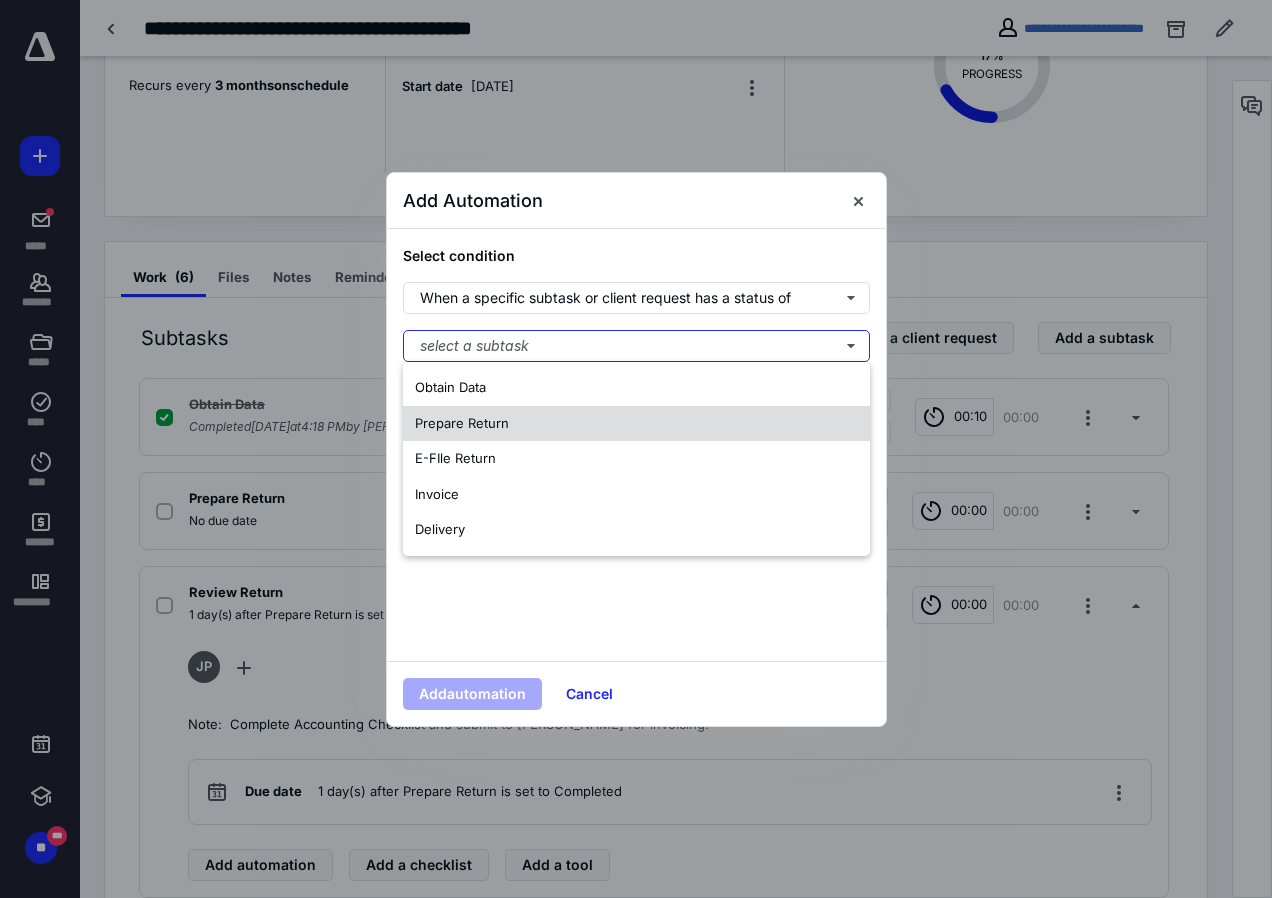 click on "Prepare Return" at bounding box center [462, 423] 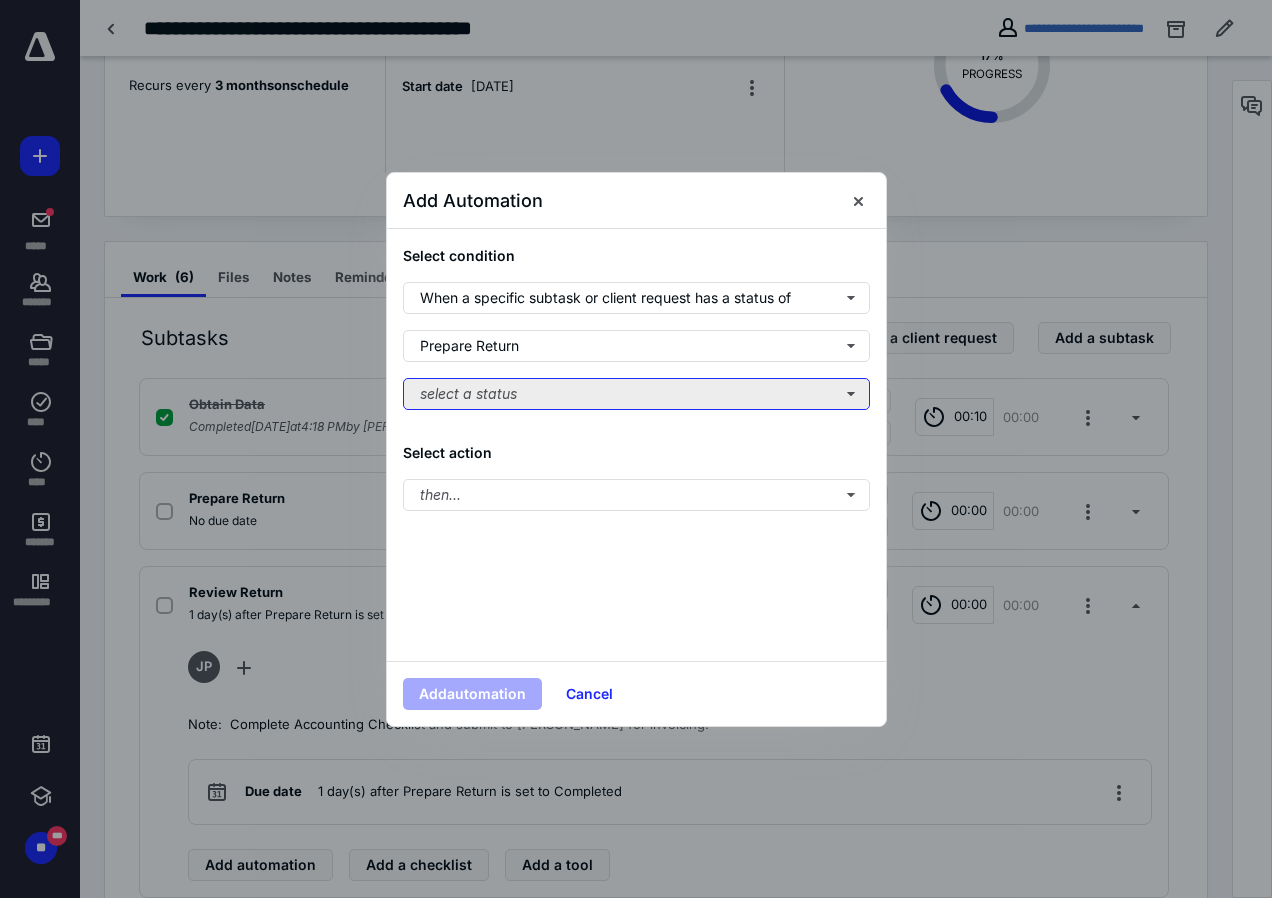 click on "select a status" at bounding box center (636, 394) 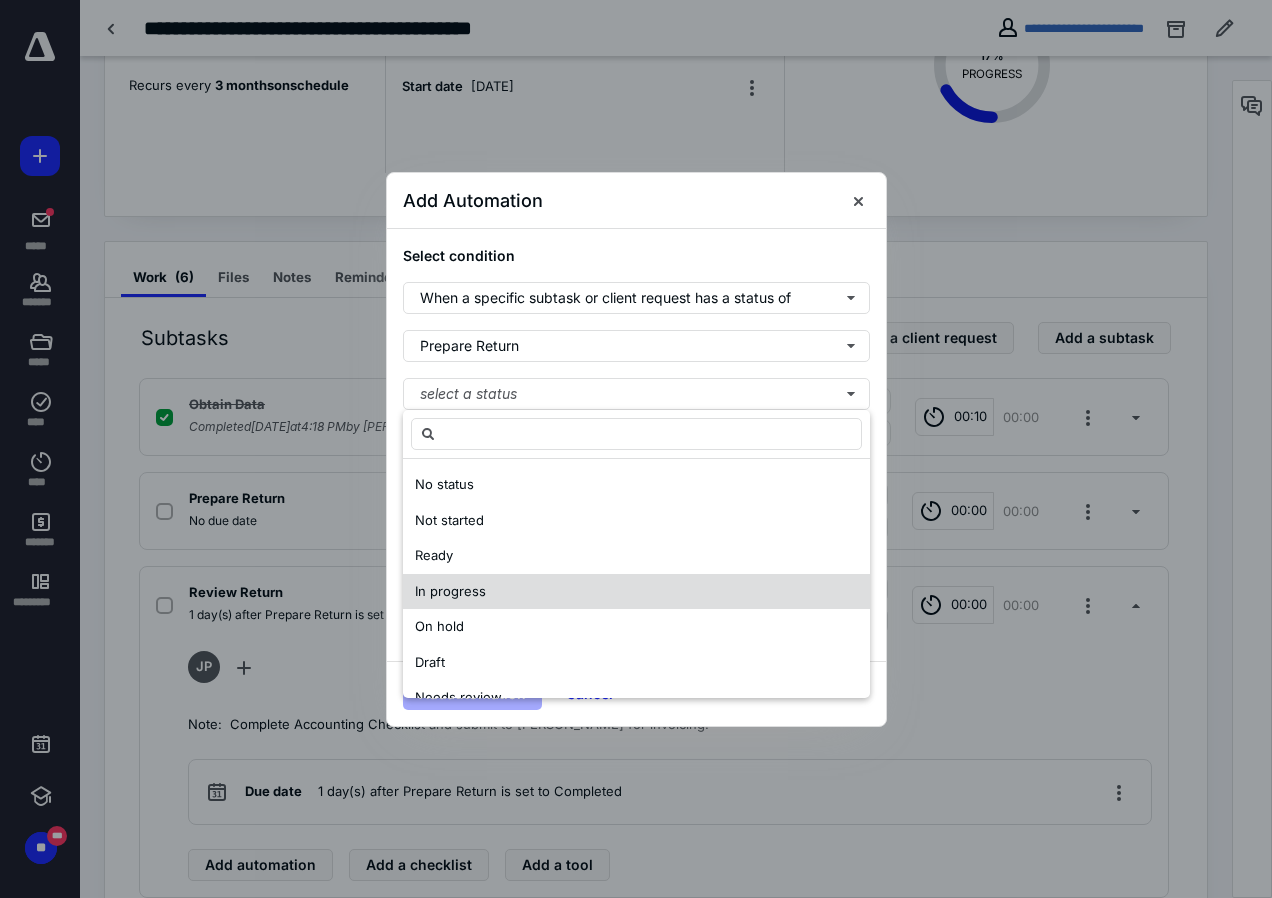 scroll, scrollTop: 100, scrollLeft: 0, axis: vertical 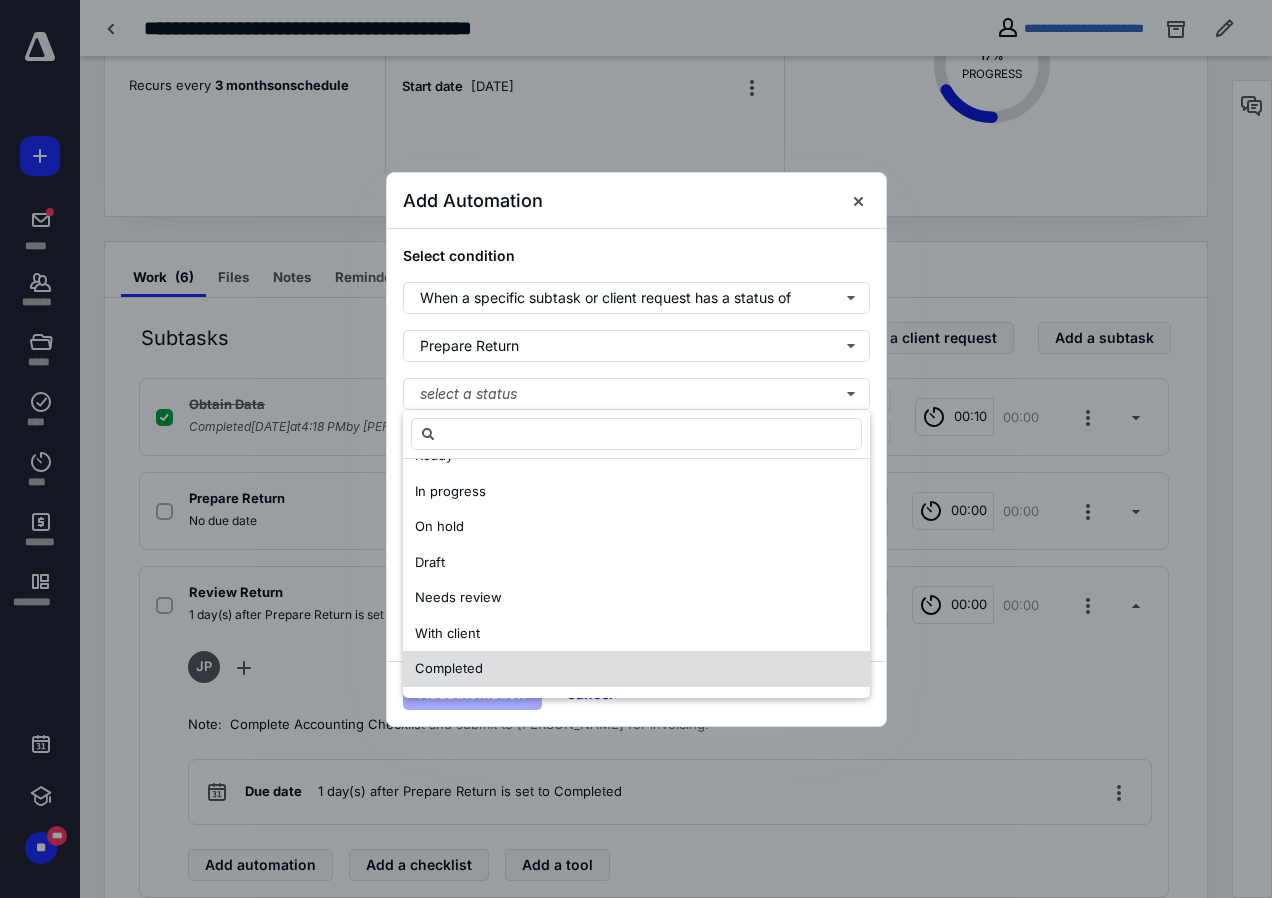 click on "Completed" at bounding box center (449, 668) 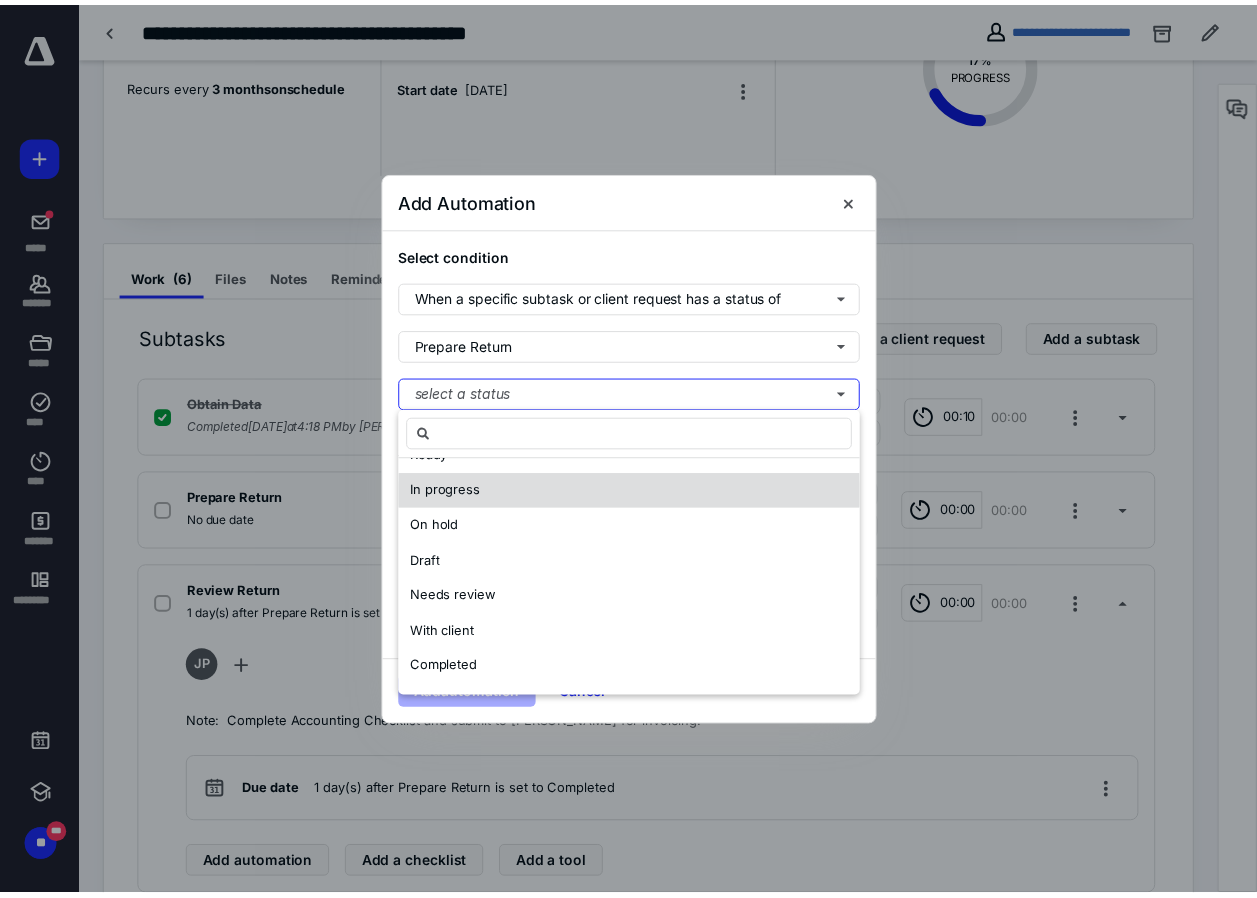 scroll, scrollTop: 0, scrollLeft: 0, axis: both 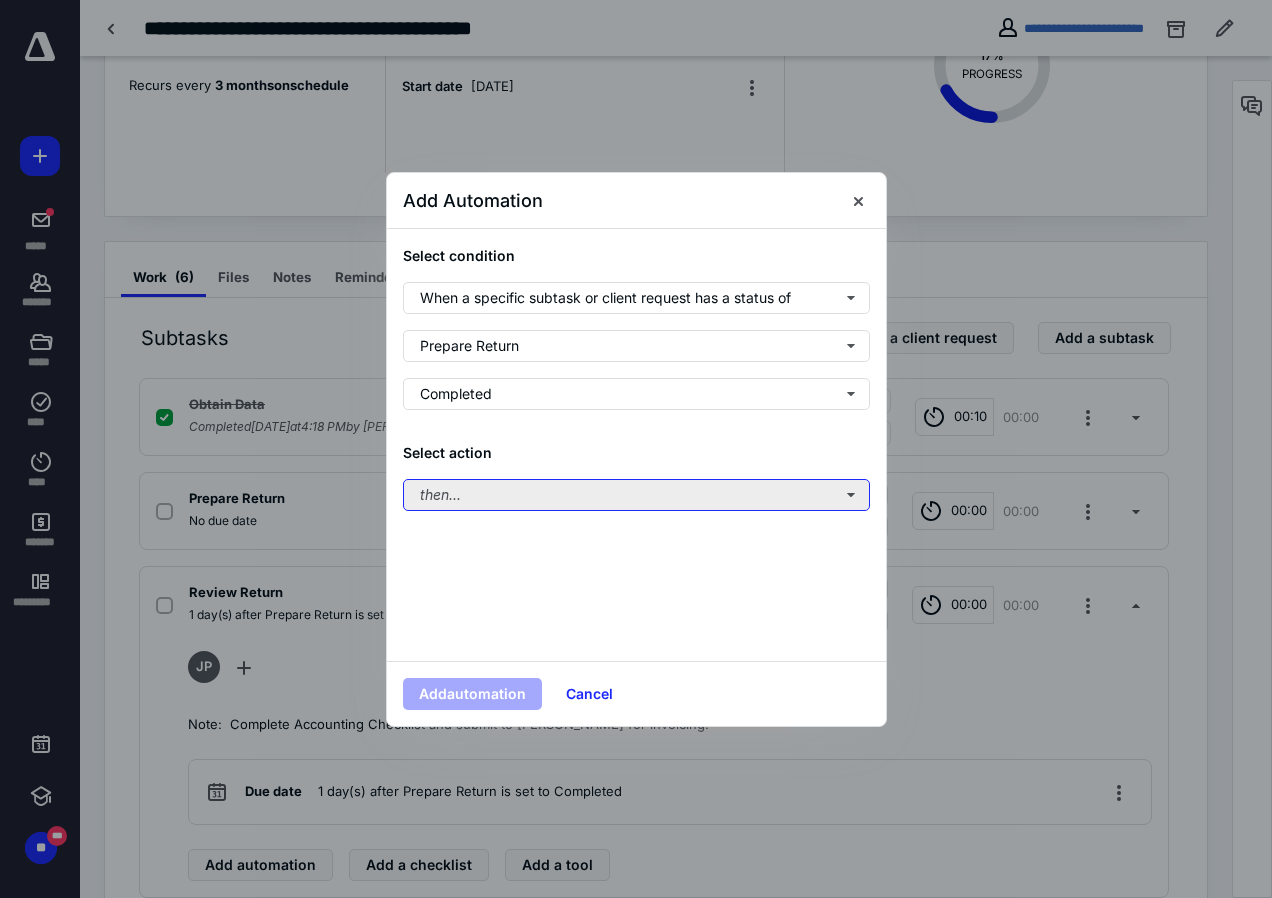 click on "then..." at bounding box center [636, 495] 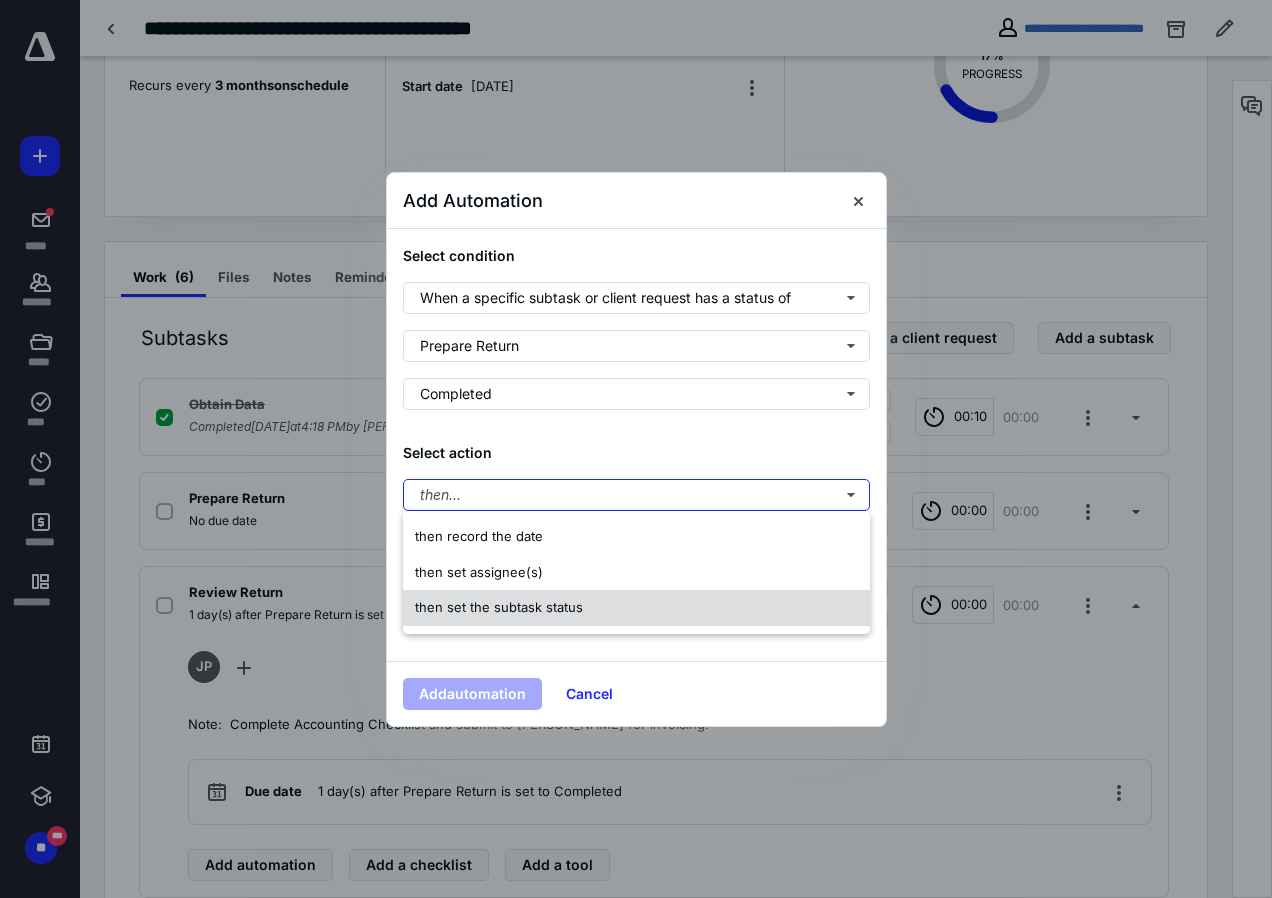 click on "then set the subtask status" at bounding box center [499, 607] 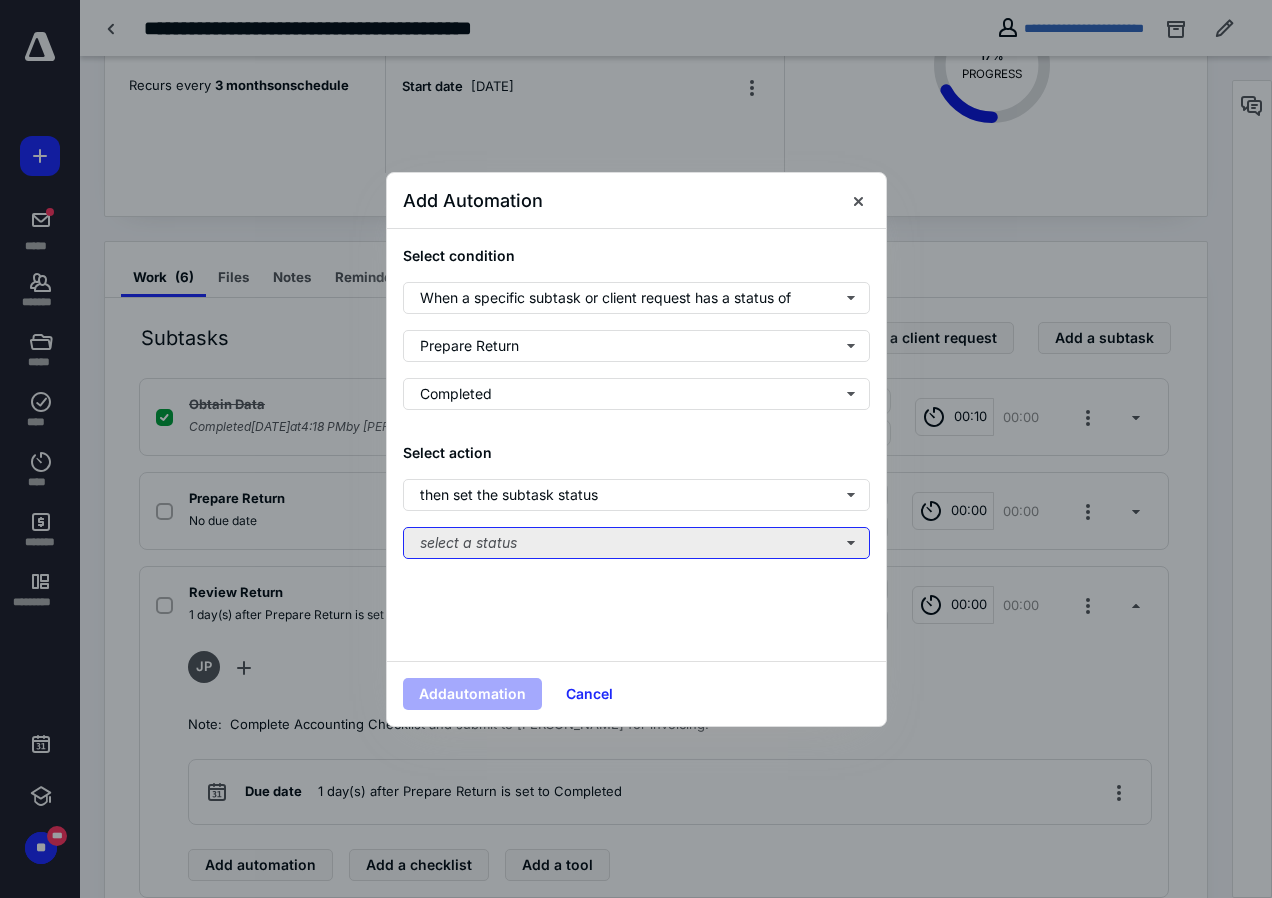 click on "select a status" at bounding box center [636, 543] 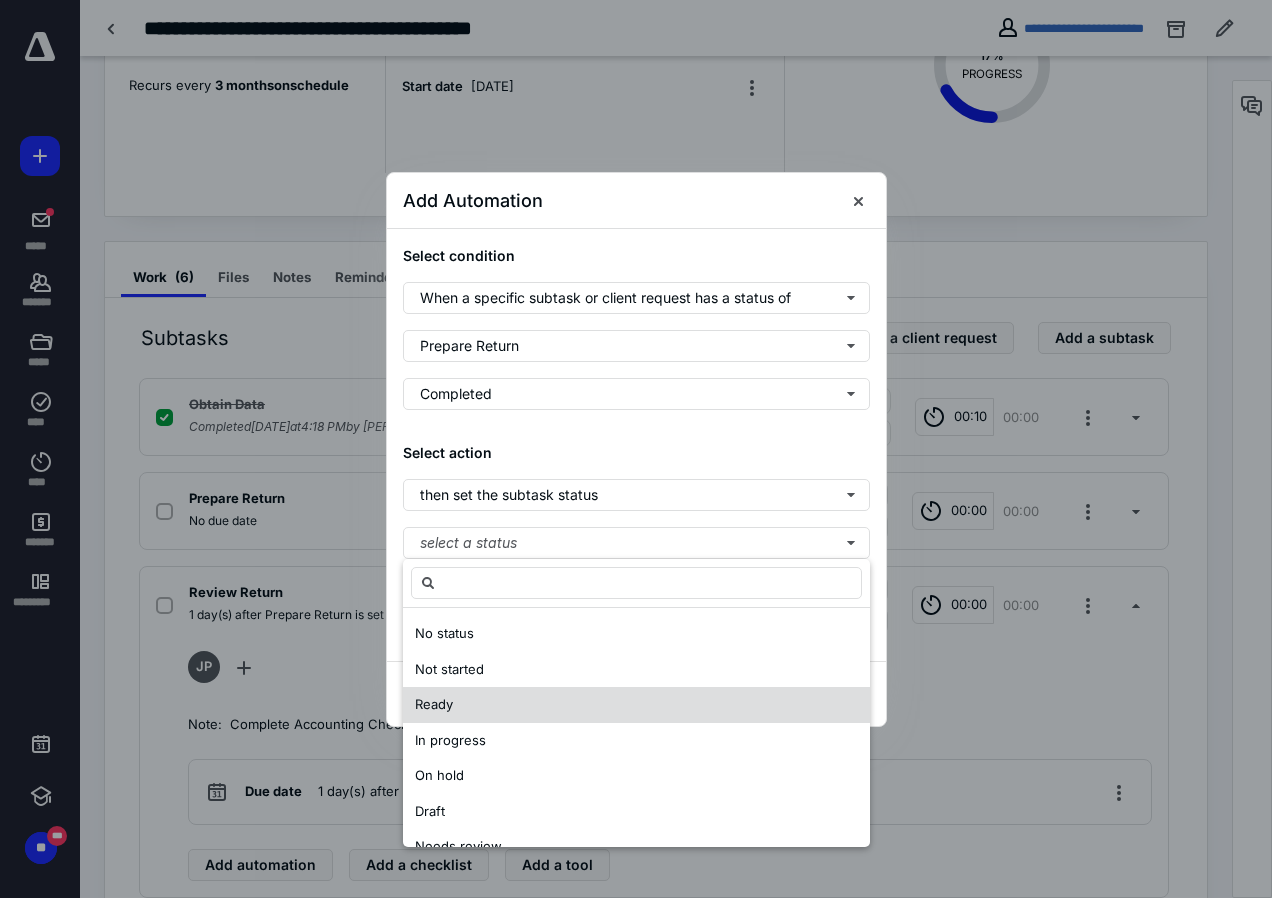 click on "Ready" at bounding box center (434, 704) 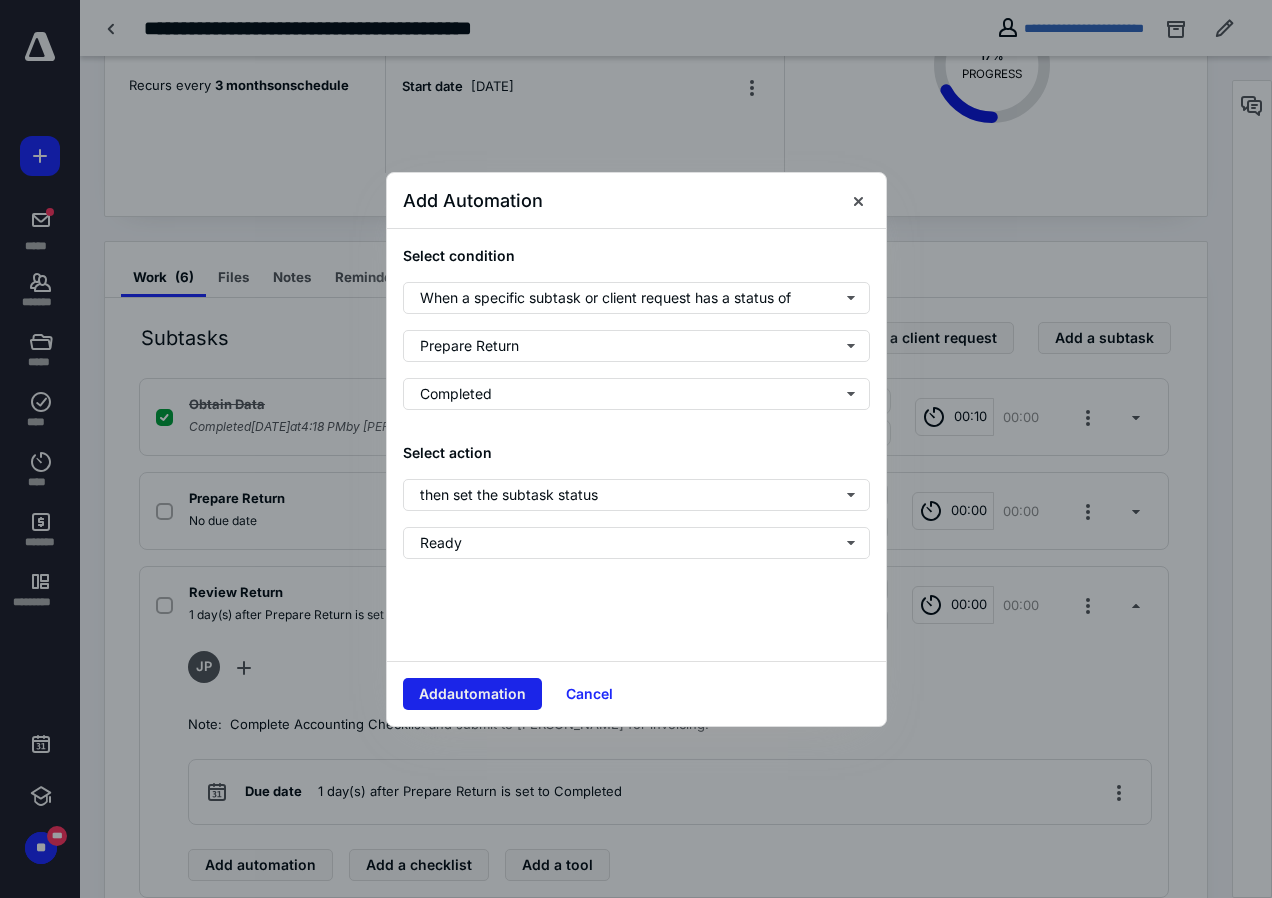 click on "Add  automation" at bounding box center [472, 694] 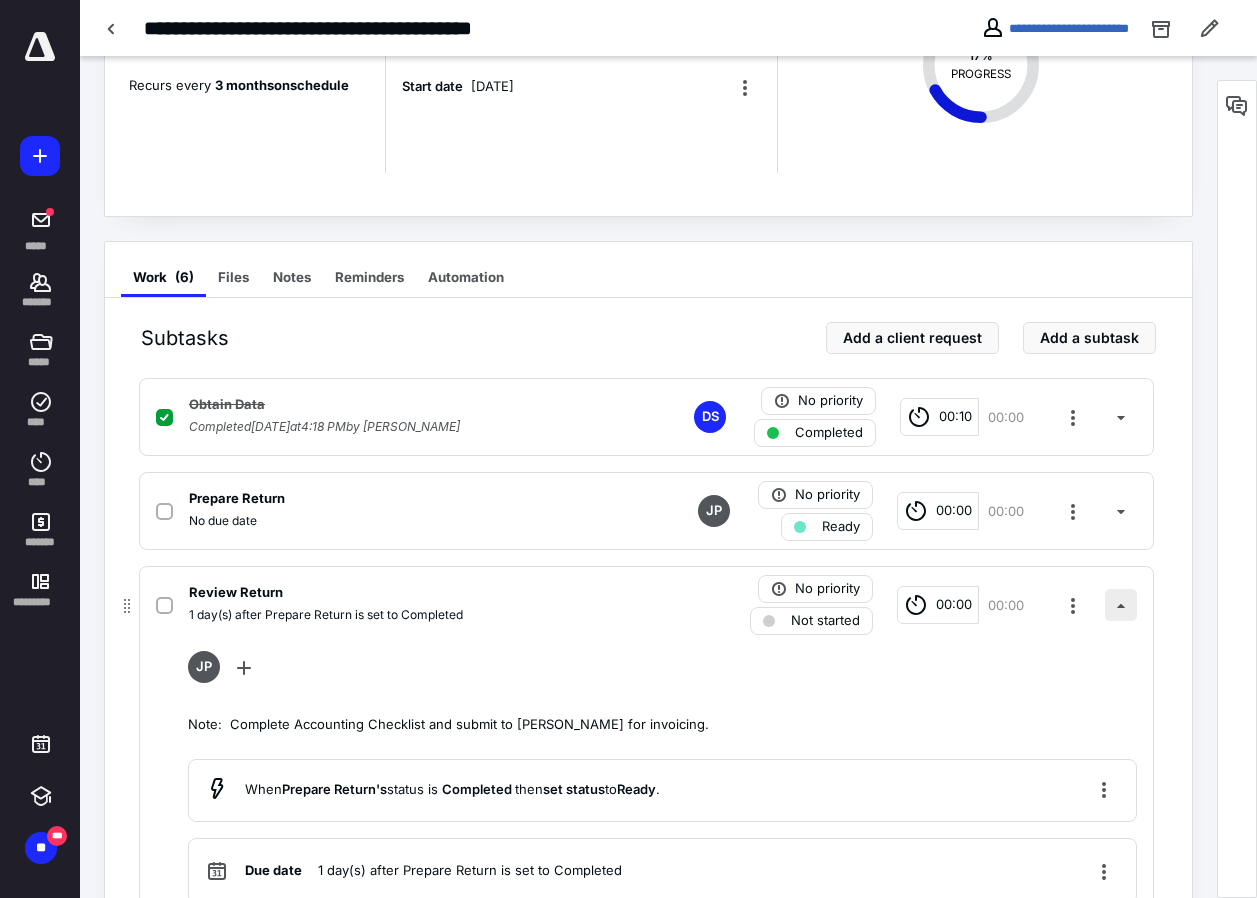 click at bounding box center [1121, 605] 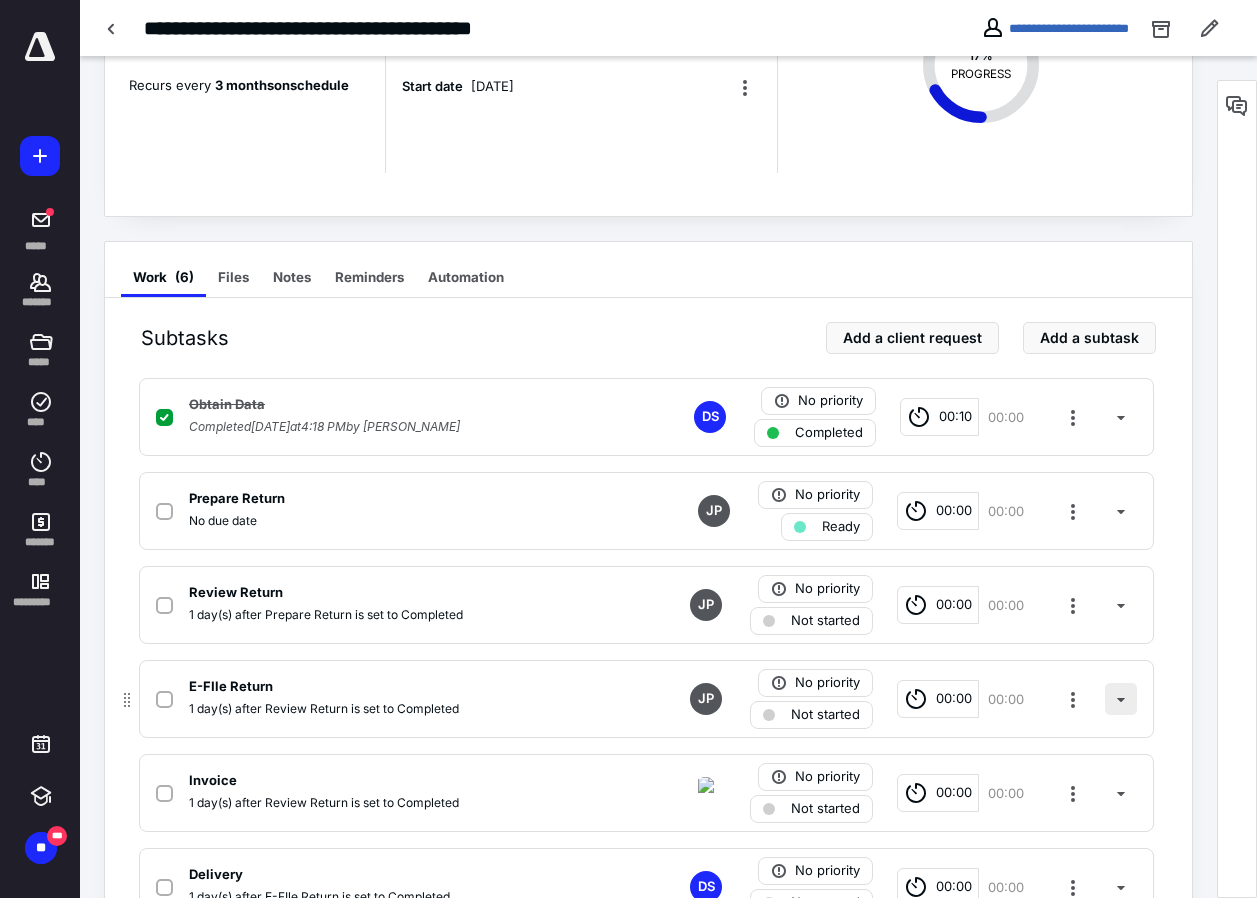 click at bounding box center (1121, 699) 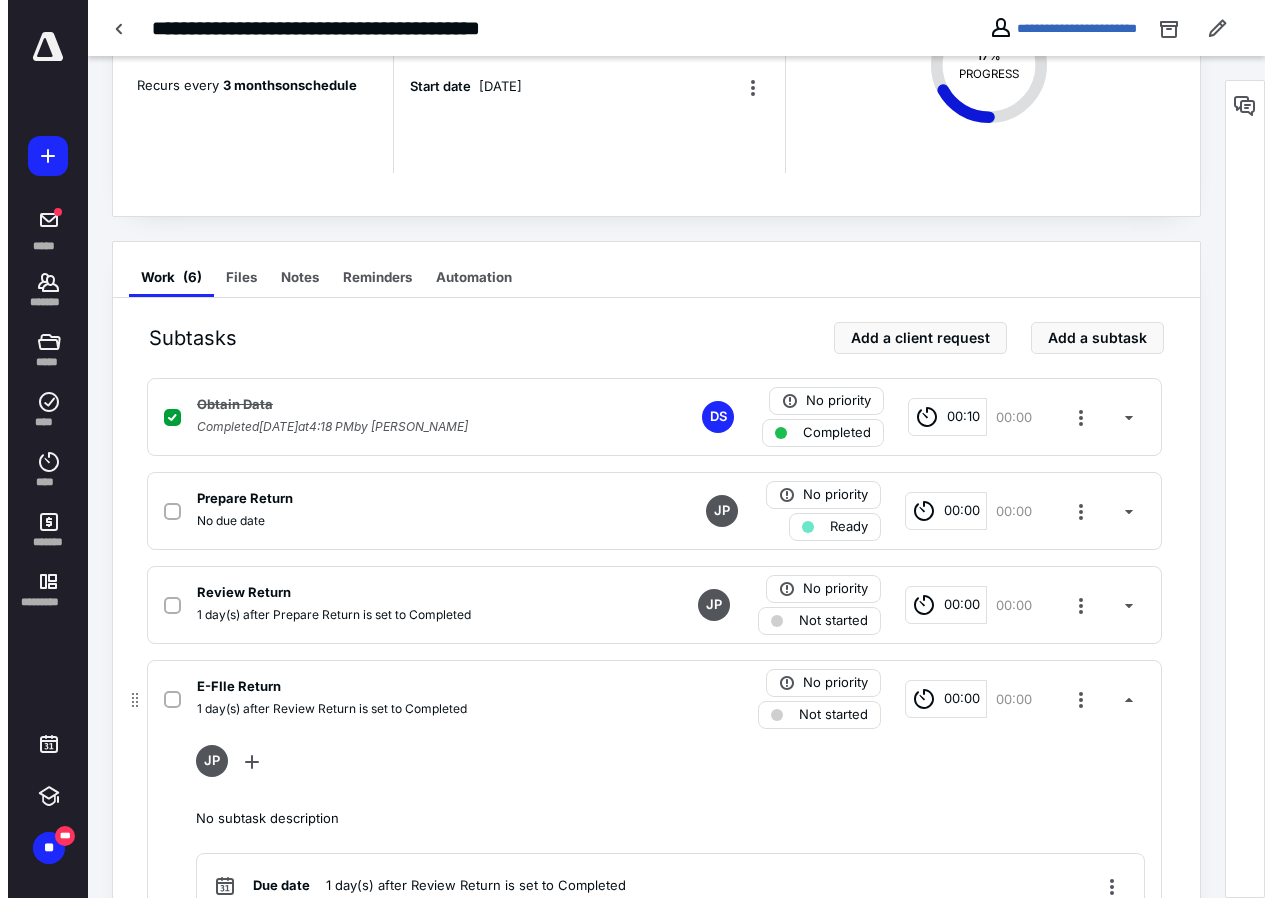 scroll, scrollTop: 400, scrollLeft: 0, axis: vertical 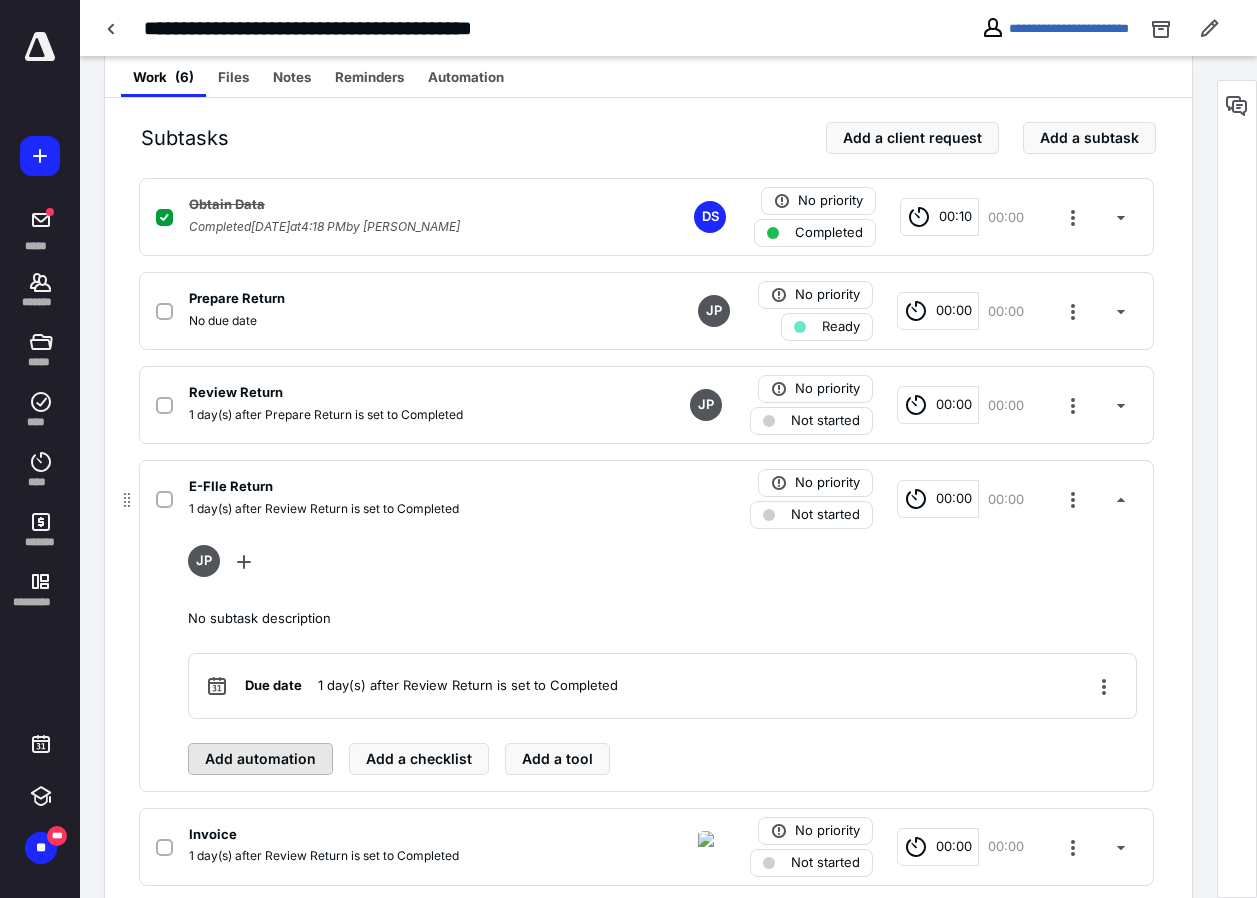 click on "Add automation" at bounding box center [260, 759] 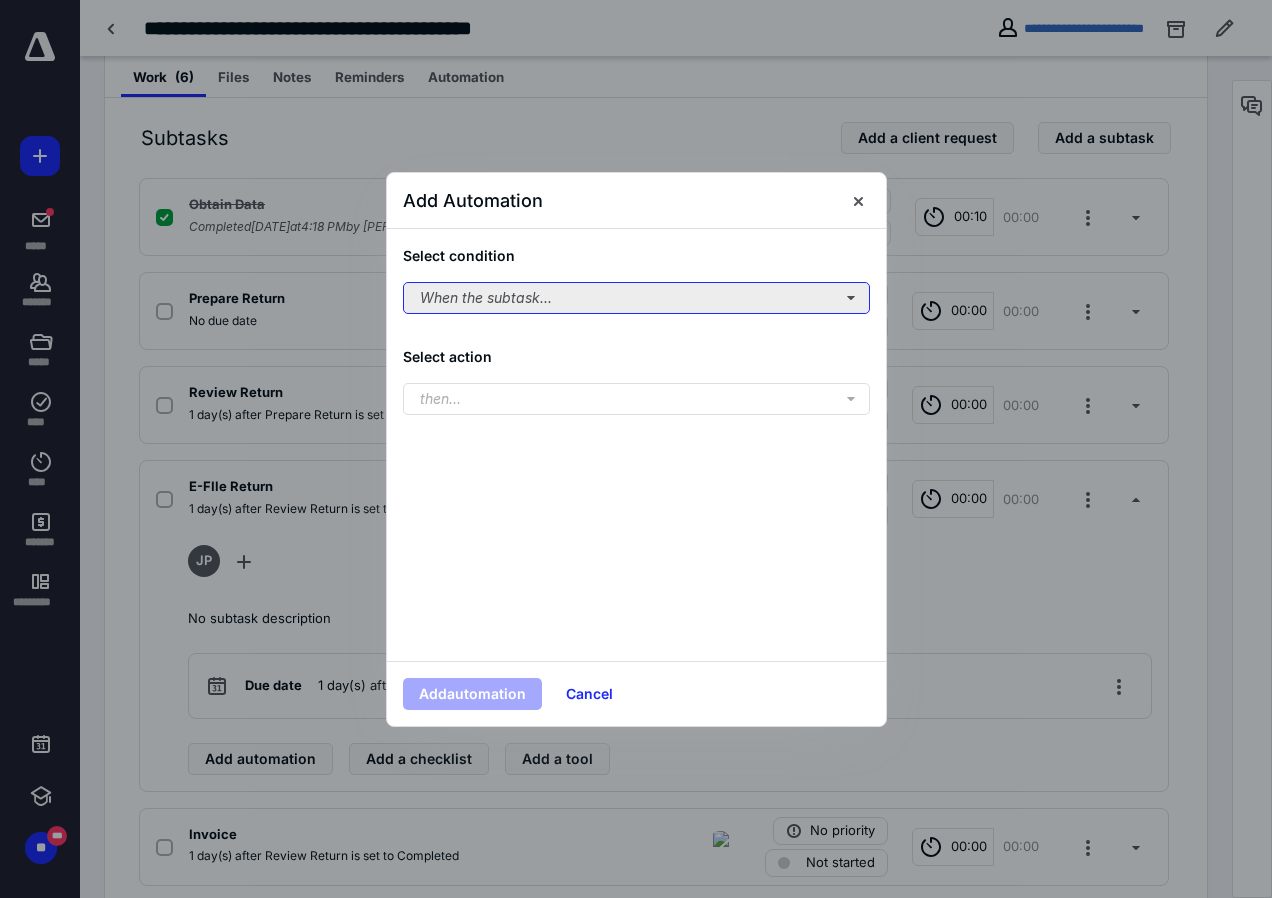 click on "When the subtask..." at bounding box center [636, 298] 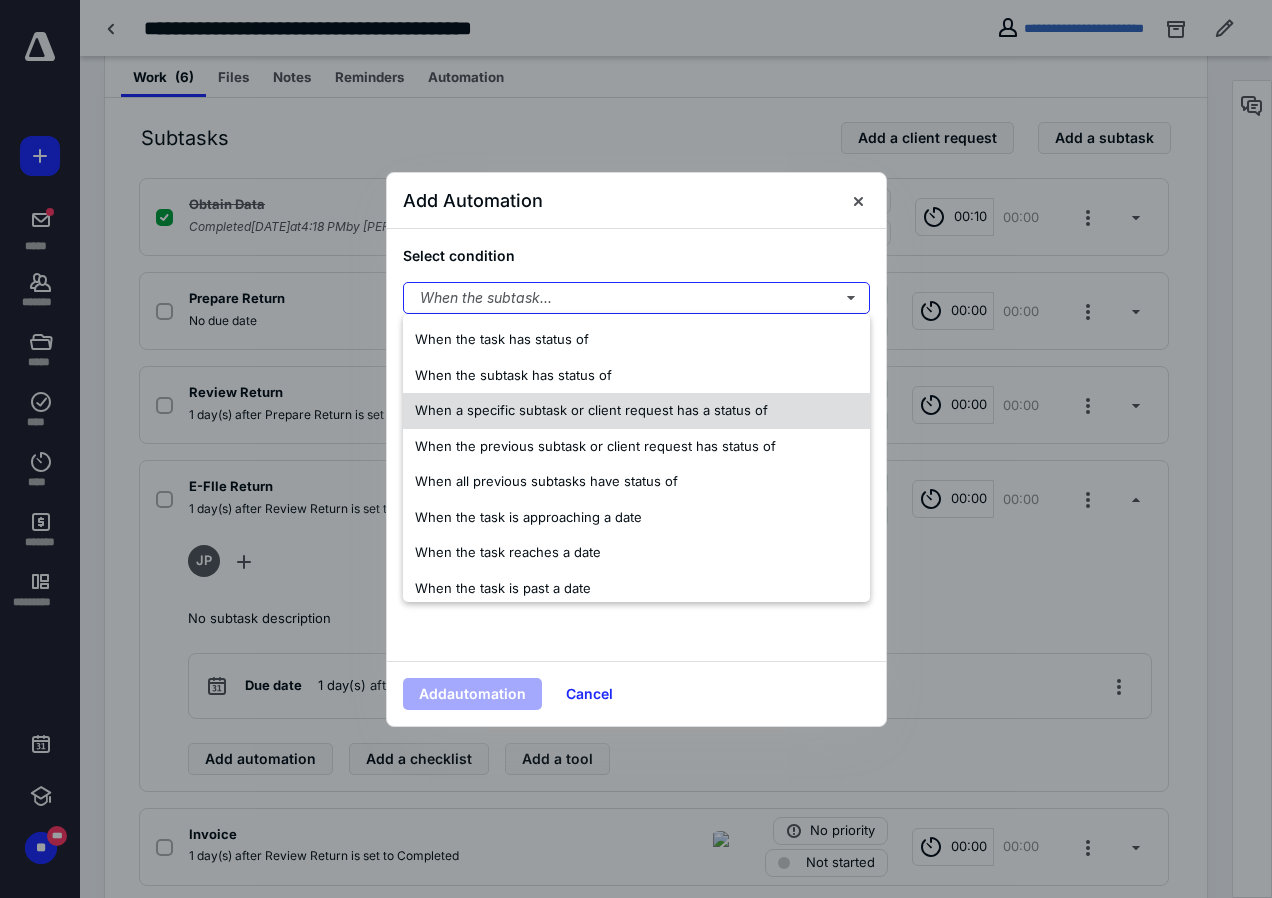 click on "When a specific subtask or client request has a status of" at bounding box center (591, 410) 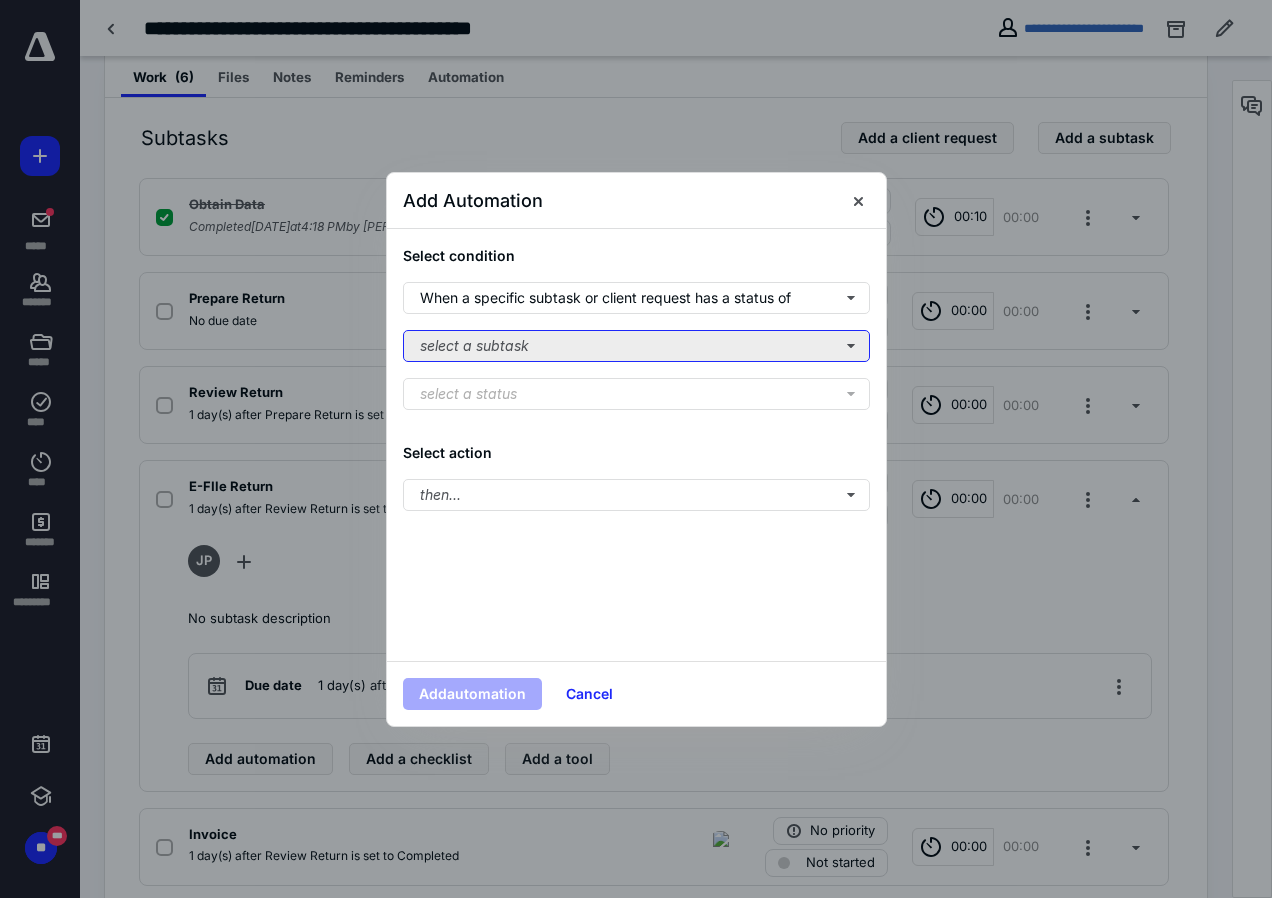click on "select a subtask" at bounding box center (636, 346) 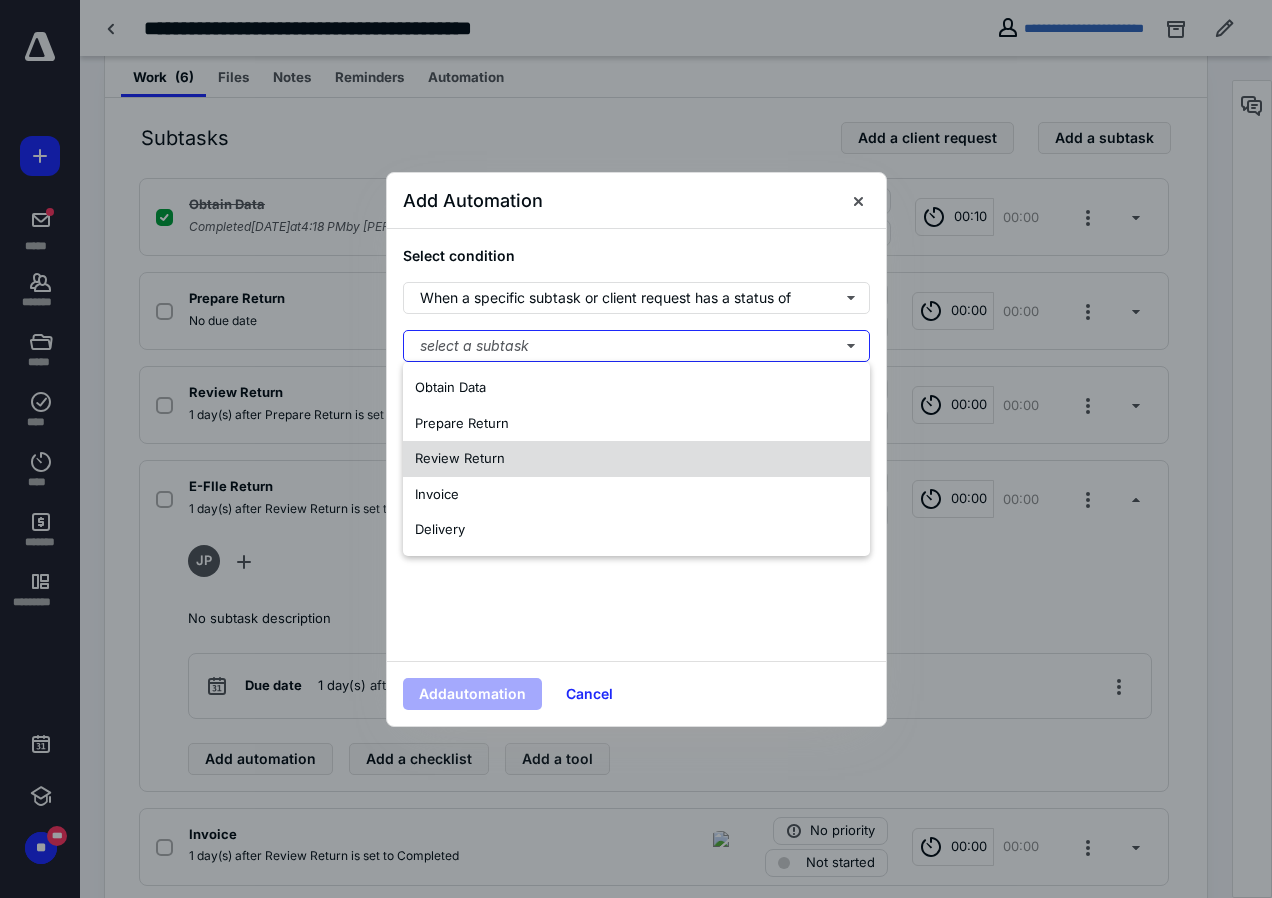 click on "Review Return" at bounding box center (460, 458) 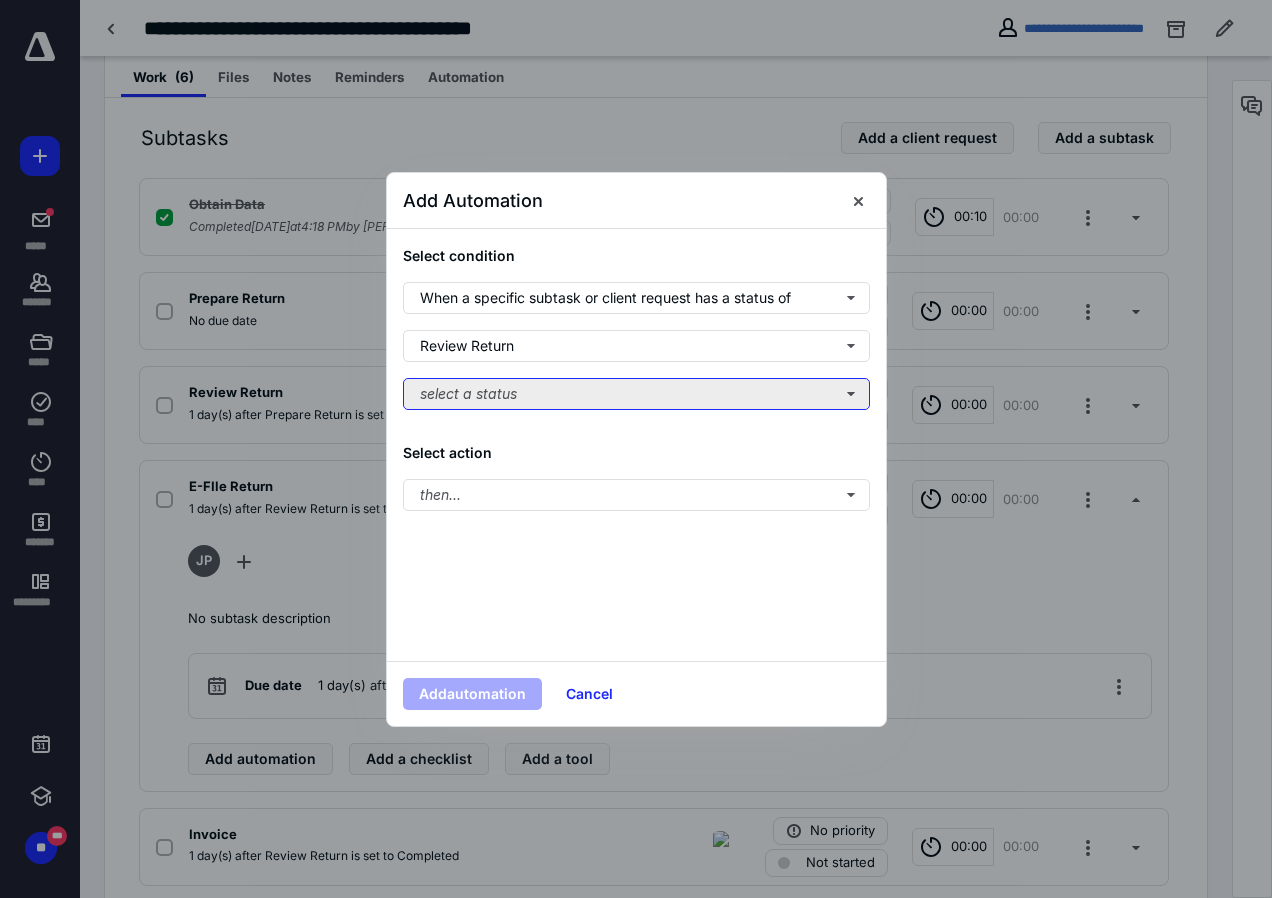 click on "select a status" at bounding box center [636, 394] 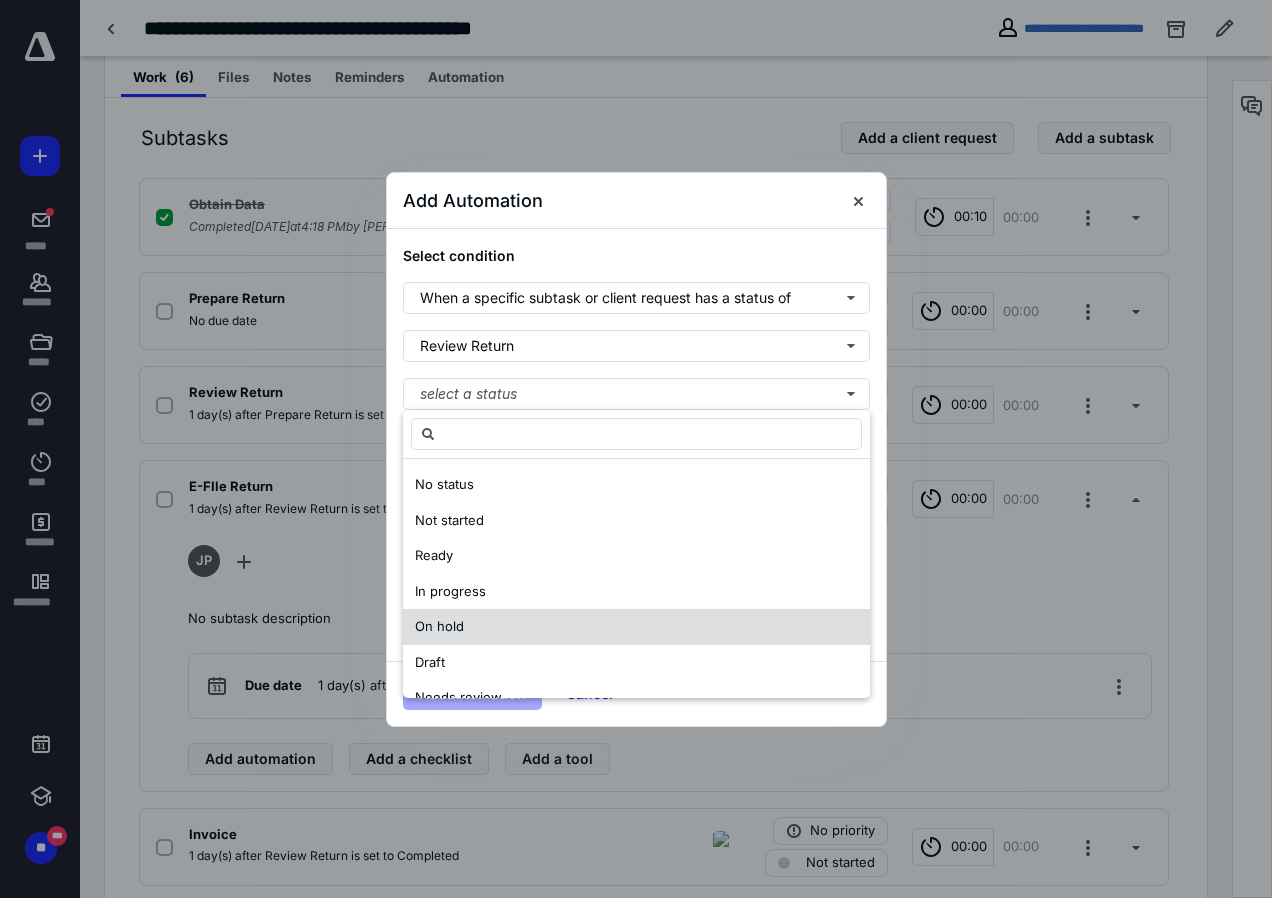 scroll, scrollTop: 100, scrollLeft: 0, axis: vertical 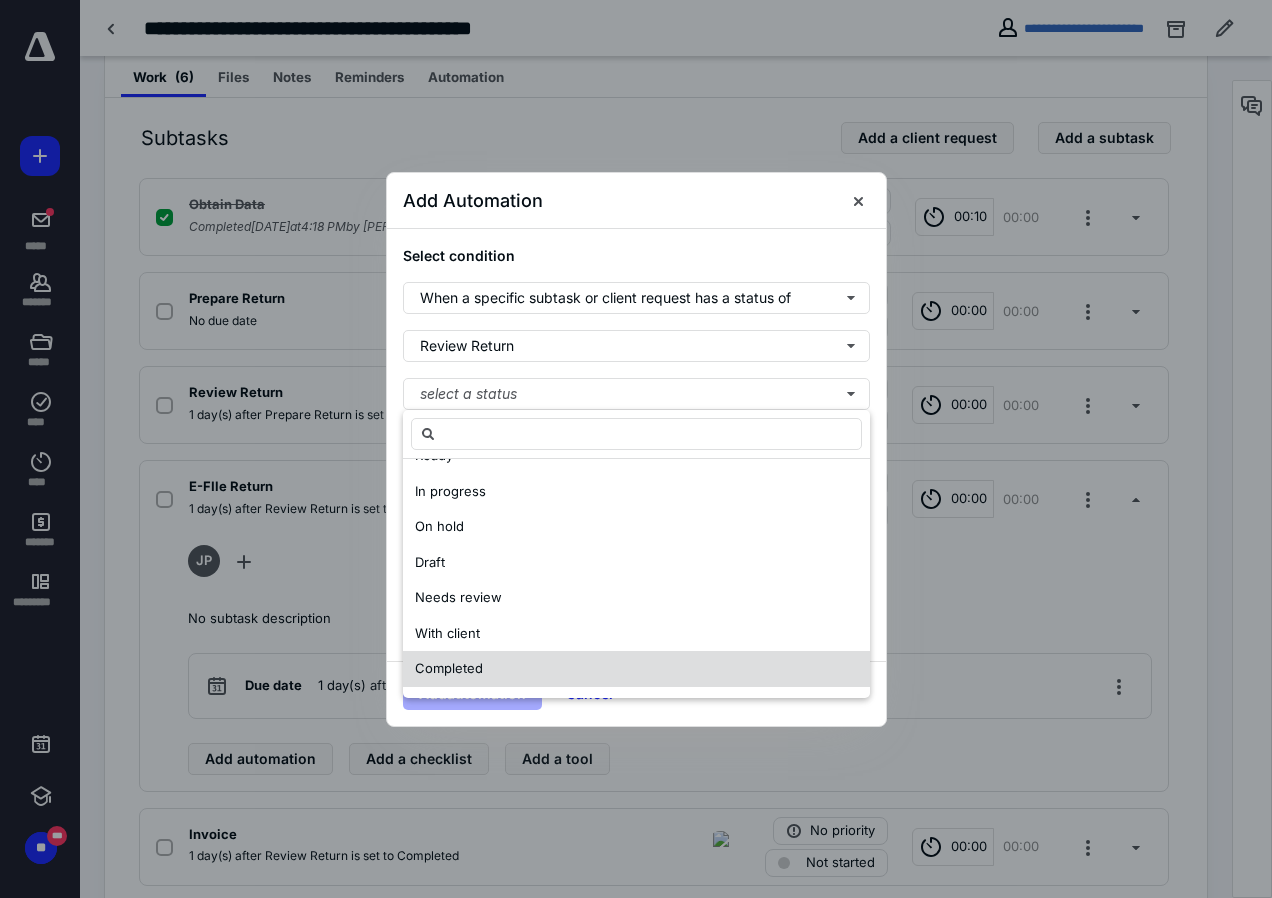 click on "Completed" at bounding box center [449, 668] 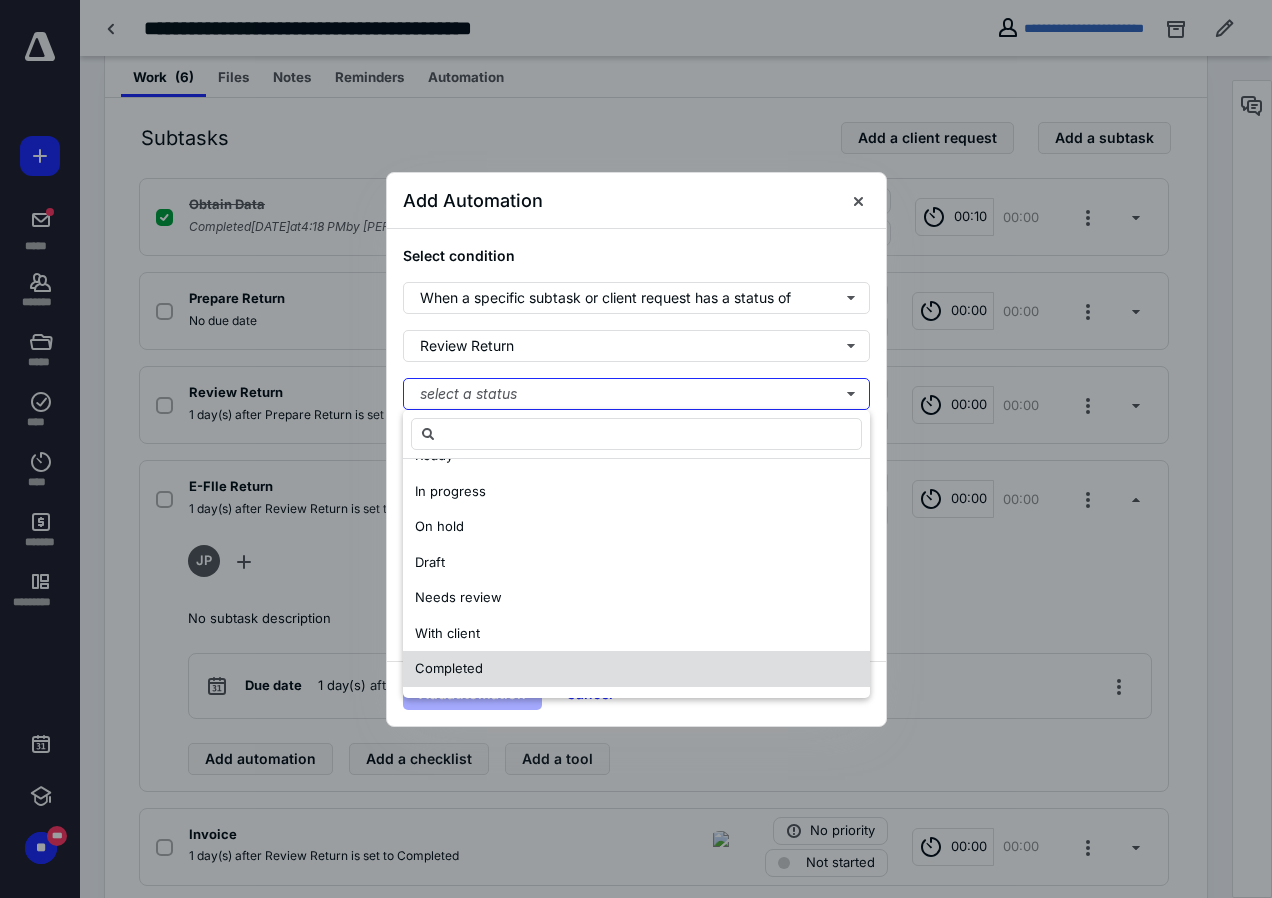 scroll, scrollTop: 0, scrollLeft: 0, axis: both 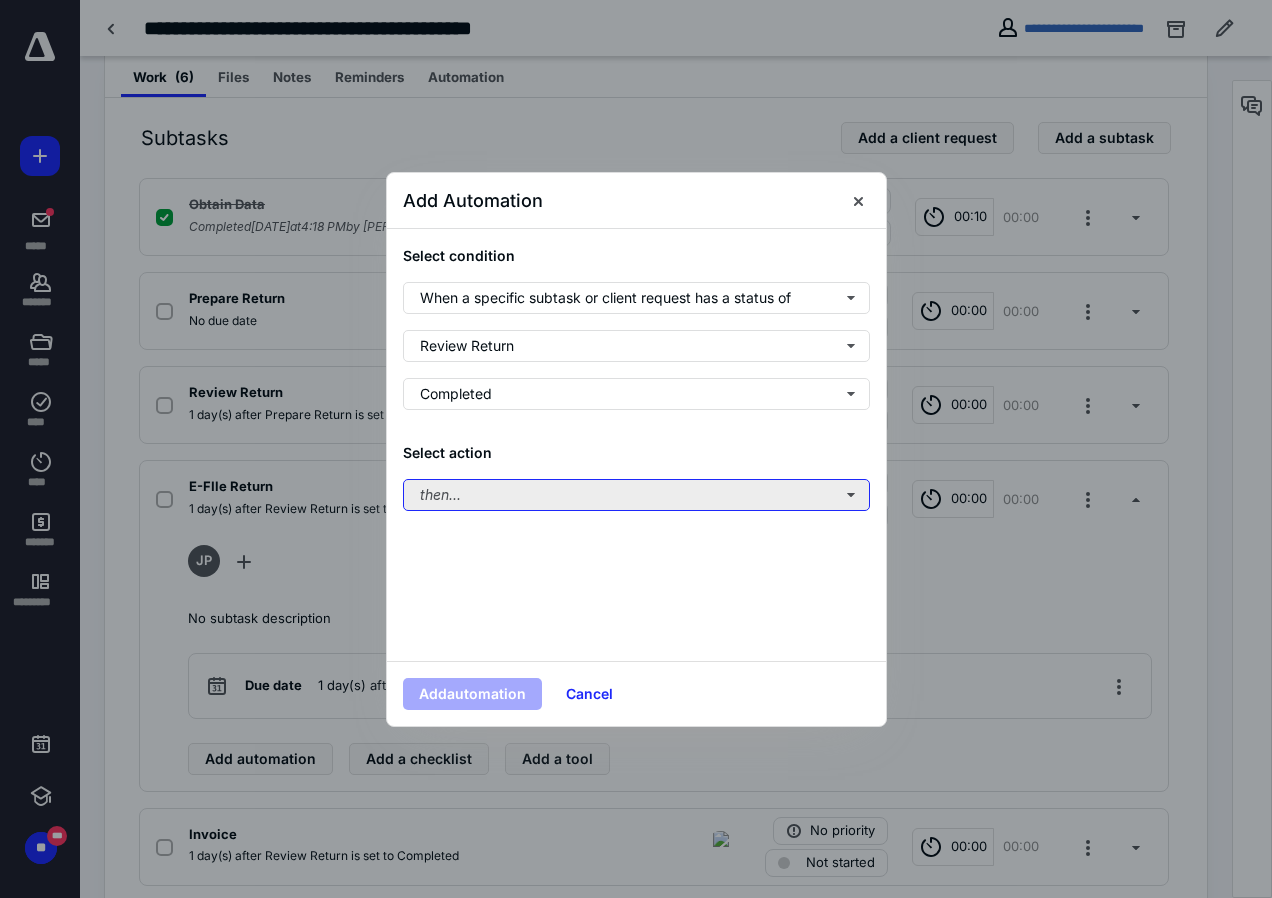 click on "then..." at bounding box center (636, 495) 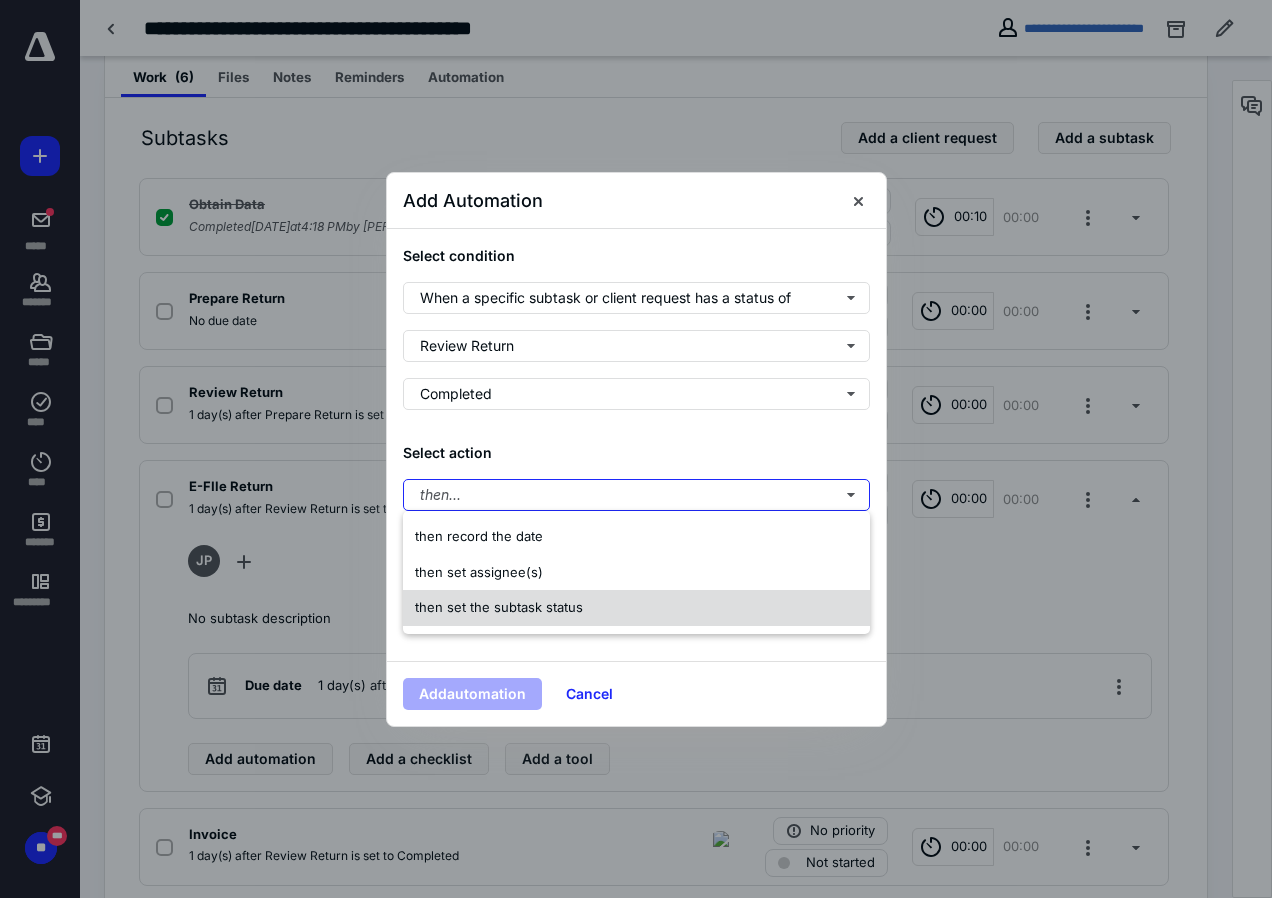 click on "then set the subtask status" at bounding box center [499, 607] 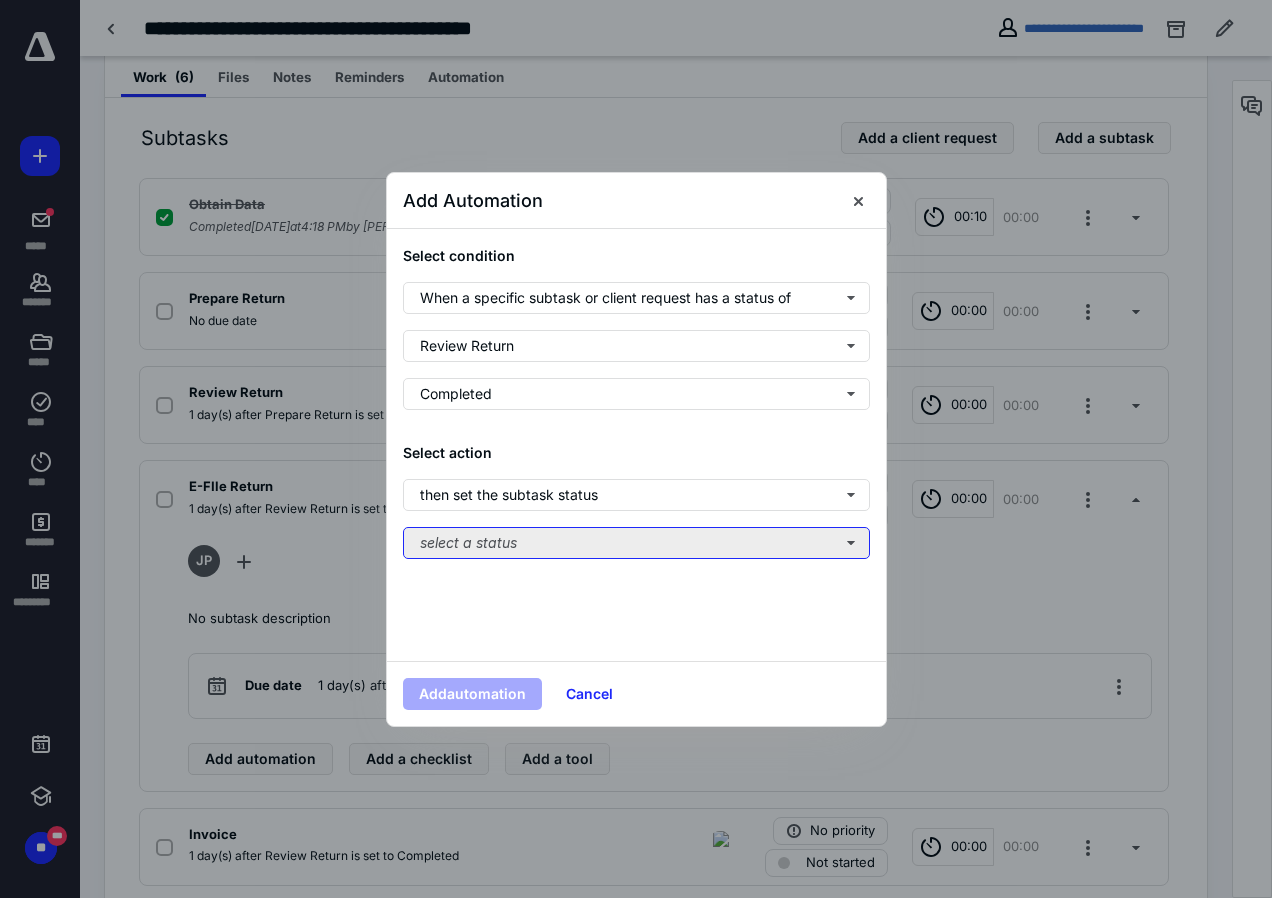 click on "select a status" at bounding box center [636, 543] 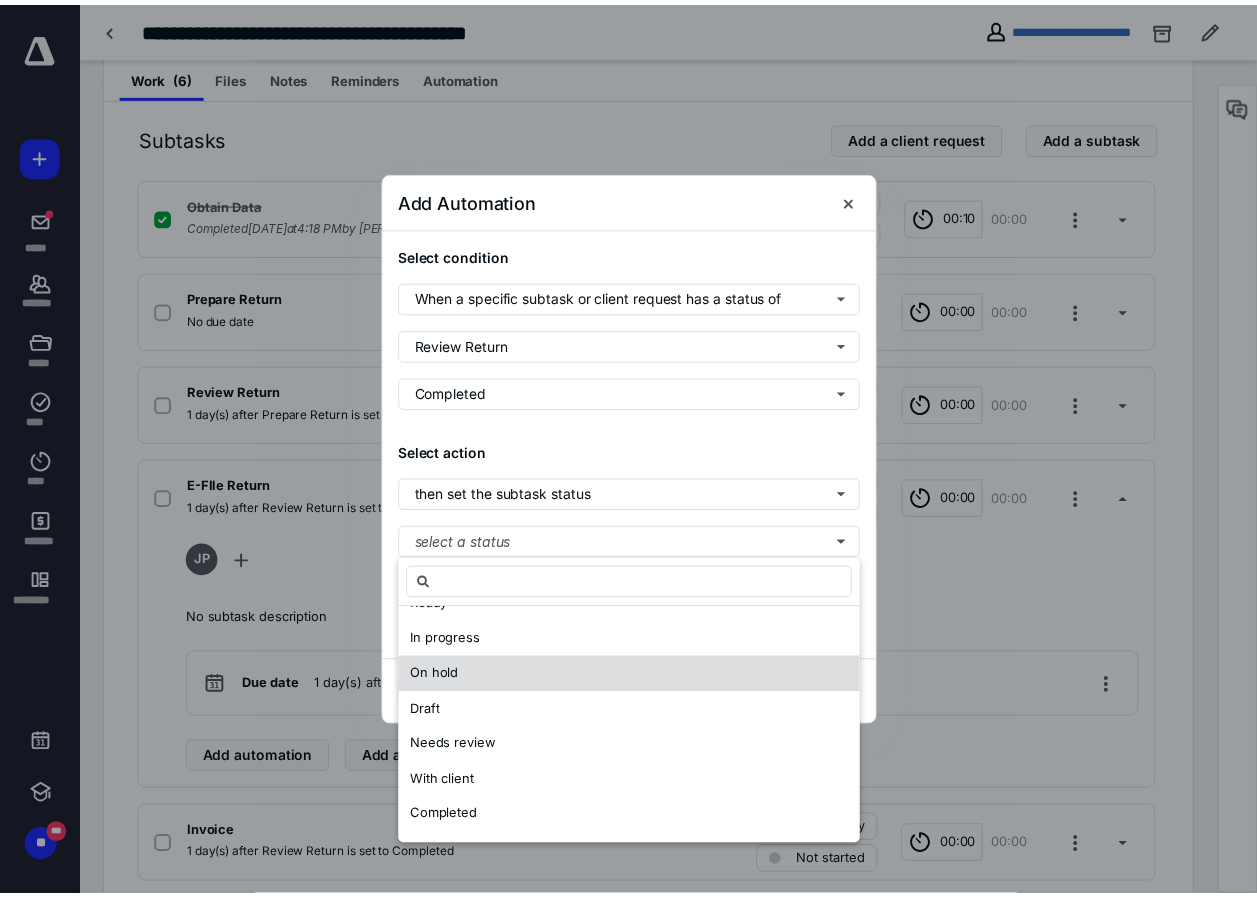 scroll, scrollTop: 0, scrollLeft: 0, axis: both 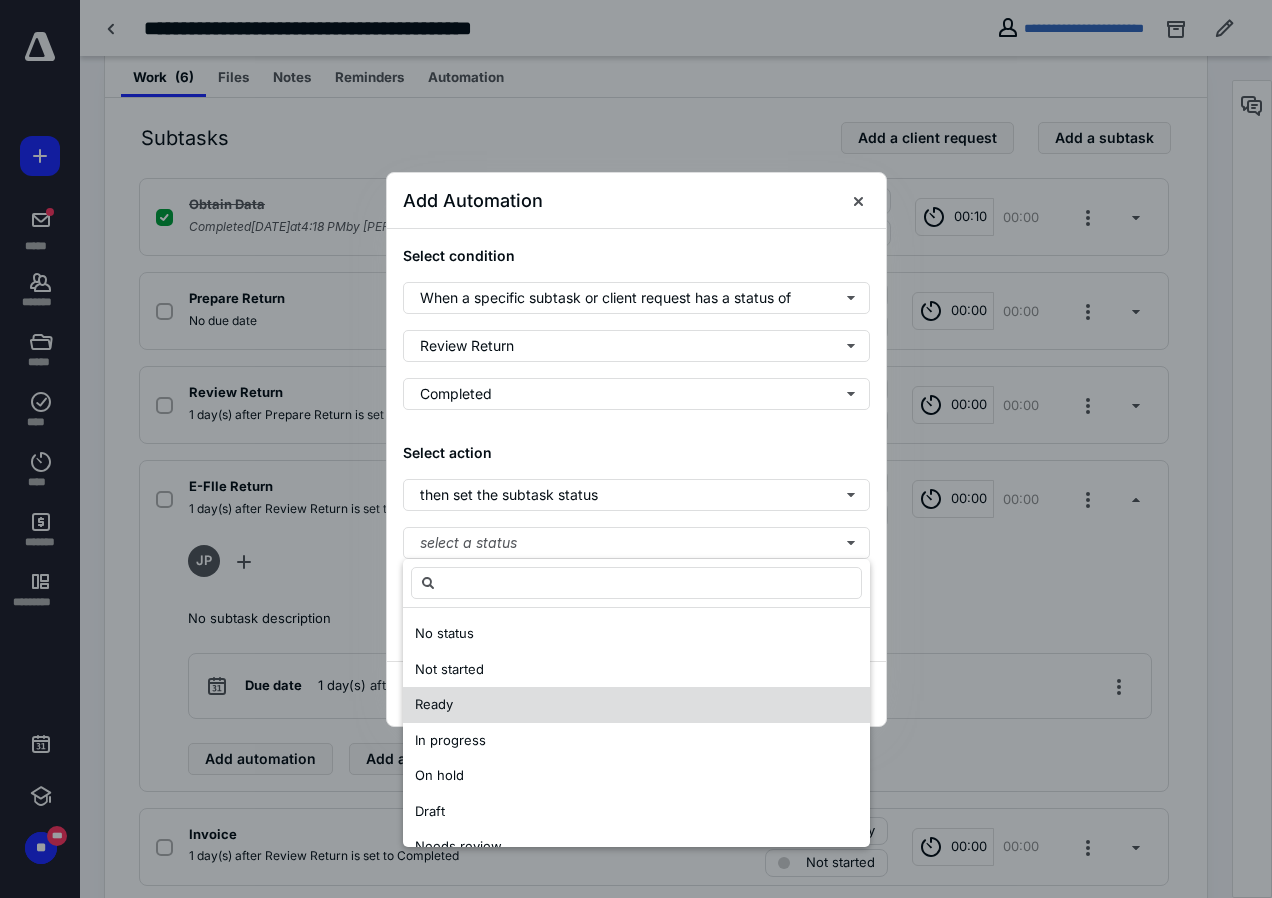 click on "Ready" at bounding box center (434, 704) 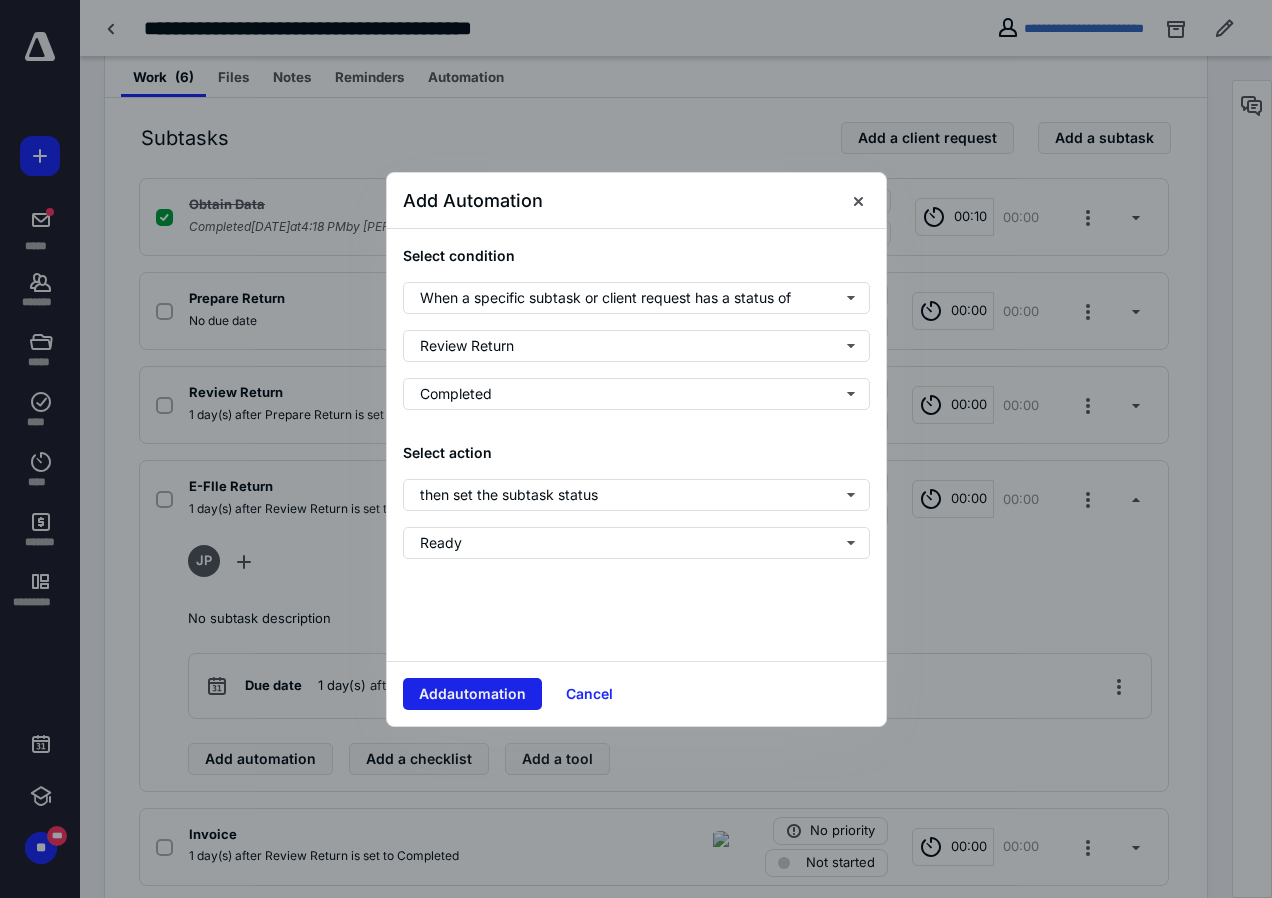 click on "Add  automation" at bounding box center (472, 694) 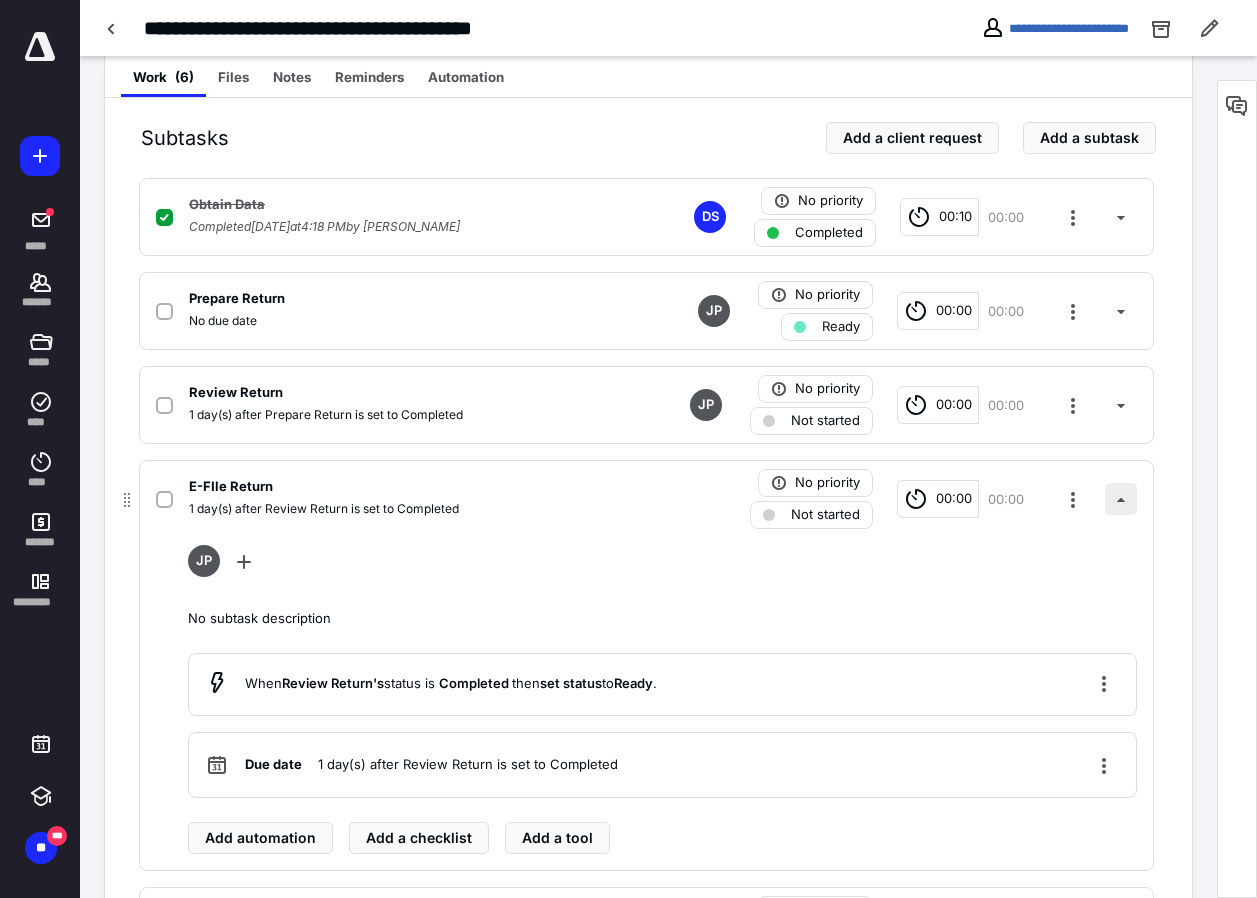 click at bounding box center (1121, 499) 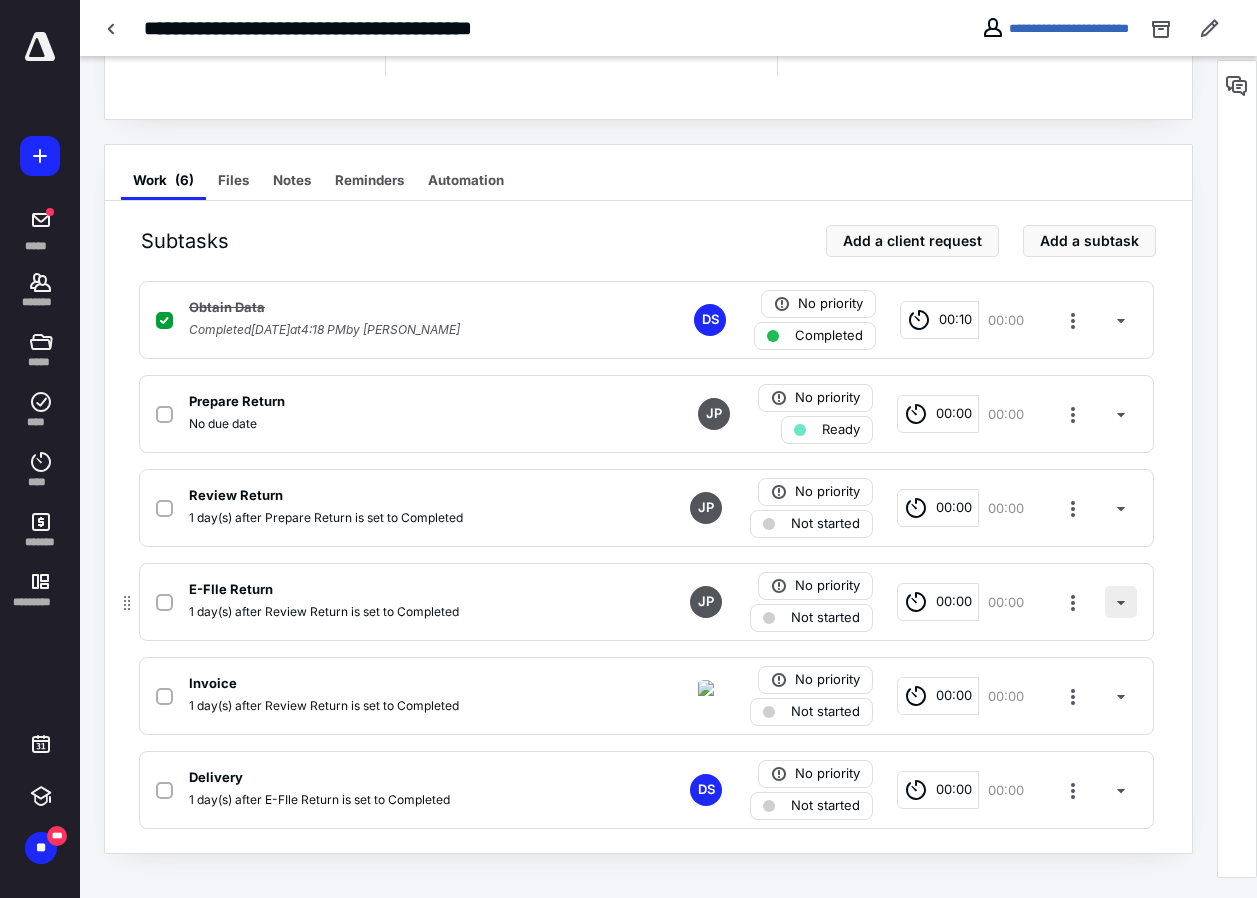 scroll, scrollTop: 297, scrollLeft: 0, axis: vertical 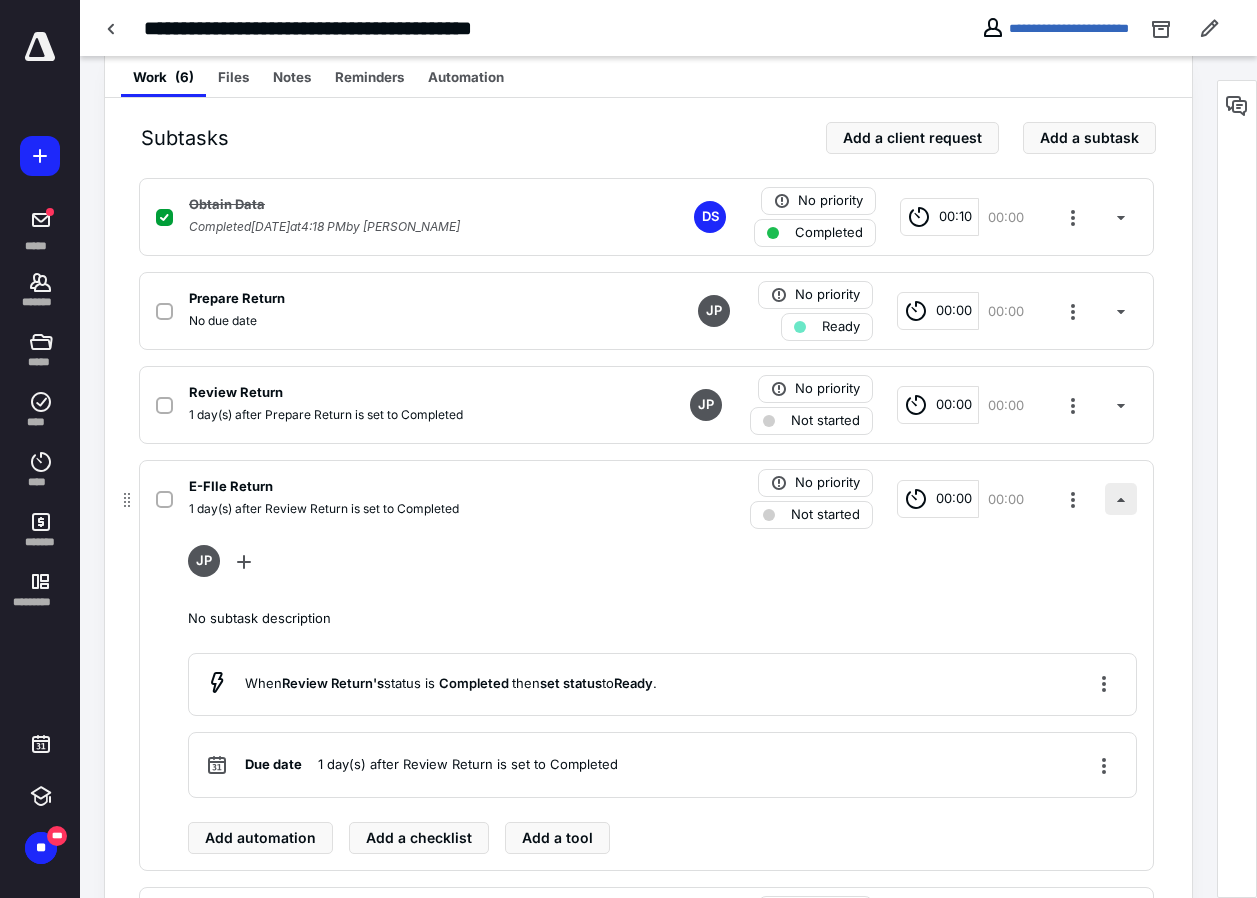 click at bounding box center (1121, 499) 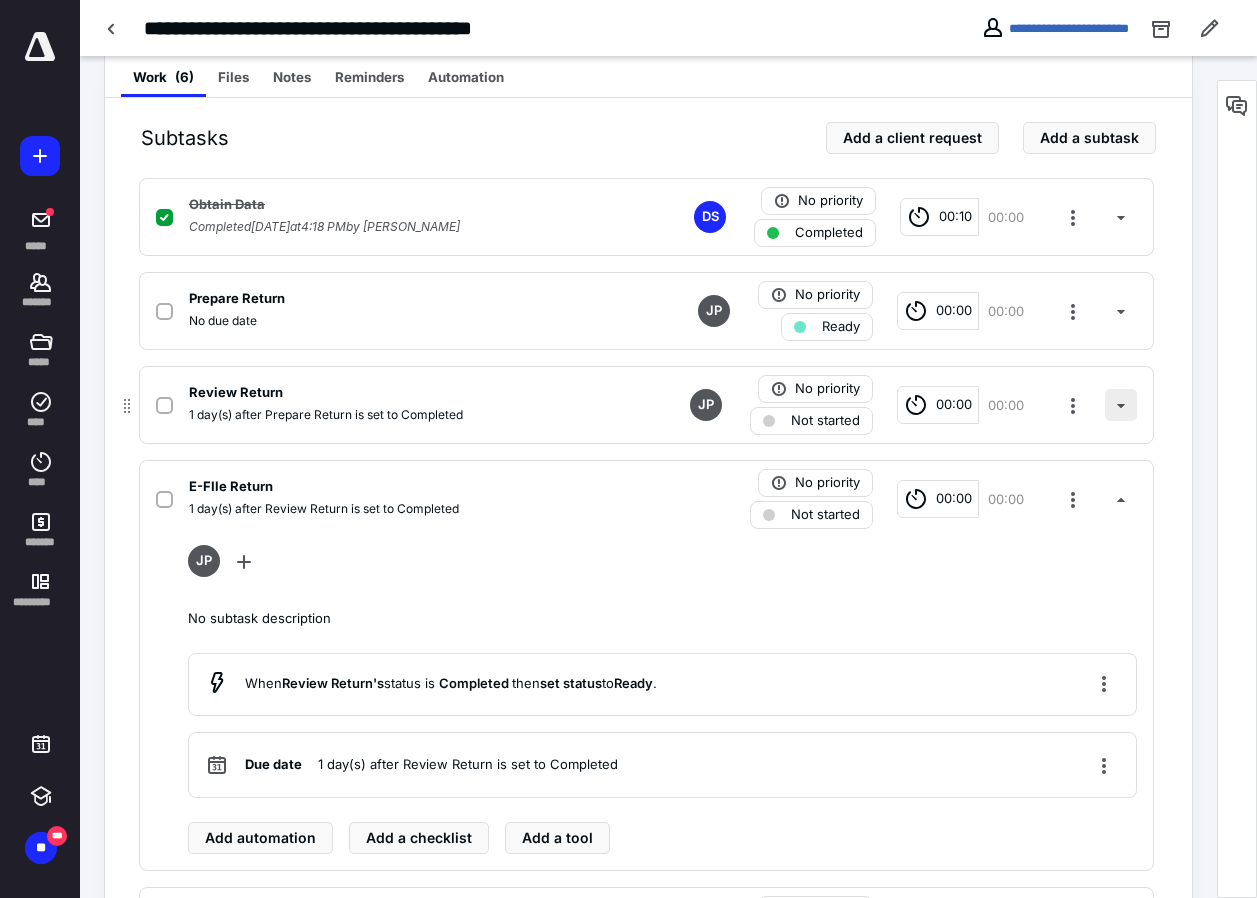scroll, scrollTop: 297, scrollLeft: 0, axis: vertical 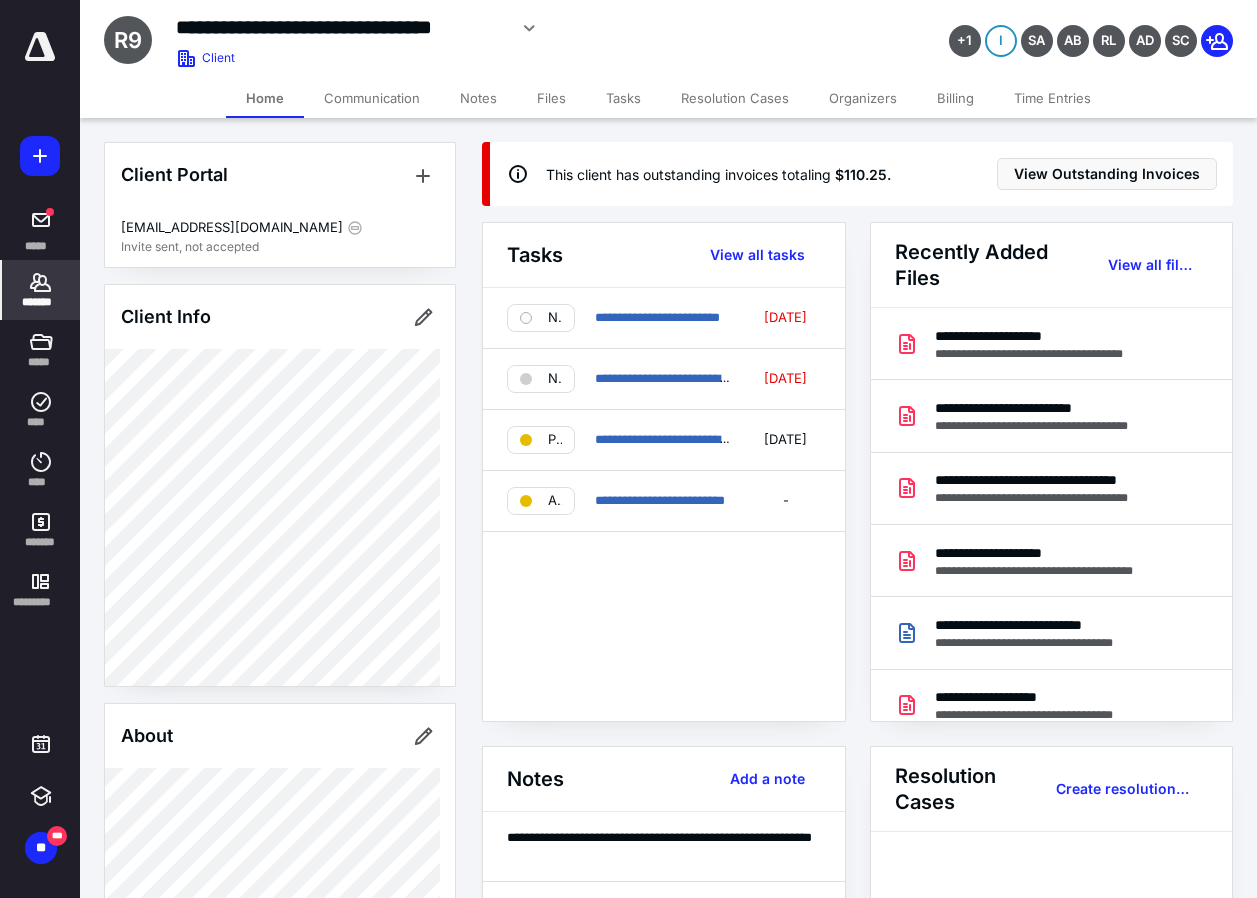 click on "*******" at bounding box center (41, 302) 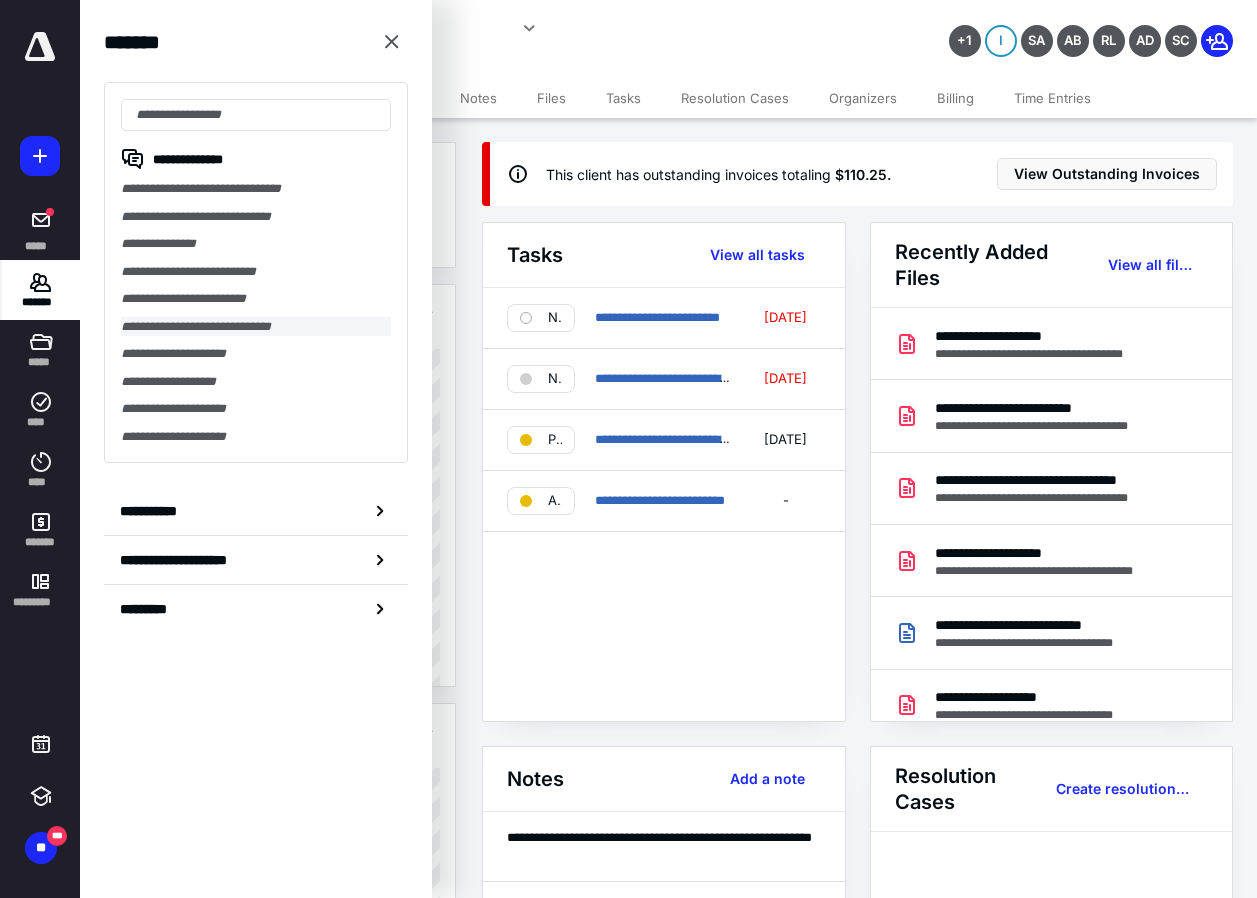 click on "**********" at bounding box center (256, 327) 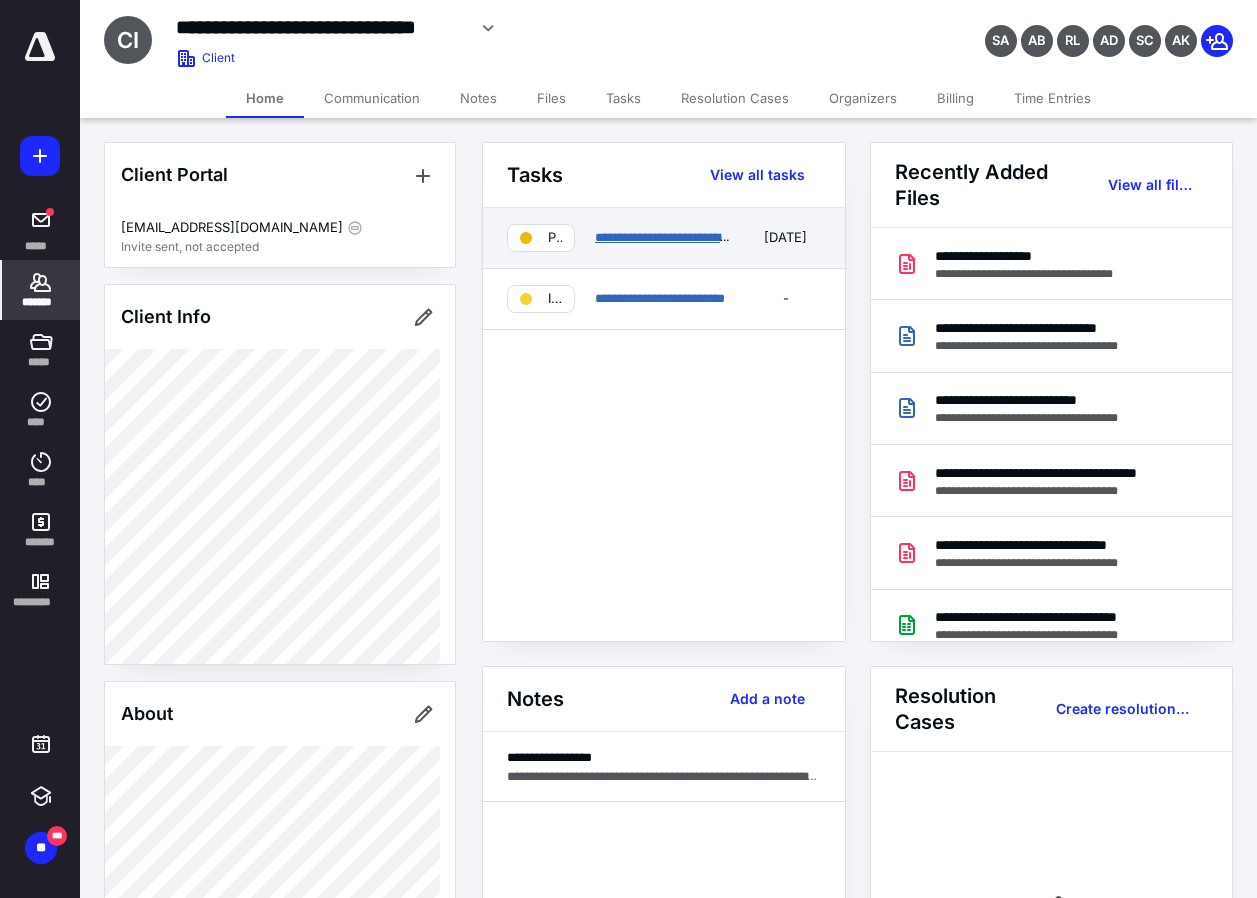 click on "**********" at bounding box center [697, 237] 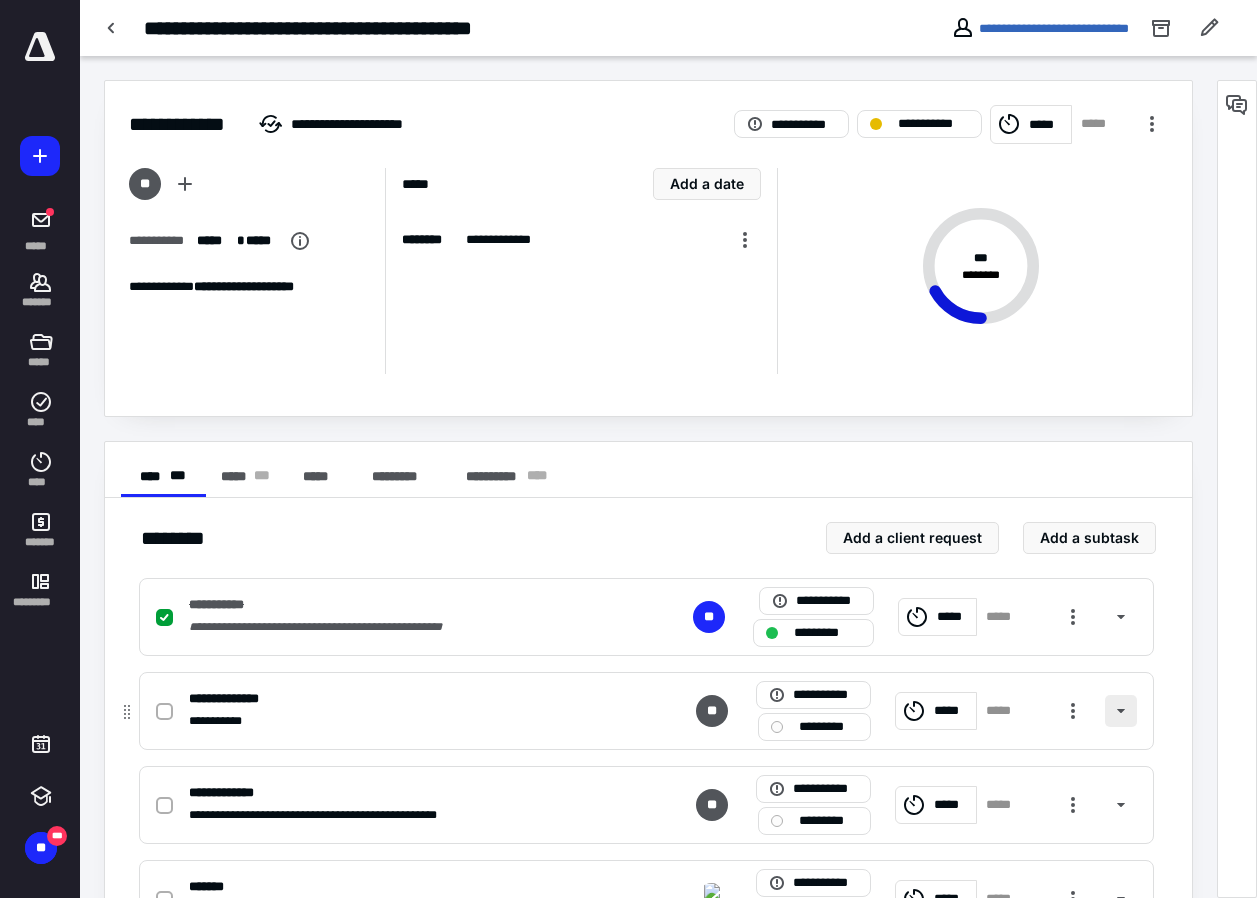 click at bounding box center (1121, 711) 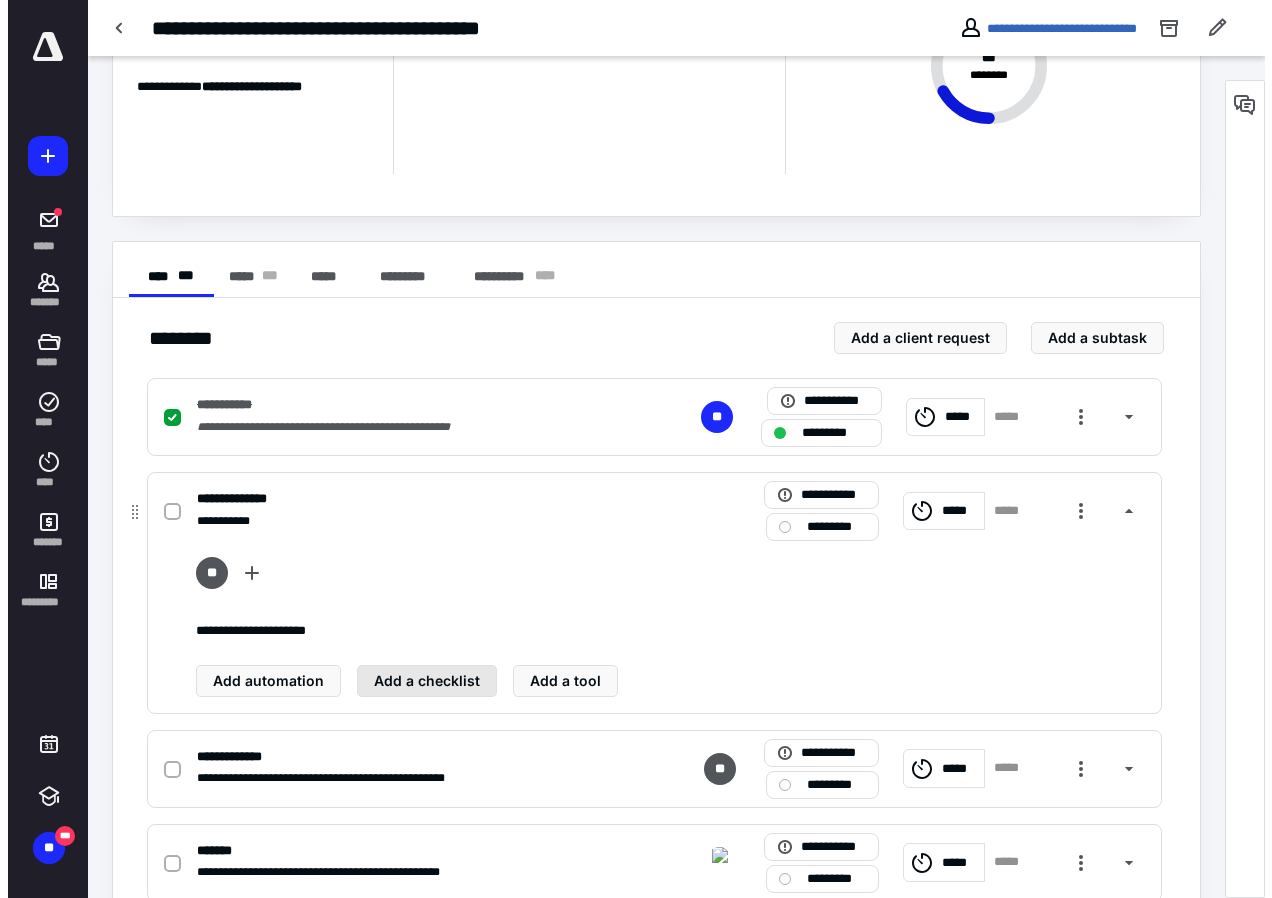 scroll, scrollTop: 300, scrollLeft: 0, axis: vertical 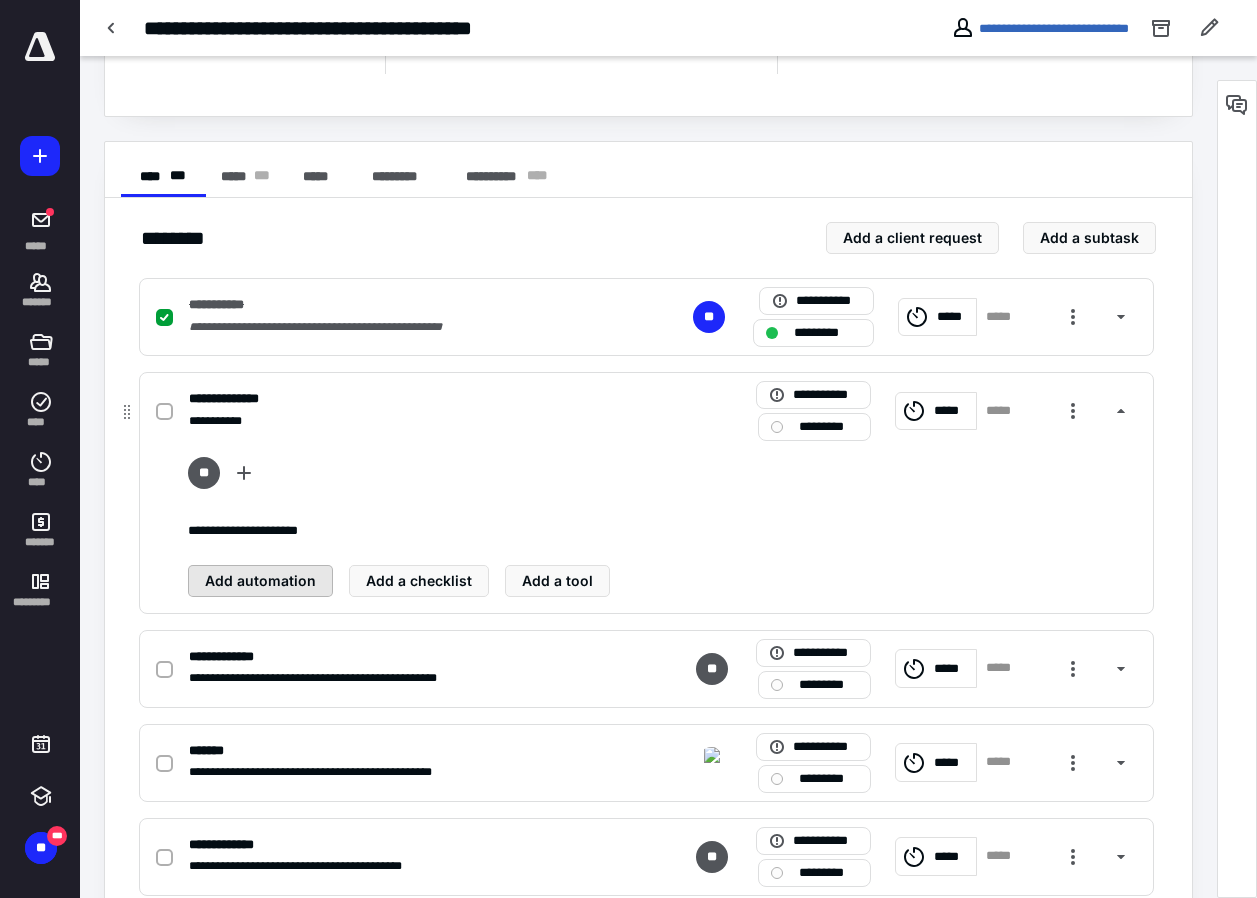 click on "Add automation" at bounding box center (260, 581) 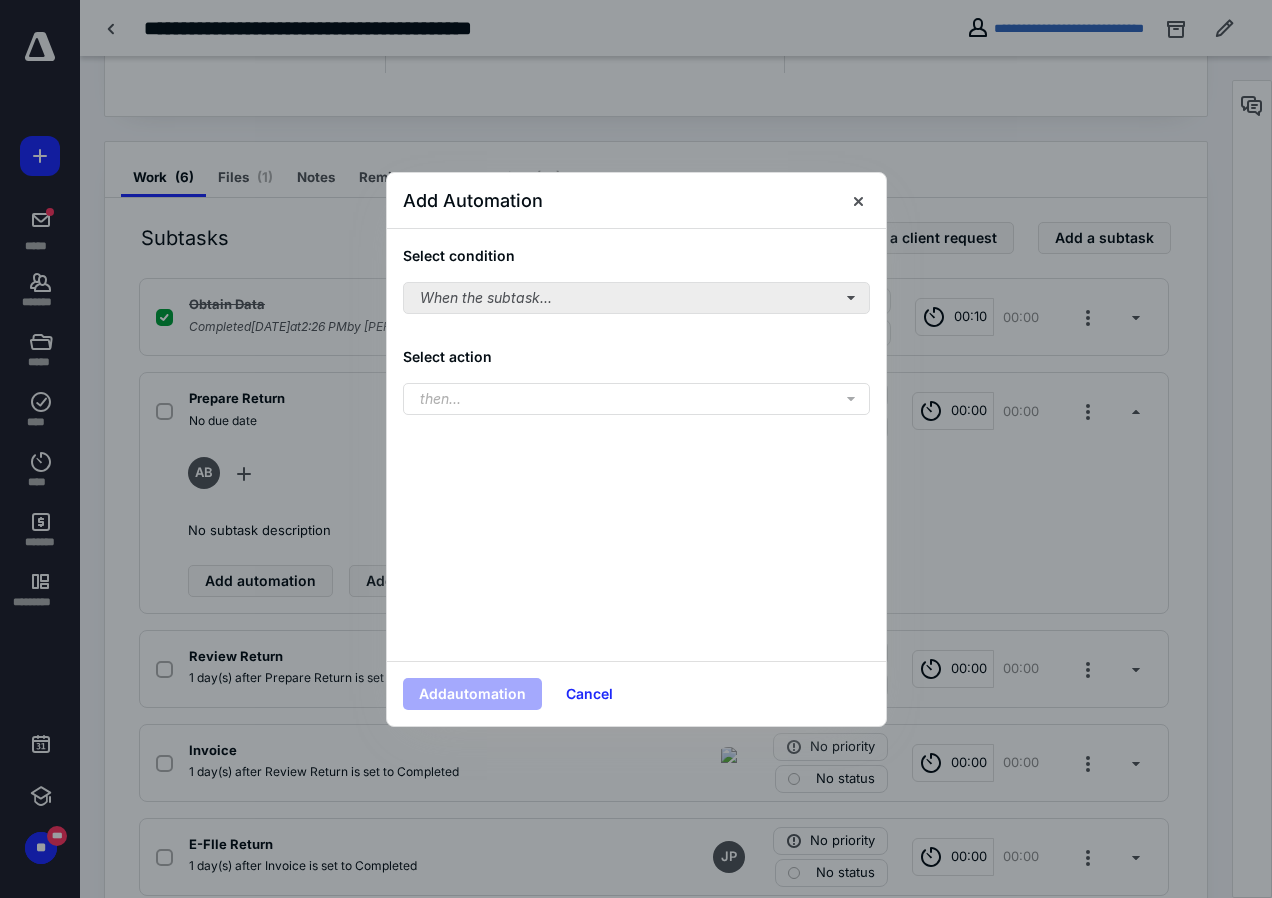 click on "Select condition When the subtask..." at bounding box center [636, 279] 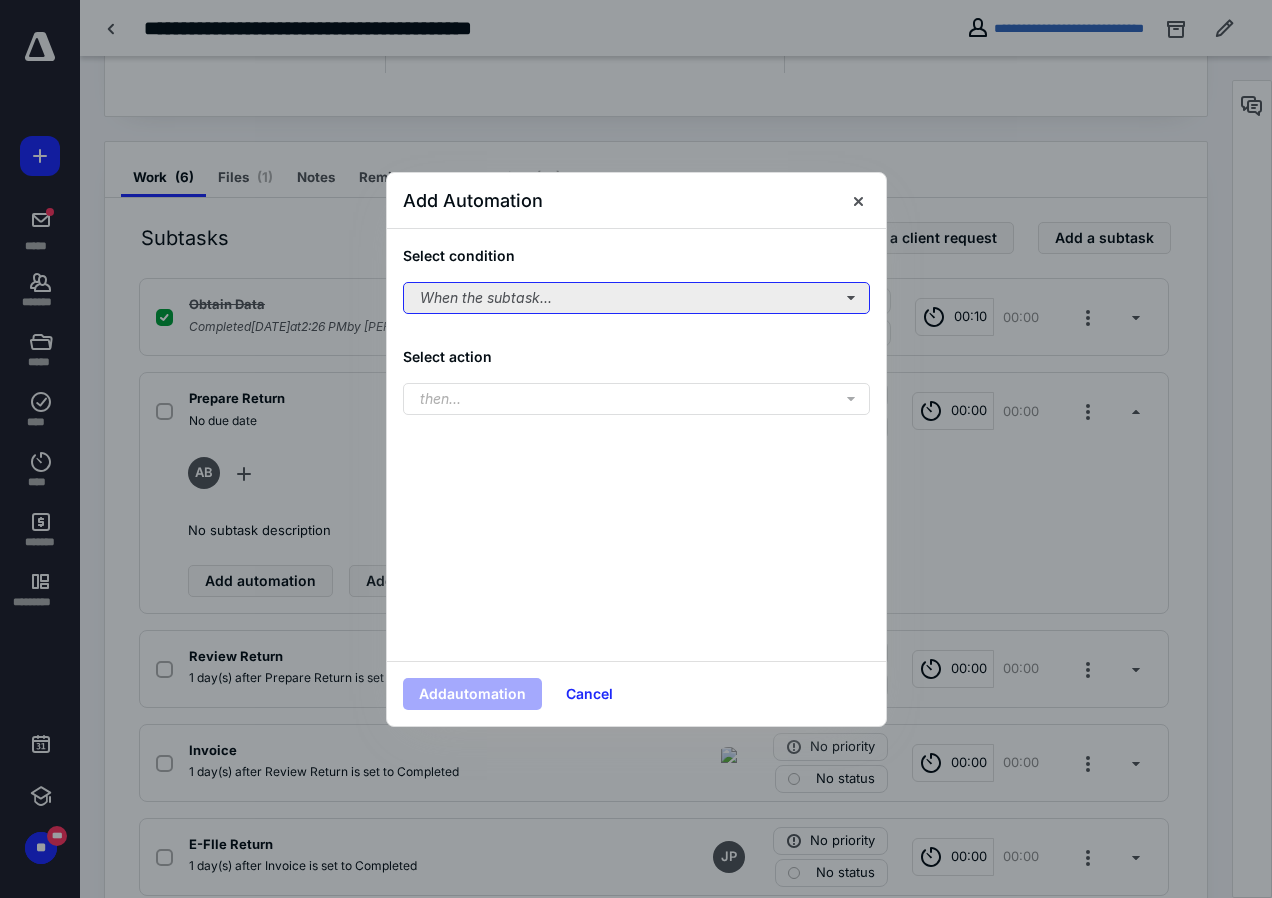 click on "When the subtask..." at bounding box center (636, 298) 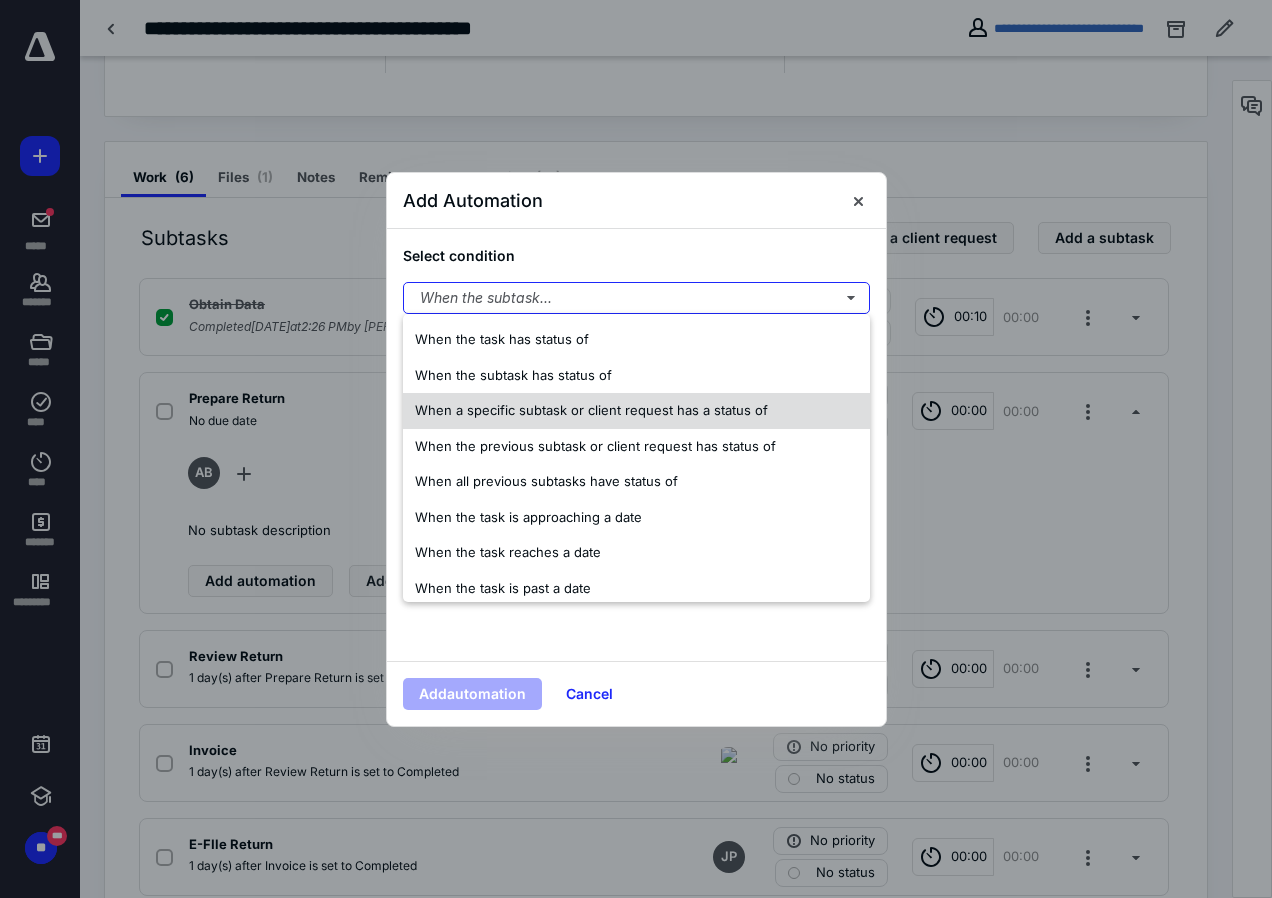 click on "When a specific subtask or client request has a status of" at bounding box center (591, 410) 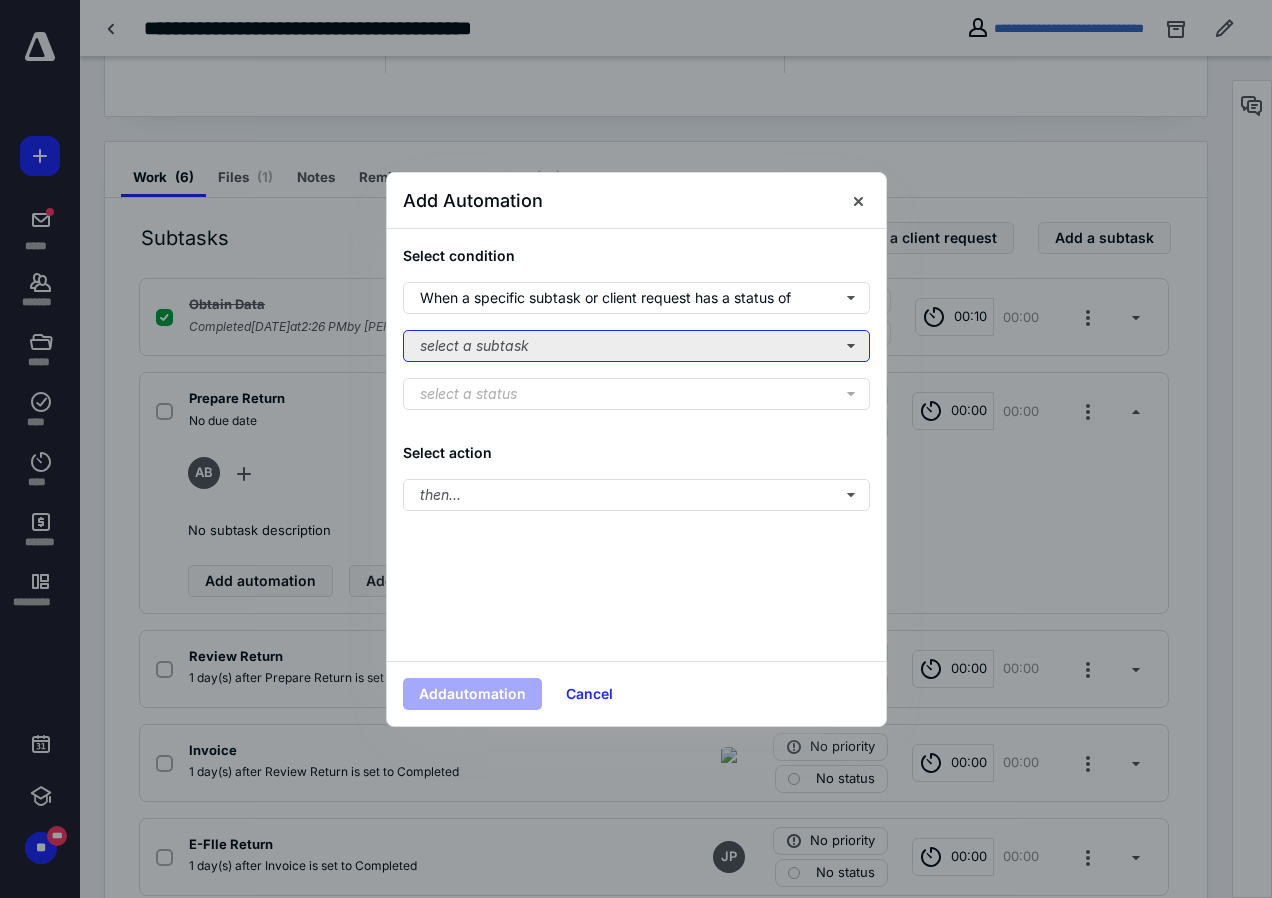 click on "select a subtask" at bounding box center (636, 346) 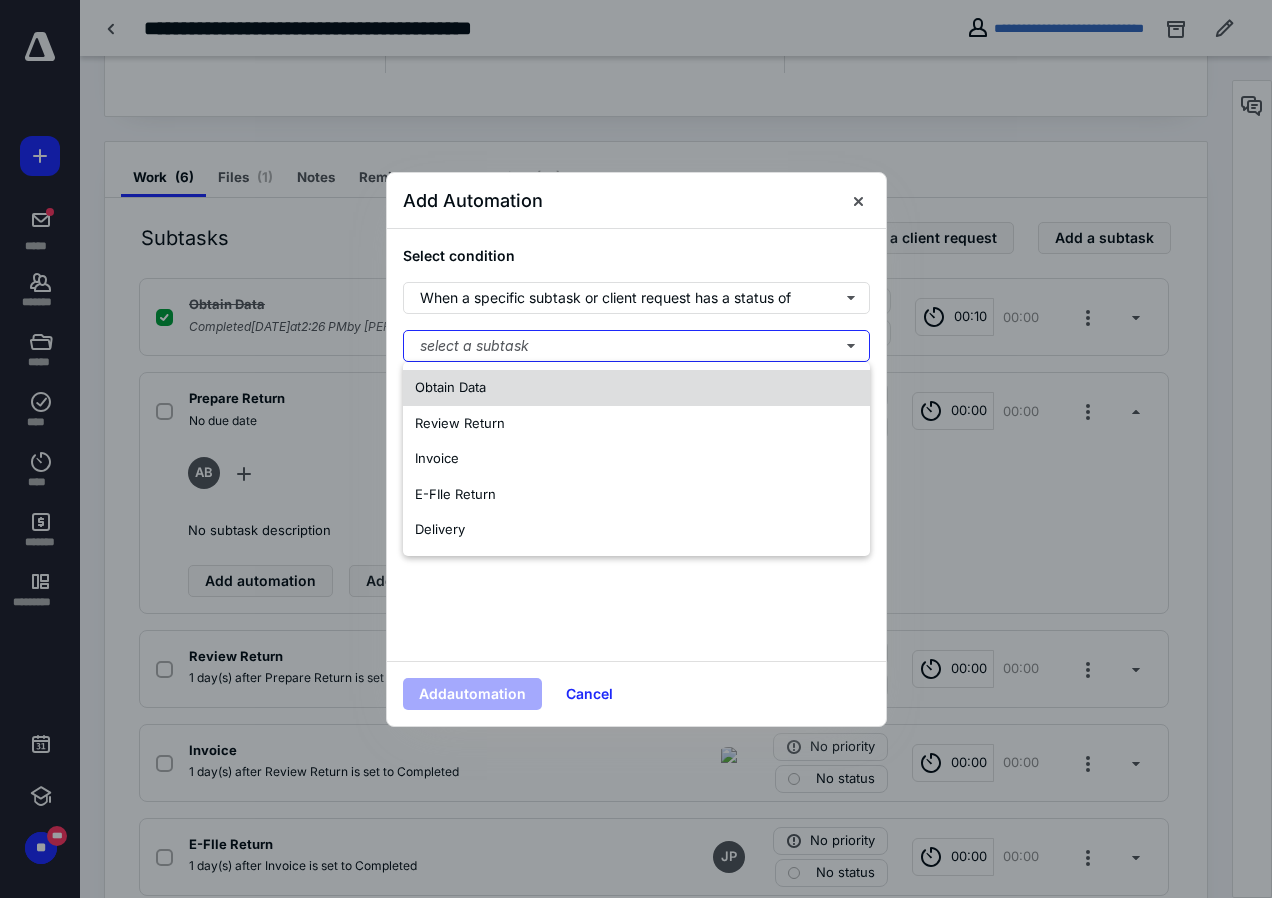 click on "Obtain Data" at bounding box center (450, 387) 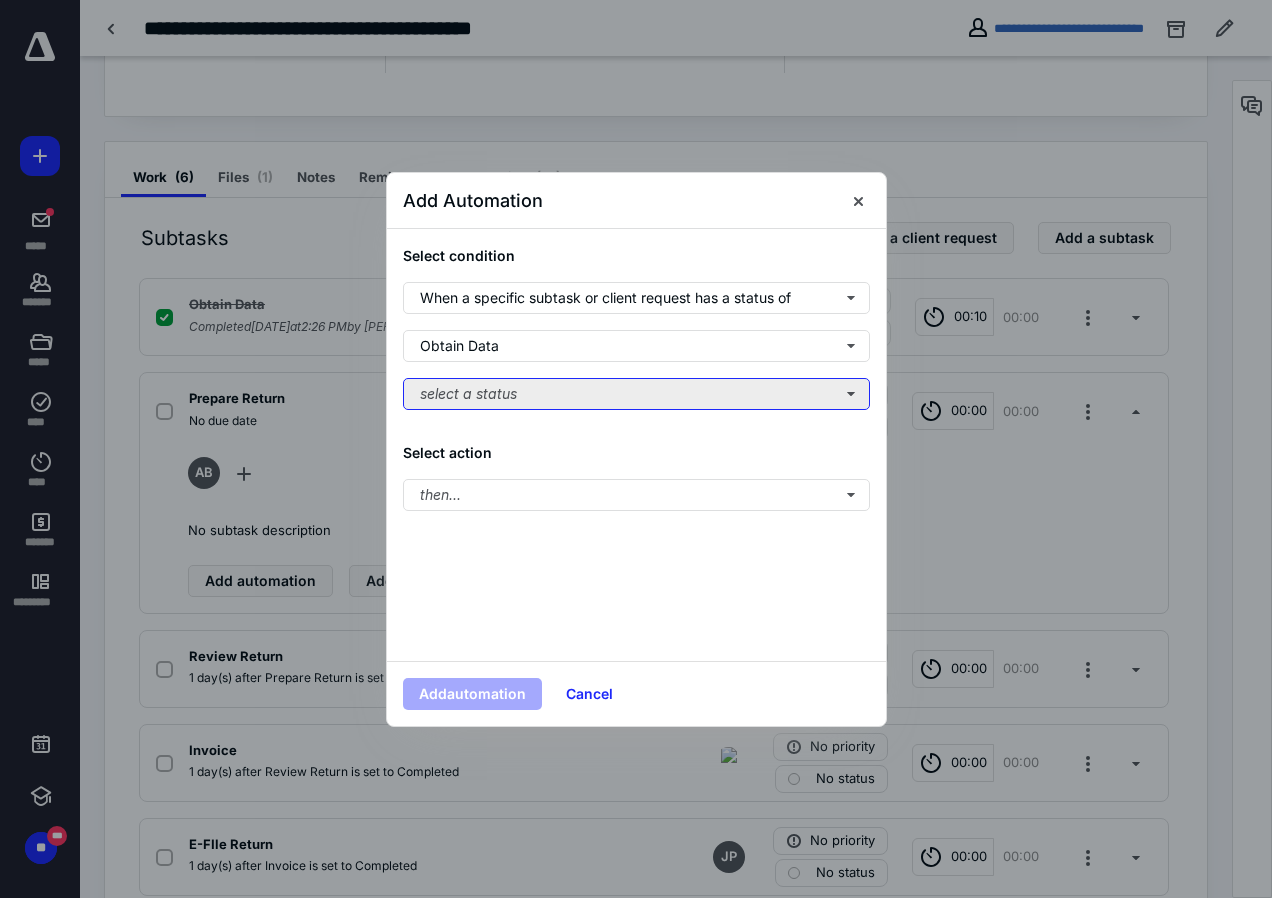 click on "select a status" at bounding box center [636, 394] 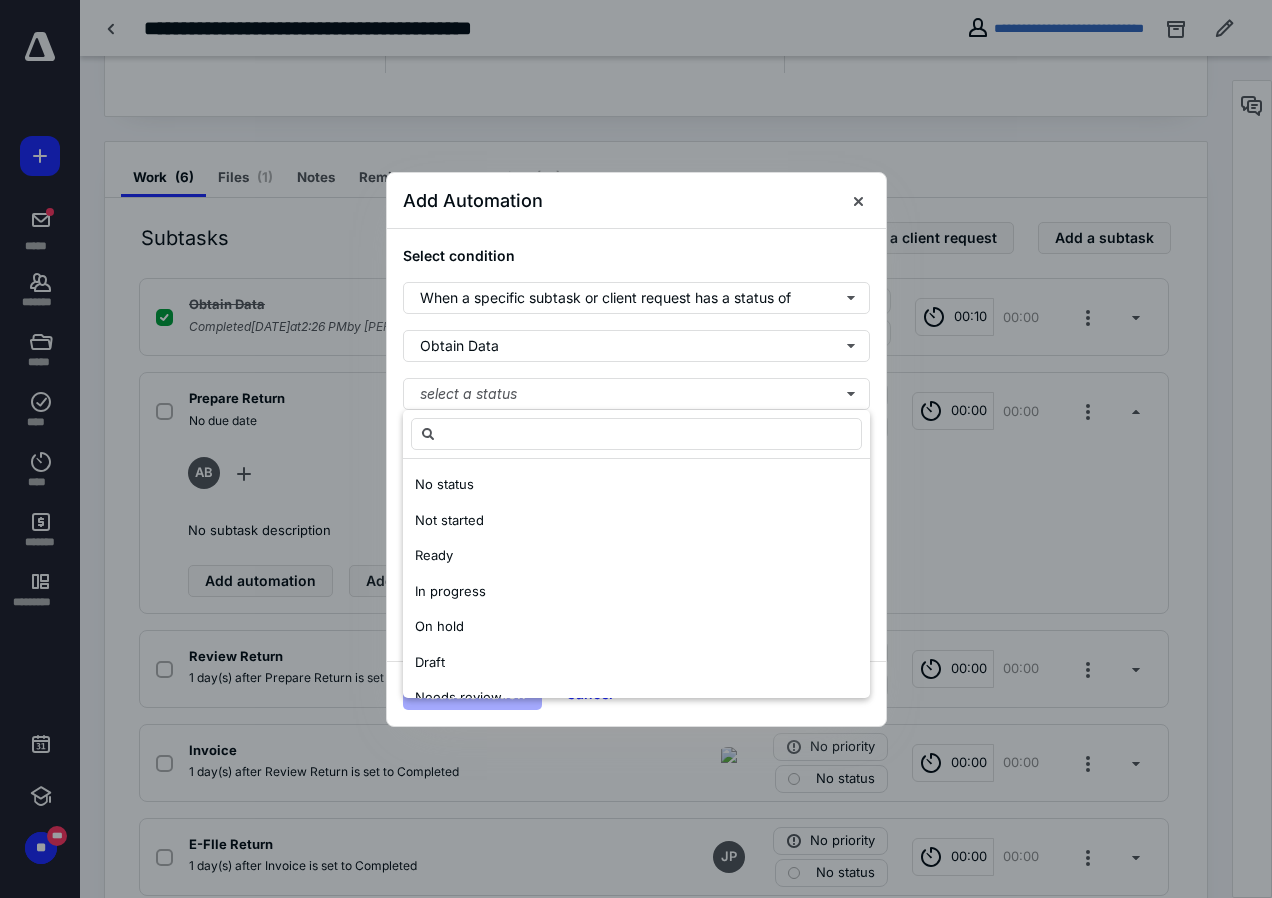 scroll, scrollTop: 100, scrollLeft: 0, axis: vertical 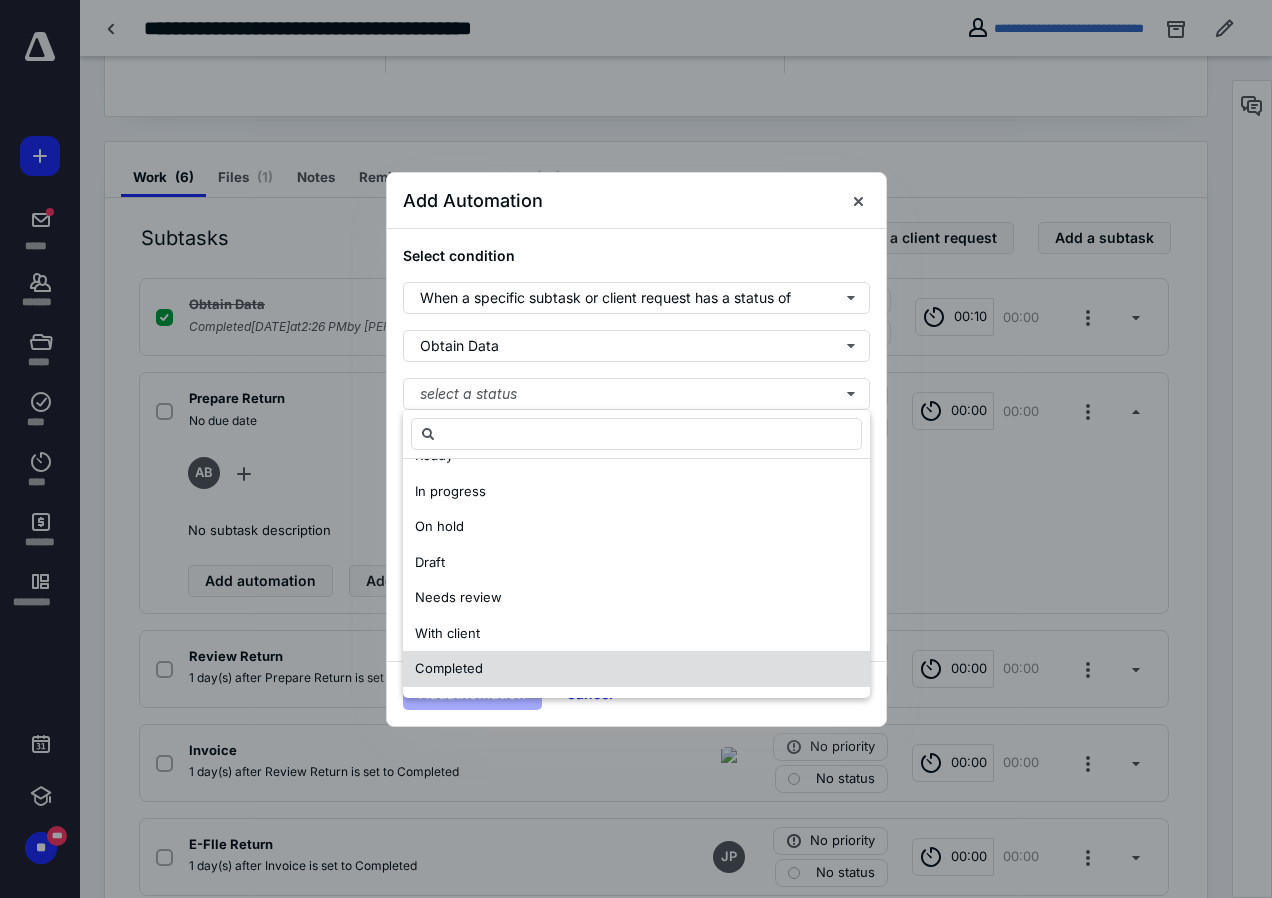 click on "Completed" at bounding box center [636, 669] 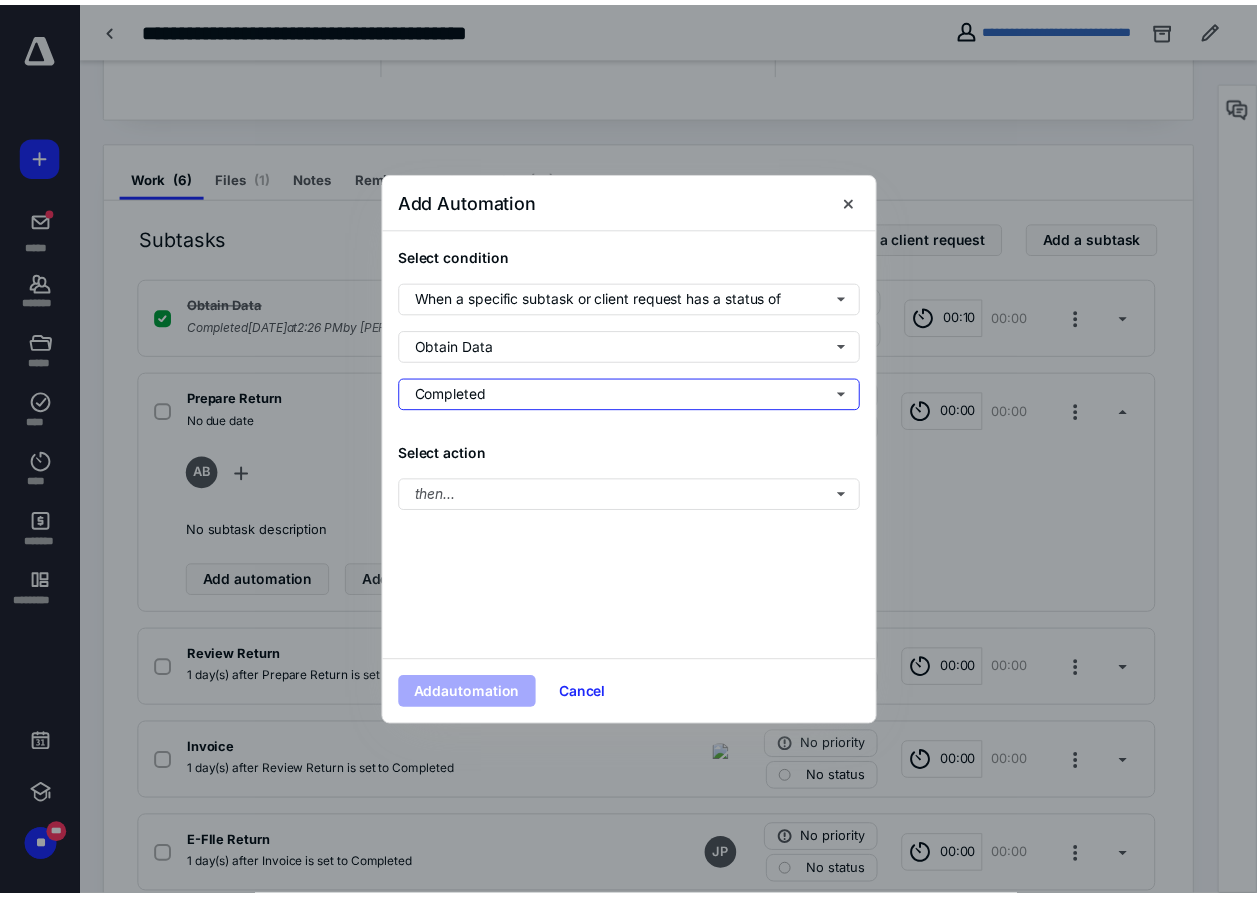 scroll, scrollTop: 0, scrollLeft: 0, axis: both 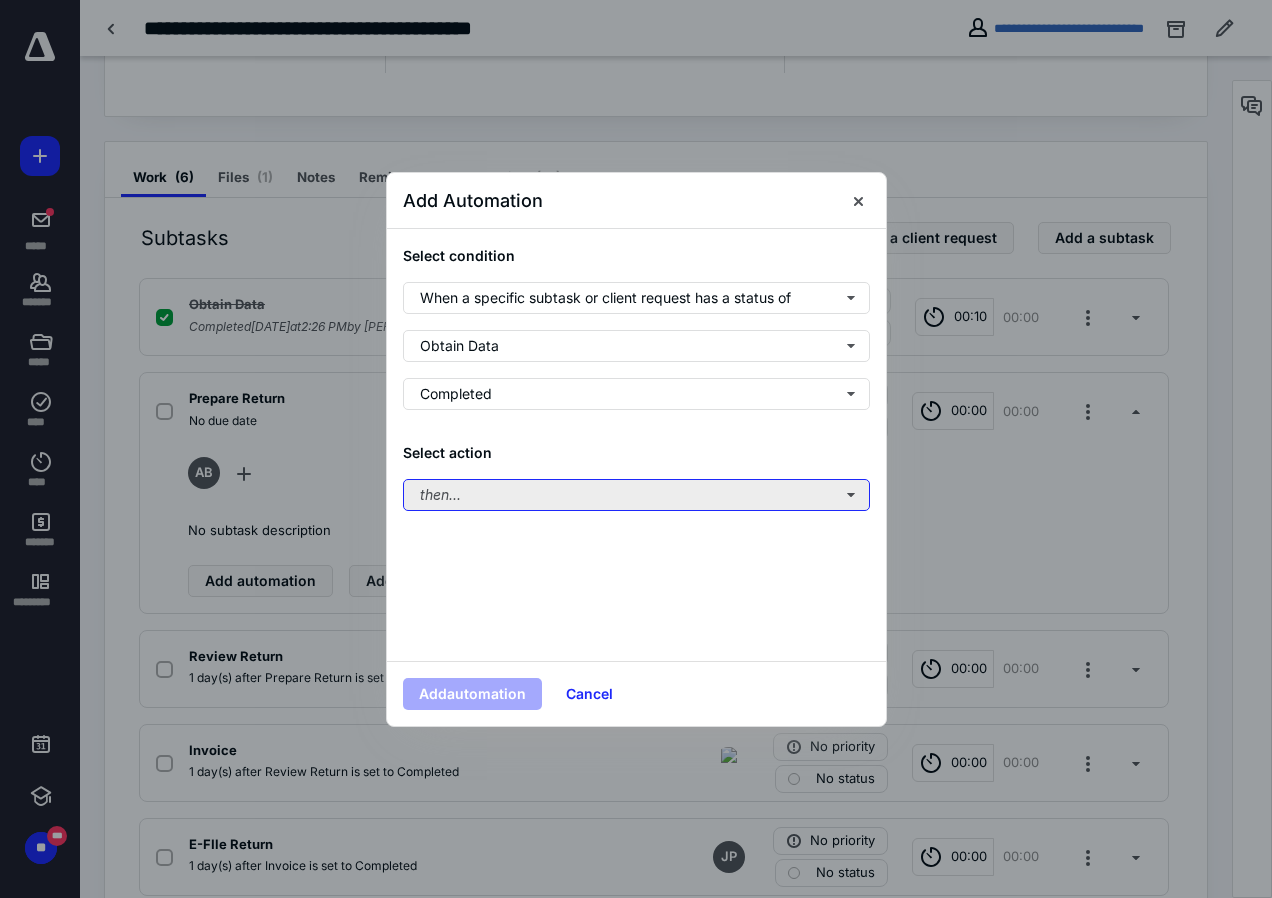 click on "then..." at bounding box center (636, 495) 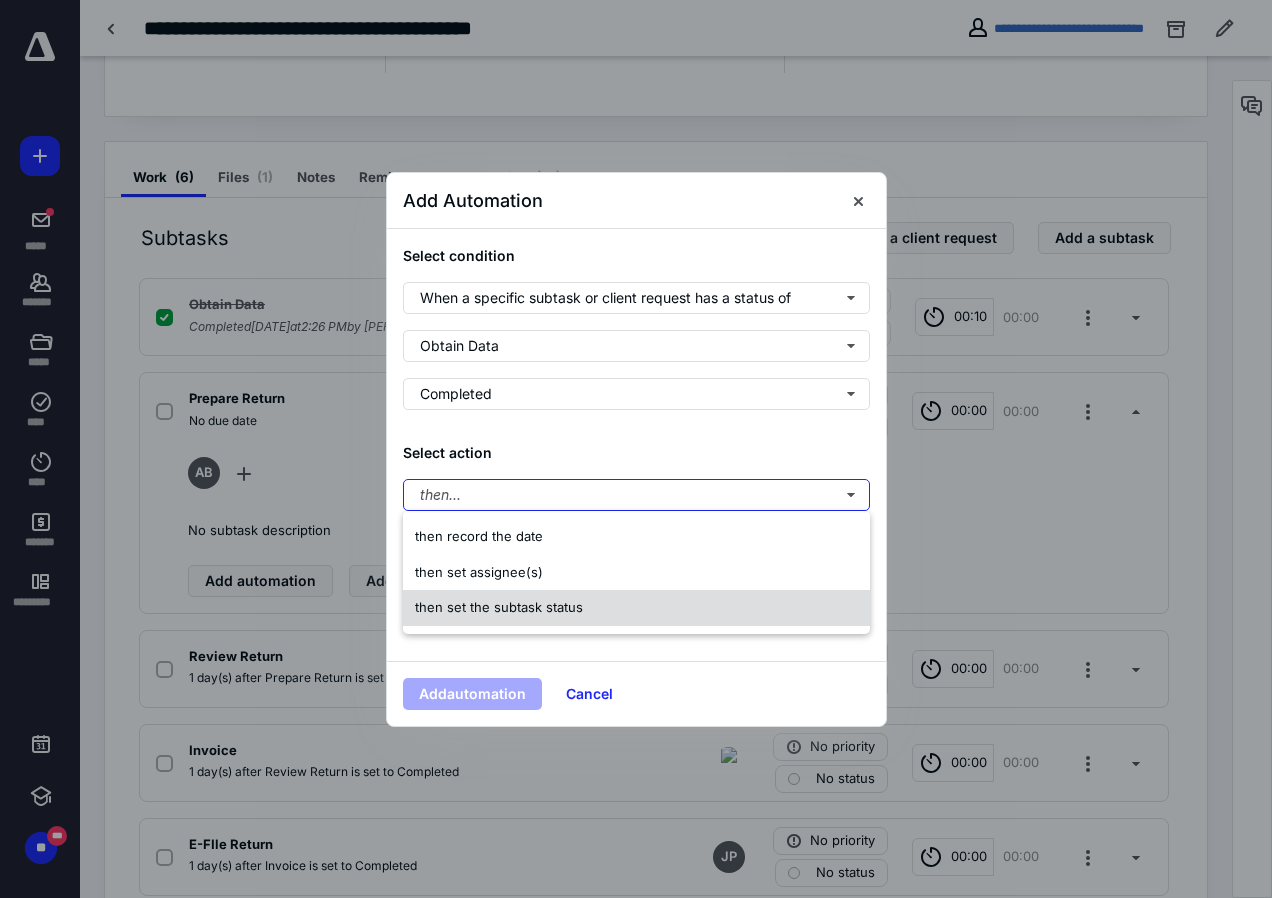 click on "then set the subtask status" at bounding box center (499, 607) 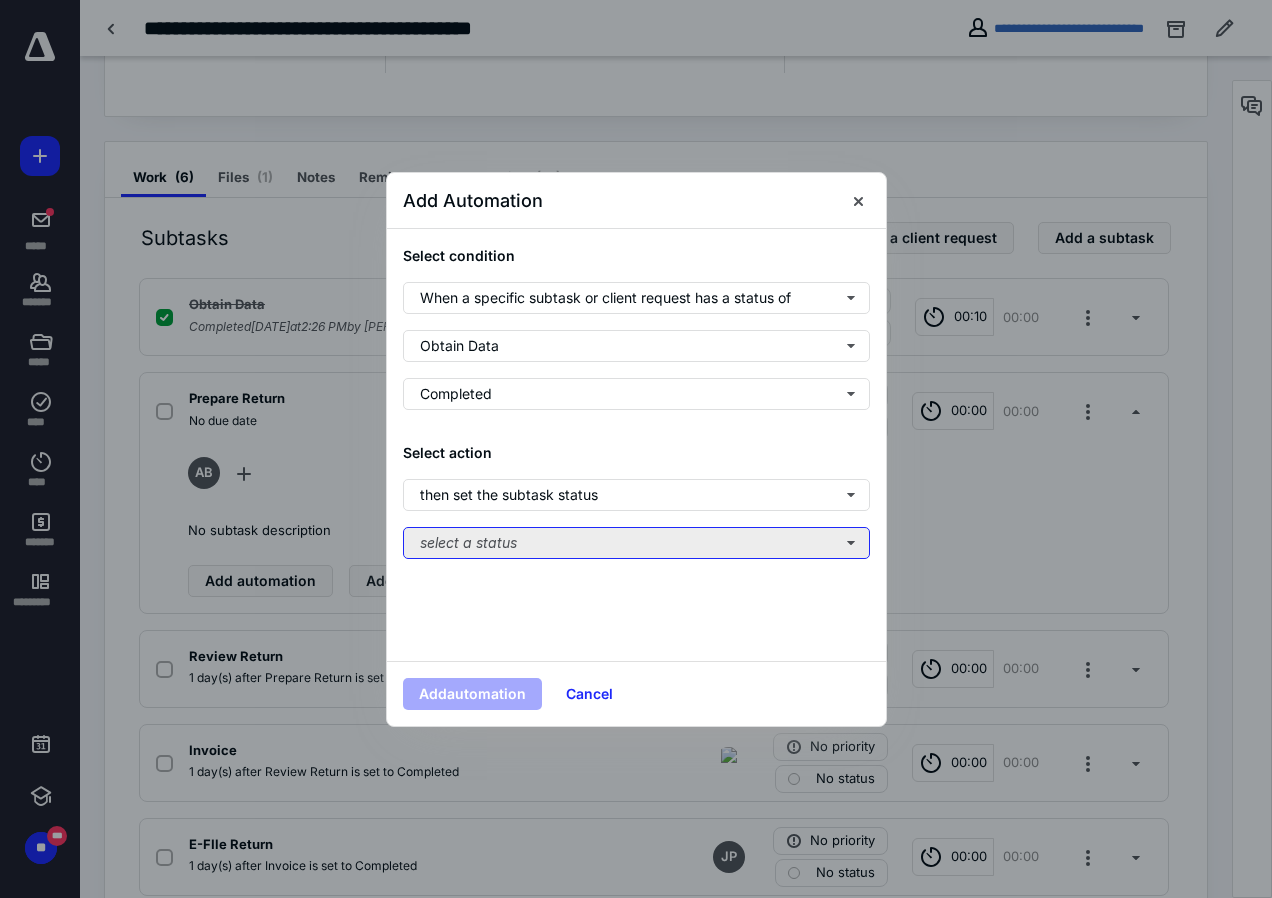 click on "select a status" at bounding box center (636, 543) 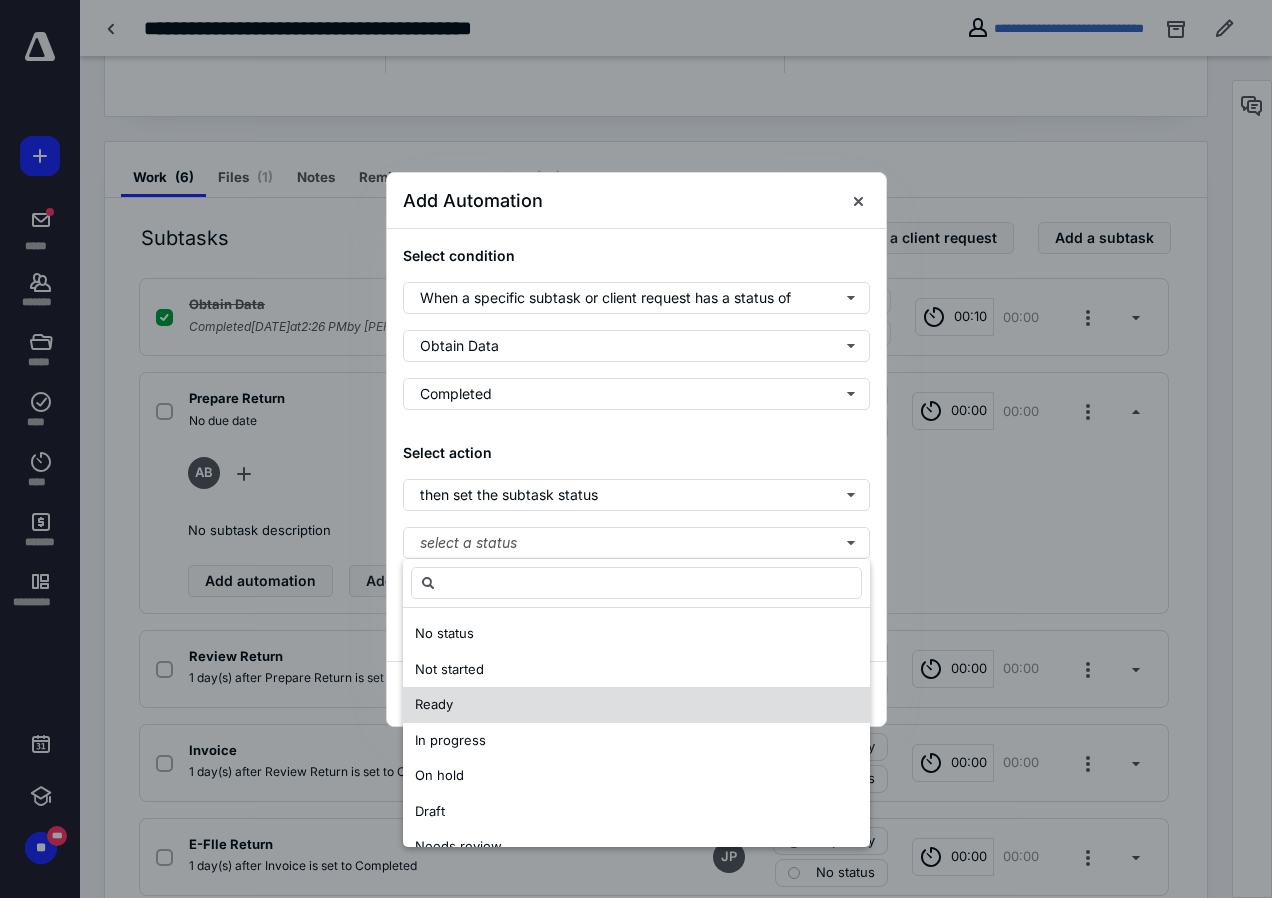 click on "Ready" at bounding box center [636, 705] 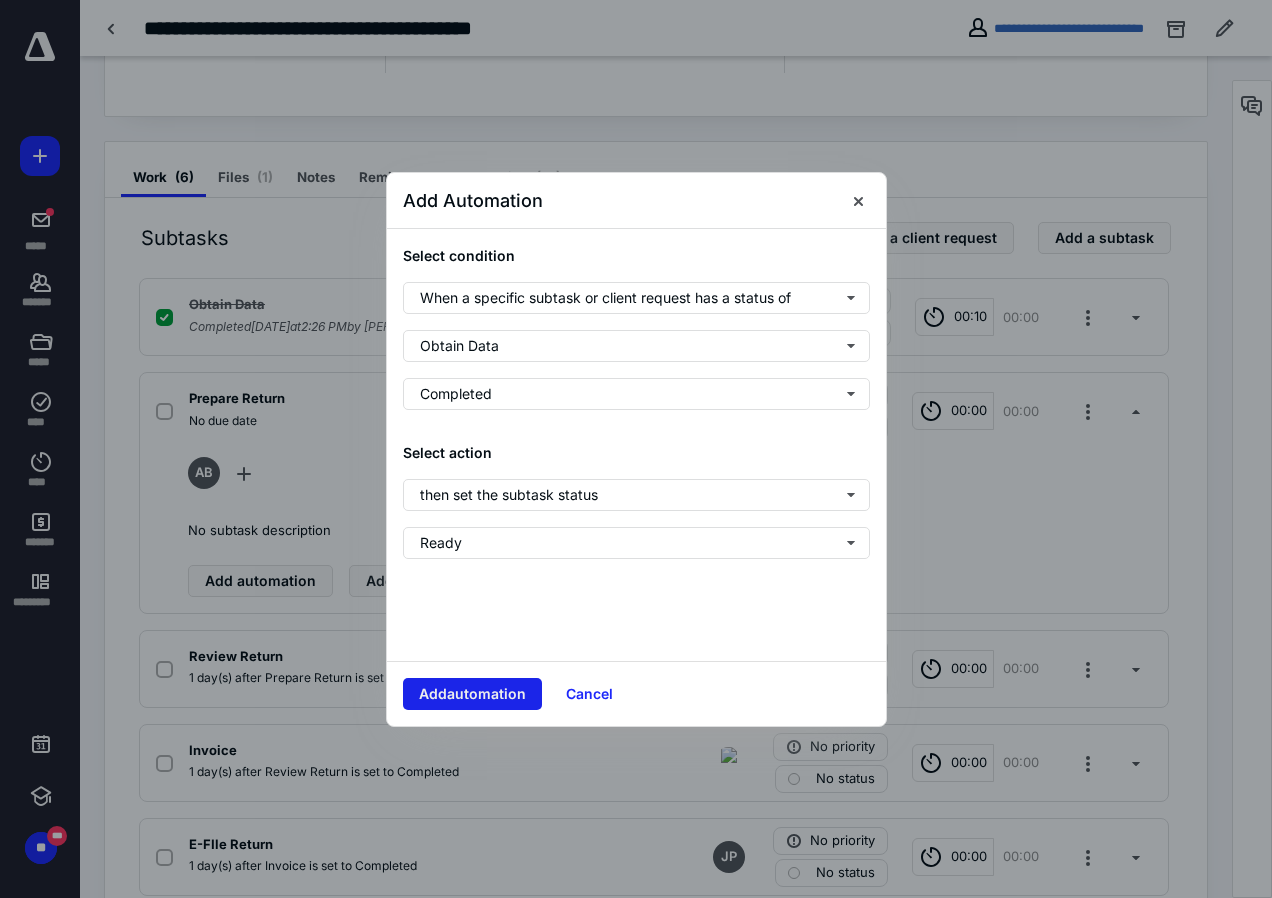 click on "Add  automation" at bounding box center [472, 694] 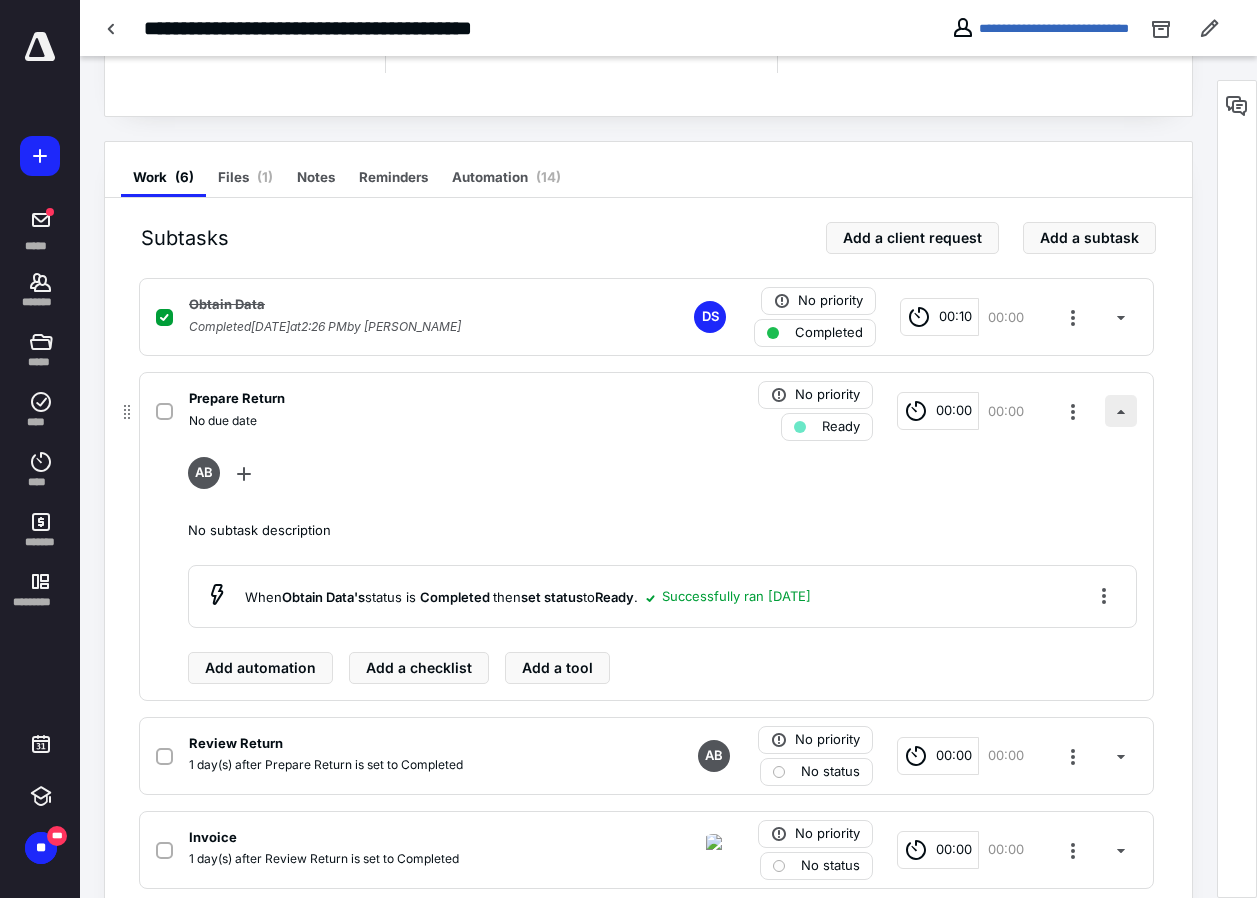click at bounding box center (1121, 411) 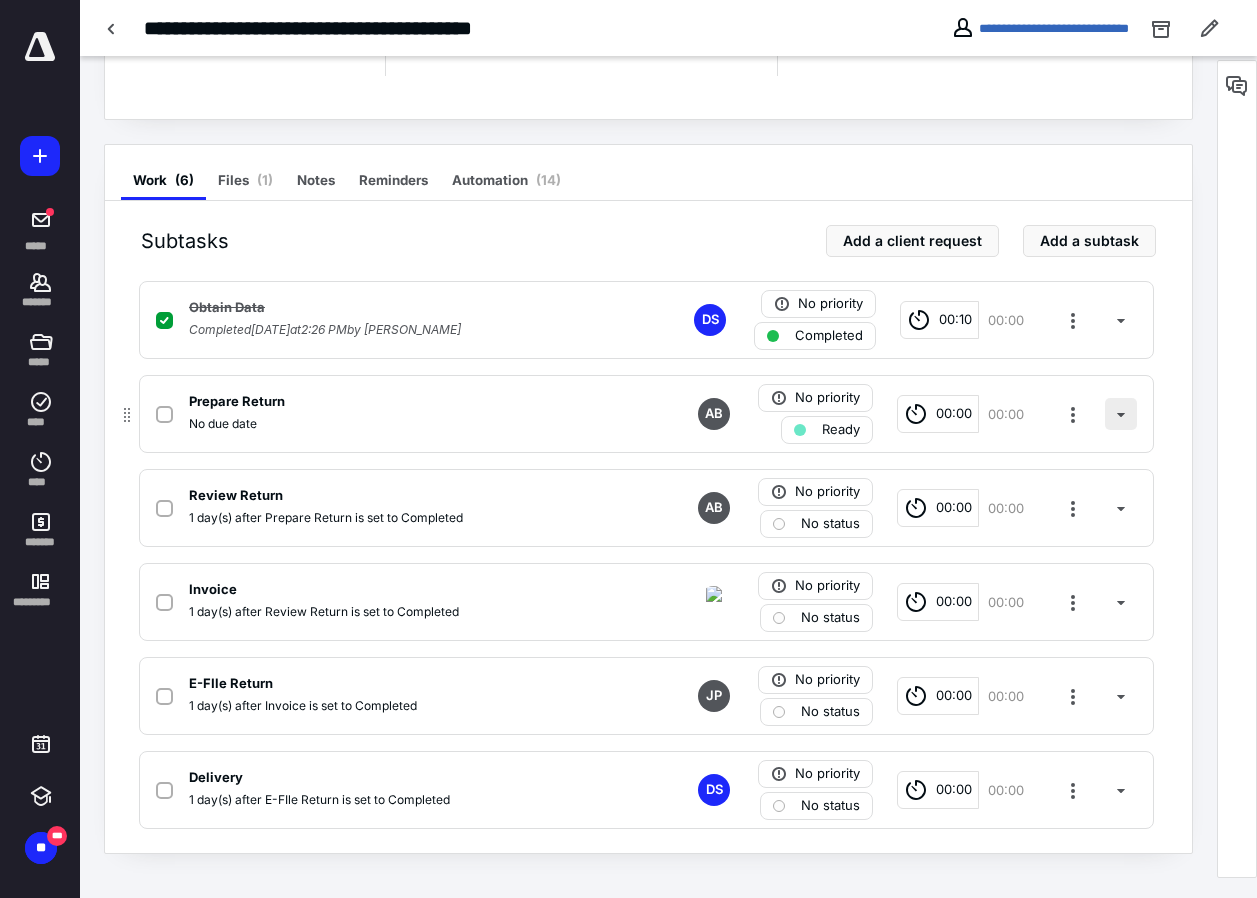 click at bounding box center (1121, 414) 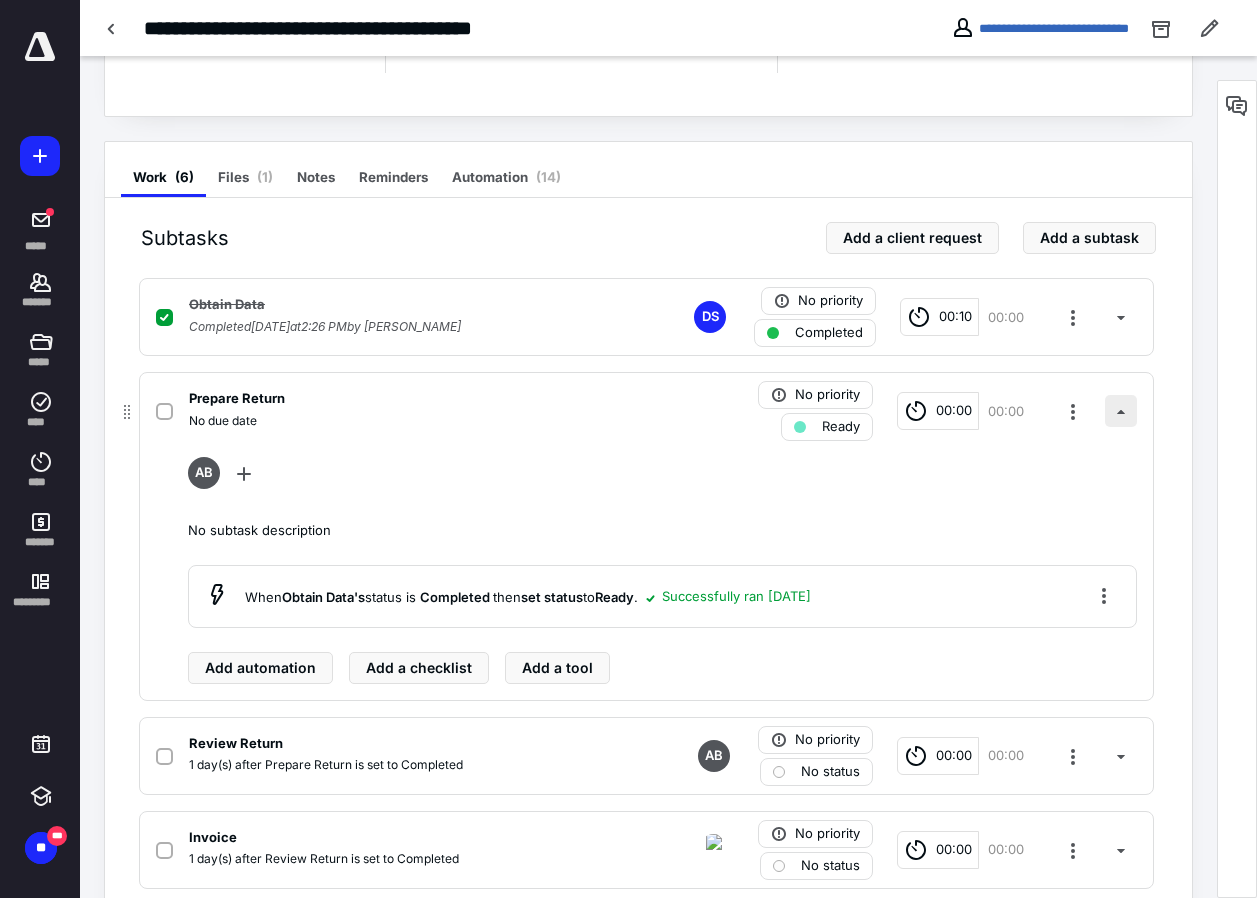 click at bounding box center [1121, 411] 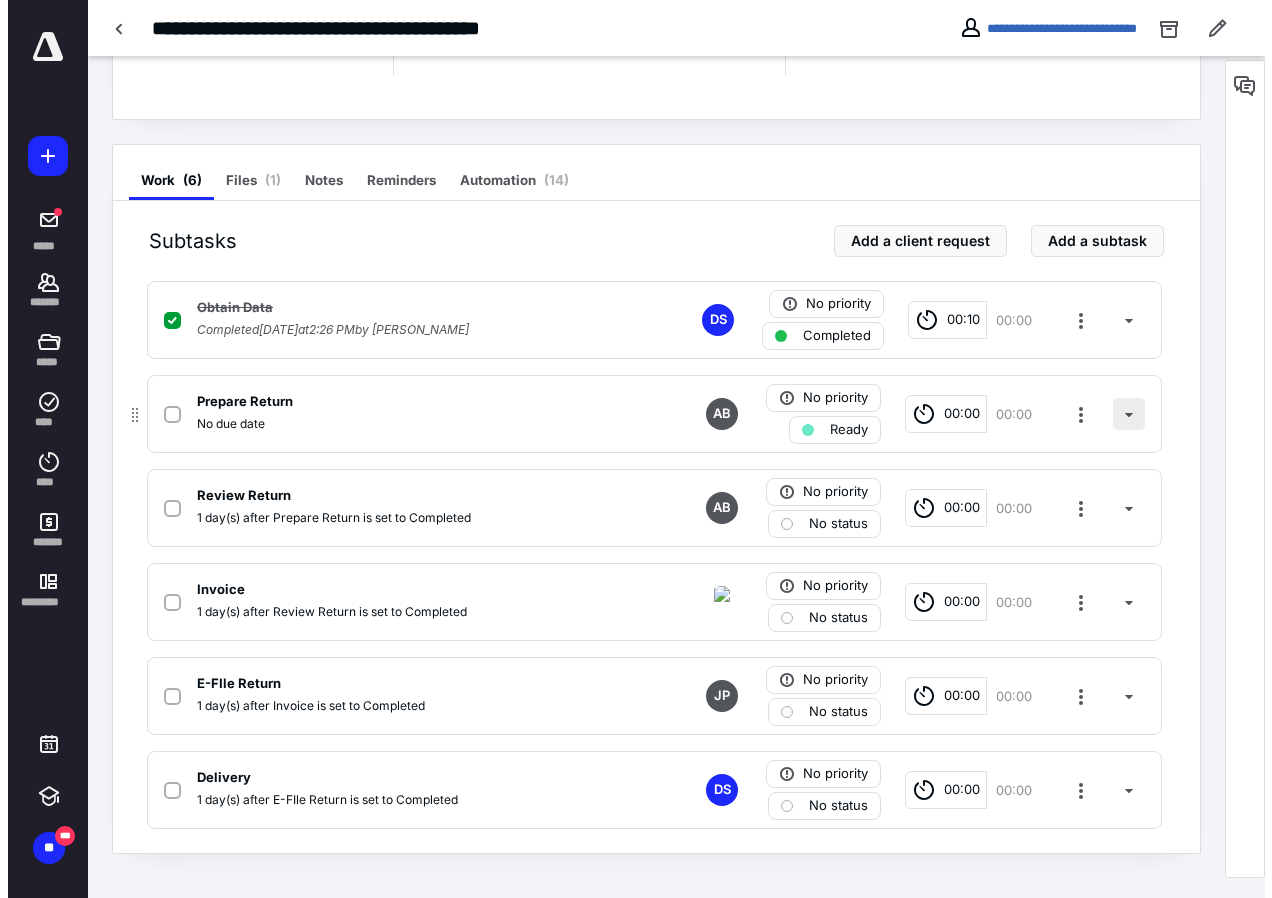 scroll, scrollTop: 297, scrollLeft: 0, axis: vertical 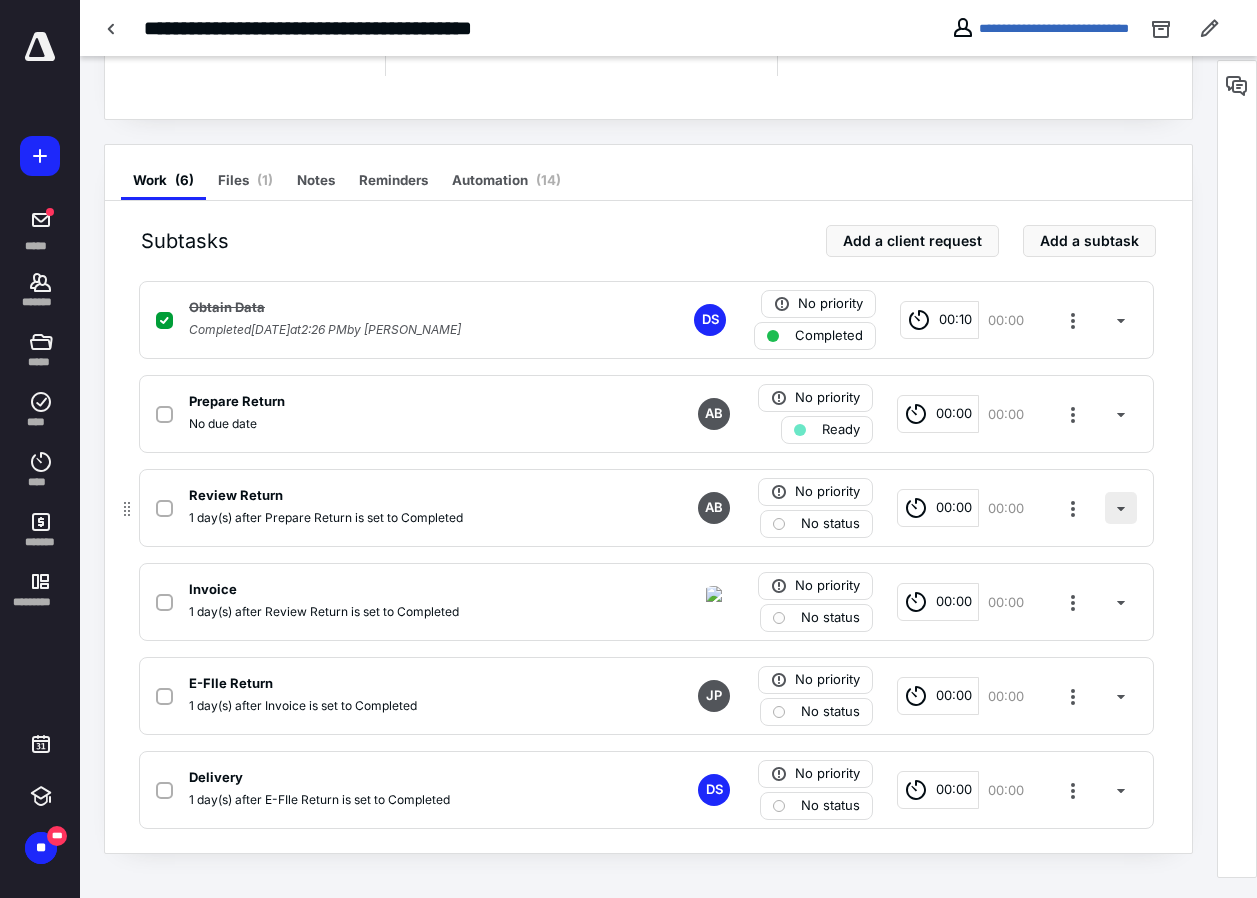 click at bounding box center [1121, 508] 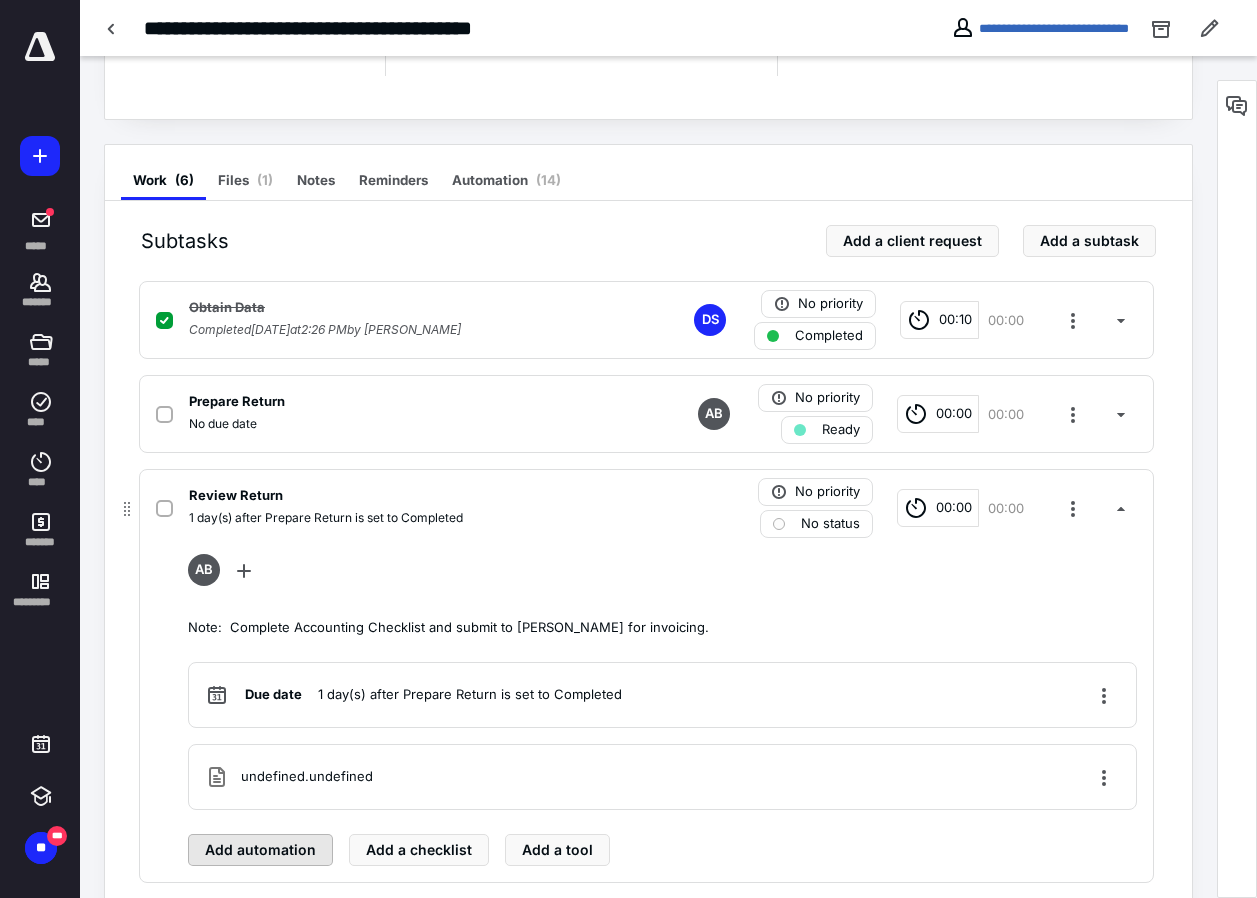 click on "Add automation" at bounding box center (260, 850) 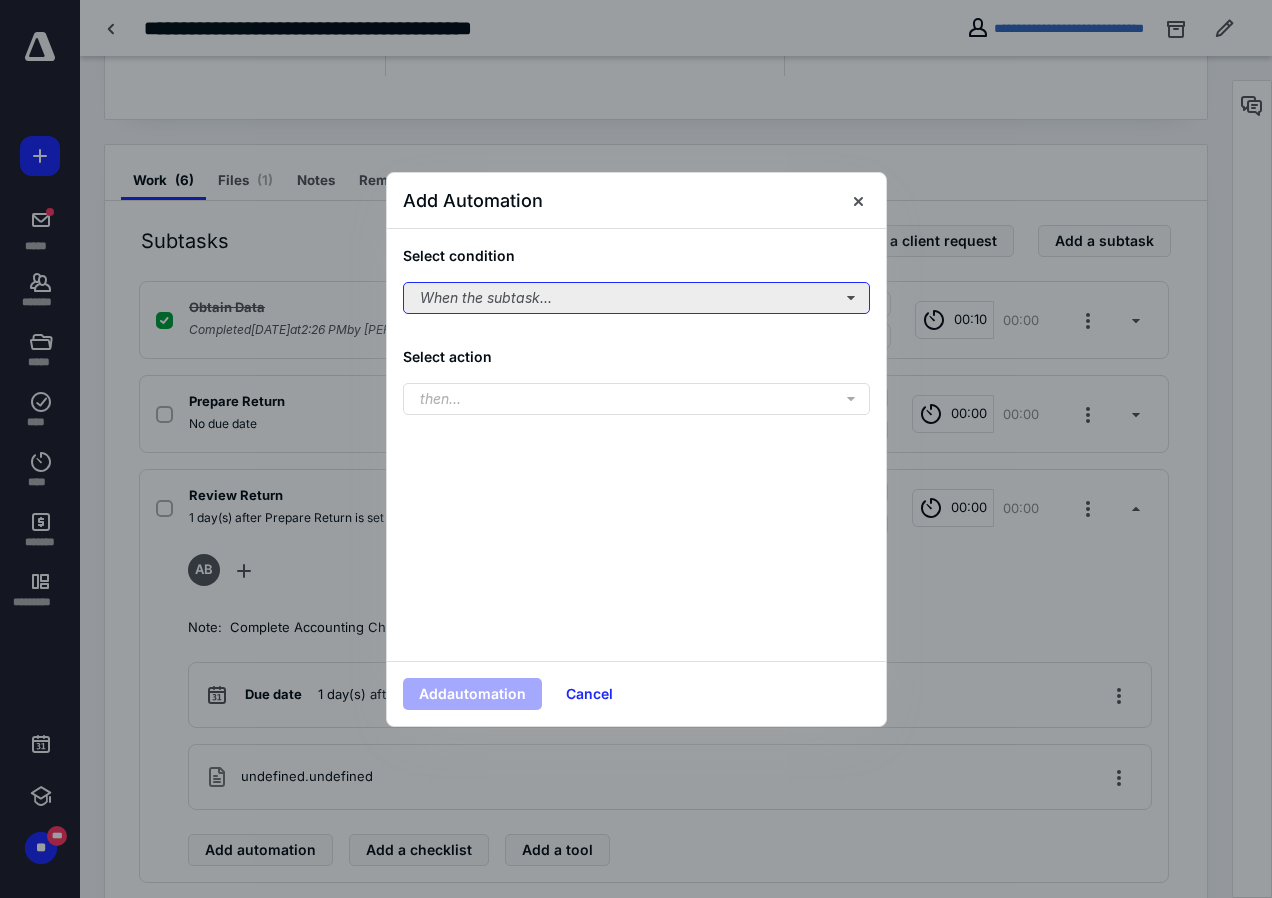 click on "When the subtask..." at bounding box center [636, 298] 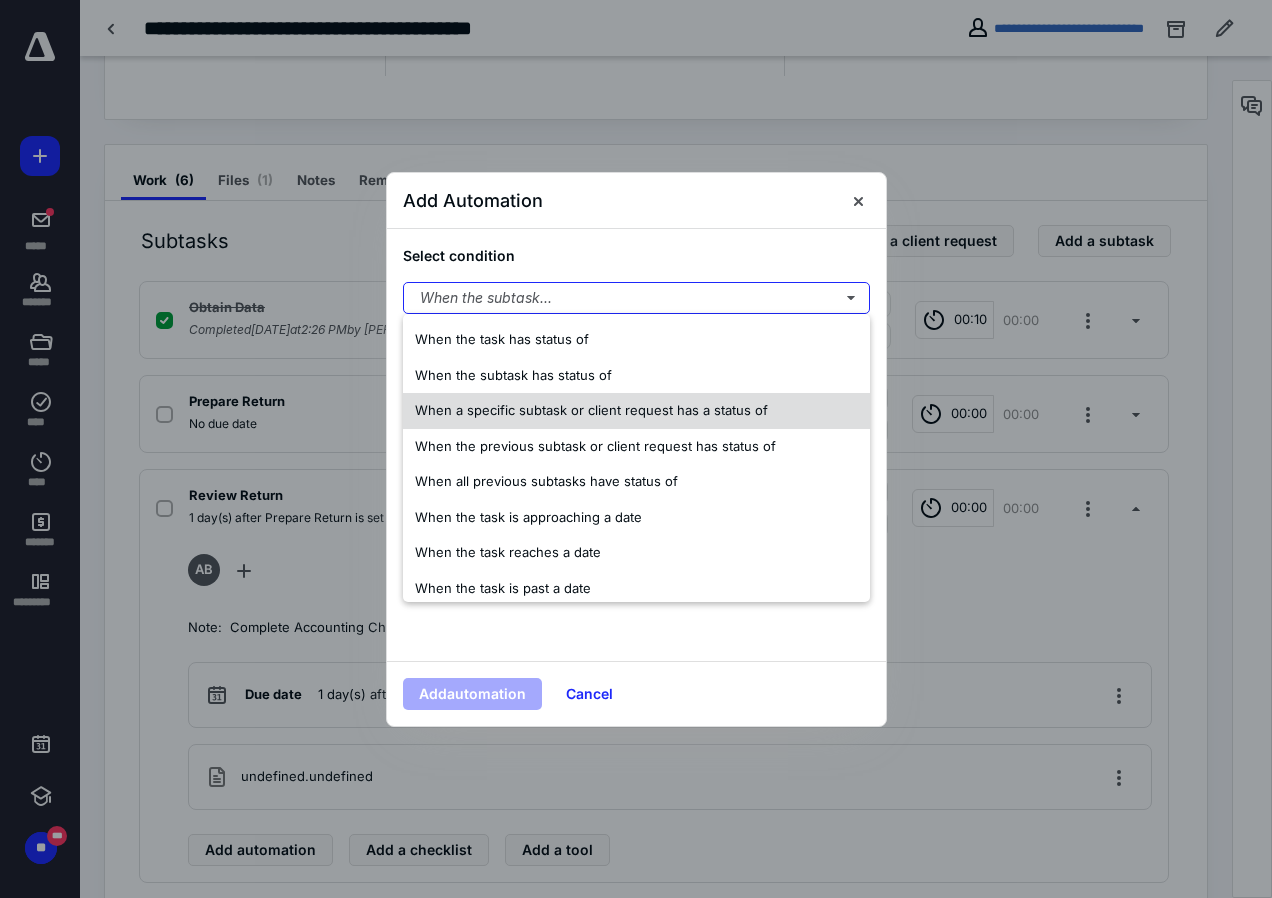 click on "When a specific subtask or client request has a status of" at bounding box center (636, 411) 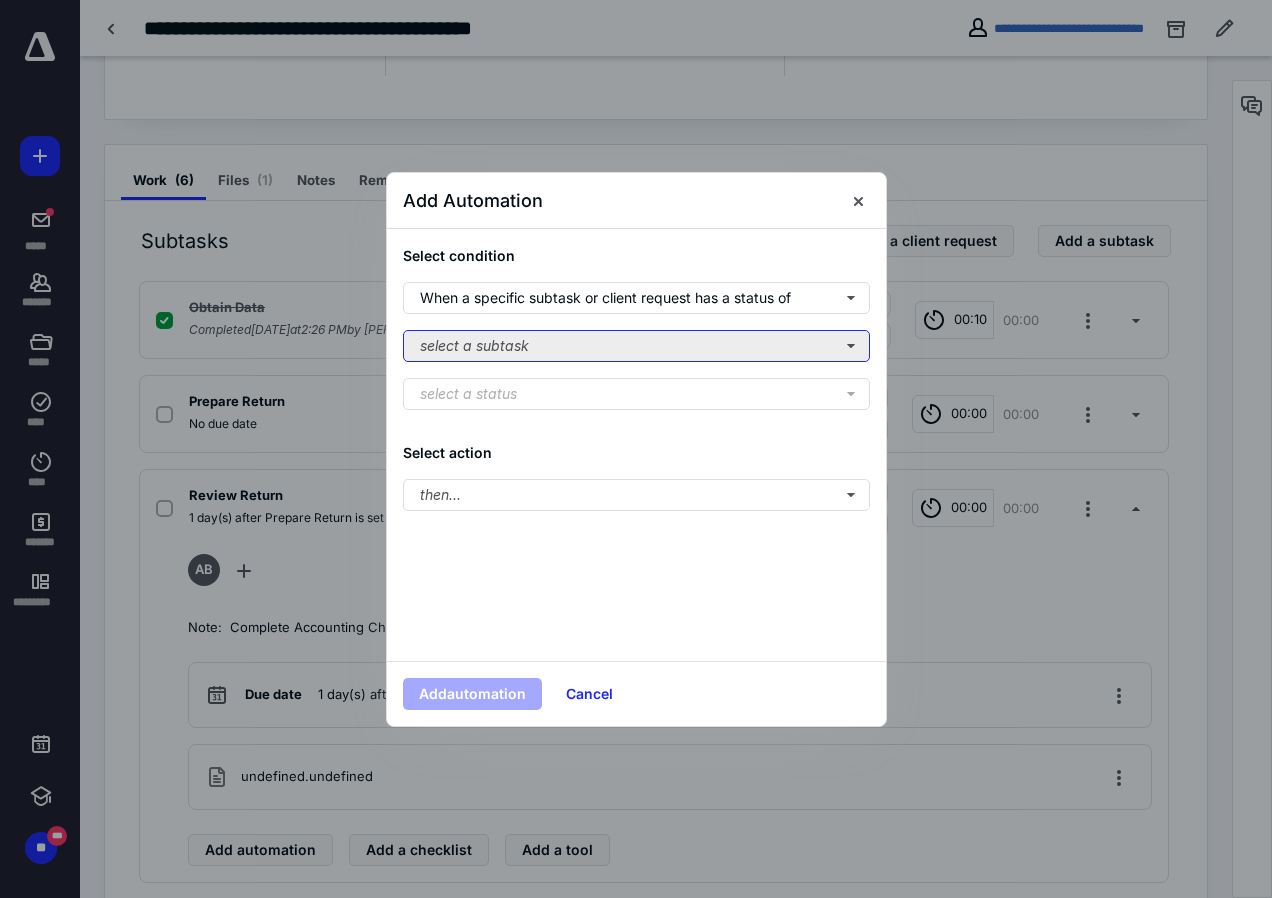 click on "select a subtask" at bounding box center (636, 346) 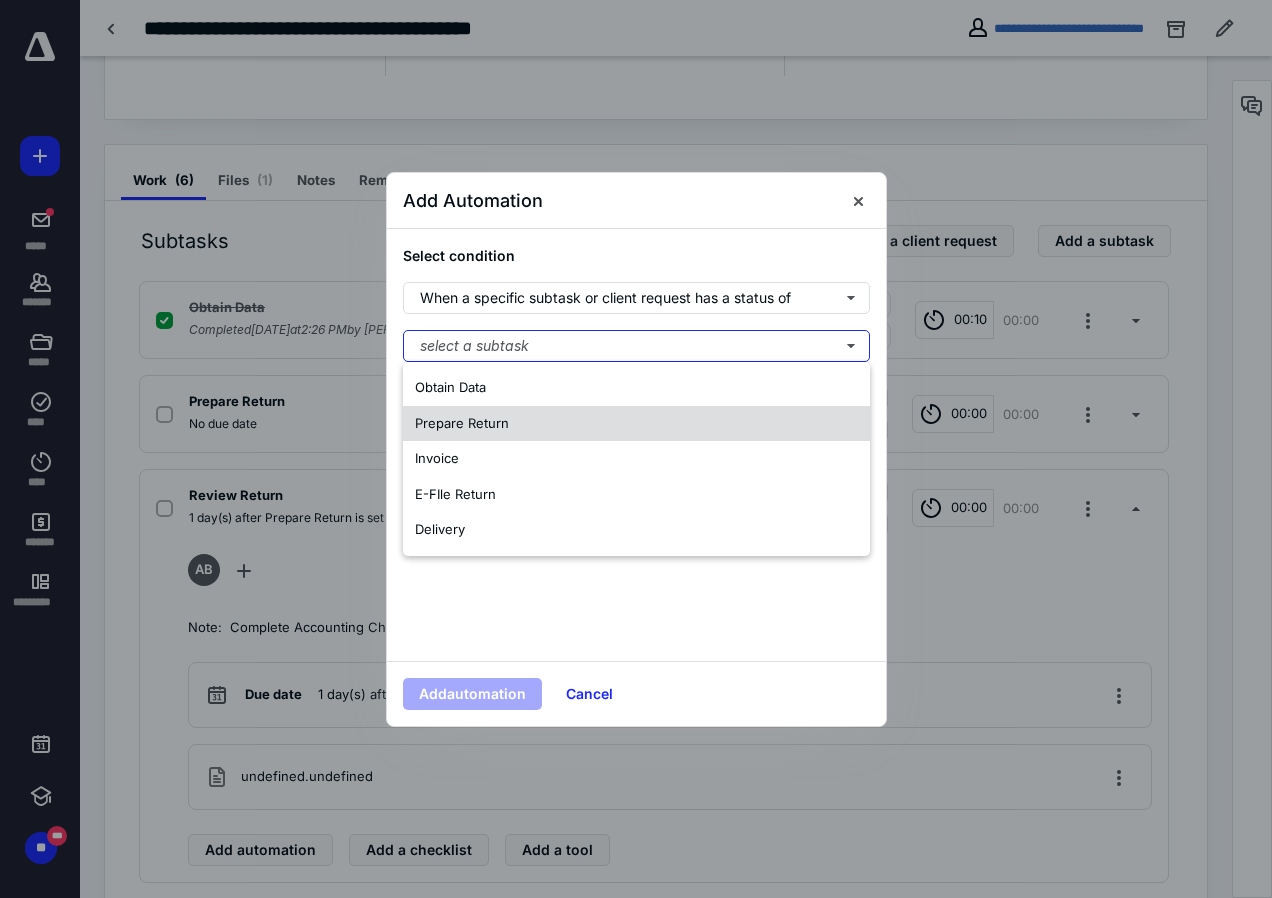 click on "Prepare Return" at bounding box center [636, 424] 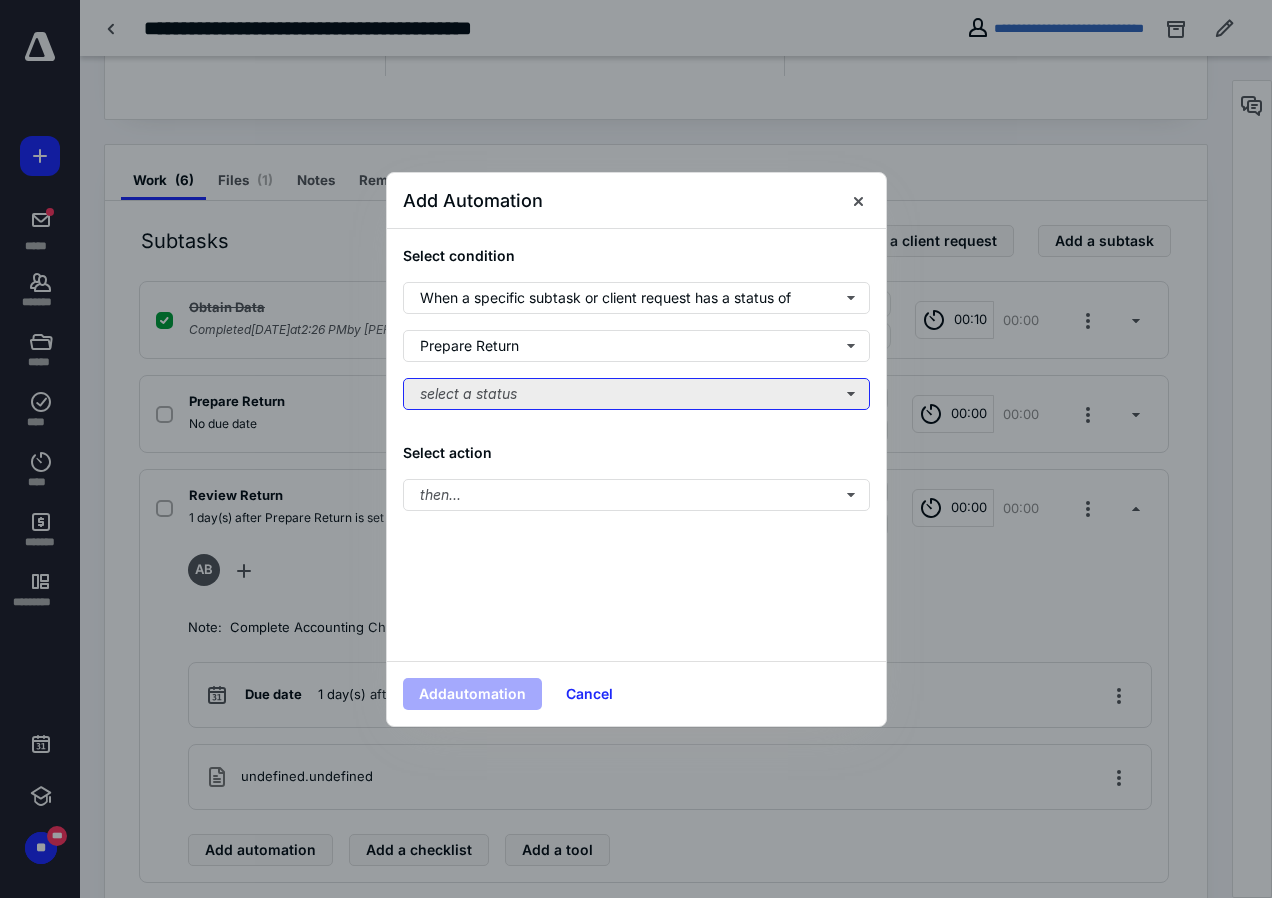 click on "select a status" at bounding box center [636, 394] 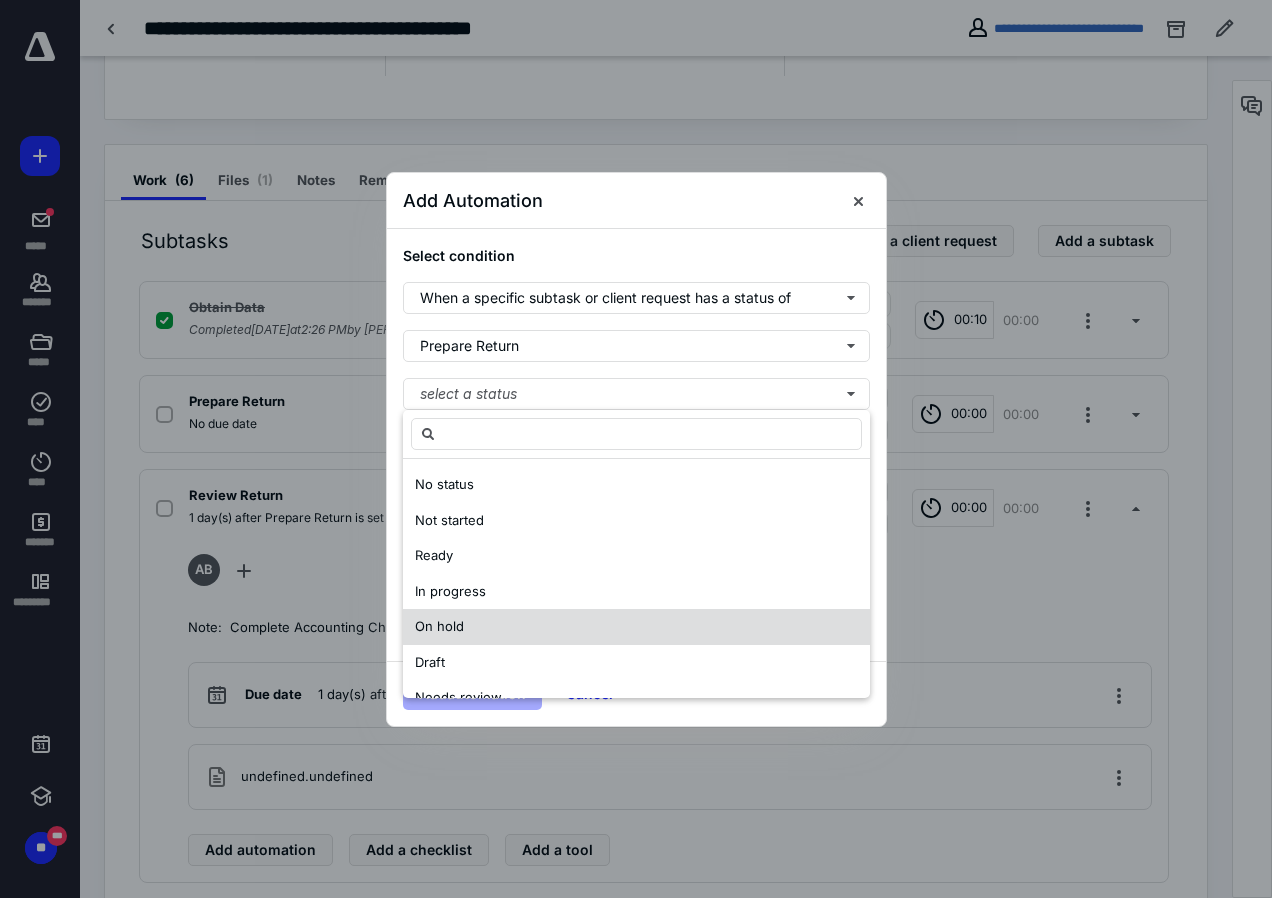 scroll, scrollTop: 100, scrollLeft: 0, axis: vertical 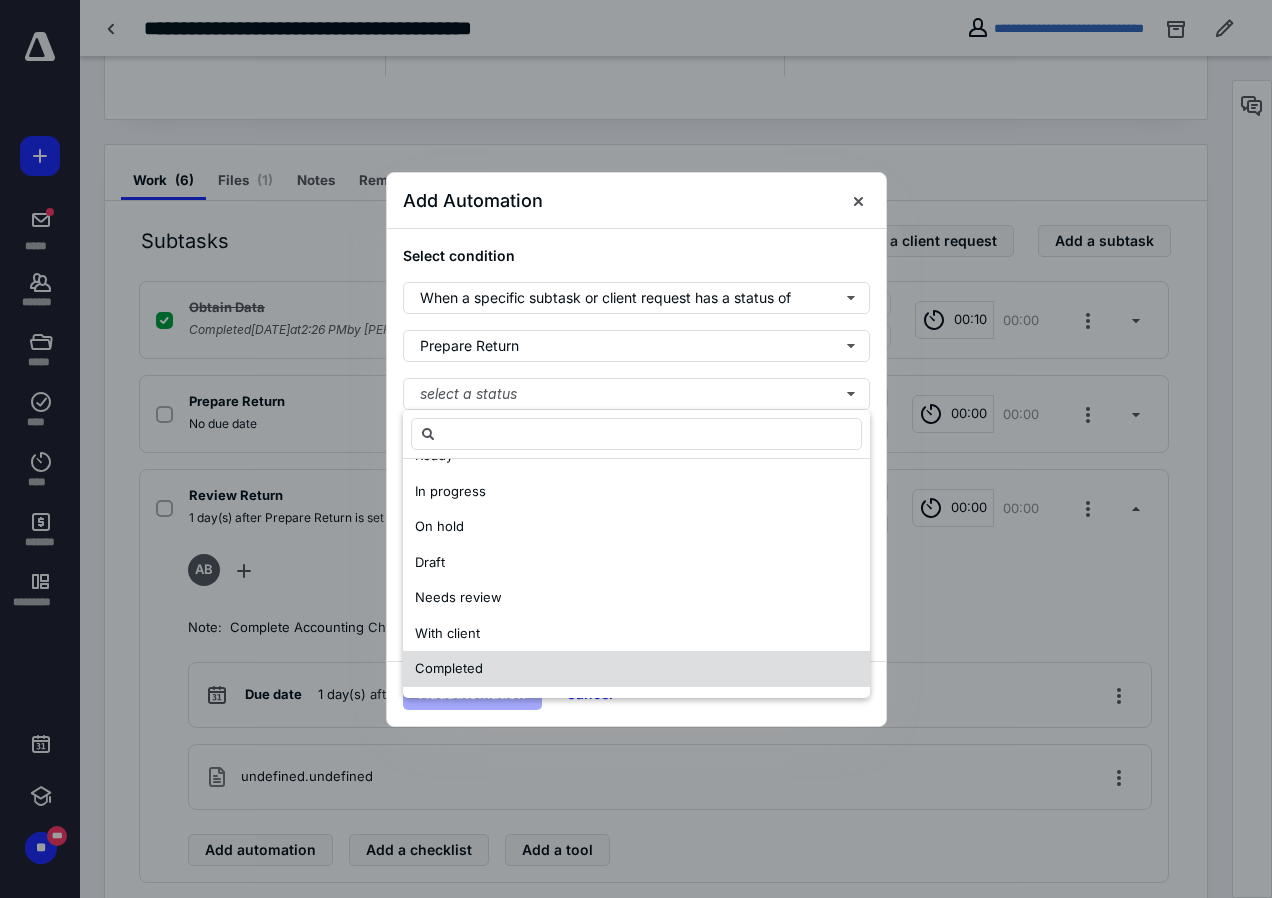 click on "Completed" at bounding box center [449, 668] 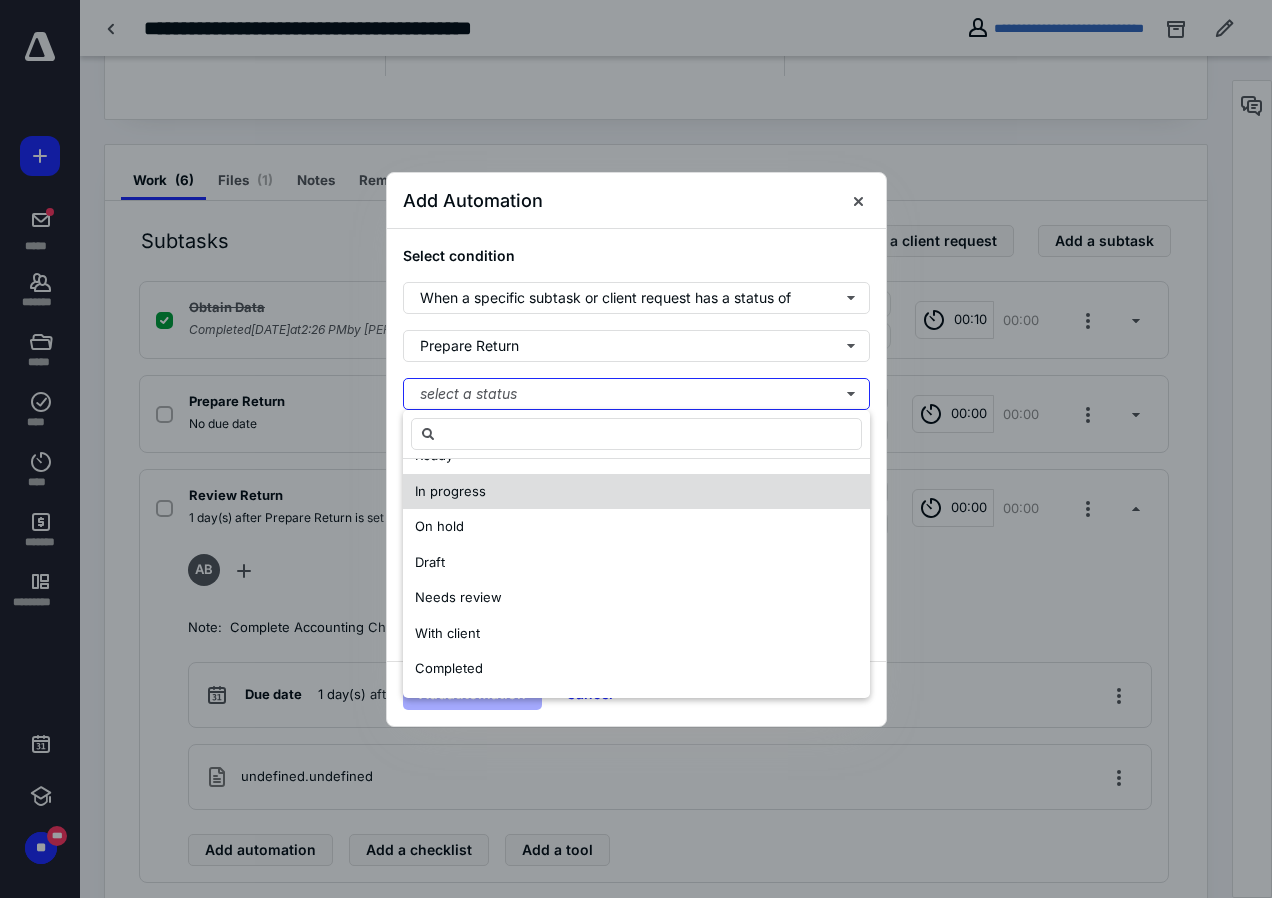 scroll, scrollTop: 0, scrollLeft: 0, axis: both 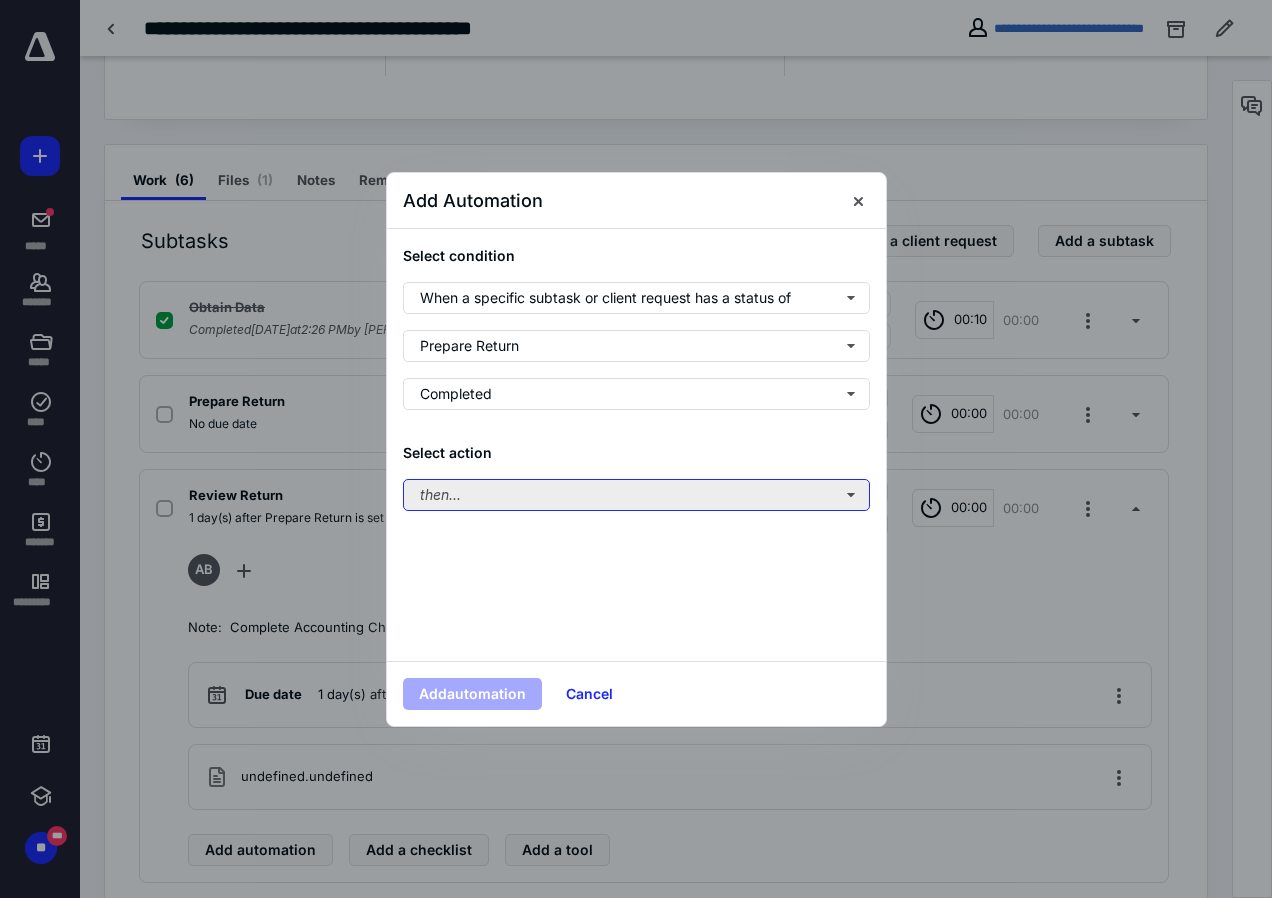 click on "then..." at bounding box center [636, 495] 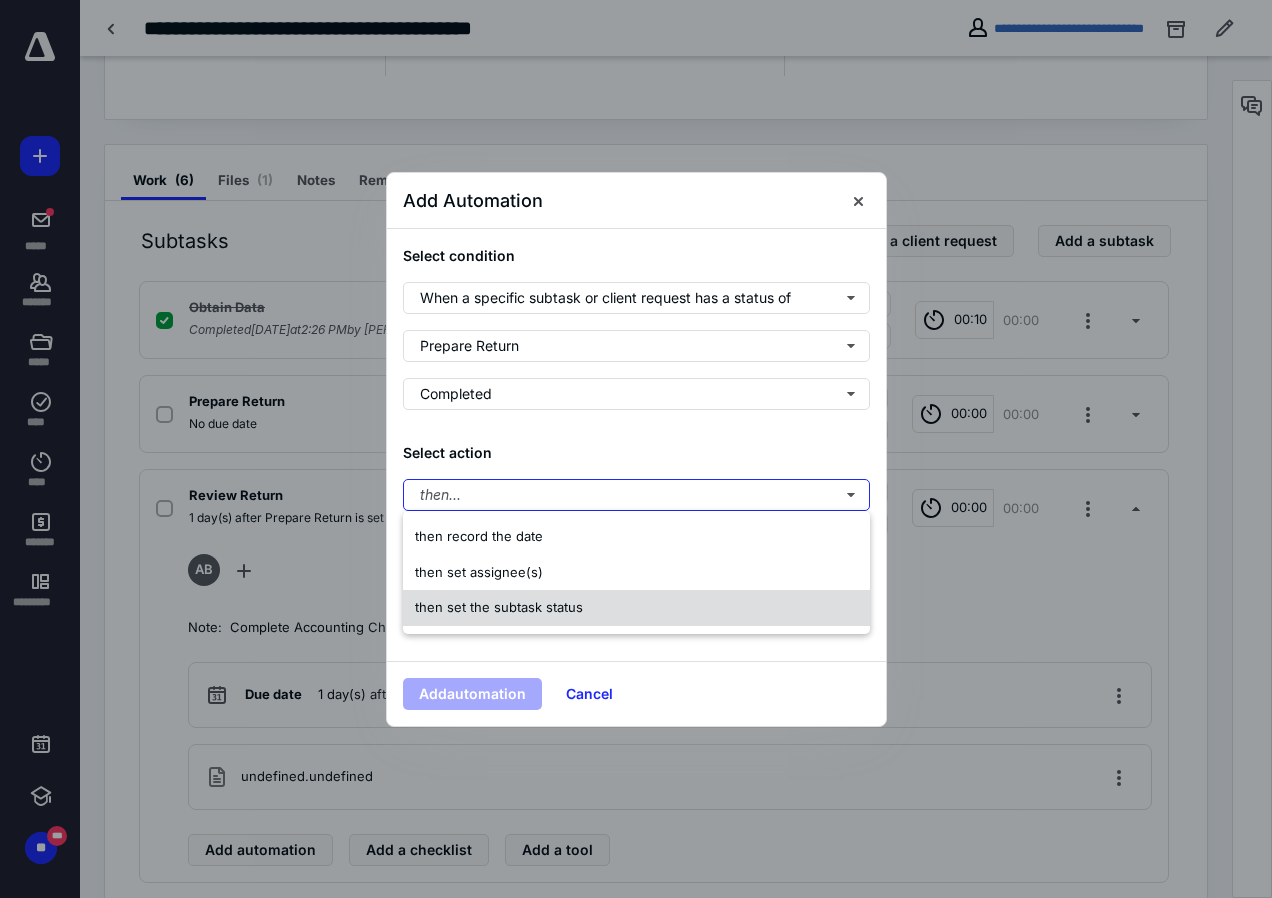 click on "then set the subtask status" at bounding box center [499, 607] 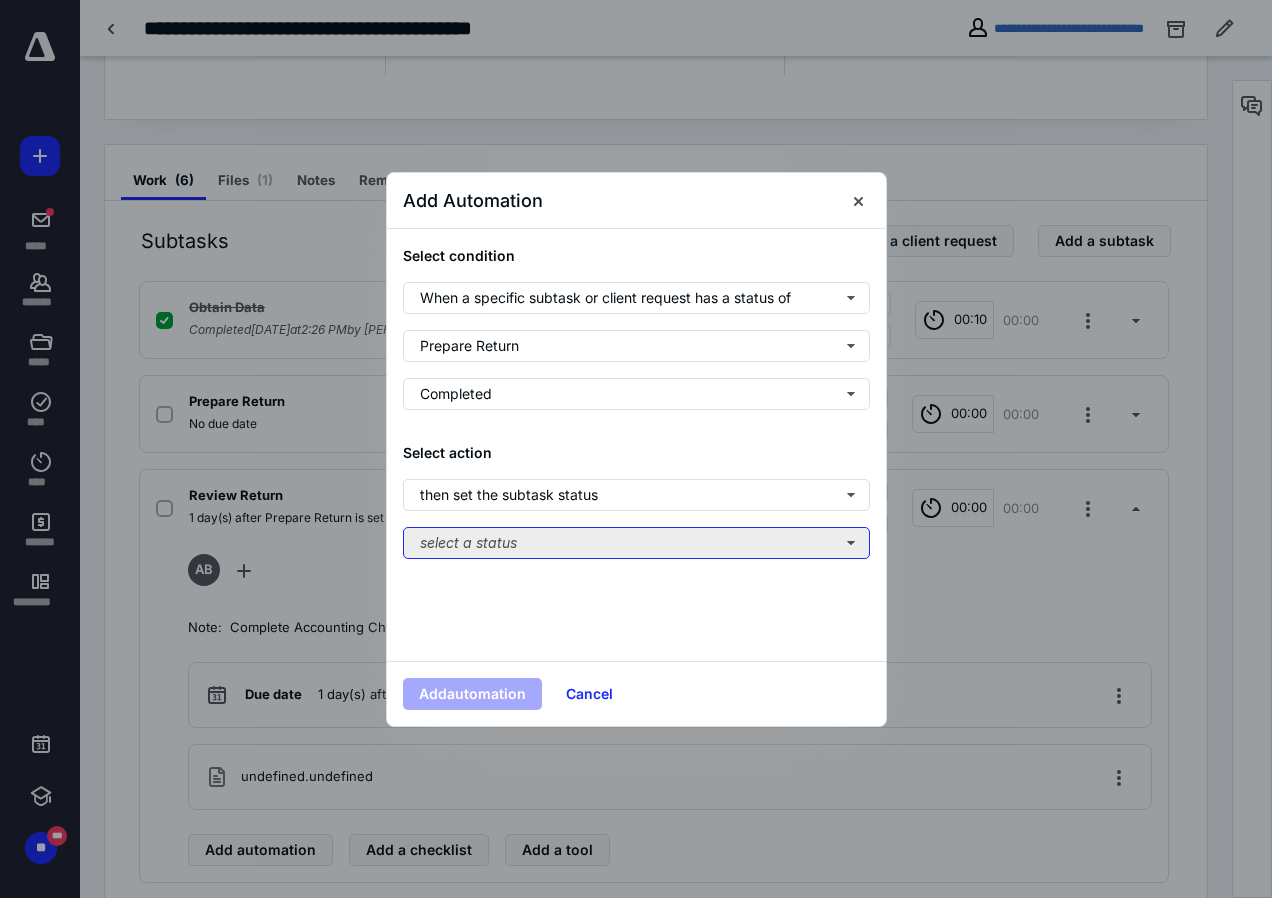 click on "select a status" at bounding box center [636, 543] 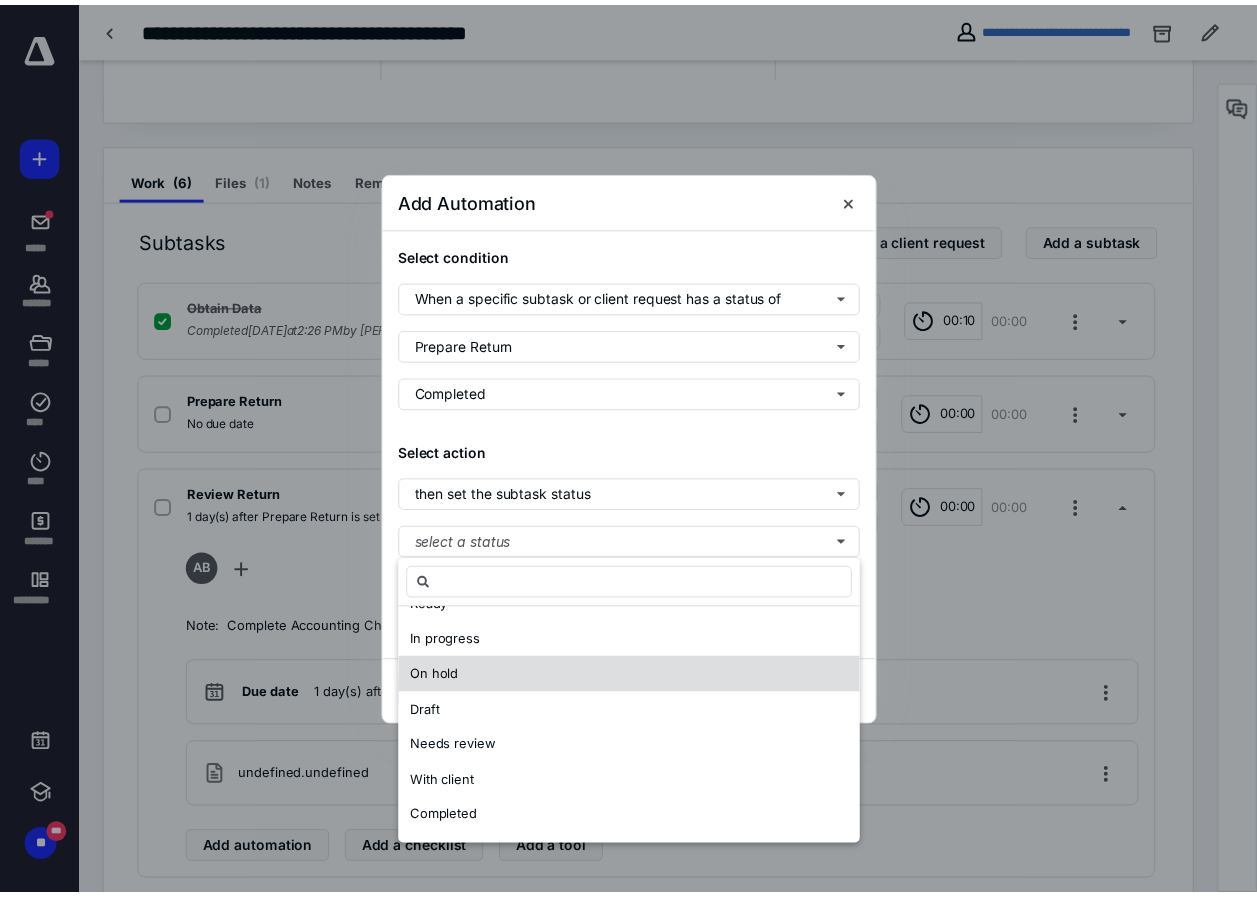 scroll, scrollTop: 0, scrollLeft: 0, axis: both 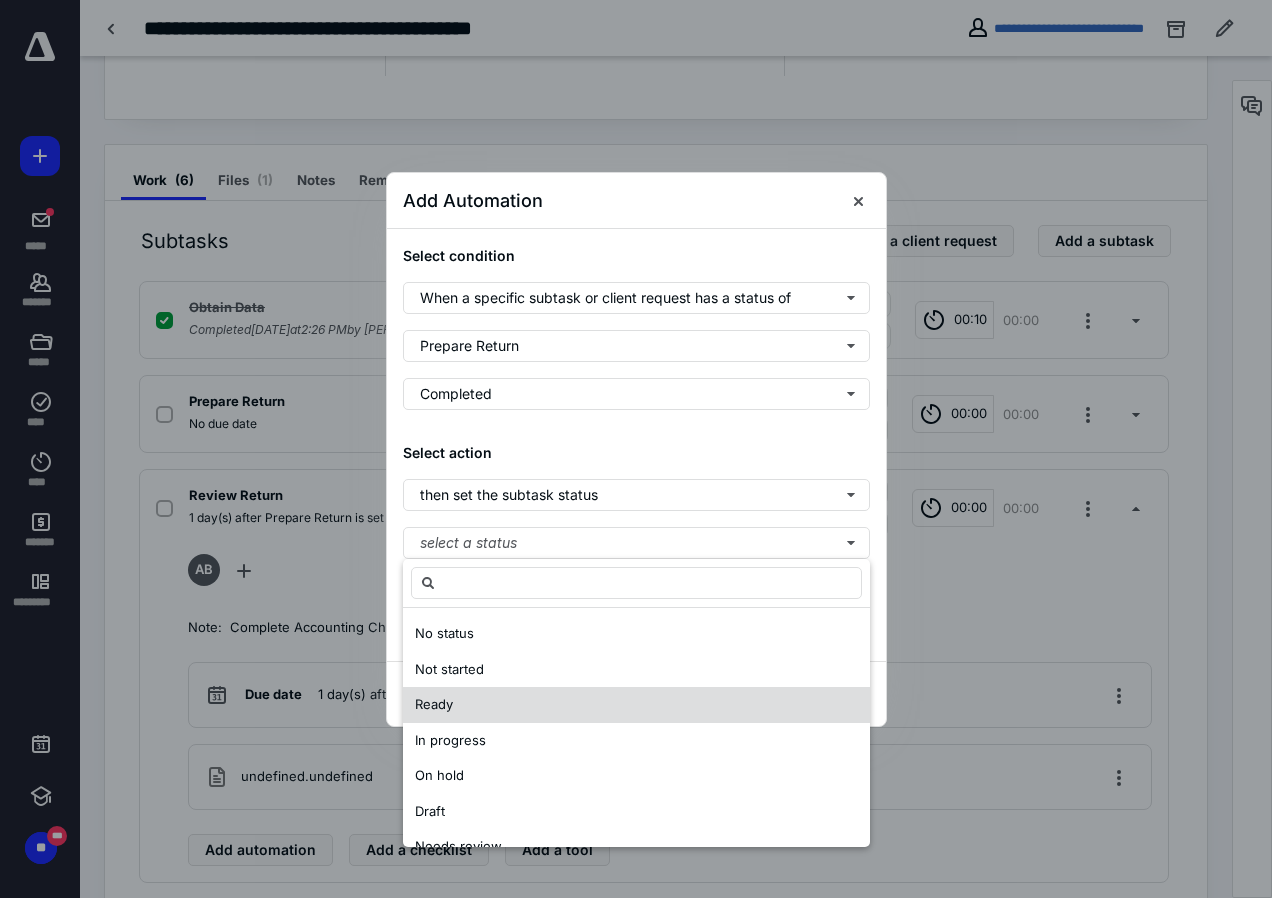 click on "Ready" at bounding box center (434, 705) 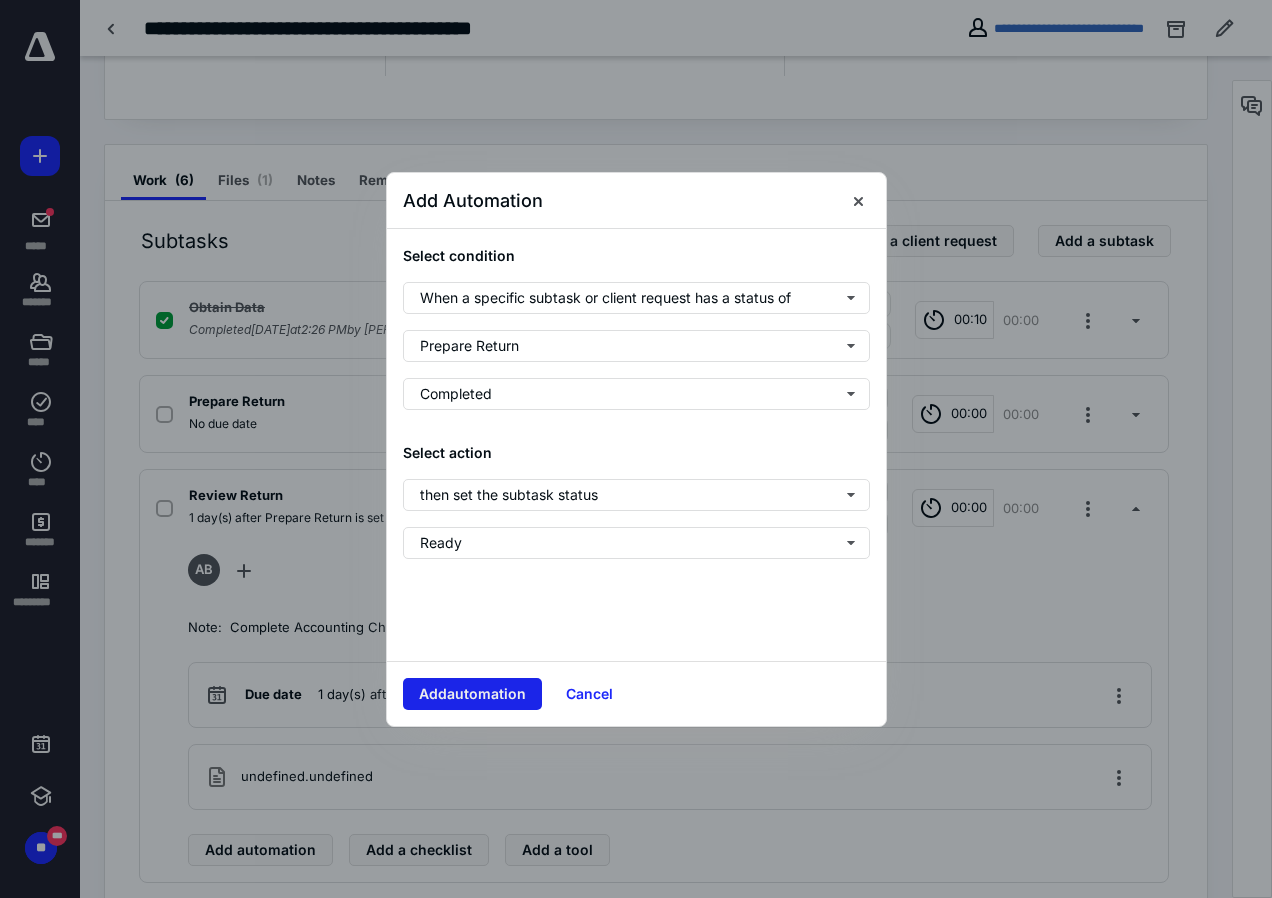 click on "Add  automation" at bounding box center (472, 694) 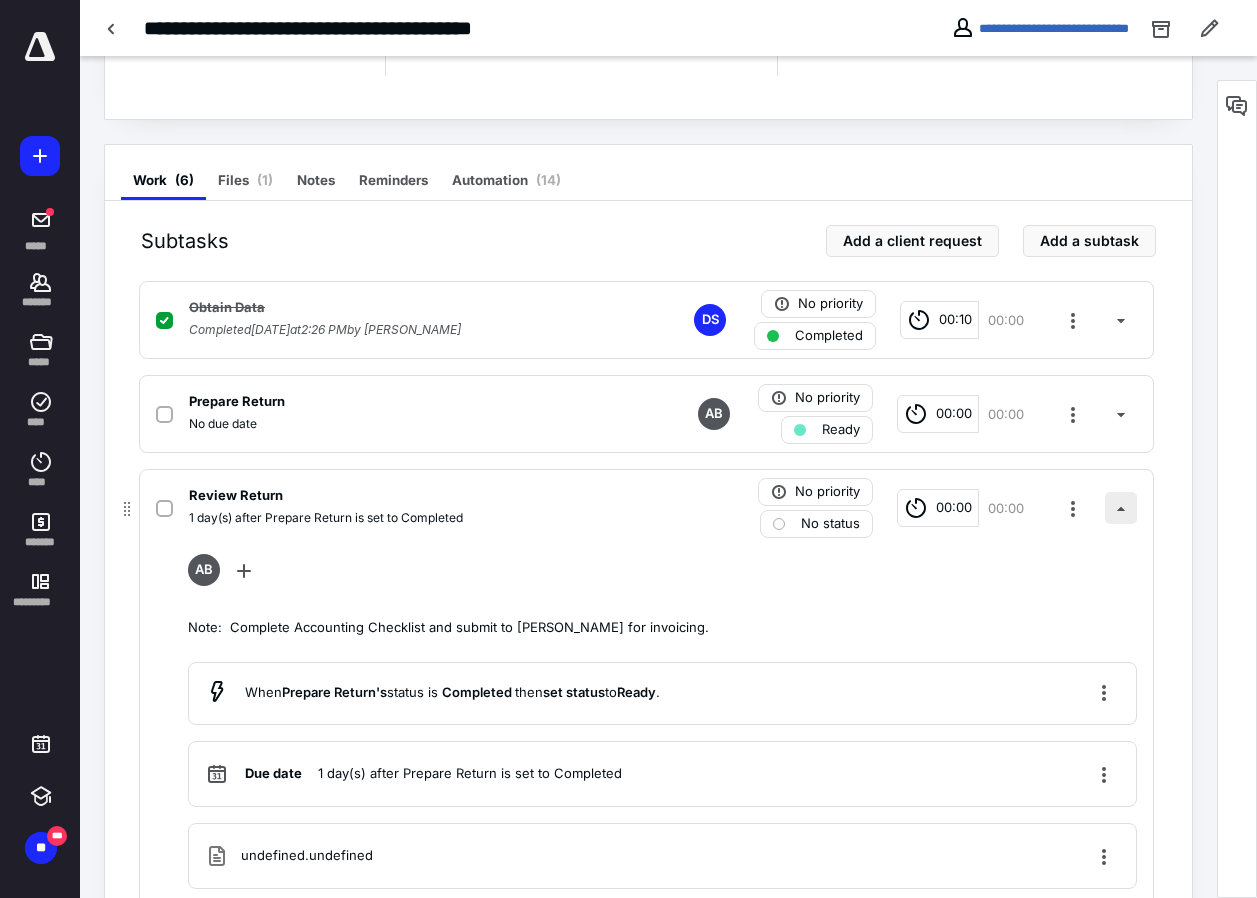 click at bounding box center (1121, 508) 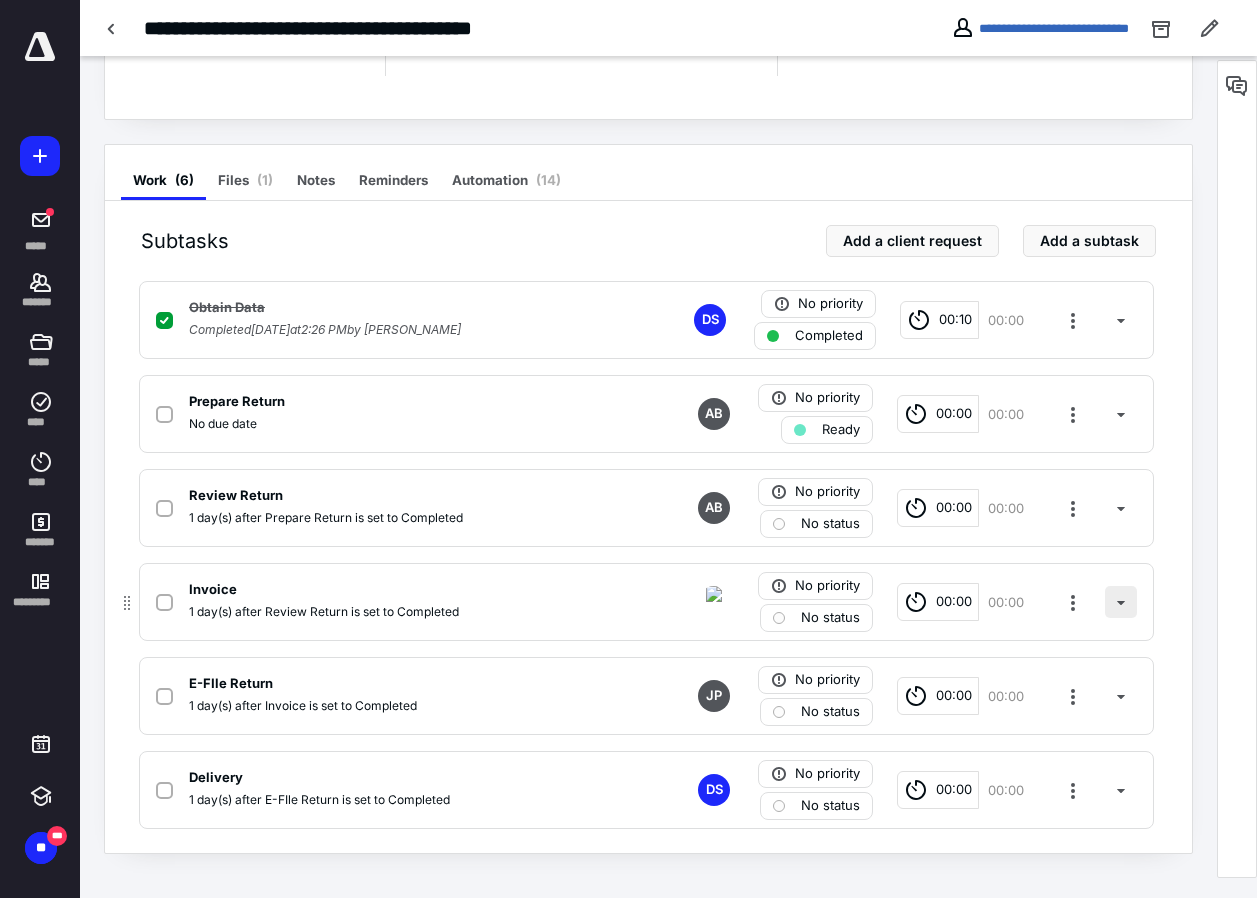click at bounding box center [1121, 602] 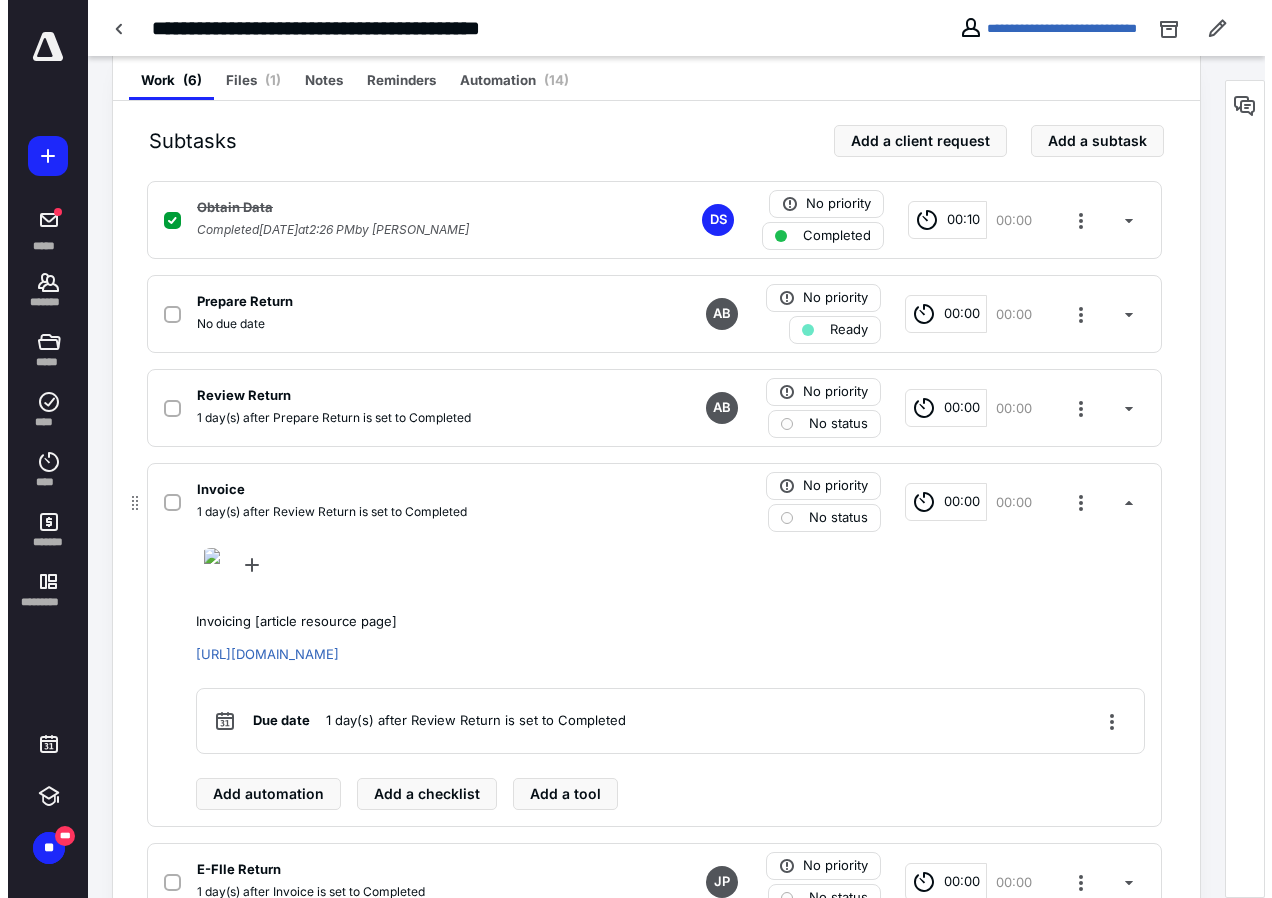 scroll, scrollTop: 497, scrollLeft: 0, axis: vertical 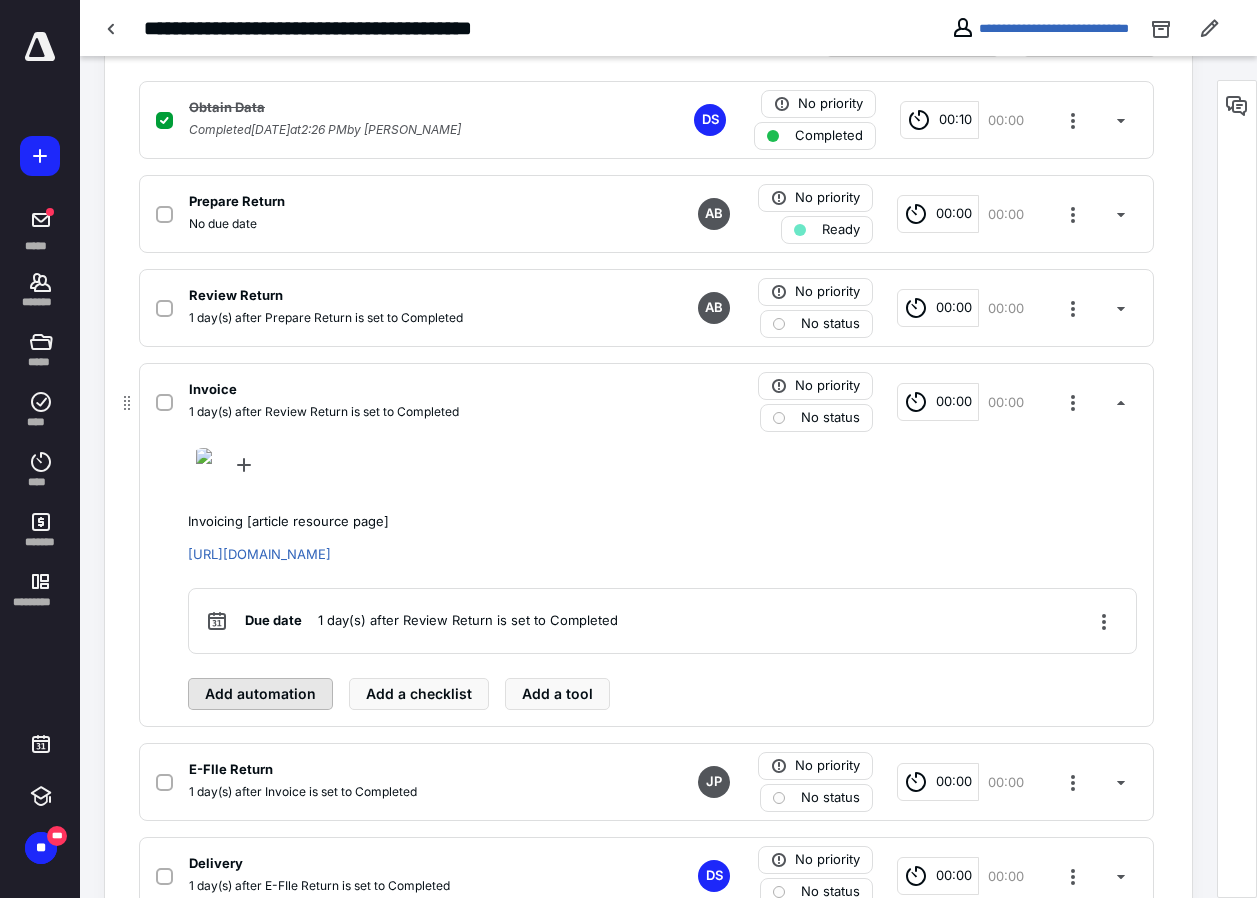 click on "Add automation" at bounding box center (260, 694) 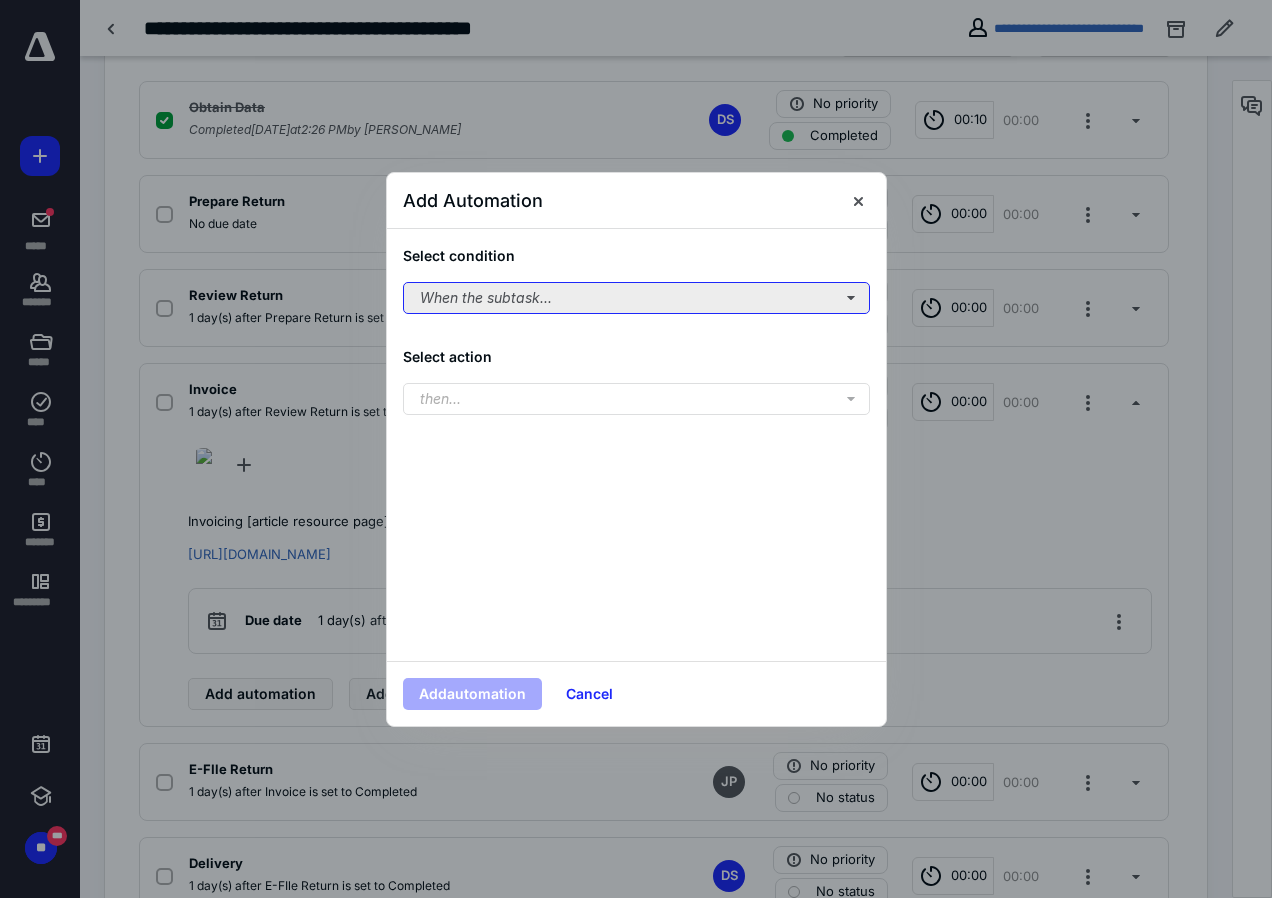click on "When the subtask..." at bounding box center [636, 298] 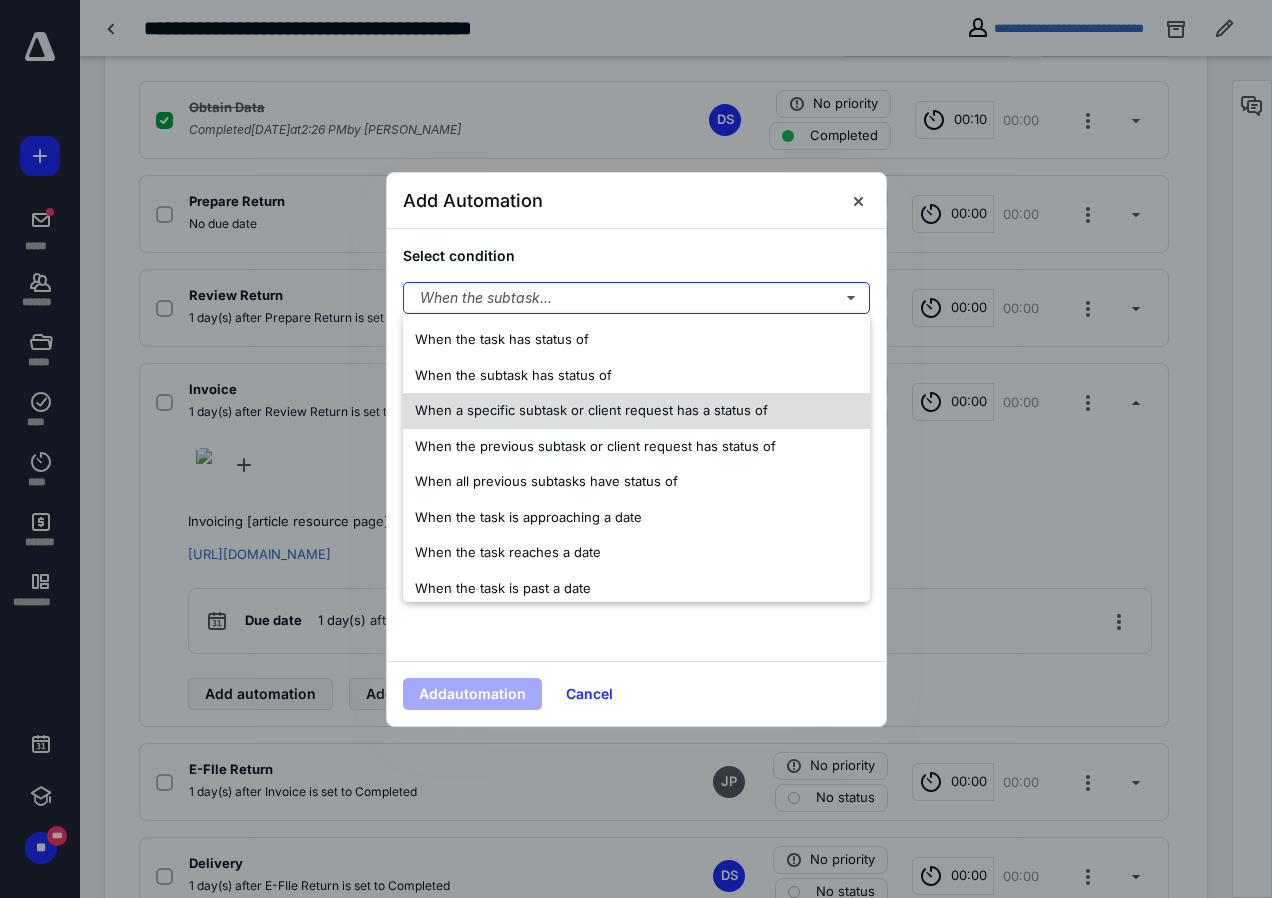 click on "When a specific subtask or client request has a status of" at bounding box center [591, 410] 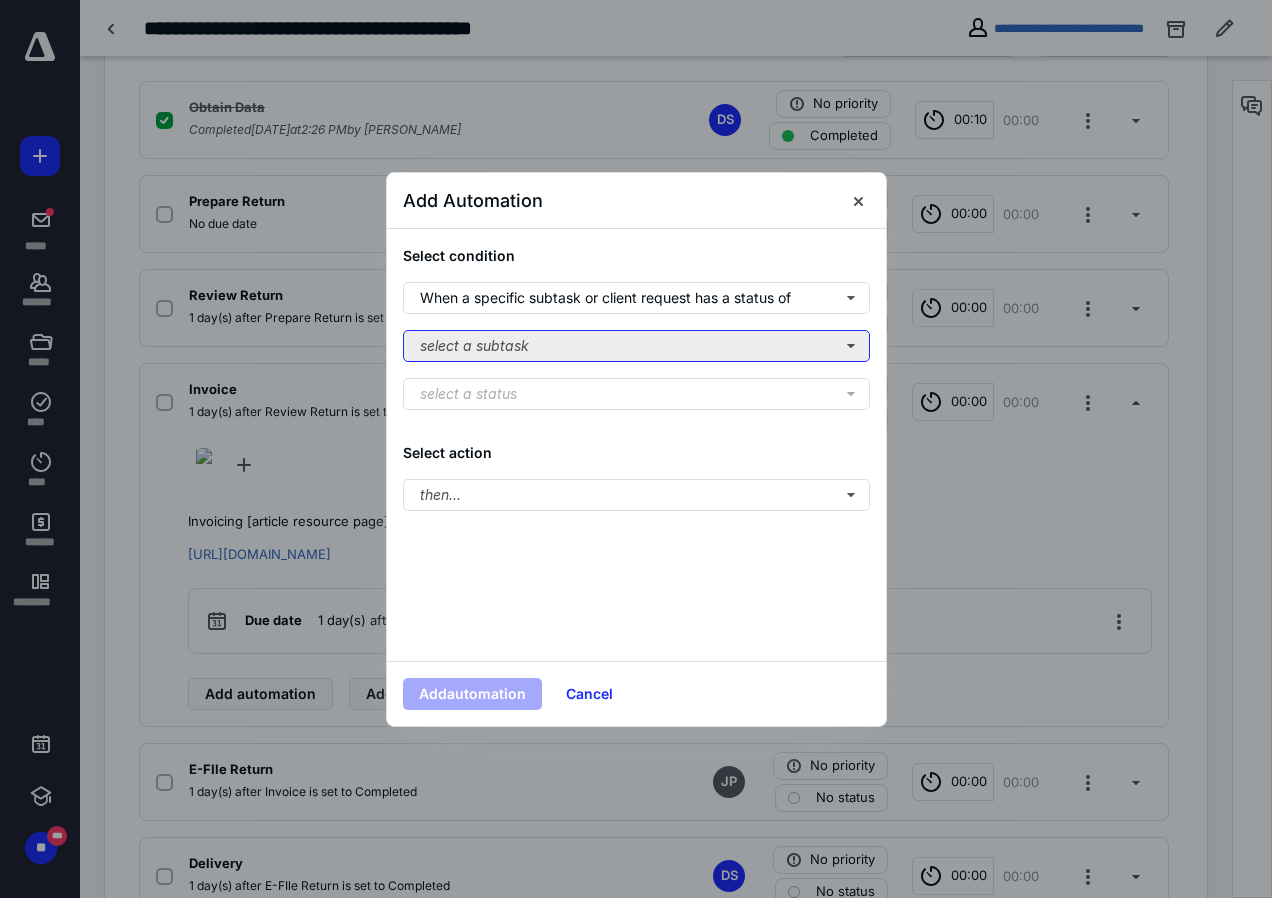 click on "select a subtask" at bounding box center [636, 346] 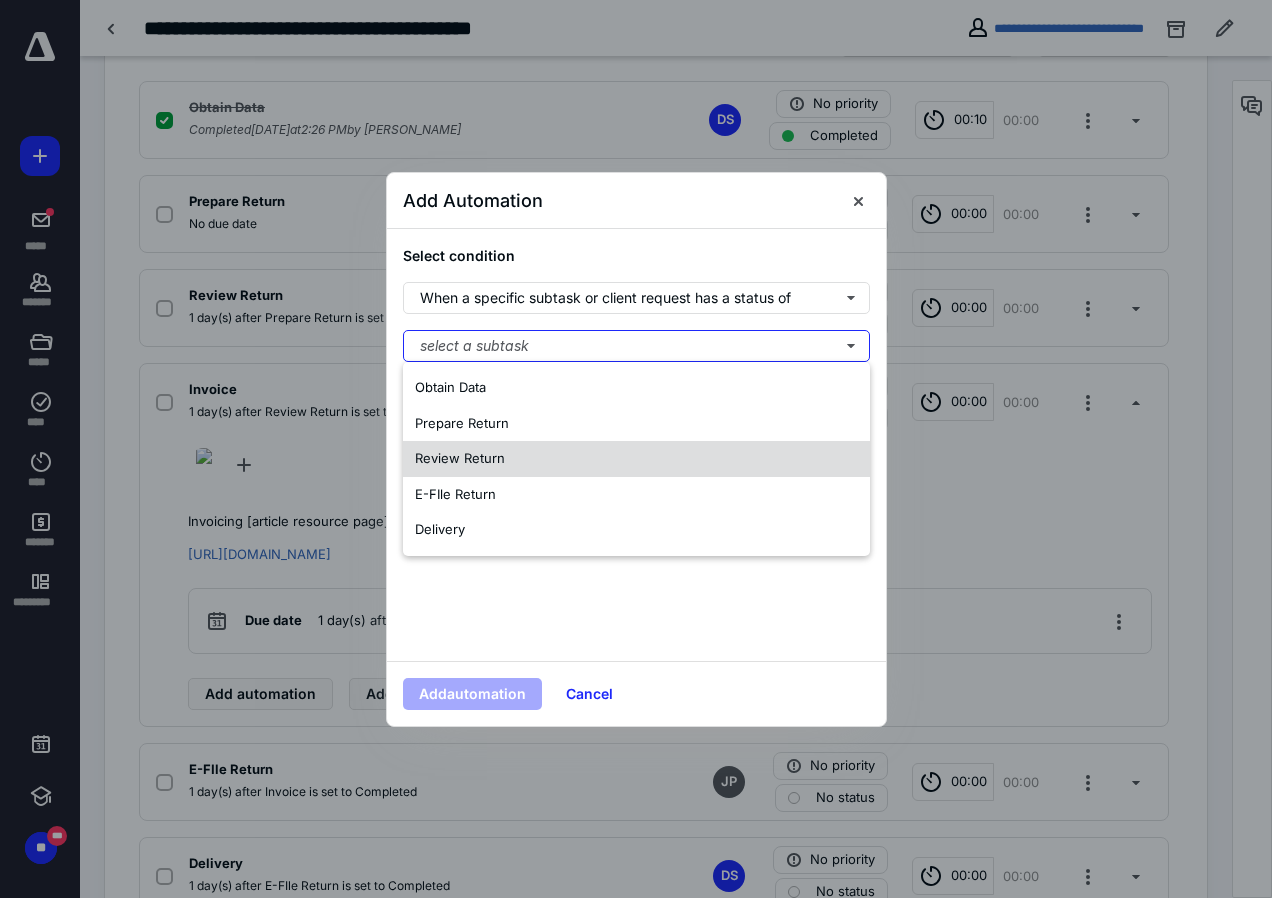 click on "Review Return" at bounding box center (460, 458) 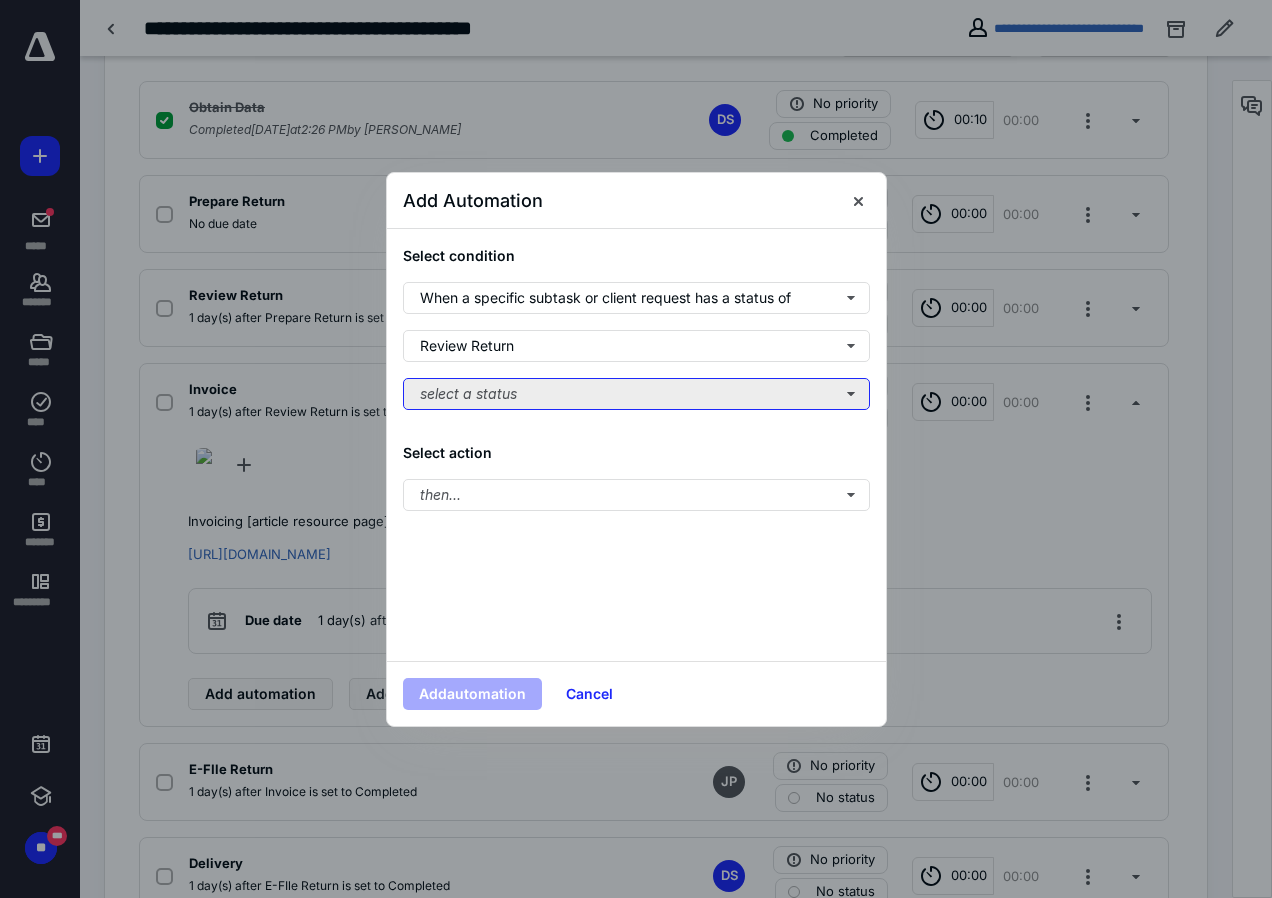click on "select a status" at bounding box center [636, 394] 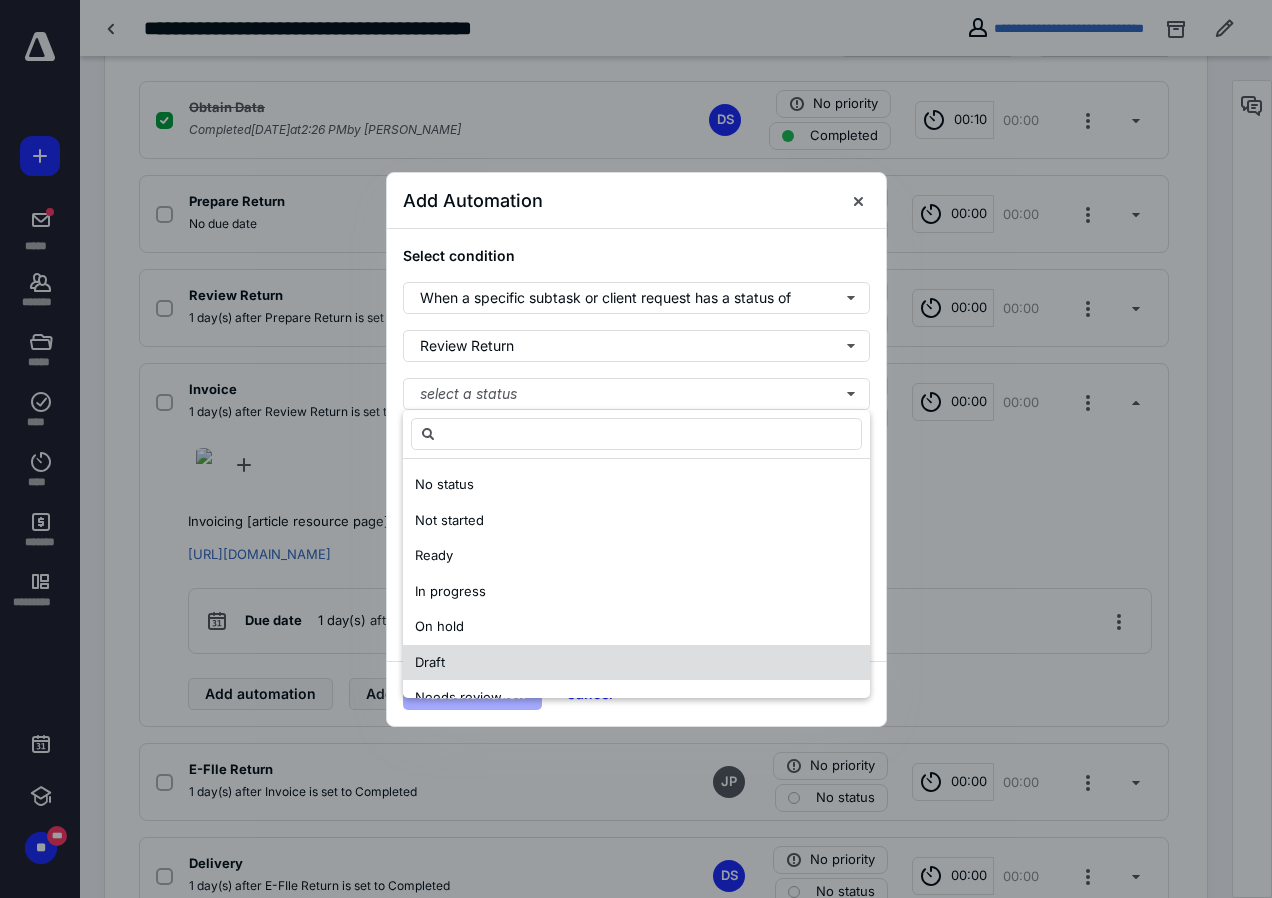 scroll, scrollTop: 200, scrollLeft: 0, axis: vertical 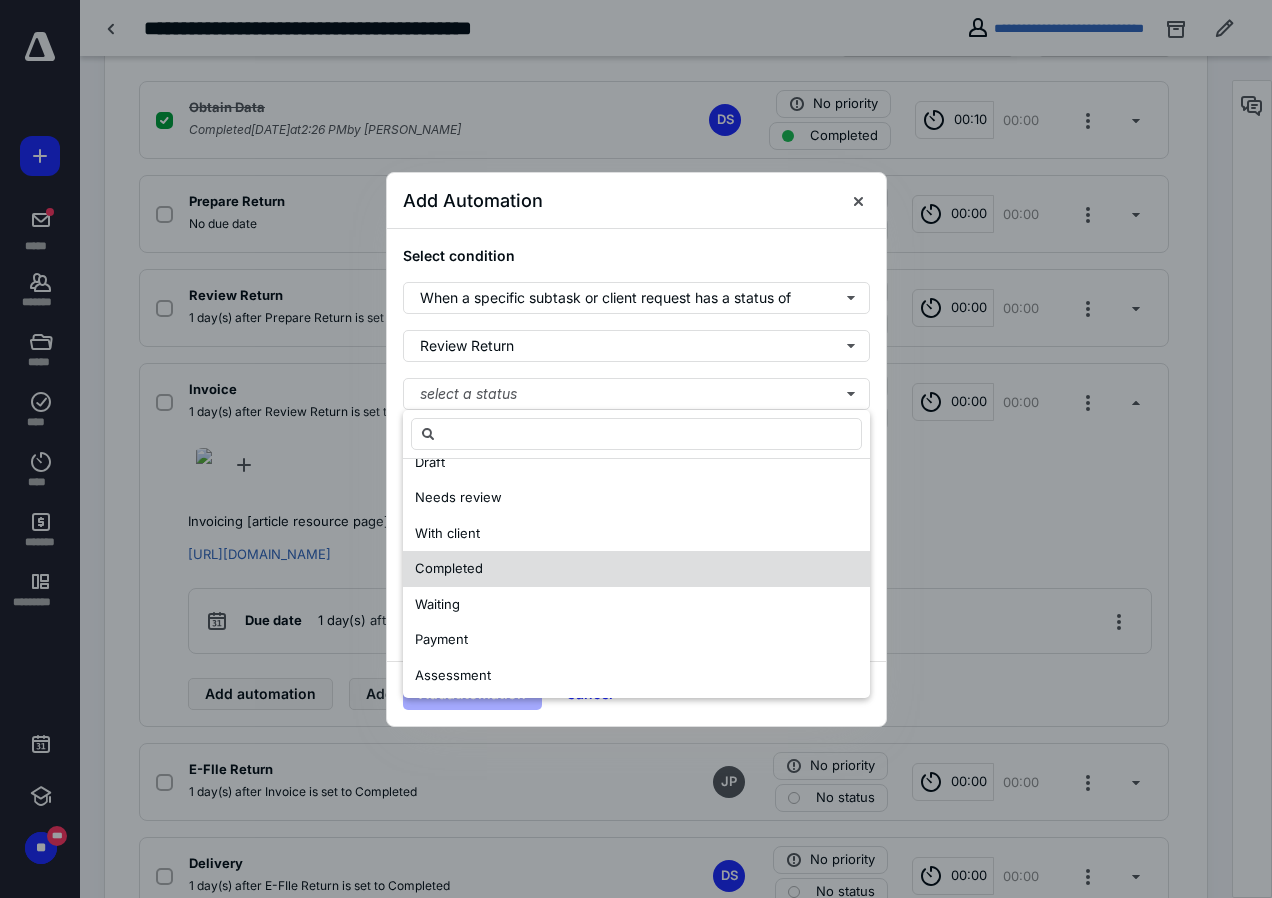 click on "Completed" at bounding box center (449, 568) 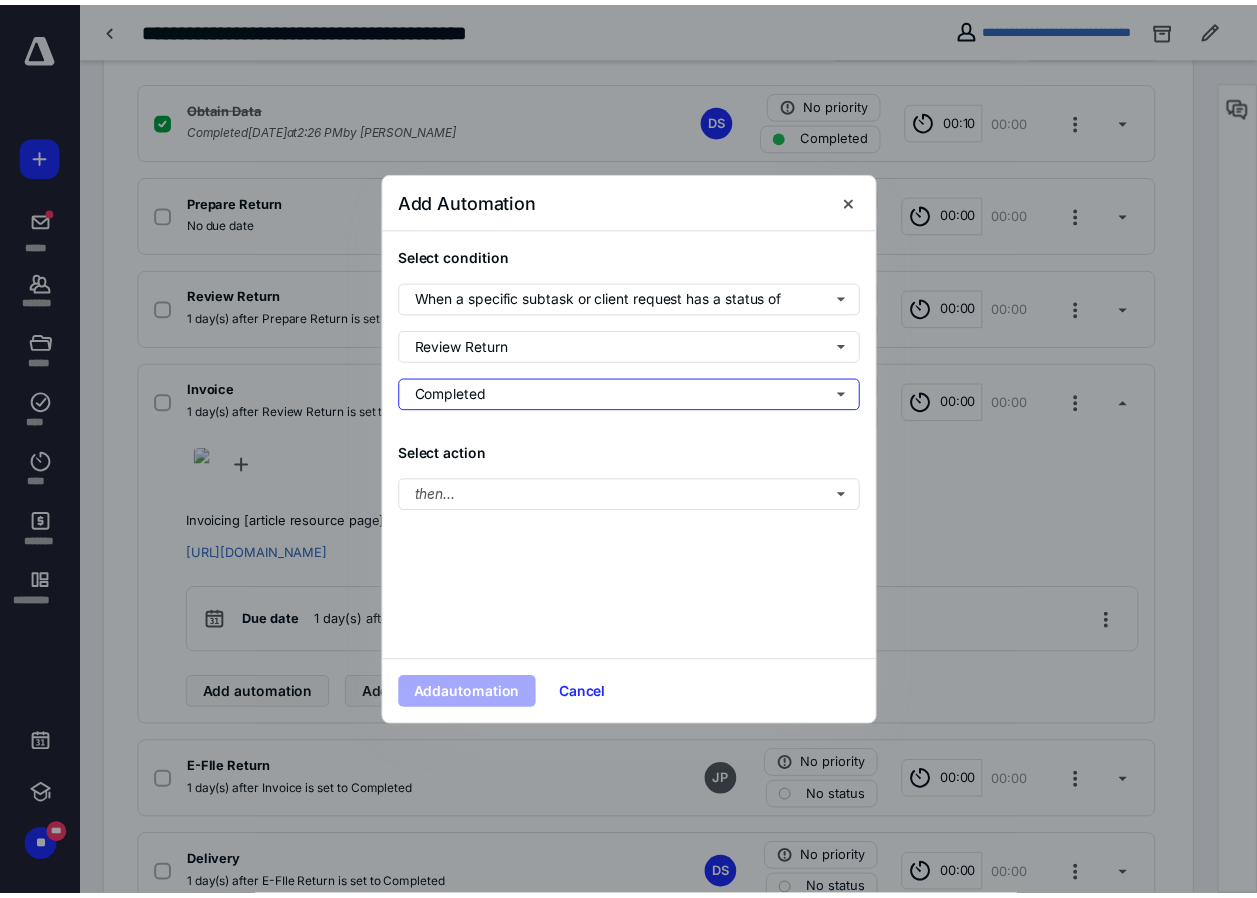 scroll, scrollTop: 0, scrollLeft: 0, axis: both 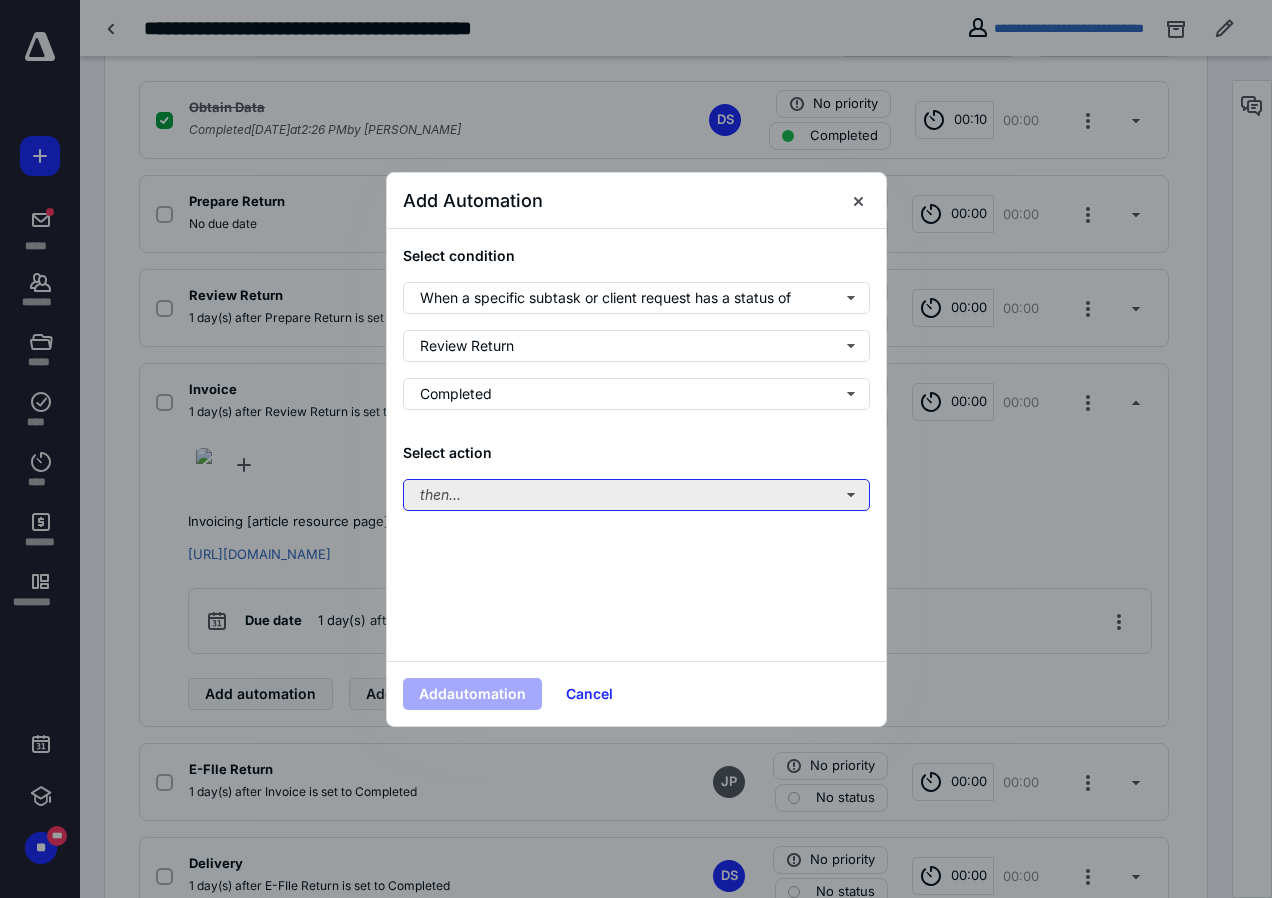 click on "then..." at bounding box center [636, 495] 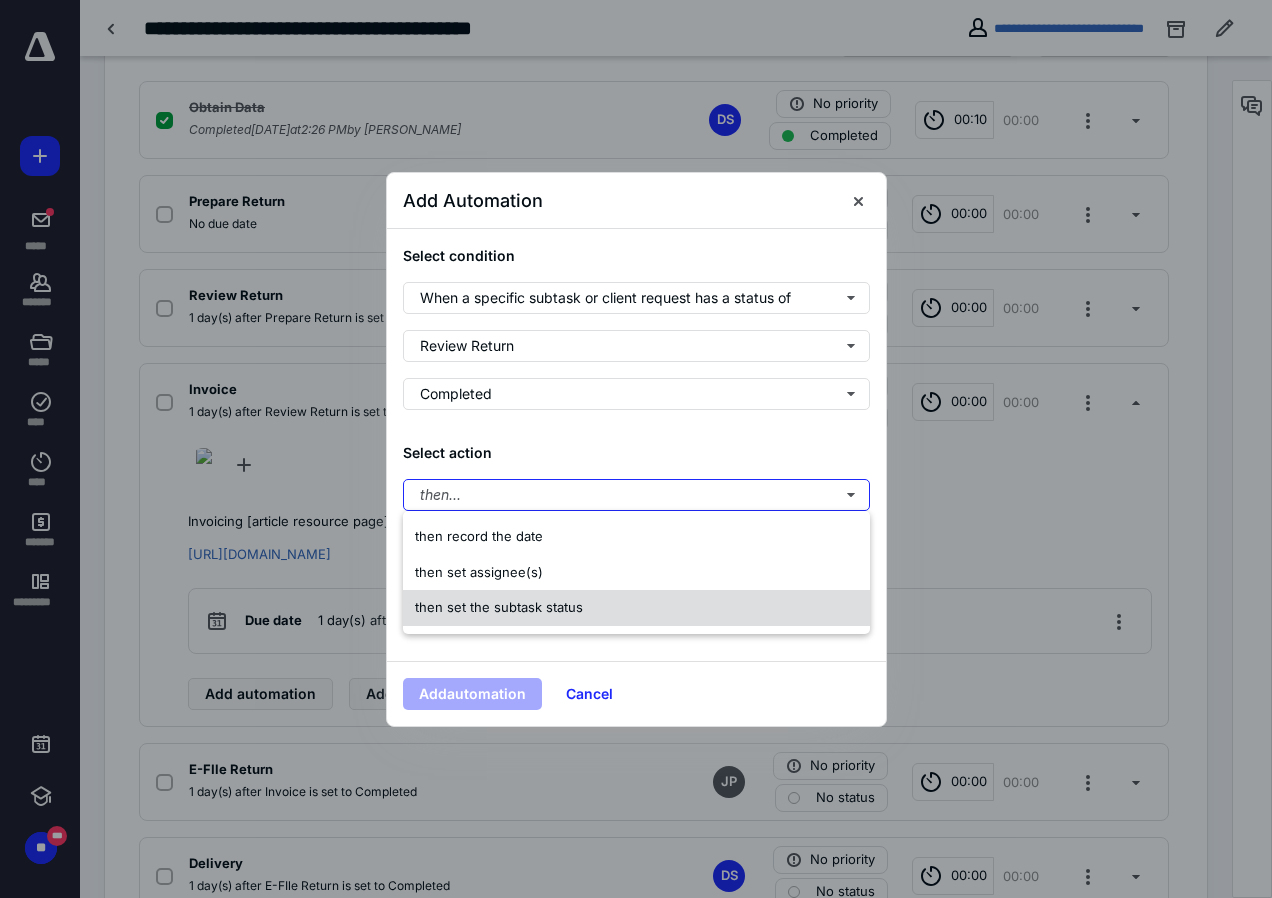click on "then set the subtask status" at bounding box center [499, 607] 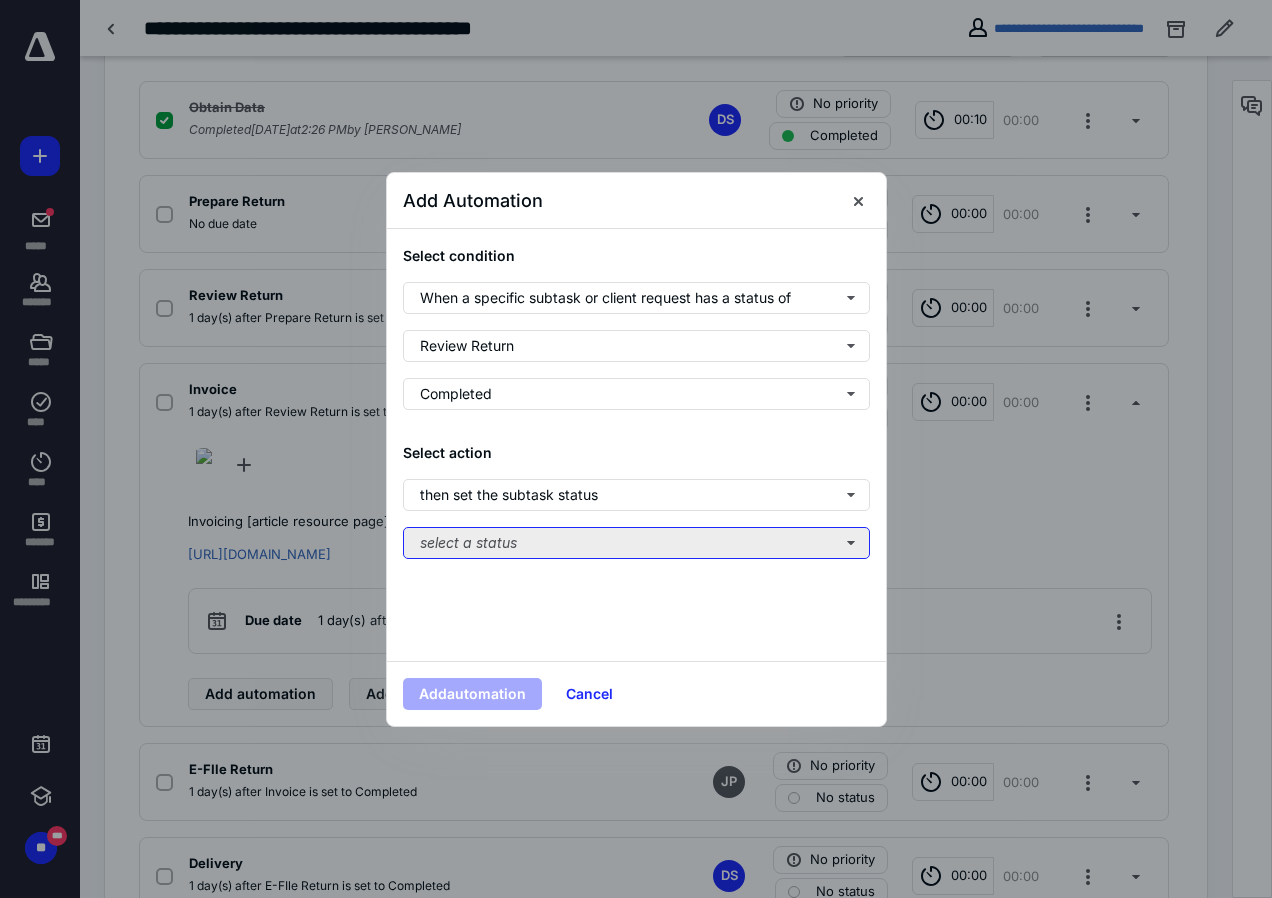 click on "select a status" at bounding box center (636, 543) 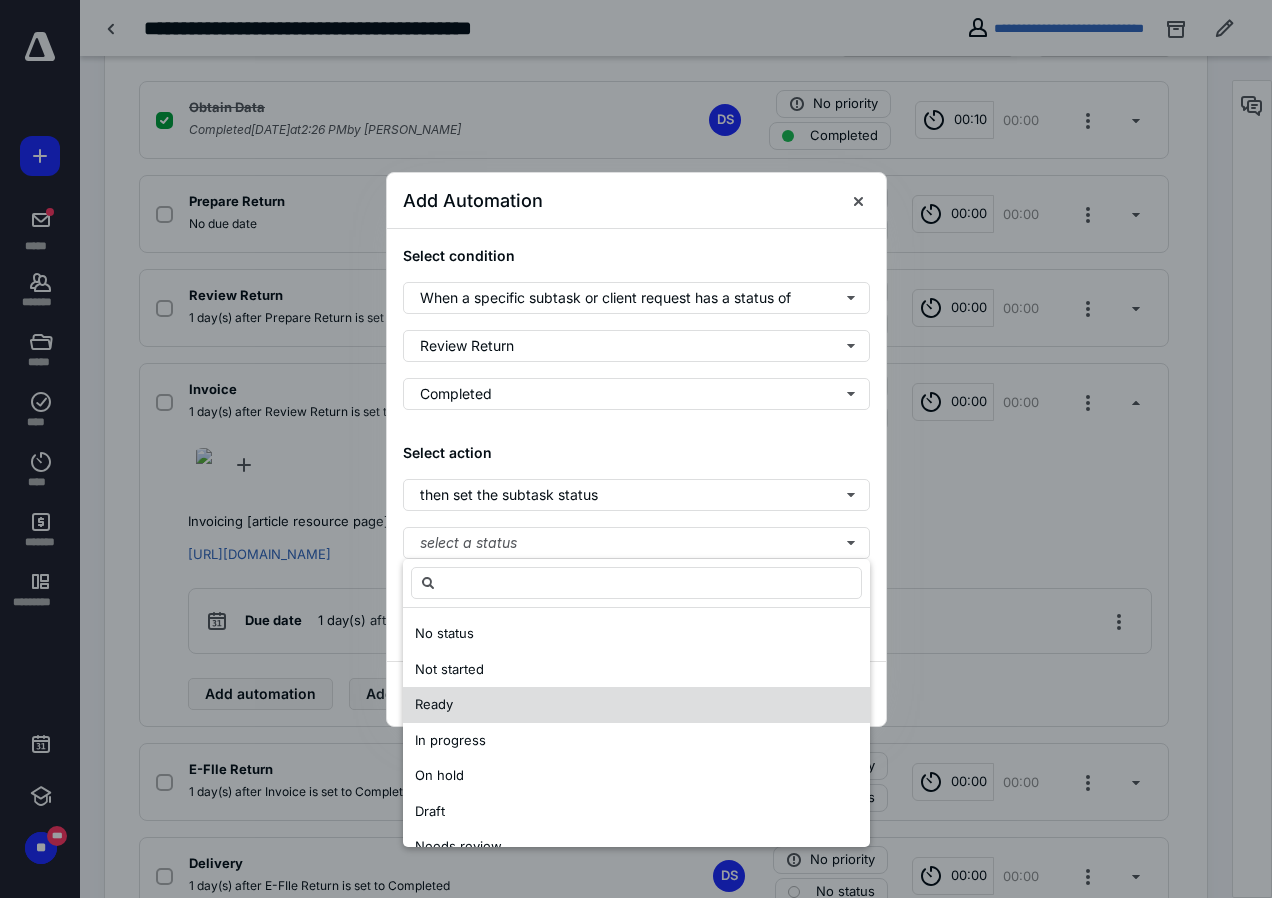 click on "Ready" at bounding box center [434, 704] 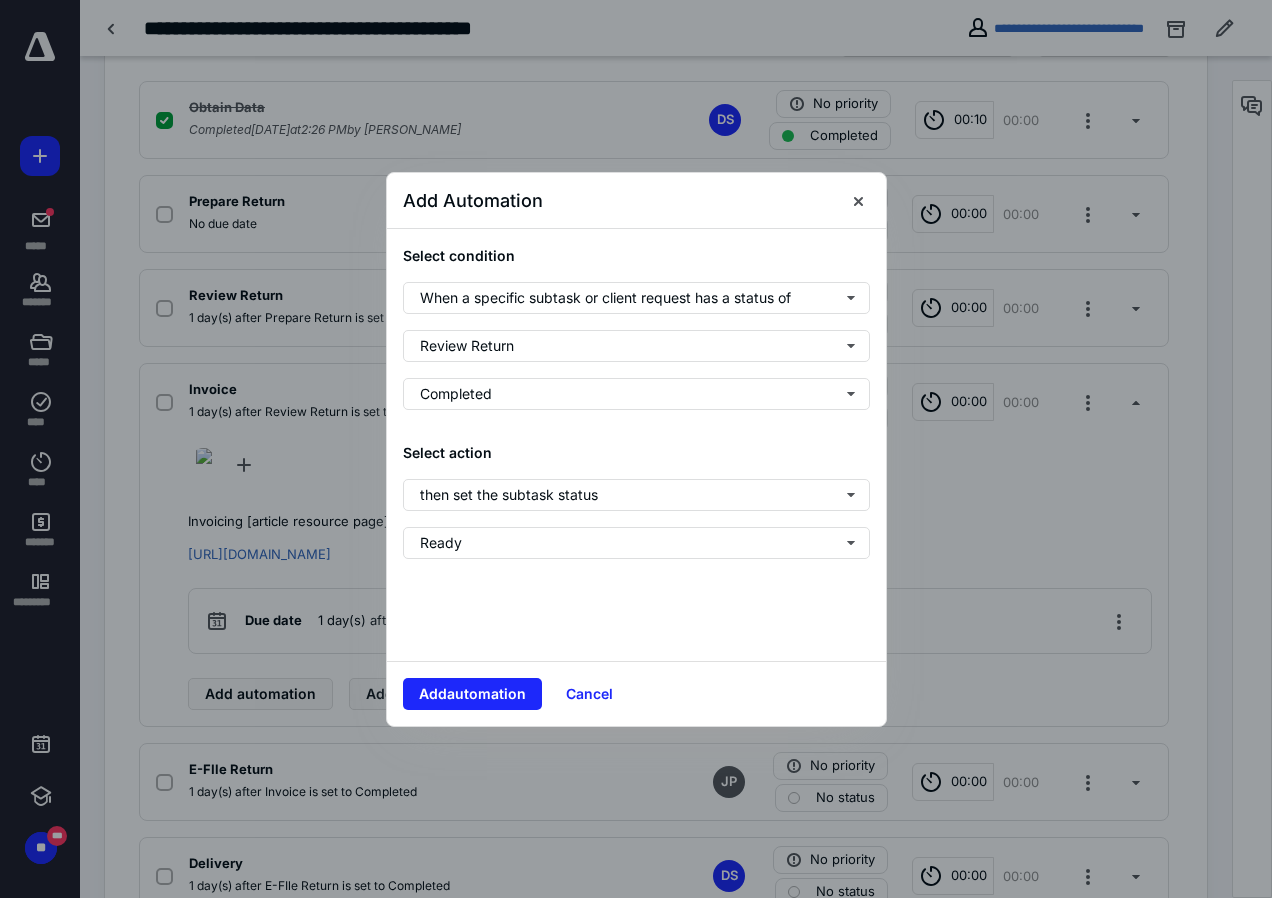 click on "Add  automation" at bounding box center [472, 694] 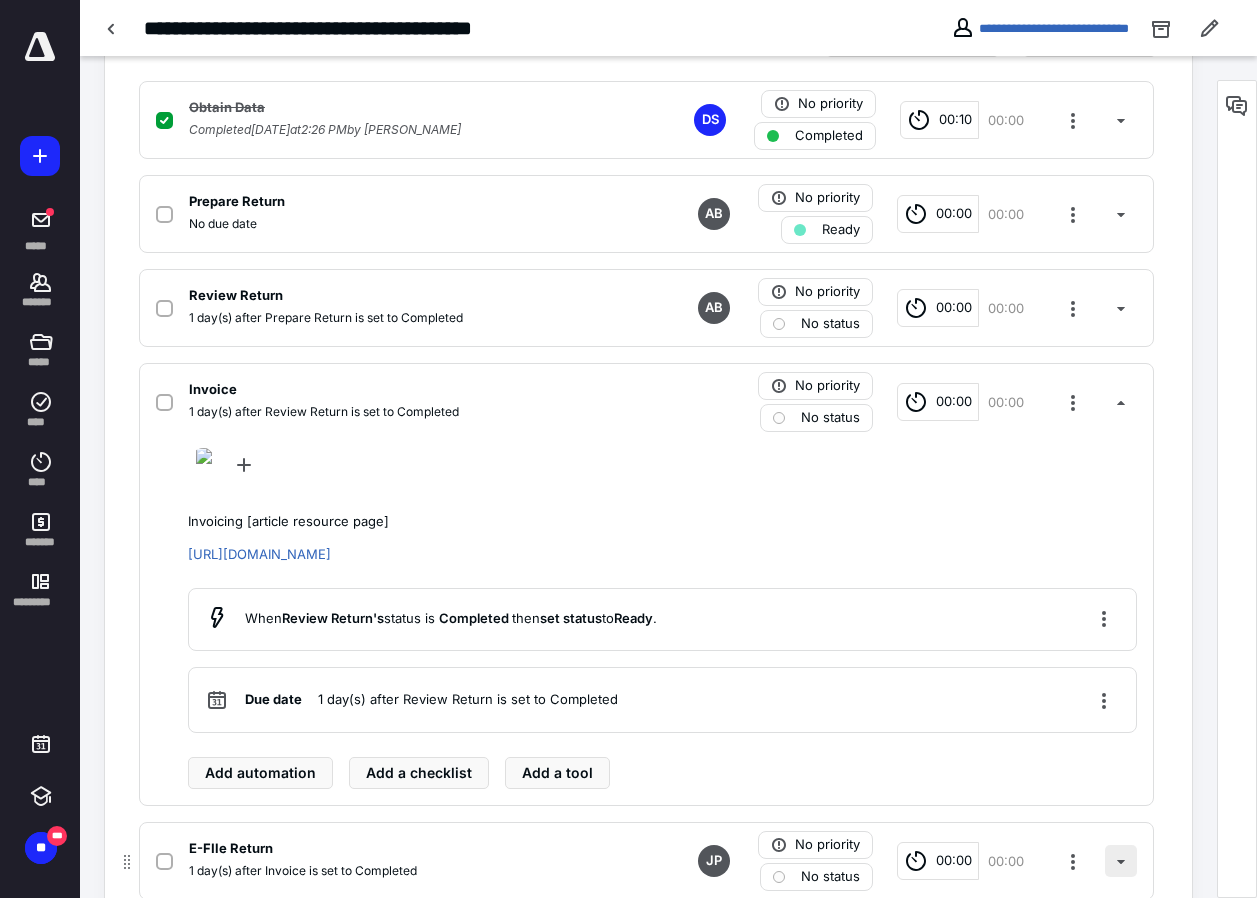 click at bounding box center [1121, 861] 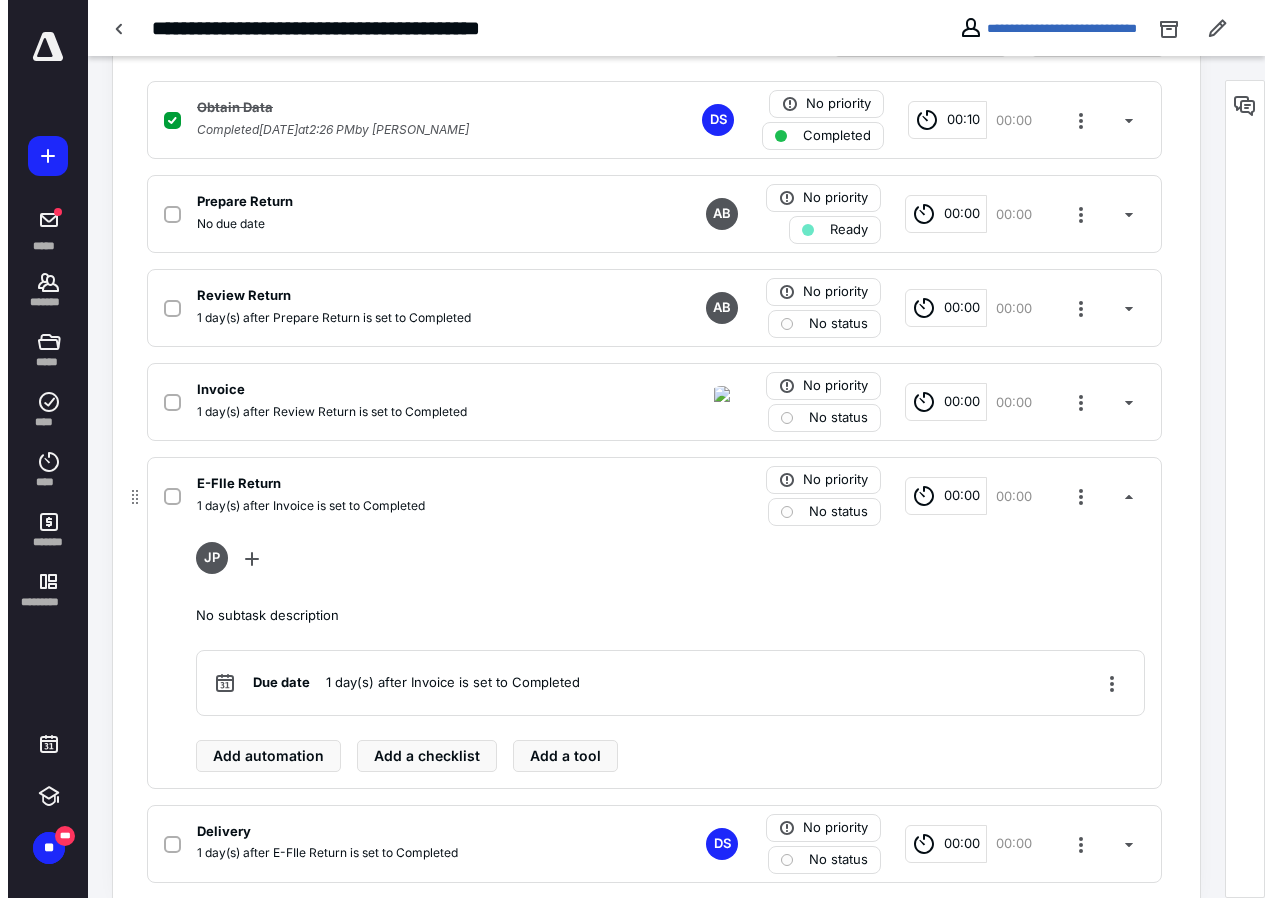 scroll, scrollTop: 550, scrollLeft: 0, axis: vertical 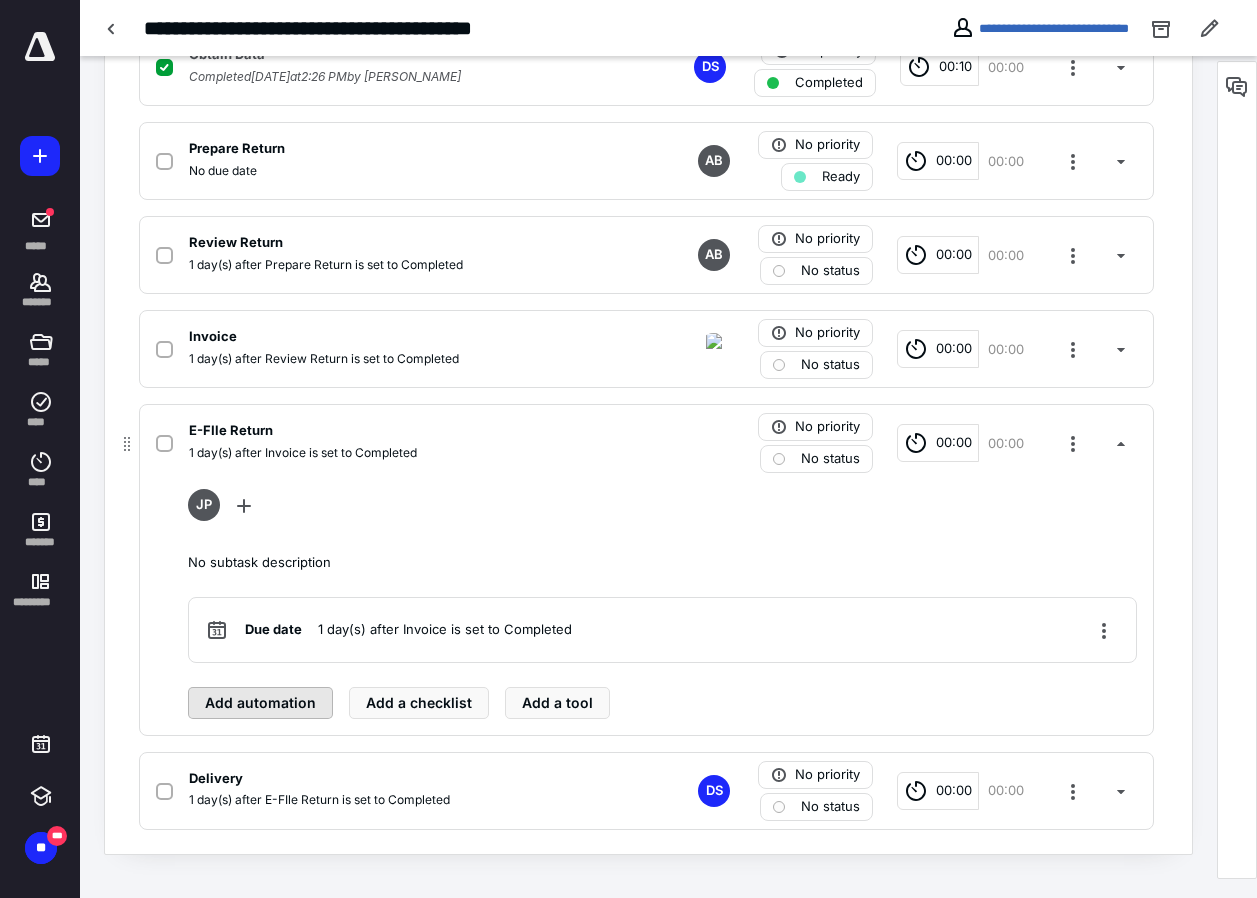 click on "Add automation" at bounding box center [260, 703] 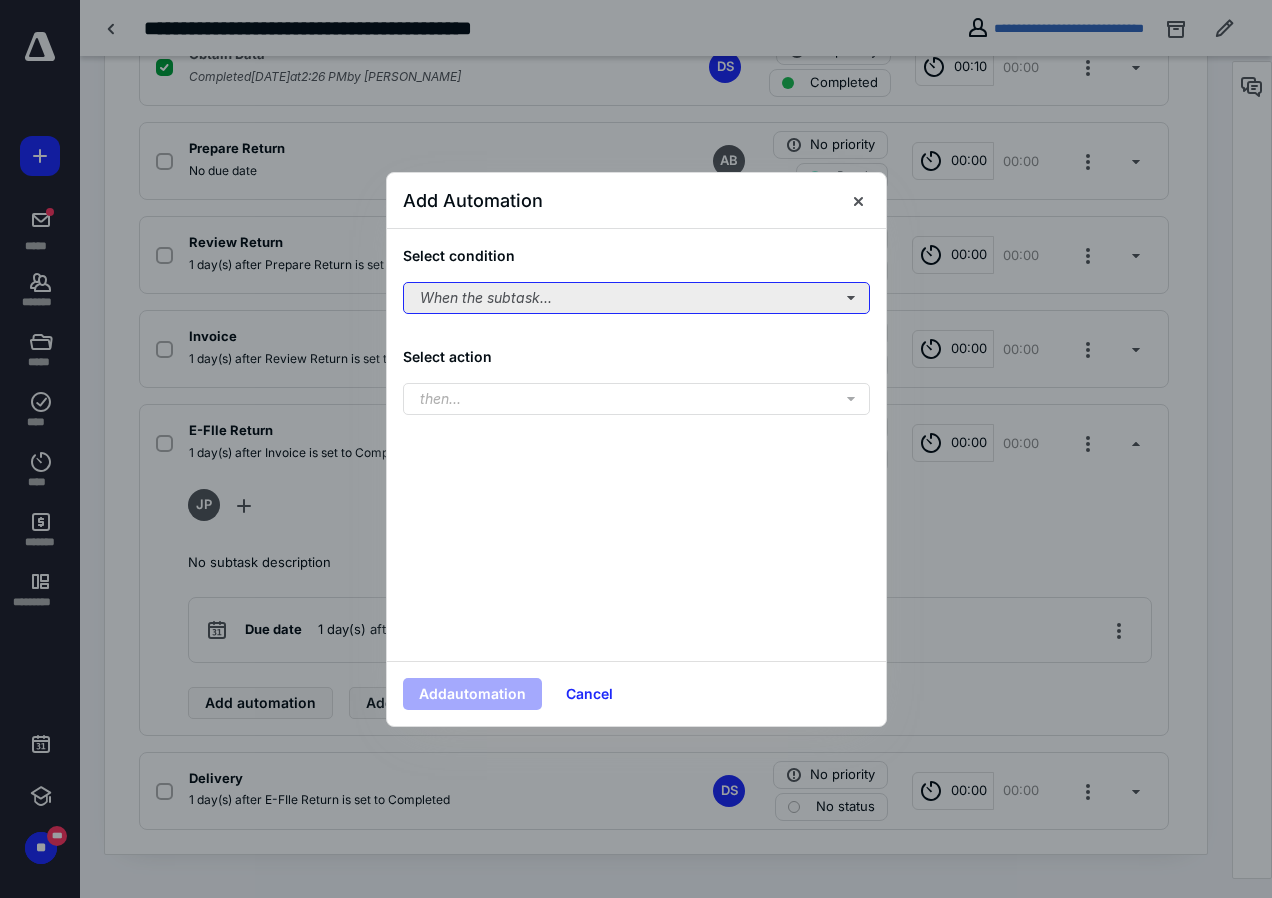 click on "When the subtask..." at bounding box center [636, 298] 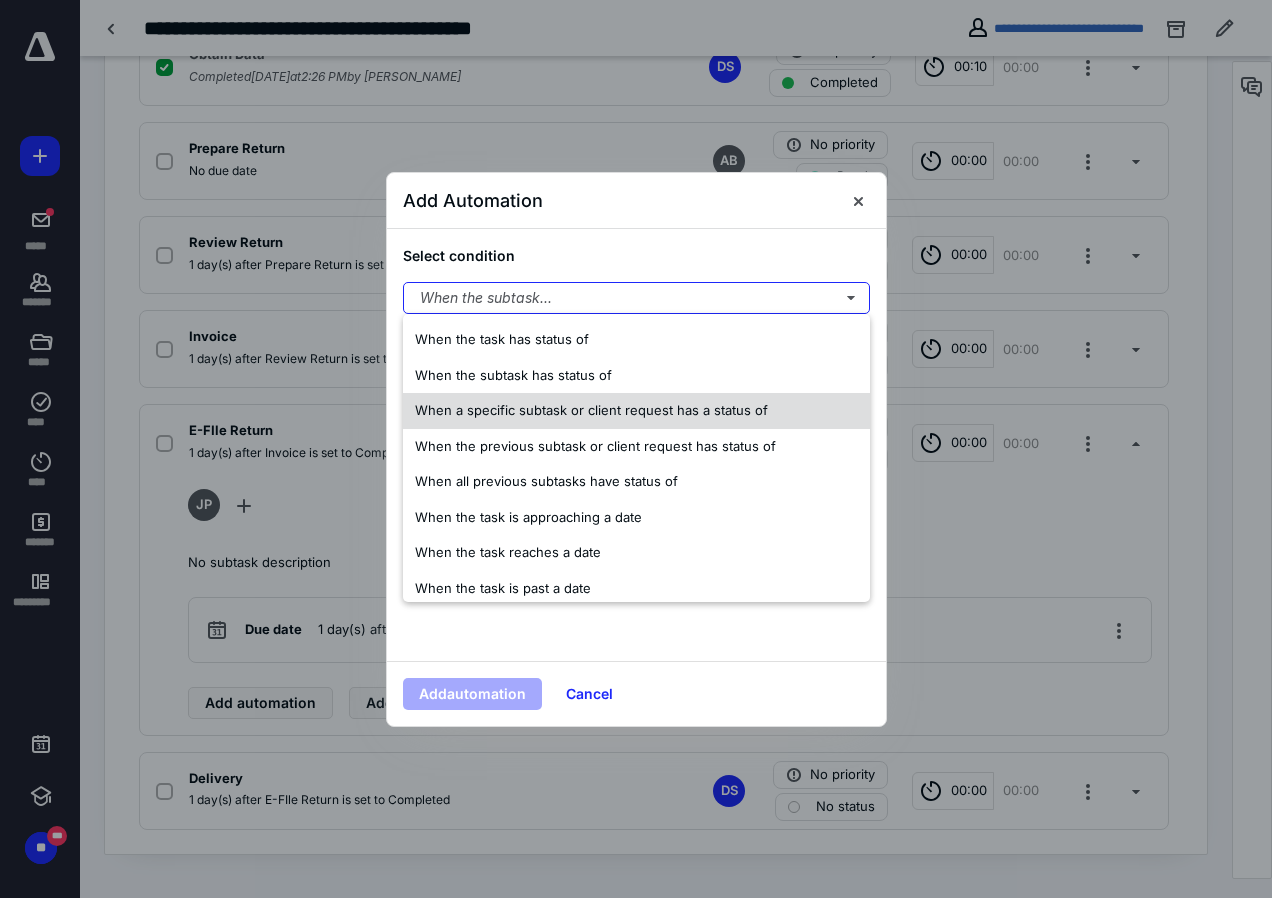 click on "When a specific subtask or client request has a status of" at bounding box center [591, 410] 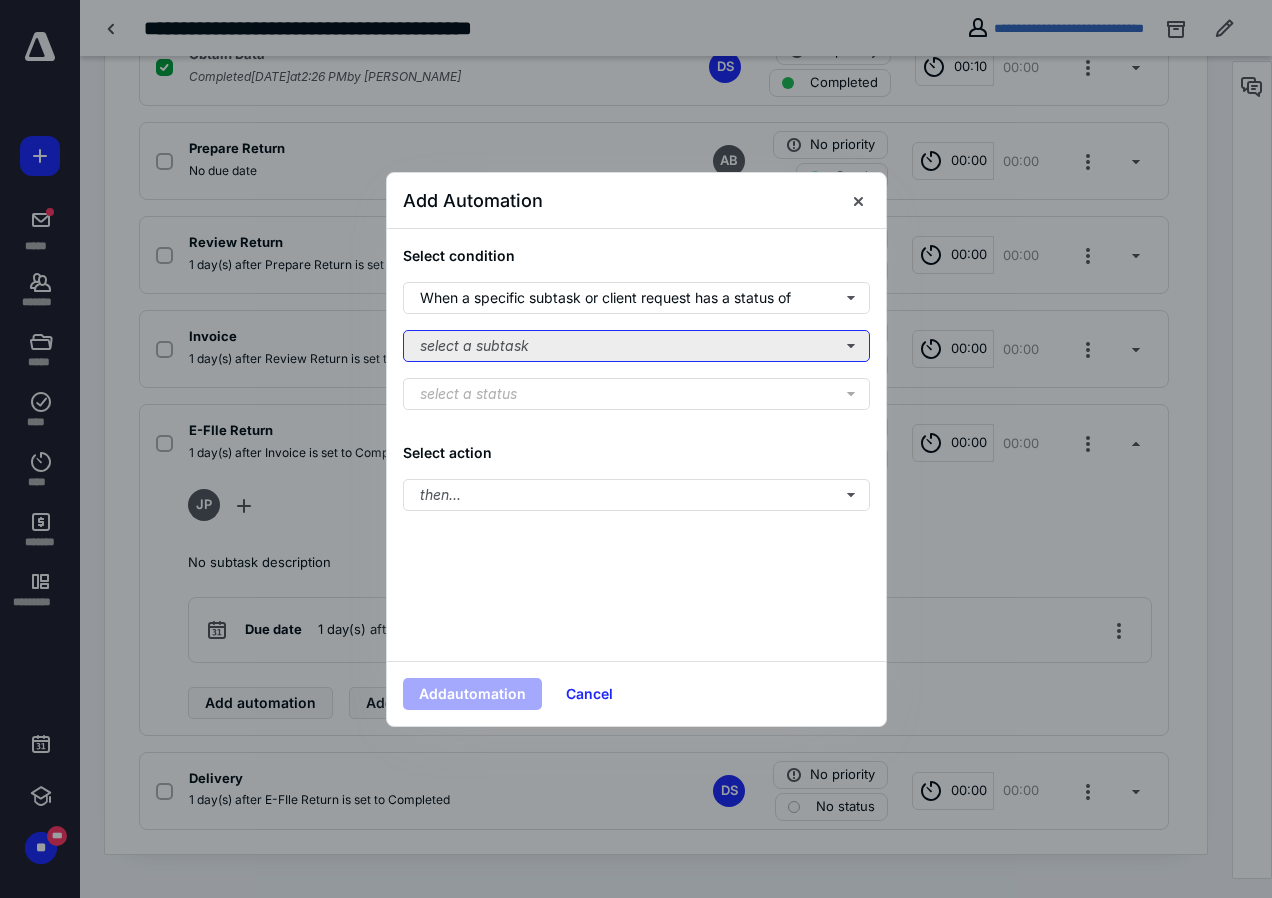 click on "select a subtask" at bounding box center [636, 346] 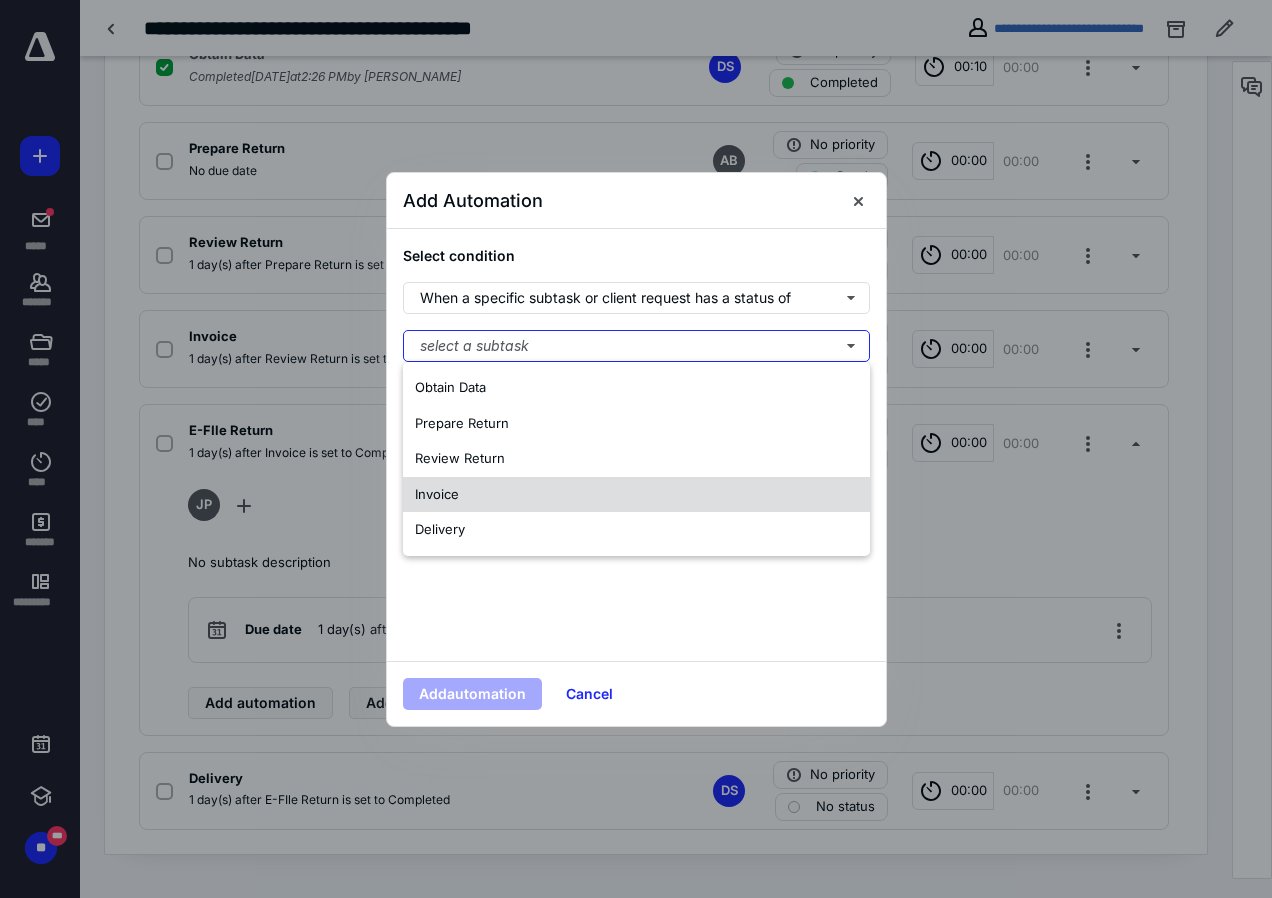 click on "Invoice" at bounding box center [437, 494] 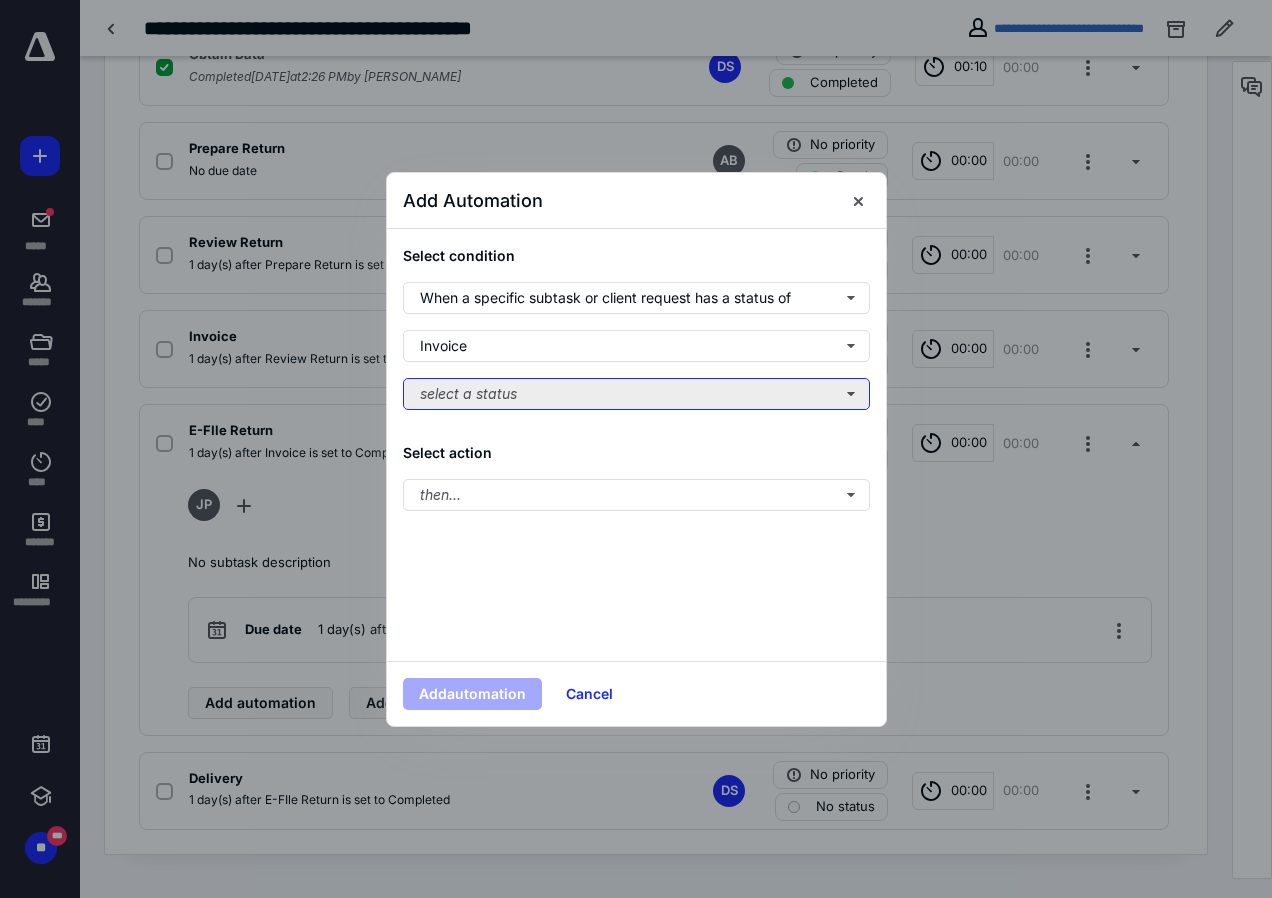 click on "select a status" at bounding box center [636, 394] 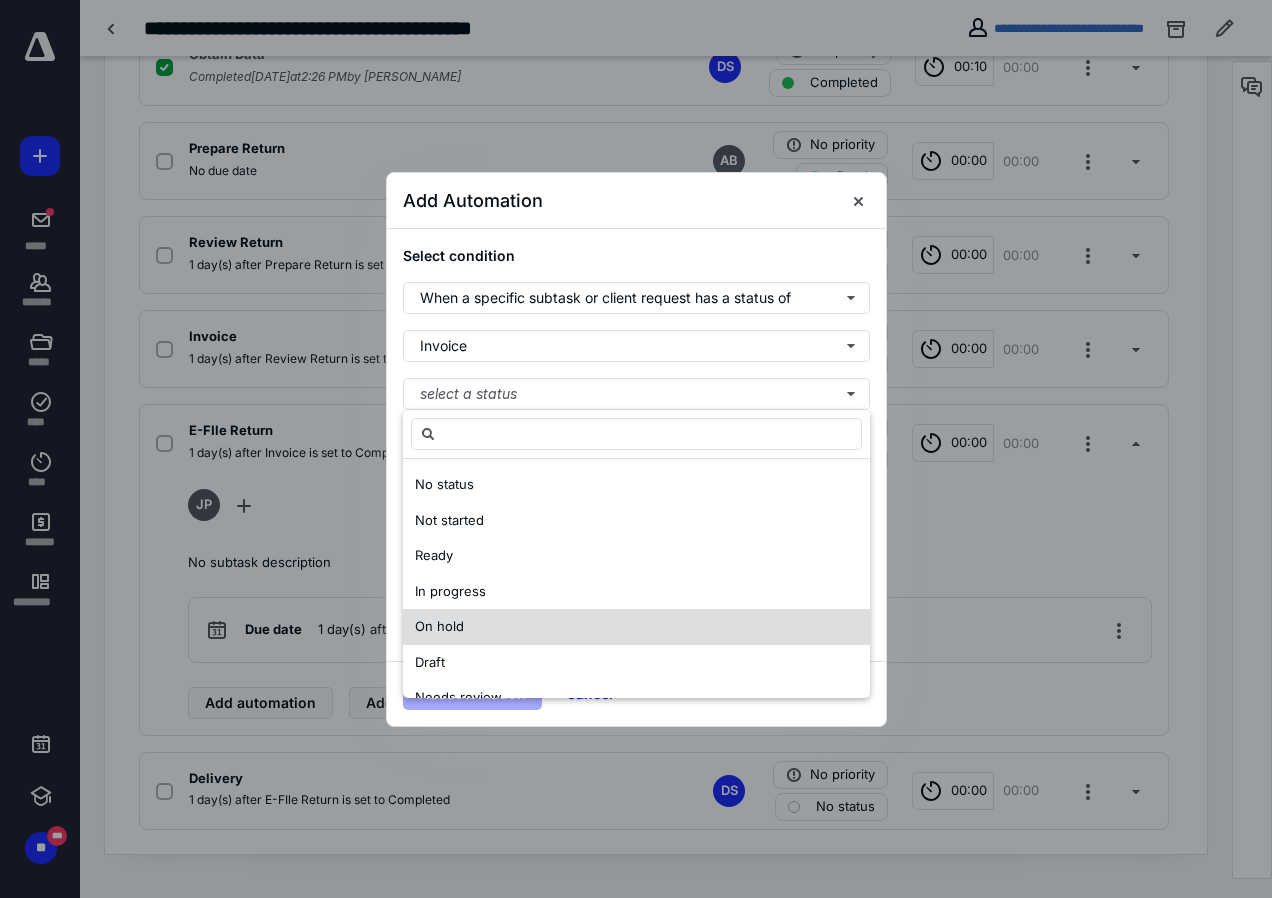 scroll, scrollTop: 100, scrollLeft: 0, axis: vertical 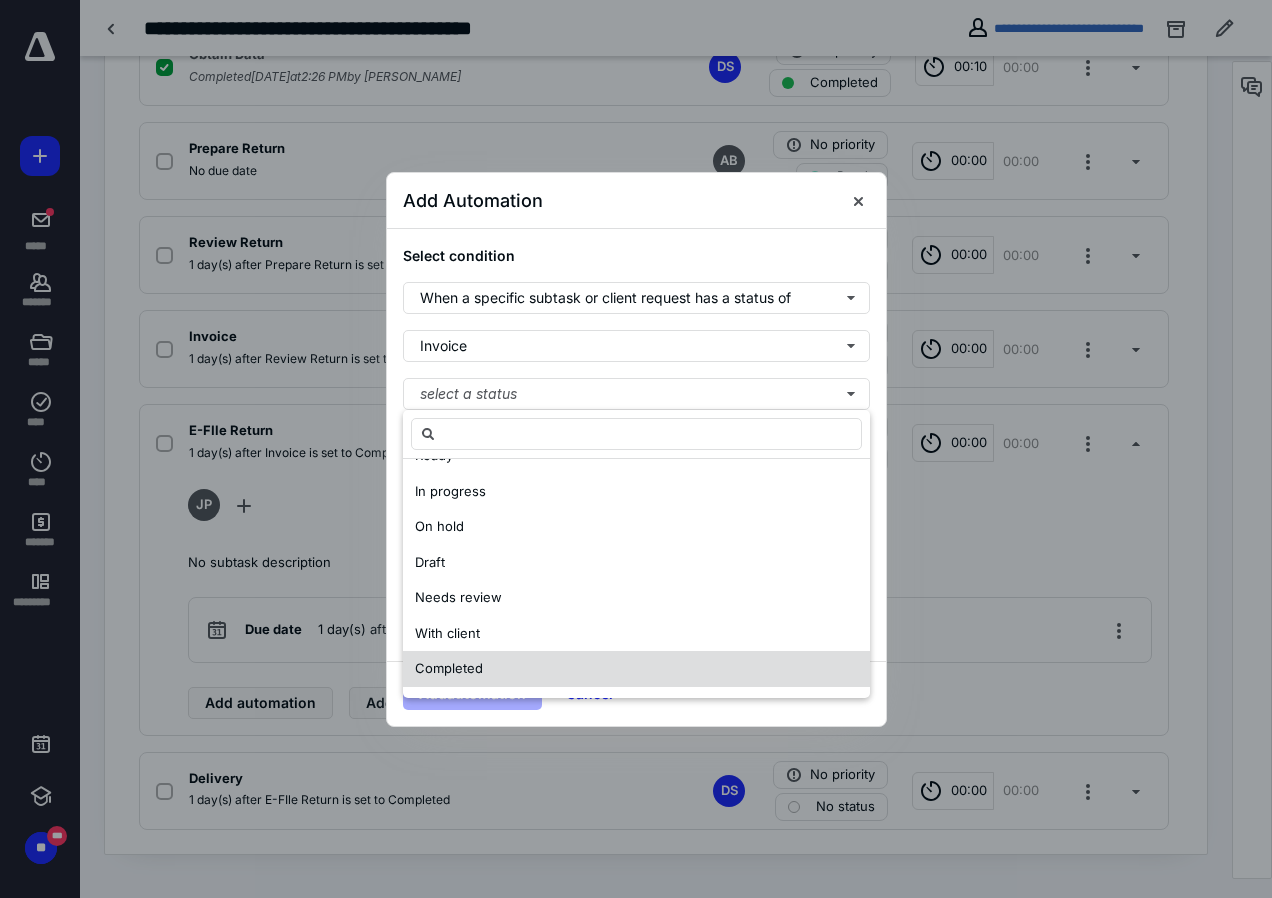 click on "Completed" at bounding box center (449, 668) 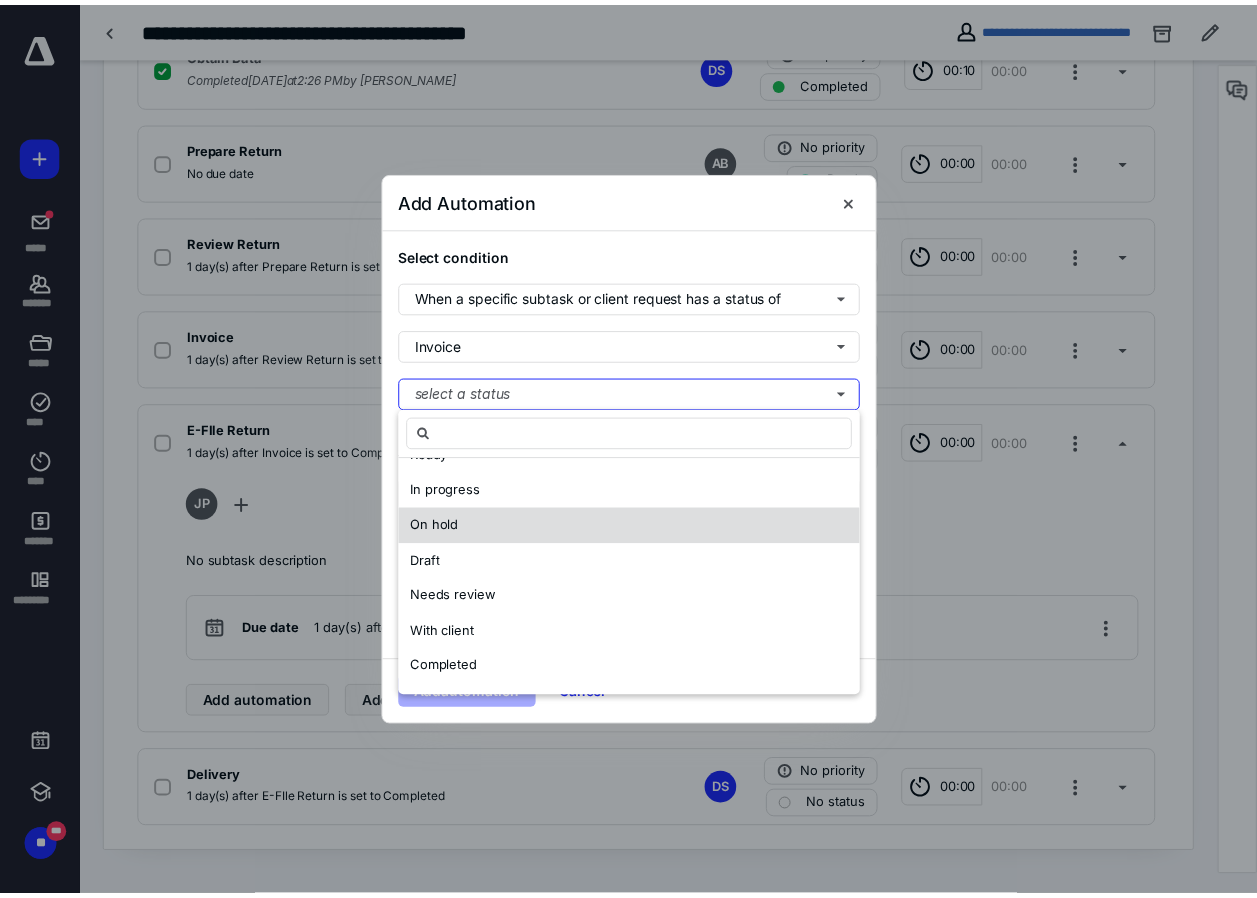 scroll, scrollTop: 0, scrollLeft: 0, axis: both 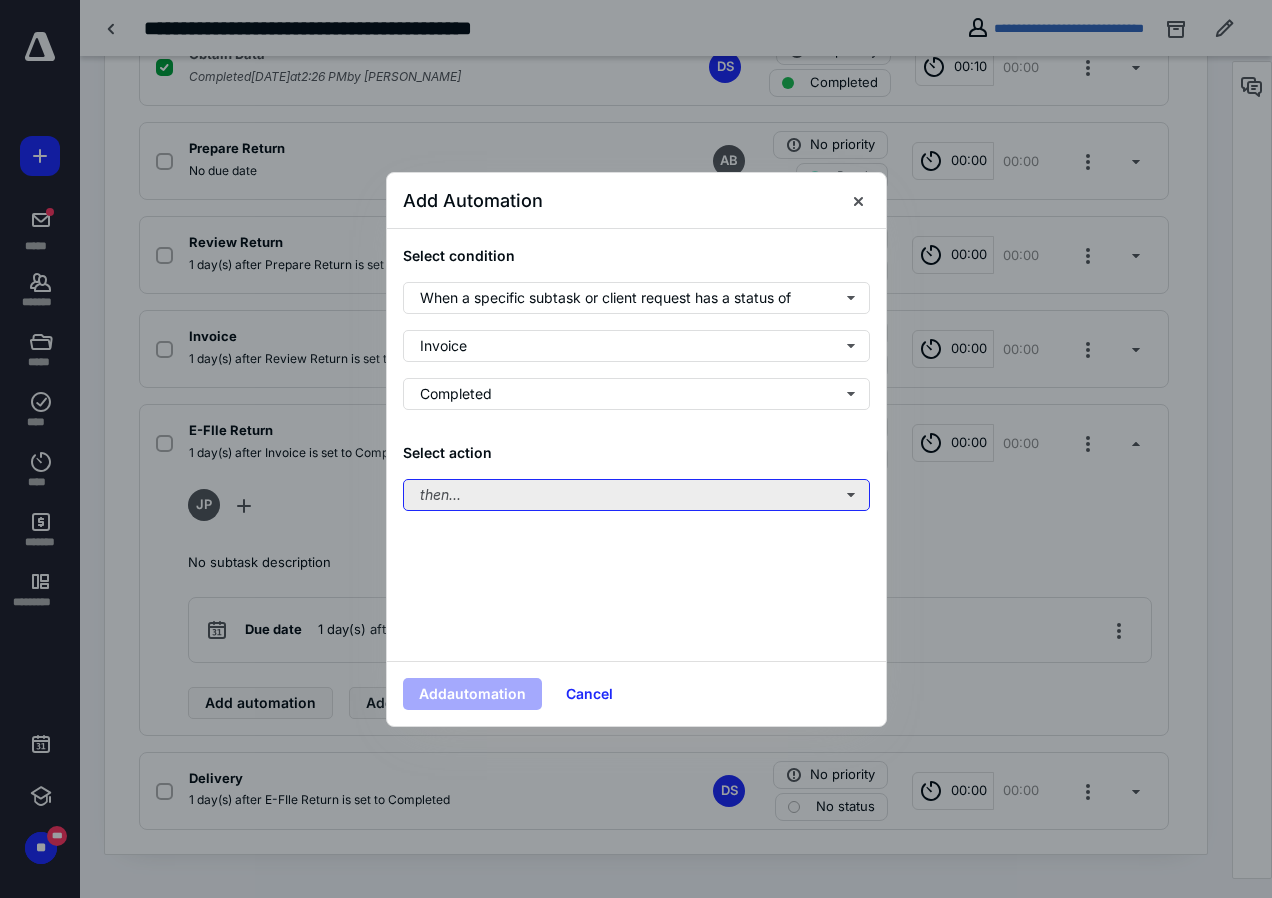 click on "then..." at bounding box center (636, 495) 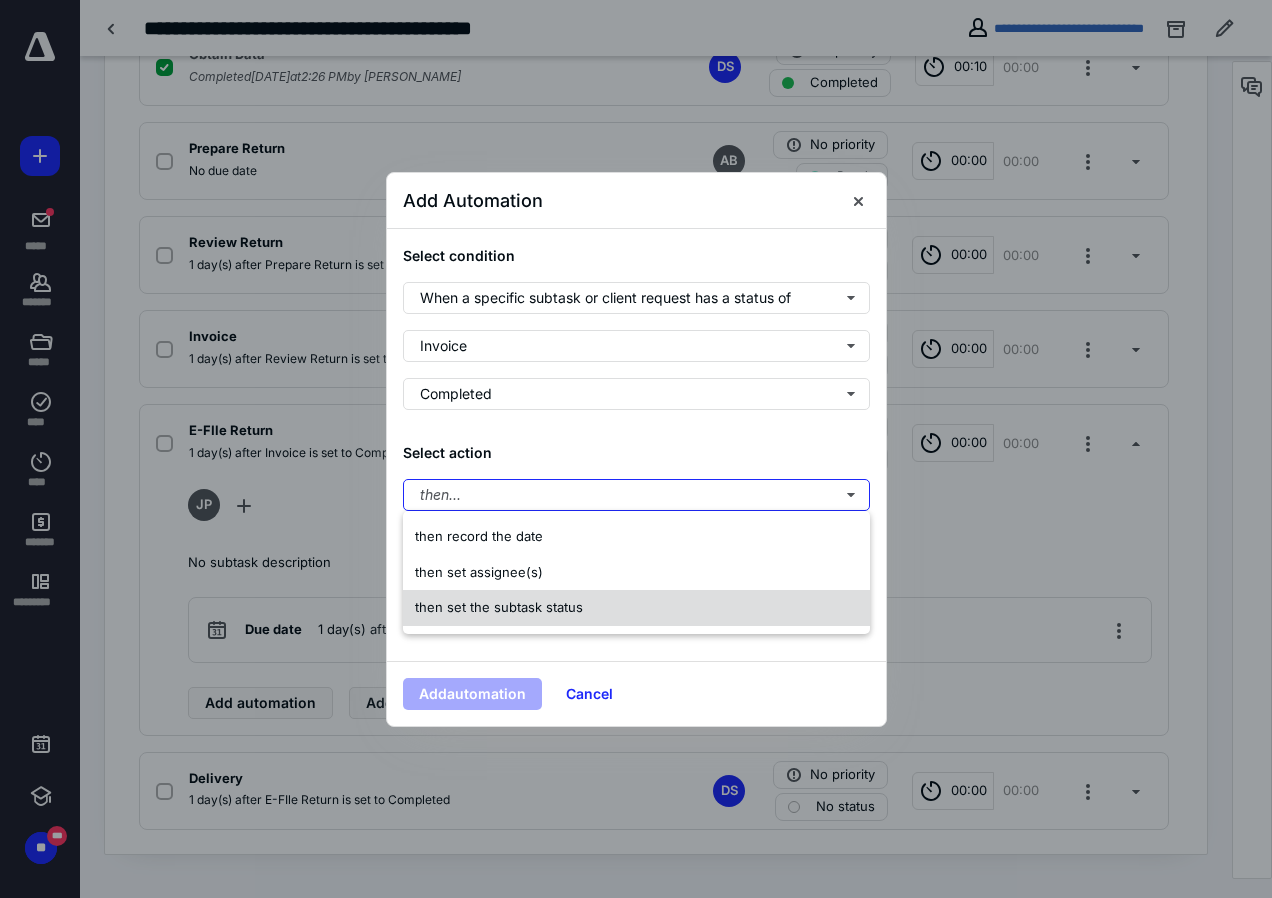 click on "then set the subtask status" at bounding box center (499, 607) 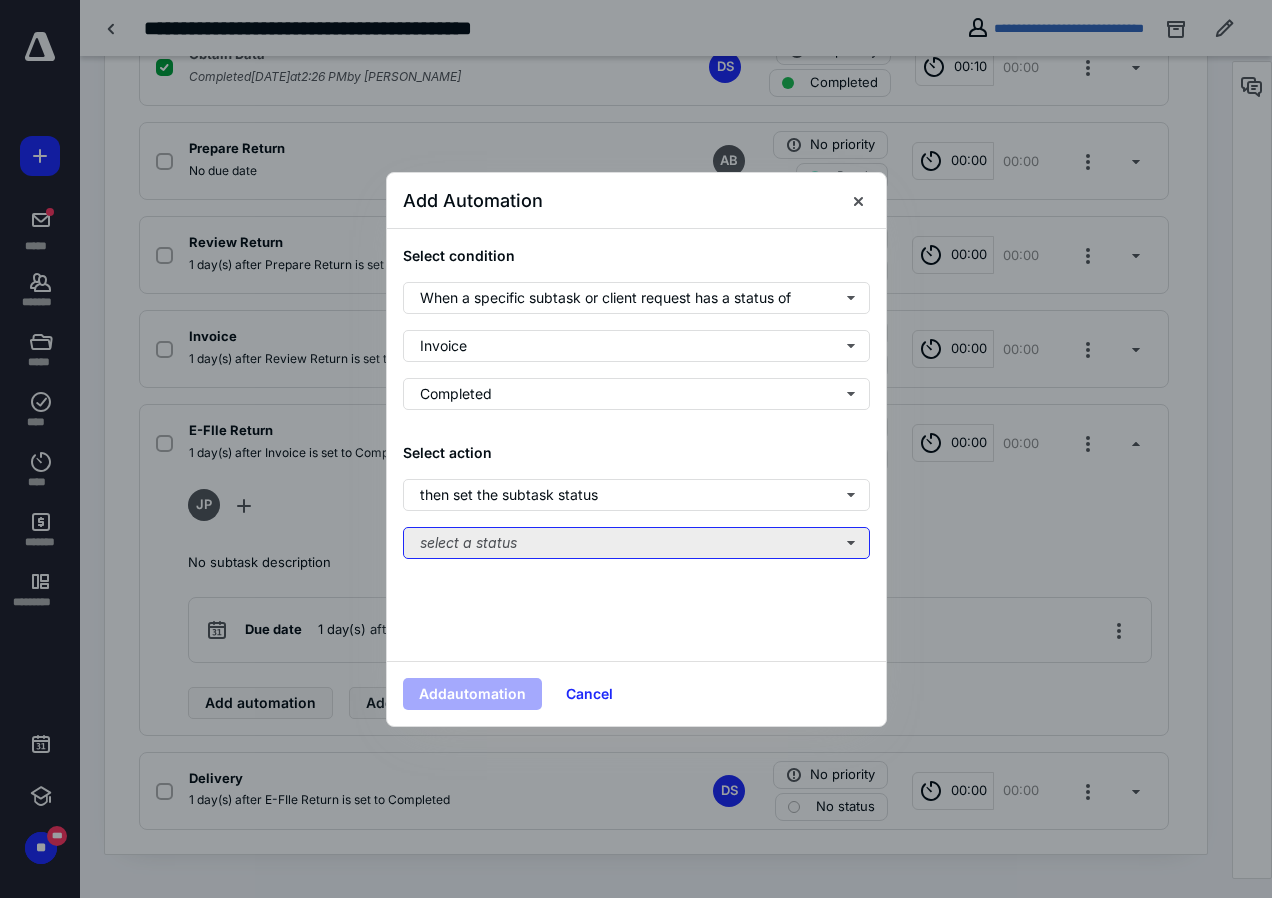 click on "select a status" at bounding box center (636, 543) 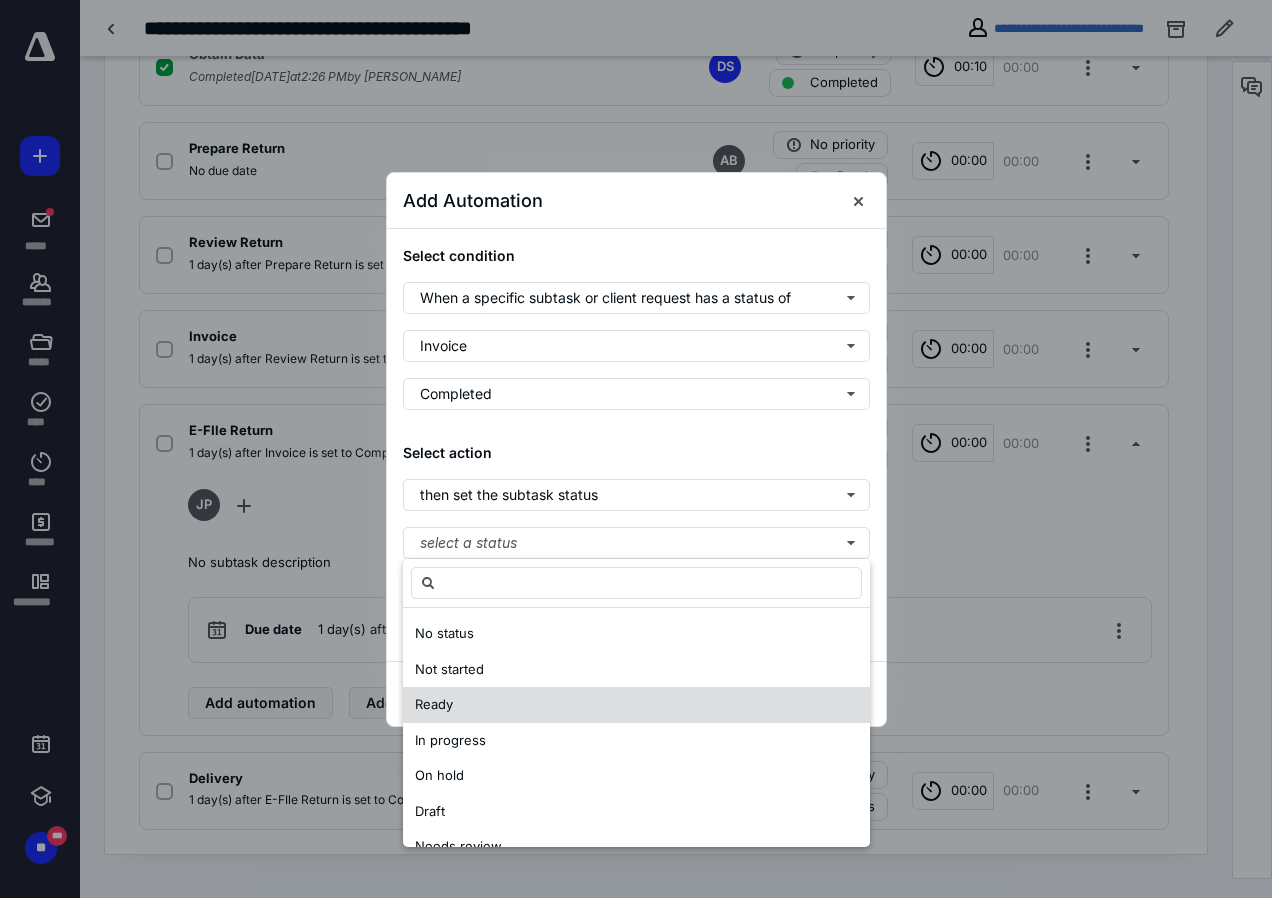 click on "Ready" at bounding box center (636, 705) 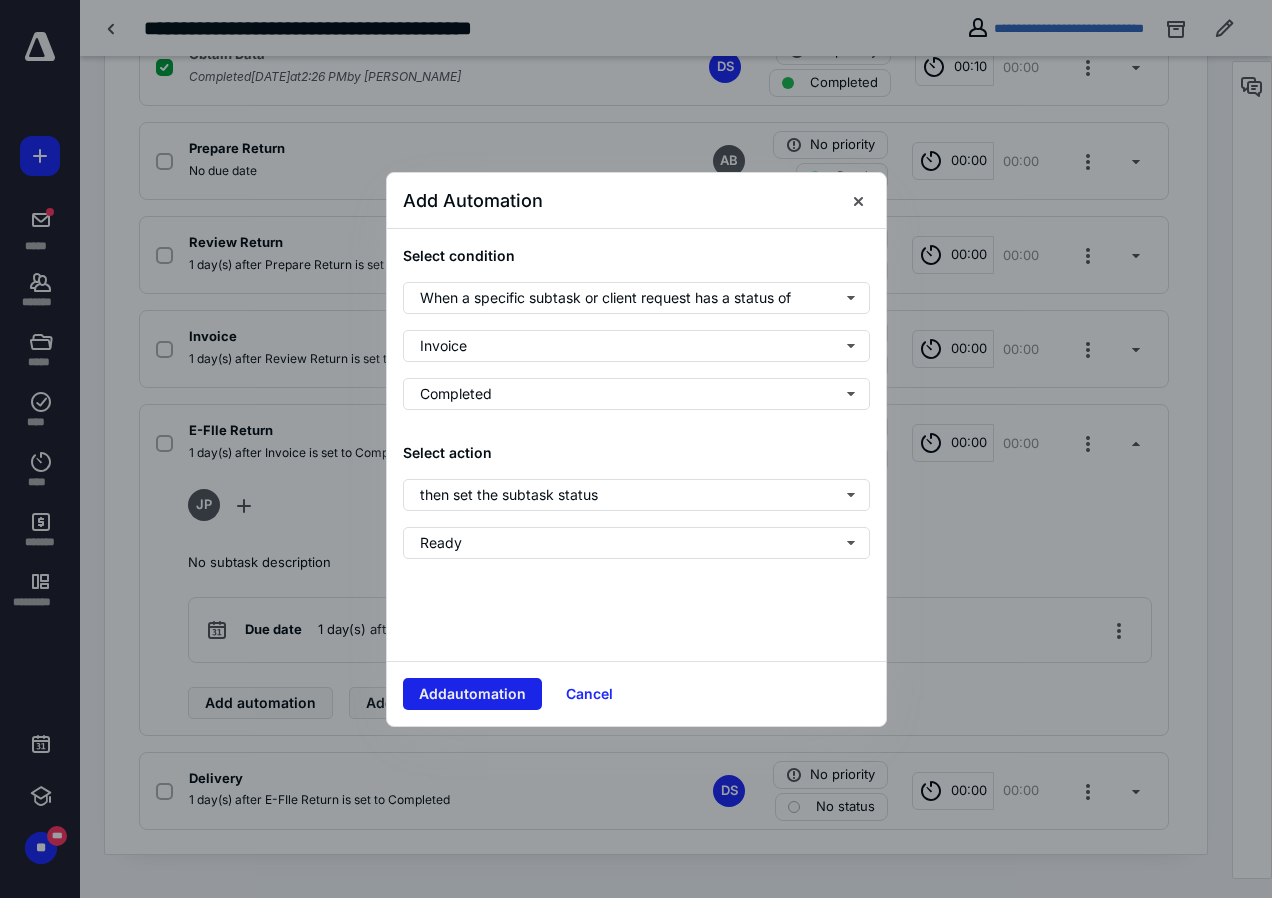 click on "Add  automation" at bounding box center (472, 694) 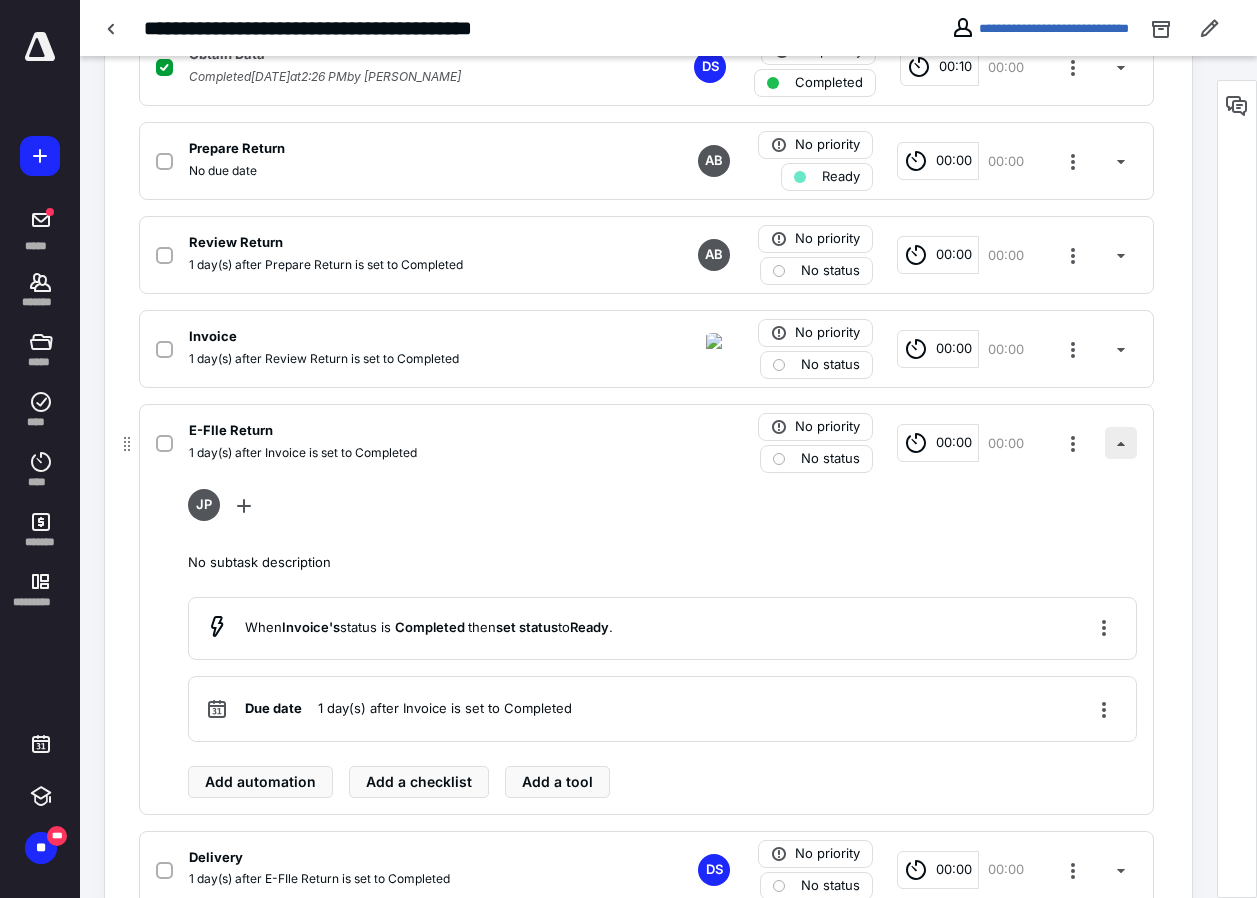 click at bounding box center [1121, 443] 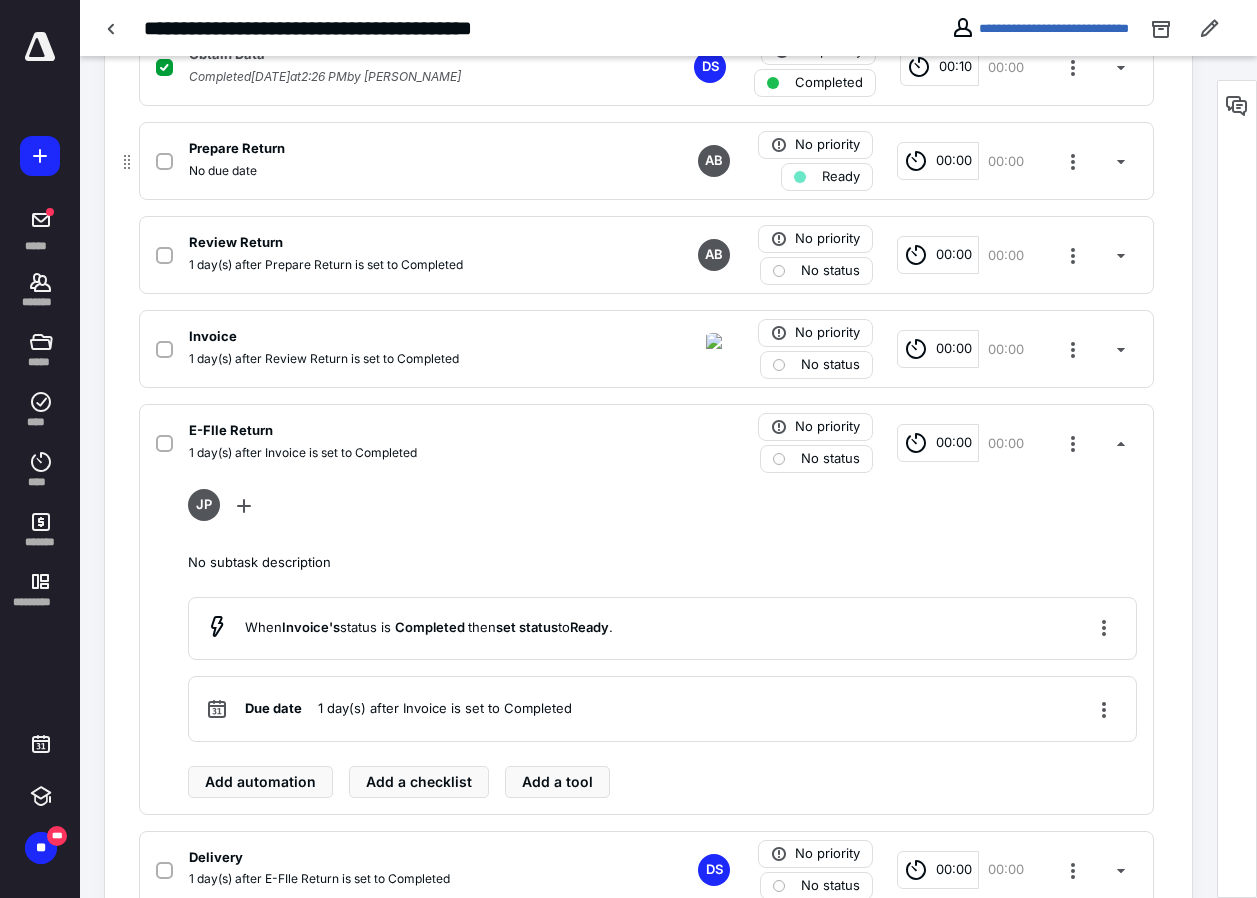 scroll, scrollTop: 297, scrollLeft: 0, axis: vertical 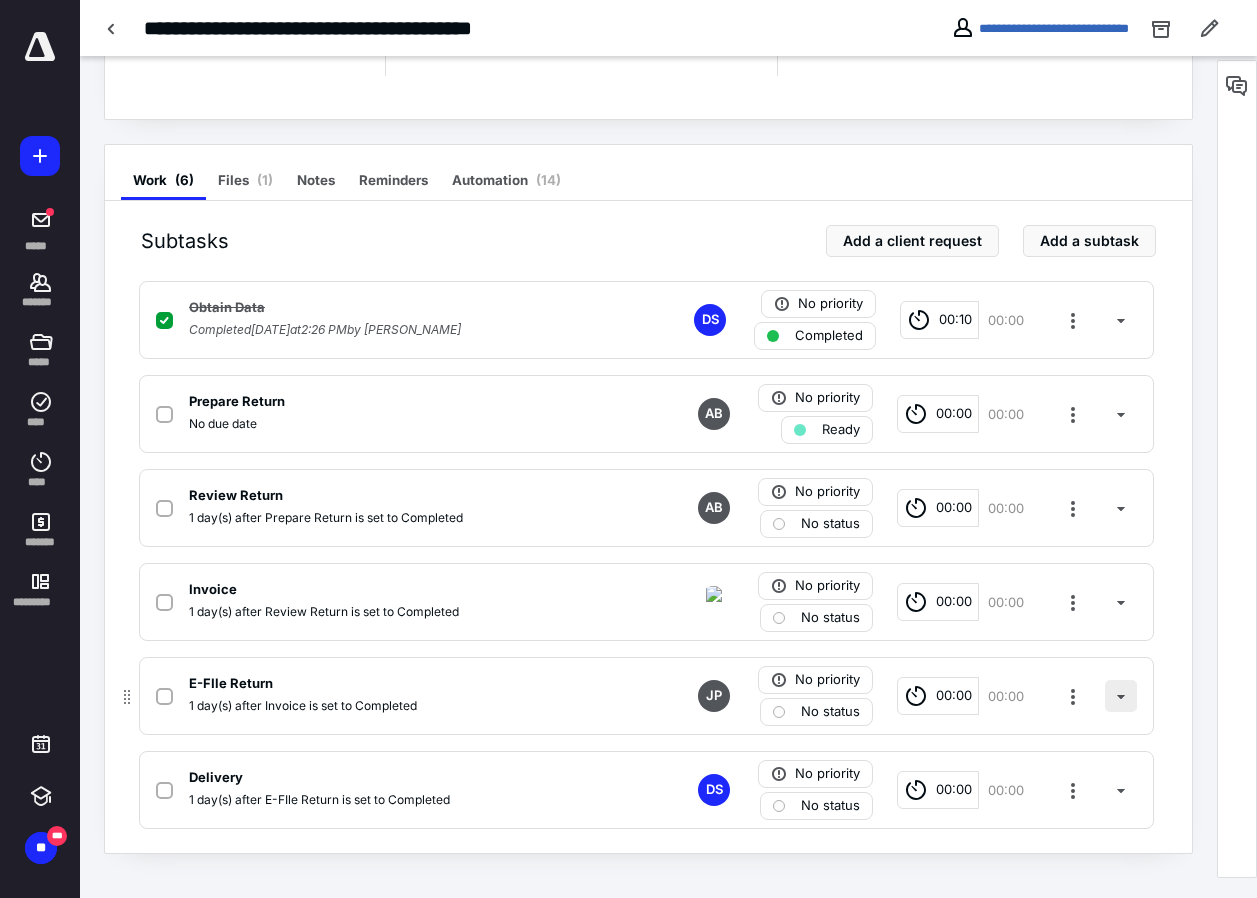 click at bounding box center (1121, 696) 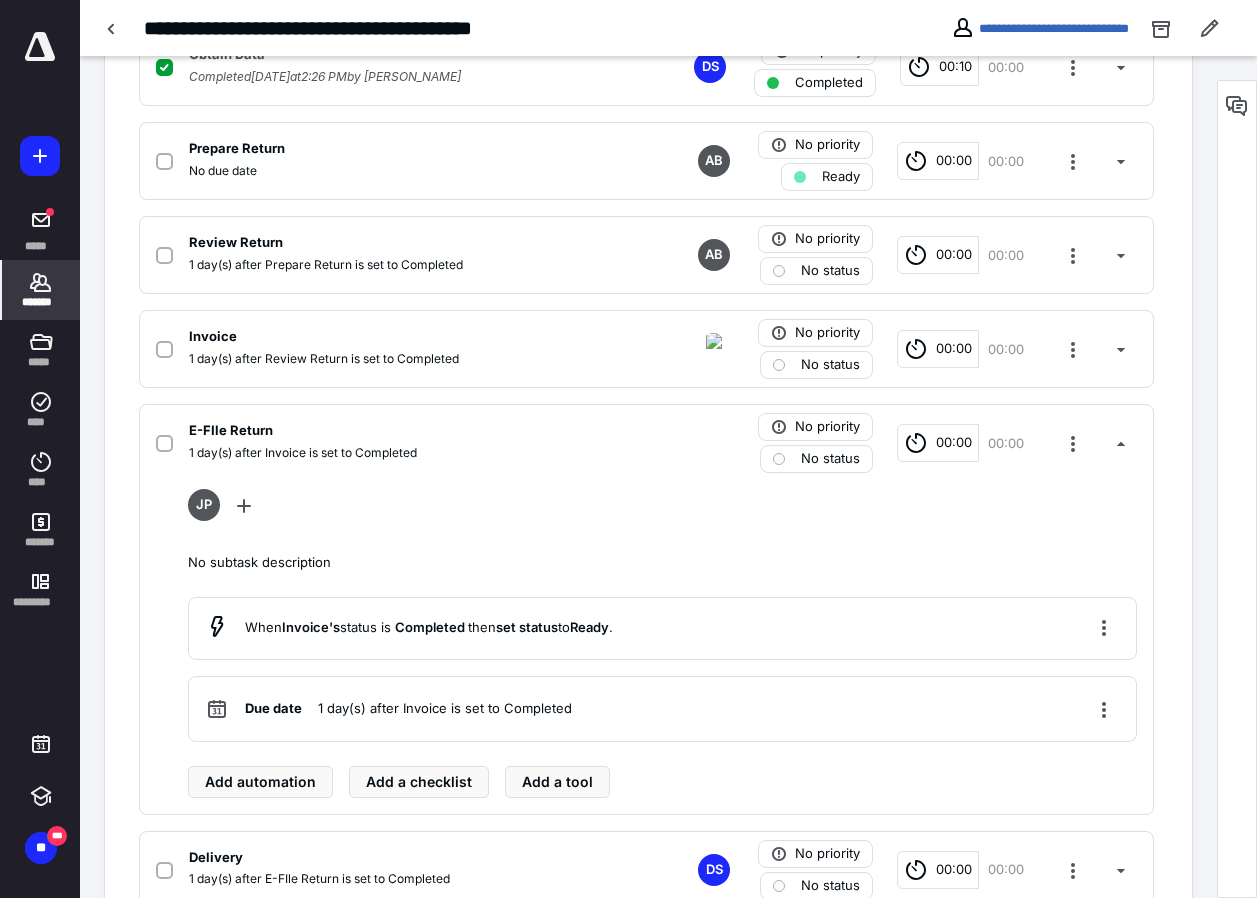 click on "*******" at bounding box center (41, 302) 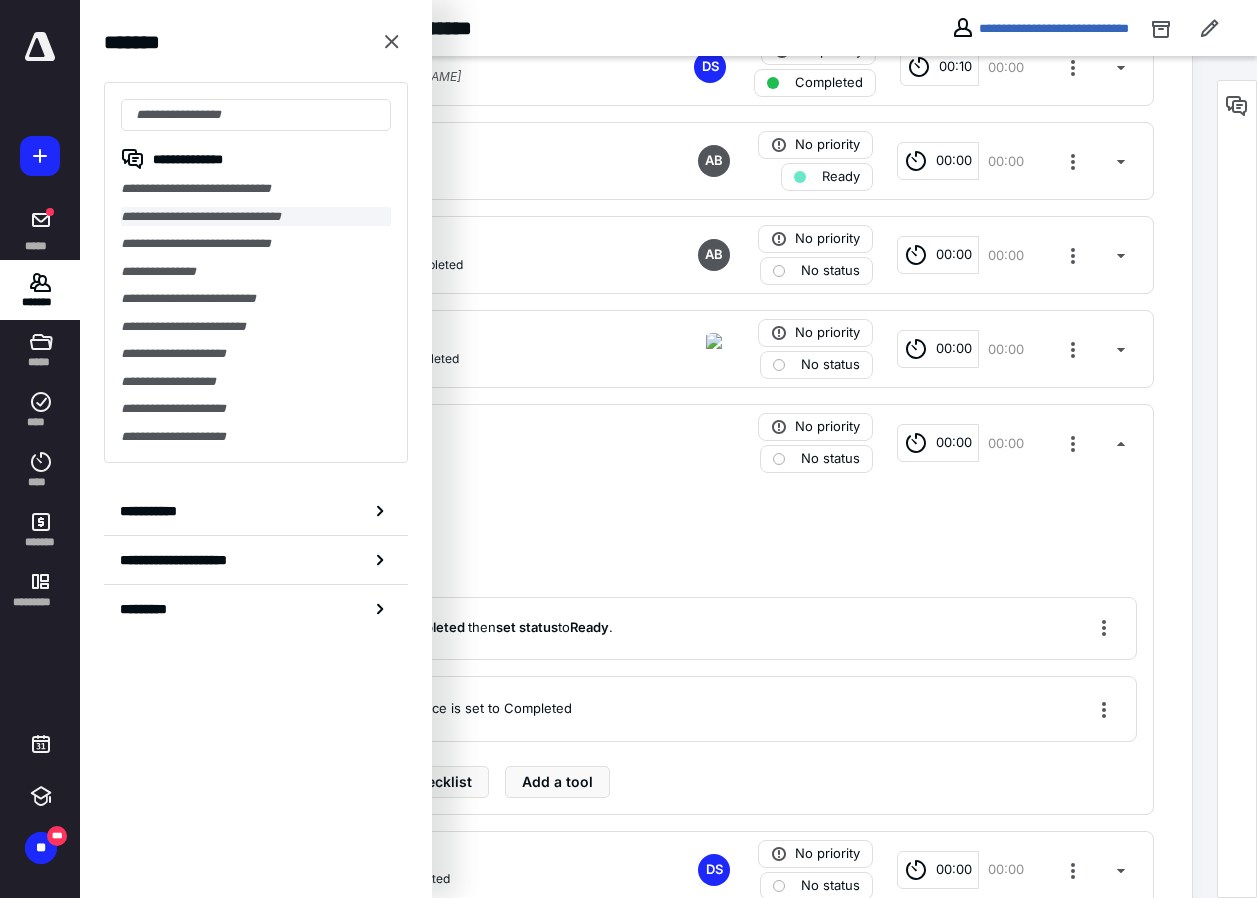 click on "**********" at bounding box center (256, 217) 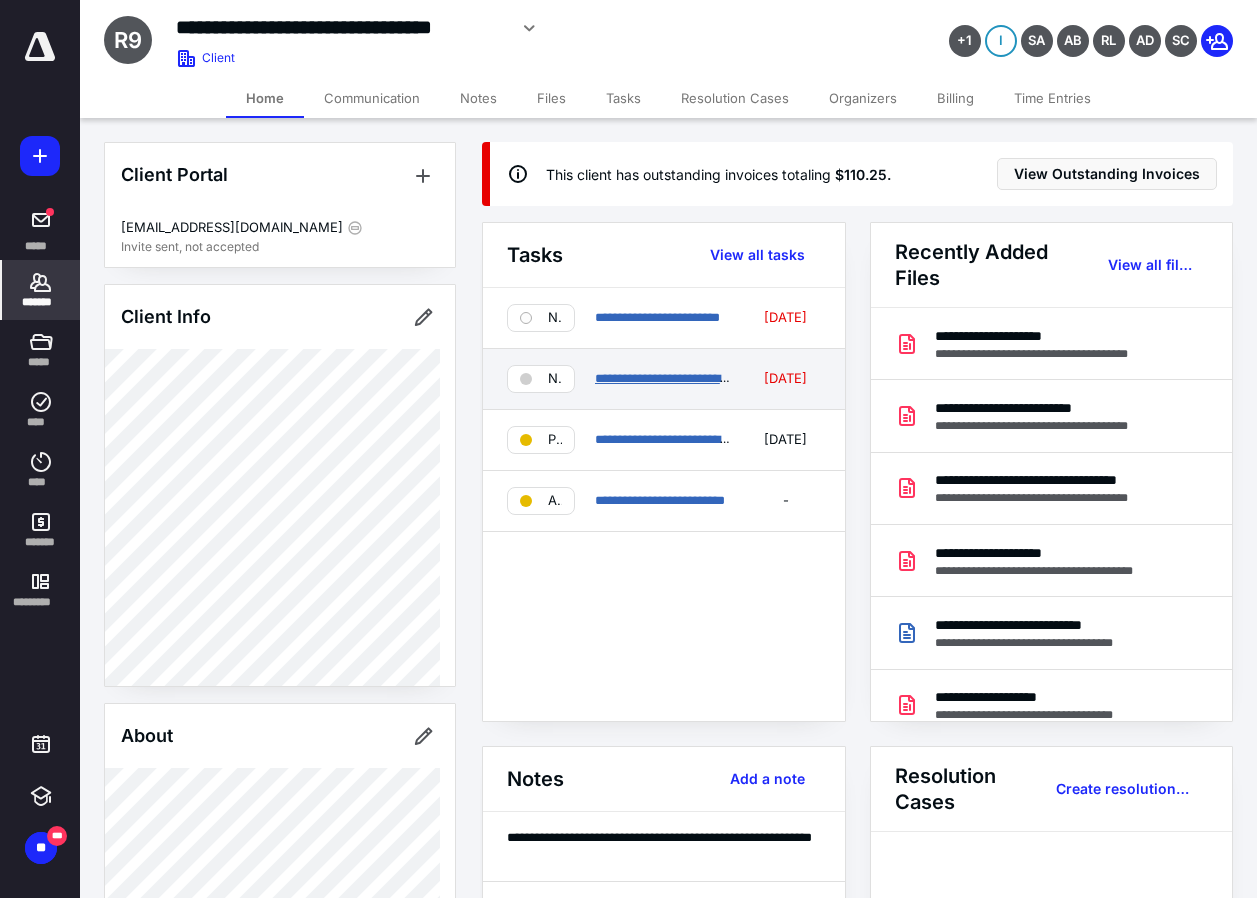 click on "**********" at bounding box center (672, 378) 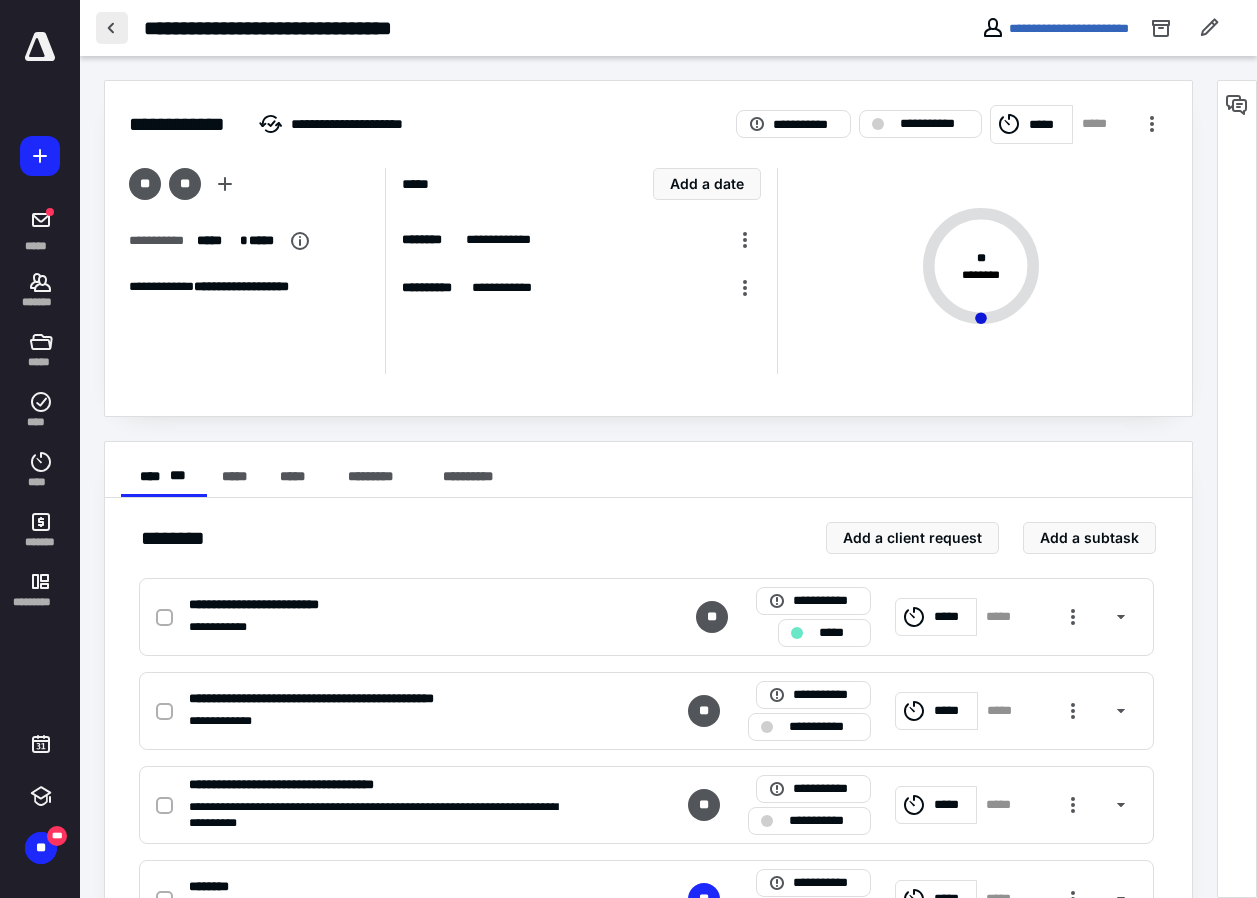 click at bounding box center (112, 28) 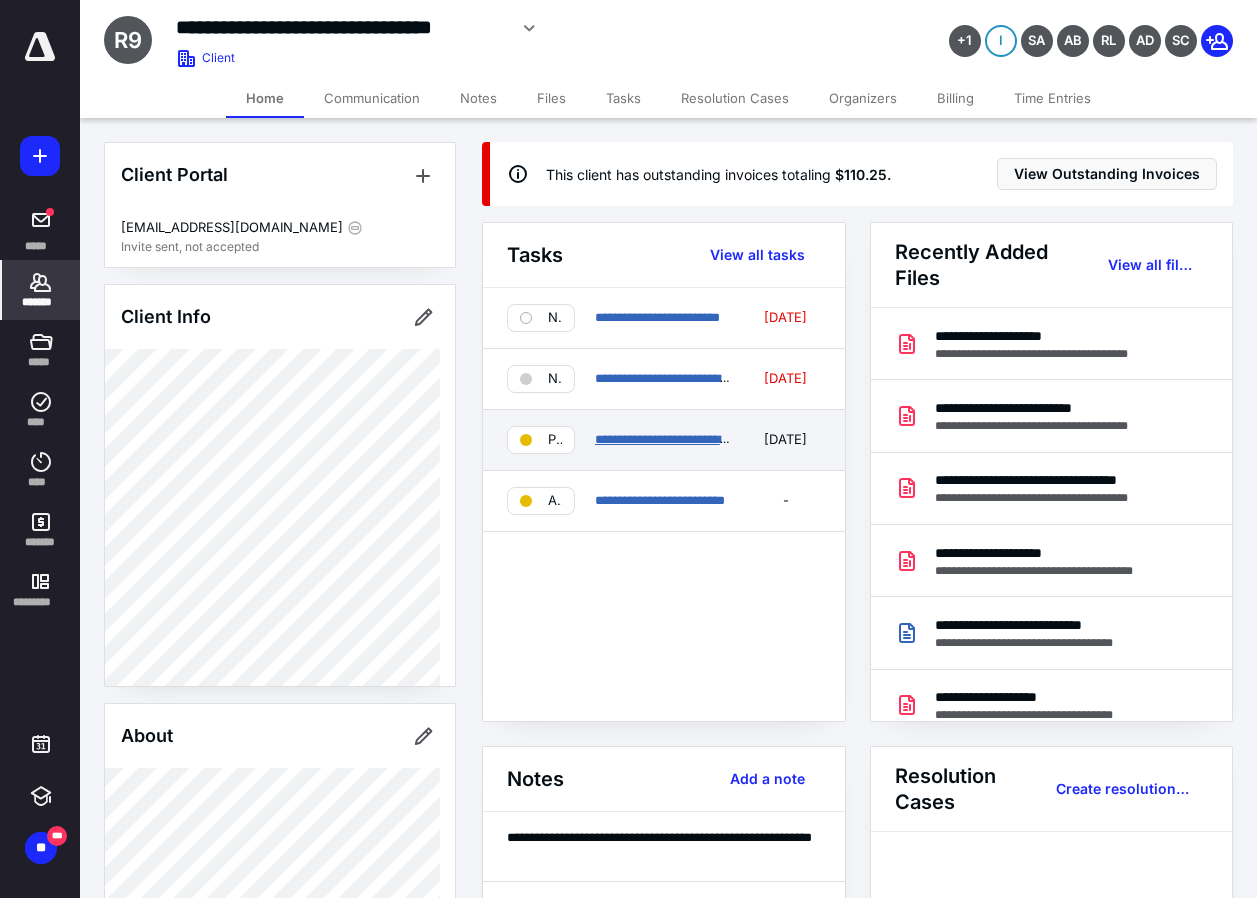 click on "**********" at bounding box center [697, 439] 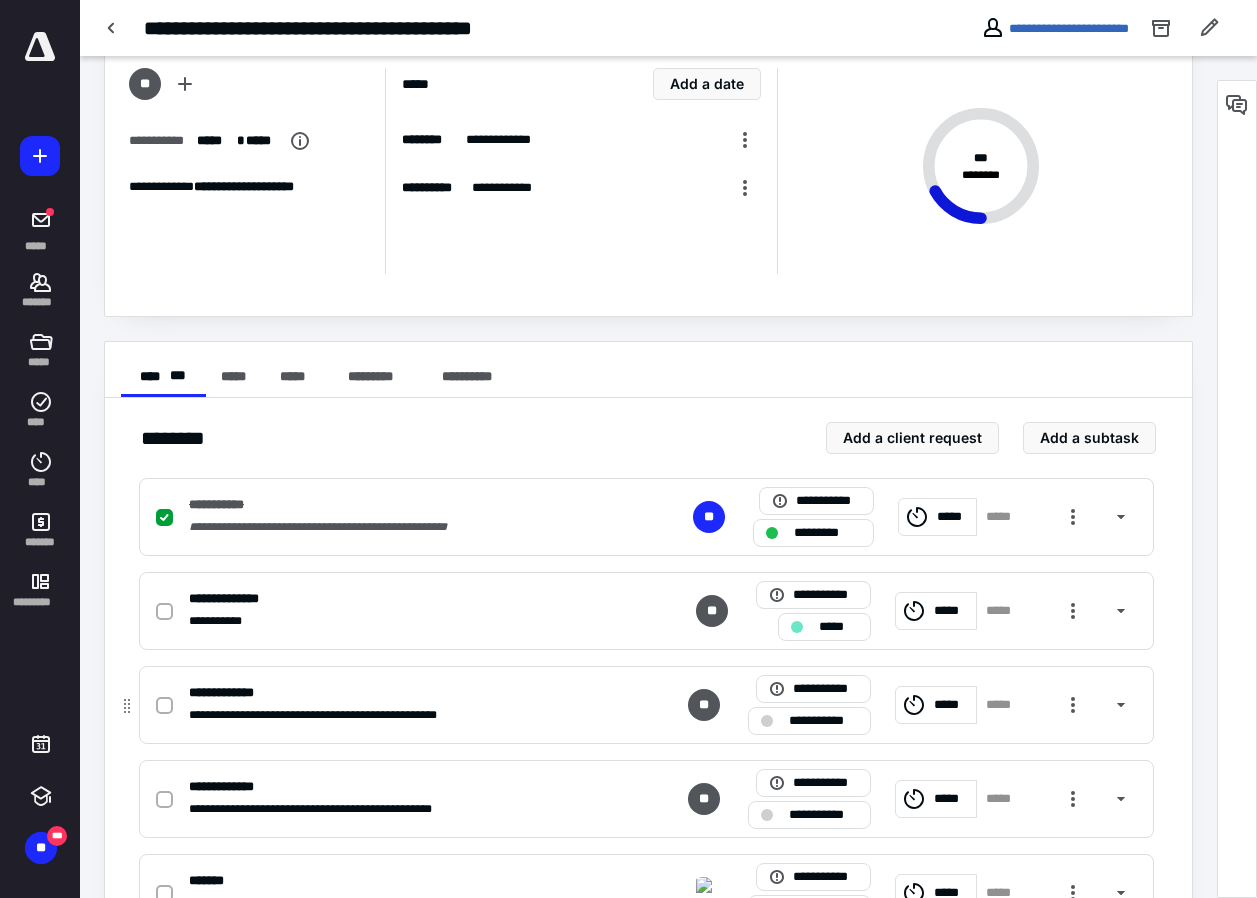 scroll, scrollTop: 297, scrollLeft: 0, axis: vertical 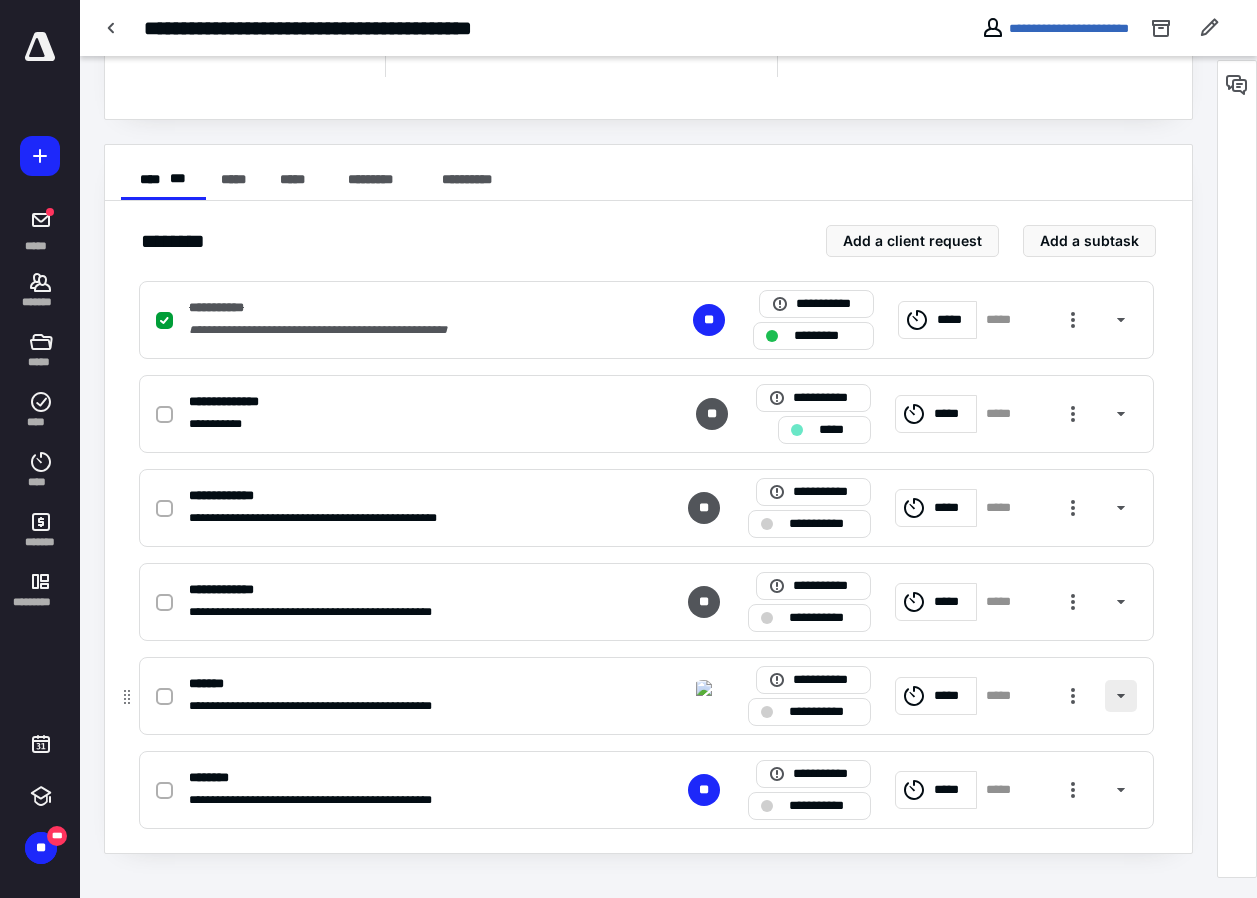 click at bounding box center (1121, 696) 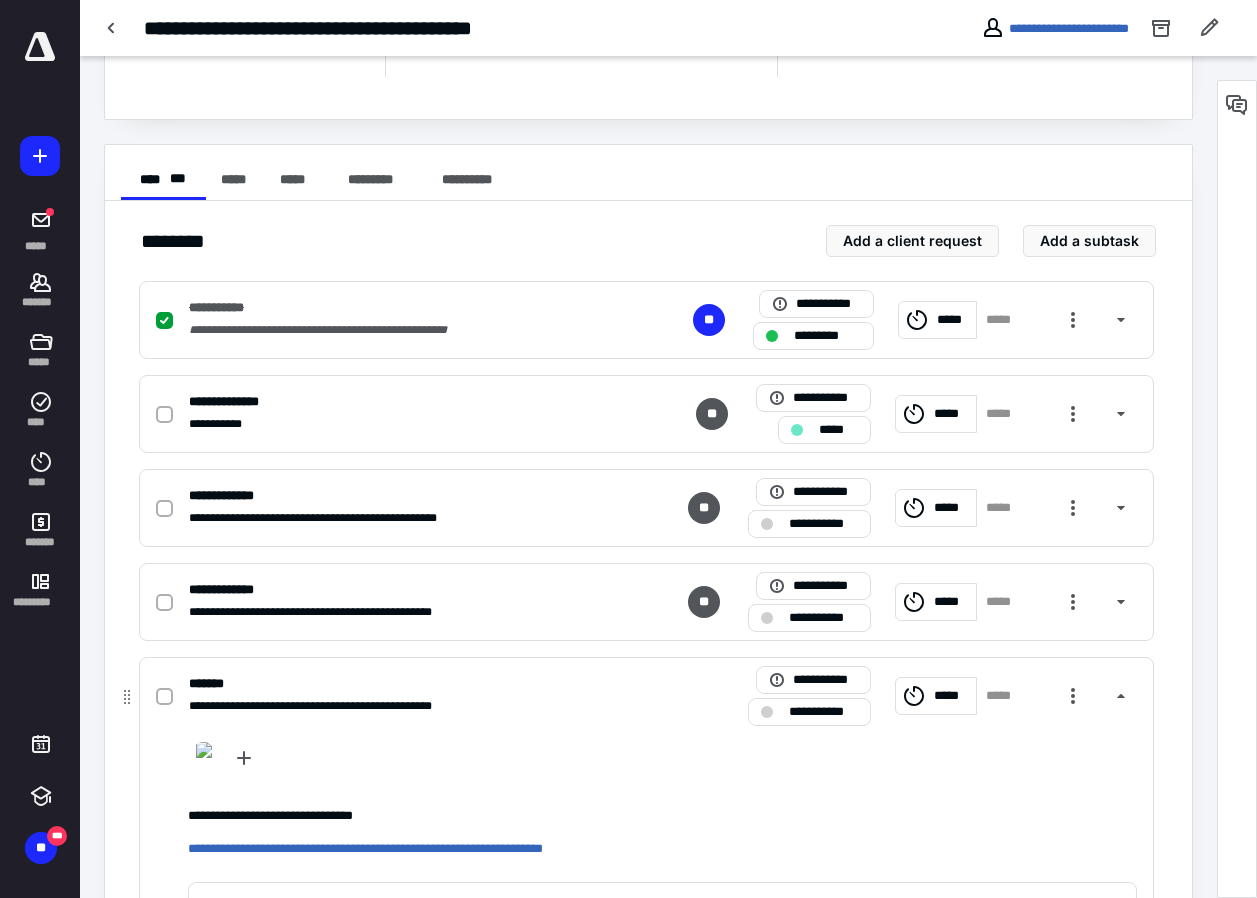 scroll, scrollTop: 197, scrollLeft: 0, axis: vertical 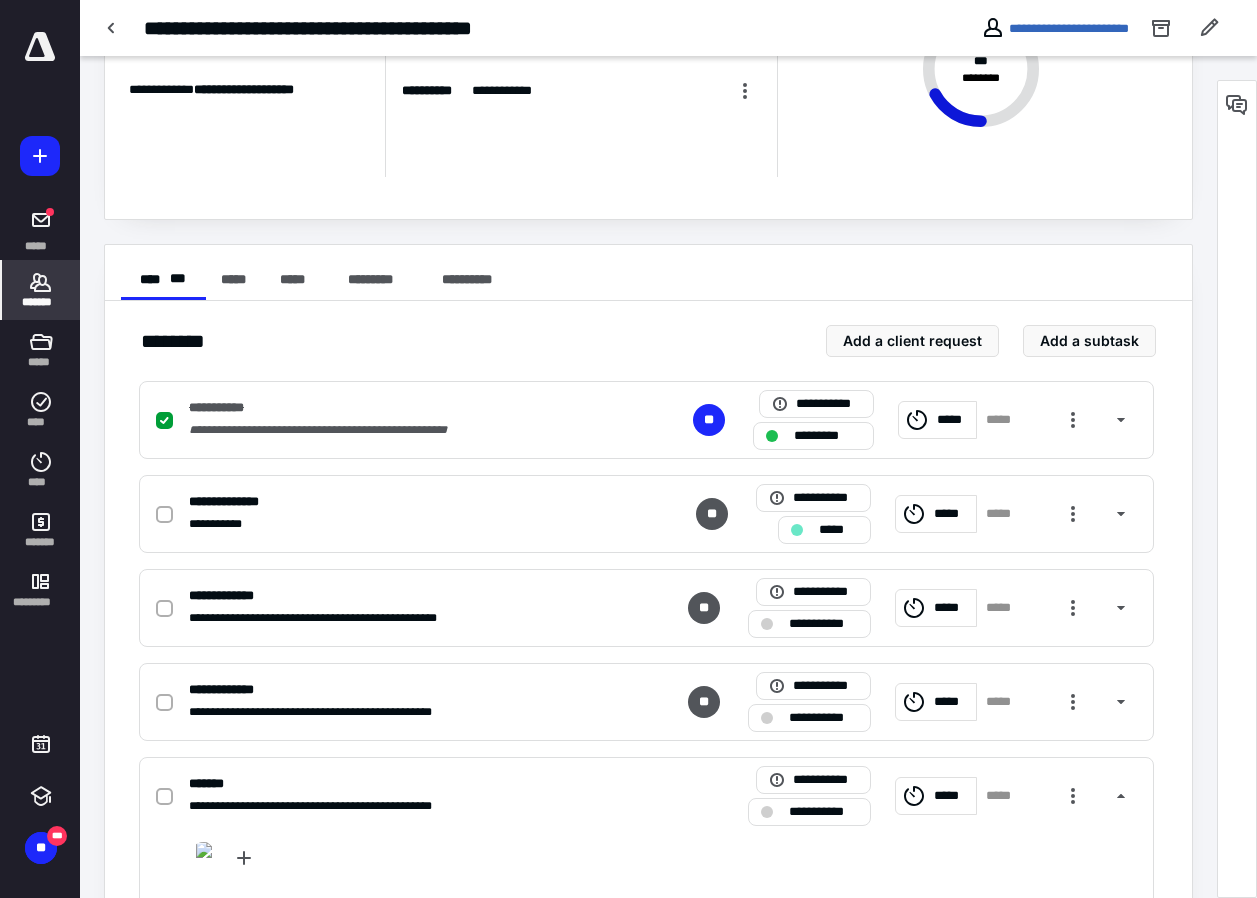 click 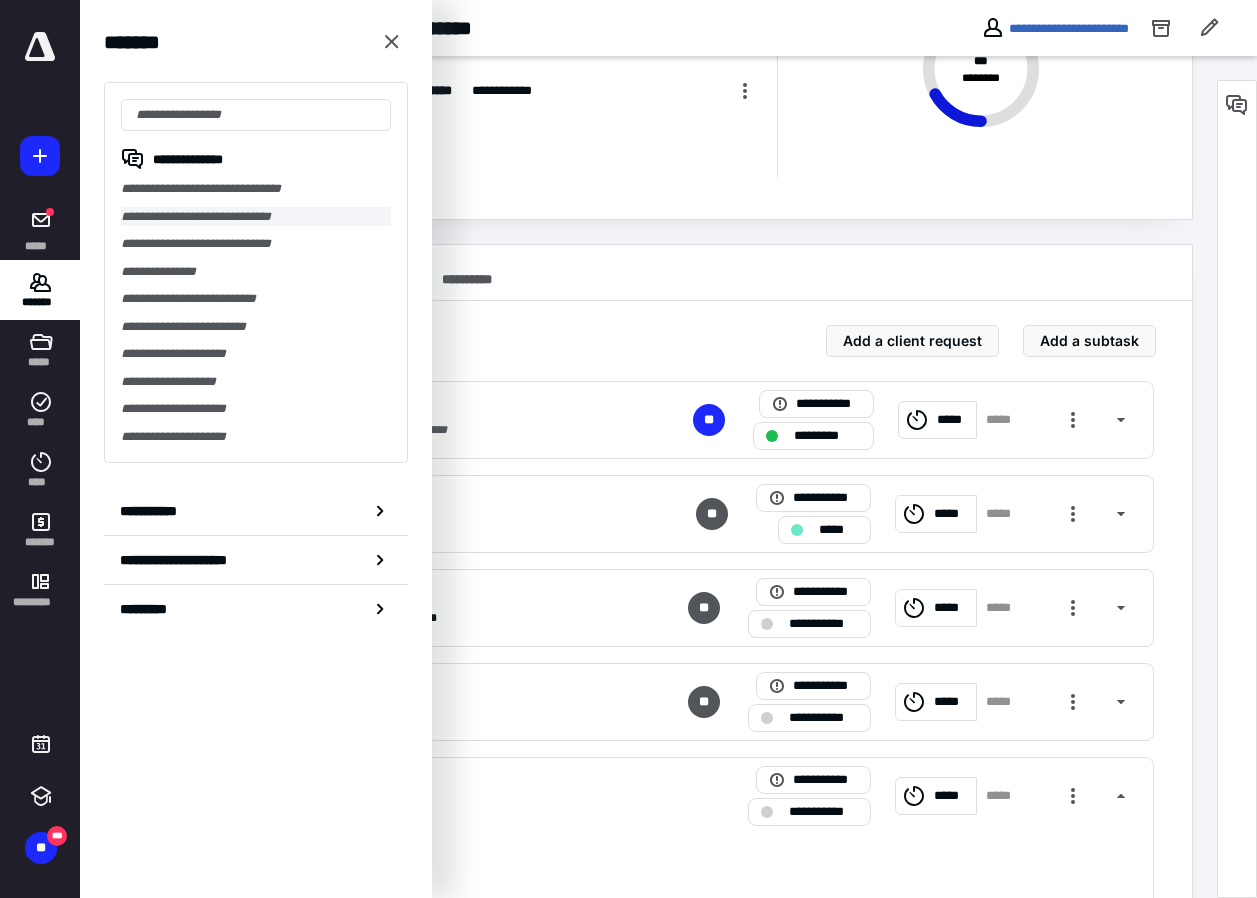 click on "**********" at bounding box center (256, 217) 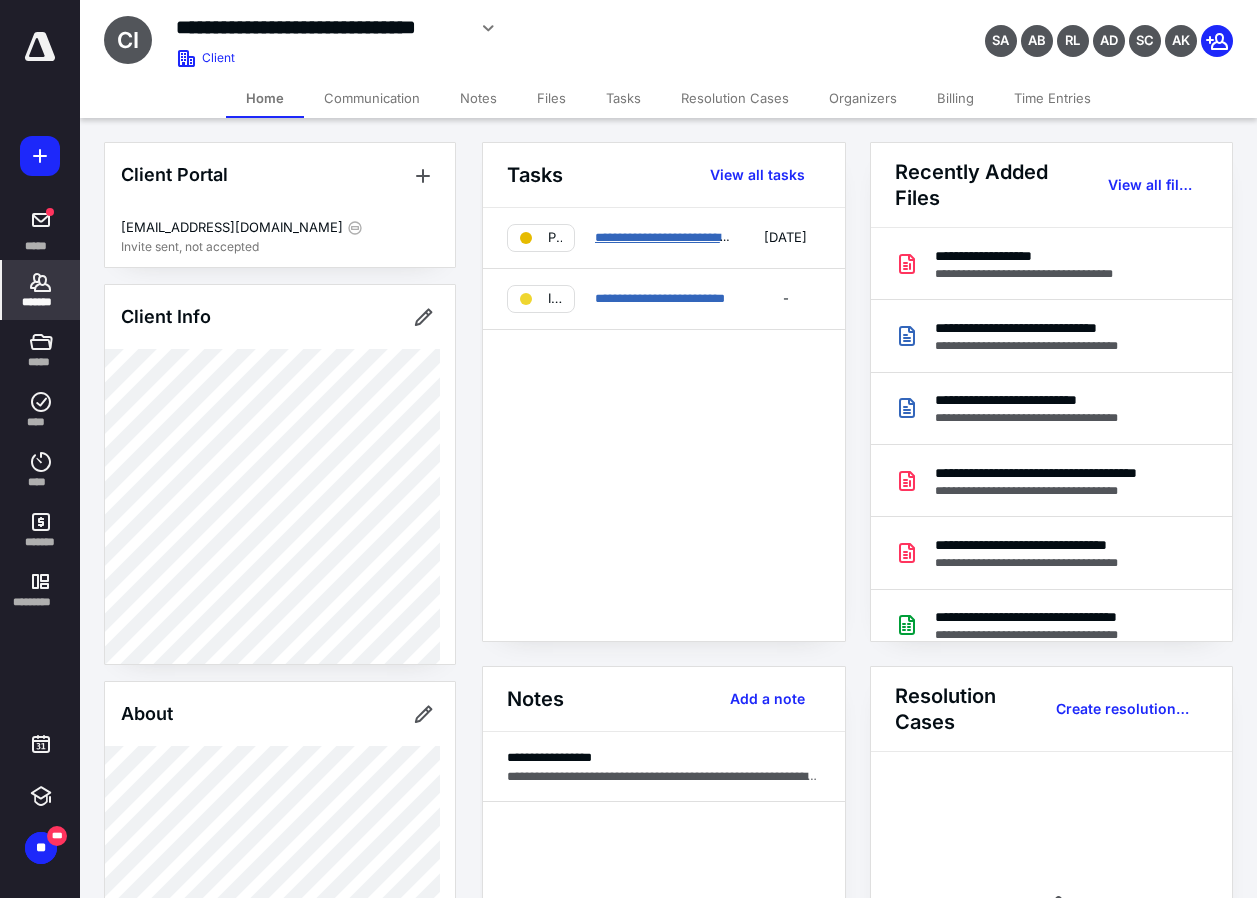 click on "**********" at bounding box center (697, 237) 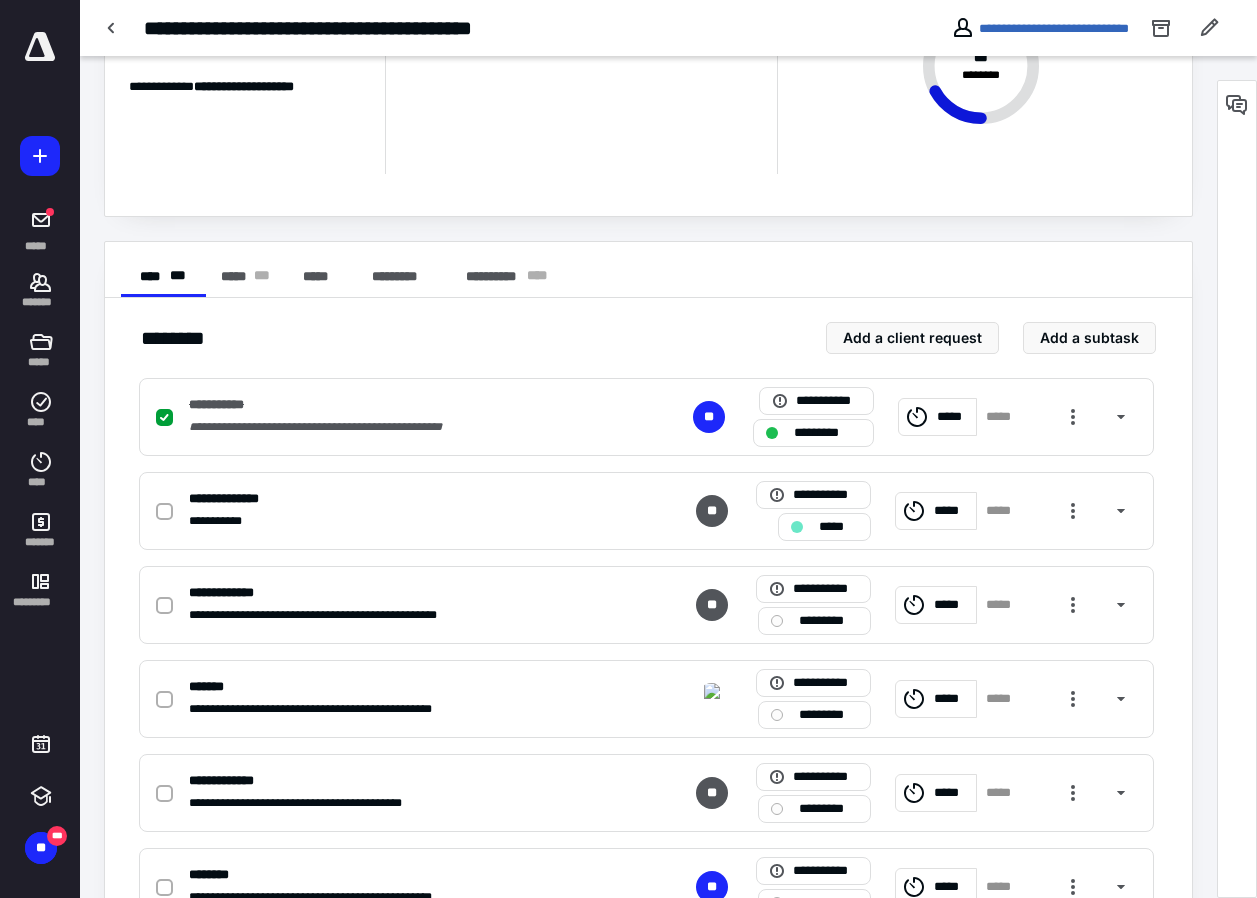 scroll, scrollTop: 297, scrollLeft: 0, axis: vertical 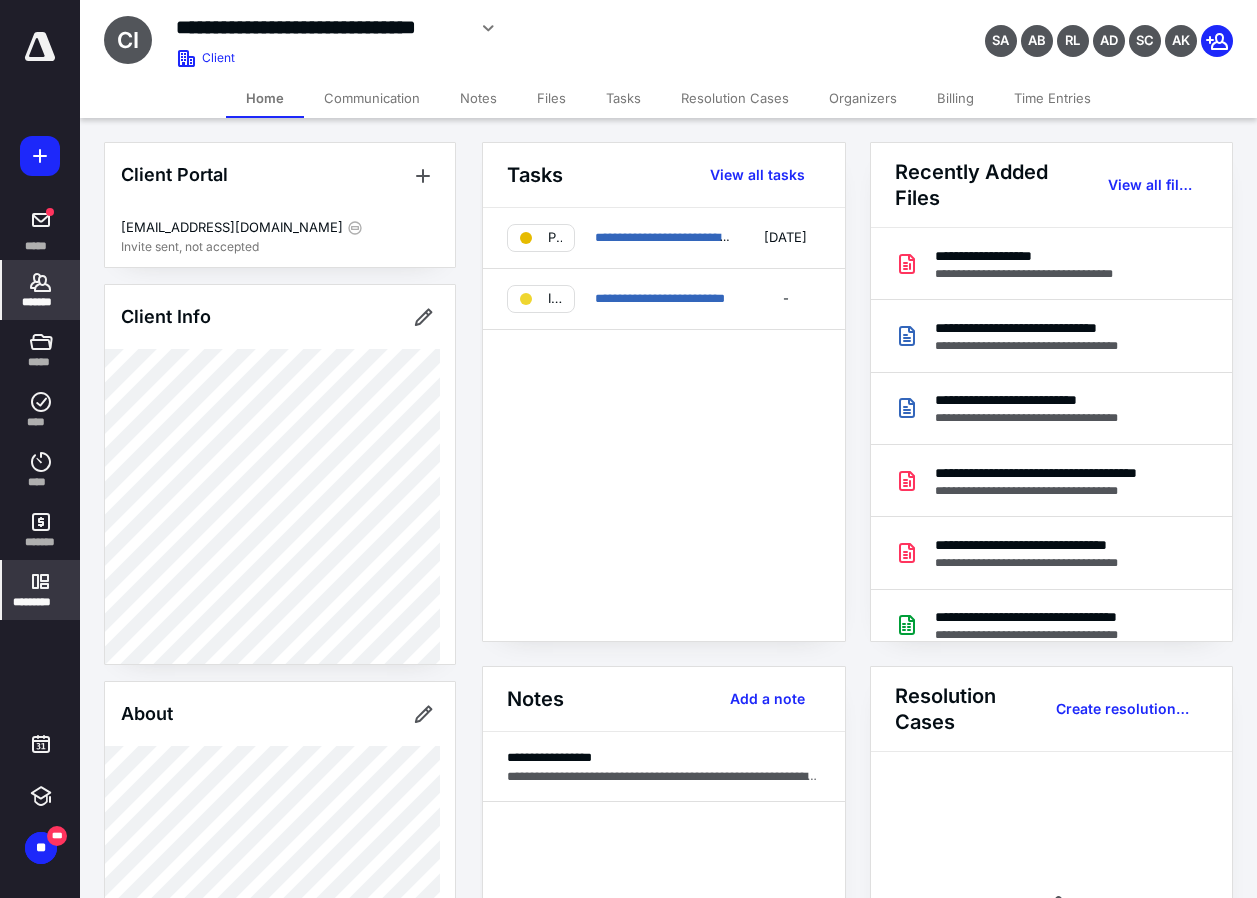 click 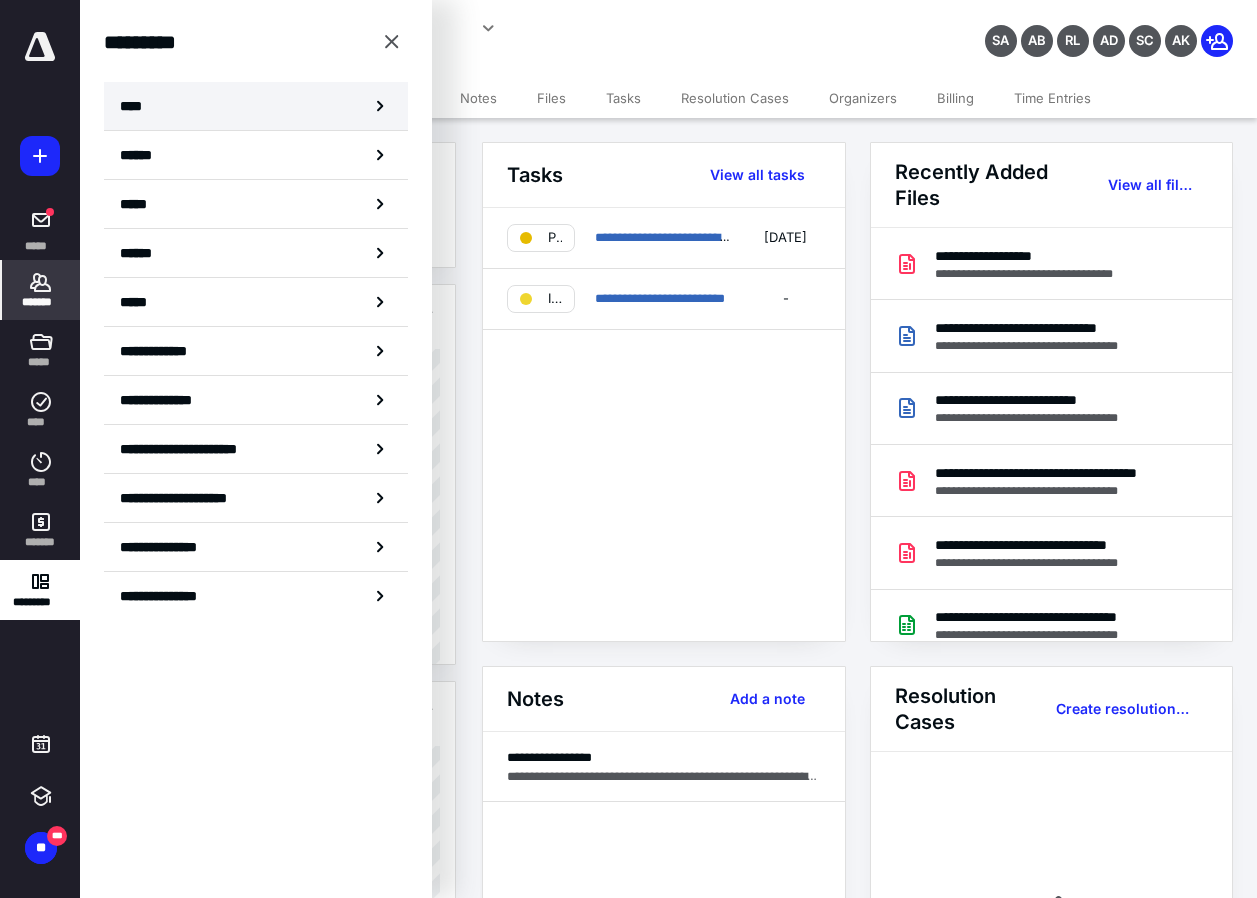 click on "****" at bounding box center [256, 106] 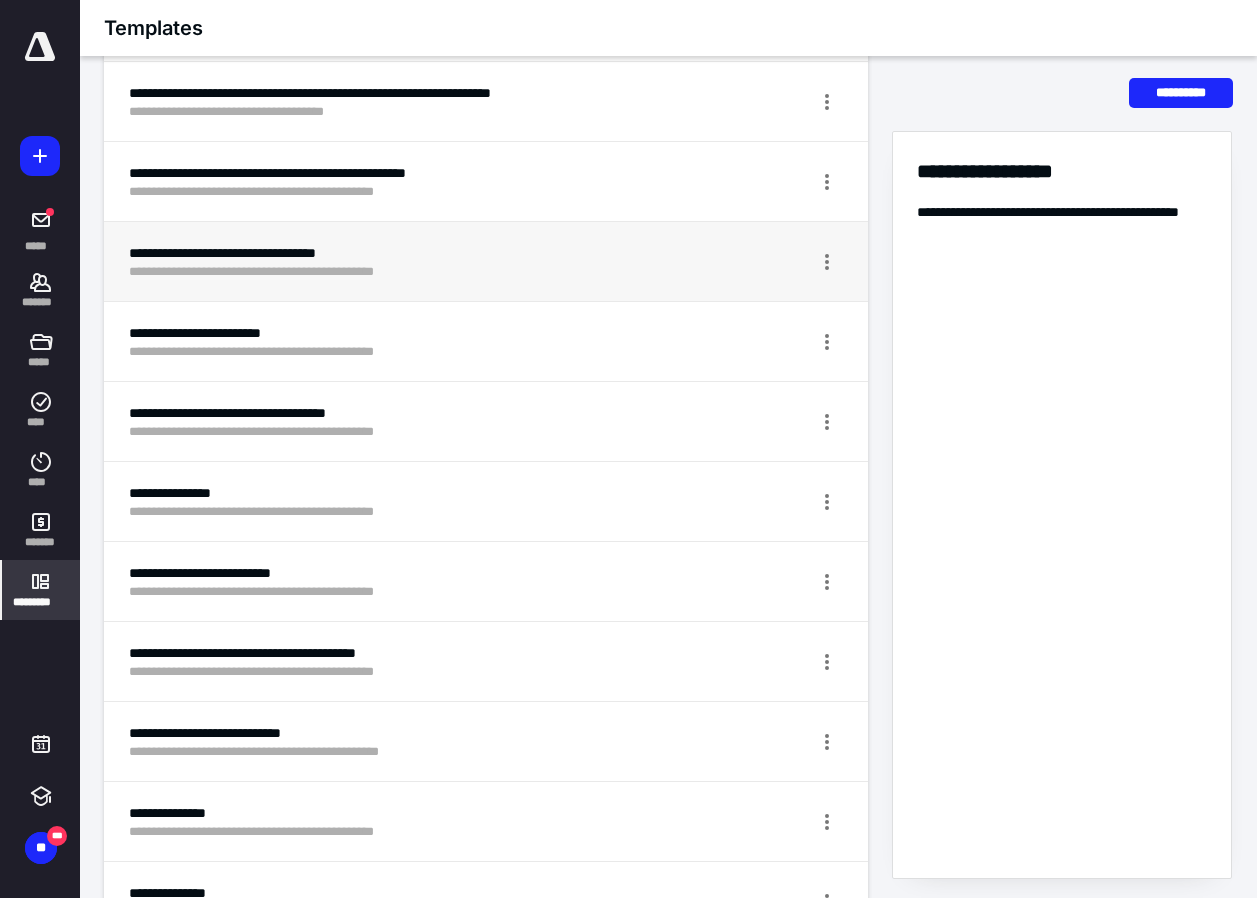 scroll, scrollTop: 700, scrollLeft: 0, axis: vertical 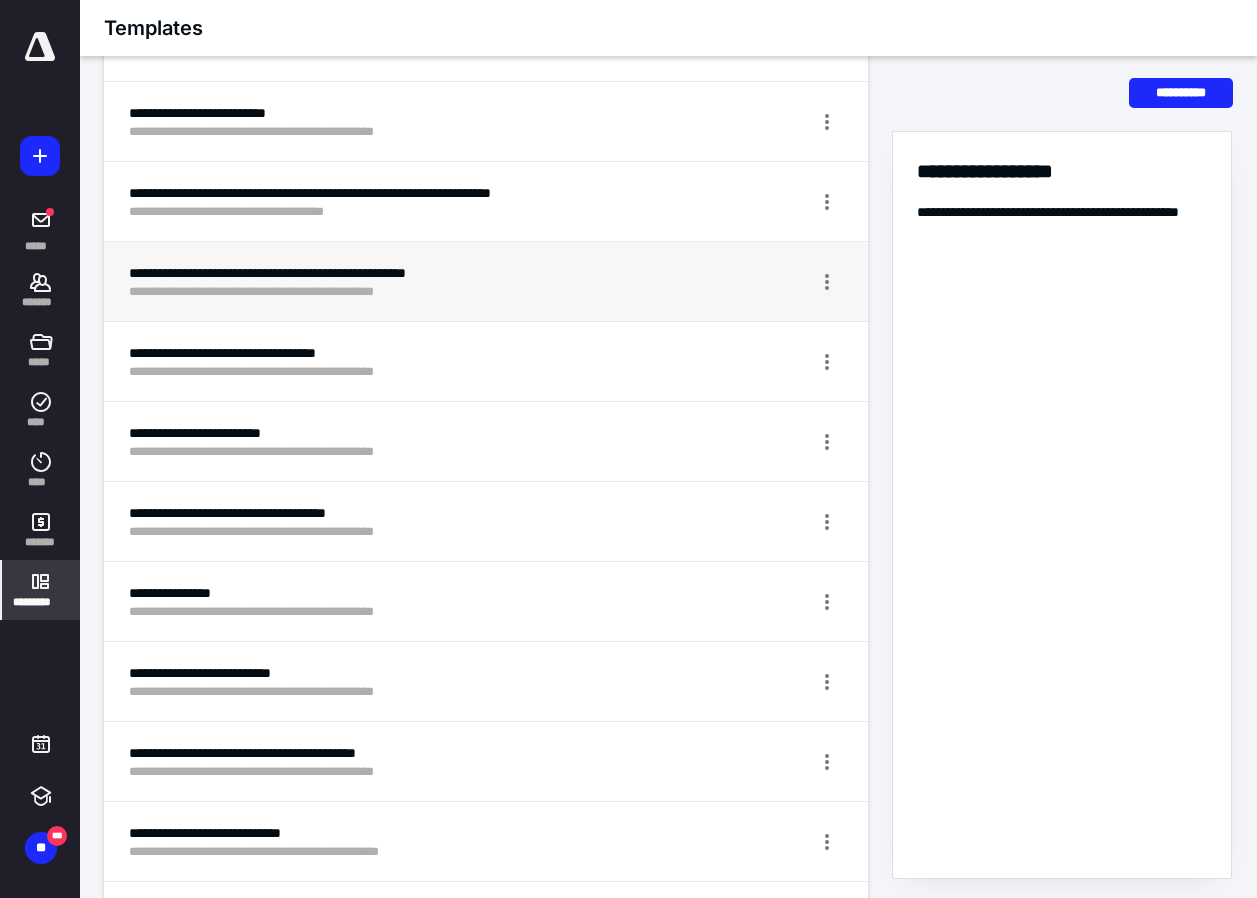 click on "**********" at bounding box center (411, 273) 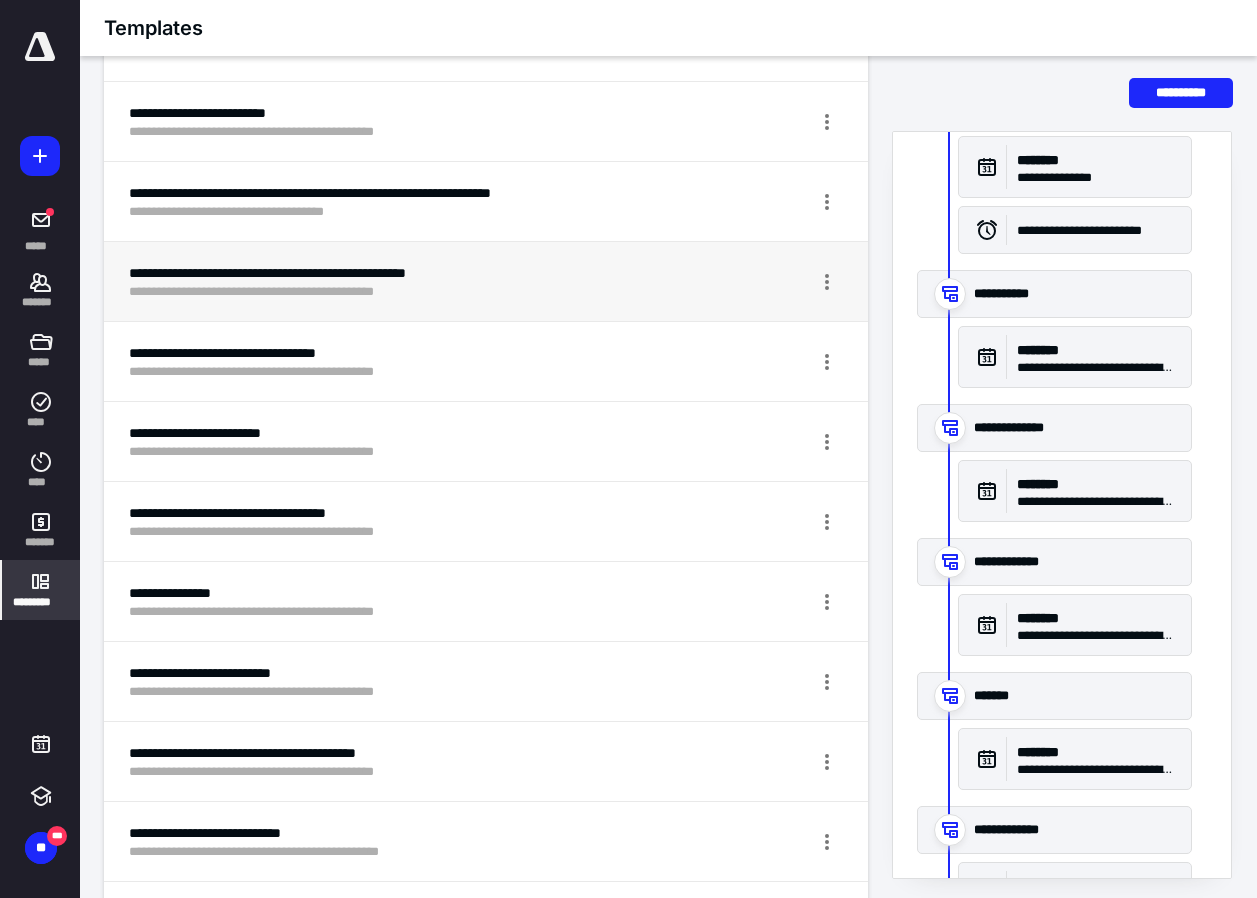 scroll, scrollTop: 1200, scrollLeft: 0, axis: vertical 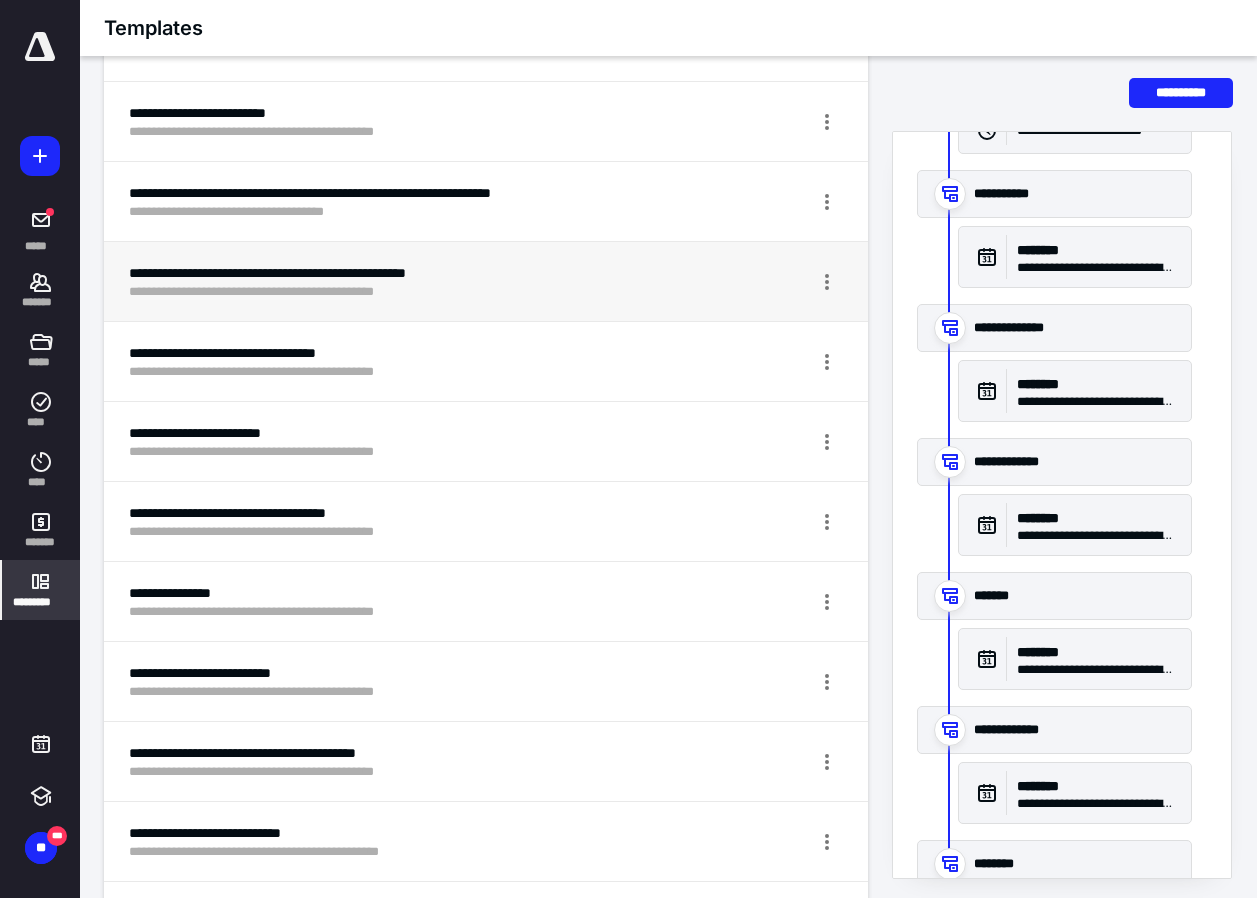 drag, startPoint x: 38, startPoint y: 0, endPoint x: 279, endPoint y: 22, distance: 242.00206 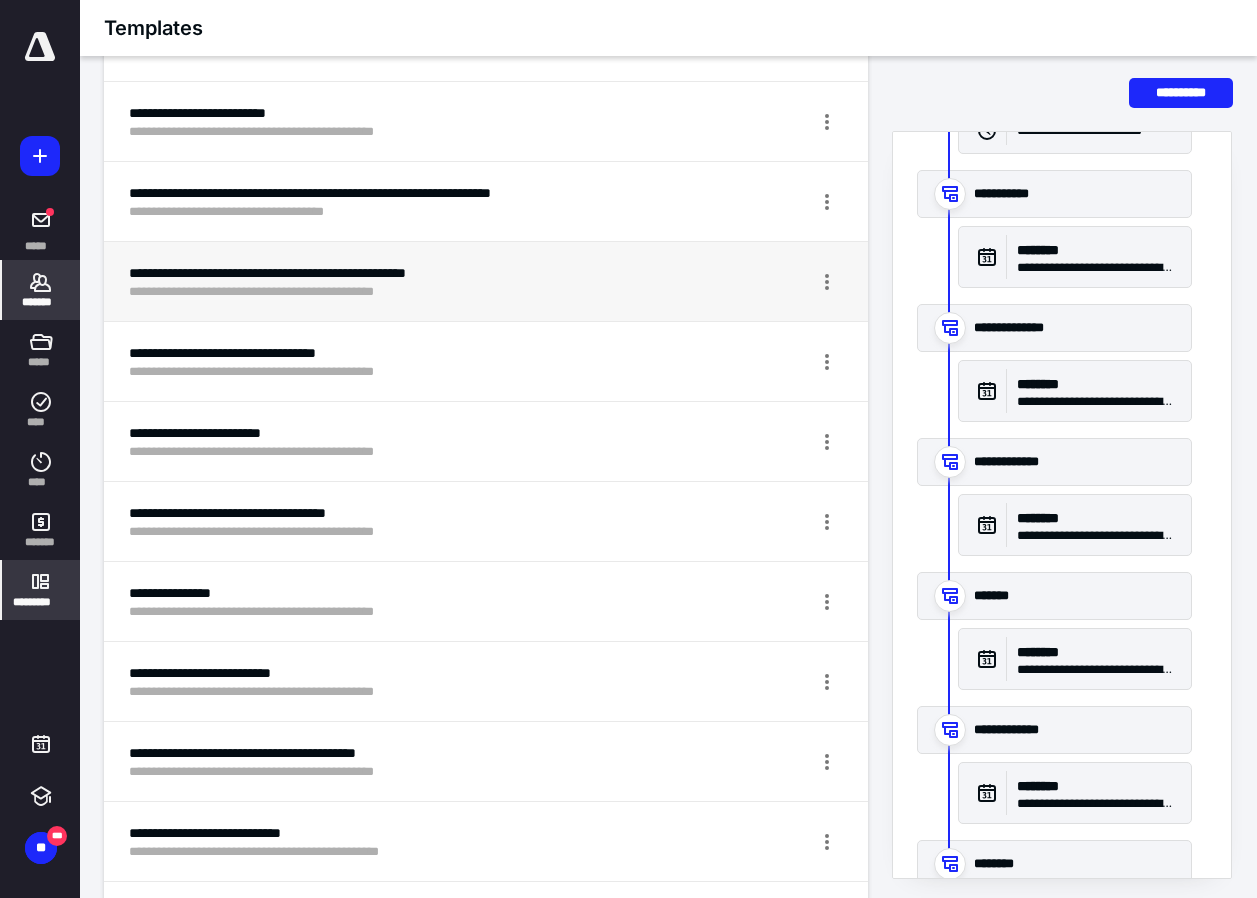 click on "*******" at bounding box center [41, 302] 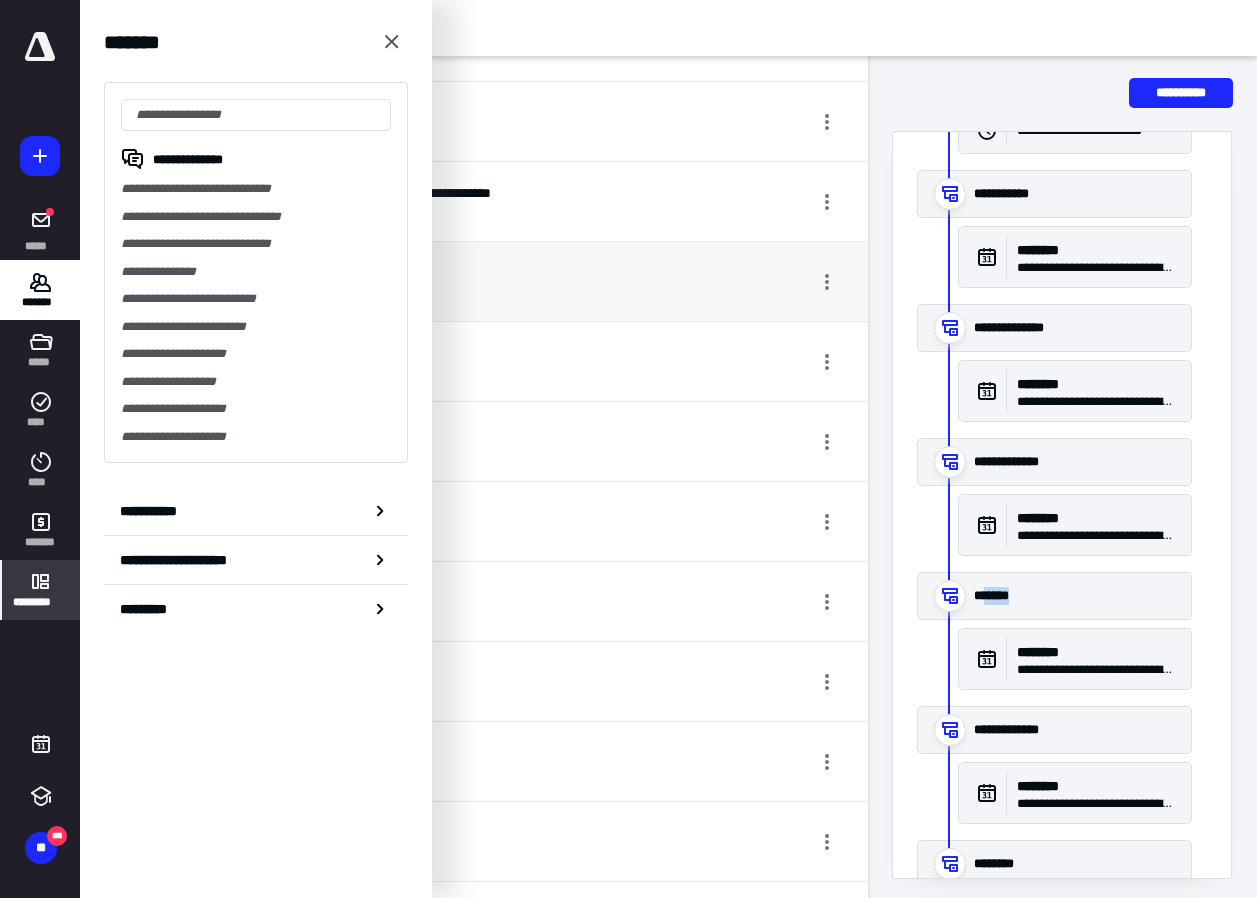 drag, startPoint x: 992, startPoint y: 640, endPoint x: 987, endPoint y: 615, distance: 25.495098 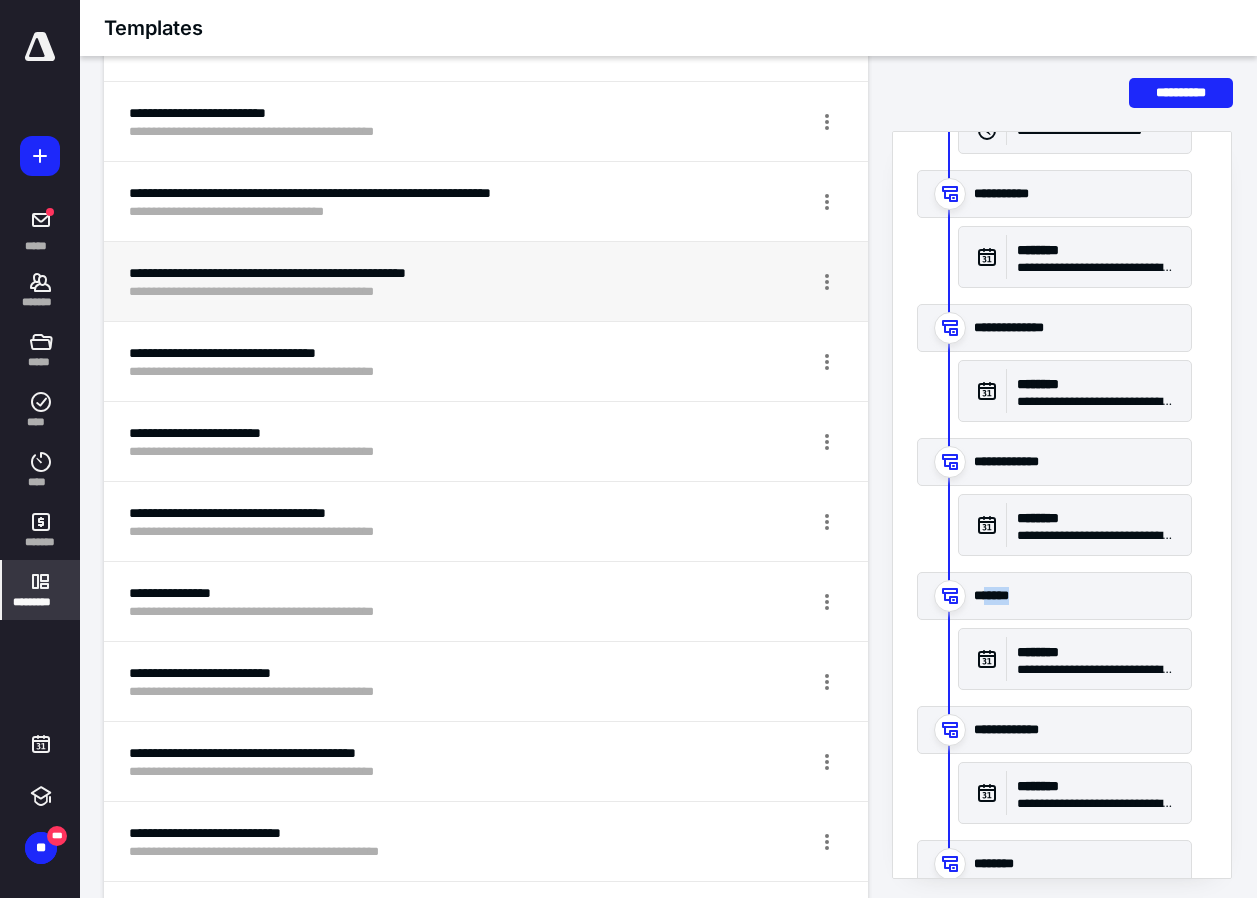 click on "*******" at bounding box center (1074, 596) 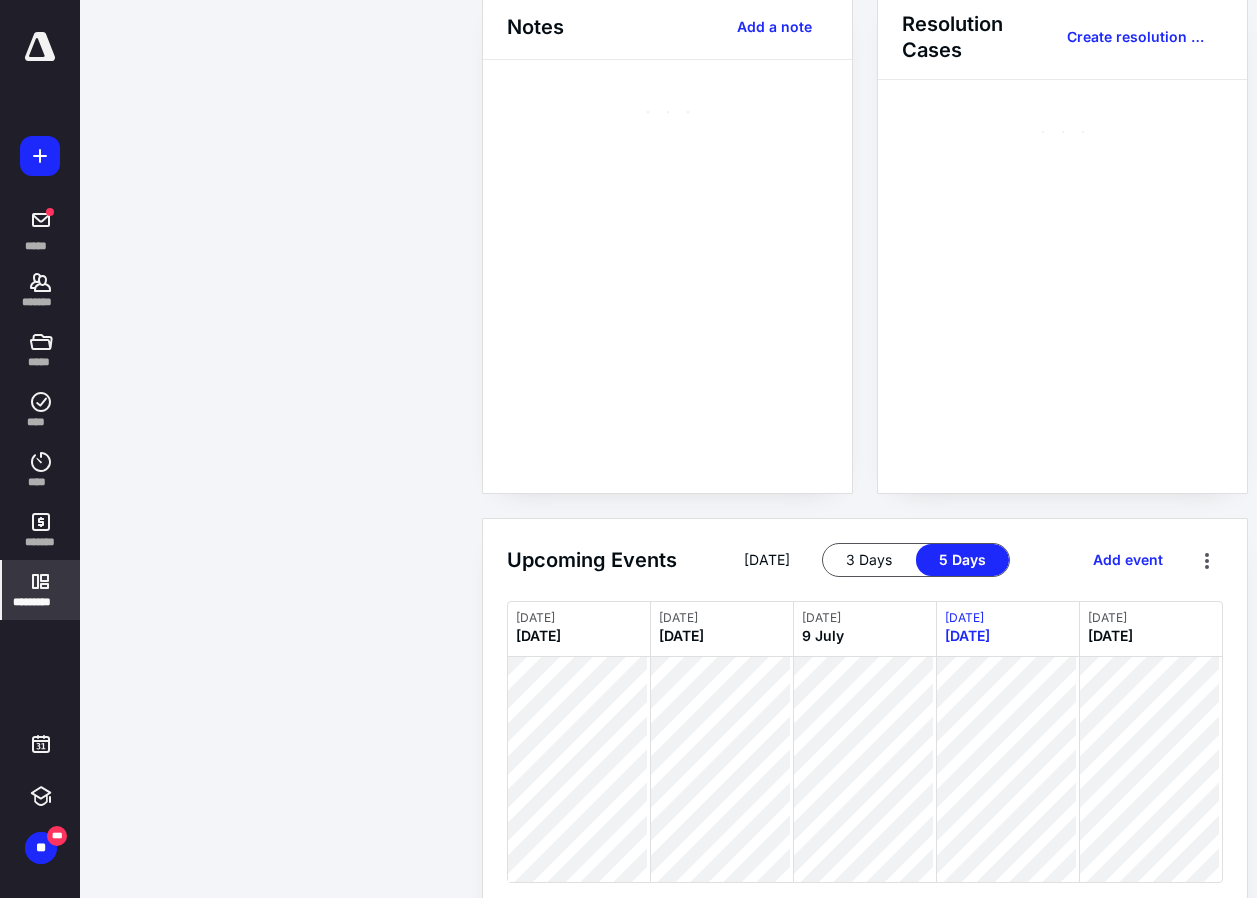 scroll, scrollTop: 0, scrollLeft: 0, axis: both 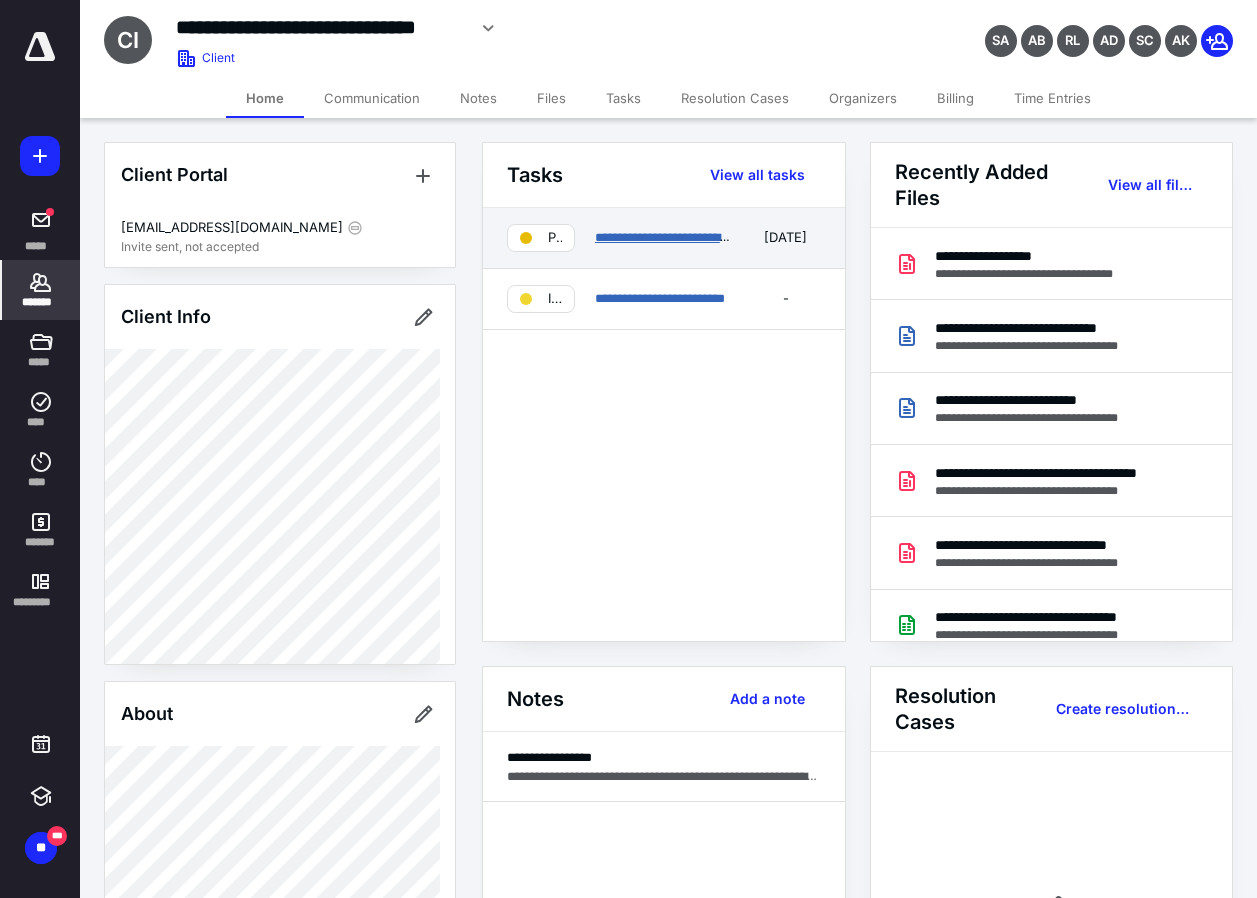 click on "**********" at bounding box center (697, 237) 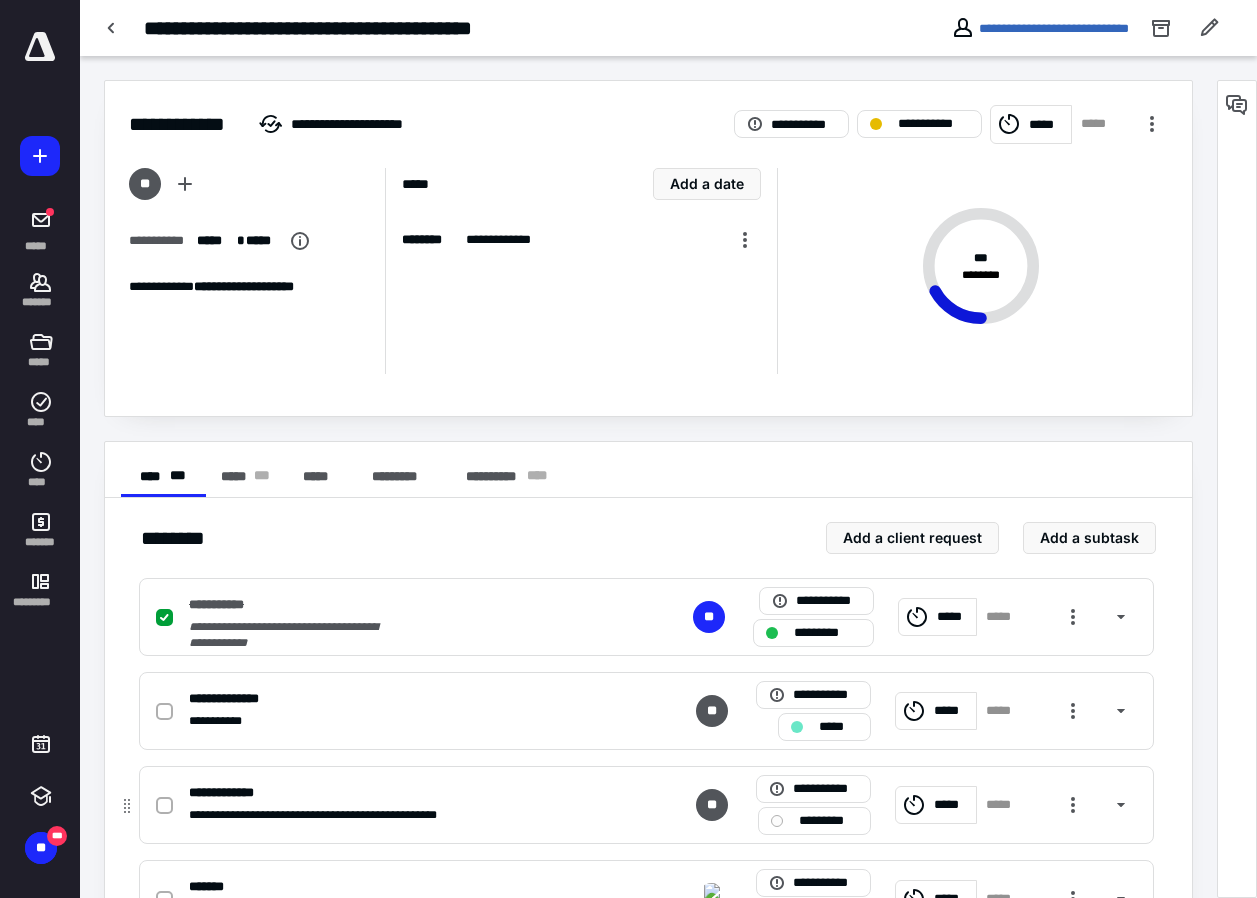 scroll, scrollTop: 297, scrollLeft: 0, axis: vertical 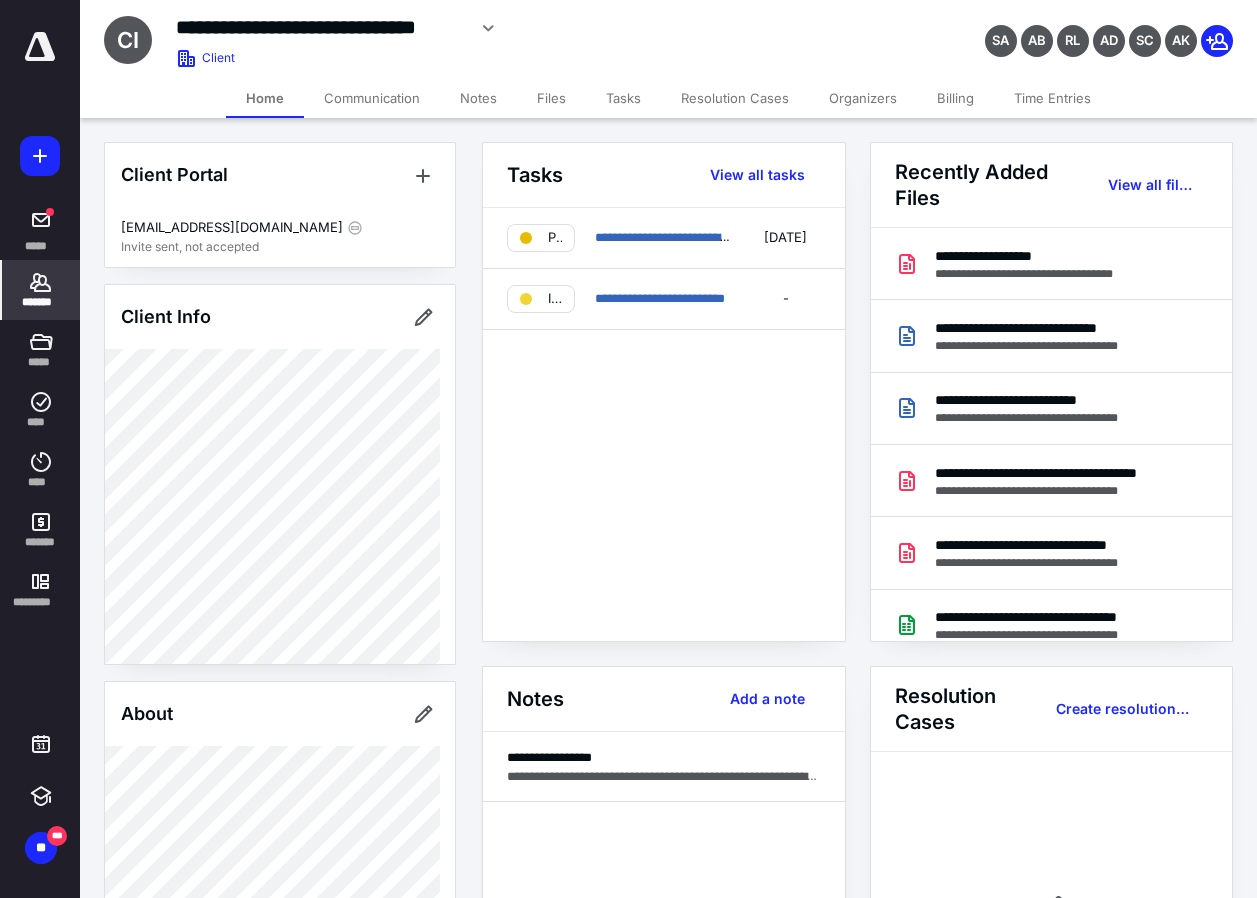 click on "*******" at bounding box center [41, 290] 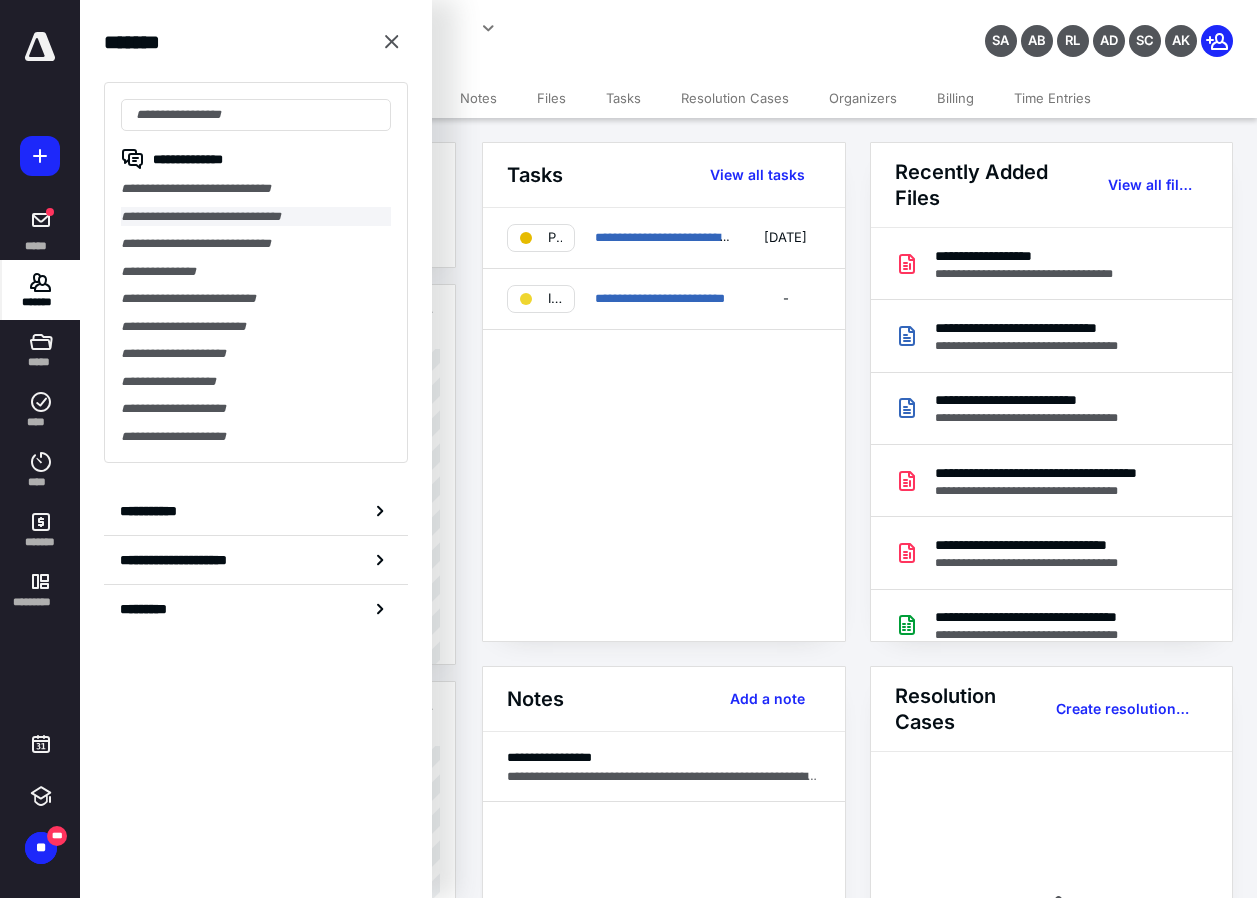 click on "**********" at bounding box center (256, 217) 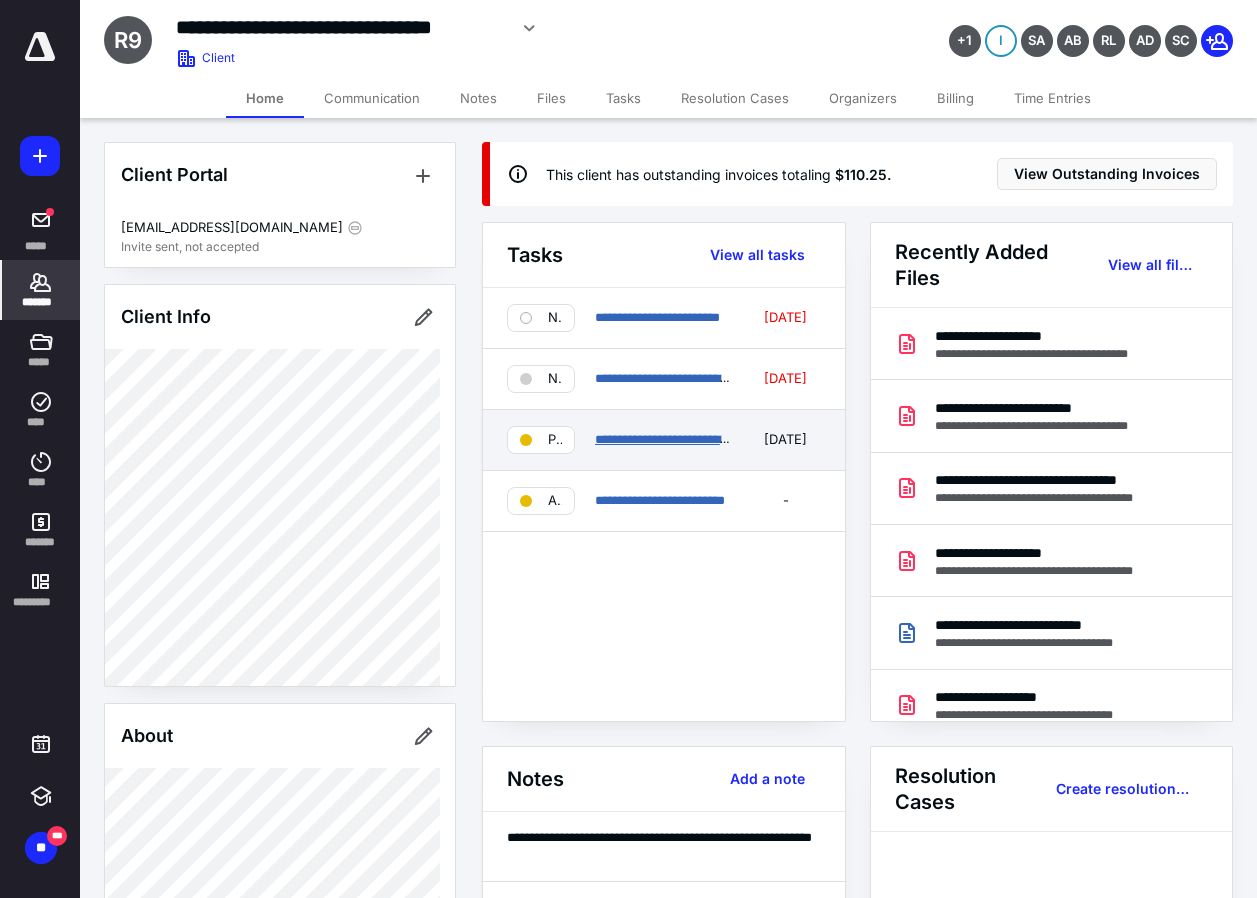 click on "**********" at bounding box center (697, 439) 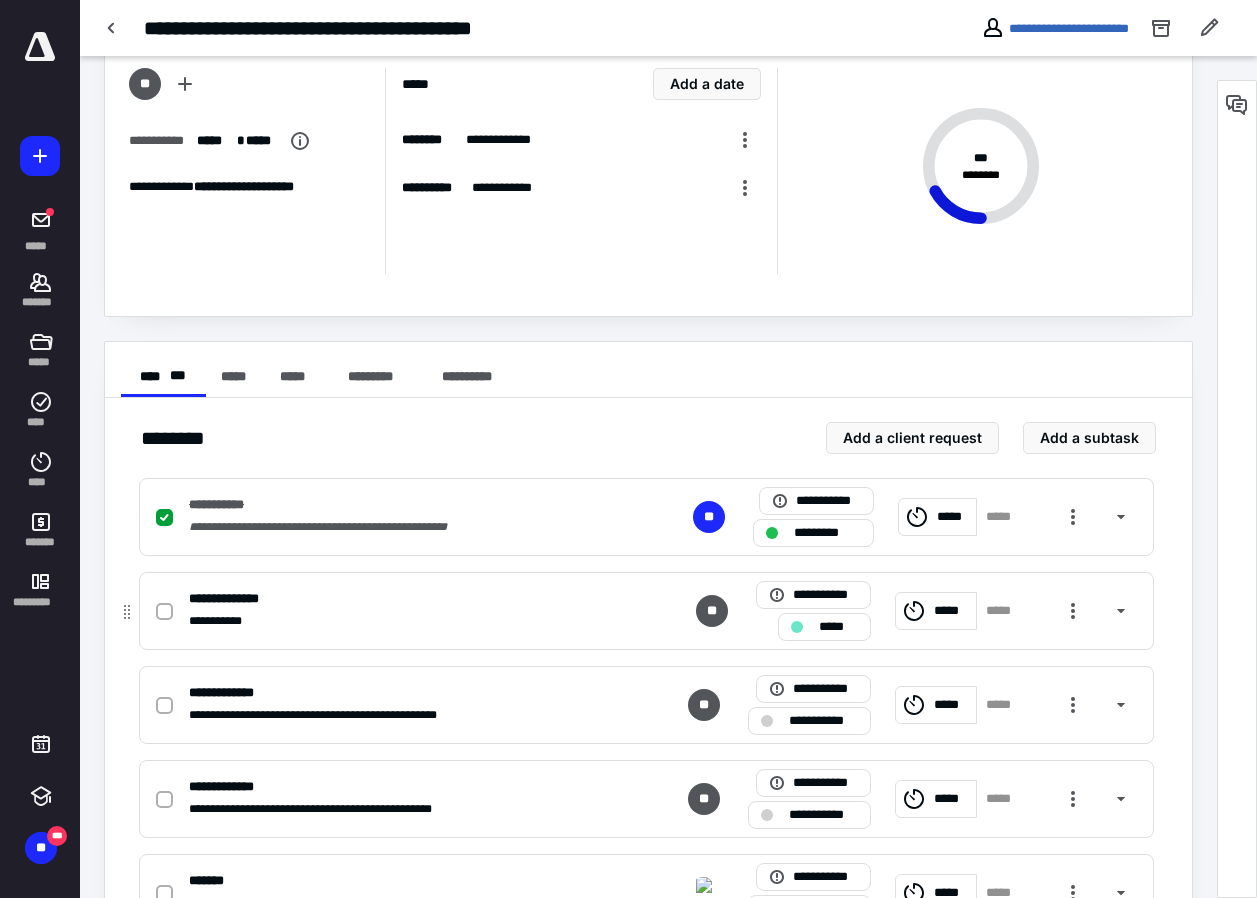 scroll, scrollTop: 200, scrollLeft: 0, axis: vertical 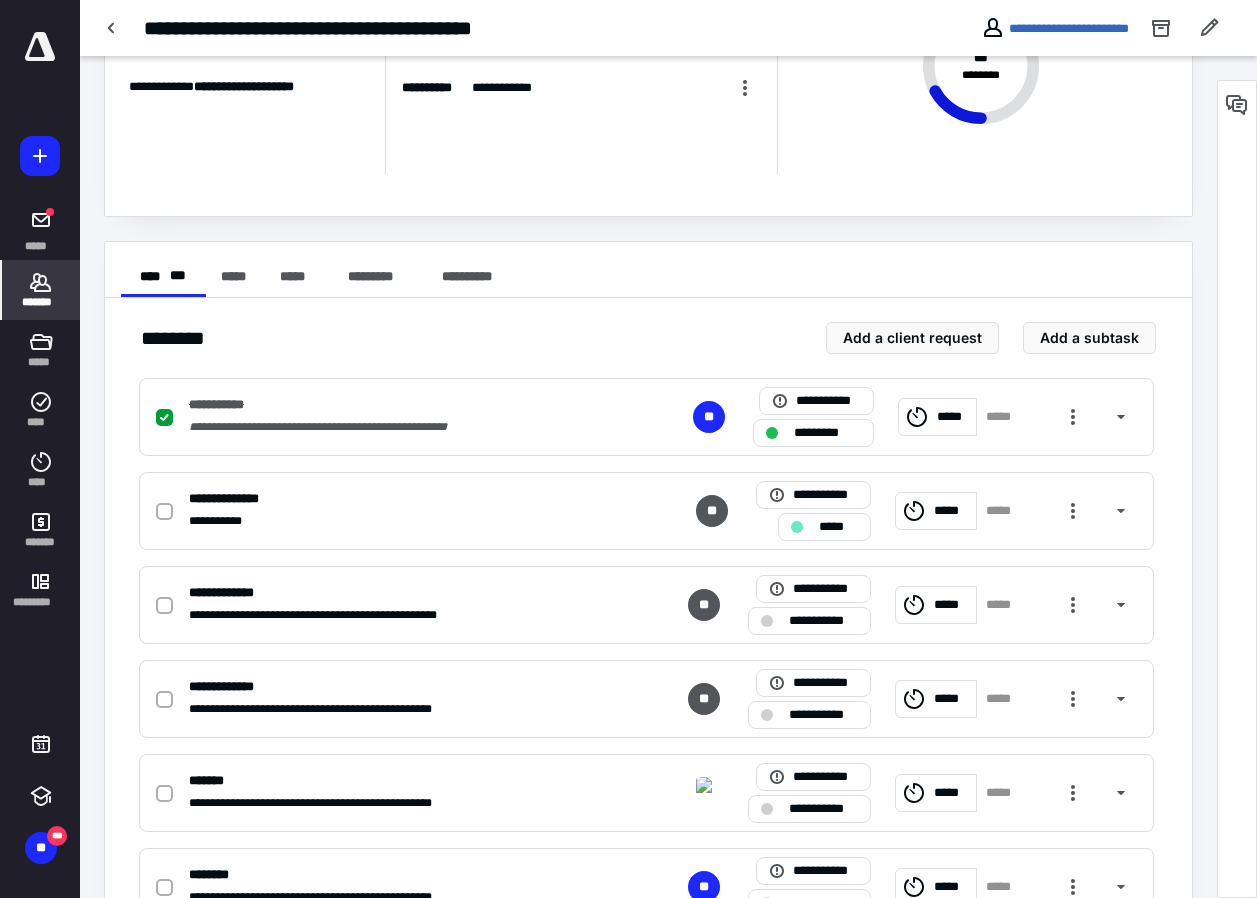 drag, startPoint x: 32, startPoint y: 296, endPoint x: 42, endPoint y: 281, distance: 18.027756 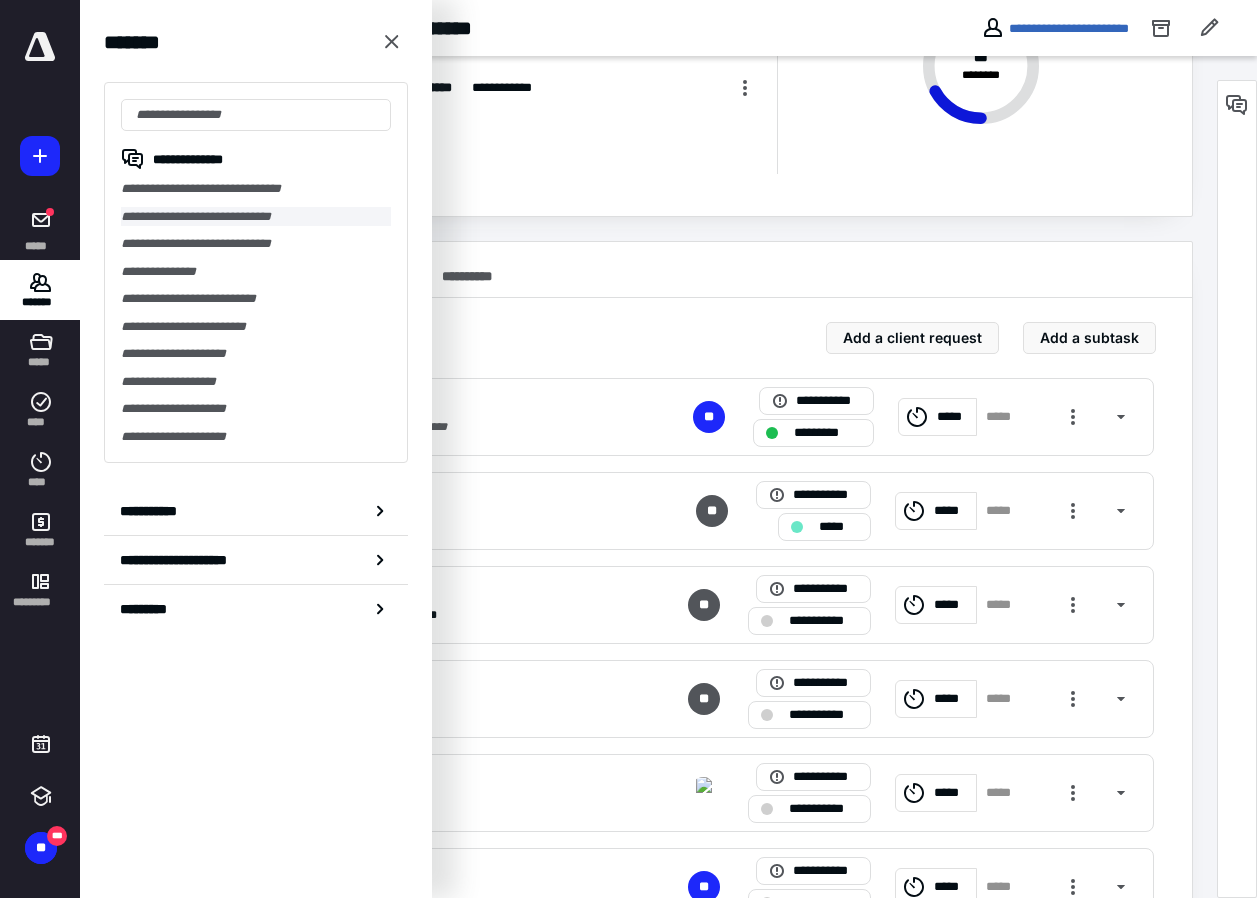 click on "**********" at bounding box center (256, 217) 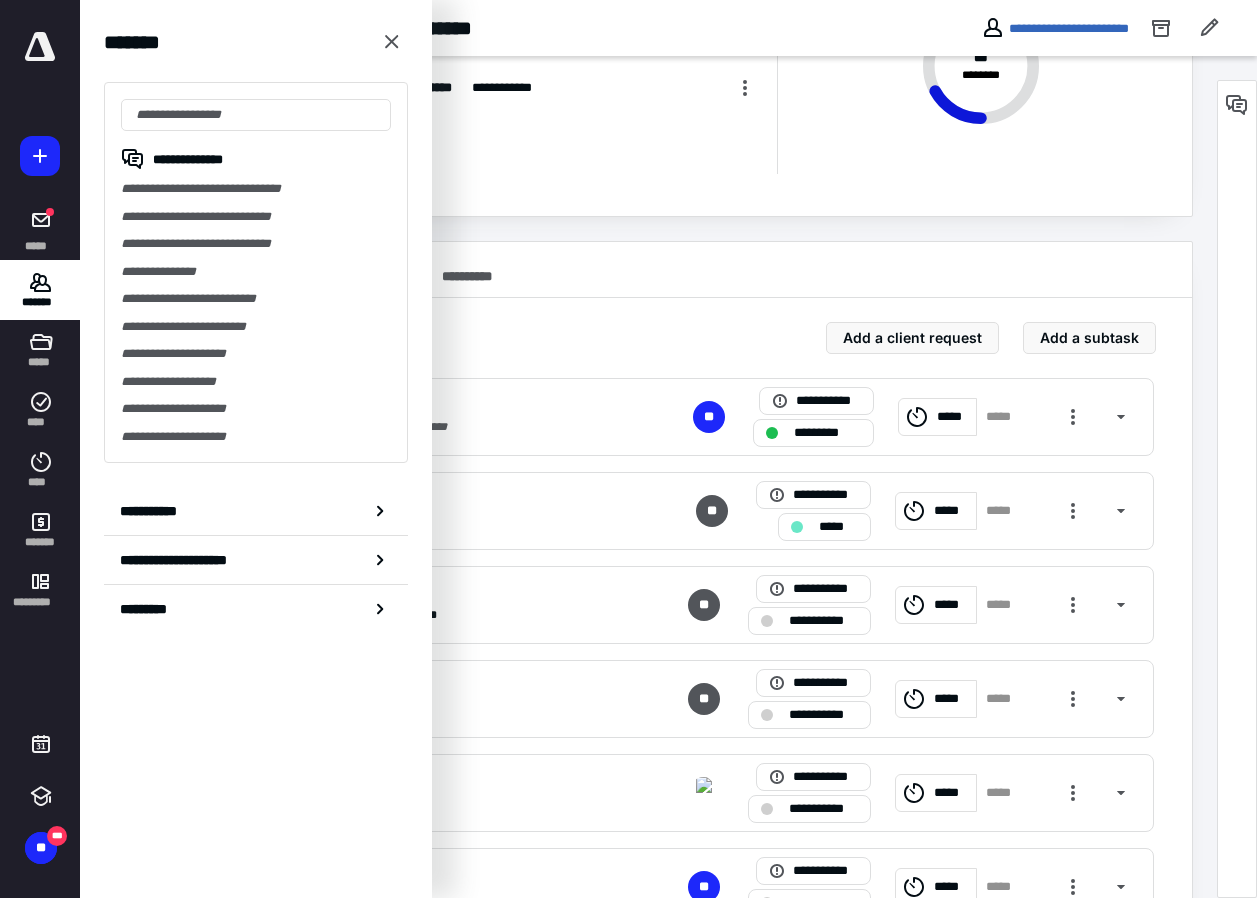 scroll, scrollTop: 0, scrollLeft: 0, axis: both 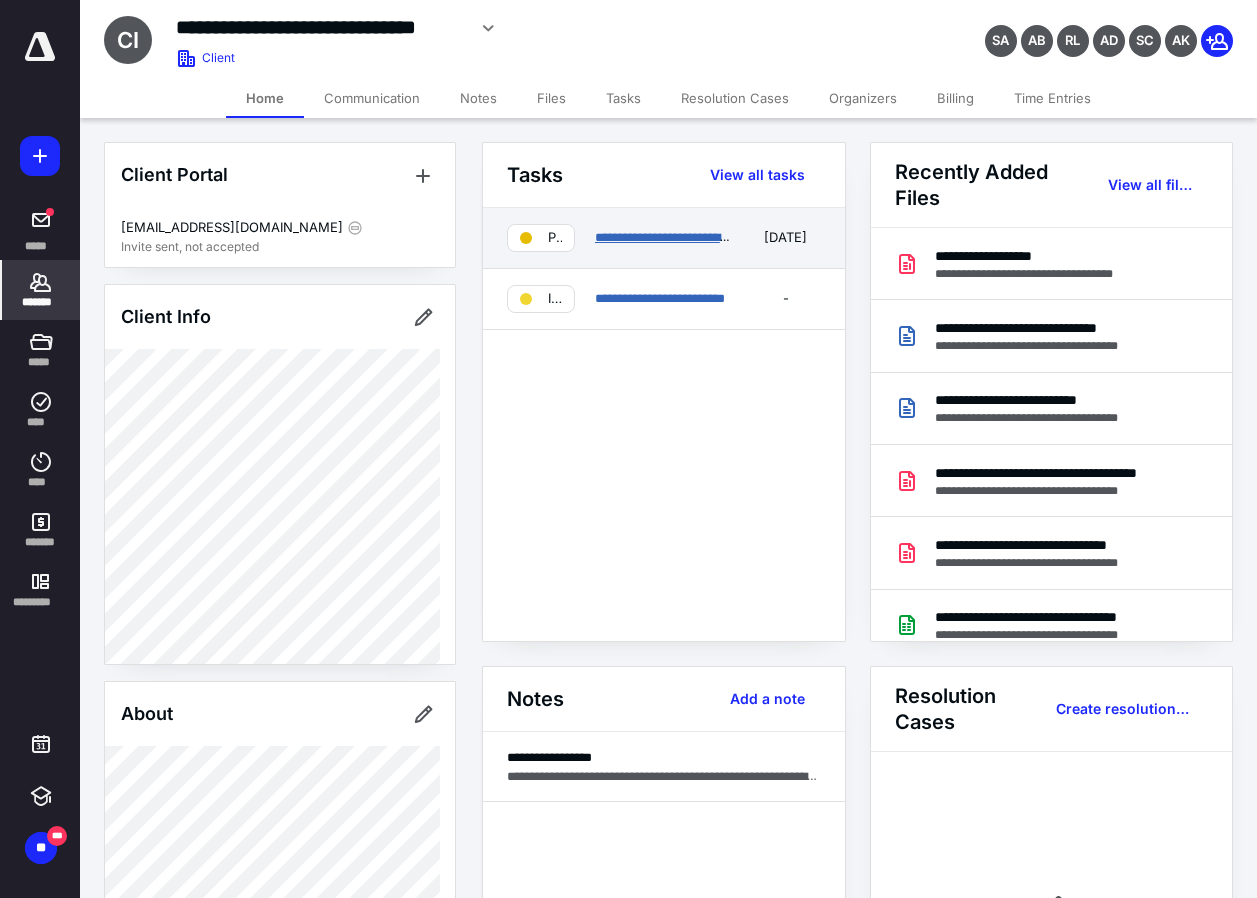 click on "**********" at bounding box center [697, 237] 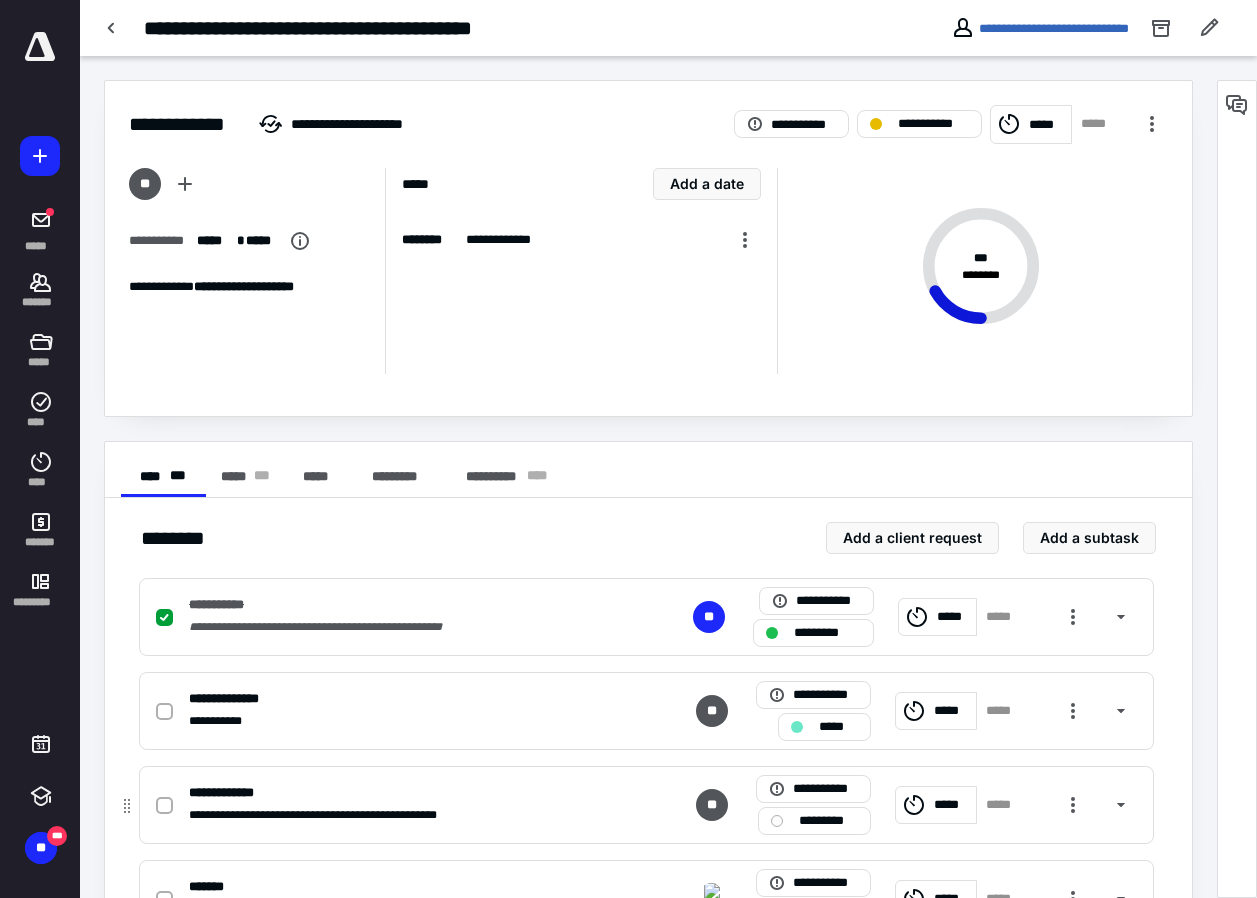 scroll, scrollTop: 200, scrollLeft: 0, axis: vertical 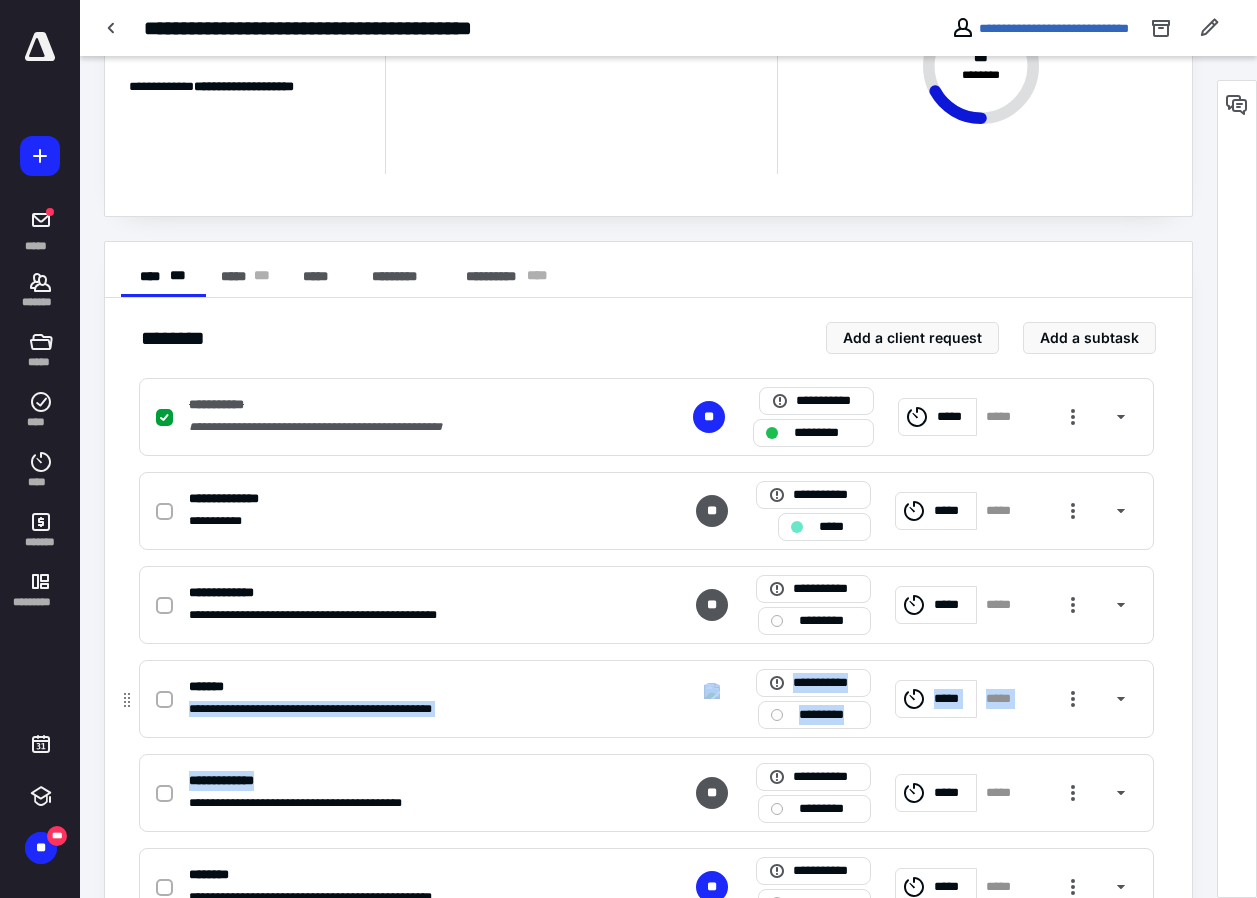 drag, startPoint x: 279, startPoint y: 779, endPoint x: 288, endPoint y: 682, distance: 97.41663 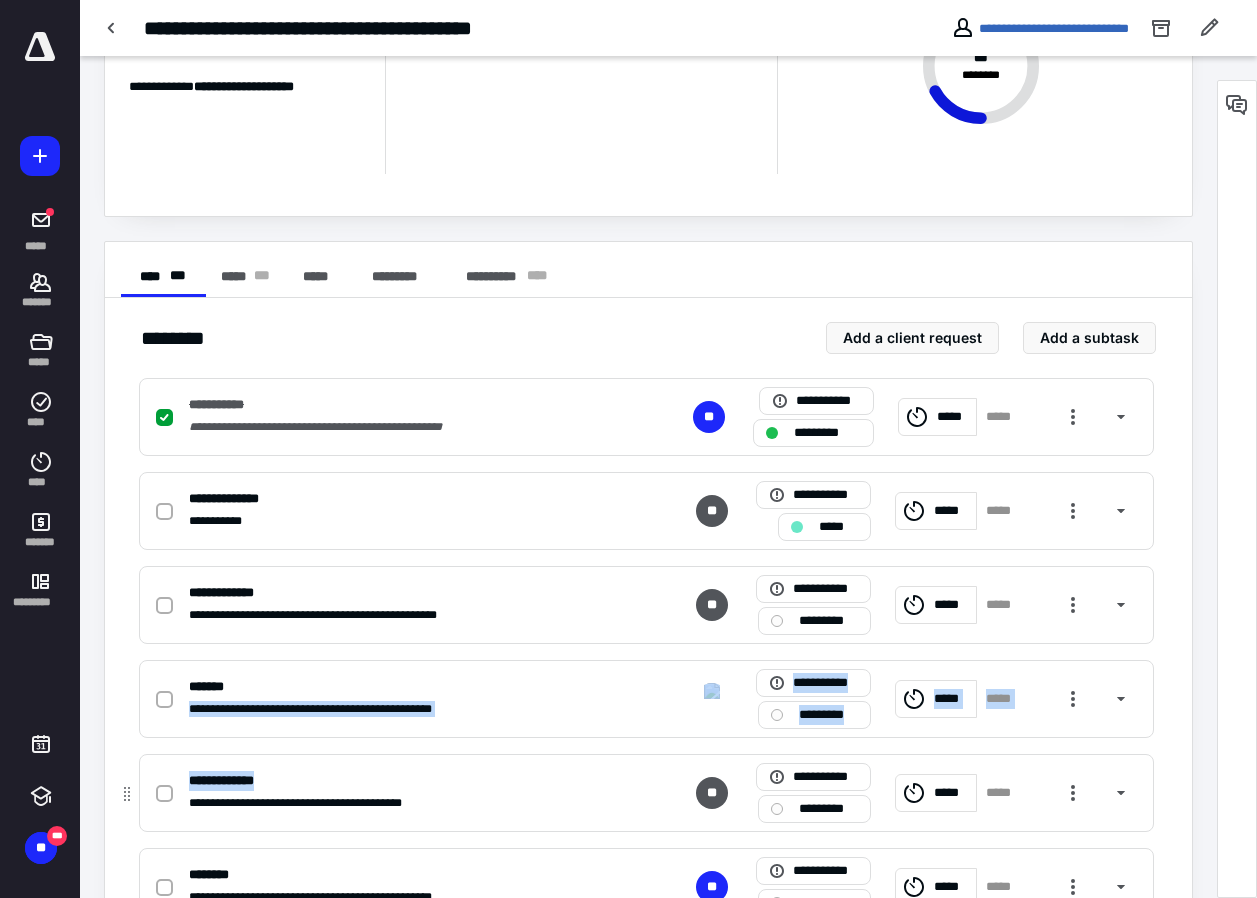 click 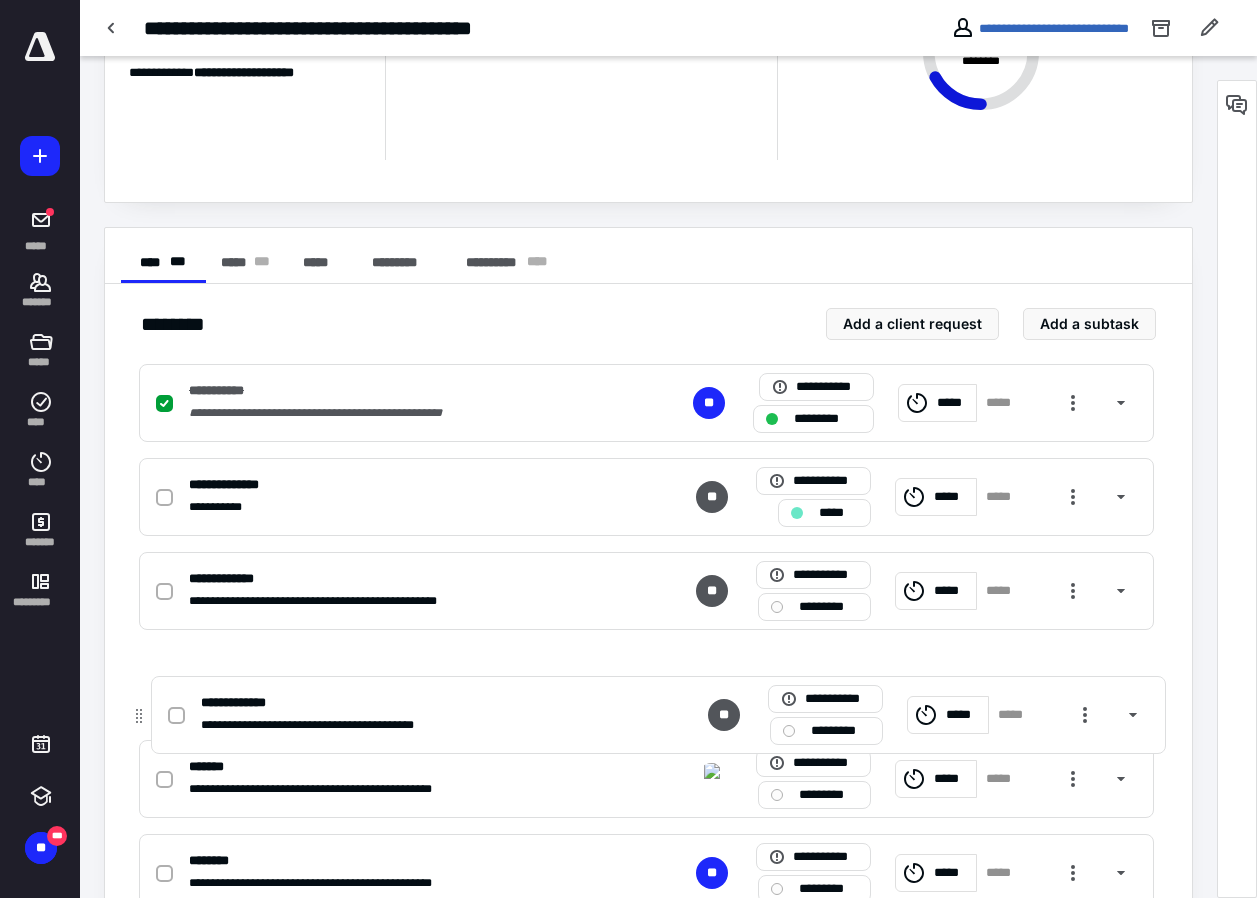 scroll, scrollTop: 221, scrollLeft: 0, axis: vertical 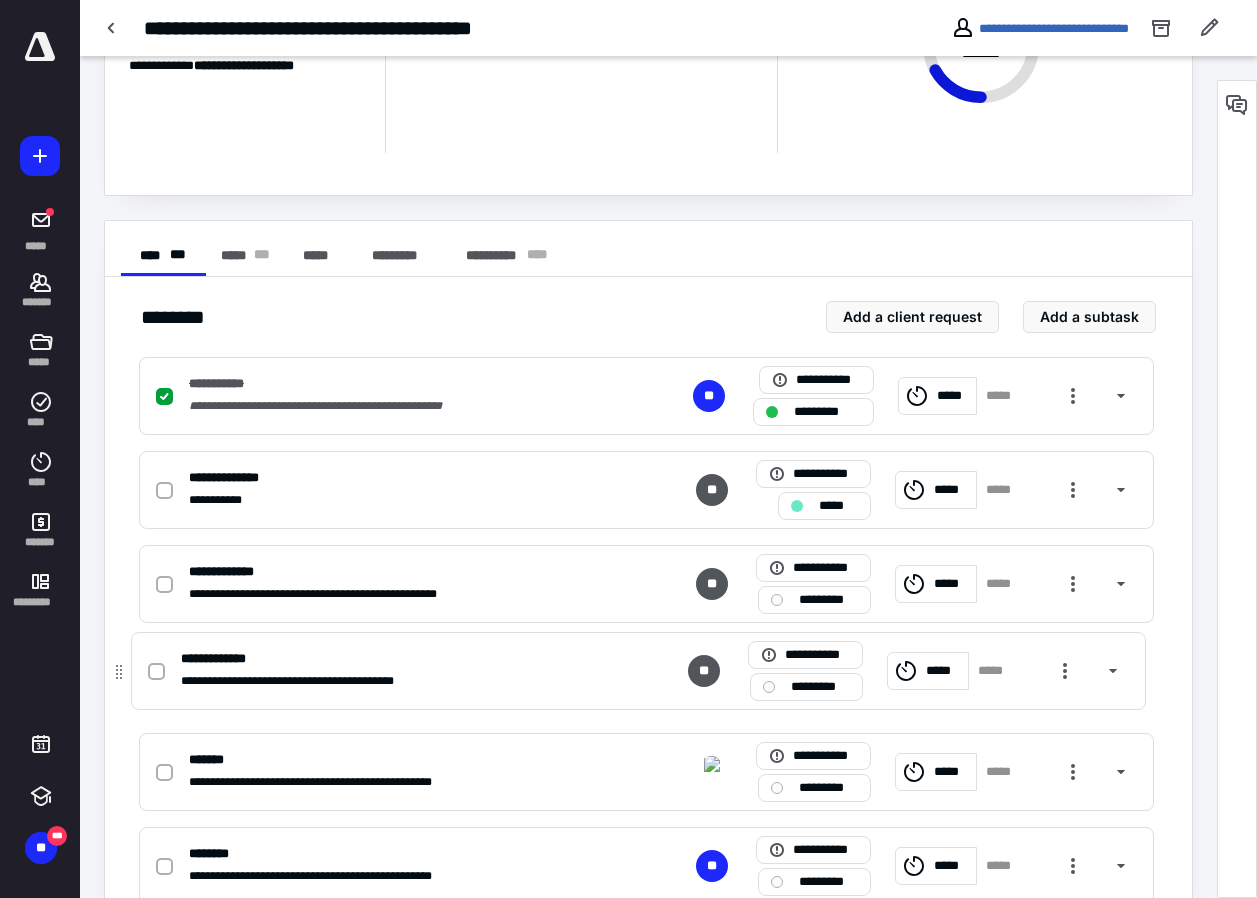 drag, startPoint x: 133, startPoint y: 797, endPoint x: 130, endPoint y: 669, distance: 128.03516 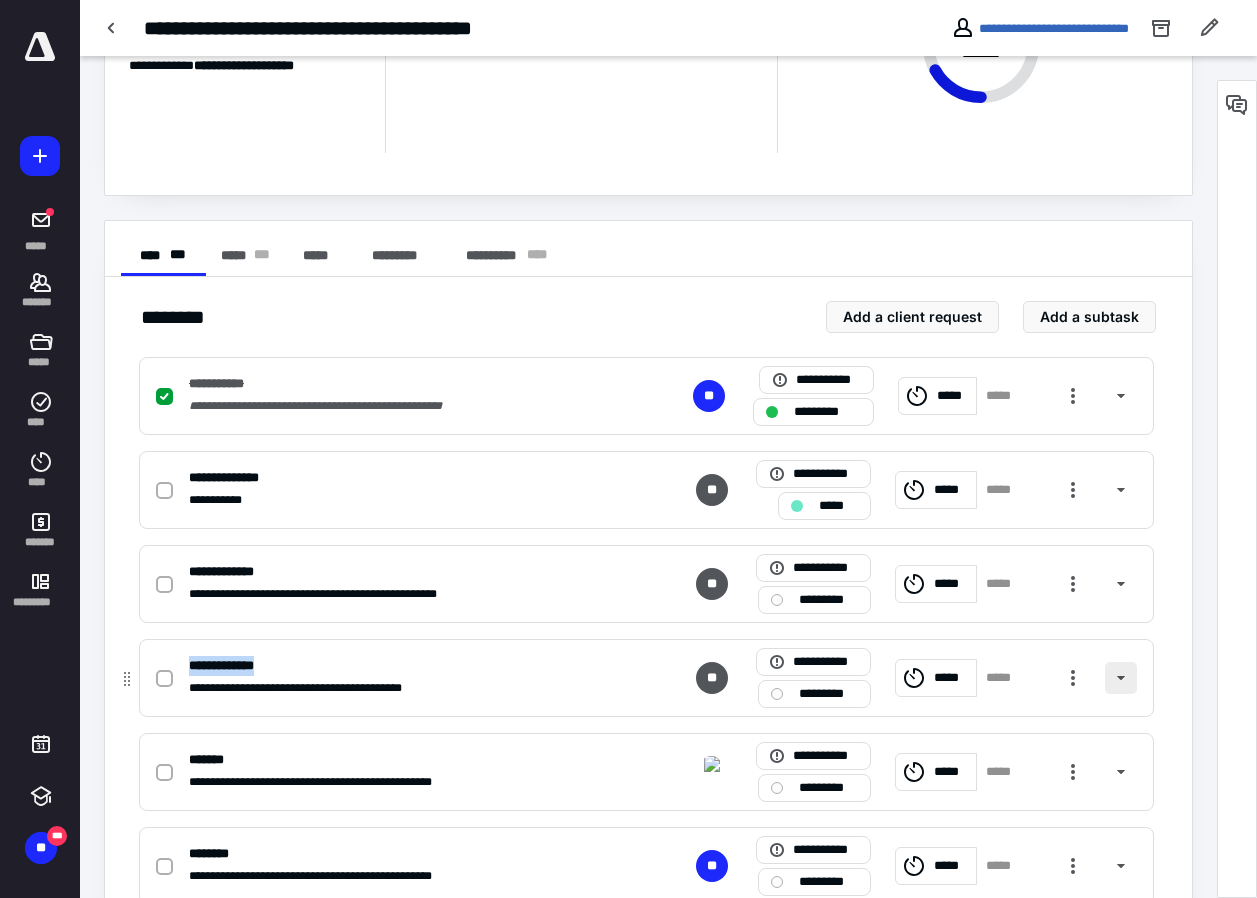 click at bounding box center (1121, 678) 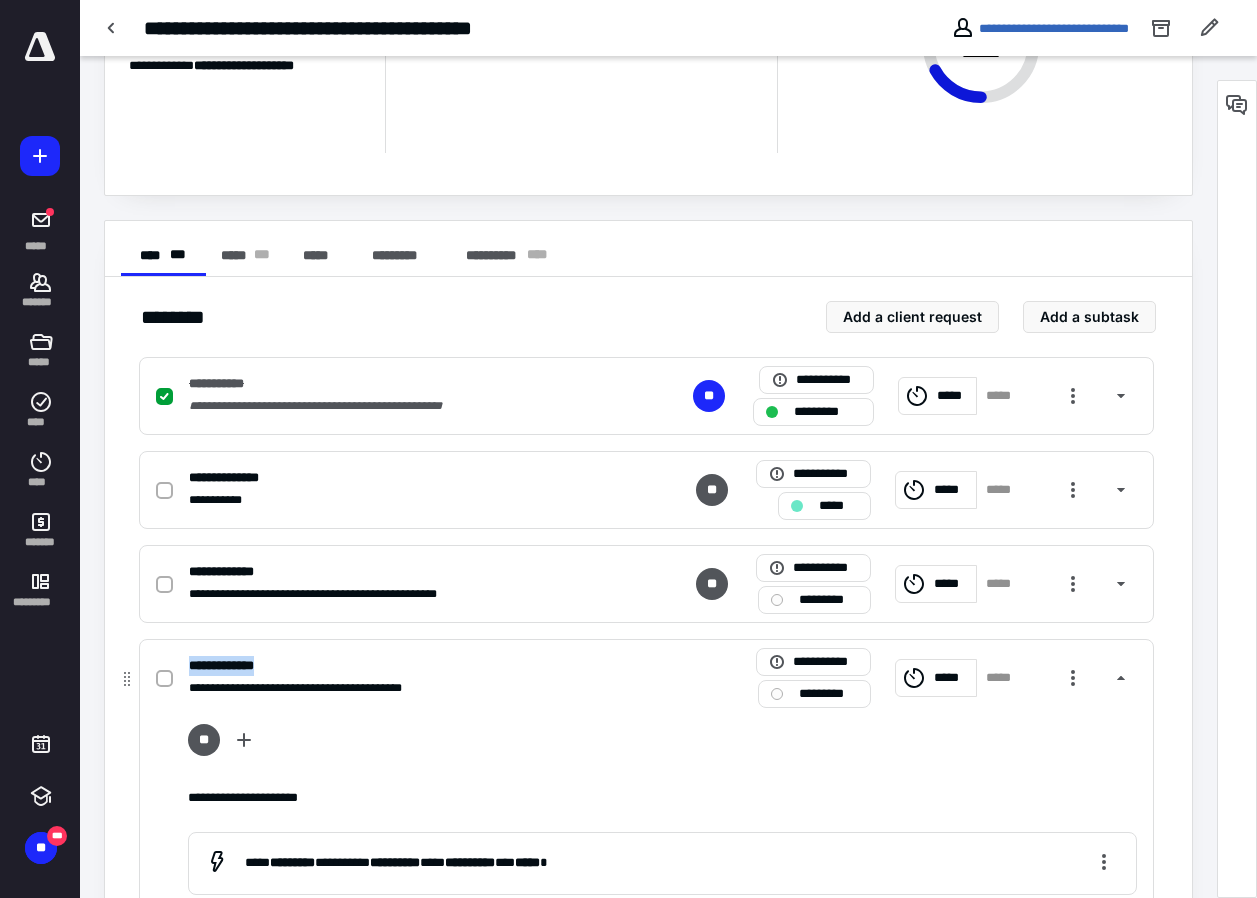 scroll, scrollTop: 421, scrollLeft: 0, axis: vertical 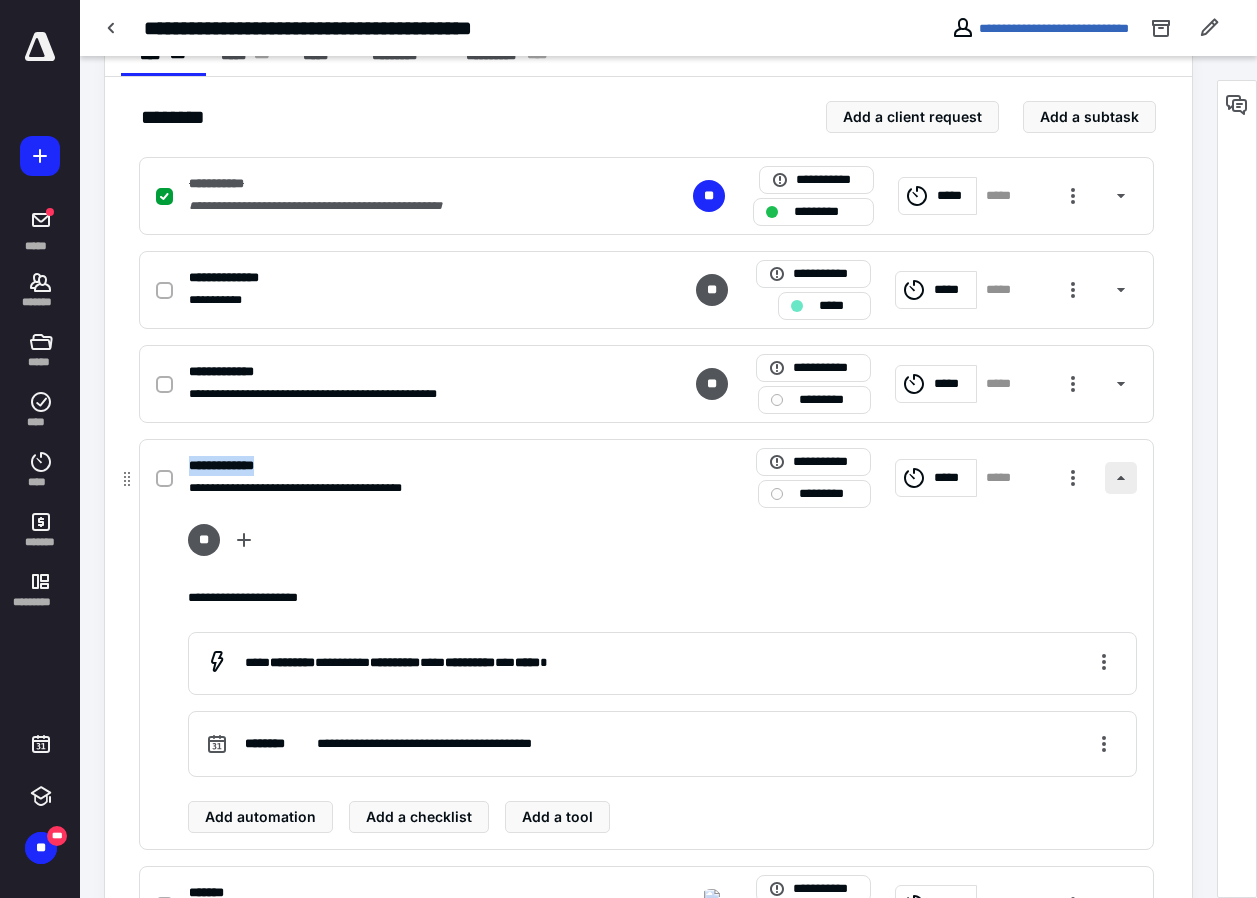 click at bounding box center (1121, 478) 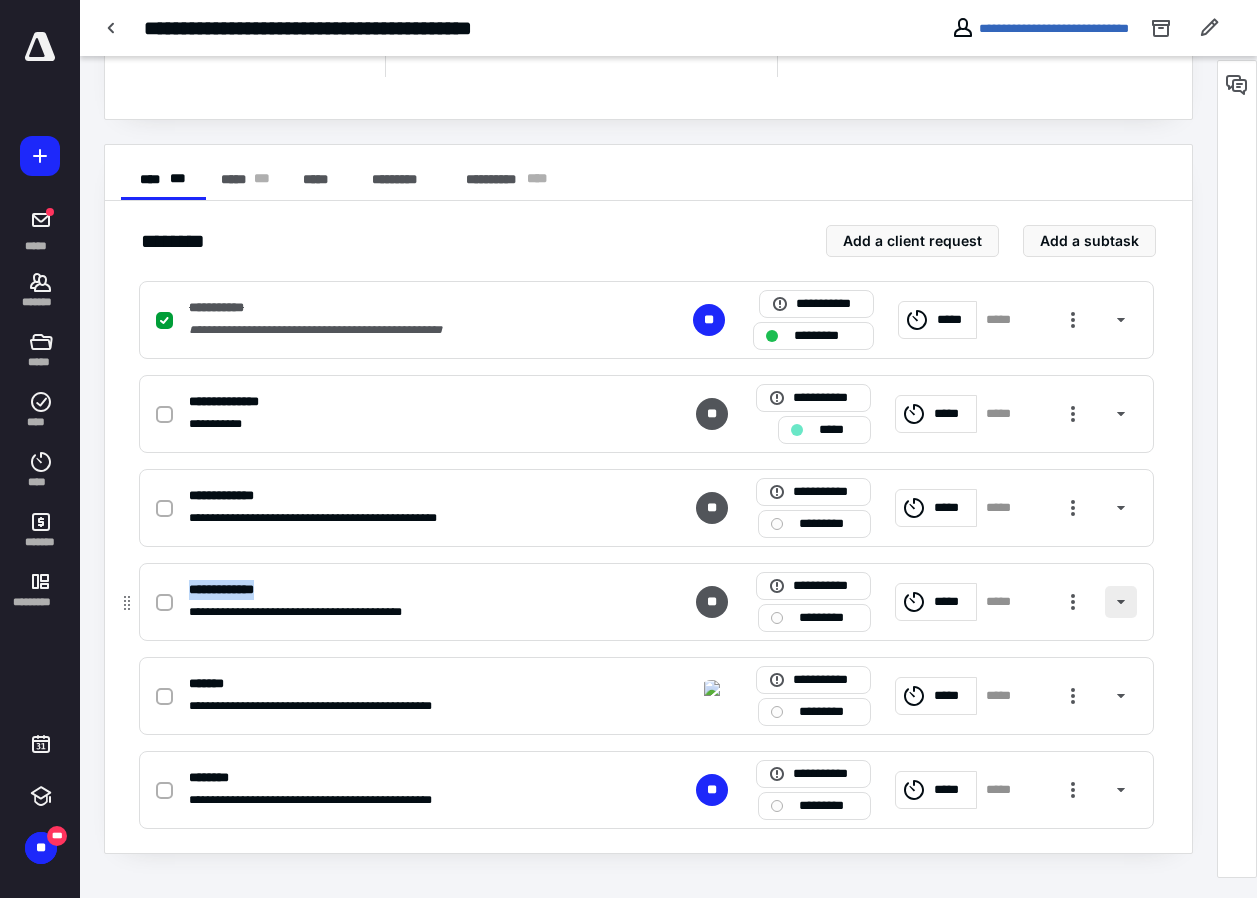 scroll, scrollTop: 297, scrollLeft: 0, axis: vertical 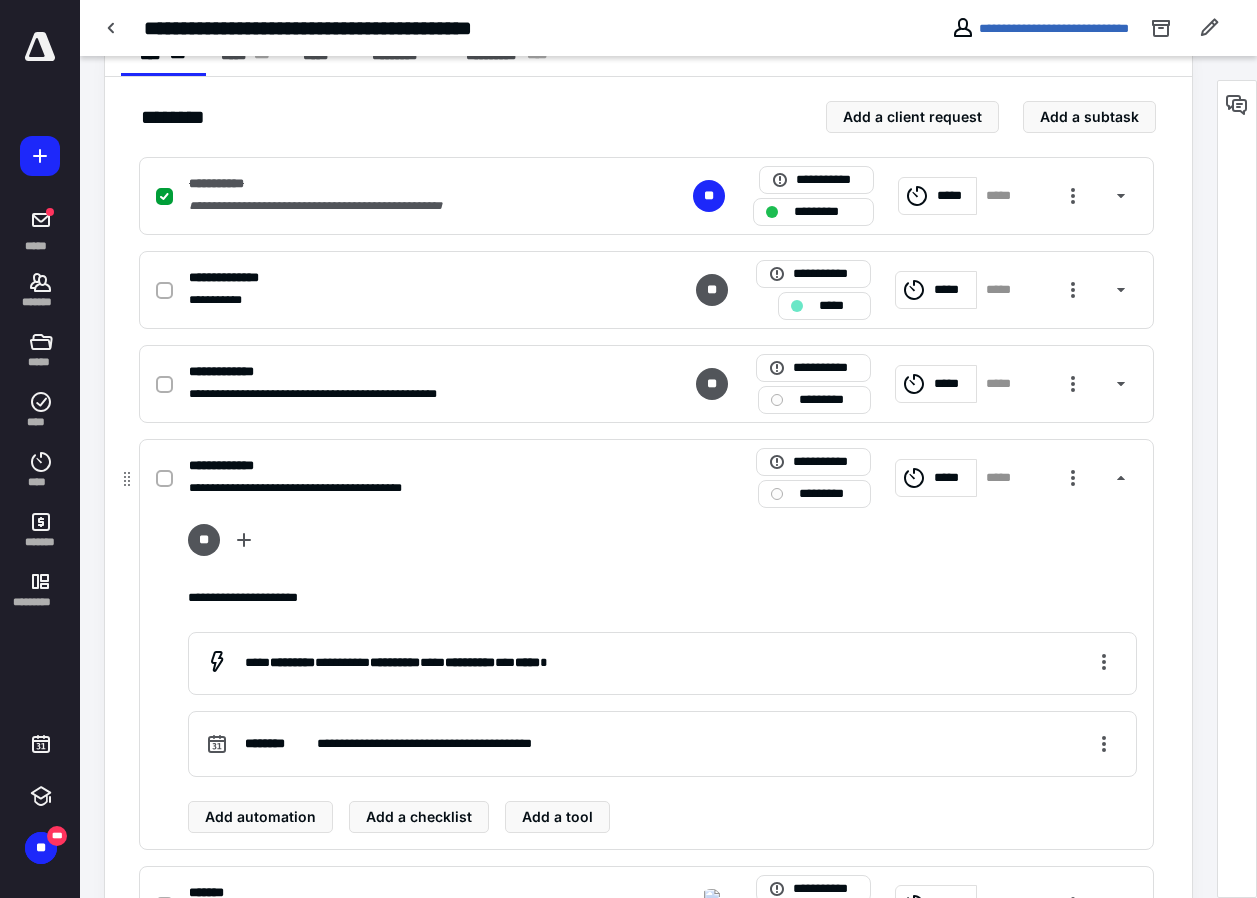 click on "******* **" at bounding box center (292, 662) 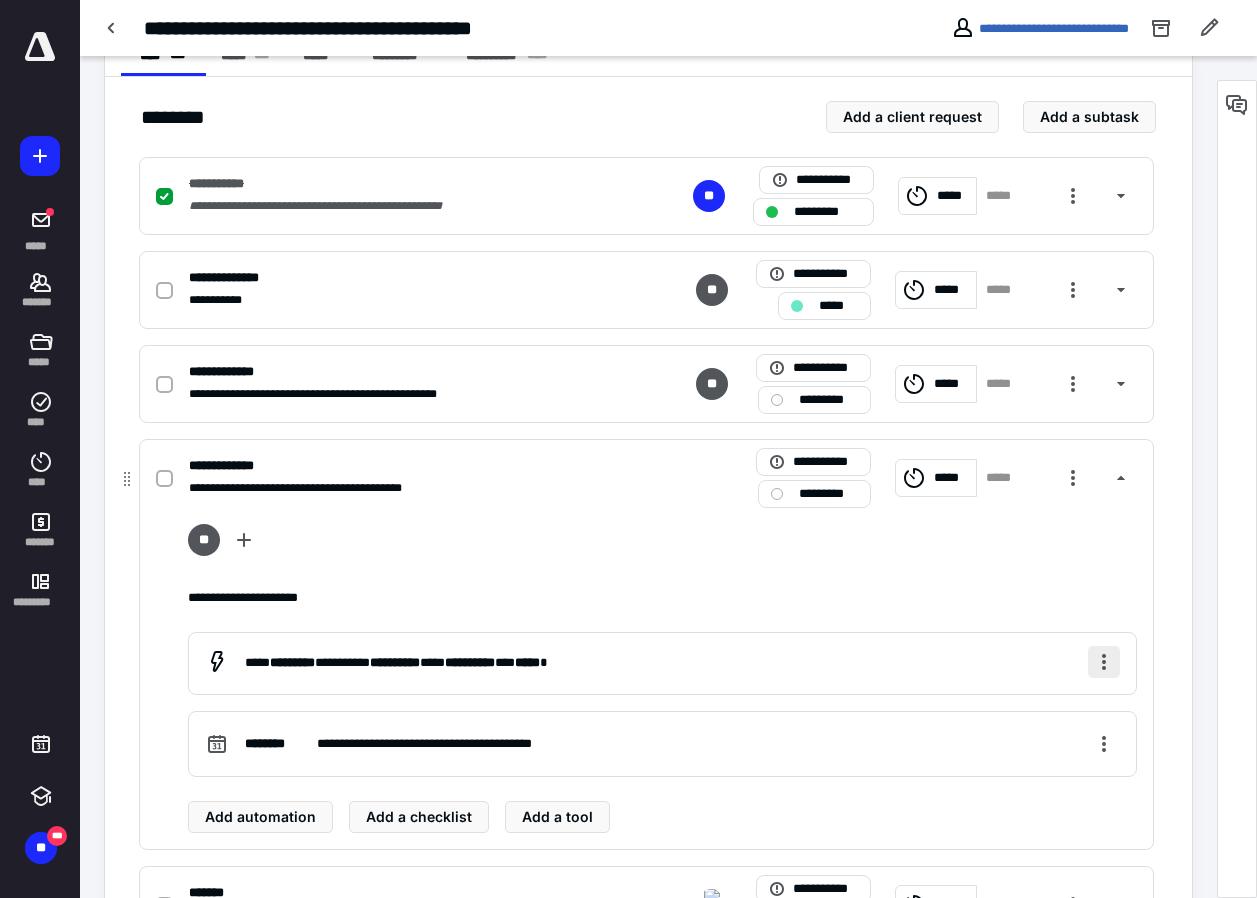 click at bounding box center (1104, 662) 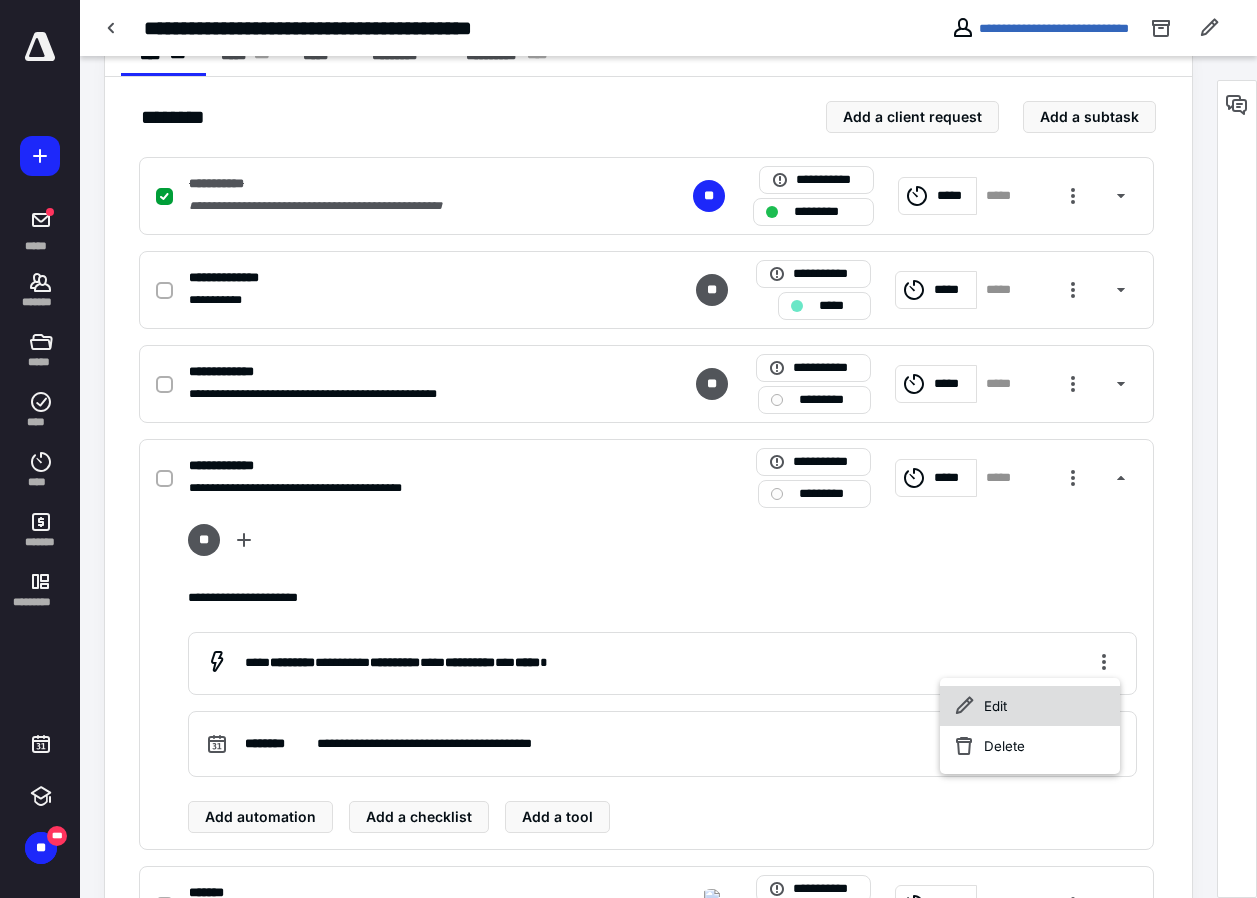 click on "Edit" at bounding box center [1030, 706] 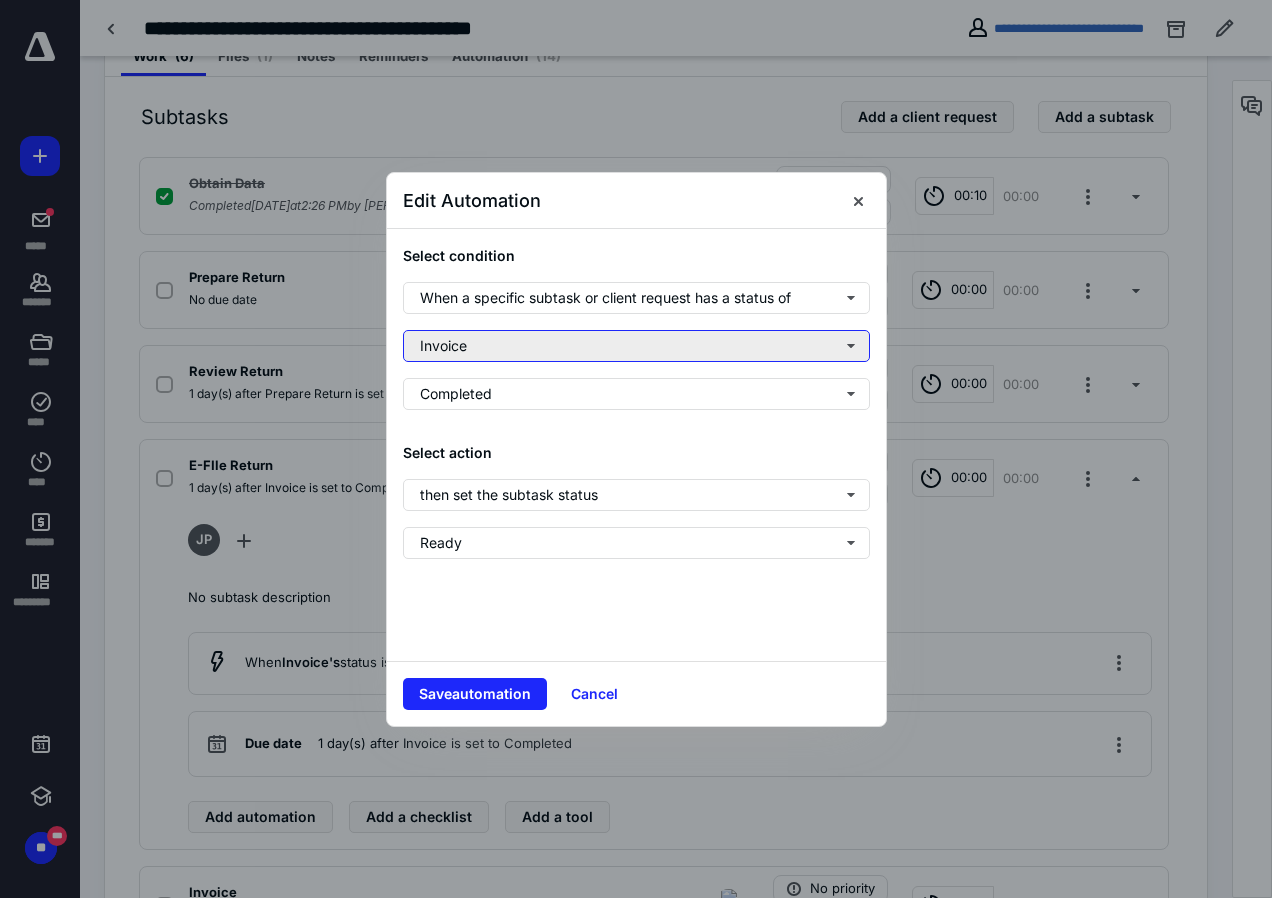click on "Invoice" at bounding box center (636, 346) 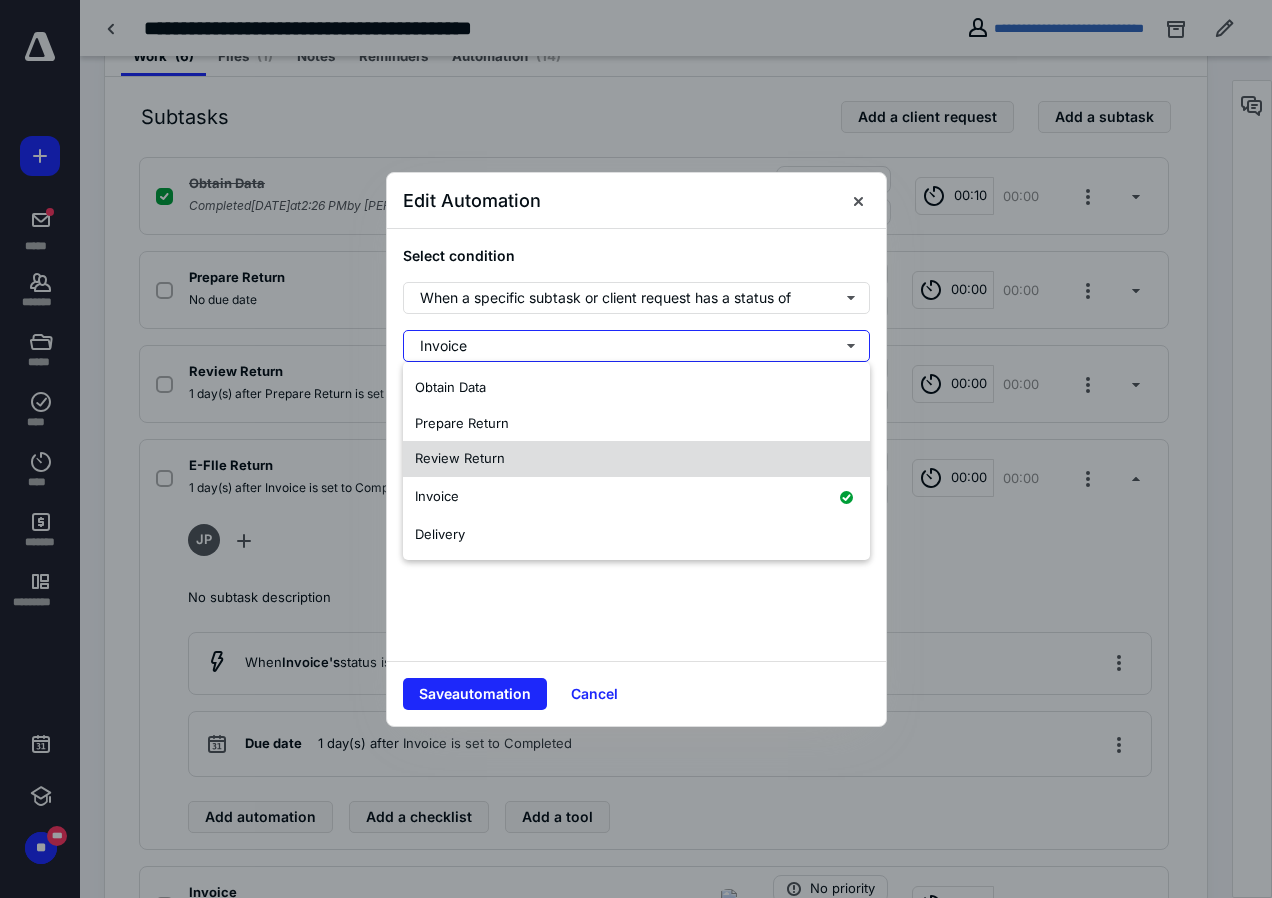 click on "Review Return" at bounding box center (460, 458) 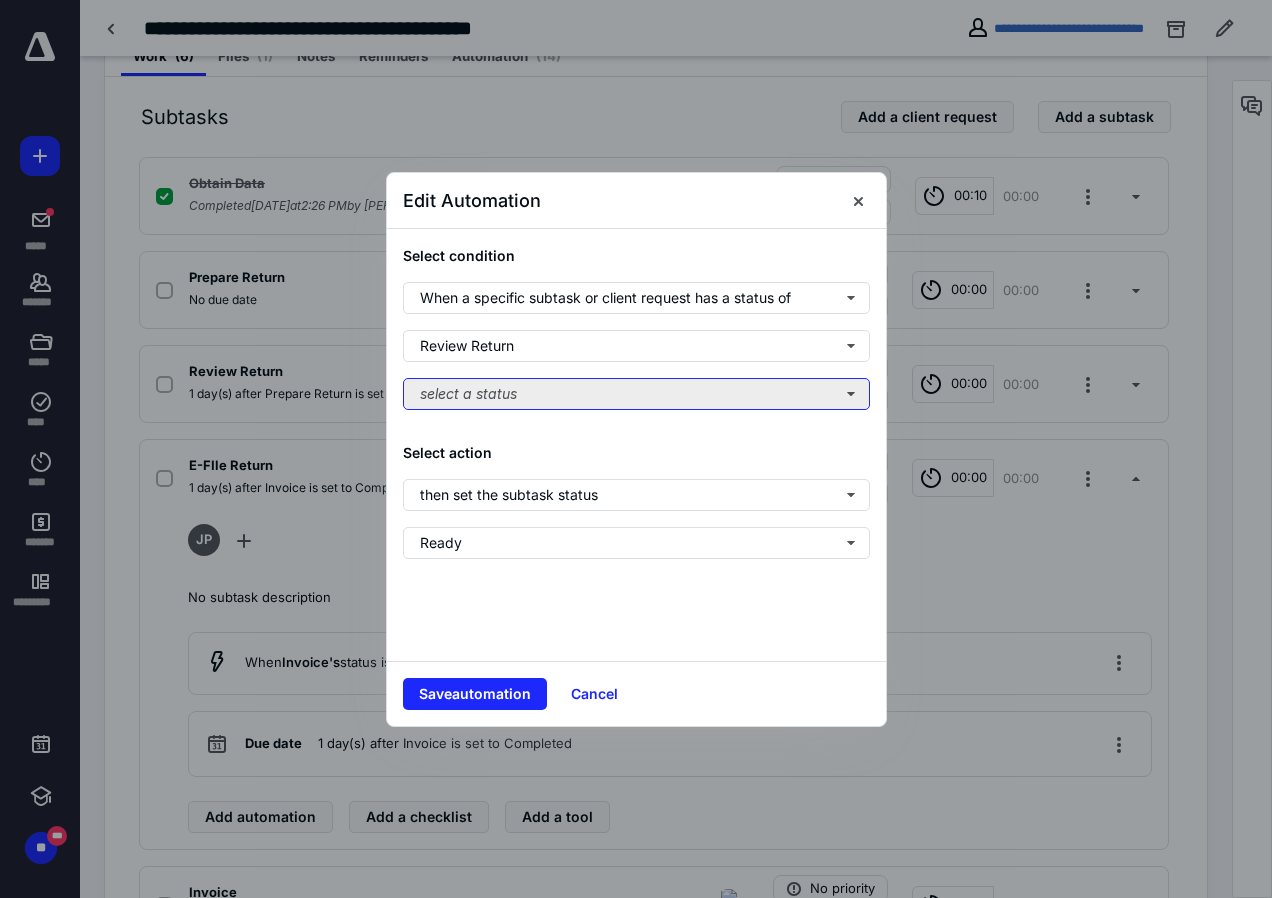 click on "select a status" at bounding box center [636, 394] 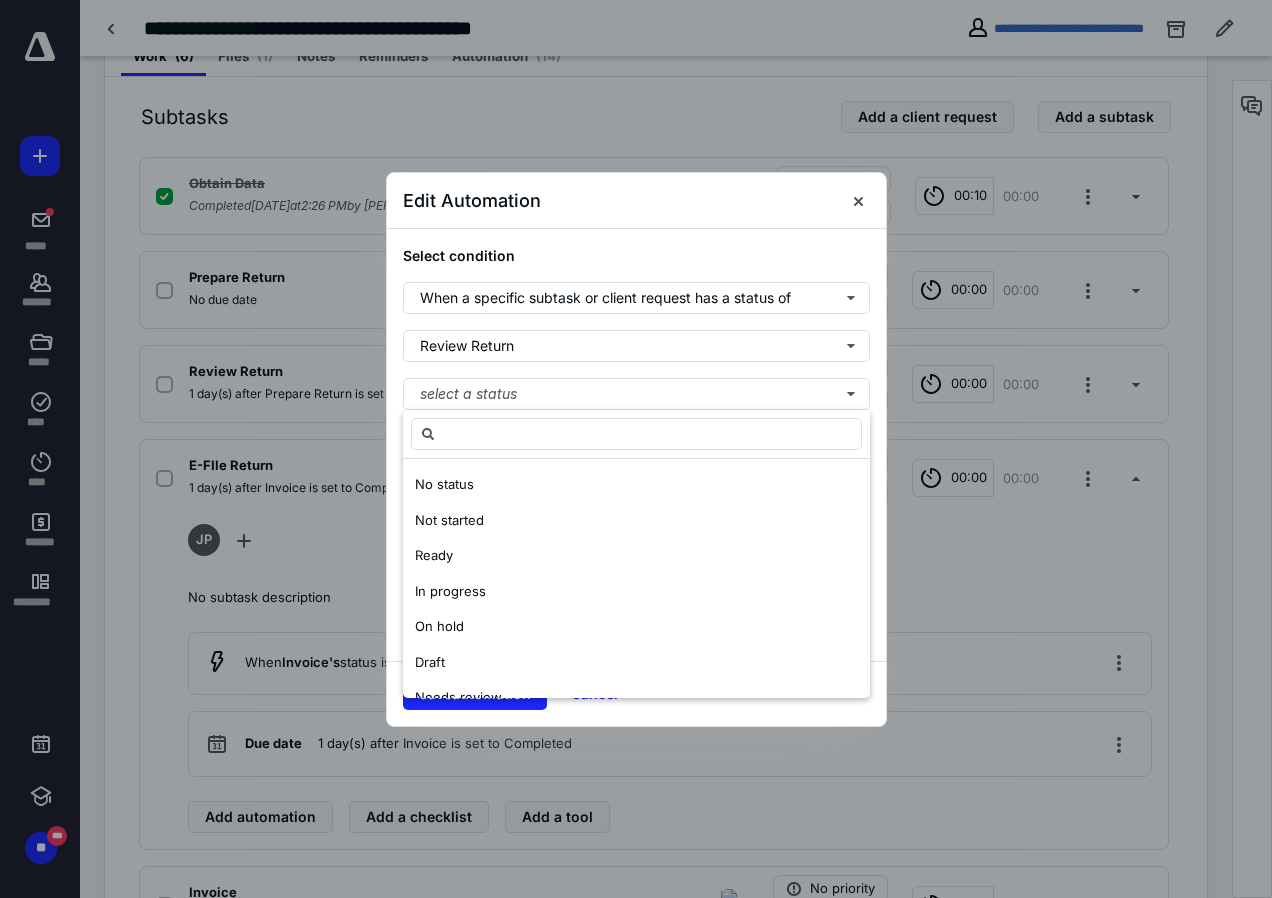 scroll, scrollTop: 100, scrollLeft: 0, axis: vertical 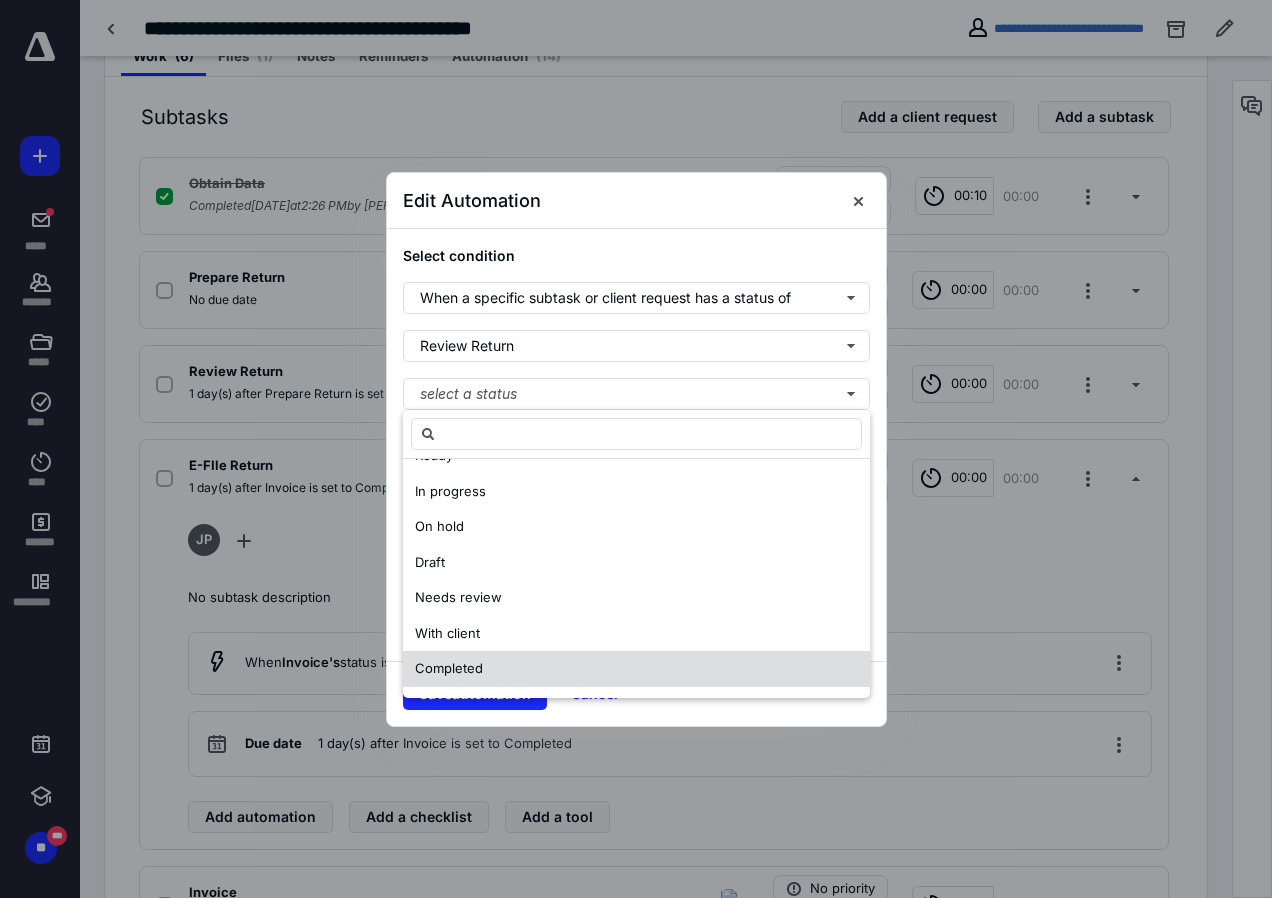click on "Completed" at bounding box center (636, 669) 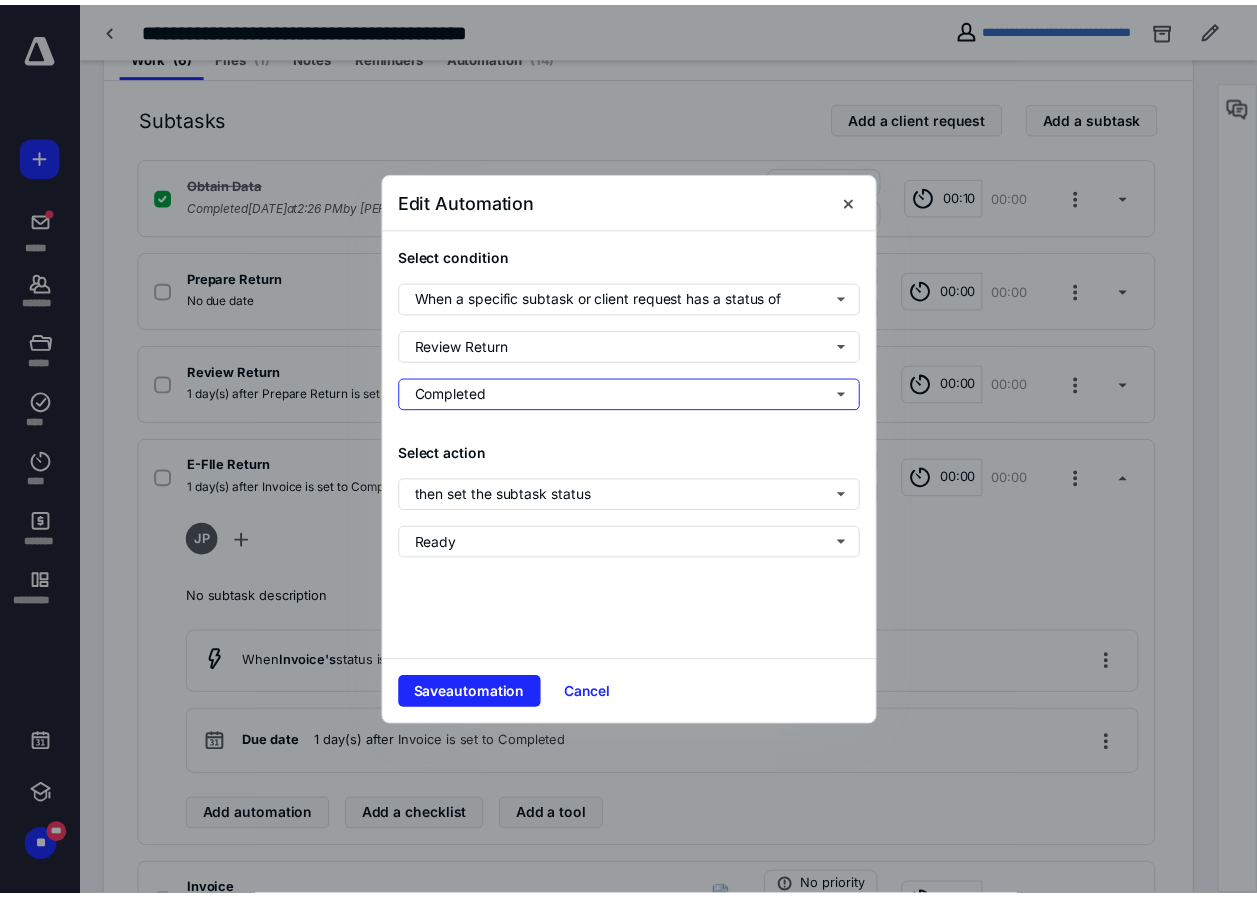 scroll, scrollTop: 0, scrollLeft: 0, axis: both 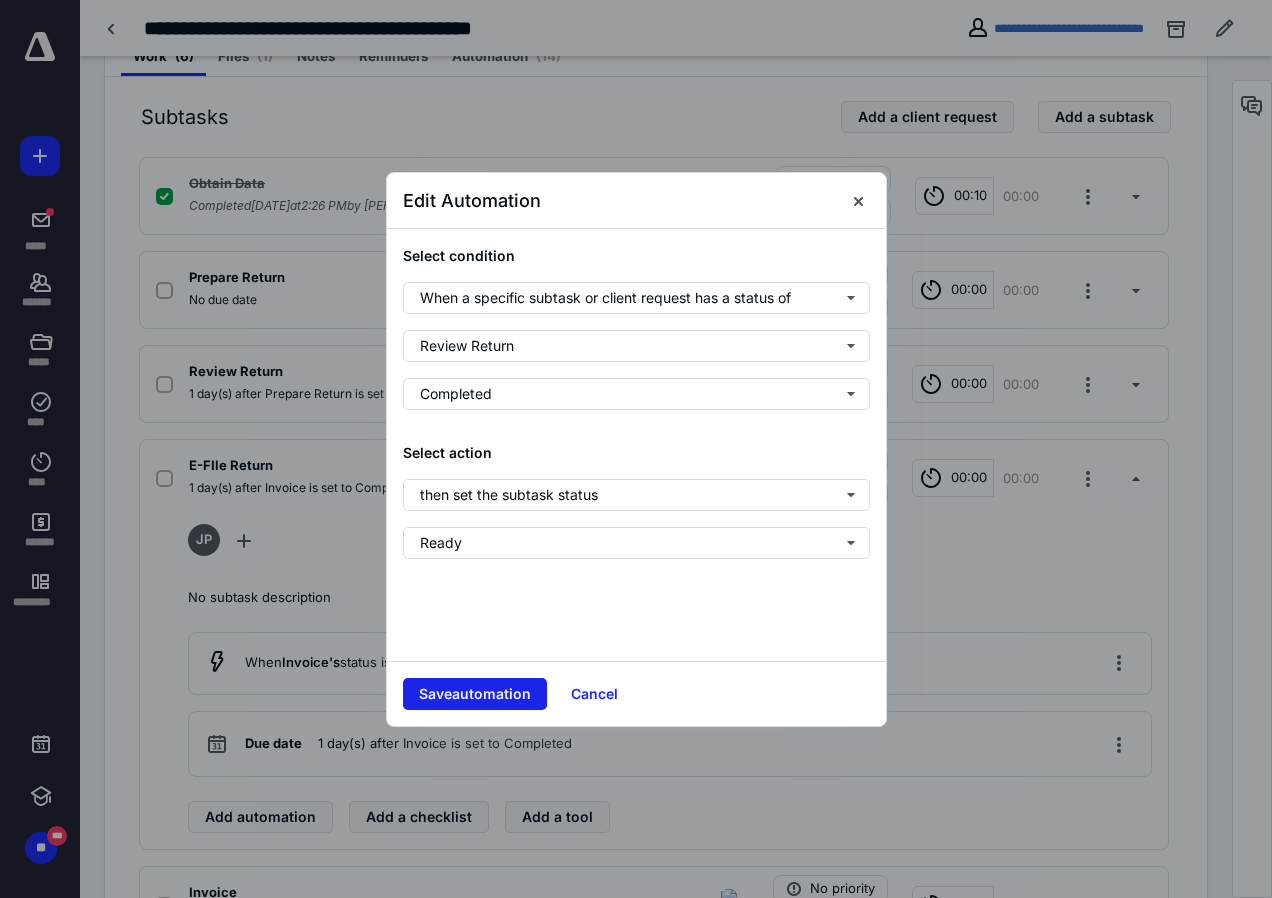click on "Save  automation" at bounding box center (475, 694) 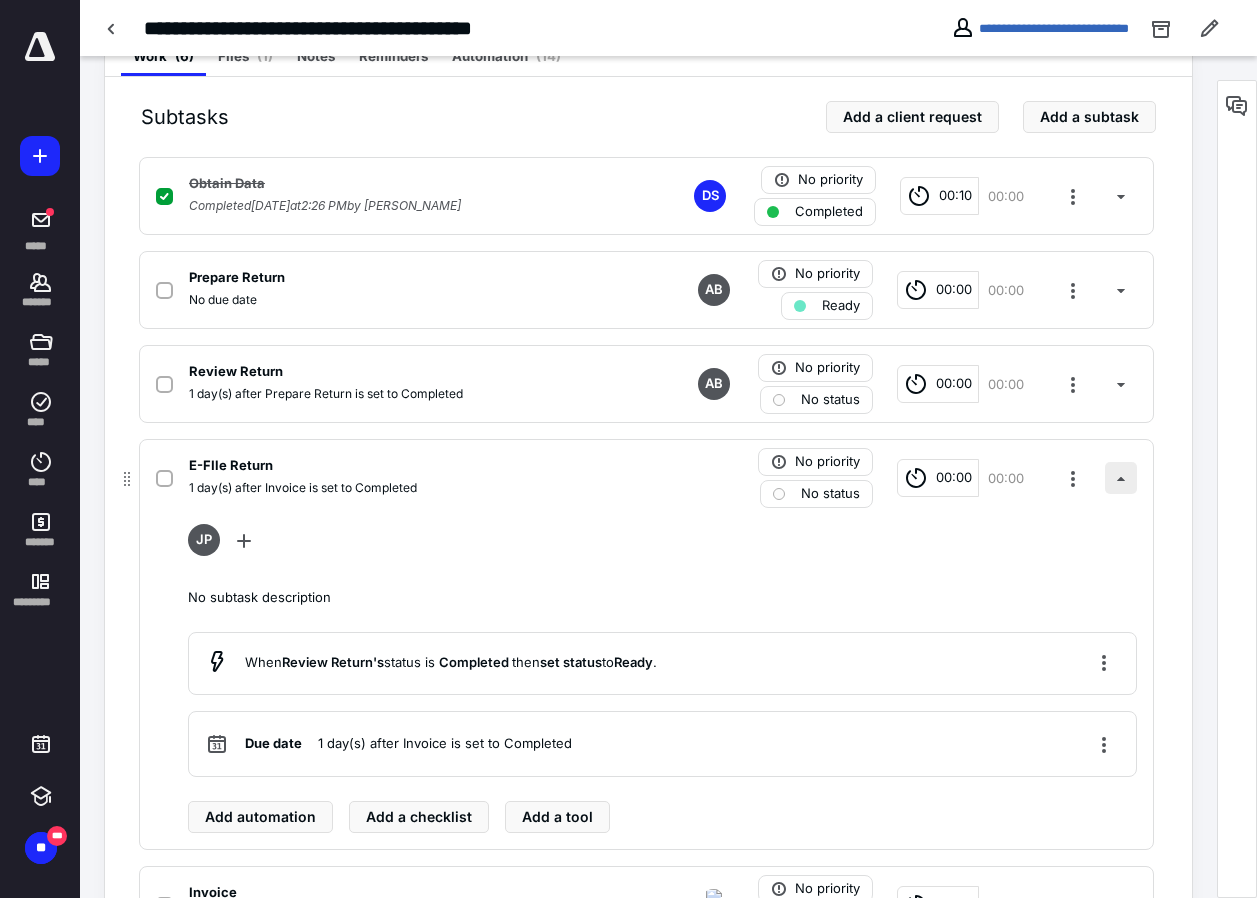 click at bounding box center (1121, 478) 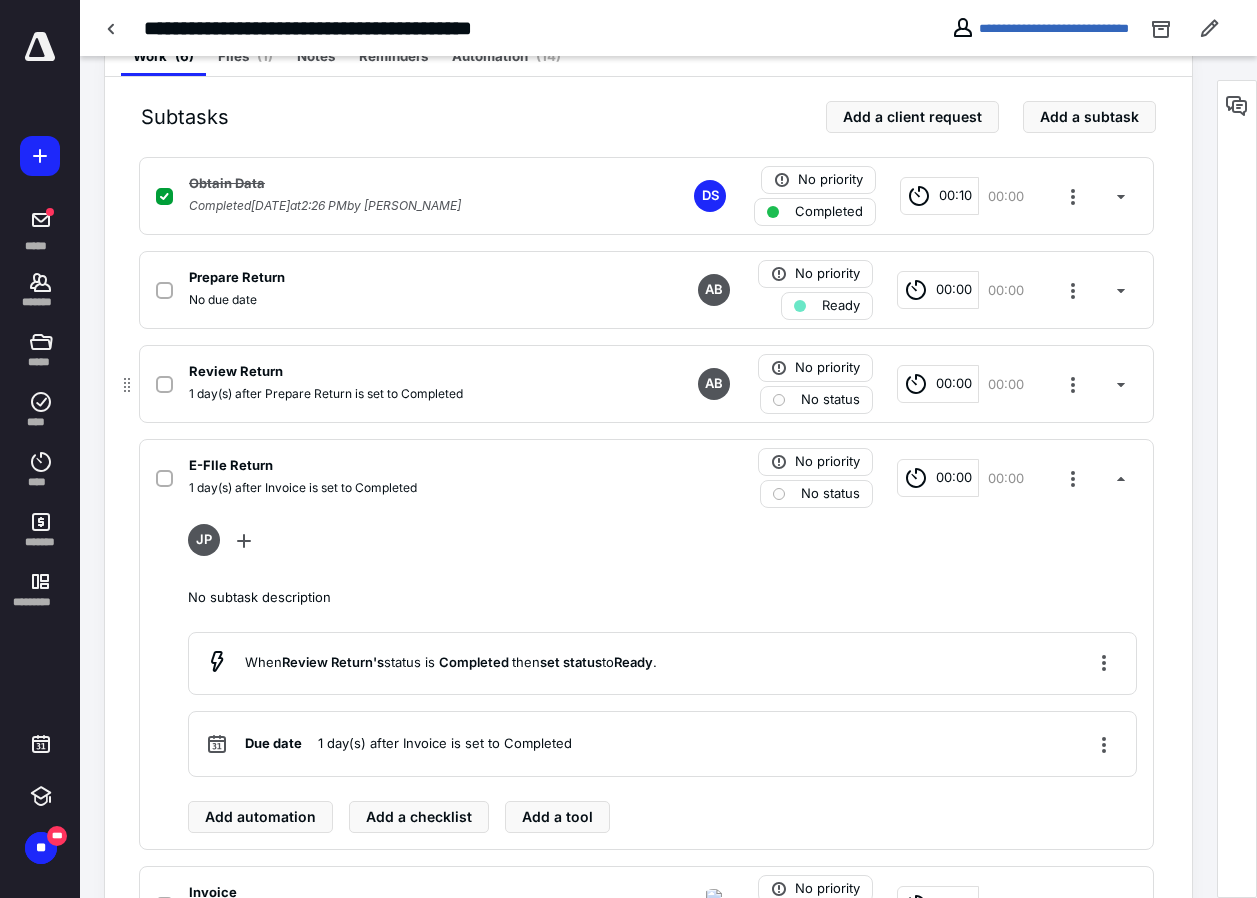 scroll, scrollTop: 297, scrollLeft: 0, axis: vertical 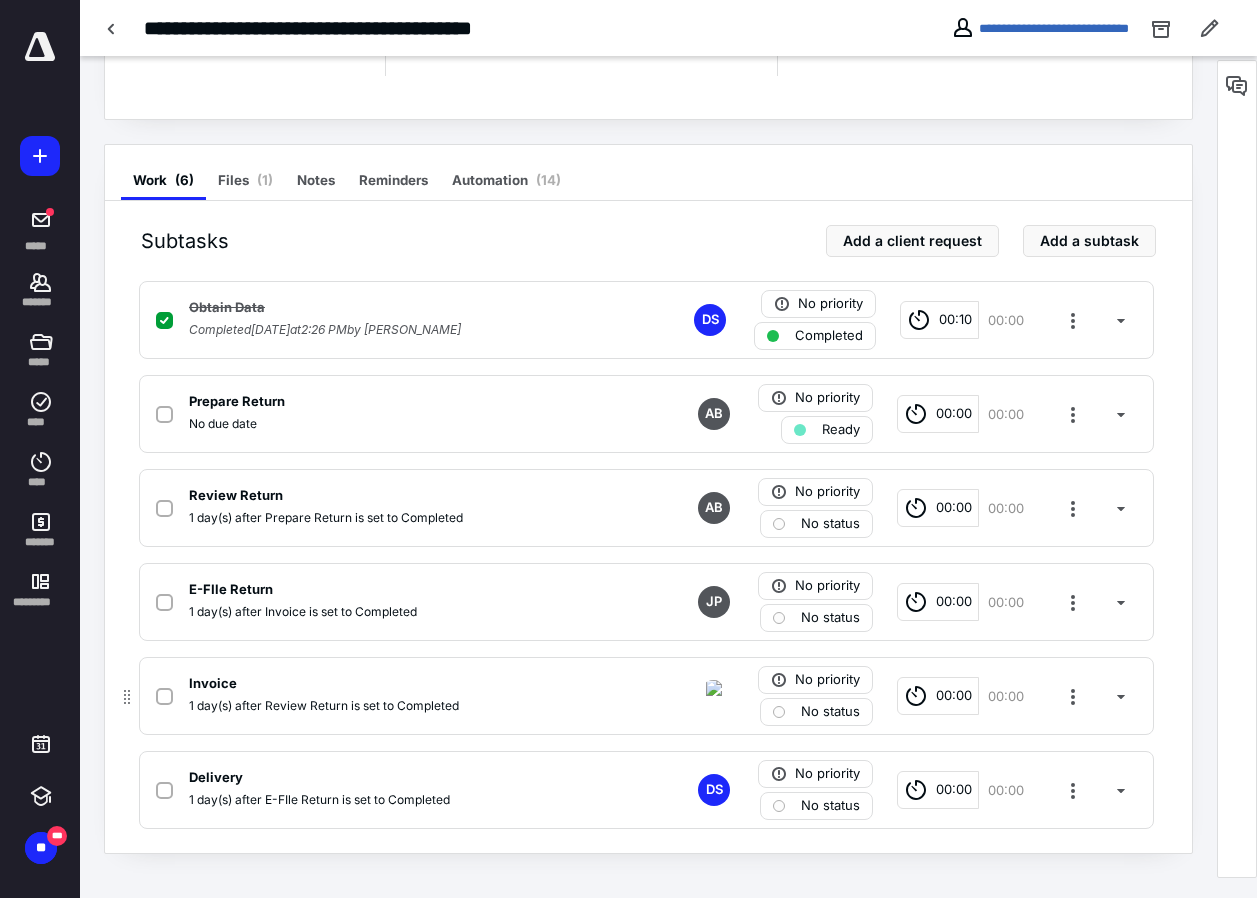 click on "Invoice" at bounding box center (213, 684) 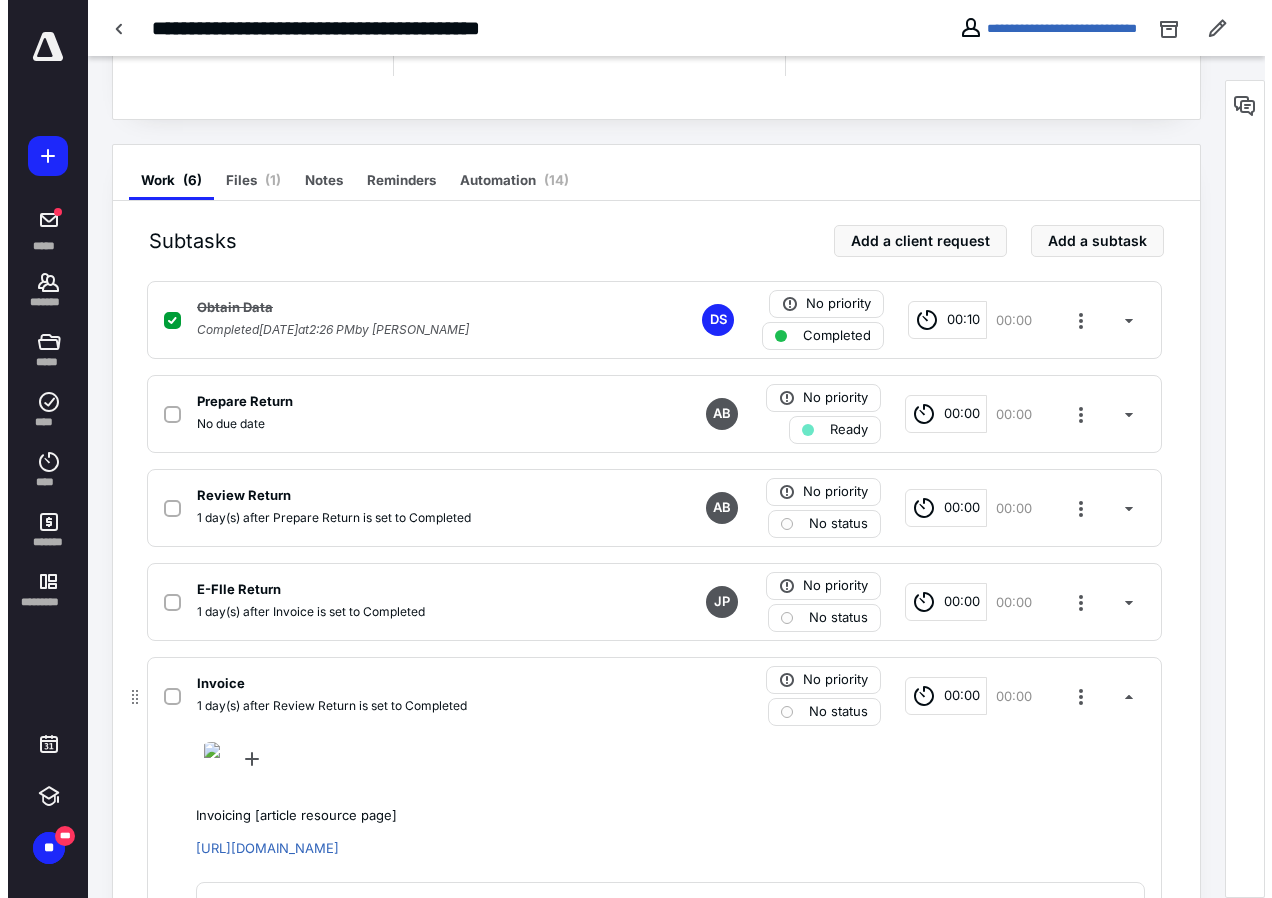 scroll, scrollTop: 497, scrollLeft: 0, axis: vertical 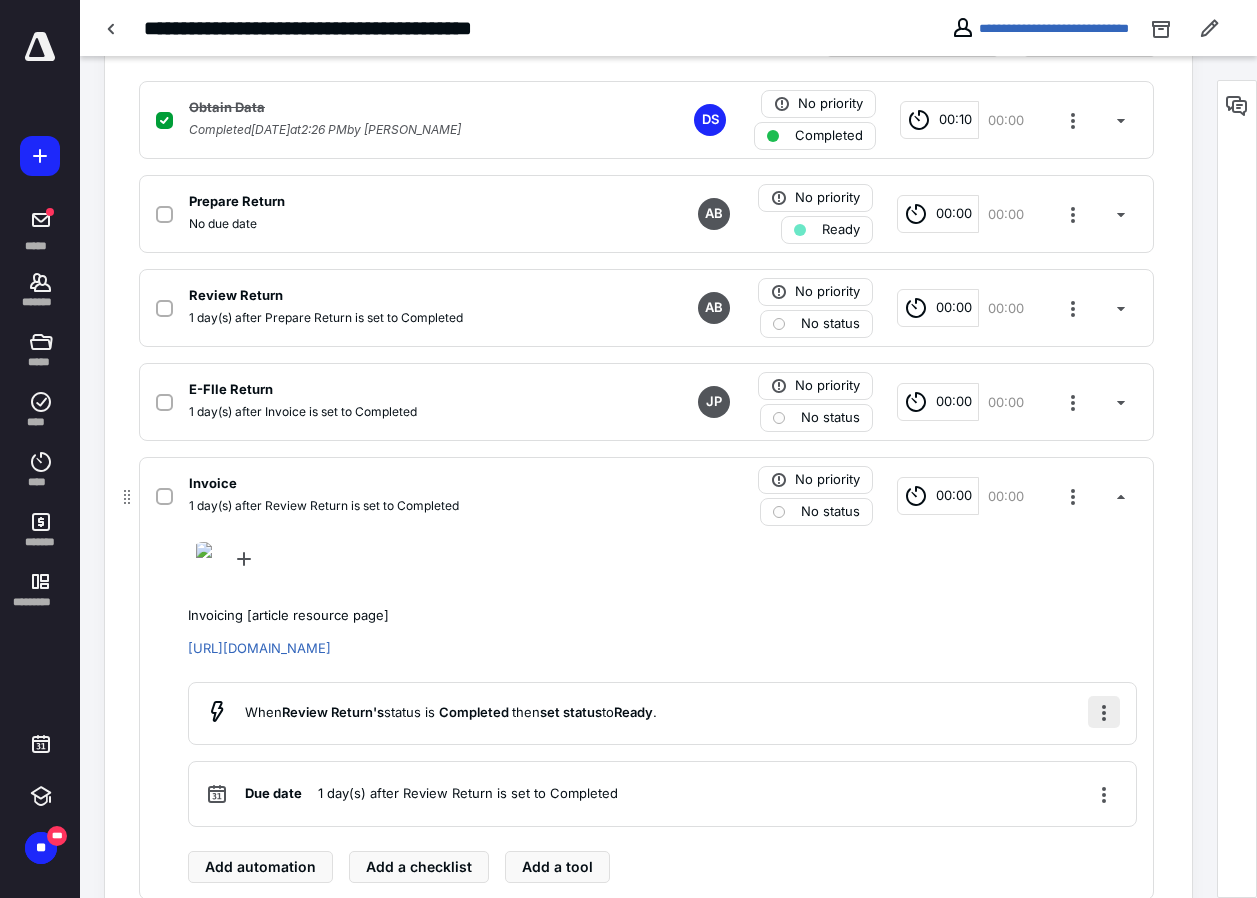 click at bounding box center [1104, 712] 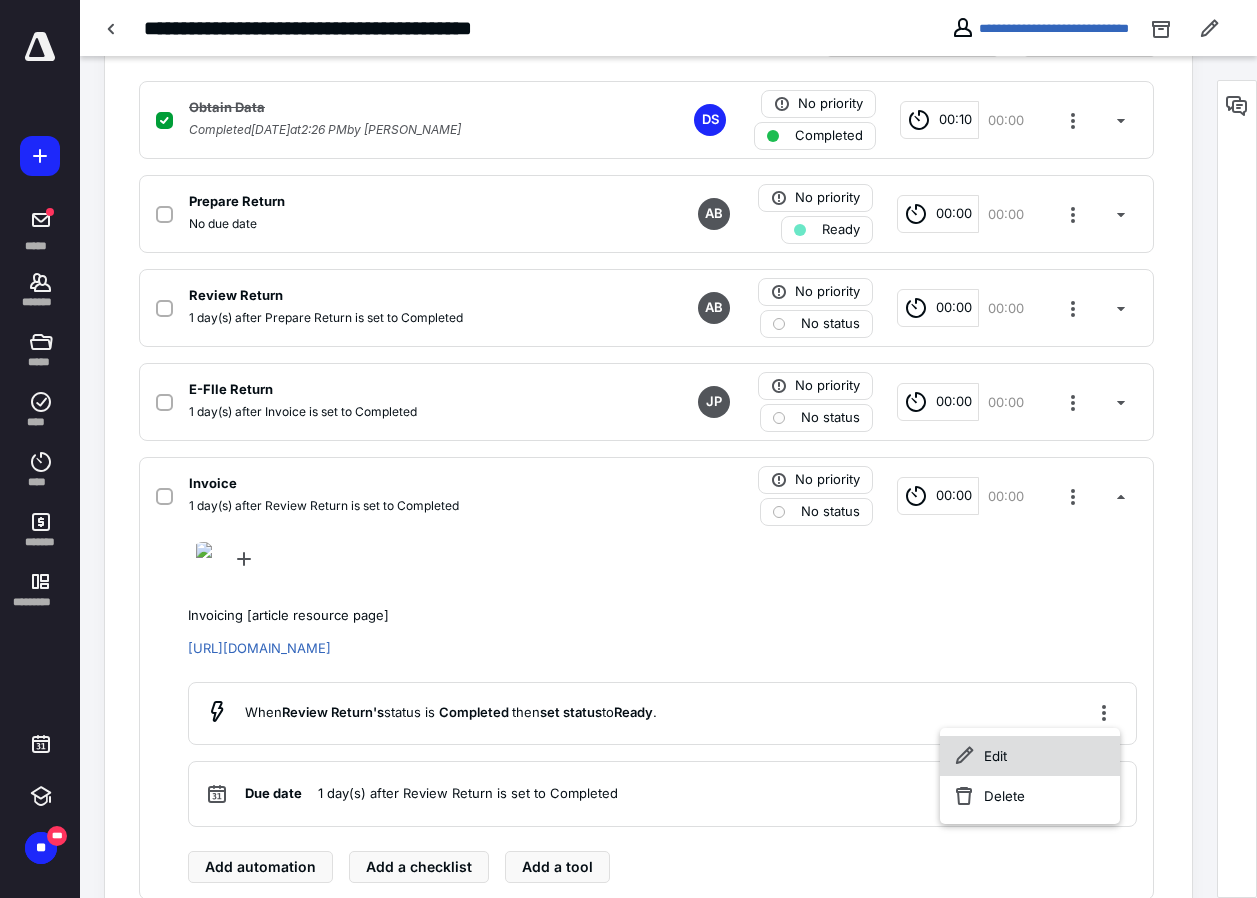 click on "Edit" at bounding box center (1030, 756) 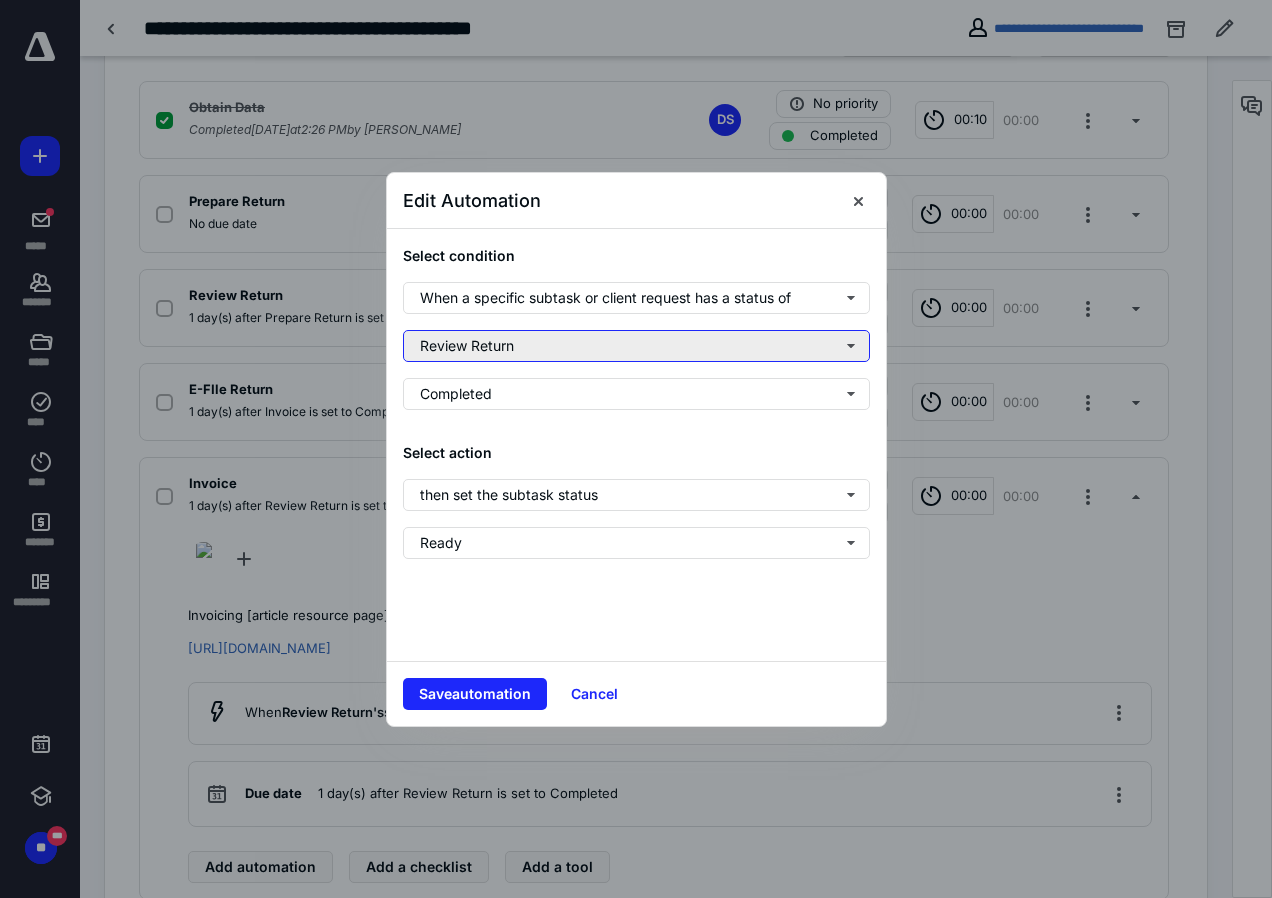 click on "Review Return" at bounding box center [636, 346] 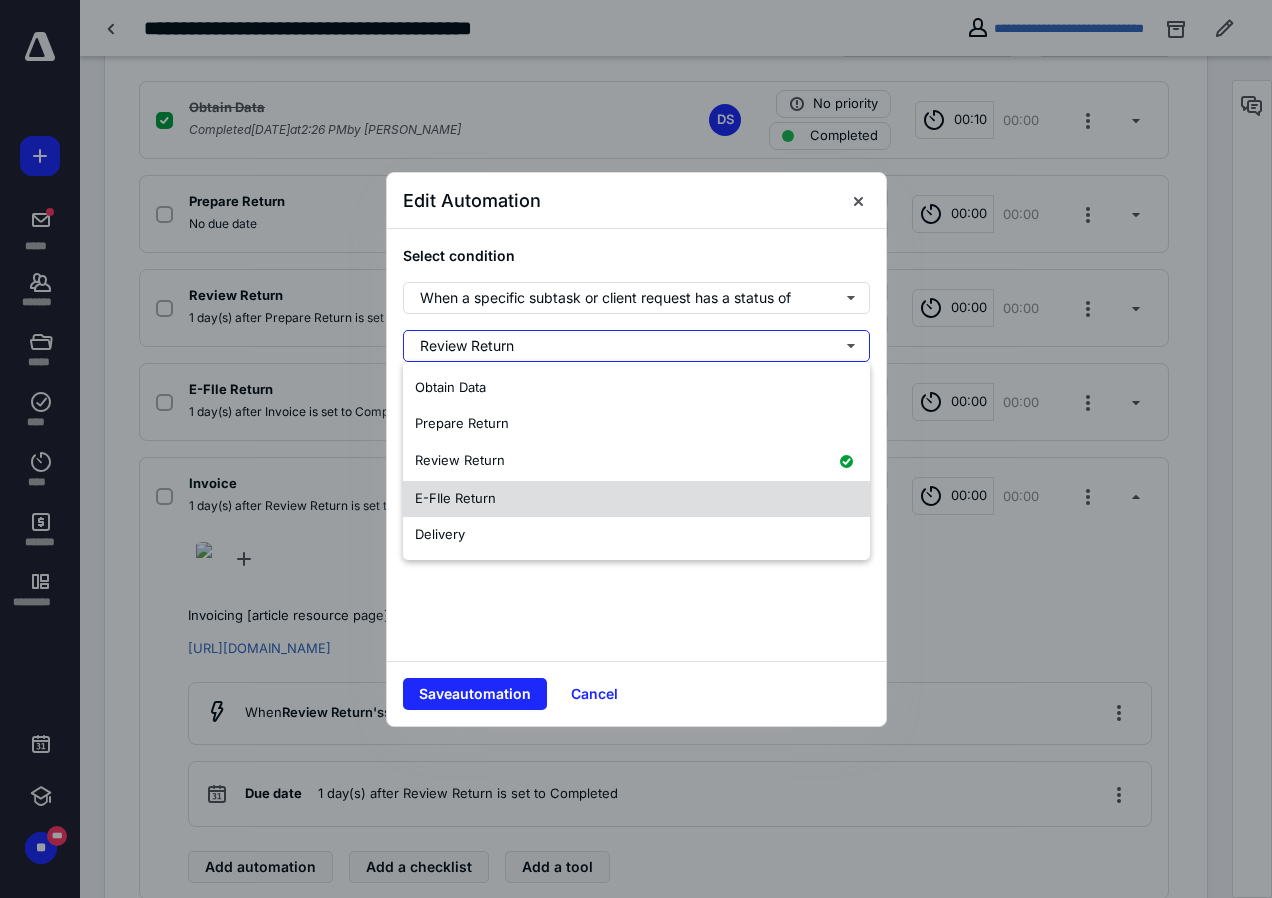 click on "E-FIle Return" at bounding box center (455, 498) 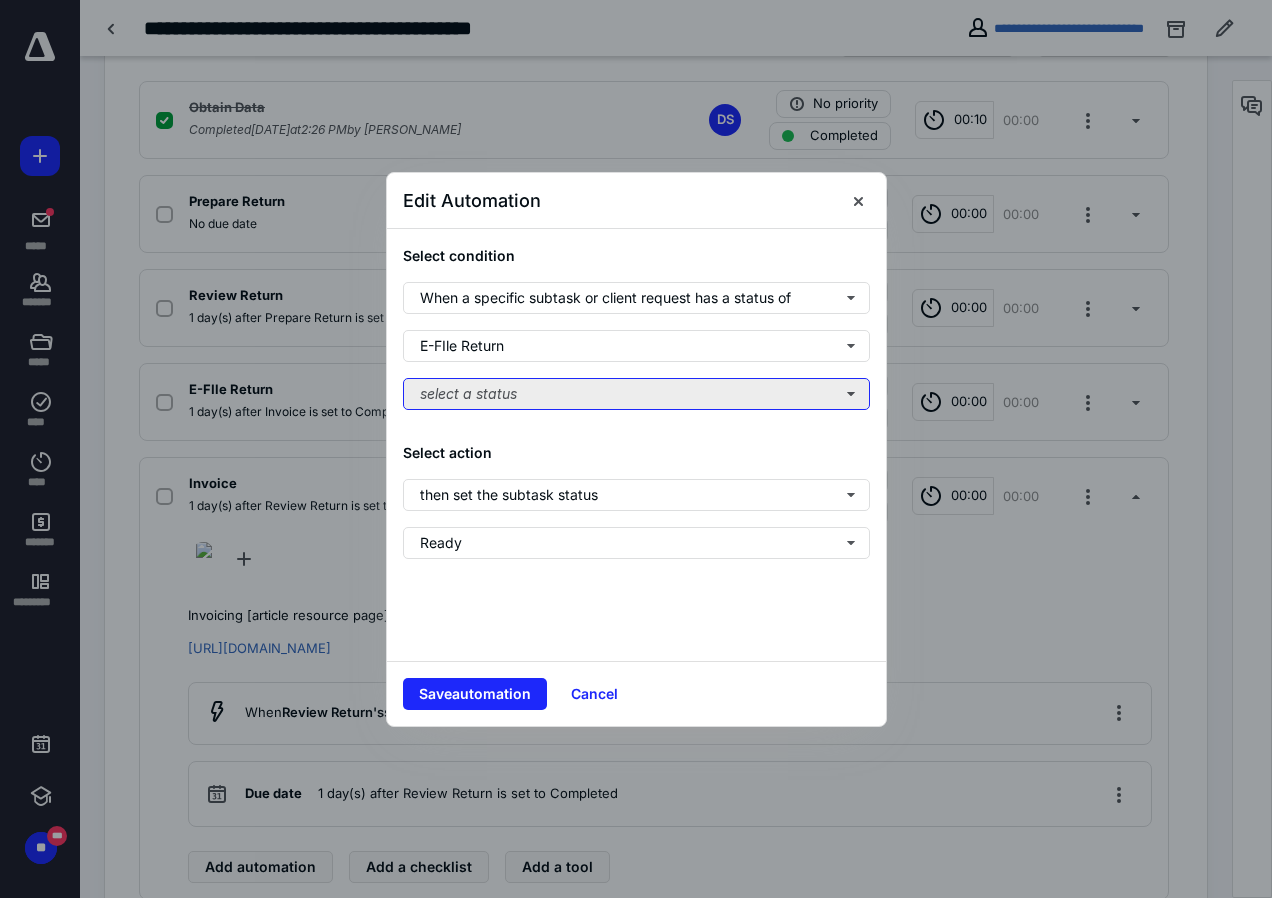 click on "select a status" at bounding box center [636, 394] 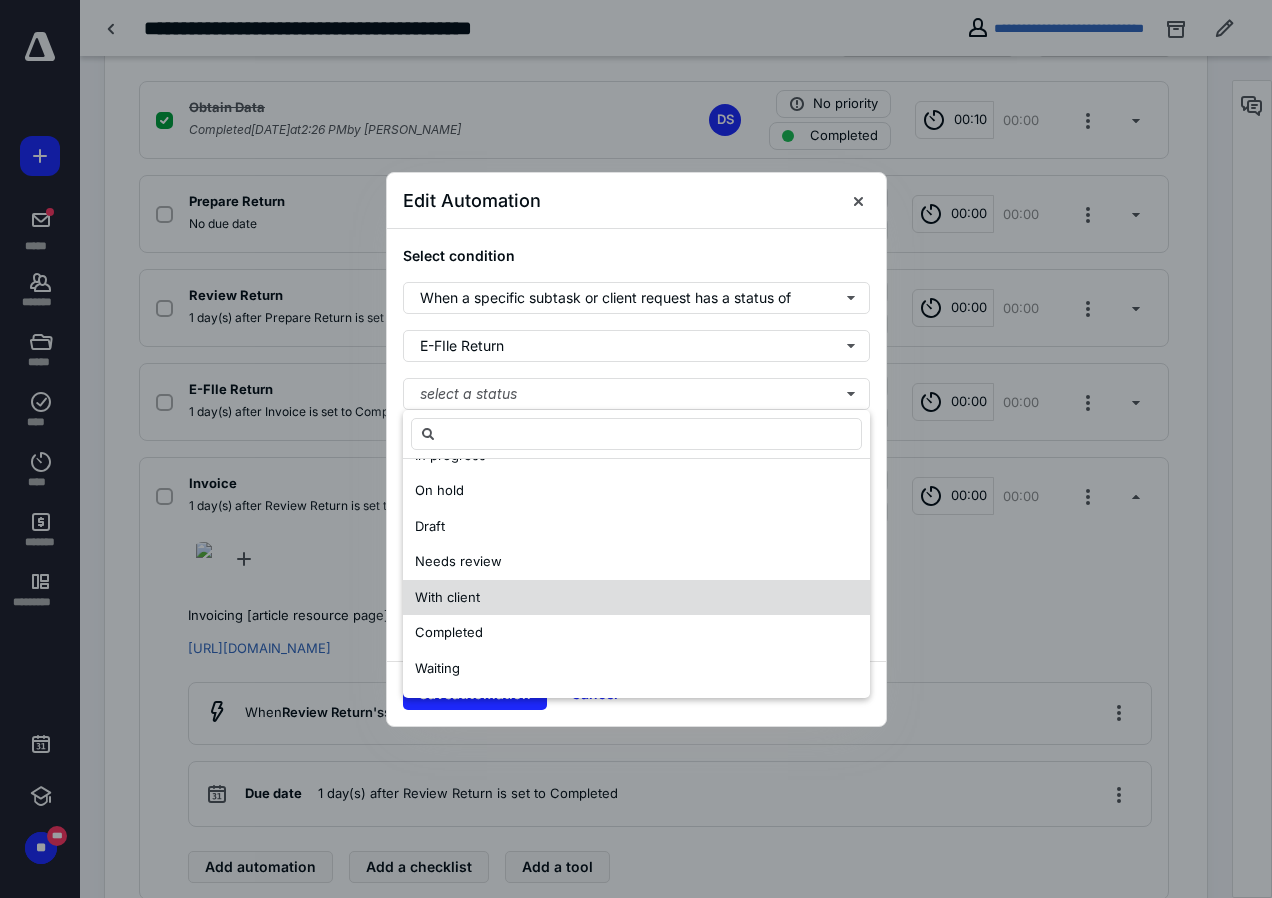 scroll, scrollTop: 0, scrollLeft: 0, axis: both 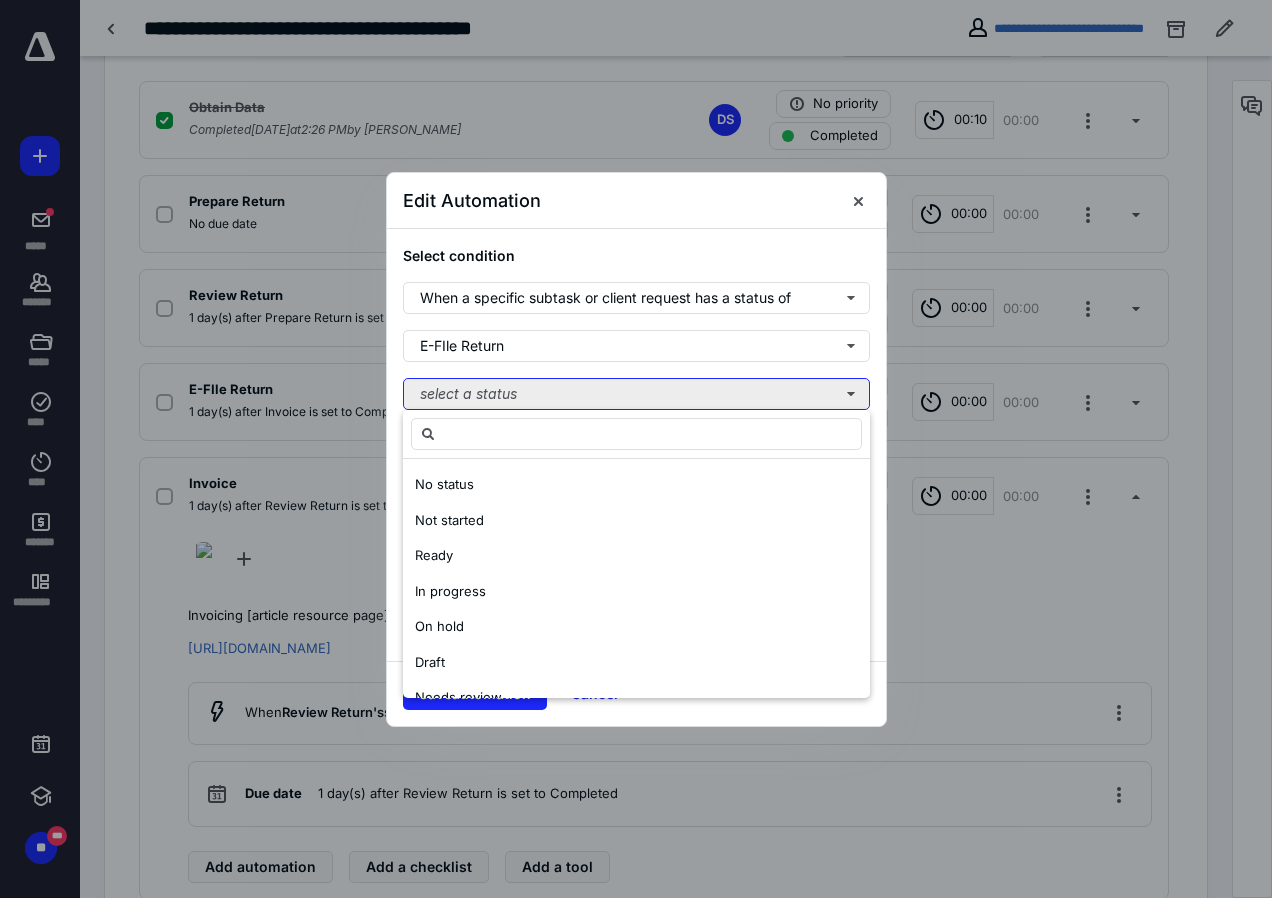 click on "select a status" at bounding box center [636, 394] 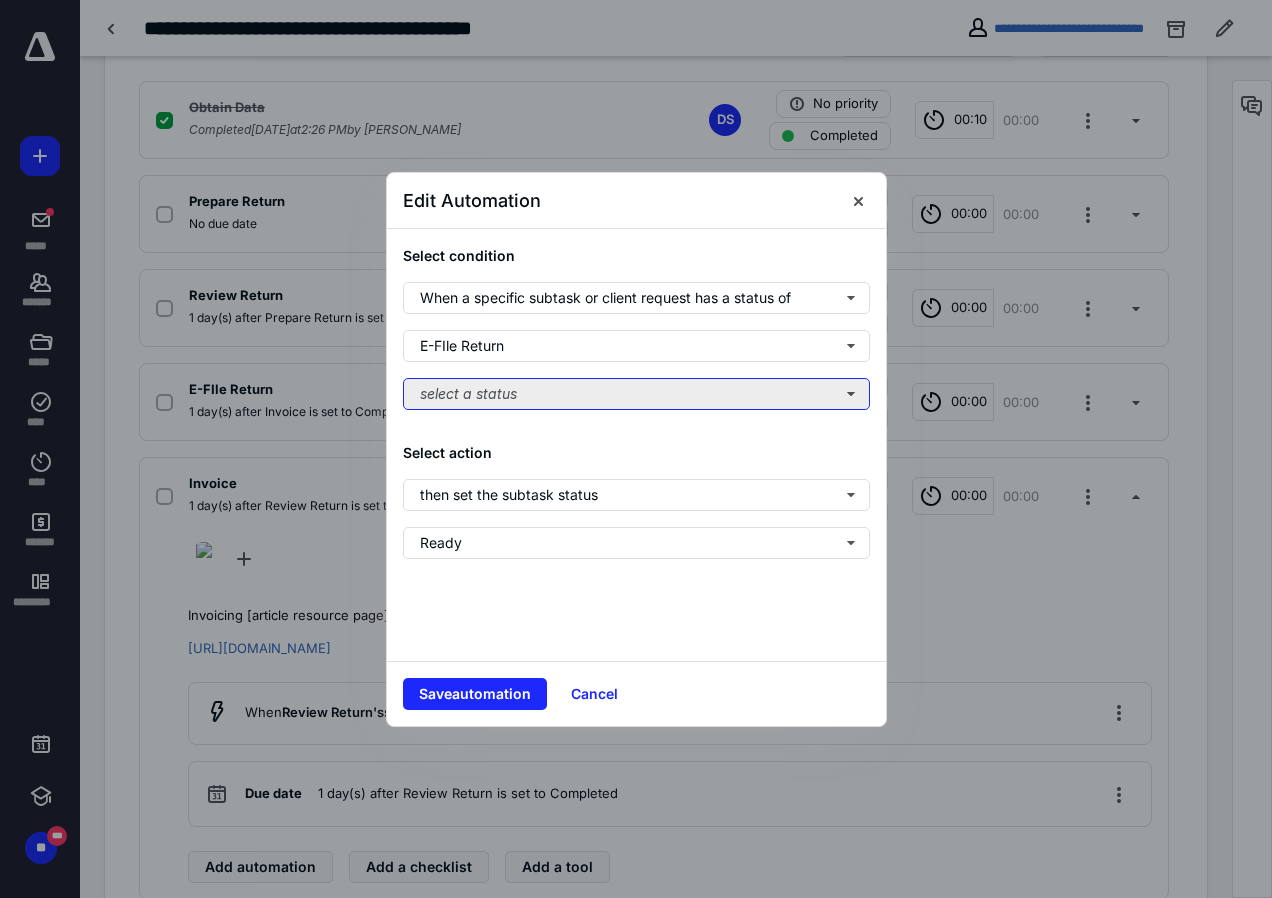 click on "select a status" at bounding box center (636, 394) 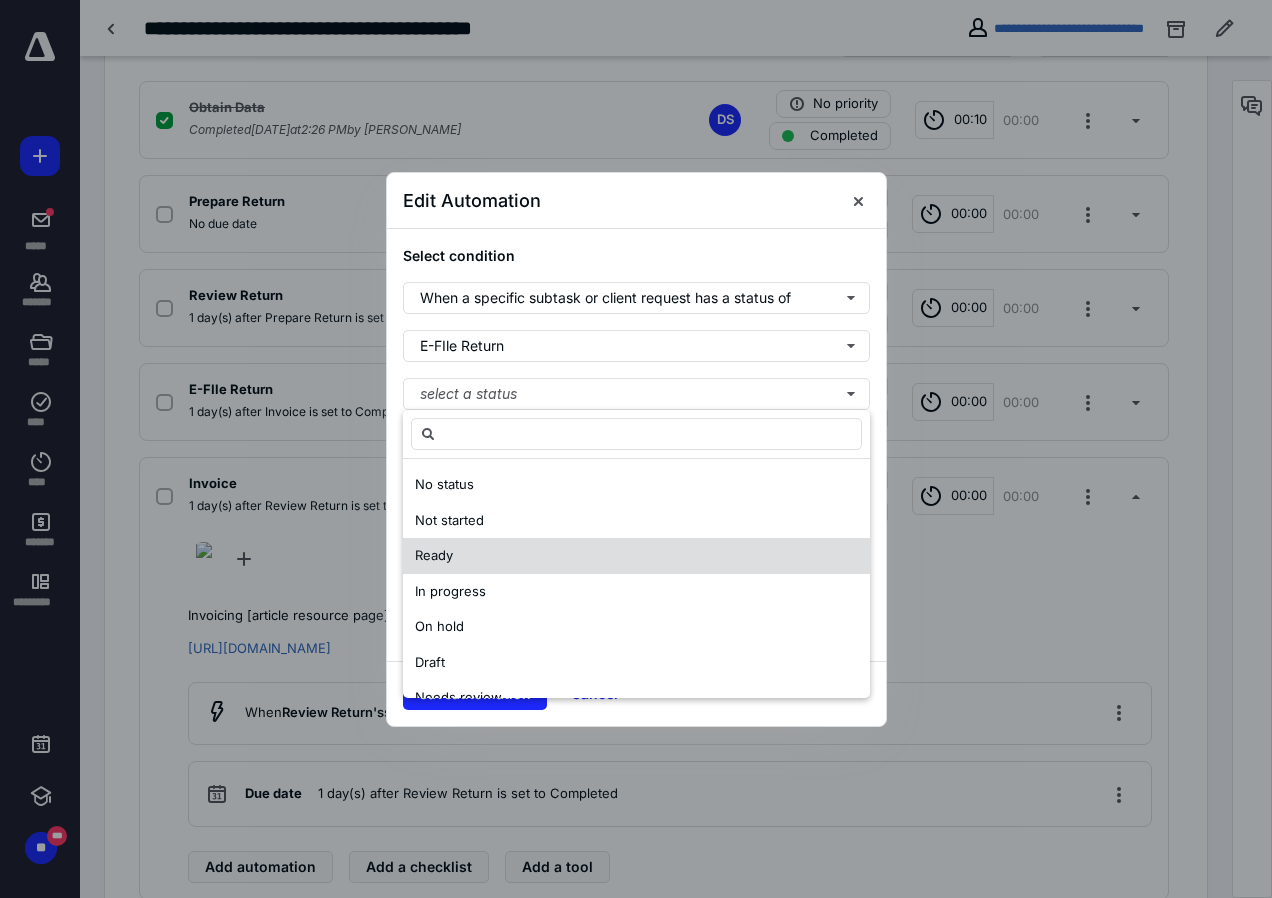 scroll, scrollTop: 100, scrollLeft: 0, axis: vertical 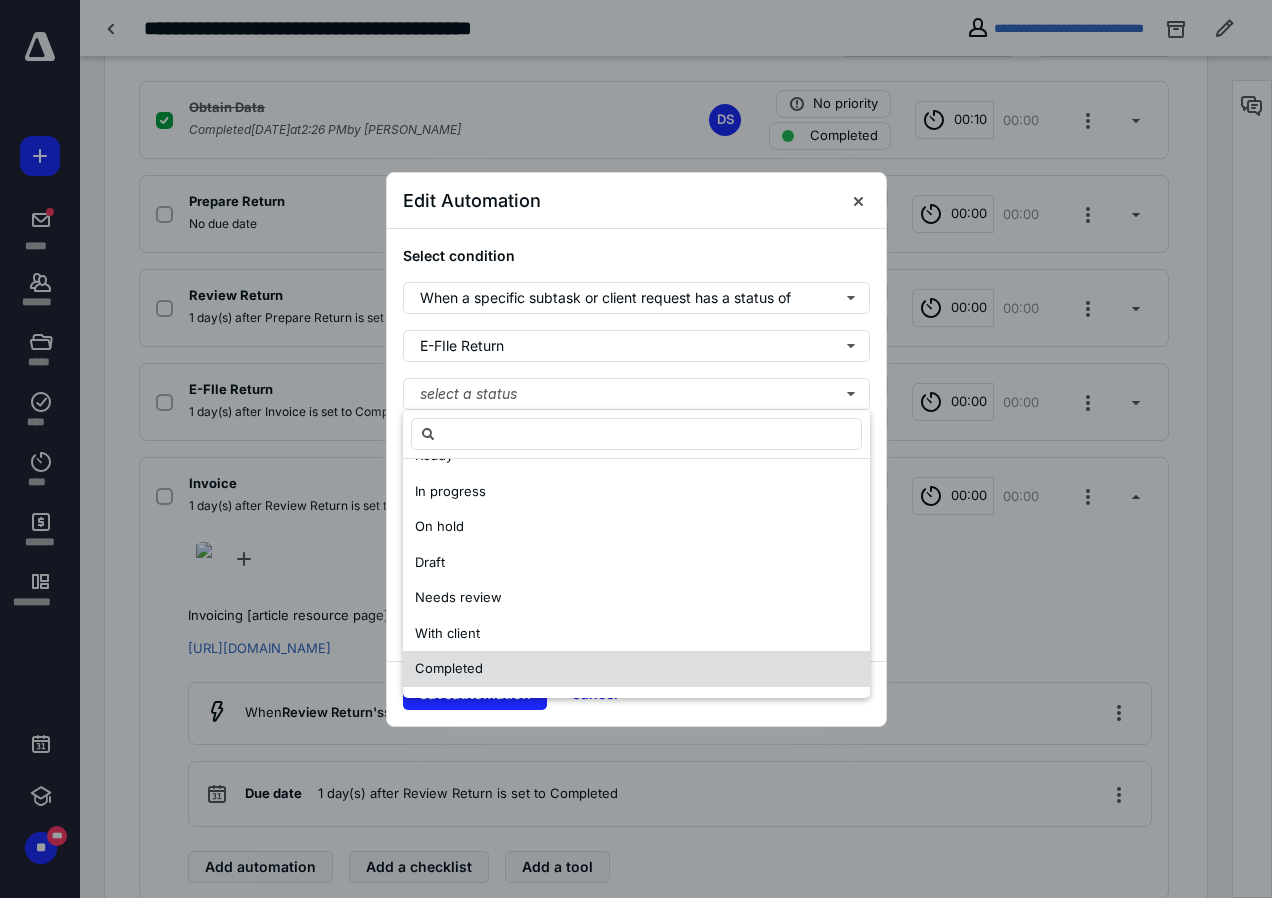 click on "Completed" at bounding box center [449, 668] 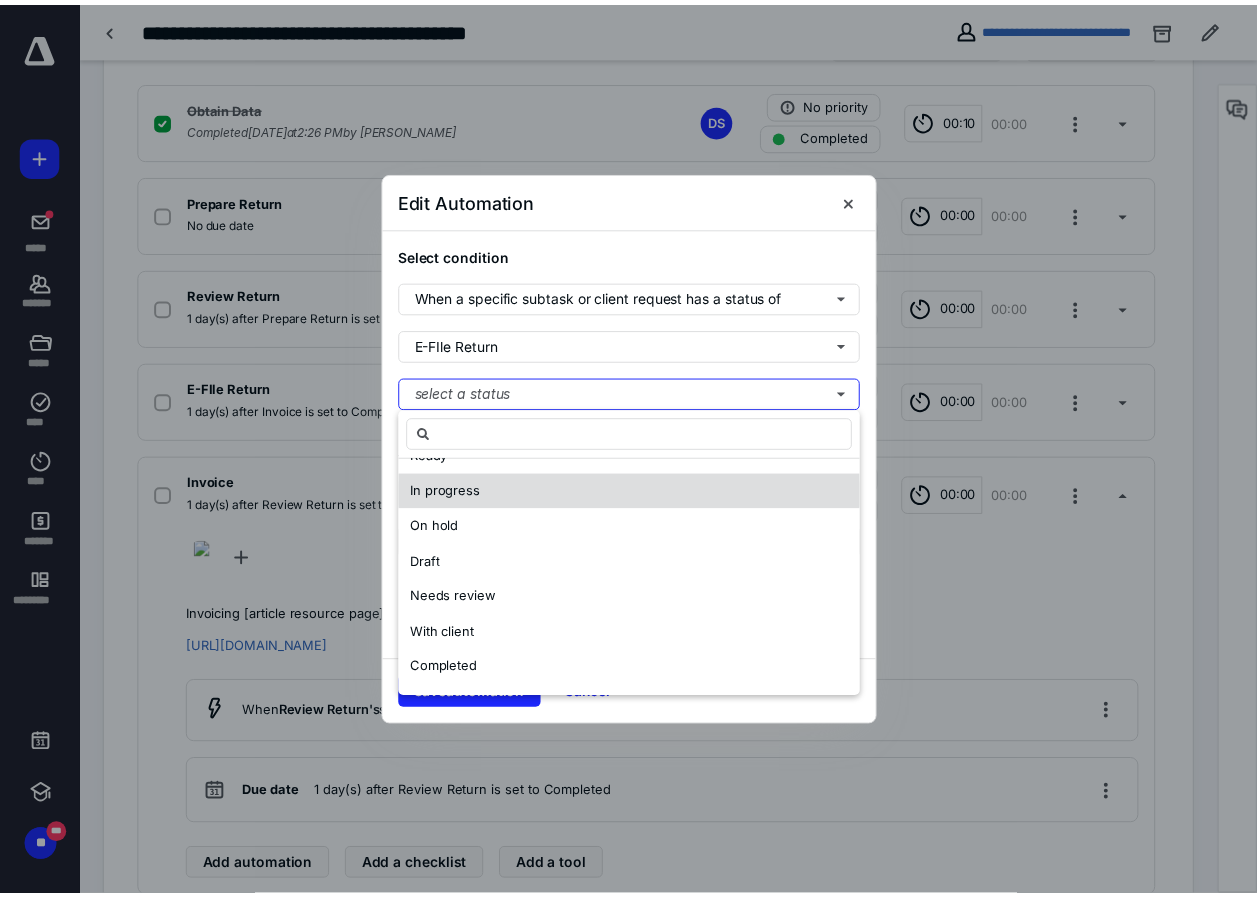 scroll, scrollTop: 0, scrollLeft: 0, axis: both 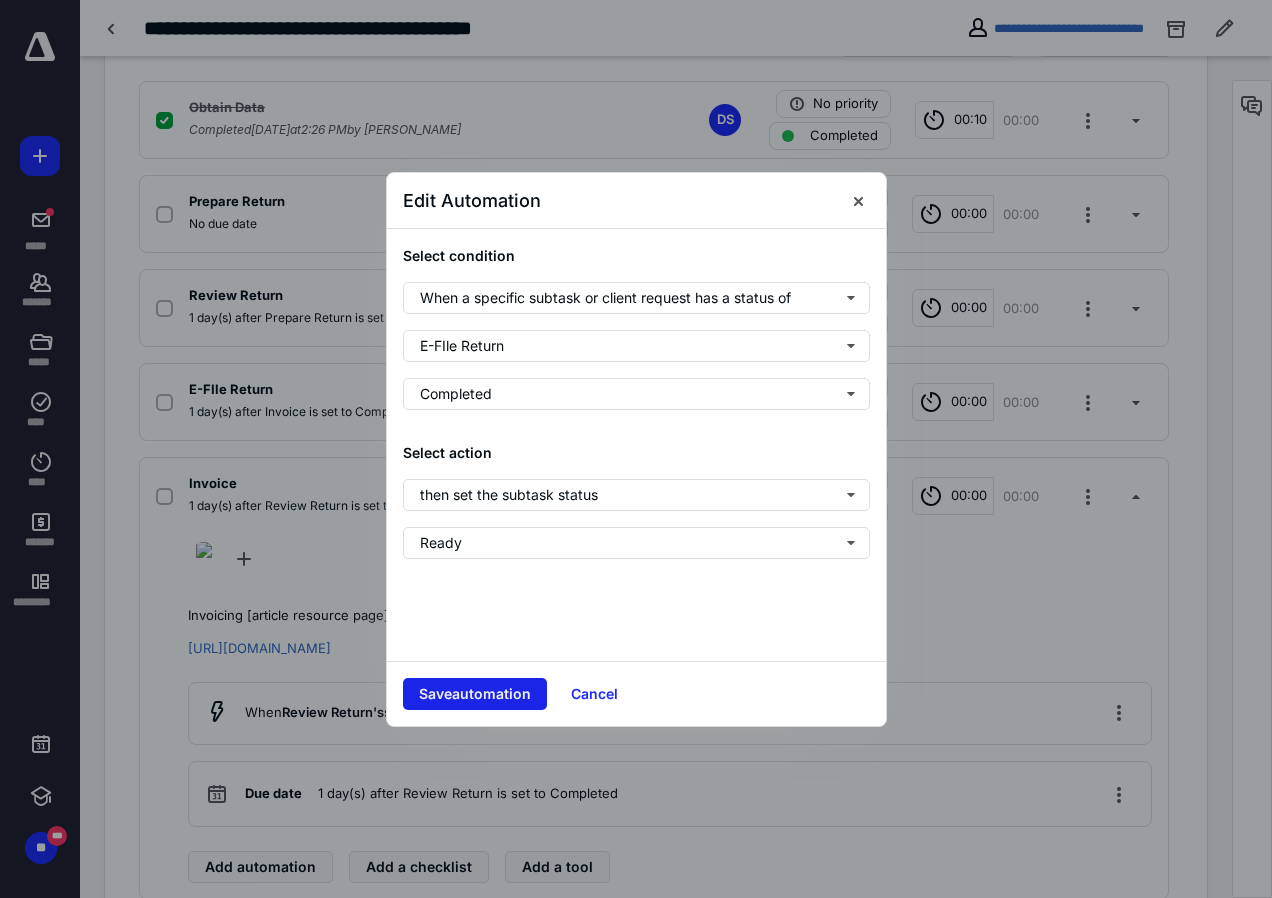 click on "Save  automation" at bounding box center [475, 694] 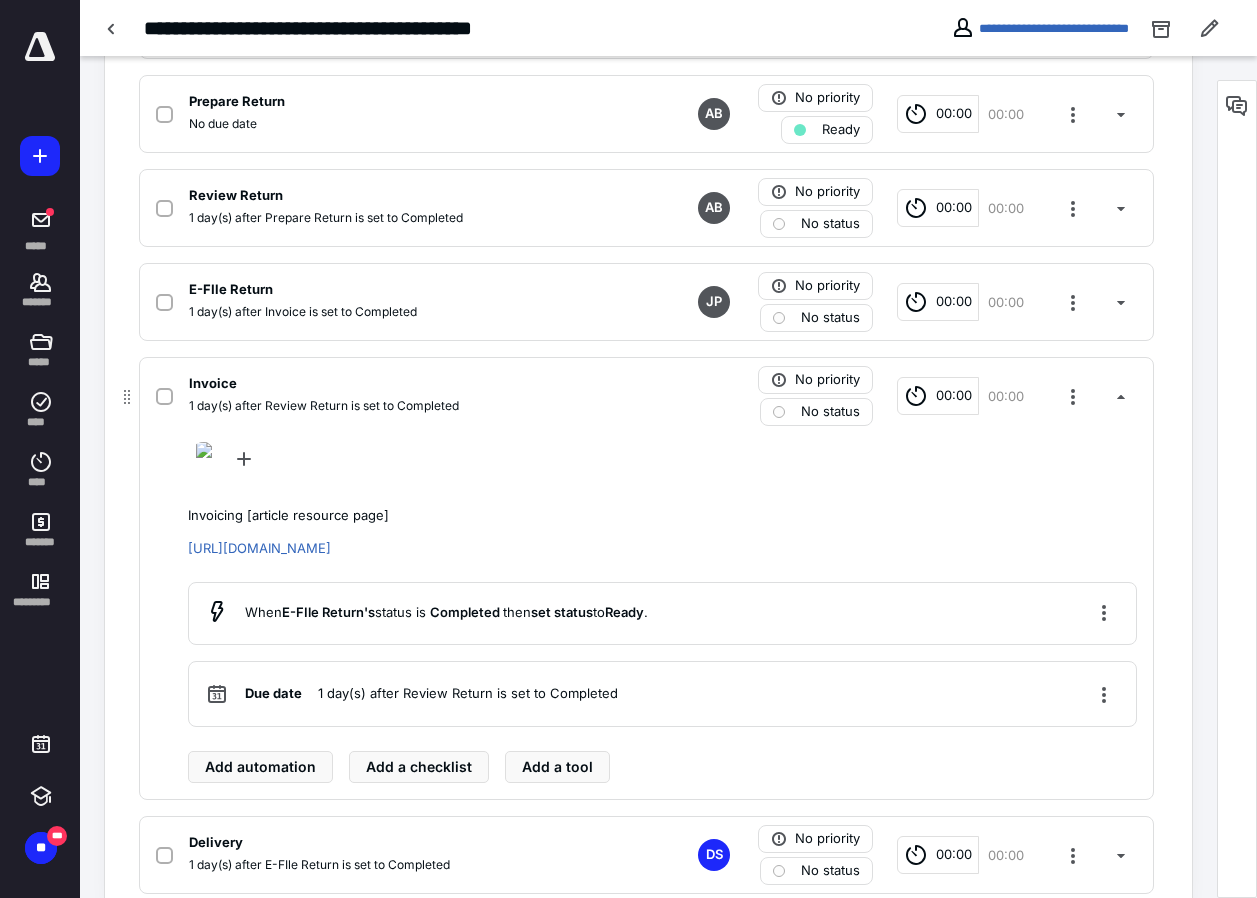 scroll, scrollTop: 662, scrollLeft: 0, axis: vertical 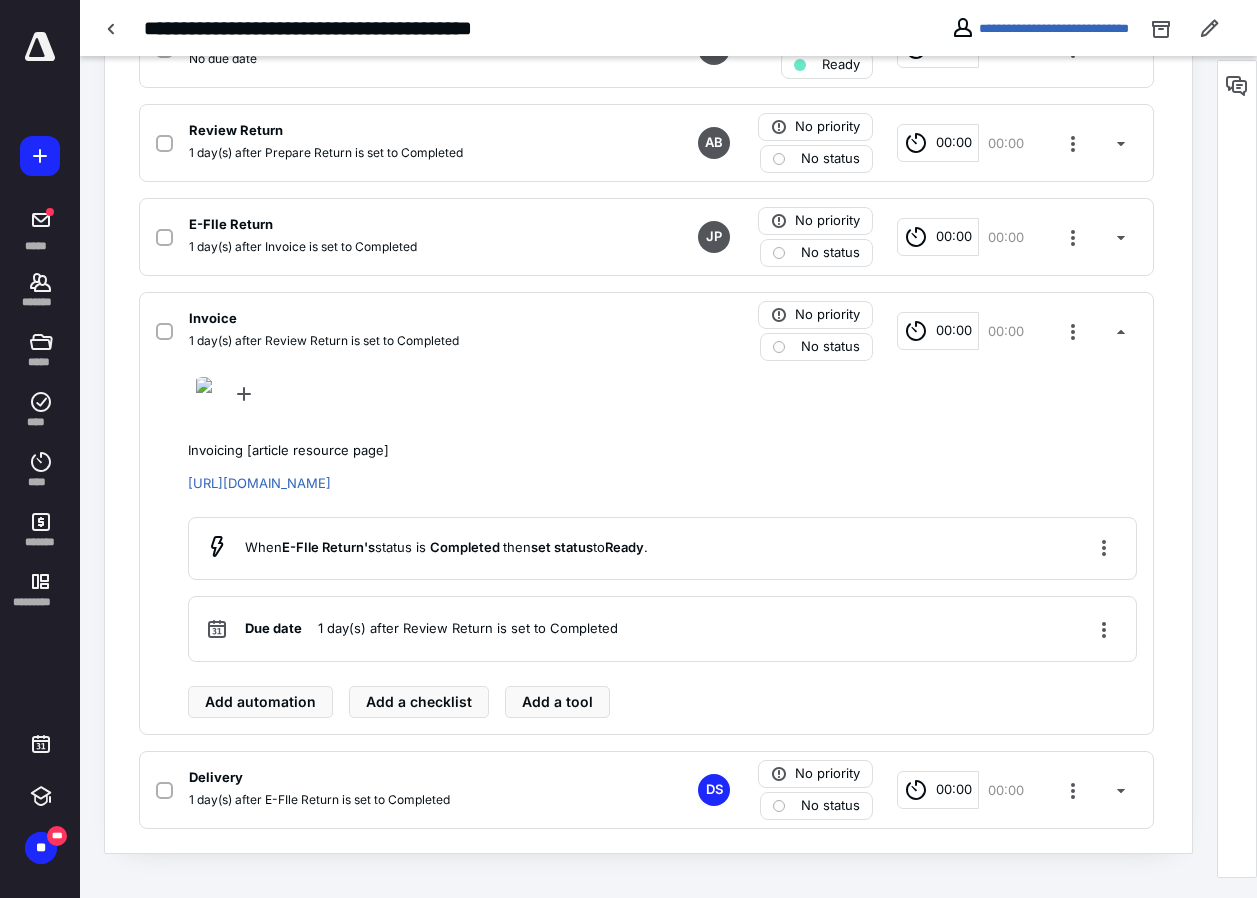 click at bounding box center (1121, 331) 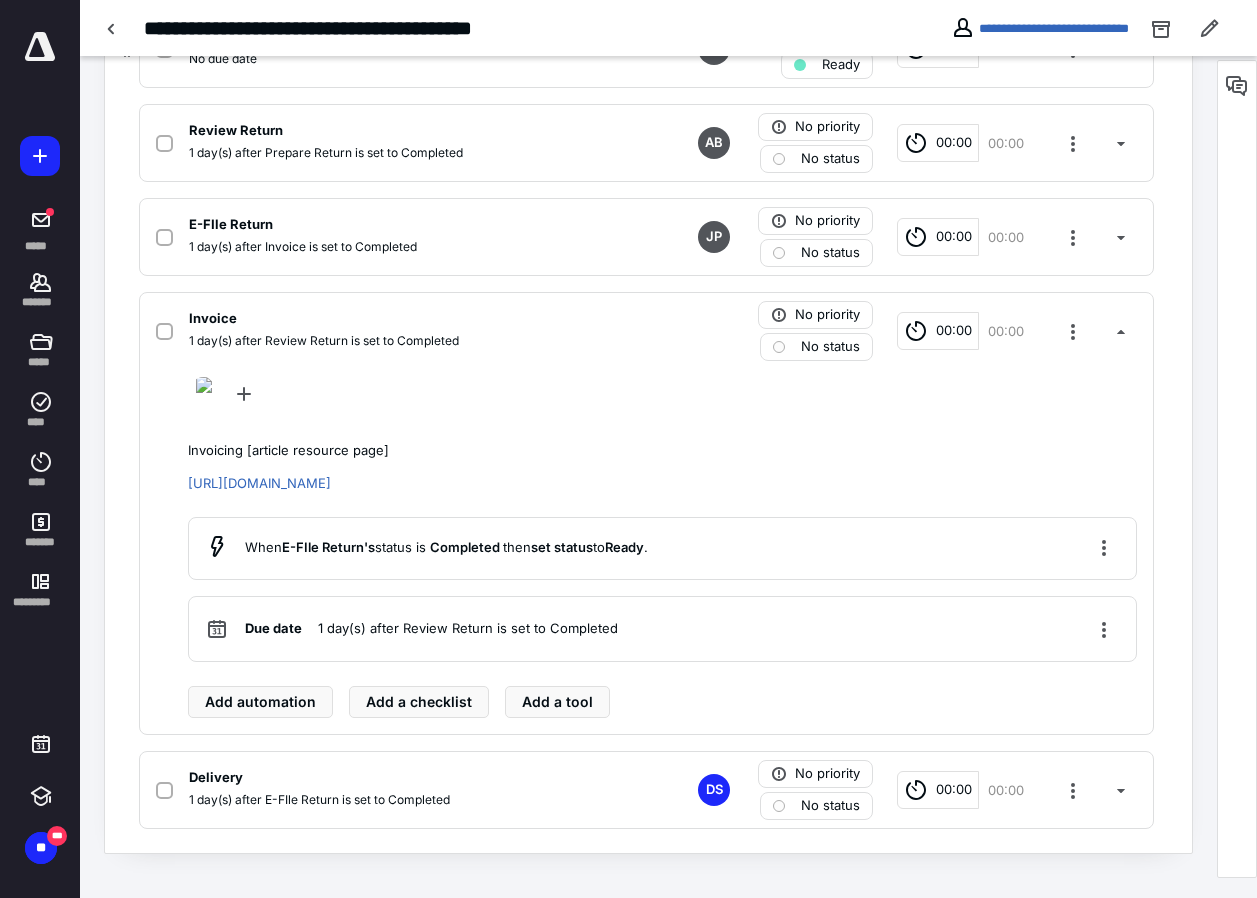 scroll, scrollTop: 297, scrollLeft: 0, axis: vertical 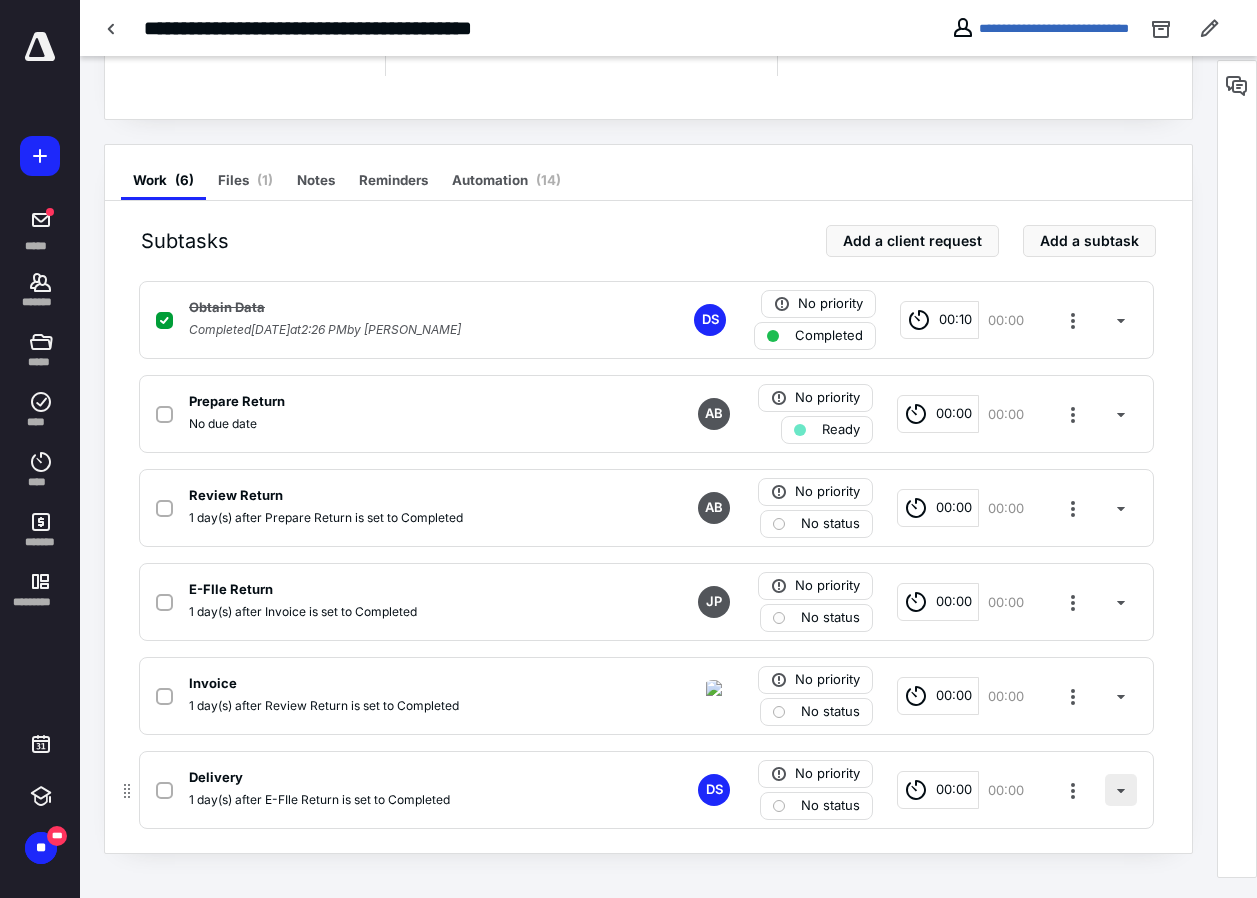 click at bounding box center [1121, 790] 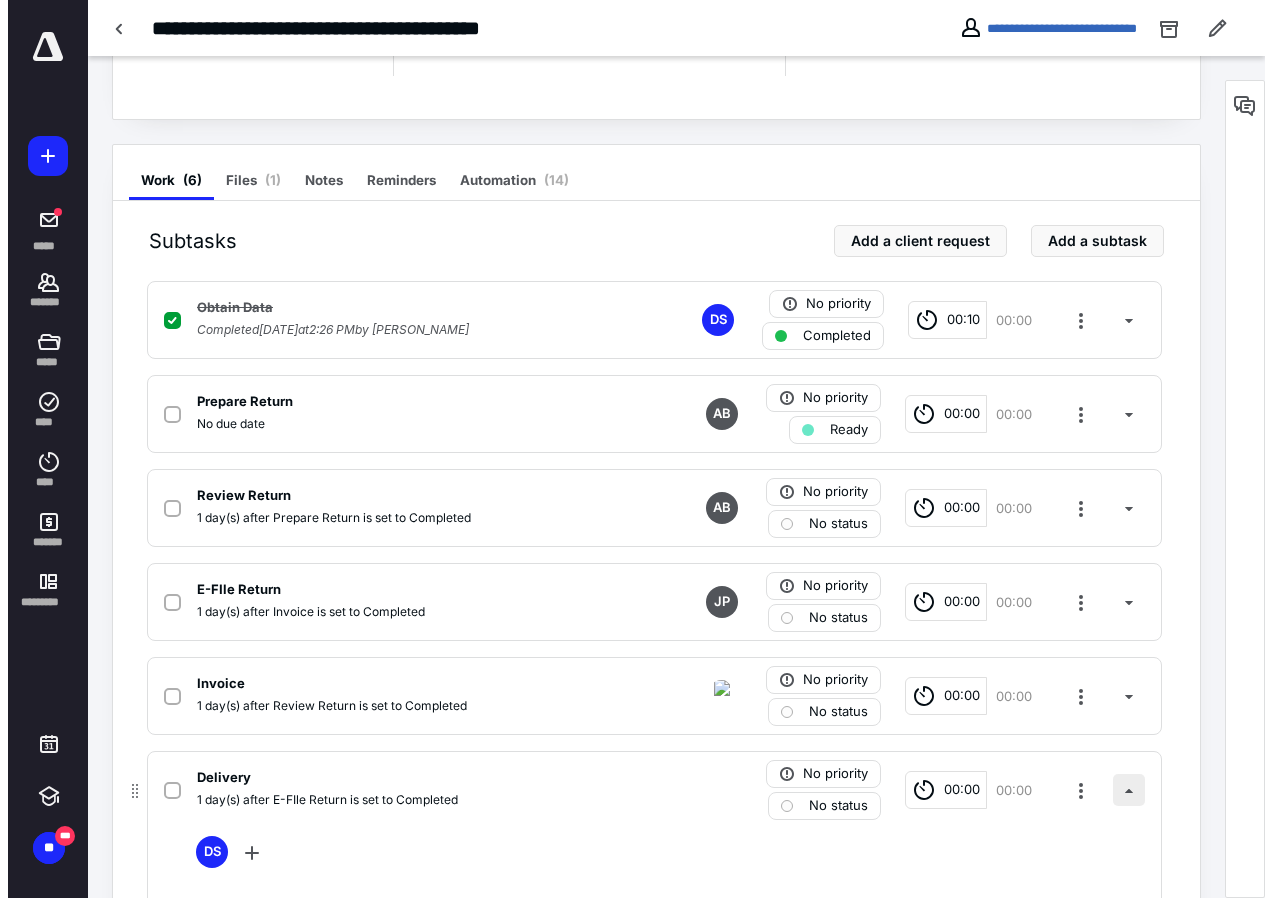 scroll, scrollTop: 550, scrollLeft: 0, axis: vertical 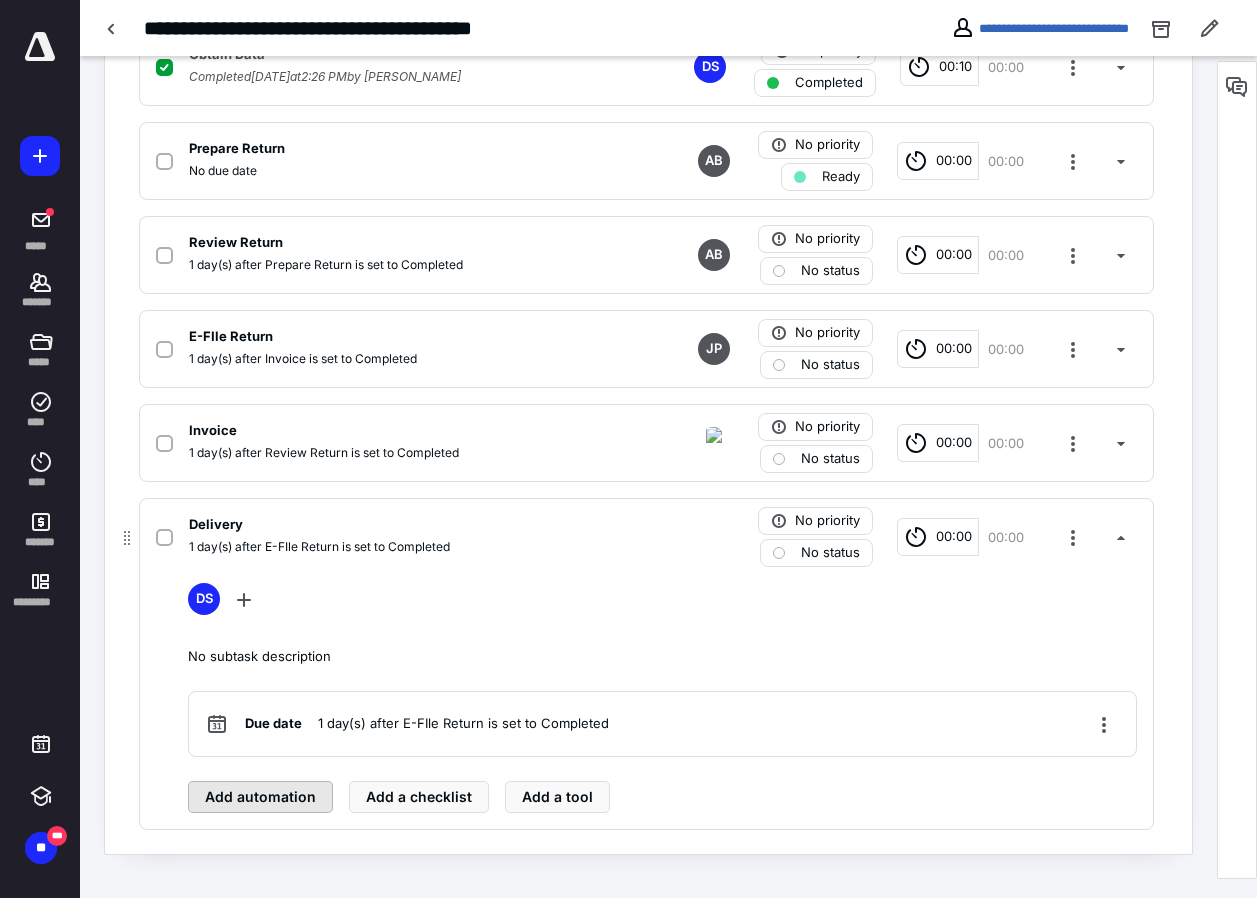 click on "Add automation" at bounding box center [260, 797] 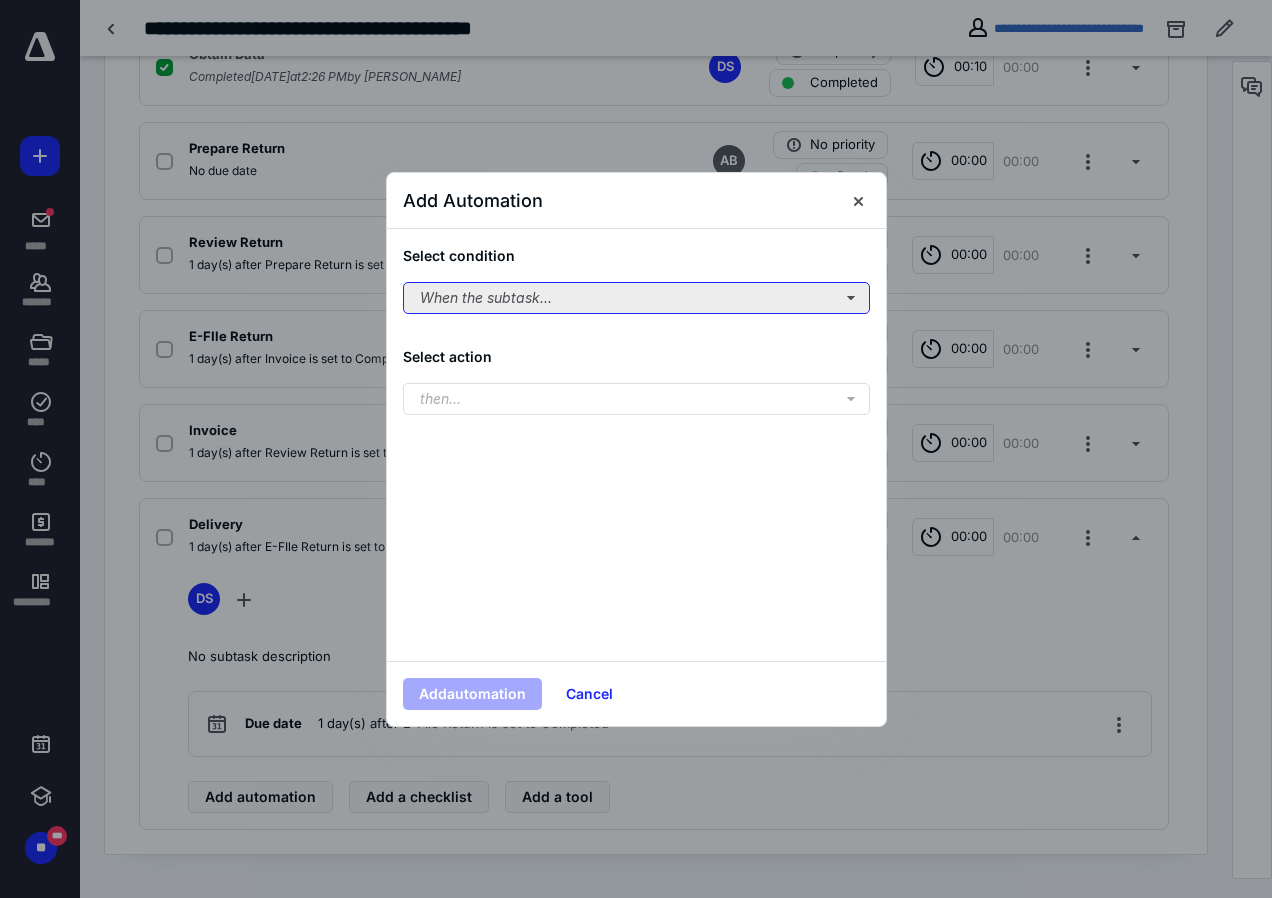 click on "When the subtask..." at bounding box center (636, 298) 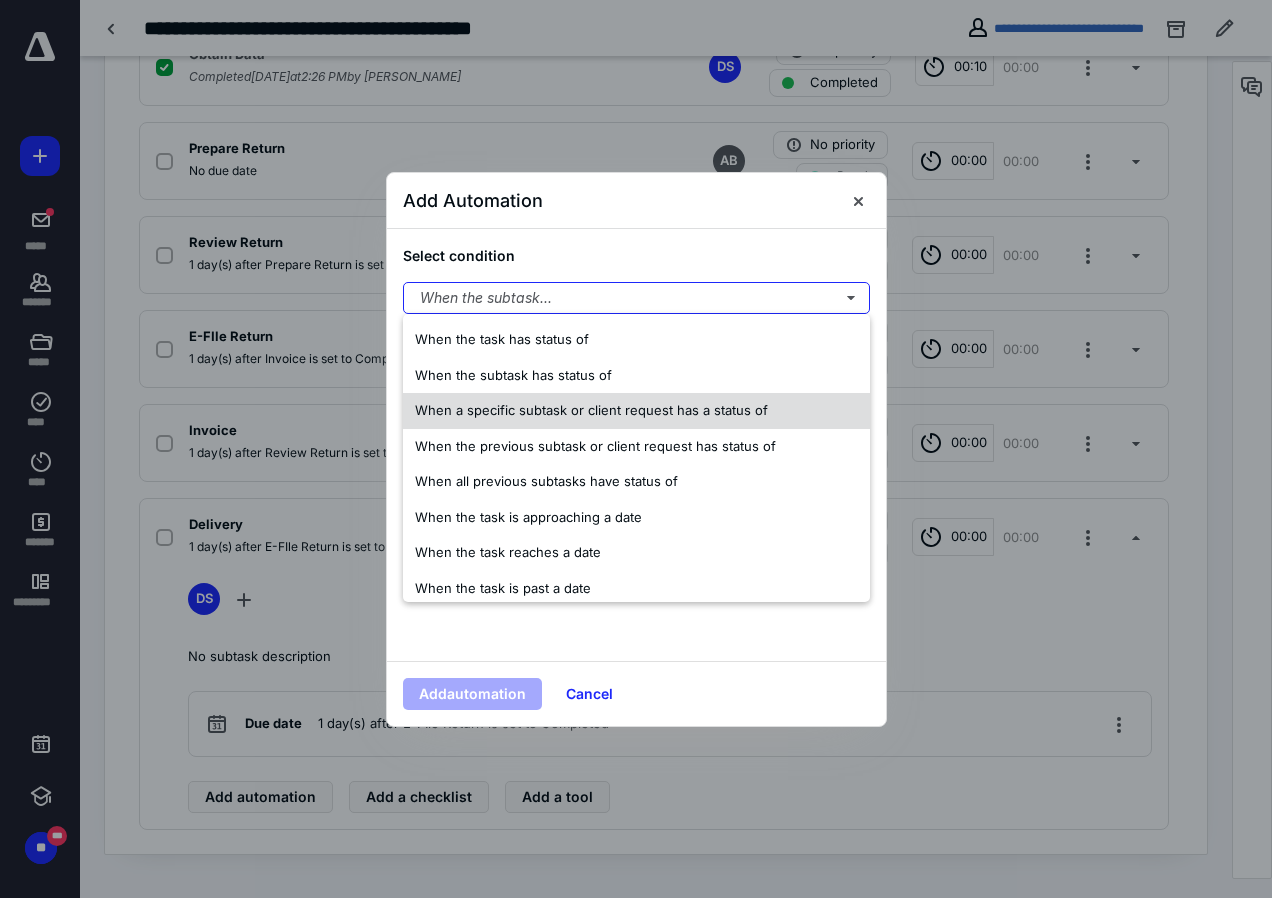 click on "When a specific subtask or client request has a status of" at bounding box center (591, 410) 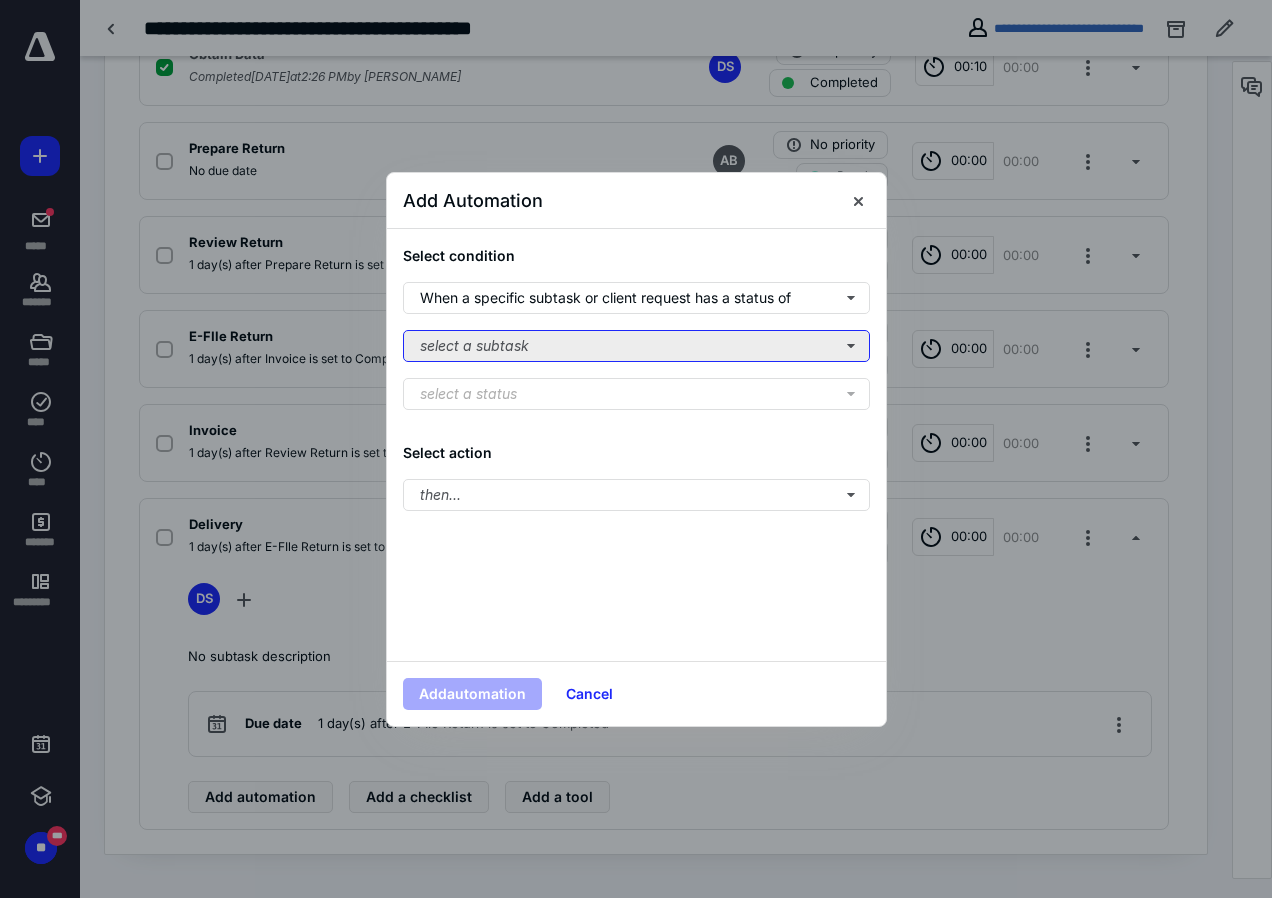 click on "select a subtask" at bounding box center (636, 346) 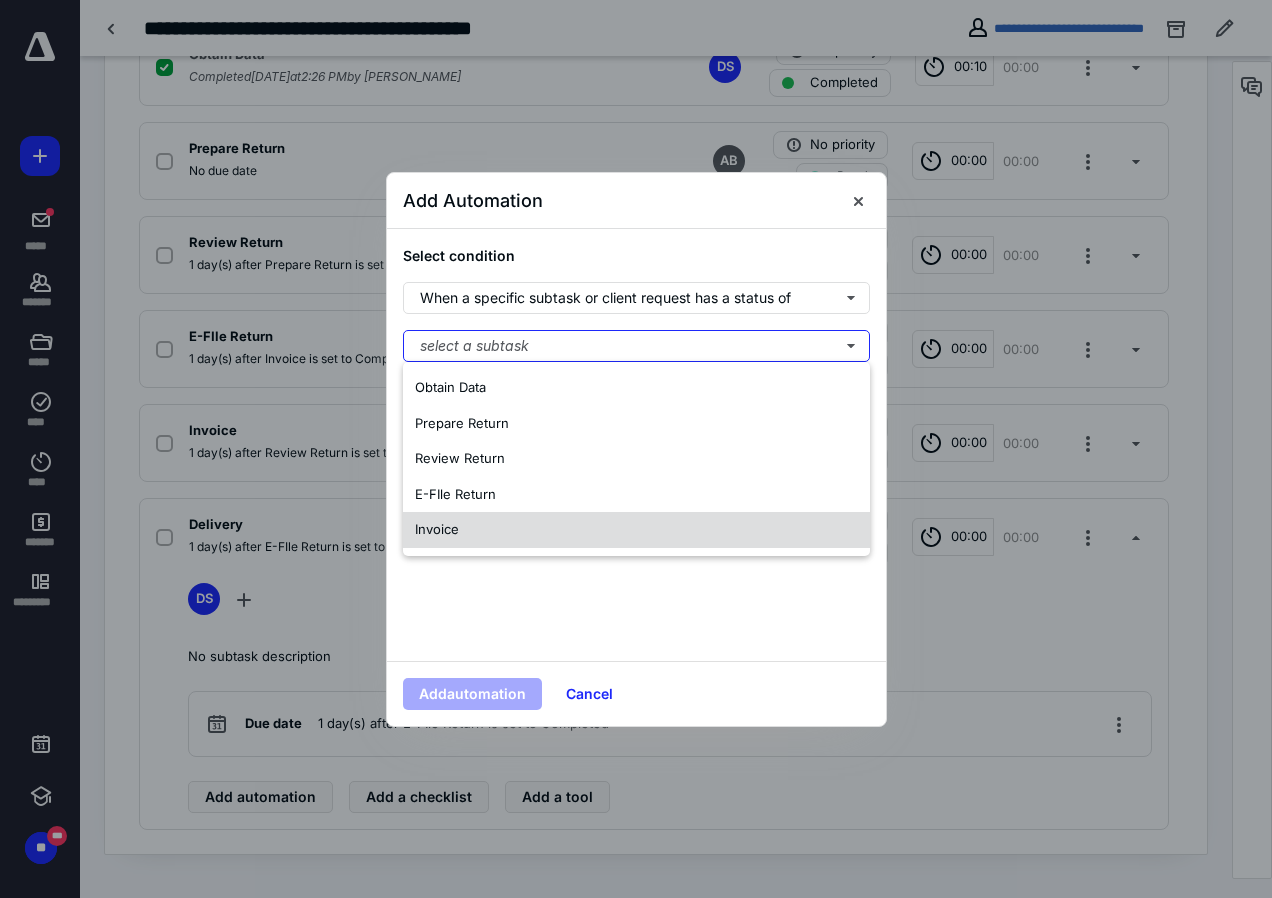 click on "Invoice" at bounding box center (437, 529) 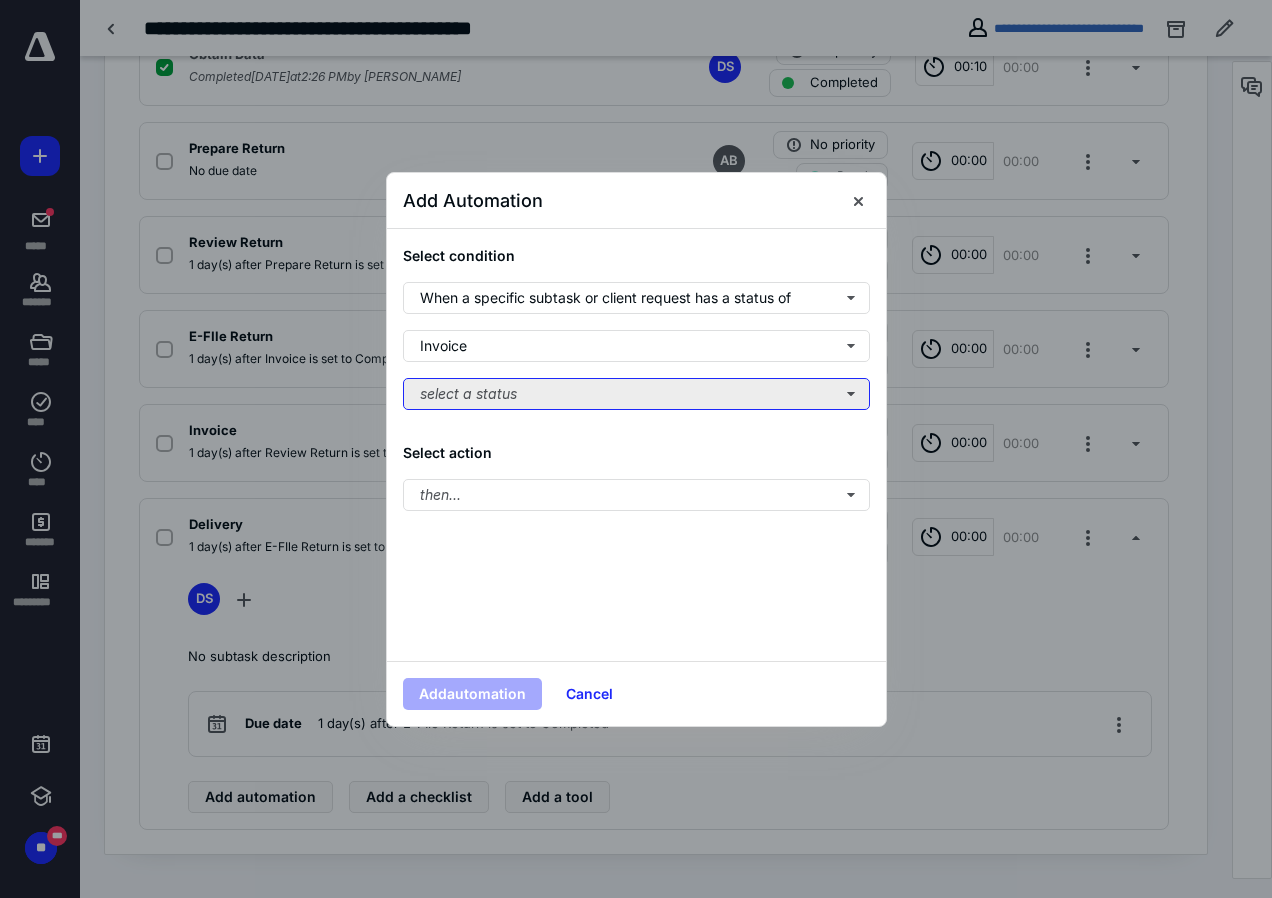 click on "select a status" at bounding box center (636, 394) 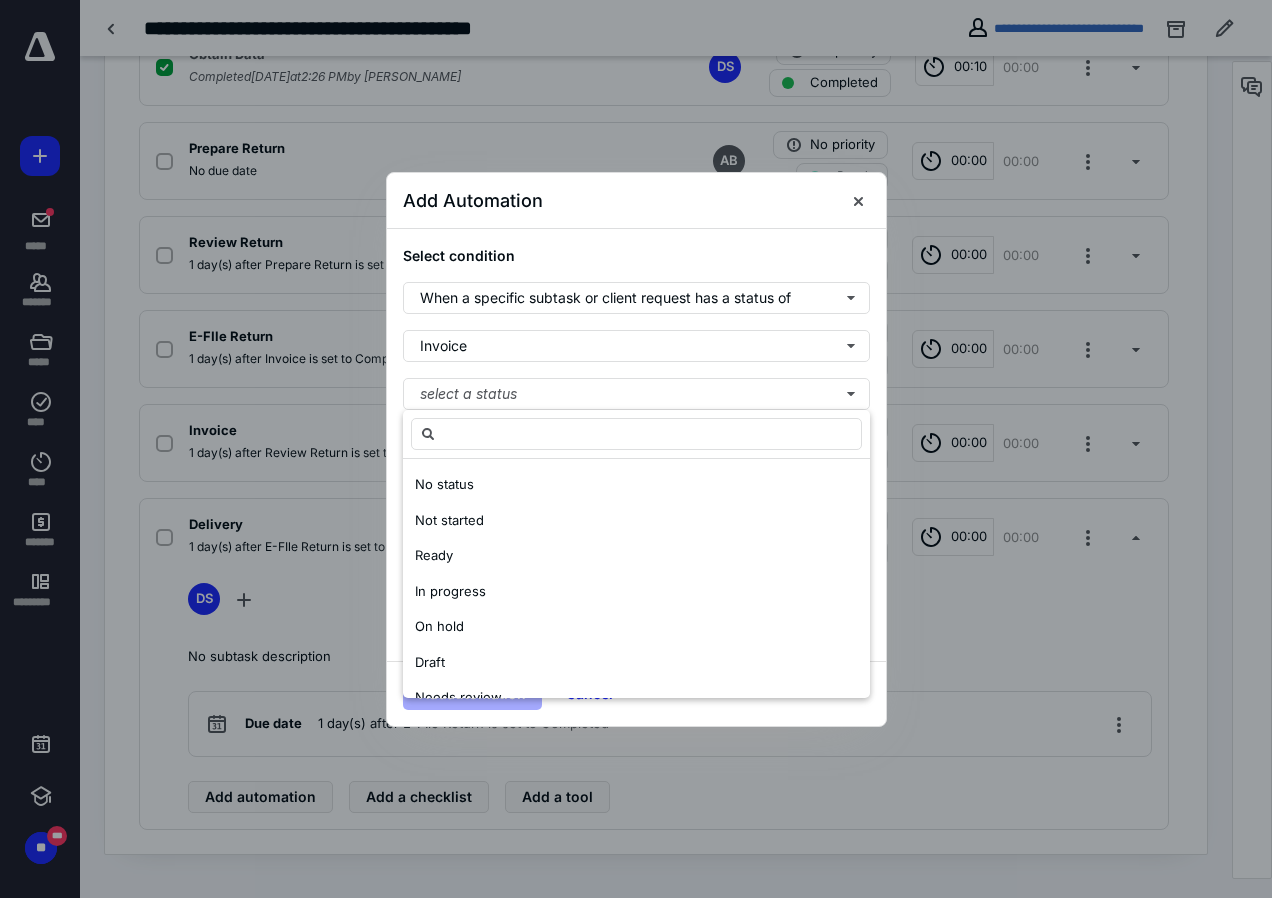 scroll, scrollTop: 300, scrollLeft: 0, axis: vertical 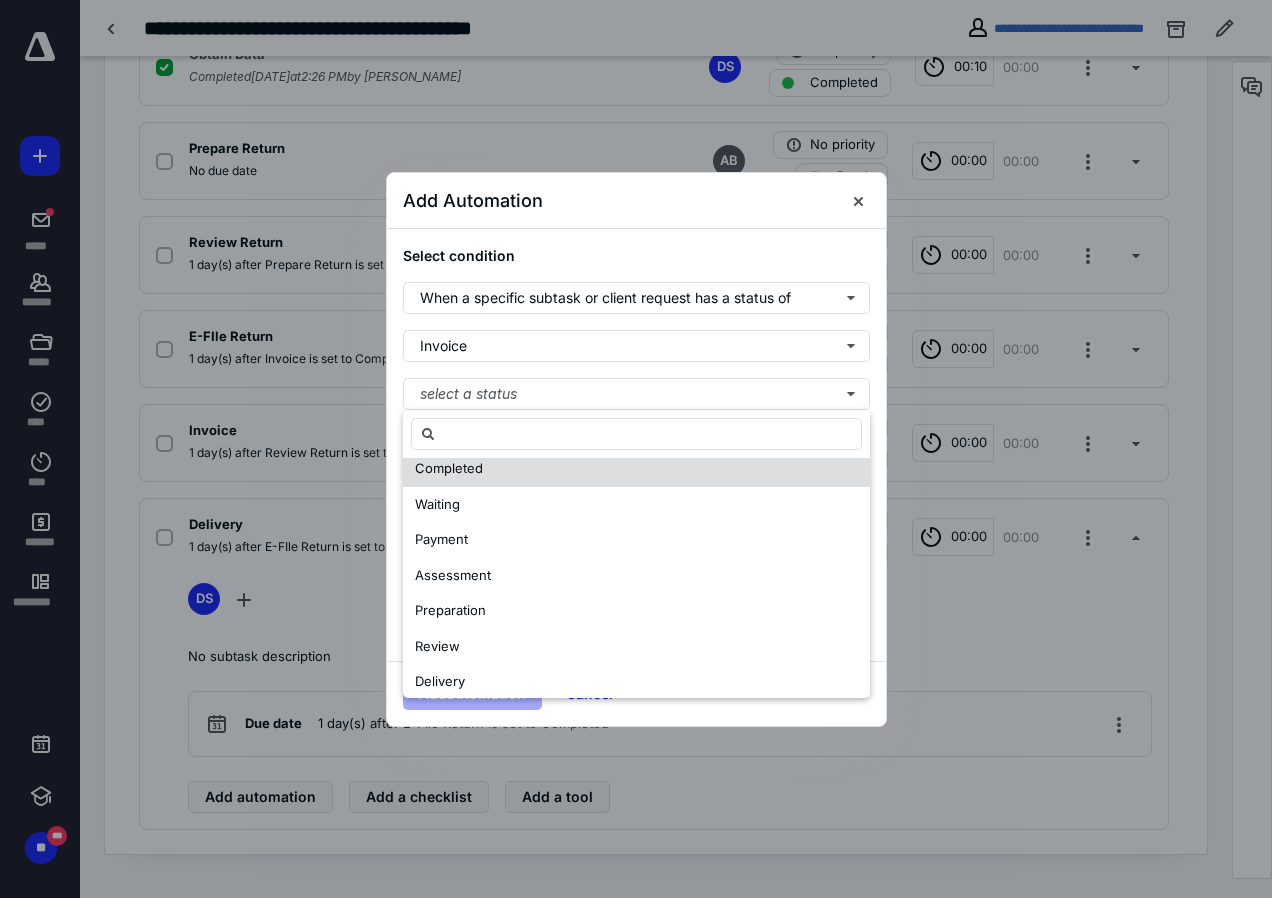 click on "Completed" at bounding box center (449, 468) 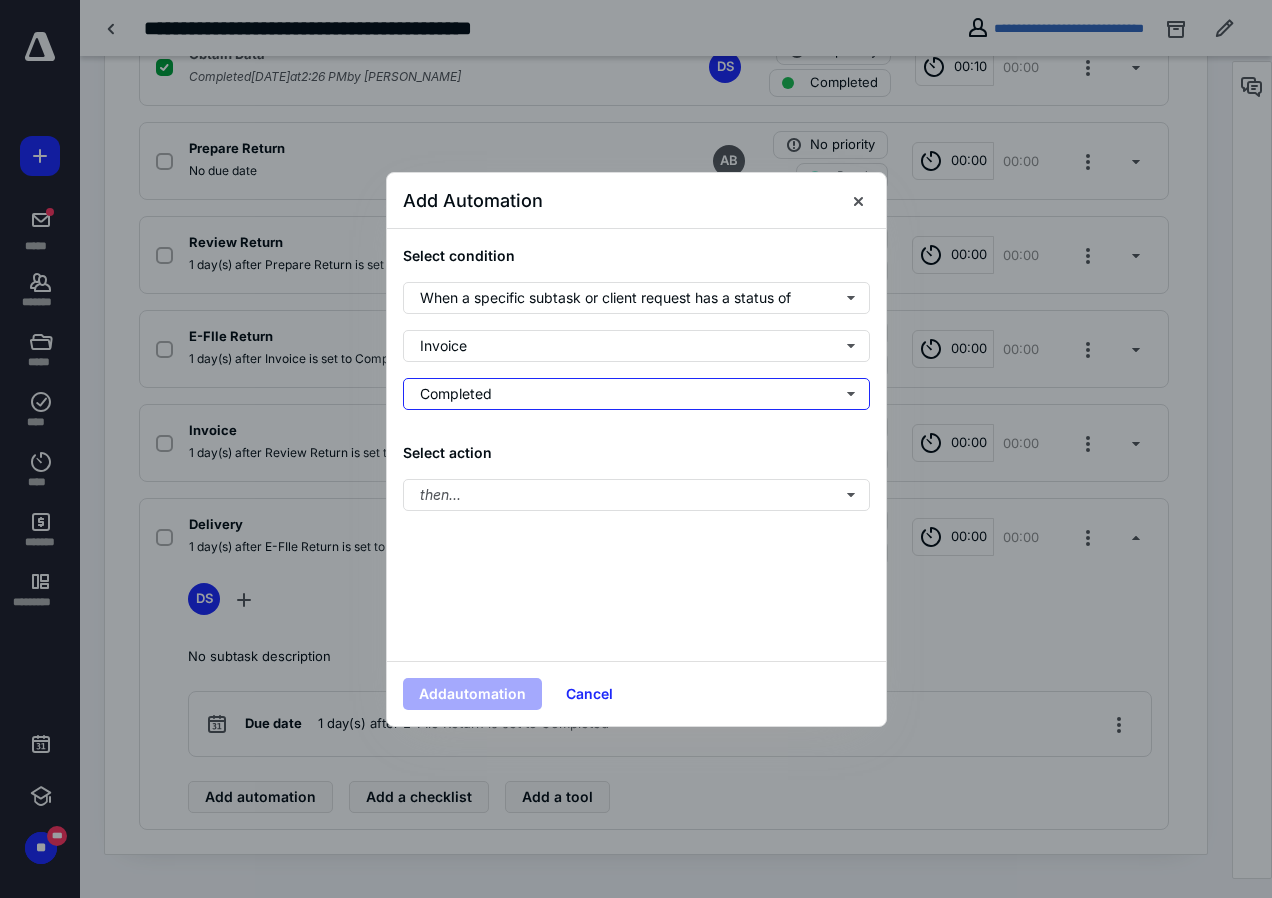 scroll, scrollTop: 0, scrollLeft: 0, axis: both 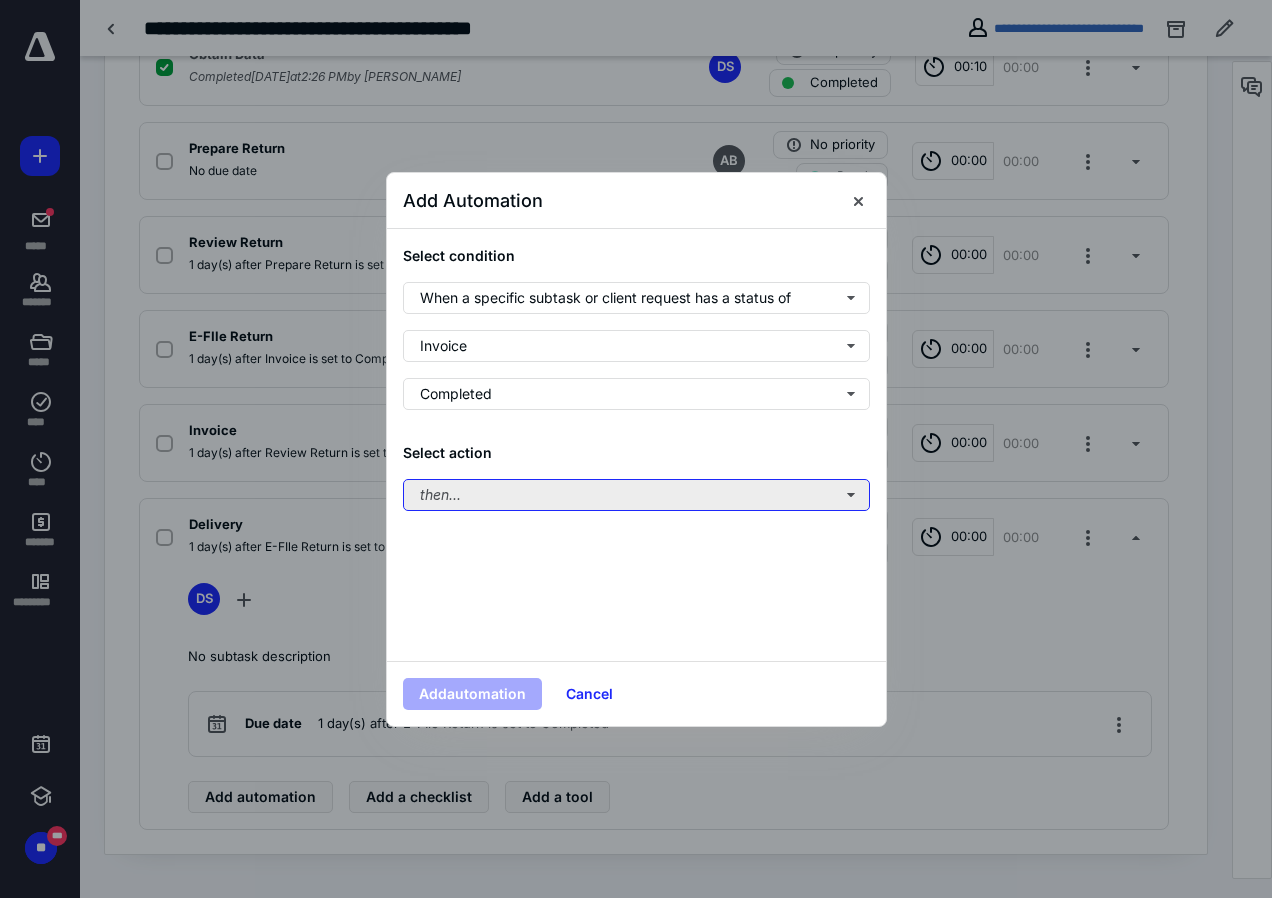 click on "then..." at bounding box center (636, 495) 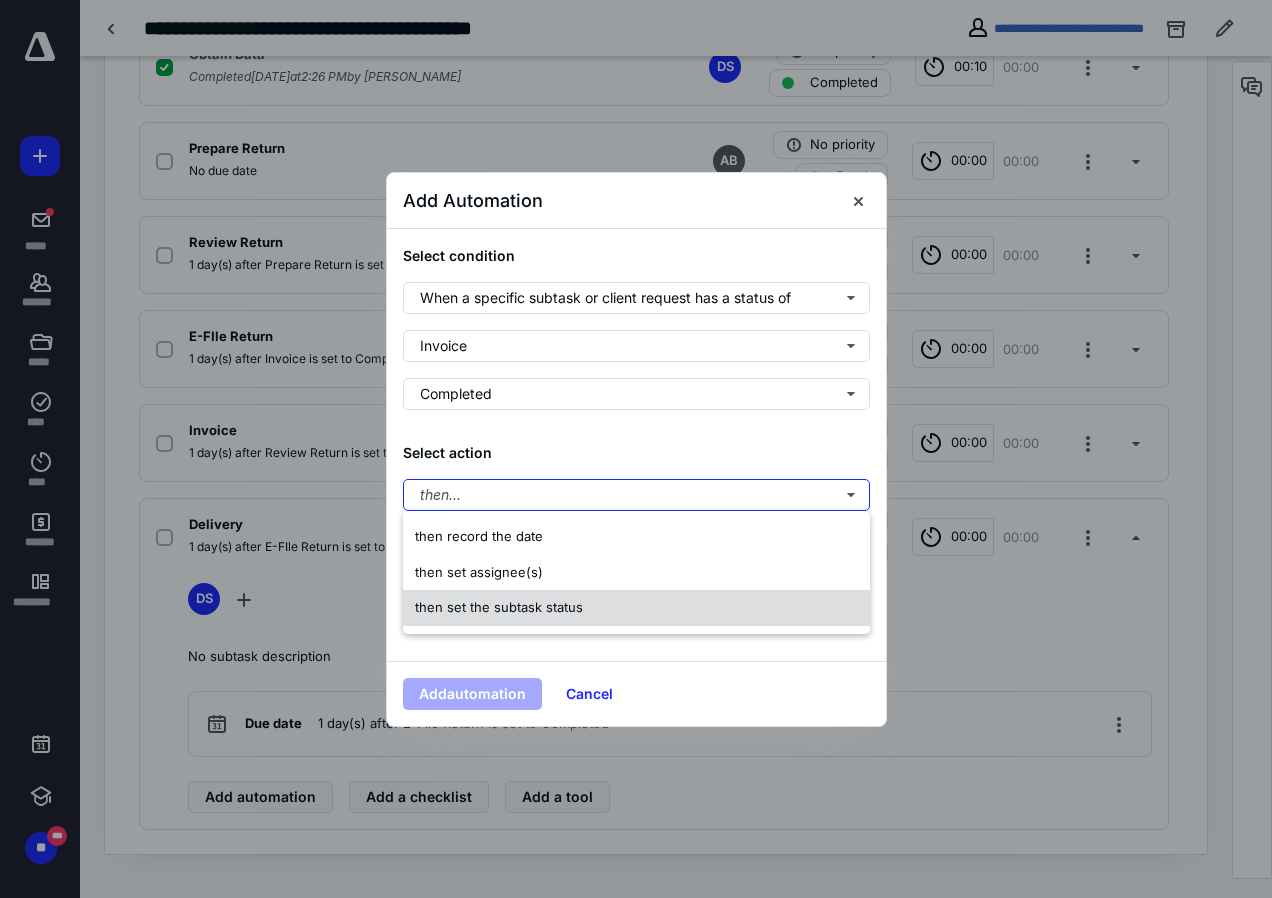 click on "then set the subtask status" at bounding box center (499, 607) 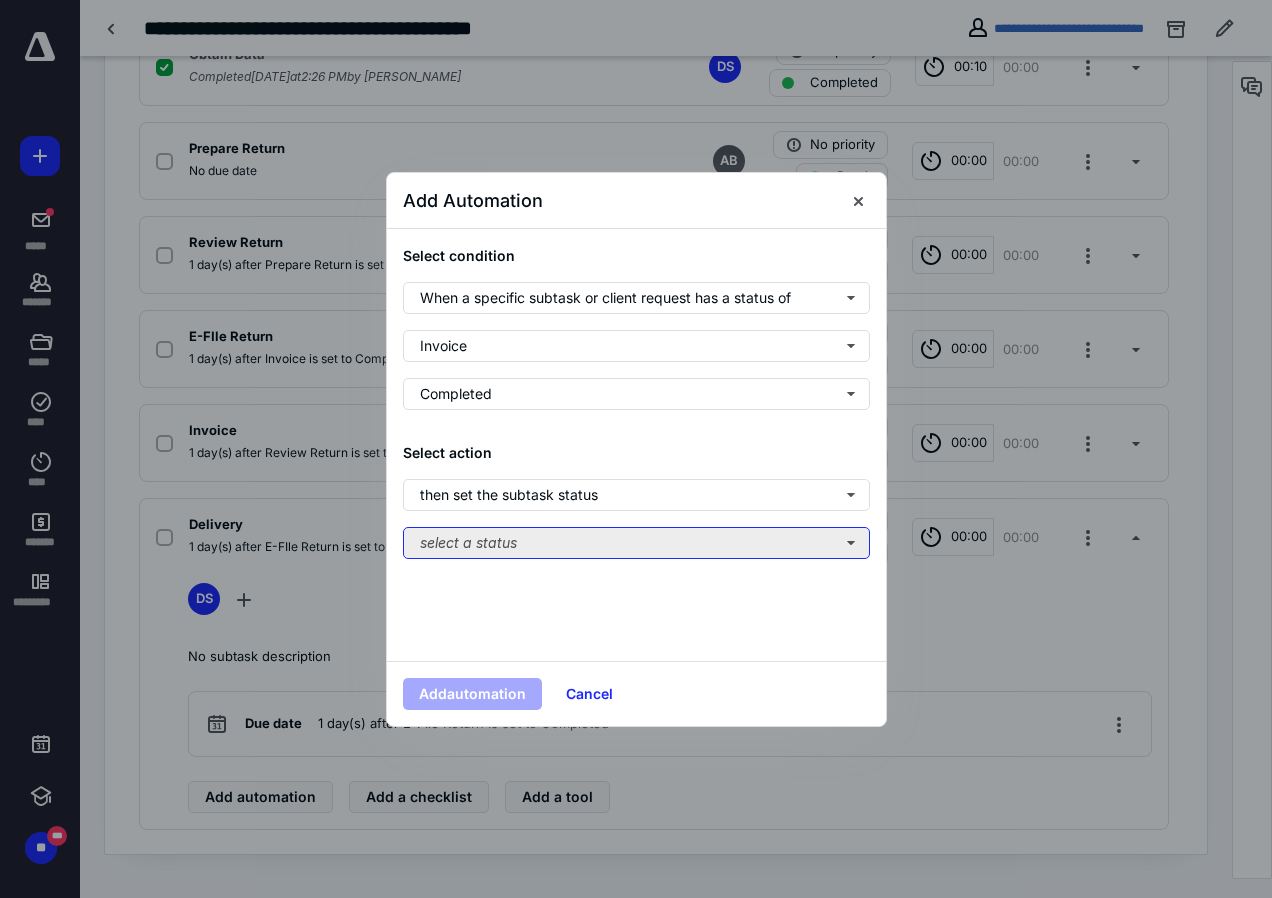 click on "select a status" at bounding box center (636, 543) 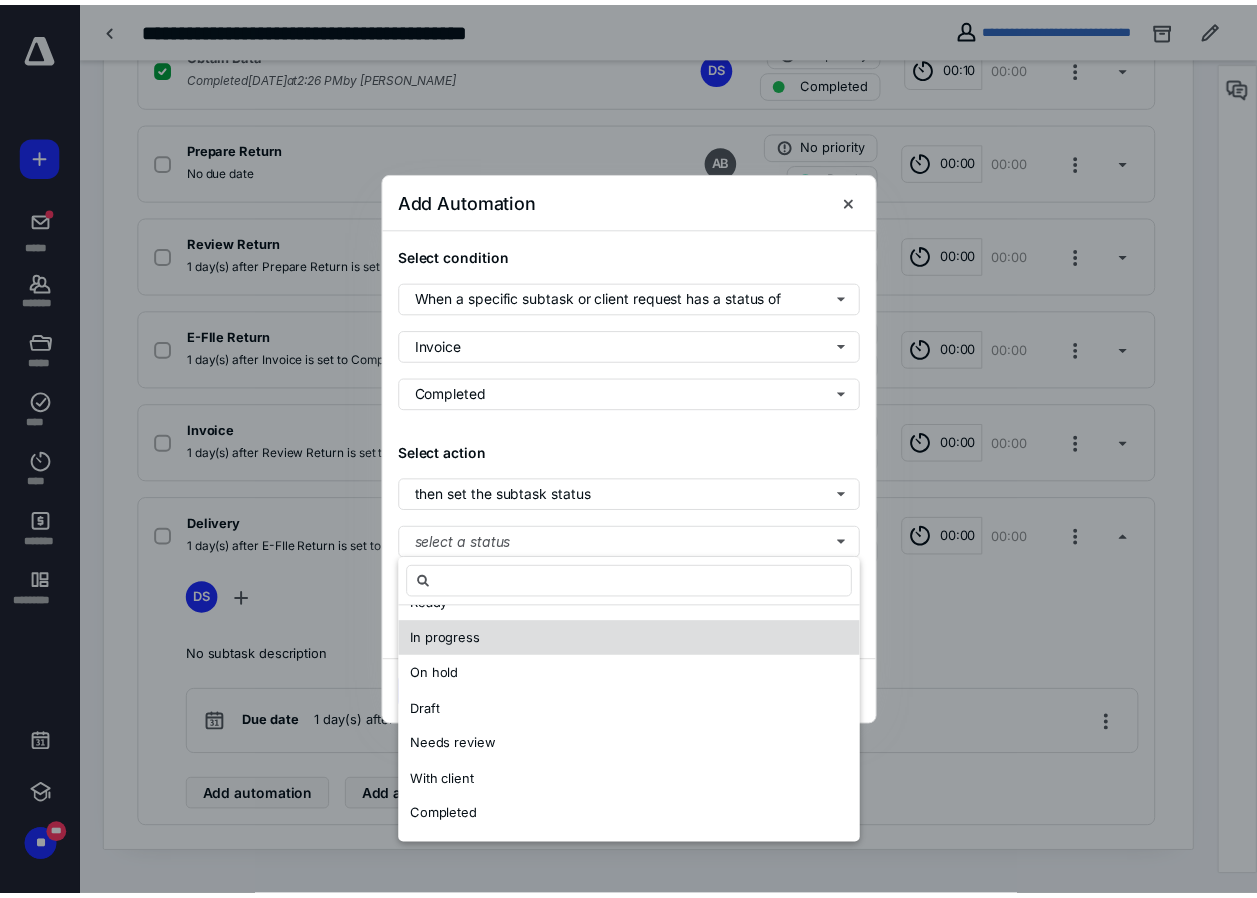 scroll, scrollTop: 0, scrollLeft: 0, axis: both 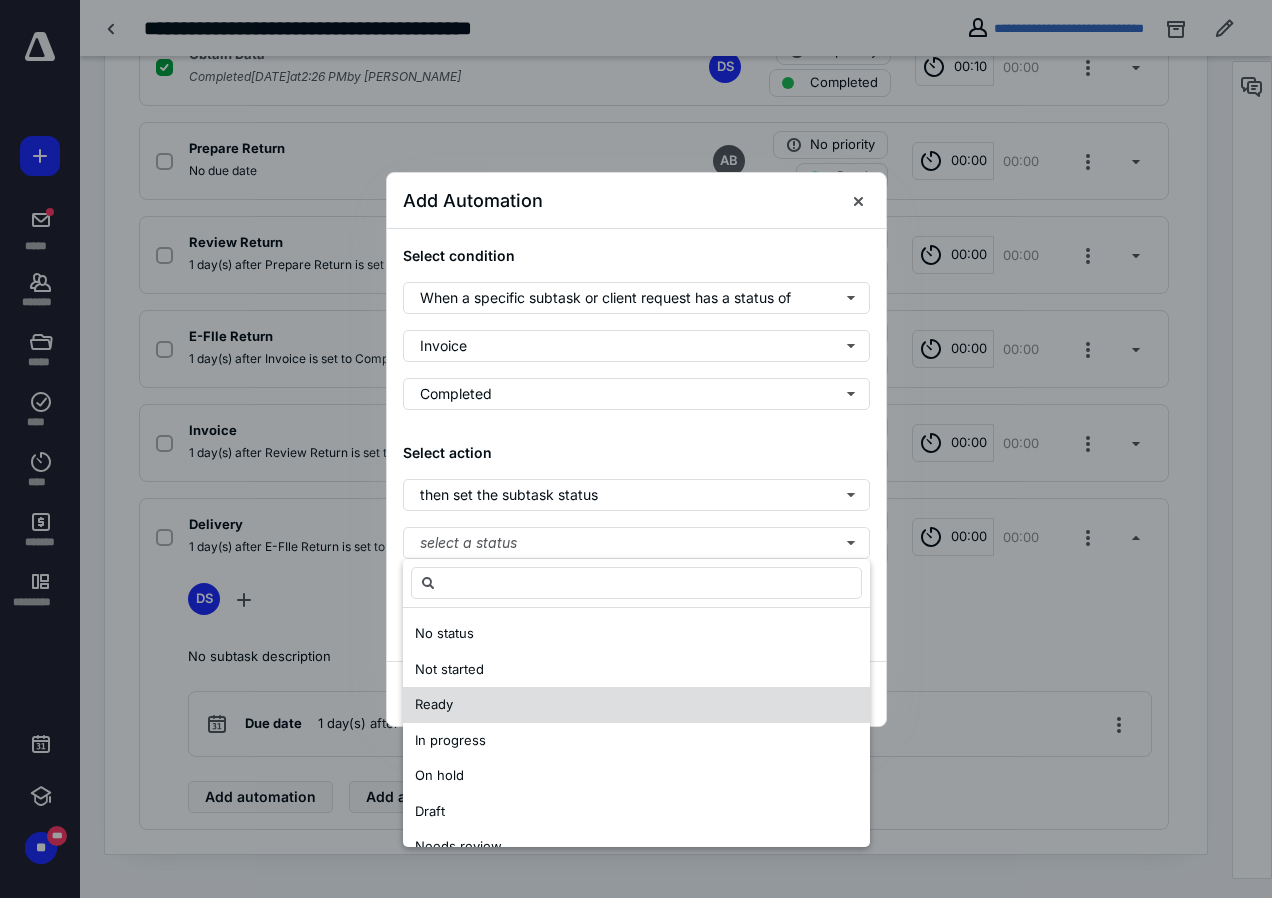 click on "Ready" at bounding box center (636, 705) 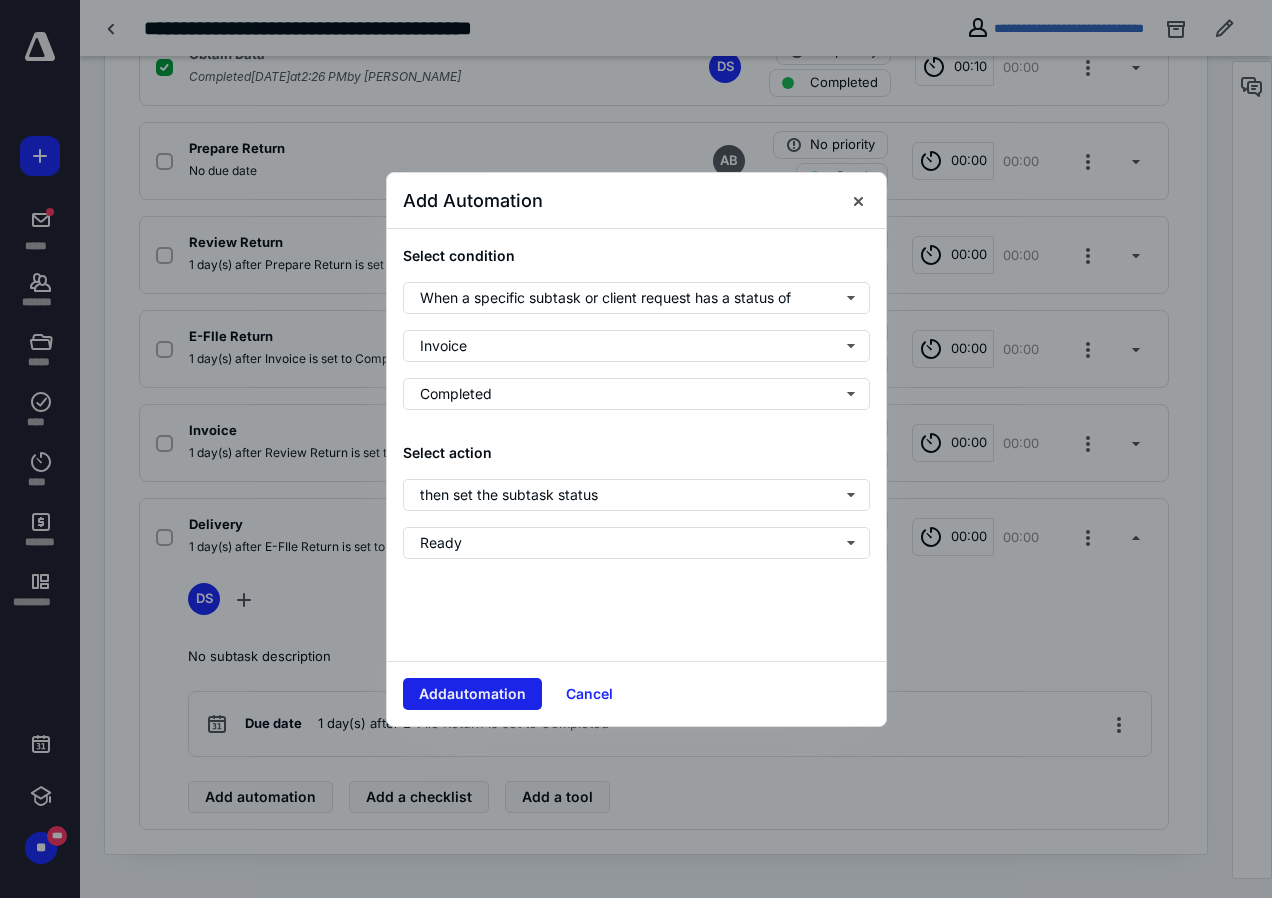 click on "Add  automation" at bounding box center (472, 694) 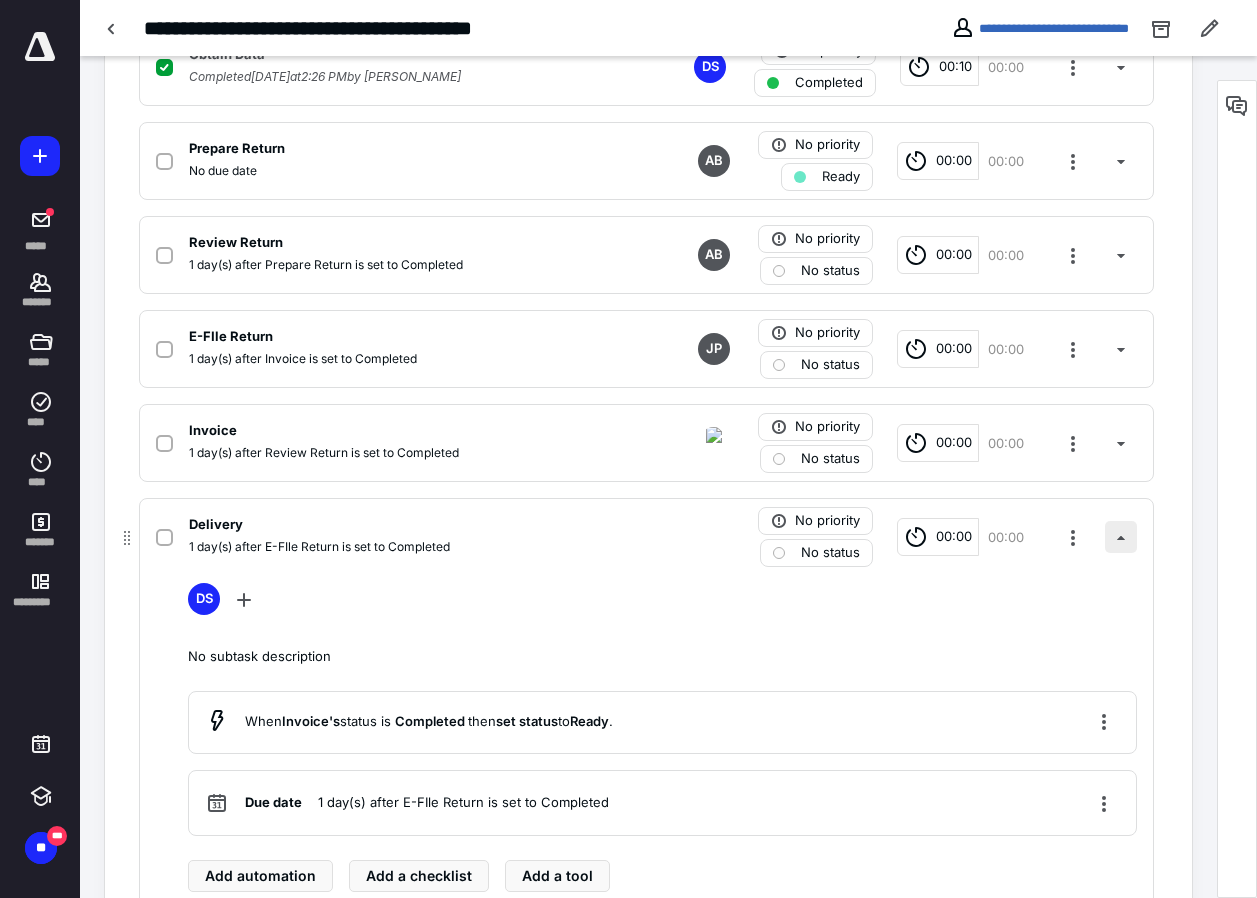click at bounding box center (1121, 537) 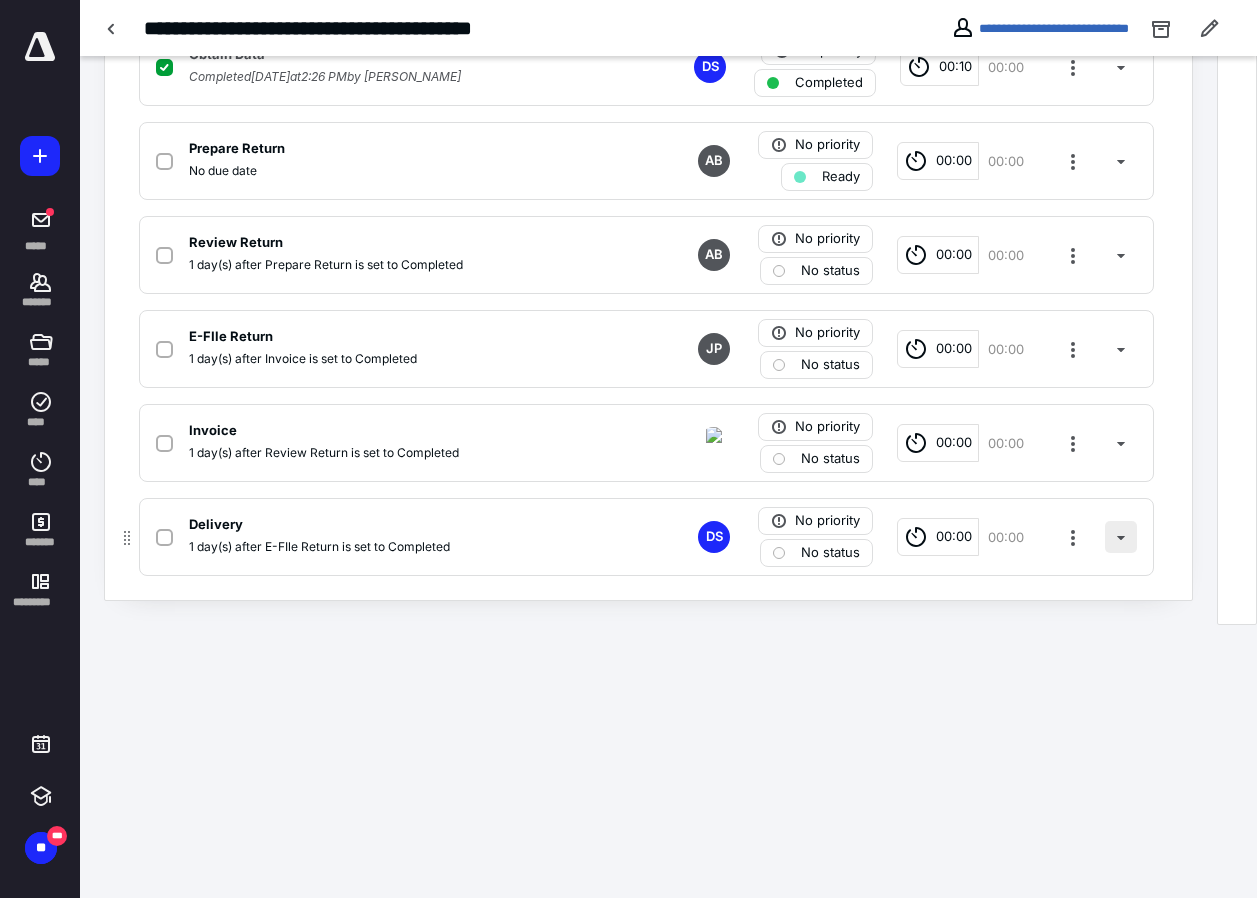 scroll, scrollTop: 297, scrollLeft: 0, axis: vertical 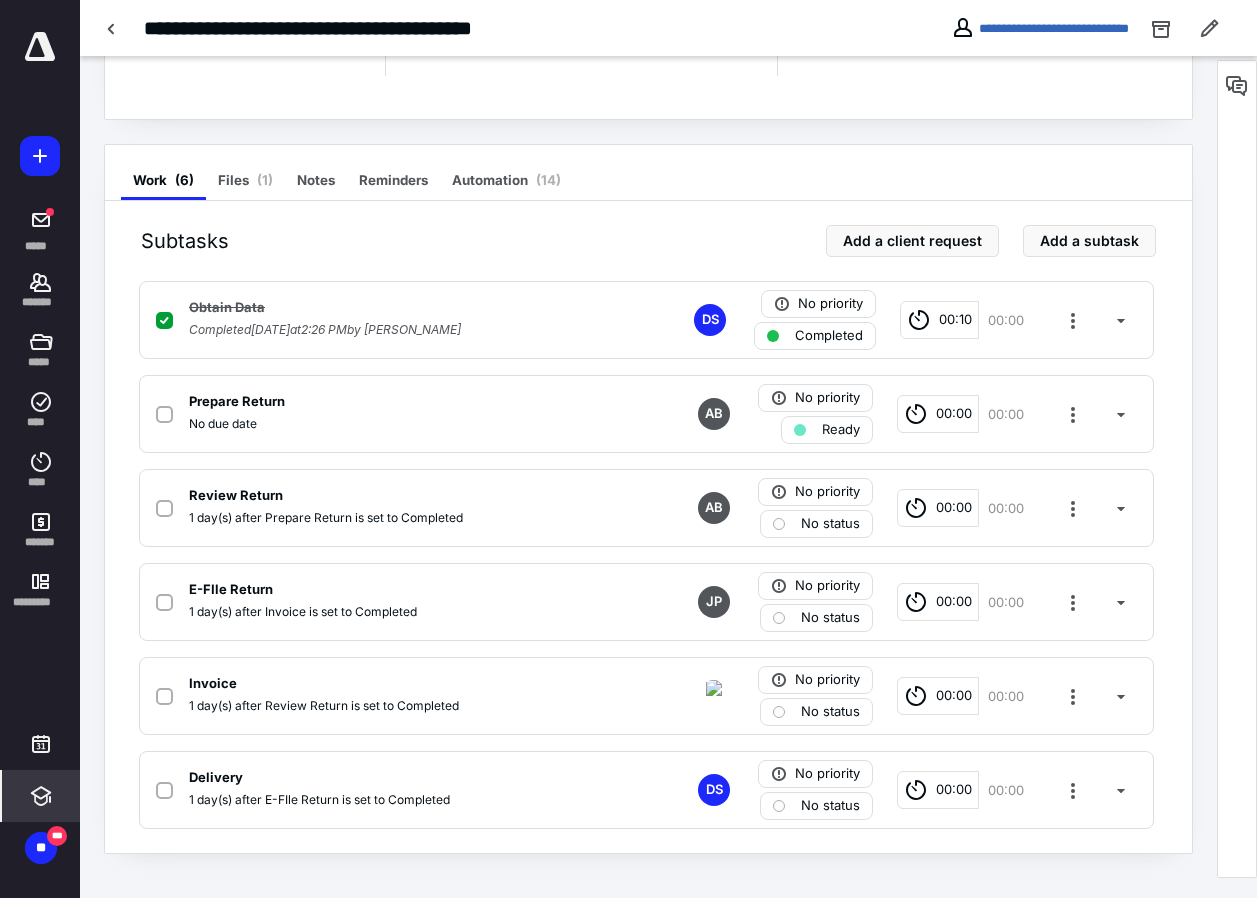 click 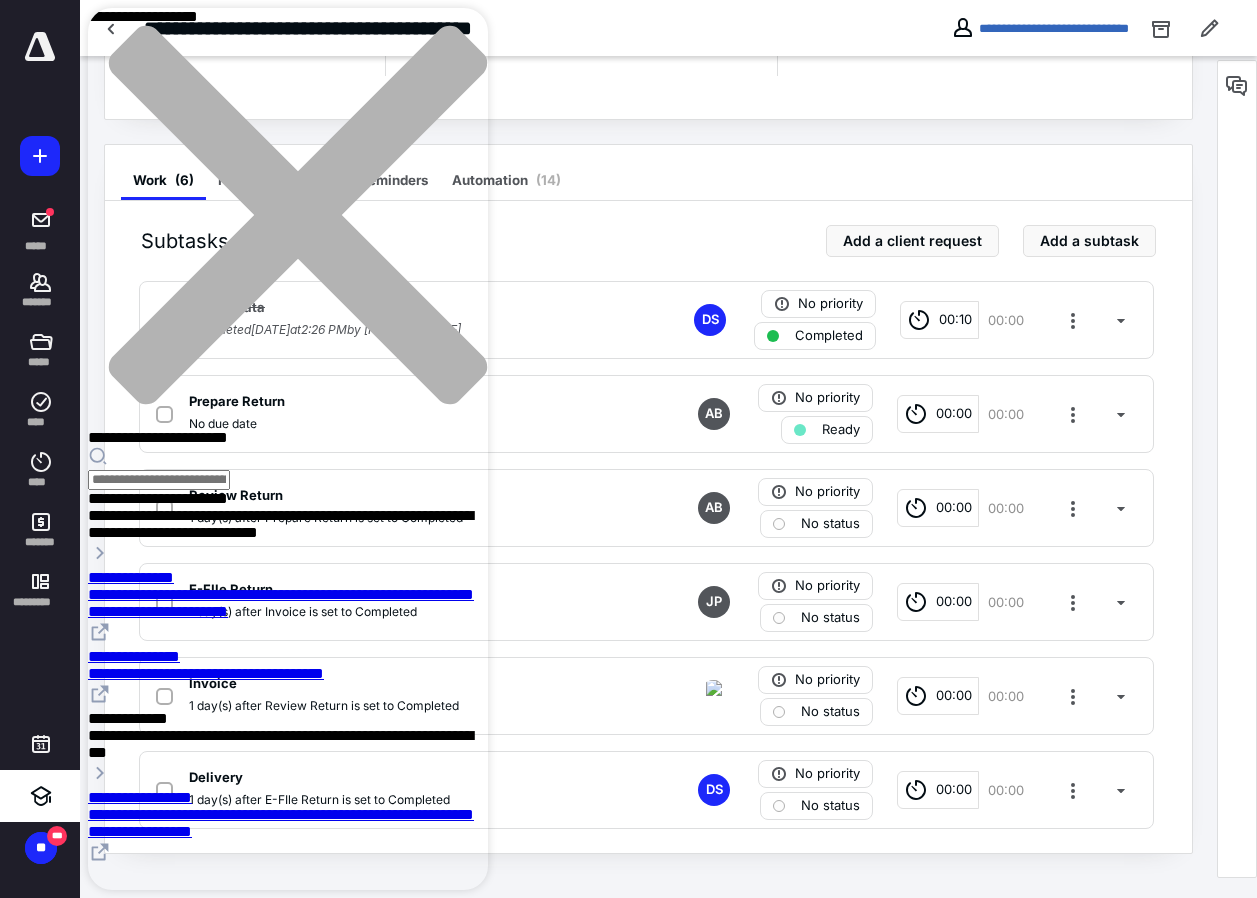 click 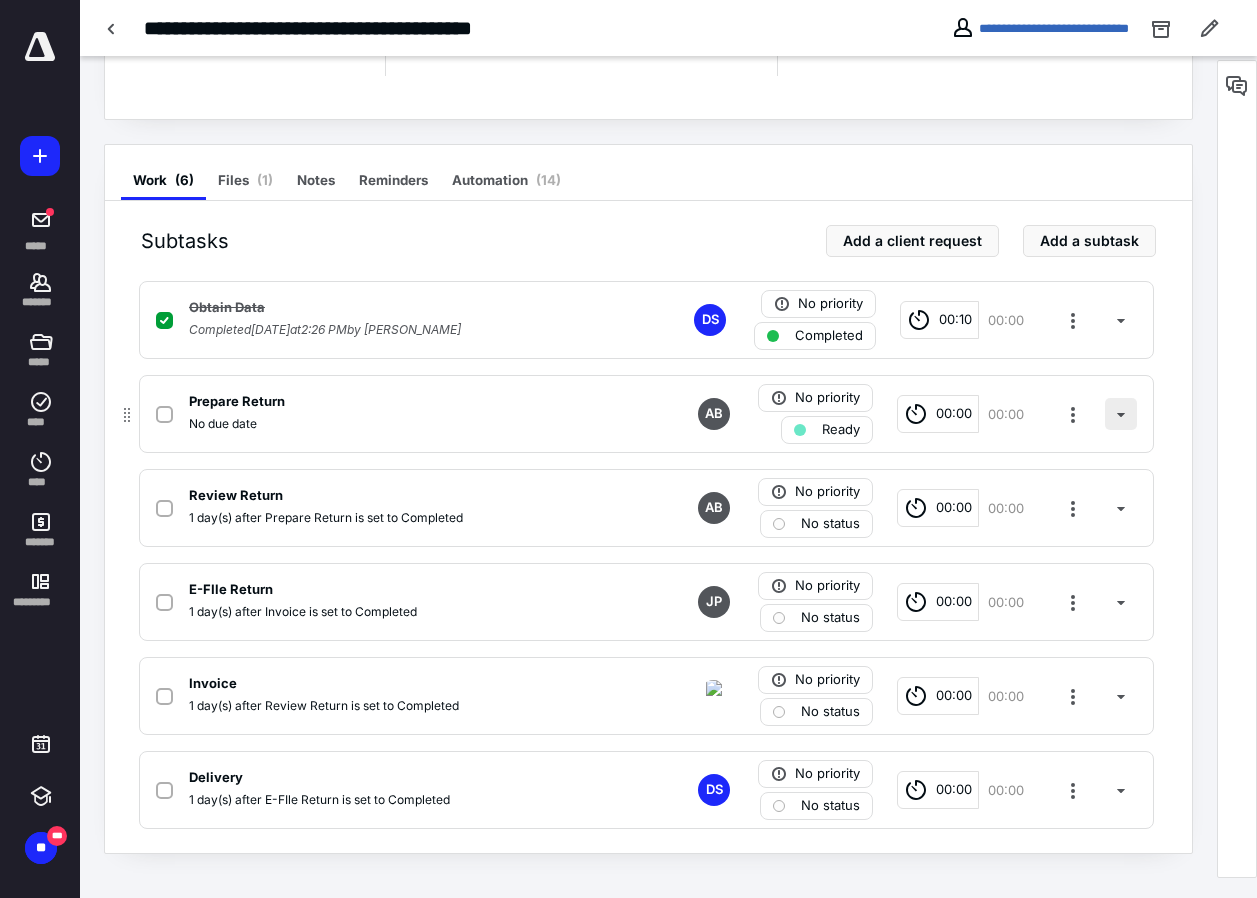 click at bounding box center (1121, 414) 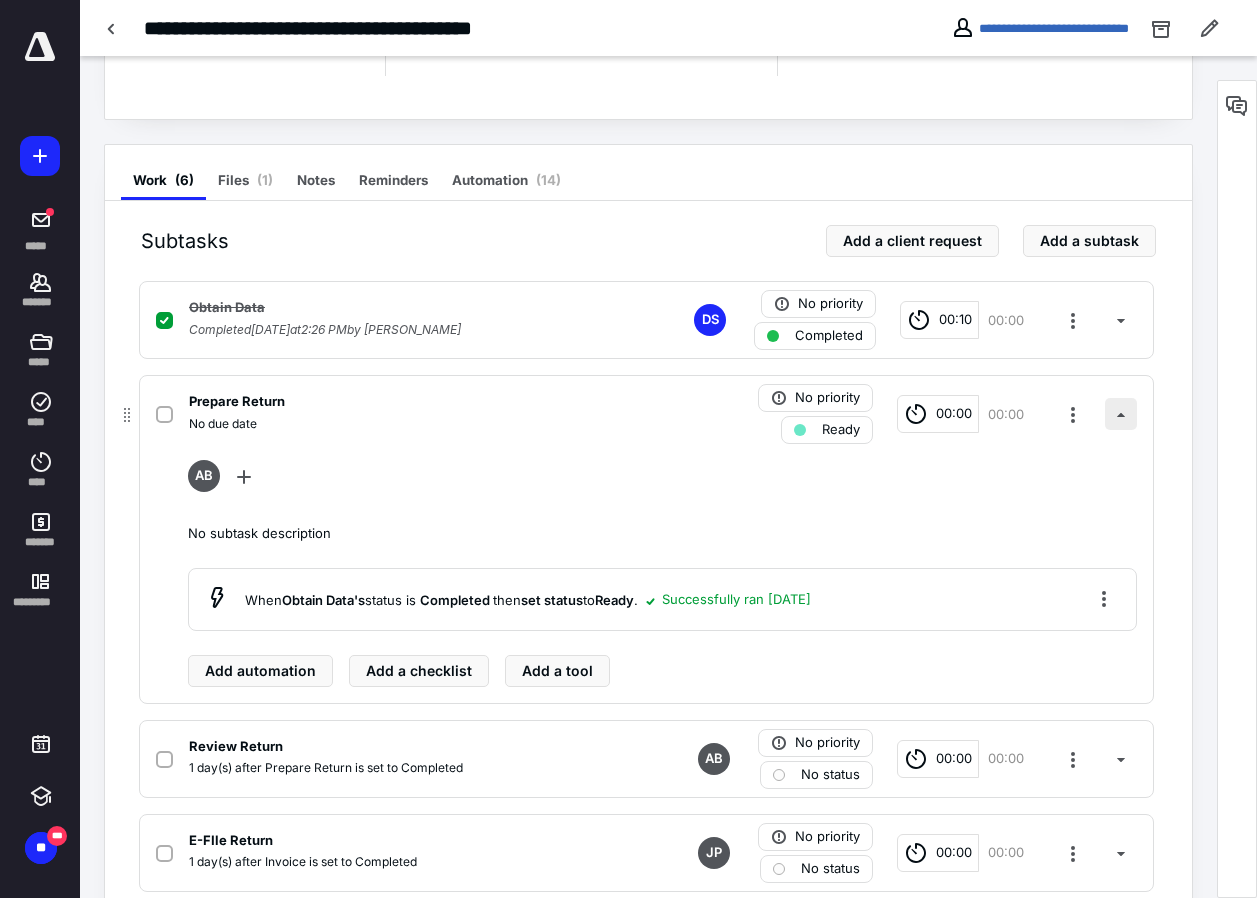 click at bounding box center (1121, 414) 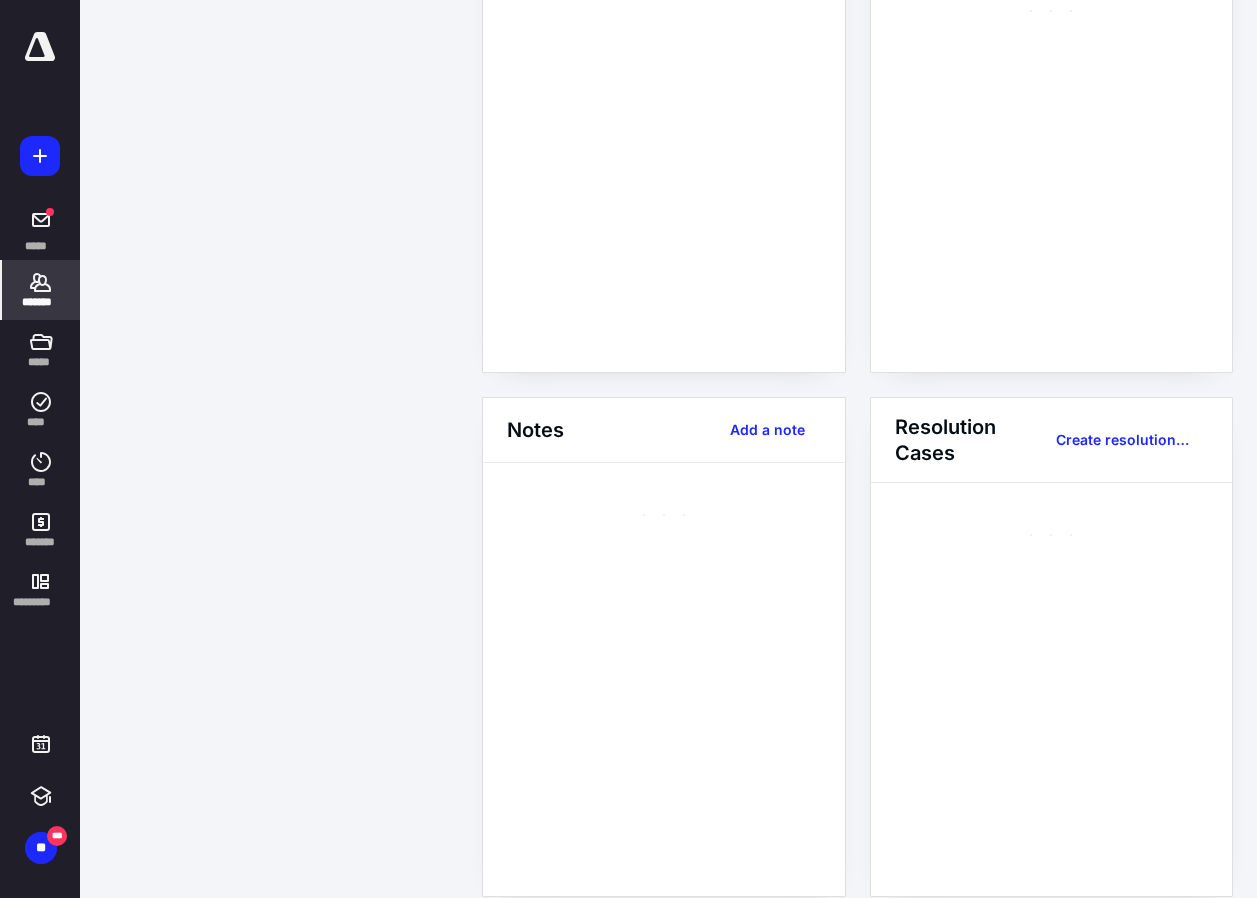 scroll, scrollTop: 0, scrollLeft: 0, axis: both 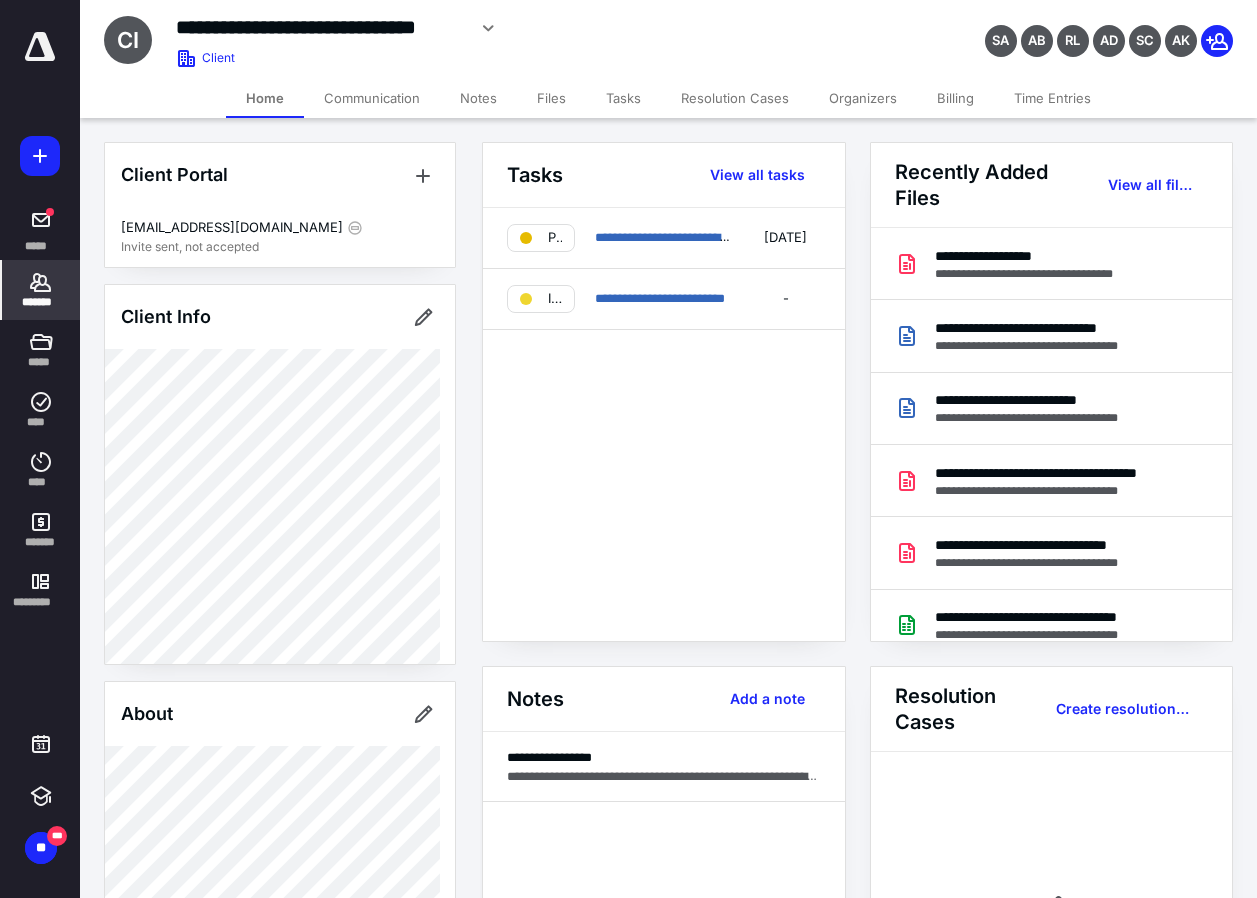 click on "*******" at bounding box center (41, 302) 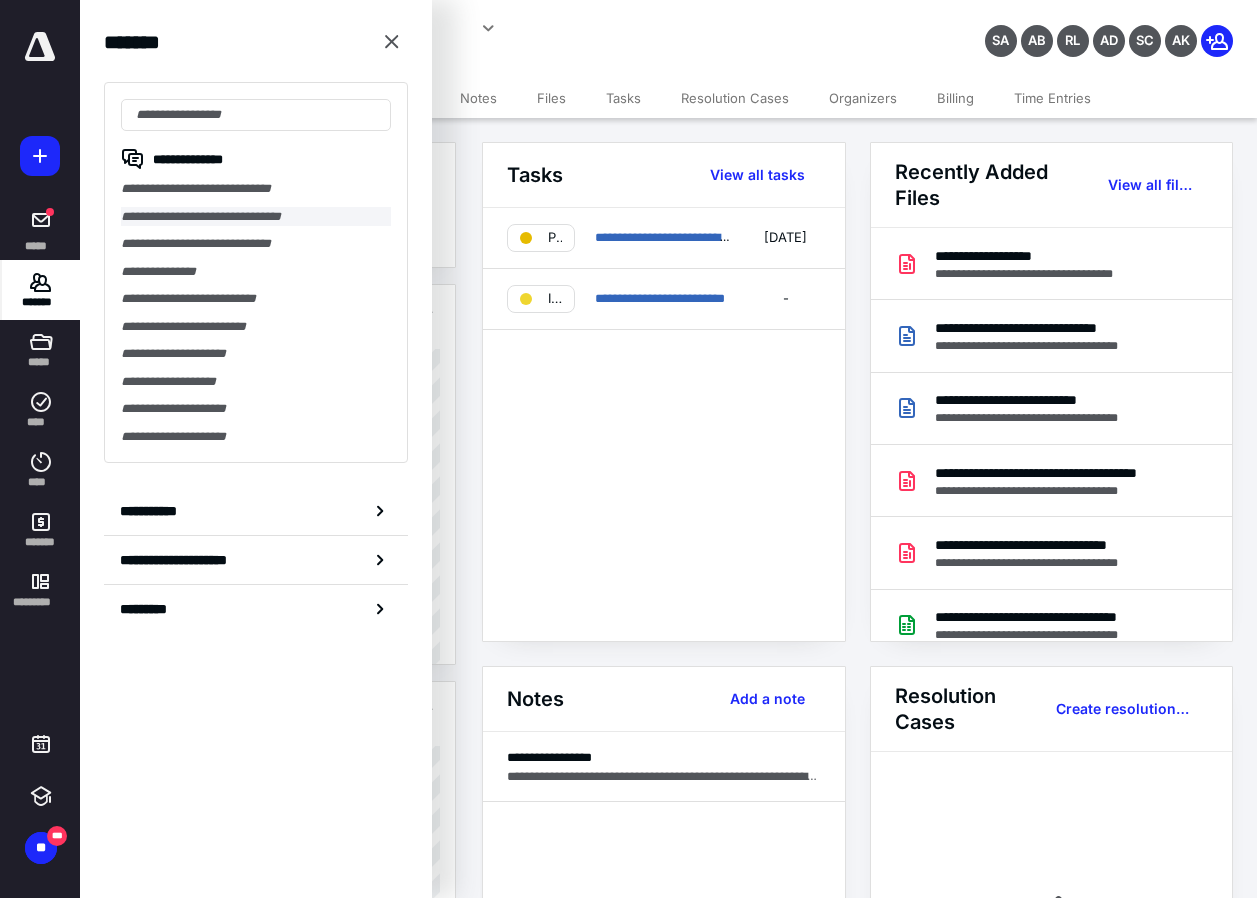 click on "**********" at bounding box center (256, 217) 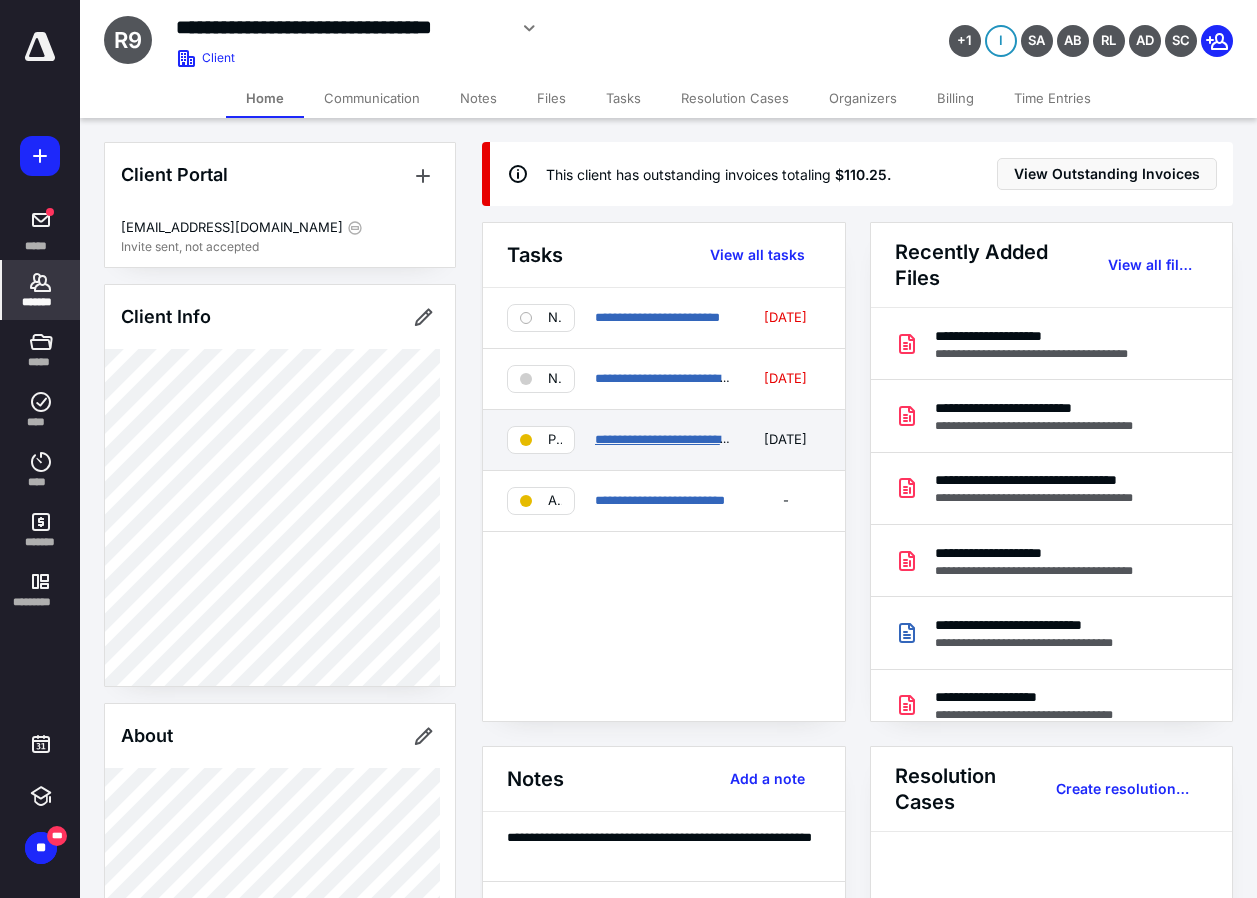 click on "**********" at bounding box center (697, 439) 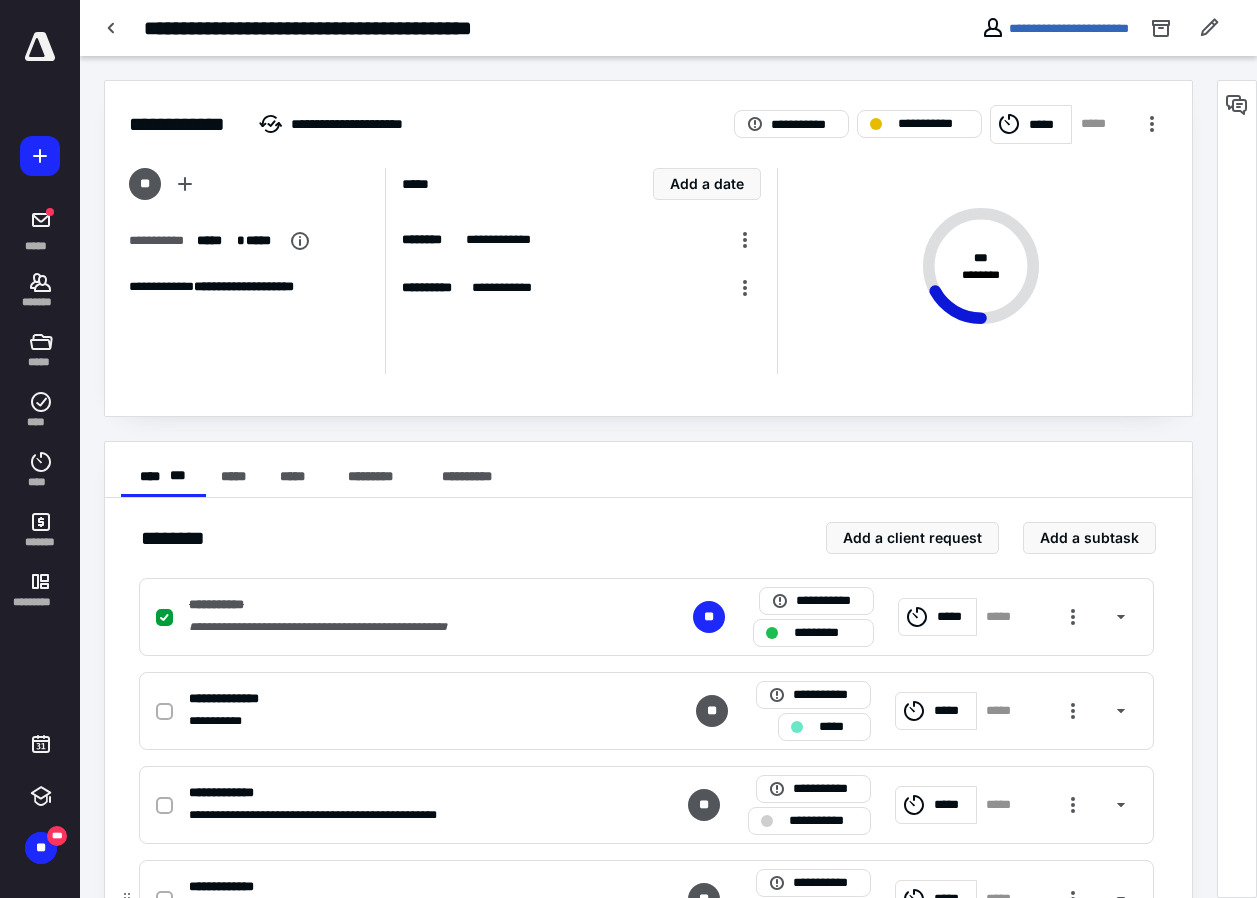 scroll, scrollTop: 297, scrollLeft: 0, axis: vertical 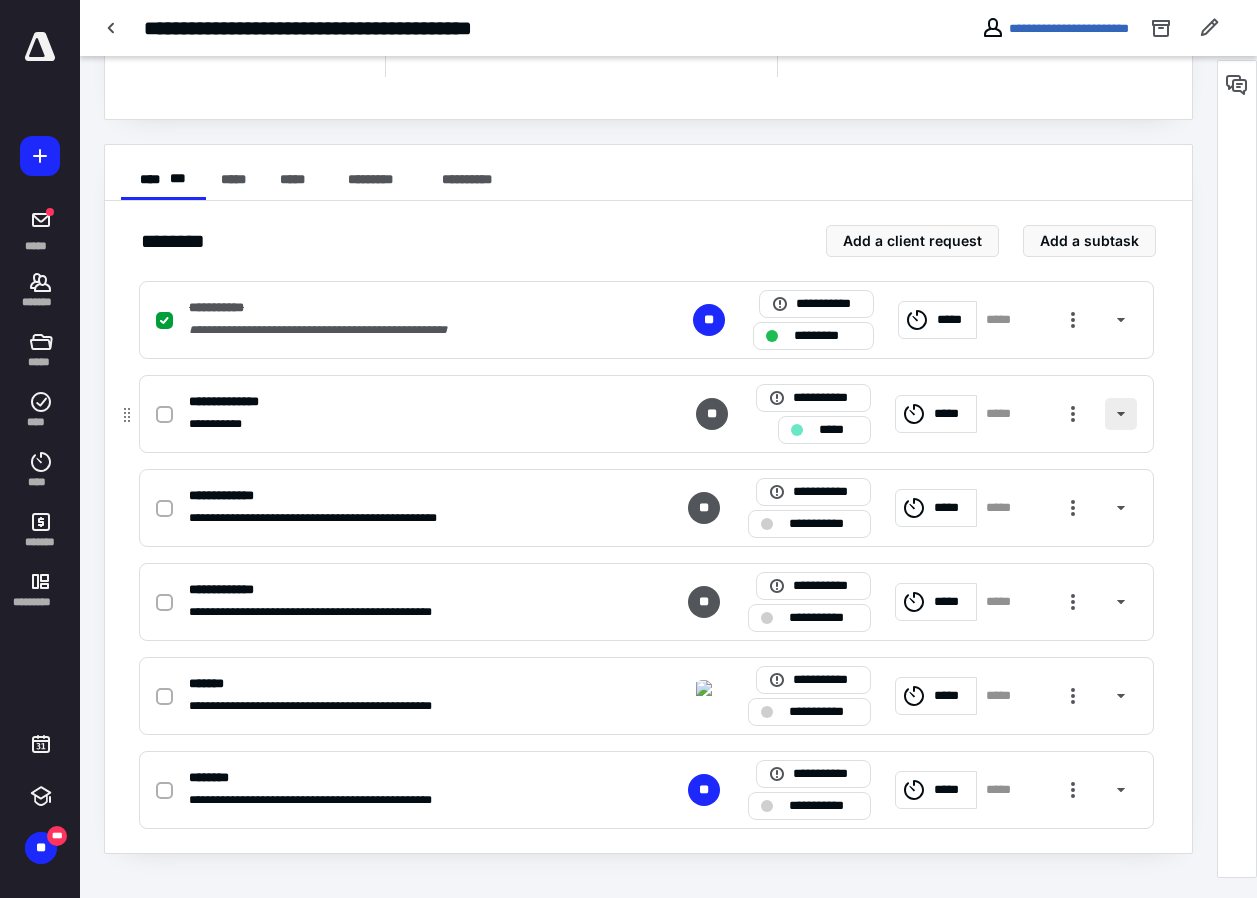 click at bounding box center [1121, 414] 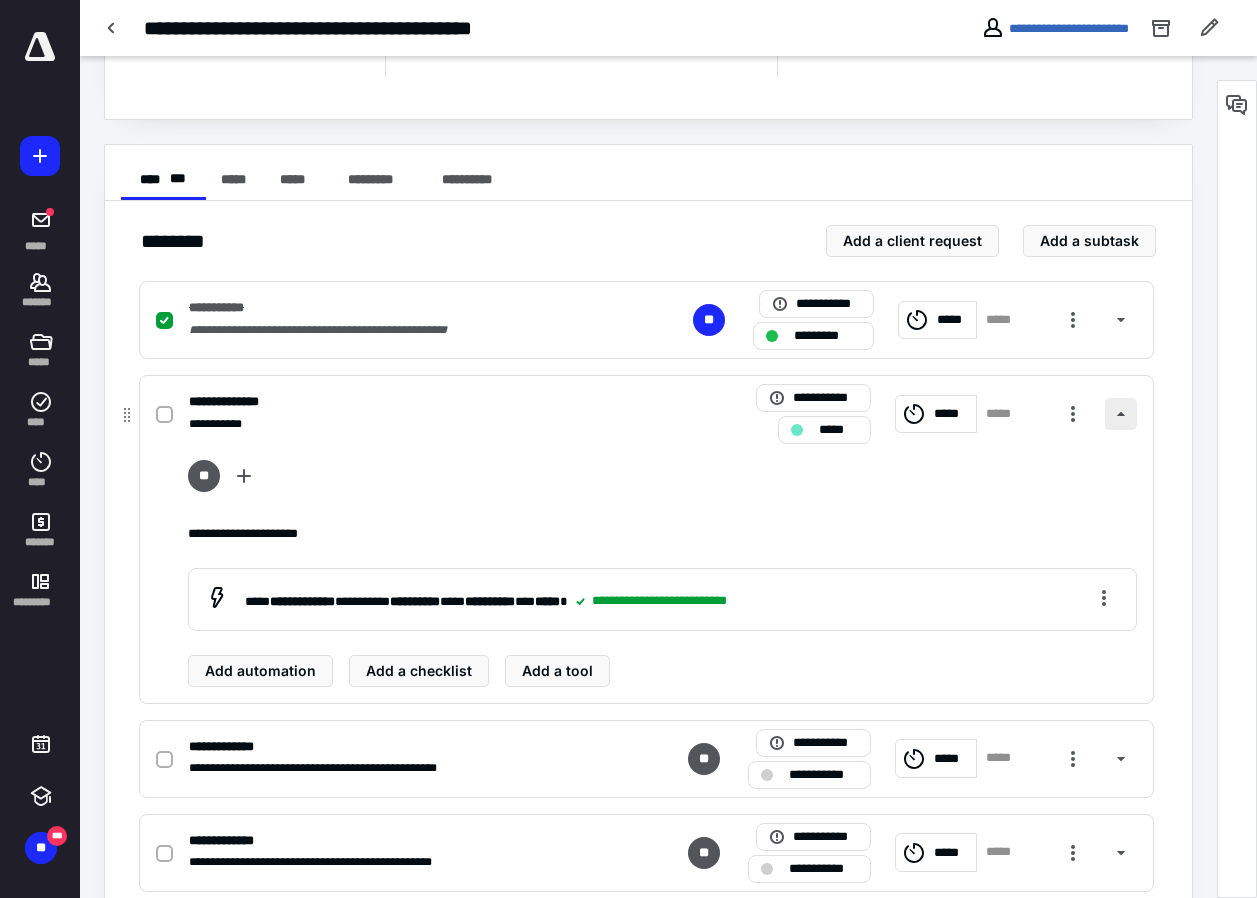 click at bounding box center (1121, 414) 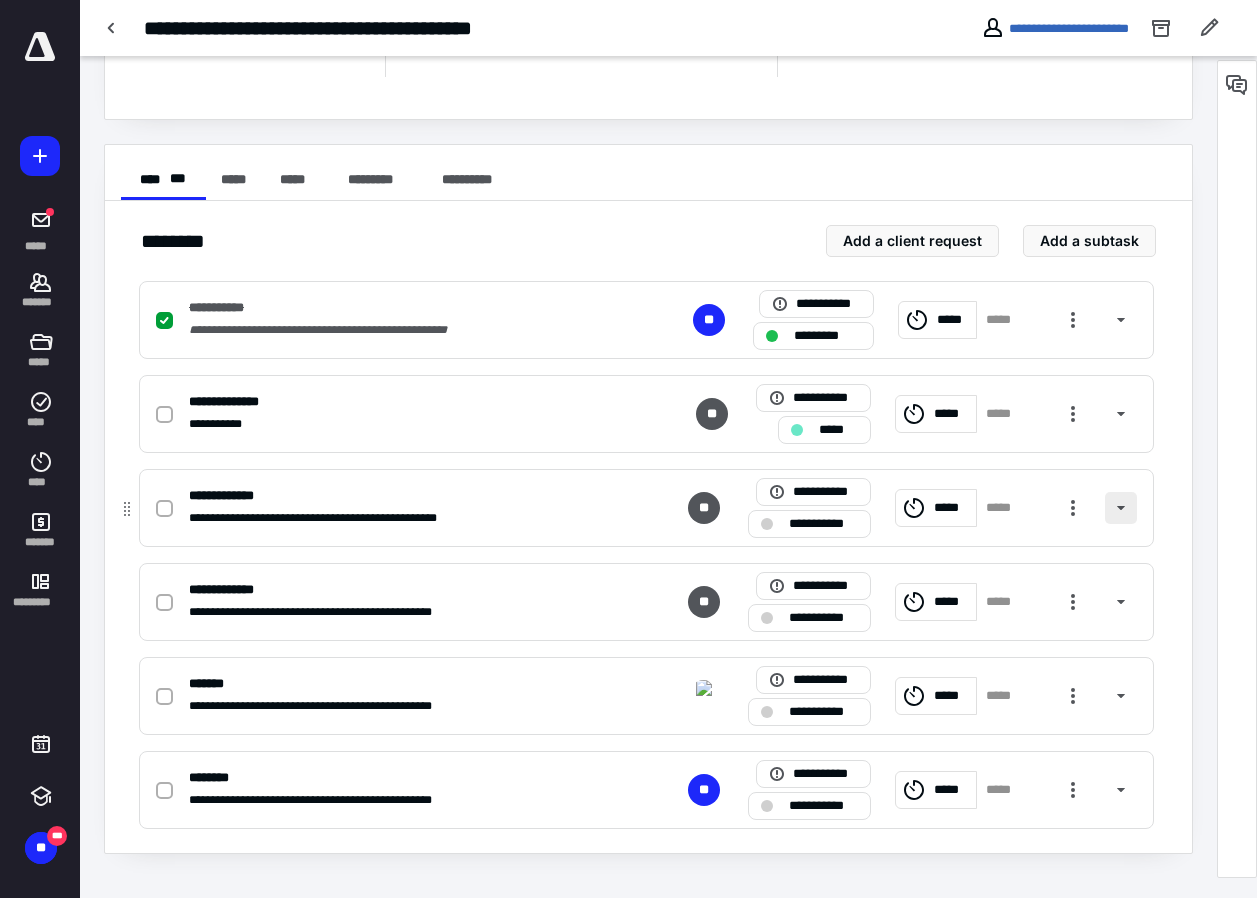 click at bounding box center (1121, 508) 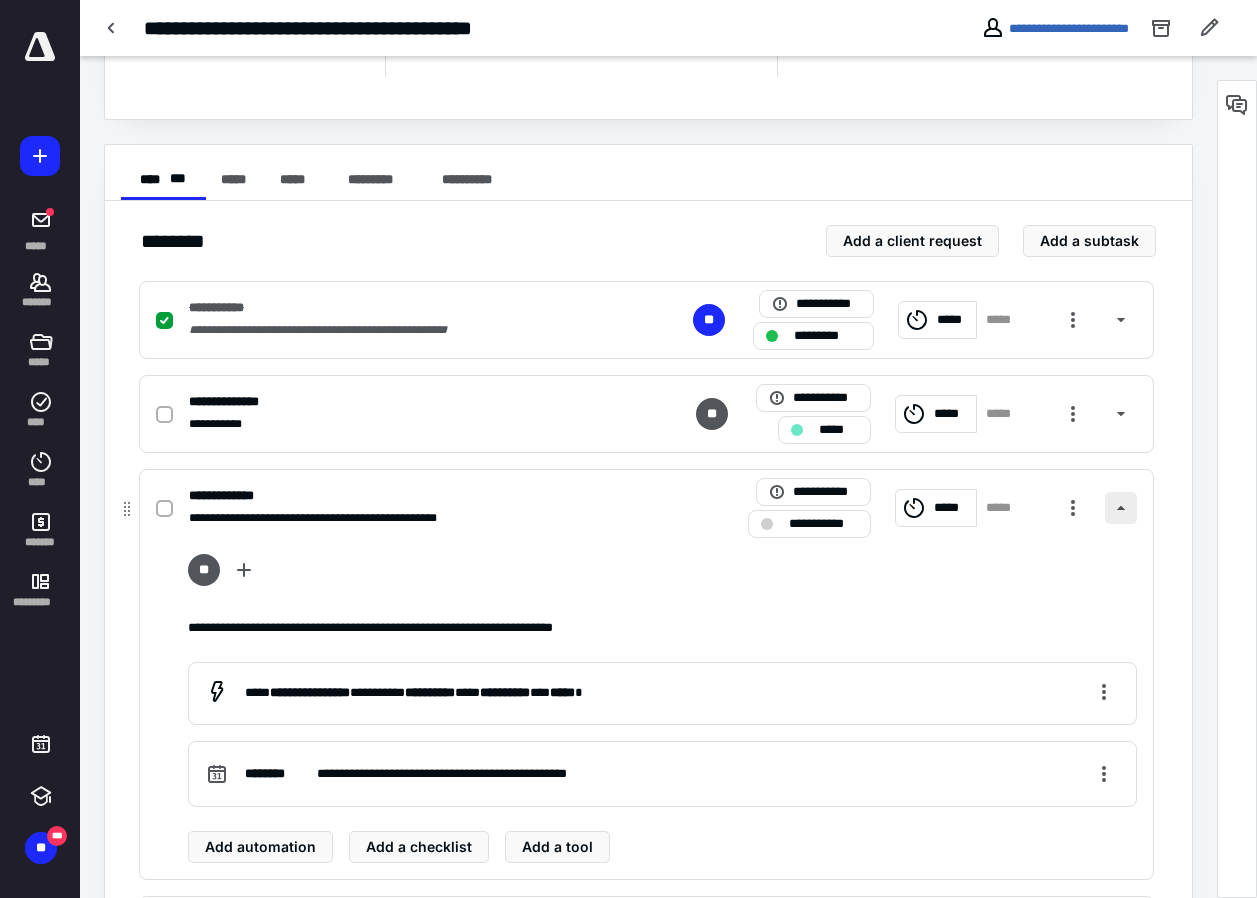 click at bounding box center (1121, 508) 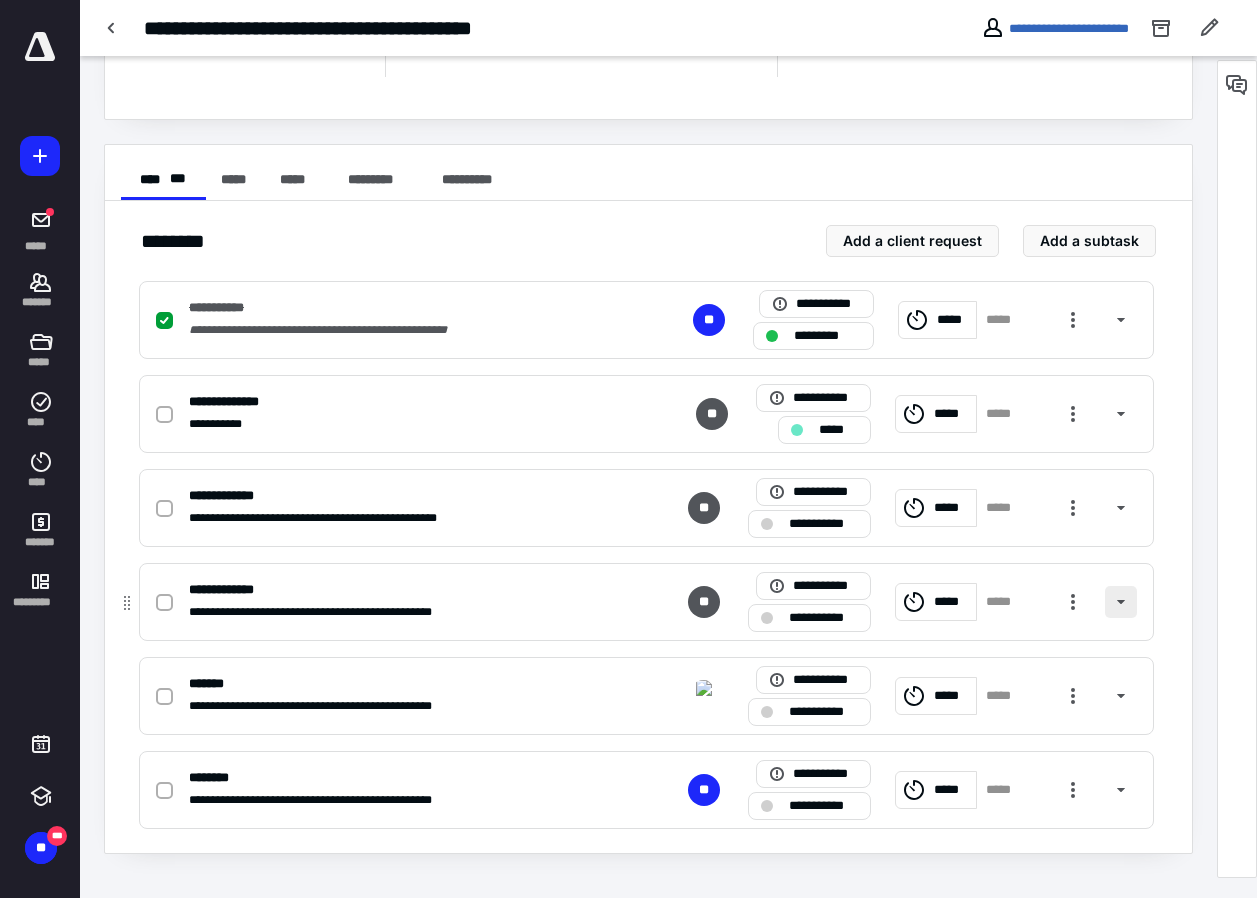 click at bounding box center (1121, 602) 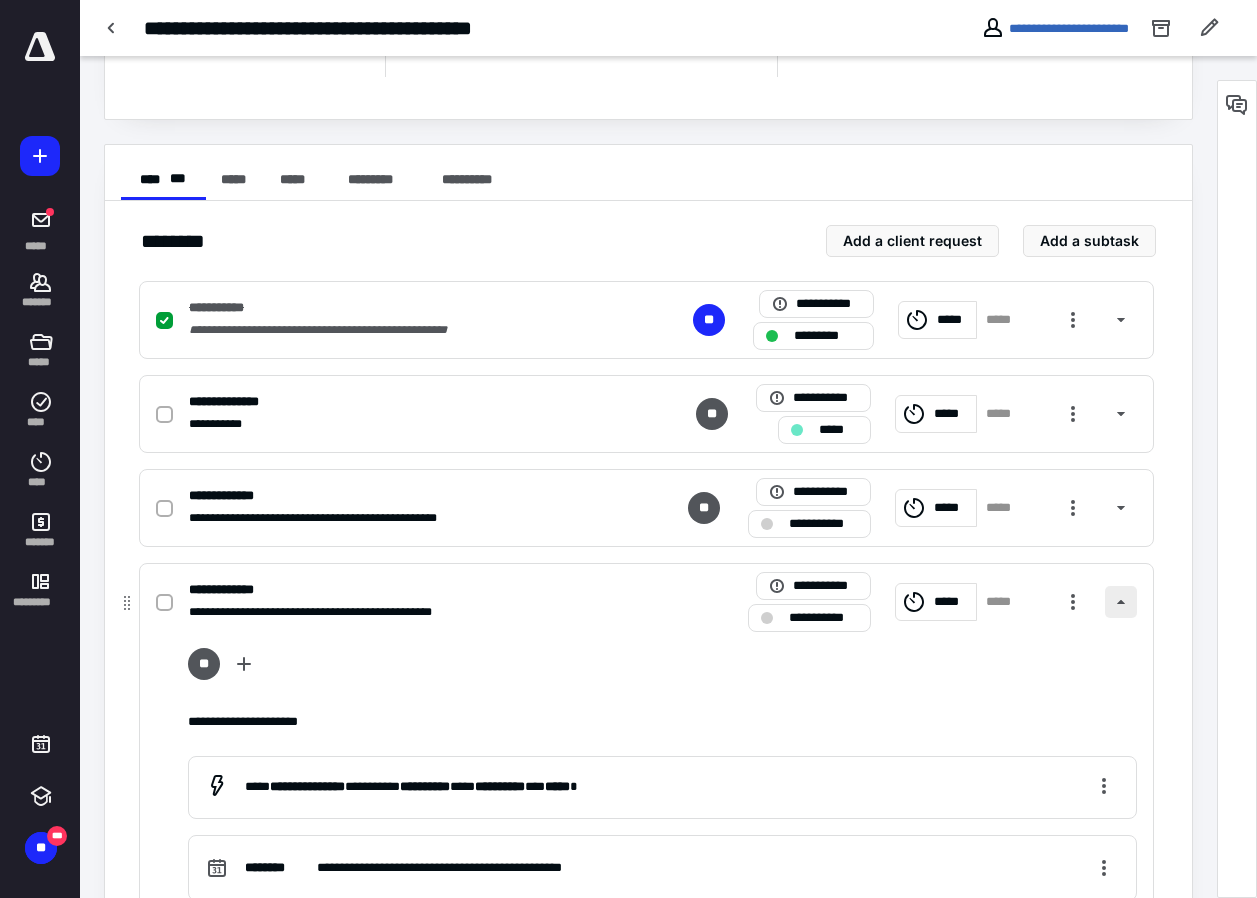 click at bounding box center [1121, 602] 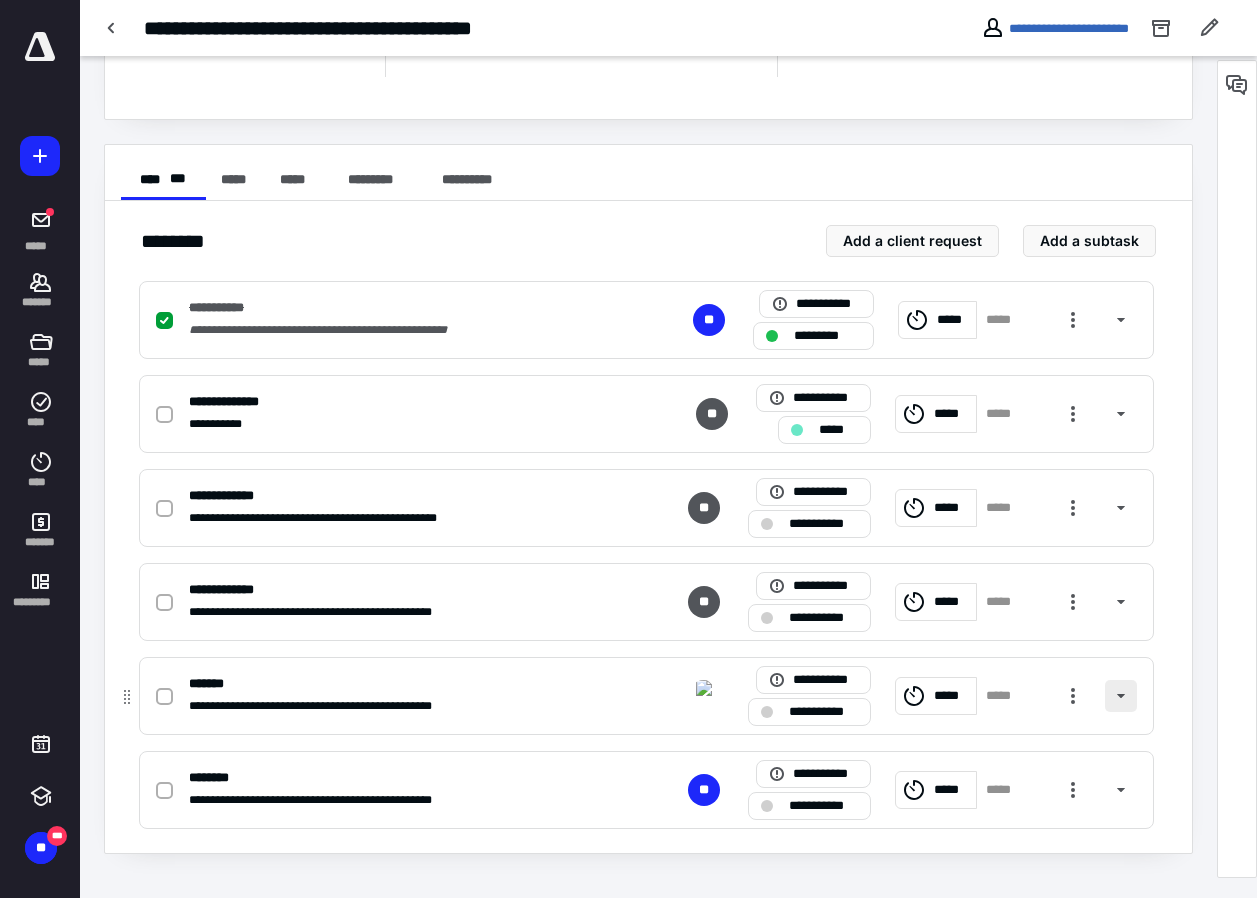 click at bounding box center [1121, 696] 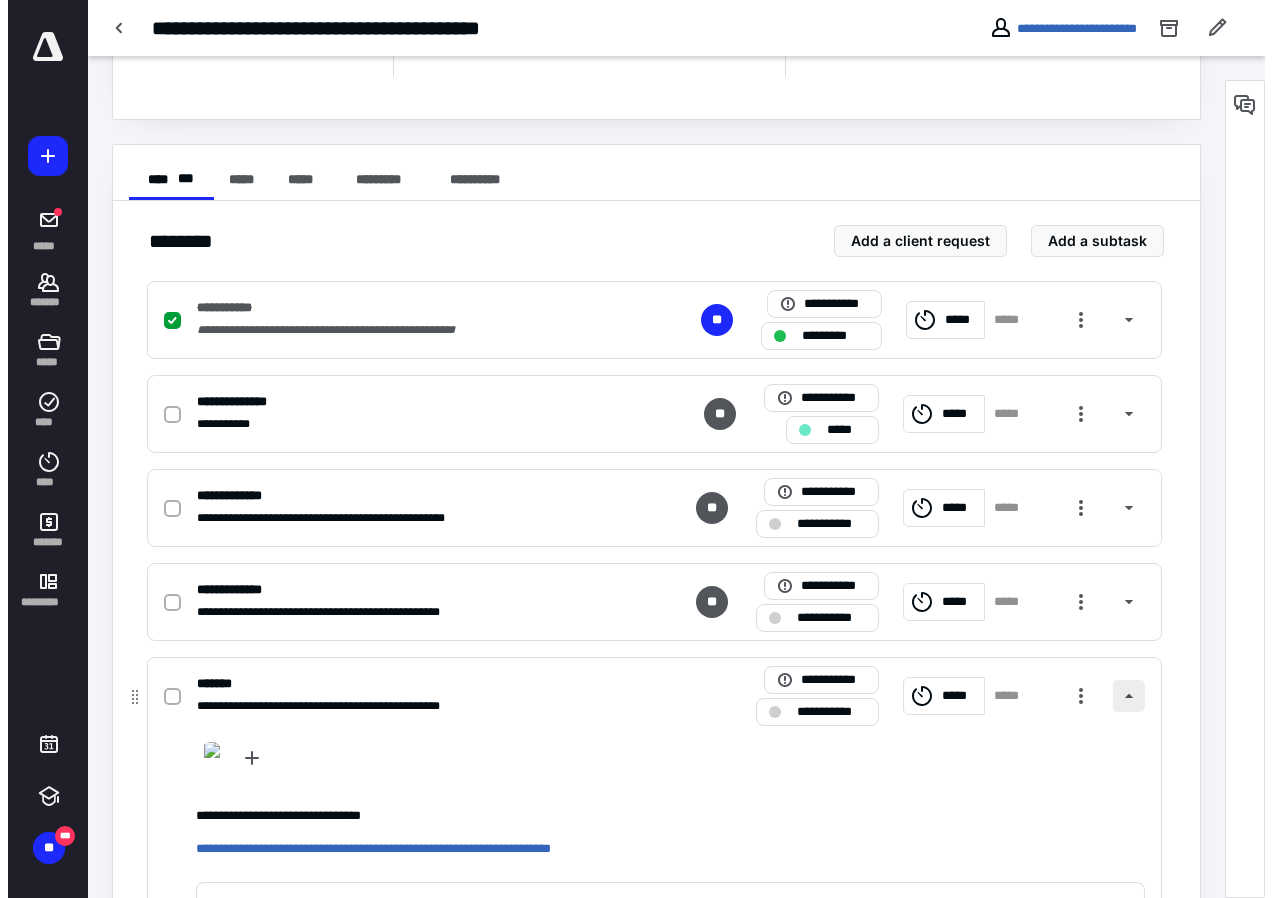 scroll, scrollTop: 497, scrollLeft: 0, axis: vertical 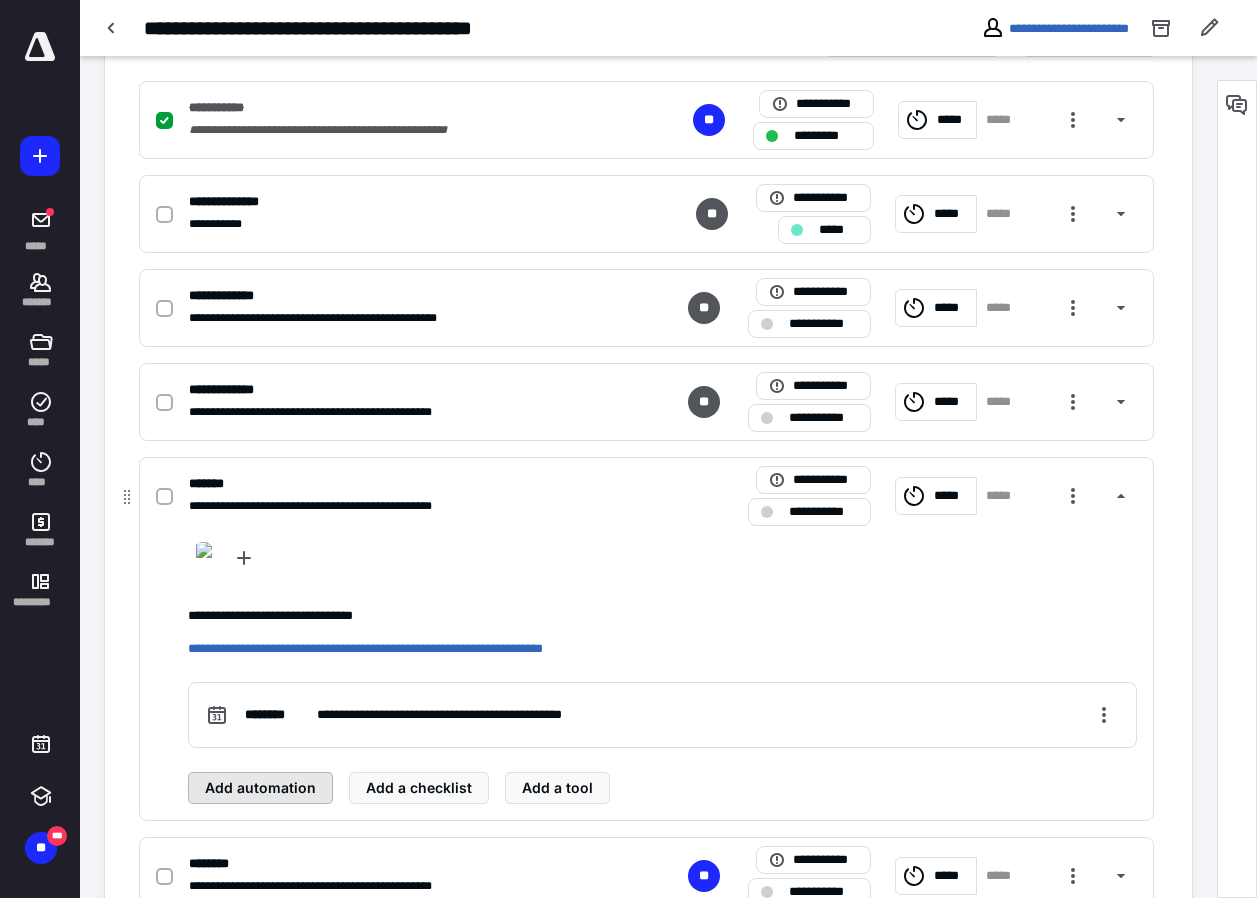 click on "Add automation" at bounding box center [260, 788] 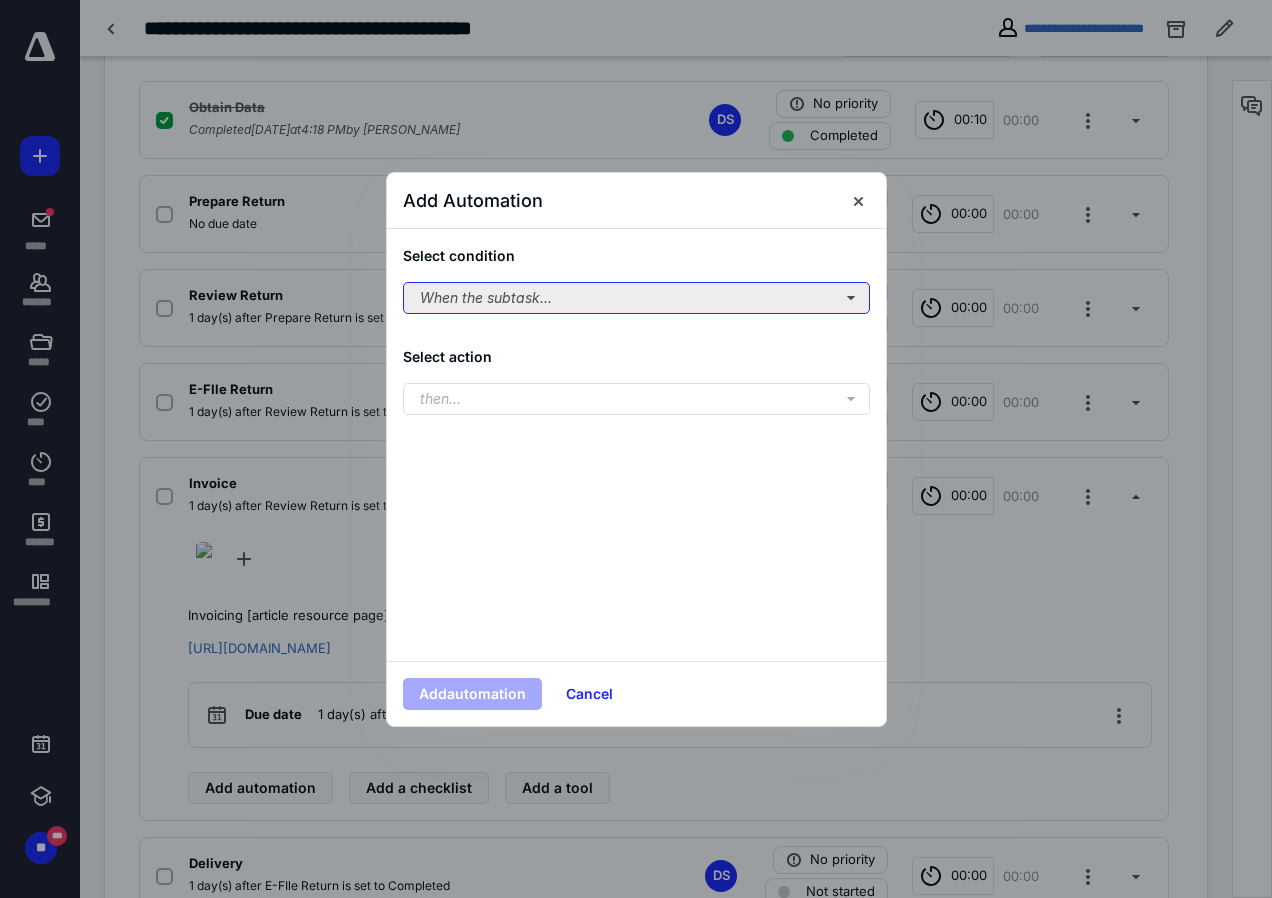 click on "When the subtask..." at bounding box center [636, 298] 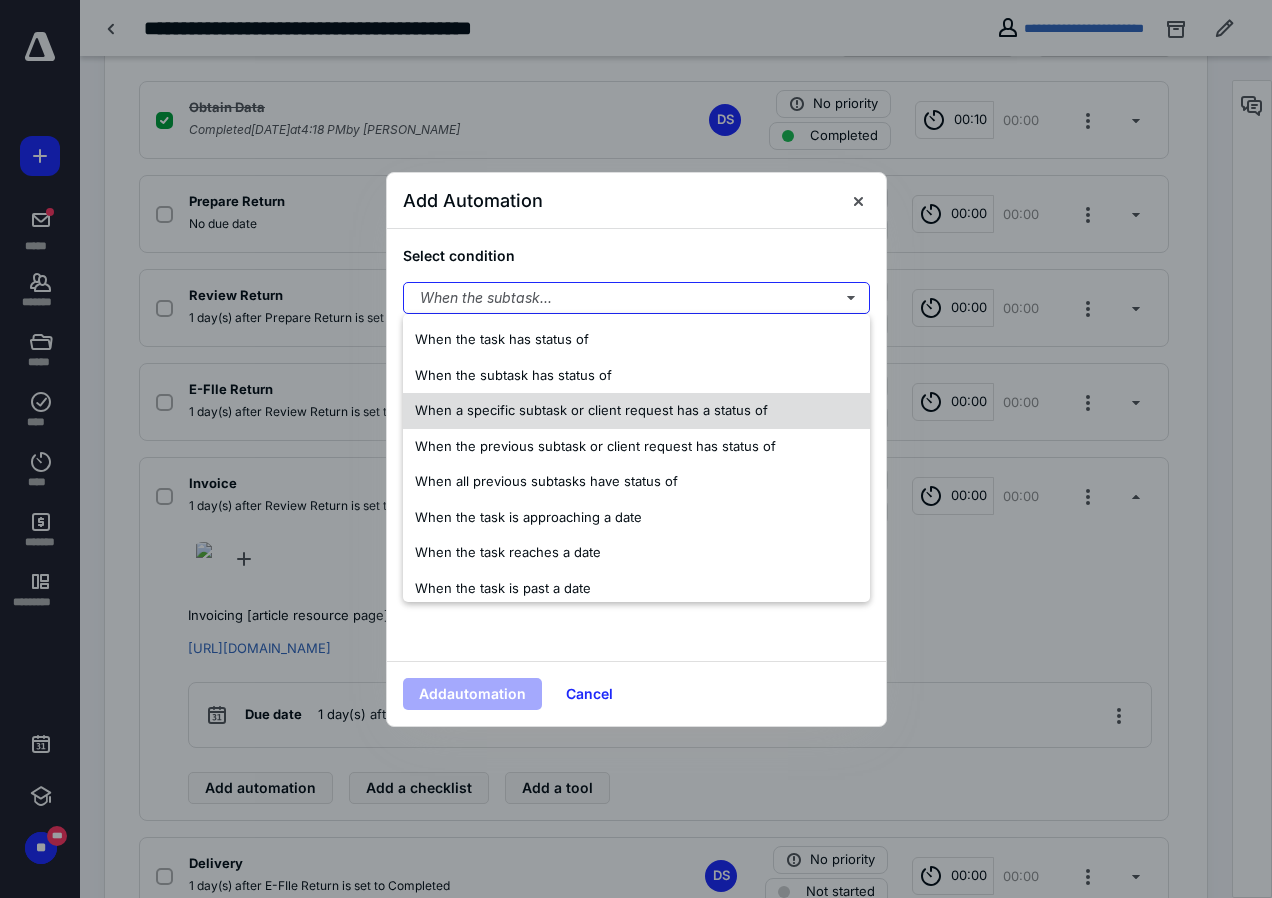 click on "When a specific subtask or client request has a status of" at bounding box center (591, 410) 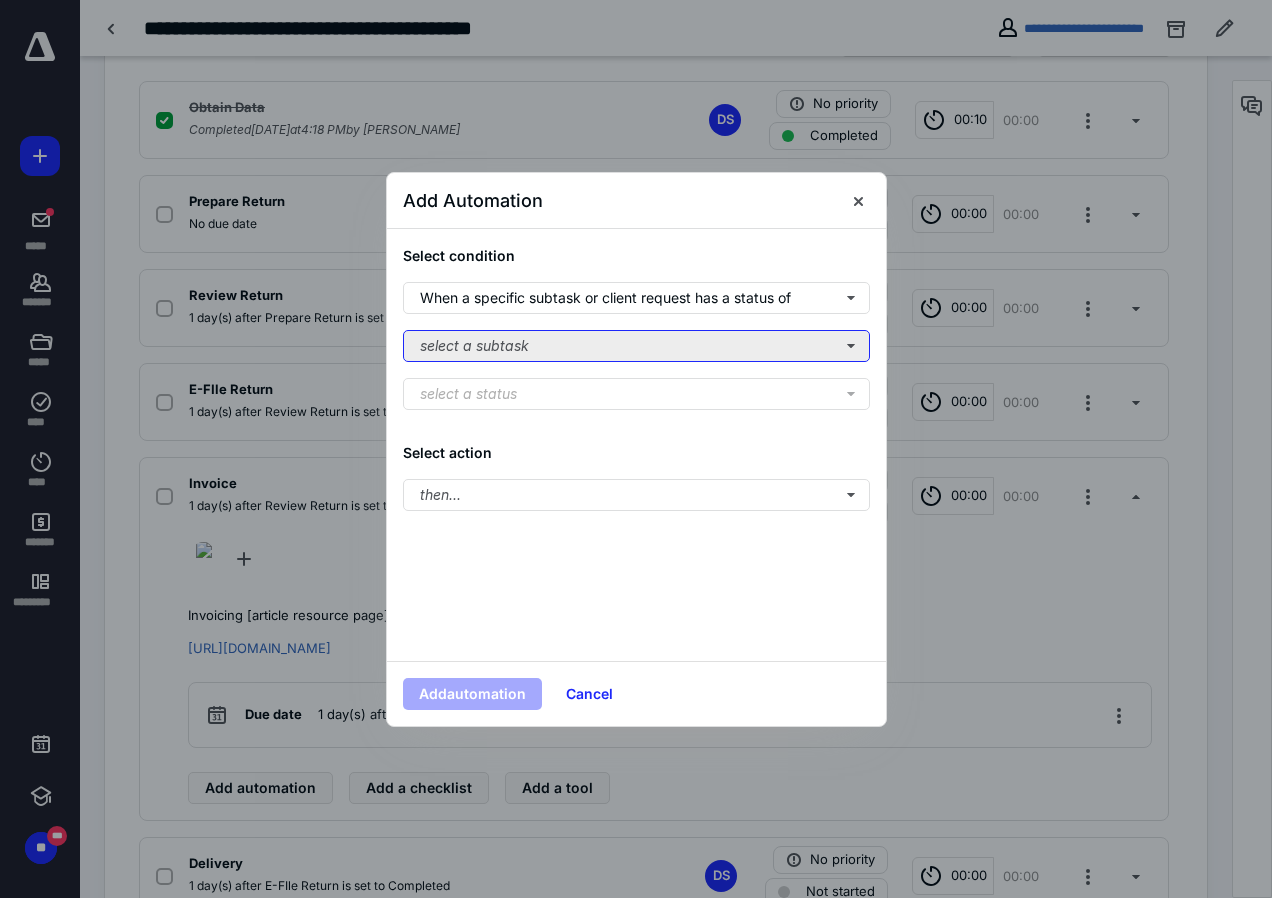 click on "select a subtask" at bounding box center [636, 346] 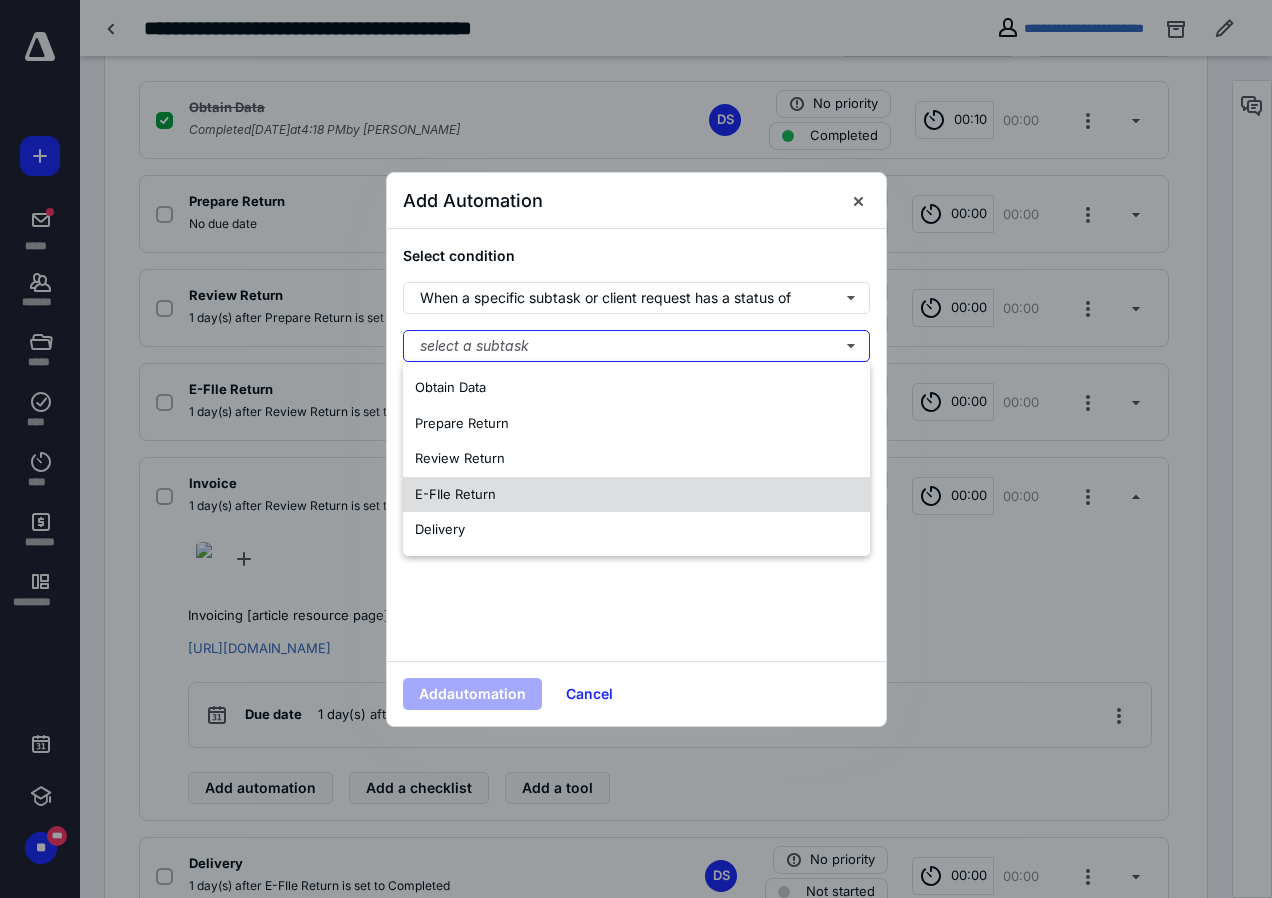 click on "E-FIle Return" at bounding box center [455, 494] 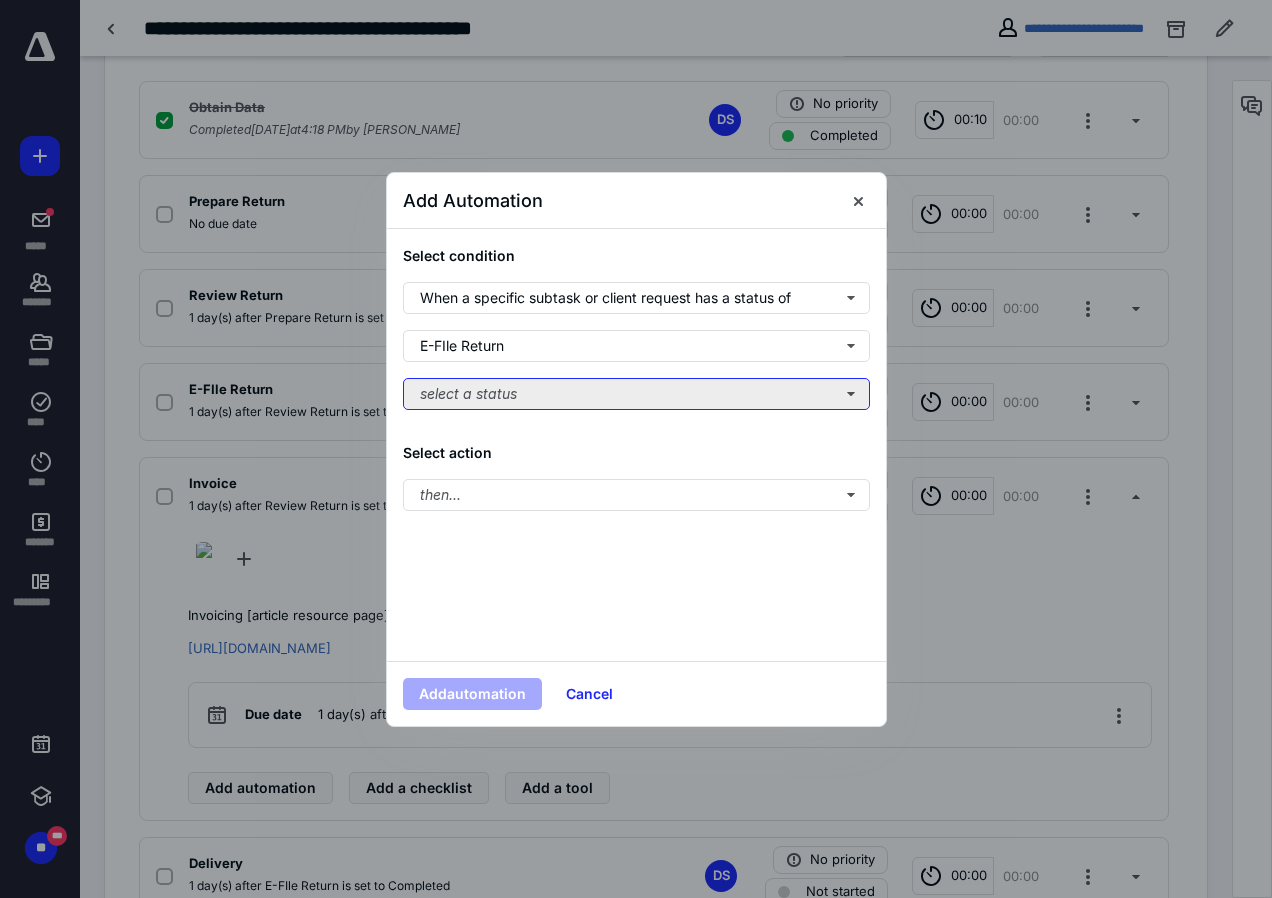 click on "select a status" at bounding box center (636, 394) 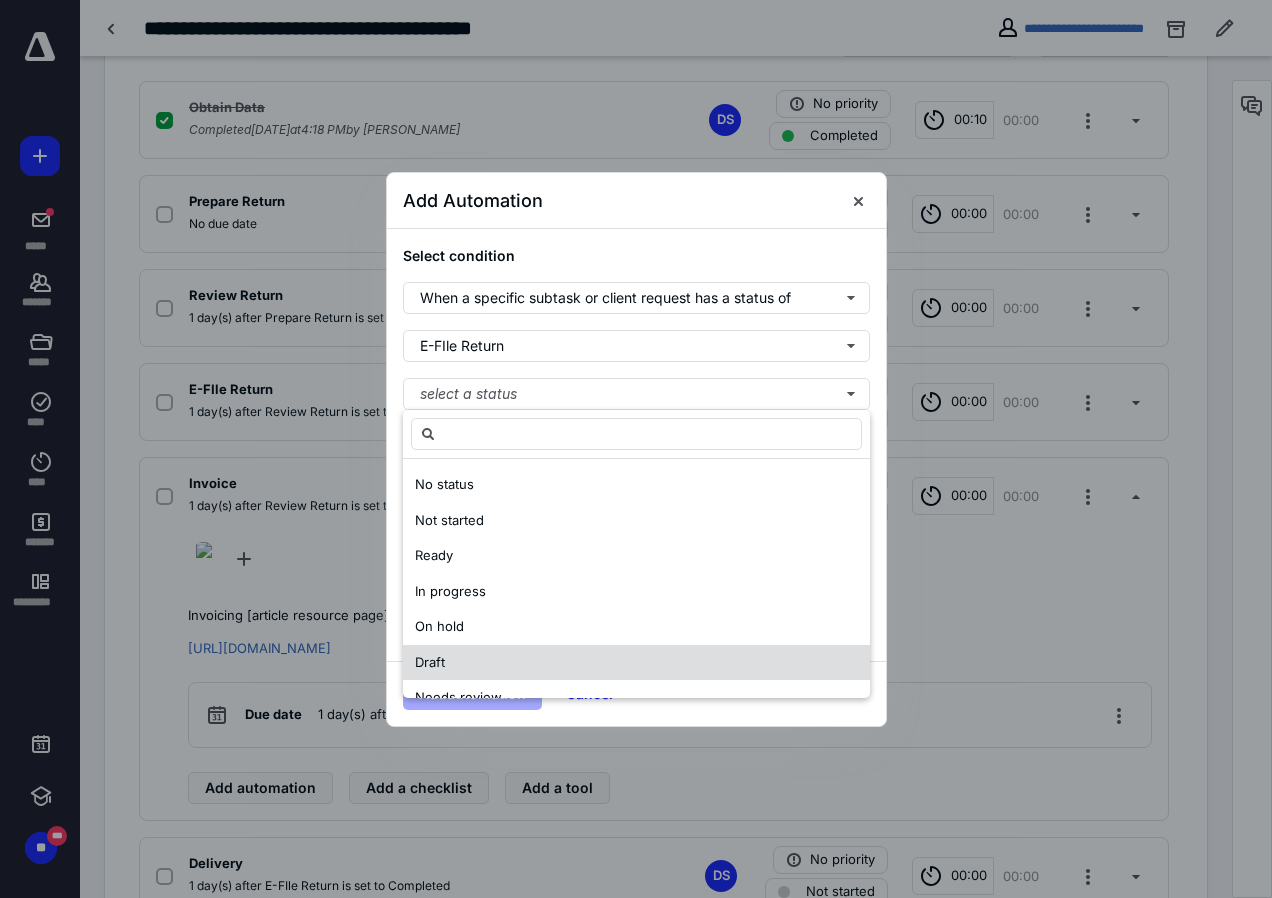 scroll, scrollTop: 200, scrollLeft: 0, axis: vertical 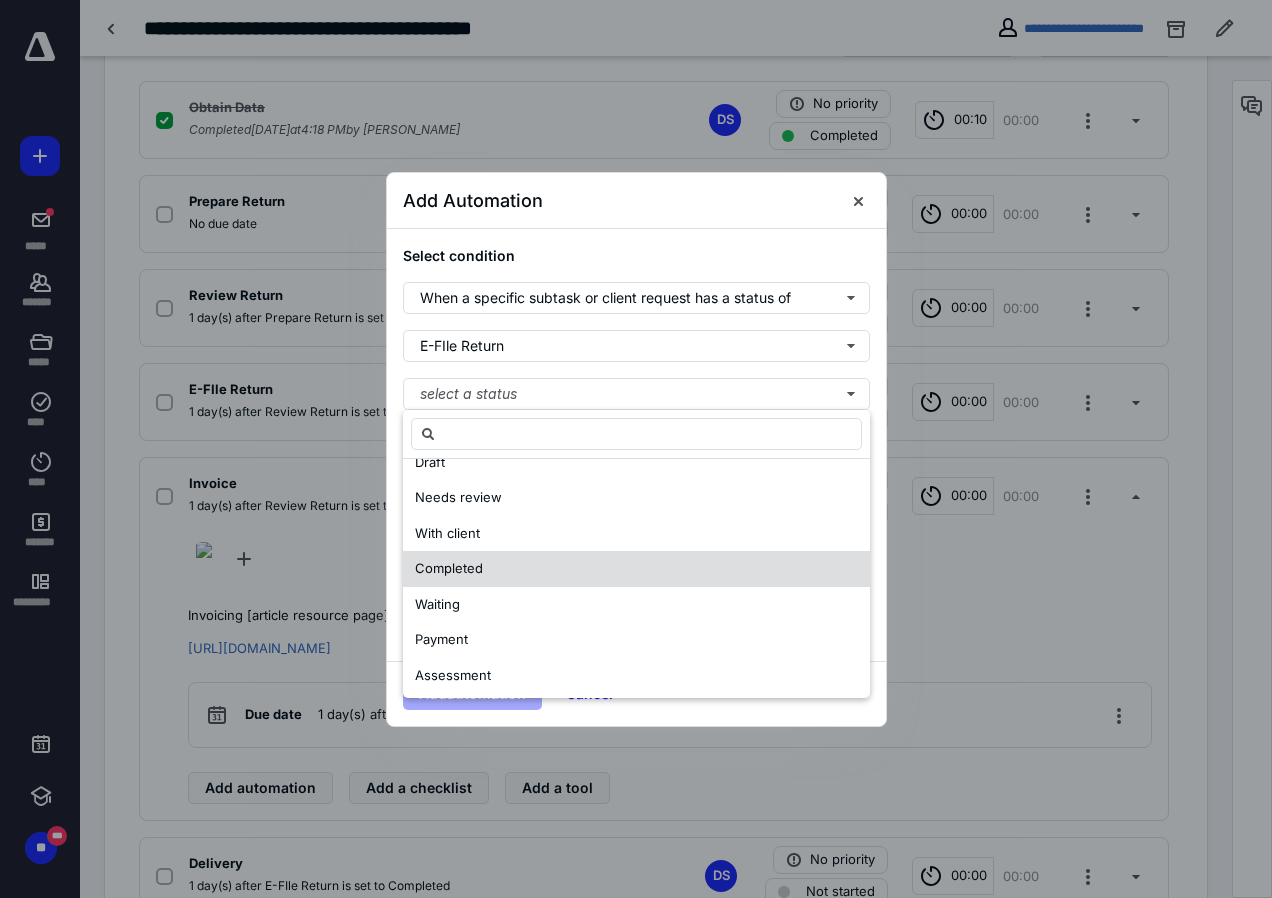 click on "Completed" at bounding box center [449, 568] 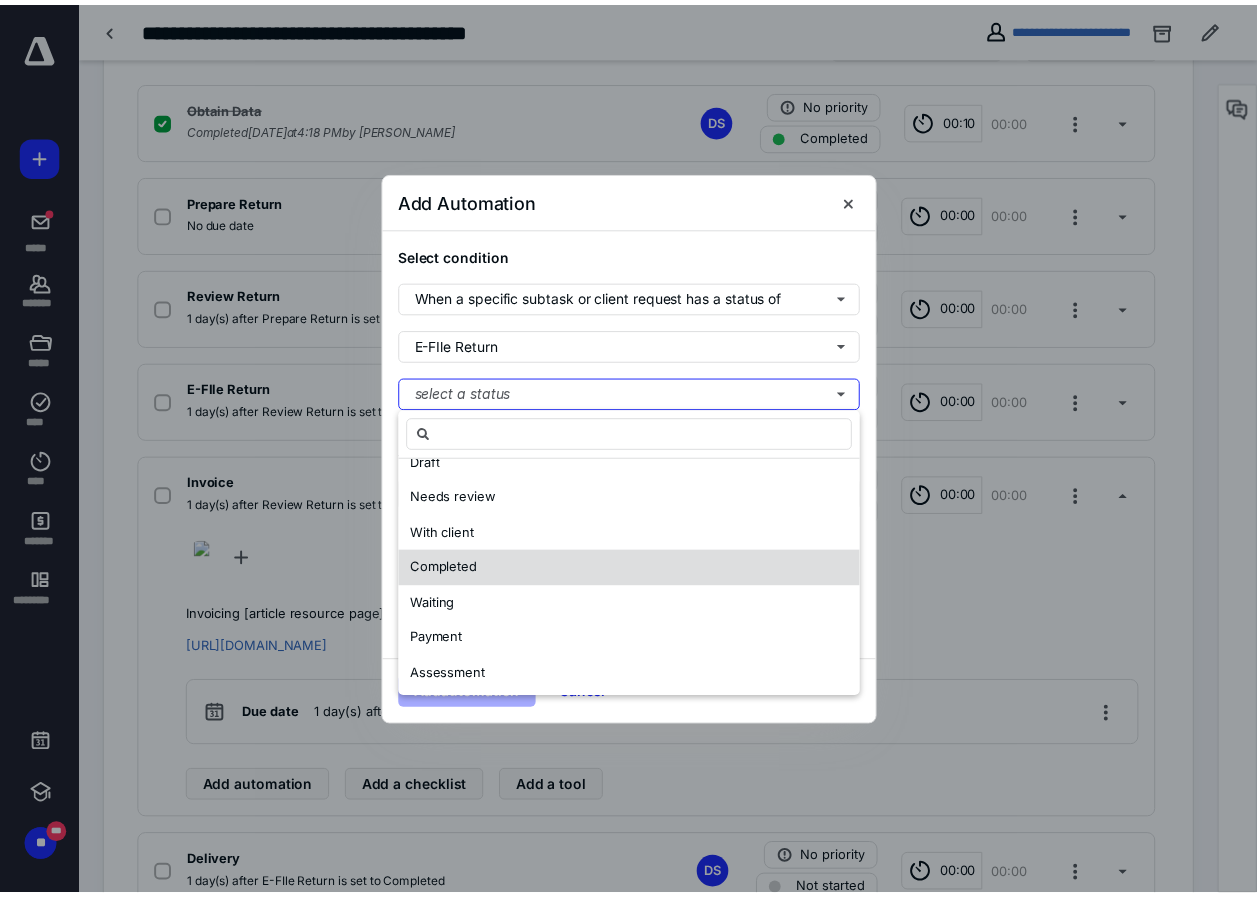 scroll, scrollTop: 0, scrollLeft: 0, axis: both 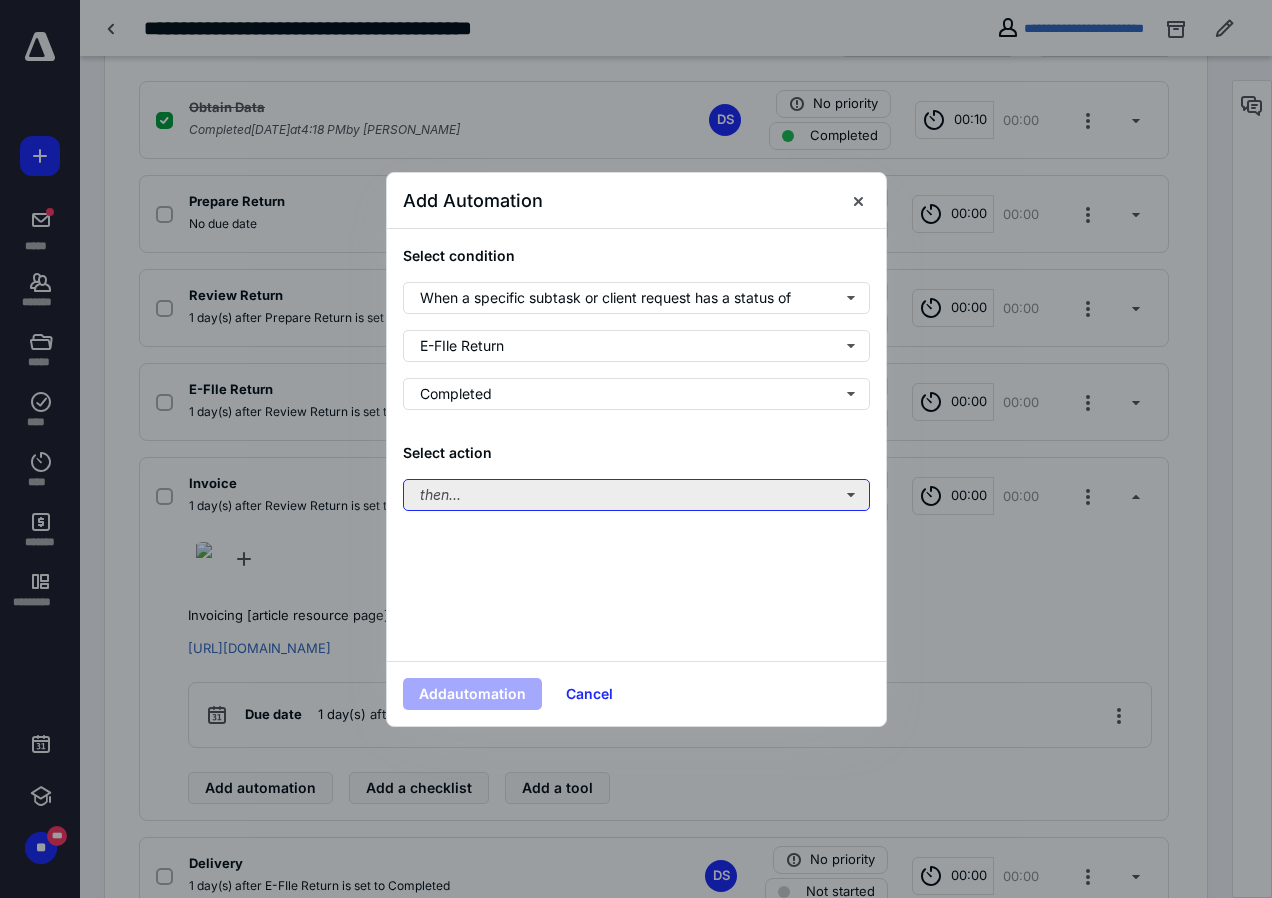 click on "then..." at bounding box center [636, 495] 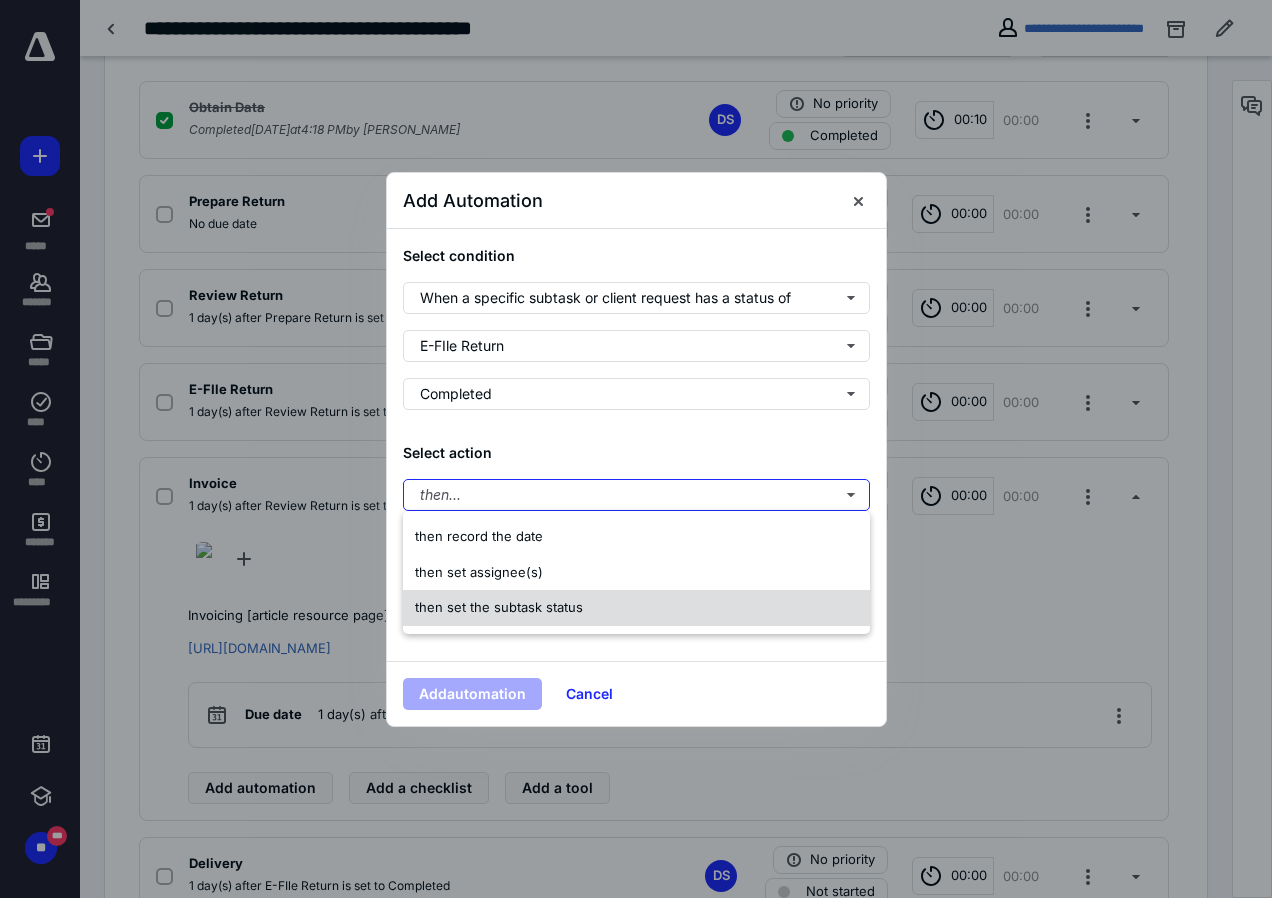 click on "then set the subtask status" at bounding box center [499, 608] 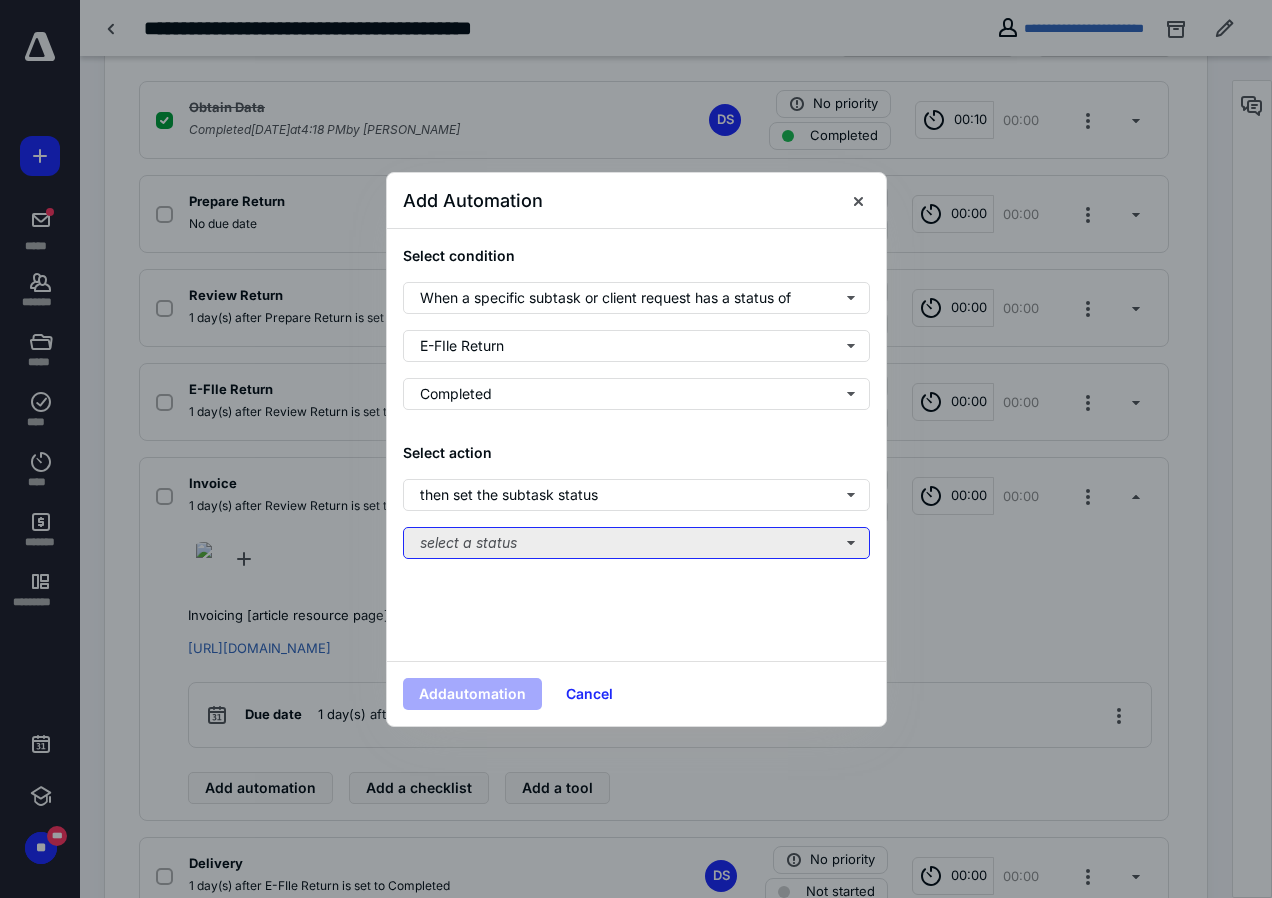 click on "select a status" at bounding box center [636, 543] 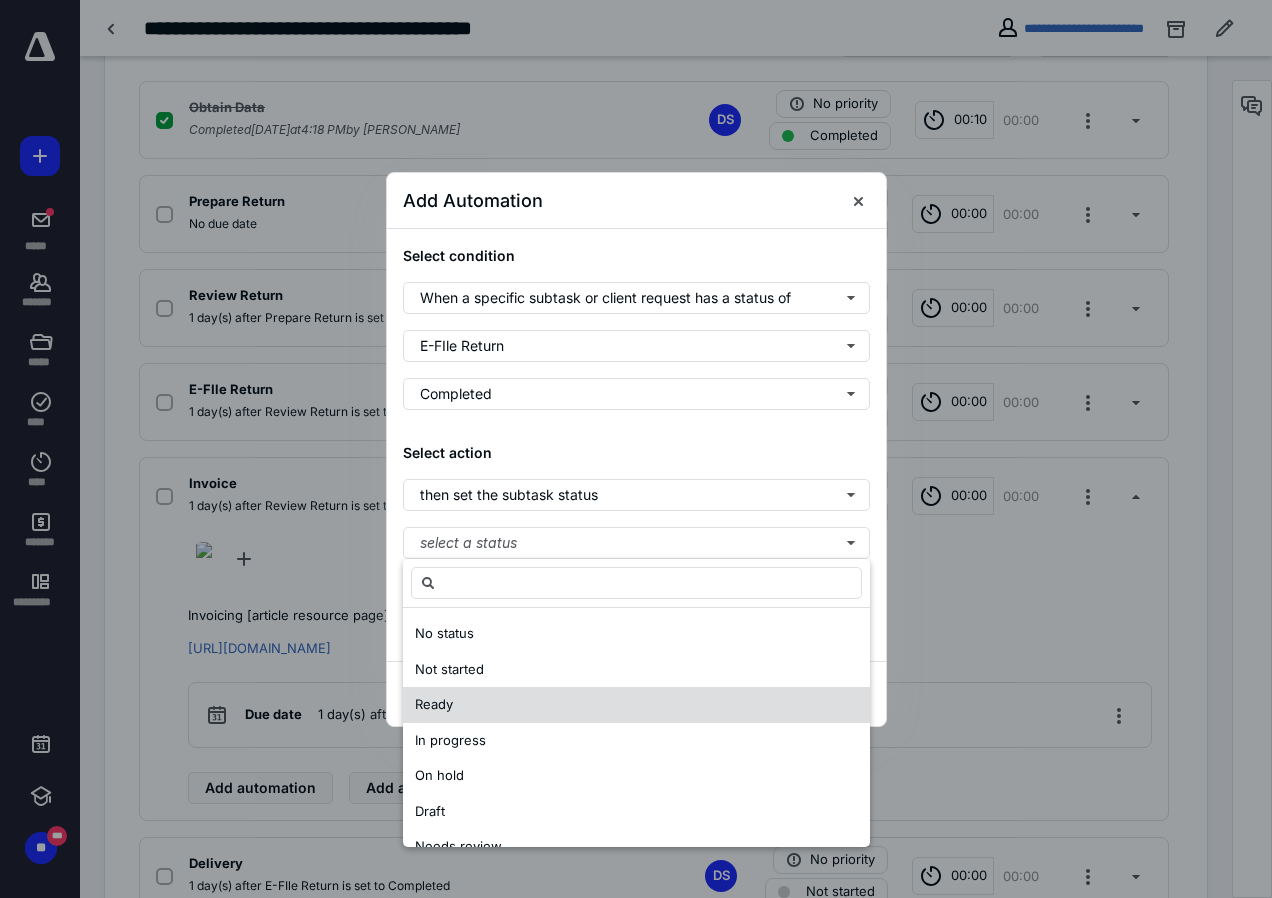 click on "Ready" at bounding box center [434, 704] 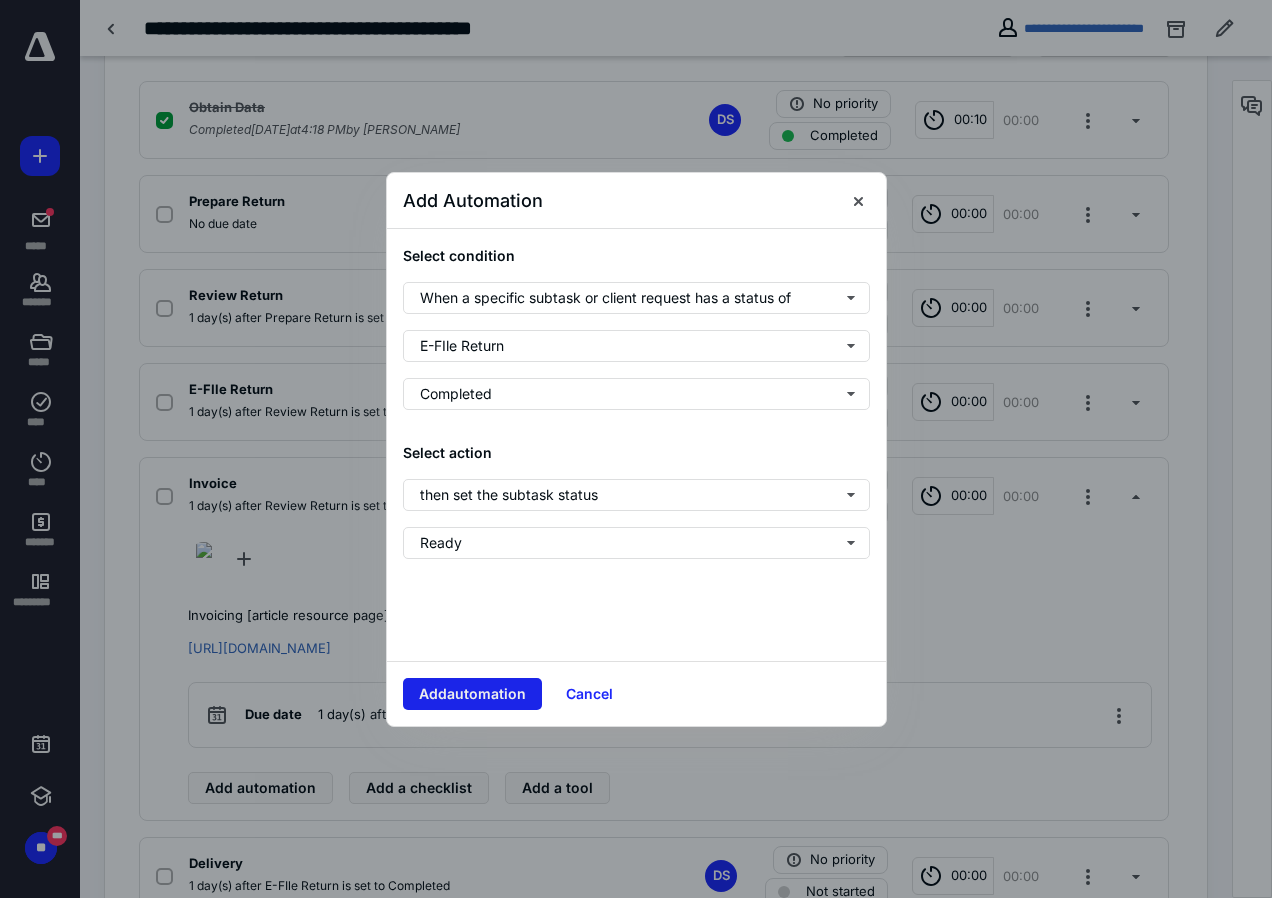 click on "Add  automation" at bounding box center (472, 694) 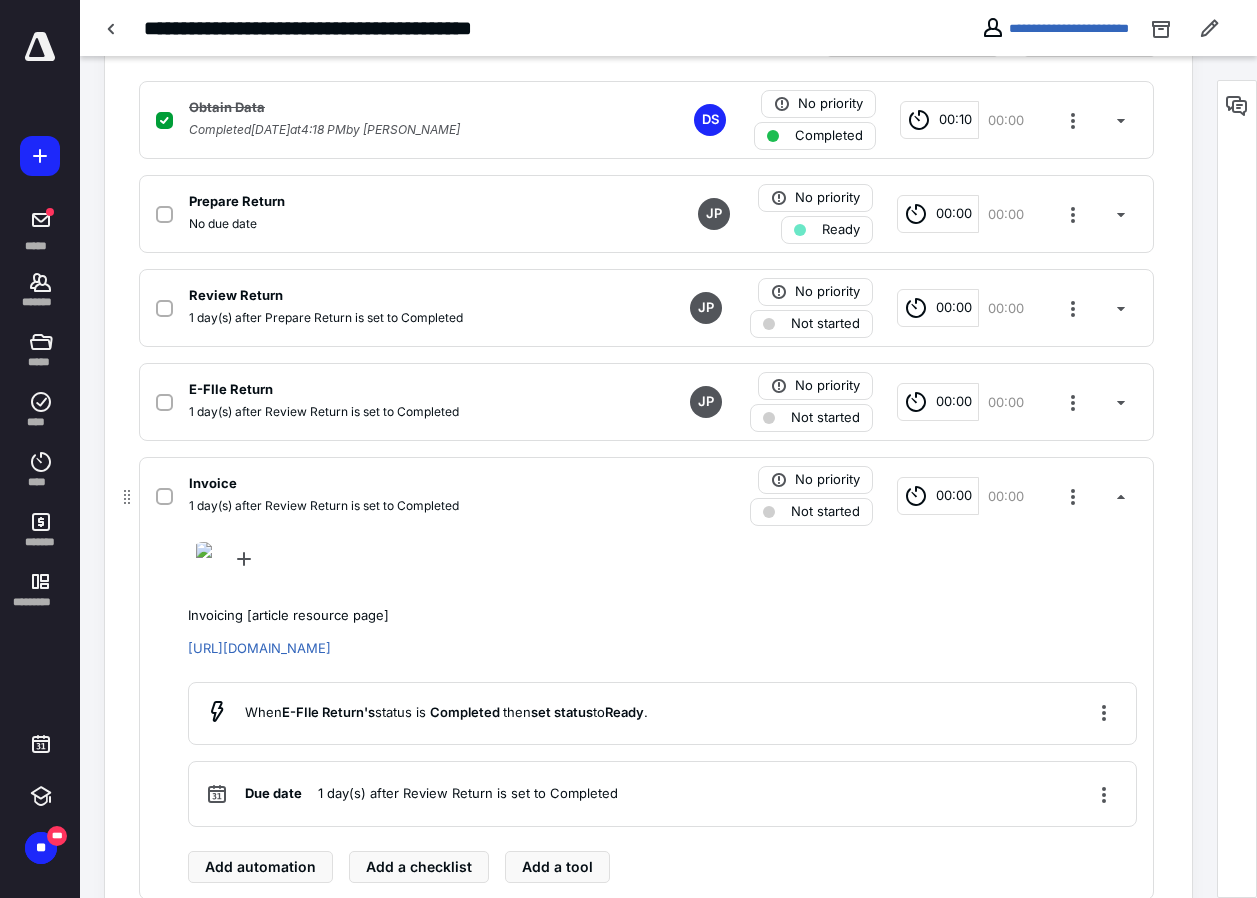 scroll, scrollTop: 662, scrollLeft: 0, axis: vertical 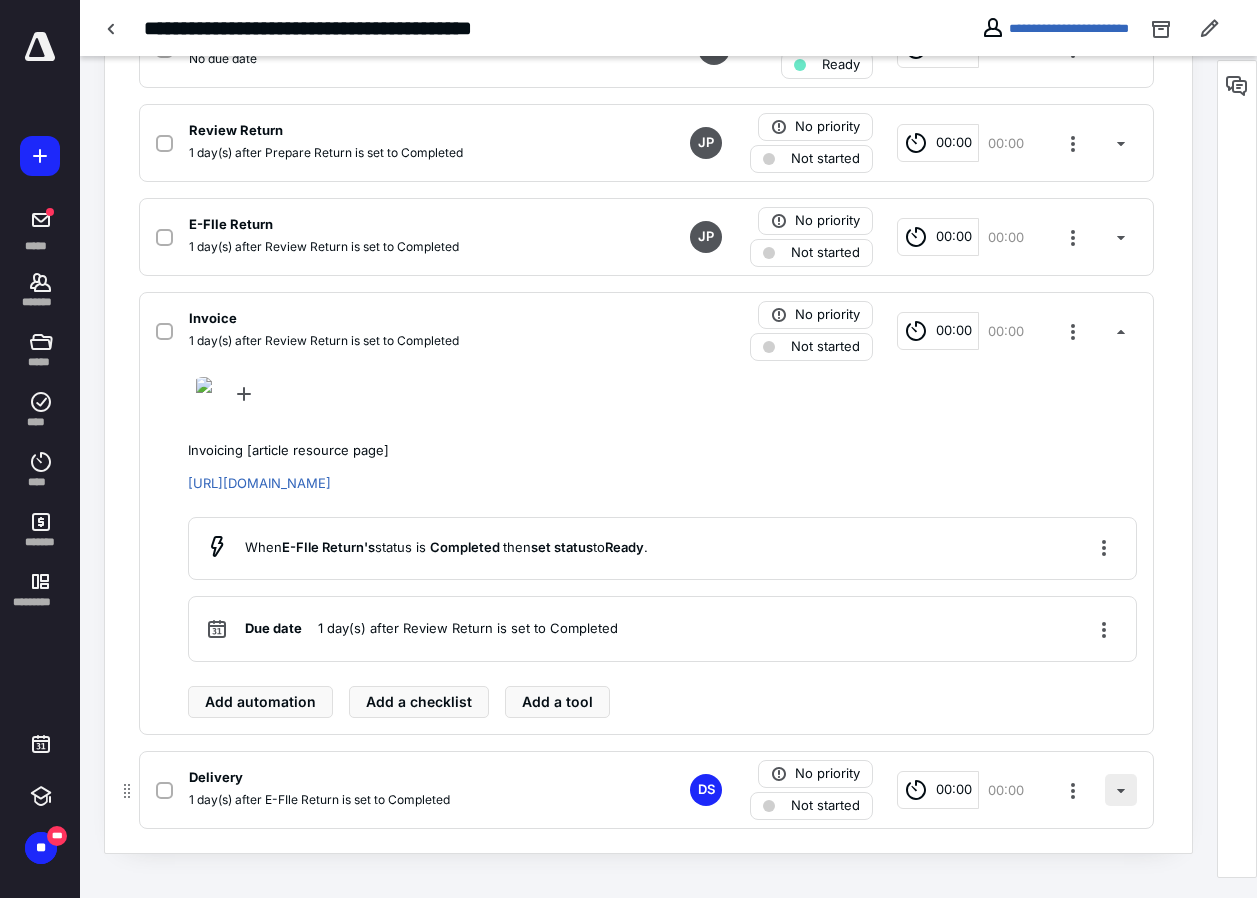 click at bounding box center [1121, 790] 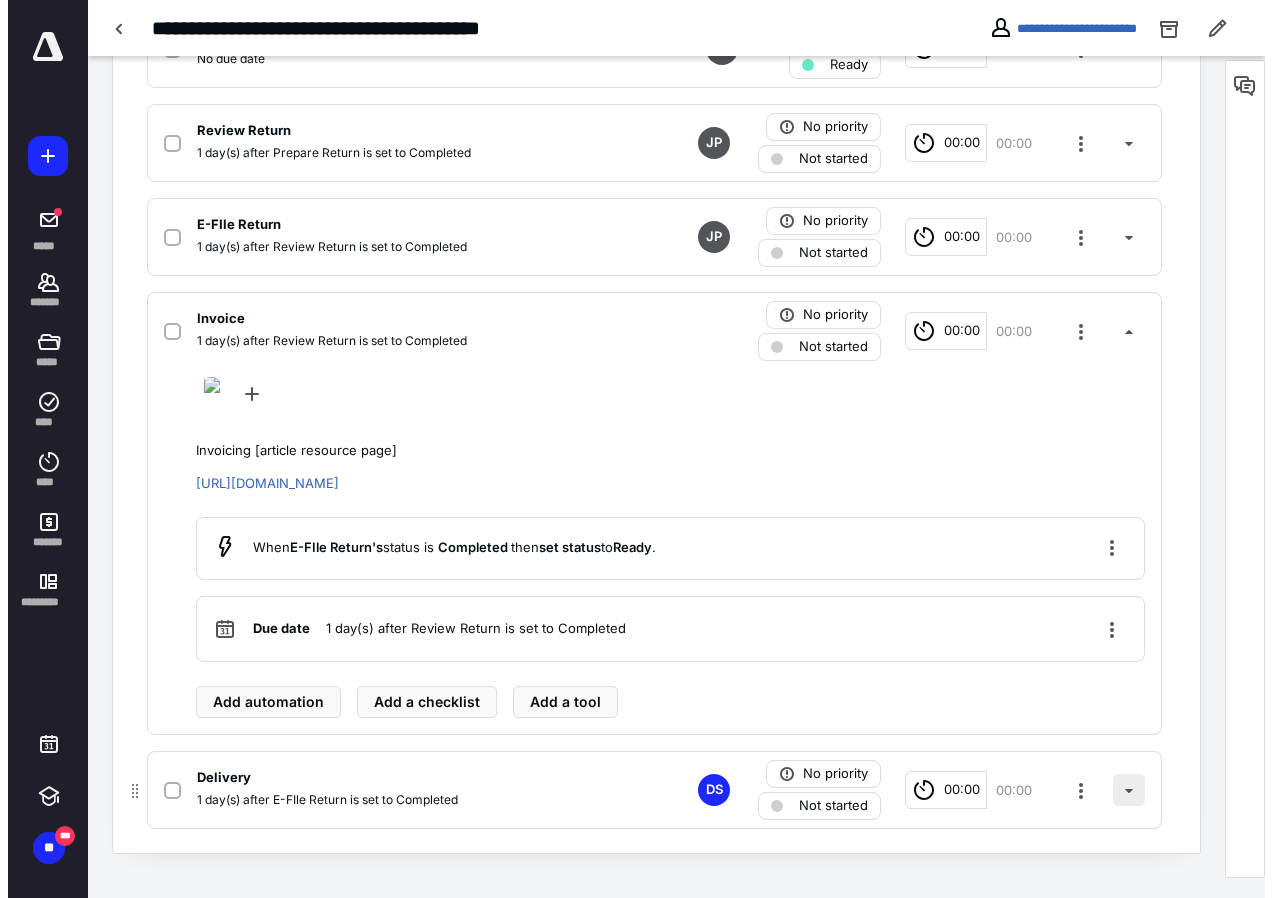 scroll, scrollTop: 550, scrollLeft: 0, axis: vertical 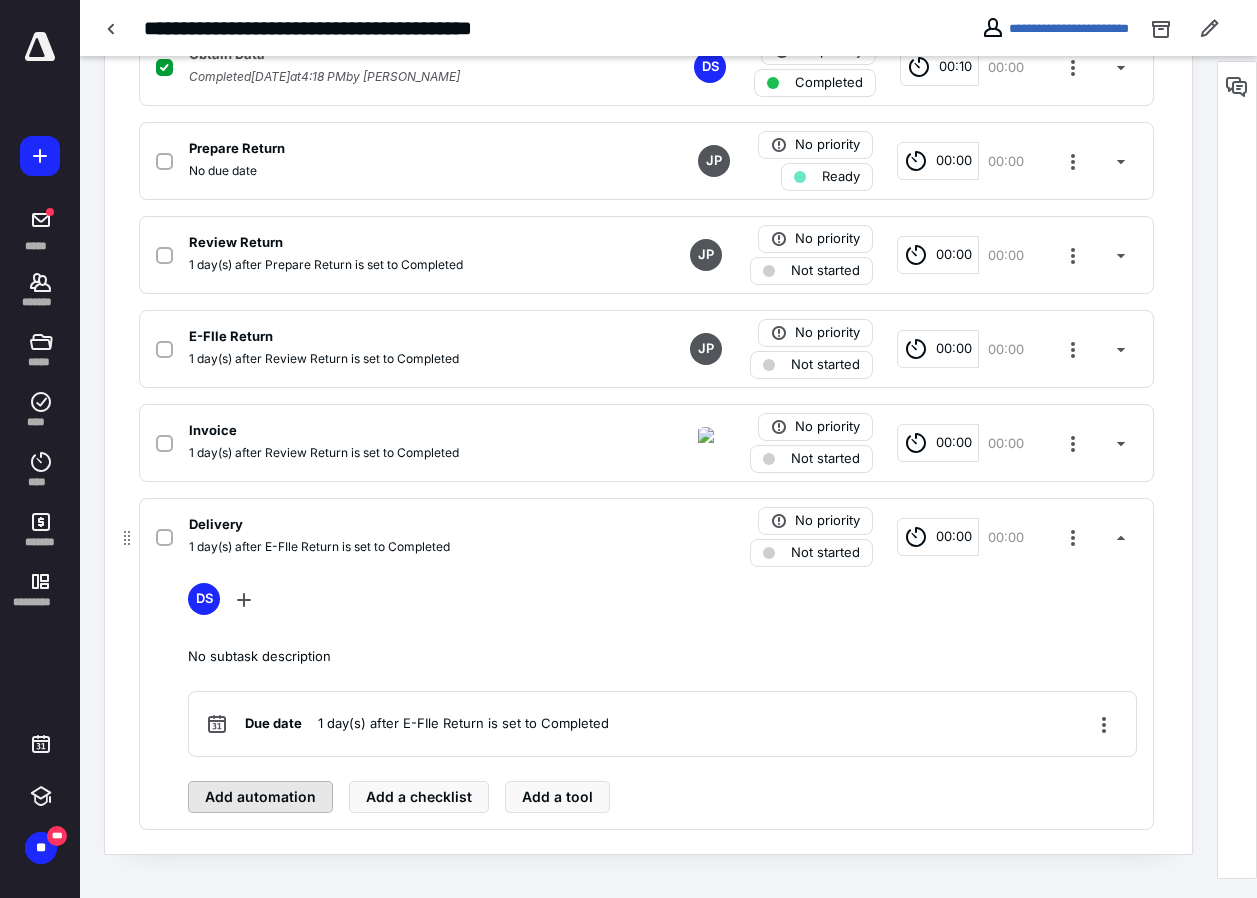 click on "Add automation" at bounding box center (260, 797) 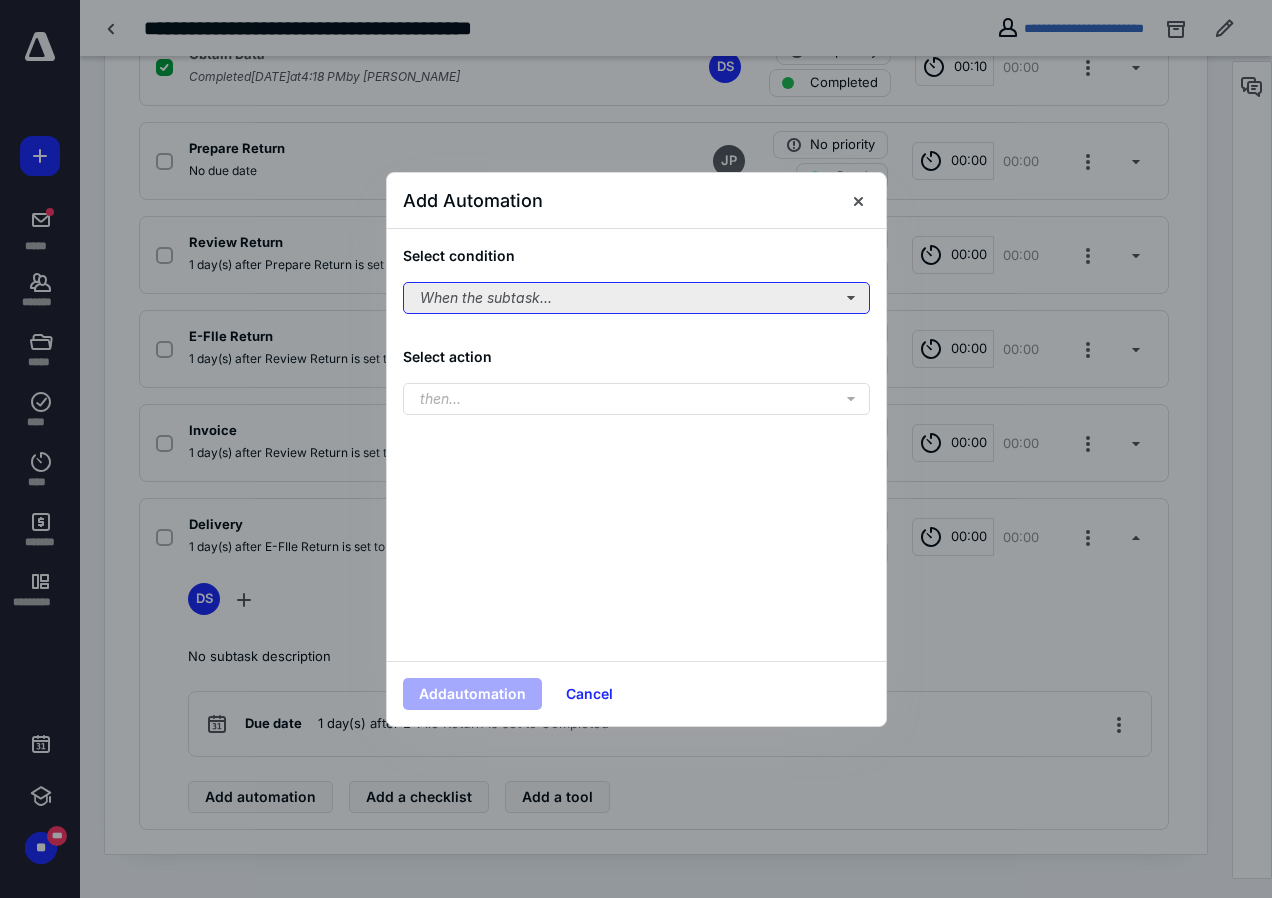 click on "When the subtask..." at bounding box center (636, 298) 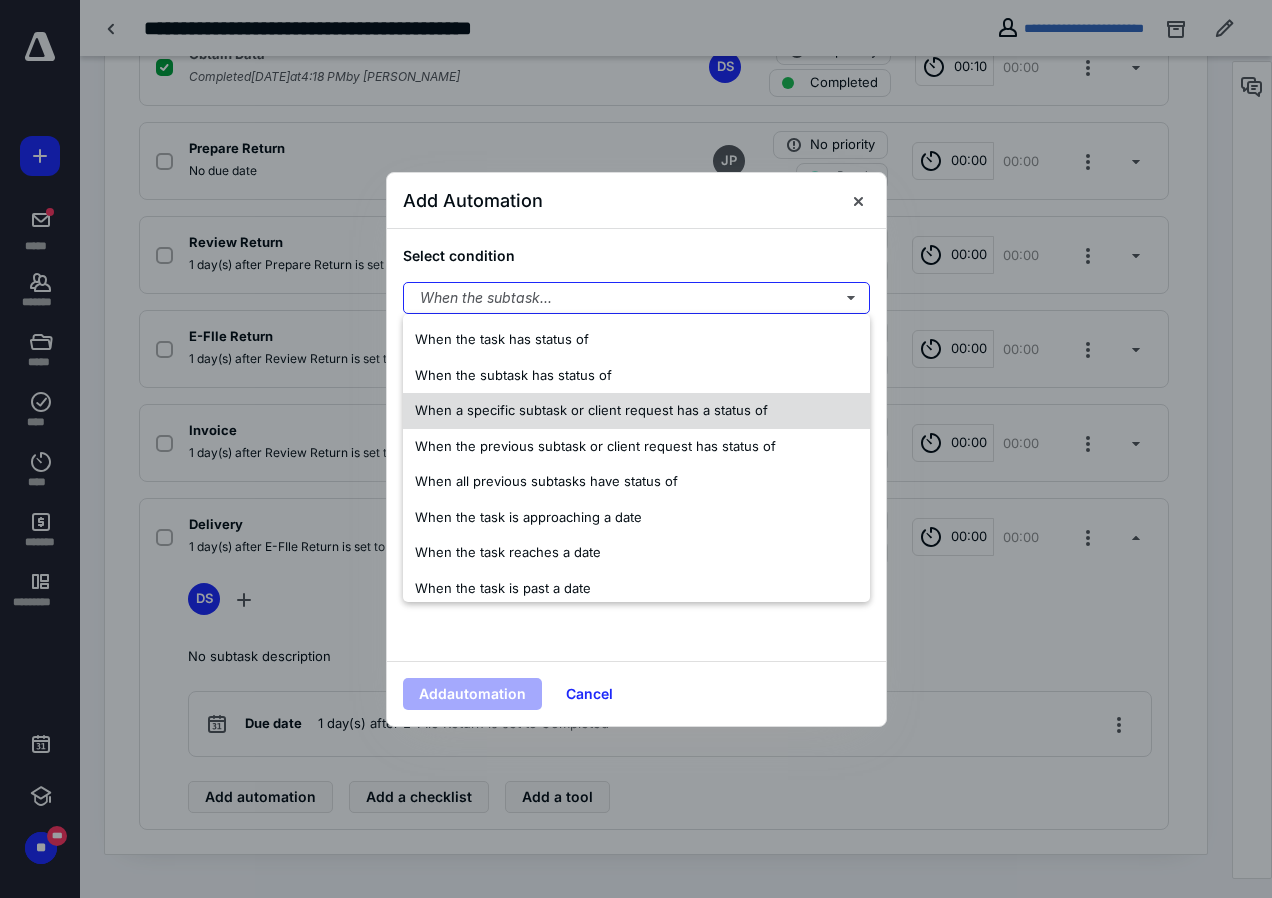 click on "When a specific subtask or client request has a status of" at bounding box center [591, 410] 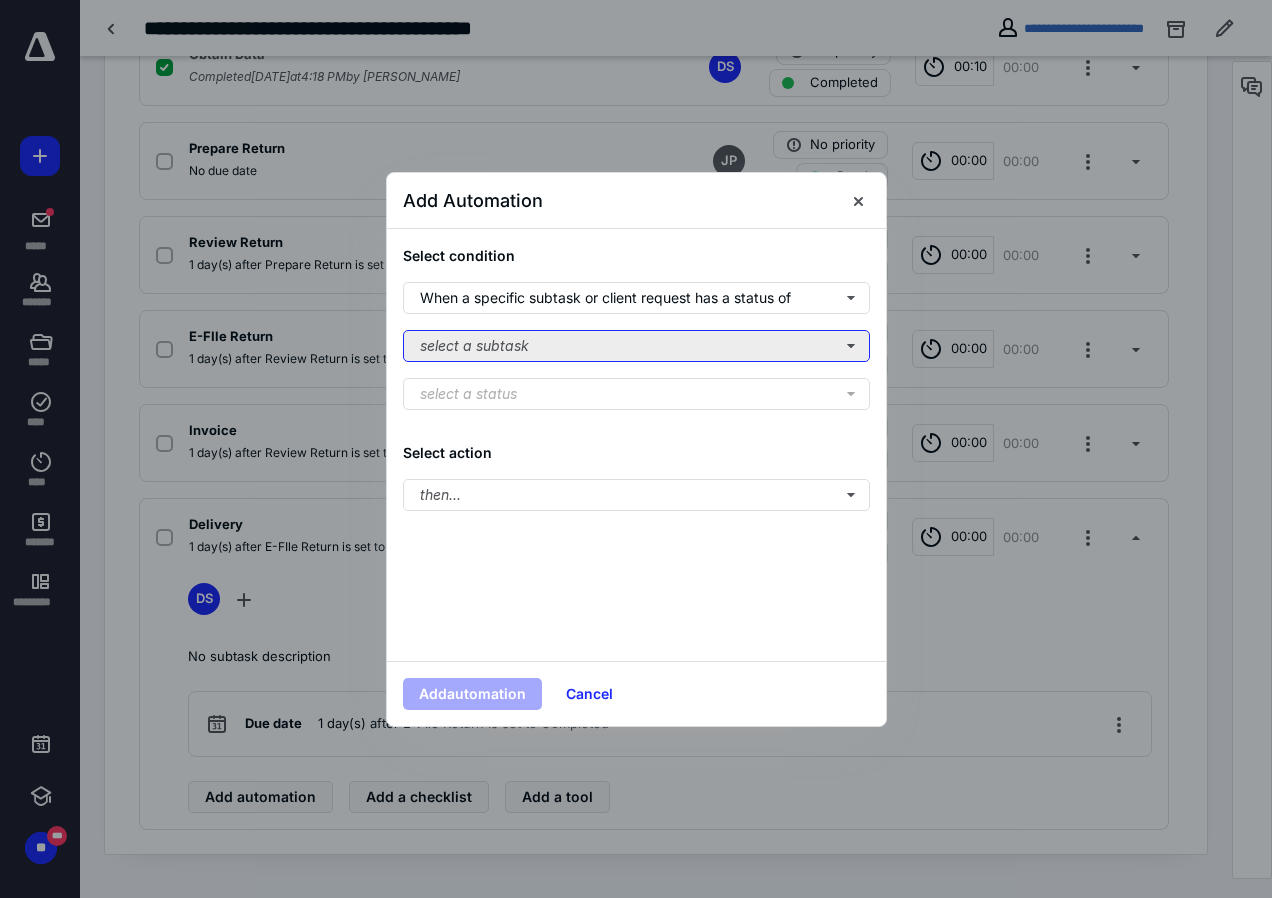 click on "select a subtask" at bounding box center (636, 346) 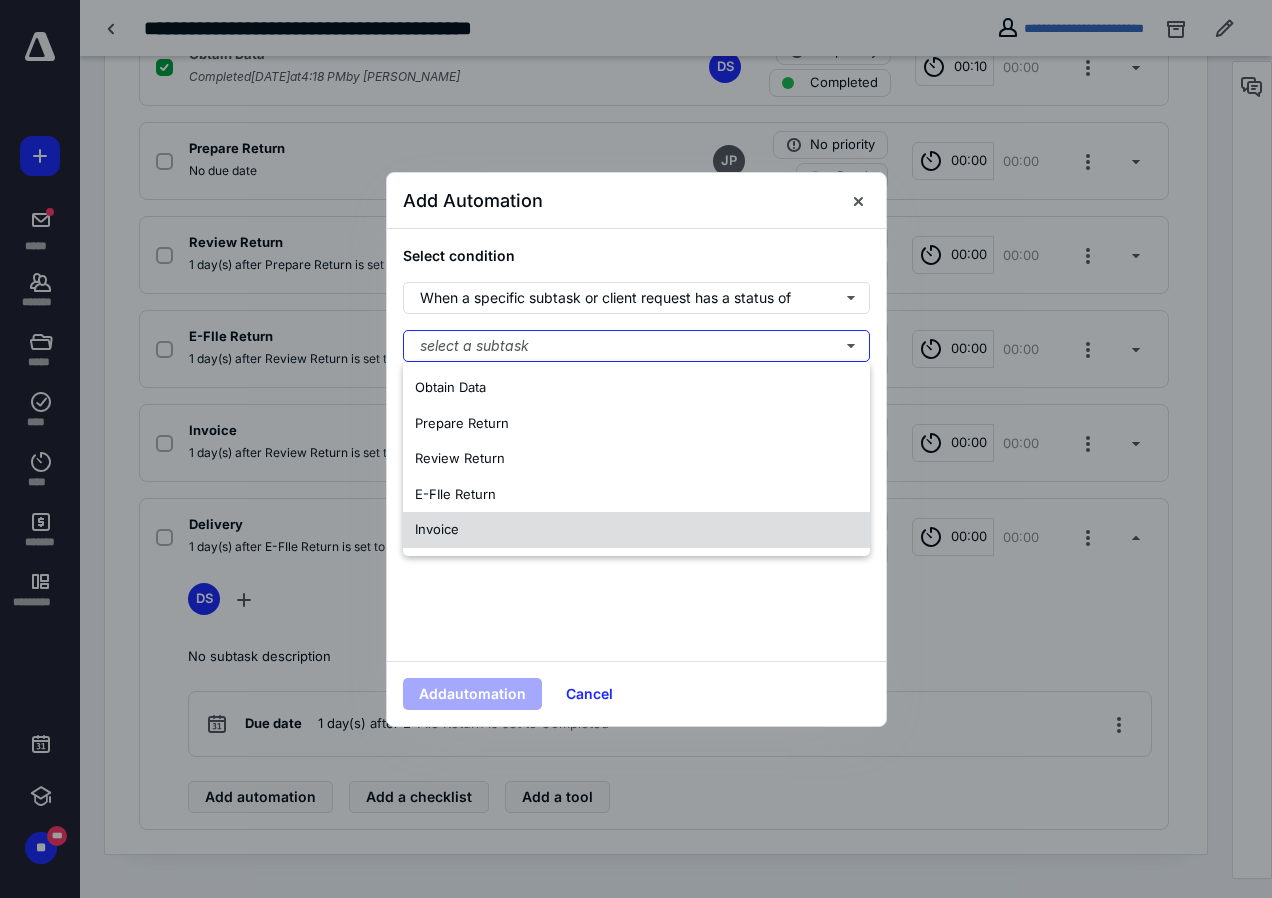 click on "Invoice" at bounding box center (437, 529) 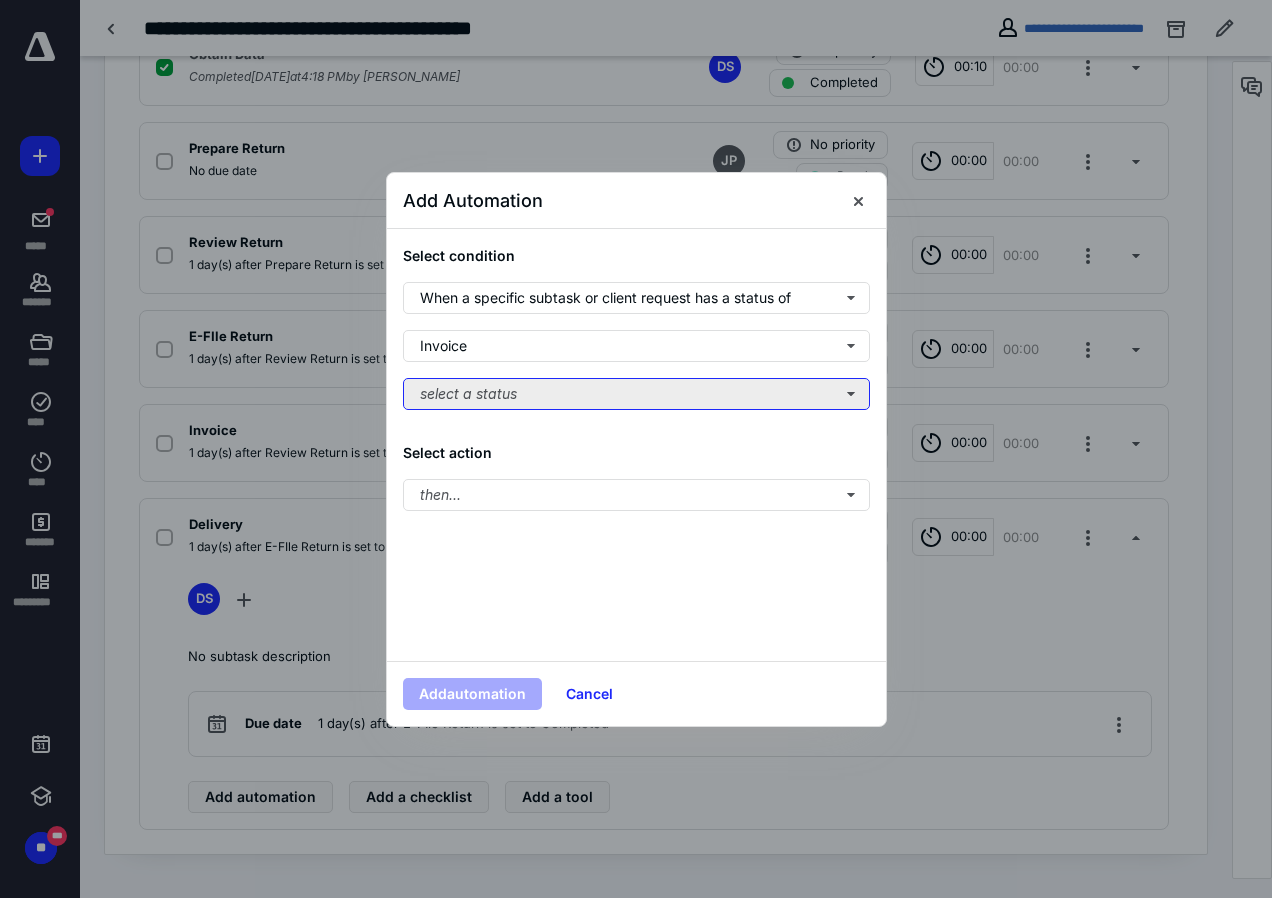 click on "select a status" at bounding box center (636, 394) 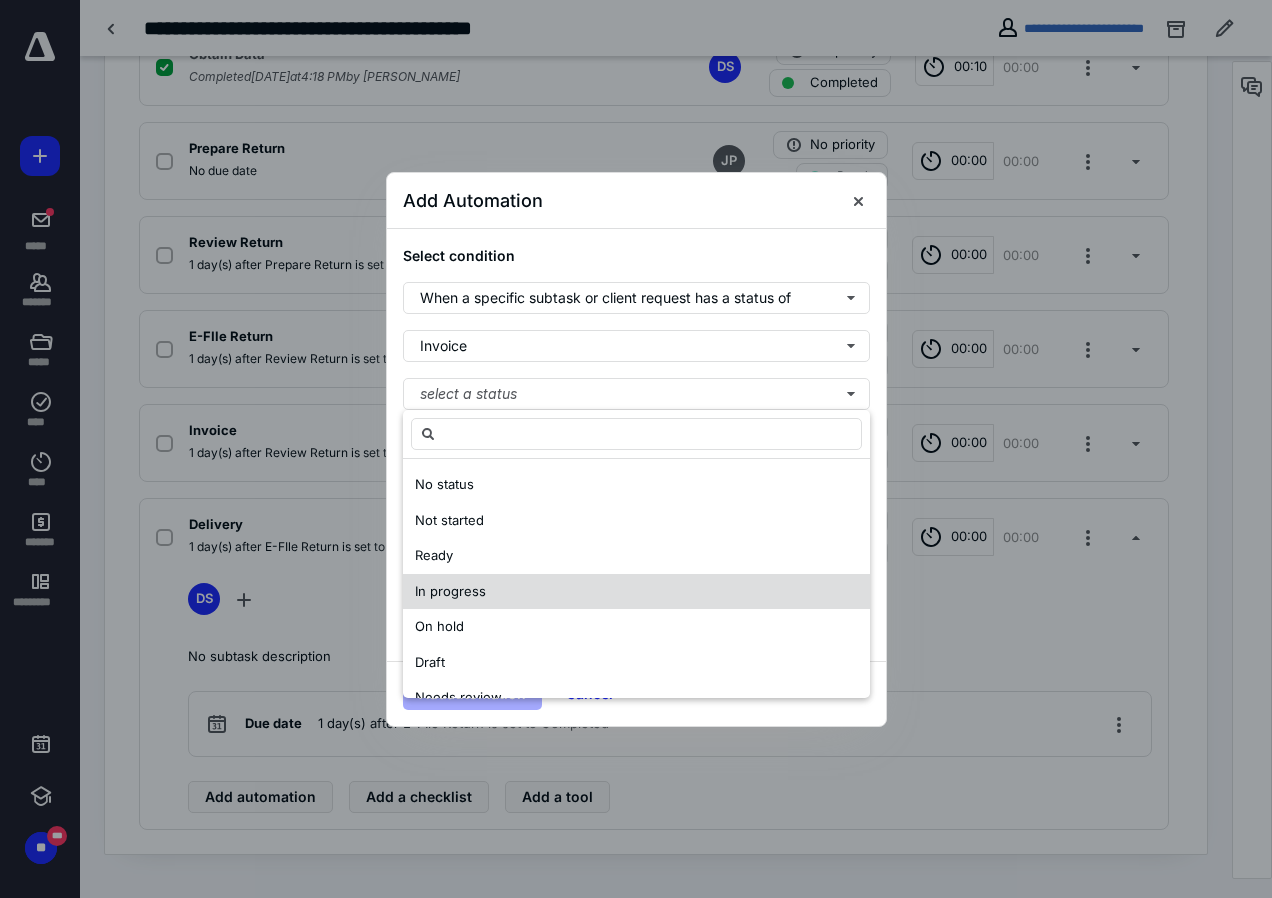 scroll, scrollTop: 100, scrollLeft: 0, axis: vertical 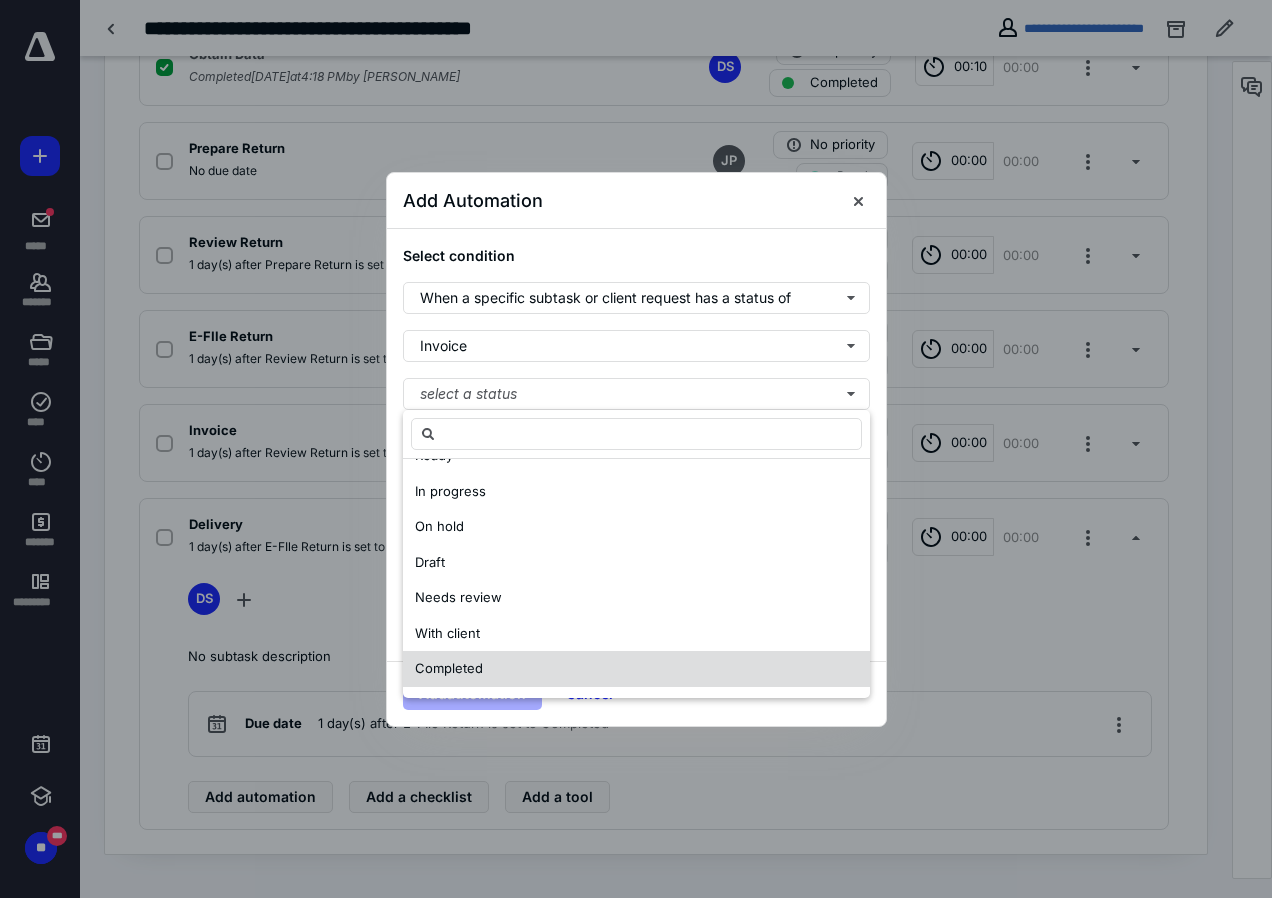 click on "Completed" at bounding box center [449, 668] 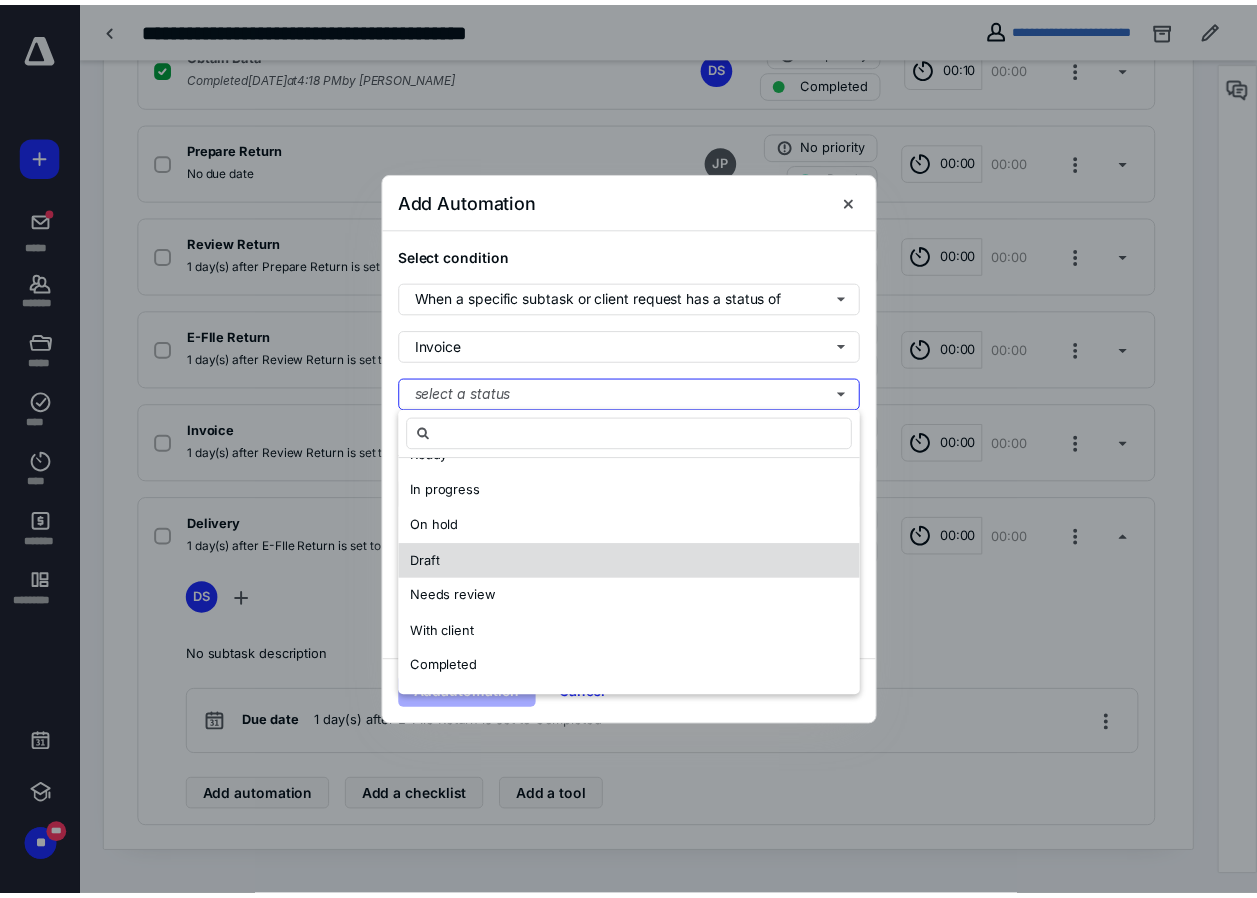 scroll, scrollTop: 0, scrollLeft: 0, axis: both 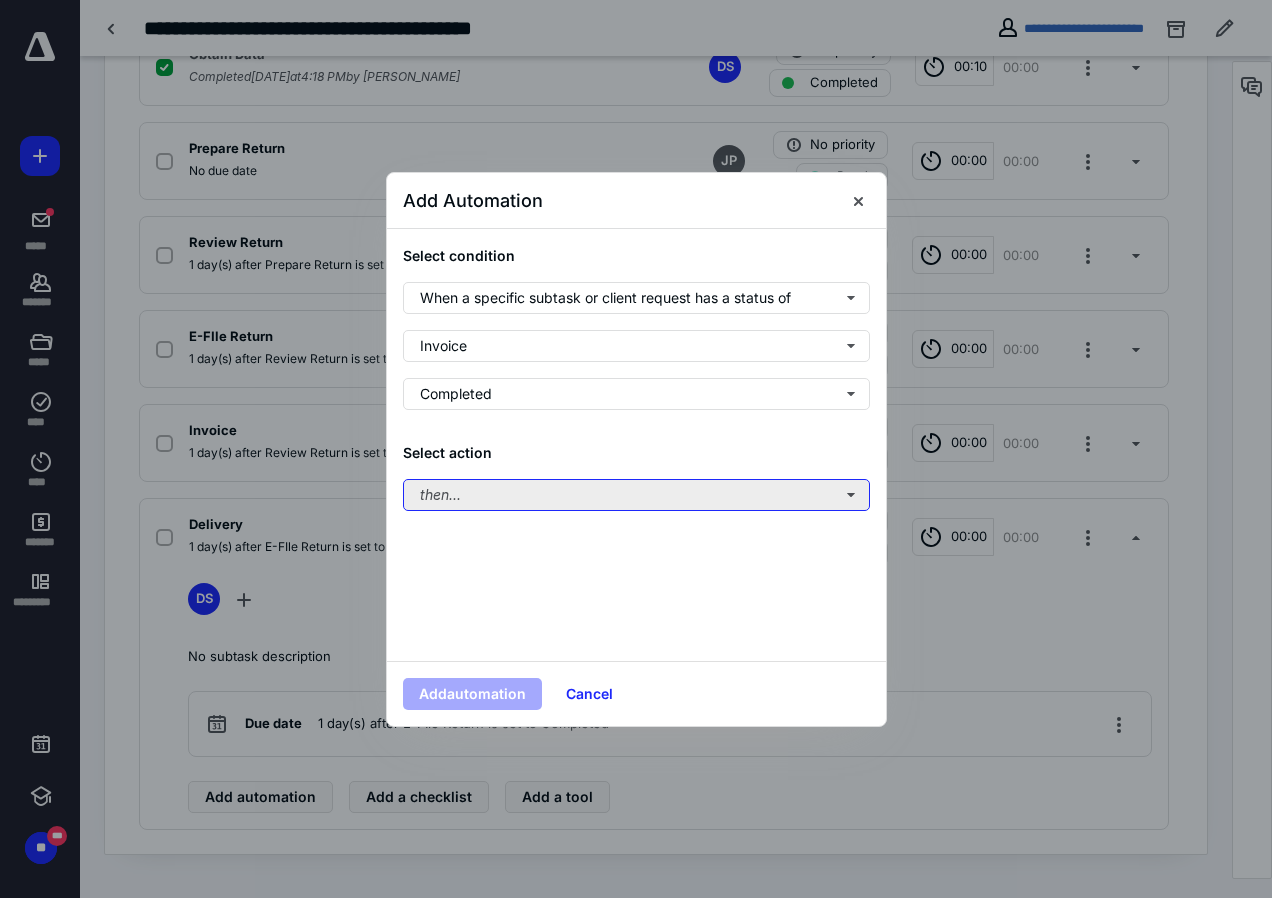 click on "then..." at bounding box center (636, 495) 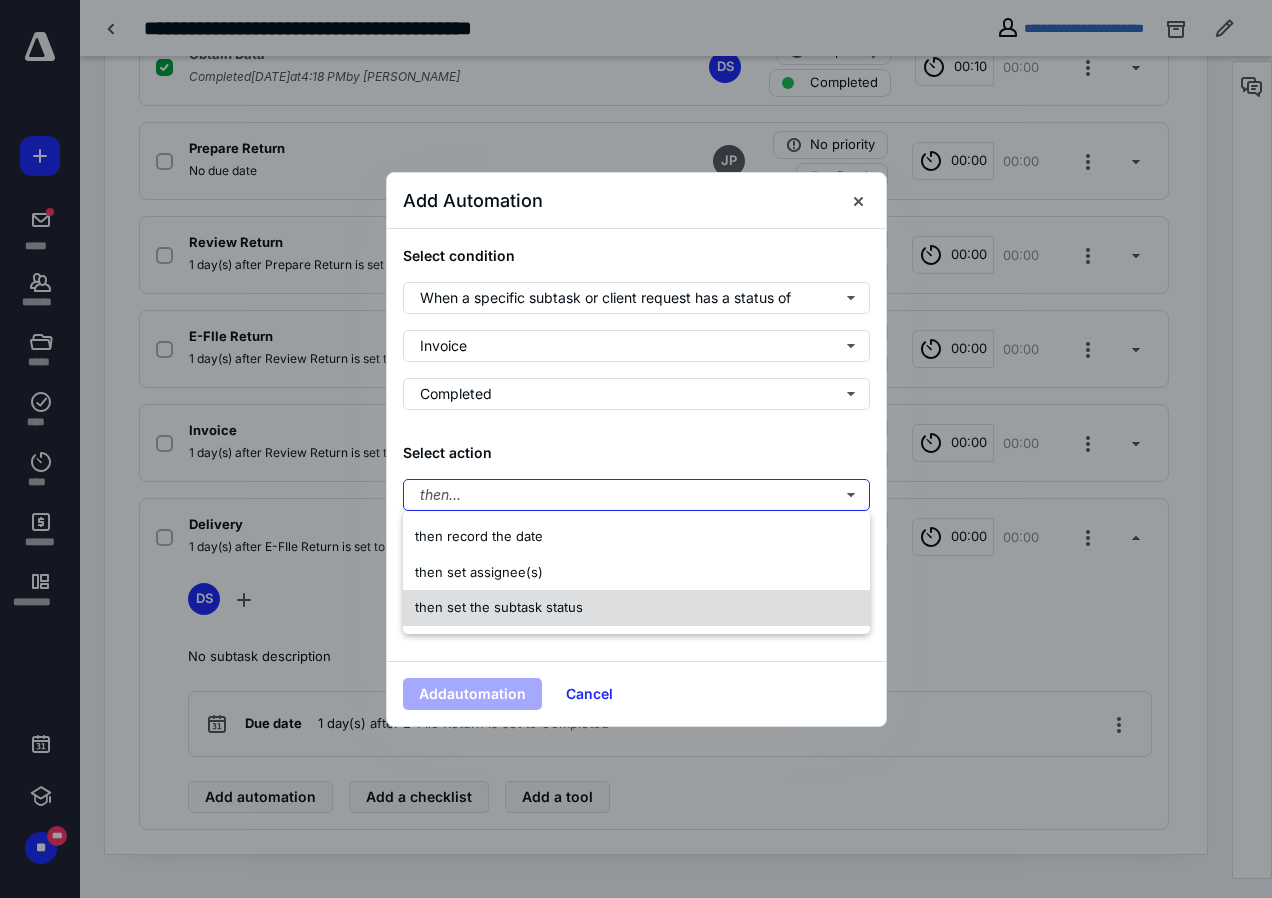 click on "then set the subtask status" at bounding box center [499, 607] 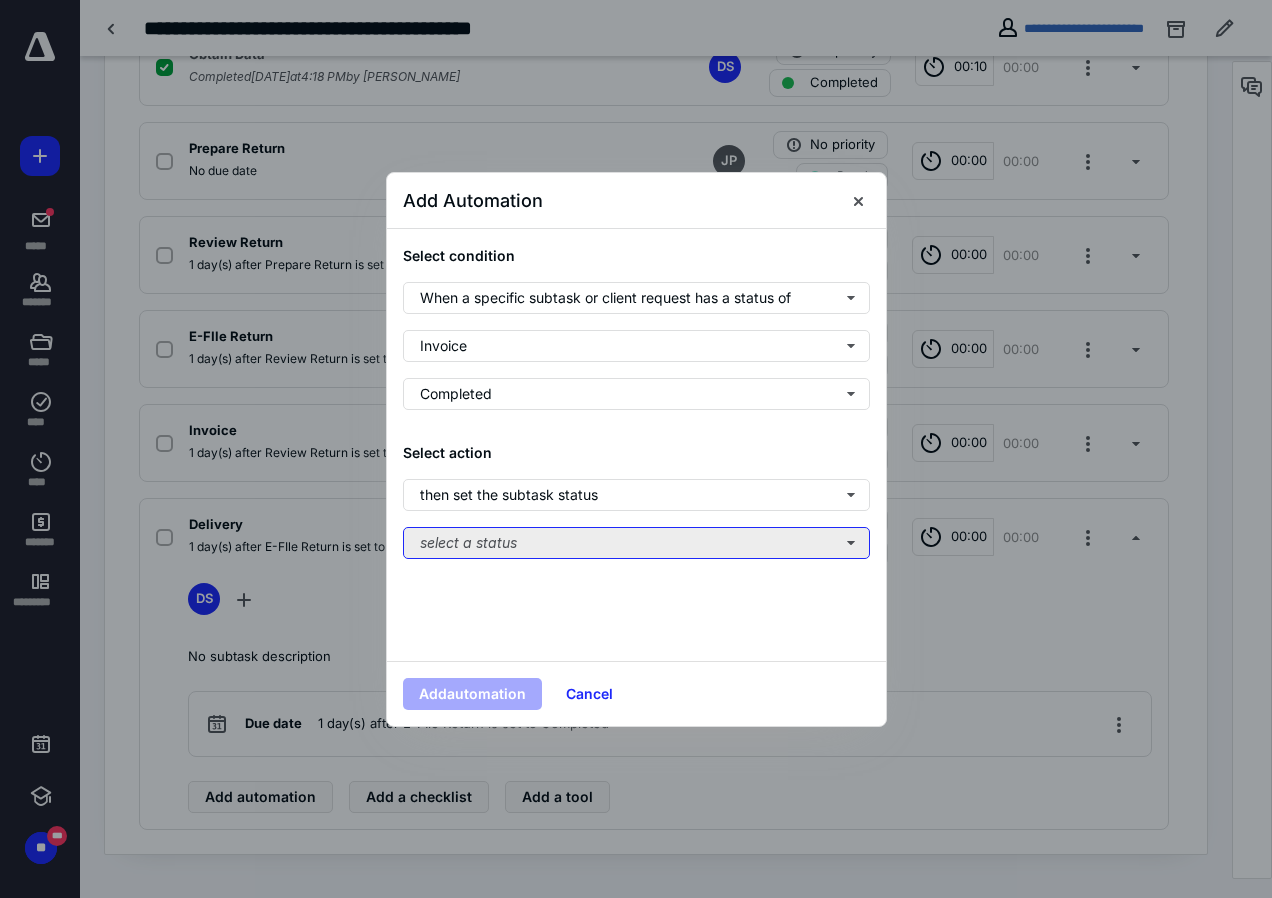 click on "select a status" at bounding box center [636, 543] 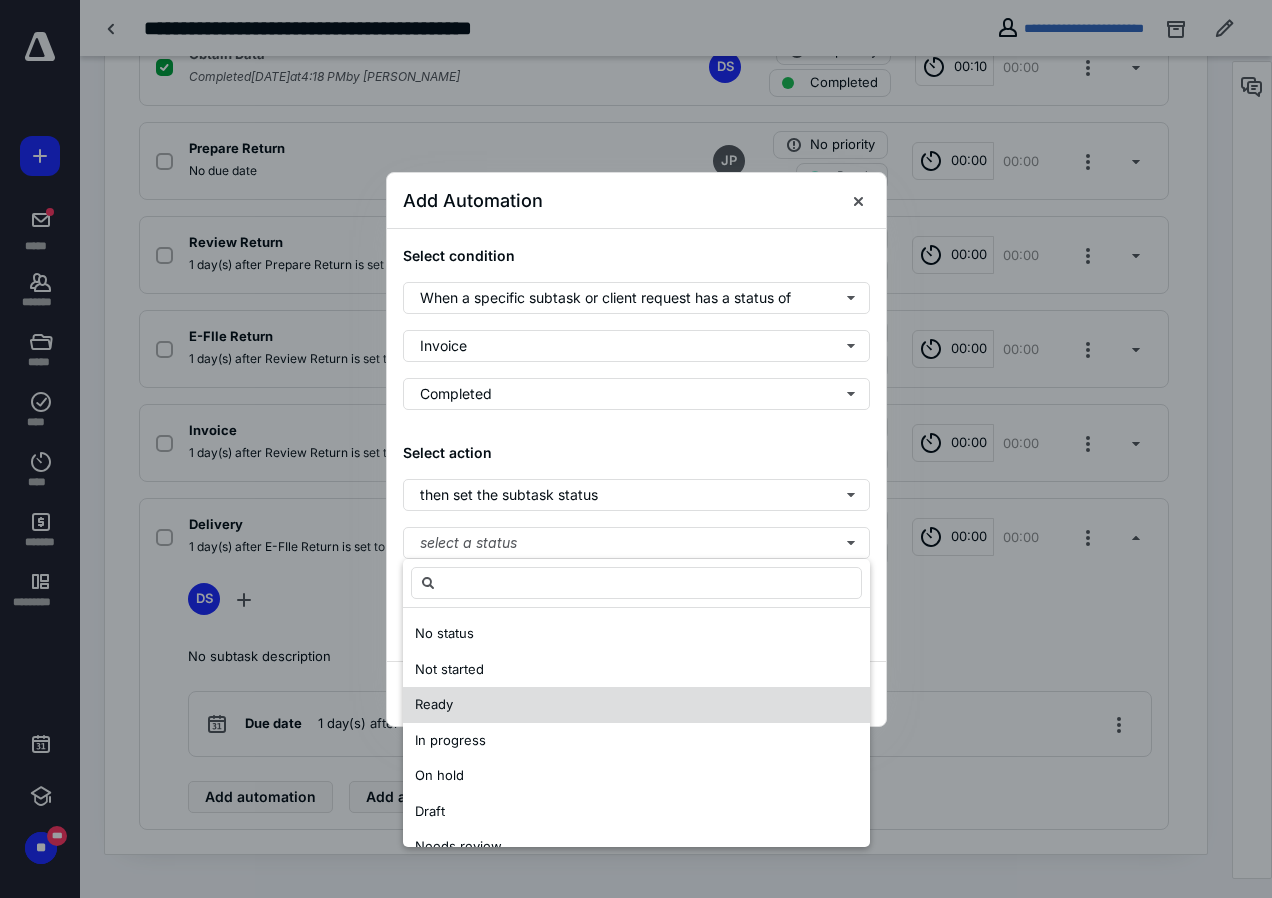 click on "Ready" at bounding box center [434, 704] 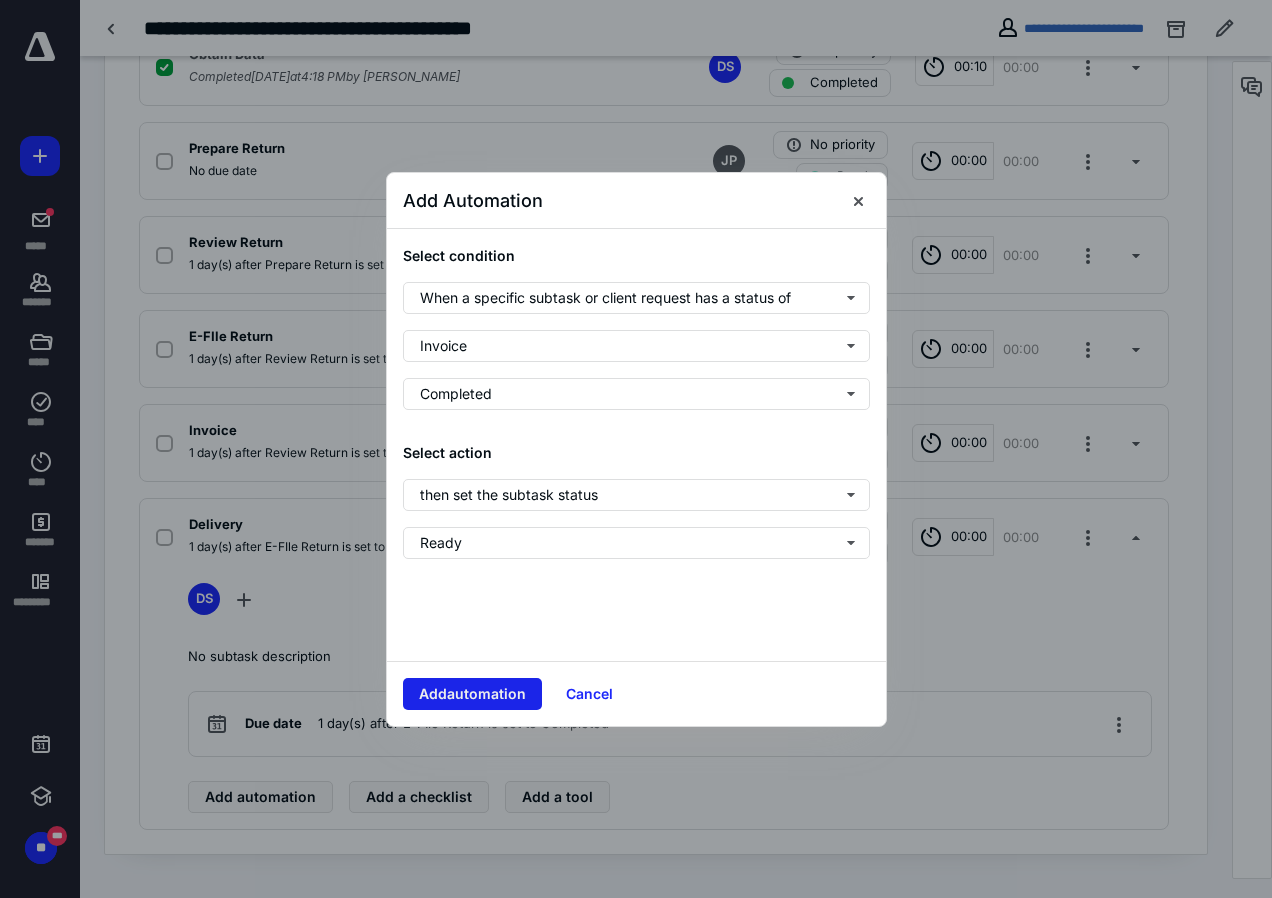 click on "Add  automation" at bounding box center (472, 694) 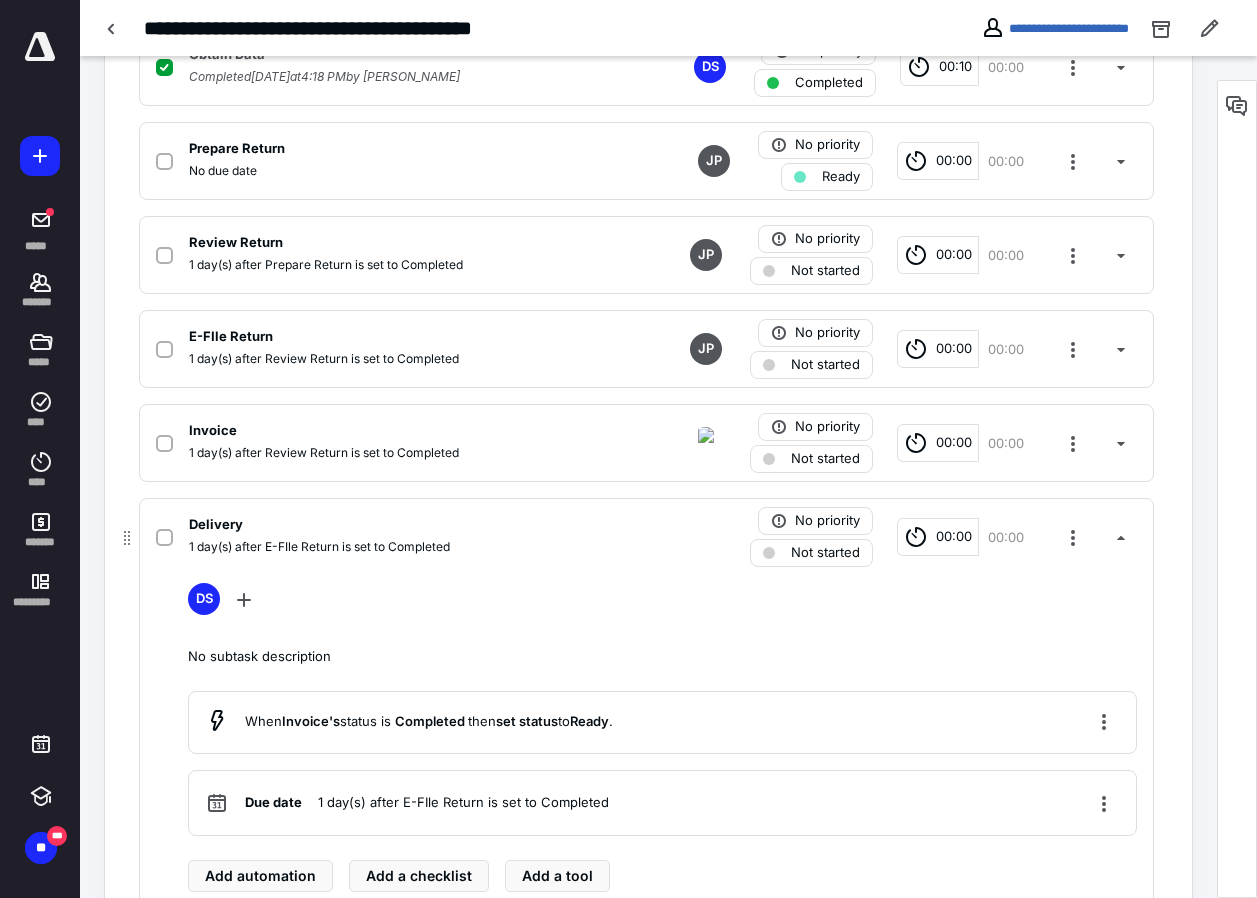scroll, scrollTop: 629, scrollLeft: 0, axis: vertical 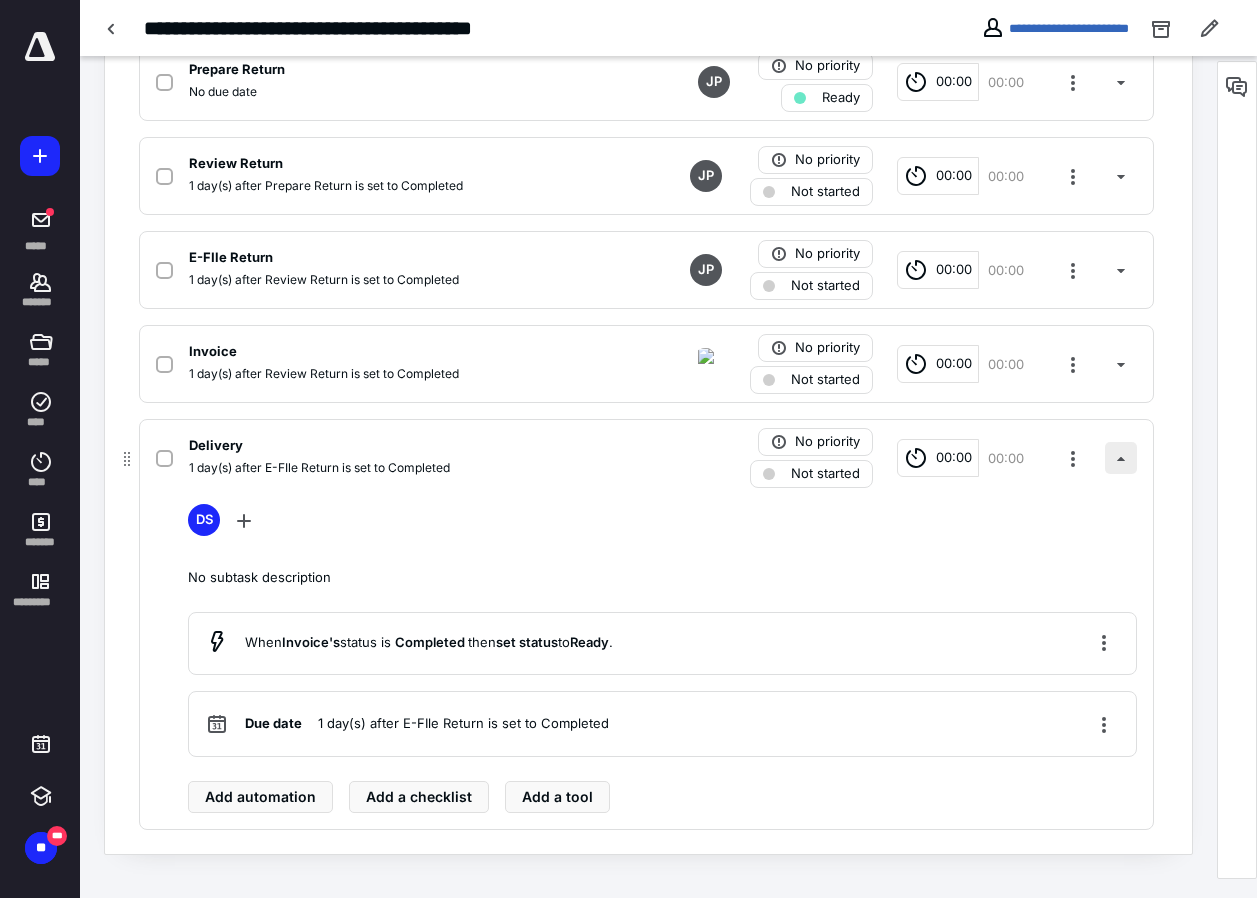 click at bounding box center (1121, 458) 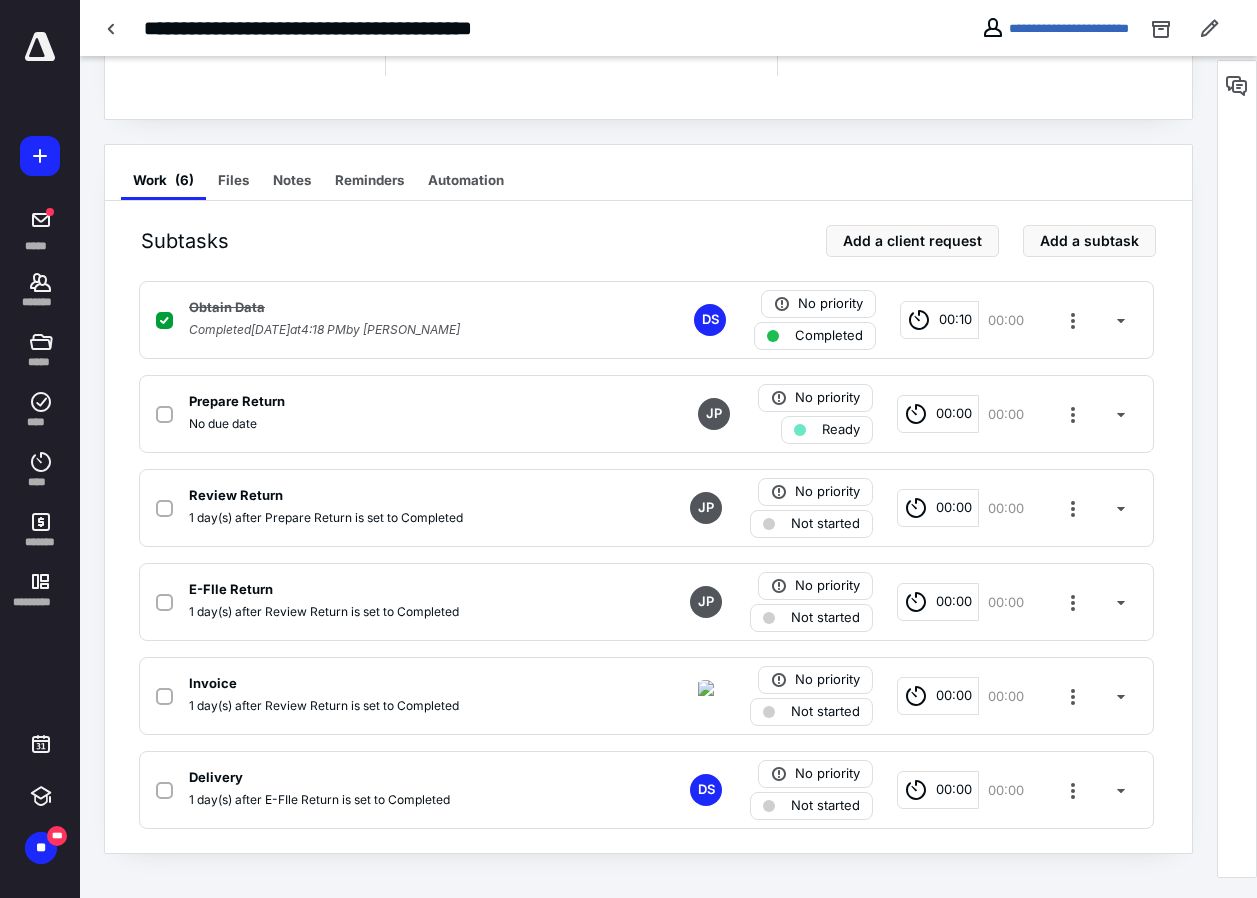 scroll, scrollTop: 0, scrollLeft: 0, axis: both 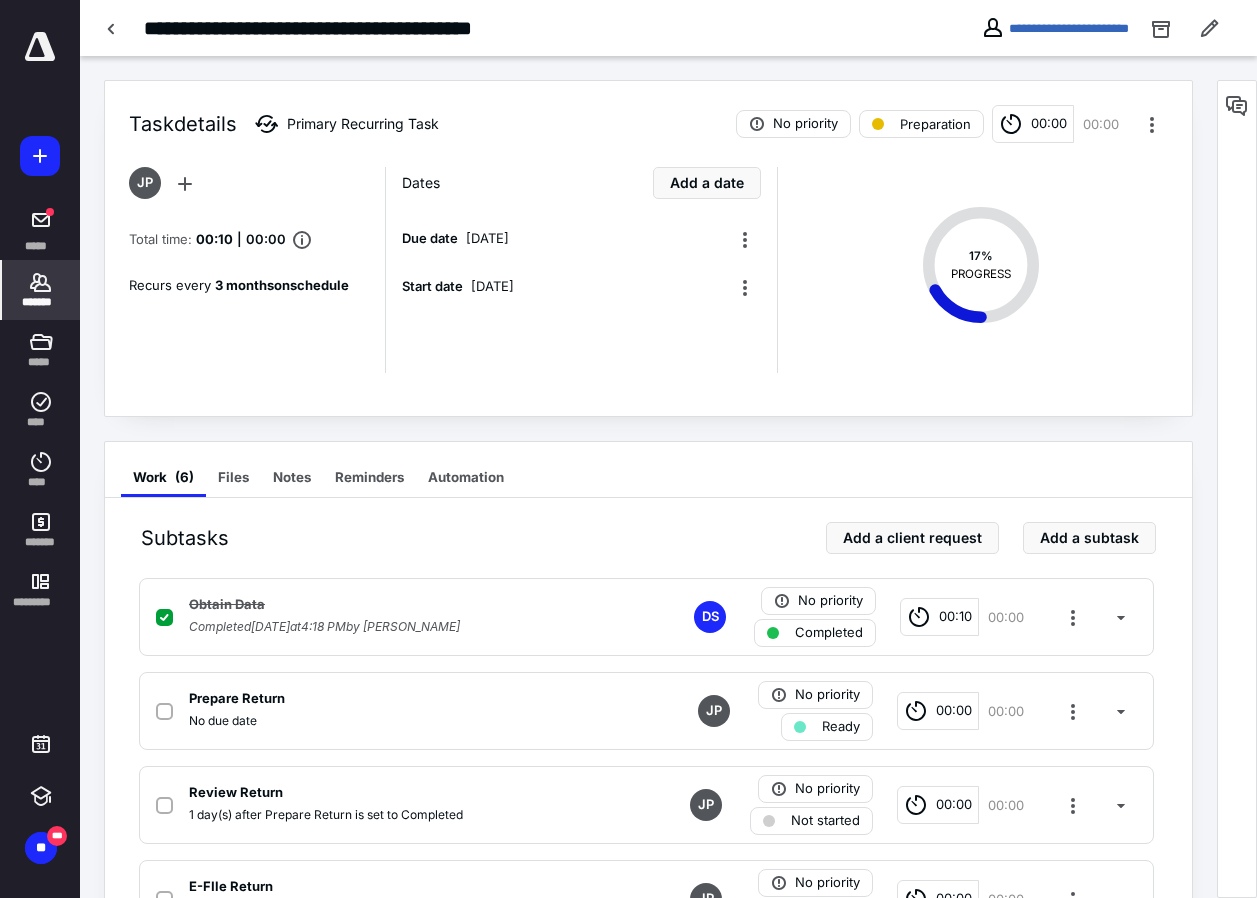 click on "*******" at bounding box center [41, 302] 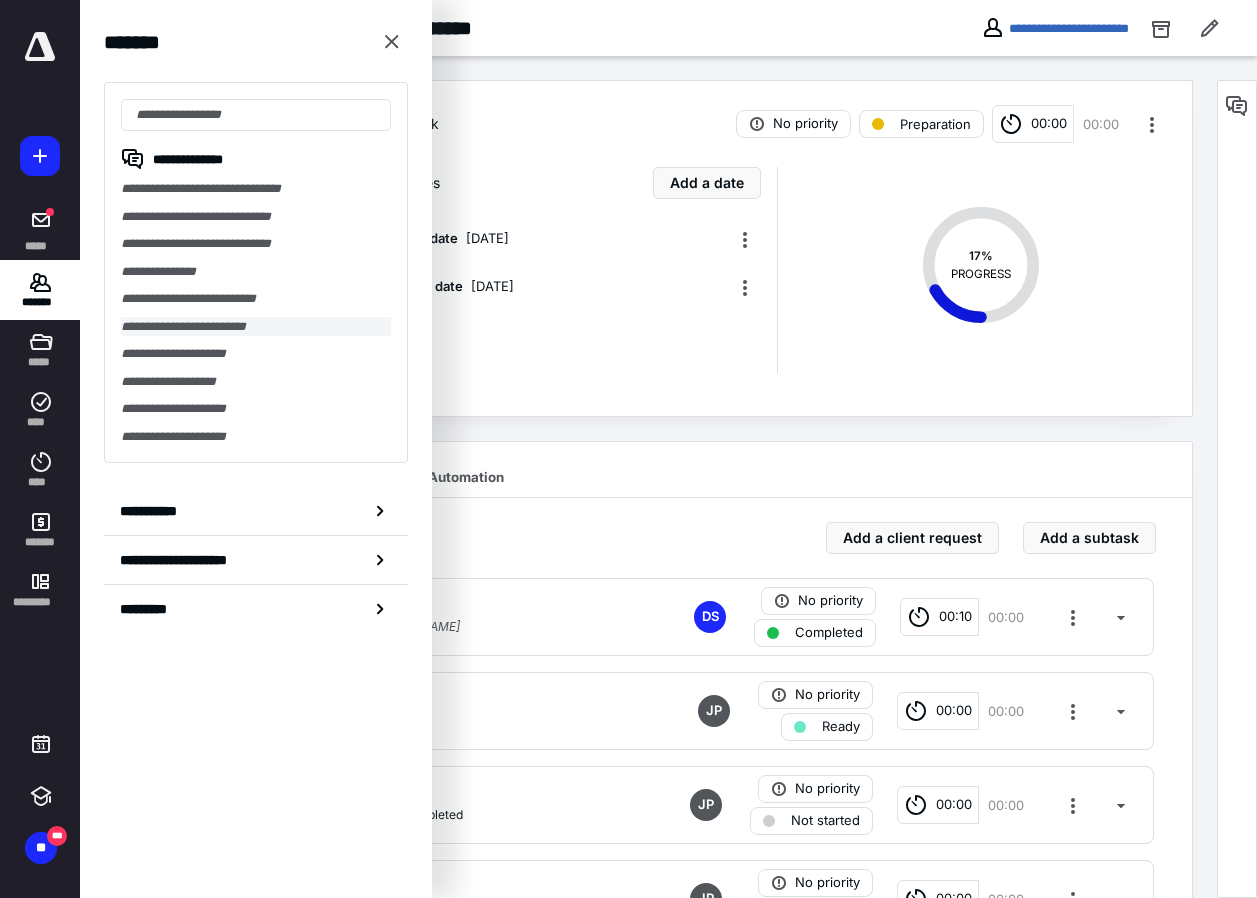 click on "**********" at bounding box center (256, 327) 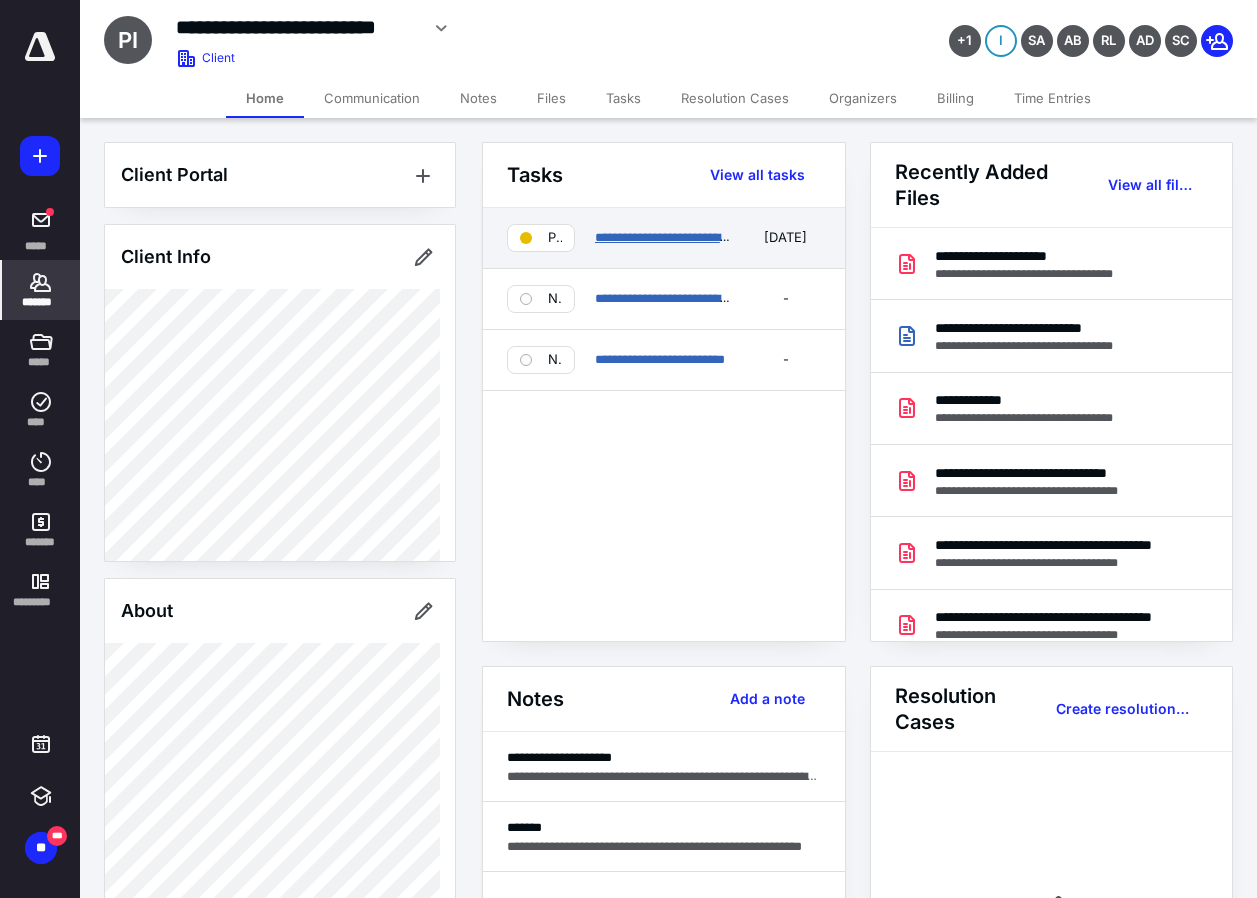 click on "**********" at bounding box center [697, 237] 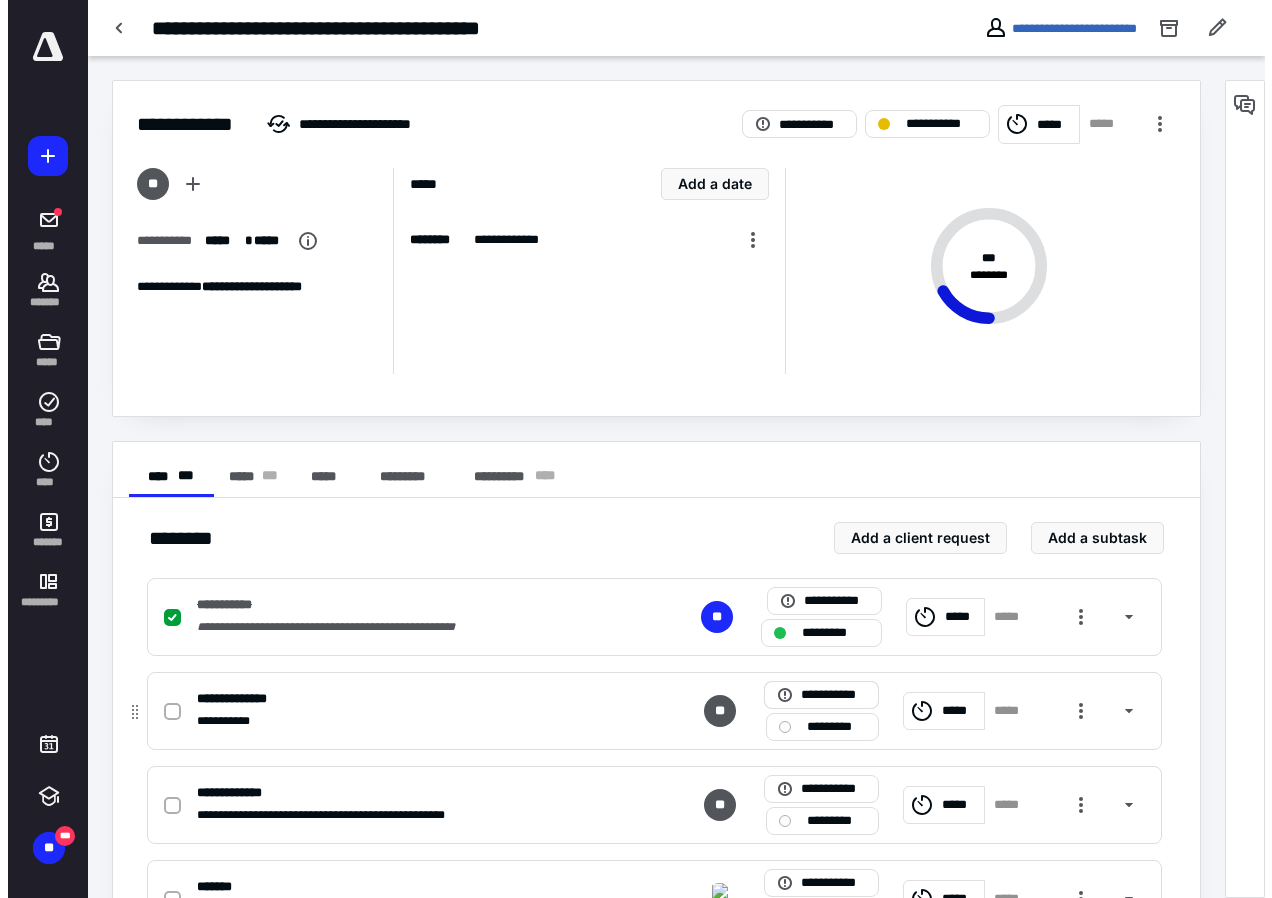 scroll, scrollTop: 297, scrollLeft: 0, axis: vertical 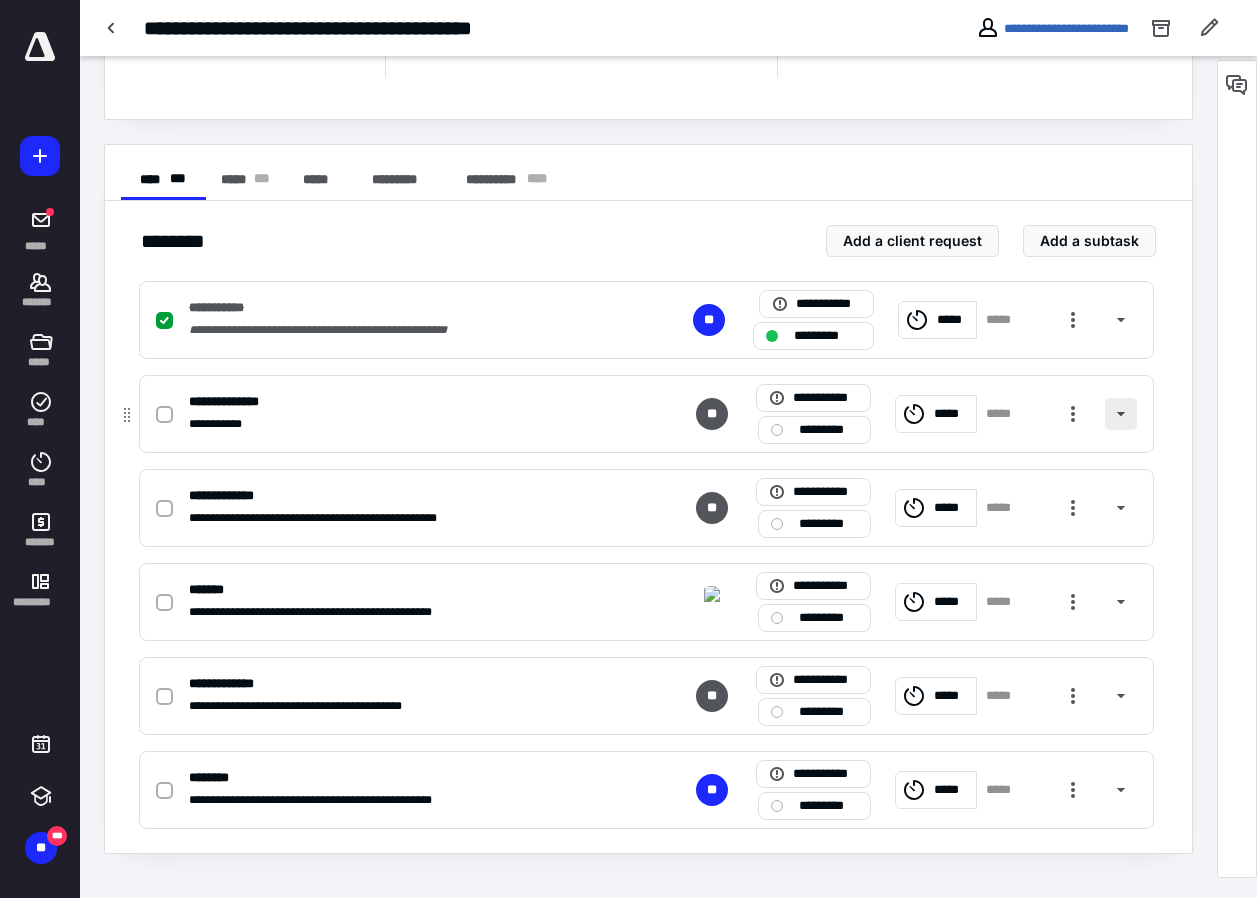 click at bounding box center (1121, 414) 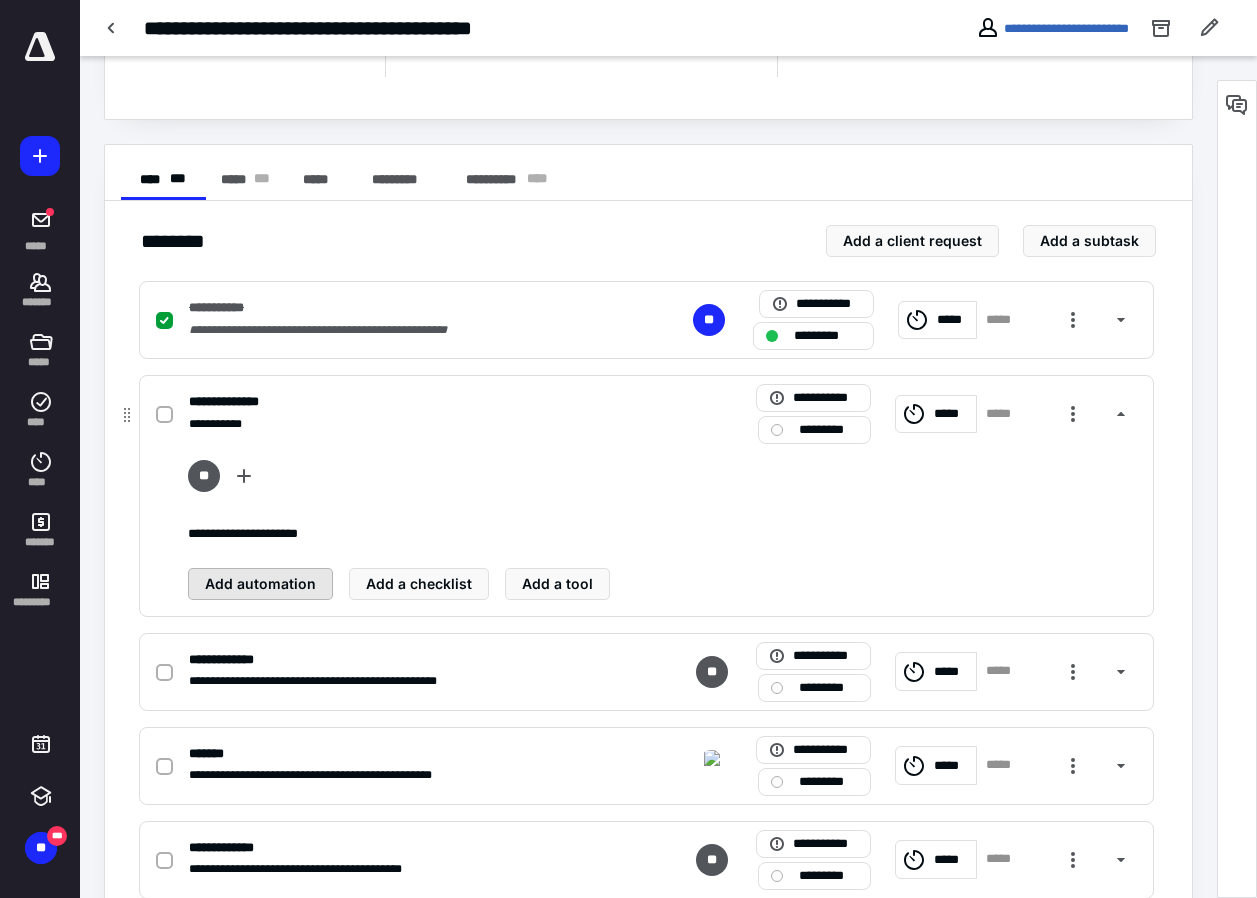click on "Add automation" at bounding box center (260, 584) 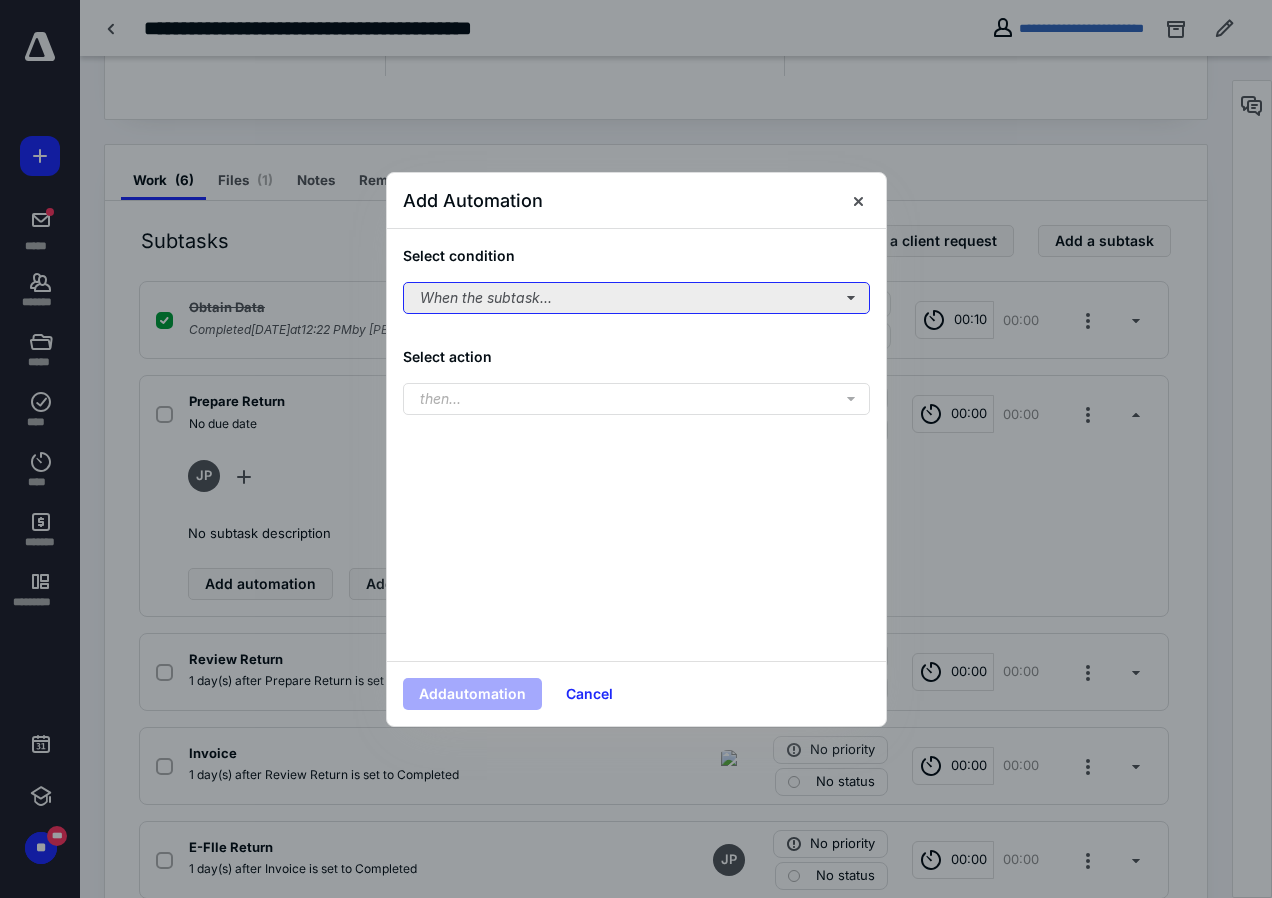 click on "When the subtask..." at bounding box center [636, 298] 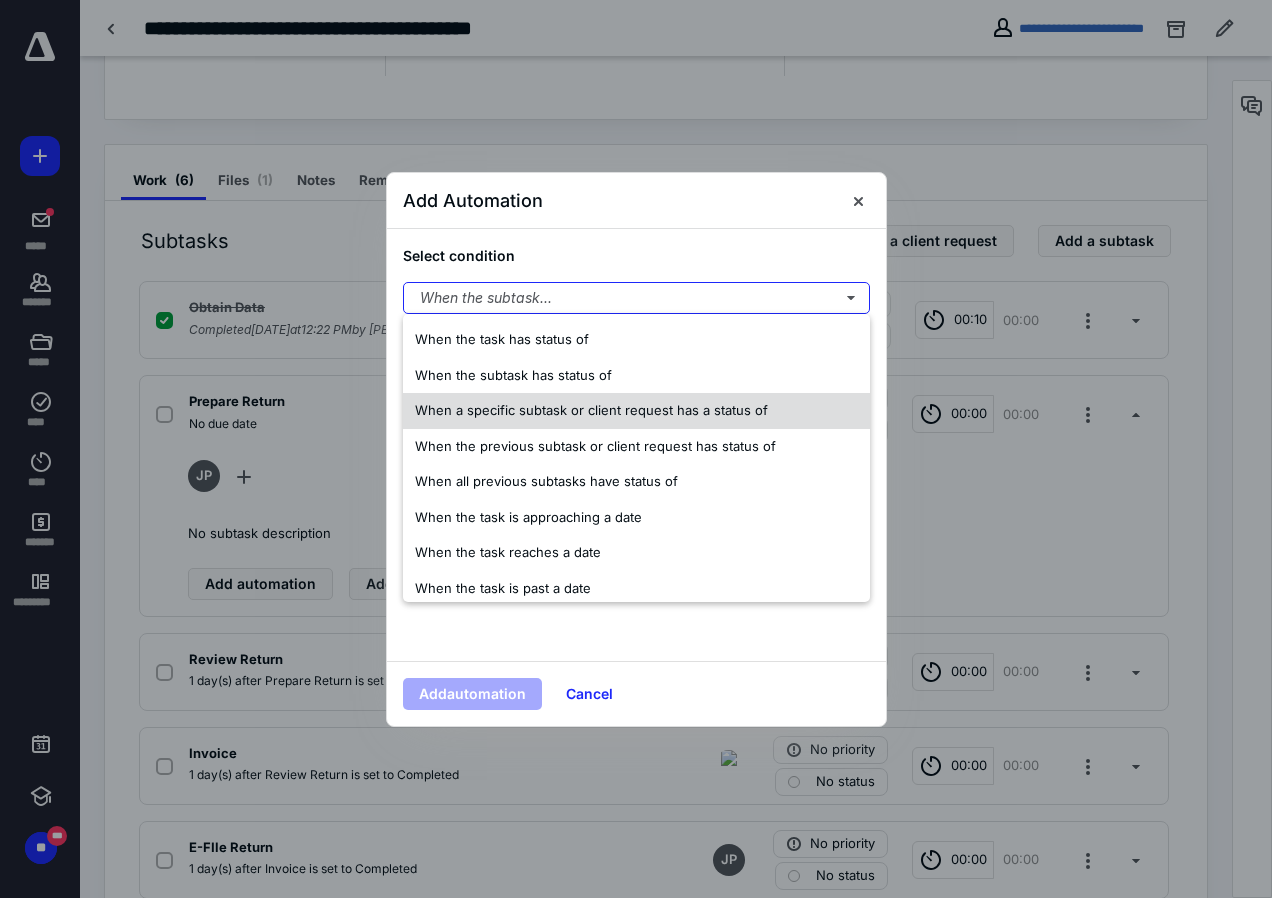 click on "When a specific subtask or client request has a status of" at bounding box center (591, 410) 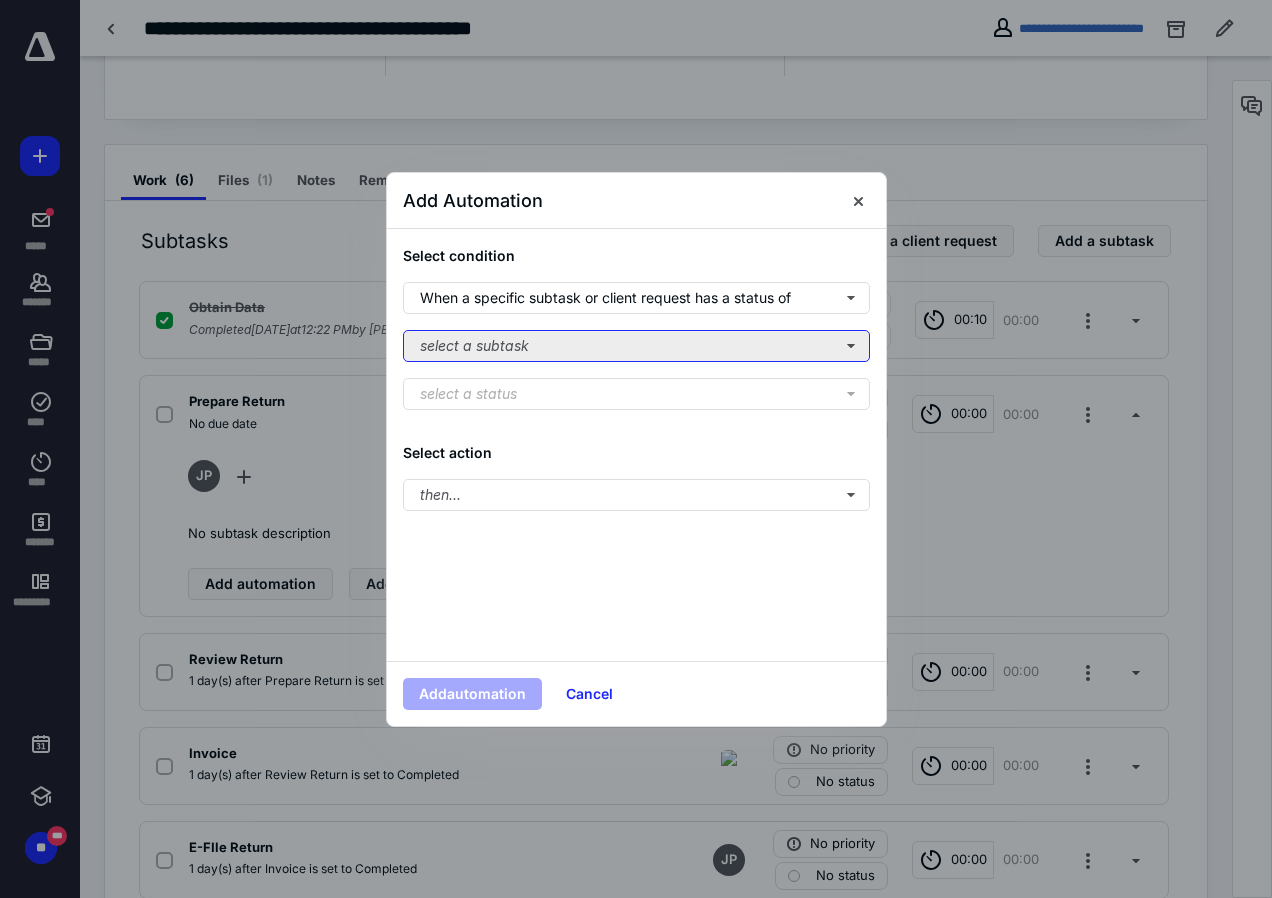 click on "select a subtask" at bounding box center (636, 346) 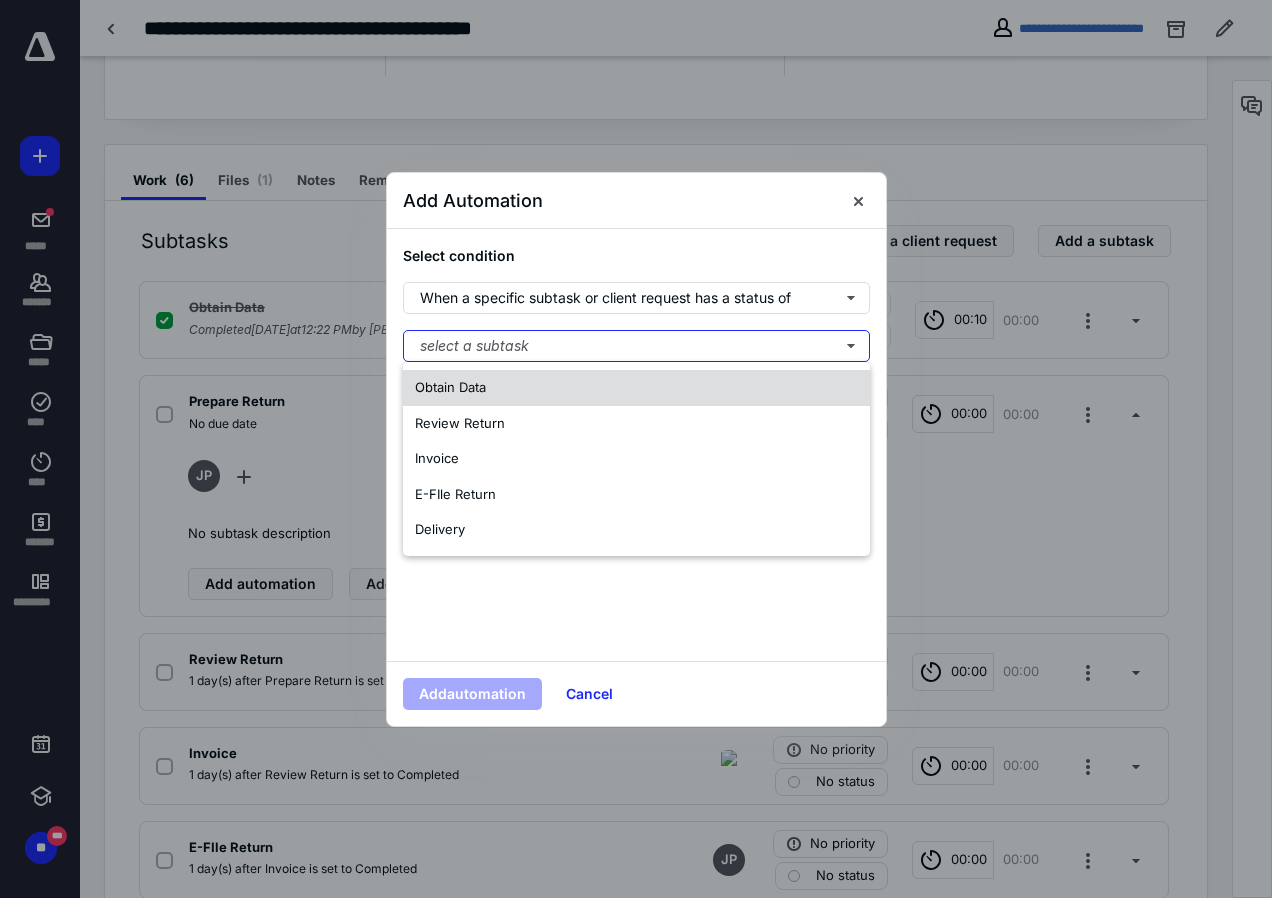 click on "Obtain Data" at bounding box center (450, 387) 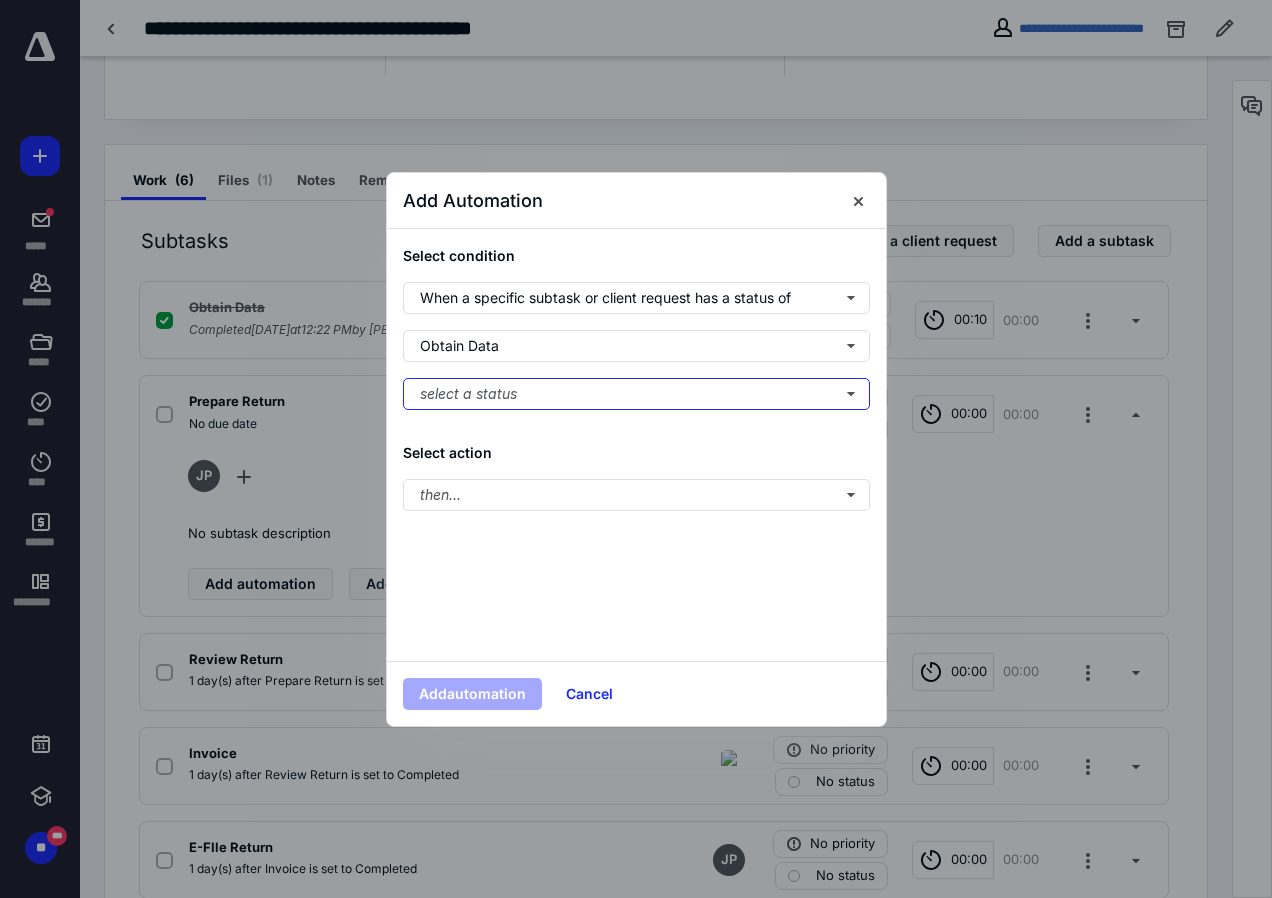 click on "select a status" at bounding box center [636, 394] 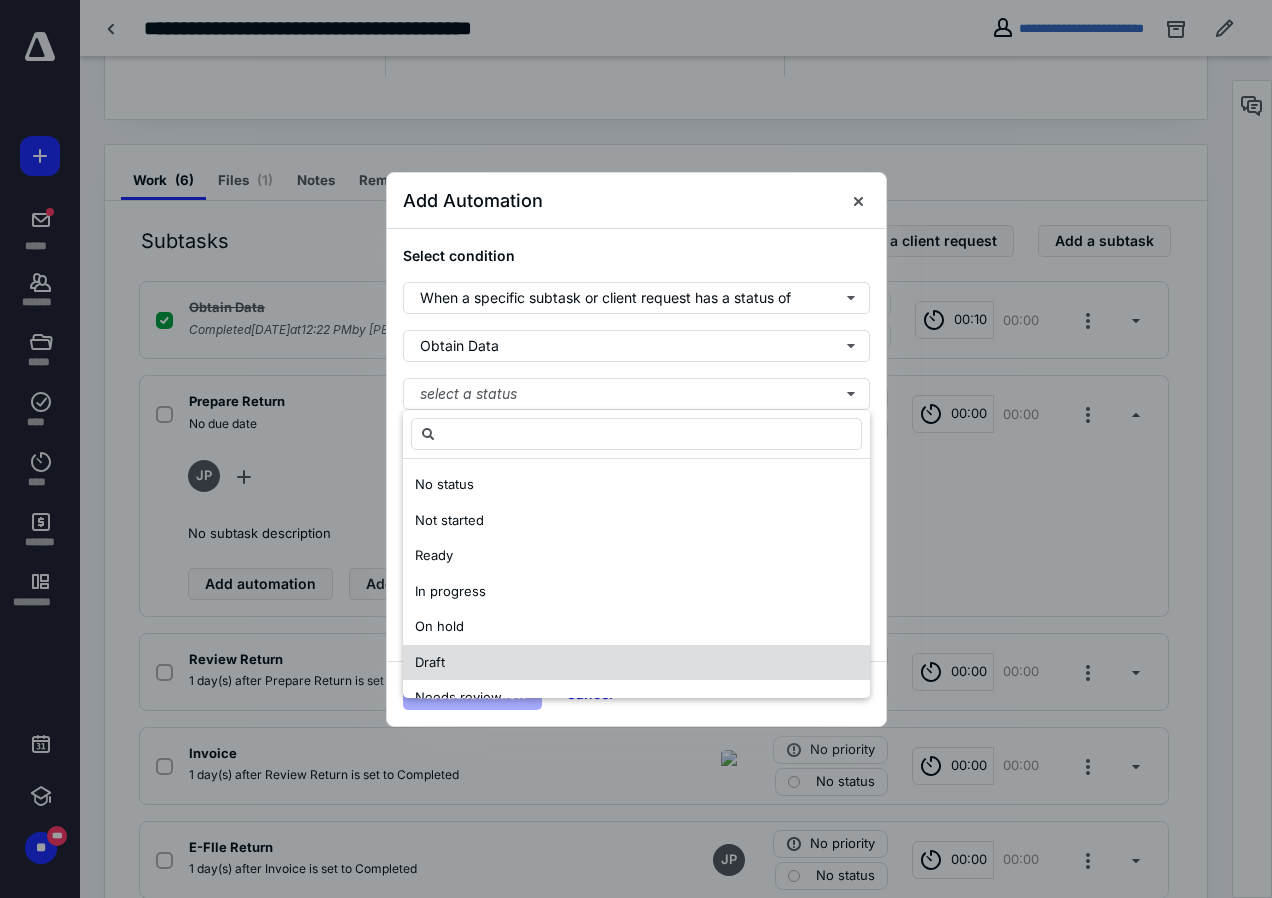 scroll, scrollTop: 100, scrollLeft: 0, axis: vertical 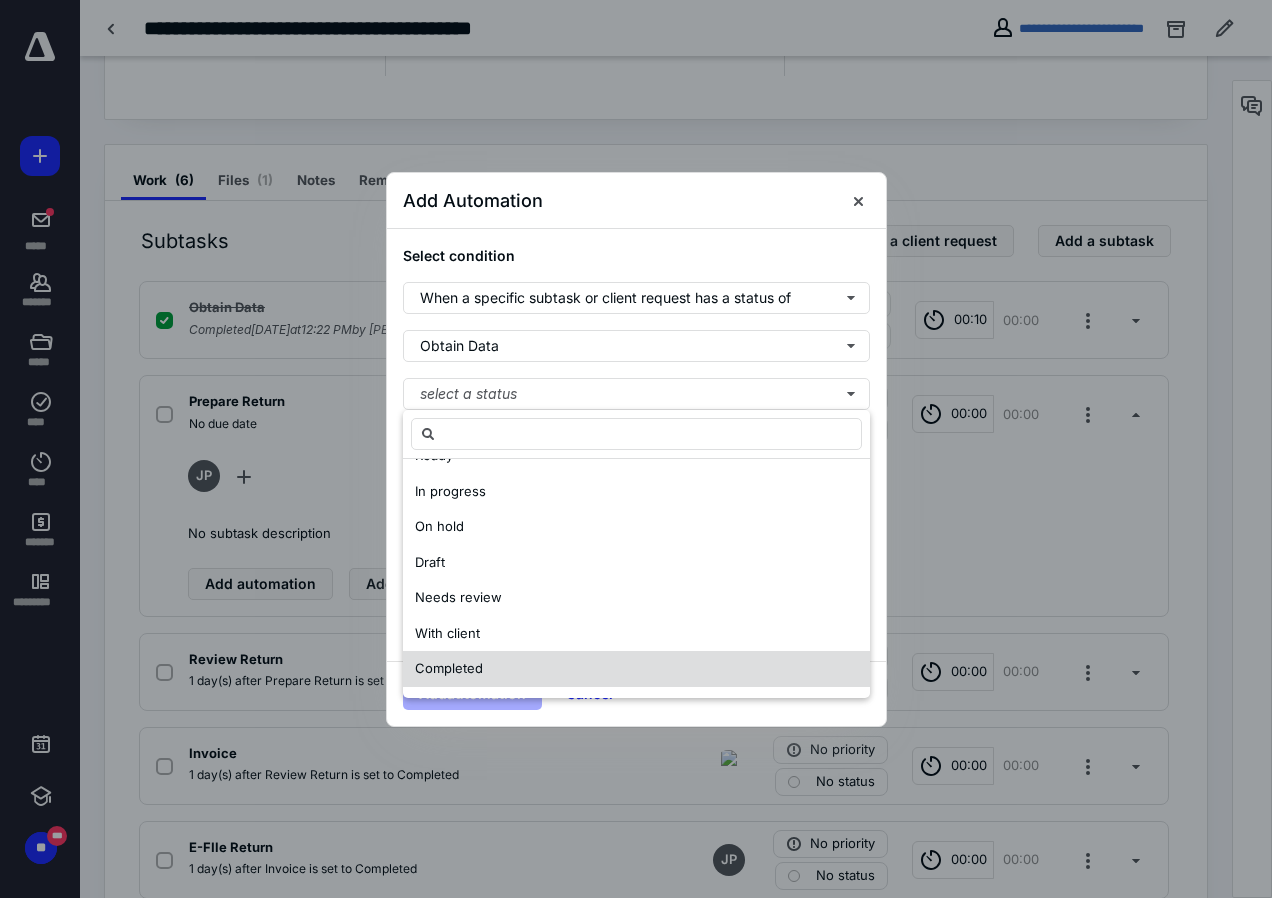 click on "Completed" at bounding box center (449, 668) 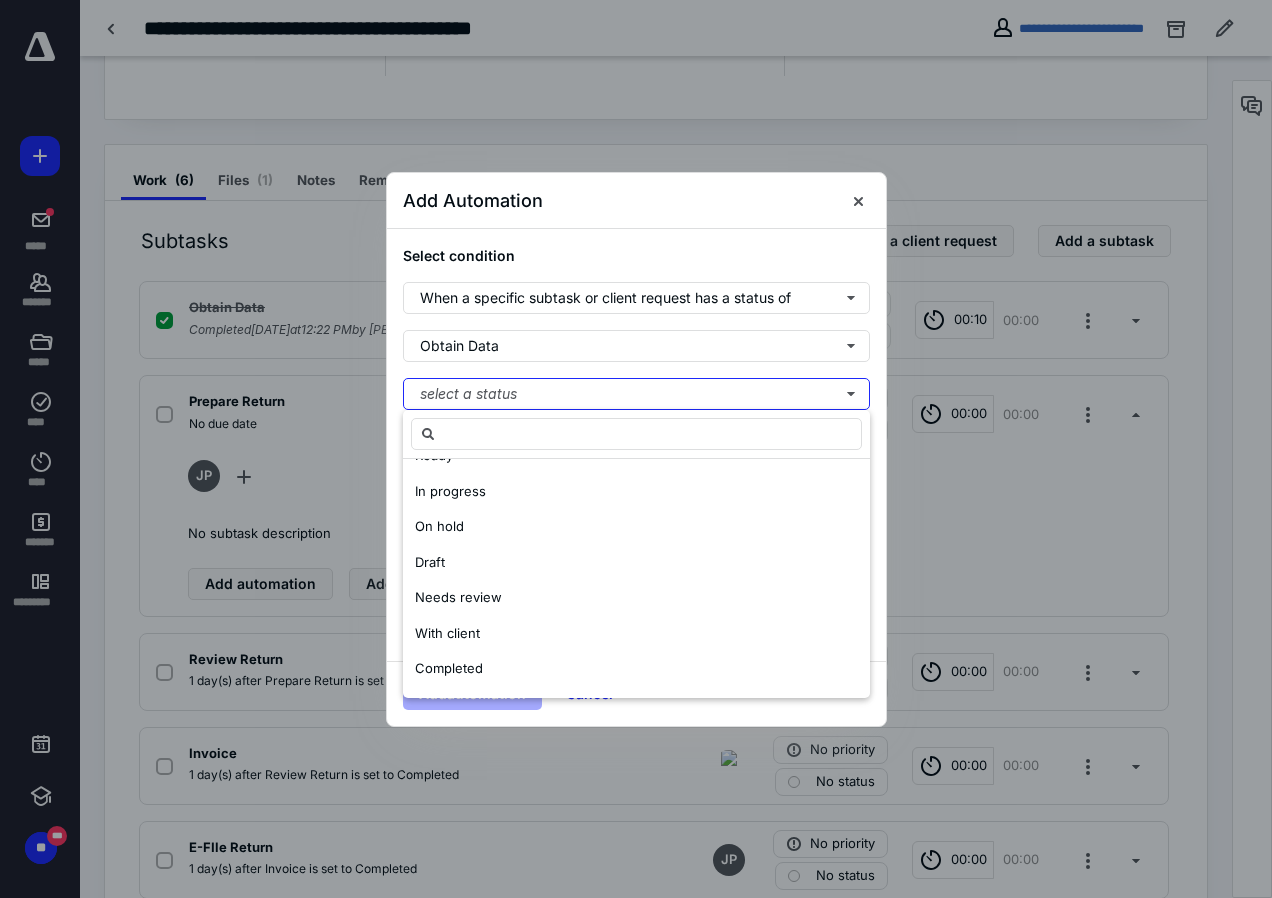 scroll, scrollTop: 0, scrollLeft: 0, axis: both 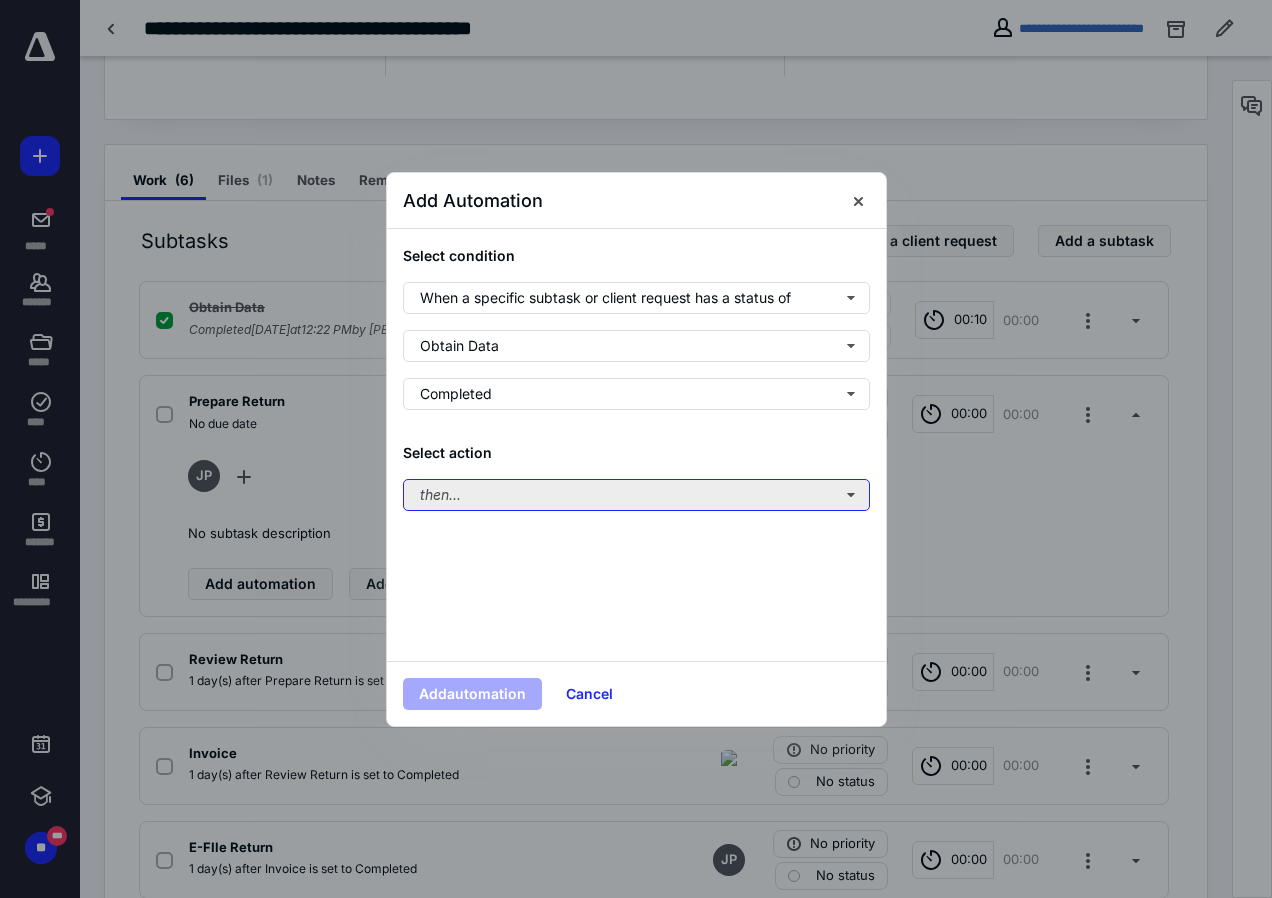 click on "then..." at bounding box center (636, 495) 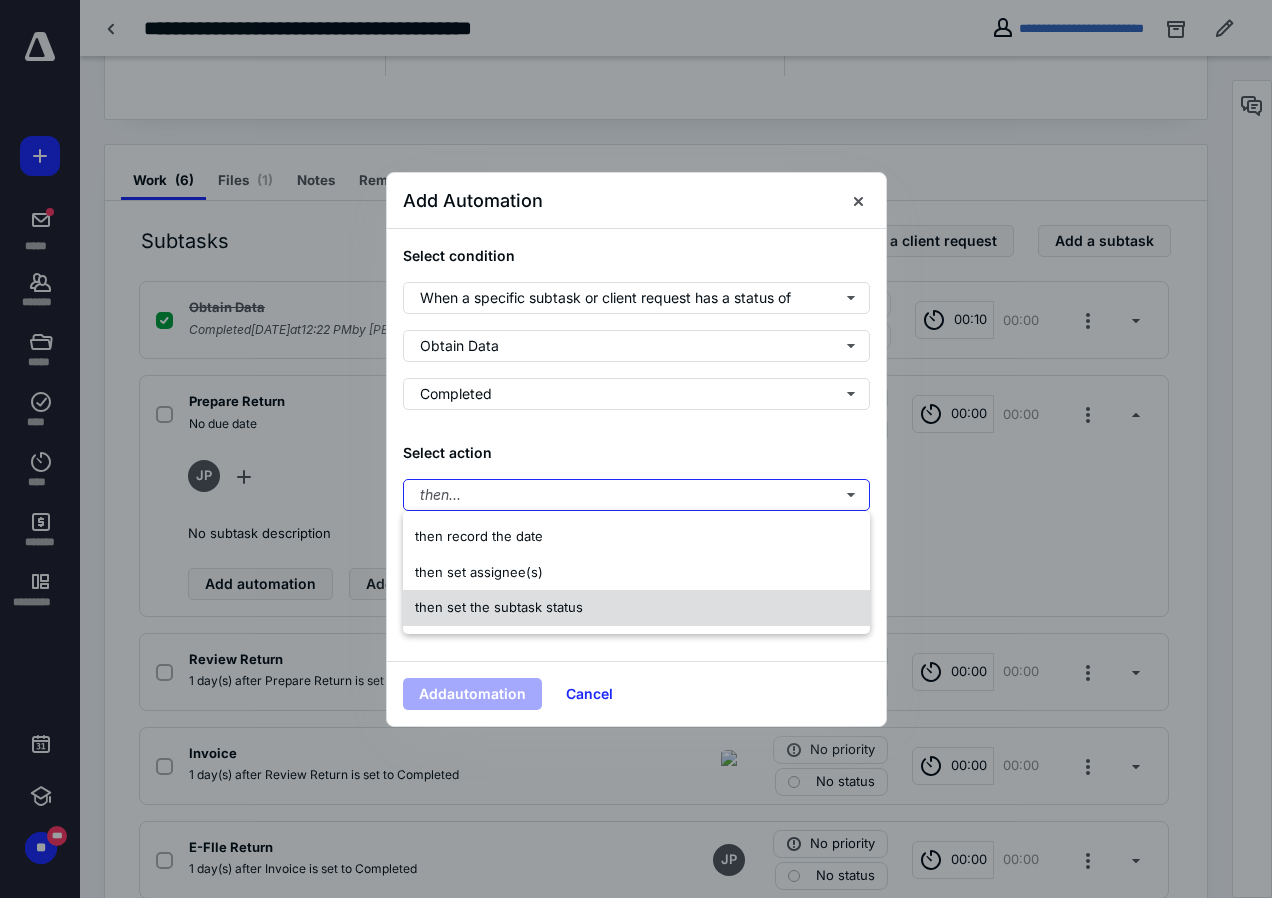 click on "then set the subtask status" at bounding box center (499, 607) 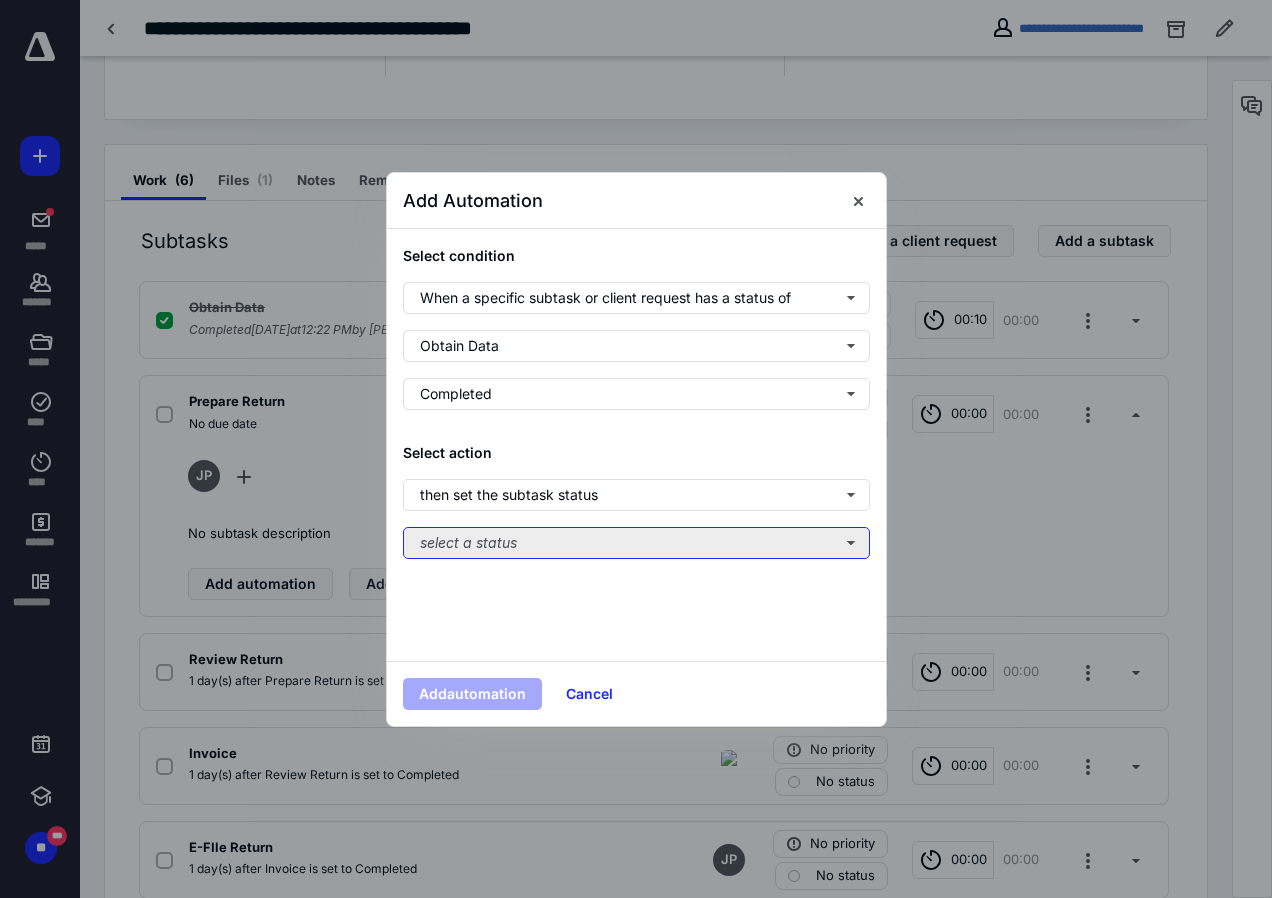 click on "select a status" at bounding box center [636, 543] 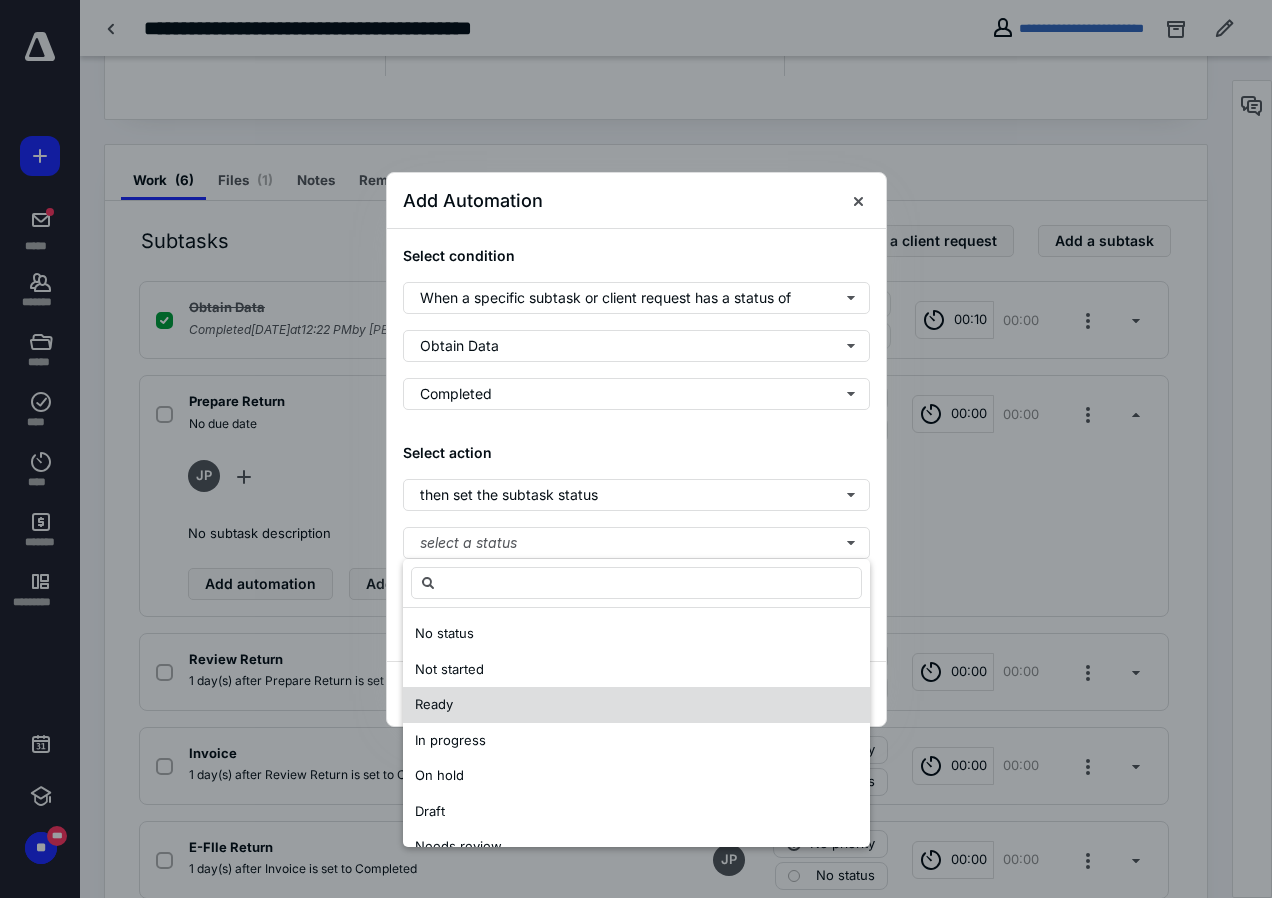 click on "Ready" at bounding box center [636, 705] 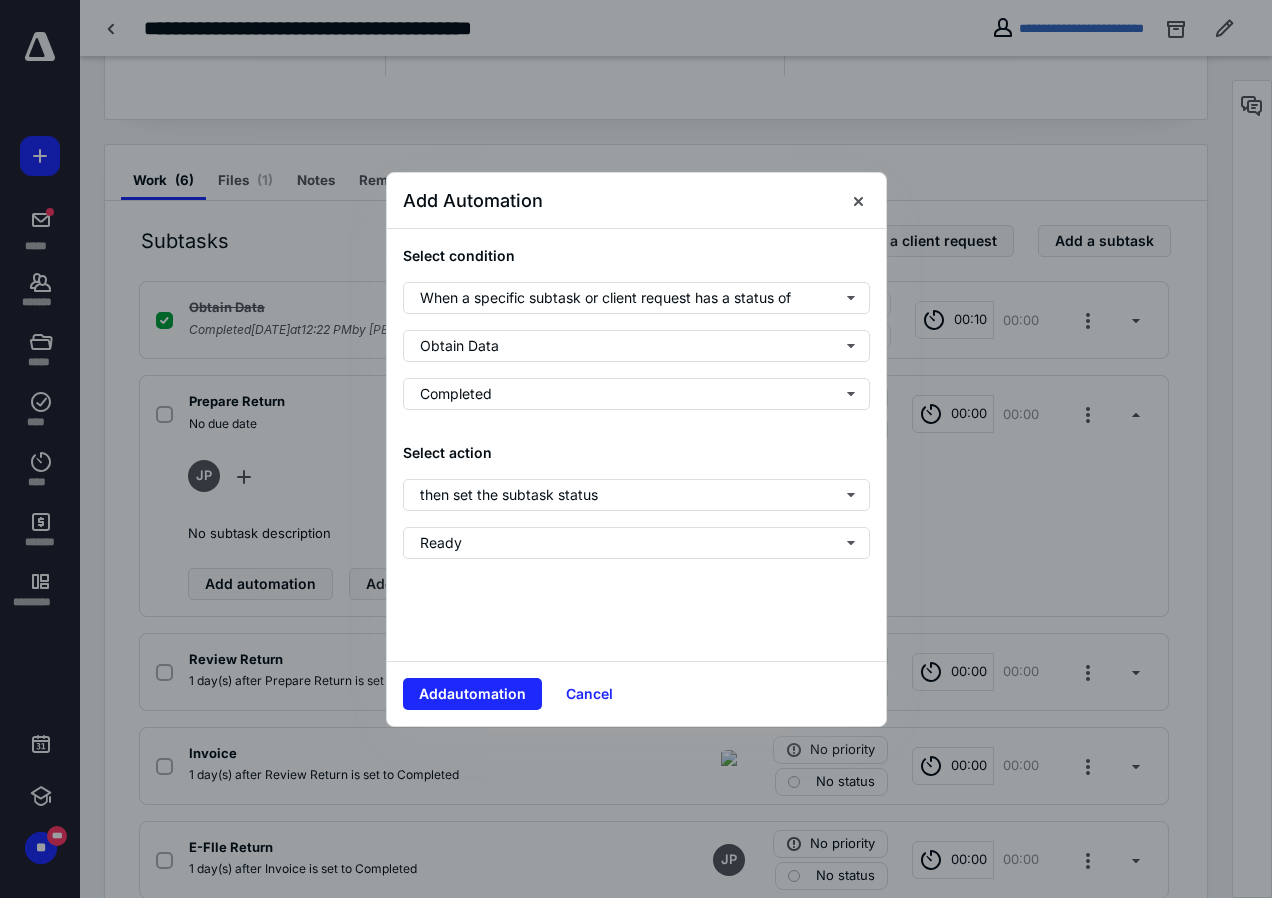 click on "Add  automation Cancel" at bounding box center (636, 693) 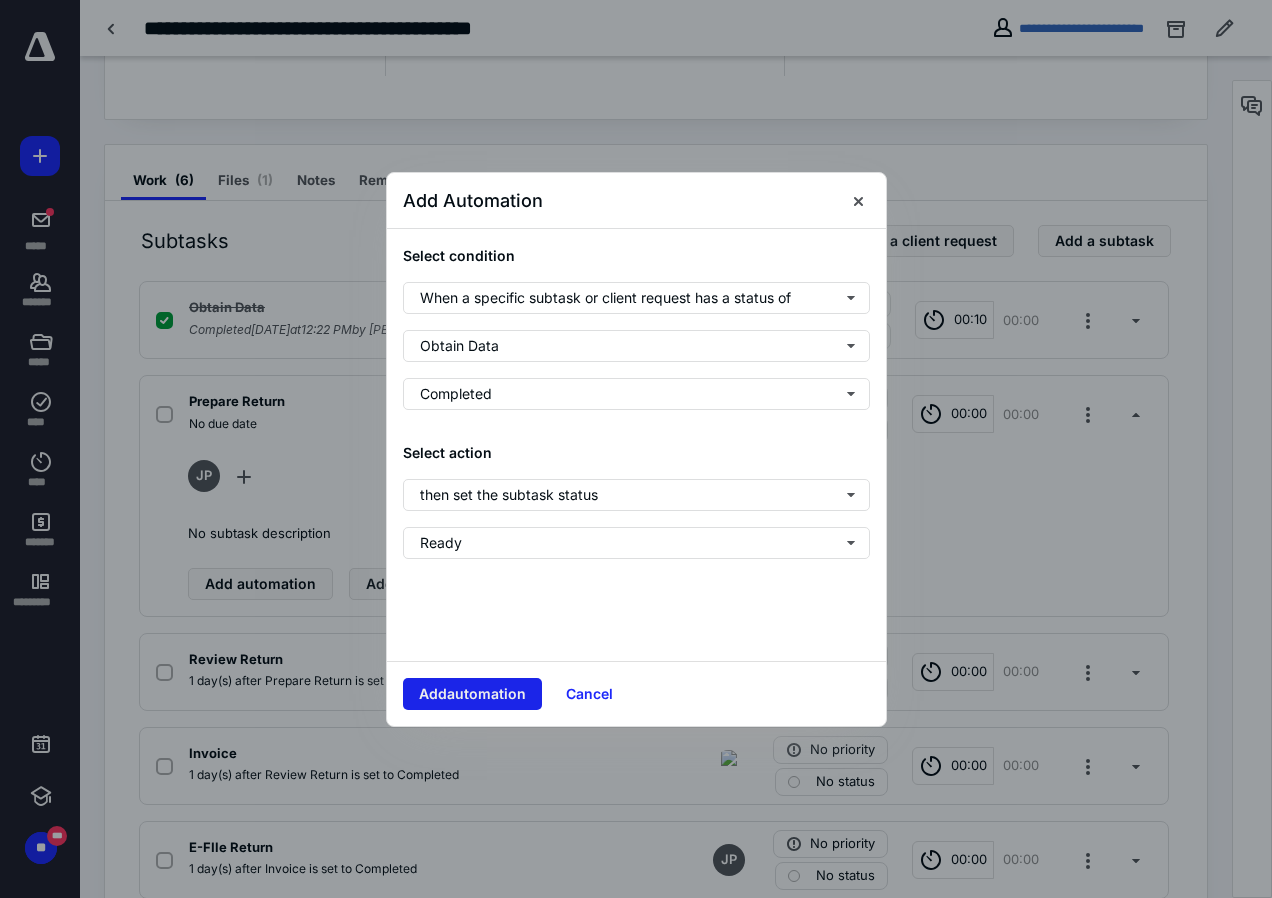 click on "Add  automation" at bounding box center (472, 694) 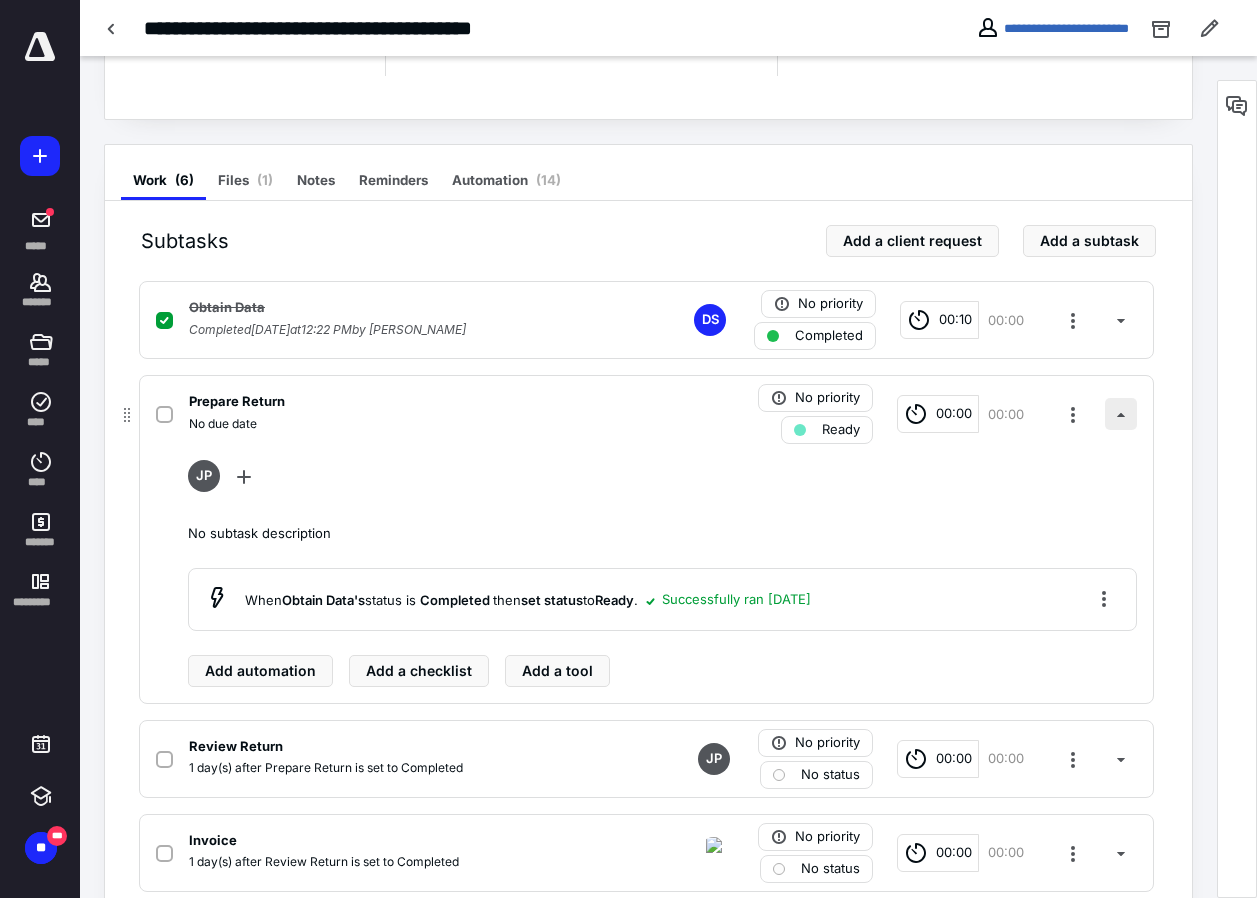 click at bounding box center (1121, 414) 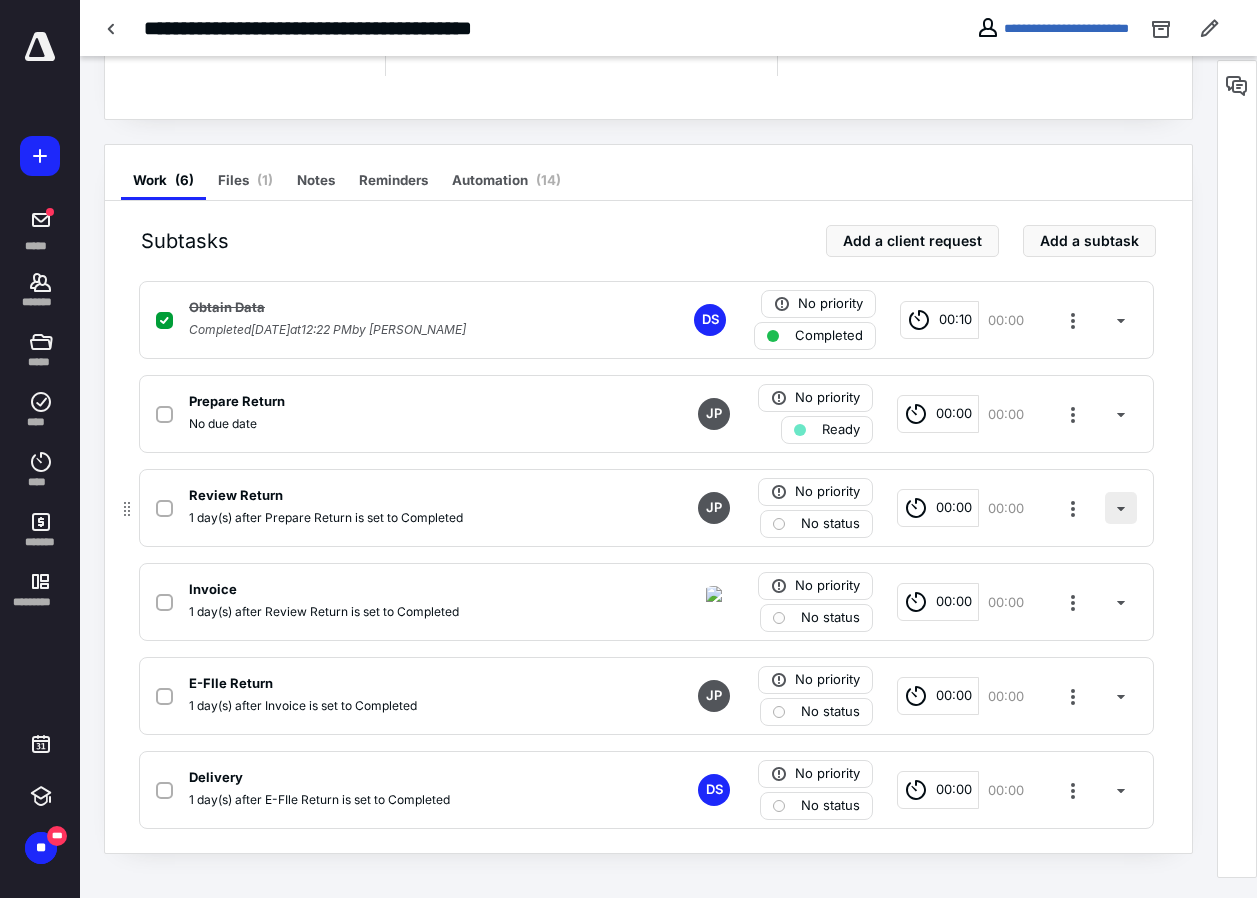 click at bounding box center (1121, 508) 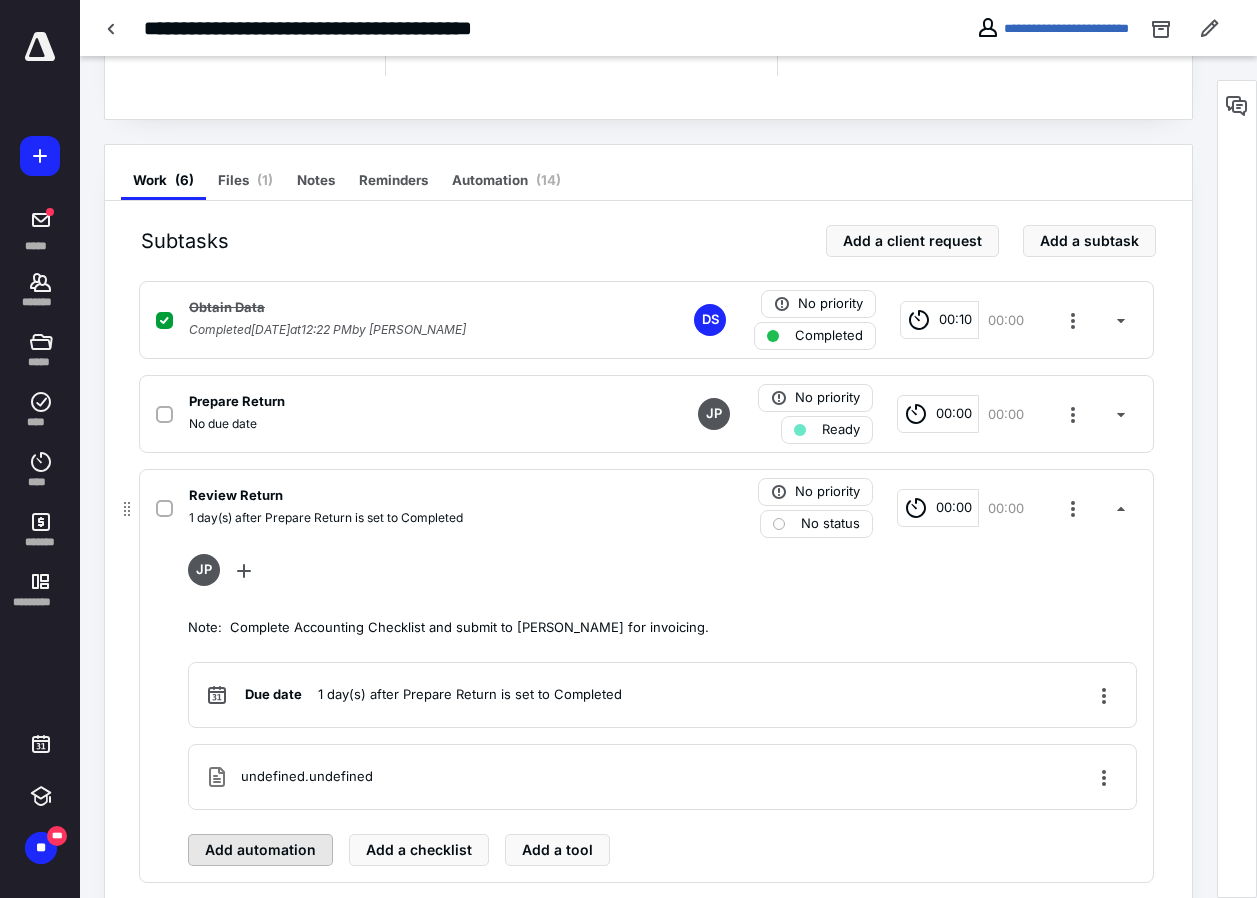 click on "Add automation" at bounding box center (260, 850) 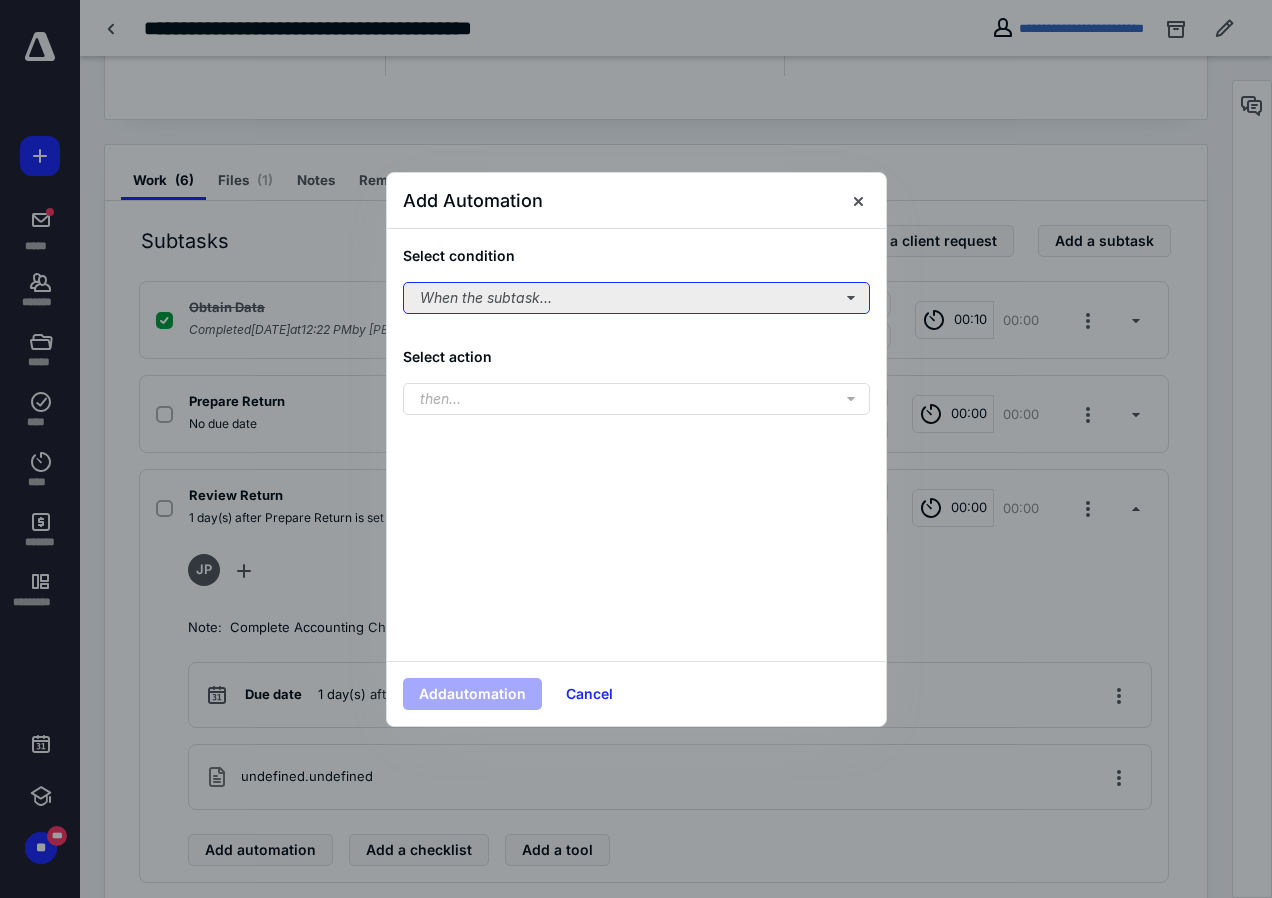 click on "When the subtask..." at bounding box center [636, 298] 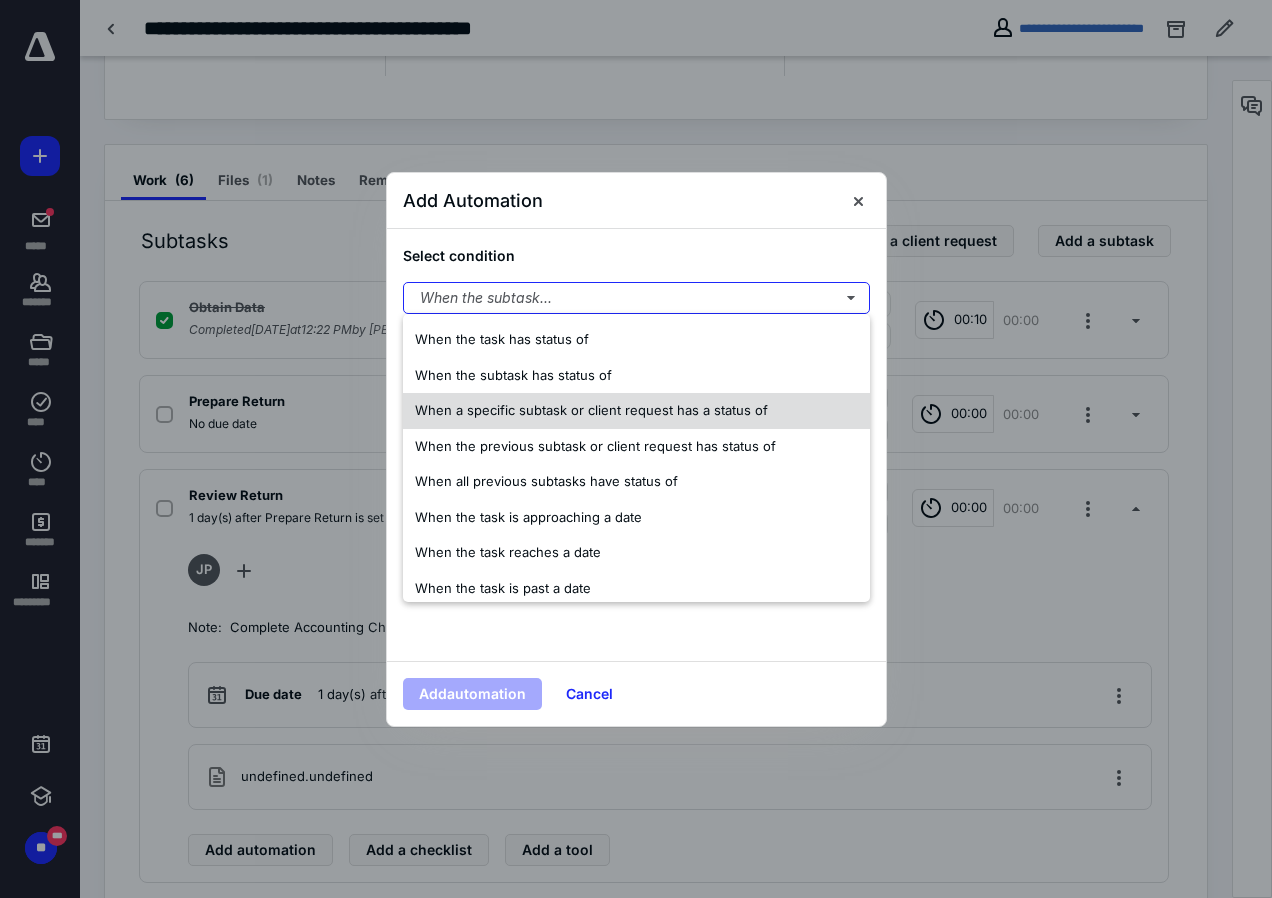 click on "When a specific subtask or client request has a status of" at bounding box center [591, 410] 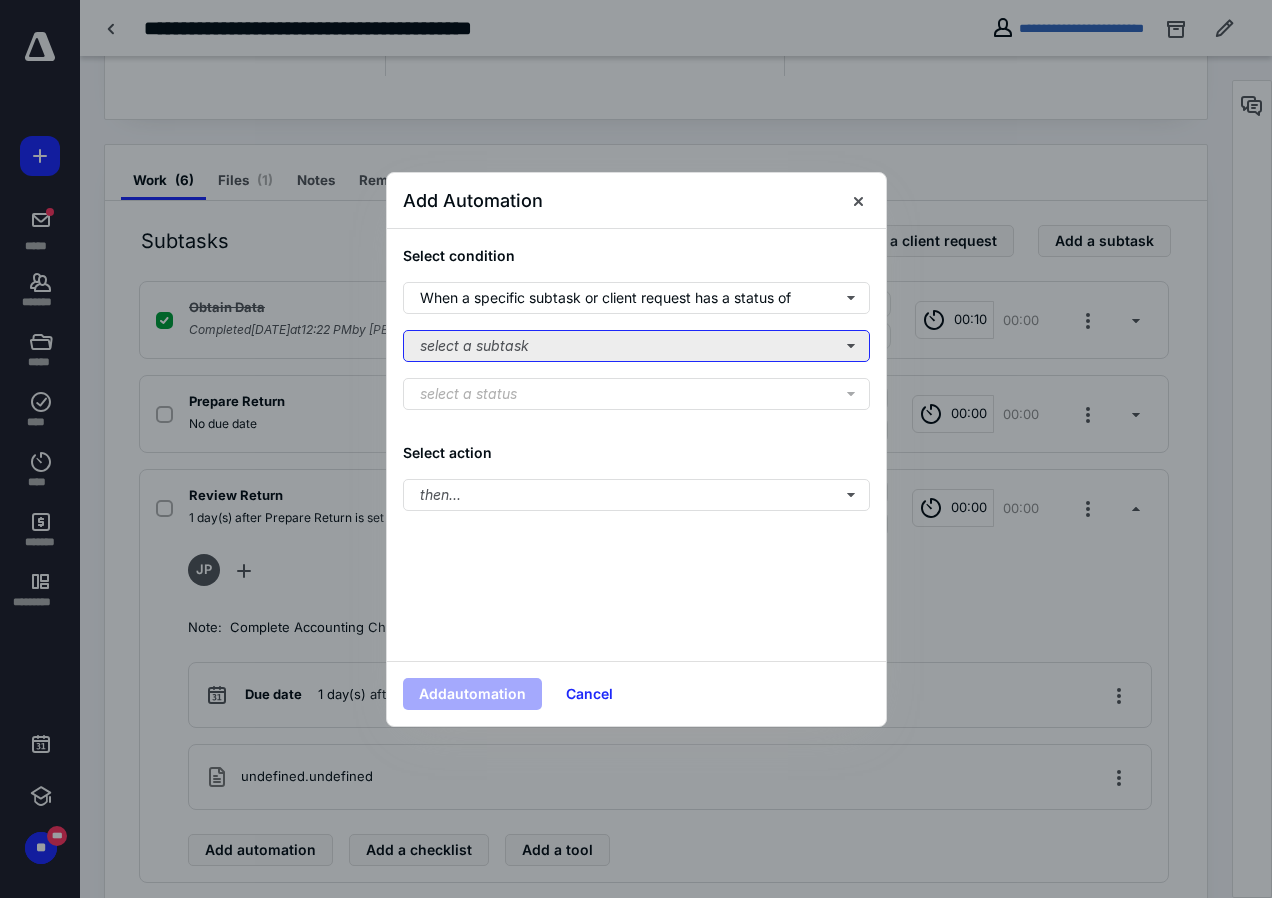 click on "select a subtask" at bounding box center [636, 346] 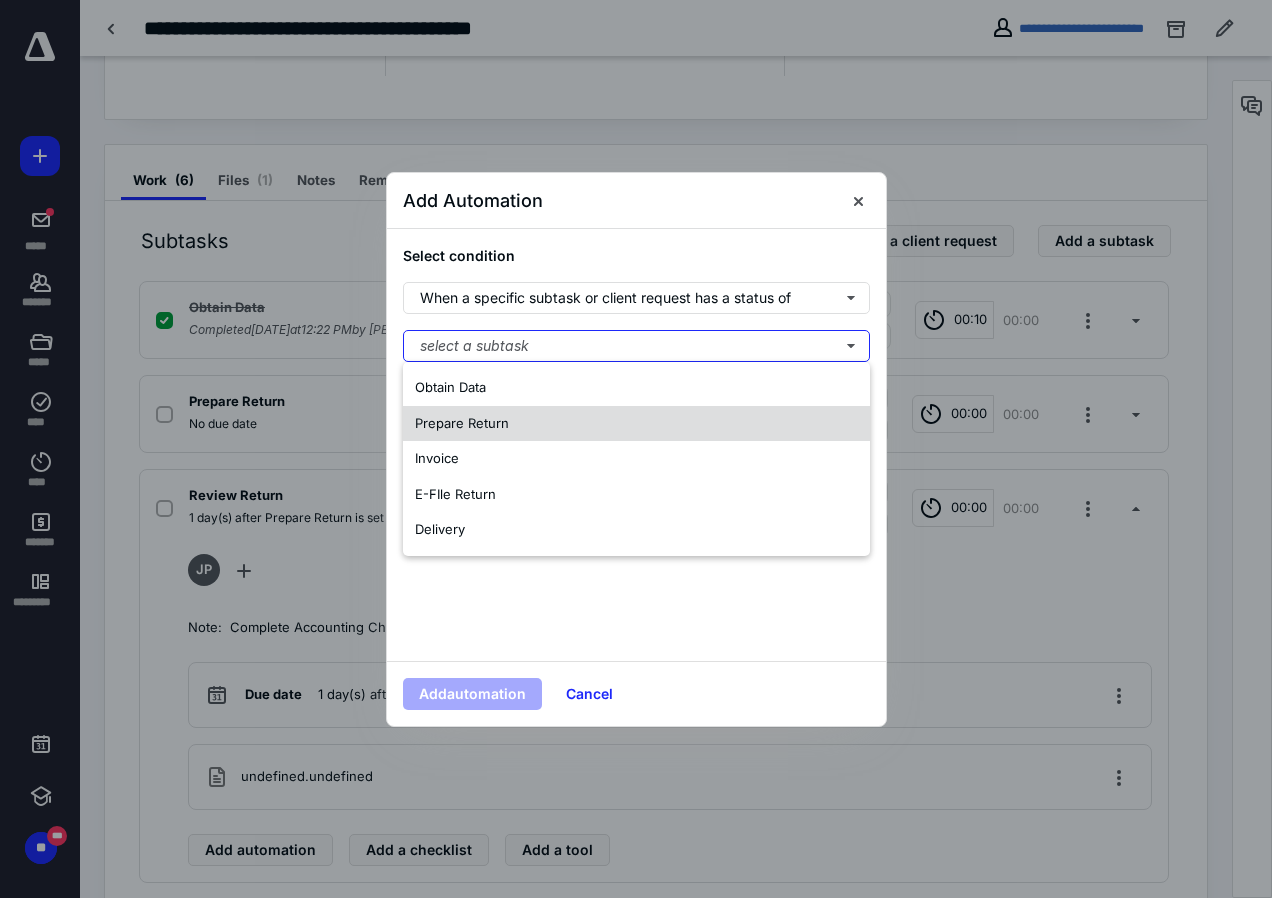 click on "Prepare Return" at bounding box center (462, 423) 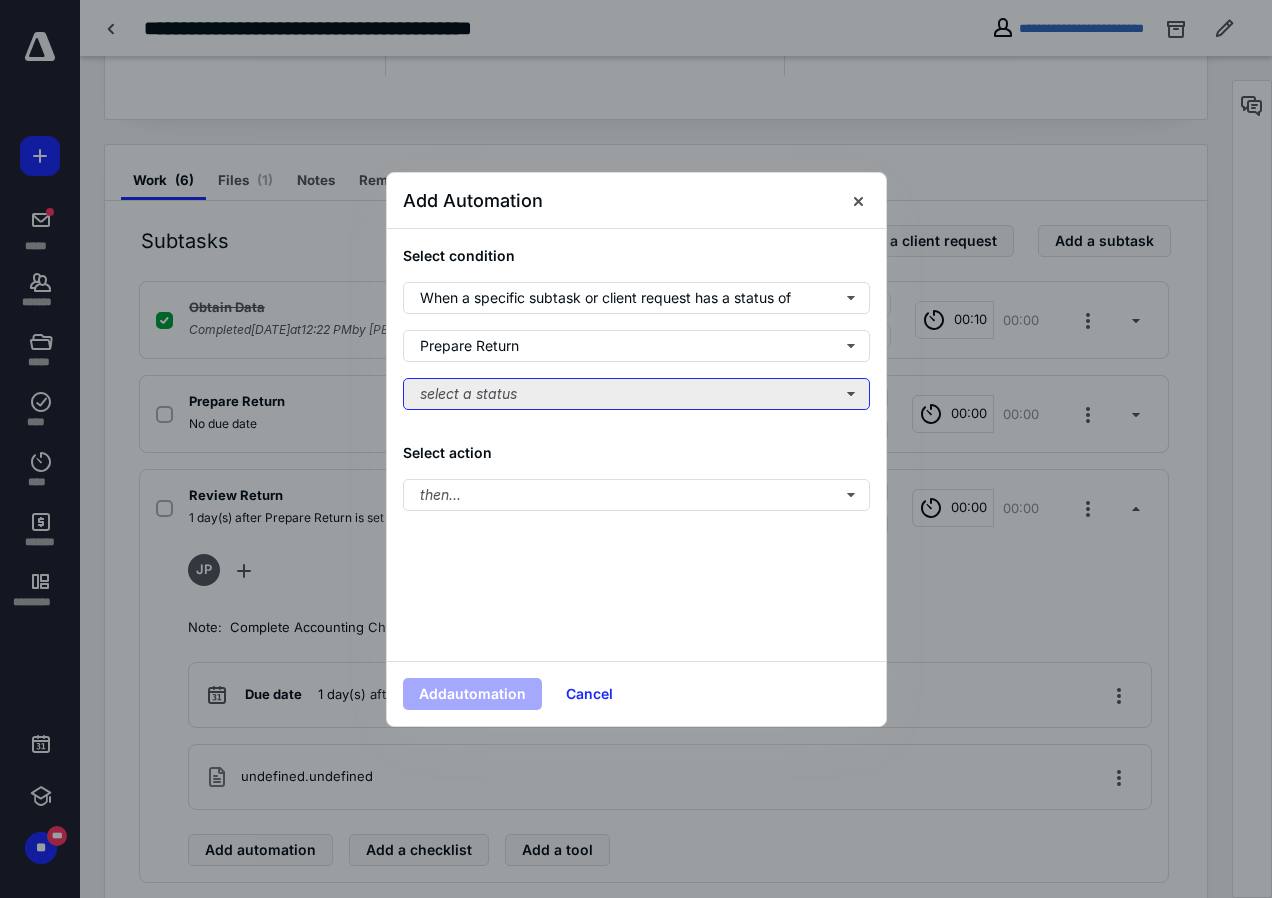 click on "select a status" at bounding box center (636, 394) 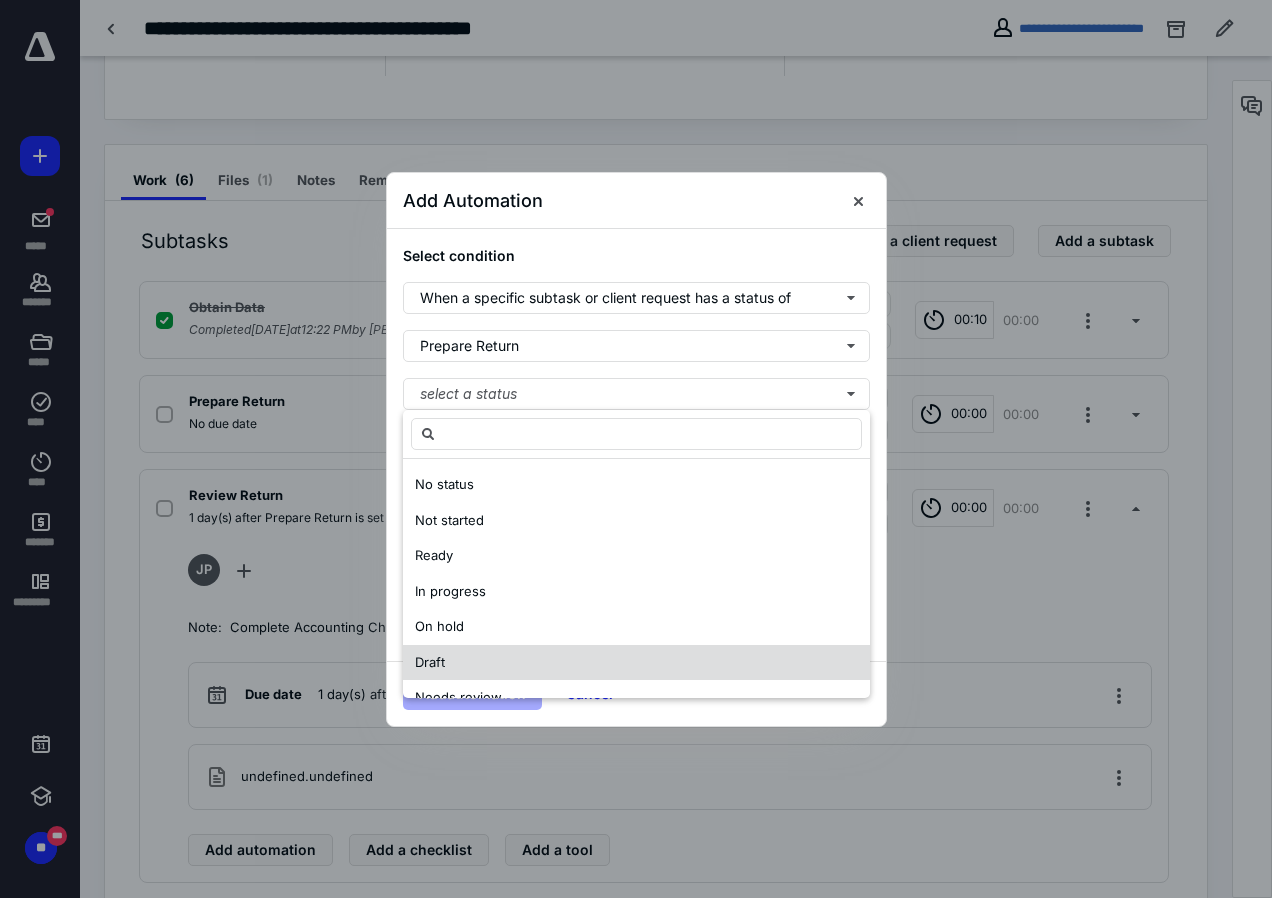 scroll, scrollTop: 100, scrollLeft: 0, axis: vertical 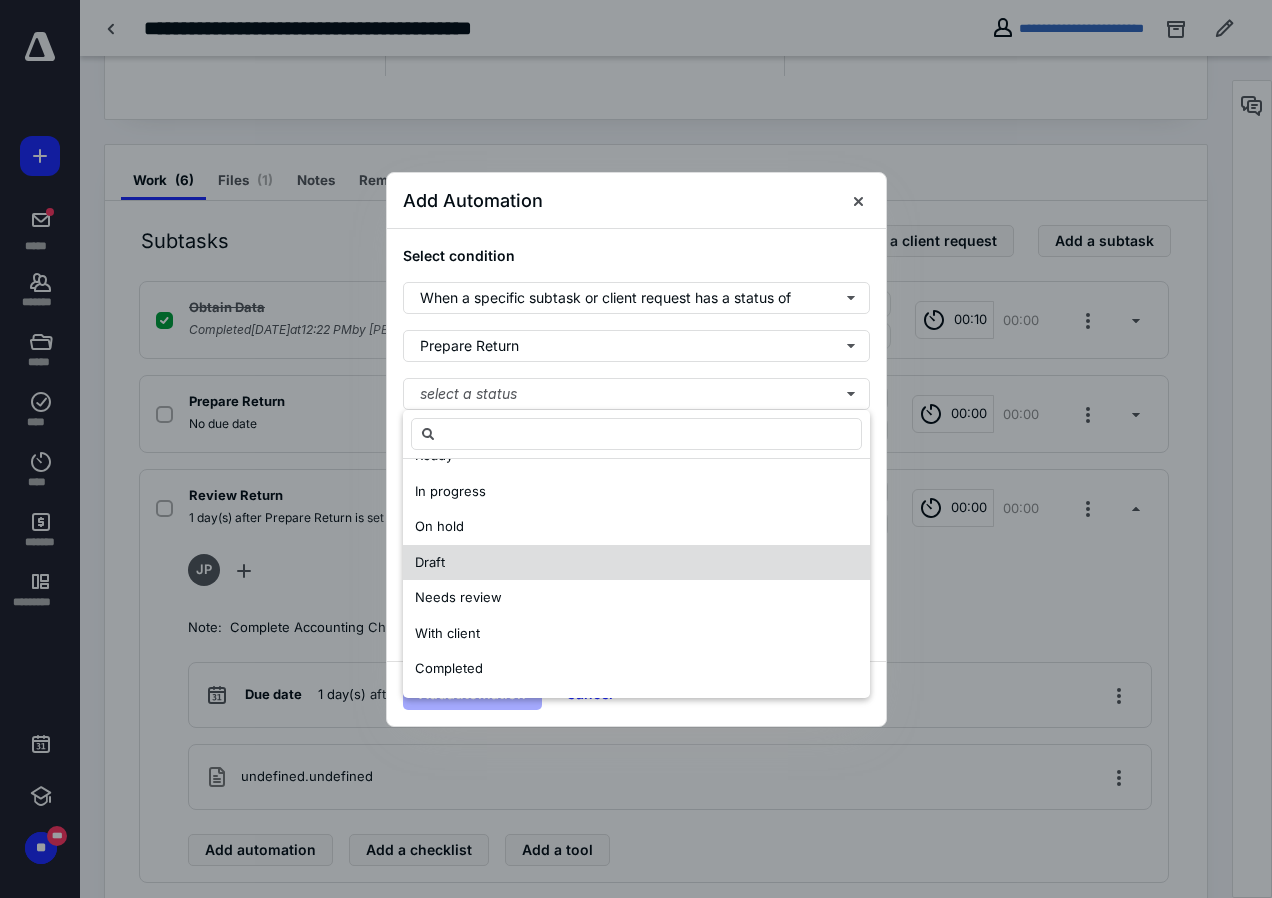 drag, startPoint x: 435, startPoint y: 671, endPoint x: 438, endPoint y: 651, distance: 20.22375 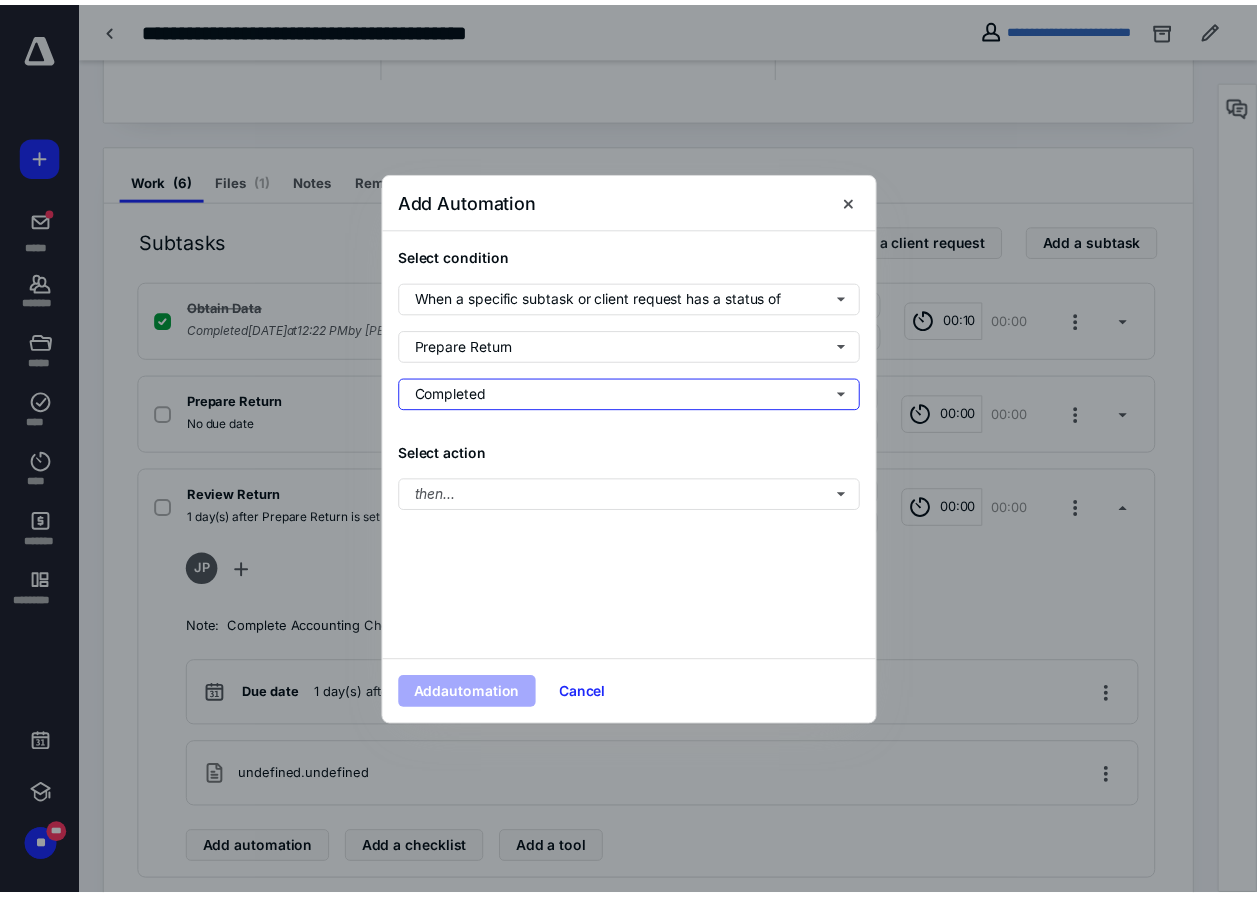 scroll, scrollTop: 0, scrollLeft: 0, axis: both 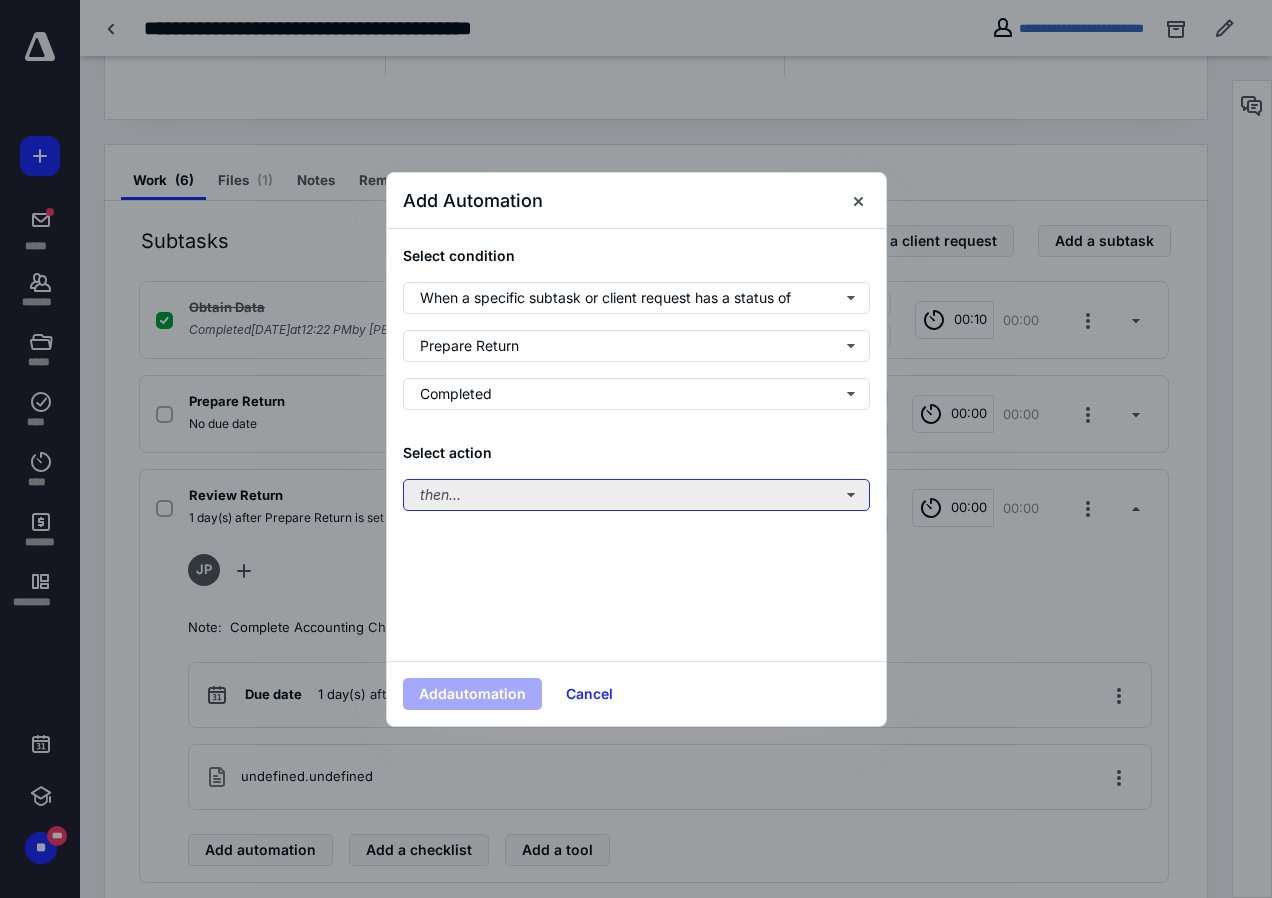 click on "then..." at bounding box center (636, 495) 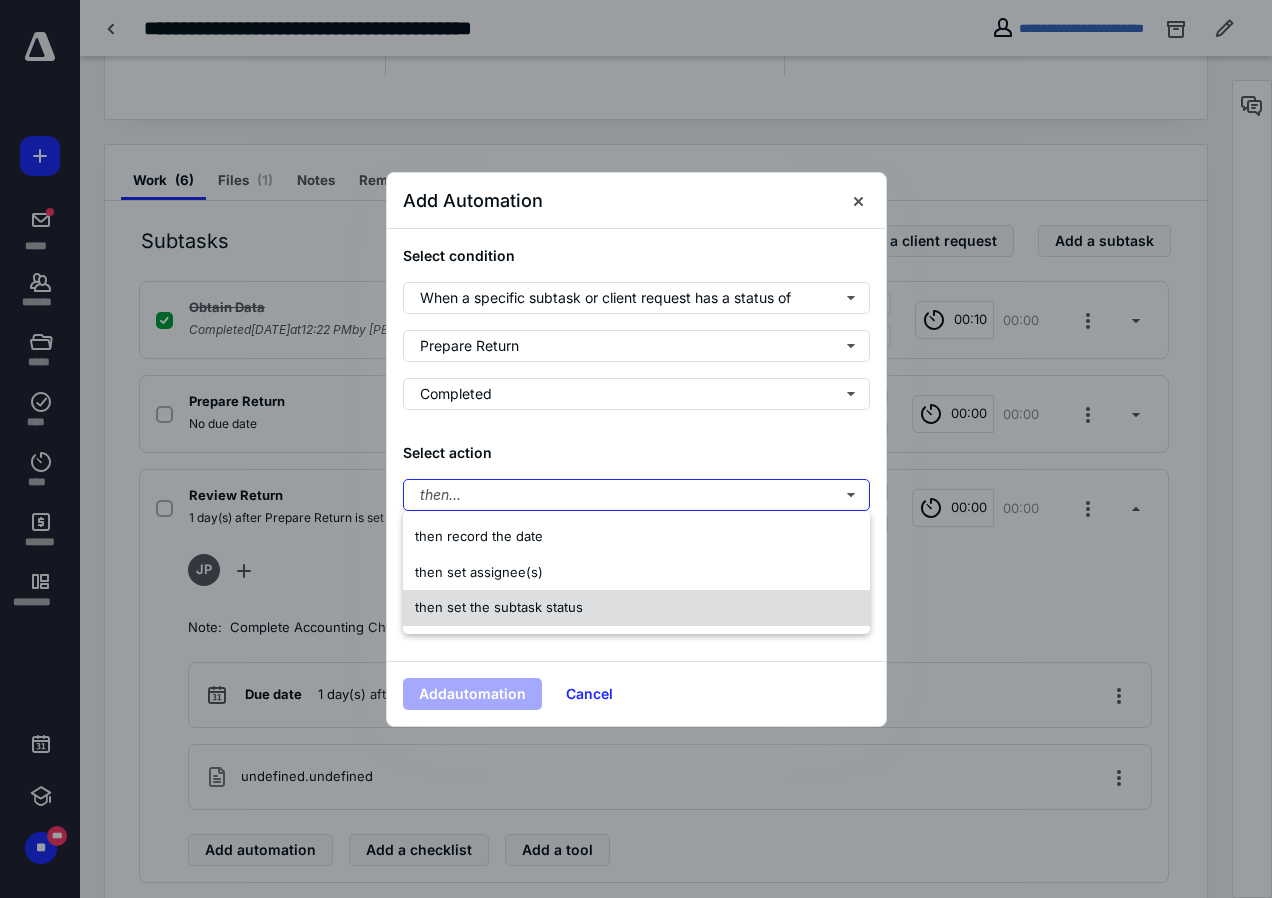 click on "then set the subtask status" at bounding box center (499, 608) 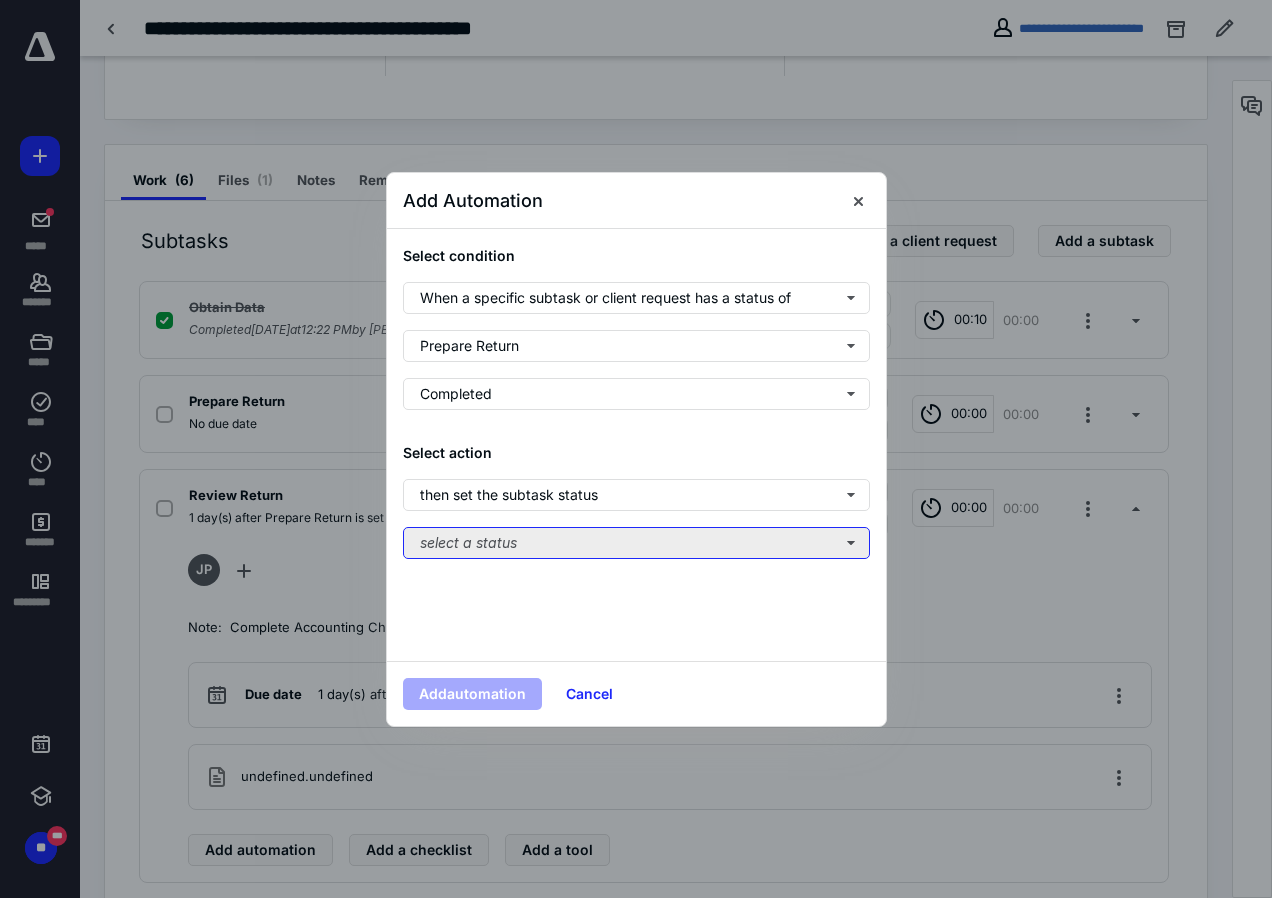 click on "select a status" at bounding box center (636, 543) 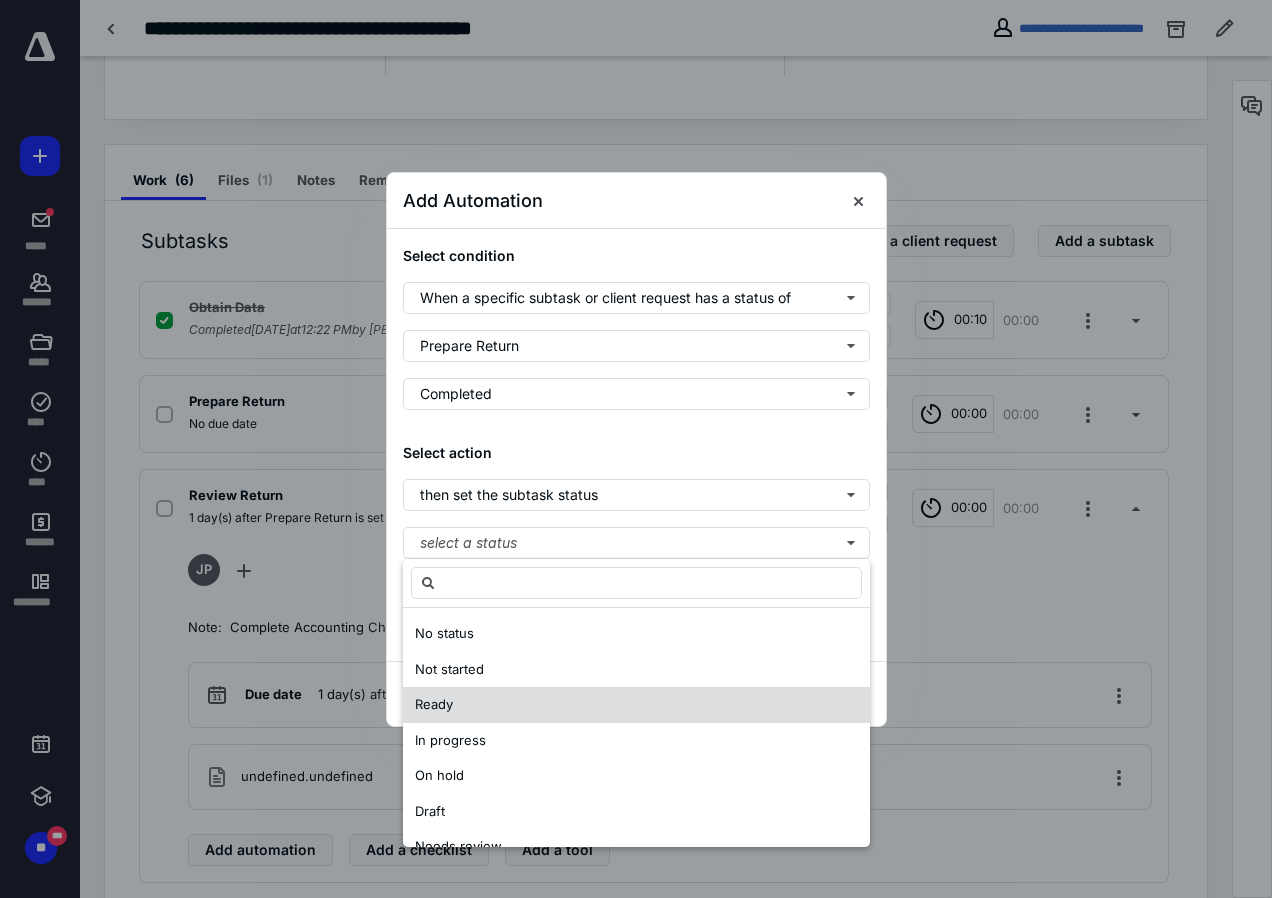 click on "Ready" at bounding box center [434, 704] 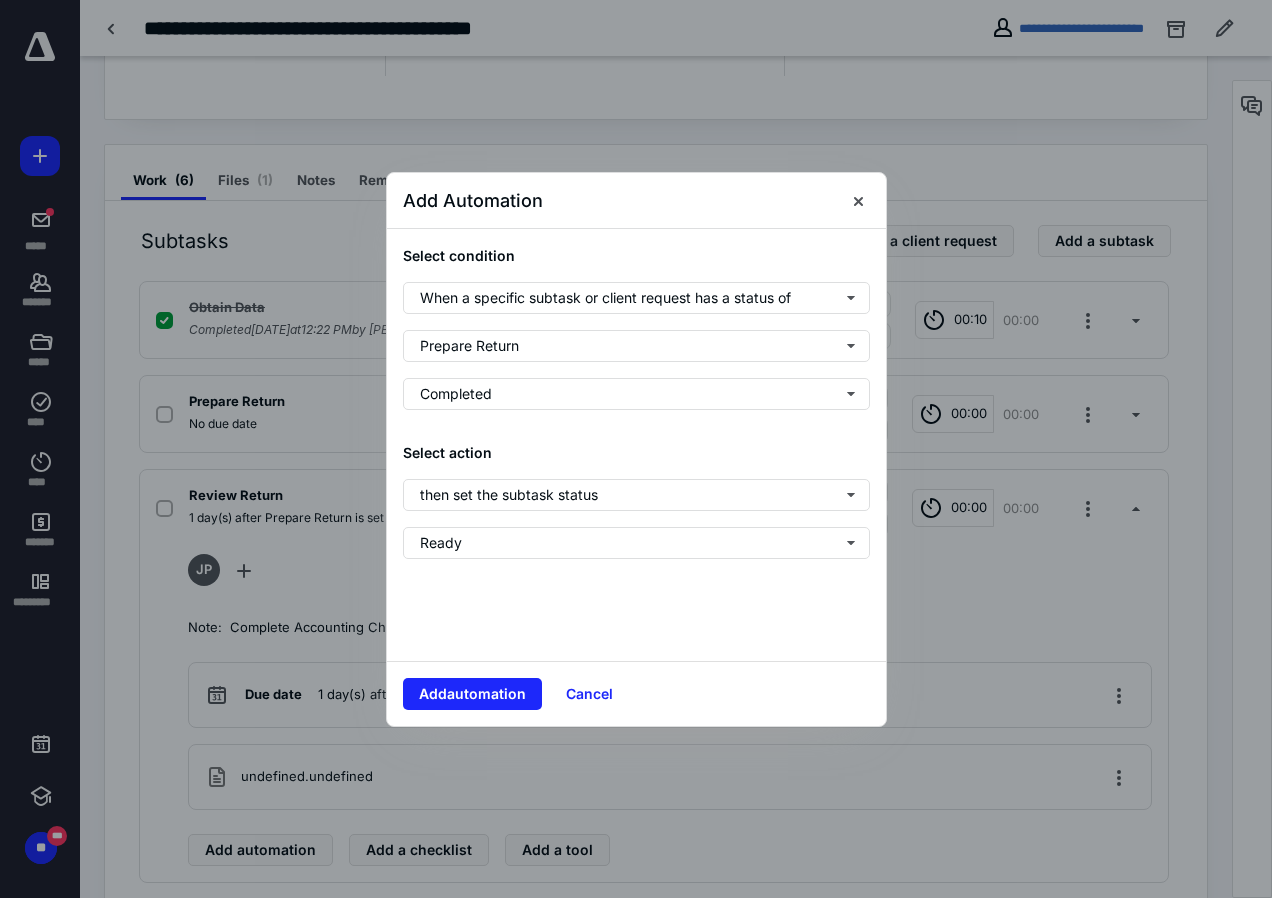 click on "Add  automation" at bounding box center [472, 694] 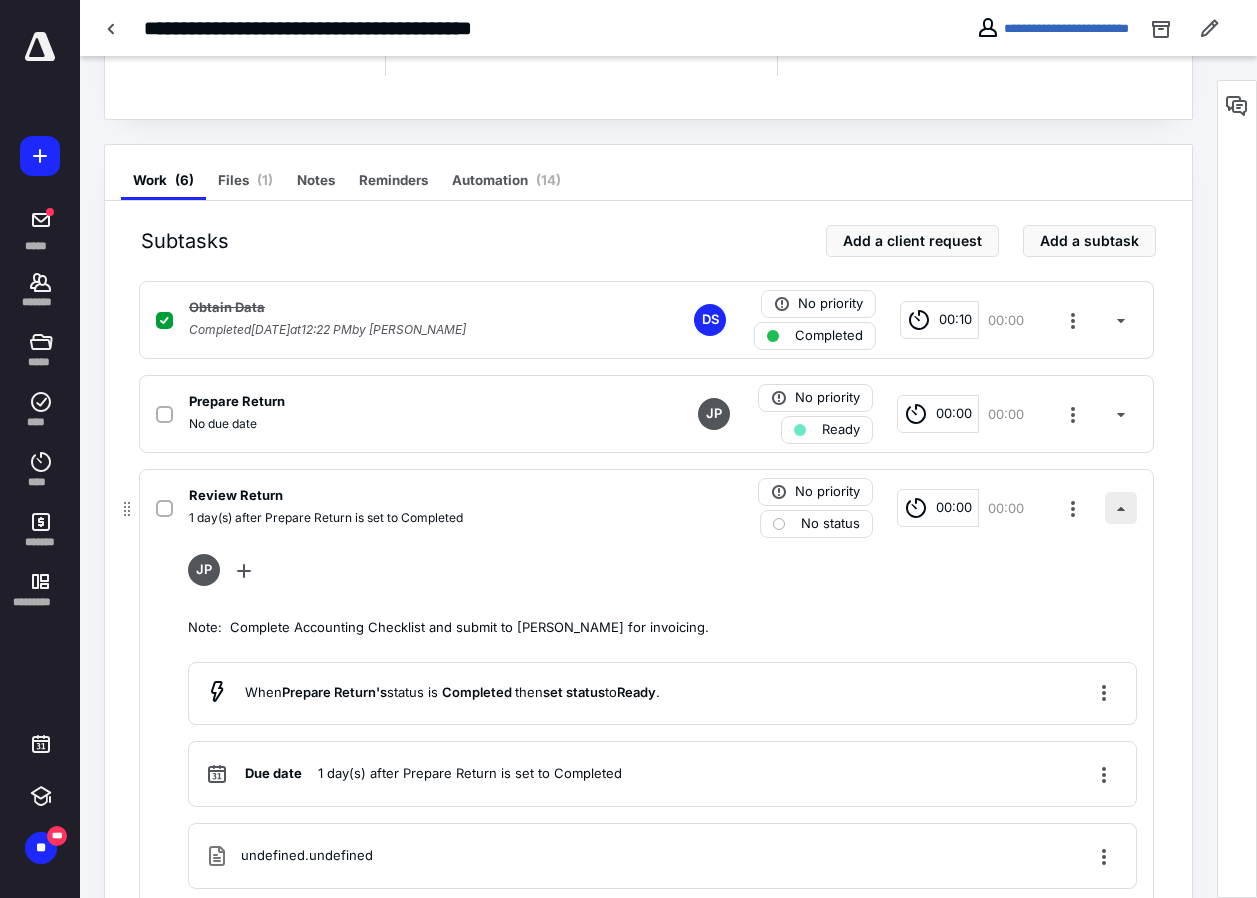 click at bounding box center [1121, 508] 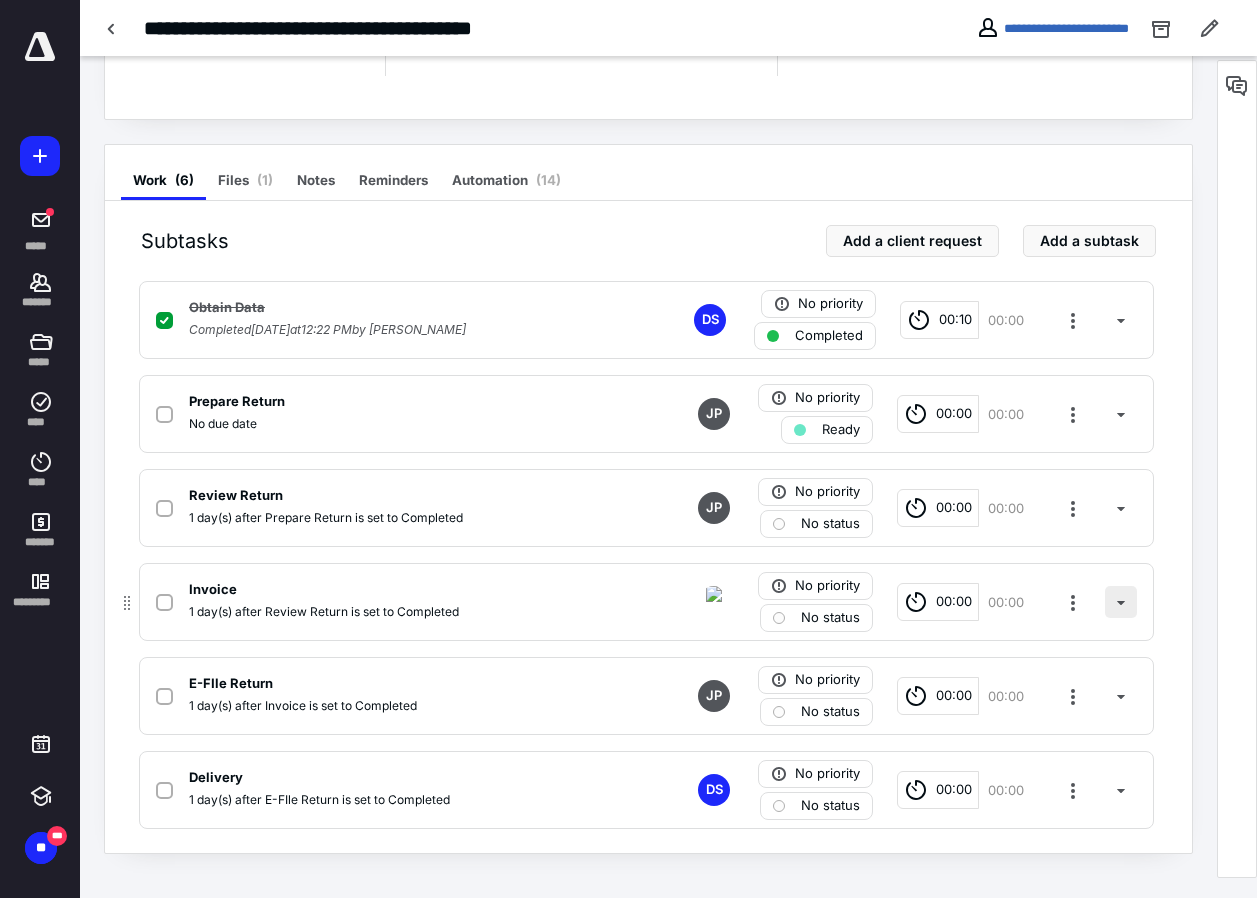 click at bounding box center (1121, 602) 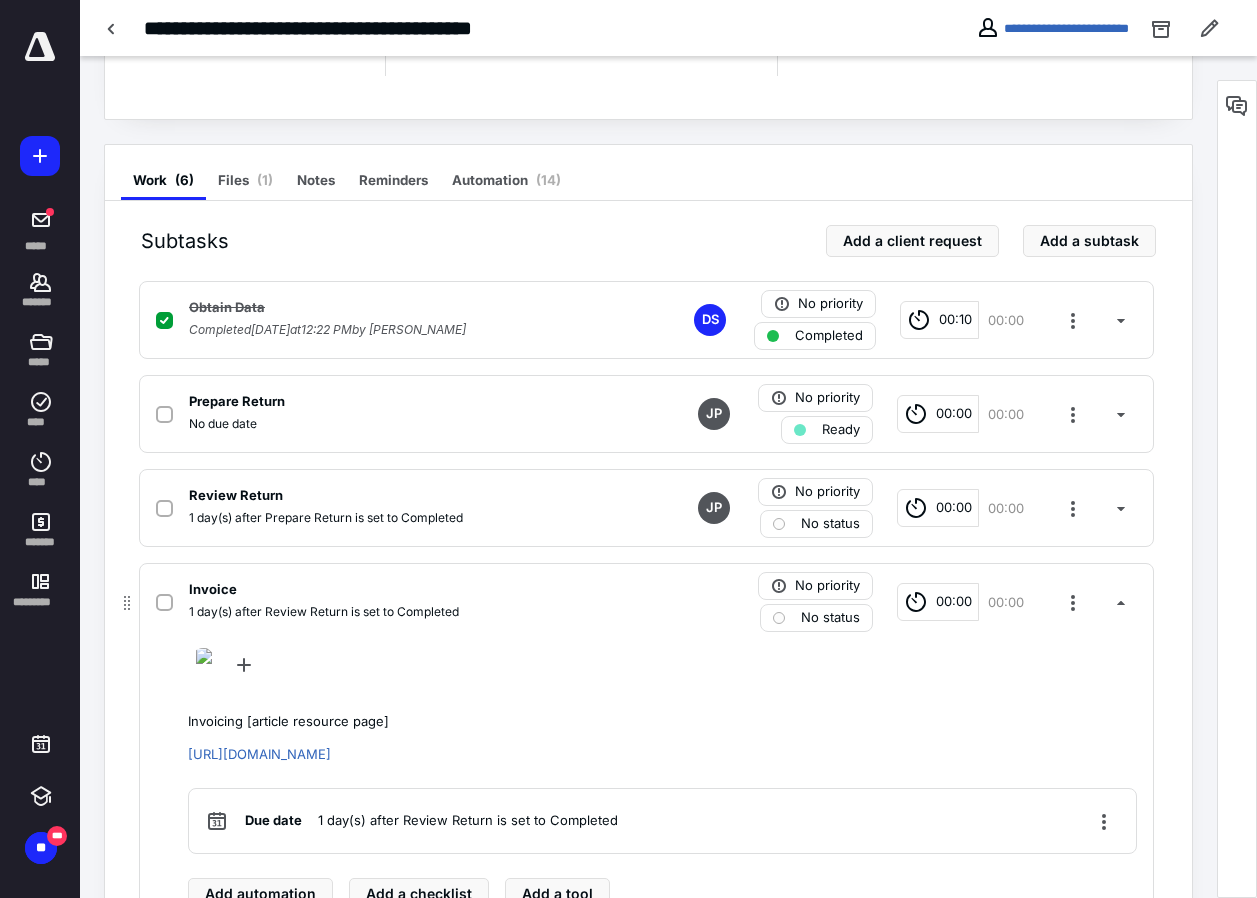 scroll, scrollTop: 497, scrollLeft: 0, axis: vertical 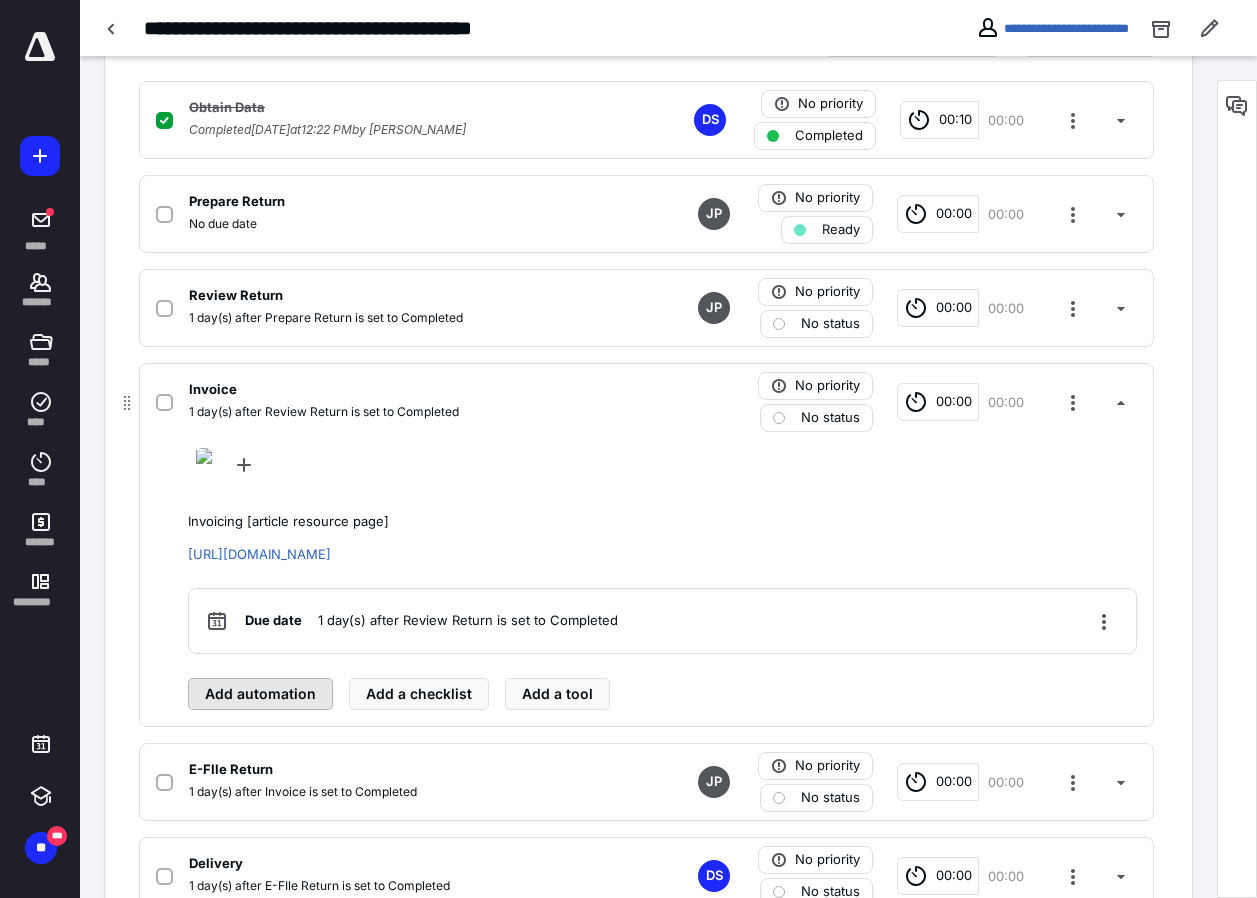 click on "Add automation" at bounding box center (260, 694) 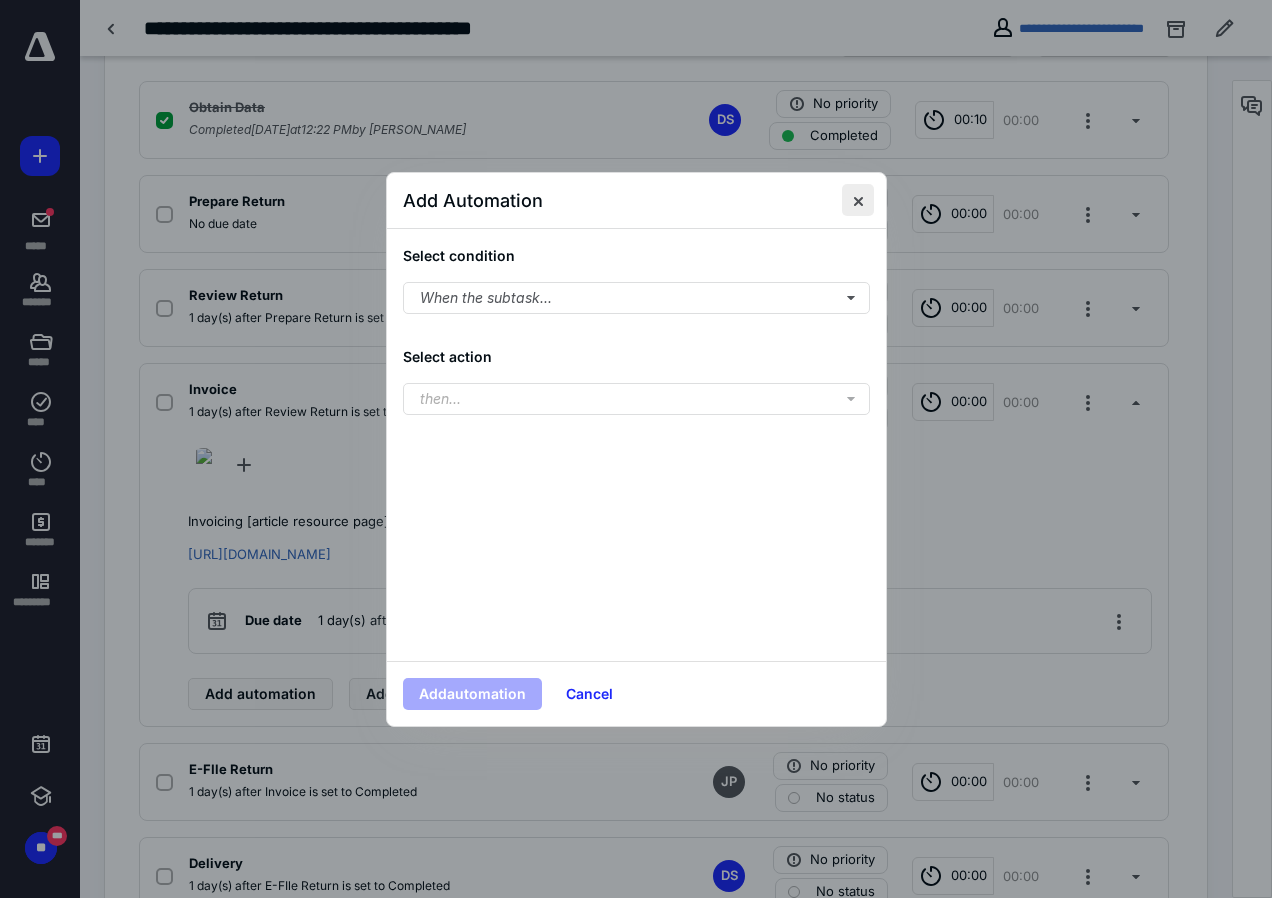 click at bounding box center [858, 200] 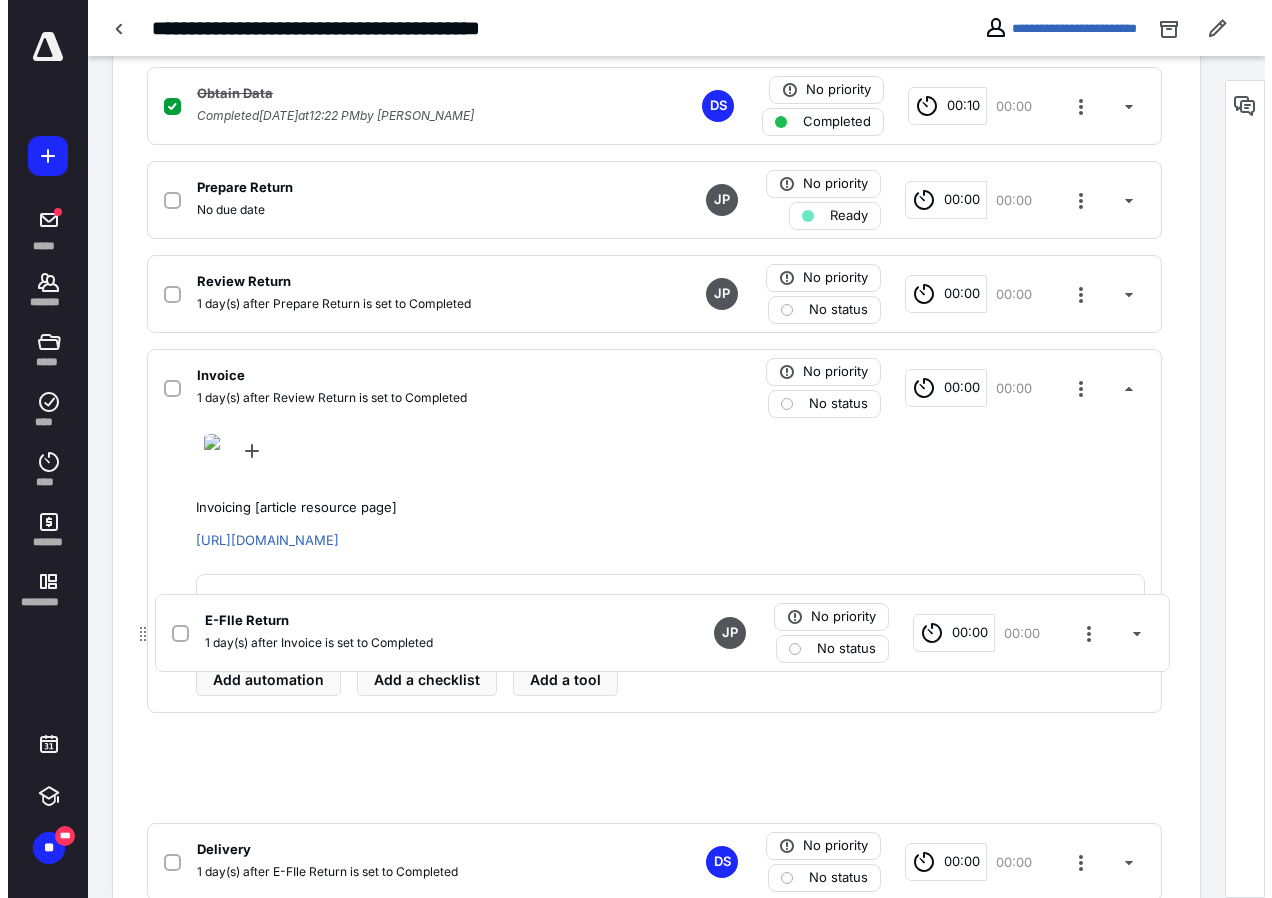 scroll, scrollTop: 512, scrollLeft: 0, axis: vertical 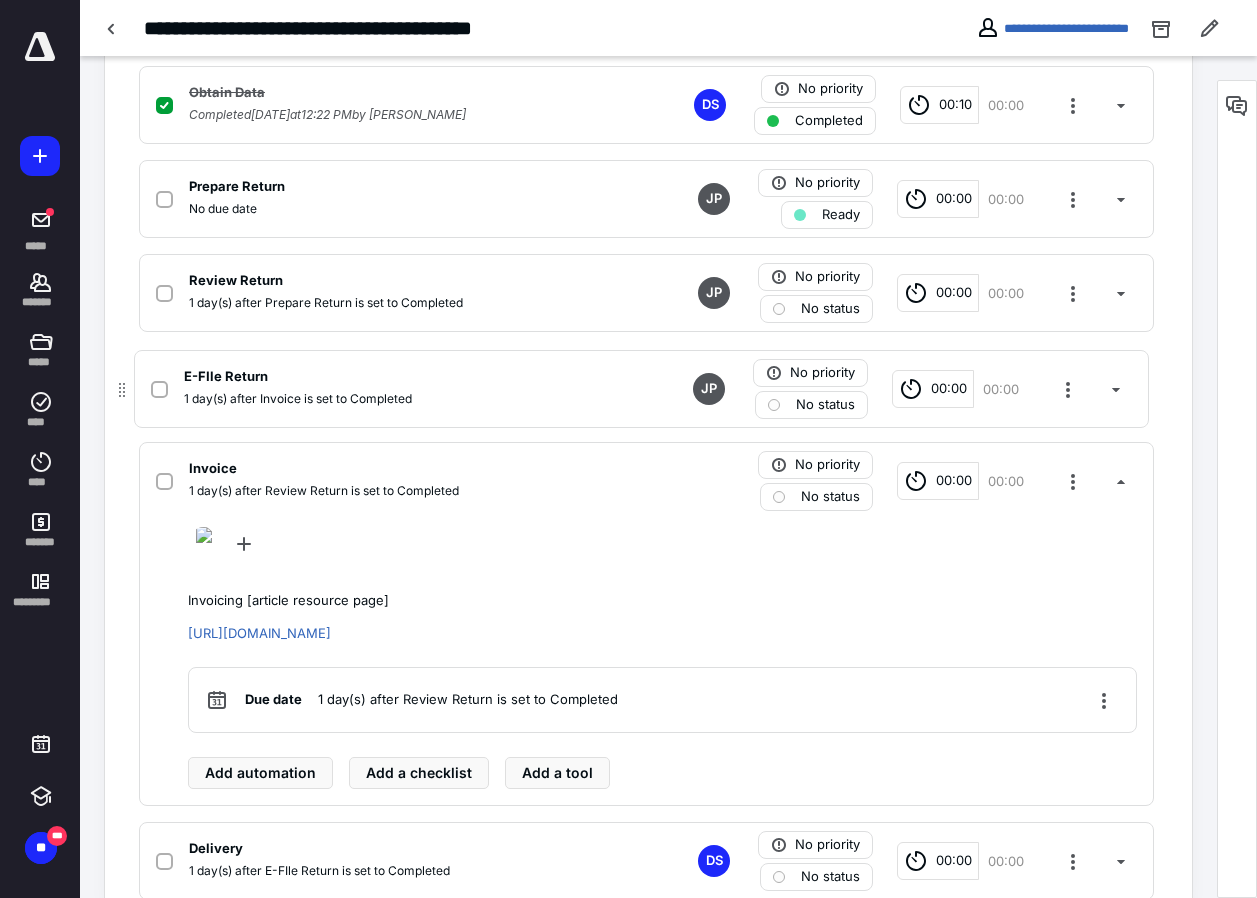 drag, startPoint x: 128, startPoint y: 789, endPoint x: 125, endPoint y: 391, distance: 398.0113 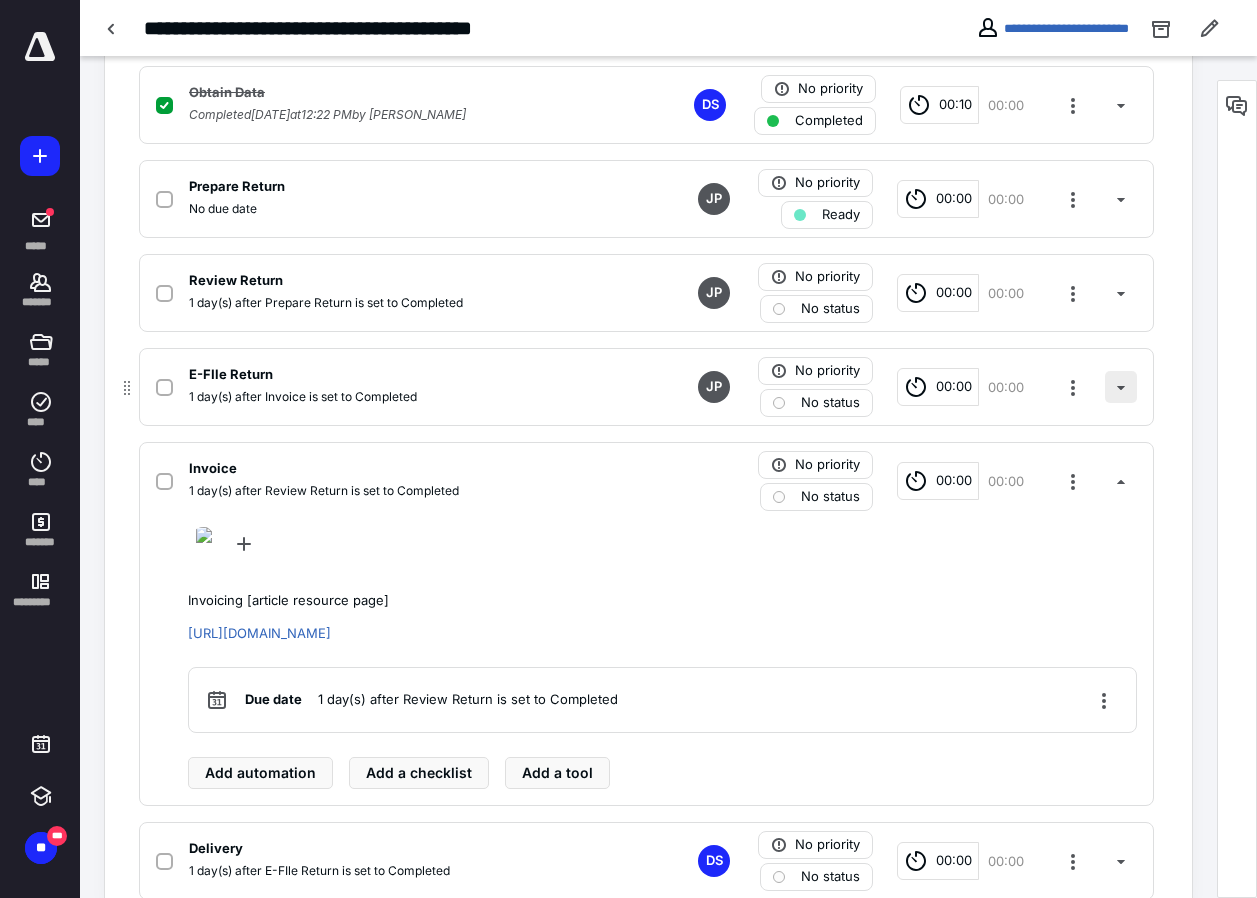 click at bounding box center [1121, 387] 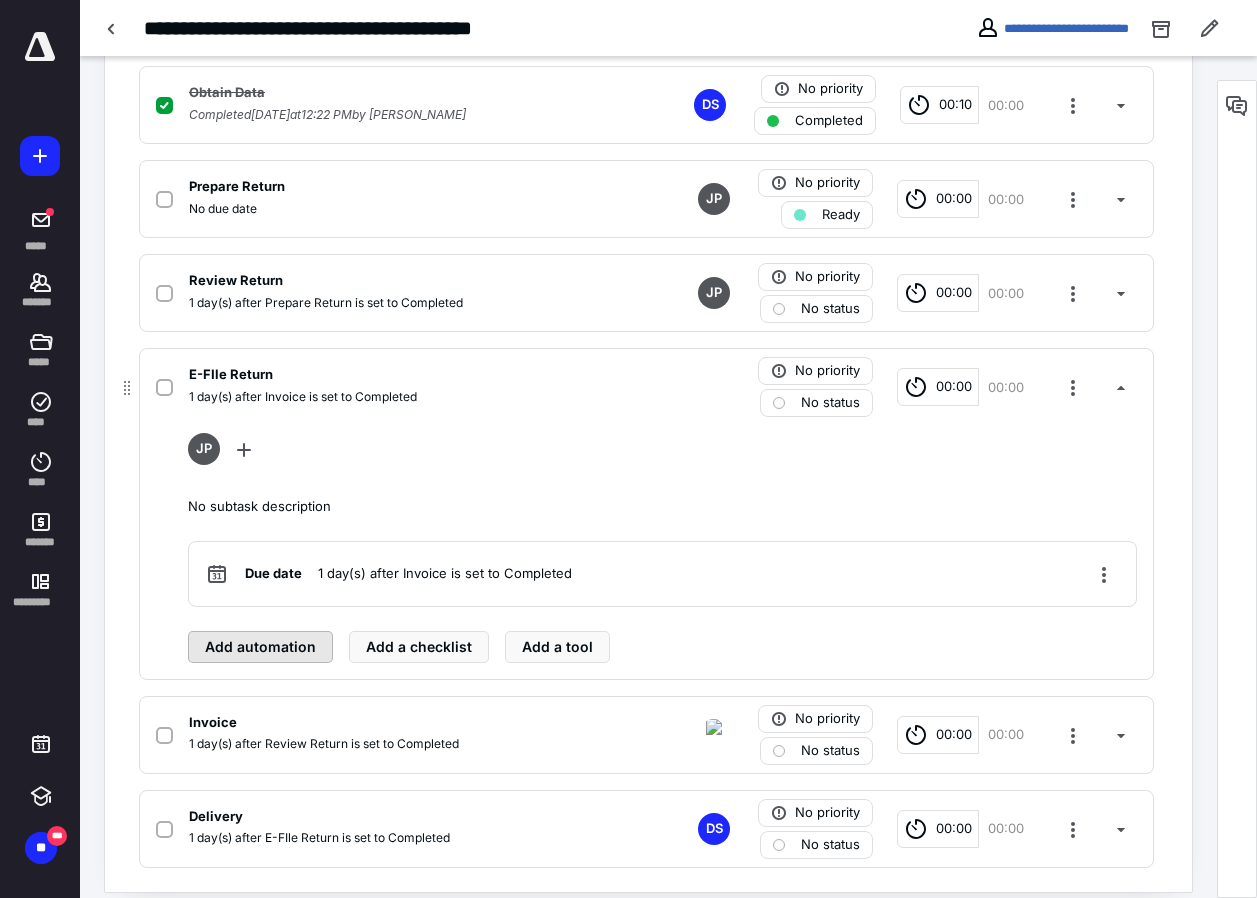 click on "Add automation" at bounding box center [260, 647] 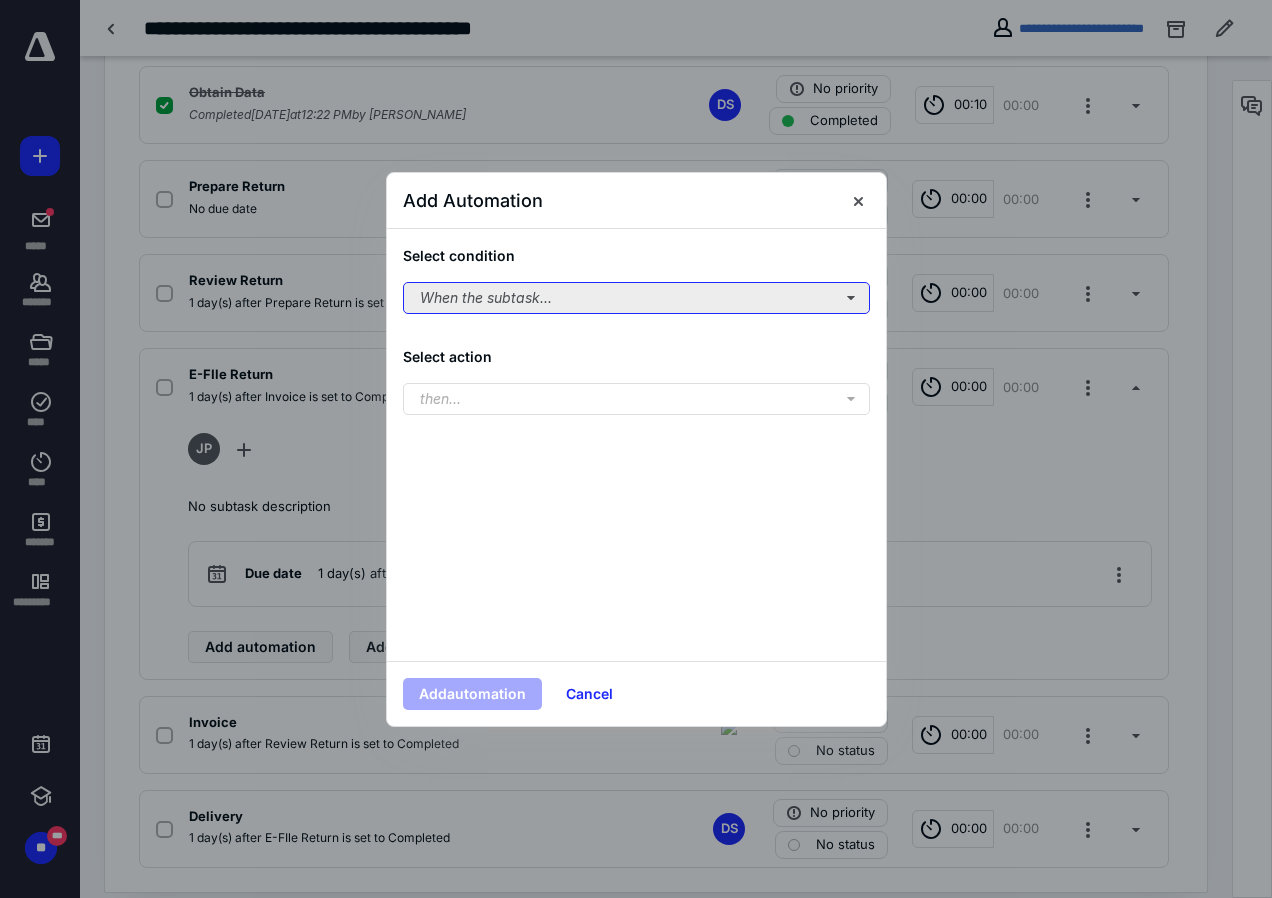 click on "When the subtask..." at bounding box center (636, 298) 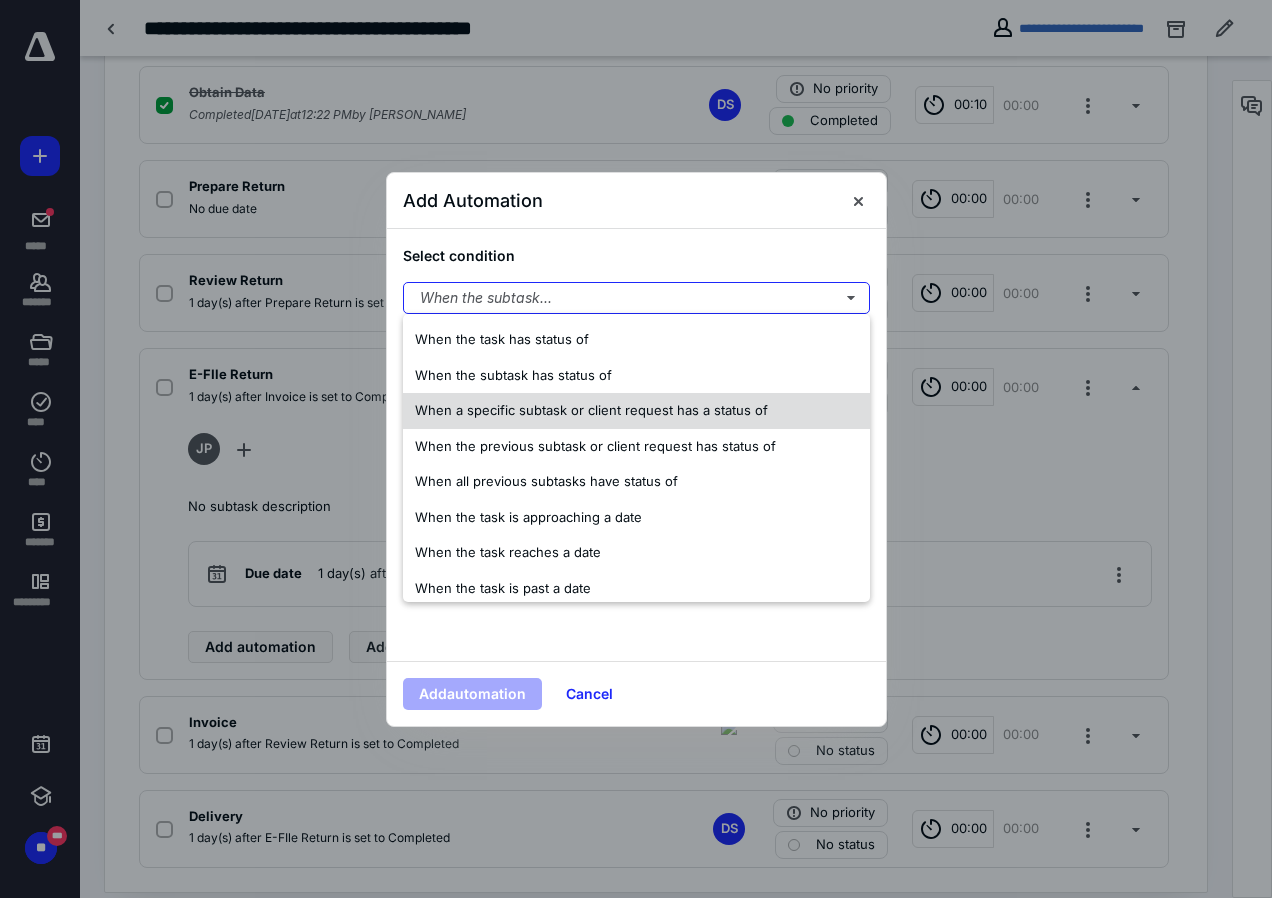 click on "When a specific subtask or client request has a status of" at bounding box center [591, 410] 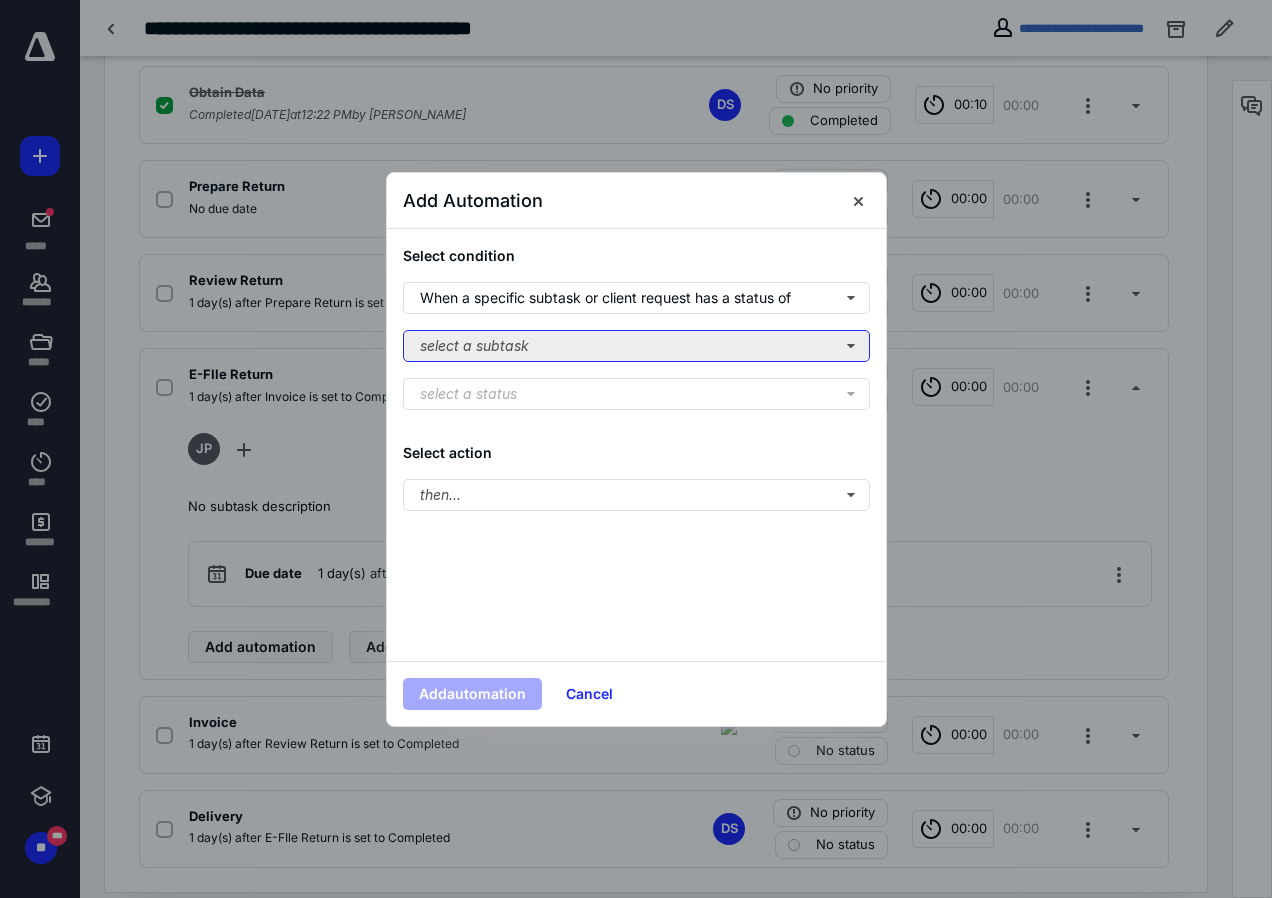 click on "select a subtask" at bounding box center (636, 346) 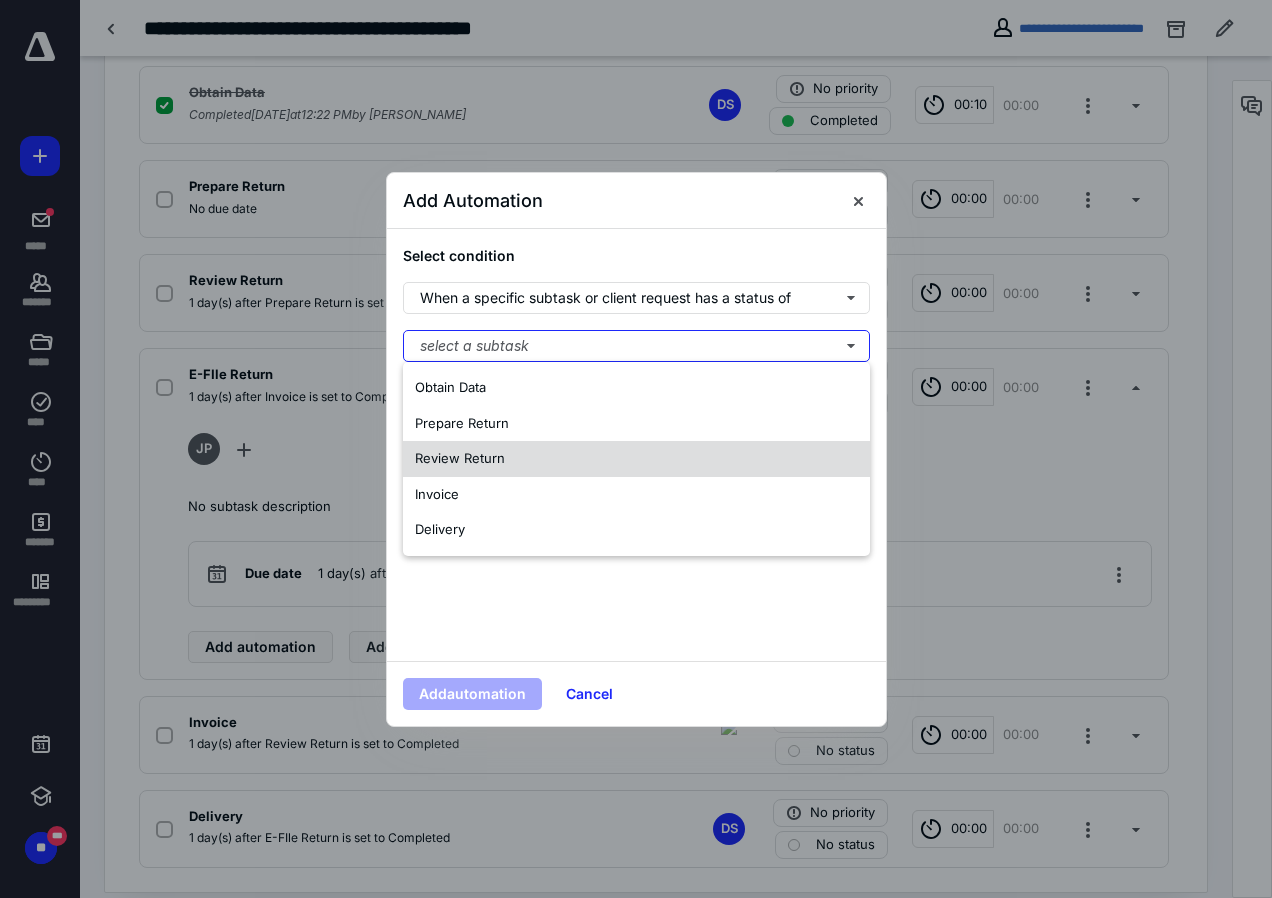 click on "Review Return" at bounding box center (460, 458) 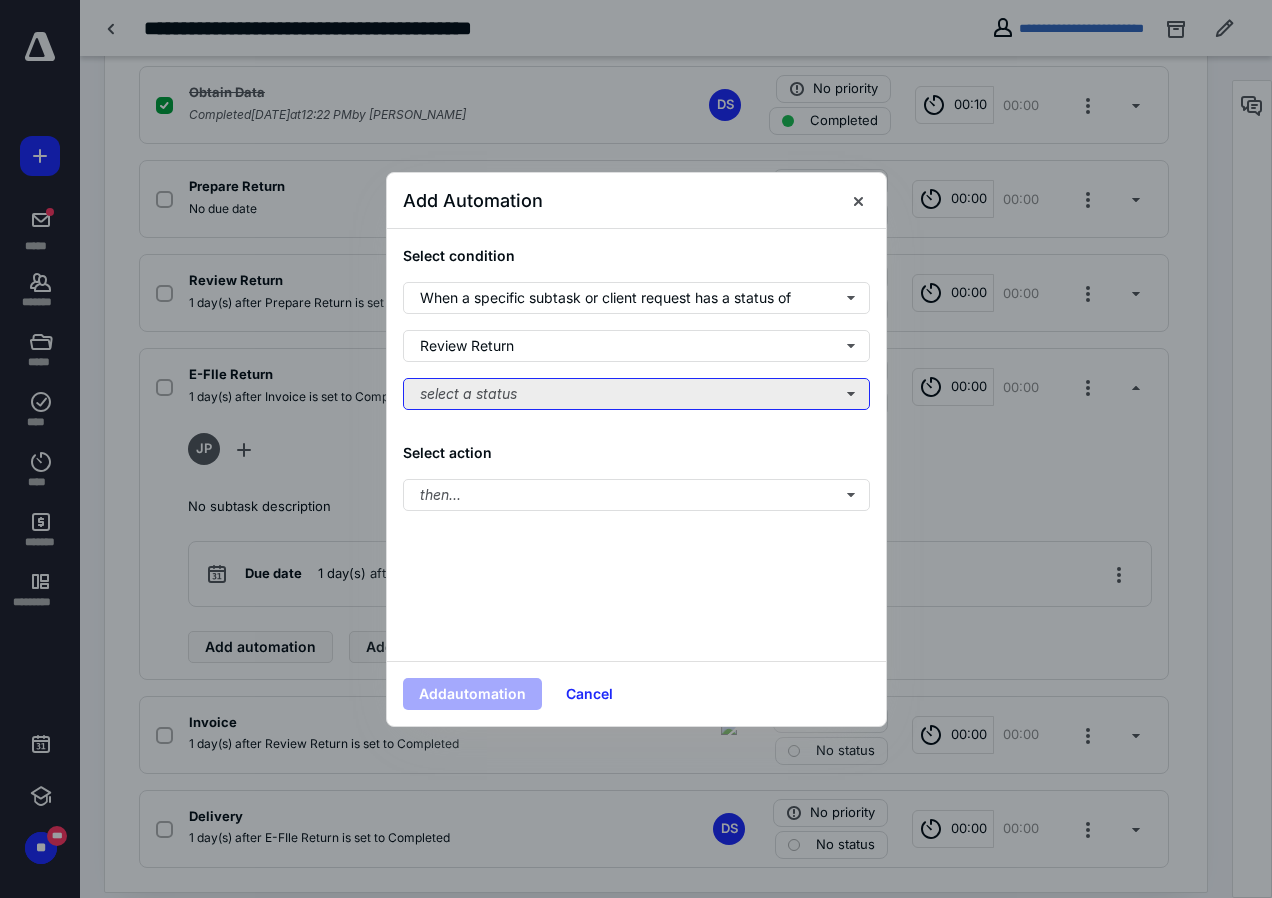 click on "select a status" at bounding box center (636, 394) 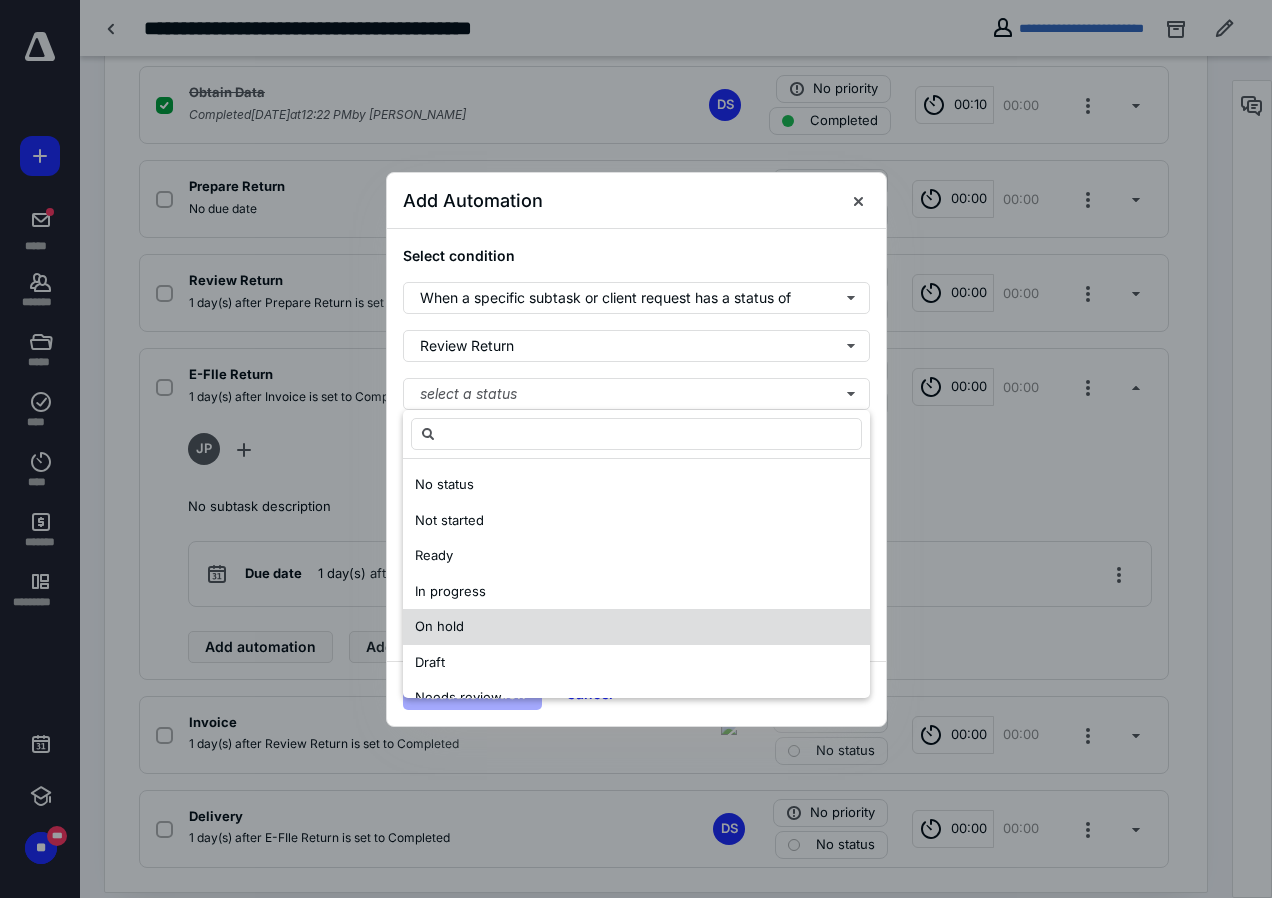 scroll, scrollTop: 100, scrollLeft: 0, axis: vertical 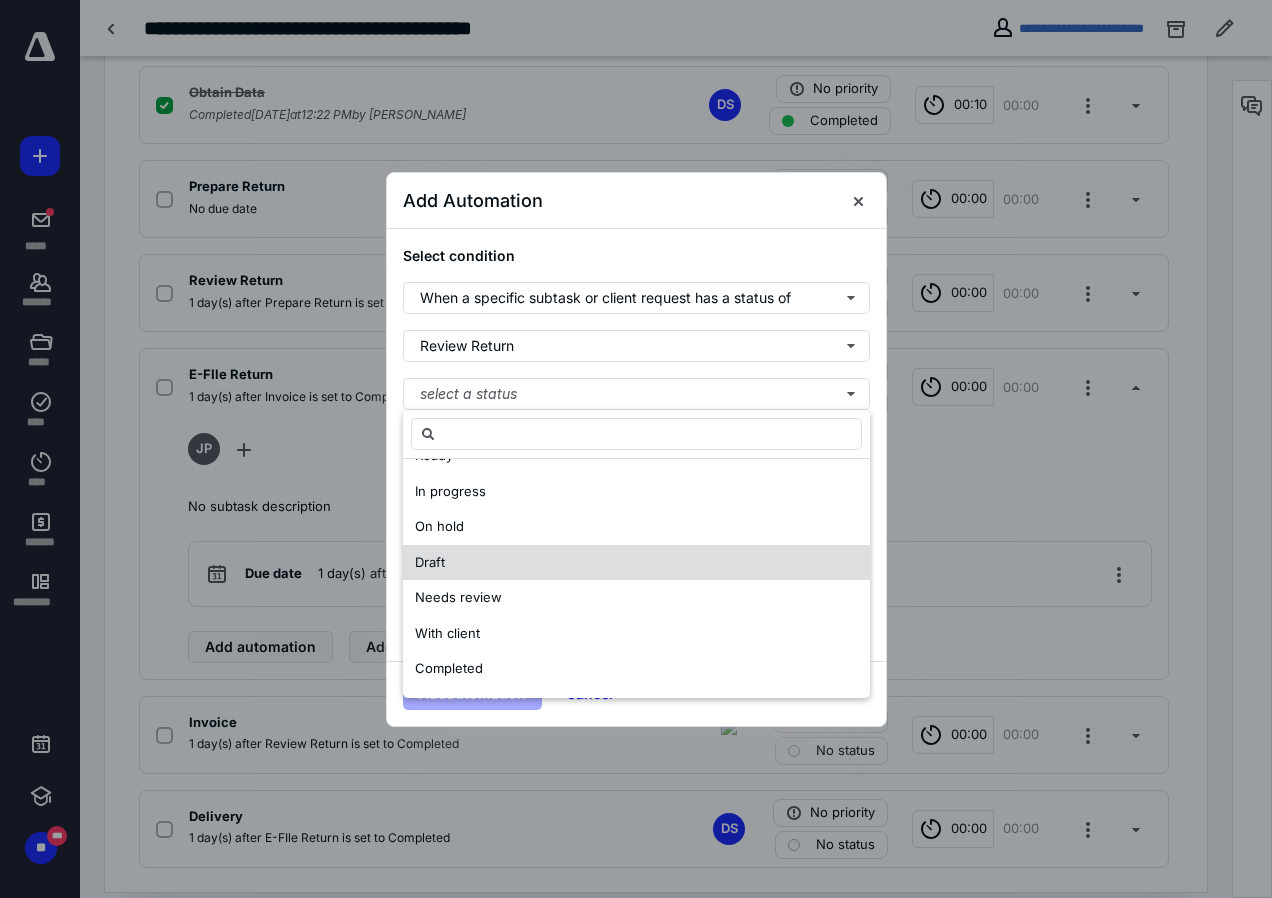 click on "Completed" at bounding box center [449, 668] 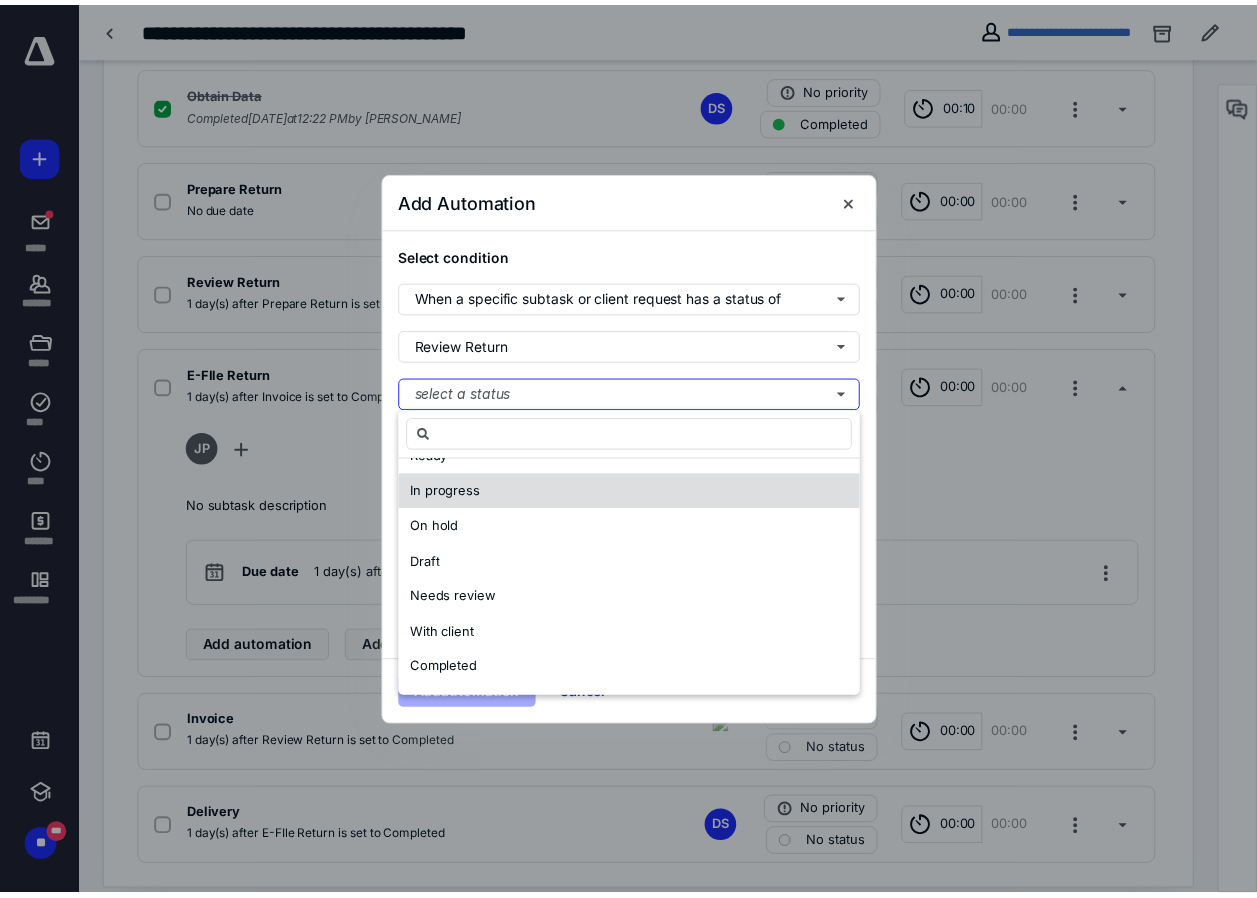 scroll, scrollTop: 0, scrollLeft: 0, axis: both 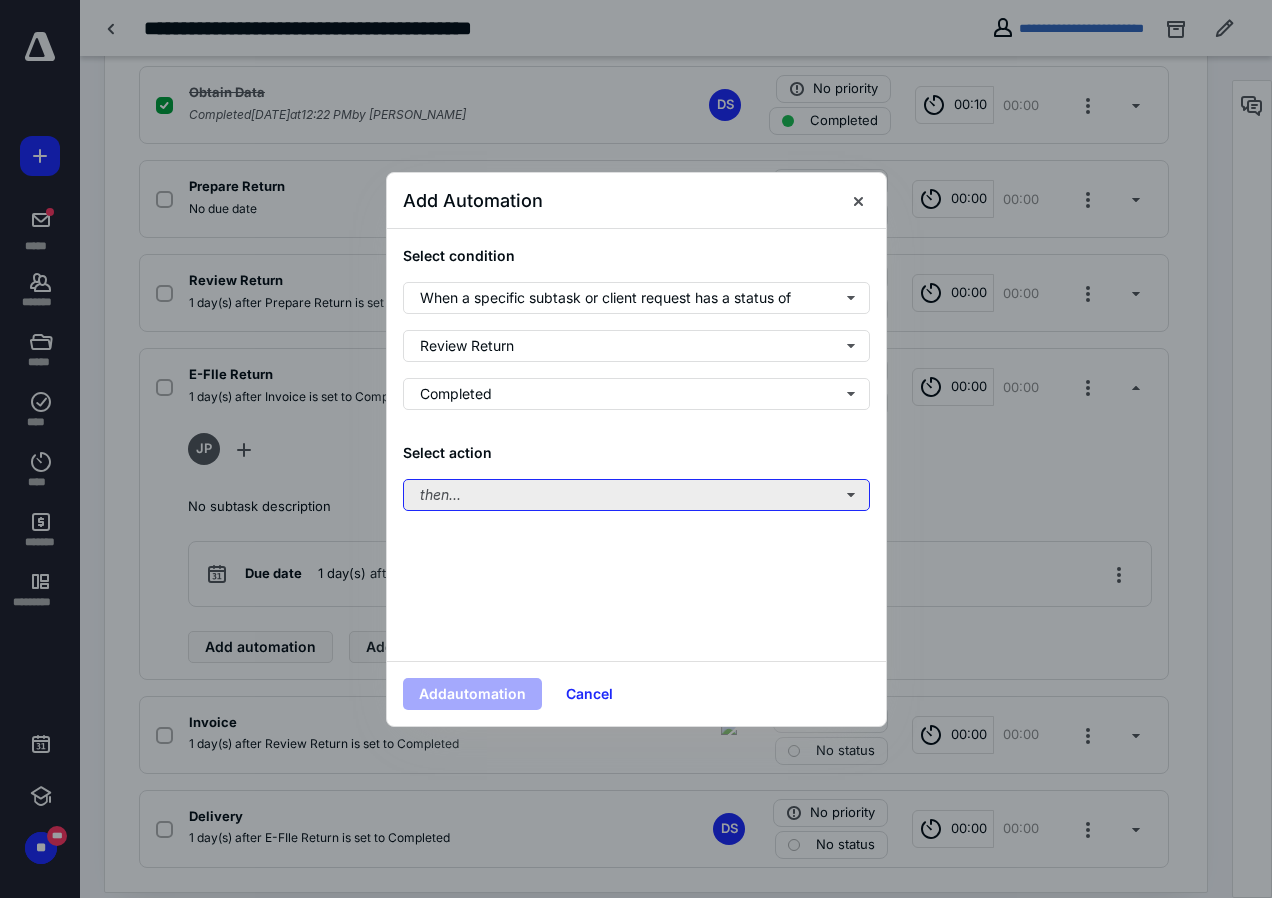 click on "then..." at bounding box center (636, 495) 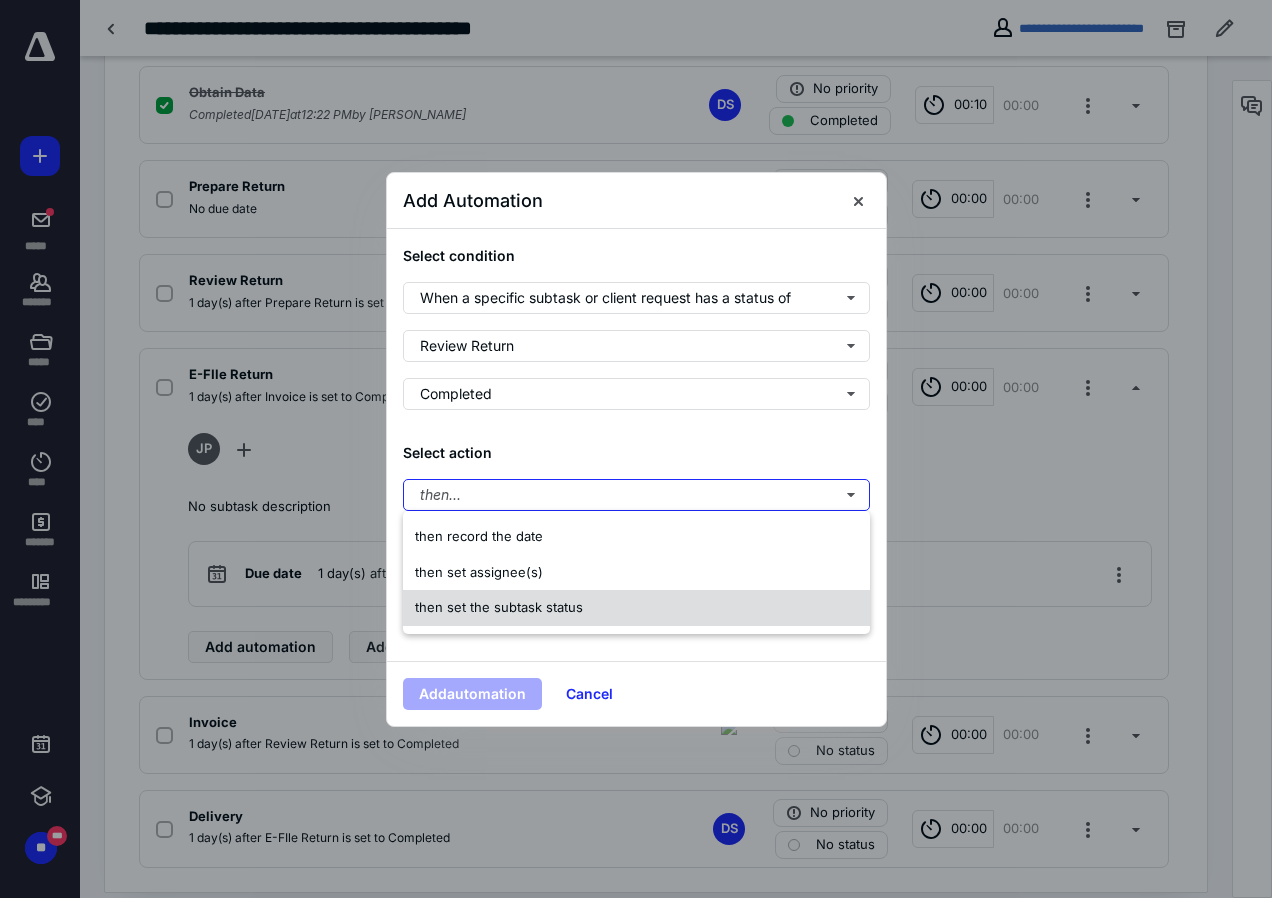 click on "then set the subtask status" at bounding box center (499, 607) 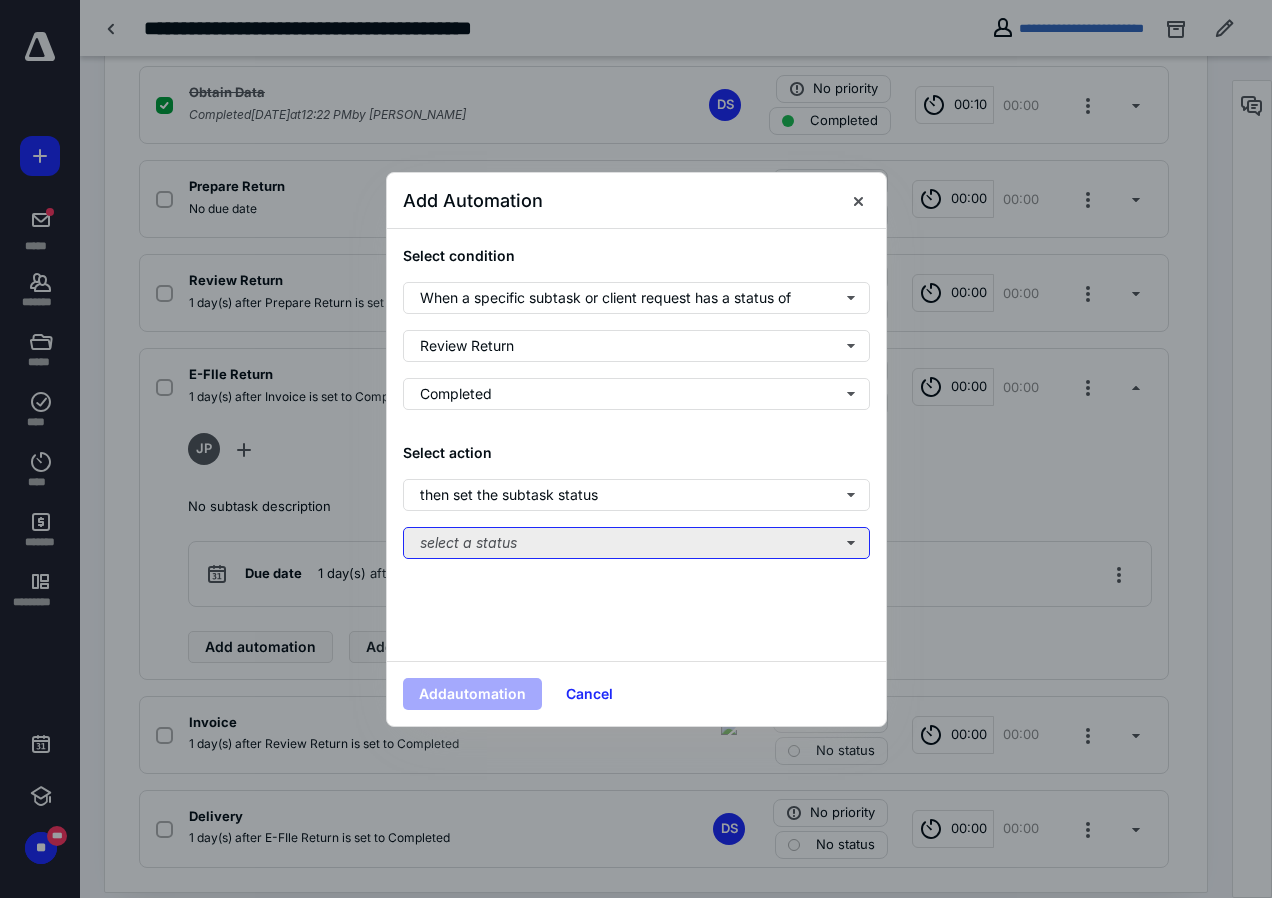 click on "select a status" at bounding box center (636, 543) 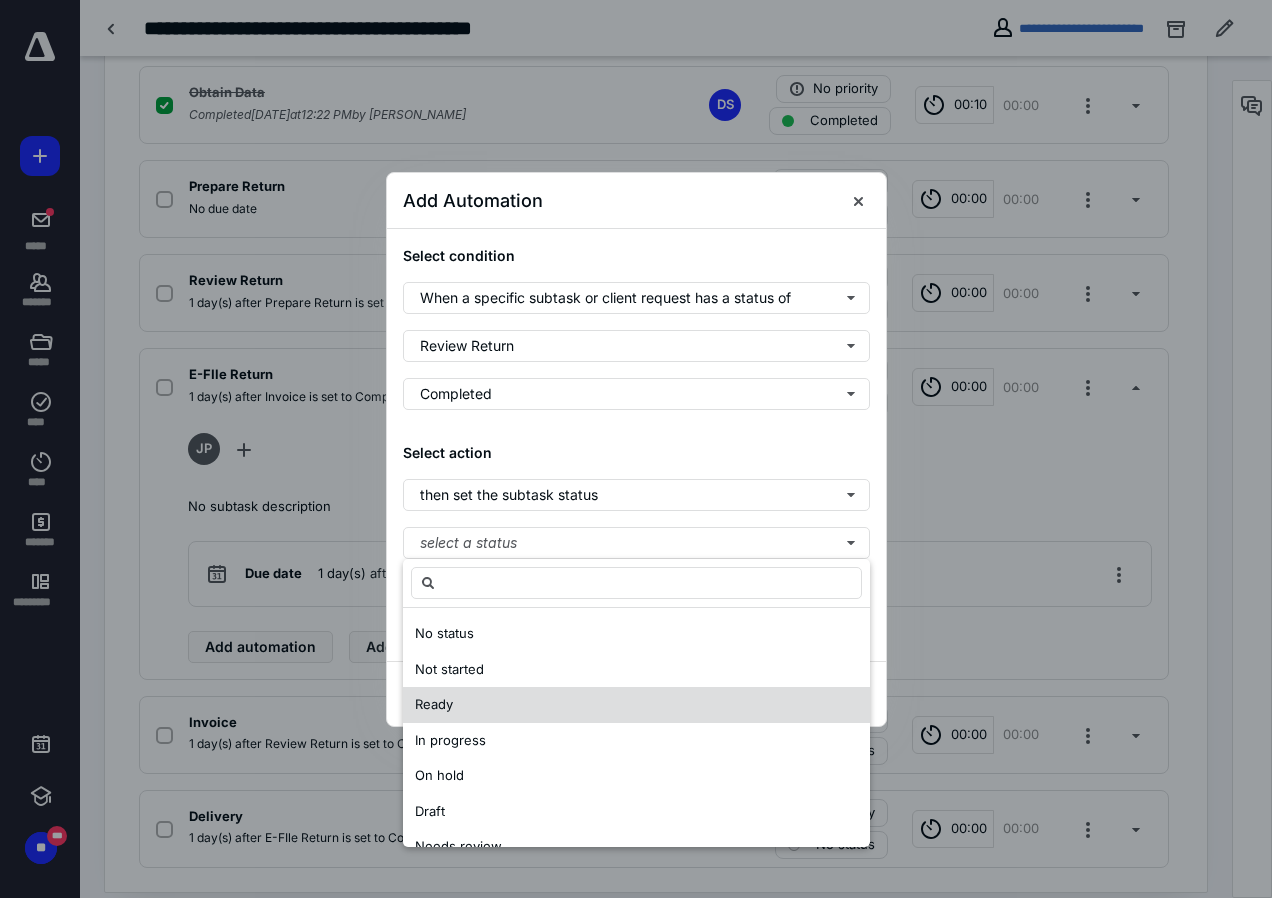 click on "Ready" at bounding box center [434, 704] 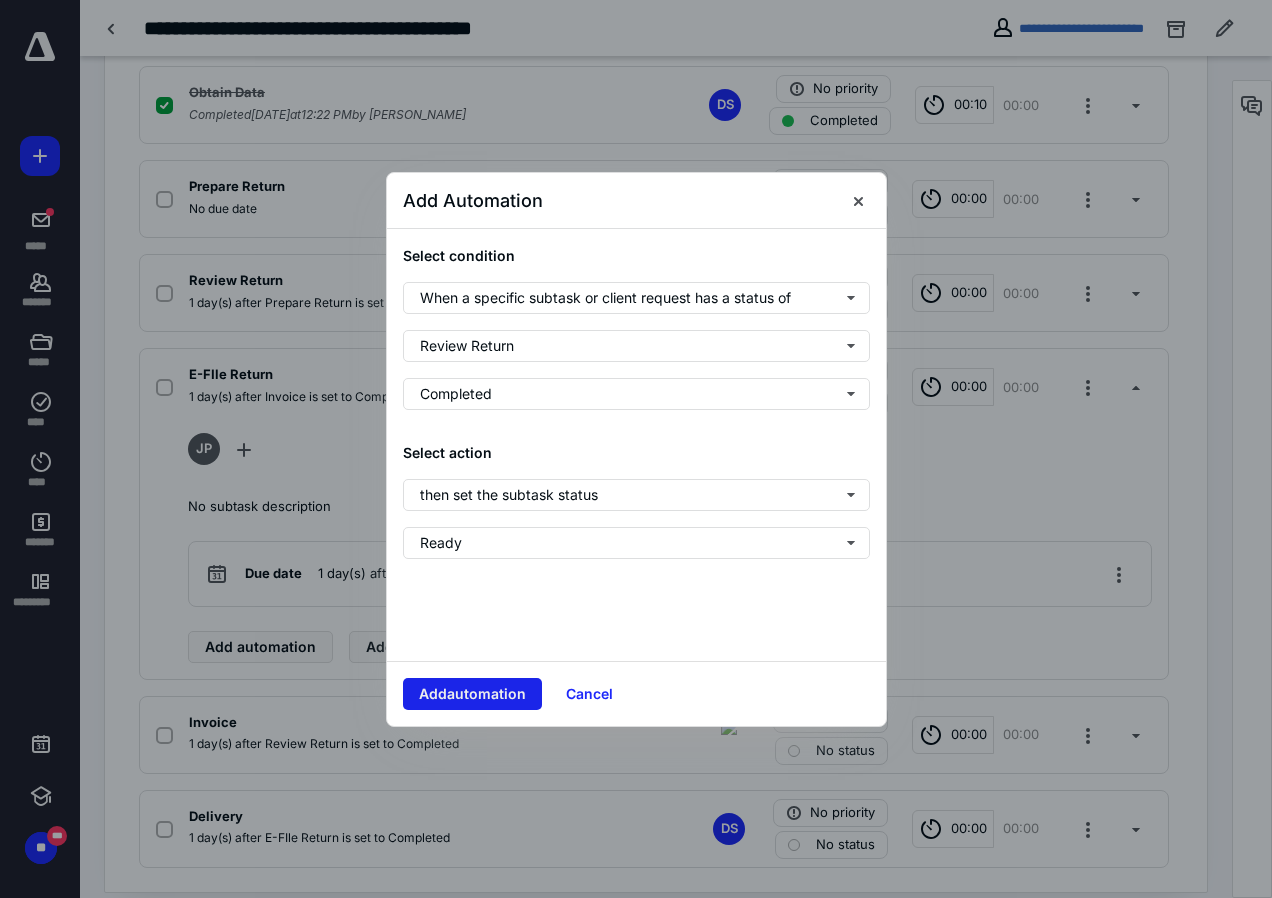 click on "Add  automation" at bounding box center [472, 694] 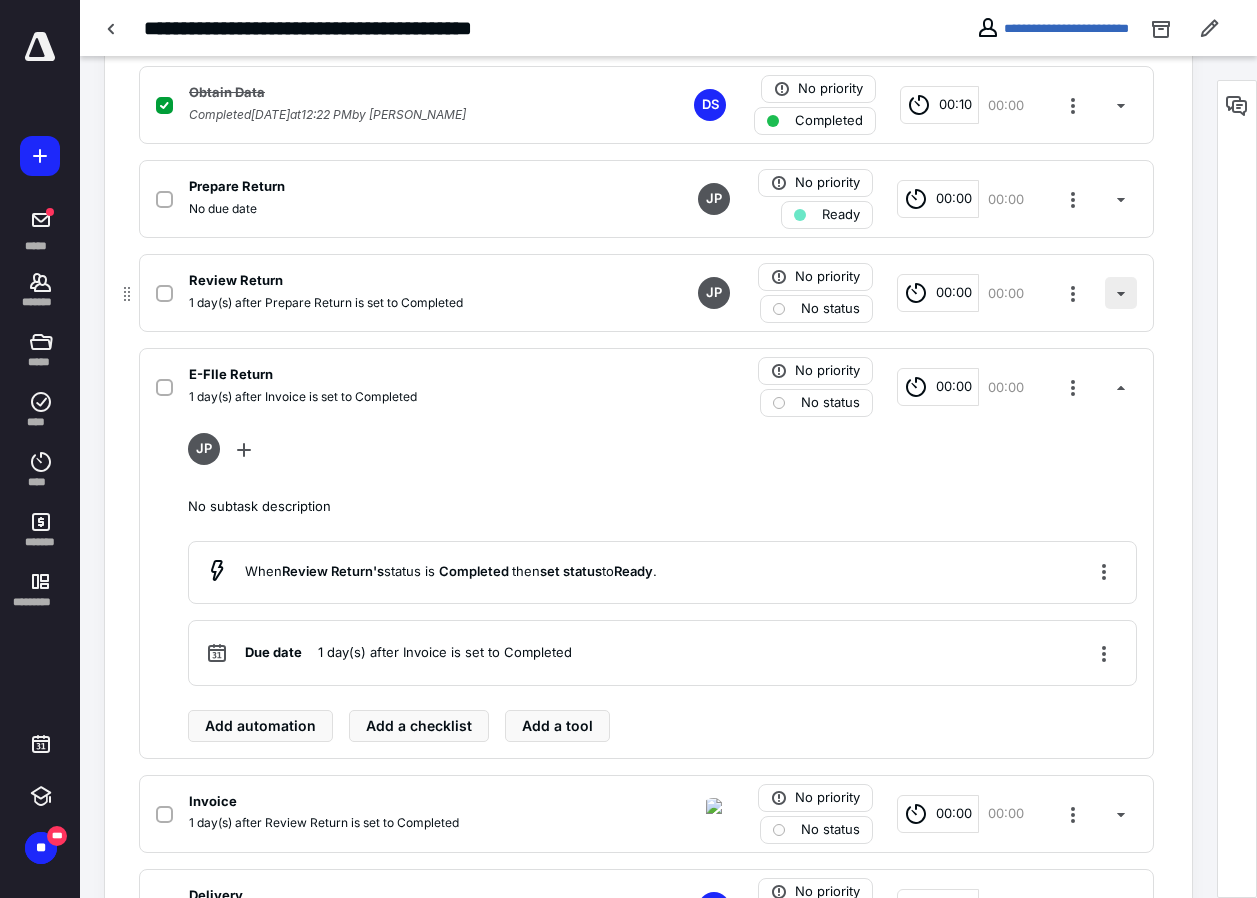 click at bounding box center [1121, 293] 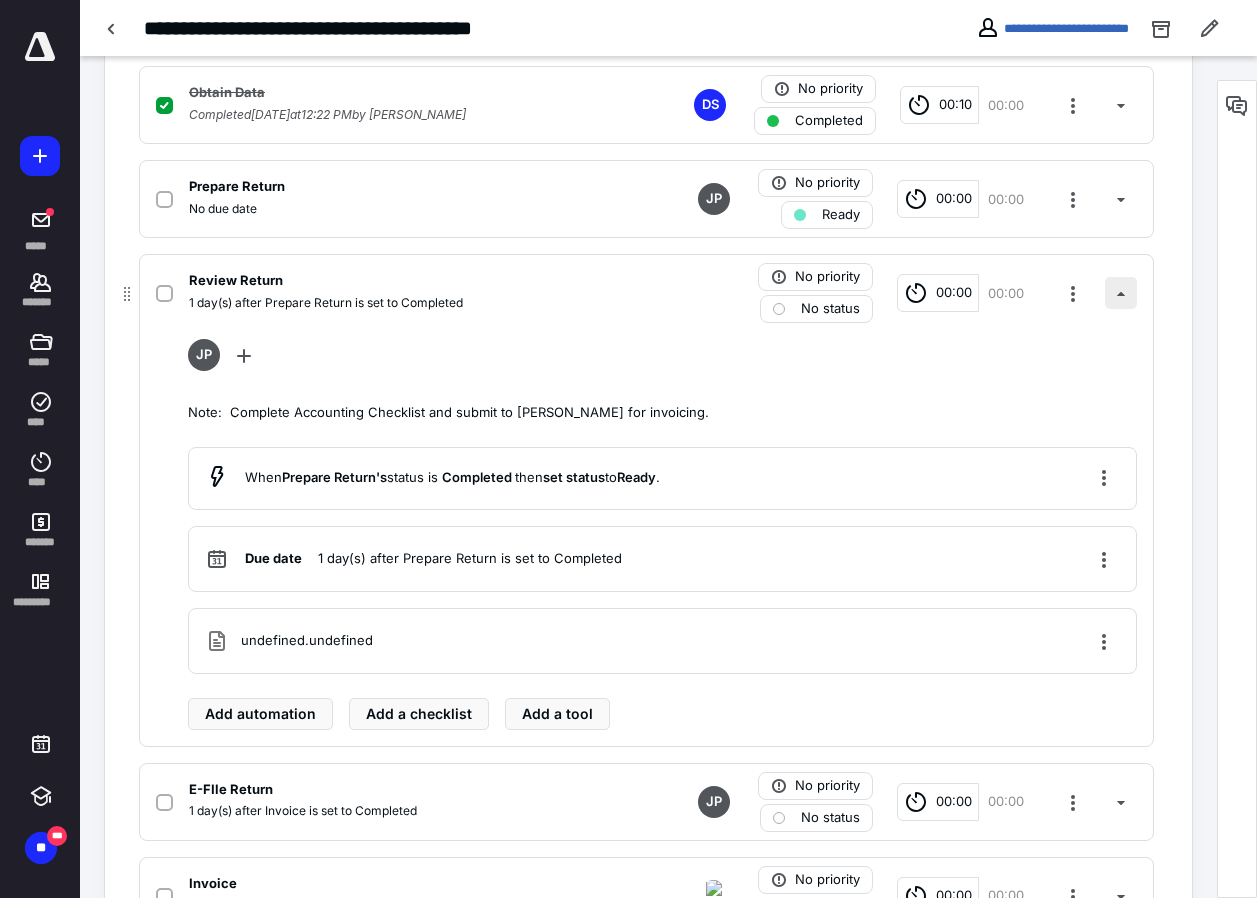 click at bounding box center [1121, 293] 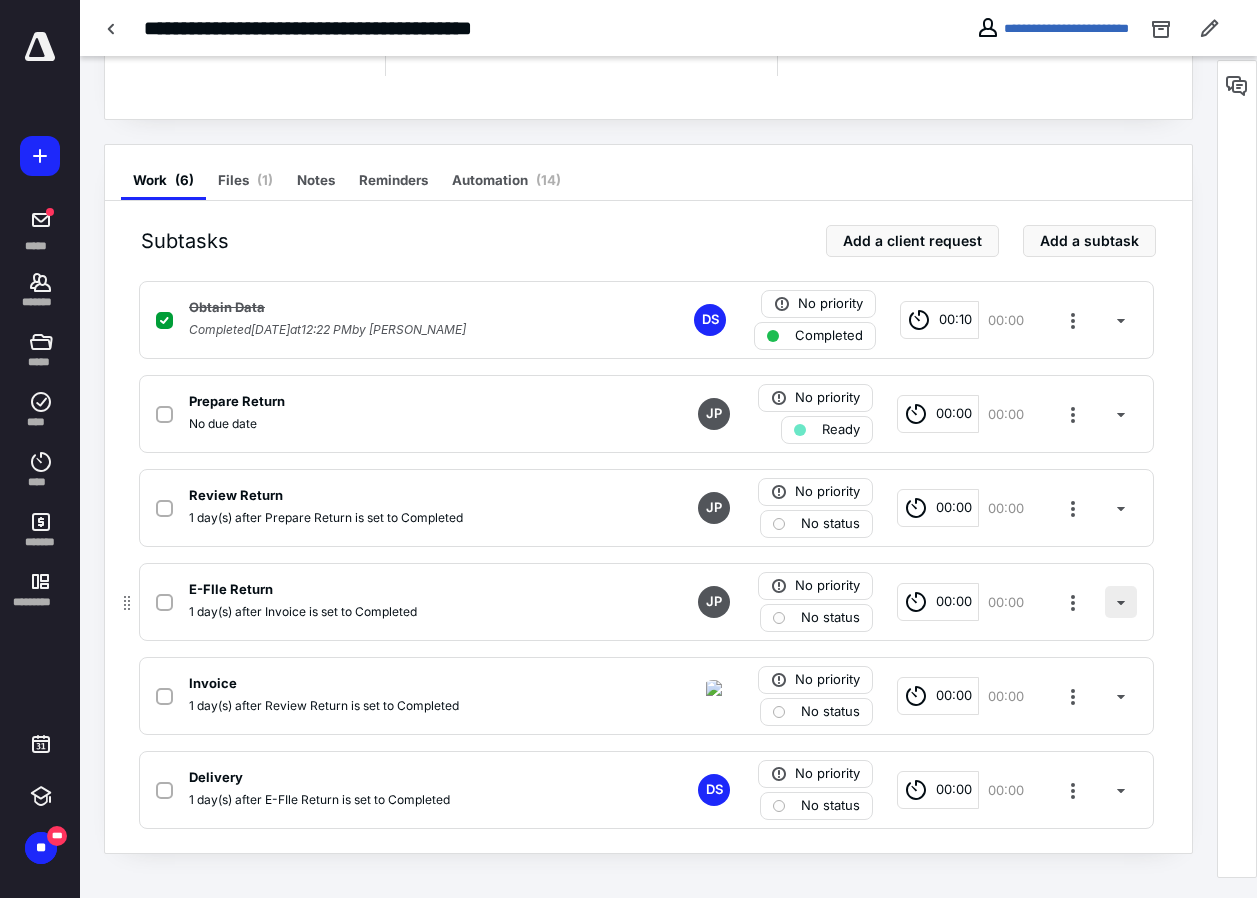 click at bounding box center (1121, 602) 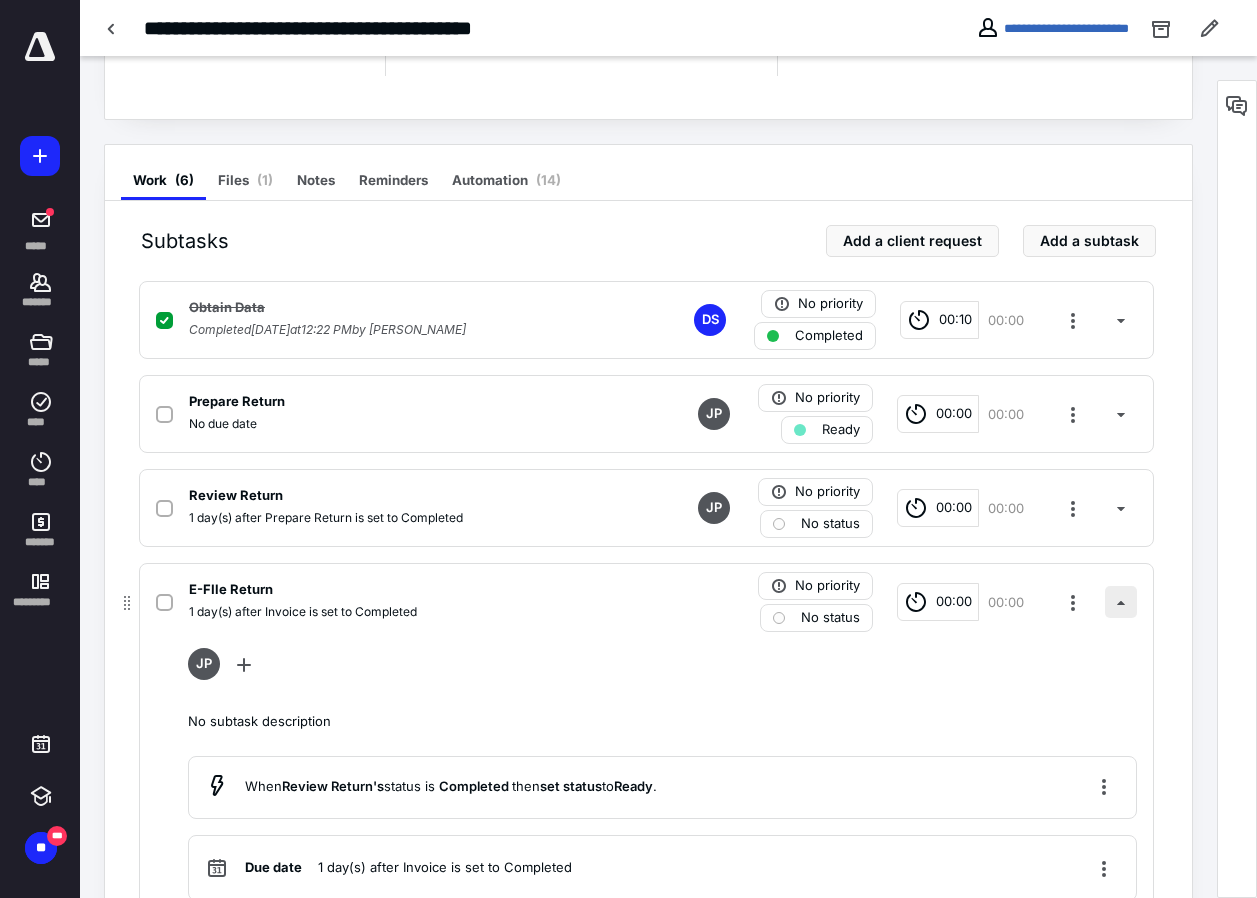 scroll, scrollTop: 497, scrollLeft: 0, axis: vertical 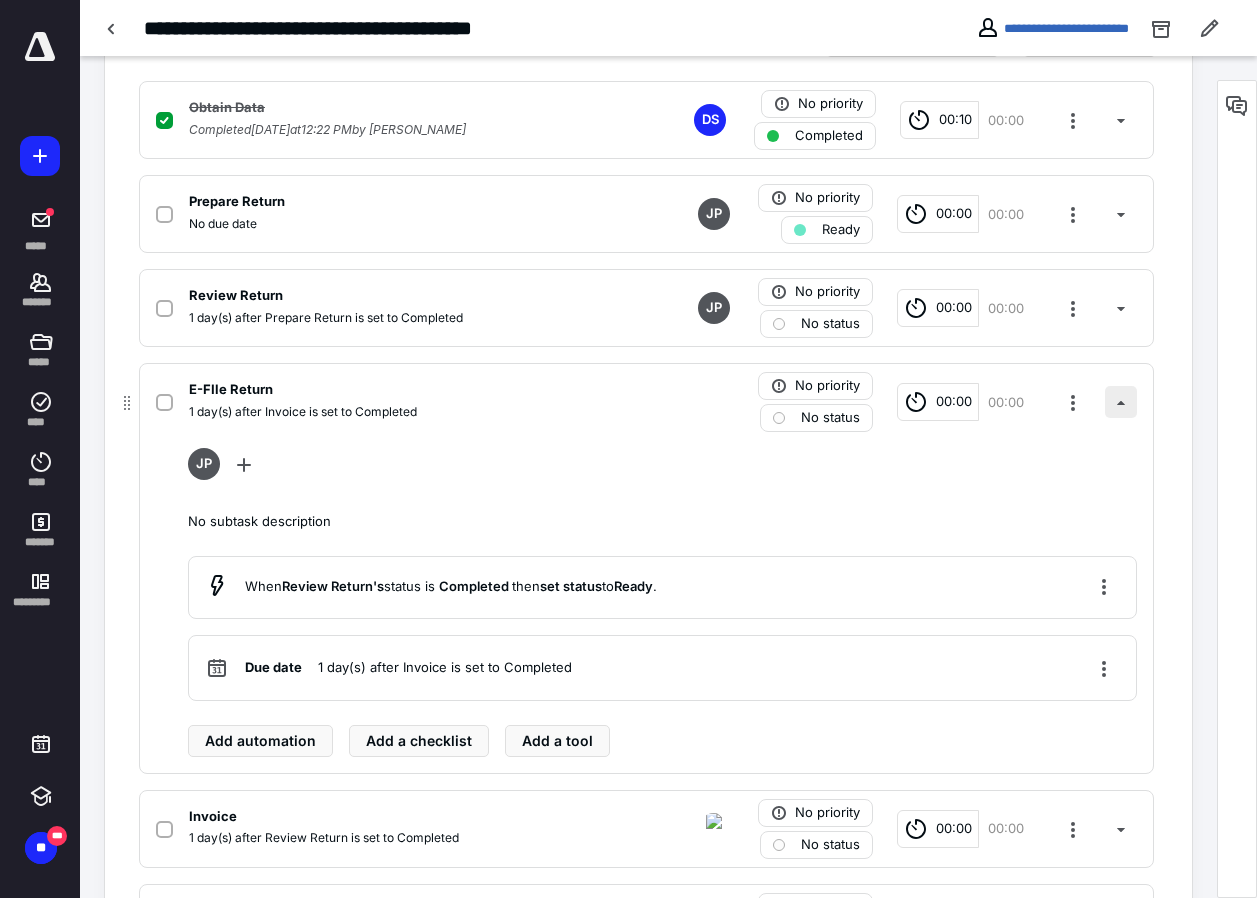 click at bounding box center [1121, 402] 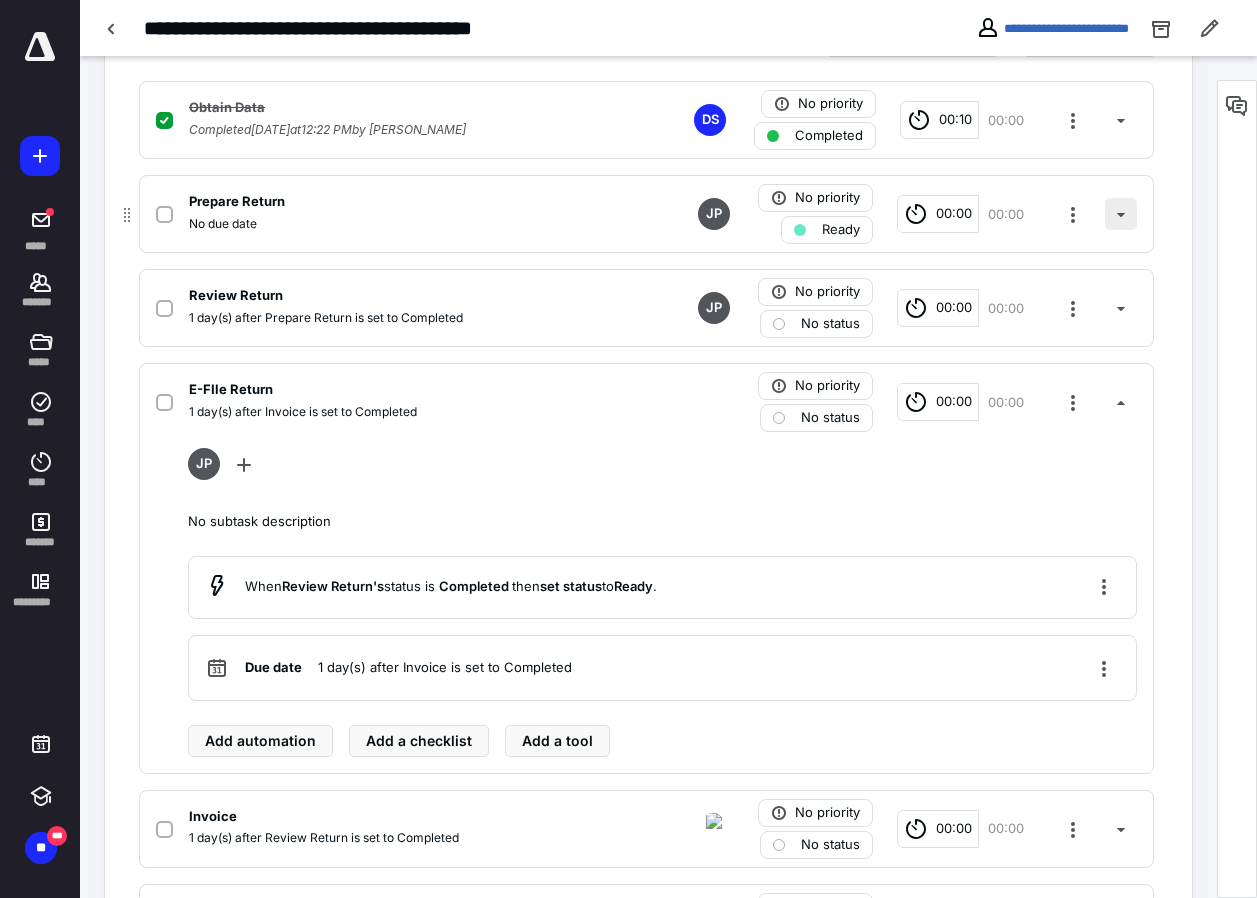 scroll, scrollTop: 297, scrollLeft: 0, axis: vertical 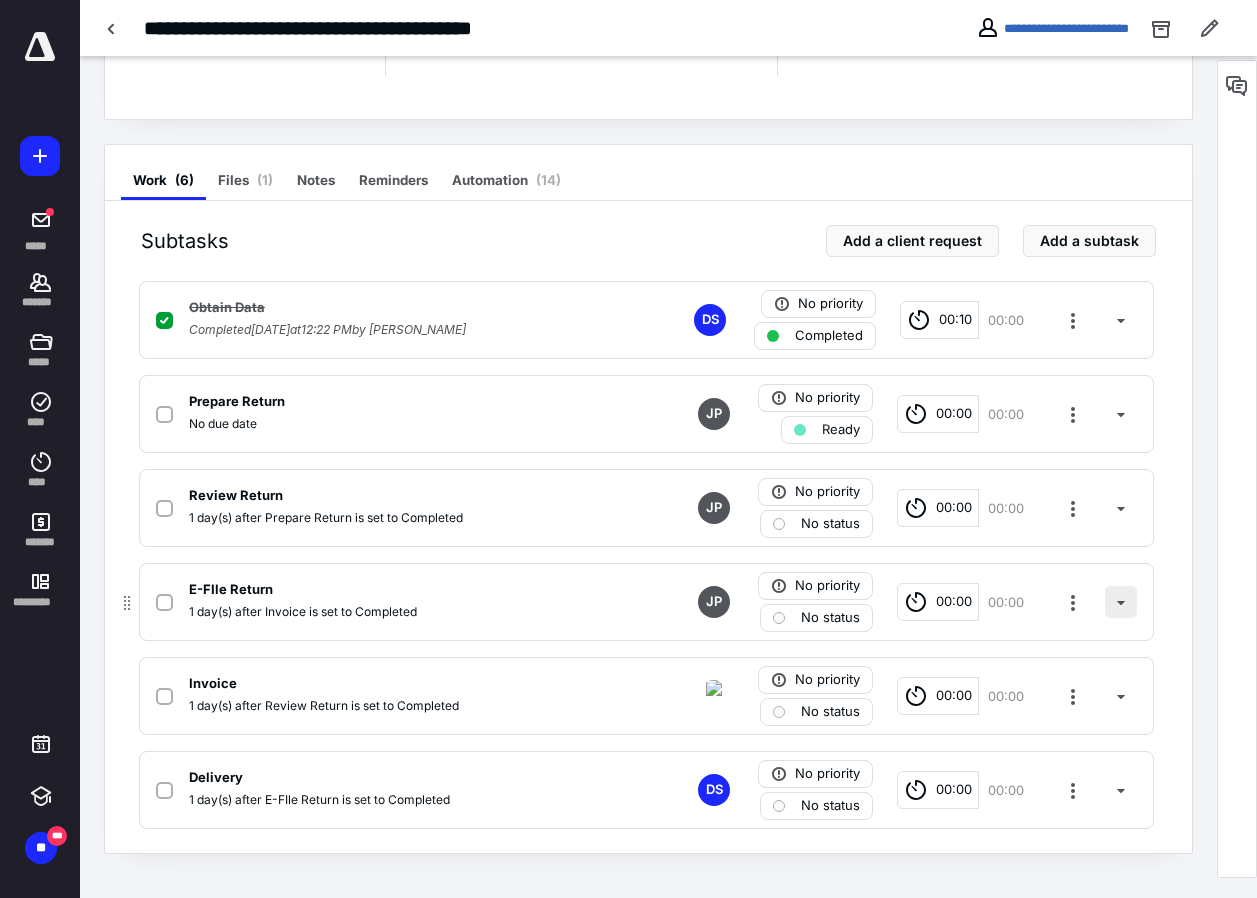 click at bounding box center [1121, 602] 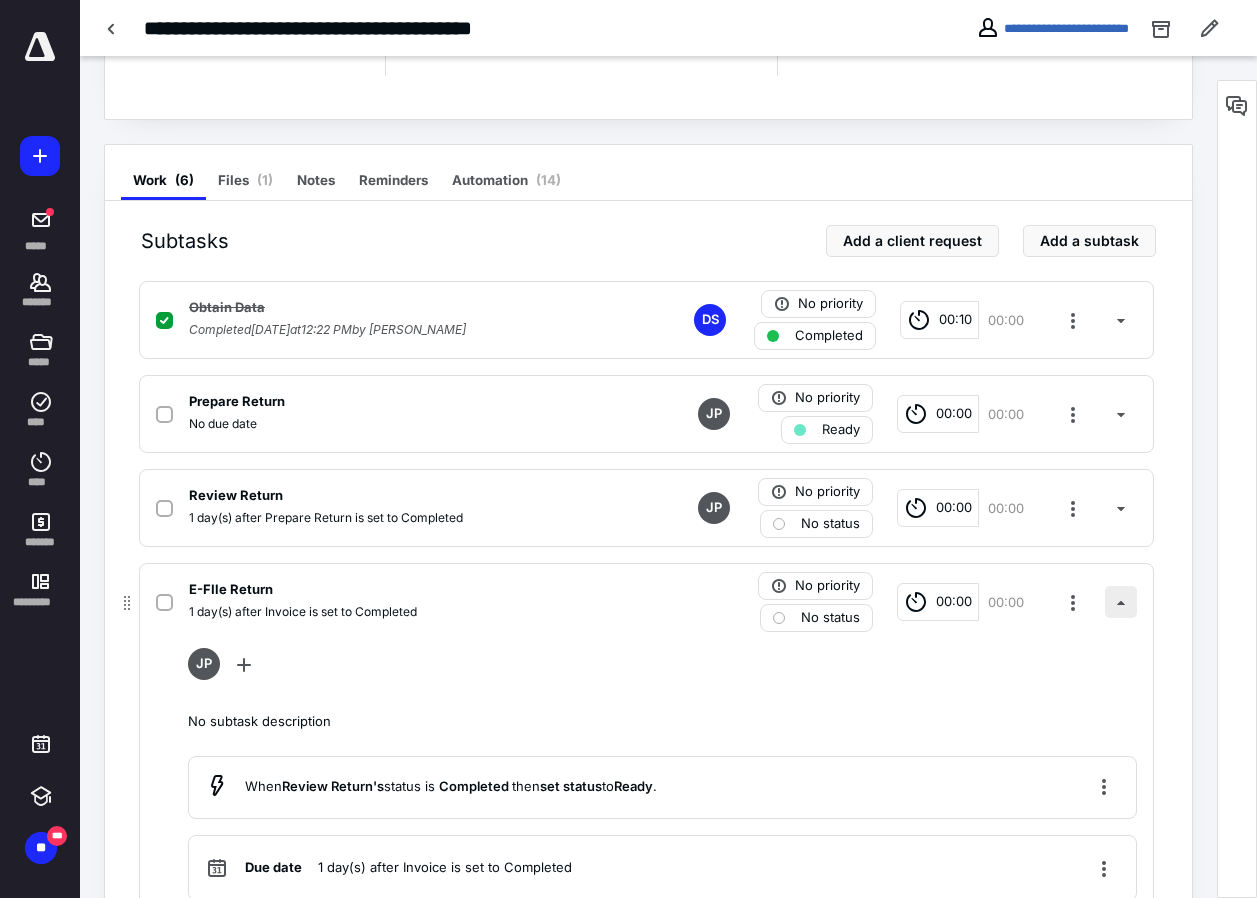 scroll, scrollTop: 497, scrollLeft: 0, axis: vertical 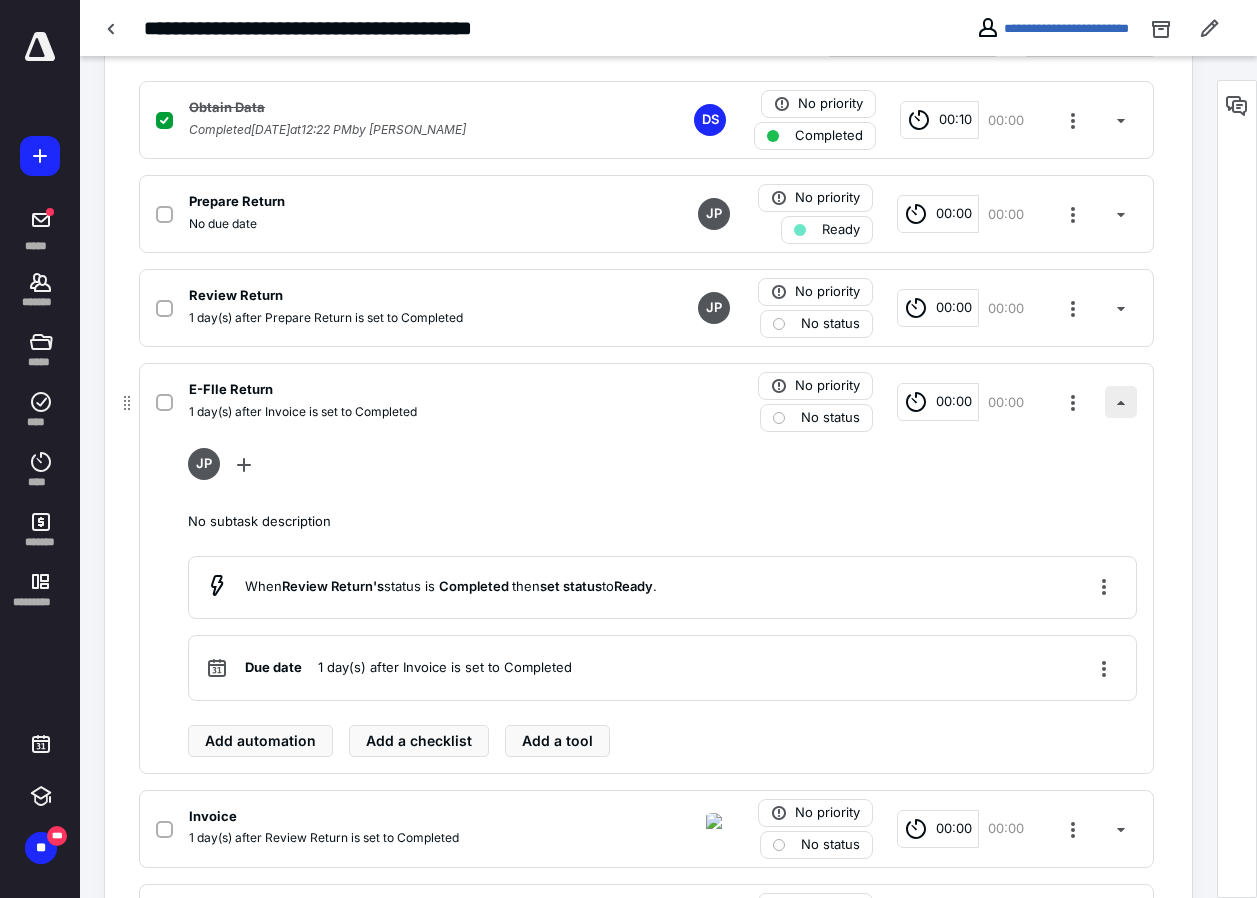 click at bounding box center (1121, 402) 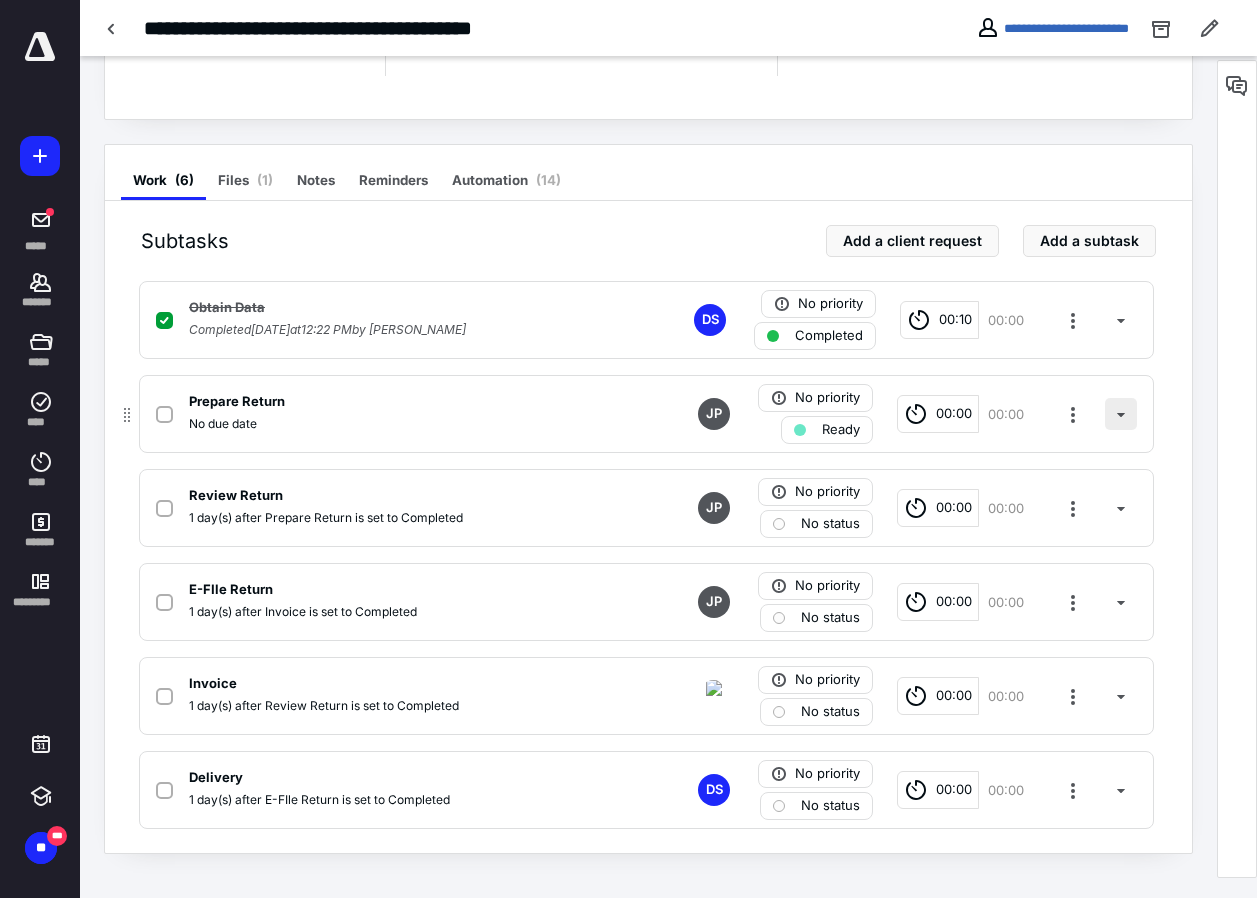 scroll, scrollTop: 297, scrollLeft: 0, axis: vertical 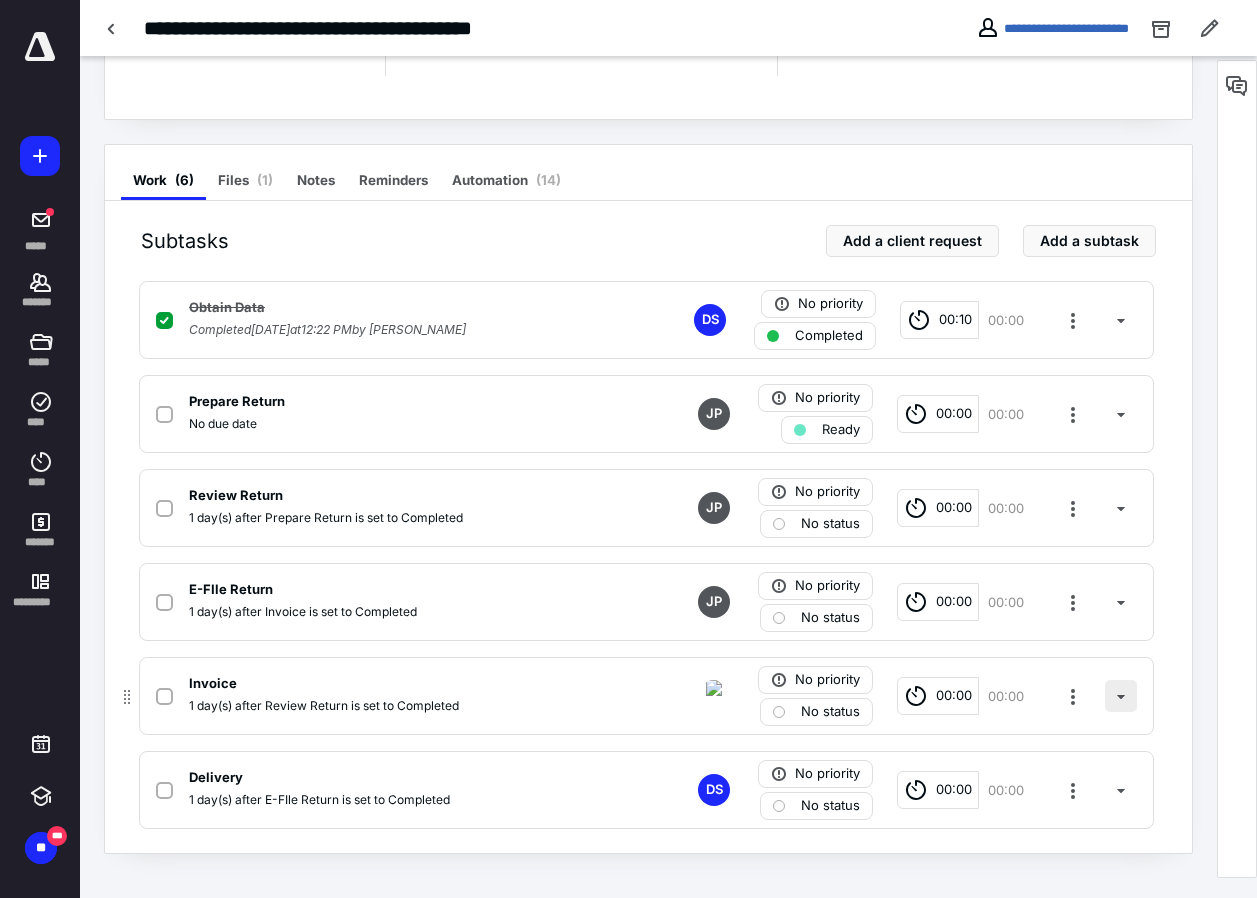click at bounding box center (1121, 696) 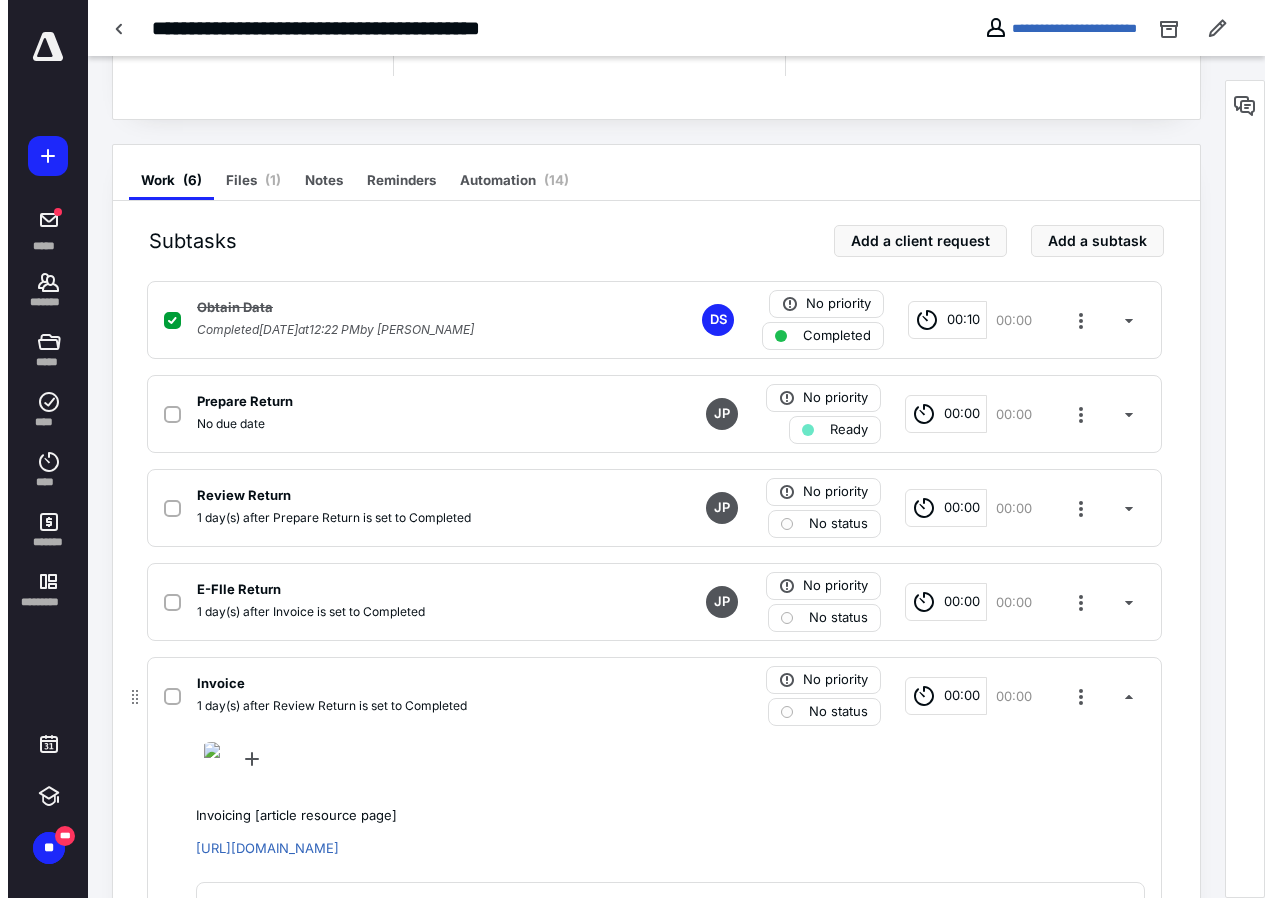 scroll, scrollTop: 583, scrollLeft: 0, axis: vertical 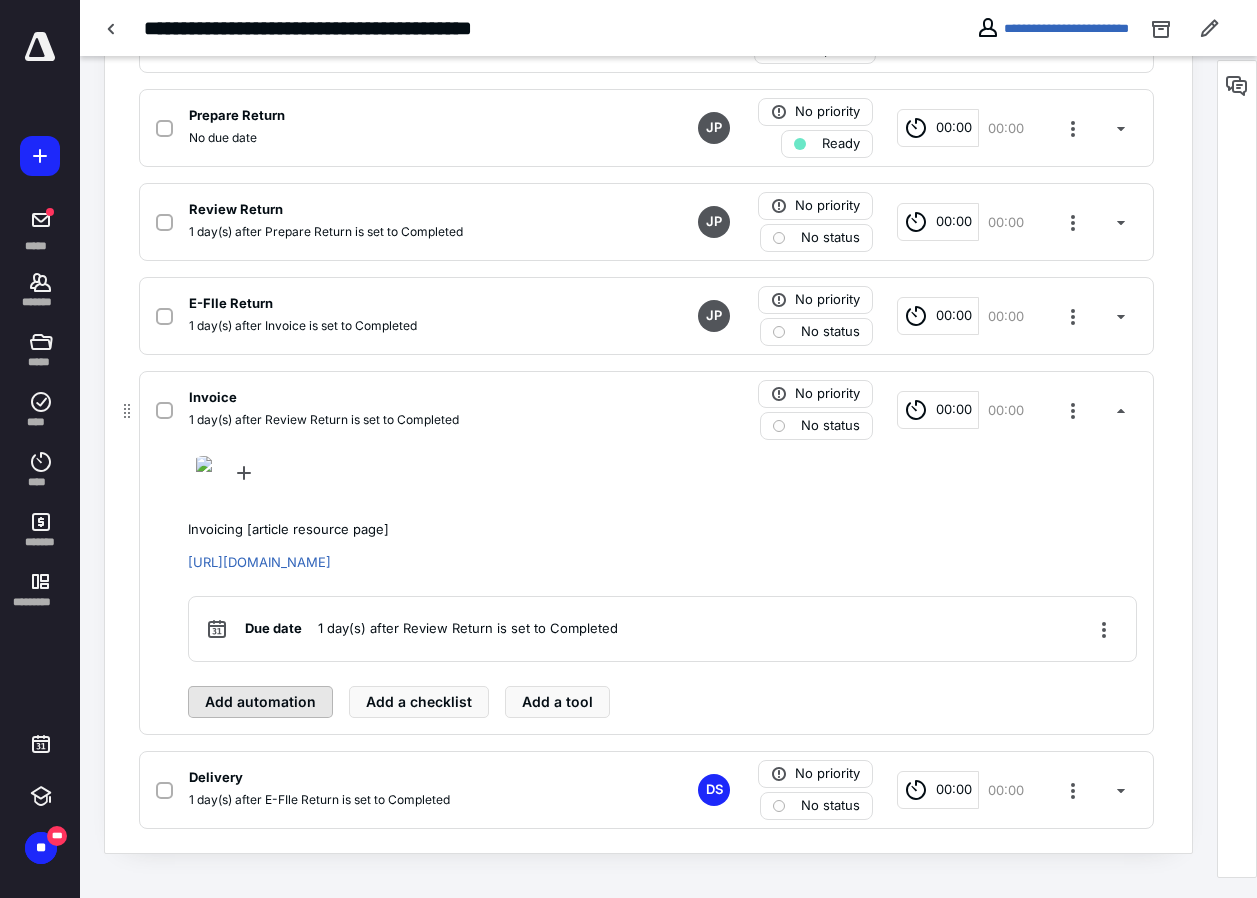 click on "Add automation" at bounding box center (260, 702) 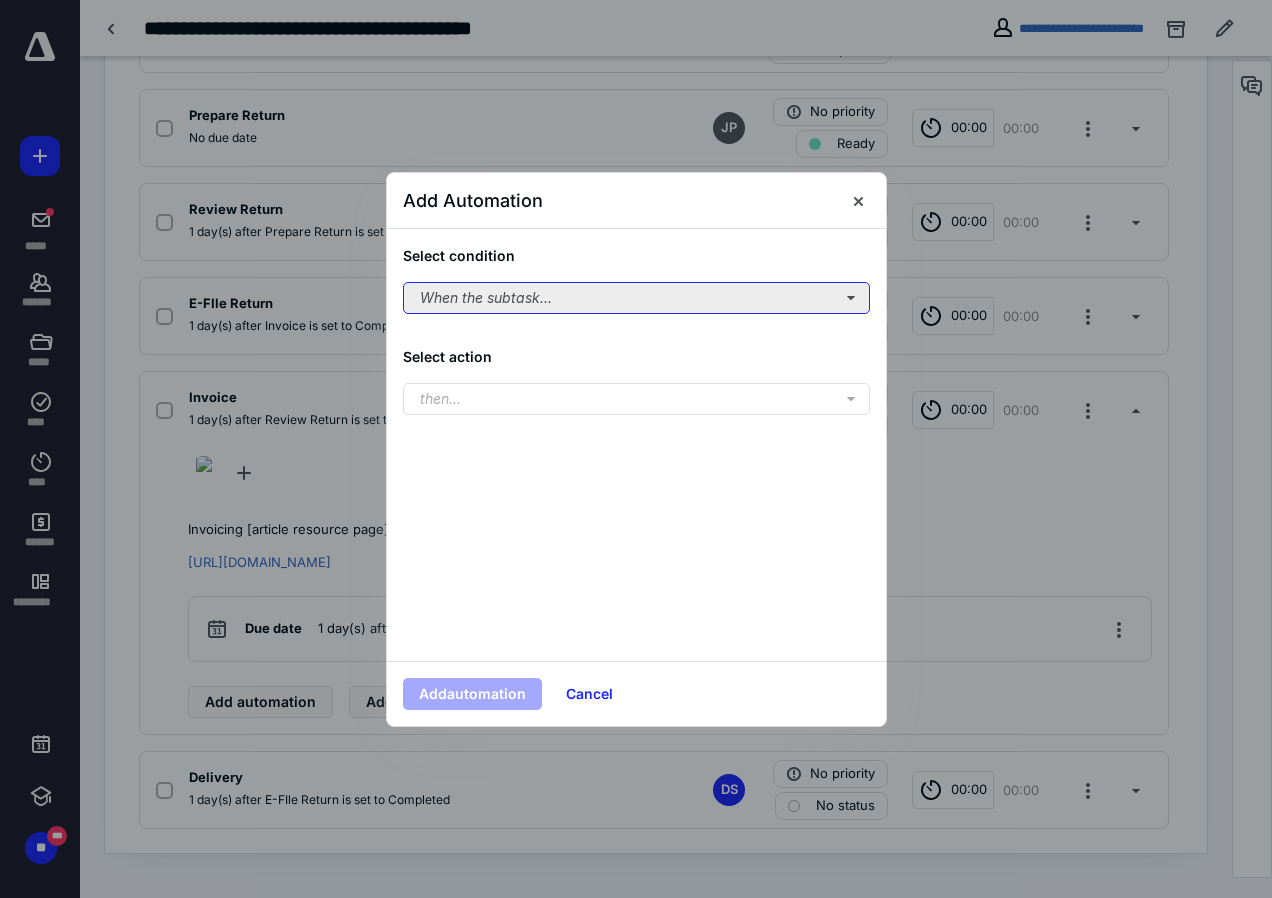 click on "When the subtask..." at bounding box center (636, 298) 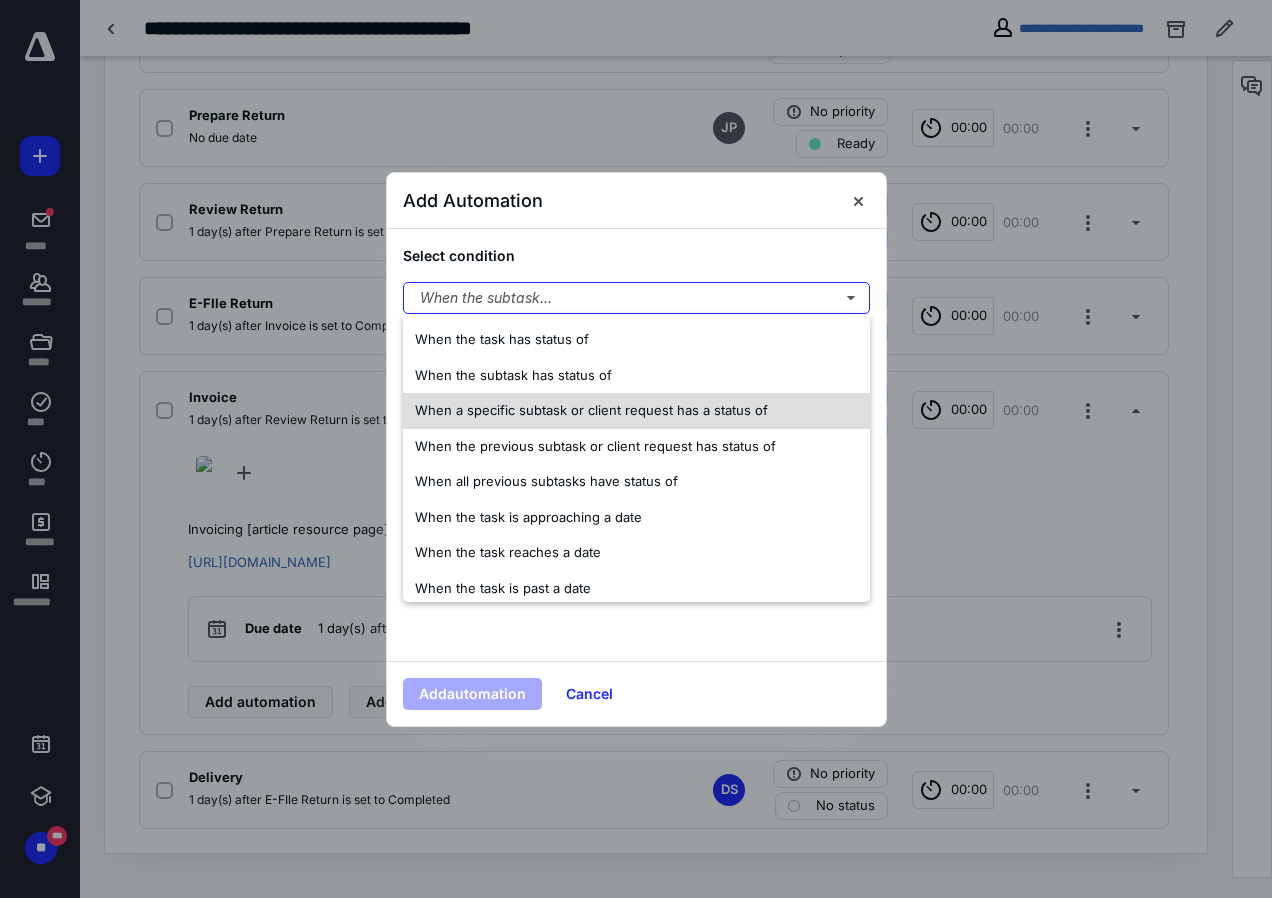 click on "When a specific subtask or client request has a status of" at bounding box center [591, 410] 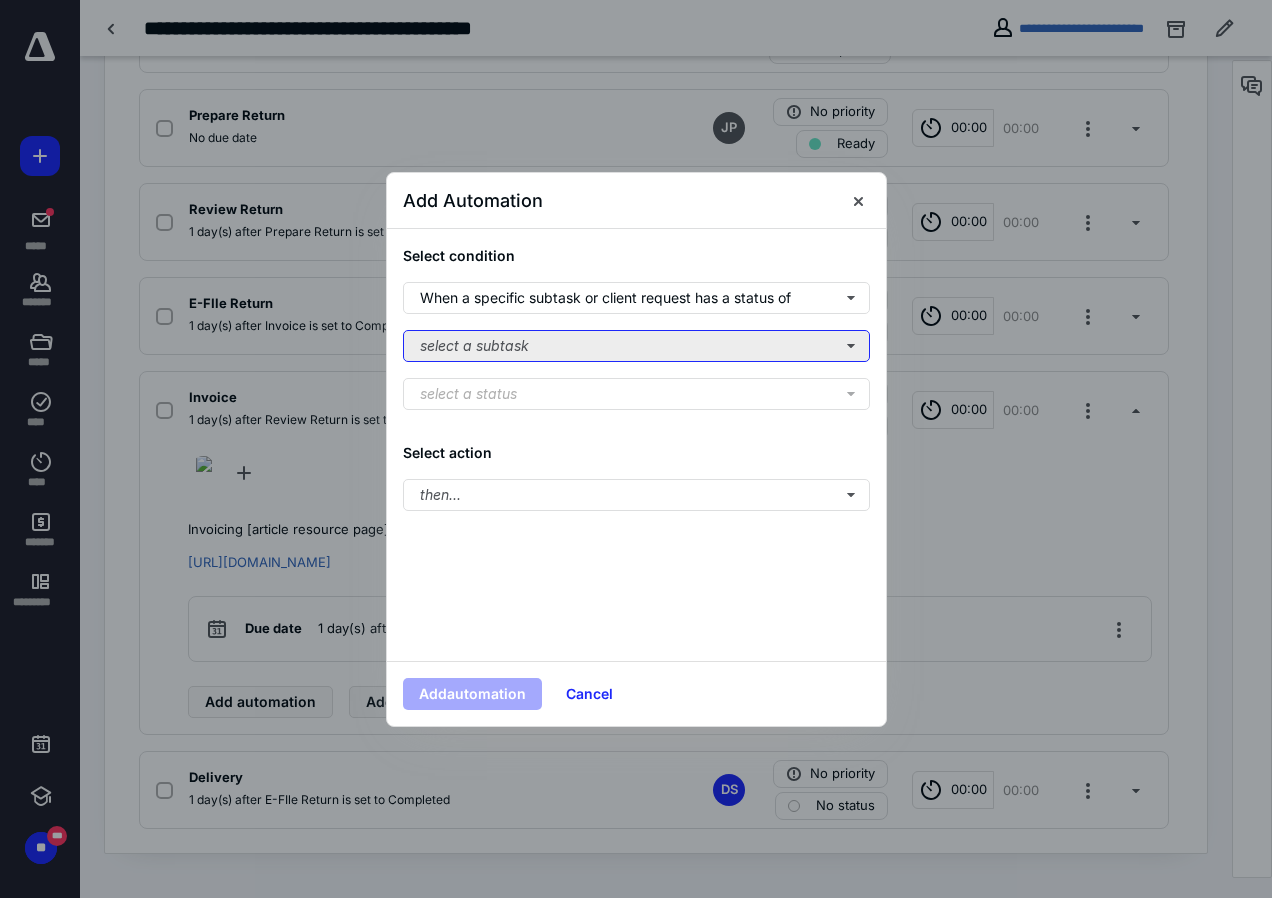 click on "select a subtask" at bounding box center (636, 346) 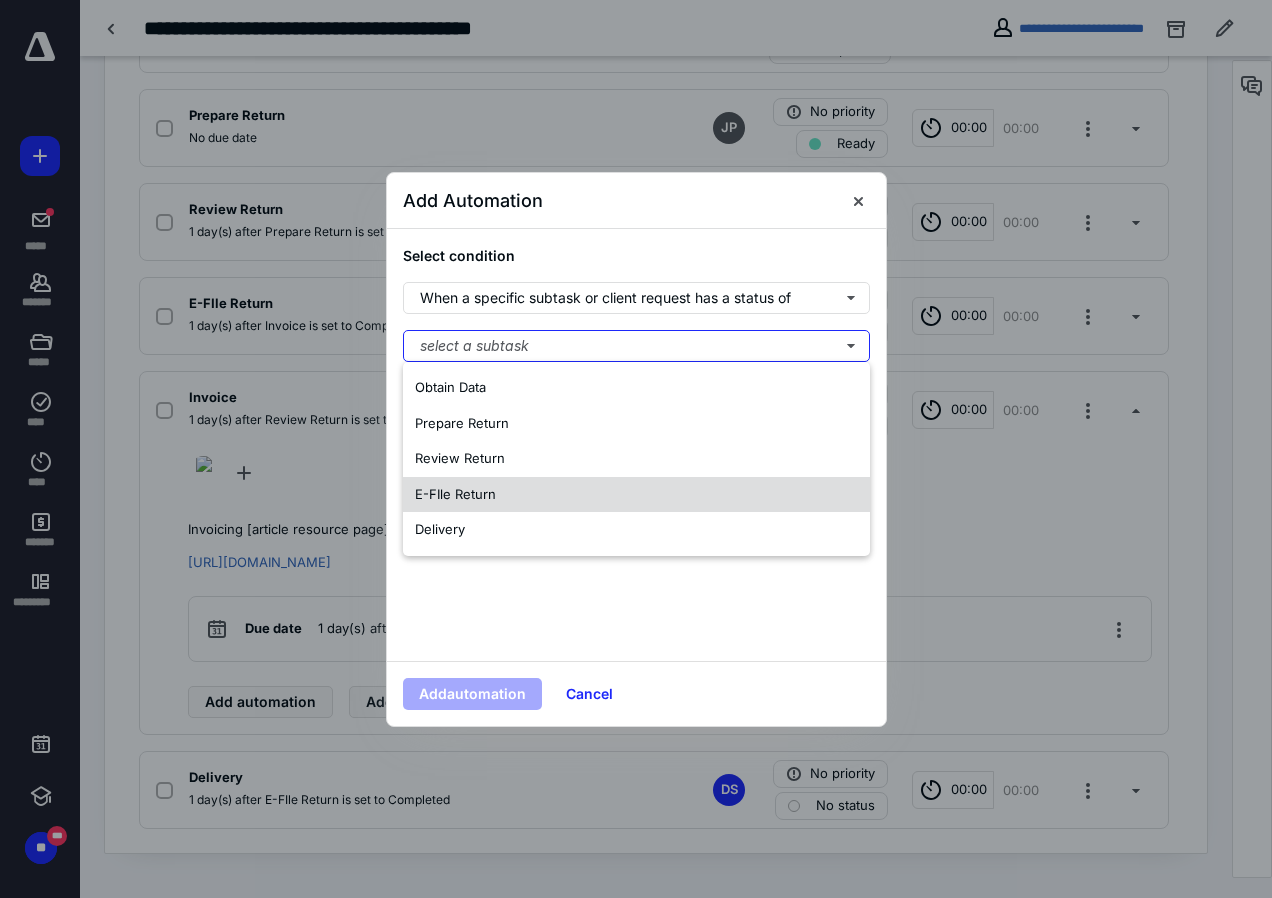 click on "E-FIle Return" at bounding box center (455, 494) 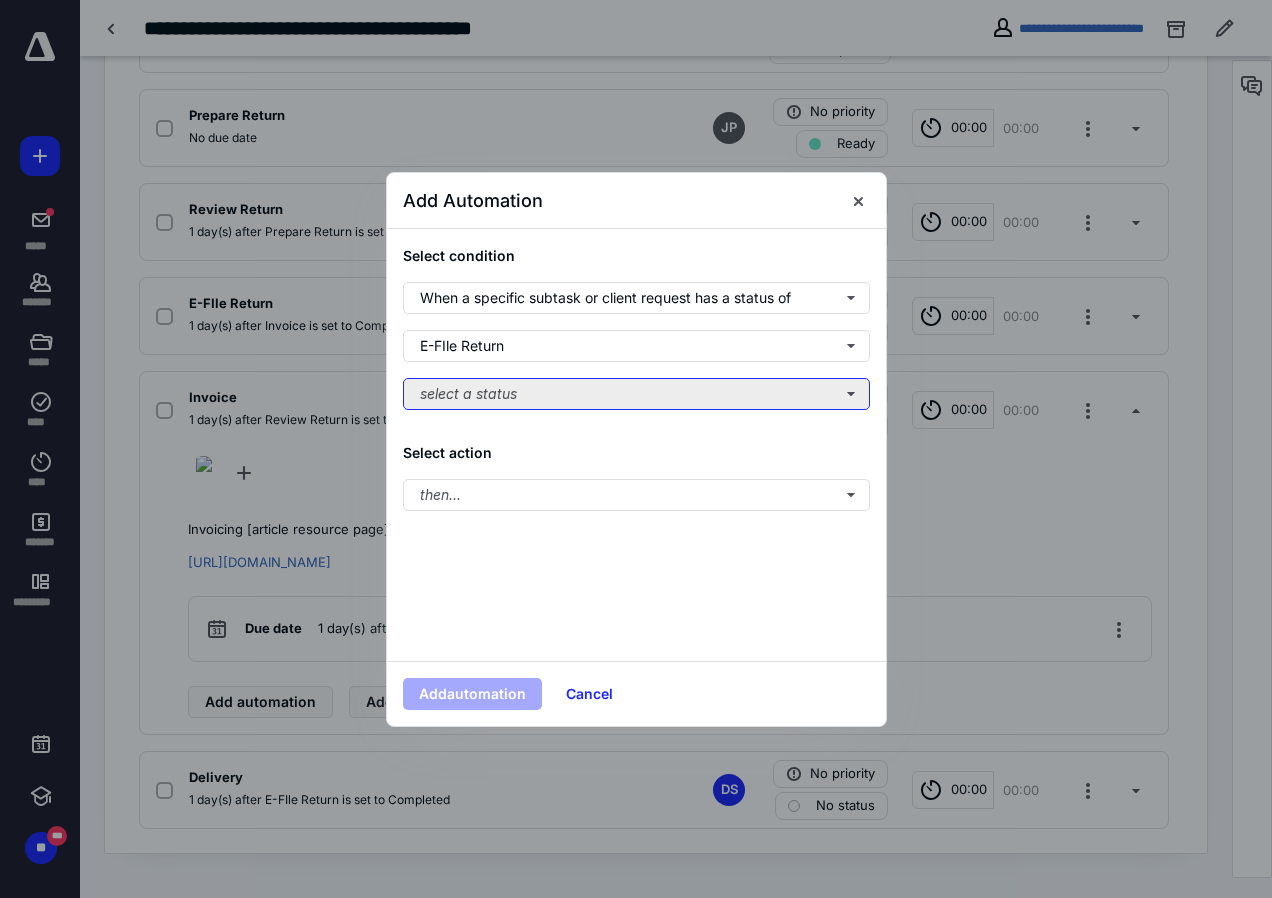 click on "select a status" at bounding box center [636, 394] 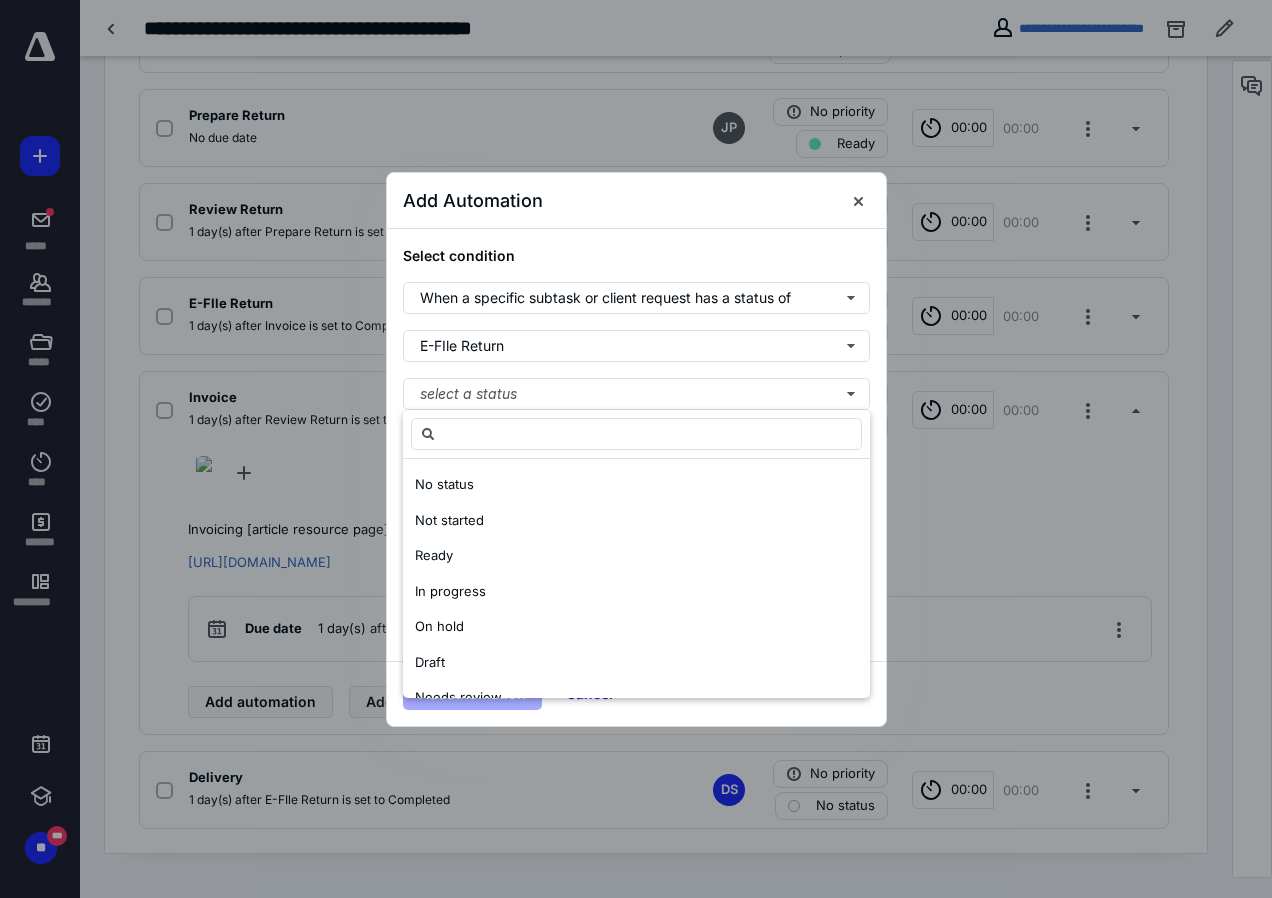scroll, scrollTop: 100, scrollLeft: 0, axis: vertical 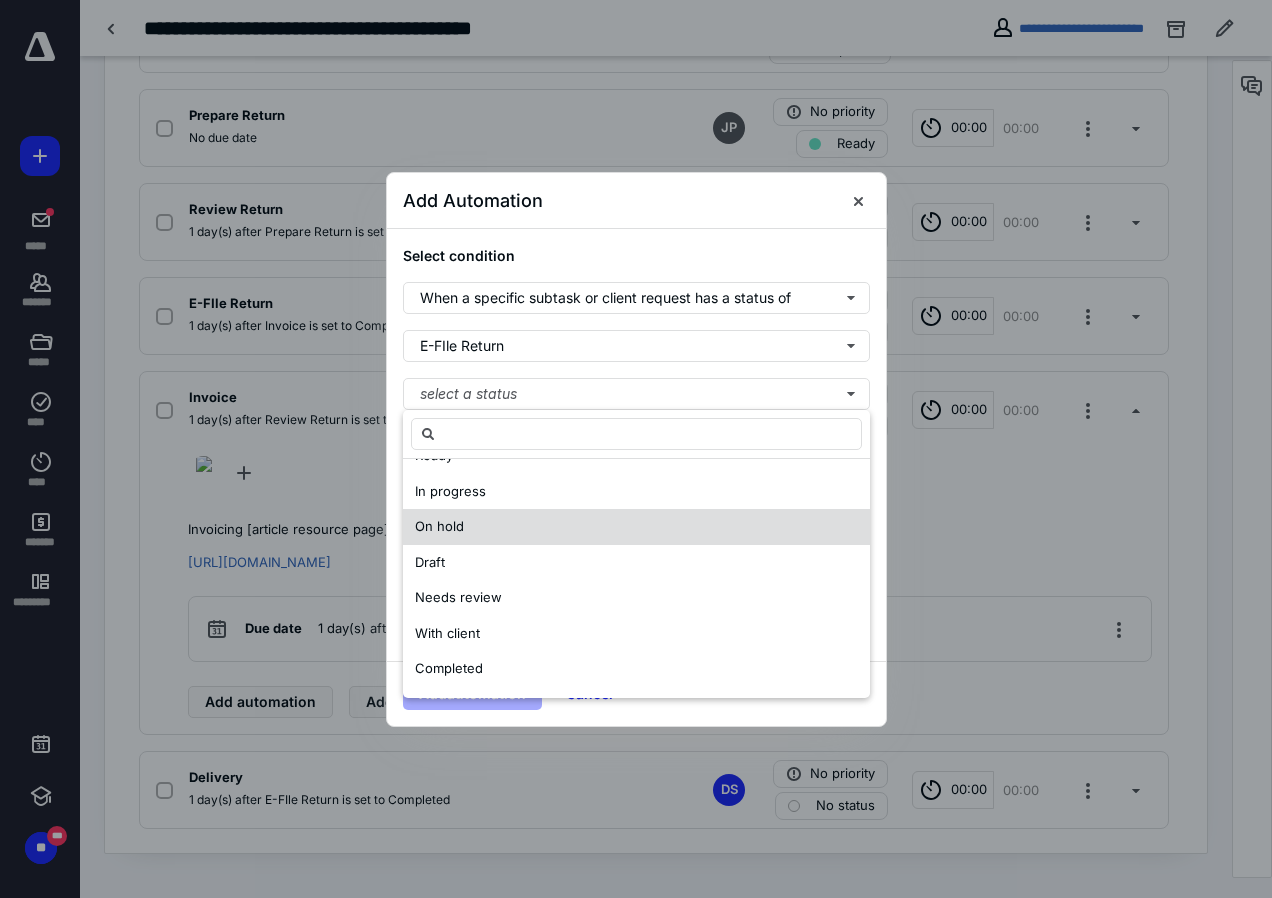 drag, startPoint x: 431, startPoint y: 670, endPoint x: 441, endPoint y: 635, distance: 36.40055 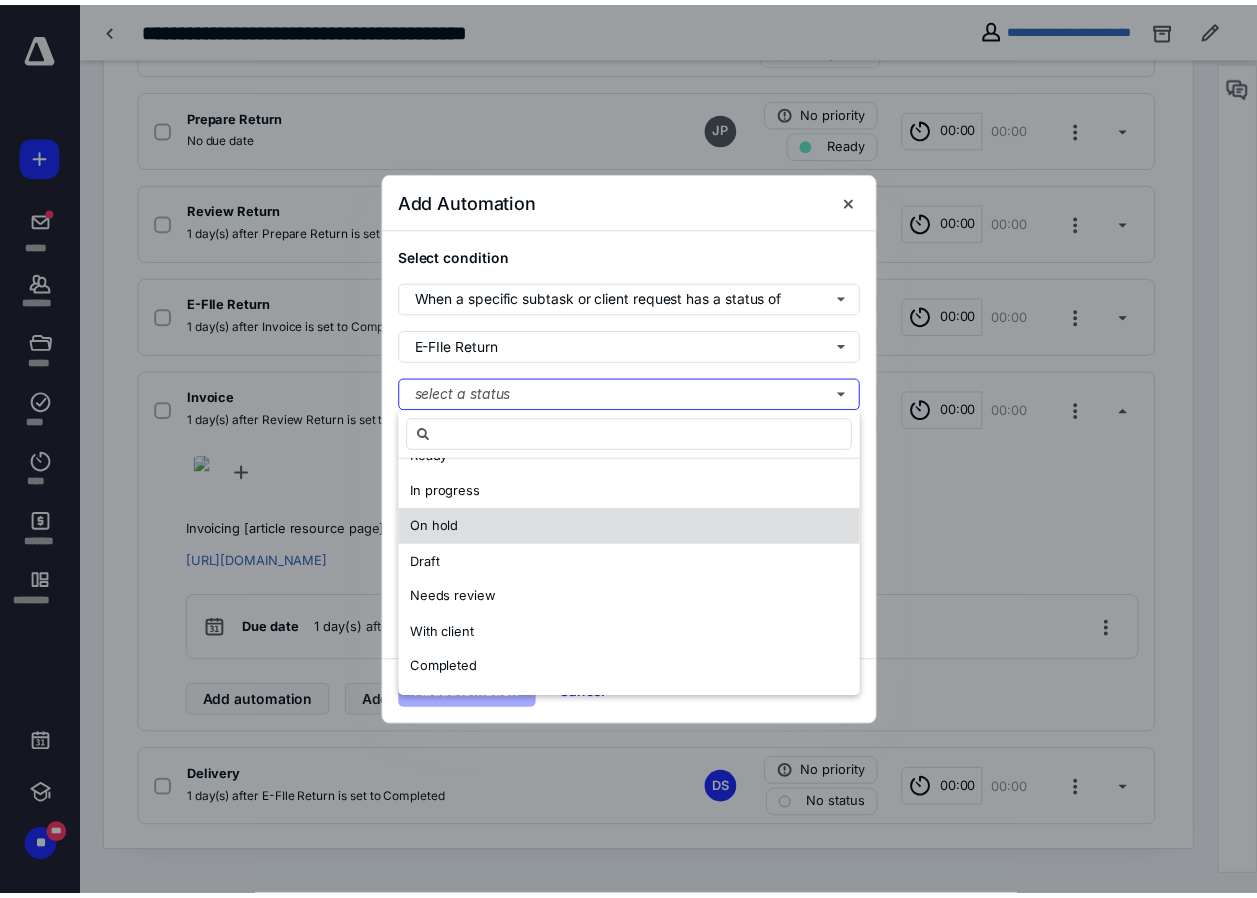 scroll, scrollTop: 0, scrollLeft: 0, axis: both 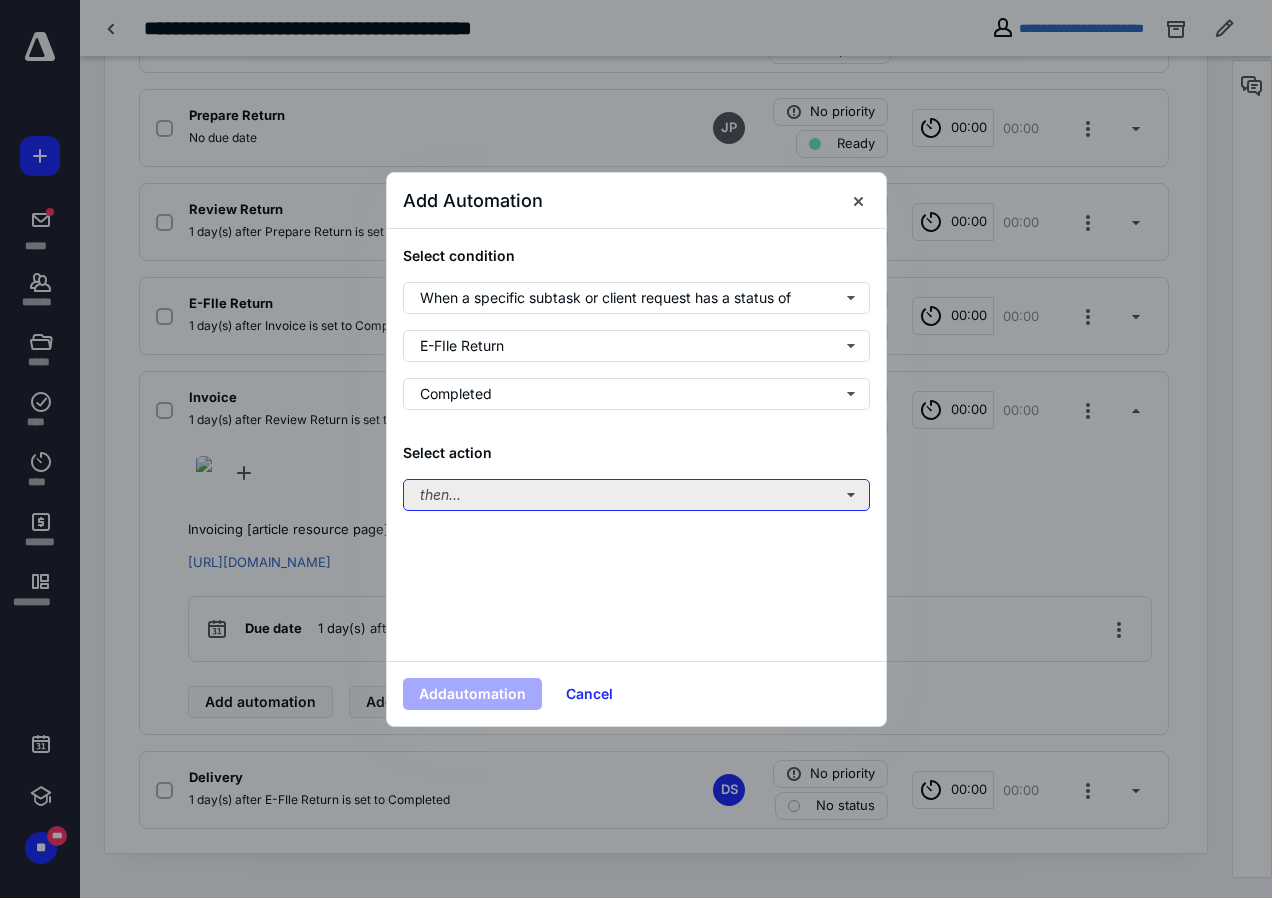 click on "then..." at bounding box center (636, 495) 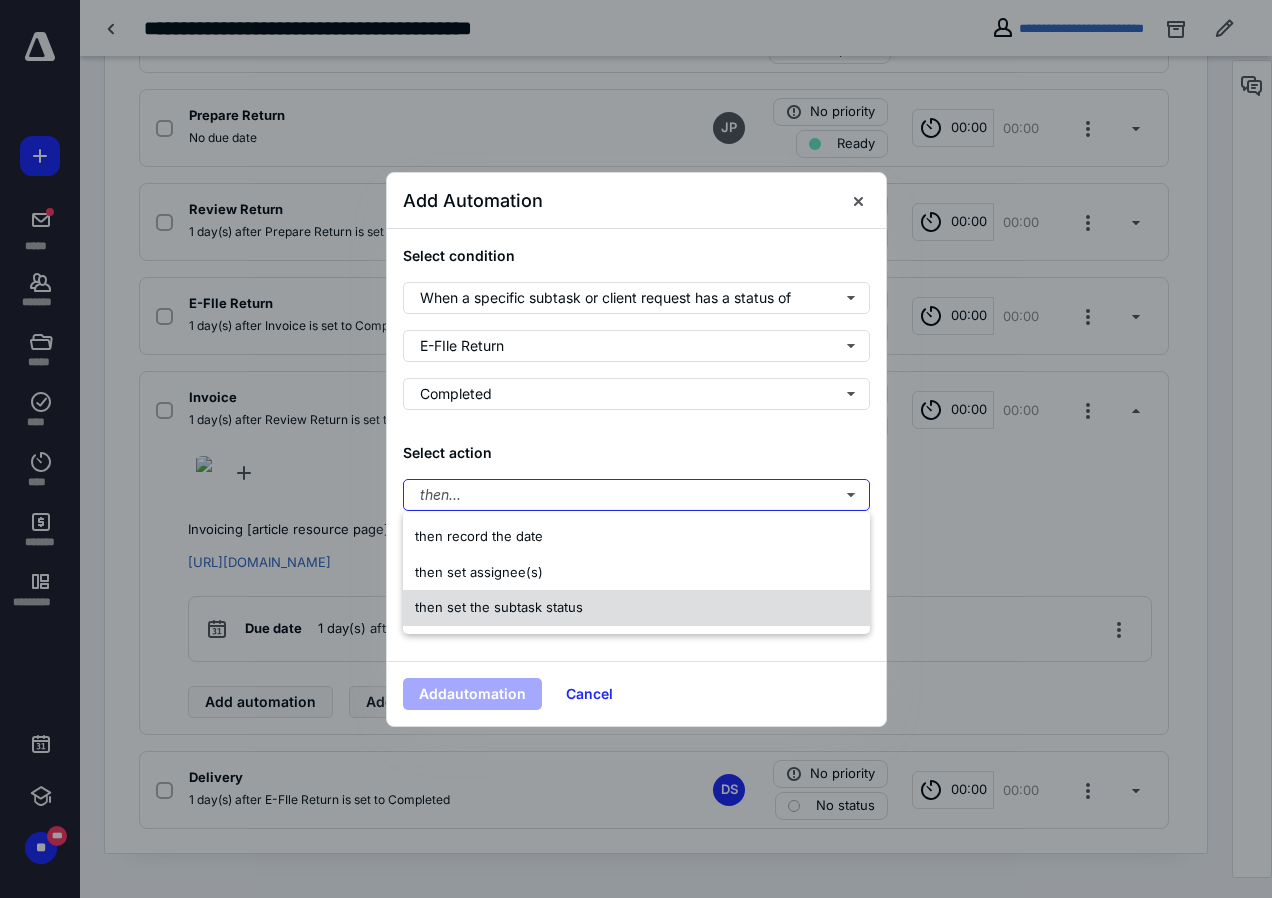 click on "then set the subtask status" at bounding box center (499, 607) 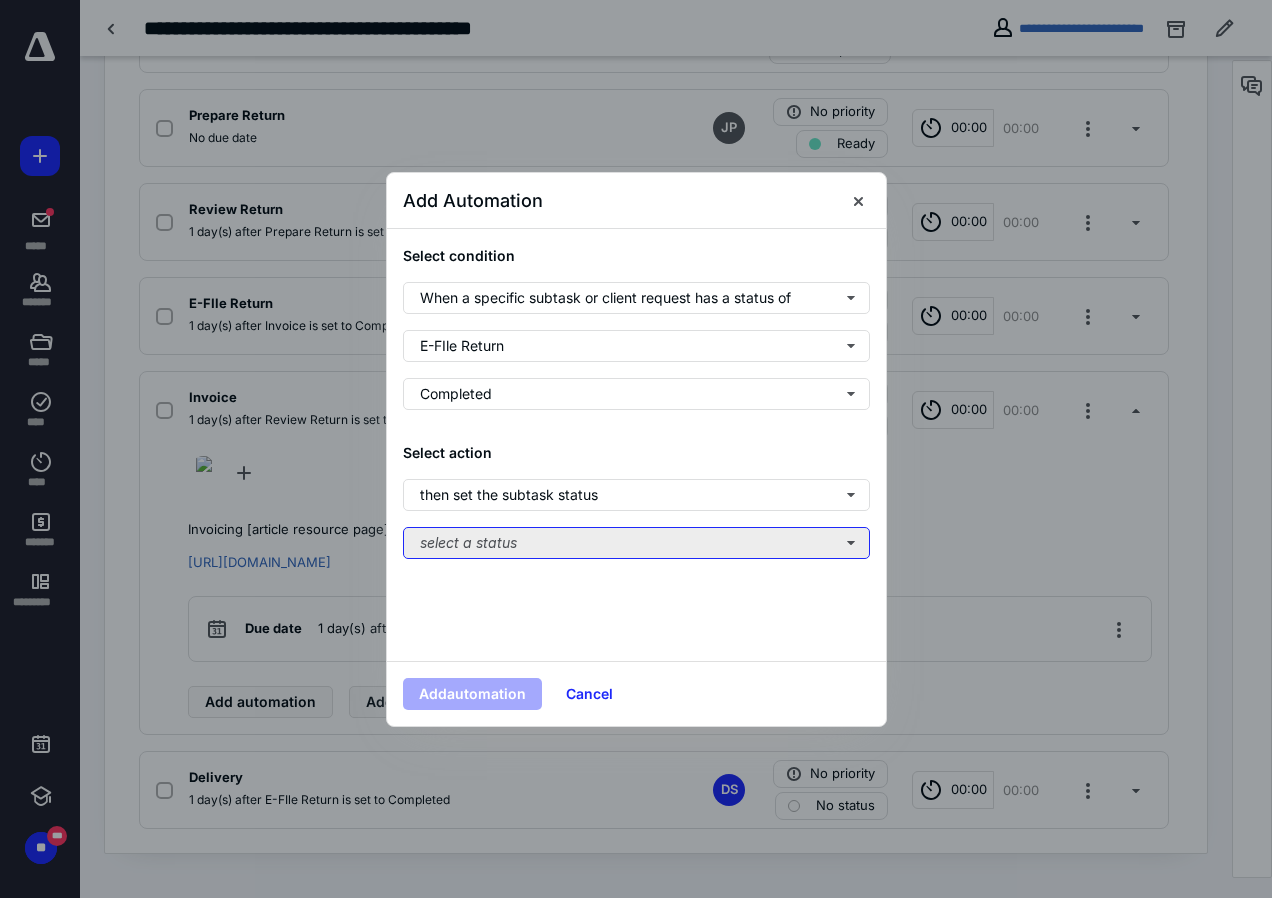 click on "select a status" at bounding box center [636, 543] 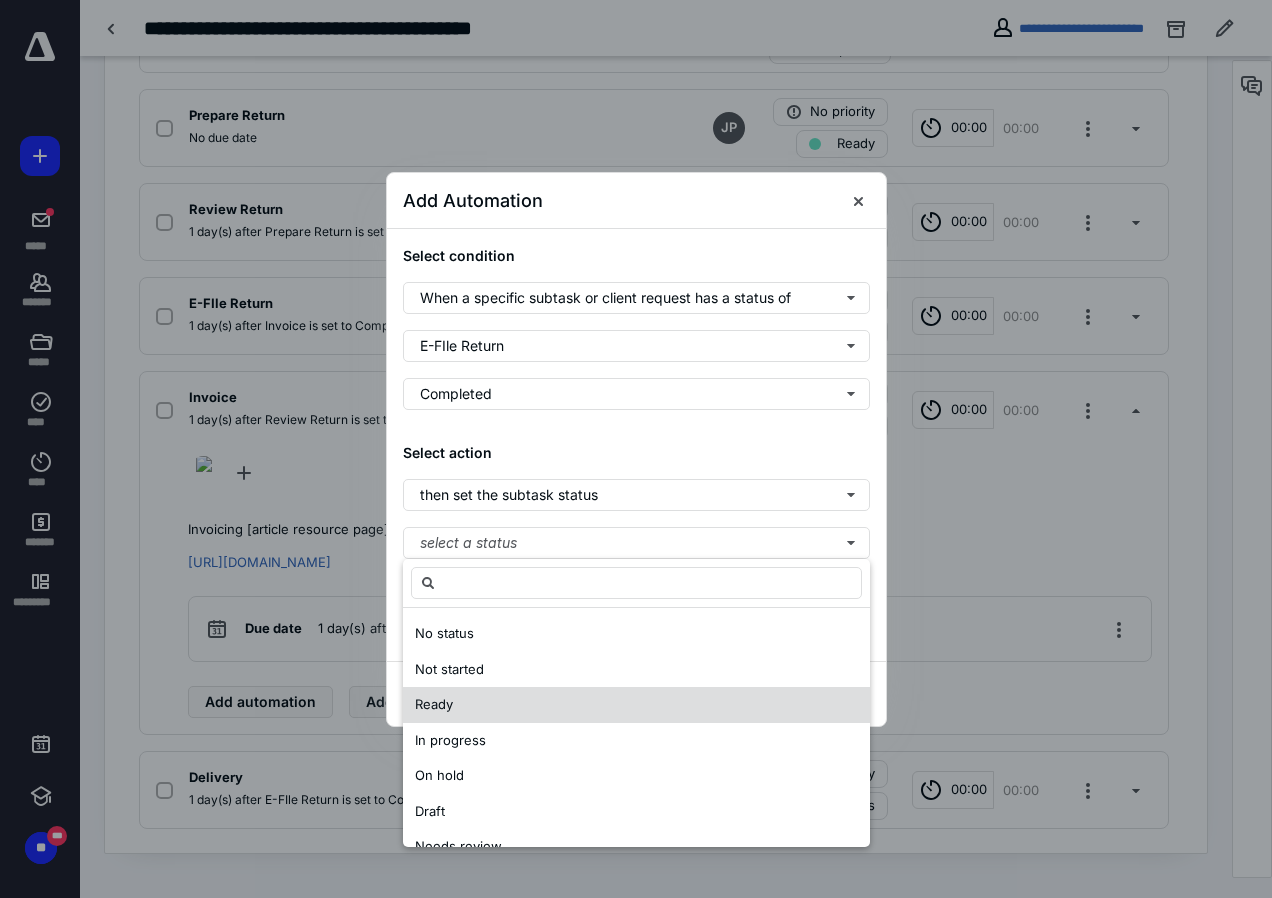 click on "Ready" at bounding box center (434, 704) 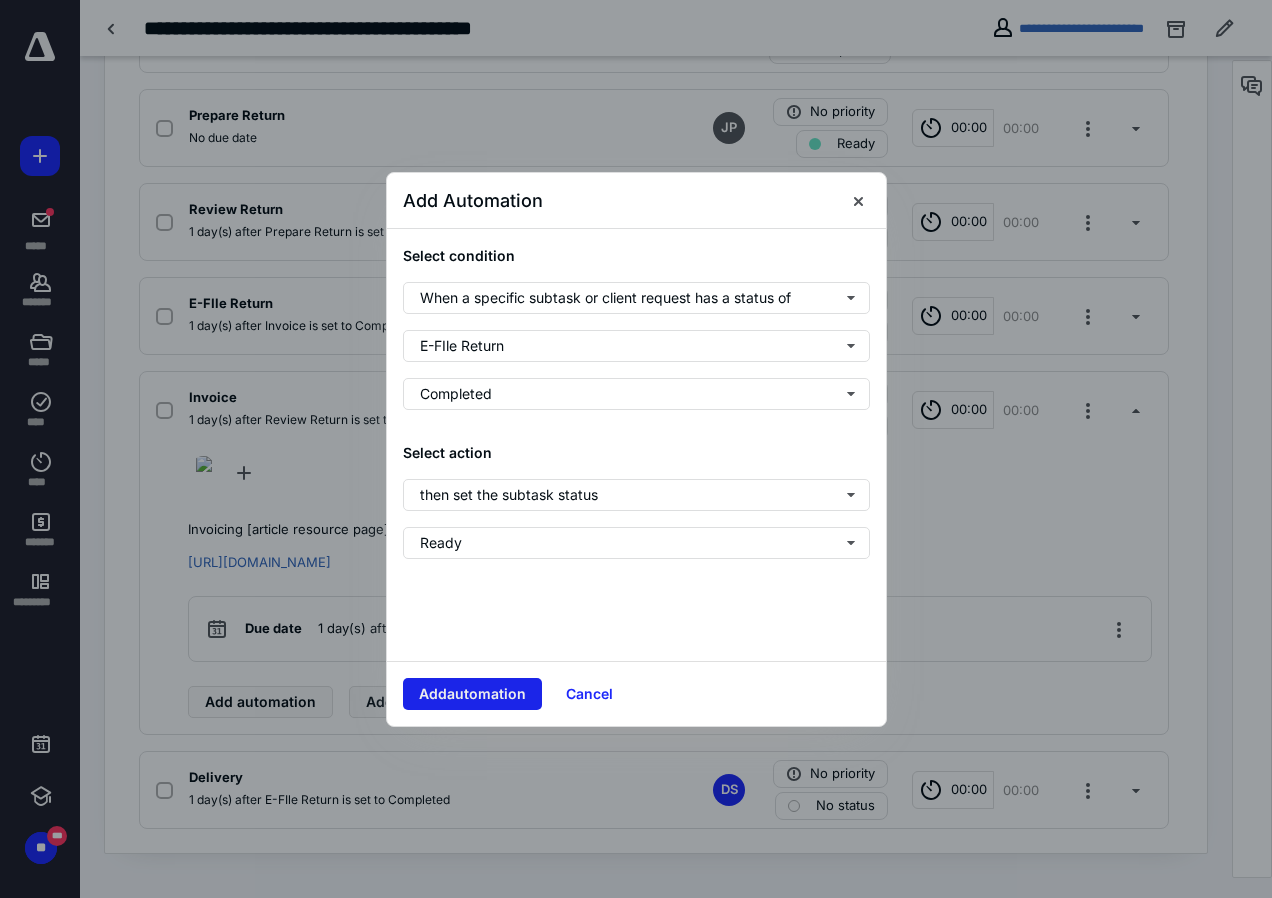 click on "Add  automation" at bounding box center [472, 694] 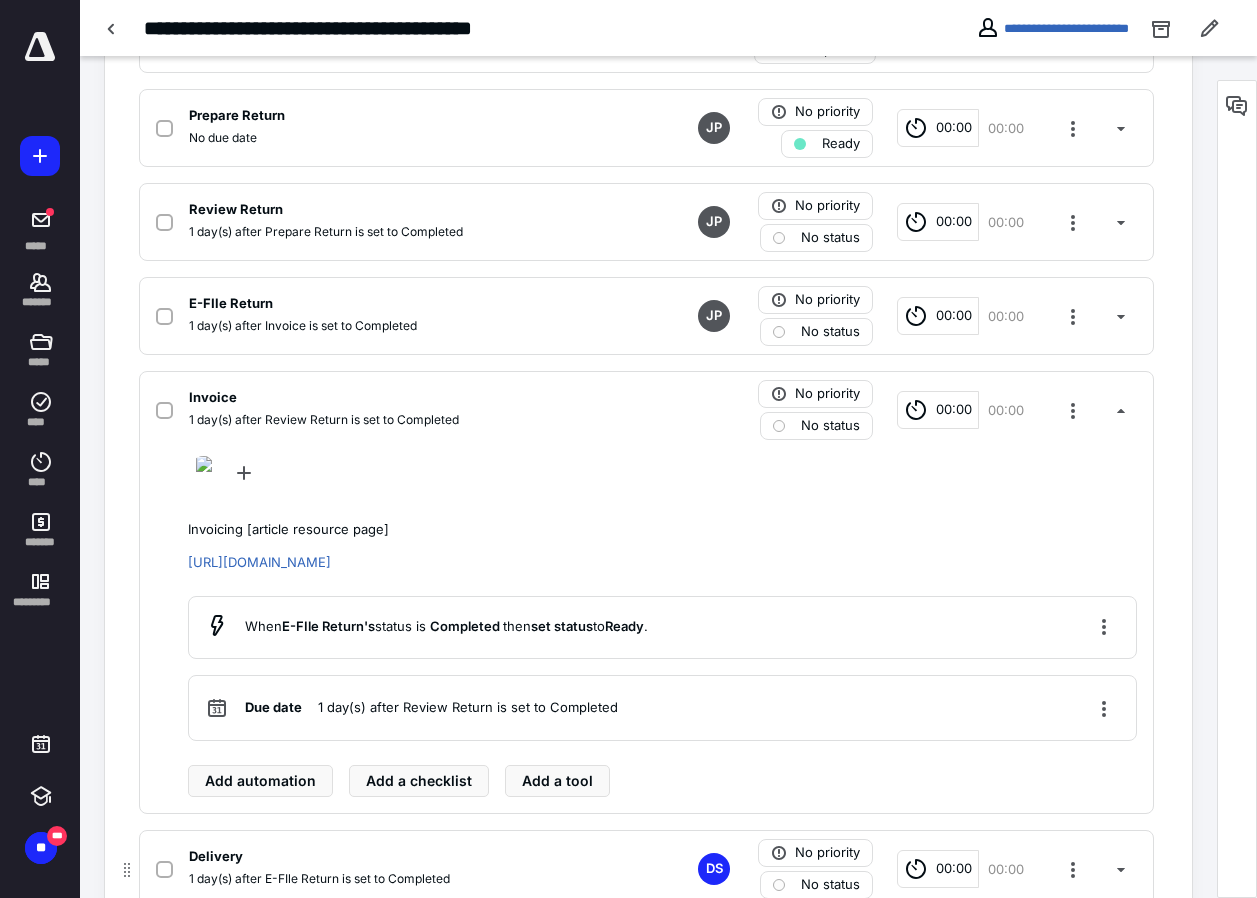 scroll, scrollTop: 662, scrollLeft: 0, axis: vertical 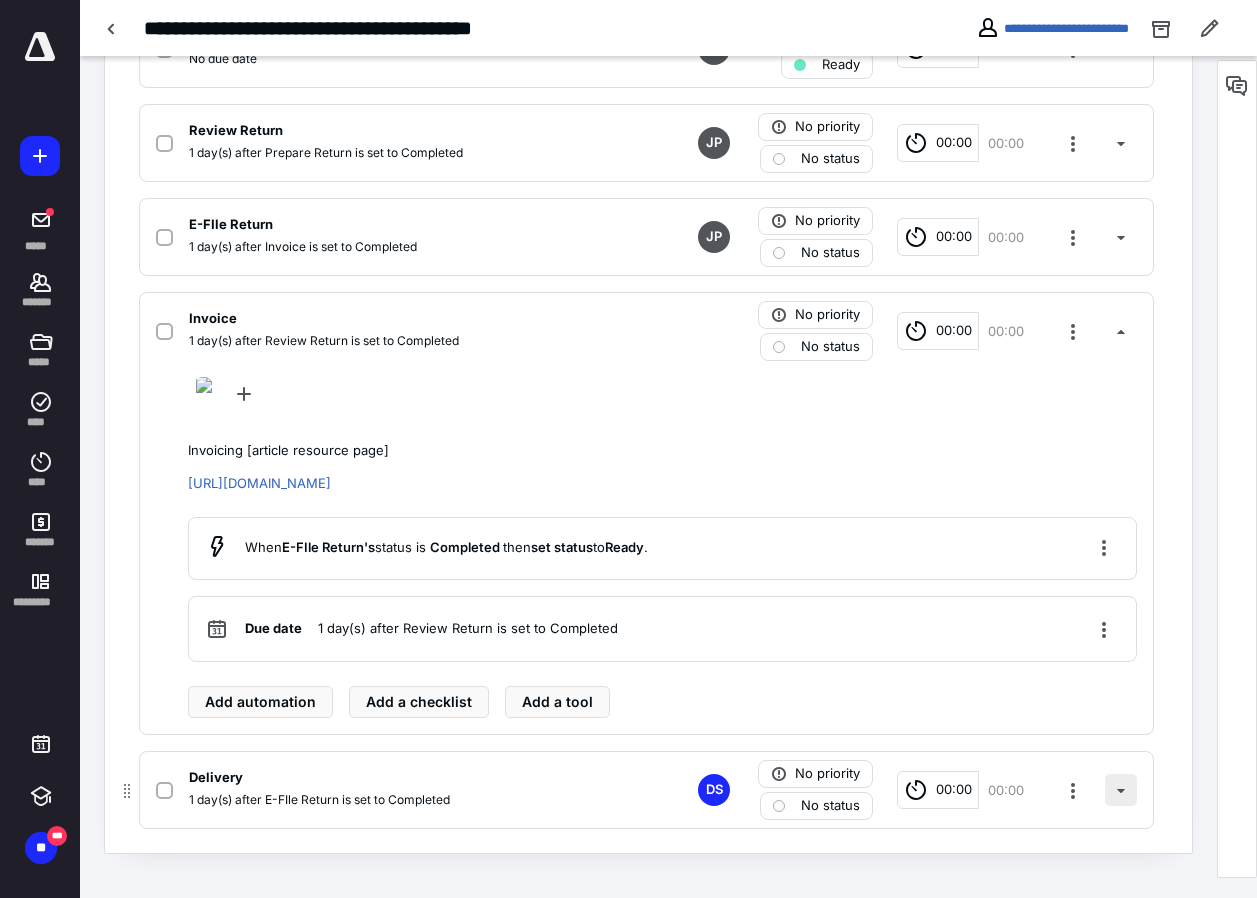 click at bounding box center [1121, 790] 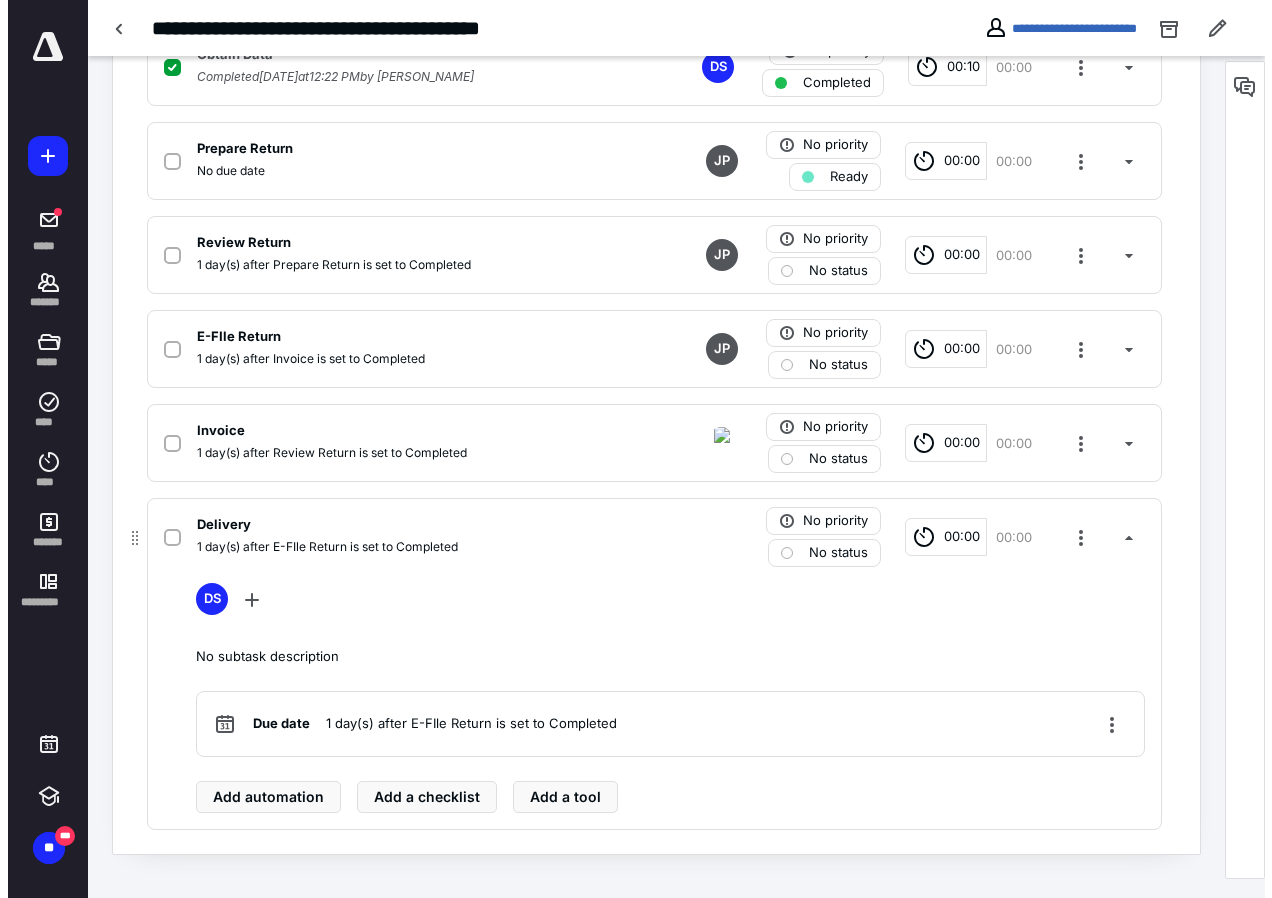 scroll, scrollTop: 550, scrollLeft: 0, axis: vertical 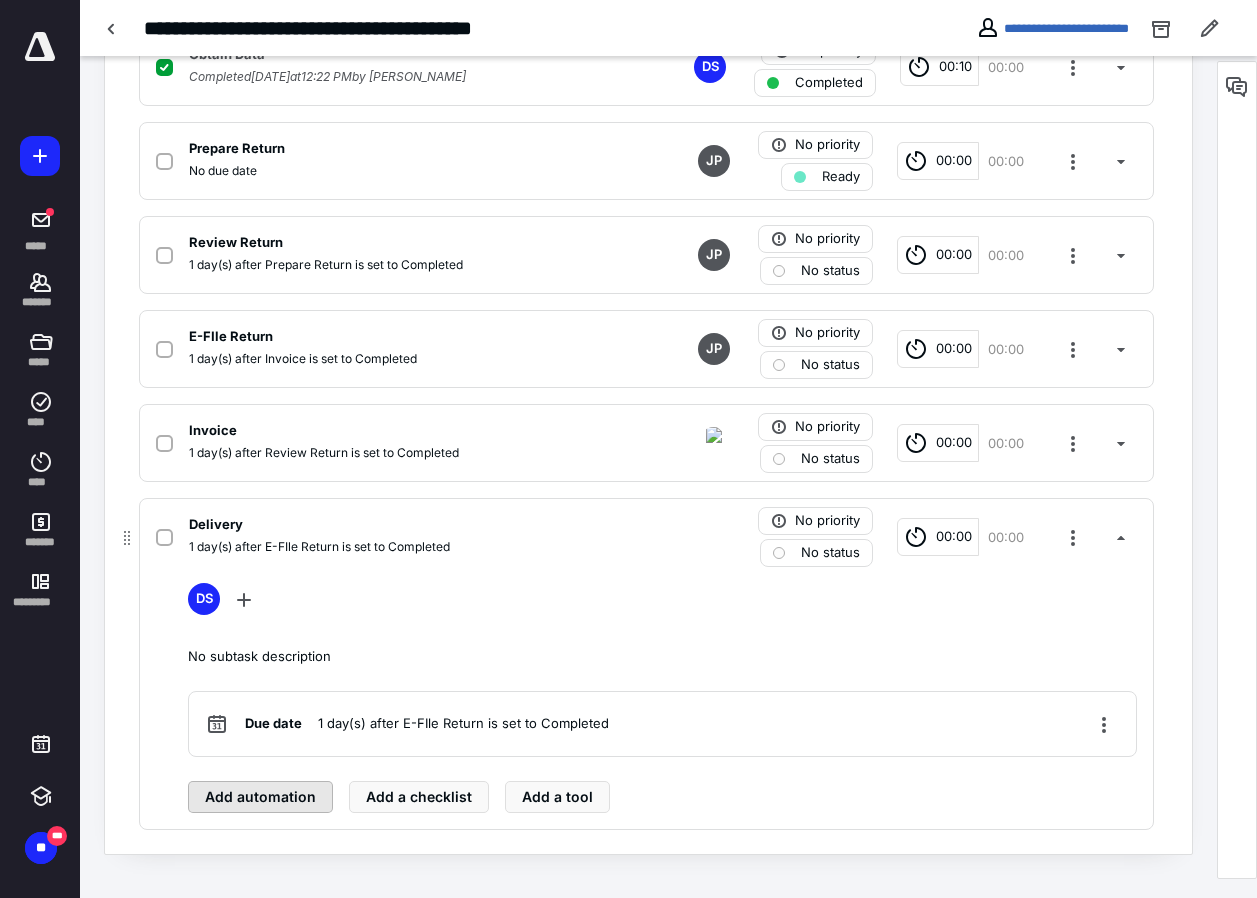 click on "Add automation" at bounding box center (260, 797) 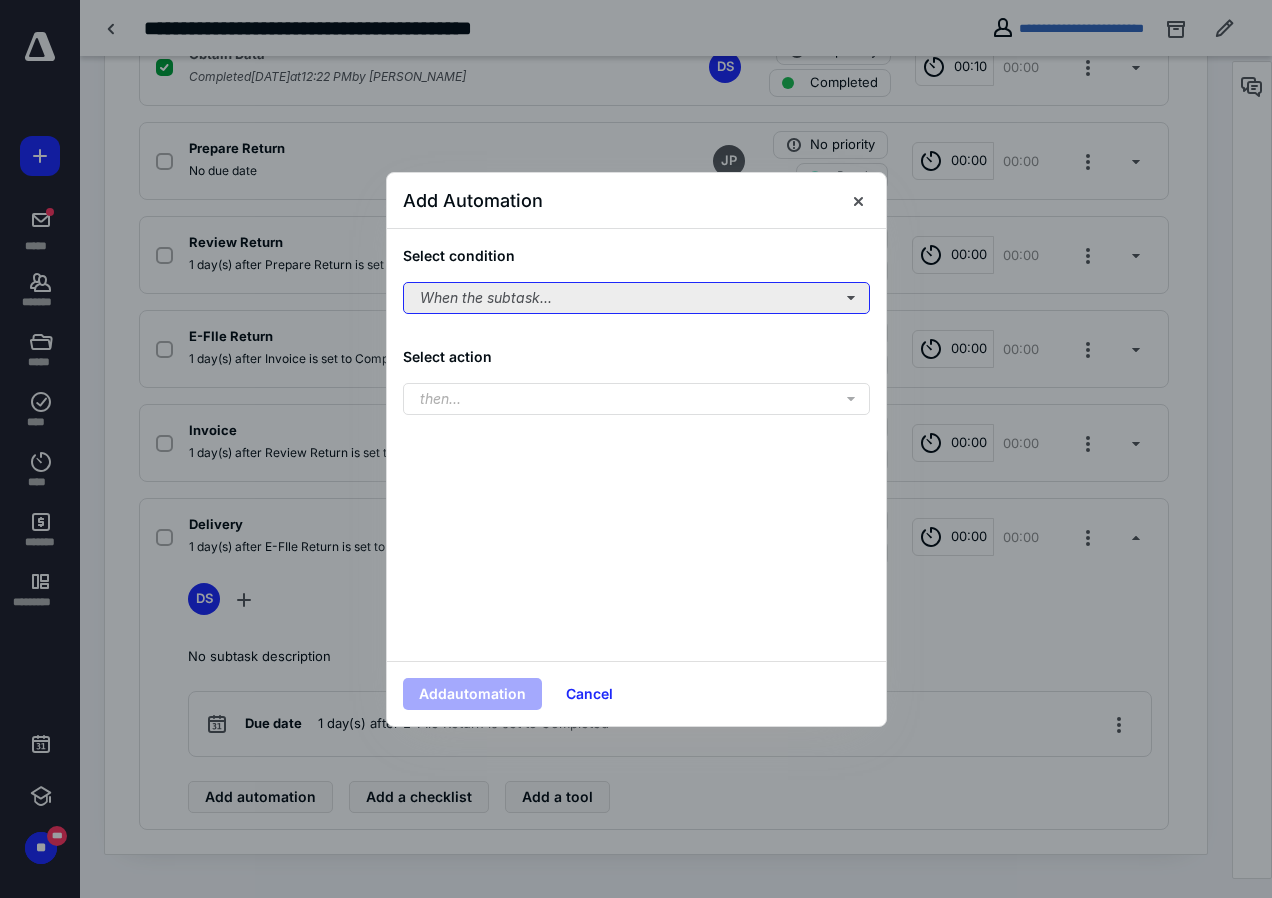 click on "When the subtask..." at bounding box center (636, 298) 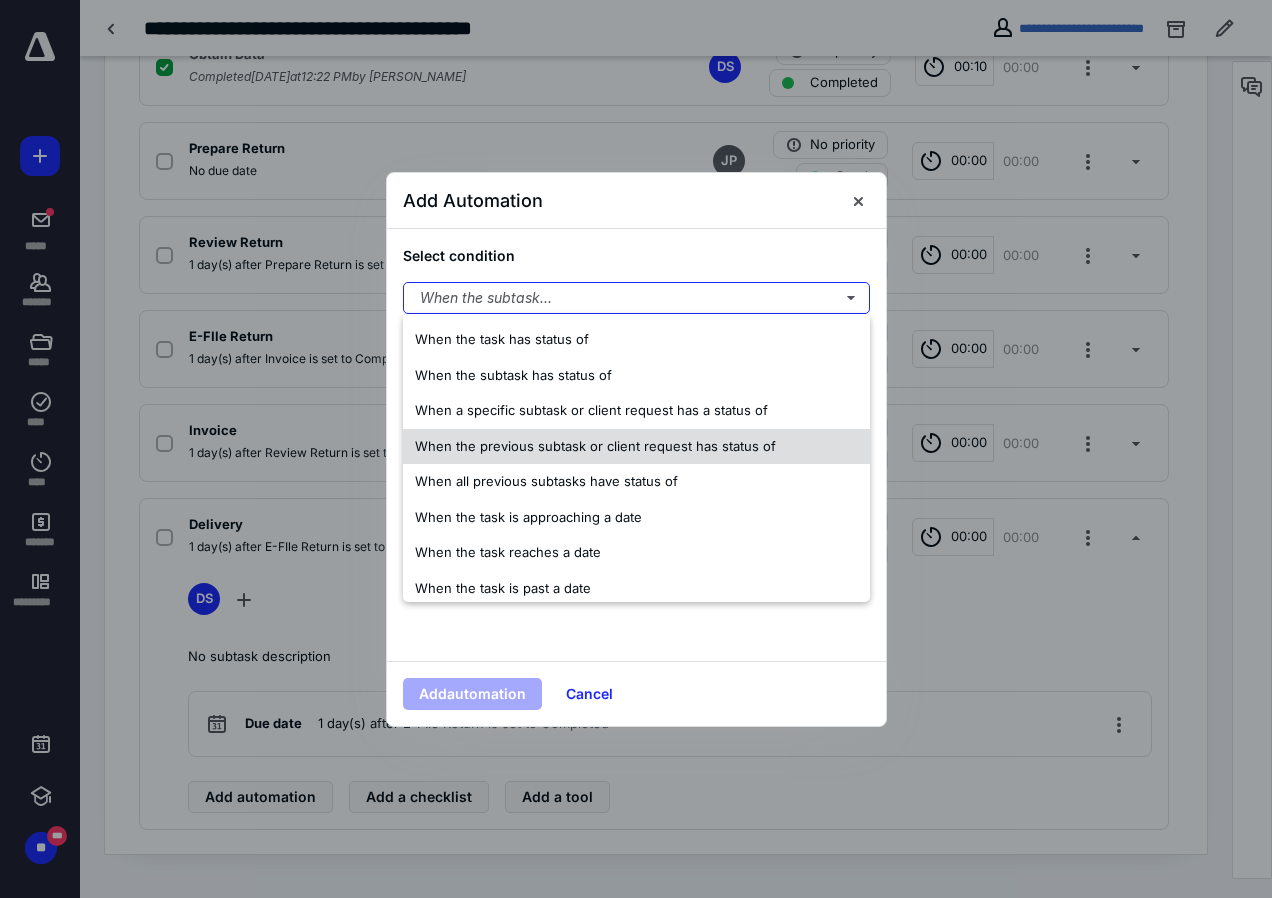 click on "When the previous subtask or client request has status of" at bounding box center [595, 446] 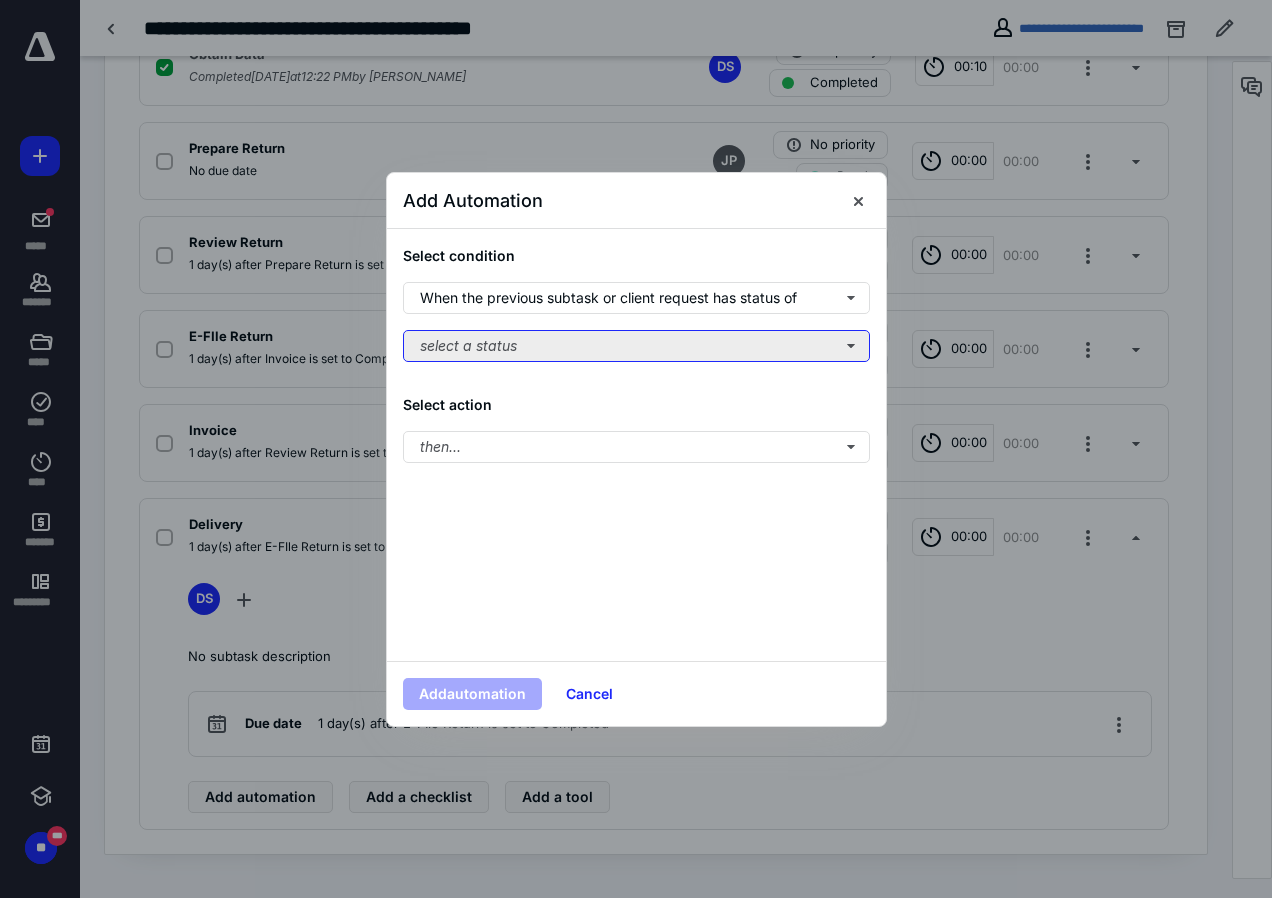 click on "select a status" at bounding box center (636, 346) 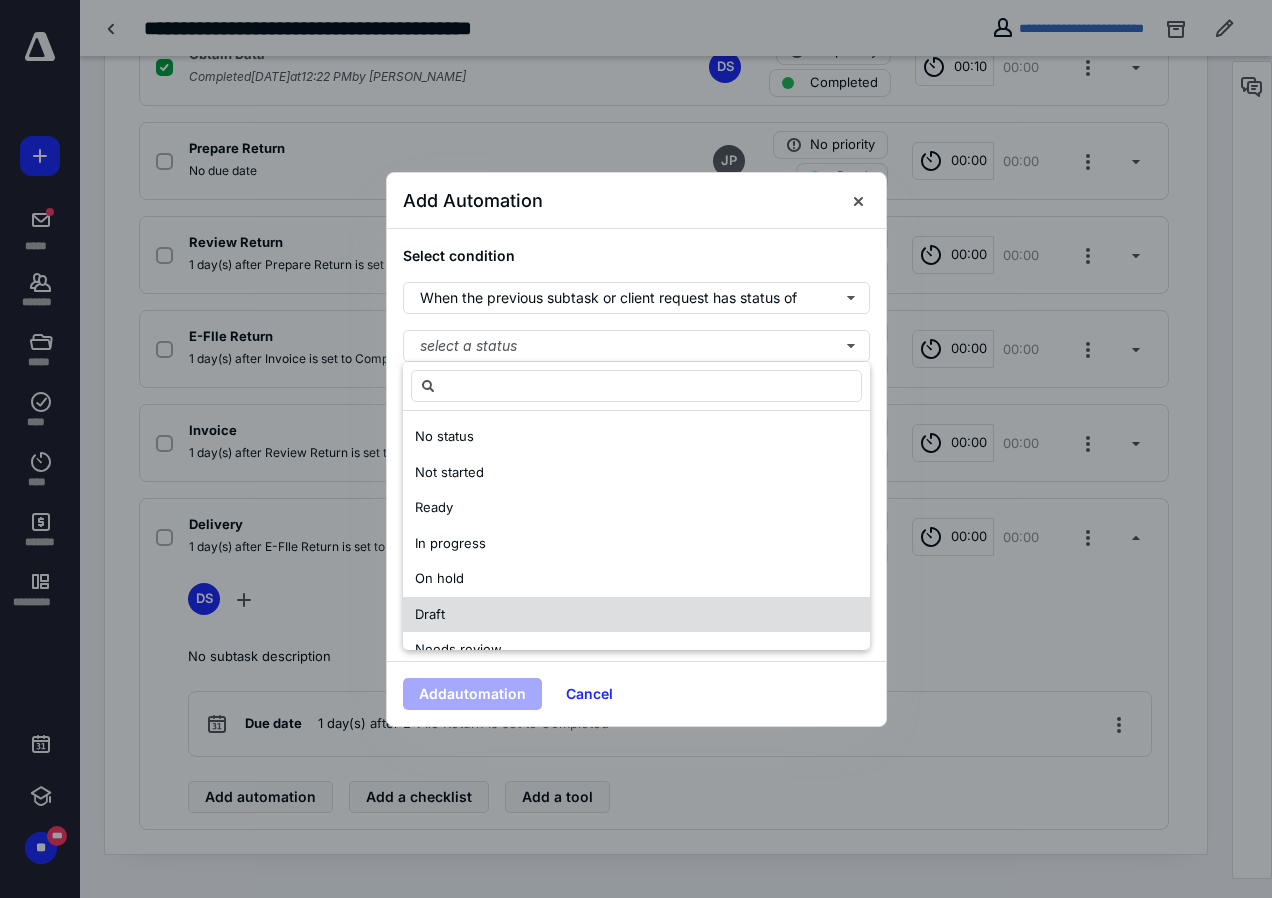 scroll, scrollTop: 100, scrollLeft: 0, axis: vertical 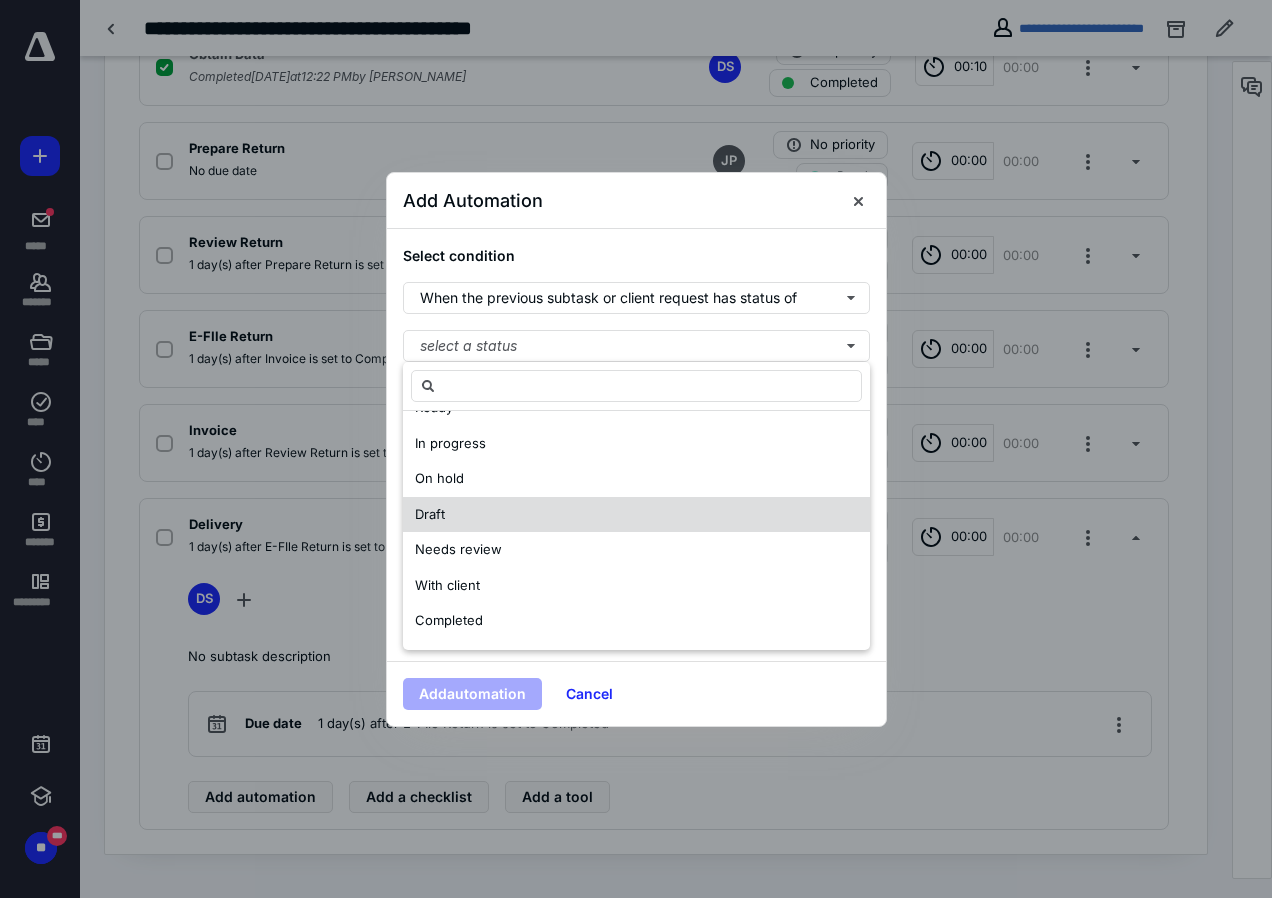 click on "Completed" at bounding box center (449, 620) 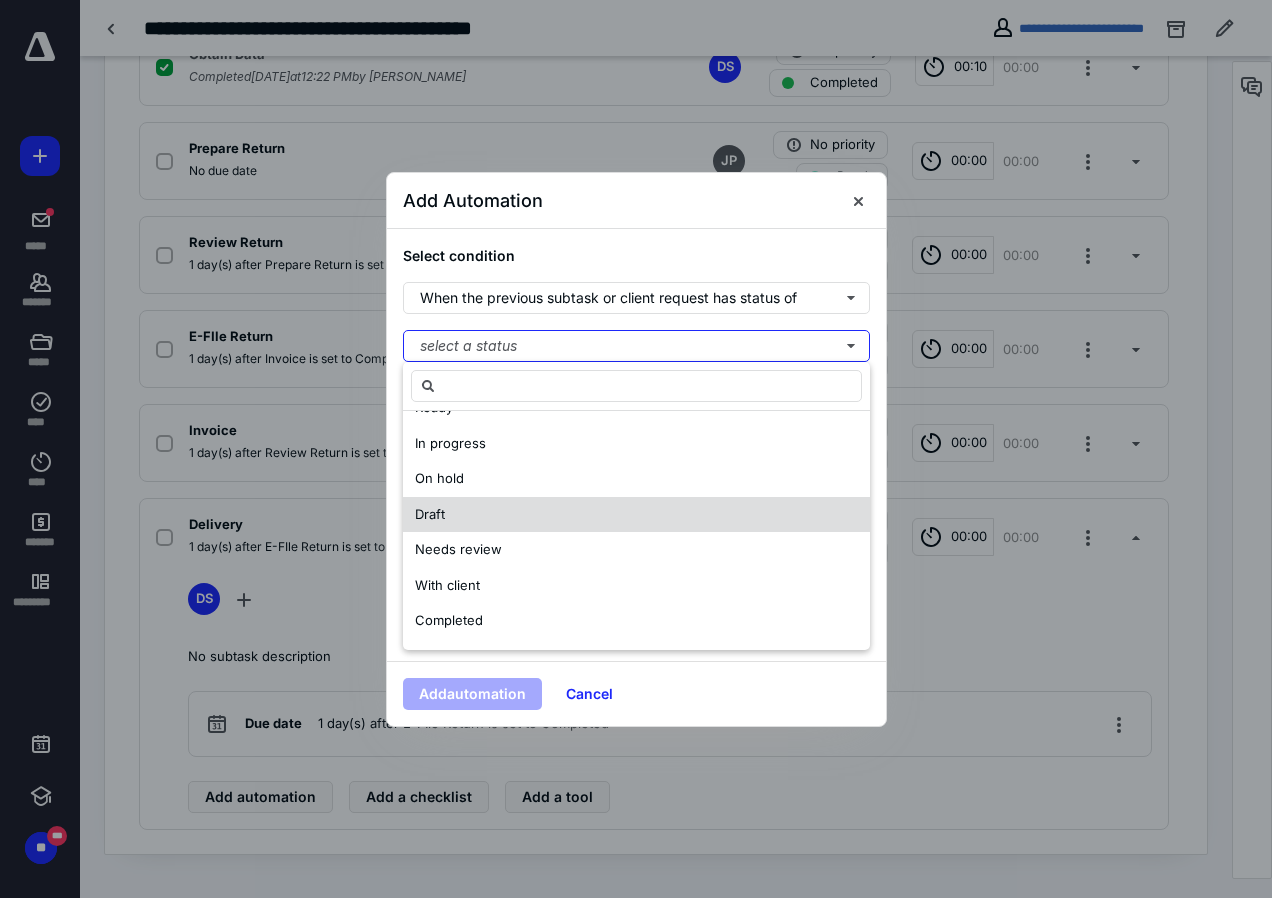 scroll, scrollTop: 0, scrollLeft: 0, axis: both 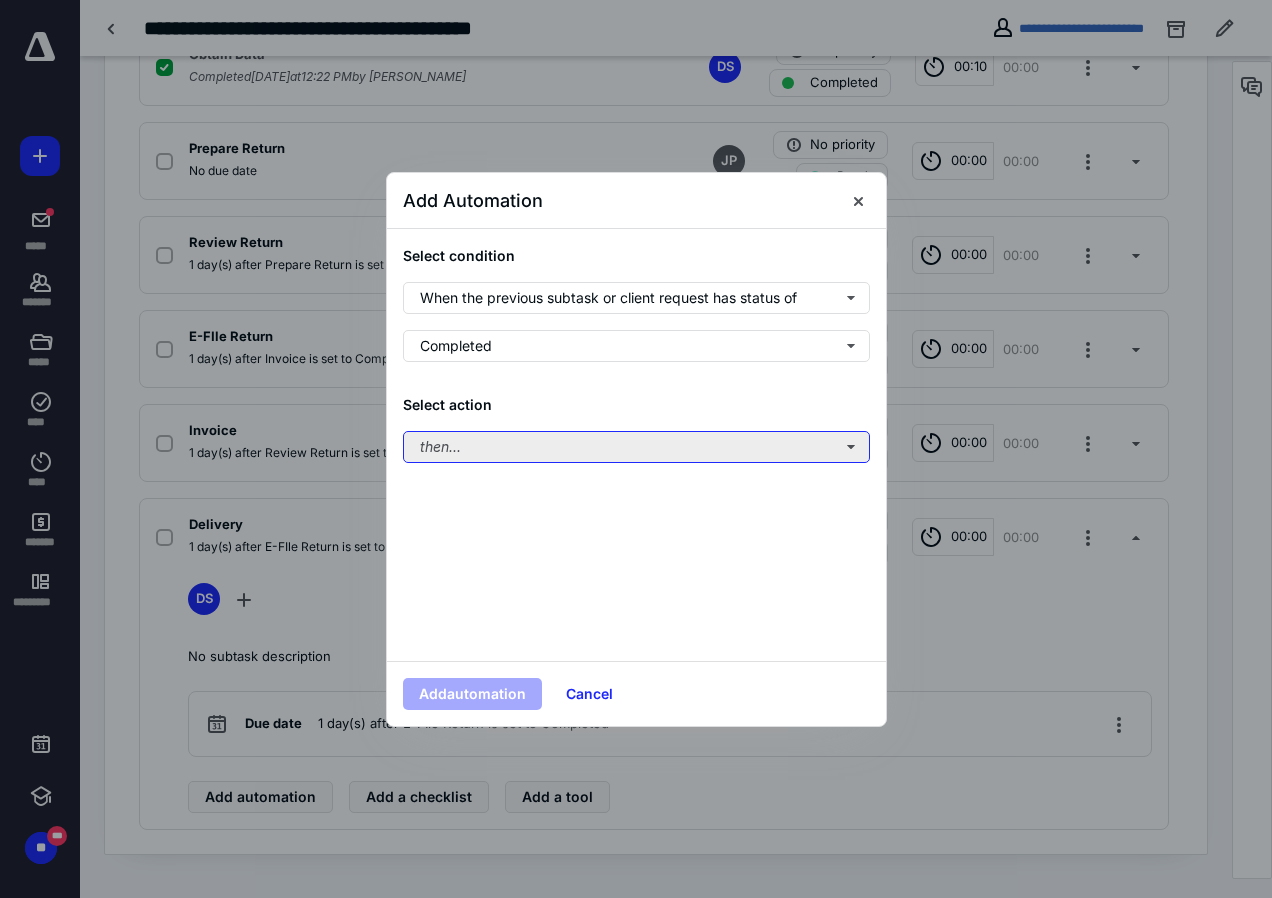 click on "then..." at bounding box center (636, 447) 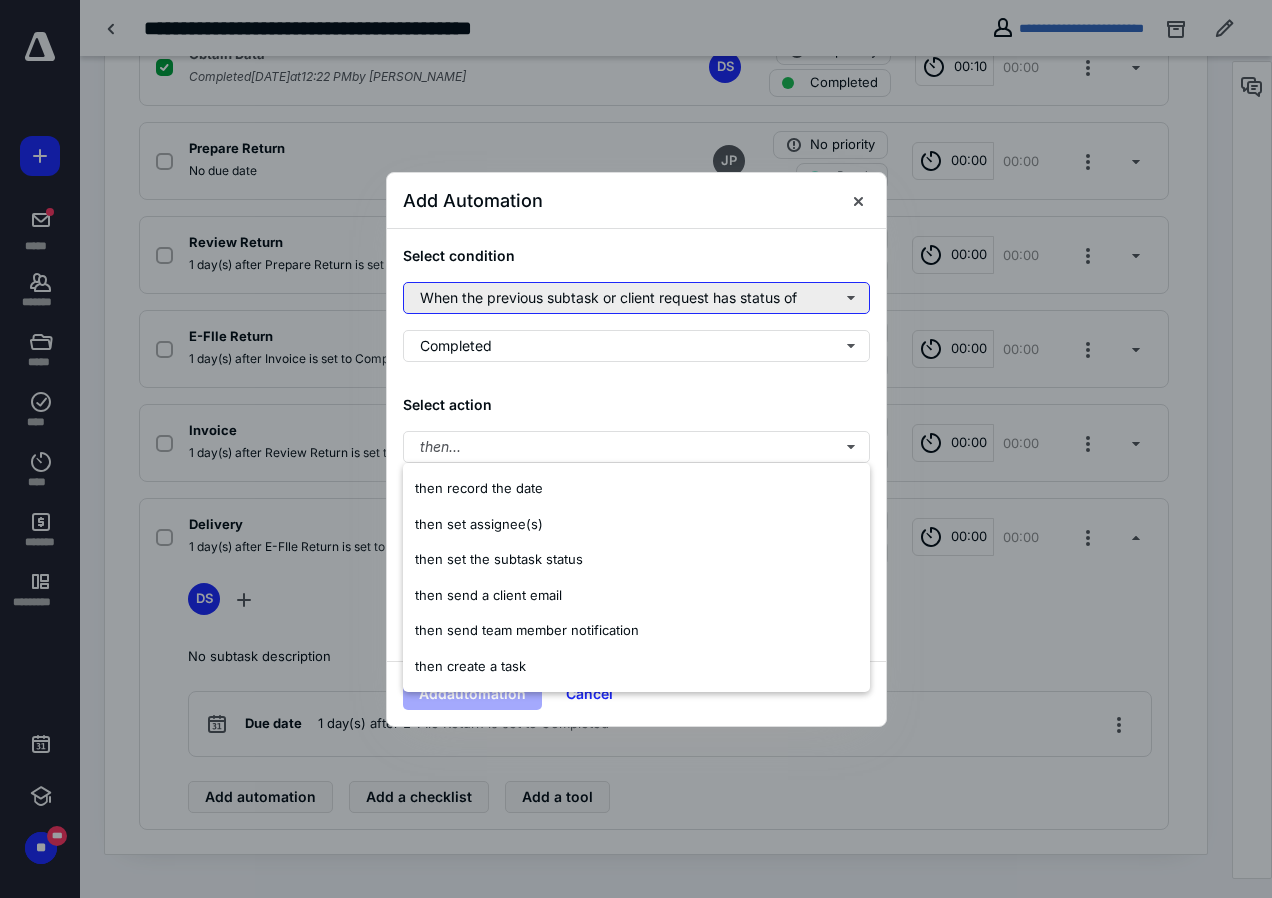 click on "When the previous subtask or client request has status of" at bounding box center (636, 298) 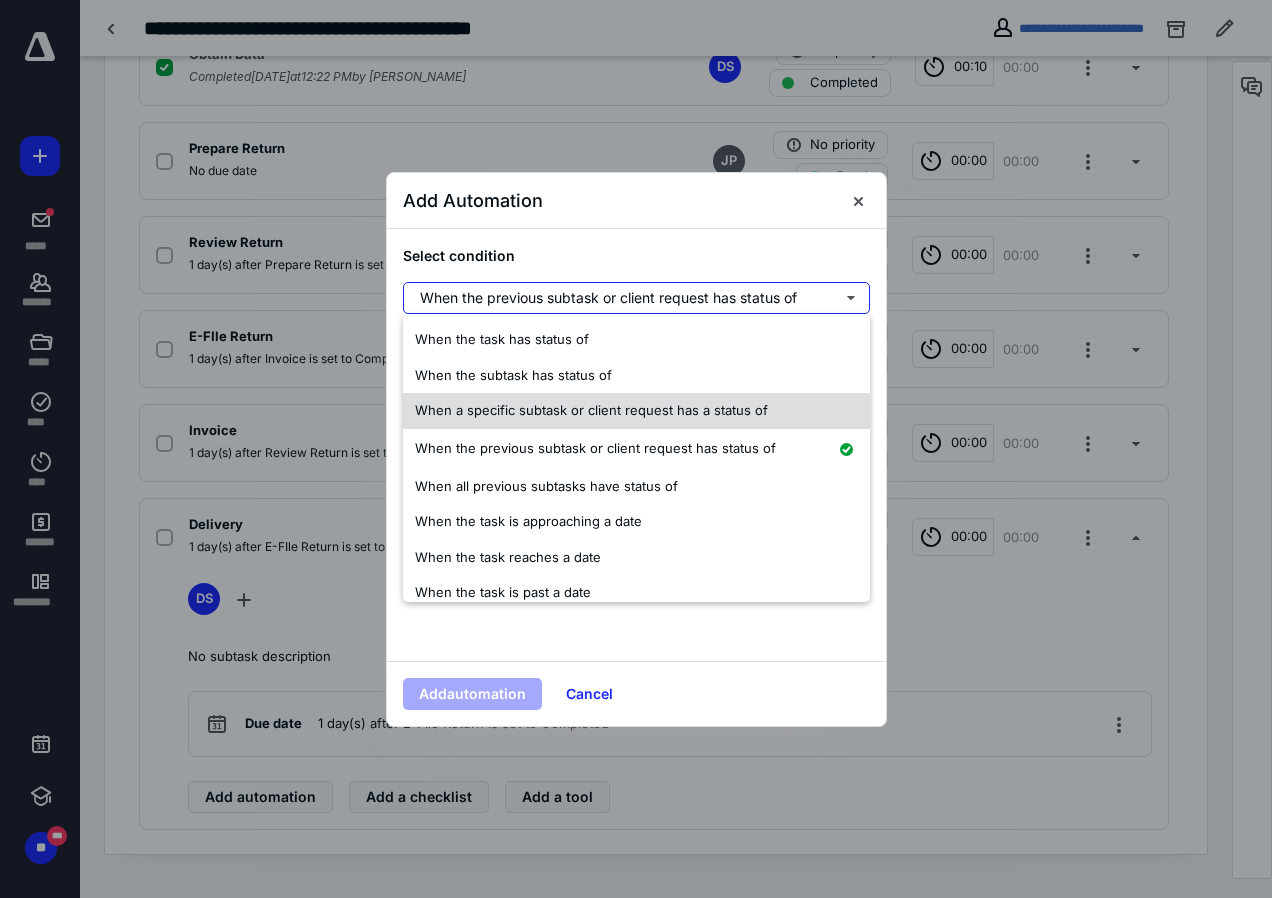 click on "When a specific subtask or client request has a status of" at bounding box center [591, 410] 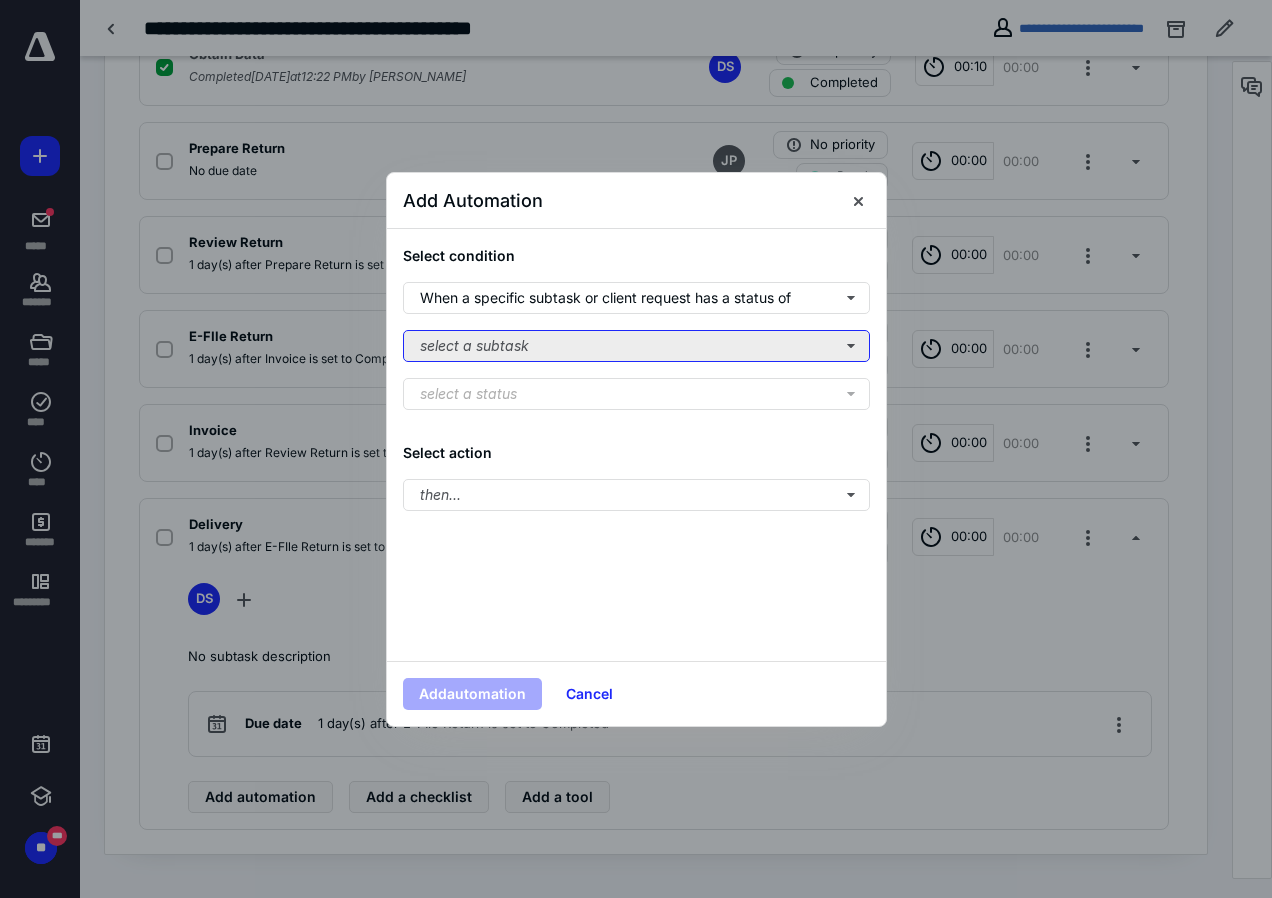 click on "select a subtask" at bounding box center [636, 346] 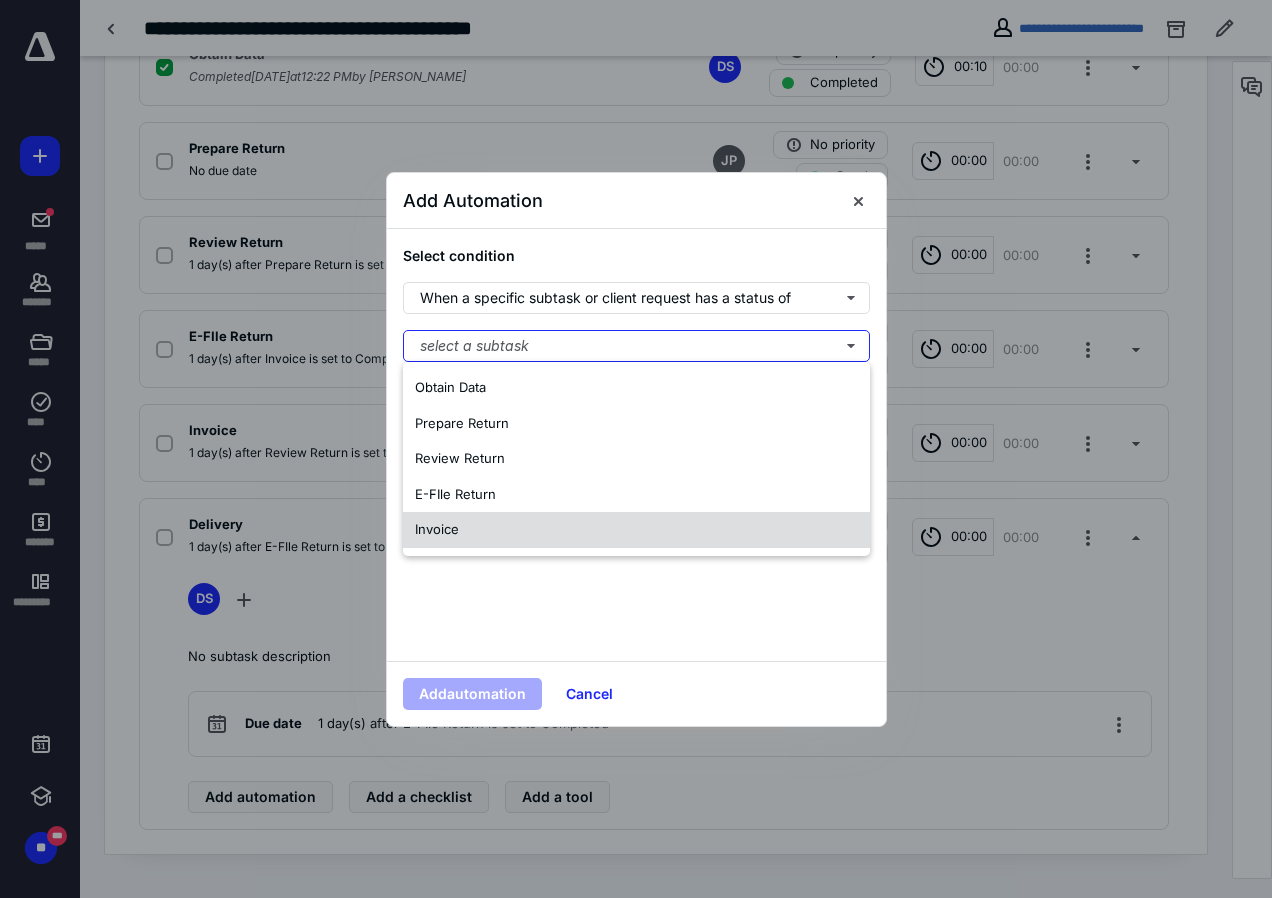 click on "Invoice" at bounding box center [437, 529] 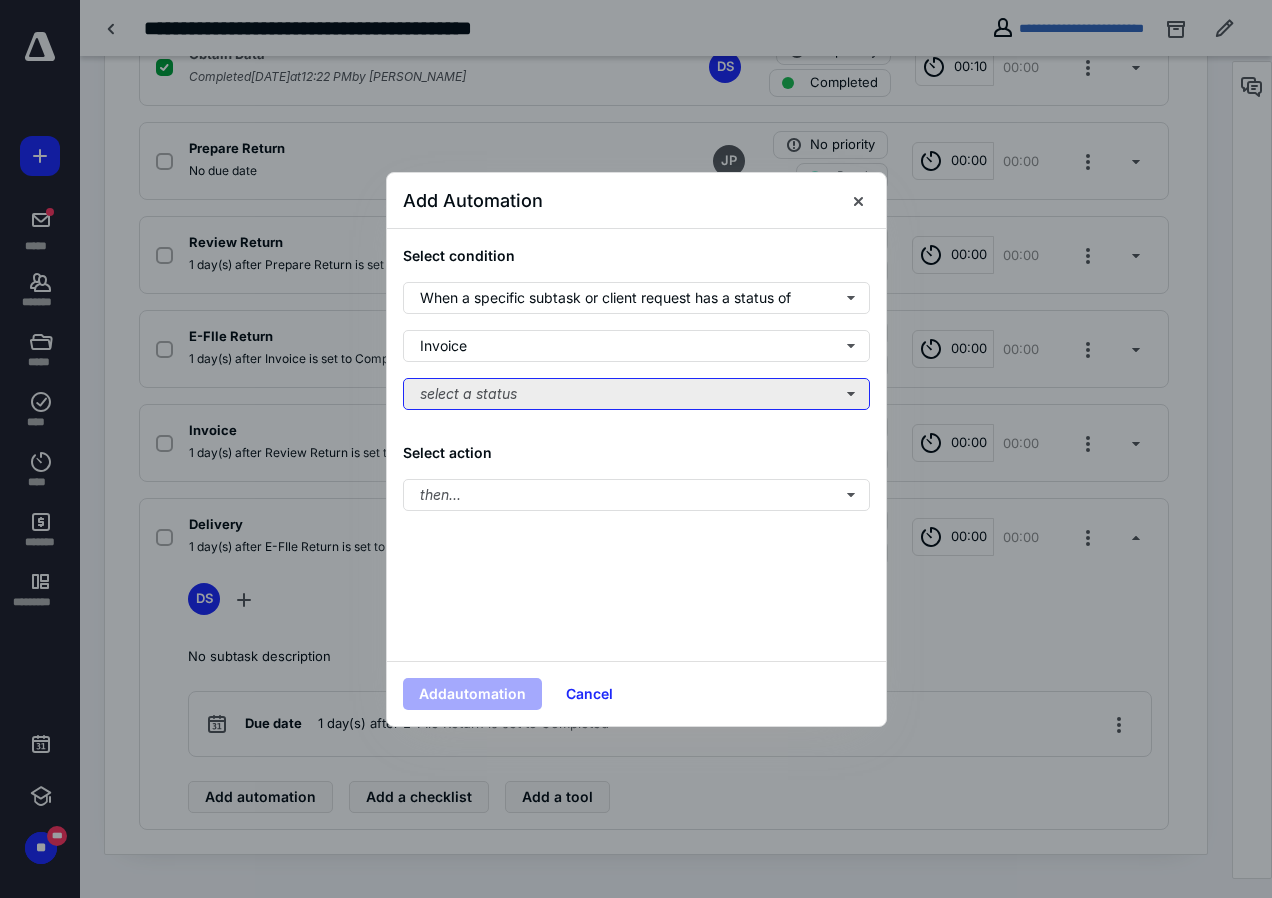 click on "select a status" at bounding box center [636, 394] 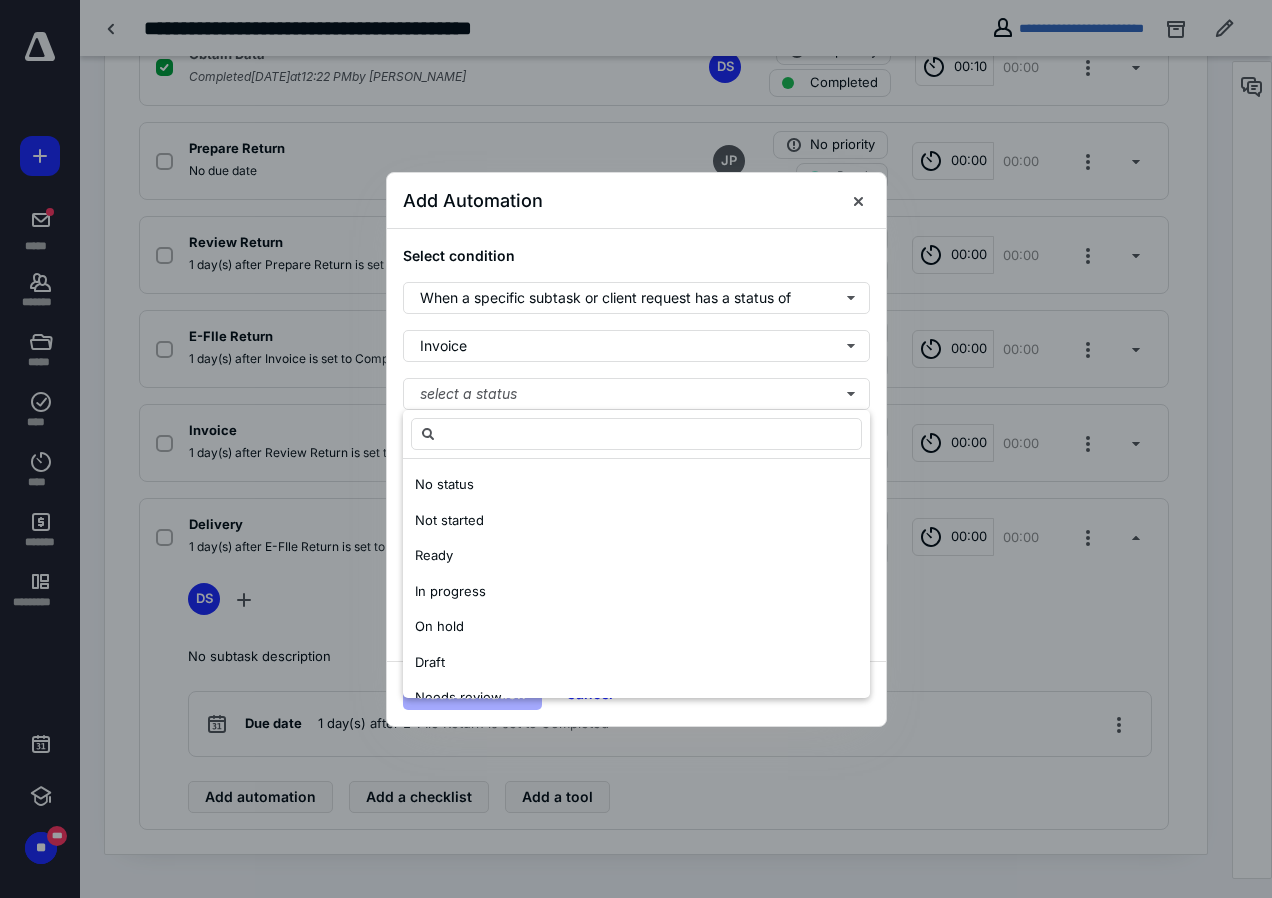 scroll, scrollTop: 200, scrollLeft: 0, axis: vertical 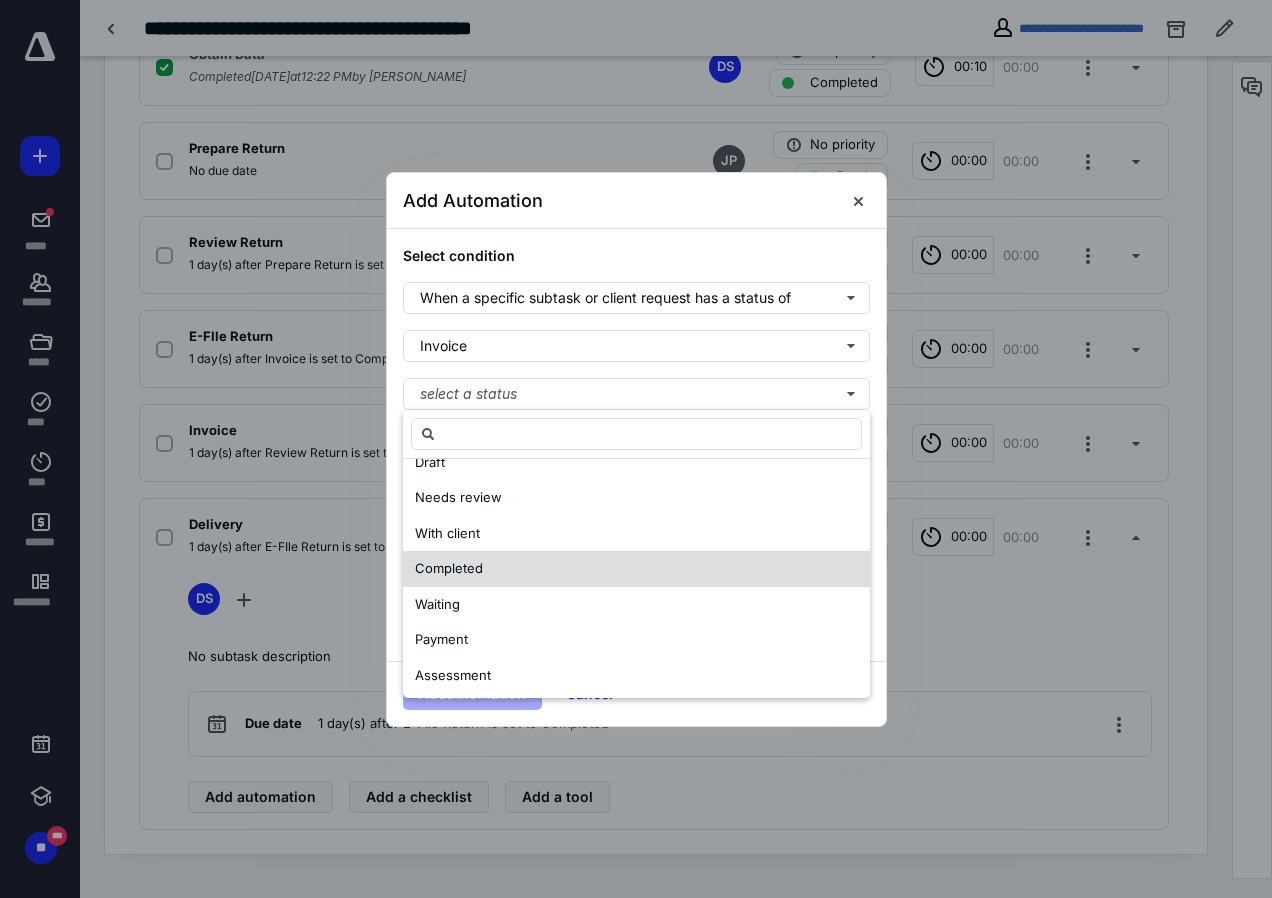 click on "Completed" at bounding box center (449, 568) 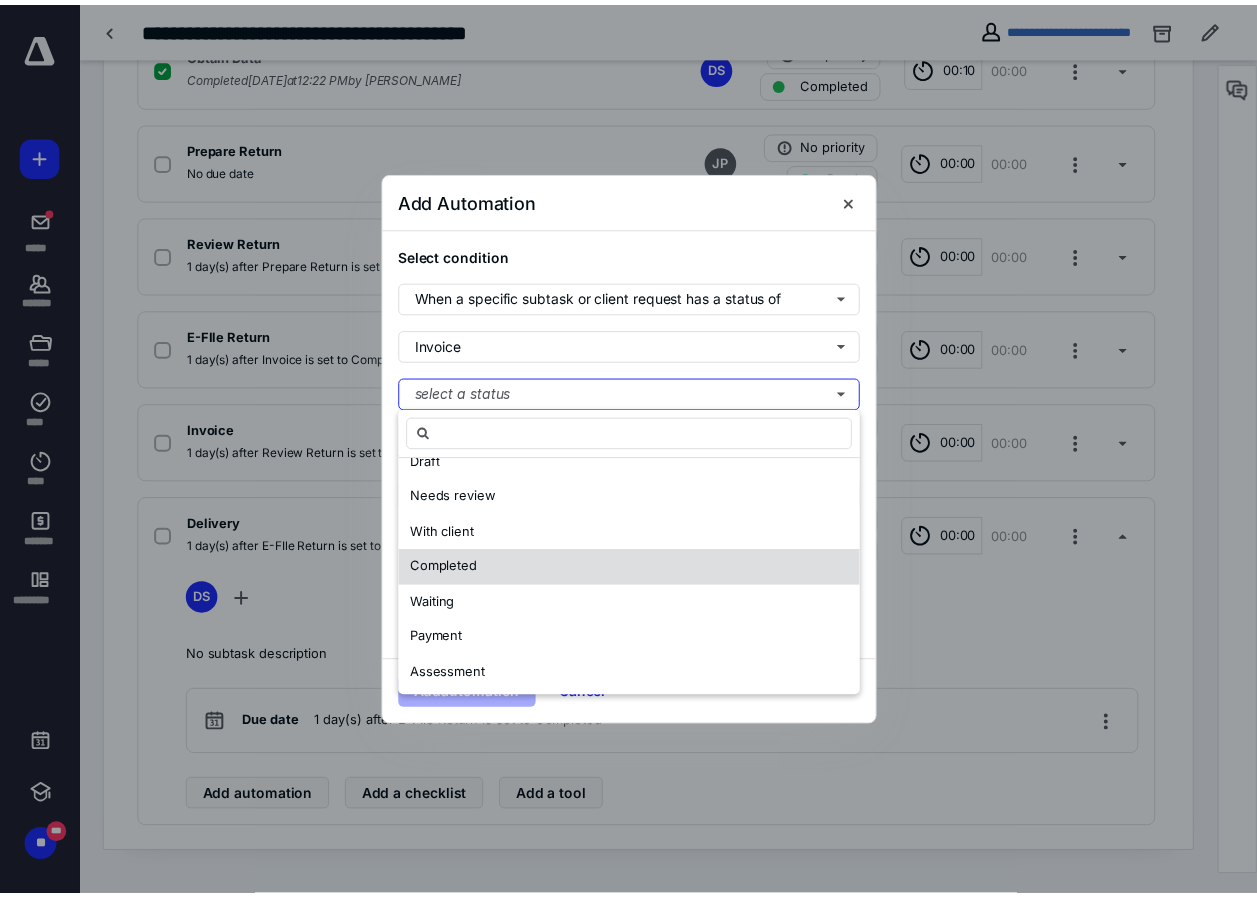scroll, scrollTop: 0, scrollLeft: 0, axis: both 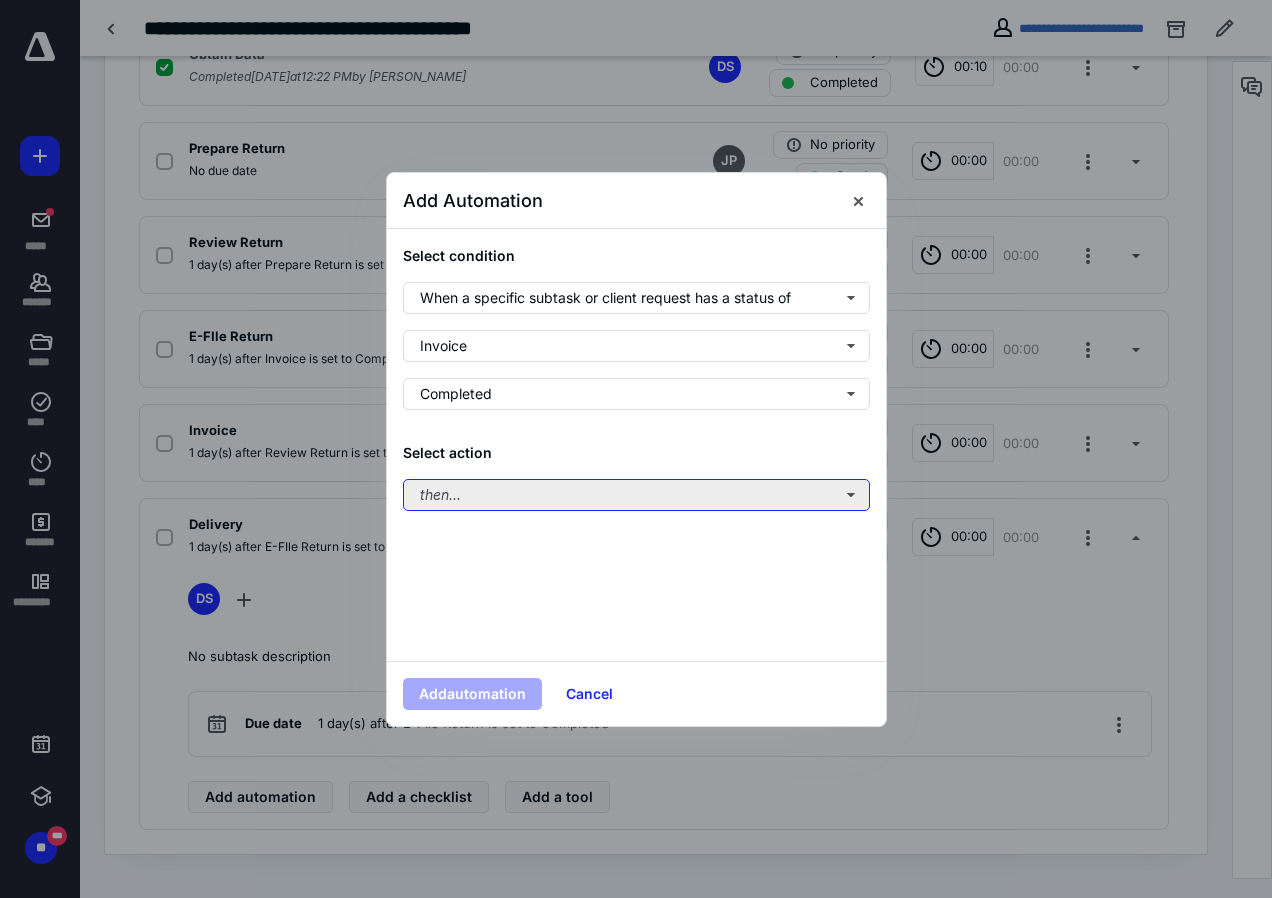click on "then..." at bounding box center [636, 495] 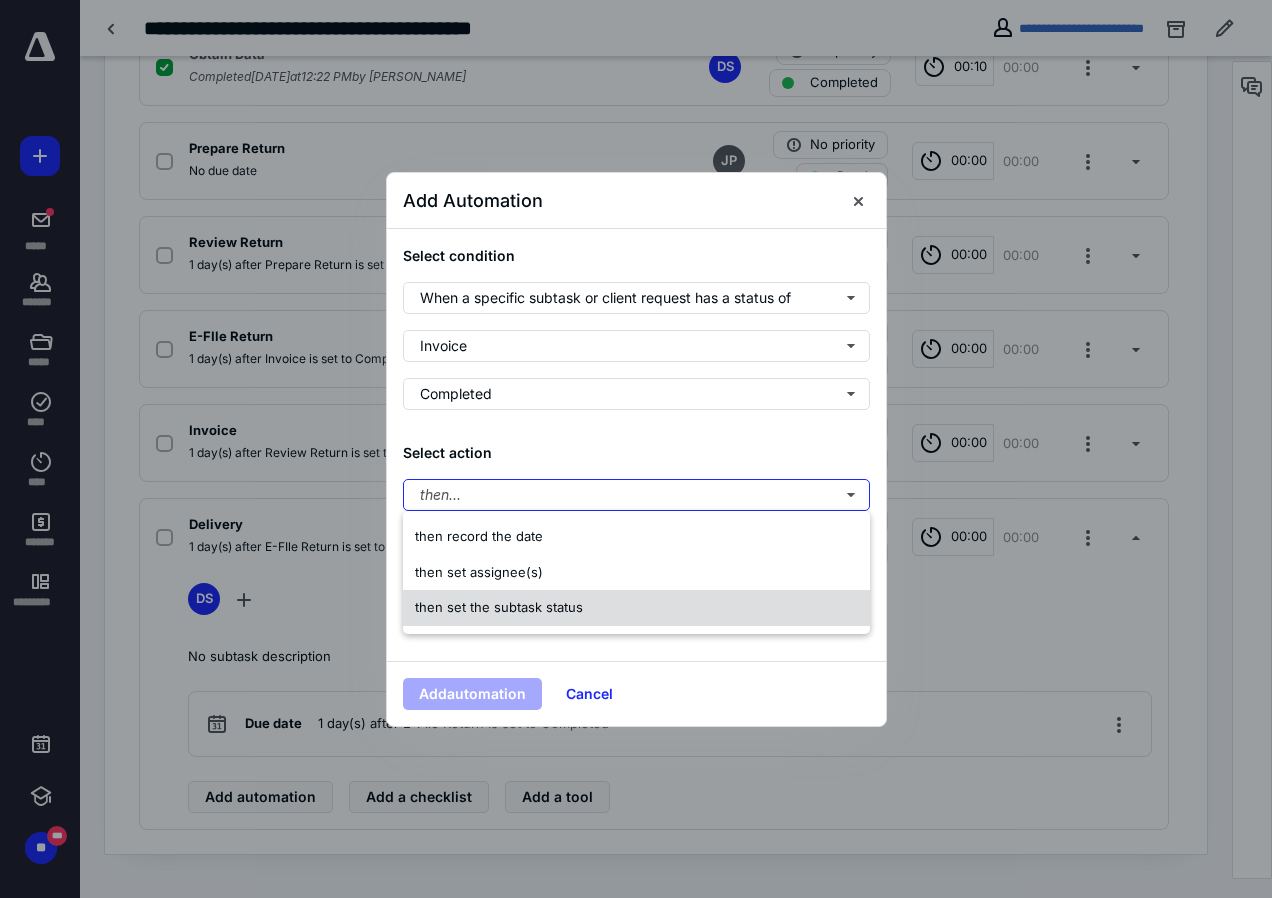 click on "then set the subtask status" at bounding box center (499, 607) 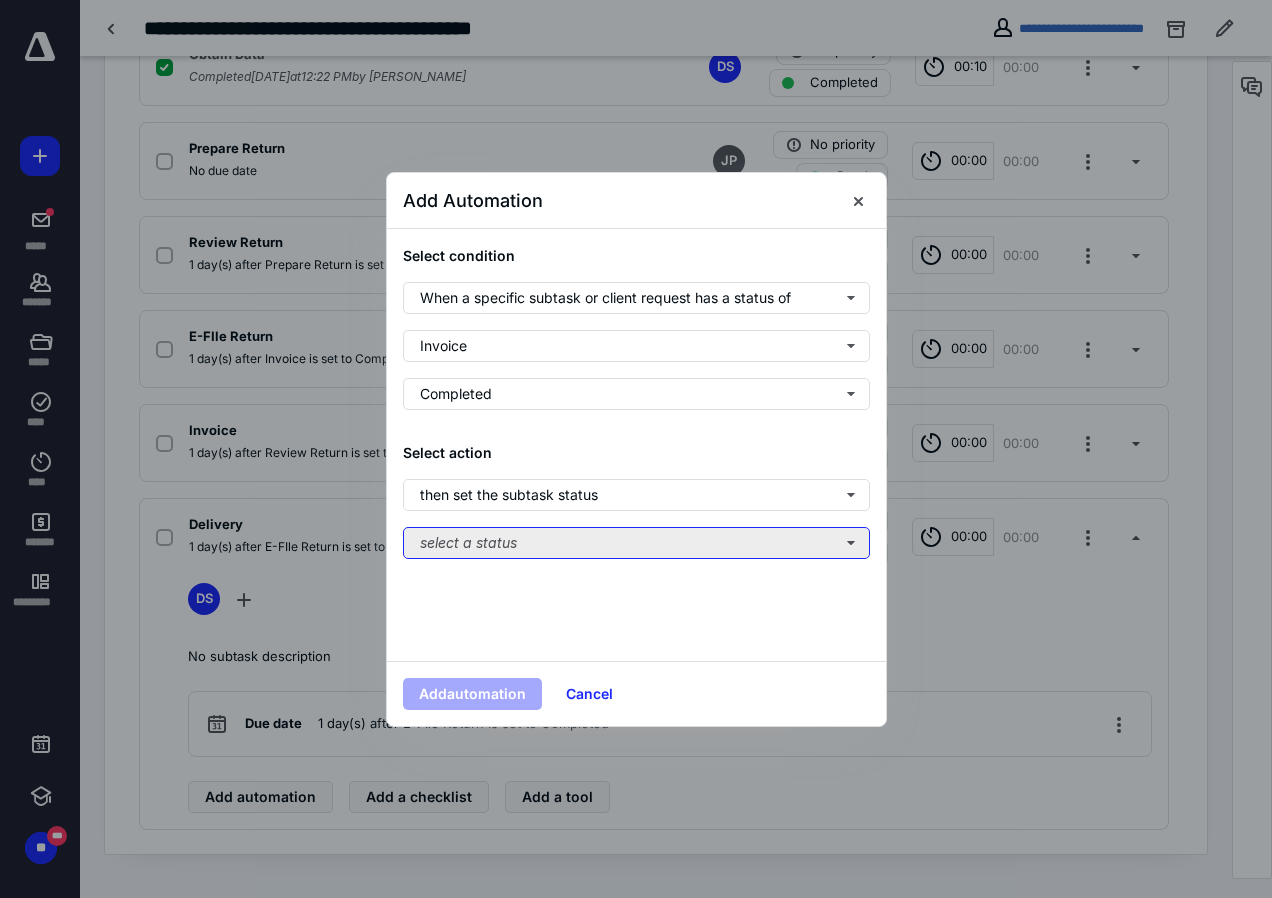 click on "select a status" at bounding box center (636, 543) 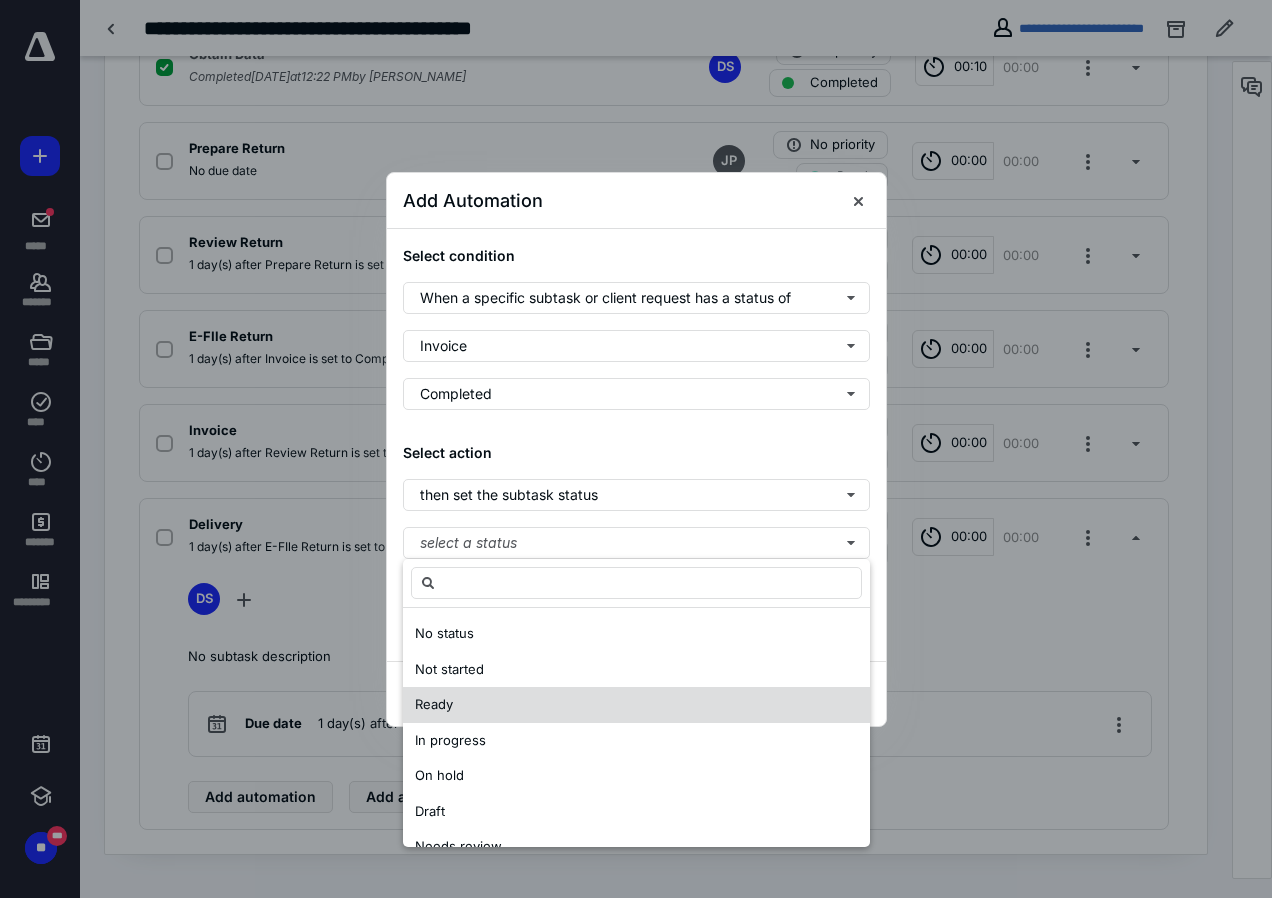 click on "Ready" at bounding box center [434, 704] 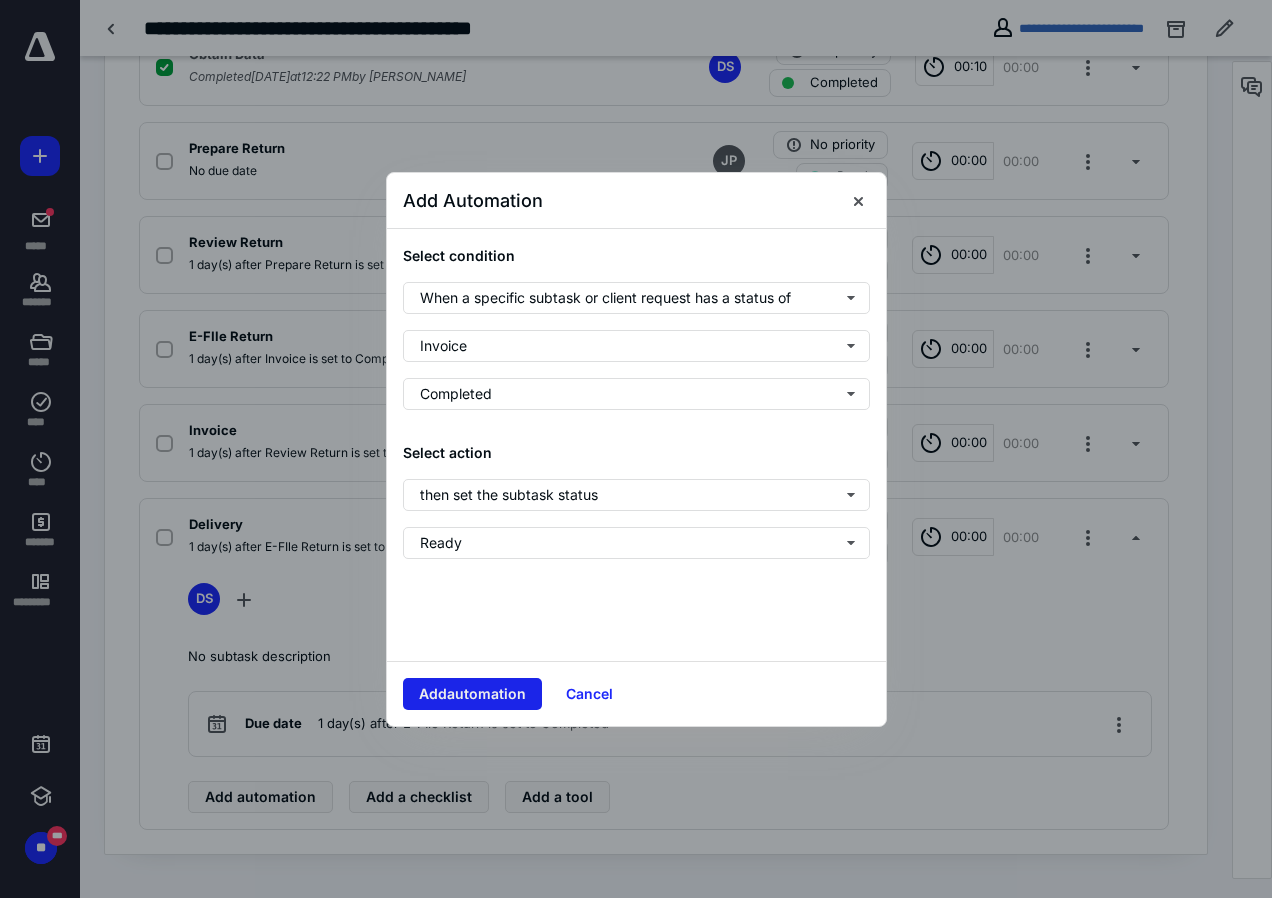 click on "Add  automation" at bounding box center [472, 694] 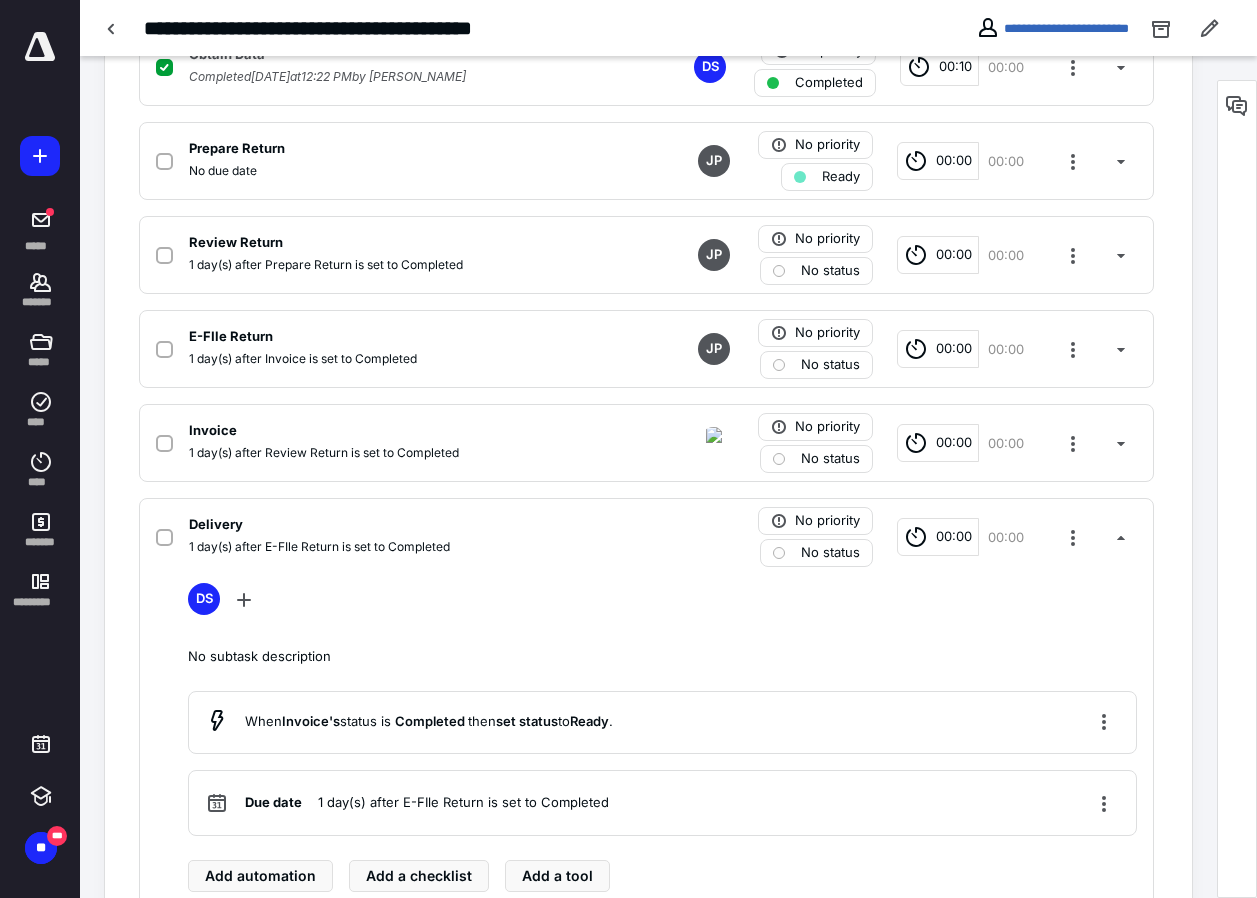 scroll, scrollTop: 50, scrollLeft: 0, axis: vertical 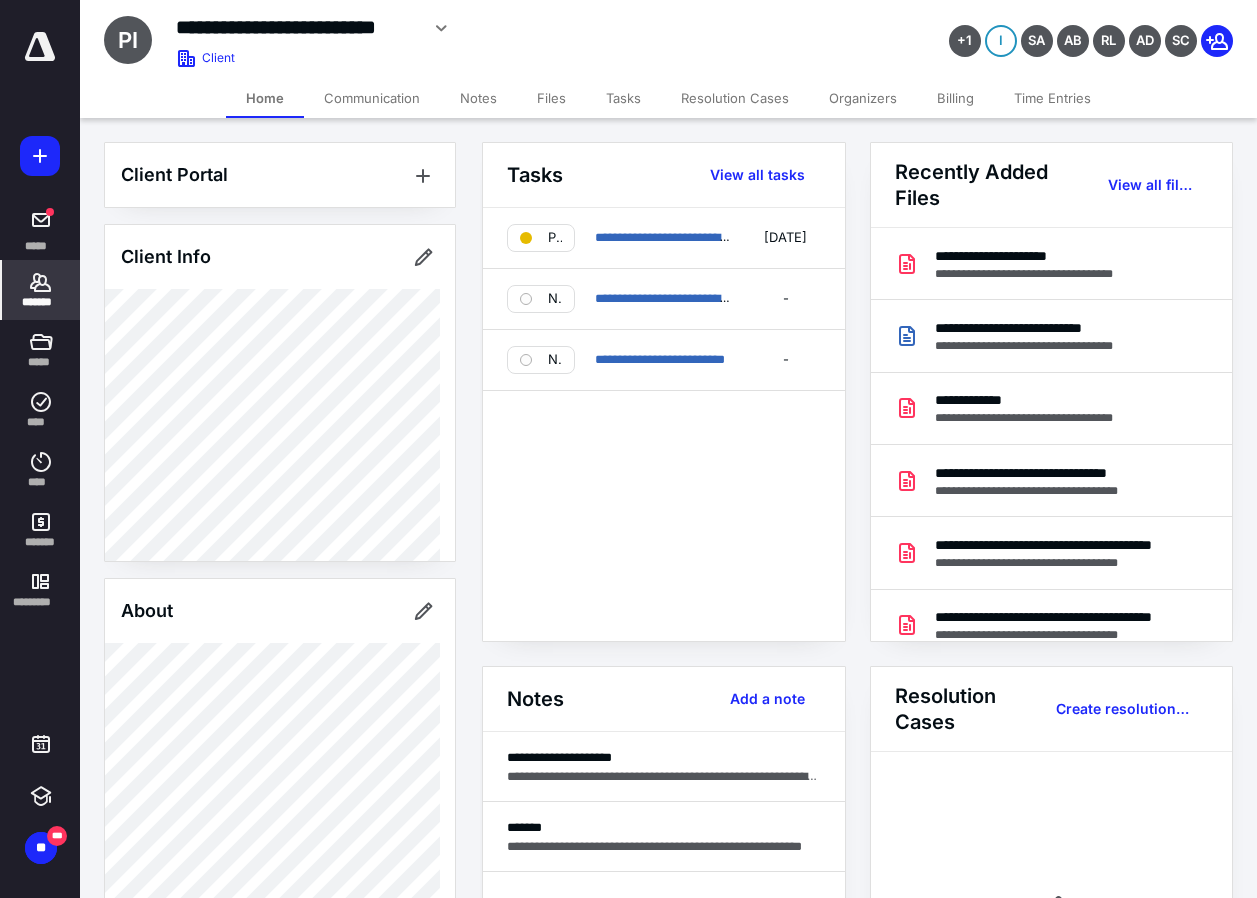 click 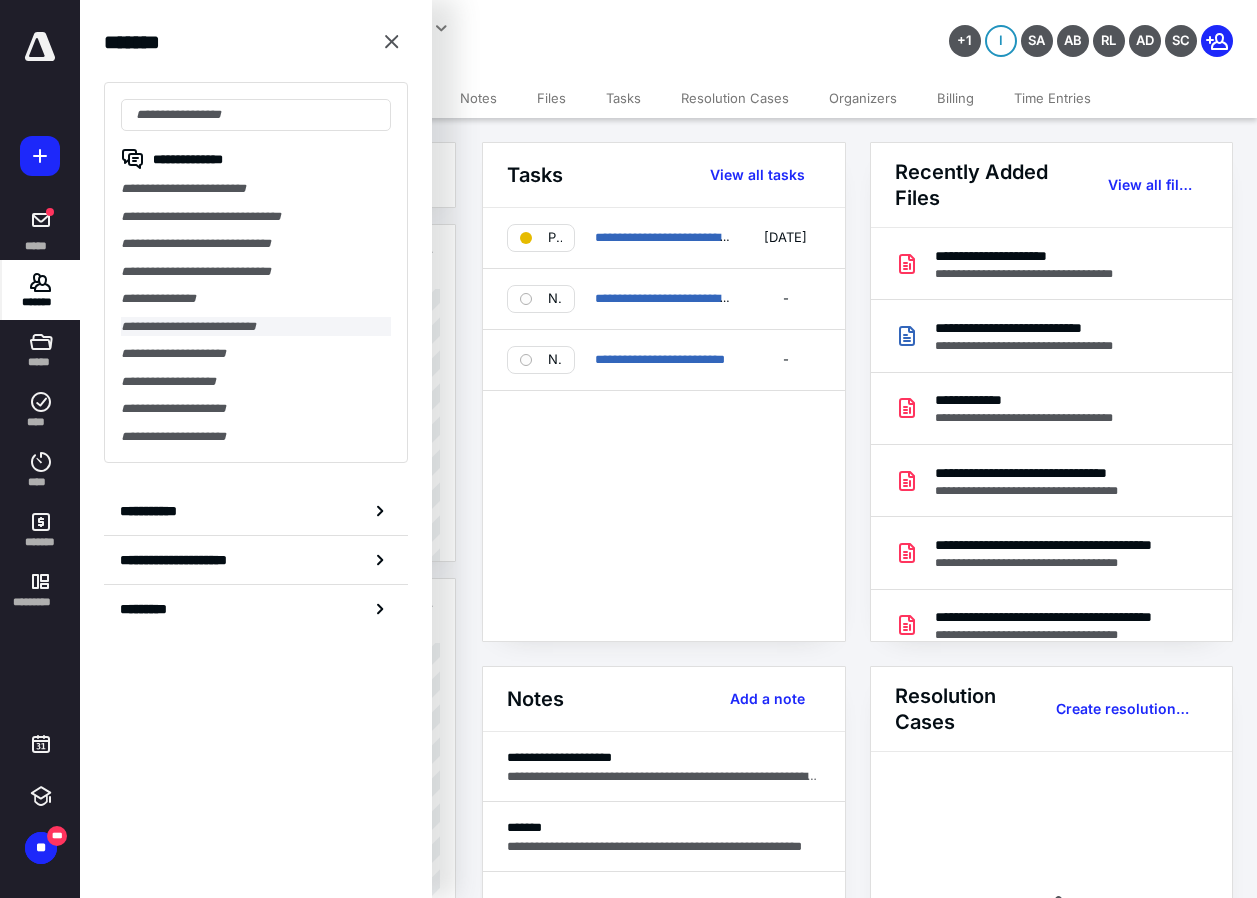 click on "**********" at bounding box center (256, 327) 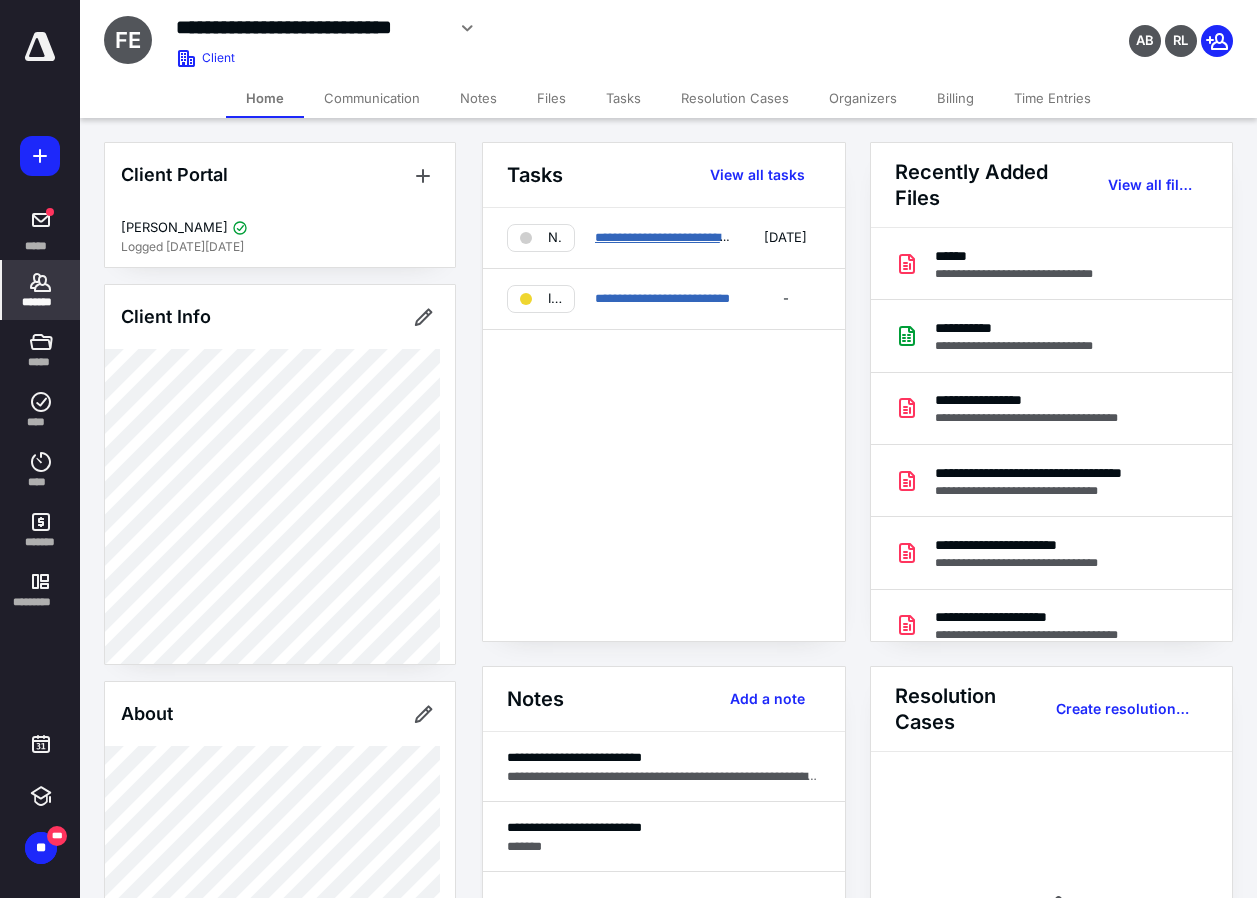 click on "**********" at bounding box center (697, 237) 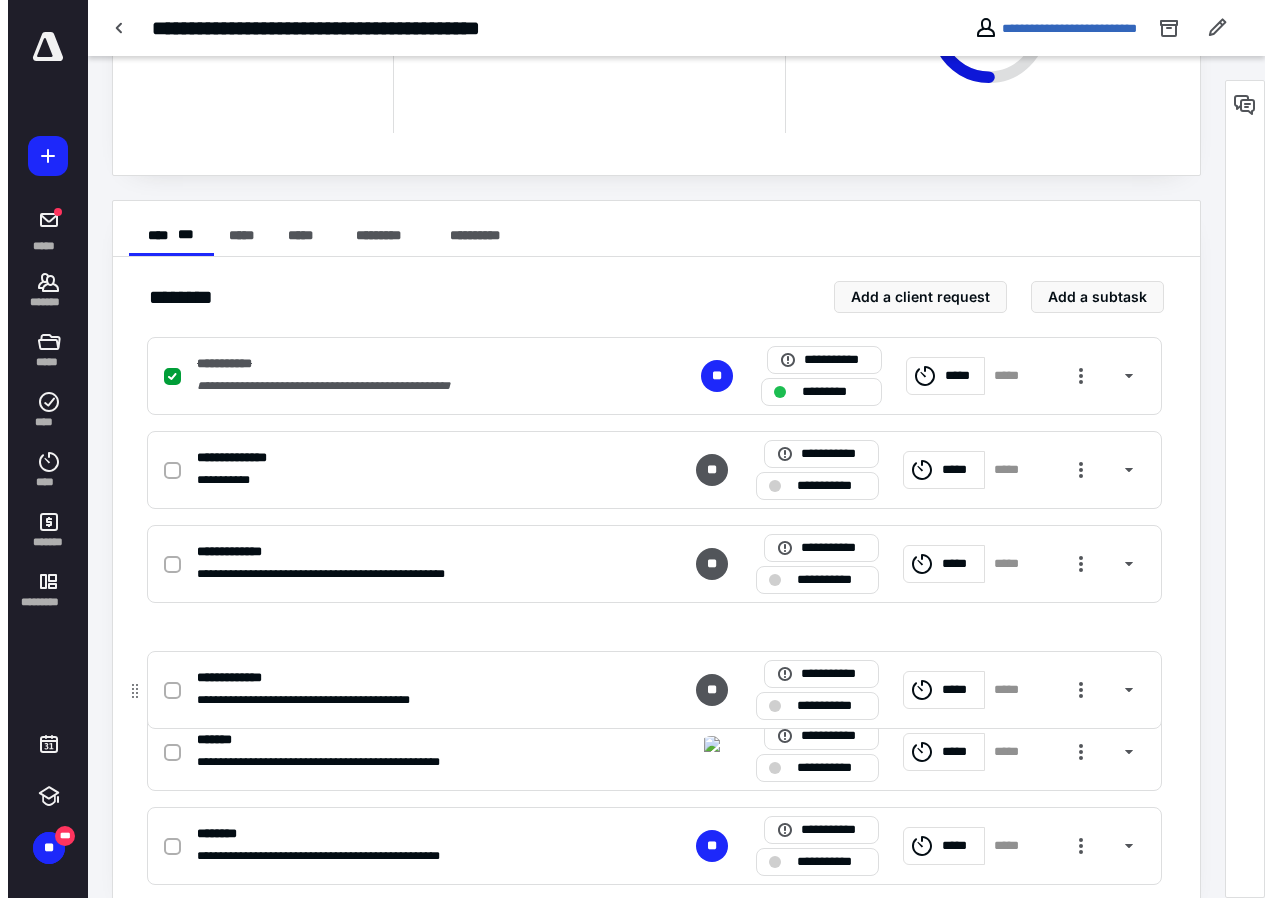 scroll, scrollTop: 243, scrollLeft: 0, axis: vertical 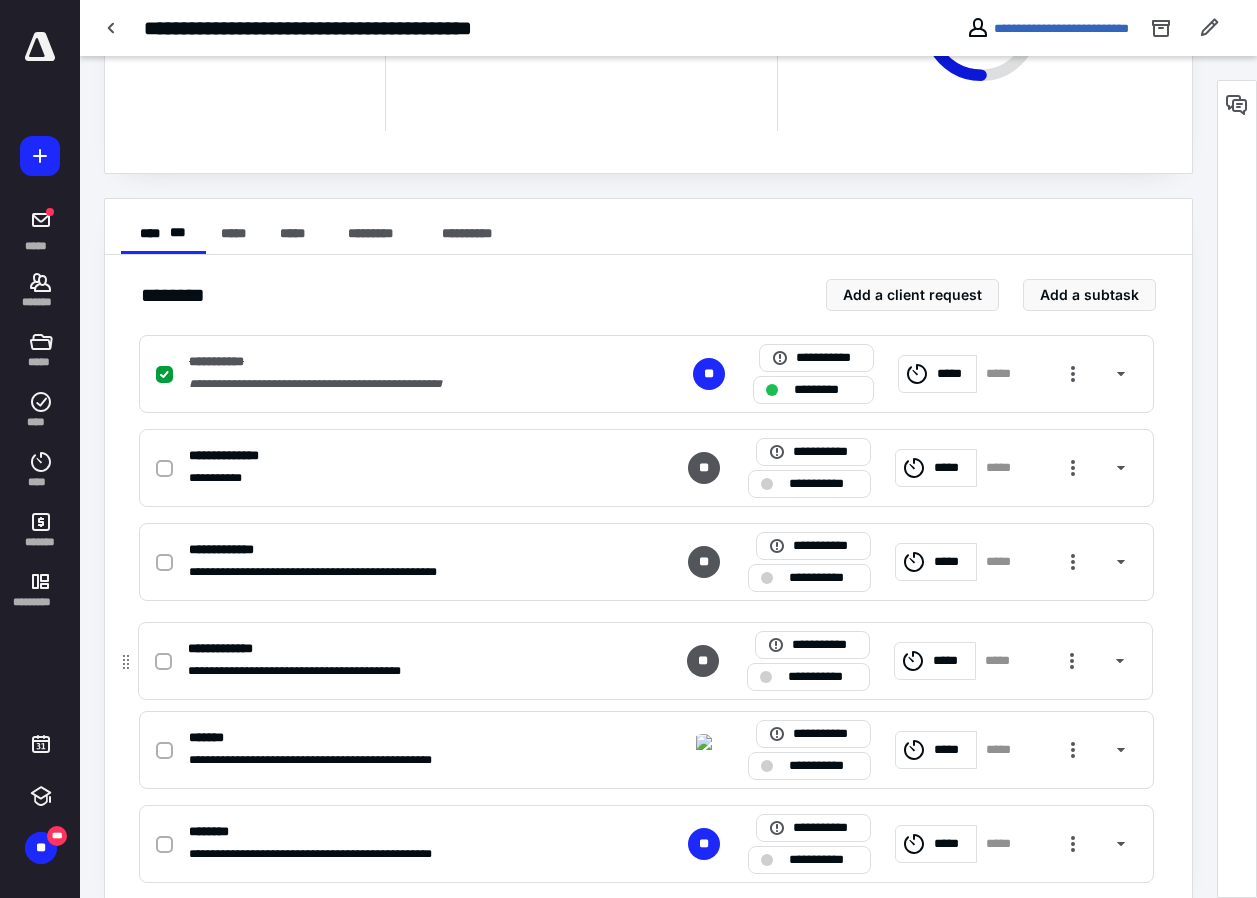 drag, startPoint x: 125, startPoint y: 799, endPoint x: 125, endPoint y: 660, distance: 139 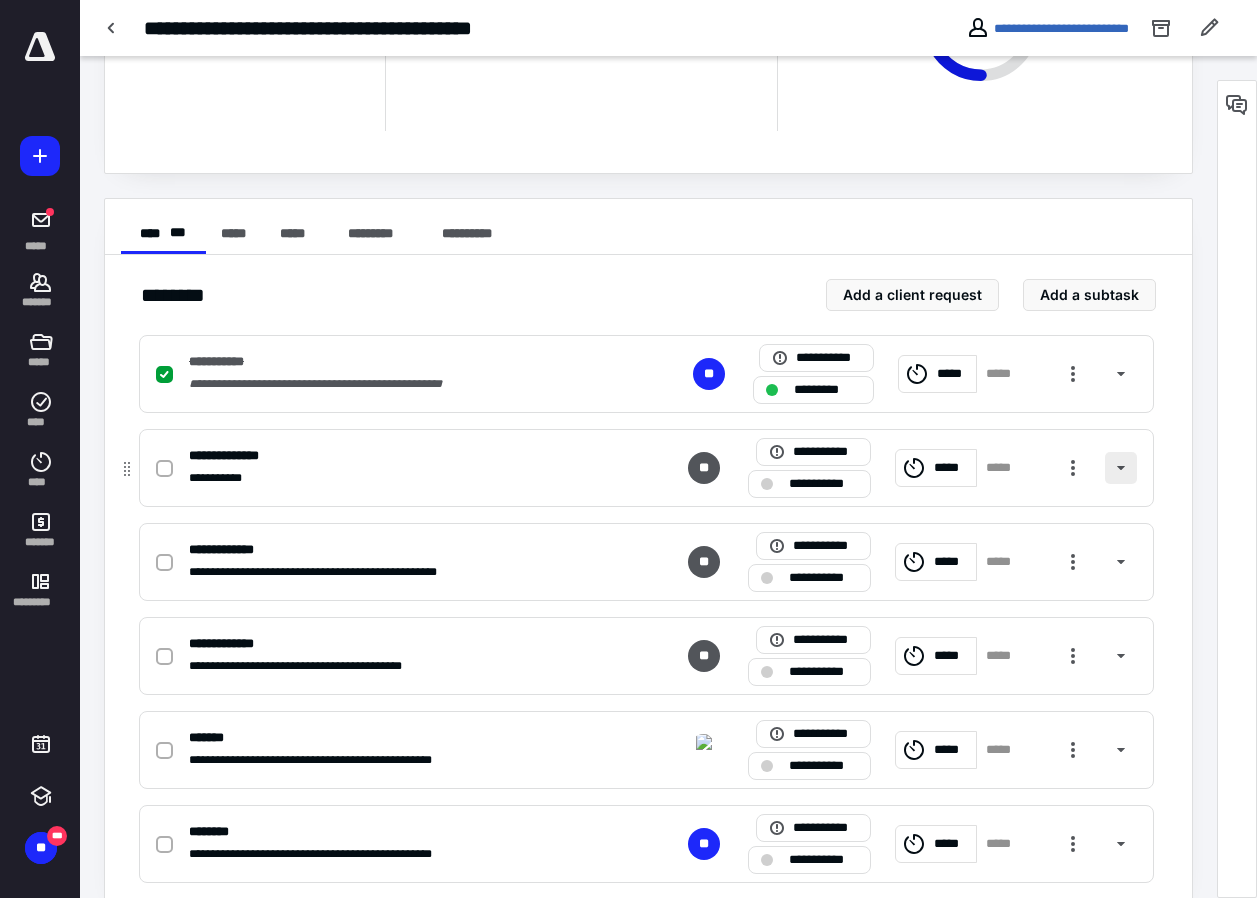 click at bounding box center [1121, 468] 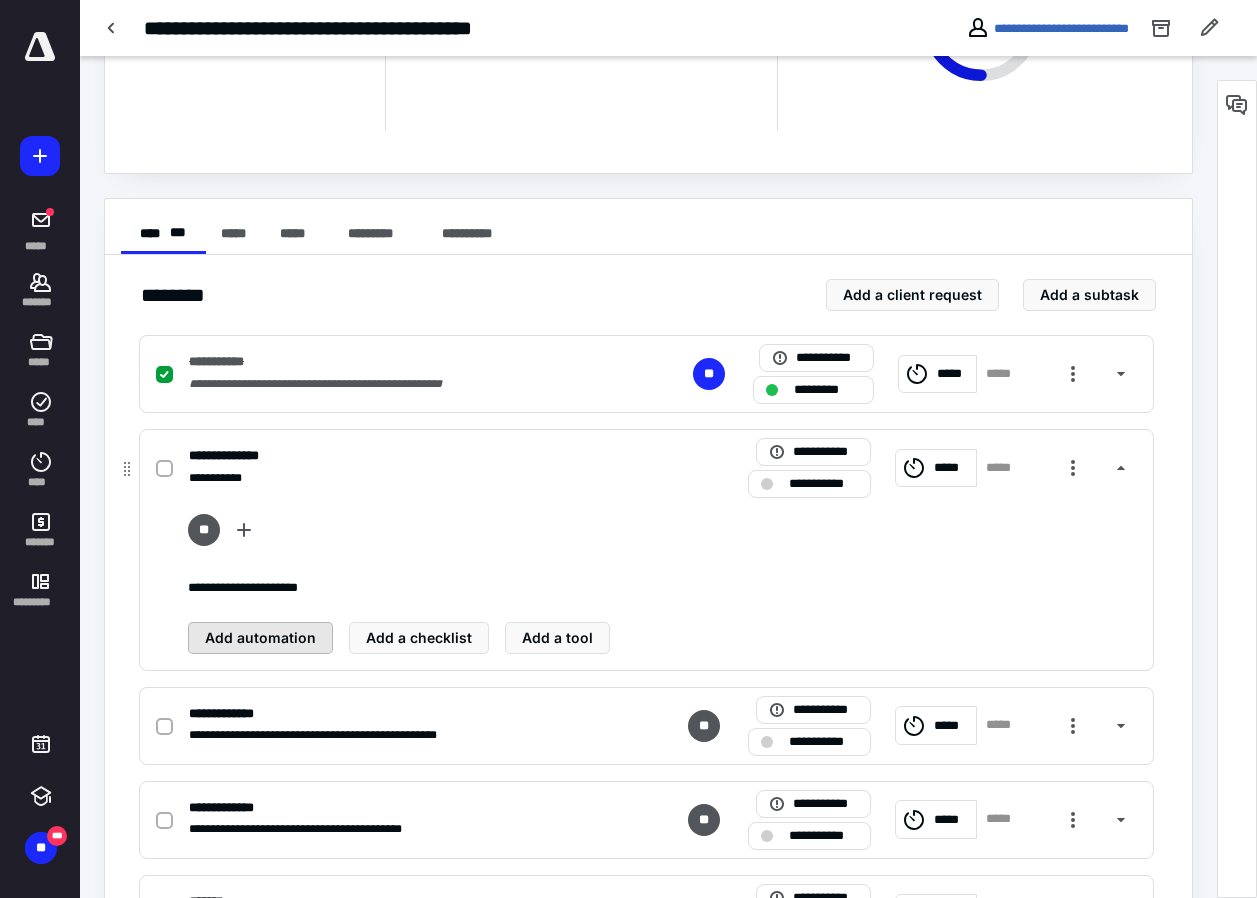click on "Add automation" at bounding box center [260, 638] 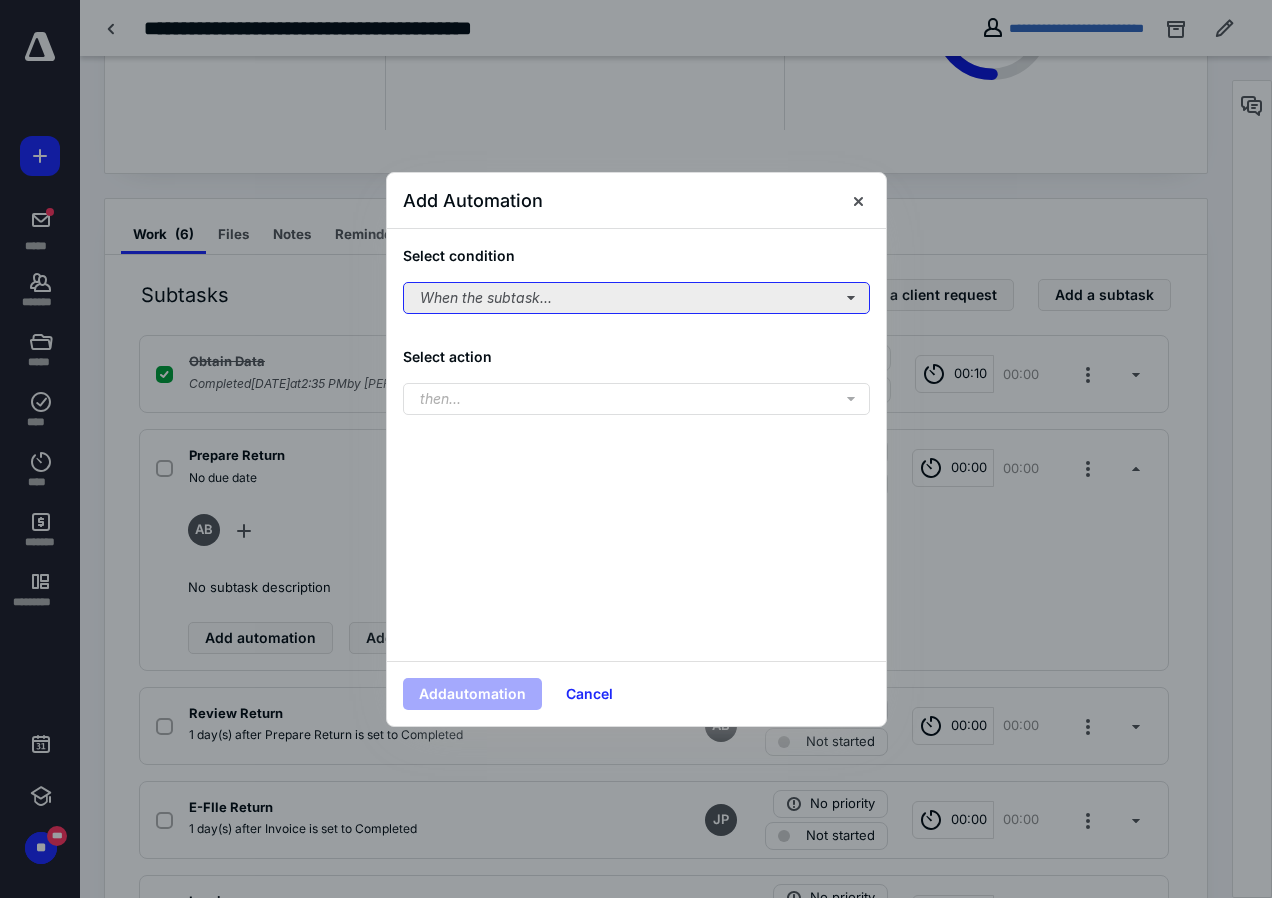 click on "When the subtask..." at bounding box center [636, 298] 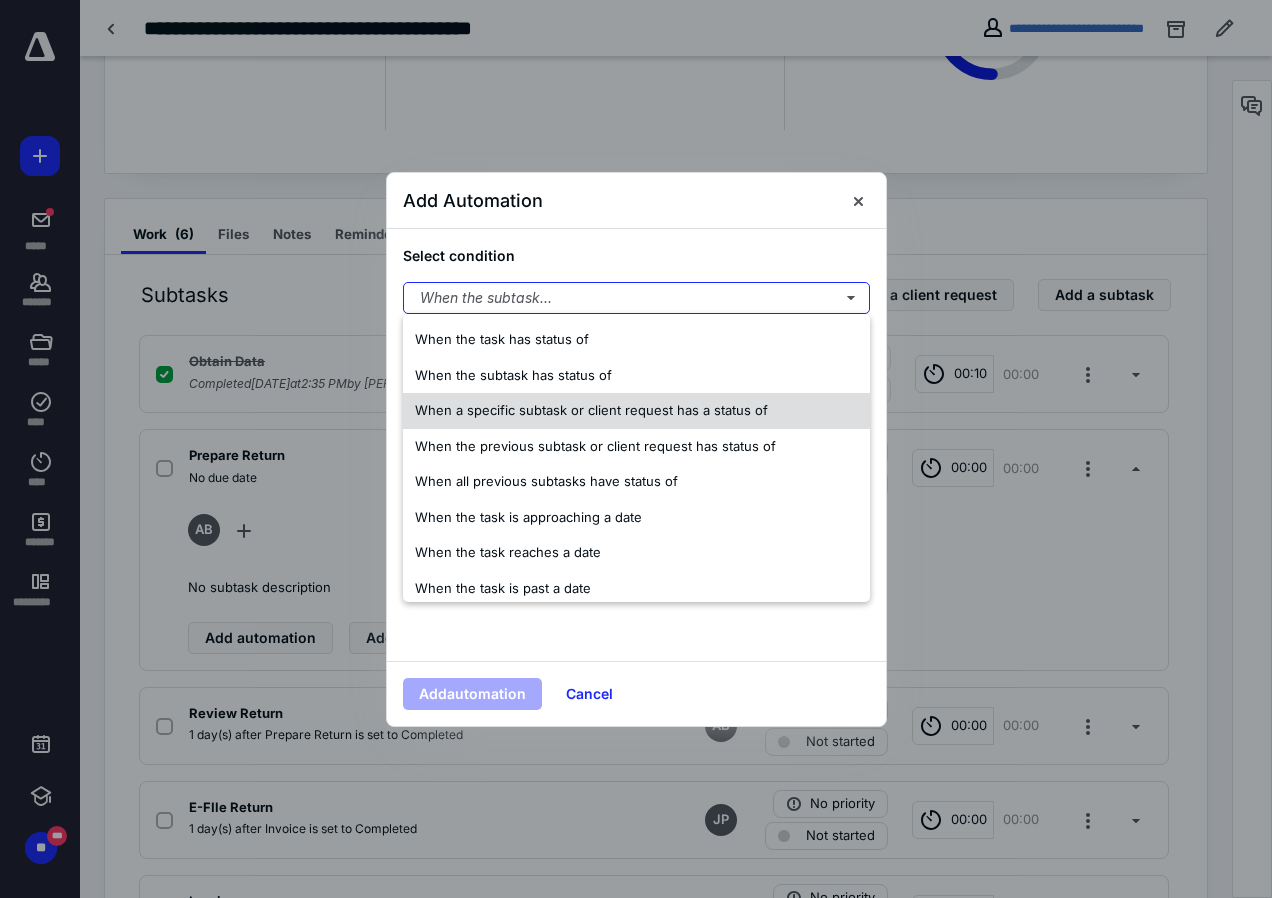 click on "When a specific subtask or client request has a status of" at bounding box center (591, 410) 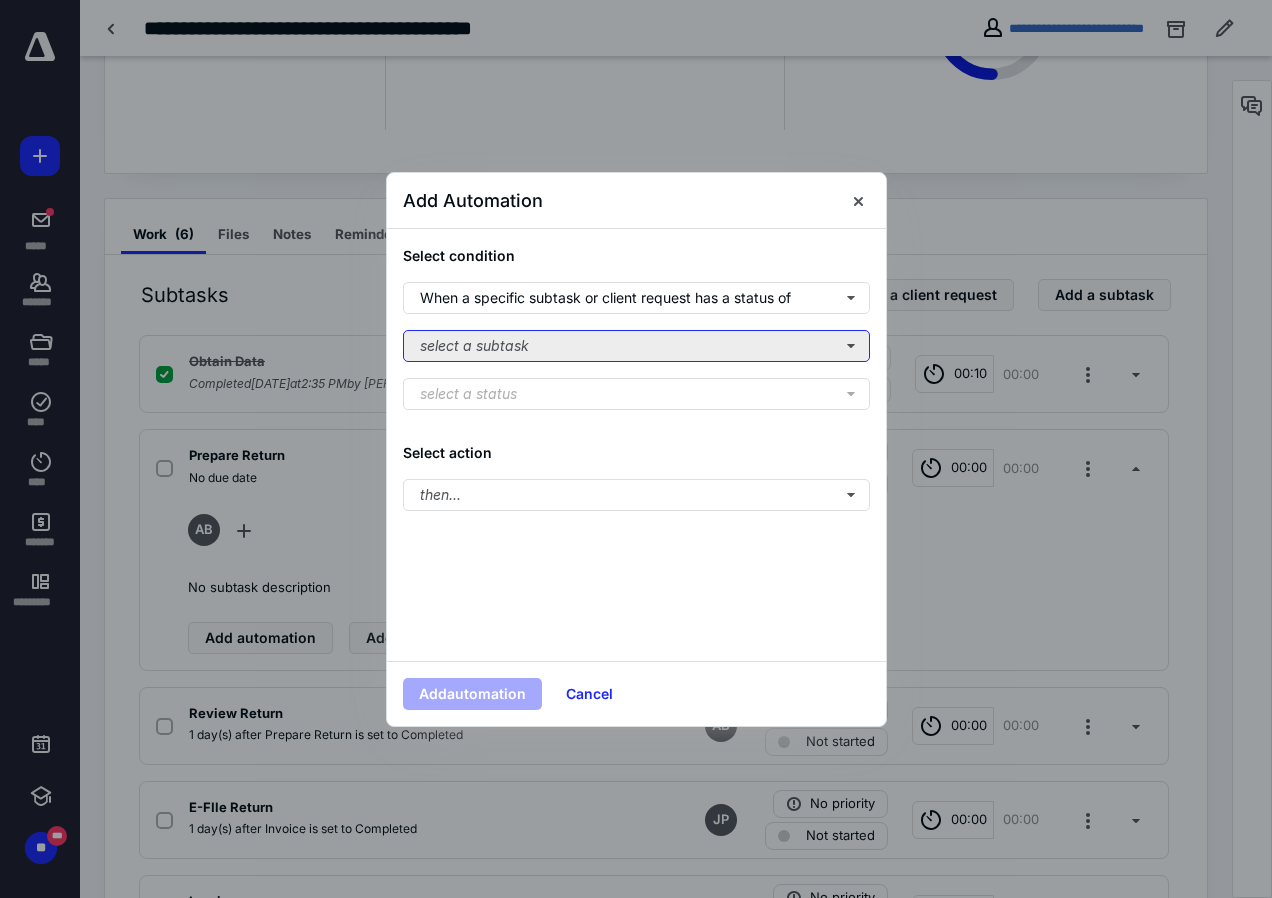 click on "select a subtask" at bounding box center (636, 346) 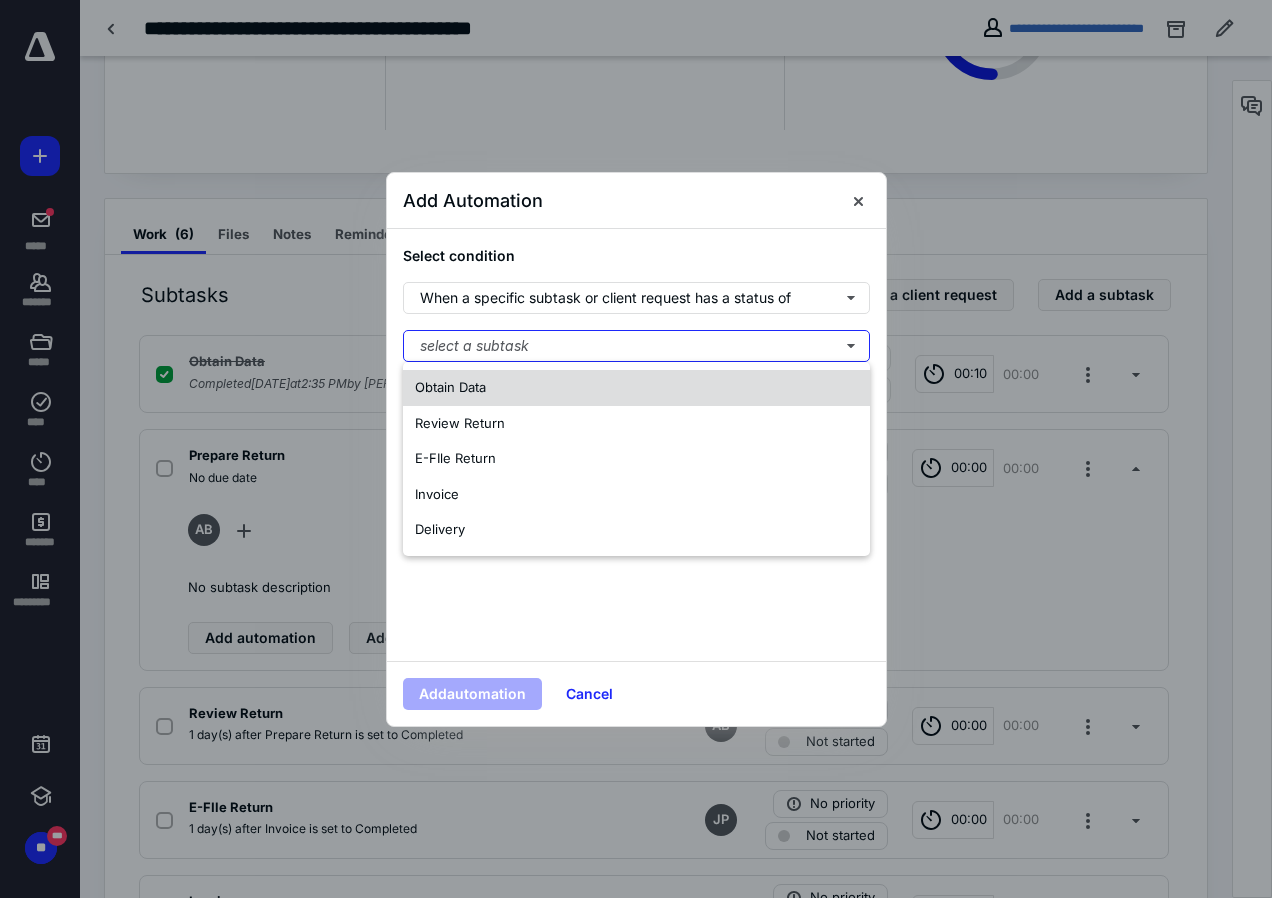 click on "Obtain Data" at bounding box center (450, 387) 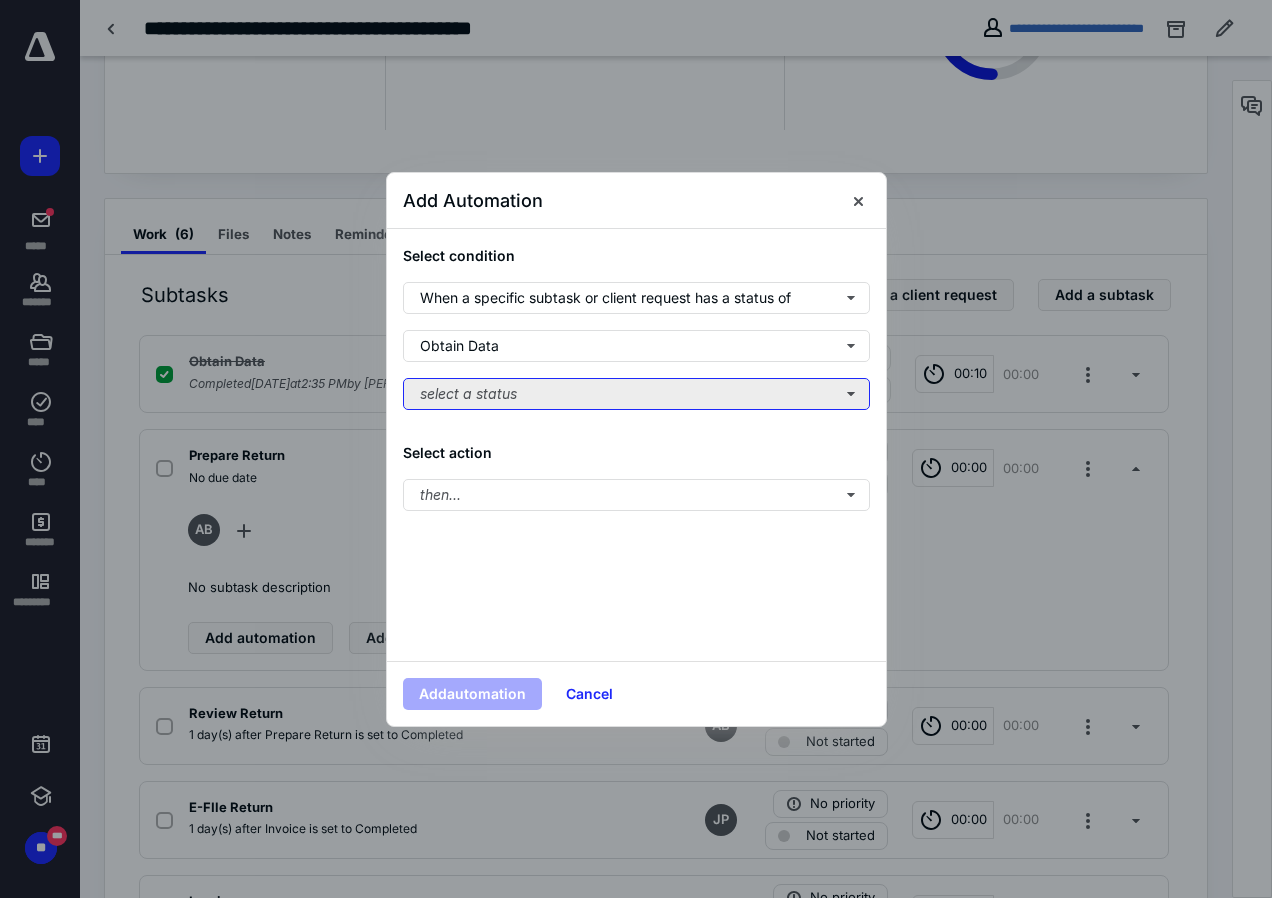 click on "select a status" at bounding box center (636, 394) 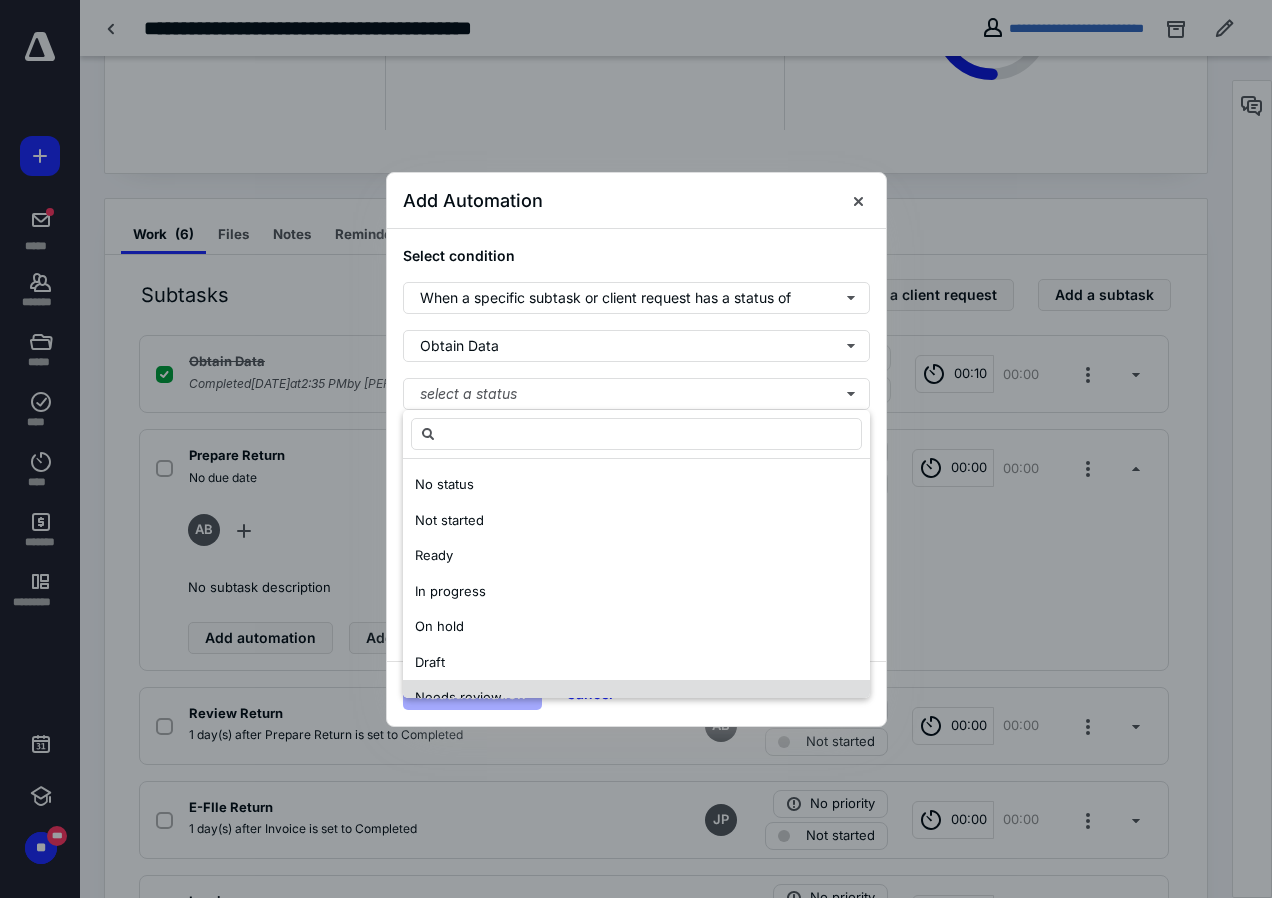 scroll, scrollTop: 100, scrollLeft: 0, axis: vertical 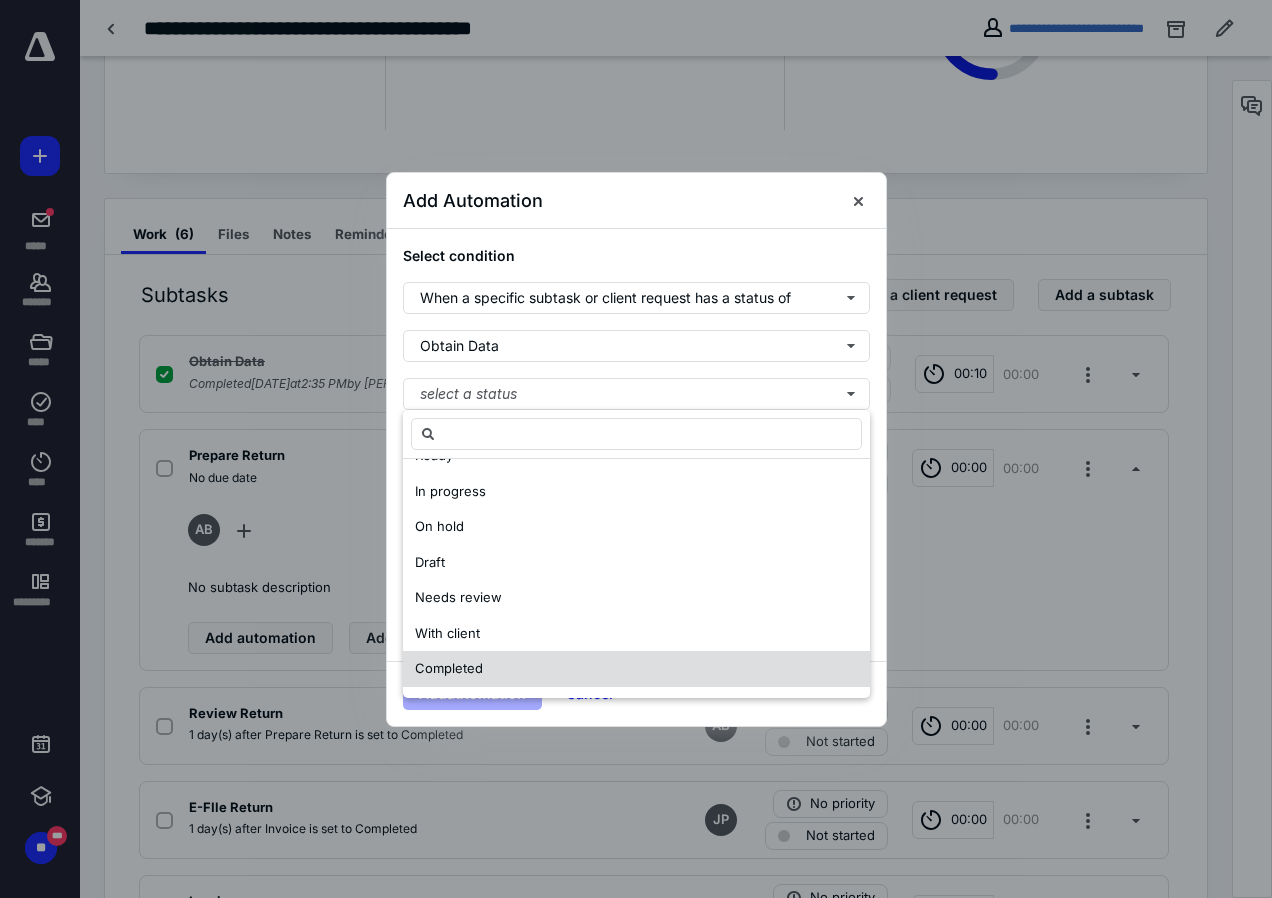 click on "Completed" at bounding box center [449, 668] 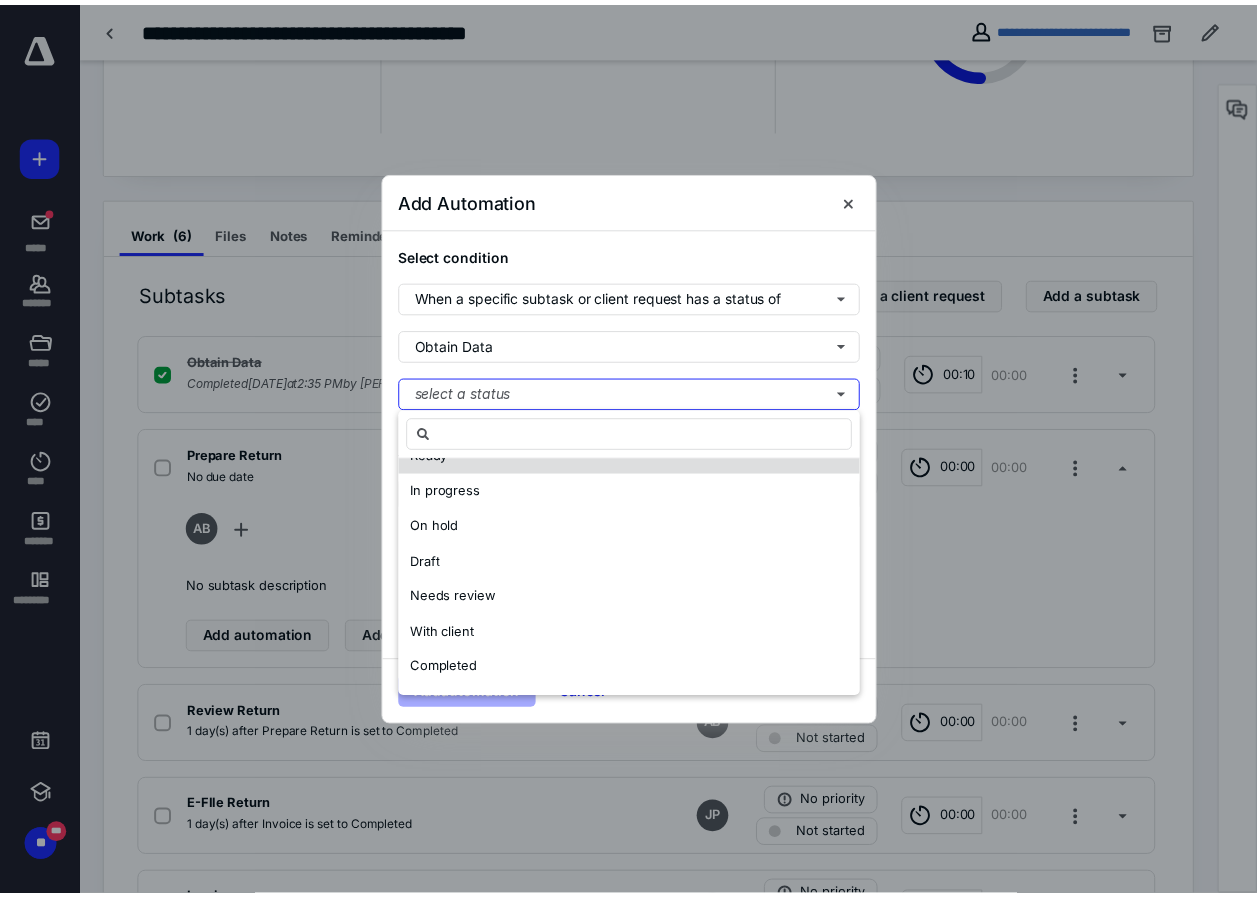 scroll, scrollTop: 0, scrollLeft: 0, axis: both 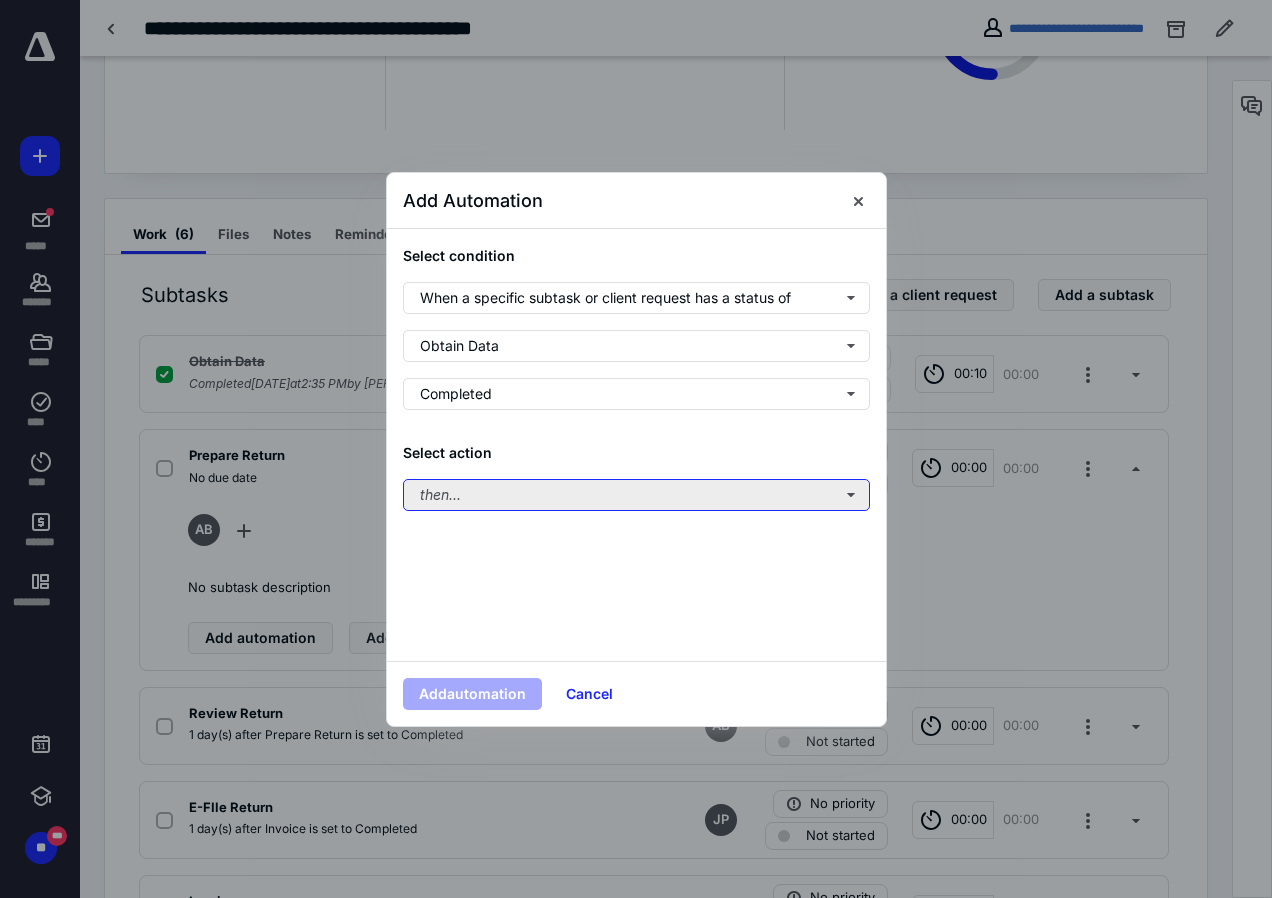 click on "then..." at bounding box center [636, 495] 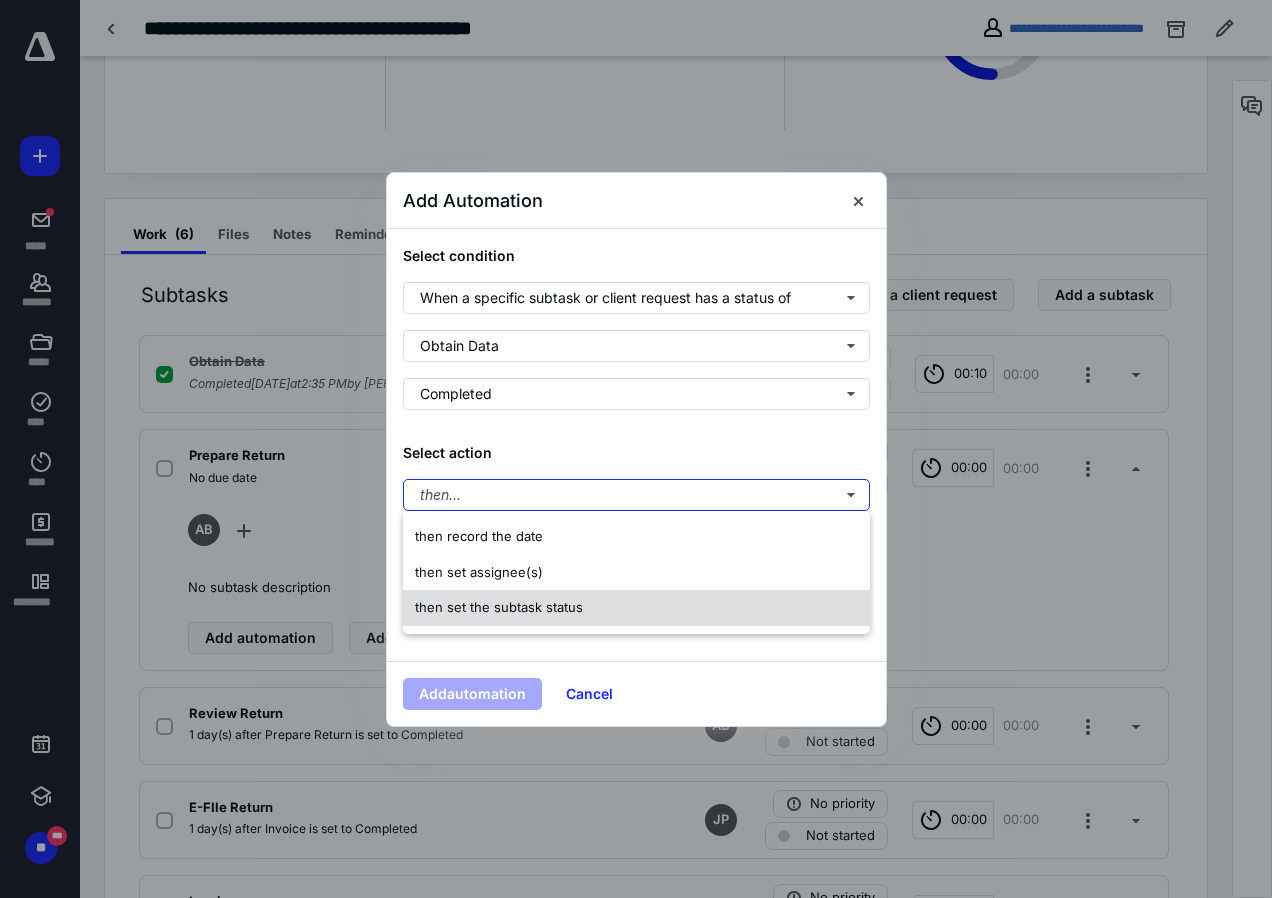 click on "then set the subtask status" at bounding box center [499, 607] 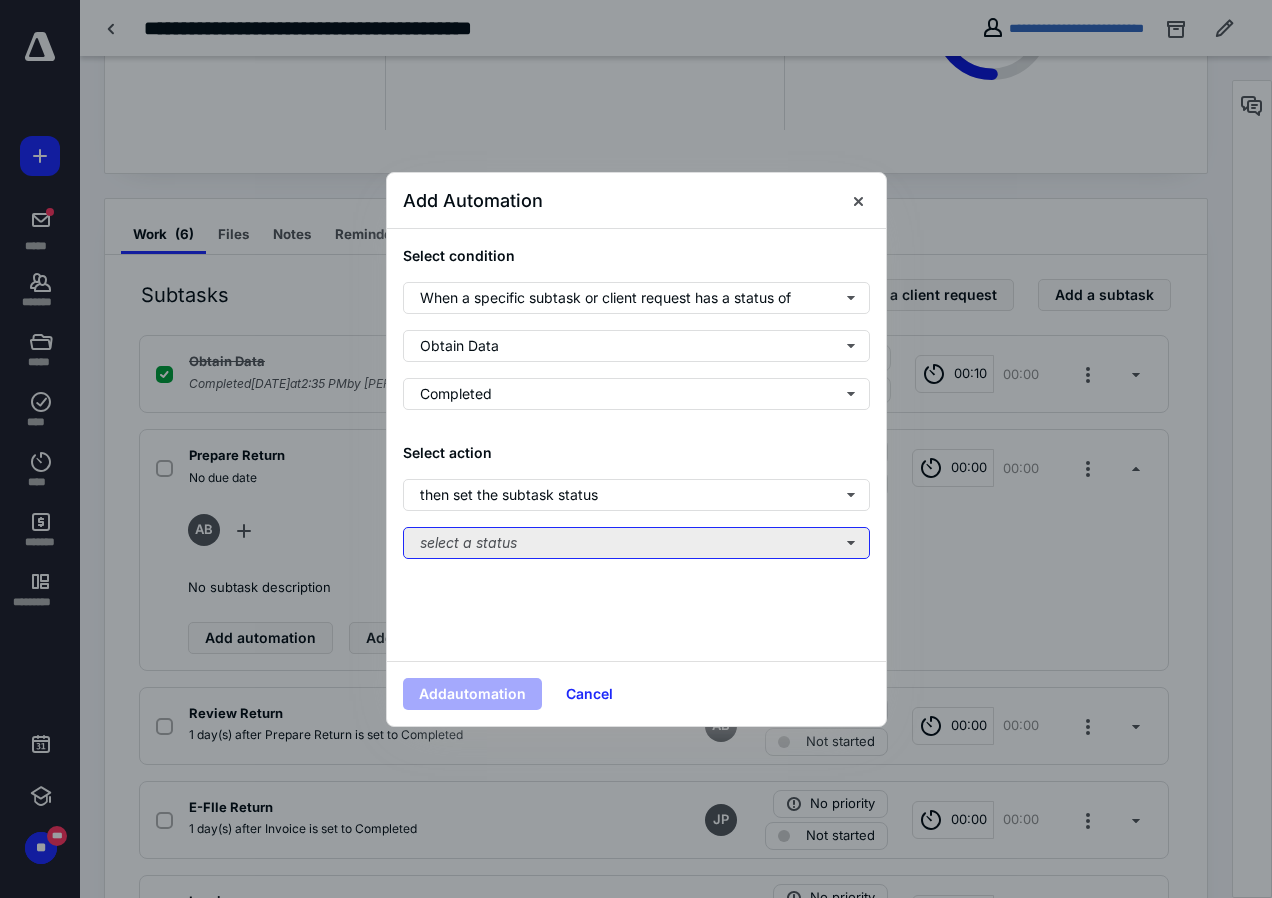 click on "select a status" at bounding box center [636, 543] 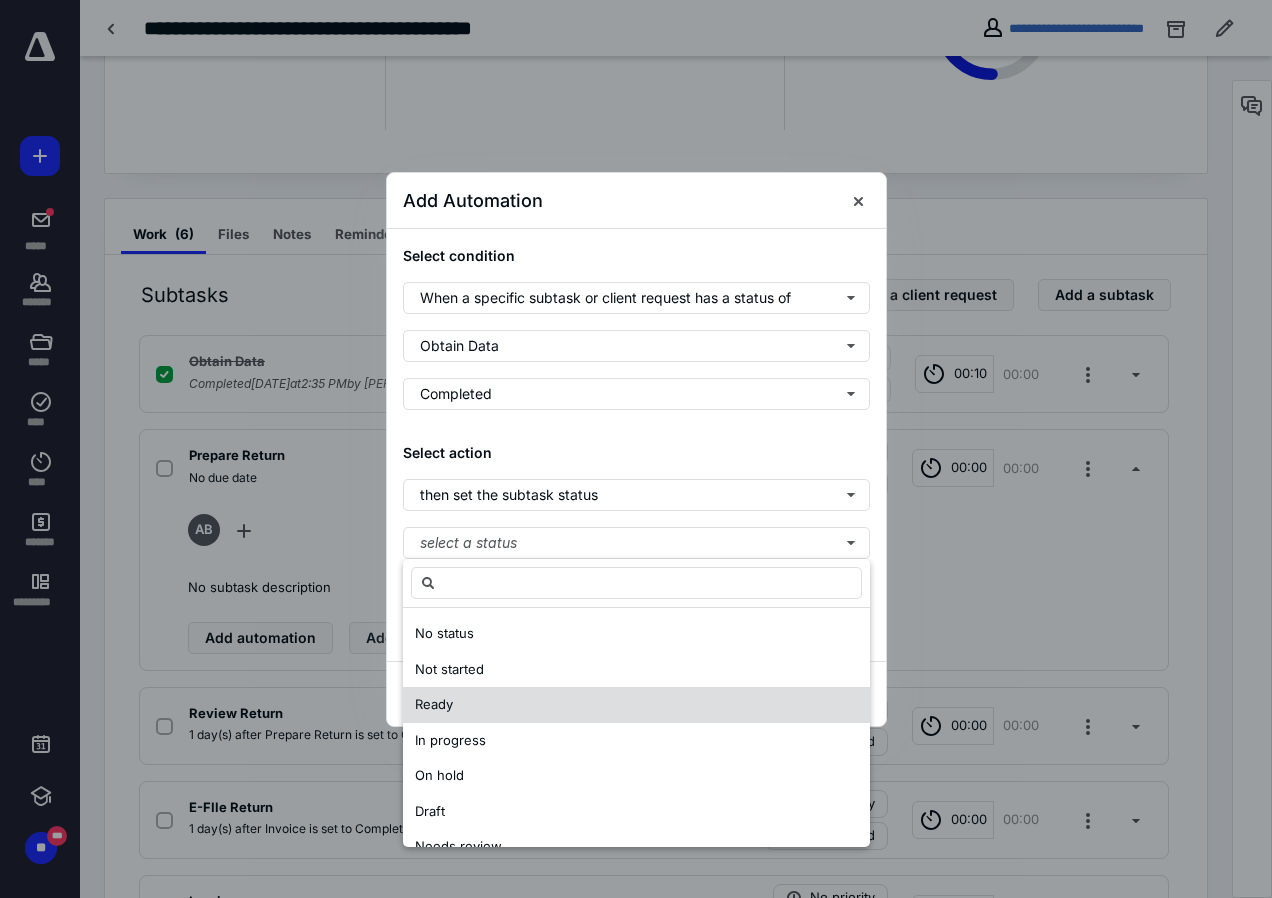click on "Ready" at bounding box center (636, 705) 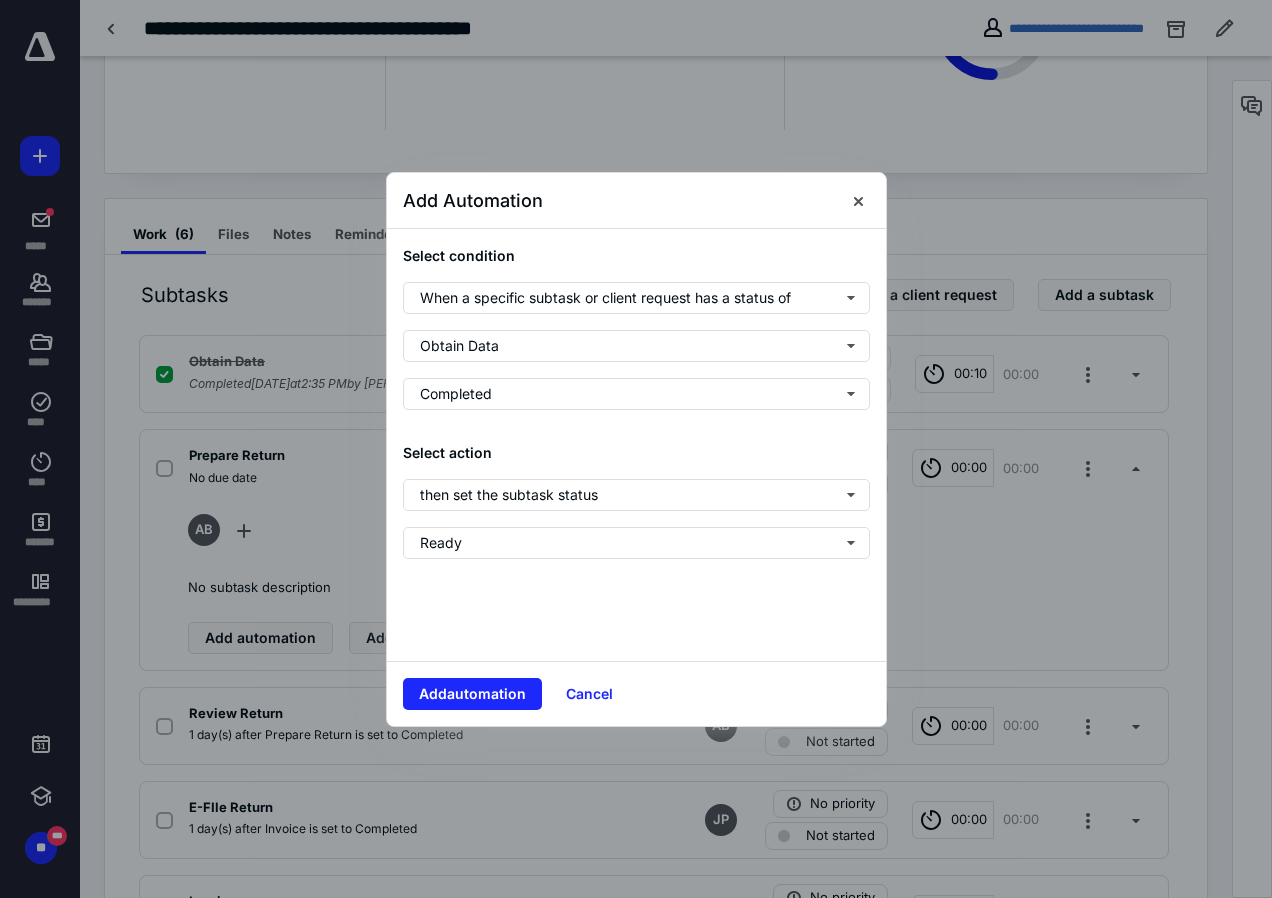 click on "Add  automation" at bounding box center (472, 694) 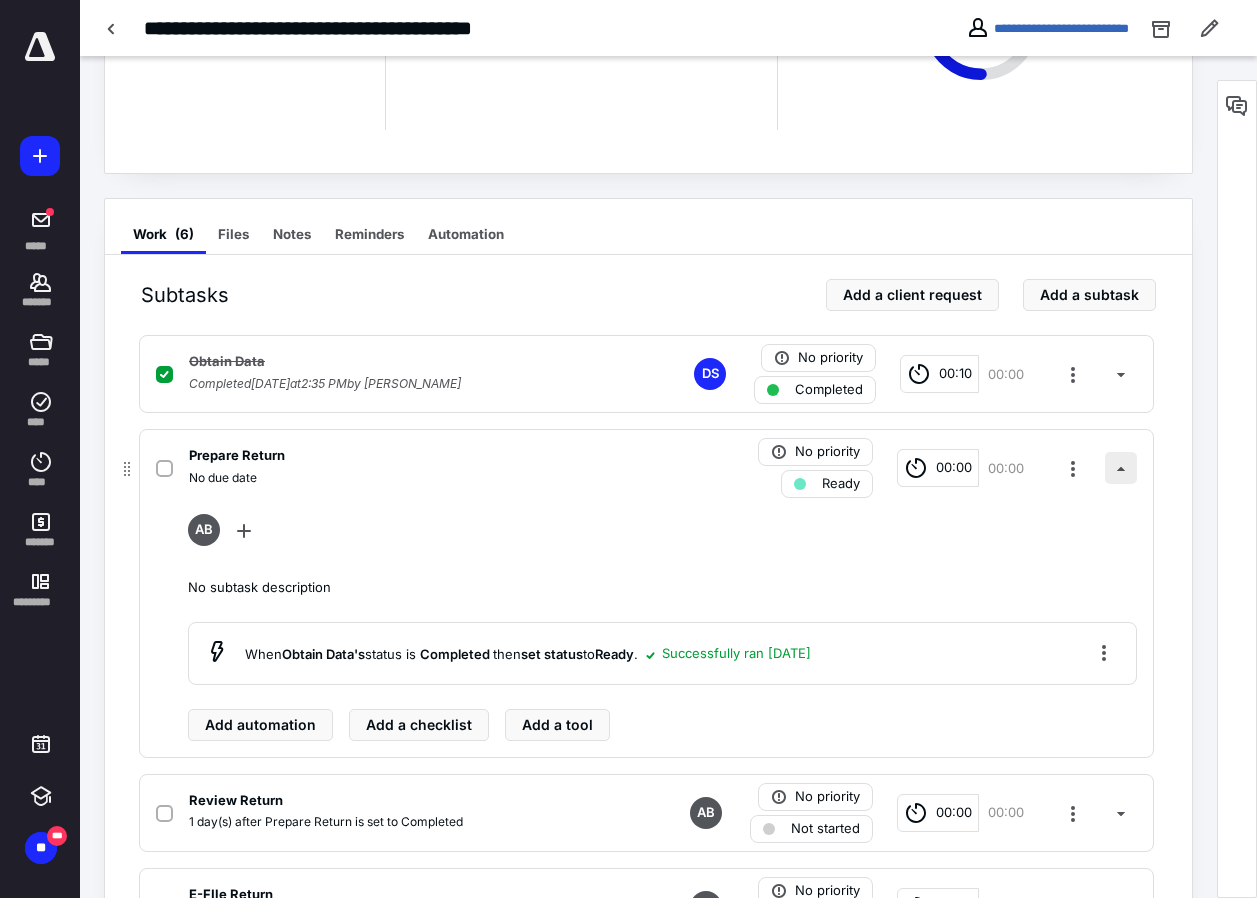 click at bounding box center (1121, 468) 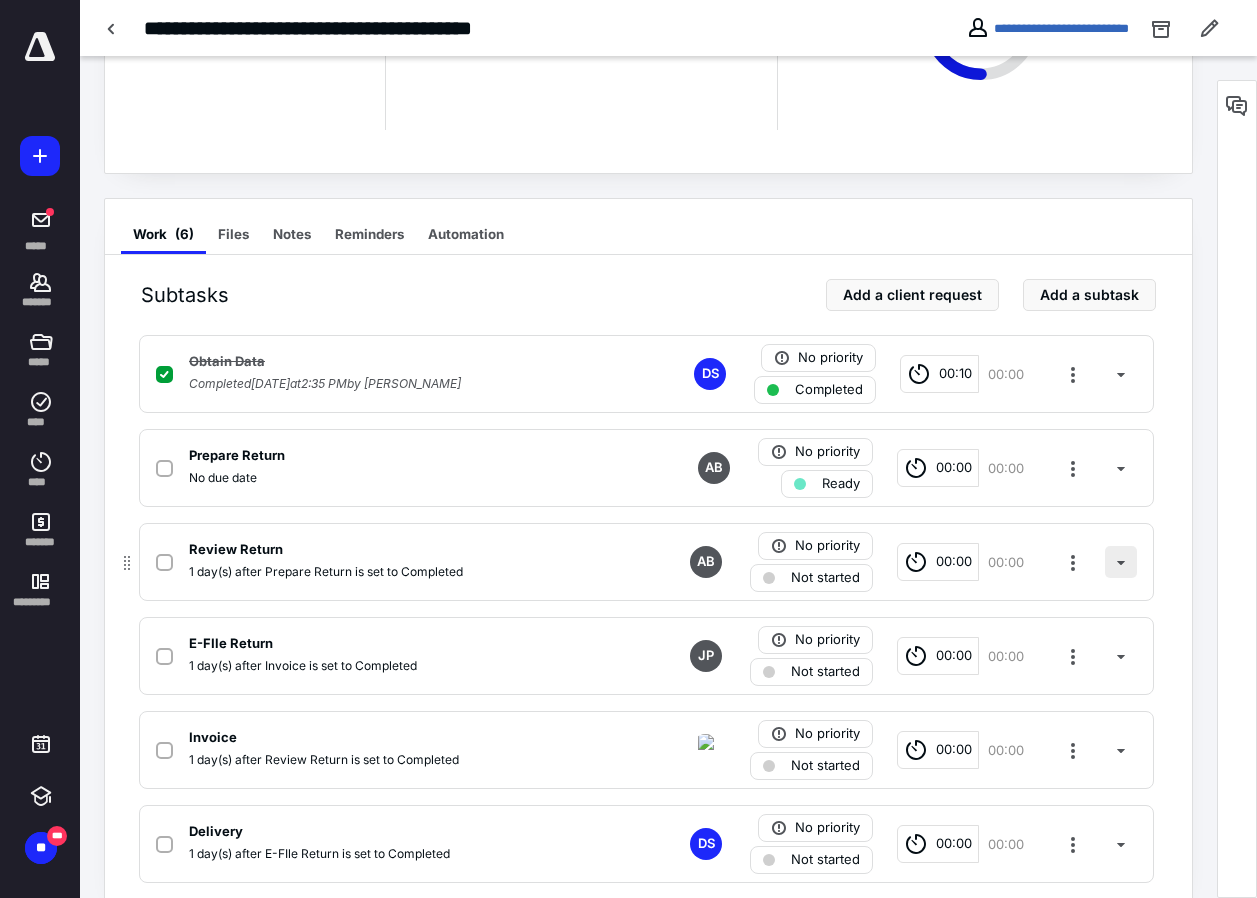 click at bounding box center [1121, 562] 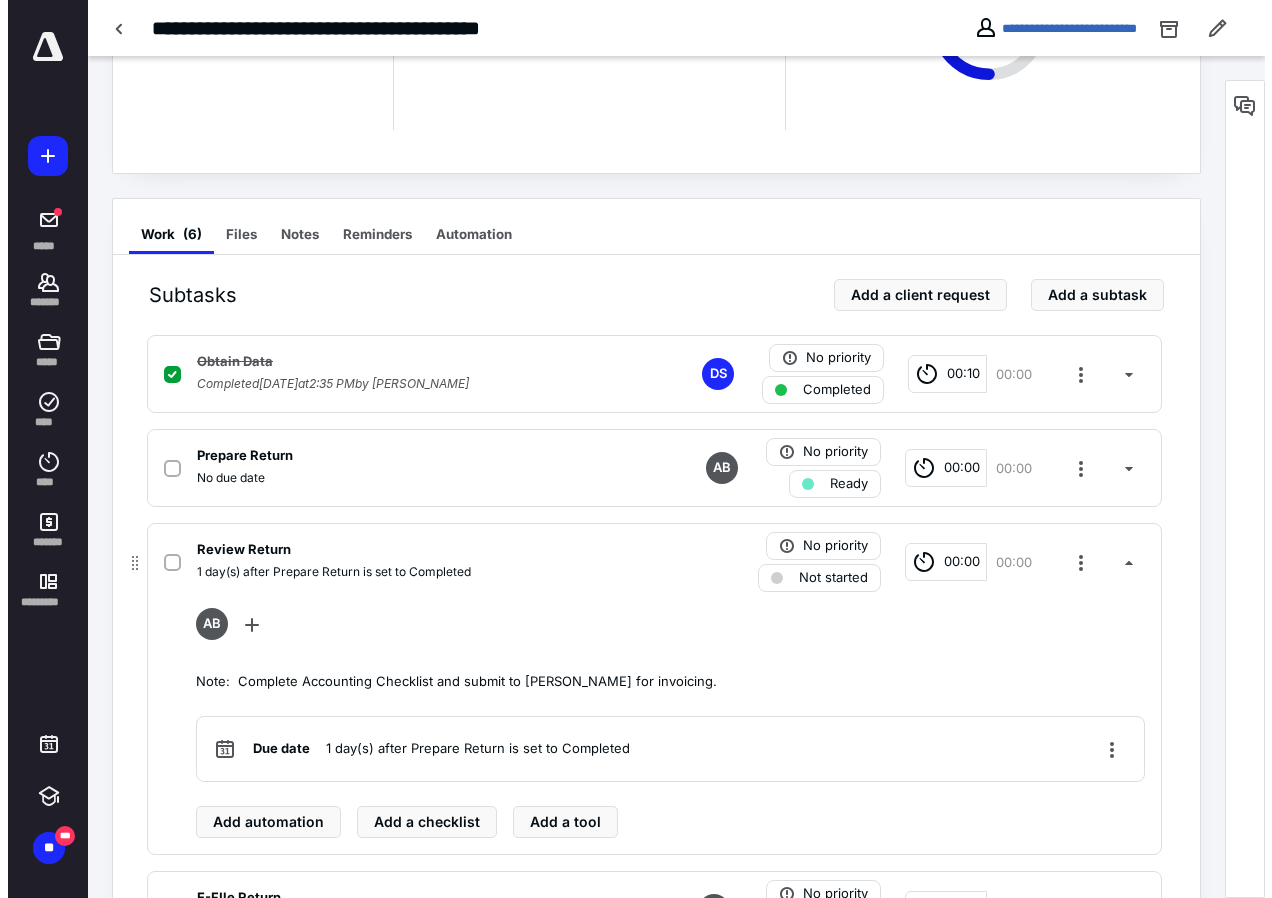 scroll, scrollTop: 443, scrollLeft: 0, axis: vertical 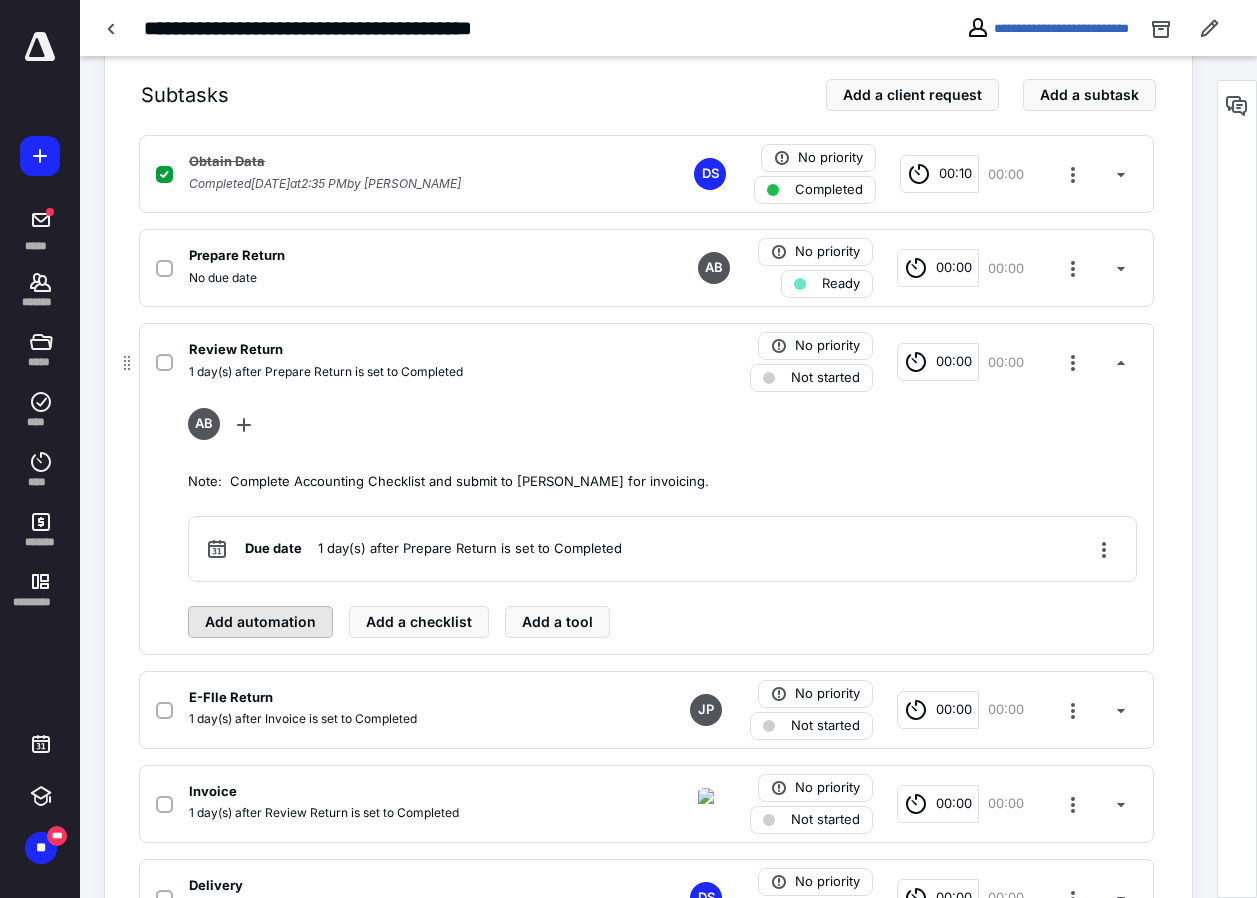click on "Add automation" at bounding box center (260, 622) 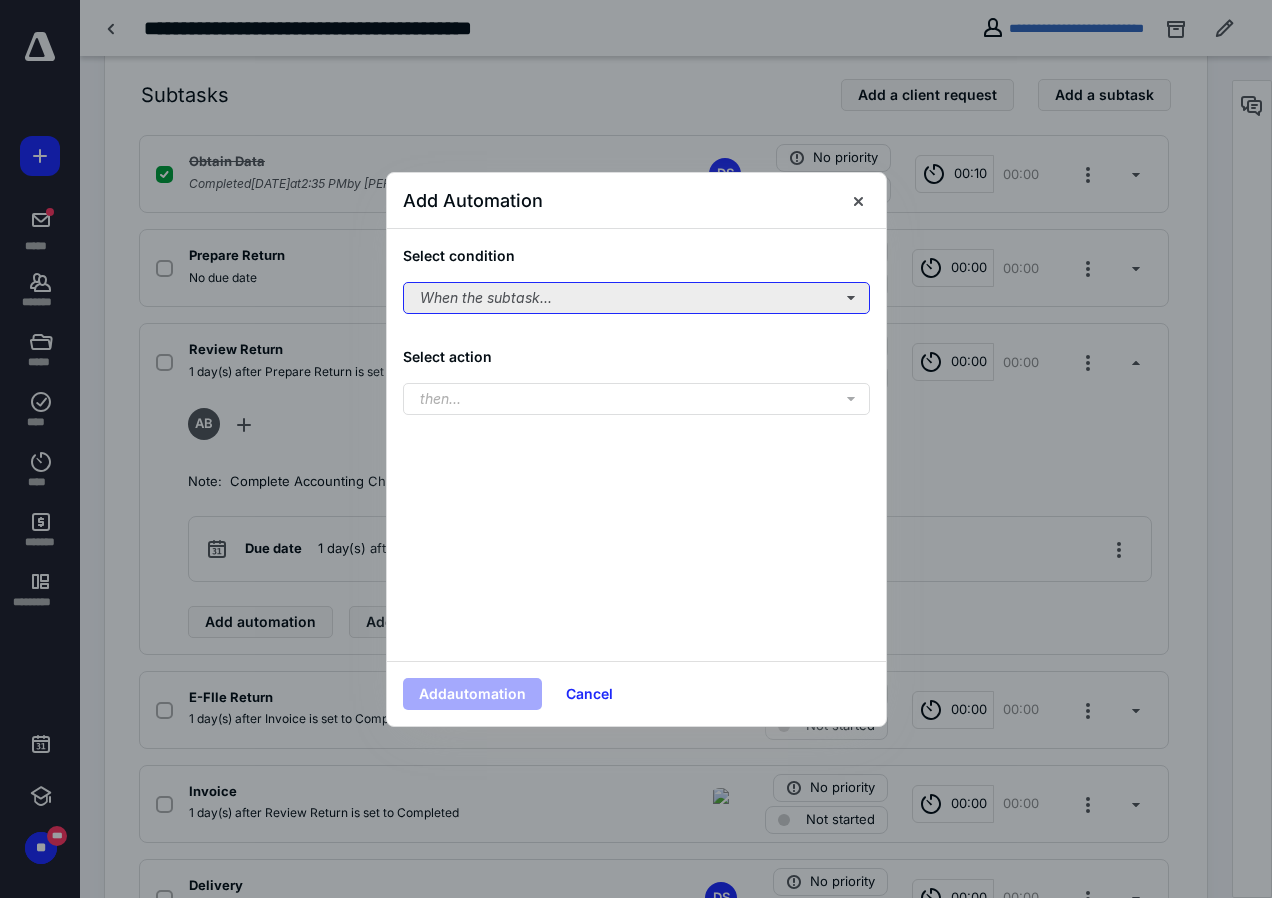 click on "When the subtask..." at bounding box center [636, 298] 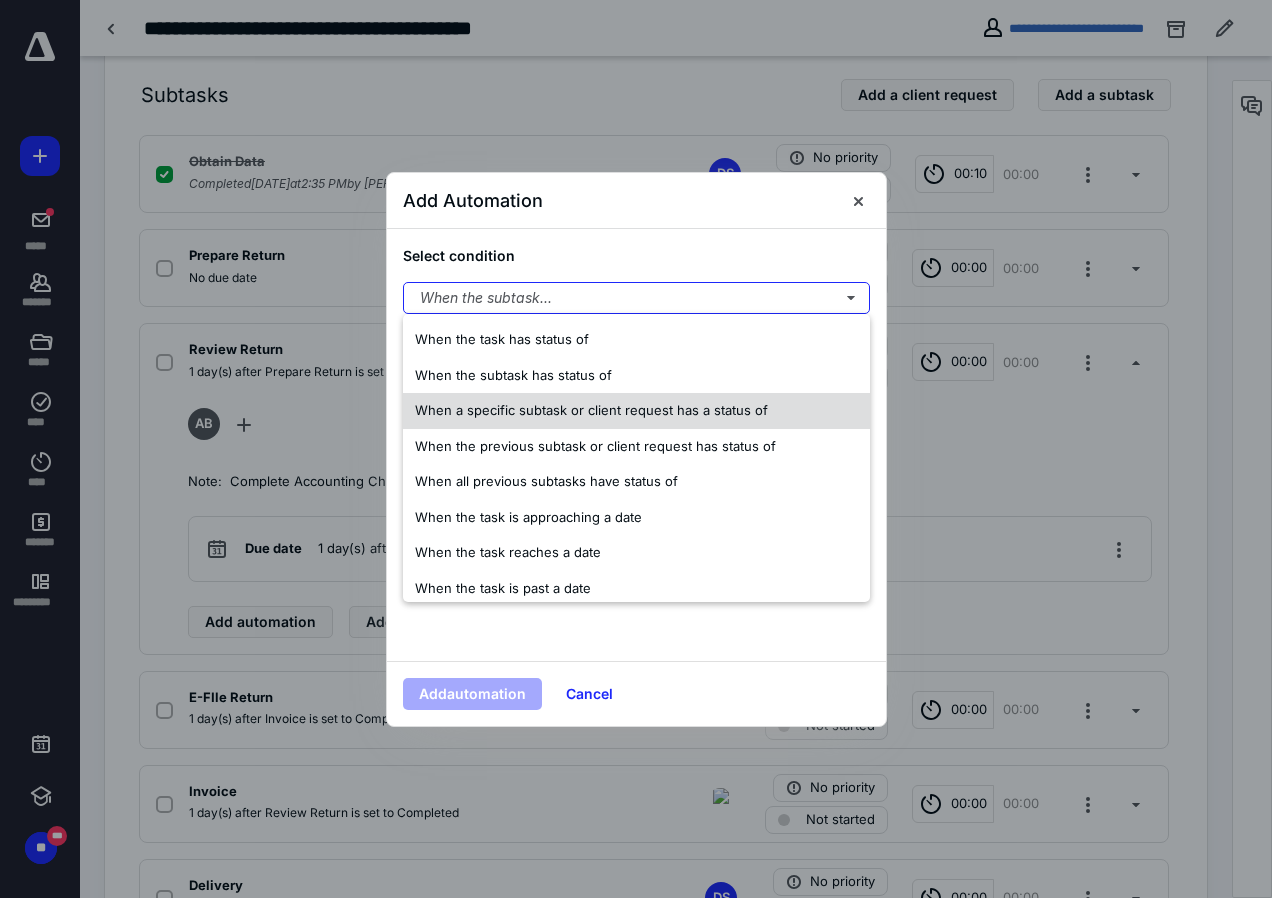 click on "When a specific subtask or client request has a status of" at bounding box center [591, 410] 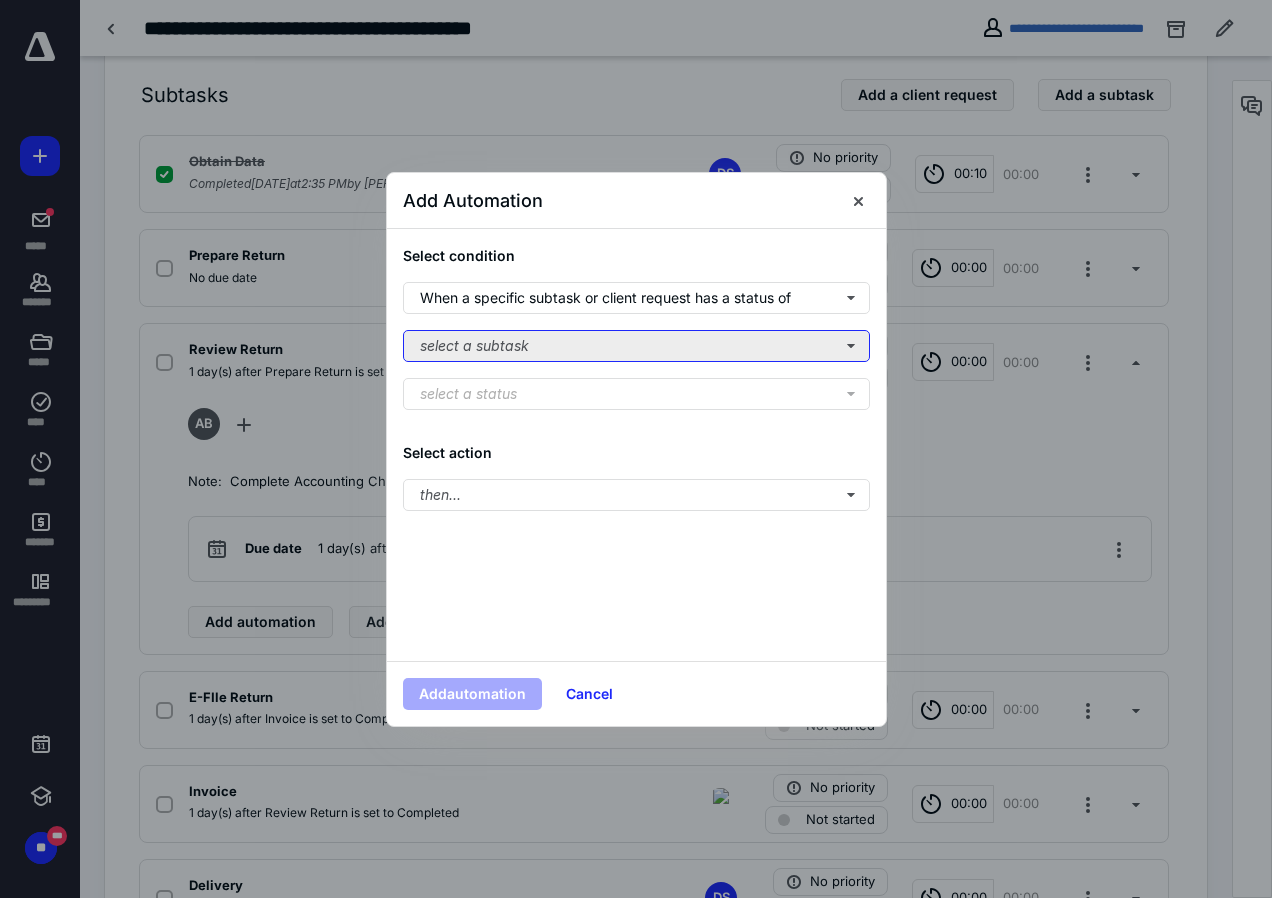 click on "select a subtask" at bounding box center (636, 346) 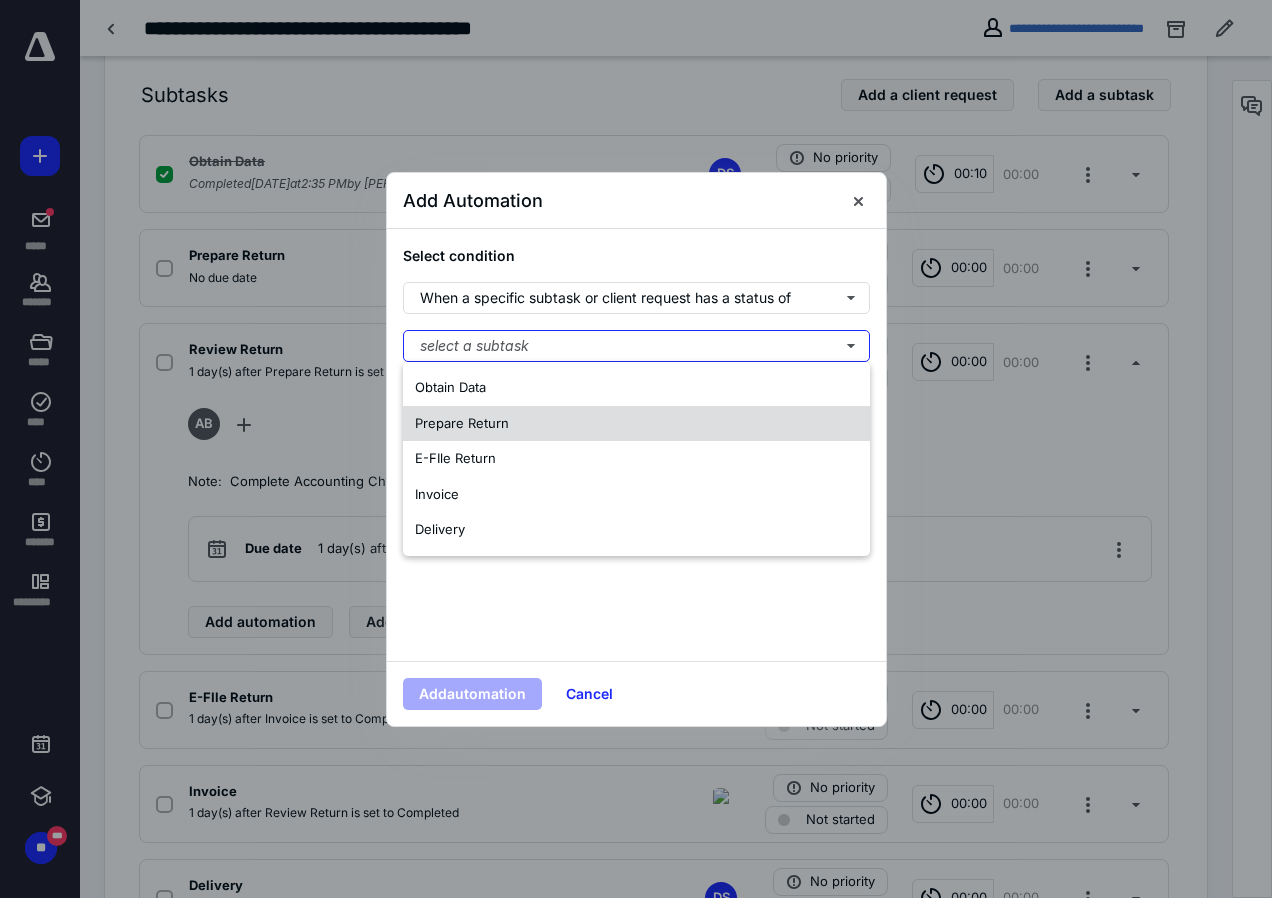 click on "Prepare Return" at bounding box center (462, 423) 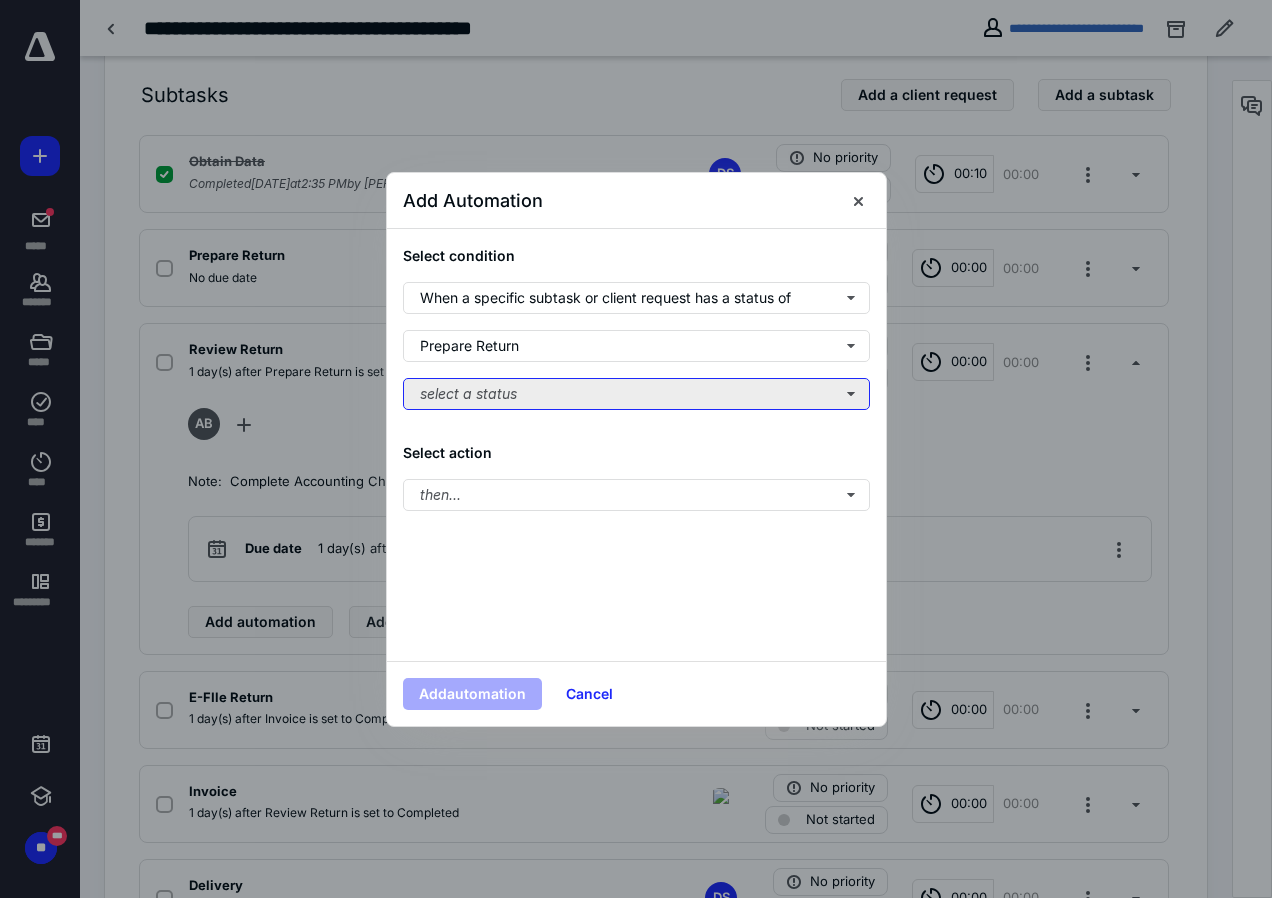 click on "select a status" at bounding box center [636, 394] 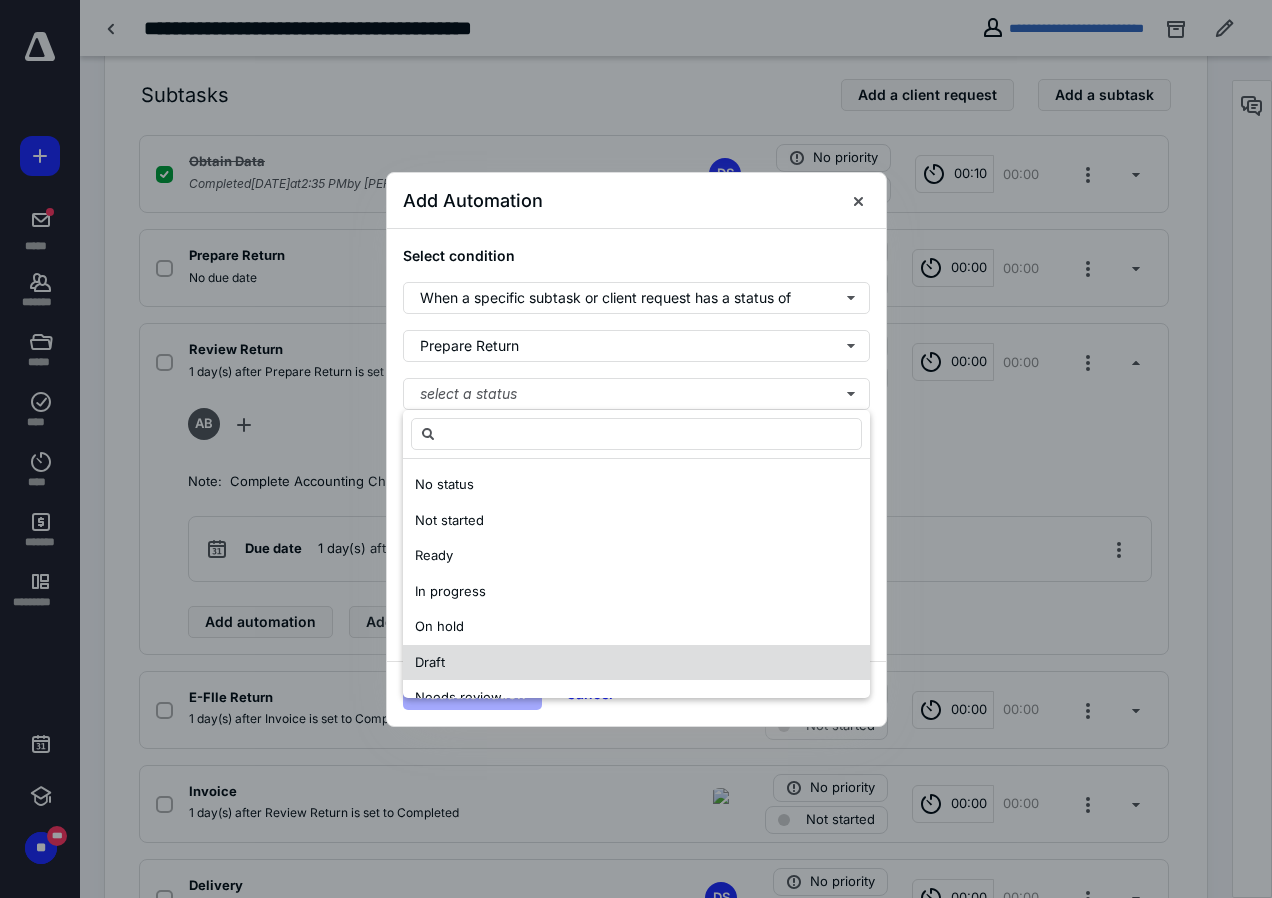 scroll, scrollTop: 100, scrollLeft: 0, axis: vertical 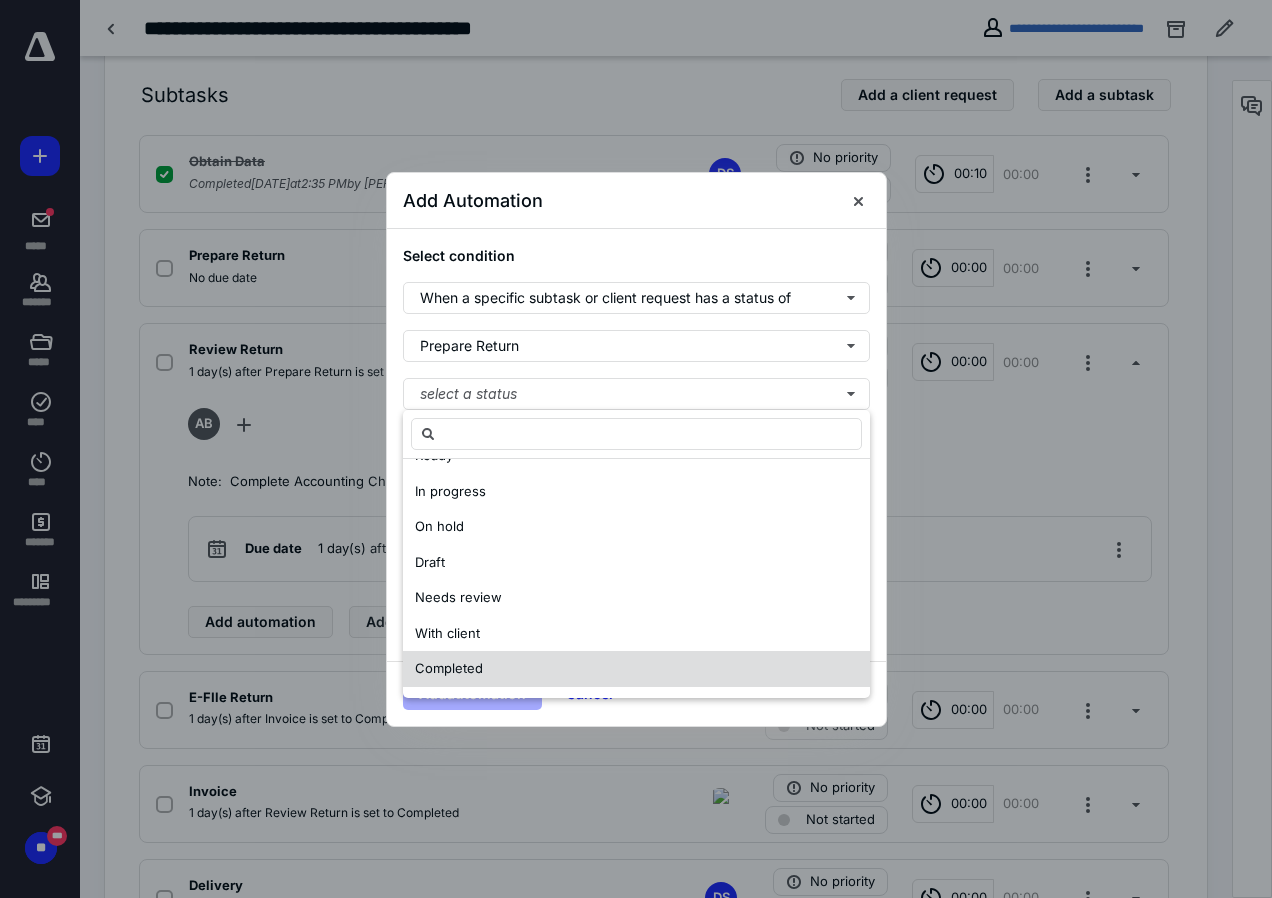 click on "Completed" at bounding box center (449, 668) 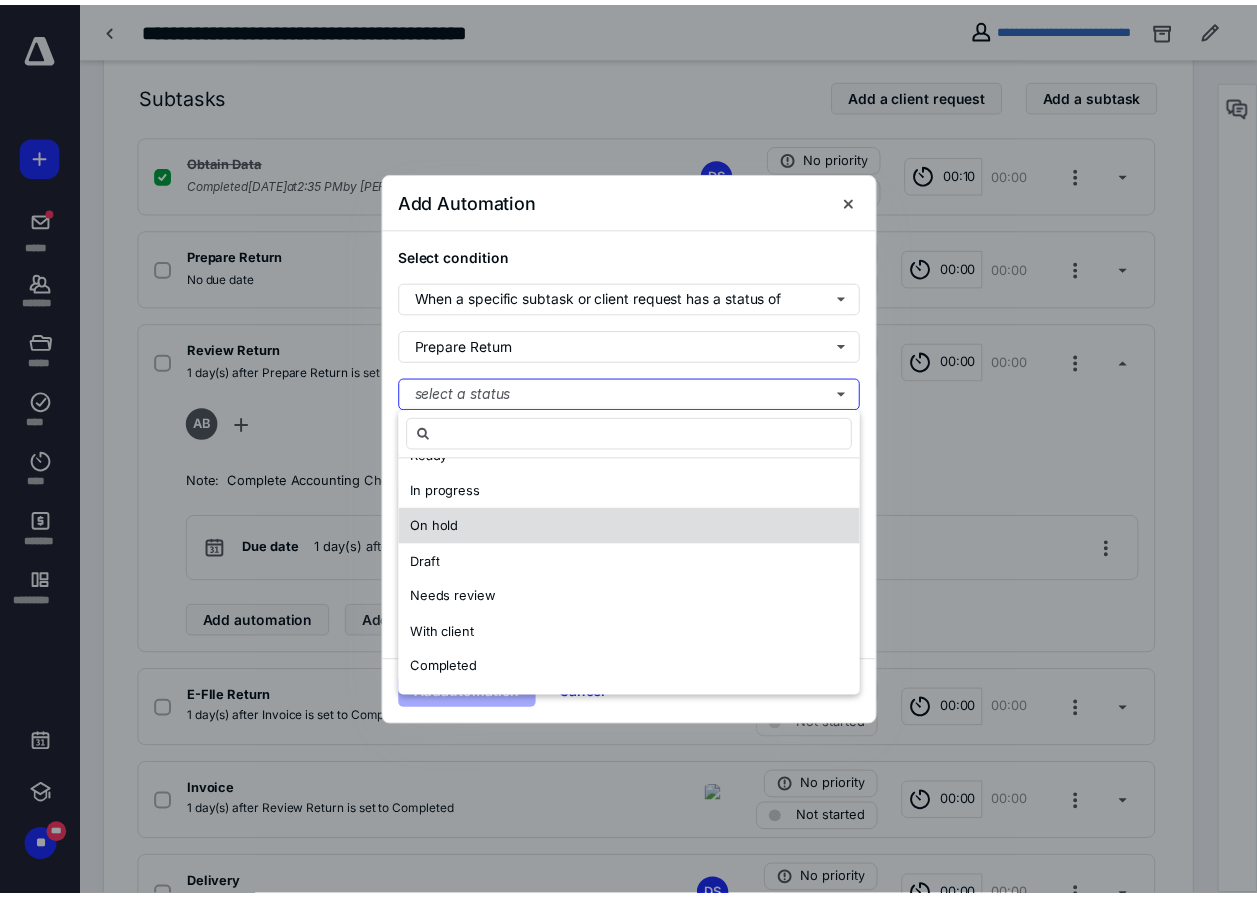 scroll, scrollTop: 0, scrollLeft: 0, axis: both 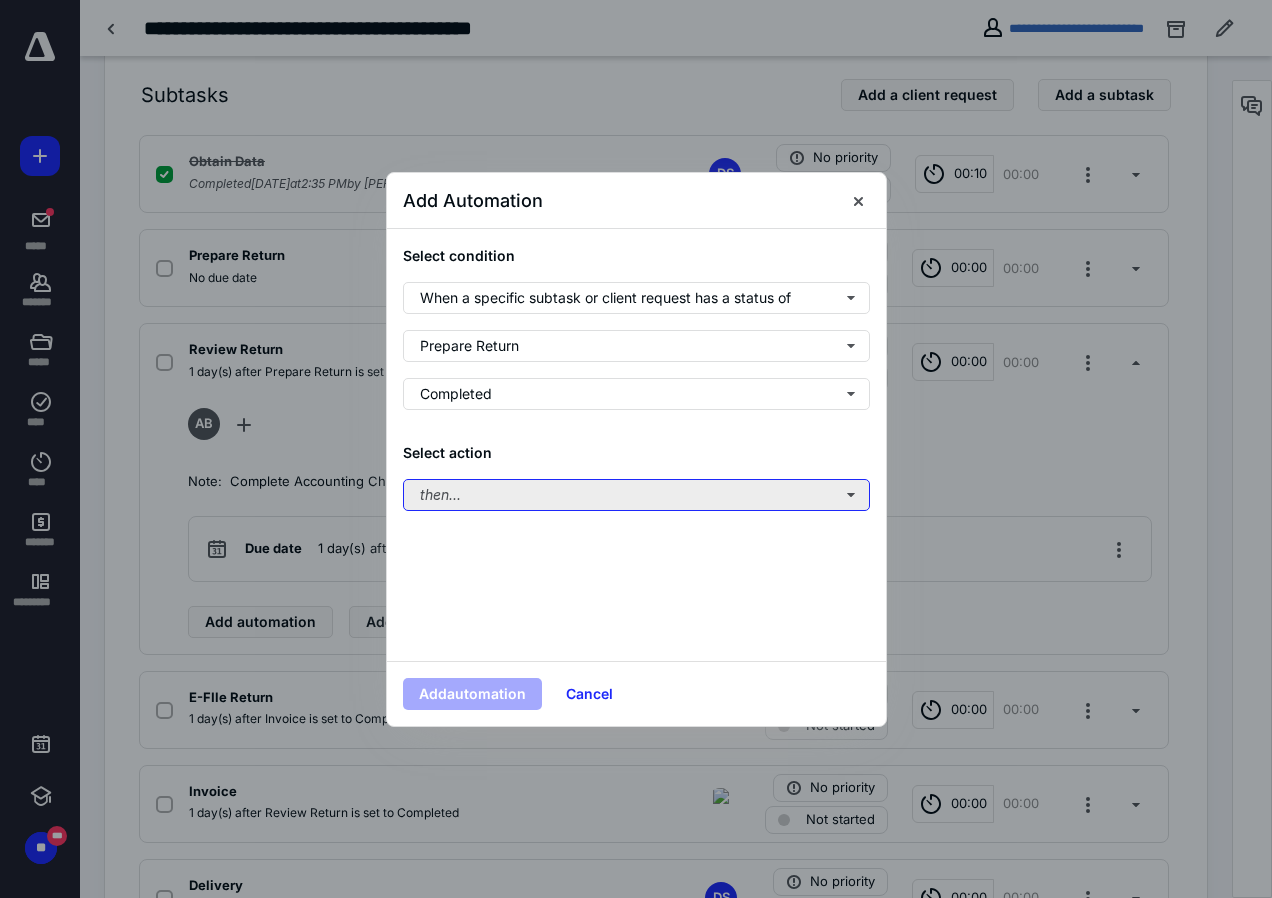 click on "then..." at bounding box center (636, 495) 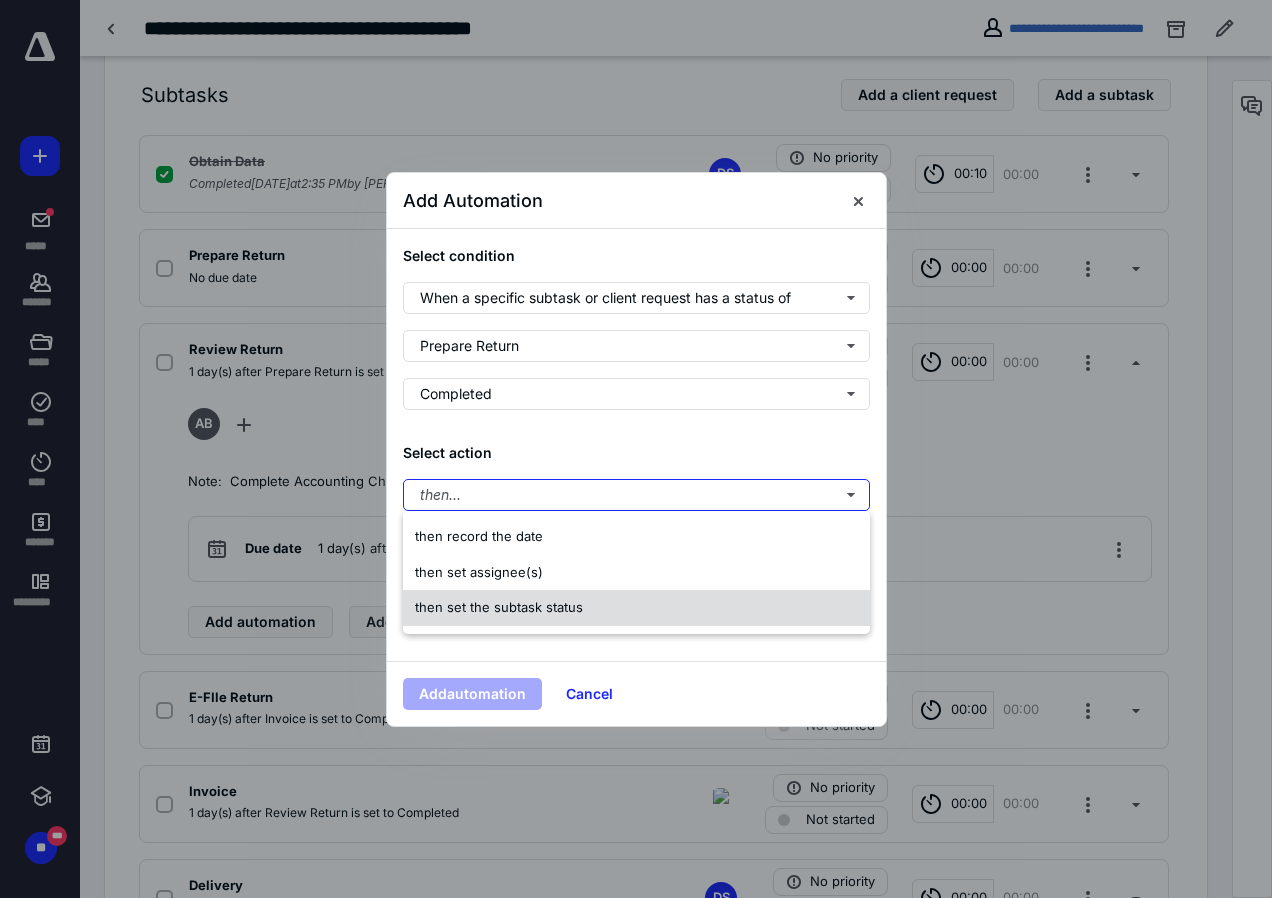 click on "then set the subtask status" at bounding box center (499, 607) 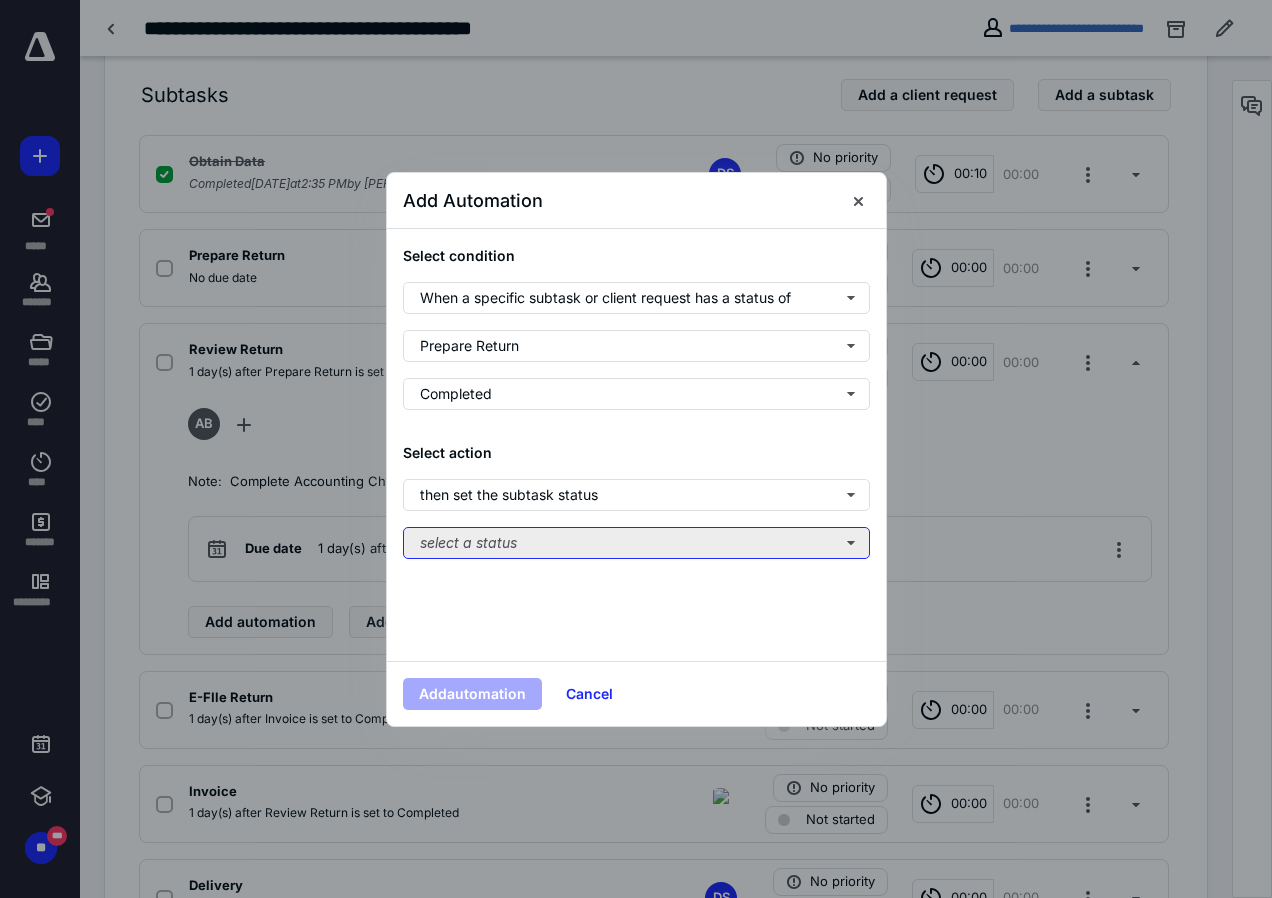 click on "select a status" at bounding box center [636, 543] 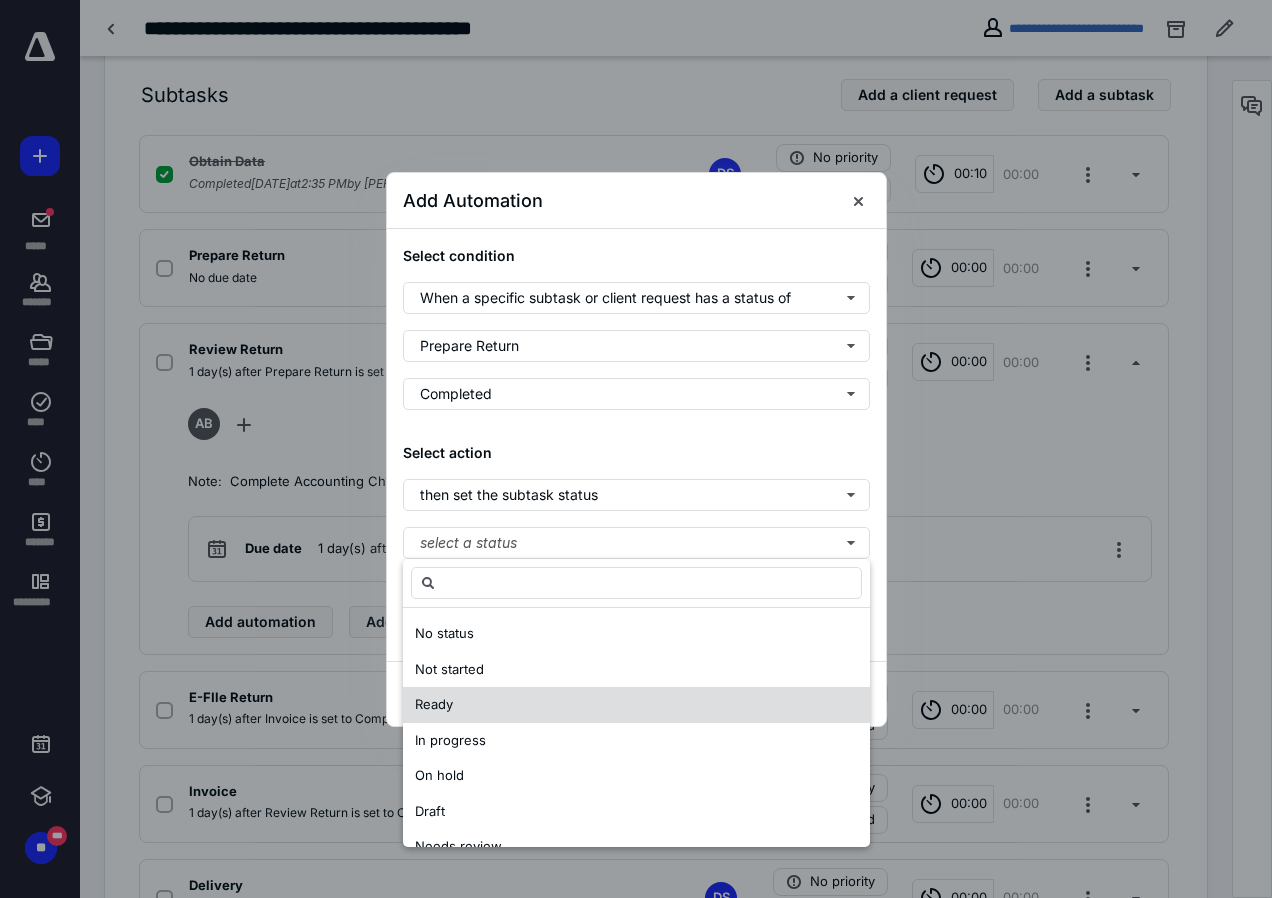 click on "Ready" at bounding box center [434, 704] 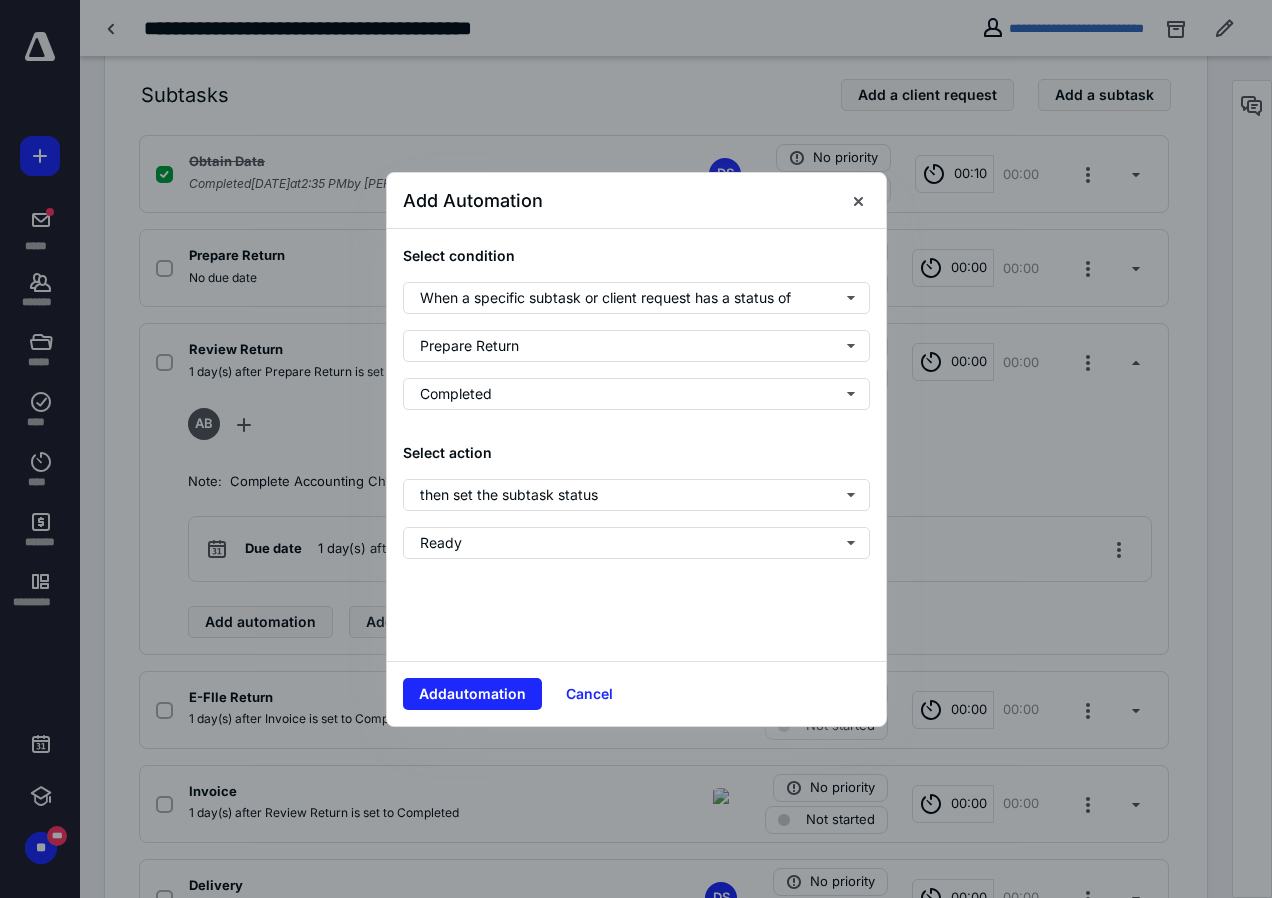 click on "Add  automation" at bounding box center (472, 694) 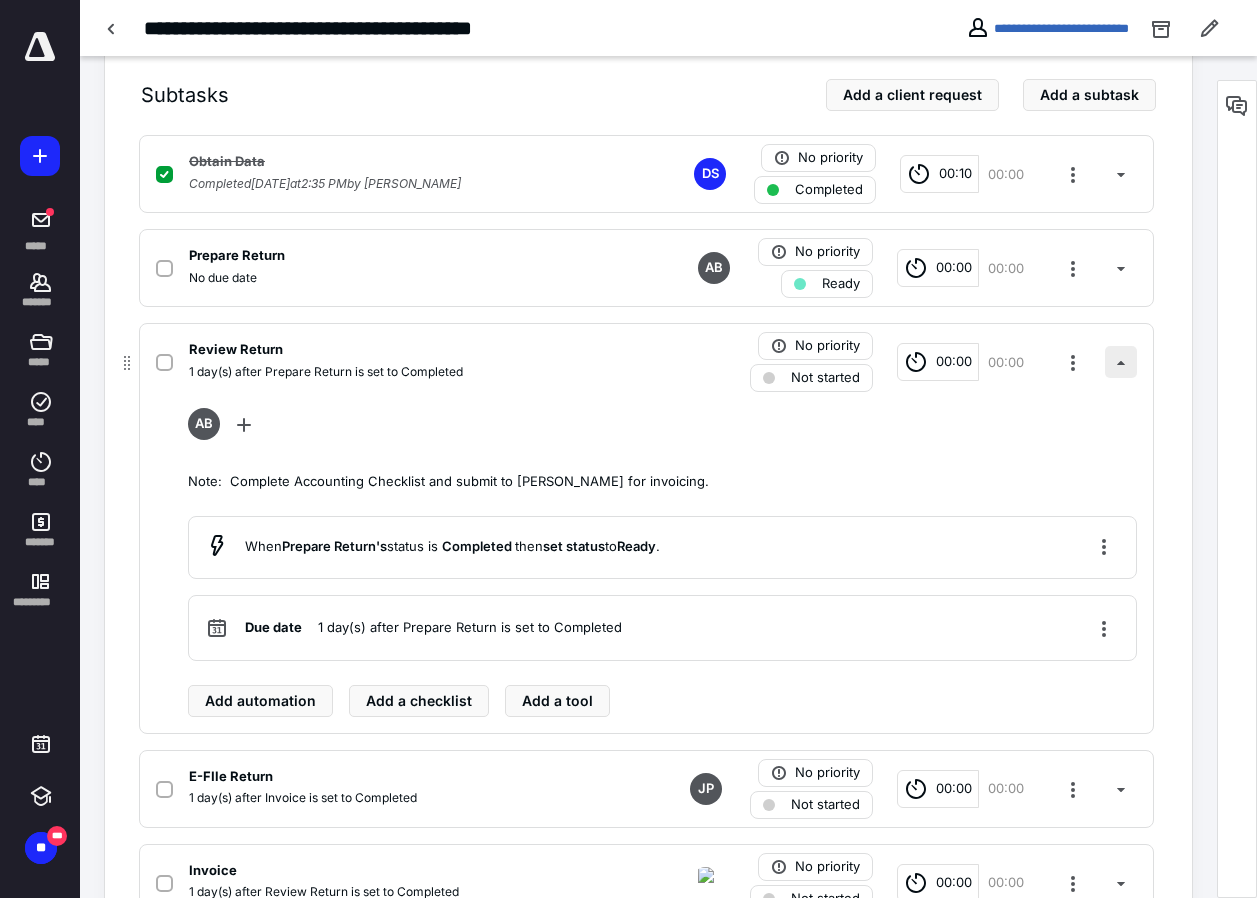 click at bounding box center [1121, 362] 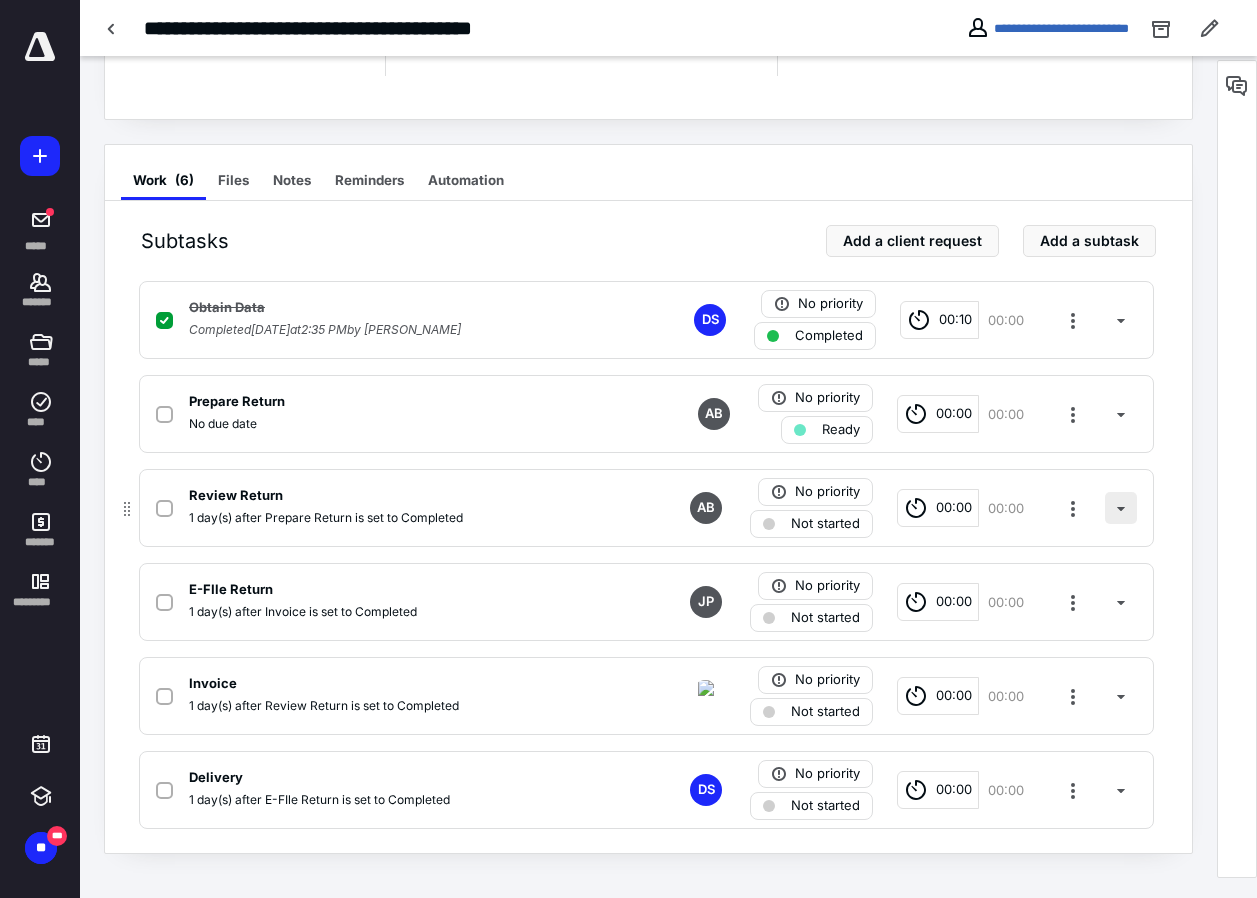 click at bounding box center [1121, 508] 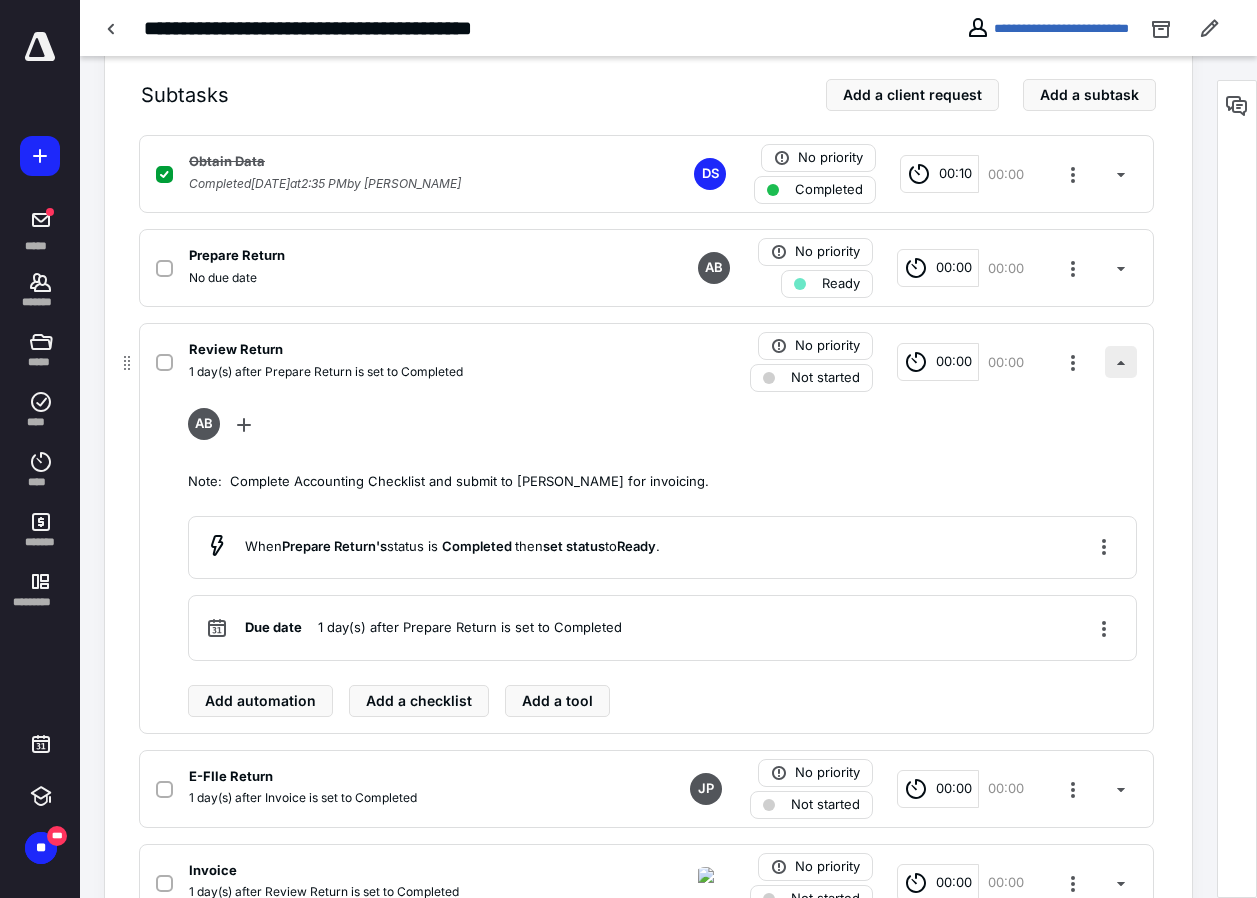 click at bounding box center (1121, 362) 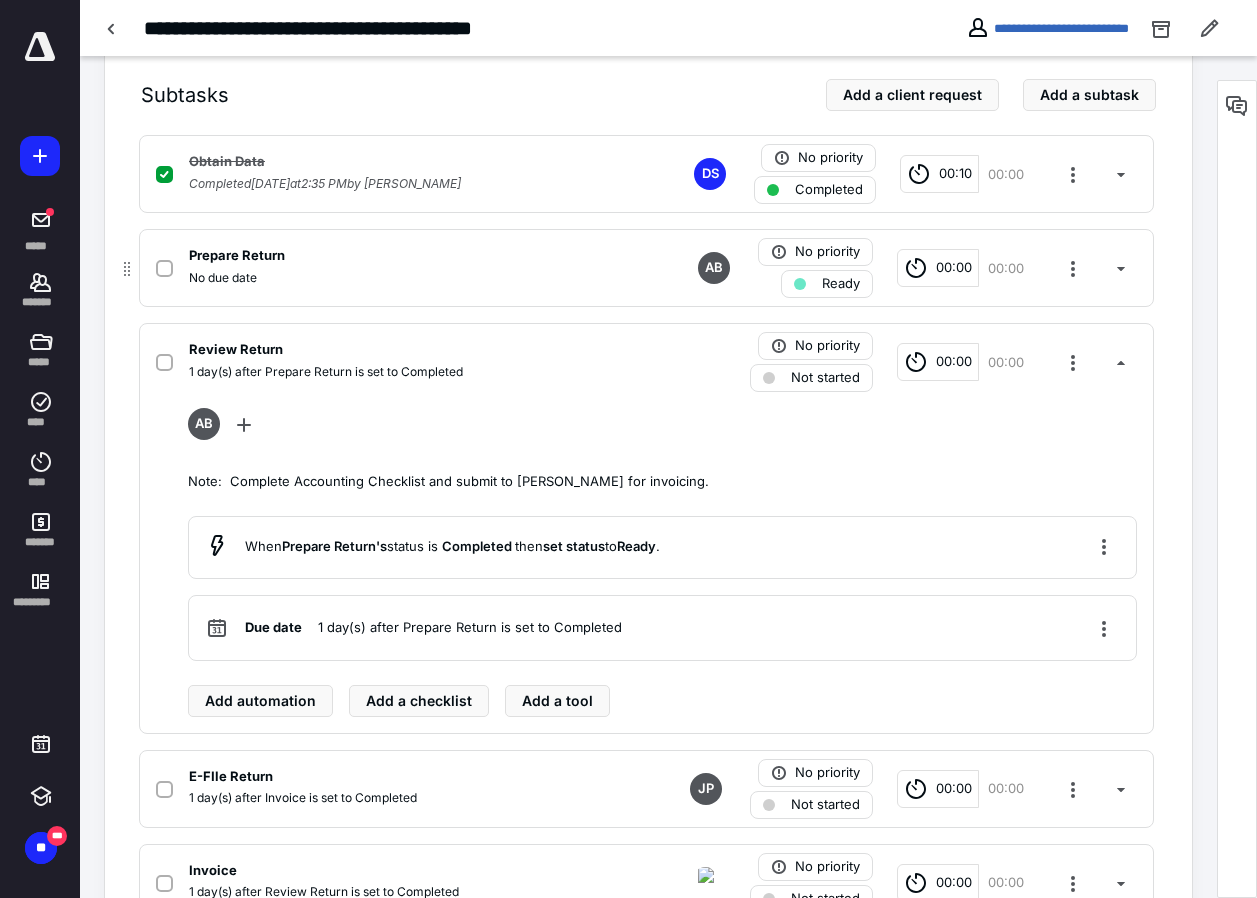 scroll, scrollTop: 297, scrollLeft: 0, axis: vertical 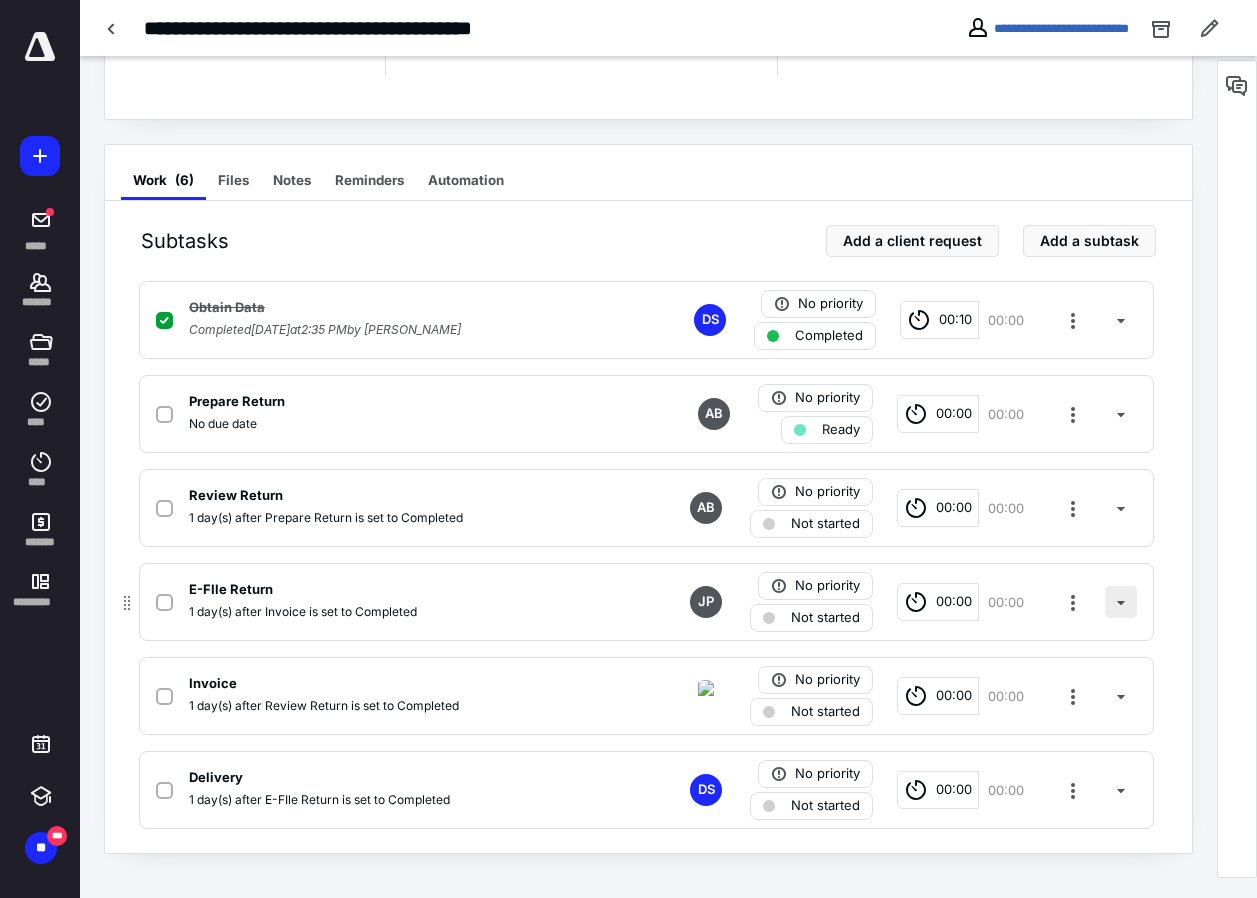 click at bounding box center (1121, 602) 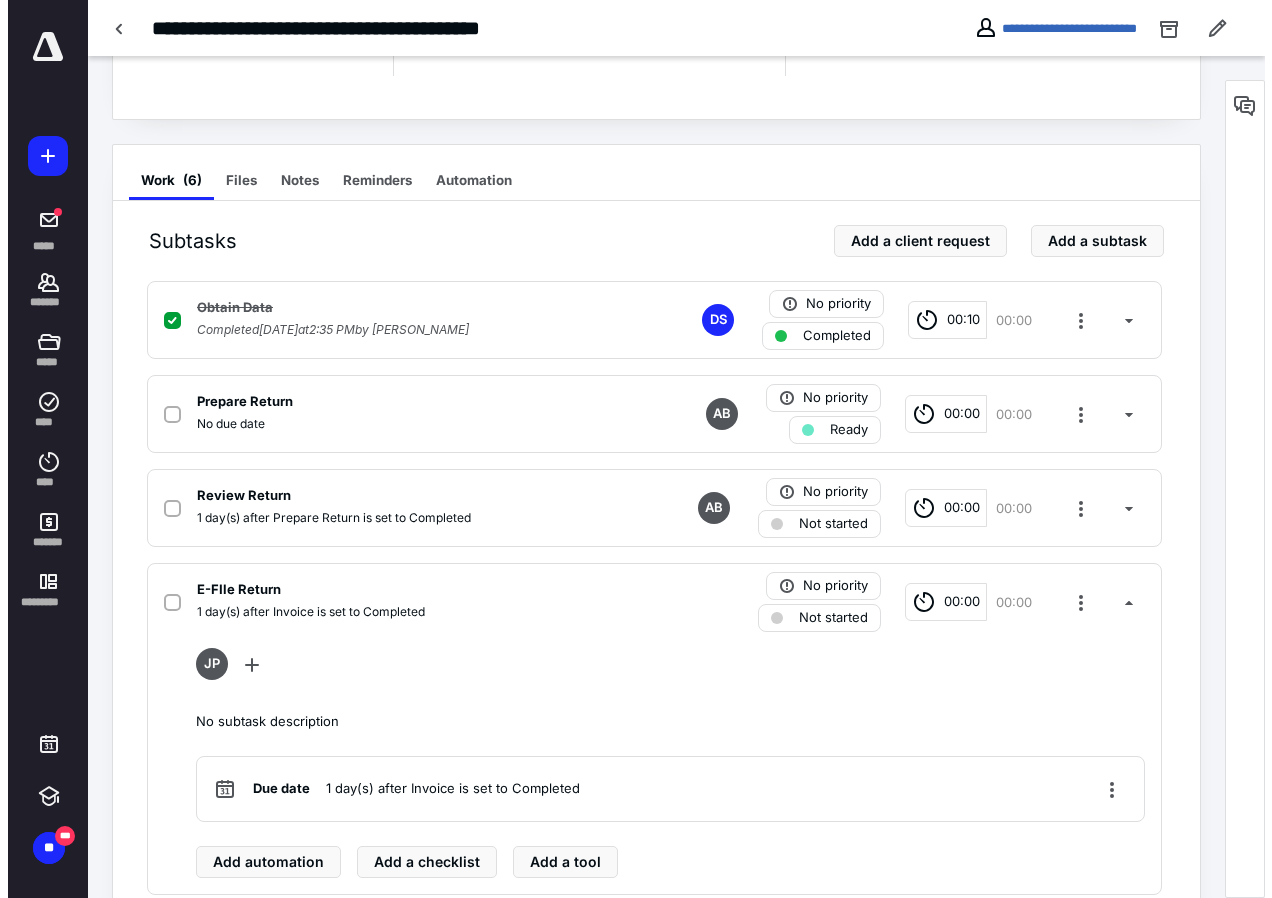 scroll, scrollTop: 550, scrollLeft: 0, axis: vertical 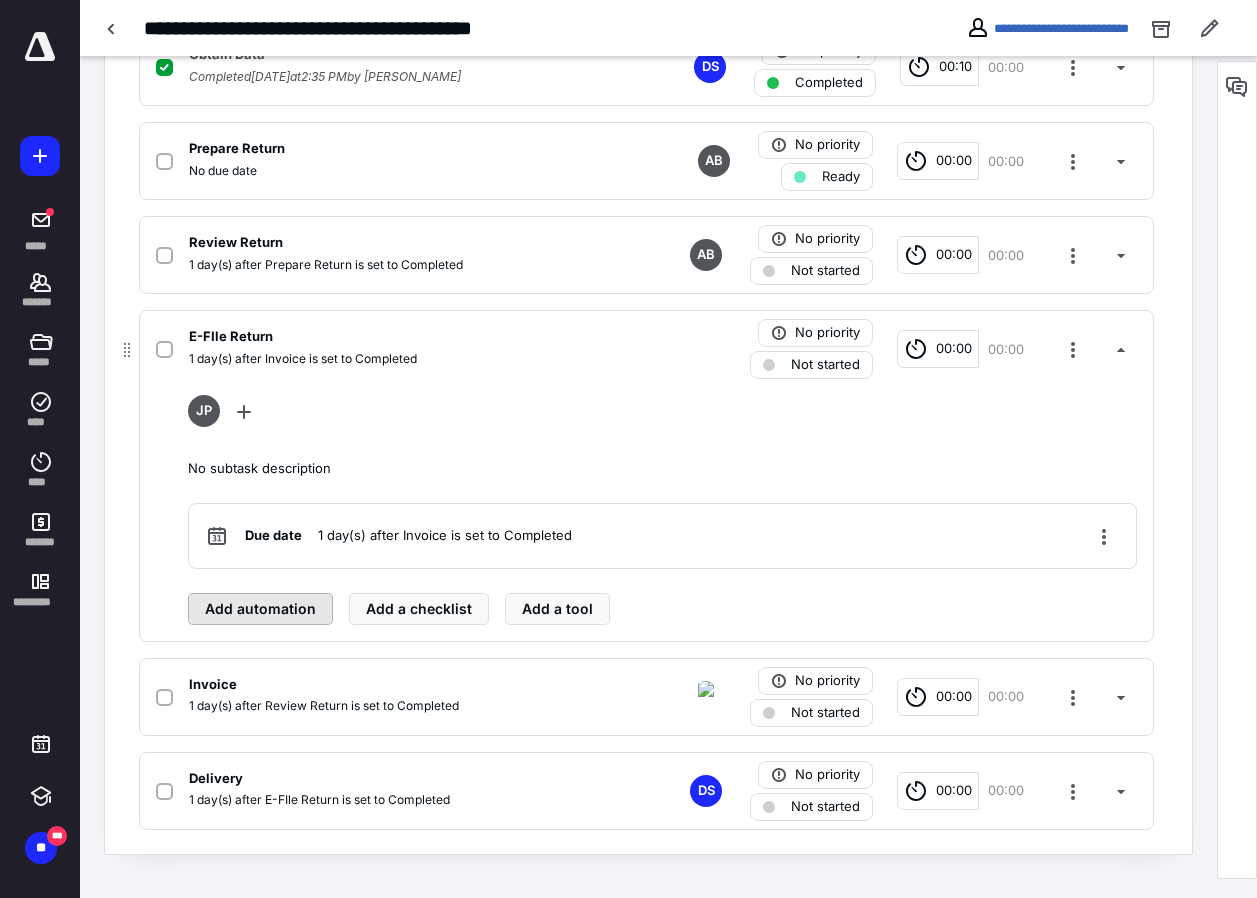 click on "Add automation" at bounding box center (260, 609) 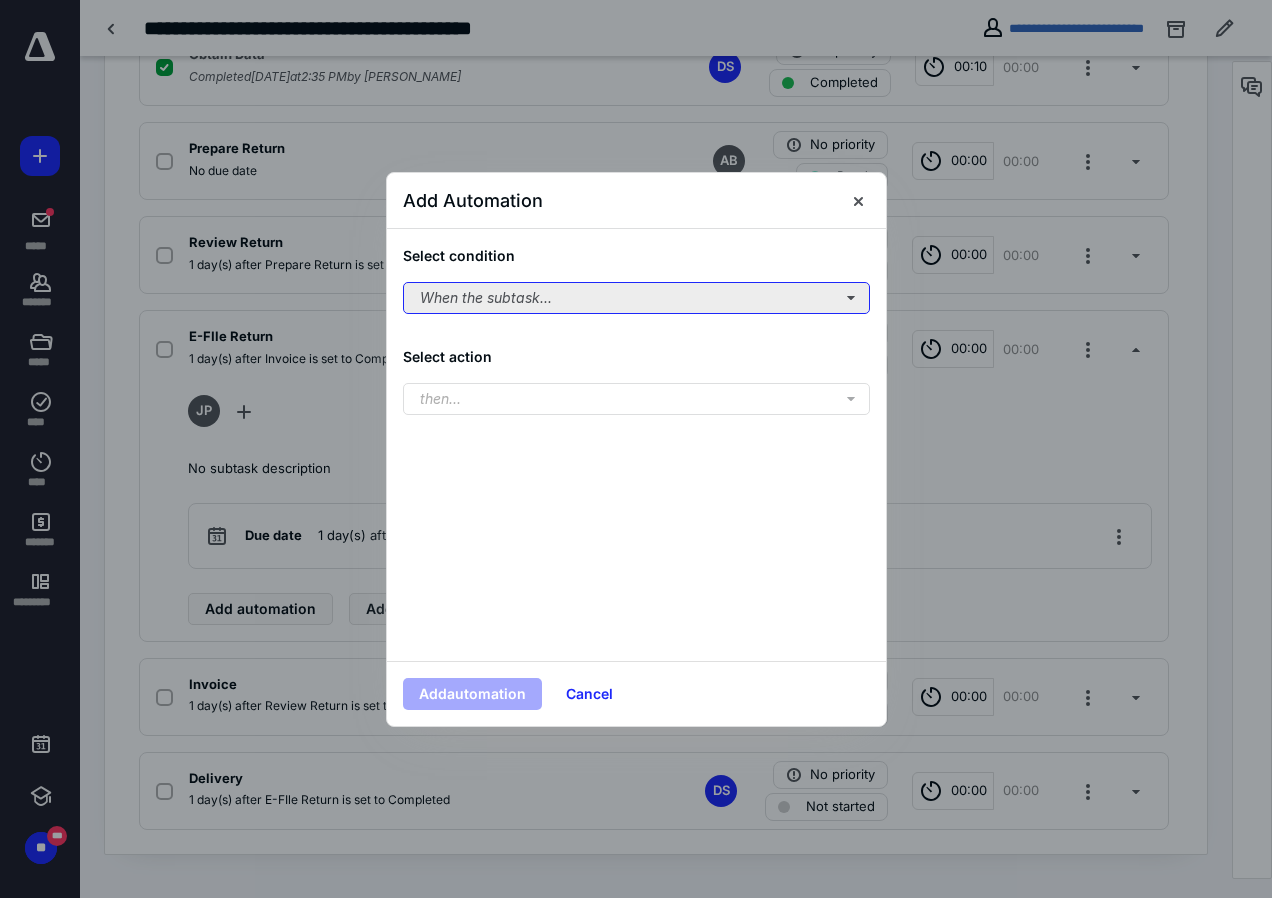 click on "When the subtask..." at bounding box center (636, 298) 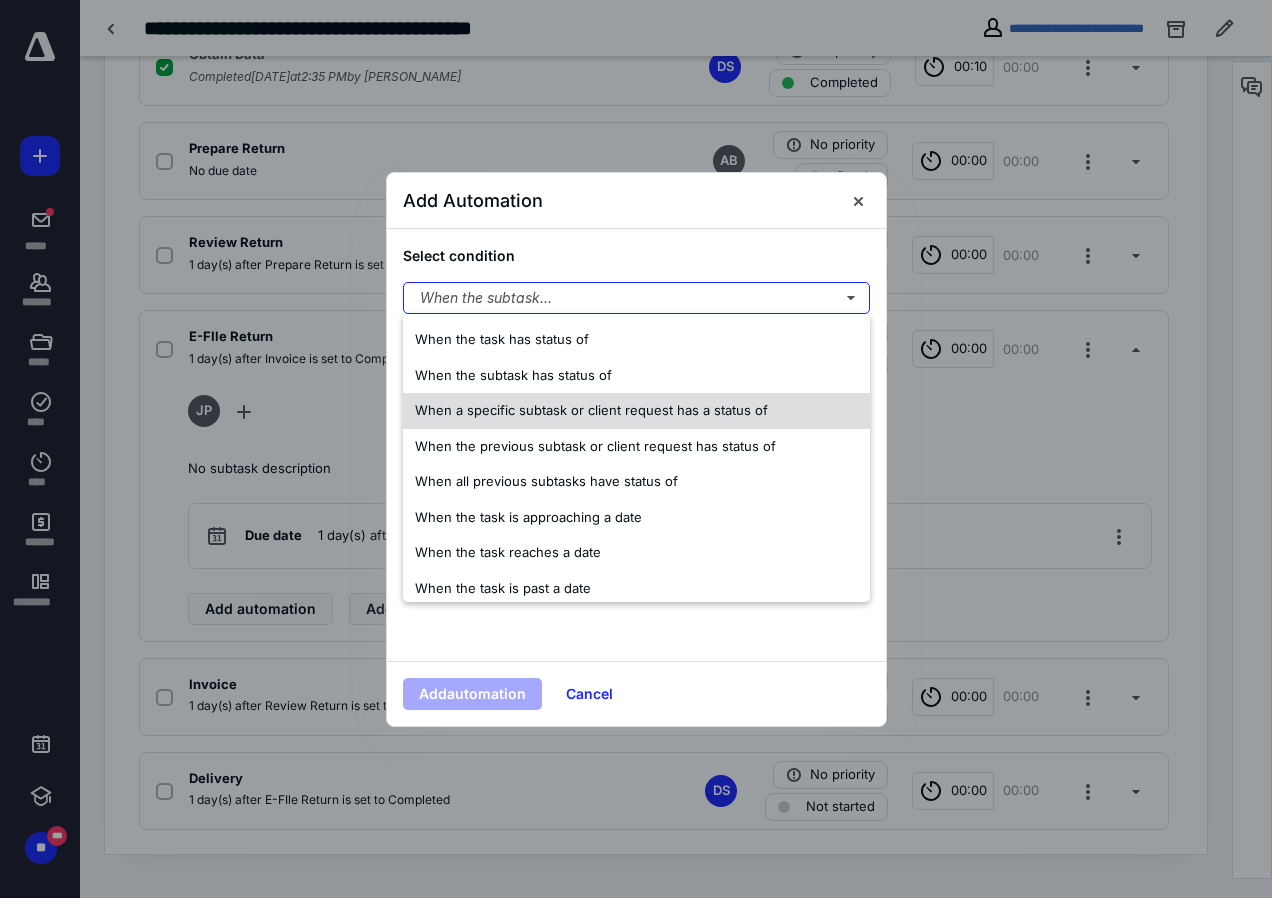 click on "When a specific subtask or client request has a status of" at bounding box center [591, 410] 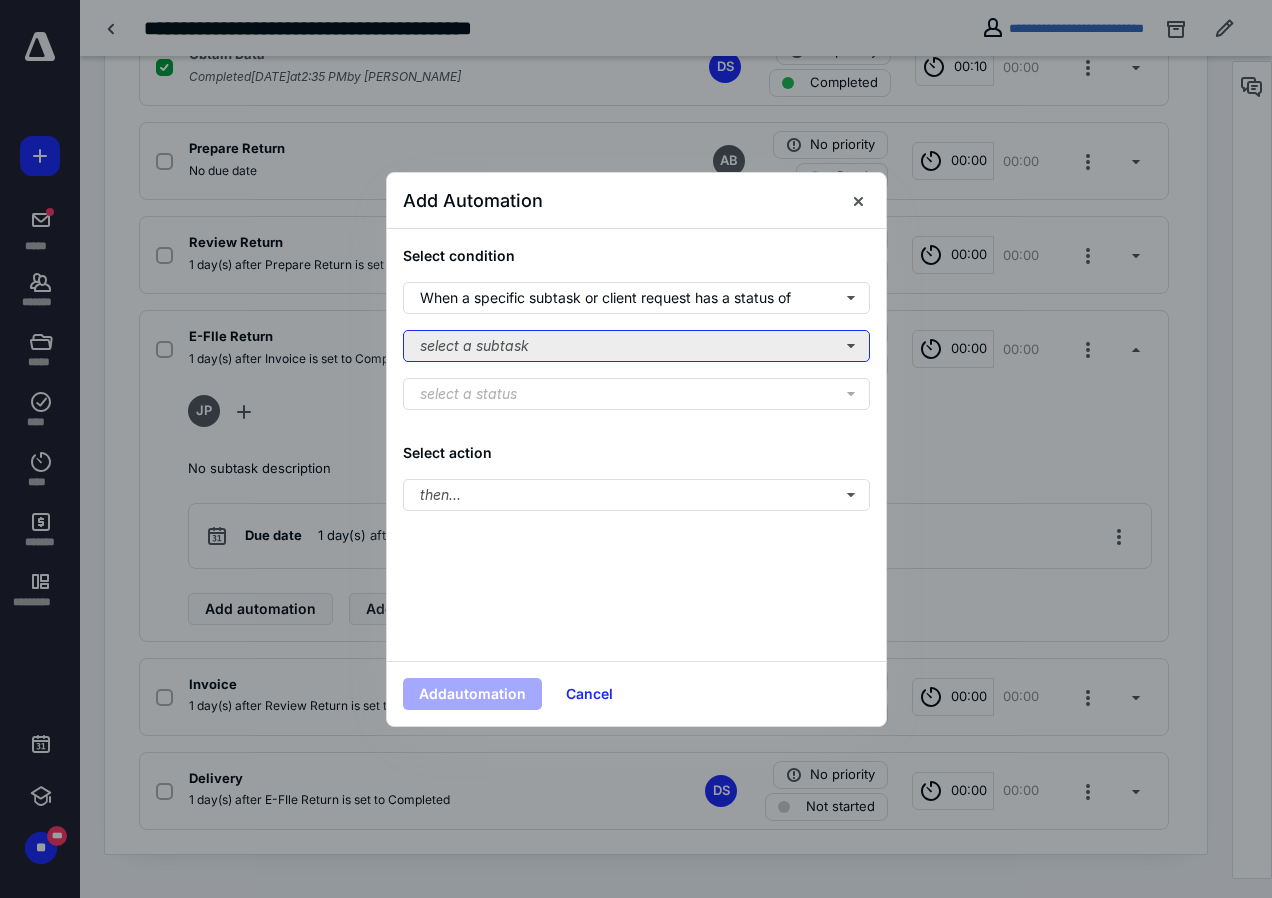 click on "select a subtask" at bounding box center (636, 346) 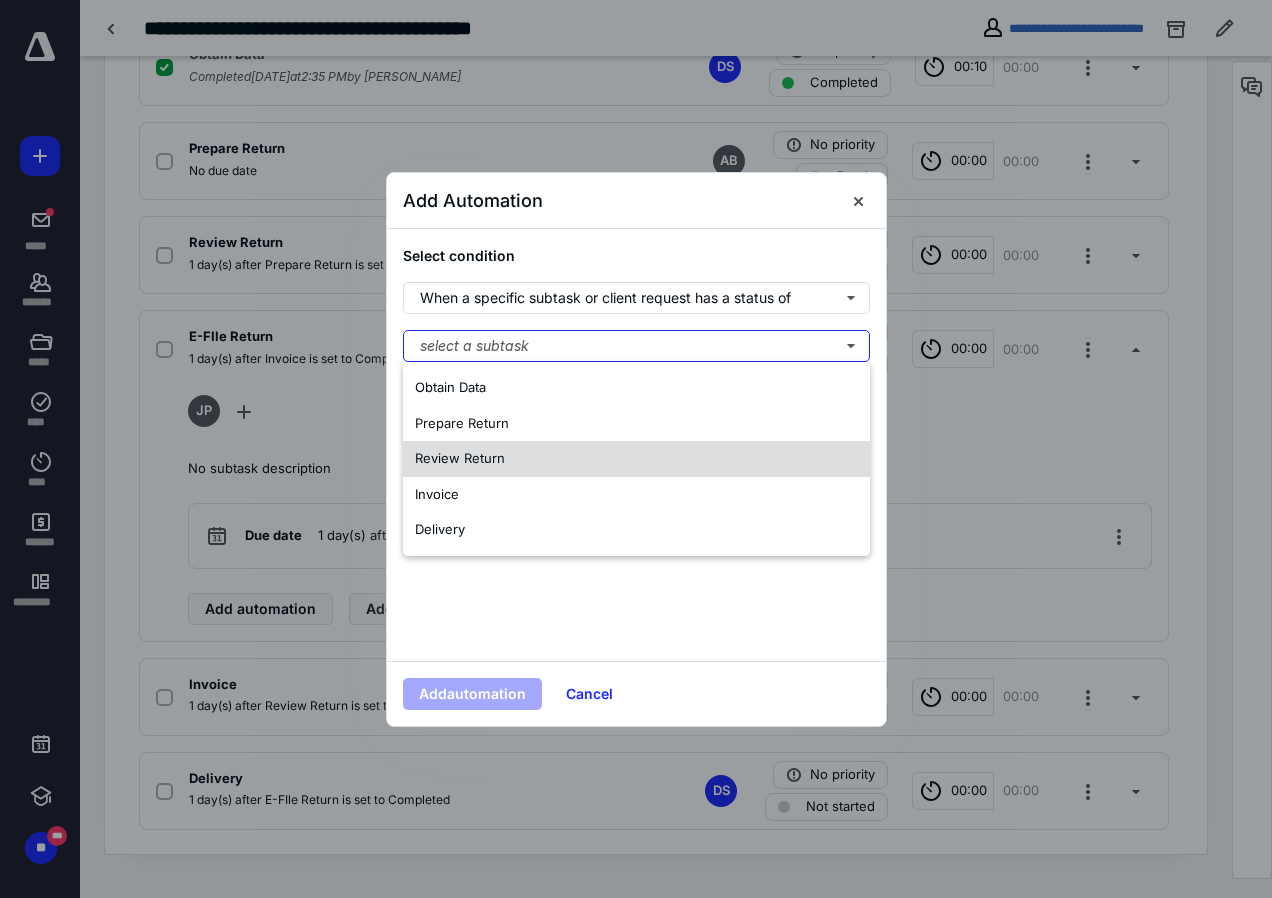 click on "Review Return" at bounding box center [460, 458] 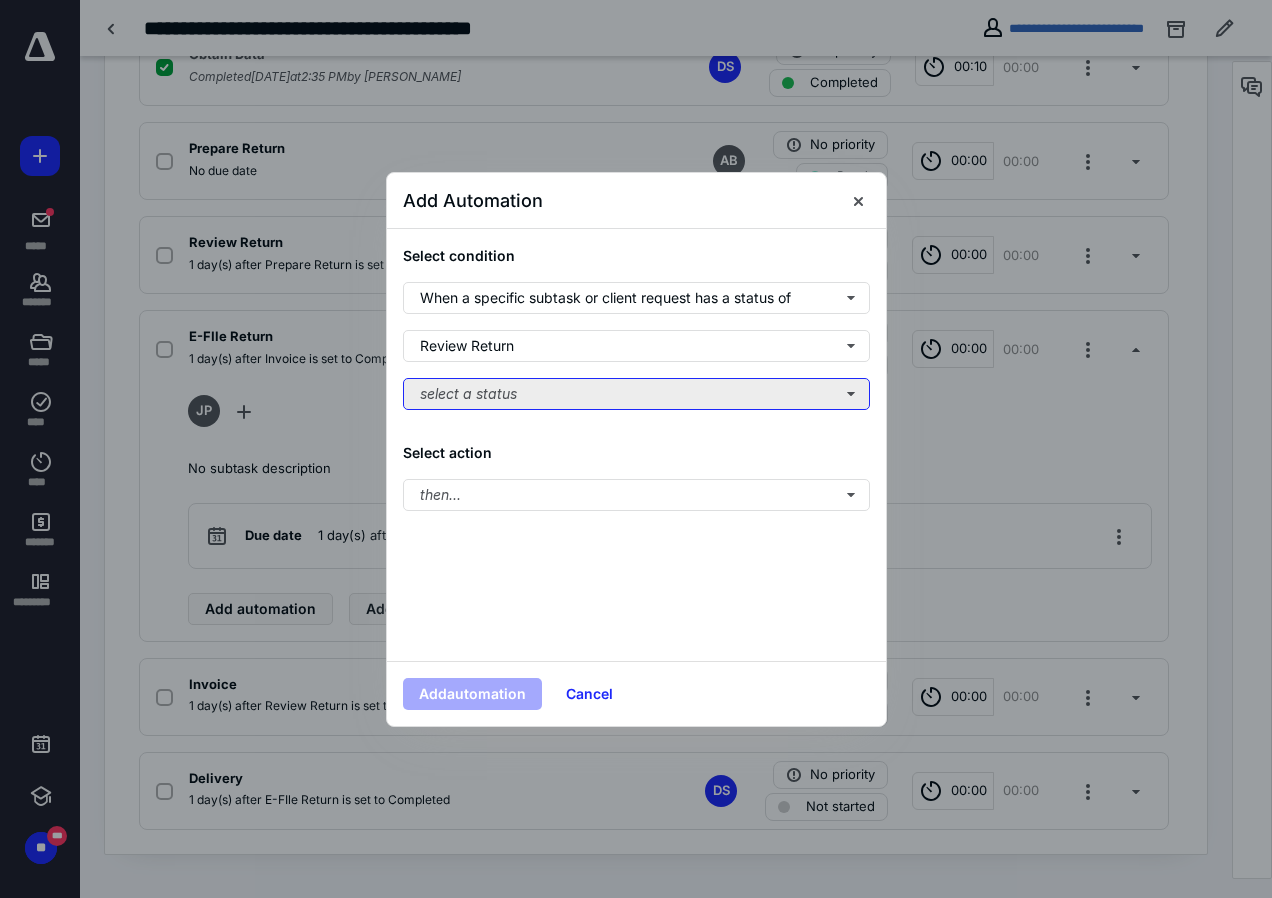 click on "select a status" at bounding box center [636, 394] 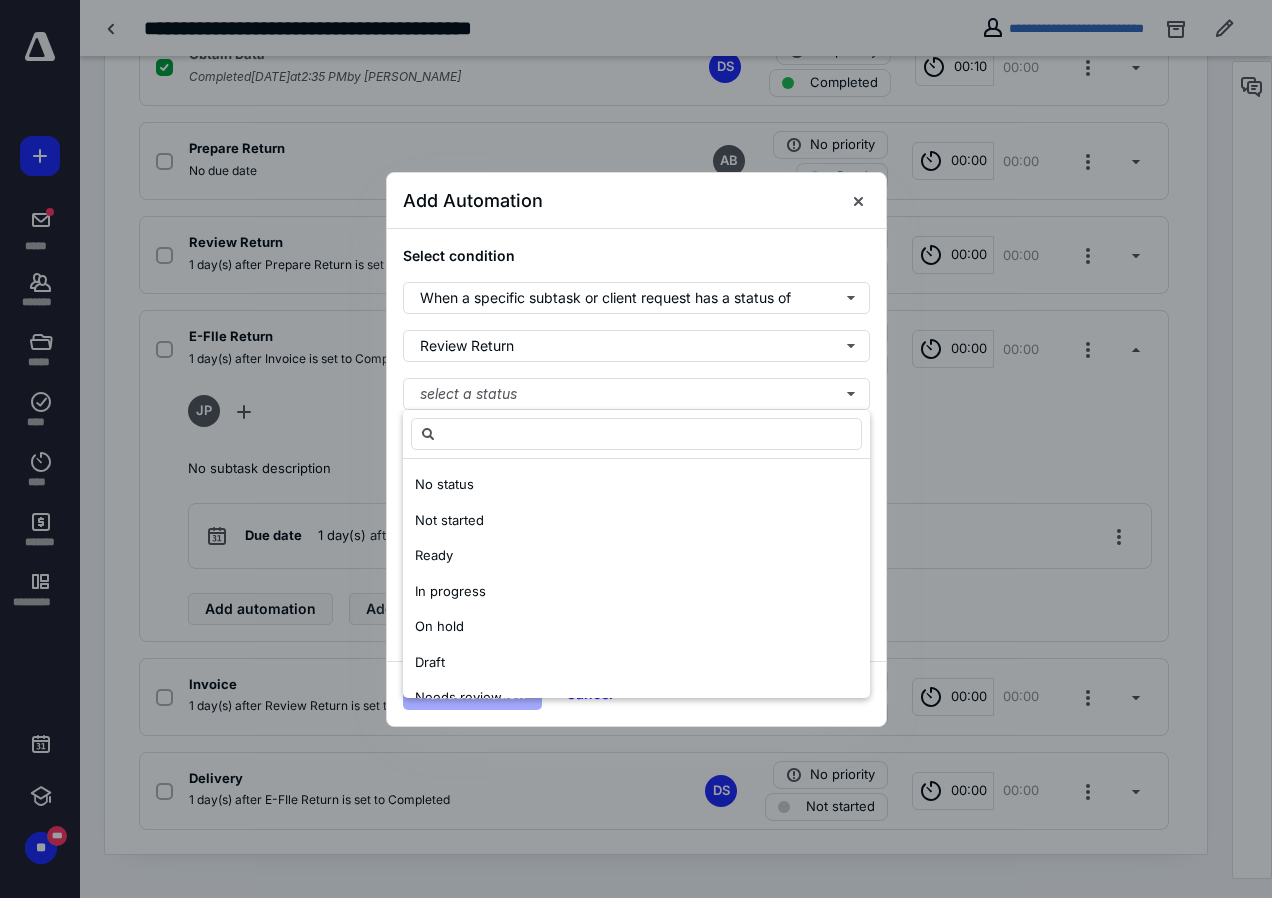scroll, scrollTop: 100, scrollLeft: 0, axis: vertical 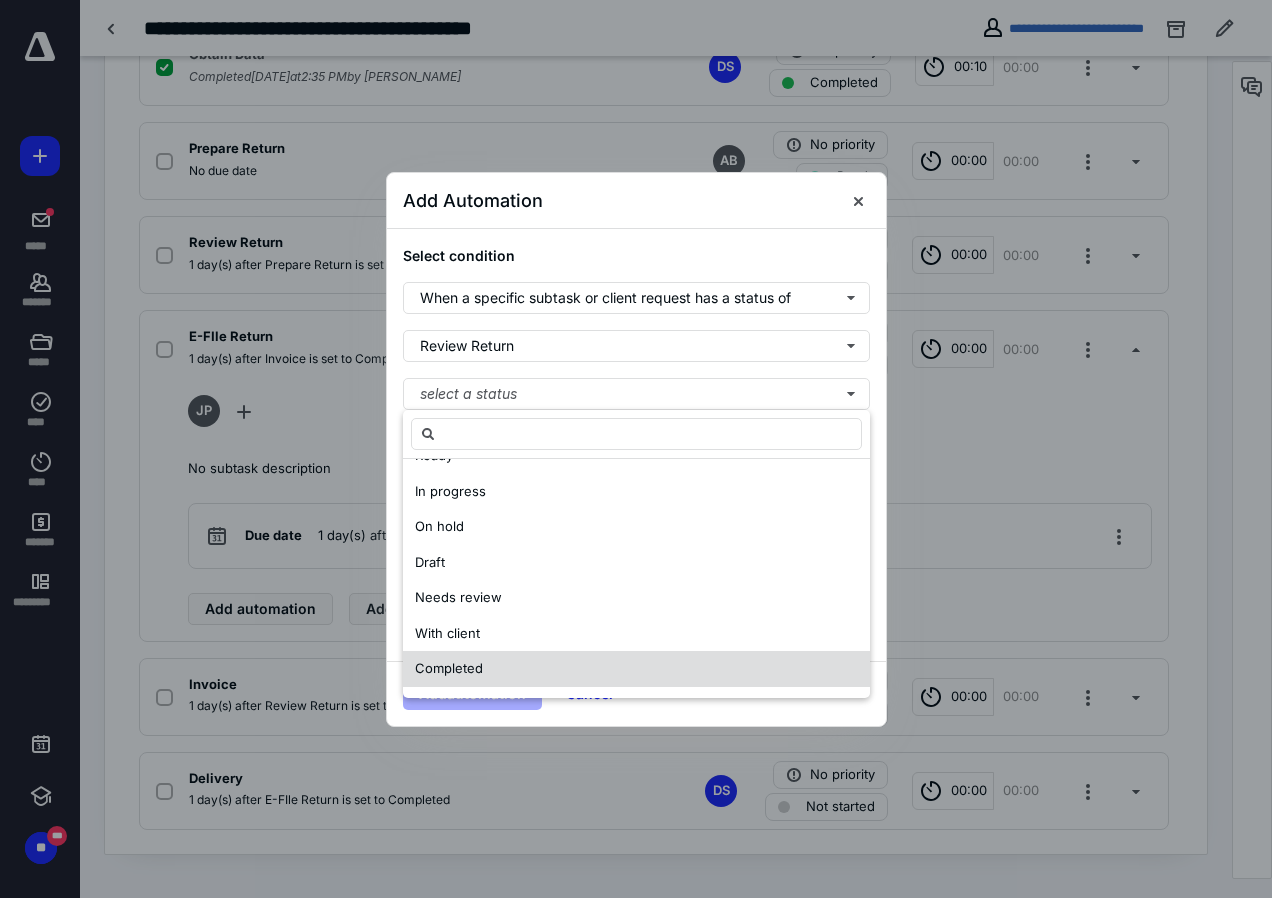 click on "Completed" at bounding box center [449, 668] 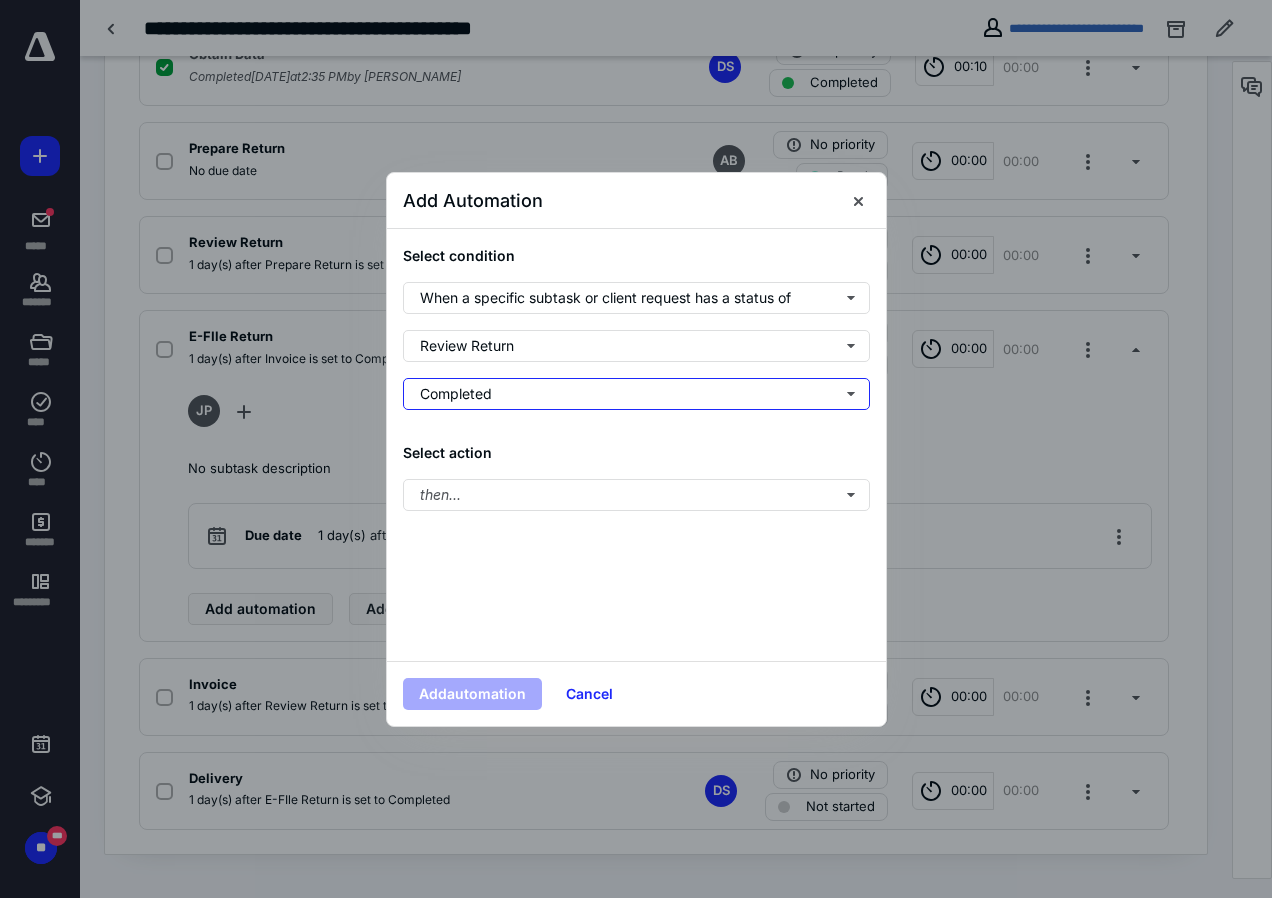 scroll, scrollTop: 0, scrollLeft: 0, axis: both 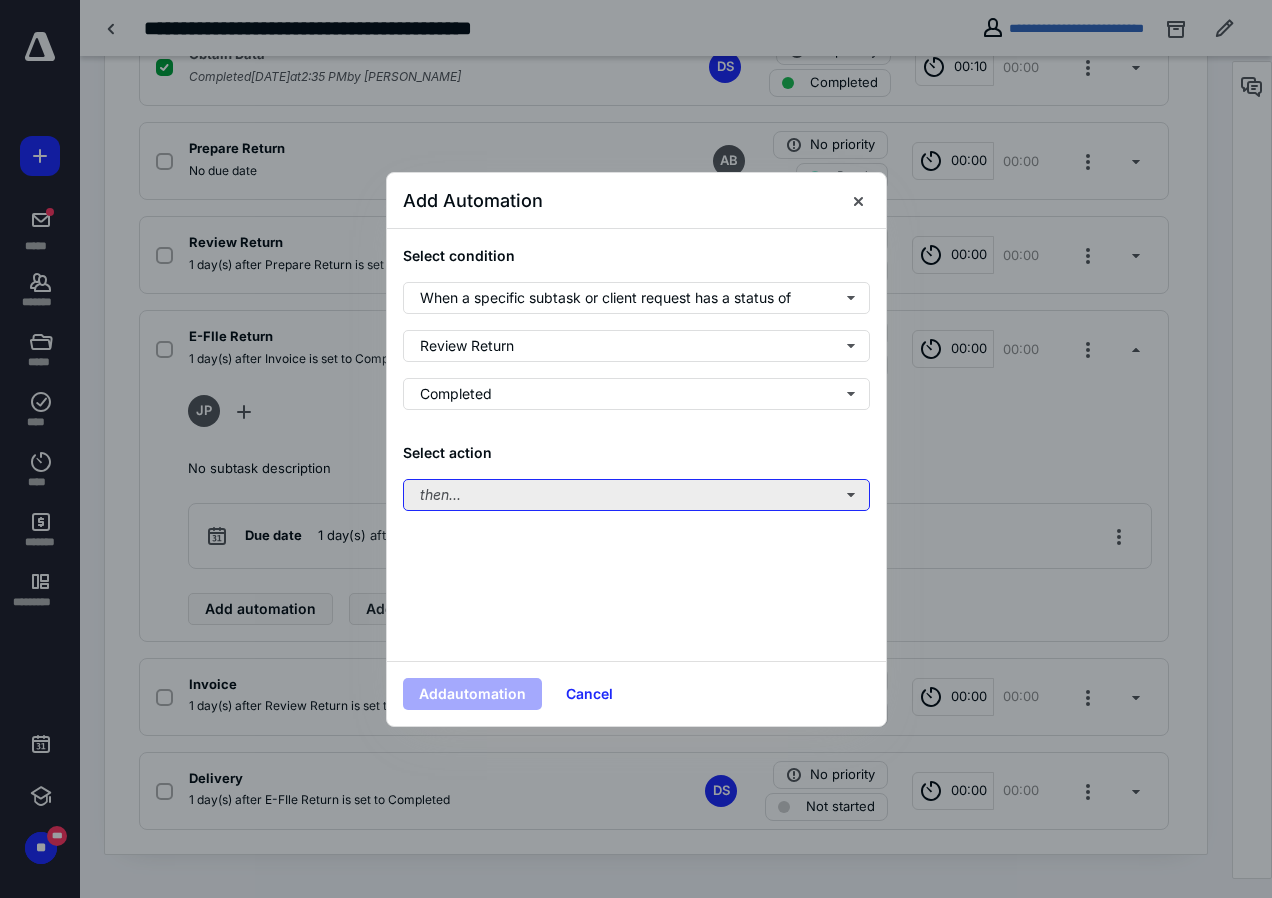 click on "then..." at bounding box center (636, 495) 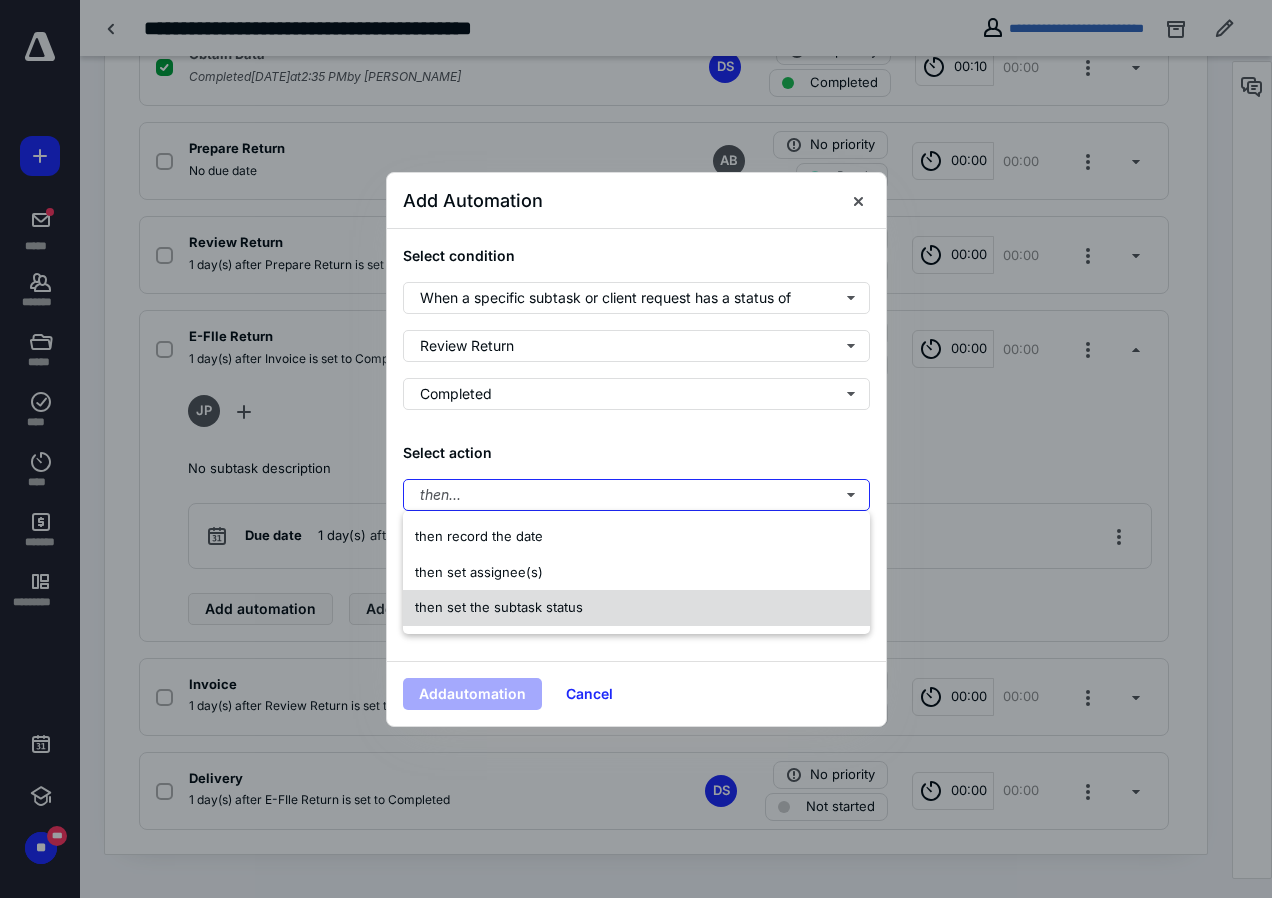 click on "then set the subtask status" at bounding box center [499, 607] 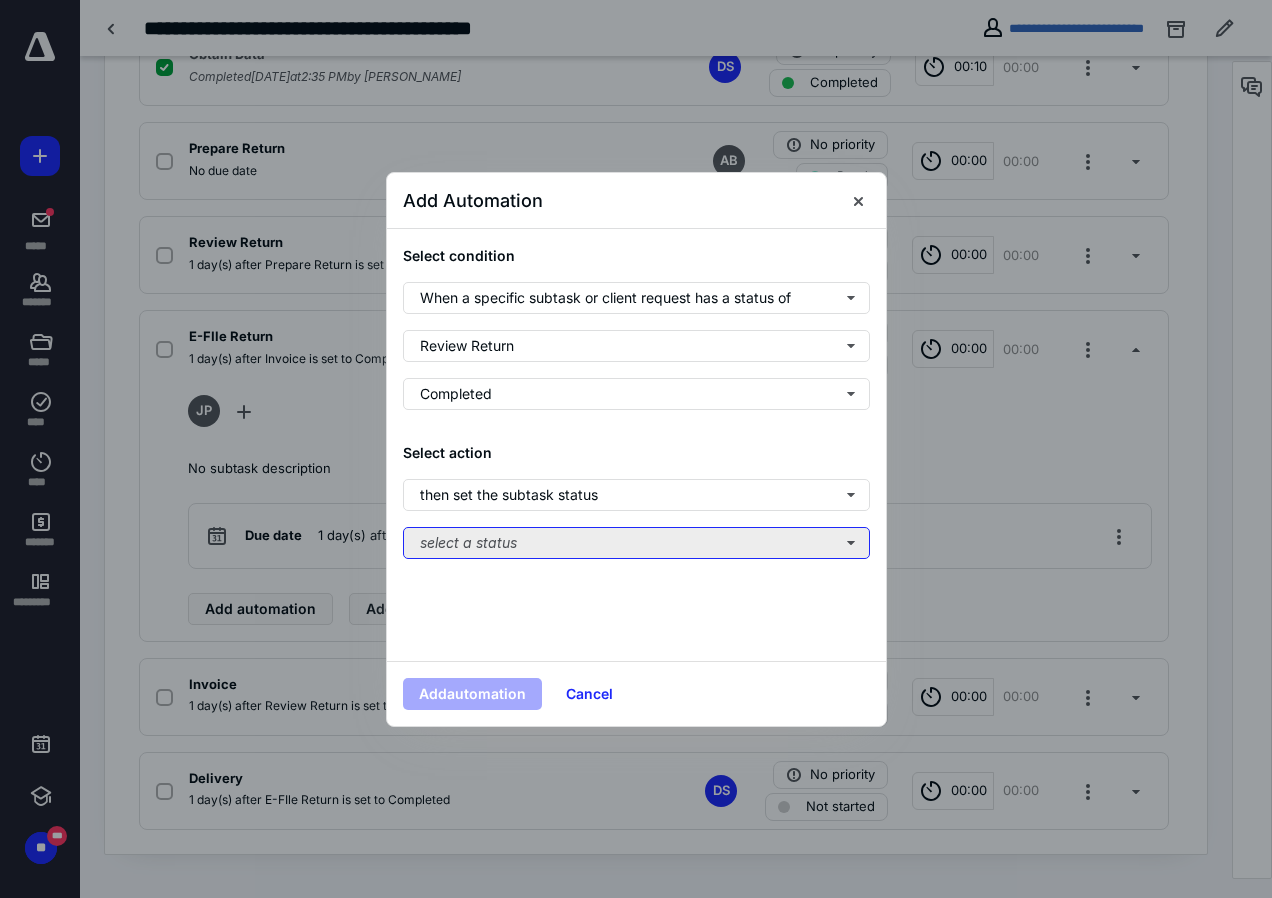 click on "select a status" at bounding box center (636, 543) 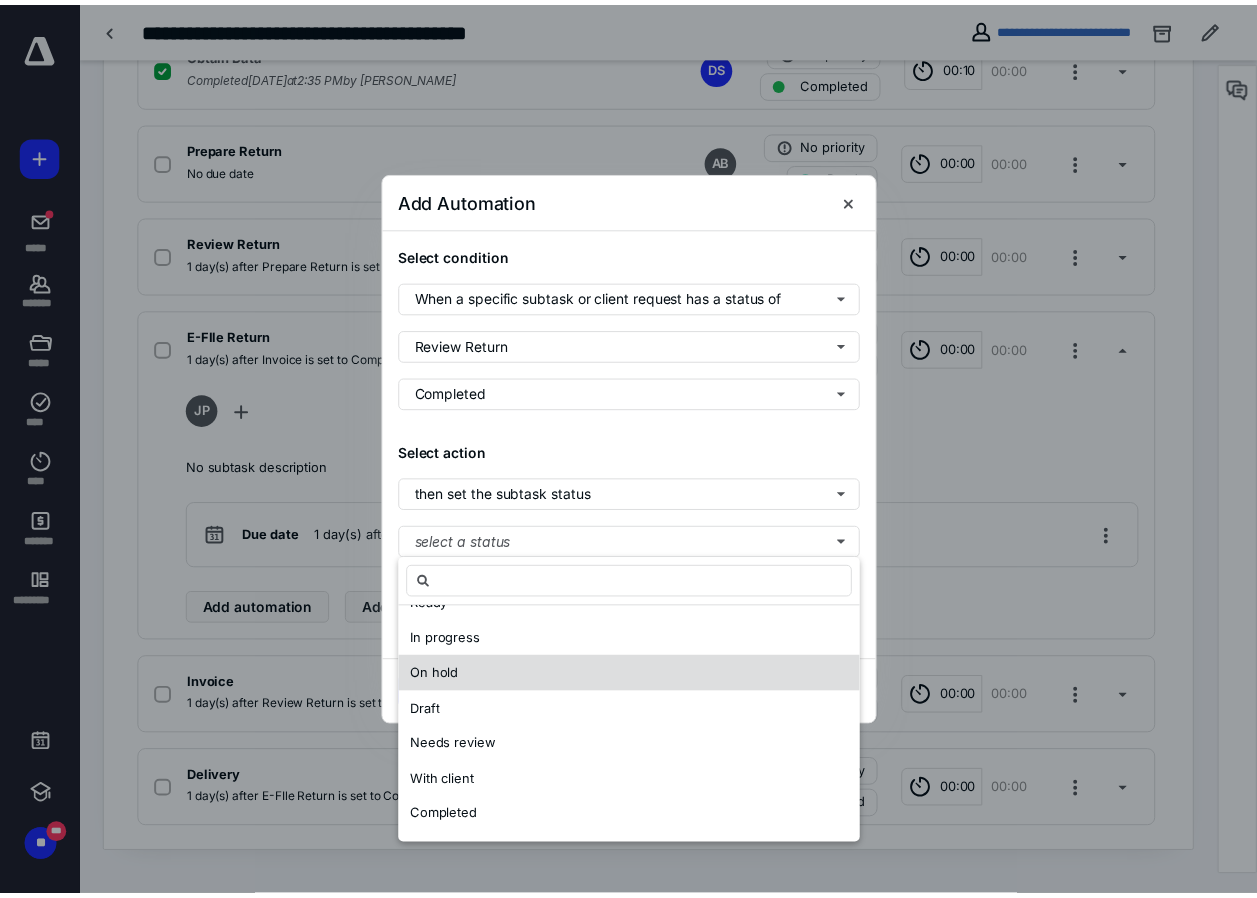 scroll, scrollTop: 0, scrollLeft: 0, axis: both 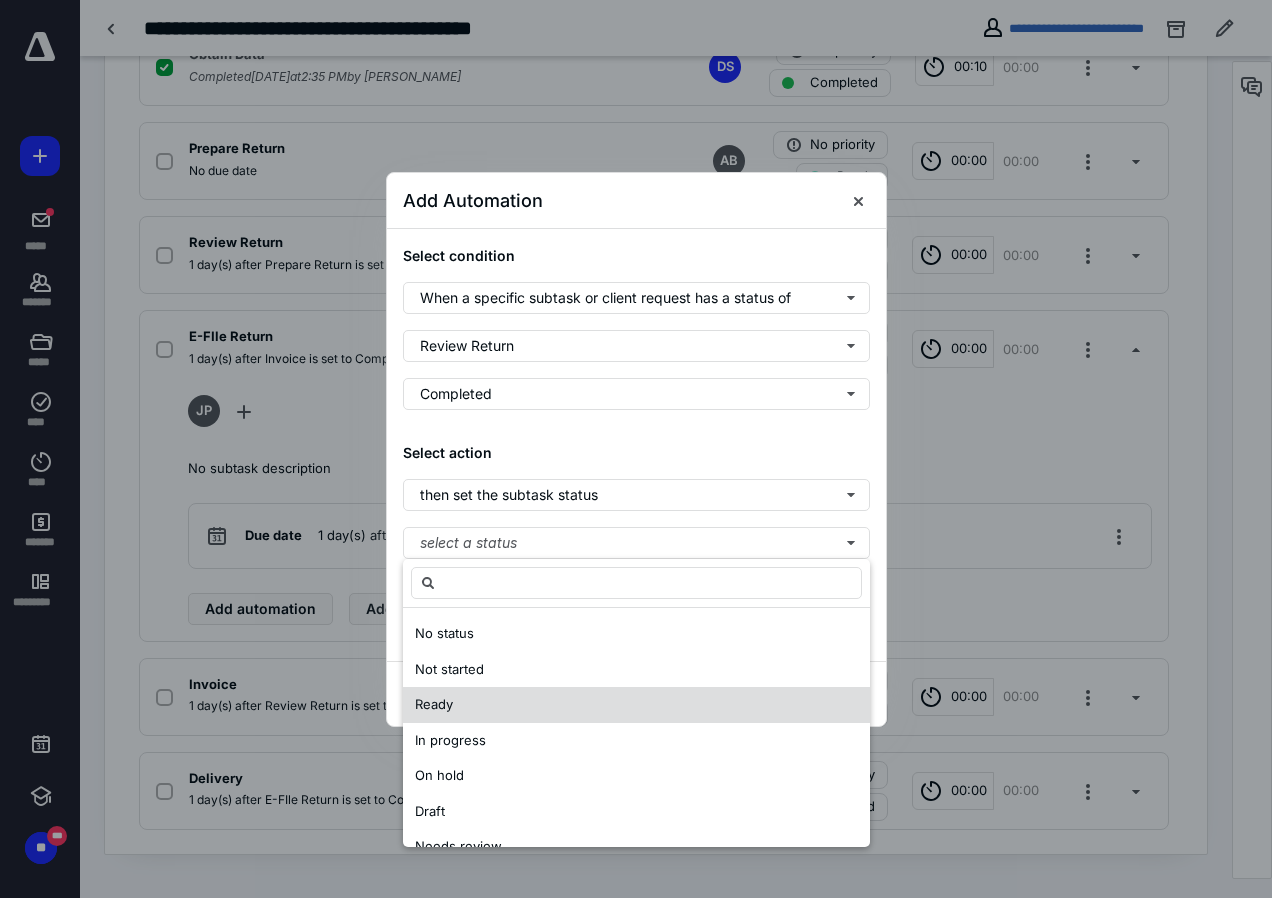 click on "Ready" at bounding box center [434, 704] 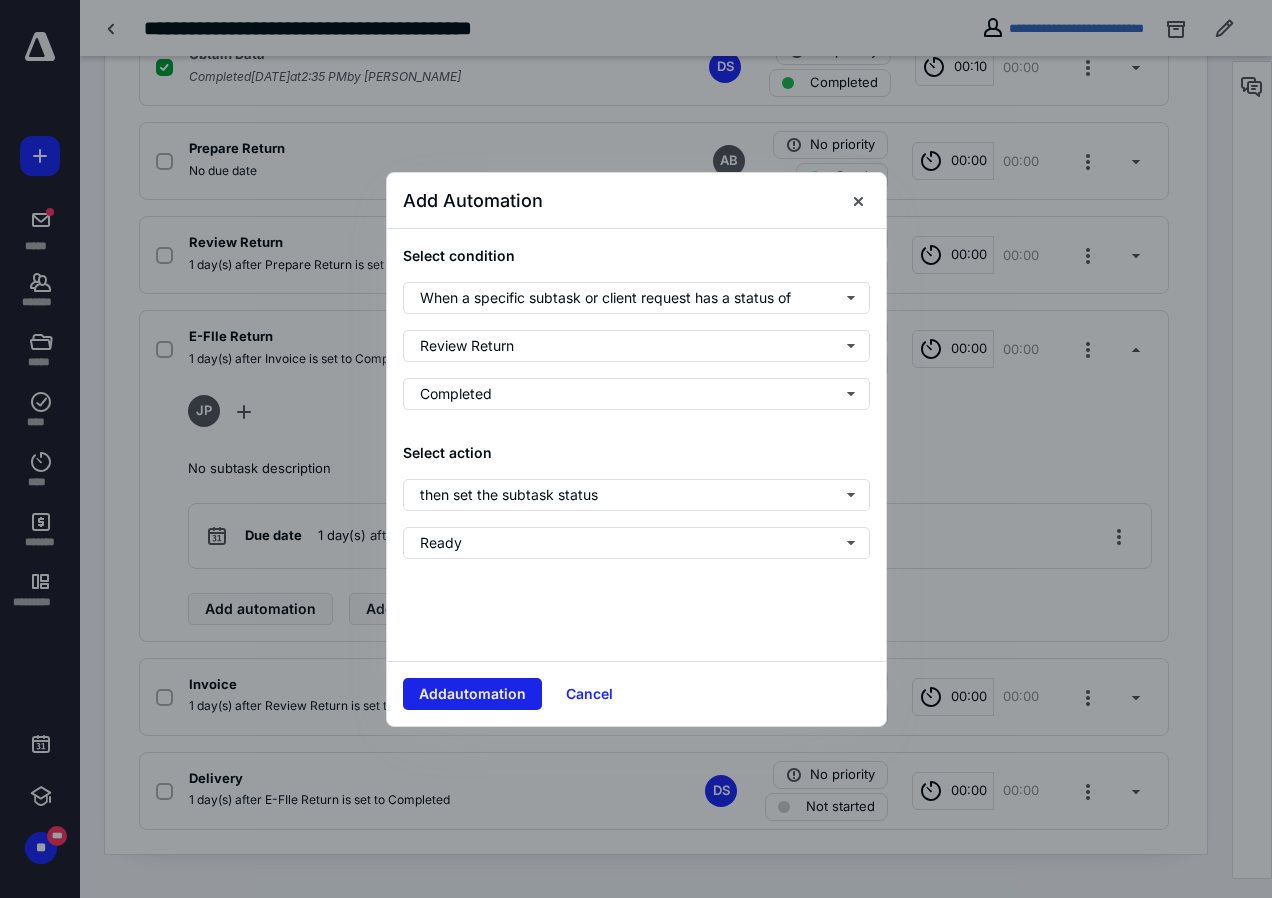 click on "Add  automation" at bounding box center (472, 694) 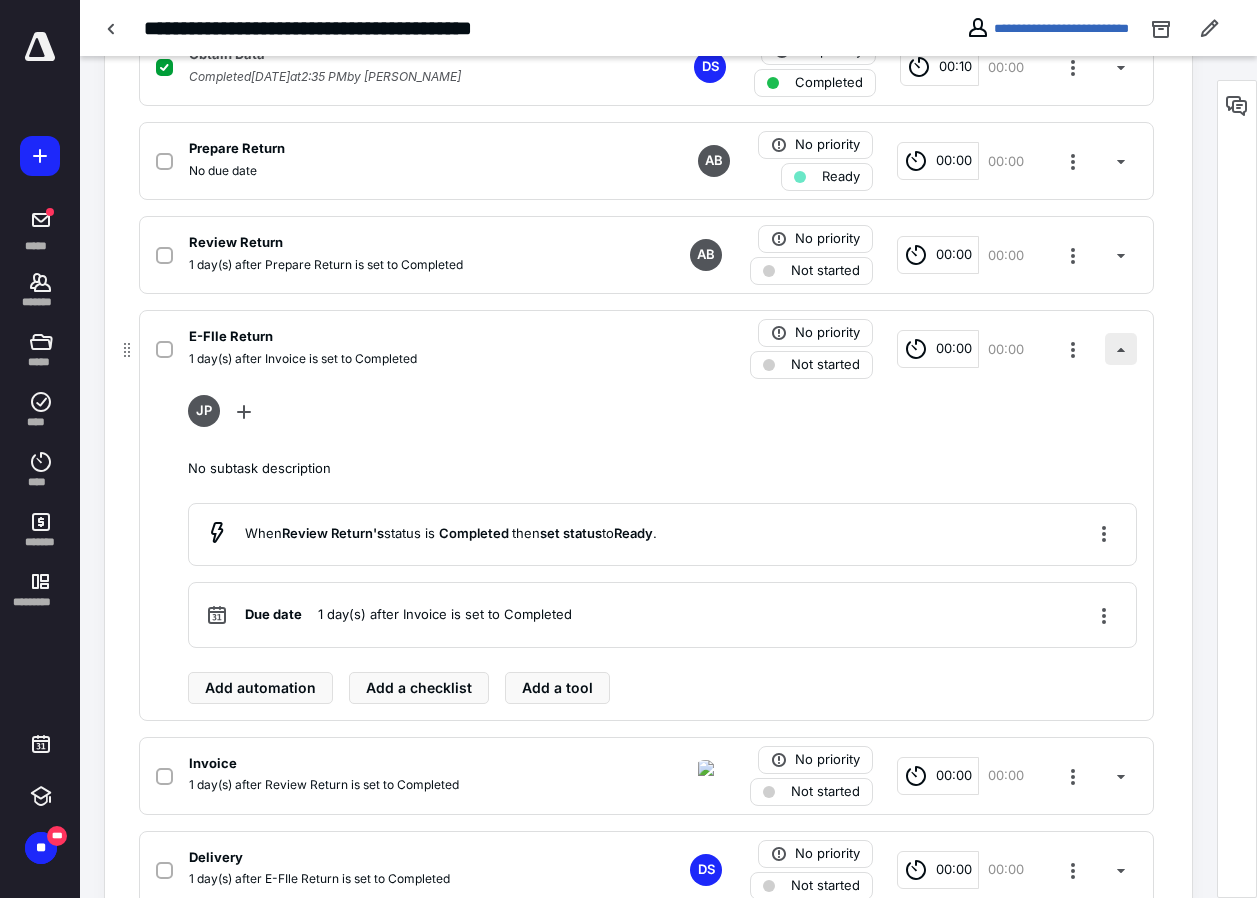 click at bounding box center (1121, 349) 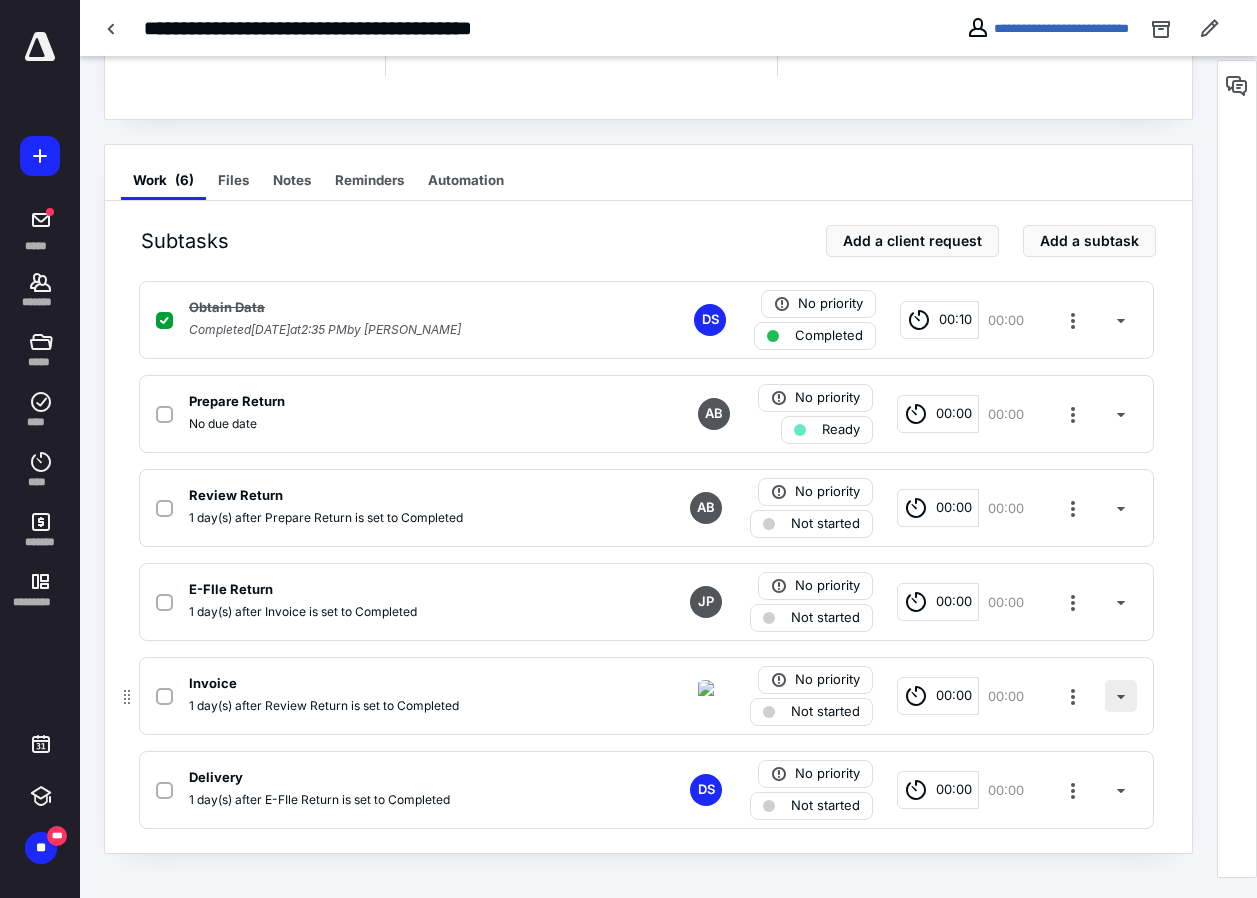 click at bounding box center [1121, 696] 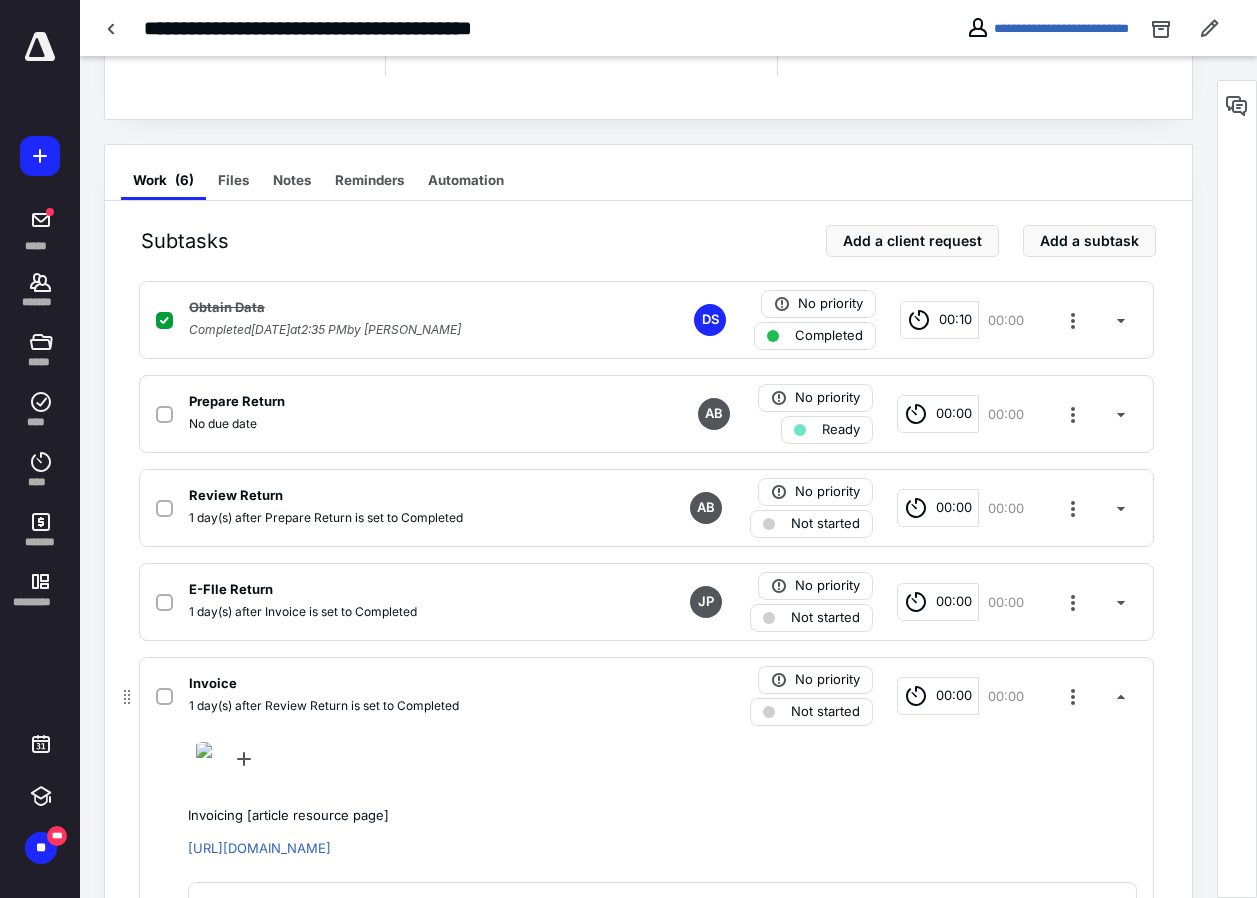scroll, scrollTop: 662, scrollLeft: 0, axis: vertical 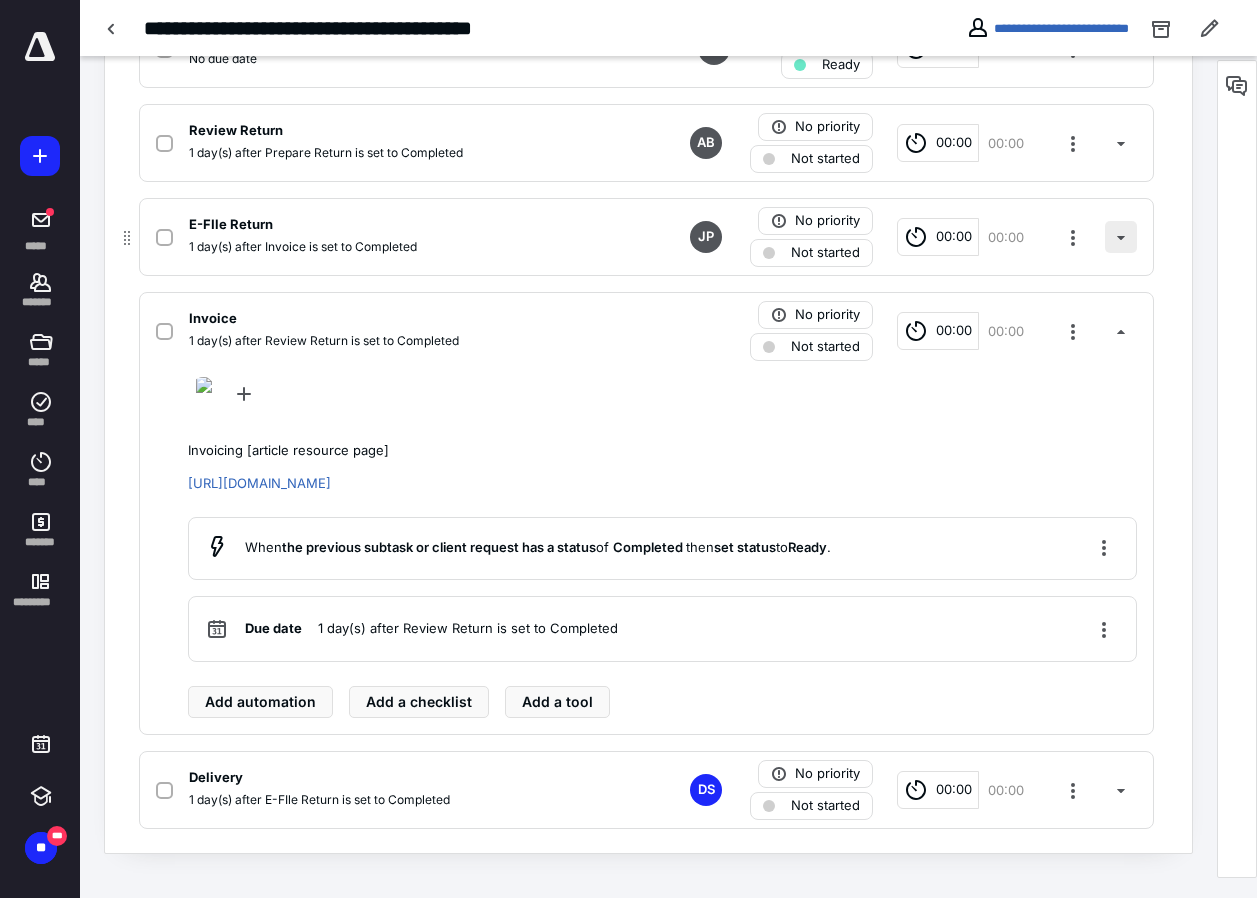 click at bounding box center [1121, 237] 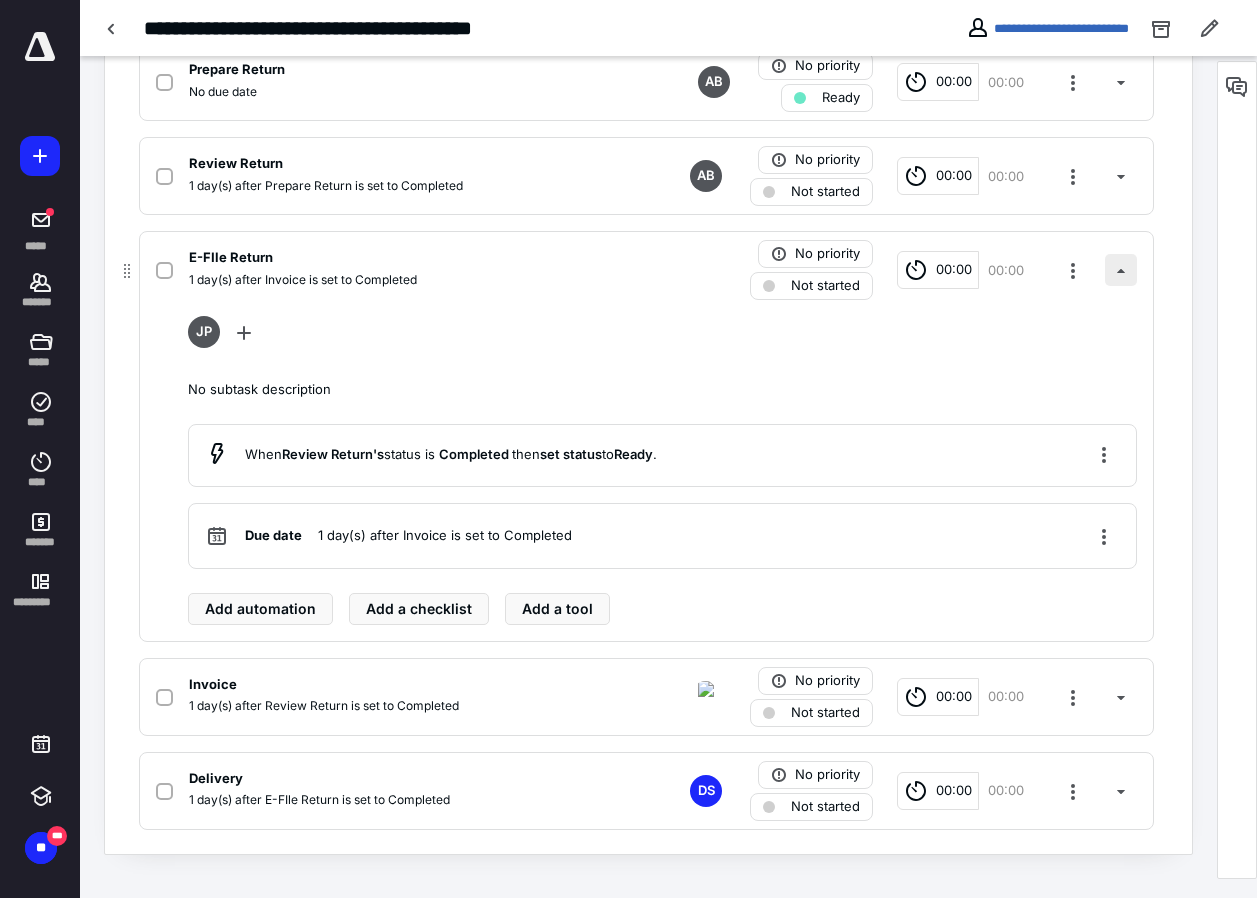 click at bounding box center [1121, 270] 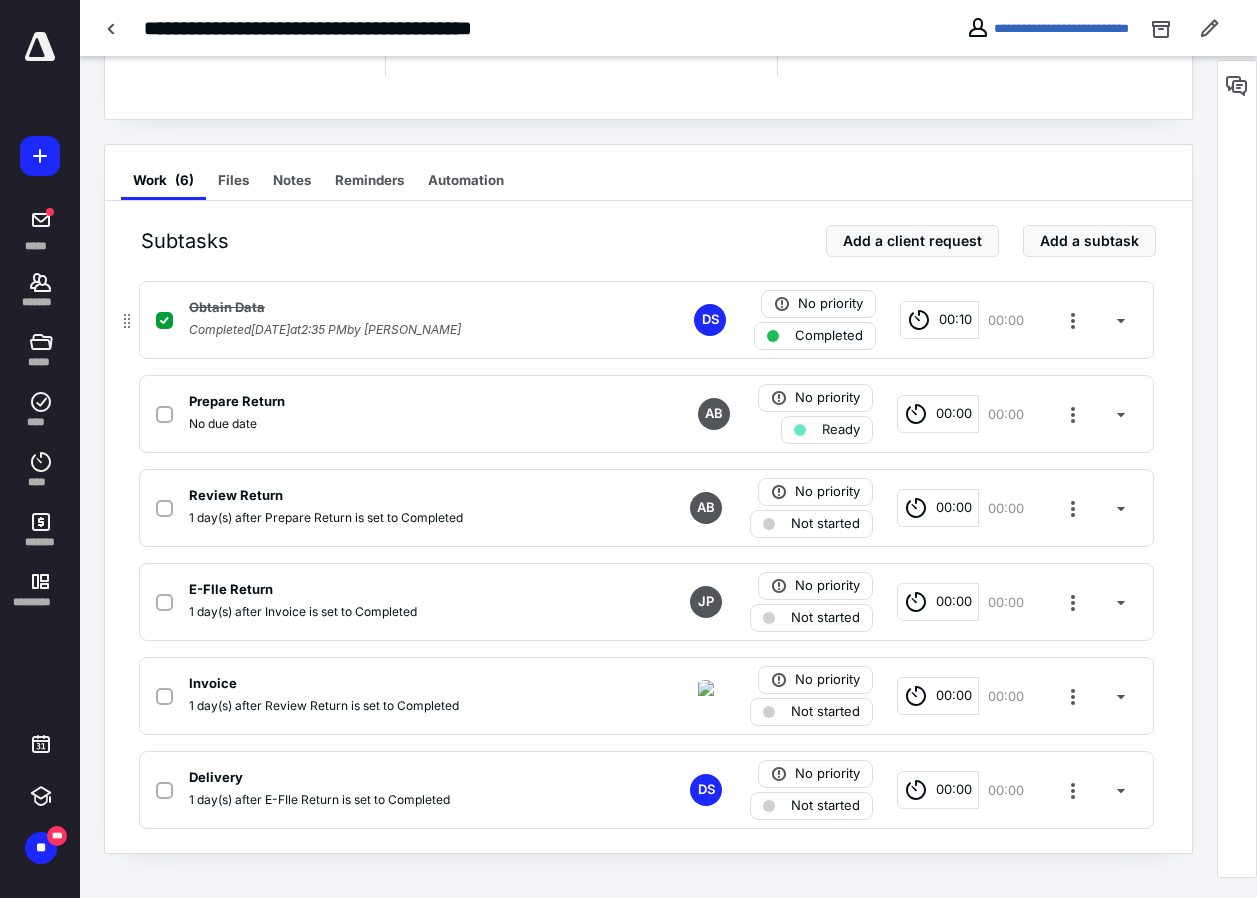 scroll, scrollTop: 297, scrollLeft: 0, axis: vertical 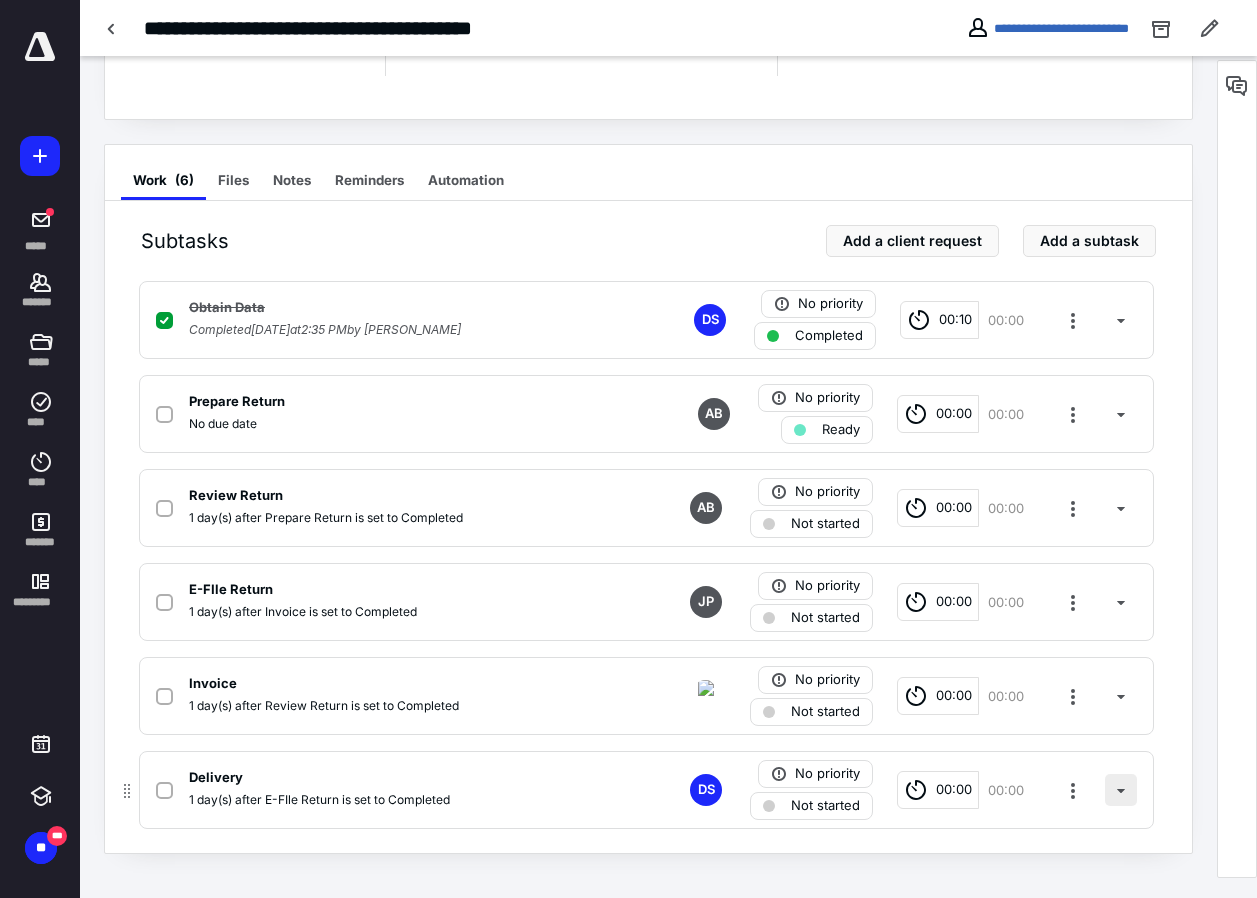 click at bounding box center [1121, 790] 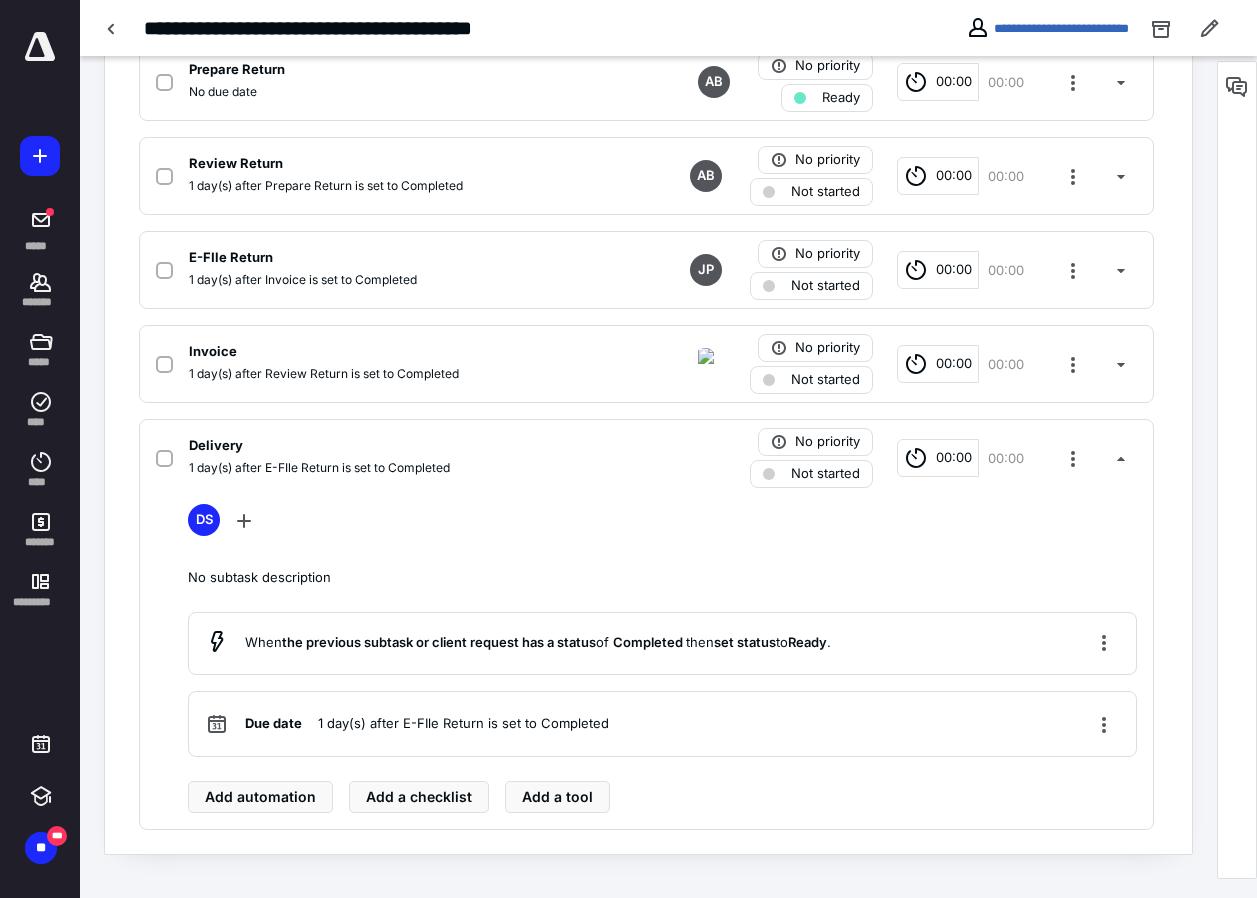 scroll, scrollTop: 229, scrollLeft: 0, axis: vertical 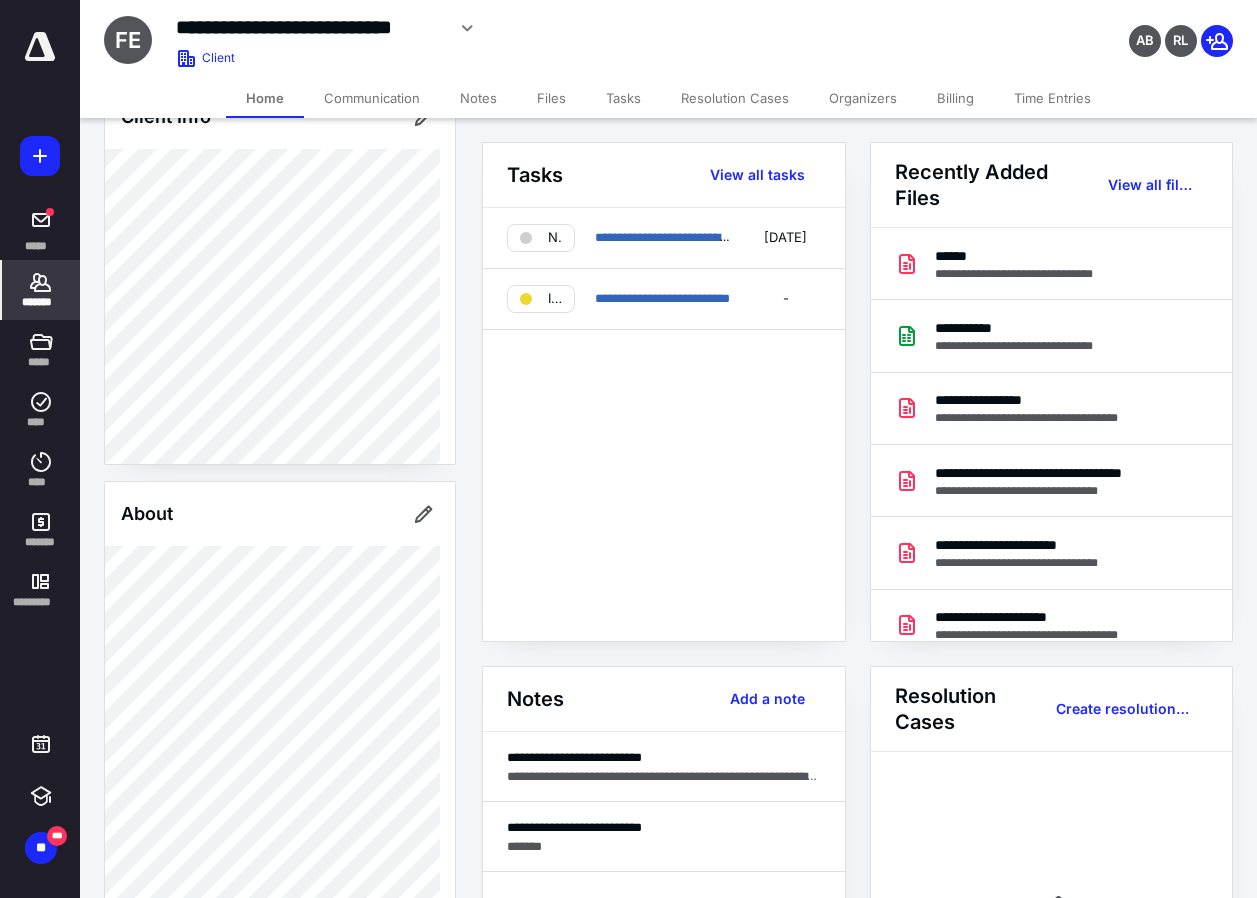 click 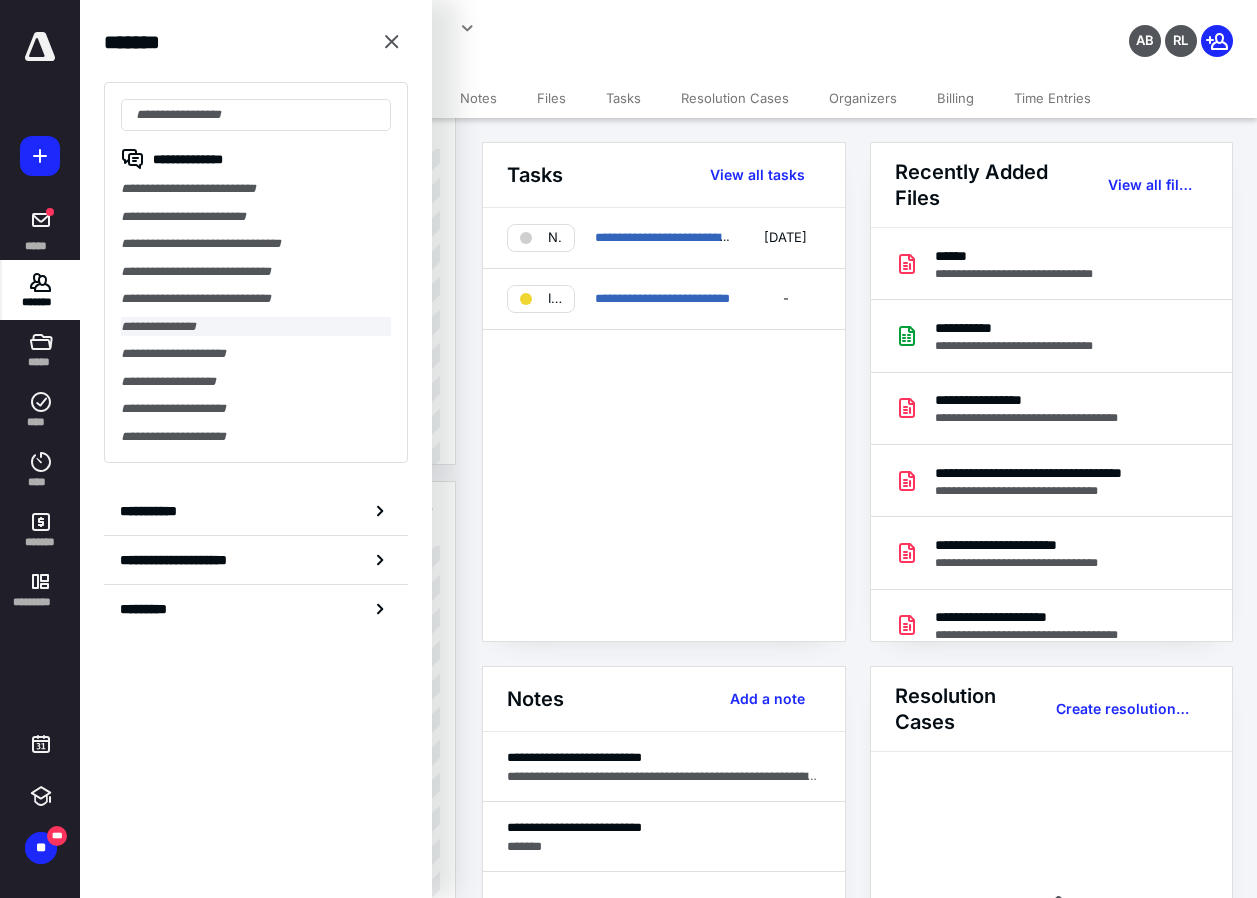 click on "**********" at bounding box center [256, 327] 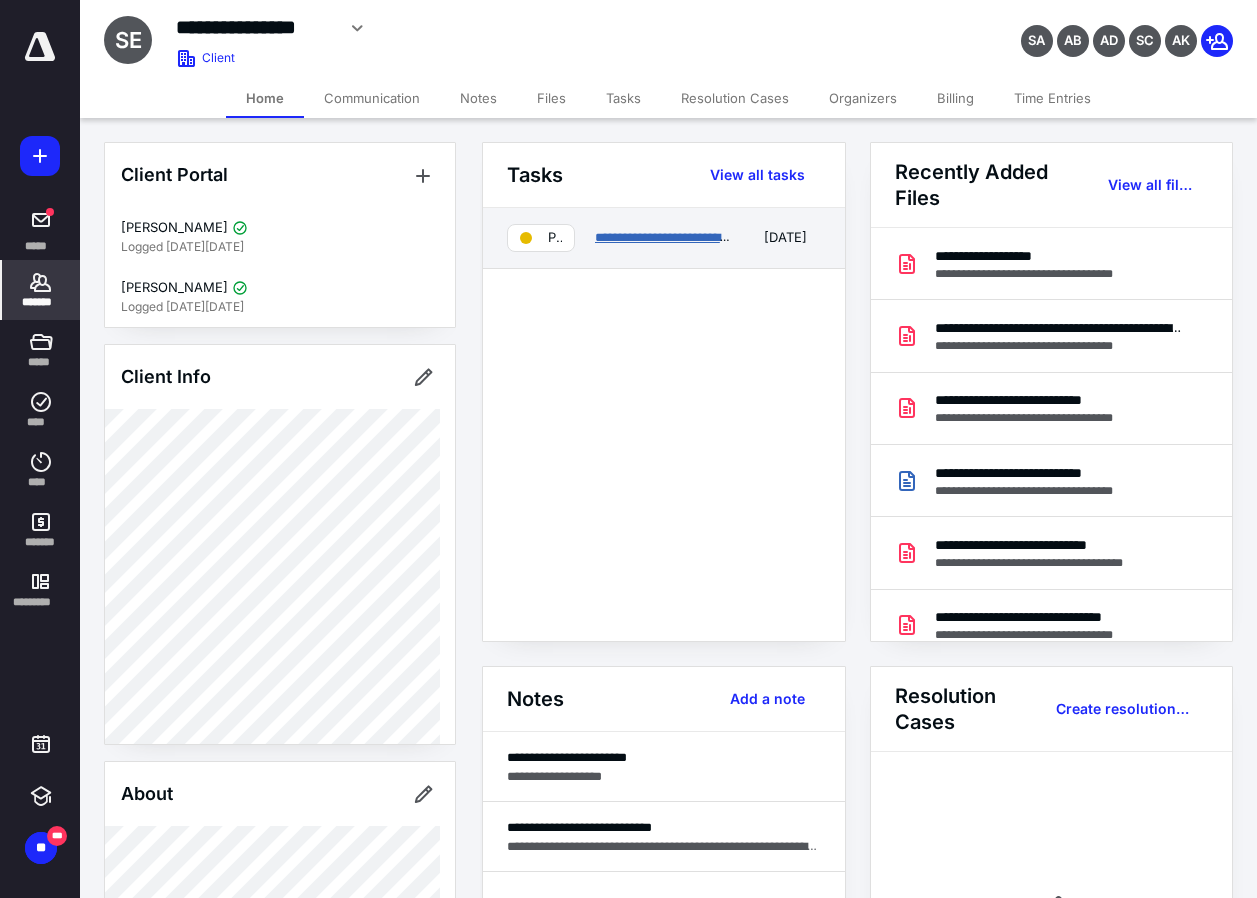 click on "**********" at bounding box center (697, 237) 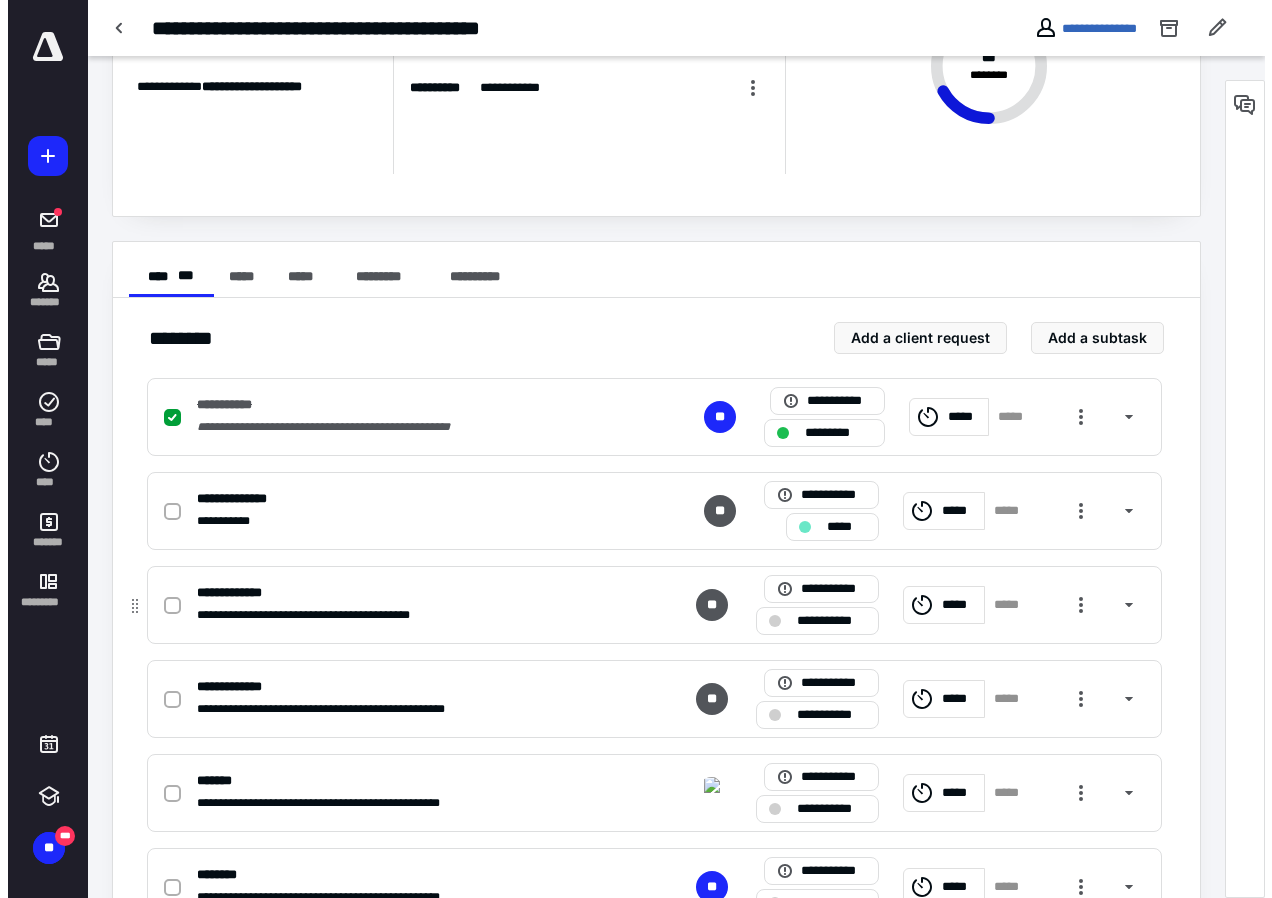scroll, scrollTop: 297, scrollLeft: 0, axis: vertical 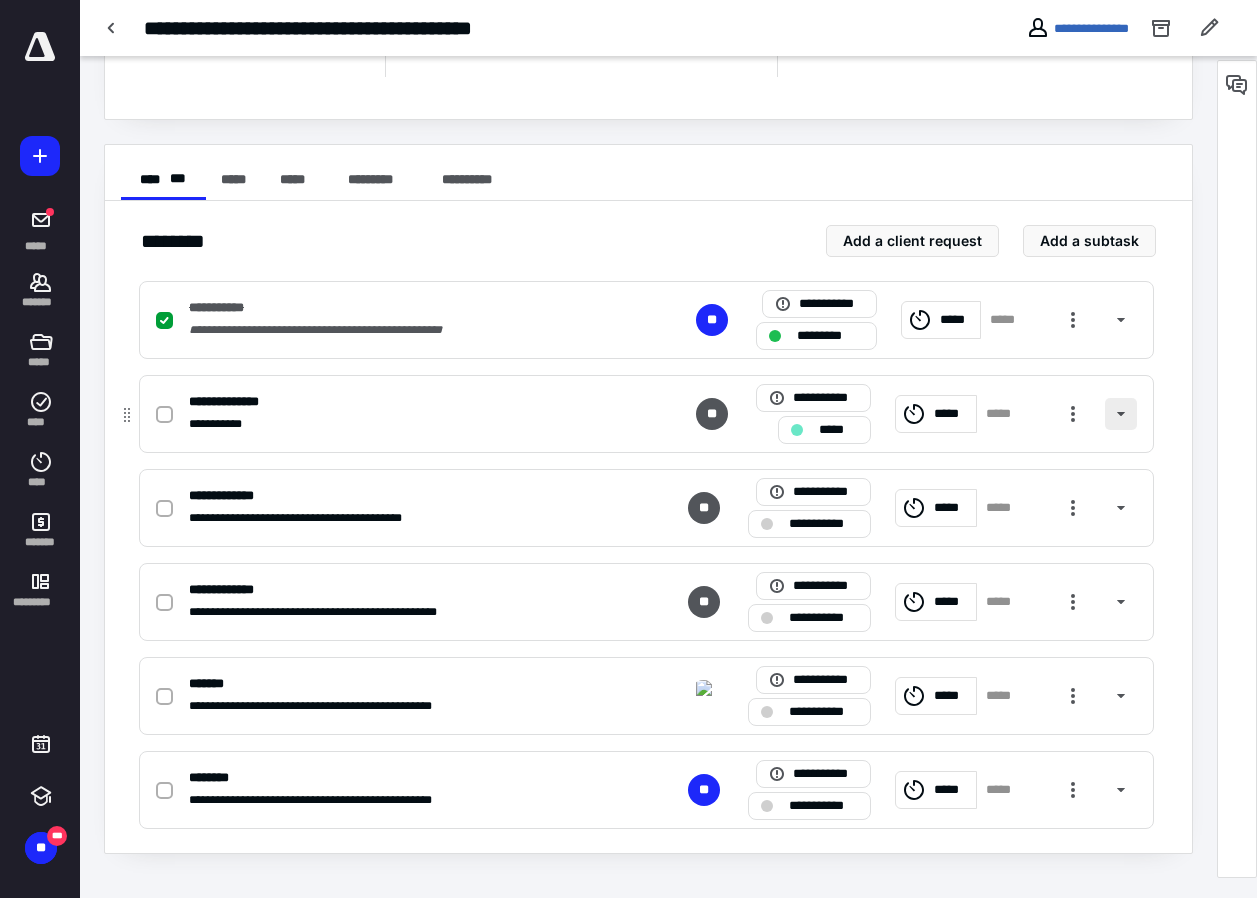 click at bounding box center [1121, 414] 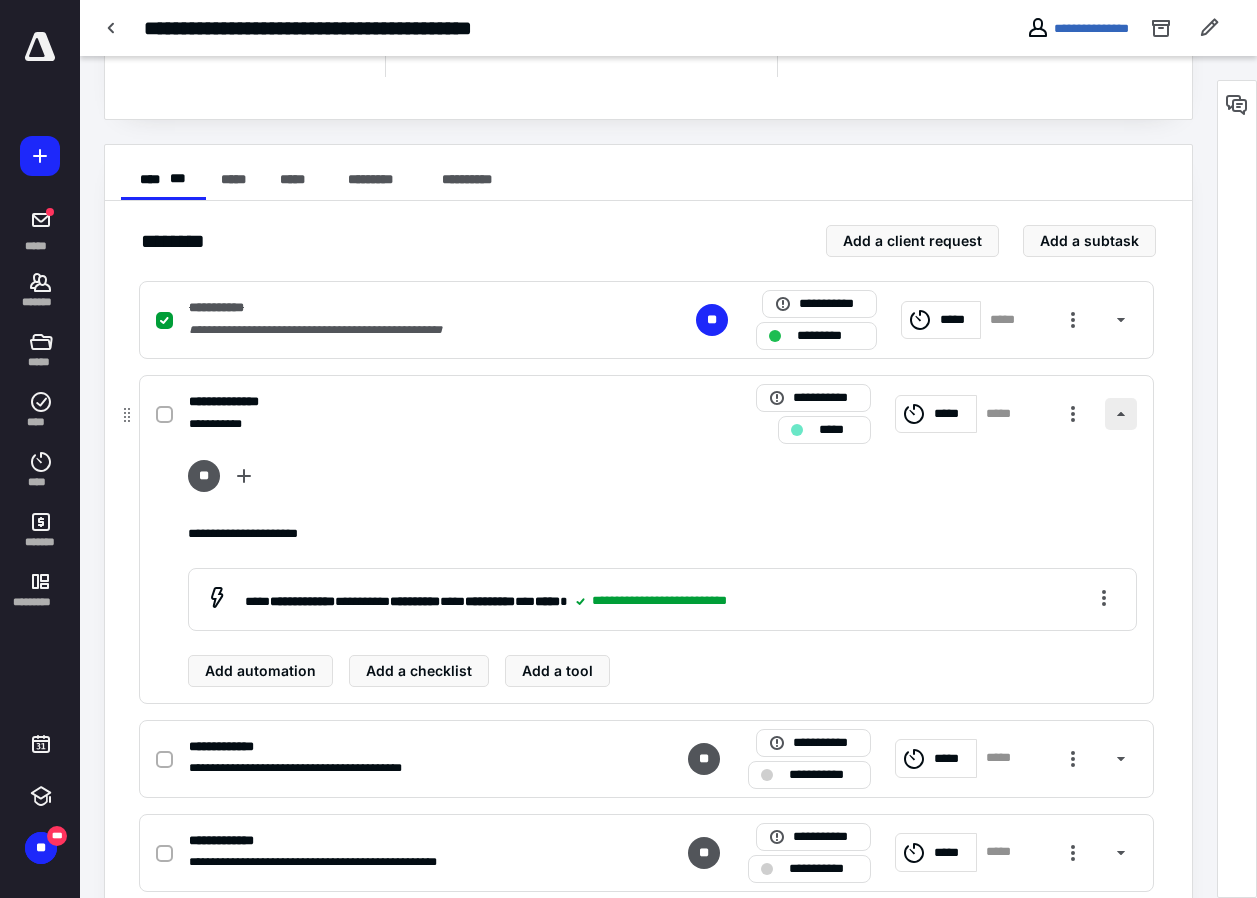 click at bounding box center [1121, 414] 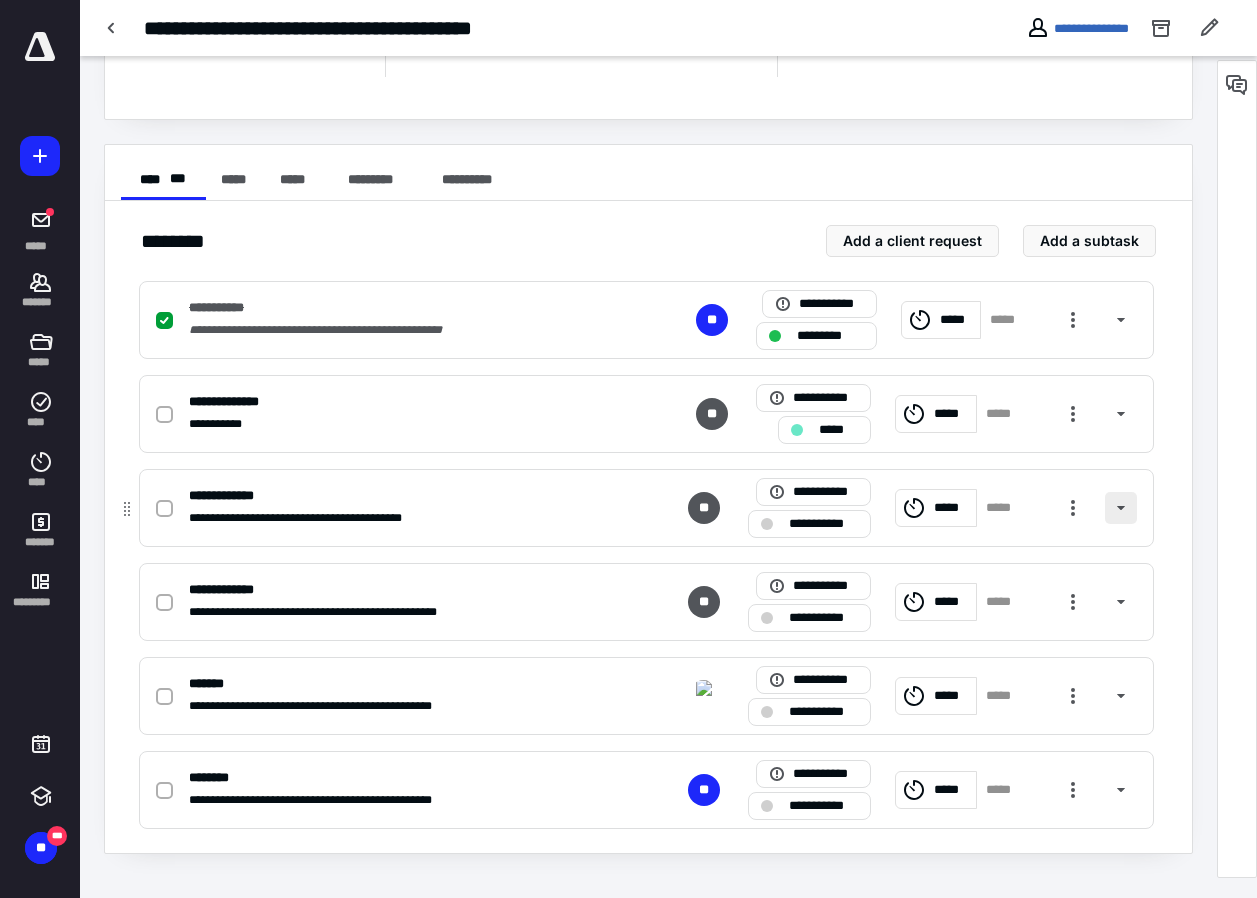 click at bounding box center [1121, 508] 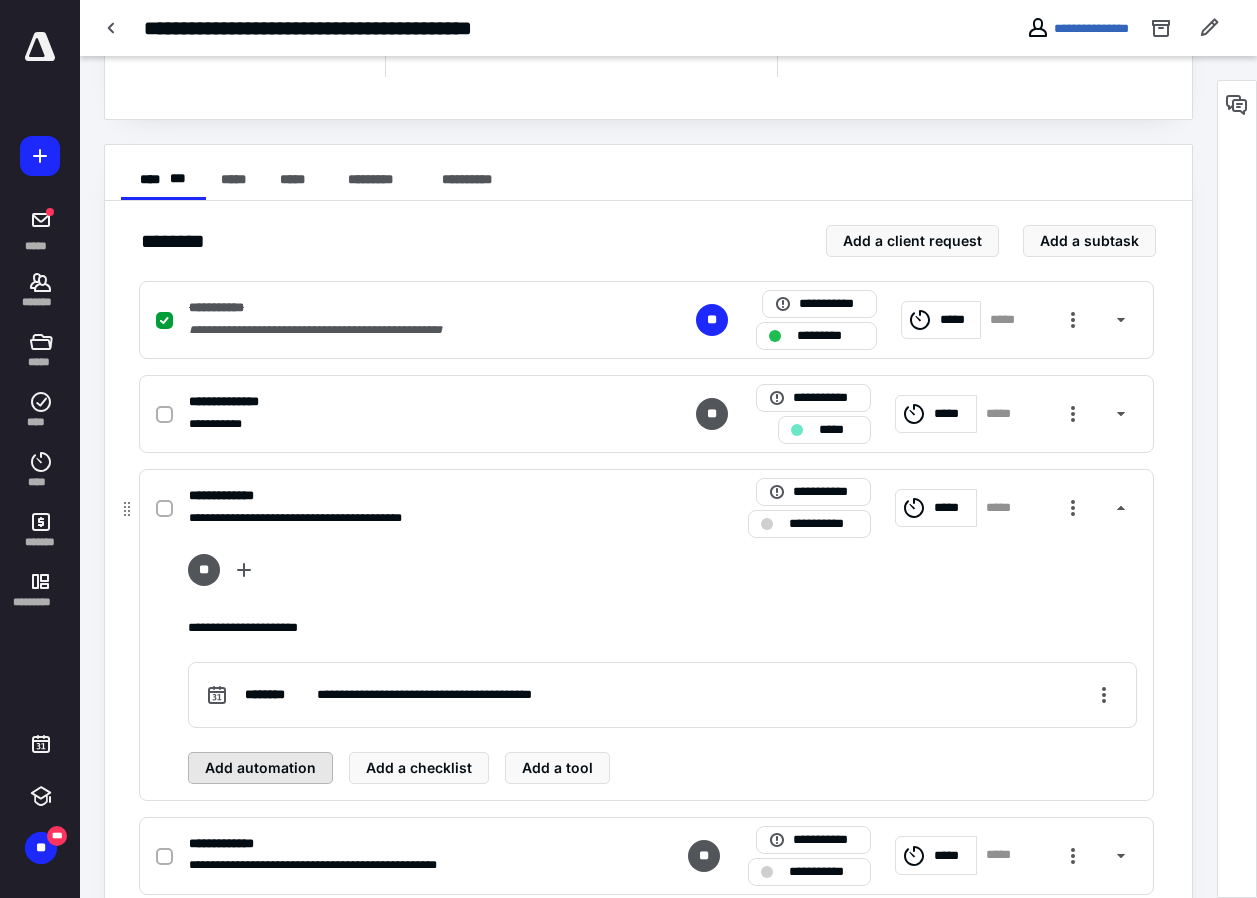 click on "Add automation" at bounding box center [260, 768] 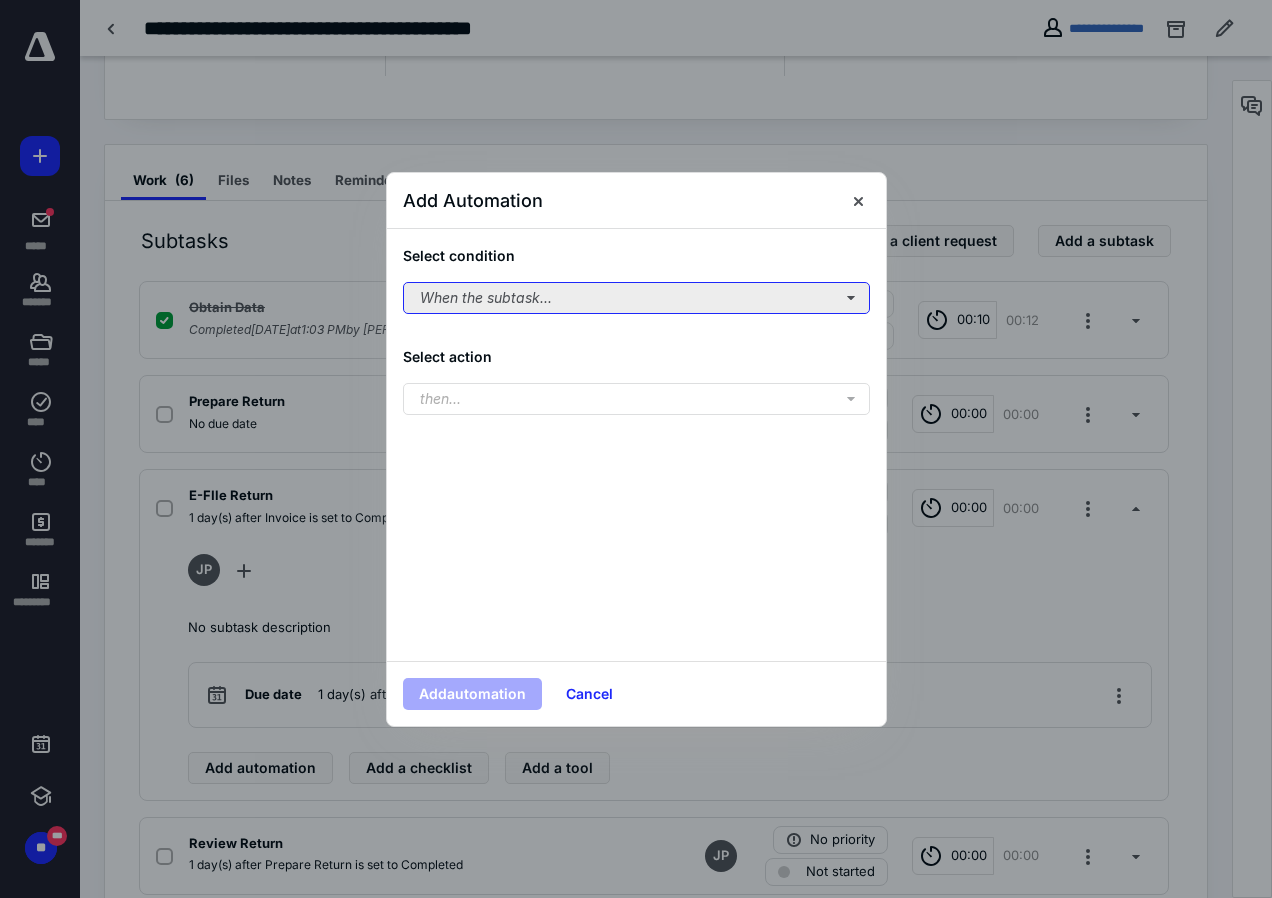 click on "When the subtask..." at bounding box center [636, 298] 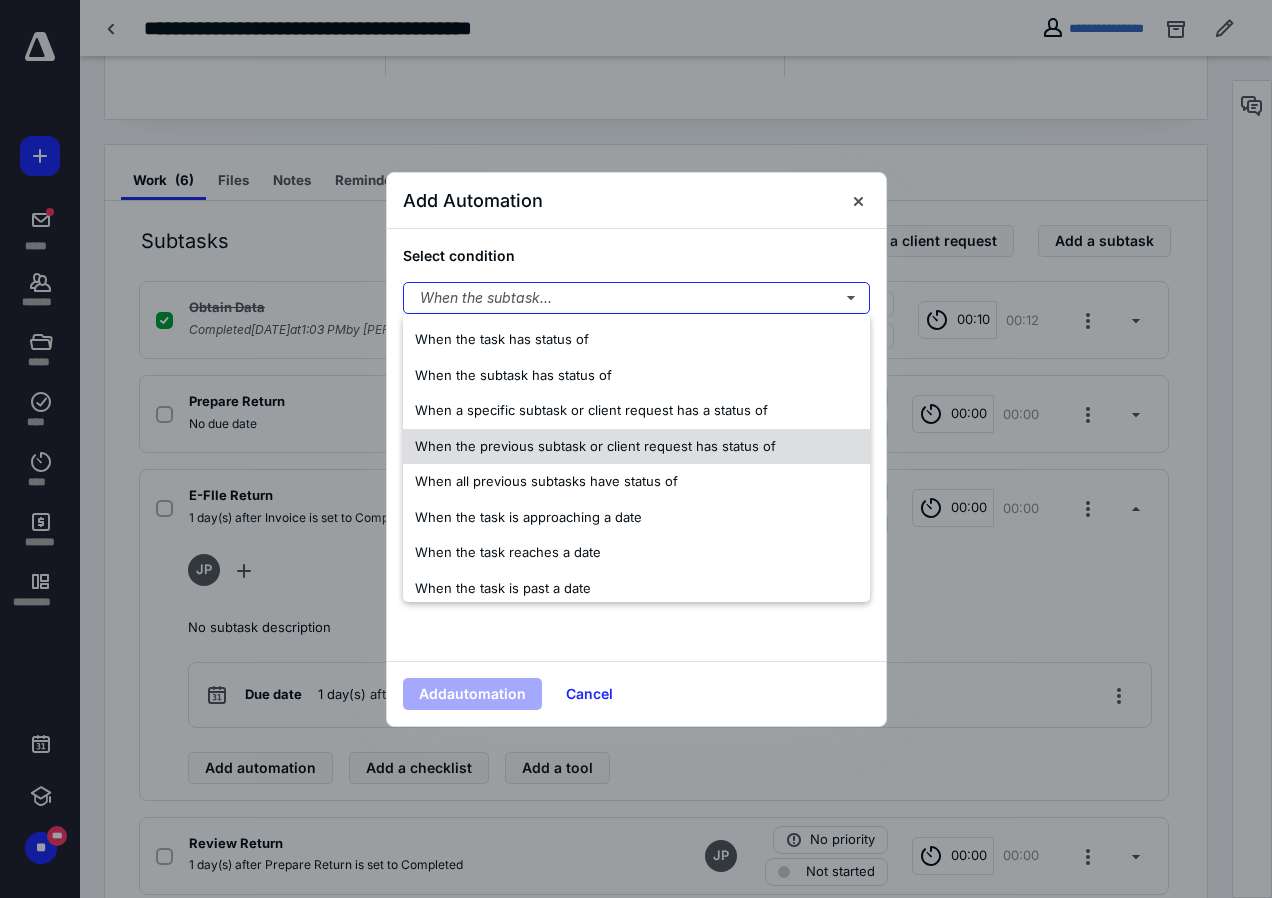 click on "When the previous subtask or client request has status of" at bounding box center [595, 446] 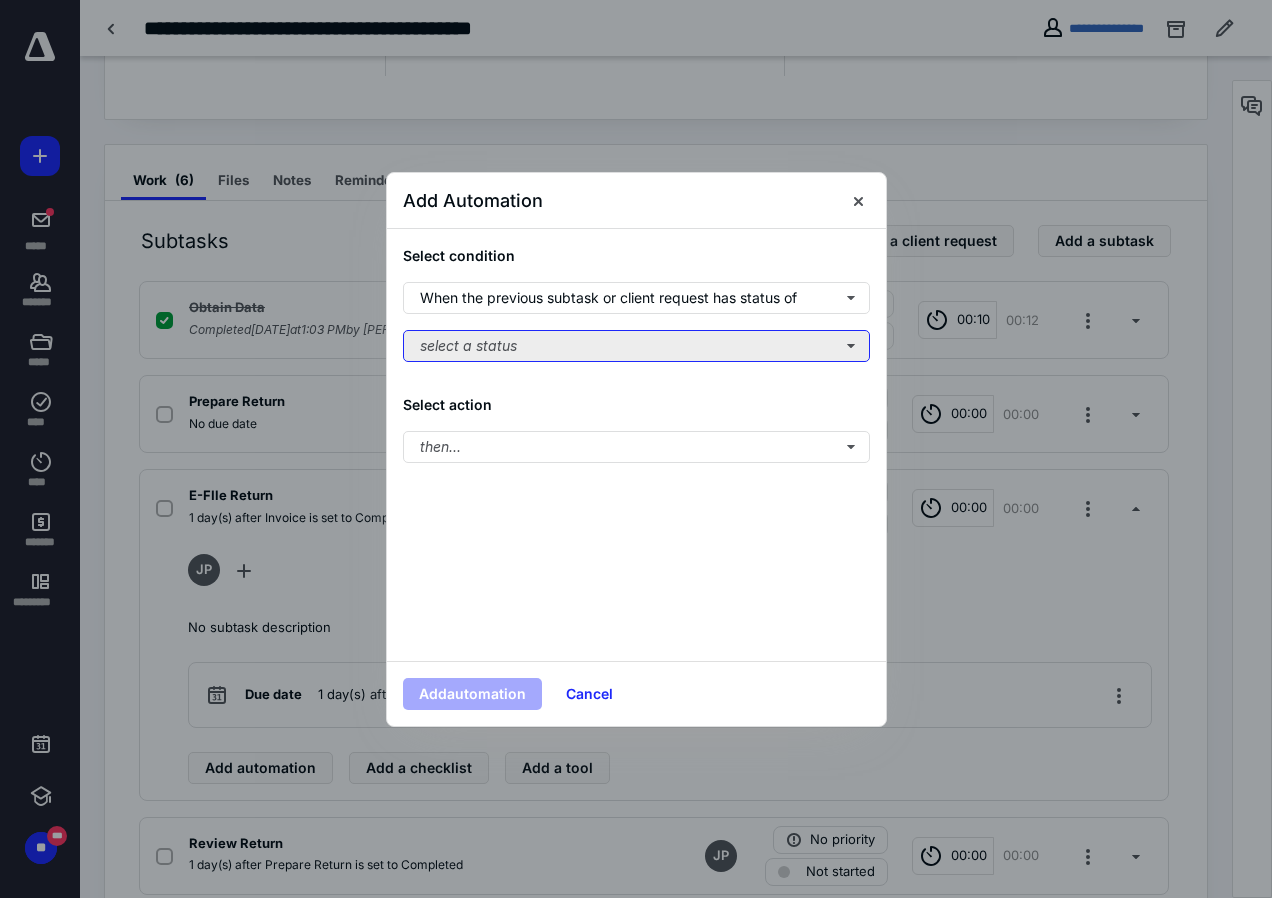 click on "select a status" at bounding box center [636, 346] 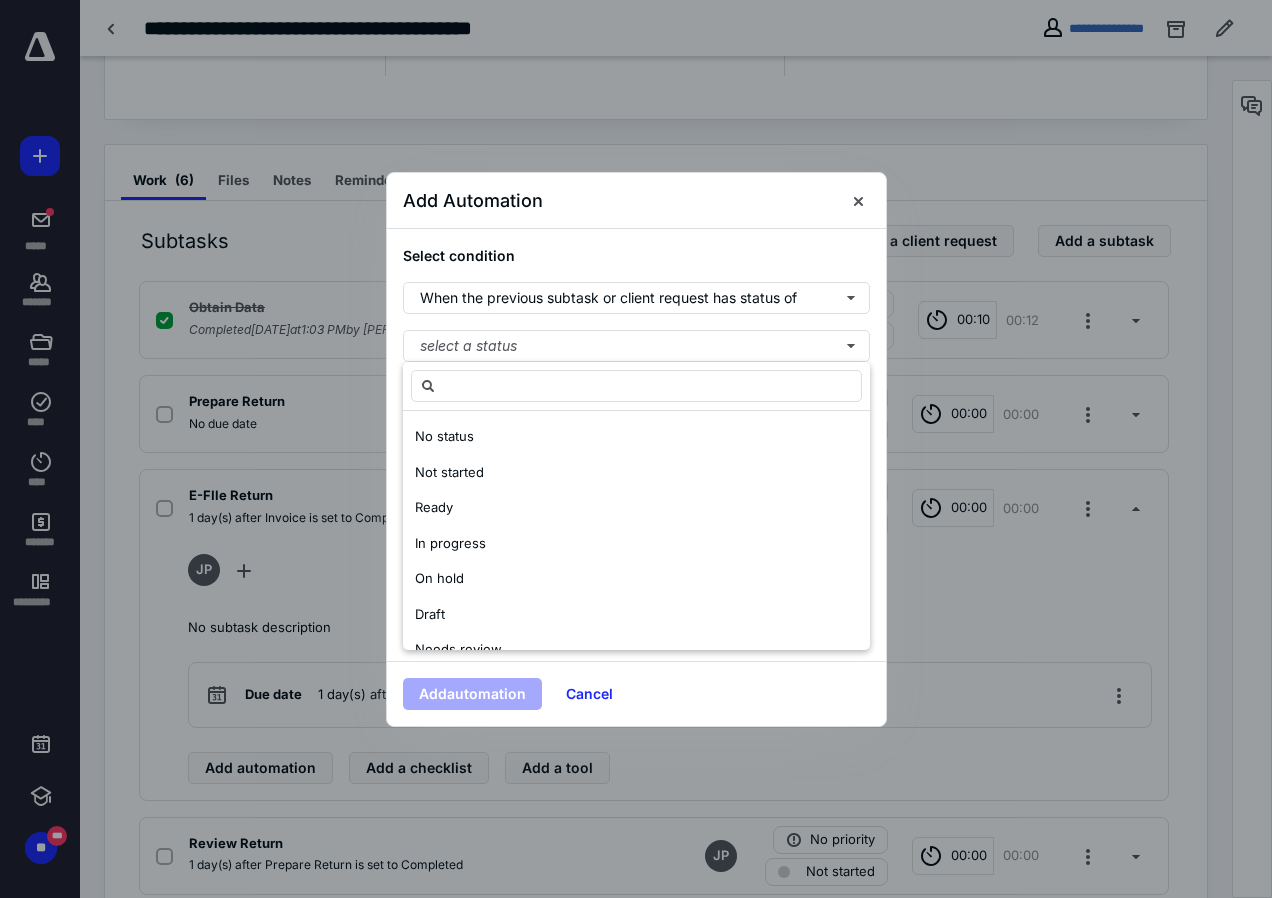 scroll, scrollTop: 100, scrollLeft: 0, axis: vertical 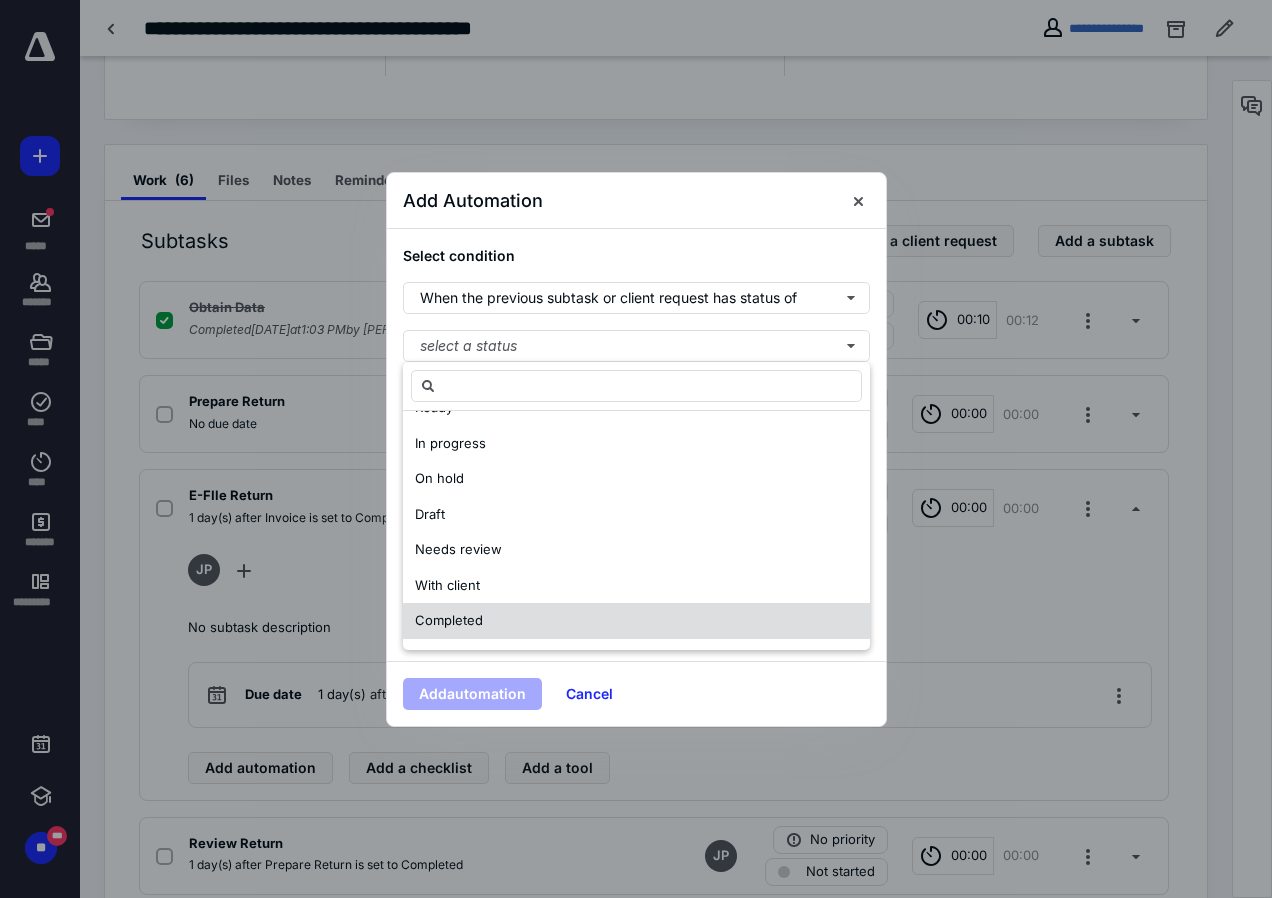 click on "Completed" at bounding box center [449, 620] 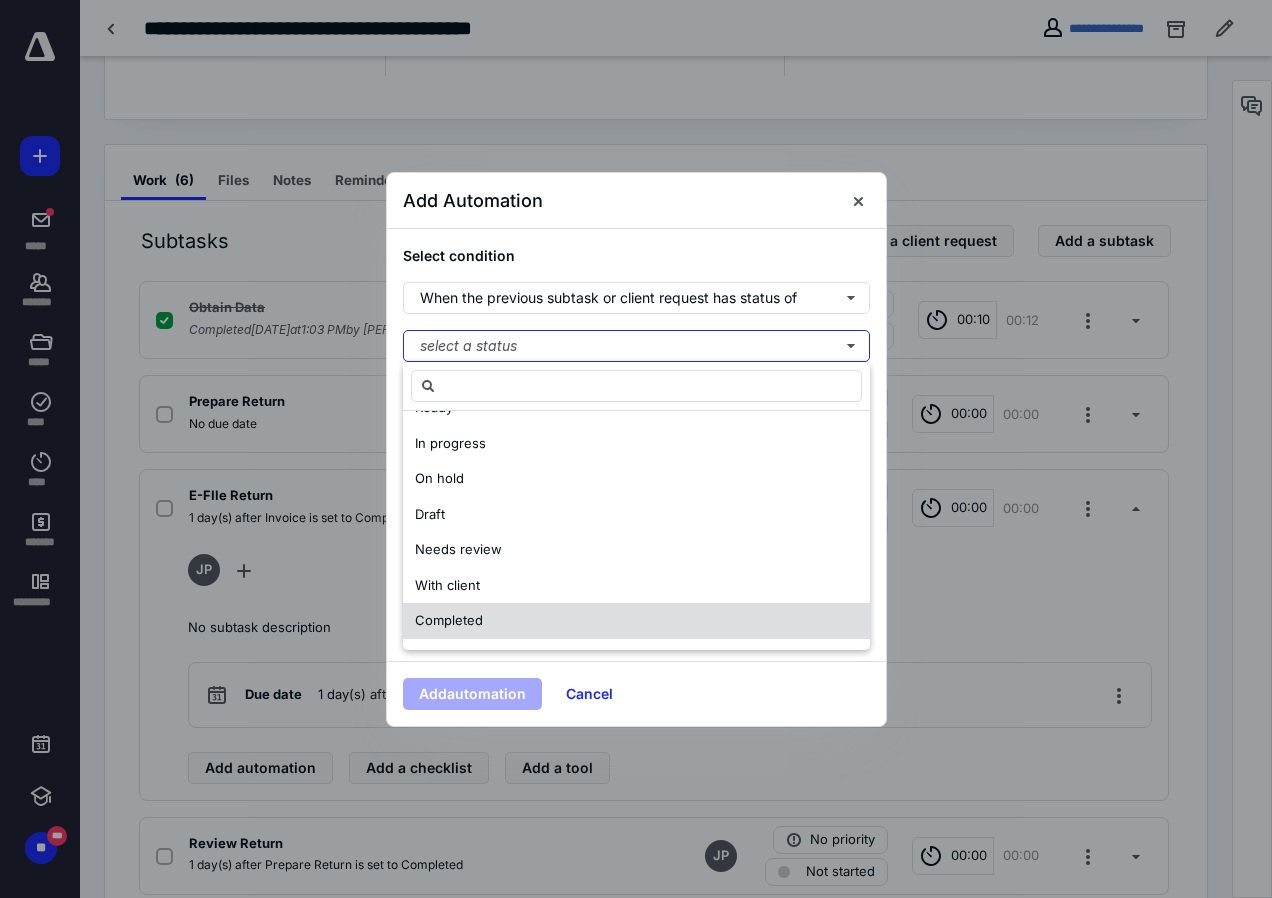 scroll, scrollTop: 0, scrollLeft: 0, axis: both 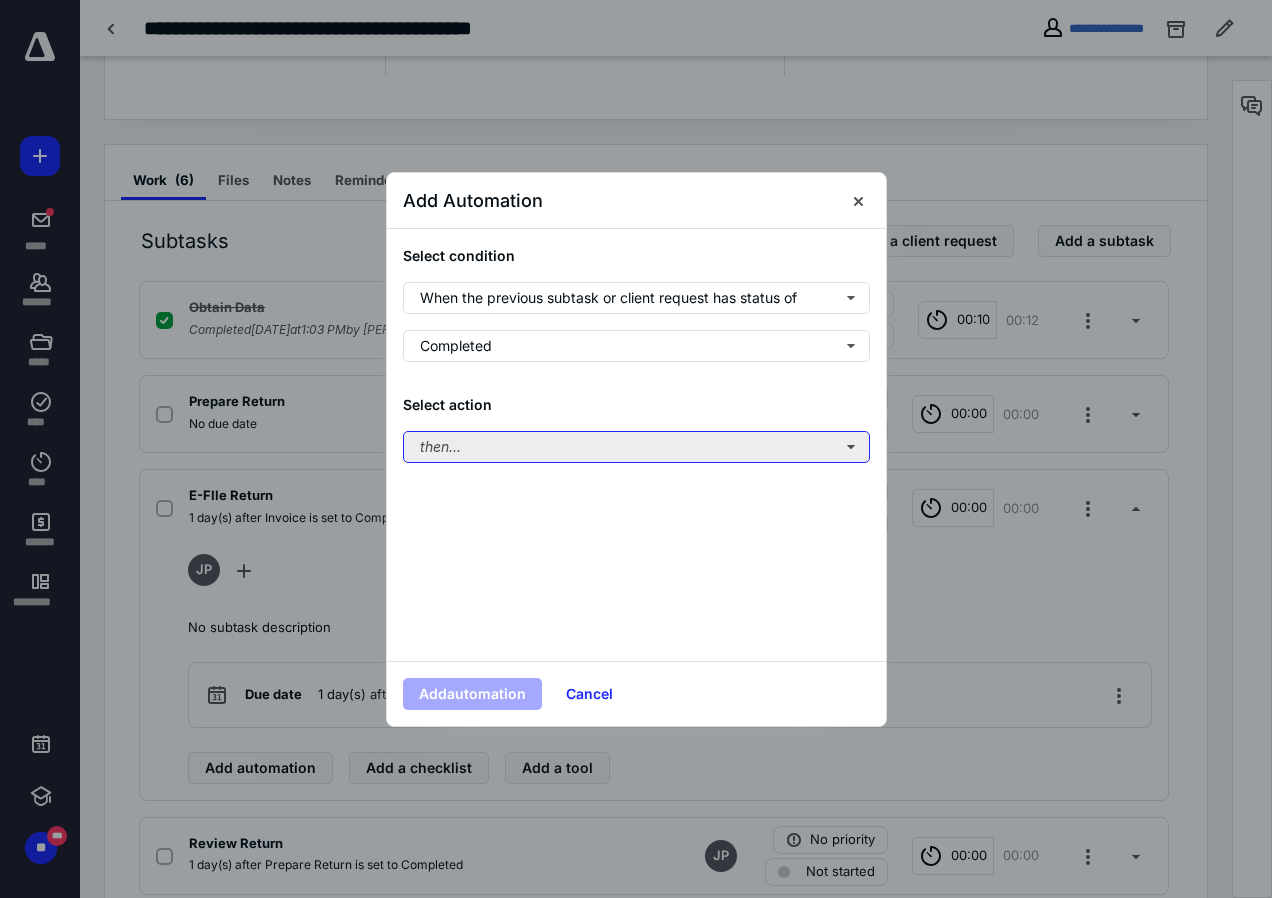 click on "then..." at bounding box center [636, 447] 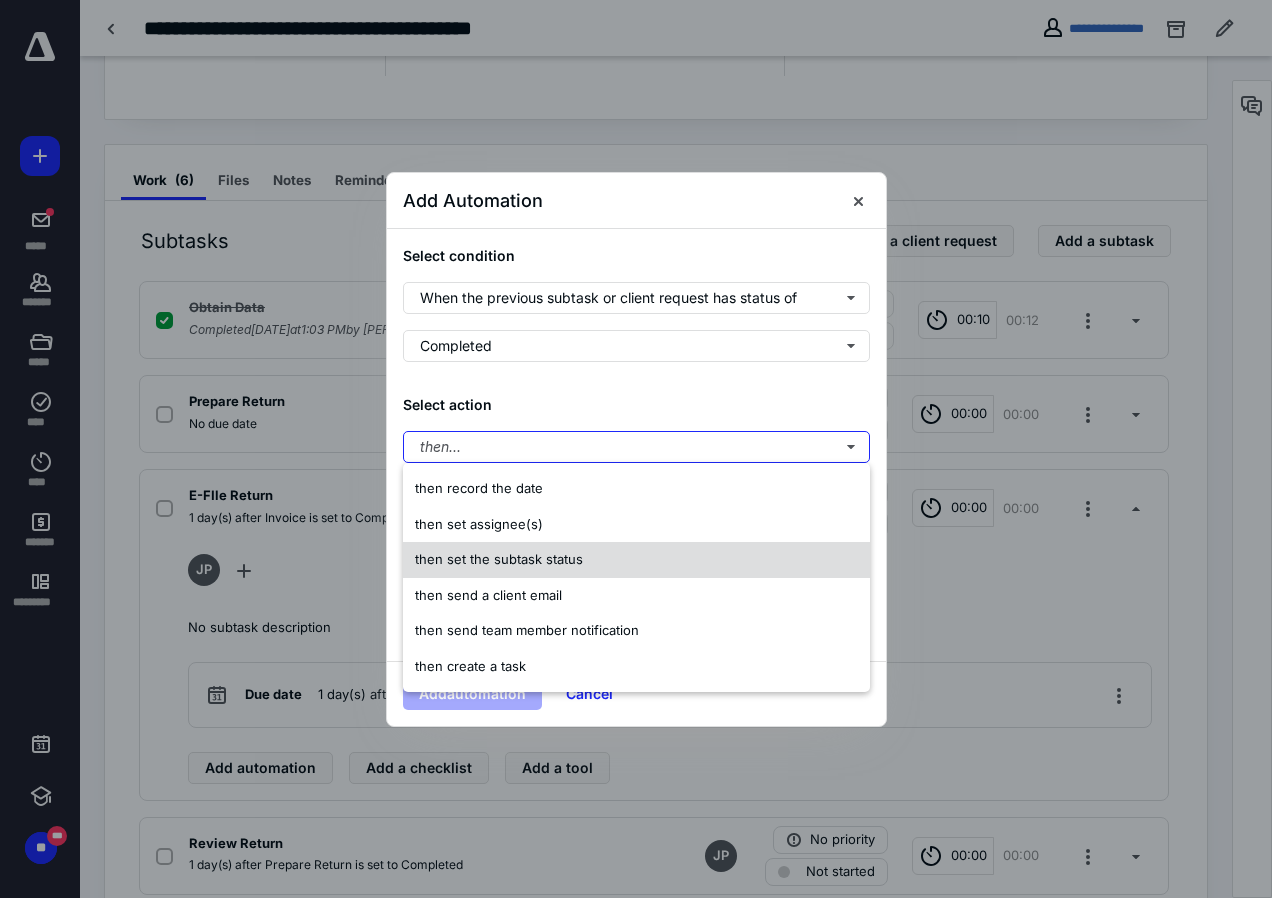 click on "then set the subtask status" at bounding box center [499, 559] 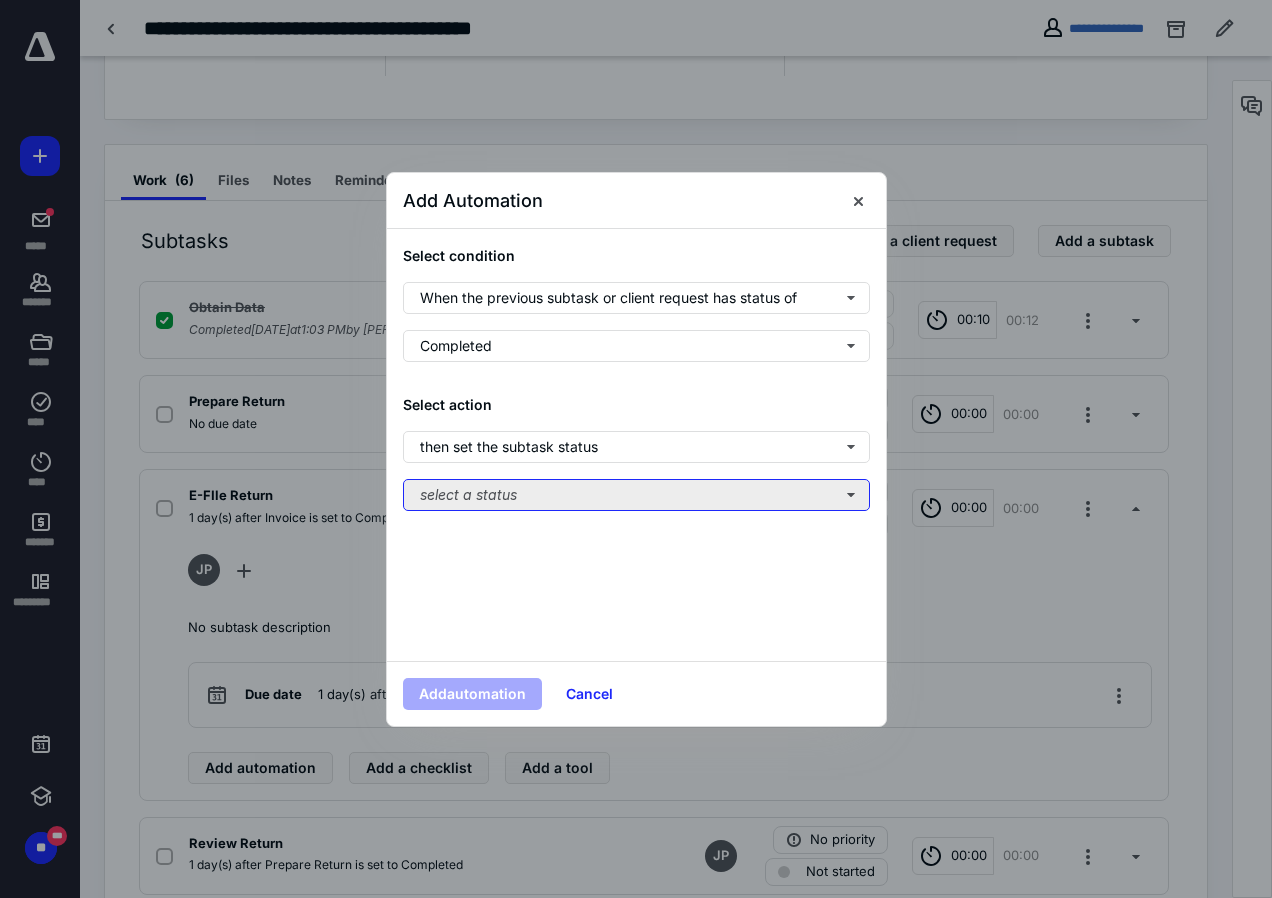 click on "select a status" at bounding box center [636, 495] 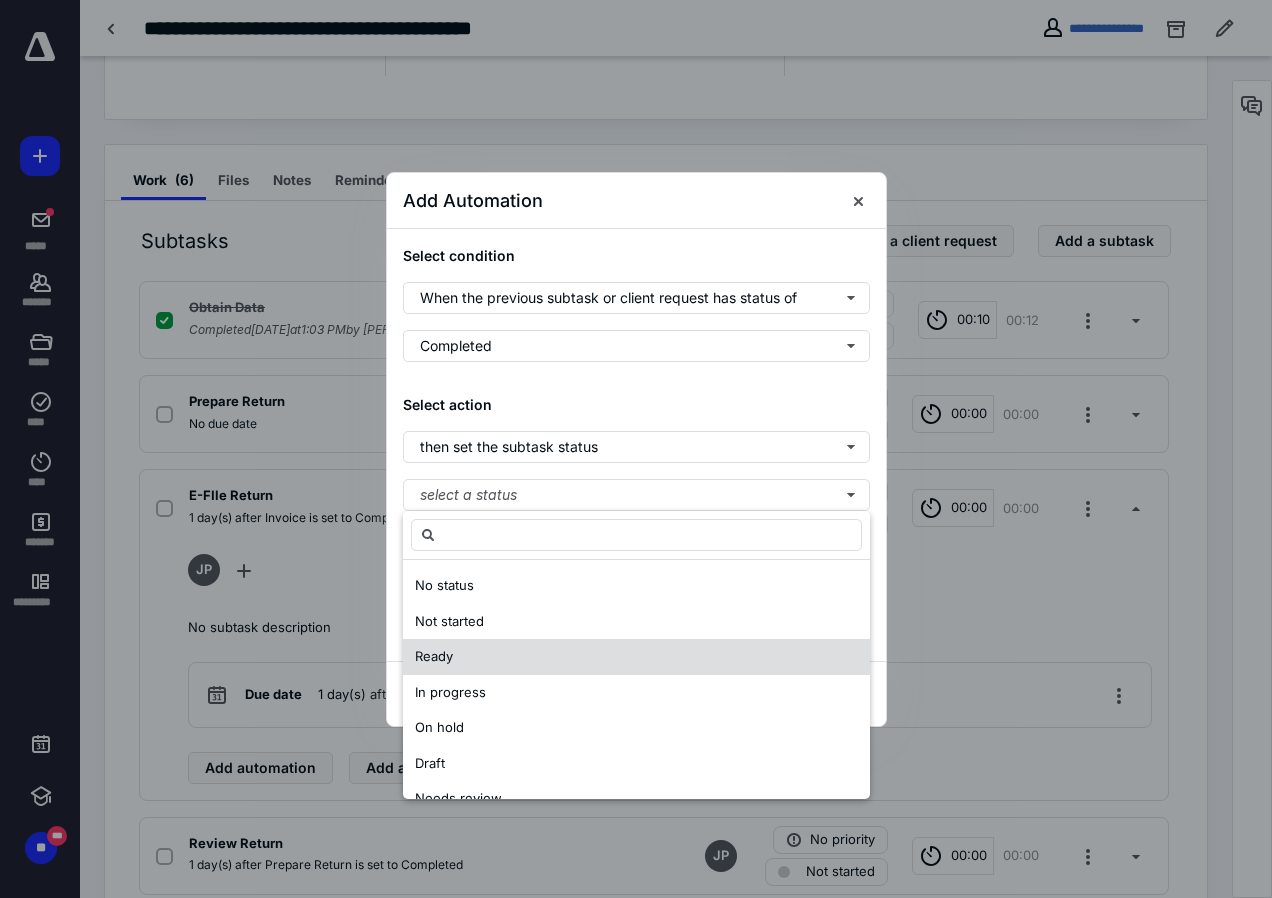 click on "Ready" at bounding box center (434, 656) 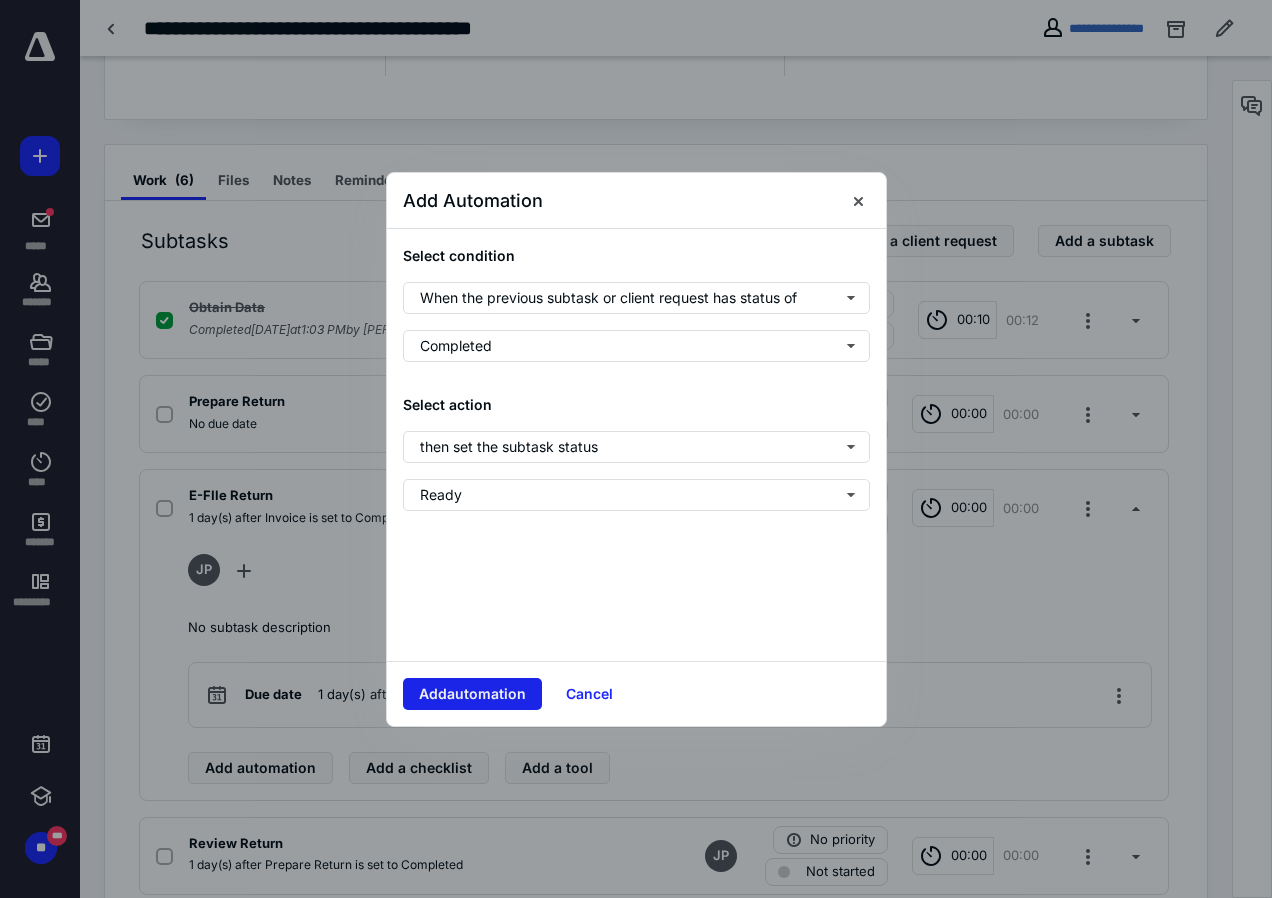 click on "Add  automation" at bounding box center [472, 694] 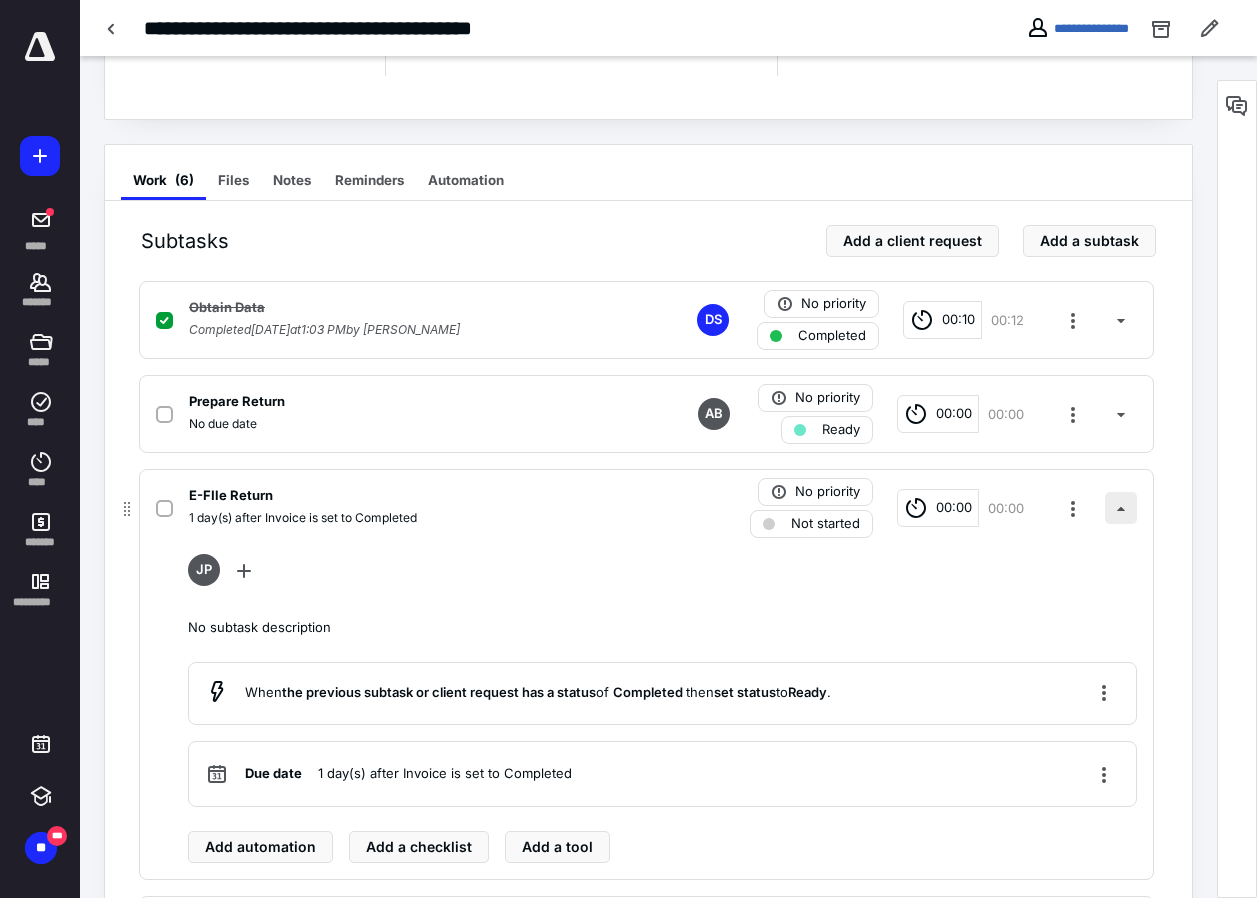 click at bounding box center (1121, 508) 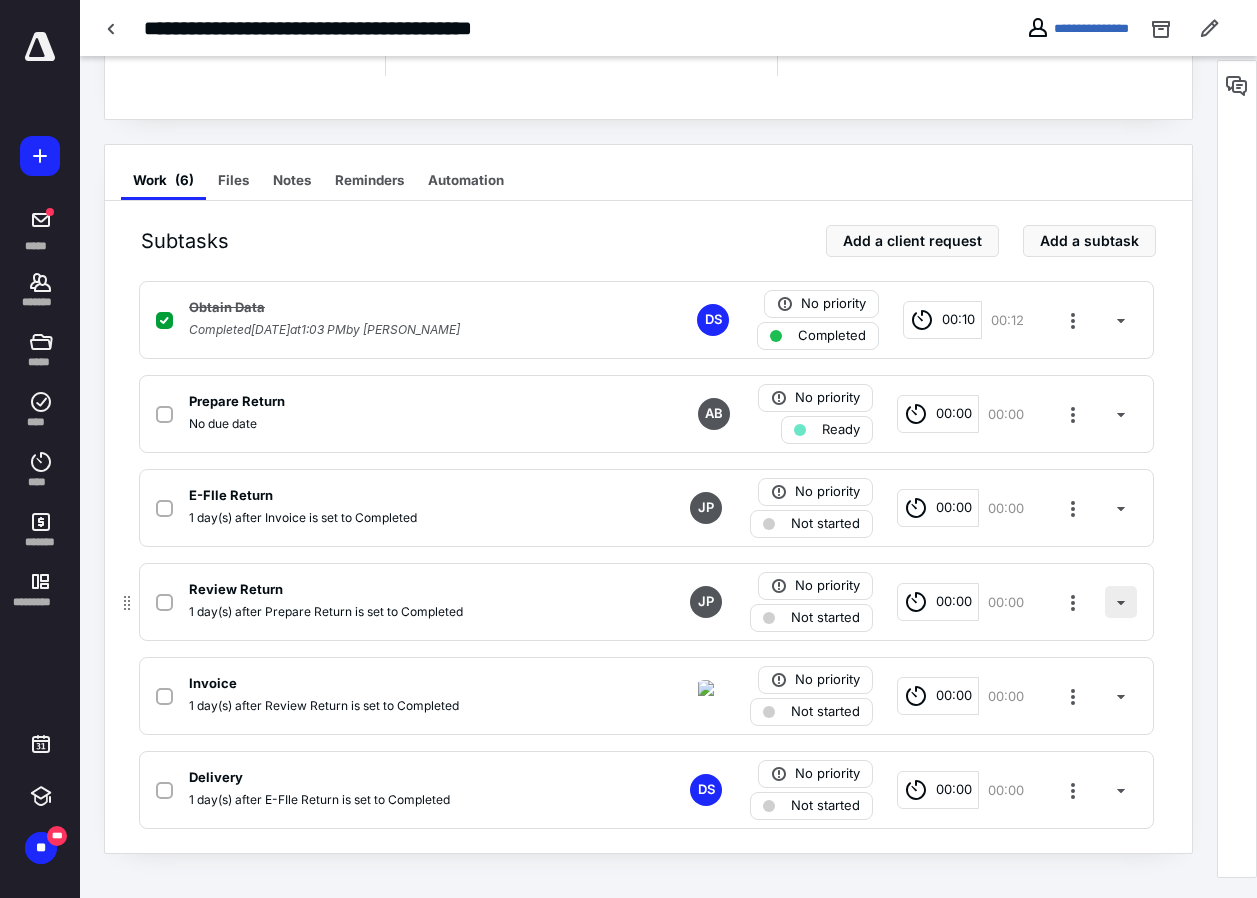 click at bounding box center (1121, 602) 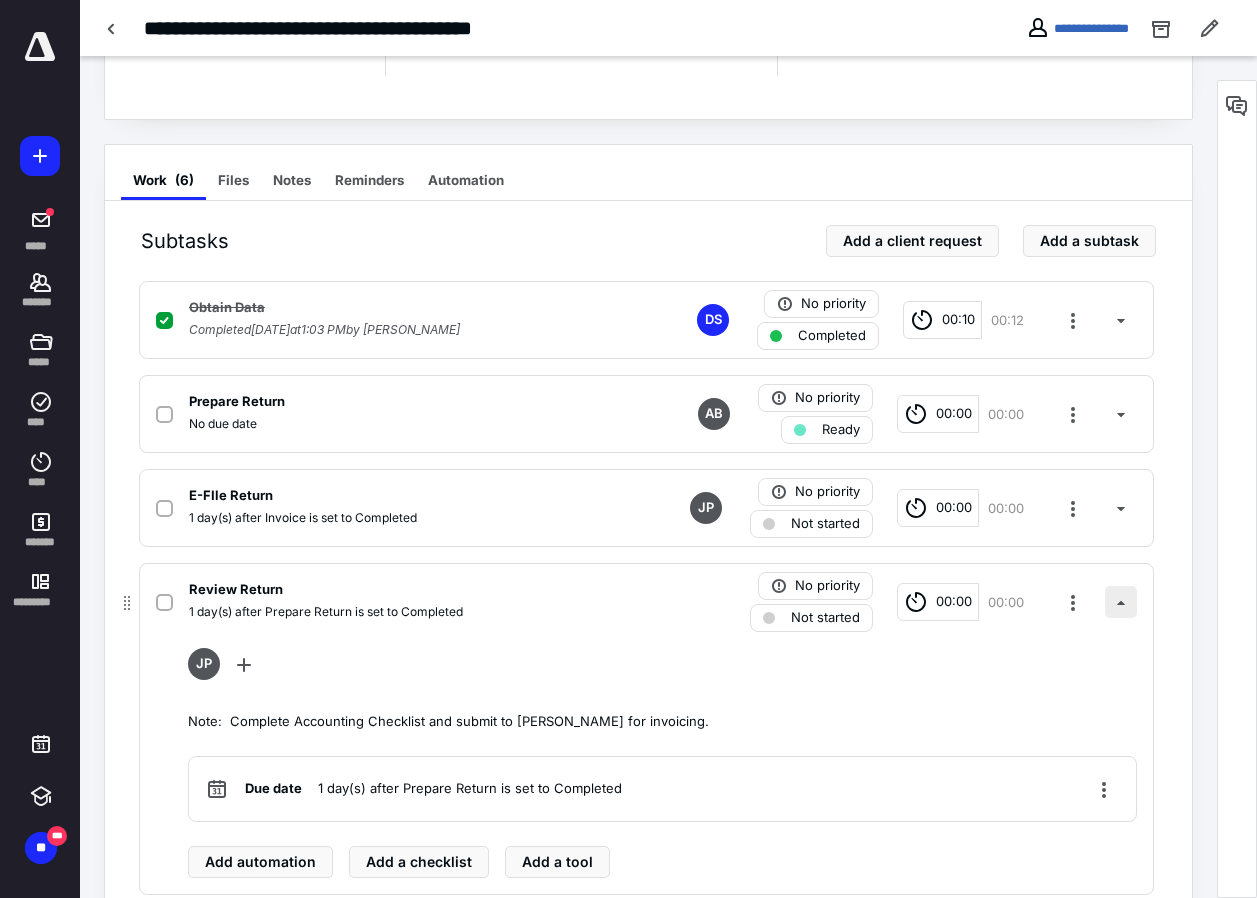 click at bounding box center [1121, 602] 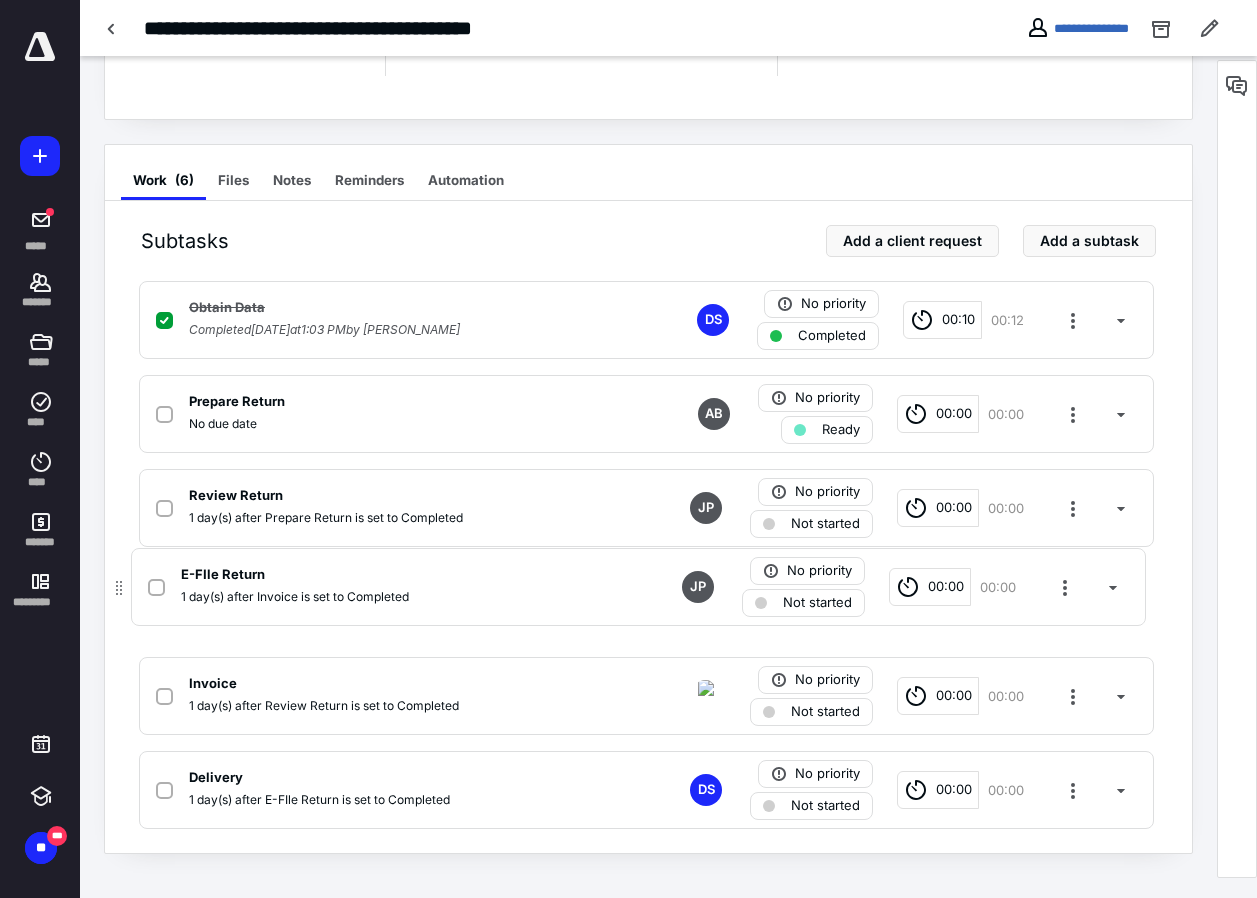 drag, startPoint x: 126, startPoint y: 515, endPoint x: 119, endPoint y: 601, distance: 86.28442 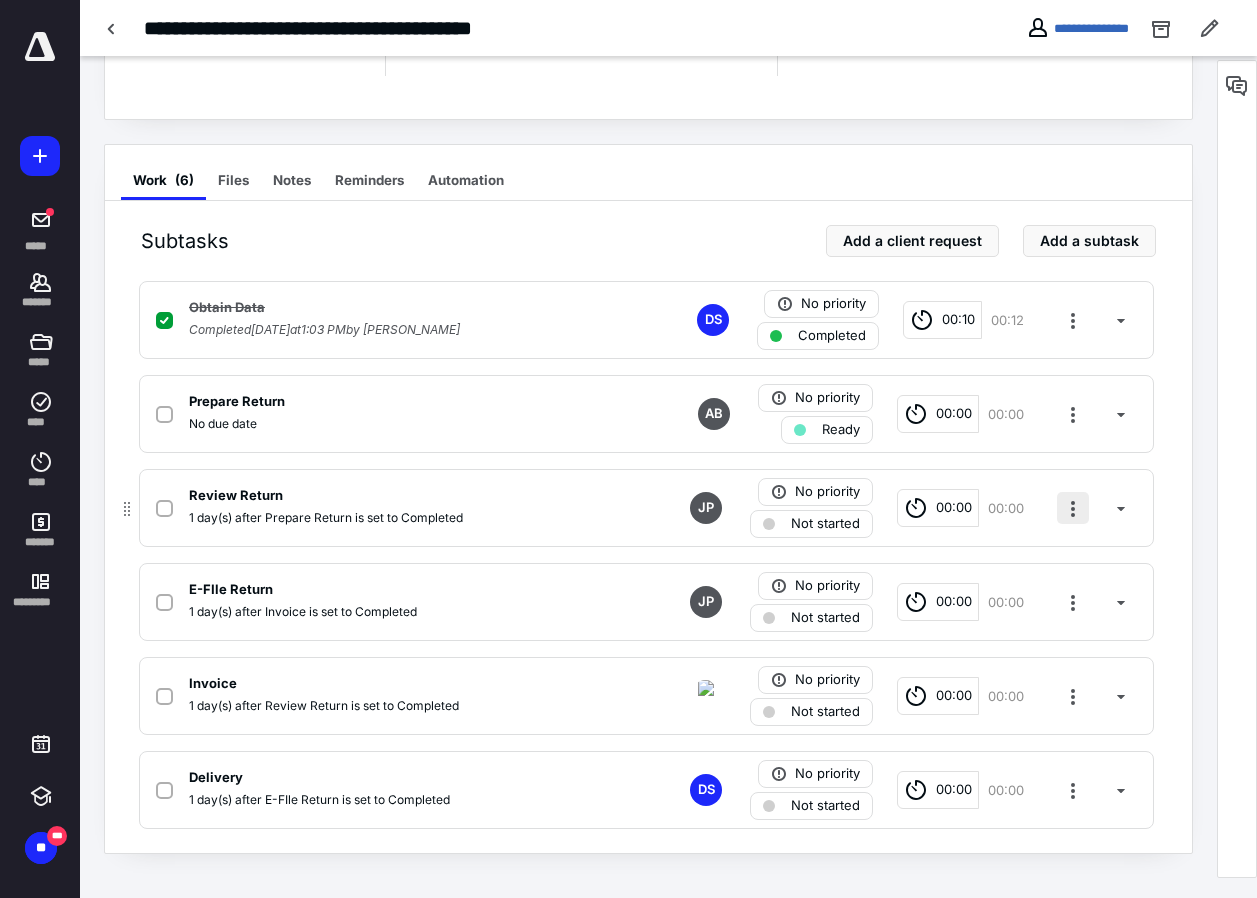 click at bounding box center (1073, 508) 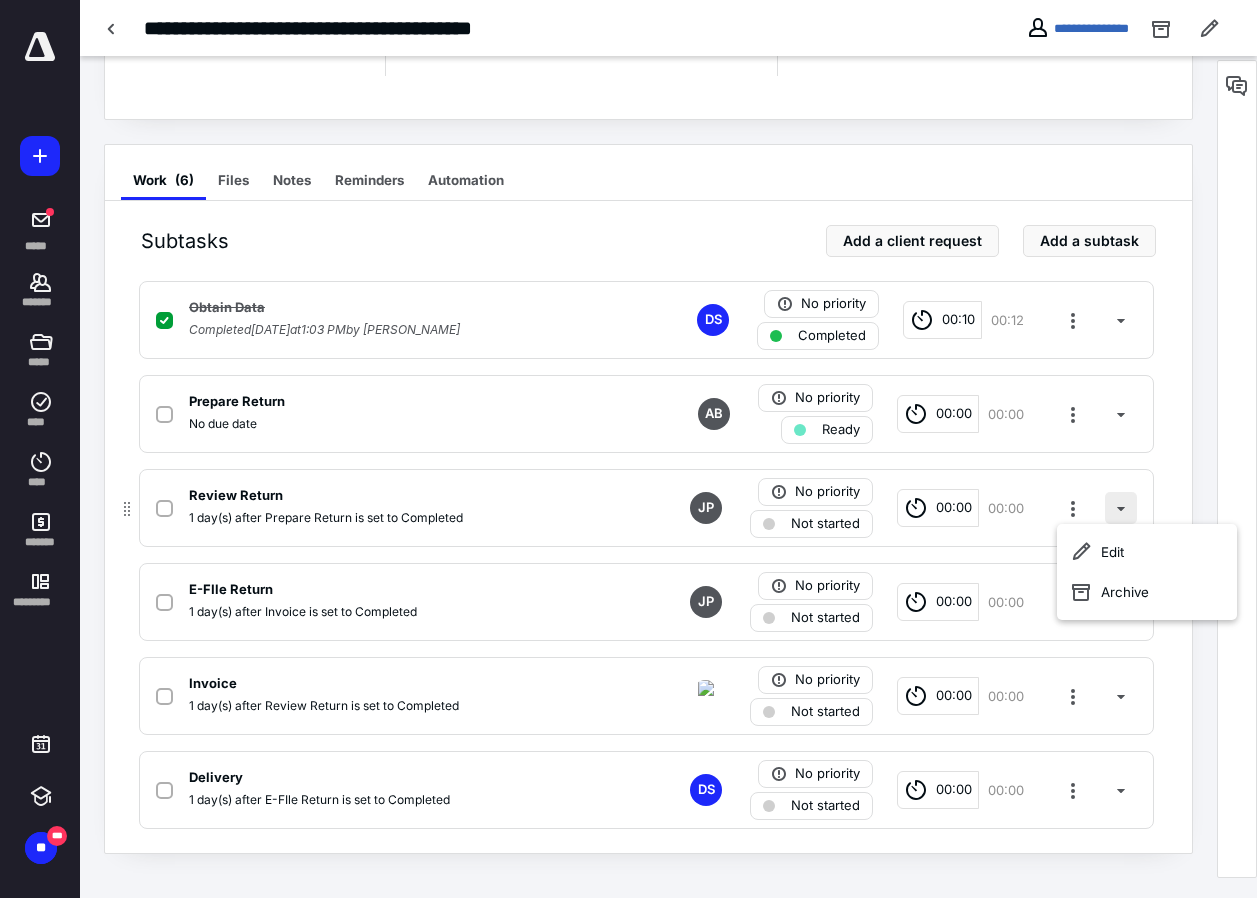 click at bounding box center (1121, 508) 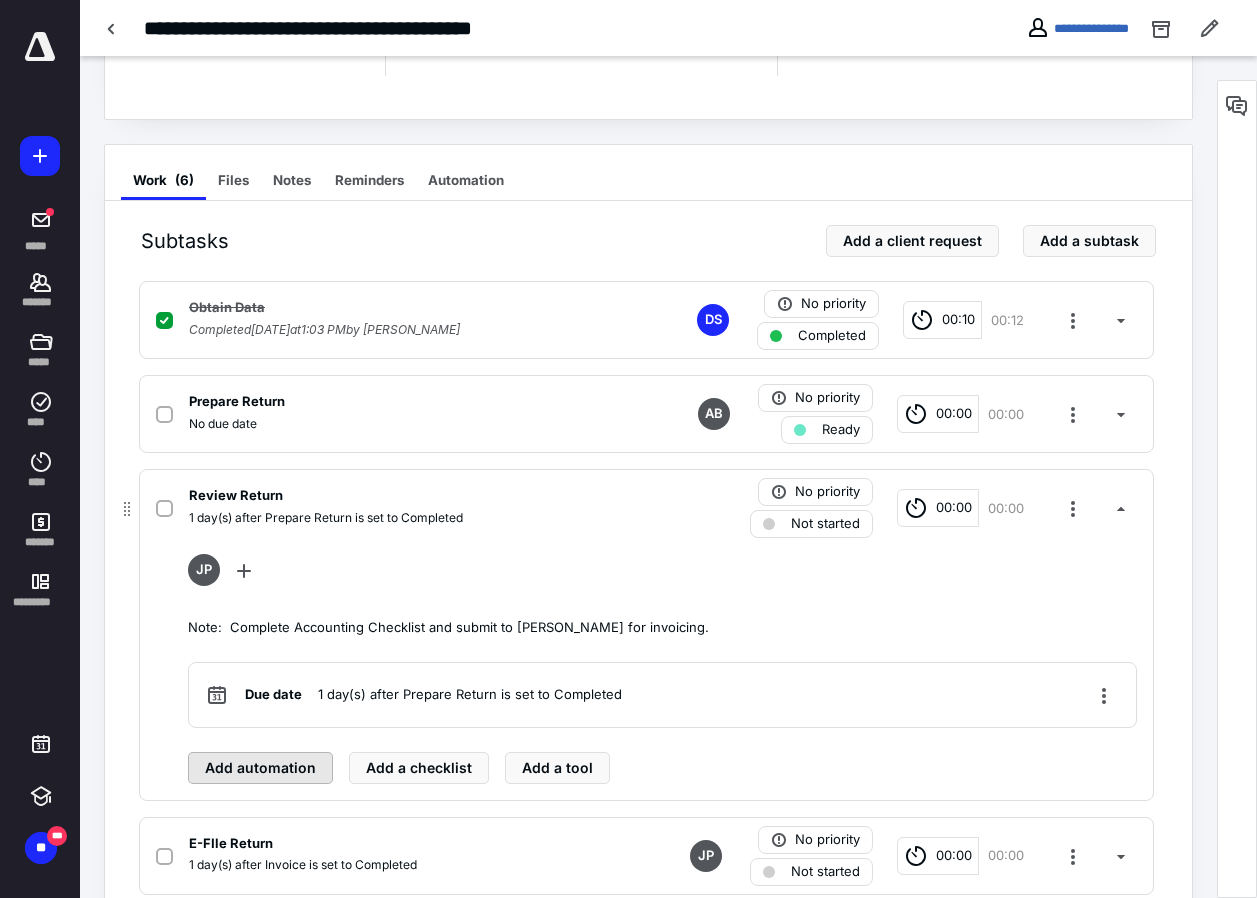 click on "Add automation" at bounding box center [260, 768] 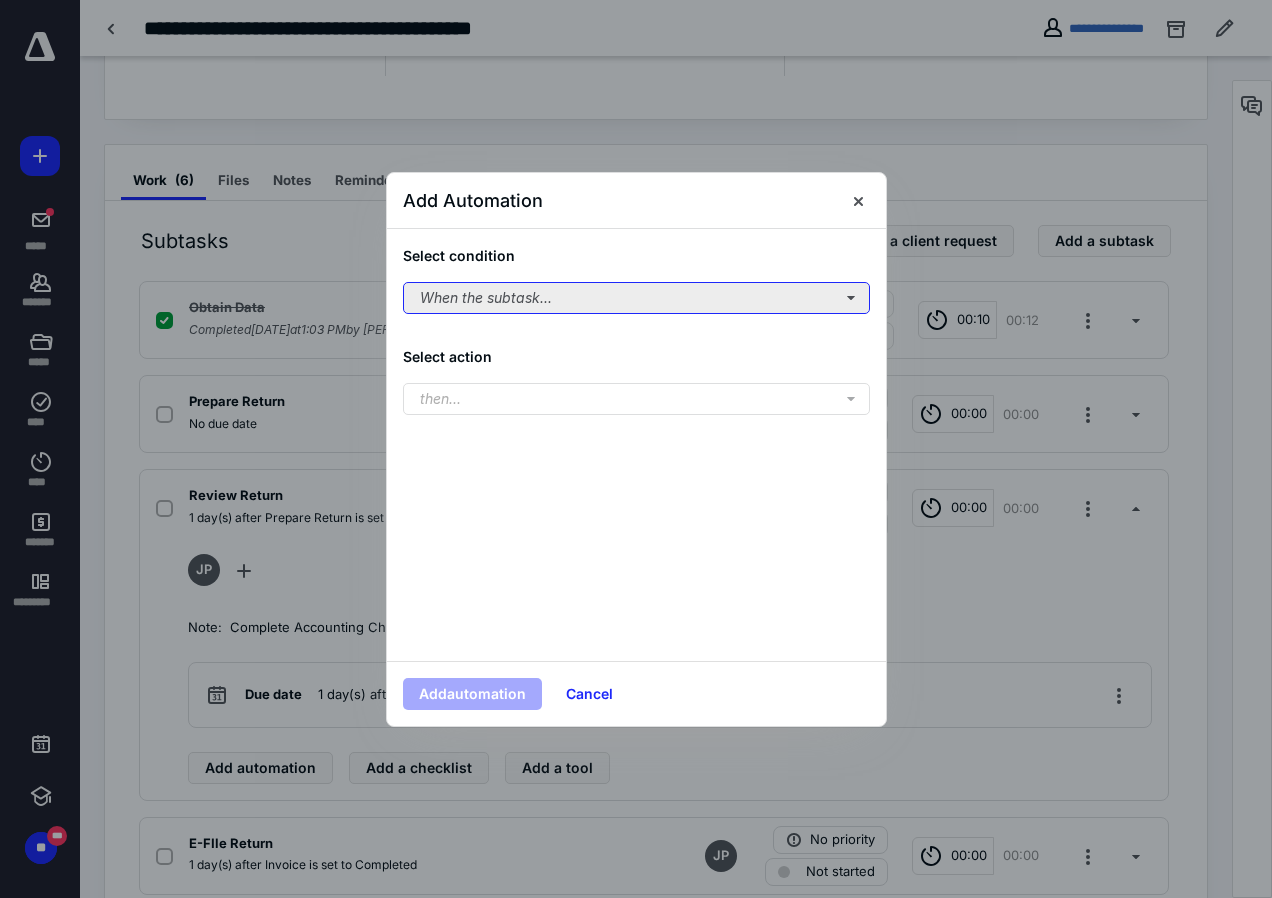 click on "When the subtask..." at bounding box center (636, 298) 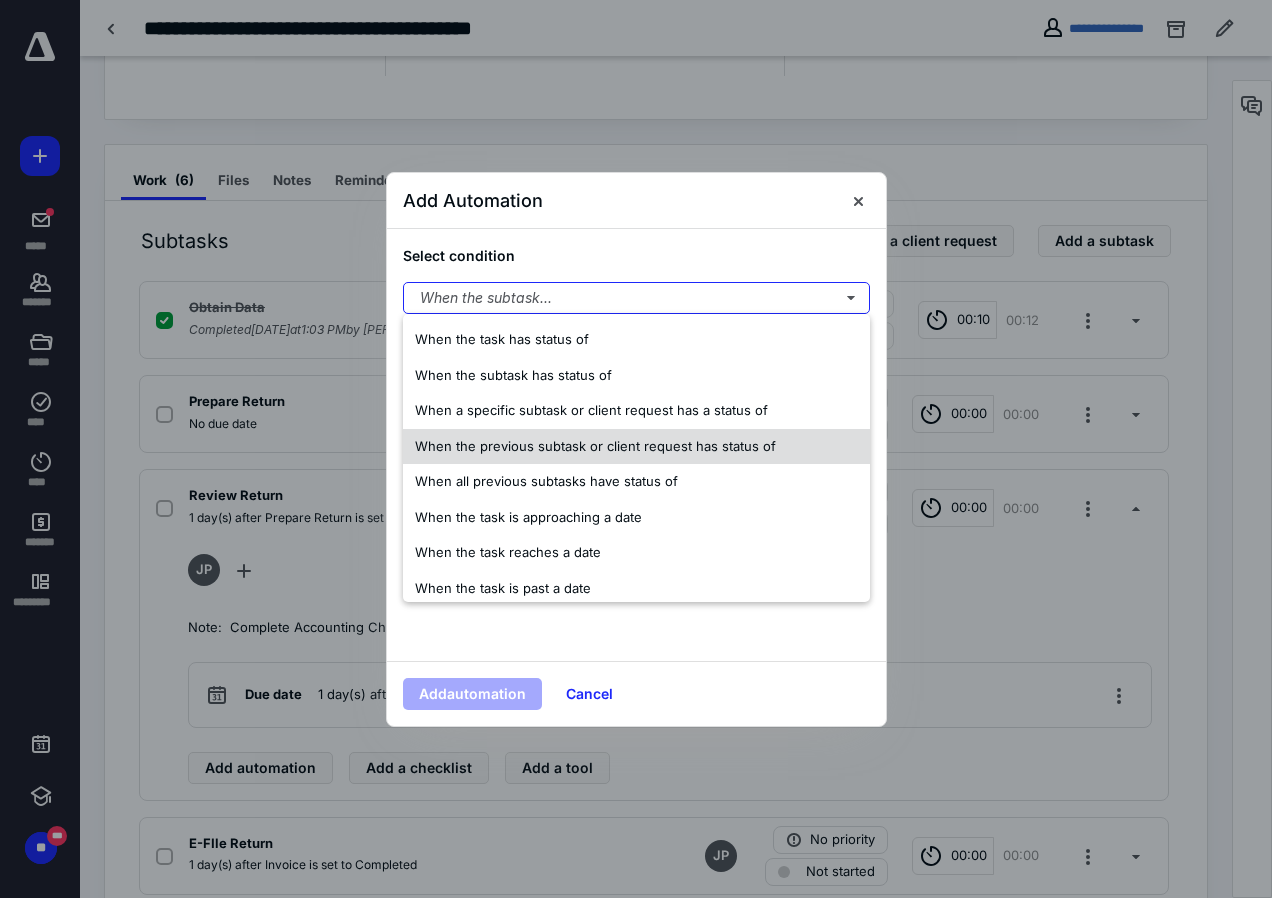 click on "When the previous subtask or client request has status of" at bounding box center (595, 447) 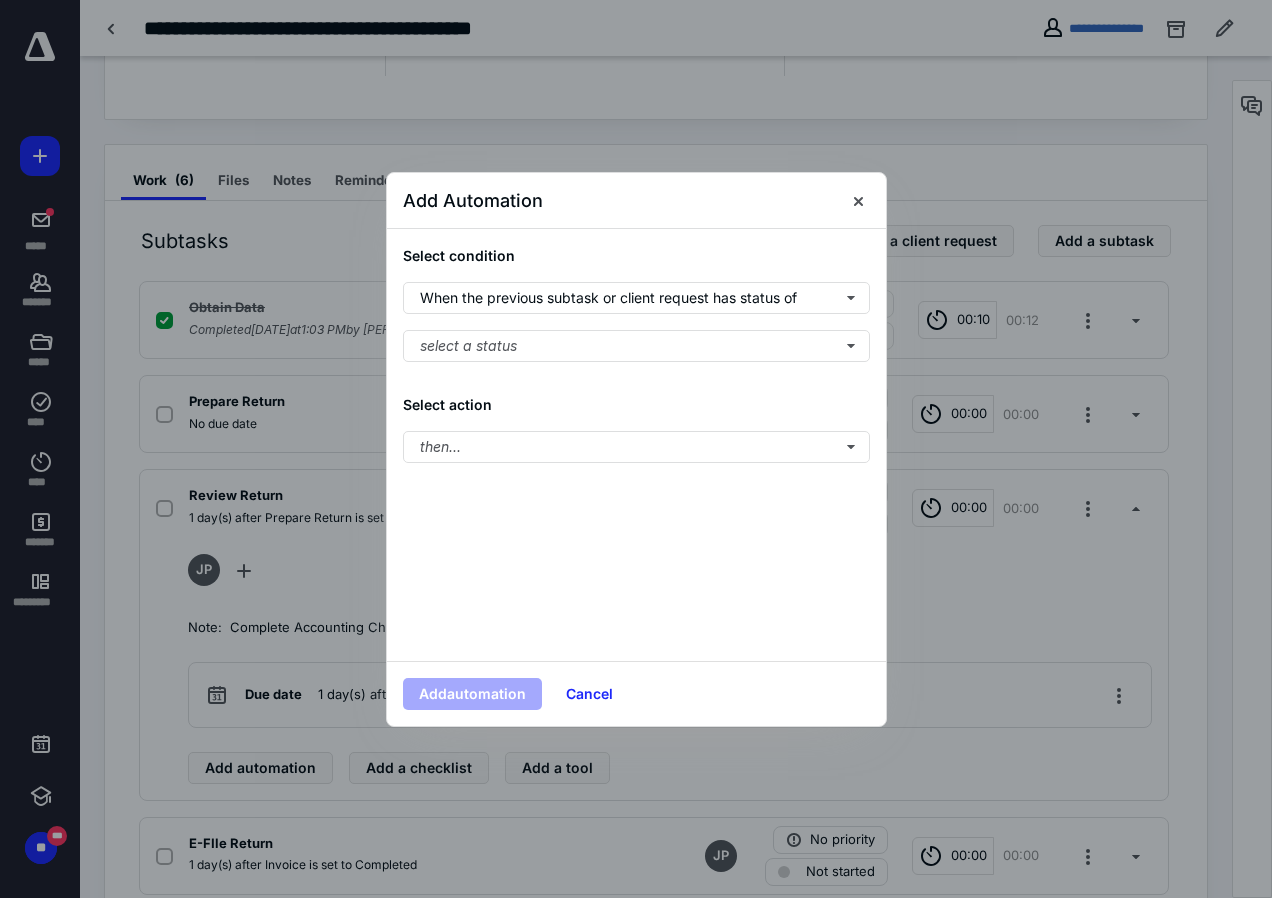 click on "Select condition When the previous subtask or client request has status of select a status Select action then..." at bounding box center [636, 445] 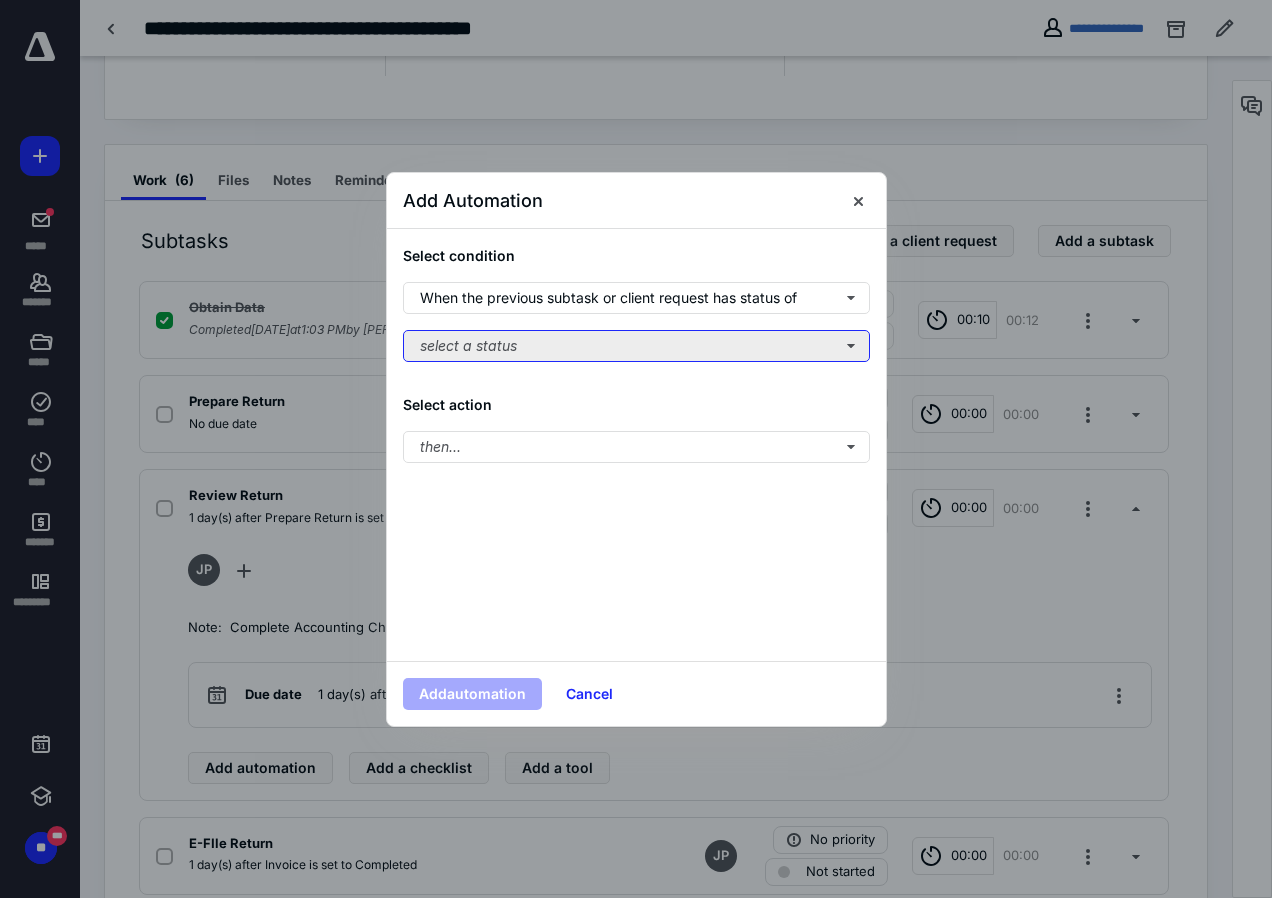 click on "select a status" at bounding box center (636, 346) 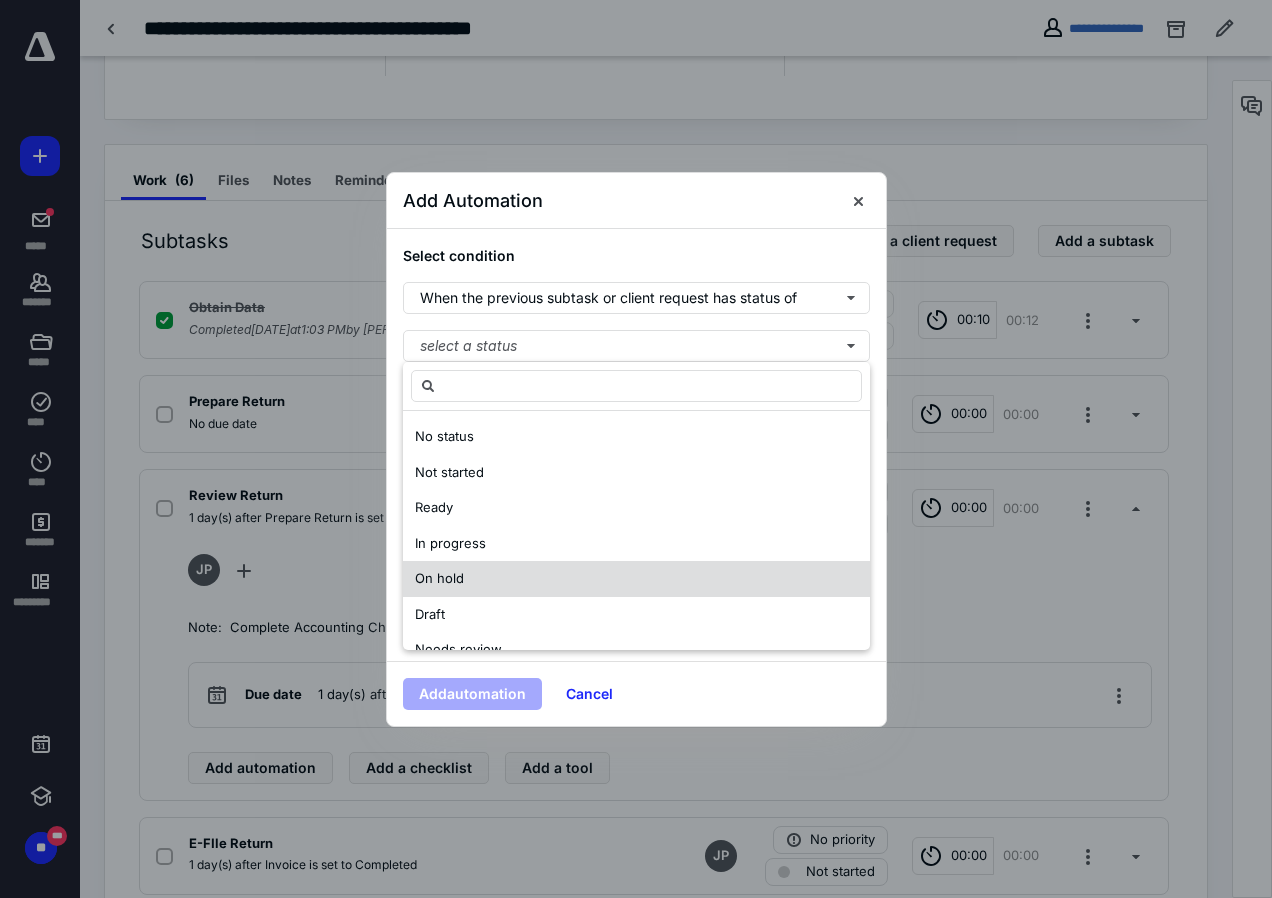 scroll, scrollTop: 100, scrollLeft: 0, axis: vertical 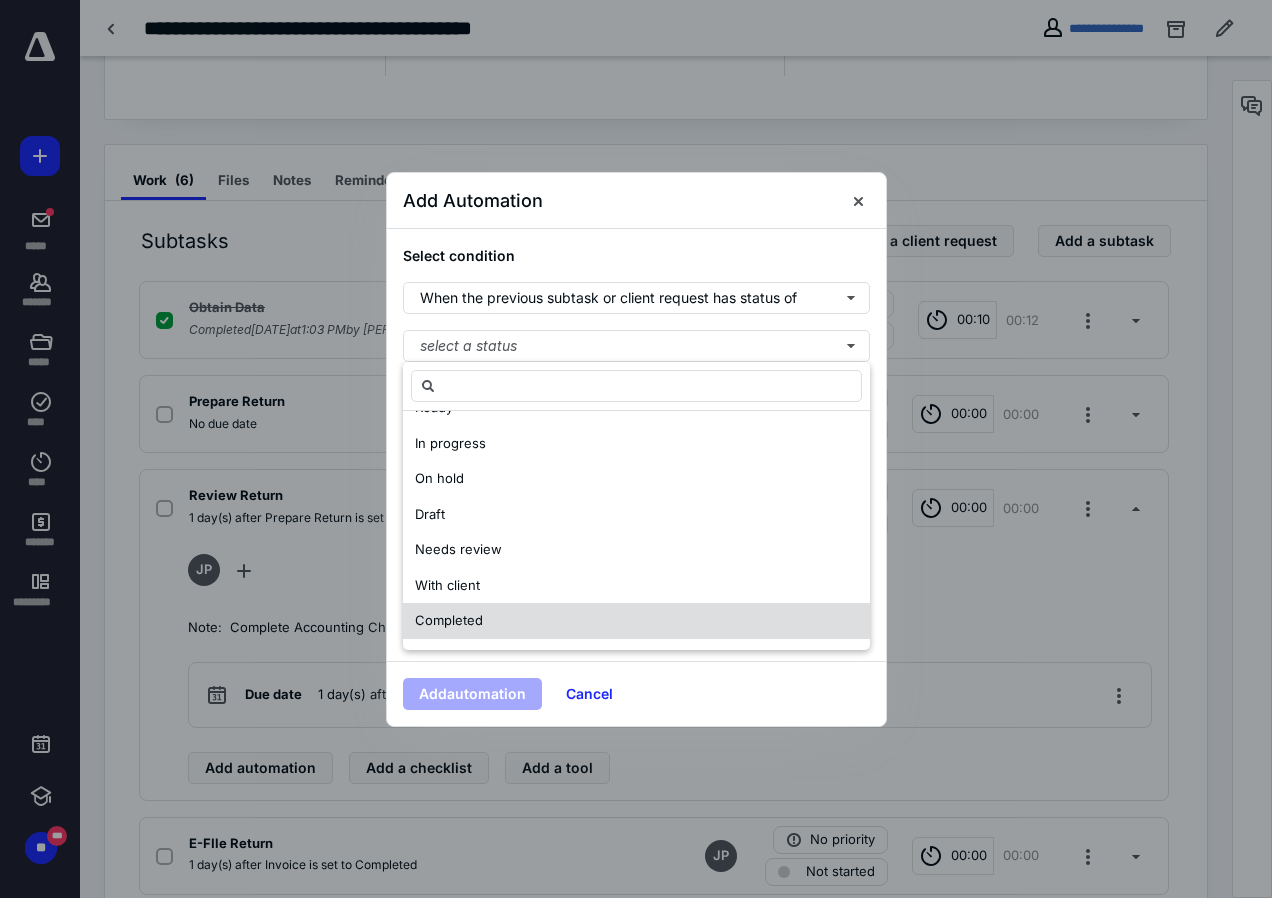 click on "Completed" at bounding box center (449, 620) 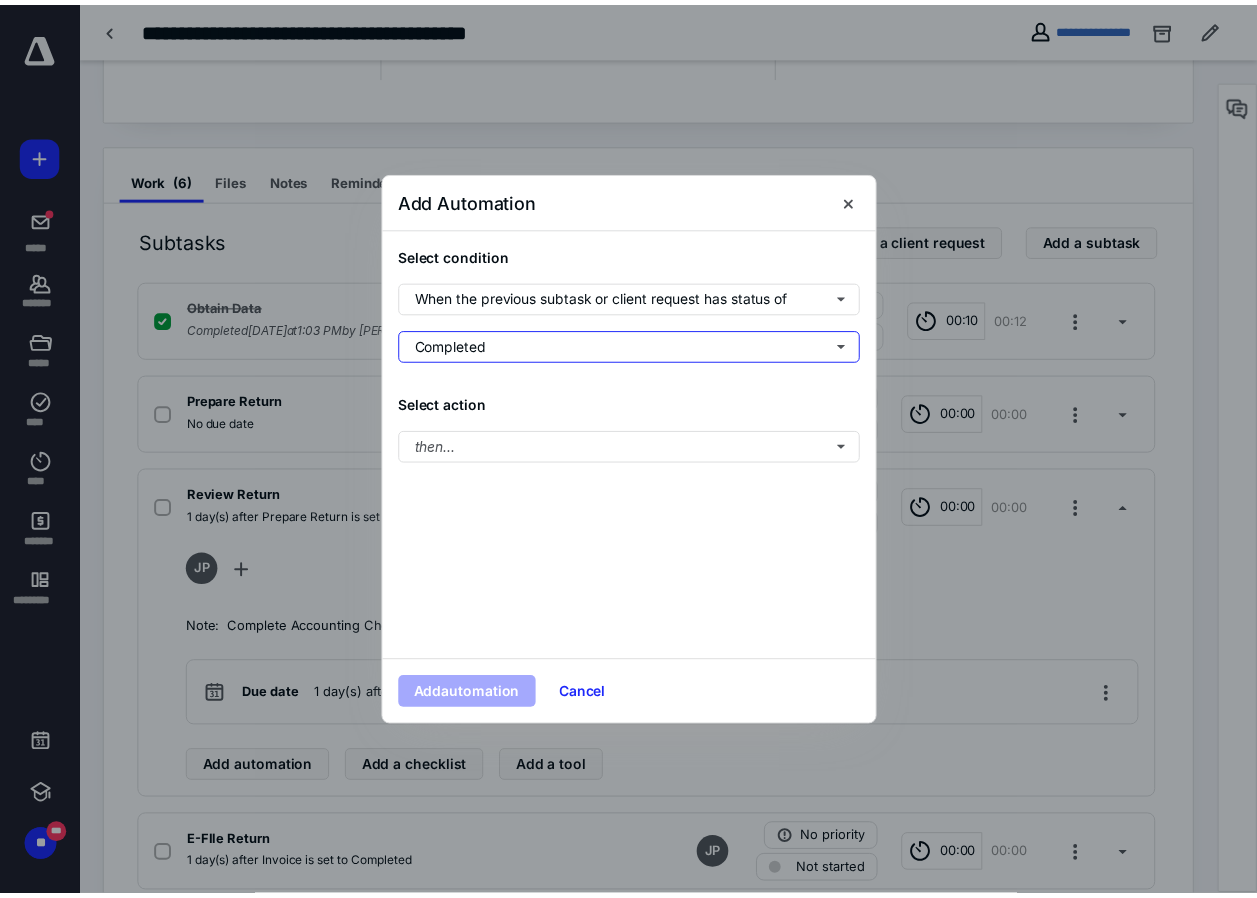 scroll, scrollTop: 0, scrollLeft: 0, axis: both 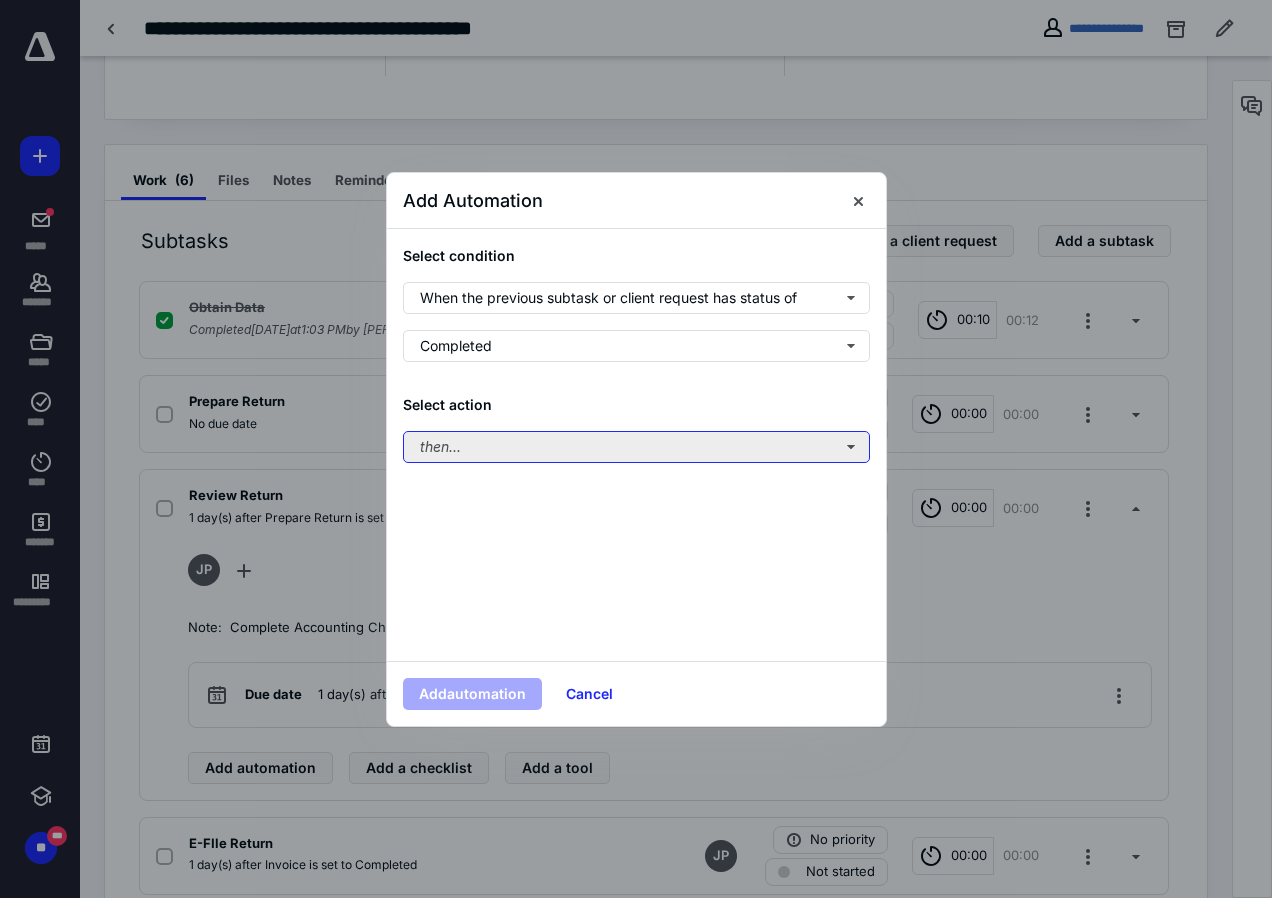 click on "then..." at bounding box center [636, 447] 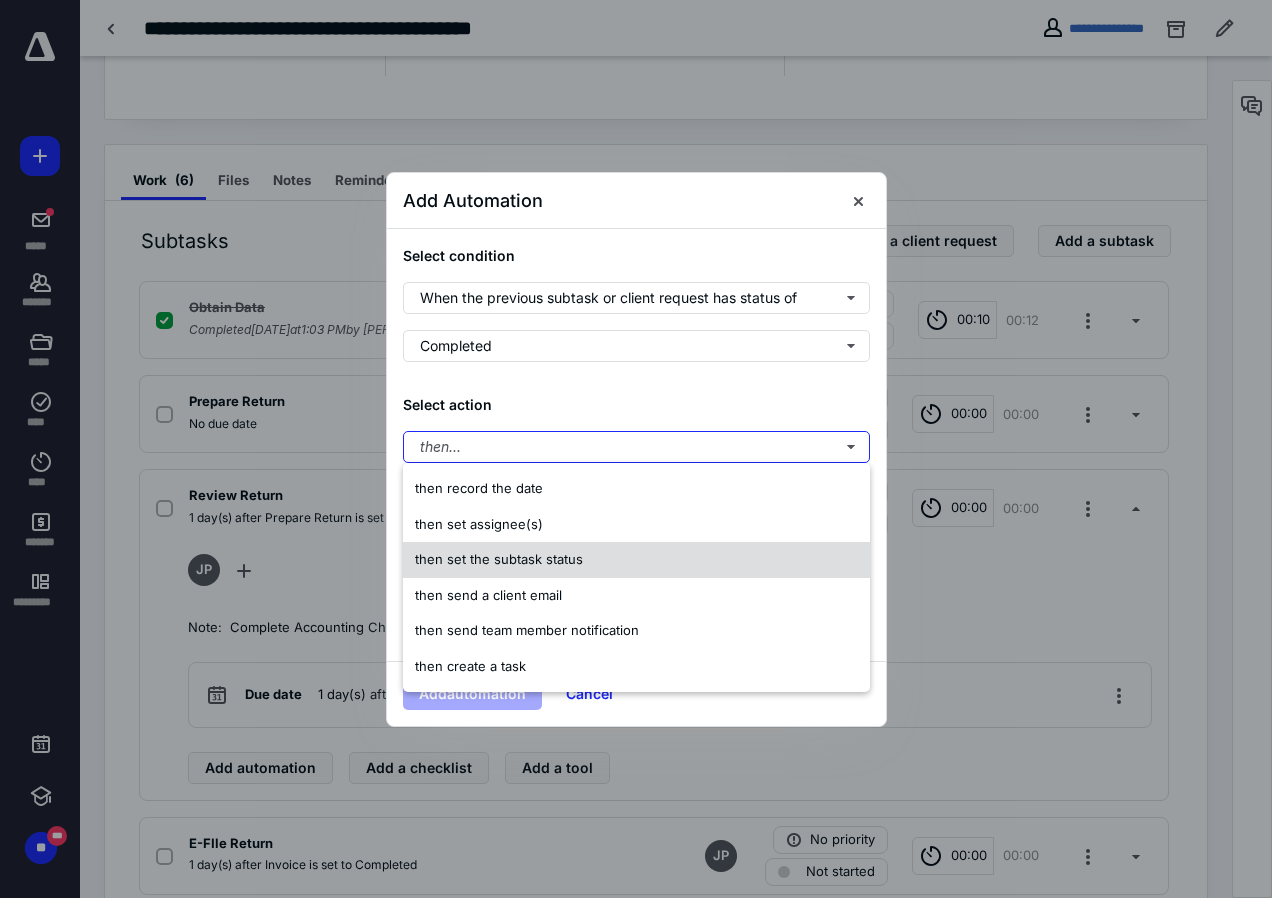 click on "then set the subtask status" at bounding box center (499, 559) 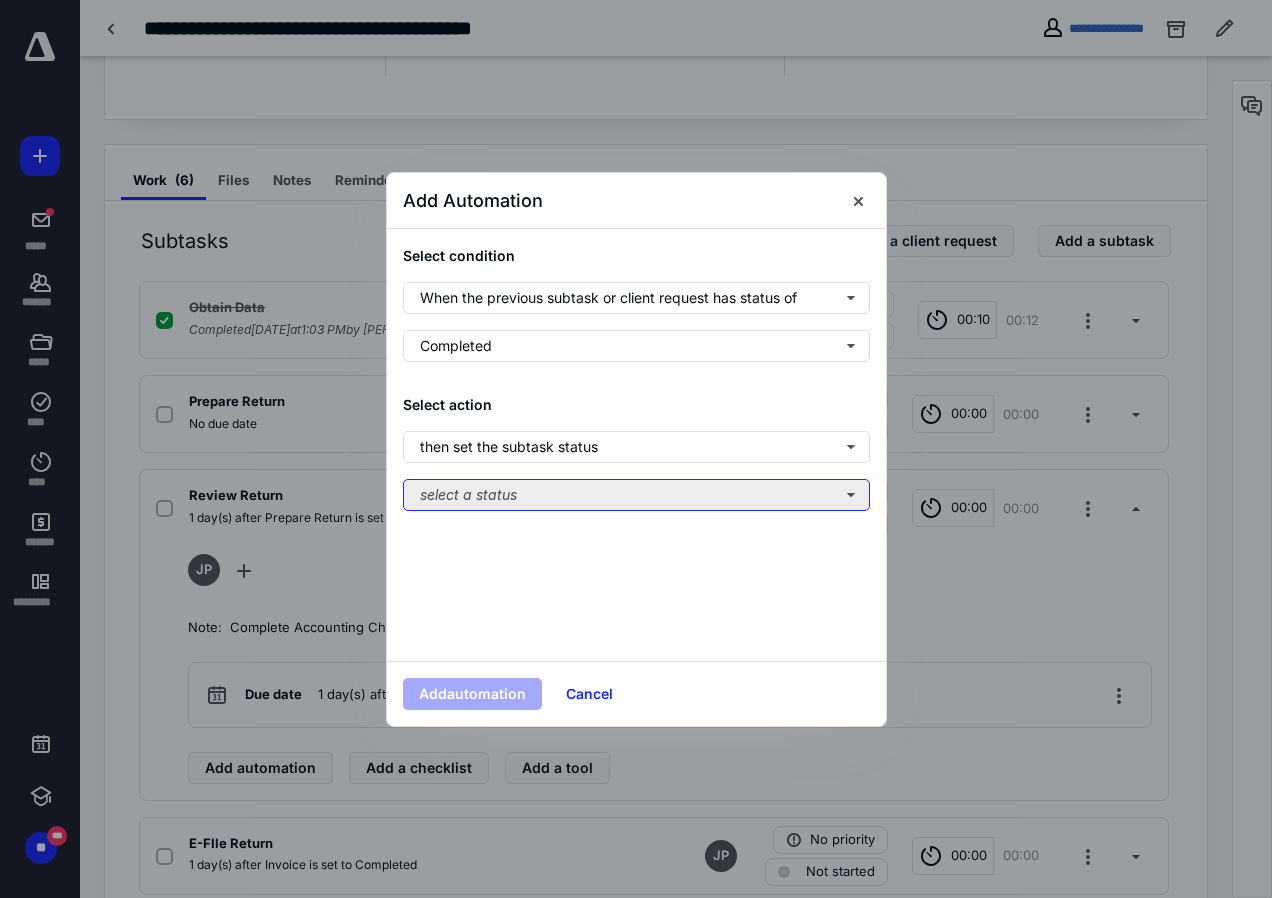 click on "select a status" at bounding box center (636, 495) 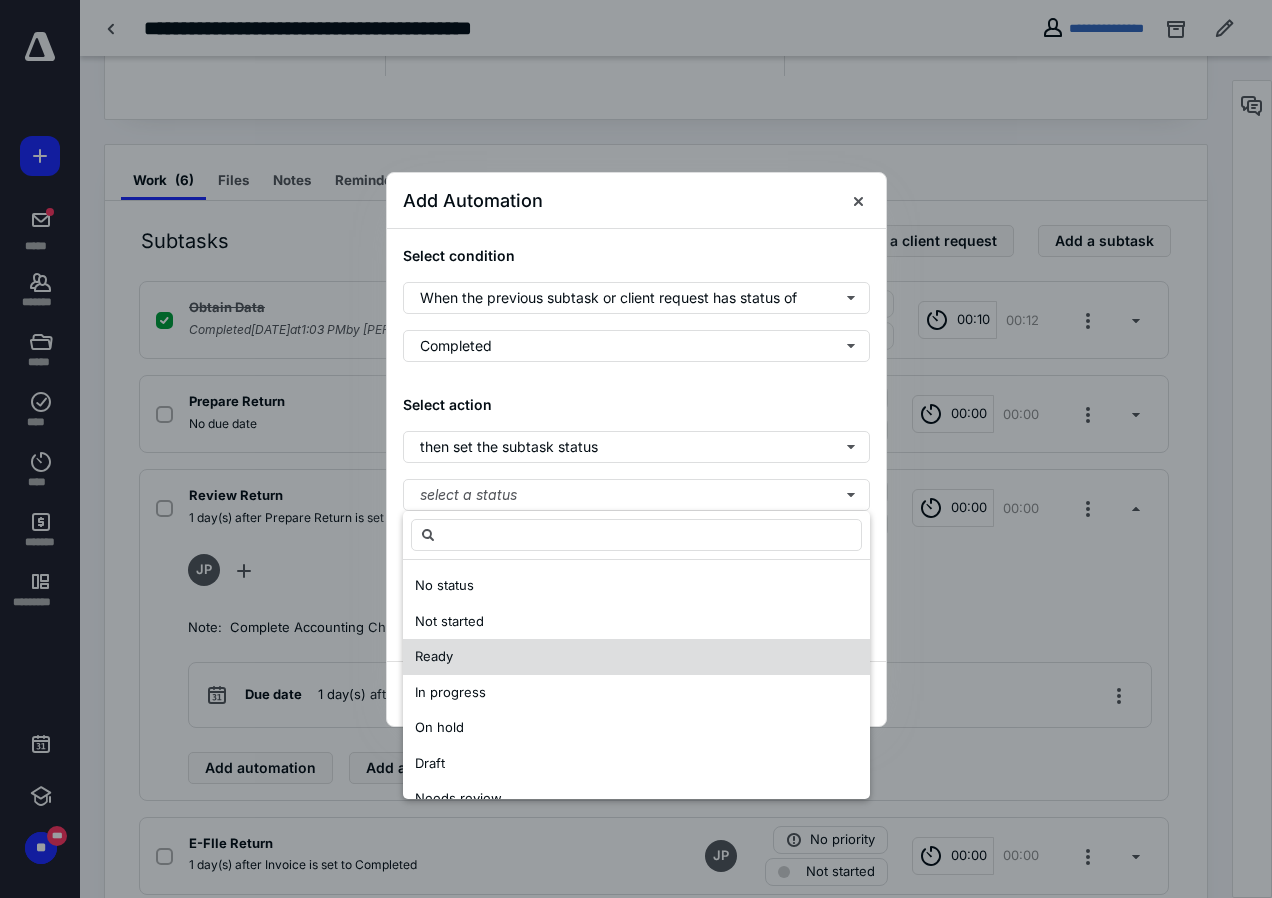 click on "Ready" at bounding box center (434, 656) 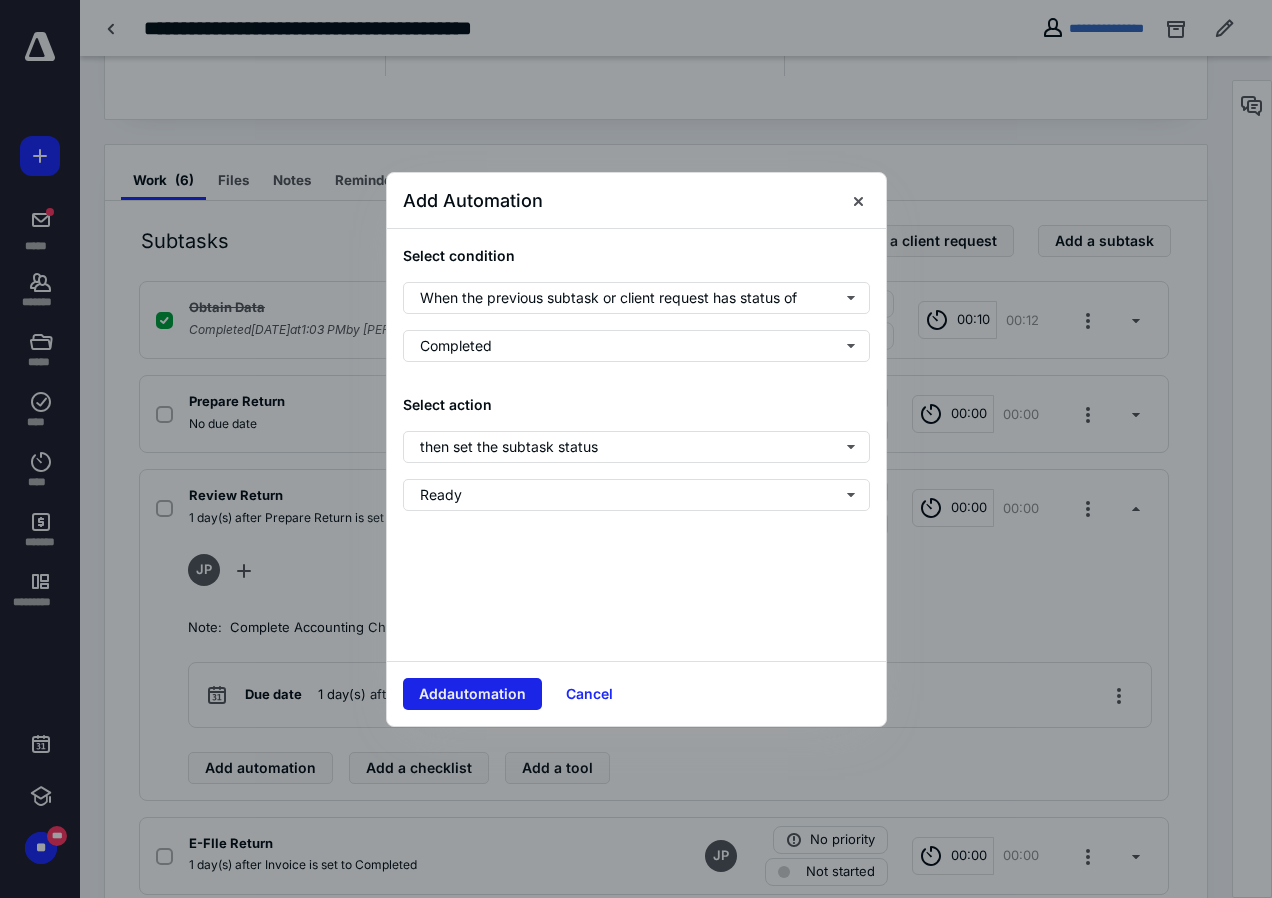 click on "Add  automation" at bounding box center (472, 694) 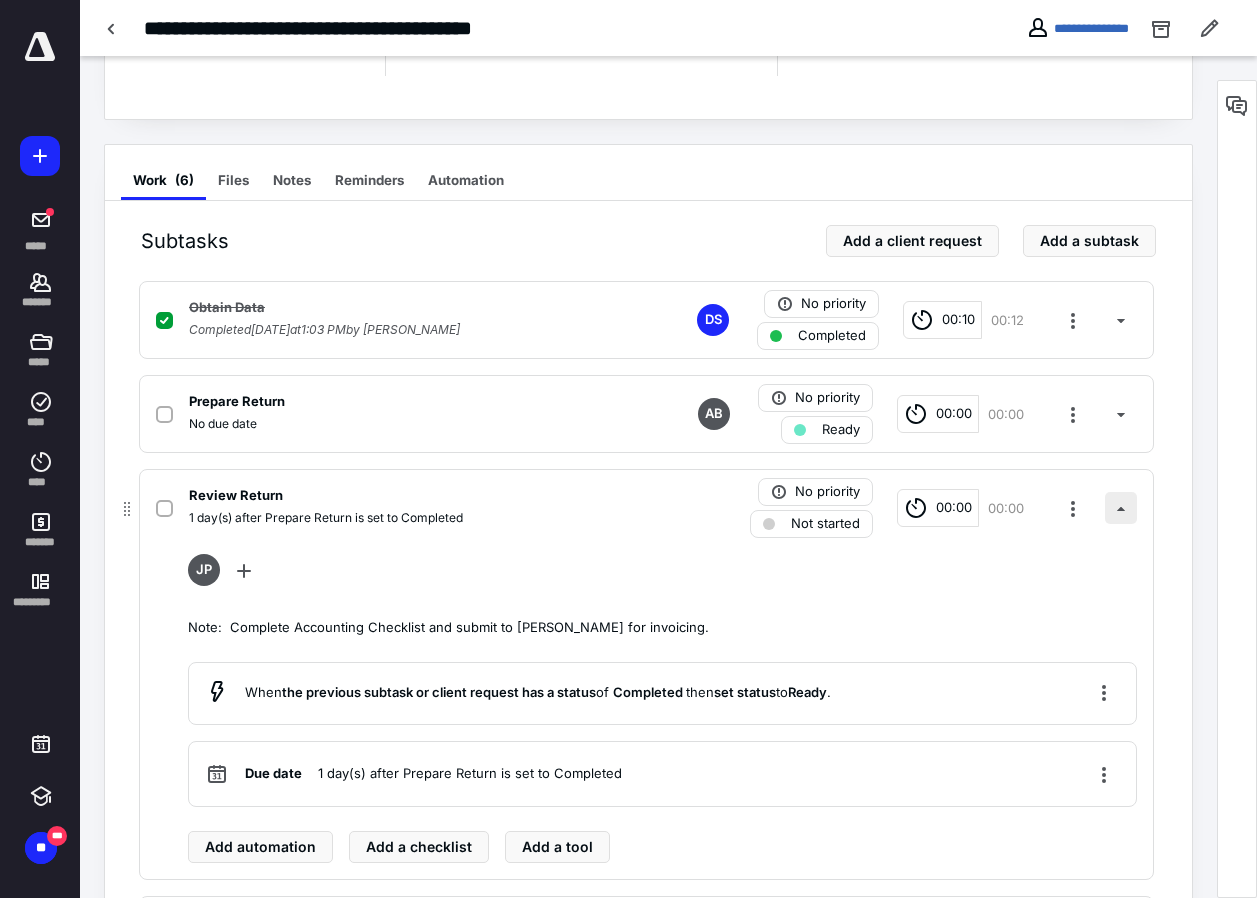 click at bounding box center (1121, 508) 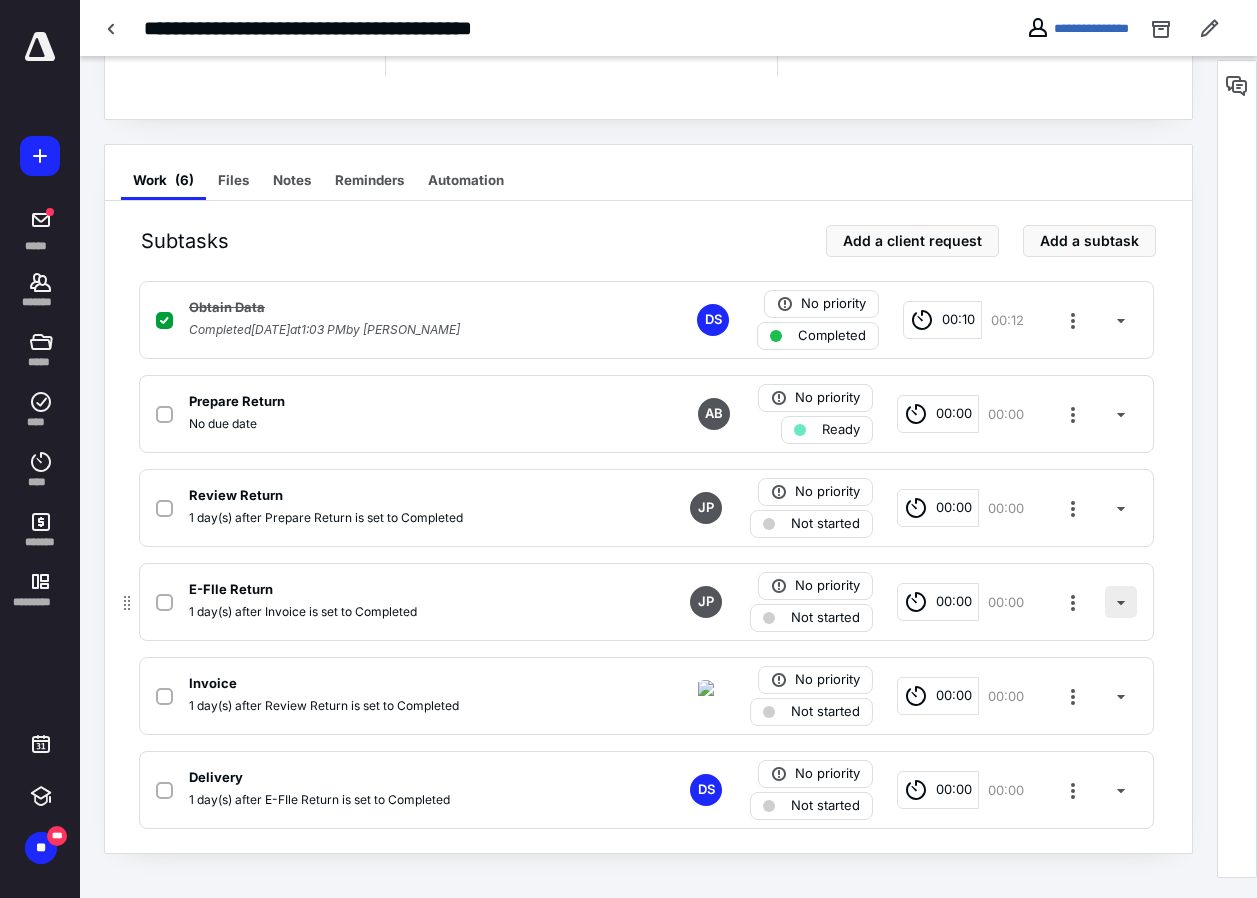 click at bounding box center (1121, 602) 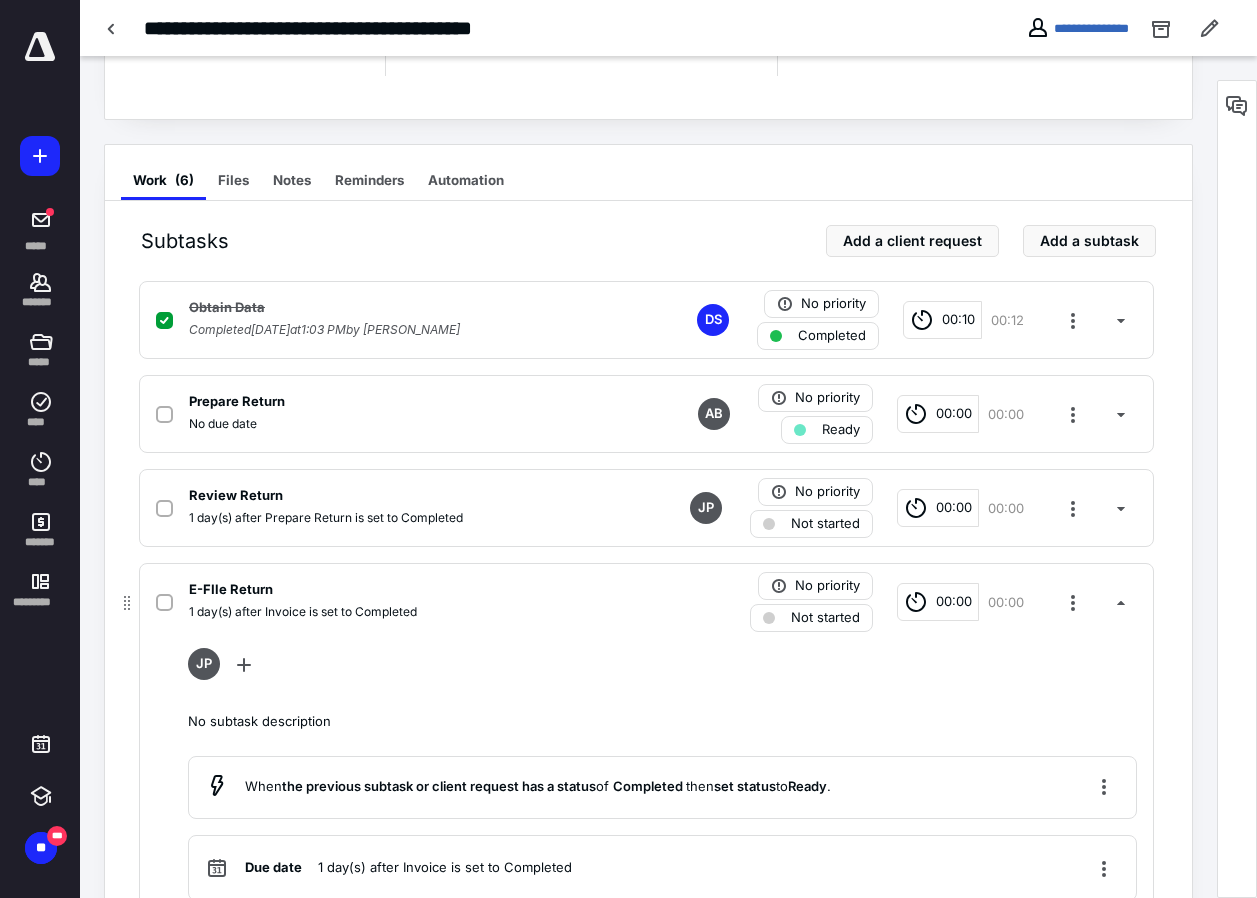 scroll, scrollTop: 397, scrollLeft: 0, axis: vertical 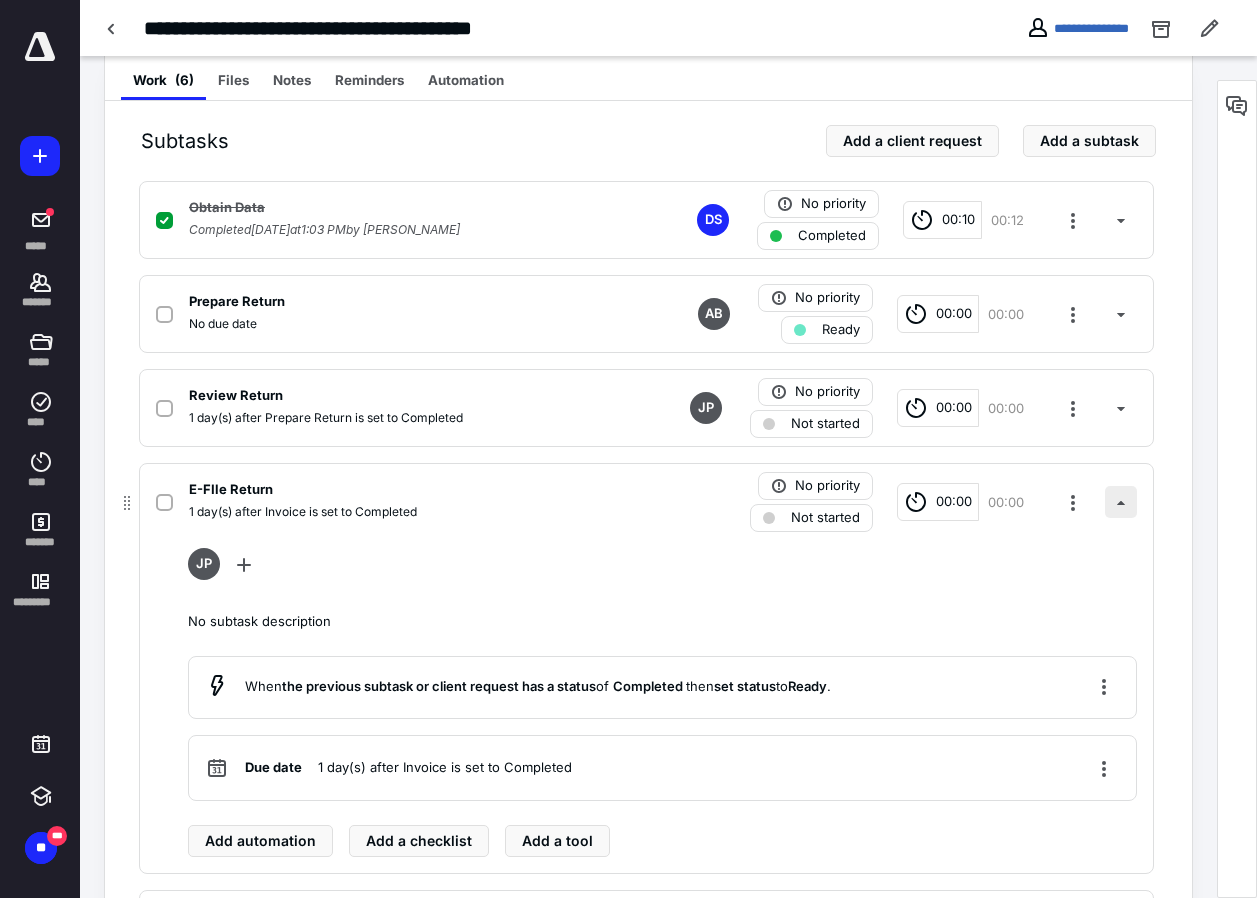 click at bounding box center [1121, 502] 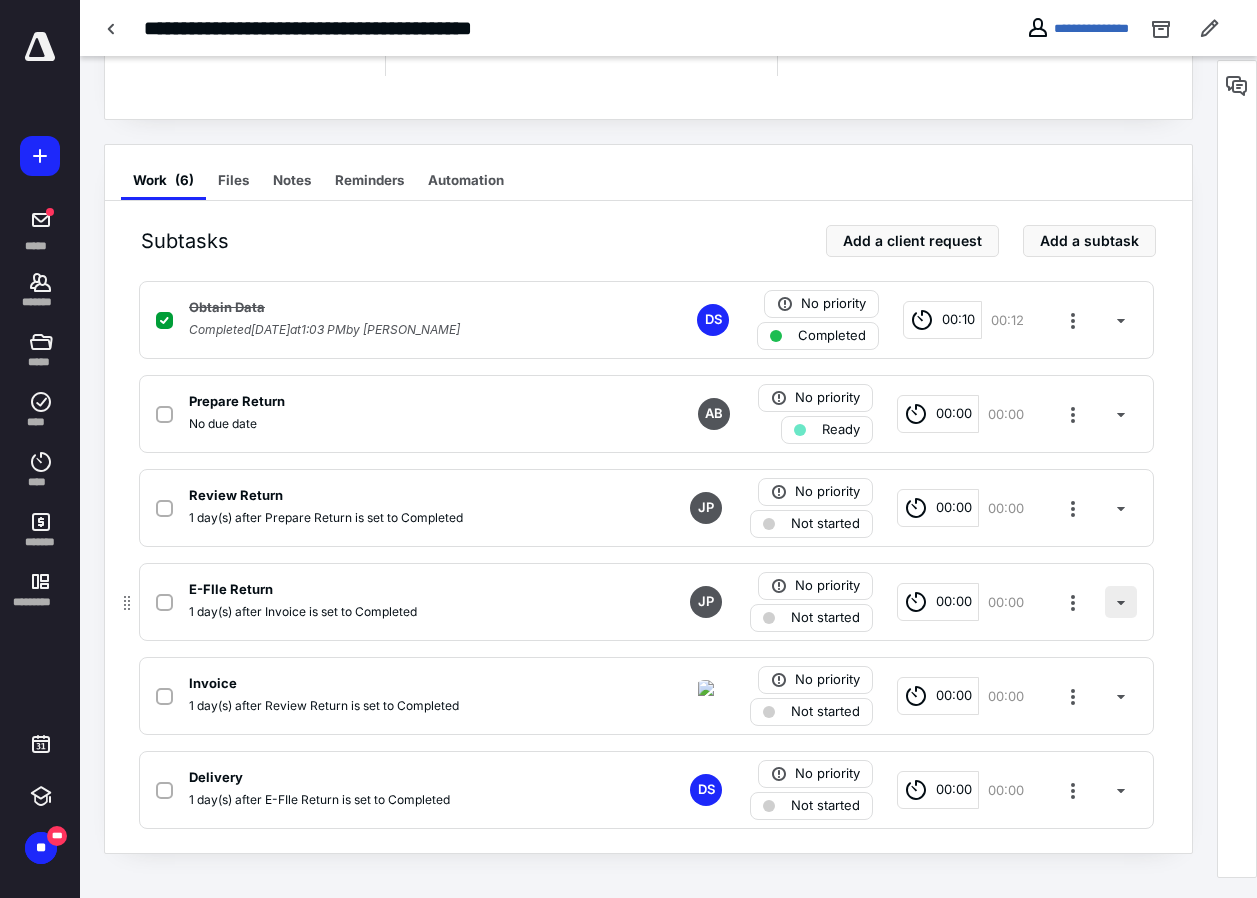 scroll, scrollTop: 297, scrollLeft: 0, axis: vertical 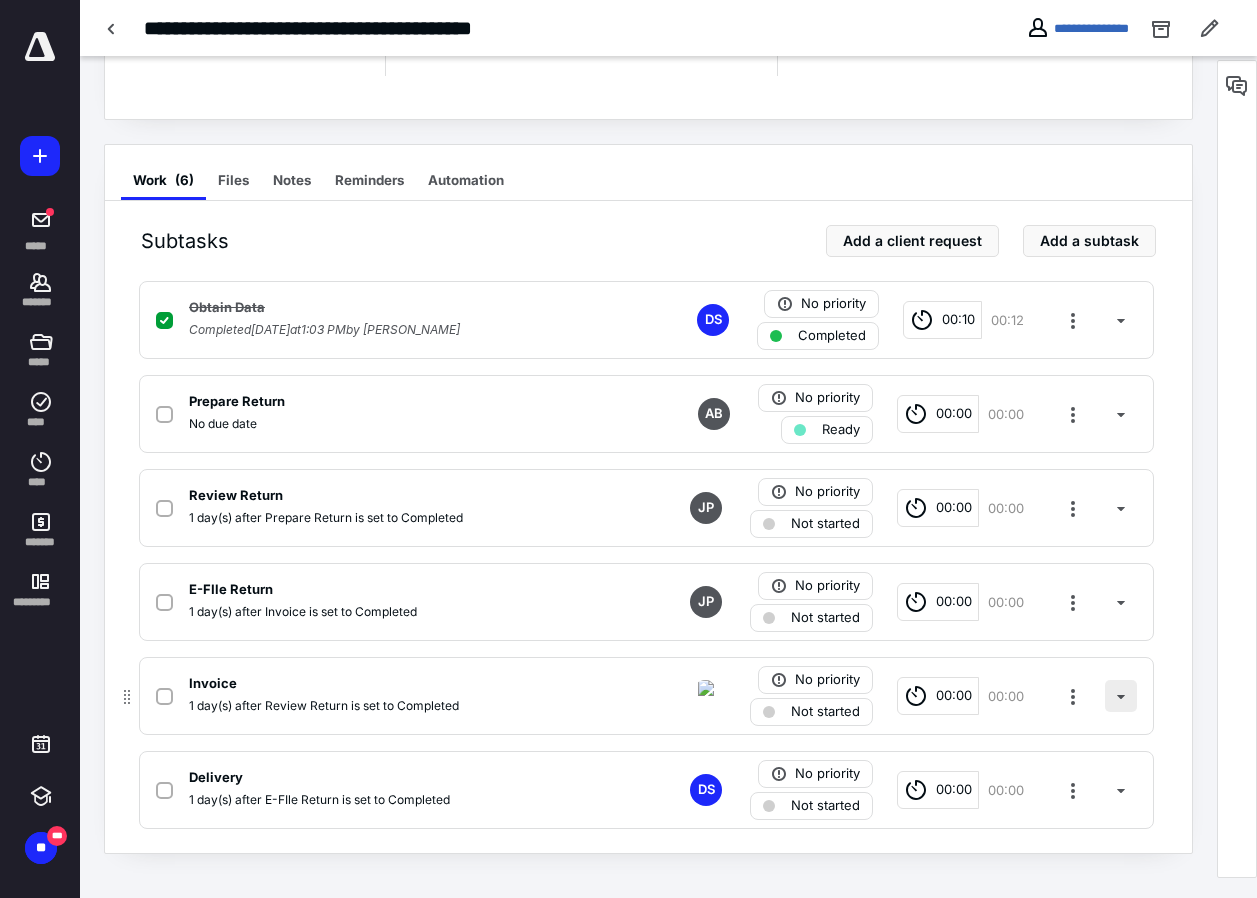 click at bounding box center (1121, 696) 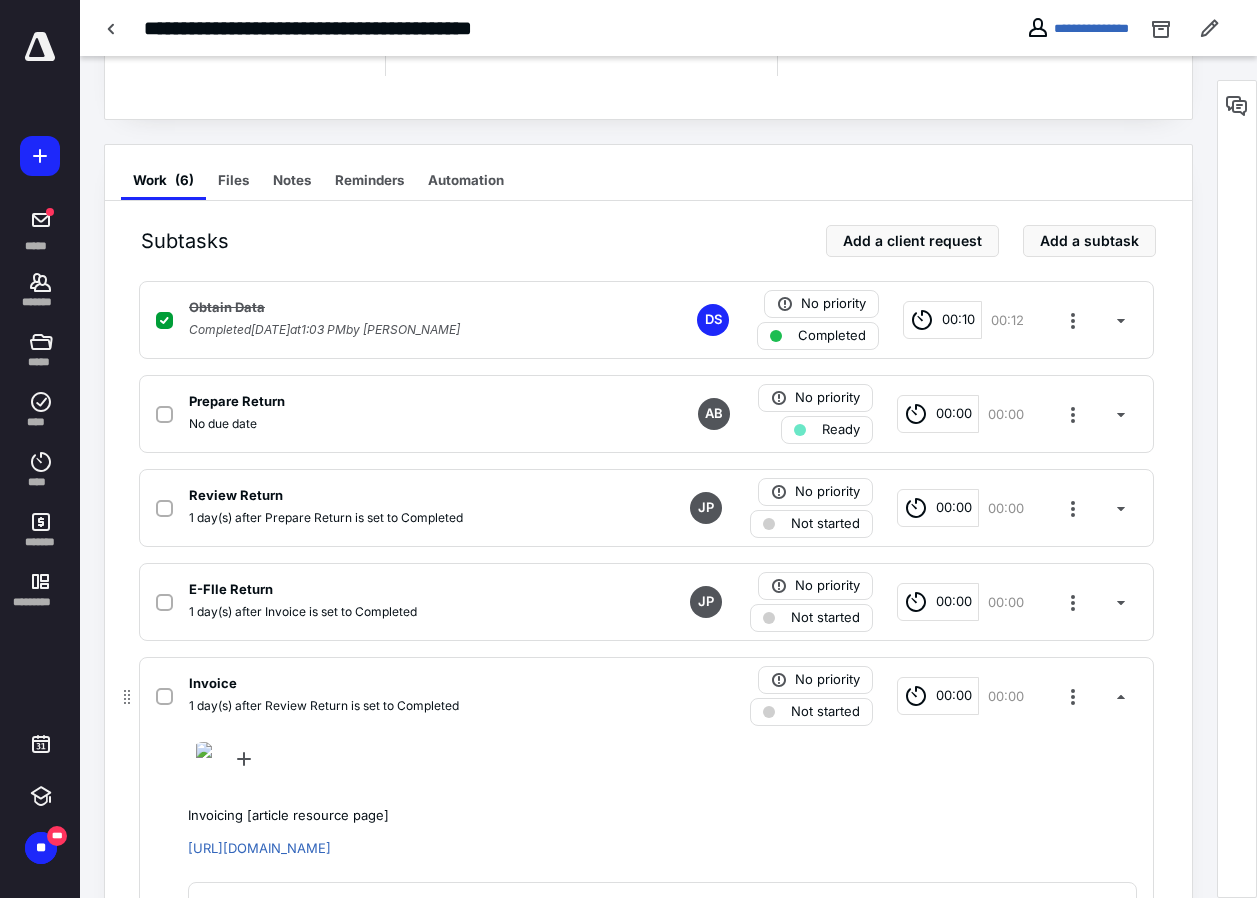 scroll, scrollTop: 497, scrollLeft: 0, axis: vertical 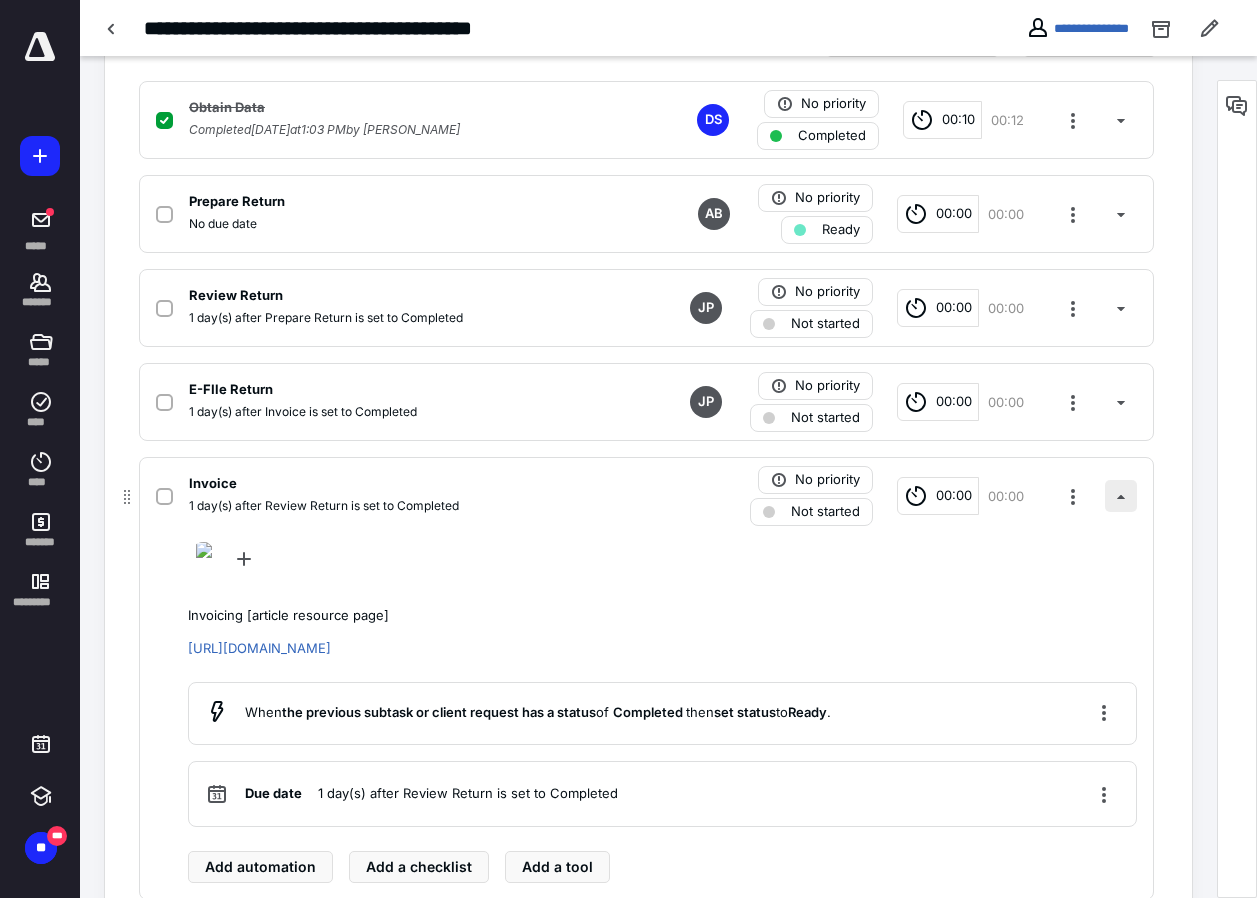 click at bounding box center (1121, 496) 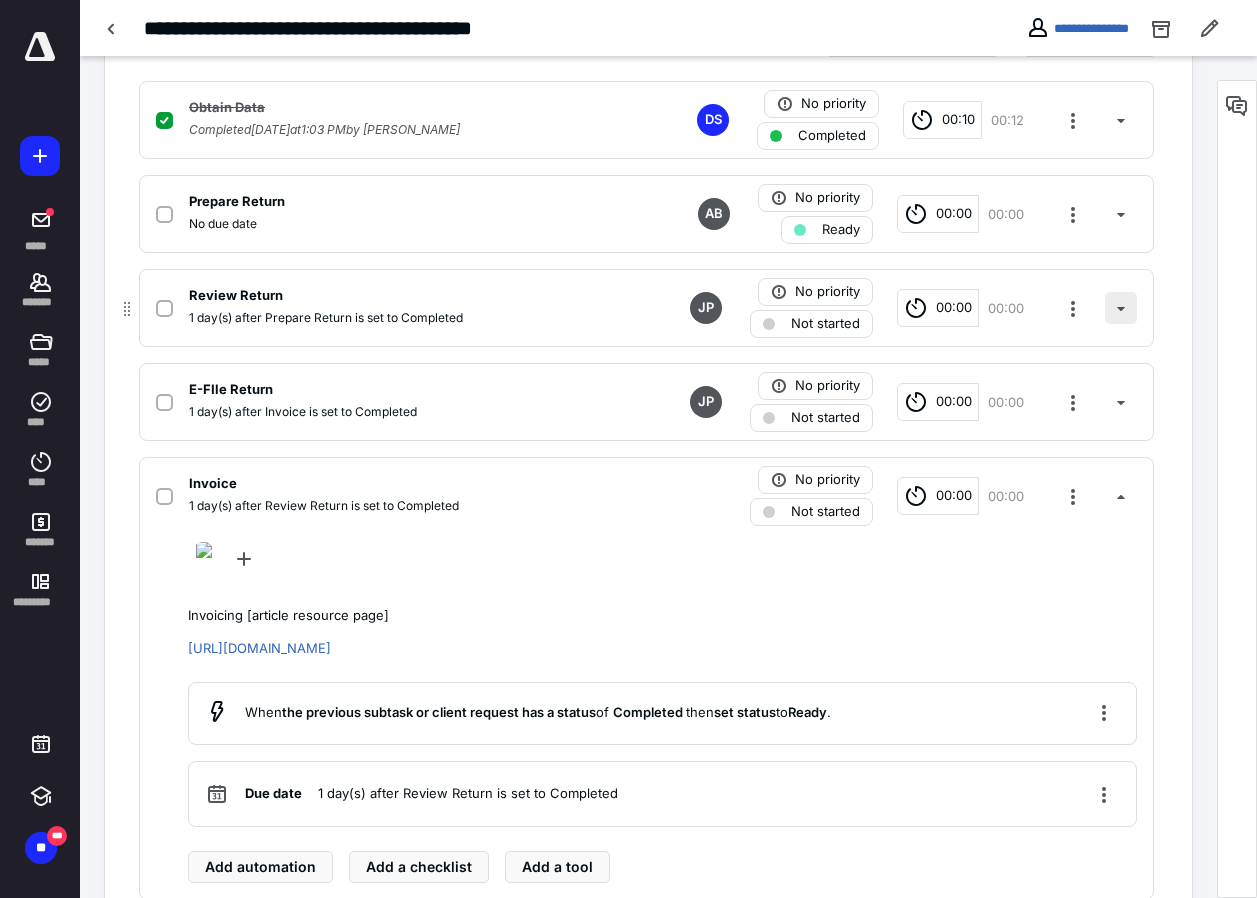 scroll, scrollTop: 297, scrollLeft: 0, axis: vertical 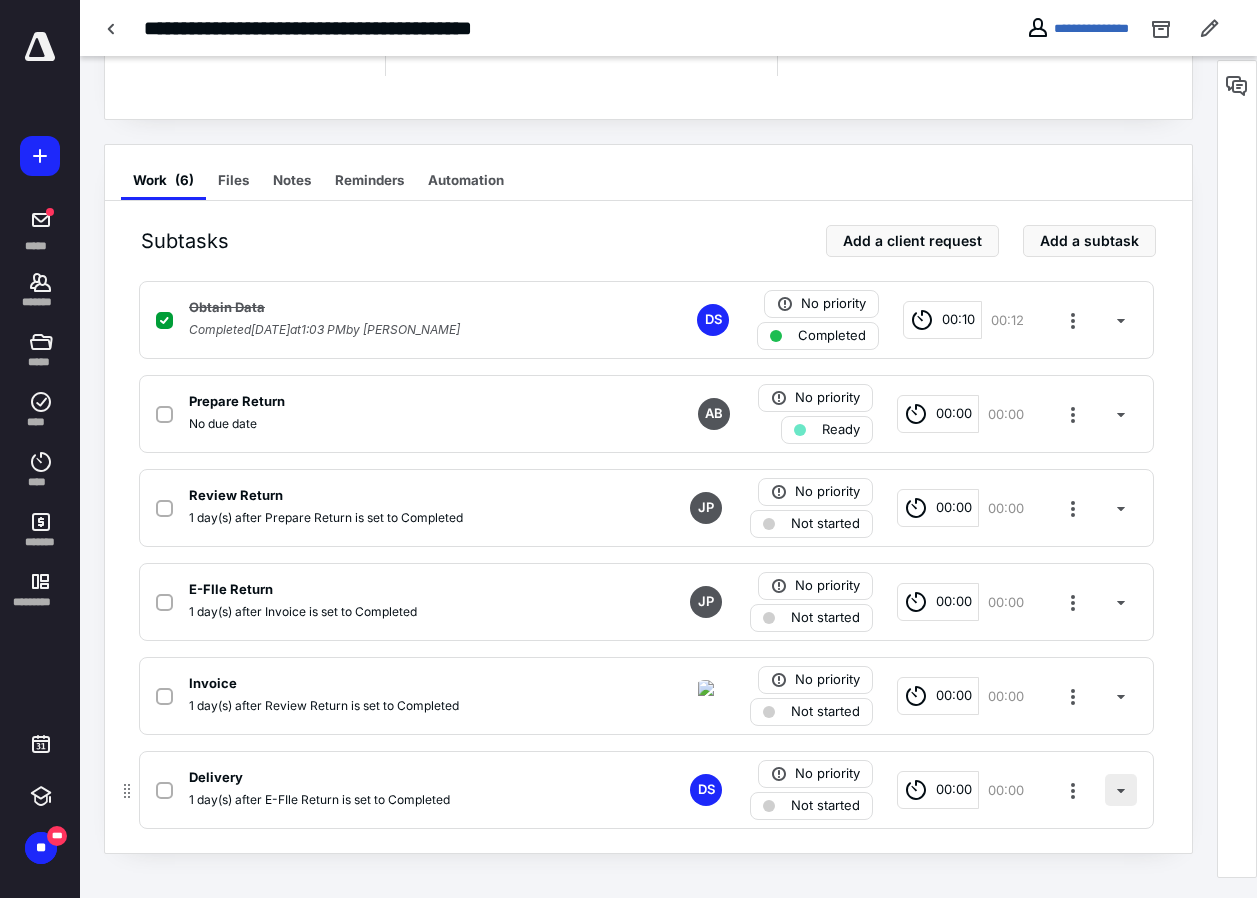 click at bounding box center [1121, 790] 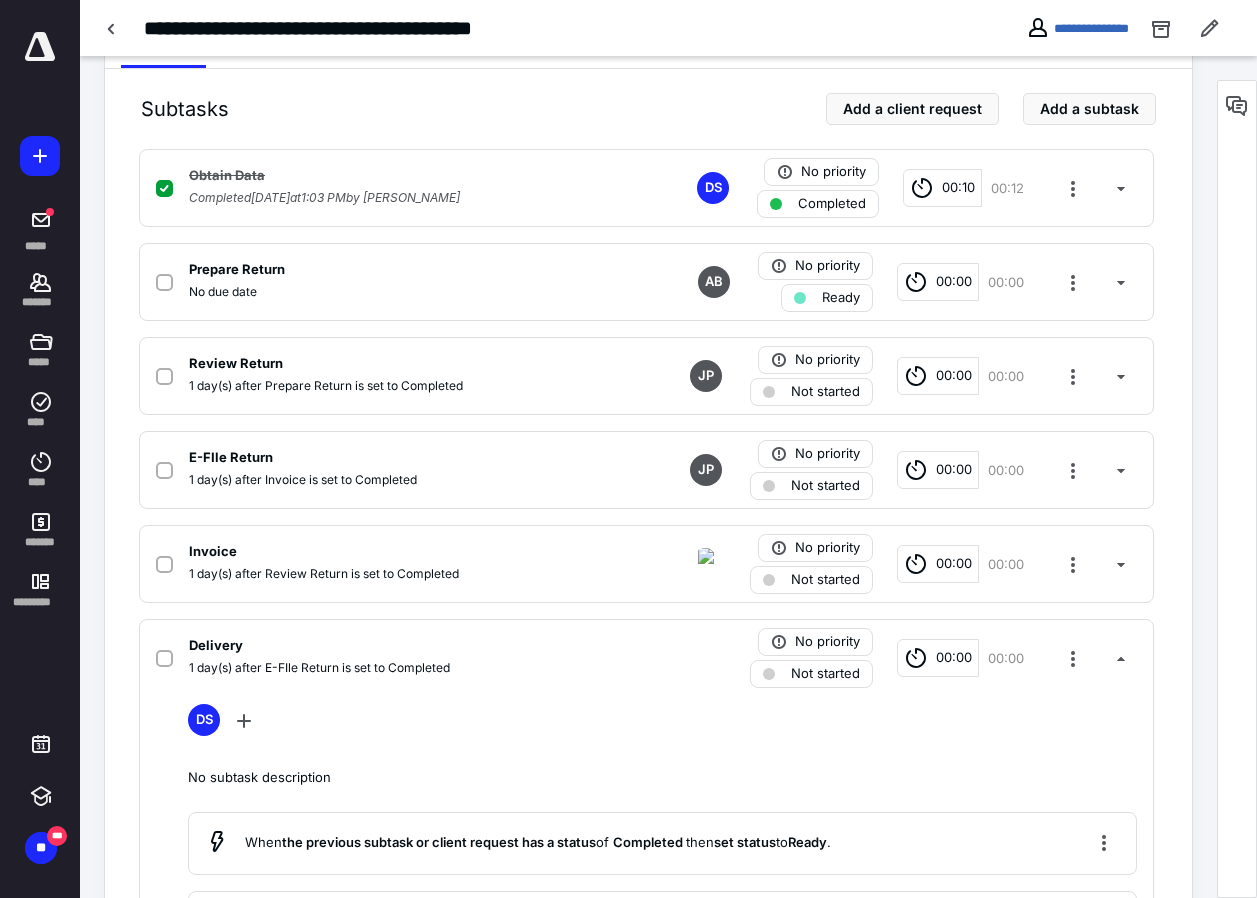 scroll, scrollTop: 129, scrollLeft: 0, axis: vertical 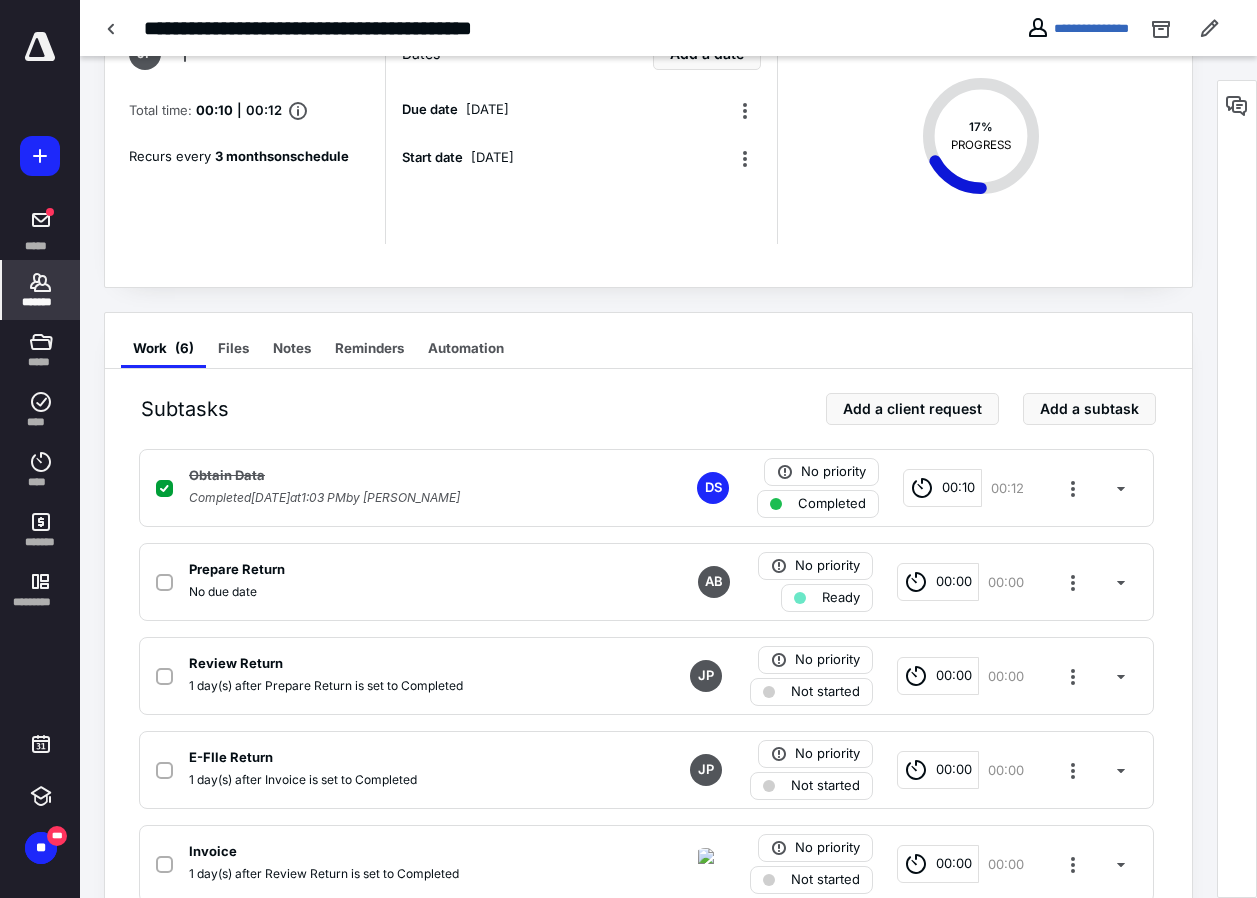 click on "*******" at bounding box center (41, 302) 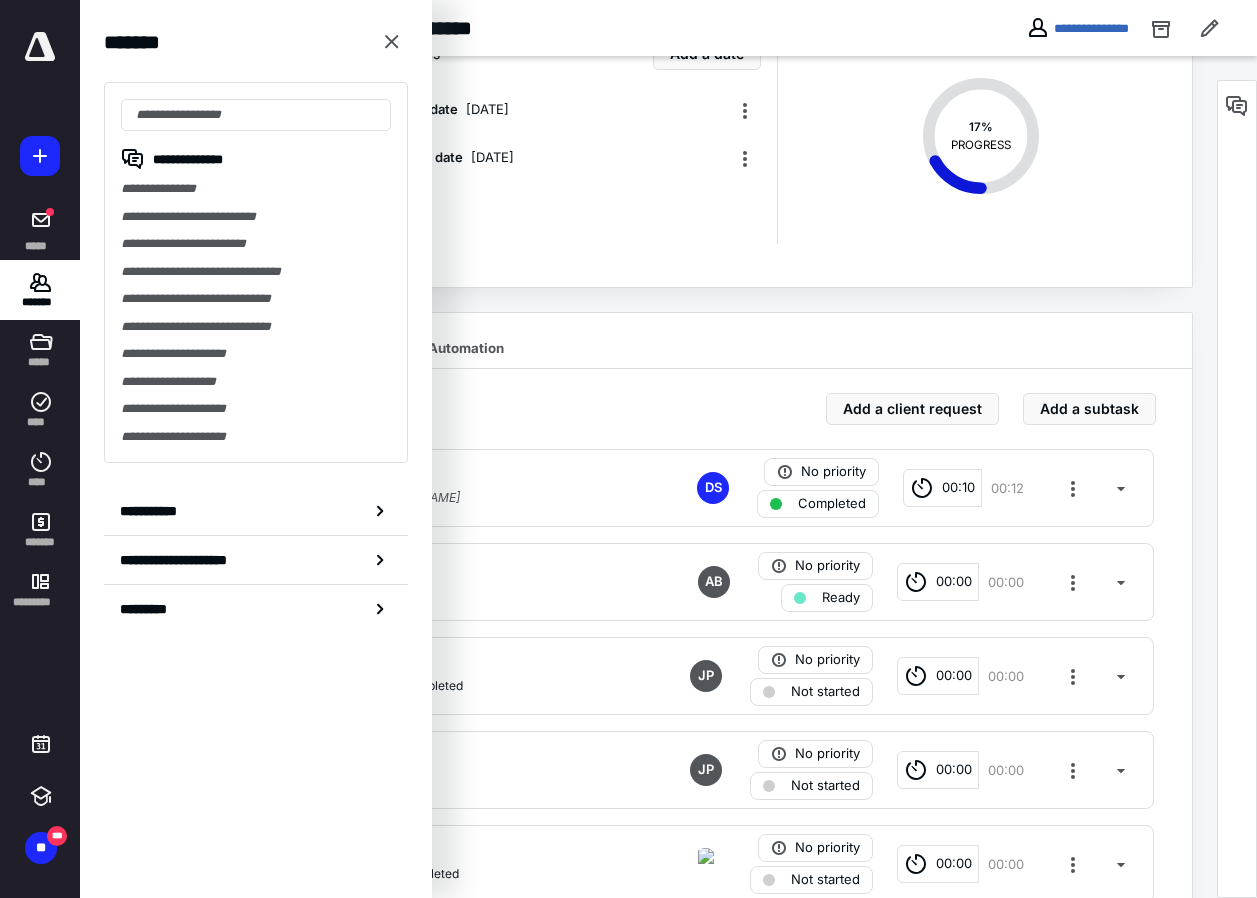 click on "**********" at bounding box center (256, 327) 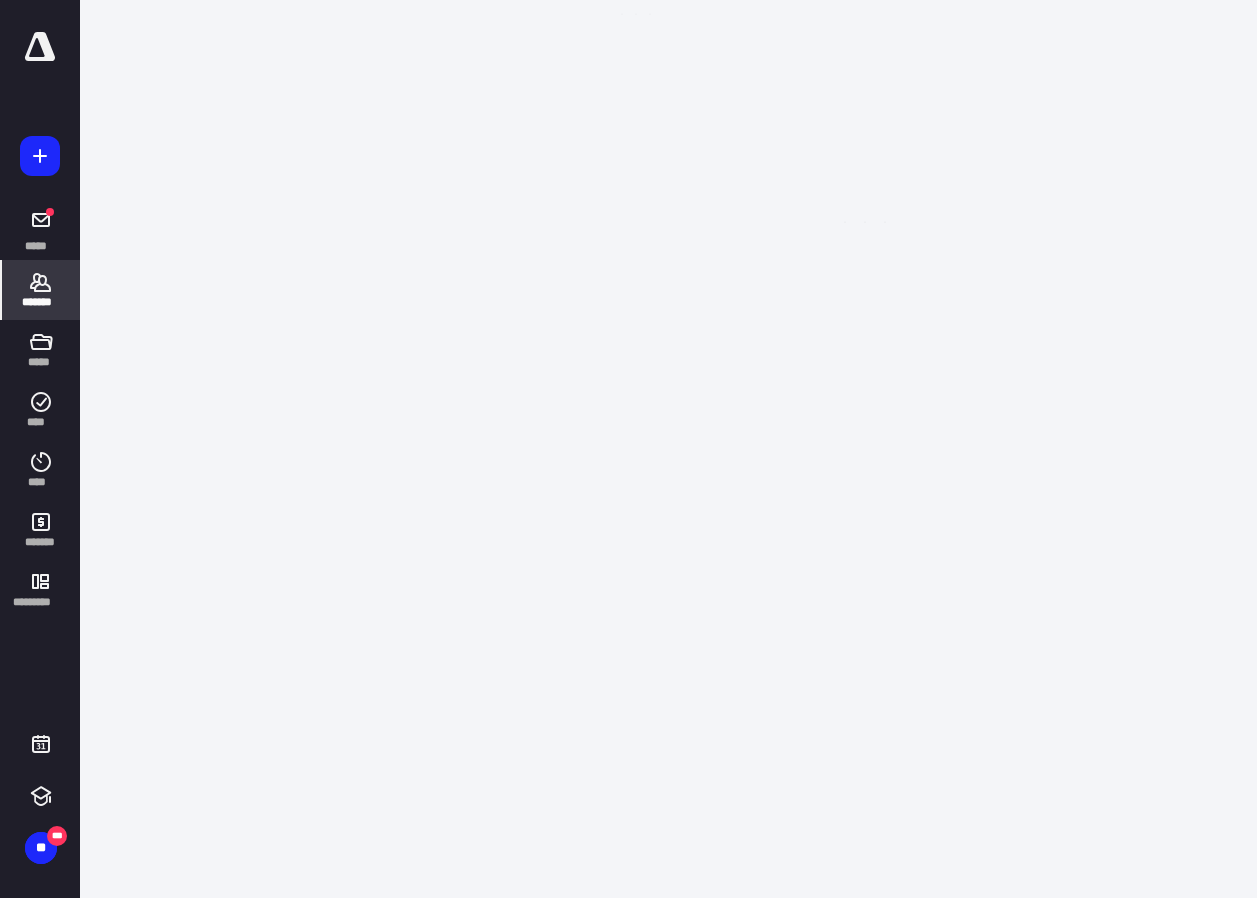 scroll, scrollTop: 0, scrollLeft: 0, axis: both 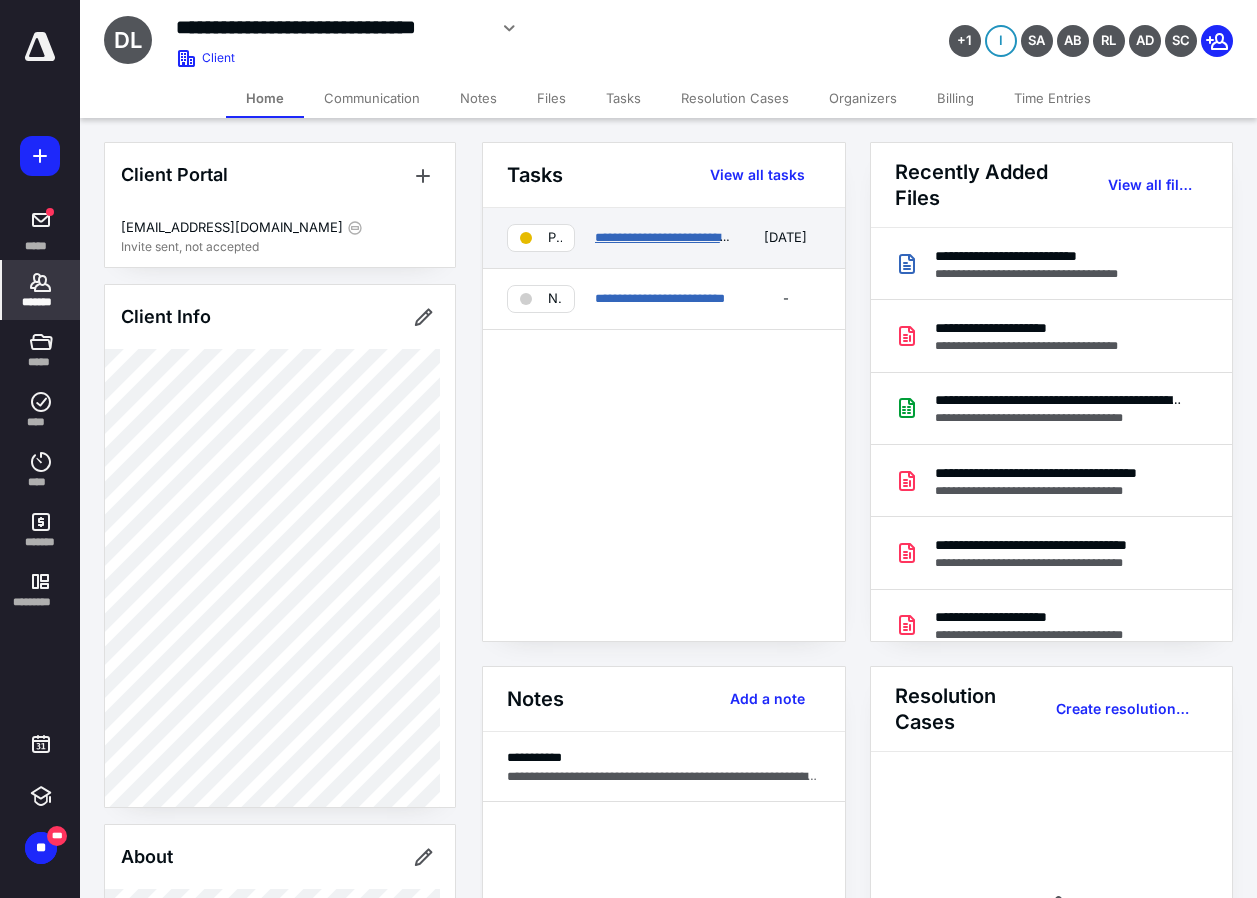 click on "**********" at bounding box center (697, 237) 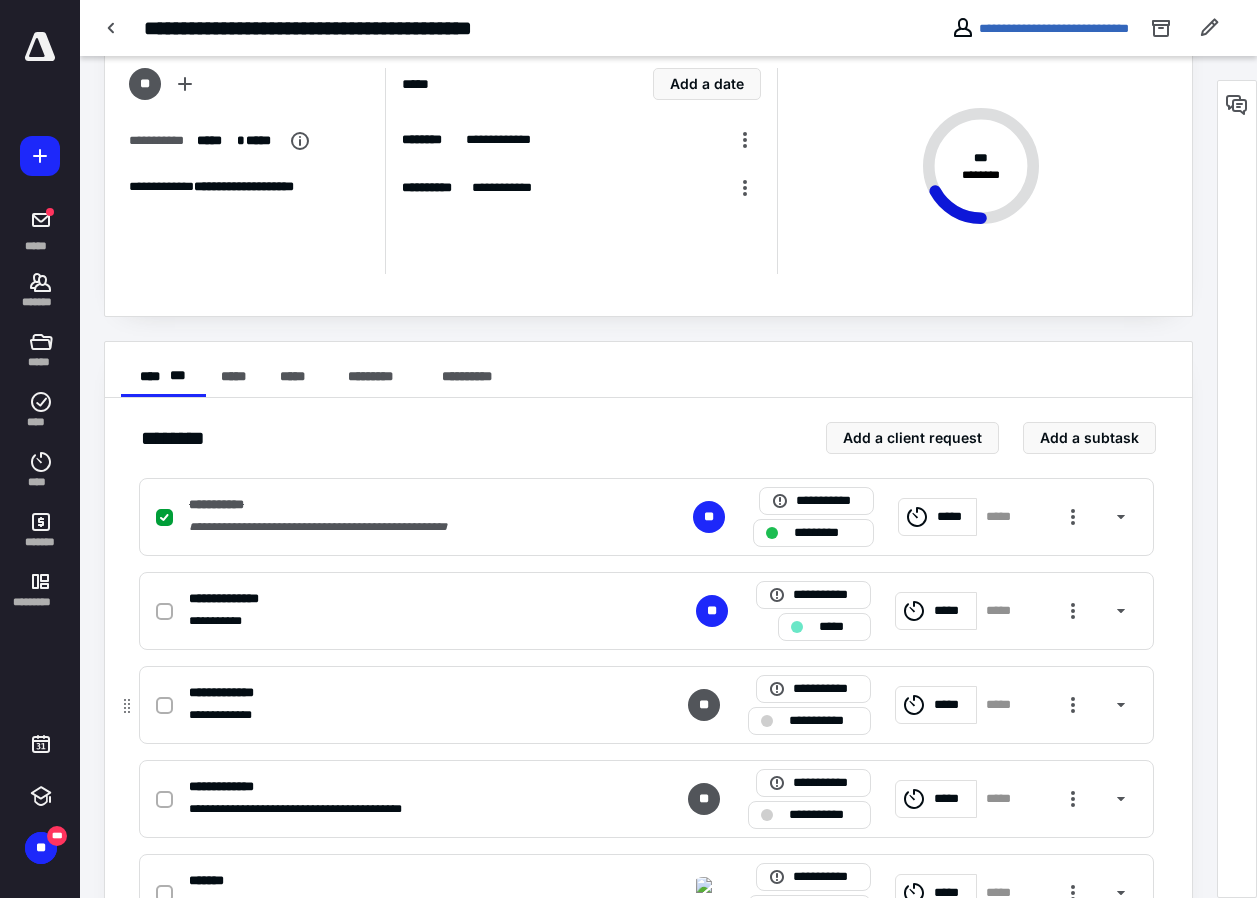 scroll, scrollTop: 297, scrollLeft: 0, axis: vertical 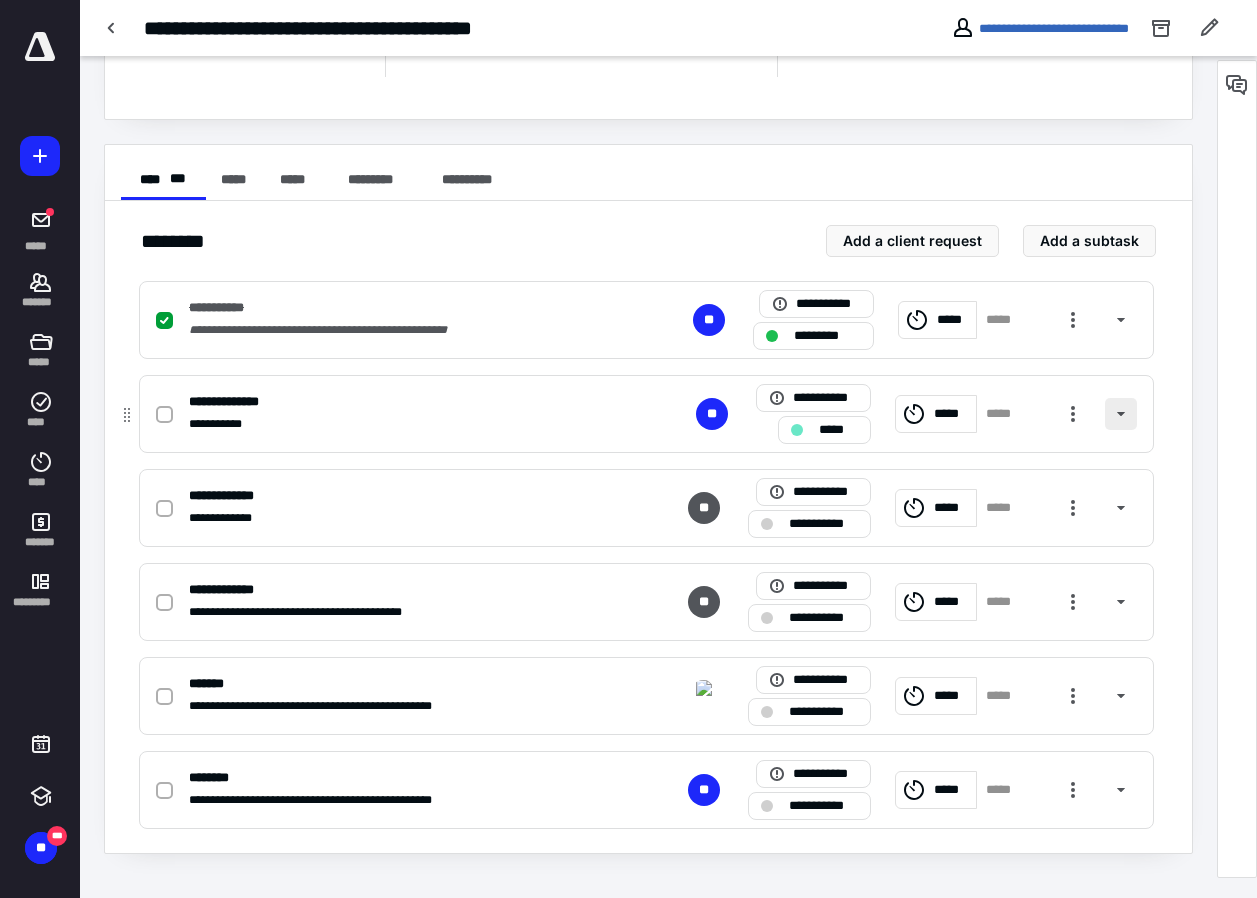click at bounding box center (1121, 414) 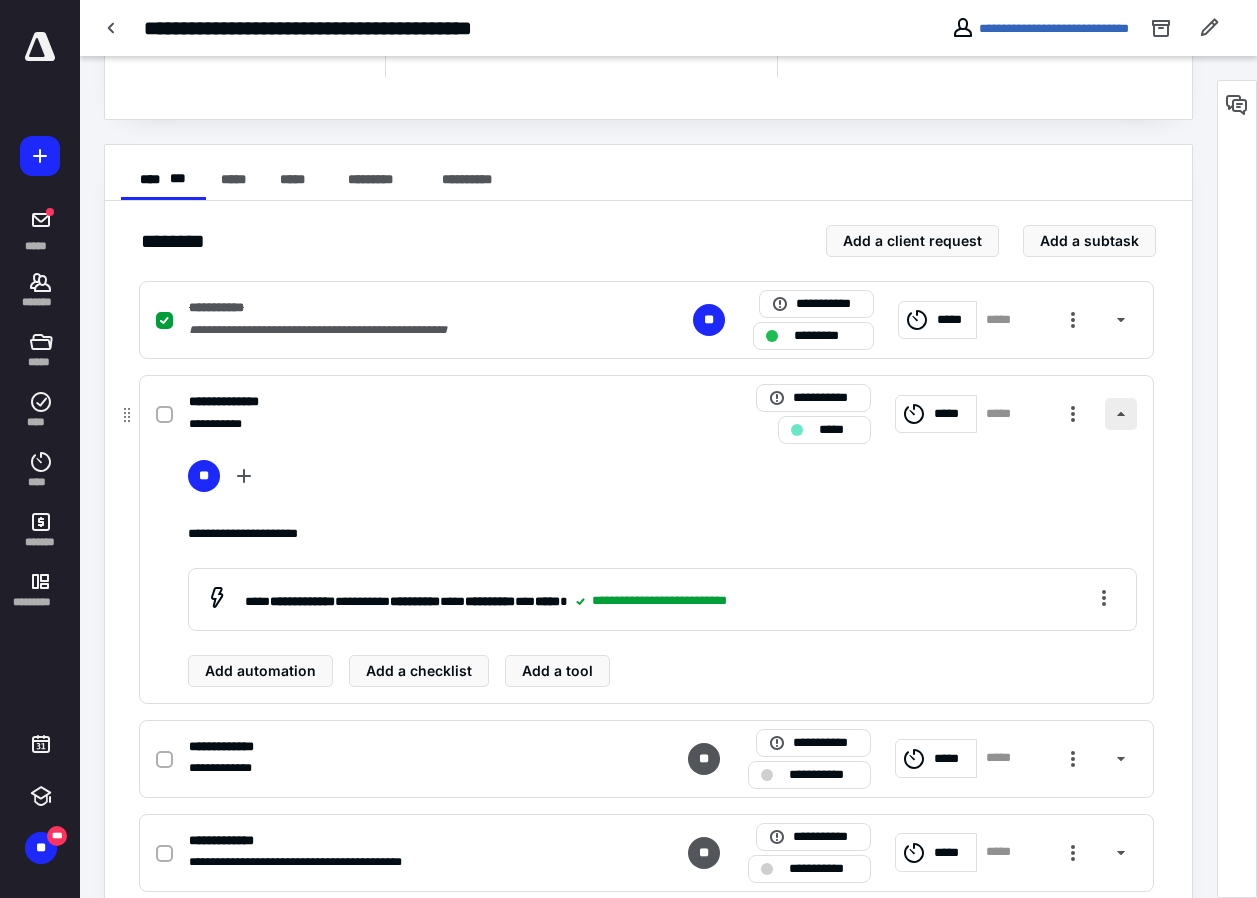 click at bounding box center [1121, 414] 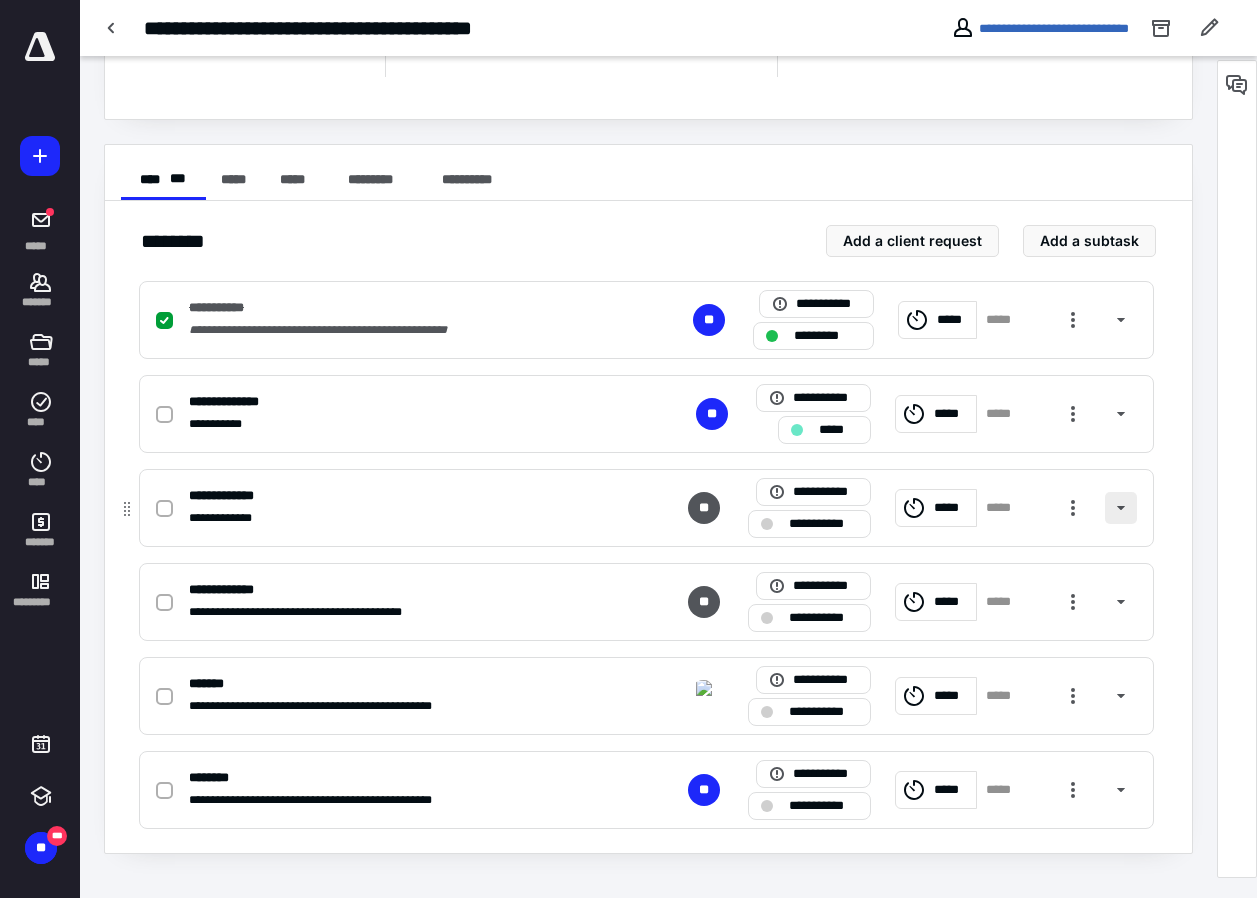 click at bounding box center (1121, 508) 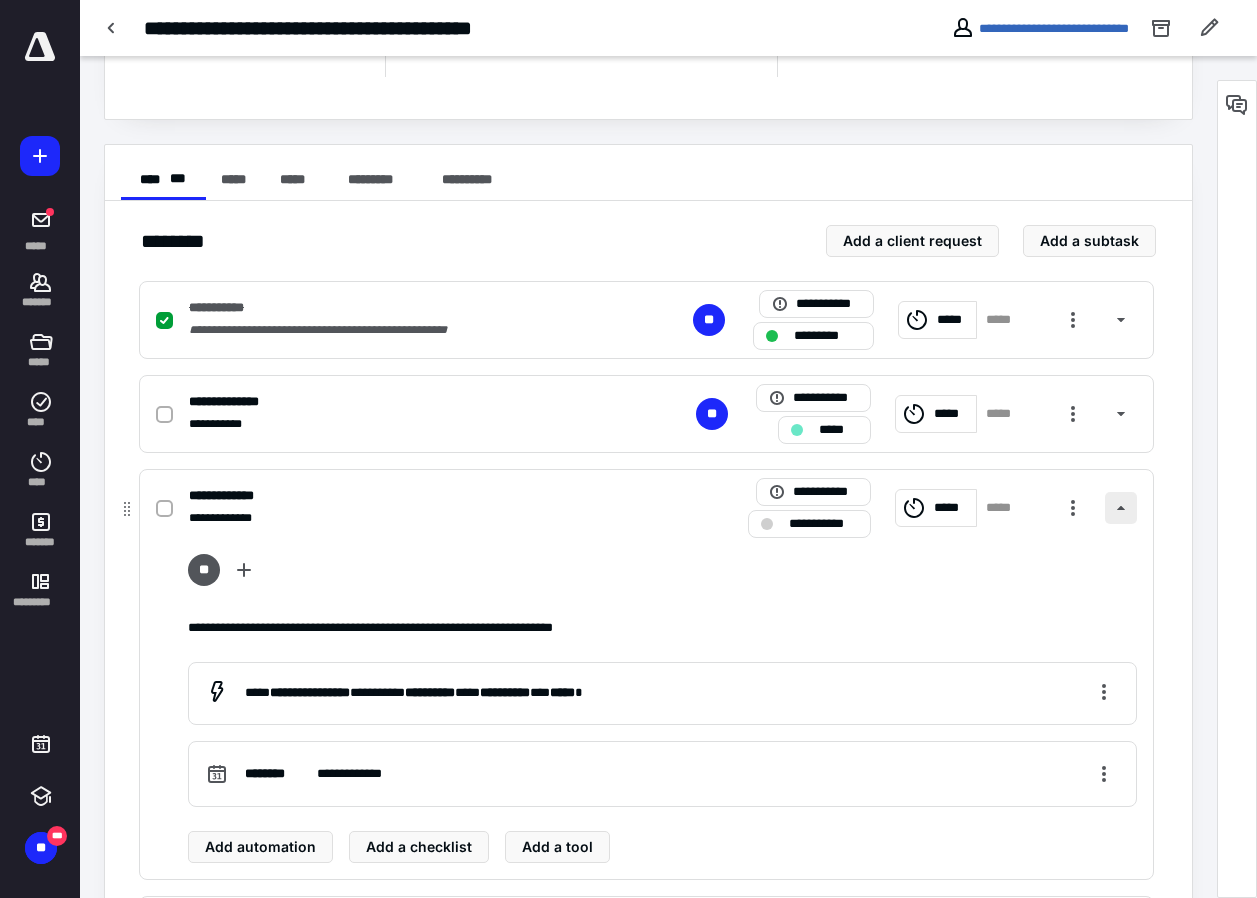 click at bounding box center (1121, 508) 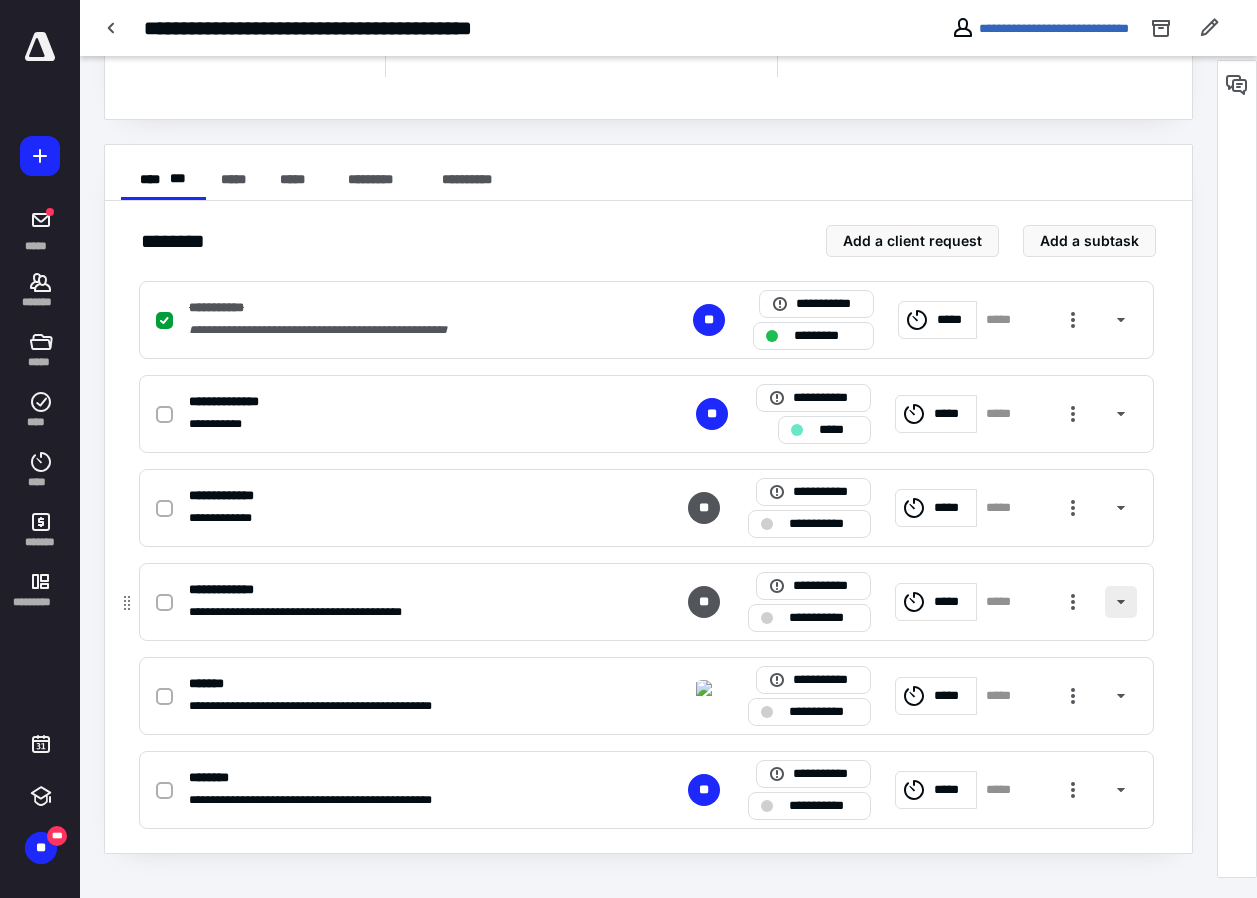 click at bounding box center [1121, 602] 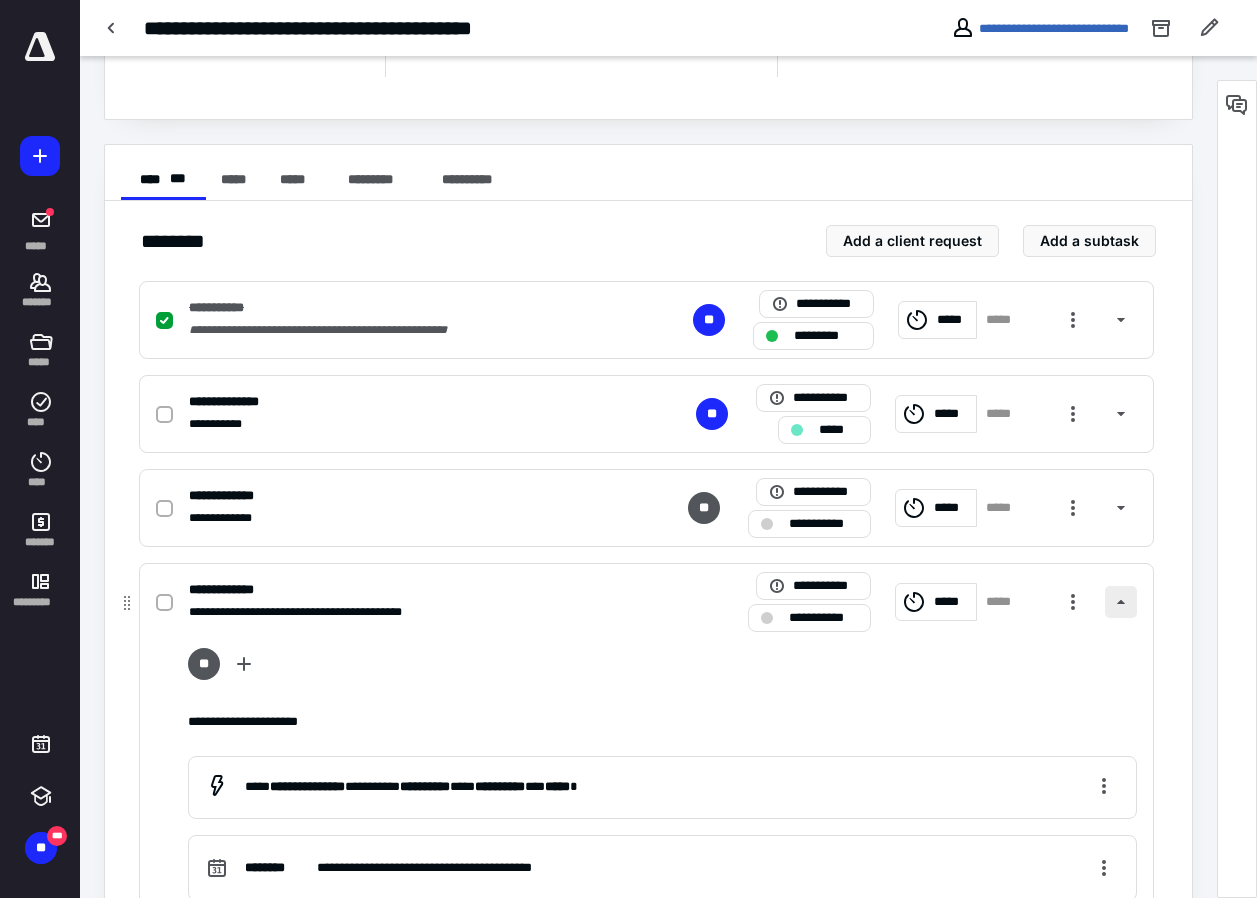 click at bounding box center (1121, 602) 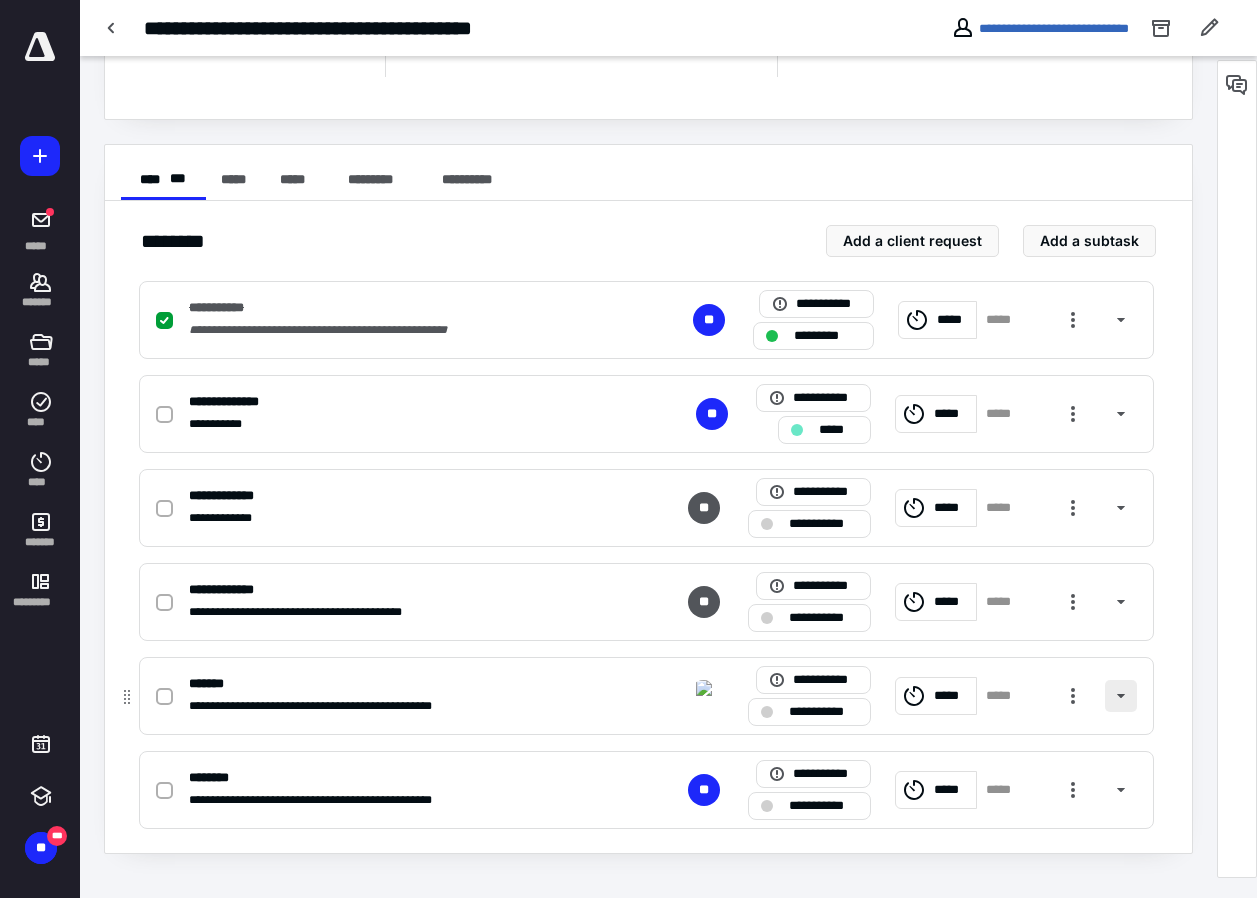 click at bounding box center (1121, 696) 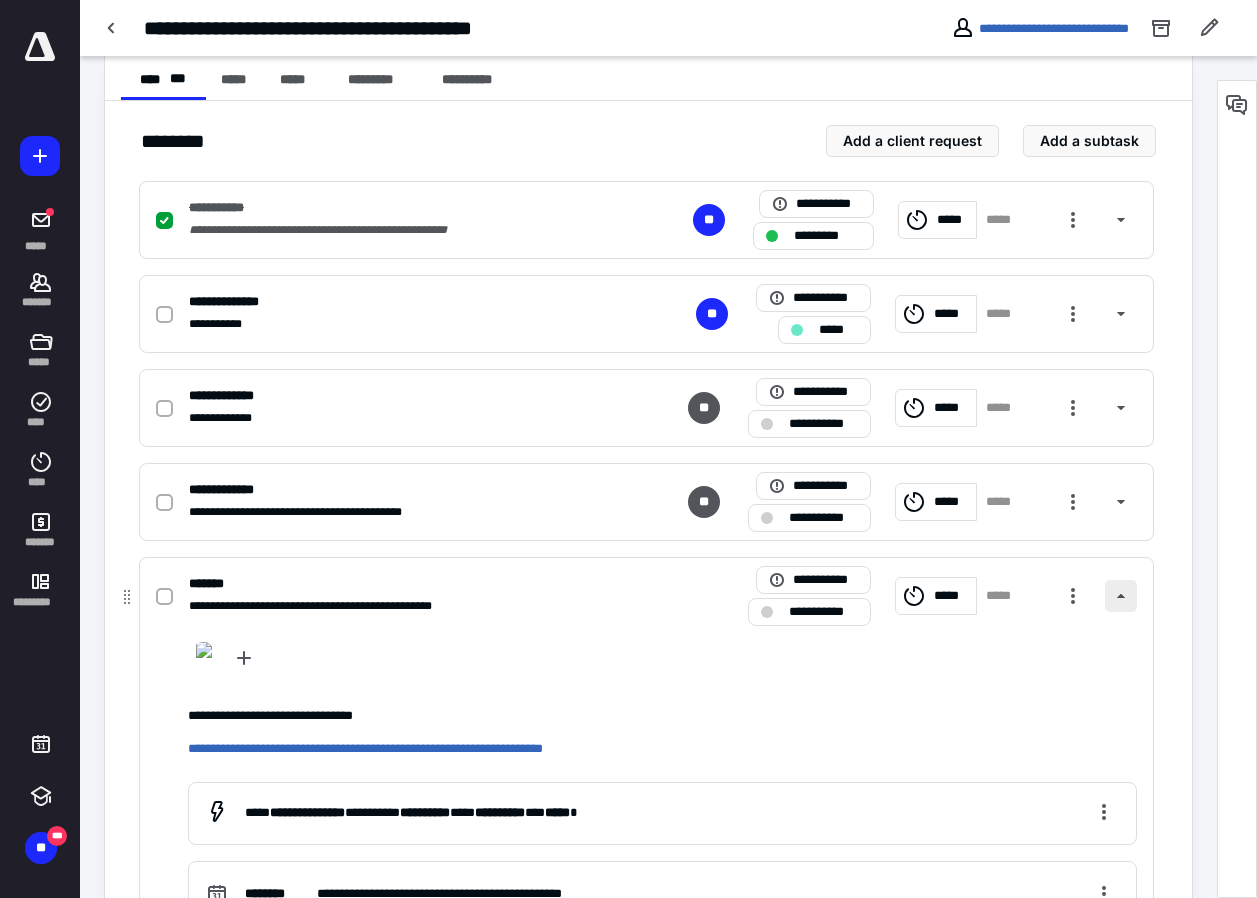 scroll, scrollTop: 497, scrollLeft: 0, axis: vertical 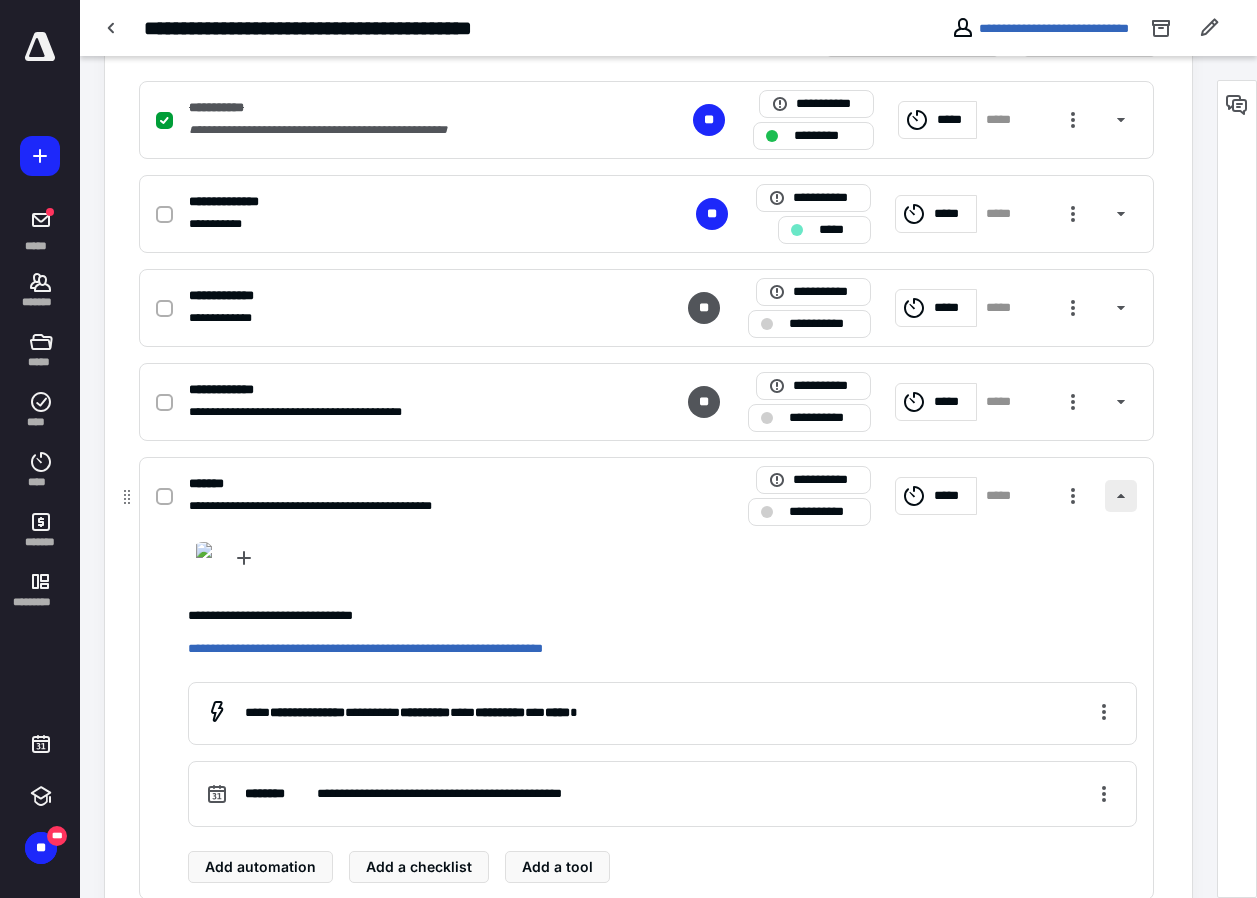 click at bounding box center [1121, 496] 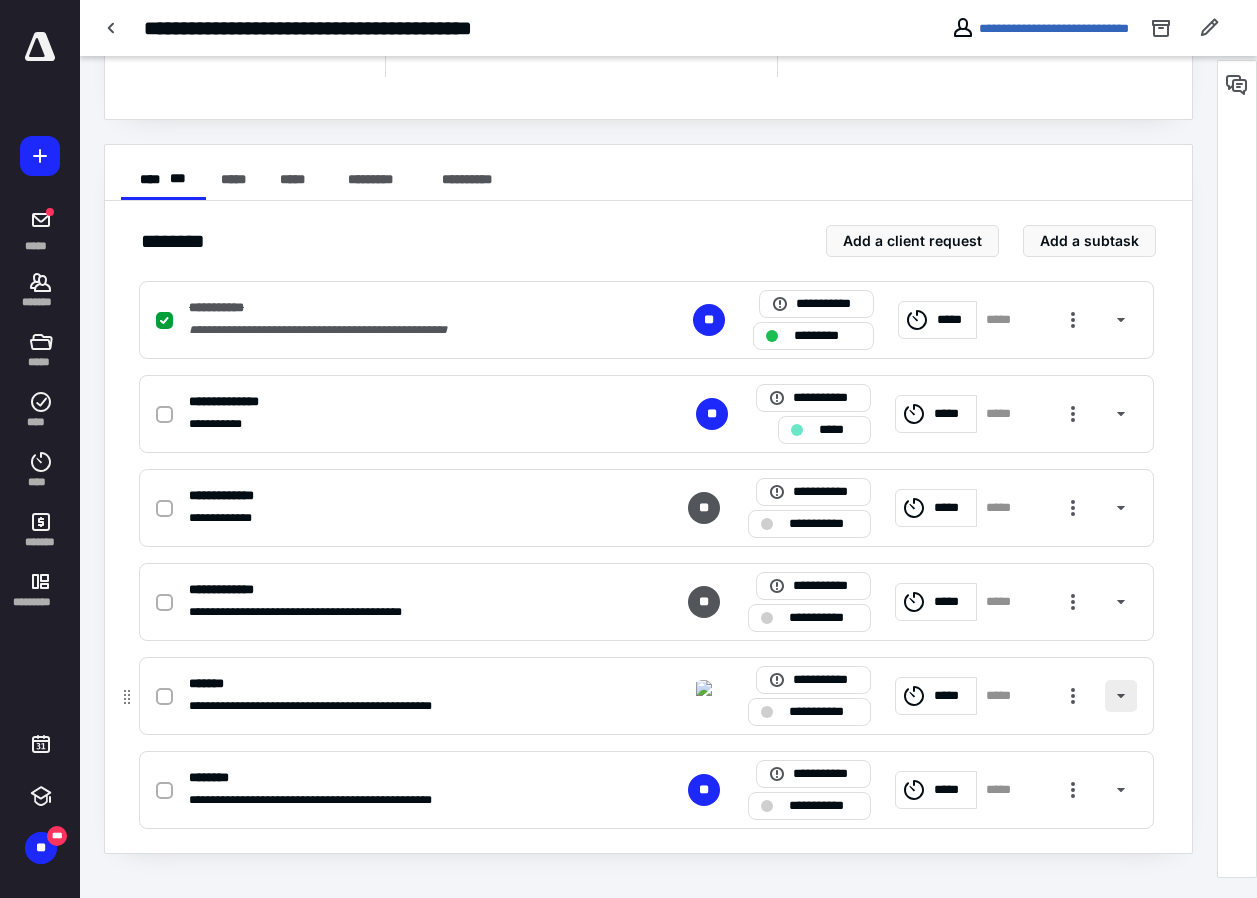 click at bounding box center [1121, 696] 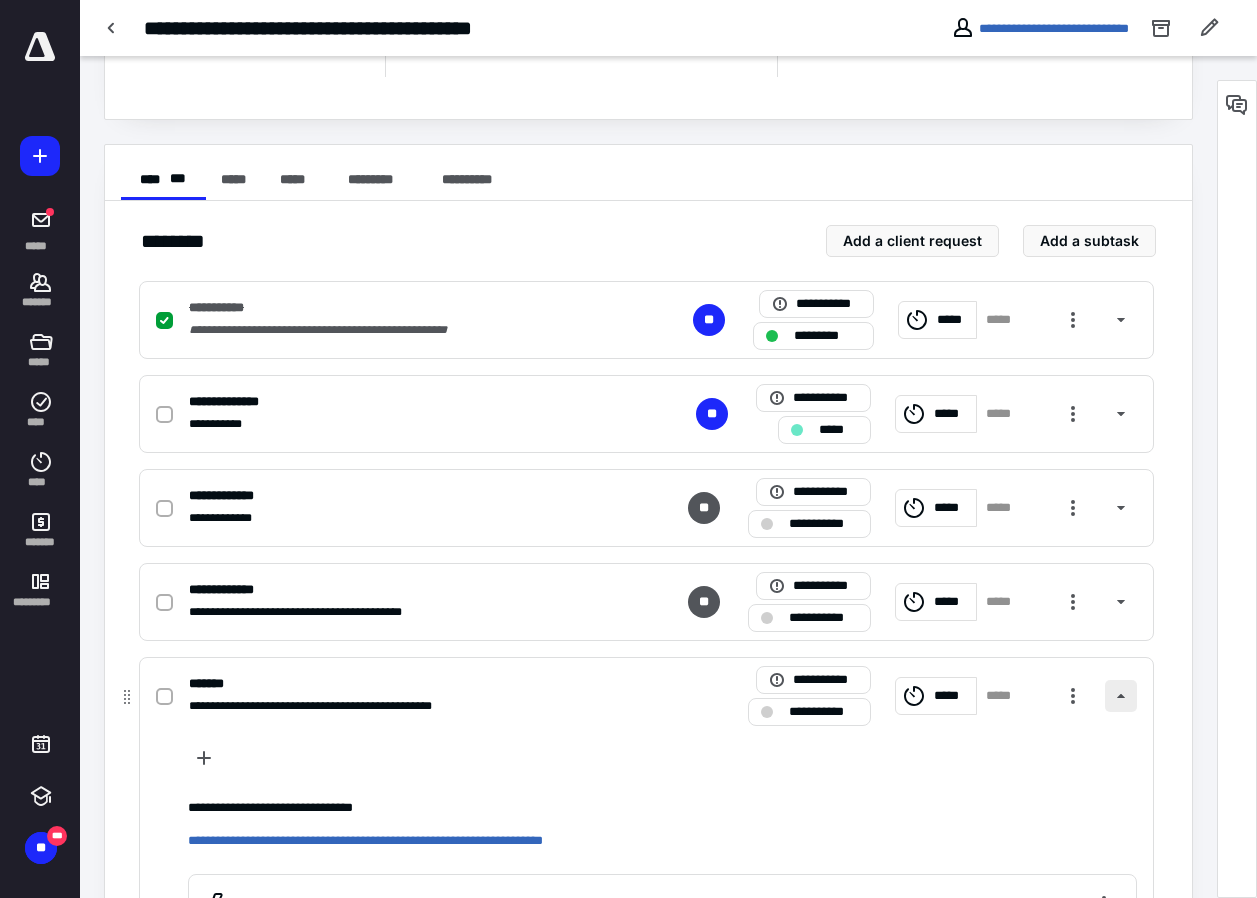scroll, scrollTop: 497, scrollLeft: 0, axis: vertical 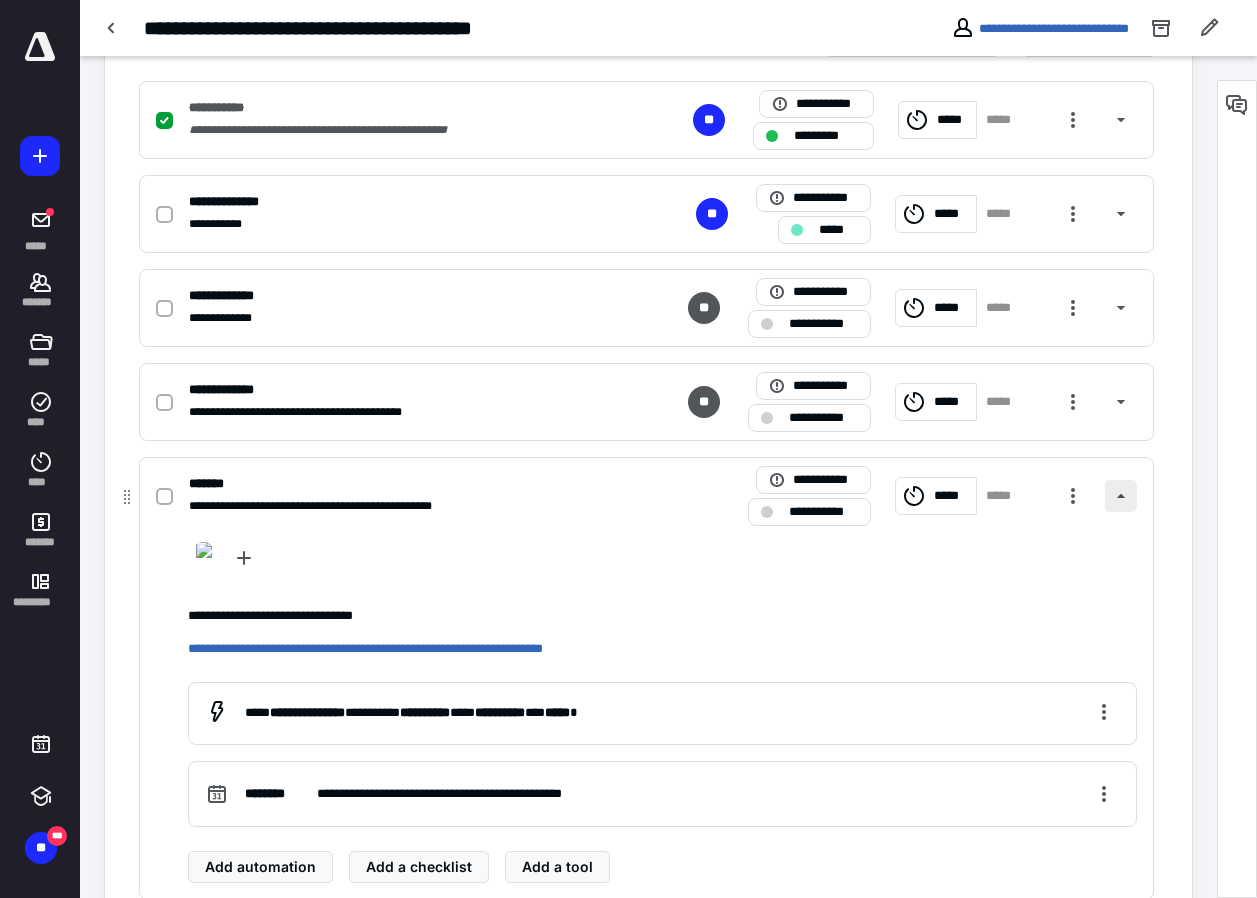 click at bounding box center [1121, 496] 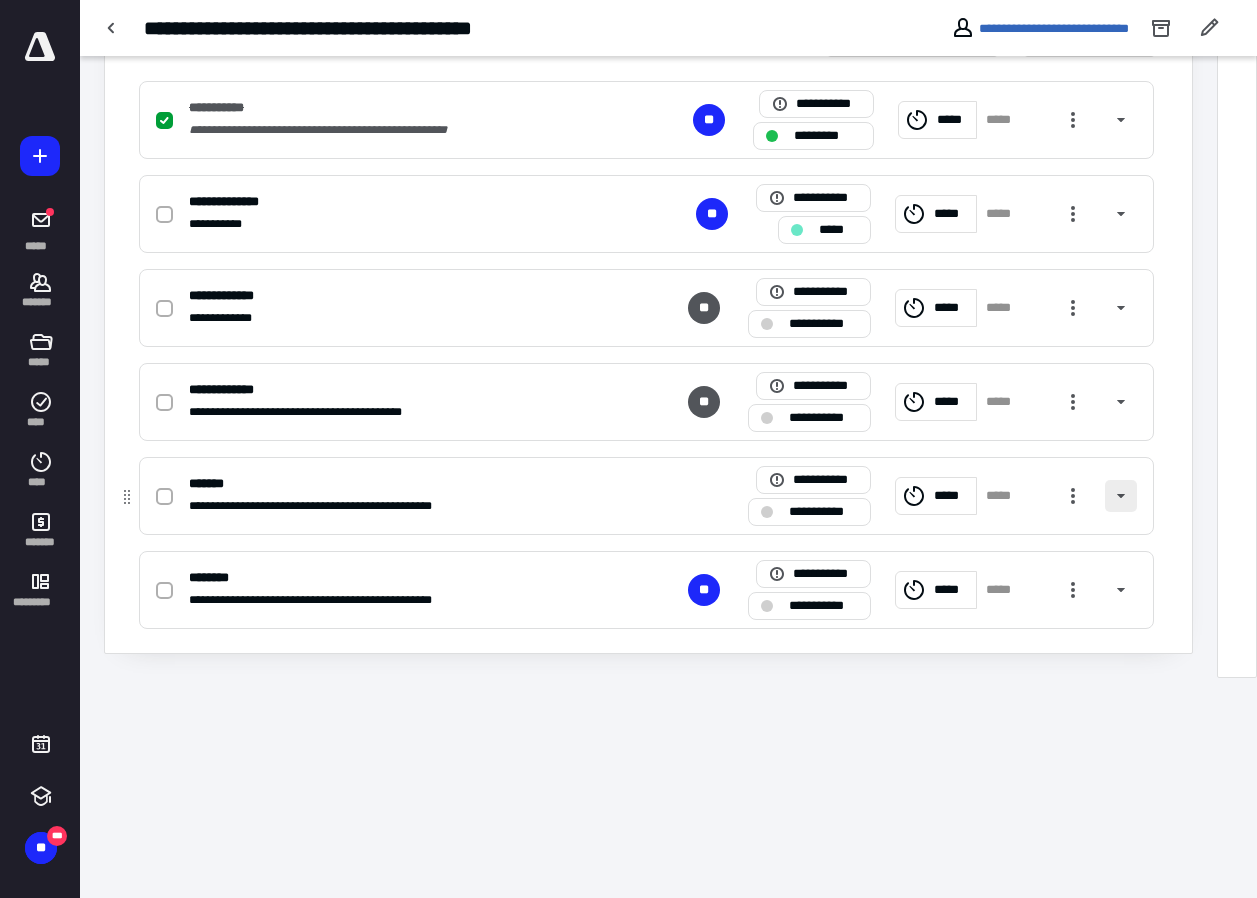 scroll, scrollTop: 297, scrollLeft: 0, axis: vertical 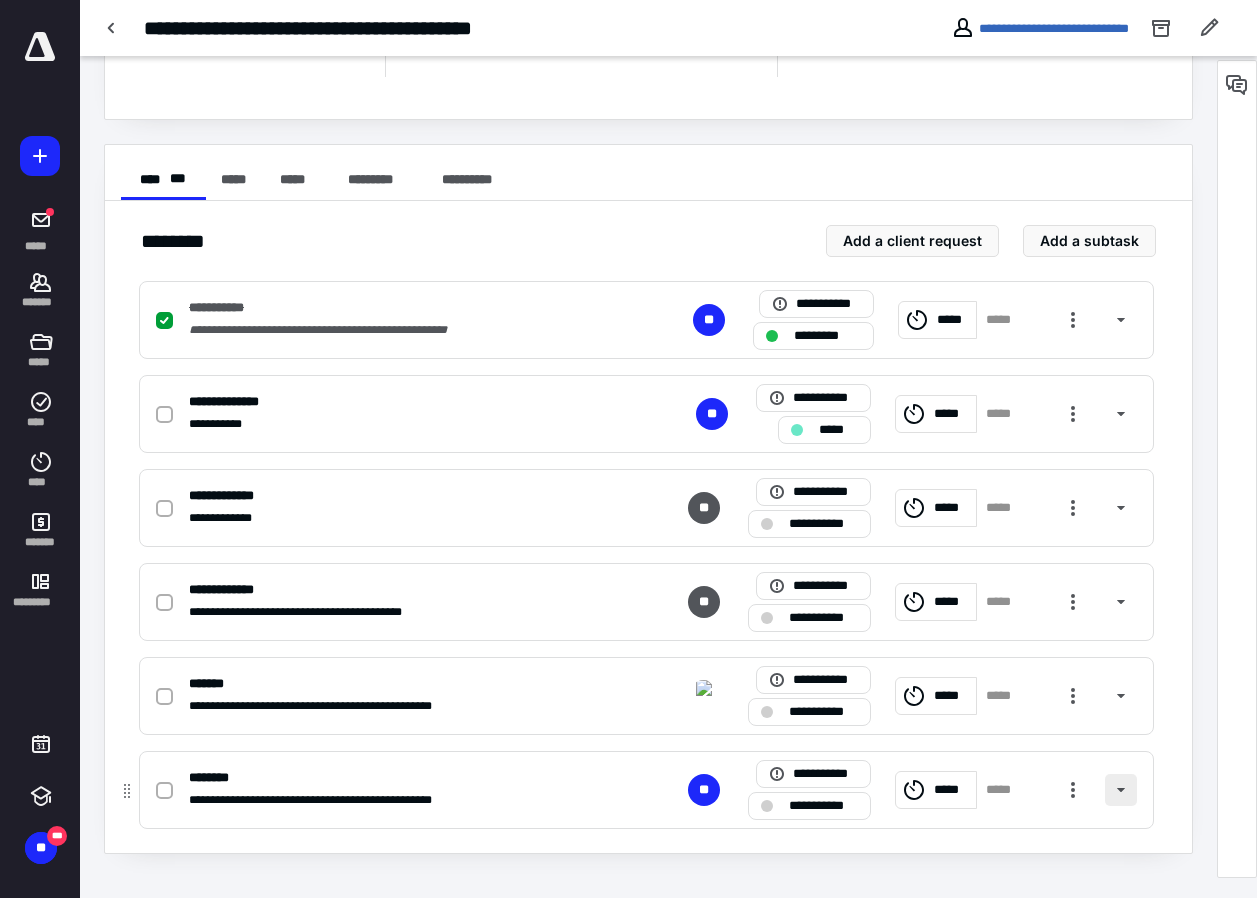 click at bounding box center (1121, 790) 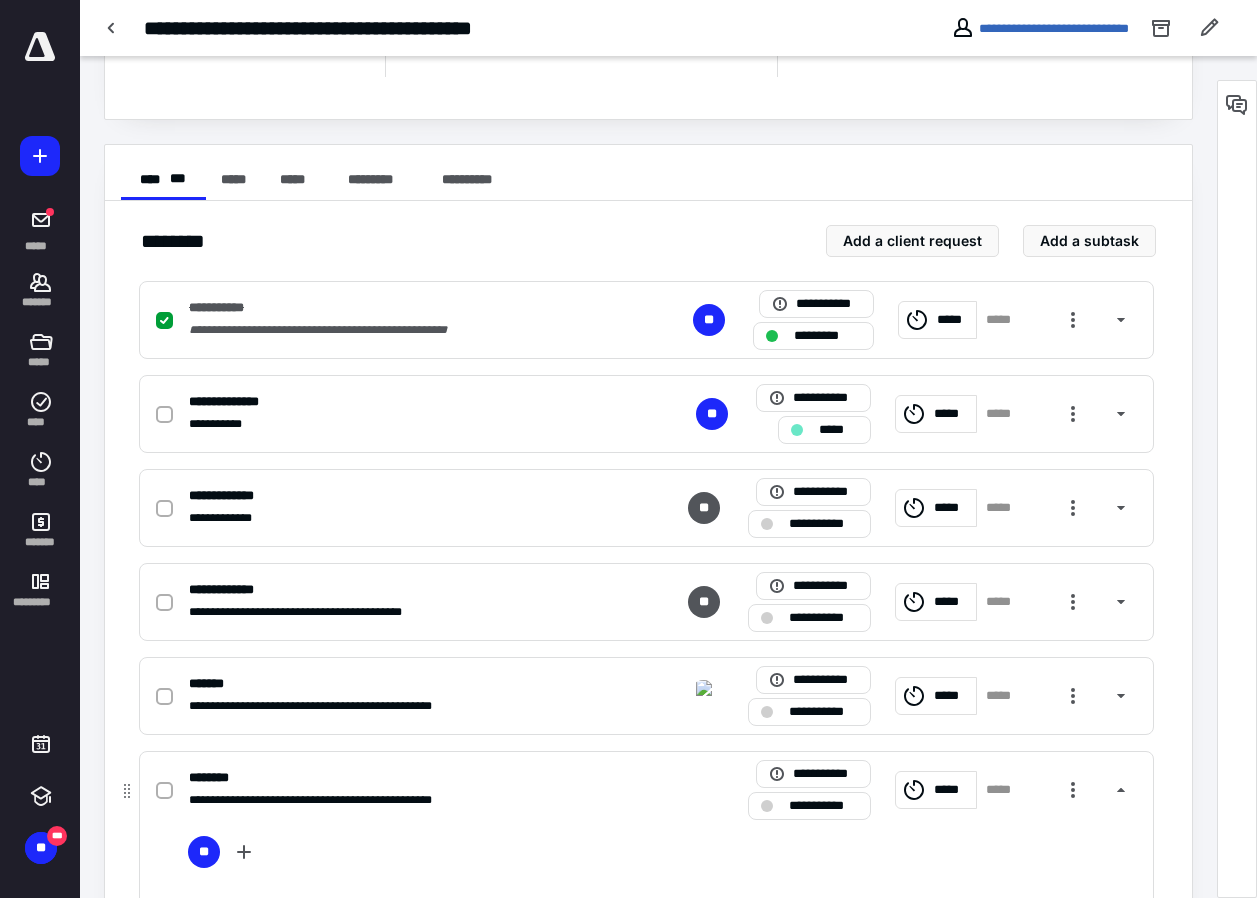 scroll, scrollTop: 629, scrollLeft: 0, axis: vertical 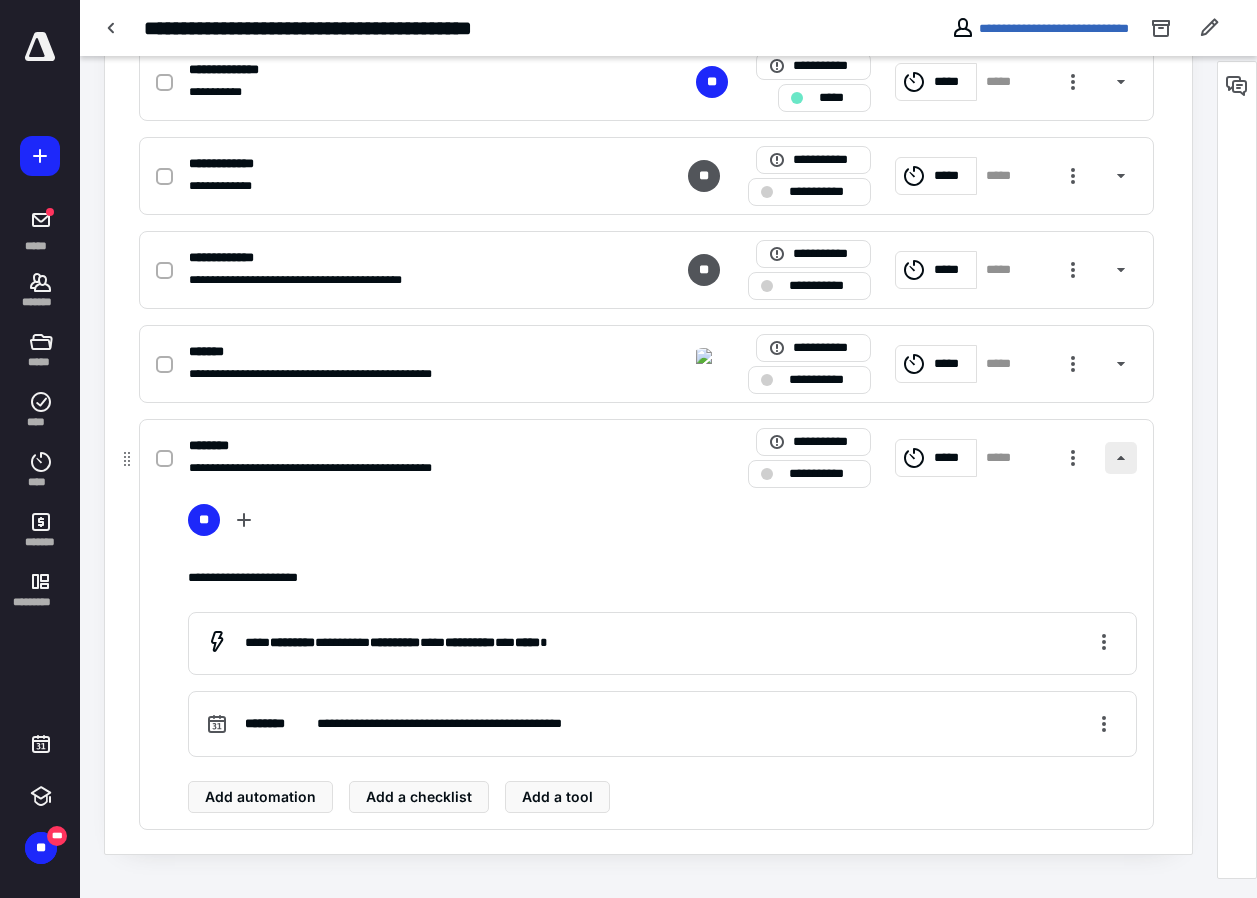 click at bounding box center (1121, 458) 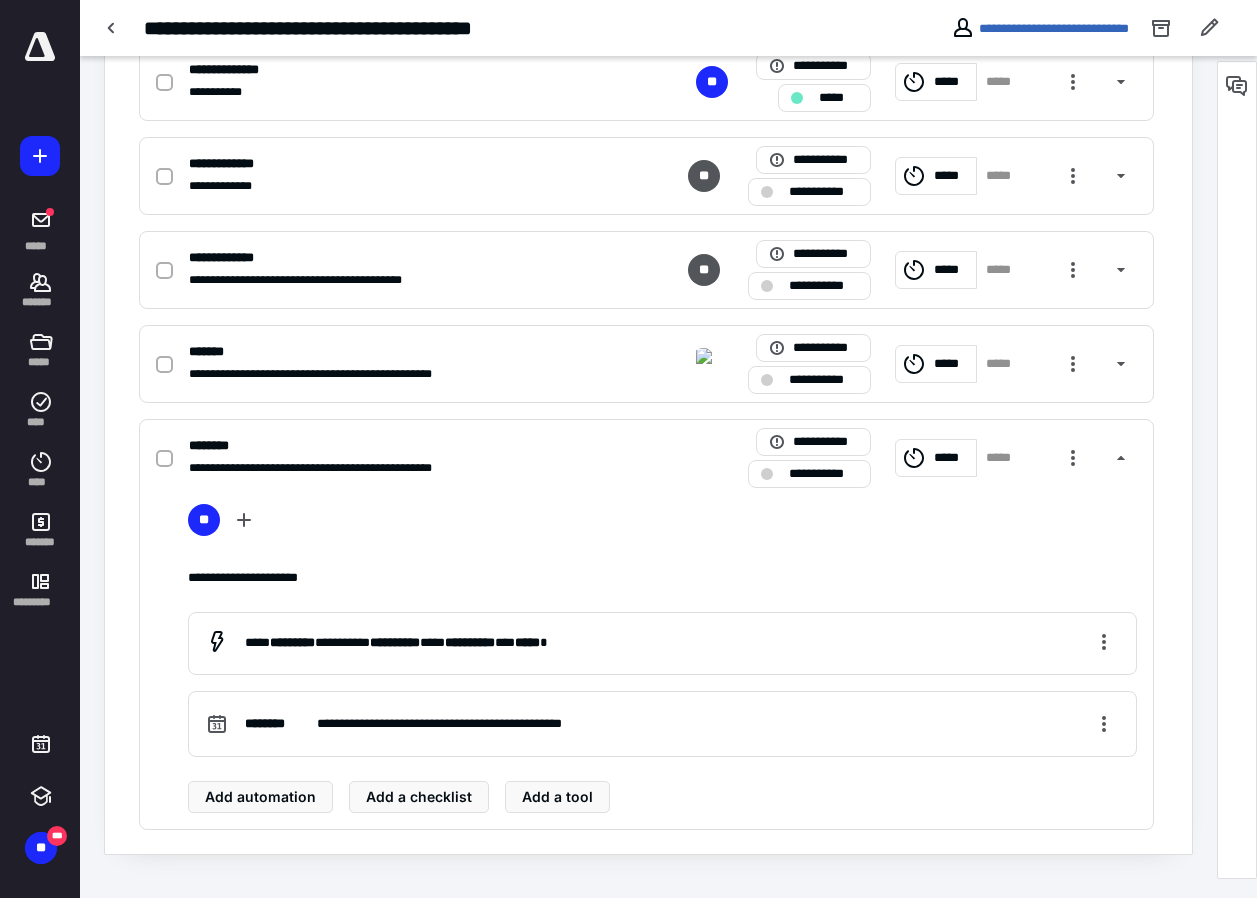 scroll, scrollTop: 297, scrollLeft: 0, axis: vertical 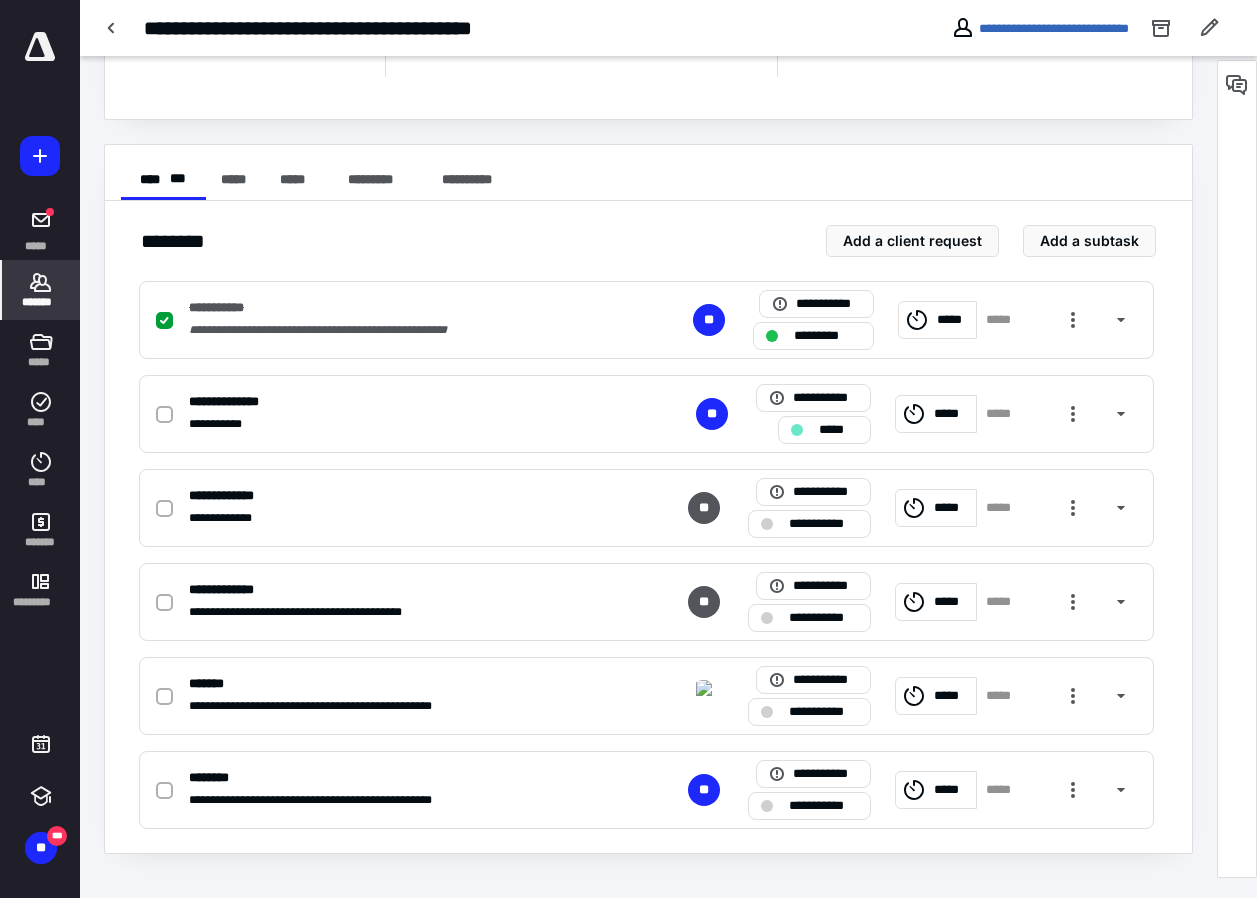 click on "*******" at bounding box center [41, 302] 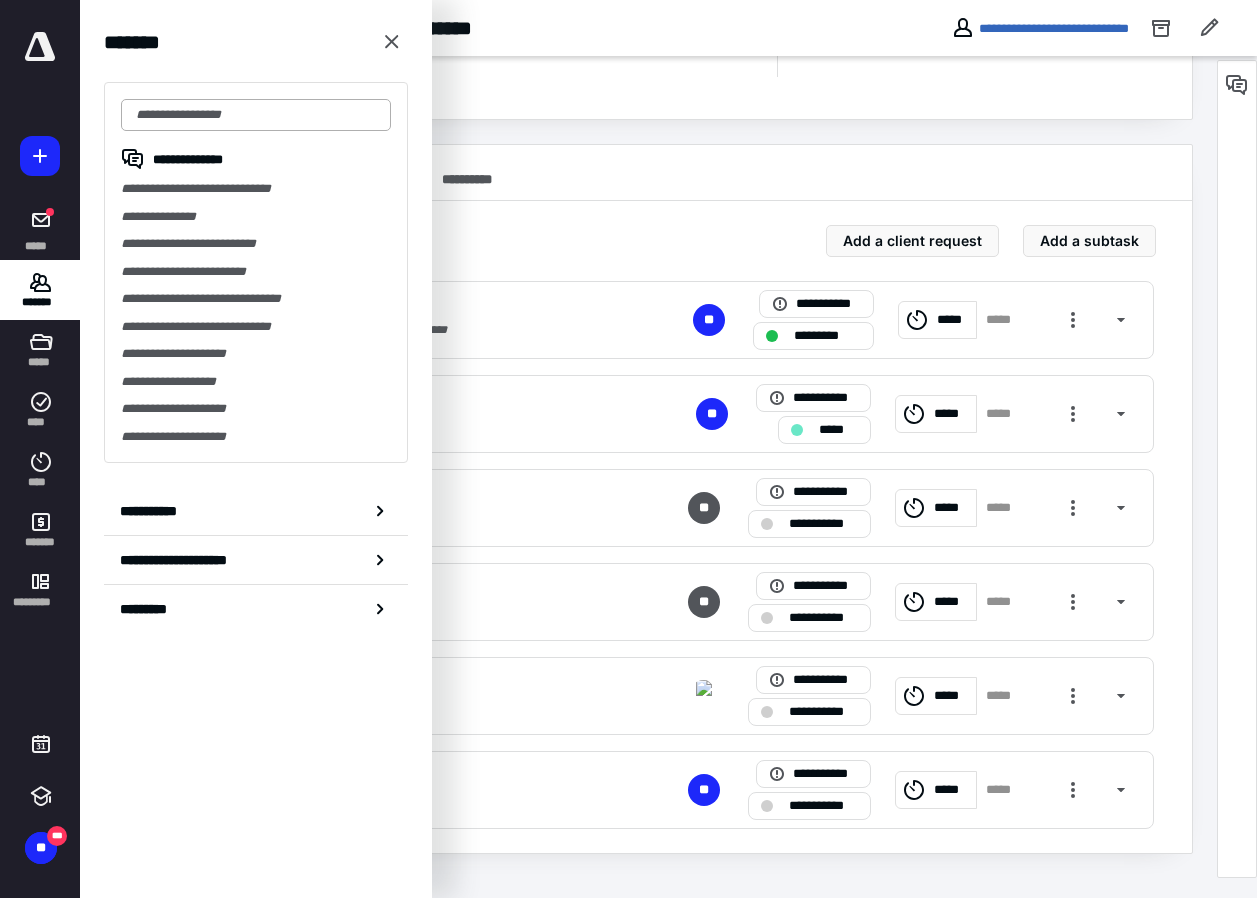 click at bounding box center (256, 115) 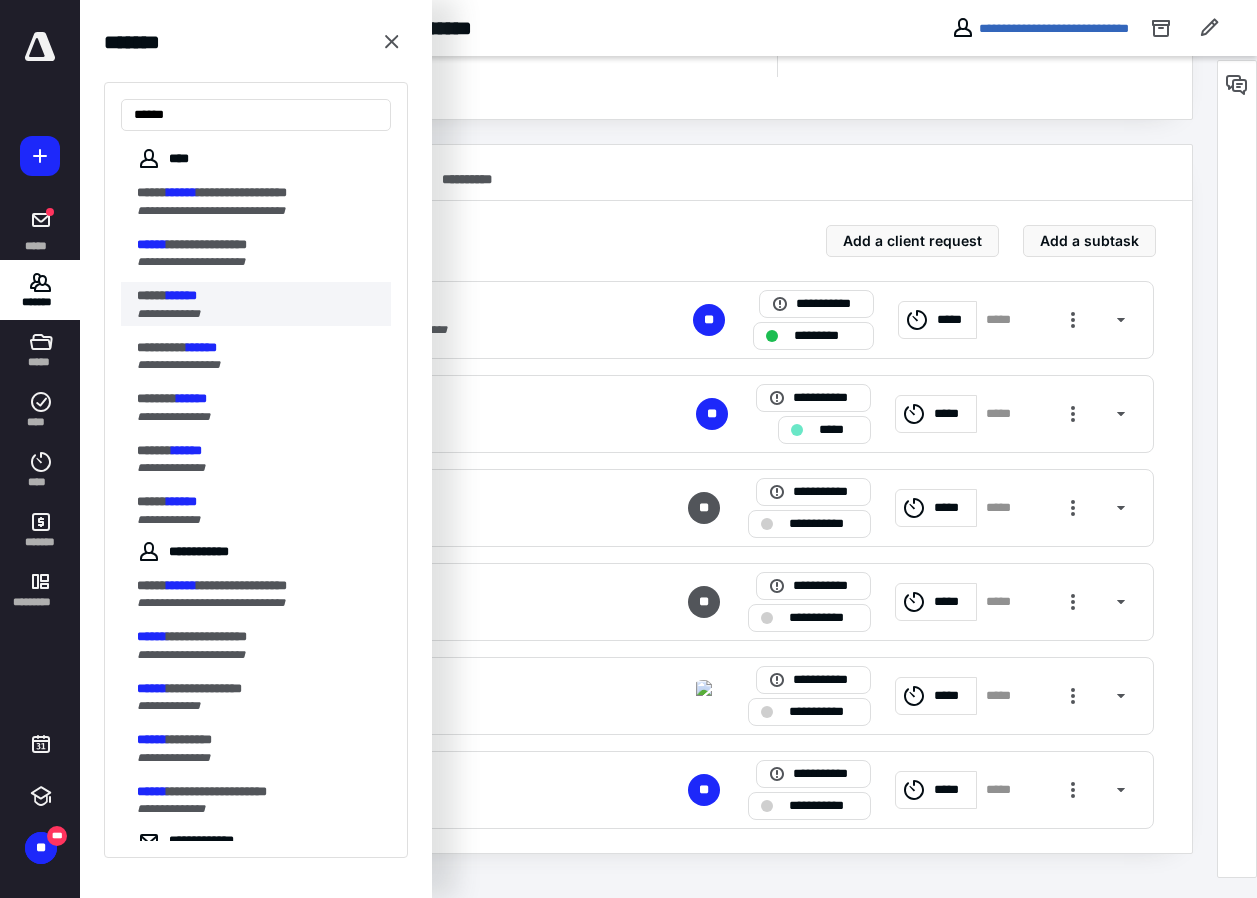 type on "******" 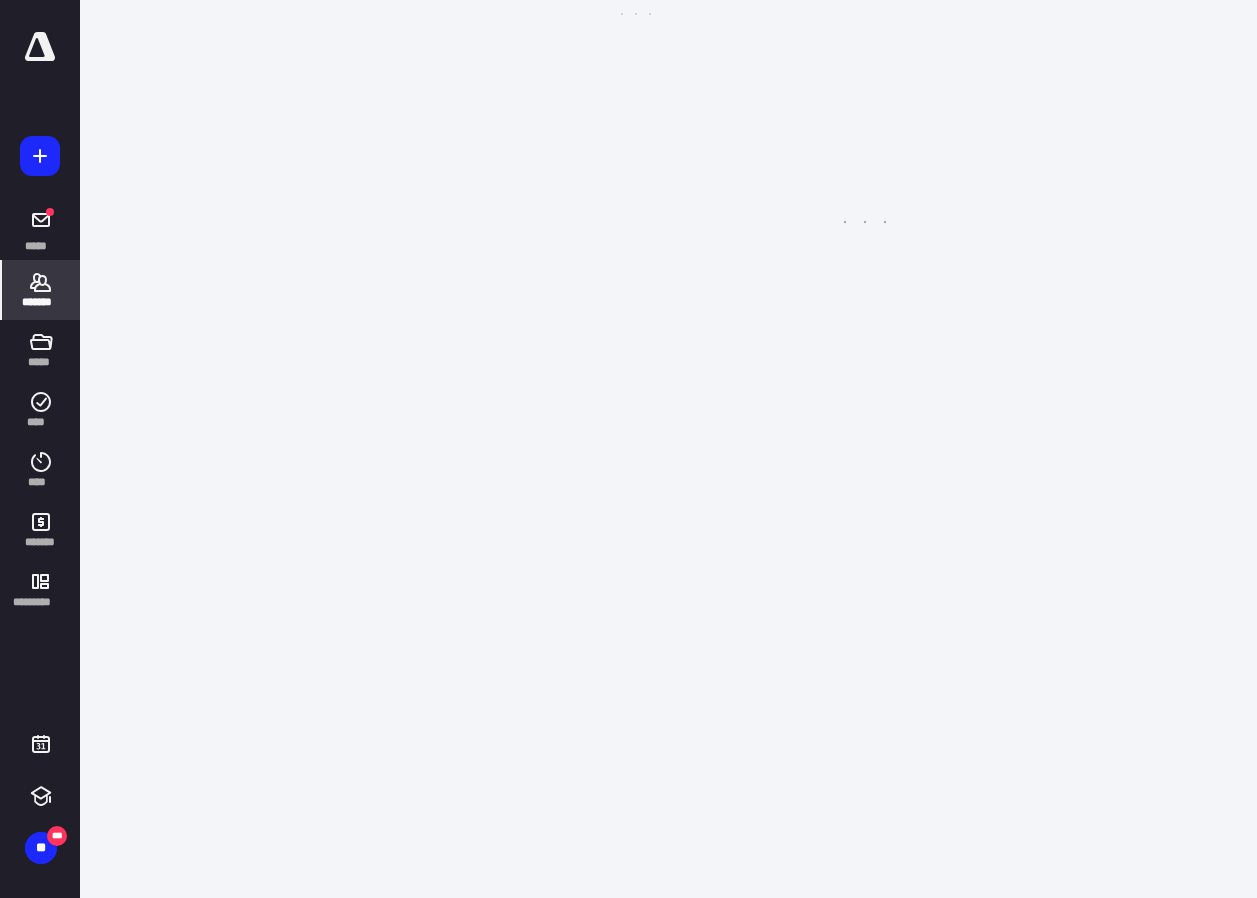 scroll, scrollTop: 0, scrollLeft: 0, axis: both 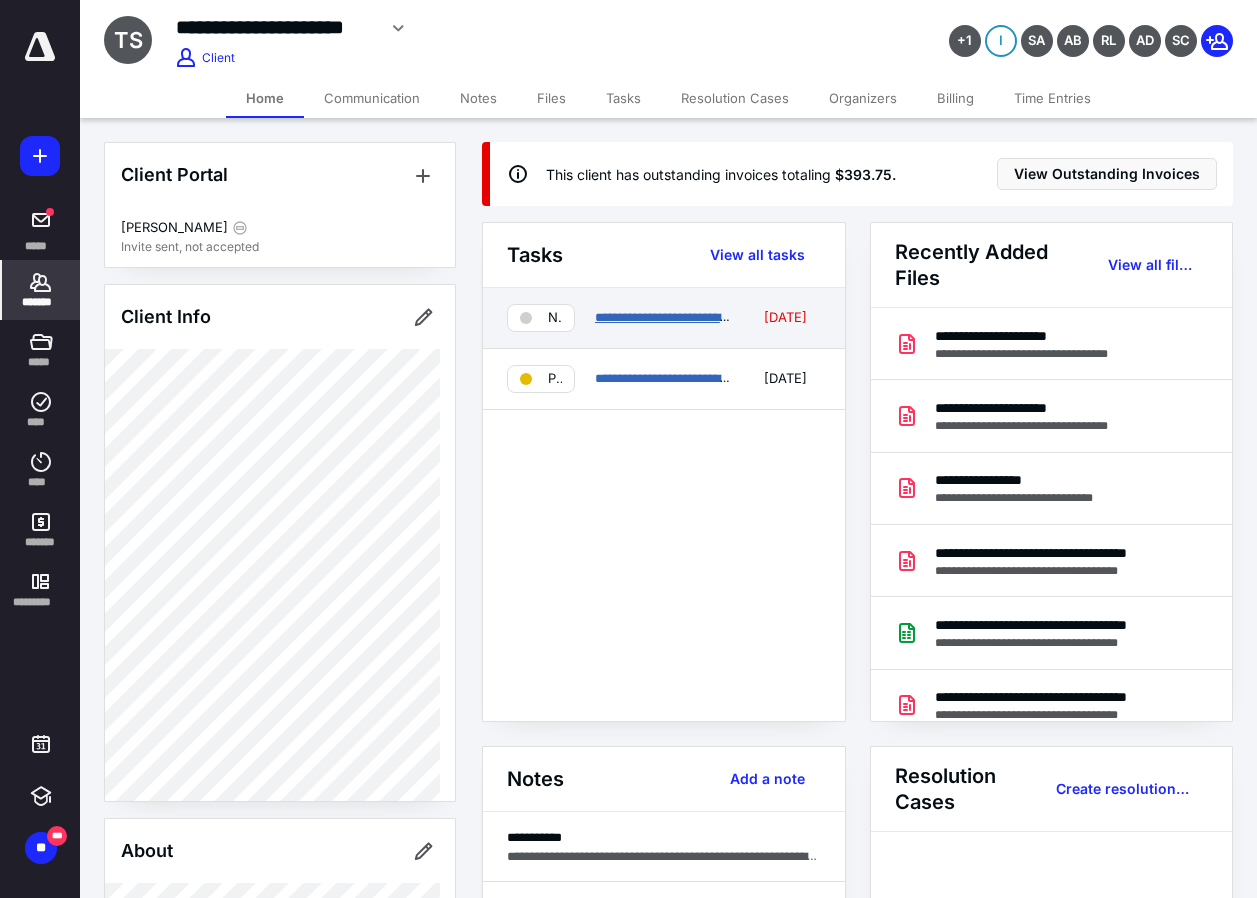 click on "**********" at bounding box center (672, 317) 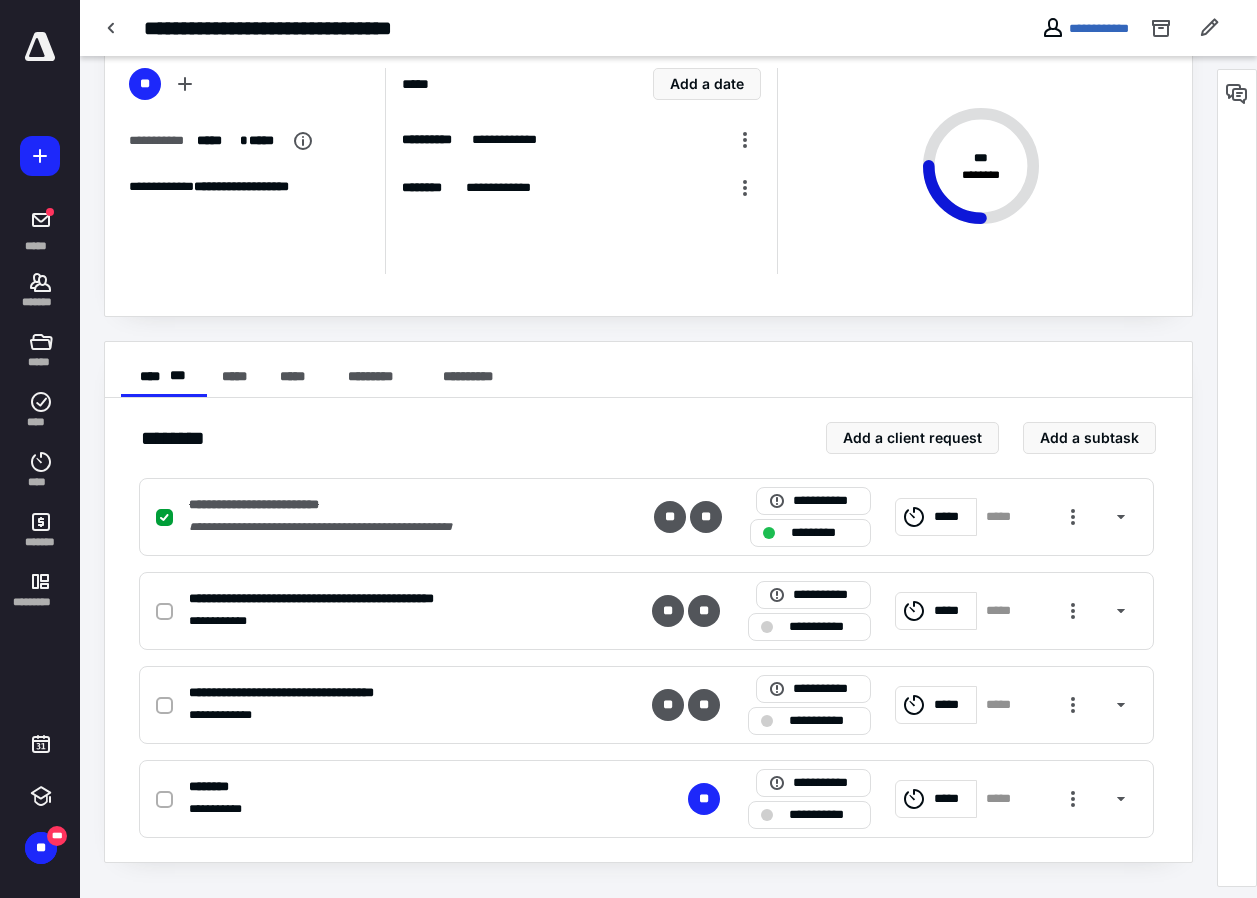 scroll, scrollTop: 109, scrollLeft: 0, axis: vertical 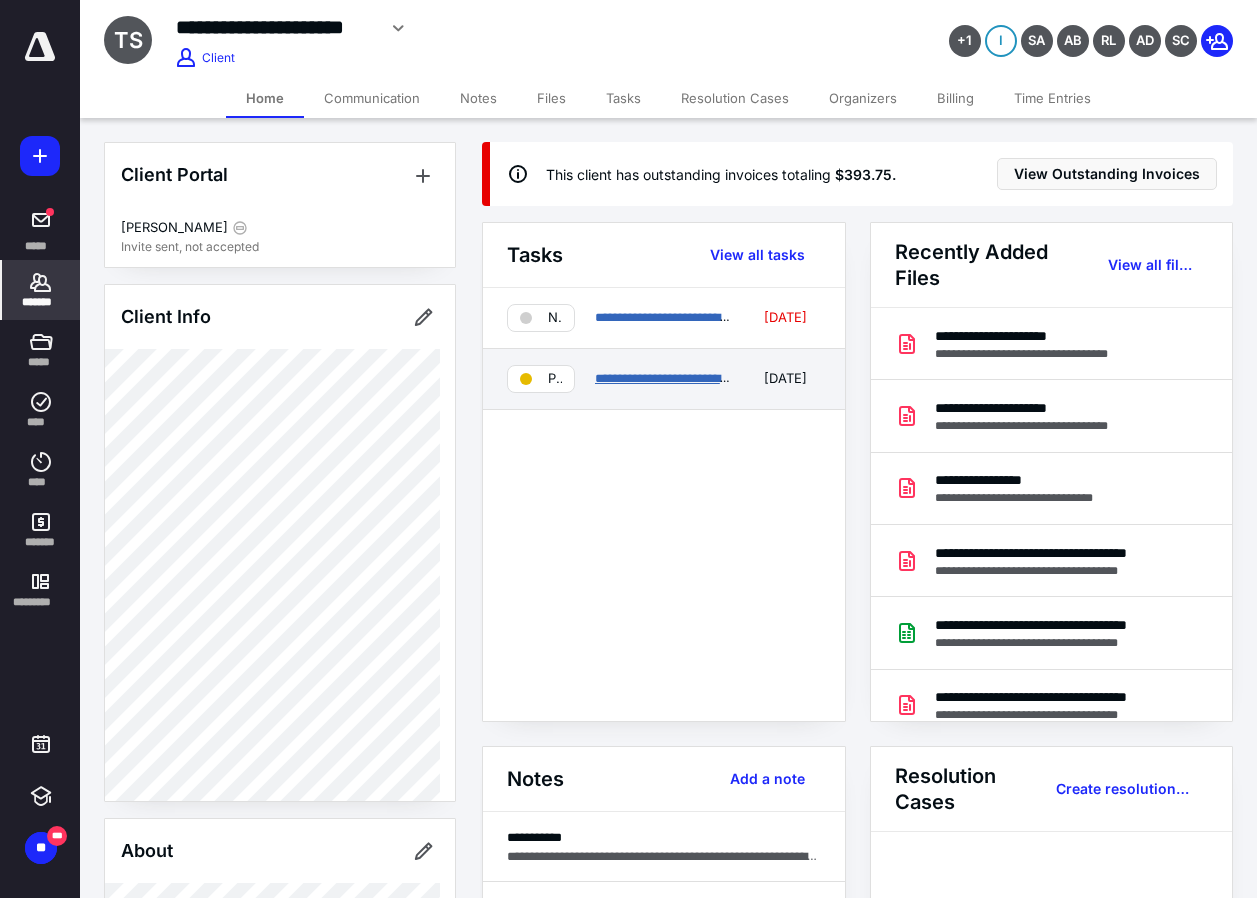 click on "**********" at bounding box center [697, 378] 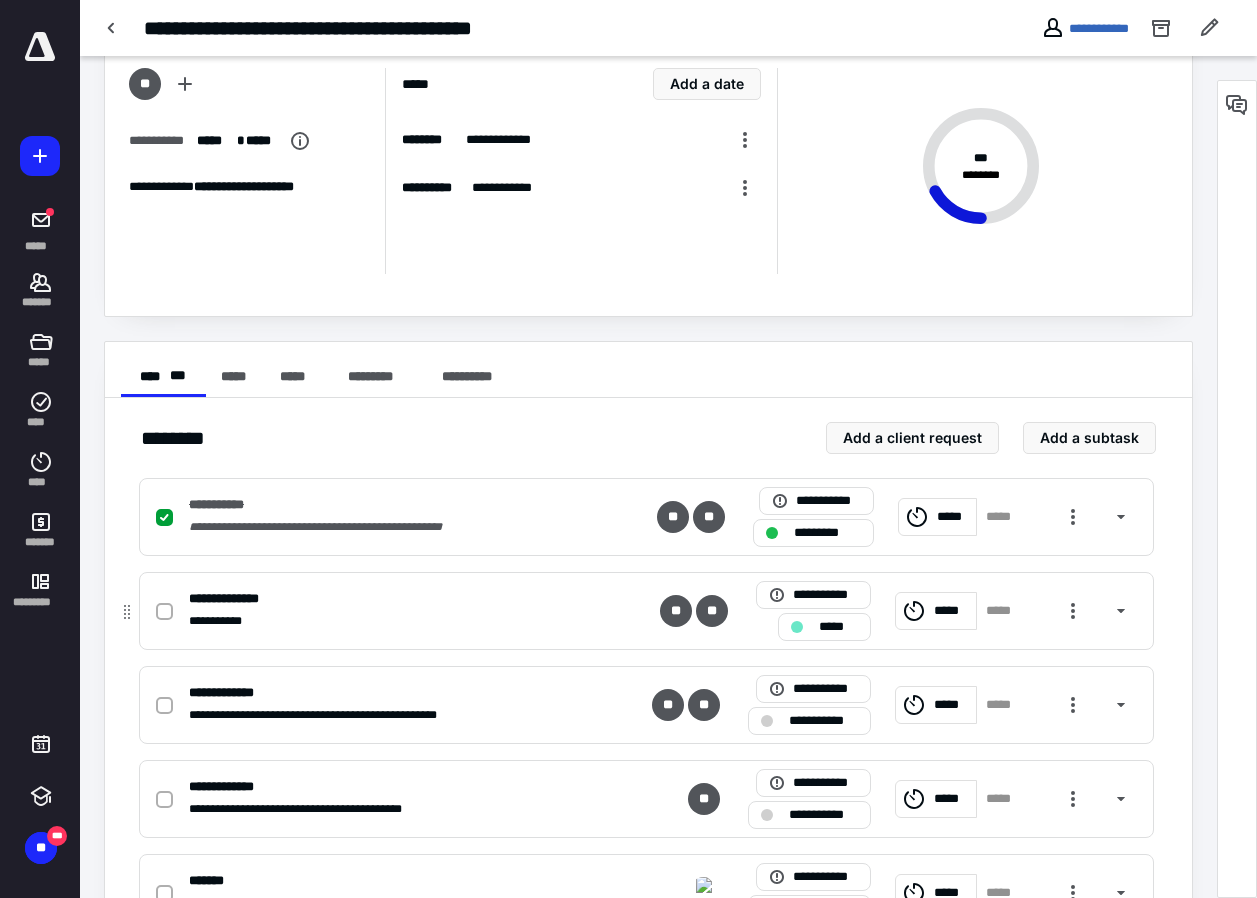 scroll, scrollTop: 200, scrollLeft: 0, axis: vertical 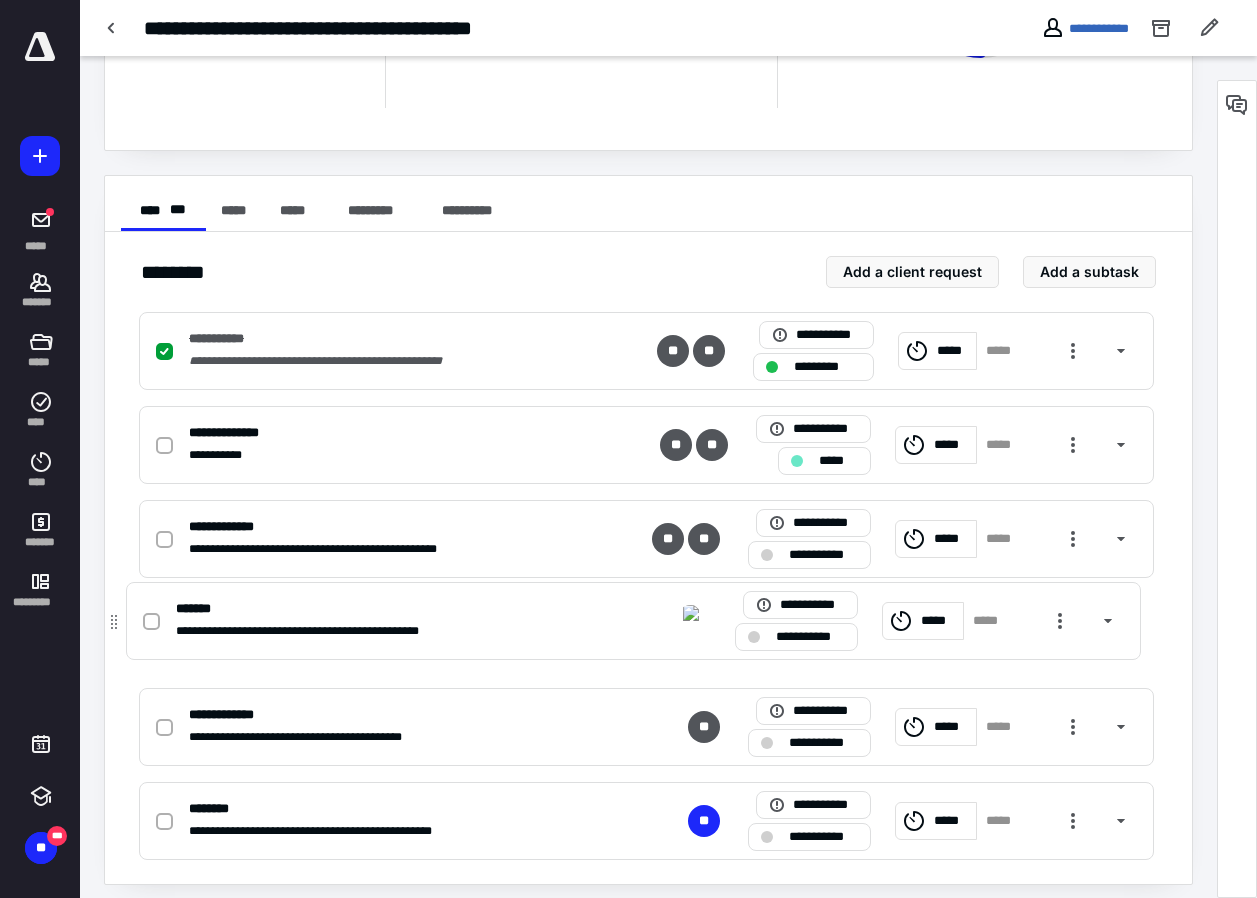 drag, startPoint x: 128, startPoint y: 794, endPoint x: 117, endPoint y: 613, distance: 181.33394 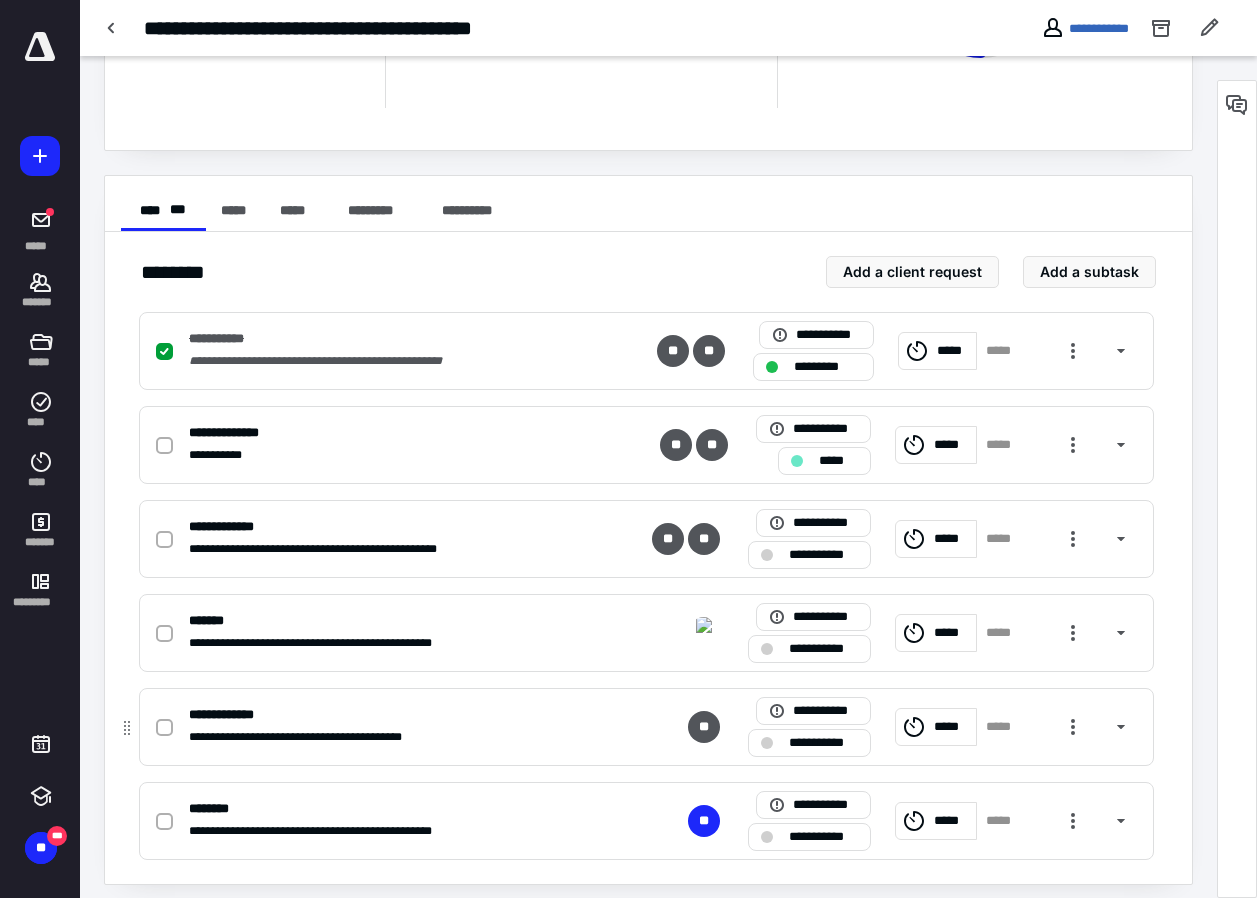 click 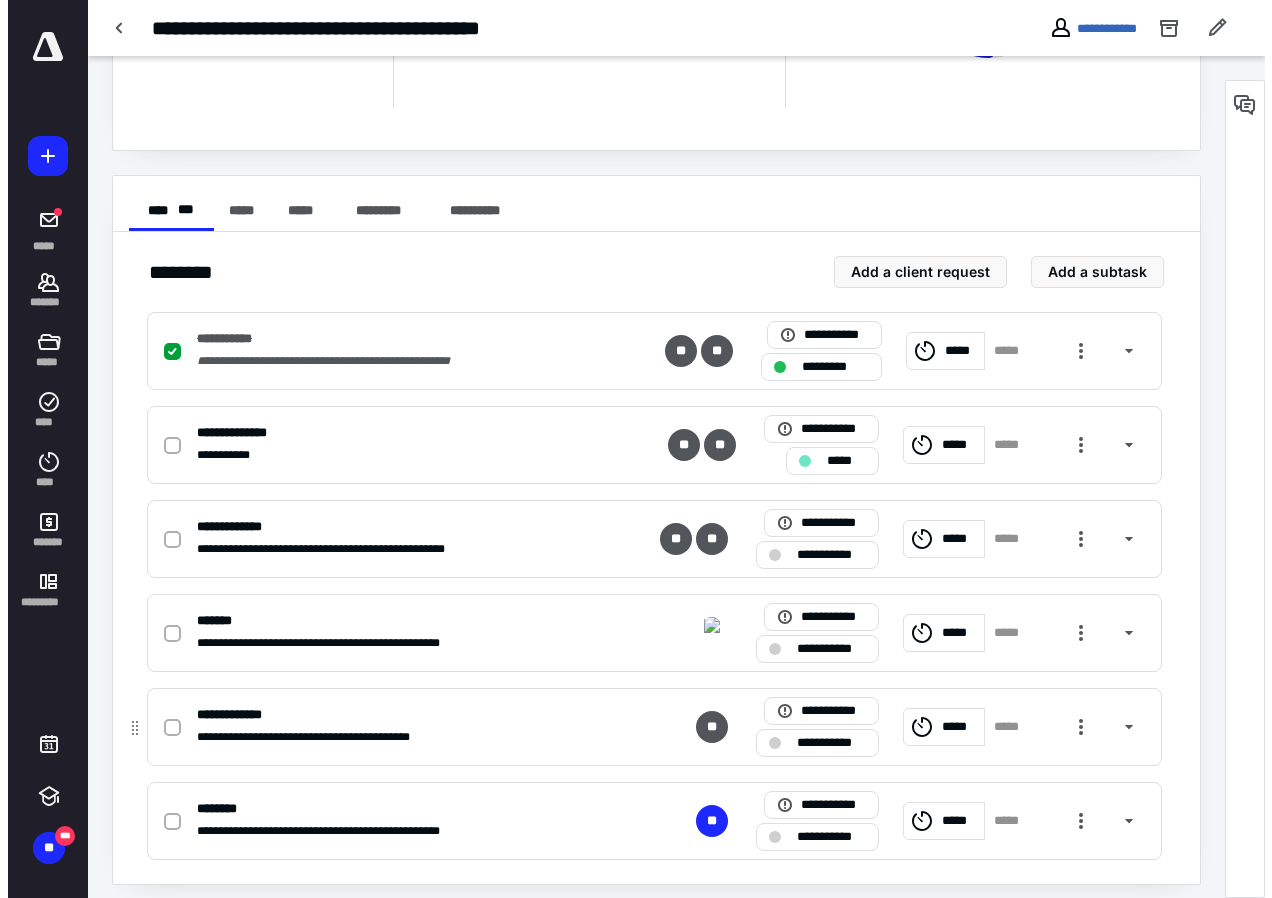 scroll, scrollTop: 272, scrollLeft: 0, axis: vertical 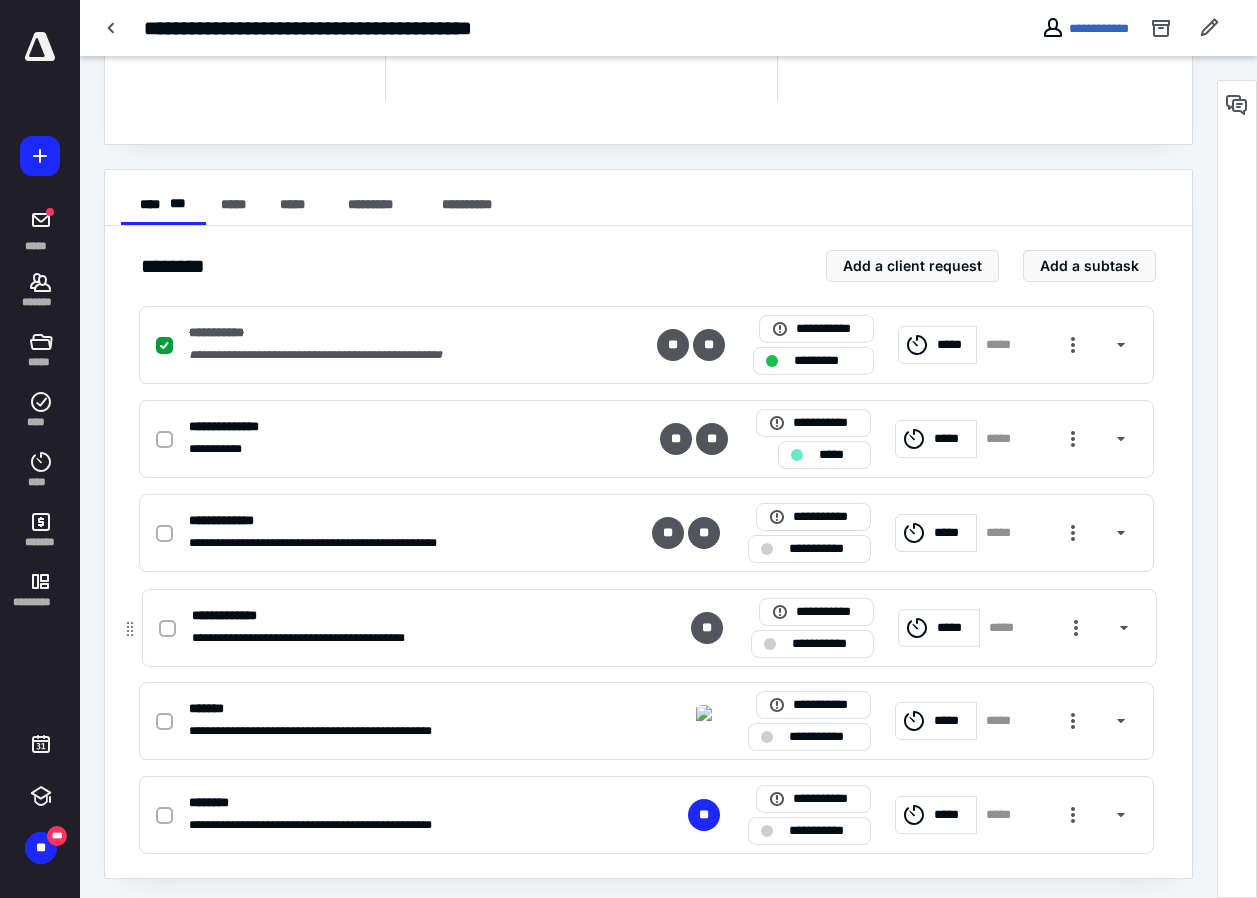 drag, startPoint x: 129, startPoint y: 732, endPoint x: 127, endPoint y: 624, distance: 108.01852 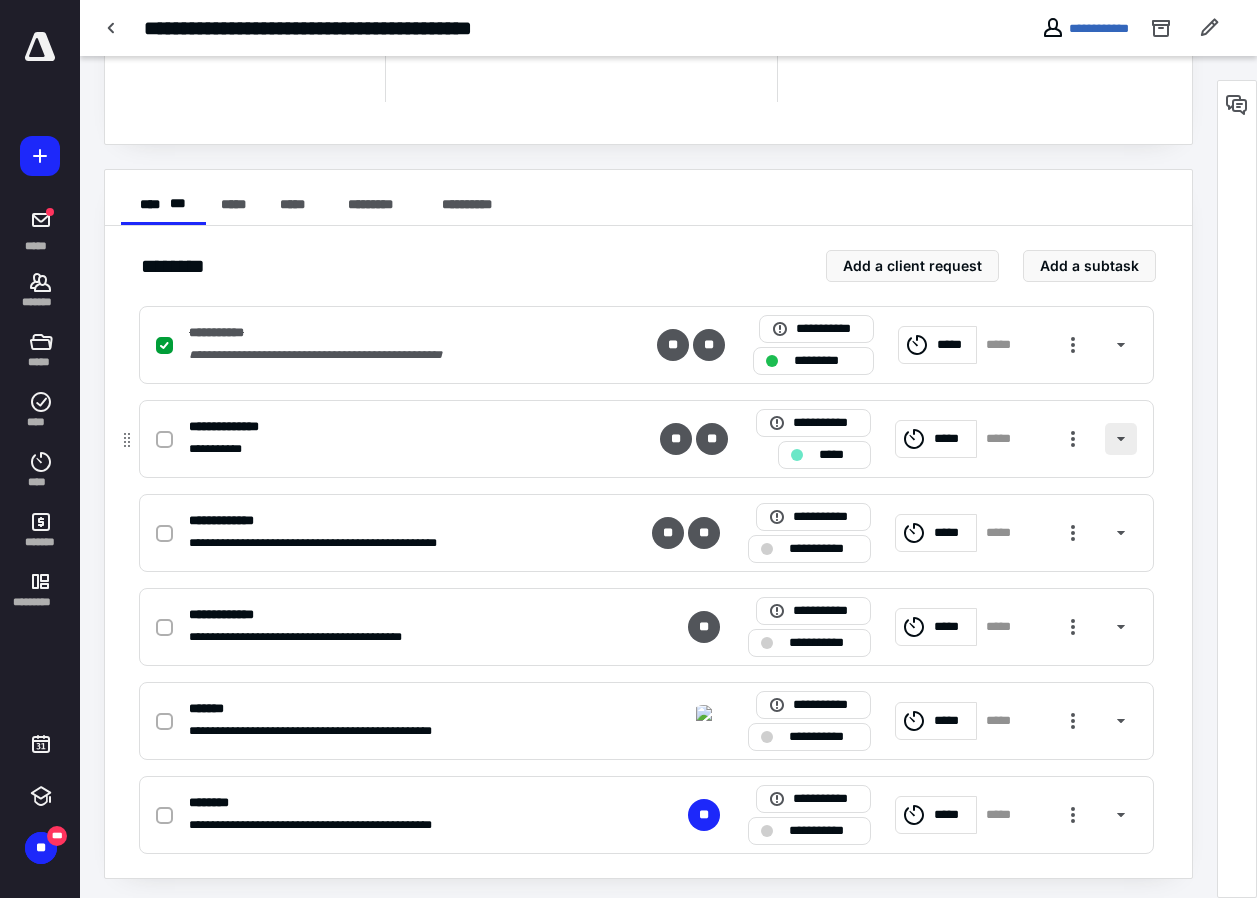 click at bounding box center [1121, 439] 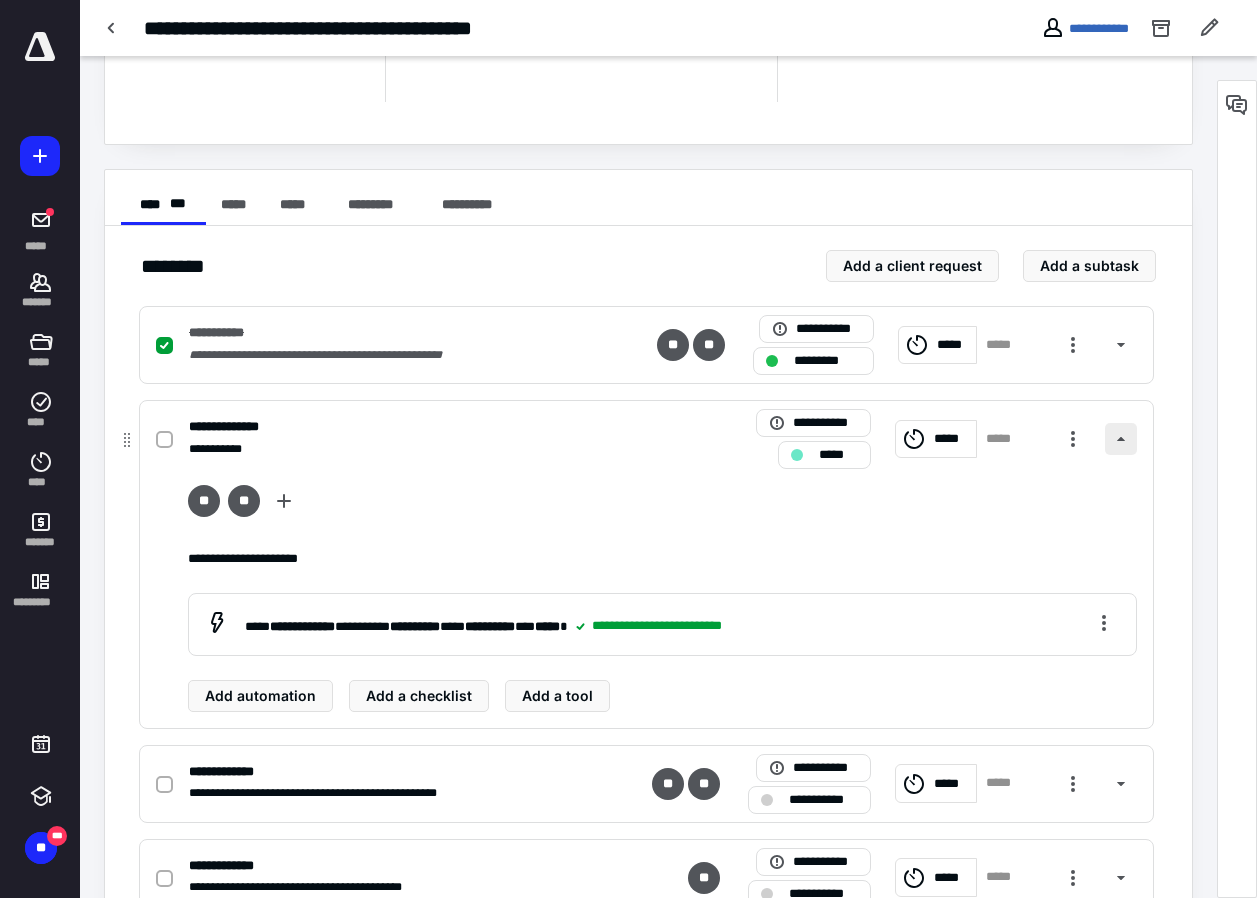 click at bounding box center [1121, 439] 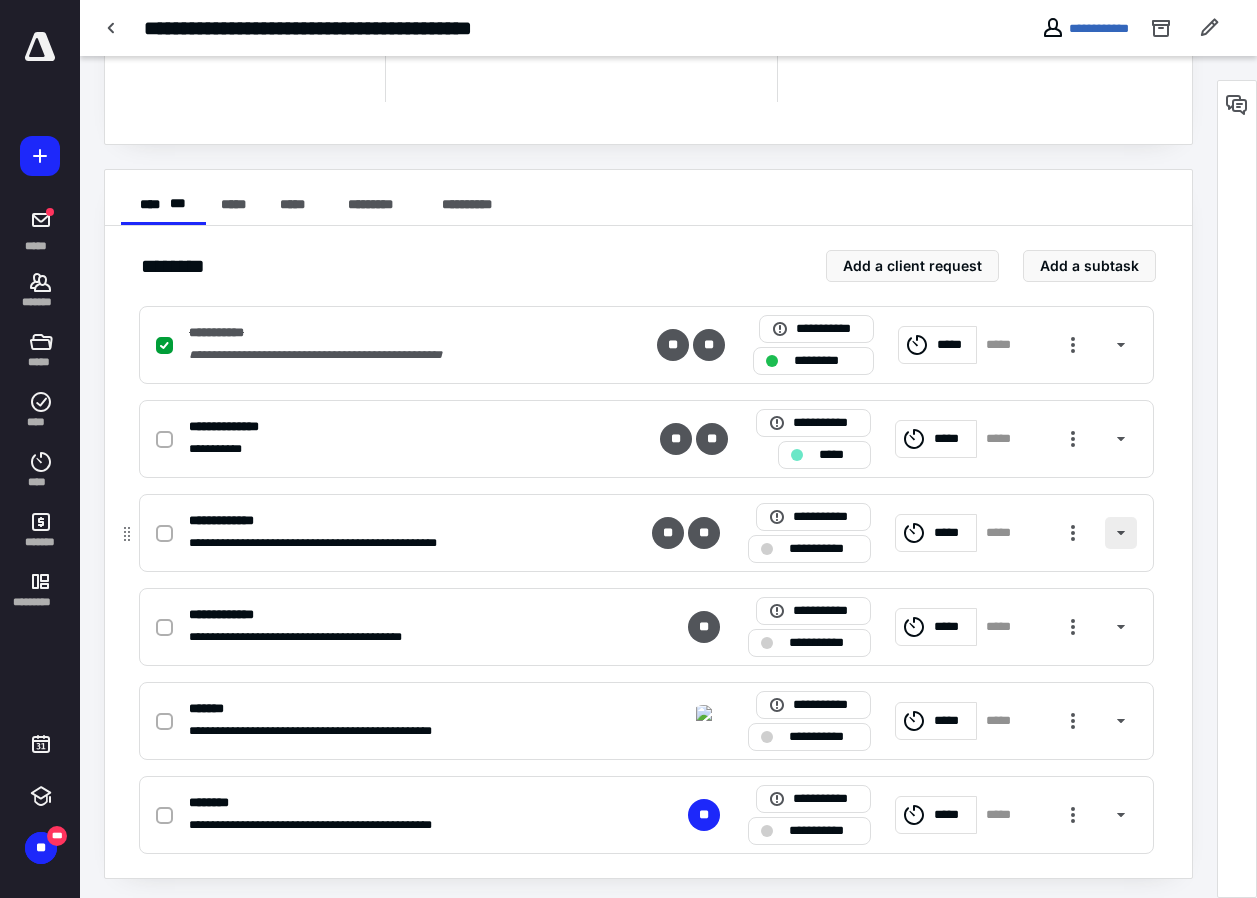 click at bounding box center (1121, 533) 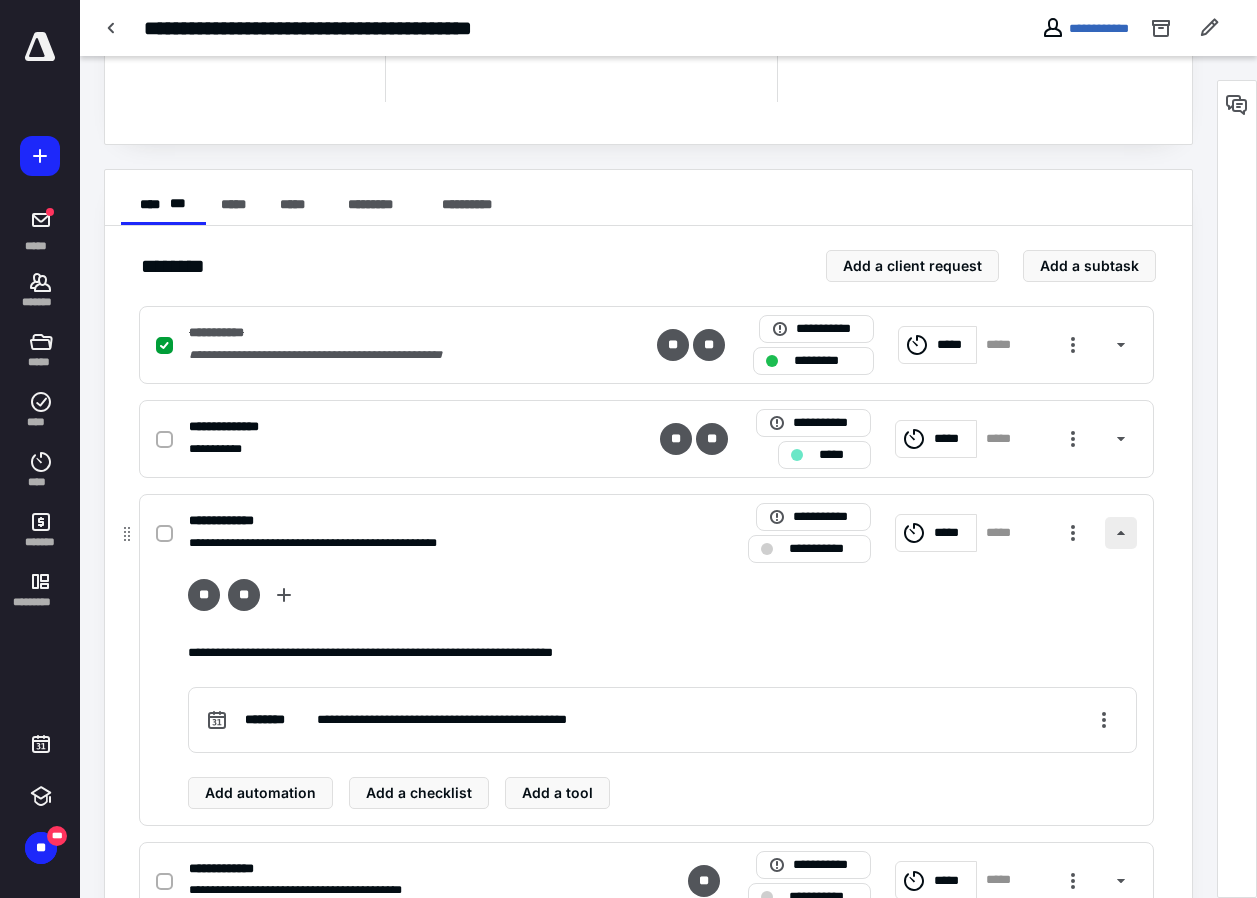 click at bounding box center (1121, 533) 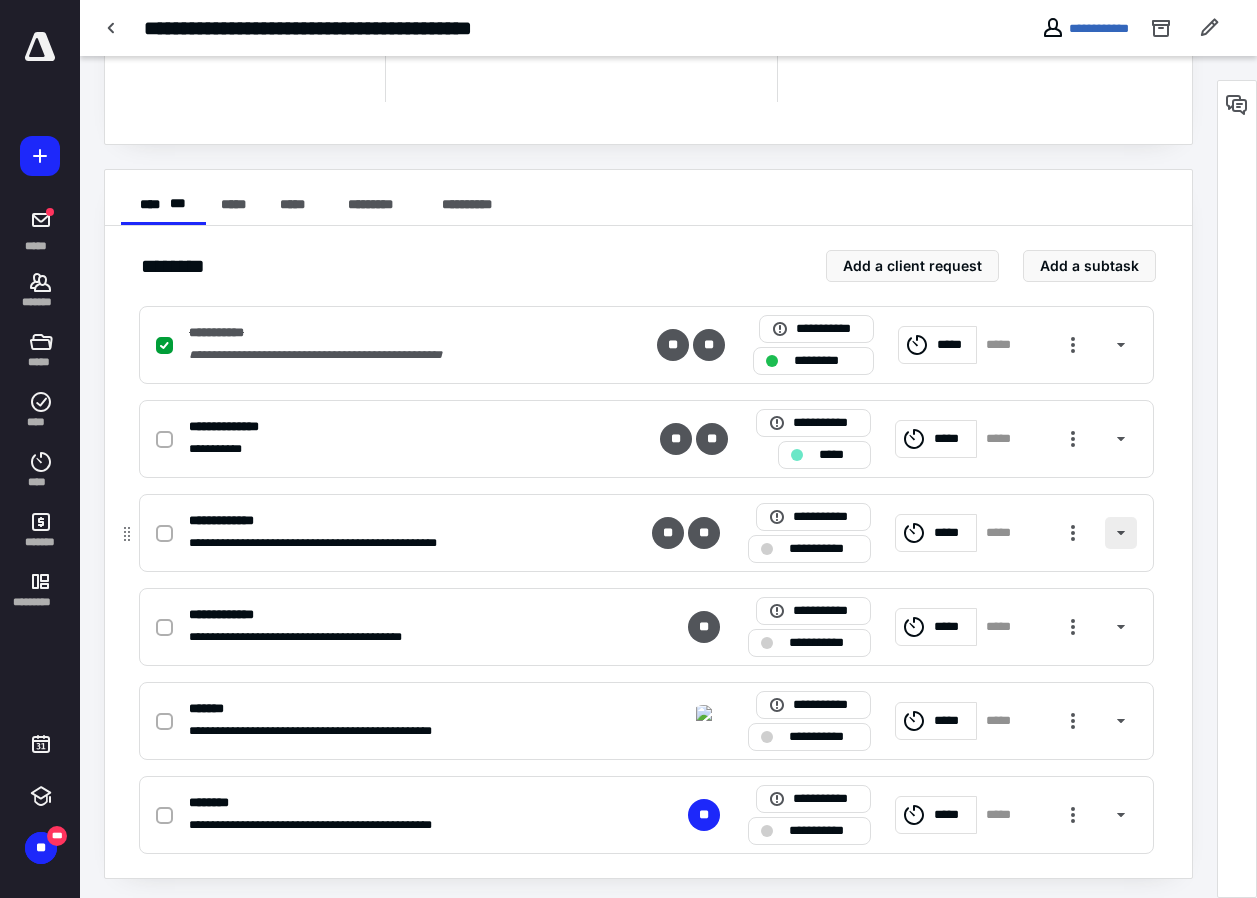 click at bounding box center (1121, 533) 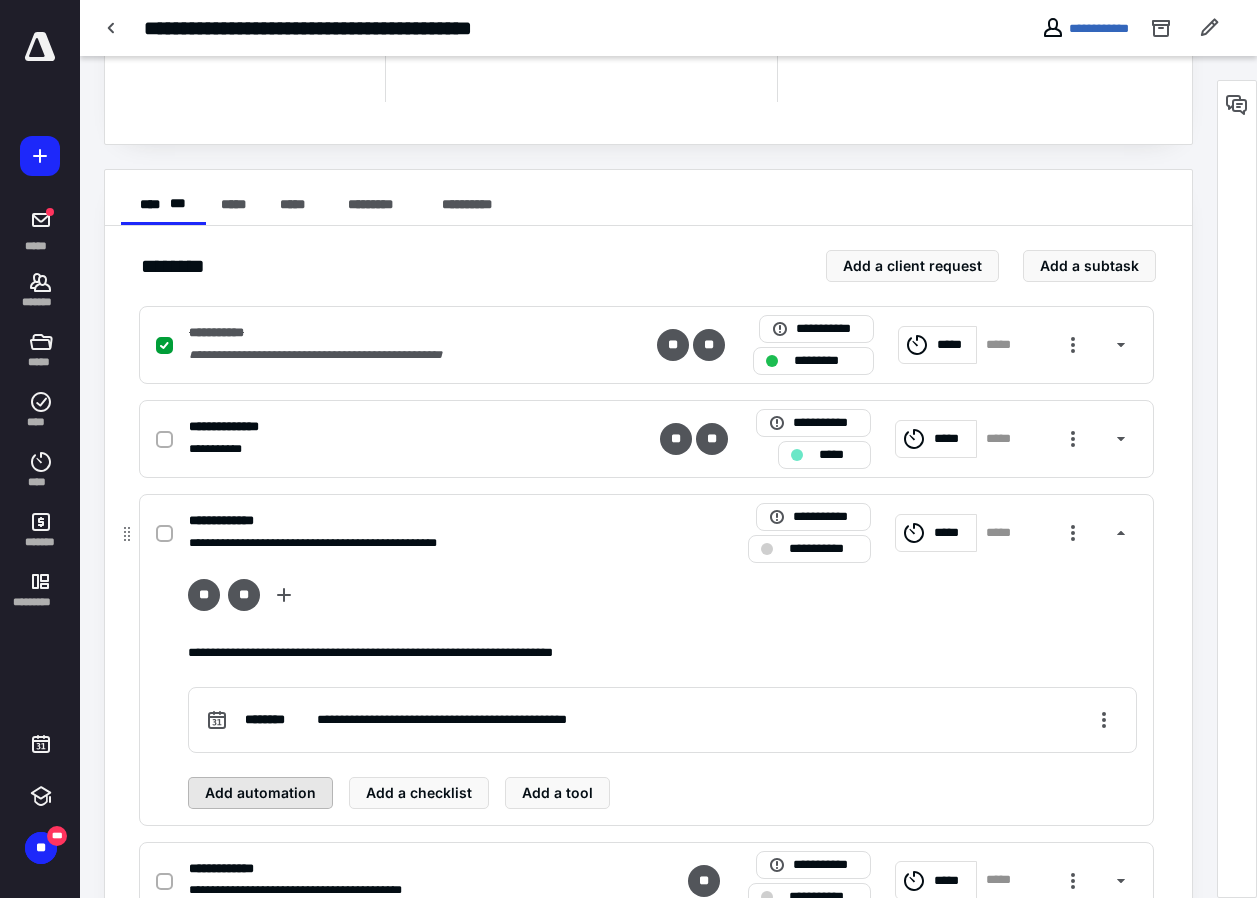 click on "Add automation" at bounding box center (260, 793) 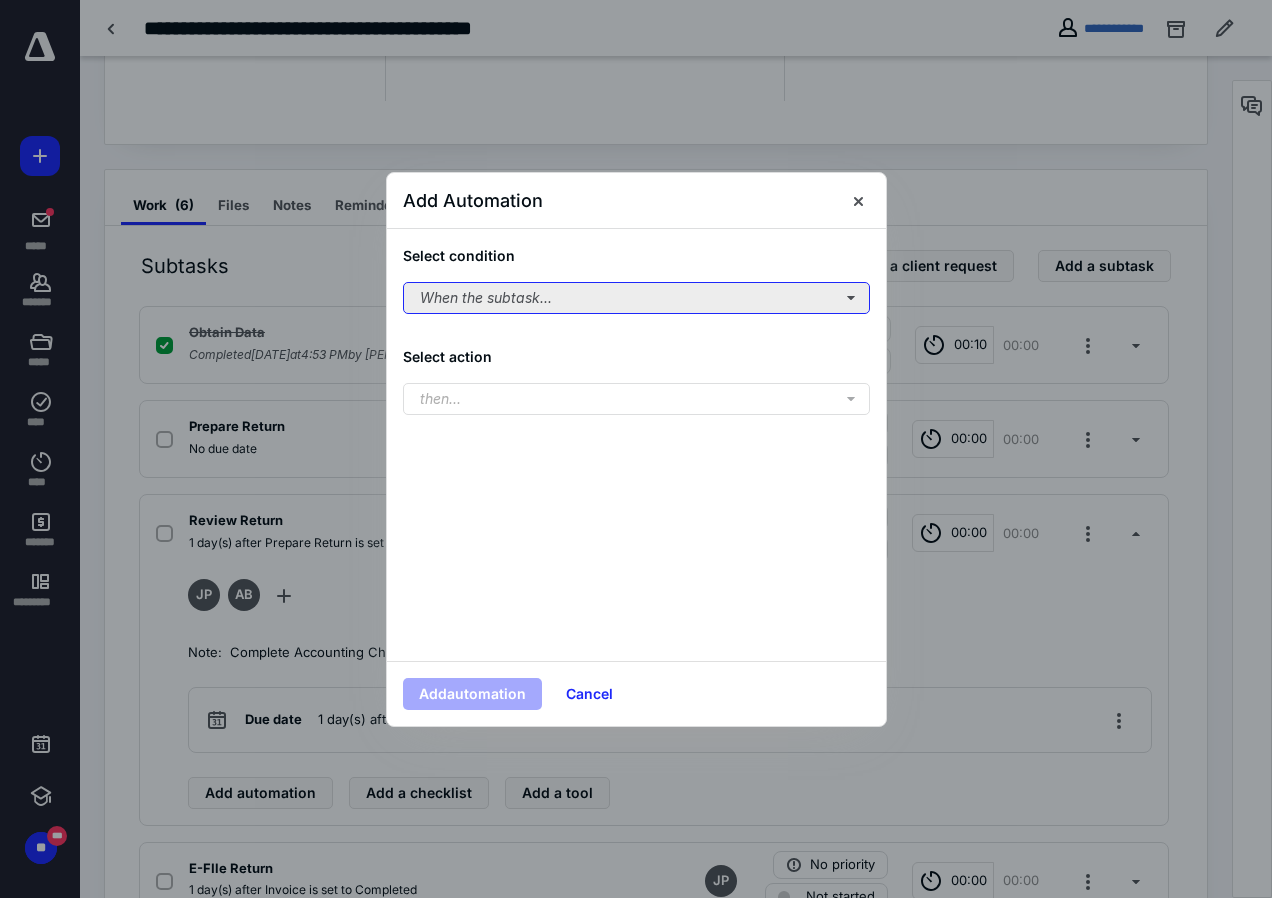 click on "When the subtask..." at bounding box center [636, 298] 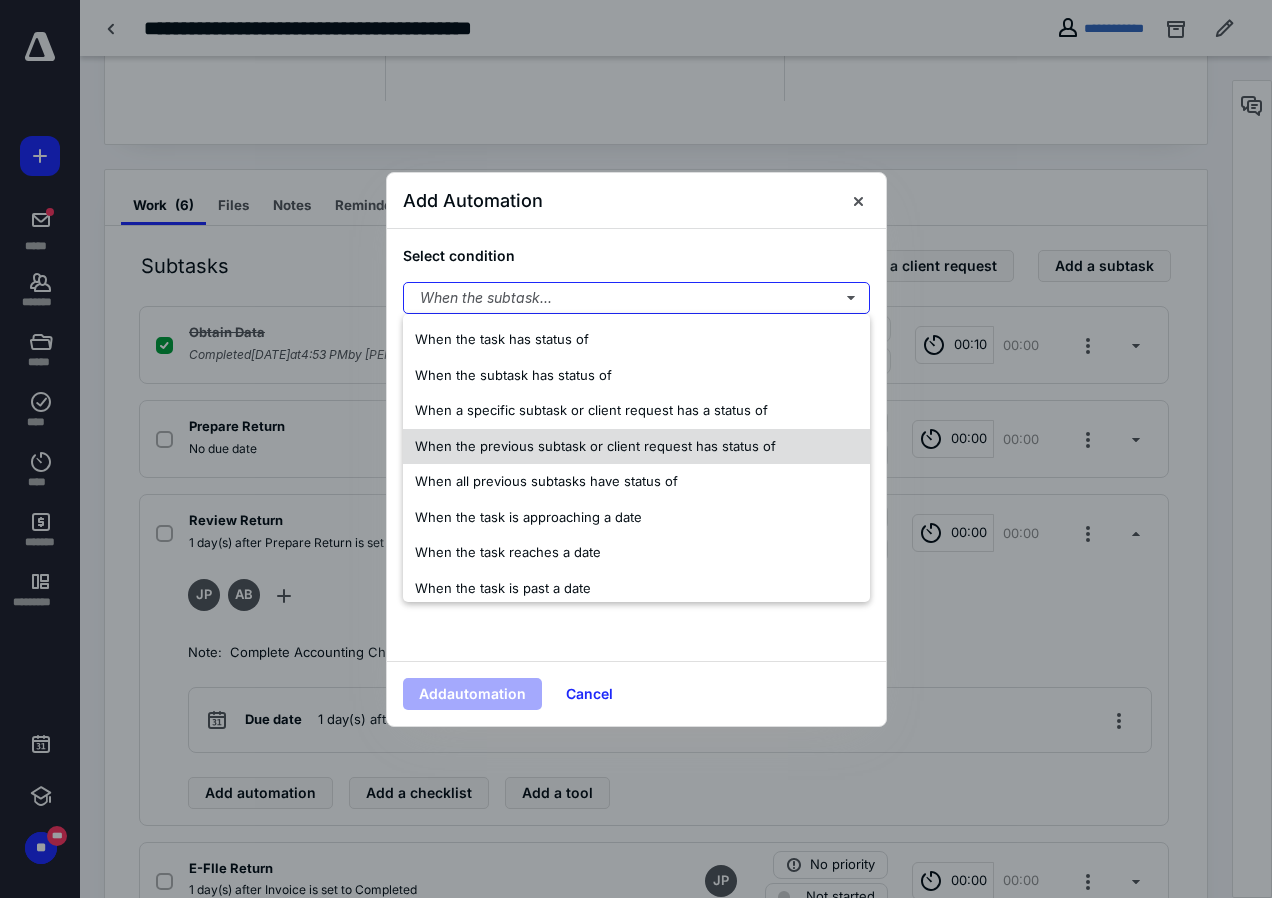 click on "When the previous subtask or client request has status of" at bounding box center [595, 446] 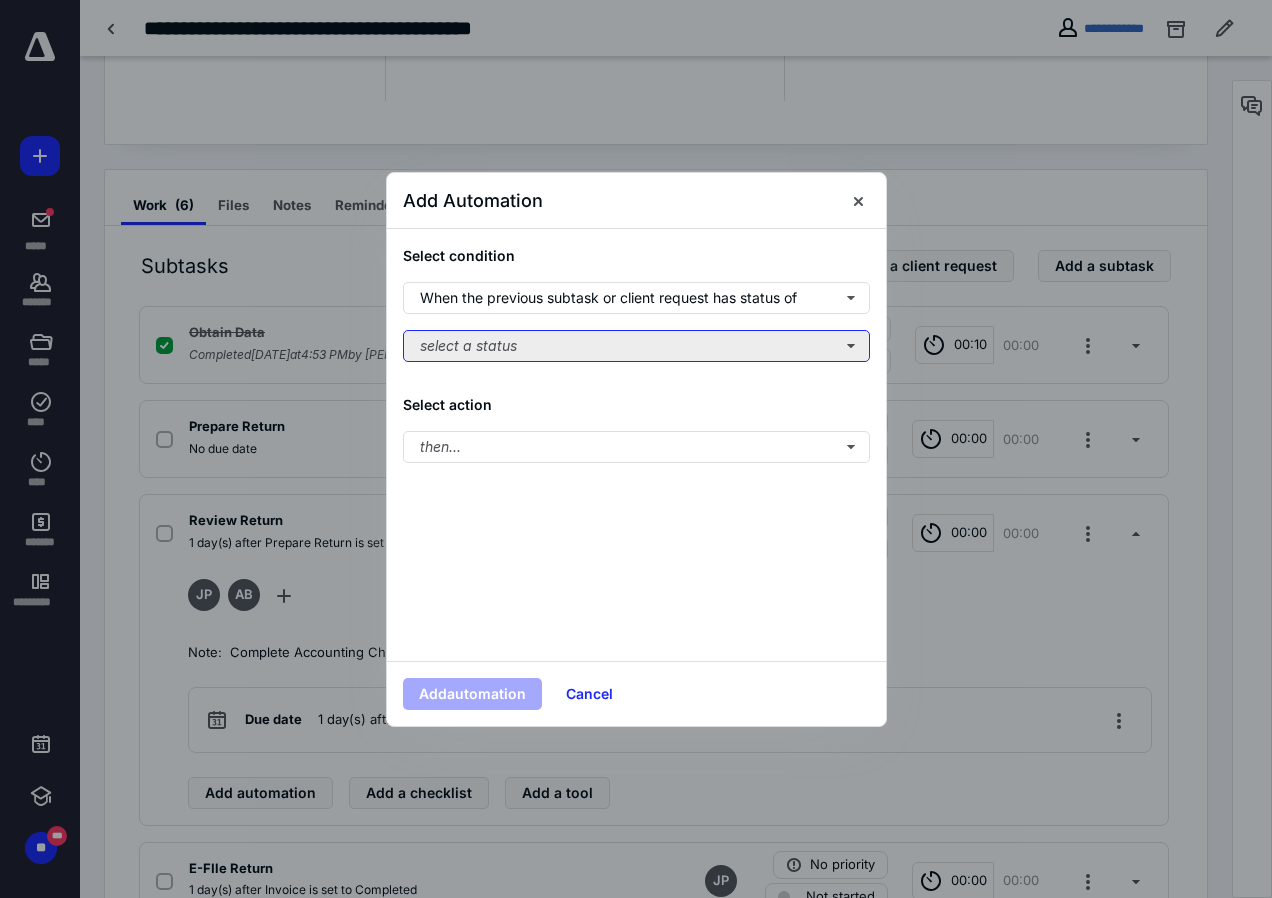 click on "select a status" at bounding box center (636, 346) 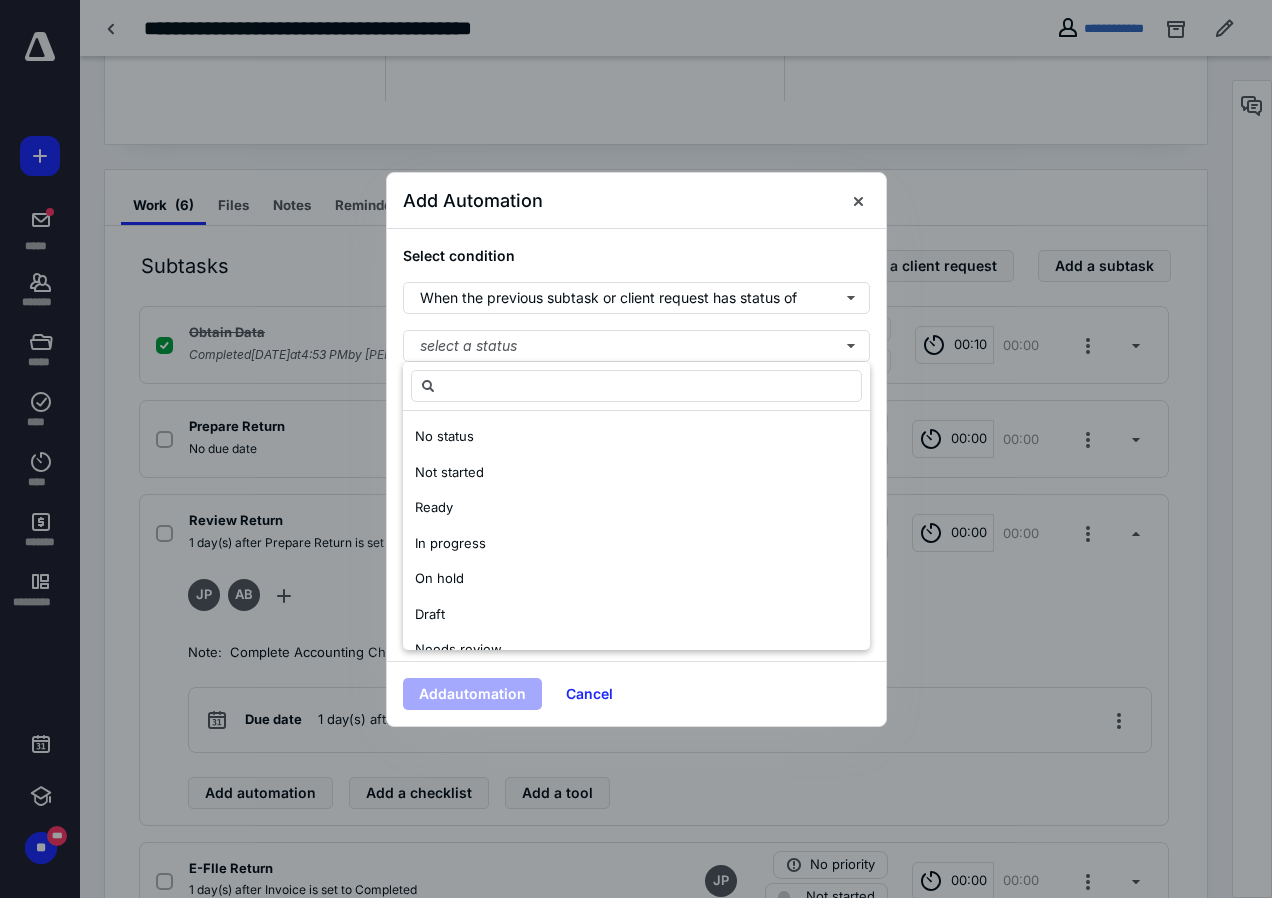 scroll, scrollTop: 100, scrollLeft: 0, axis: vertical 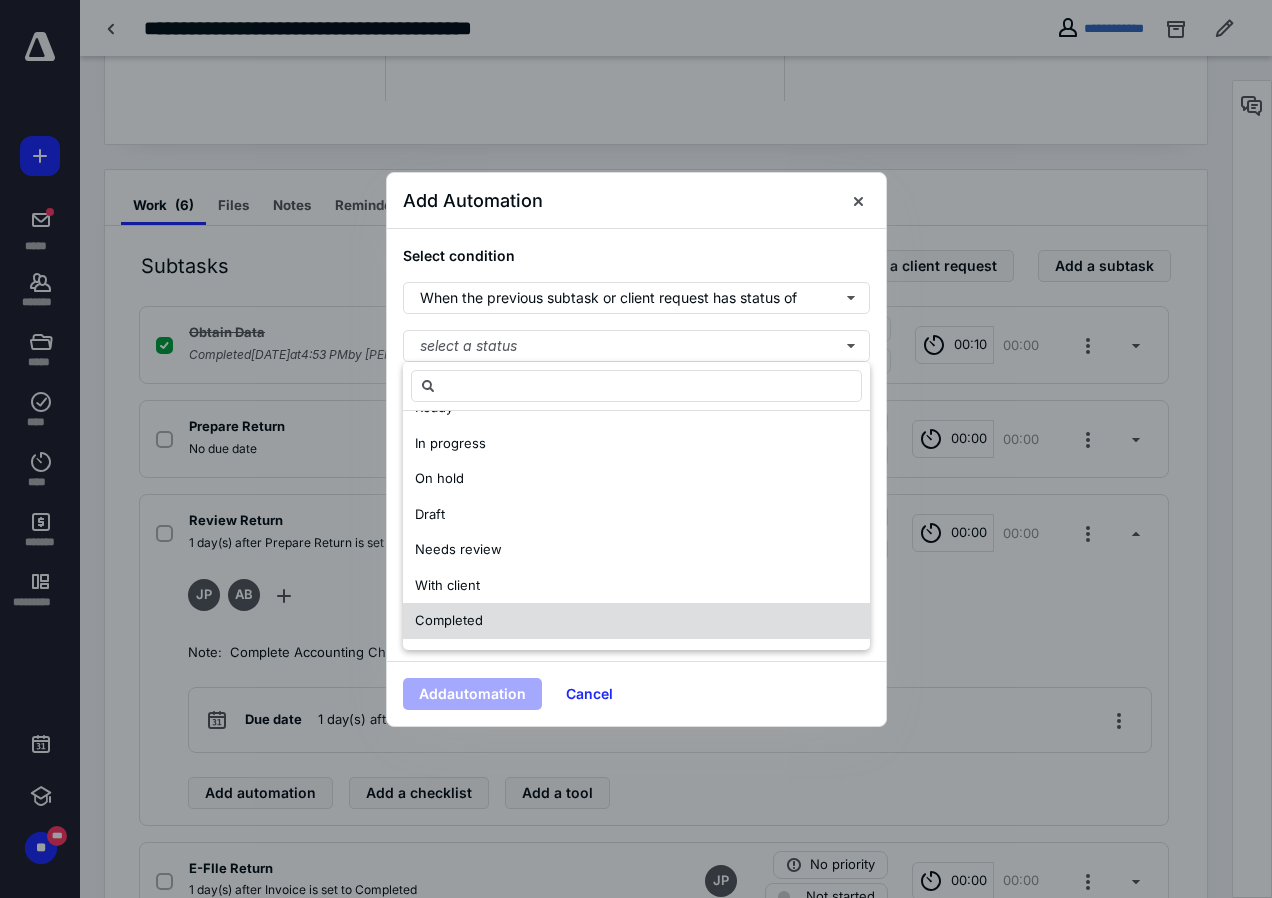 click on "Completed" at bounding box center (636, 621) 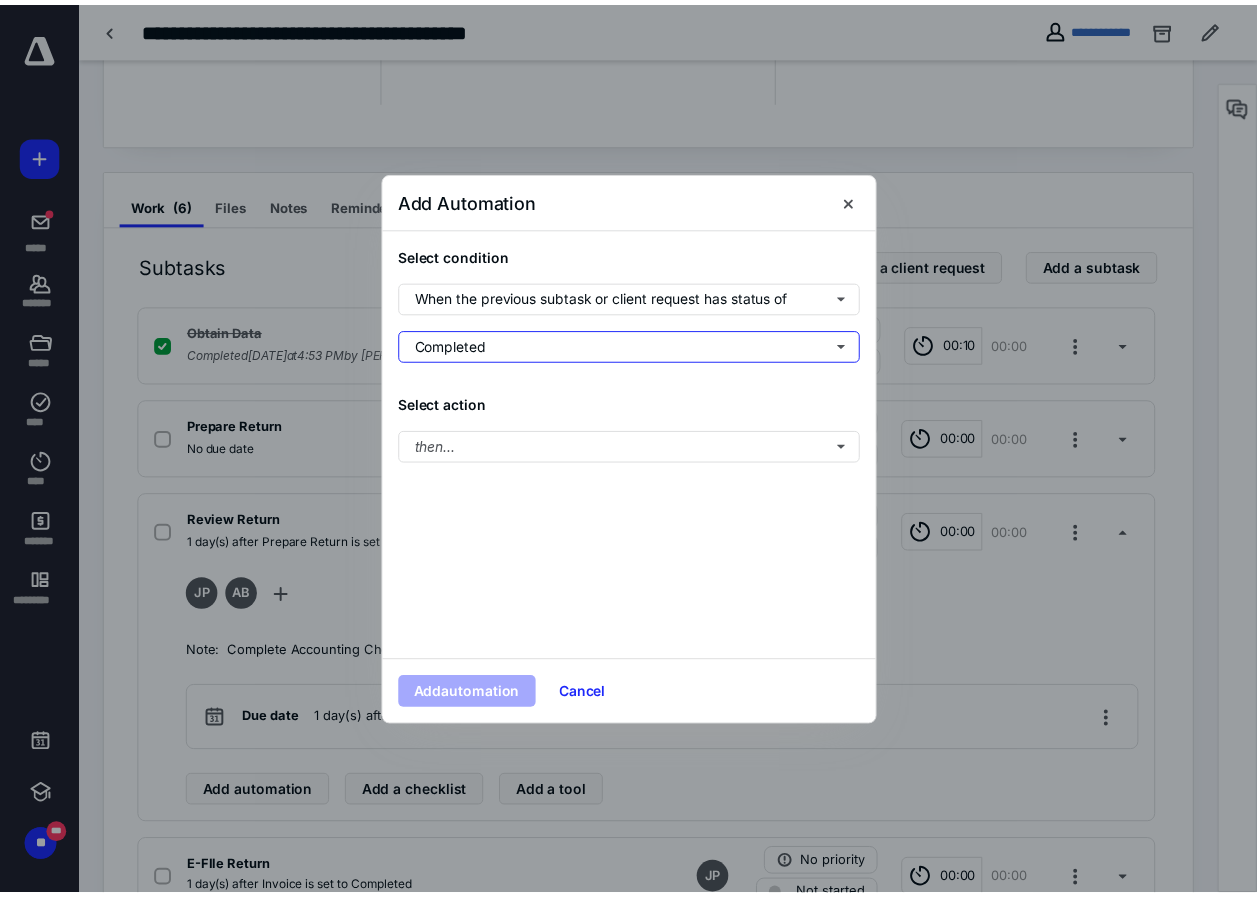 scroll, scrollTop: 0, scrollLeft: 0, axis: both 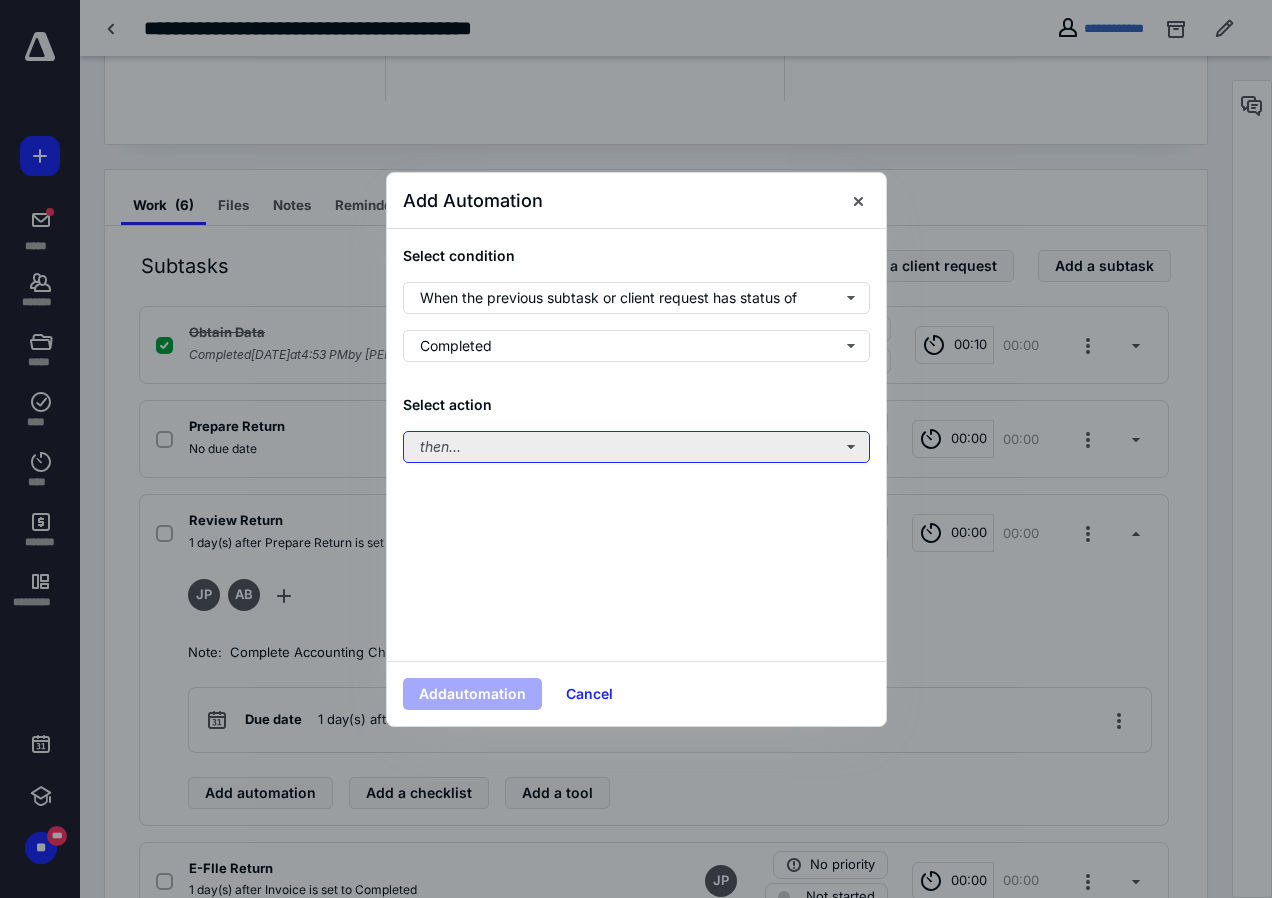 click on "then..." at bounding box center (636, 447) 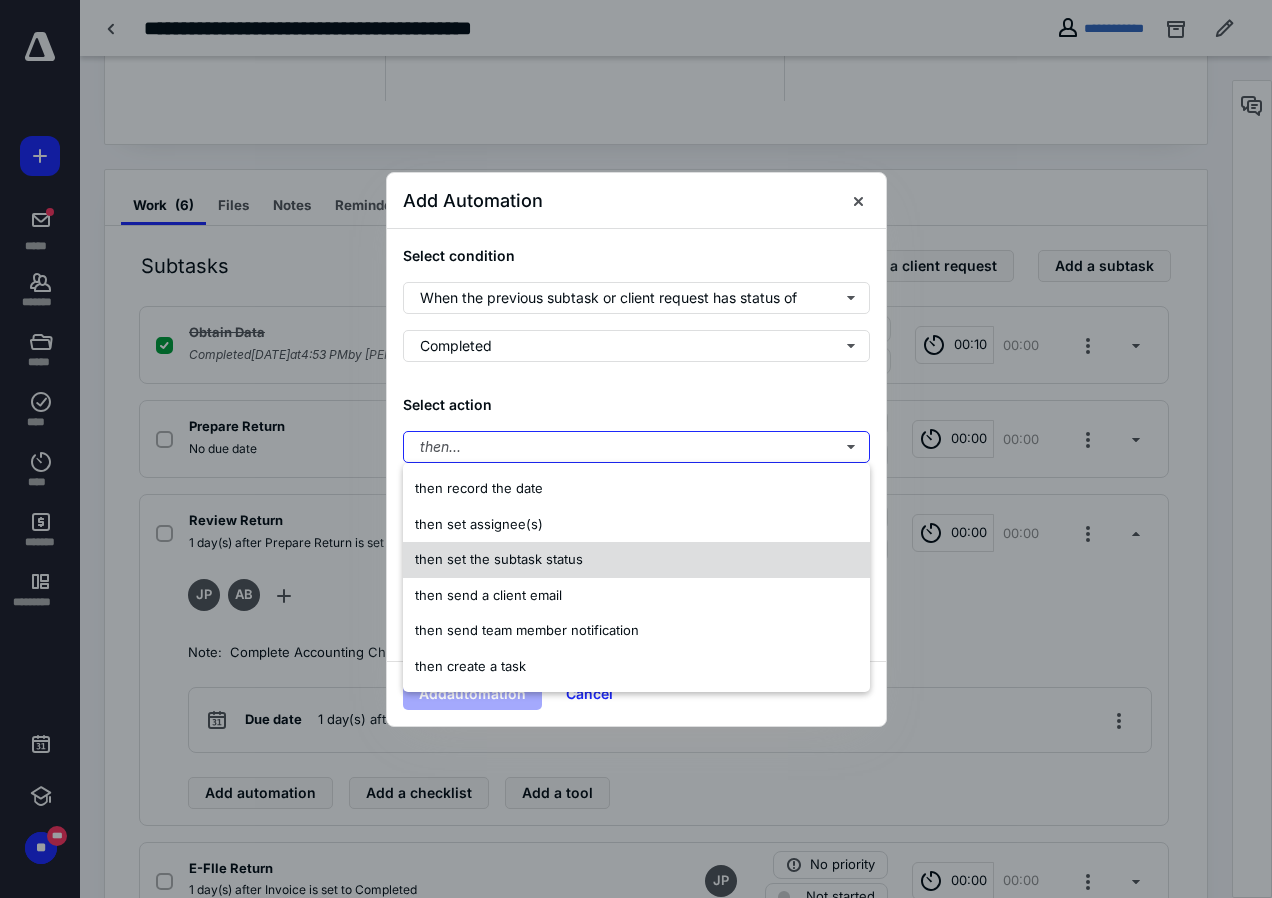 click on "then set the subtask status" at bounding box center [499, 559] 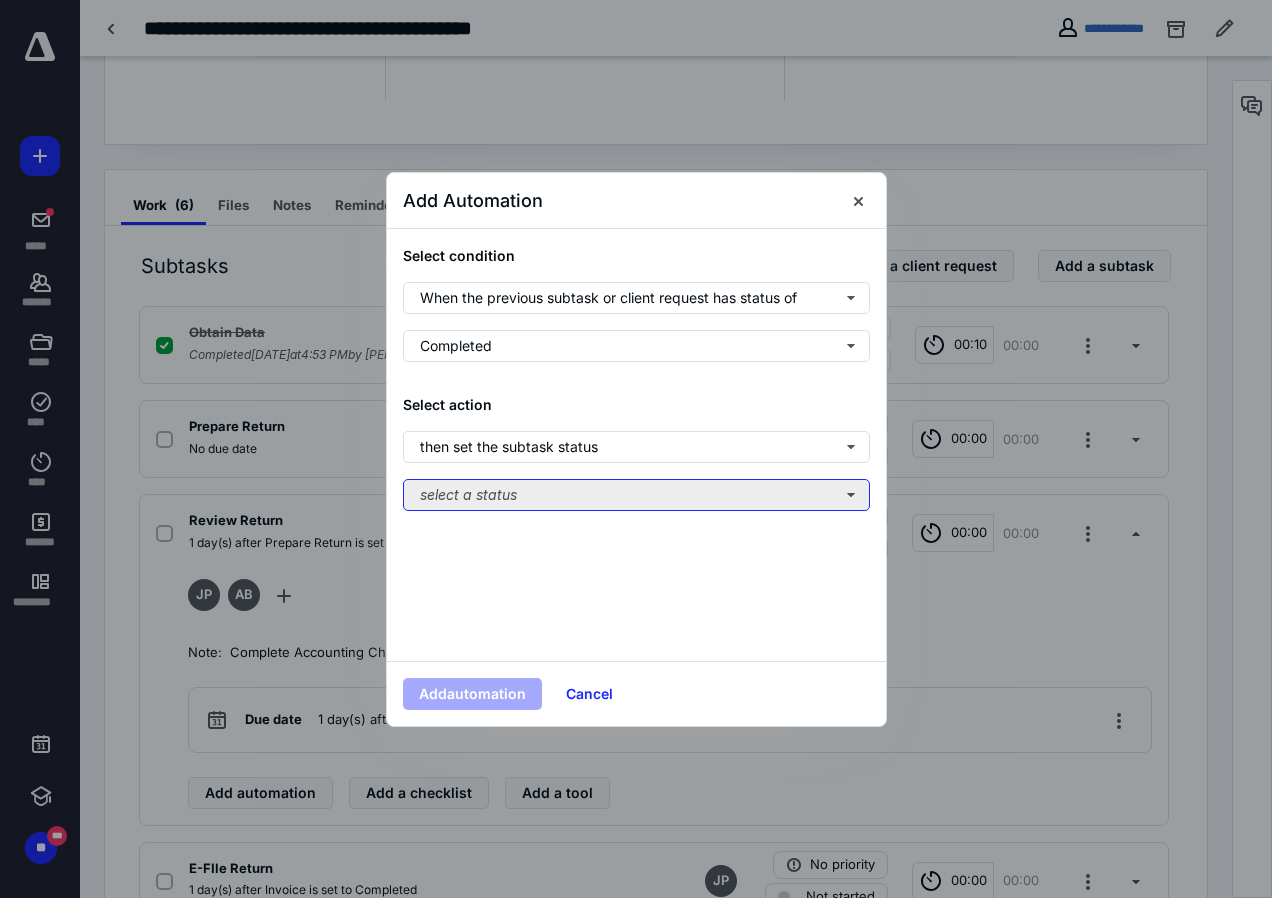 click on "select a status" at bounding box center [636, 495] 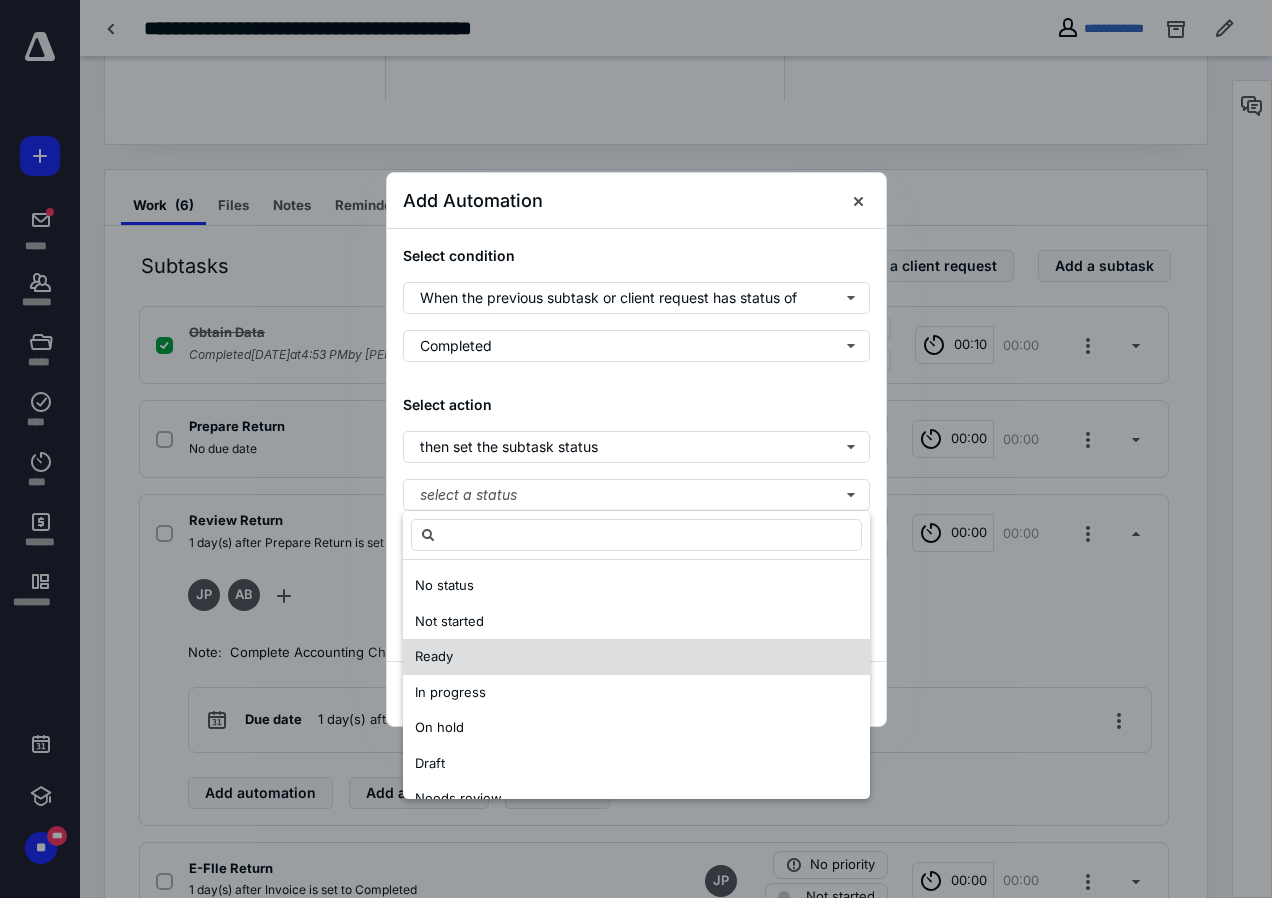click on "Ready" at bounding box center (434, 656) 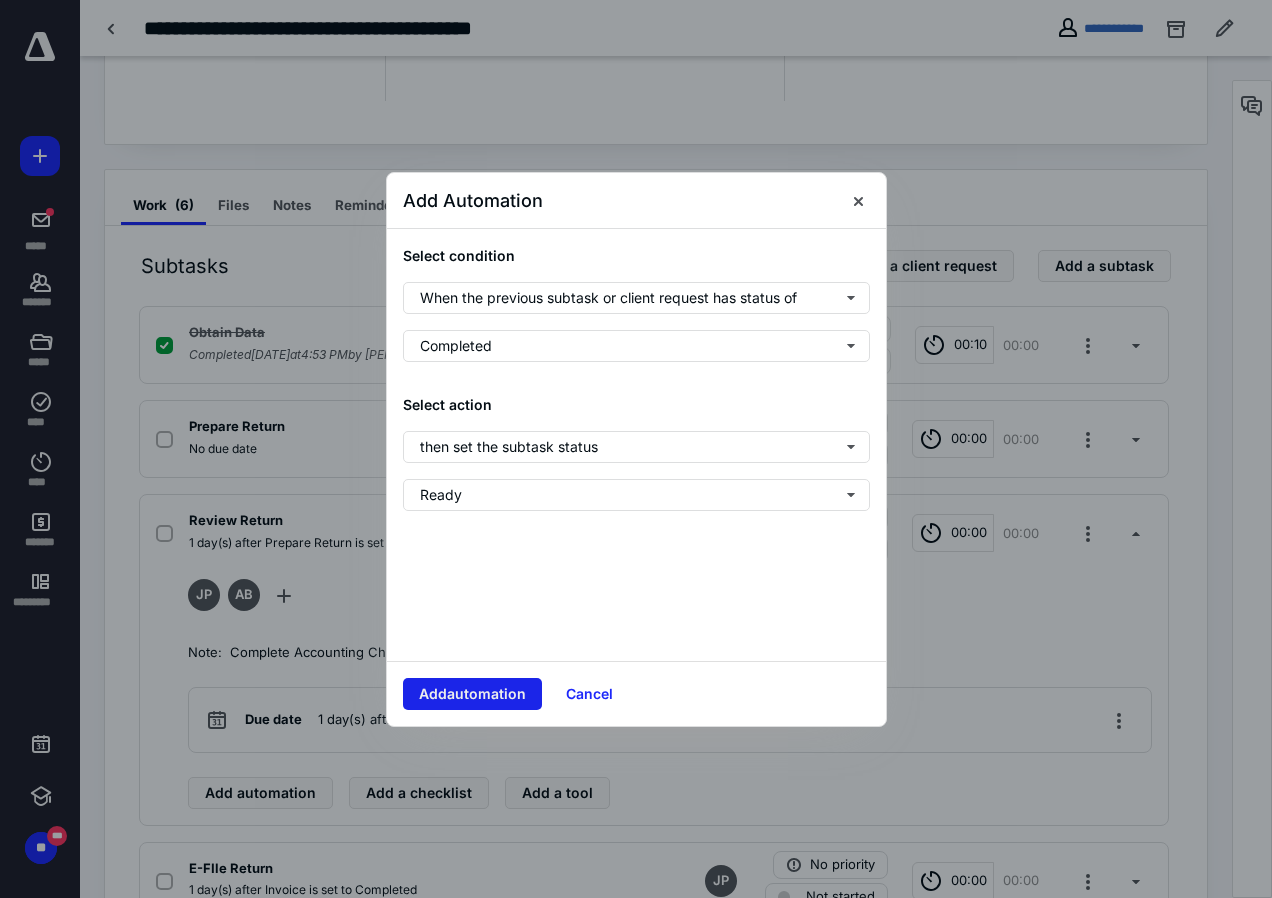 click on "Add  automation" at bounding box center (472, 694) 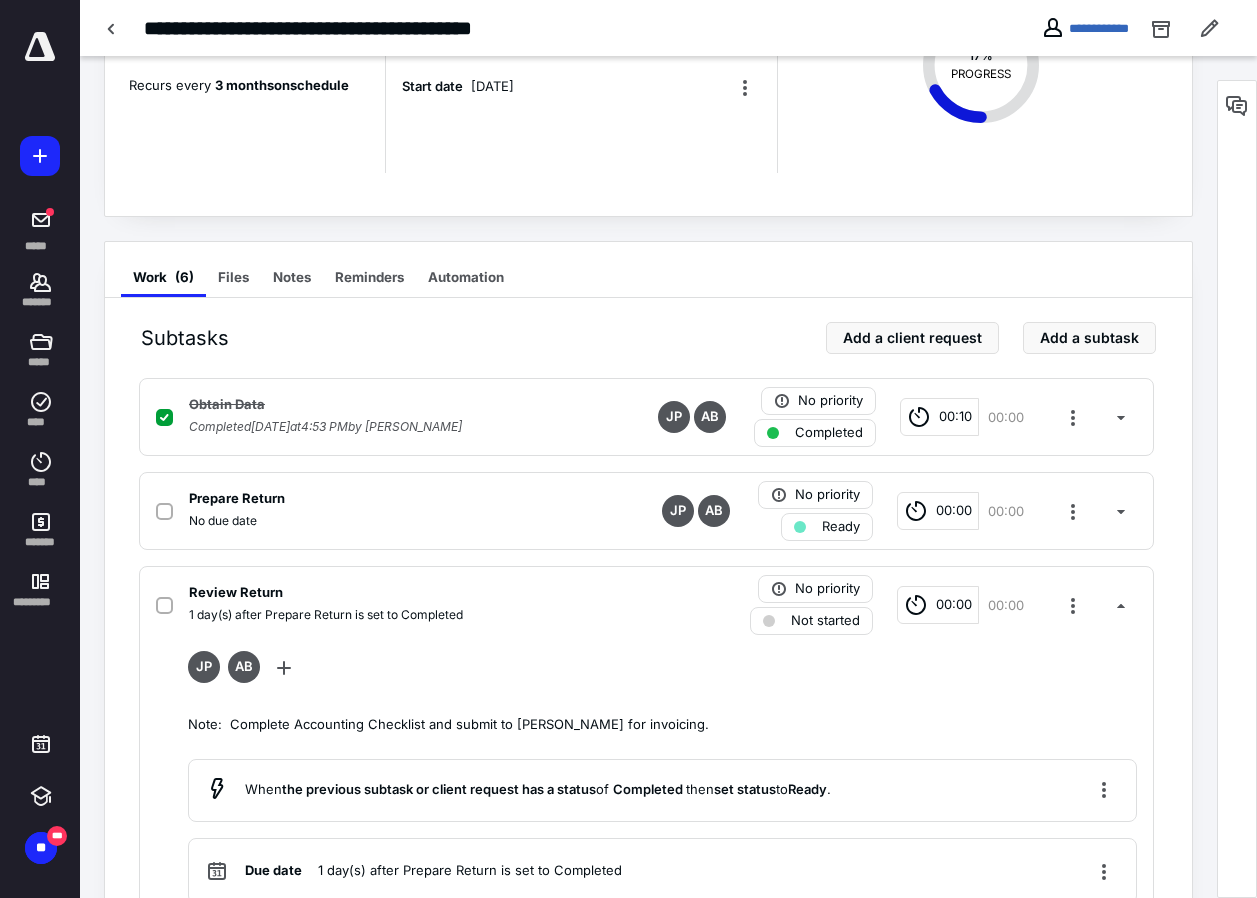 scroll, scrollTop: 300, scrollLeft: 0, axis: vertical 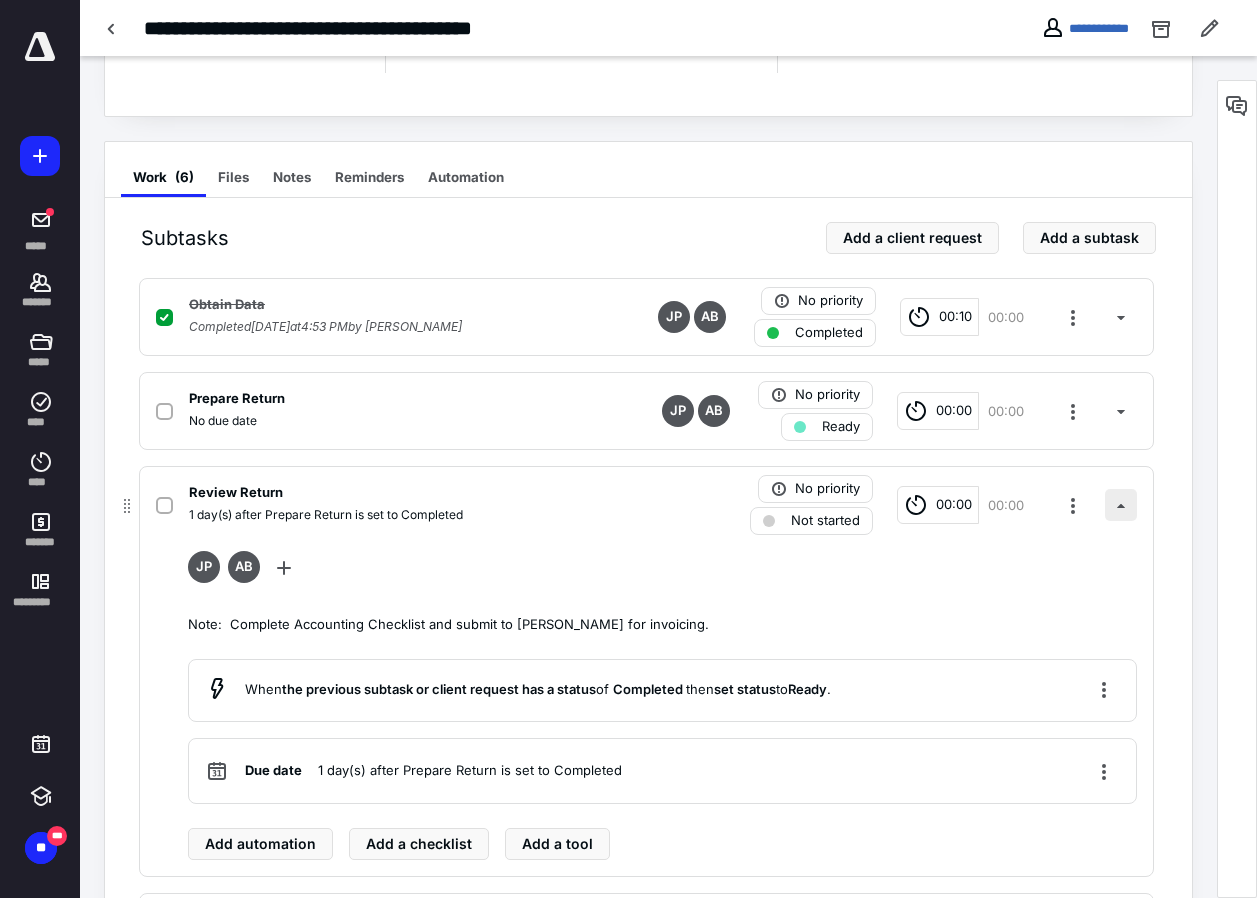 click at bounding box center [1121, 505] 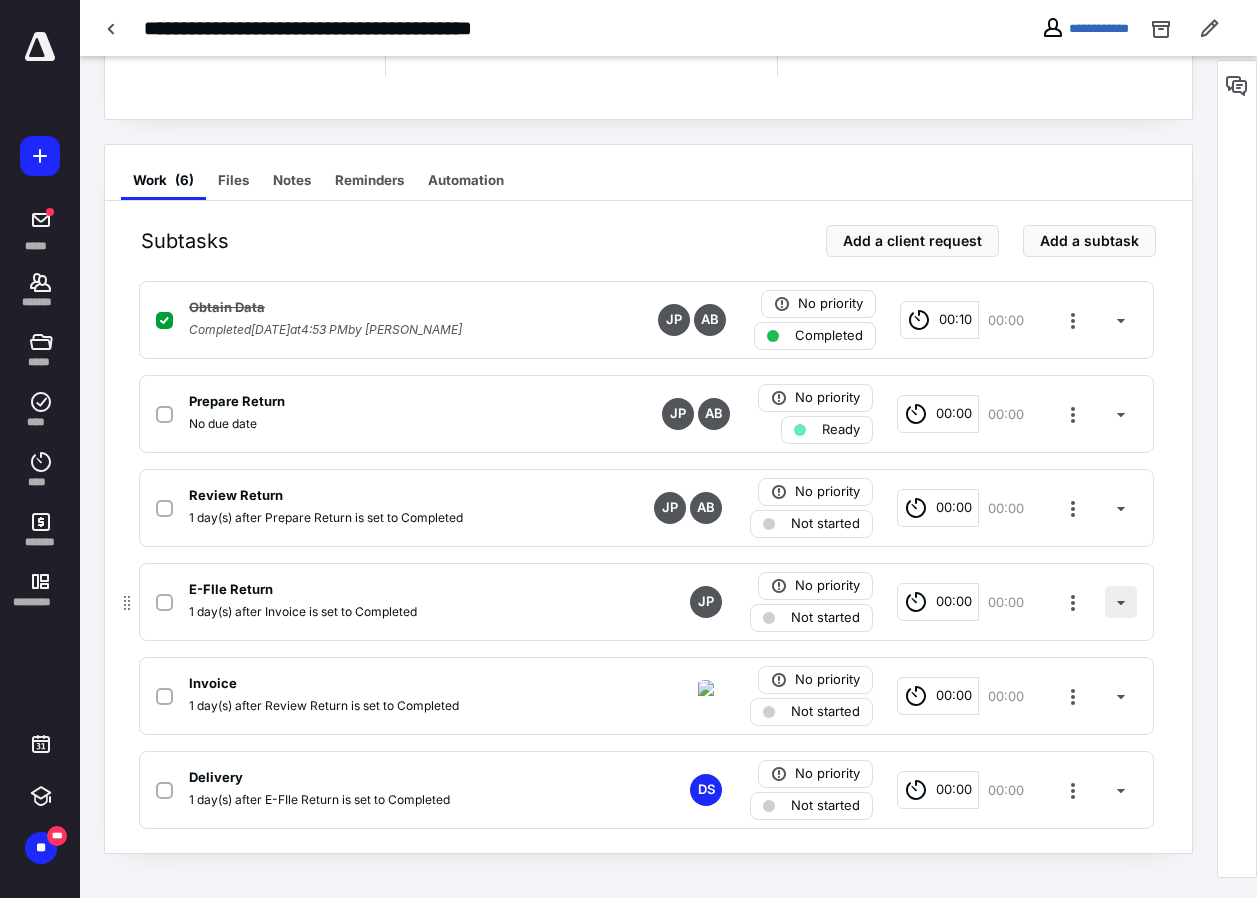 click at bounding box center [1121, 602] 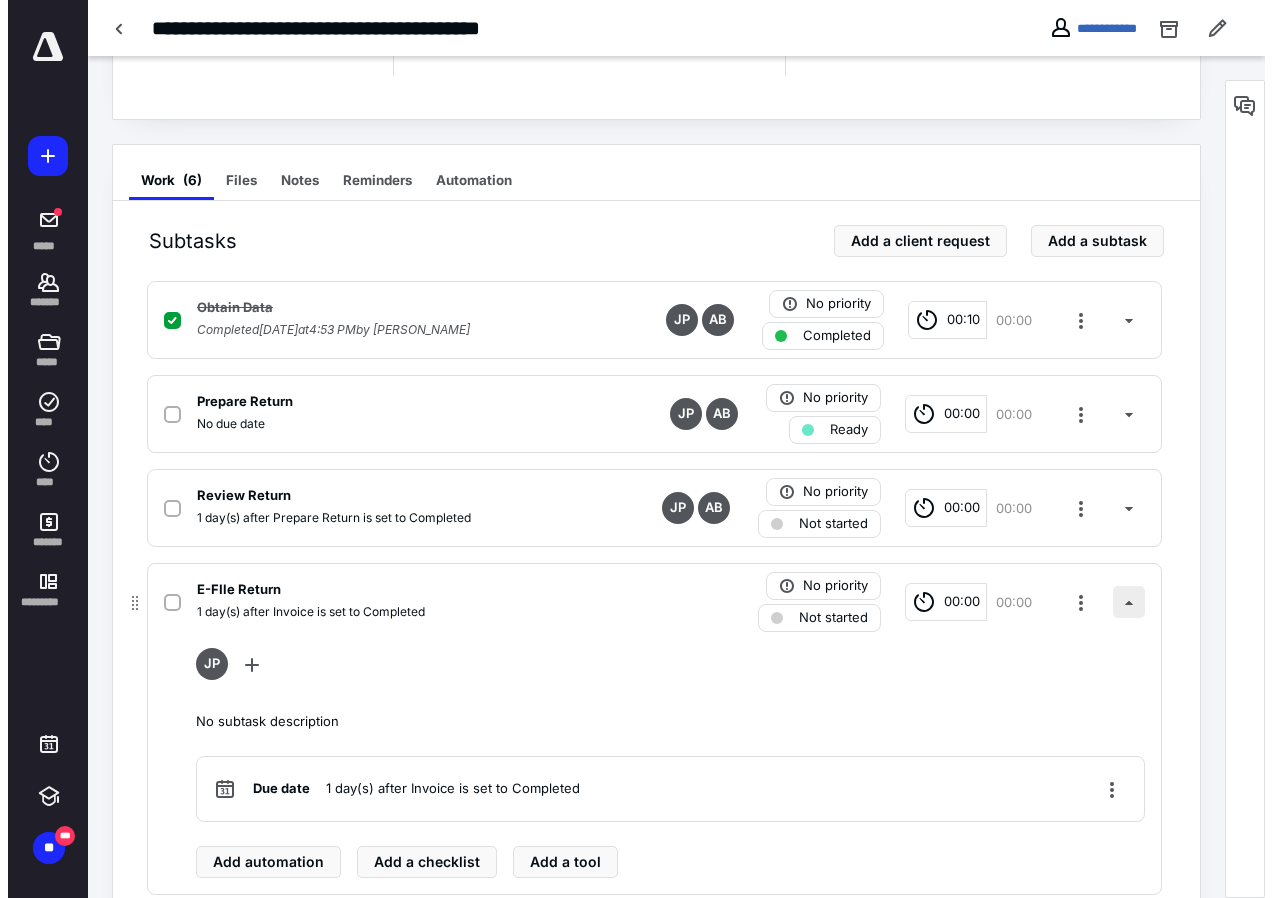 scroll, scrollTop: 397, scrollLeft: 0, axis: vertical 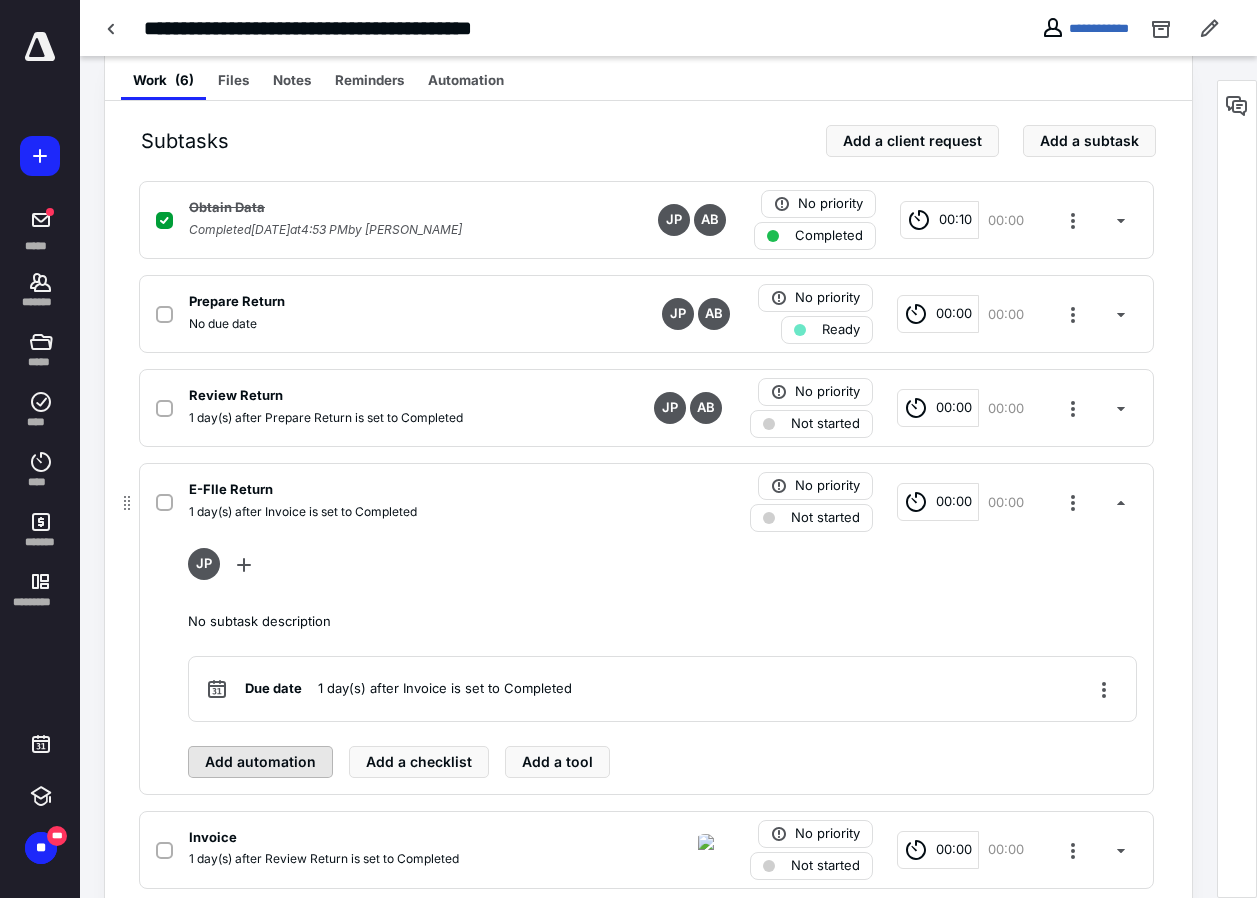 click on "Add automation" at bounding box center (260, 762) 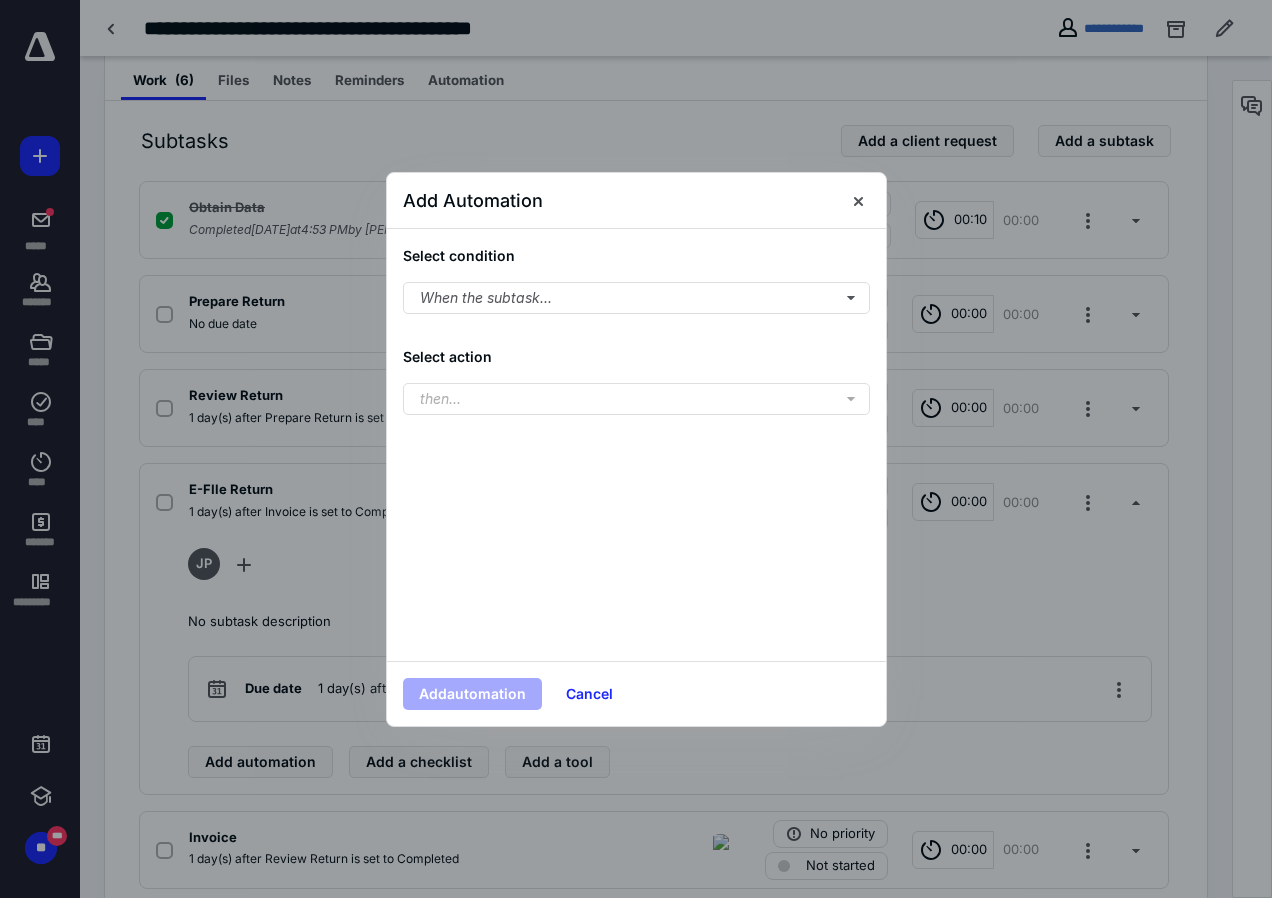 click on "Select condition When the subtask..." at bounding box center [636, 279] 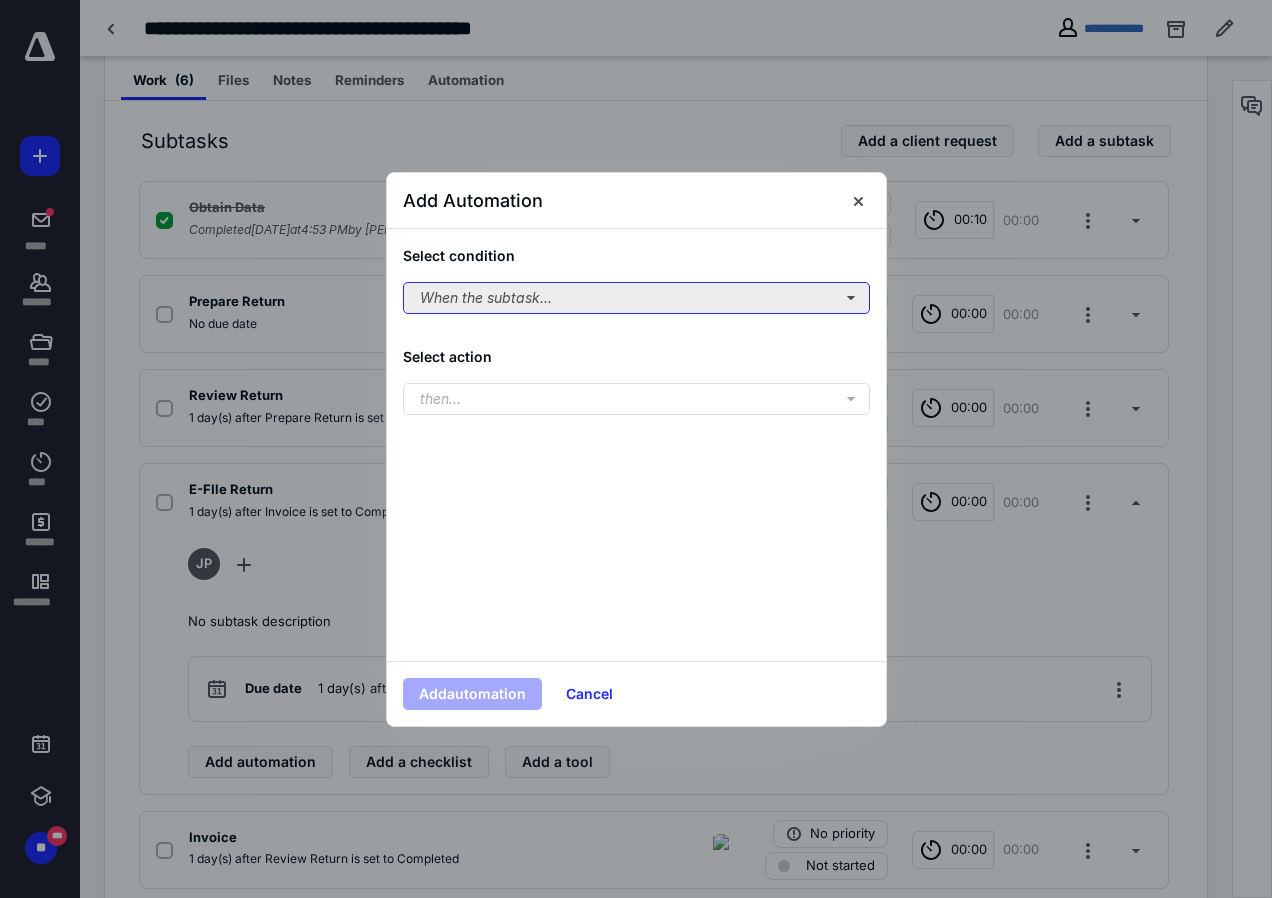 click on "When the subtask..." at bounding box center (636, 298) 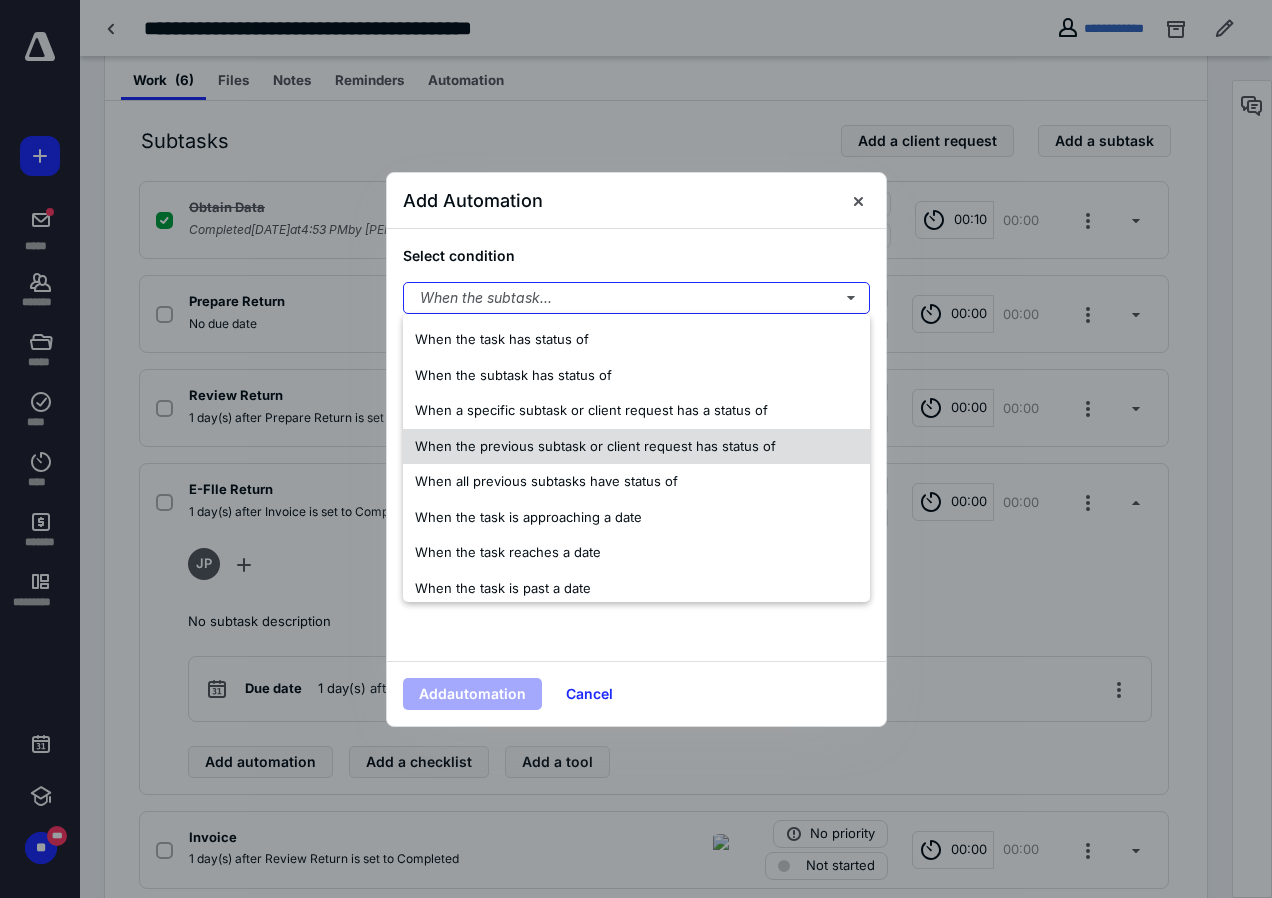 click on "When the previous subtask or client request has status of" at bounding box center [595, 446] 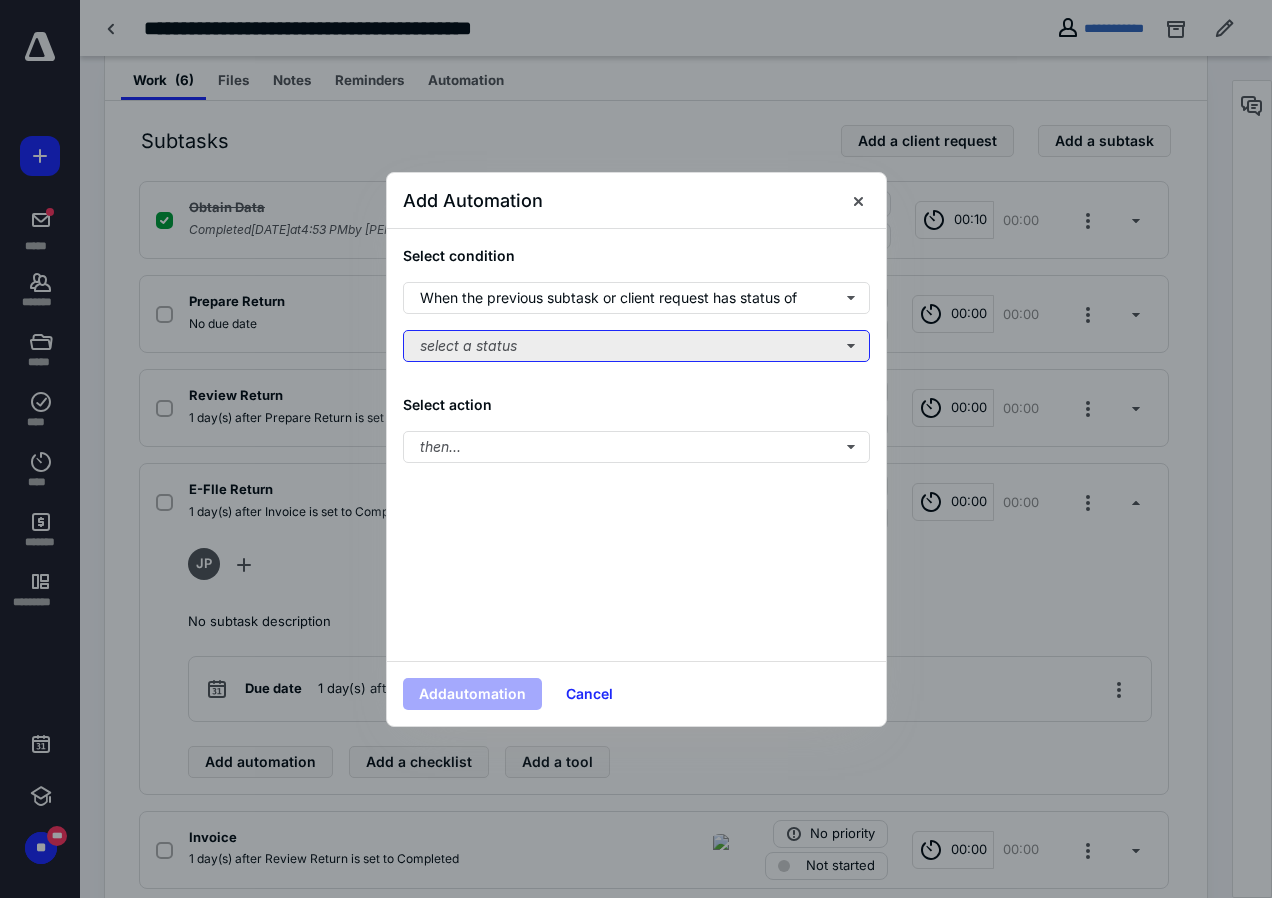 click on "select a status" at bounding box center [636, 346] 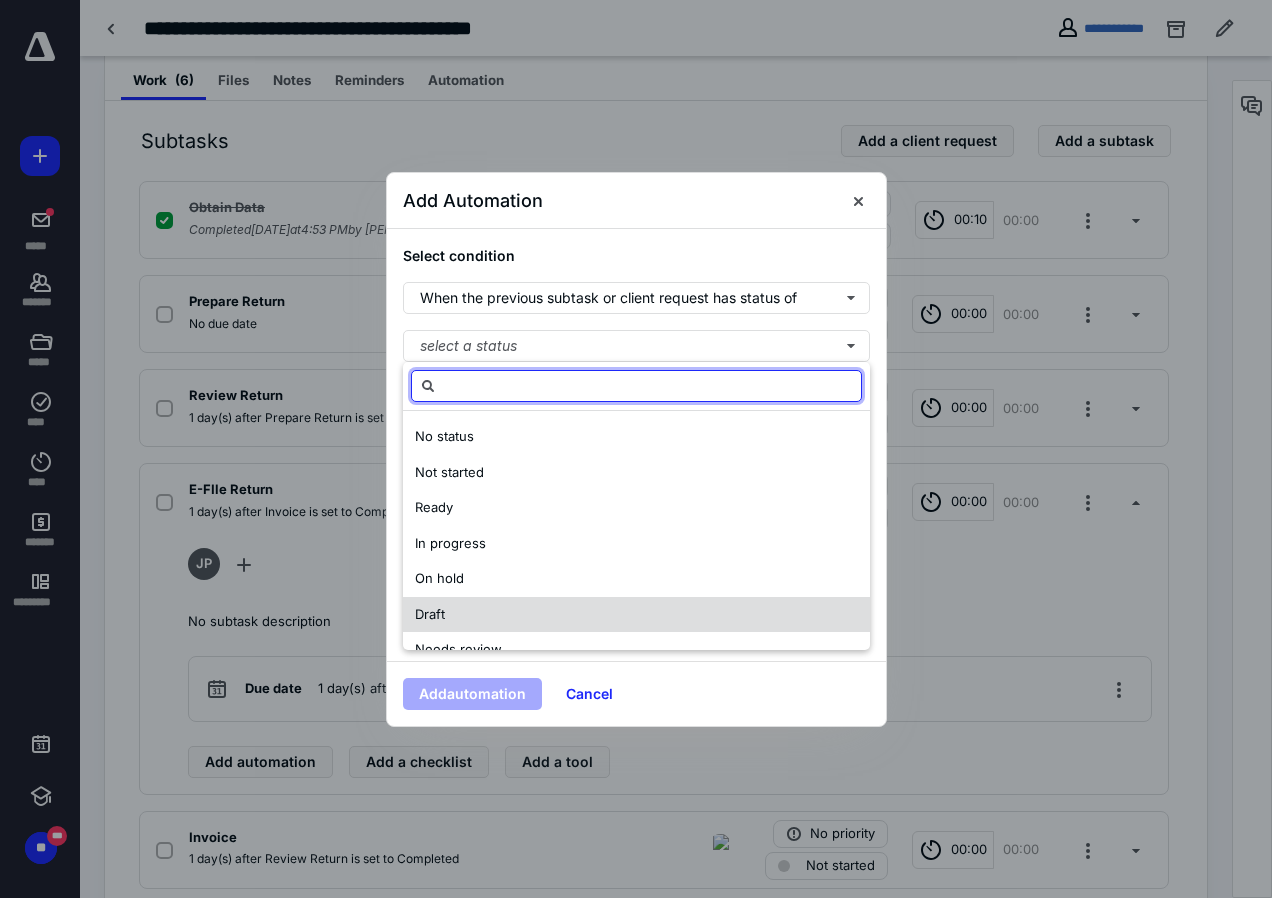 scroll, scrollTop: 100, scrollLeft: 0, axis: vertical 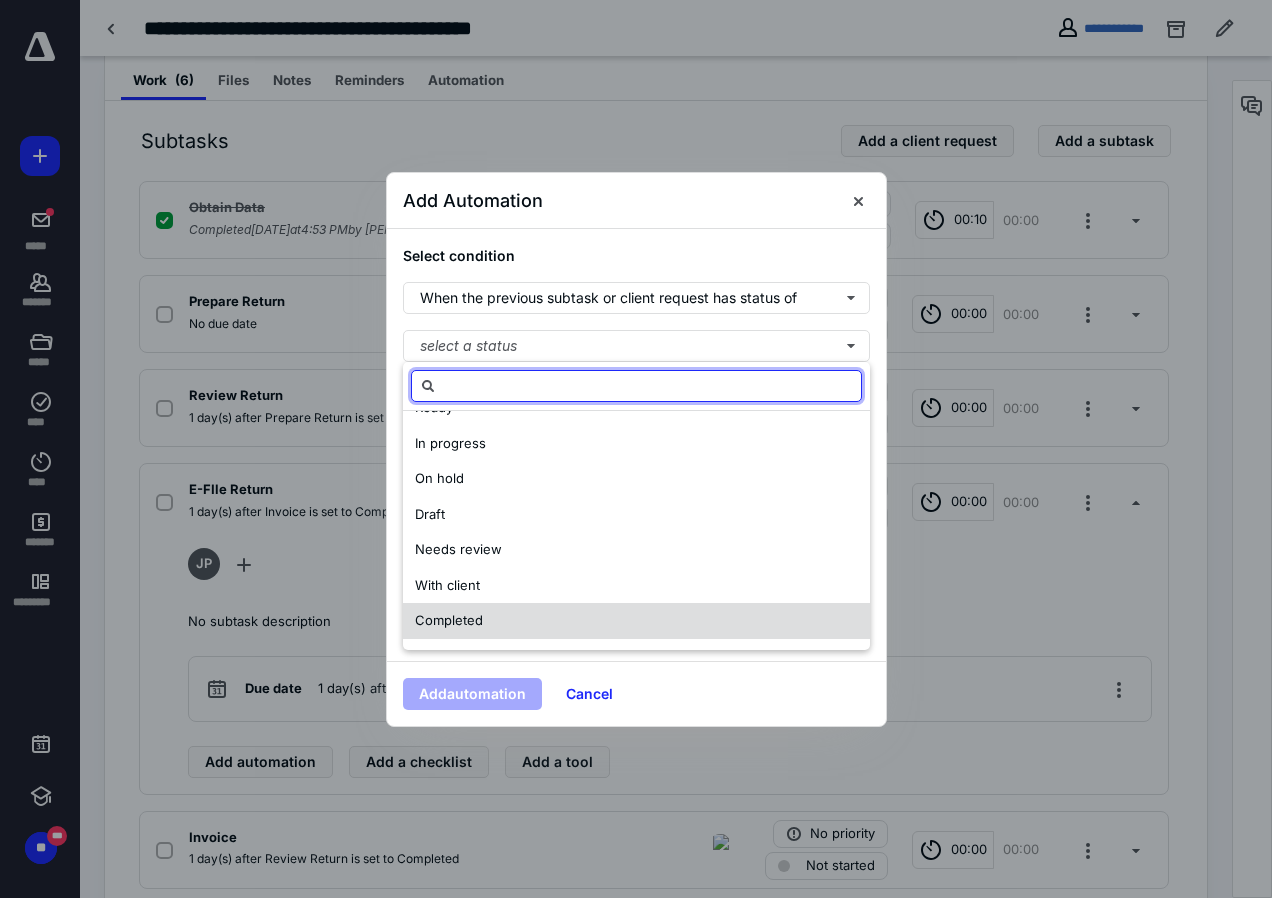 click on "Completed" at bounding box center [449, 620] 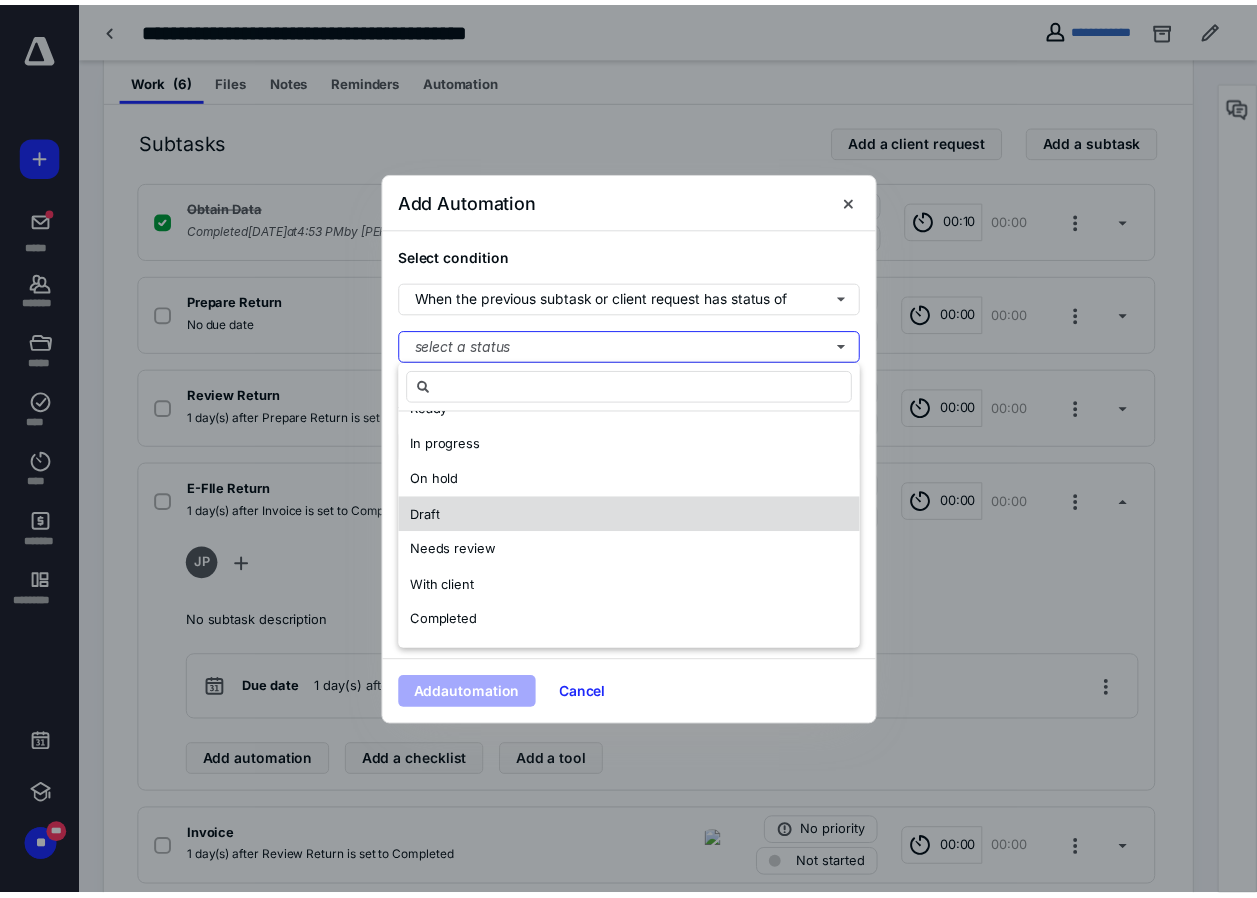 scroll, scrollTop: 0, scrollLeft: 0, axis: both 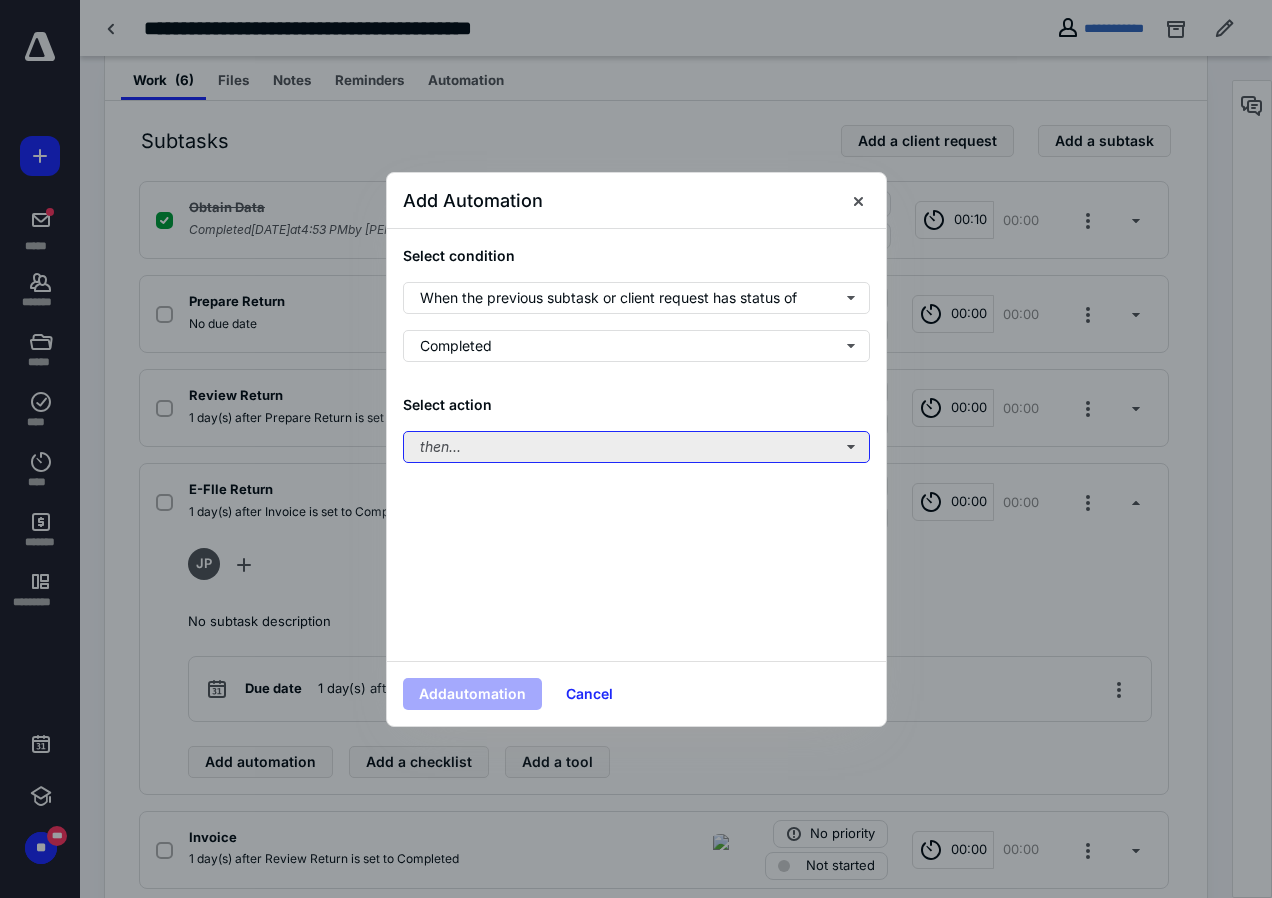 click on "then..." at bounding box center (636, 447) 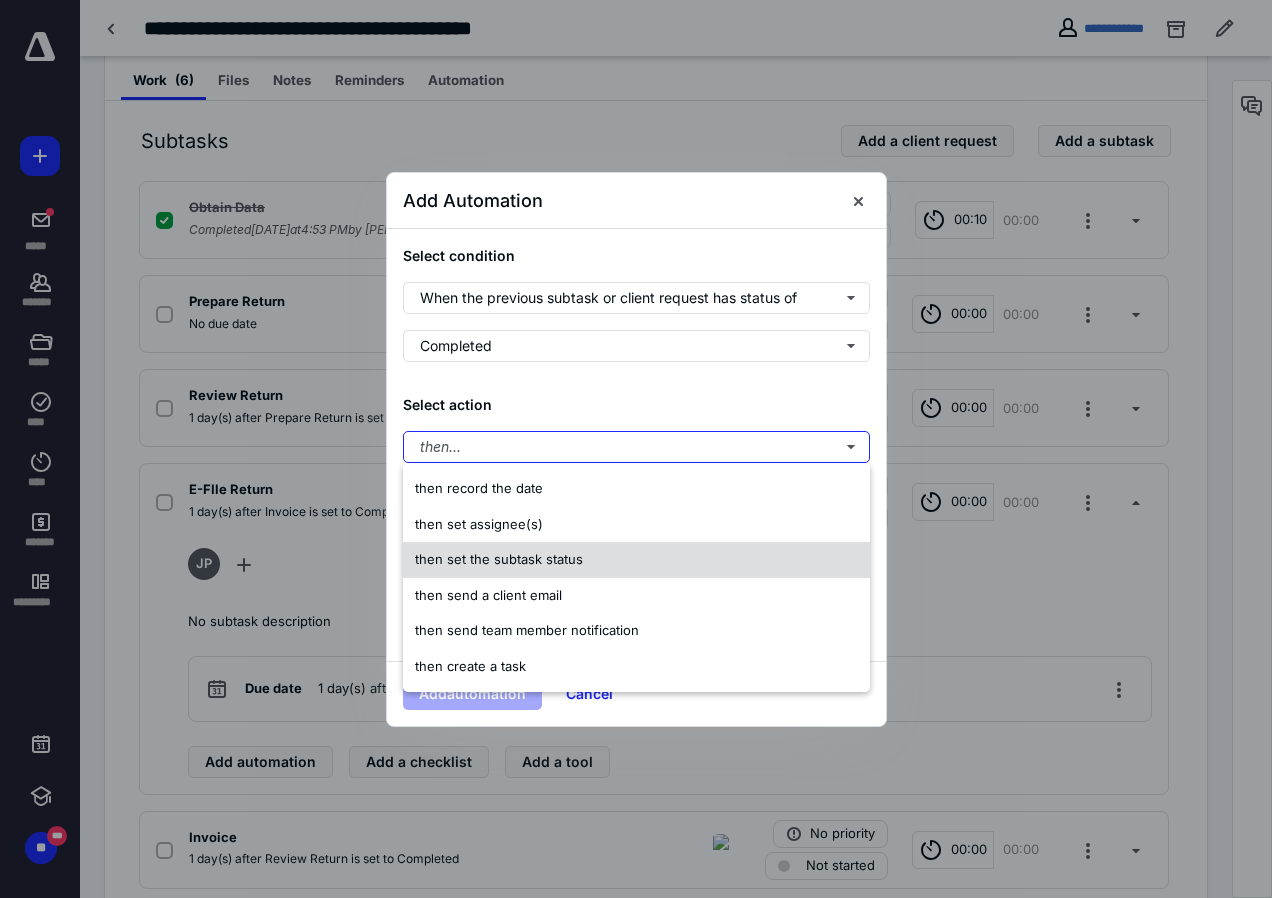 click on "then set the subtask status" at bounding box center [499, 559] 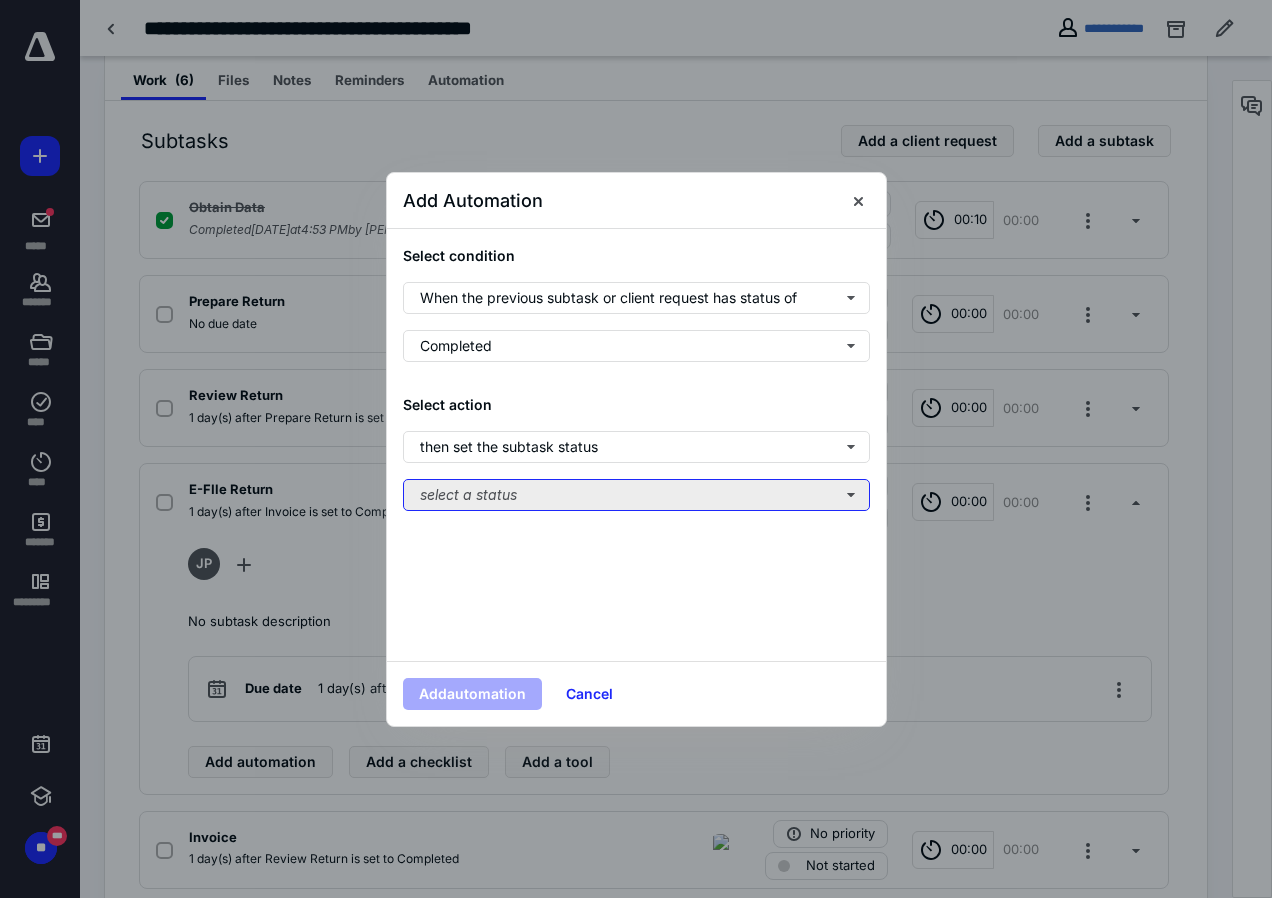 click on "select a status" at bounding box center [636, 495] 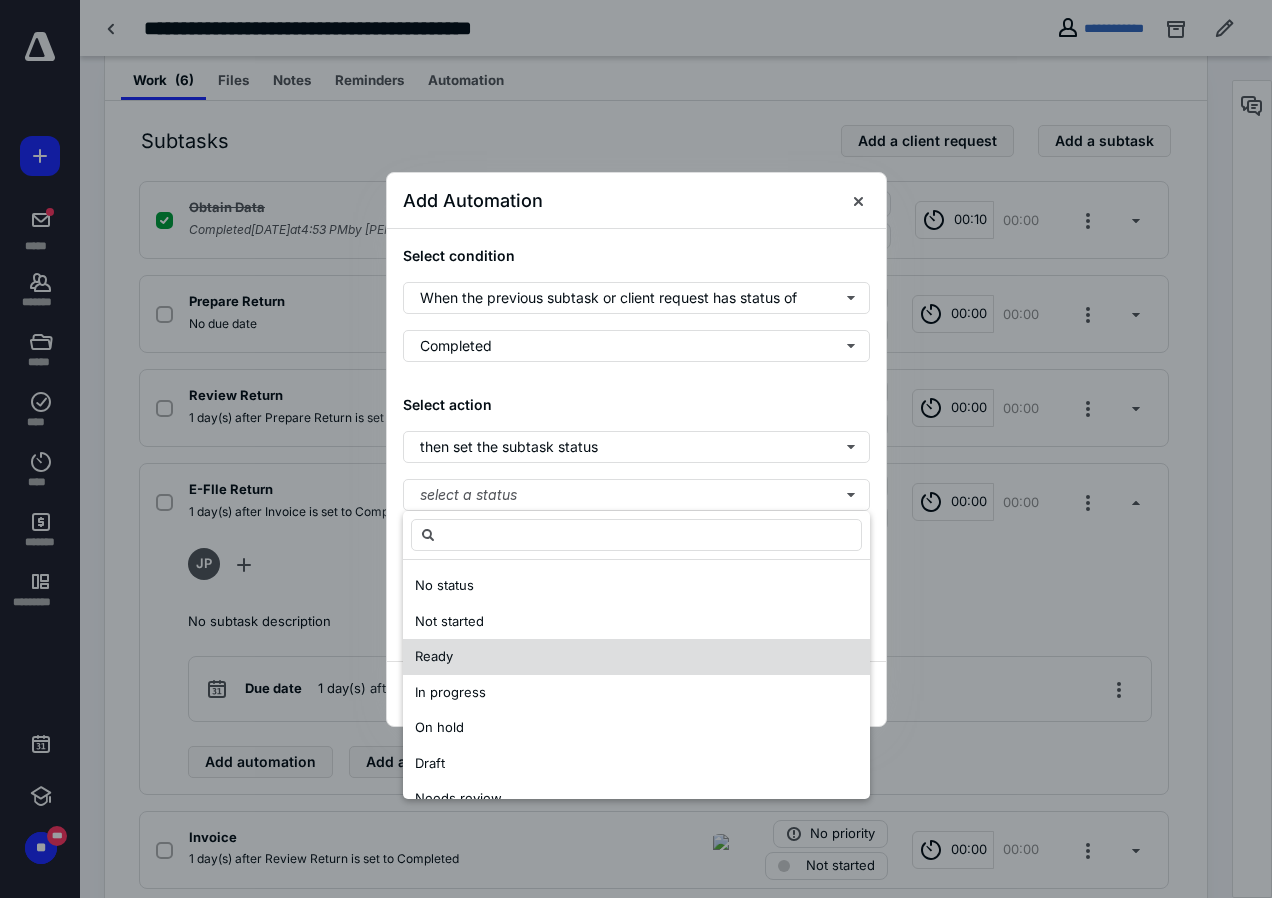 click on "Ready" at bounding box center (434, 656) 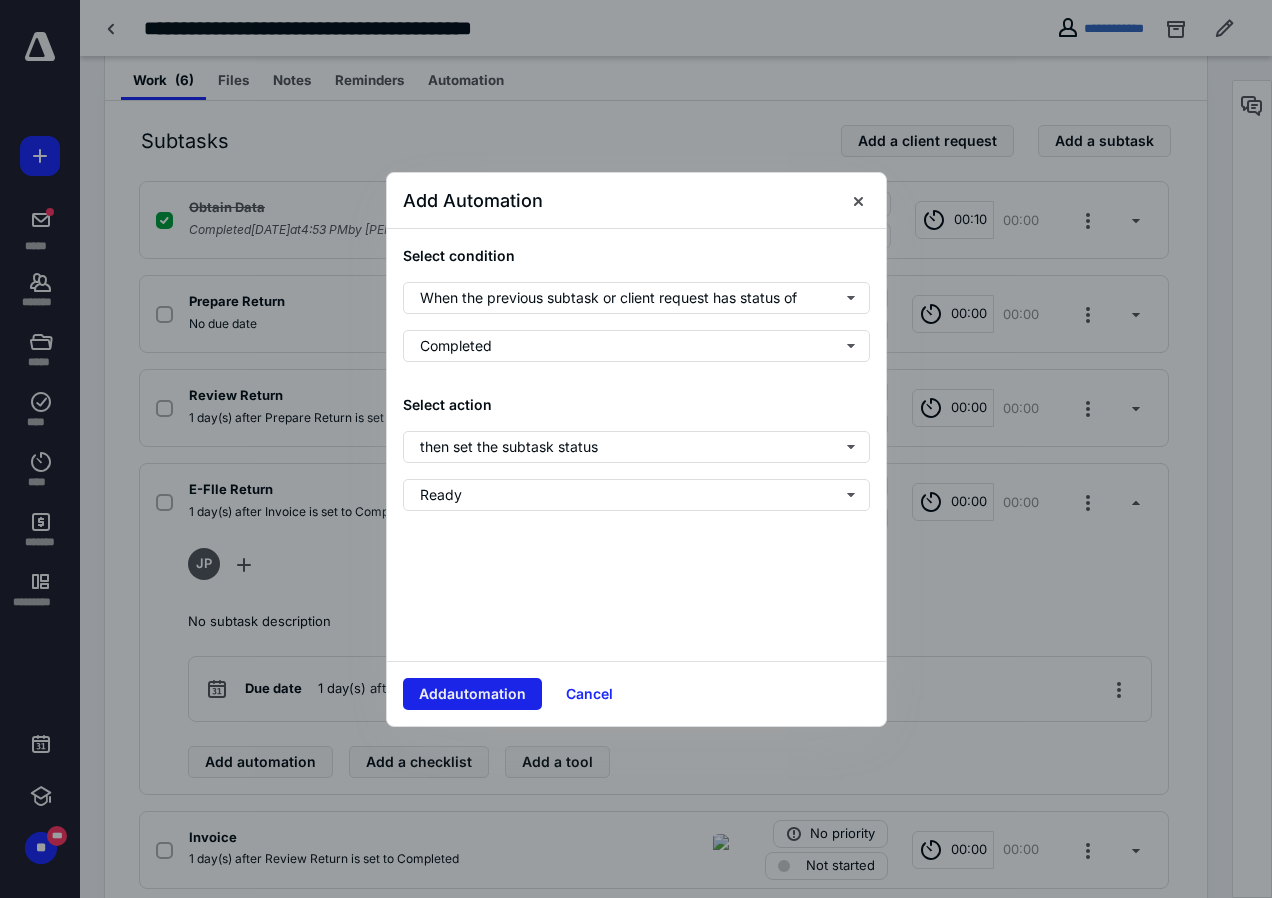 click on "Add  automation" at bounding box center (472, 694) 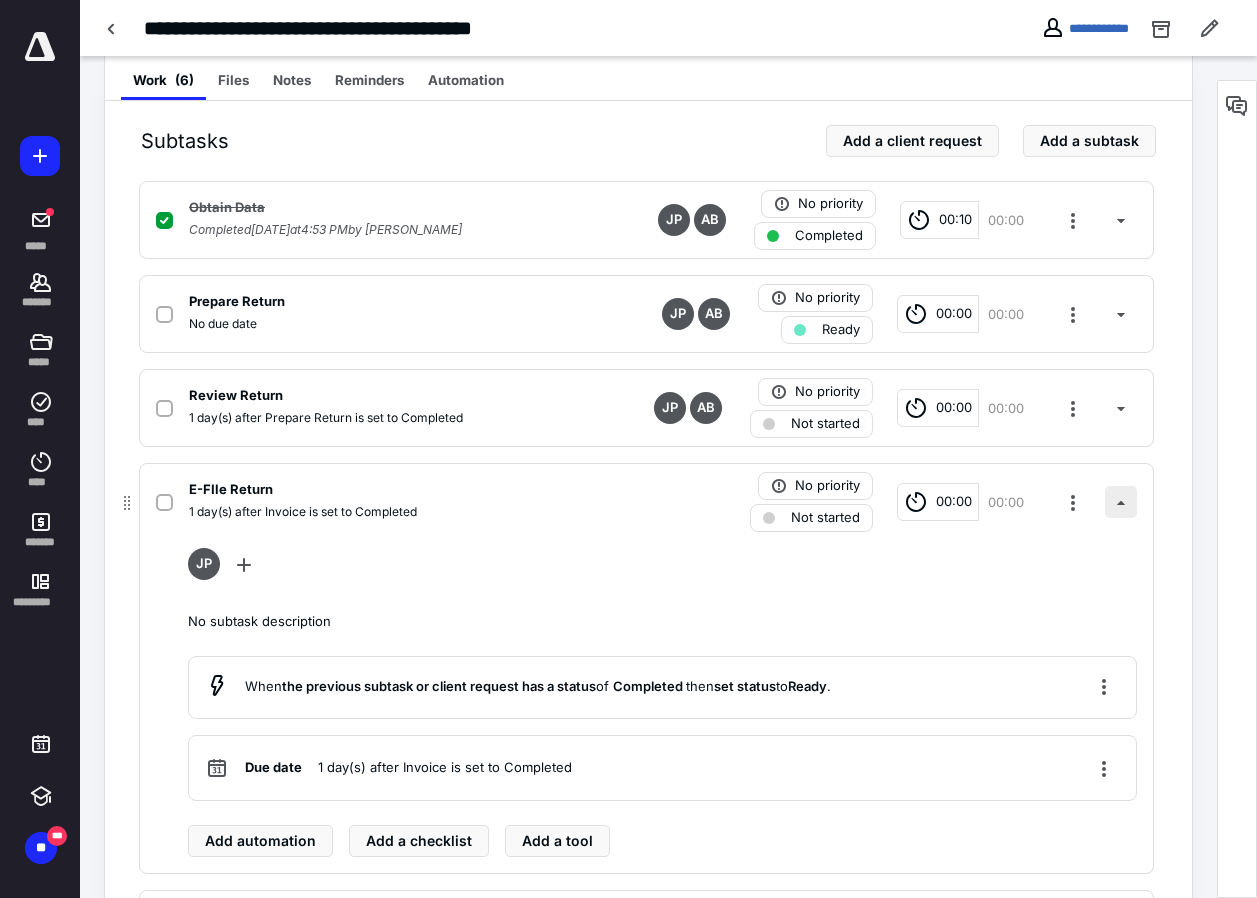 click at bounding box center (1121, 502) 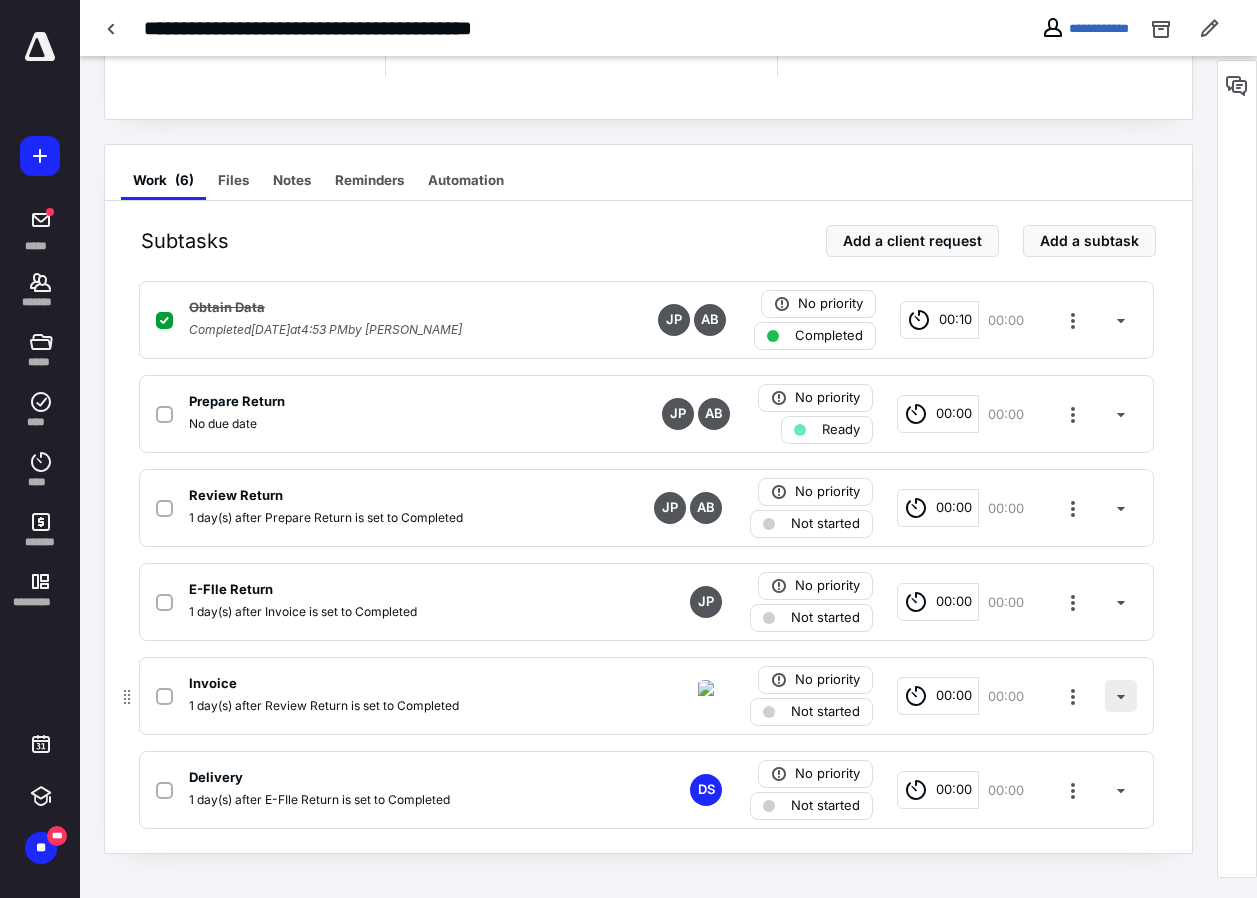 click at bounding box center [1121, 696] 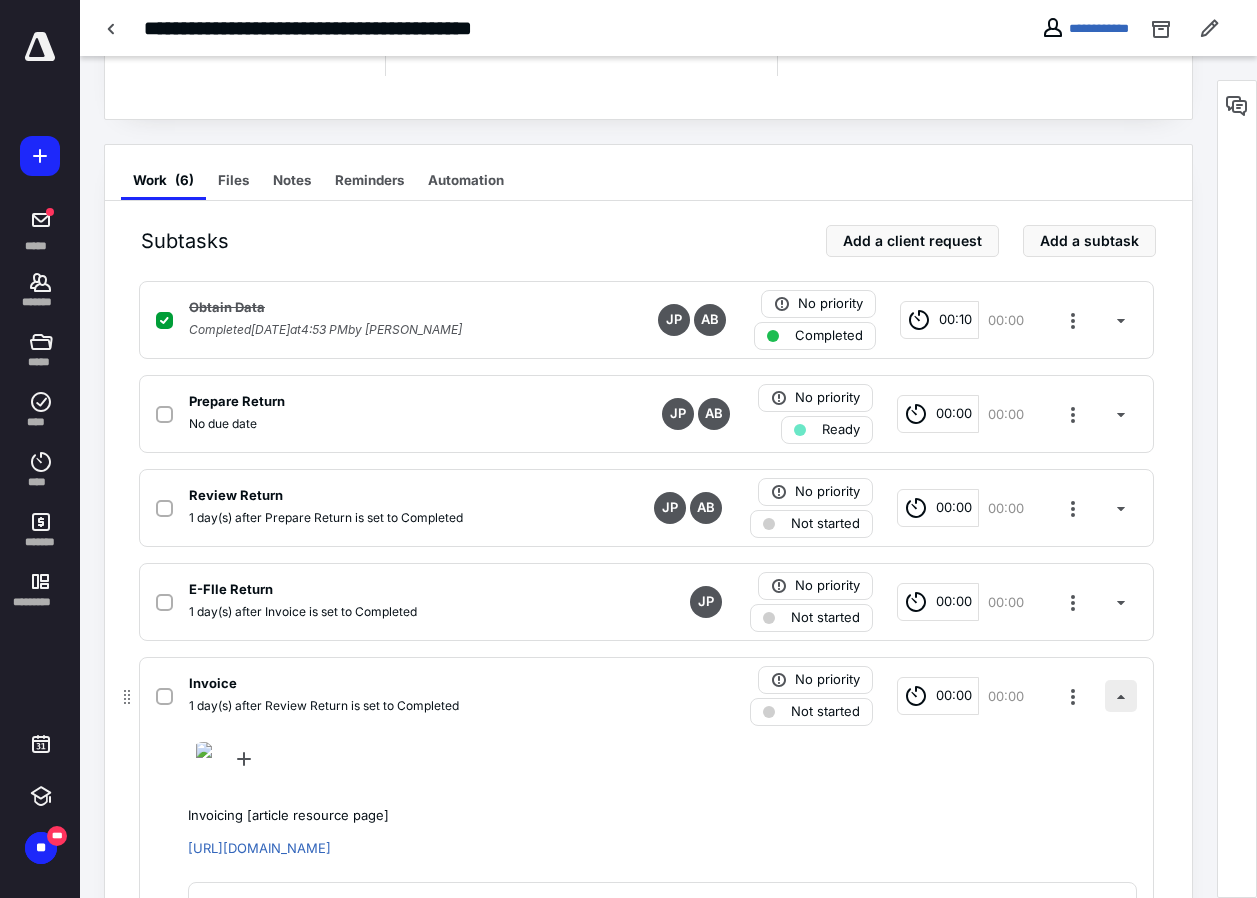 scroll, scrollTop: 397, scrollLeft: 0, axis: vertical 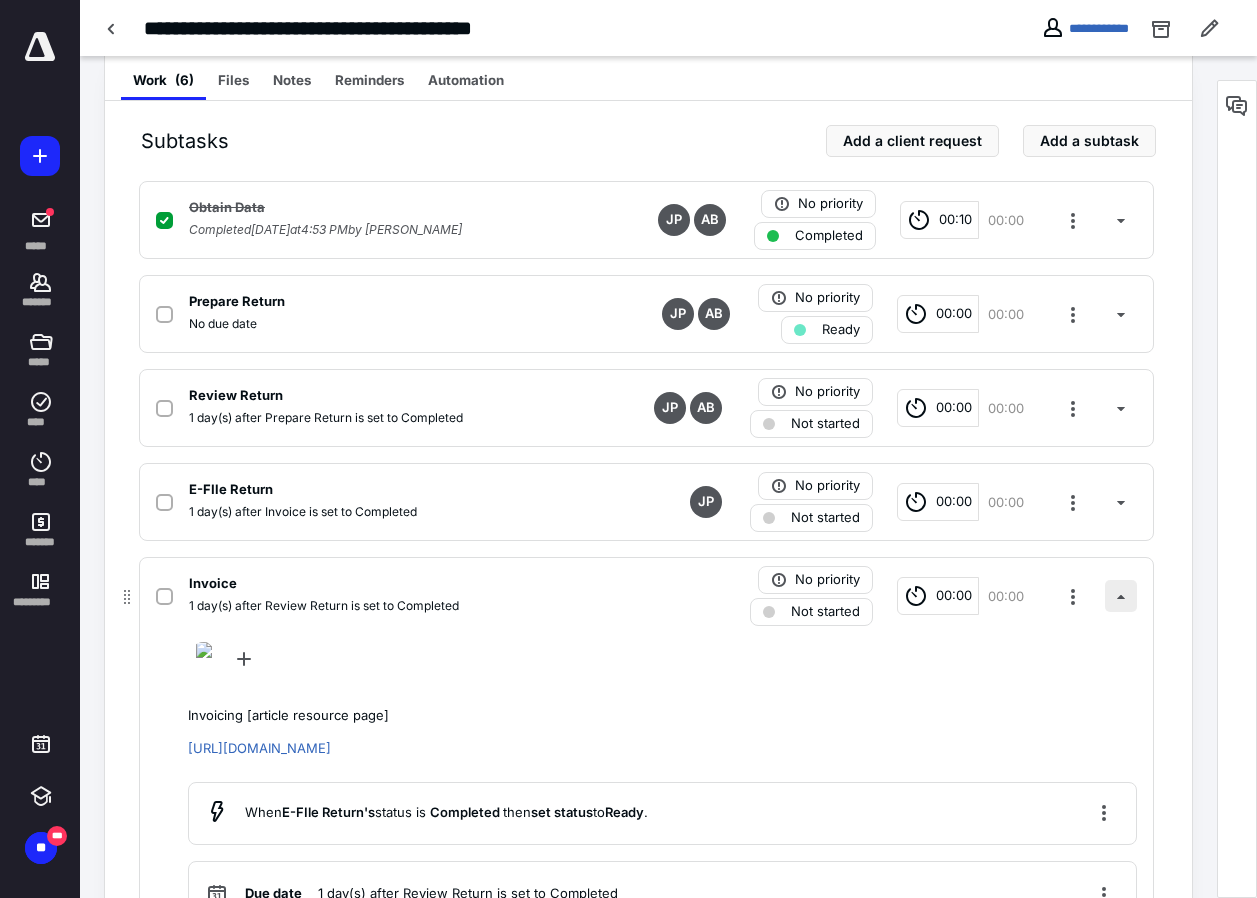 click at bounding box center [1121, 596] 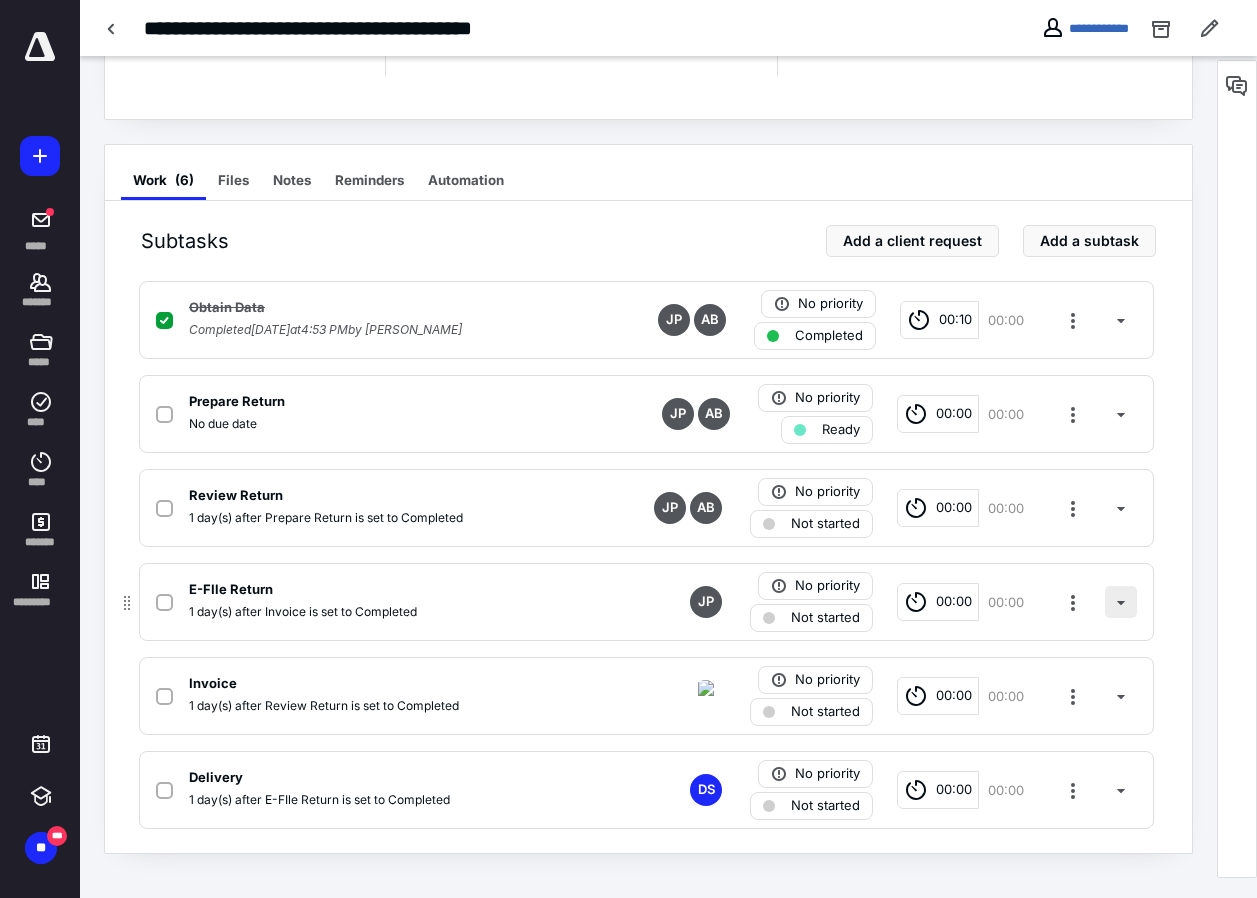 scroll, scrollTop: 297, scrollLeft: 0, axis: vertical 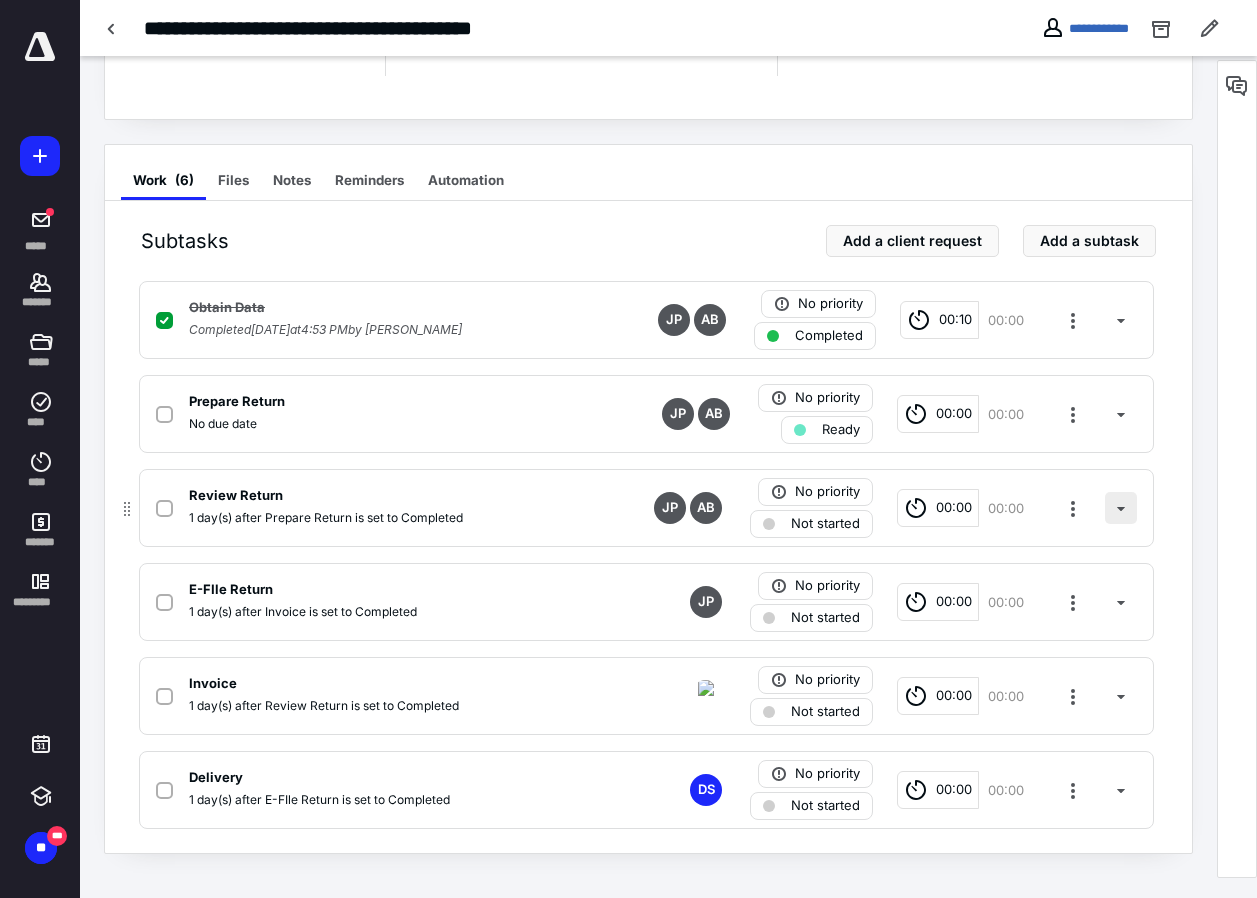 click at bounding box center [1121, 508] 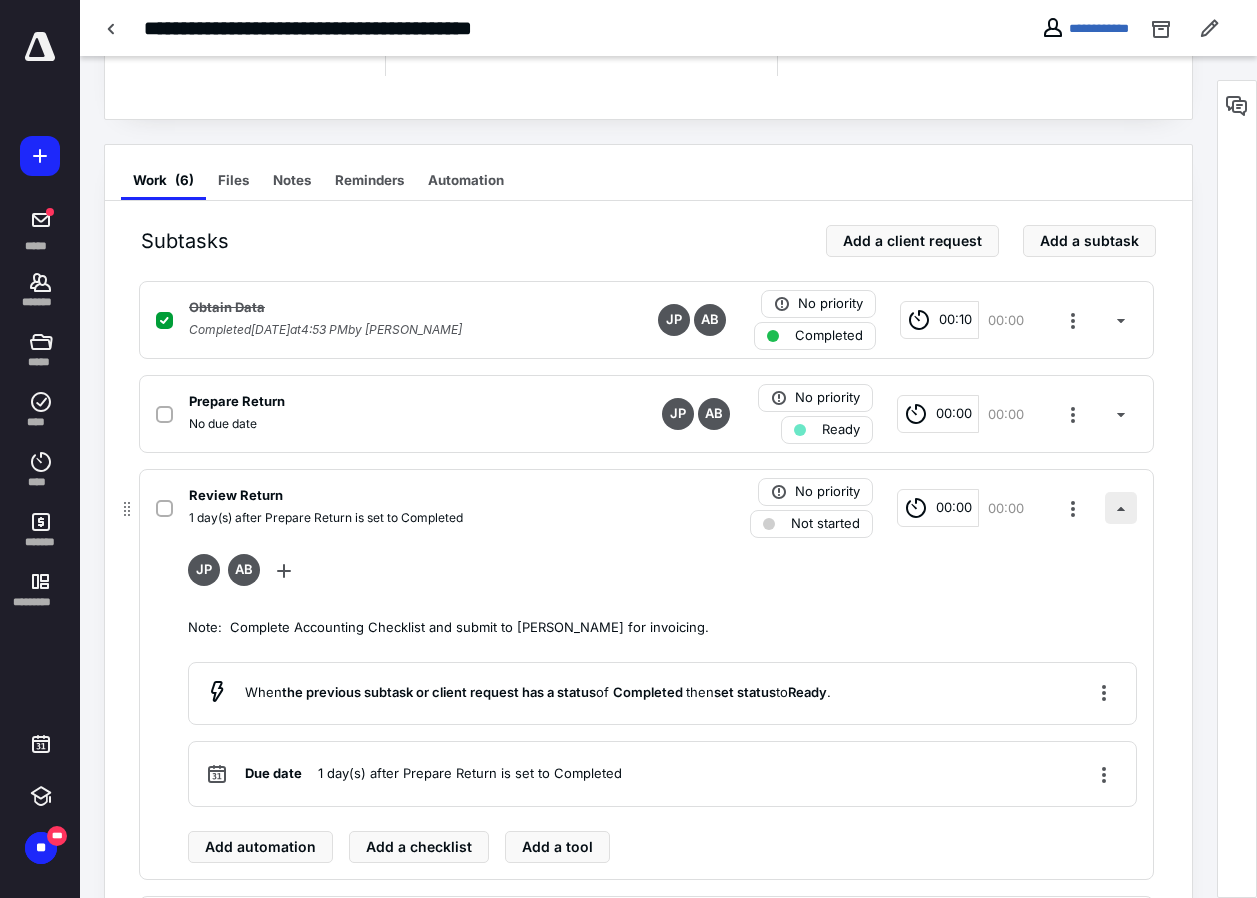 click at bounding box center [1121, 508] 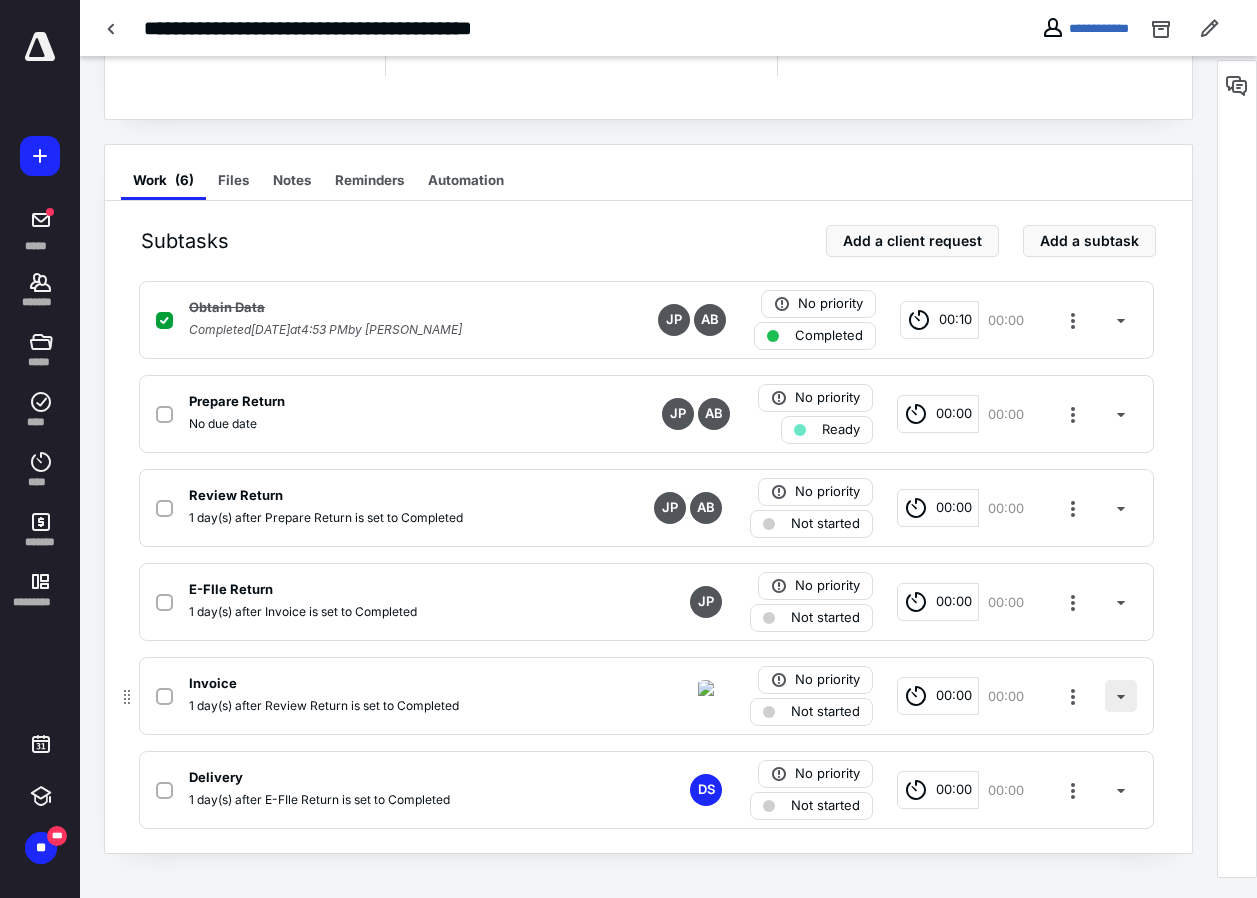 click at bounding box center [1121, 696] 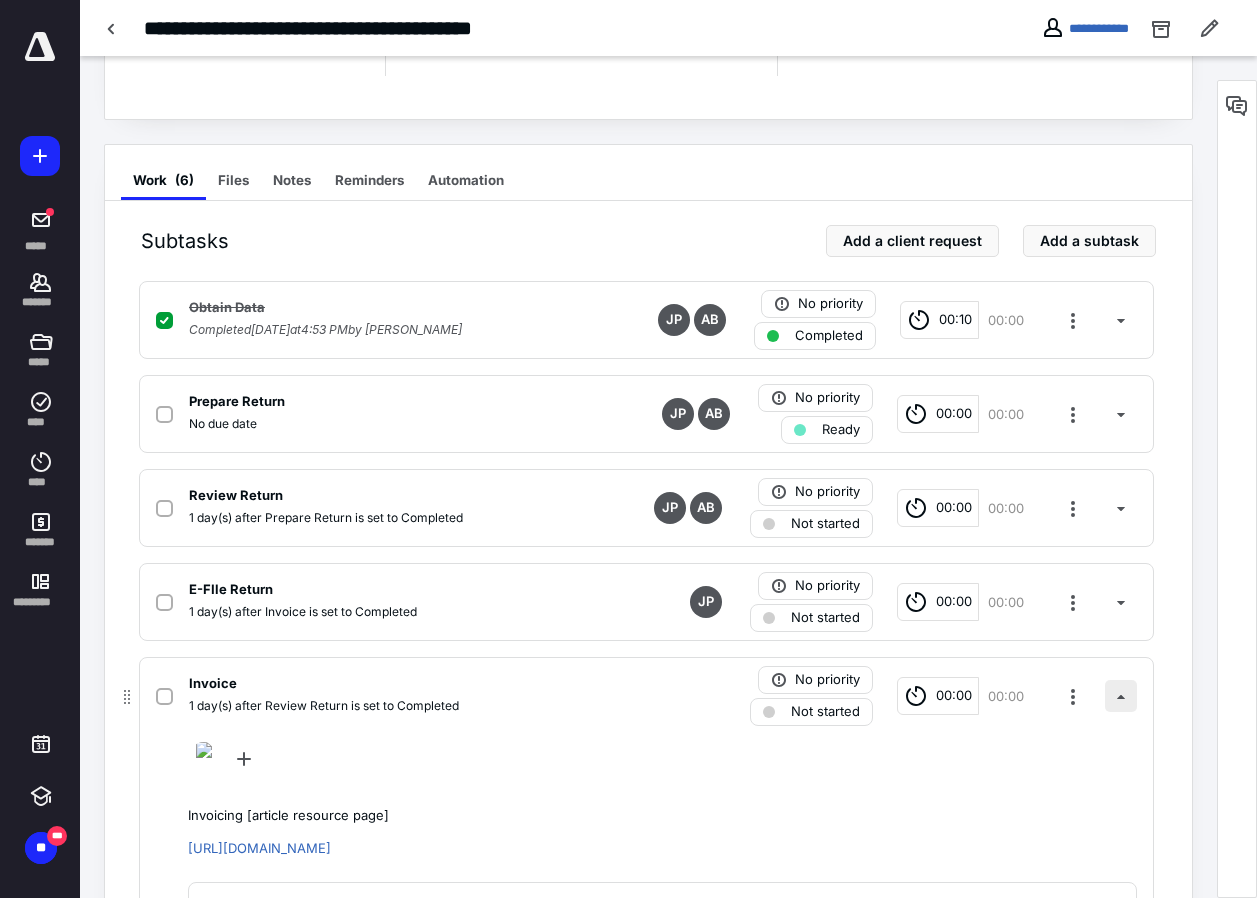 scroll, scrollTop: 497, scrollLeft: 0, axis: vertical 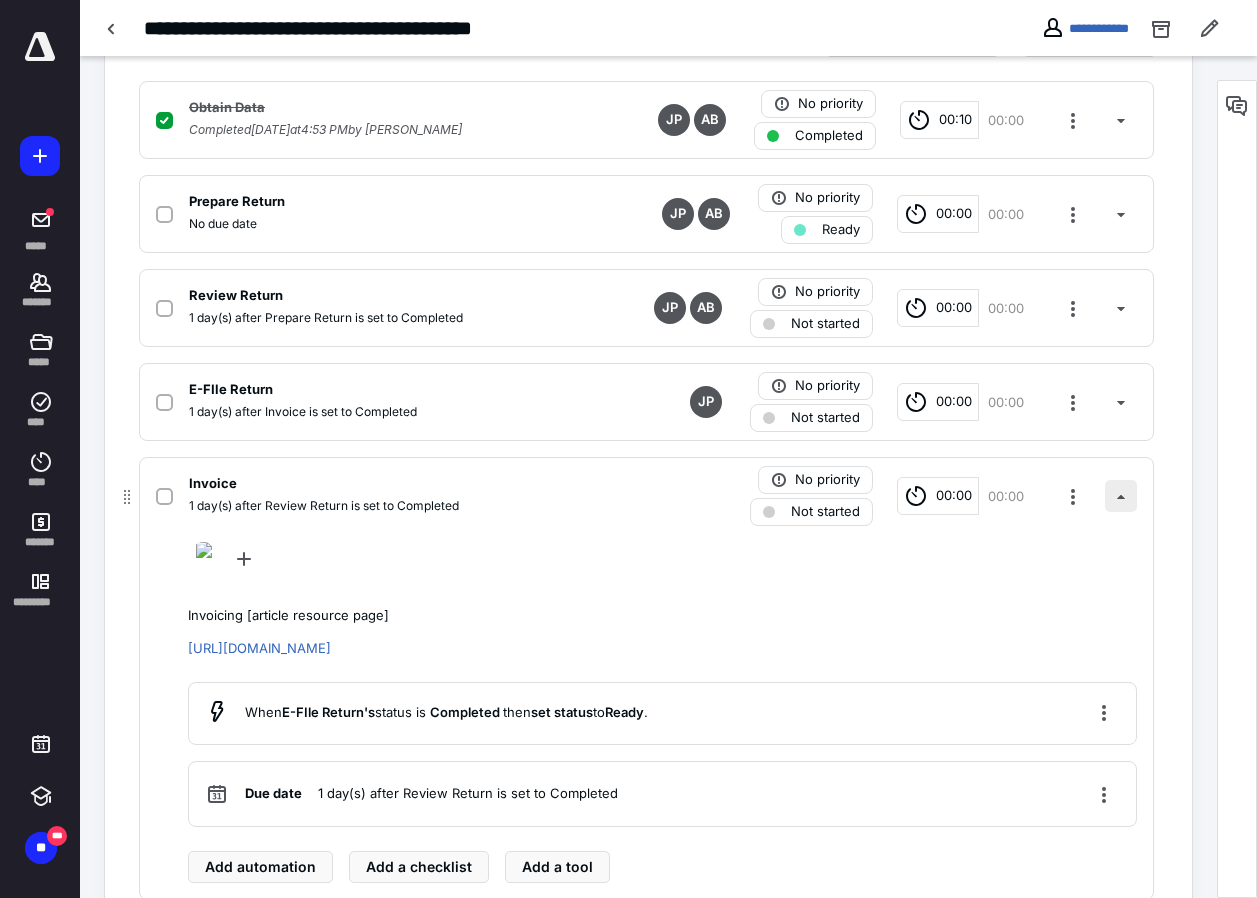 click at bounding box center [1121, 496] 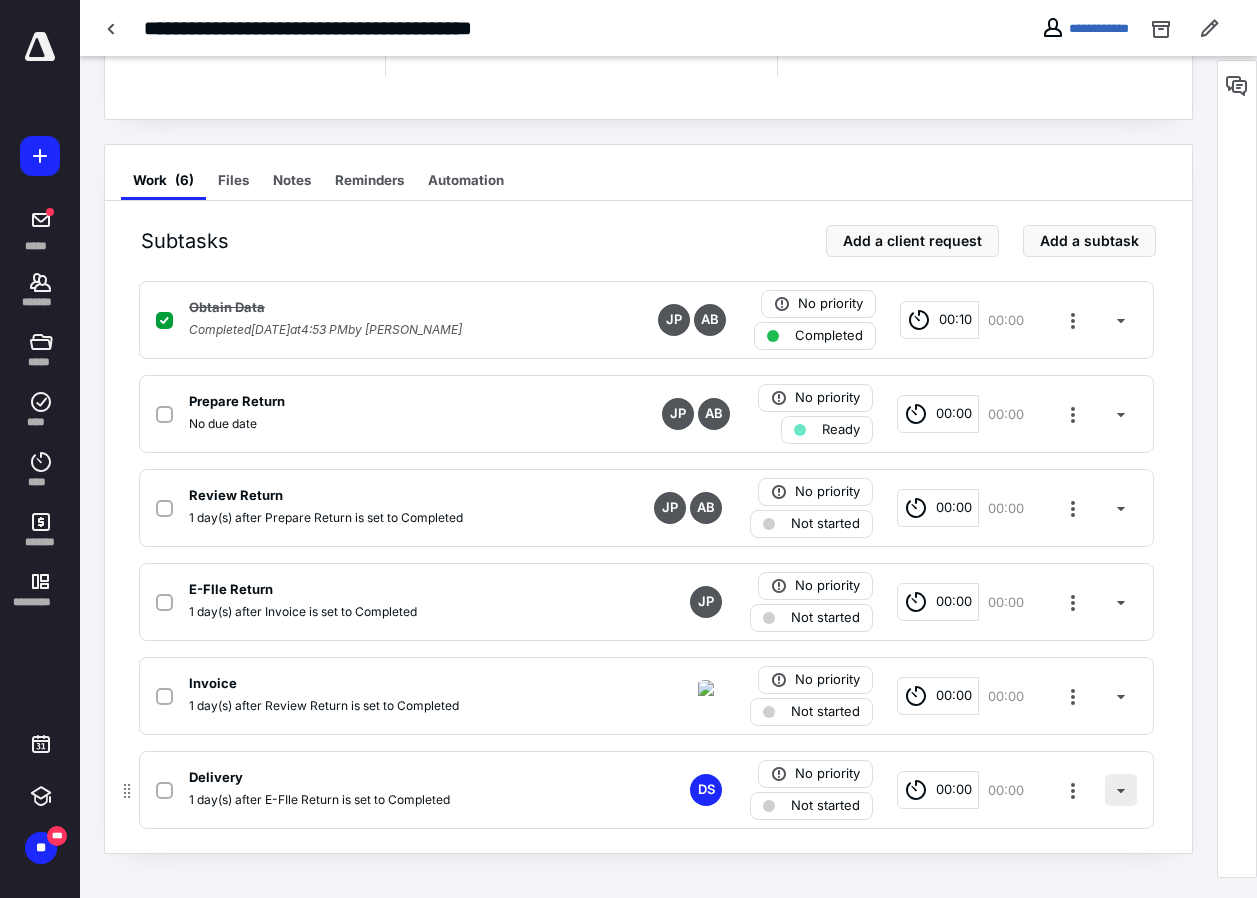 click at bounding box center [1121, 790] 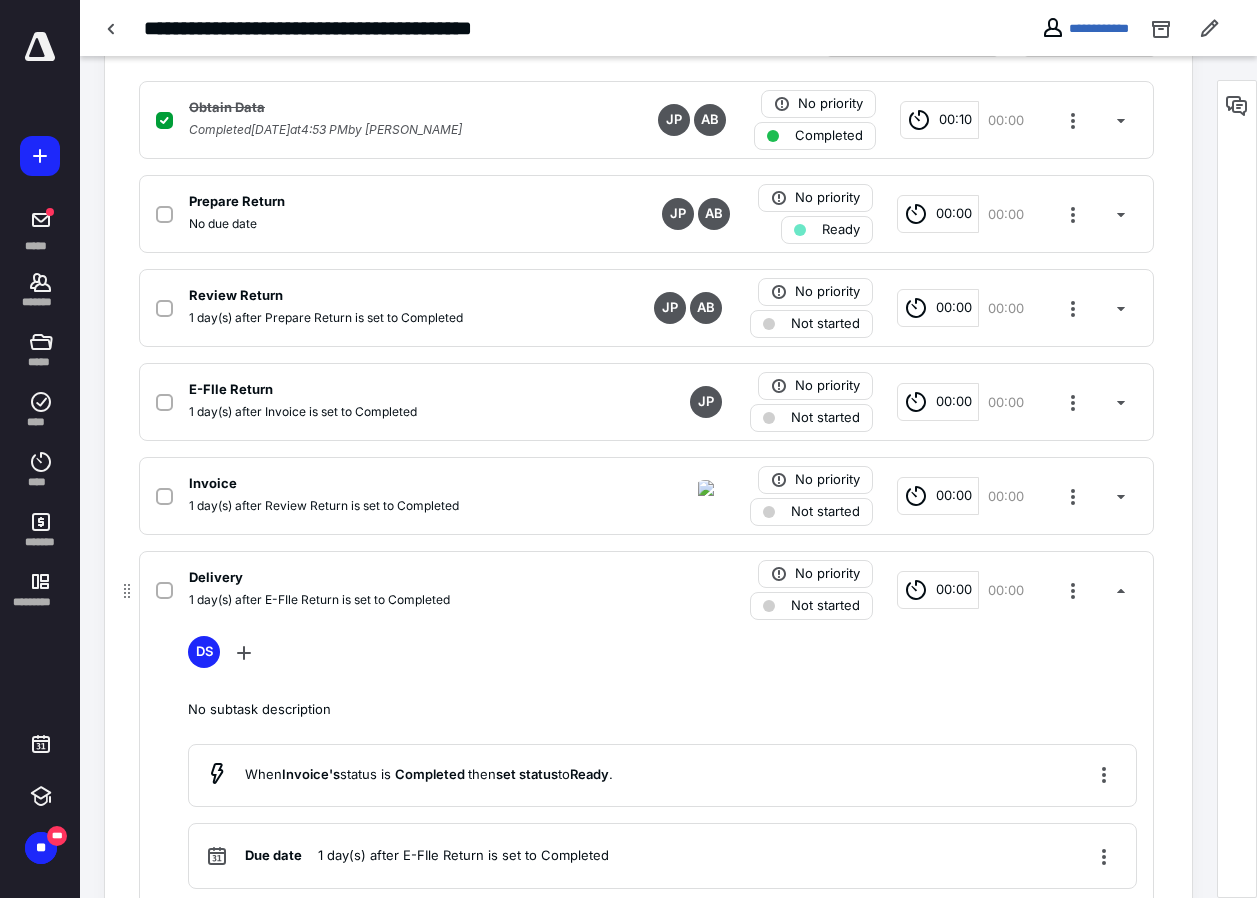 scroll, scrollTop: 597, scrollLeft: 0, axis: vertical 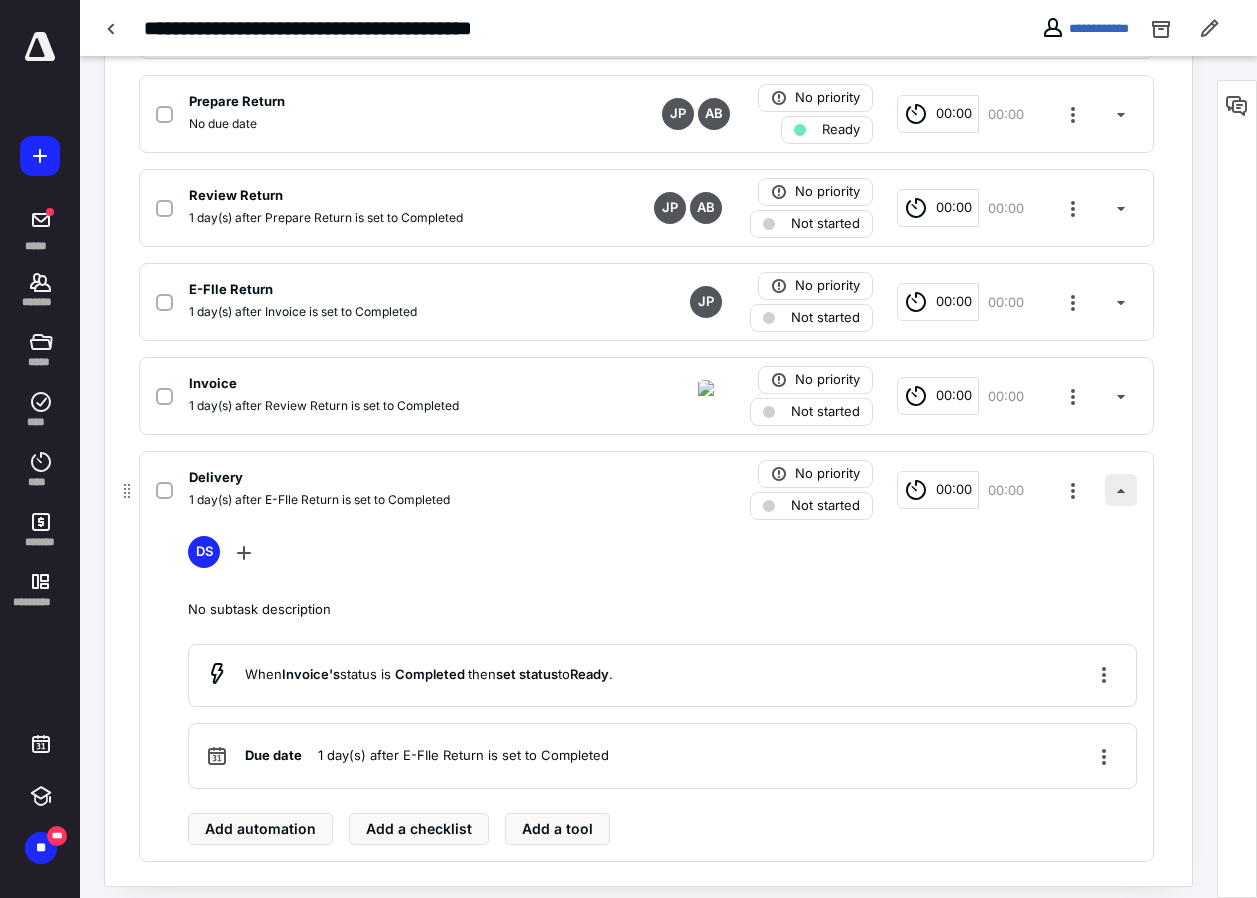 click at bounding box center (1121, 490) 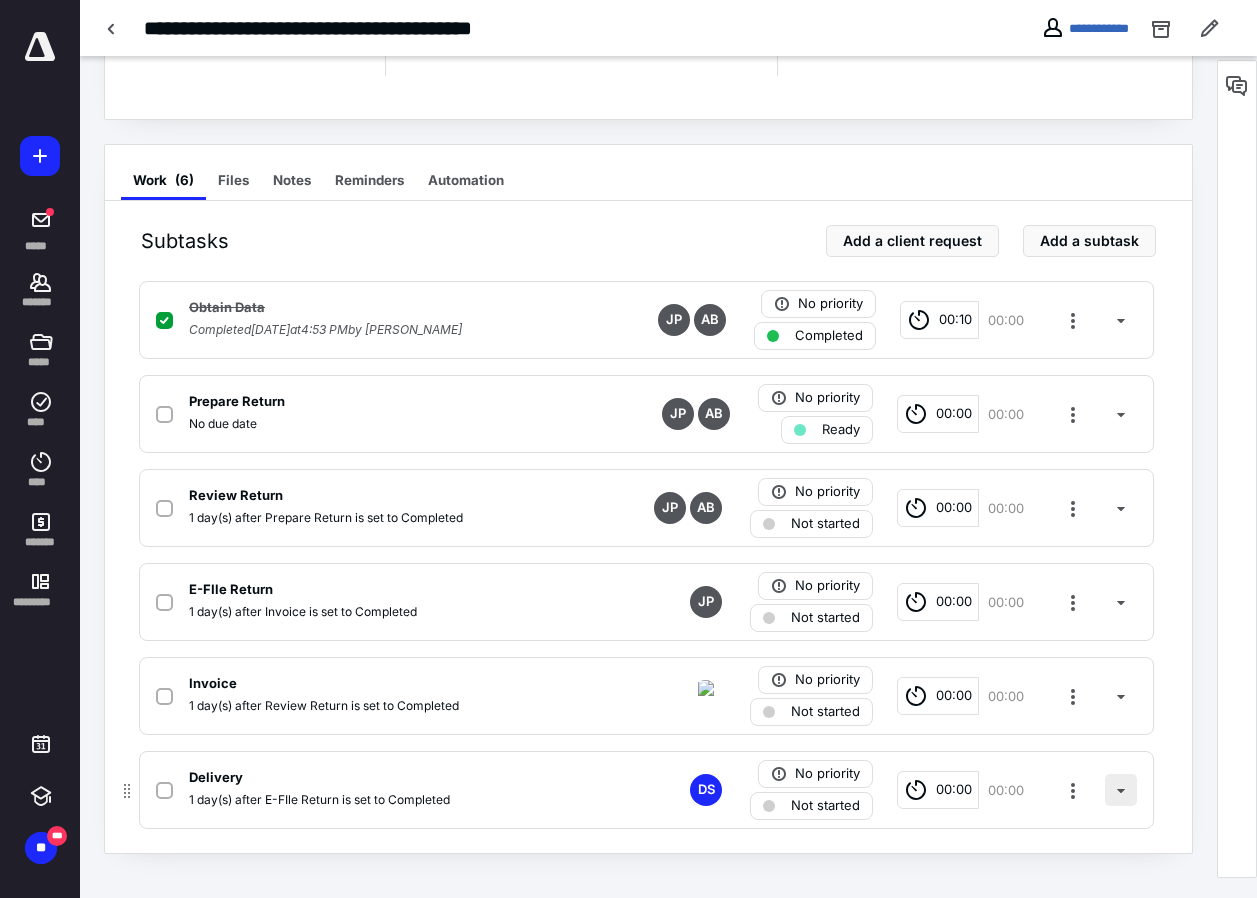 click at bounding box center [1121, 790] 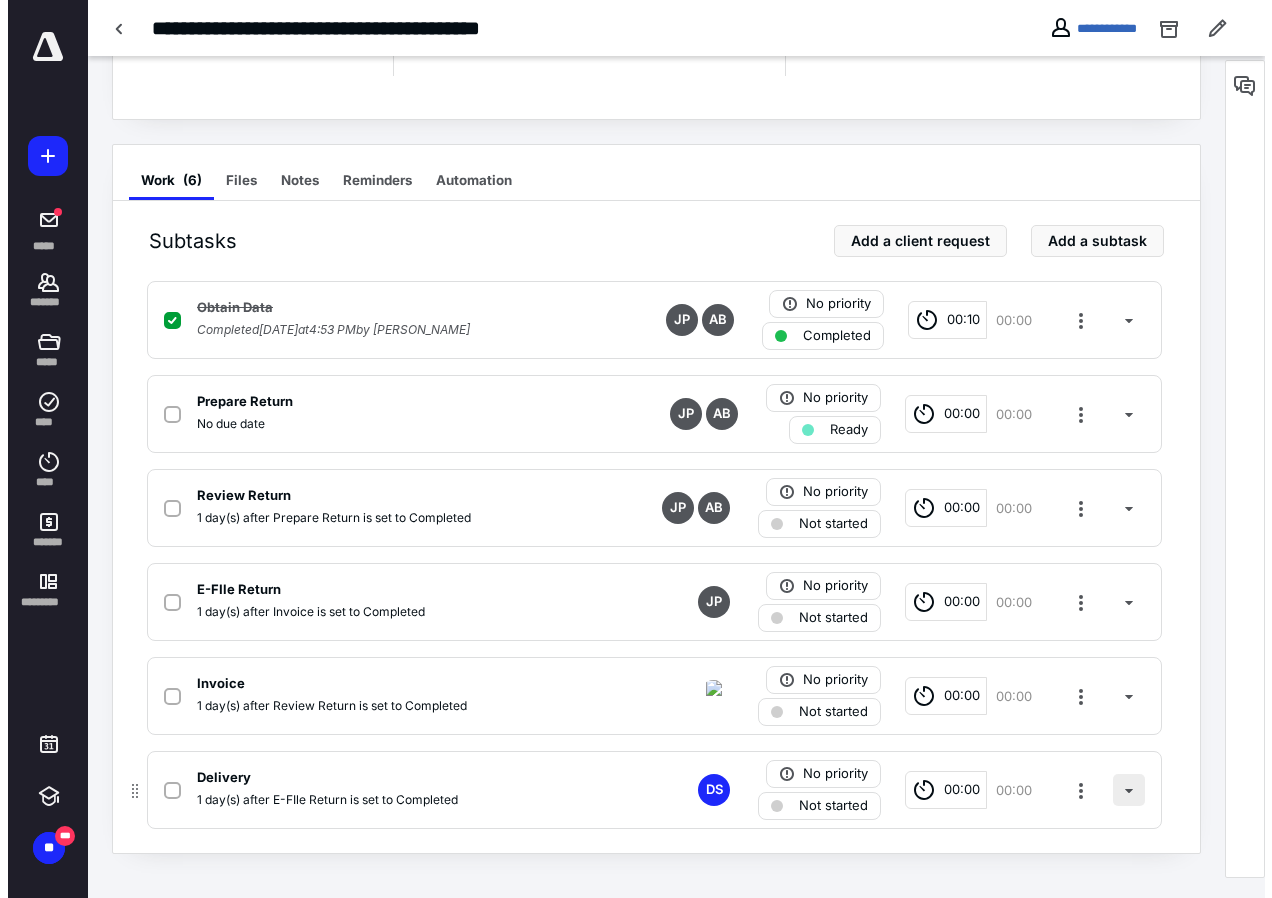 scroll, scrollTop: 597, scrollLeft: 0, axis: vertical 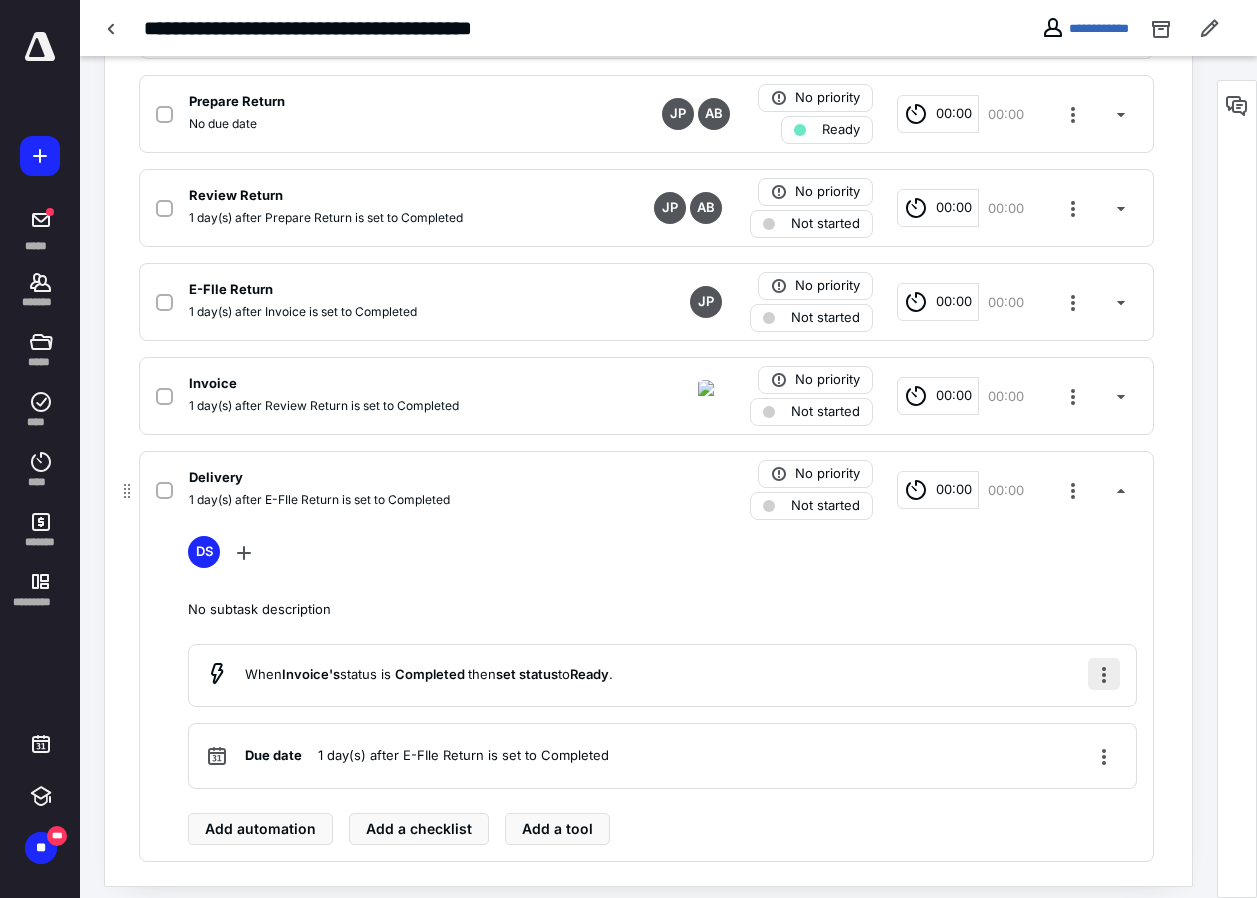click at bounding box center (1104, 674) 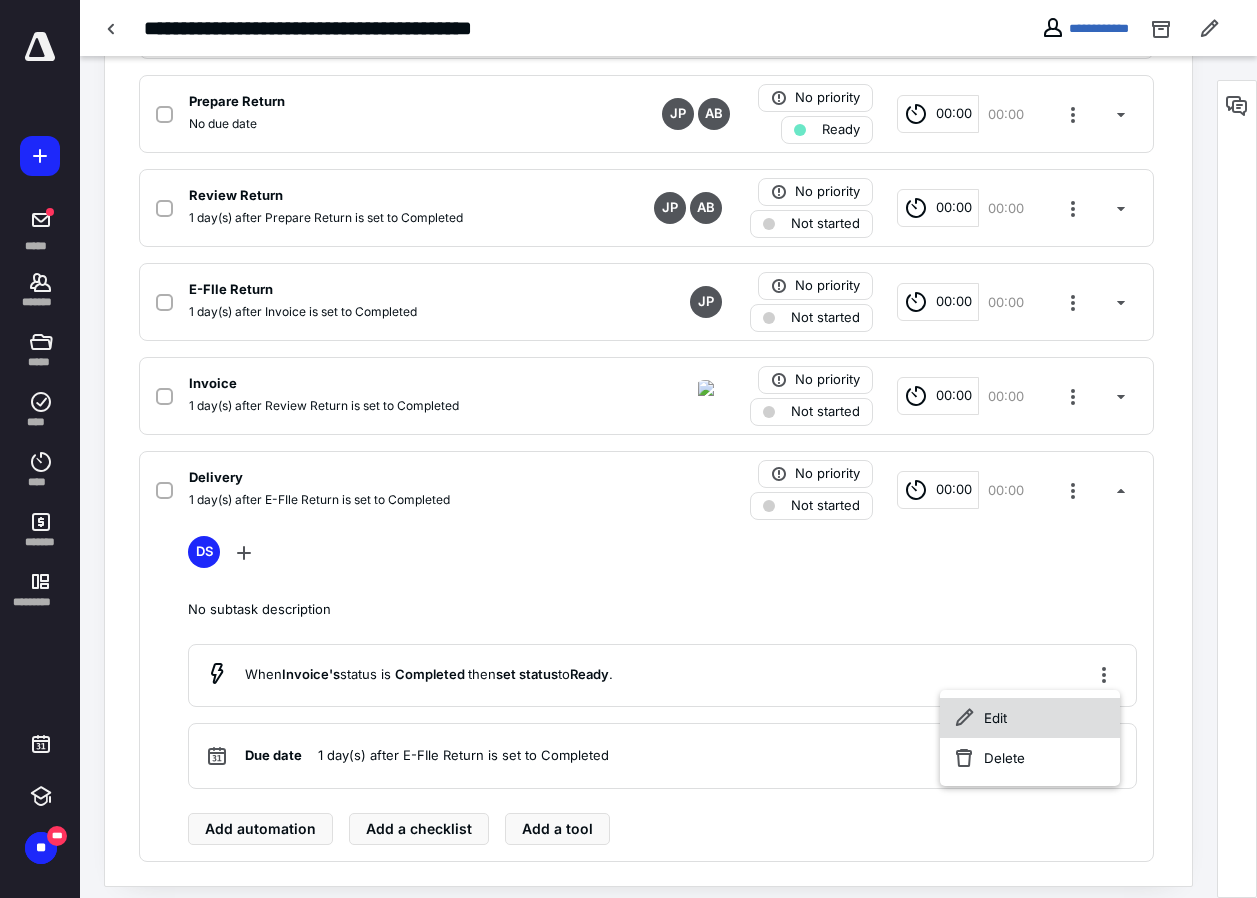 click on "Edit" at bounding box center (1030, 718) 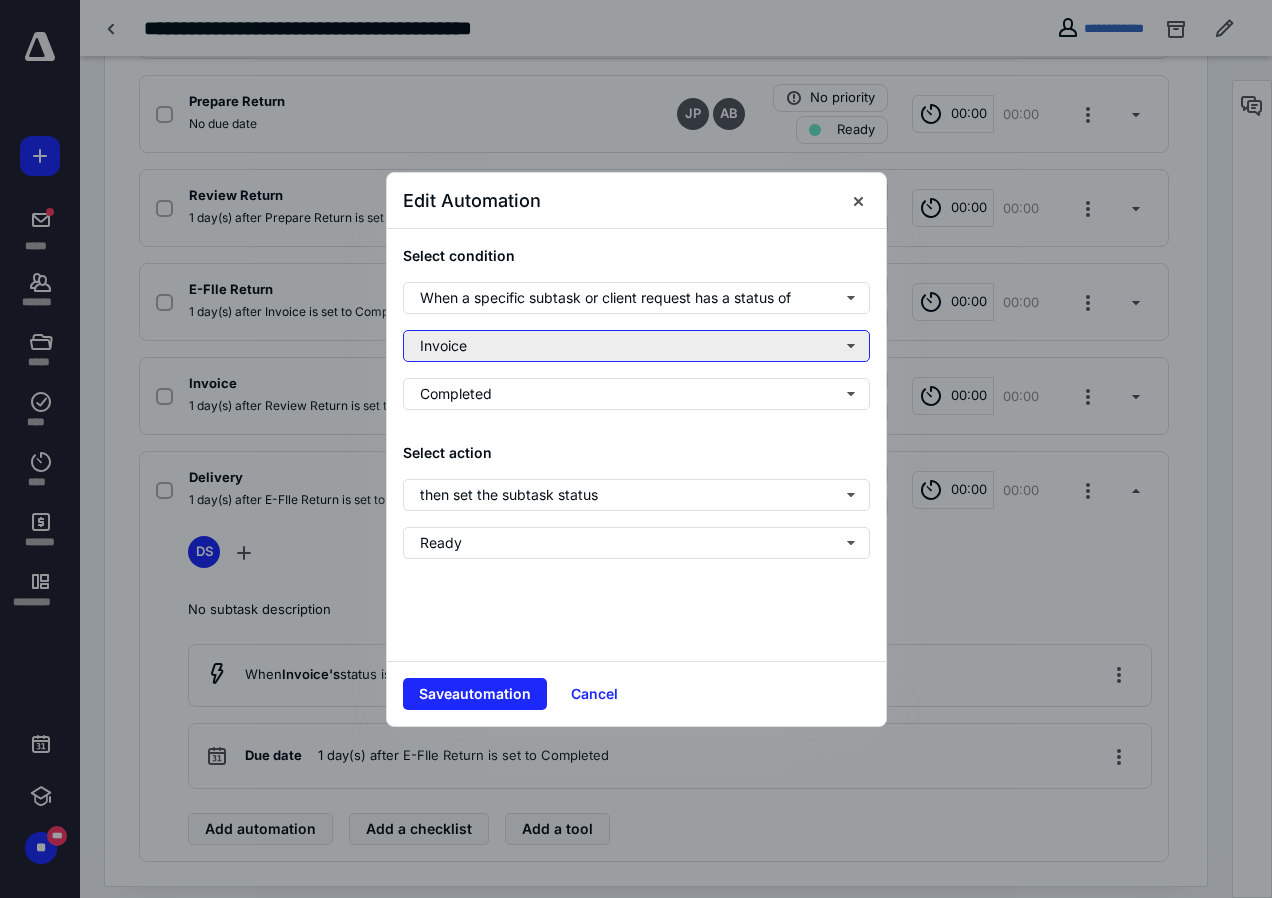 click on "Invoice" at bounding box center (636, 346) 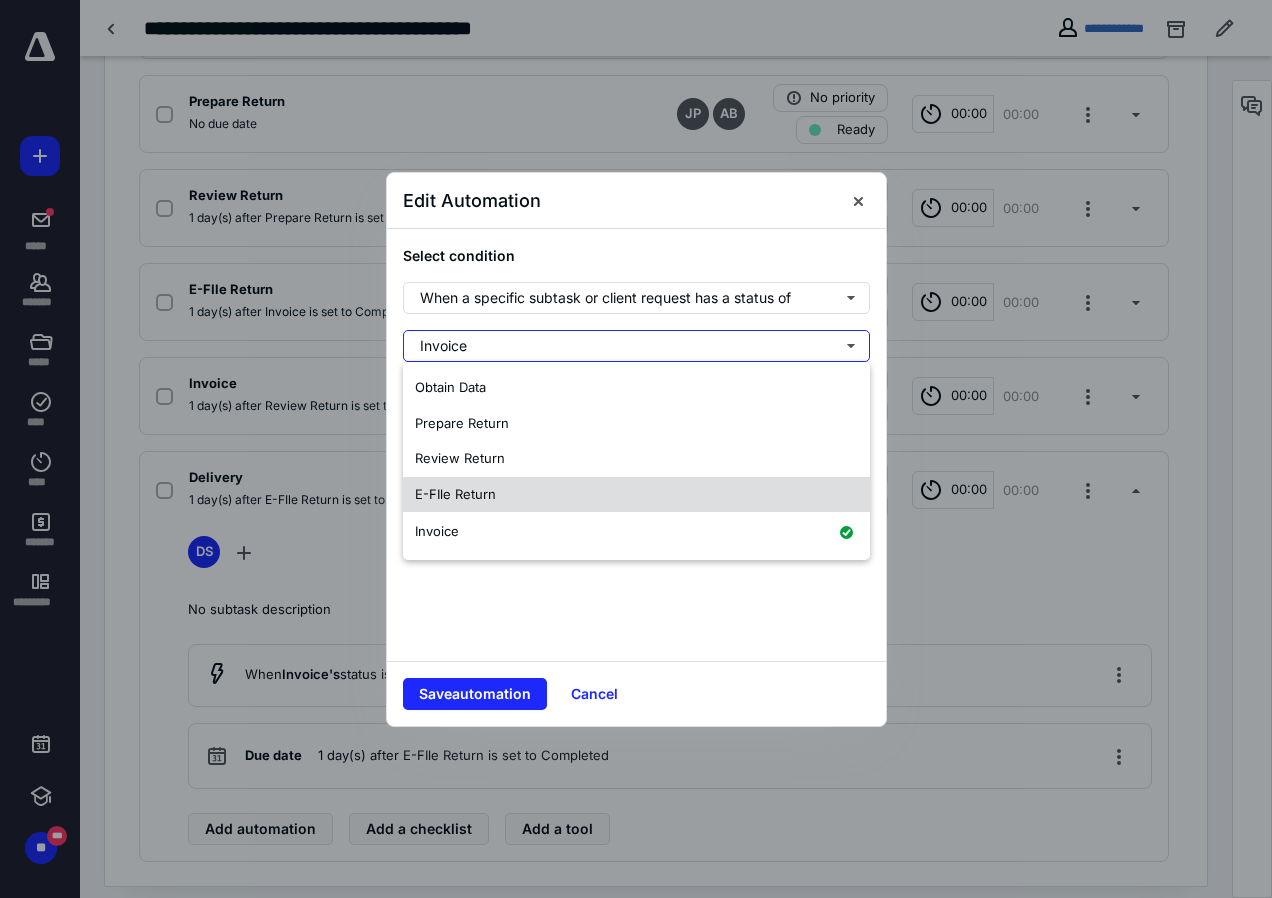 click on "E-FIle Return" at bounding box center (455, 494) 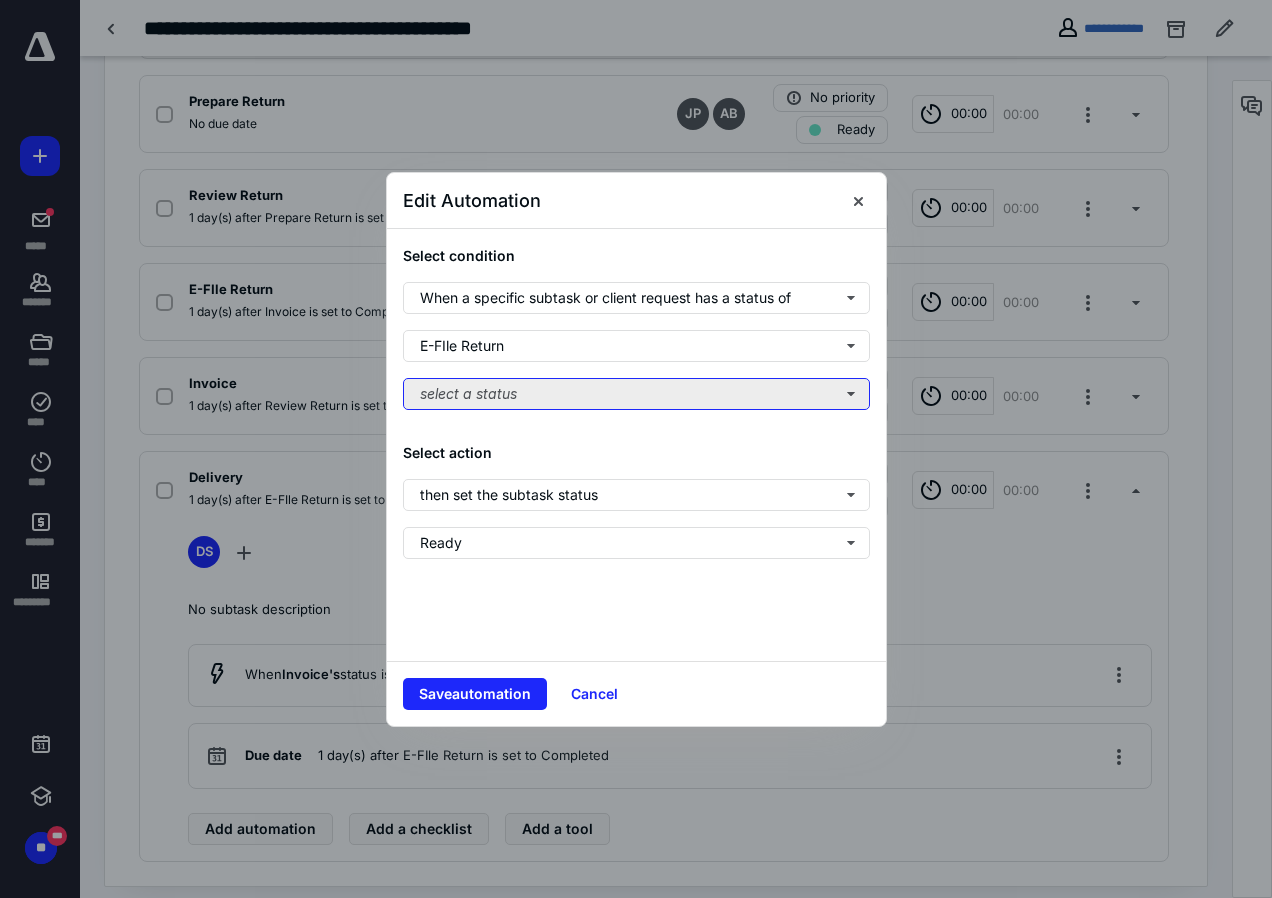 click on "select a status" at bounding box center [636, 394] 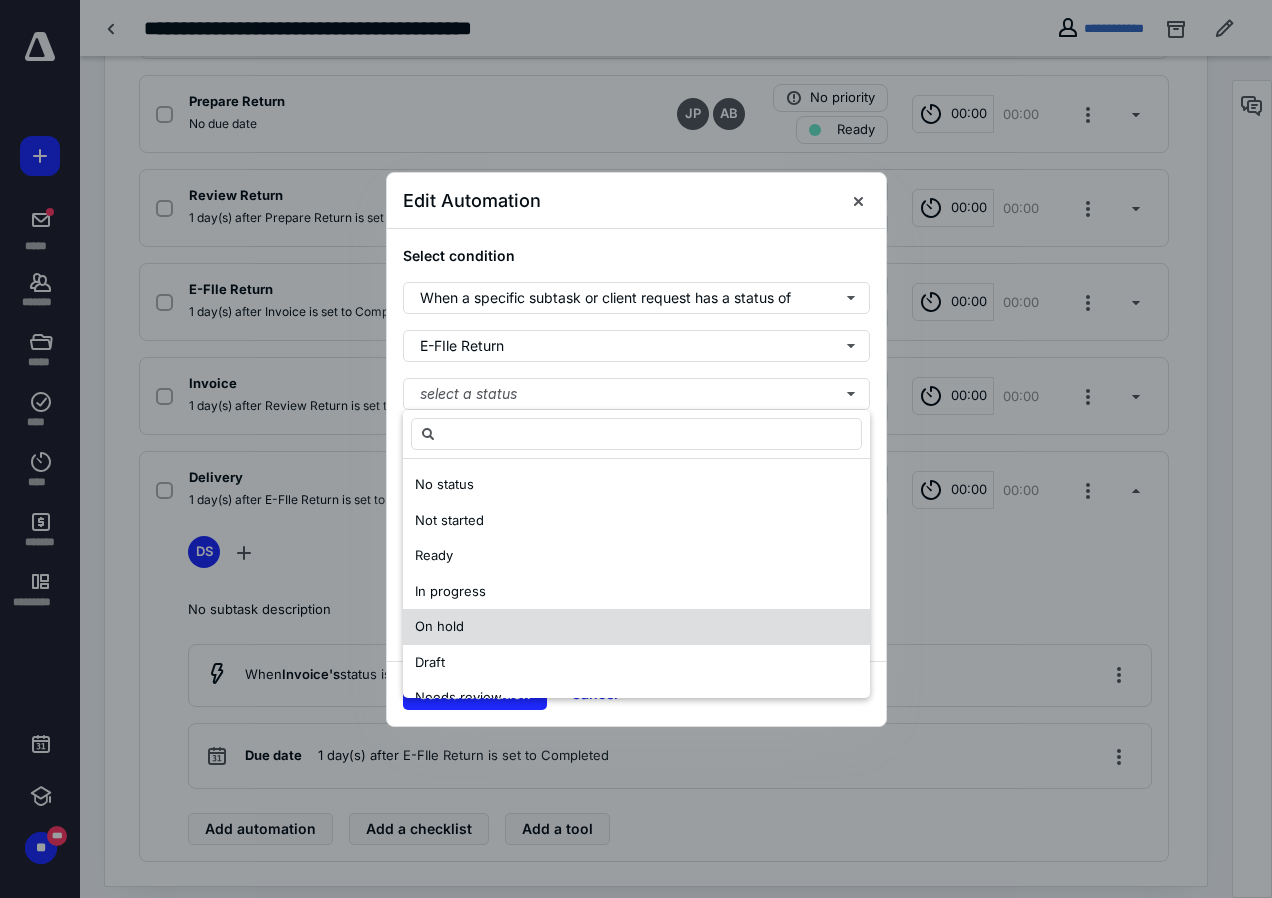 scroll, scrollTop: 100, scrollLeft: 0, axis: vertical 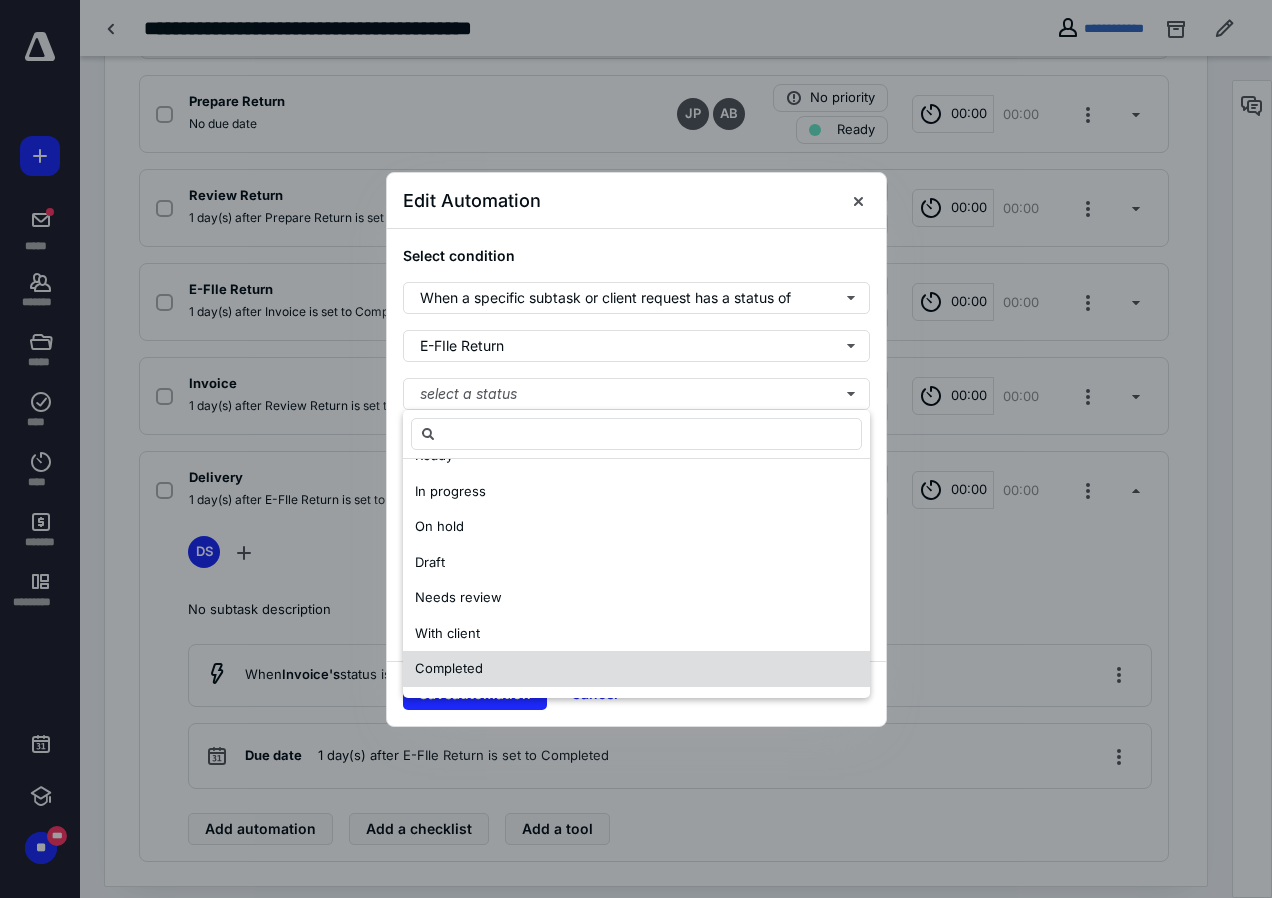 click on "Completed" at bounding box center (449, 668) 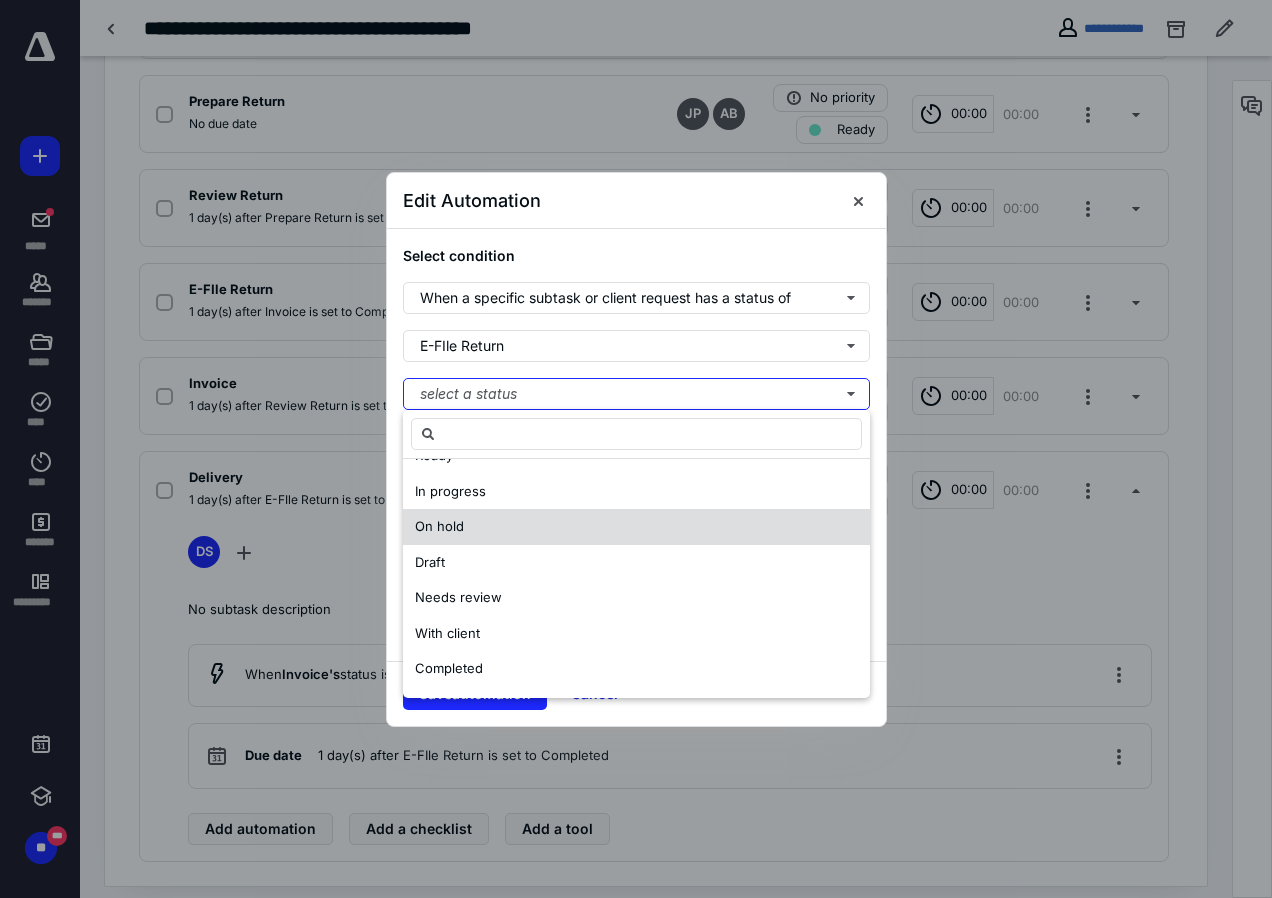 scroll, scrollTop: 0, scrollLeft: 0, axis: both 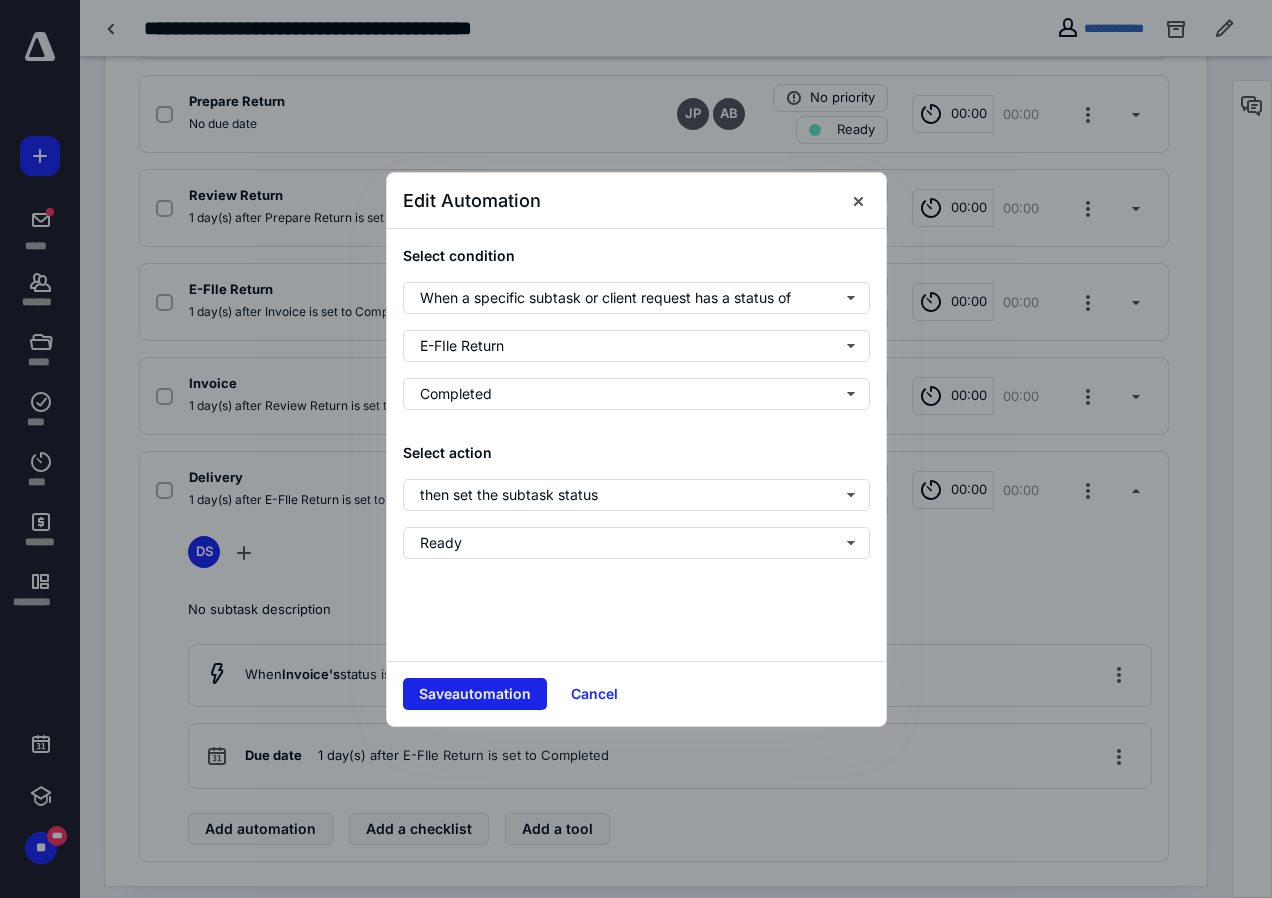 click on "Save  automation" at bounding box center (475, 694) 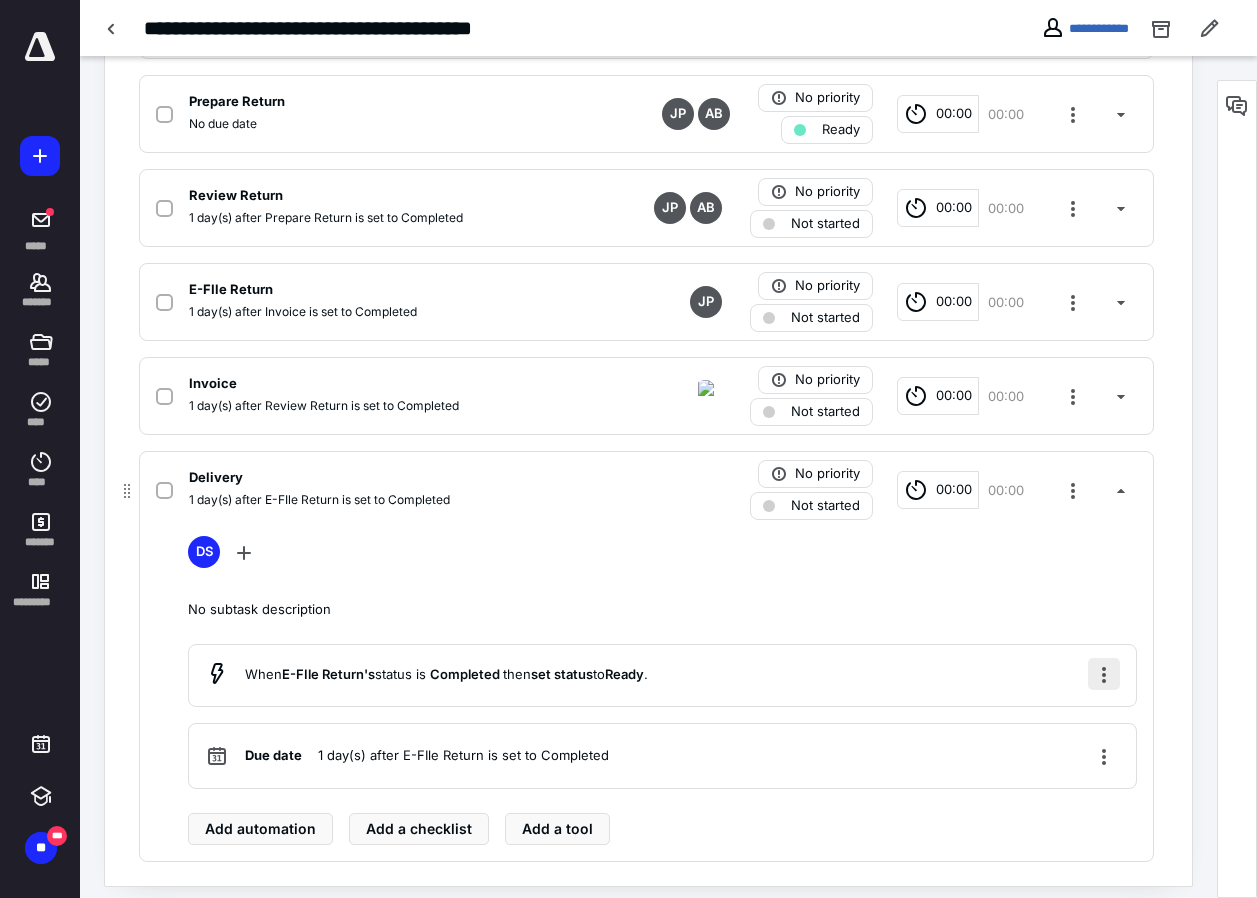 click at bounding box center [1104, 674] 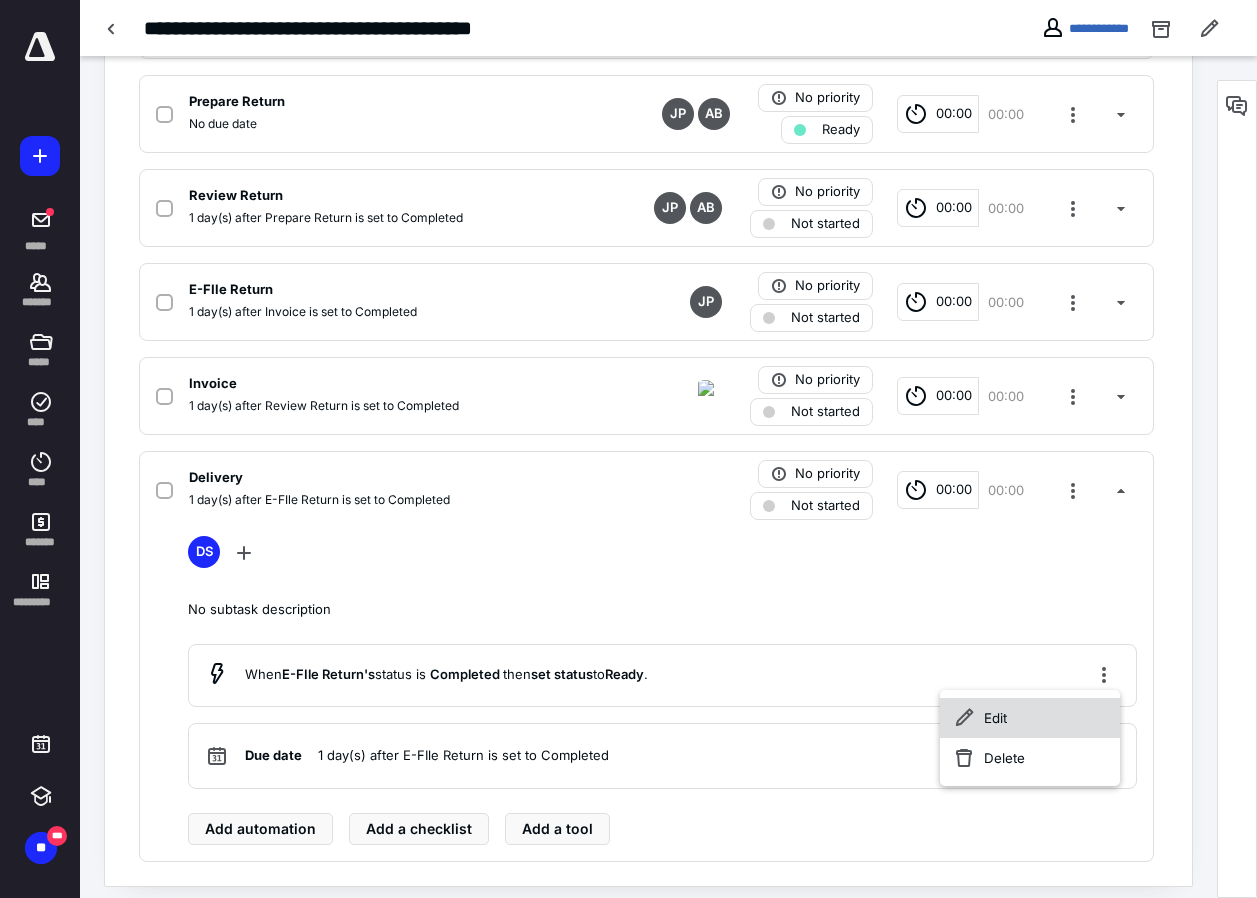 click on "Edit" at bounding box center (1030, 718) 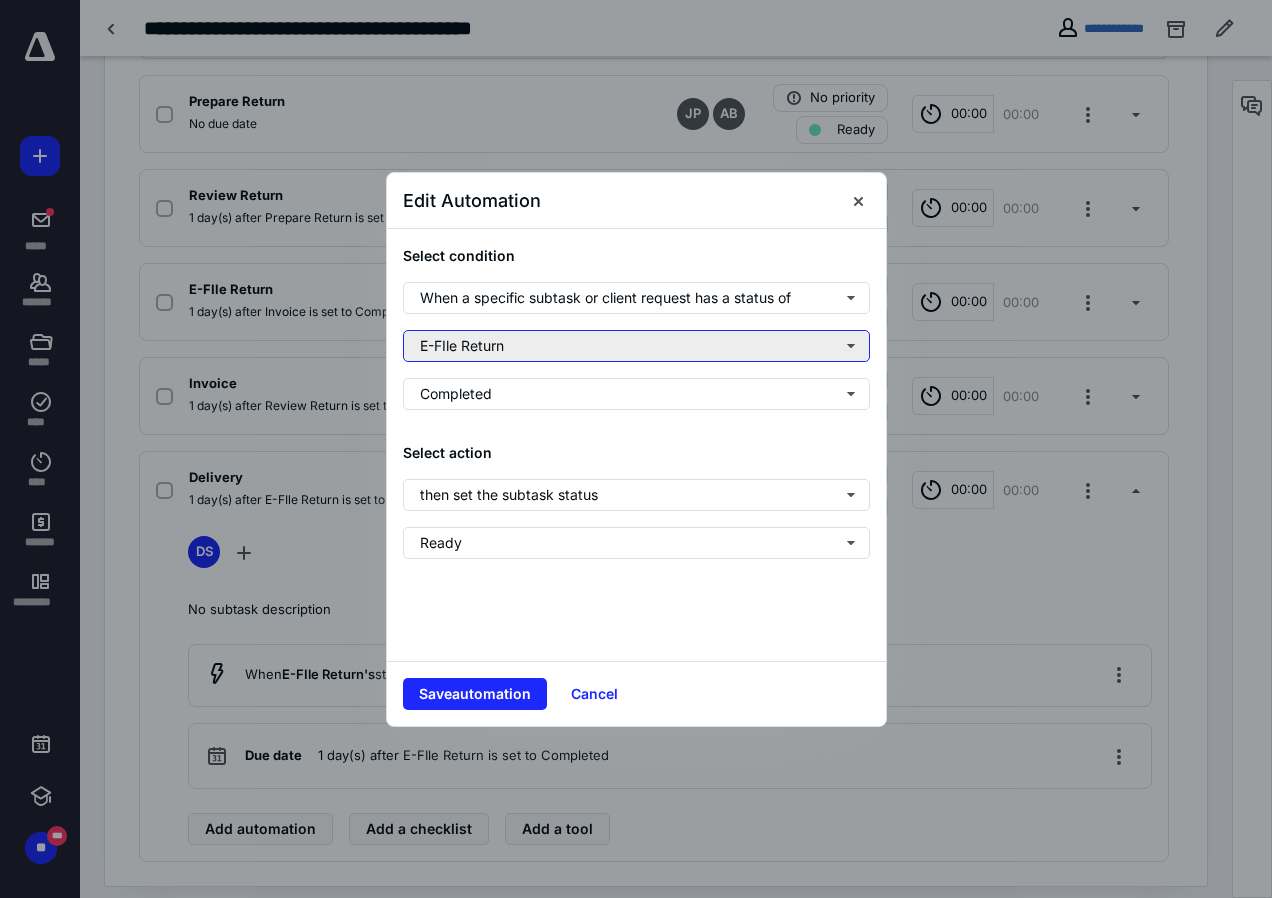 click on "E-FIle Return" at bounding box center (636, 346) 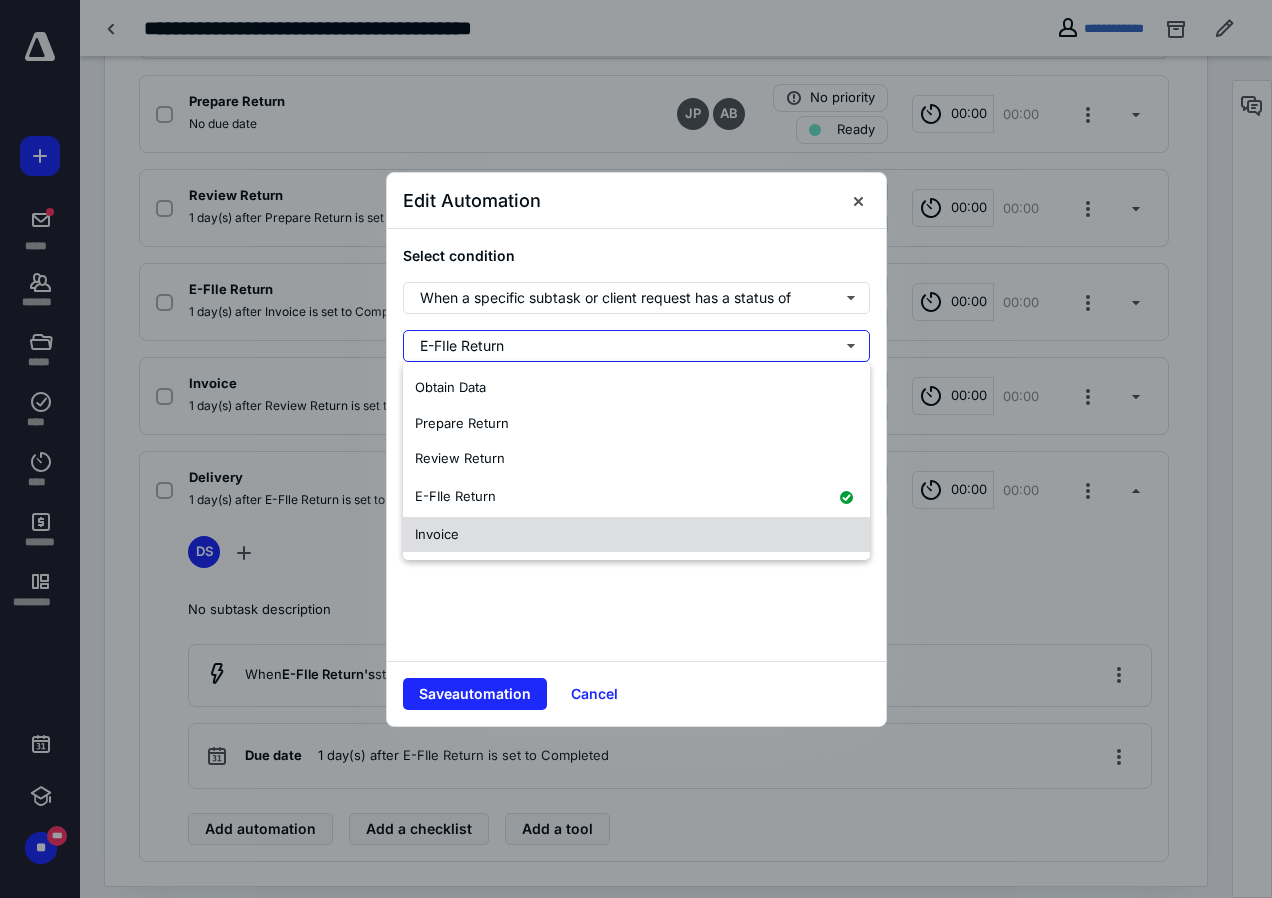 click on "Invoice" at bounding box center (437, 534) 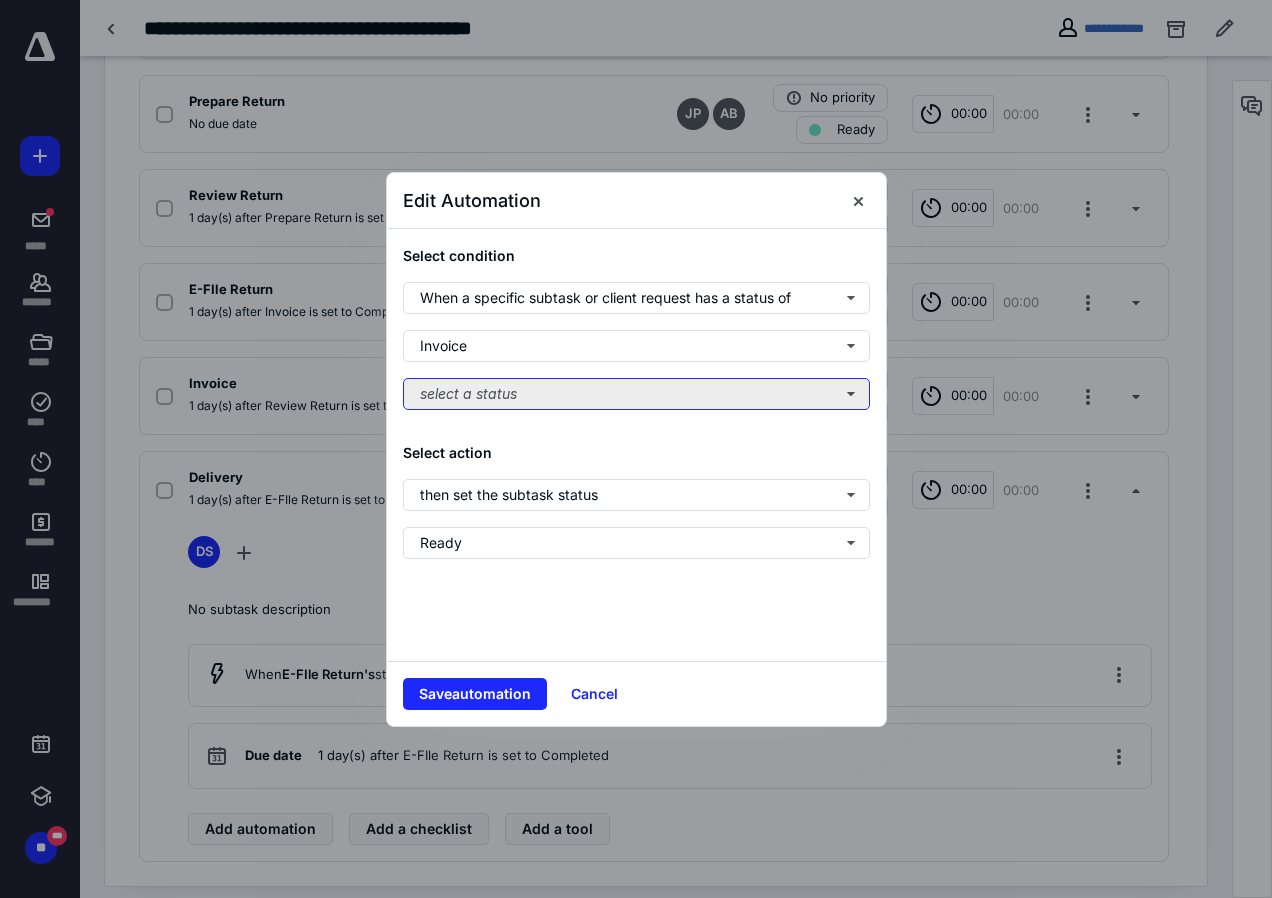 click on "select a status" at bounding box center [636, 394] 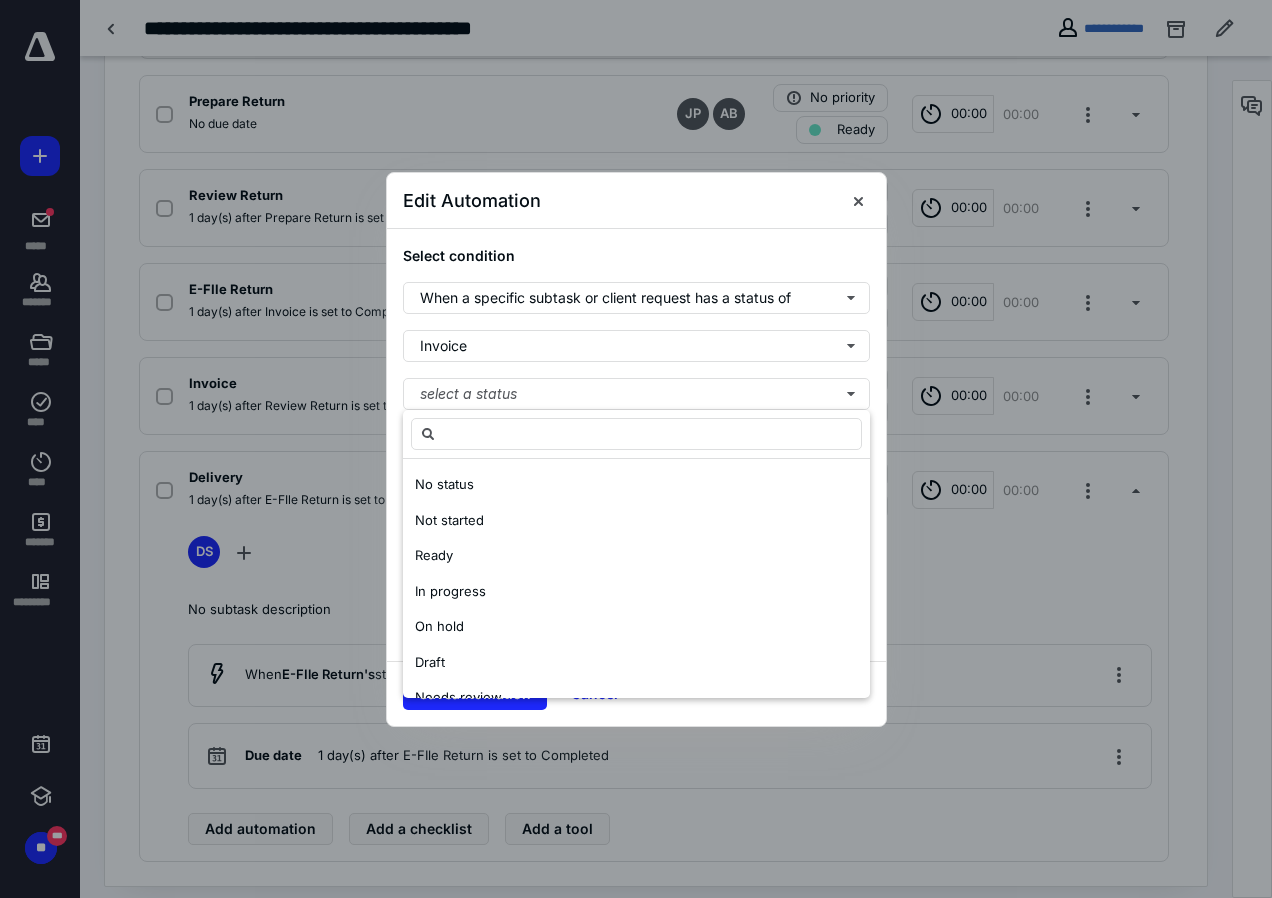 scroll, scrollTop: 300, scrollLeft: 0, axis: vertical 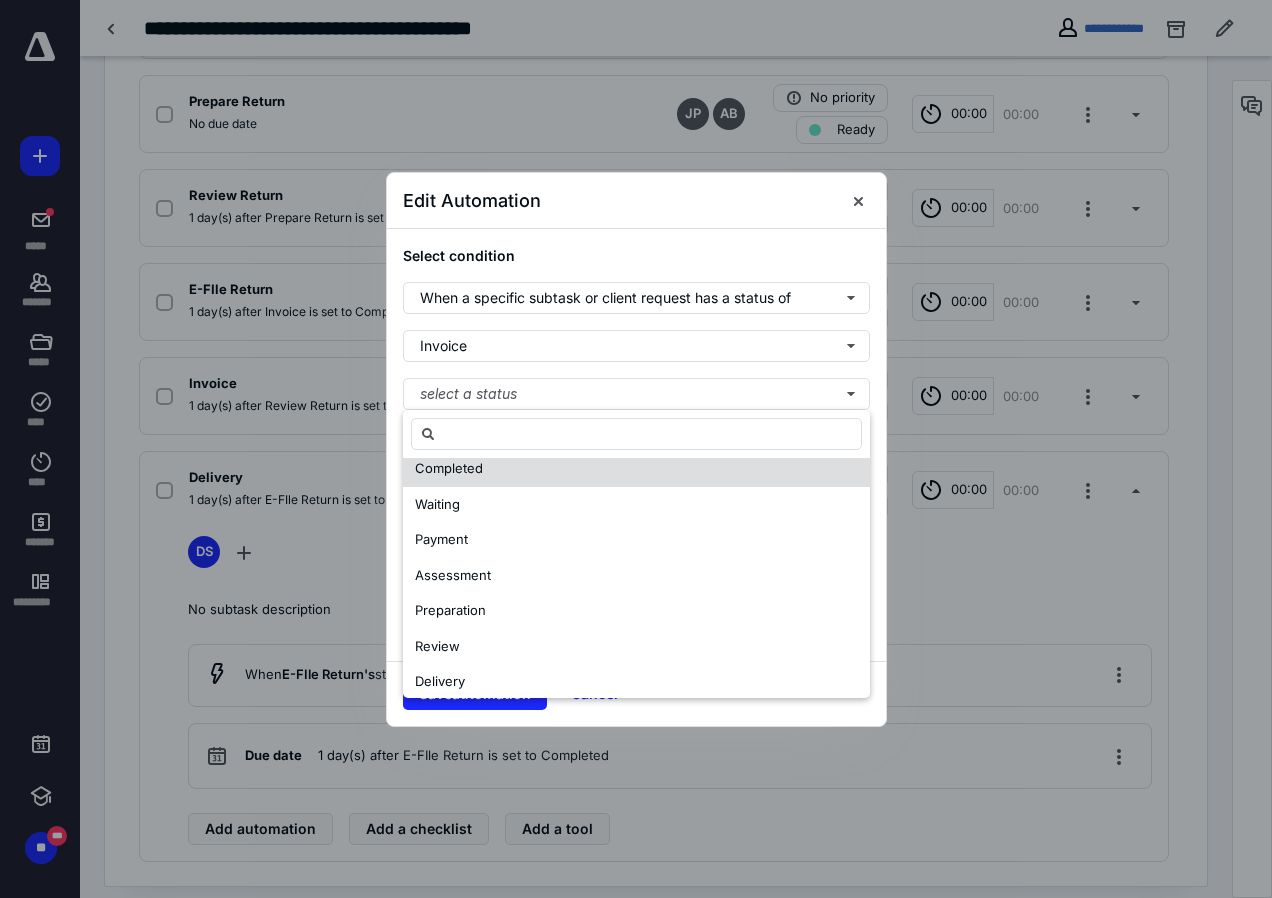 click on "Completed" at bounding box center (449, 468) 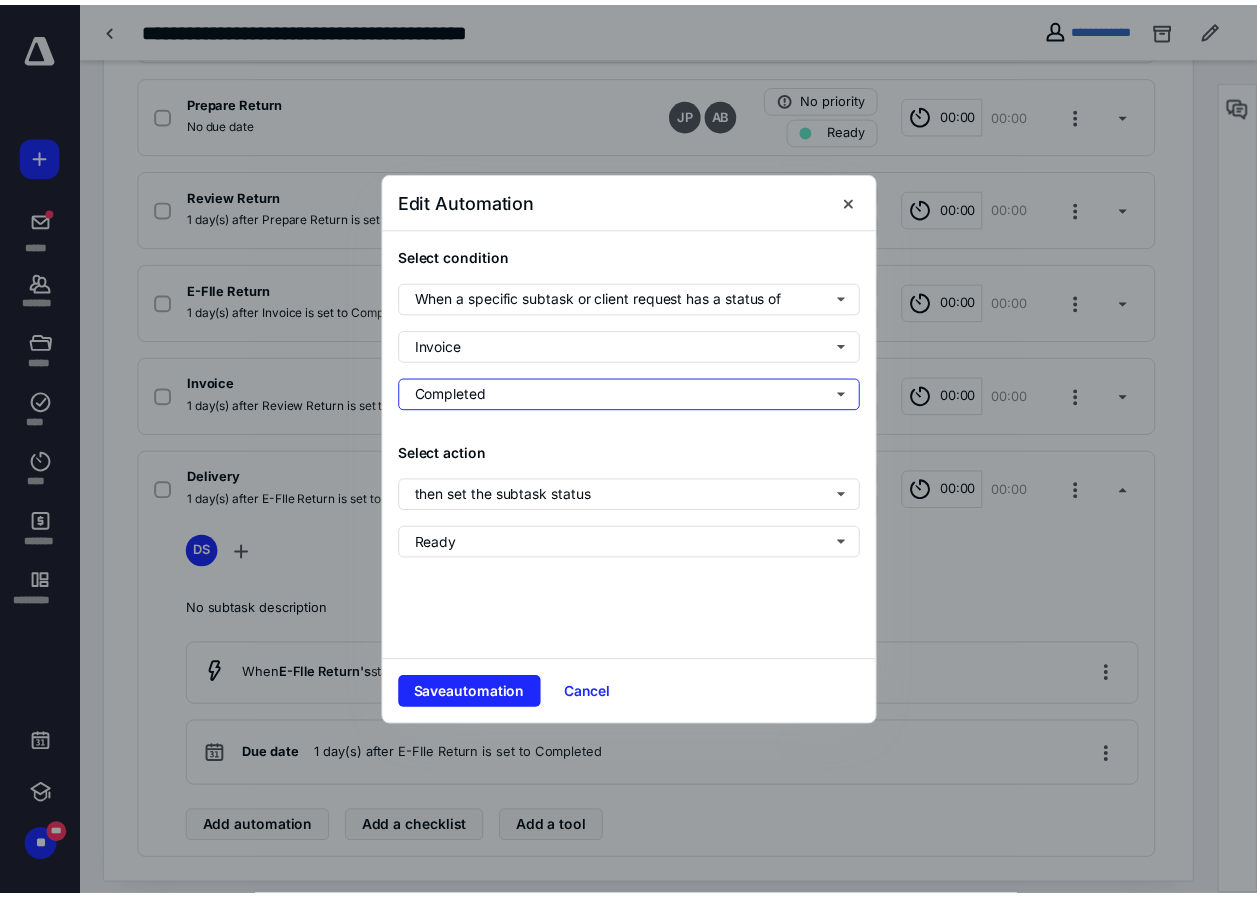 scroll, scrollTop: 0, scrollLeft: 0, axis: both 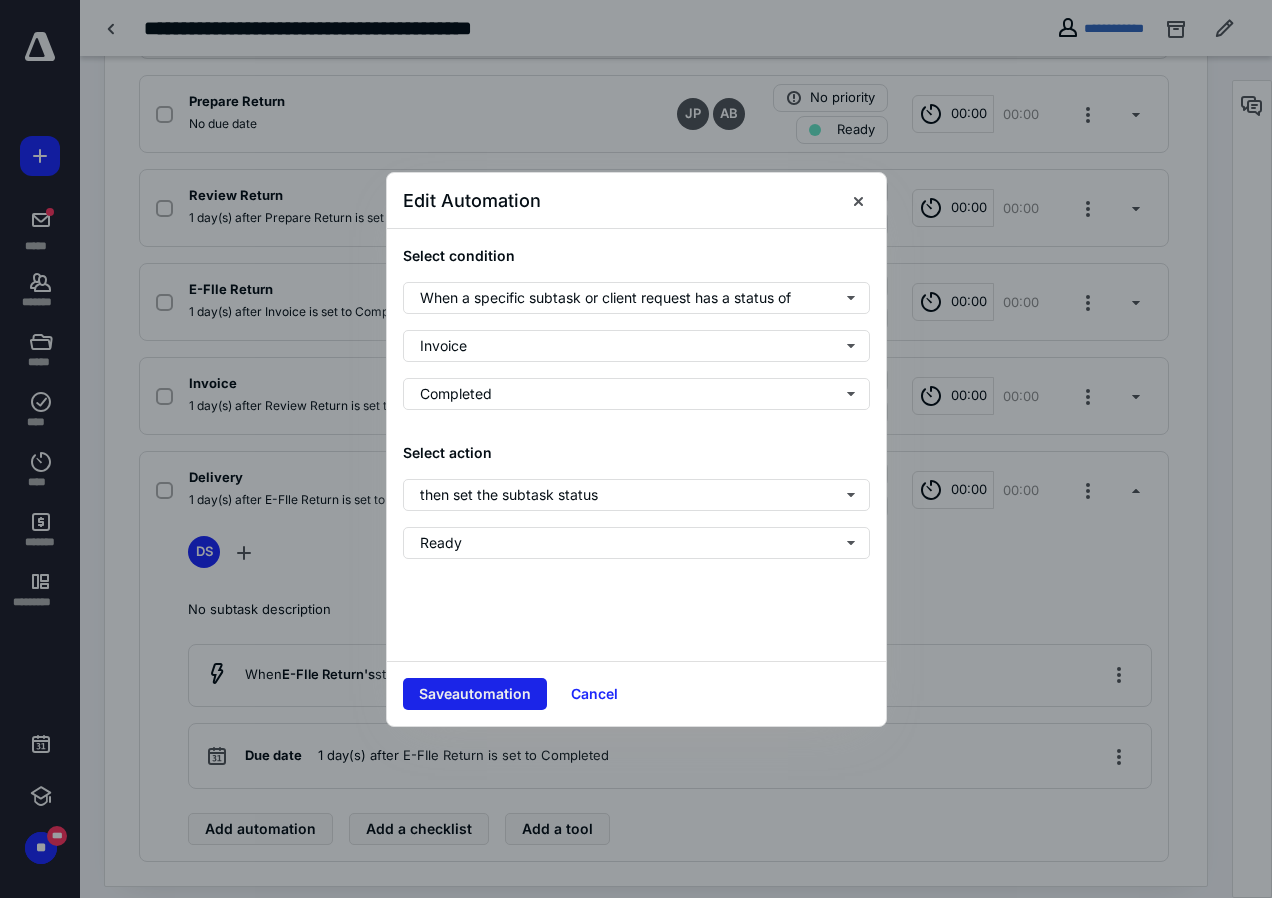 click on "Save  automation" at bounding box center [475, 694] 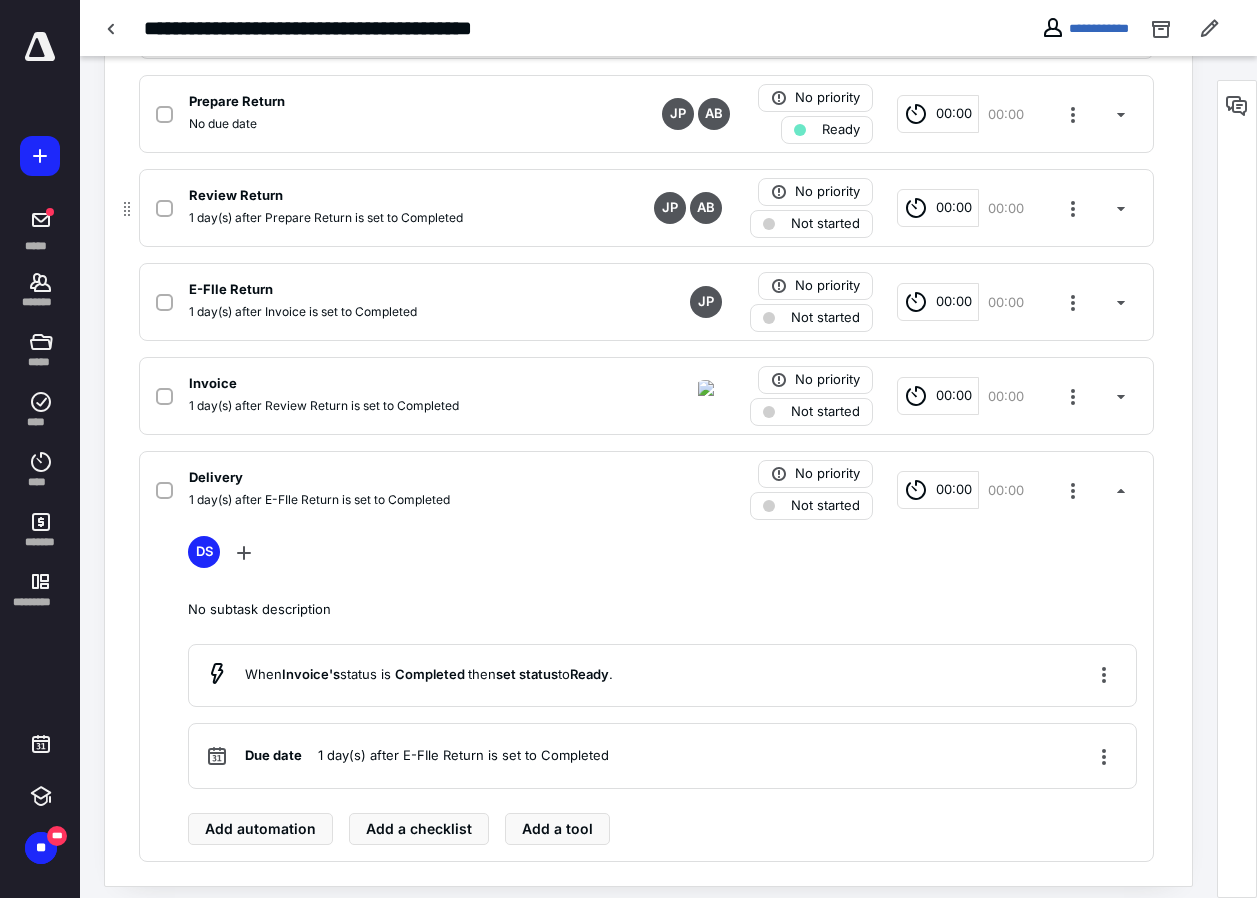 click at bounding box center [1121, 490] 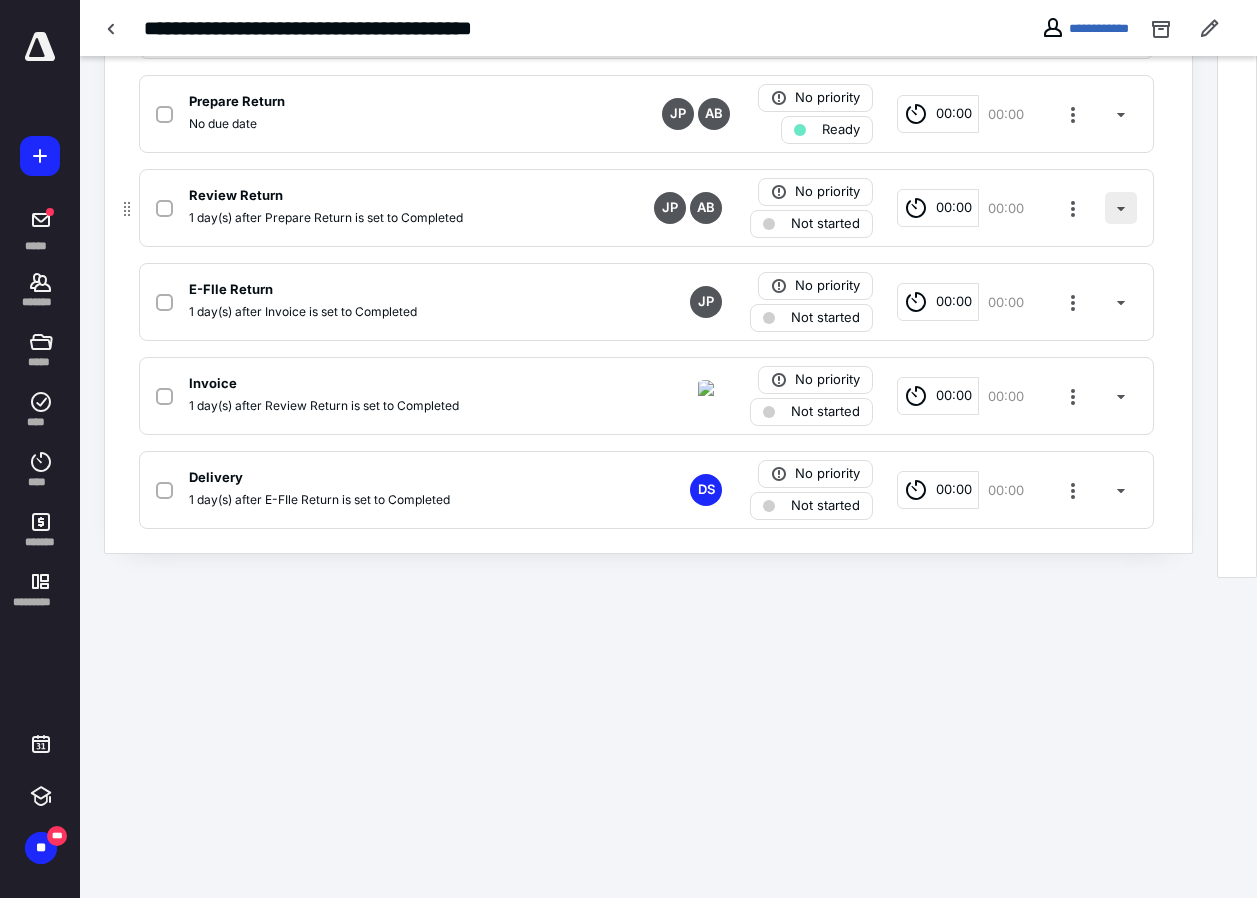 scroll, scrollTop: 297, scrollLeft: 0, axis: vertical 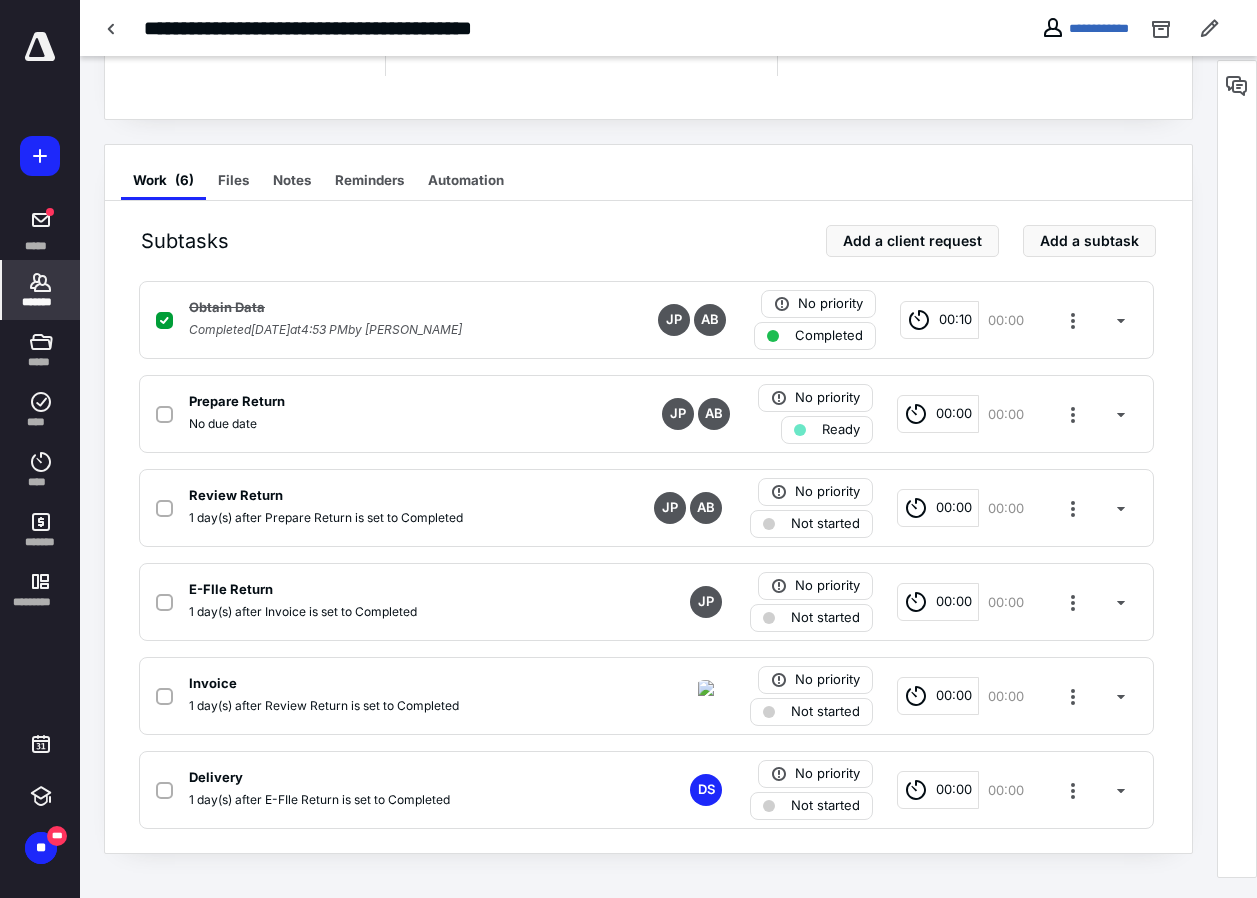 click 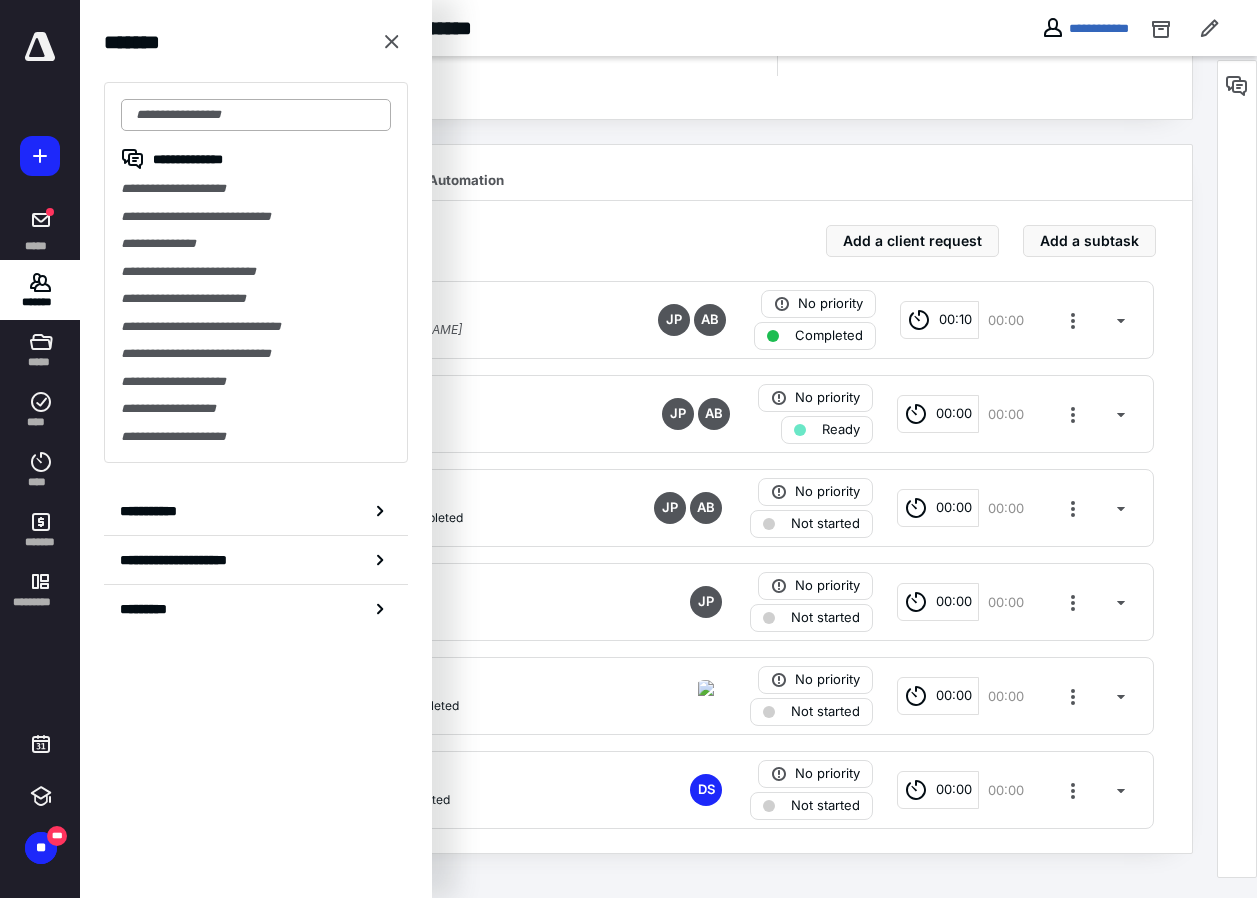 click at bounding box center (256, 115) 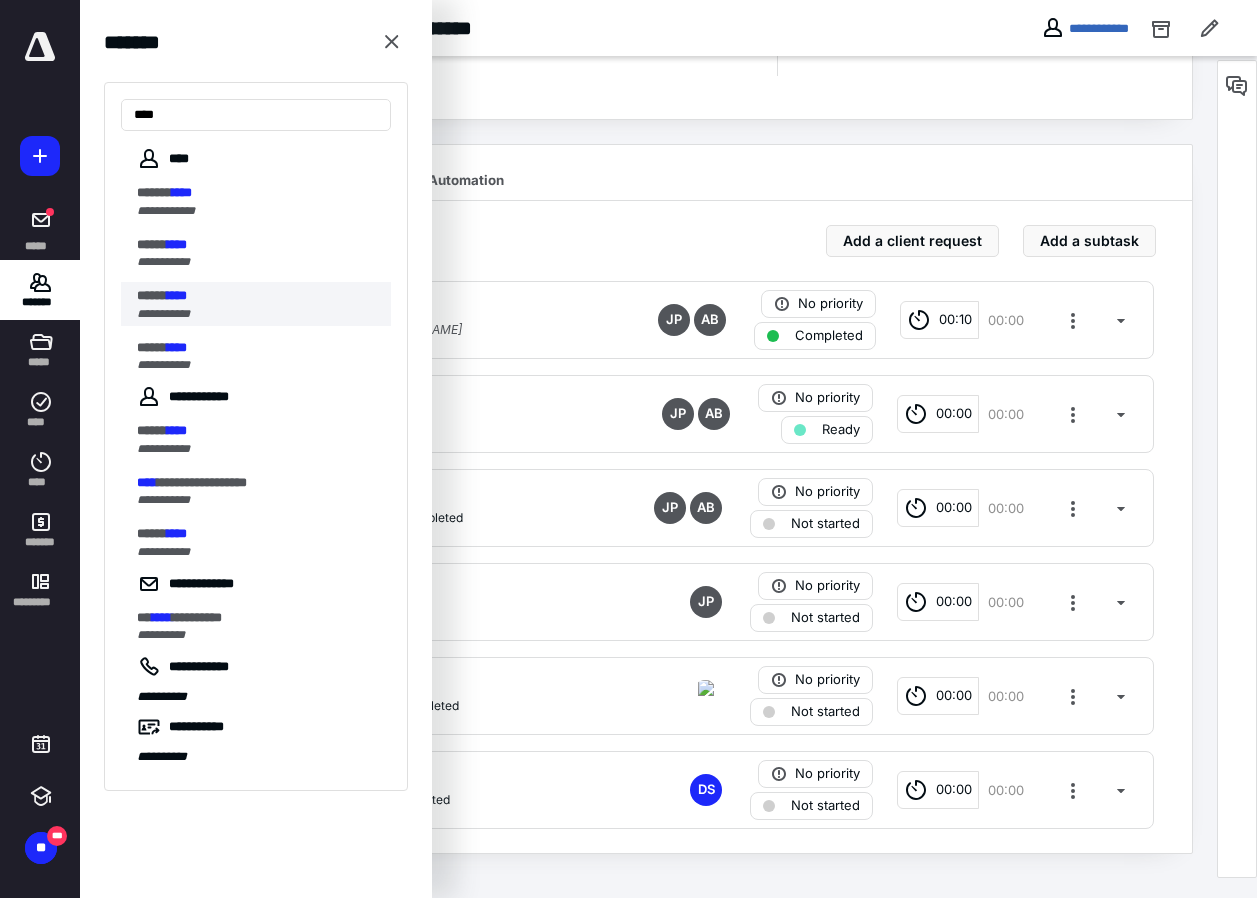 type on "****" 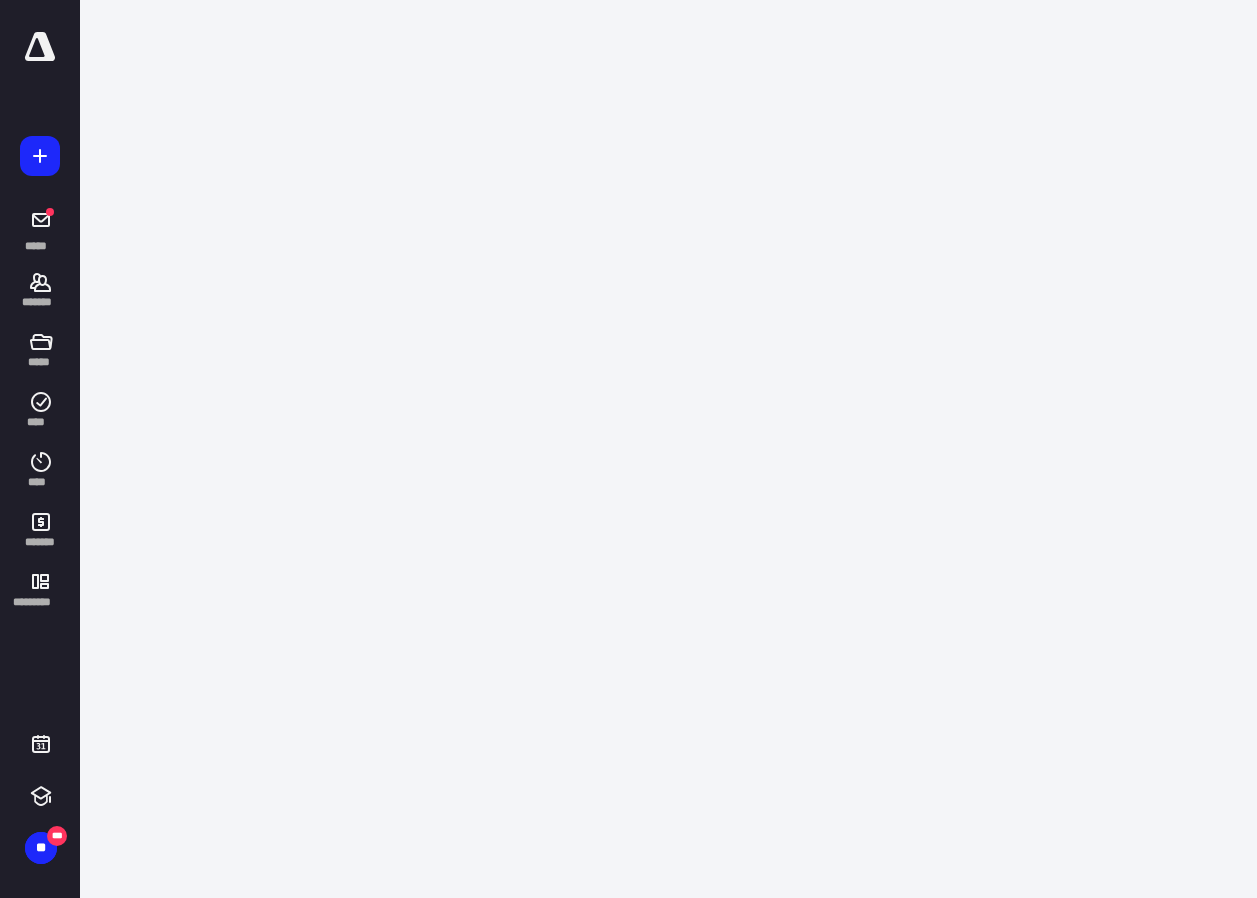 scroll, scrollTop: 0, scrollLeft: 0, axis: both 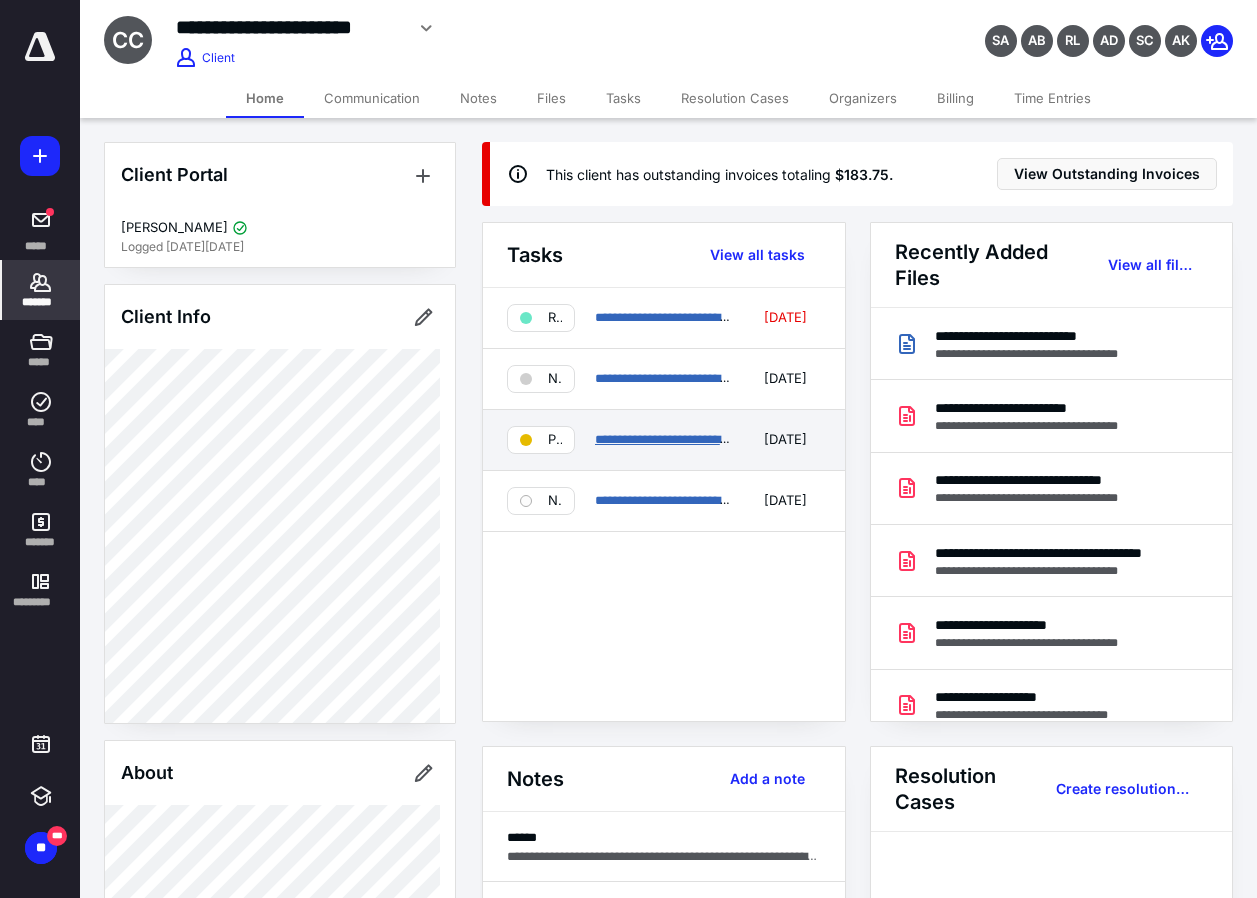 click on "**********" at bounding box center (697, 439) 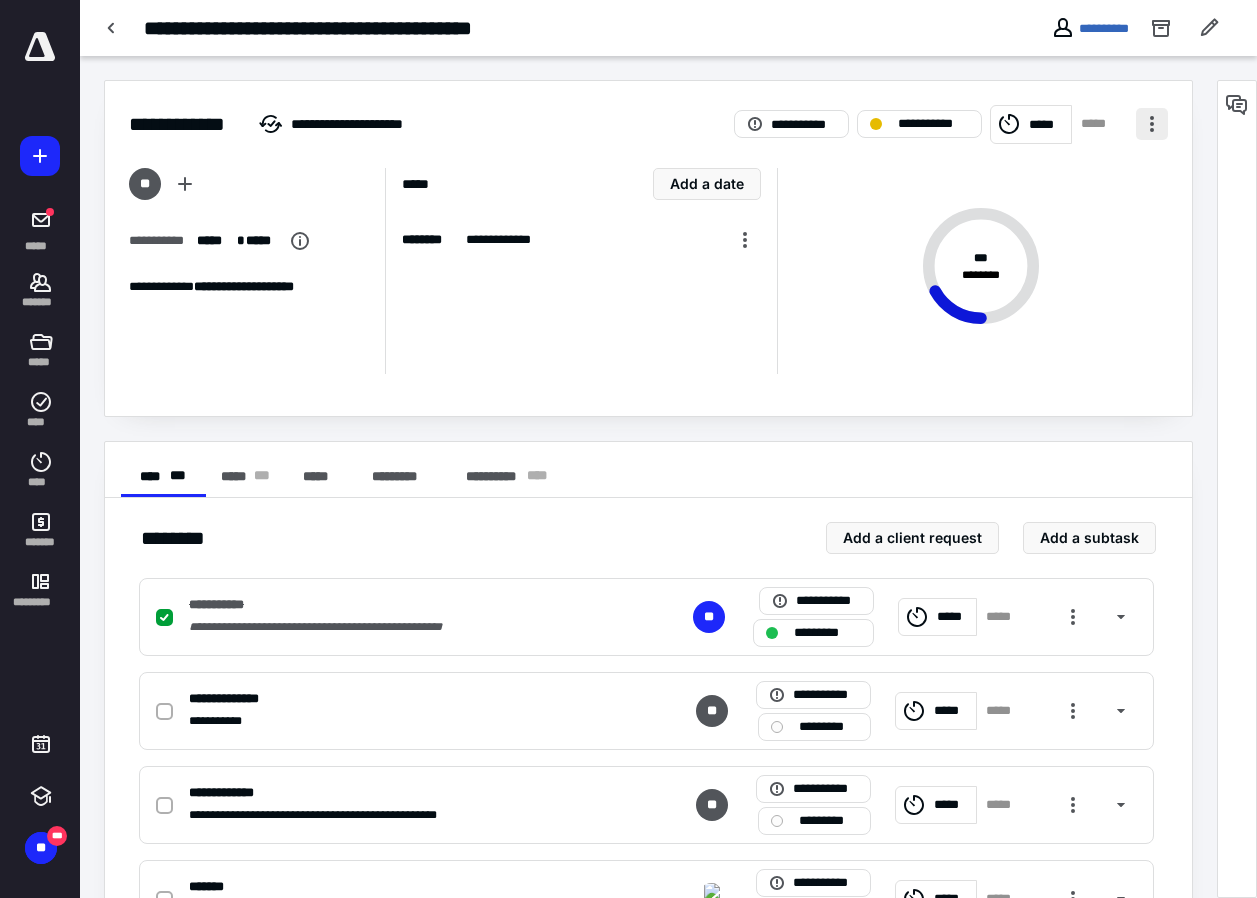 click at bounding box center (1152, 124) 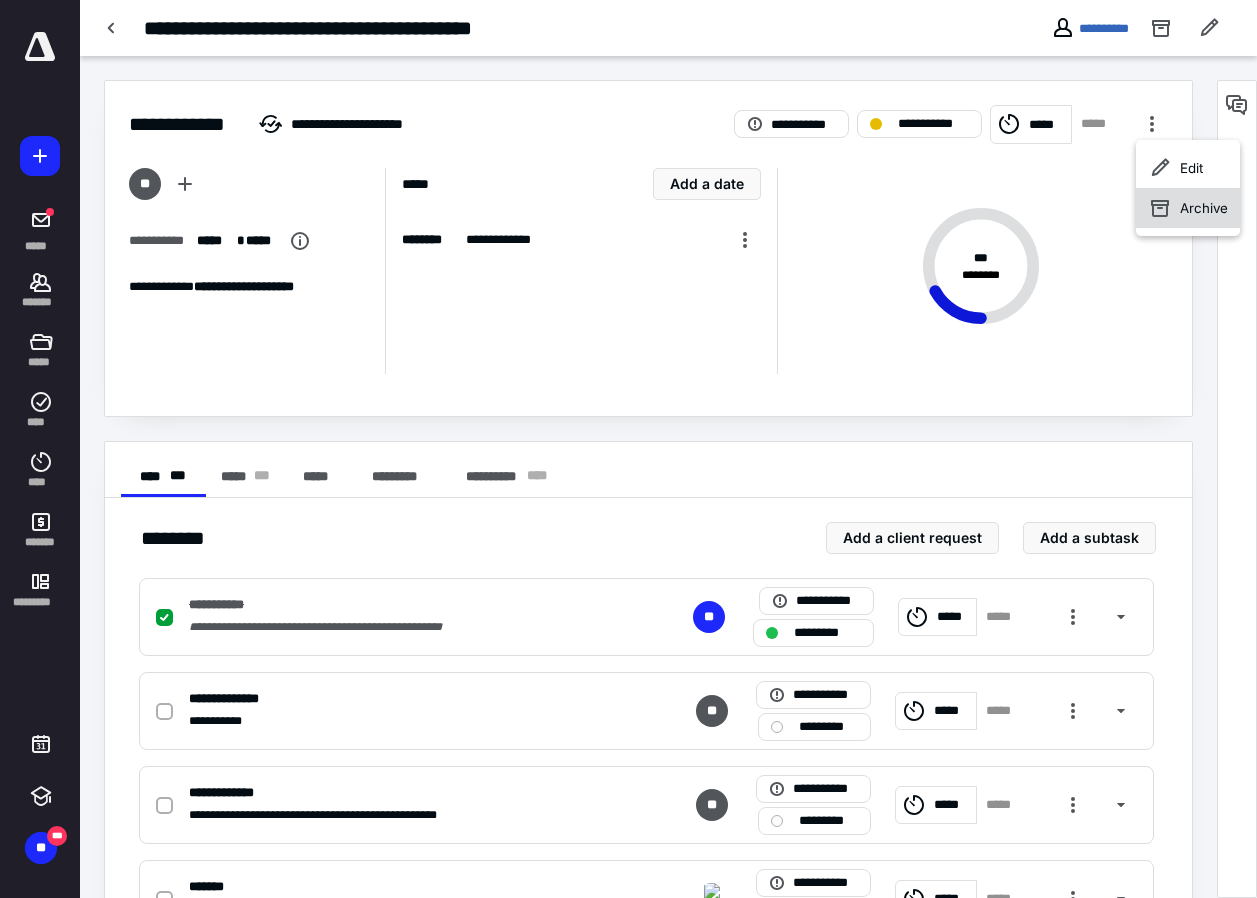 click on "Archive" at bounding box center [1204, 208] 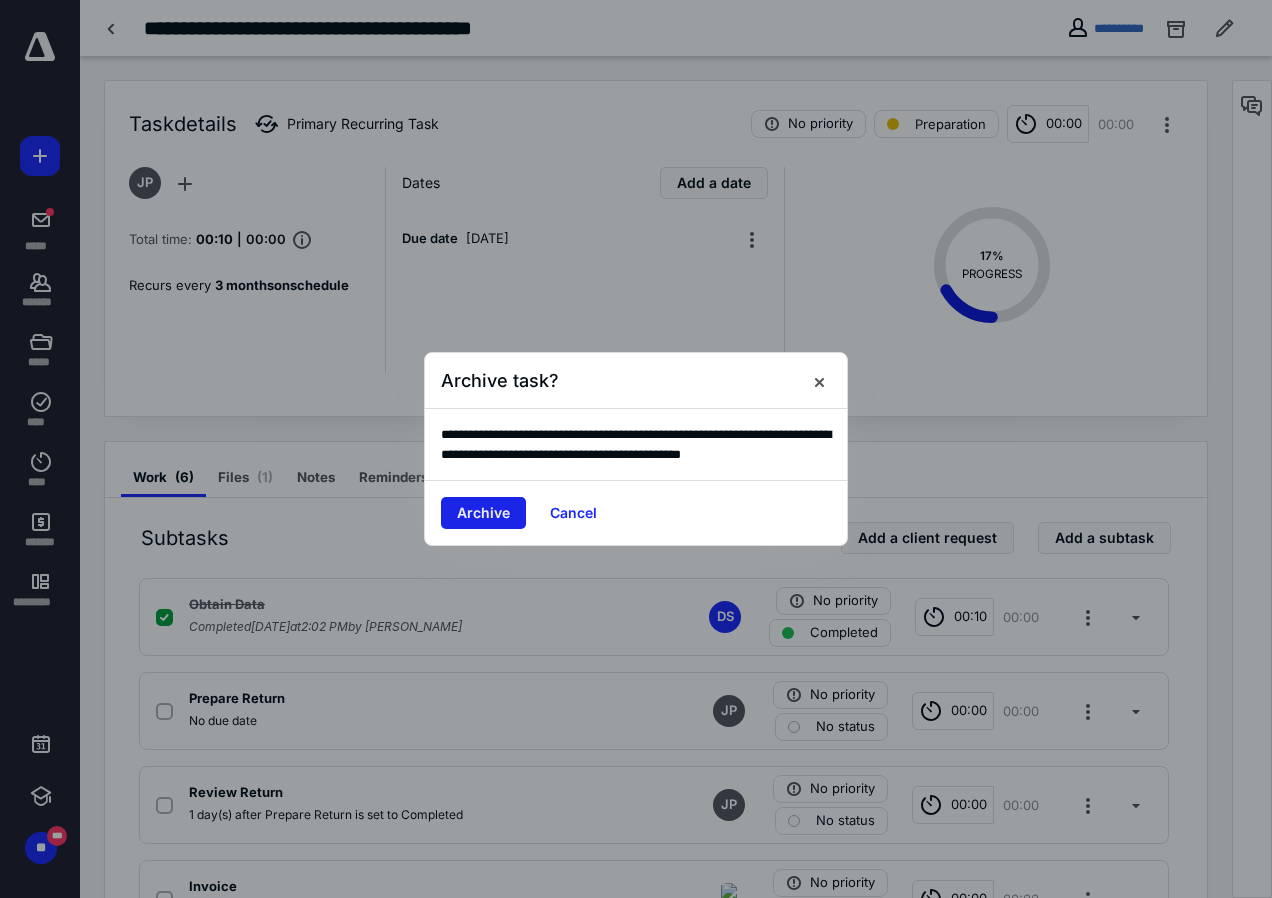 click on "Archive" at bounding box center [483, 513] 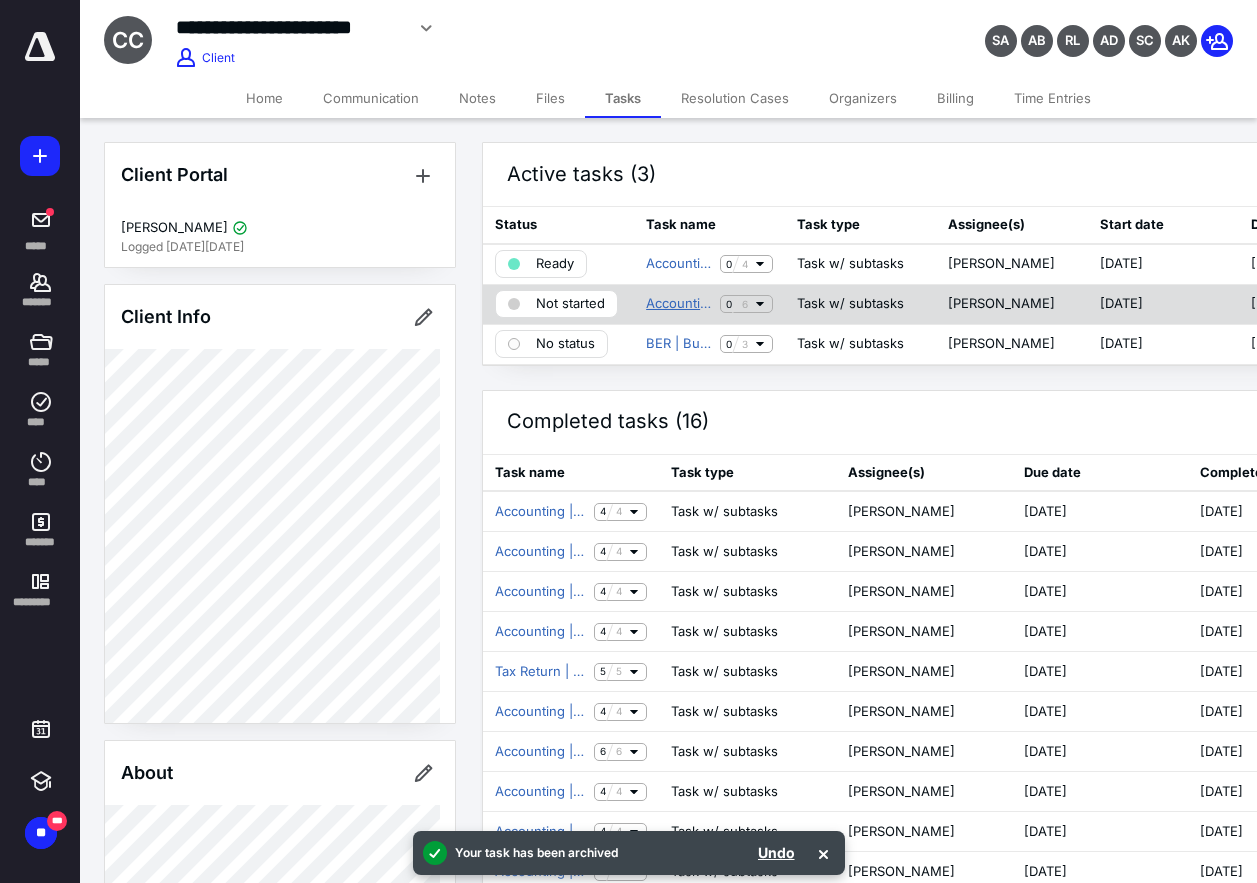 click on "Accounting | Quarterly Payroll Returns Q2" at bounding box center [679, 304] 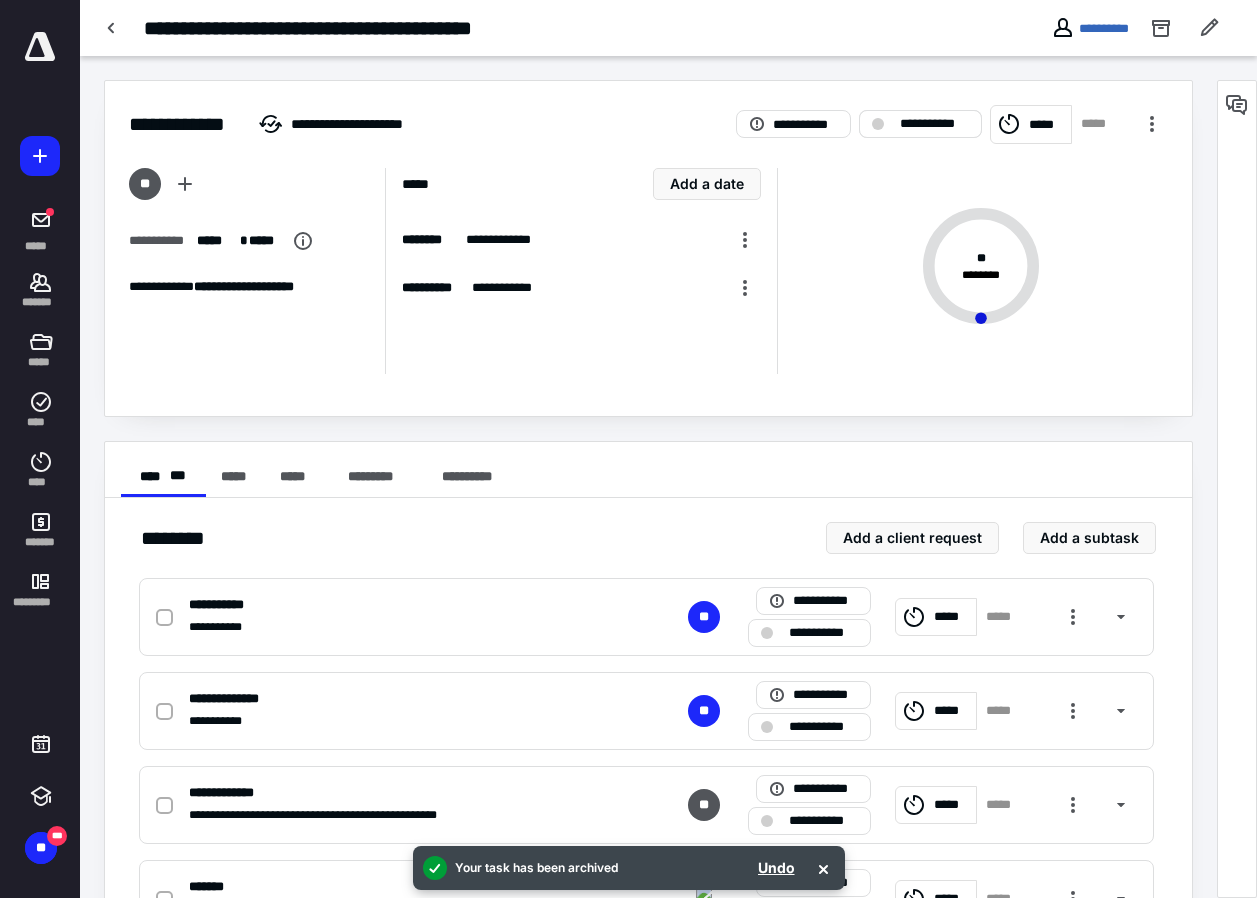 click on "**********" at bounding box center (934, 124) 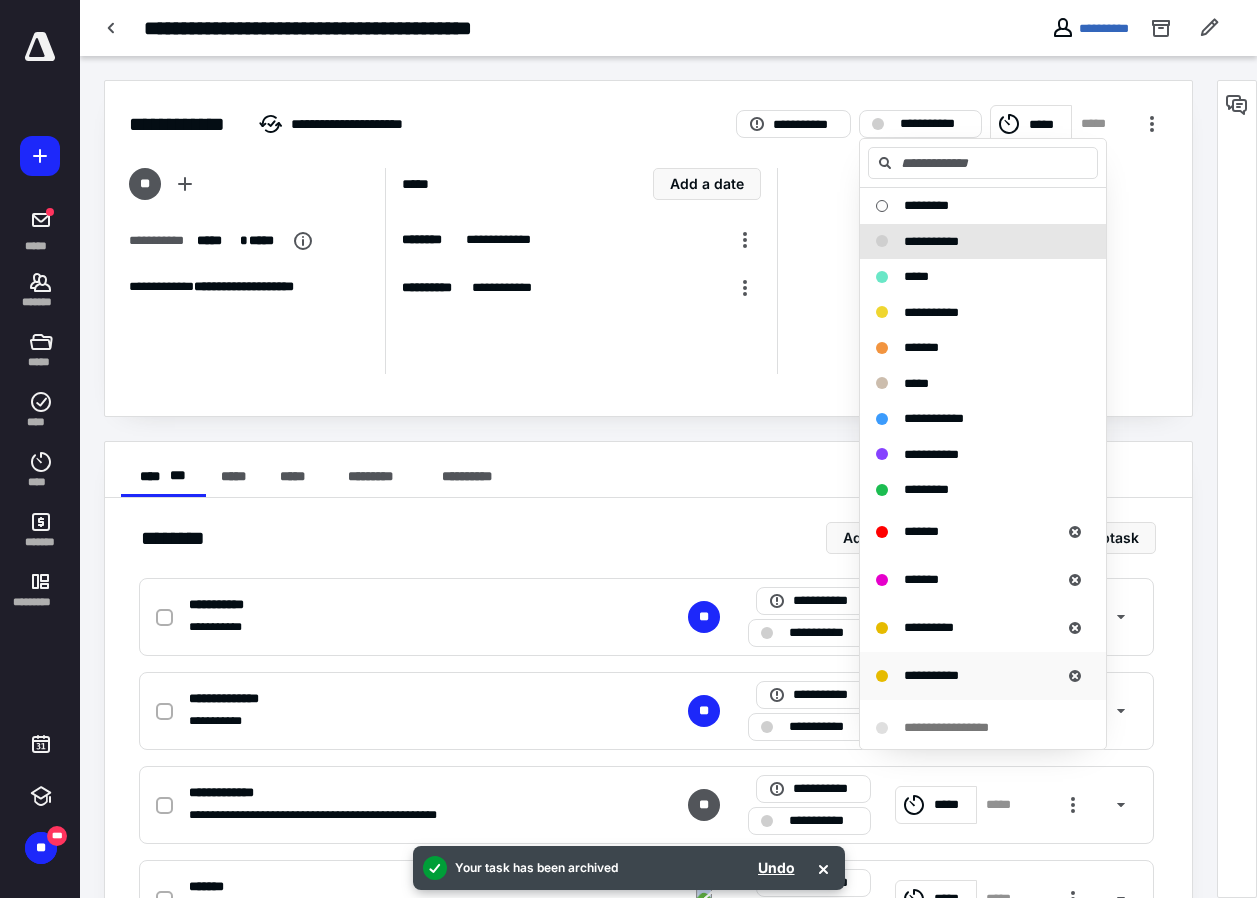 click on "**********" at bounding box center (931, 675) 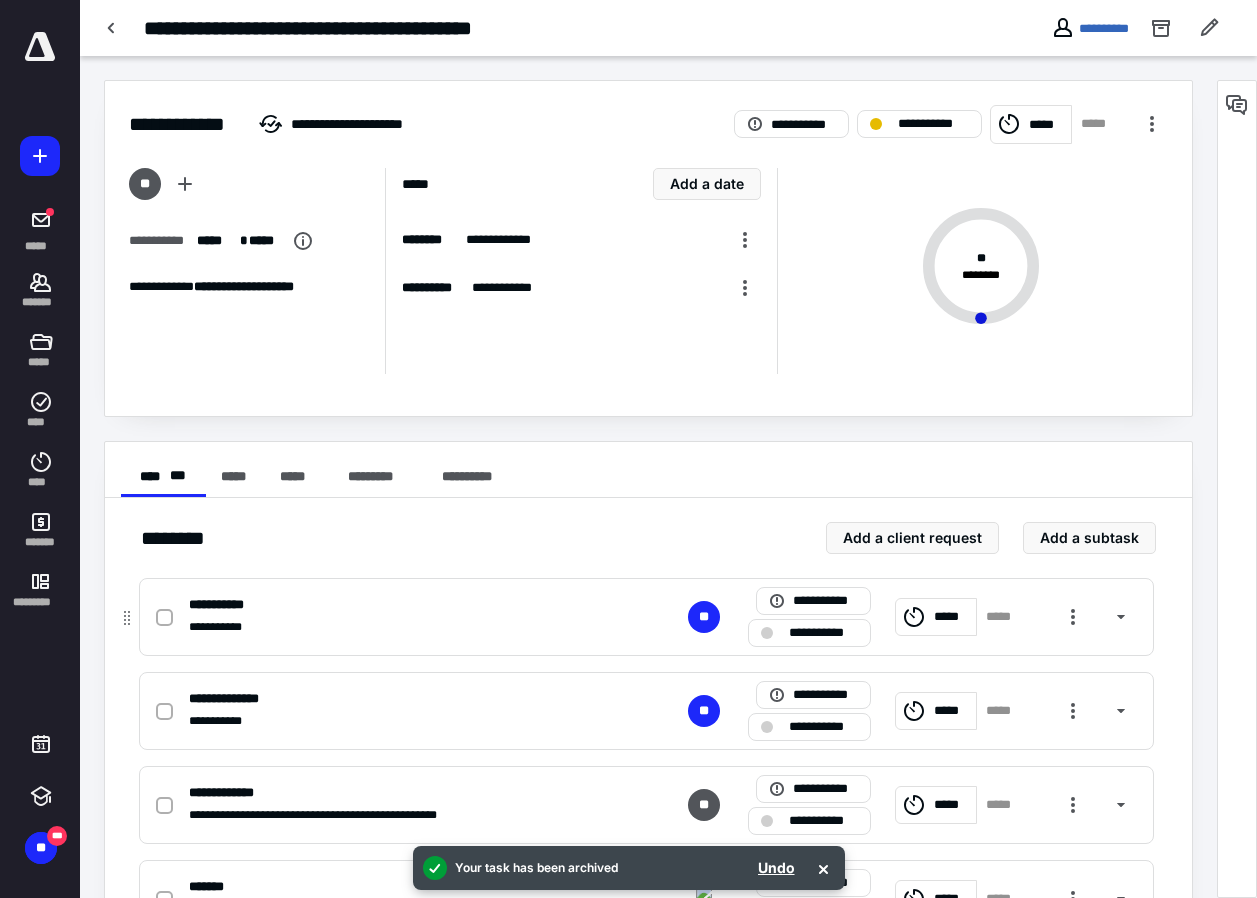 click on "**********" at bounding box center (823, 633) 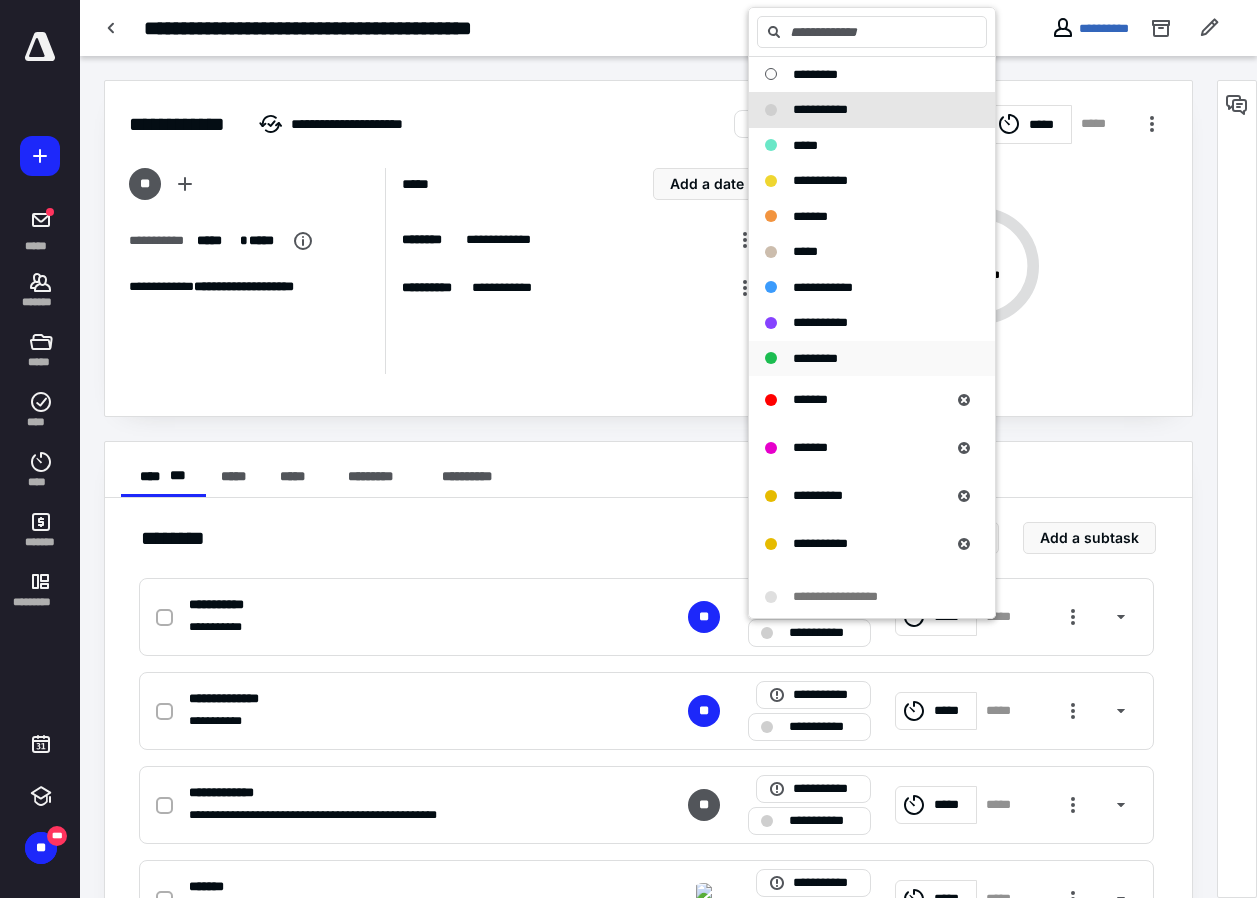 click on "*********" at bounding box center (815, 358) 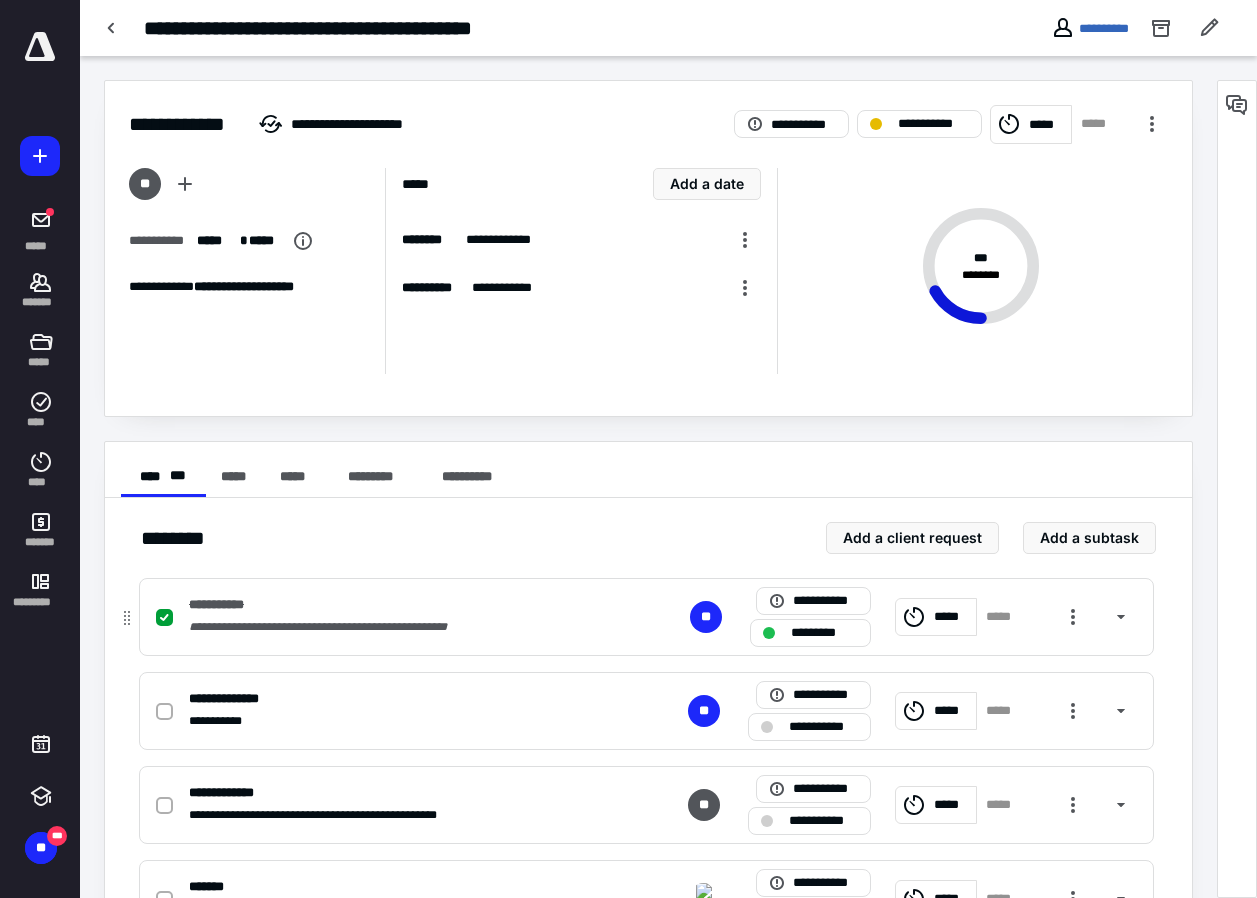click on "*****" at bounding box center [936, 617] 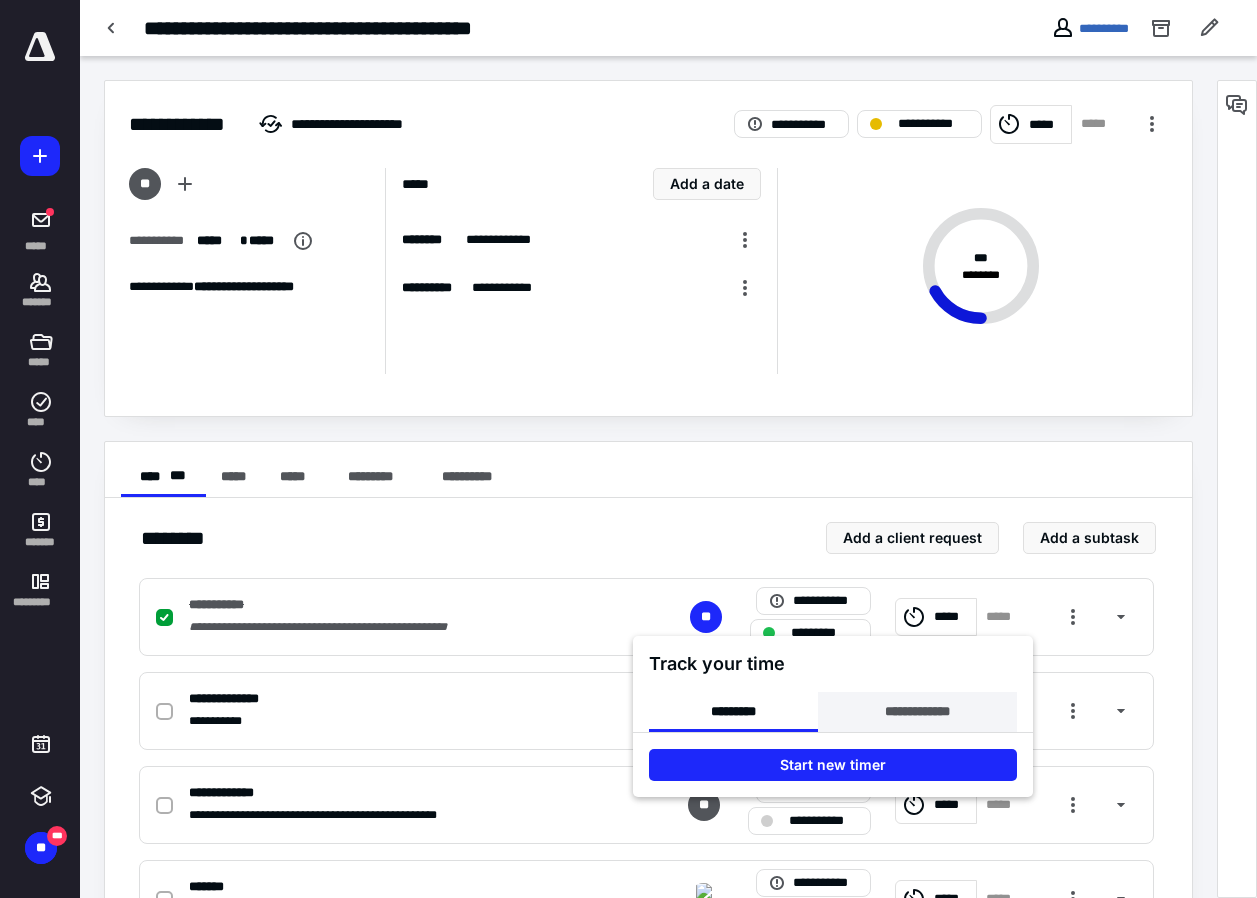 click on "**********" at bounding box center [917, 712] 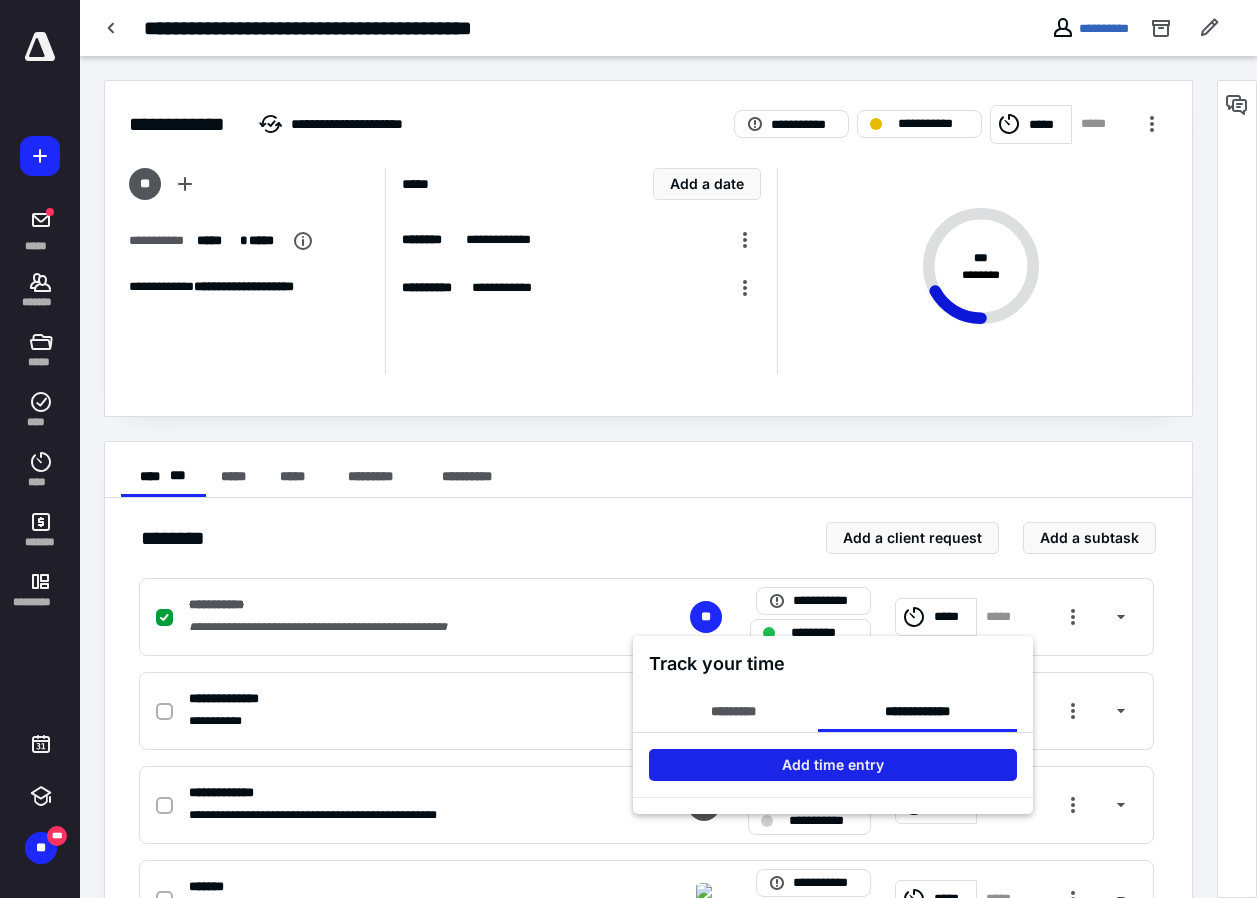 click on "Add time entry" at bounding box center (833, 765) 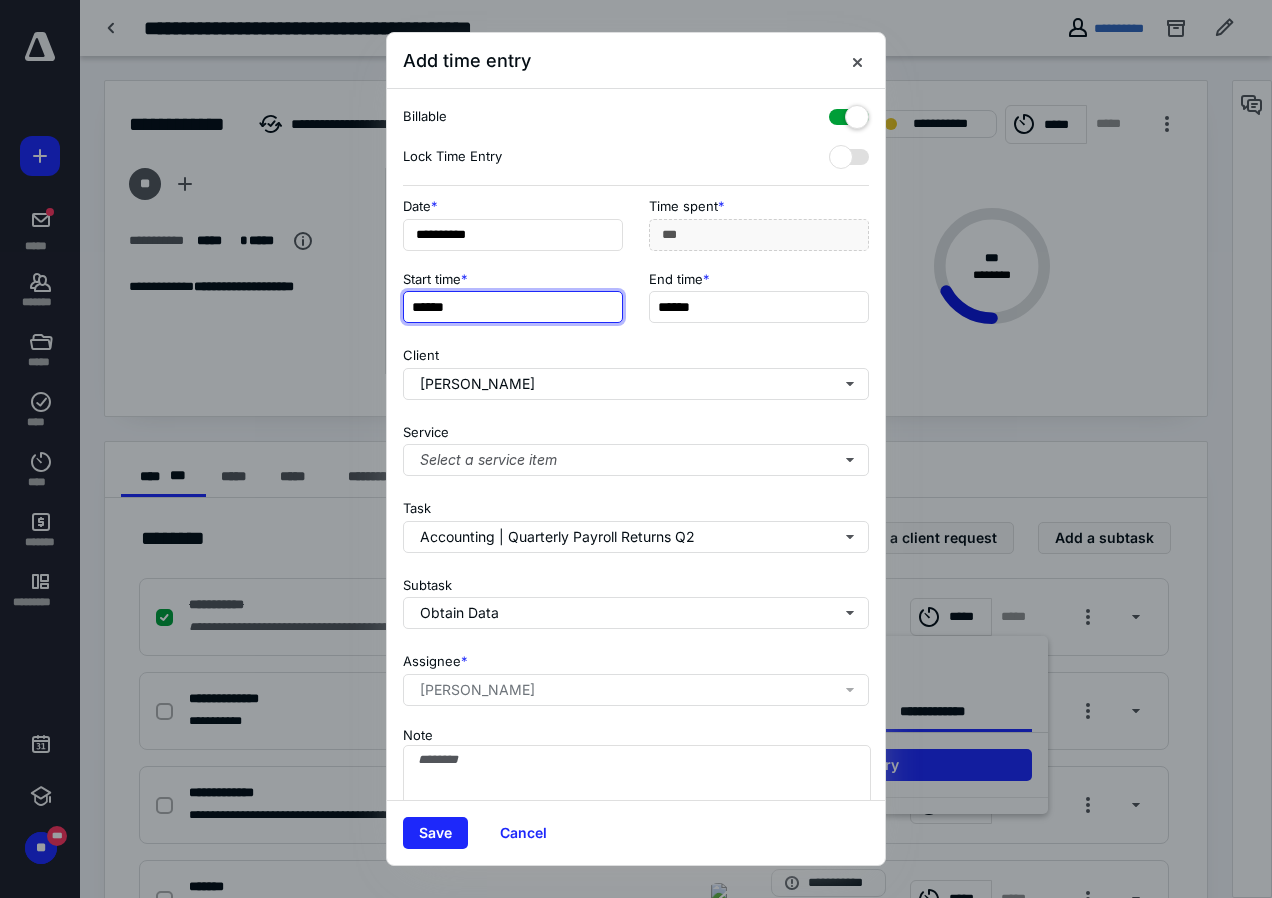 click on "******" at bounding box center (513, 307) 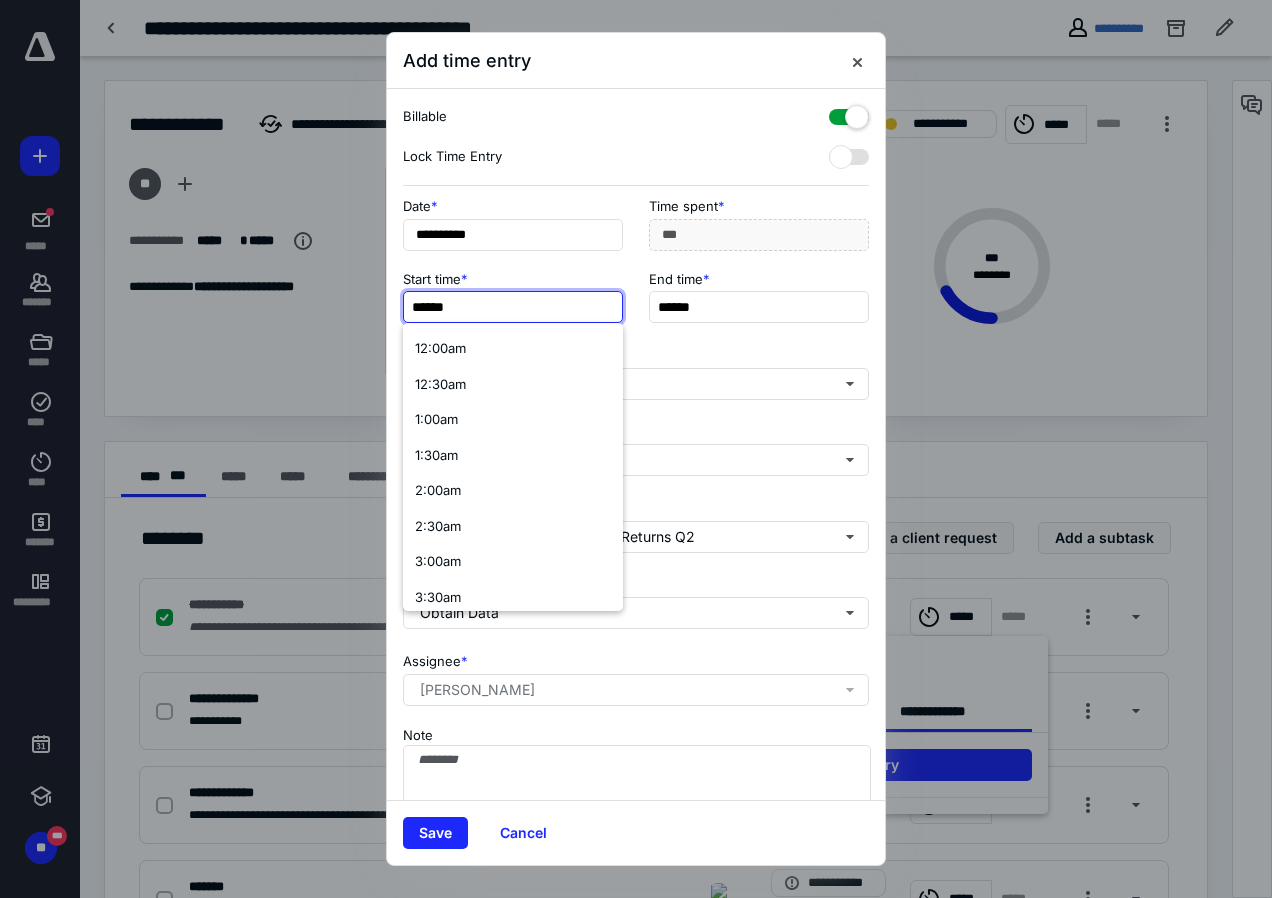 type on "*" 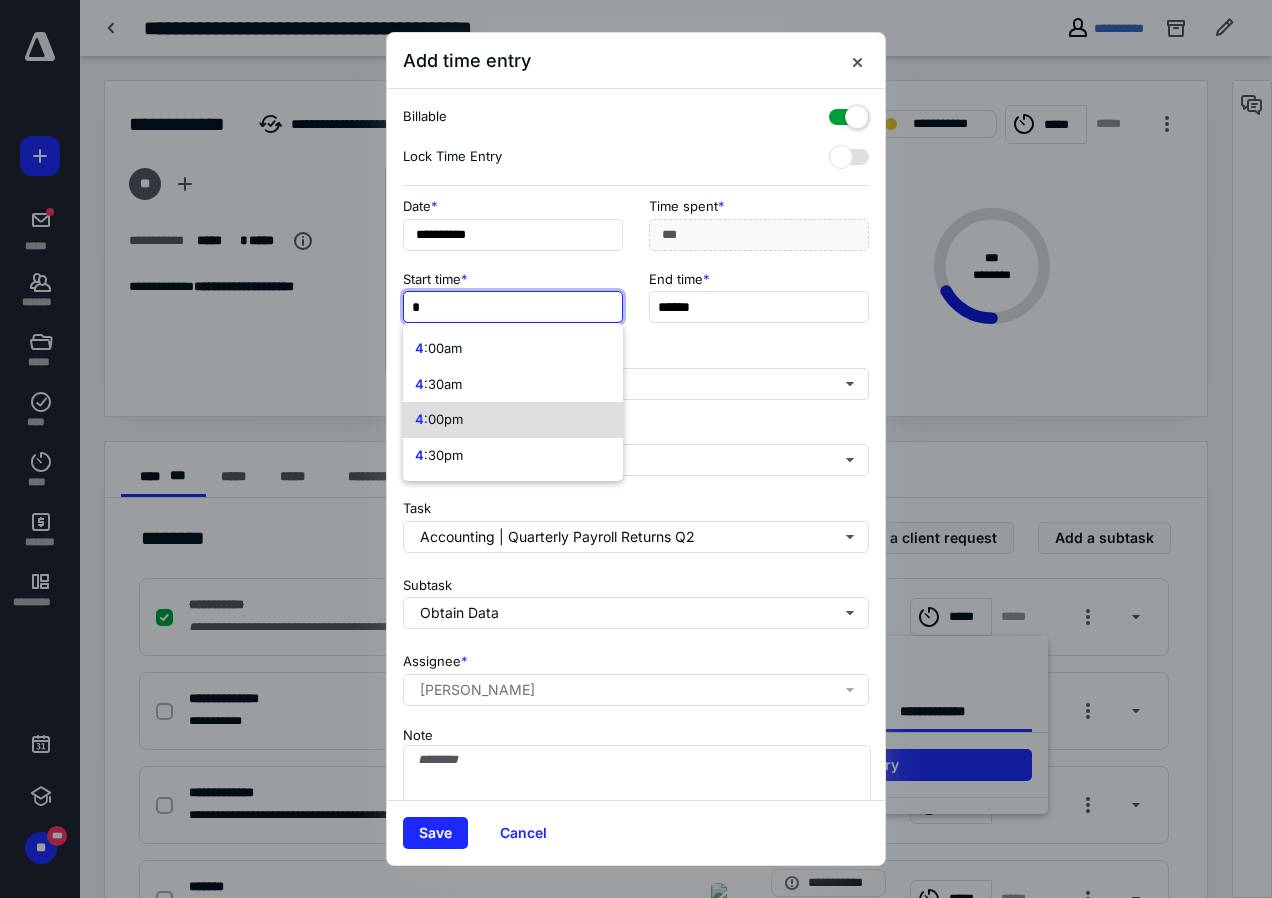click on ":00pm" at bounding box center [443, 419] 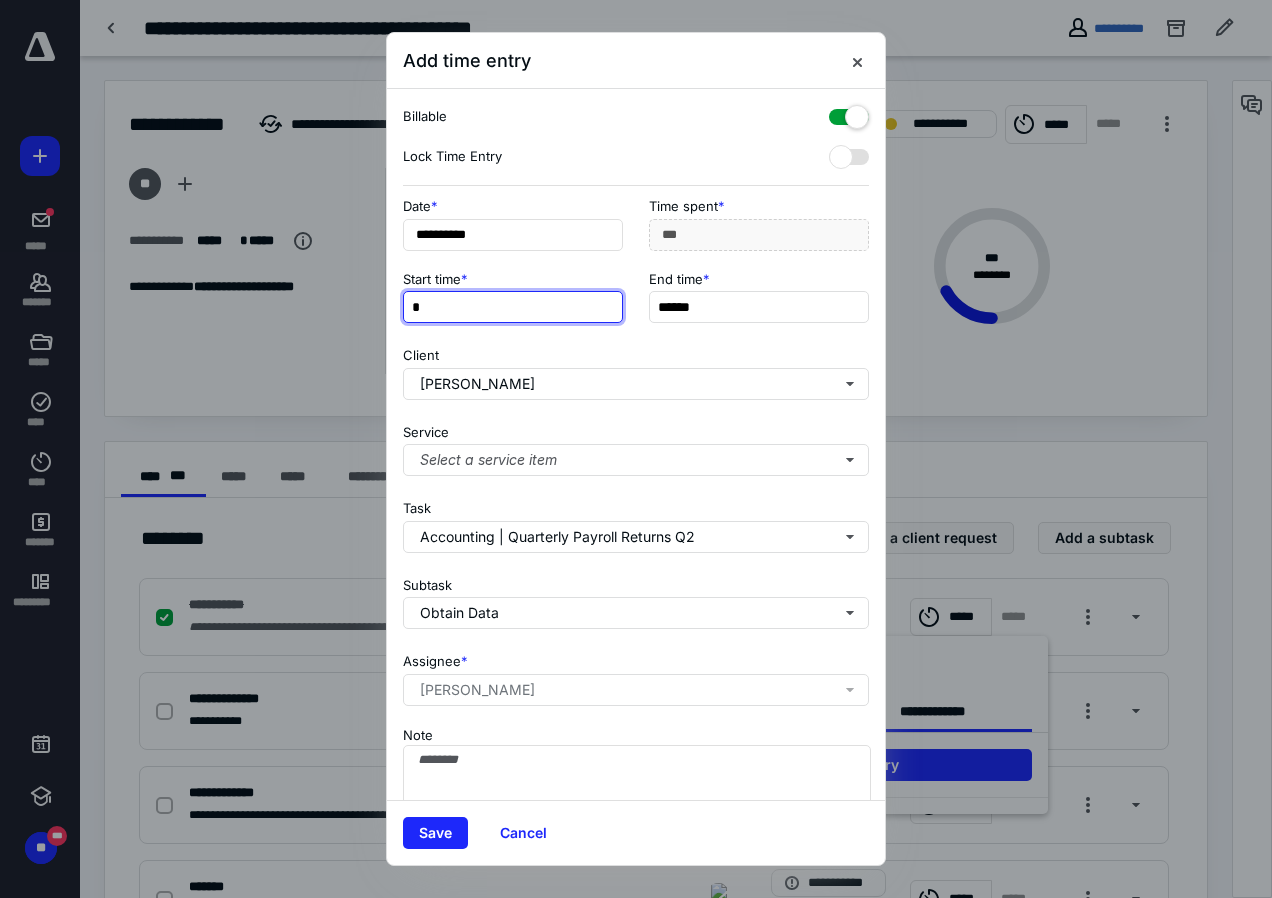 type on "***" 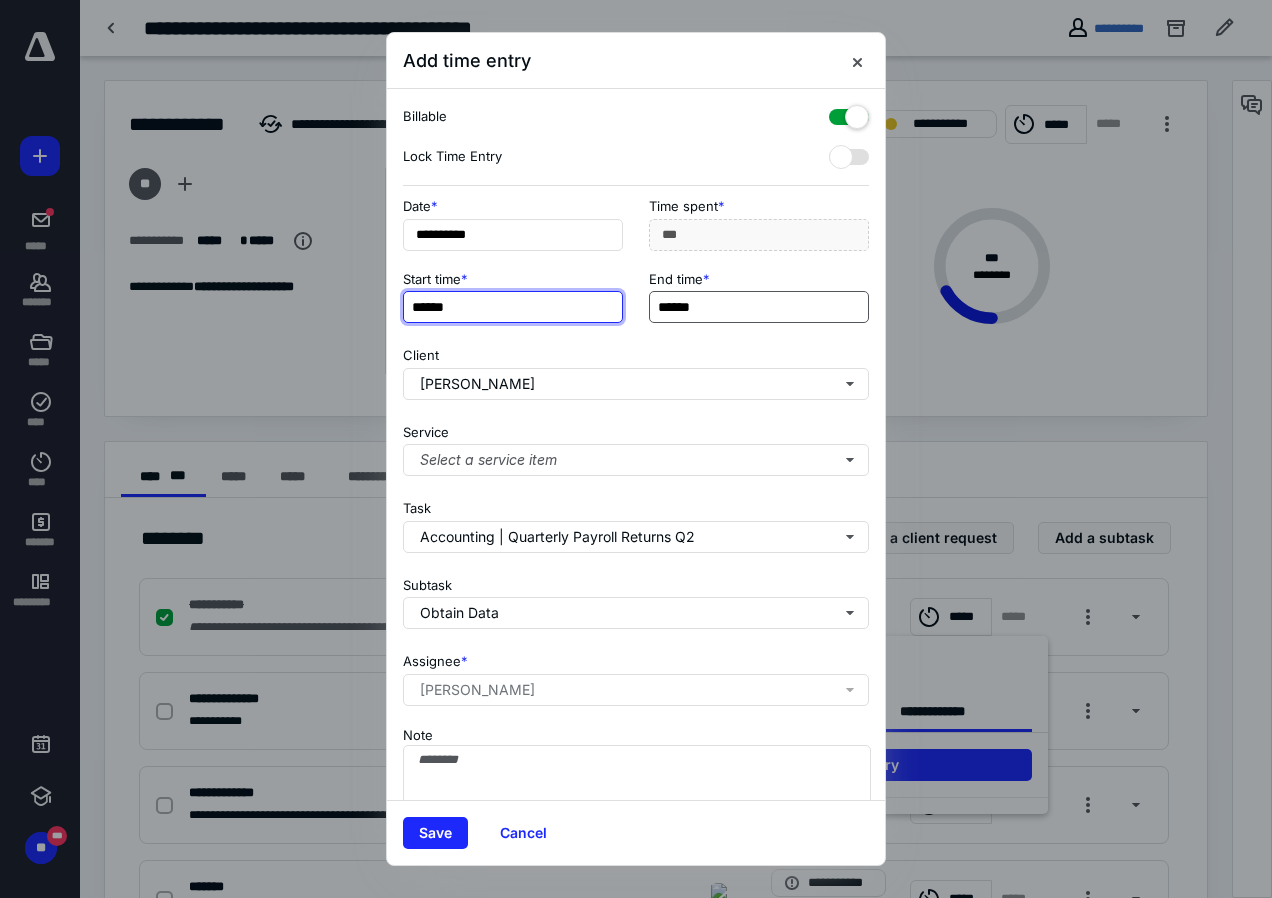 type on "******" 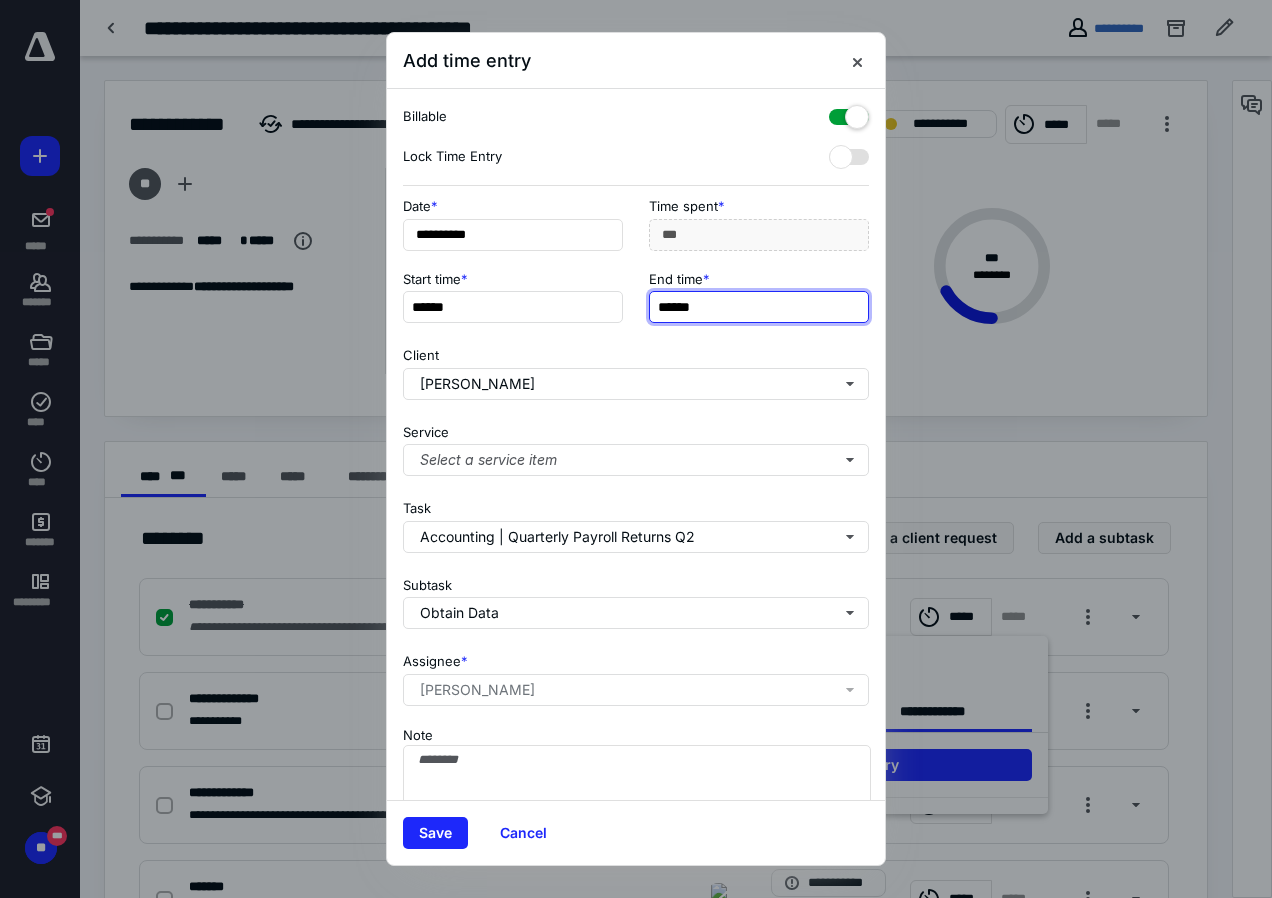 click on "******" at bounding box center [759, 307] 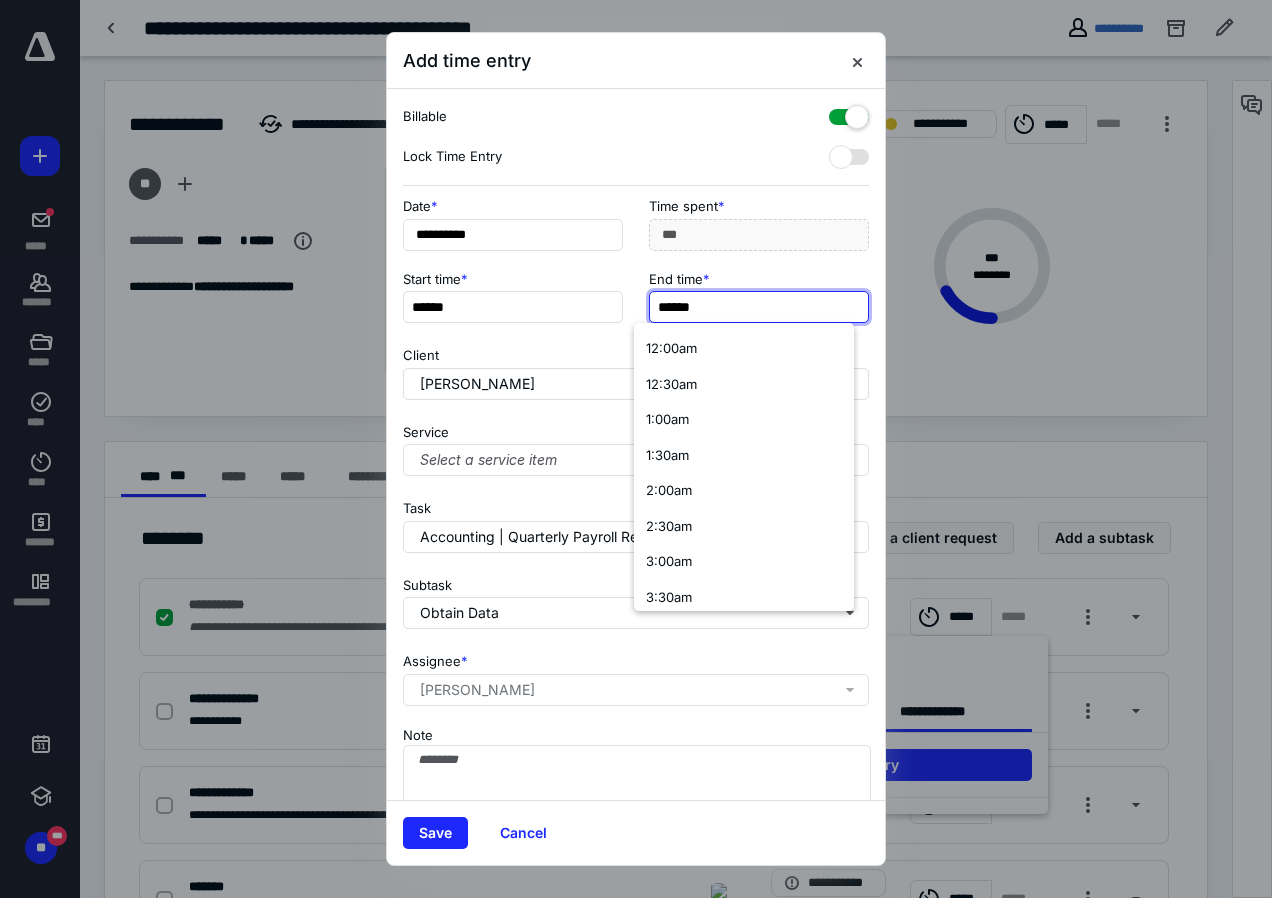 type on "*" 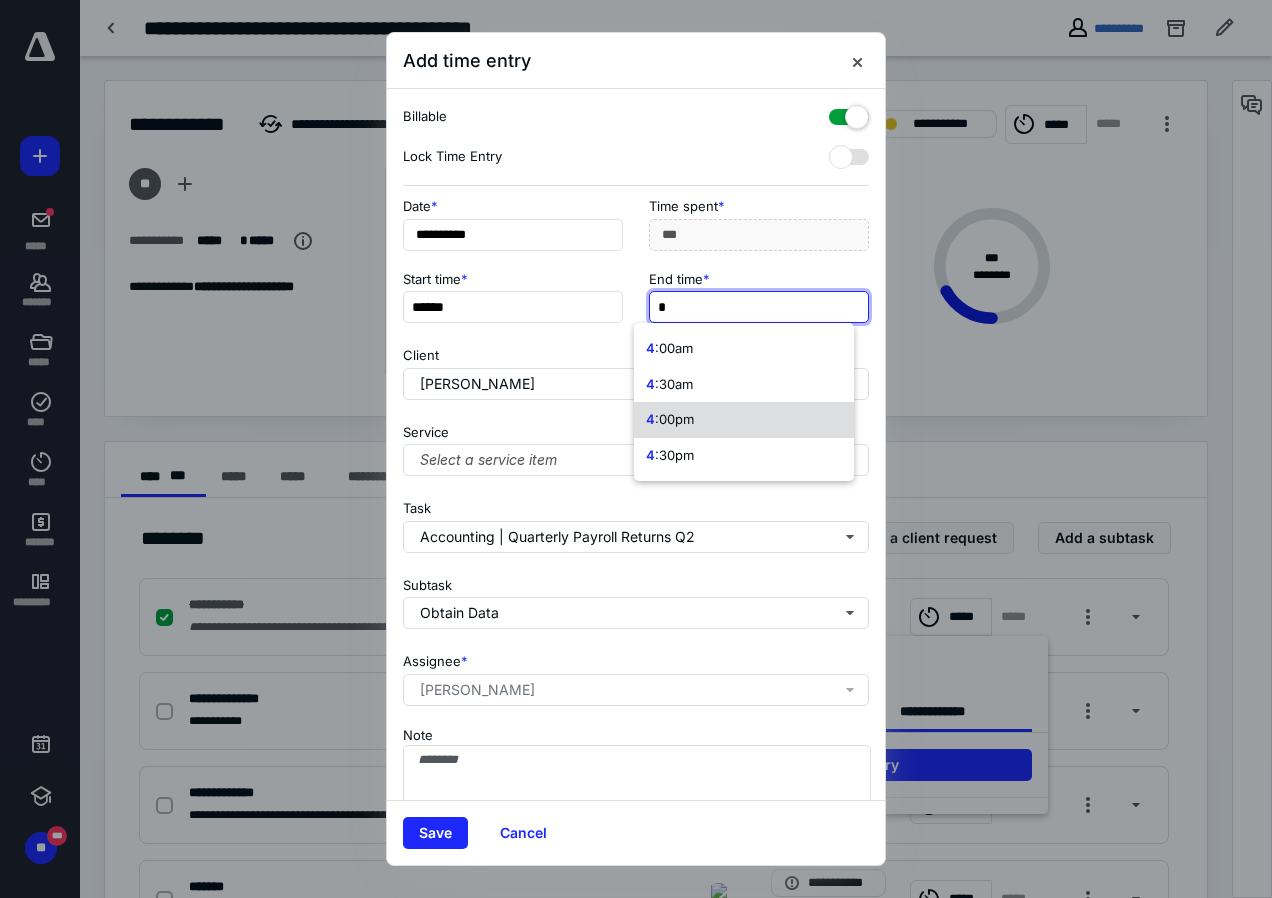 click on ":00pm" at bounding box center [674, 419] 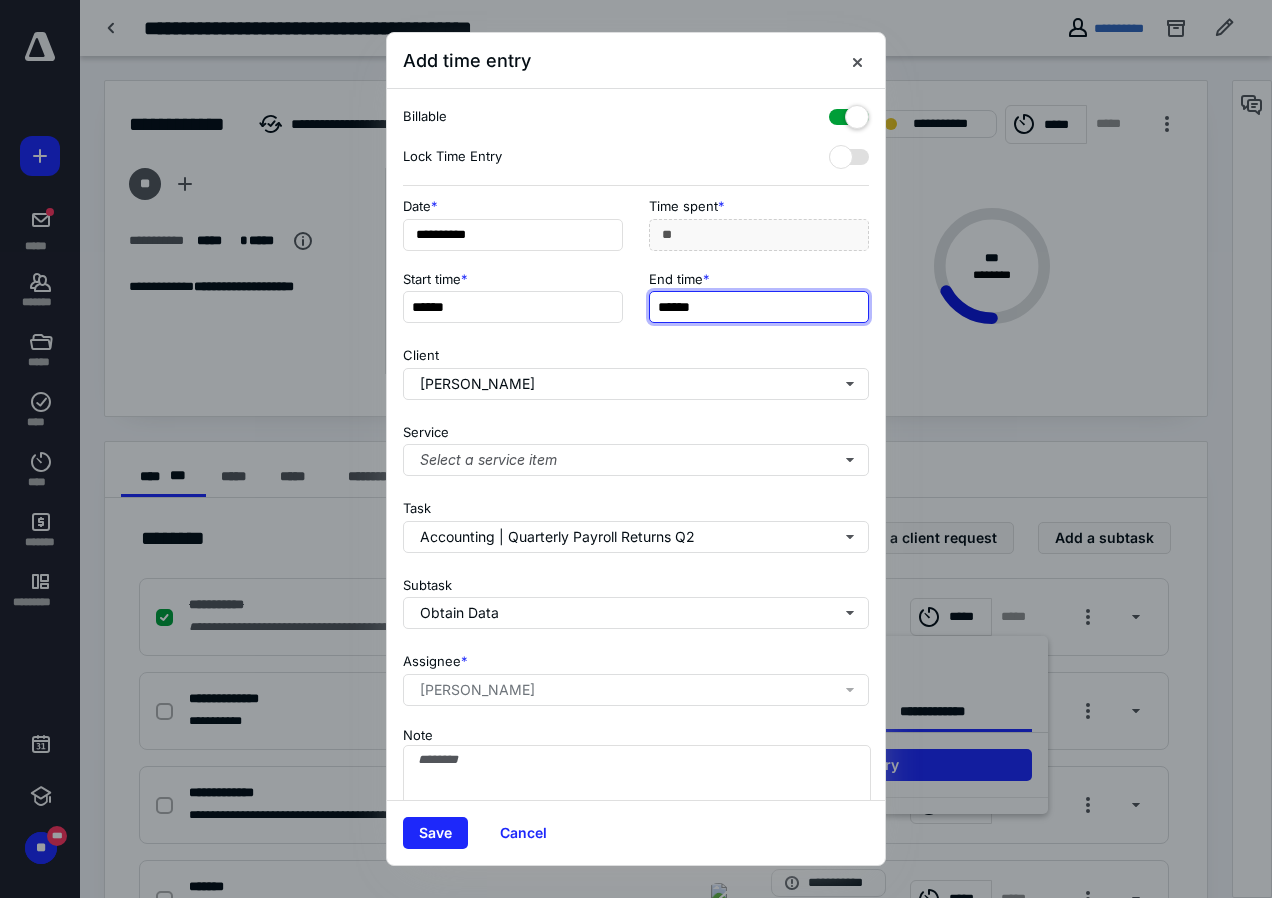 click on "******" at bounding box center (759, 307) 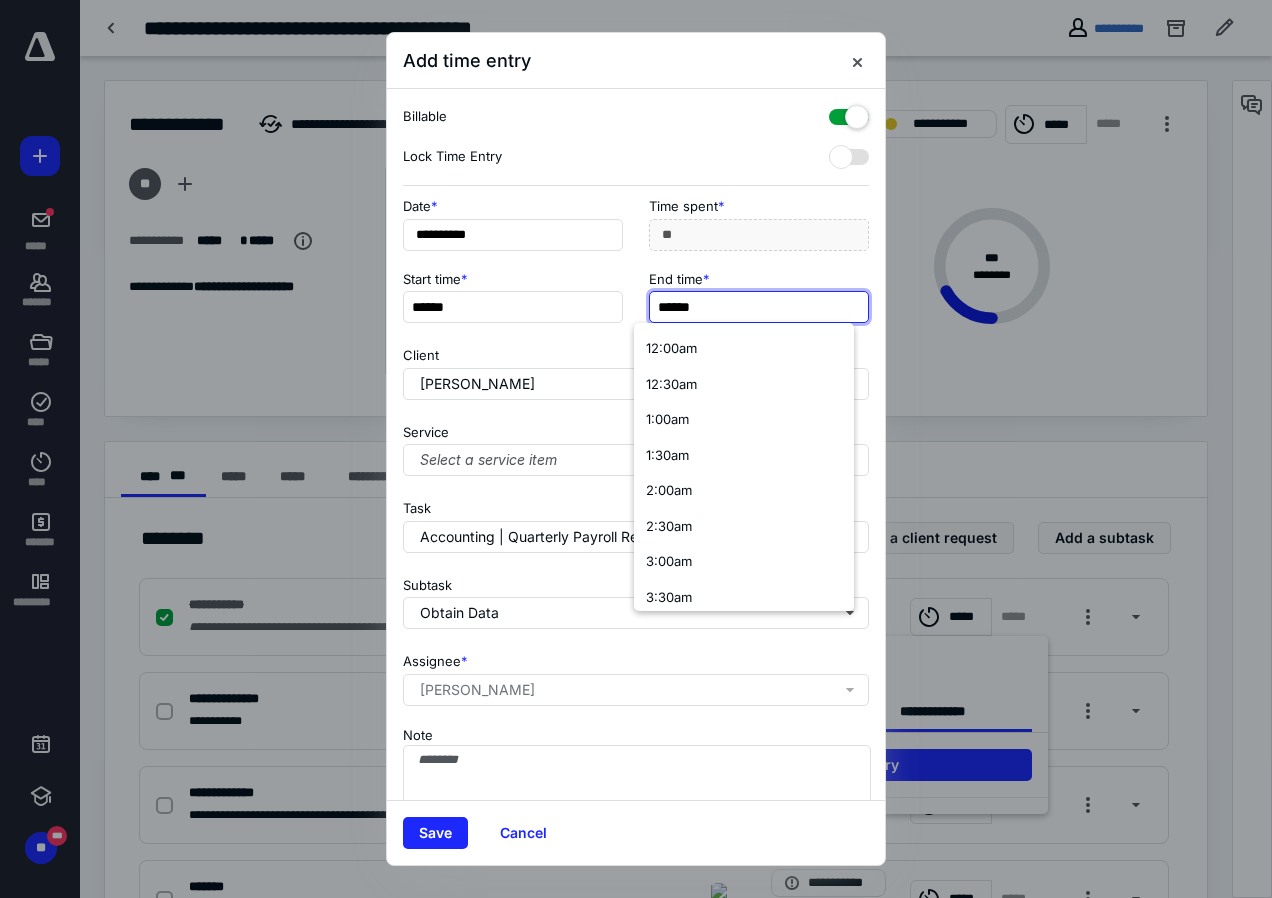 click on "******" at bounding box center [759, 307] 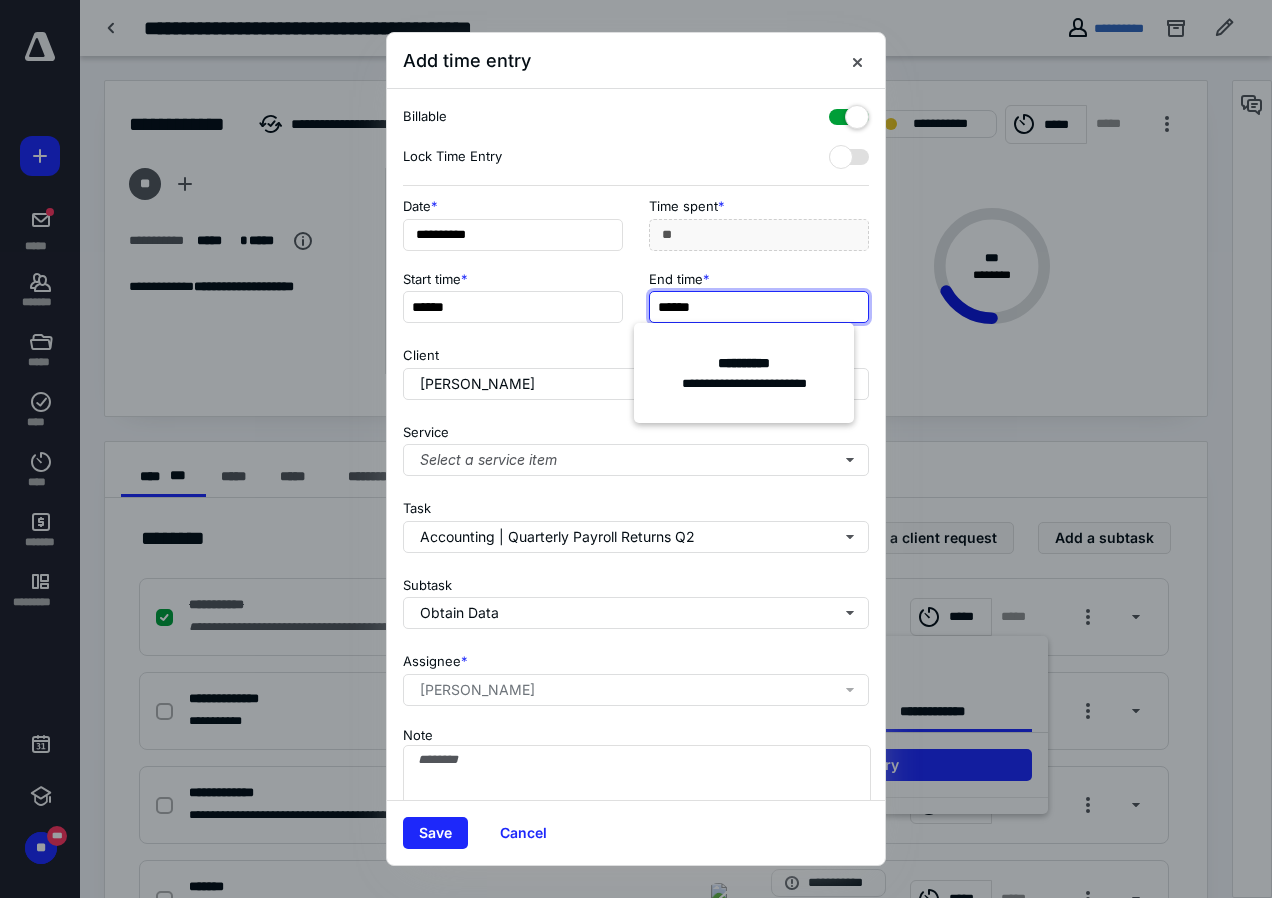type on "******" 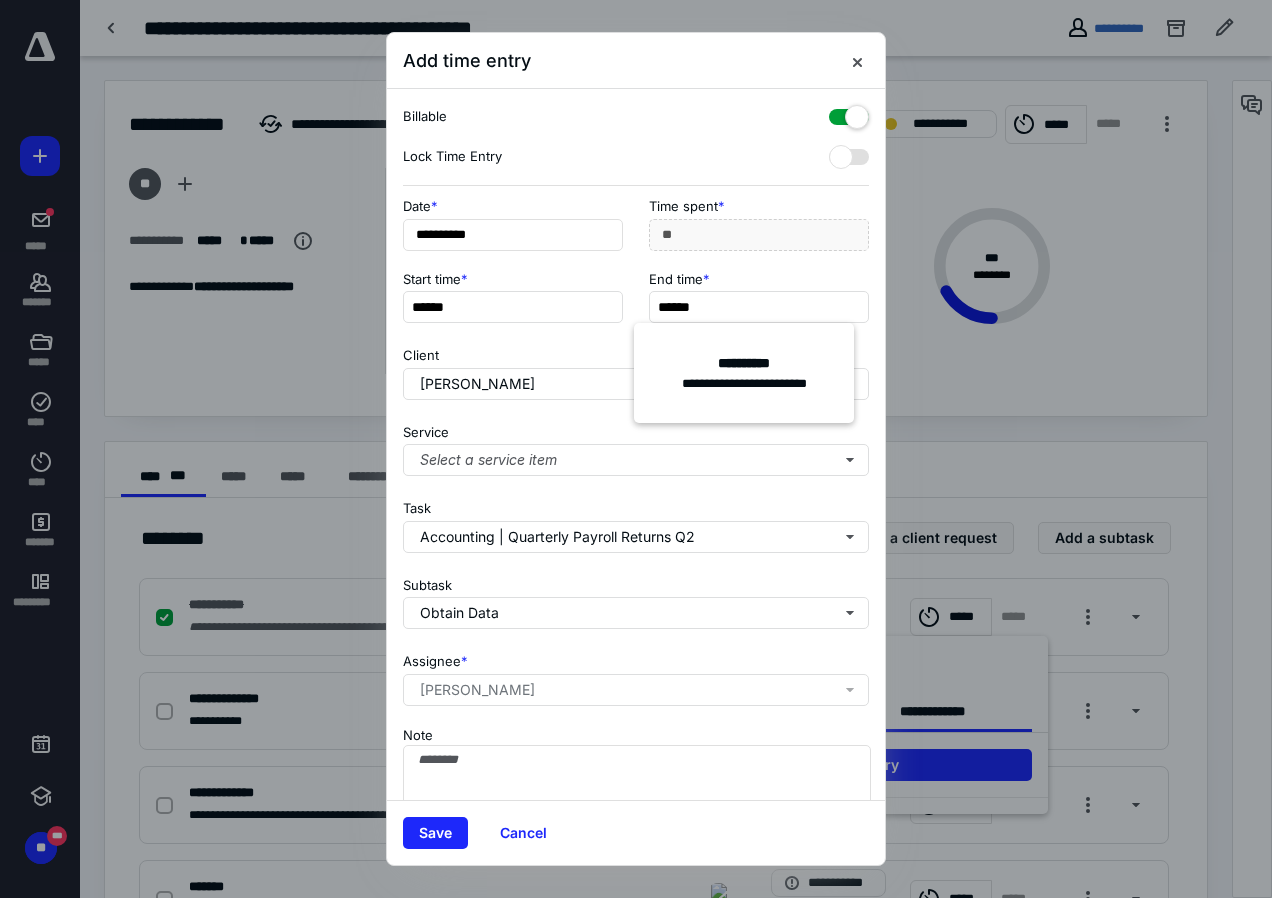 type on "***" 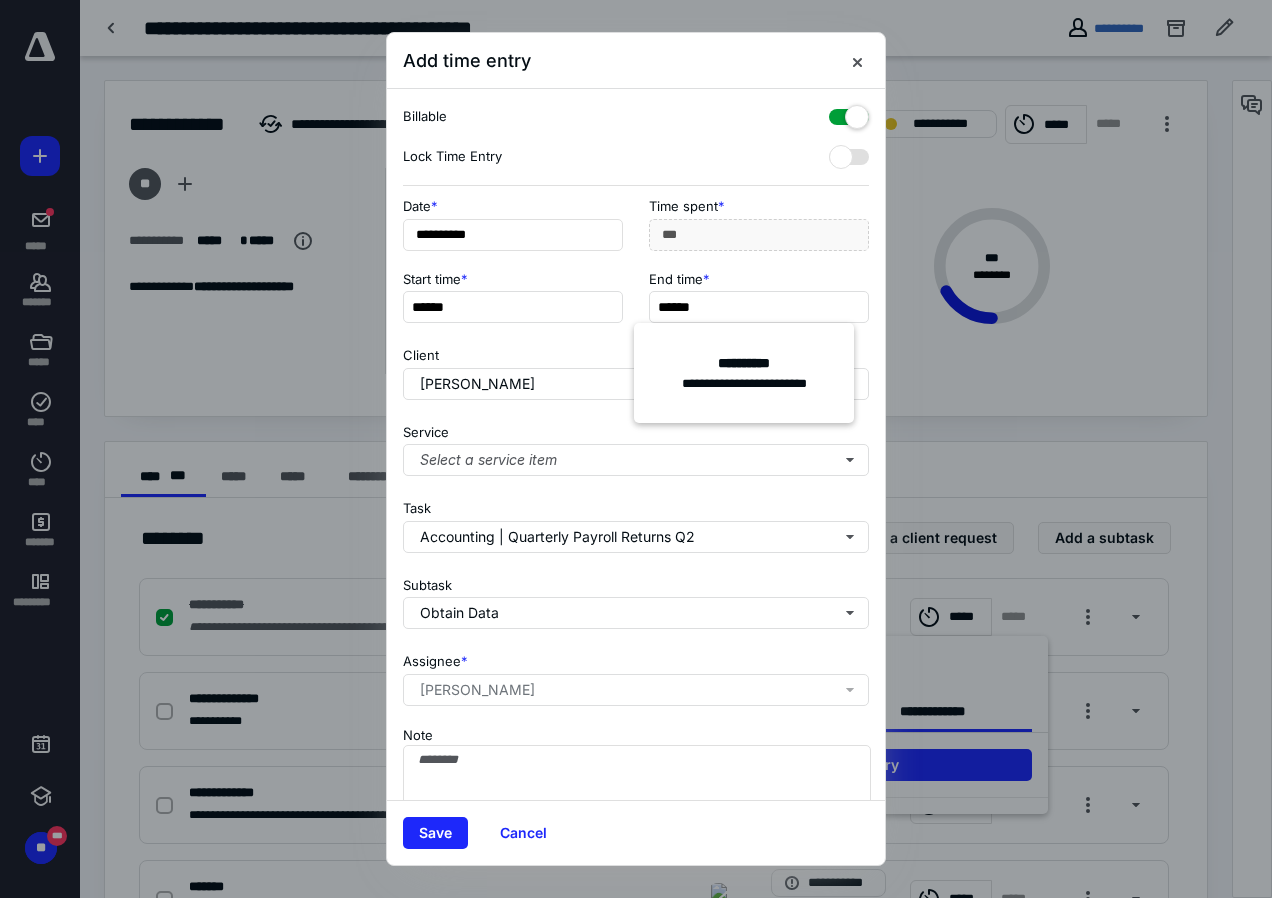 click on "Client Jason Coon" at bounding box center [636, 369] 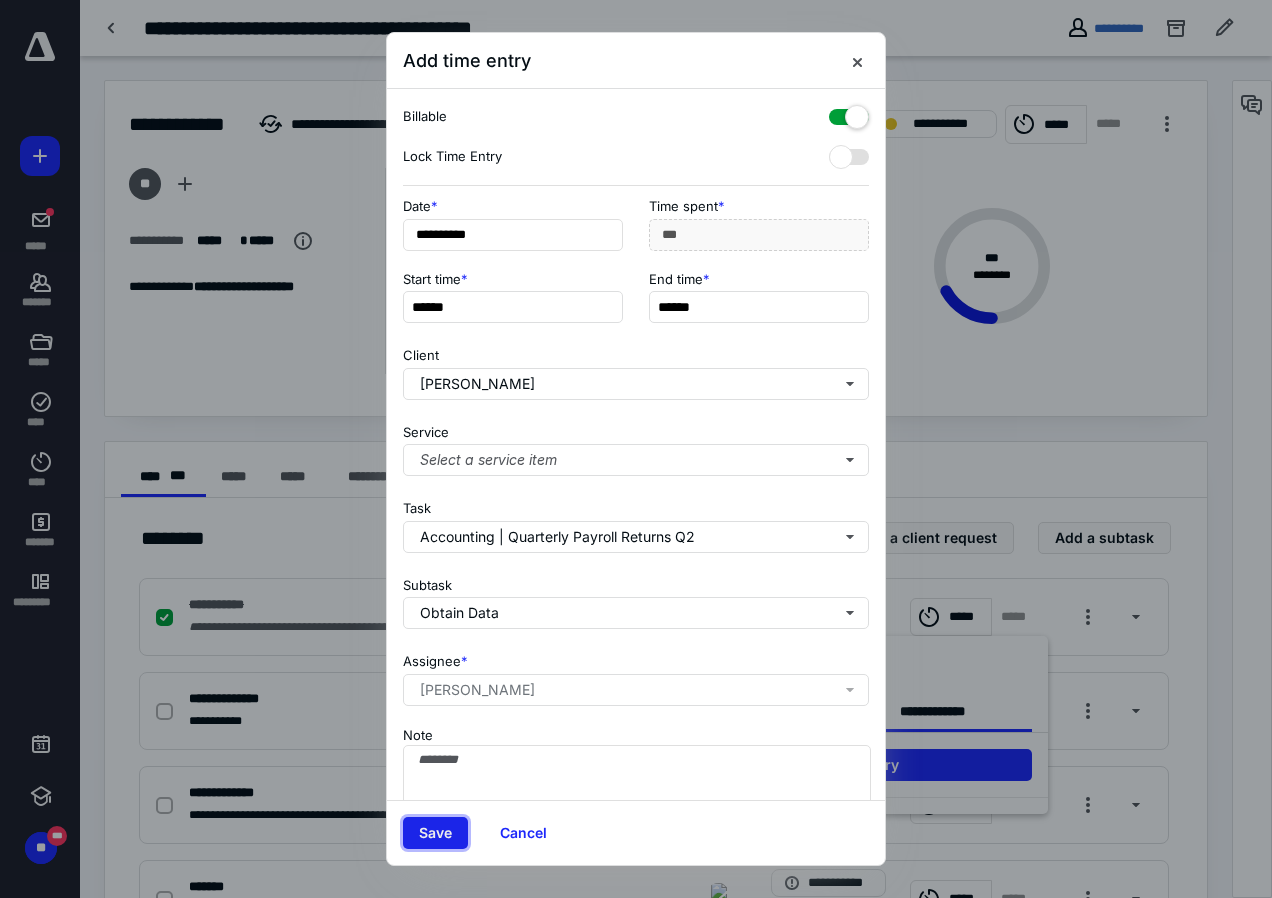click on "Save" at bounding box center (435, 833) 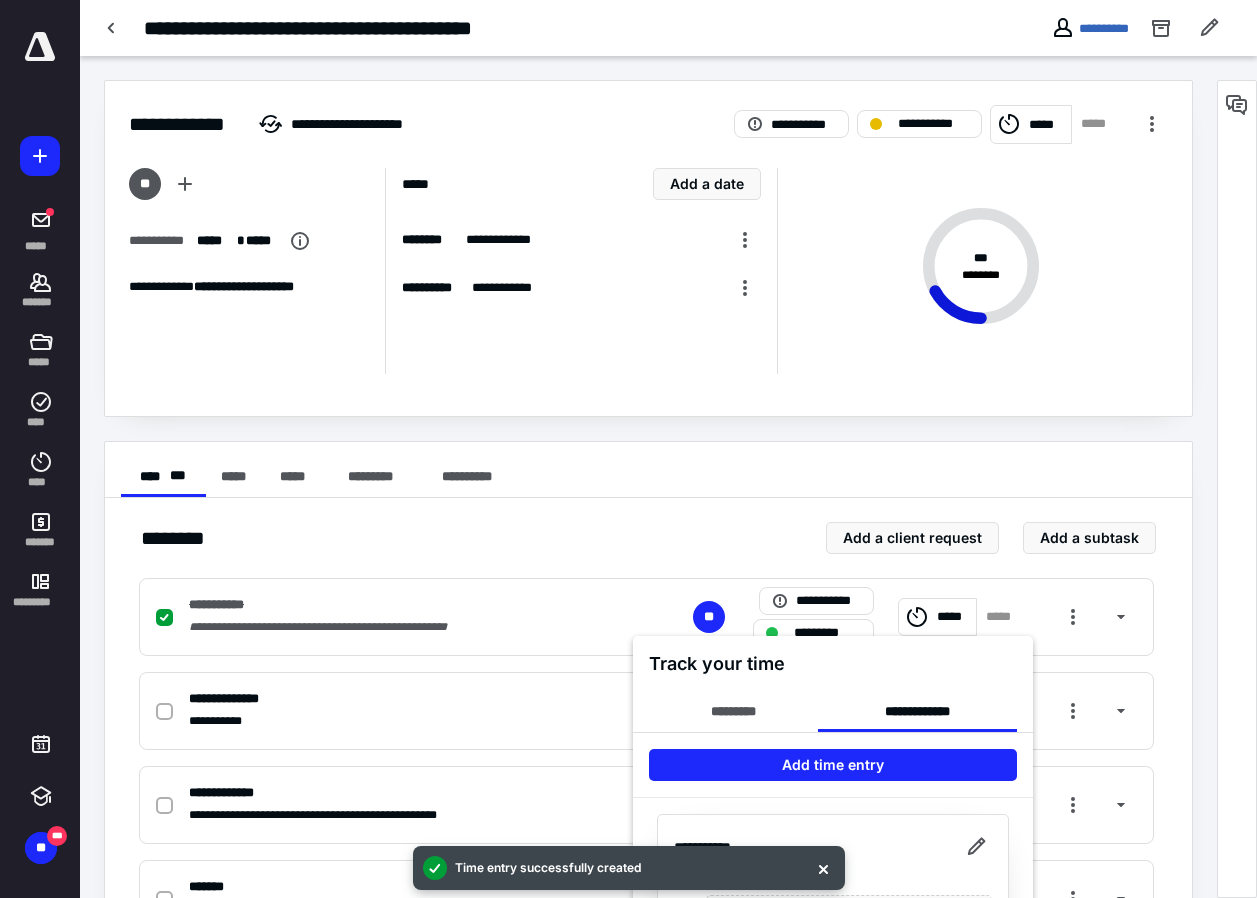 click at bounding box center (628, 449) 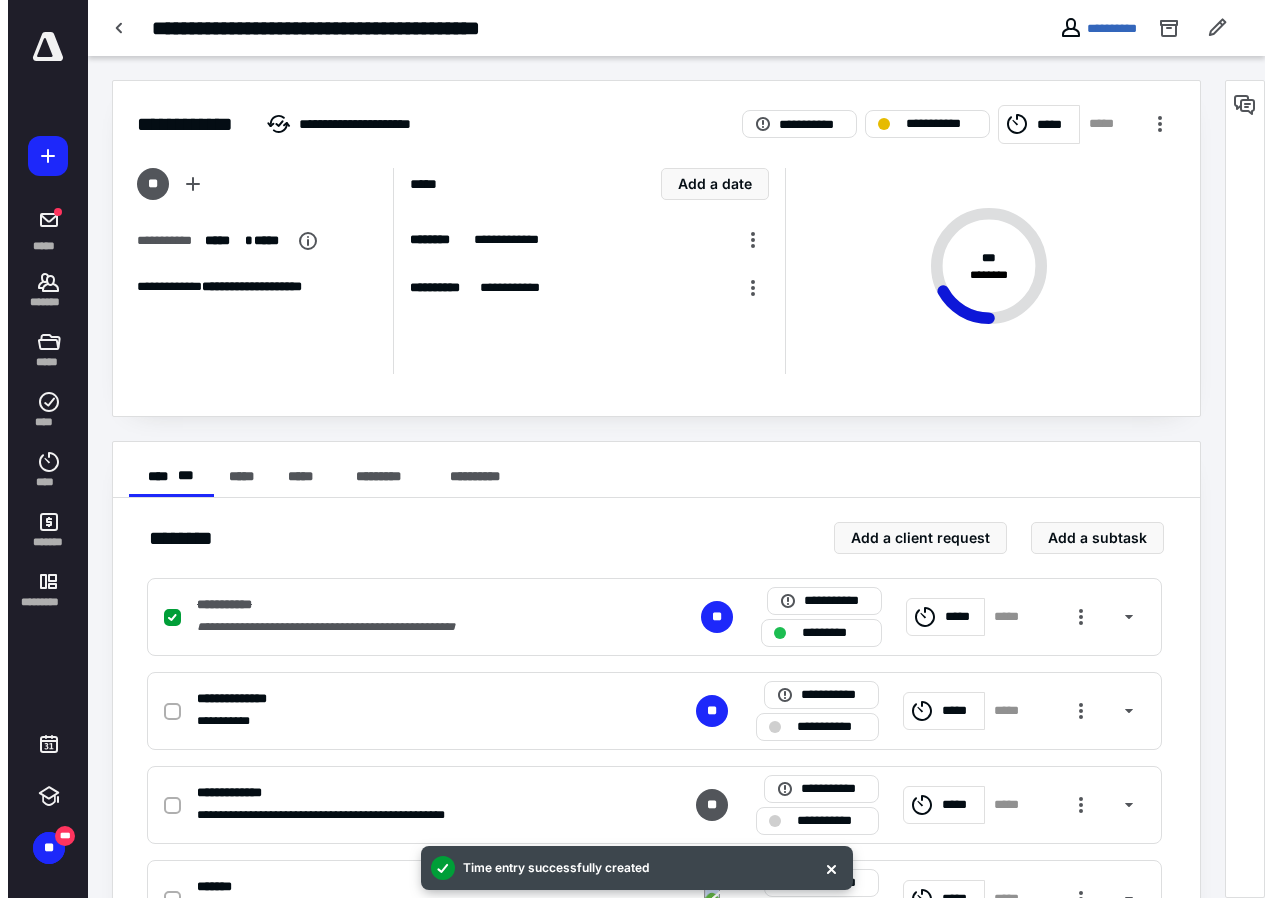 scroll, scrollTop: 297, scrollLeft: 0, axis: vertical 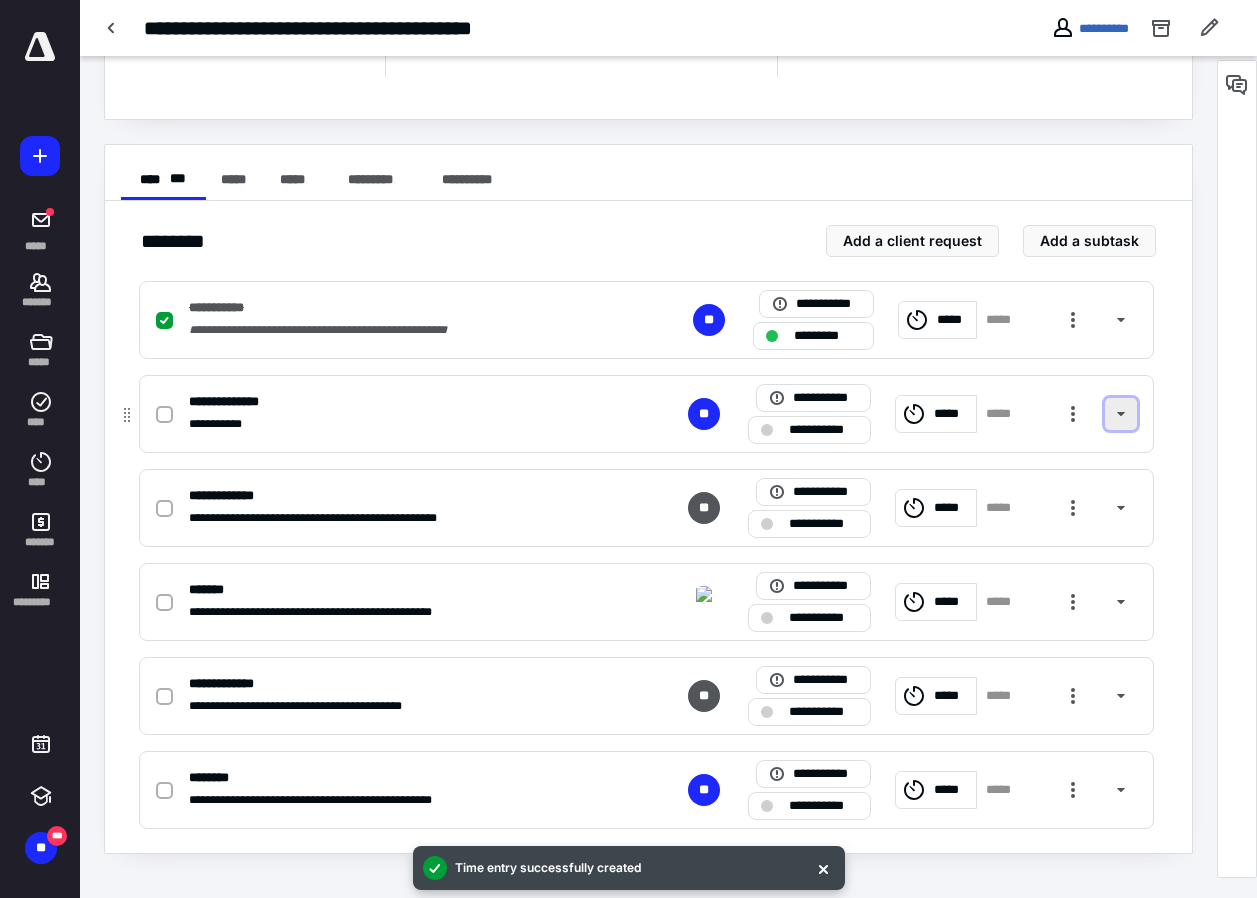 click at bounding box center [1121, 414] 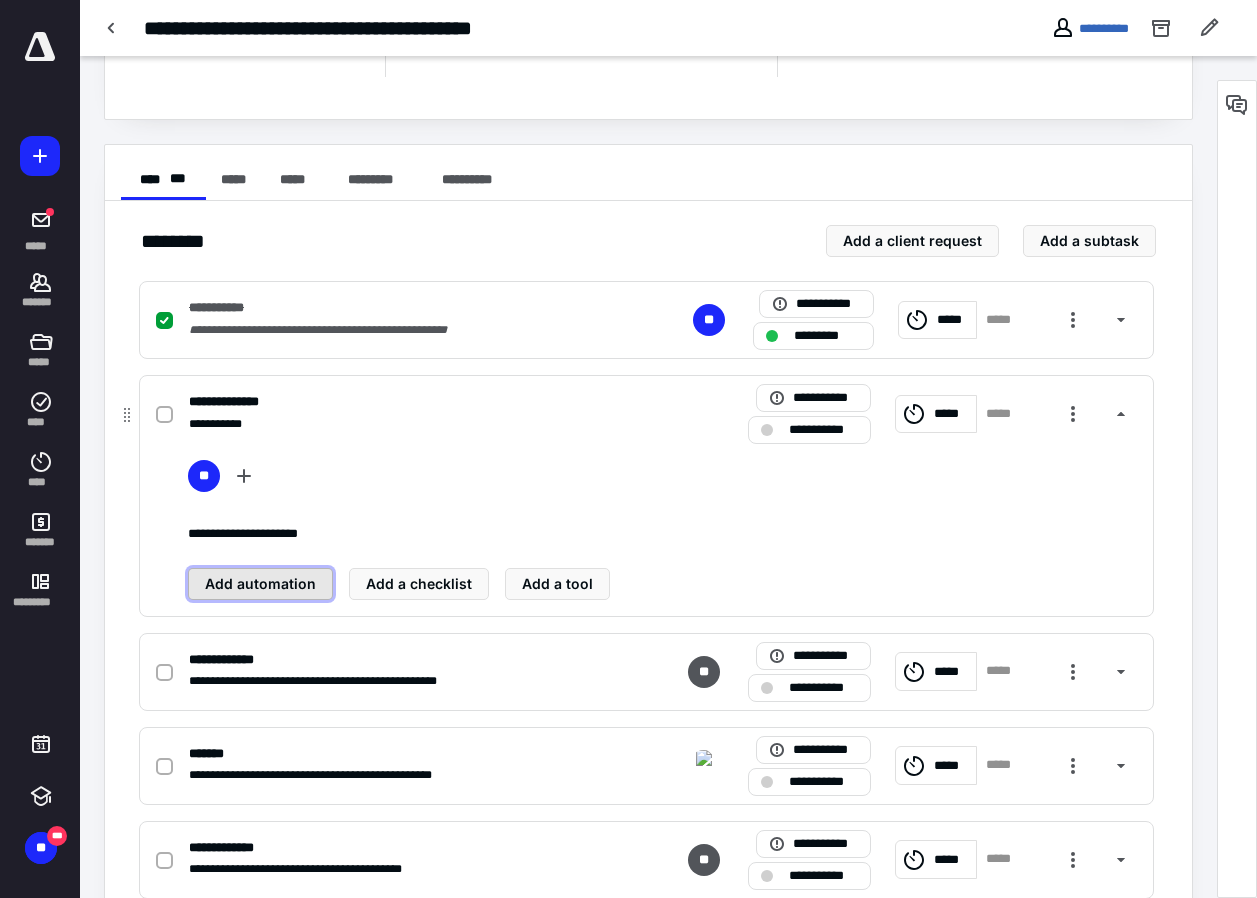 click on "Add automation" at bounding box center (260, 584) 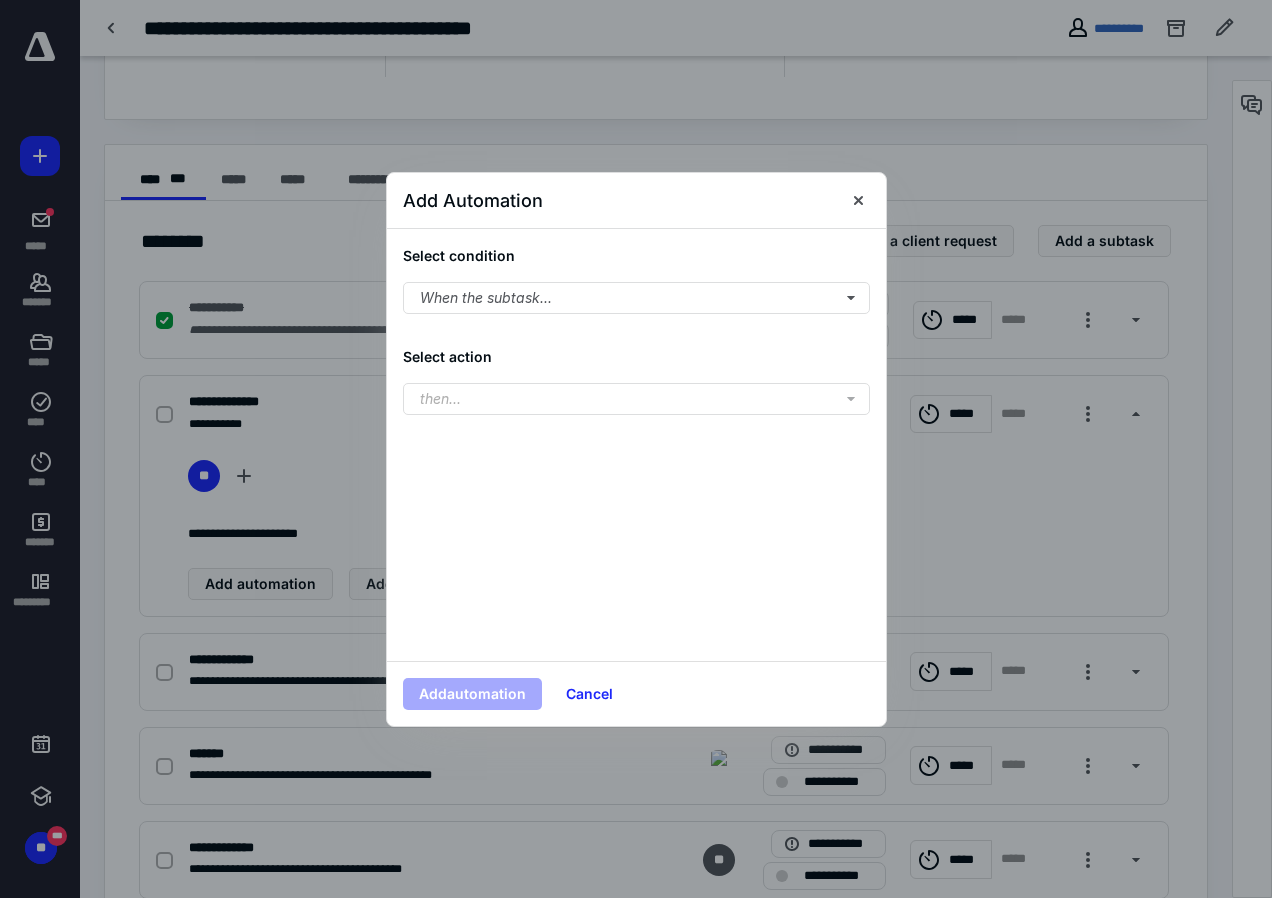 click on "Select condition When the subtask..." at bounding box center (636, 279) 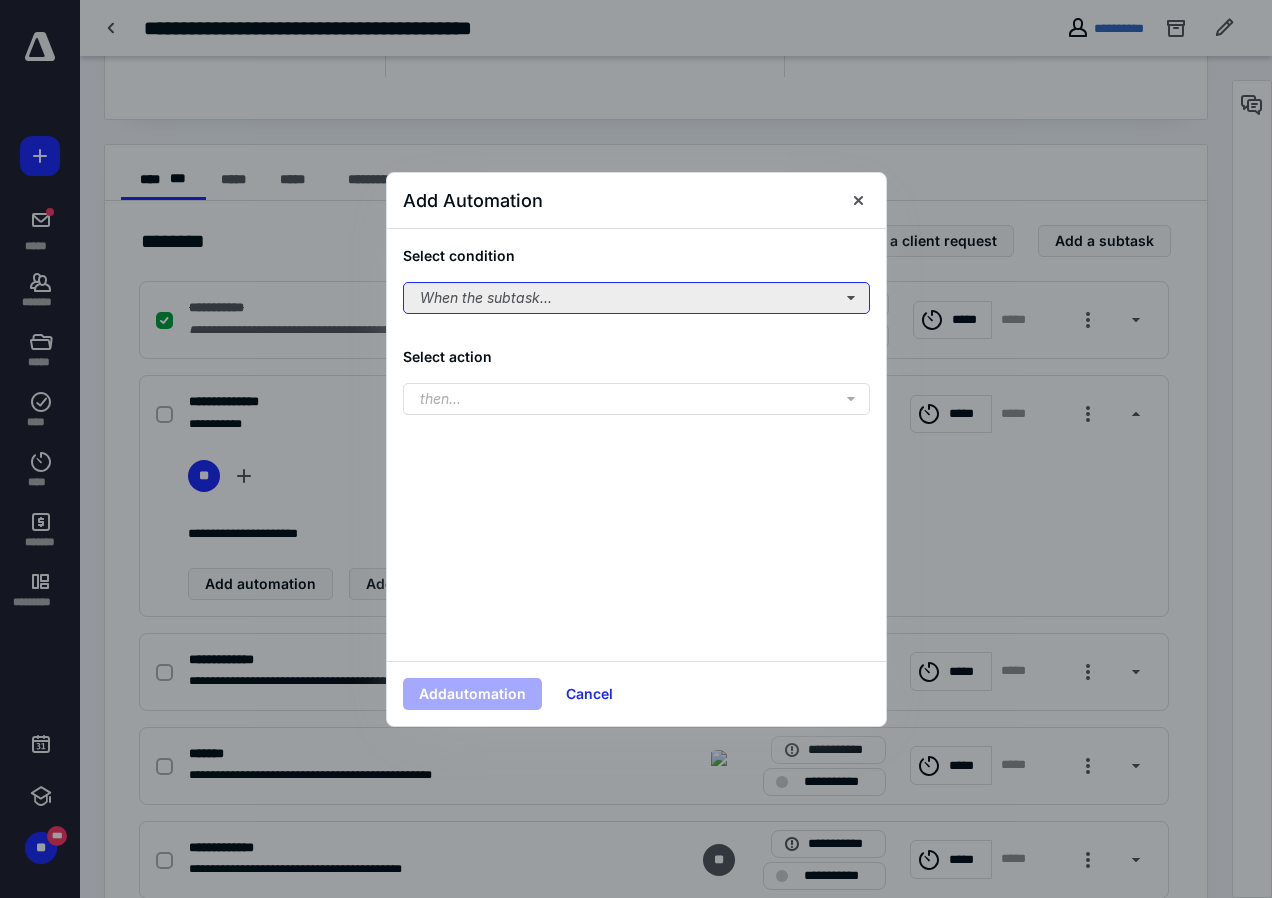 click on "When the subtask..." at bounding box center (636, 298) 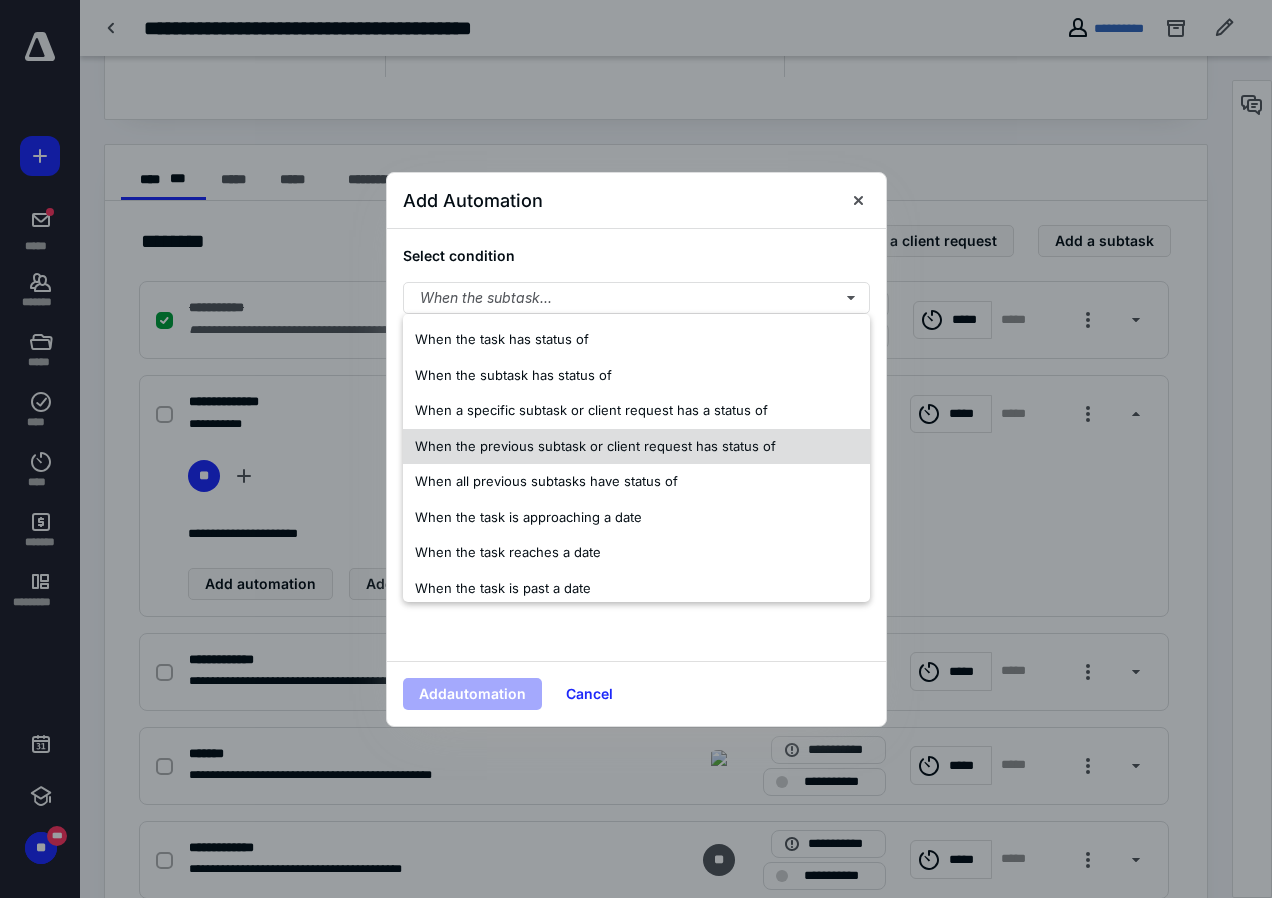 click on "When the previous subtask or client request has status of" at bounding box center [595, 446] 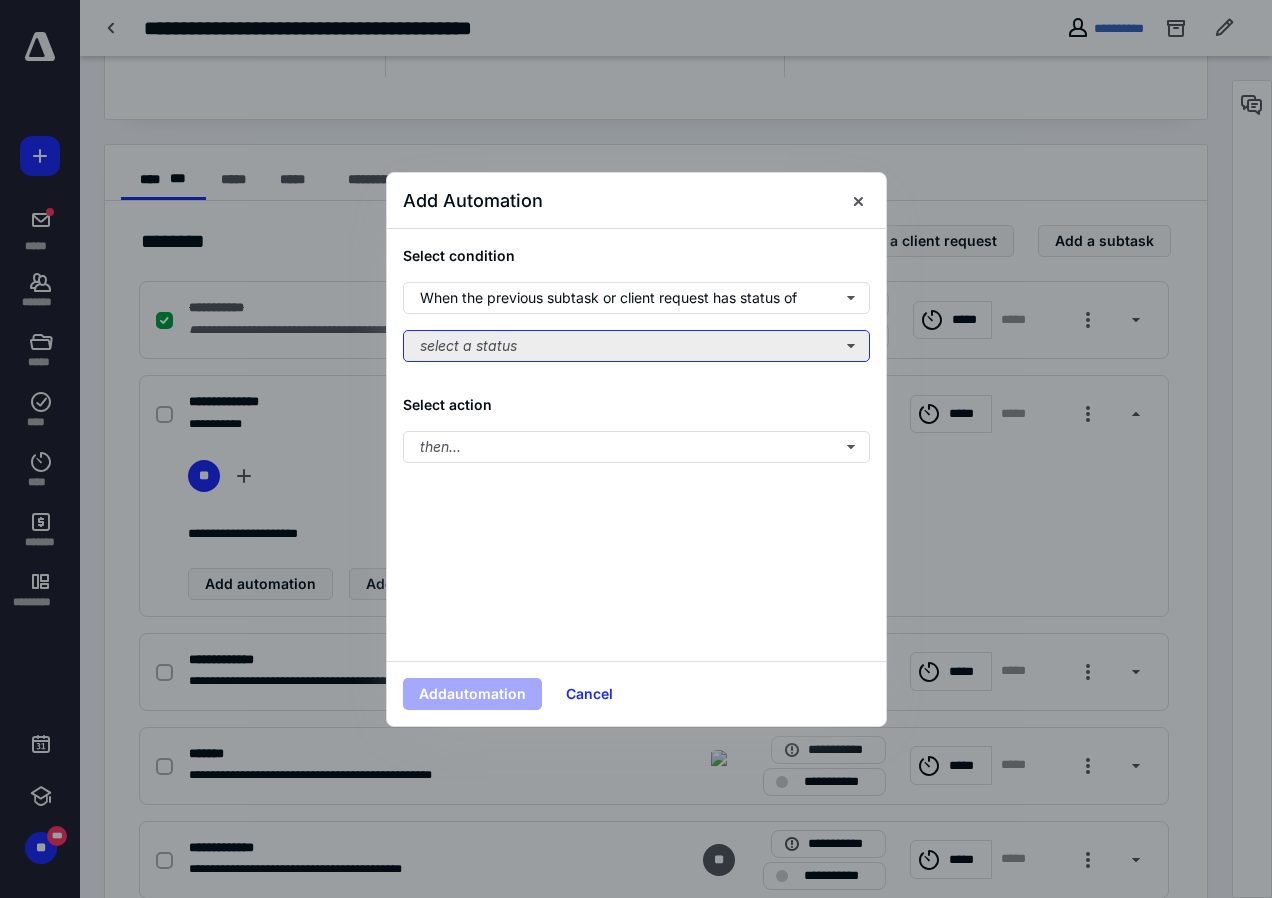 click on "select a status" at bounding box center (636, 346) 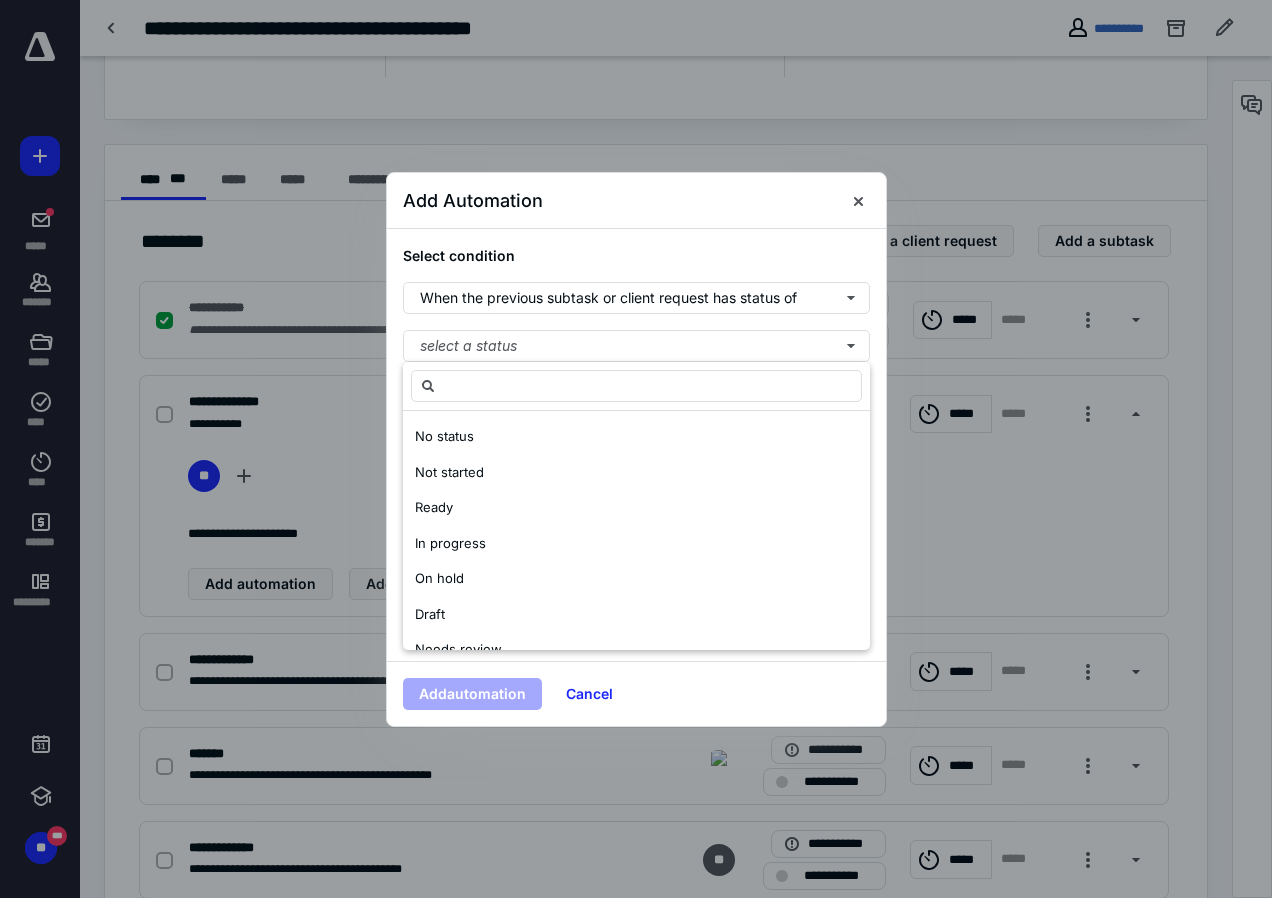scroll, scrollTop: 100, scrollLeft: 0, axis: vertical 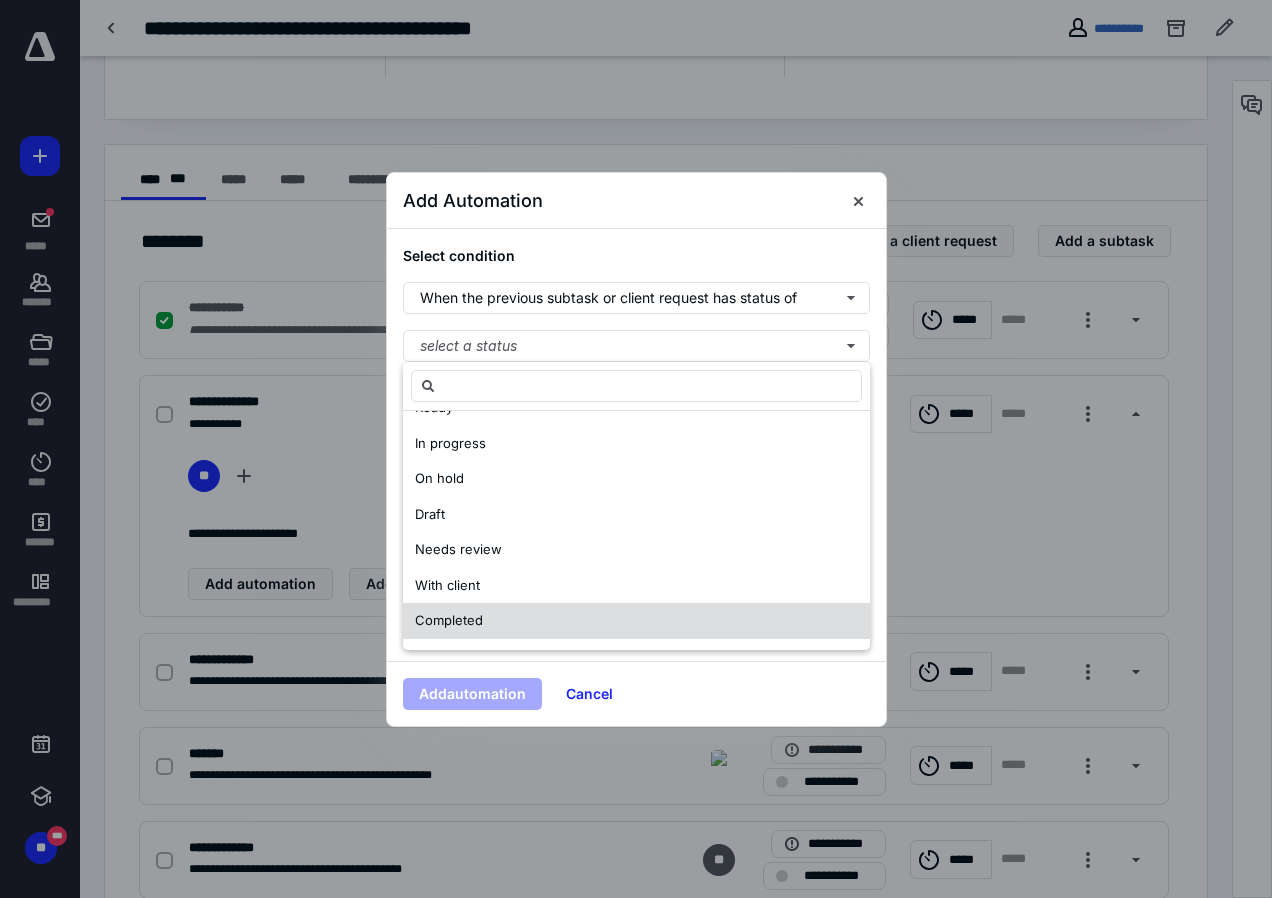 click on "Completed" at bounding box center [449, 620] 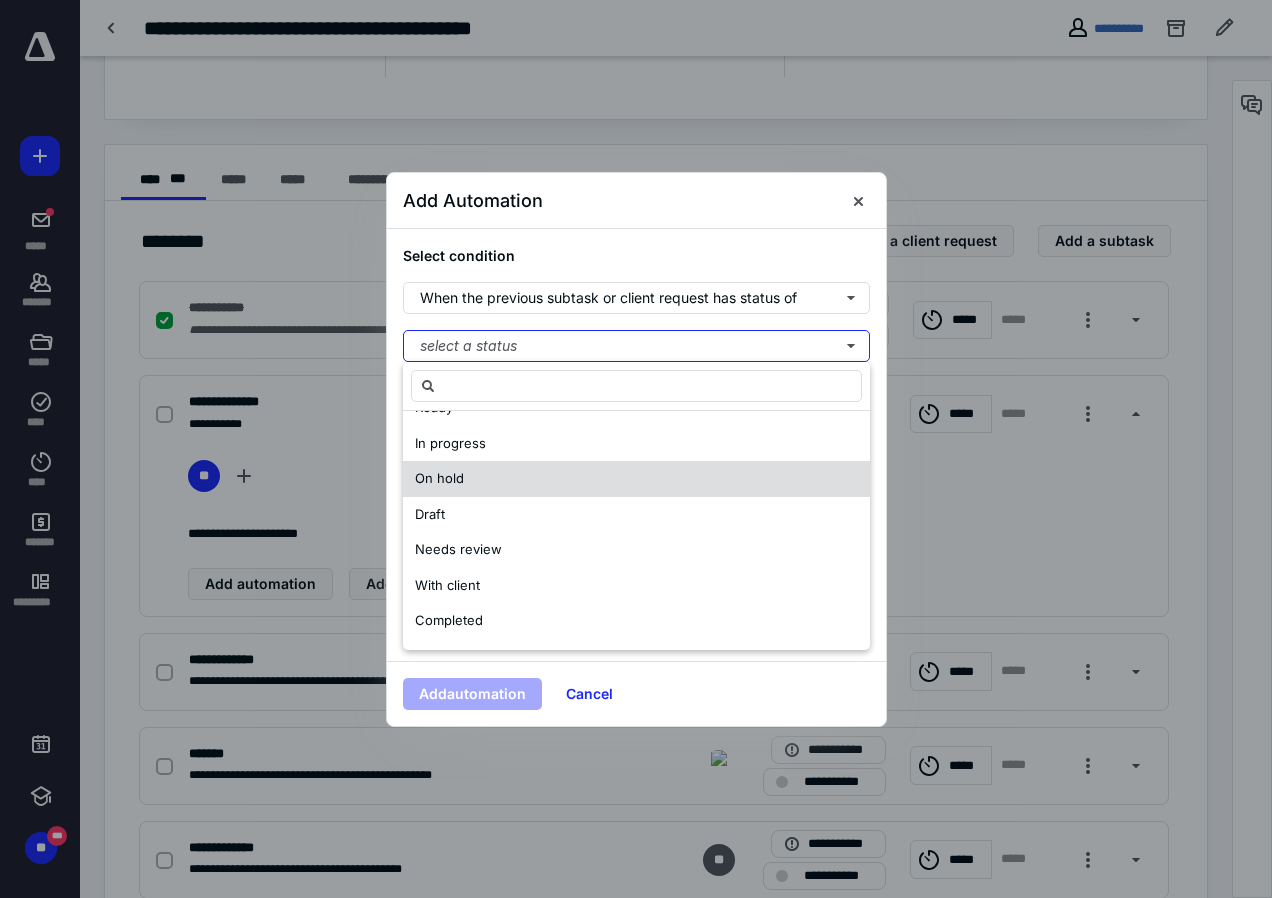 scroll, scrollTop: 0, scrollLeft: 0, axis: both 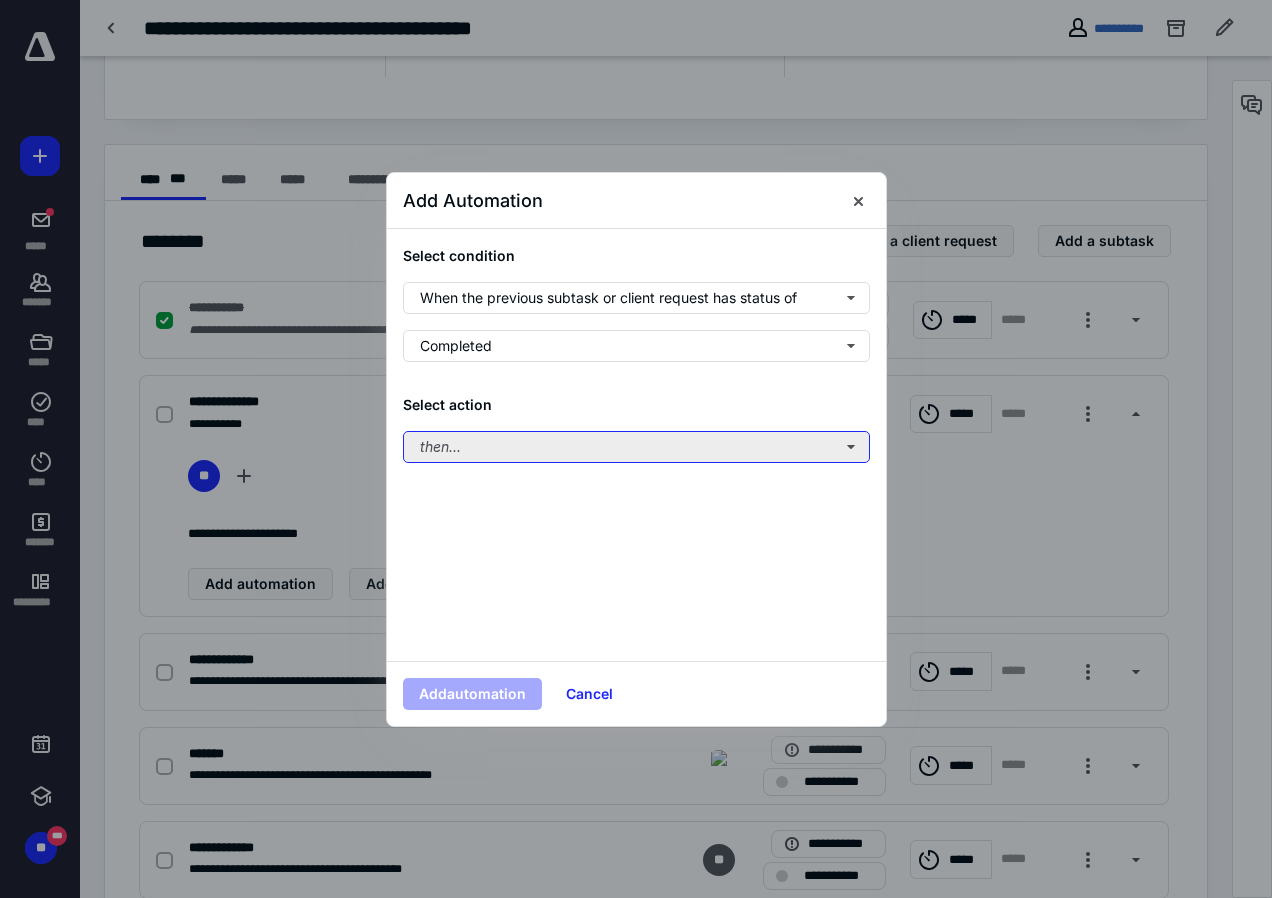 click on "then..." at bounding box center (636, 447) 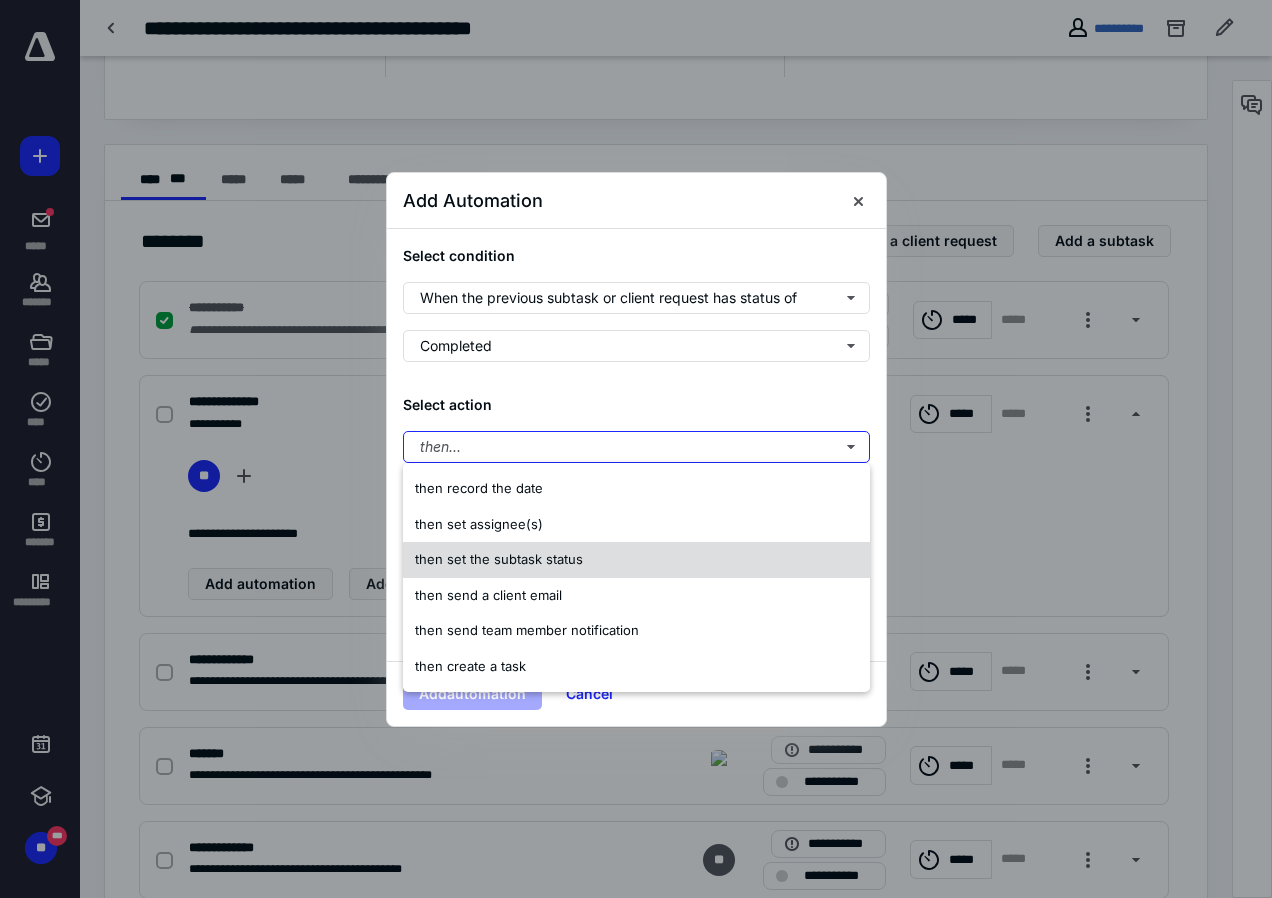 click on "then set the subtask status" at bounding box center (499, 559) 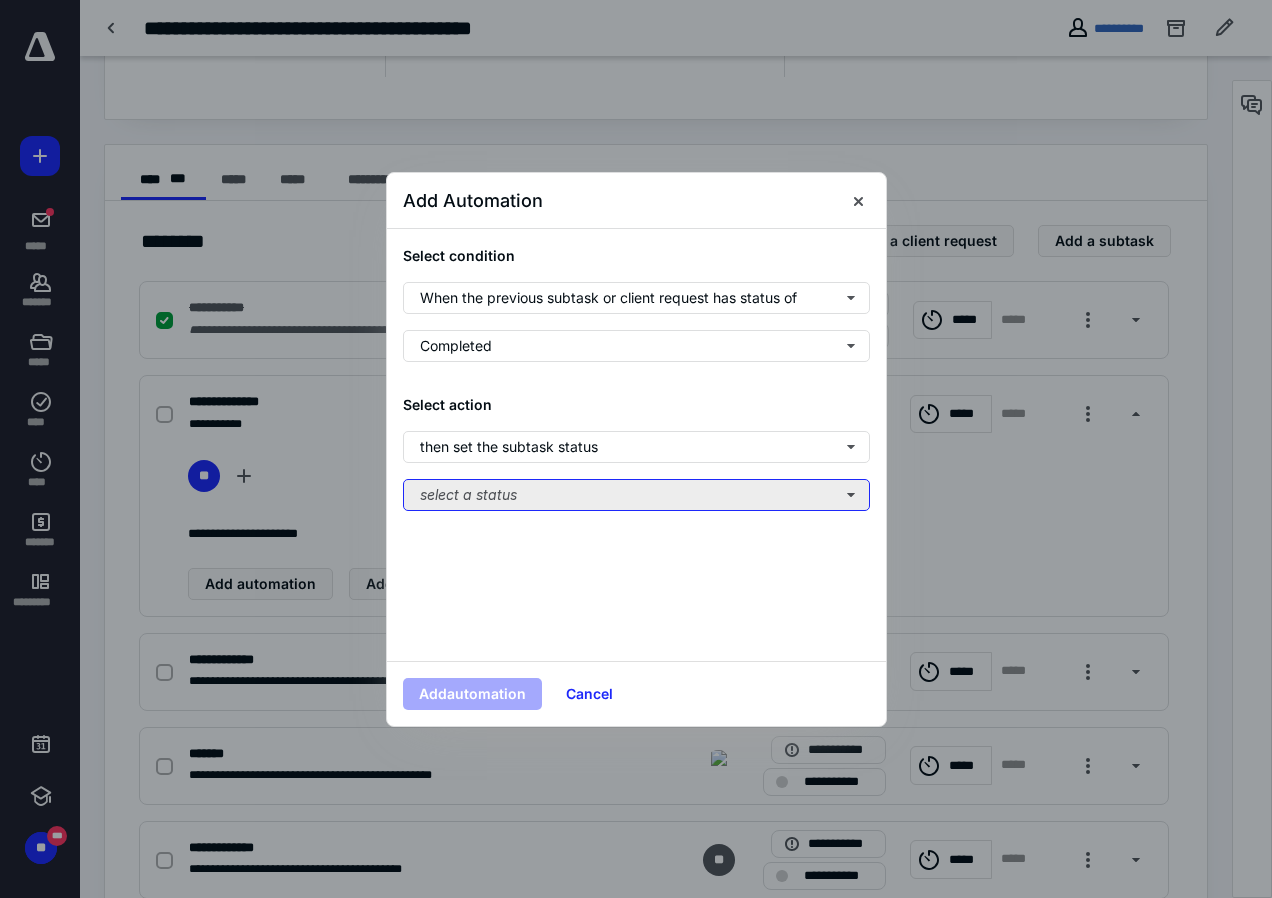 click on "select a status" at bounding box center [636, 495] 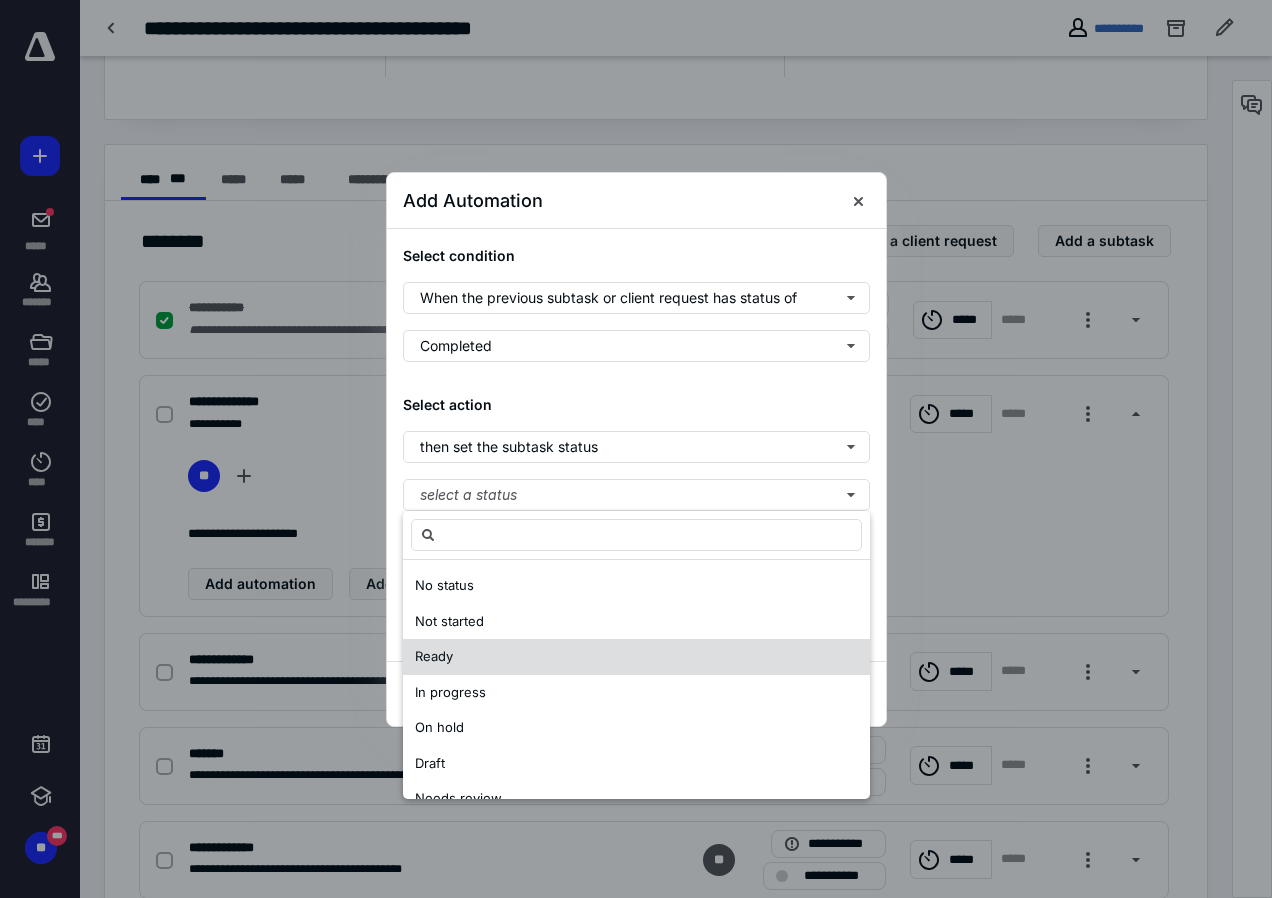 click on "Ready" at bounding box center (636, 657) 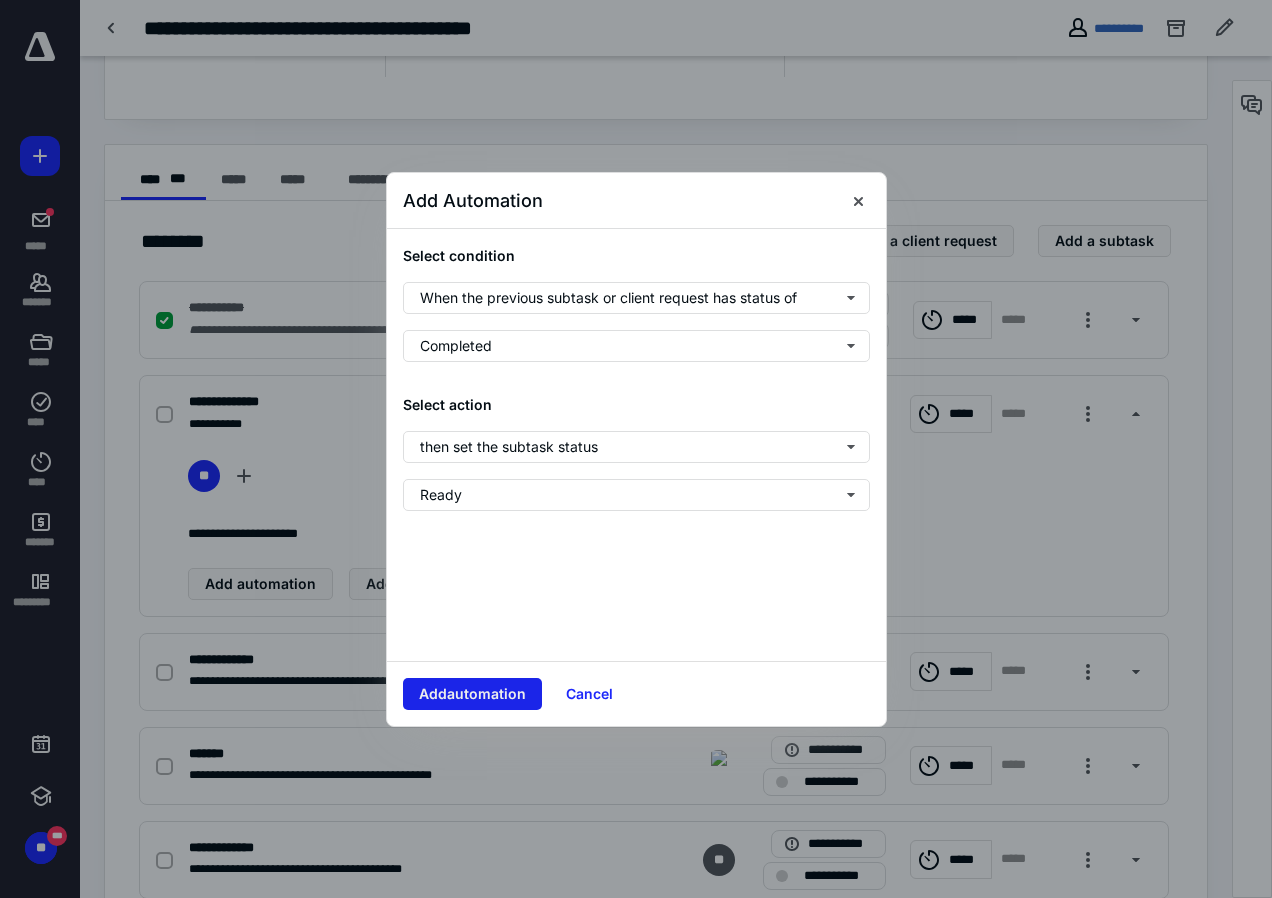 click on "Add  automation" at bounding box center [472, 694] 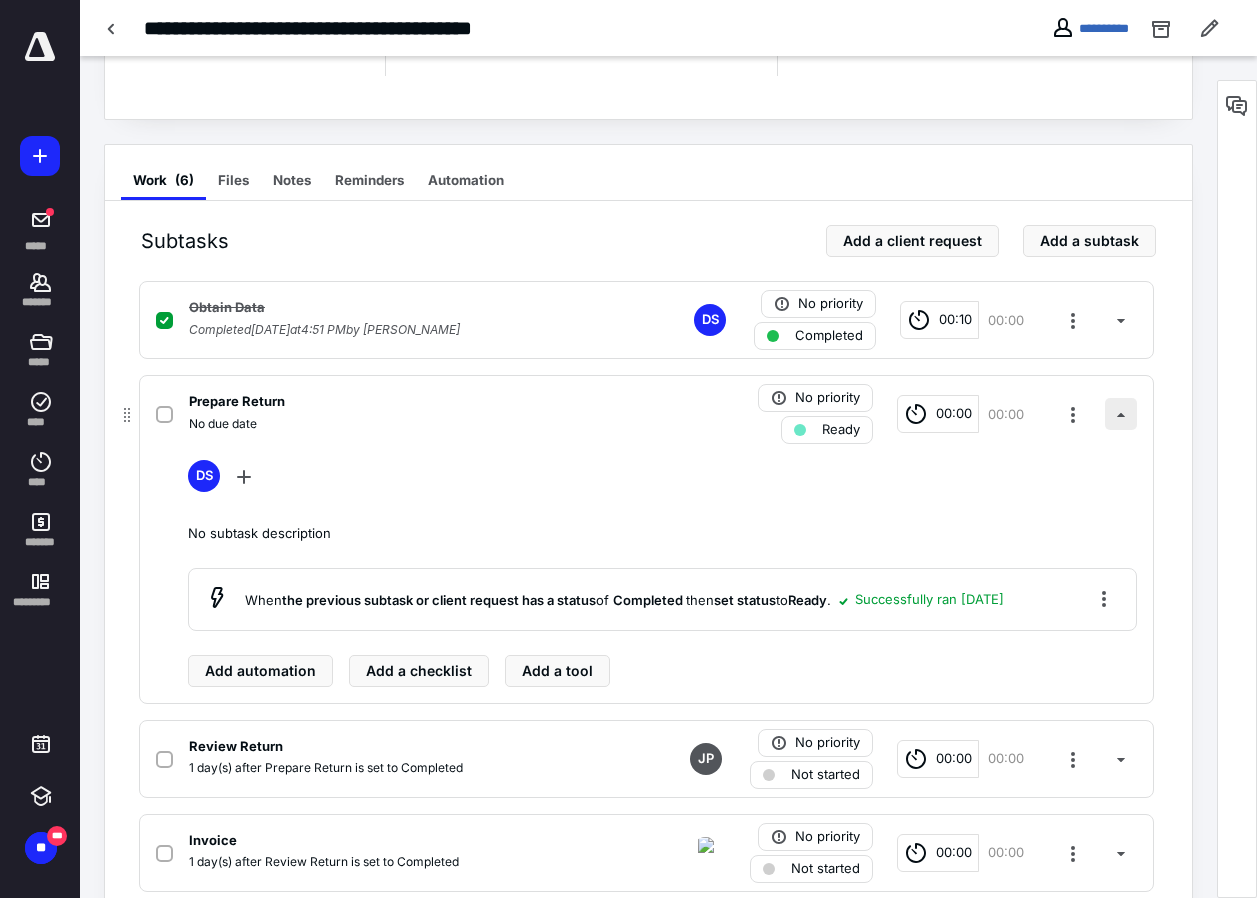 click at bounding box center (1121, 414) 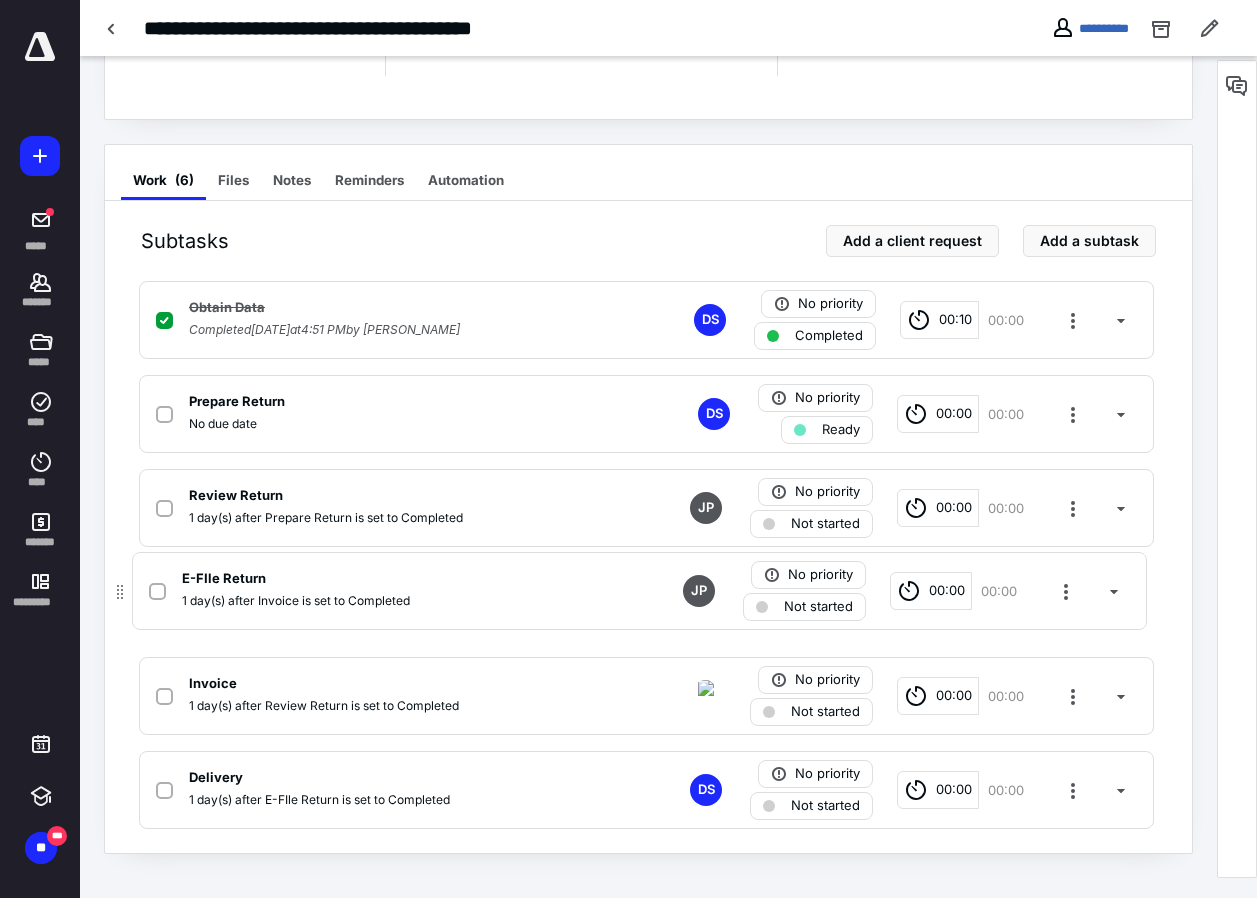 drag, startPoint x: 125, startPoint y: 698, endPoint x: 121, endPoint y: 588, distance: 110.0727 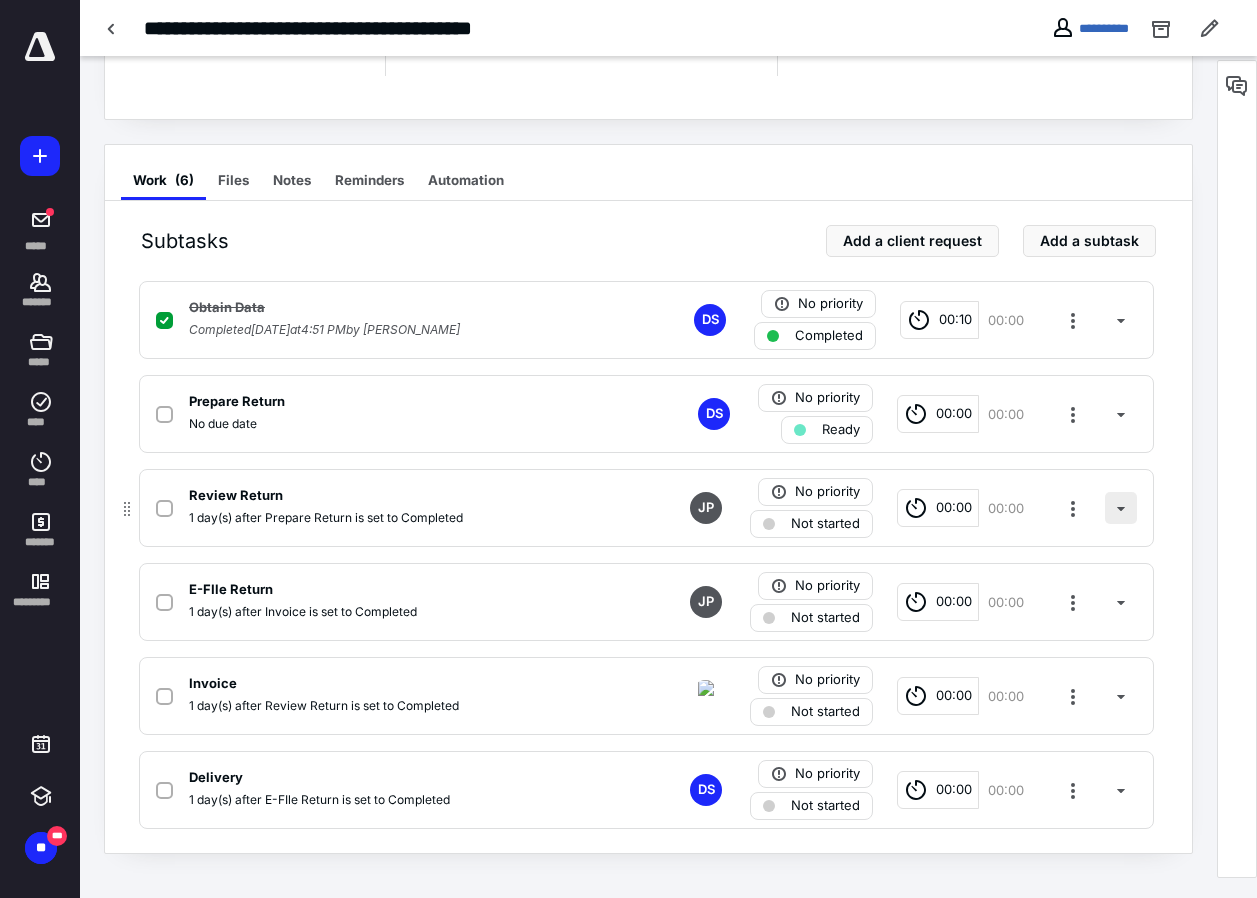 click at bounding box center [1121, 508] 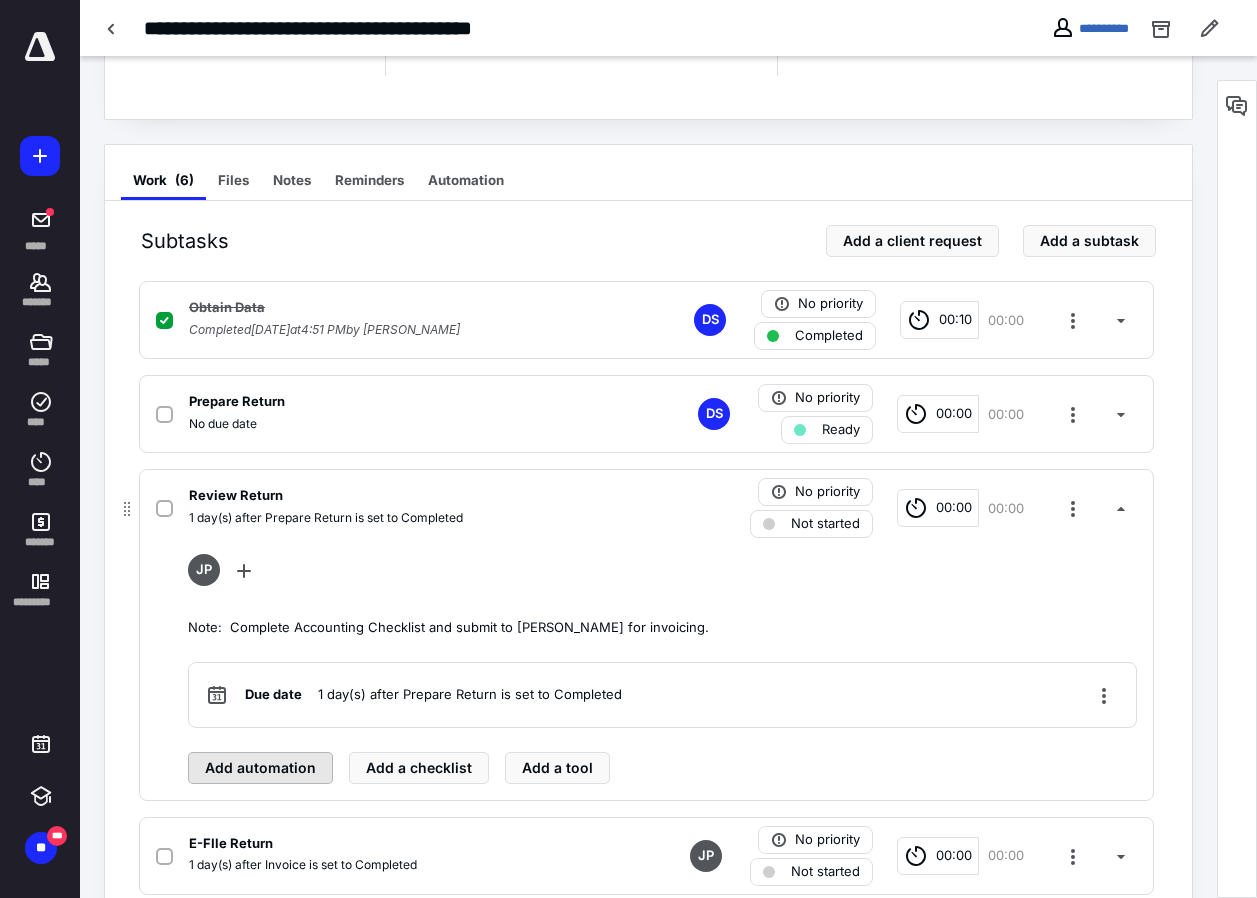click on "Add automation" at bounding box center (260, 768) 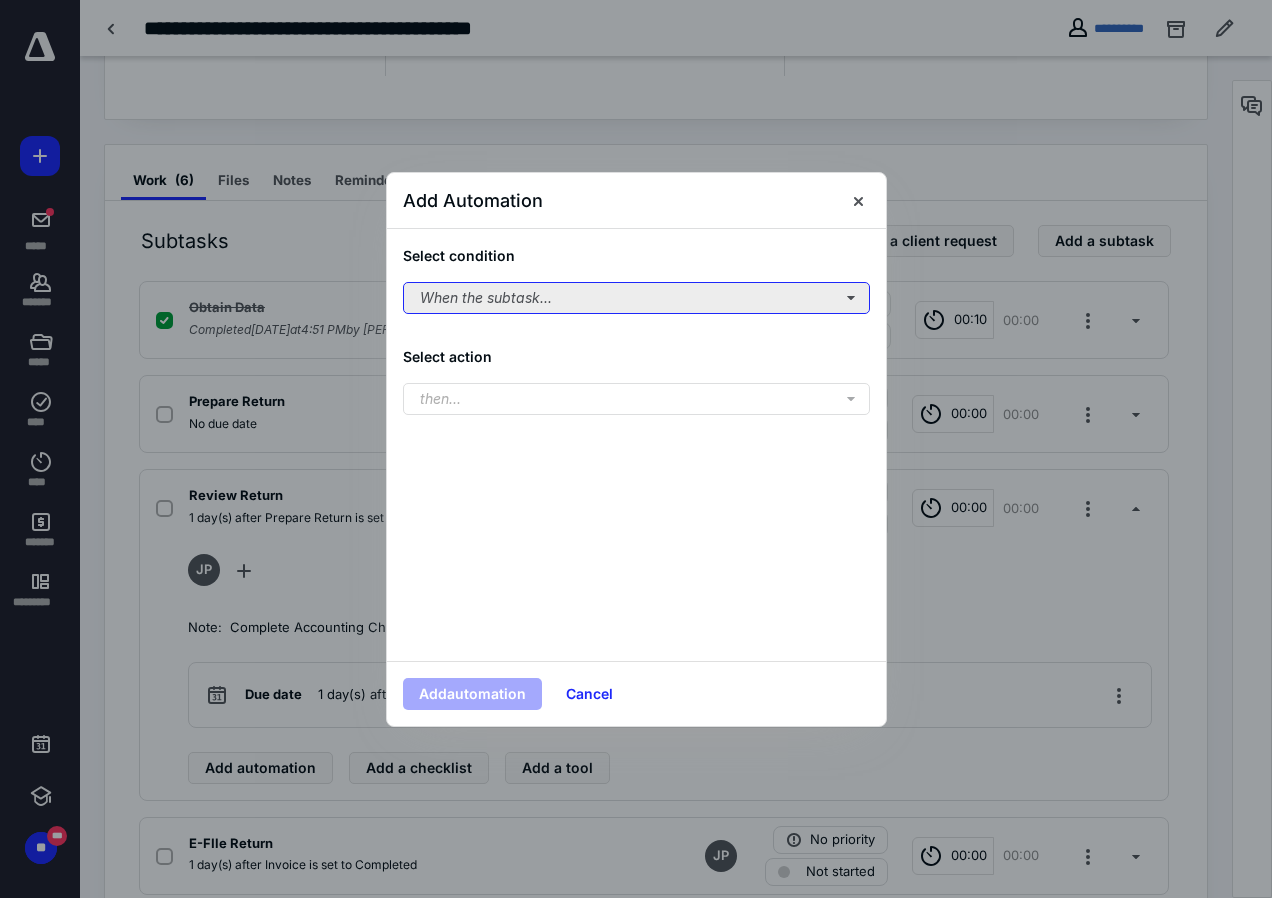click on "When the subtask..." at bounding box center (636, 298) 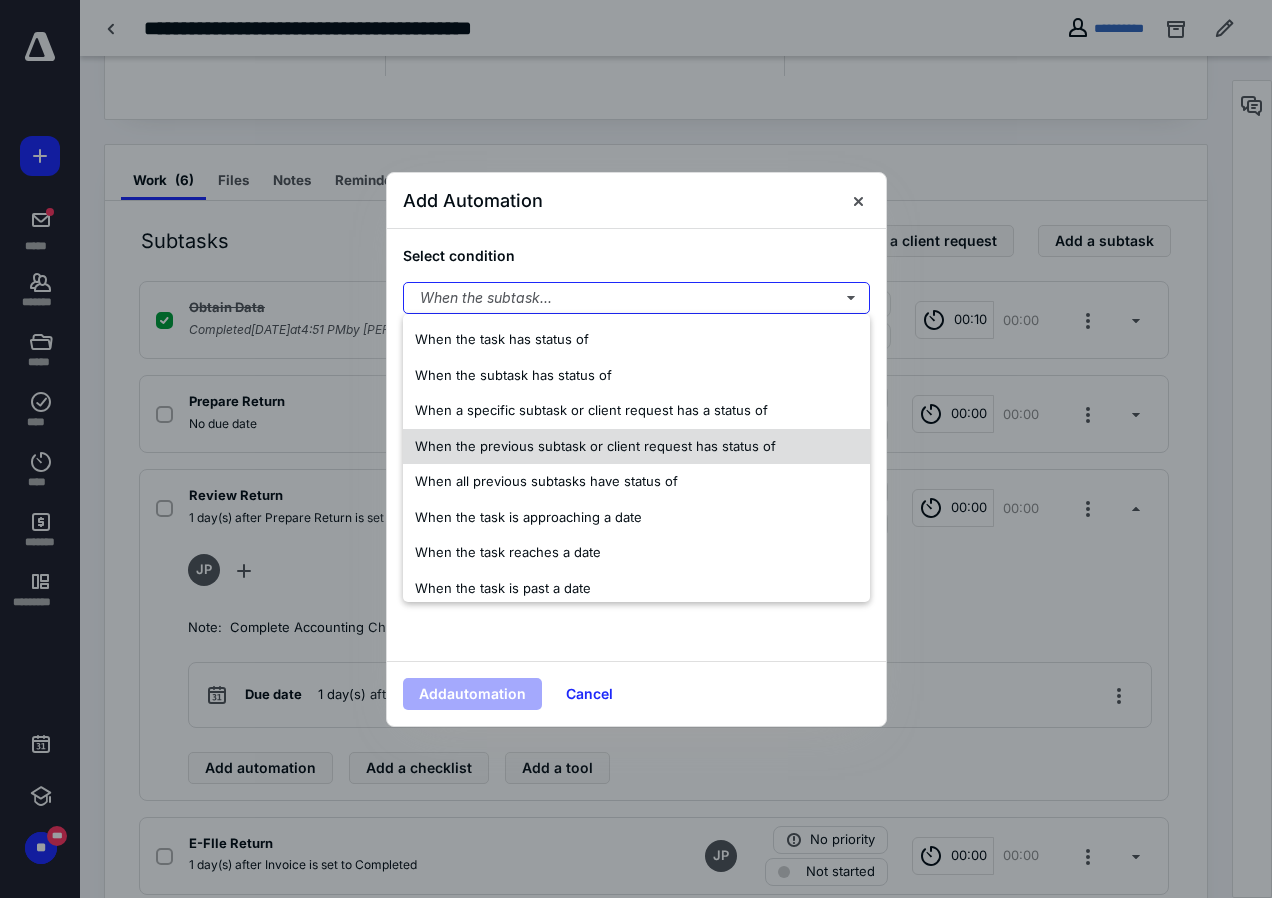 click on "When the previous subtask or client request has status of" at bounding box center (595, 446) 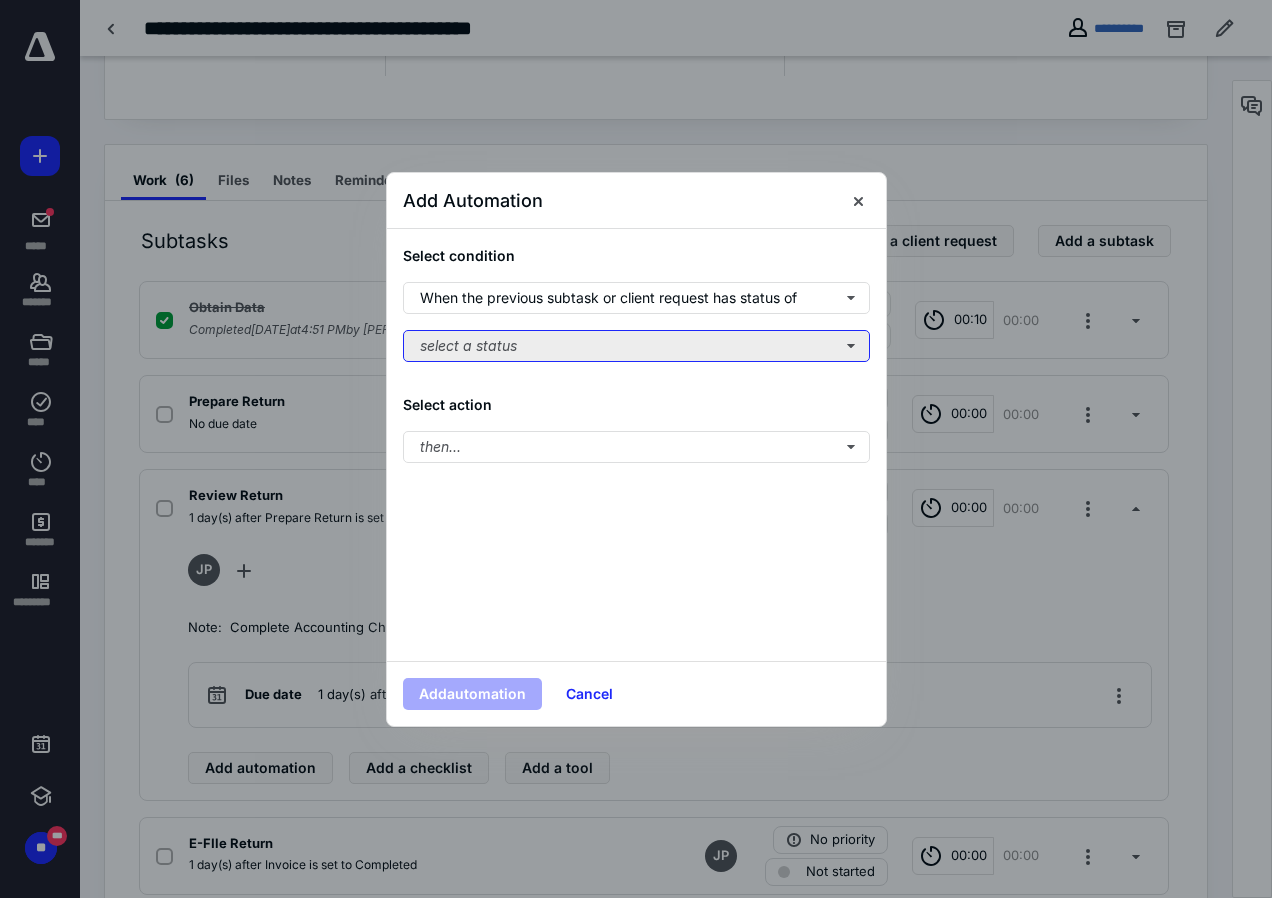 click on "select a status" at bounding box center (636, 346) 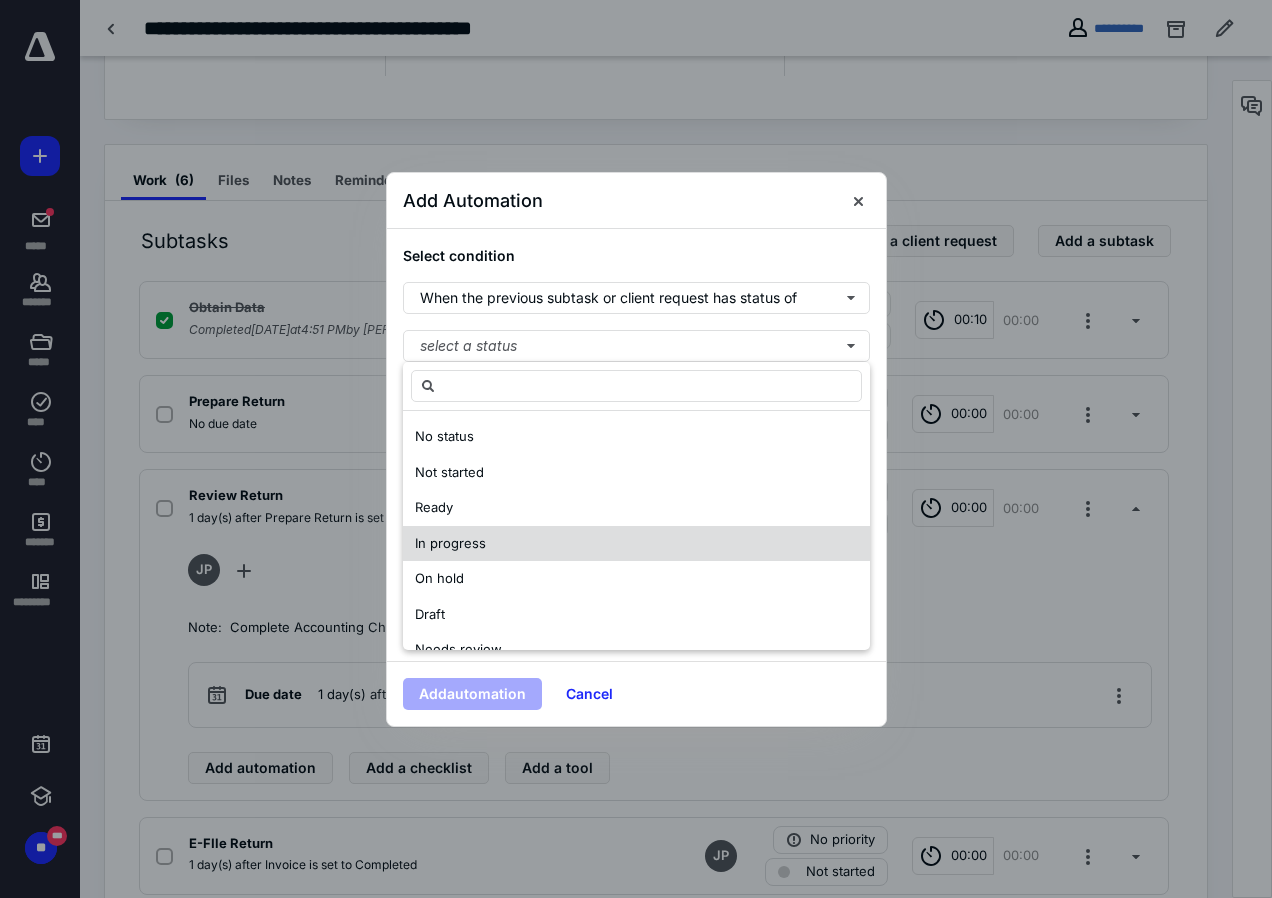 scroll, scrollTop: 100, scrollLeft: 0, axis: vertical 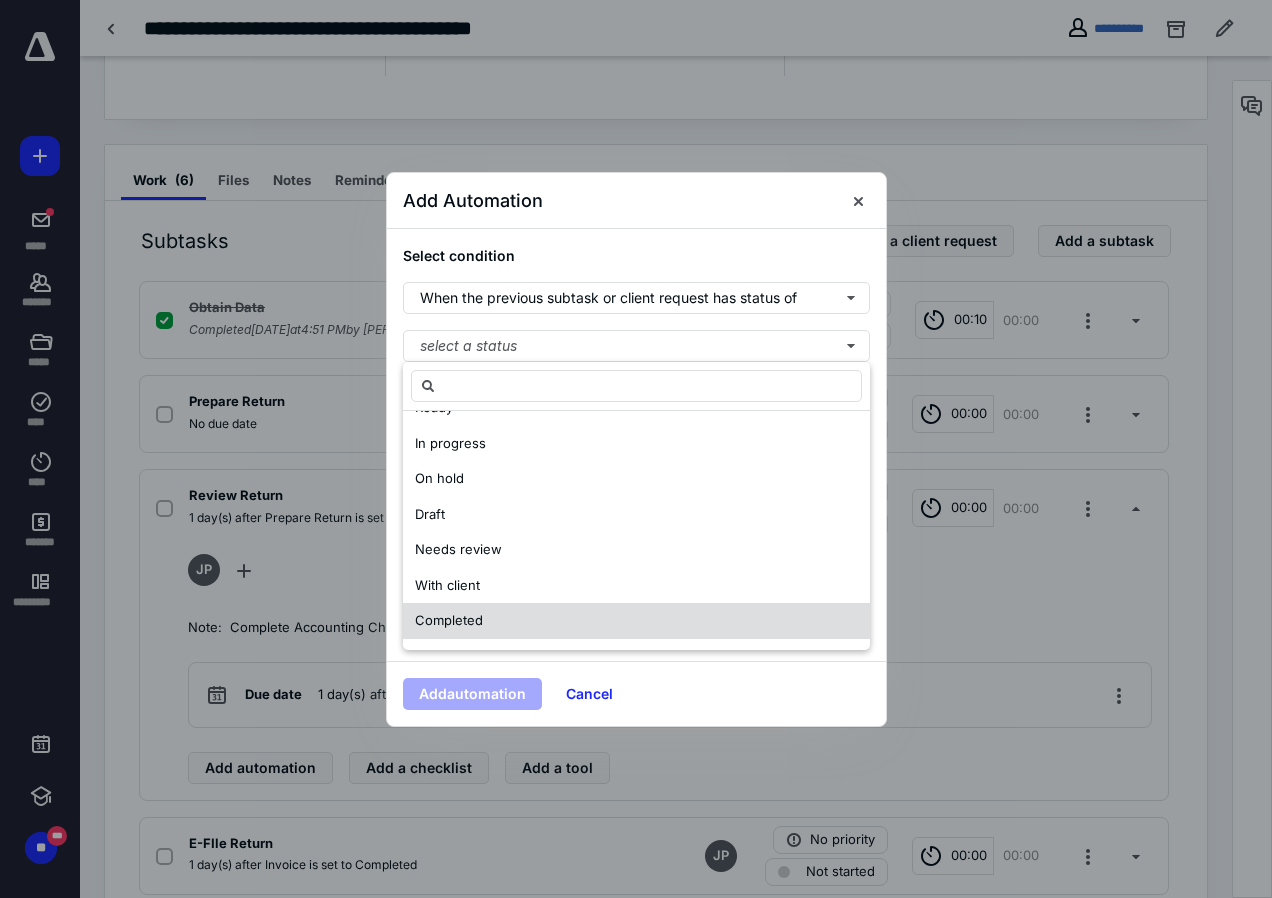 click on "Completed" at bounding box center (449, 620) 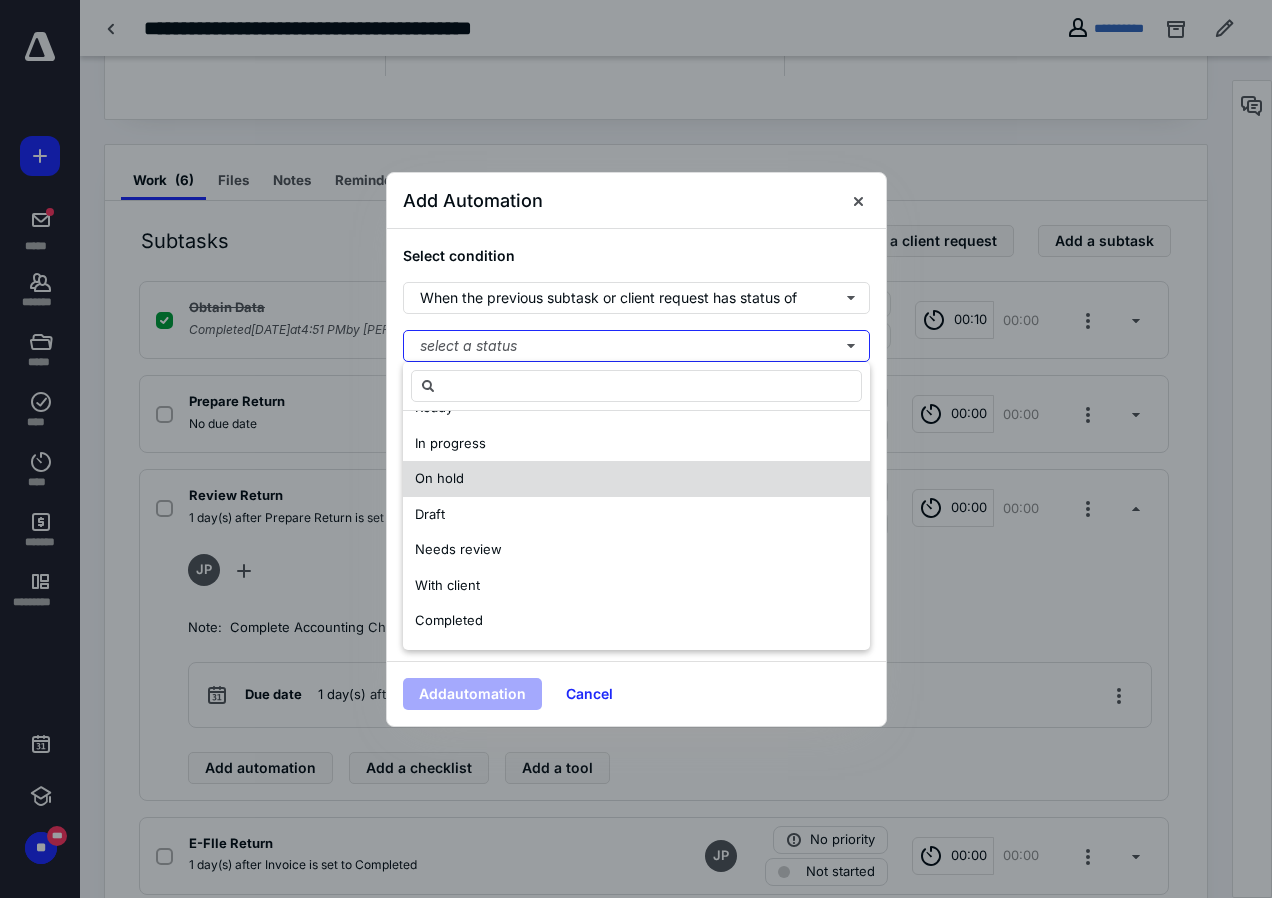 scroll, scrollTop: 0, scrollLeft: 0, axis: both 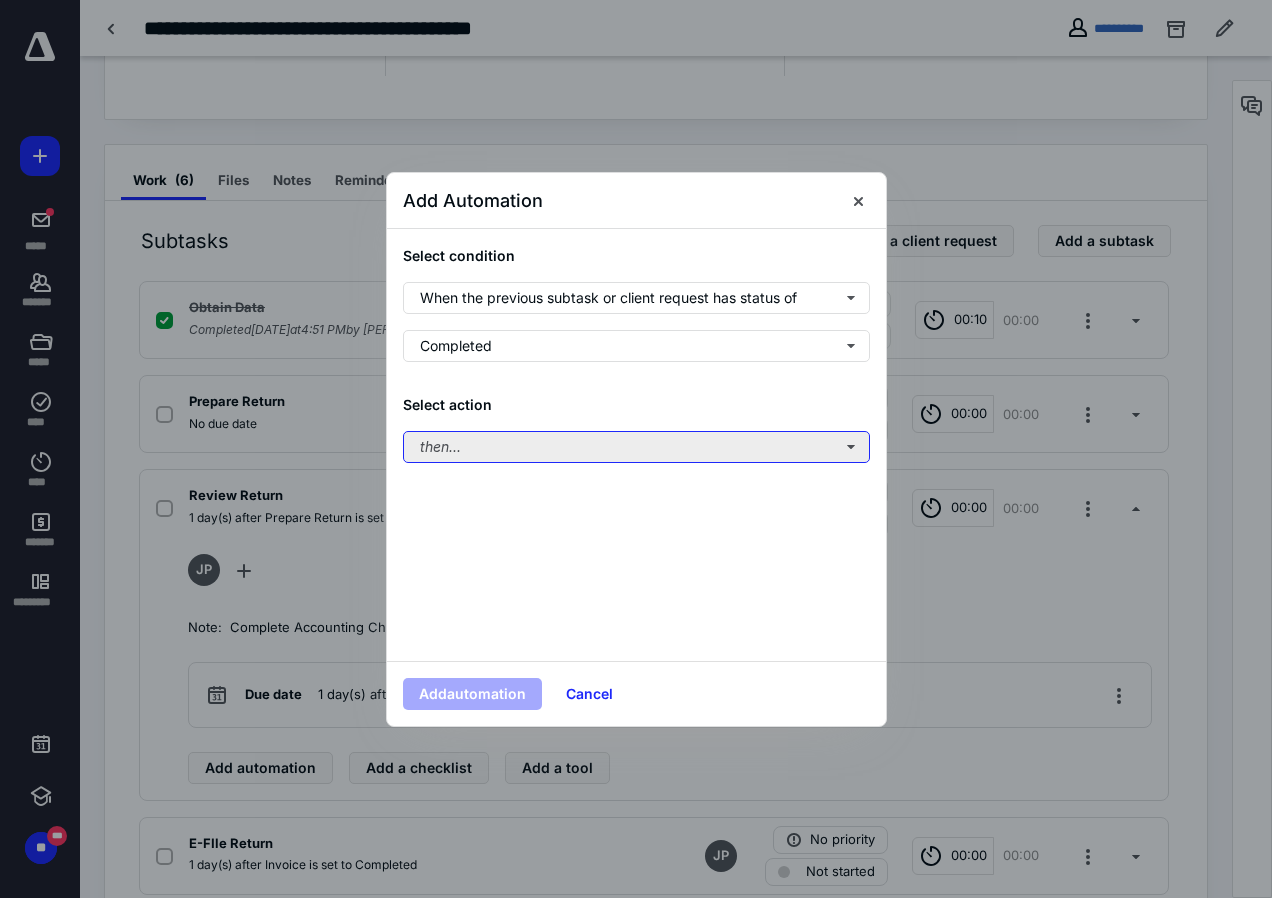 click on "then..." at bounding box center (636, 447) 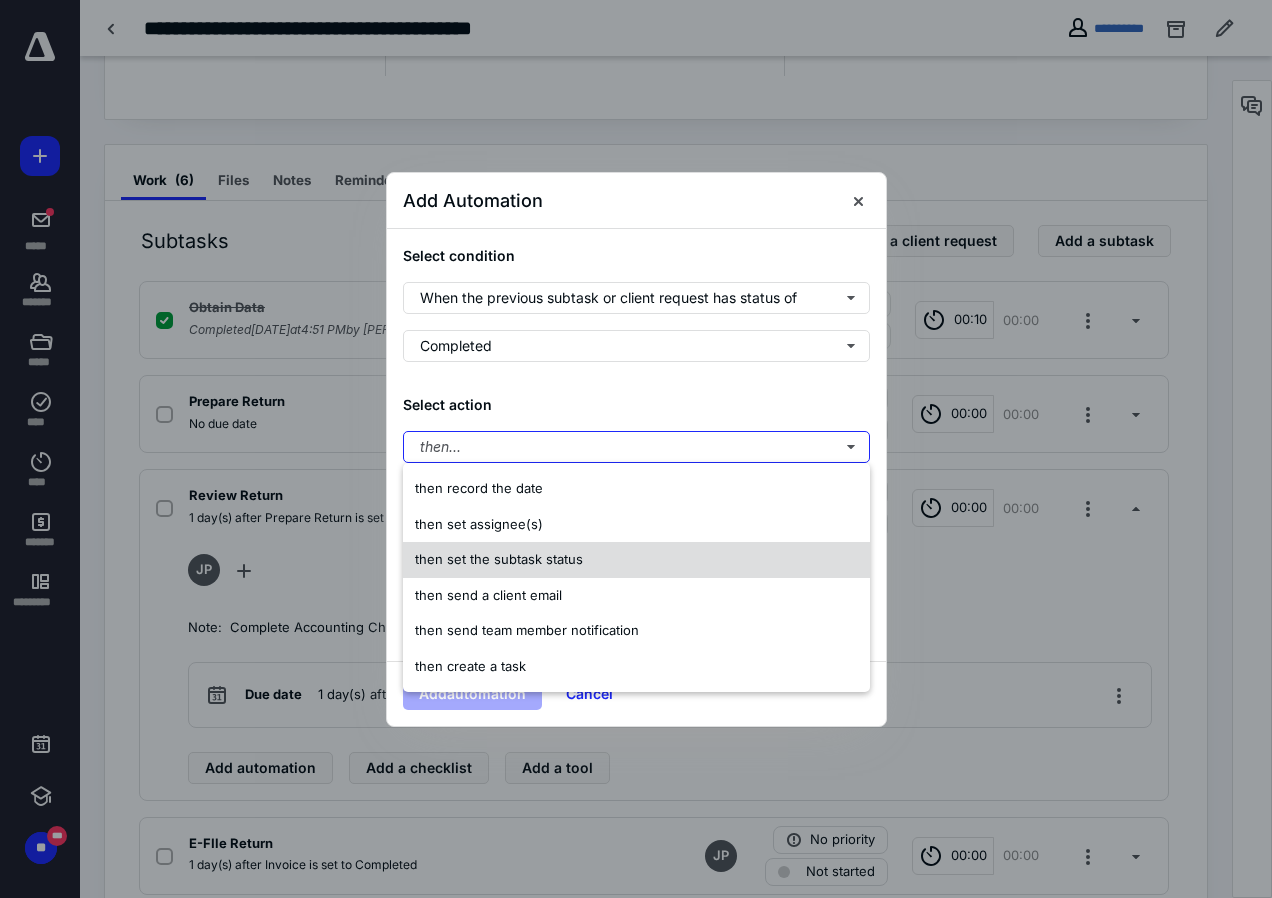 click on "then set the subtask status" at bounding box center (499, 559) 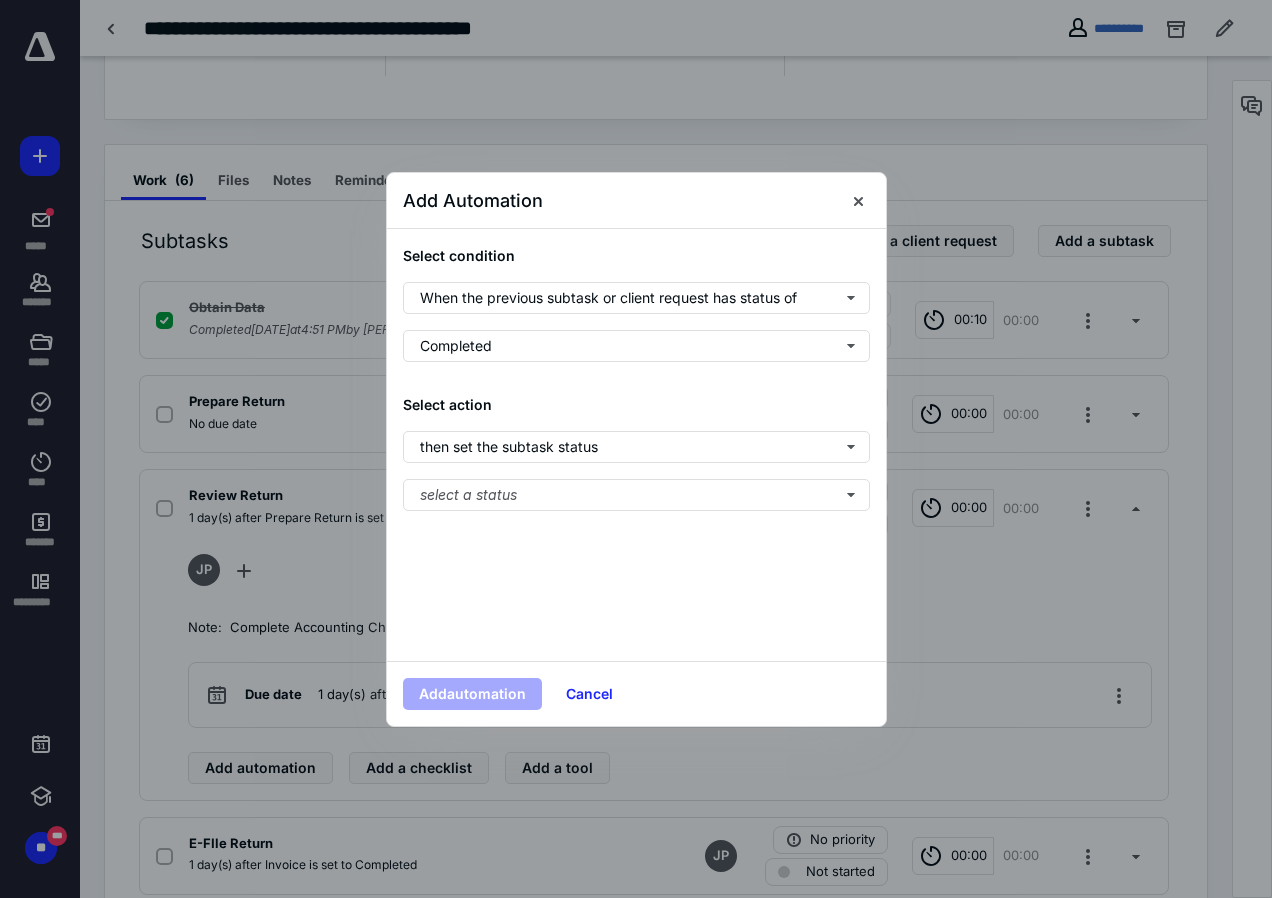 click on "Select action then set the subtask status select a status" at bounding box center [636, 452] 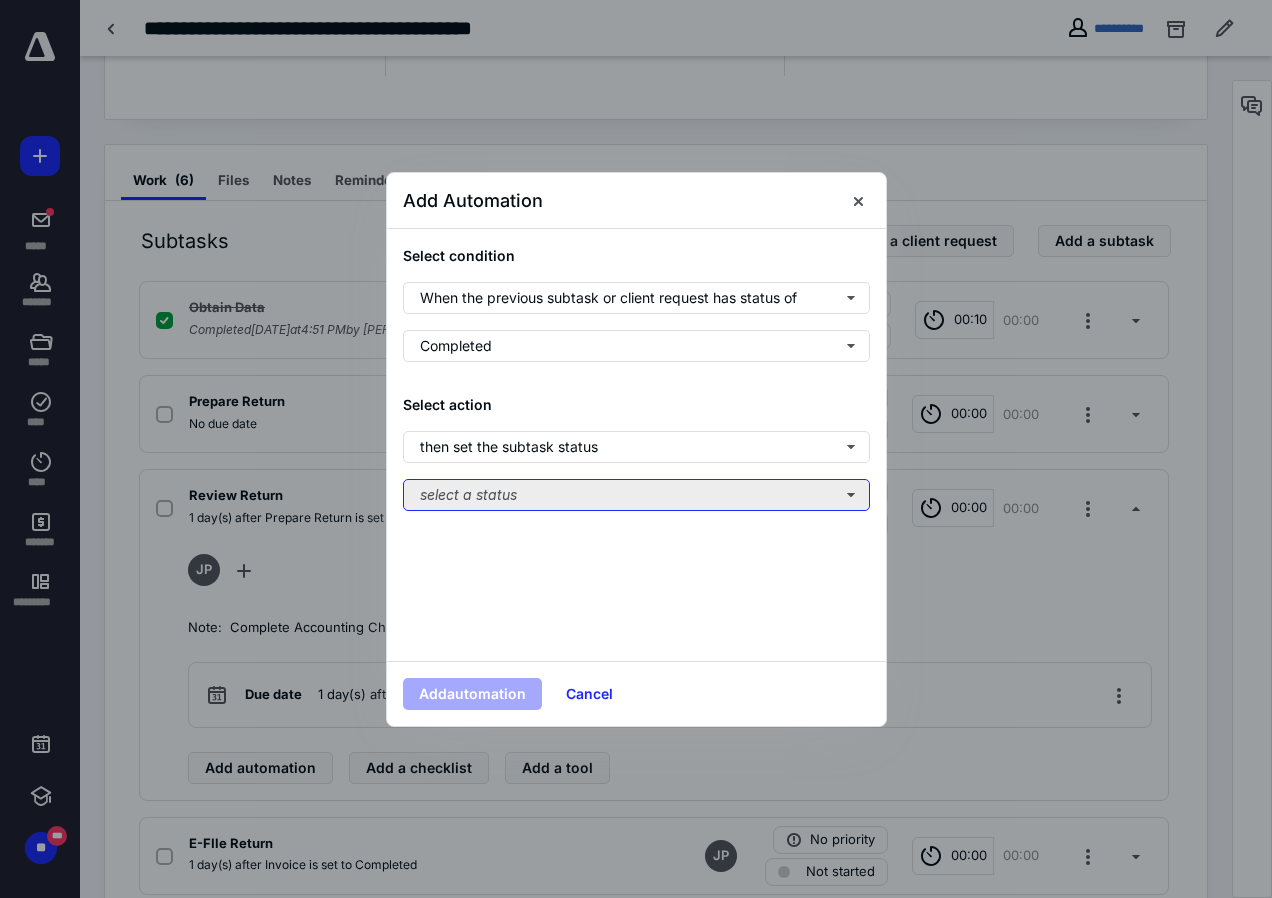 click on "select a status" at bounding box center [636, 495] 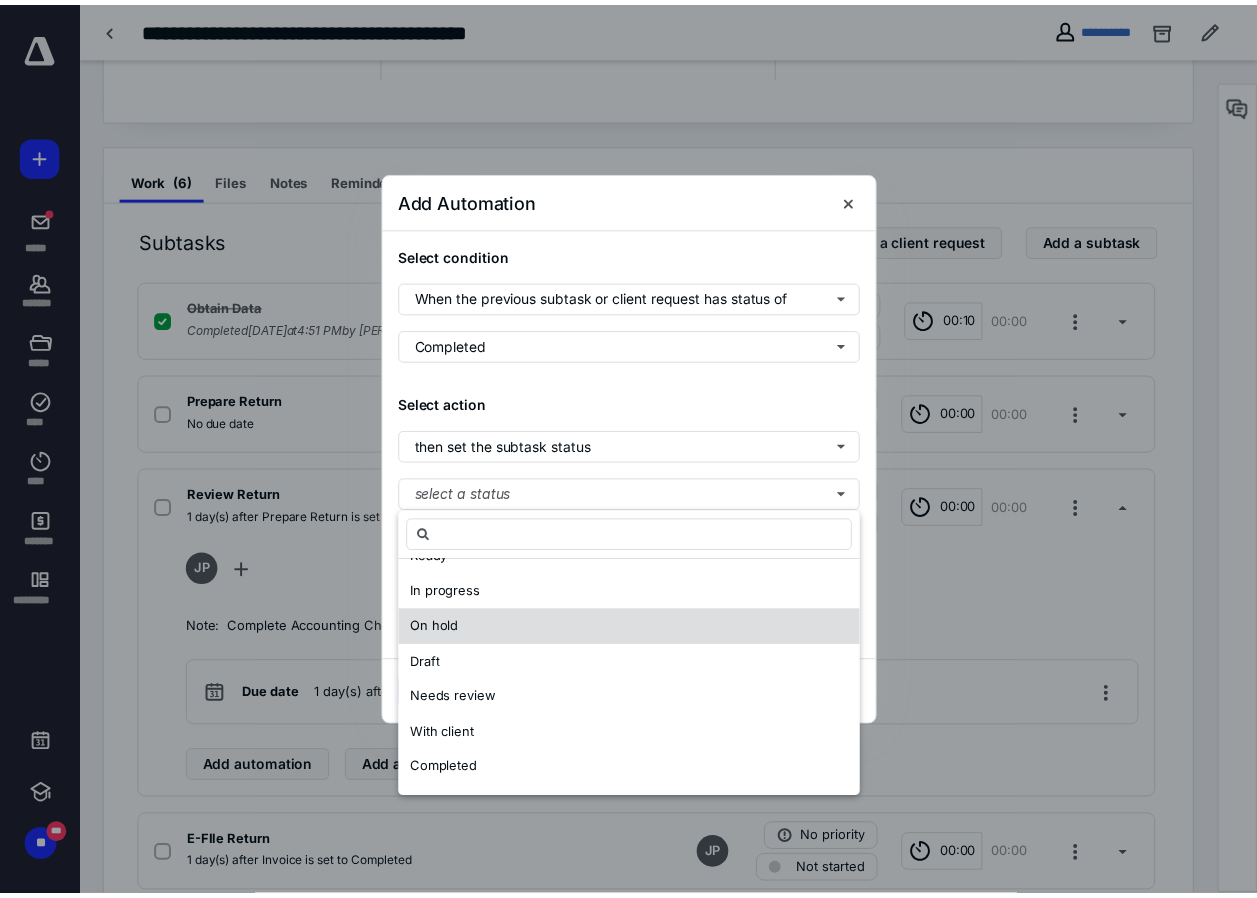 scroll, scrollTop: 0, scrollLeft: 0, axis: both 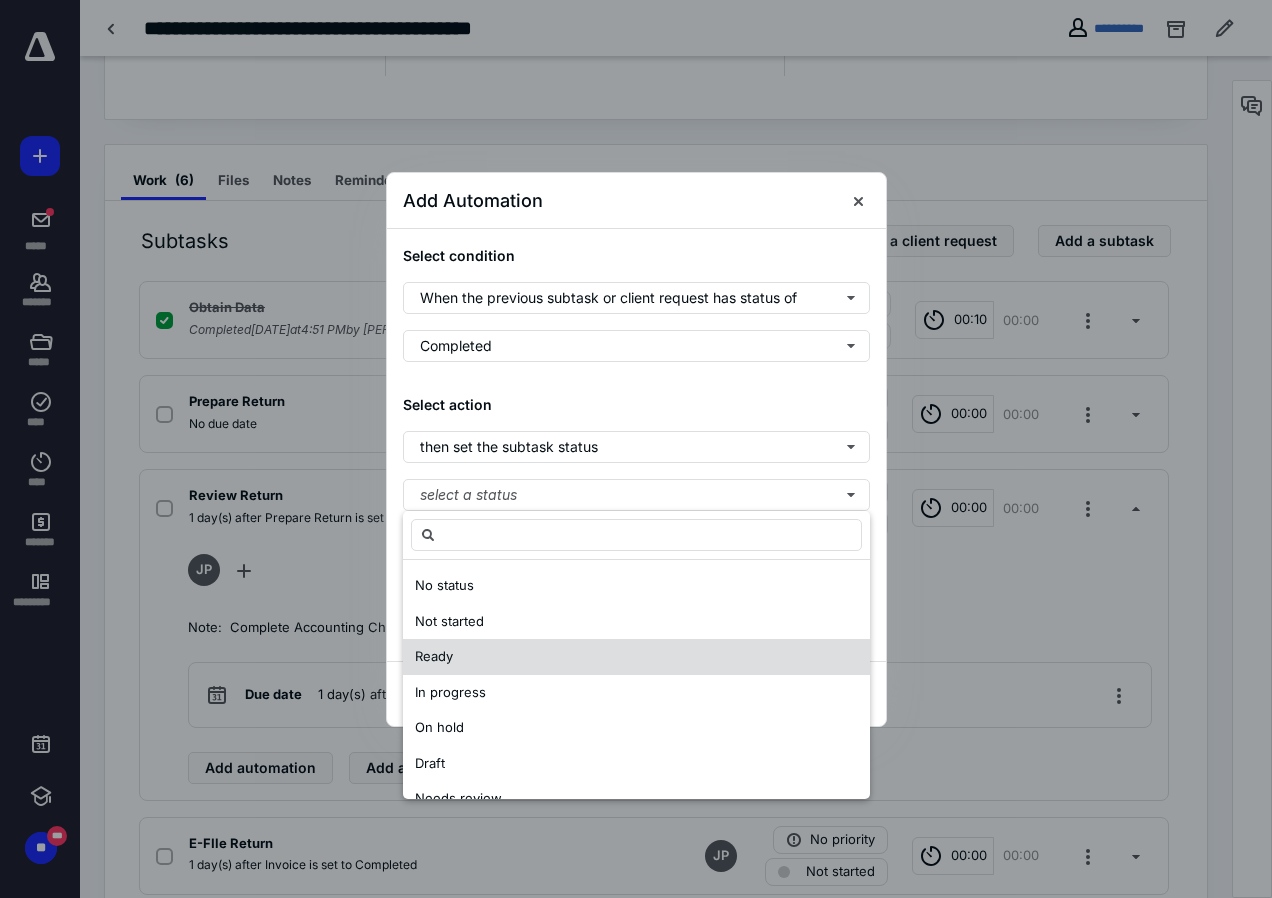 click on "Ready" at bounding box center (434, 656) 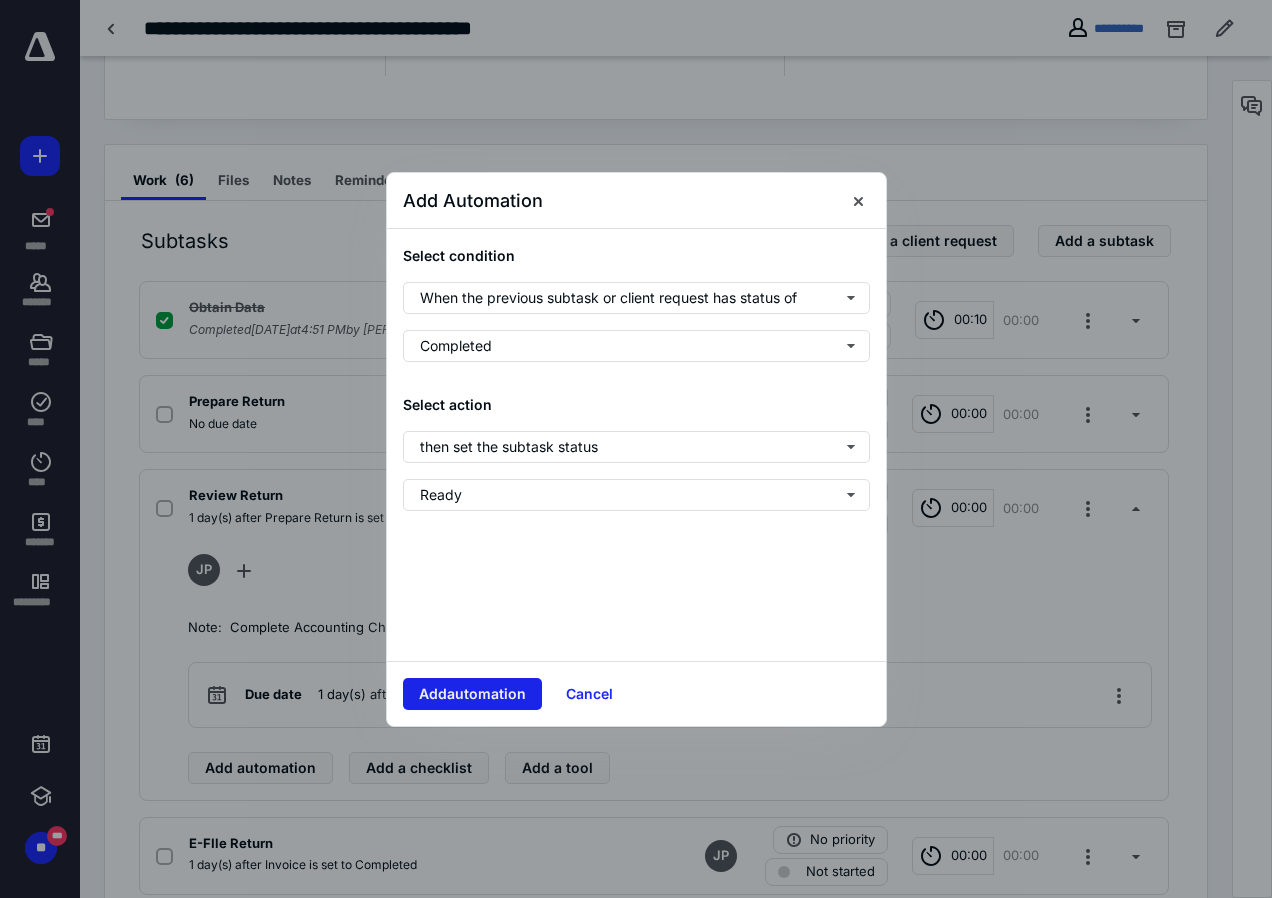 click on "Add  automation" at bounding box center (472, 694) 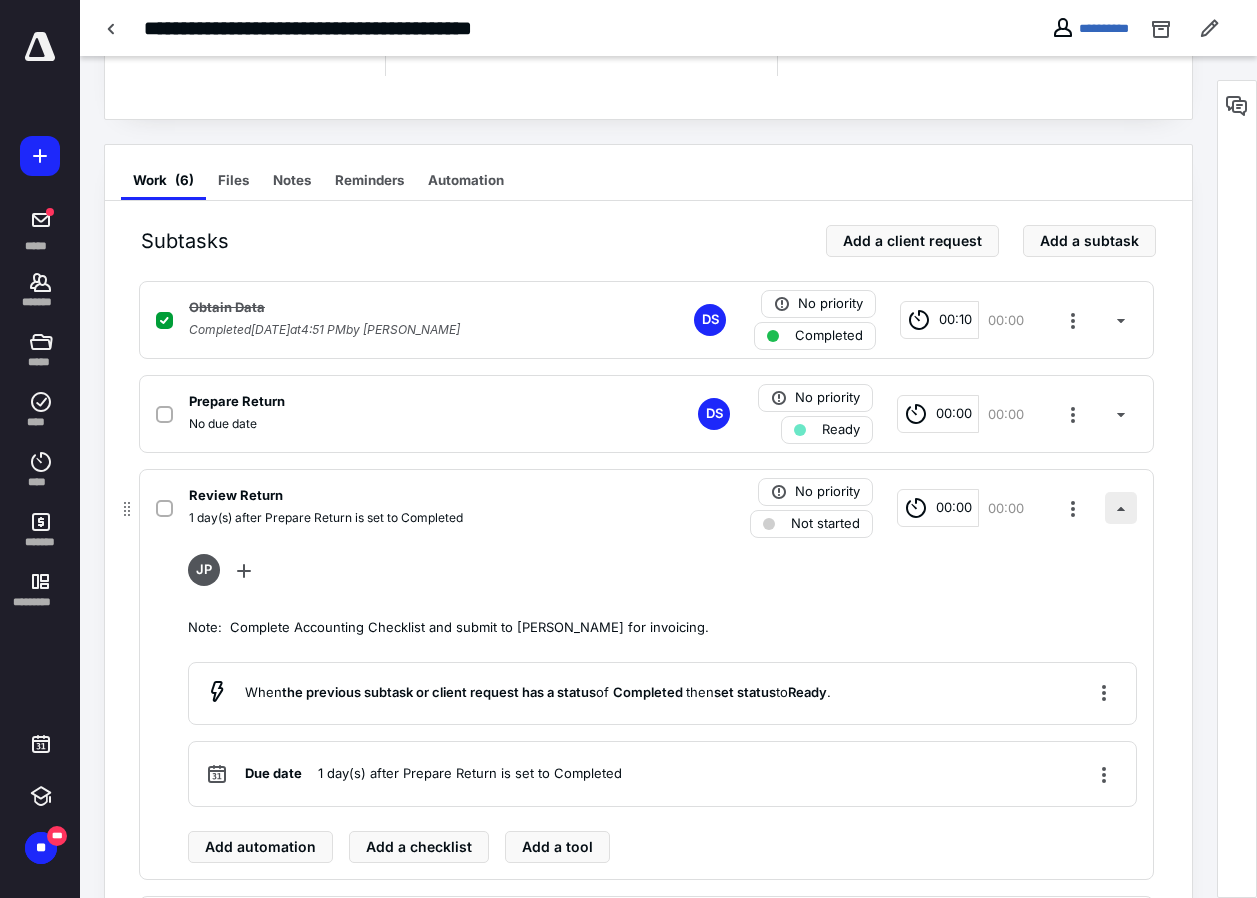 click at bounding box center (1121, 508) 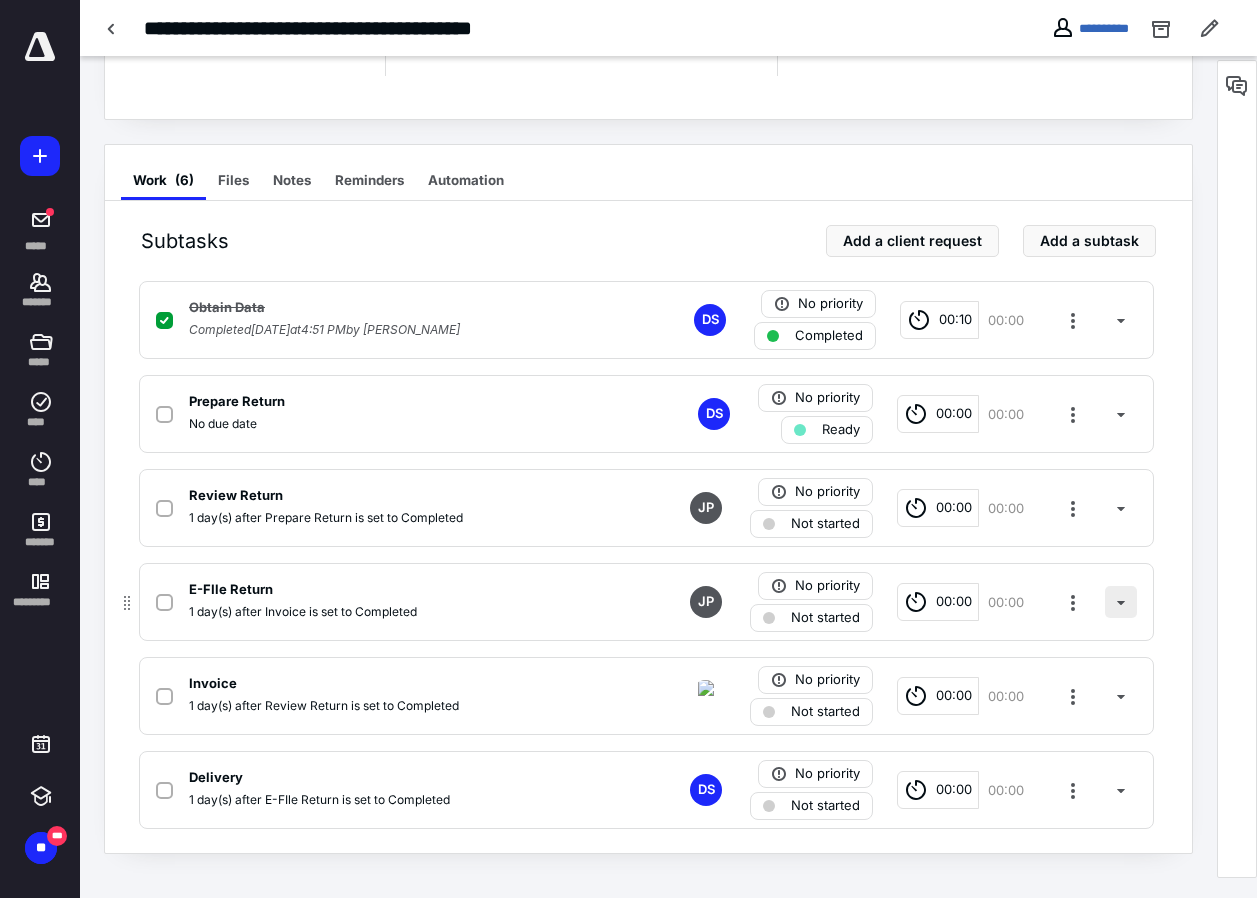 click at bounding box center [1121, 602] 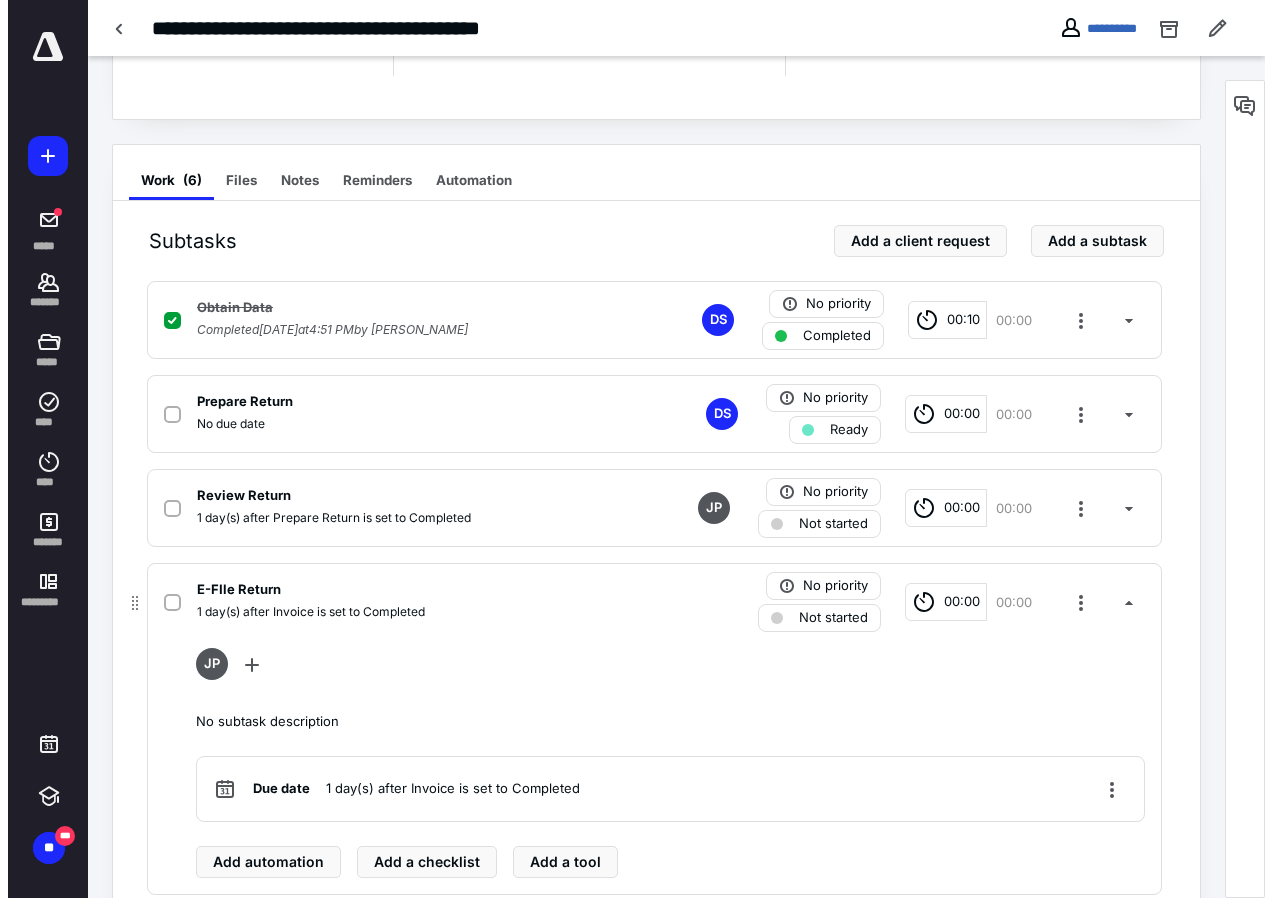 scroll, scrollTop: 397, scrollLeft: 0, axis: vertical 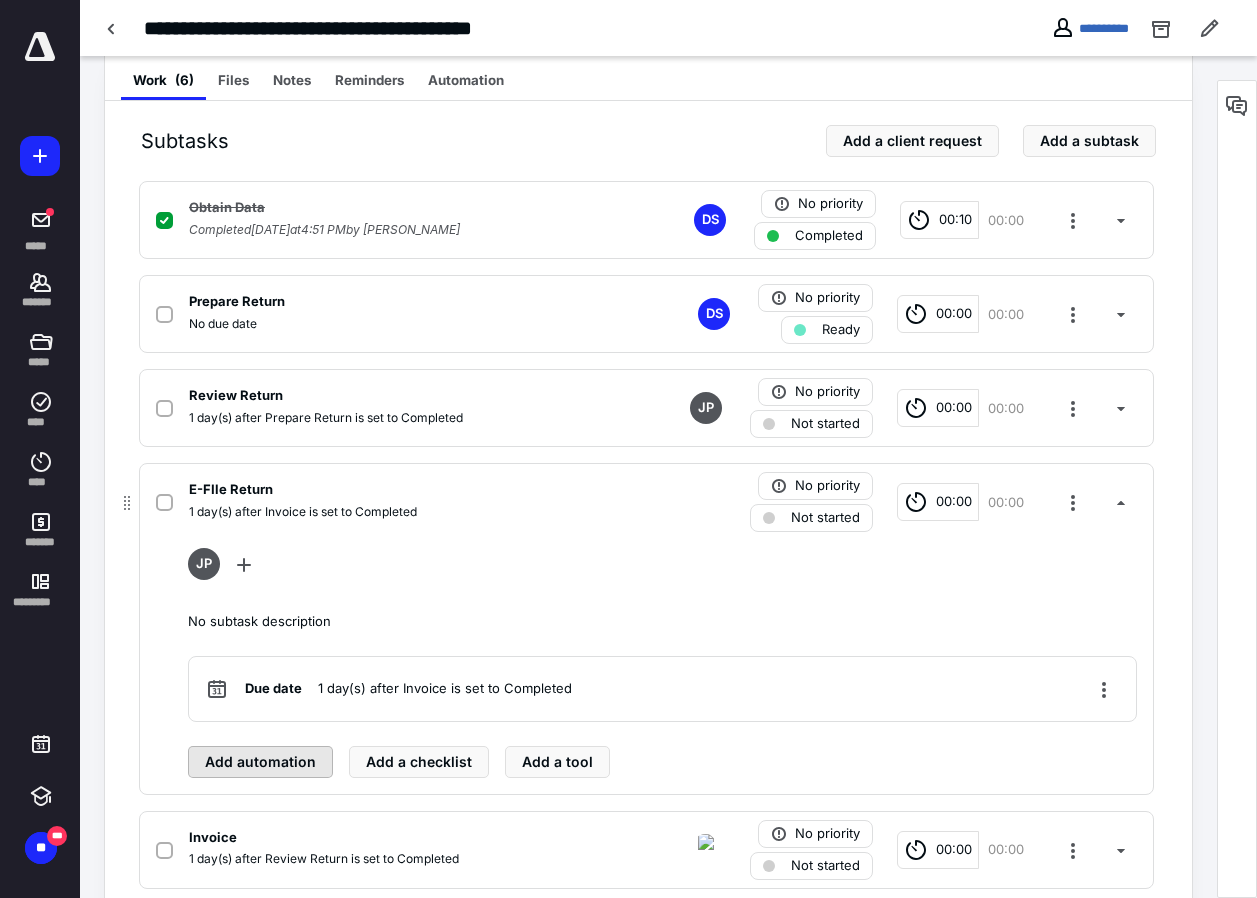 click on "Add automation" at bounding box center [260, 762] 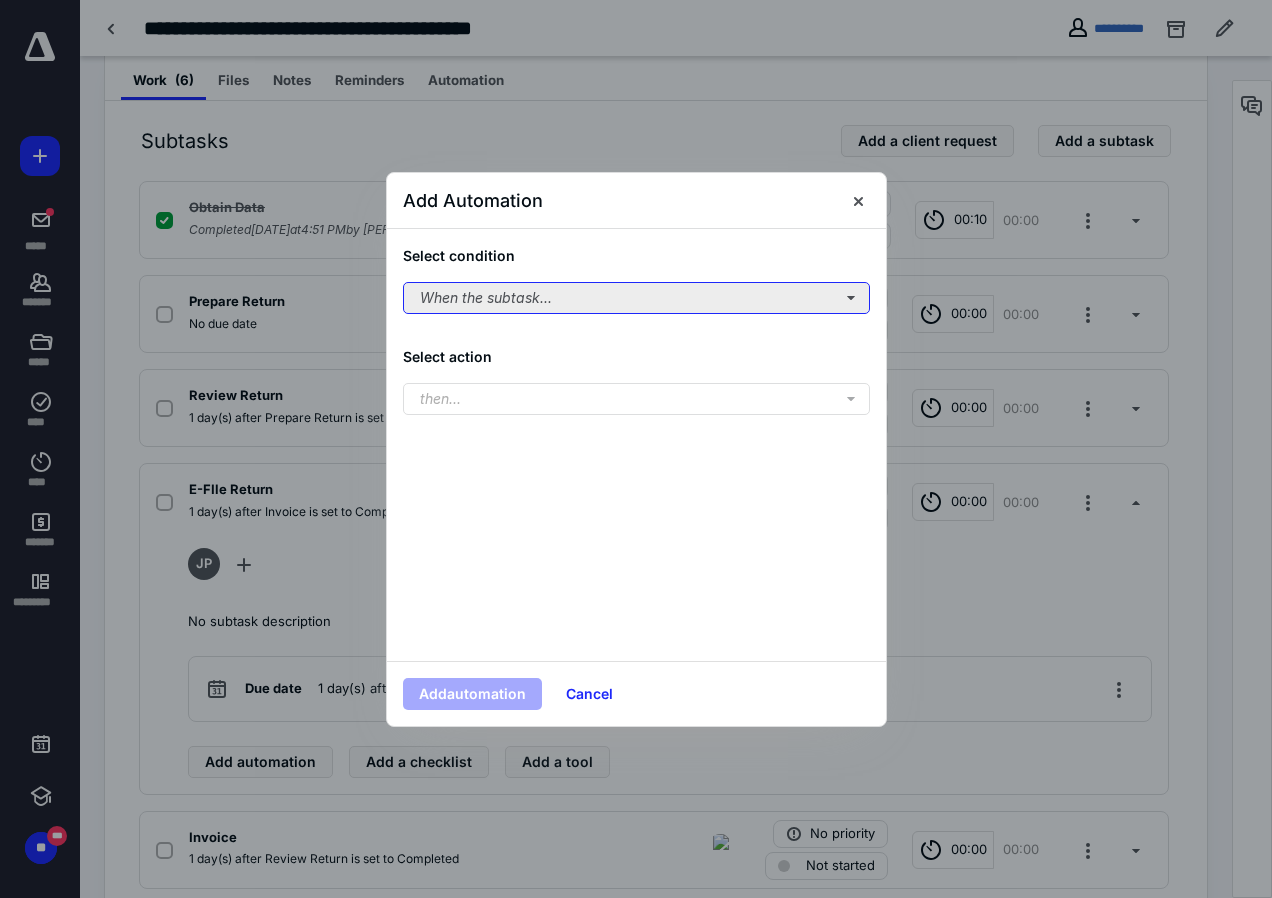 click on "When the subtask..." at bounding box center [636, 298] 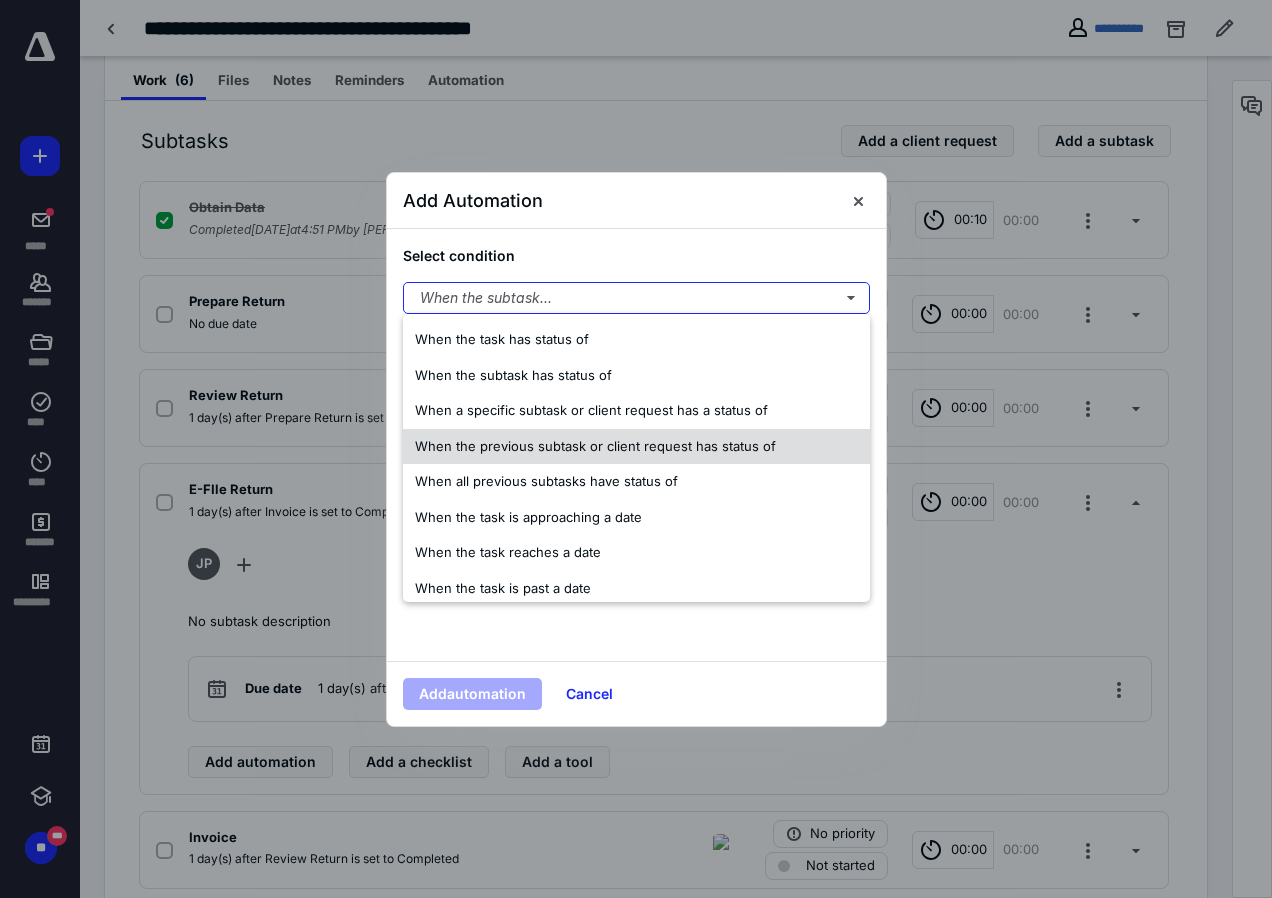 click on "When the previous subtask or client request has status of" at bounding box center (595, 446) 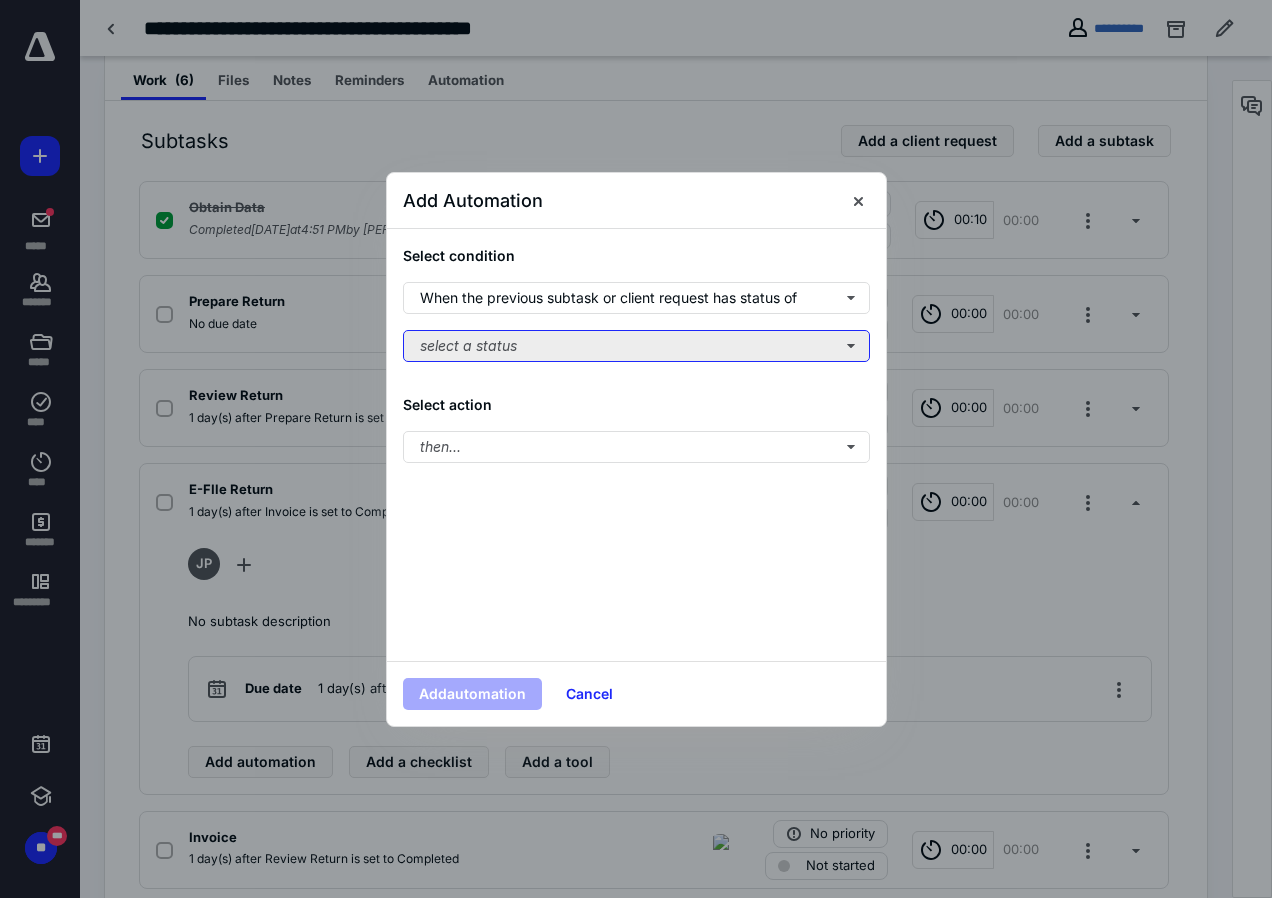 click on "select a status" at bounding box center (636, 346) 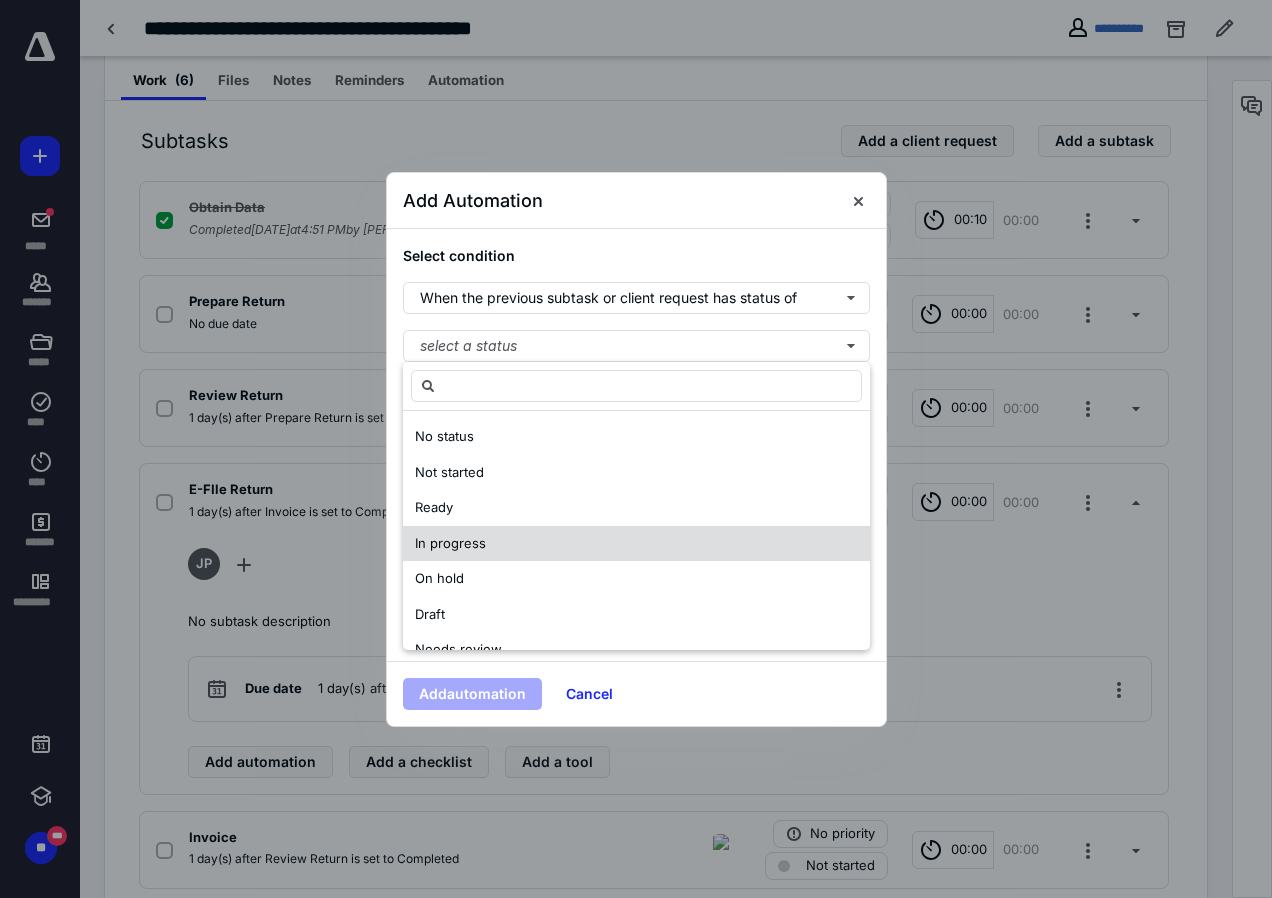 scroll, scrollTop: 100, scrollLeft: 0, axis: vertical 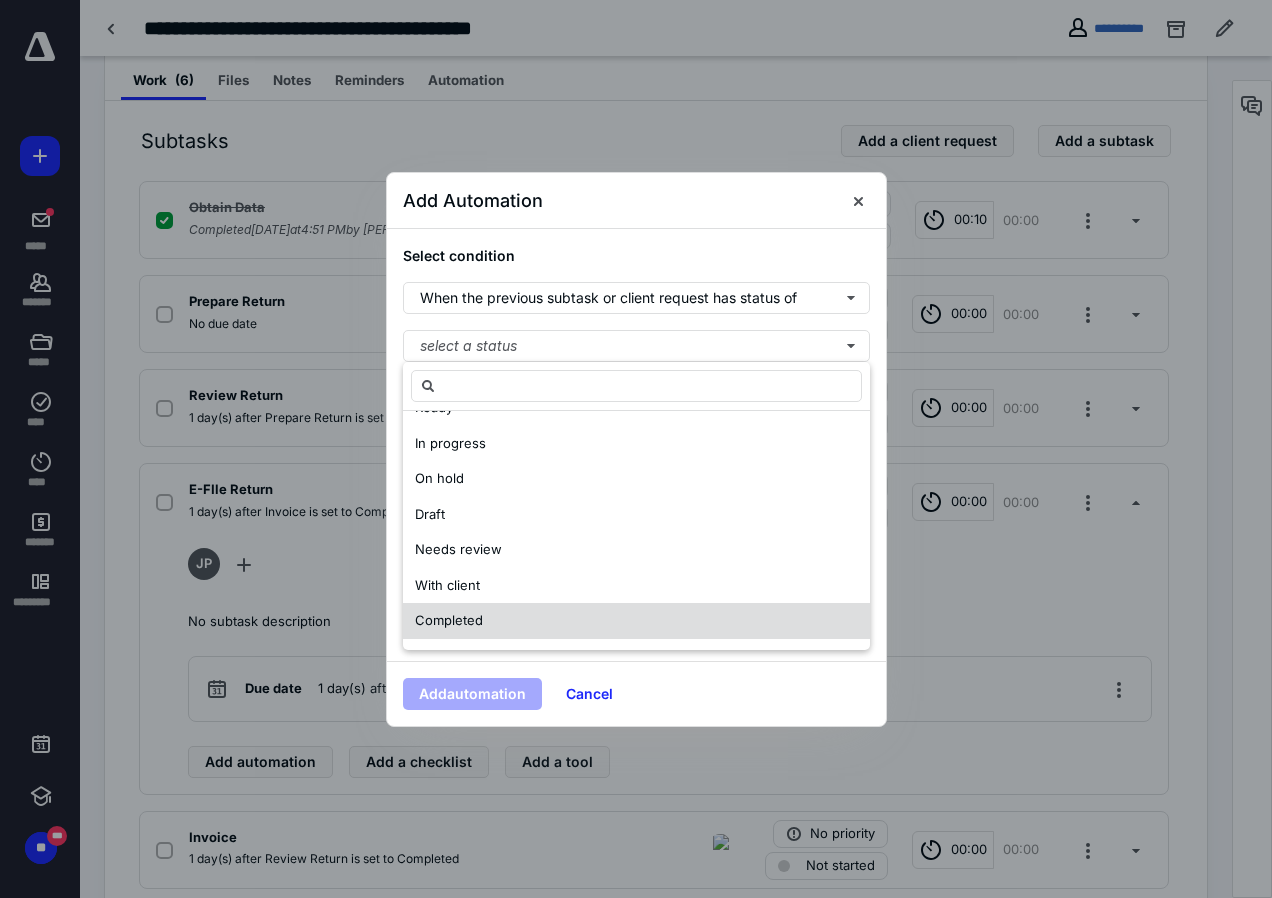 click on "Completed" at bounding box center [449, 620] 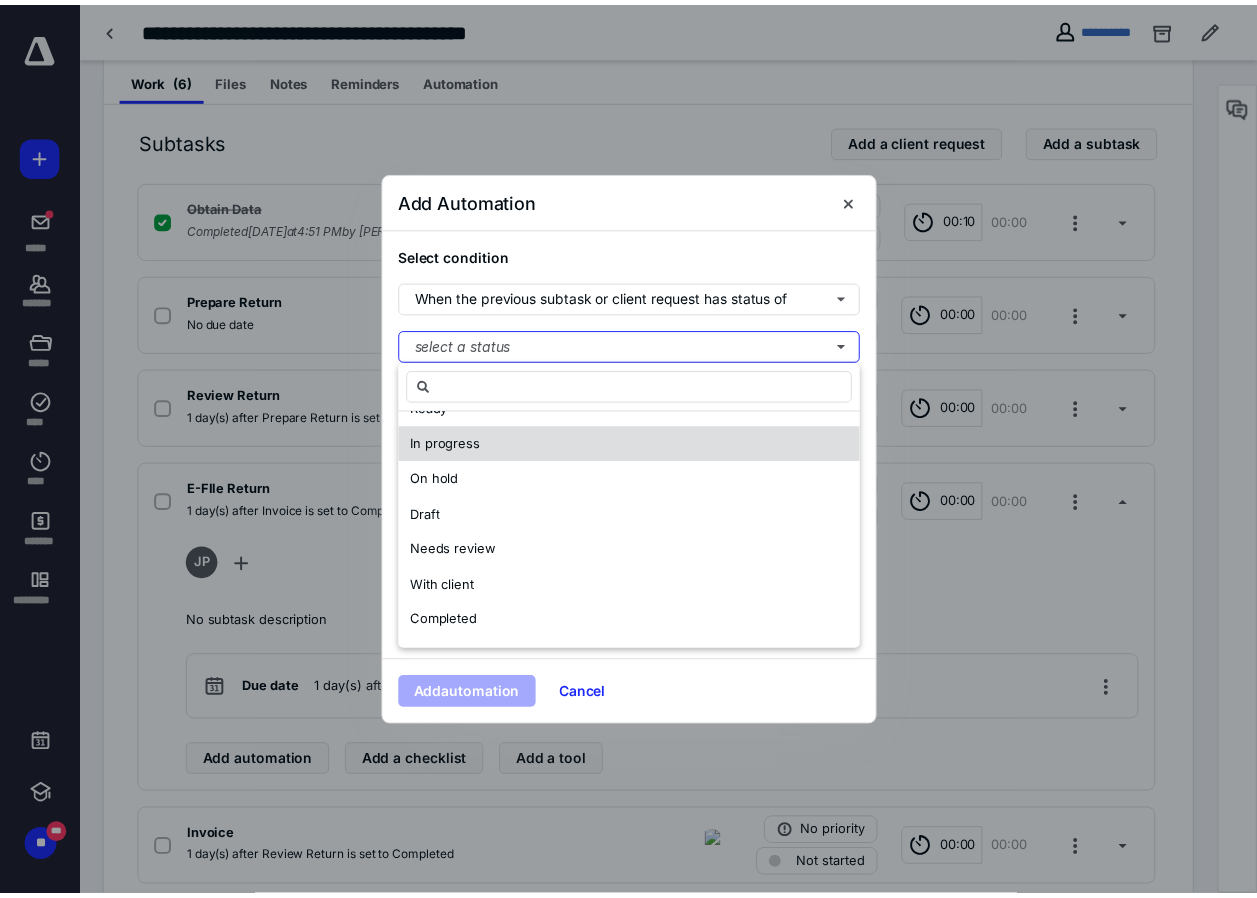 scroll, scrollTop: 0, scrollLeft: 0, axis: both 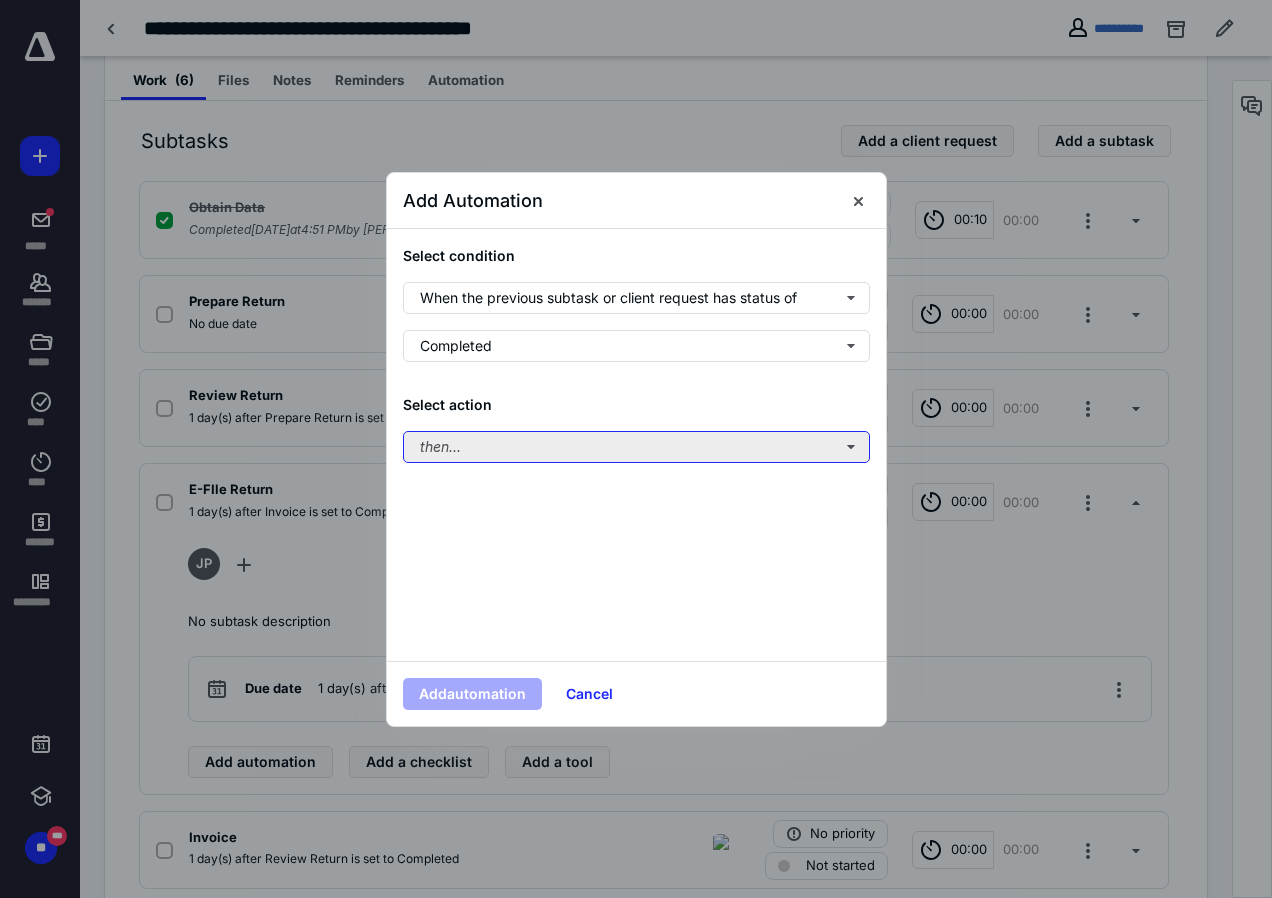 click on "then..." at bounding box center [636, 447] 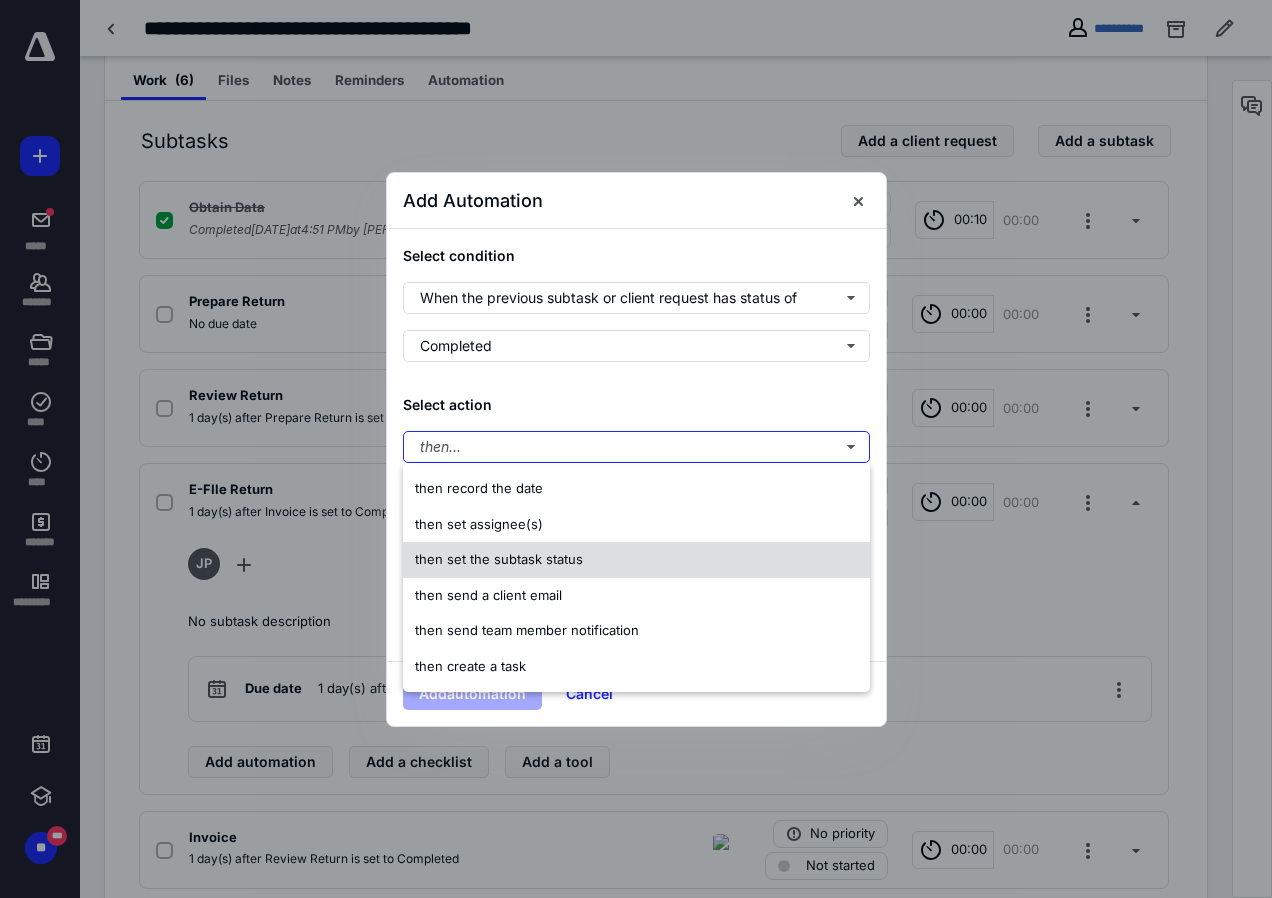 click on "then set the subtask status" at bounding box center [499, 559] 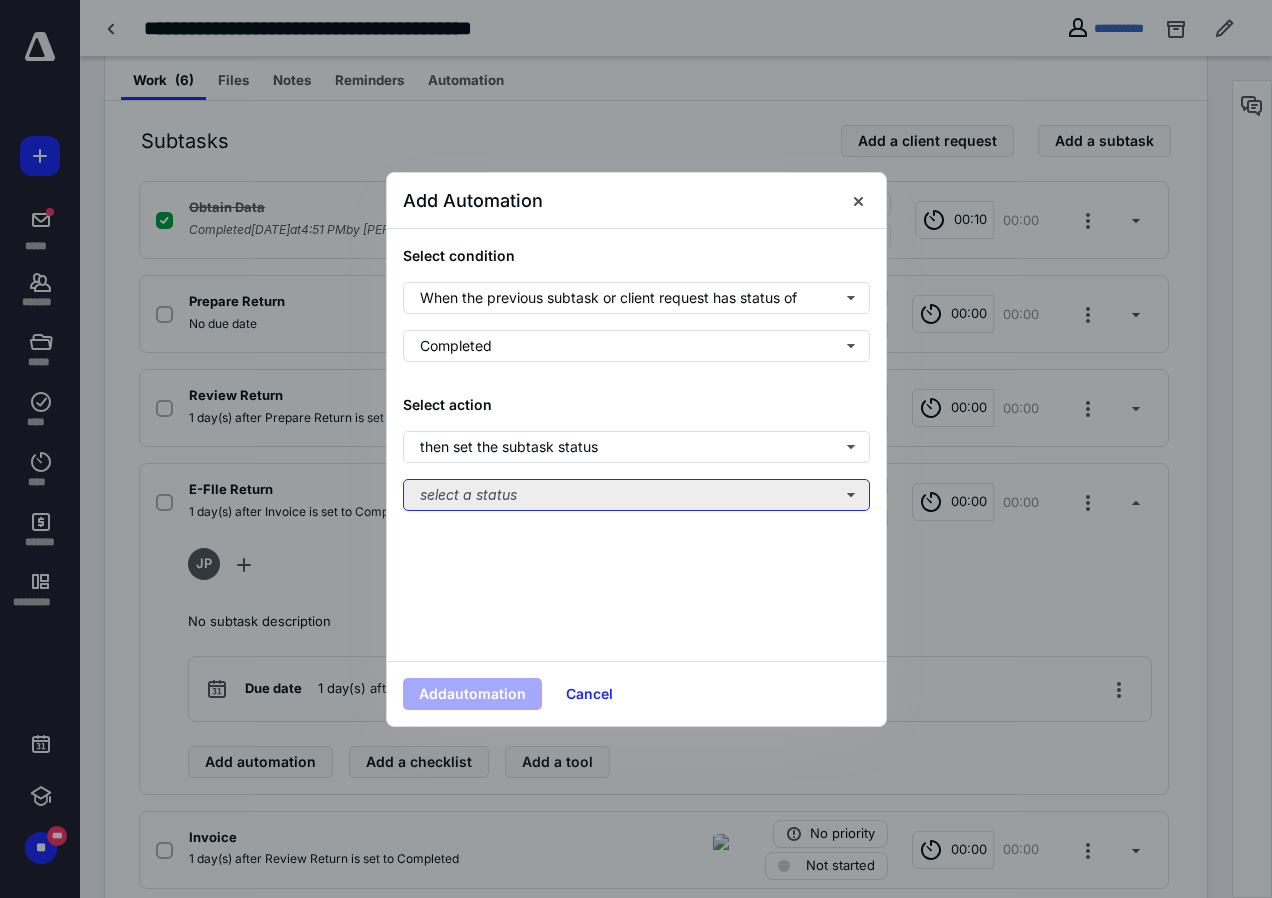 click on "select a status" at bounding box center (636, 495) 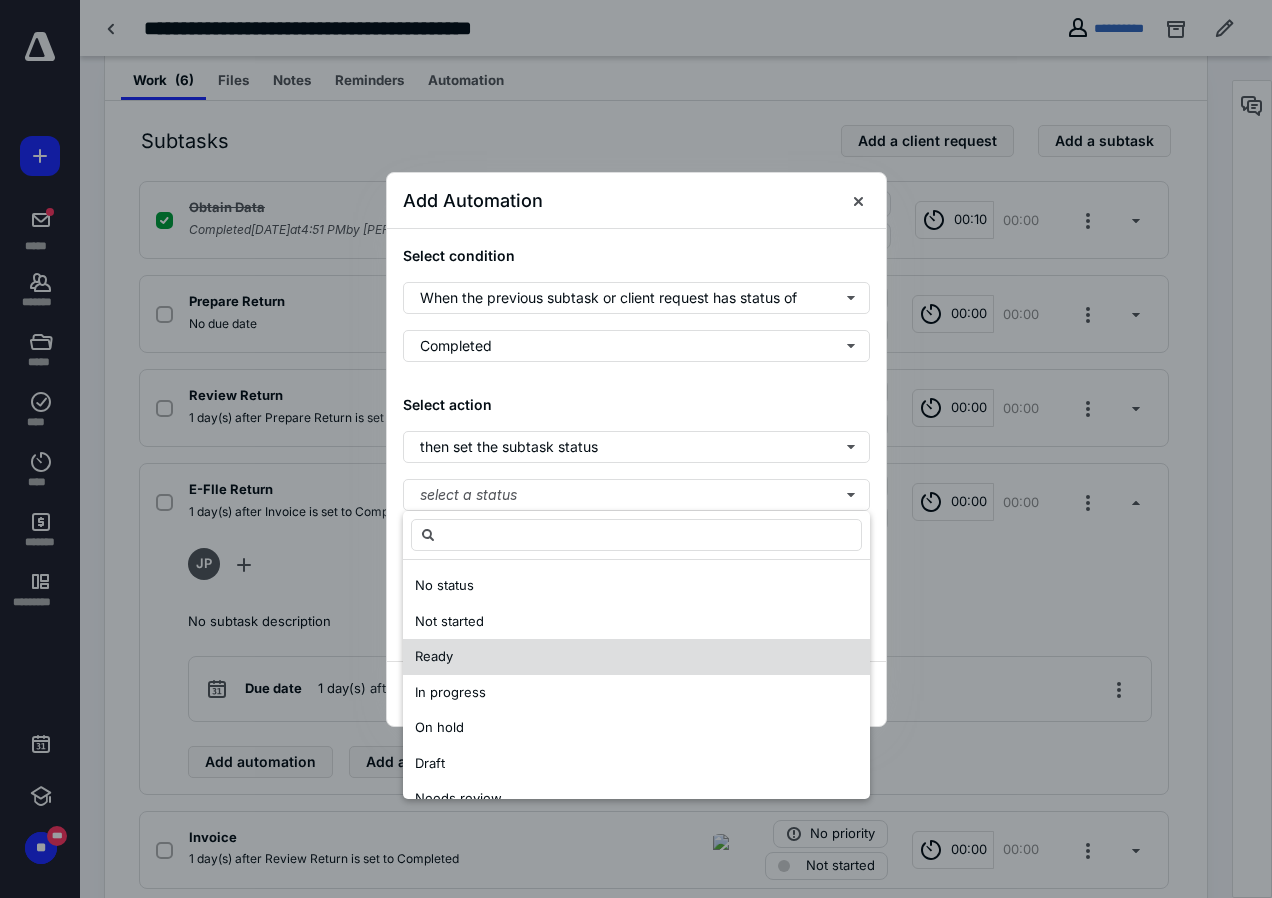 click on "Ready" at bounding box center [434, 656] 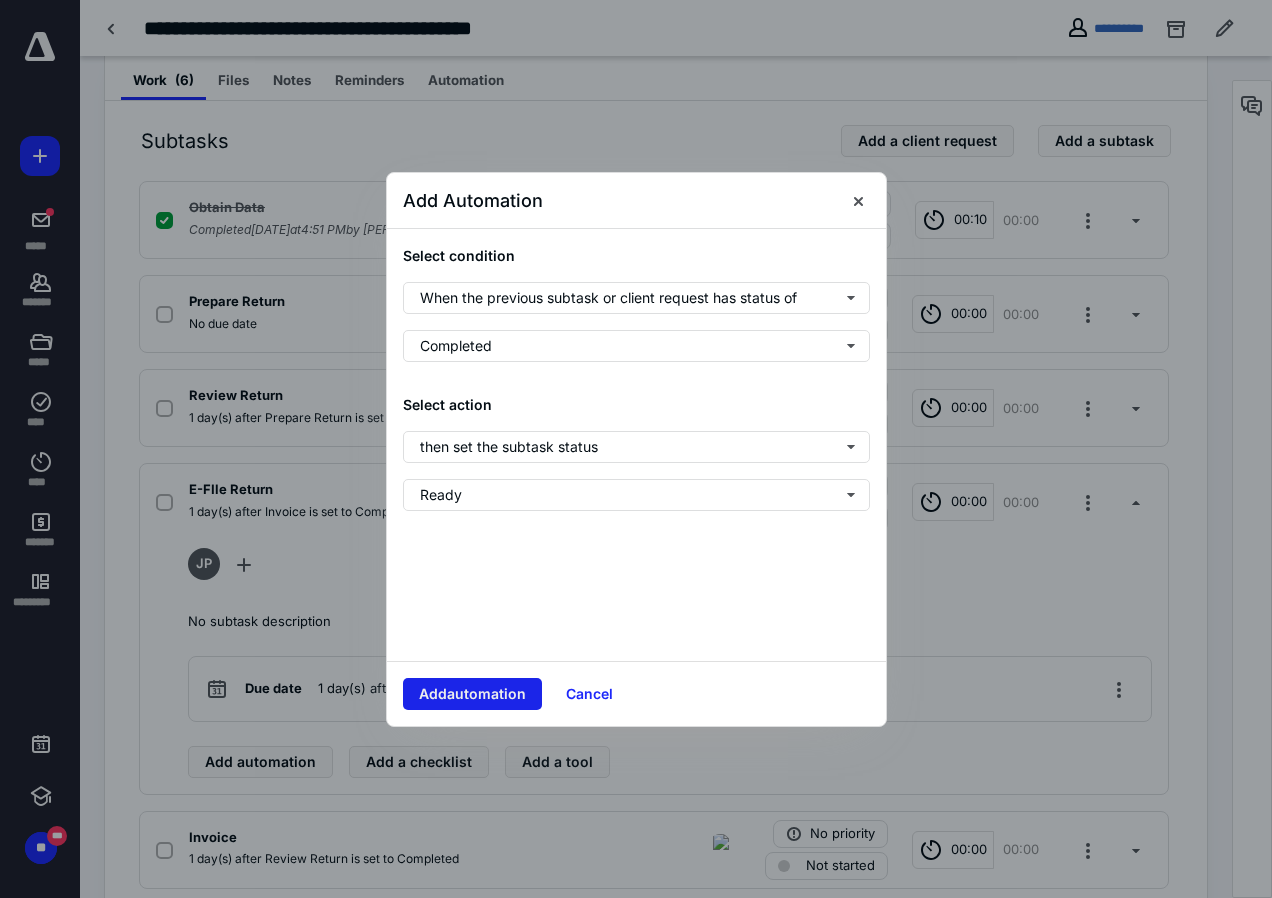 click on "Add  automation" at bounding box center (472, 694) 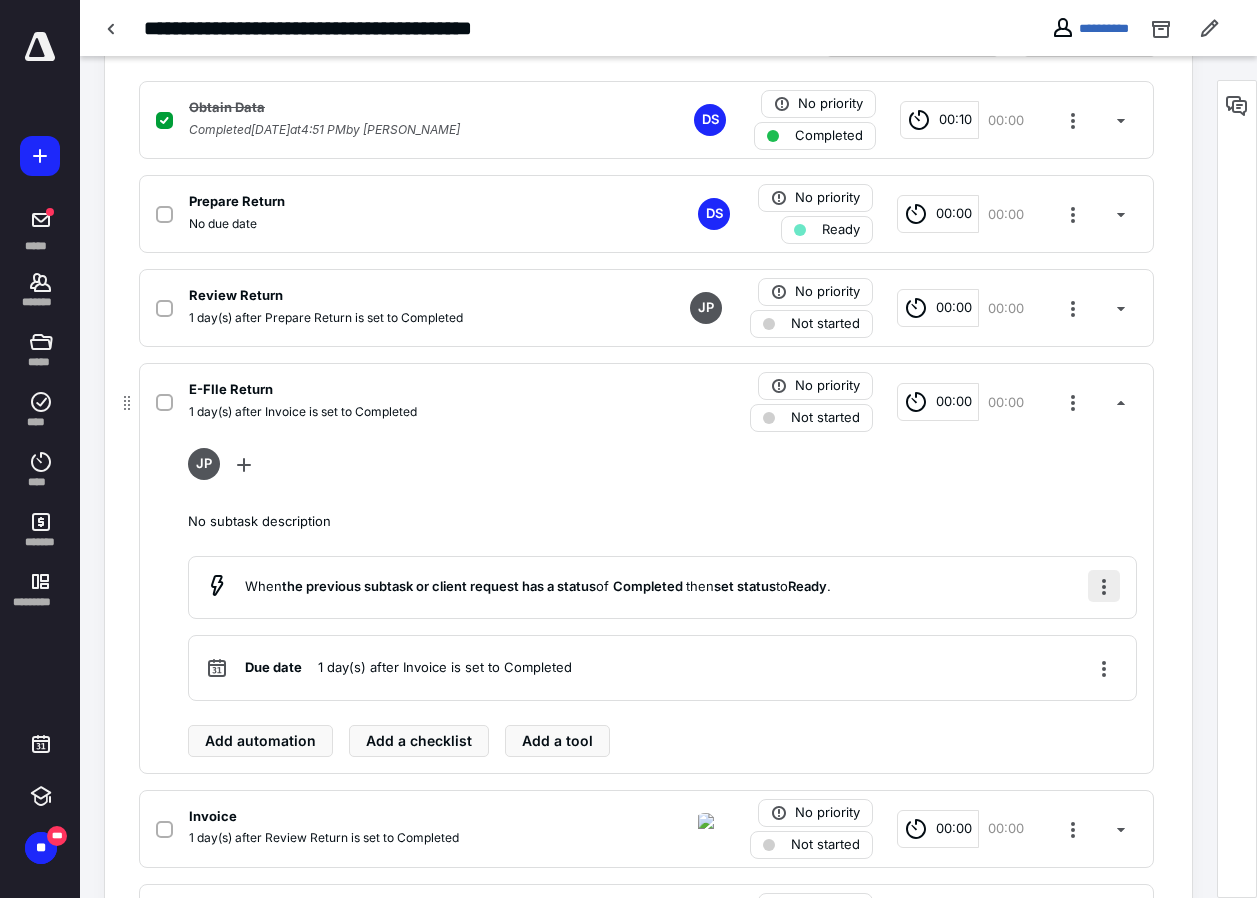 scroll, scrollTop: 597, scrollLeft: 0, axis: vertical 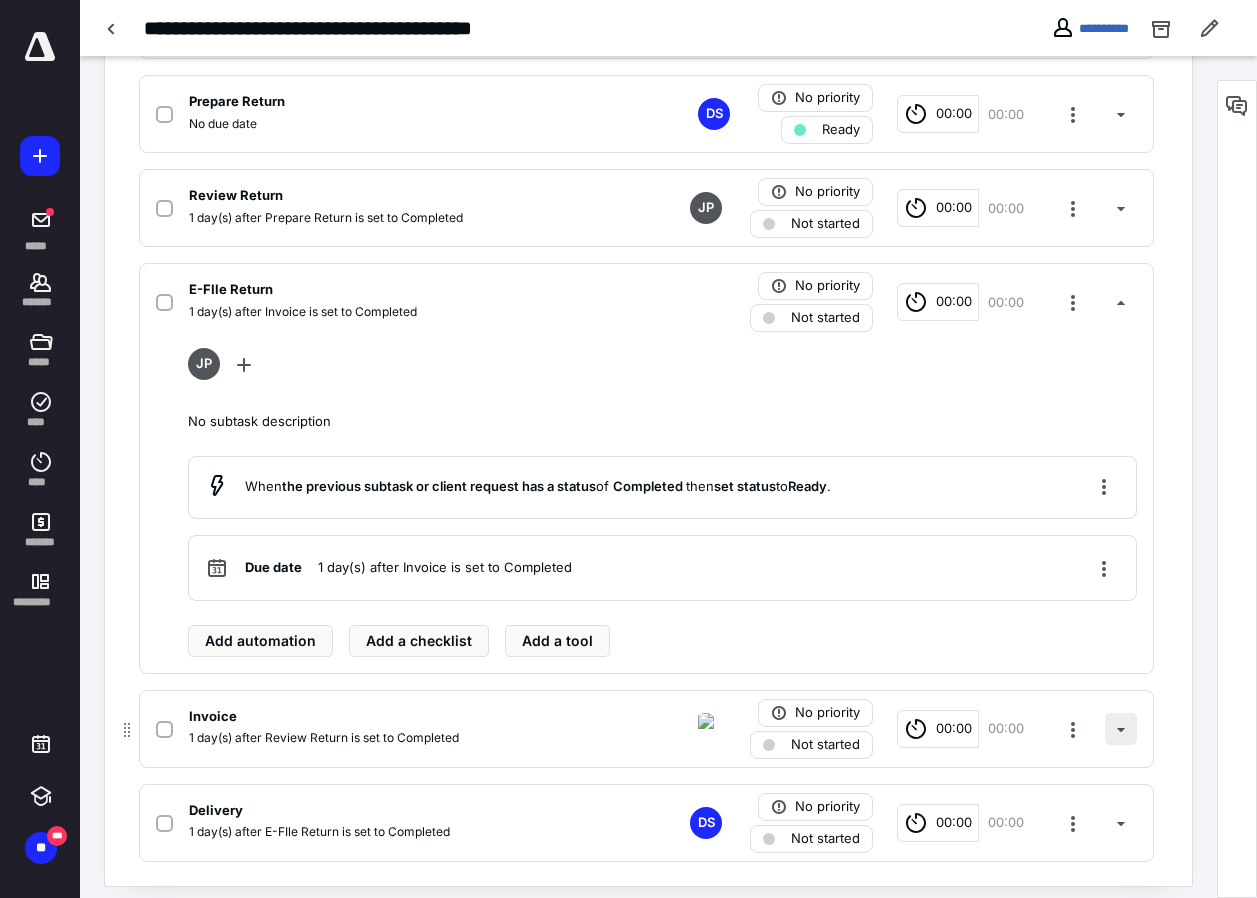 click at bounding box center [1121, 729] 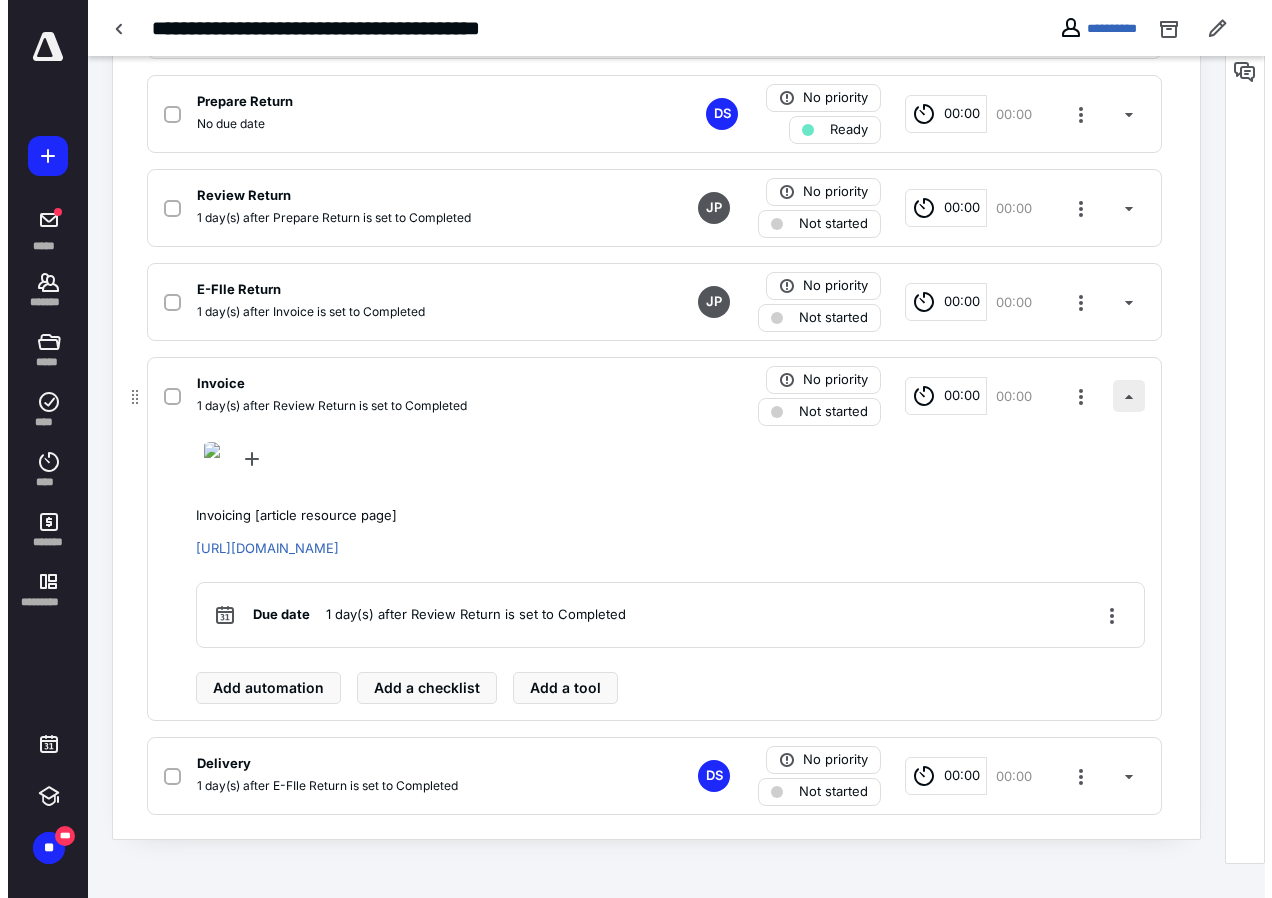 scroll, scrollTop: 583, scrollLeft: 0, axis: vertical 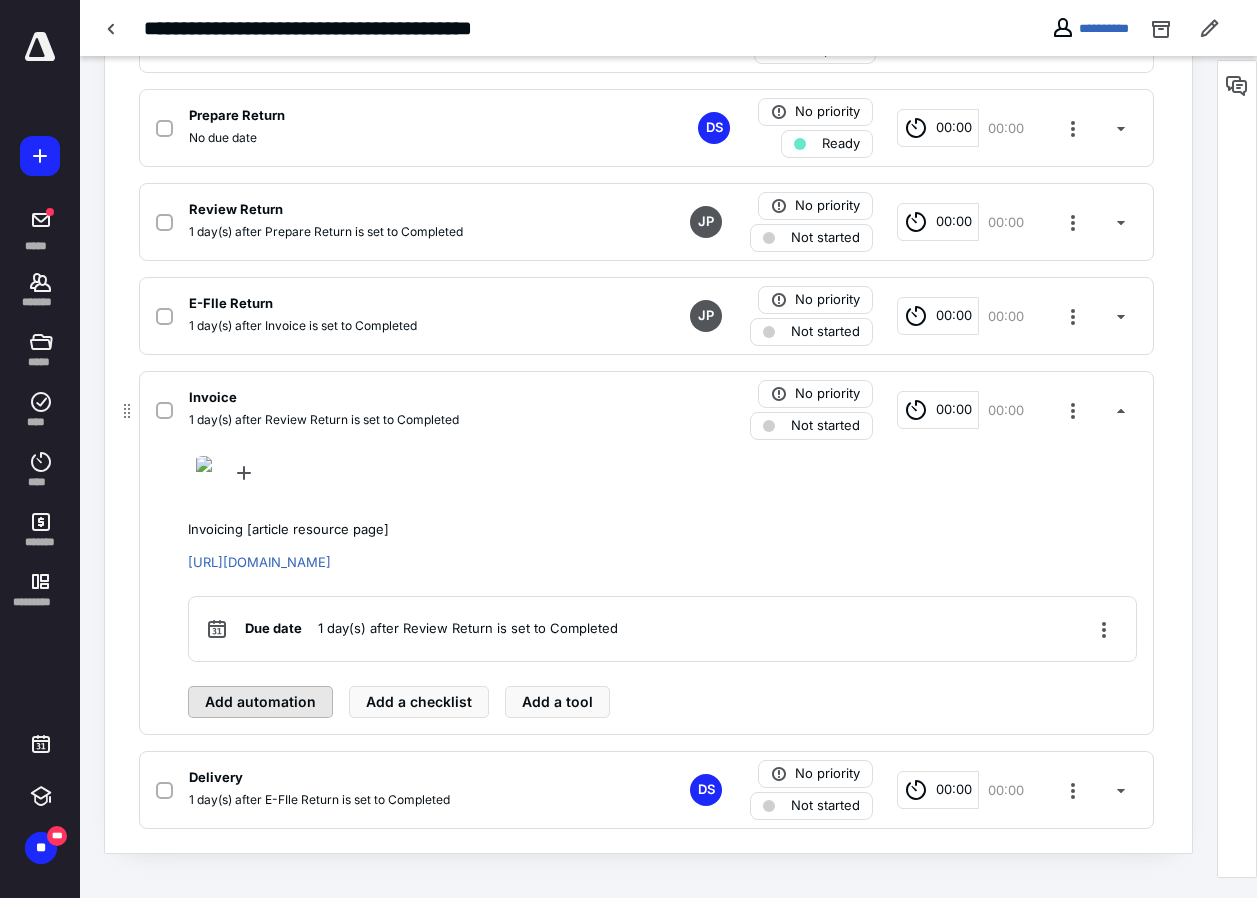 click on "Add automation" at bounding box center [260, 702] 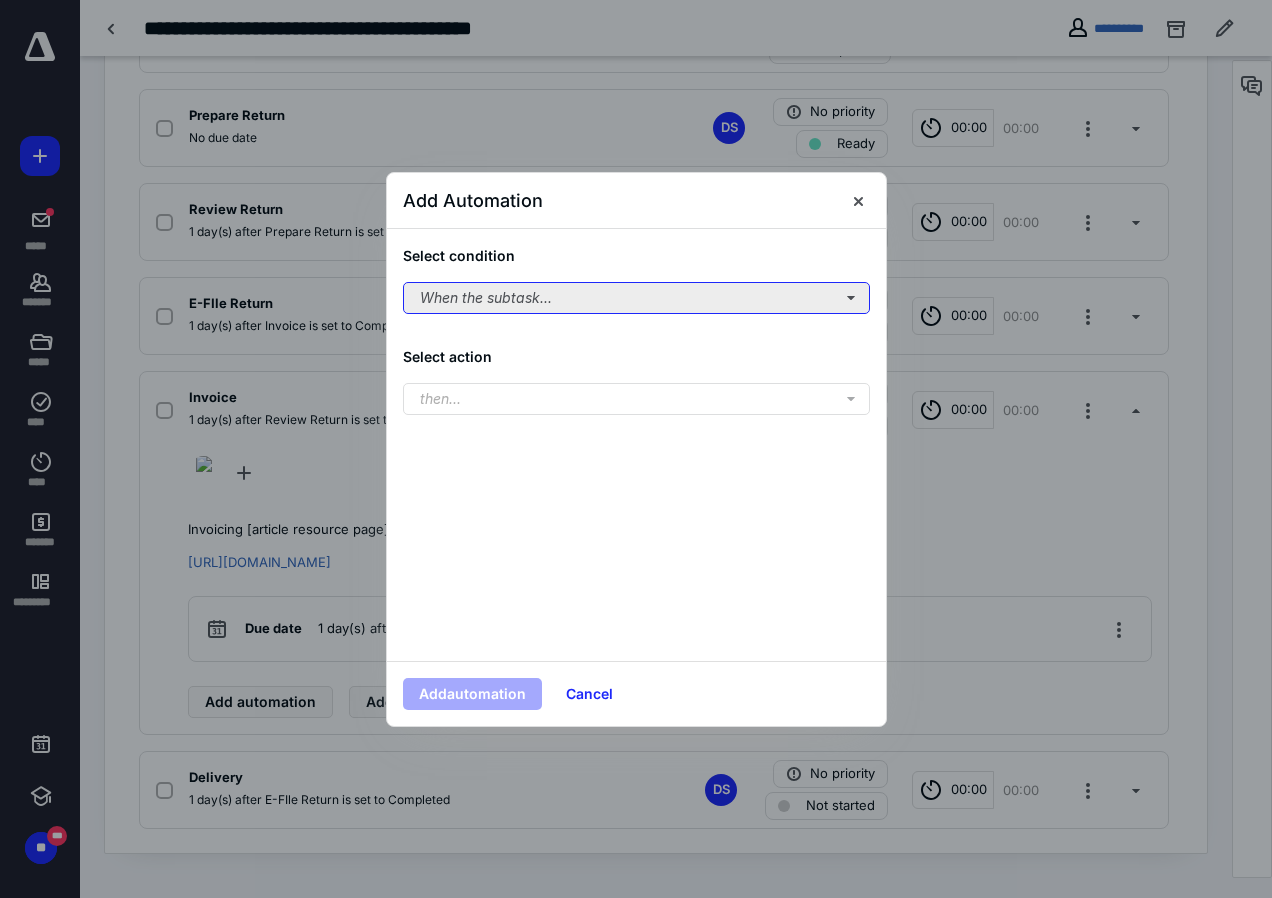 click on "When the subtask..." at bounding box center (636, 298) 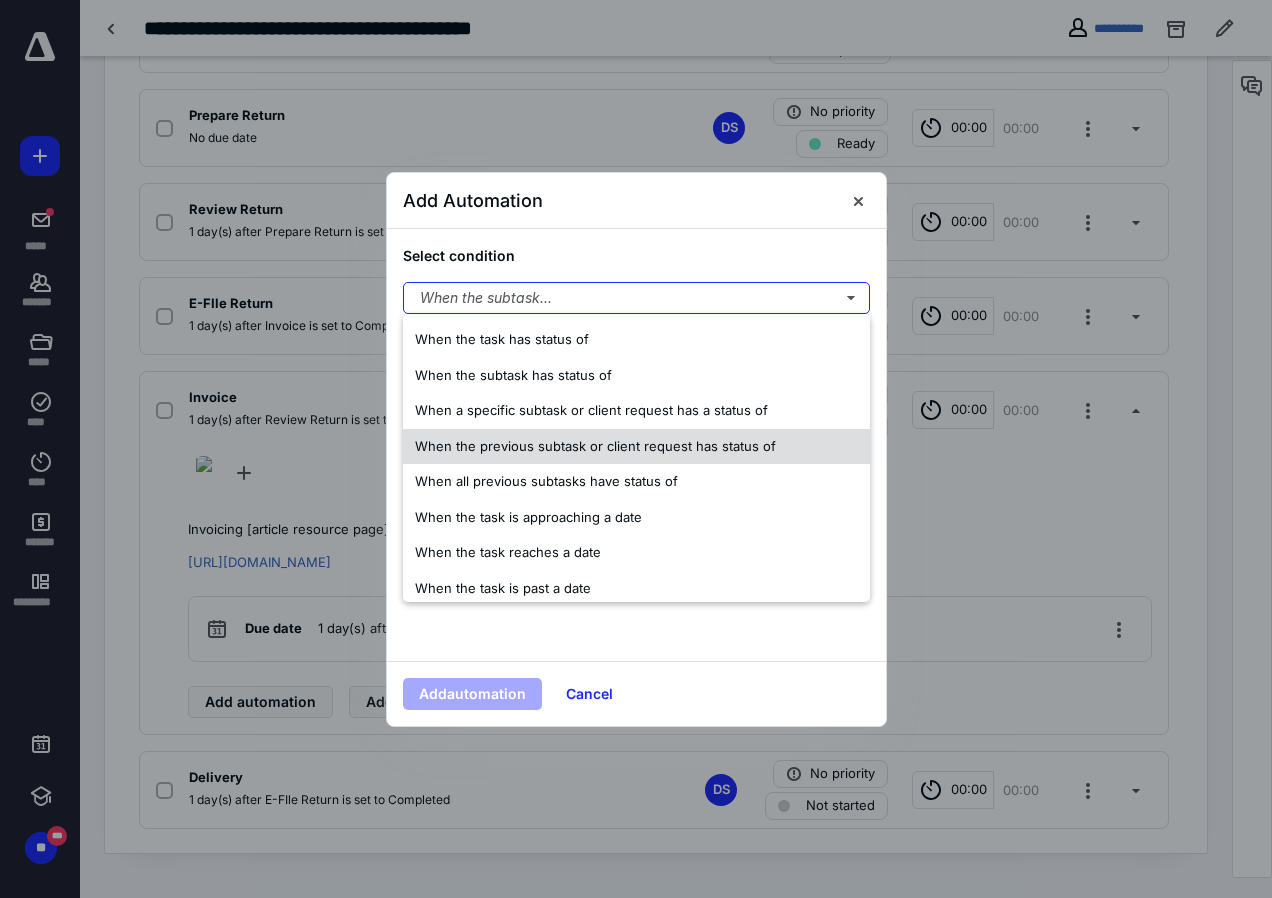 click on "When the previous subtask or client request has status of" at bounding box center (595, 447) 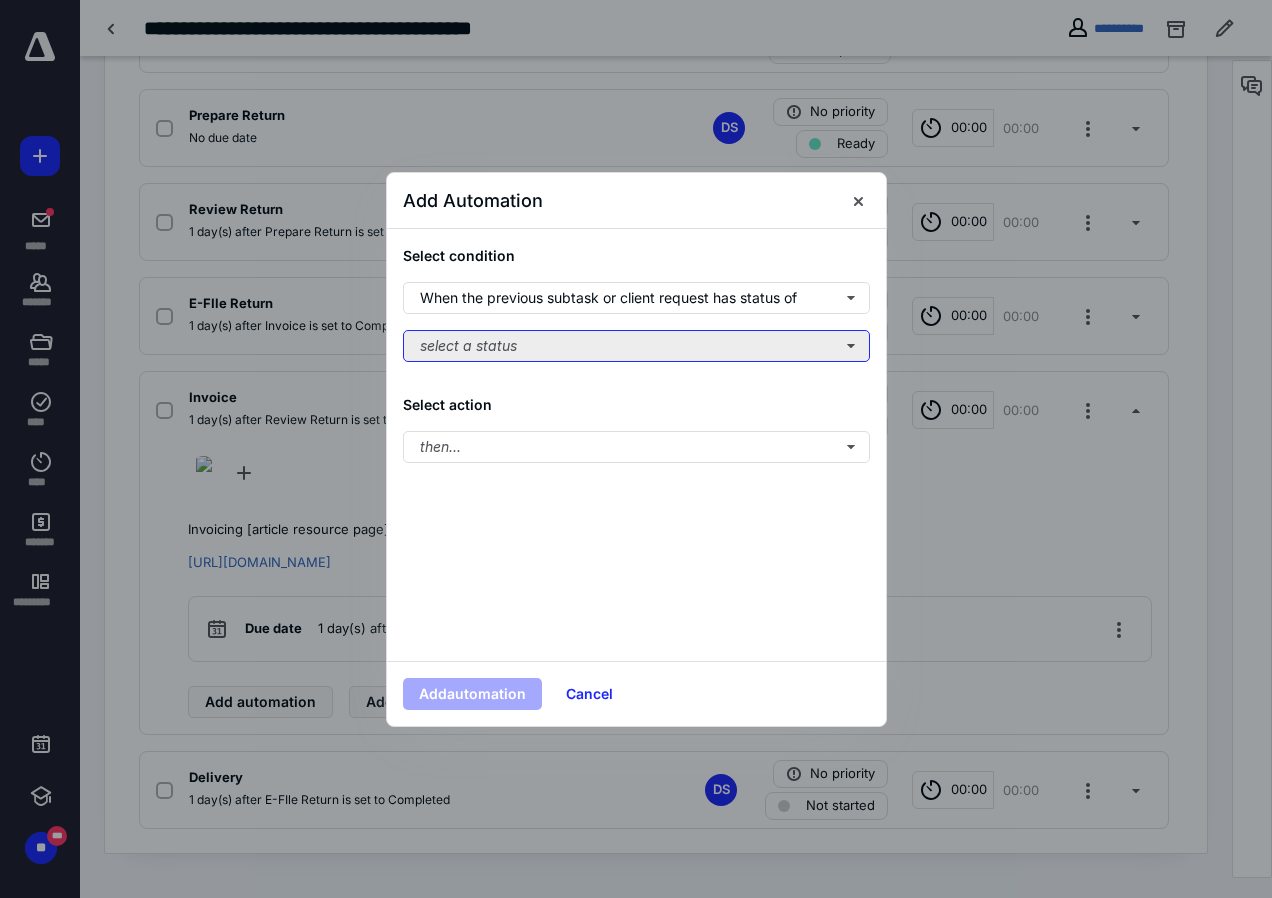 click on "select a status" at bounding box center [636, 346] 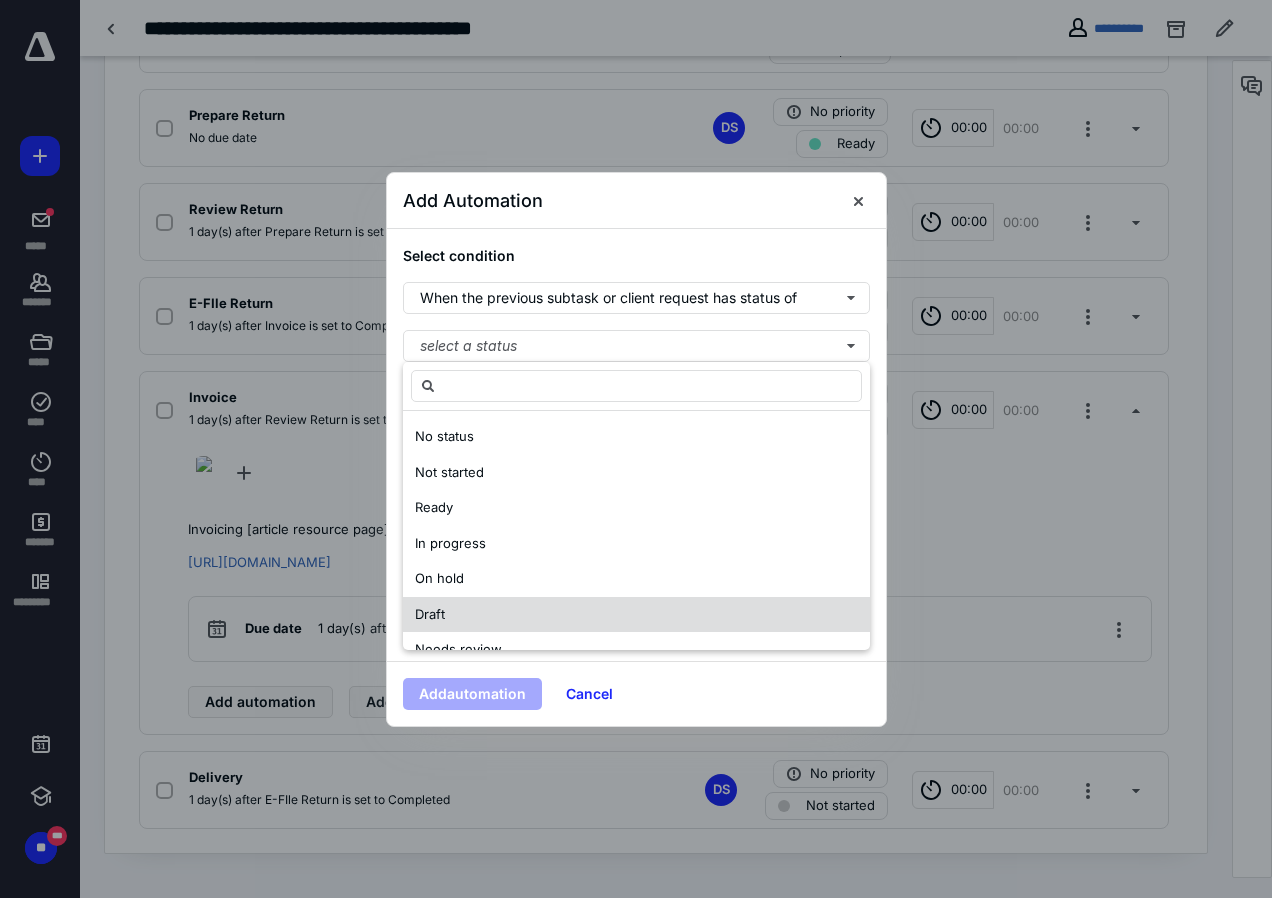 scroll, scrollTop: 100, scrollLeft: 0, axis: vertical 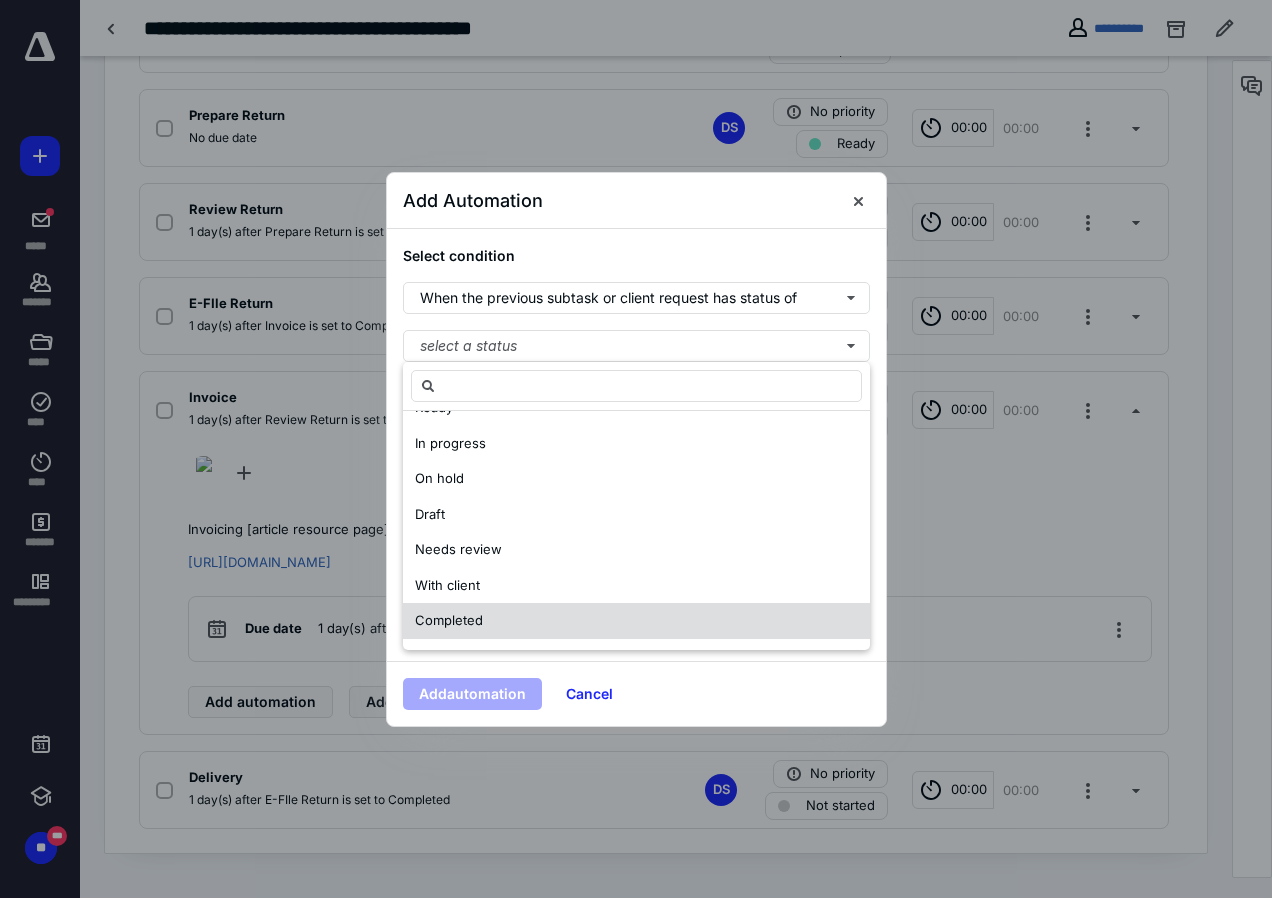 drag, startPoint x: 452, startPoint y: 614, endPoint x: 467, endPoint y: 511, distance: 104.0865 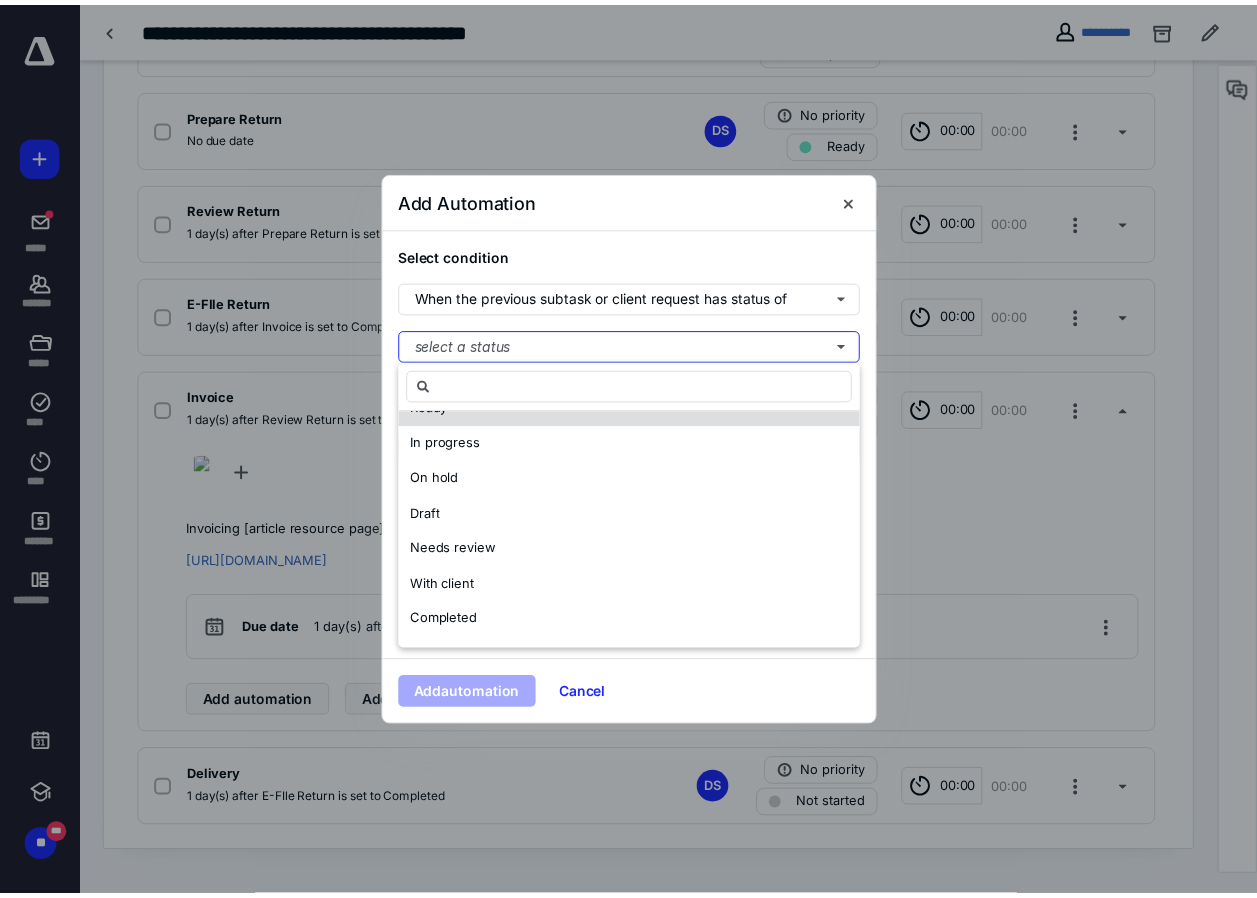 scroll, scrollTop: 0, scrollLeft: 0, axis: both 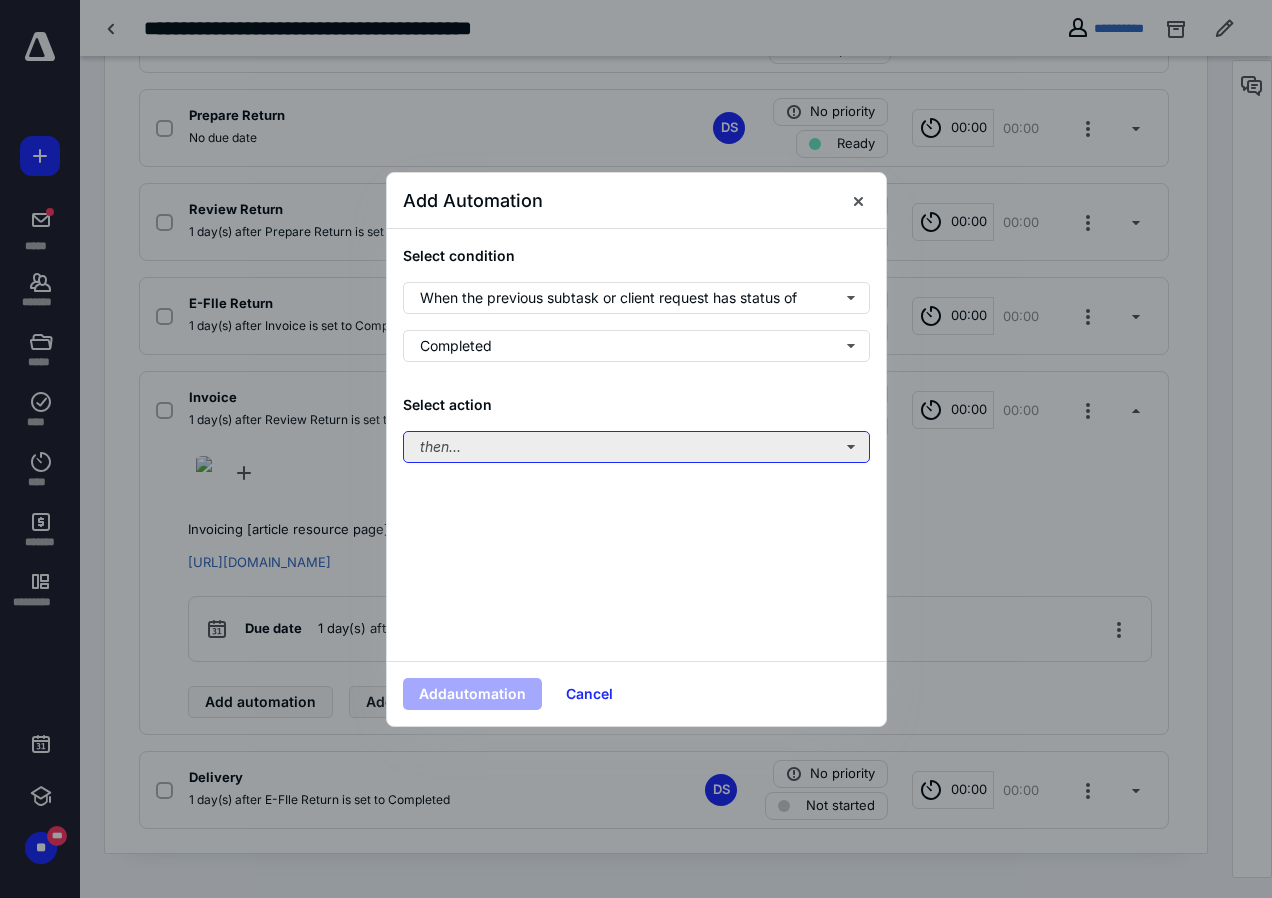 click on "then..." at bounding box center [636, 447] 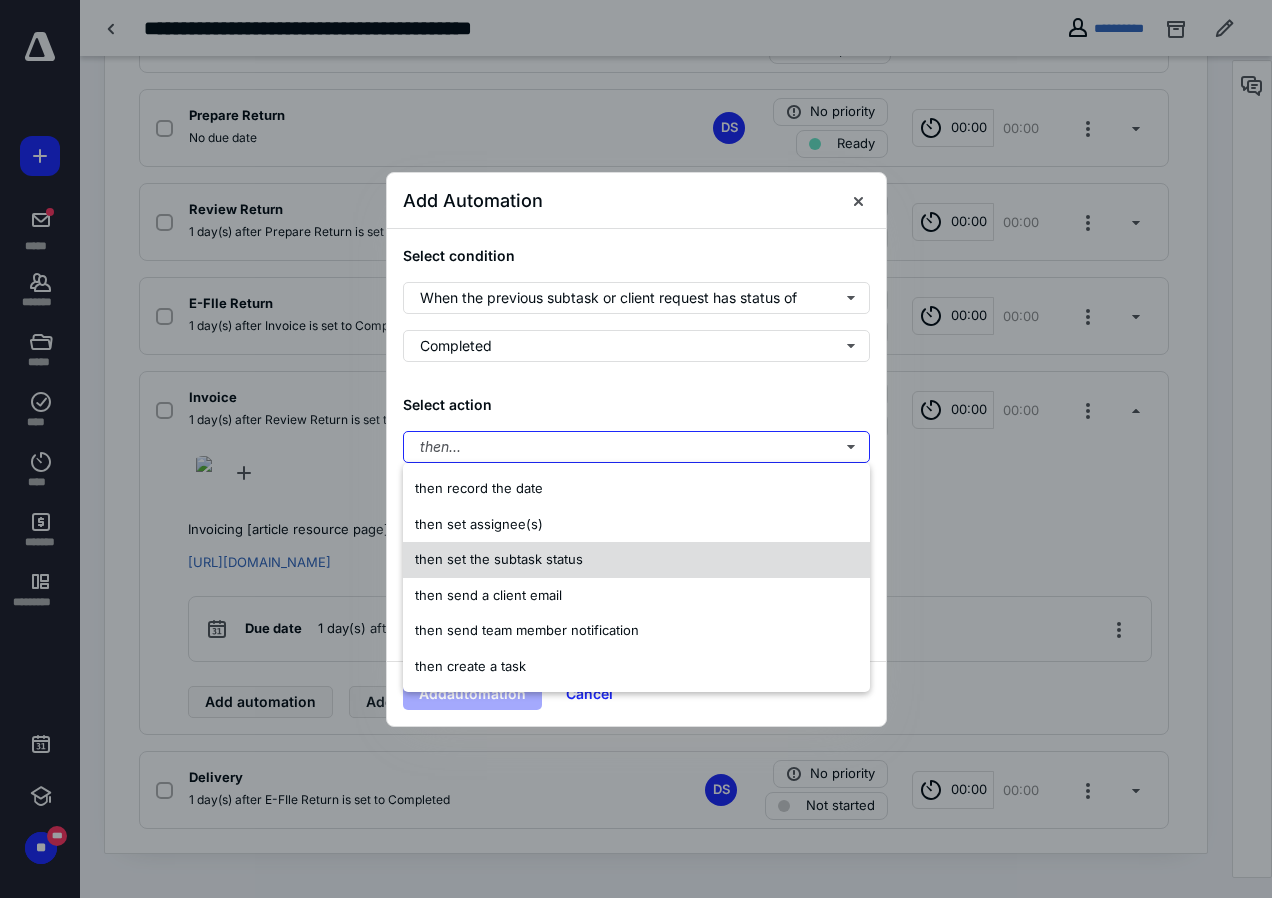 click on "then set the subtask status" at bounding box center [499, 559] 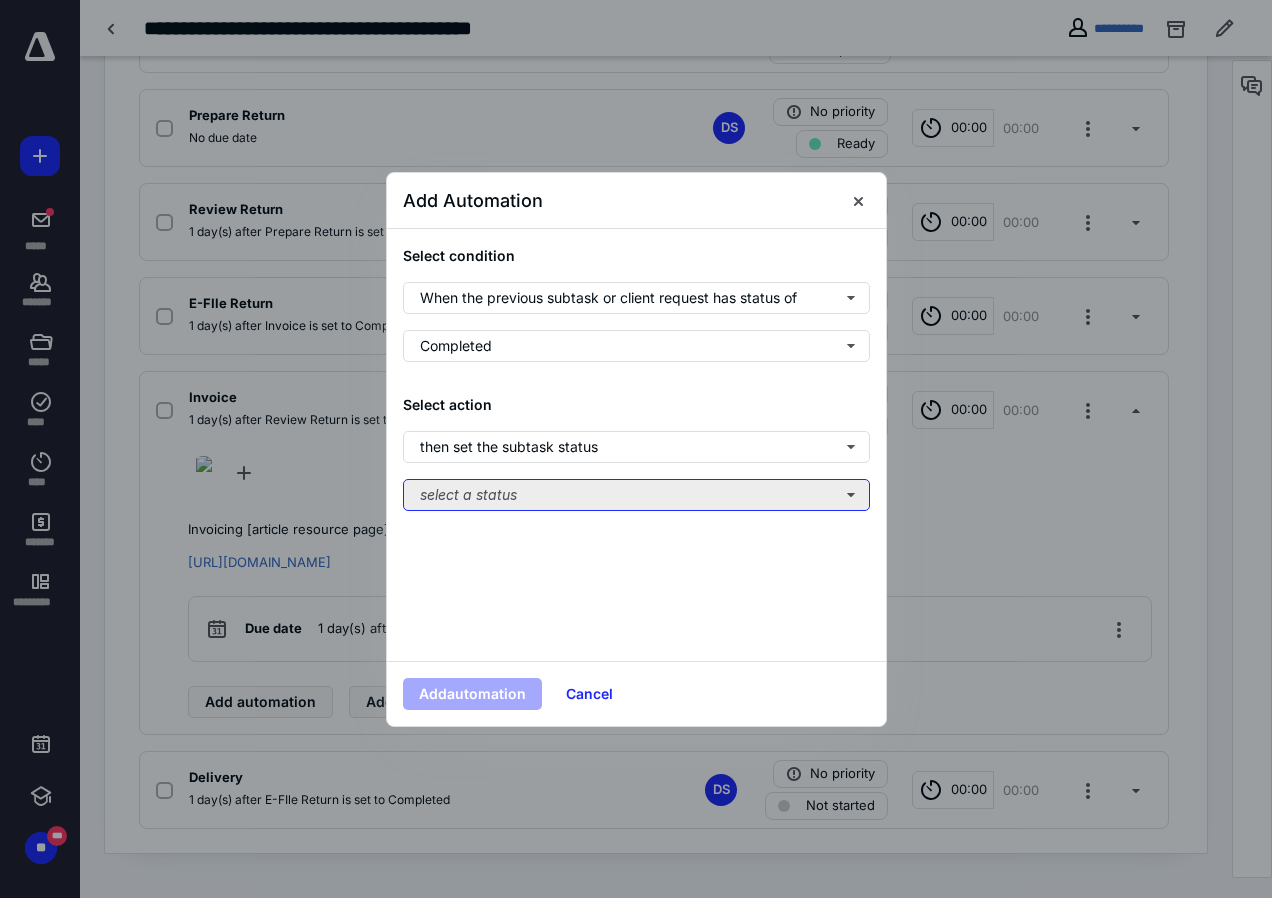 click on "select a status" at bounding box center [636, 495] 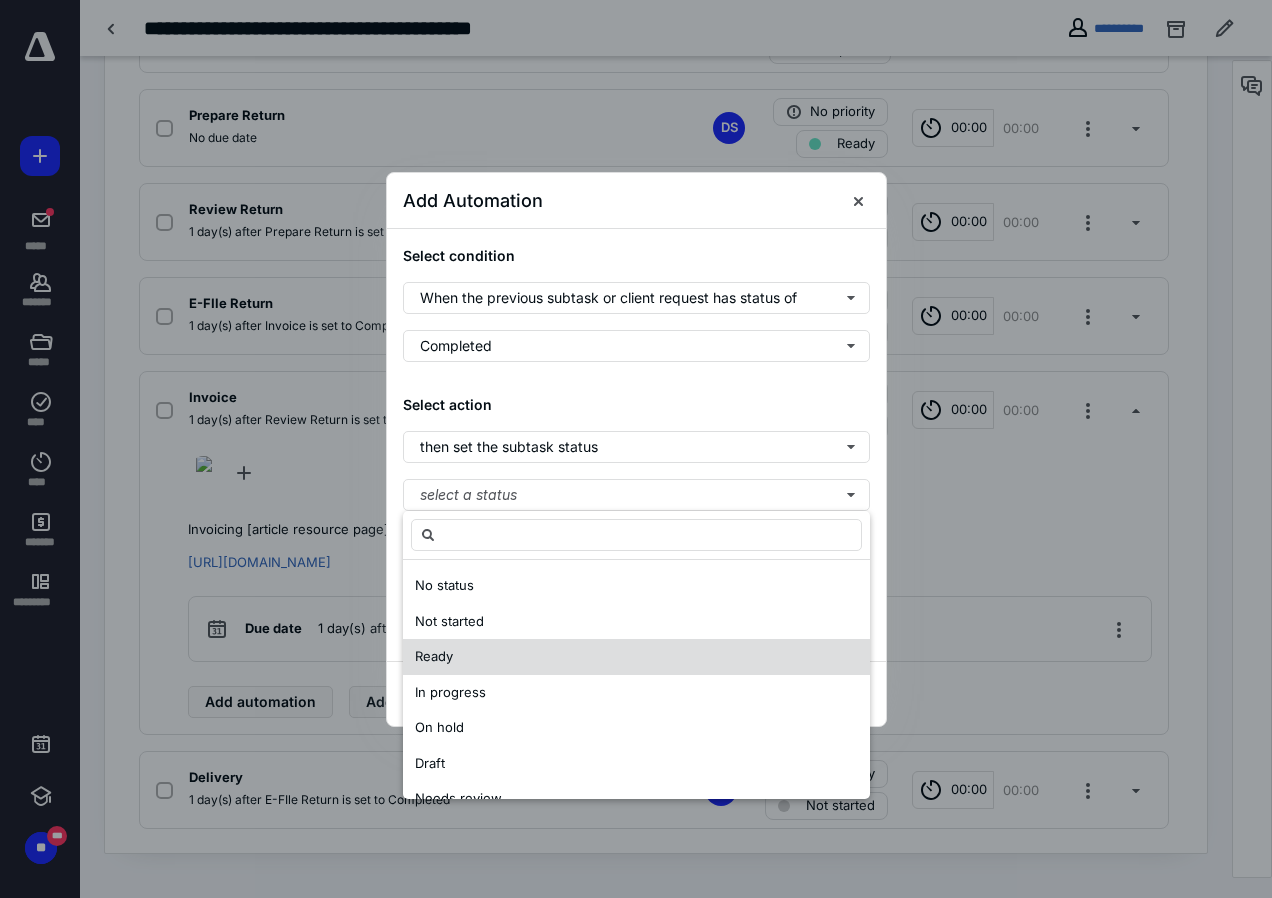 click on "Ready" at bounding box center (636, 657) 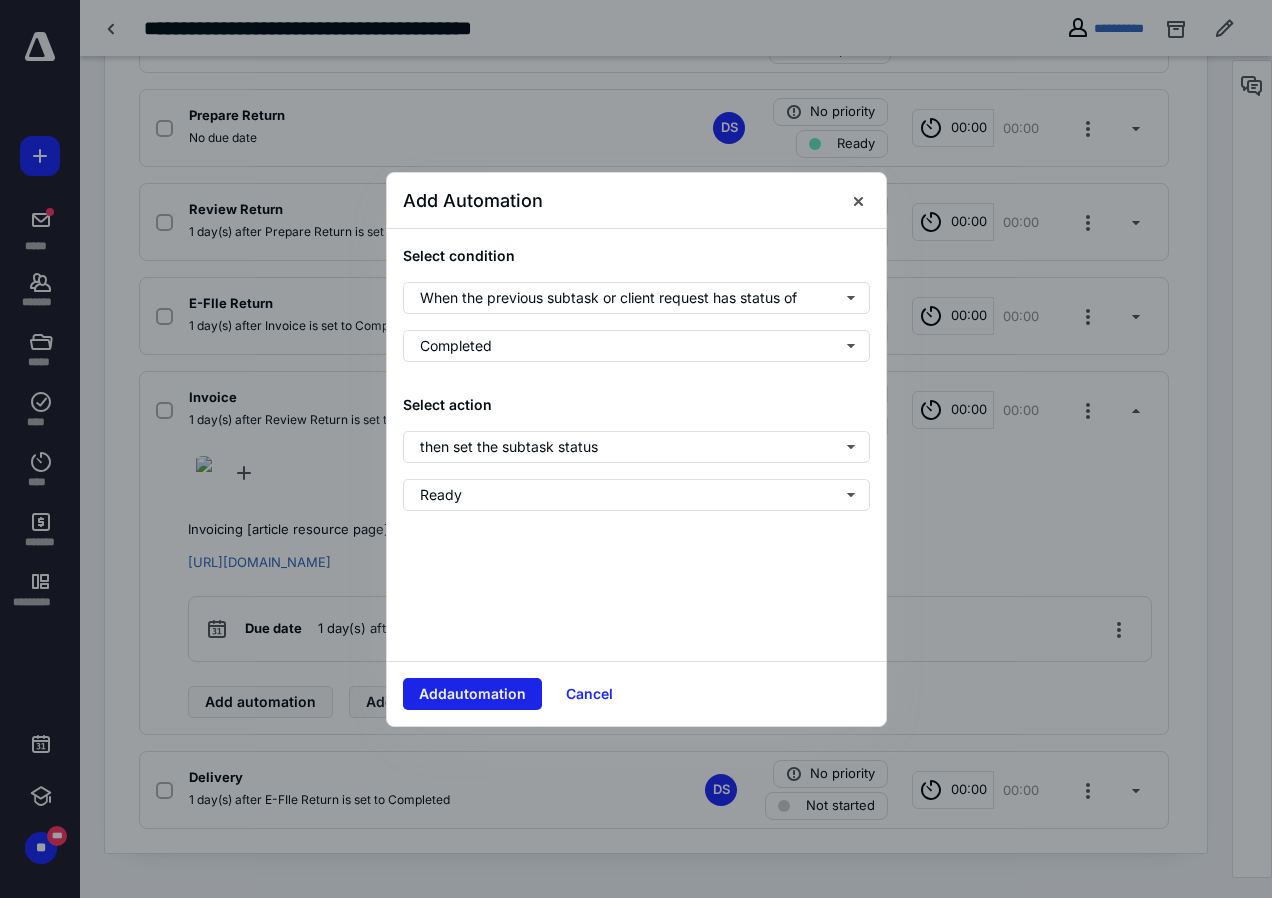 click on "Add  automation" at bounding box center [472, 694] 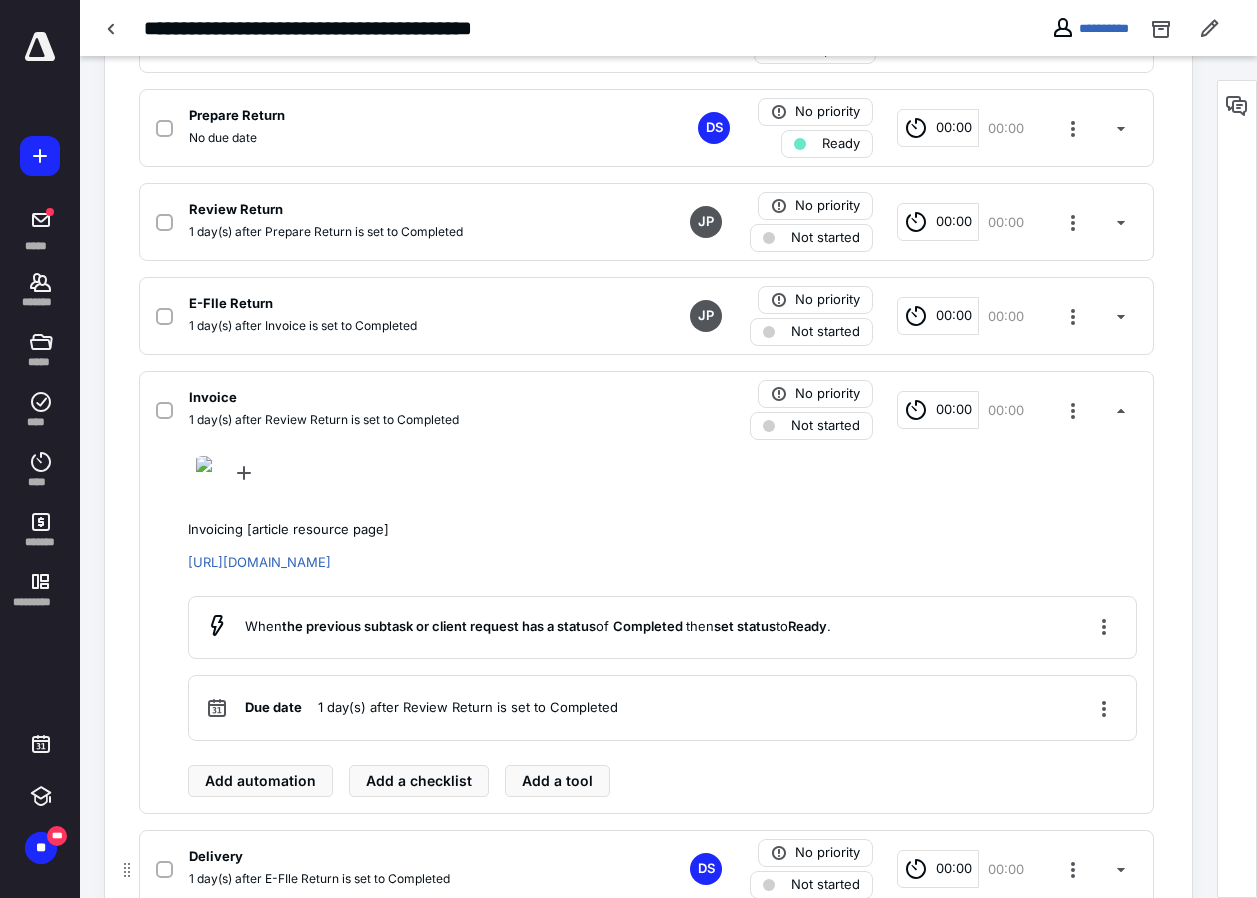 scroll, scrollTop: 662, scrollLeft: 0, axis: vertical 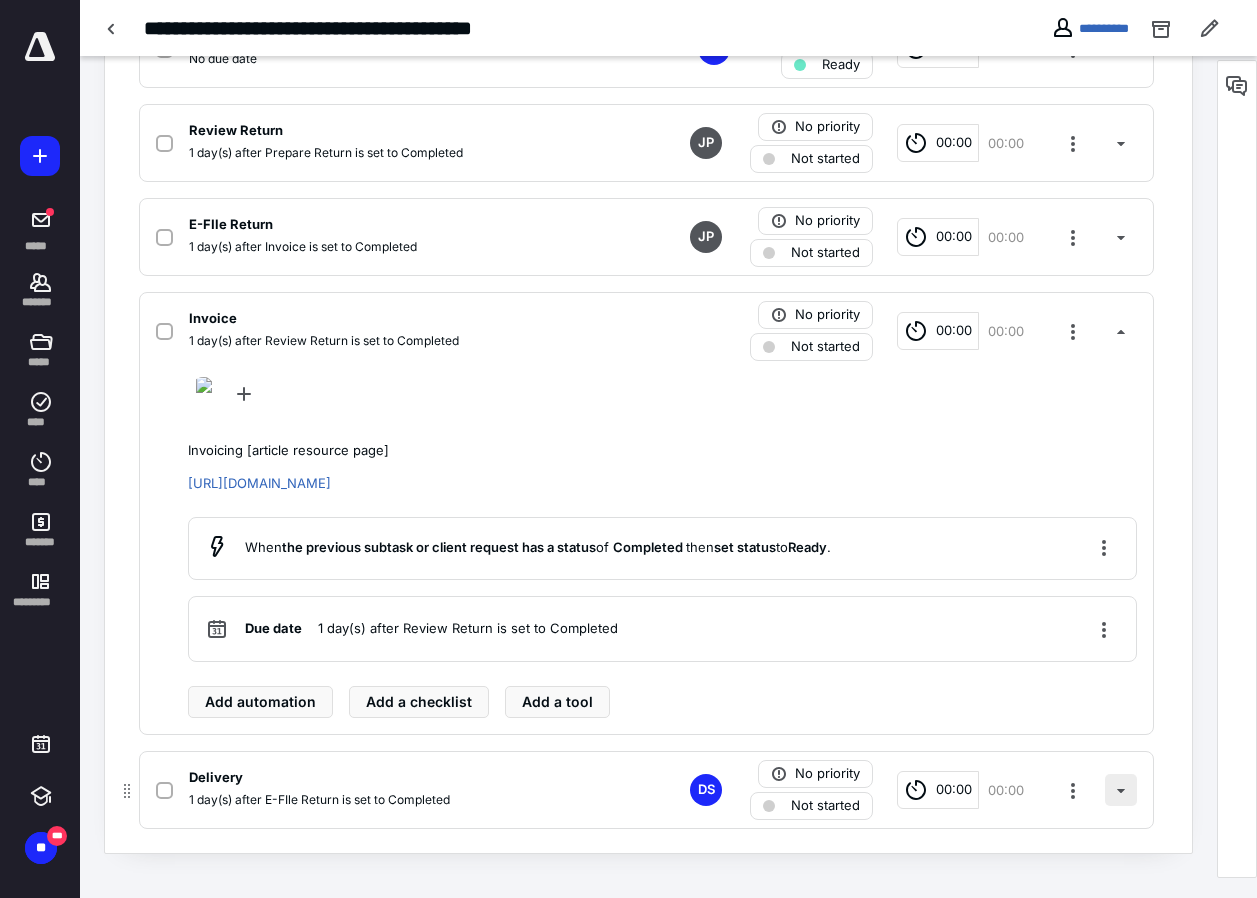 click at bounding box center (1121, 790) 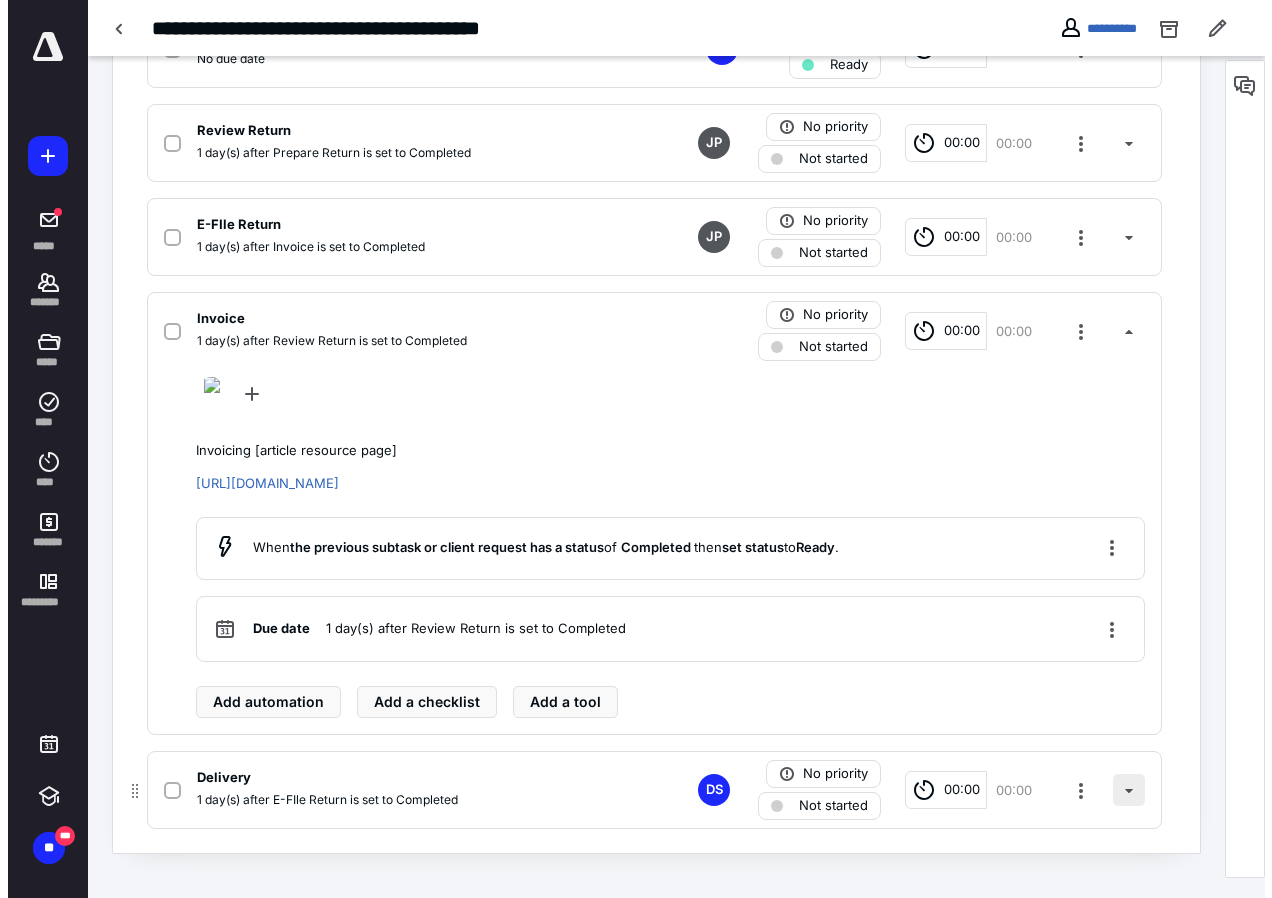 scroll, scrollTop: 550, scrollLeft: 0, axis: vertical 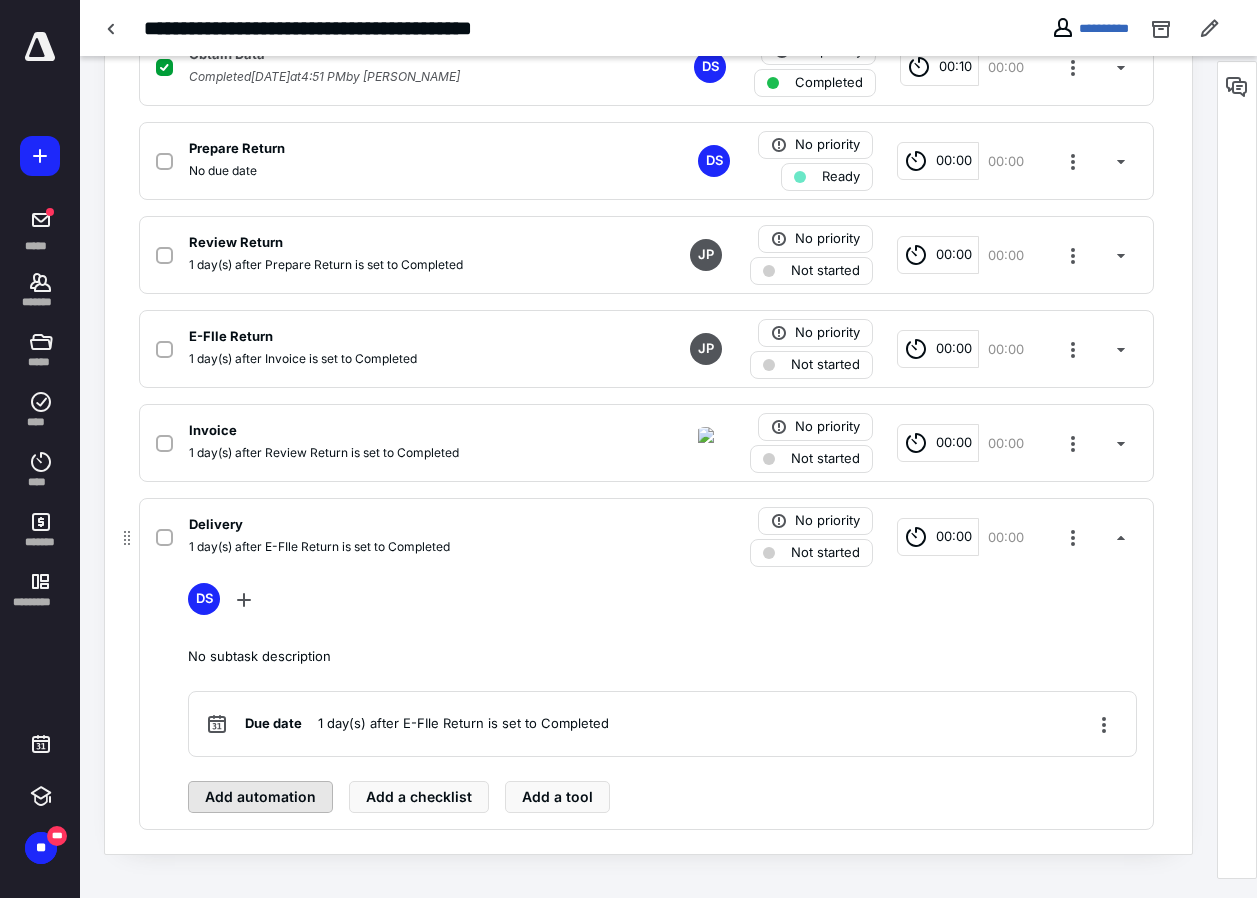 click on "Add automation" at bounding box center (260, 797) 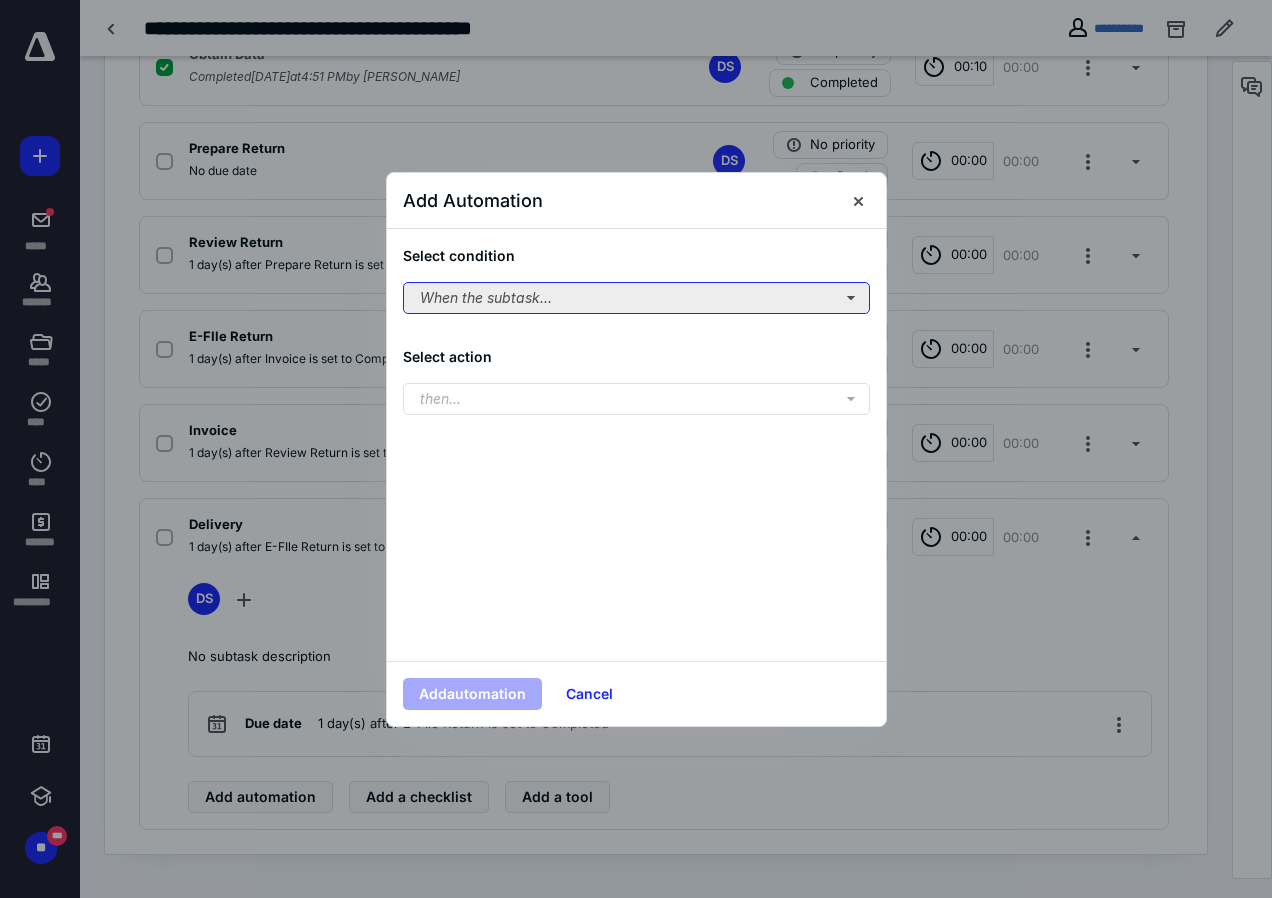 click on "When the subtask..." at bounding box center (636, 298) 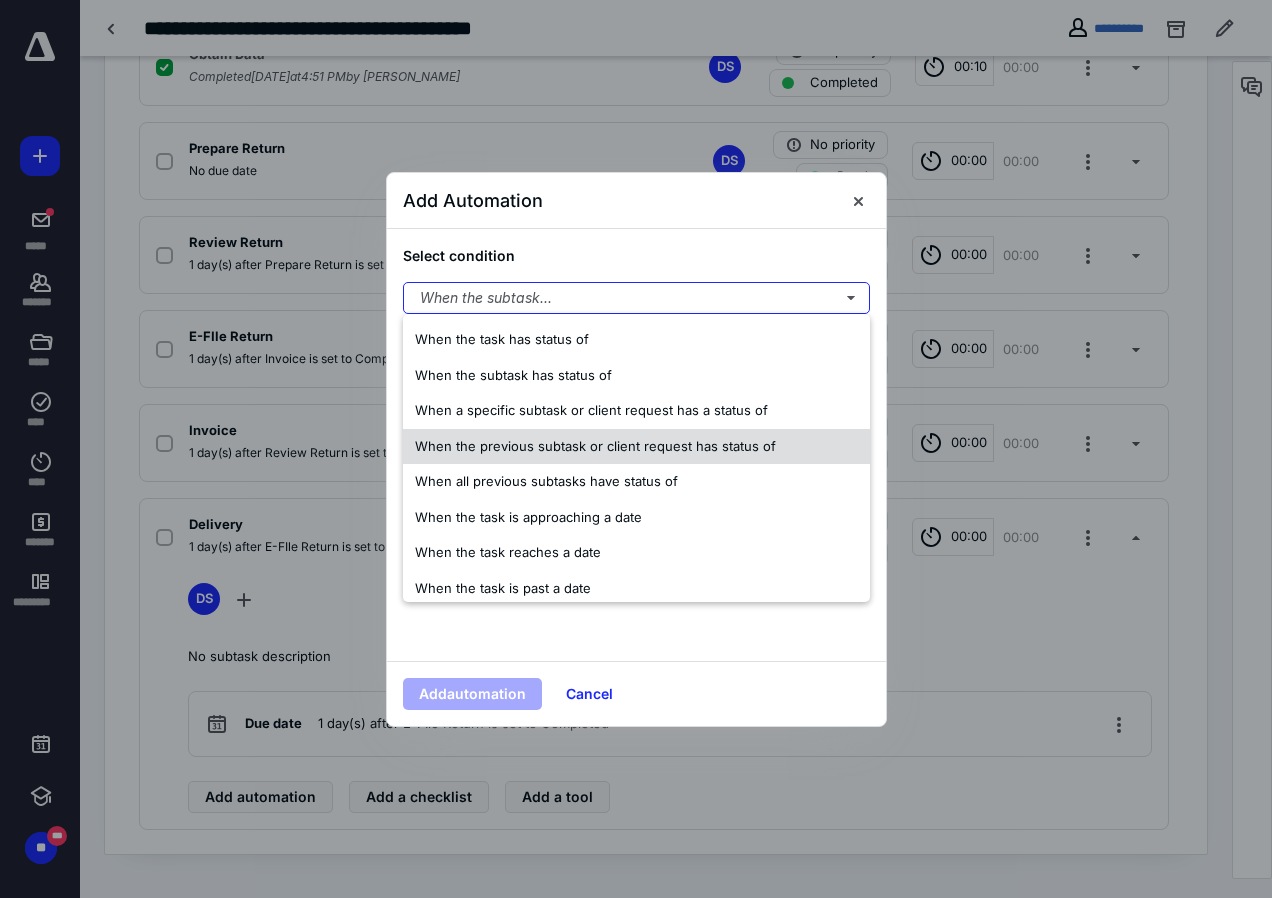 click on "When the previous subtask or client request has status of" at bounding box center (595, 446) 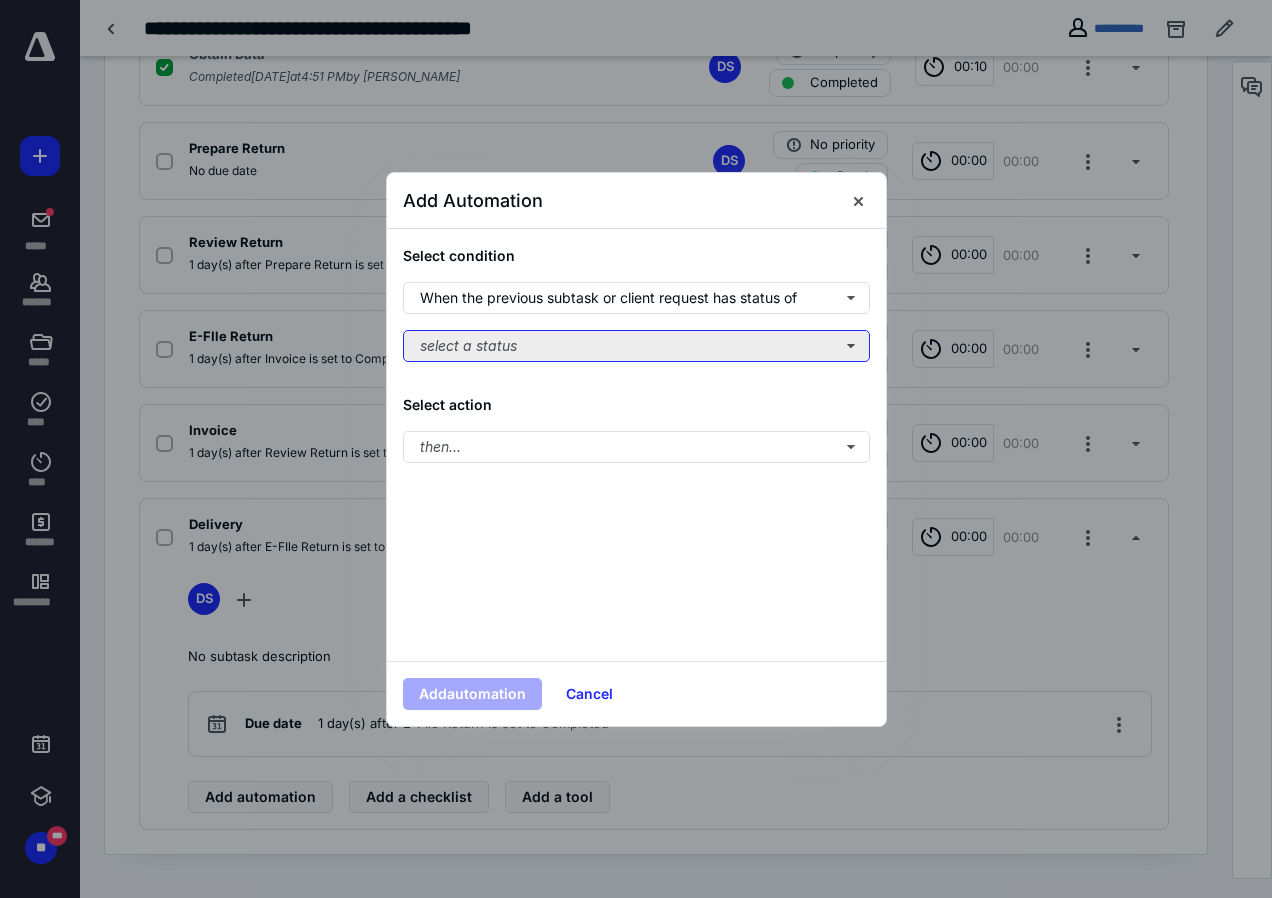 click on "select a status" at bounding box center [636, 346] 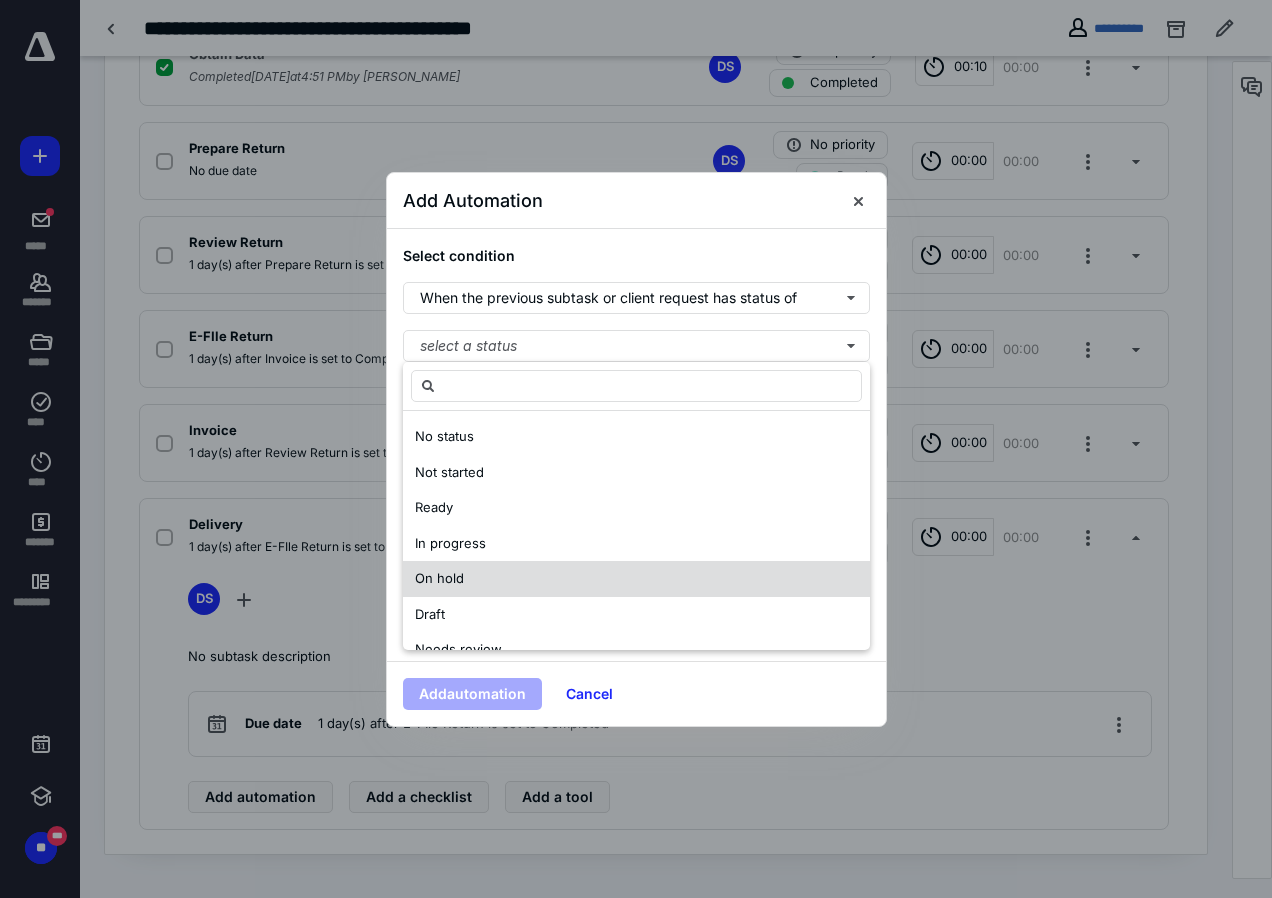 scroll, scrollTop: 100, scrollLeft: 0, axis: vertical 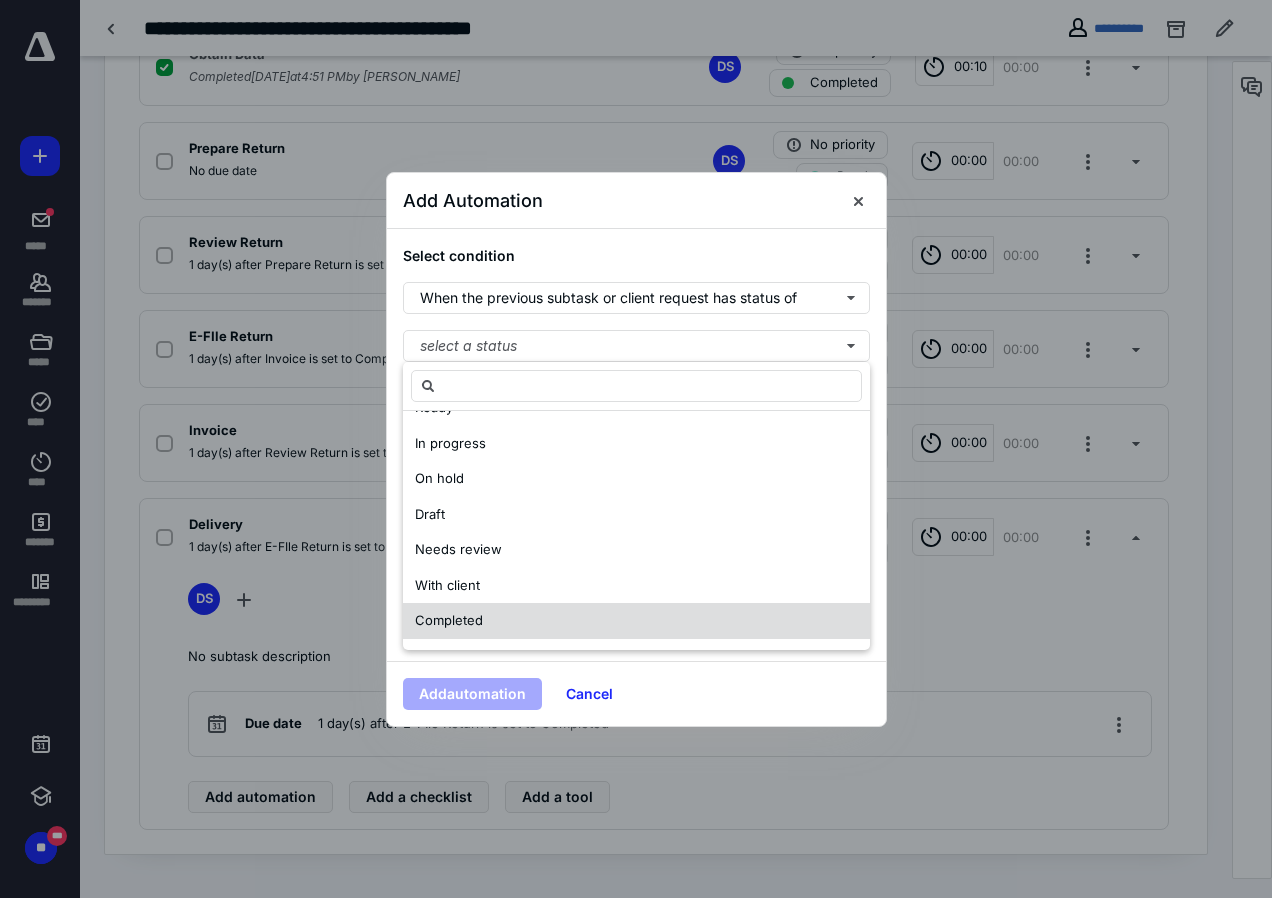 click on "Completed" at bounding box center (449, 620) 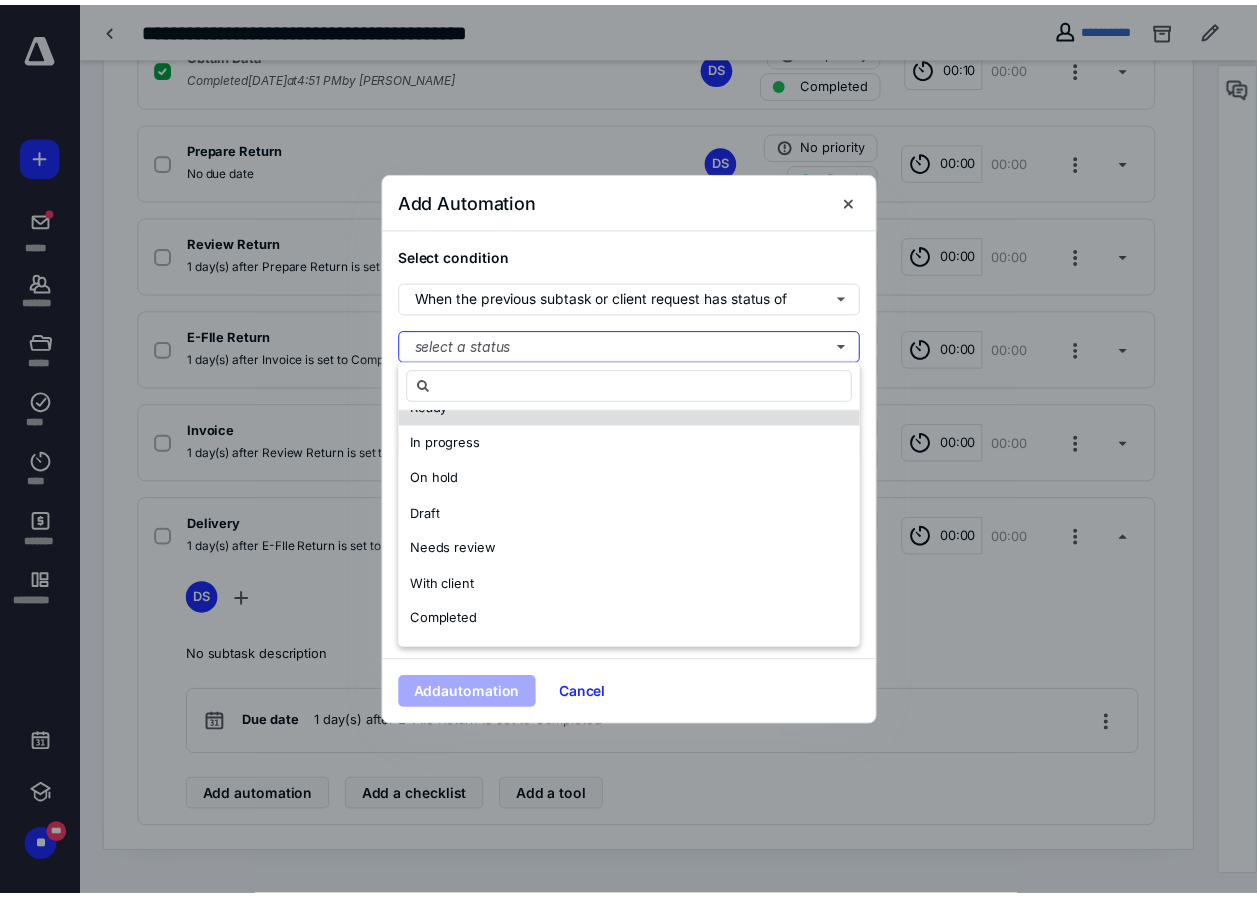 scroll, scrollTop: 0, scrollLeft: 0, axis: both 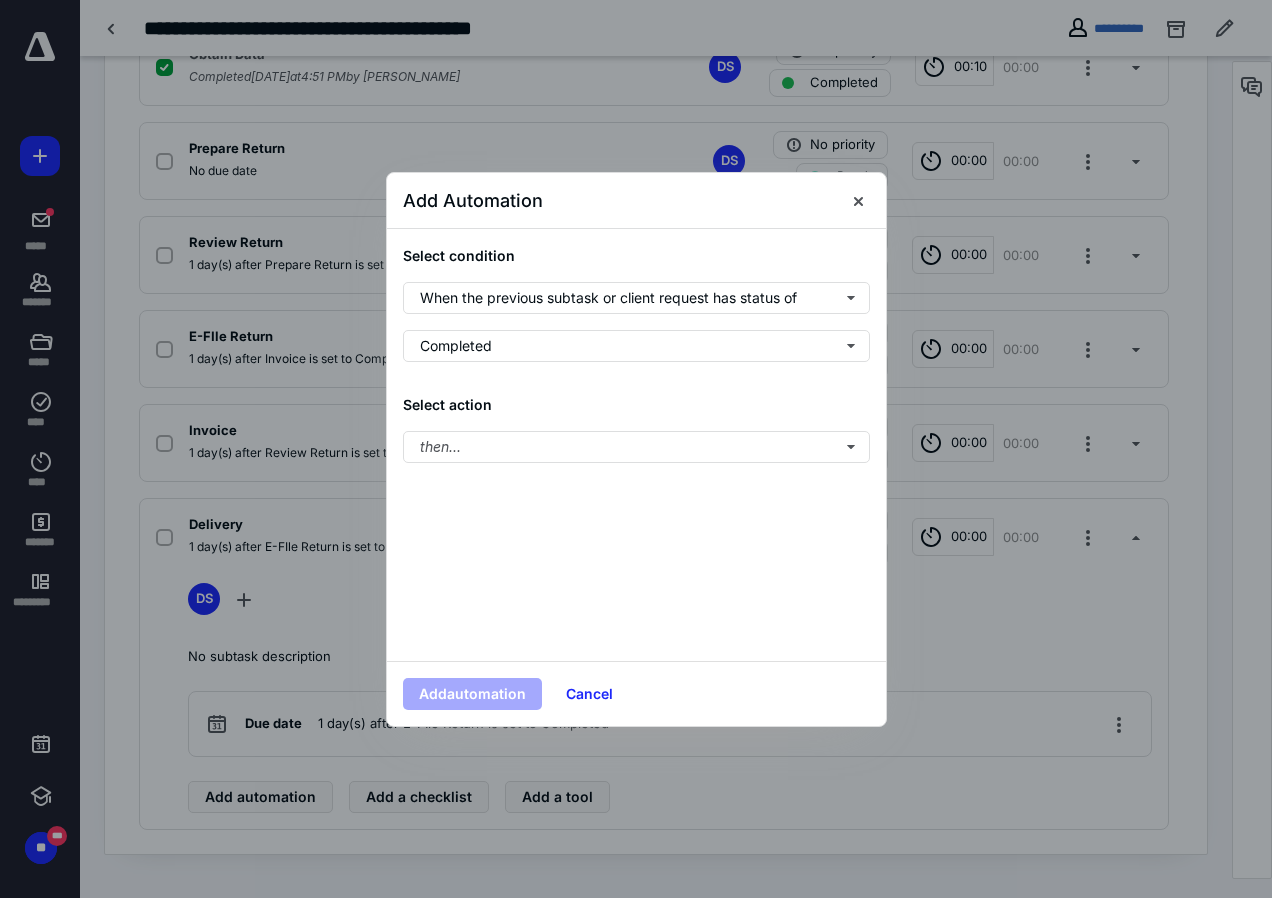 click on "Select action then..." at bounding box center [636, 428] 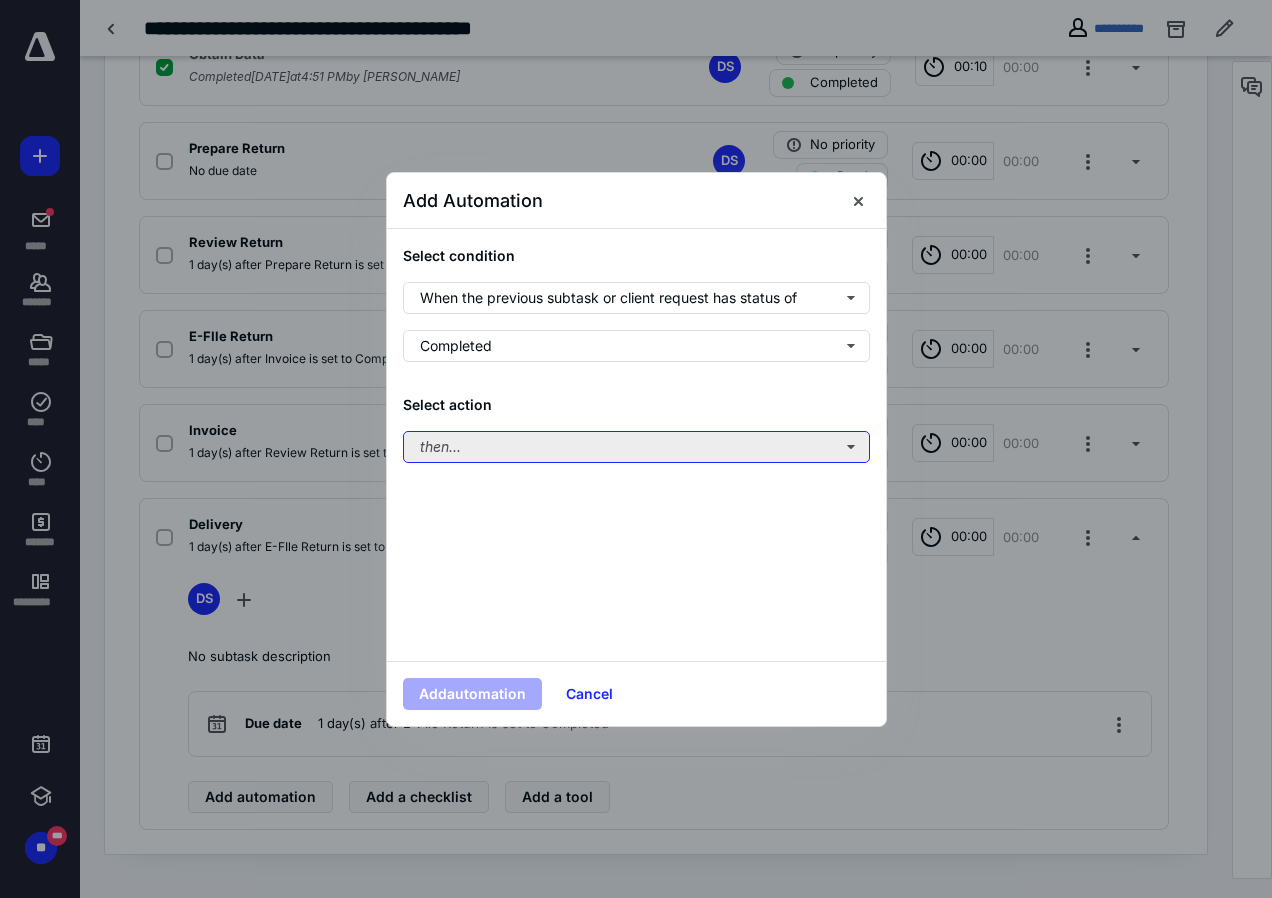 click on "then..." at bounding box center (636, 447) 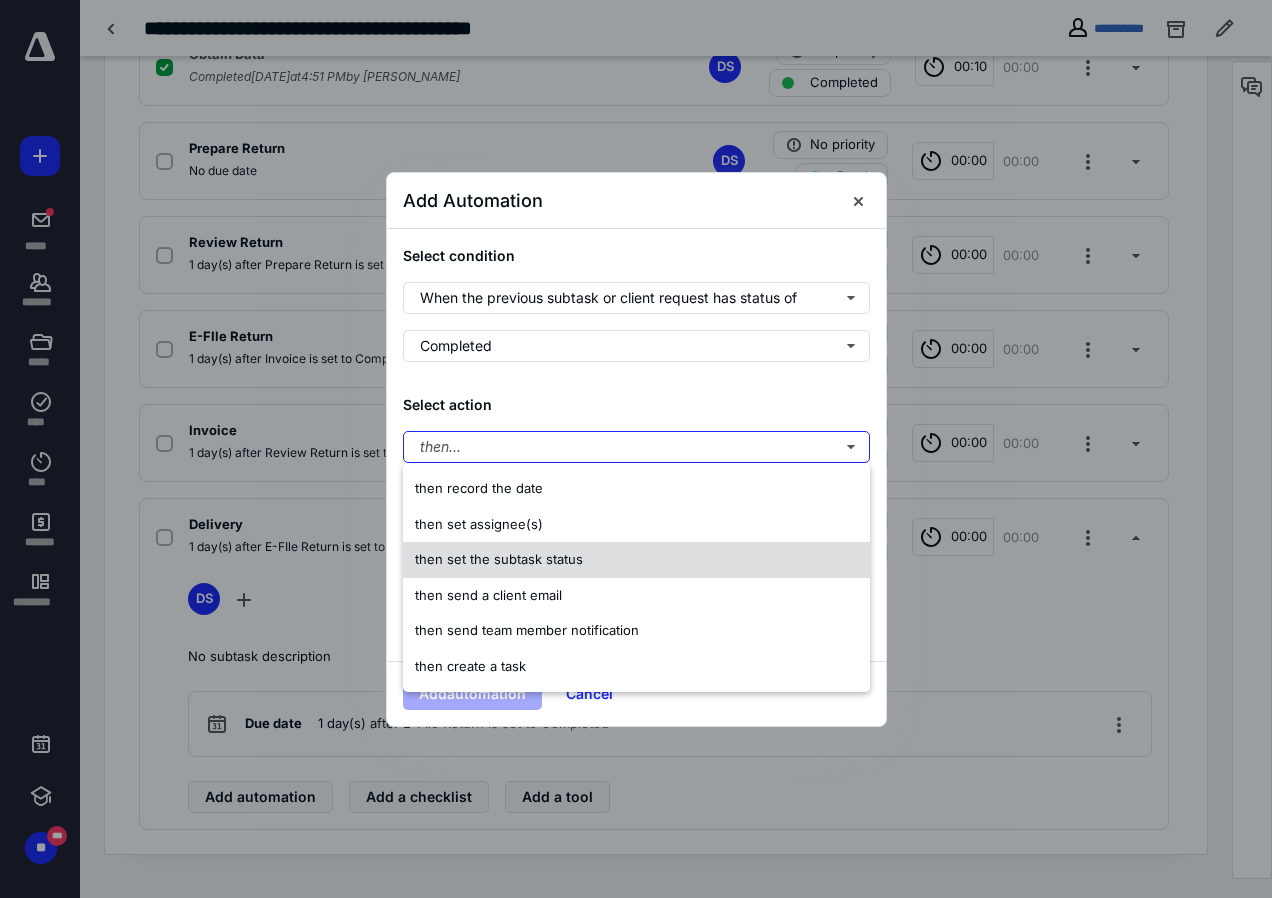 click on "then set the subtask status" at bounding box center (499, 559) 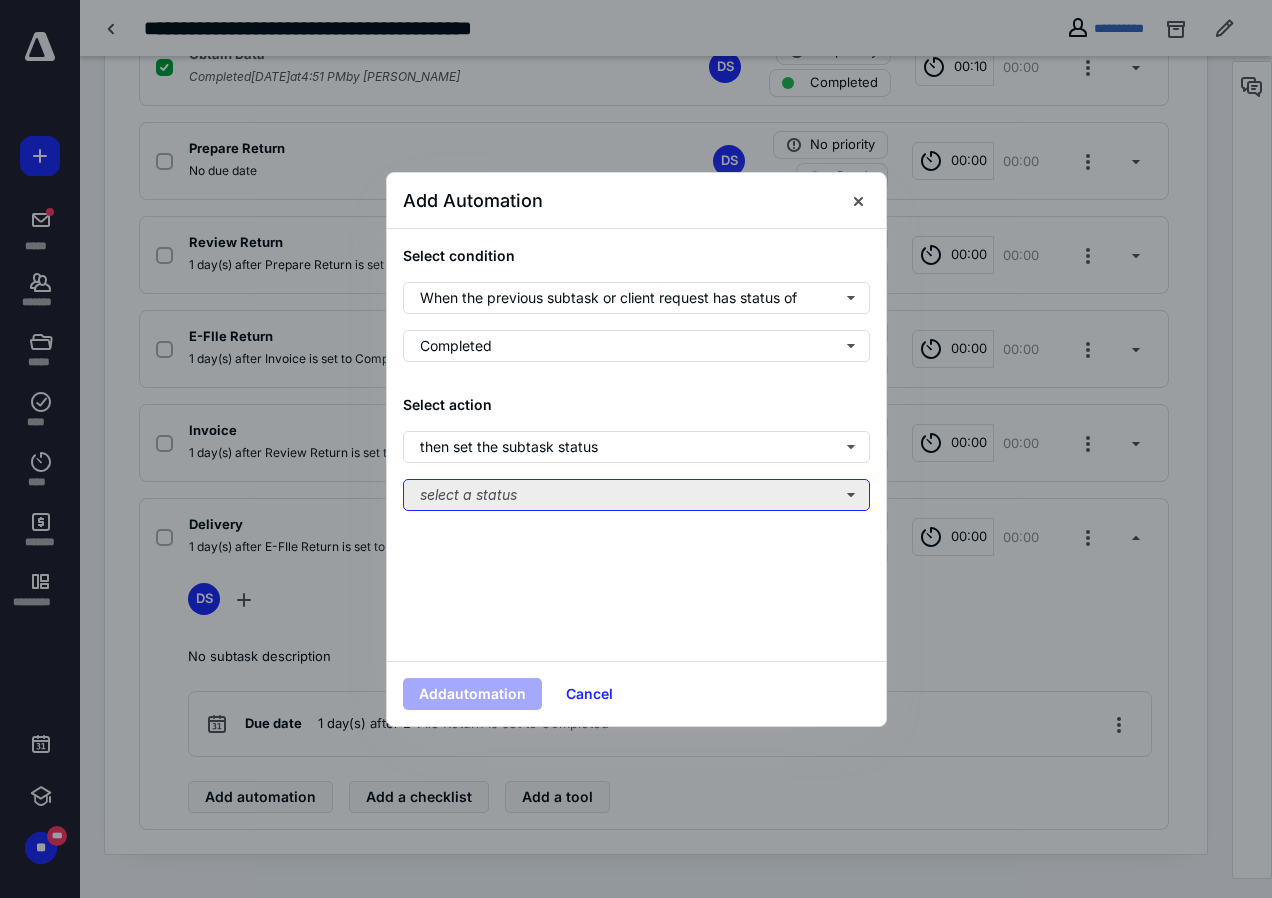click on "select a status" at bounding box center [636, 495] 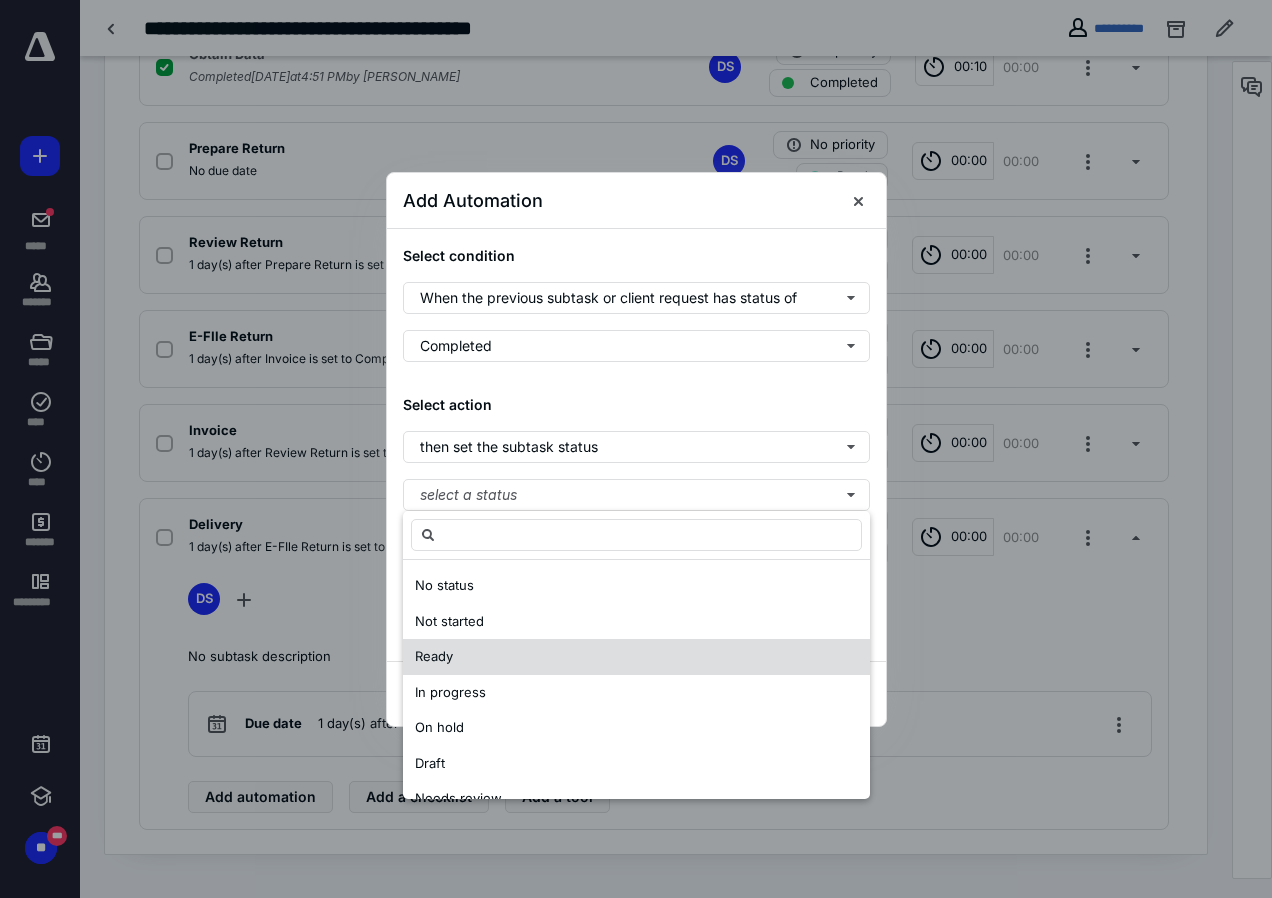click on "Ready" at bounding box center [434, 656] 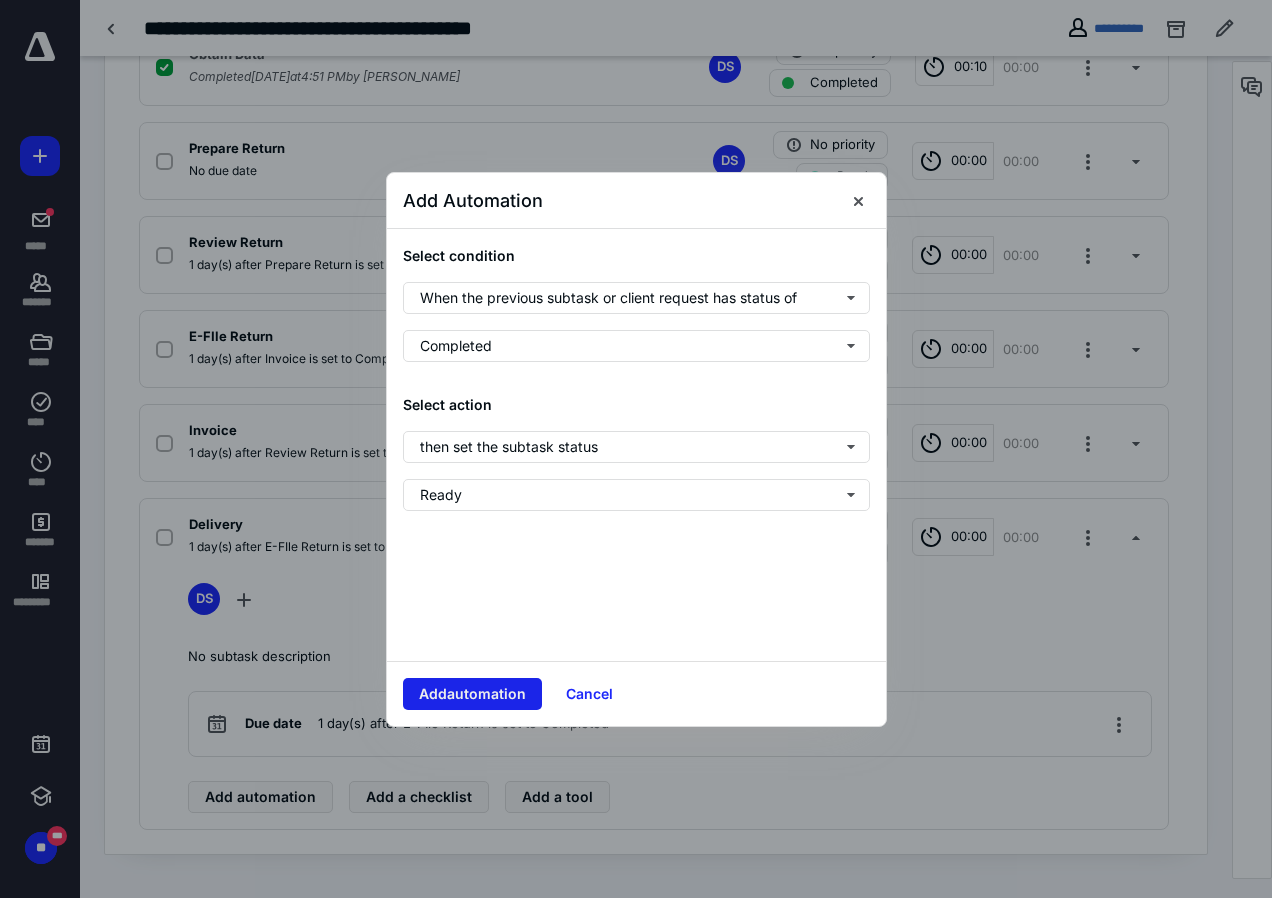 click on "Add  automation" at bounding box center [472, 694] 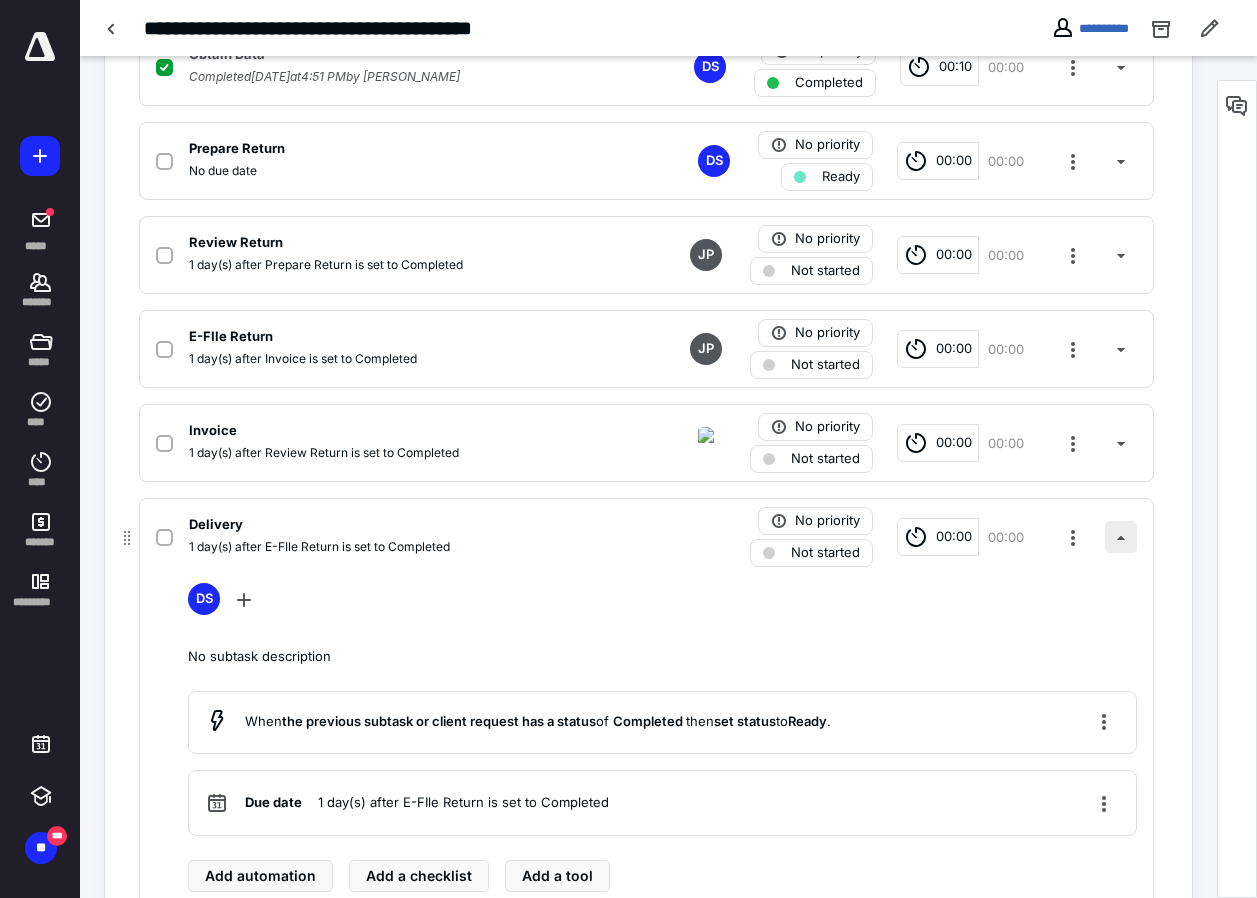 click at bounding box center [1121, 537] 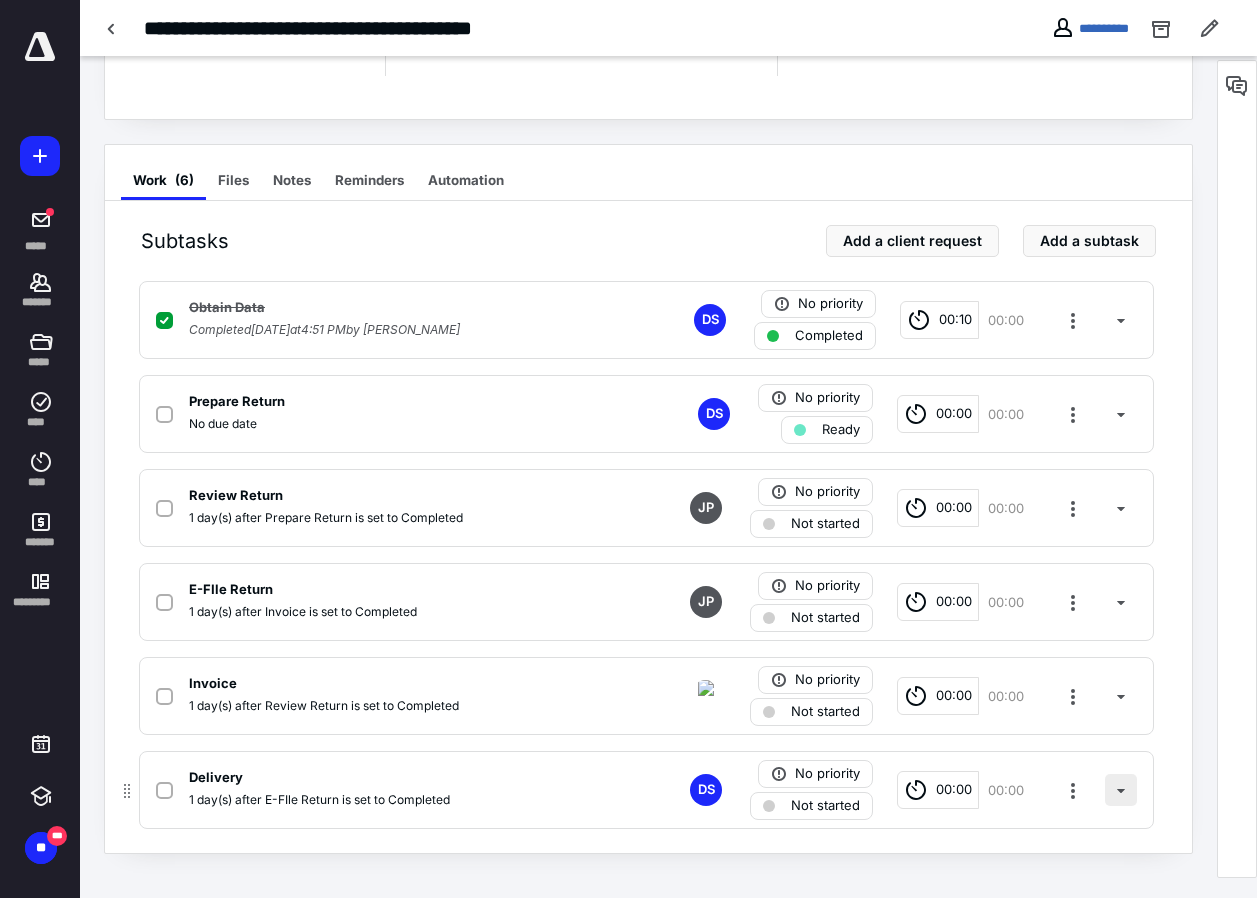 click at bounding box center (1121, 790) 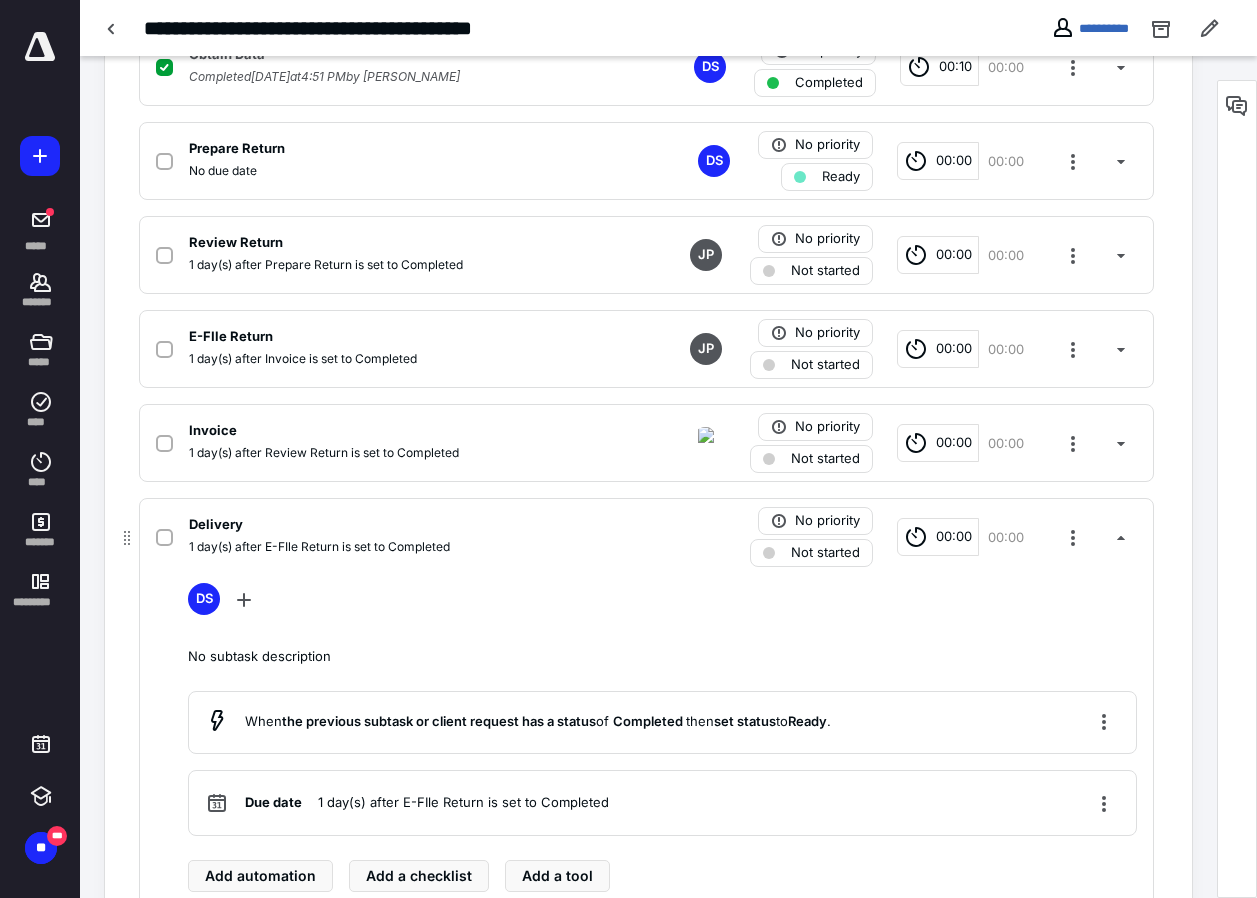 scroll, scrollTop: 629, scrollLeft: 0, axis: vertical 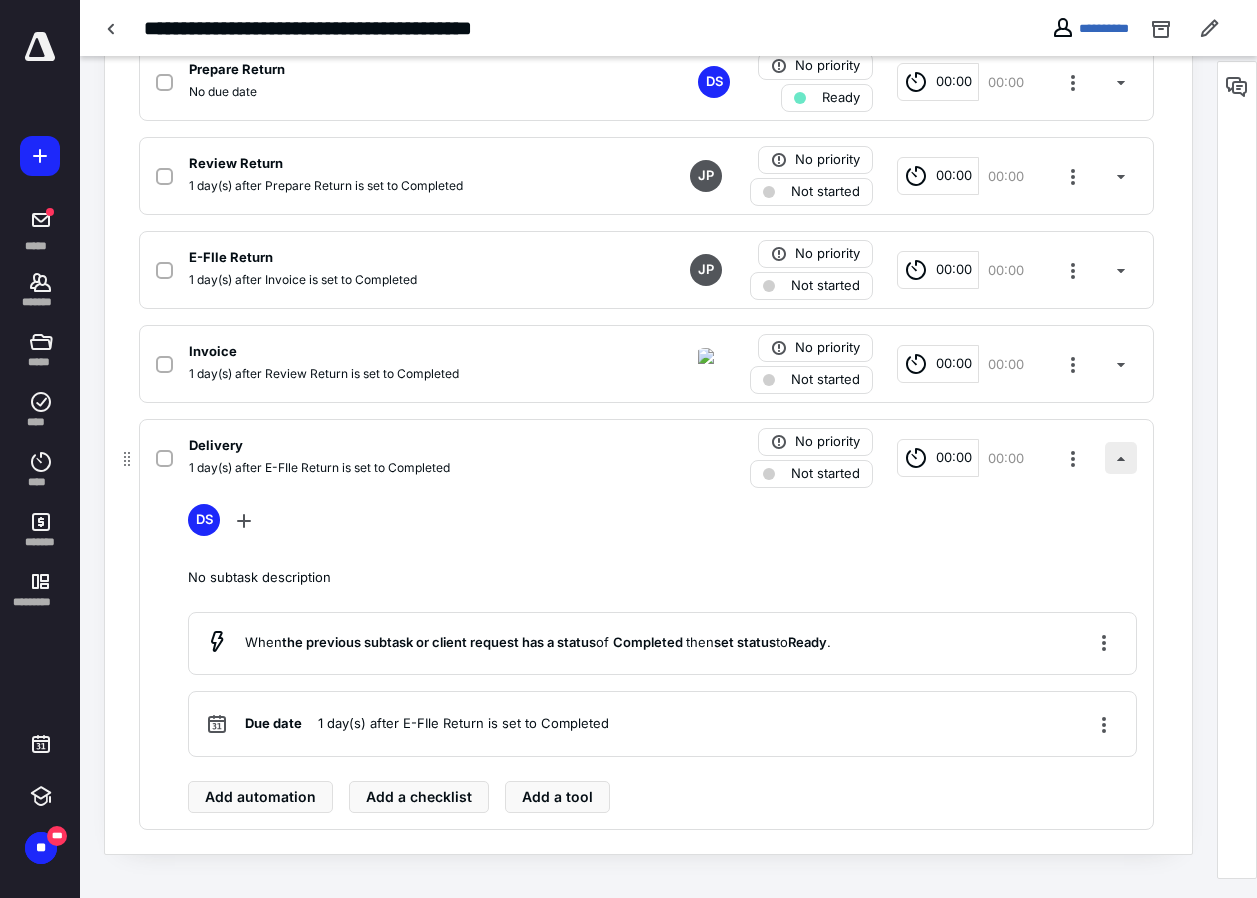 click at bounding box center [1121, 458] 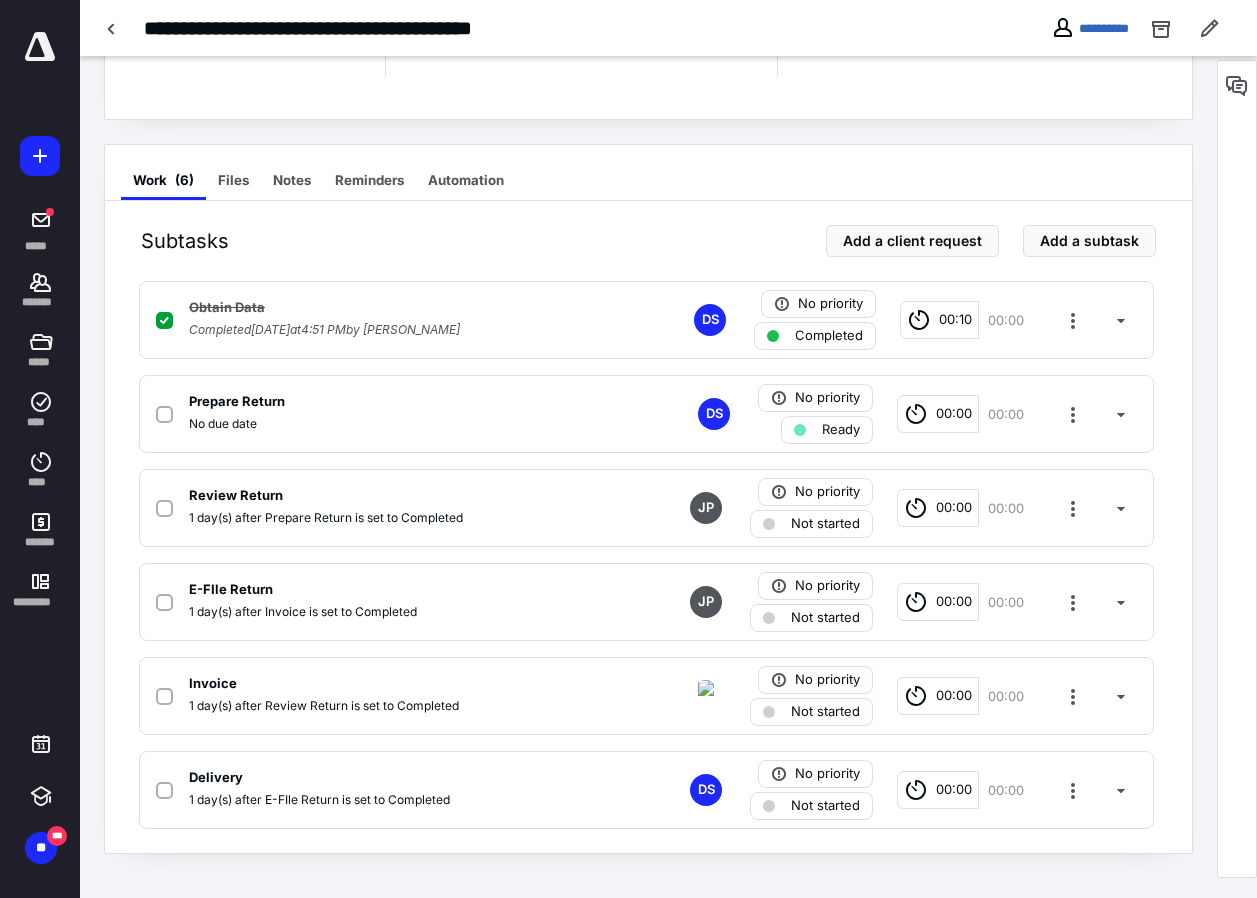 scroll, scrollTop: 0, scrollLeft: 0, axis: both 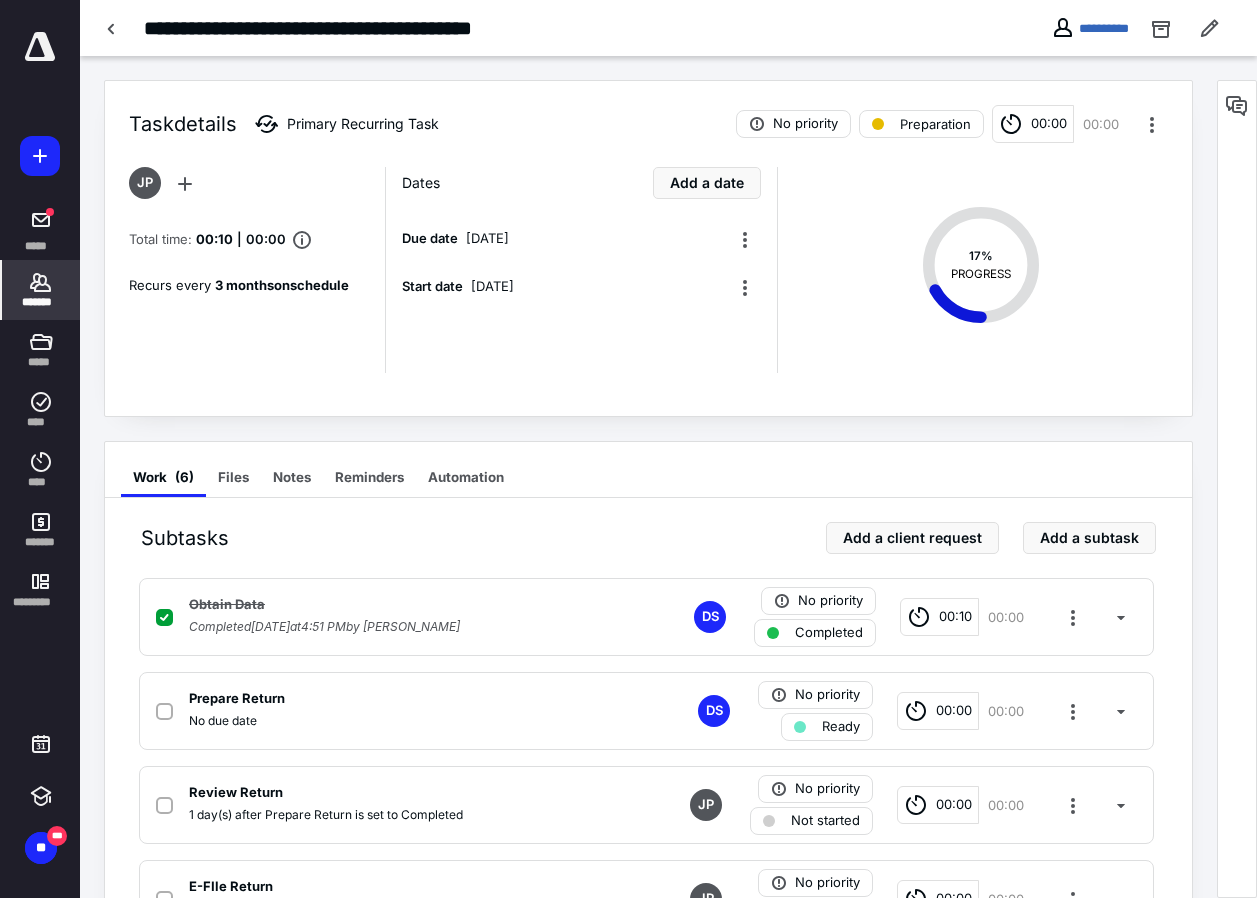 click on "*******" at bounding box center [41, 302] 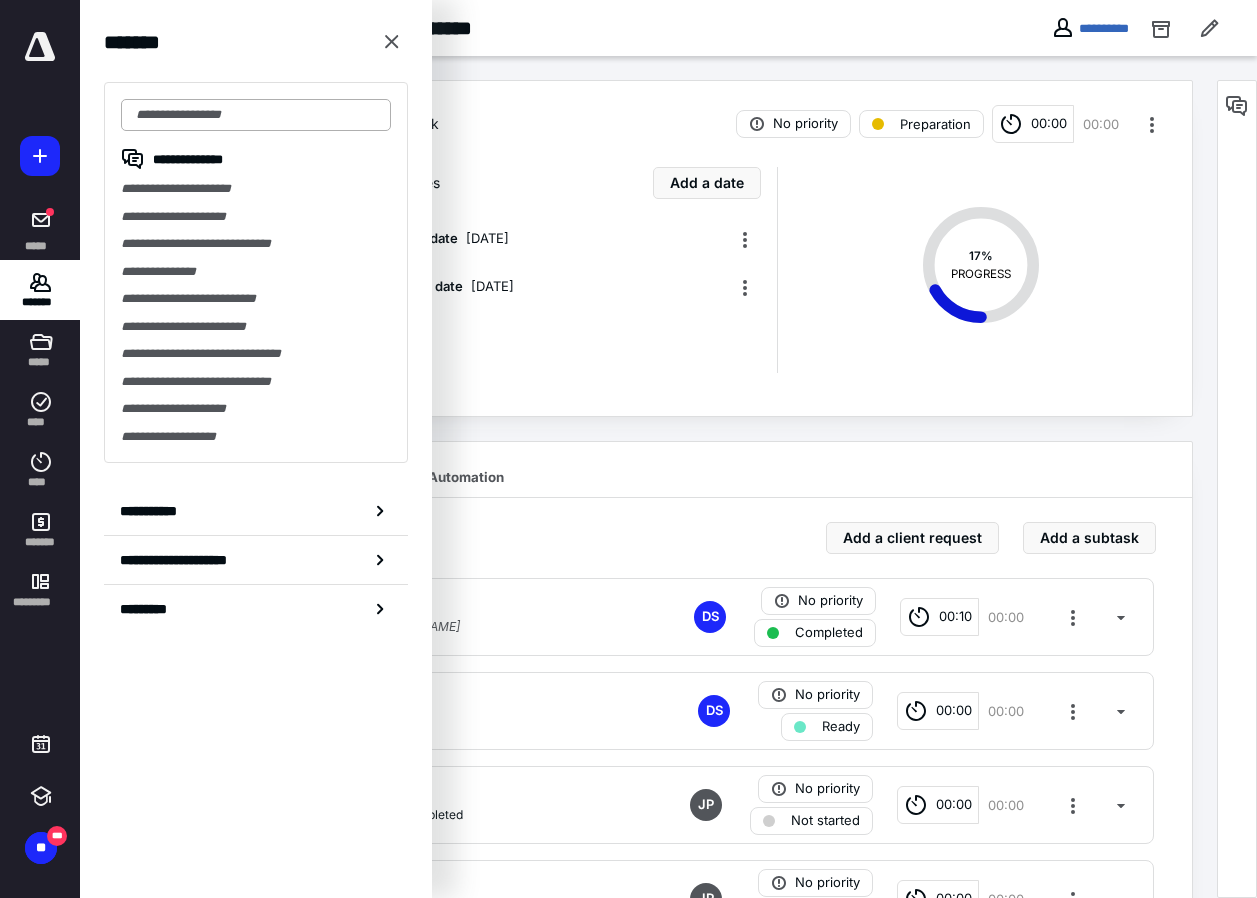 click at bounding box center [256, 115] 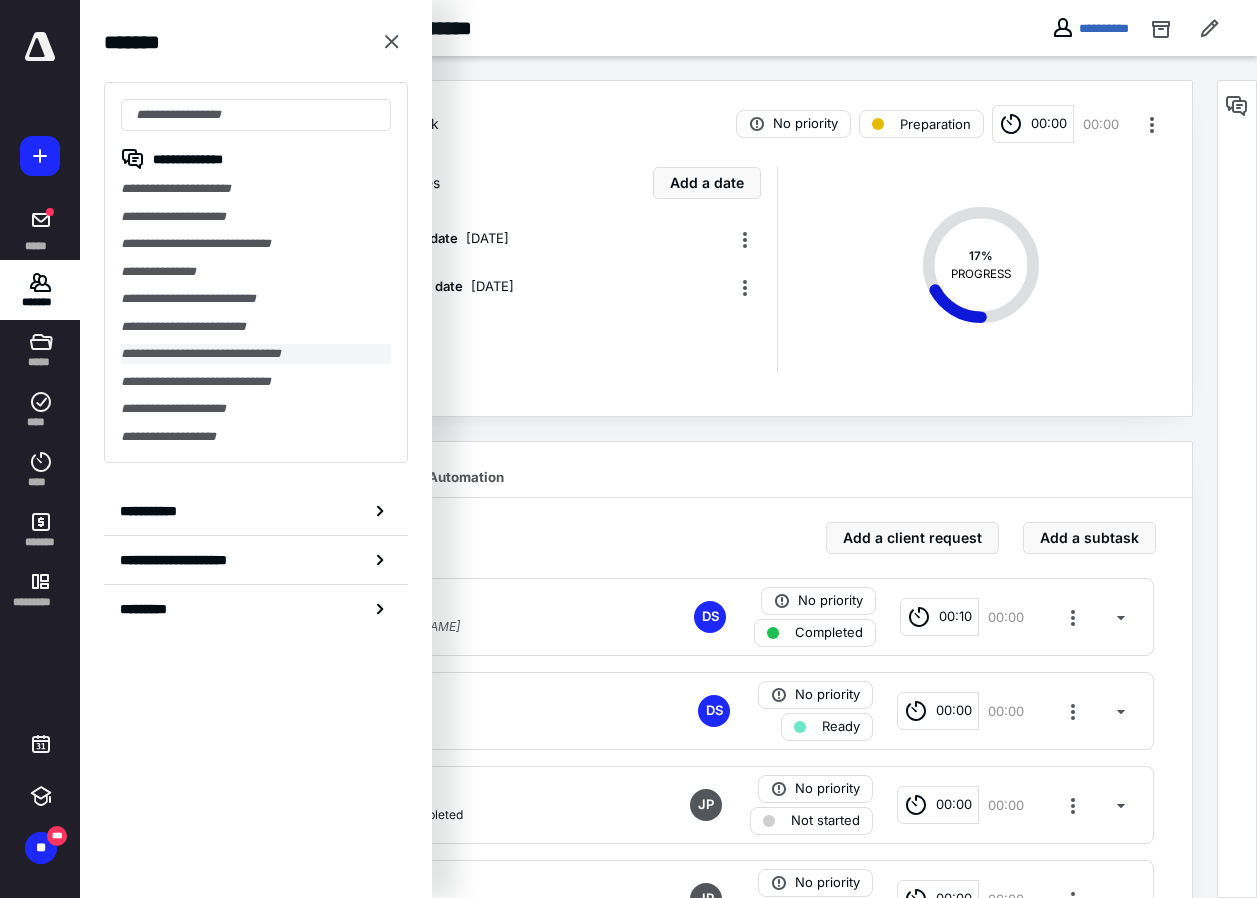 click on "**********" at bounding box center [256, 354] 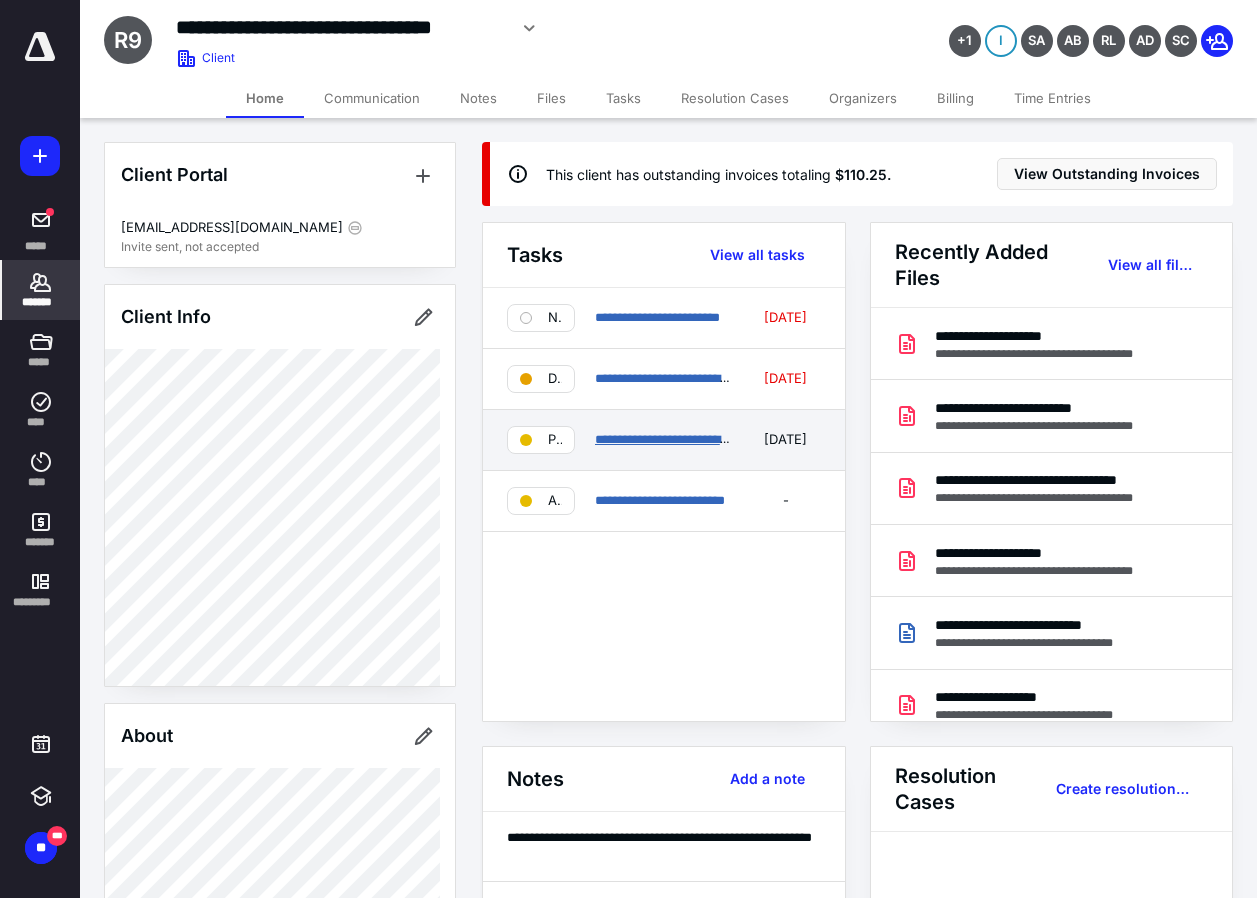 click on "**********" at bounding box center [697, 439] 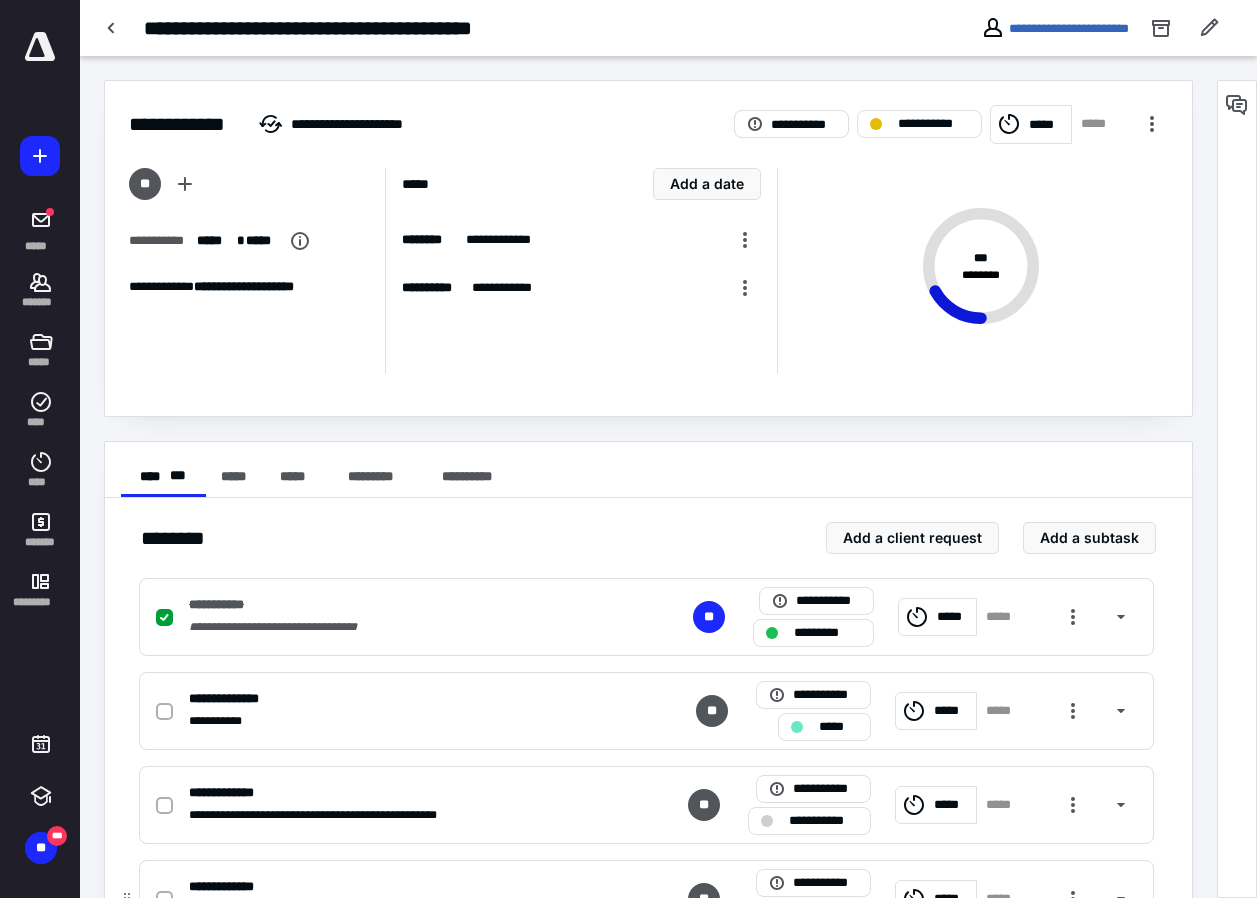 scroll, scrollTop: 297, scrollLeft: 0, axis: vertical 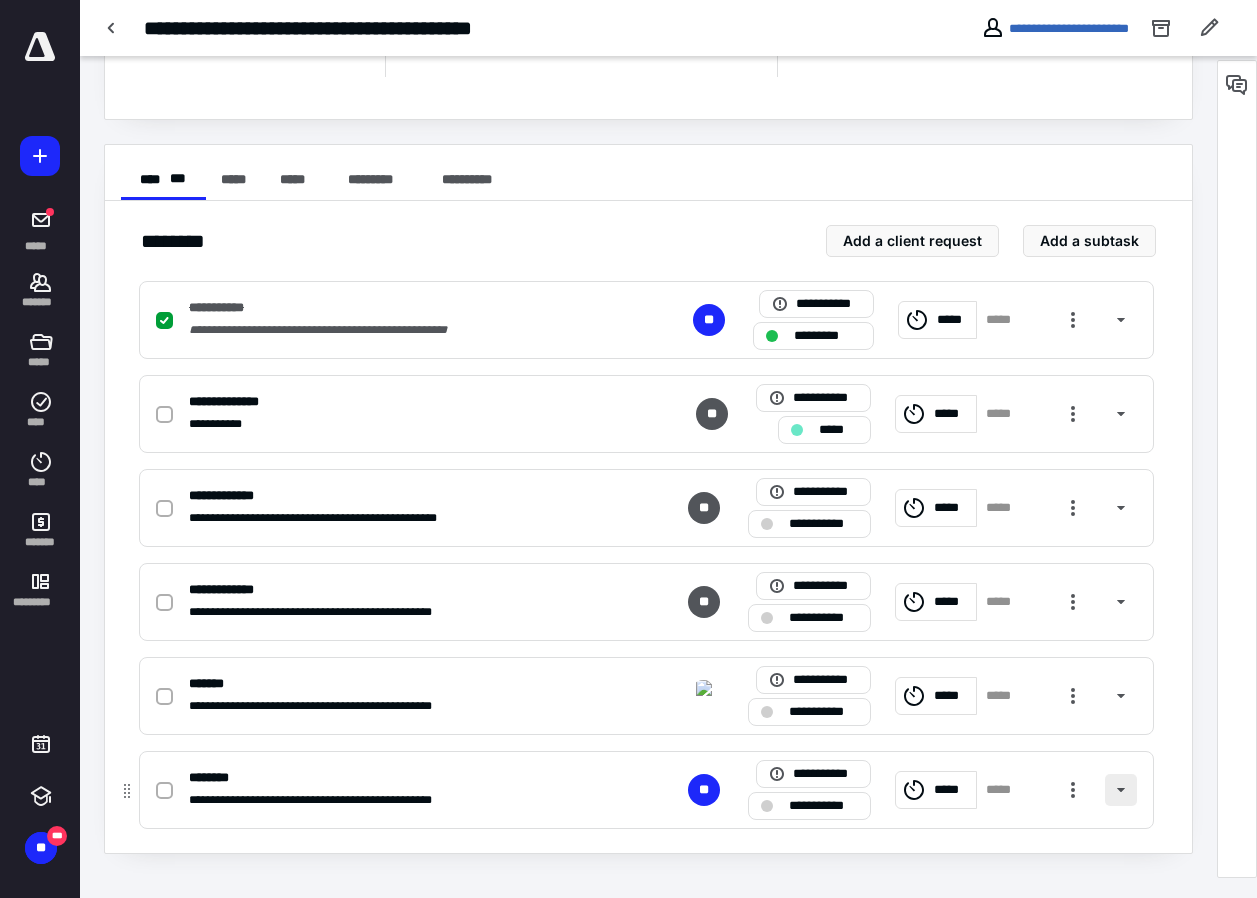 click at bounding box center [1121, 790] 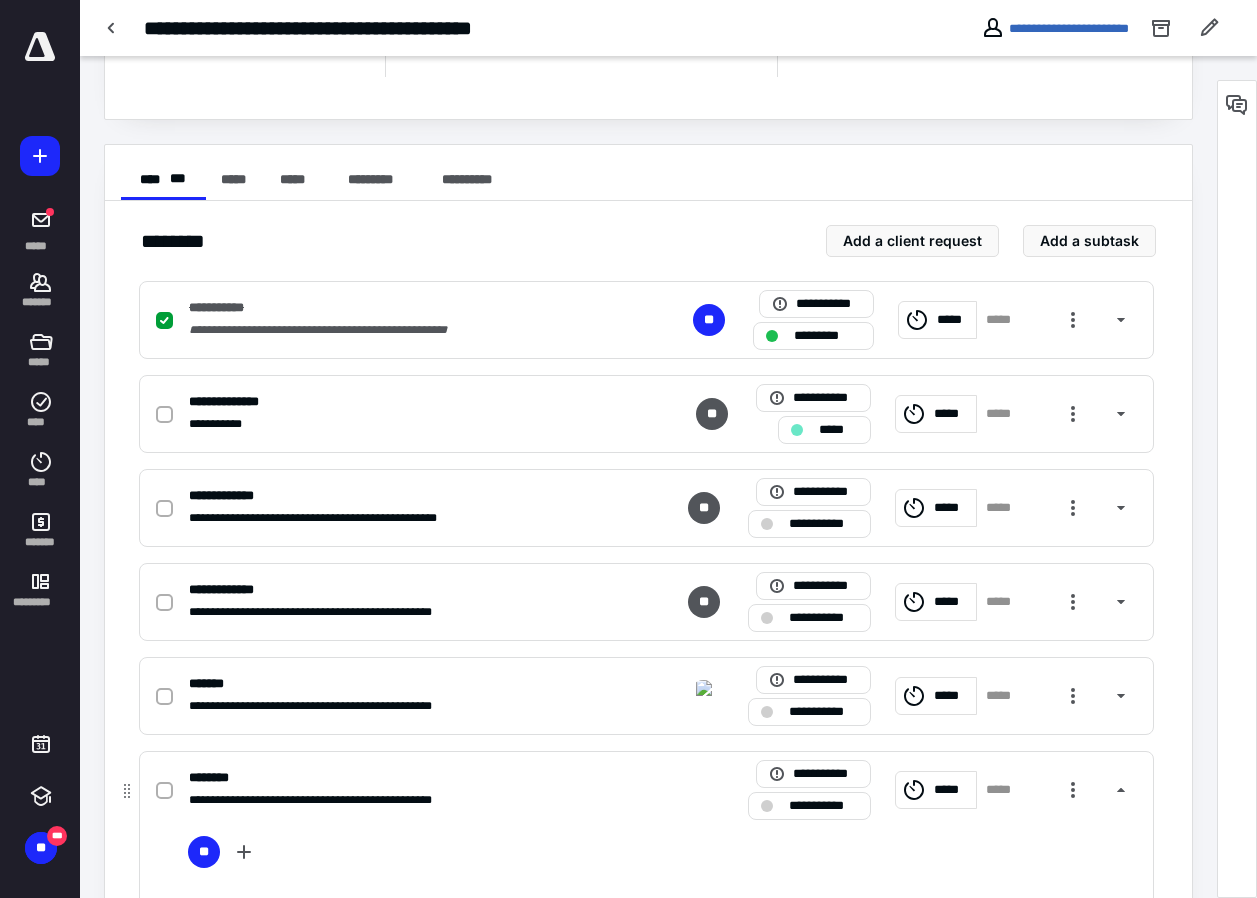 scroll, scrollTop: 629, scrollLeft: 0, axis: vertical 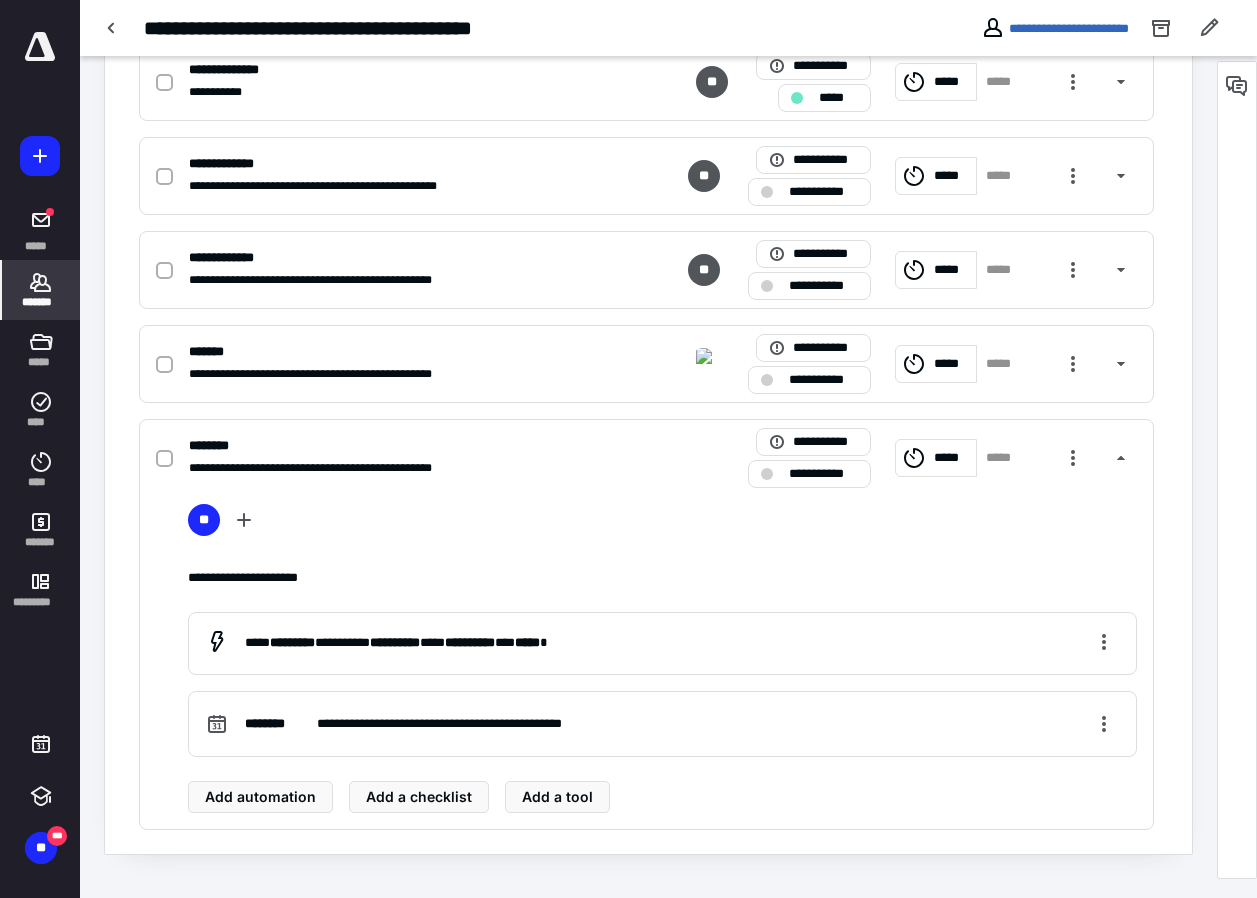 drag, startPoint x: 36, startPoint y: 304, endPoint x: 39, endPoint y: 289, distance: 15.297058 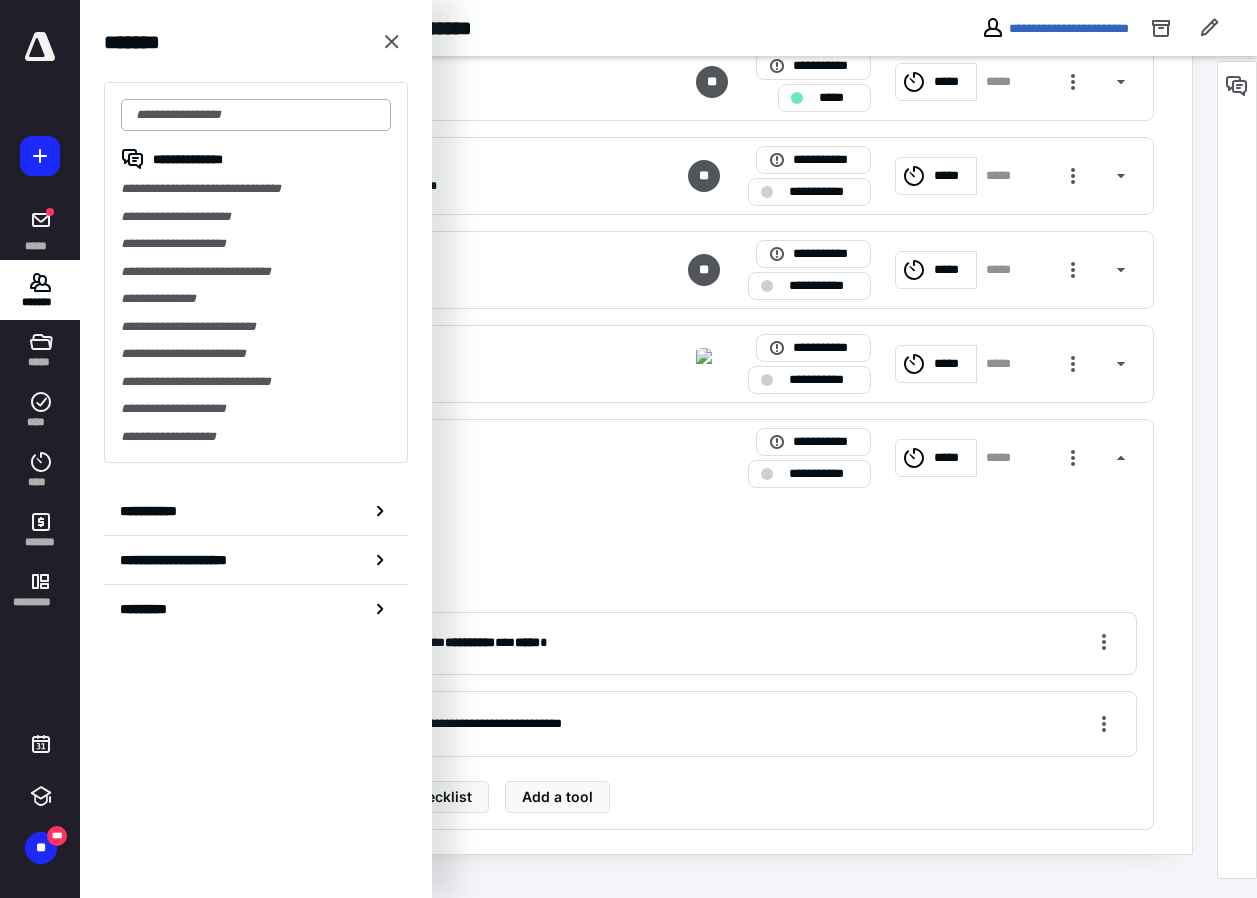 click at bounding box center [256, 115] 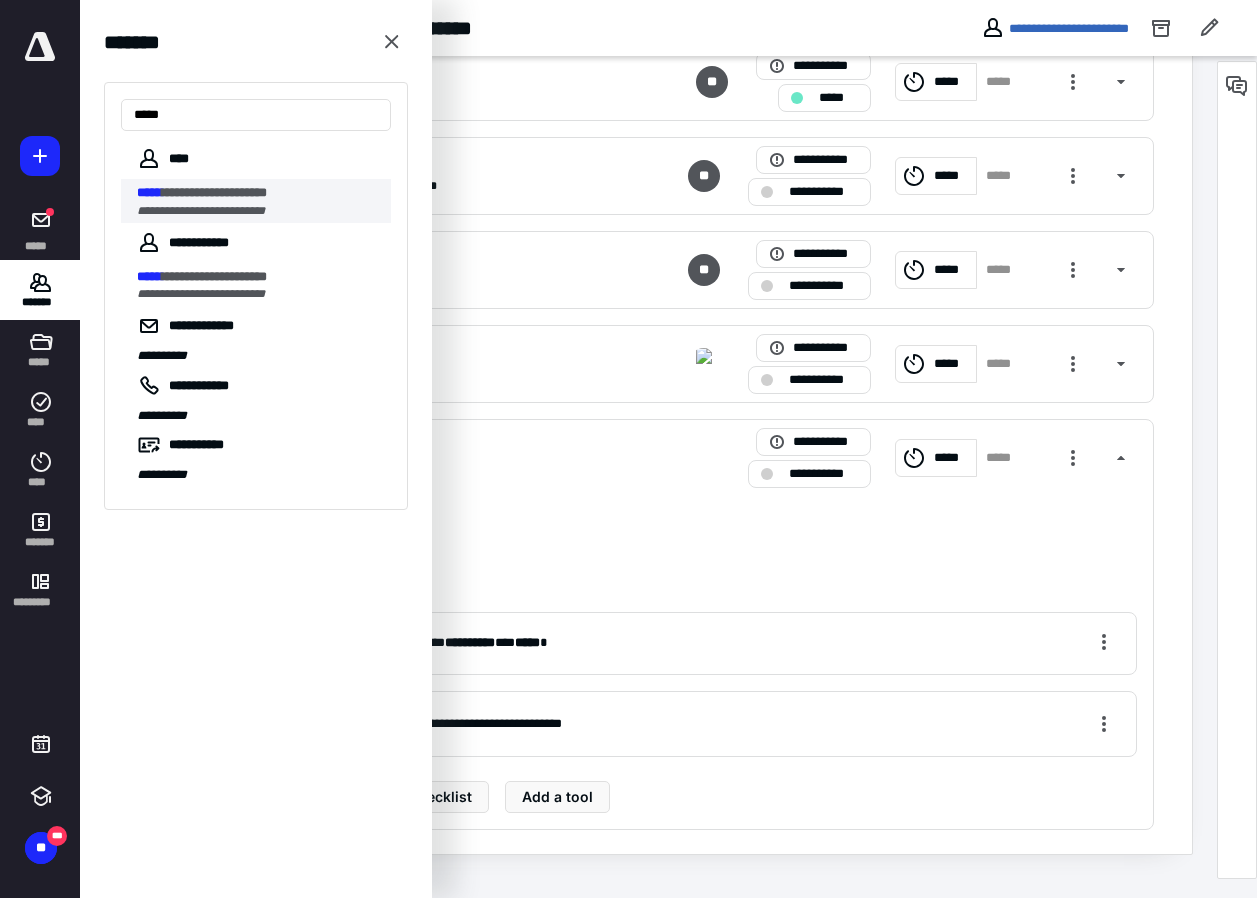 type on "*****" 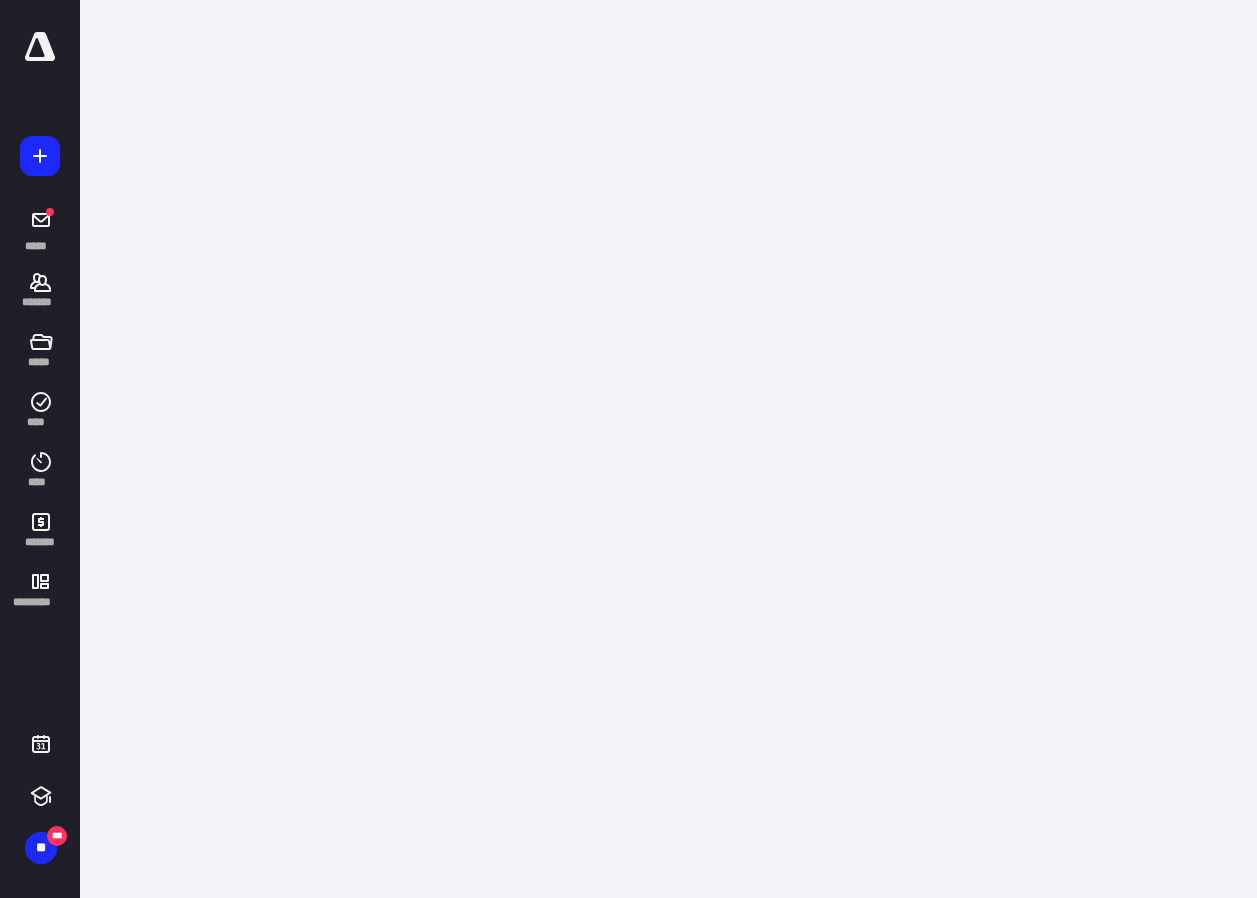 scroll, scrollTop: 0, scrollLeft: 0, axis: both 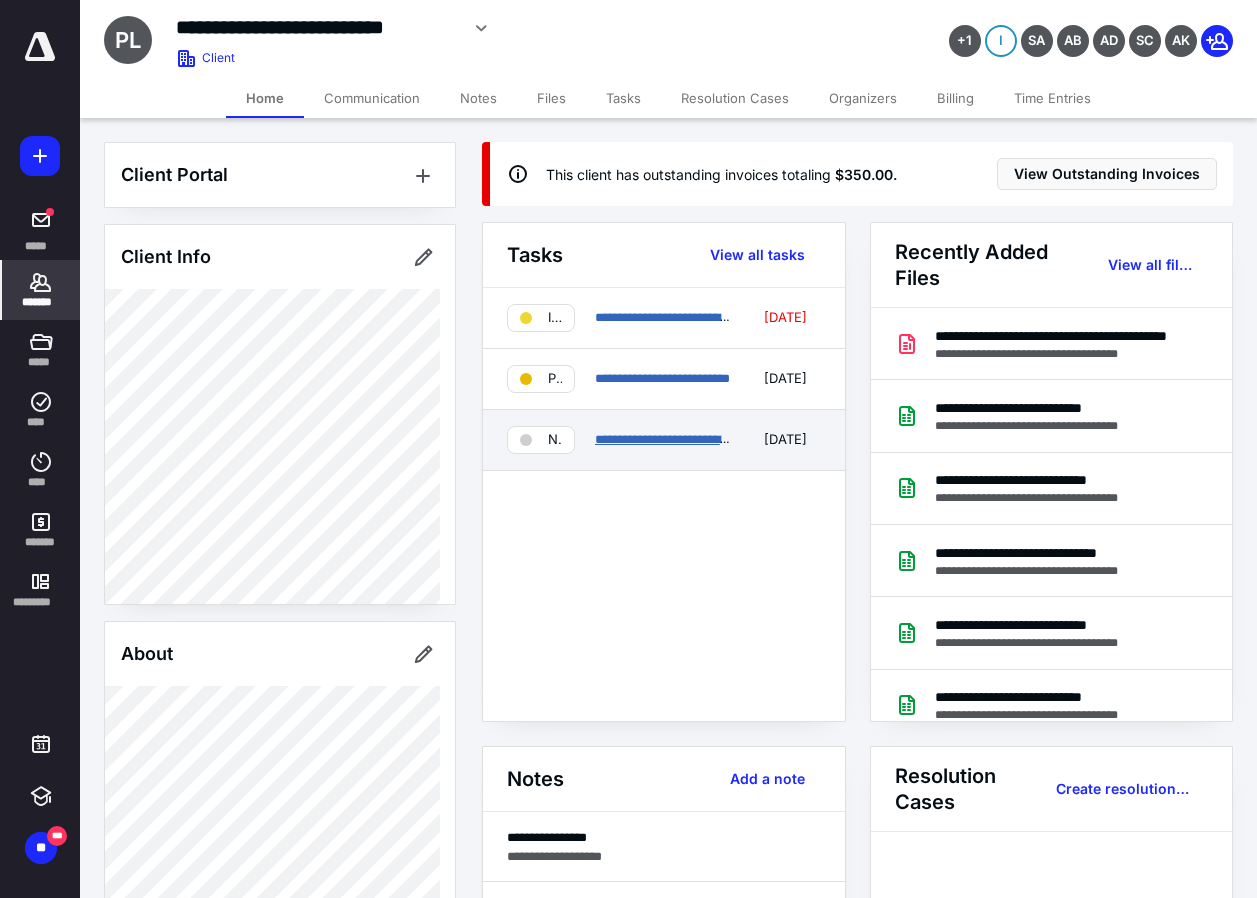 click on "**********" at bounding box center [697, 439] 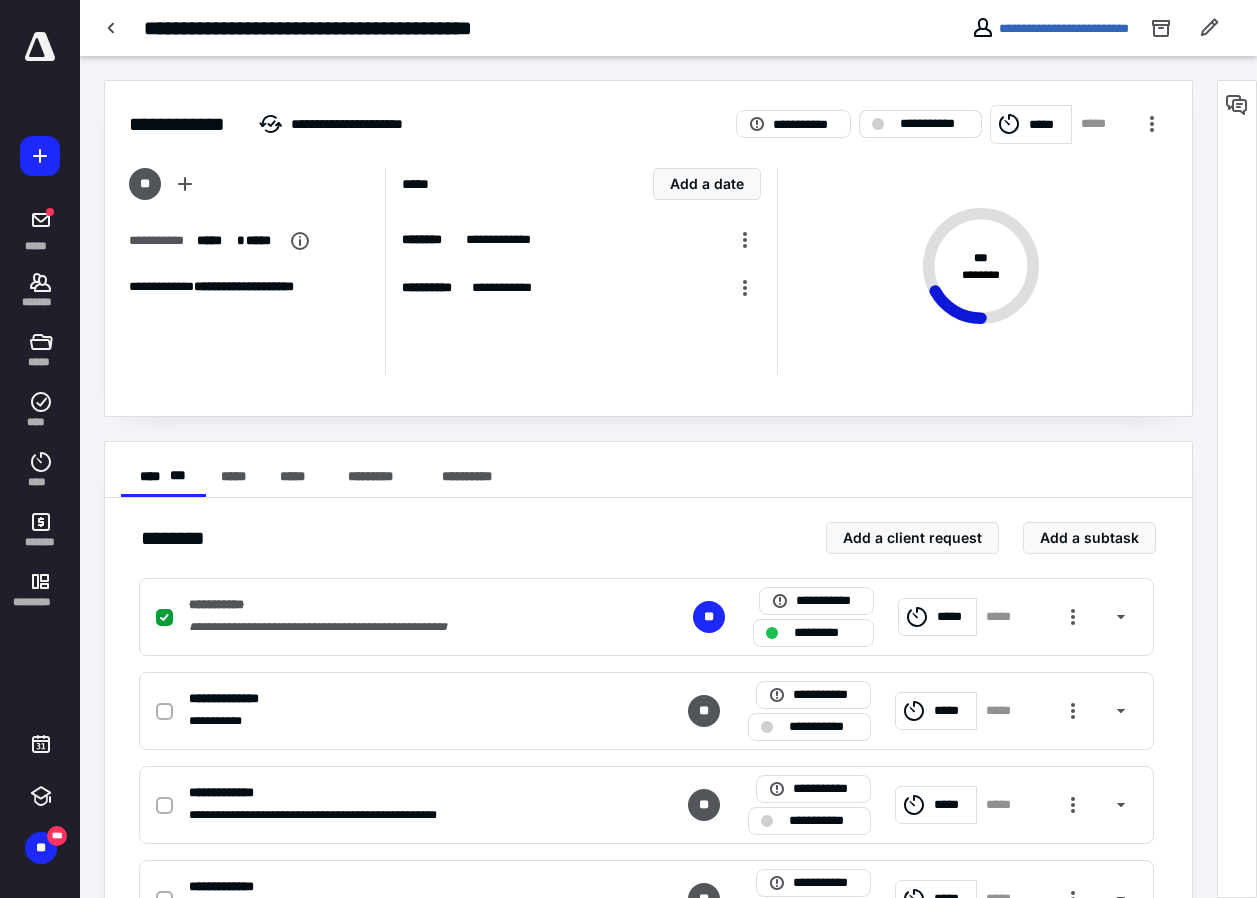 click on "**********" at bounding box center (934, 124) 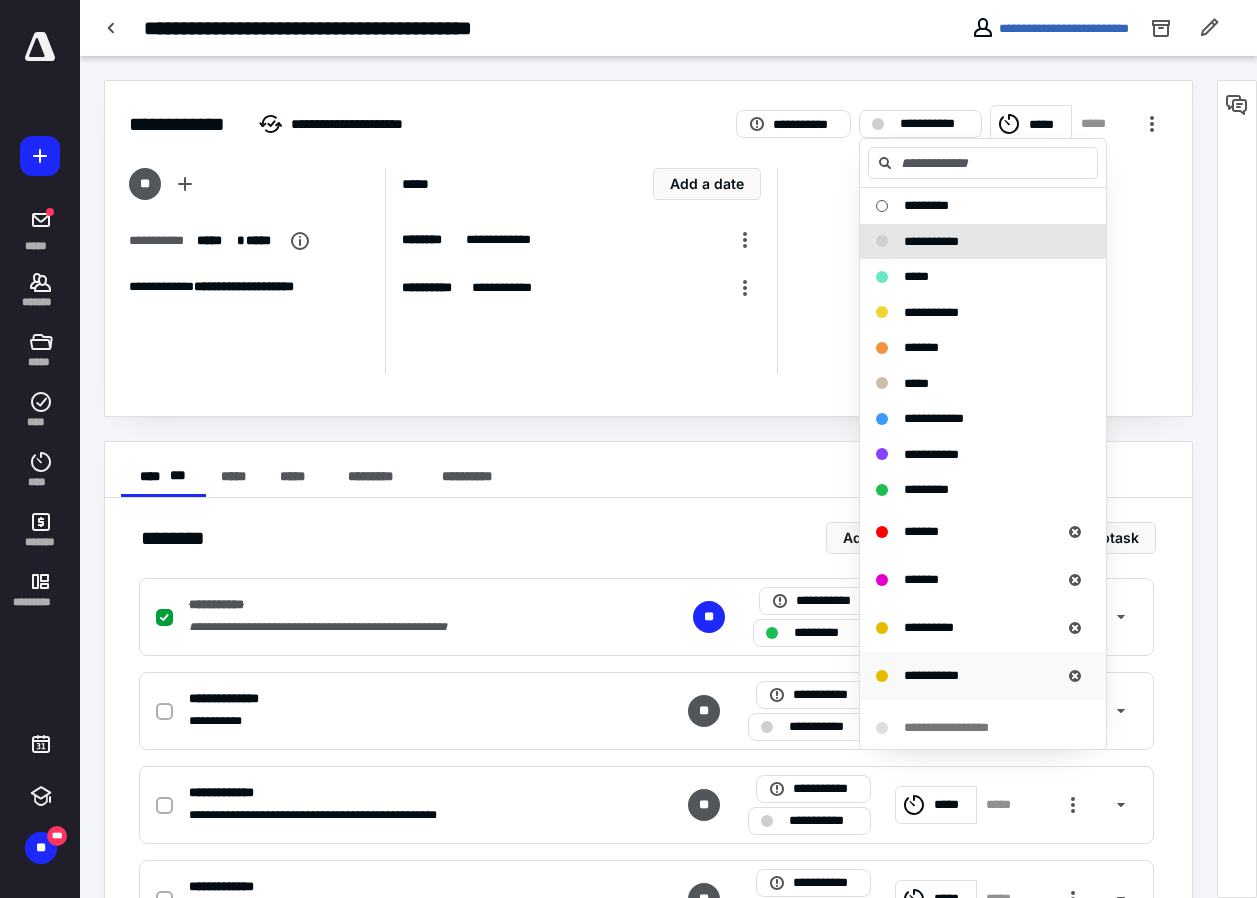 click on "**********" at bounding box center (931, 675) 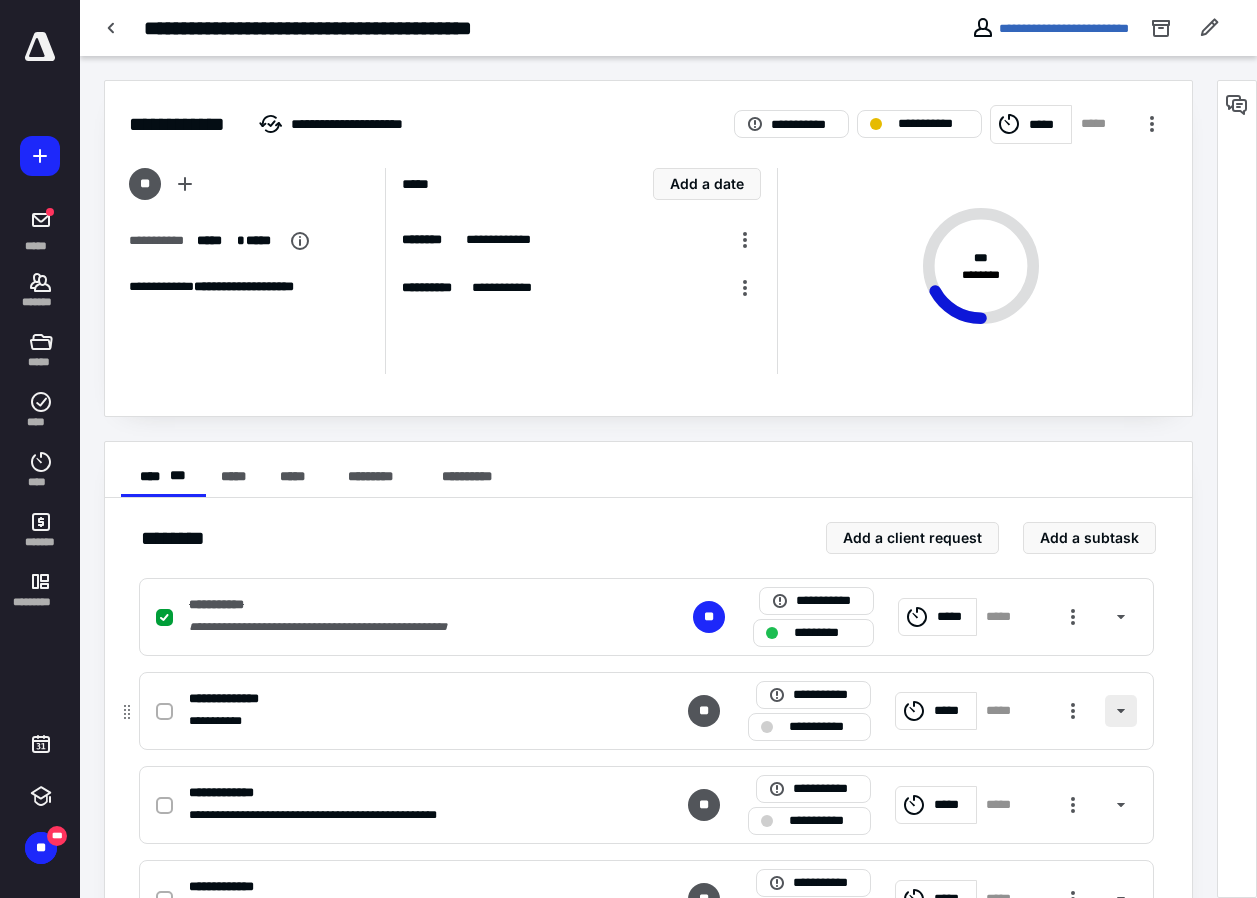 click at bounding box center [1121, 711] 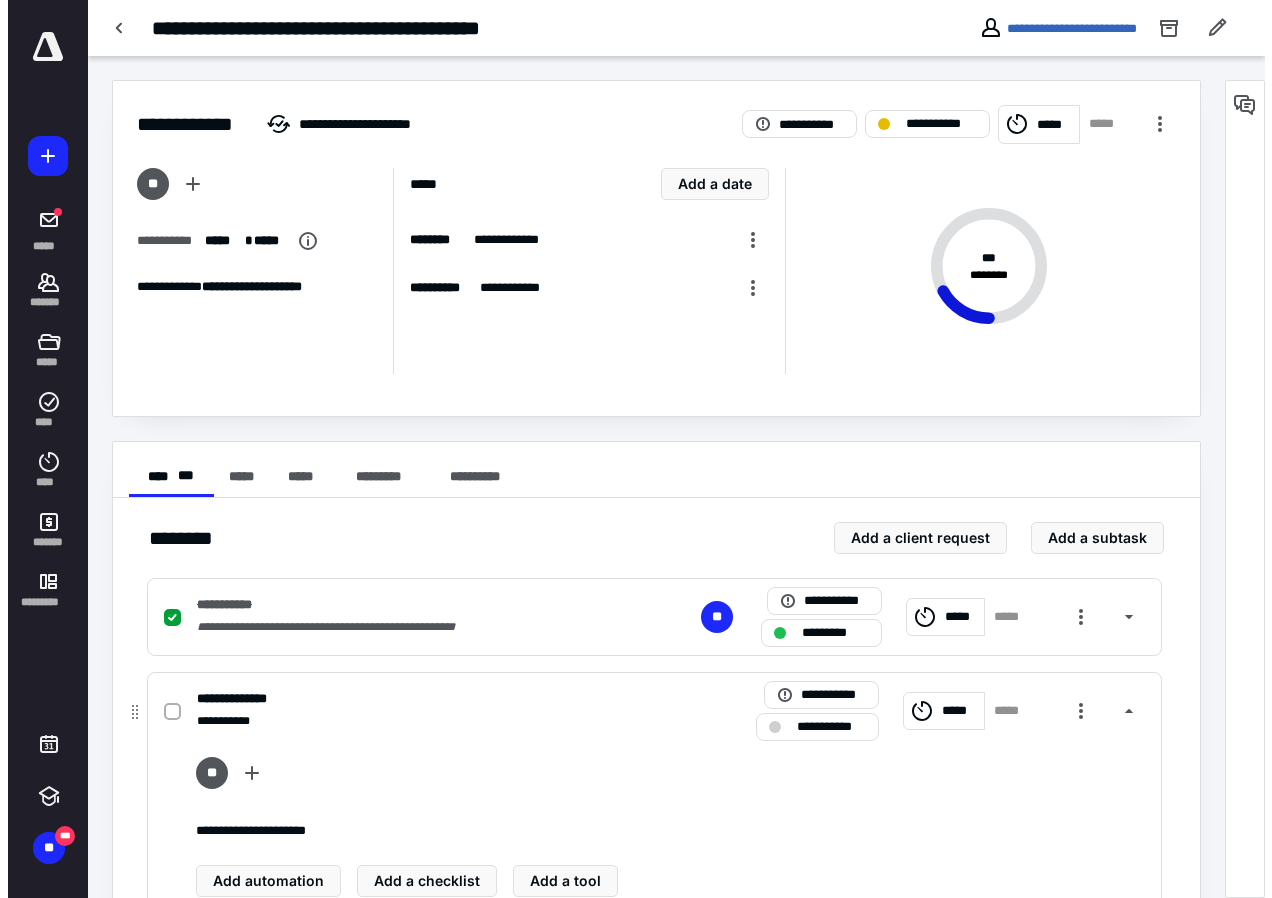 scroll, scrollTop: 300, scrollLeft: 0, axis: vertical 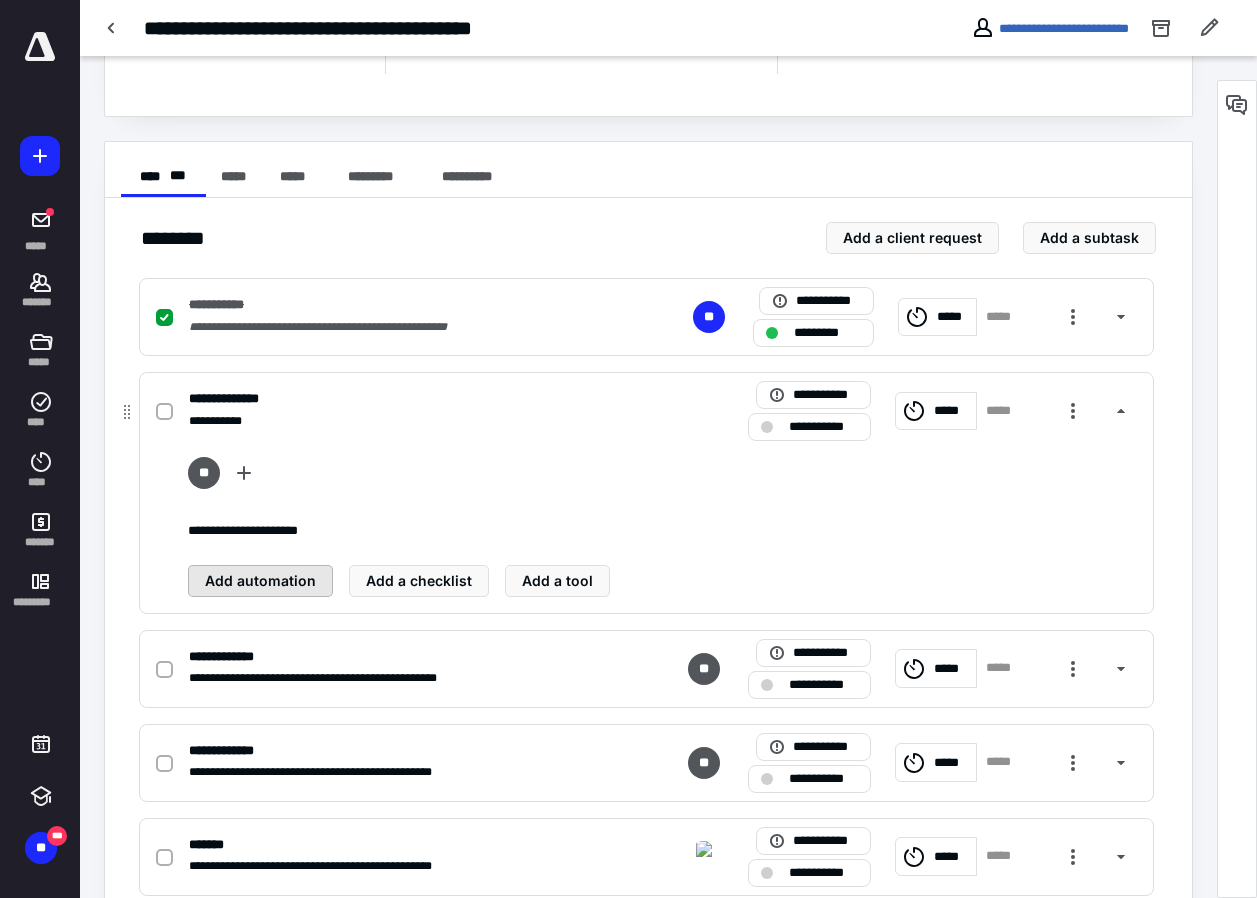 click on "Add automation" at bounding box center [260, 581] 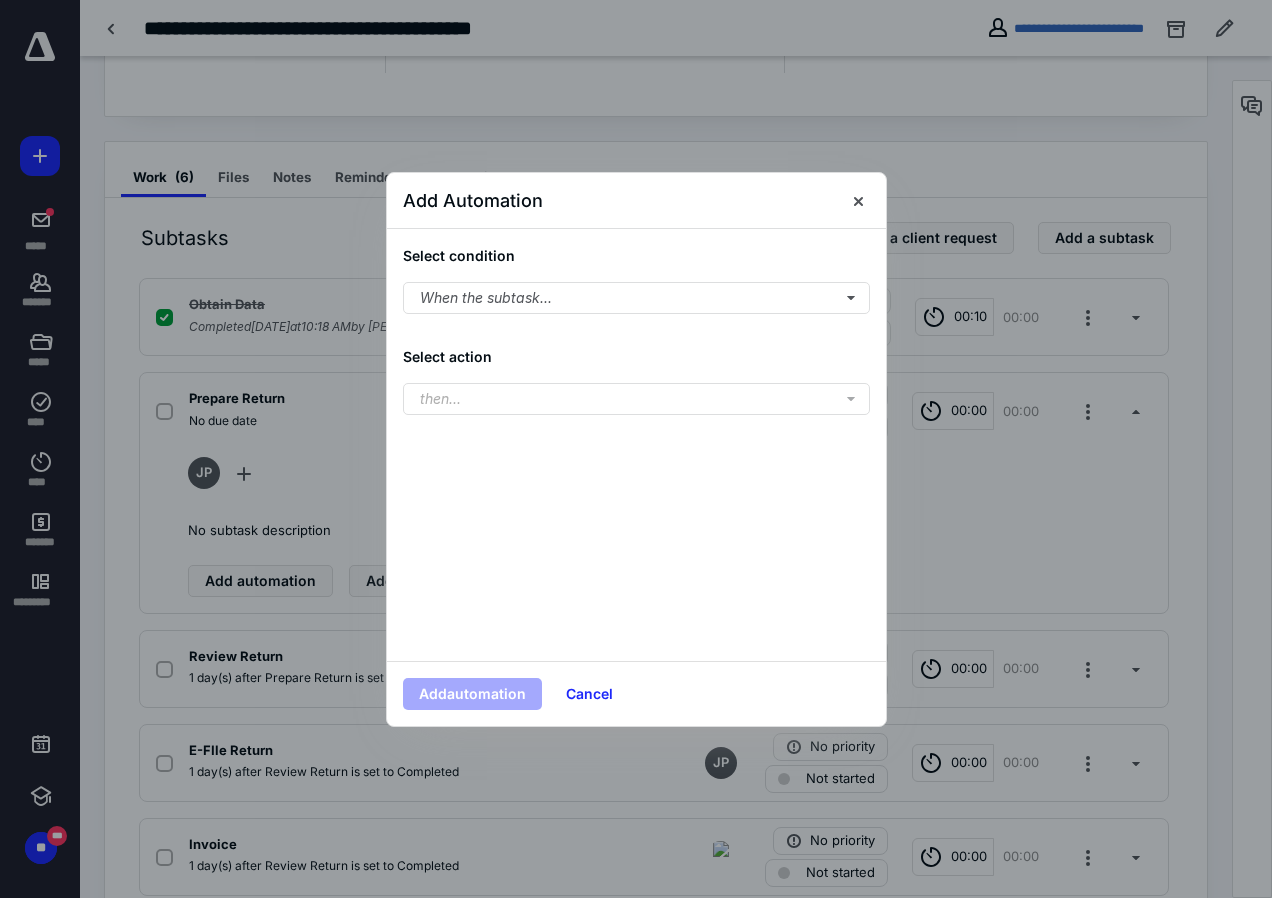click on "Select condition When the subtask..." at bounding box center [636, 279] 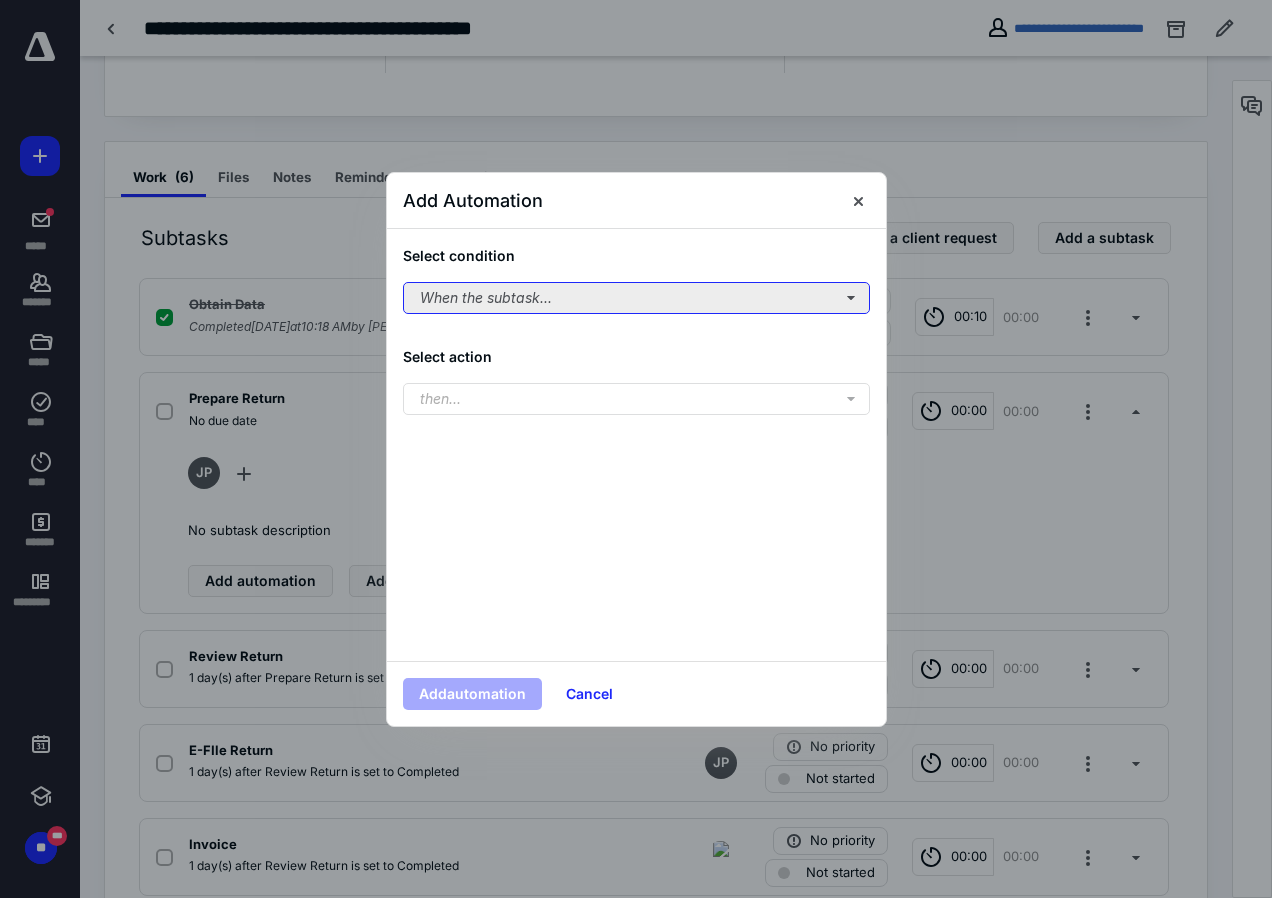 click on "When the subtask..." at bounding box center (636, 298) 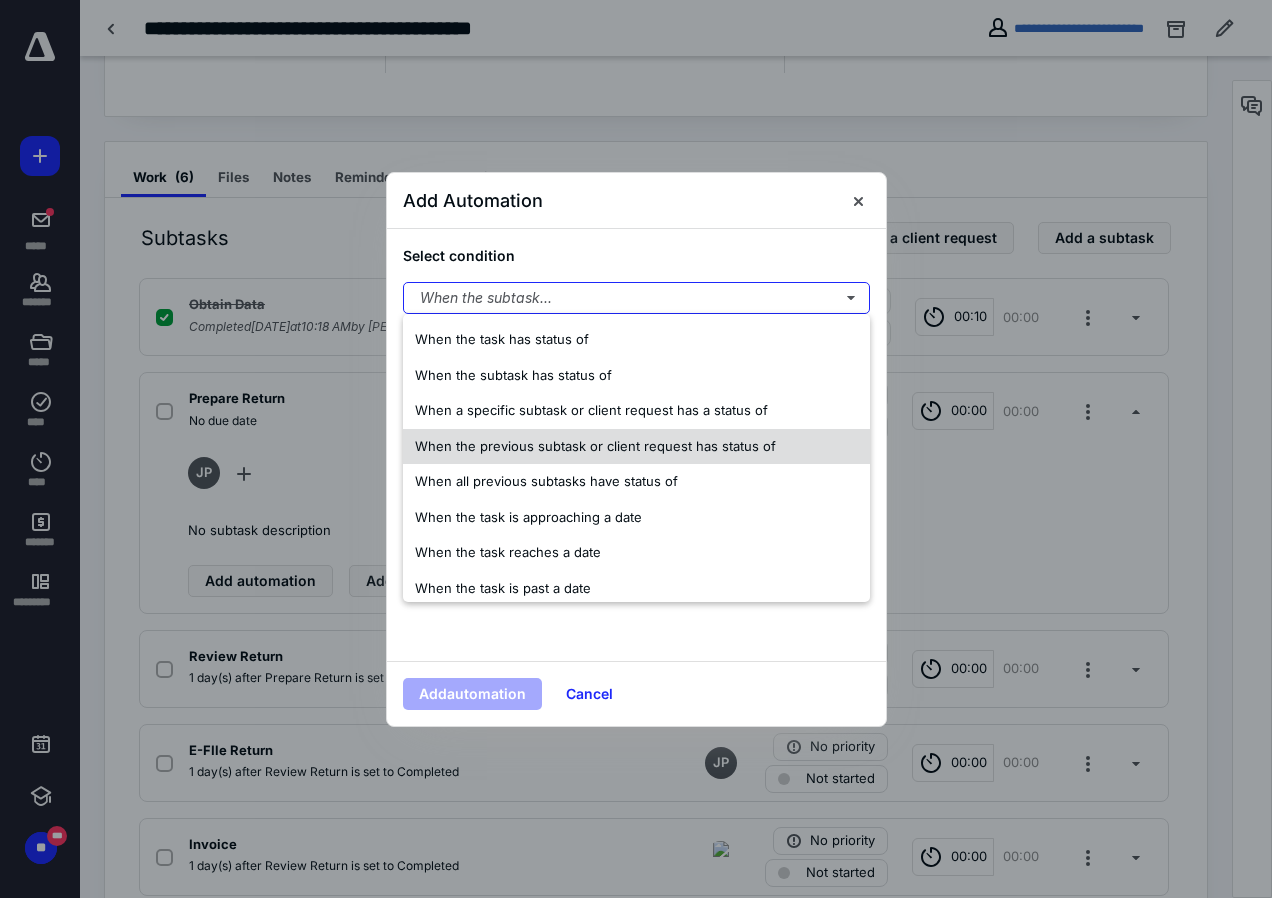 click on "When the previous subtask or client request has status of" at bounding box center [595, 446] 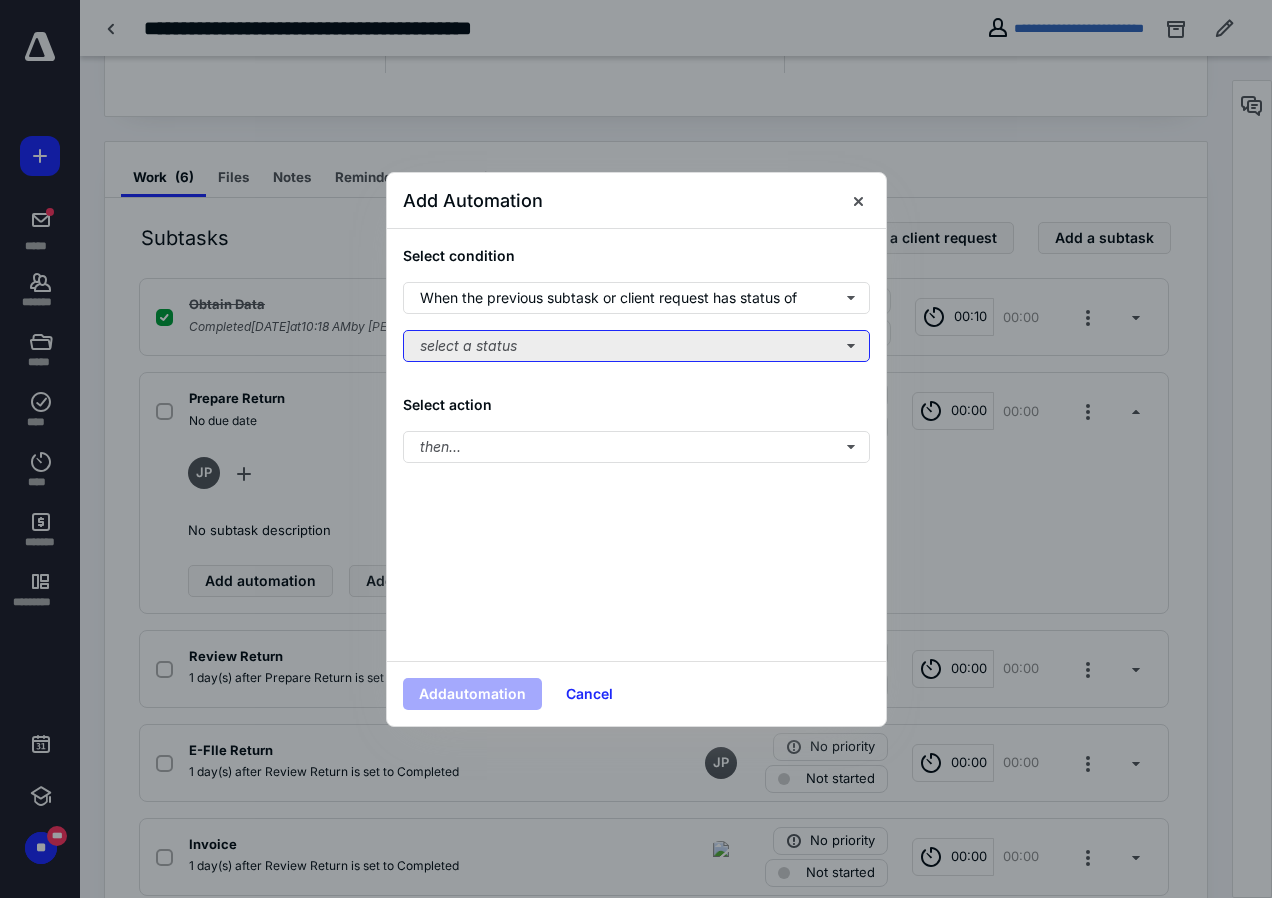 click on "select a status" at bounding box center [636, 346] 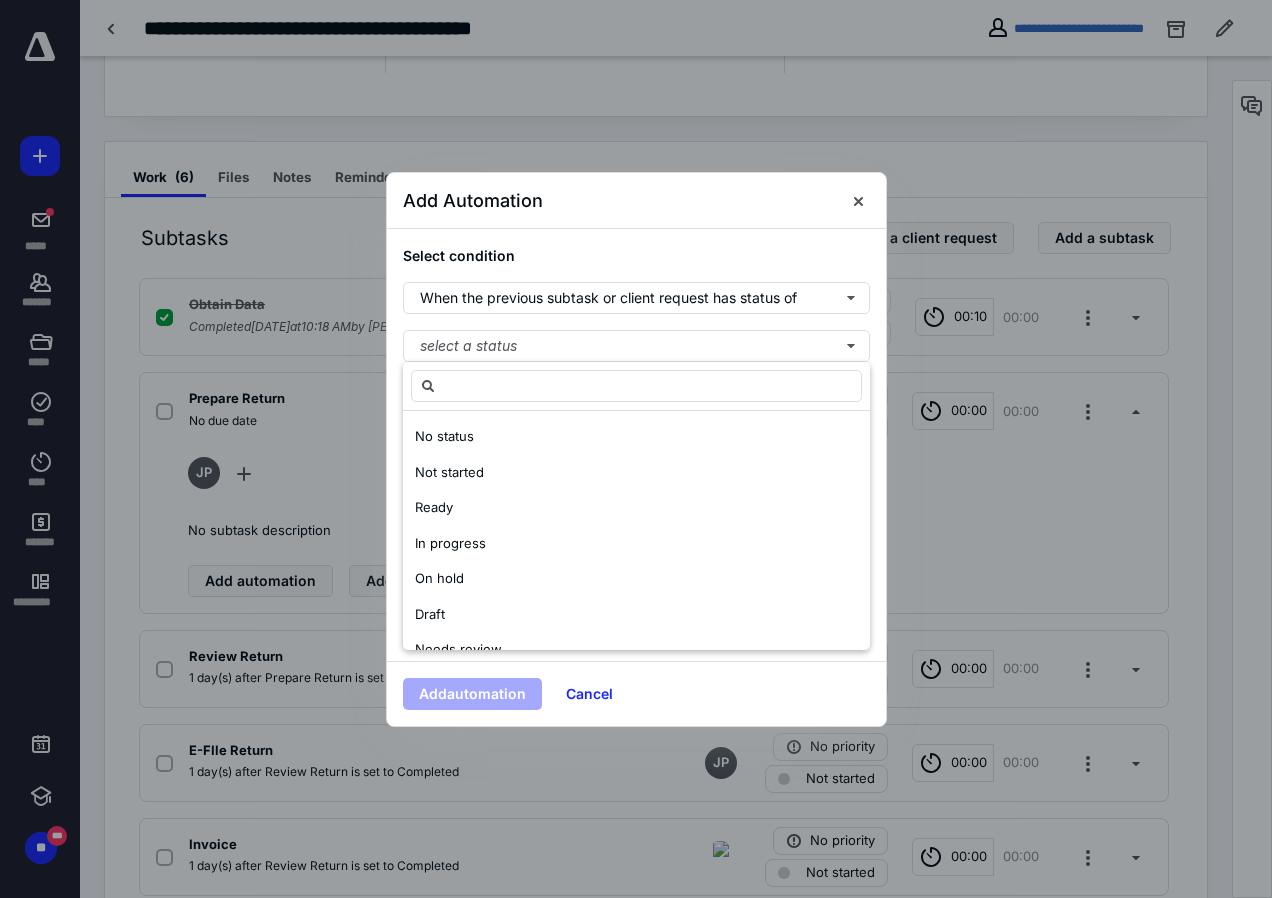 scroll, scrollTop: 200, scrollLeft: 0, axis: vertical 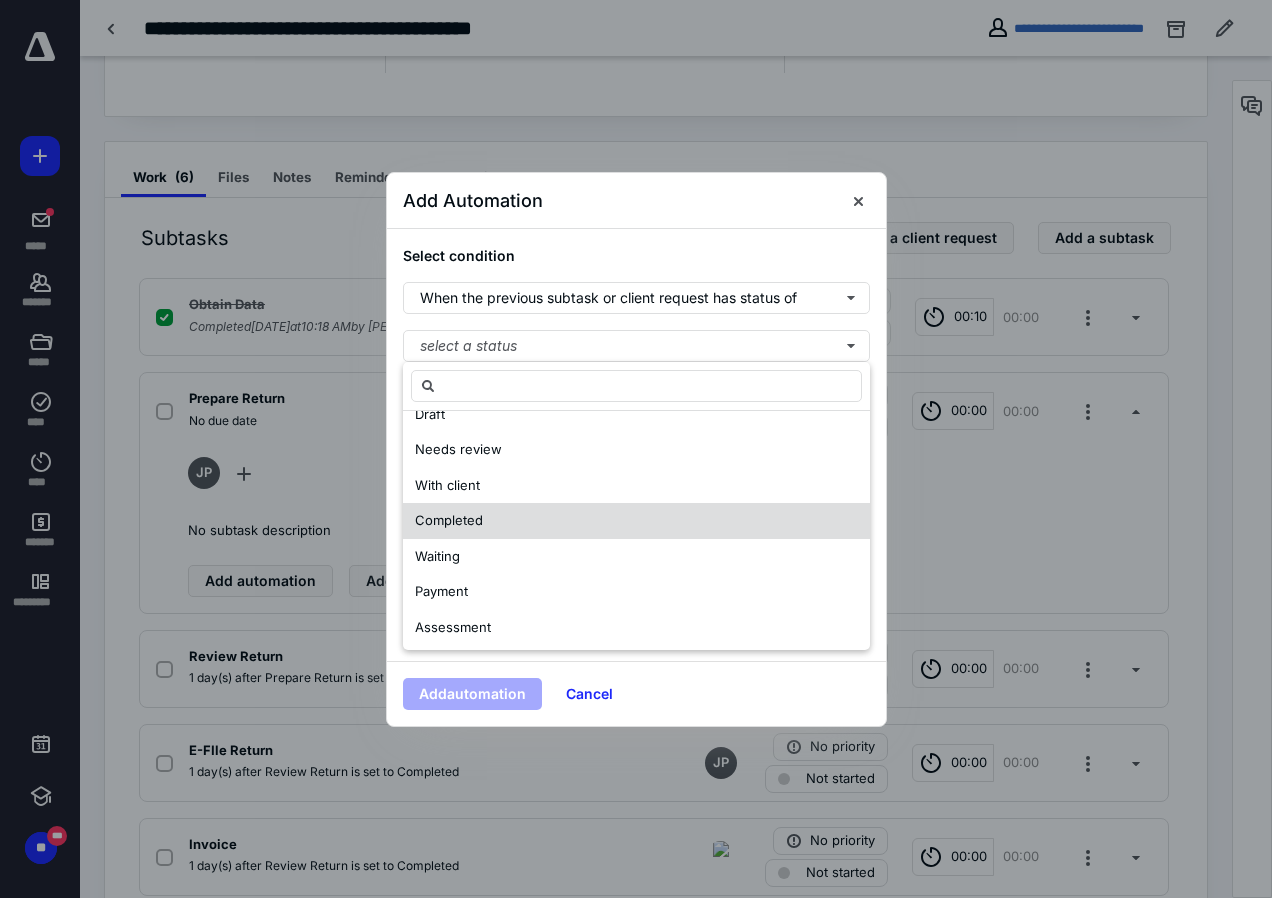 drag, startPoint x: 447, startPoint y: 517, endPoint x: 447, endPoint y: 459, distance: 58 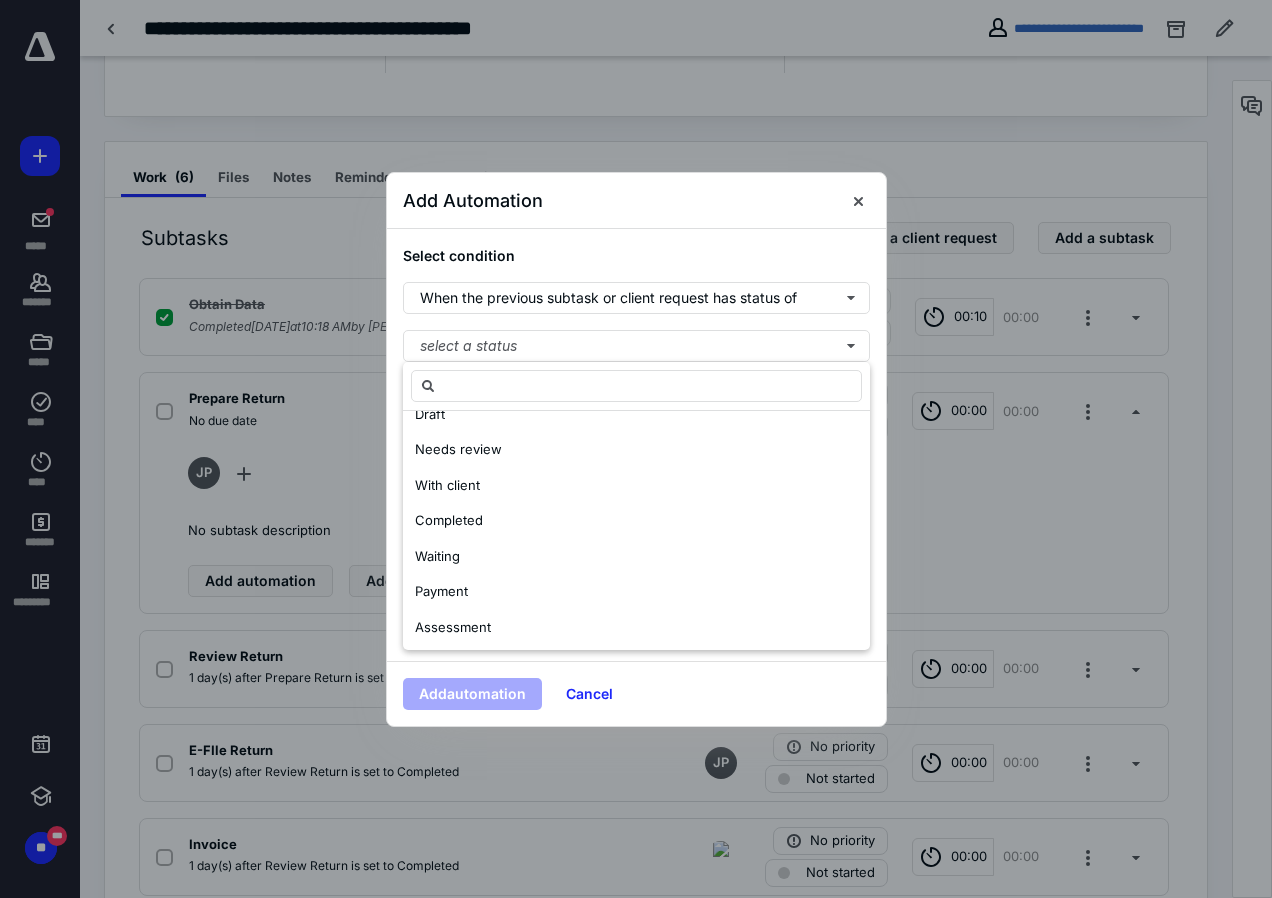 click on "Completed" at bounding box center [449, 520] 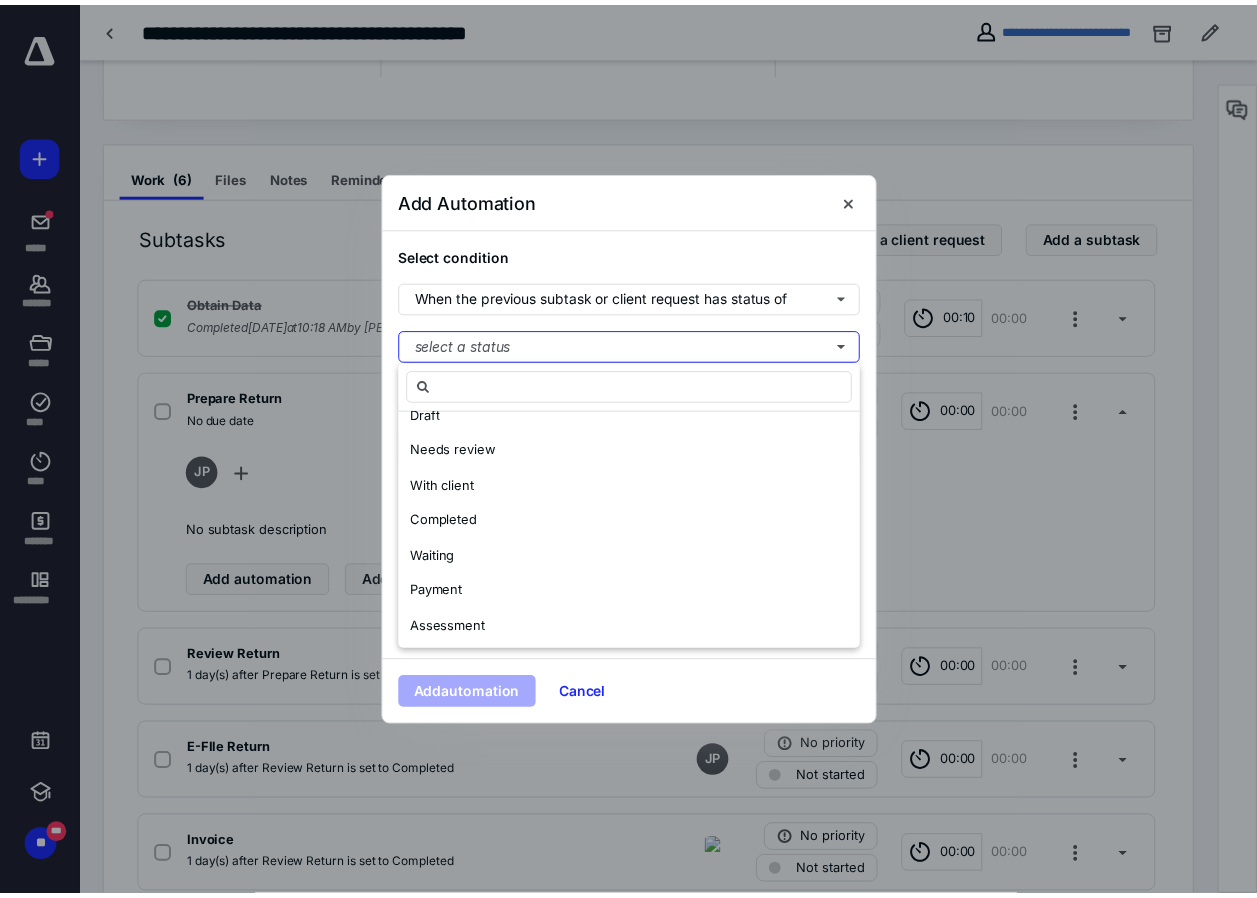 scroll, scrollTop: 0, scrollLeft: 0, axis: both 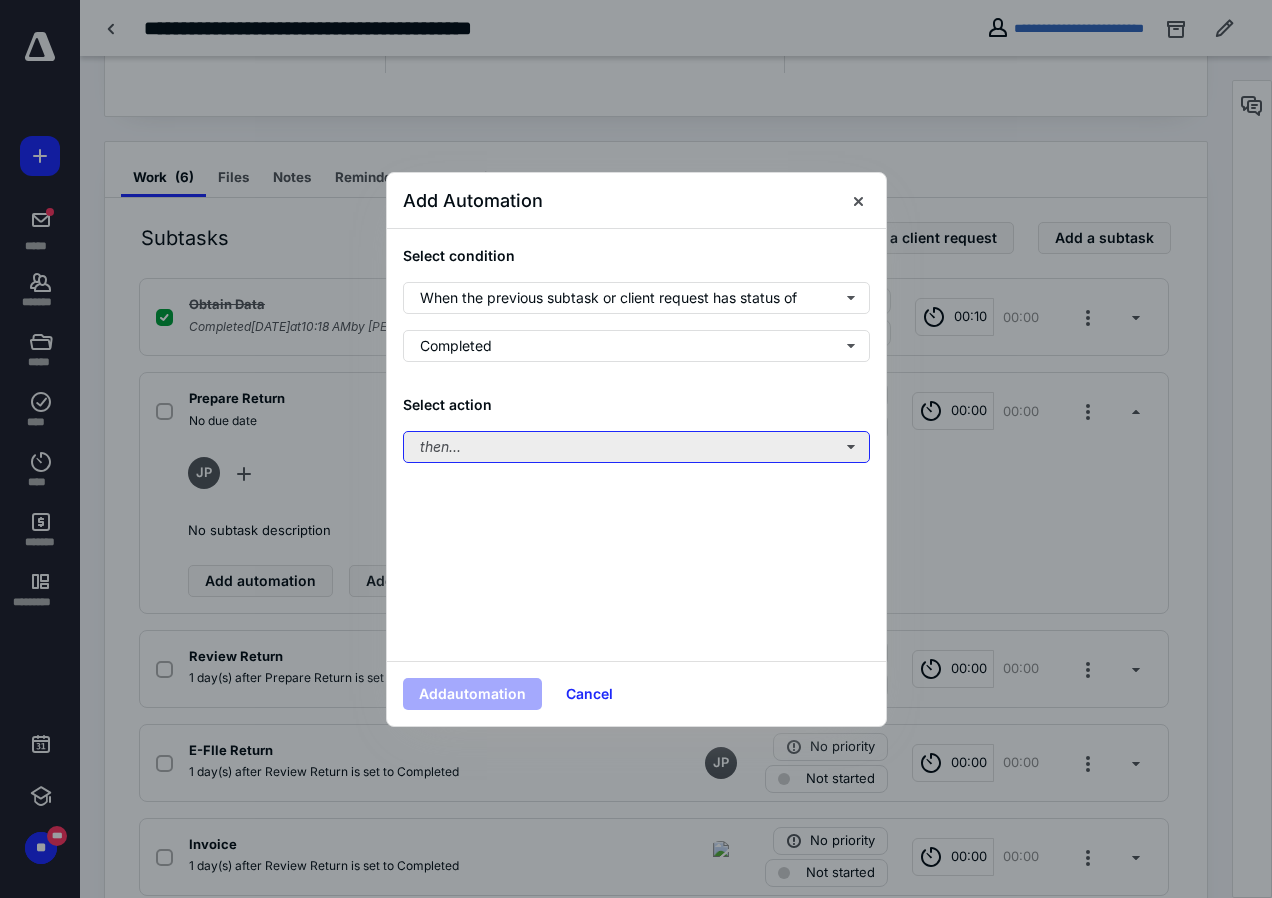 click on "then..." at bounding box center (636, 447) 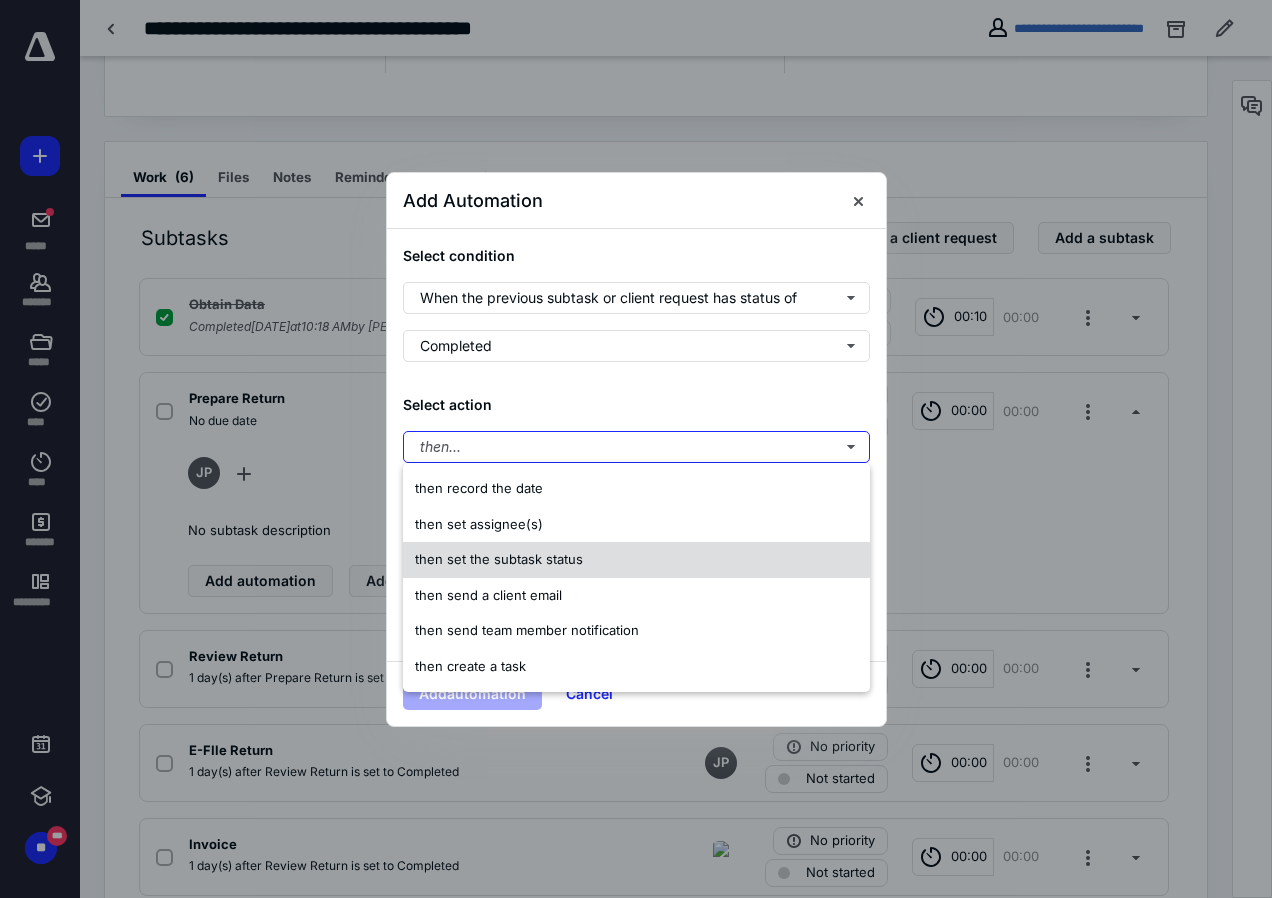 click on "then set the subtask status" at bounding box center [499, 560] 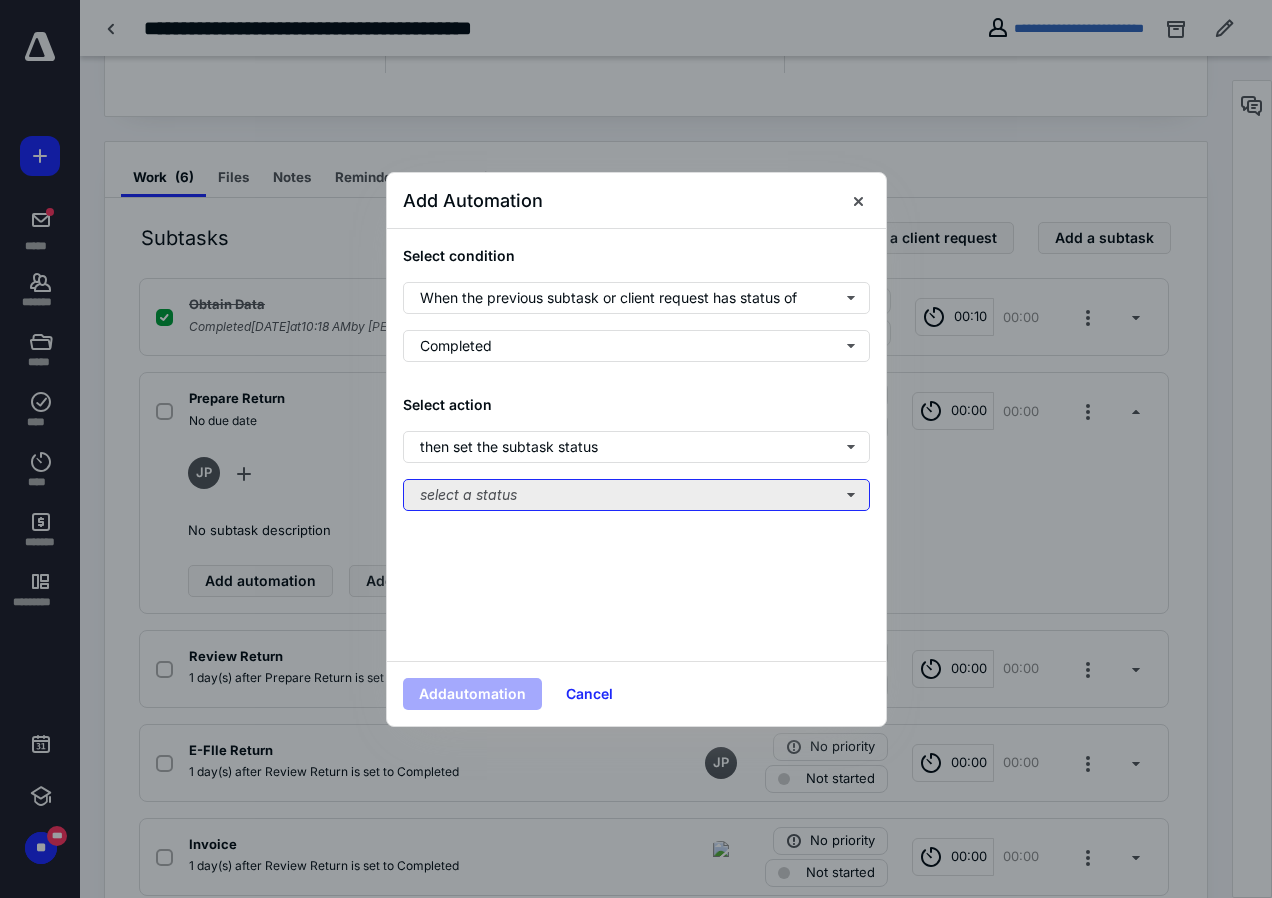 click on "select a status" at bounding box center [636, 495] 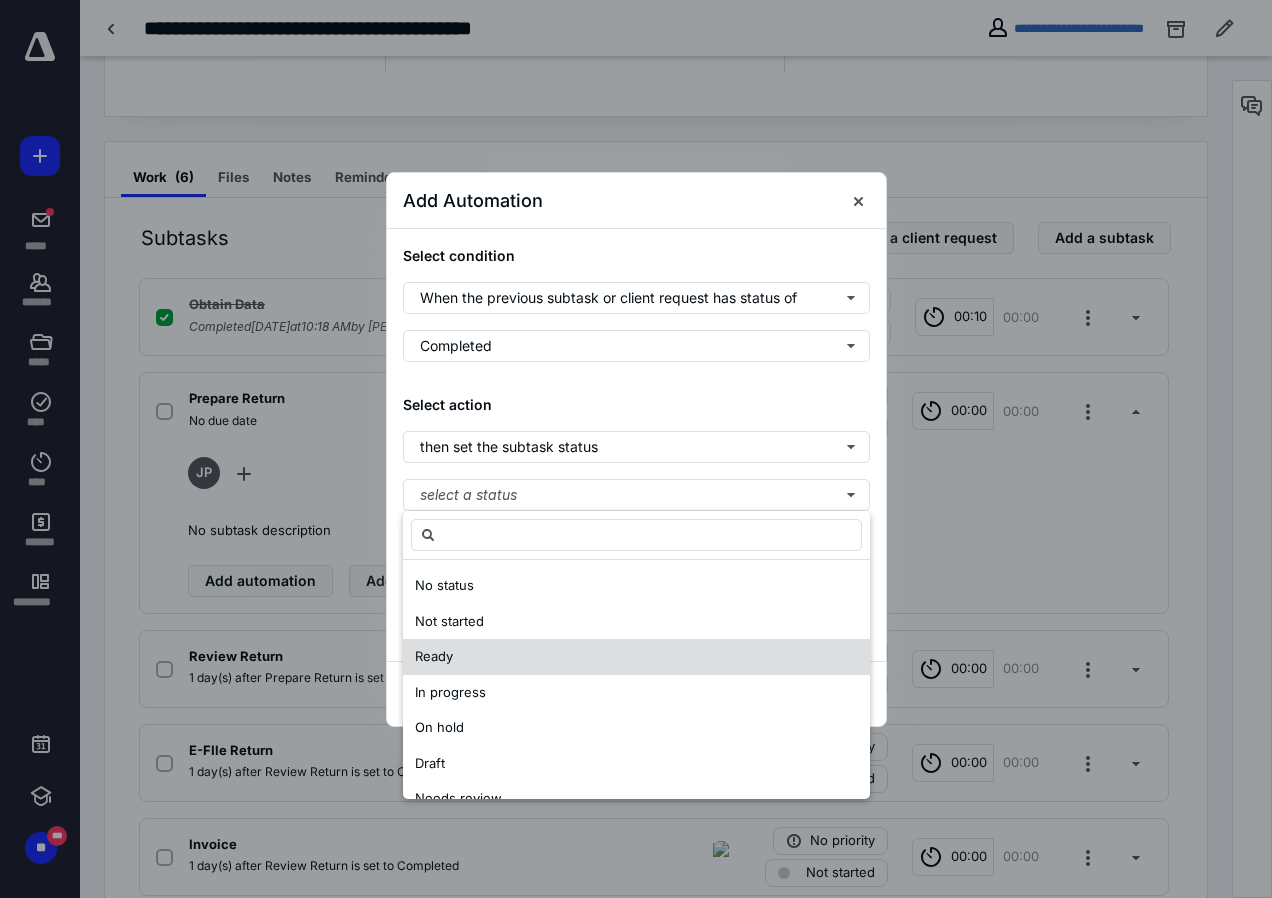 click on "Ready" at bounding box center [434, 656] 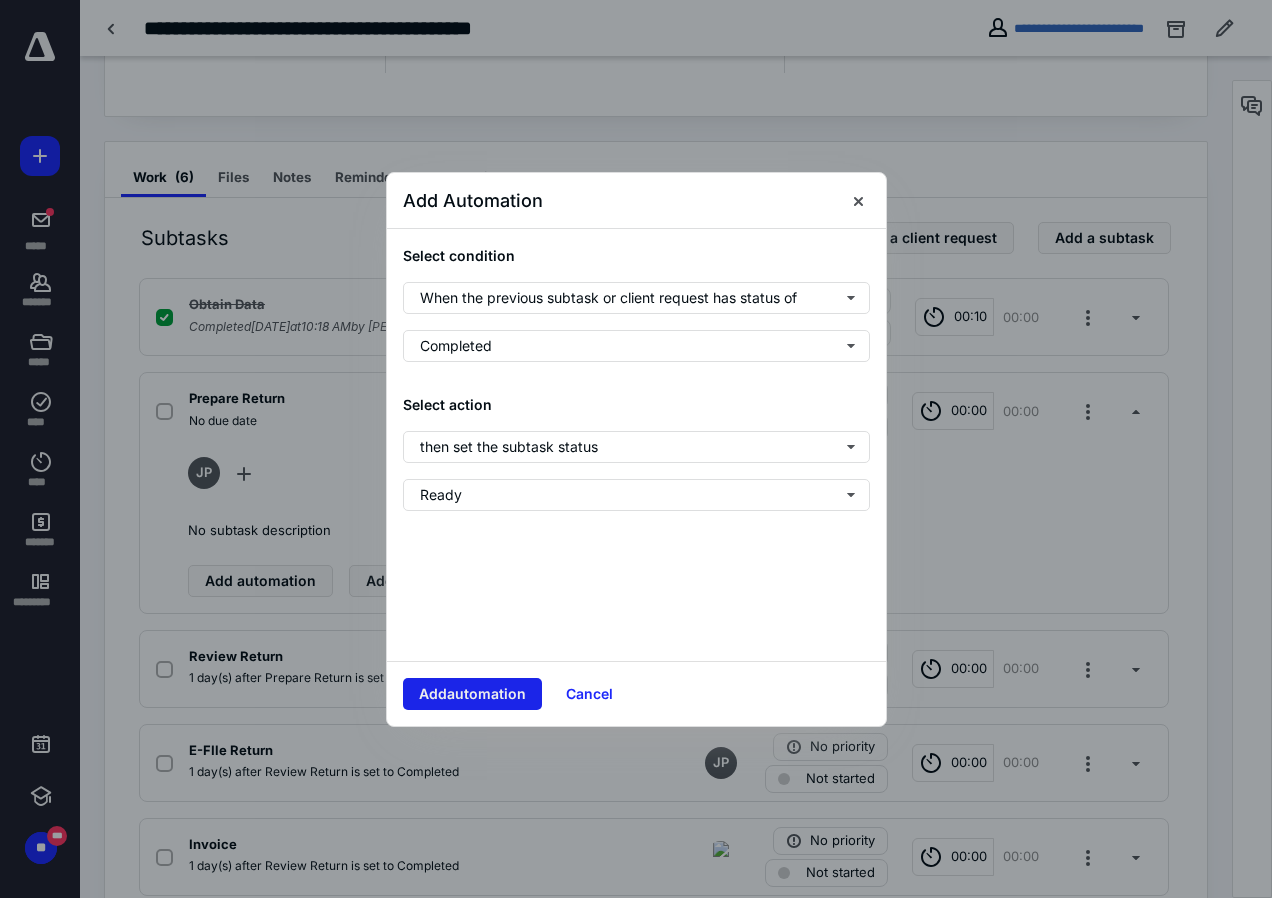 click on "Add  automation" at bounding box center (472, 694) 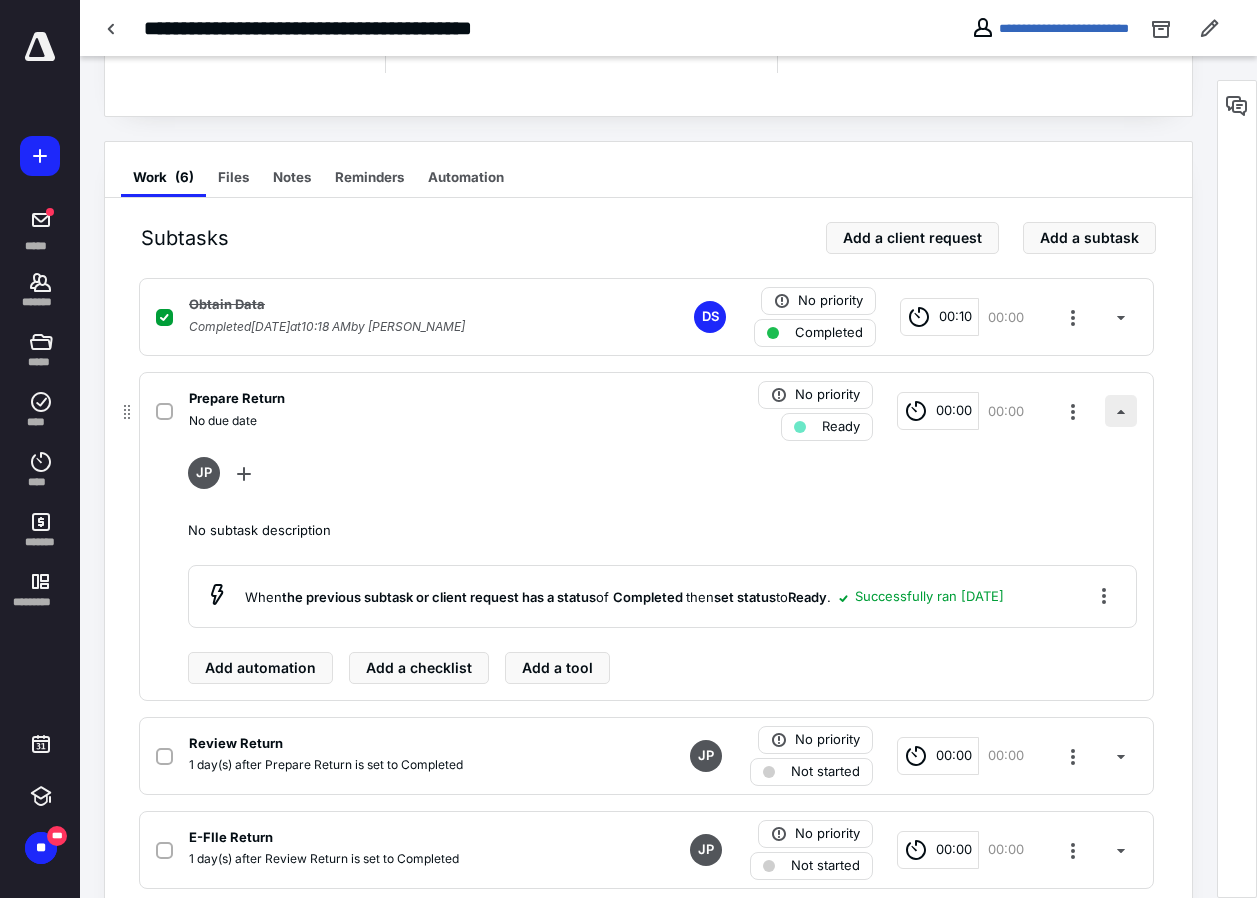click at bounding box center (1121, 411) 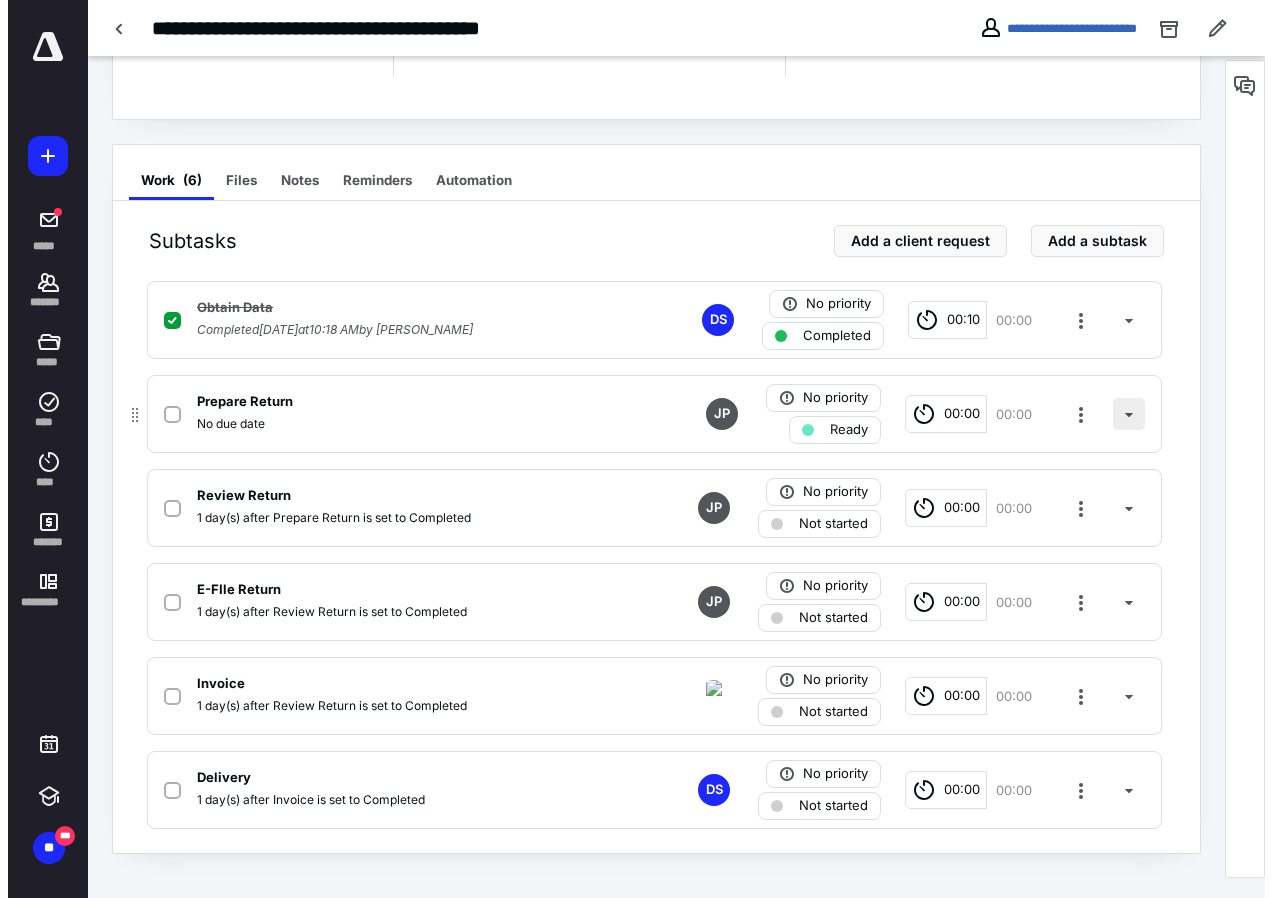 scroll, scrollTop: 297, scrollLeft: 0, axis: vertical 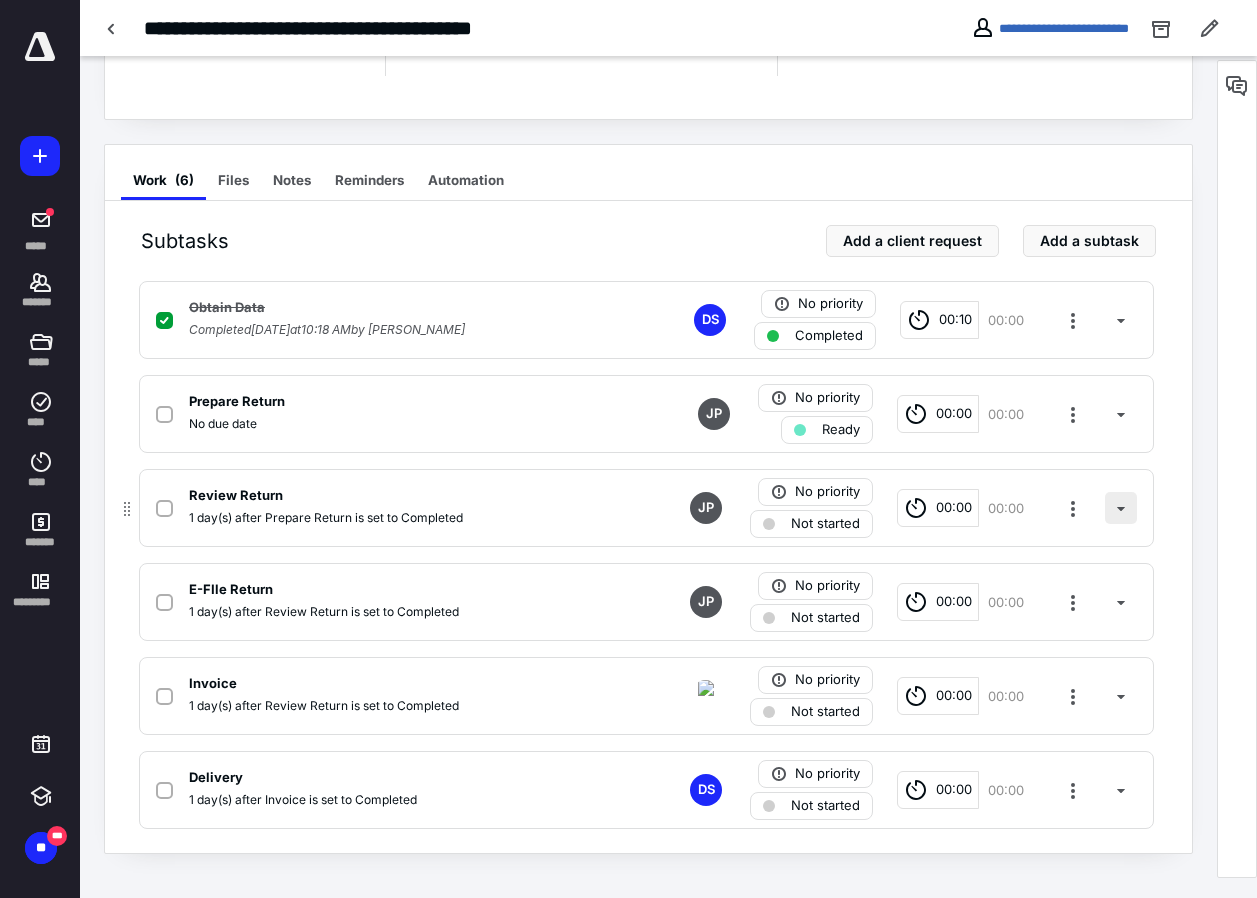 click at bounding box center (1121, 508) 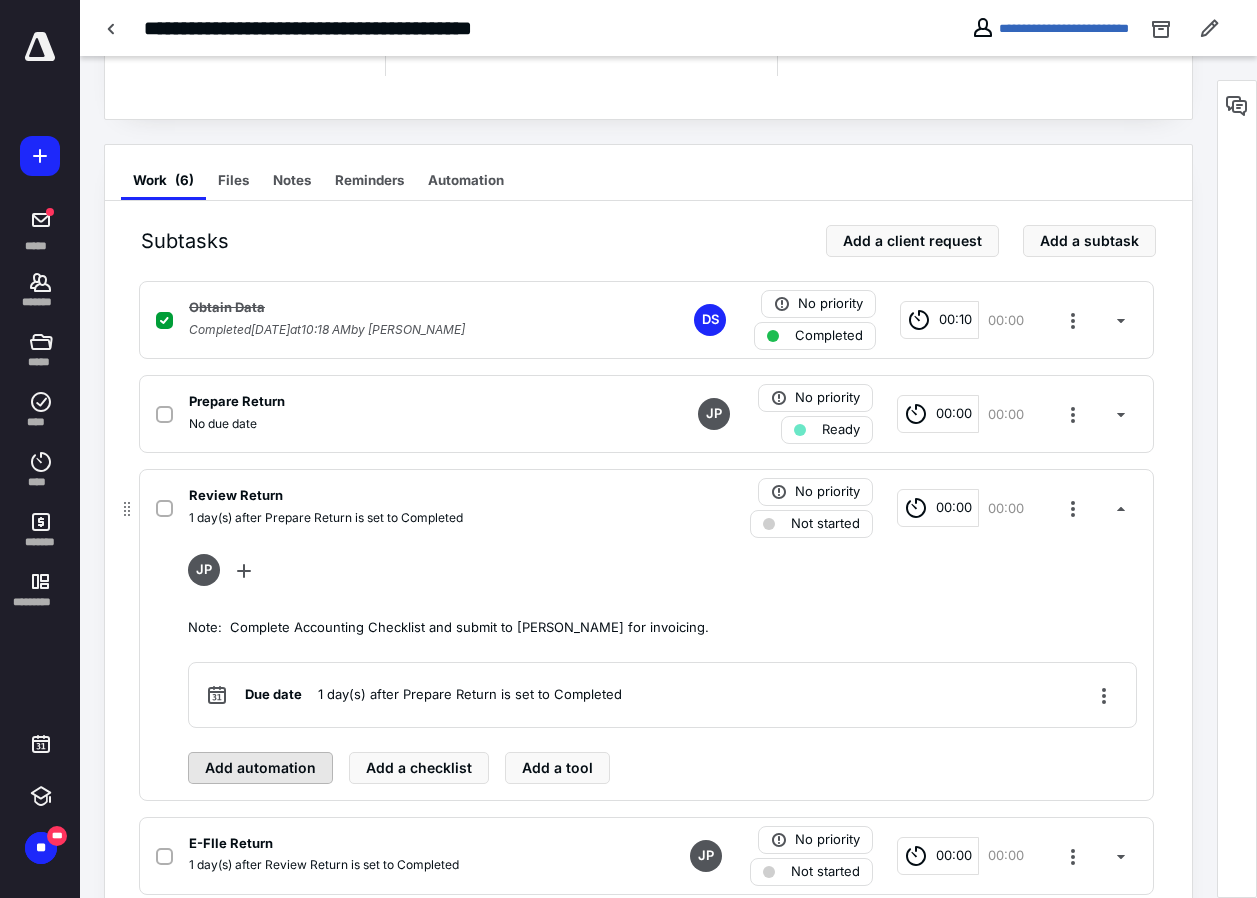 click on "Add automation" at bounding box center (260, 768) 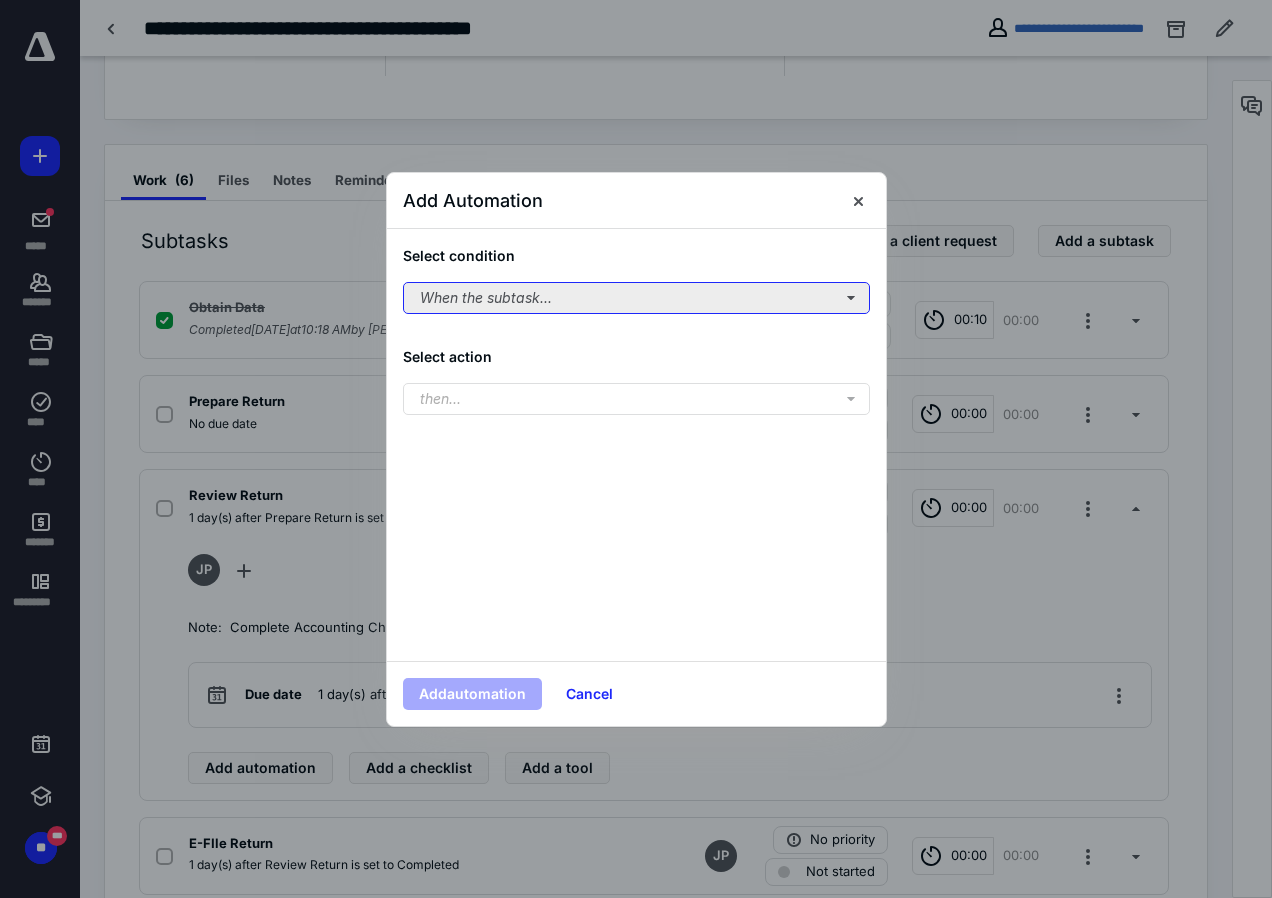 click on "When the subtask..." at bounding box center [636, 298] 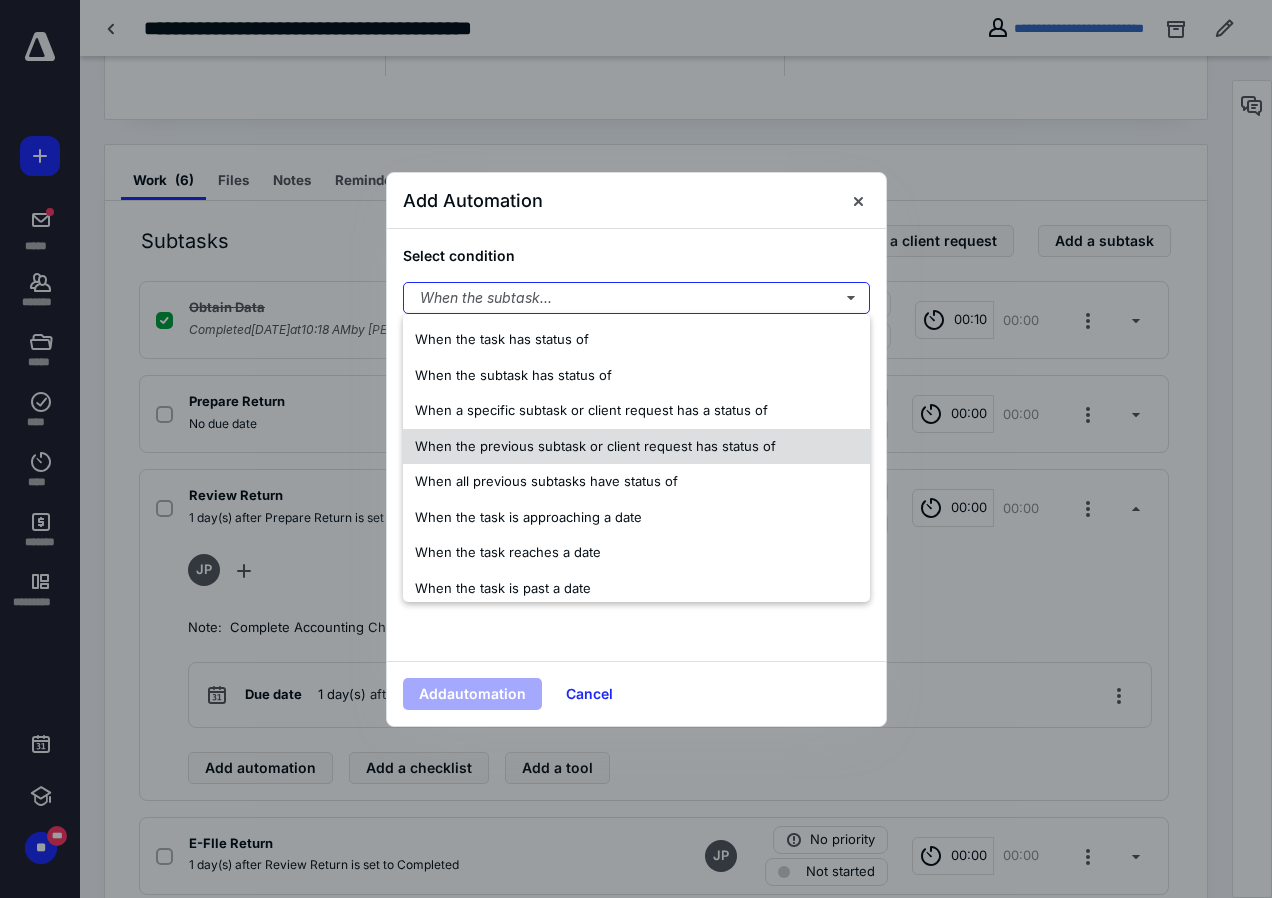 click on "When the previous subtask or client request has status of" at bounding box center [595, 446] 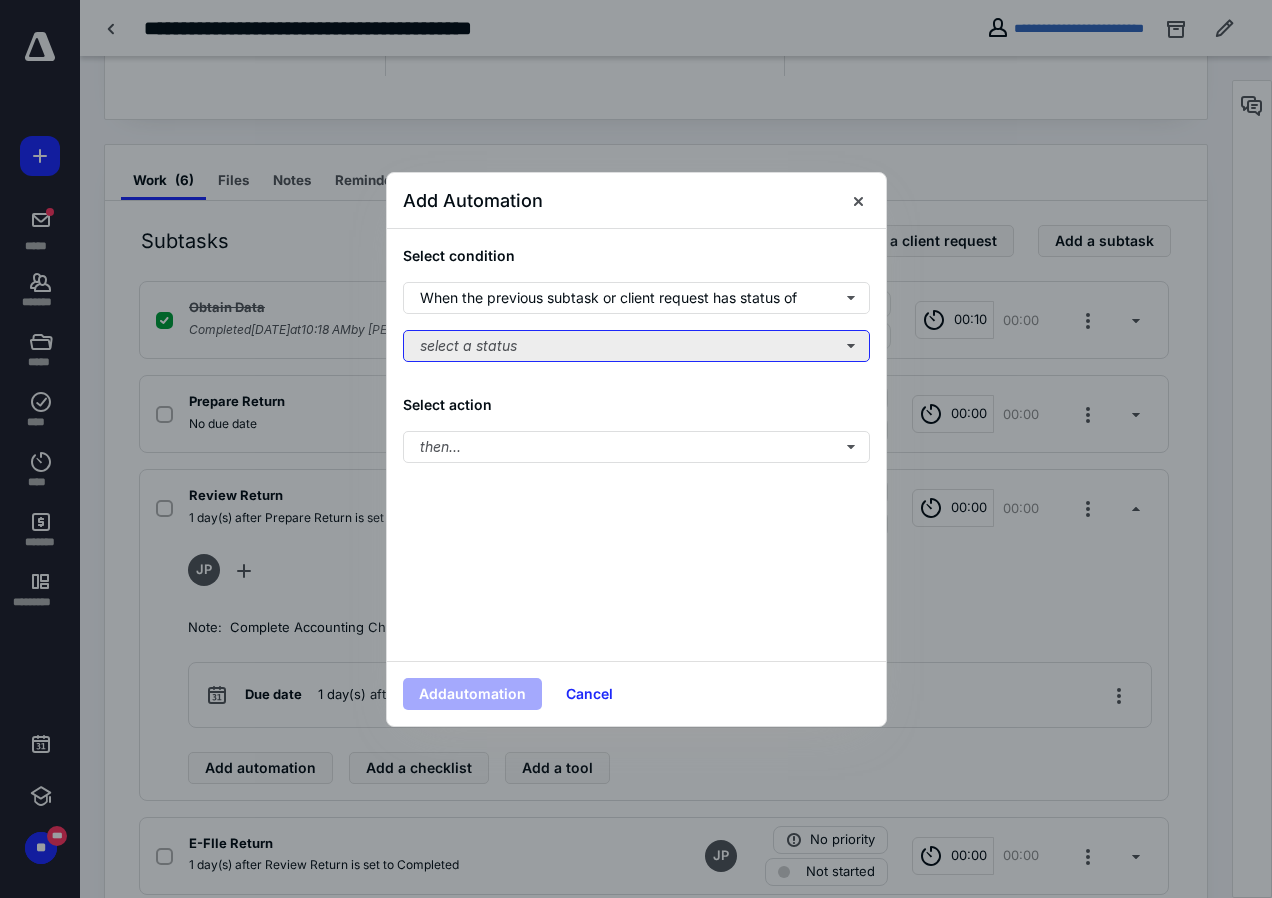 click on "select a status" at bounding box center (636, 346) 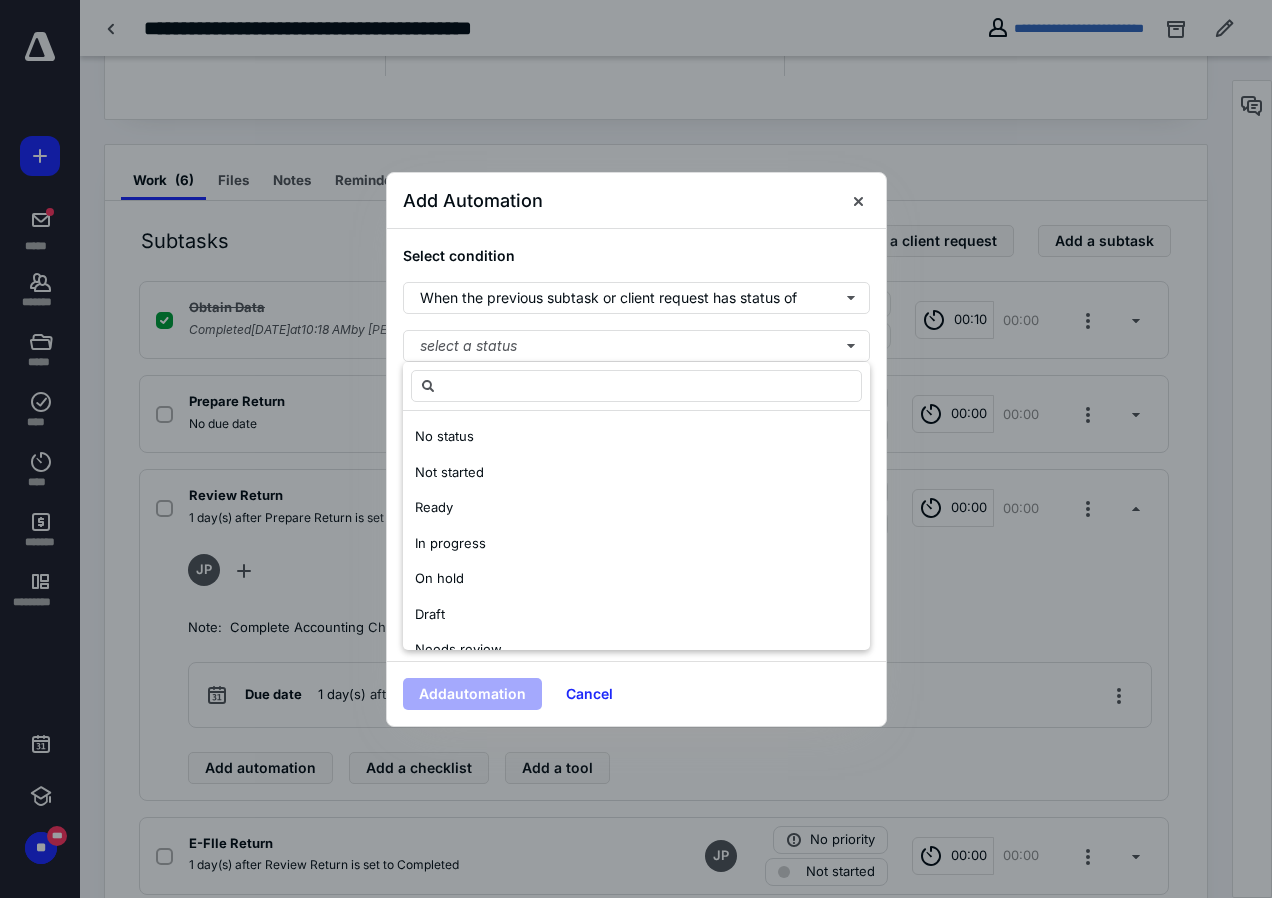 scroll, scrollTop: 100, scrollLeft: 0, axis: vertical 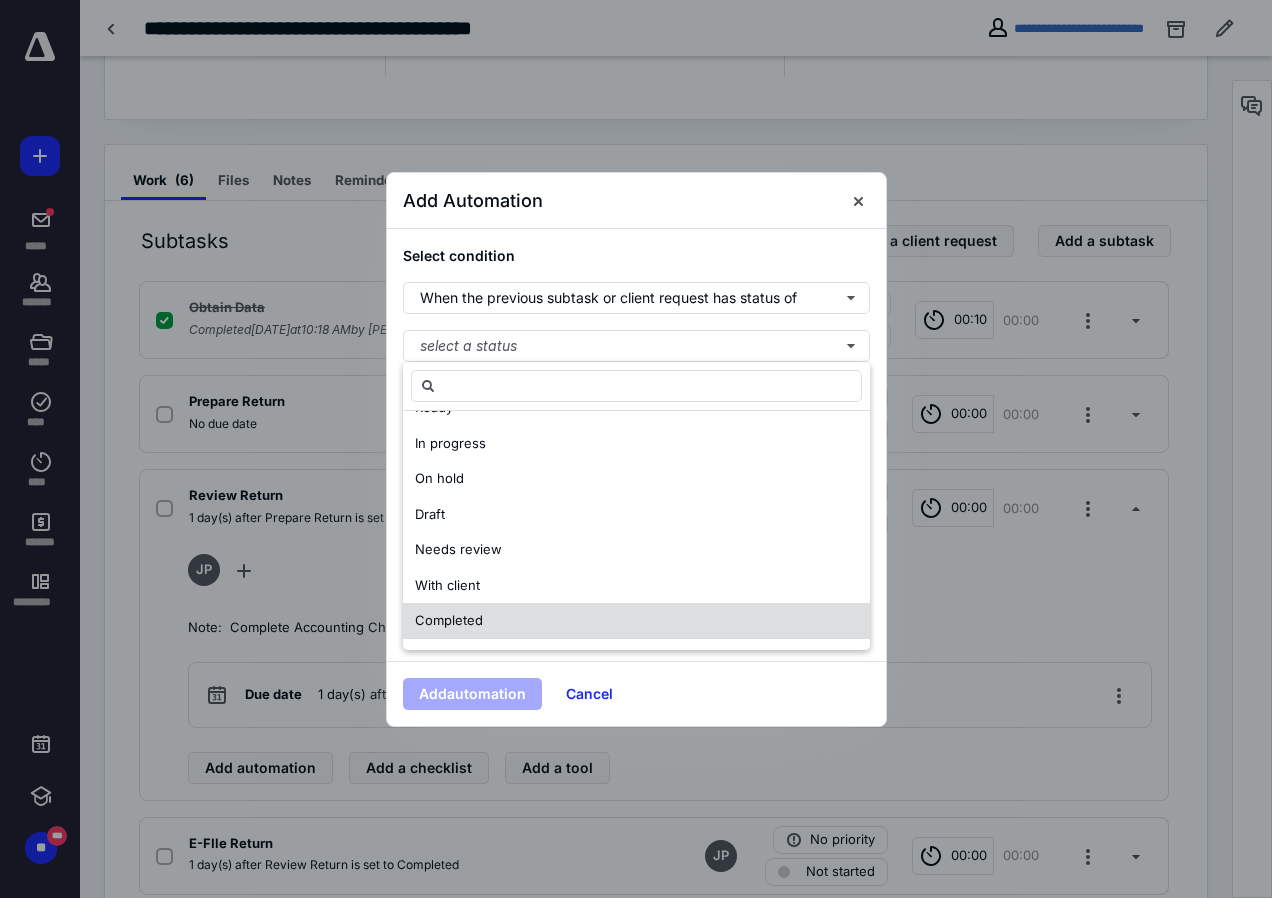 click on "Completed" at bounding box center [449, 620] 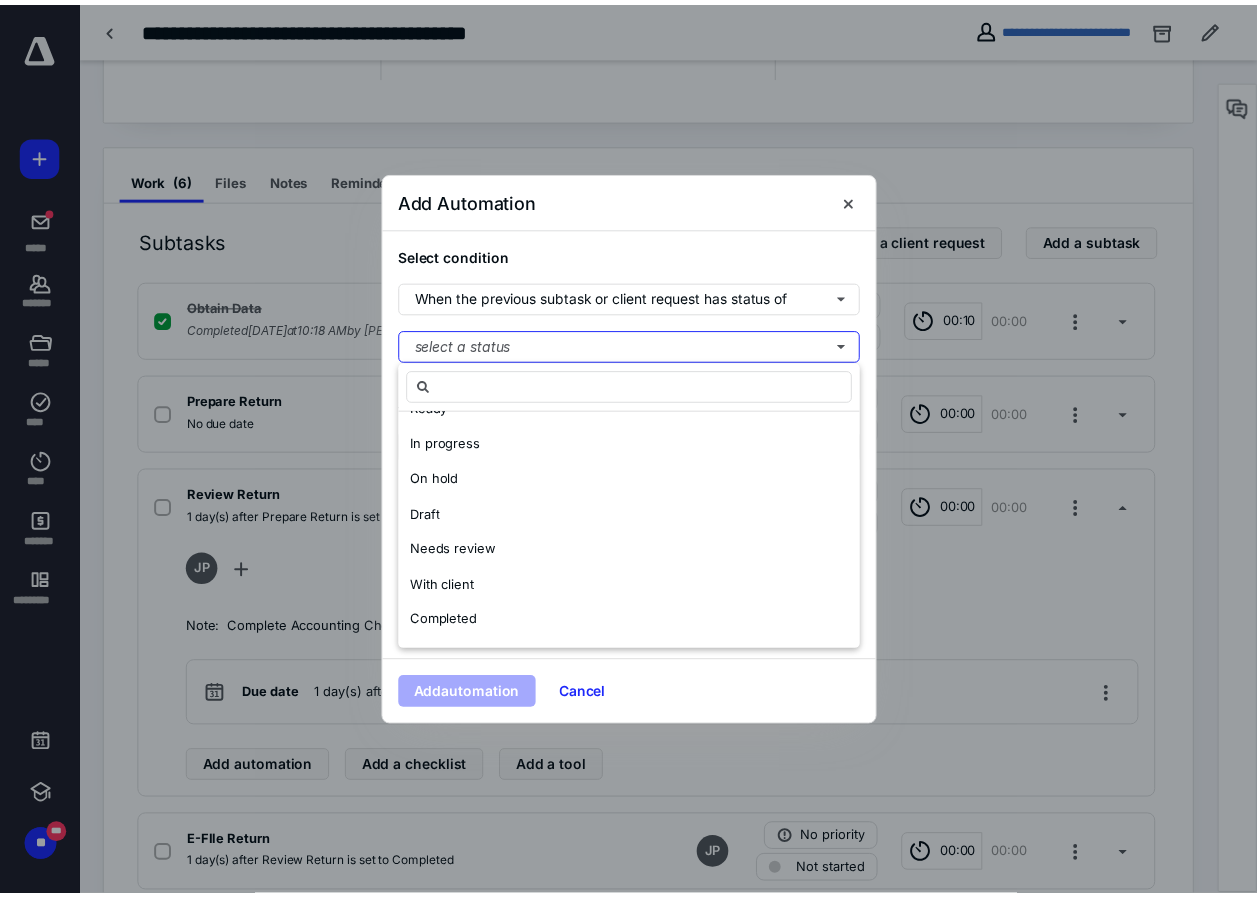 scroll, scrollTop: 0, scrollLeft: 0, axis: both 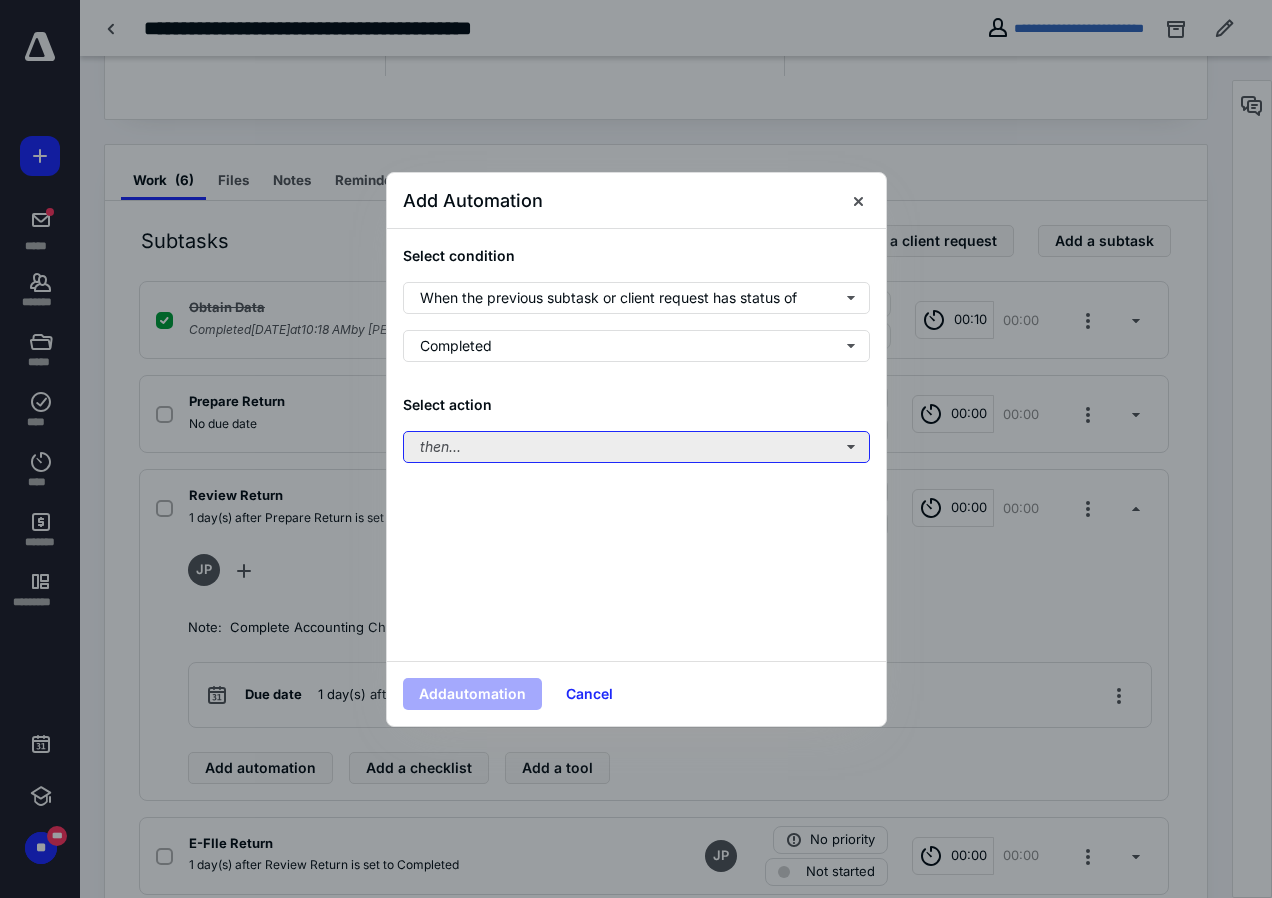 click on "then..." at bounding box center [636, 447] 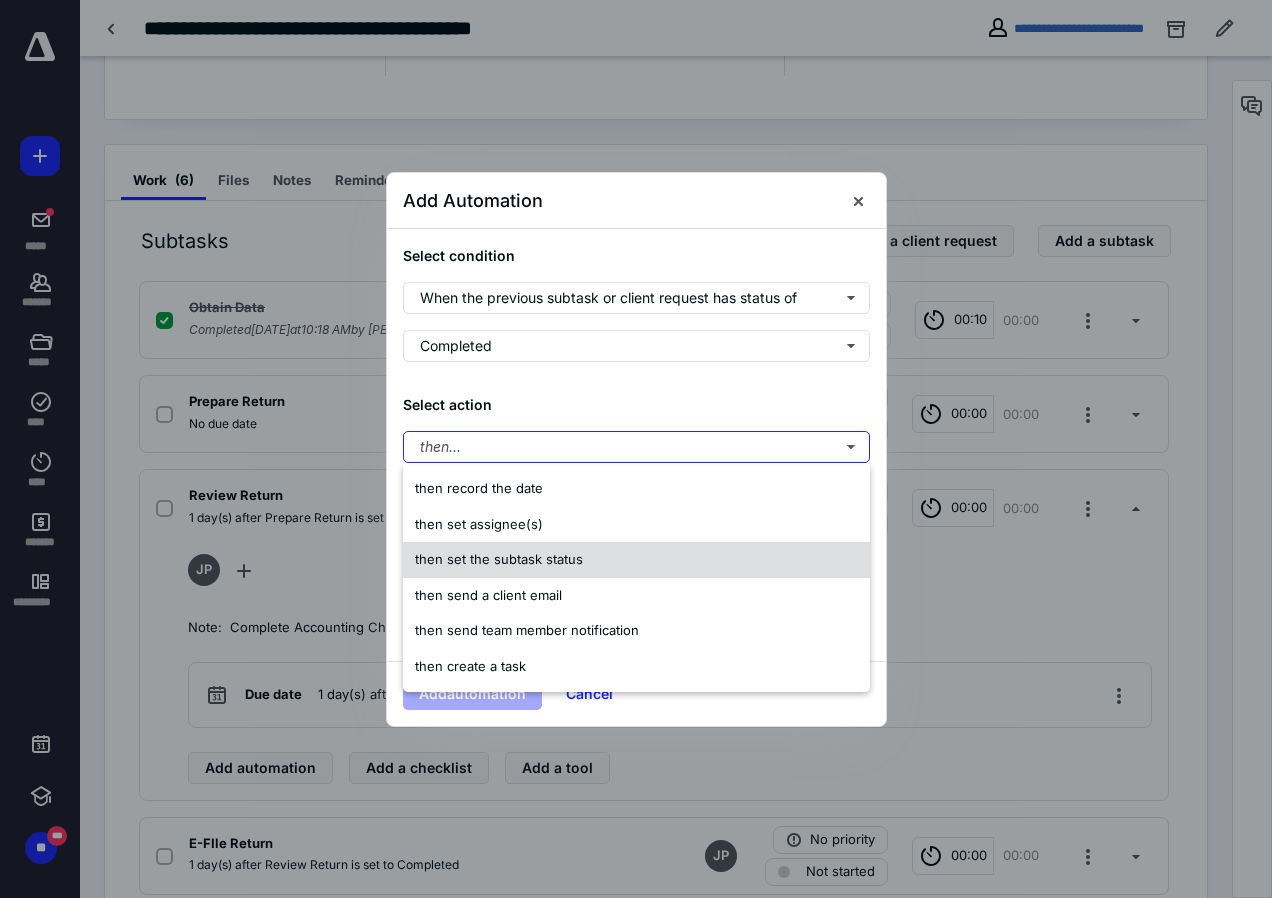 click on "then set the subtask status" at bounding box center [499, 559] 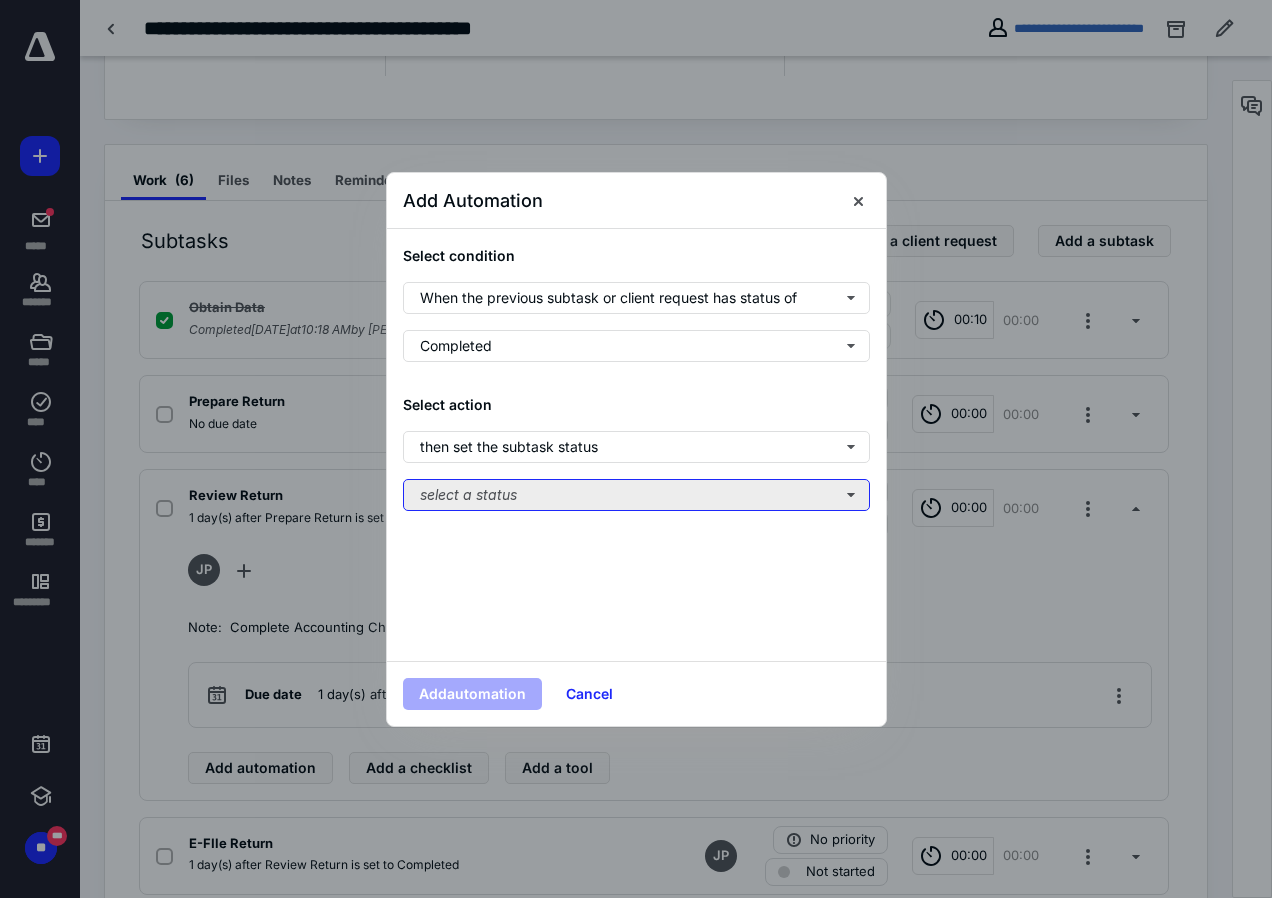 click on "select a status" at bounding box center [636, 495] 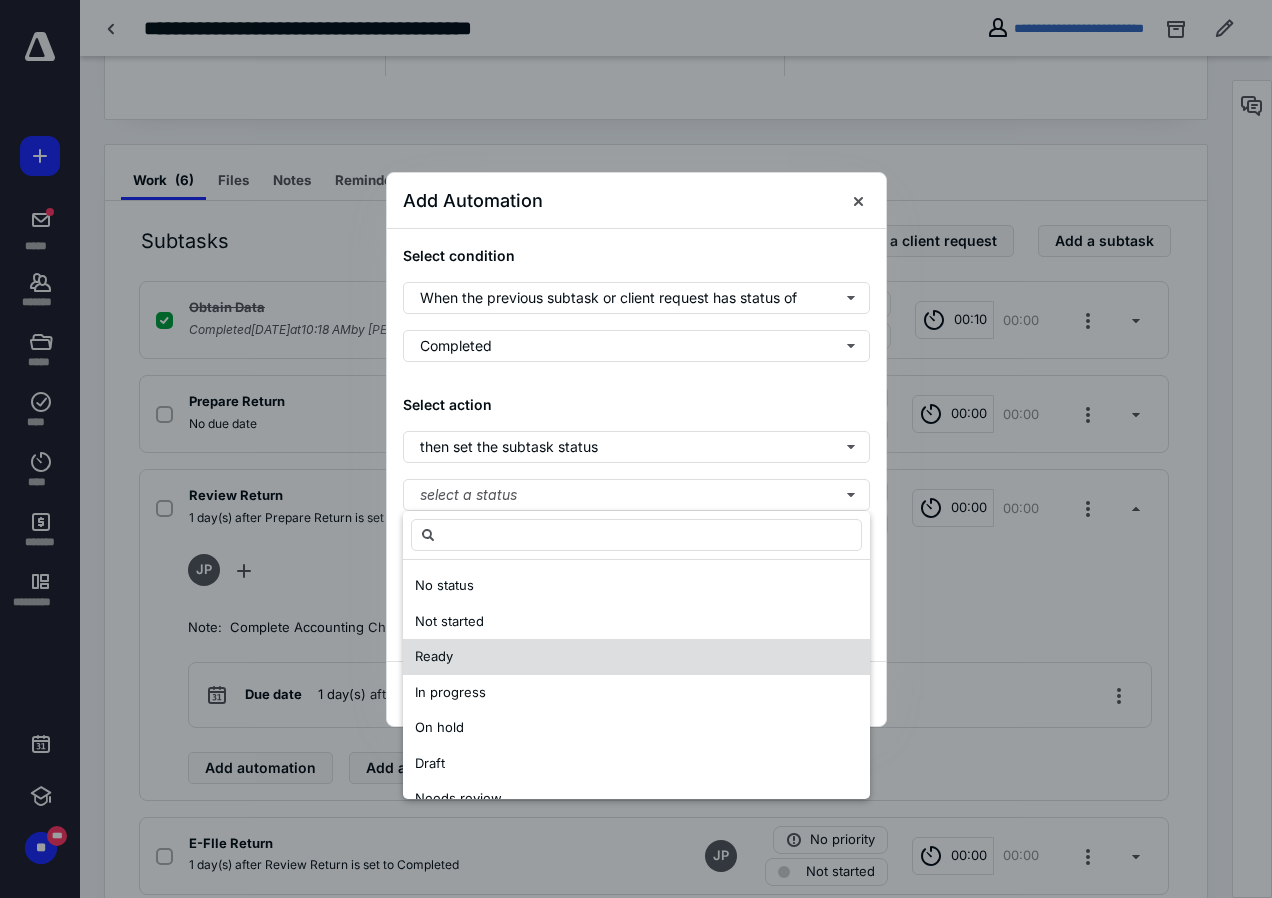 click on "Ready" at bounding box center [434, 656] 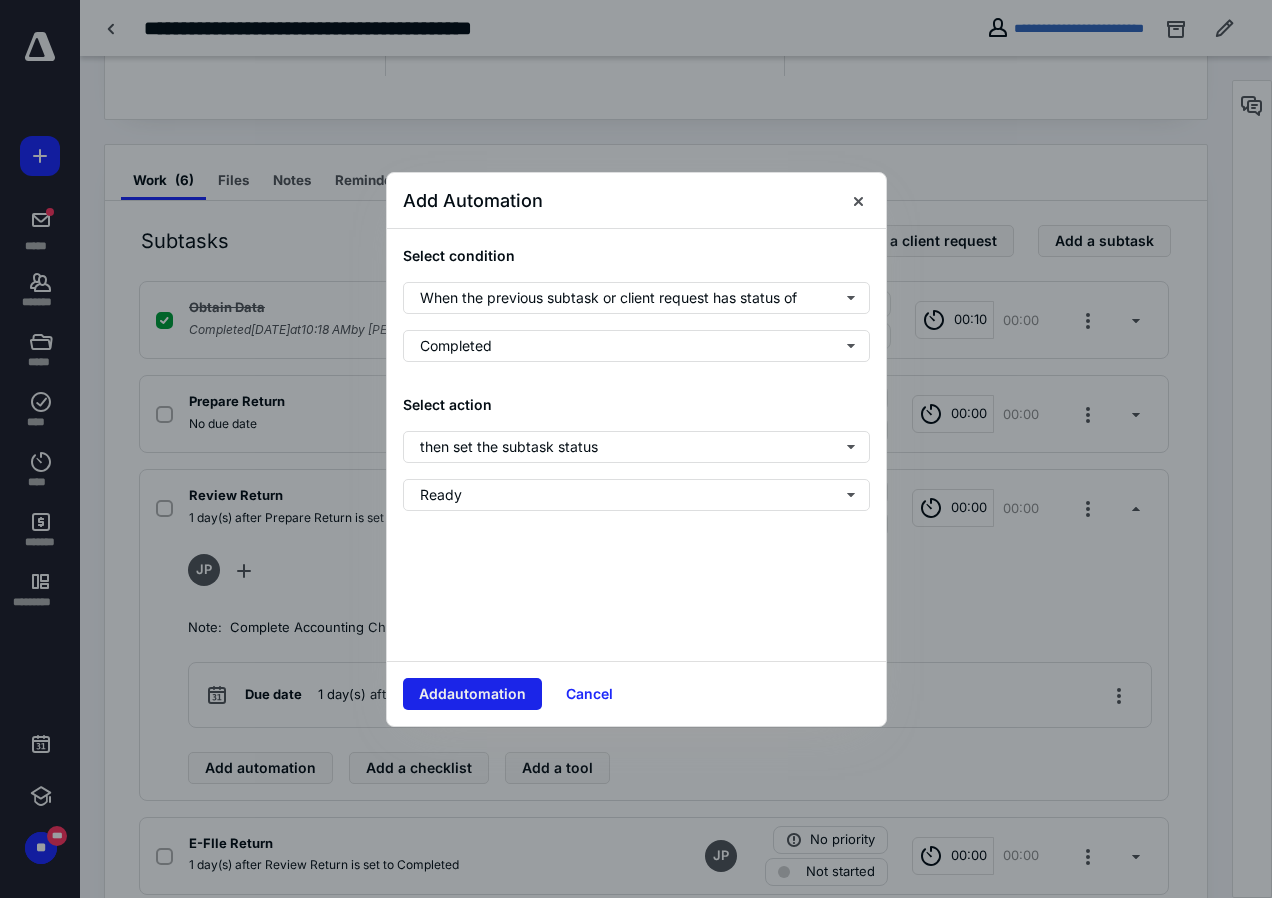 click on "Add  automation" at bounding box center (472, 694) 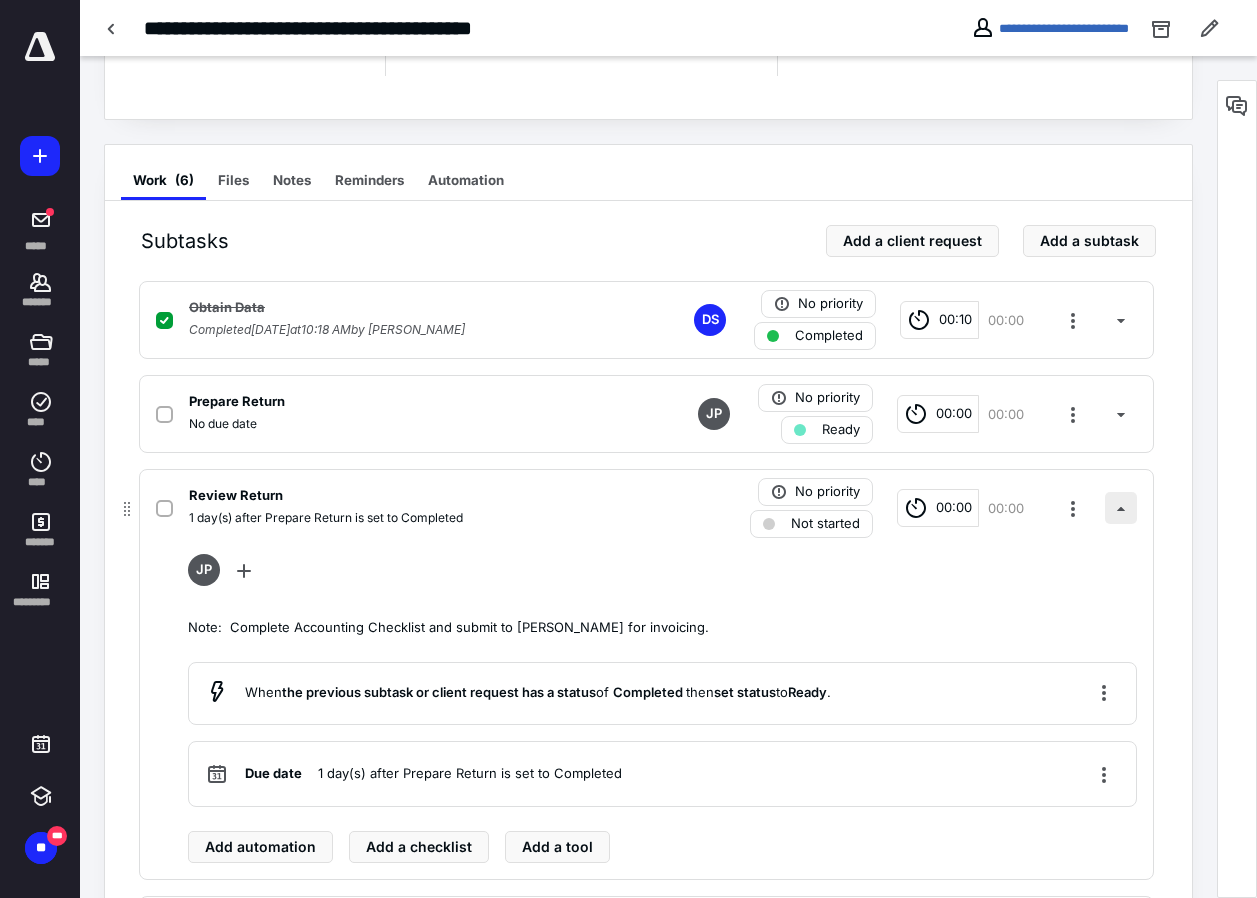 click at bounding box center (1121, 508) 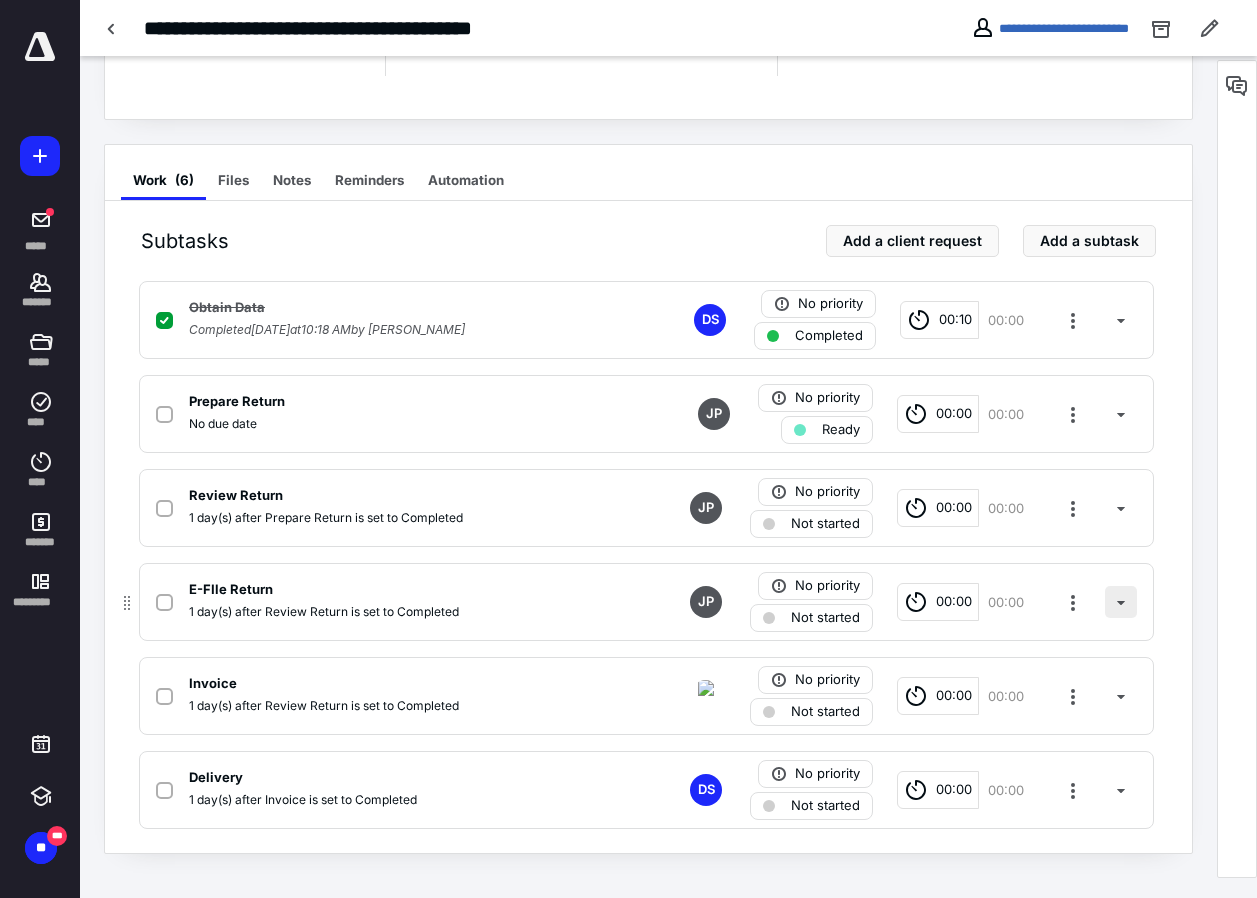 click at bounding box center [1121, 602] 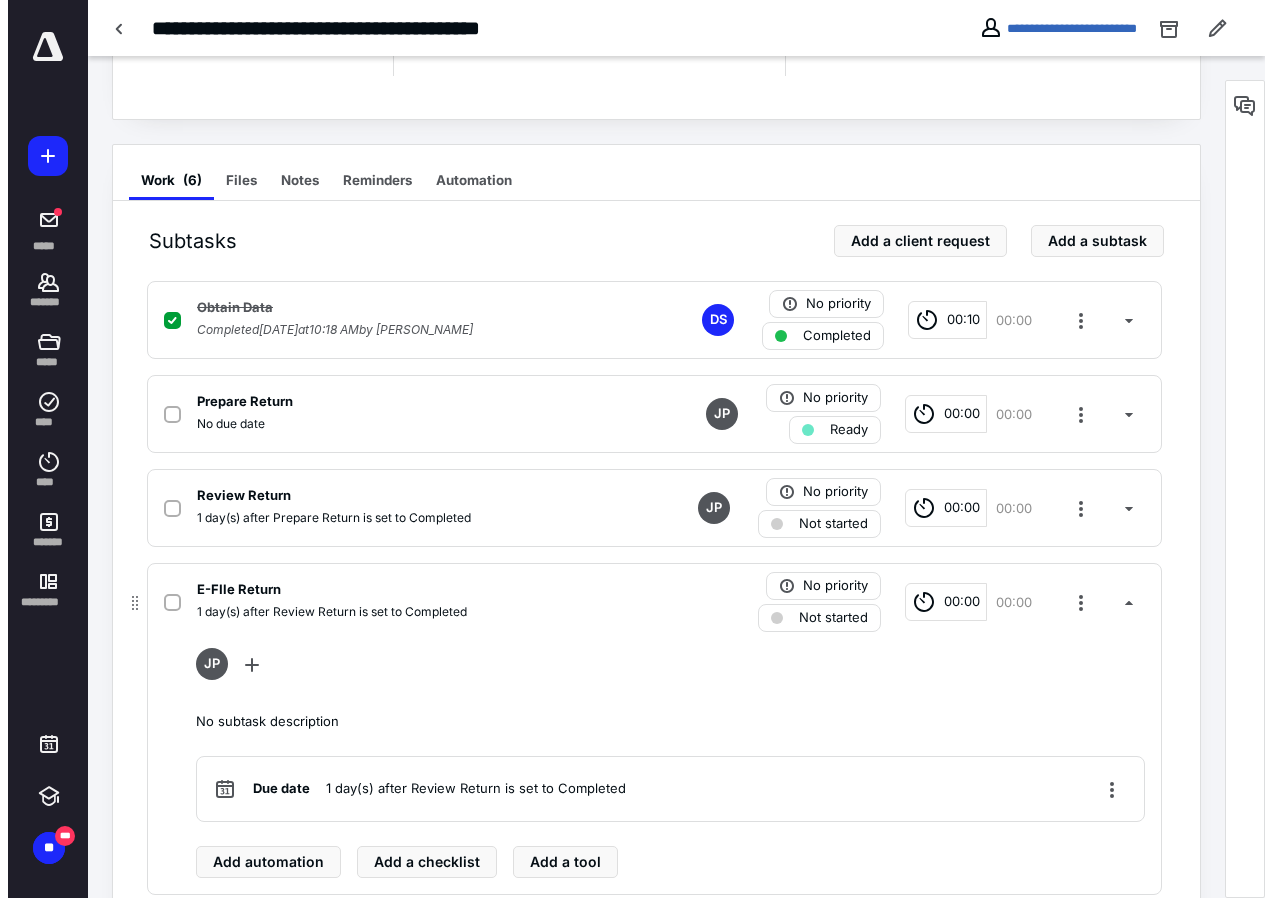 scroll, scrollTop: 497, scrollLeft: 0, axis: vertical 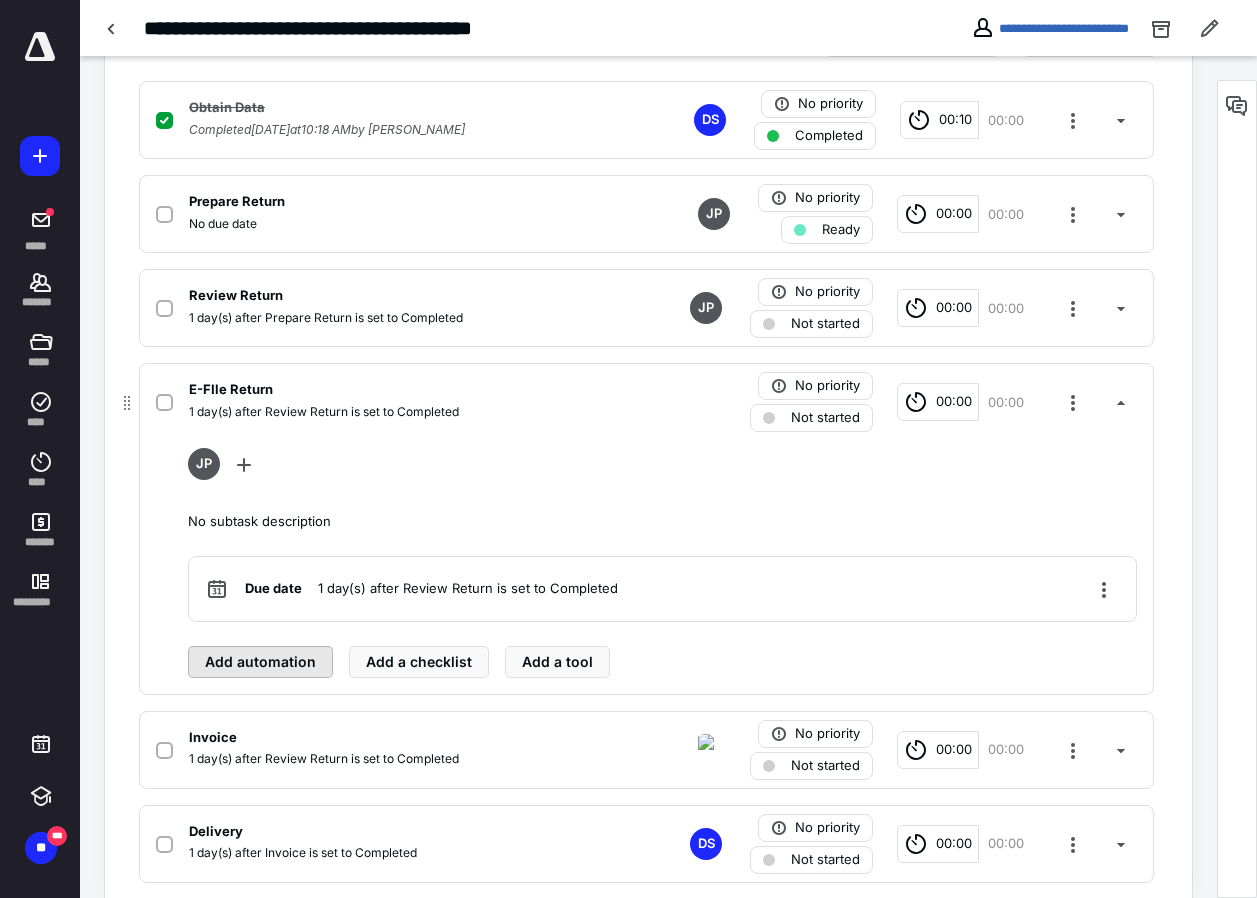 click on "Add automation" at bounding box center [260, 662] 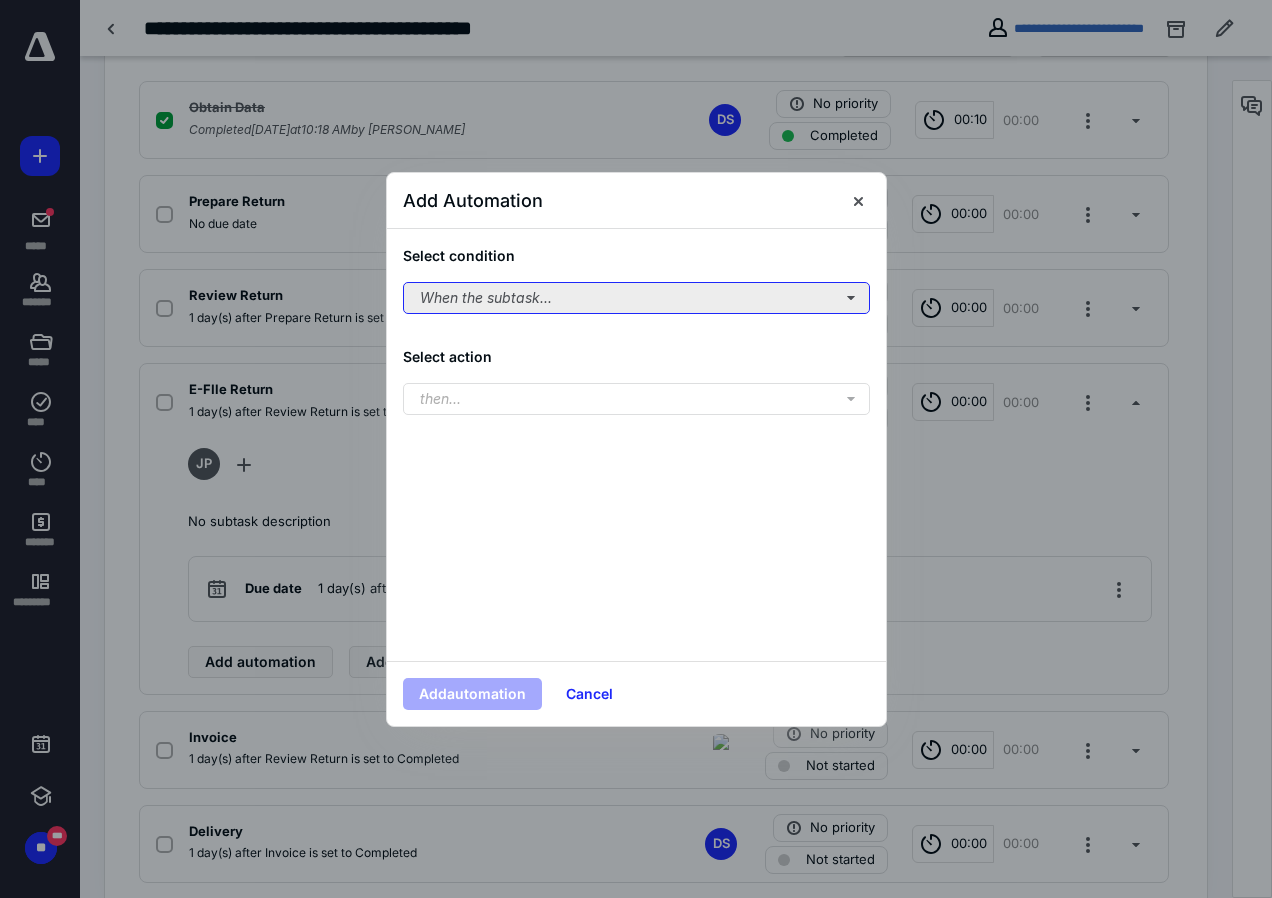 click on "When the subtask..." at bounding box center [636, 298] 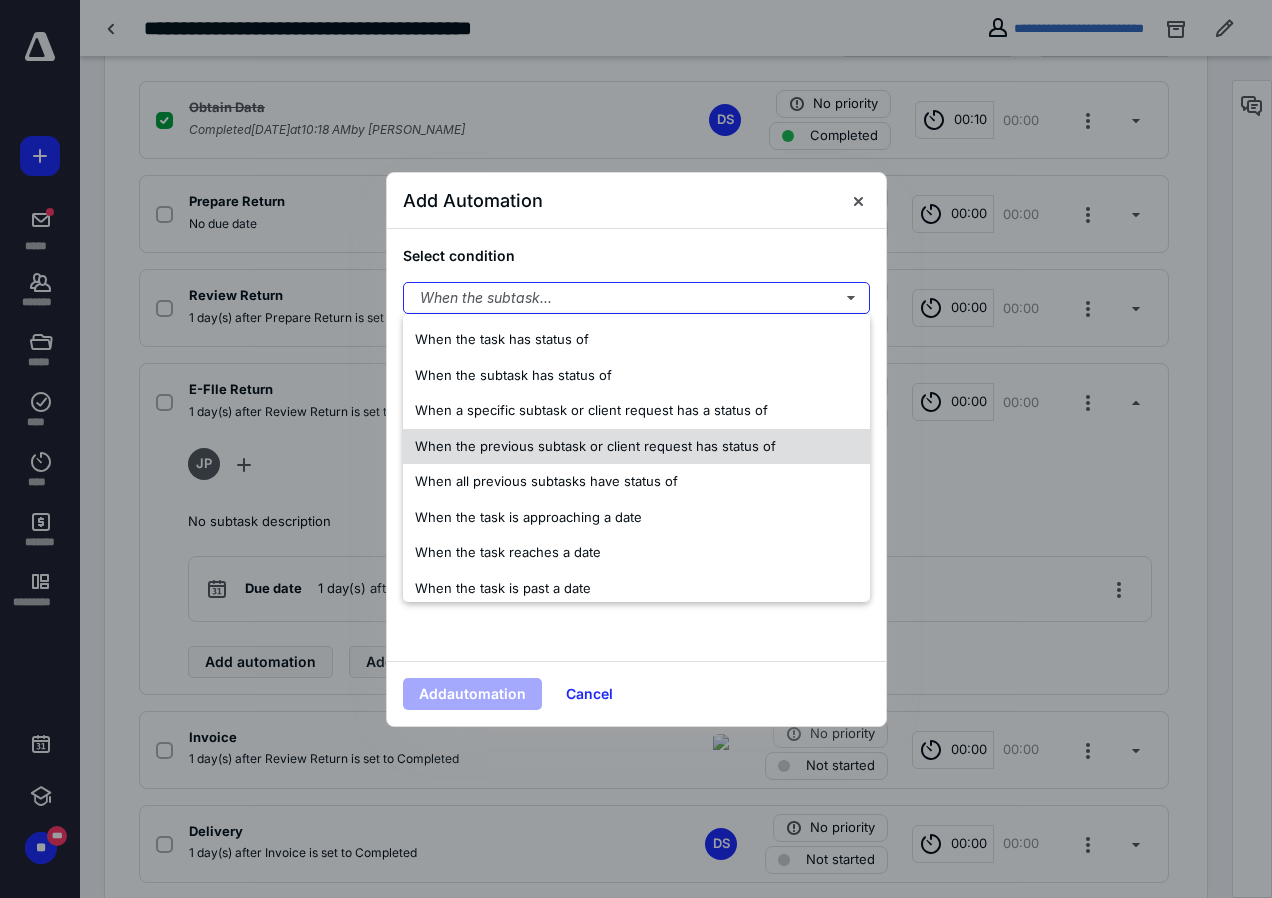 click on "When the previous subtask or client request has status of" at bounding box center [595, 446] 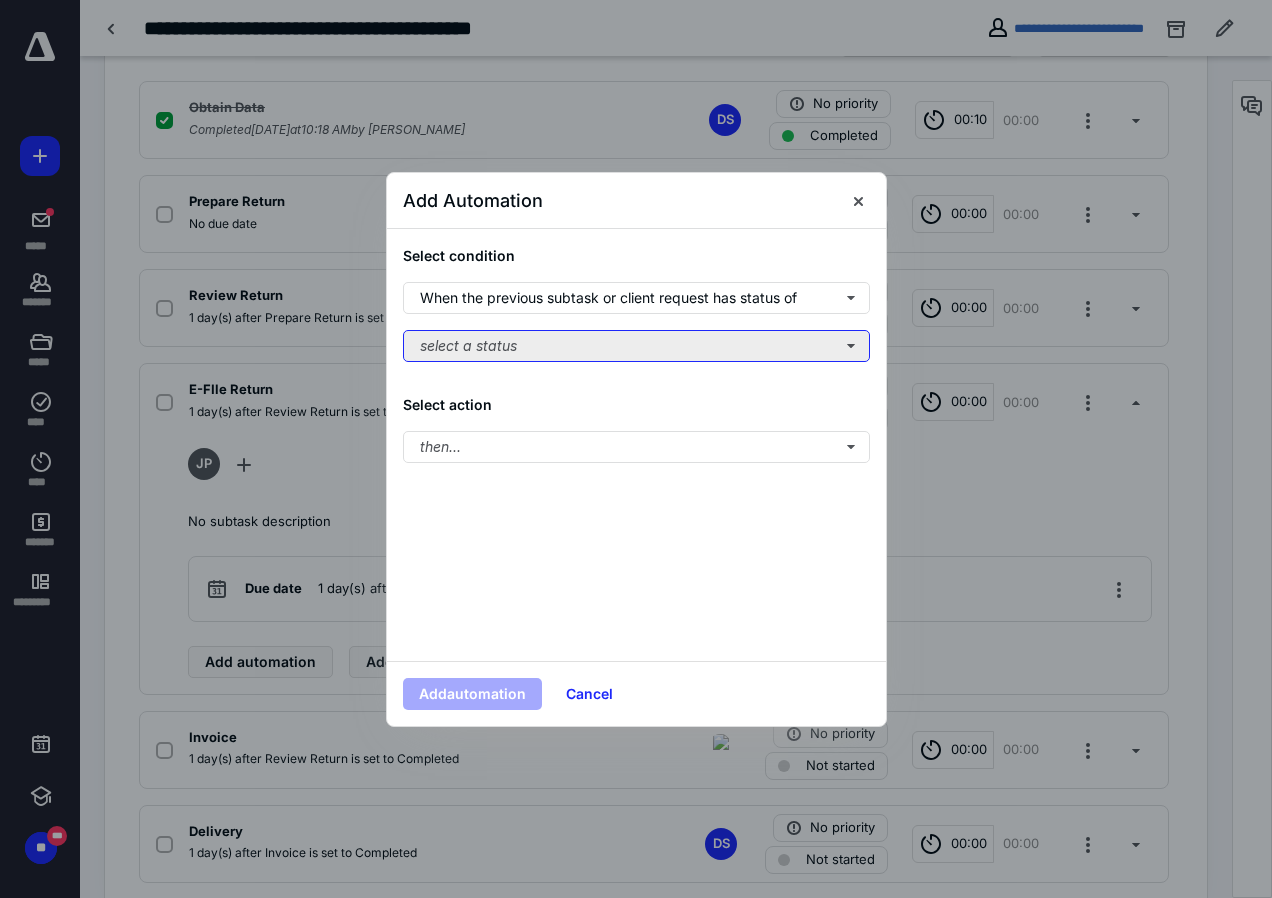 click on "select a status" at bounding box center (636, 346) 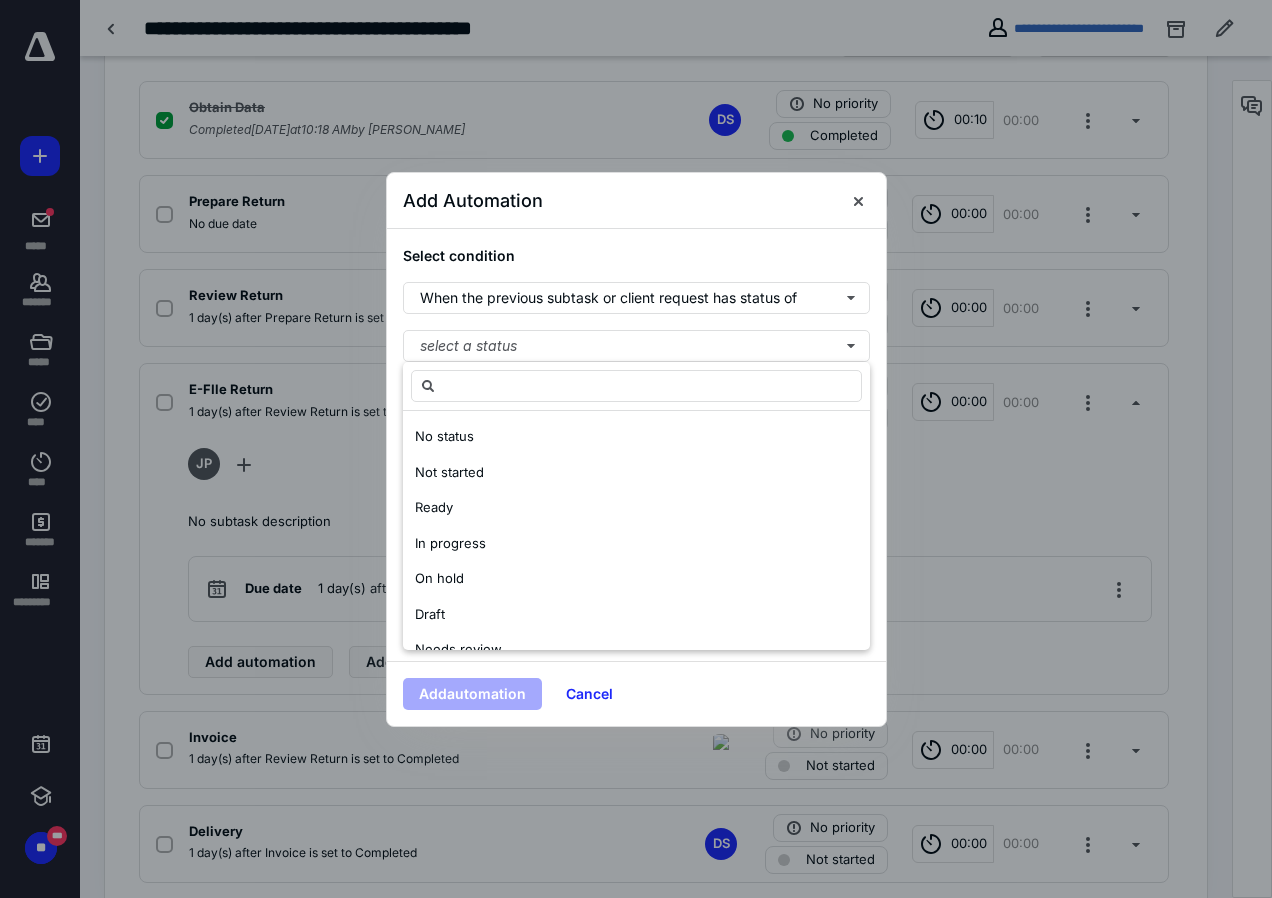 scroll, scrollTop: 100, scrollLeft: 0, axis: vertical 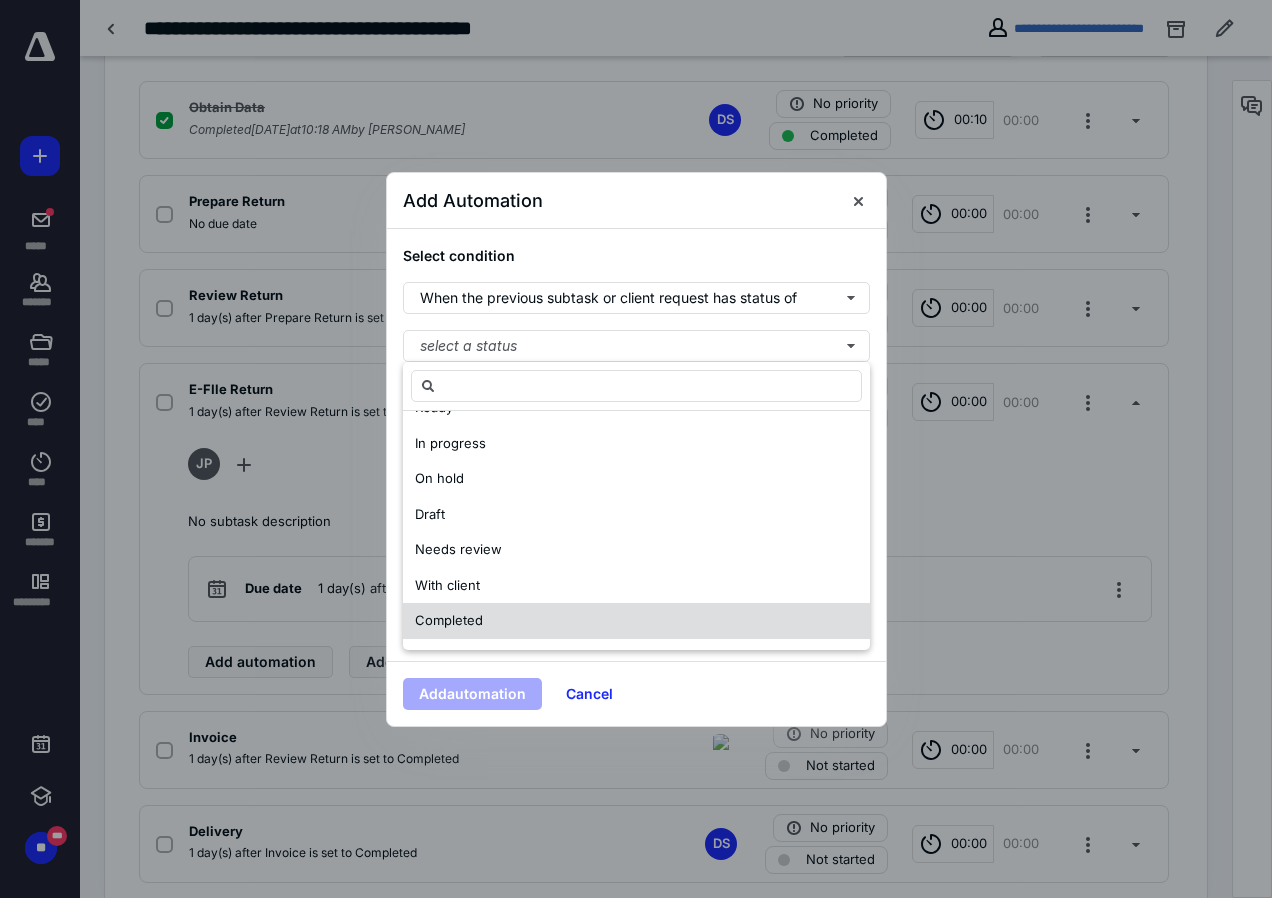 click on "Completed" at bounding box center (449, 620) 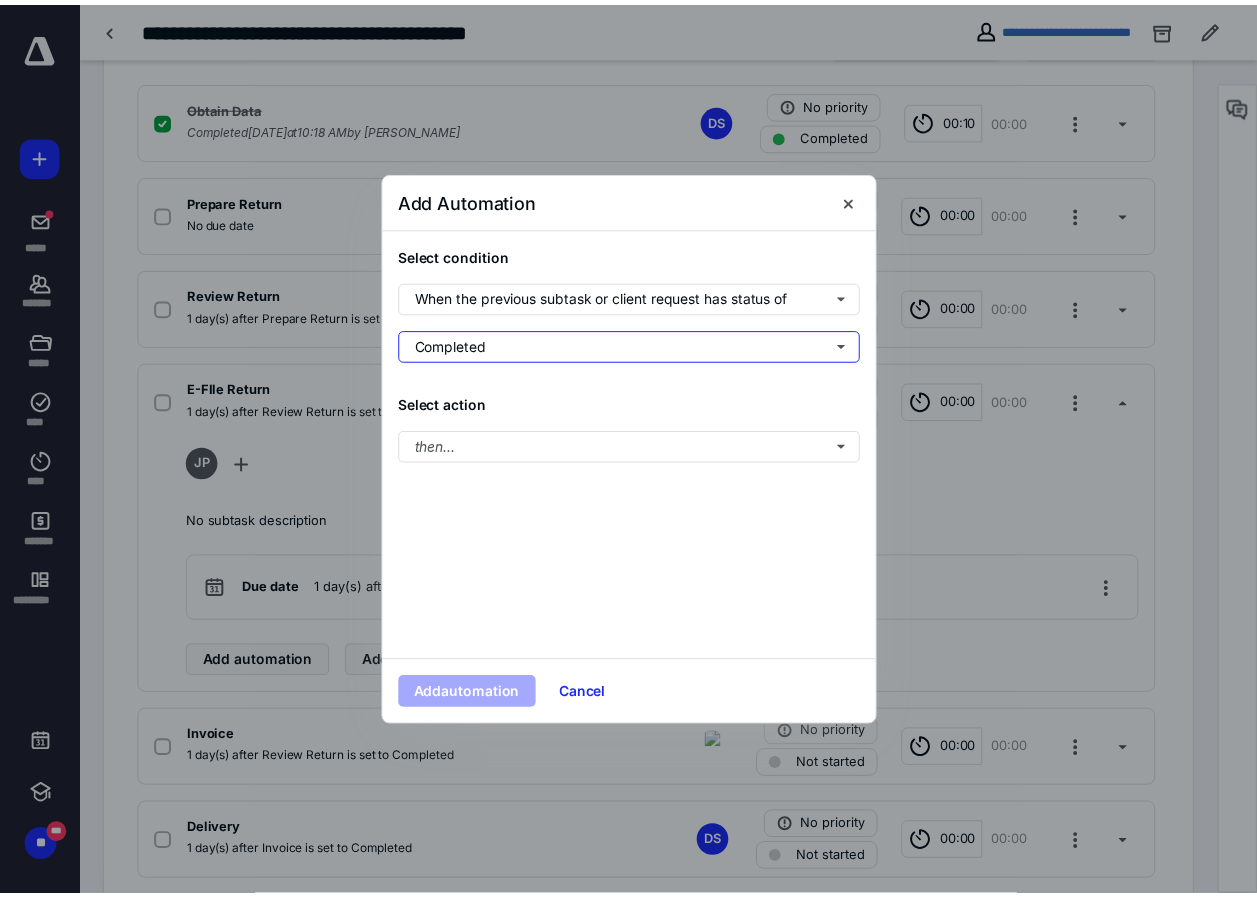 scroll, scrollTop: 0, scrollLeft: 0, axis: both 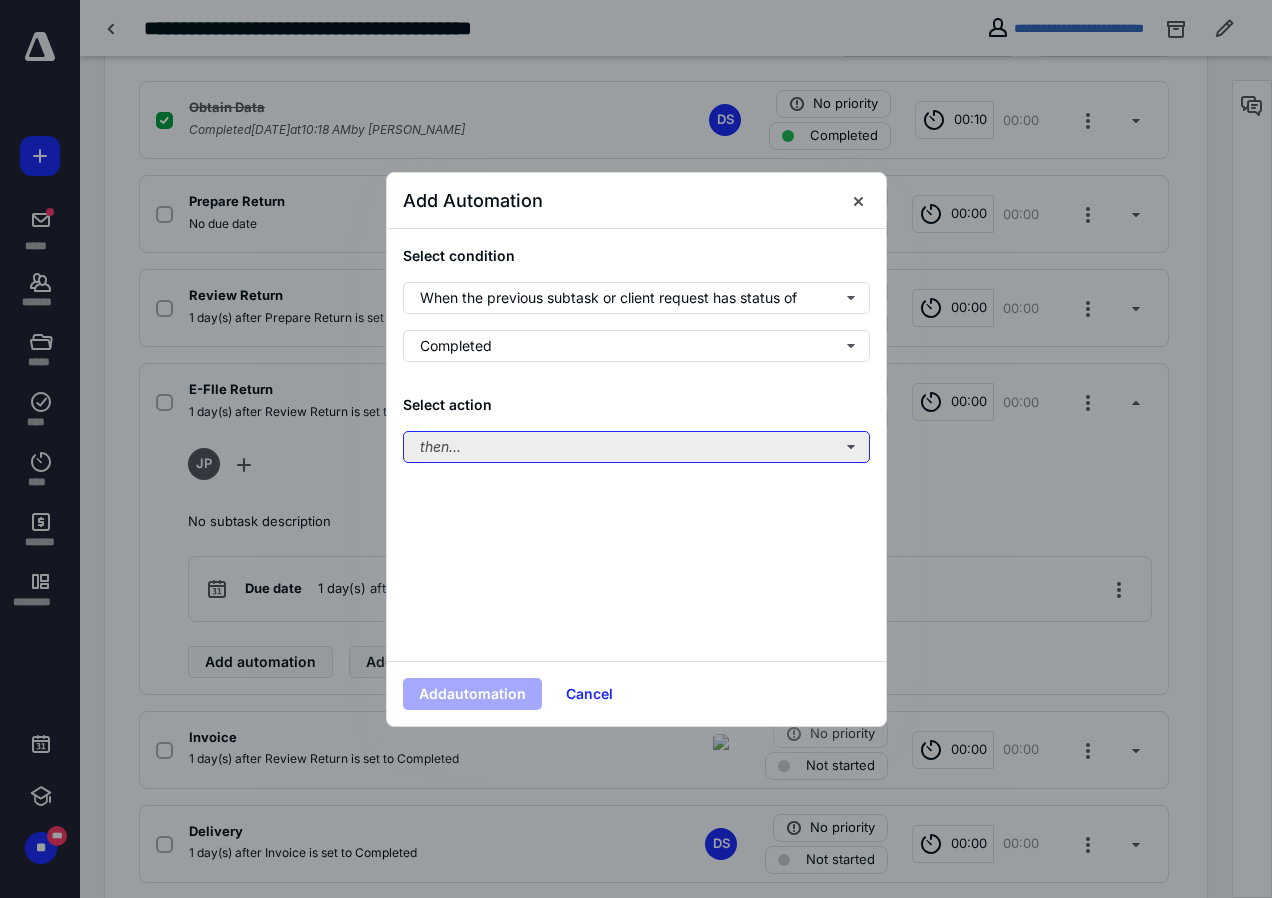 click on "then..." at bounding box center [636, 447] 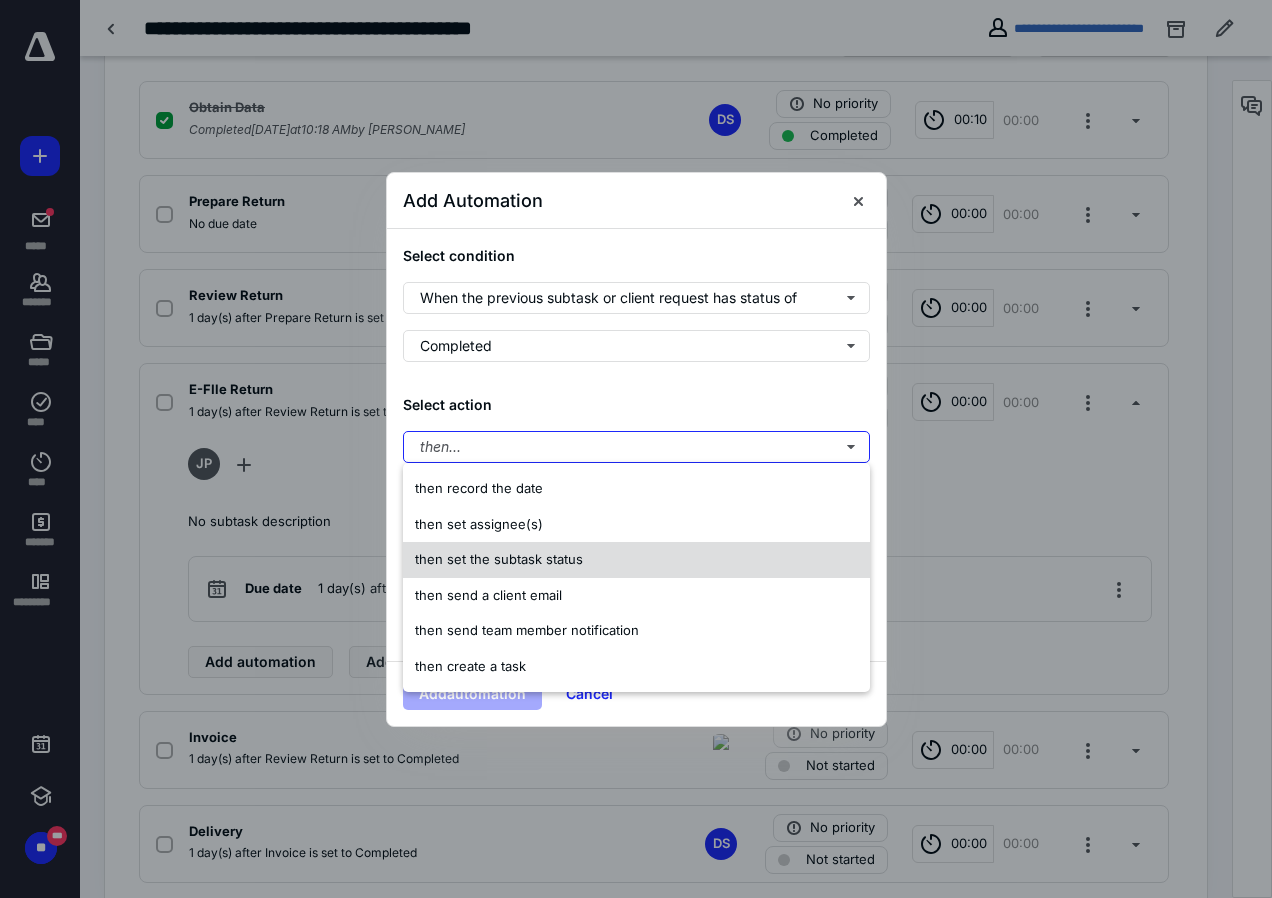 click on "then set the subtask status" at bounding box center [499, 559] 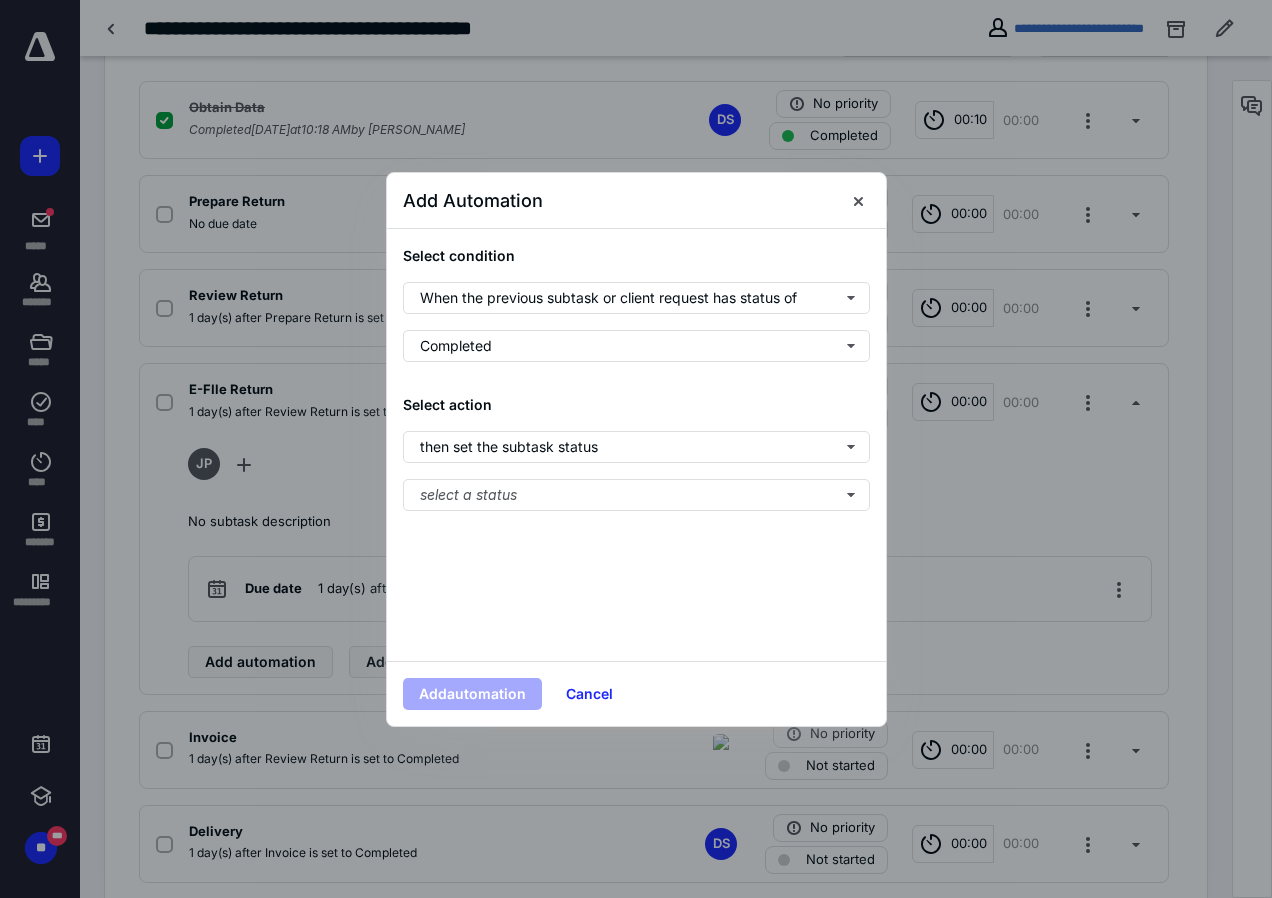 click on "Select action then set the subtask status select a status" at bounding box center [636, 452] 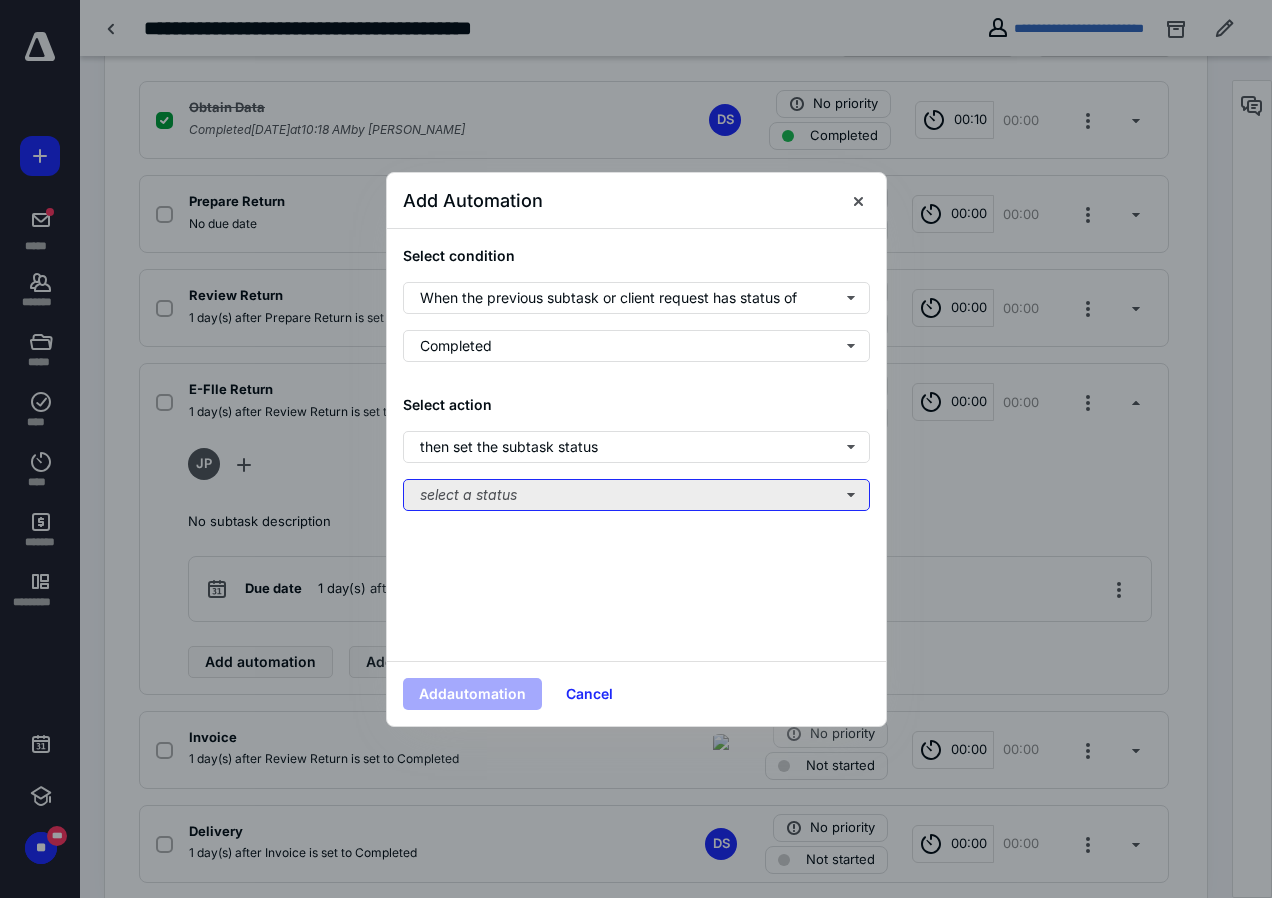 click on "select a status" at bounding box center [636, 495] 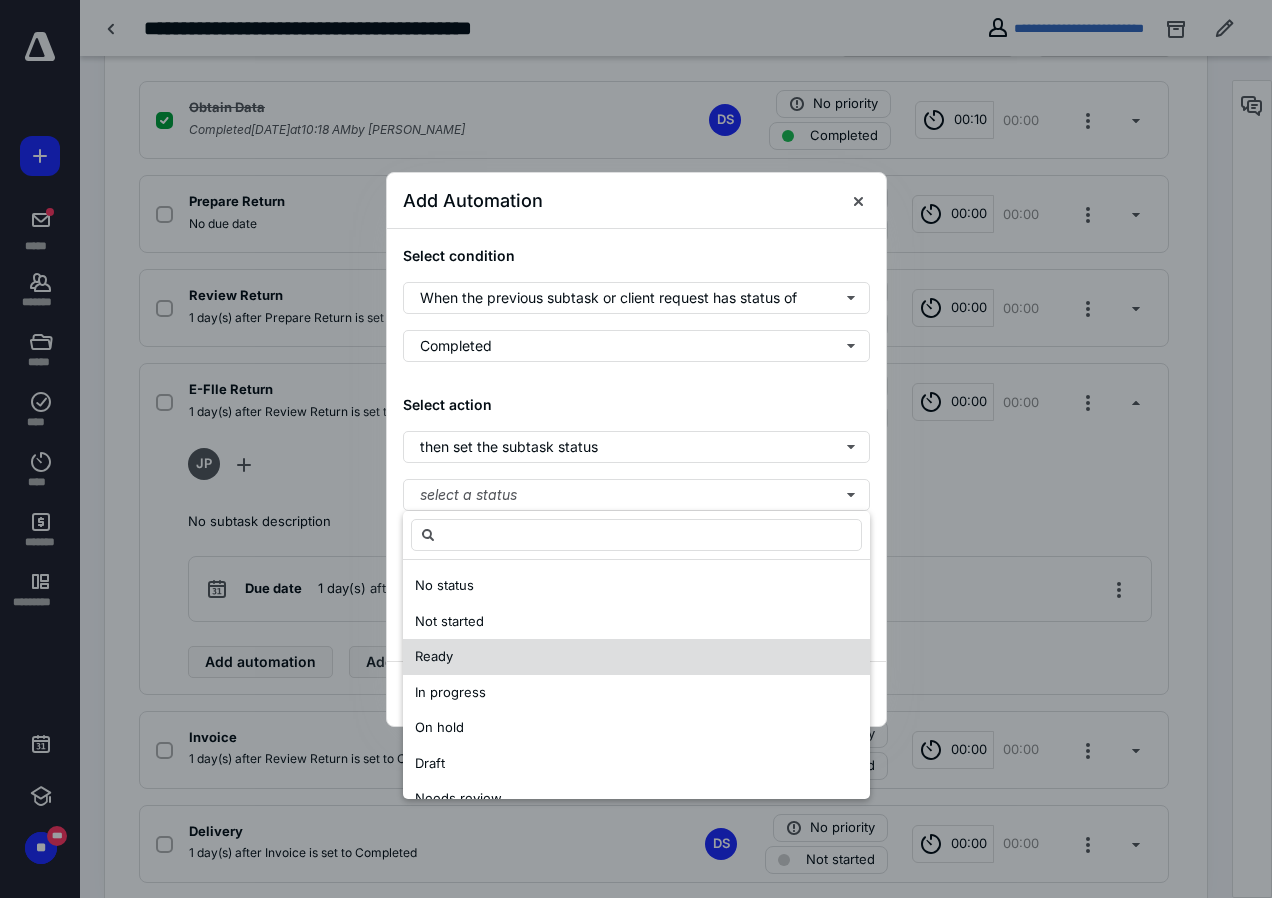 click on "Ready" at bounding box center (434, 657) 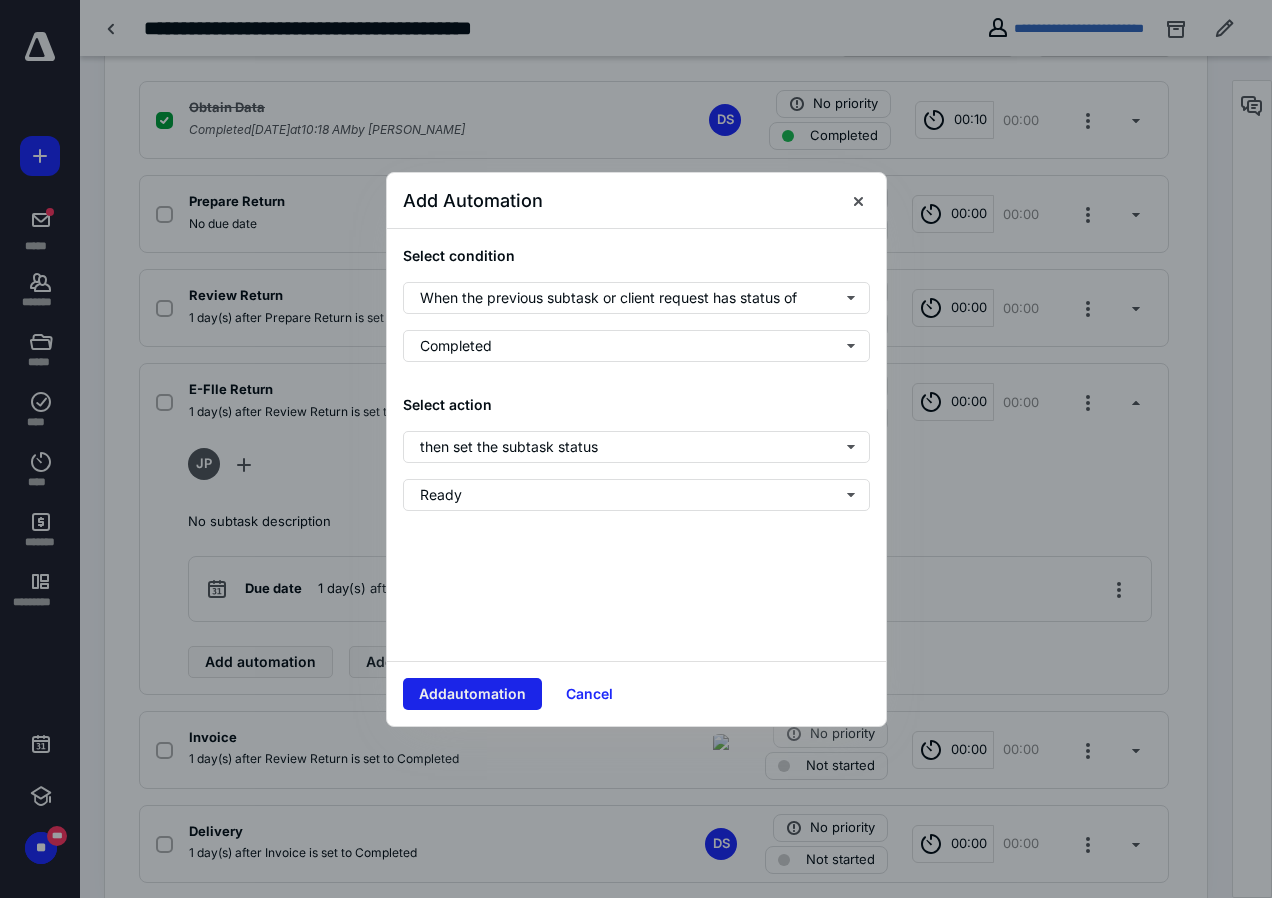 click on "Add  automation" at bounding box center [472, 694] 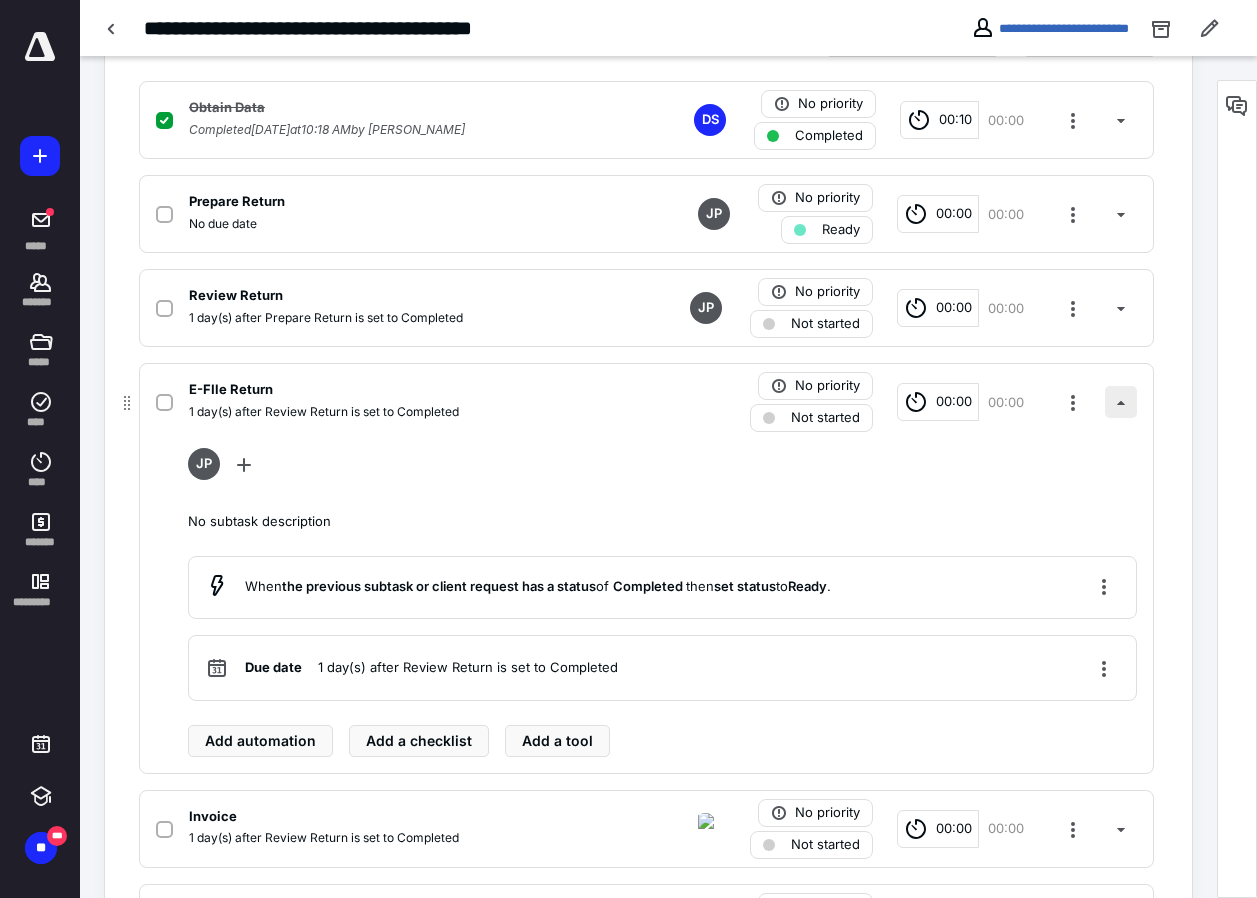 click at bounding box center (1121, 402) 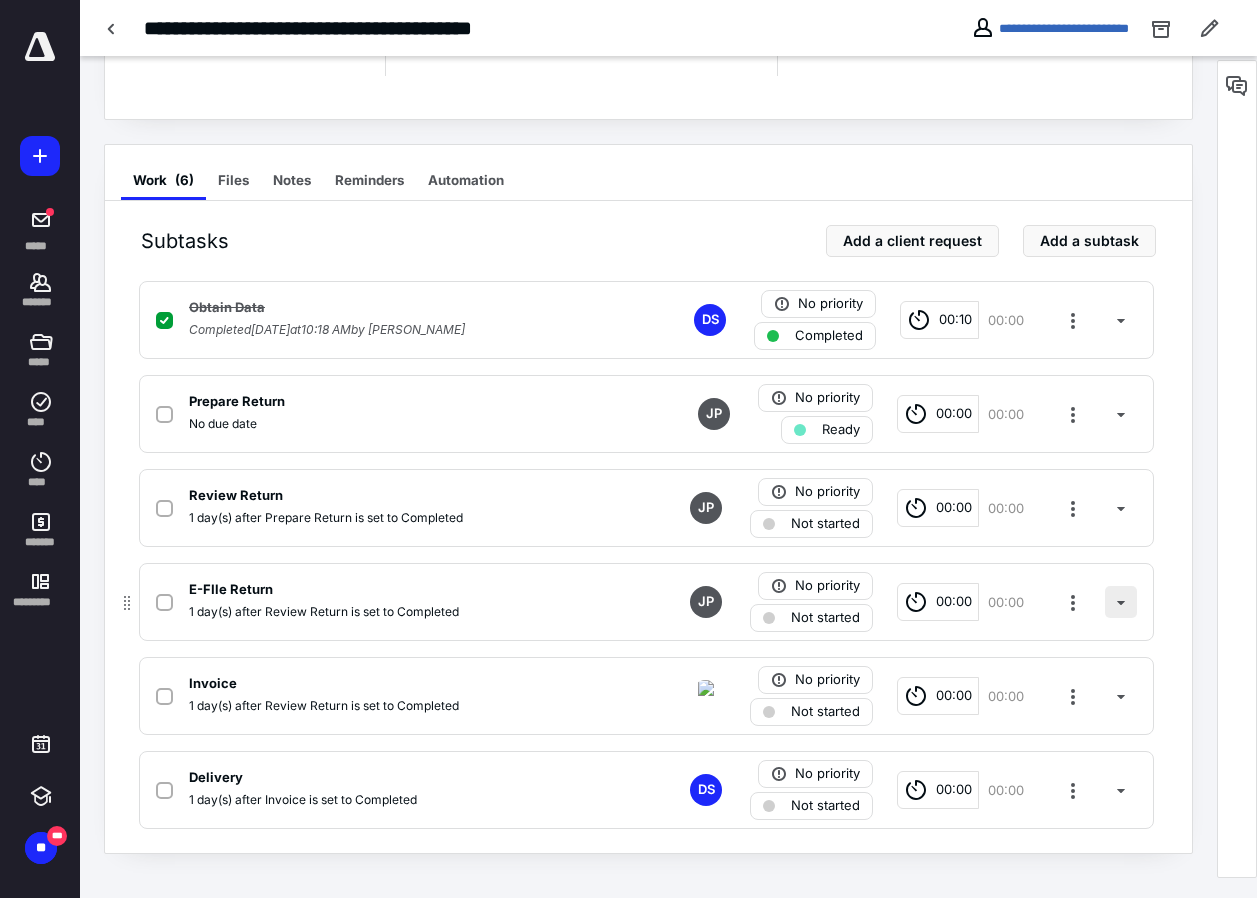 scroll, scrollTop: 297, scrollLeft: 0, axis: vertical 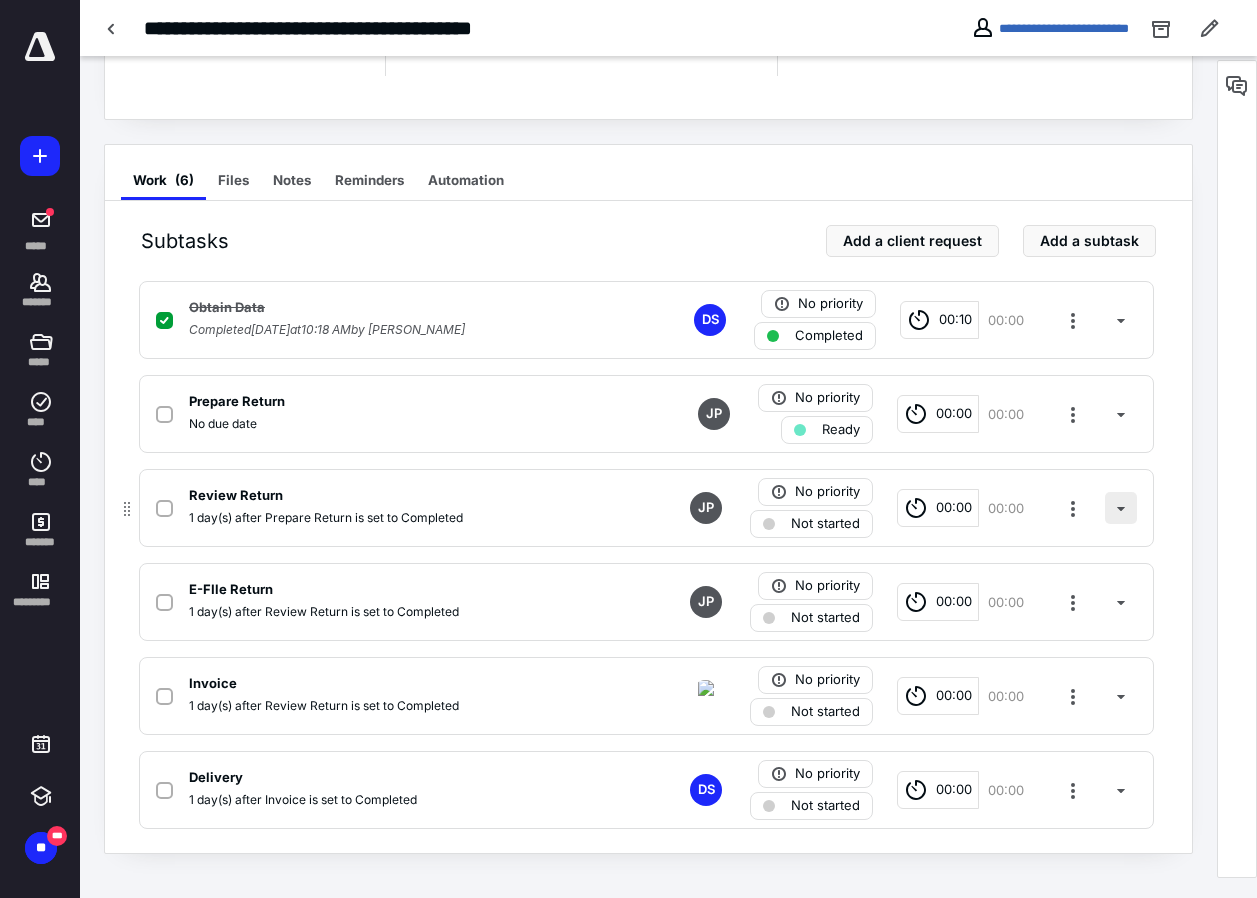 click at bounding box center [1121, 508] 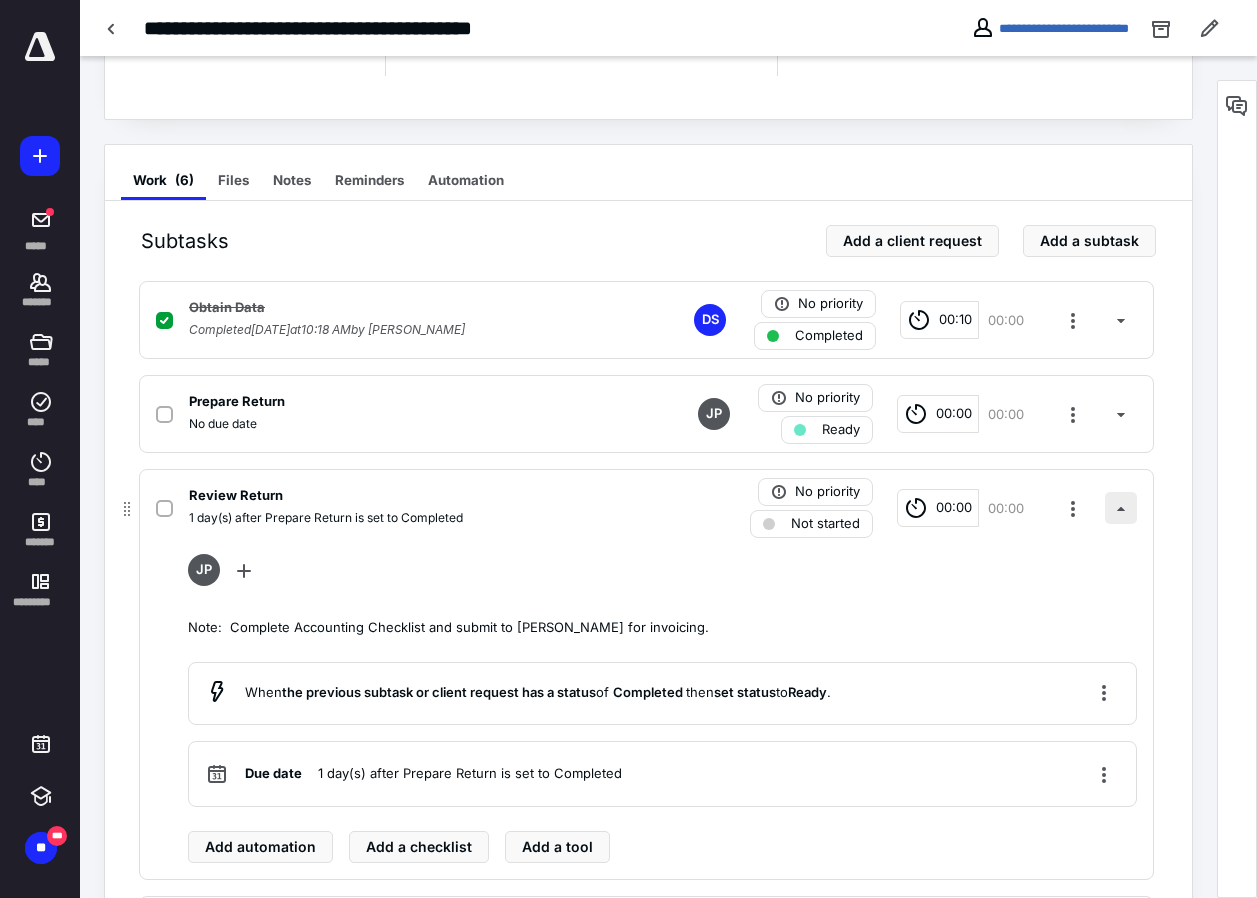 click at bounding box center (1121, 508) 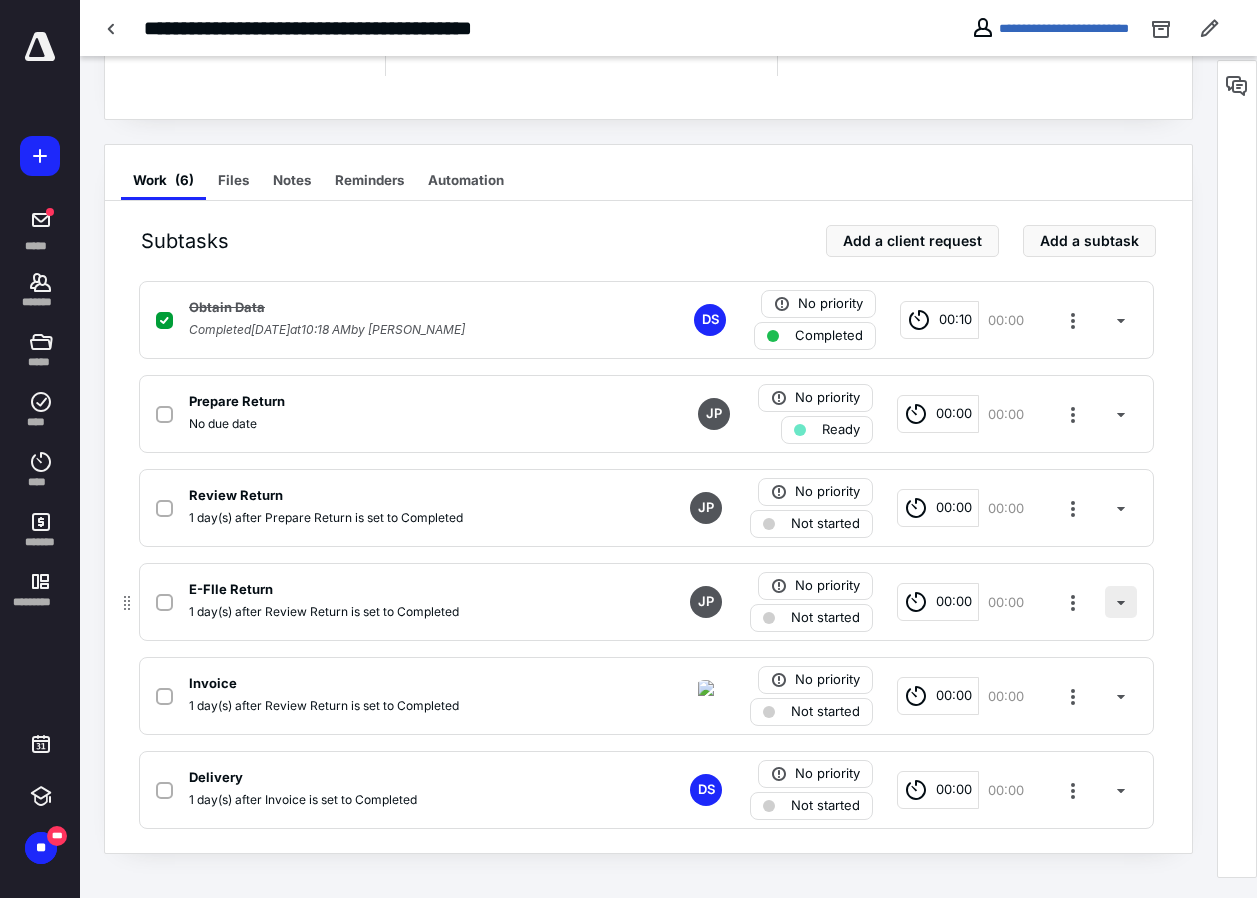 click at bounding box center (1121, 602) 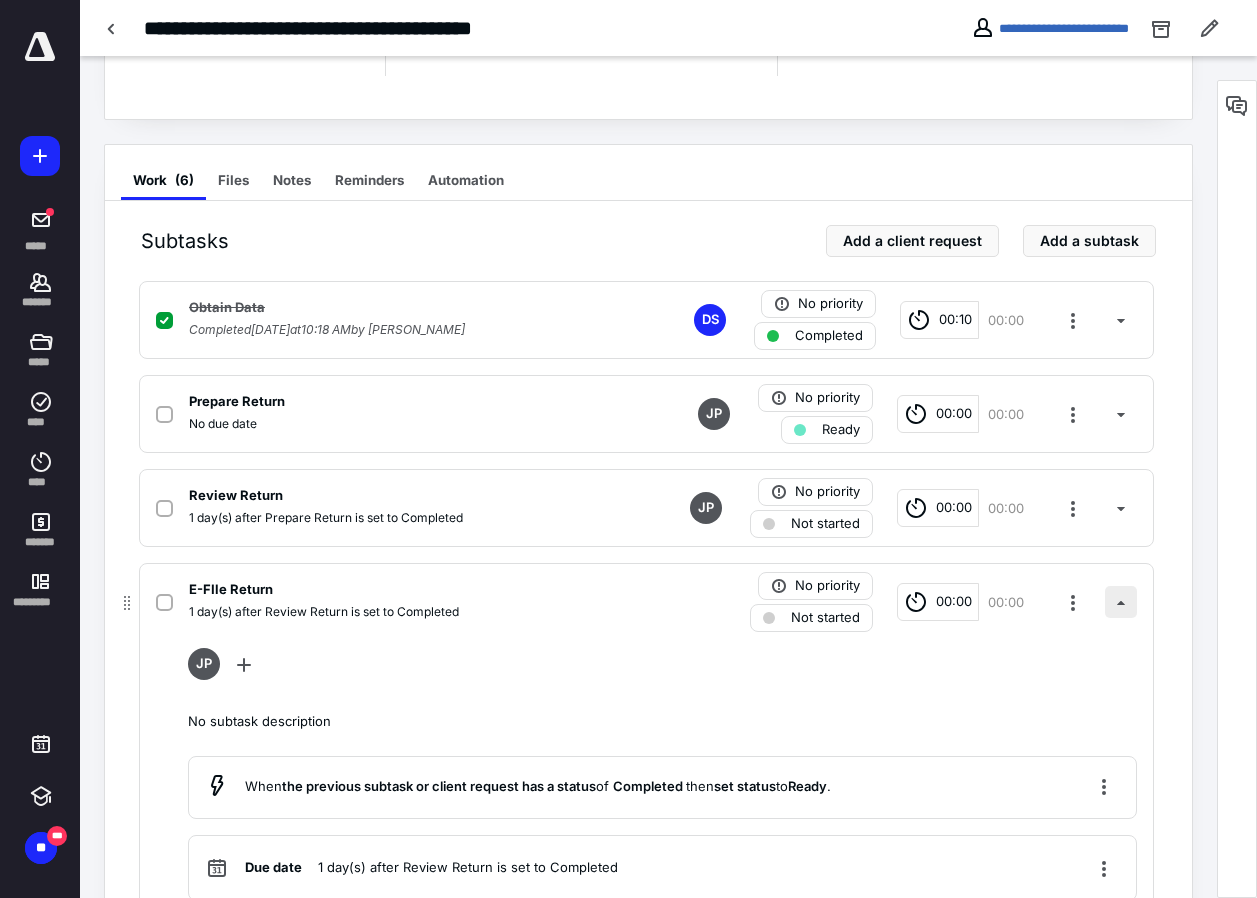 click at bounding box center [1121, 602] 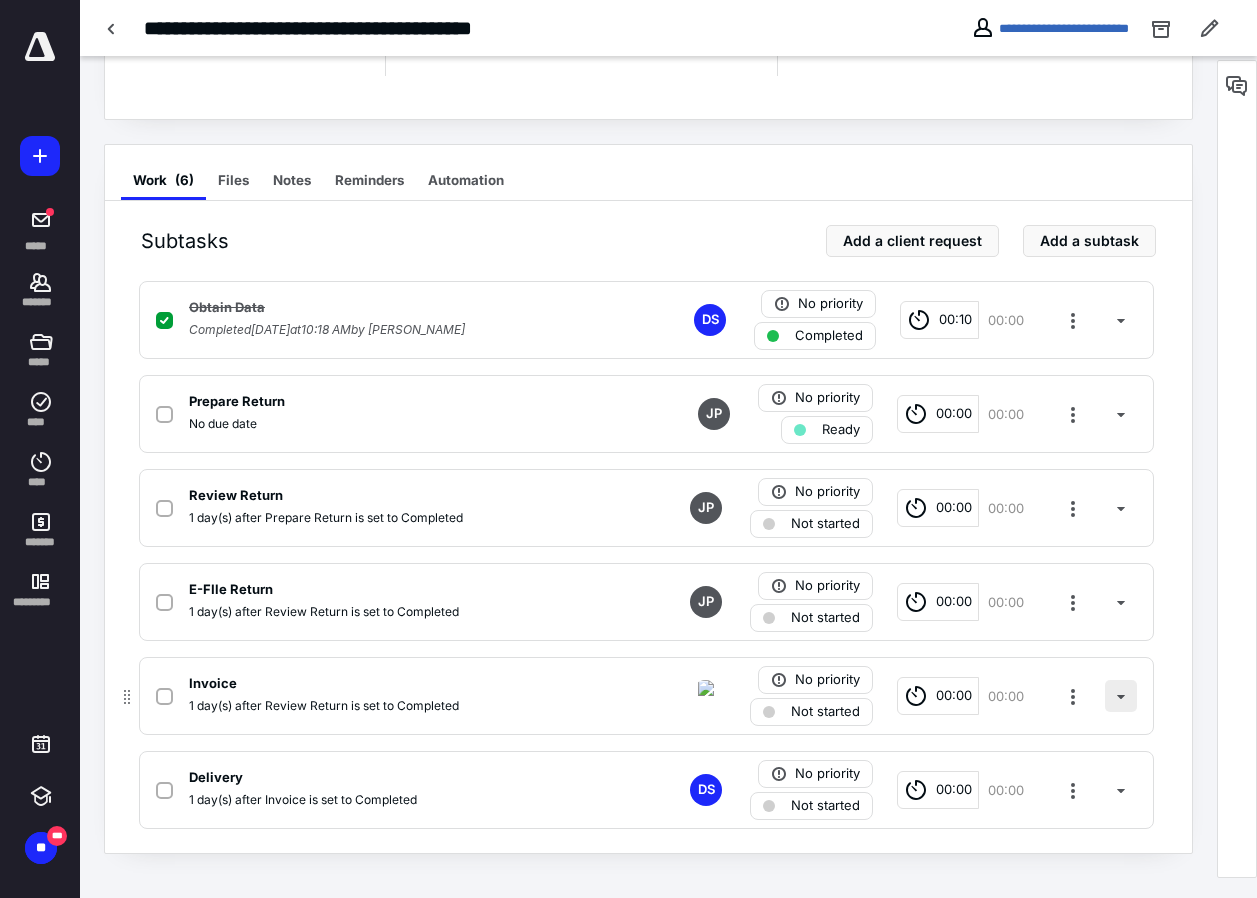 click at bounding box center (1121, 696) 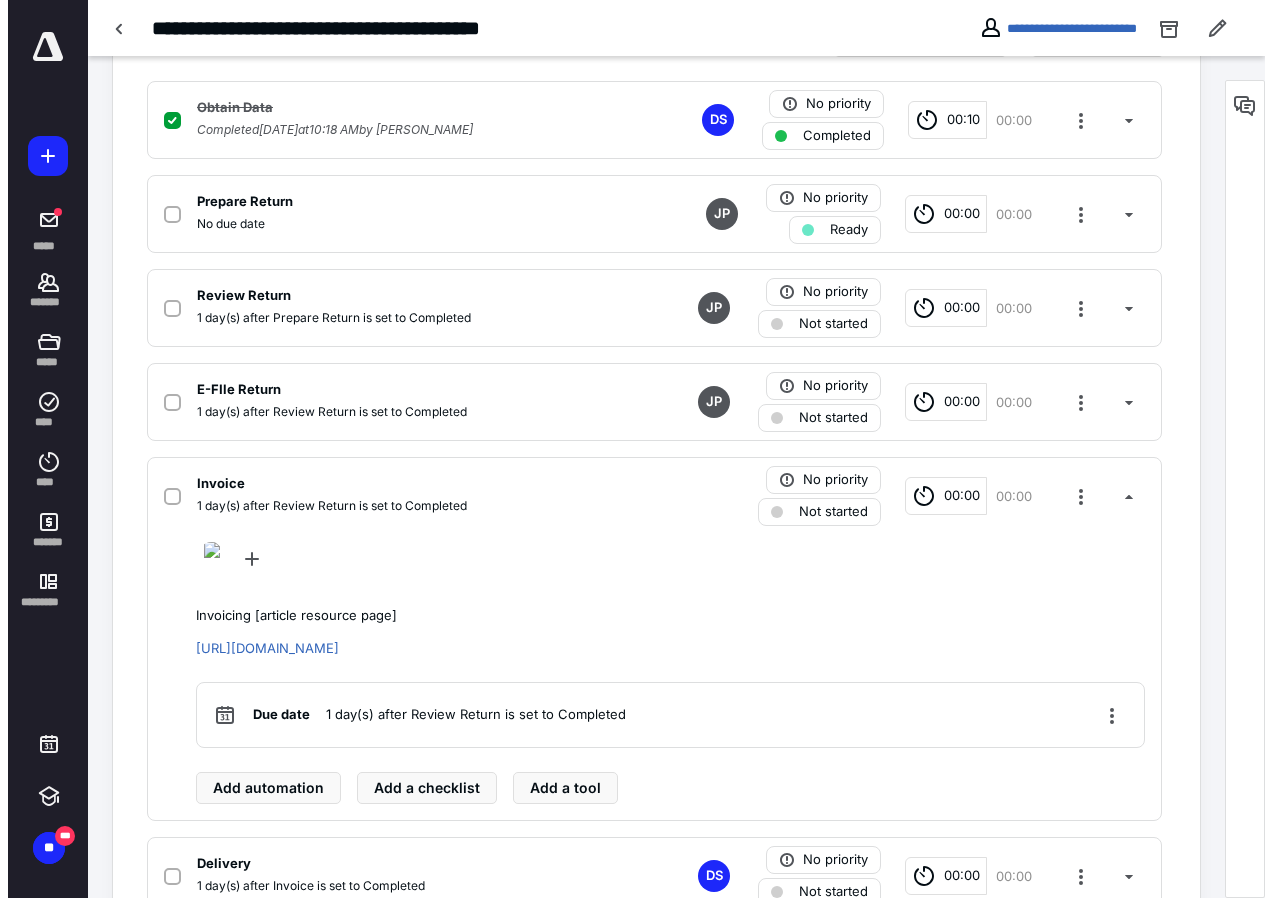 scroll, scrollTop: 583, scrollLeft: 0, axis: vertical 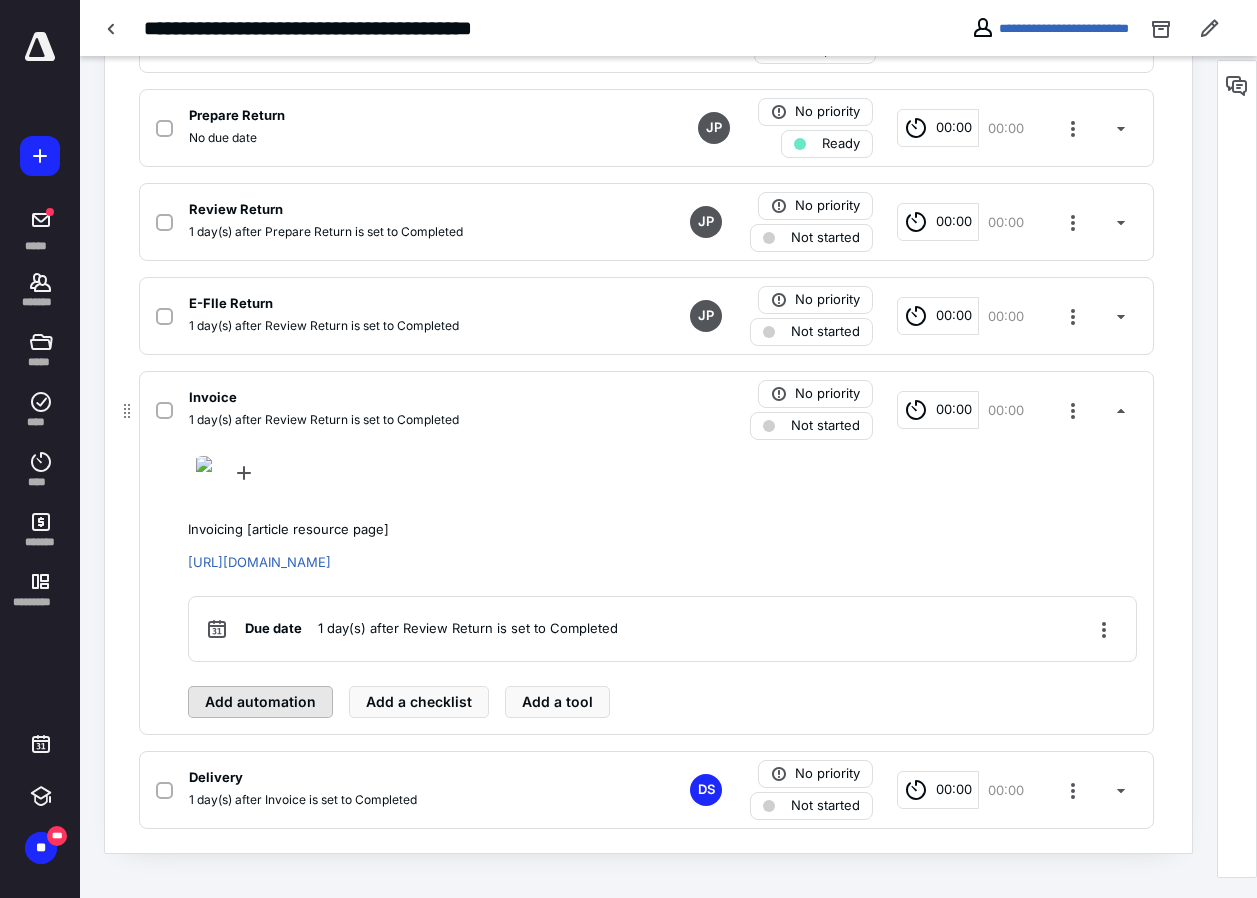 click on "Add automation" at bounding box center [260, 702] 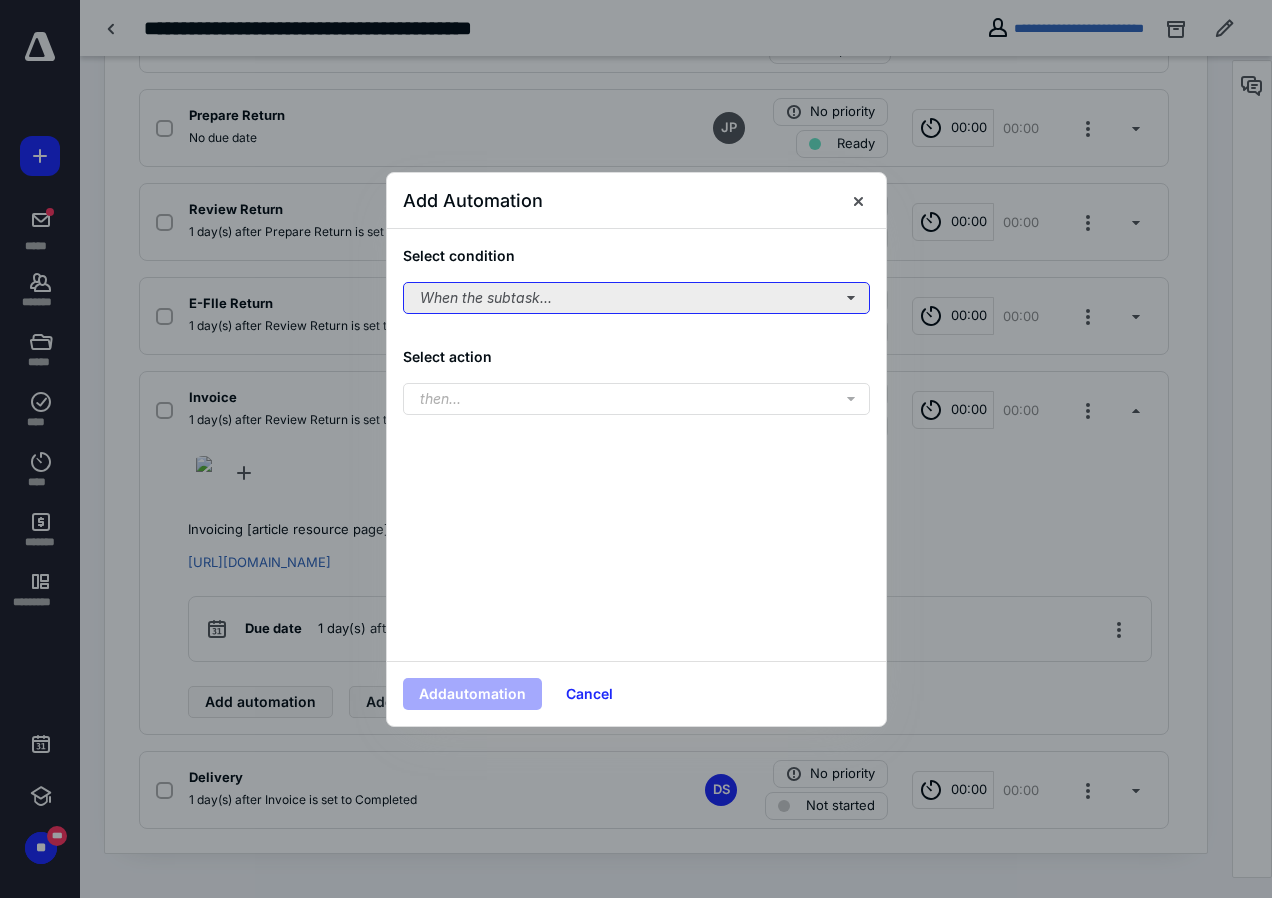 click on "When the subtask..." at bounding box center (636, 298) 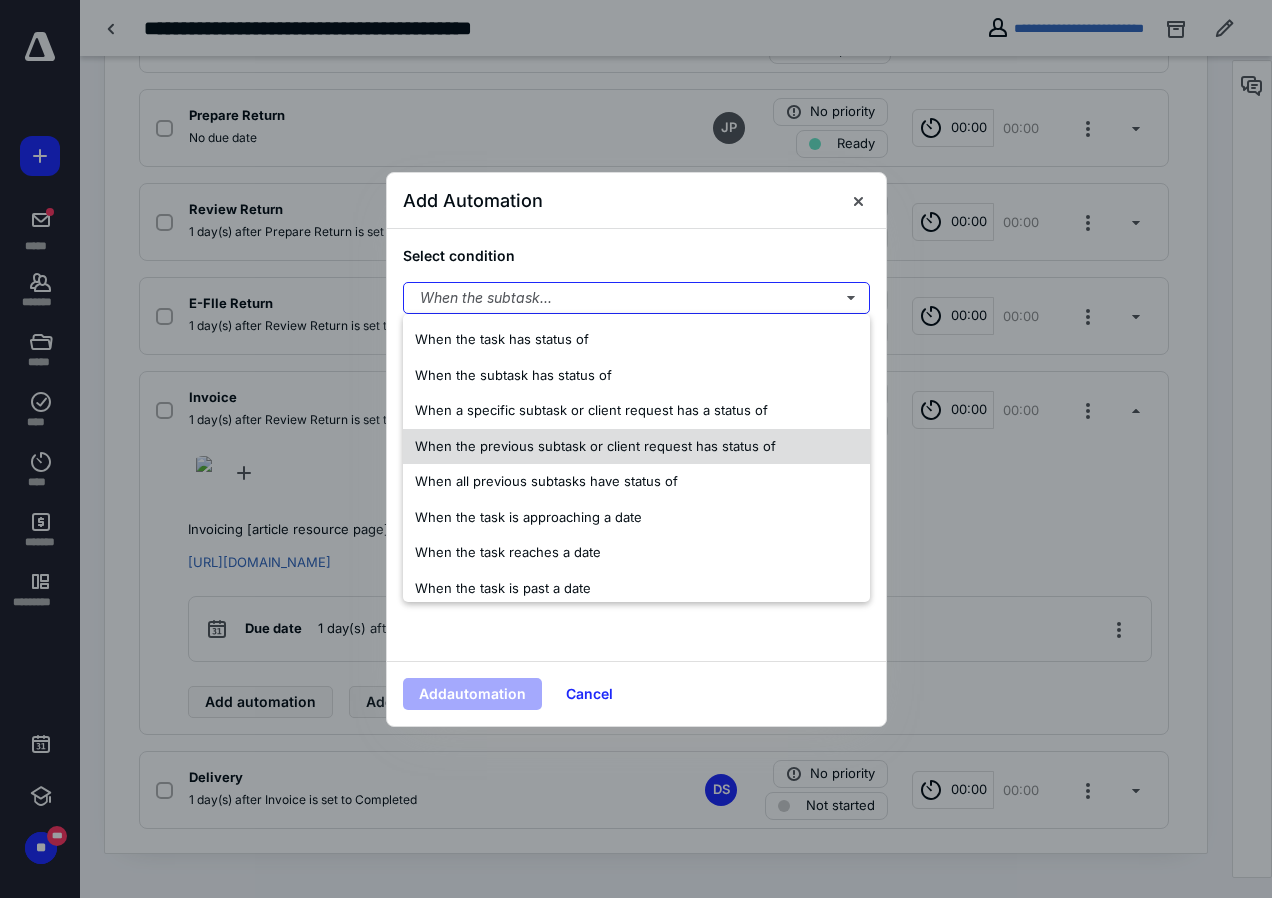 click on "When the previous subtask or client request has status of" at bounding box center (595, 446) 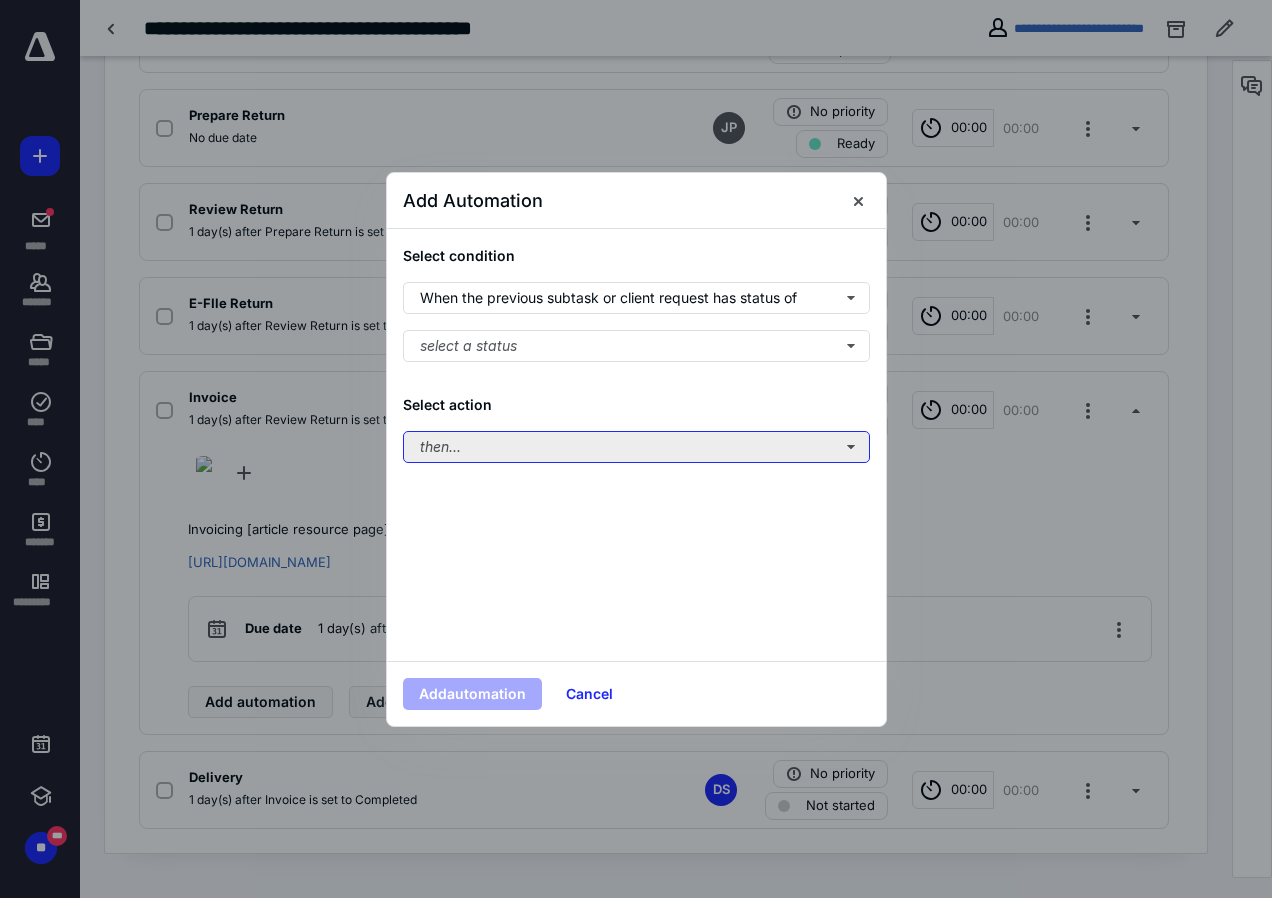 click on "then..." at bounding box center [636, 447] 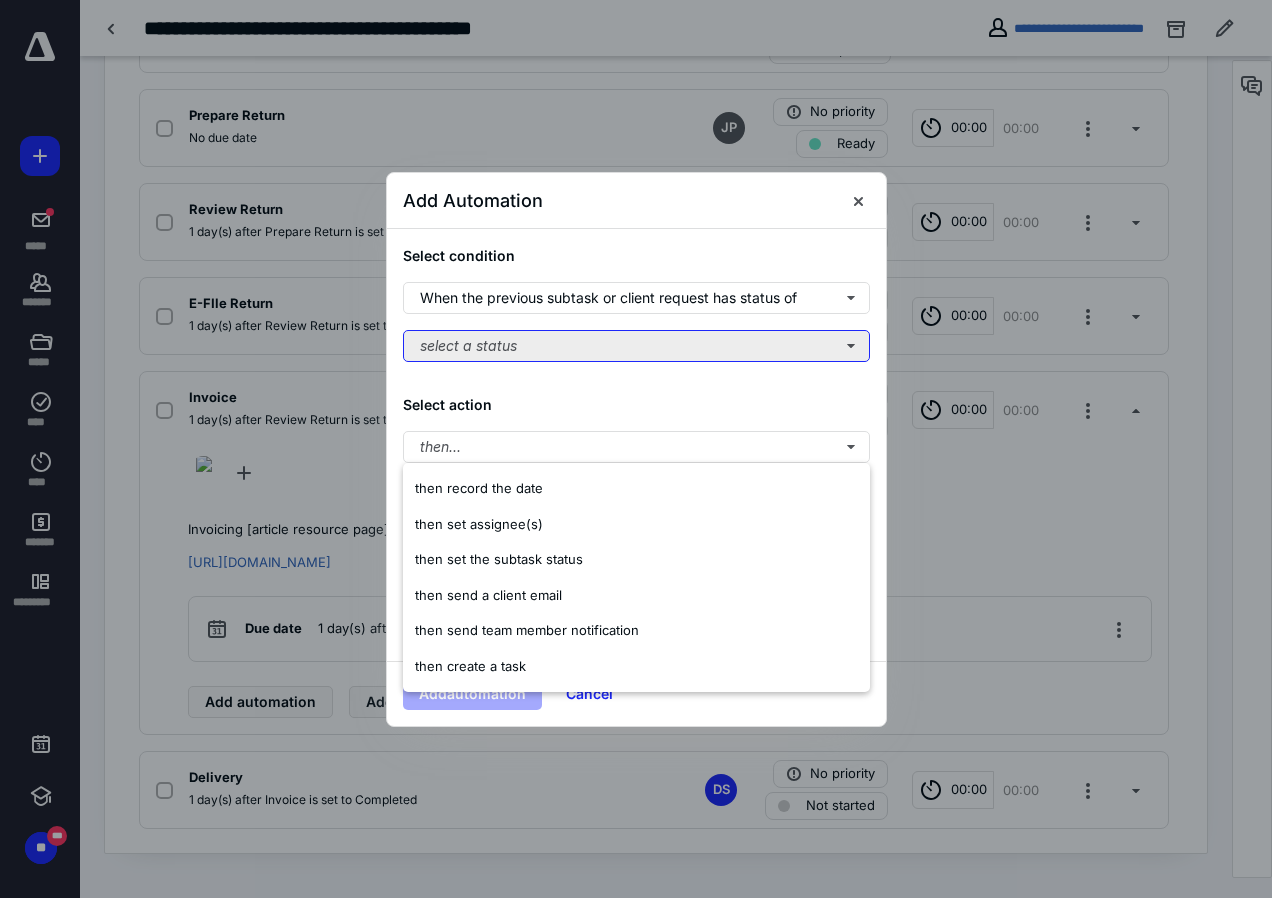 click on "select a status" at bounding box center [636, 346] 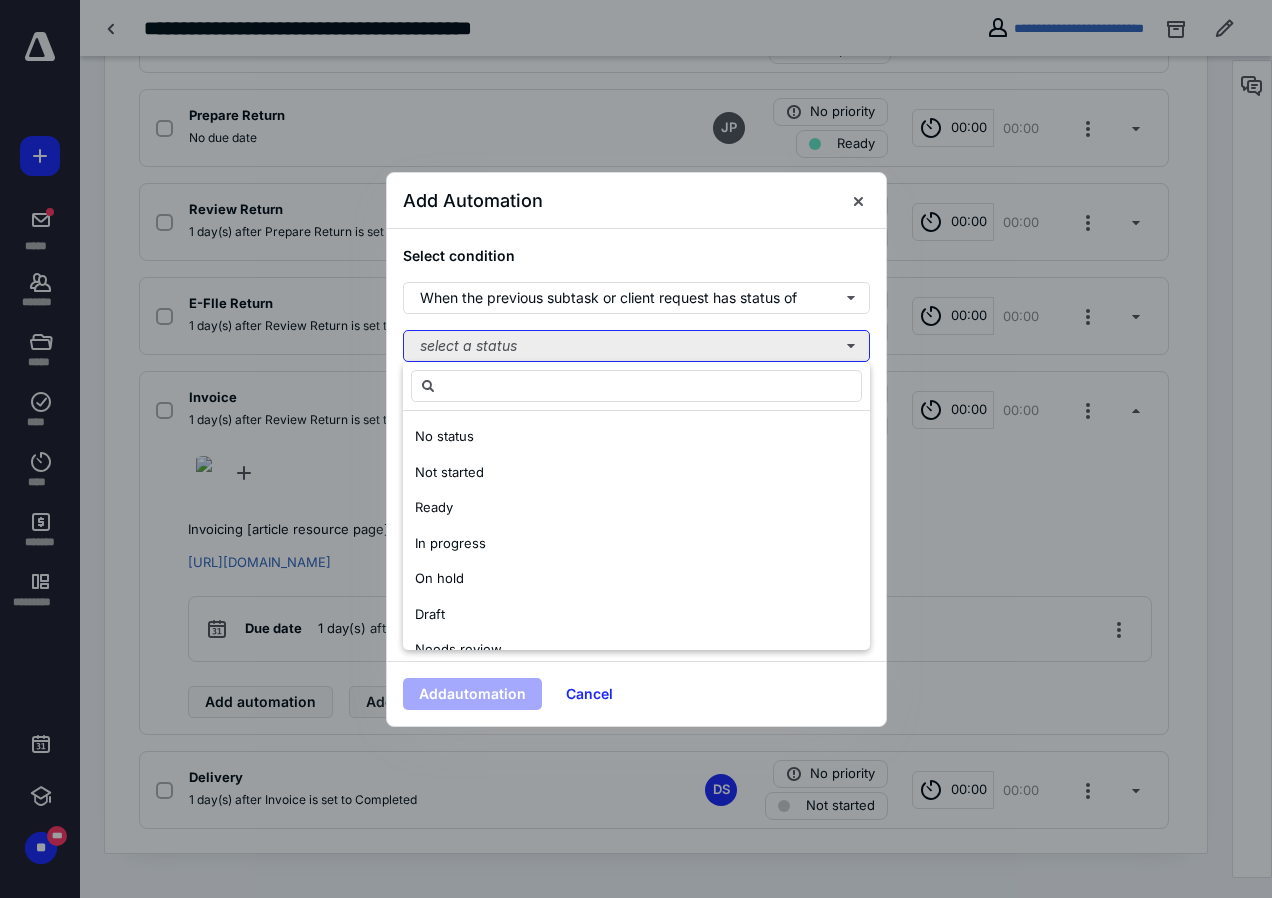 click on "select a status" at bounding box center (636, 346) 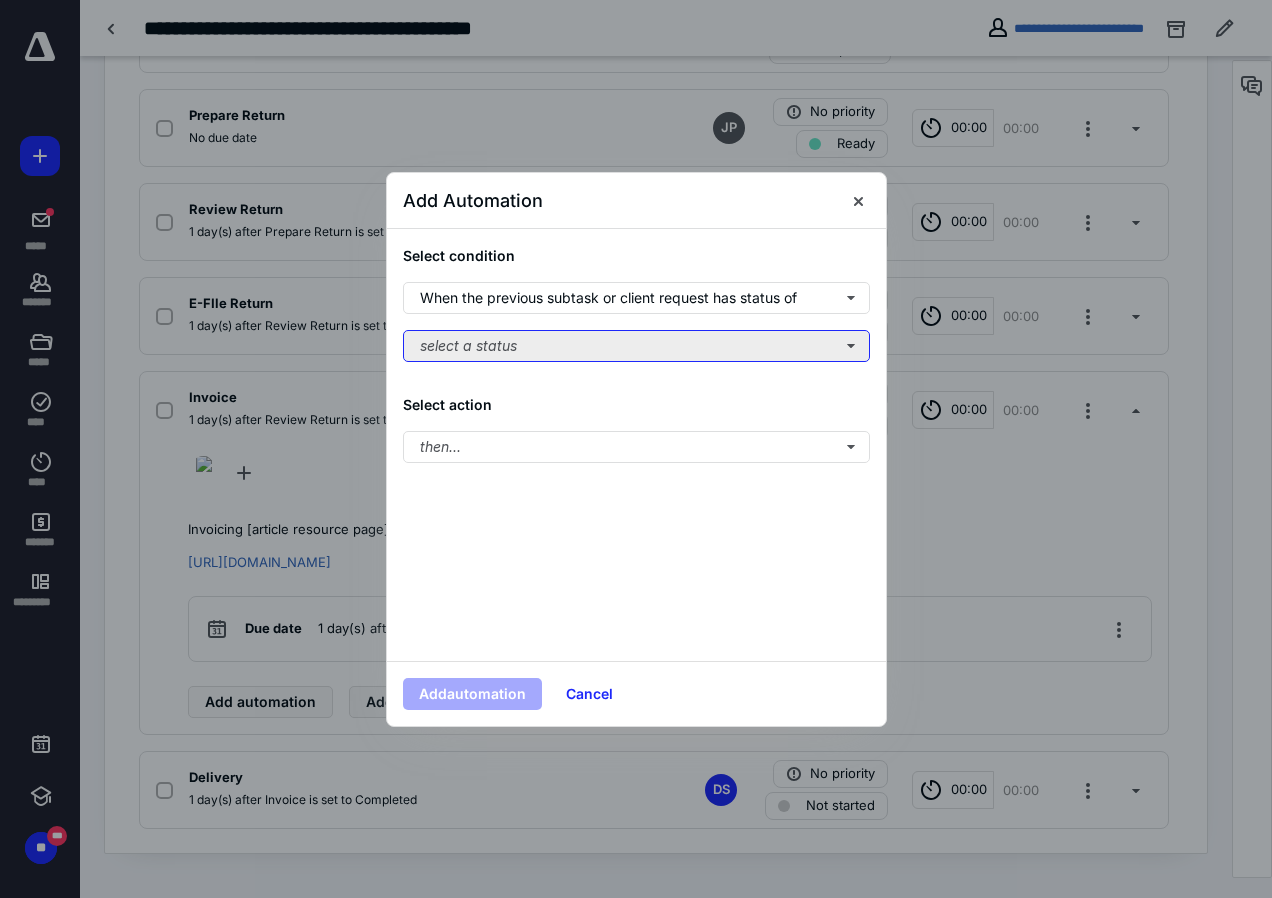 click on "select a status" at bounding box center [636, 346] 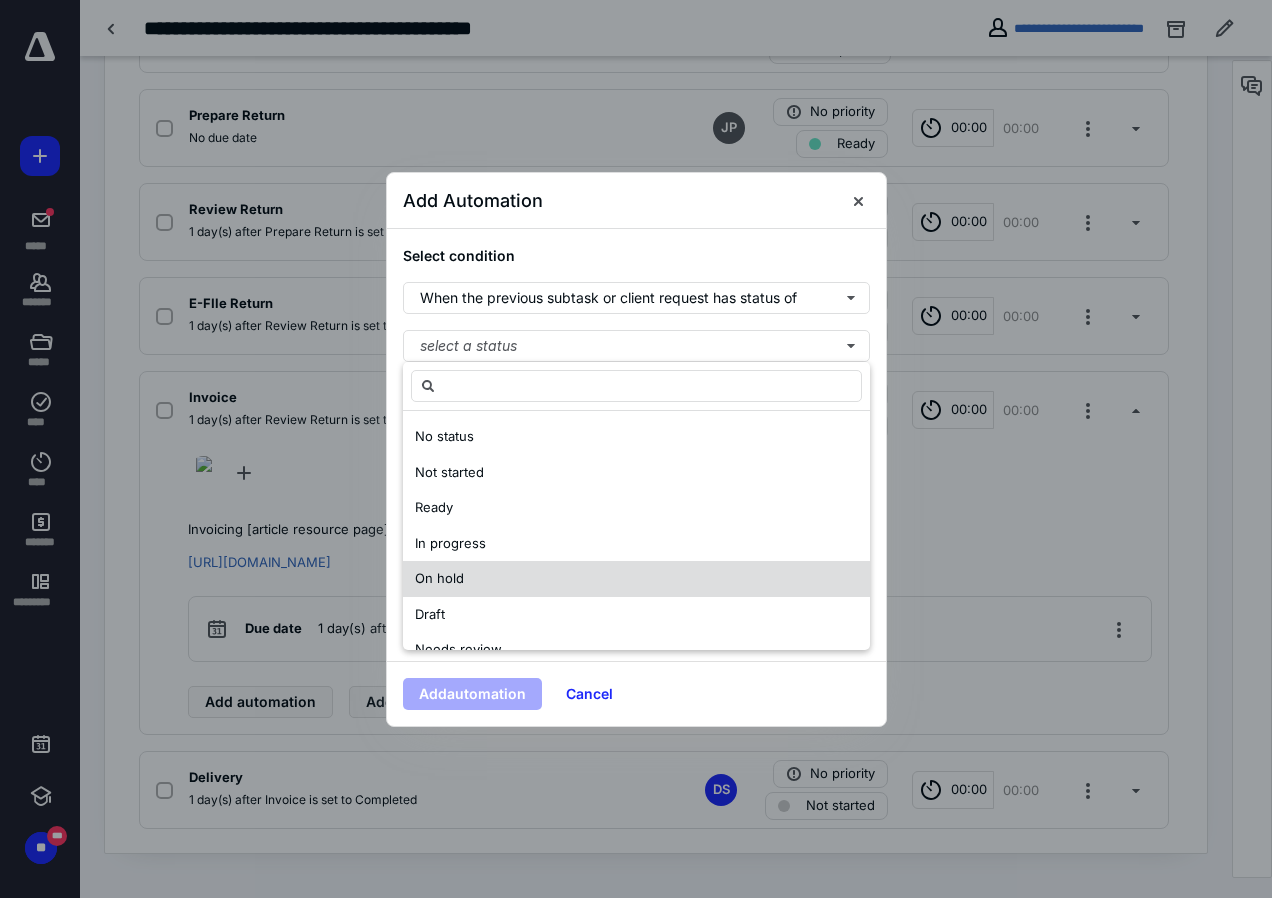 scroll, scrollTop: 100, scrollLeft: 0, axis: vertical 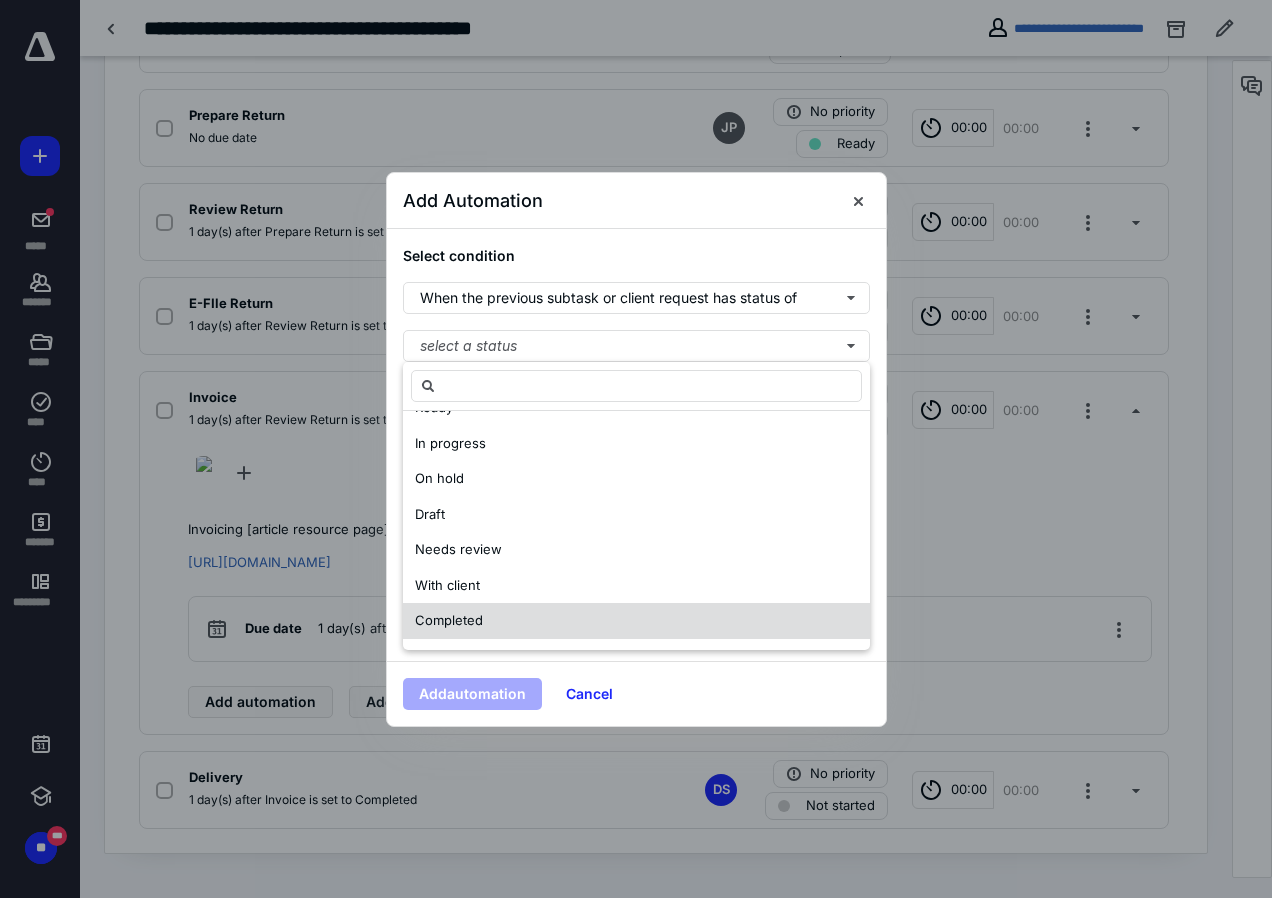 click on "Completed" at bounding box center [449, 620] 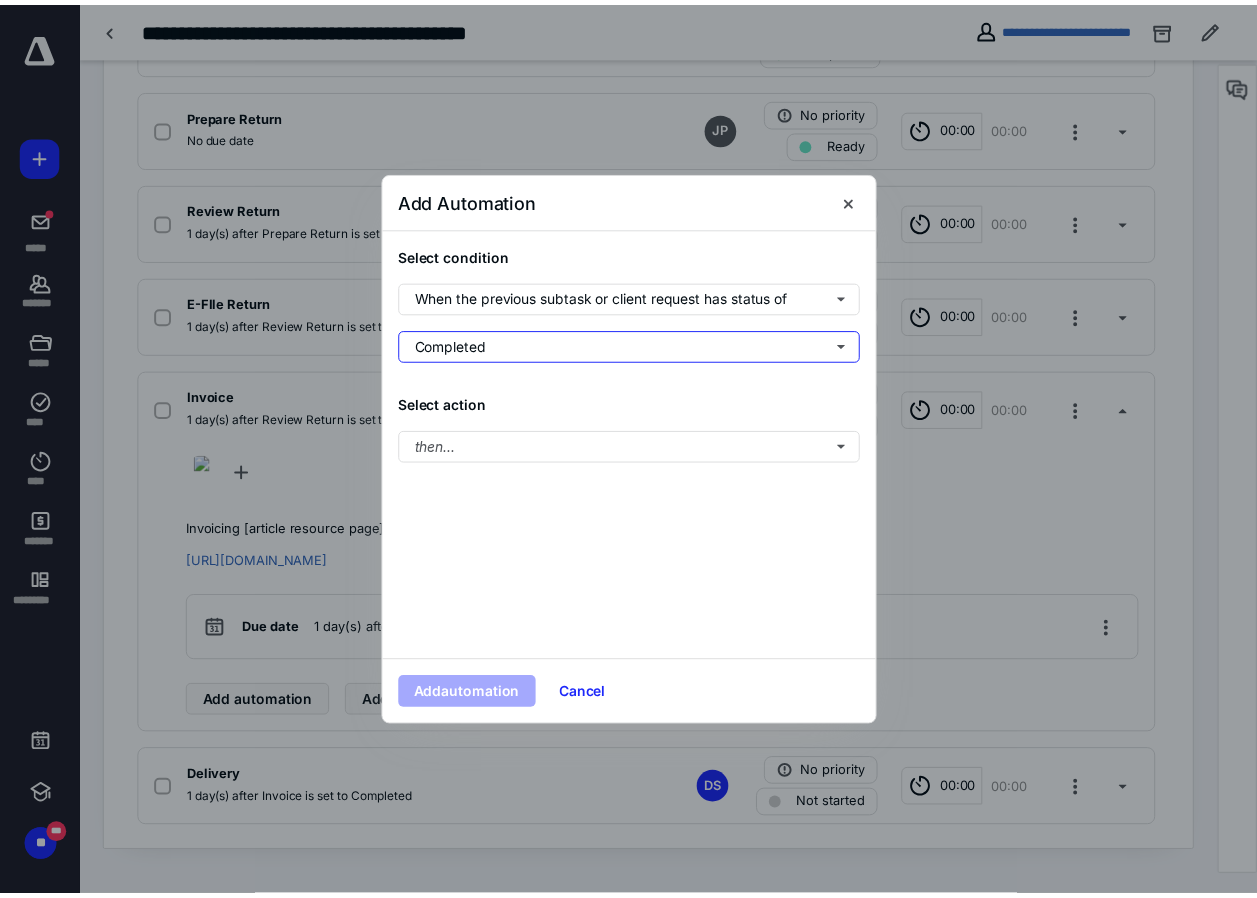 scroll, scrollTop: 0, scrollLeft: 0, axis: both 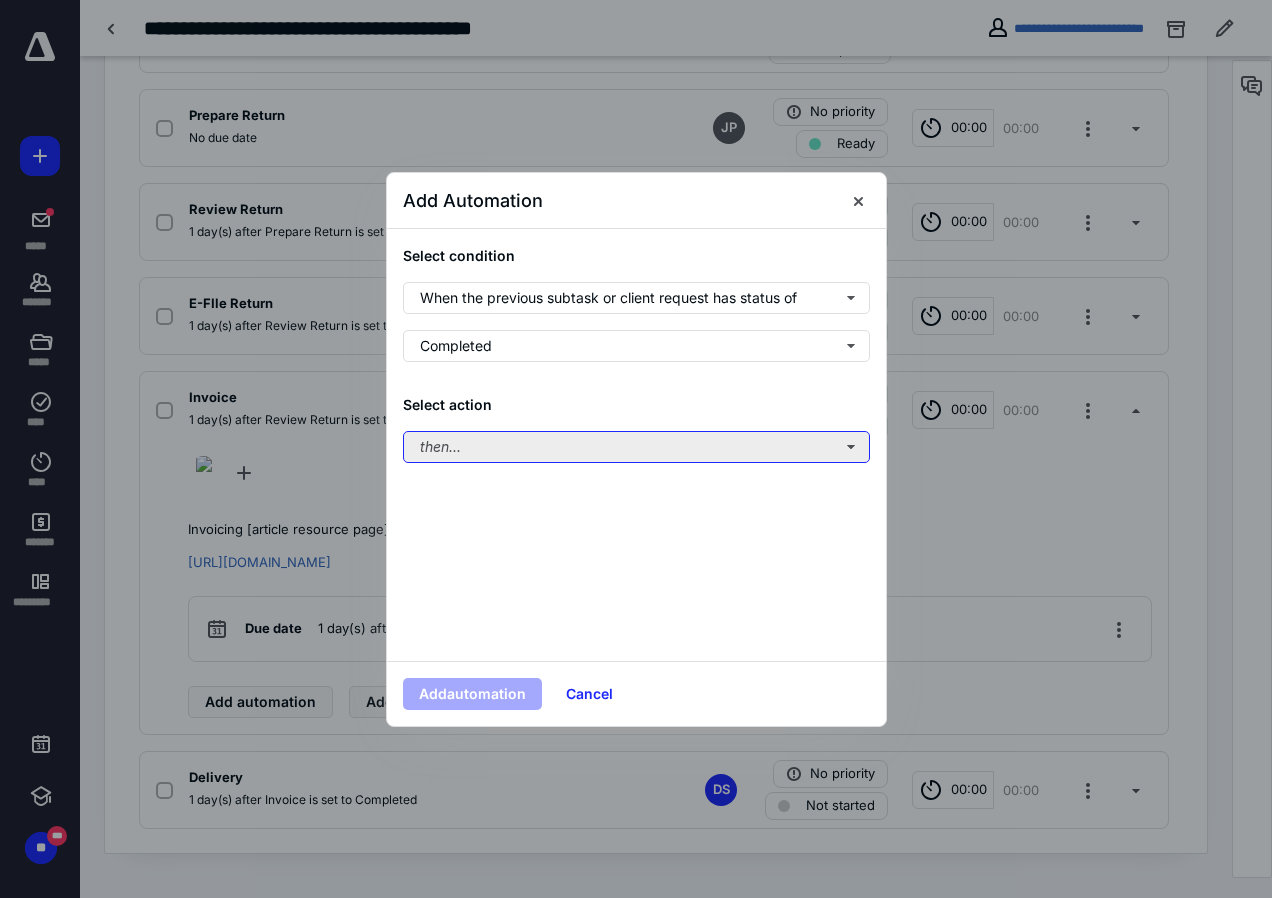 click on "then..." at bounding box center [636, 447] 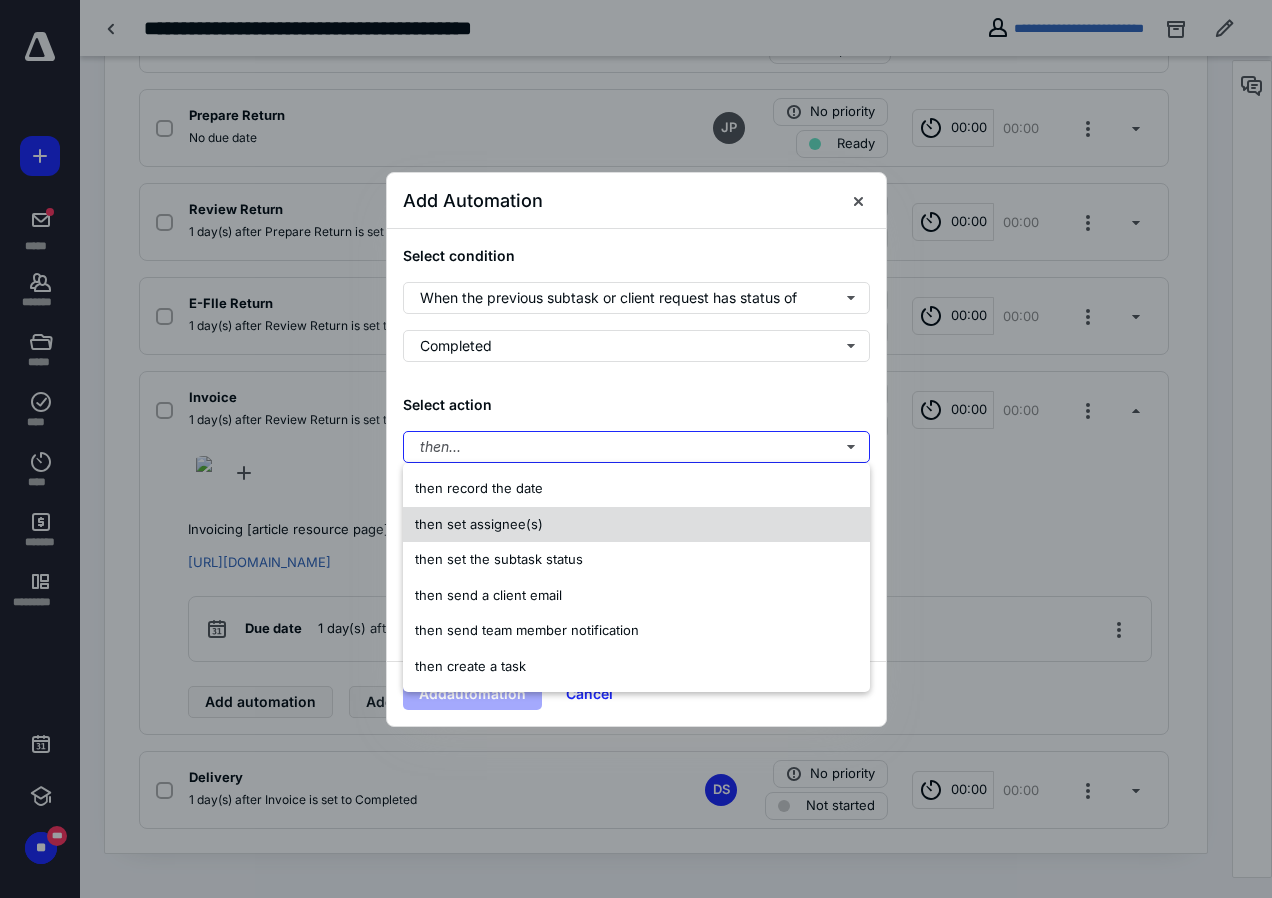 drag, startPoint x: 453, startPoint y: 560, endPoint x: 456, endPoint y: 513, distance: 47.095646 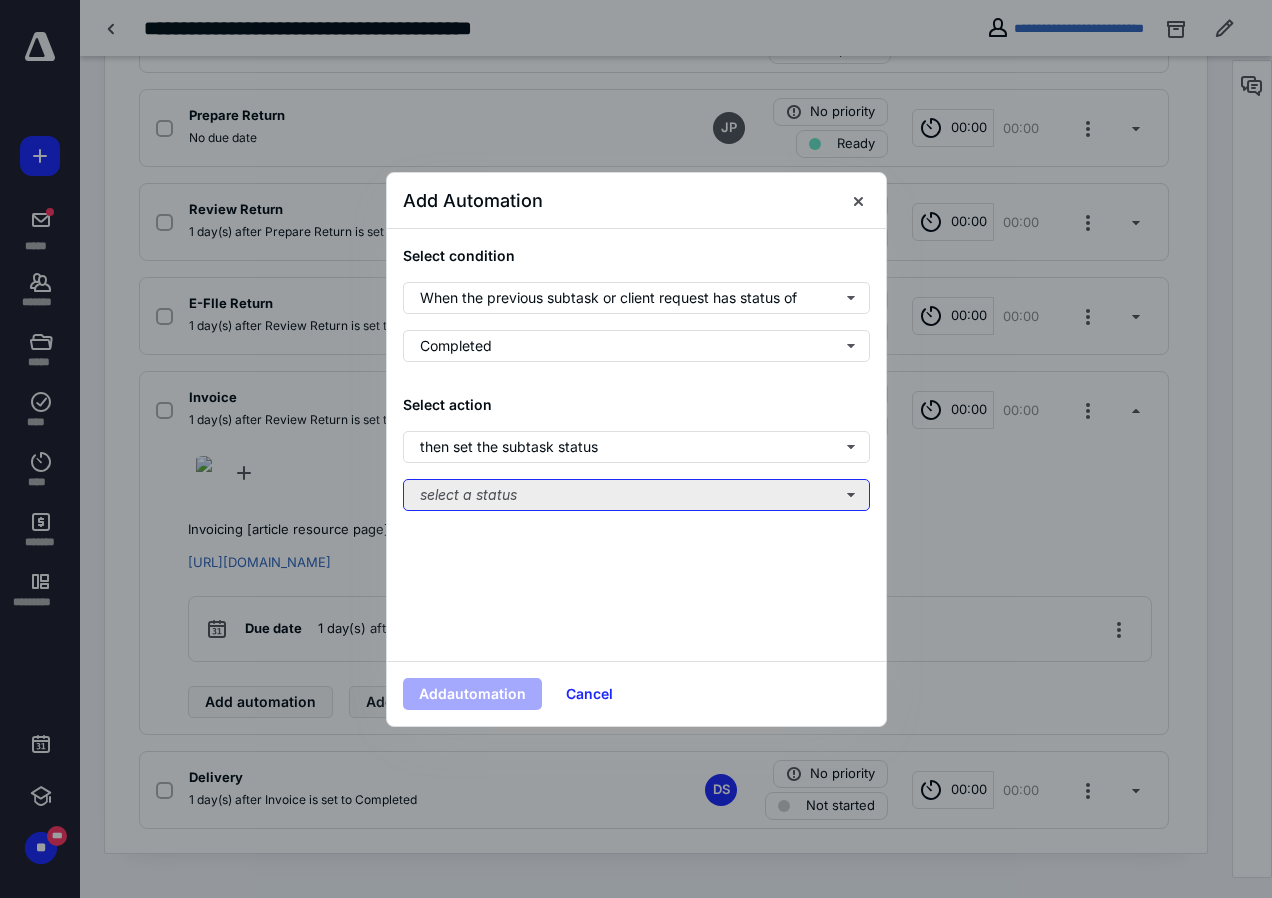click on "select a status" at bounding box center [636, 495] 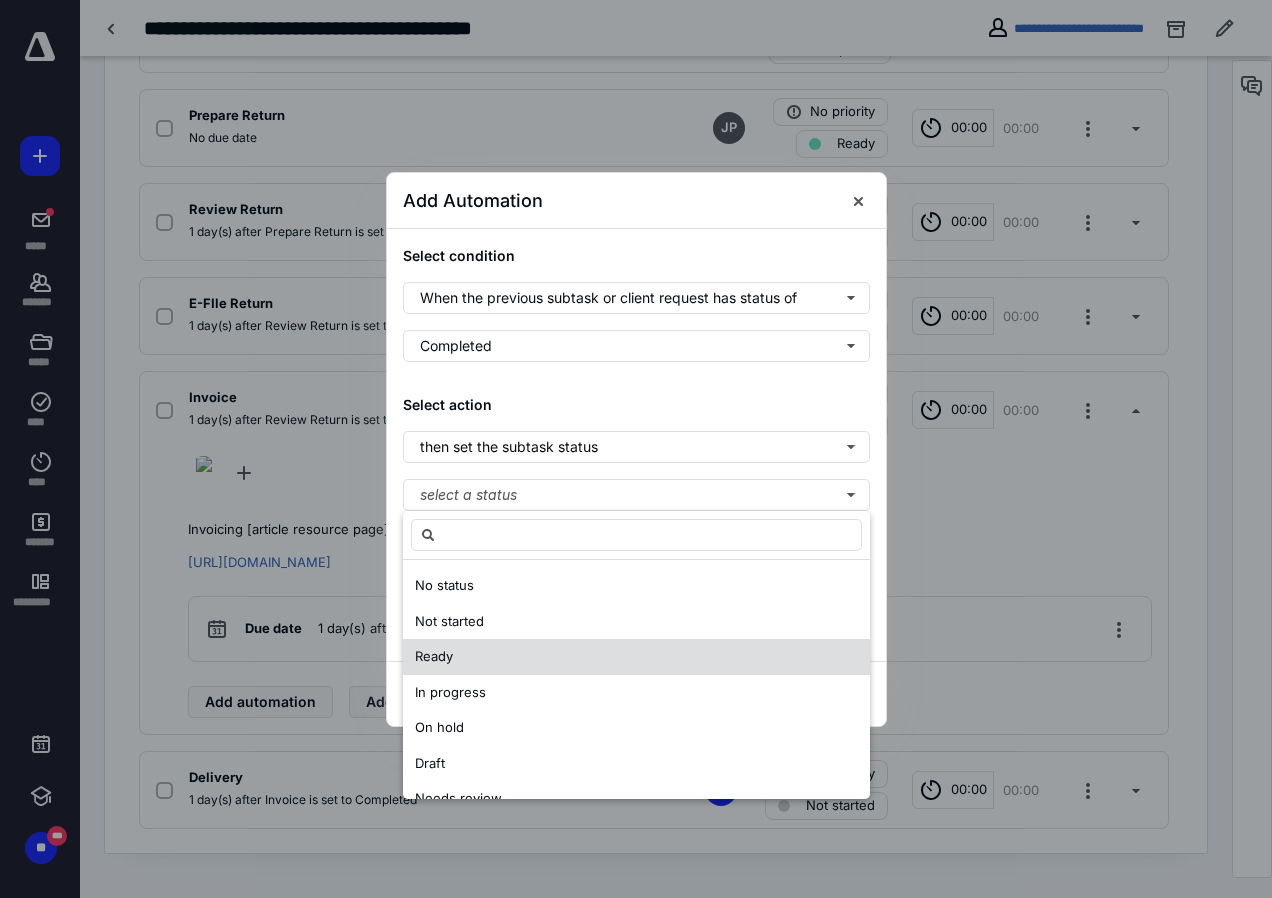 click on "Ready" at bounding box center (434, 656) 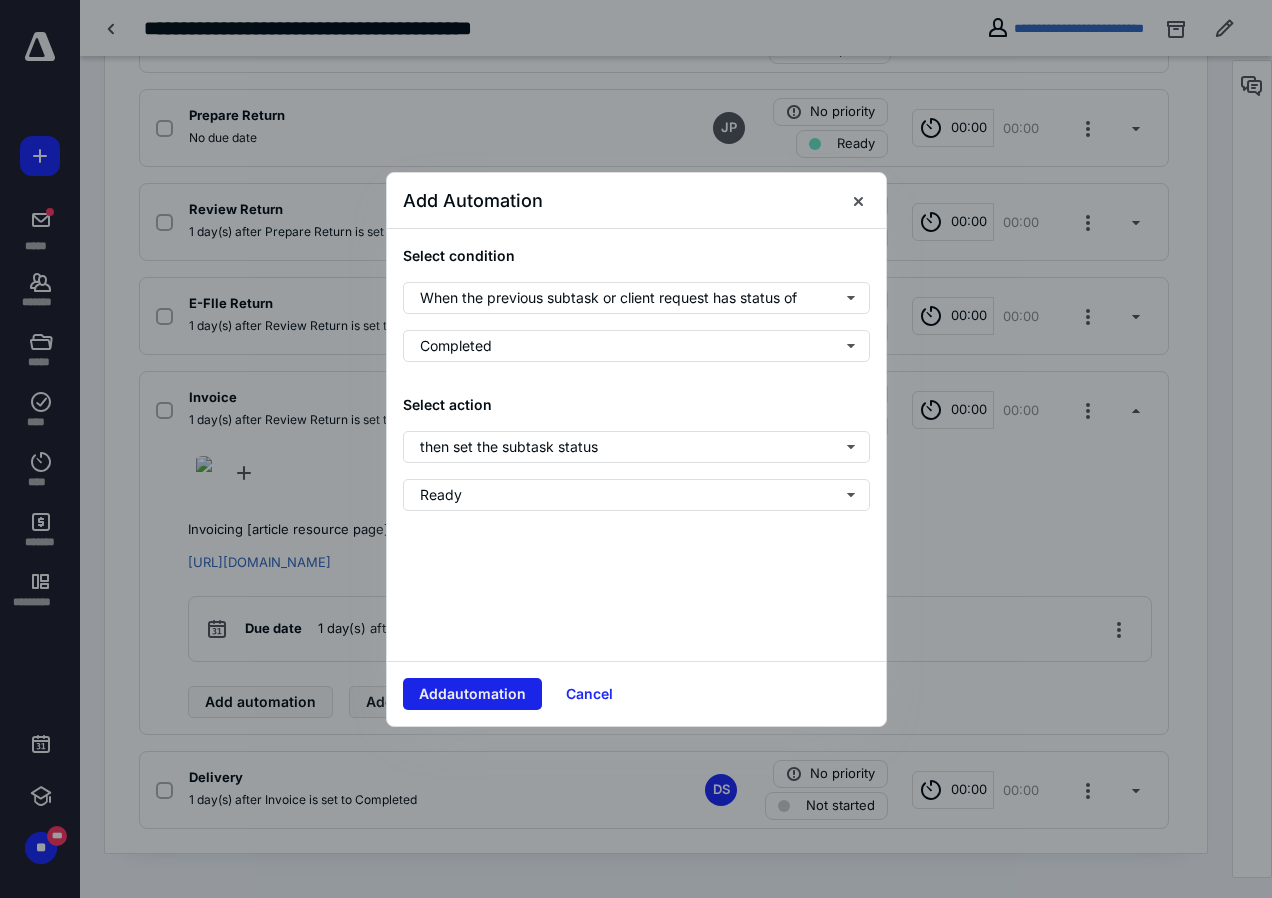 click on "Add  automation" at bounding box center [472, 694] 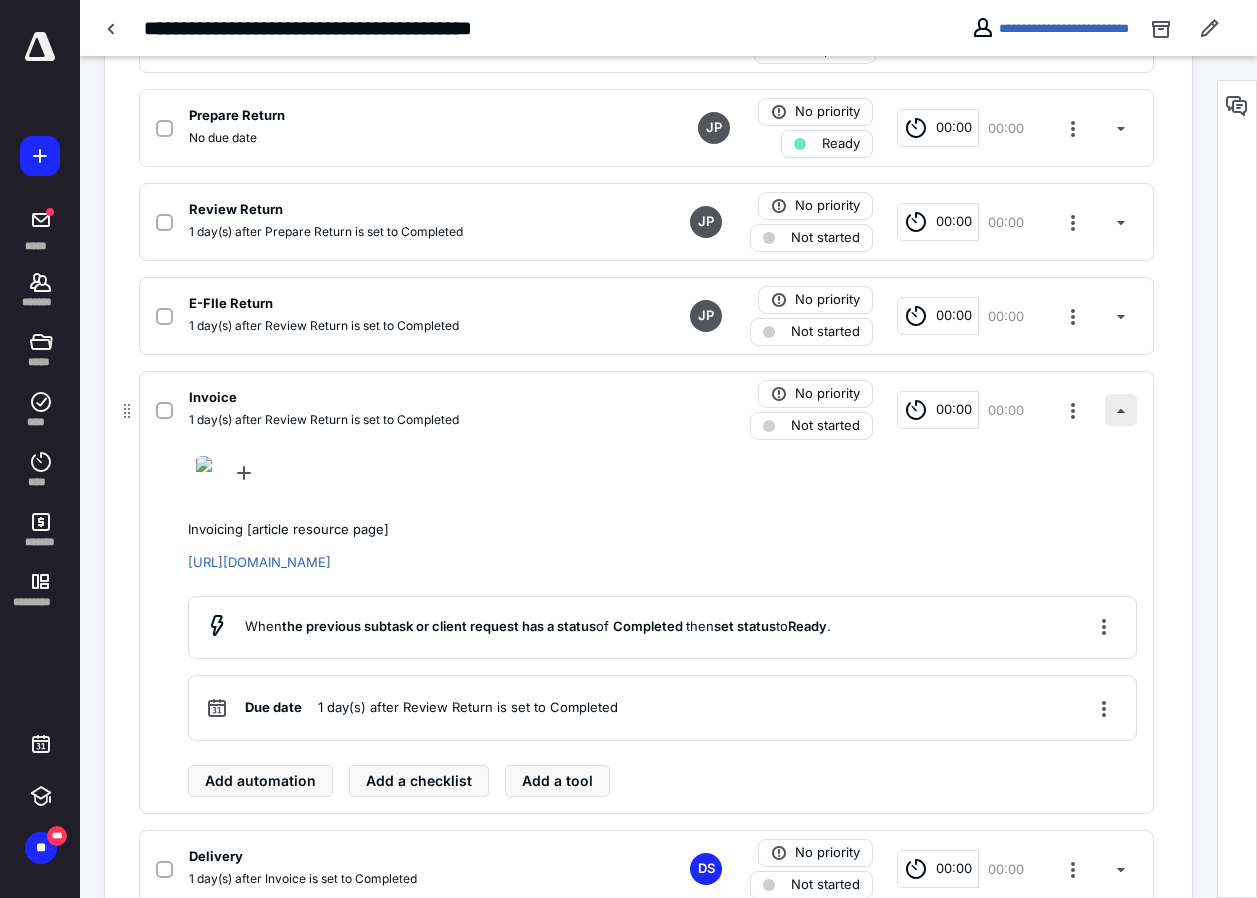 click at bounding box center [1121, 410] 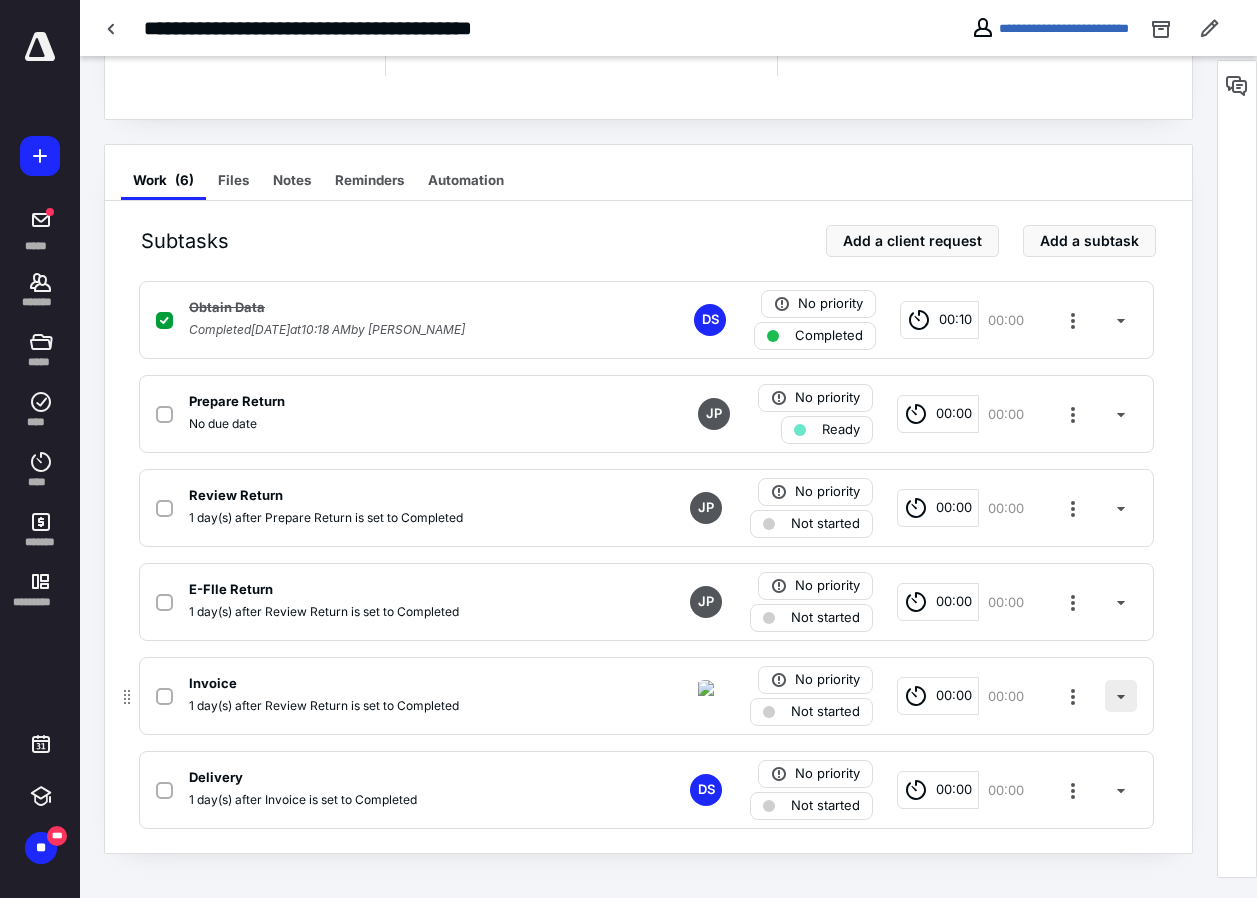 click at bounding box center [1121, 696] 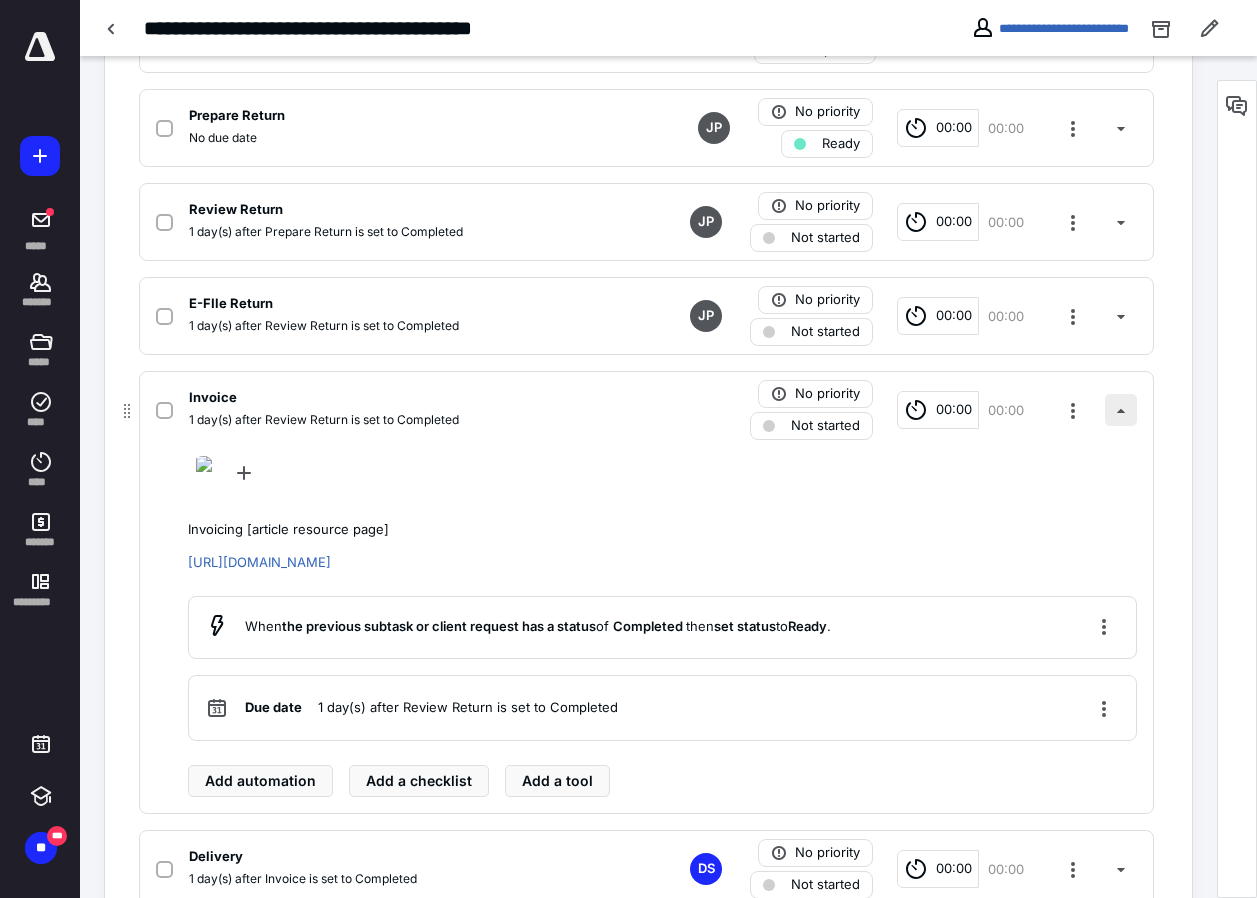 click on "Due date 1 day(s) after  Review Return is set to Completed" at bounding box center [662, 708] 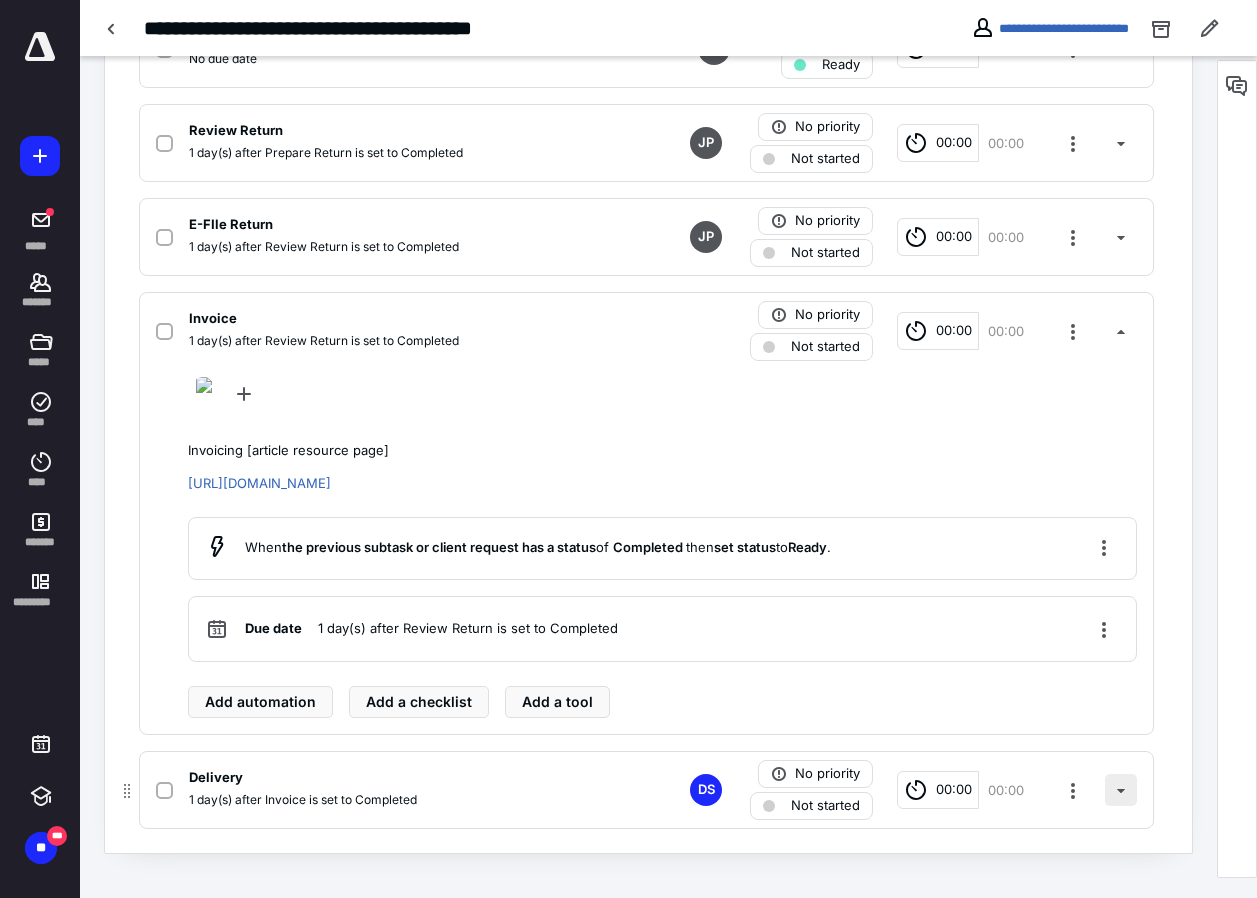 click at bounding box center (1121, 790) 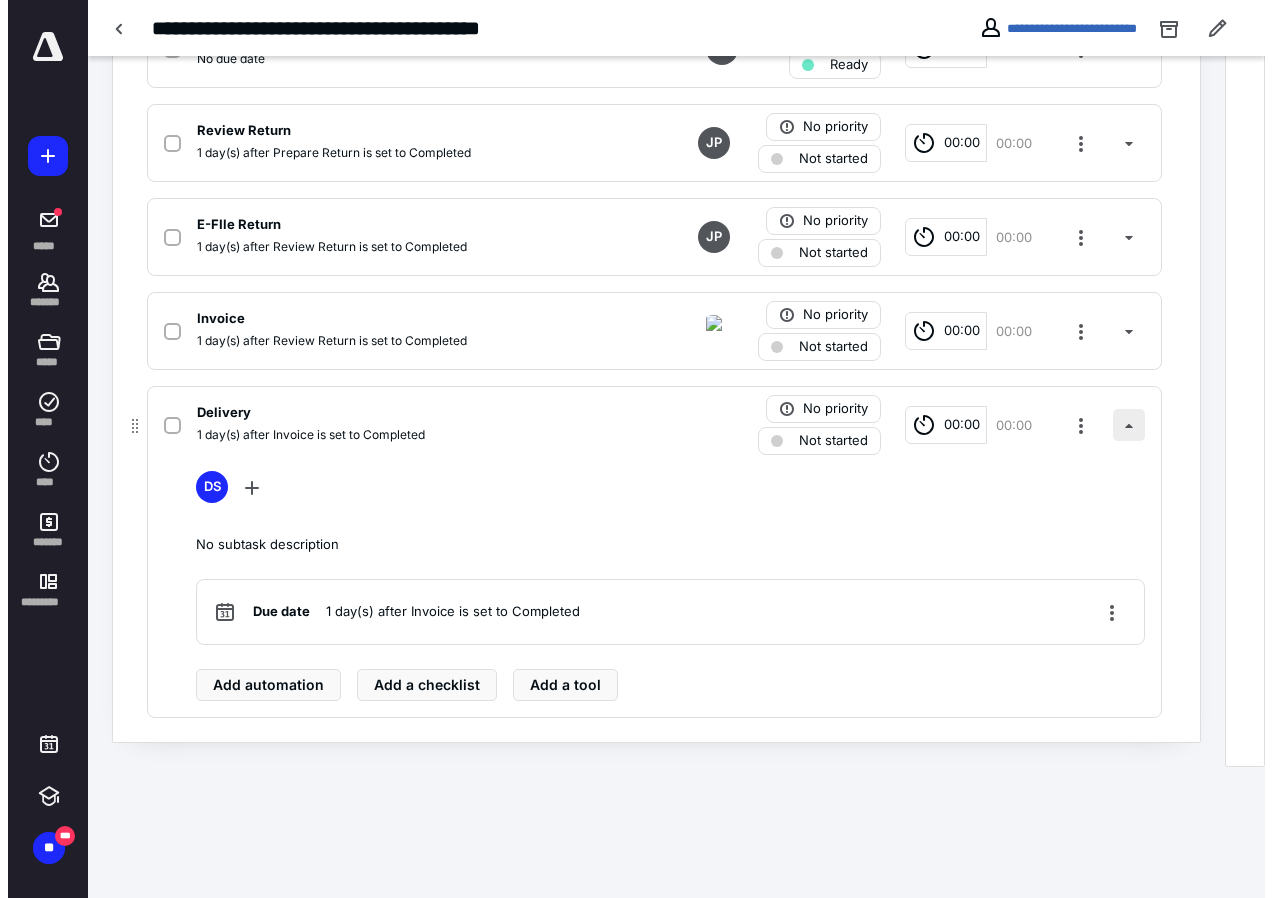 scroll, scrollTop: 550, scrollLeft: 0, axis: vertical 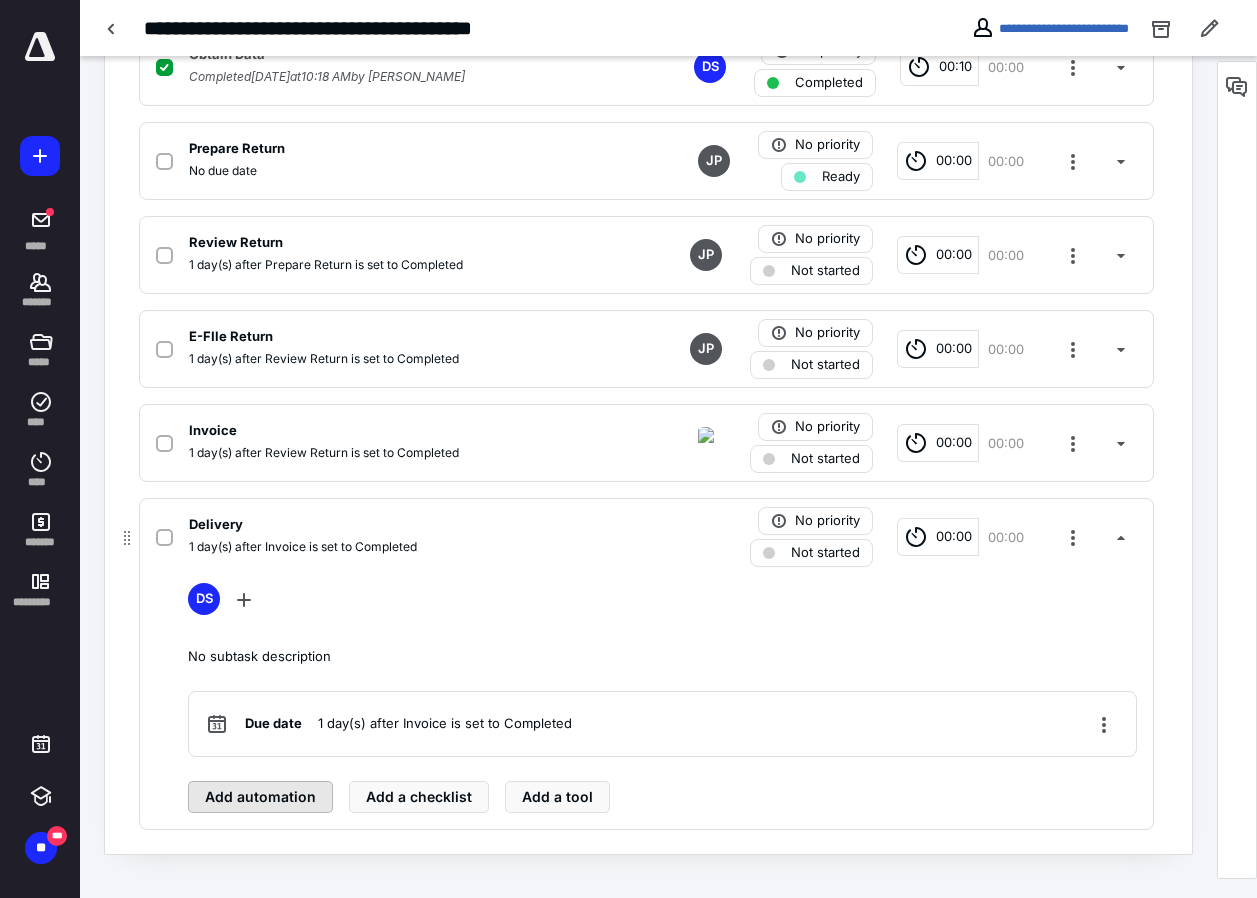 click on "Add automation" at bounding box center [260, 797] 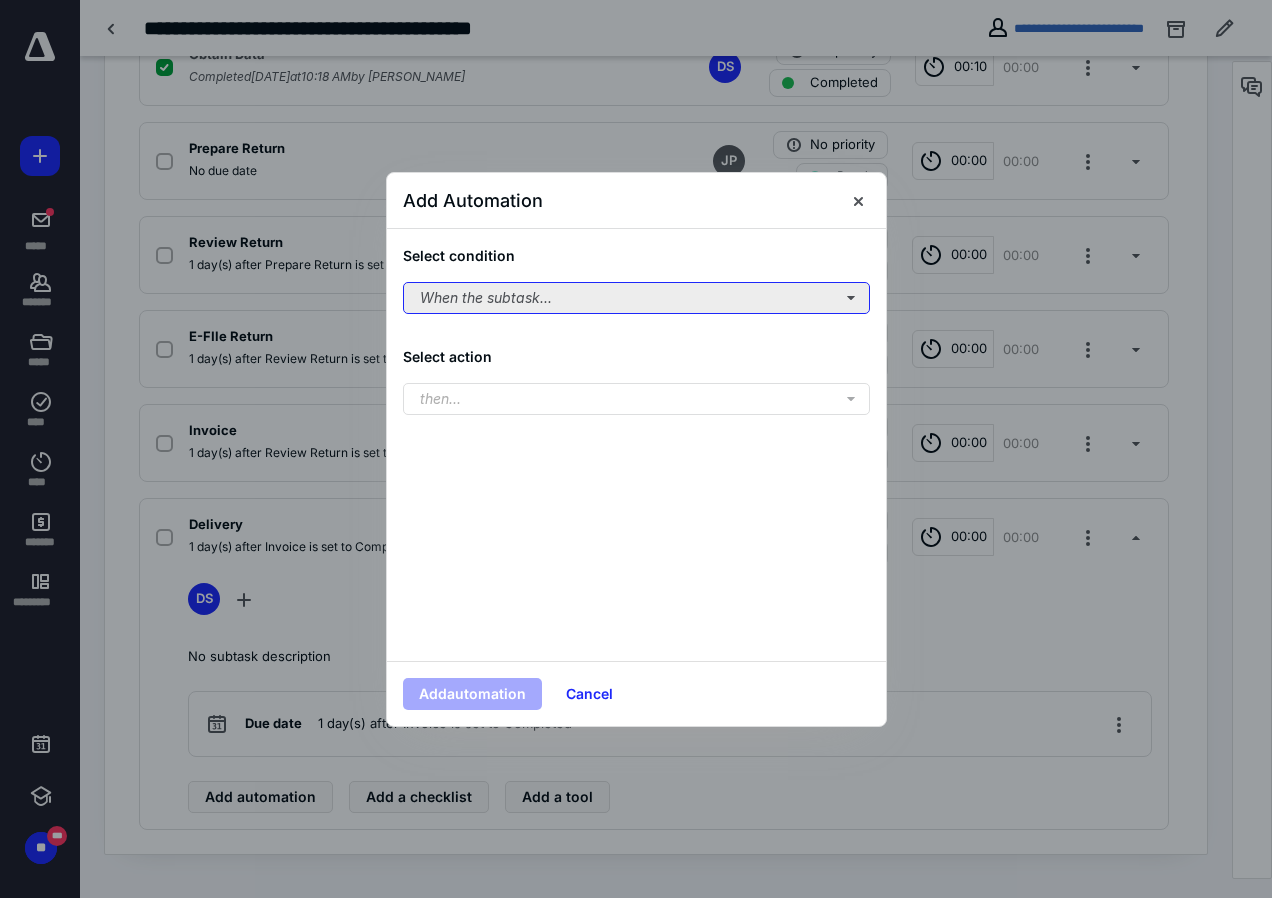click on "When the subtask..." at bounding box center [636, 298] 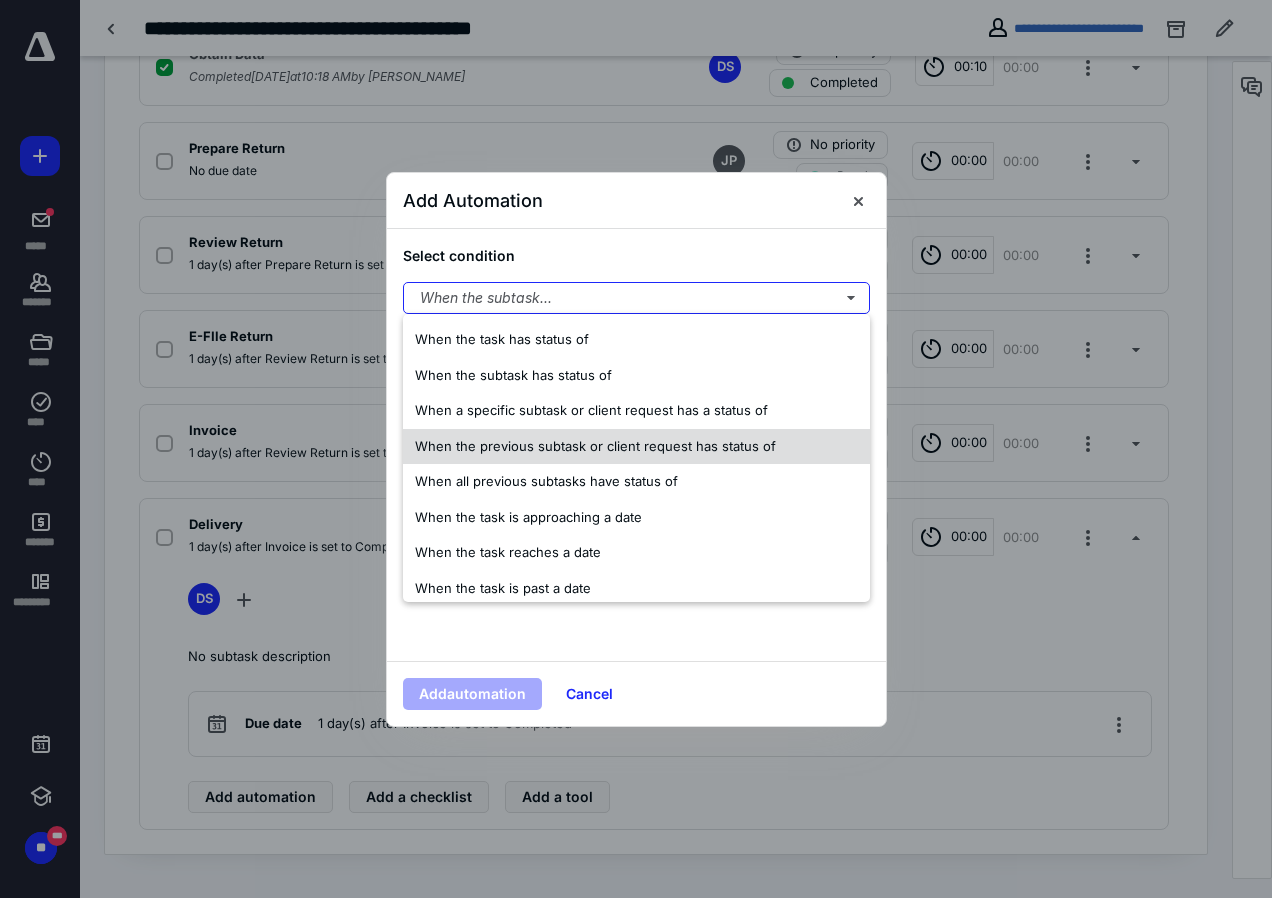 click on "When the previous subtask or client request has status of" at bounding box center [595, 446] 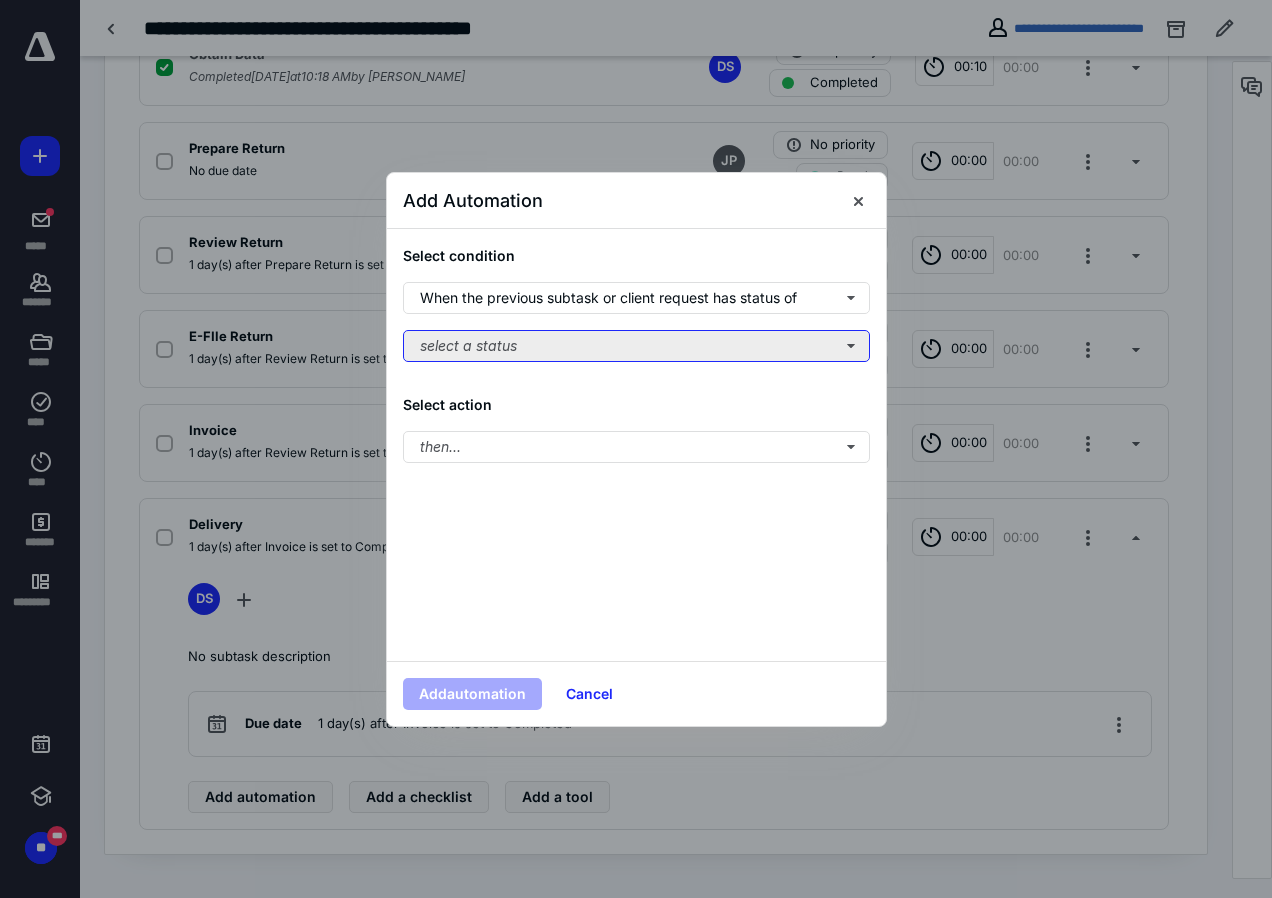 click on "select a status" at bounding box center [636, 346] 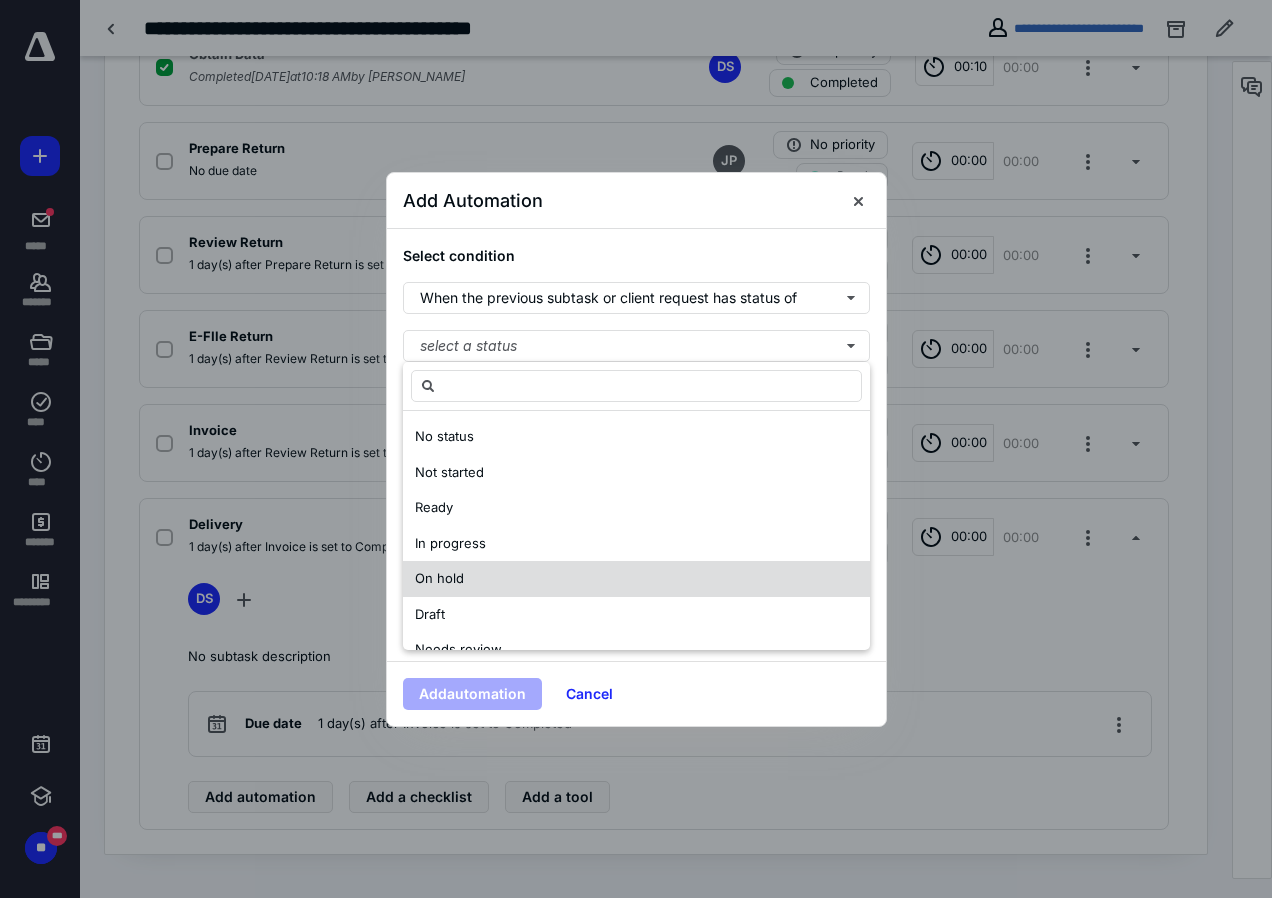 scroll, scrollTop: 100, scrollLeft: 0, axis: vertical 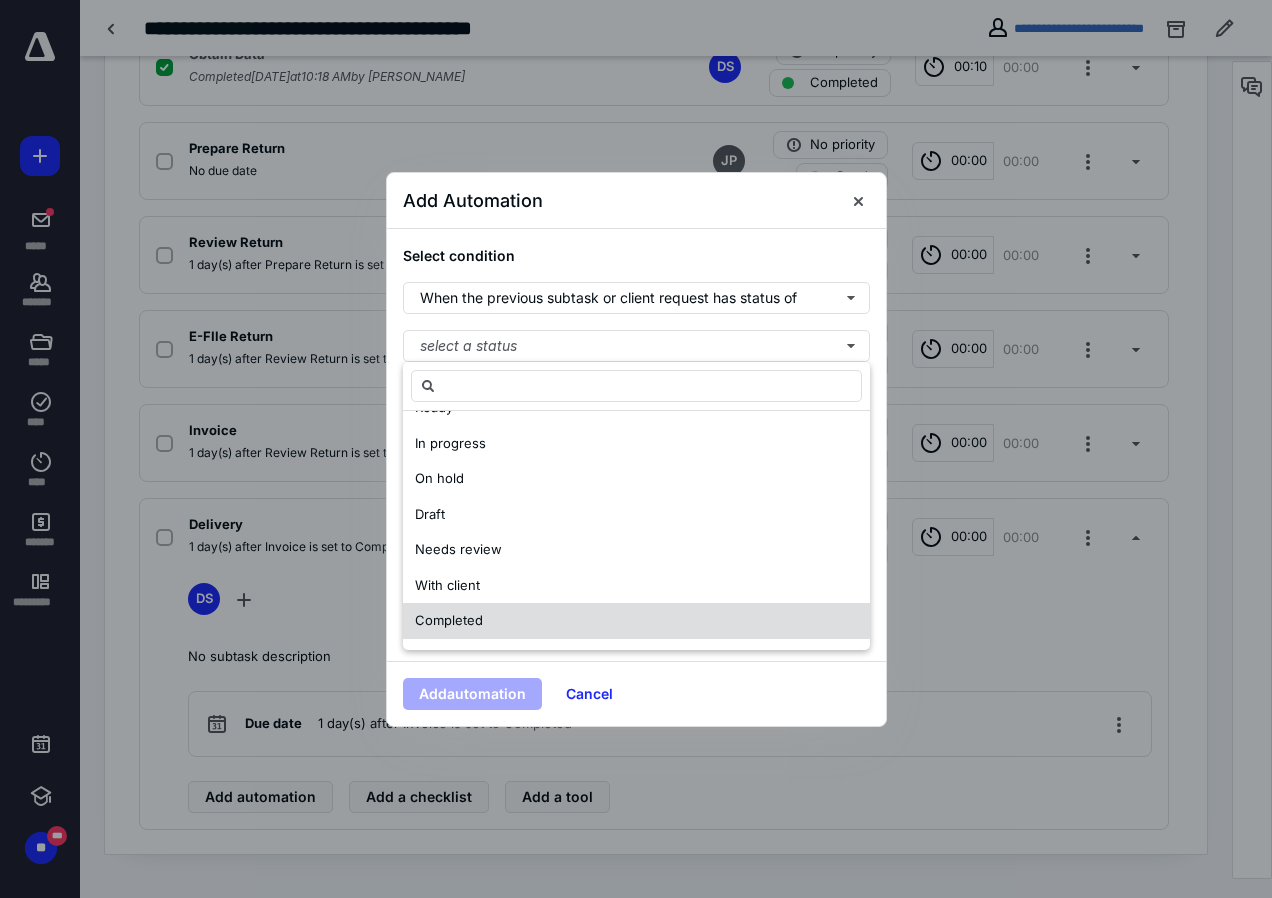 click on "Completed" at bounding box center [449, 620] 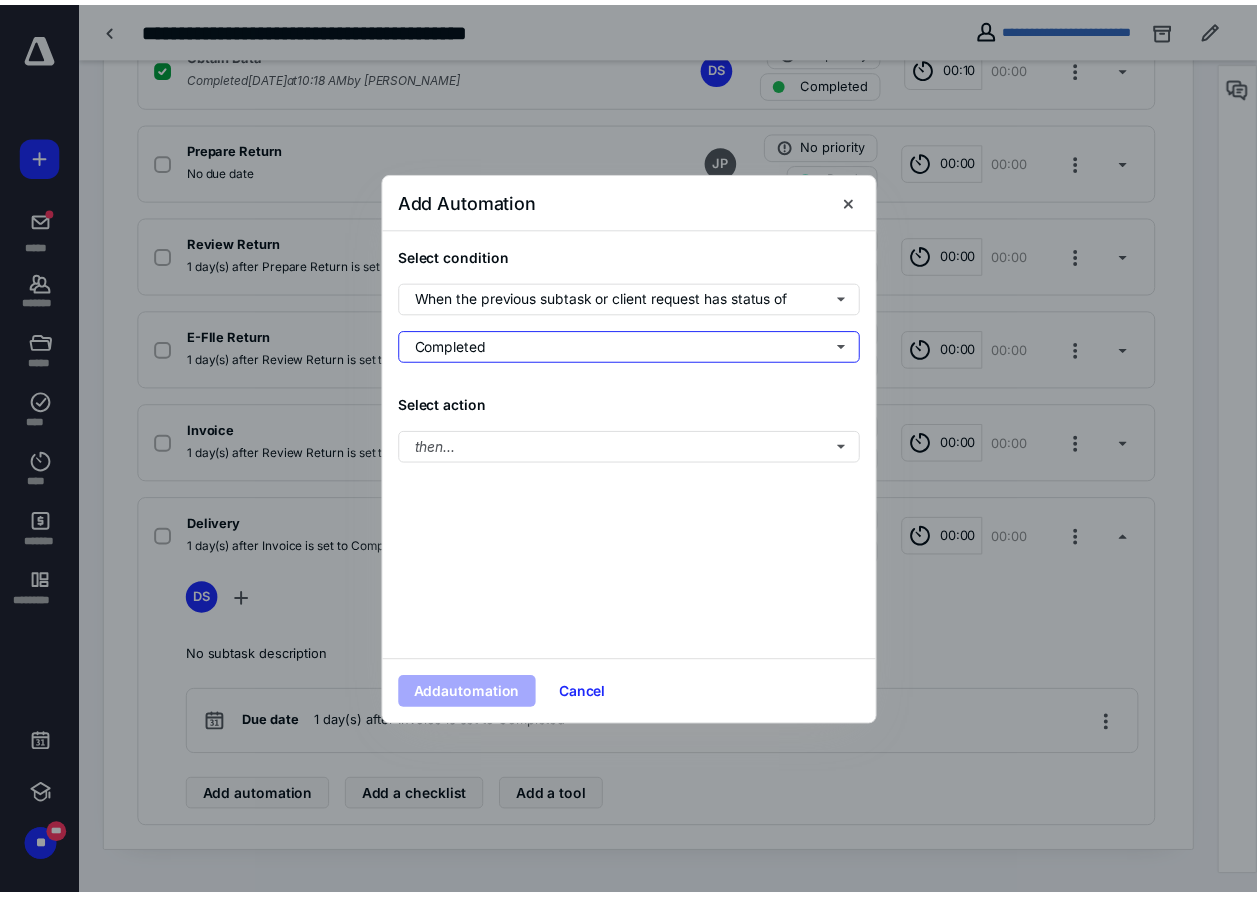 scroll, scrollTop: 0, scrollLeft: 0, axis: both 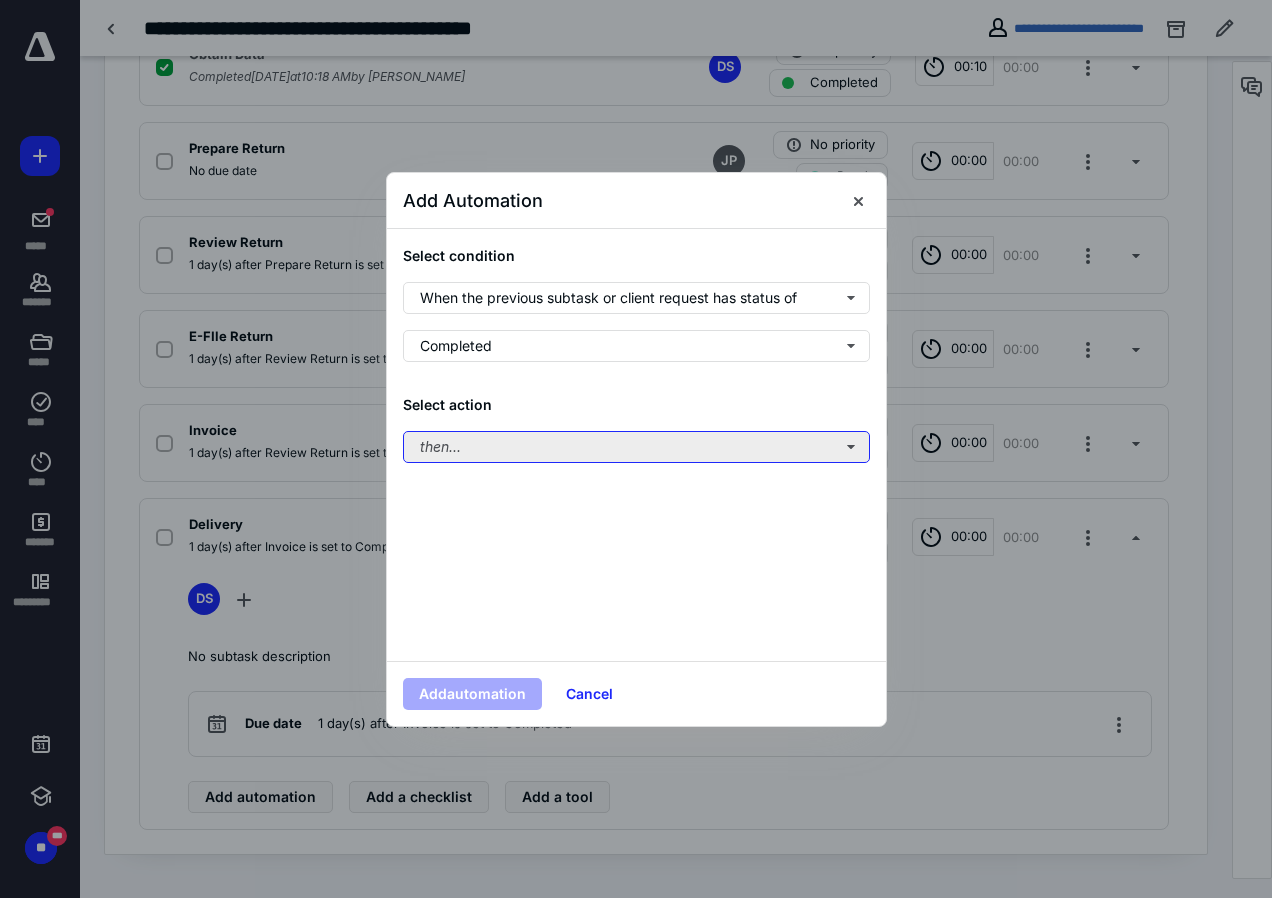 click on "then..." at bounding box center (636, 447) 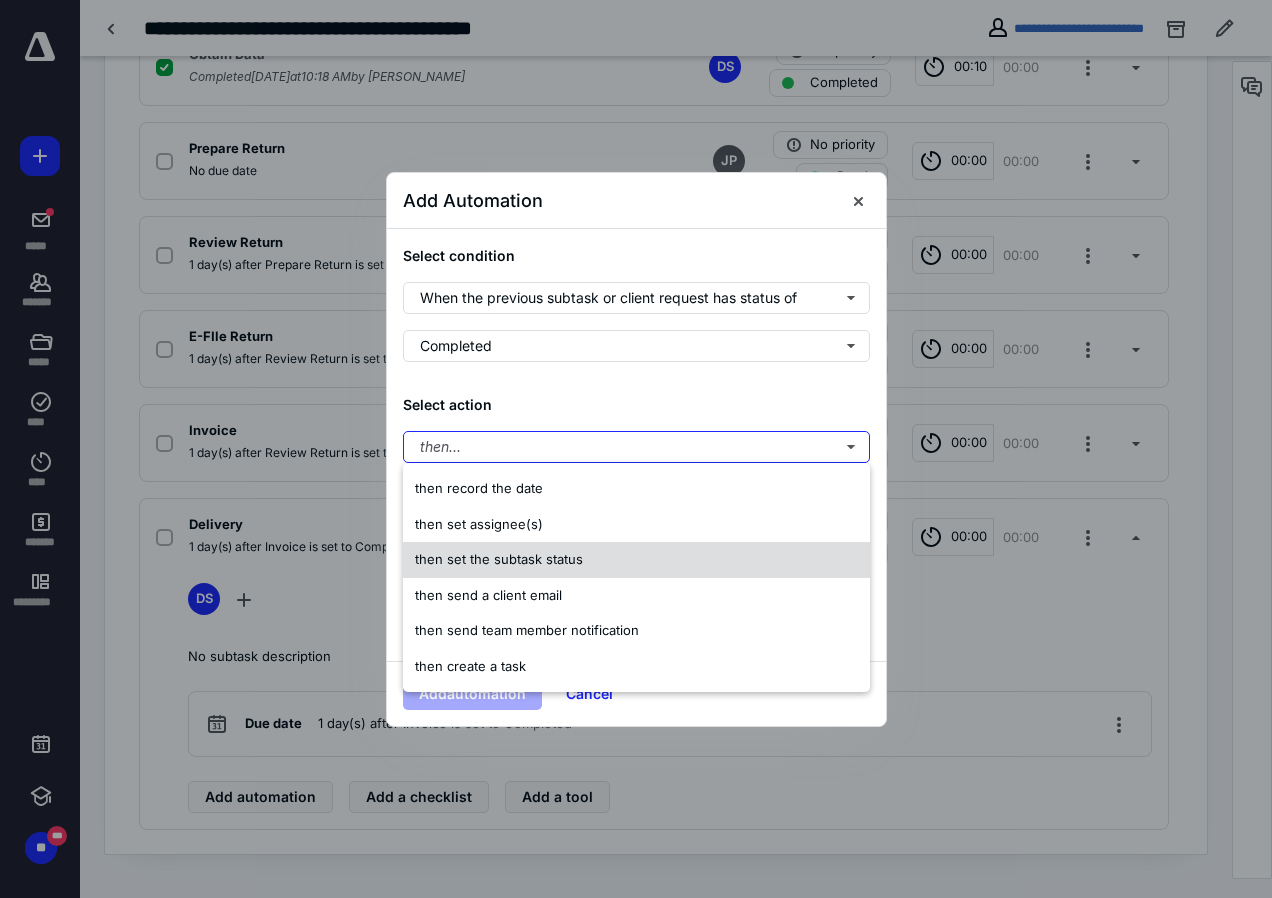 click on "then set the subtask status" at bounding box center [499, 559] 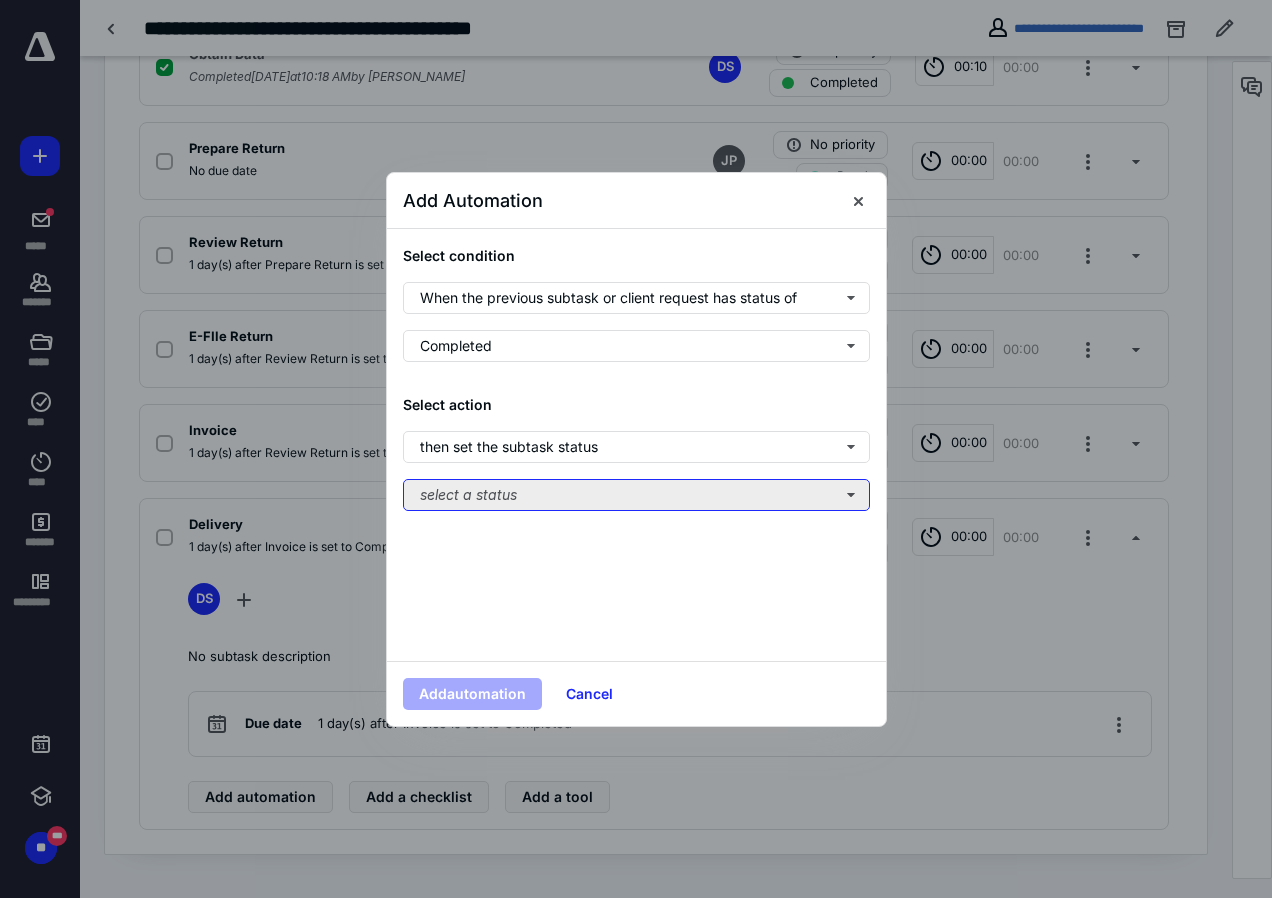 click on "select a status" at bounding box center [636, 495] 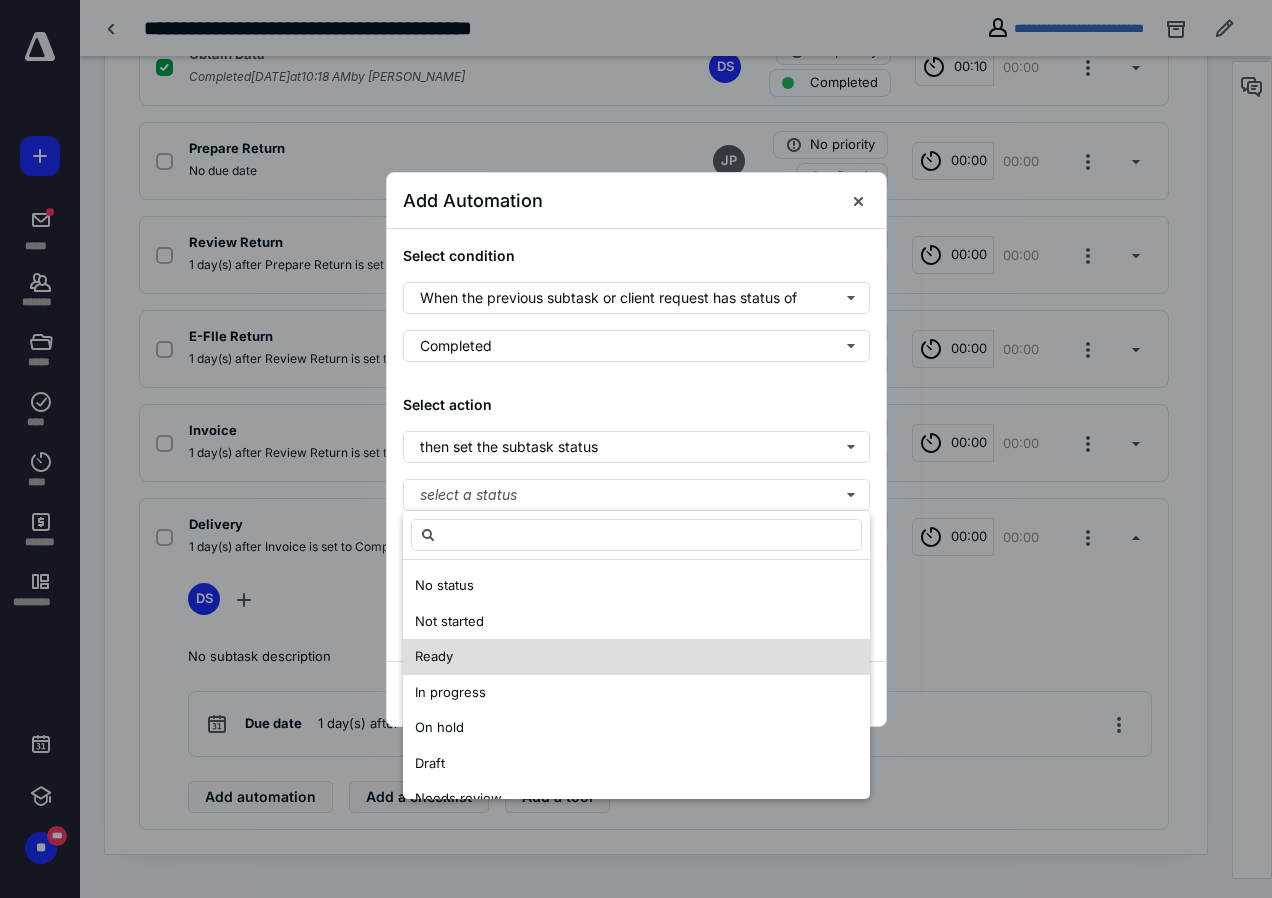 click on "Ready" at bounding box center (434, 656) 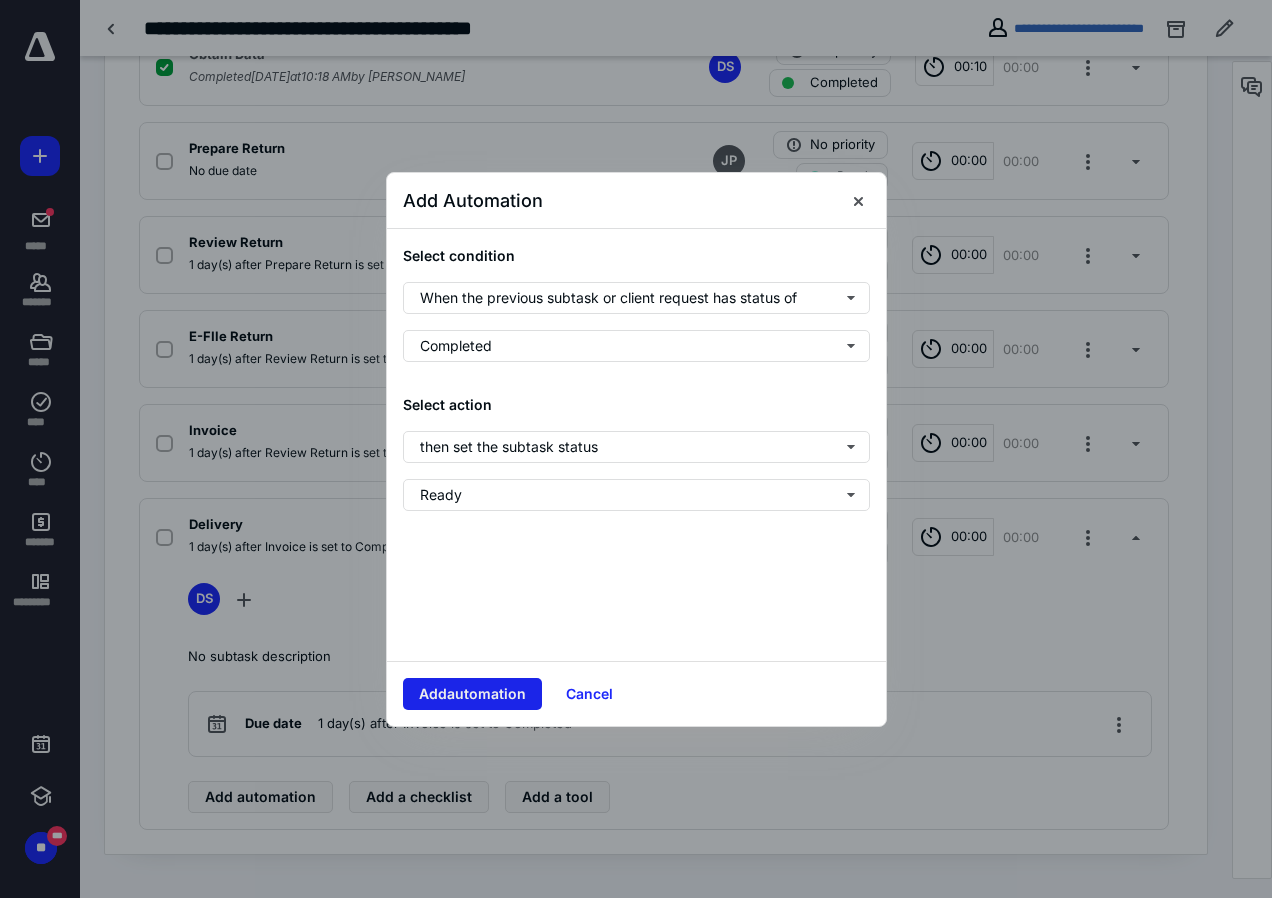 click on "Add  automation" at bounding box center (472, 694) 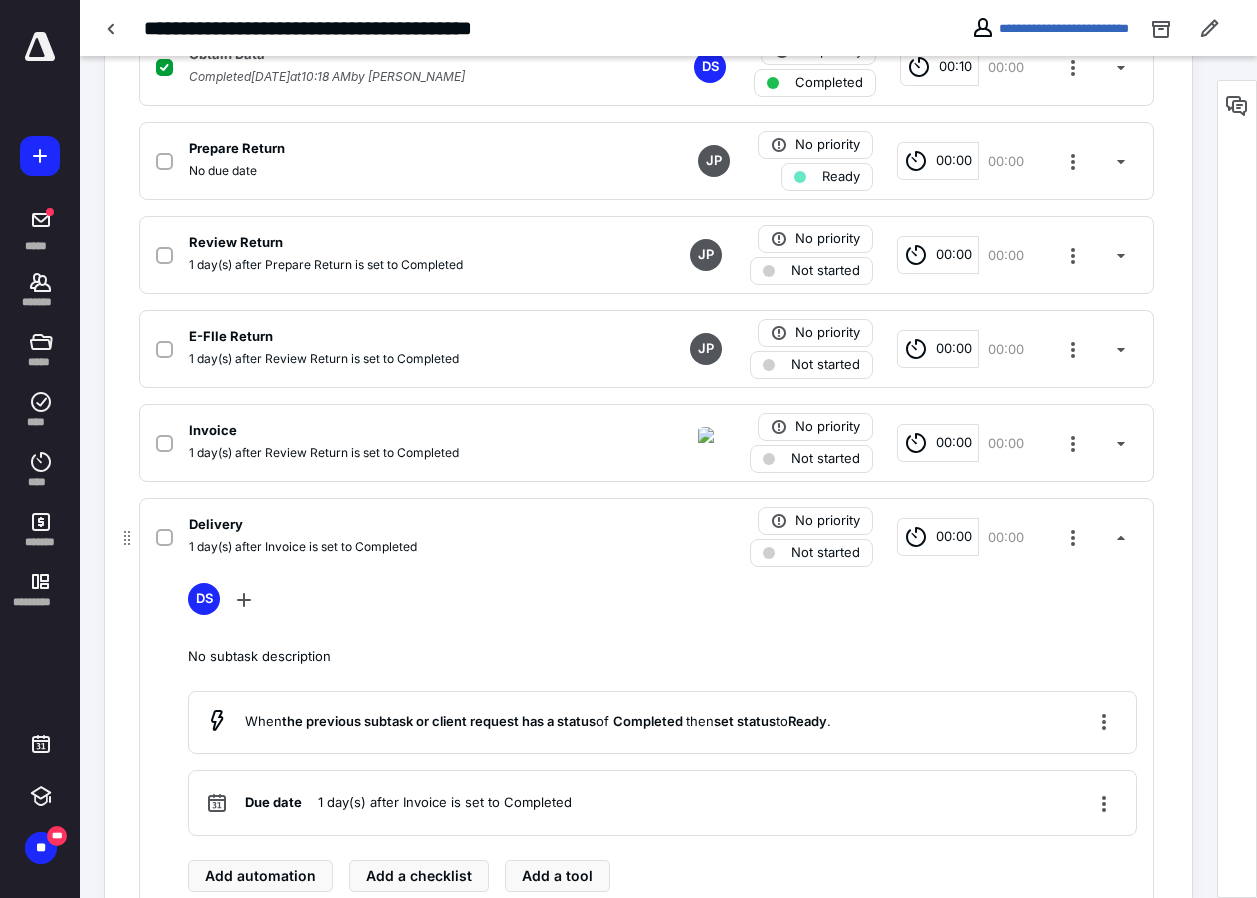 scroll, scrollTop: 629, scrollLeft: 0, axis: vertical 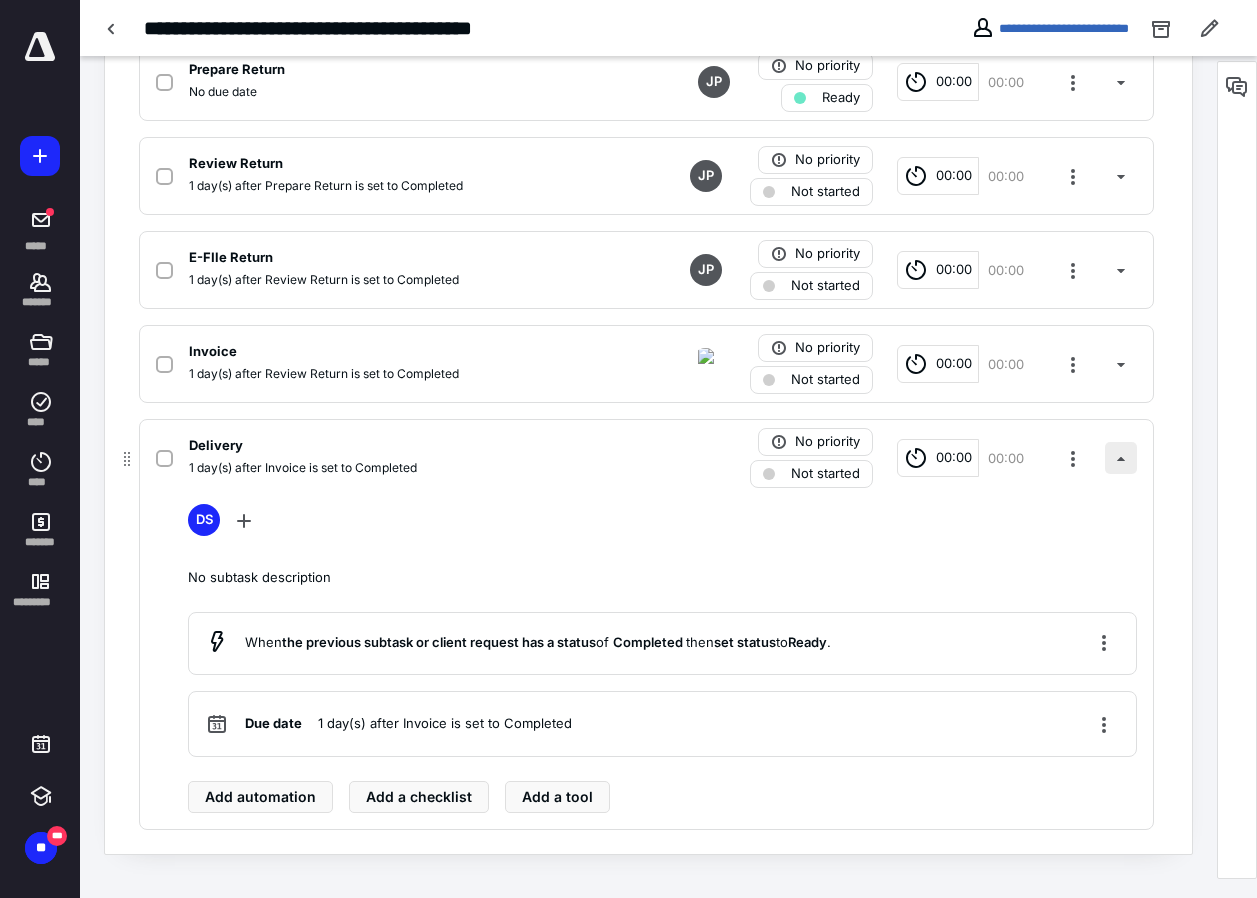 click at bounding box center [1121, 458] 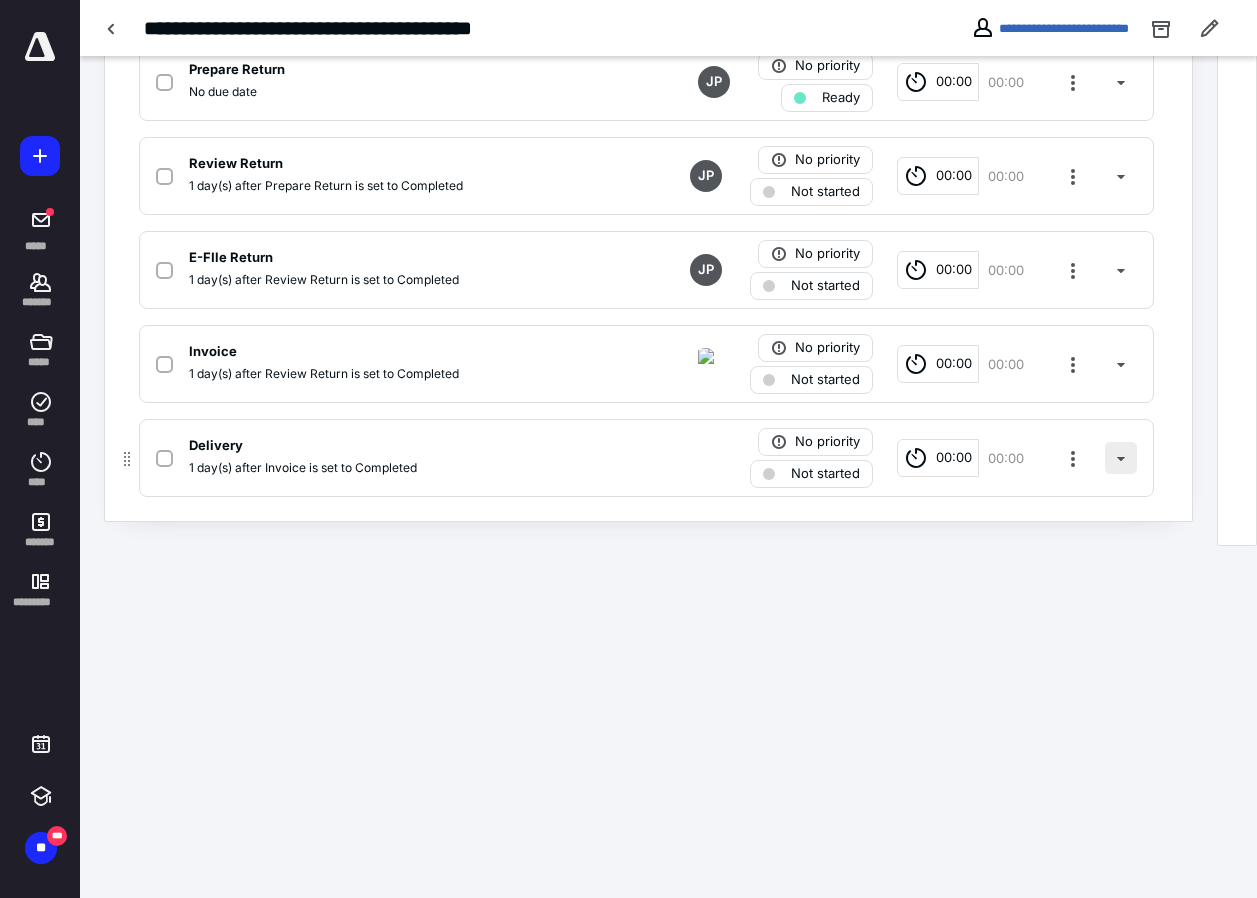 scroll, scrollTop: 297, scrollLeft: 0, axis: vertical 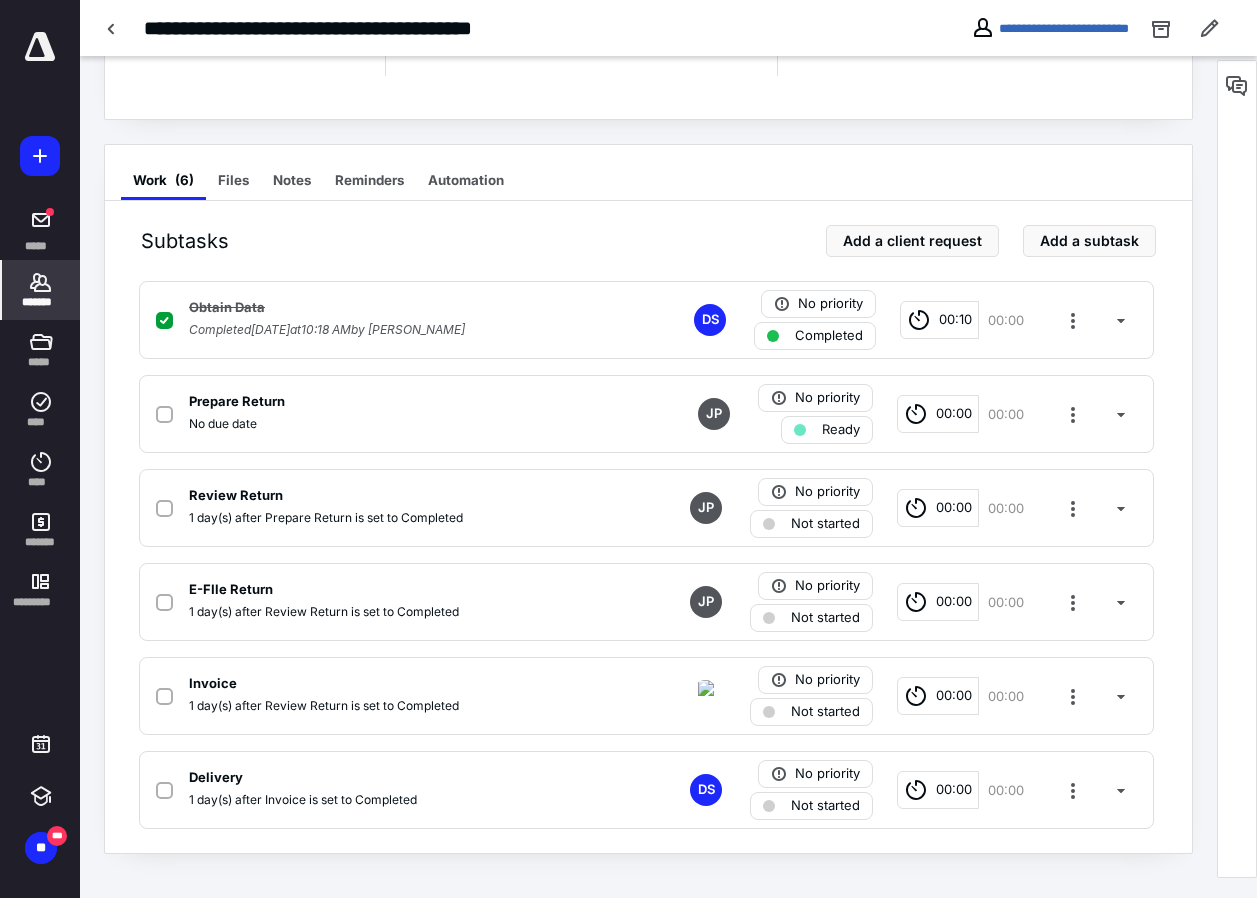 click 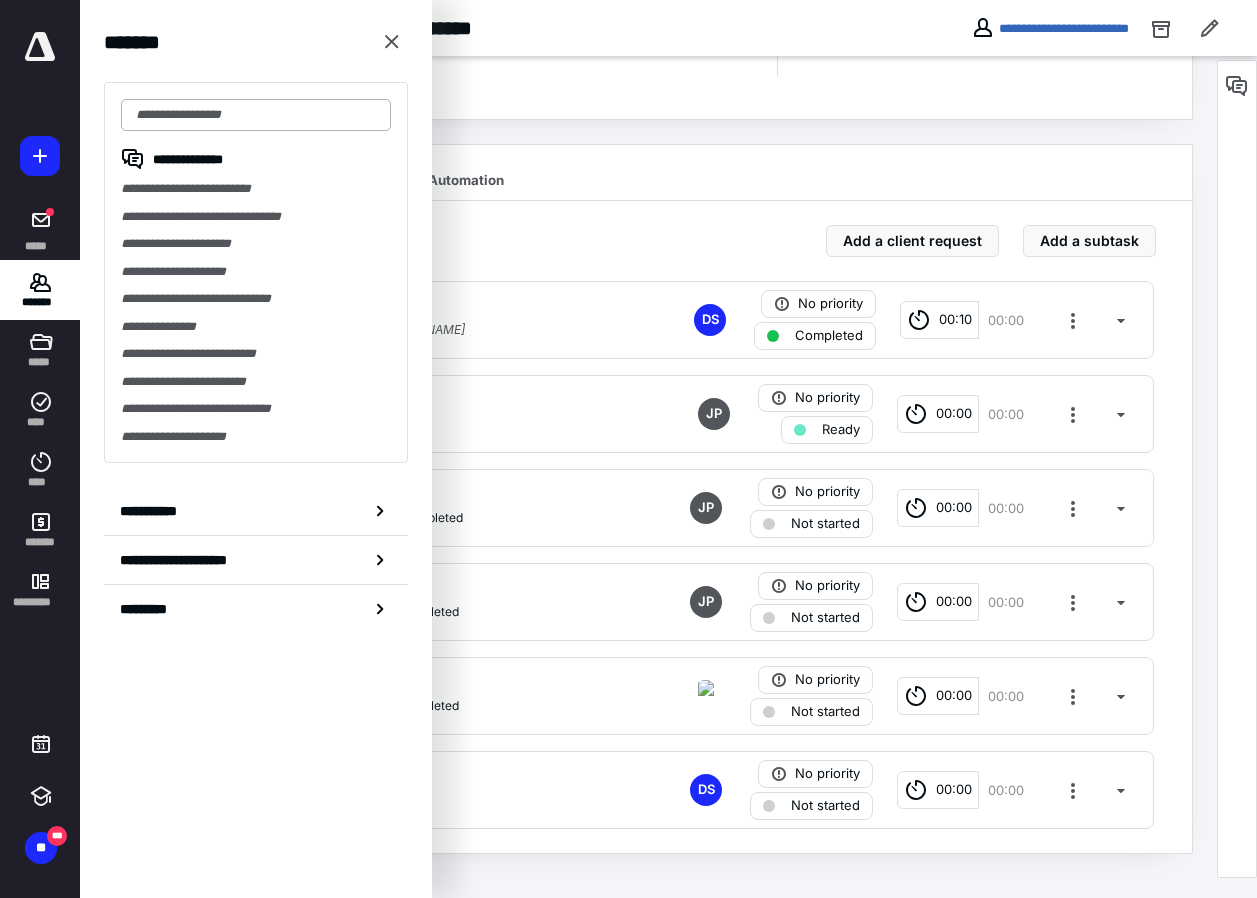 click at bounding box center (256, 115) 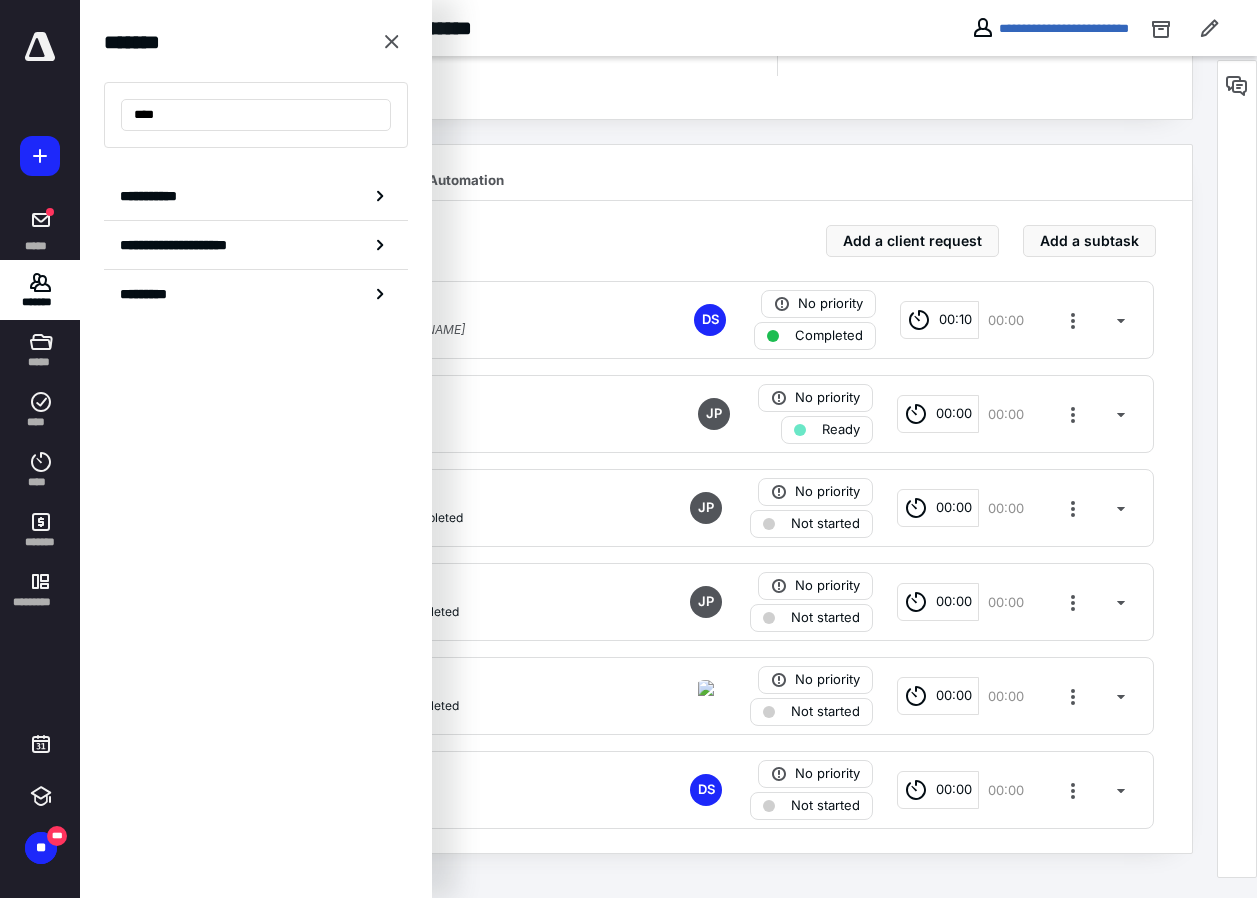 drag, startPoint x: 179, startPoint y: 105, endPoint x: 78, endPoint y: 99, distance: 101.17806 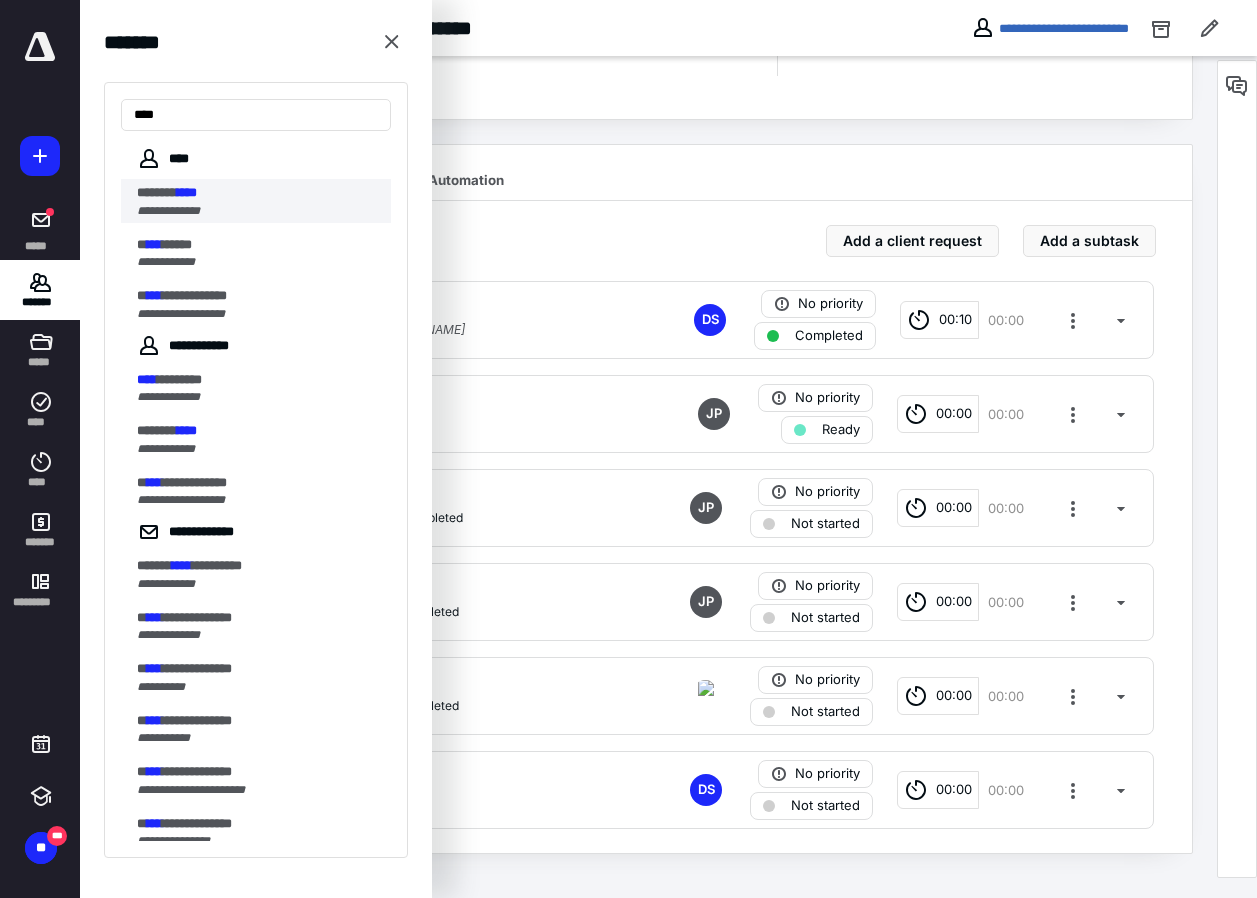 type on "****" 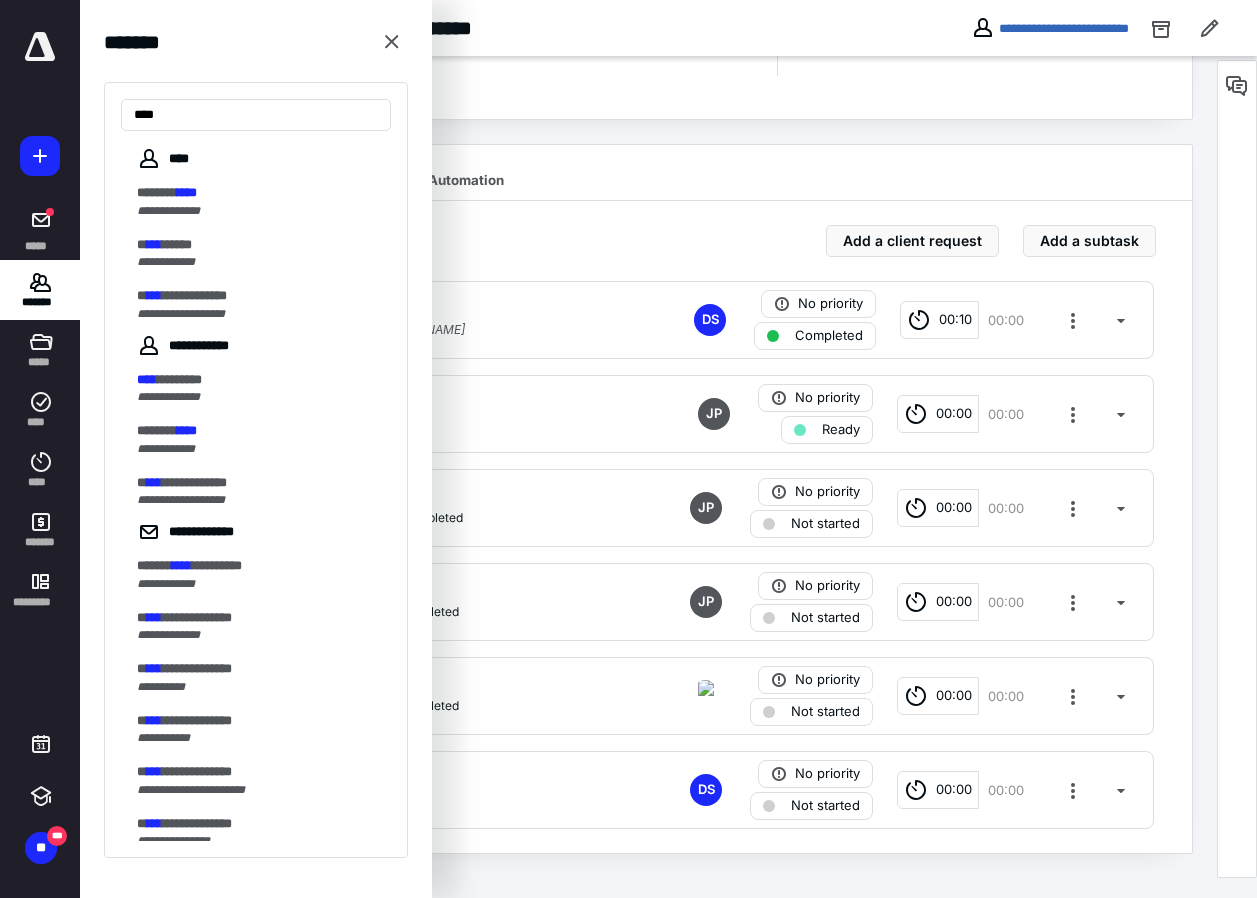 scroll, scrollTop: 0, scrollLeft: 0, axis: both 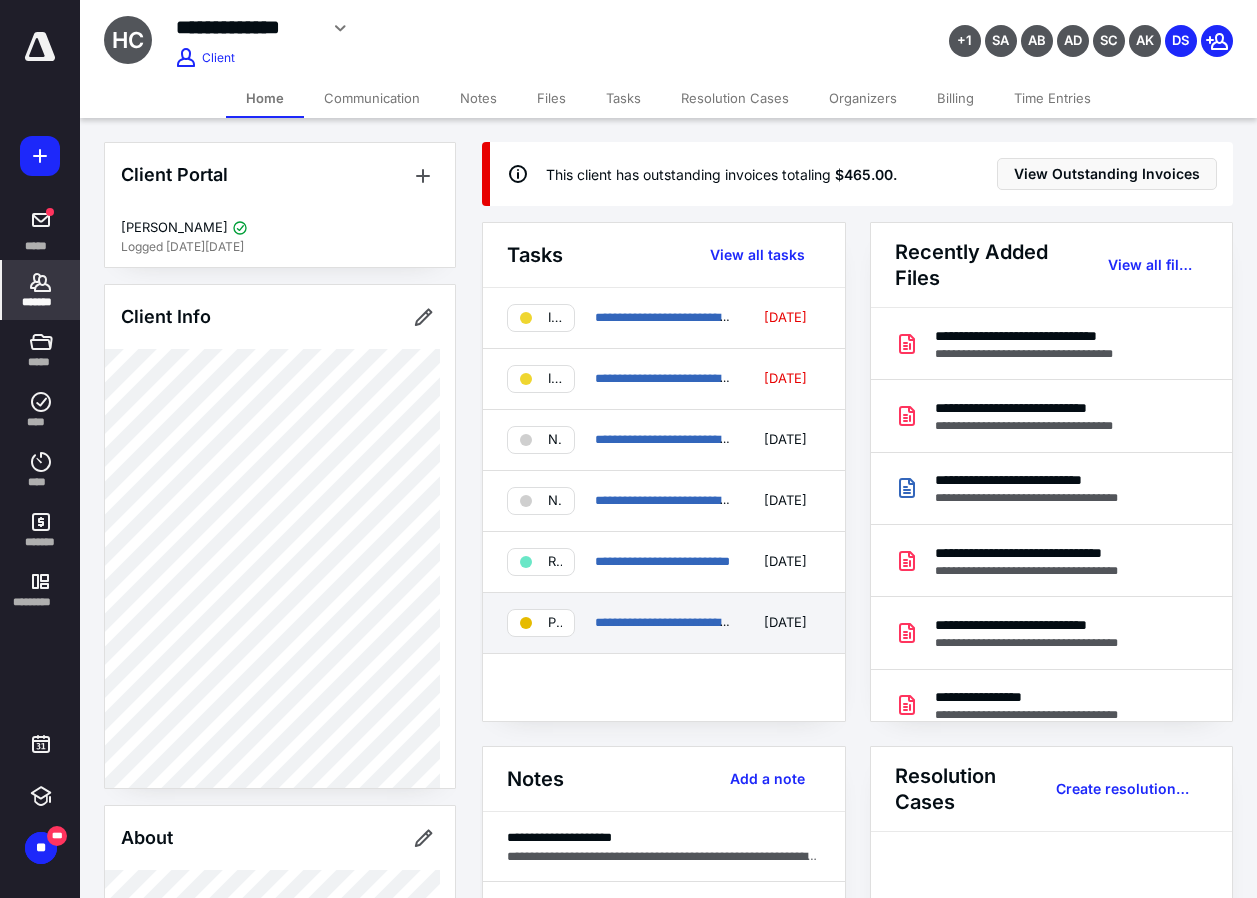 click on "**********" at bounding box center (664, 623) 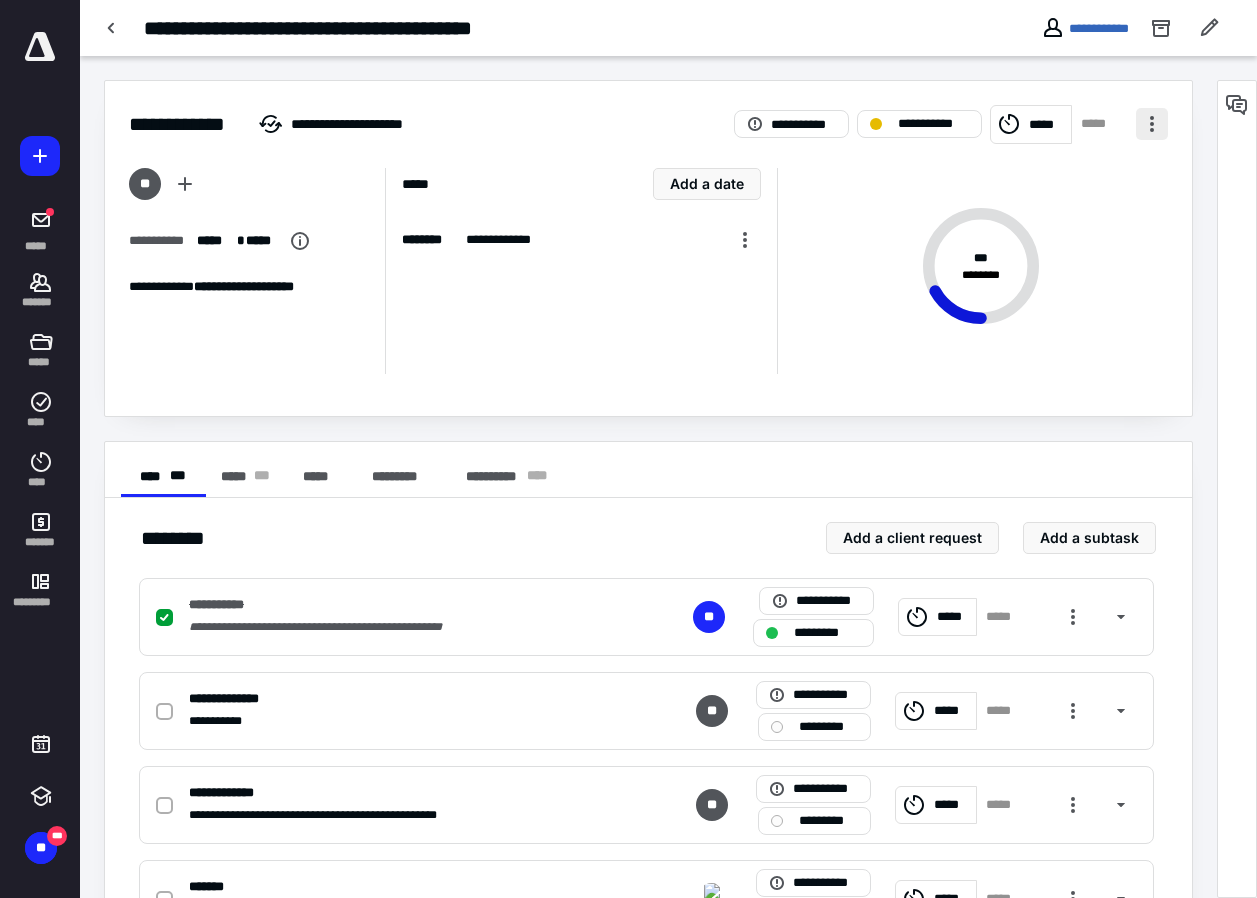 click at bounding box center [1152, 124] 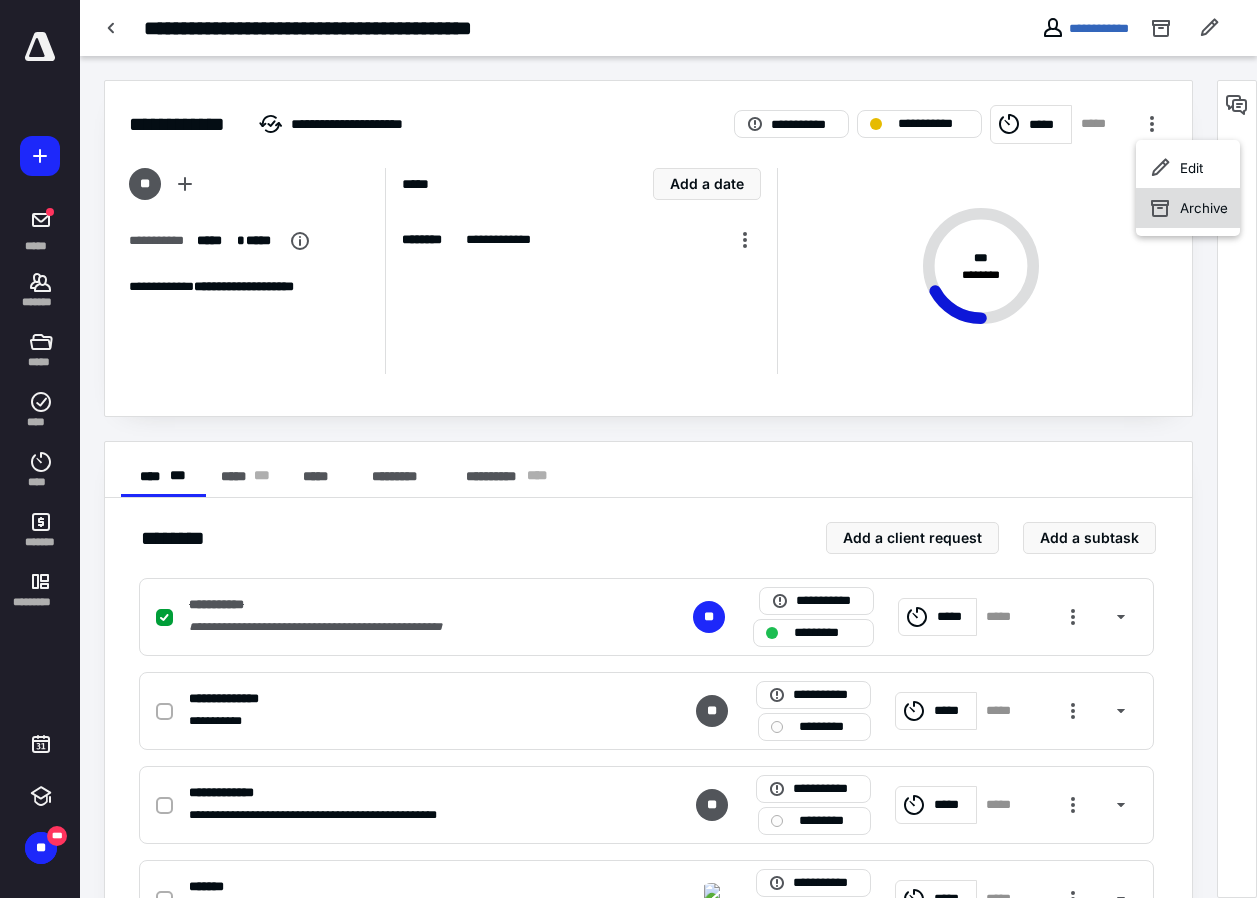 click on "Archive" at bounding box center (1204, 208) 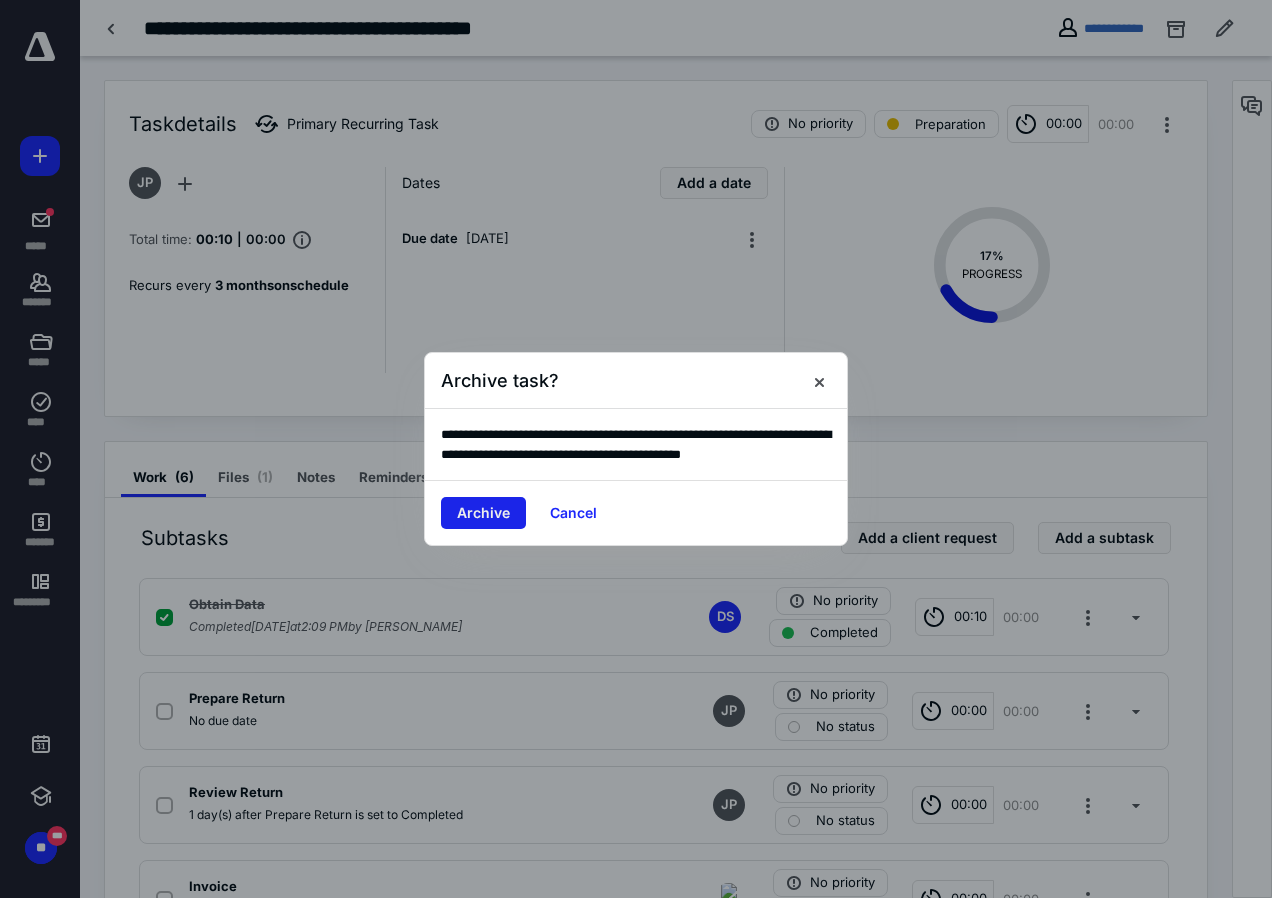 click on "Archive" at bounding box center [483, 513] 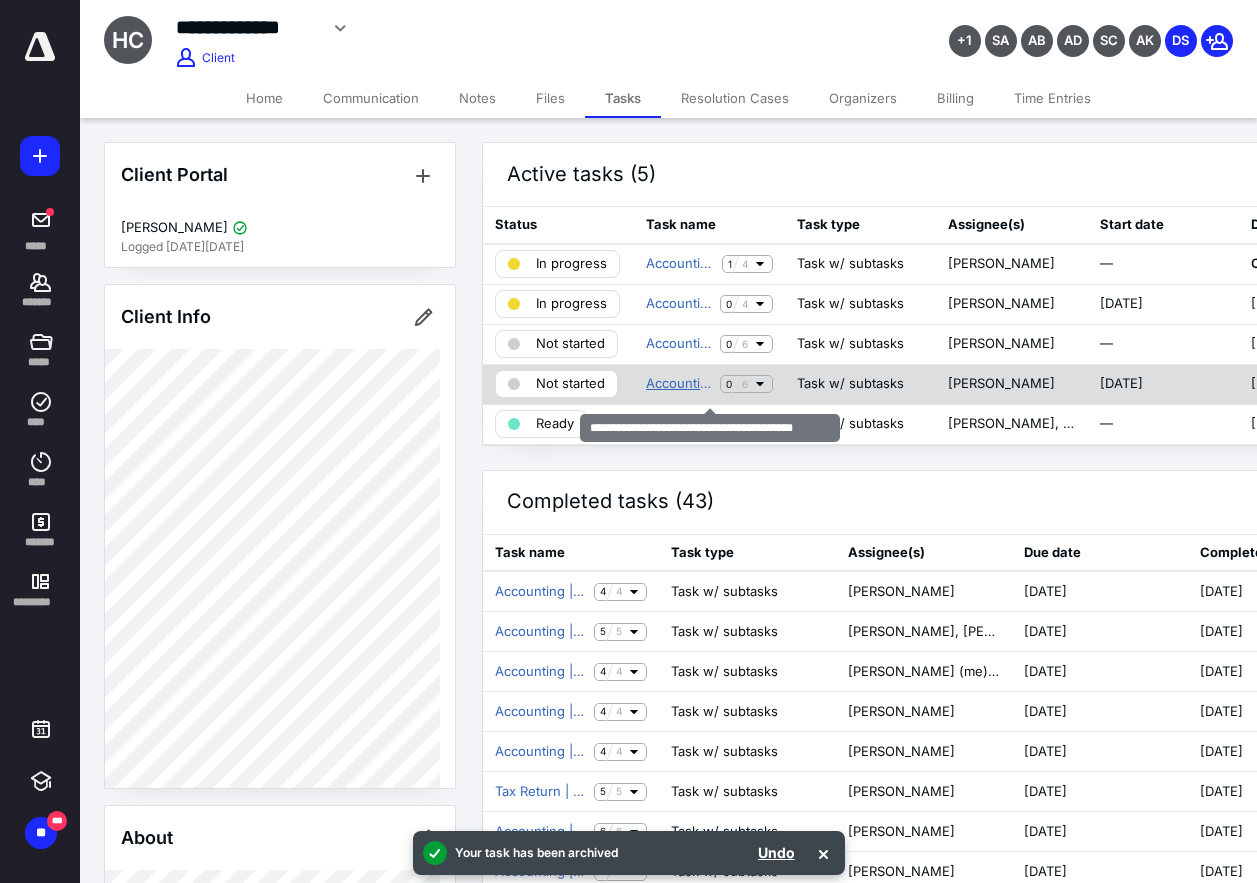 click on "Accounting | Quarterly Payroll Returns Q2" at bounding box center (679, 384) 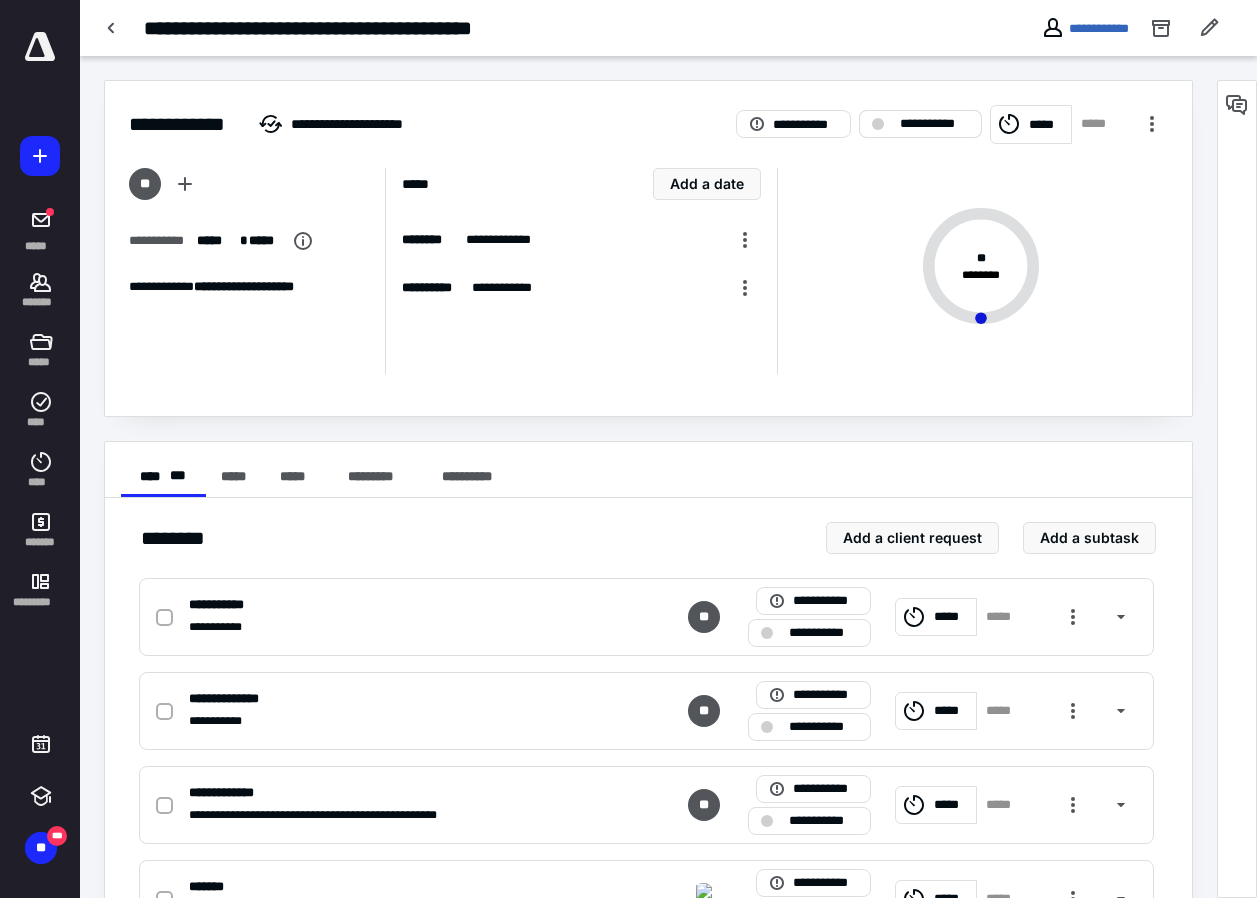 click on "**********" at bounding box center (934, 124) 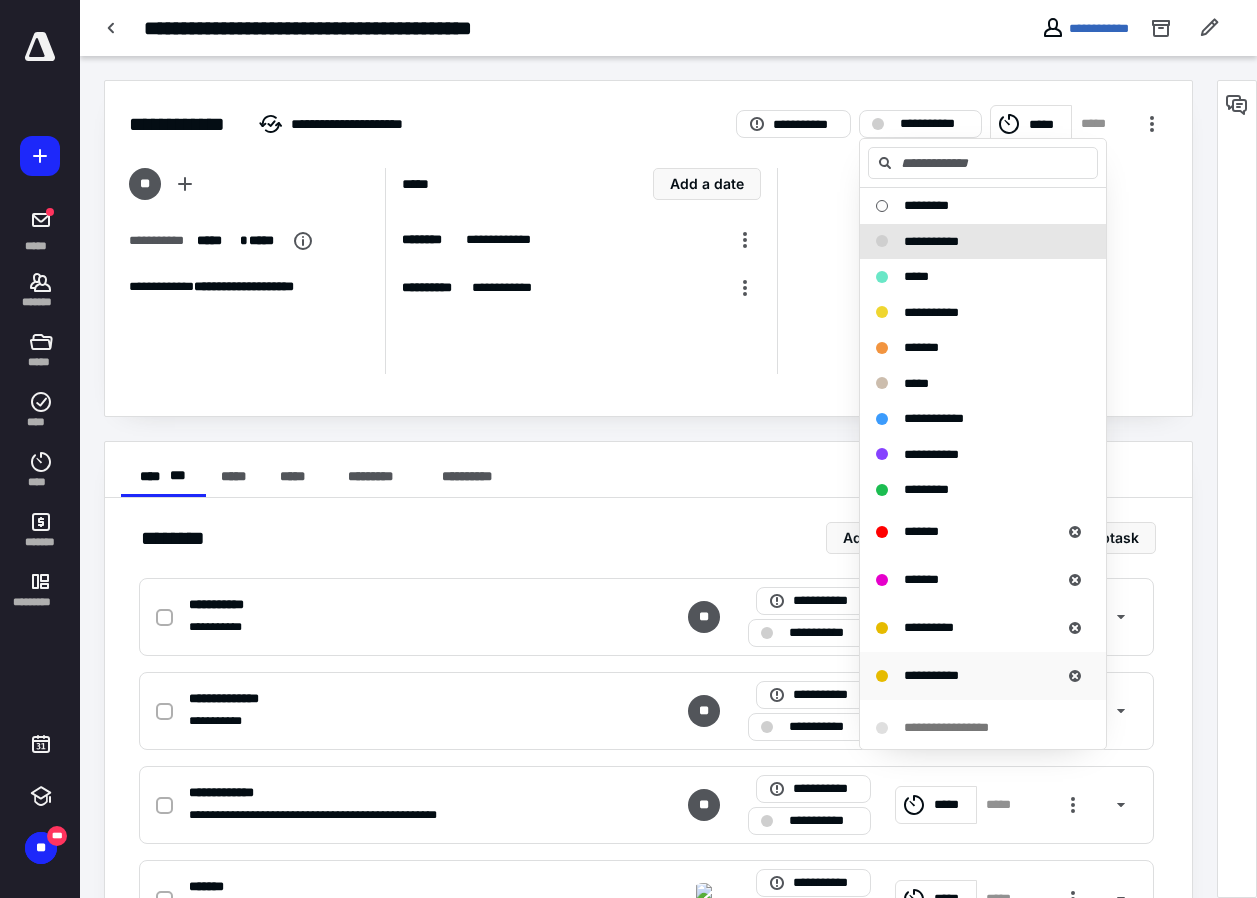click on "**********" at bounding box center [931, 675] 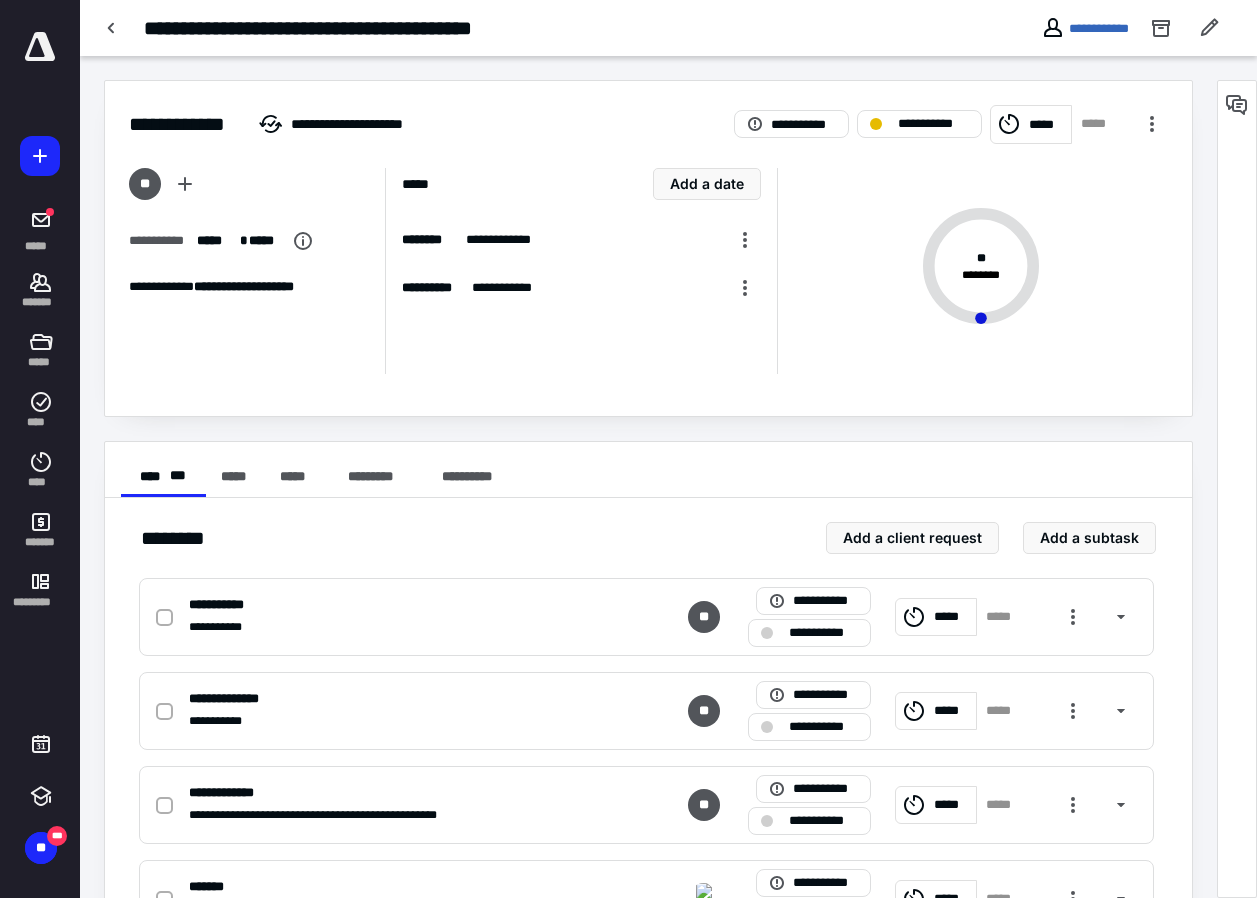 click on "**********" at bounding box center (823, 633) 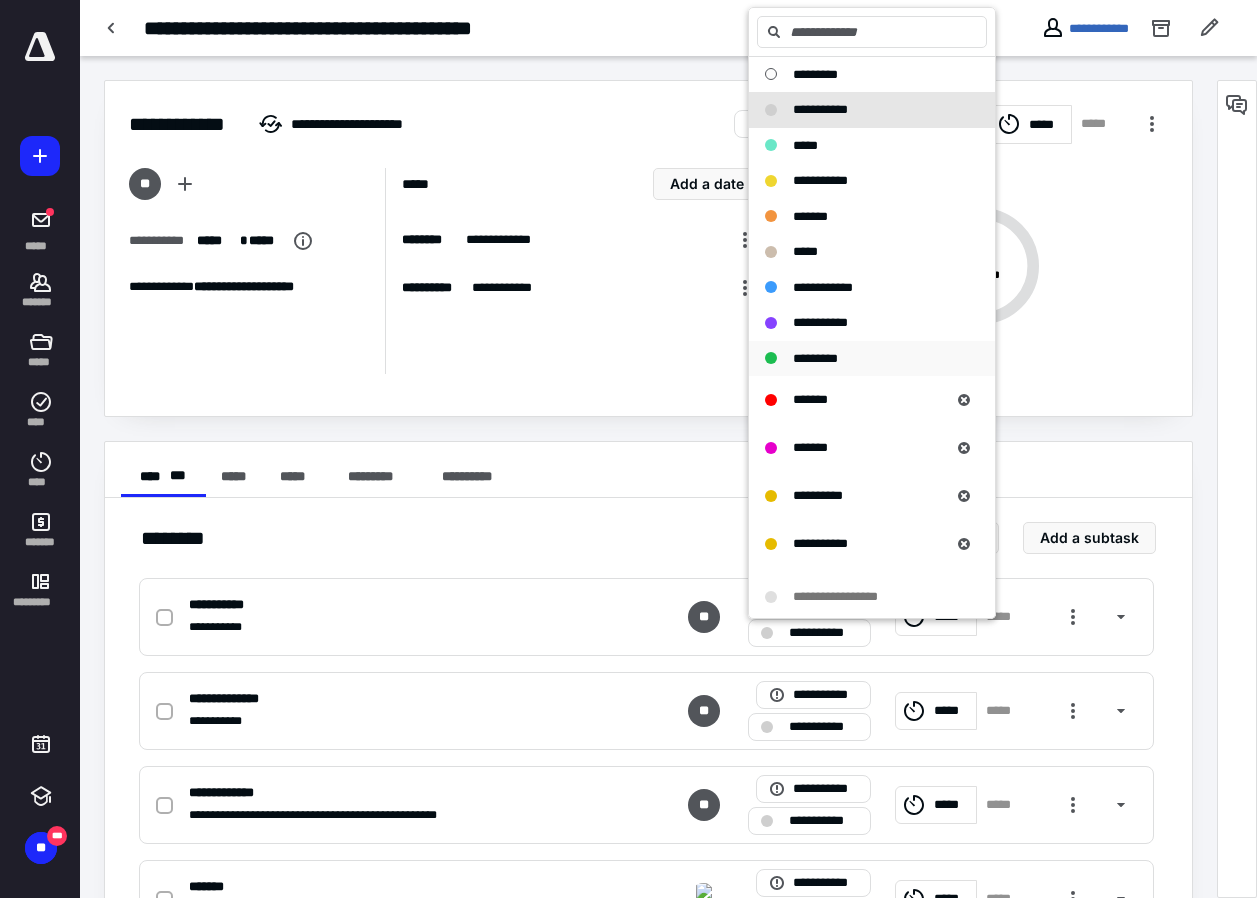 click on "*********" at bounding box center [815, 358] 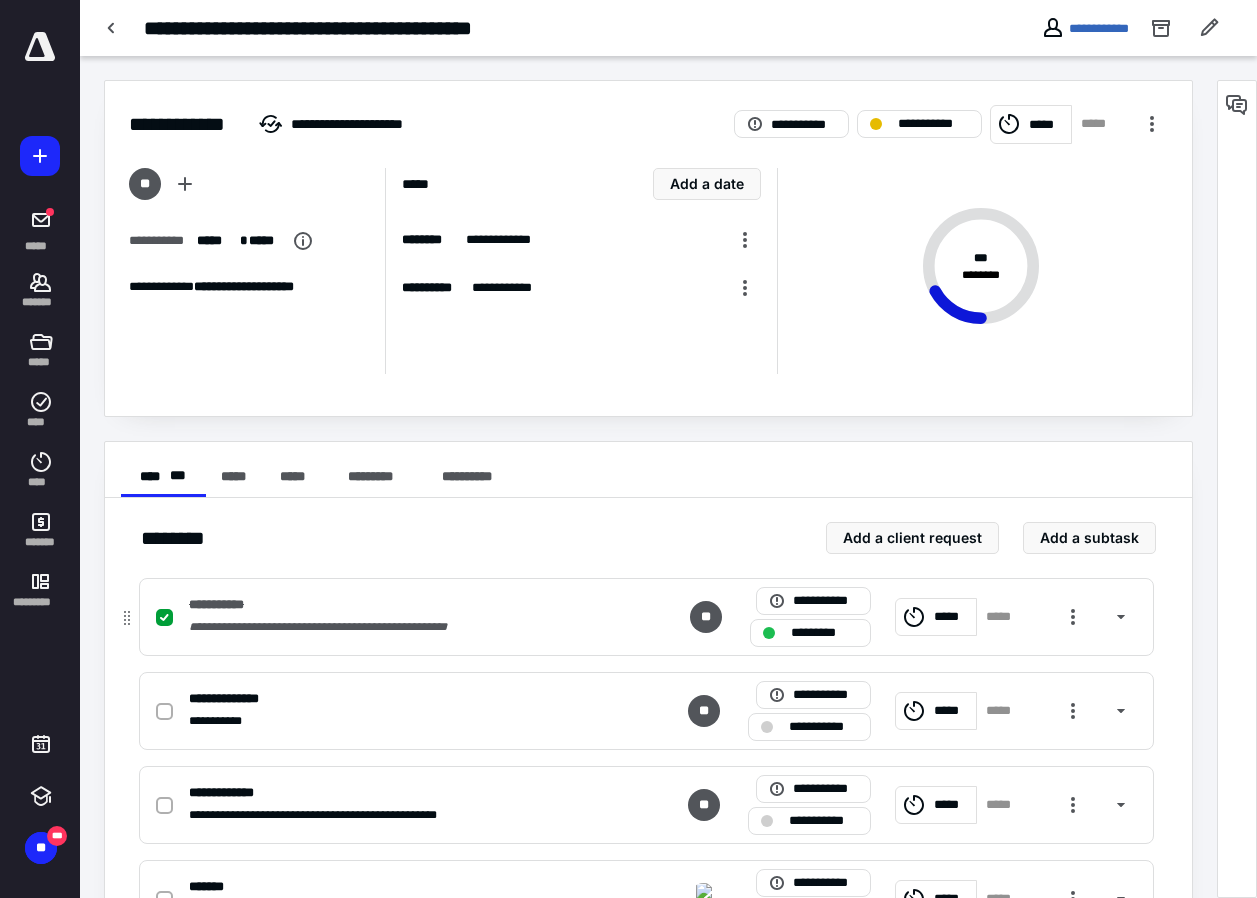 click on "*****" at bounding box center (952, 617) 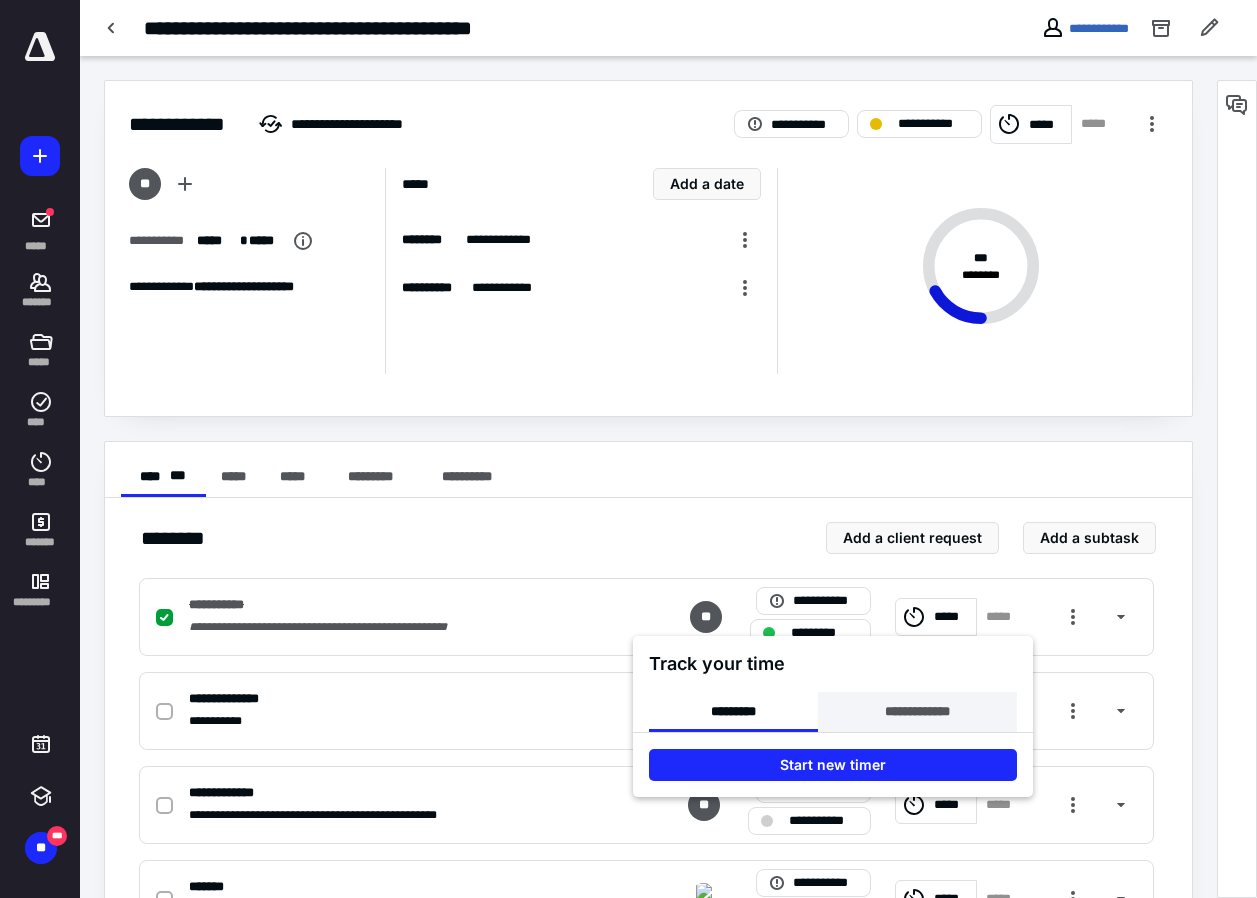 click on "**********" at bounding box center [917, 712] 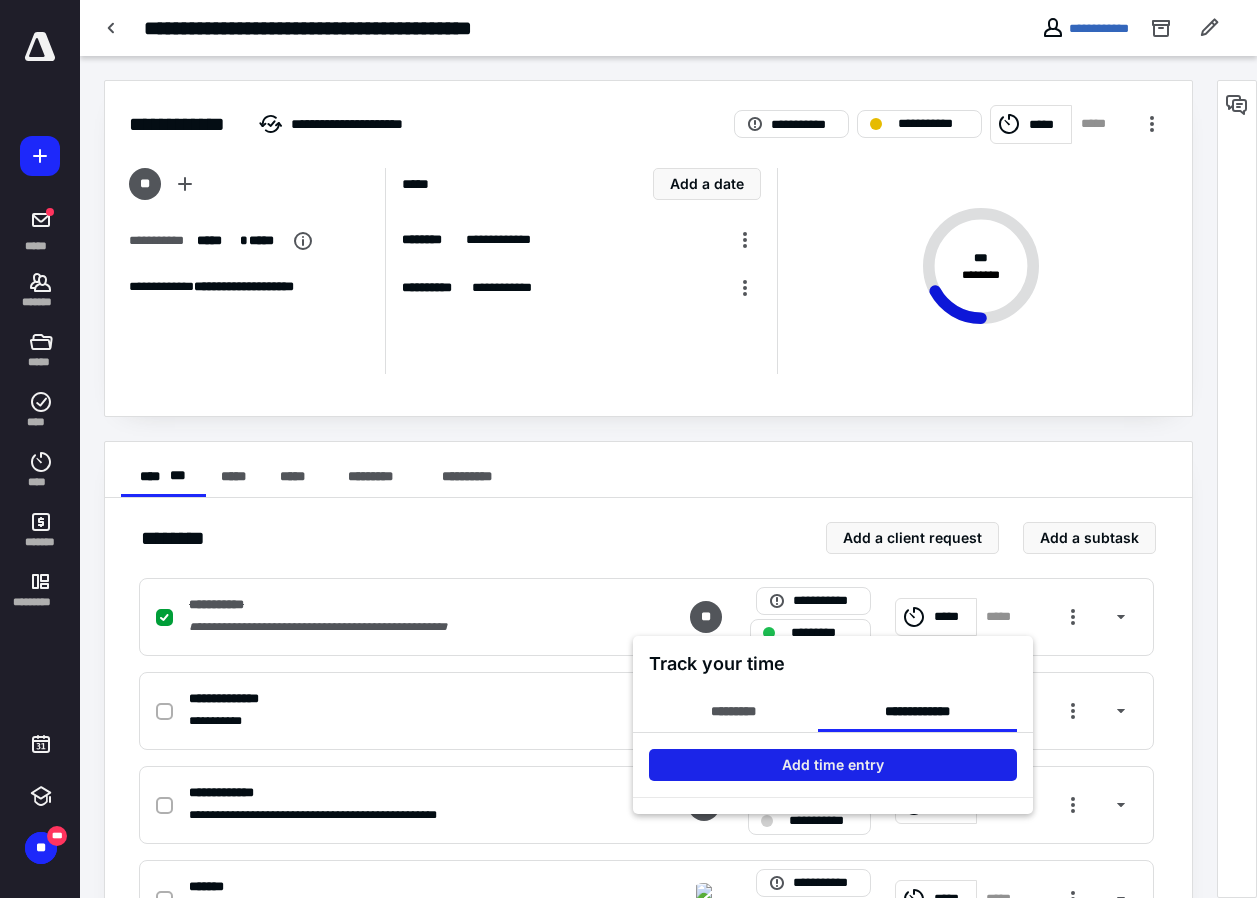 click on "Add time entry" at bounding box center [833, 765] 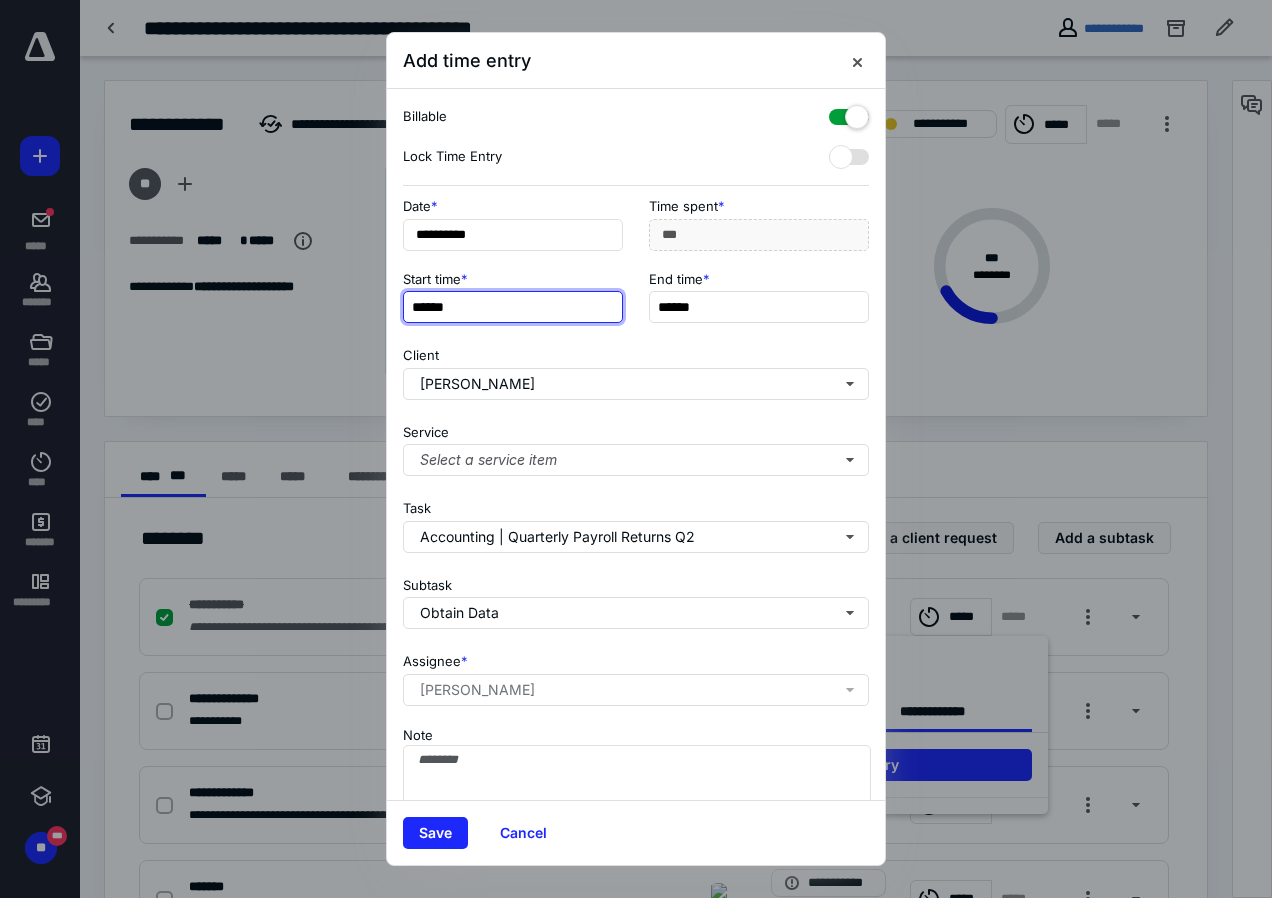 click on "******" at bounding box center (513, 307) 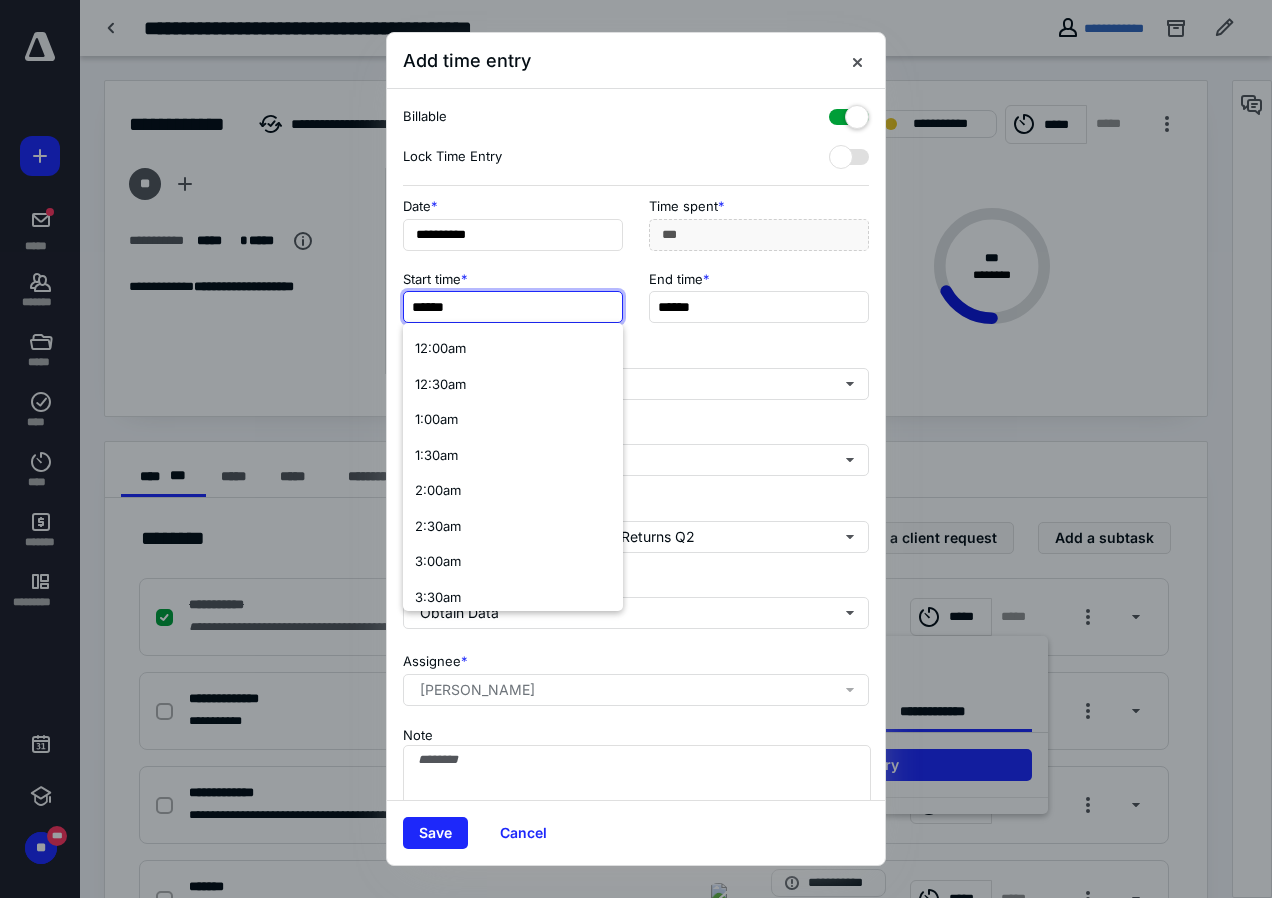 type on "*" 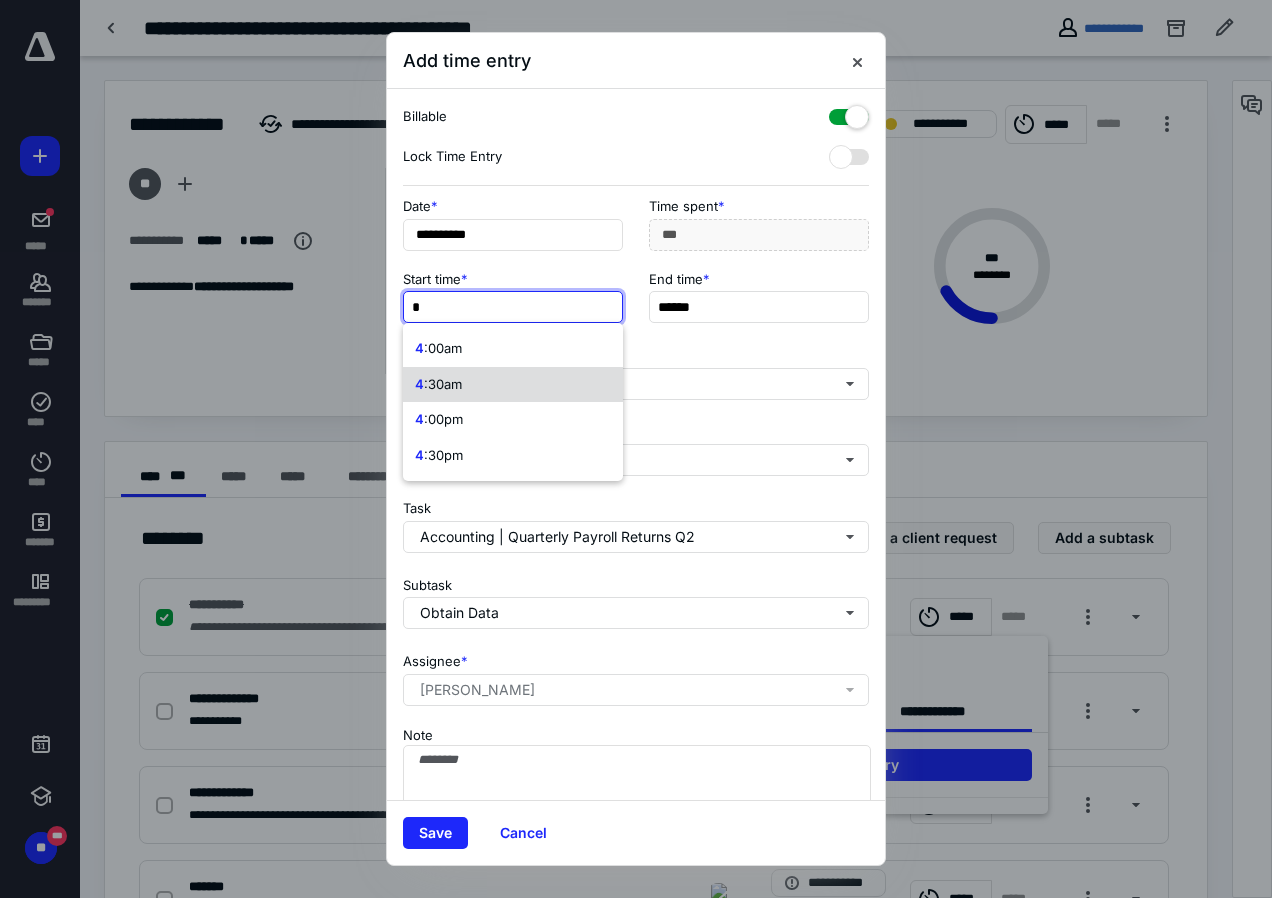 drag, startPoint x: 435, startPoint y: 458, endPoint x: 526, endPoint y: 396, distance: 110.11358 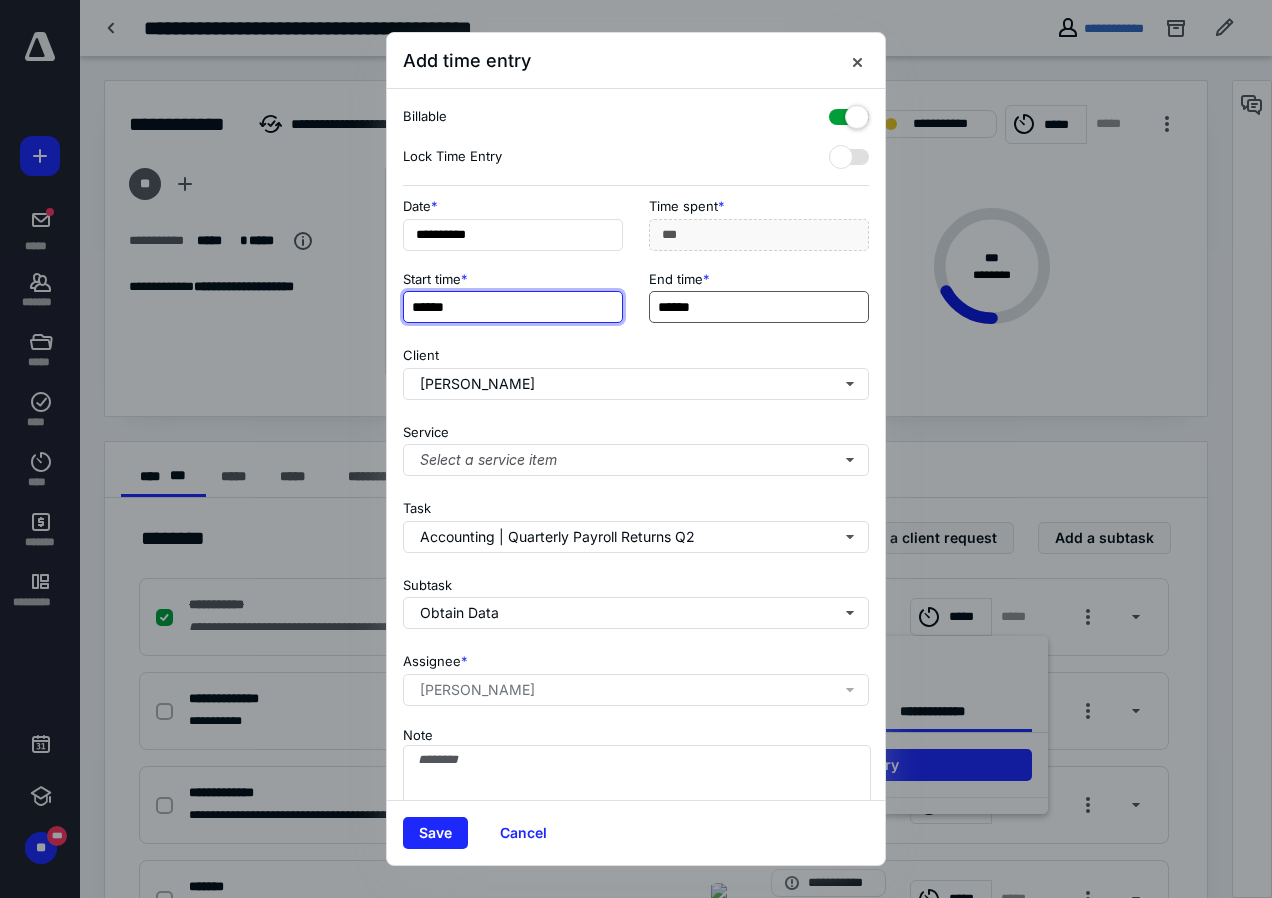 type on "******" 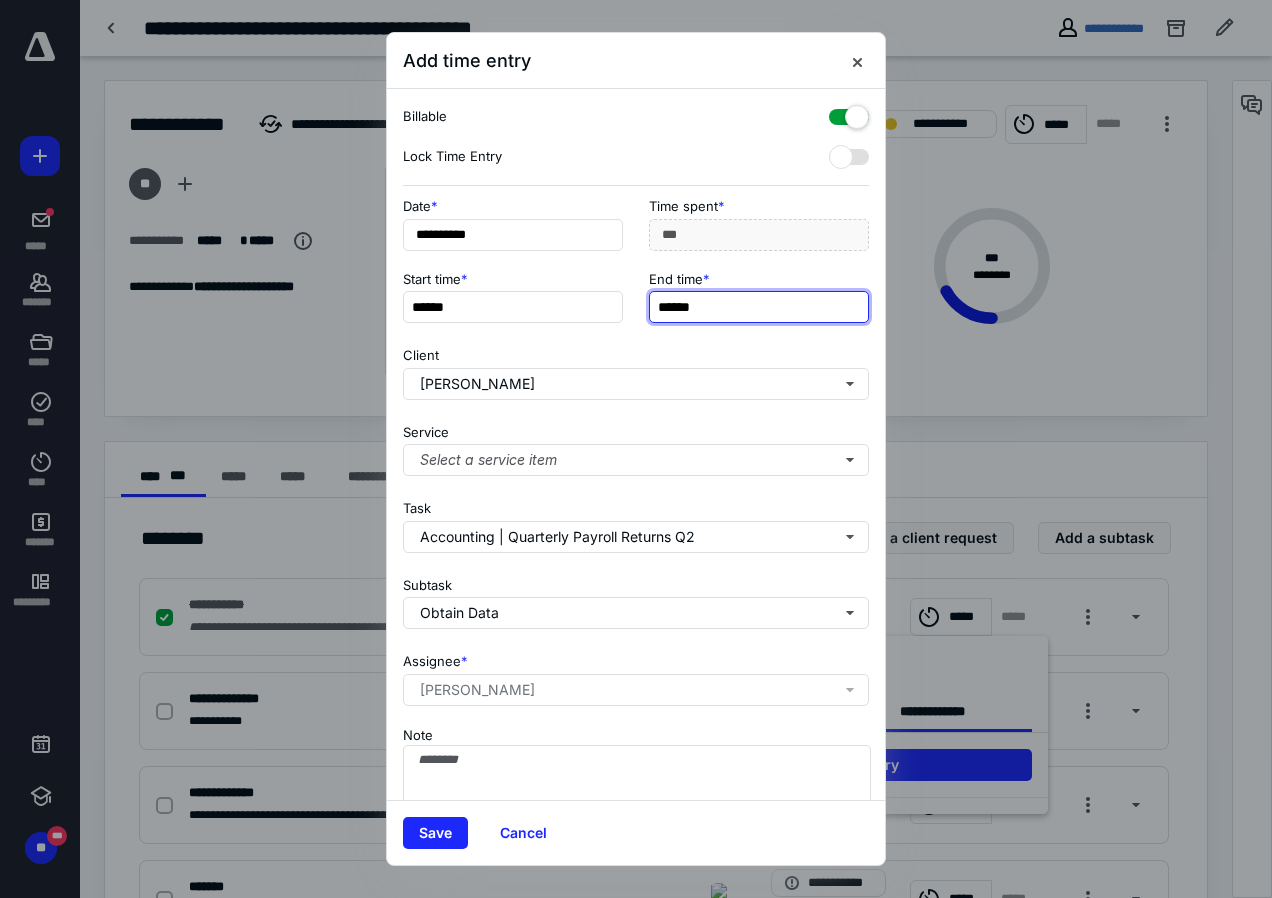 click on "******" at bounding box center (759, 307) 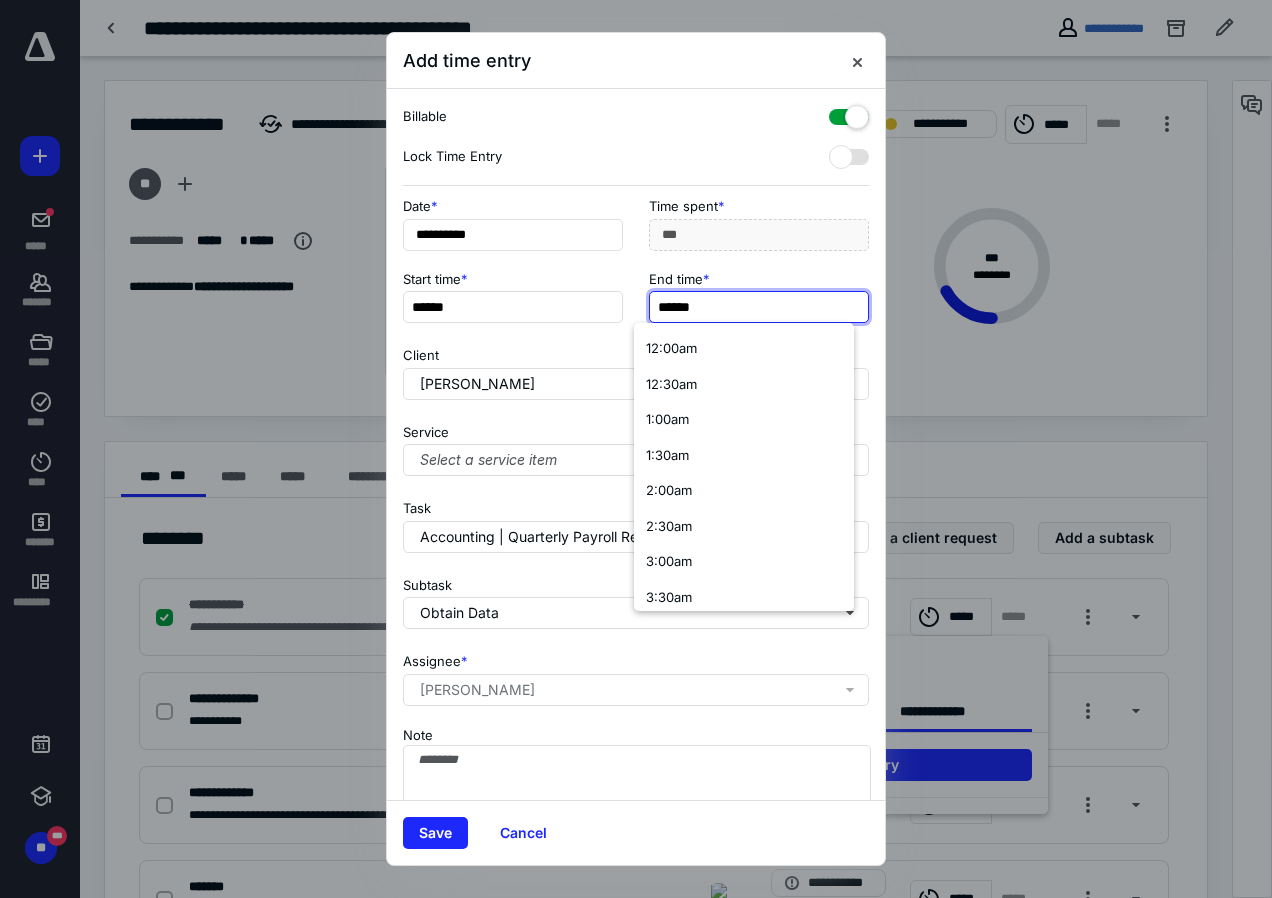 type on "*" 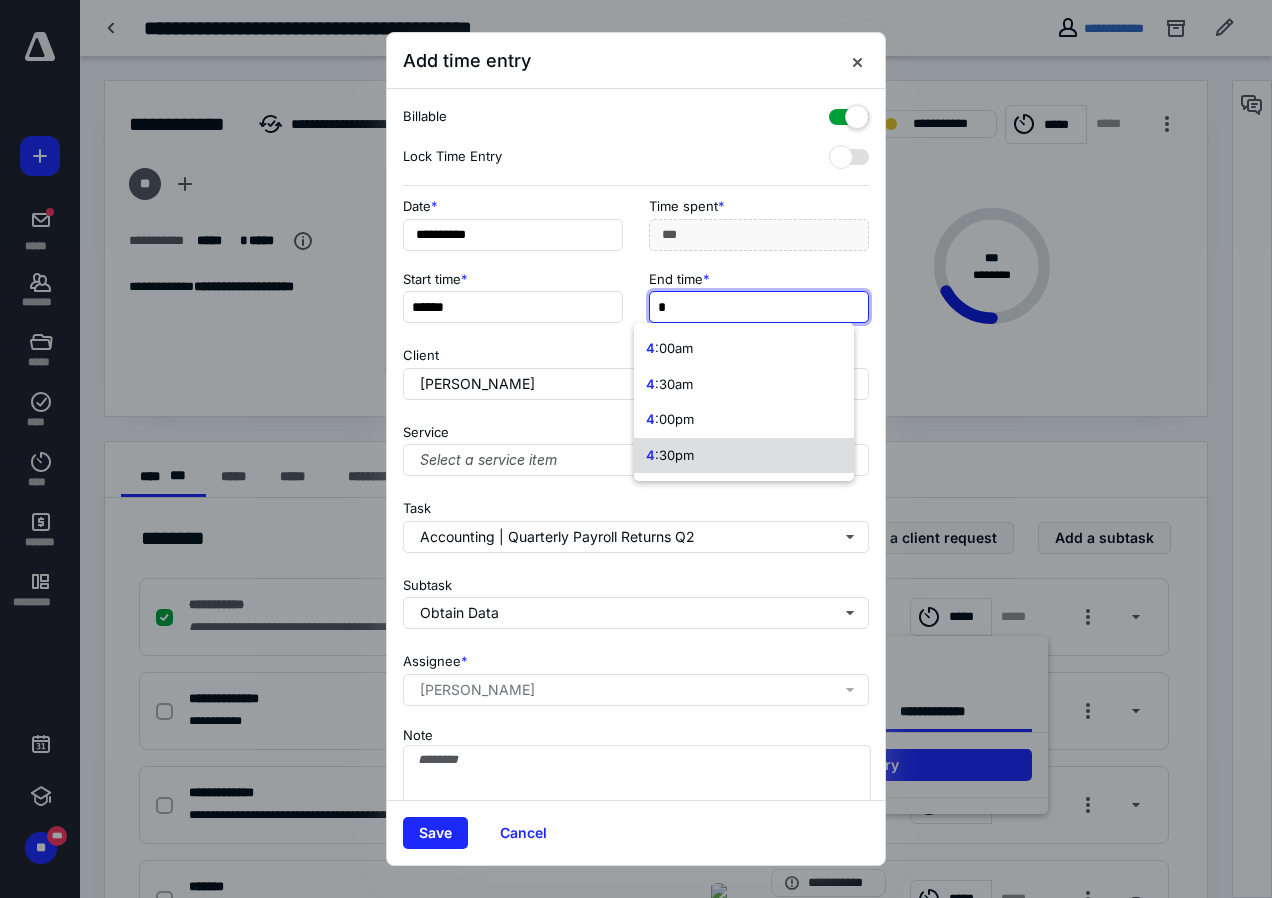 click on "4 :30pm" at bounding box center [744, 456] 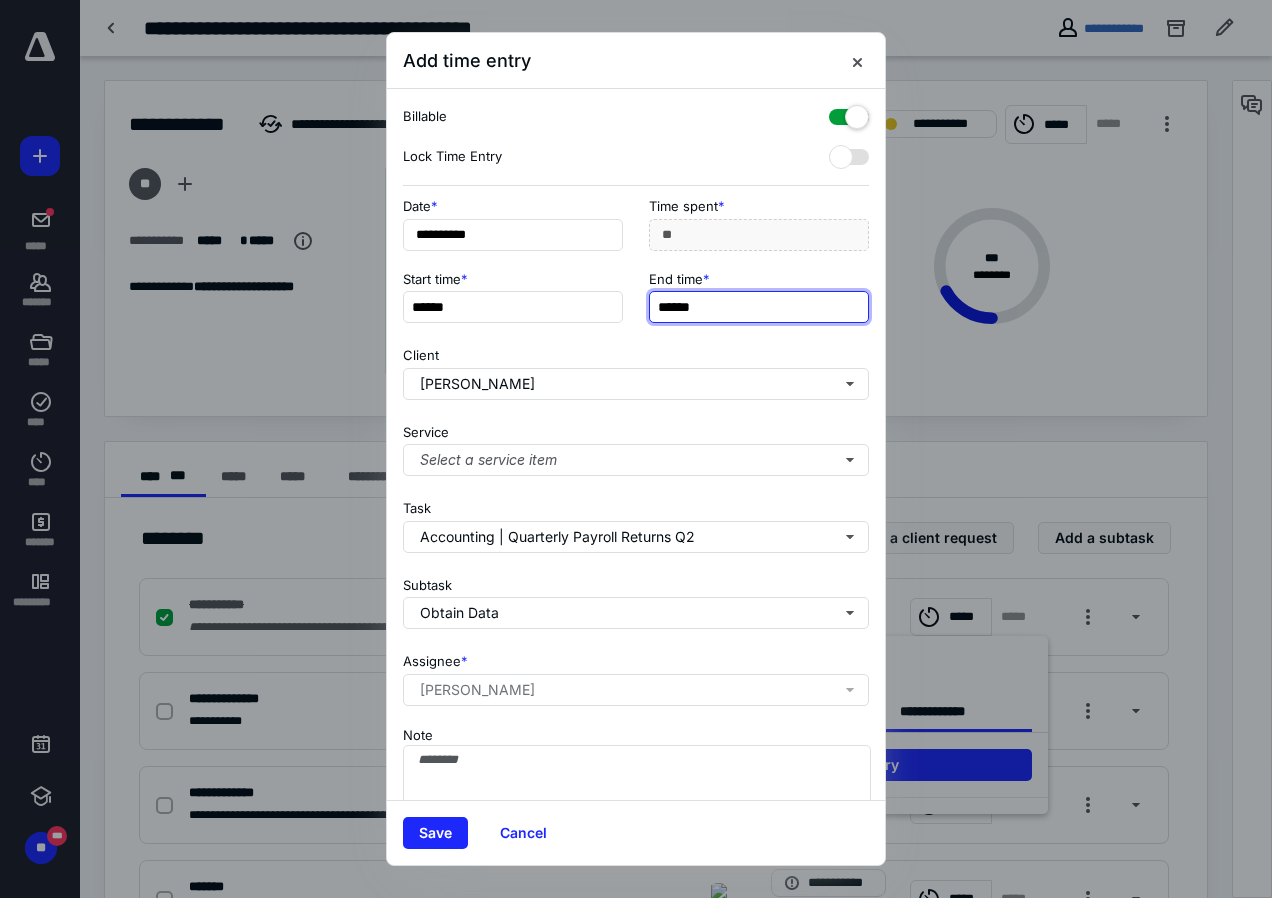 drag, startPoint x: 661, startPoint y: 307, endPoint x: 673, endPoint y: 297, distance: 15.6205 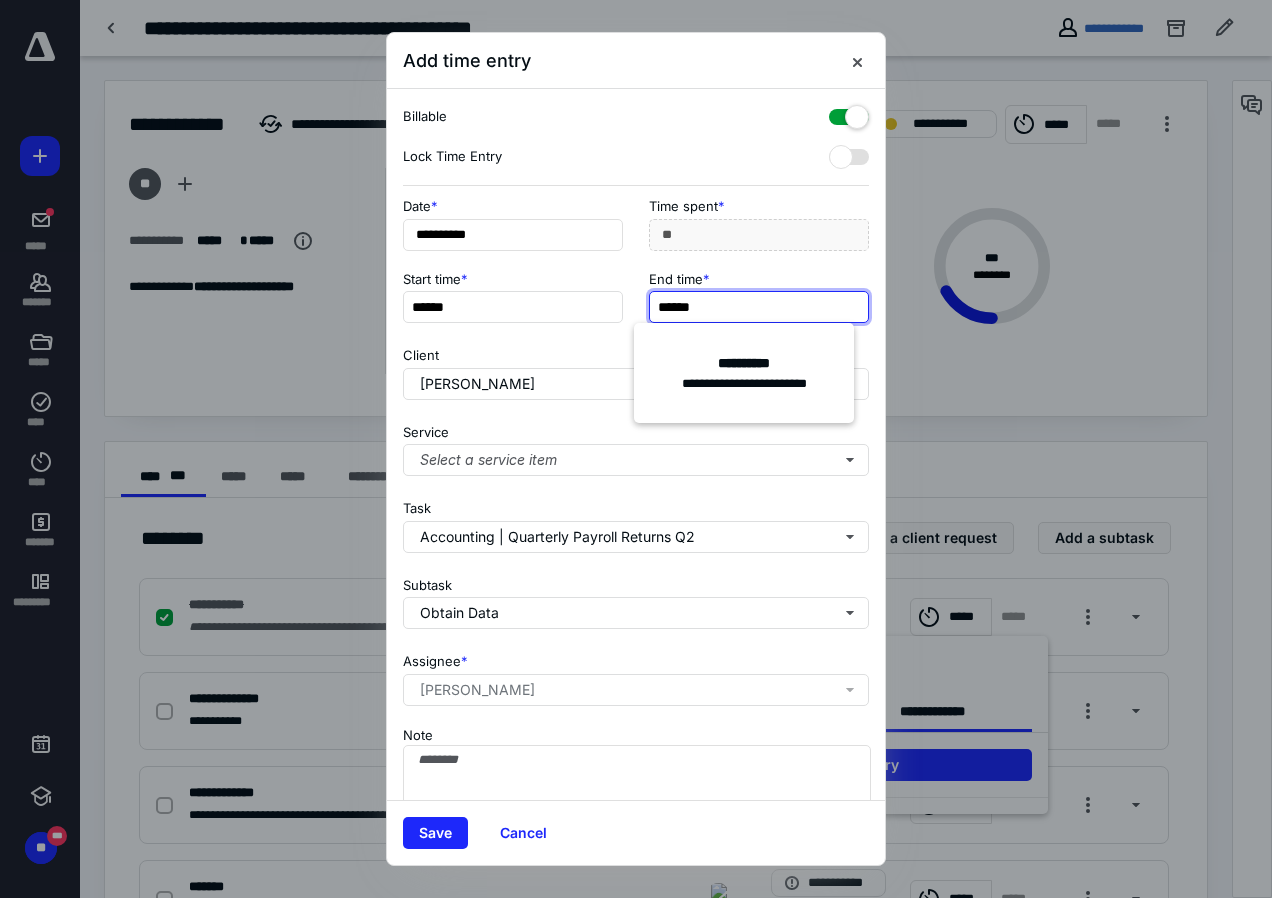 type on "******" 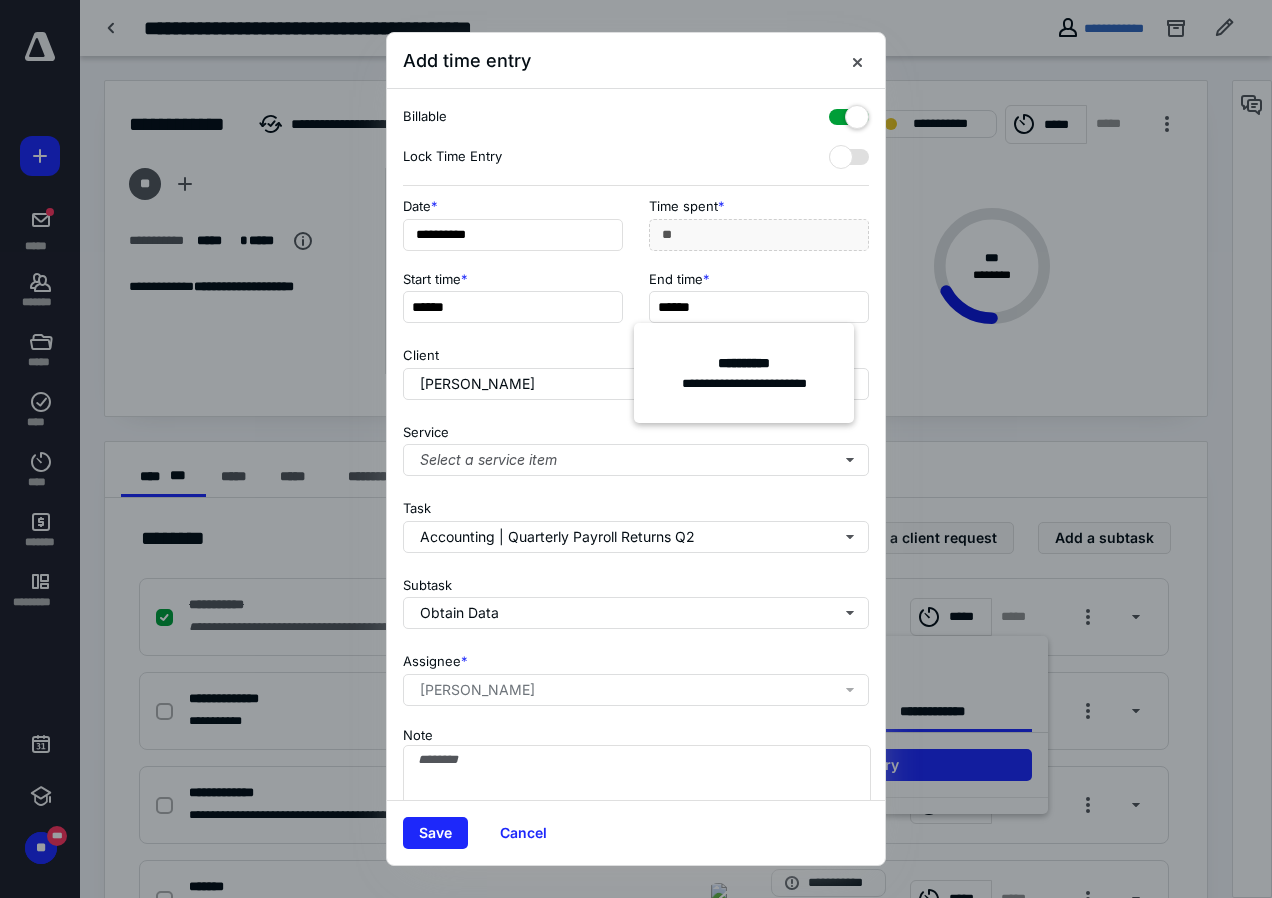 type on "***" 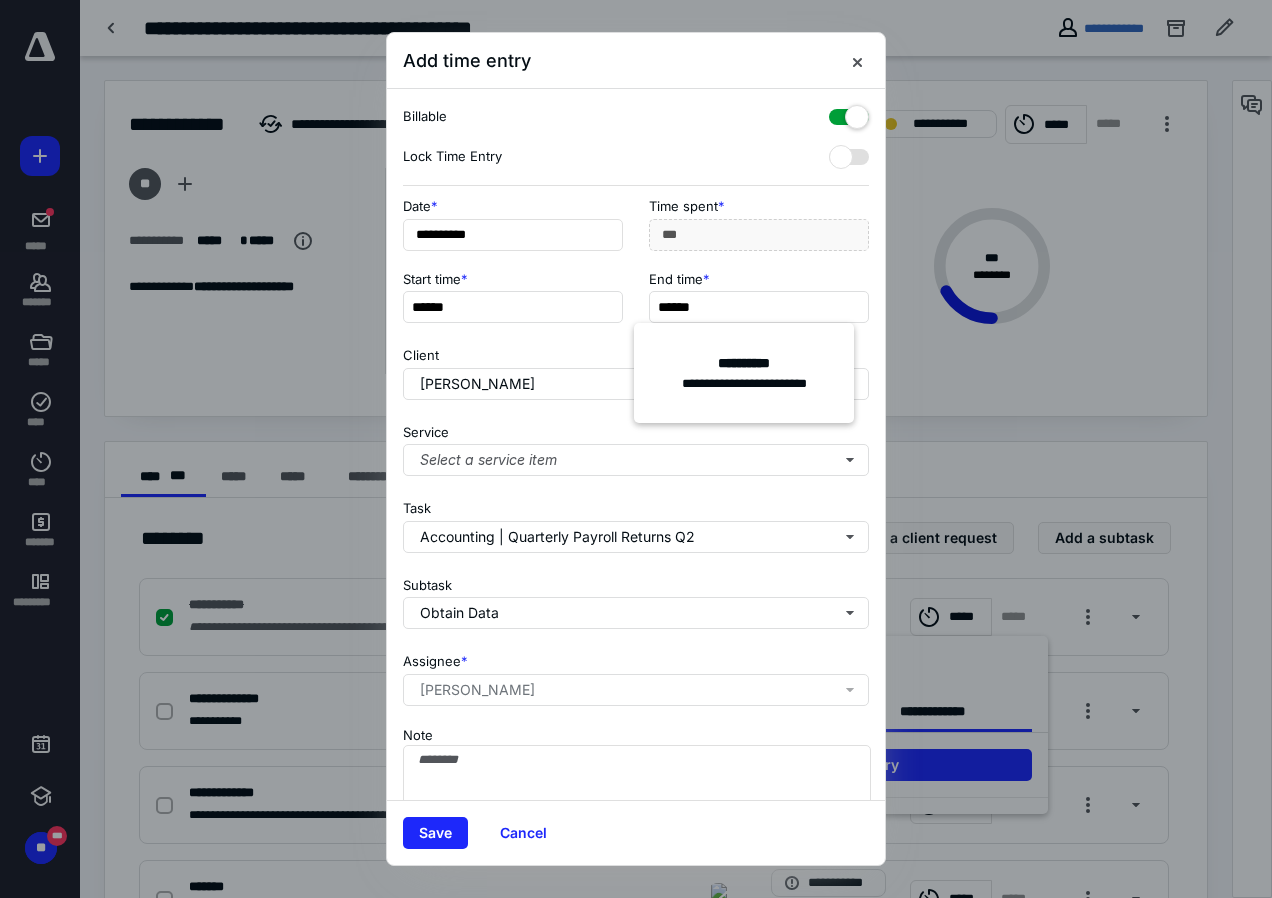 click on "Client Cynthia Hawn" at bounding box center (636, 369) 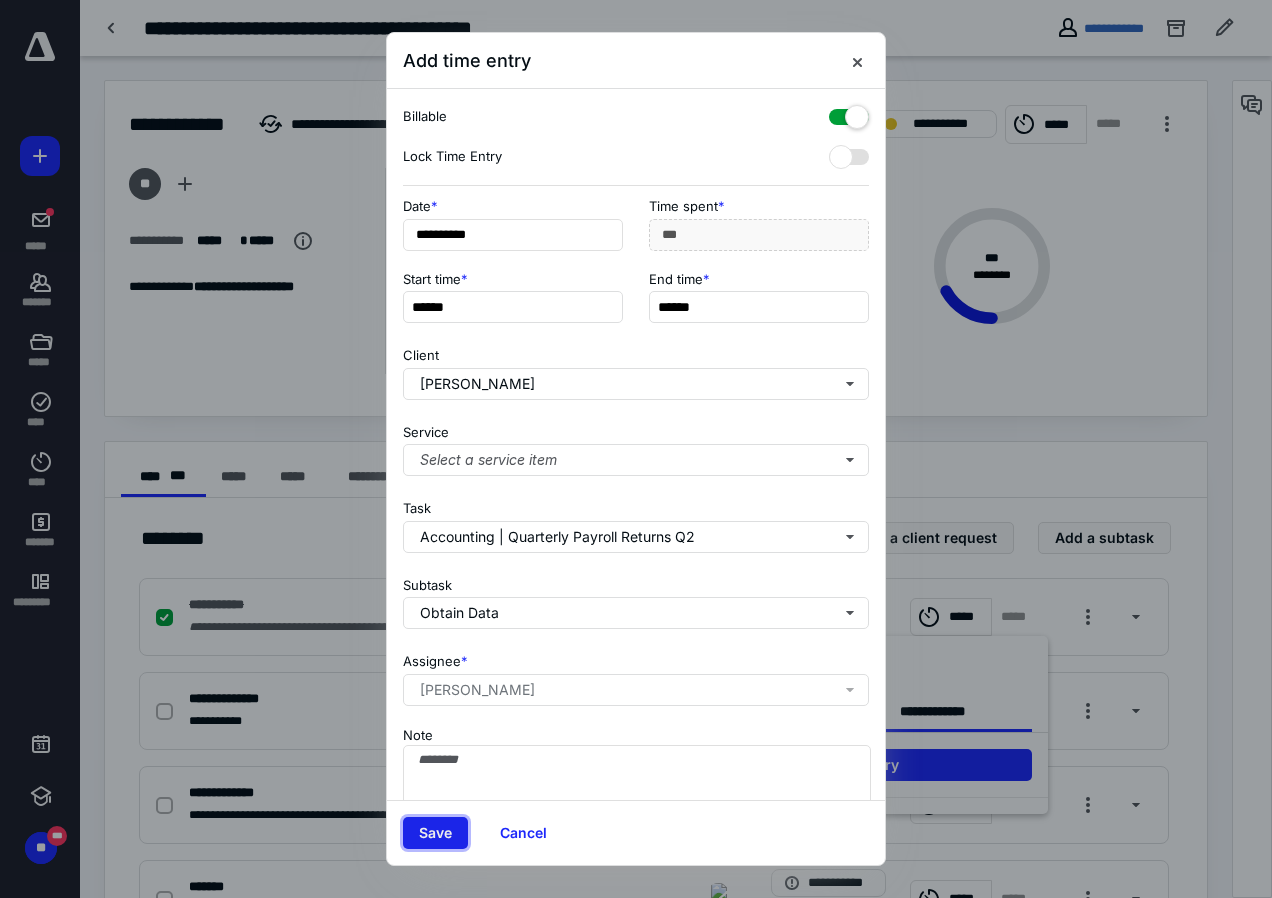 click on "Save" at bounding box center (435, 833) 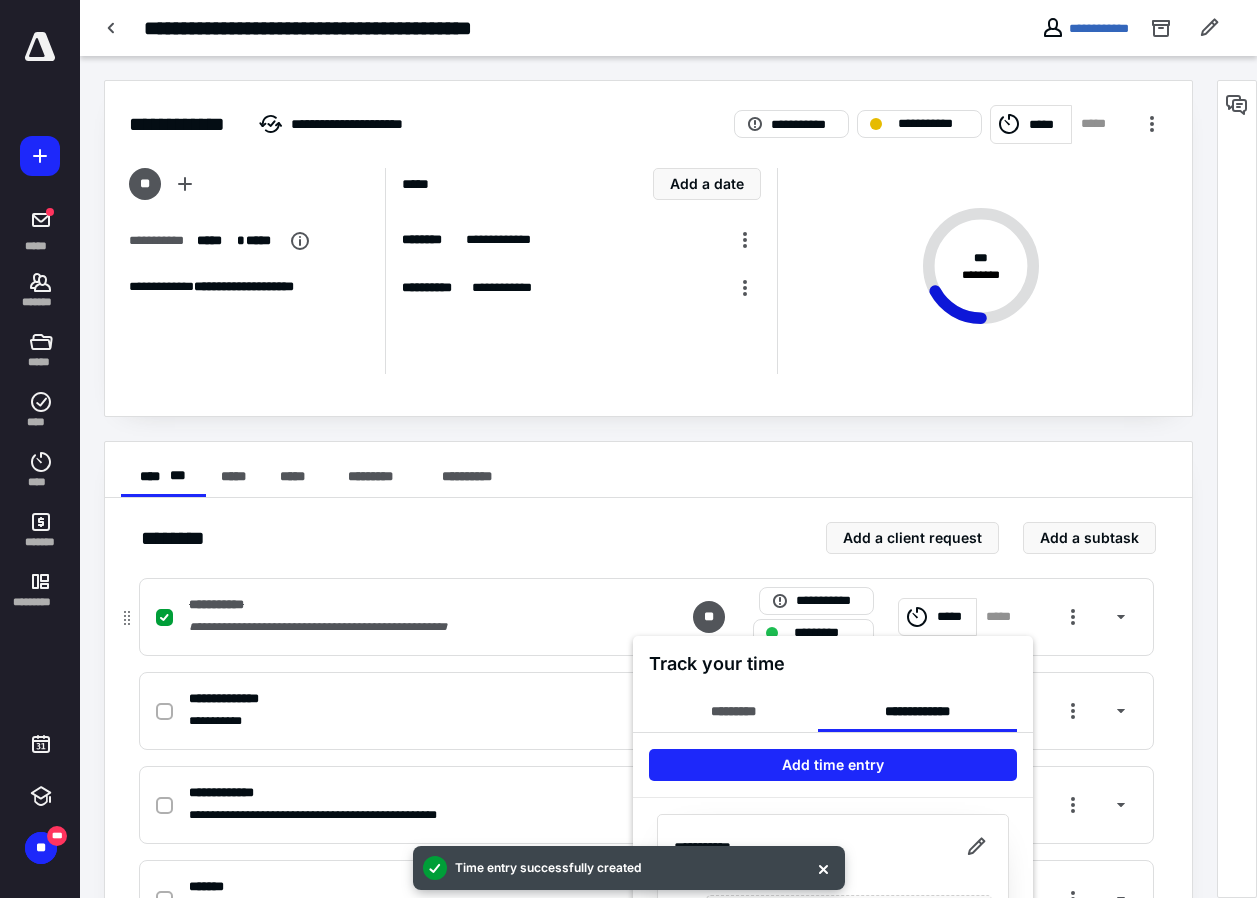 click at bounding box center (628, 449) 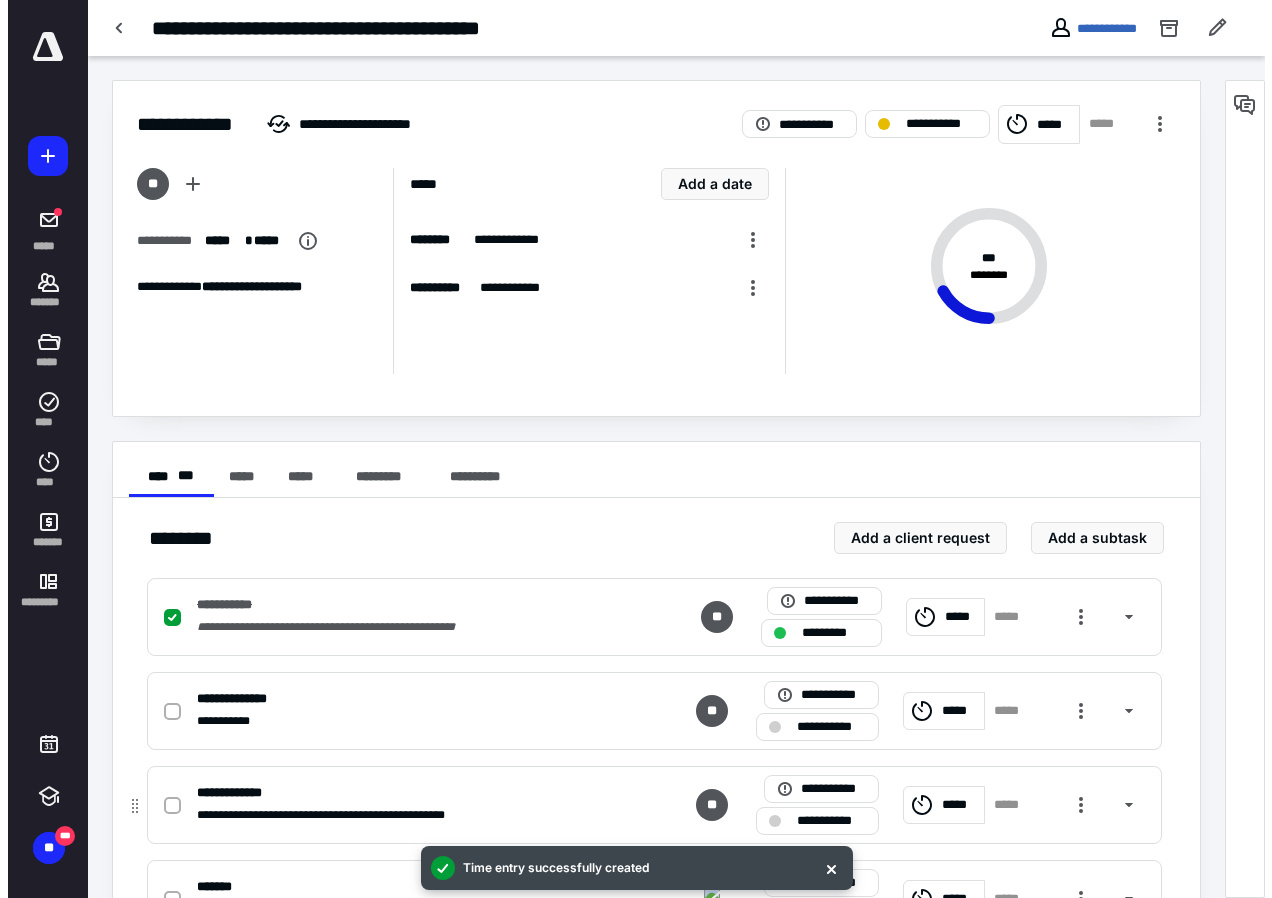 scroll, scrollTop: 200, scrollLeft: 0, axis: vertical 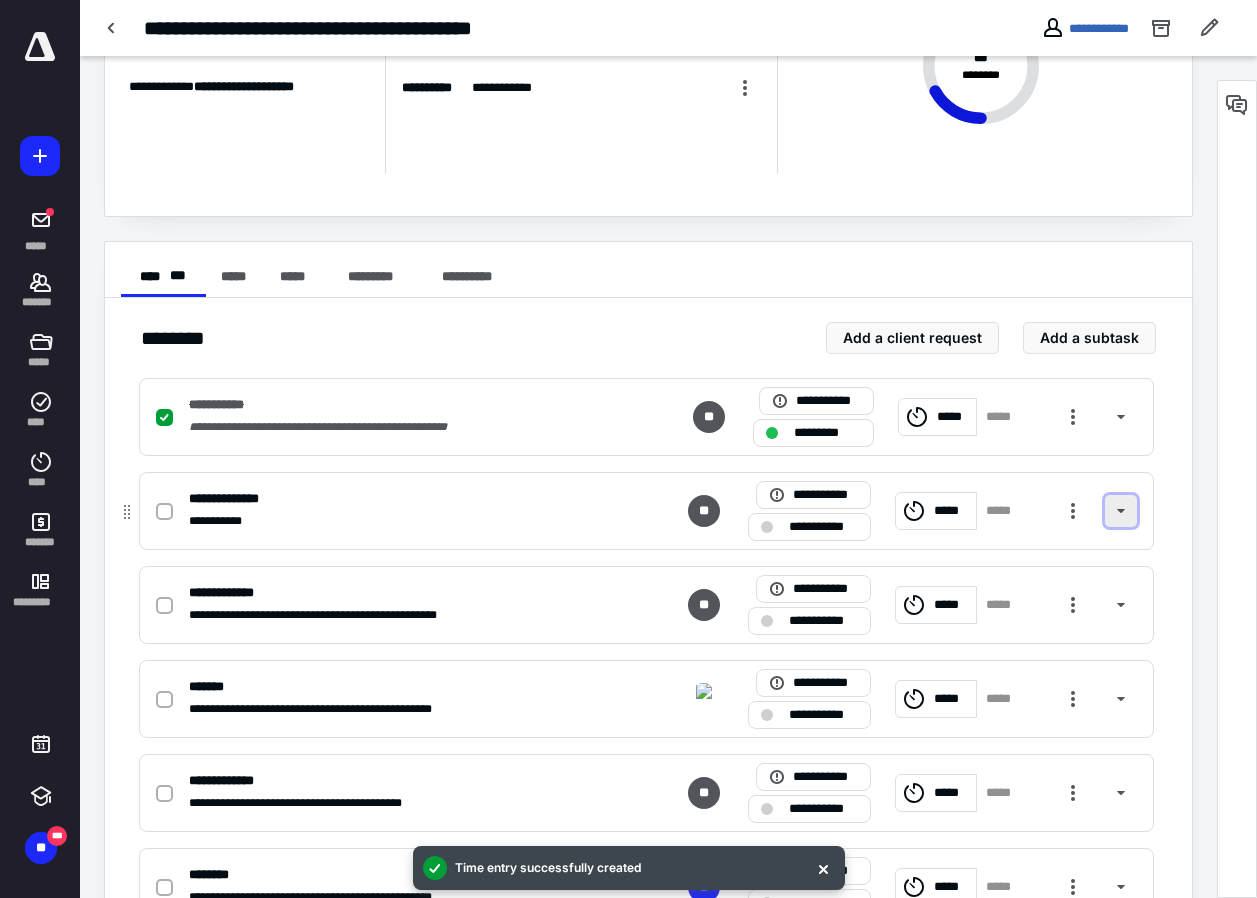 click at bounding box center [1121, 511] 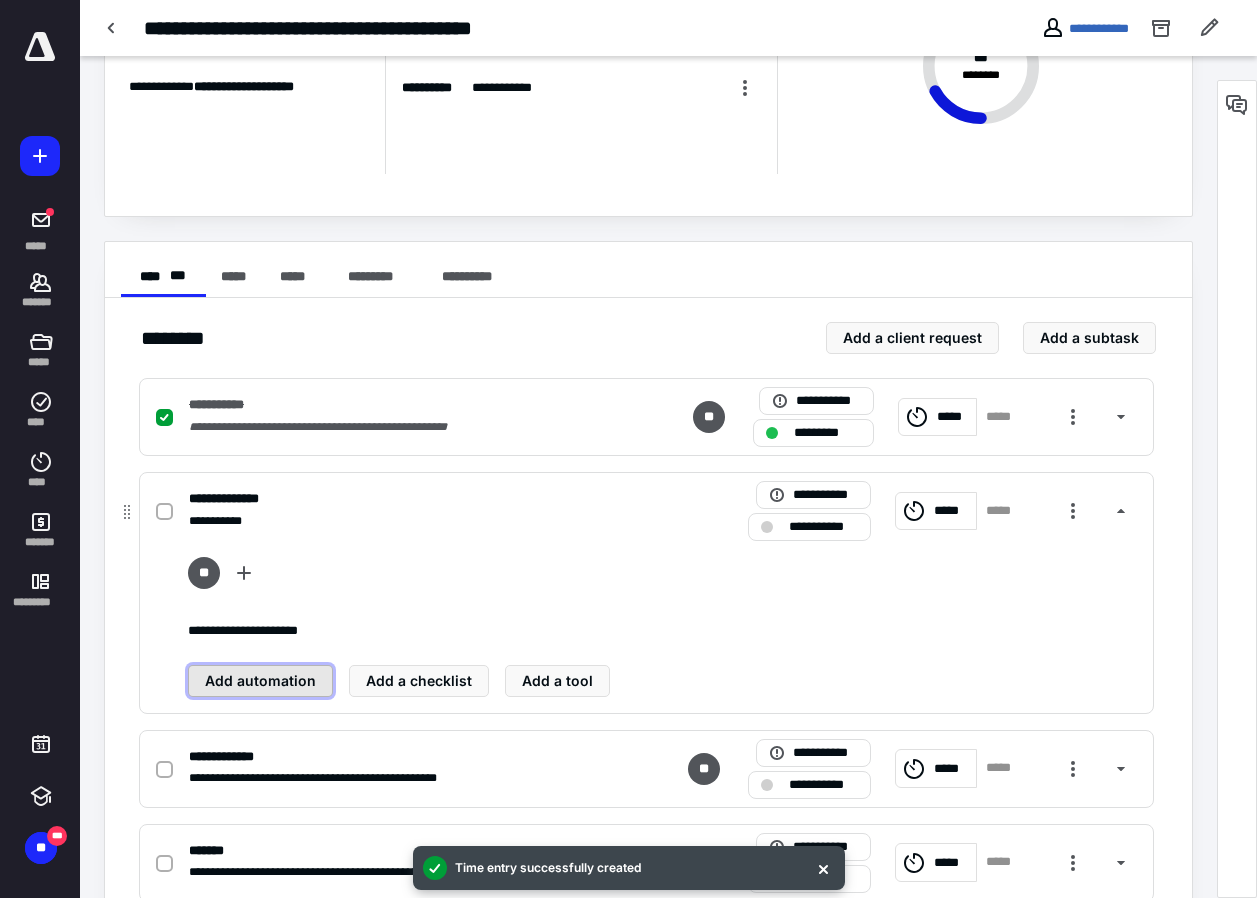 click on "Add automation" at bounding box center (260, 681) 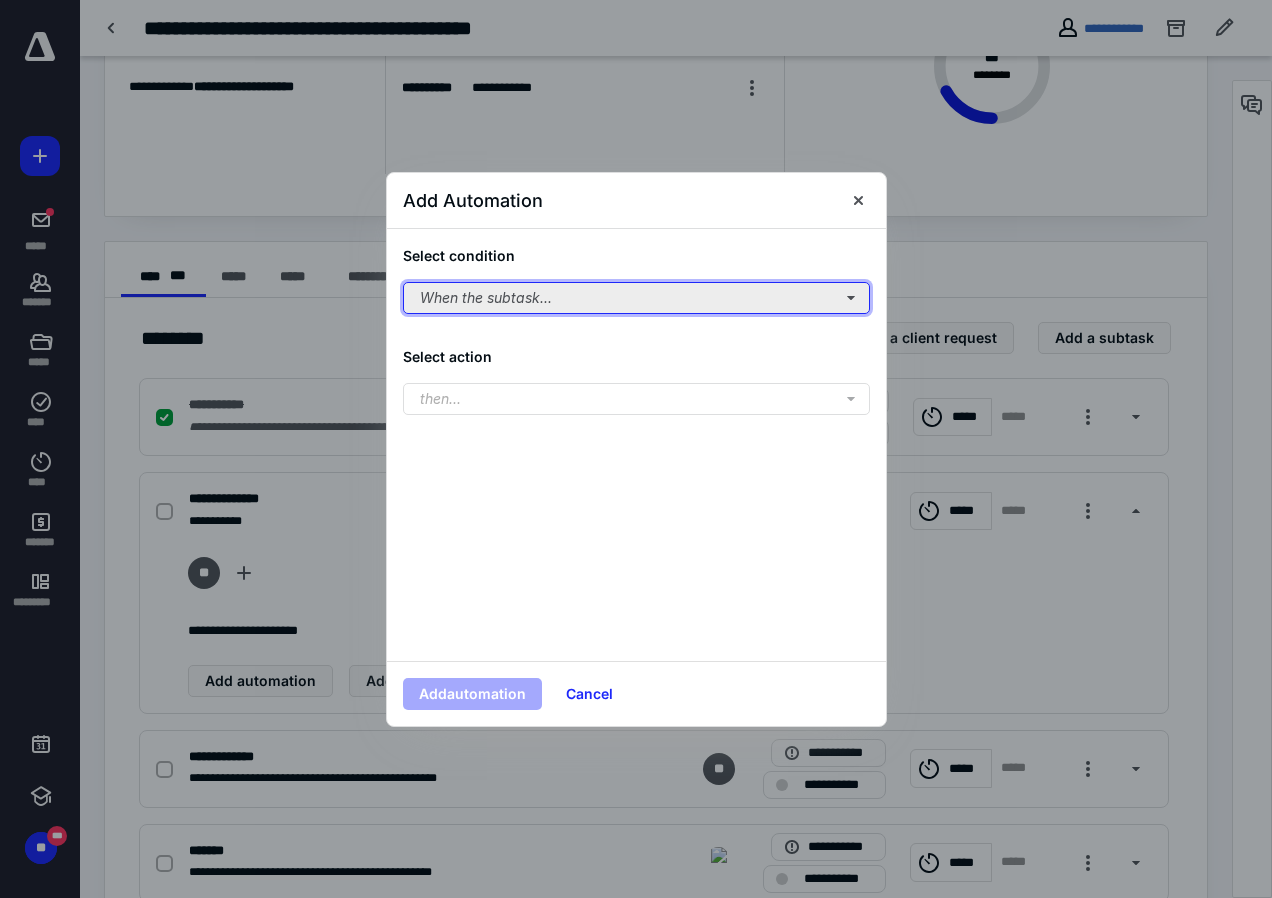 click on "When the subtask..." at bounding box center [636, 298] 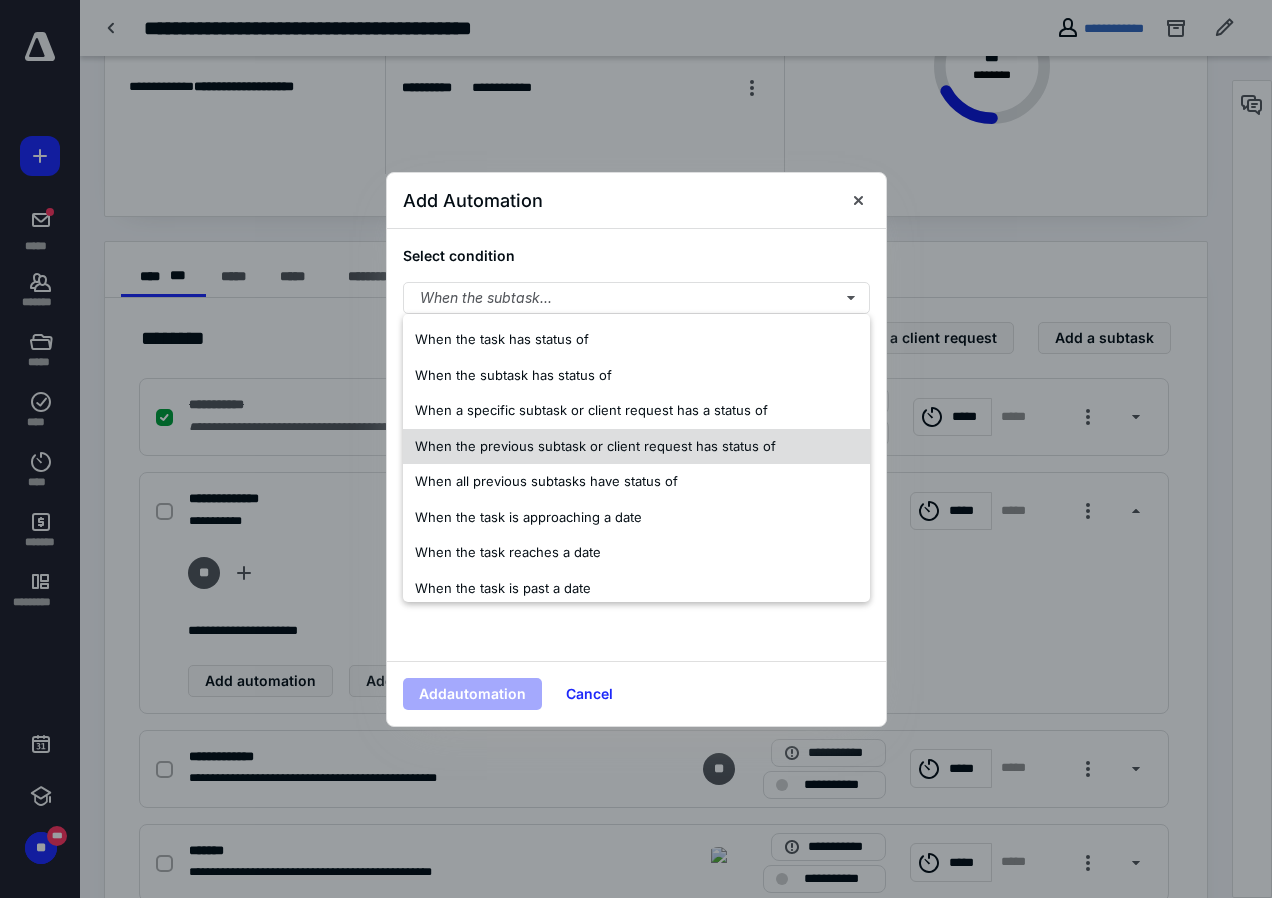 click on "When the previous subtask or client request has status of" at bounding box center (595, 446) 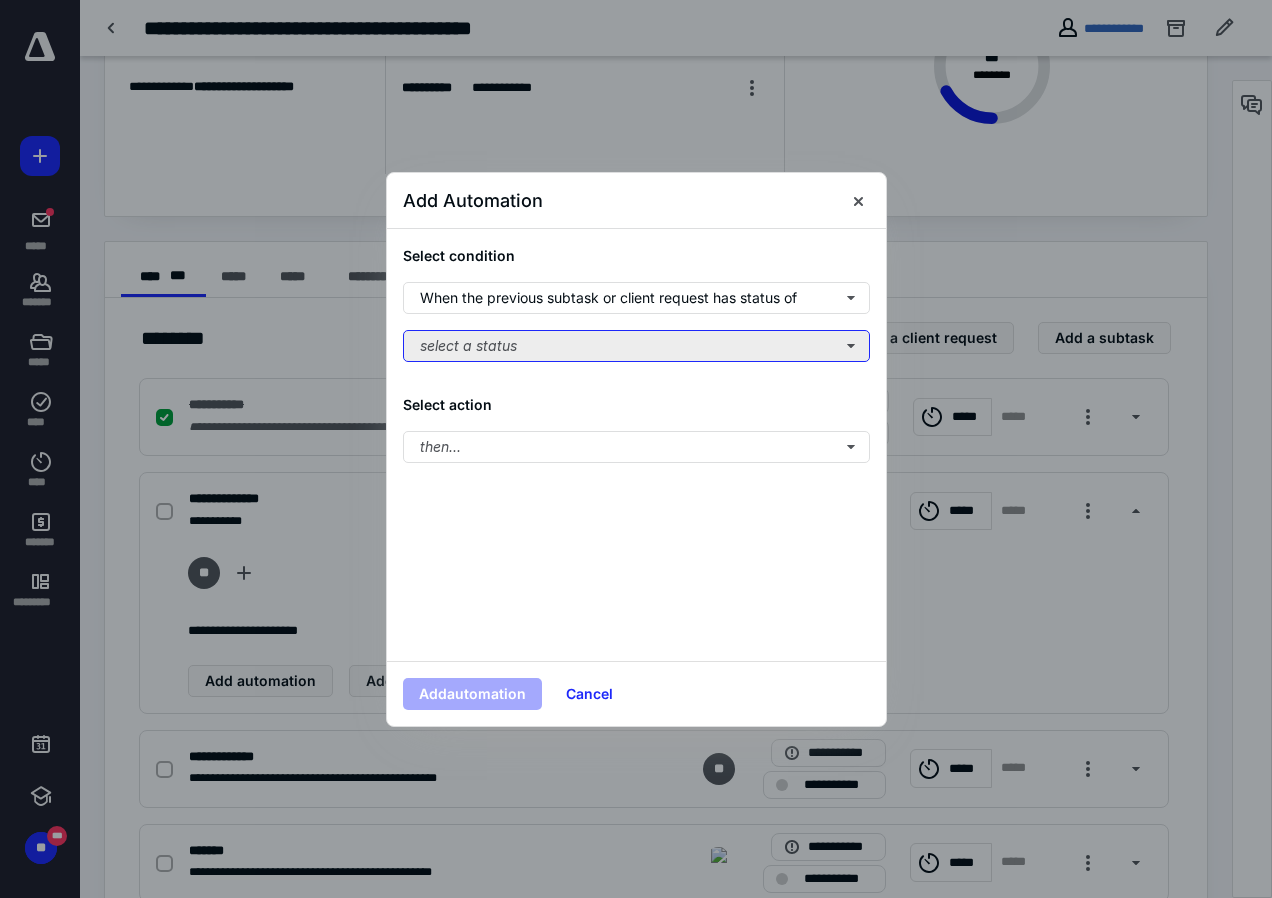 click on "select a status" at bounding box center [636, 346] 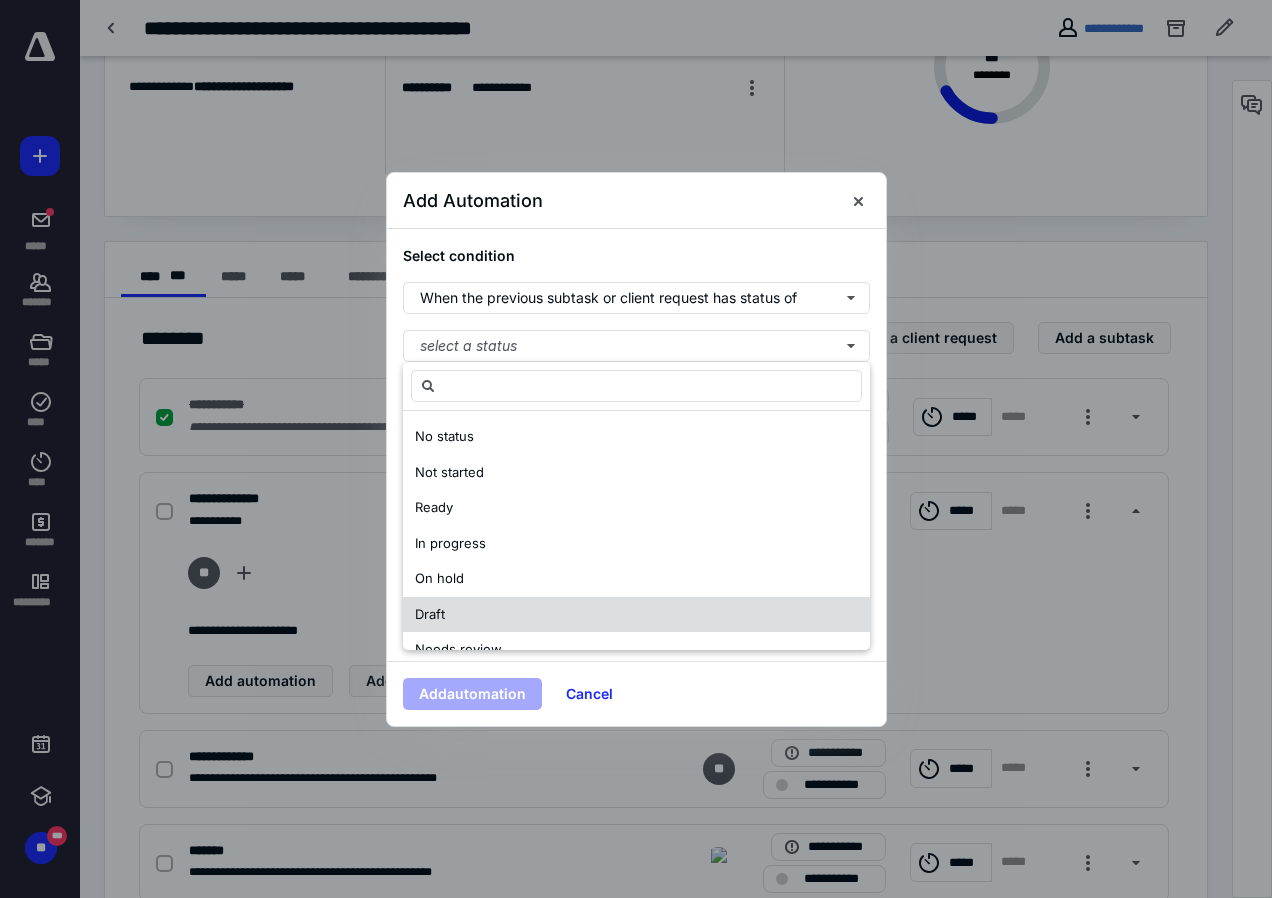 scroll, scrollTop: 100, scrollLeft: 0, axis: vertical 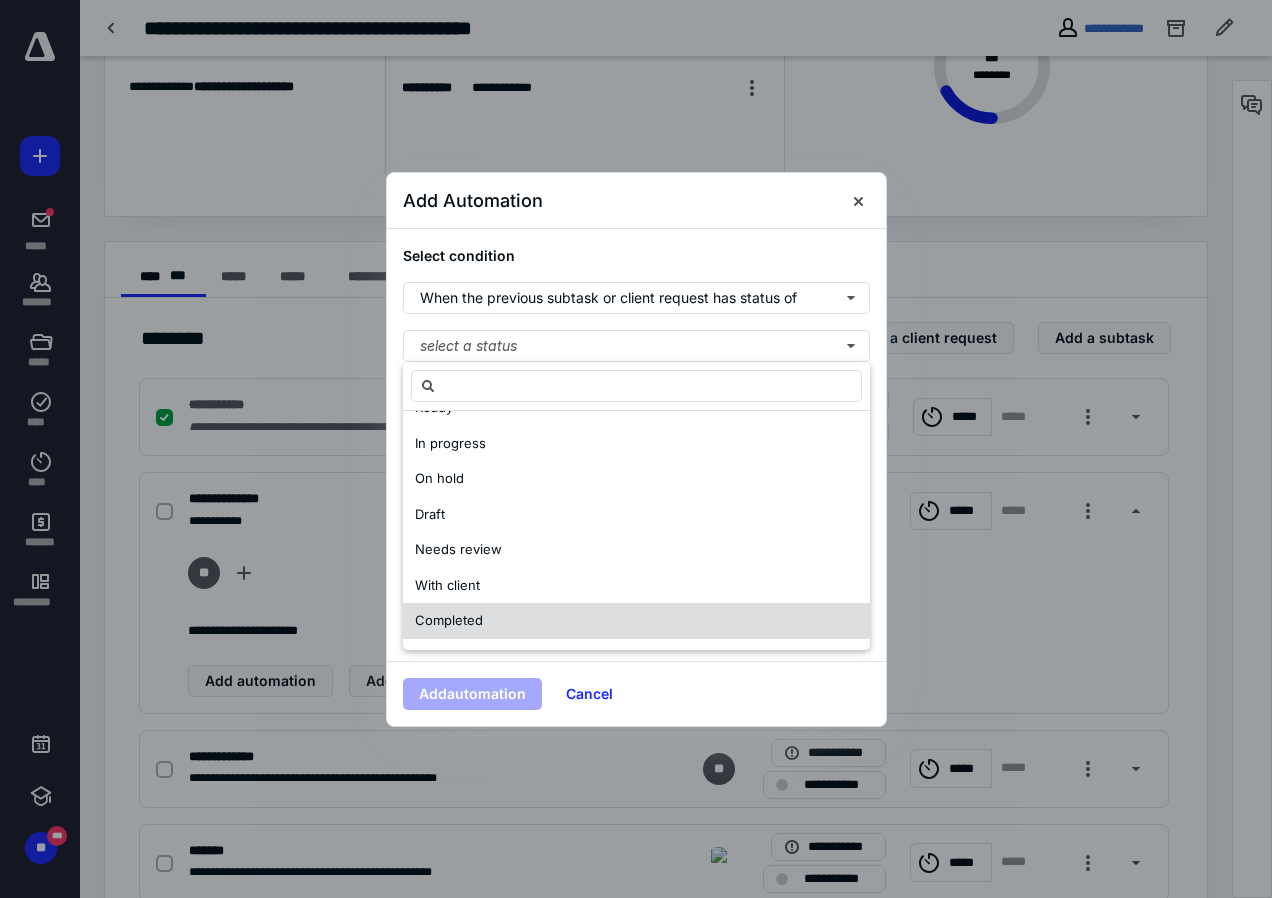 click on "Completed" at bounding box center (449, 620) 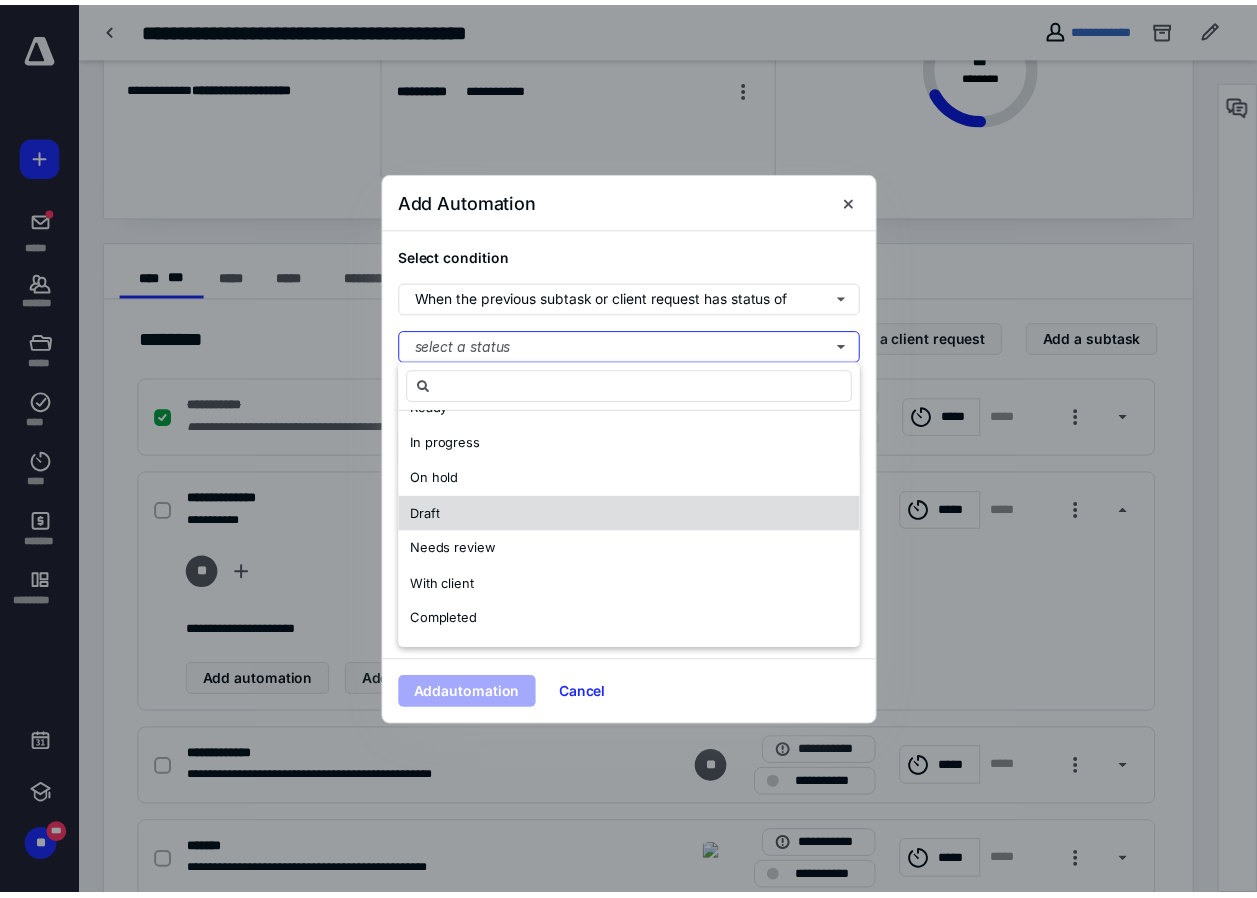 scroll, scrollTop: 0, scrollLeft: 0, axis: both 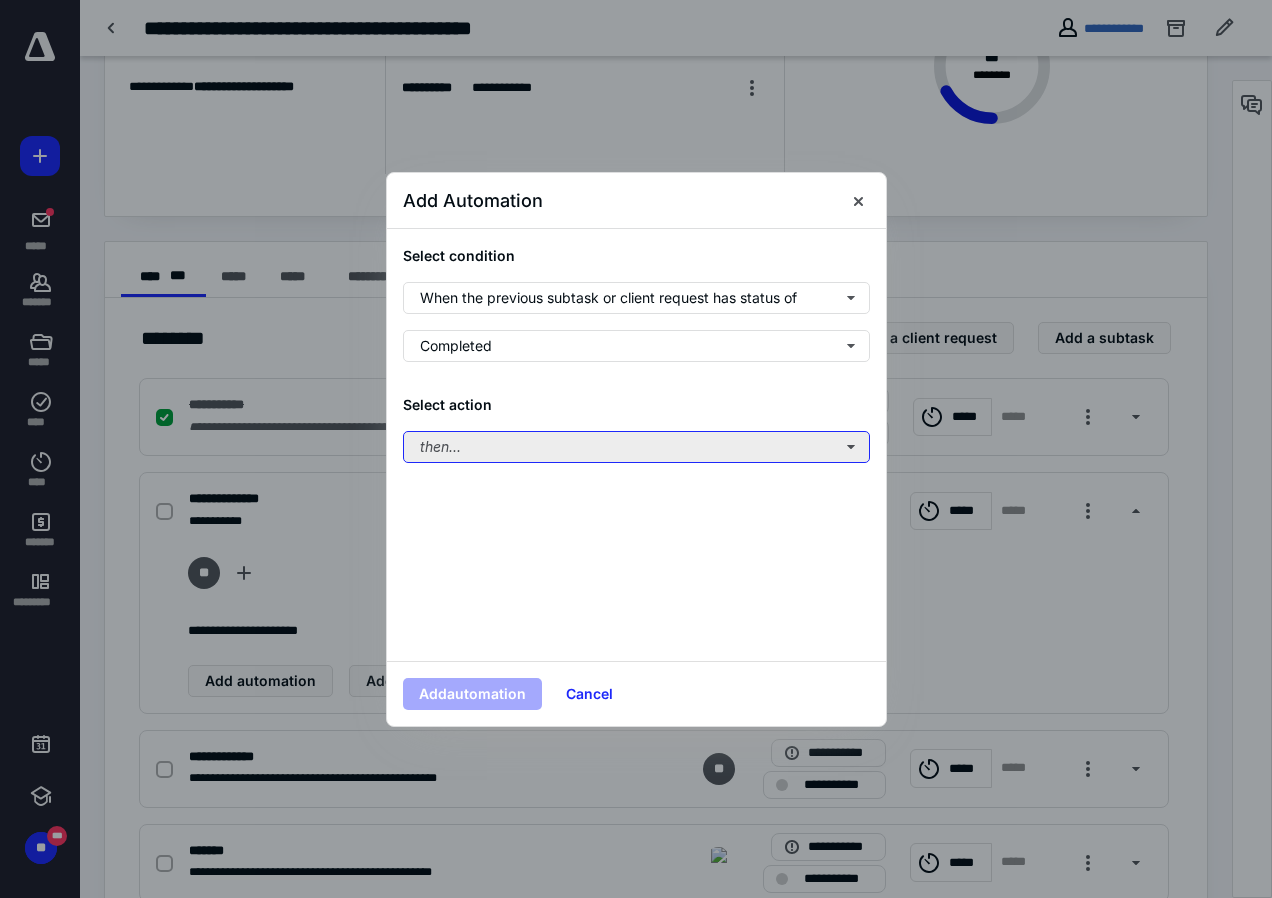 click on "then..." at bounding box center [636, 447] 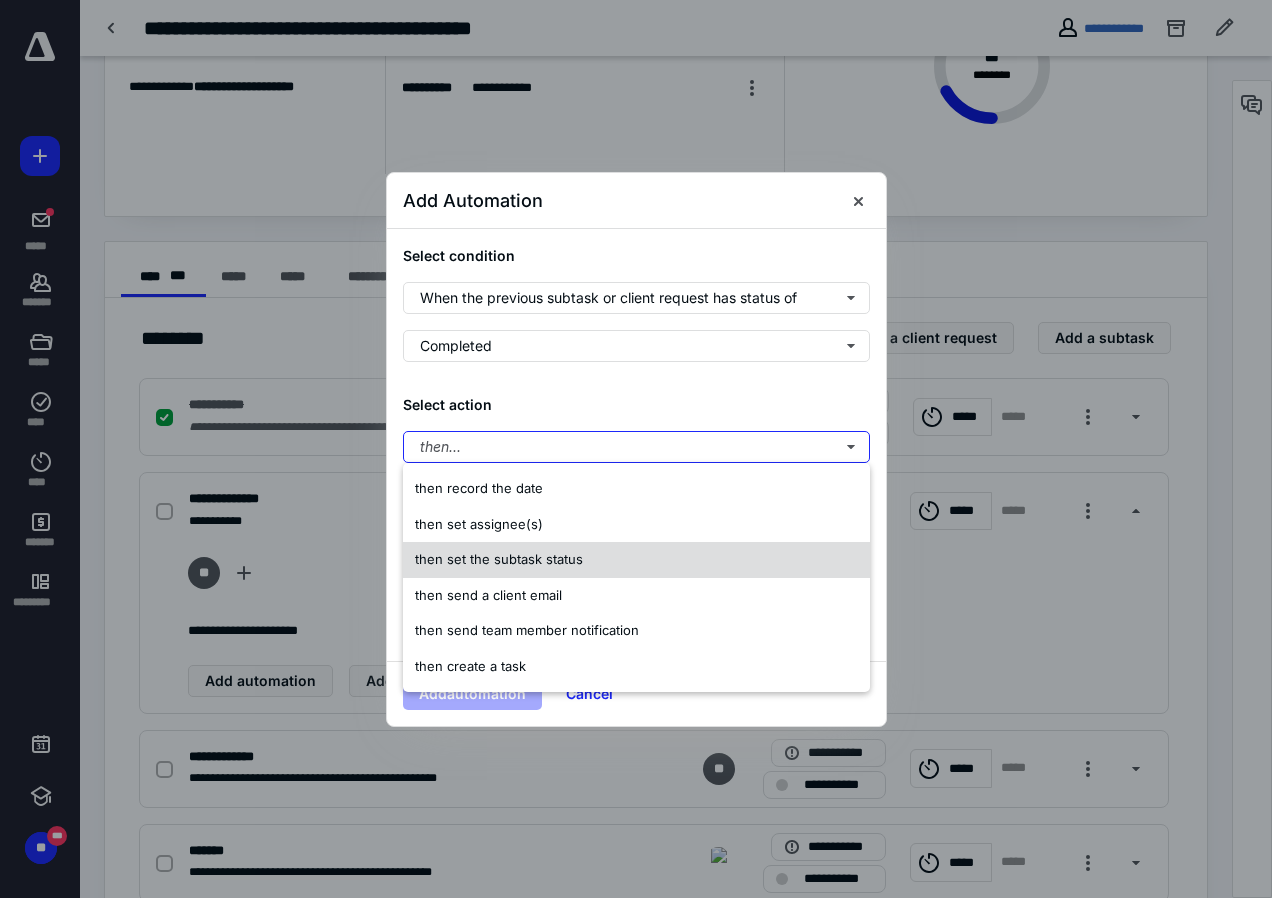 click on "then set the subtask status" at bounding box center (499, 559) 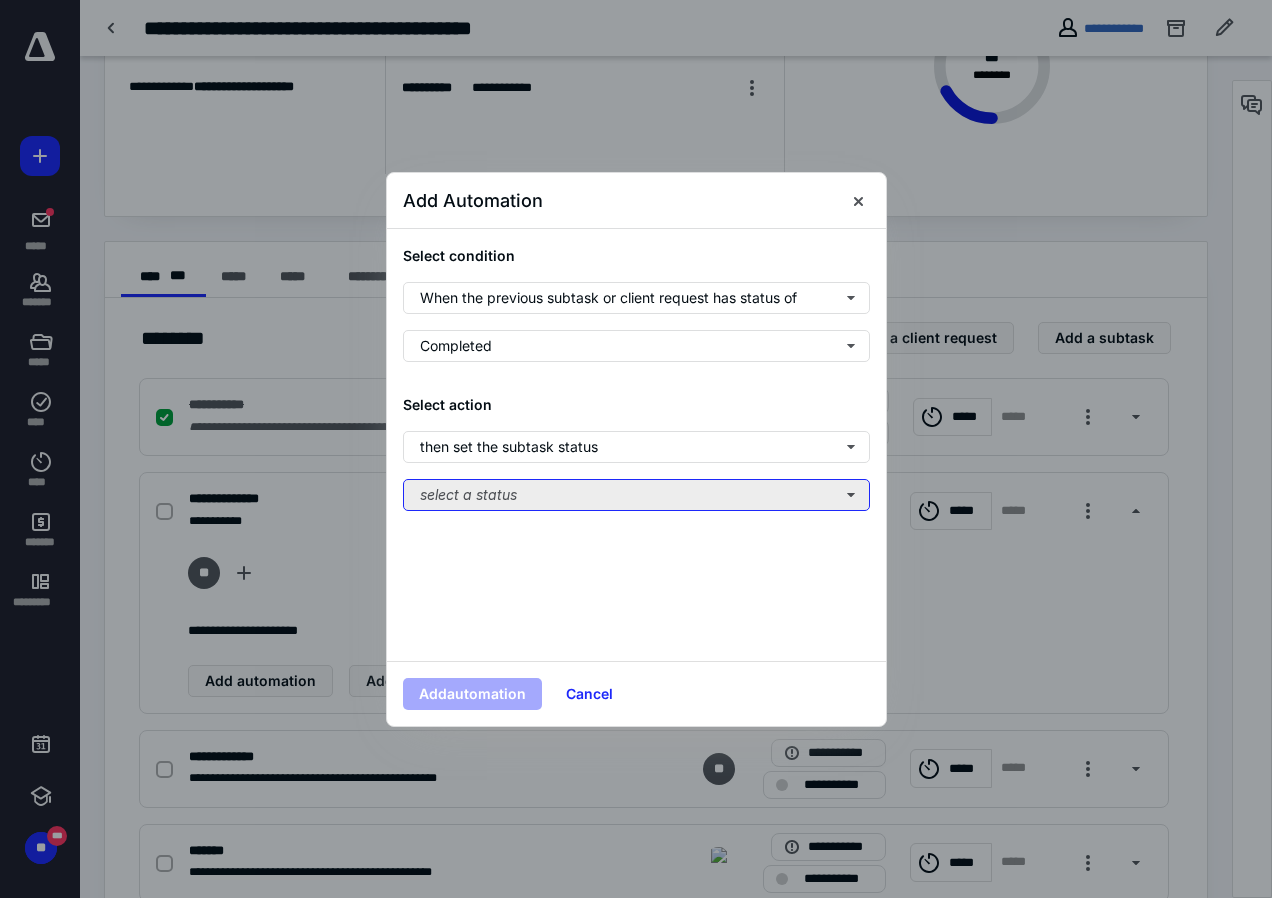 click on "select a status" at bounding box center (636, 495) 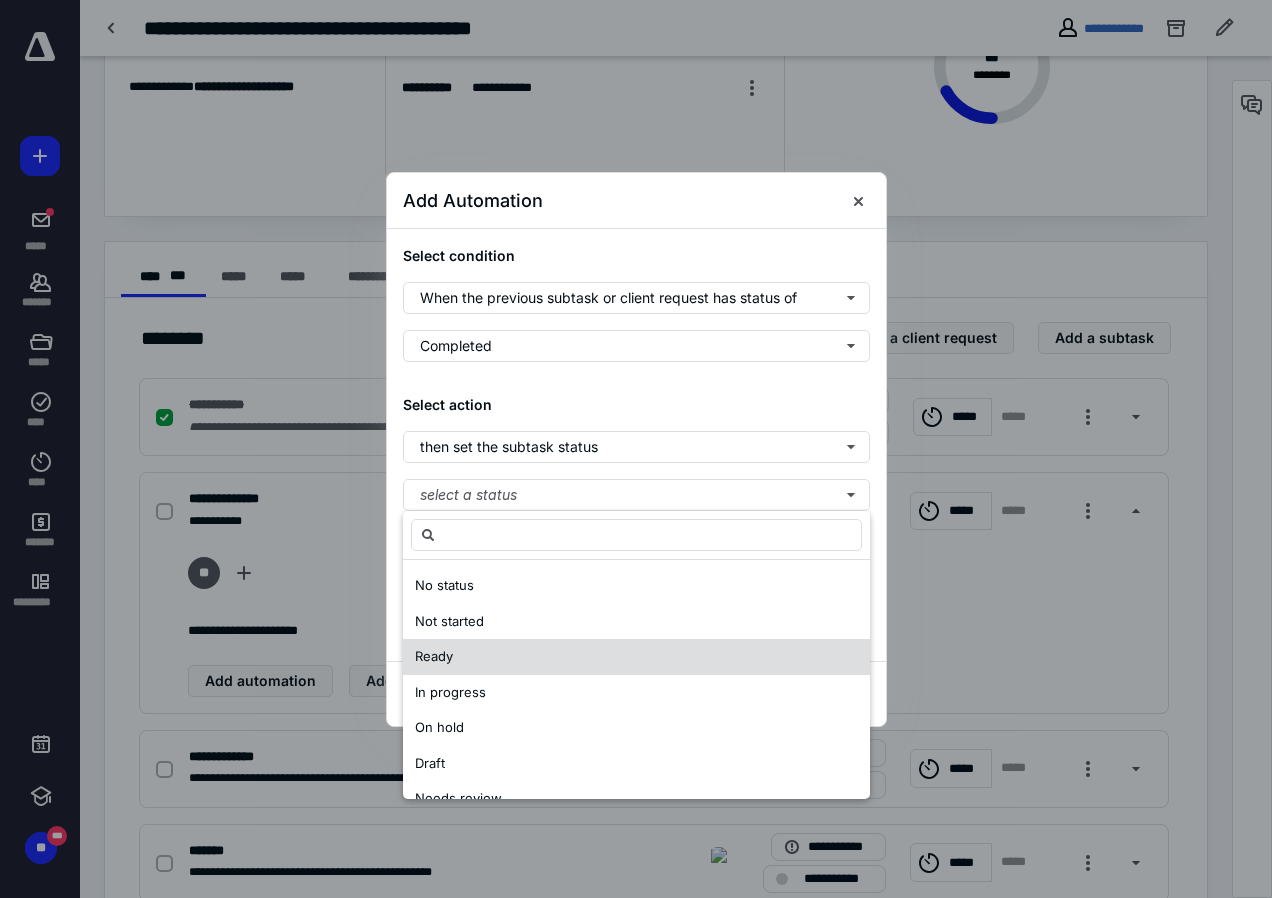 click on "Ready" at bounding box center (434, 656) 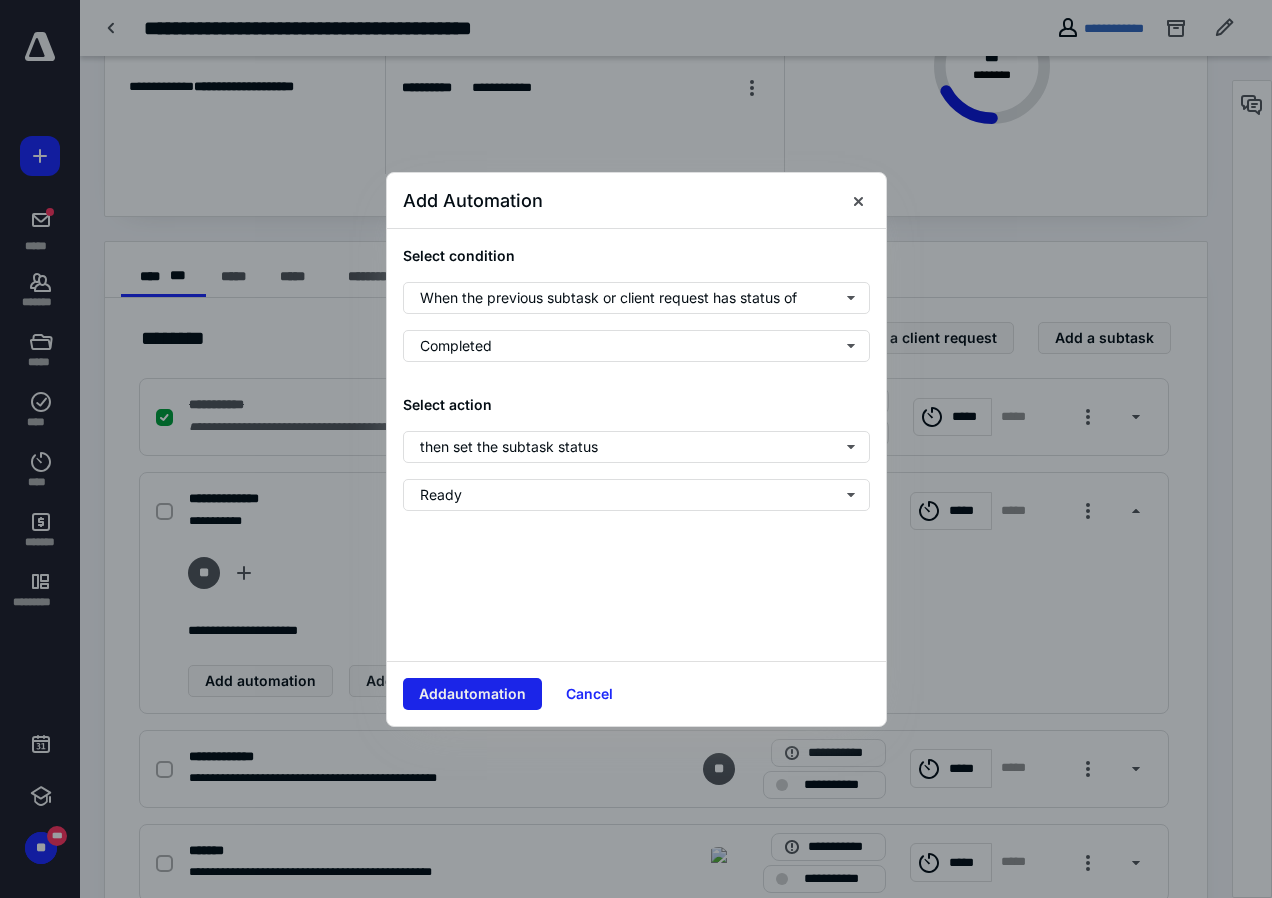 click on "Add  automation" at bounding box center [472, 694] 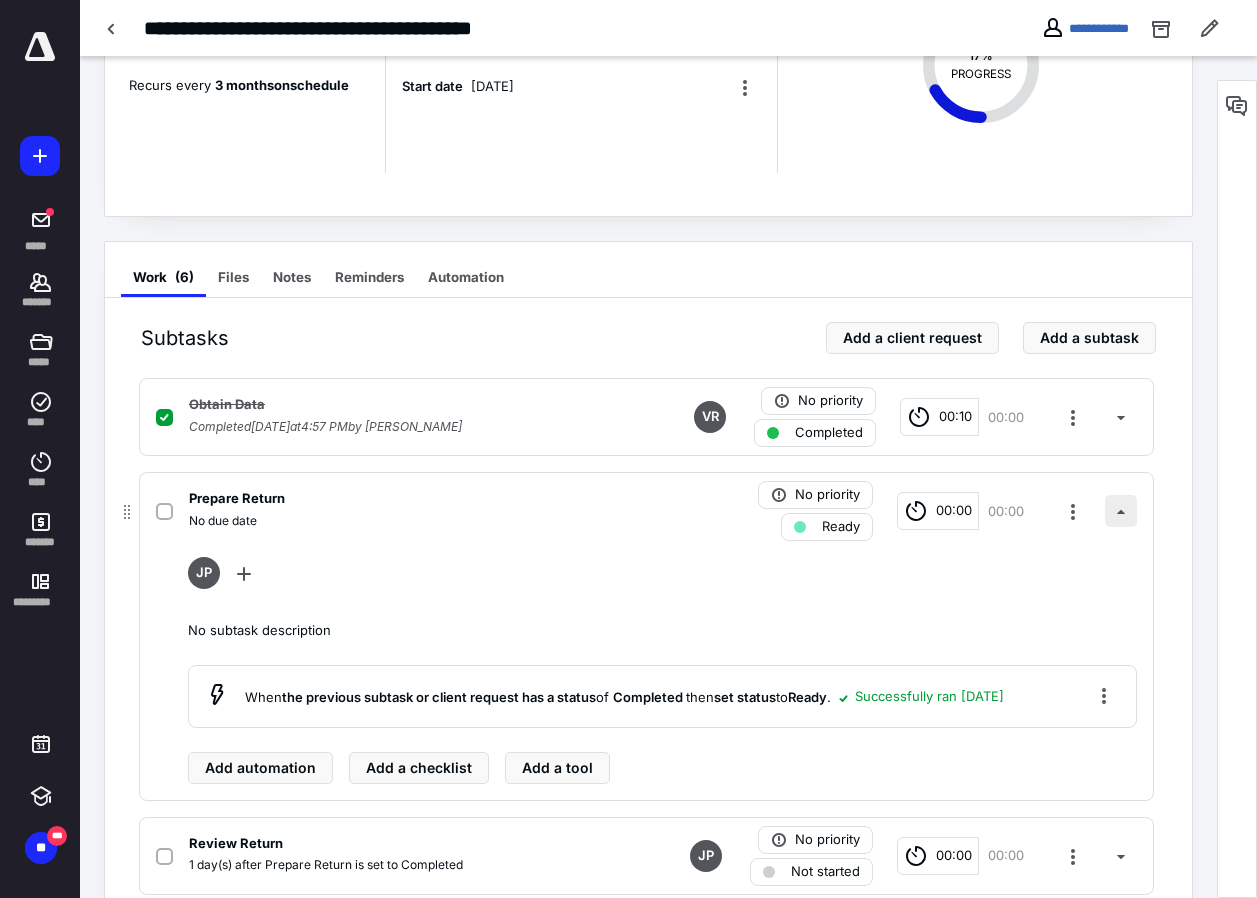 click at bounding box center (1121, 511) 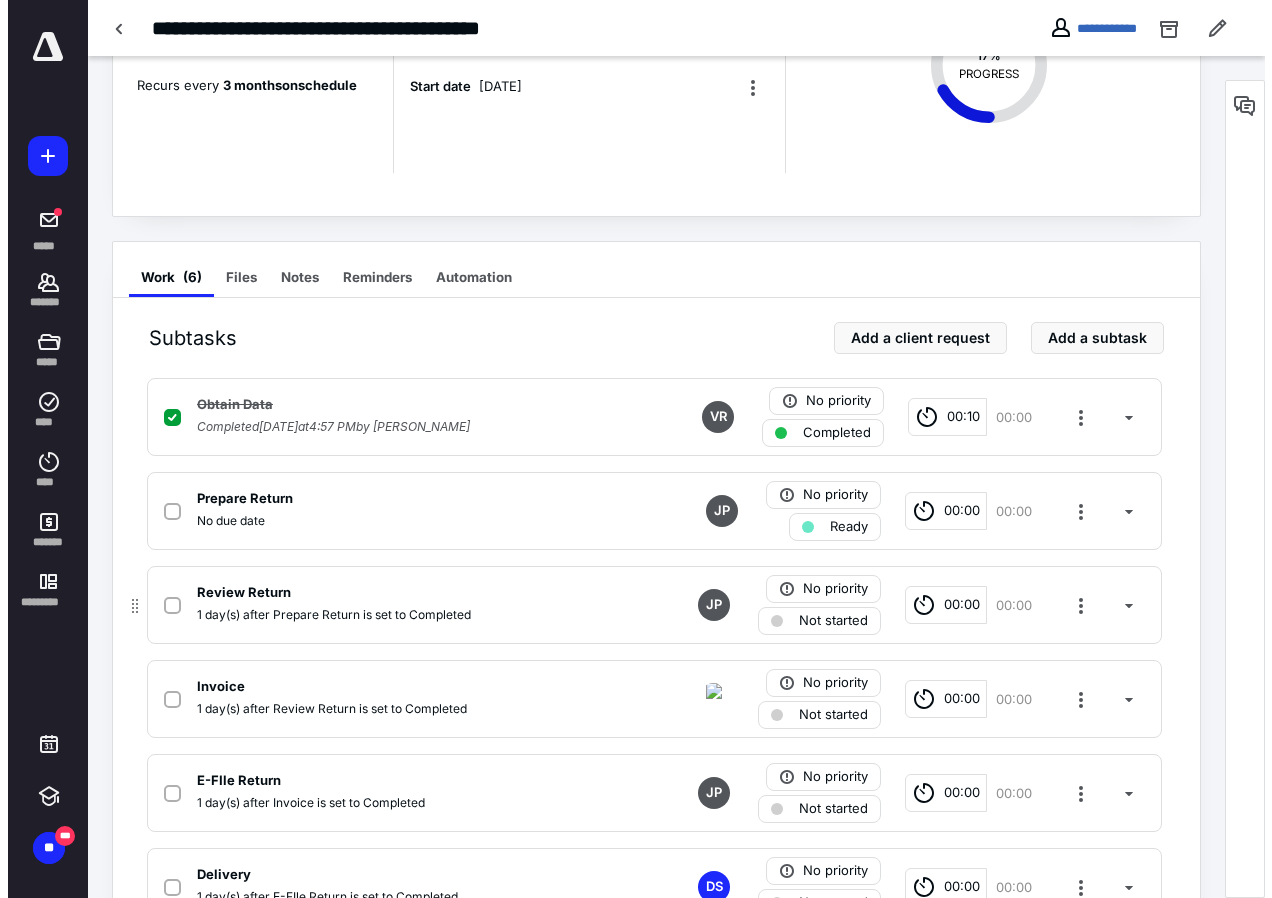 scroll, scrollTop: 297, scrollLeft: 0, axis: vertical 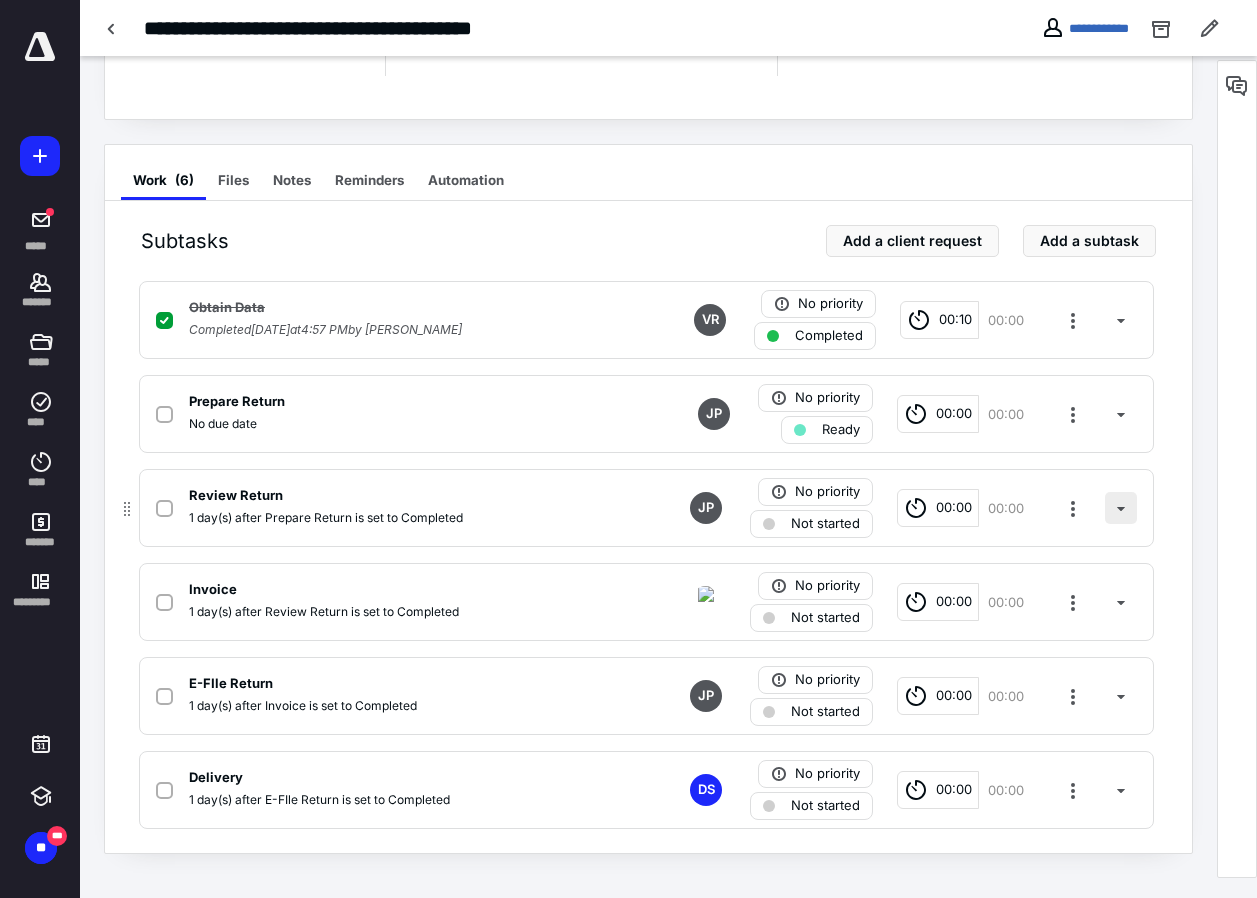 click at bounding box center [1121, 508] 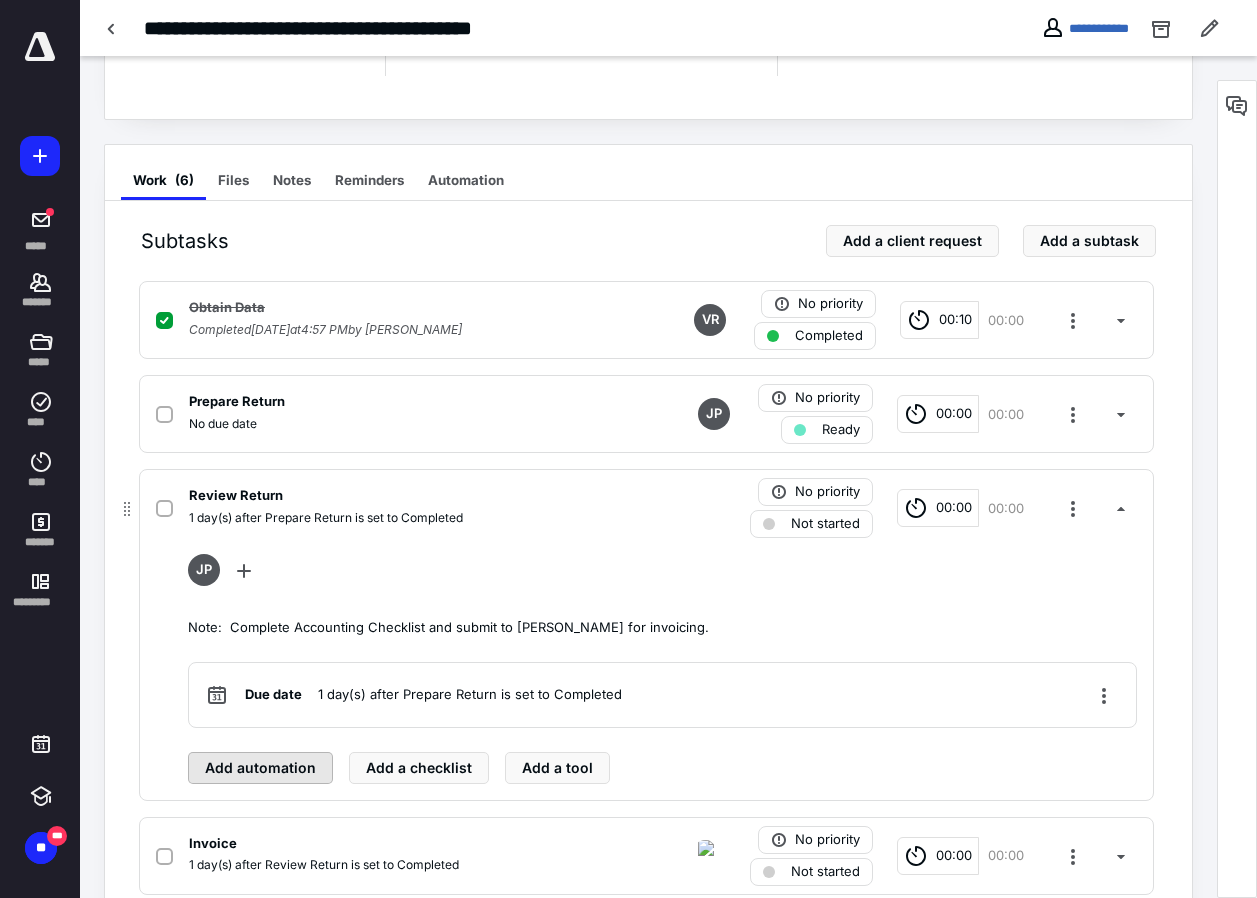 click on "Add automation" at bounding box center (260, 768) 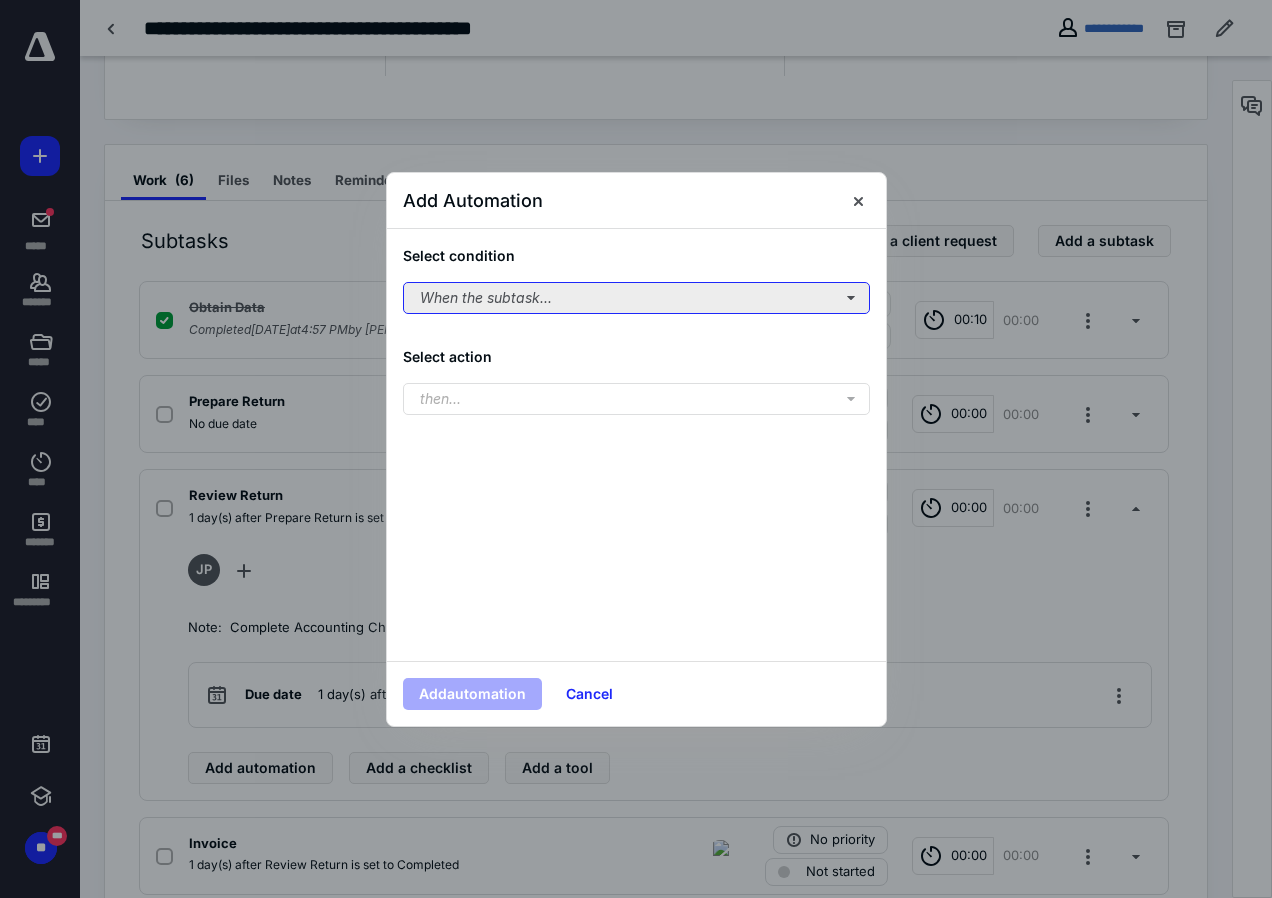 drag, startPoint x: 623, startPoint y: 289, endPoint x: 621, endPoint y: 308, distance: 19.104973 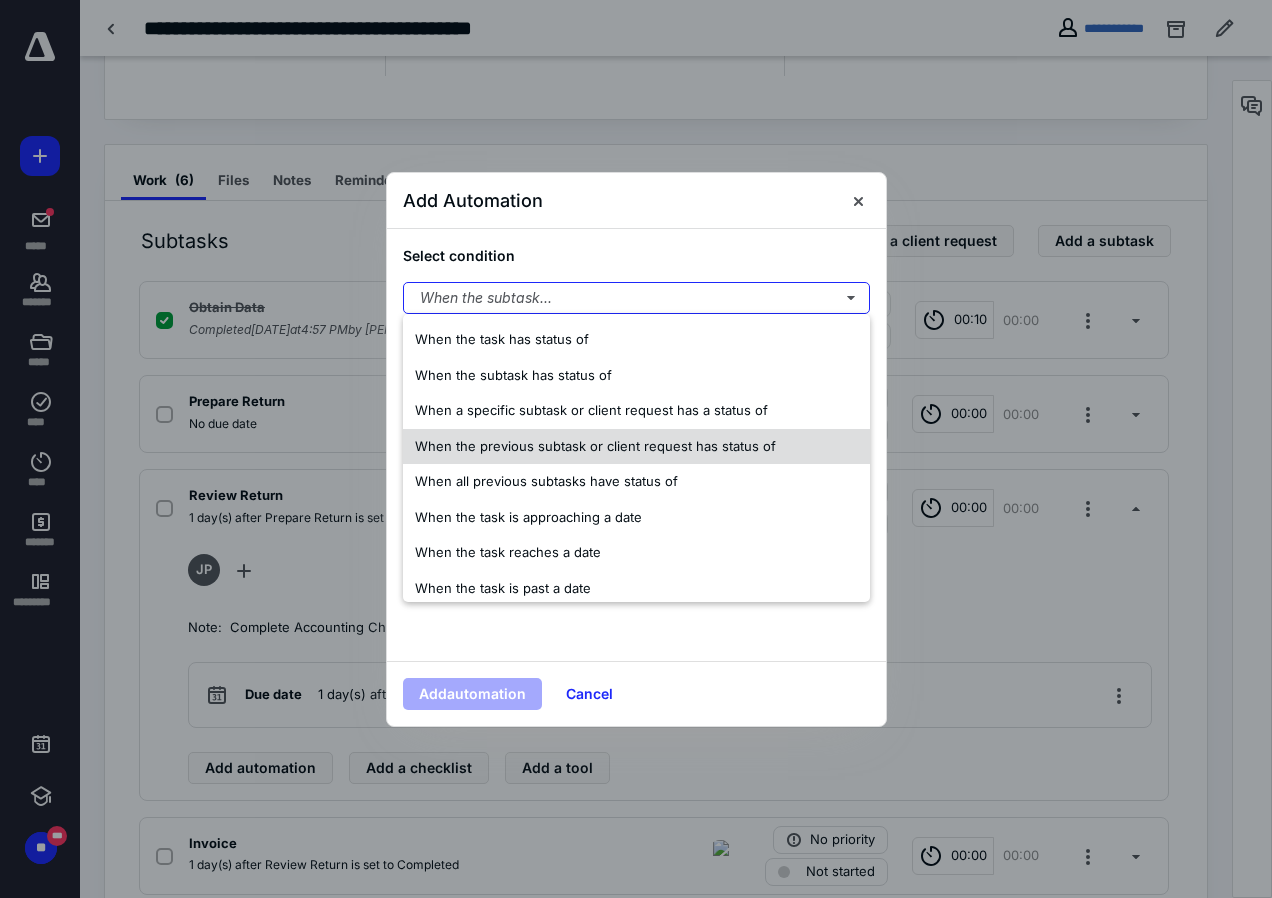click on "When the previous subtask or client request has status of" at bounding box center (595, 446) 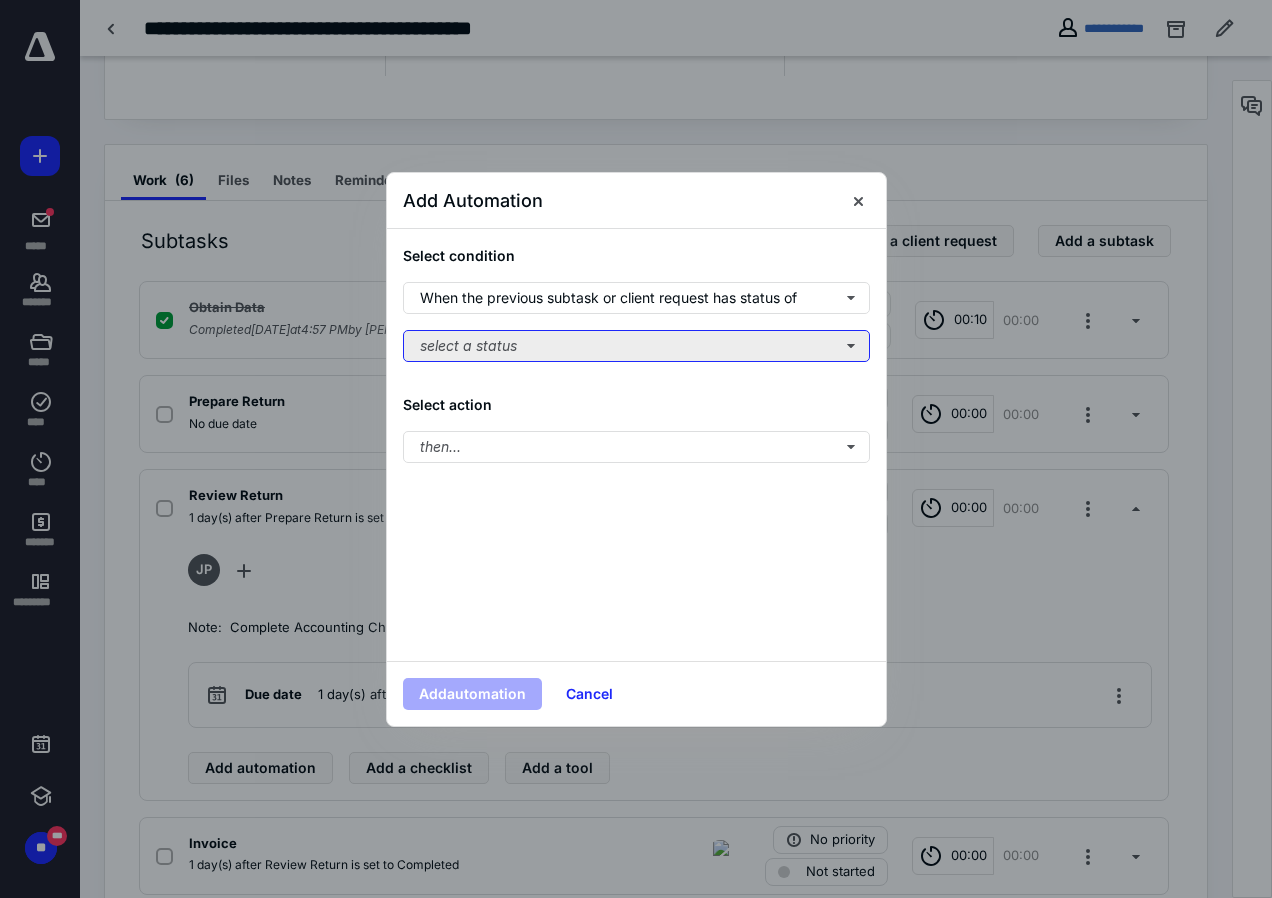 click on "select a status" at bounding box center [636, 346] 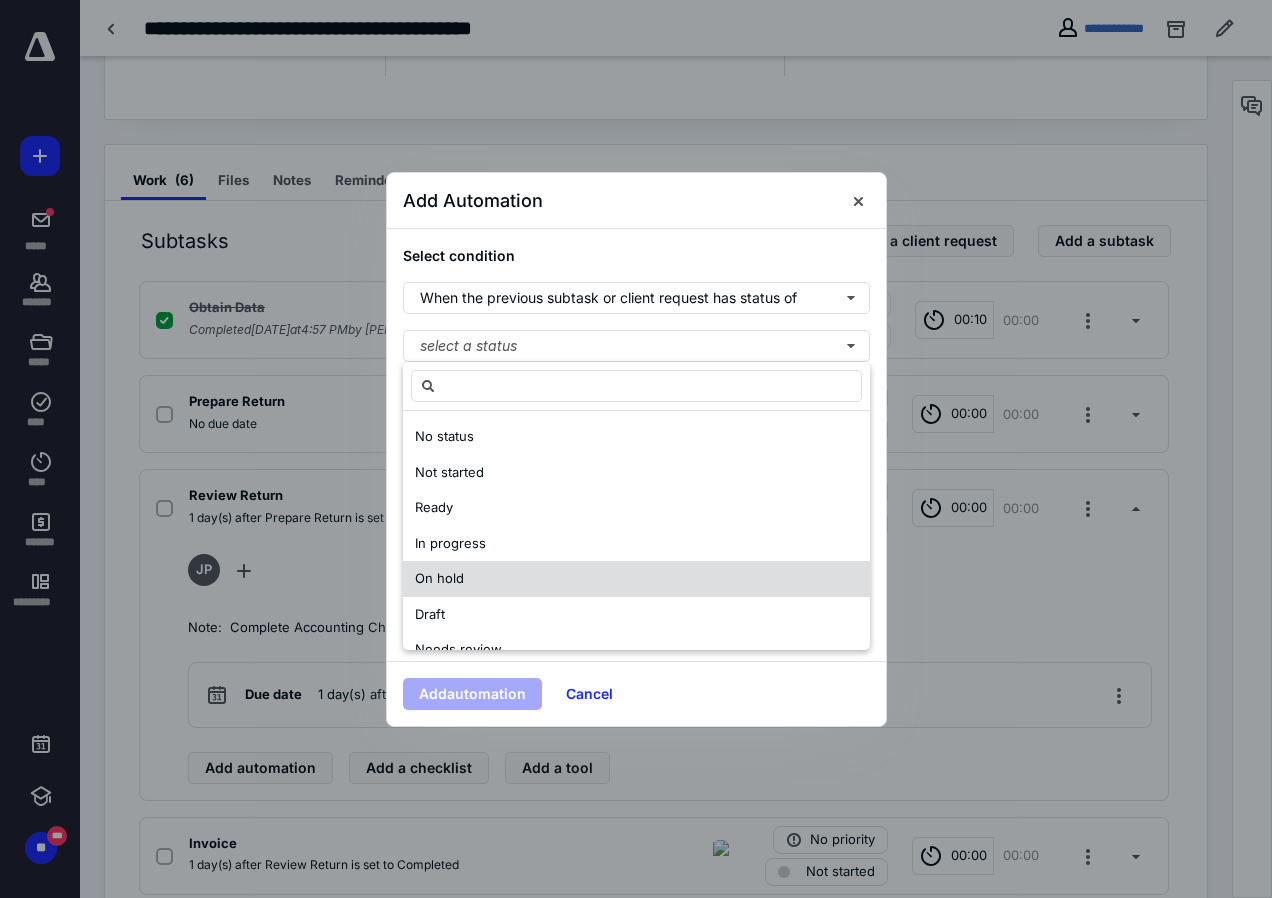 scroll, scrollTop: 100, scrollLeft: 0, axis: vertical 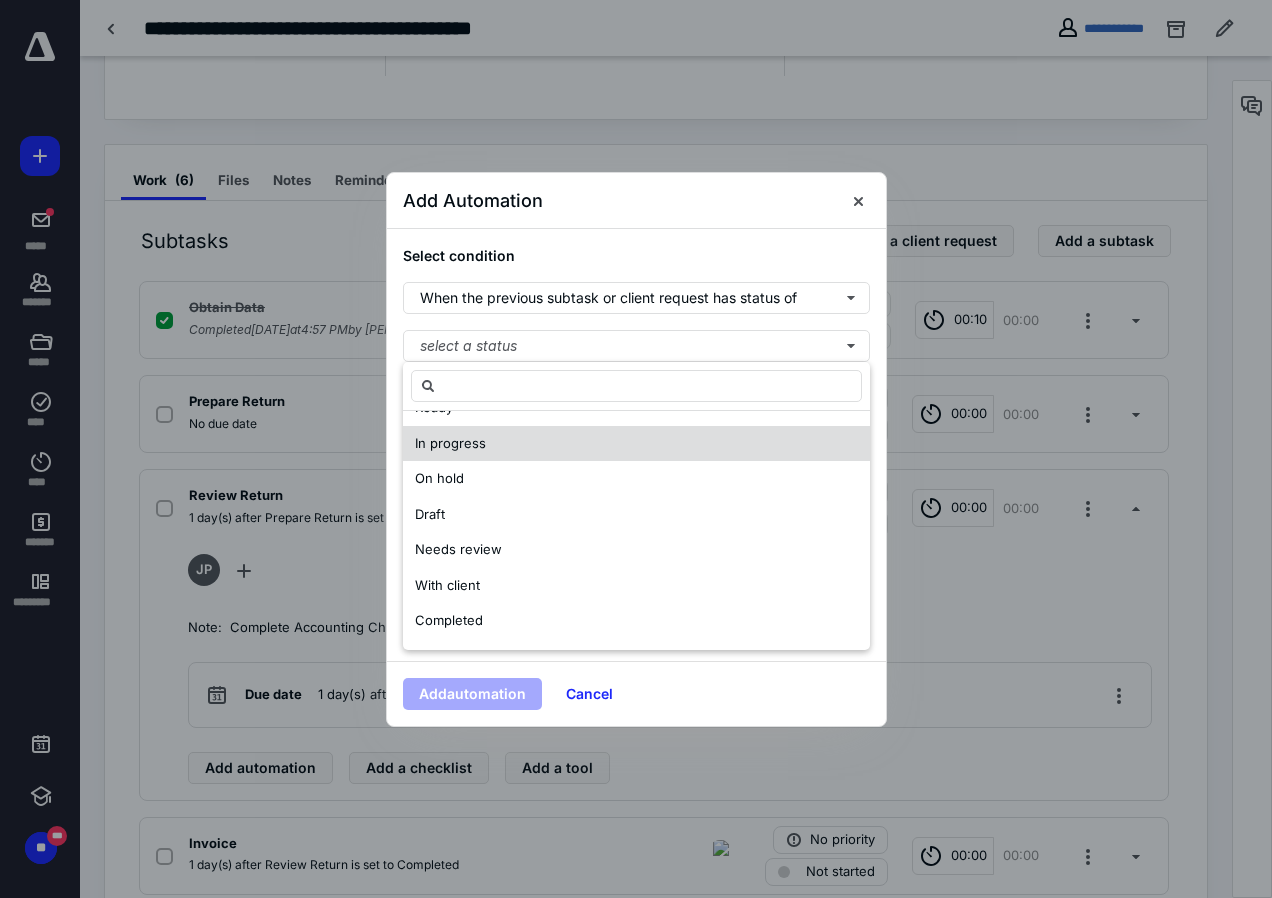 drag, startPoint x: 443, startPoint y: 616, endPoint x: 444, endPoint y: 538, distance: 78.00641 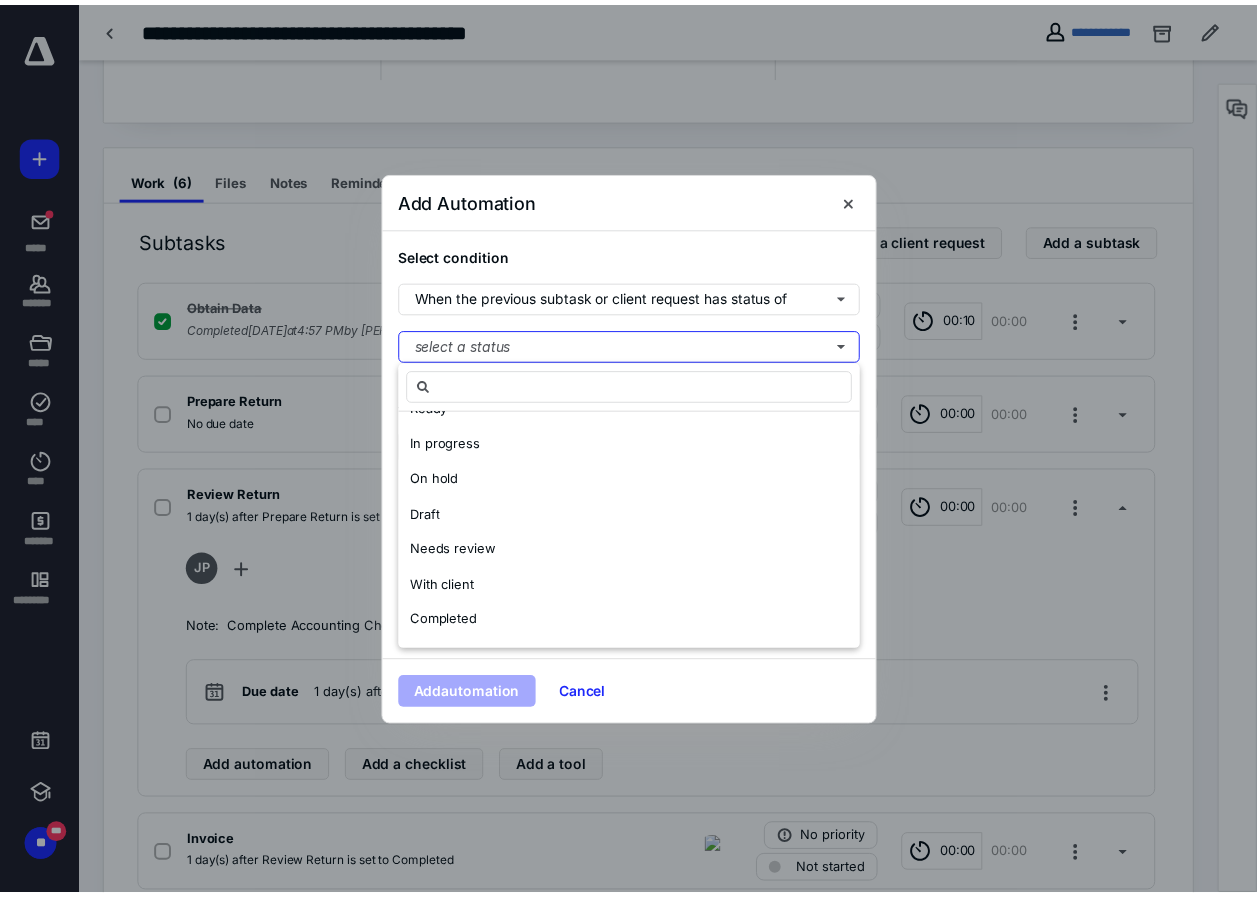 scroll, scrollTop: 0, scrollLeft: 0, axis: both 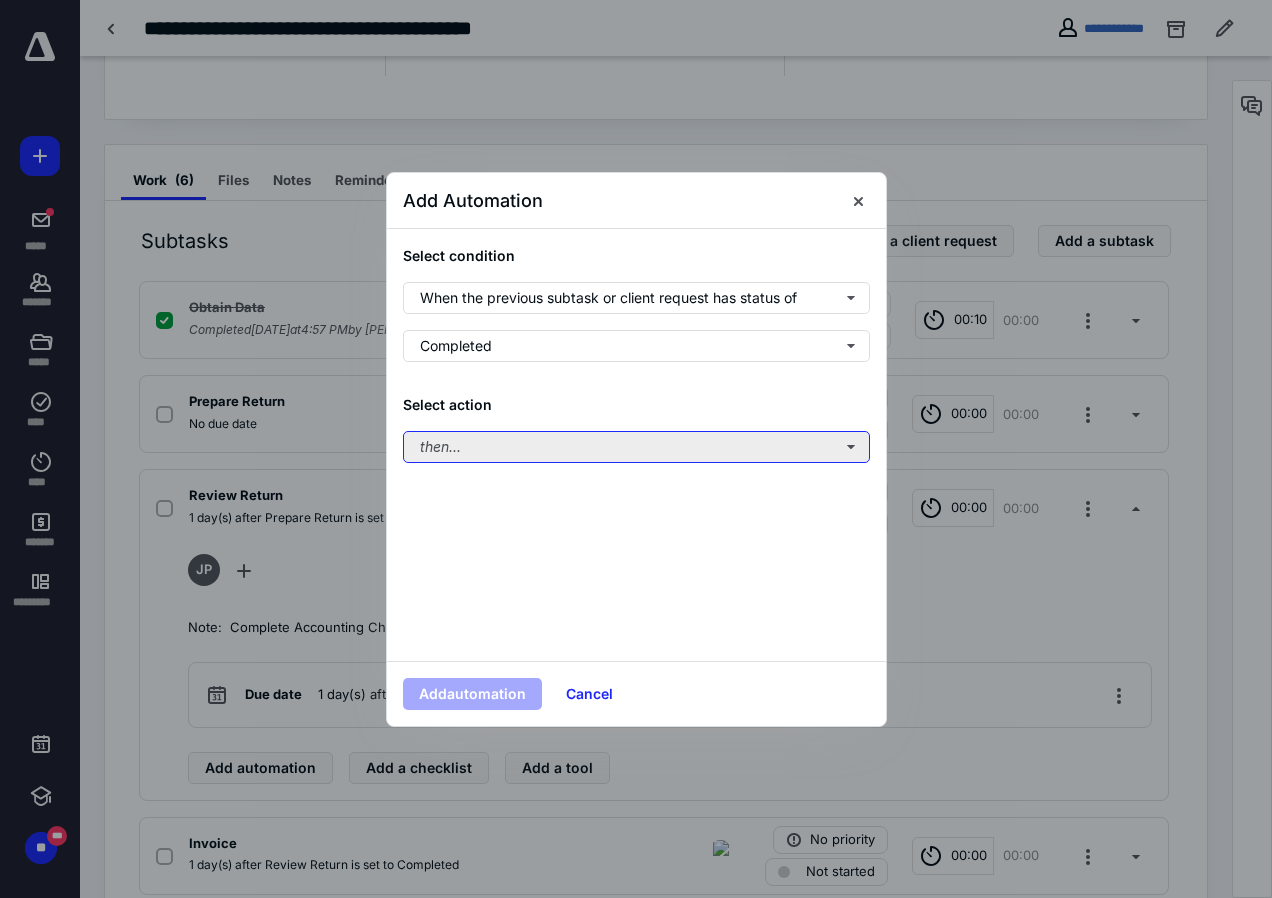 click on "then..." at bounding box center (636, 447) 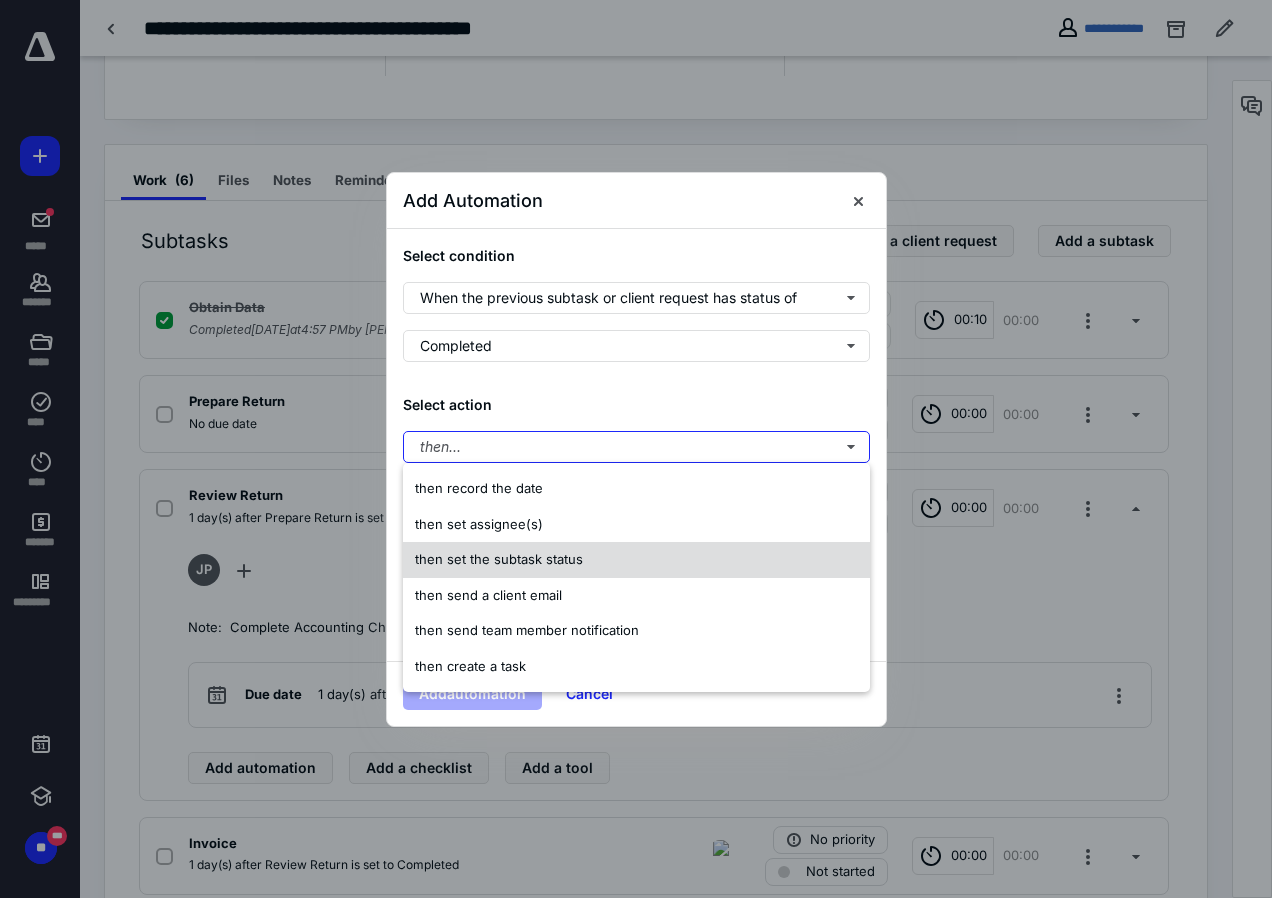 click on "then set the subtask status" at bounding box center [499, 559] 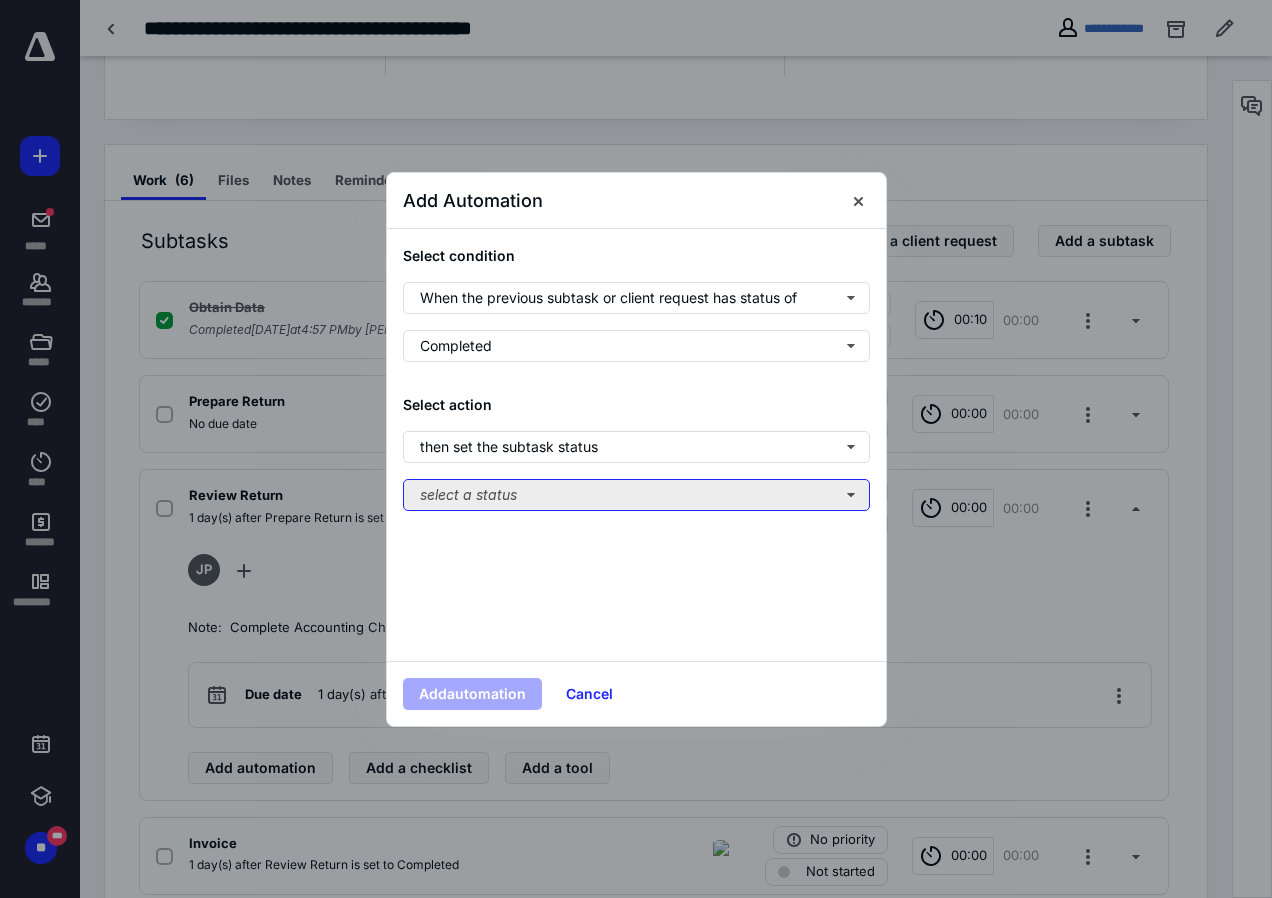 click on "select a status" at bounding box center [636, 495] 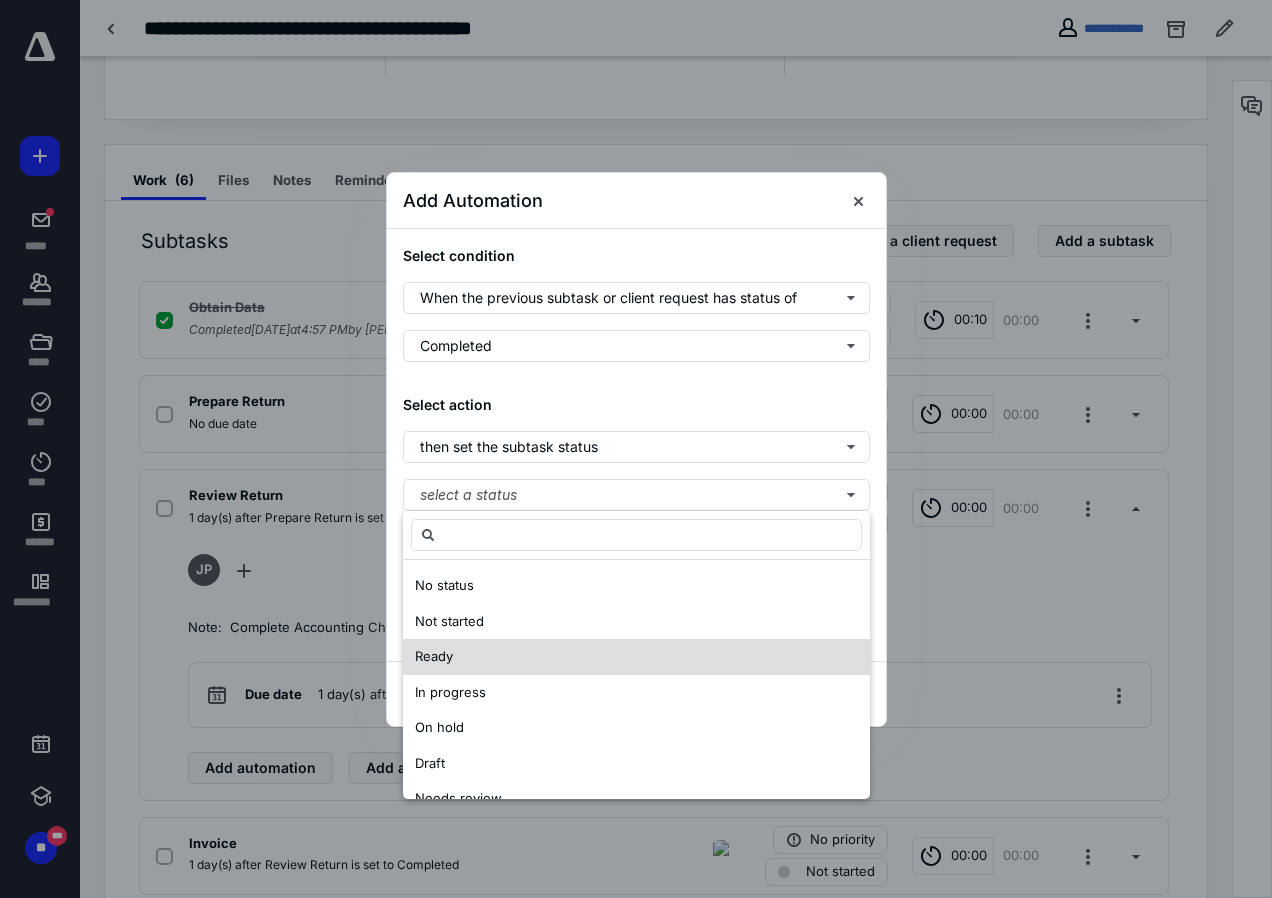 click on "Ready" at bounding box center [636, 657] 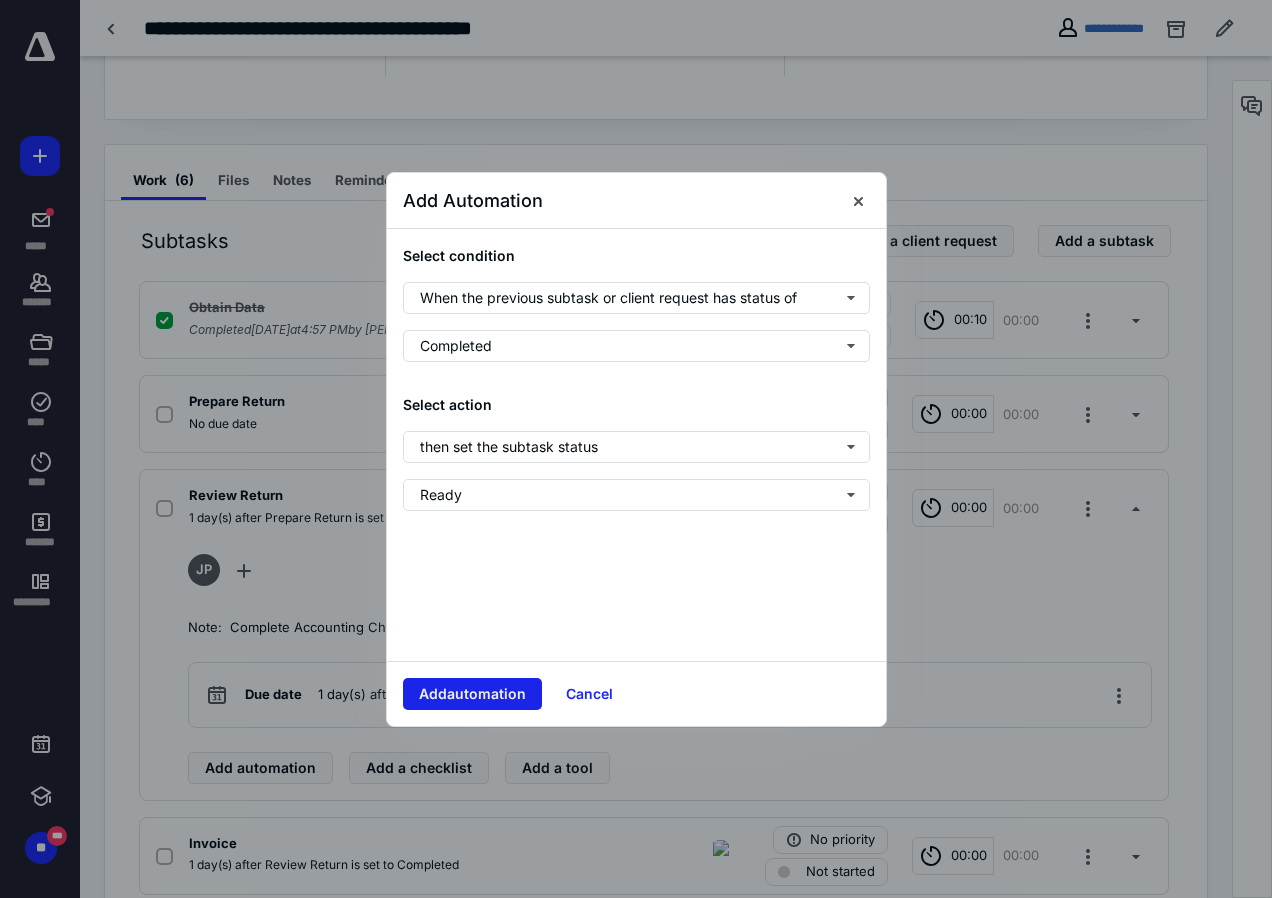 click on "Add  automation" at bounding box center (472, 694) 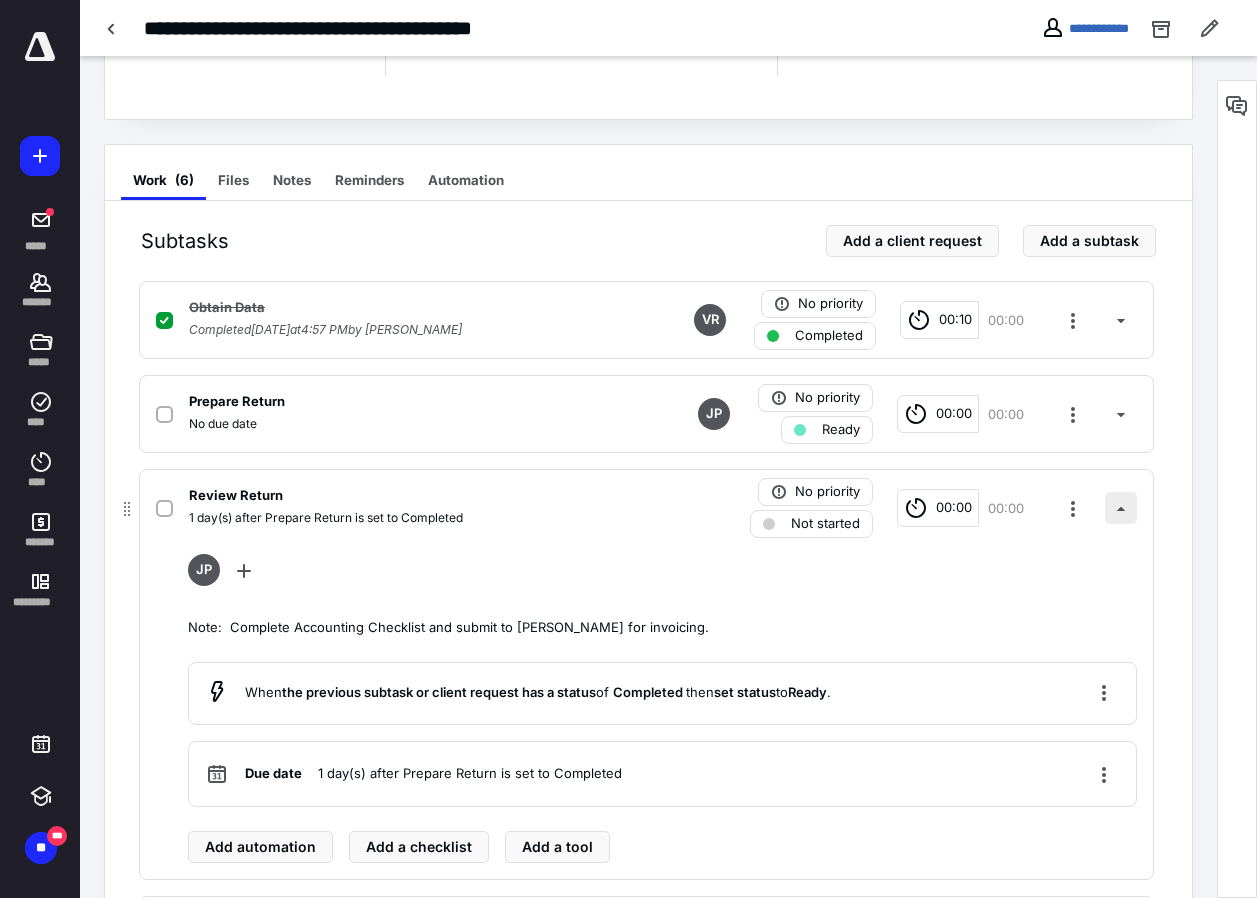 click at bounding box center (1121, 508) 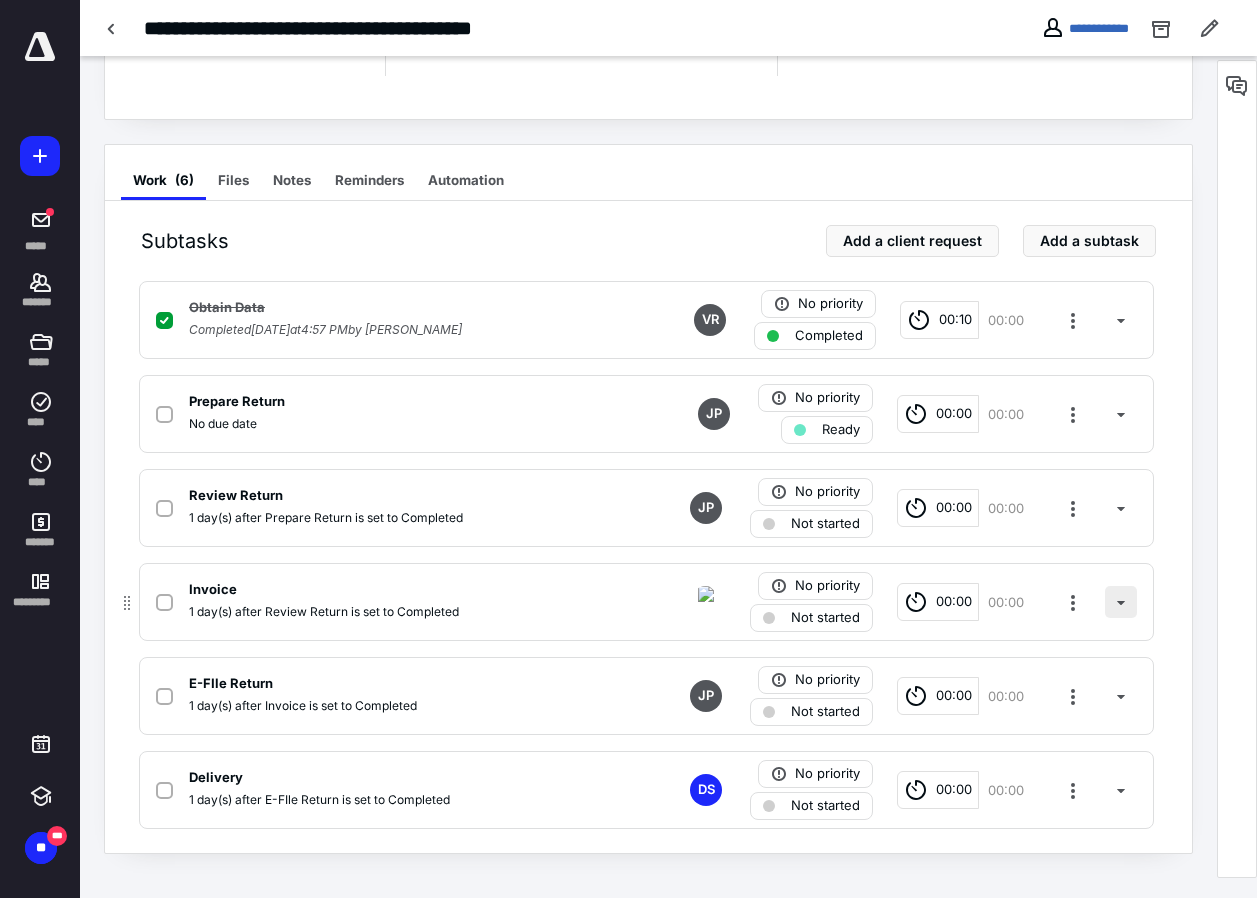 click at bounding box center [1121, 602] 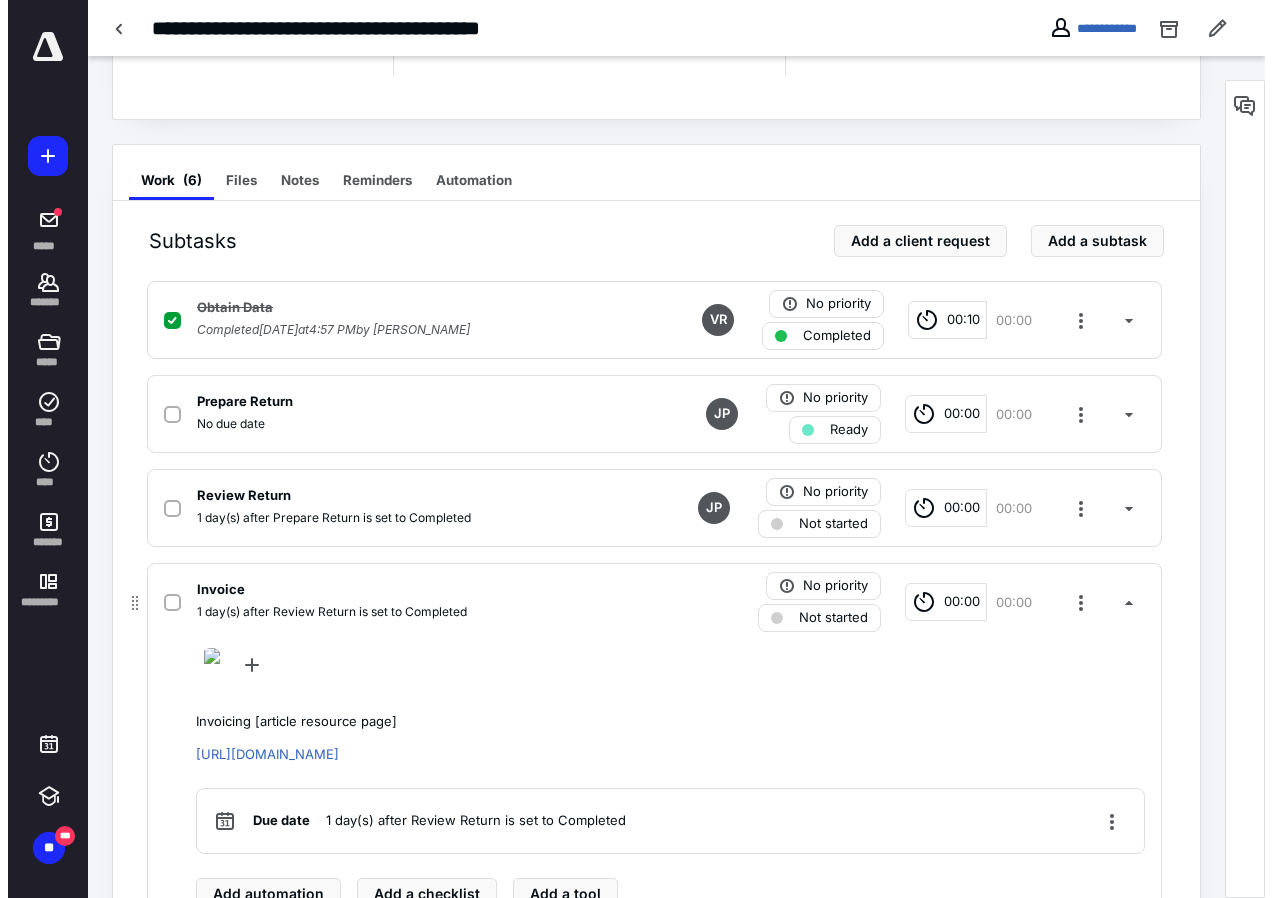 scroll, scrollTop: 497, scrollLeft: 0, axis: vertical 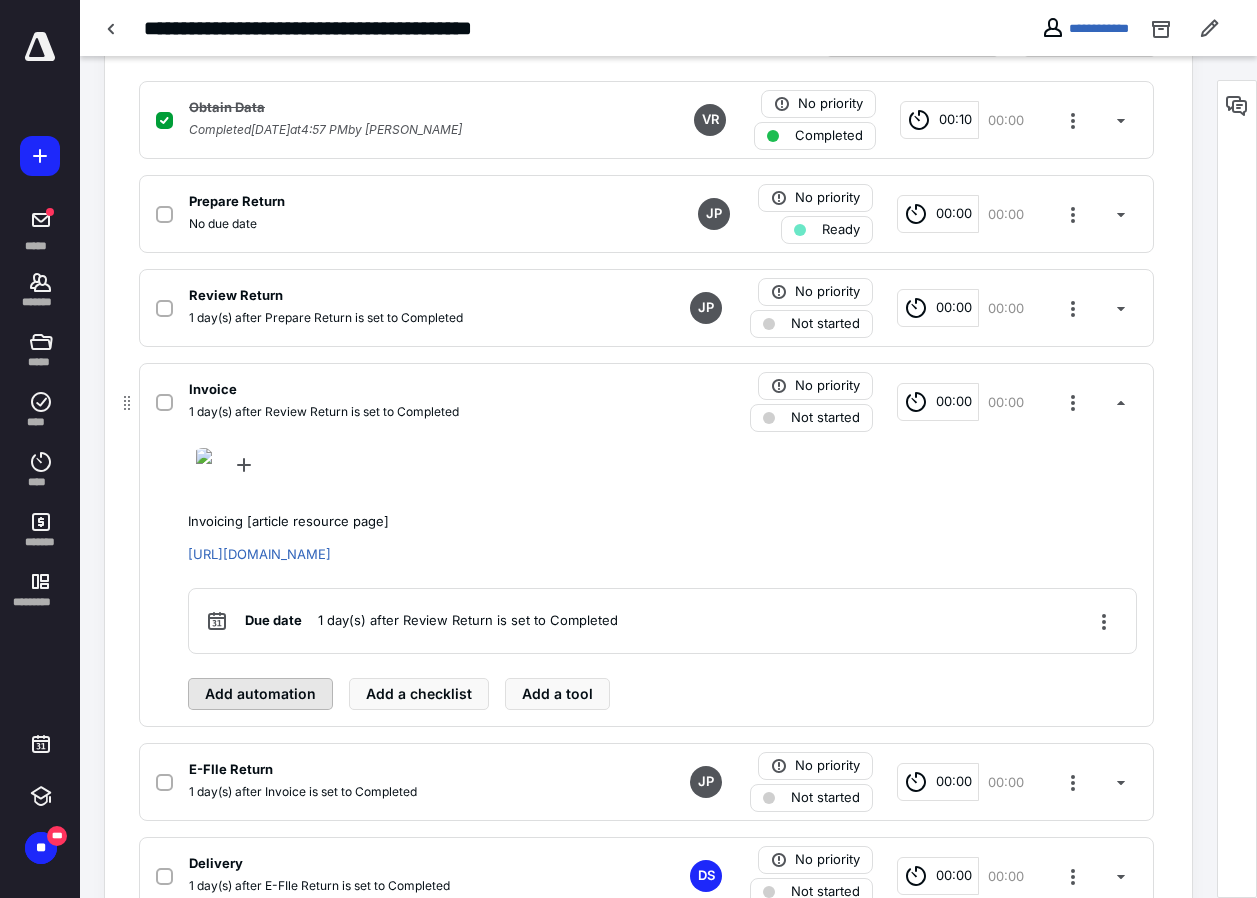 click on "Add automation" at bounding box center [260, 694] 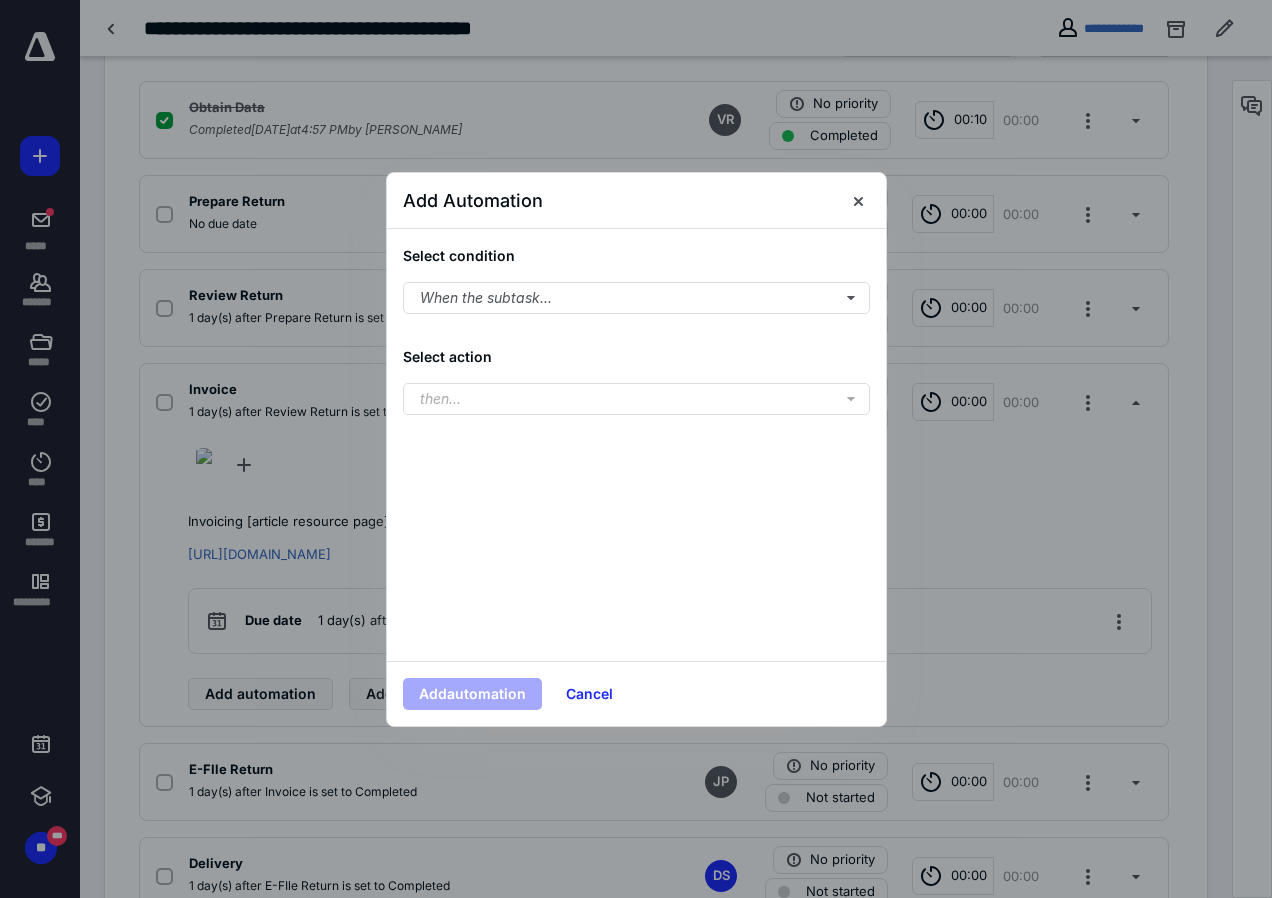click on "Select condition When the subtask..." at bounding box center [636, 279] 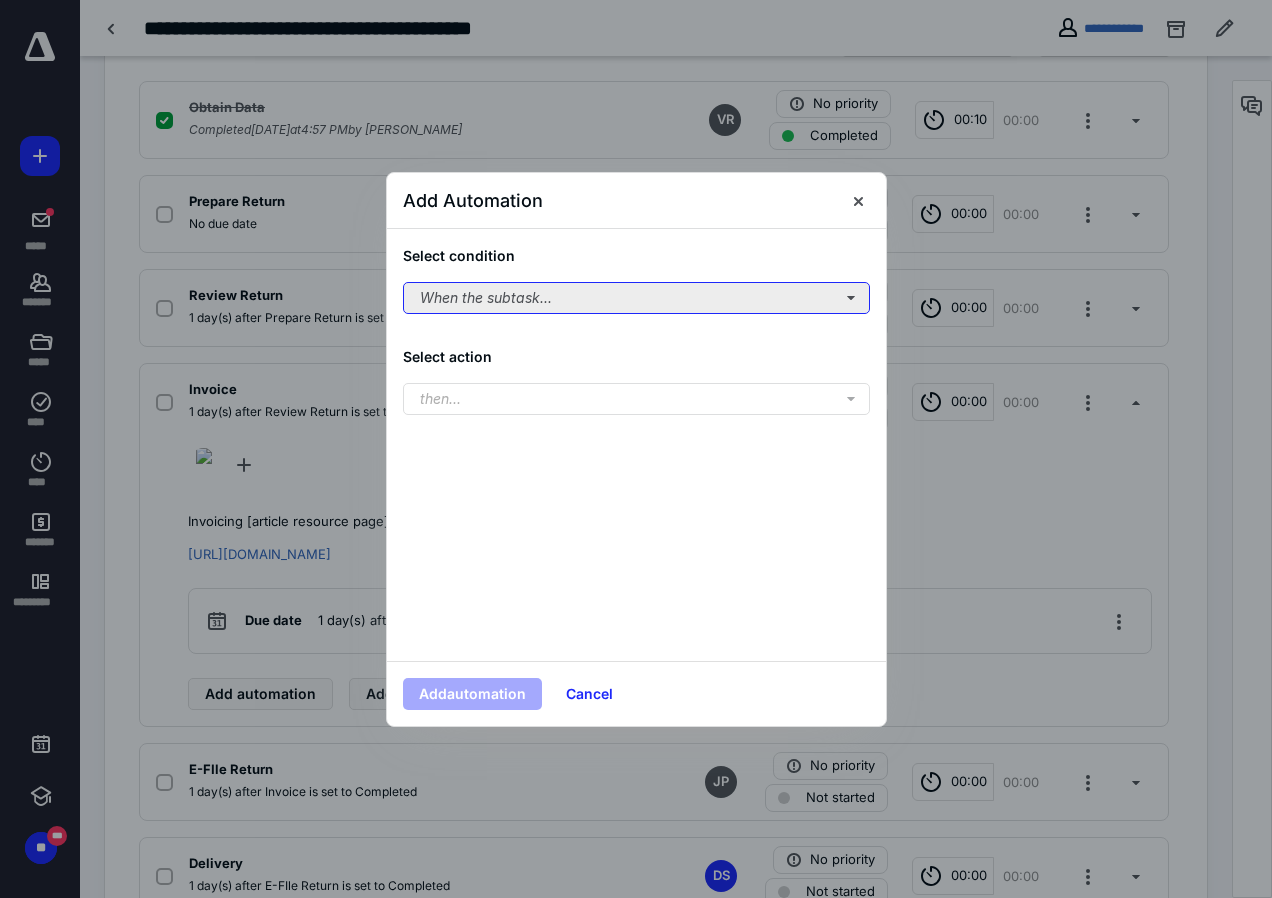 click on "When the subtask..." at bounding box center (636, 298) 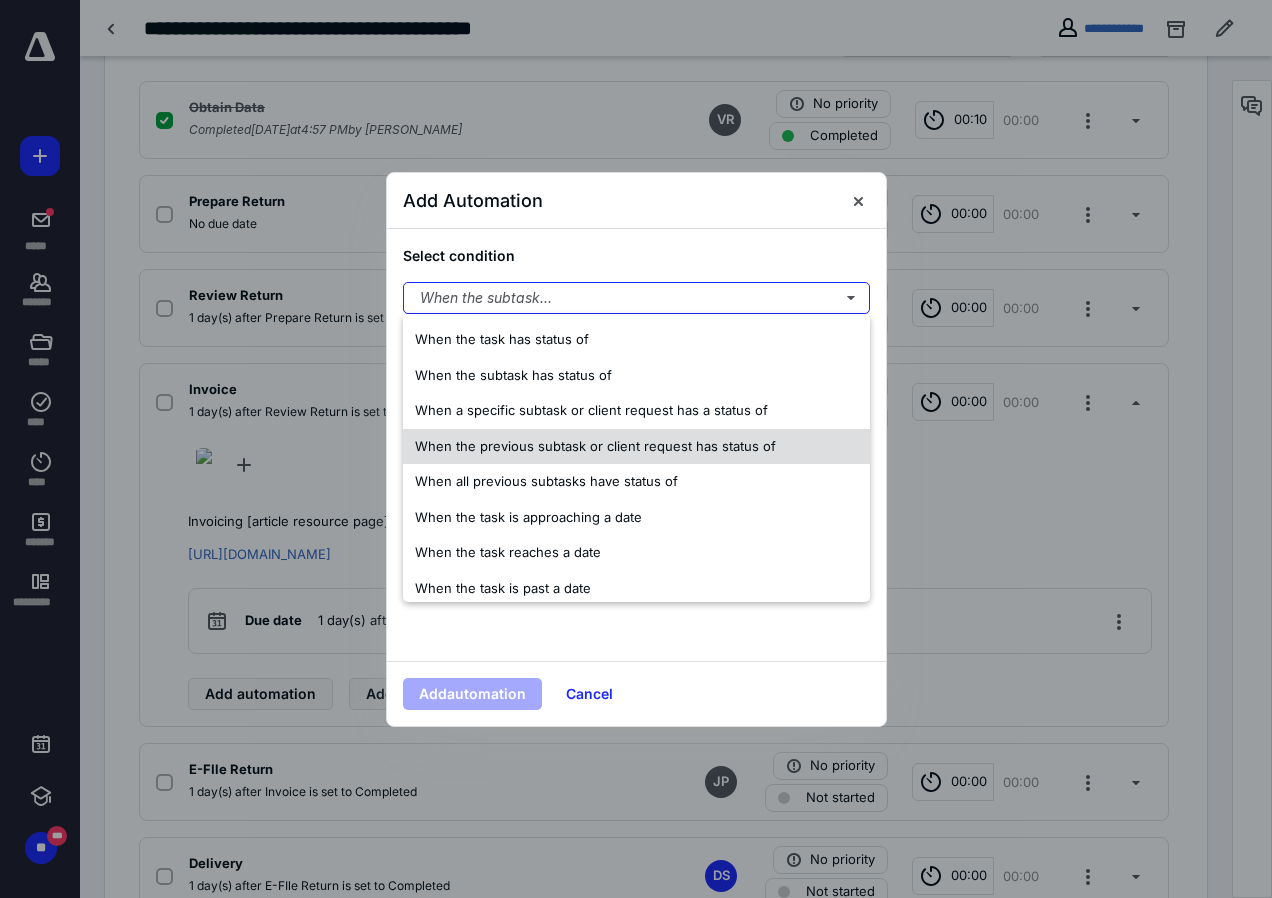 click on "When the previous subtask or client request has status of" at bounding box center [636, 447] 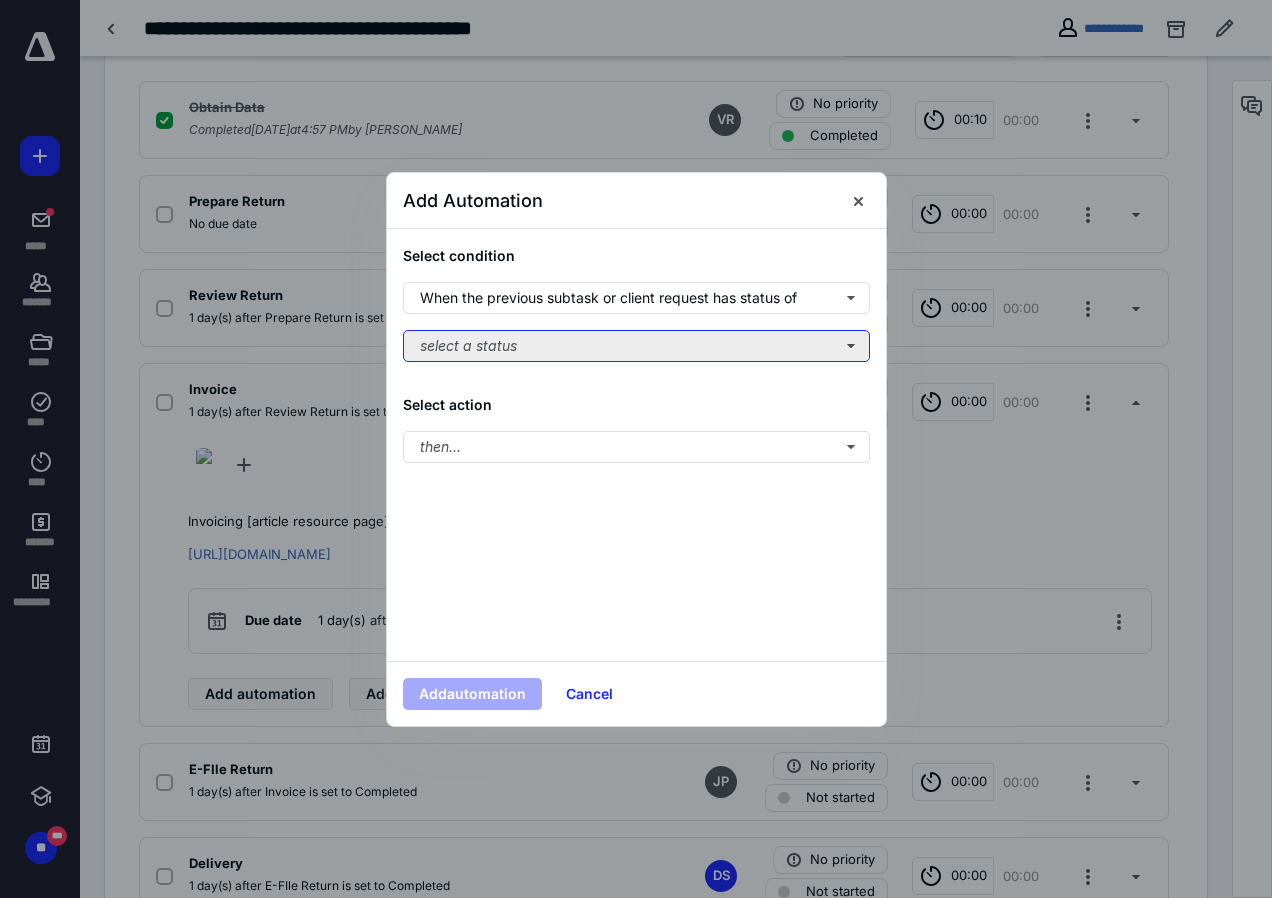 click on "select a status" at bounding box center [636, 346] 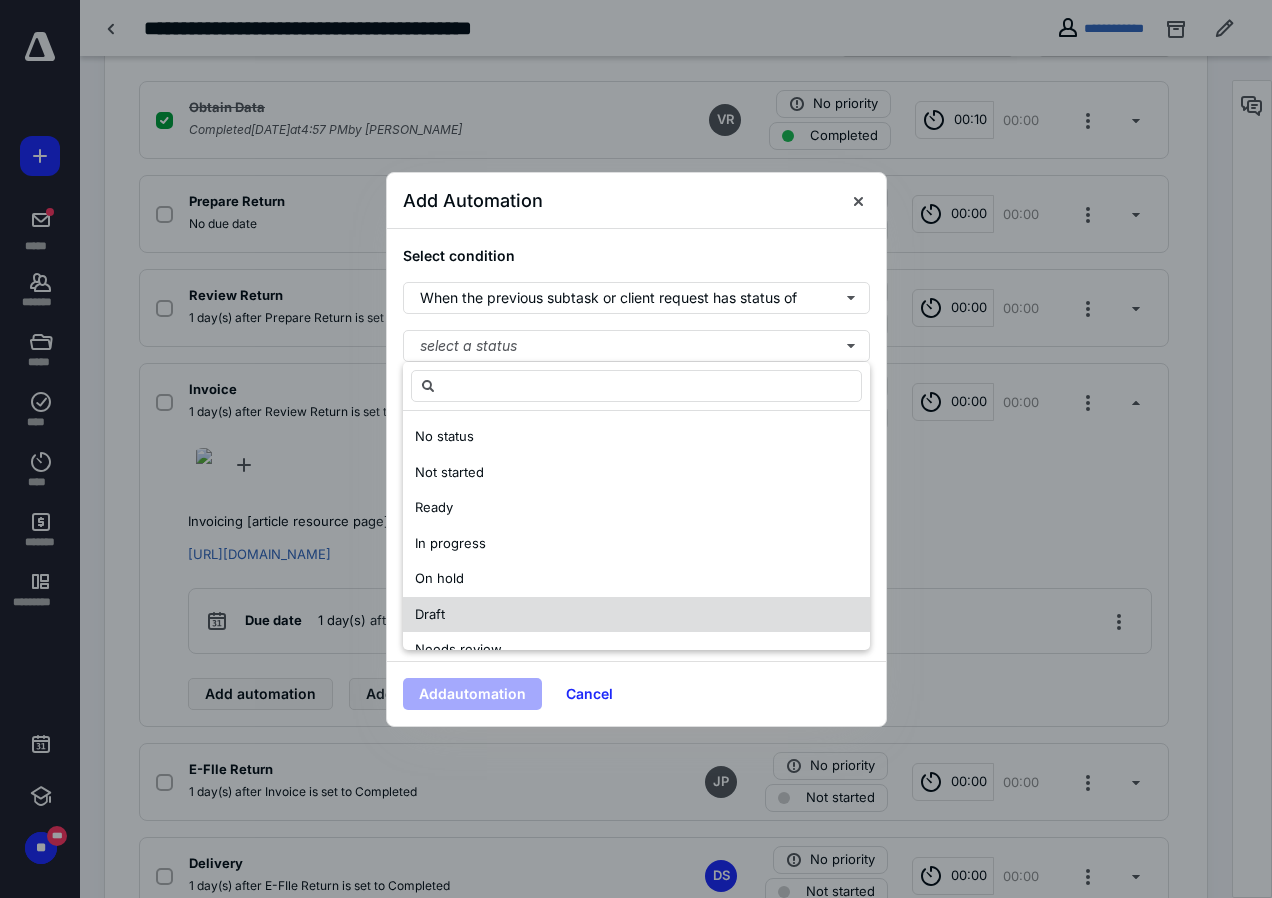 scroll, scrollTop: 100, scrollLeft: 0, axis: vertical 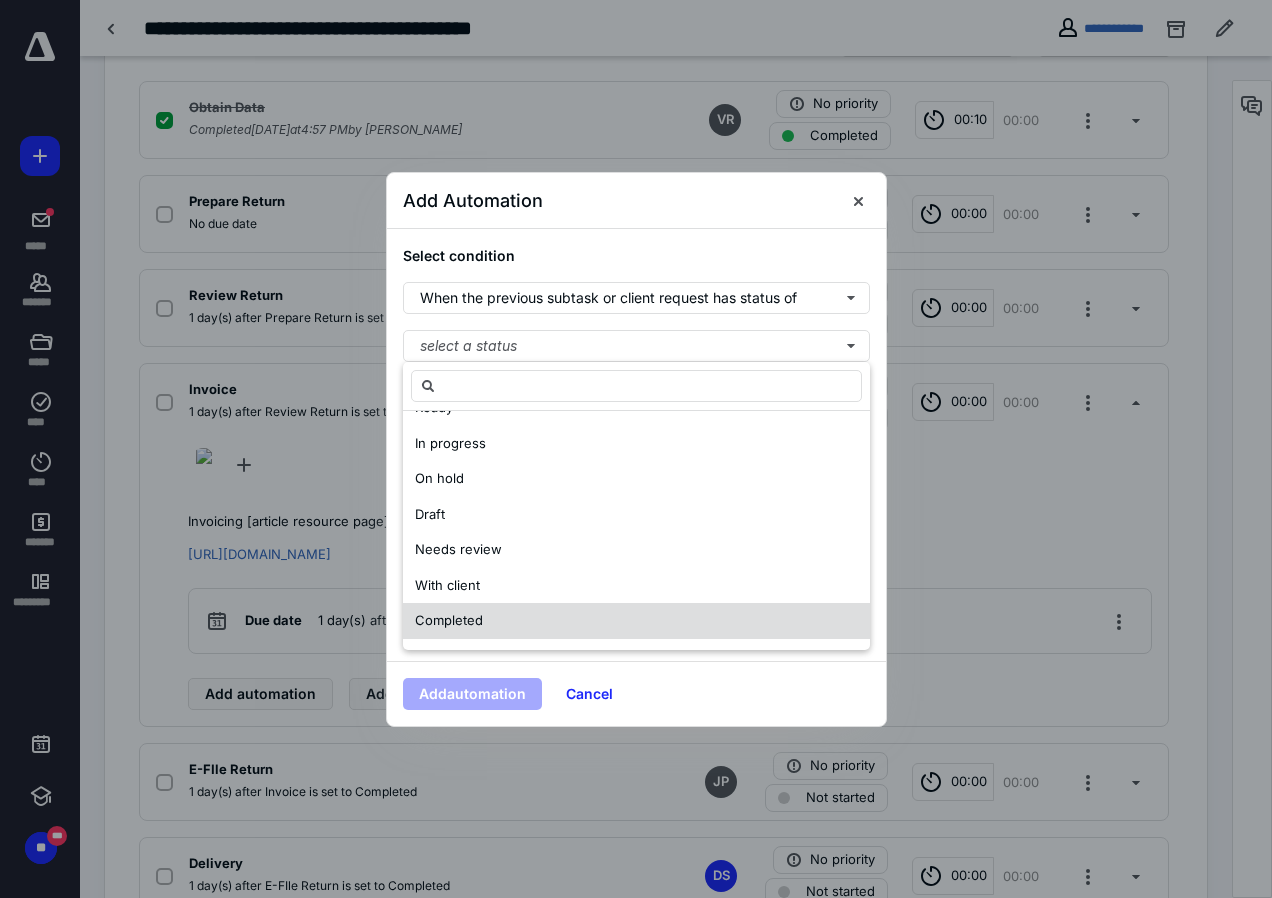 click on "Completed" at bounding box center (449, 620) 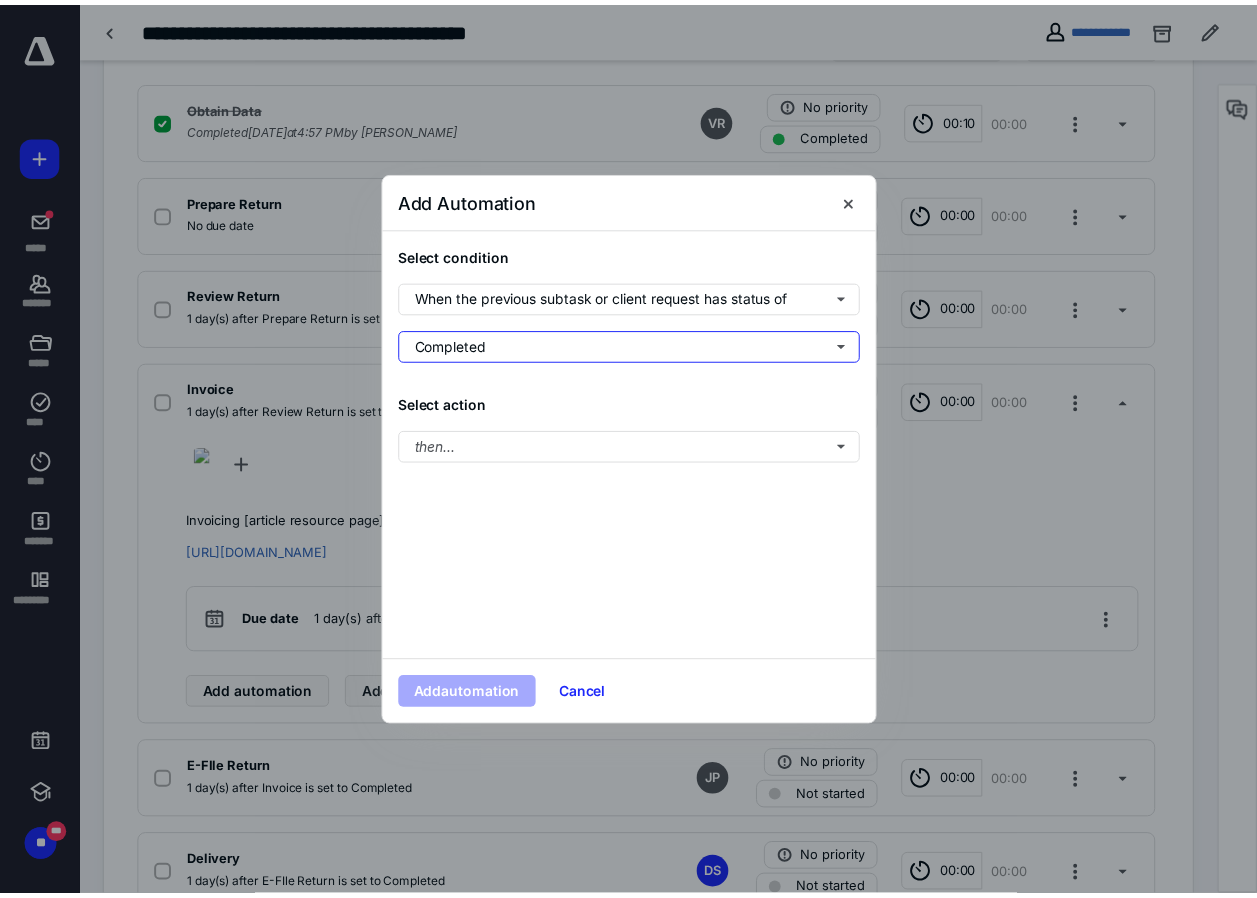 scroll, scrollTop: 0, scrollLeft: 0, axis: both 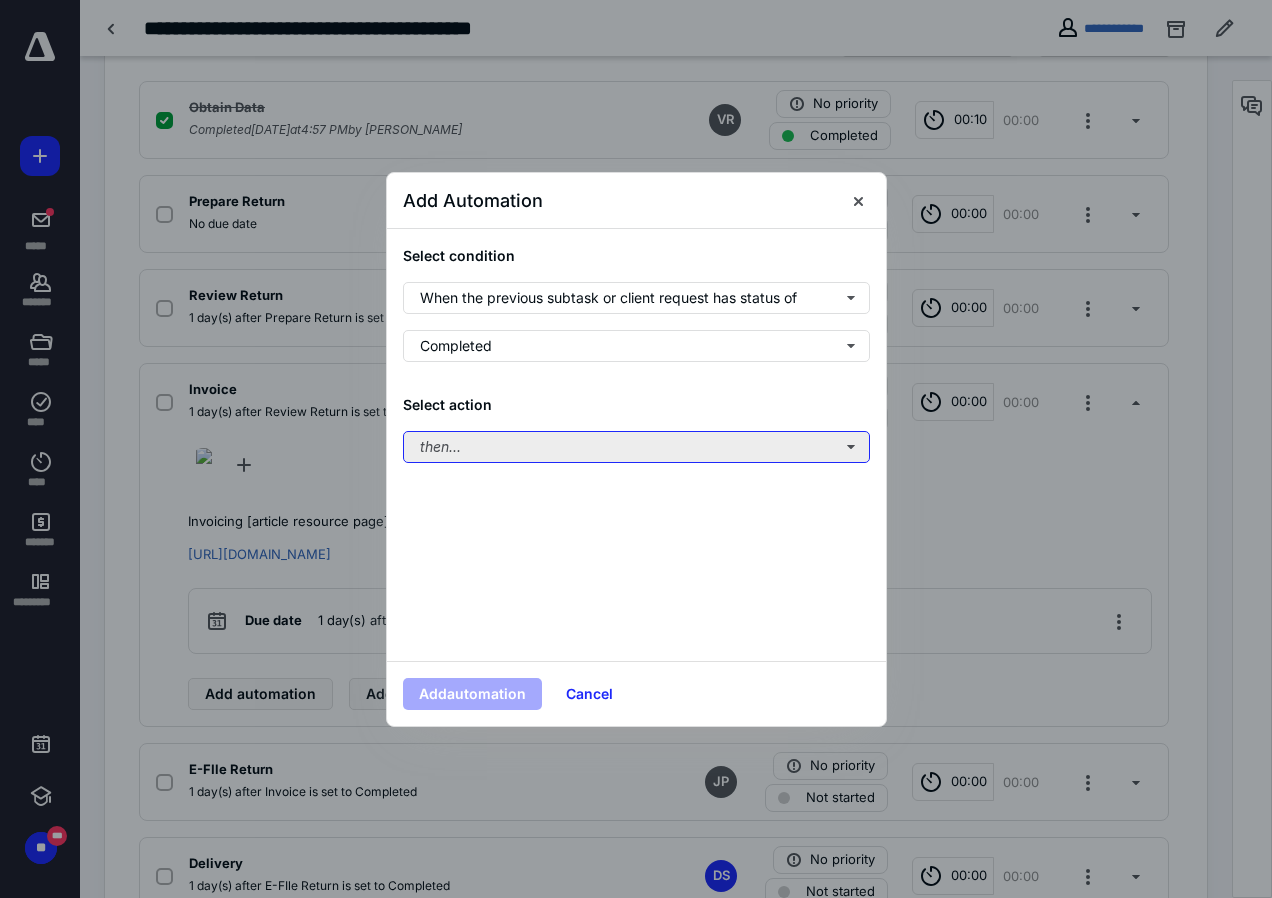 click on "then..." at bounding box center [636, 447] 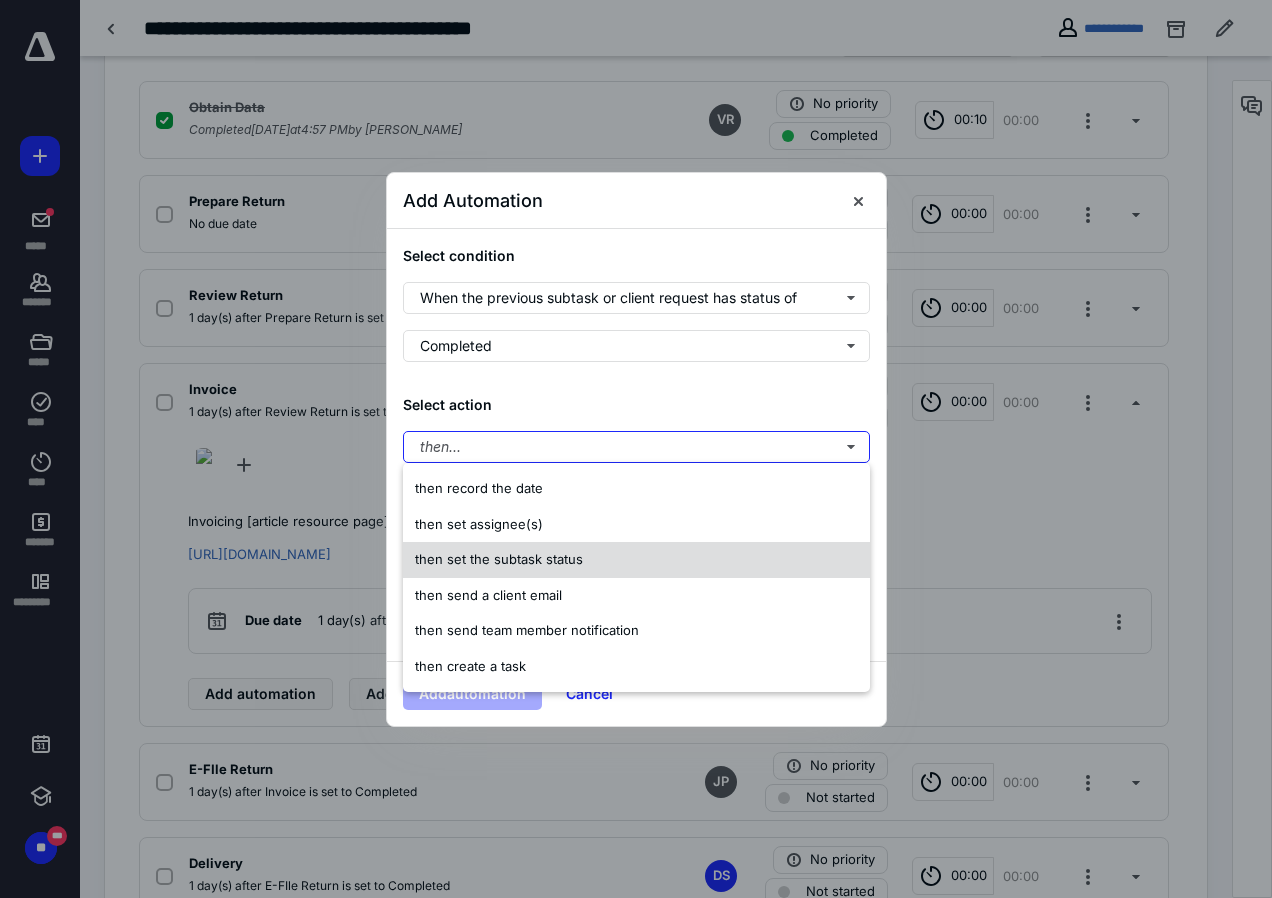 click on "then set the subtask status" at bounding box center [499, 559] 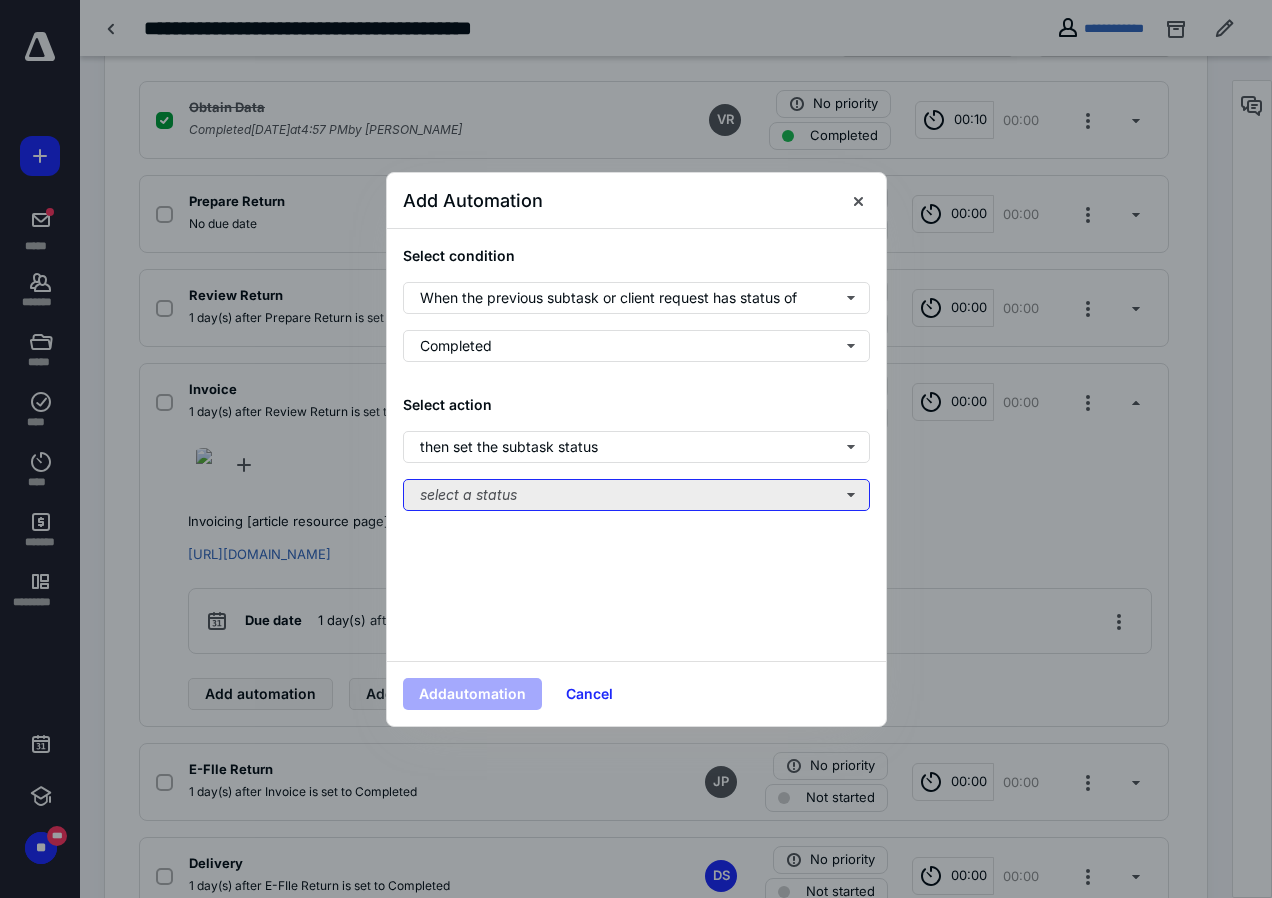 click on "select a status" at bounding box center [636, 495] 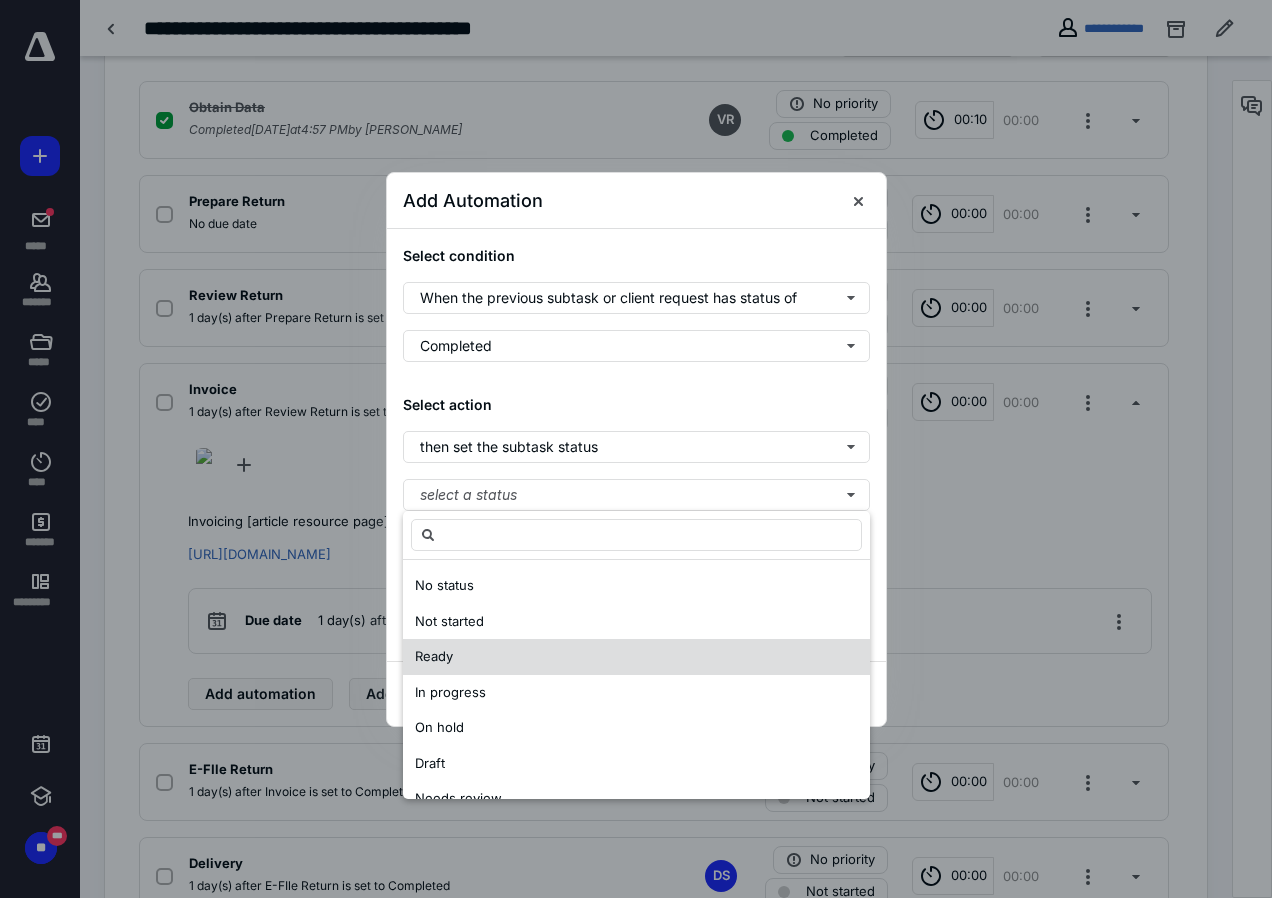 click on "Ready" at bounding box center [434, 656] 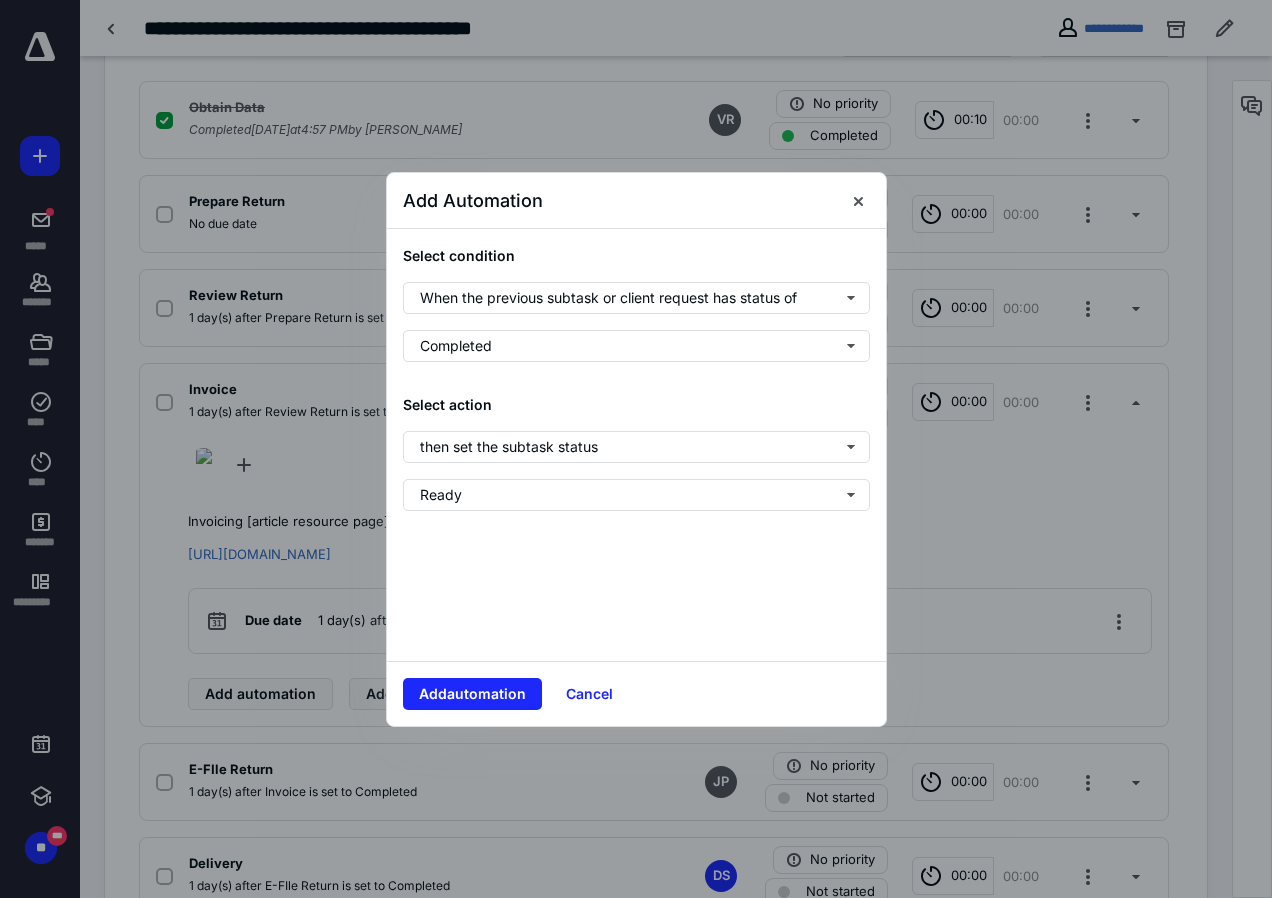 click on "Add  automation Cancel" at bounding box center (636, 693) 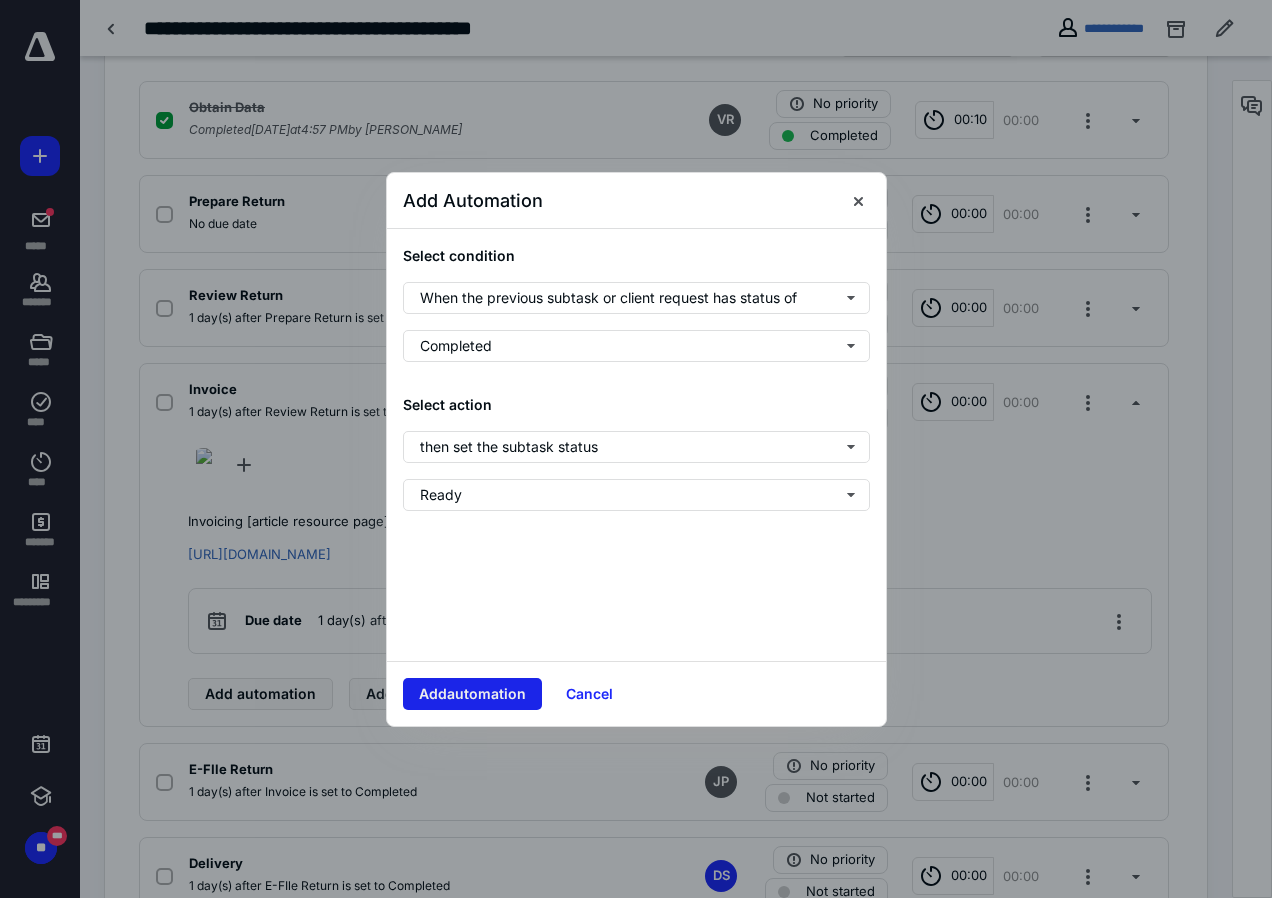 click on "Add  automation" at bounding box center [472, 694] 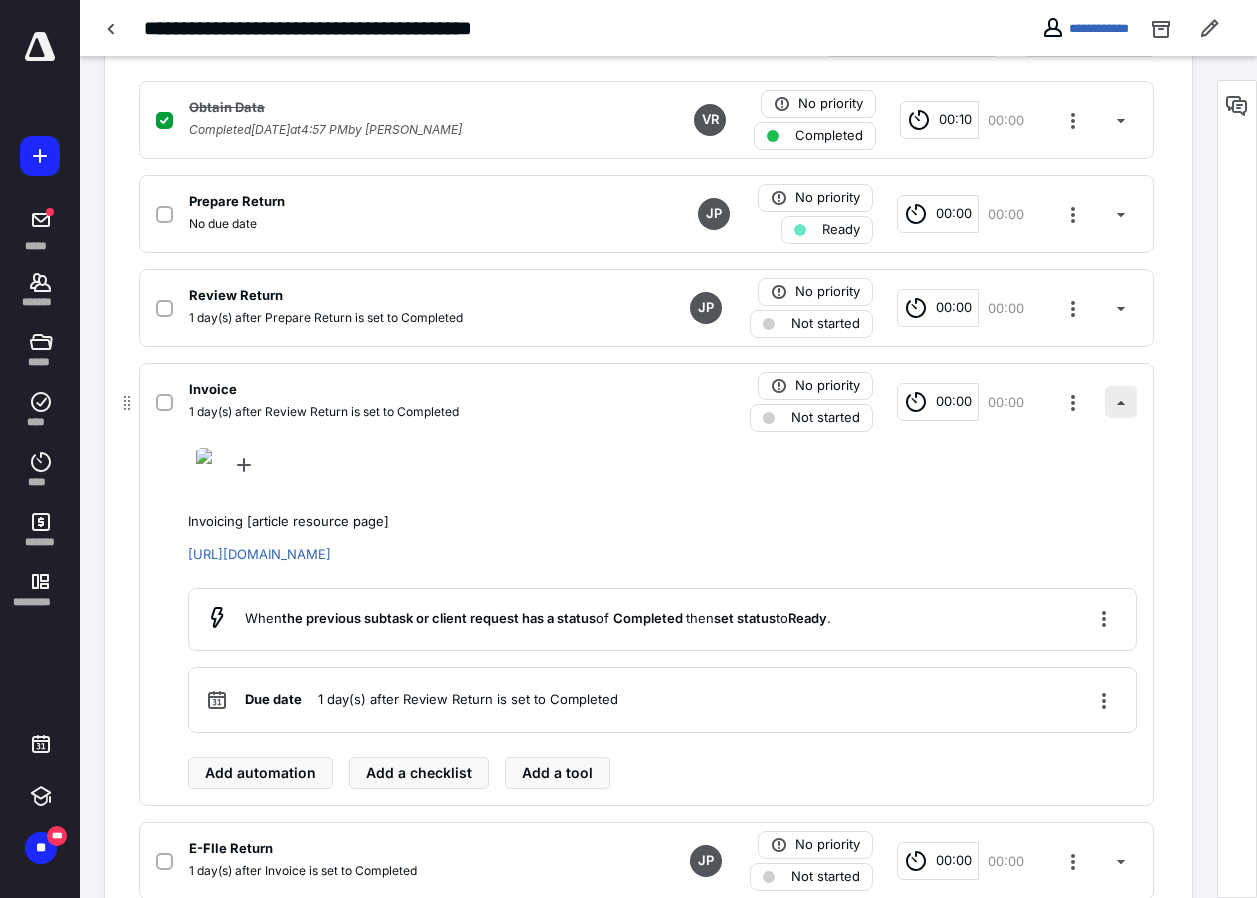 click at bounding box center (1121, 402) 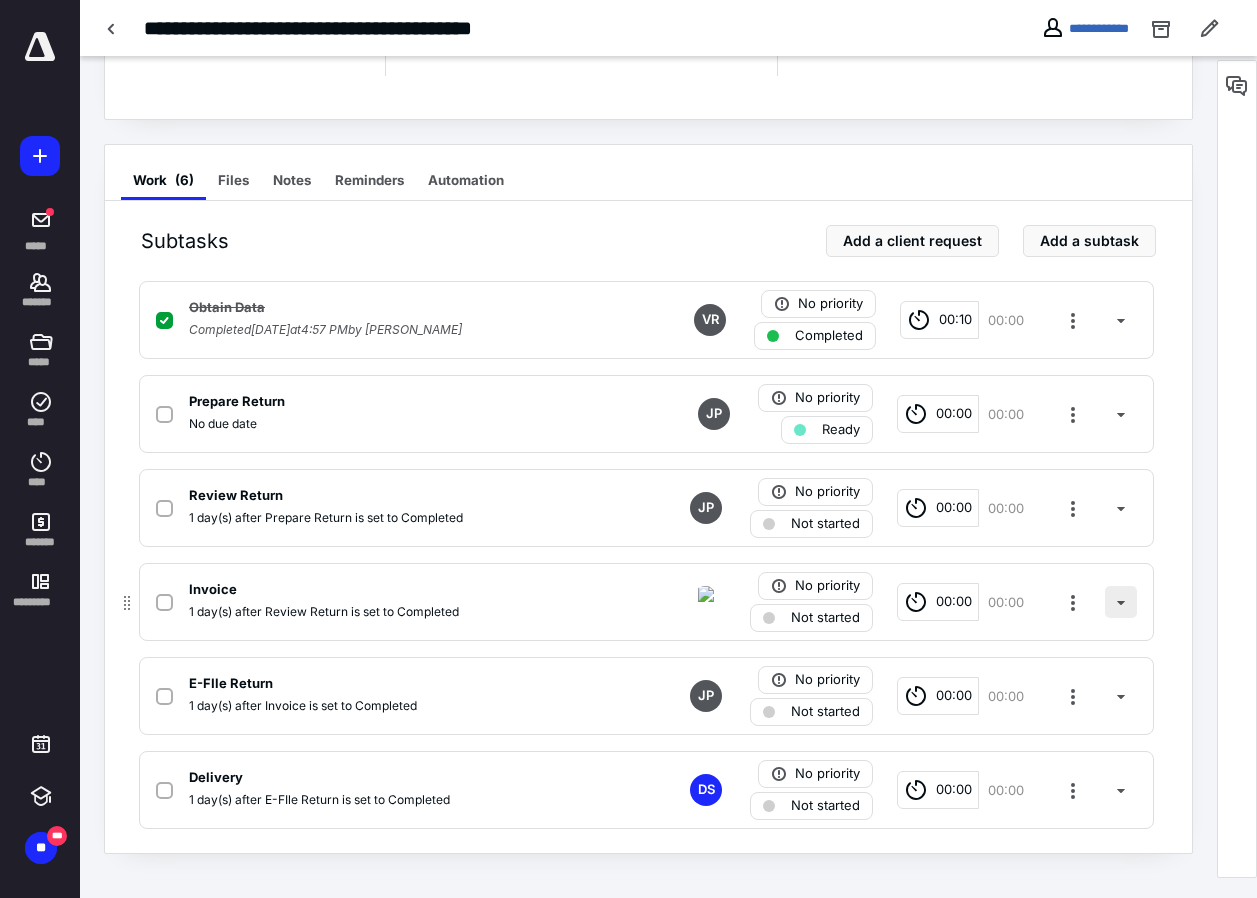 scroll, scrollTop: 297, scrollLeft: 0, axis: vertical 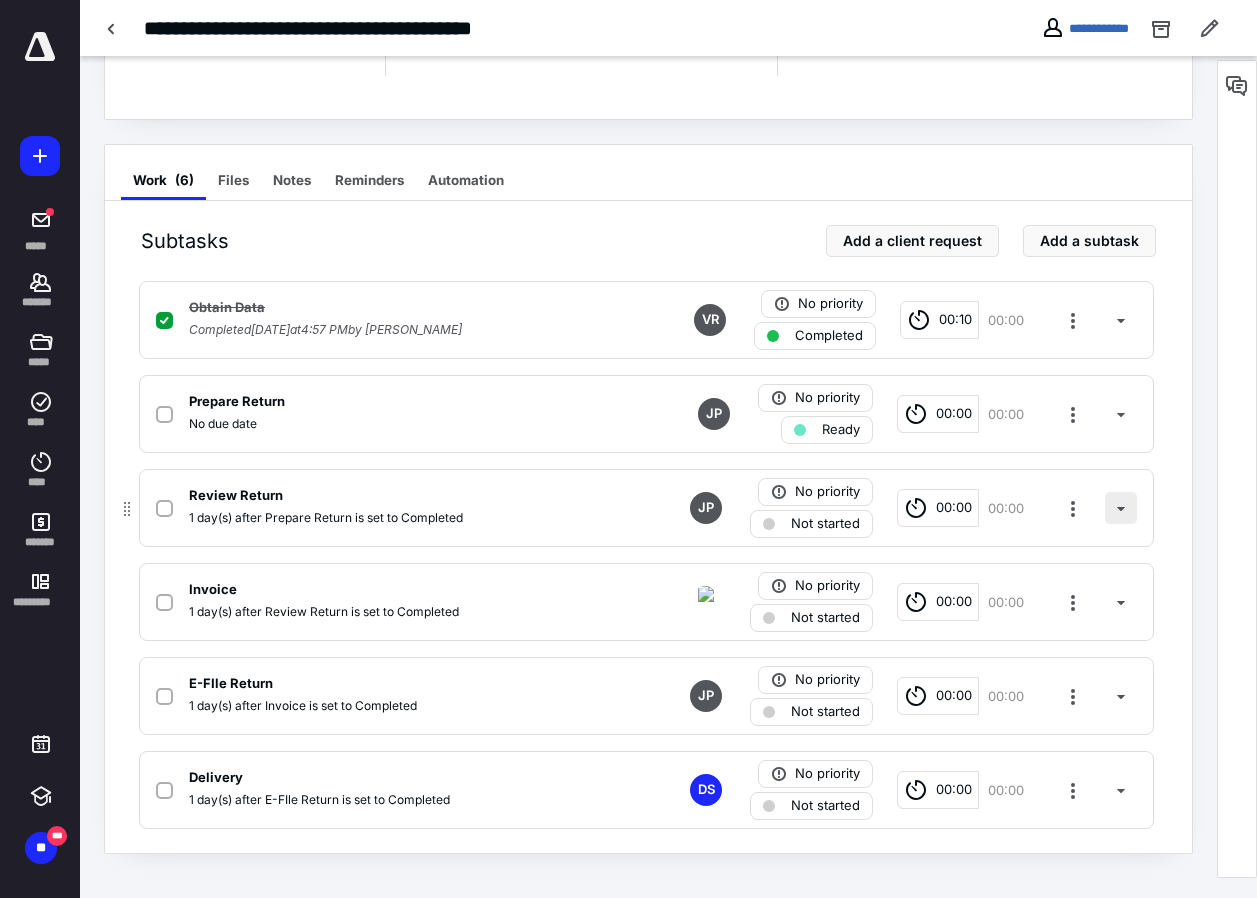click at bounding box center (1121, 508) 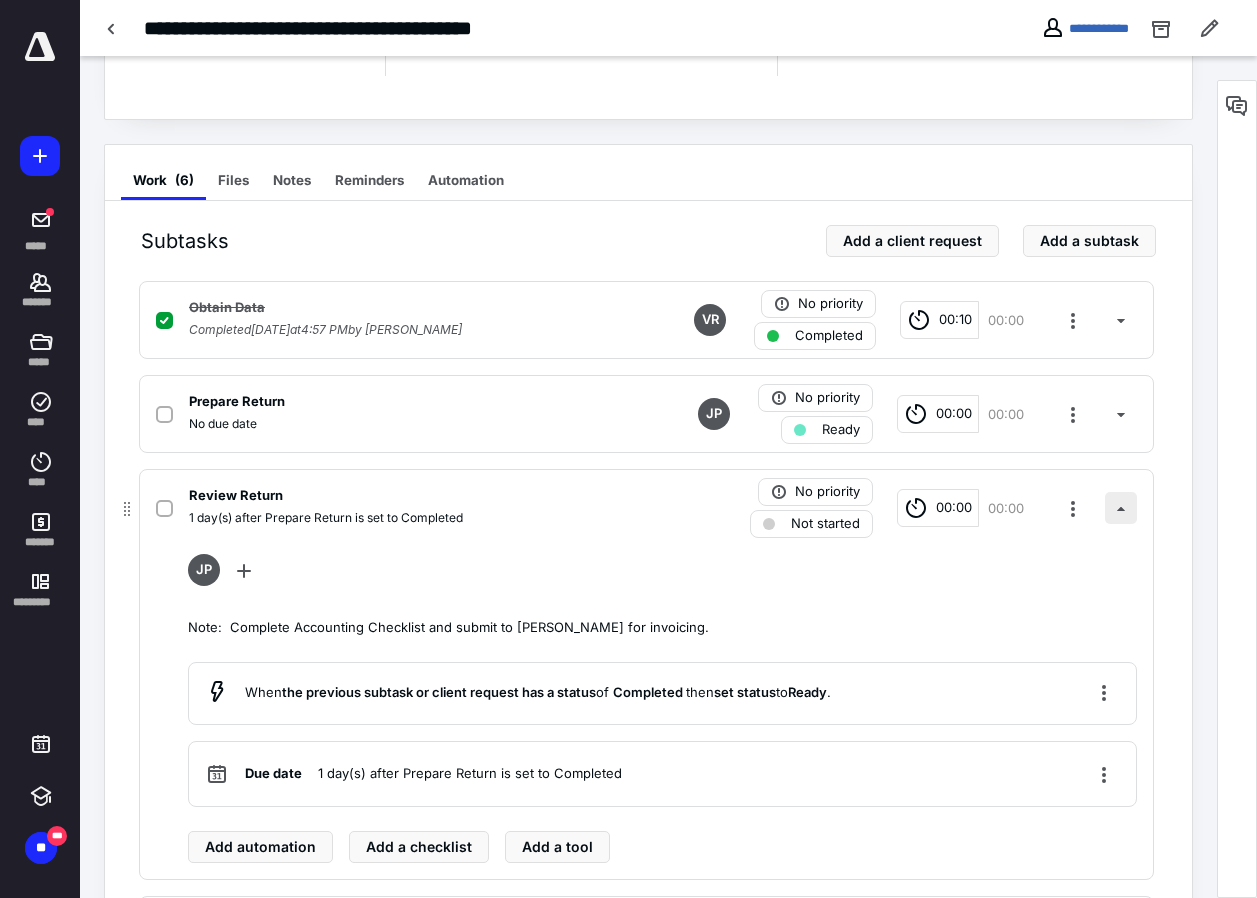 click at bounding box center (1121, 508) 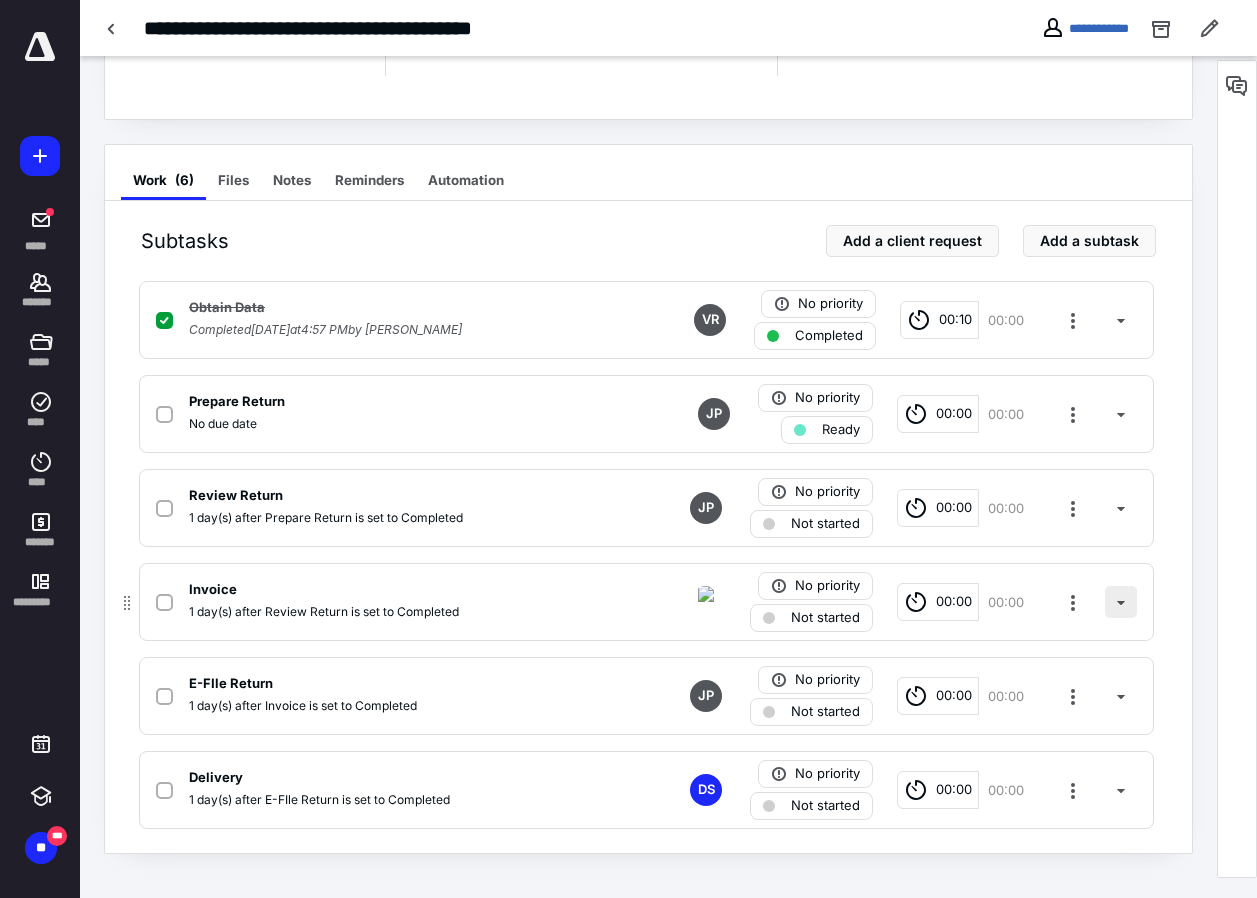 click at bounding box center (1121, 602) 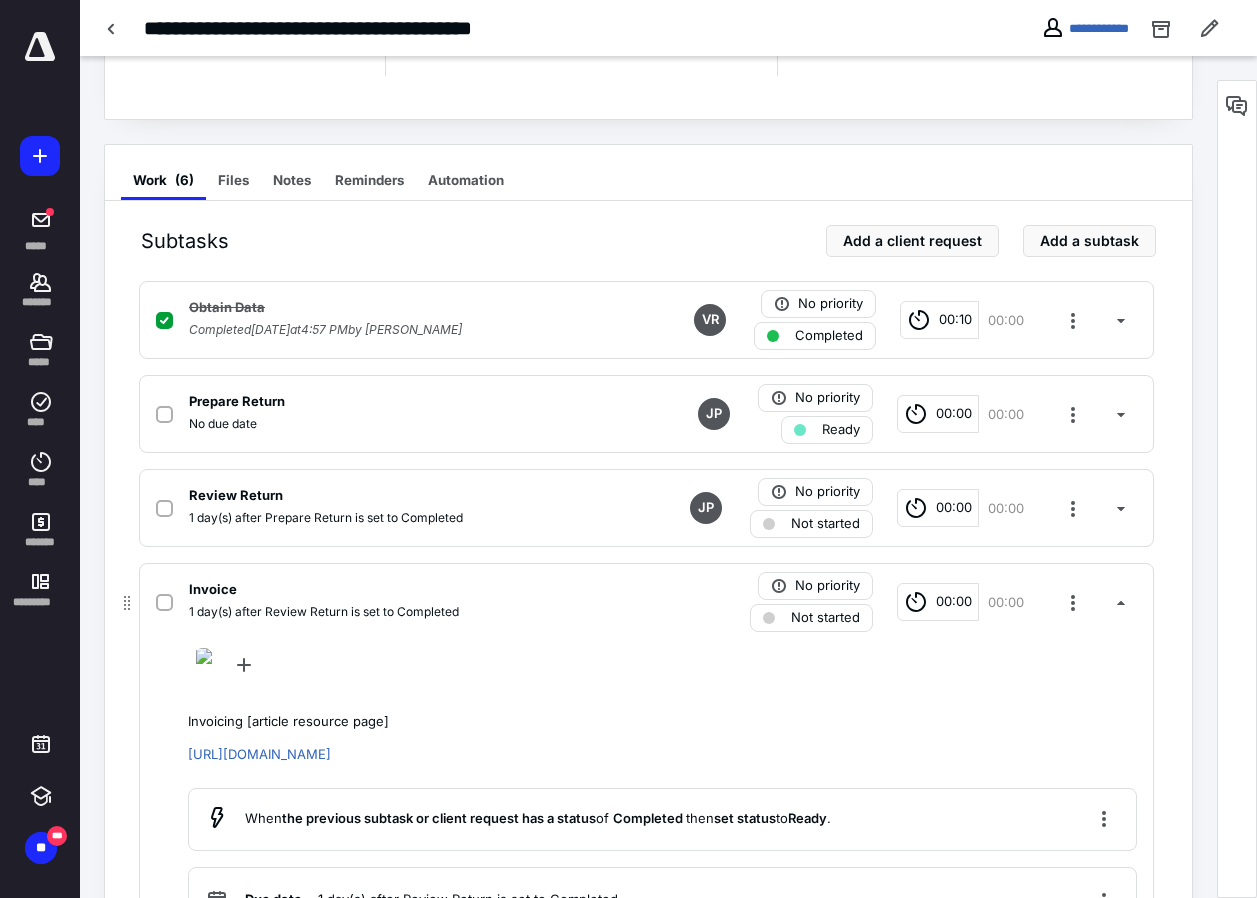 scroll, scrollTop: 397, scrollLeft: 0, axis: vertical 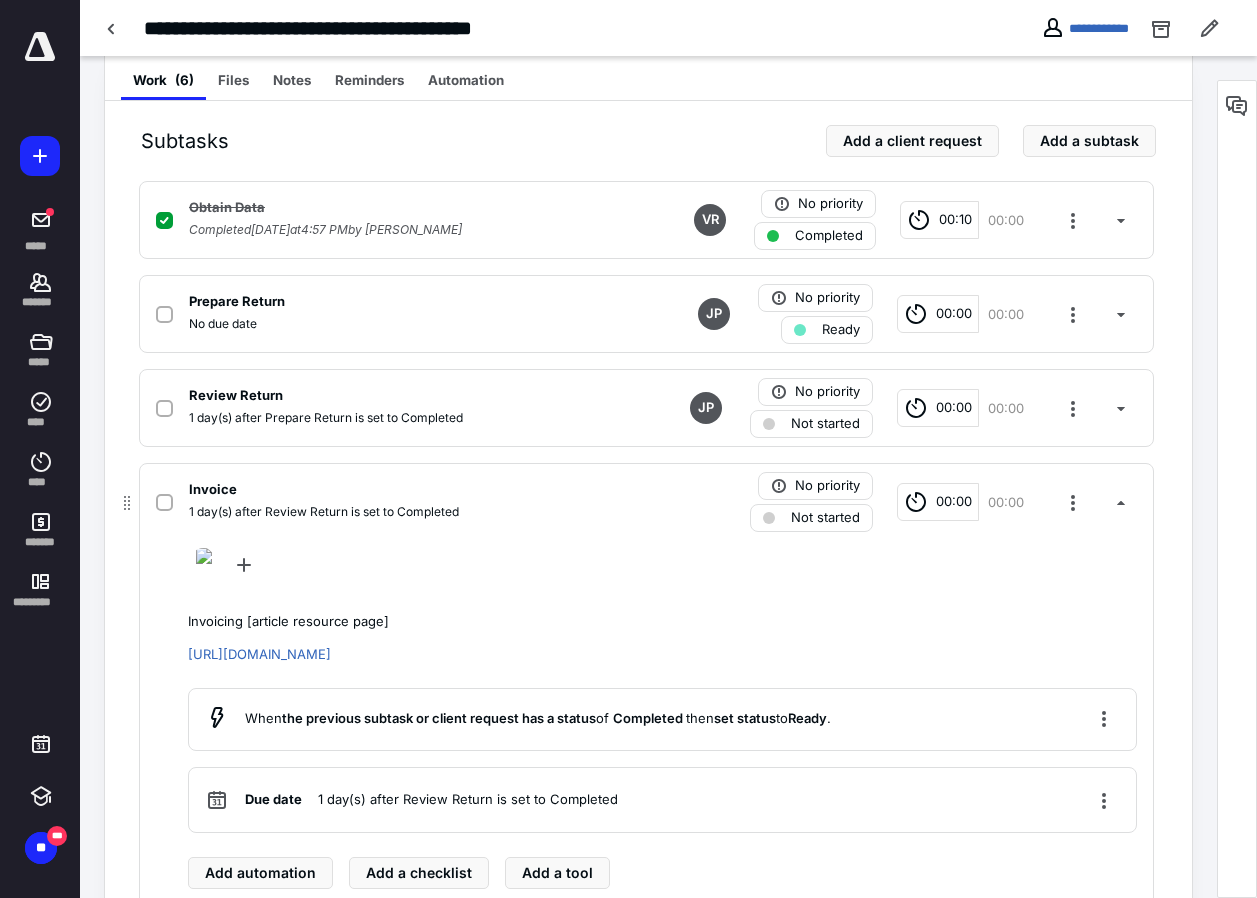 click on "Invoicing [article resource page]
https://support.getcanopy.com/hc/en-us/sections/9130083887643-Invoicing When  the previous subtask or client request has a status  of   Completed   then  set status  to  Ready . Due date 1 day(s) after  Review Return is set to Completed Add automation Add a checklist Add a tool" at bounding box center [662, 718] 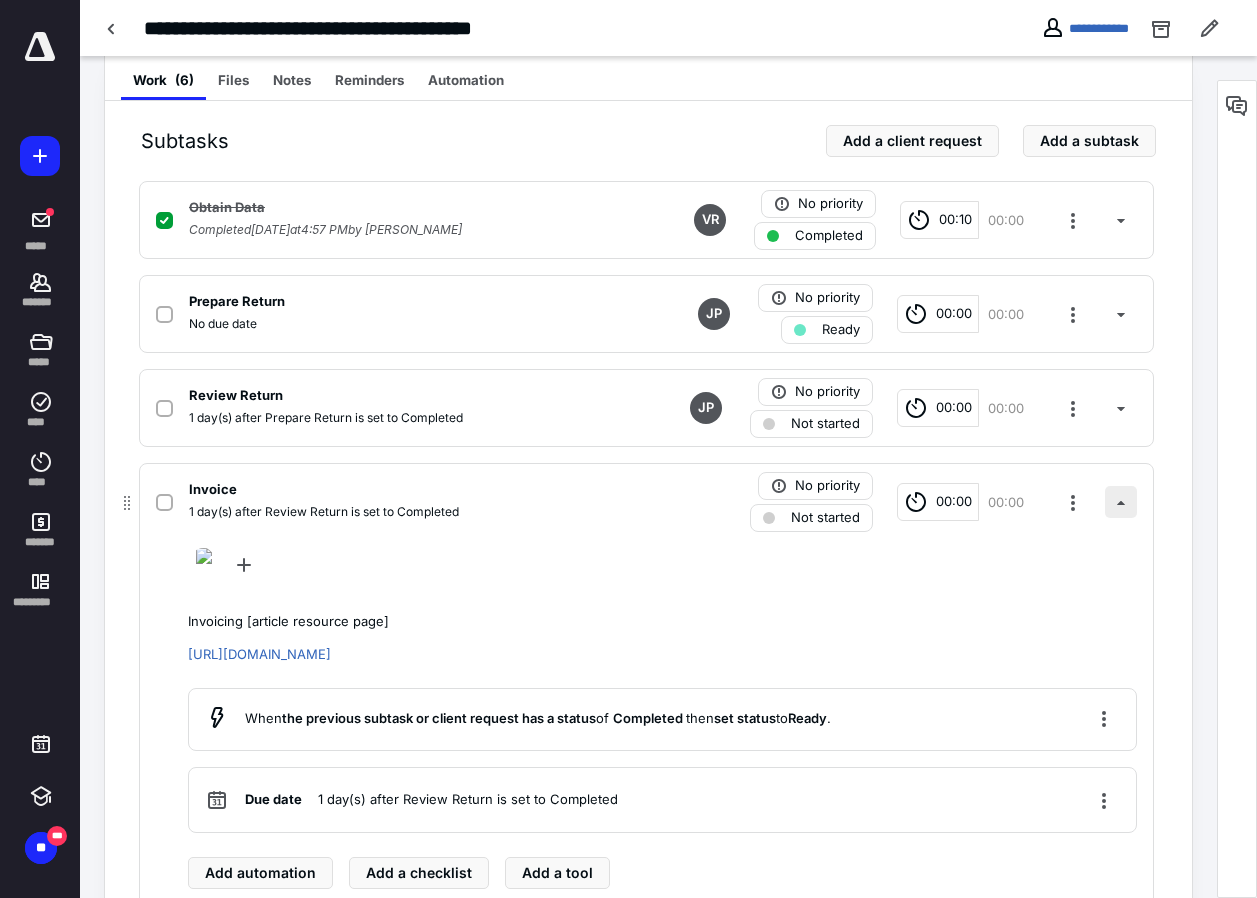 click at bounding box center (1121, 502) 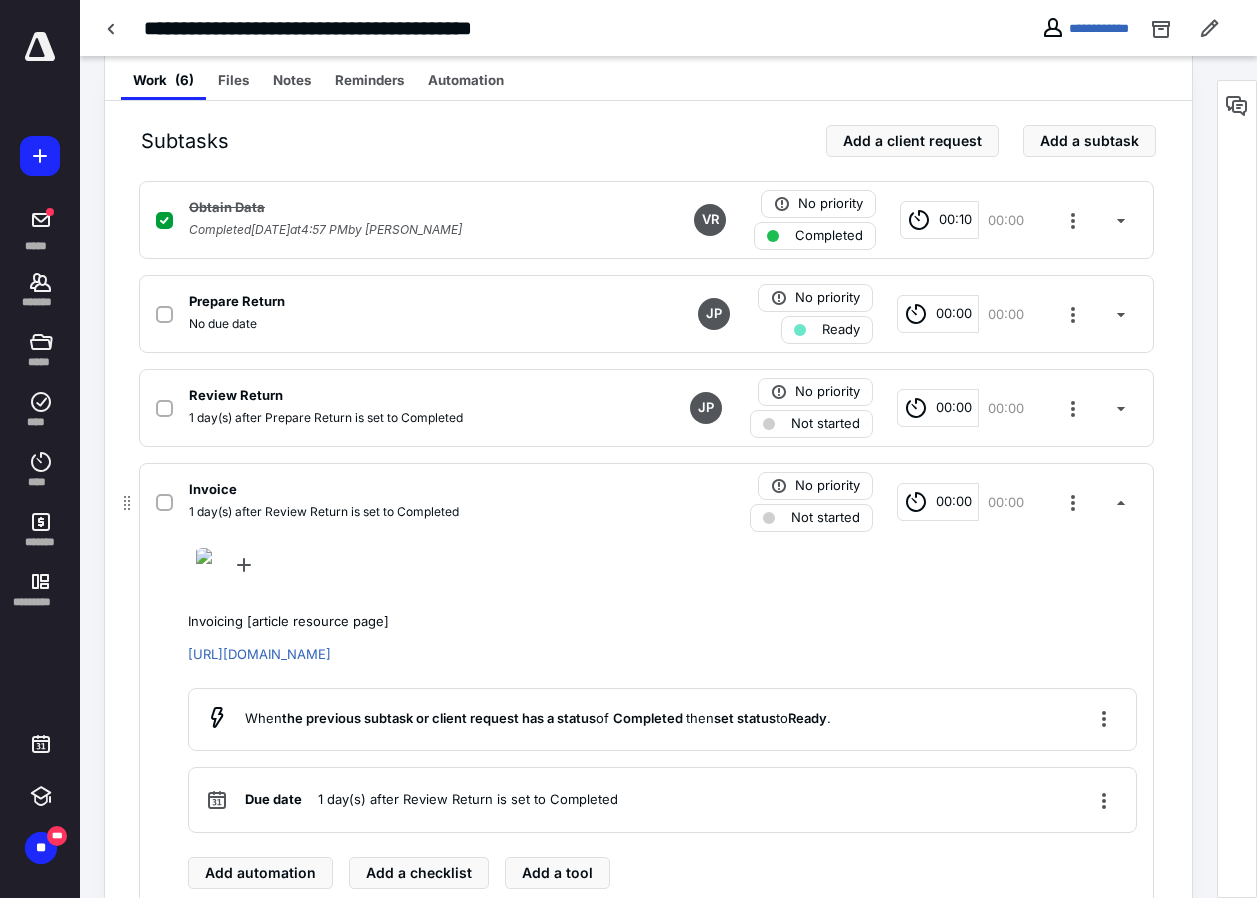 scroll, scrollTop: 297, scrollLeft: 0, axis: vertical 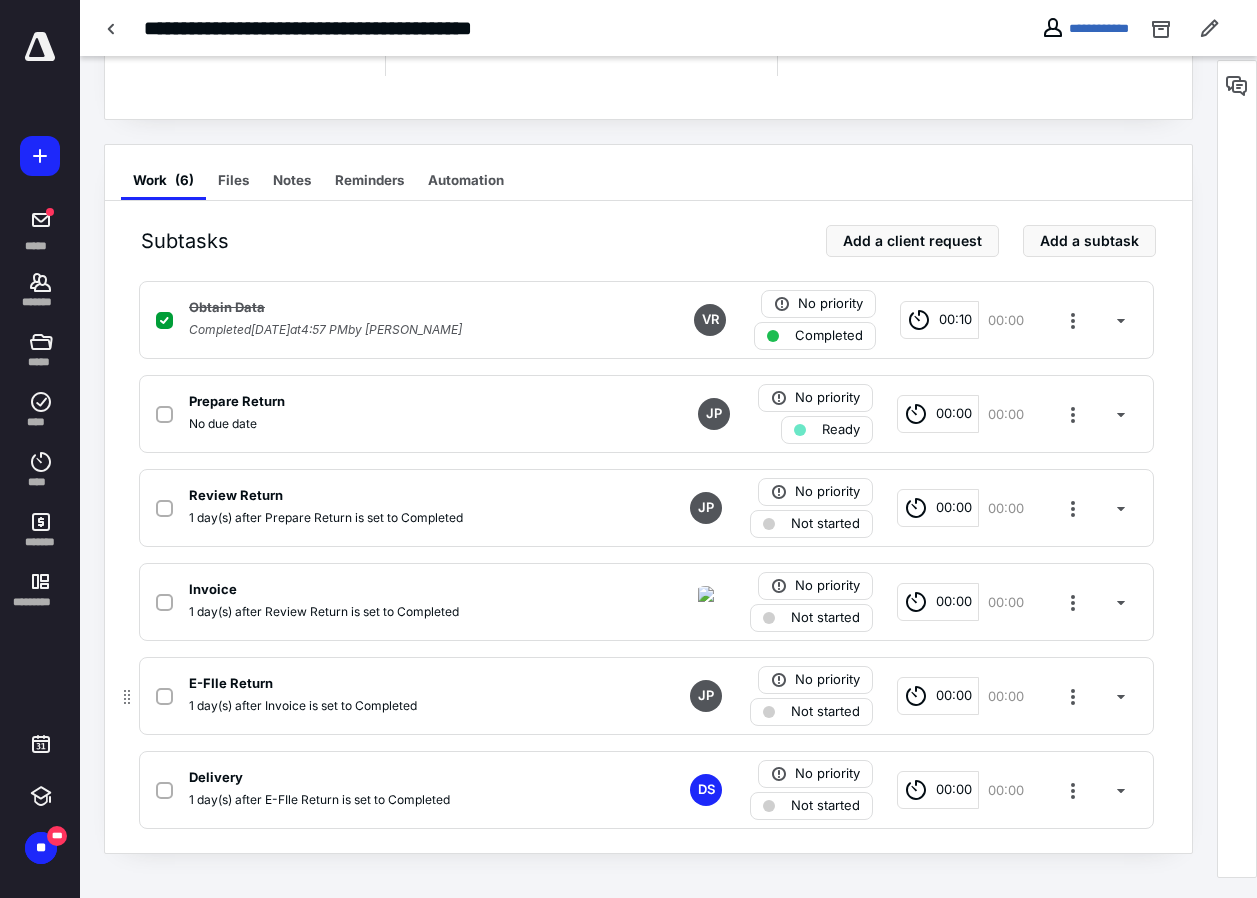 click 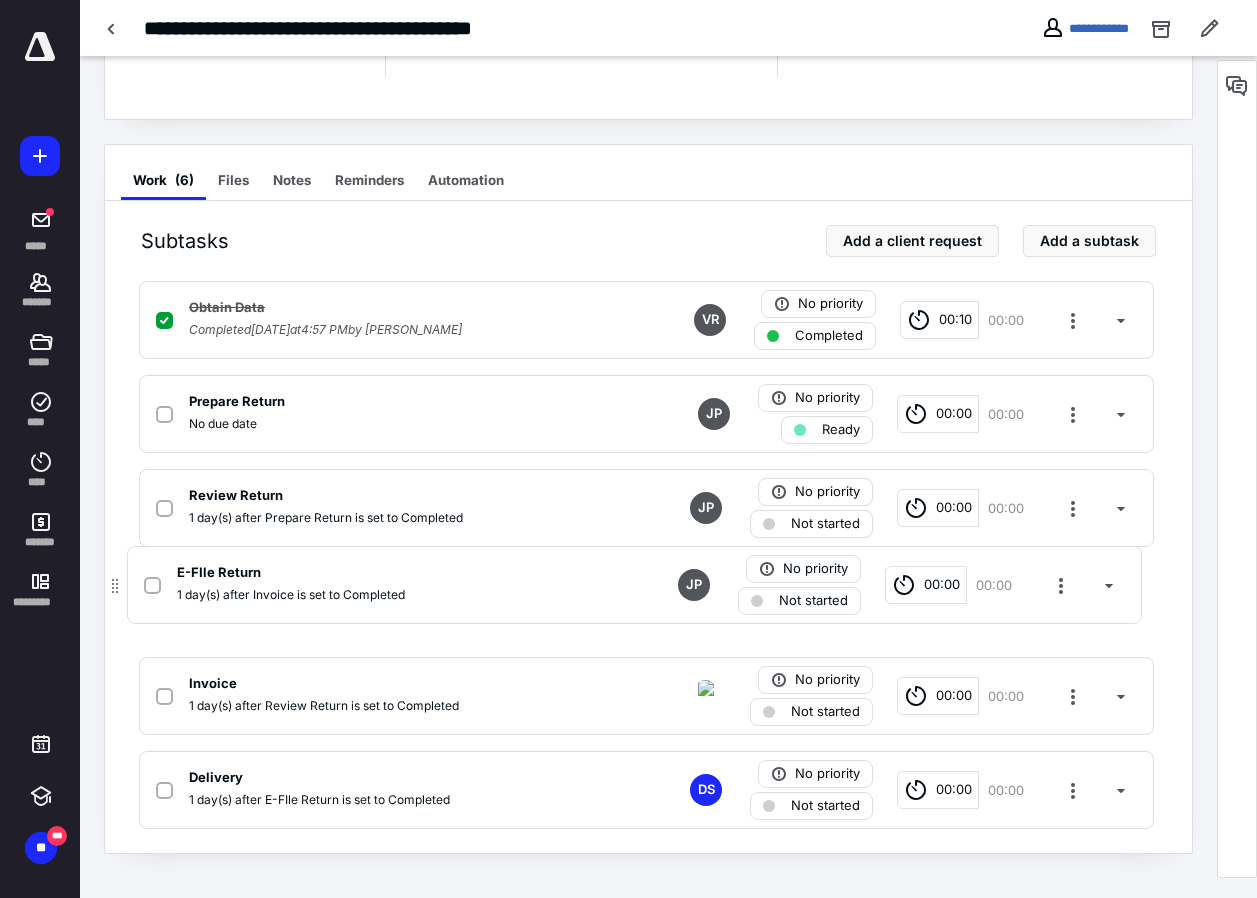 drag, startPoint x: 126, startPoint y: 699, endPoint x: 117, endPoint y: 577, distance: 122.33152 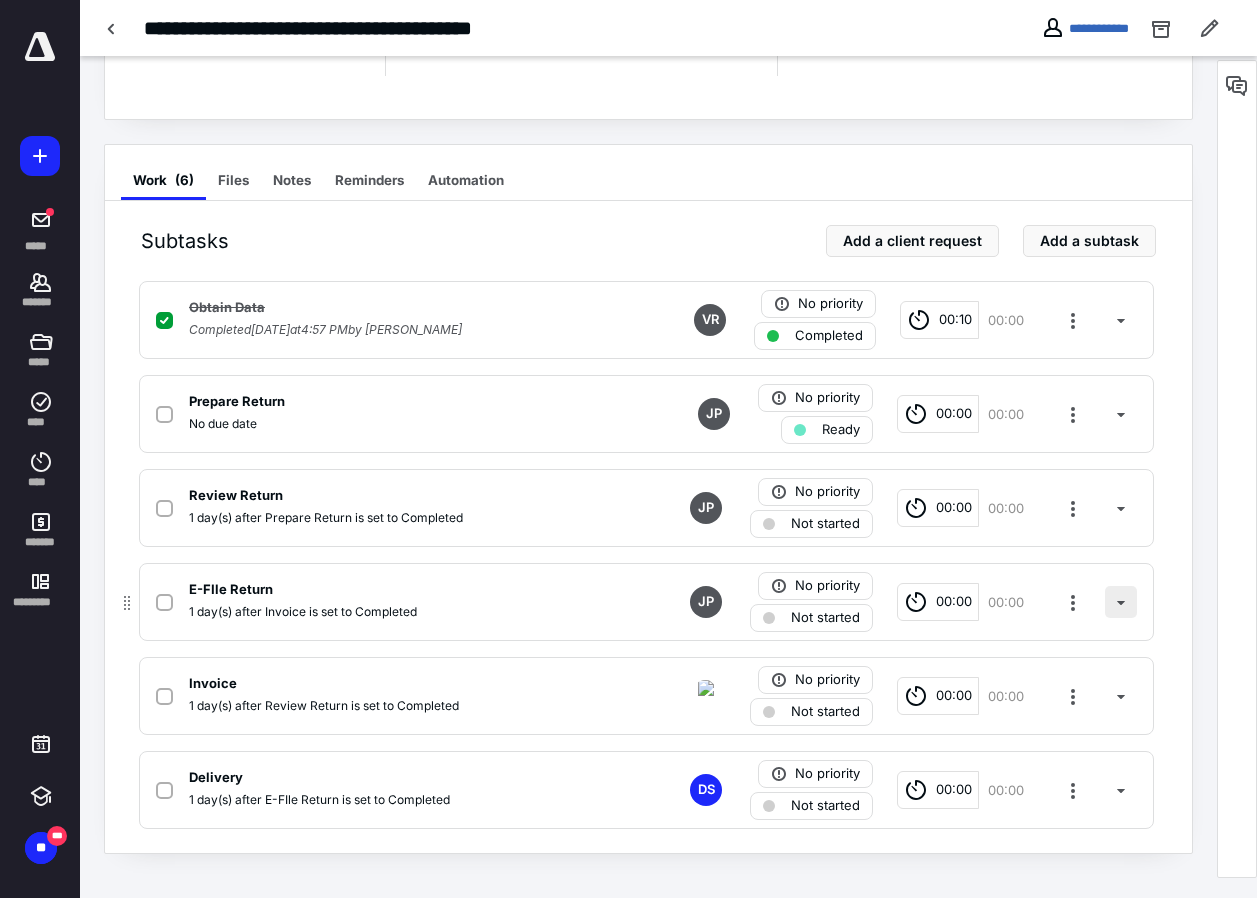click at bounding box center [1121, 602] 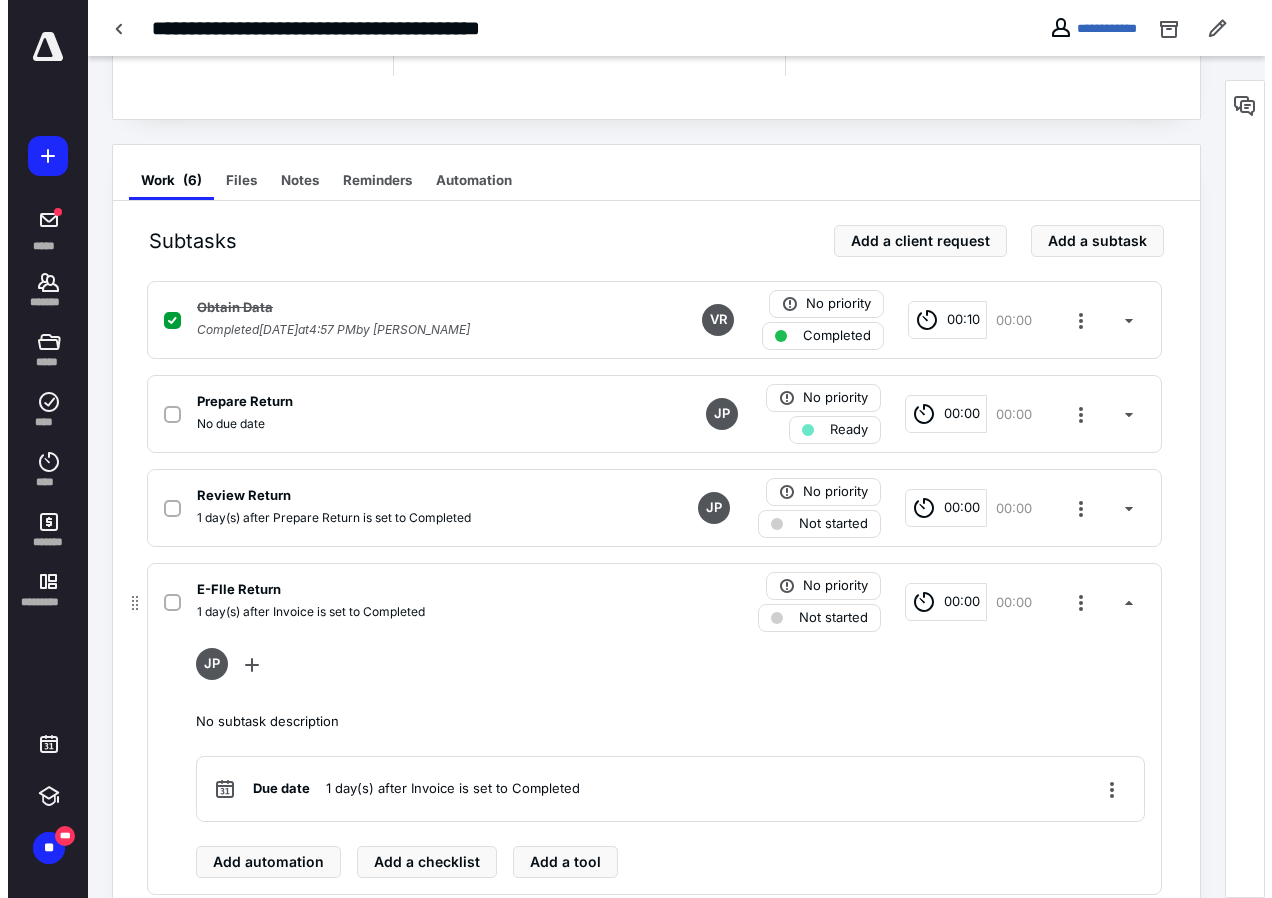 scroll, scrollTop: 397, scrollLeft: 0, axis: vertical 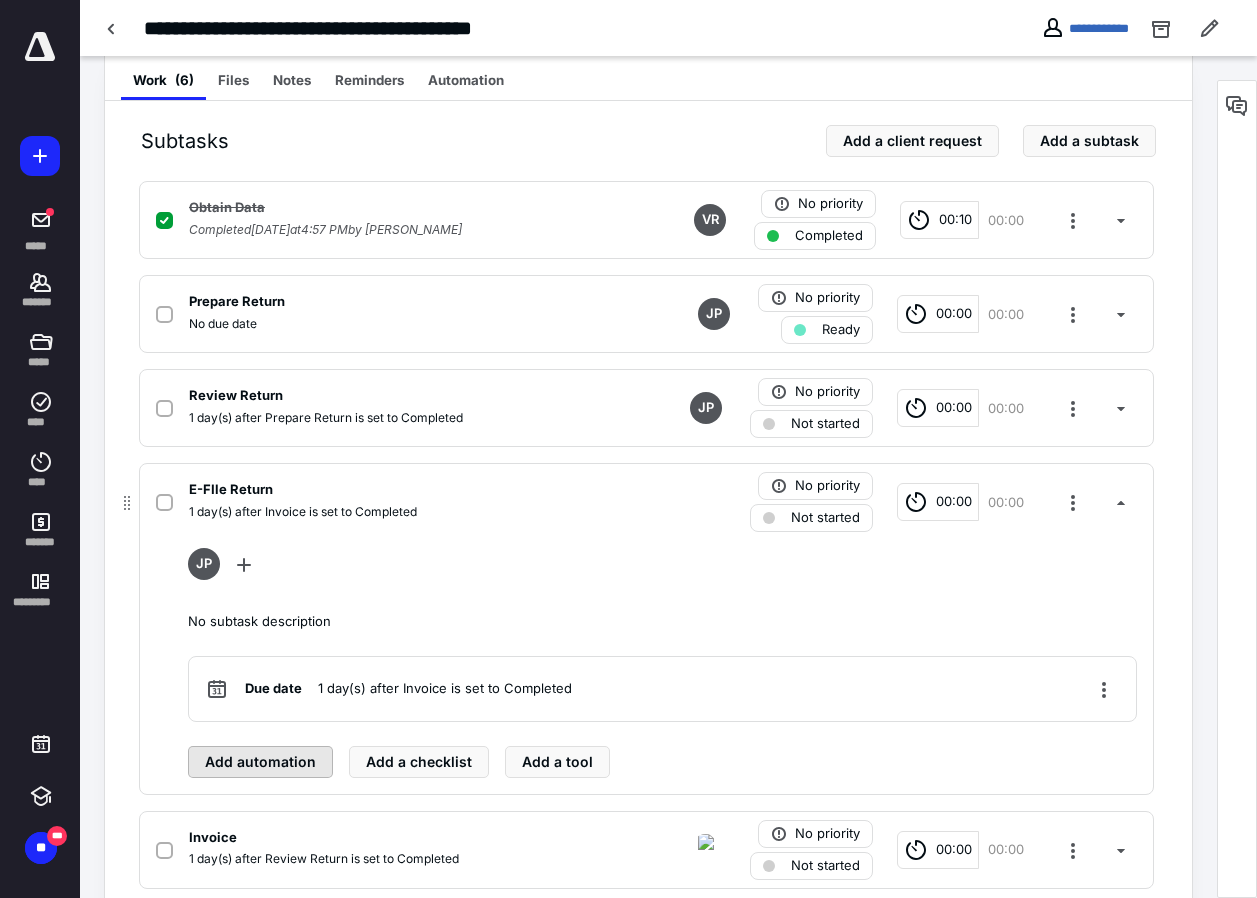 click on "Add automation" at bounding box center (260, 762) 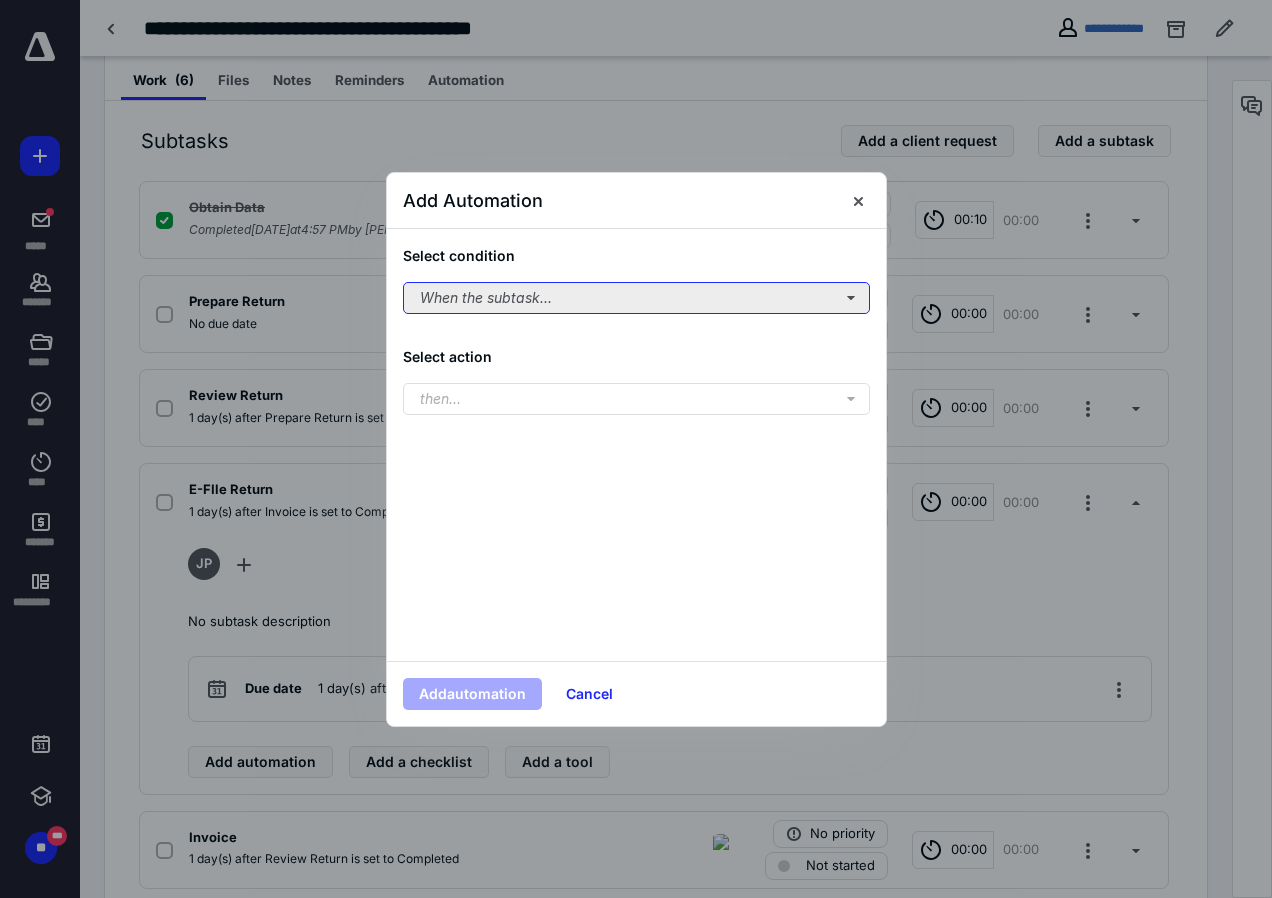 click on "When the subtask..." at bounding box center [636, 298] 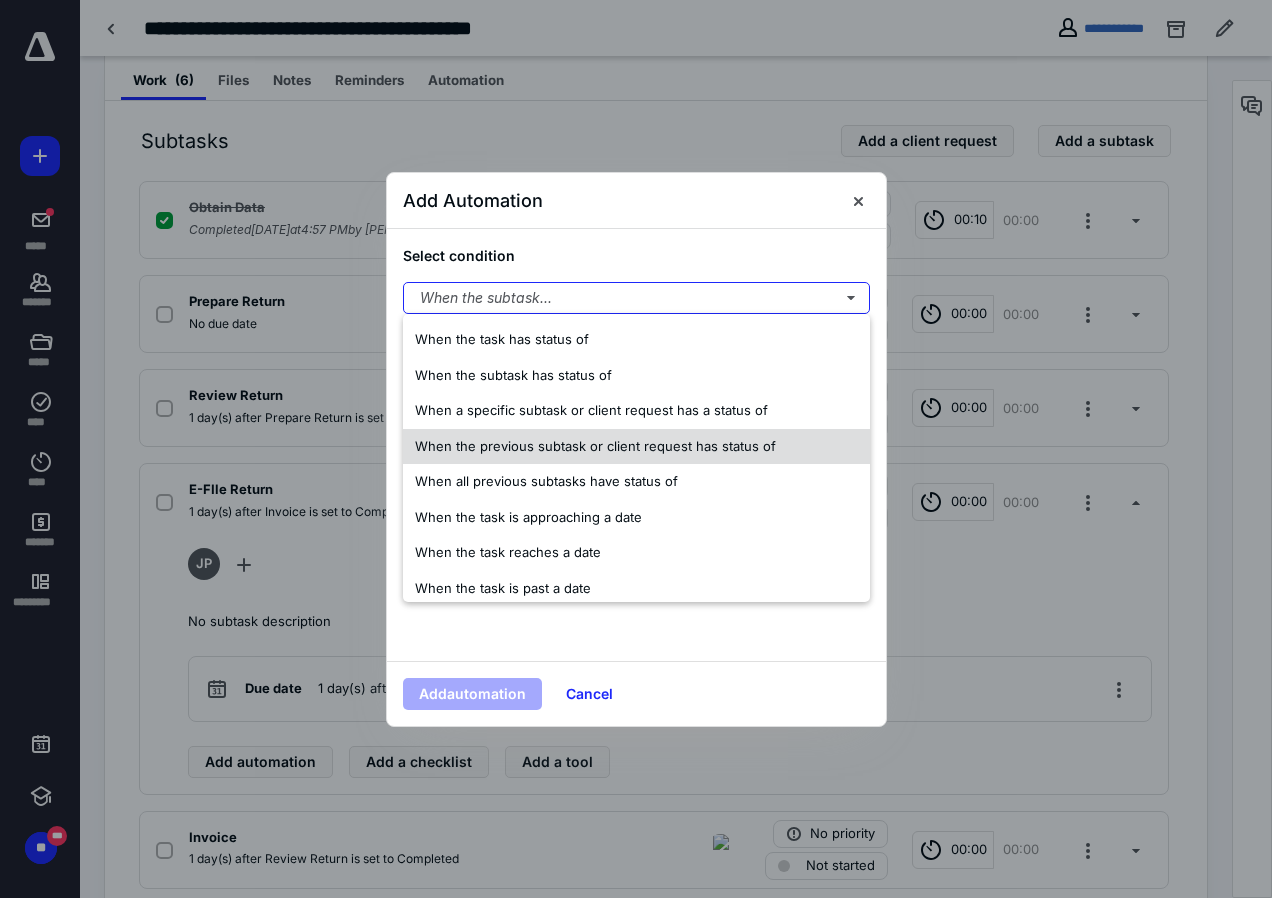 click on "When the previous subtask or client request has status of" at bounding box center [595, 446] 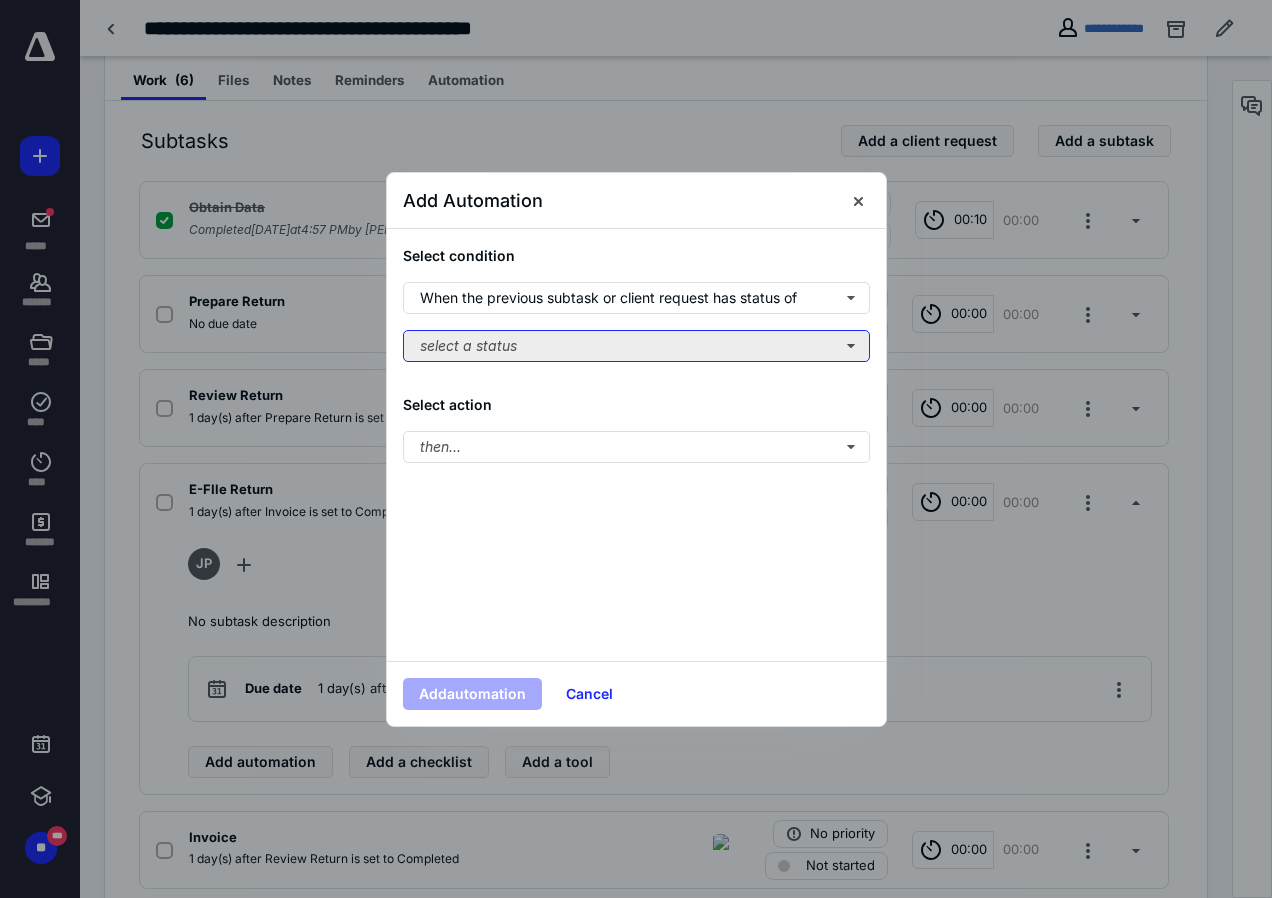 click on "select a status" at bounding box center [636, 346] 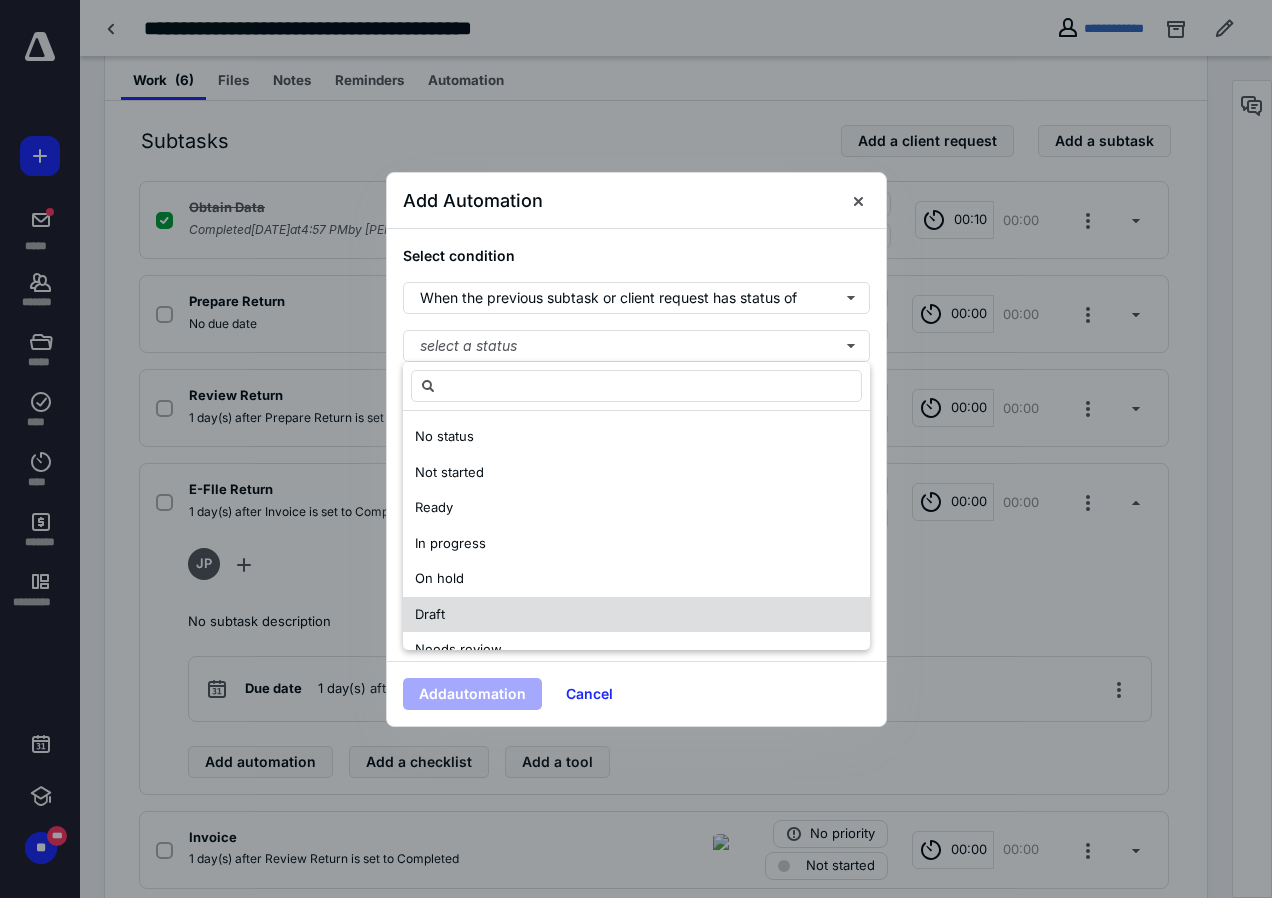 scroll, scrollTop: 100, scrollLeft: 0, axis: vertical 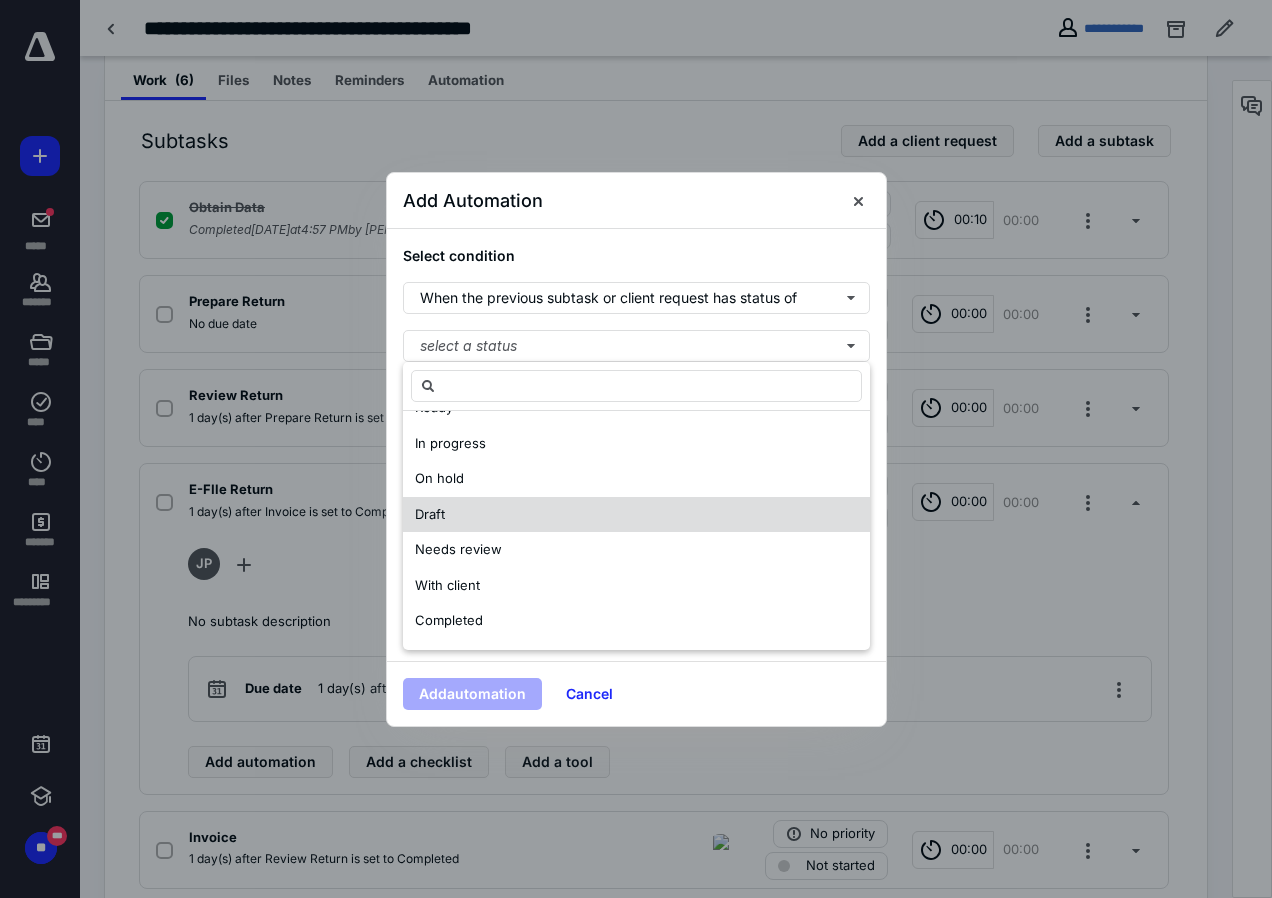 drag, startPoint x: 435, startPoint y: 622, endPoint x: 436, endPoint y: 606, distance: 16.03122 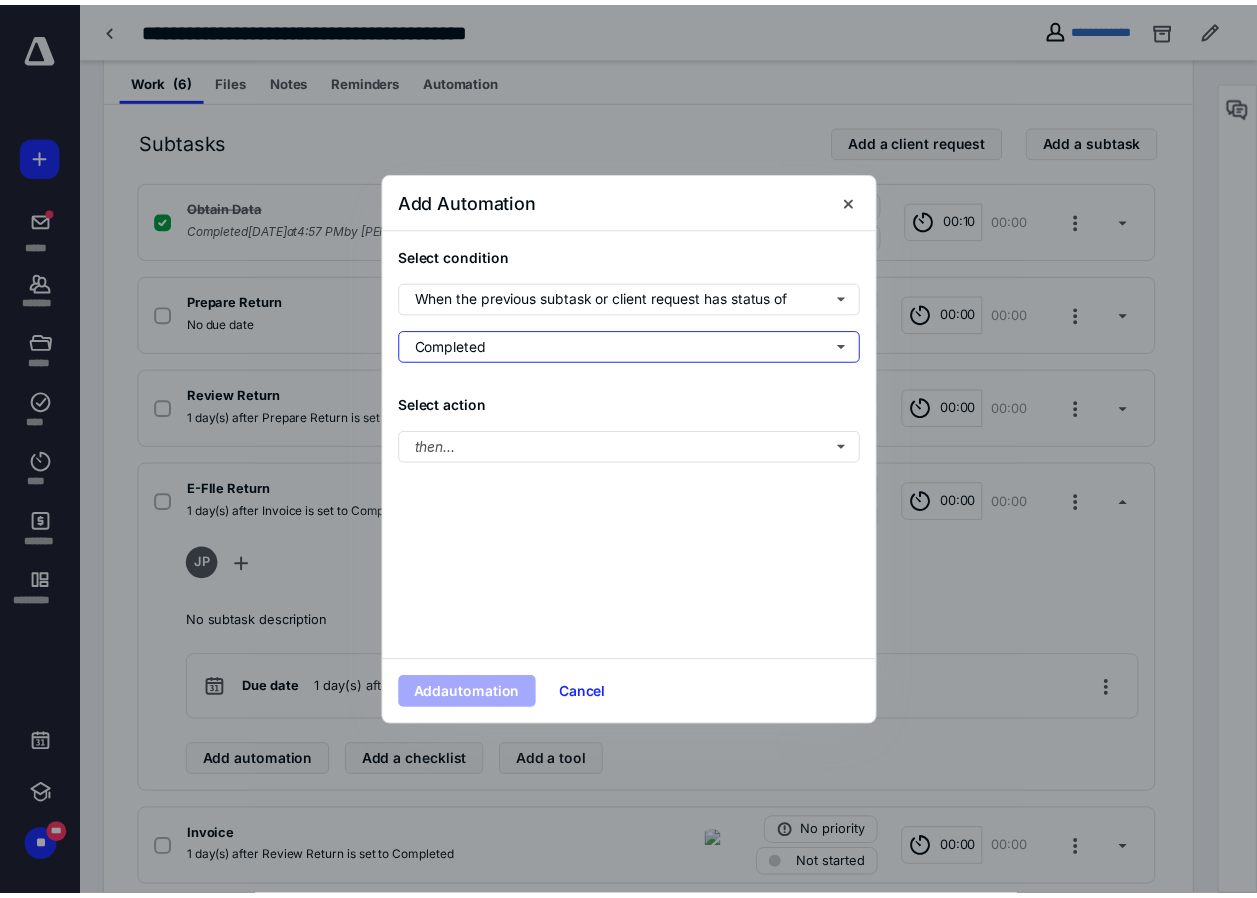 scroll, scrollTop: 0, scrollLeft: 0, axis: both 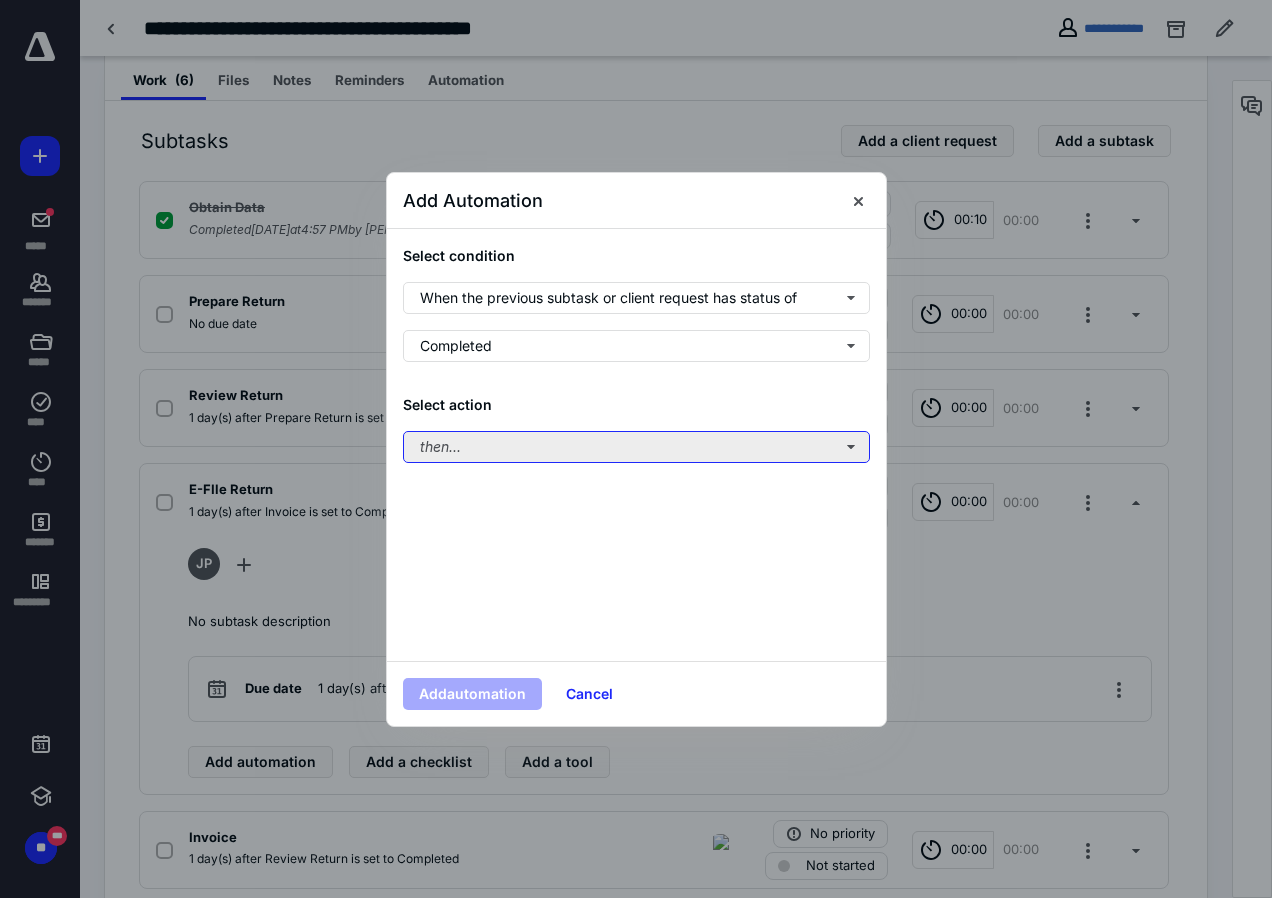 click on "then..." at bounding box center [636, 447] 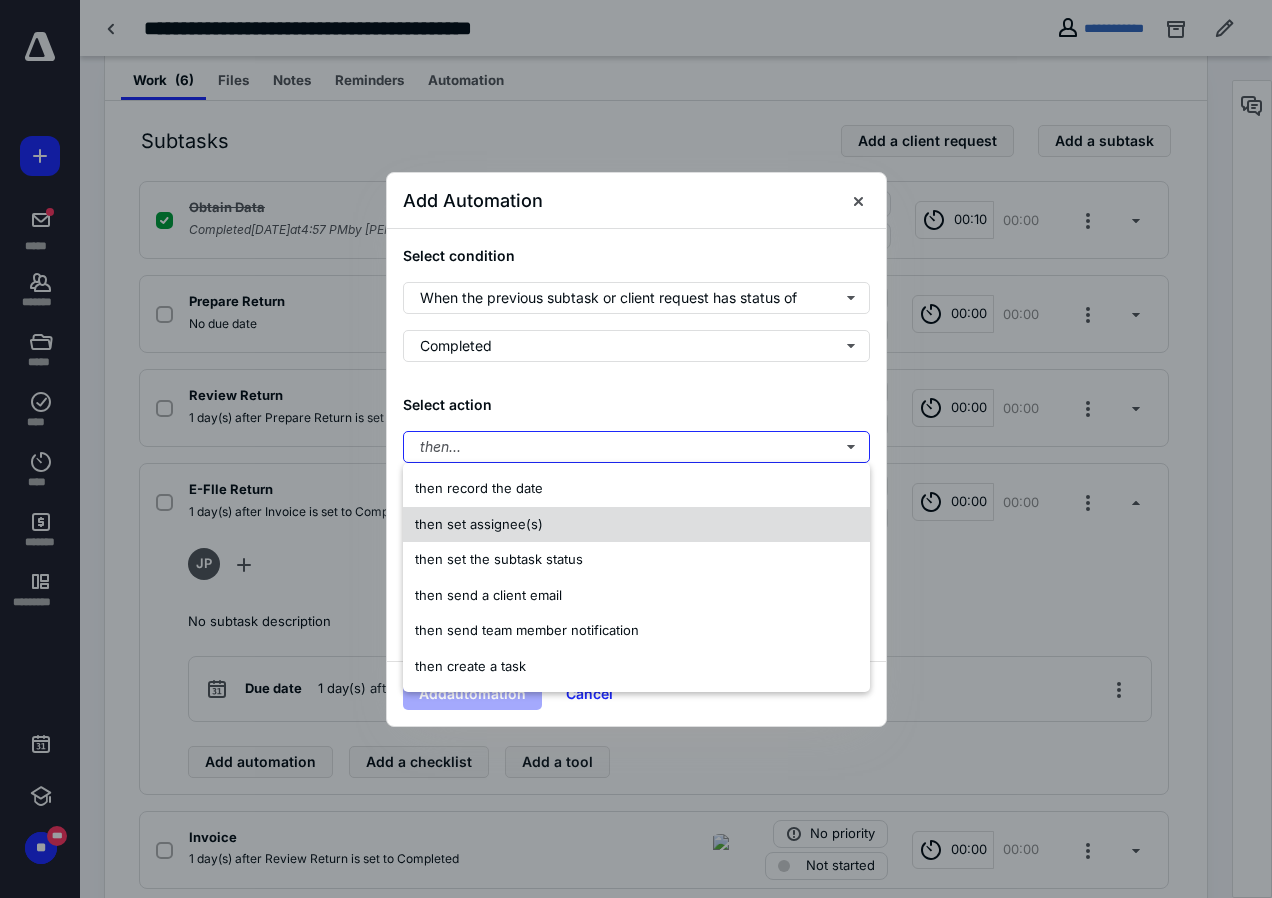 drag, startPoint x: 450, startPoint y: 560, endPoint x: 446, endPoint y: 513, distance: 47.169907 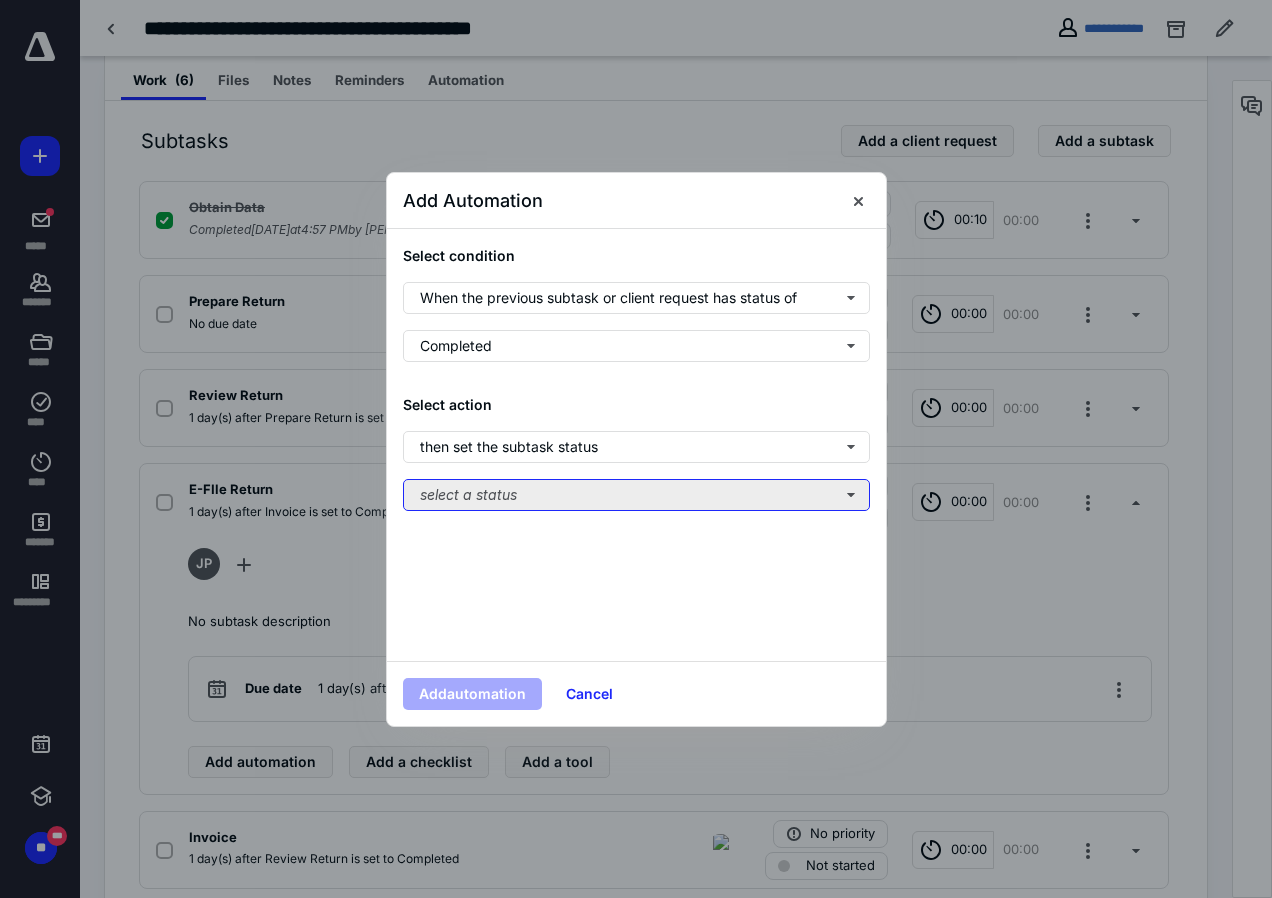 click on "select a status" at bounding box center (636, 495) 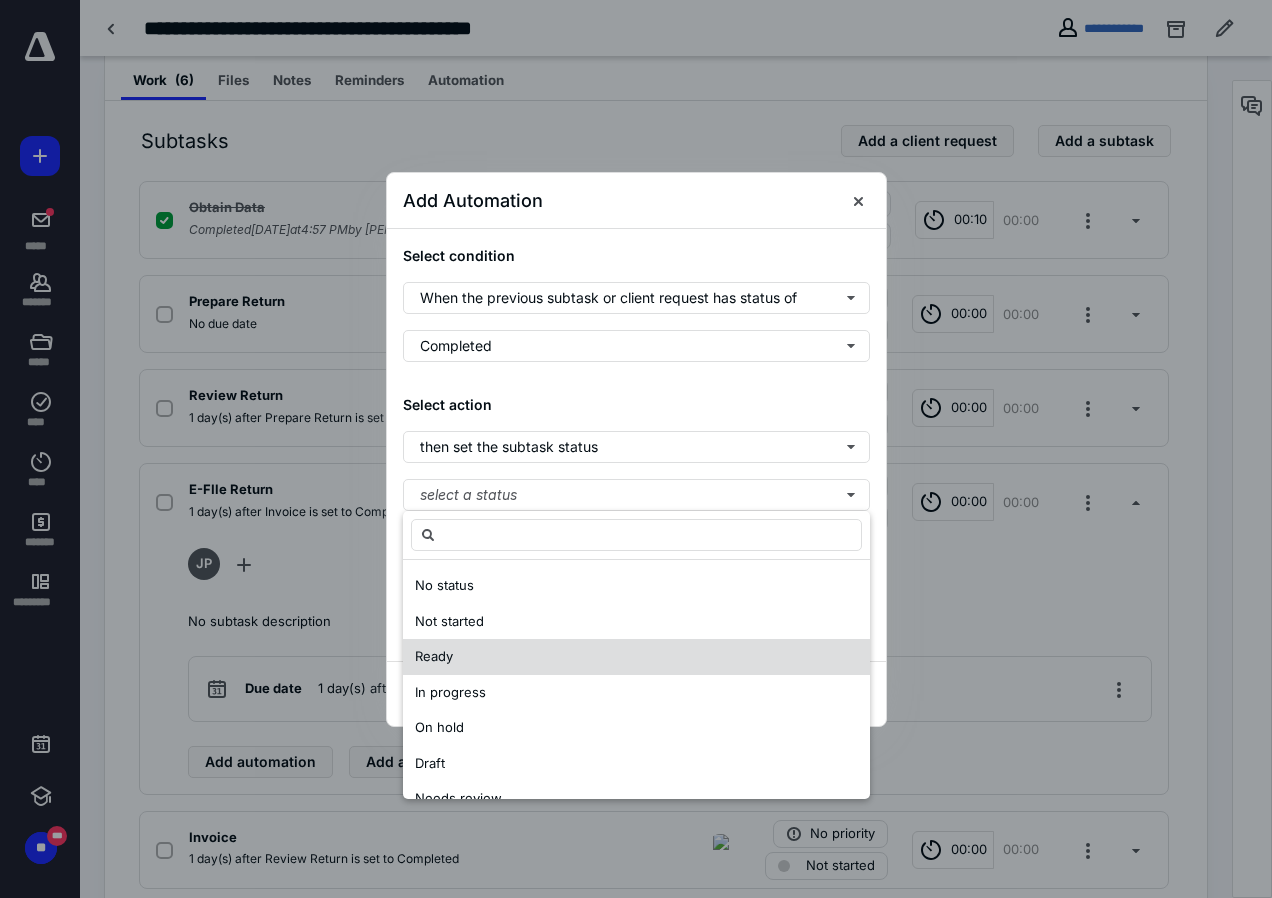 click on "Ready" at bounding box center [636, 657] 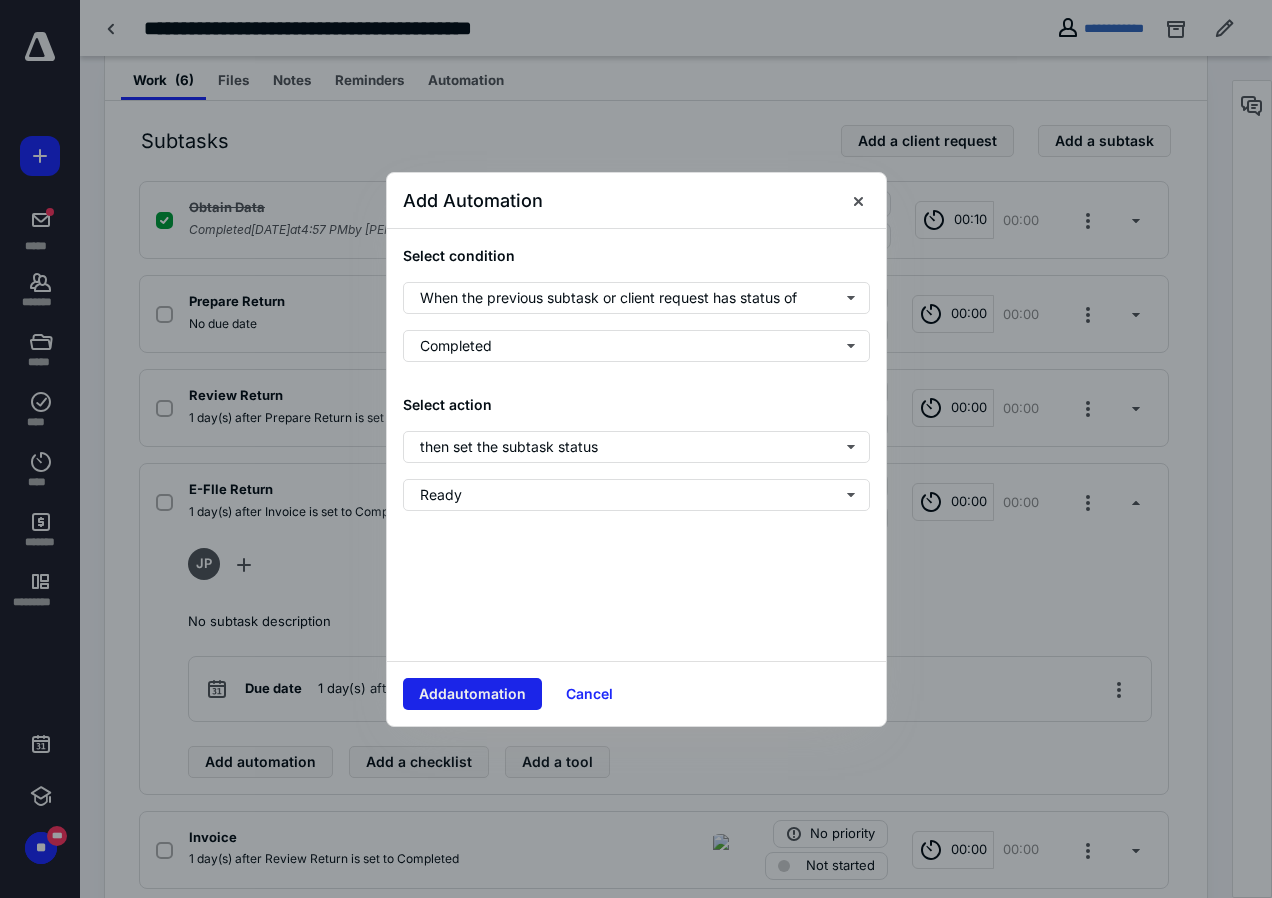 click on "Add  automation" at bounding box center (472, 694) 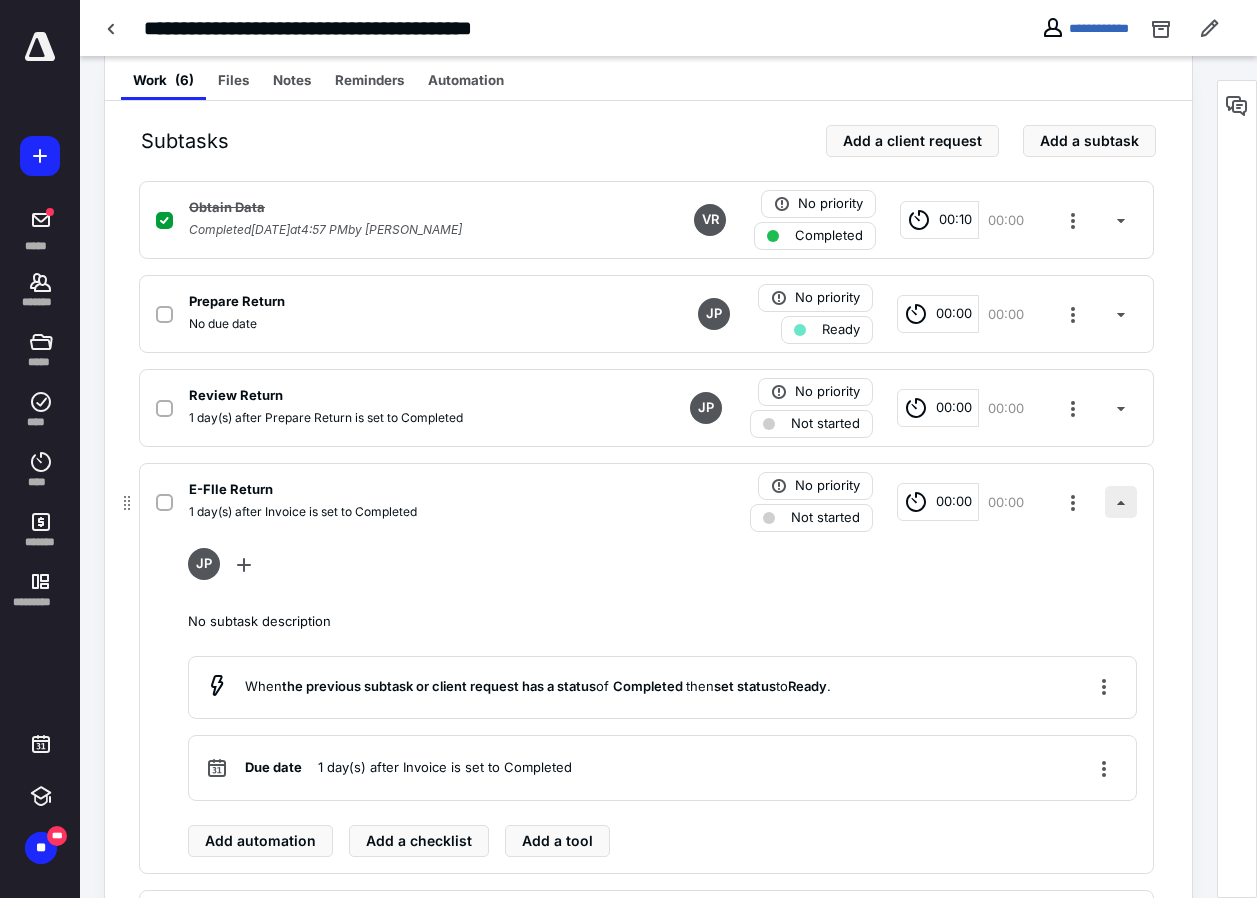 click at bounding box center [1121, 502] 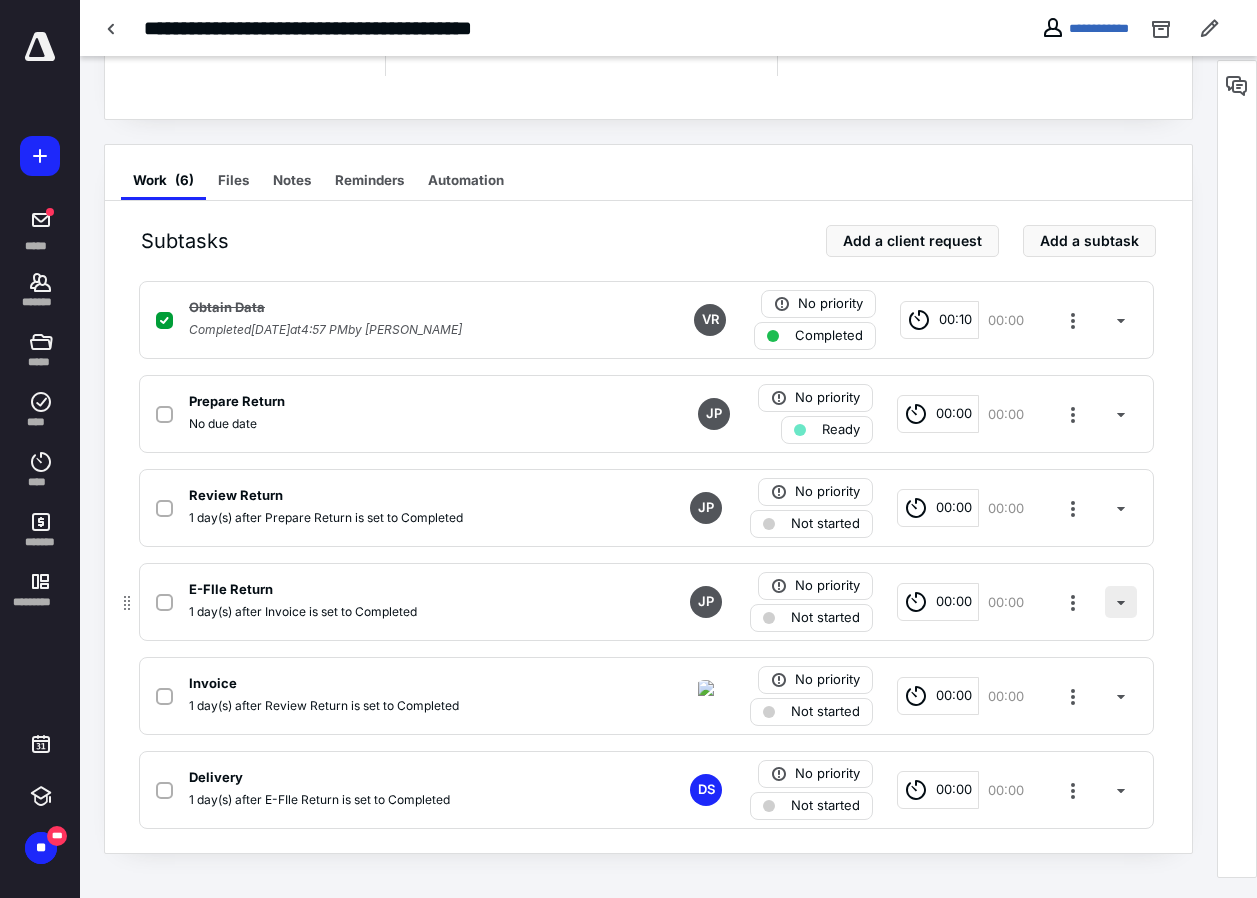 click at bounding box center [1121, 602] 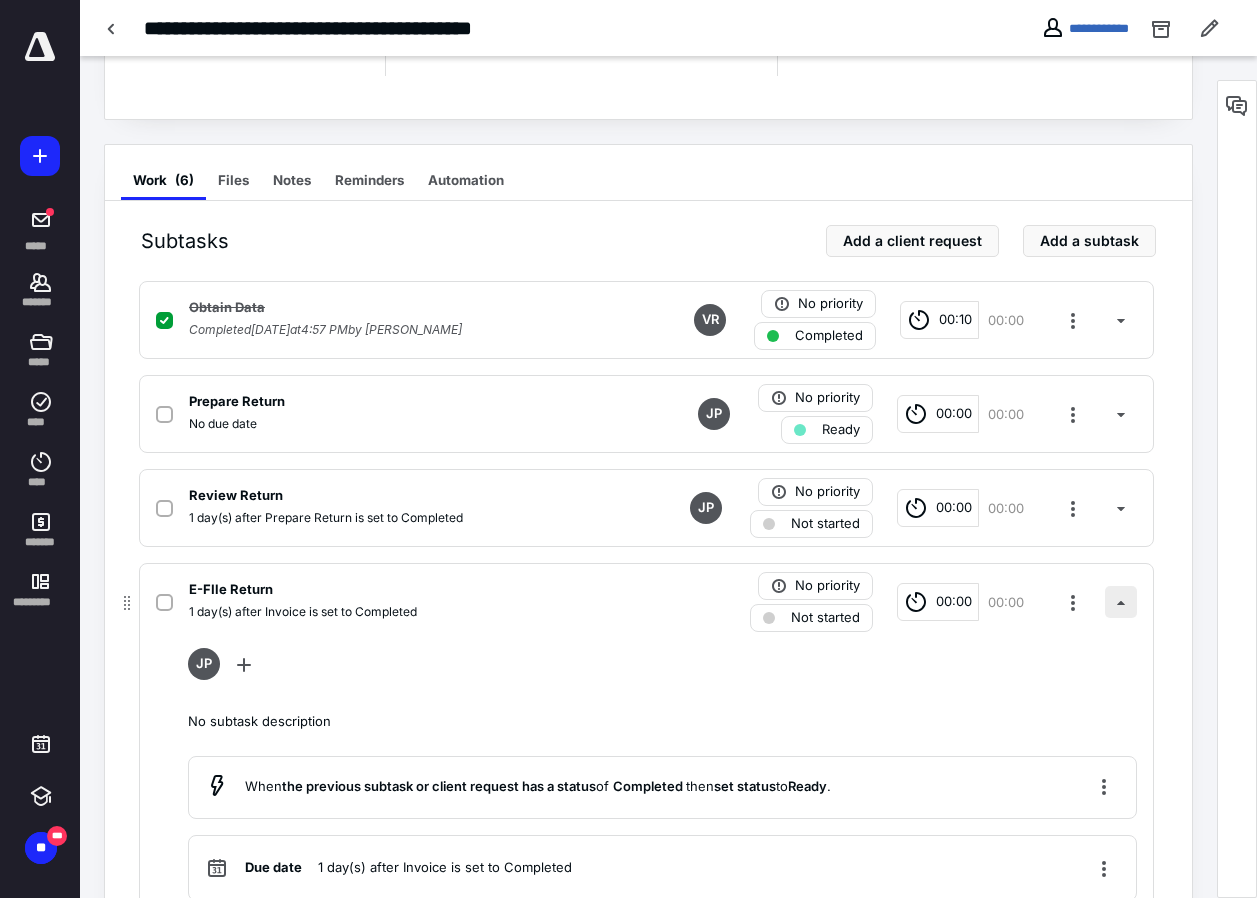 scroll, scrollTop: 397, scrollLeft: 0, axis: vertical 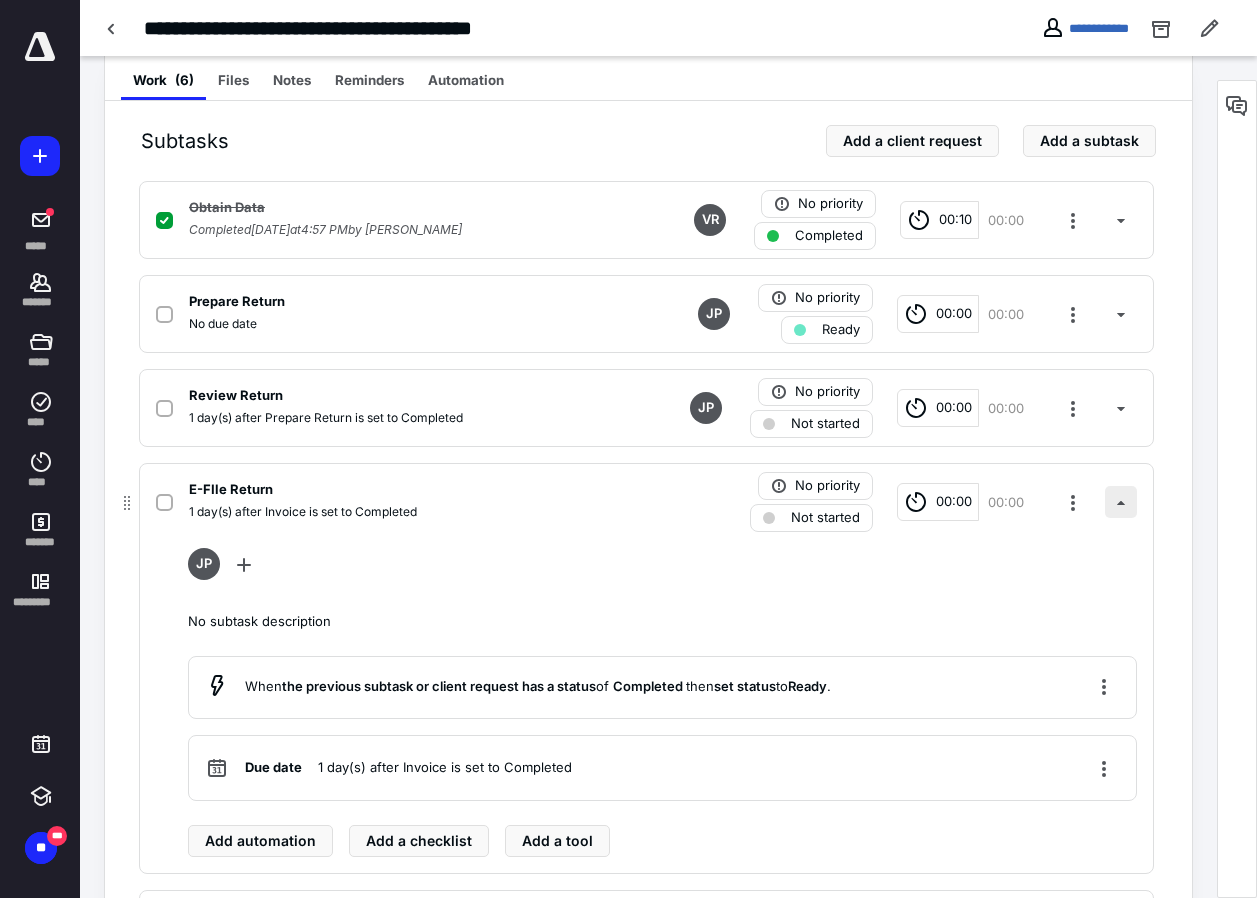 click on "JP No subtask description When  the previous subtask or client request has a status  of   Completed   then  set status  to  Ready . Due date 1 day(s) after  Invoice is set to Completed Add automation Add a checklist Add a tool" at bounding box center [662, 702] 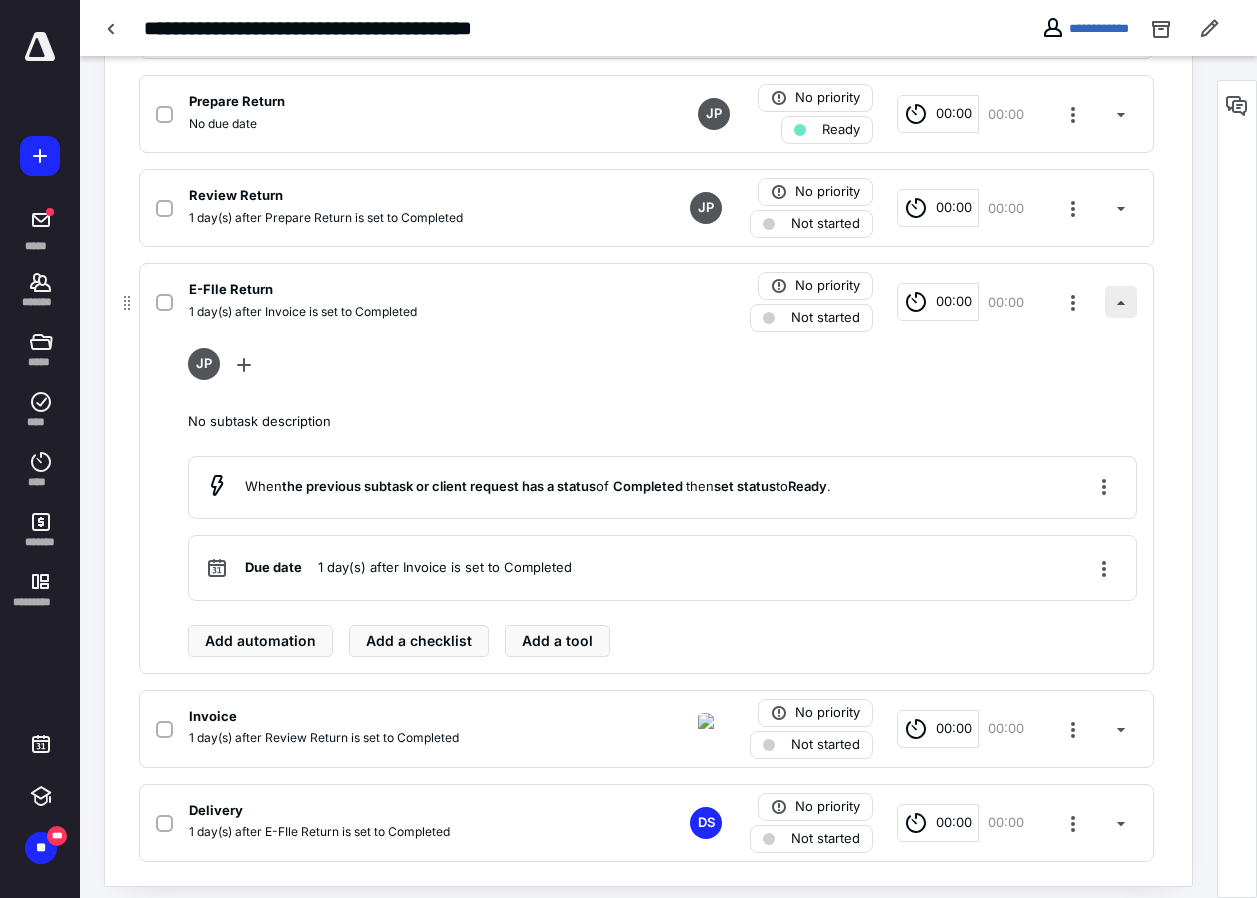 scroll, scrollTop: 629, scrollLeft: 0, axis: vertical 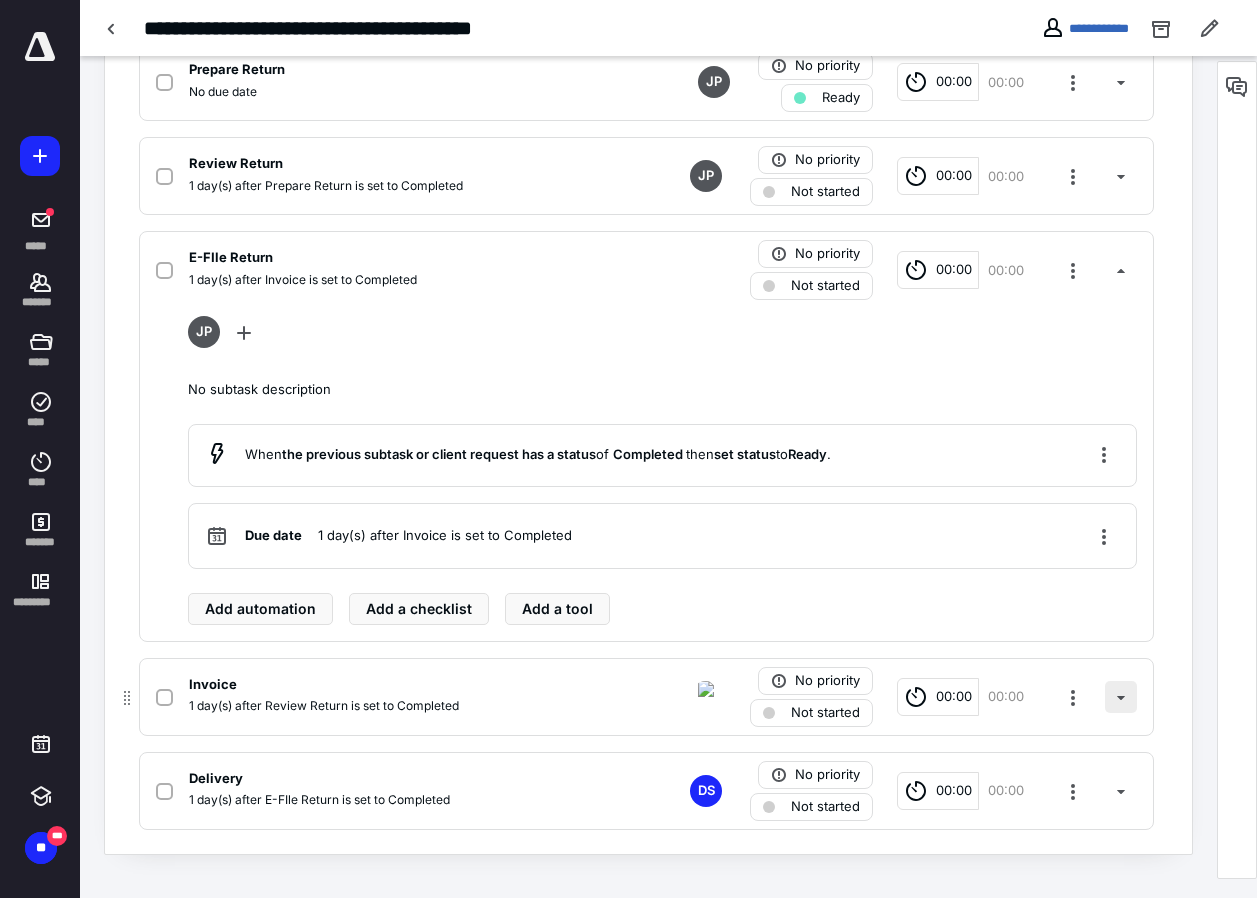 click at bounding box center [1121, 697] 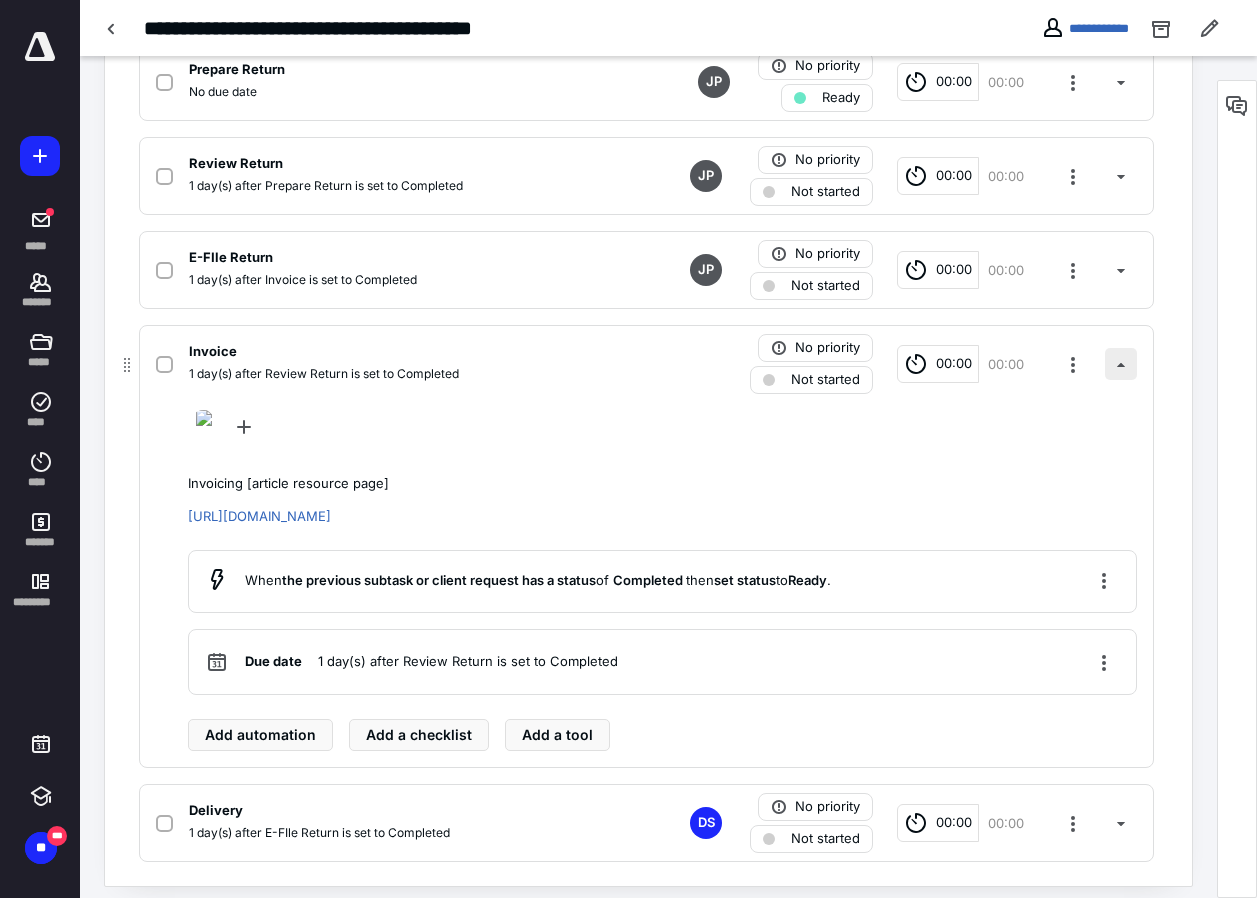 click on "When  the previous subtask or client request has a status  of   Completed   then  set status  to  Ready . Due date 1 day(s) after  Review Return is set to Completed Add automation Add a checklist Add a tool" at bounding box center (662, 650) 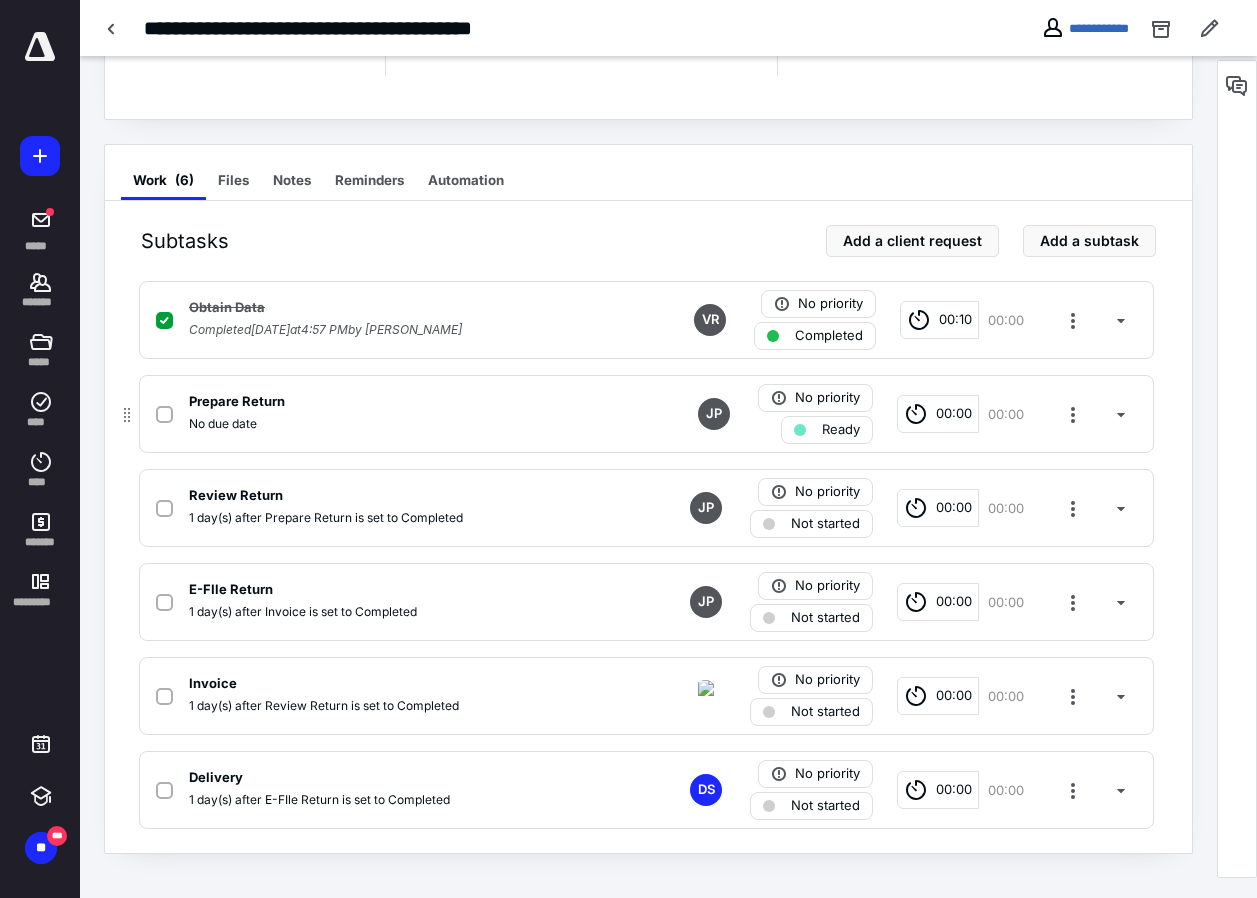 scroll, scrollTop: 297, scrollLeft: 0, axis: vertical 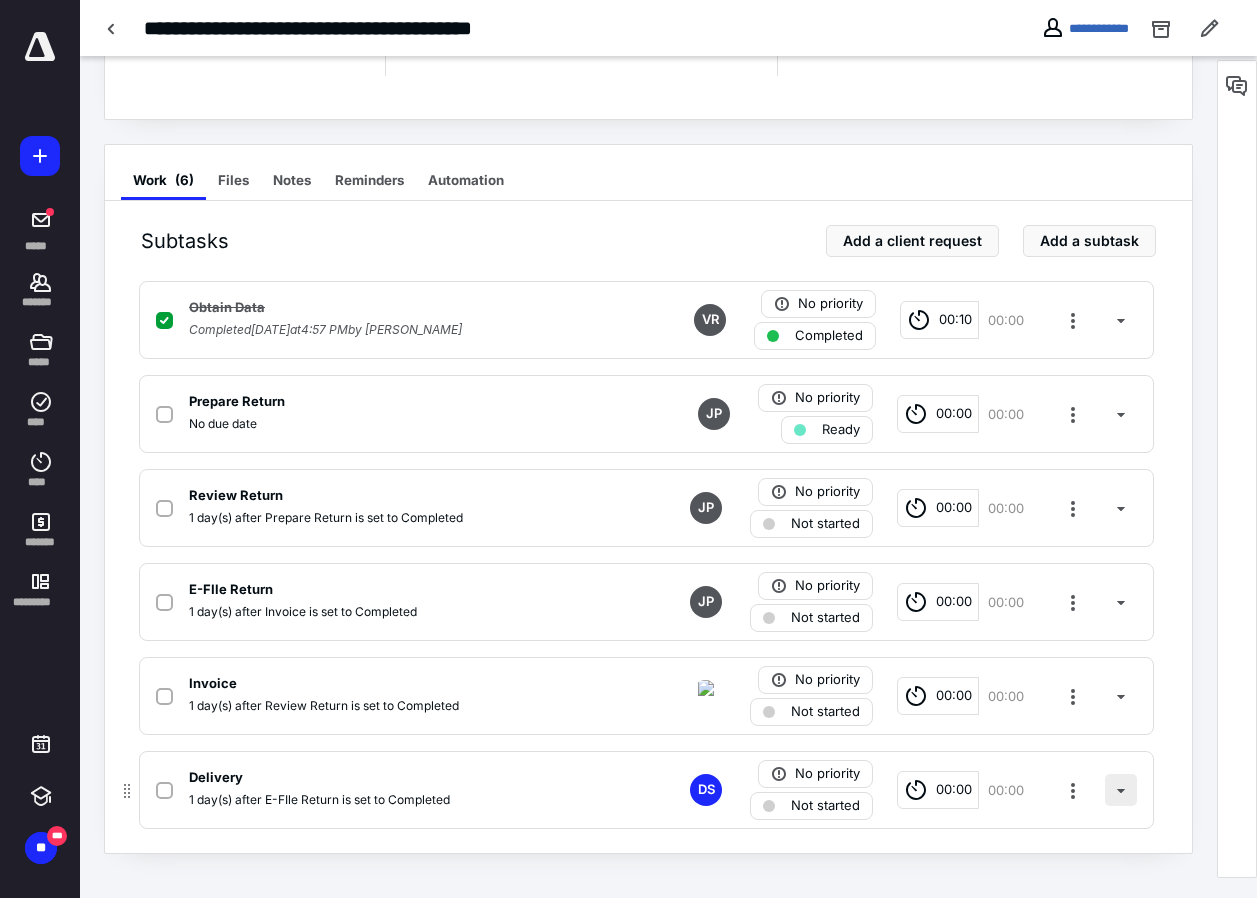 click at bounding box center (1121, 790) 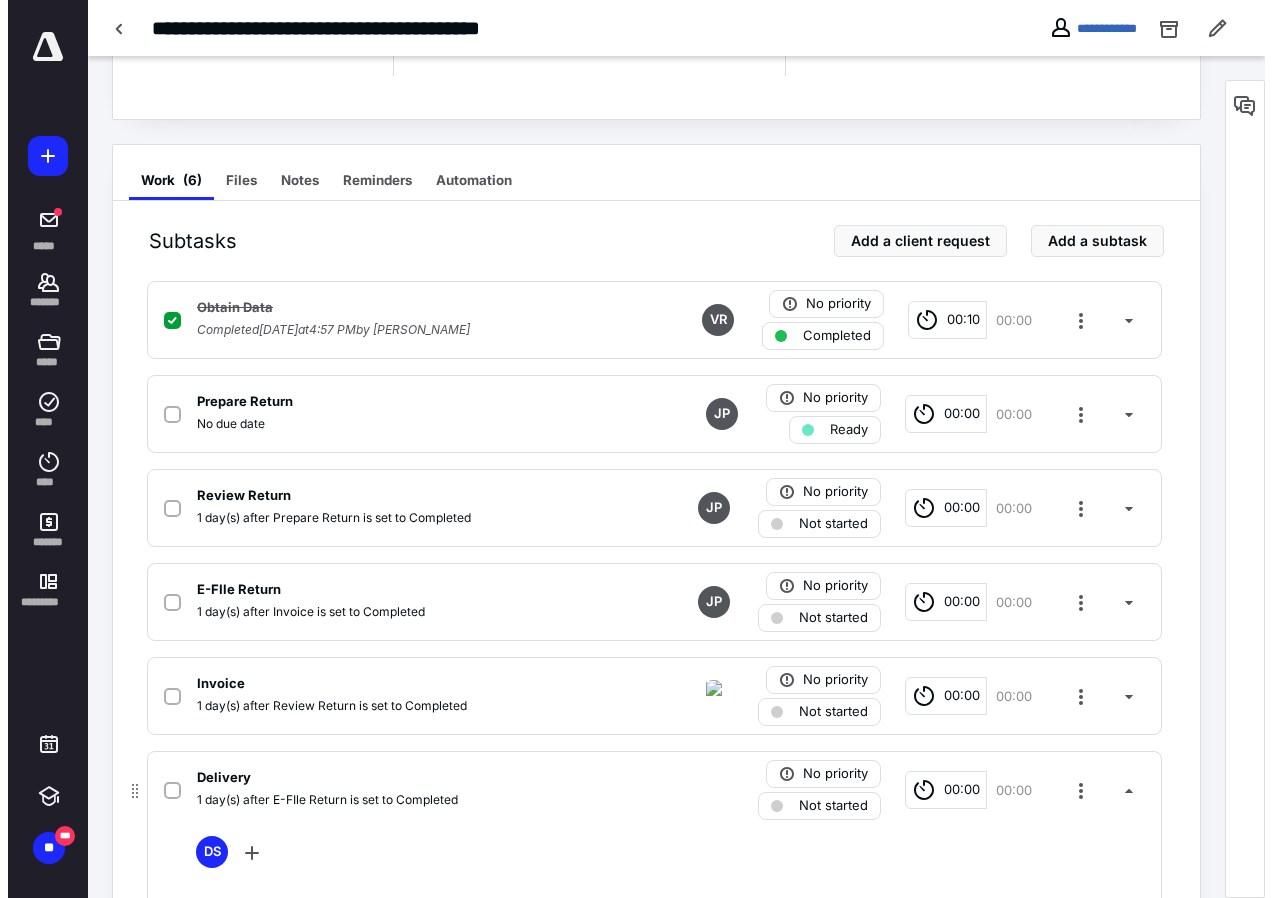 scroll, scrollTop: 550, scrollLeft: 0, axis: vertical 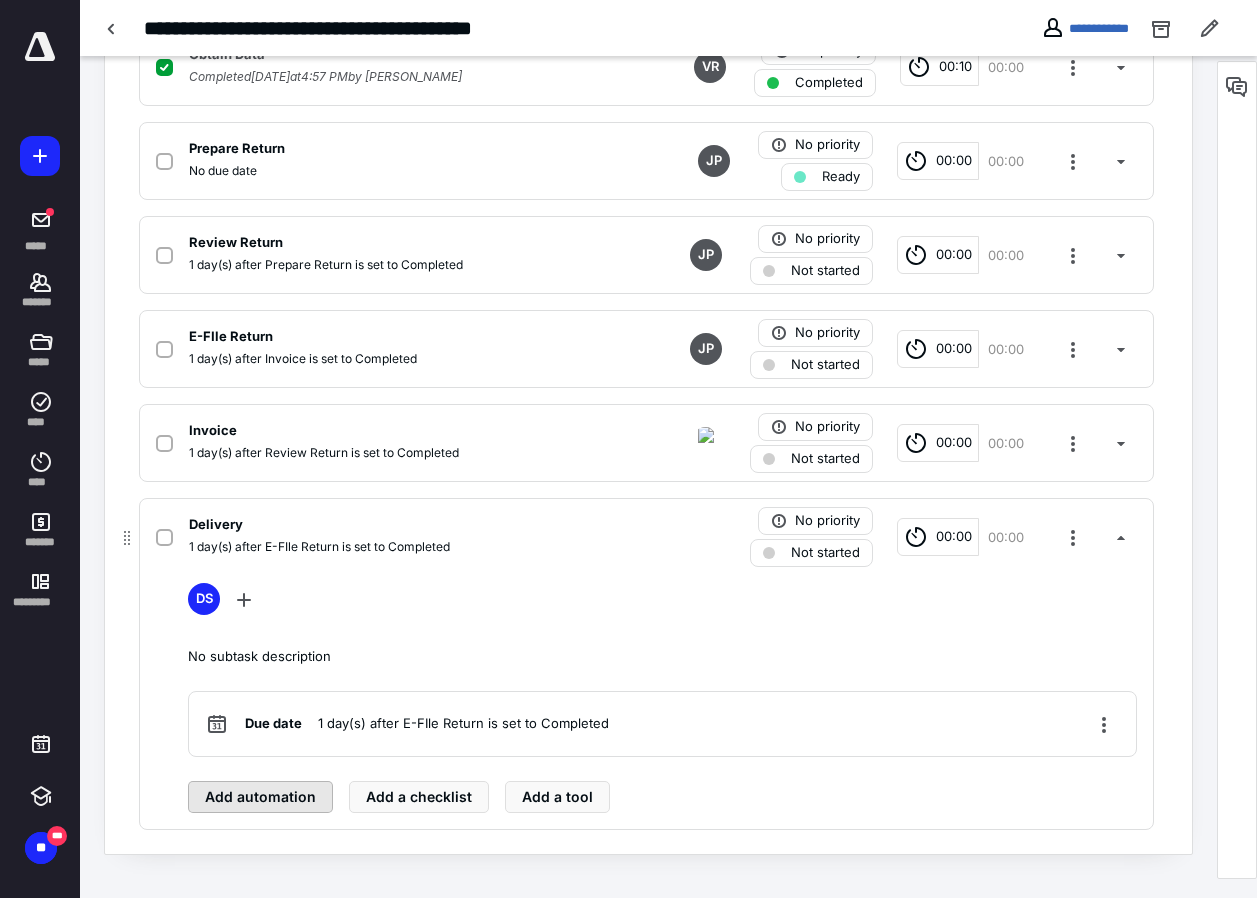click on "Add automation" at bounding box center [260, 797] 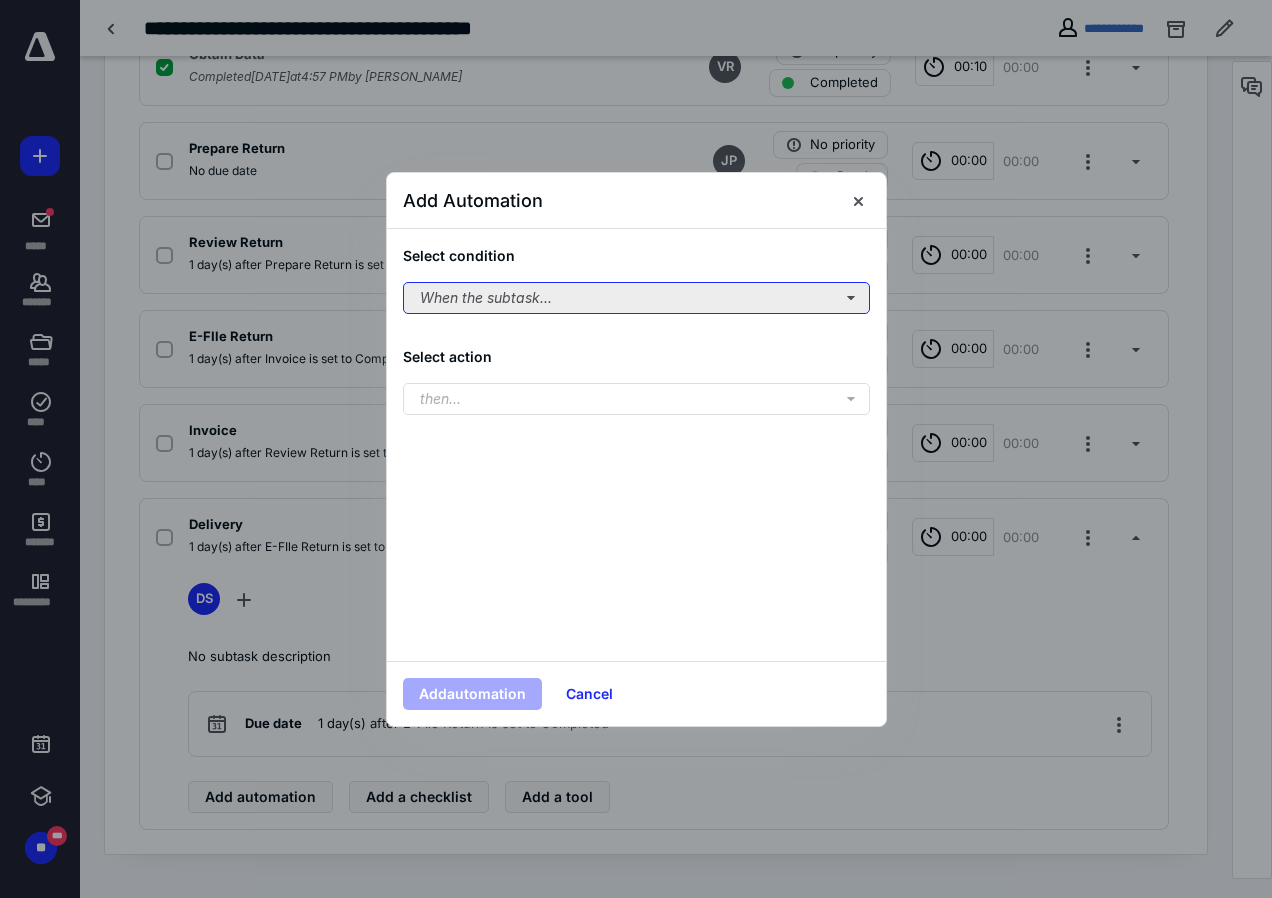 click on "When the subtask..." at bounding box center [636, 298] 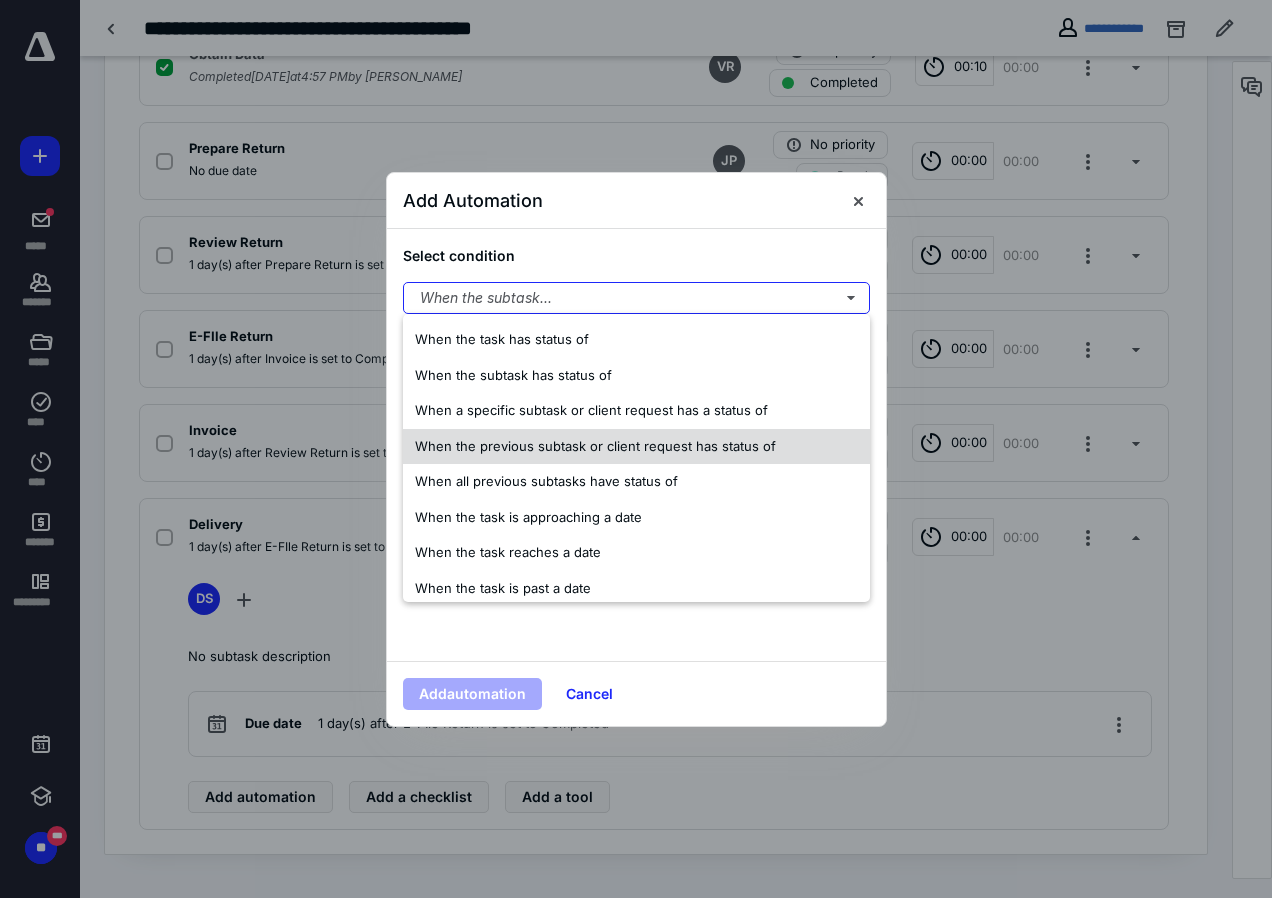 click on "When the previous subtask or client request has status of" at bounding box center (595, 446) 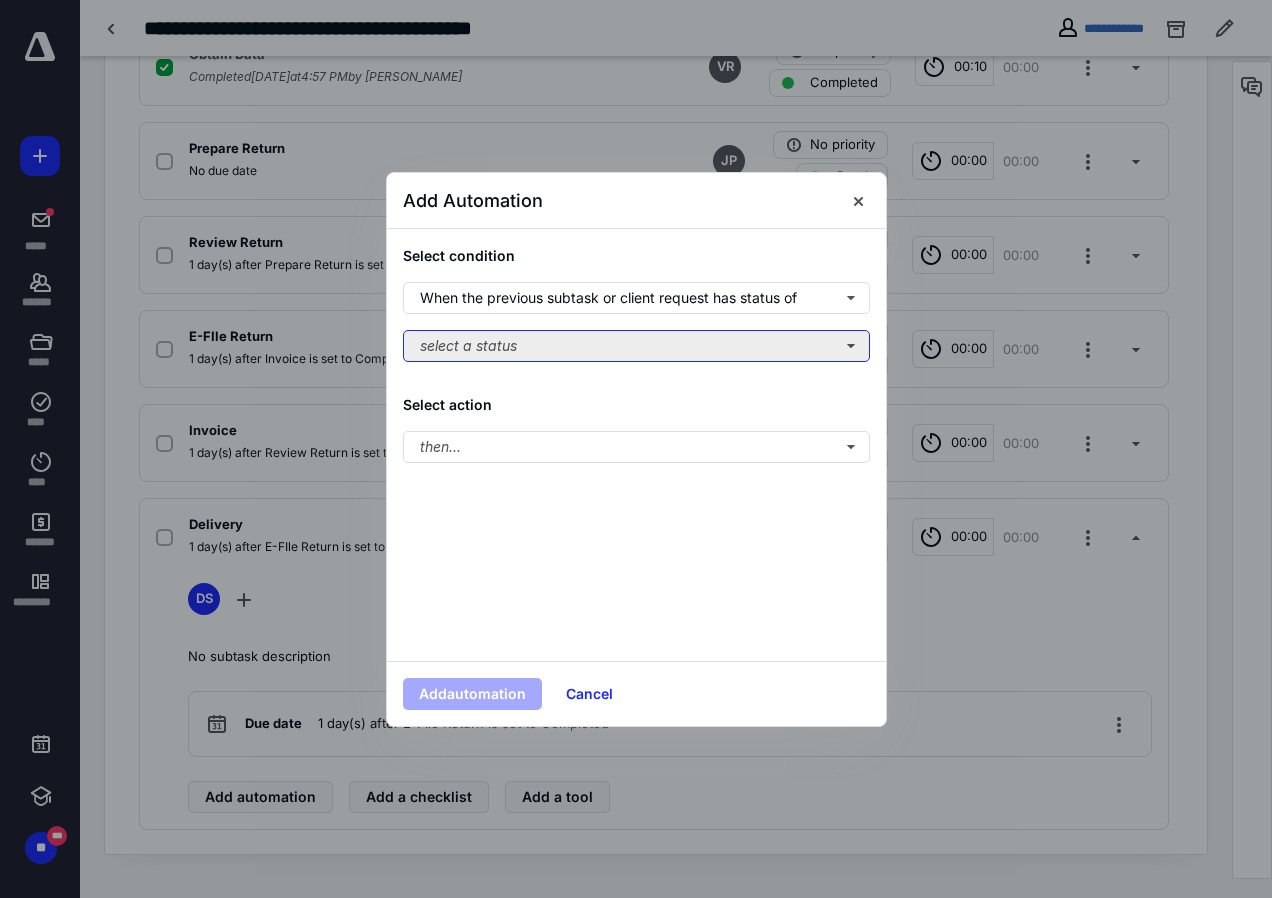 click on "select a status" at bounding box center (636, 346) 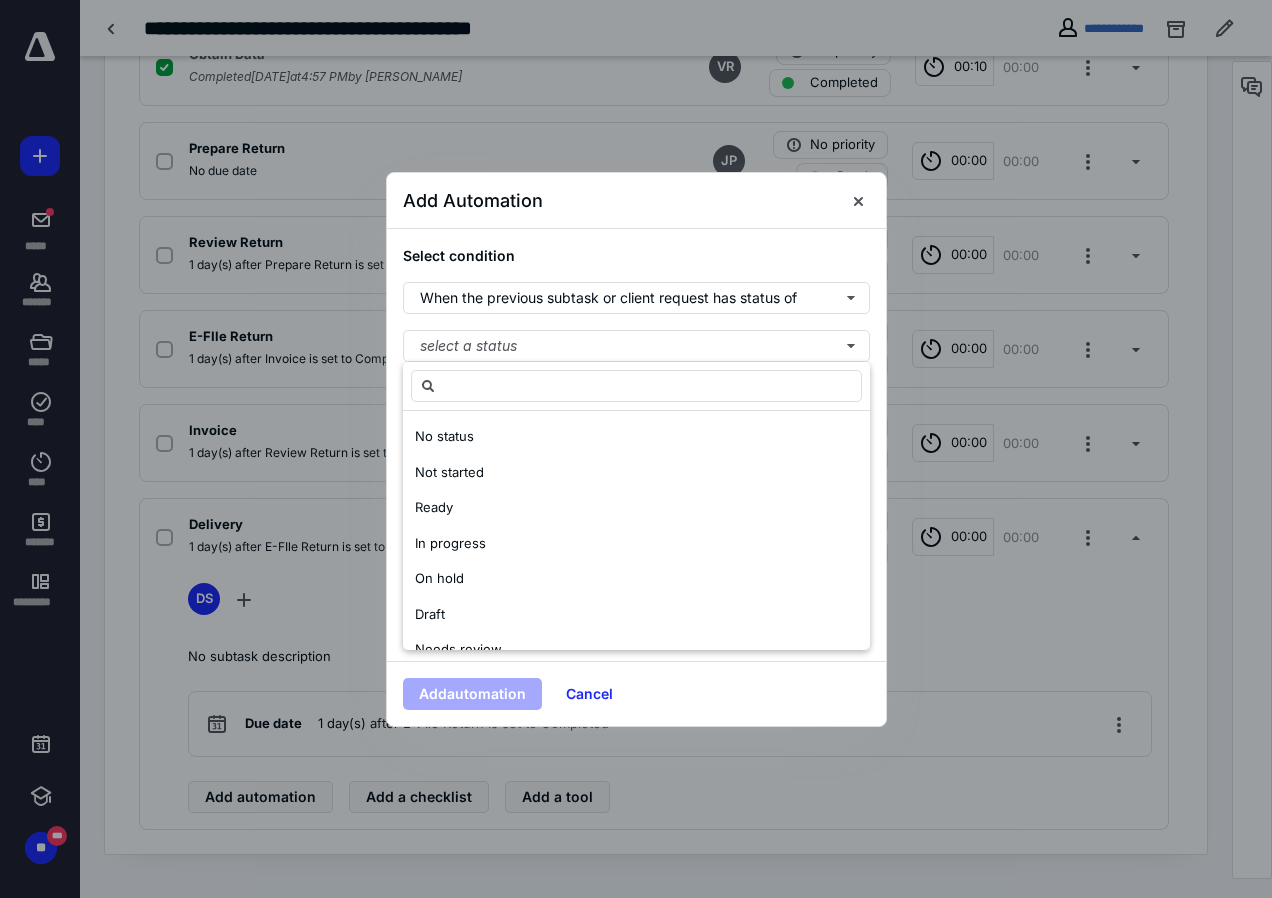 scroll, scrollTop: 100, scrollLeft: 0, axis: vertical 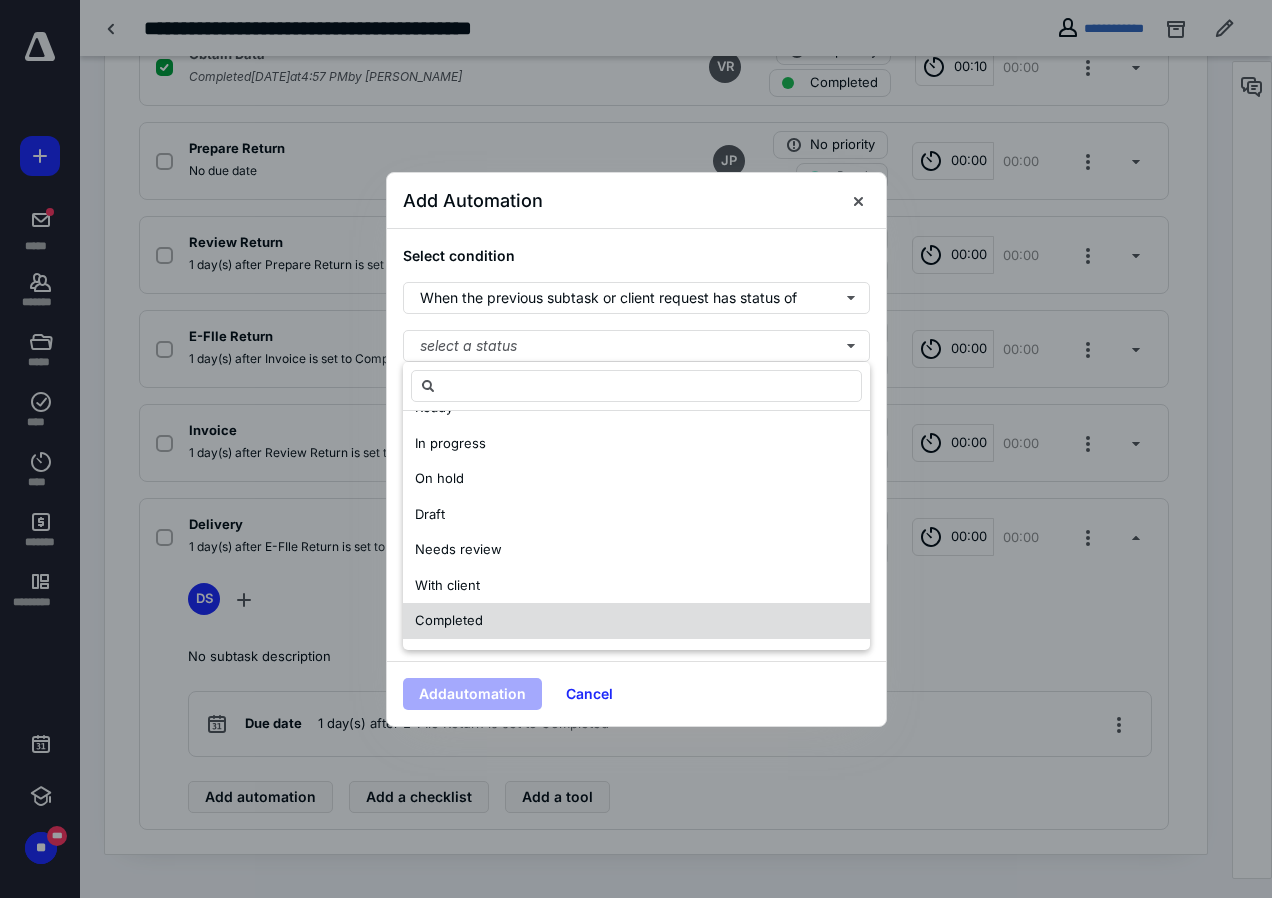 click on "Completed" at bounding box center [449, 620] 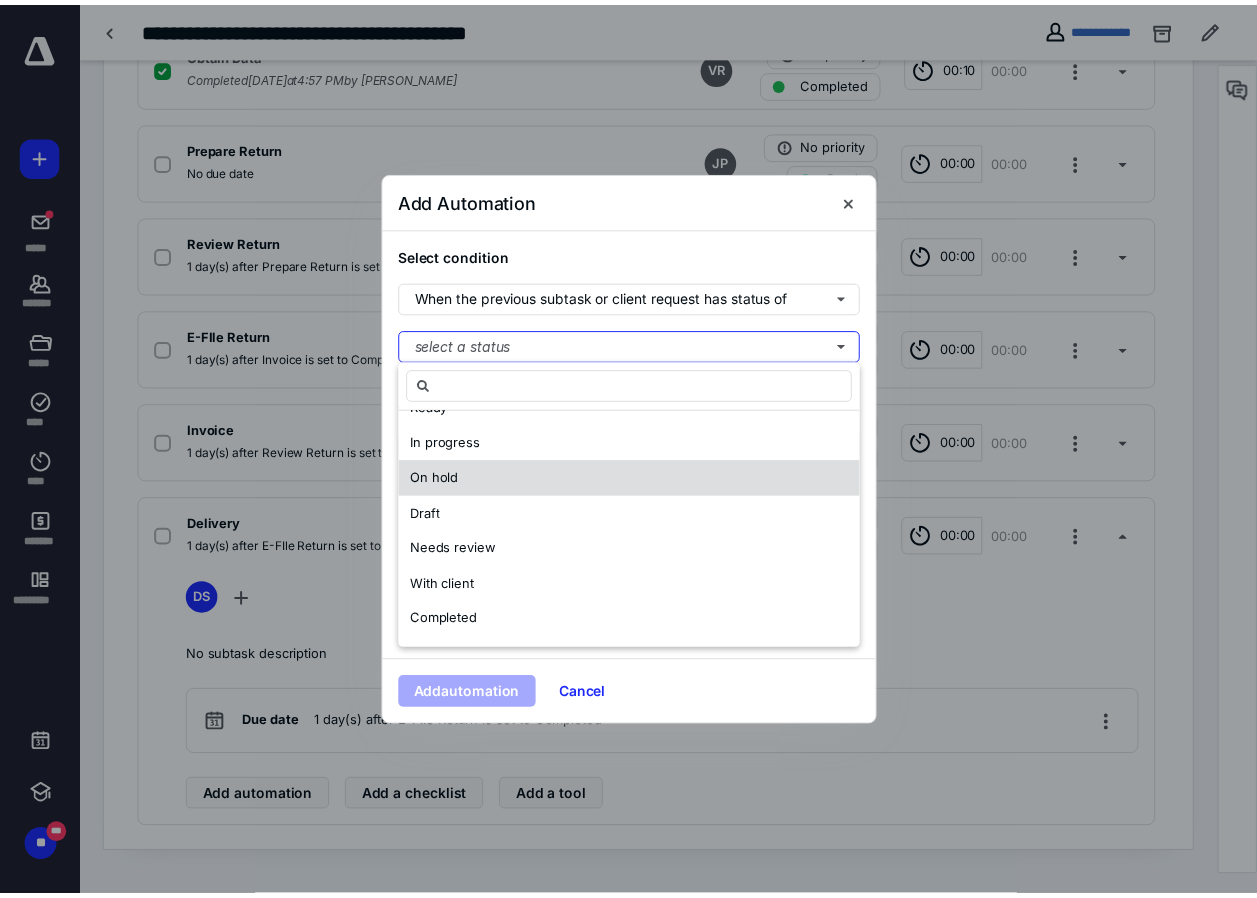 scroll, scrollTop: 0, scrollLeft: 0, axis: both 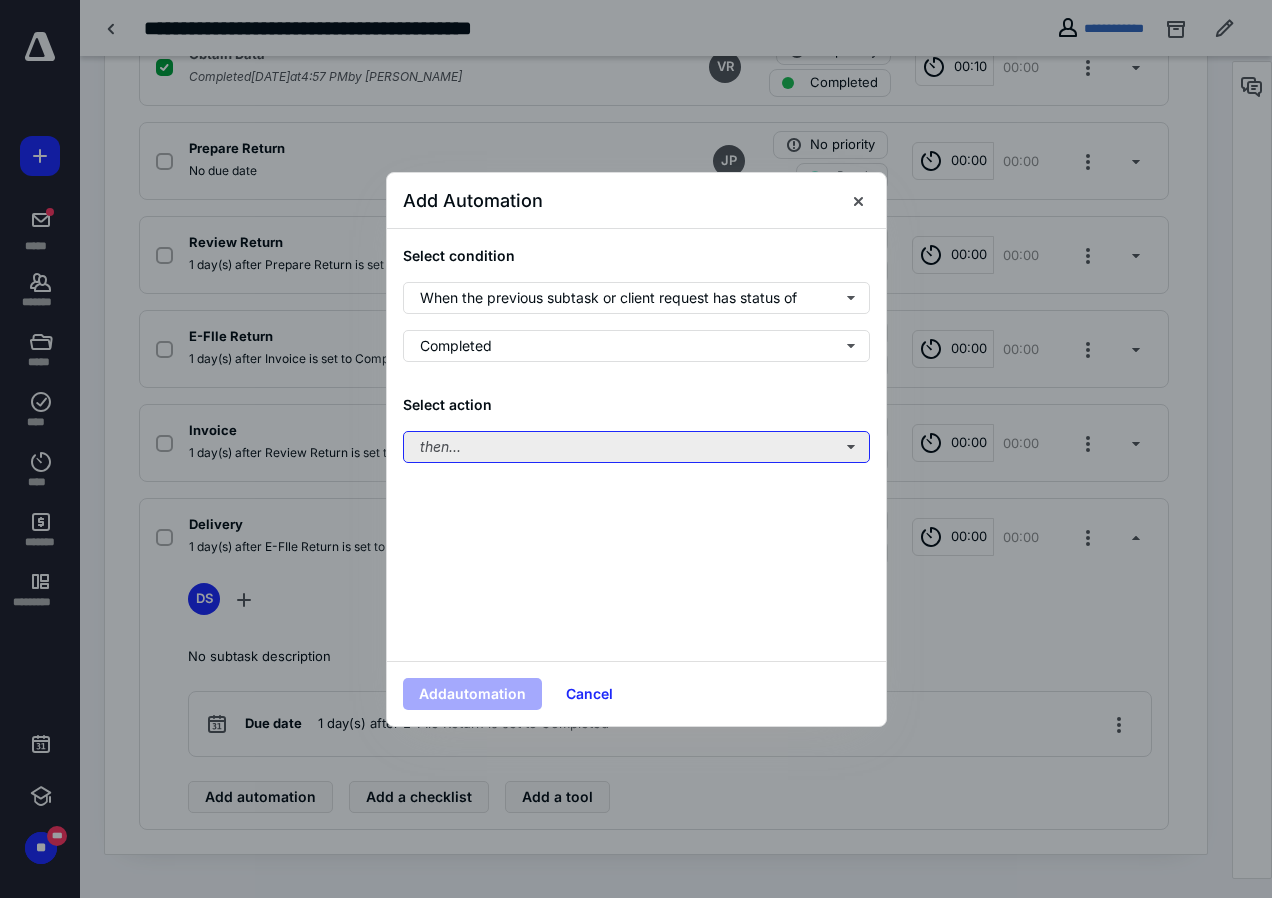 click on "then..." at bounding box center [636, 447] 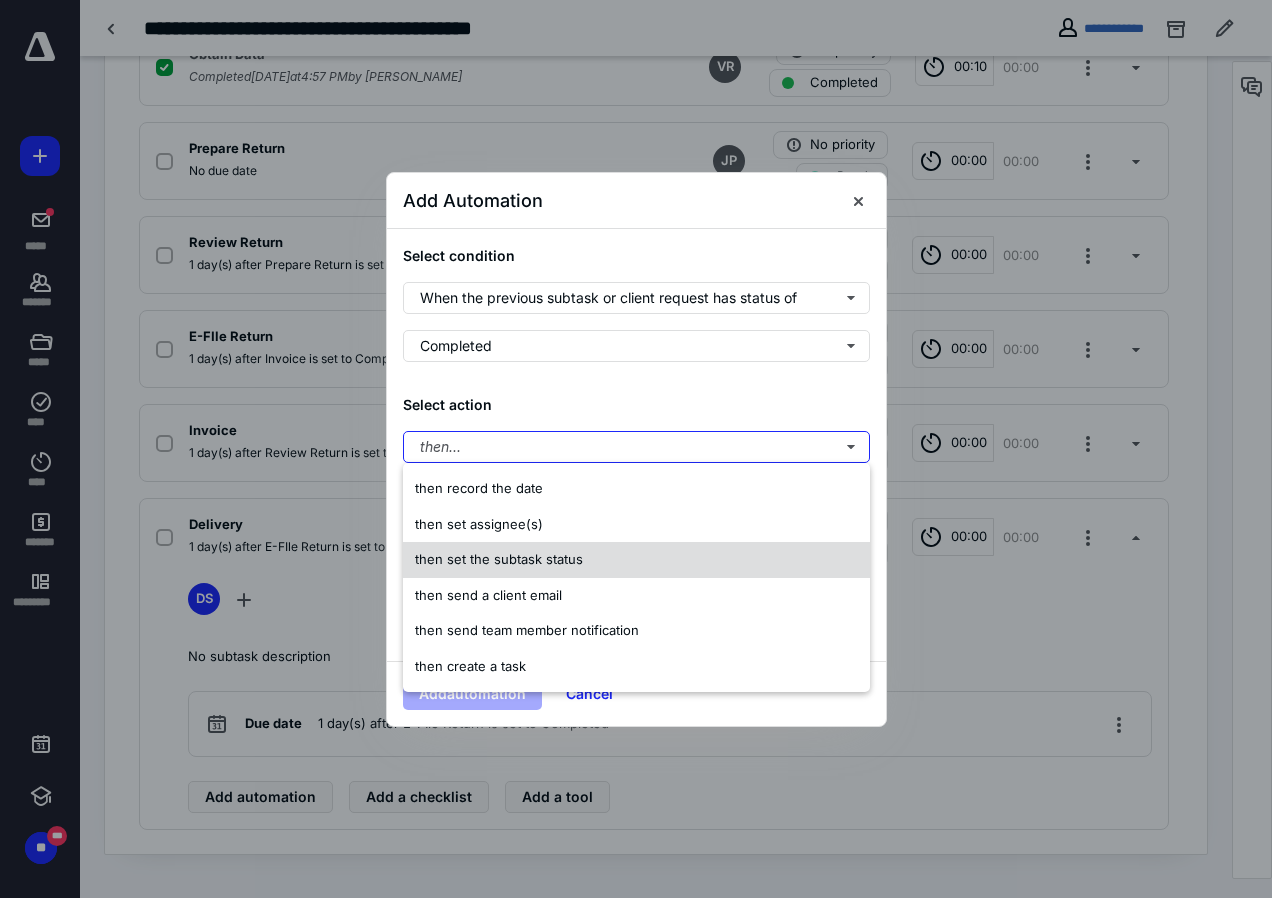 click on "then set the subtask status" at bounding box center (499, 559) 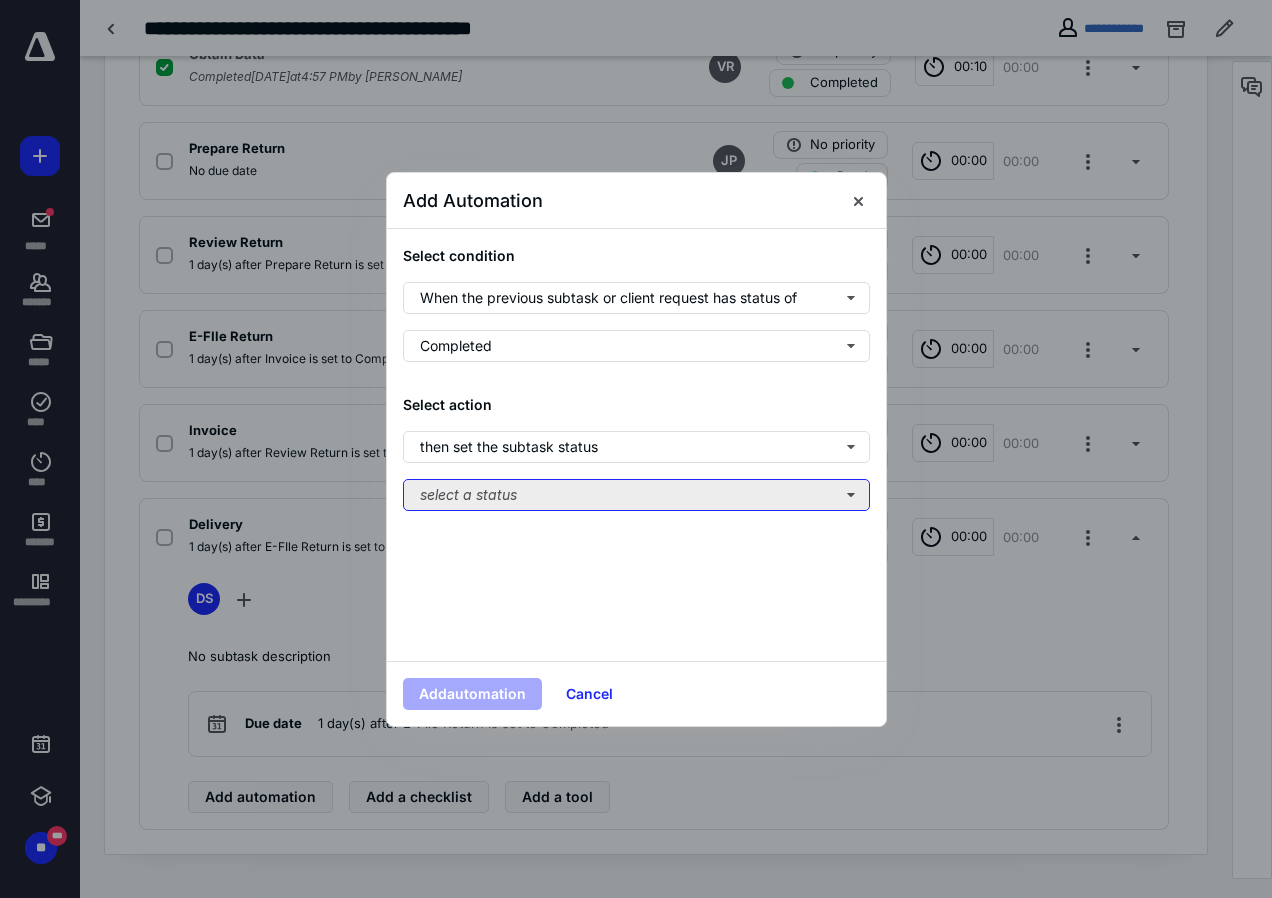 click on "select a status" at bounding box center [636, 495] 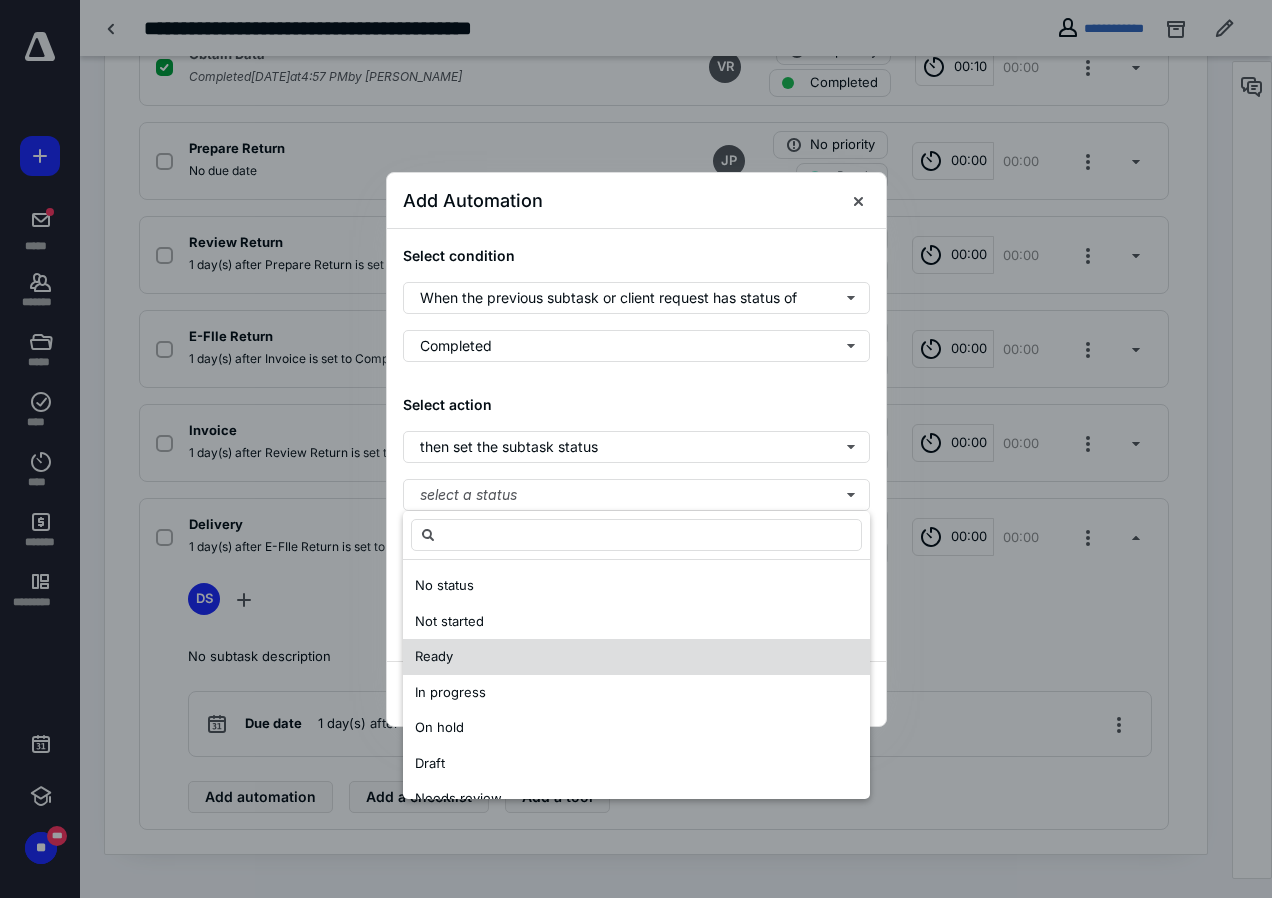 click on "Ready" at bounding box center (434, 656) 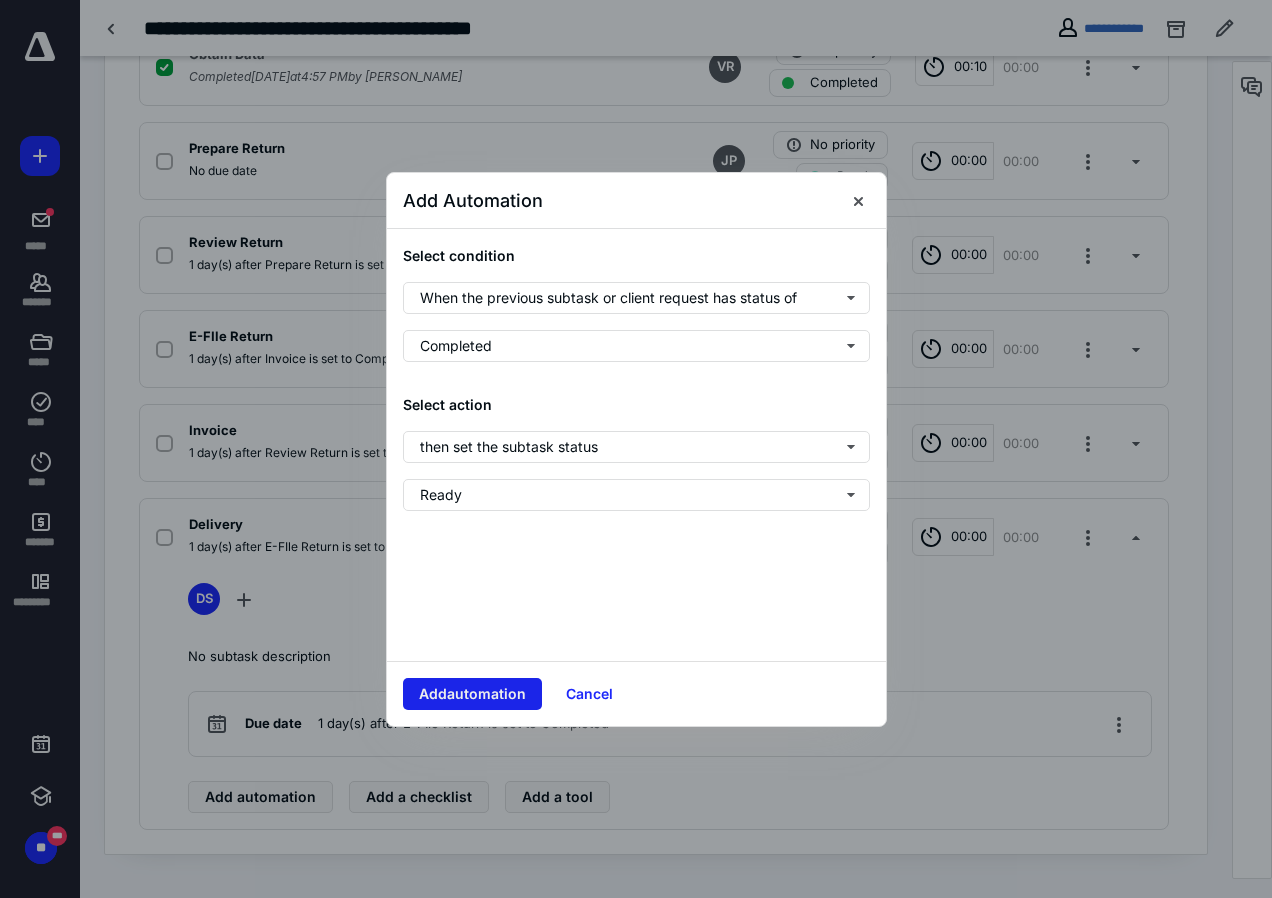 click on "Add  automation" at bounding box center [472, 694] 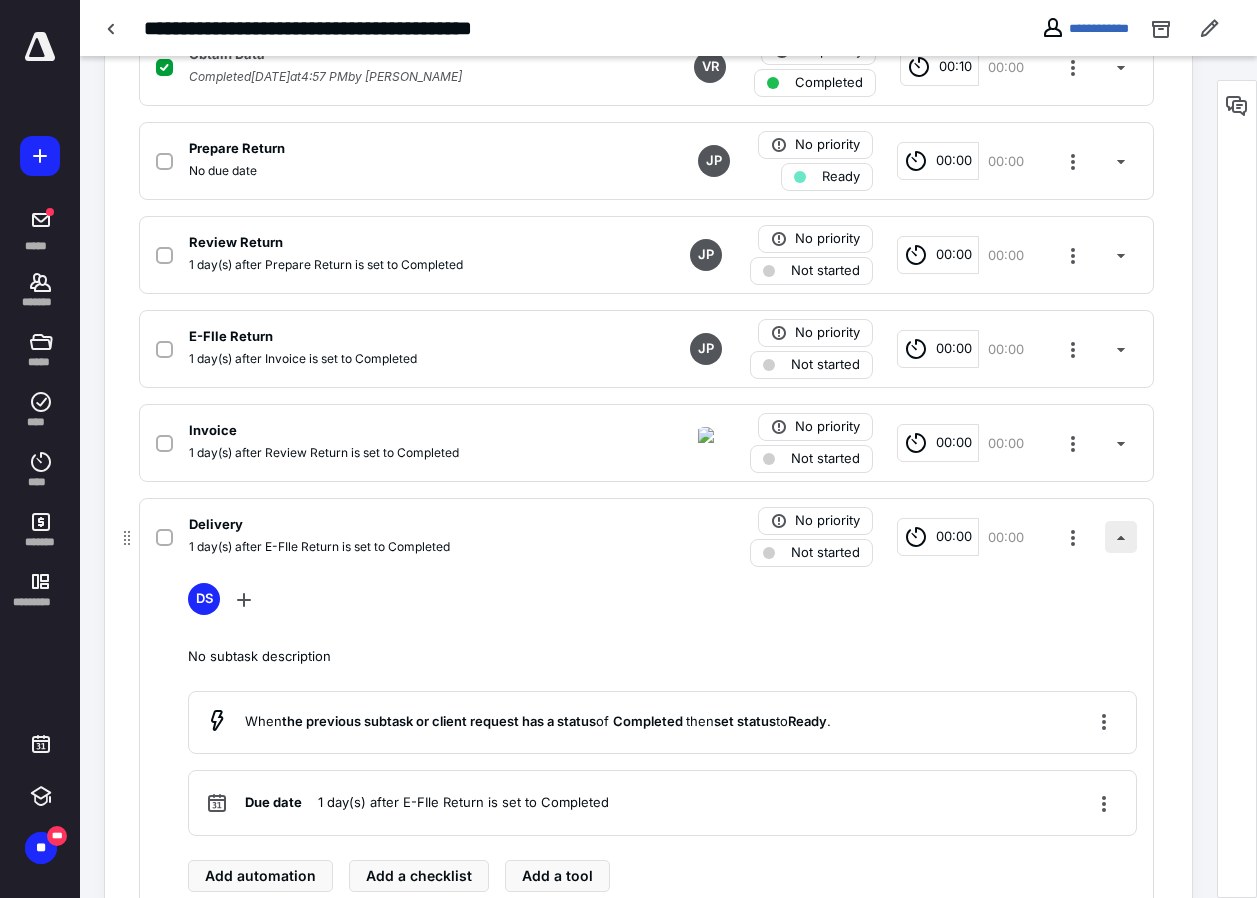 click at bounding box center [1121, 537] 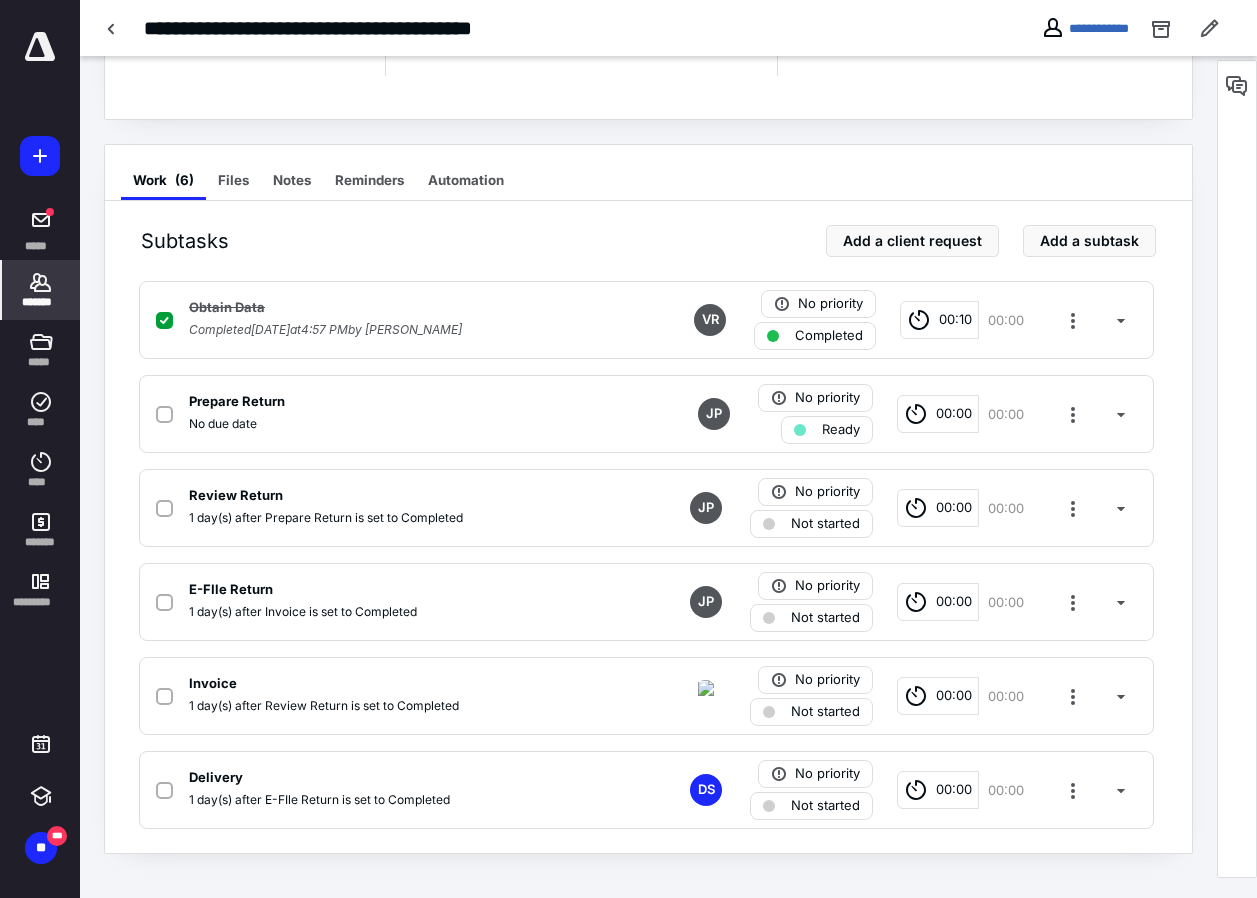drag, startPoint x: 39, startPoint y: 291, endPoint x: 49, endPoint y: 278, distance: 16.40122 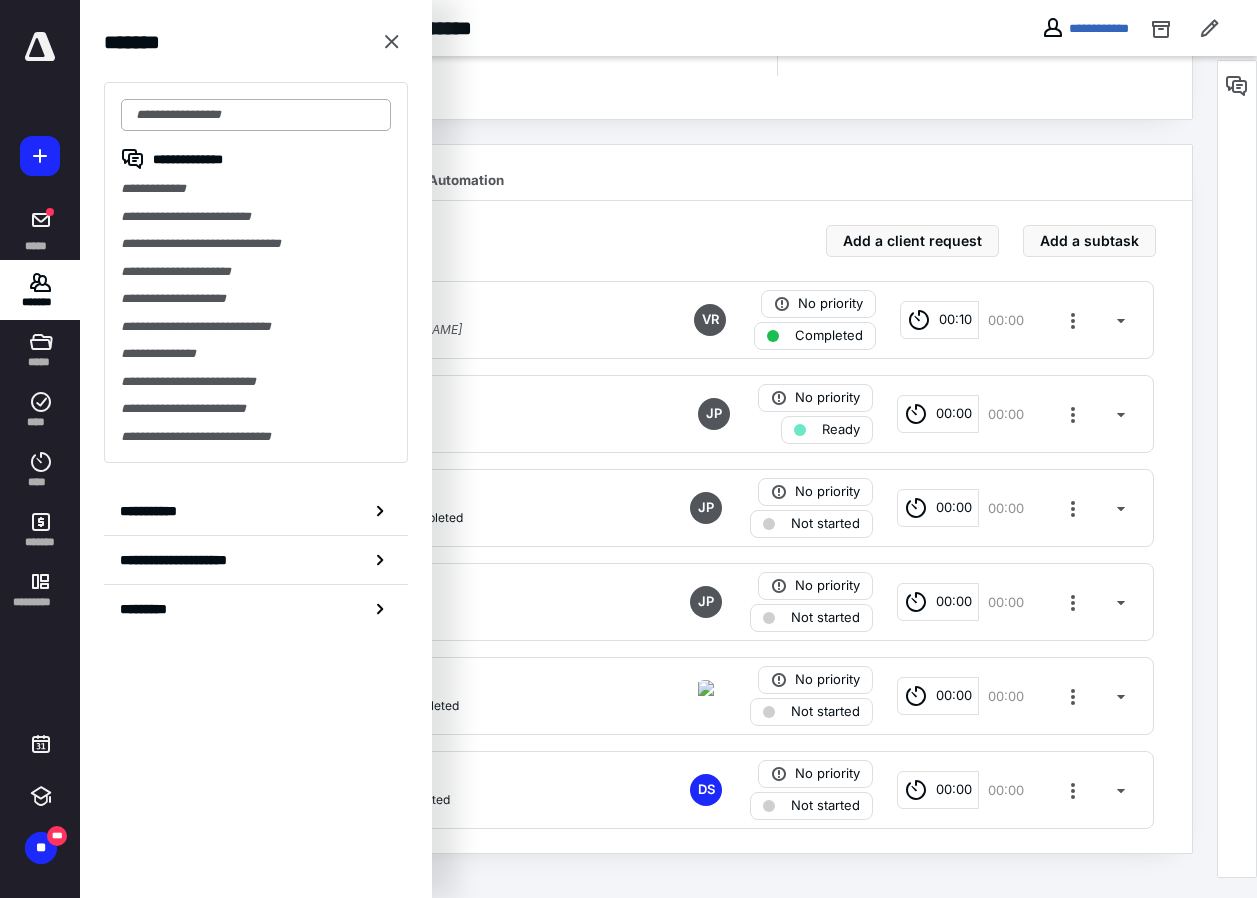 click at bounding box center (256, 115) 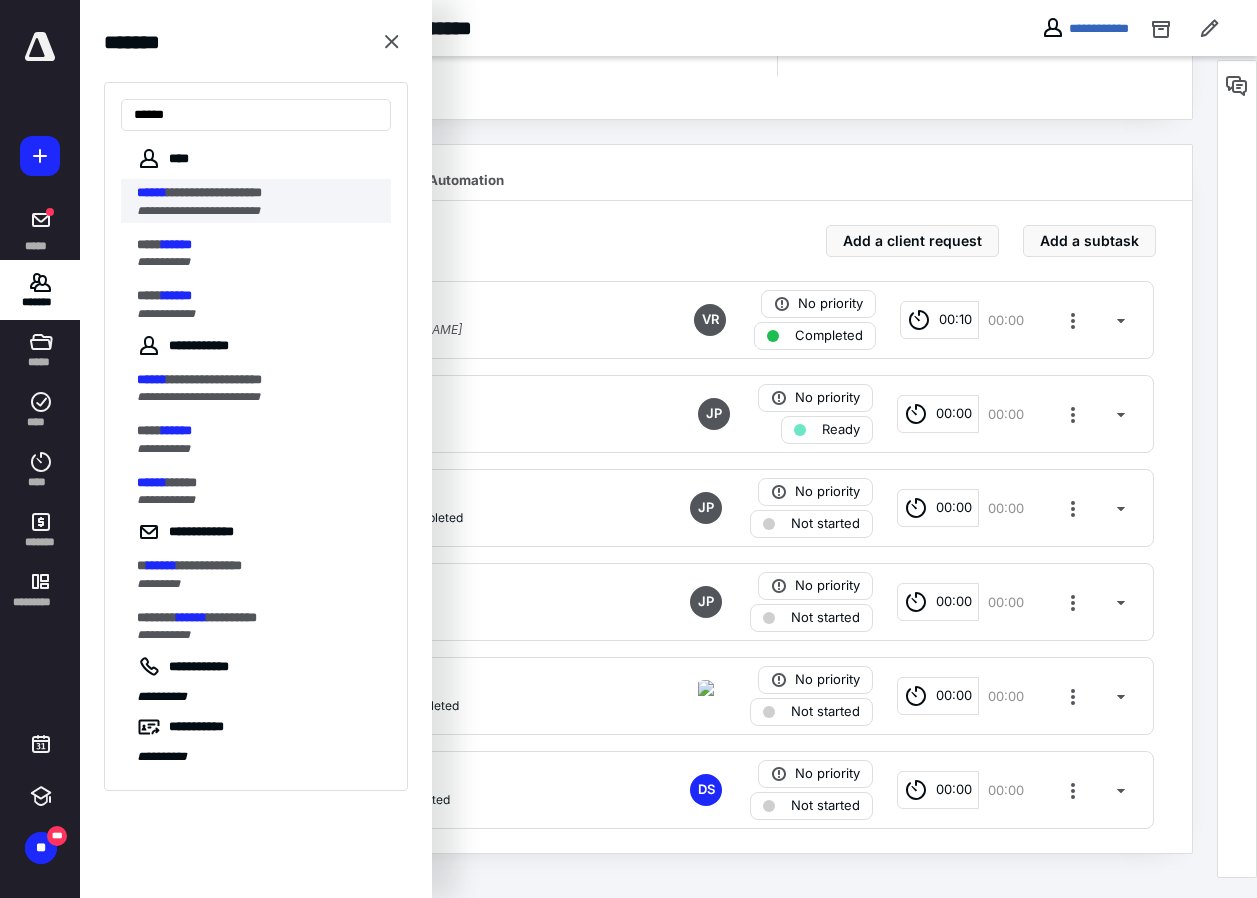 type on "******" 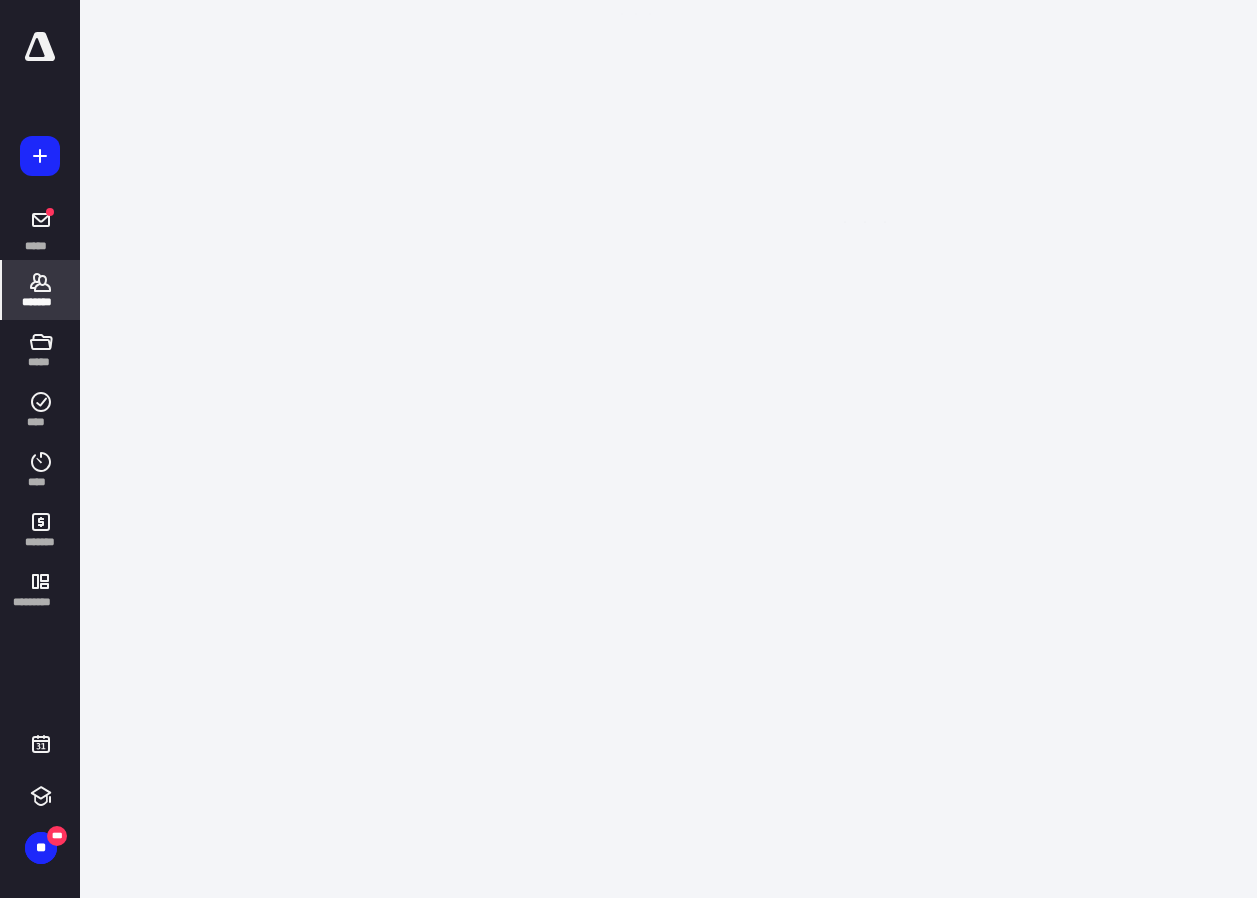 scroll, scrollTop: 0, scrollLeft: 0, axis: both 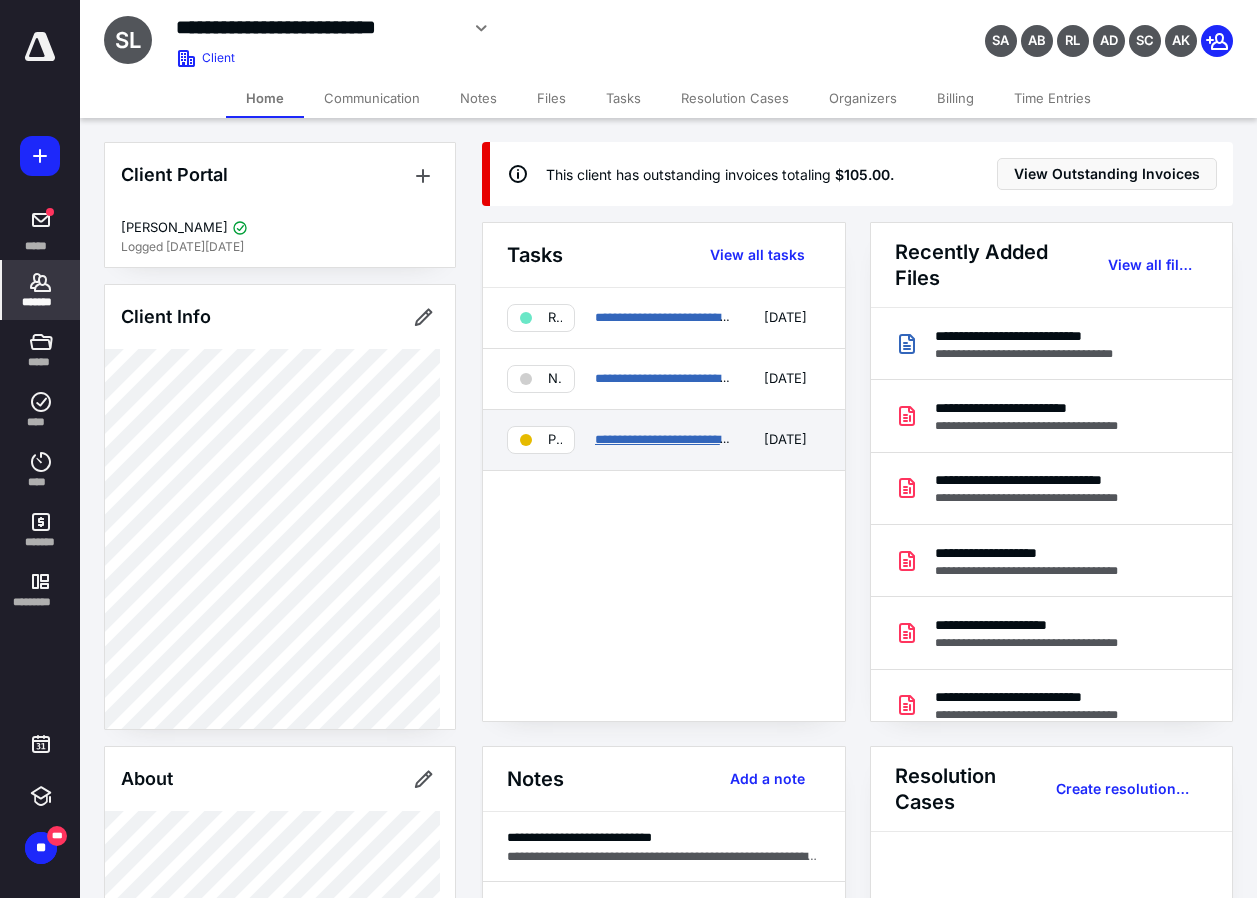 click on "**********" at bounding box center (697, 439) 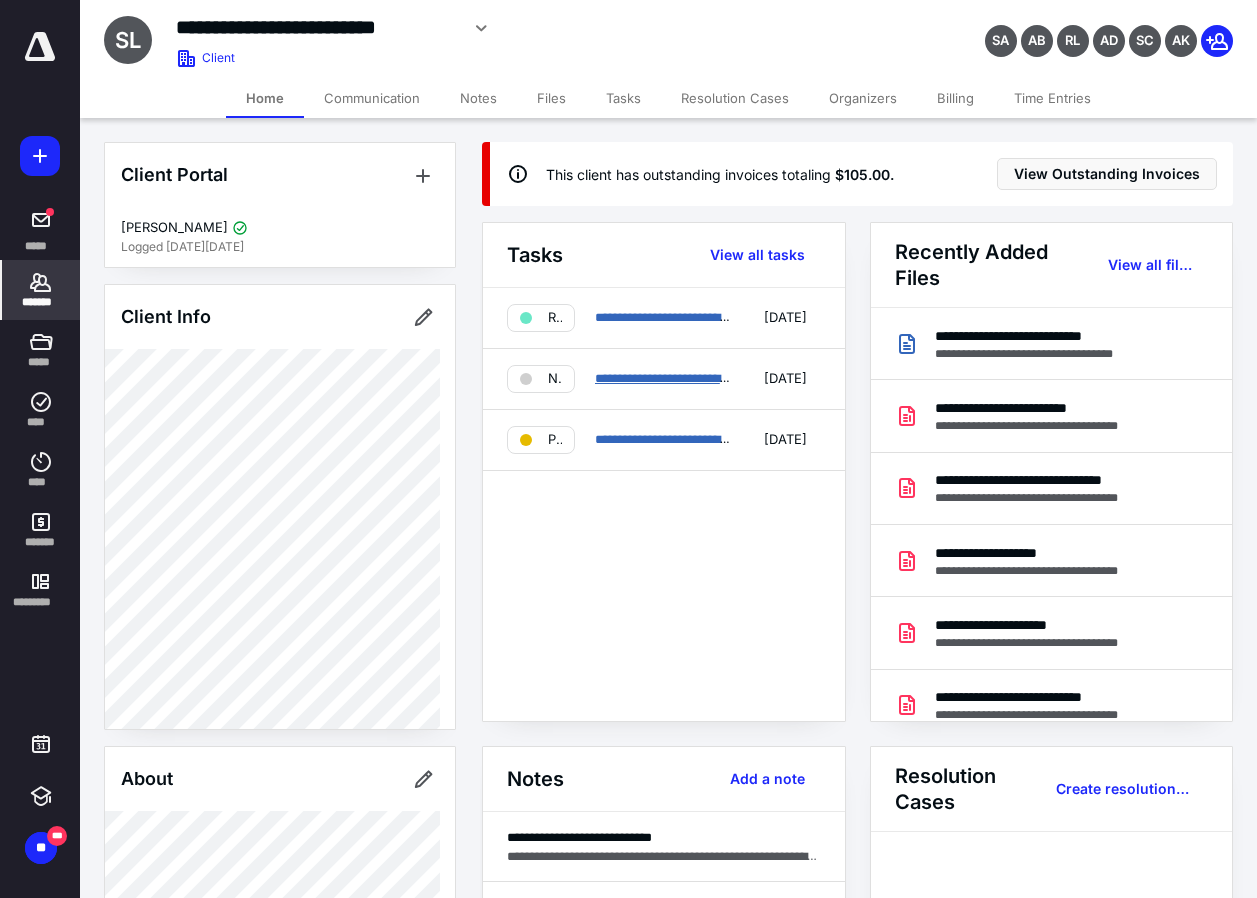 click on "**********" at bounding box center (697, 378) 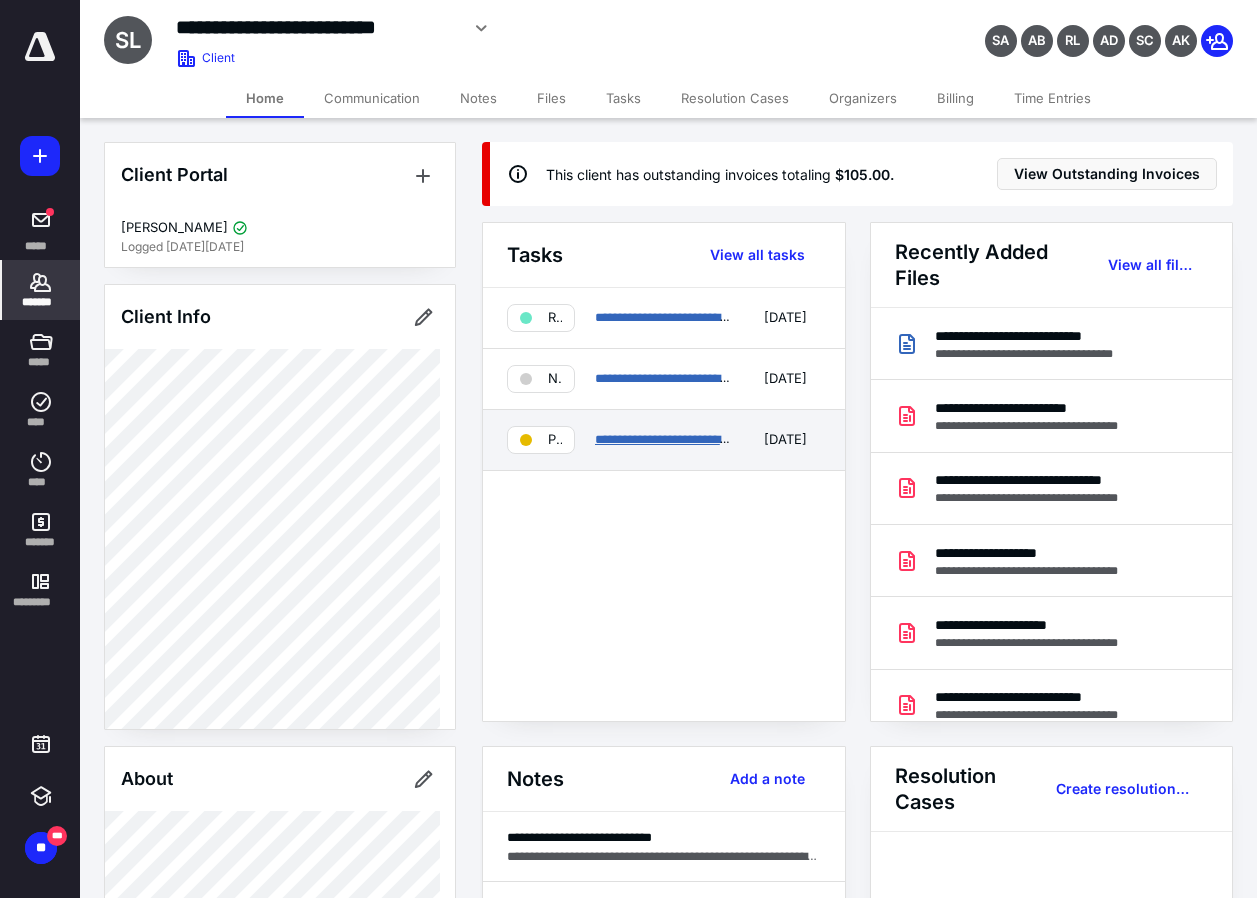 click on "**********" at bounding box center [697, 439] 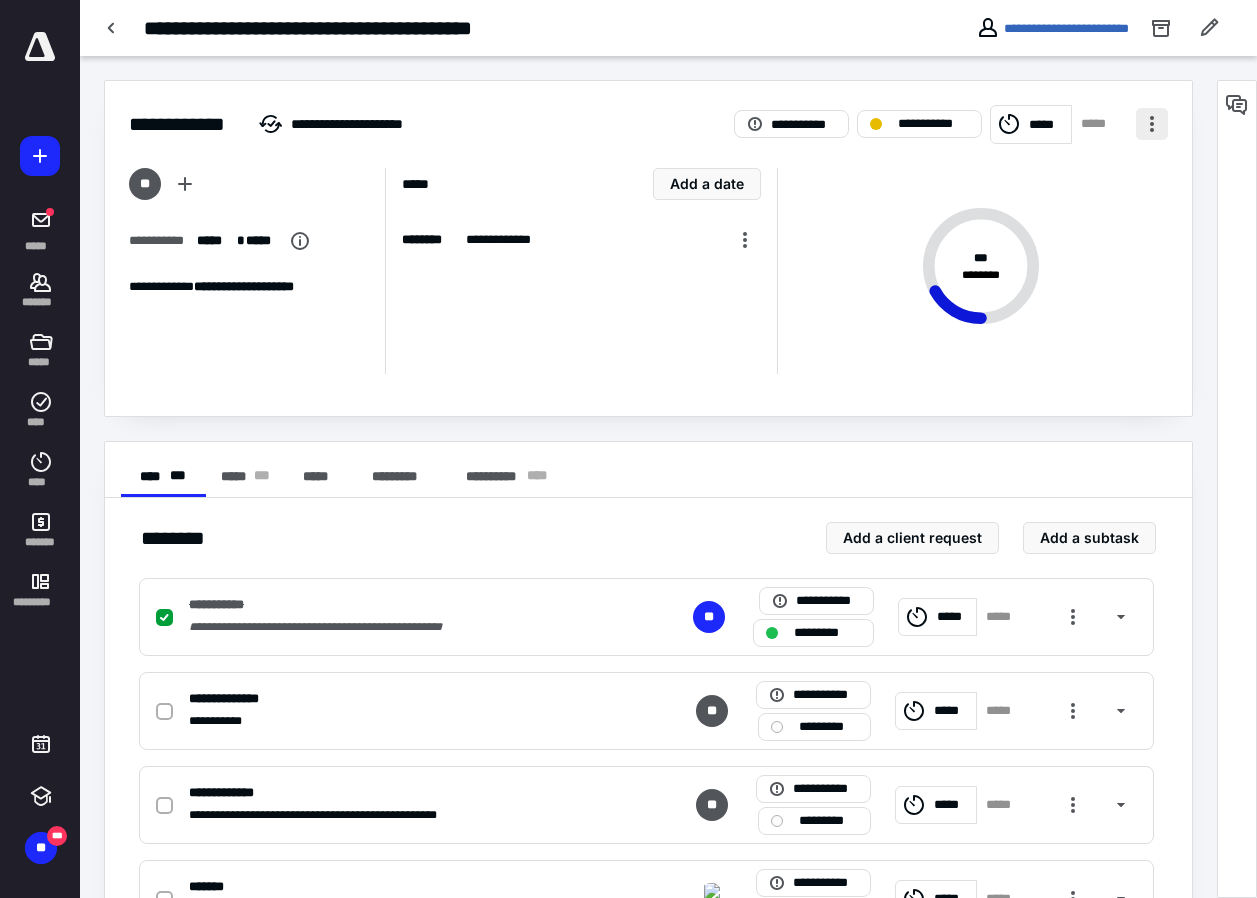 click at bounding box center [1152, 124] 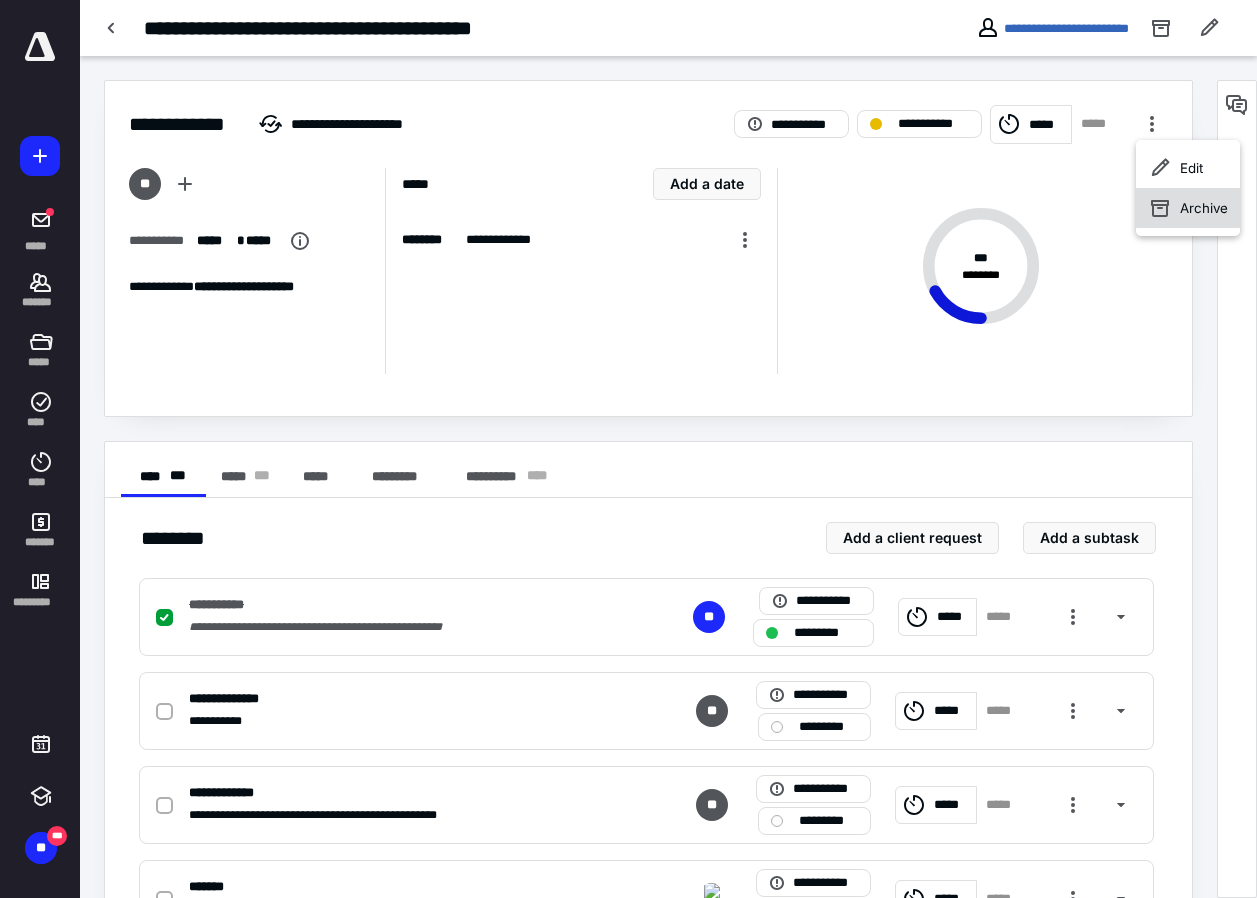 click on "Archive" at bounding box center [1188, 208] 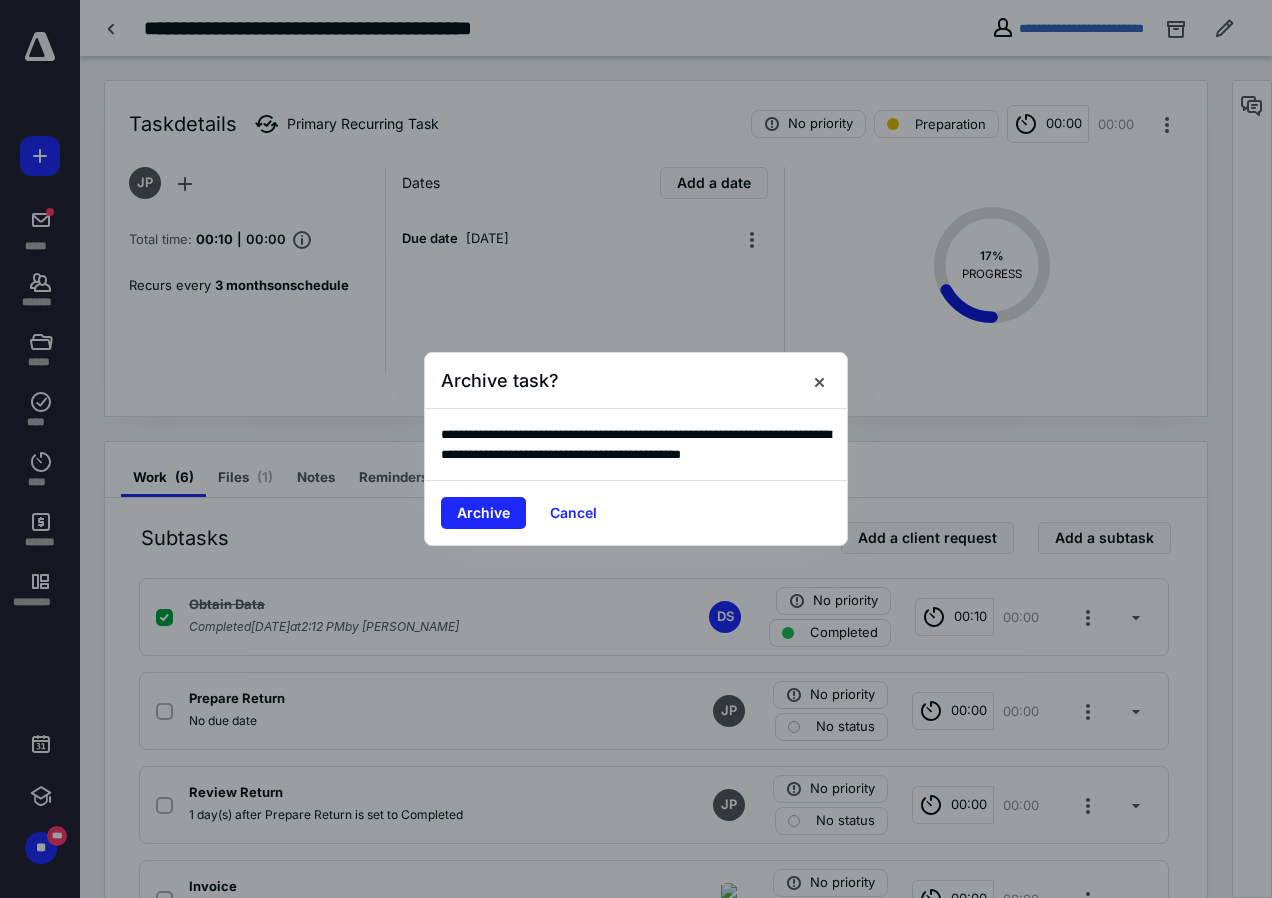 drag, startPoint x: 475, startPoint y: 507, endPoint x: 450, endPoint y: 464, distance: 49.73932 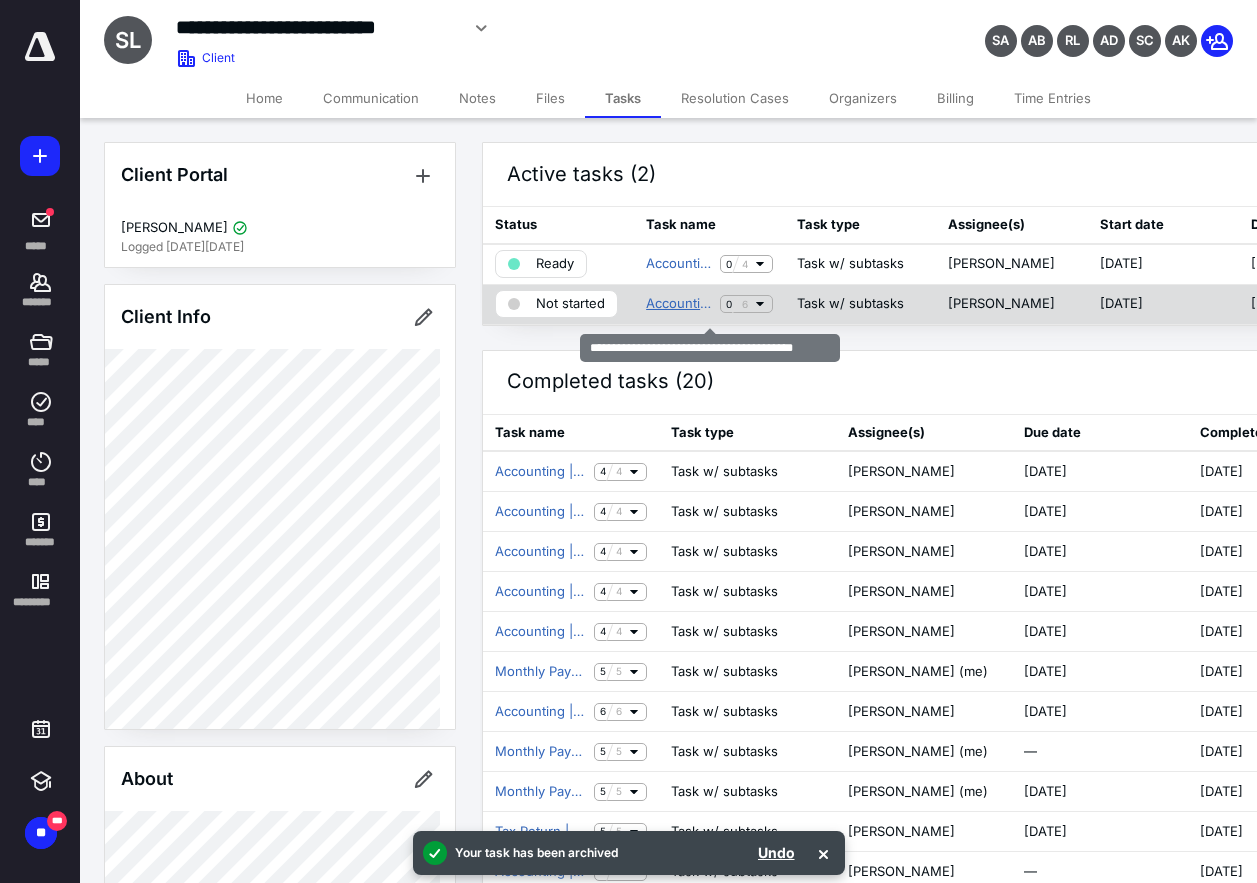 click on "Accounting | Quarterly Payroll Returns Q2" at bounding box center [679, 304] 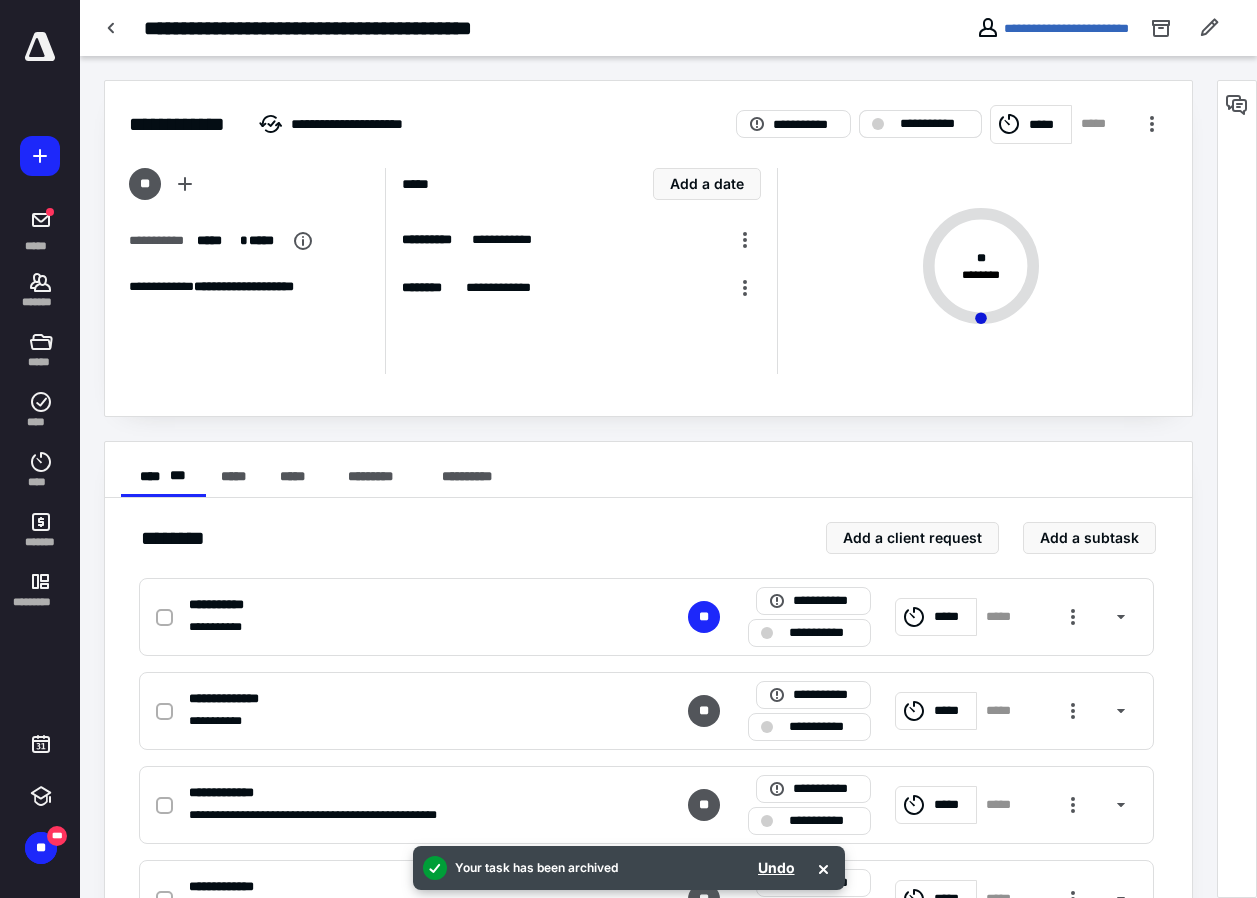 click on "**********" at bounding box center [934, 124] 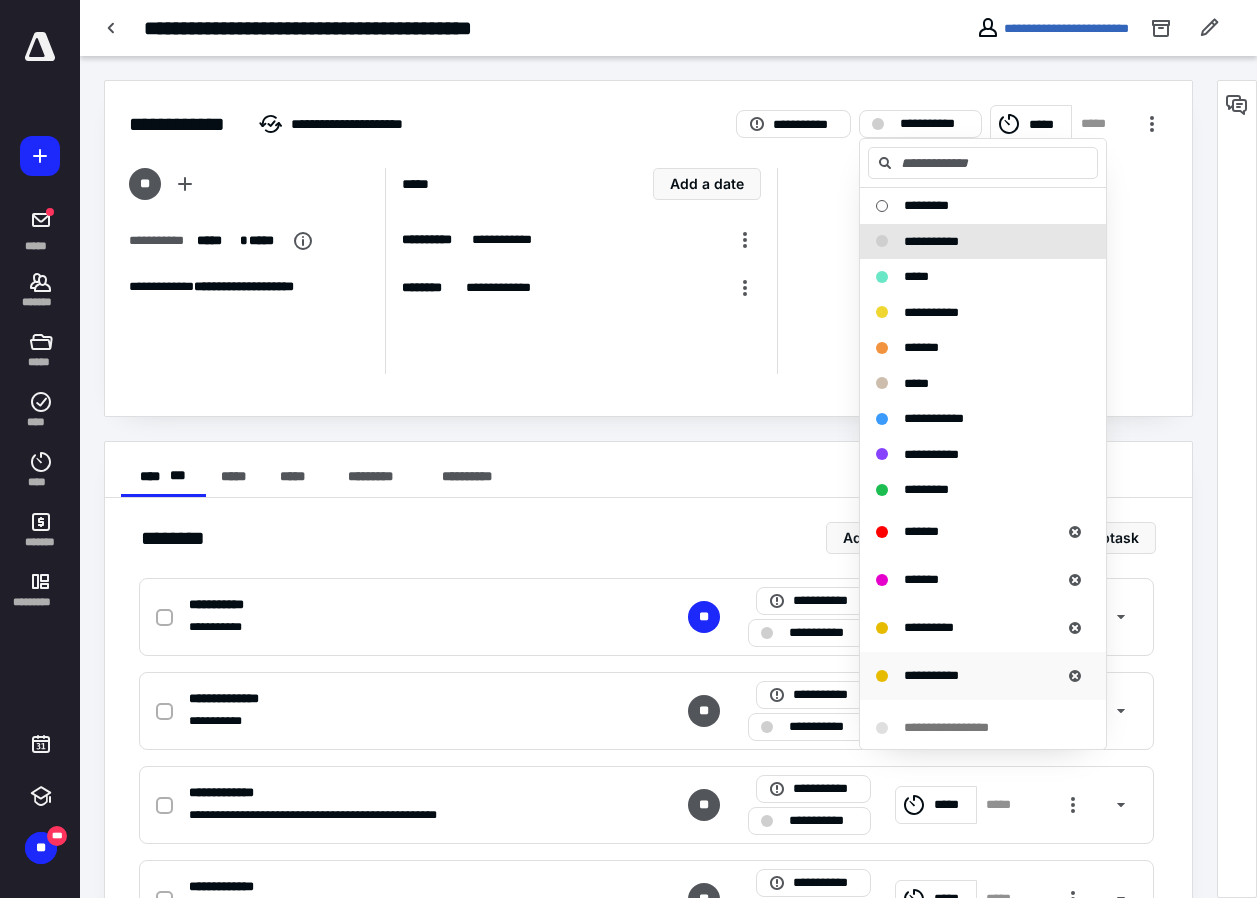 click on "**********" at bounding box center [931, 675] 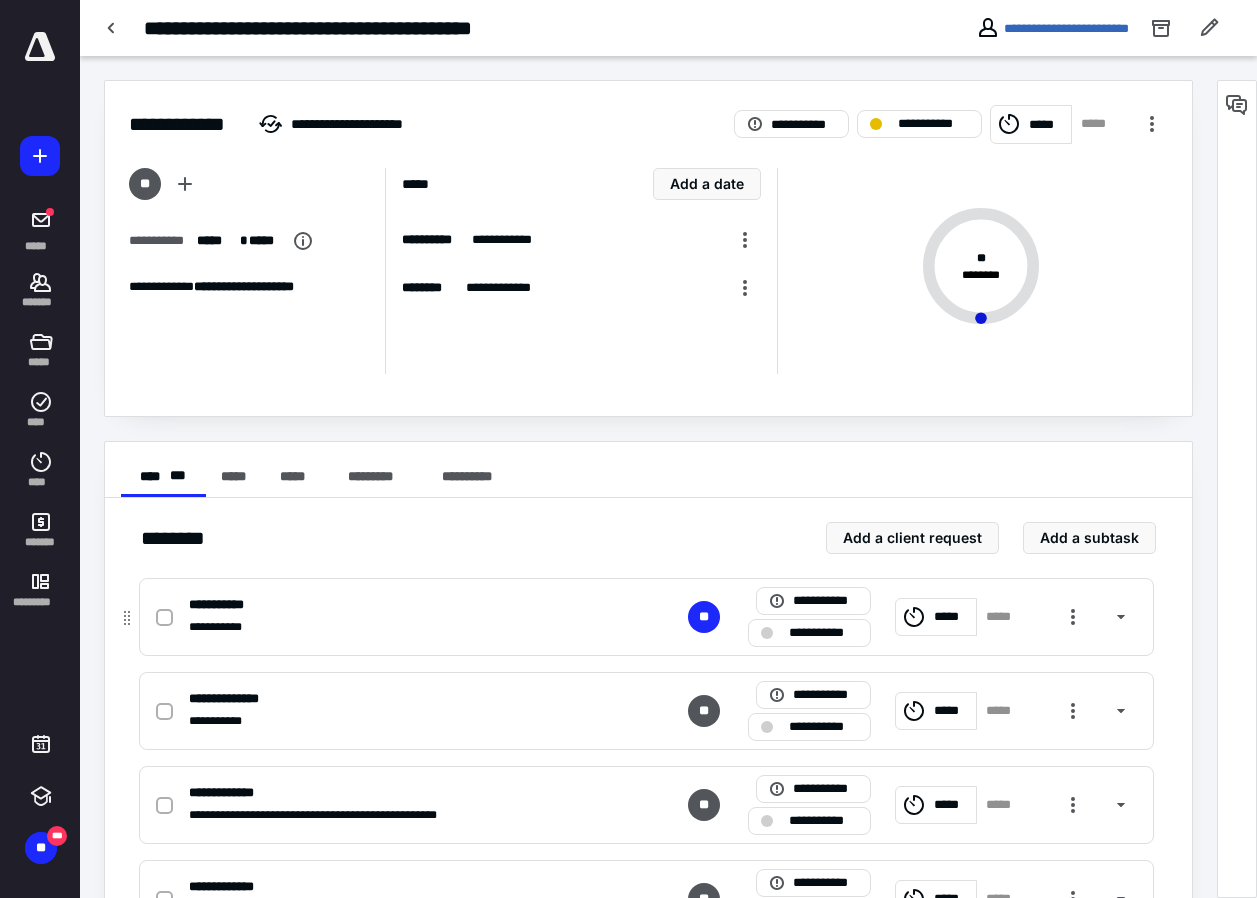 click on "**********" at bounding box center (809, 633) 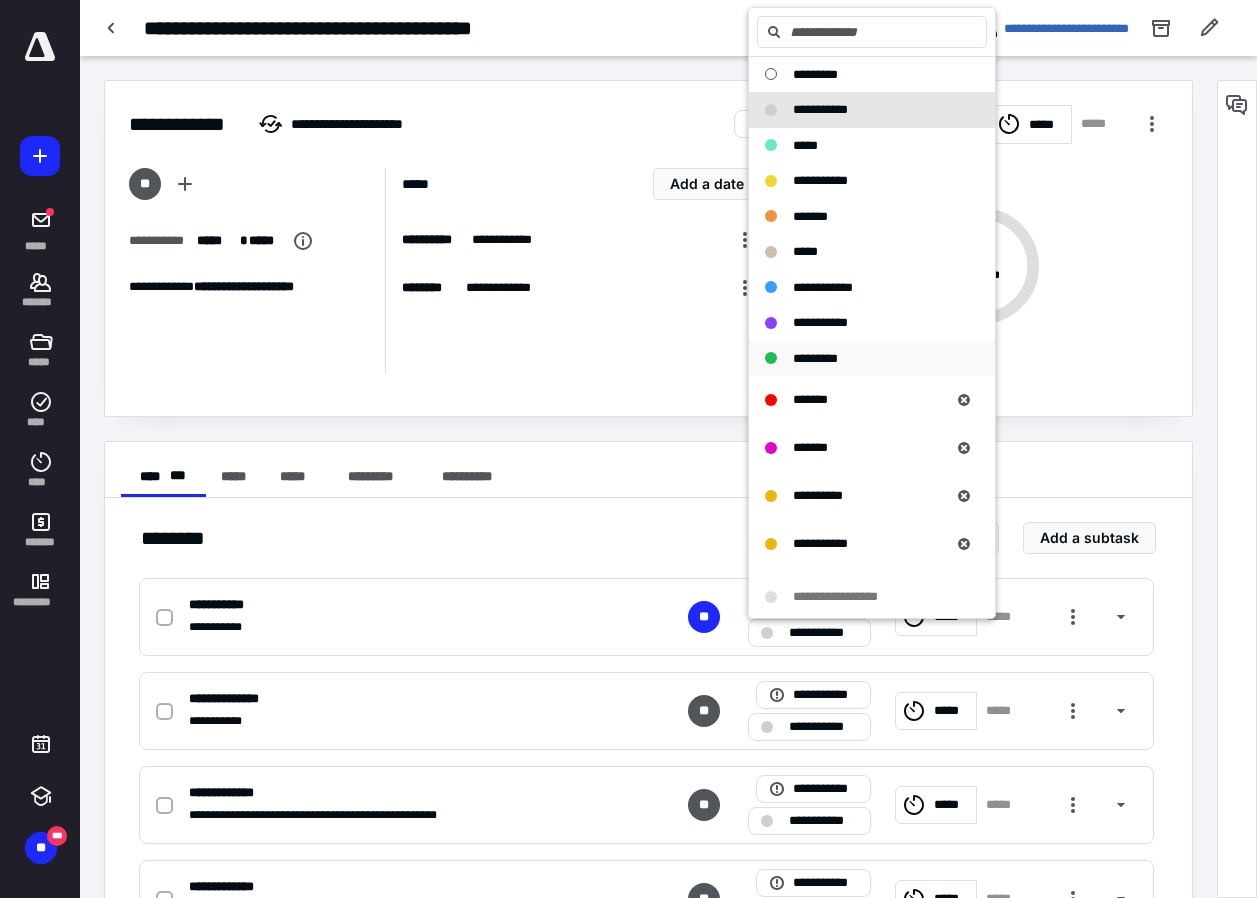 click on "*********" at bounding box center (815, 358) 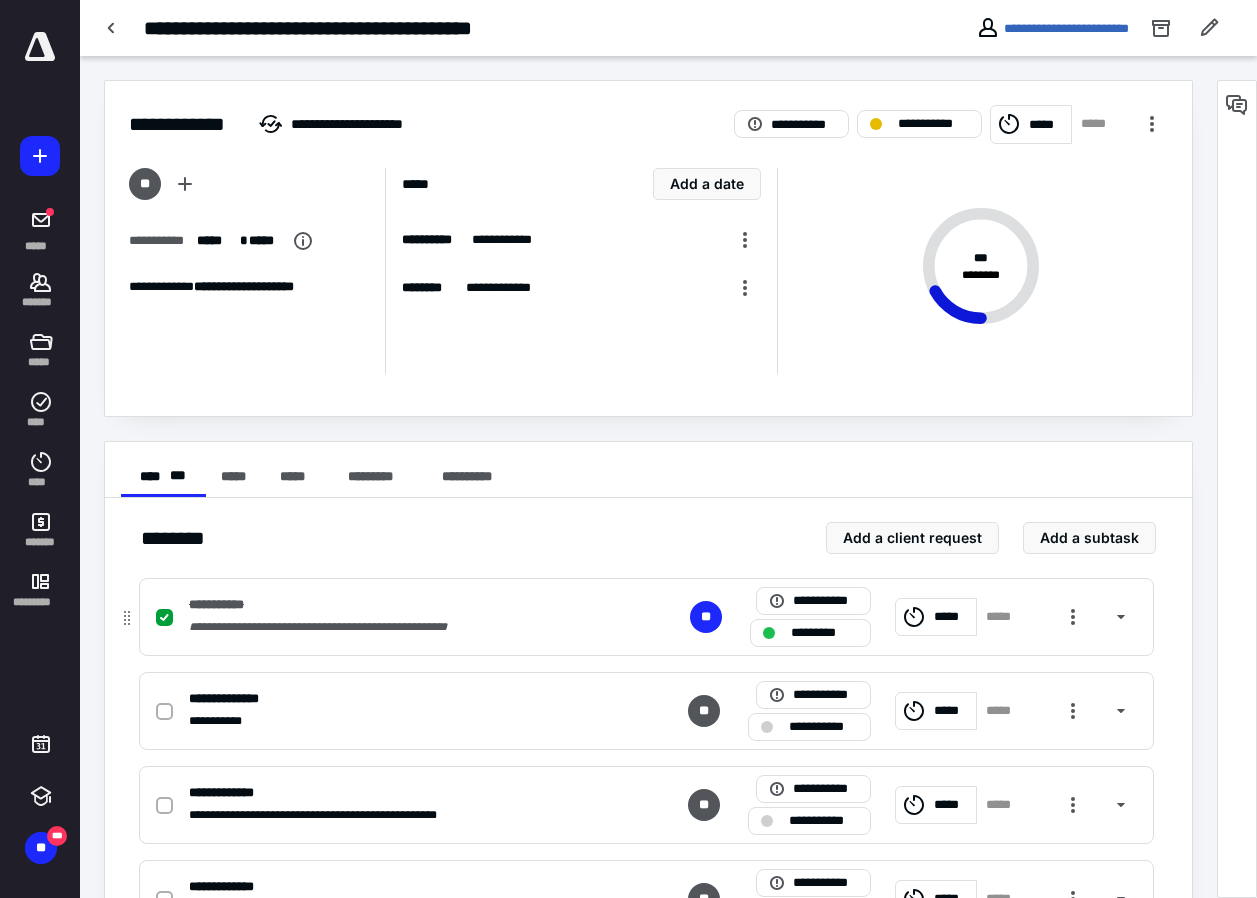 click on "*****" at bounding box center [952, 617] 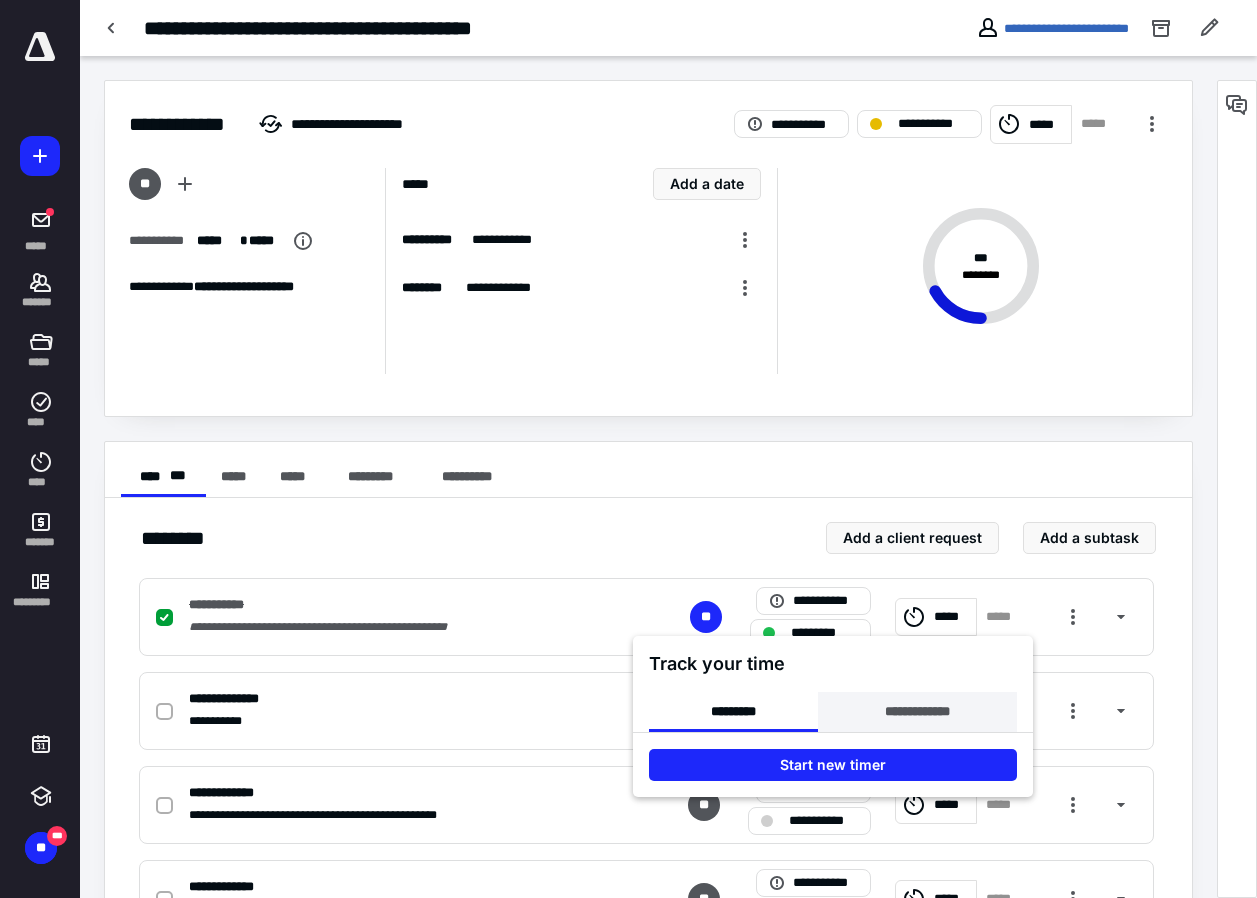click on "**********" at bounding box center (917, 712) 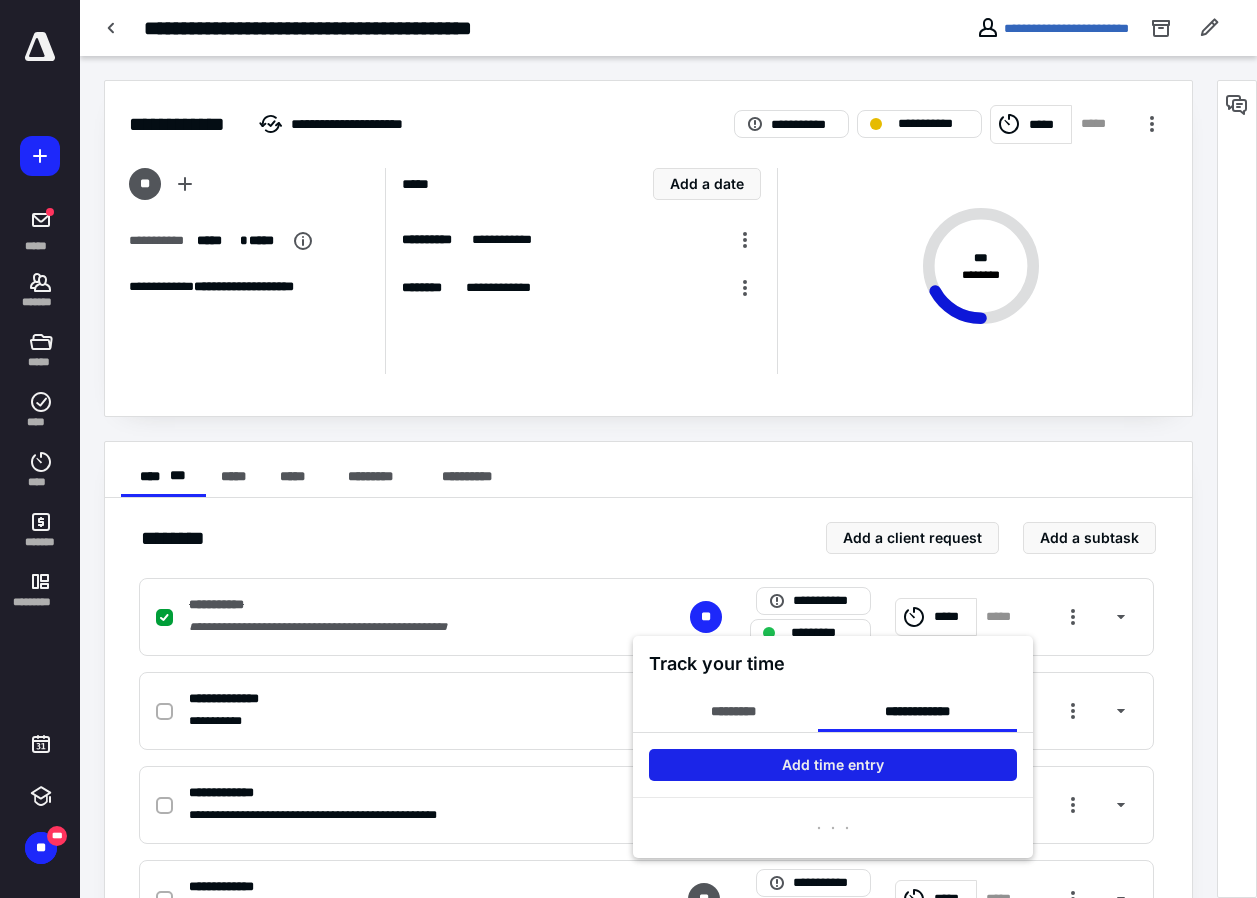 click on "Add time entry" at bounding box center (833, 765) 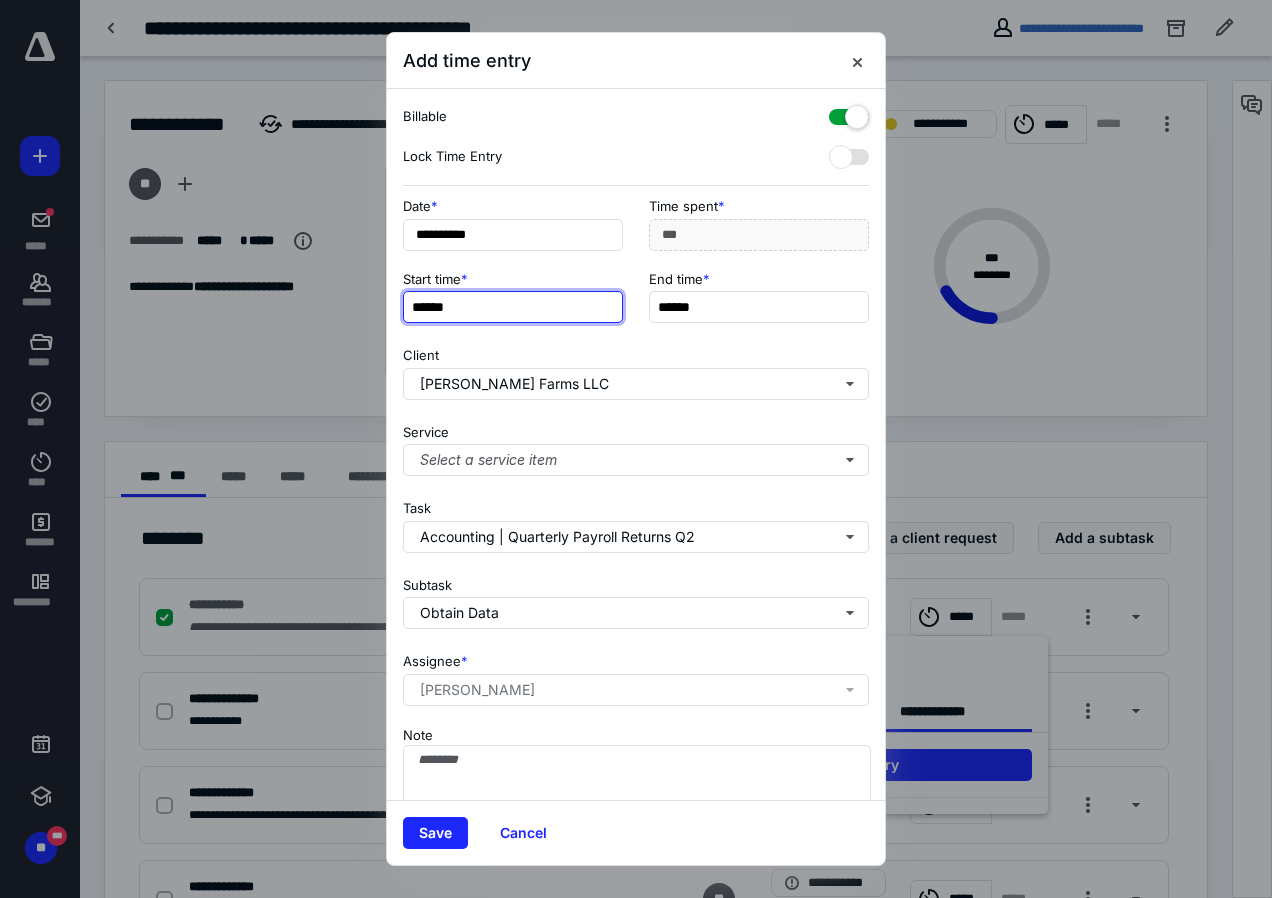 click on "******" at bounding box center [513, 307] 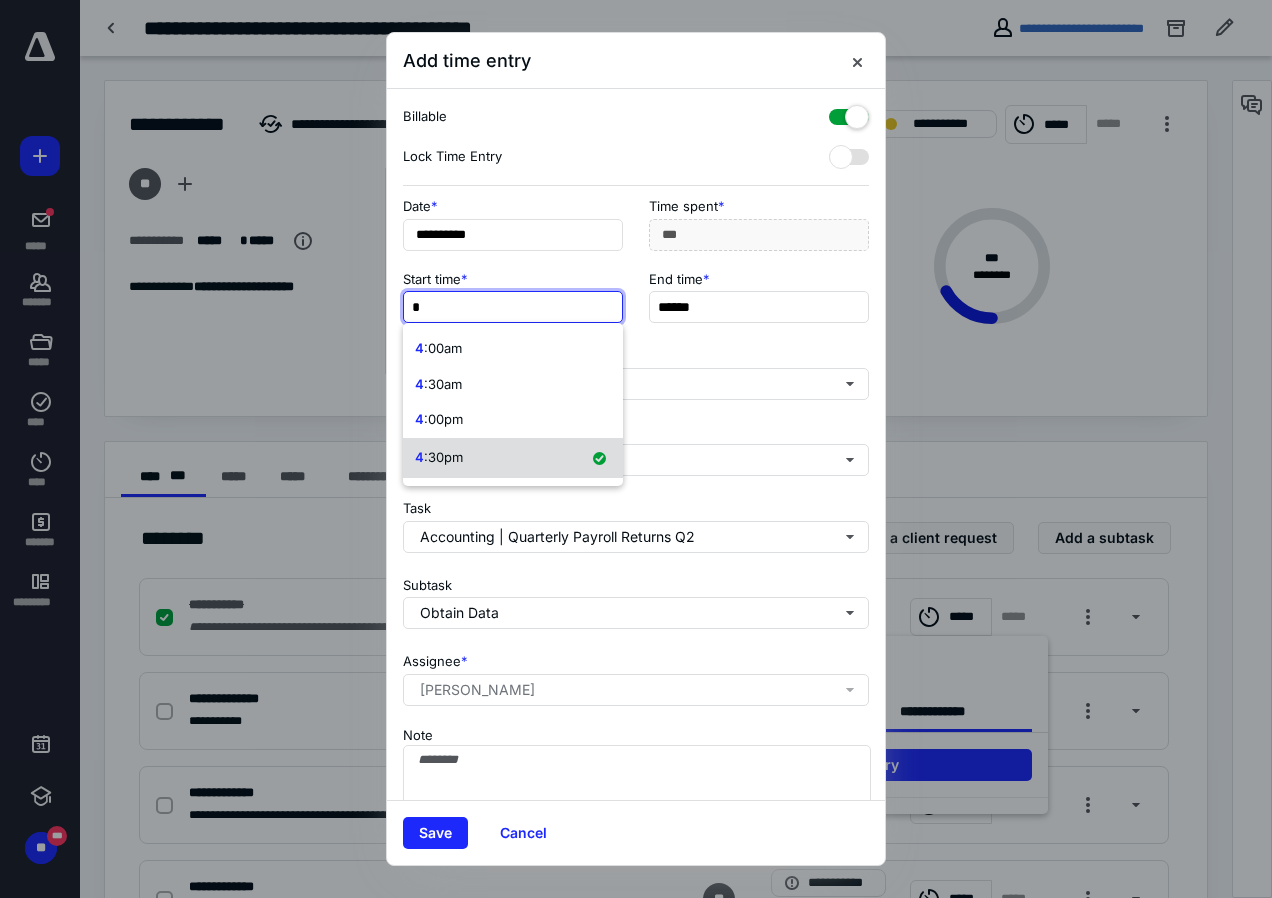 click on ":30pm" at bounding box center (443, 457) 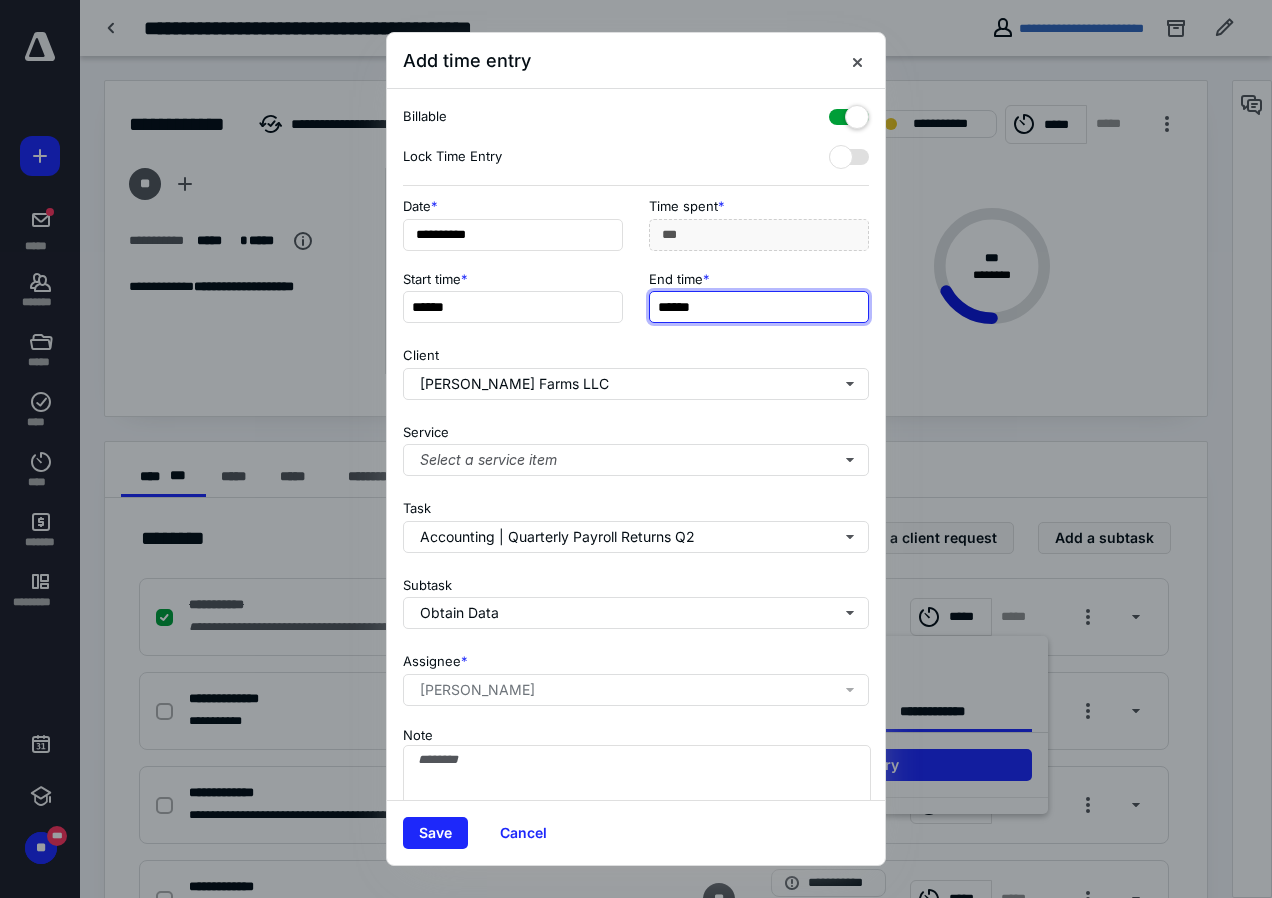 click on "******" at bounding box center (759, 307) 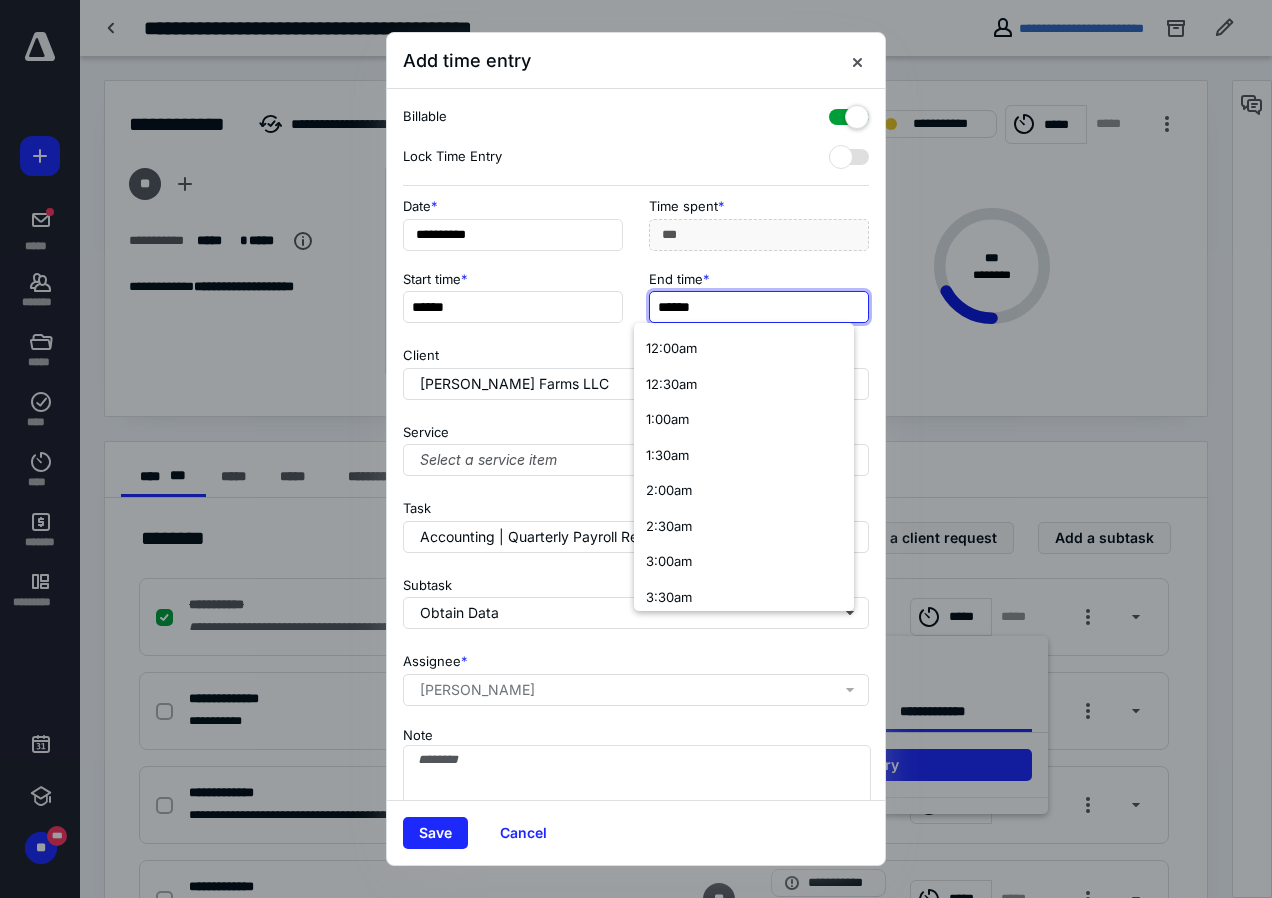 type on "*" 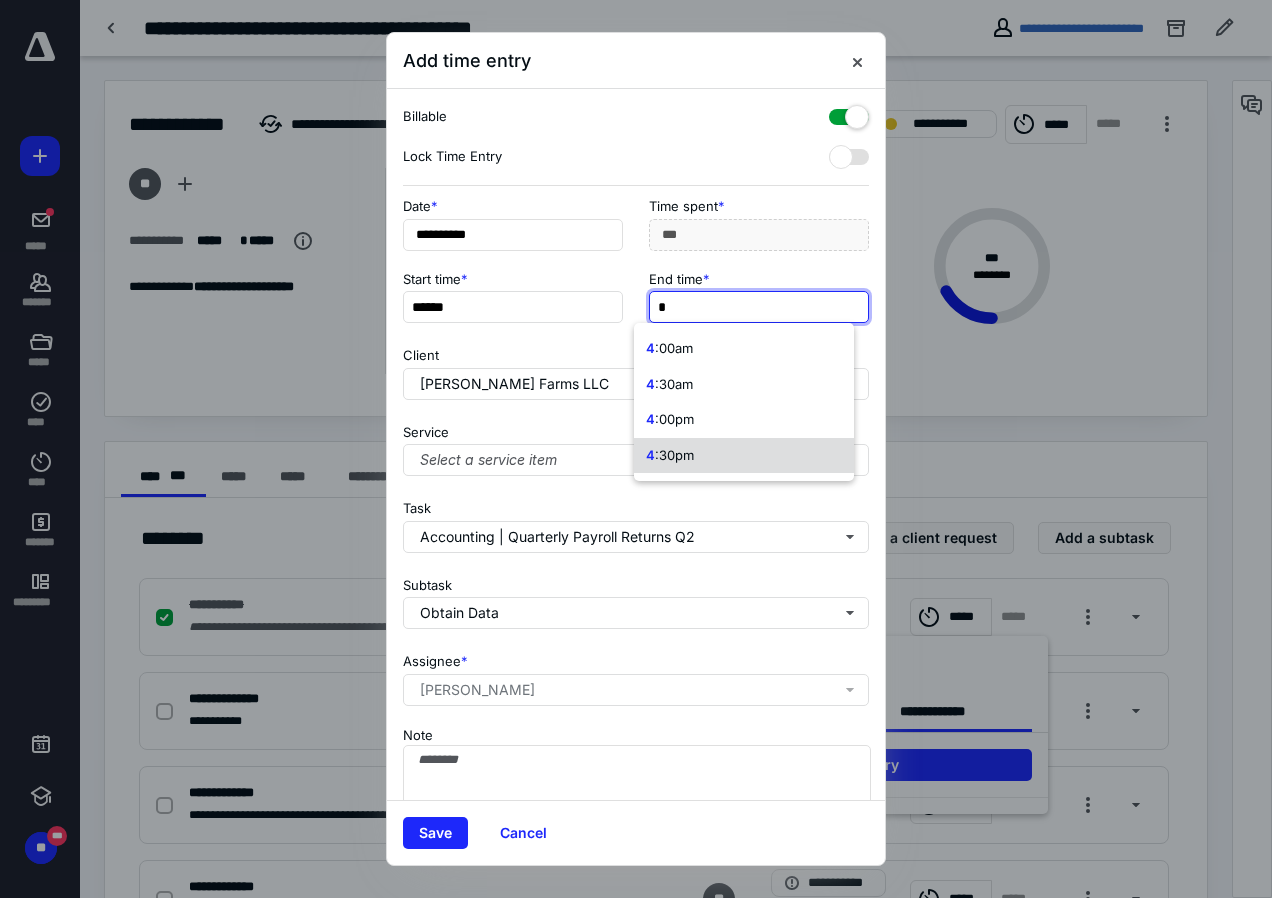 click on ":30pm" at bounding box center [674, 455] 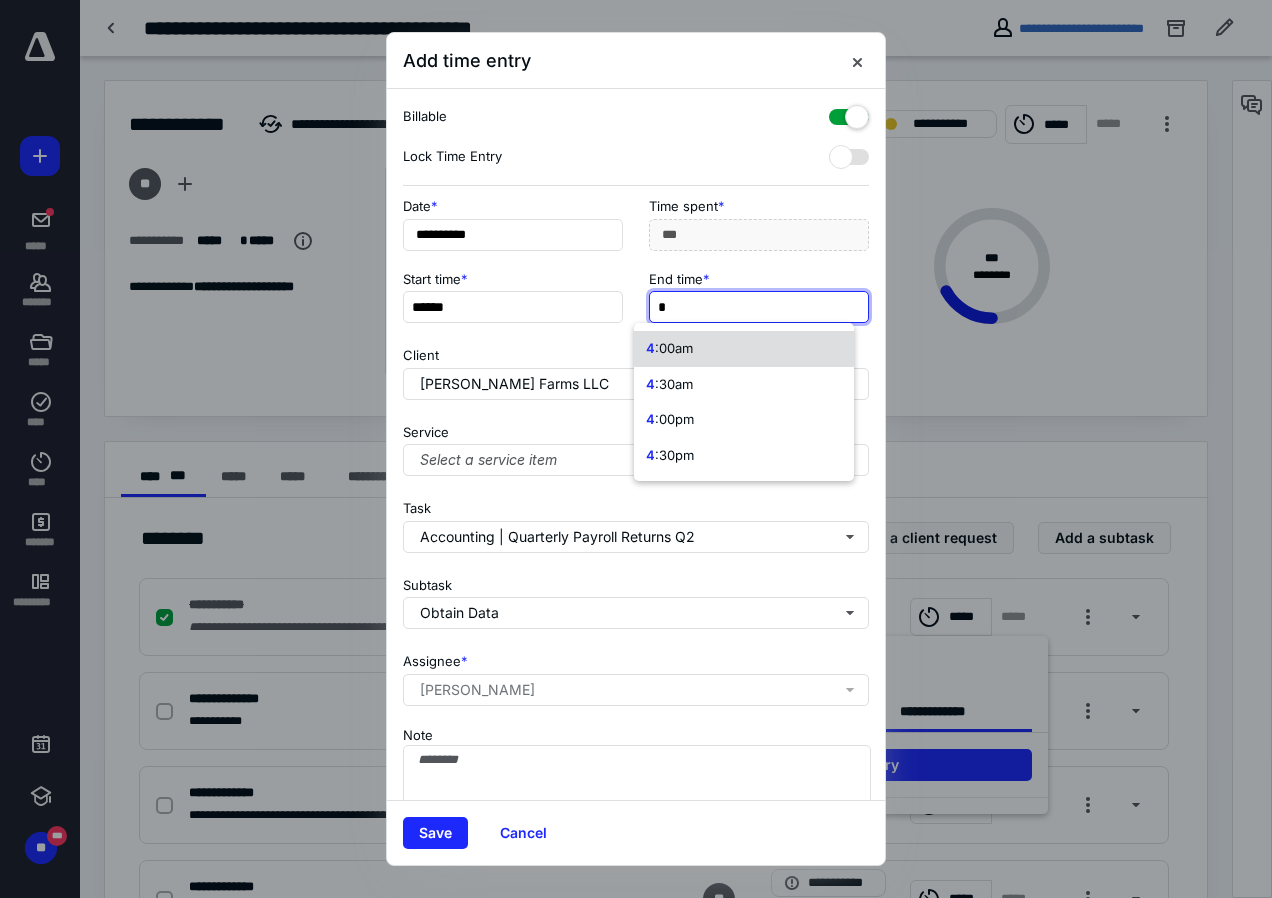 type on "**" 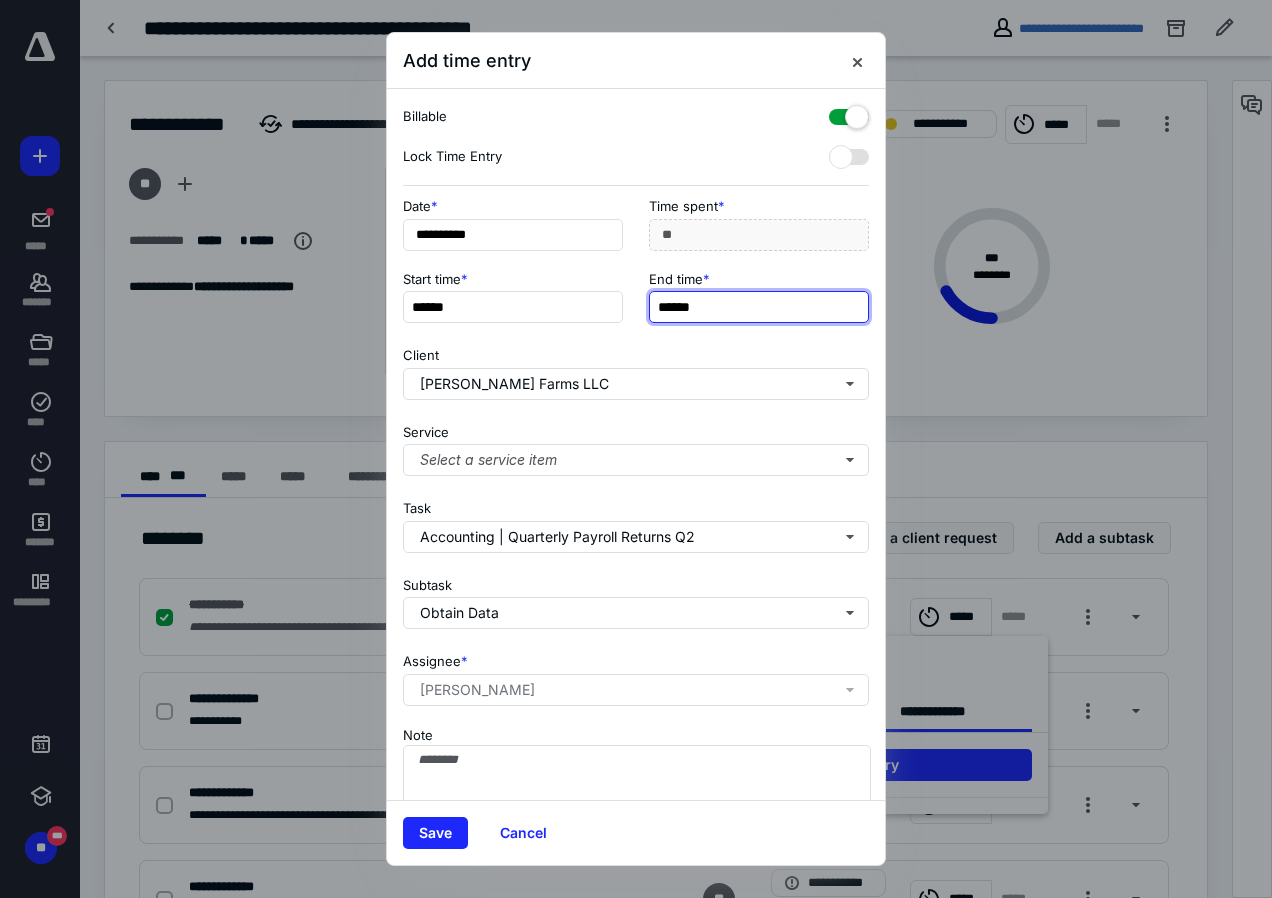 click on "******" at bounding box center (759, 307) 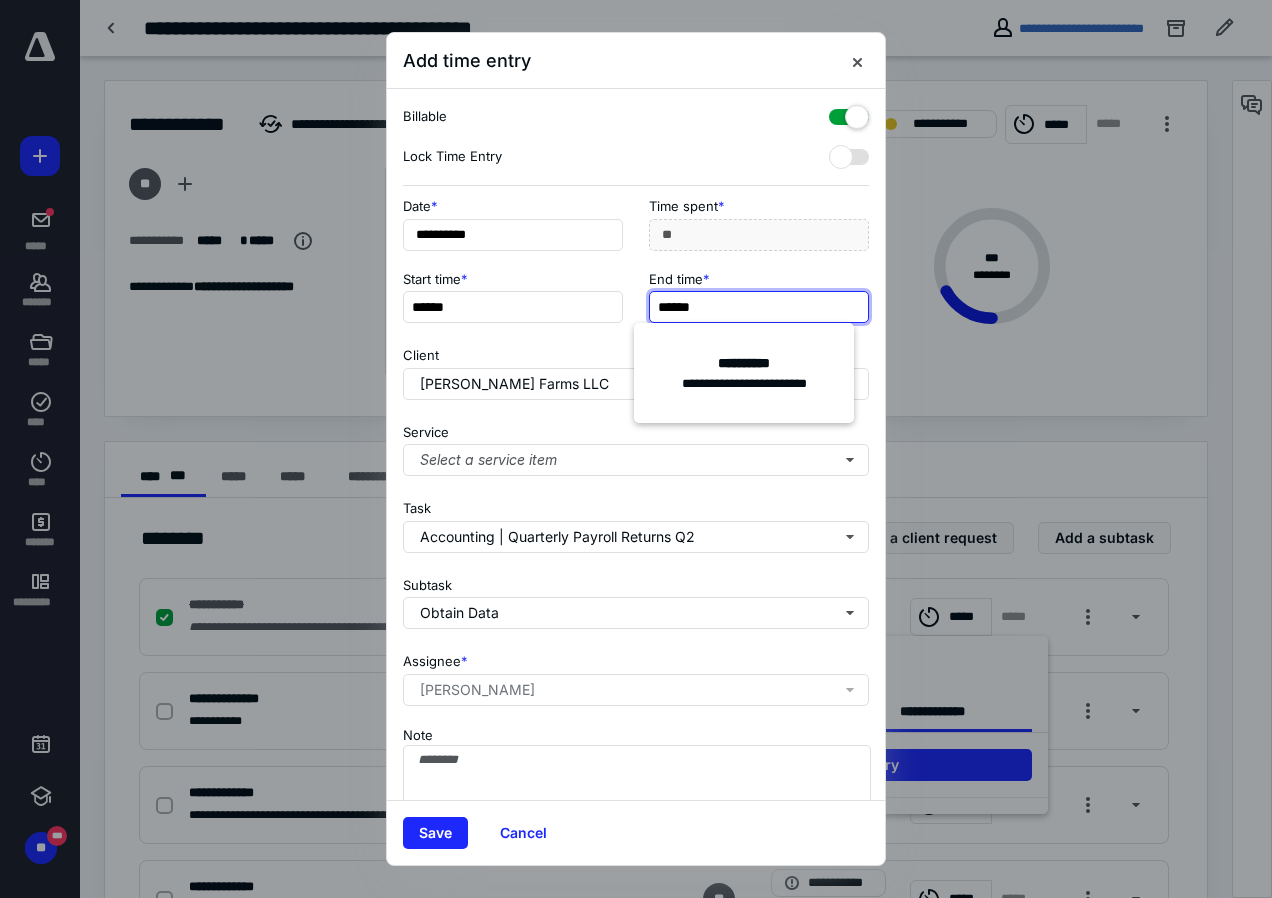 type on "******" 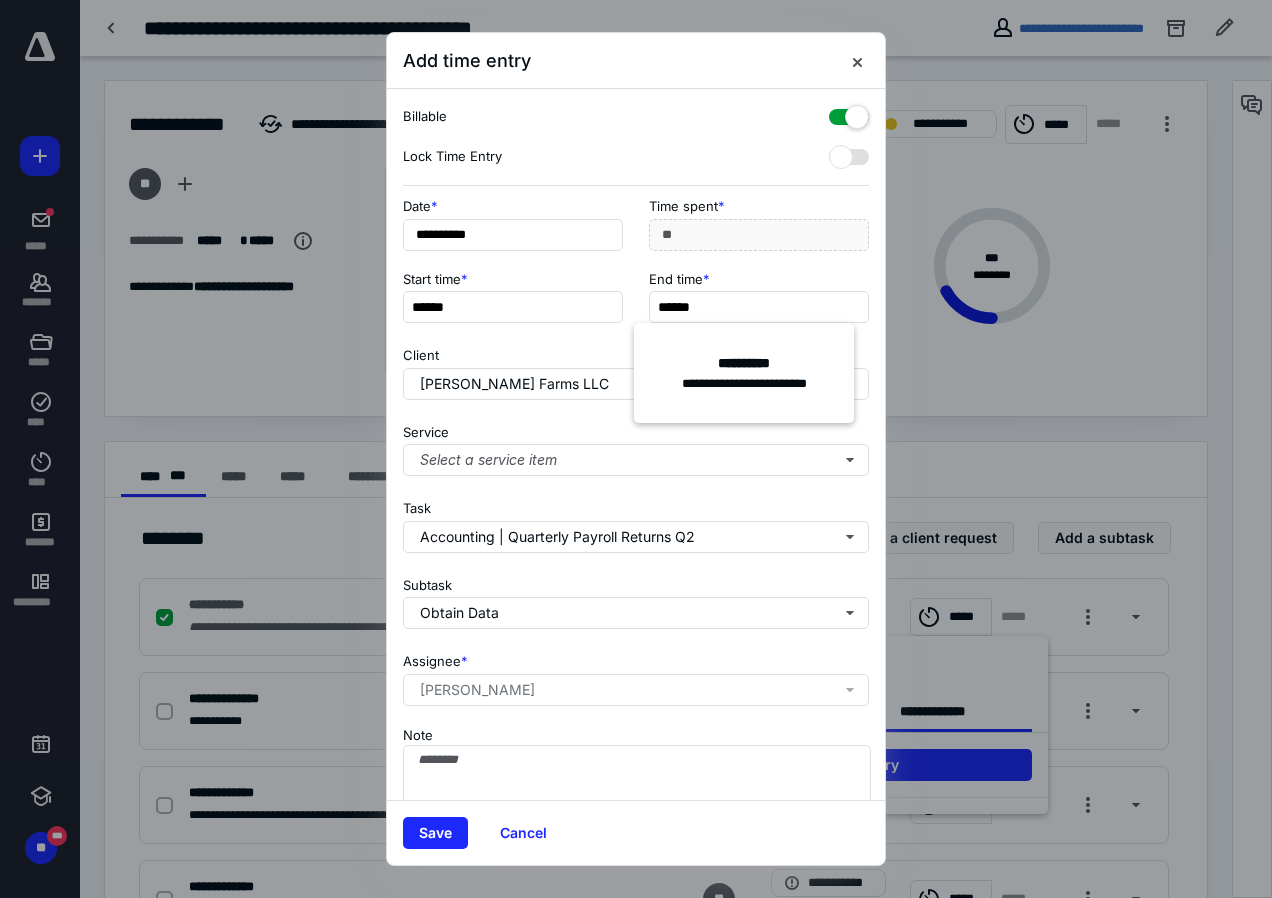 type on "***" 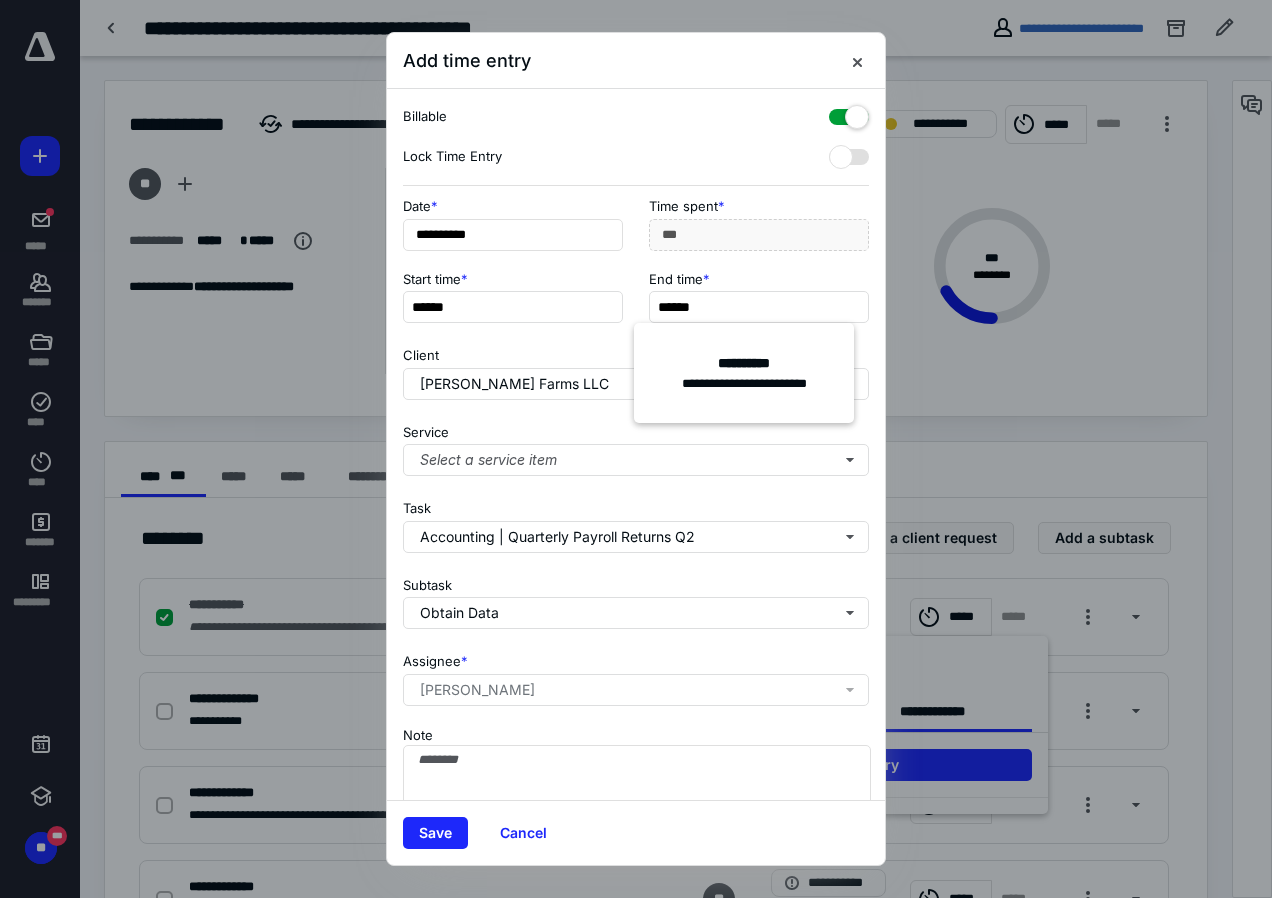 click on "Start time * ****** End time * ******" at bounding box center (636, 303) 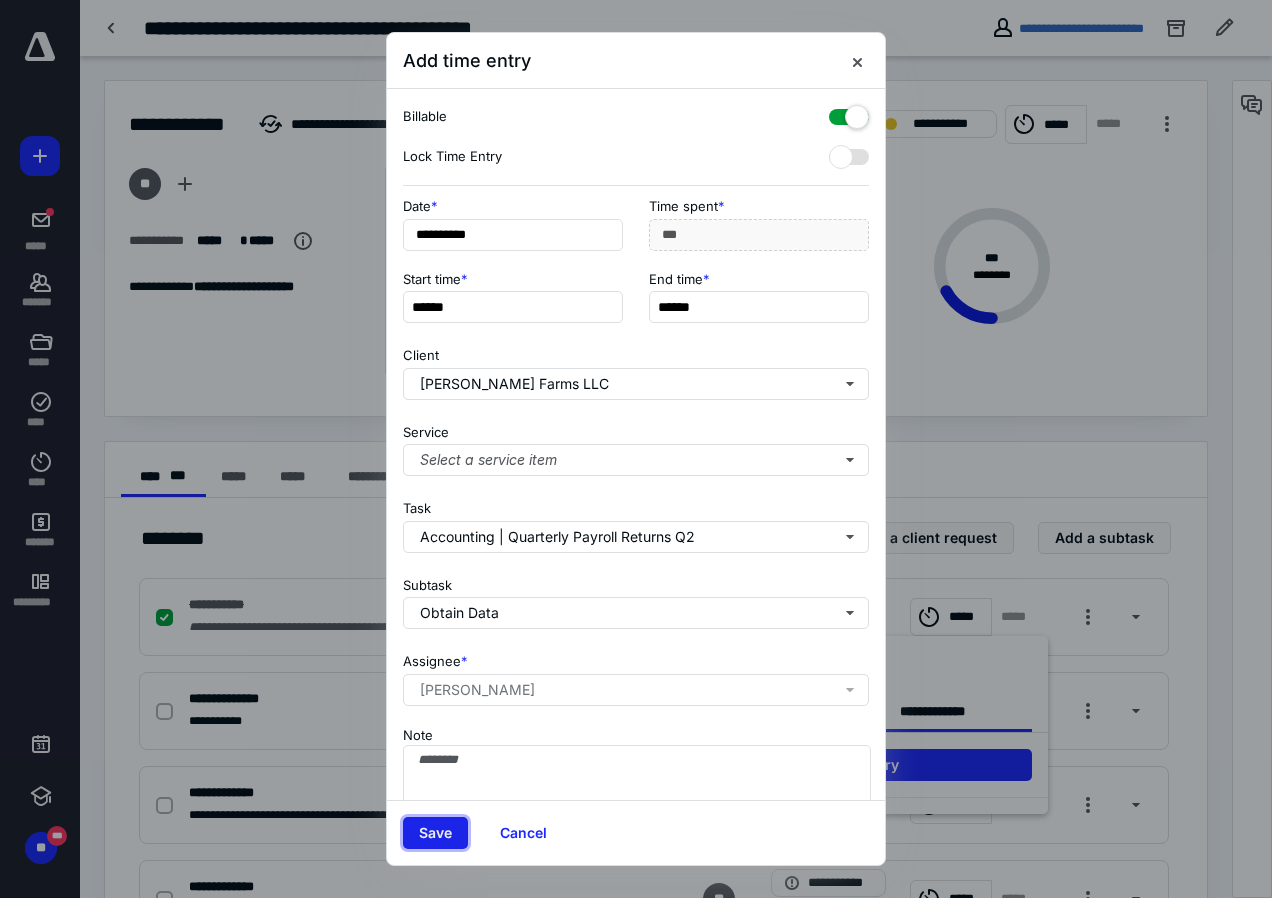 click on "Save" at bounding box center (435, 833) 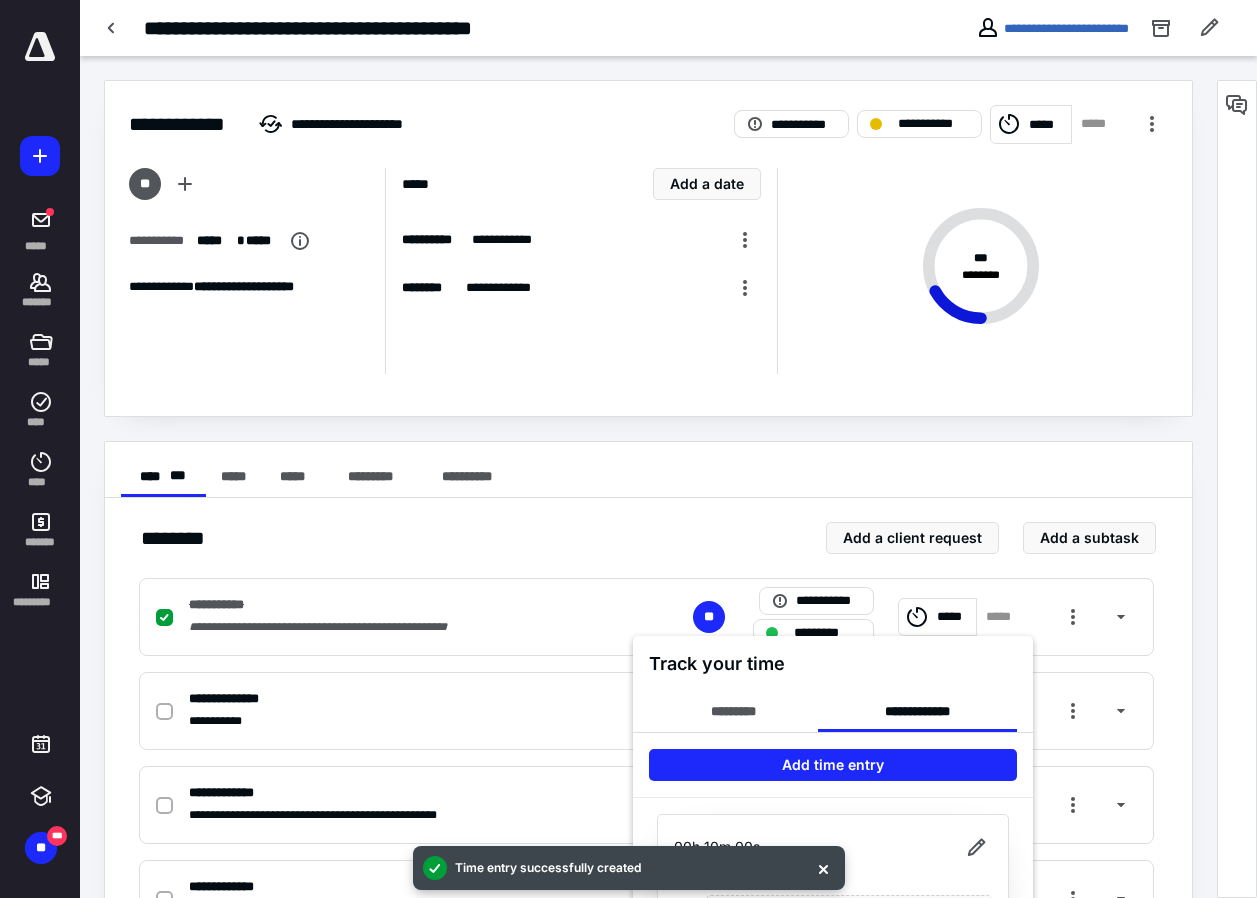 click at bounding box center (628, 449) 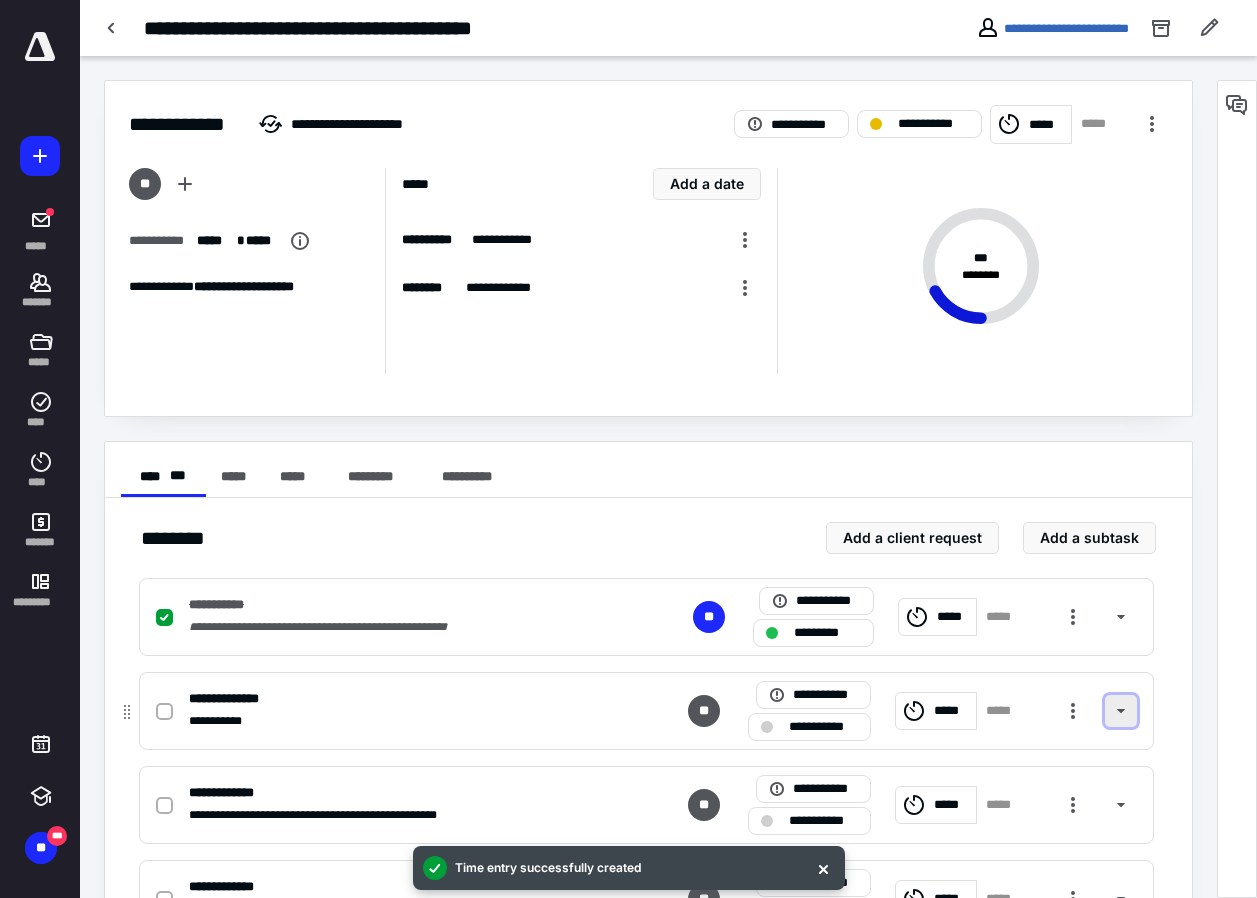 click at bounding box center [1121, 711] 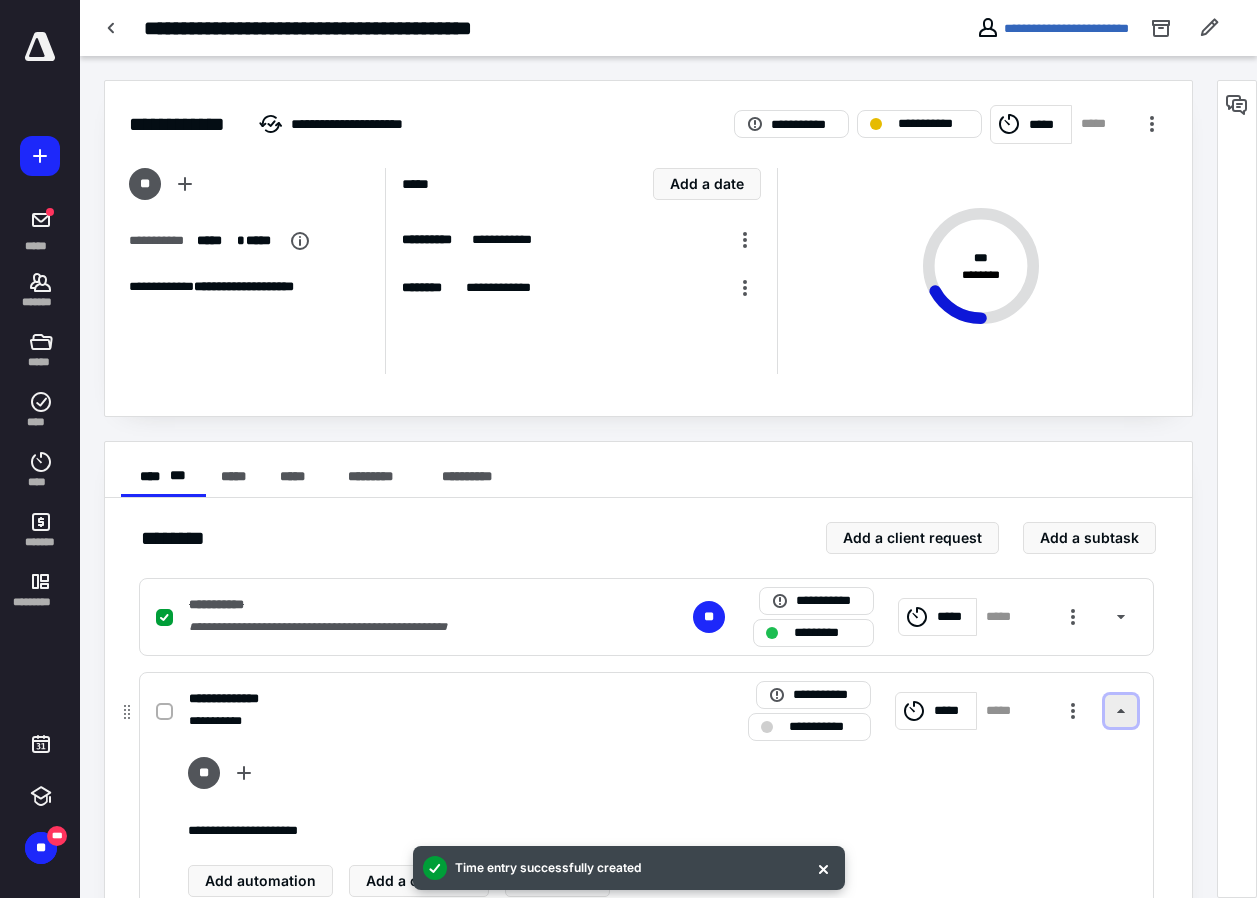 scroll, scrollTop: 200, scrollLeft: 0, axis: vertical 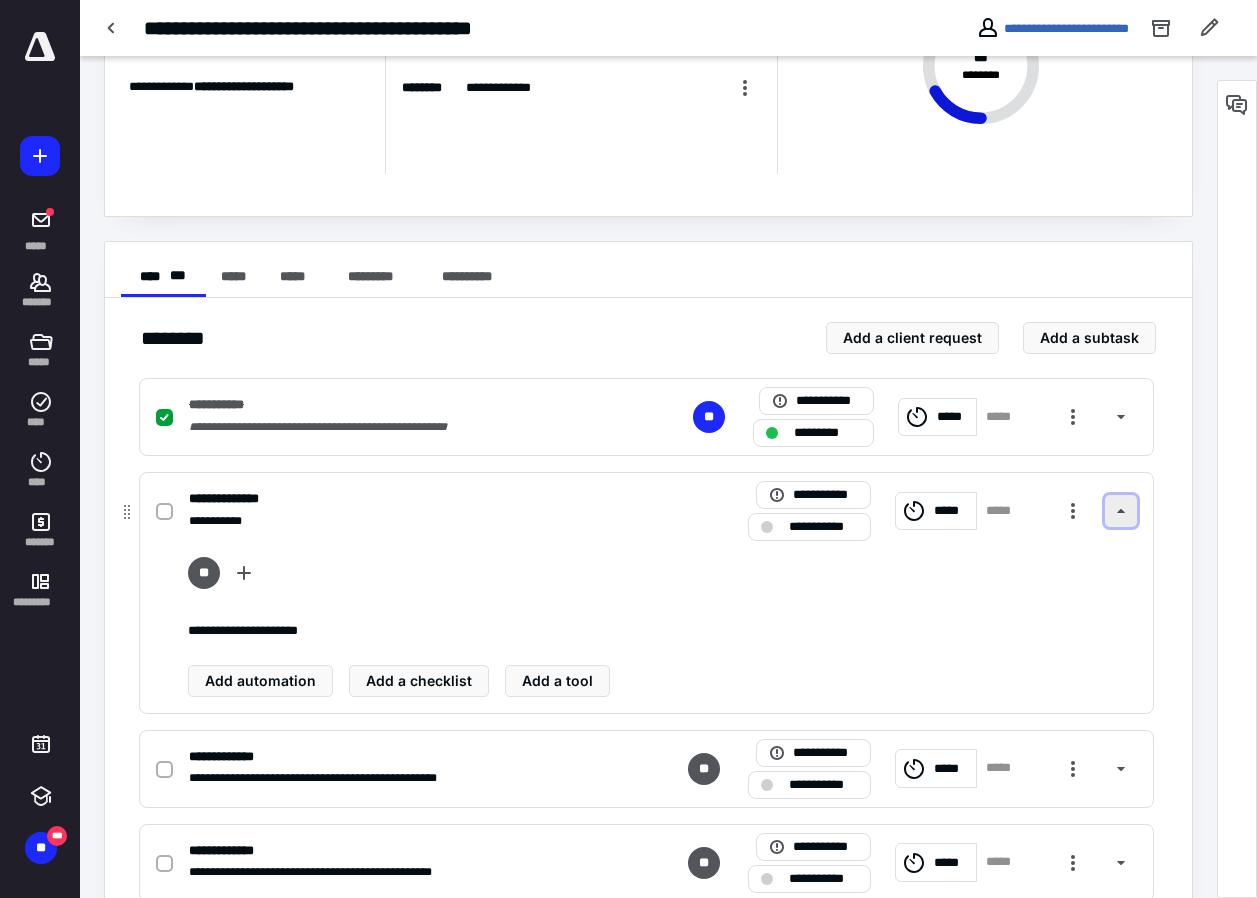 click at bounding box center [1121, 511] 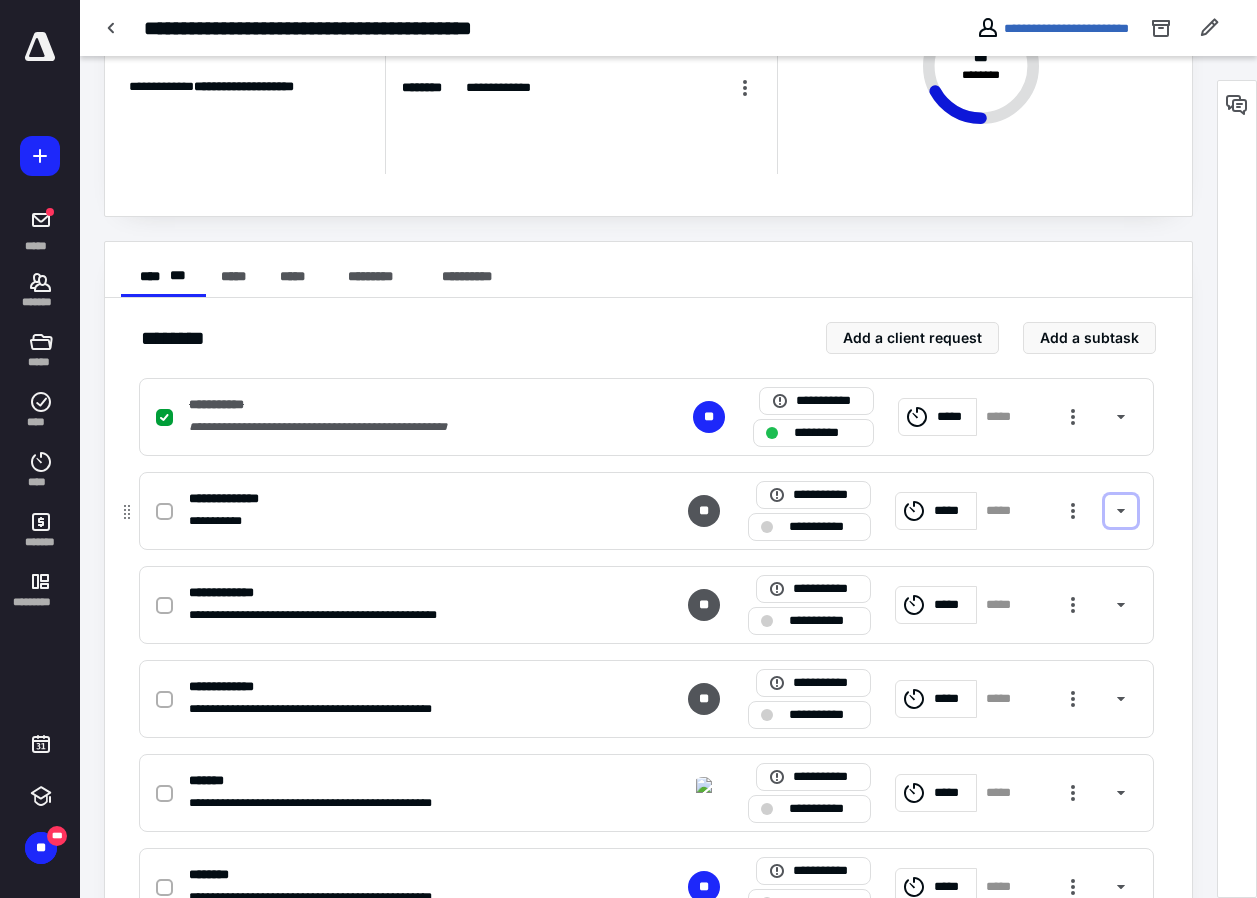 drag, startPoint x: 1114, startPoint y: 513, endPoint x: 1094, endPoint y: 527, distance: 24.41311 